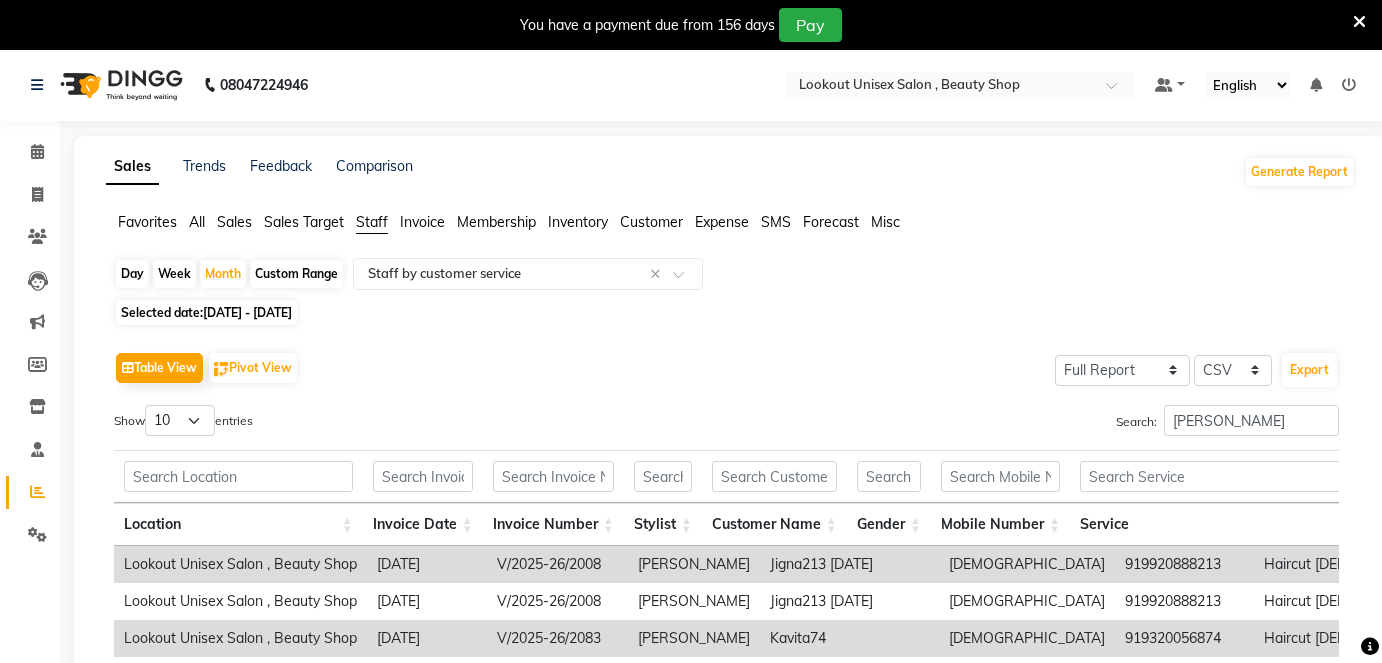 select on "full_report" 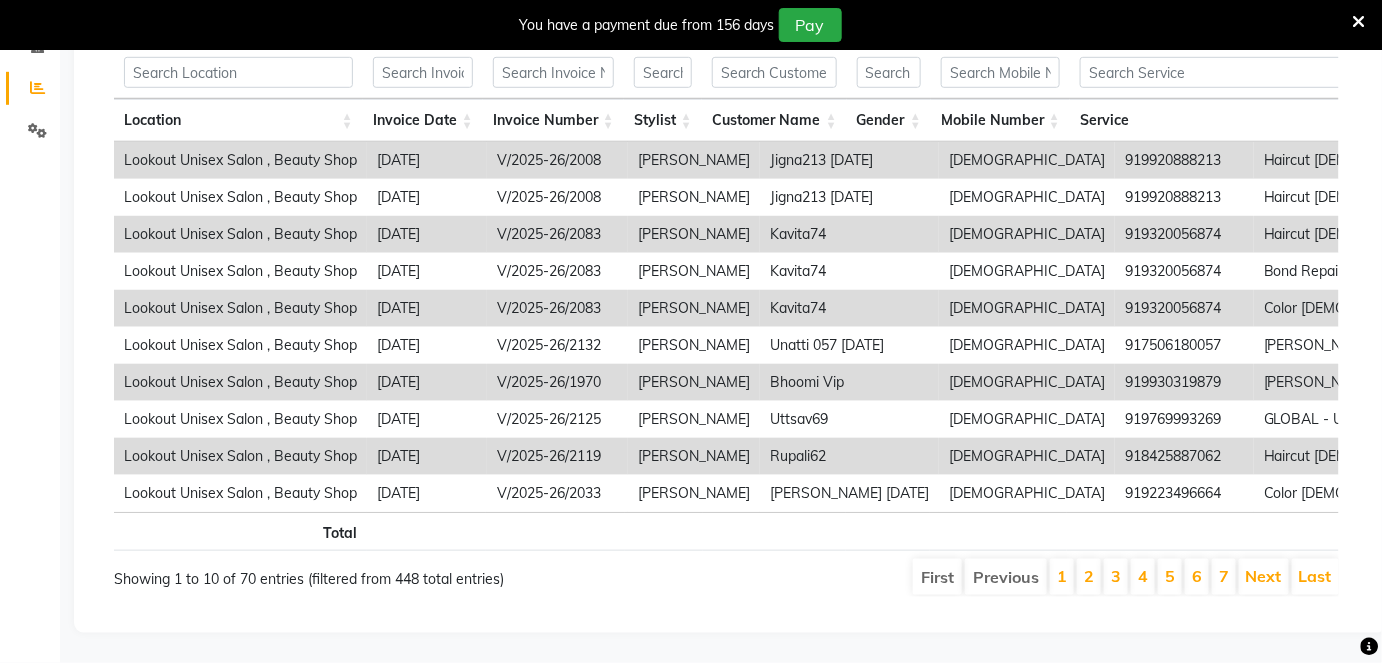 scroll, scrollTop: 0, scrollLeft: 0, axis: both 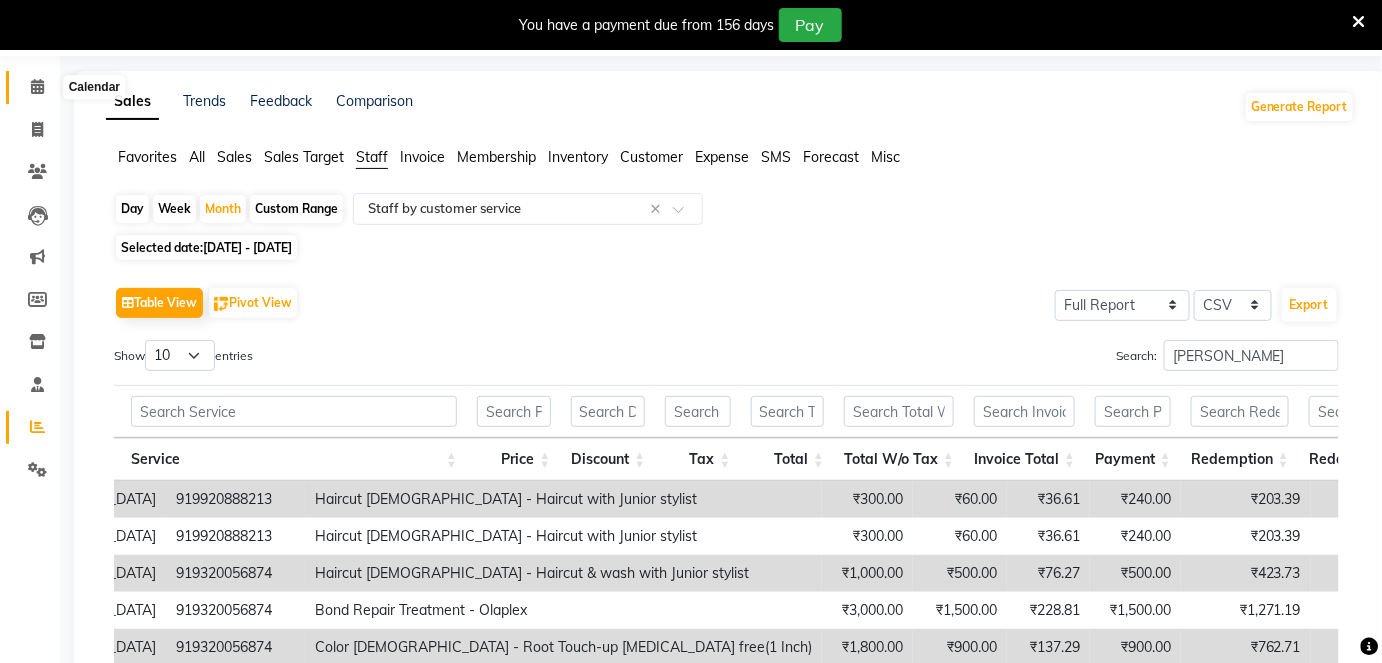 click 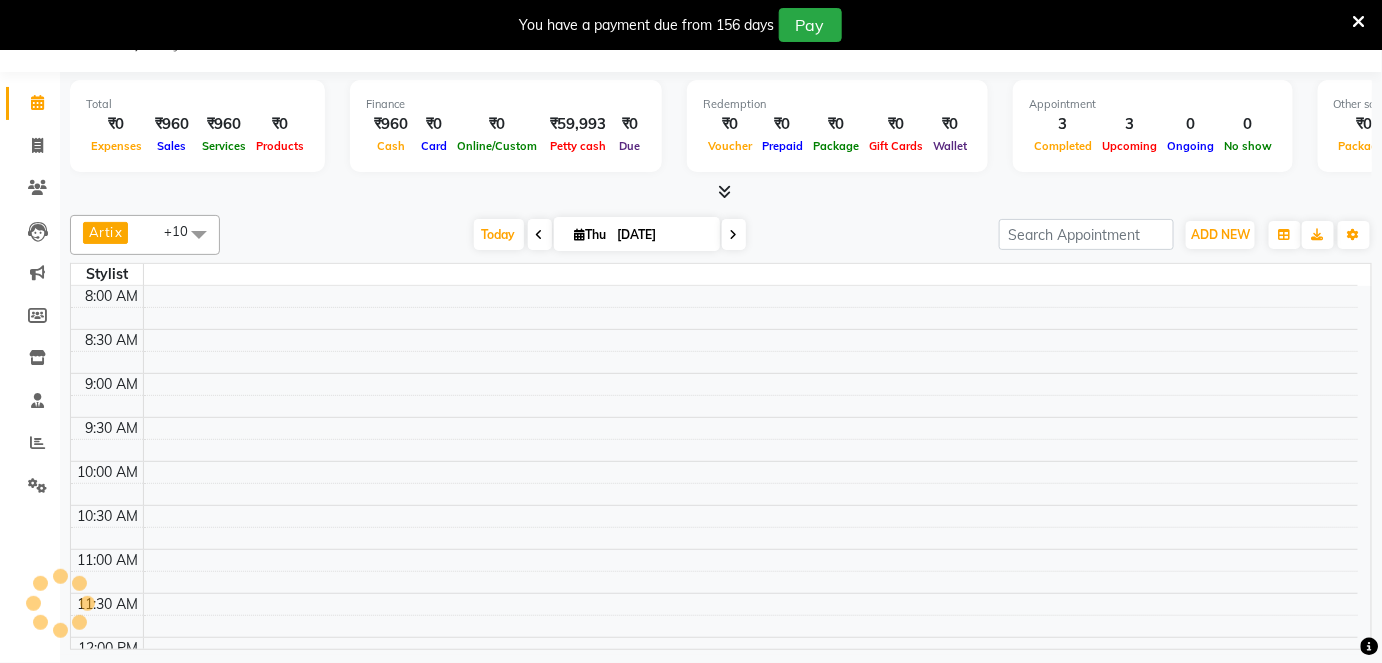 scroll, scrollTop: 48, scrollLeft: 0, axis: vertical 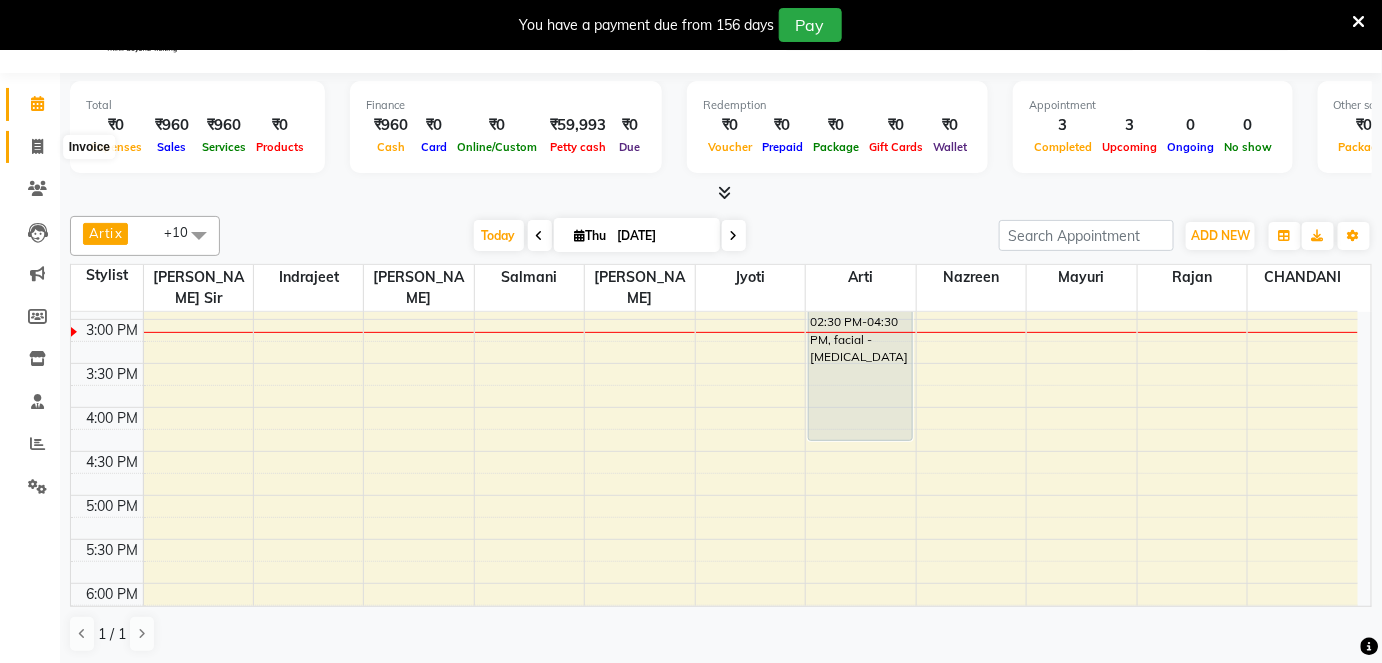 click 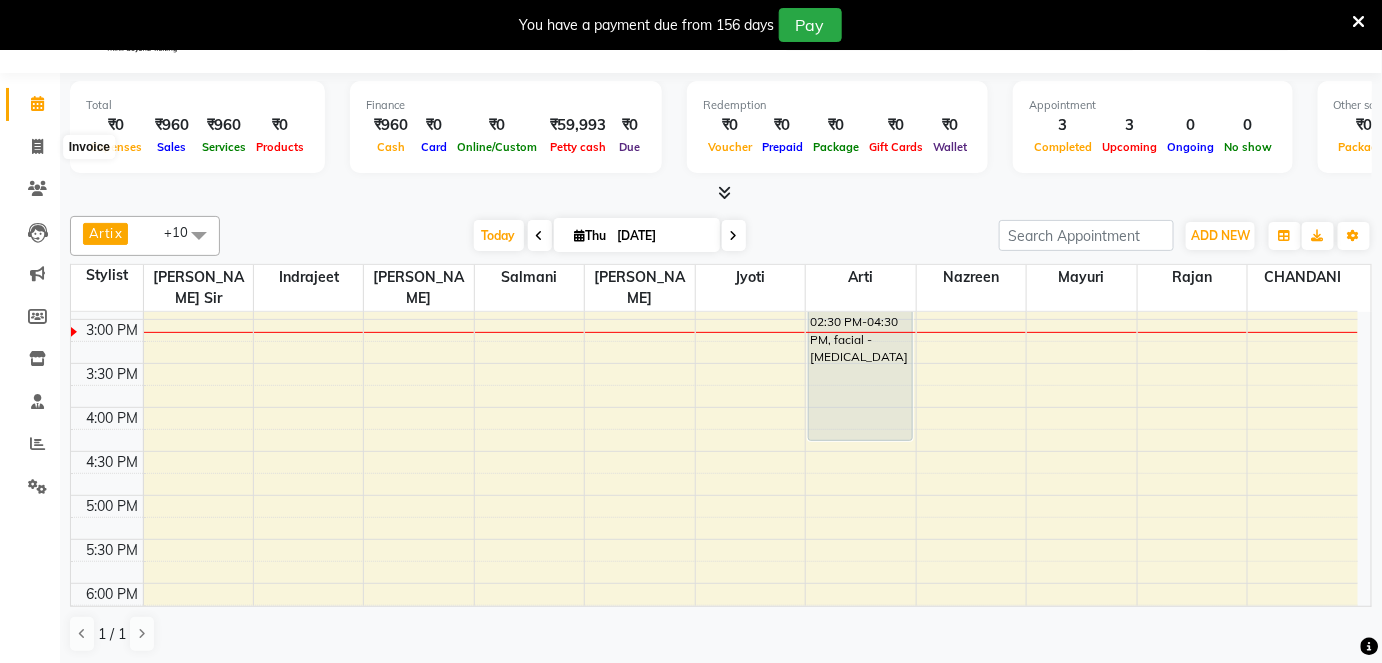 select on "7658" 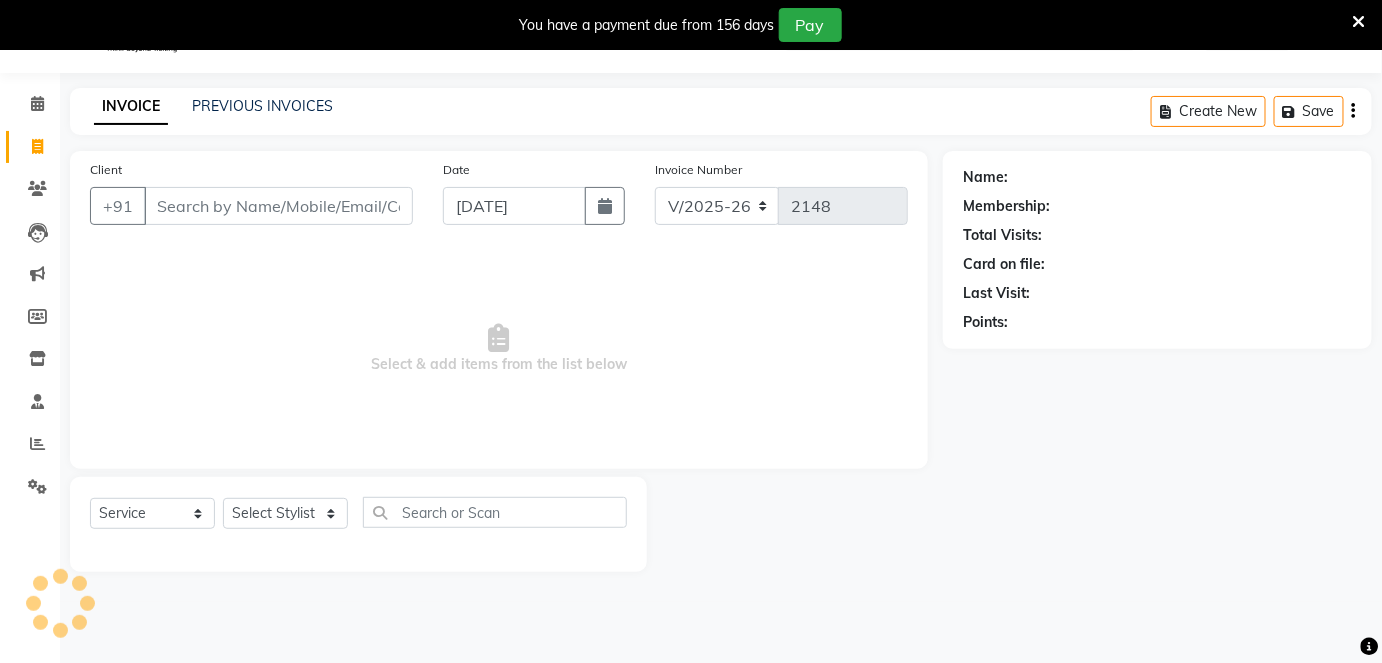 click on "Client" at bounding box center (278, 206) 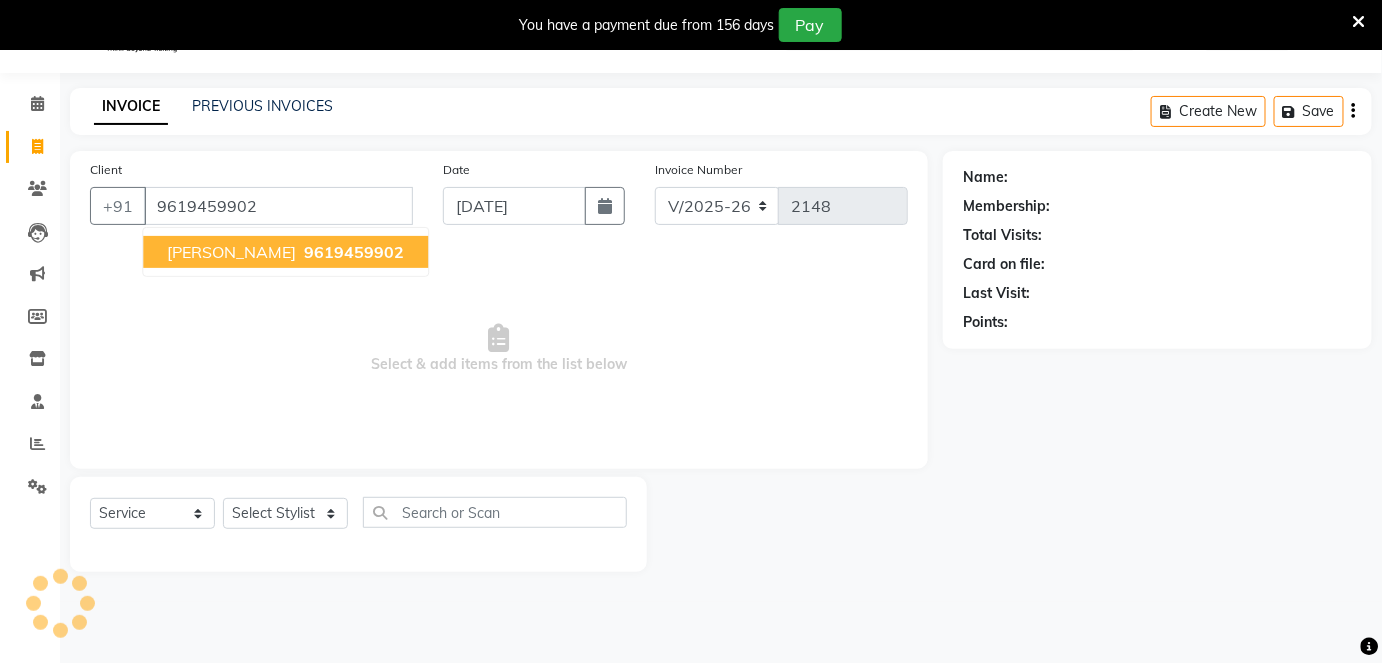 type on "9619459902" 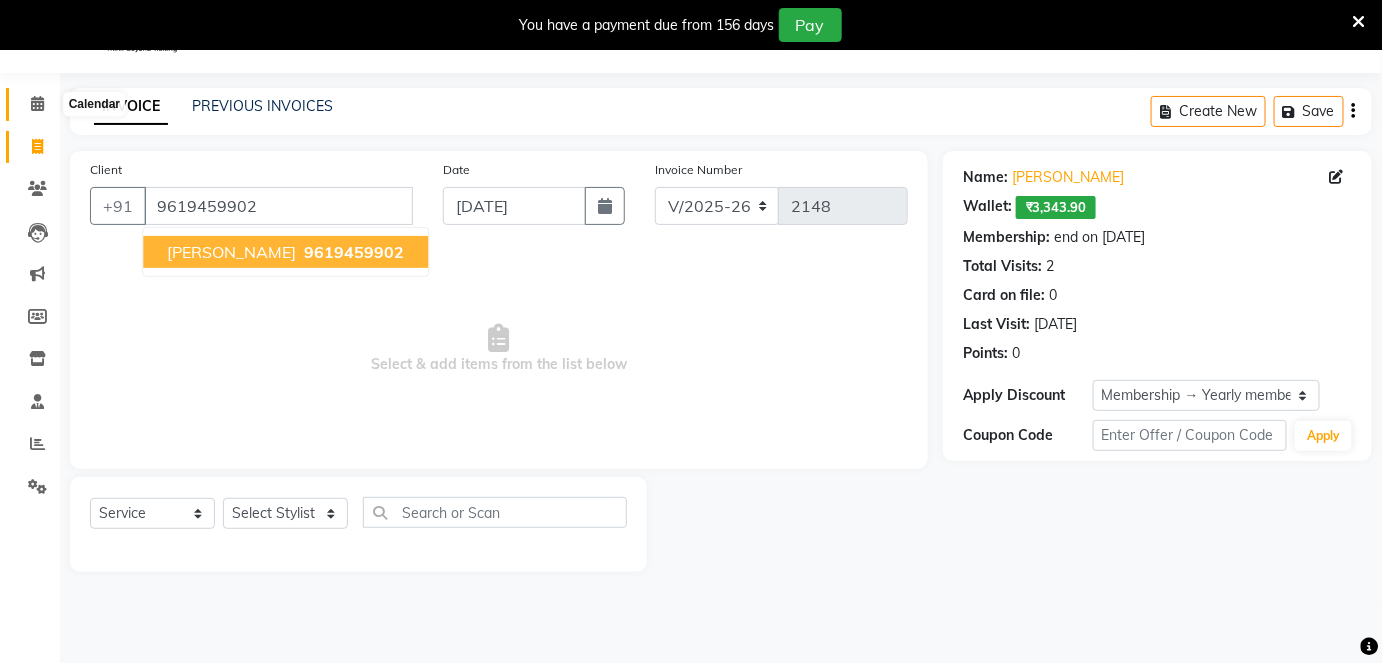 click 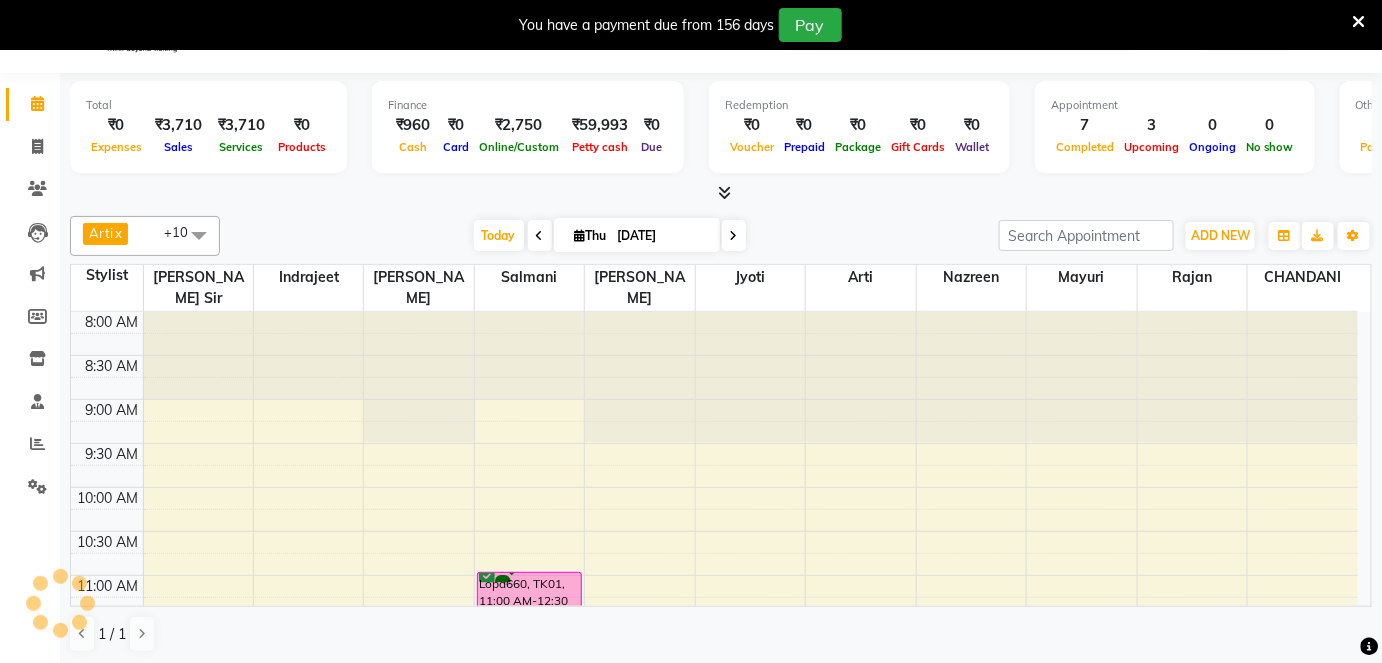 scroll, scrollTop: 0, scrollLeft: 0, axis: both 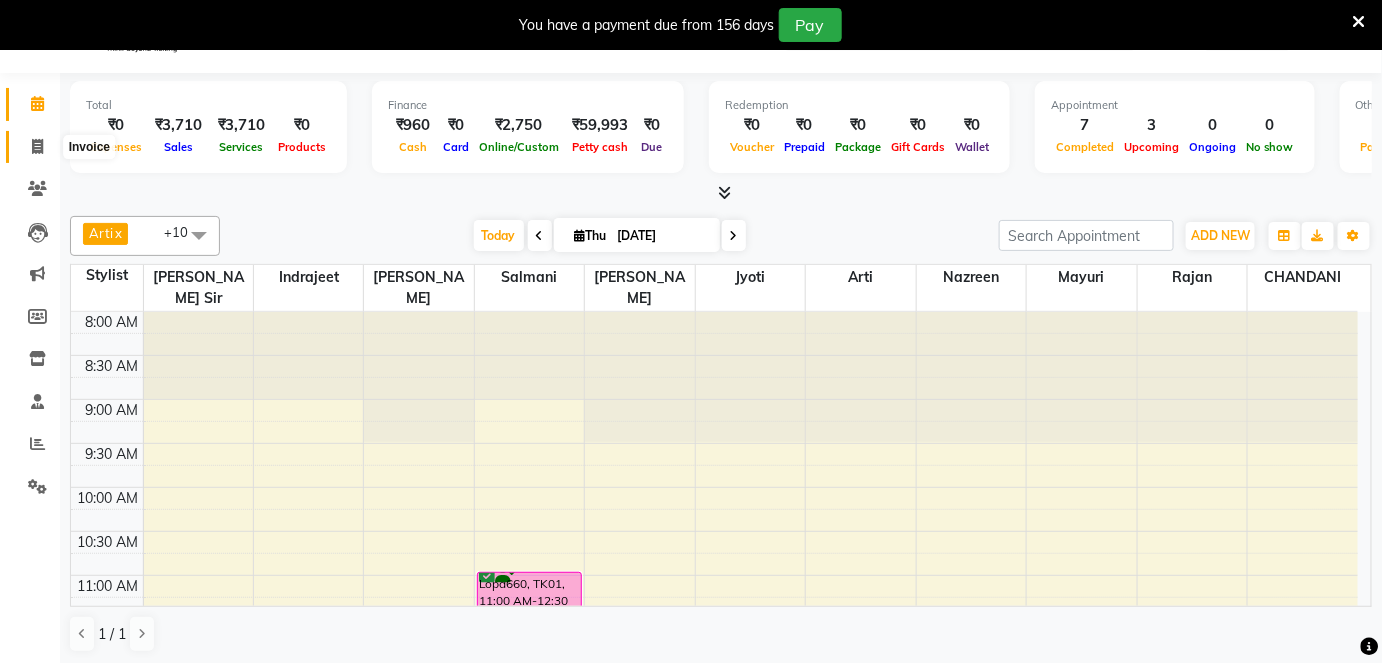 click 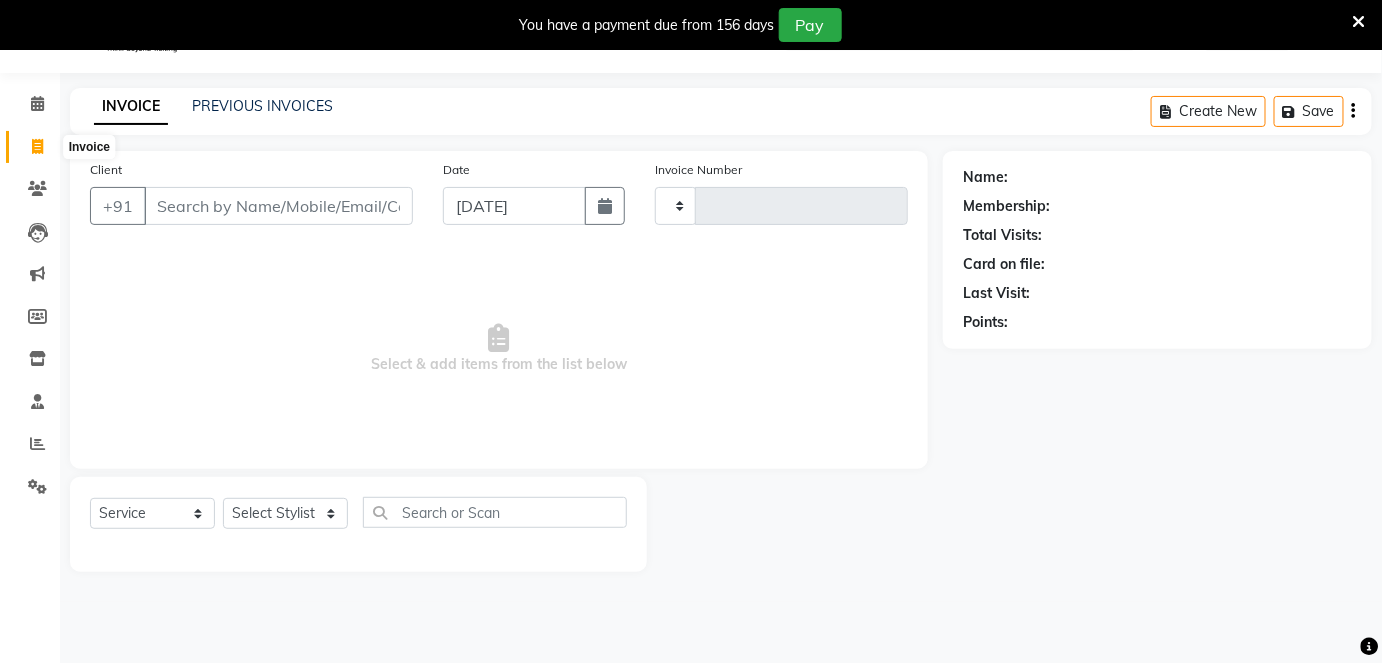 type on "2148" 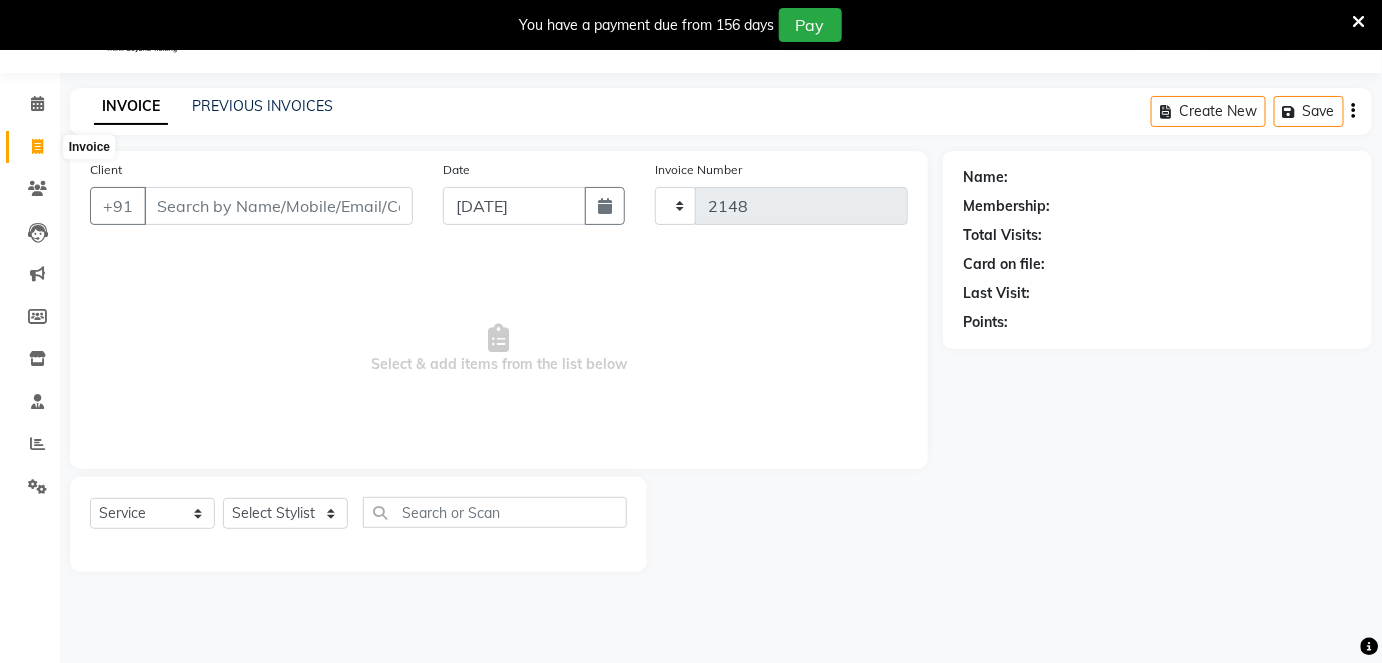 select on "7658" 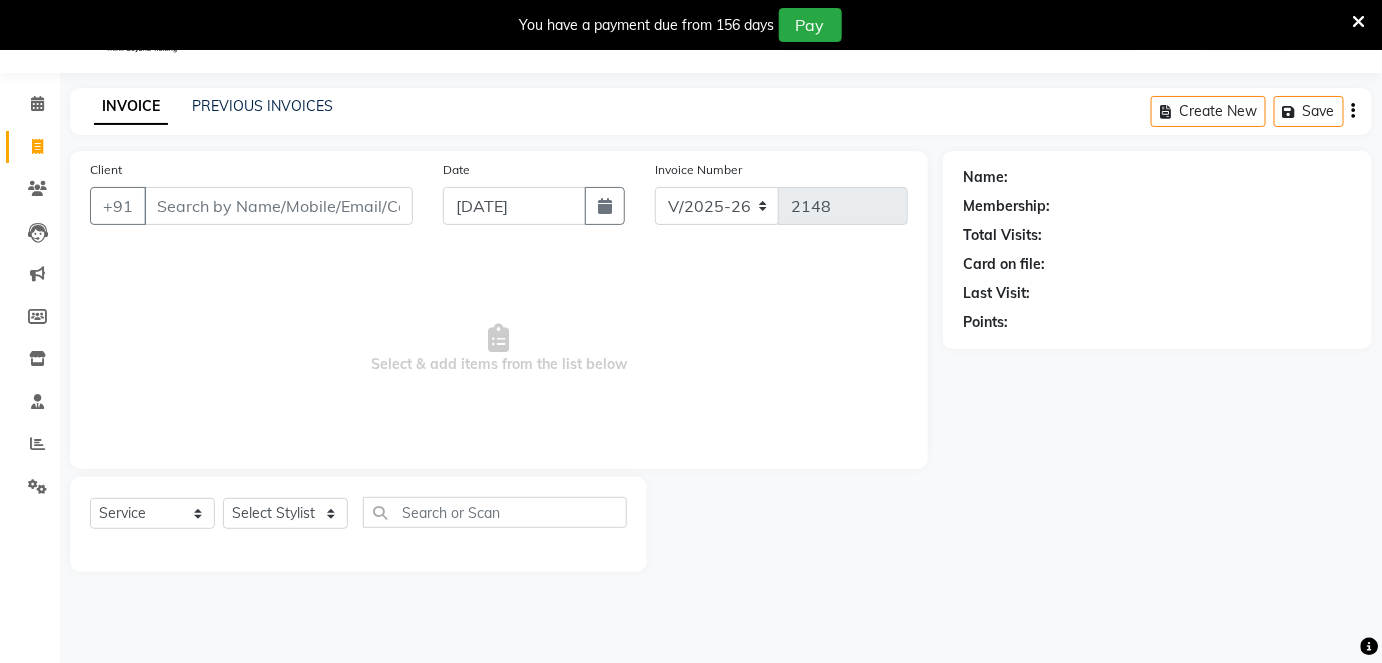 click on "Client" at bounding box center (278, 206) 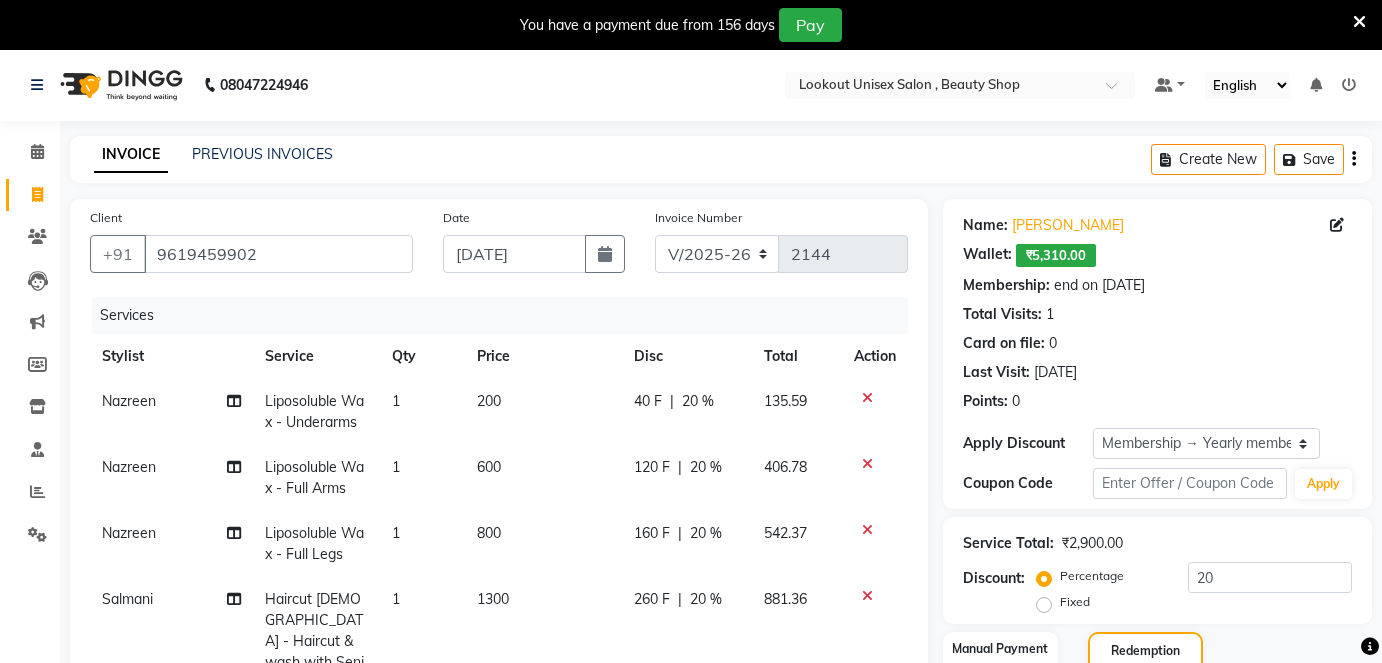 select on "7658" 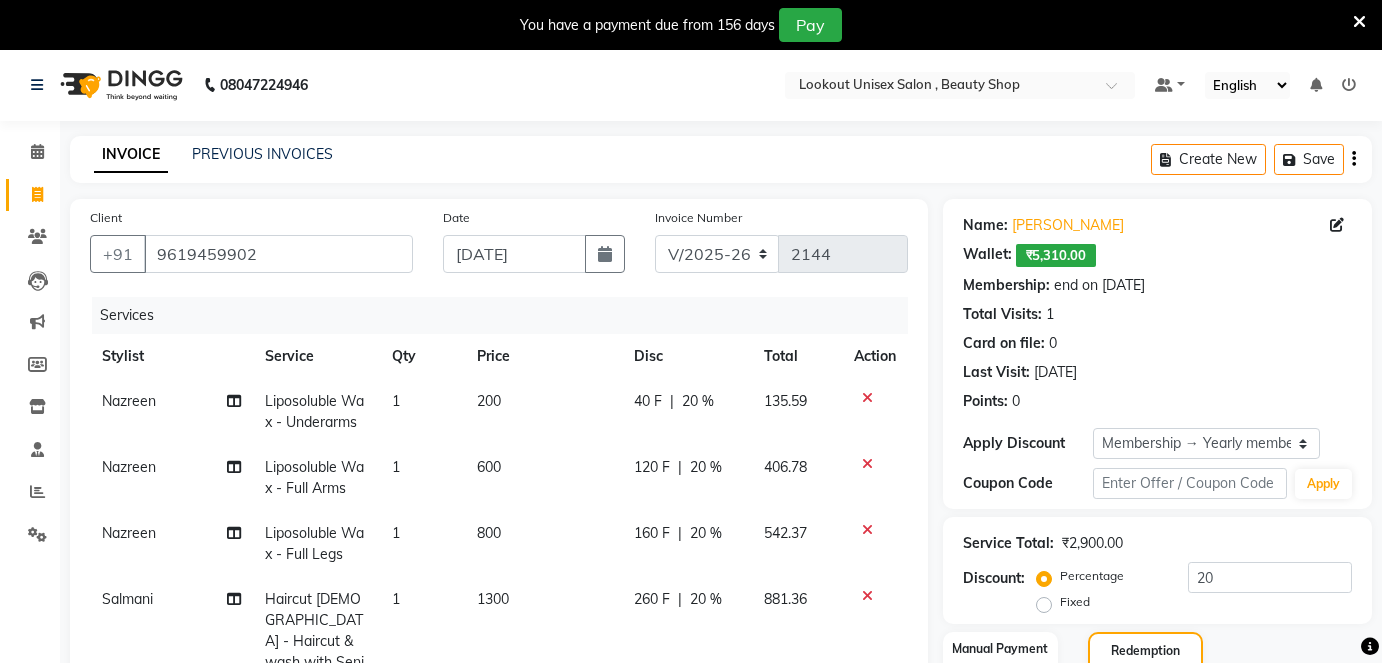 scroll, scrollTop: 402, scrollLeft: 0, axis: vertical 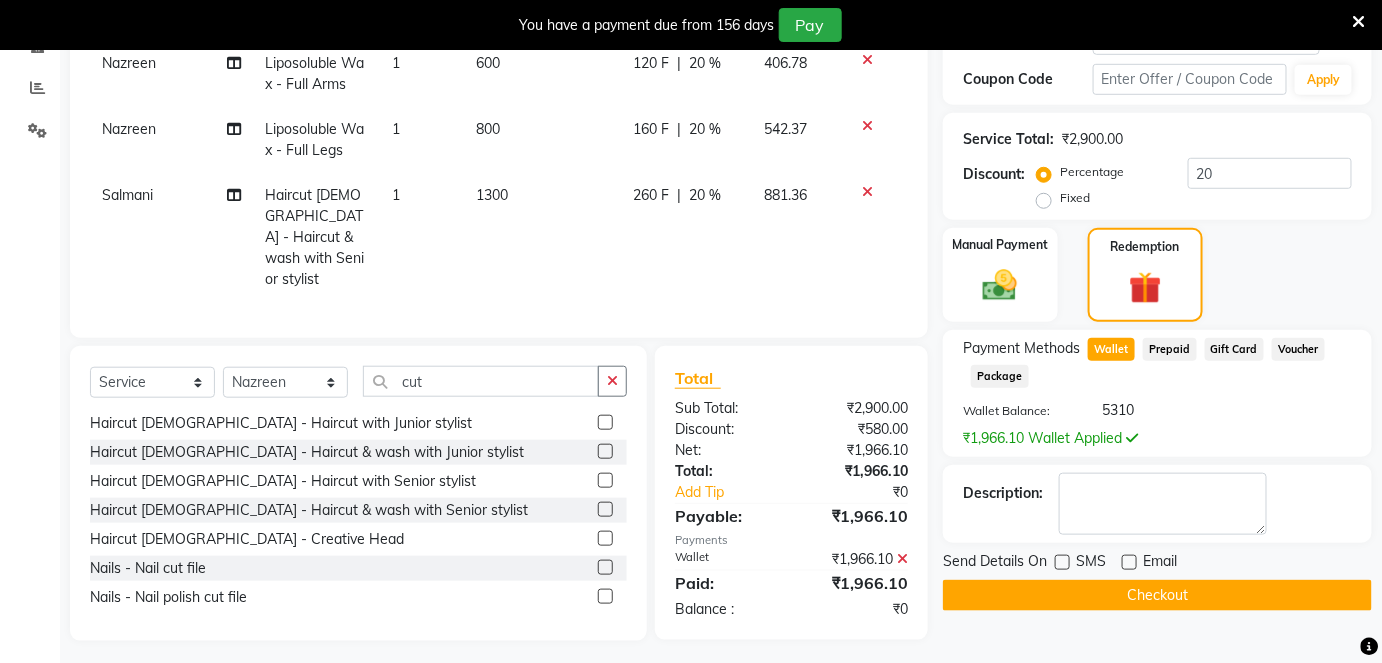 click on "₹1,966.10 Wallet Applied" 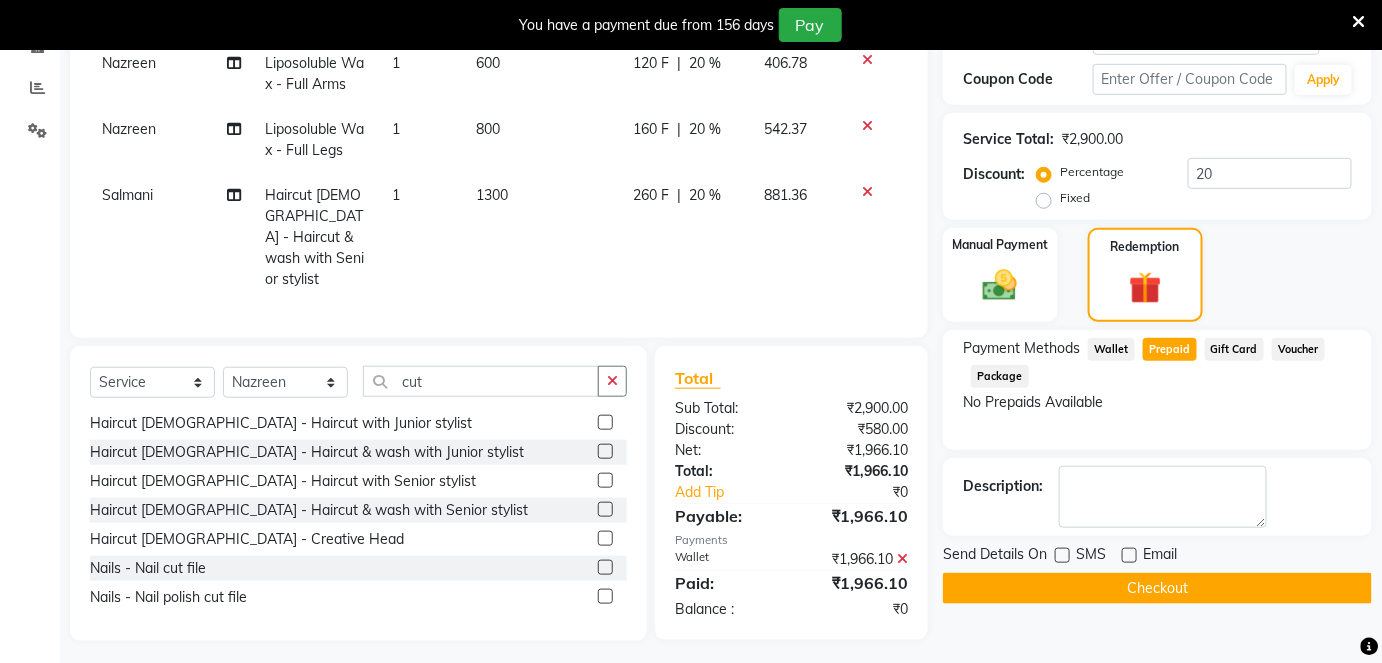 click on "Wallet" 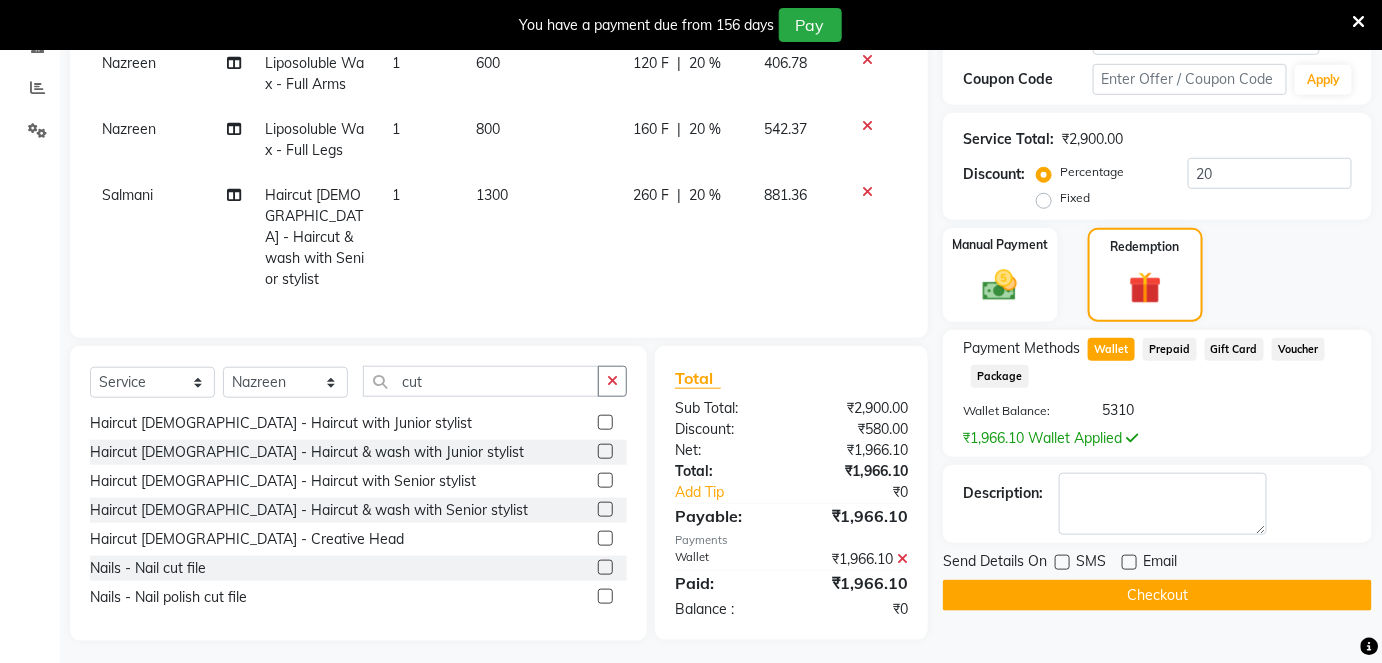 click 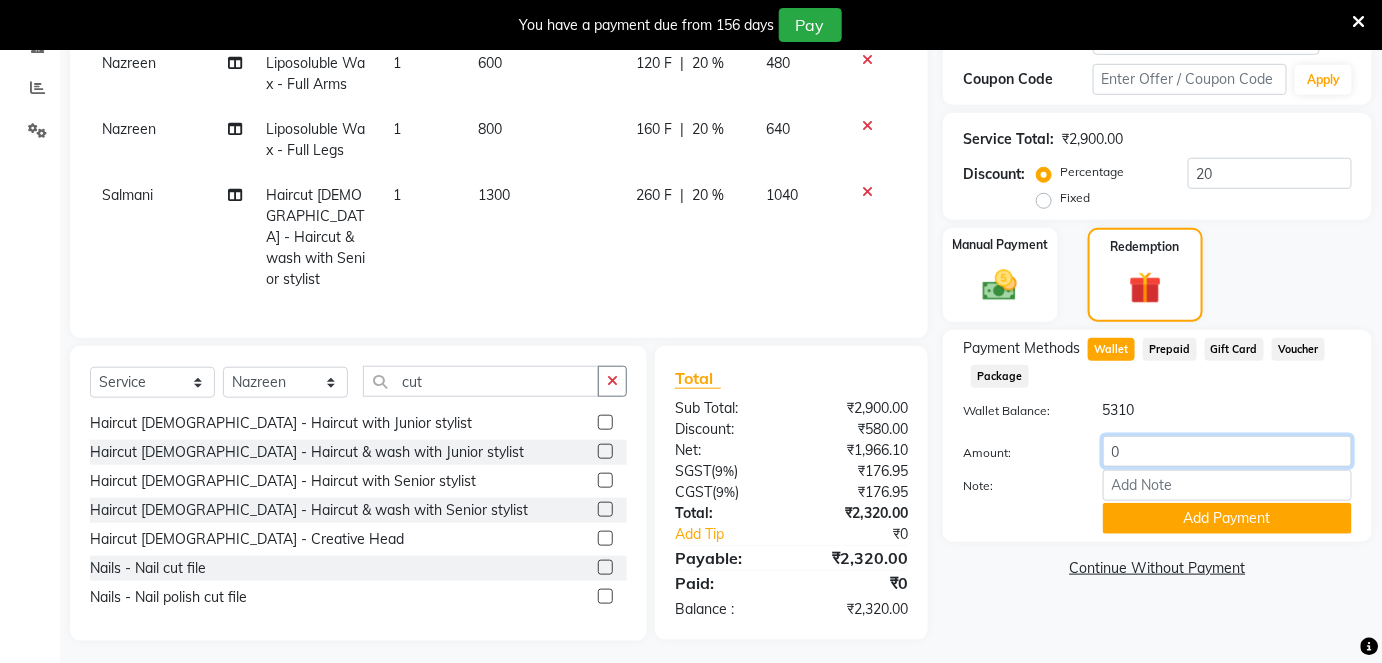 click on "0" 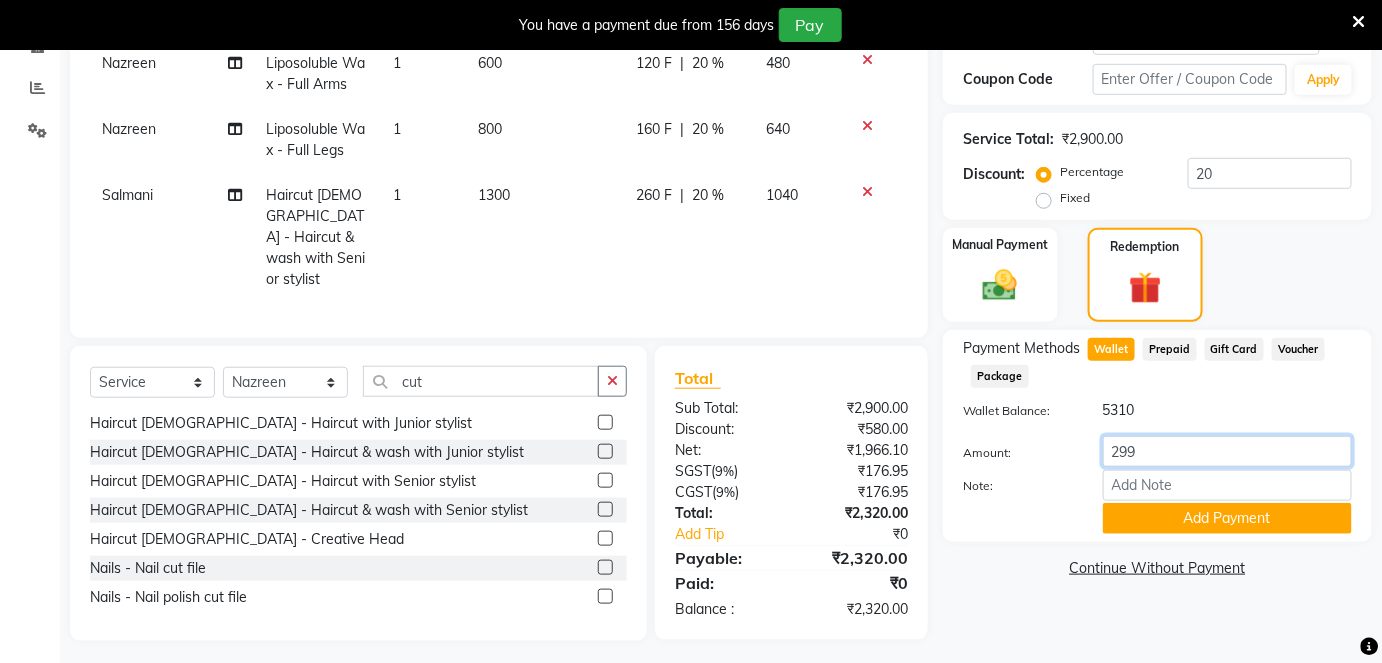 type on "2990" 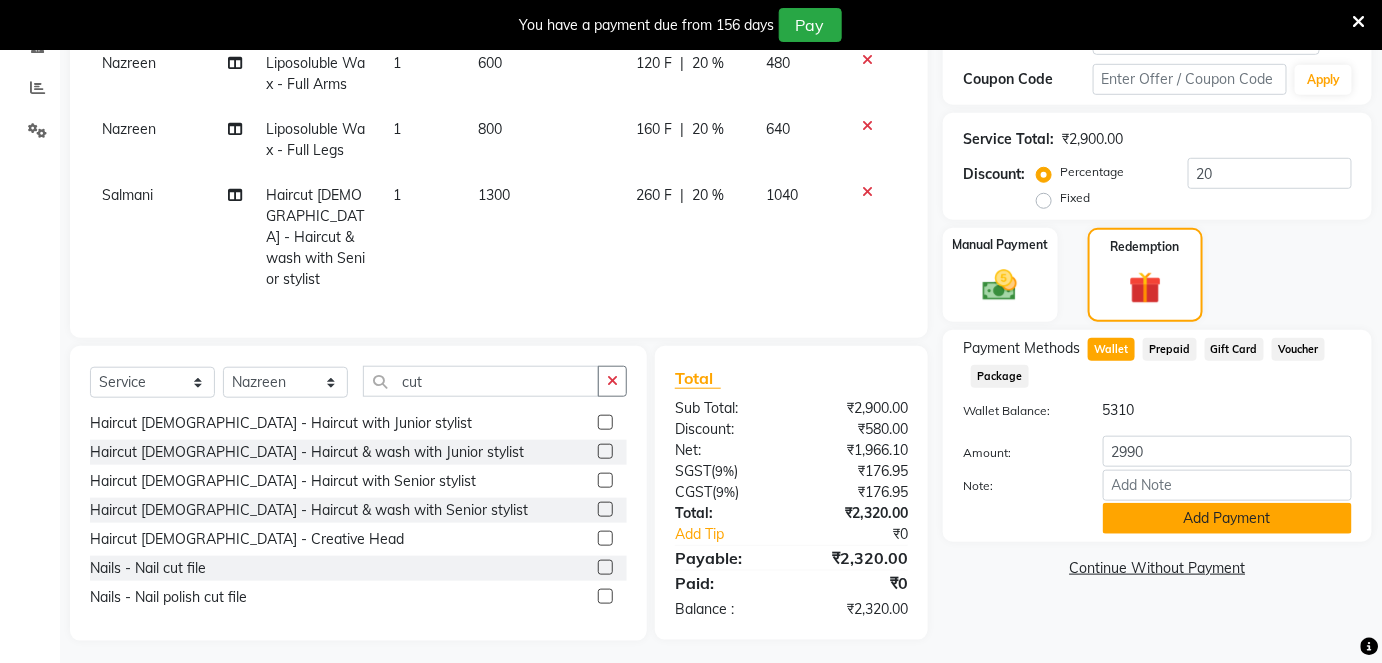 click on "Add Payment" 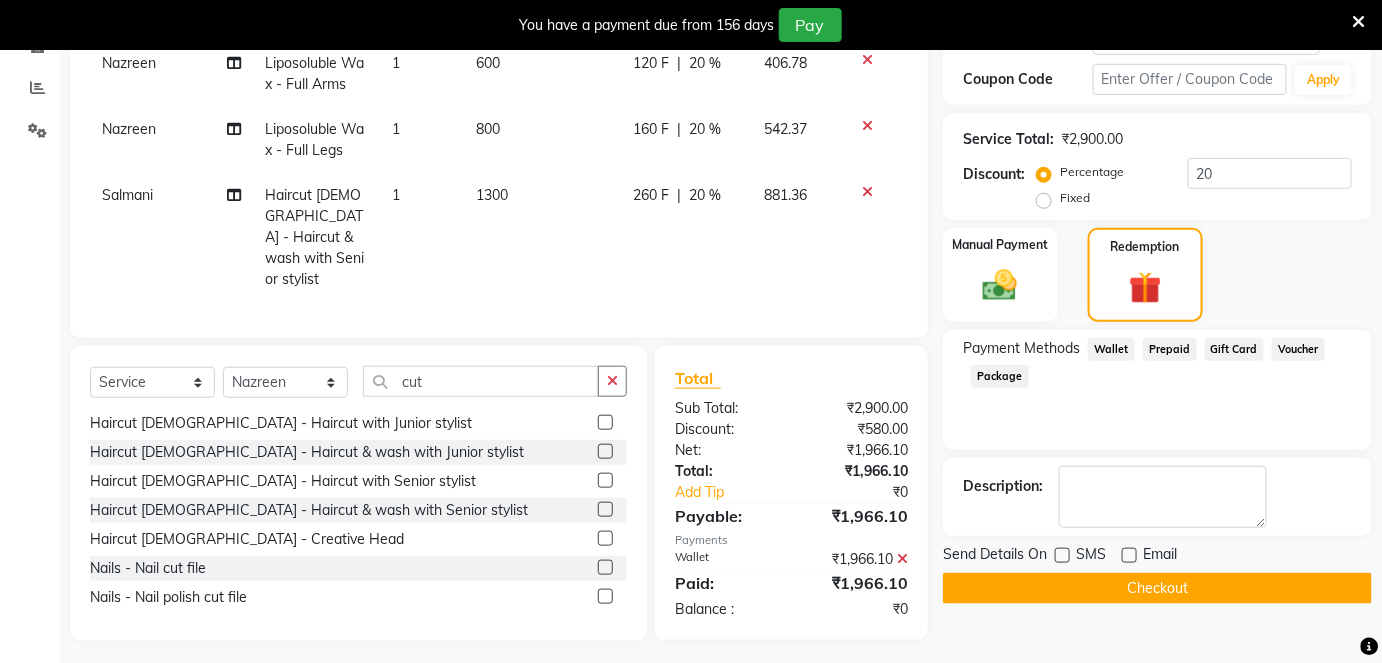 click on "Checkout" 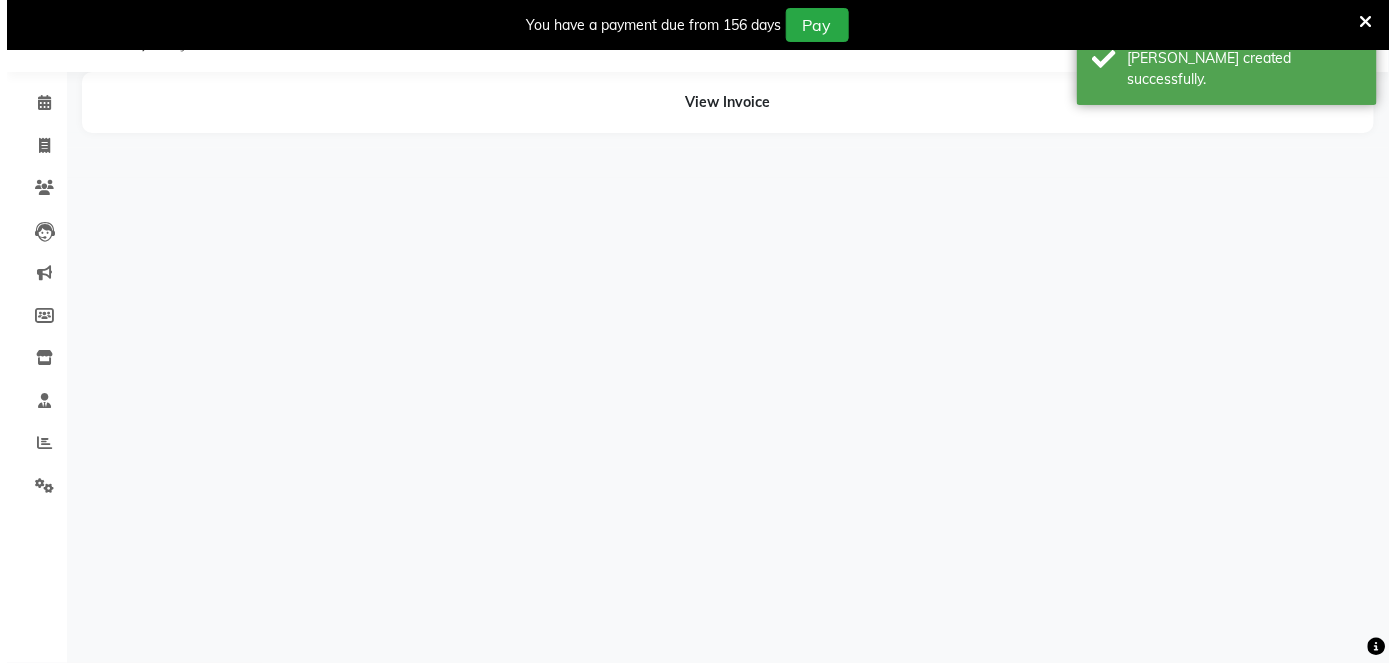 scroll, scrollTop: 48, scrollLeft: 0, axis: vertical 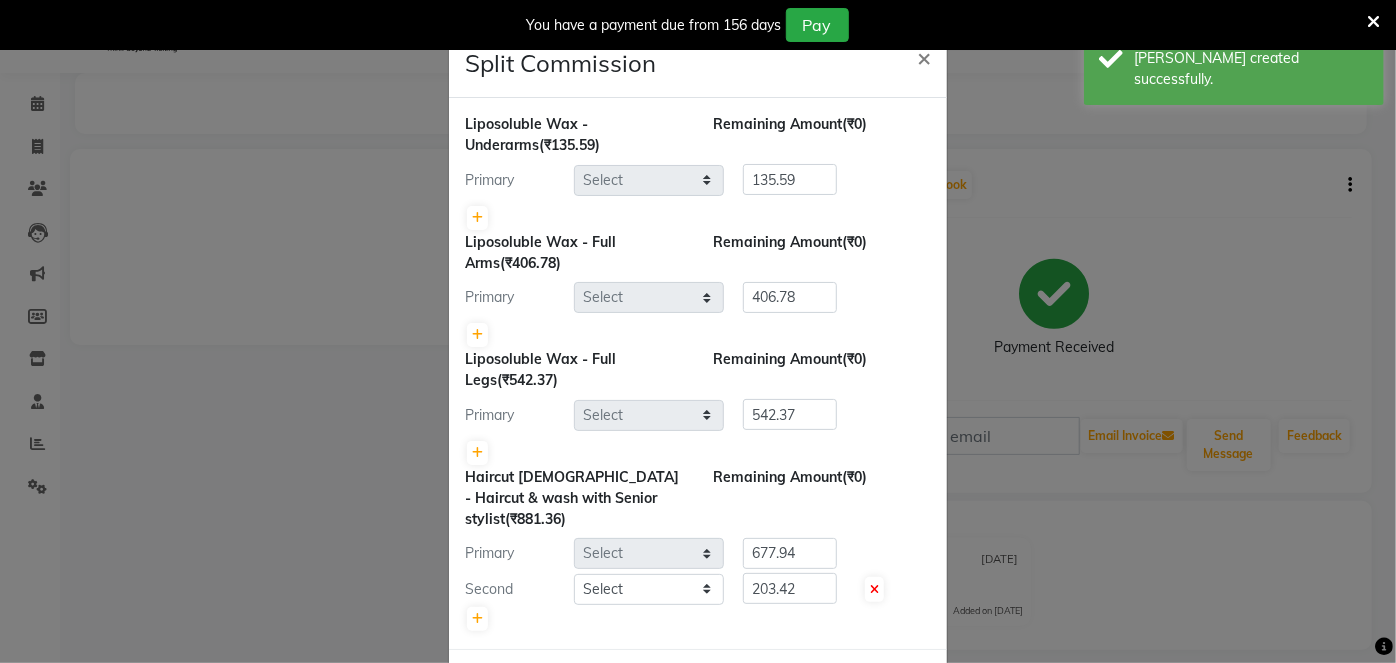 select on "85645" 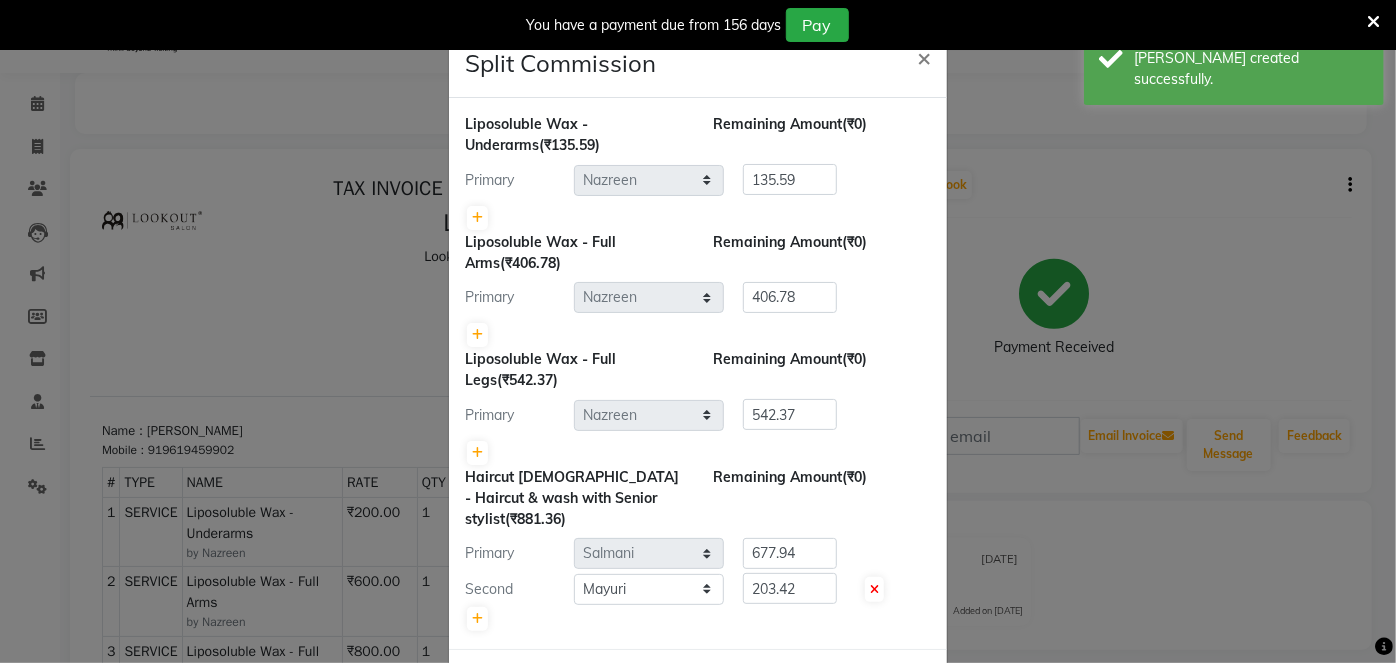 scroll, scrollTop: 0, scrollLeft: 0, axis: both 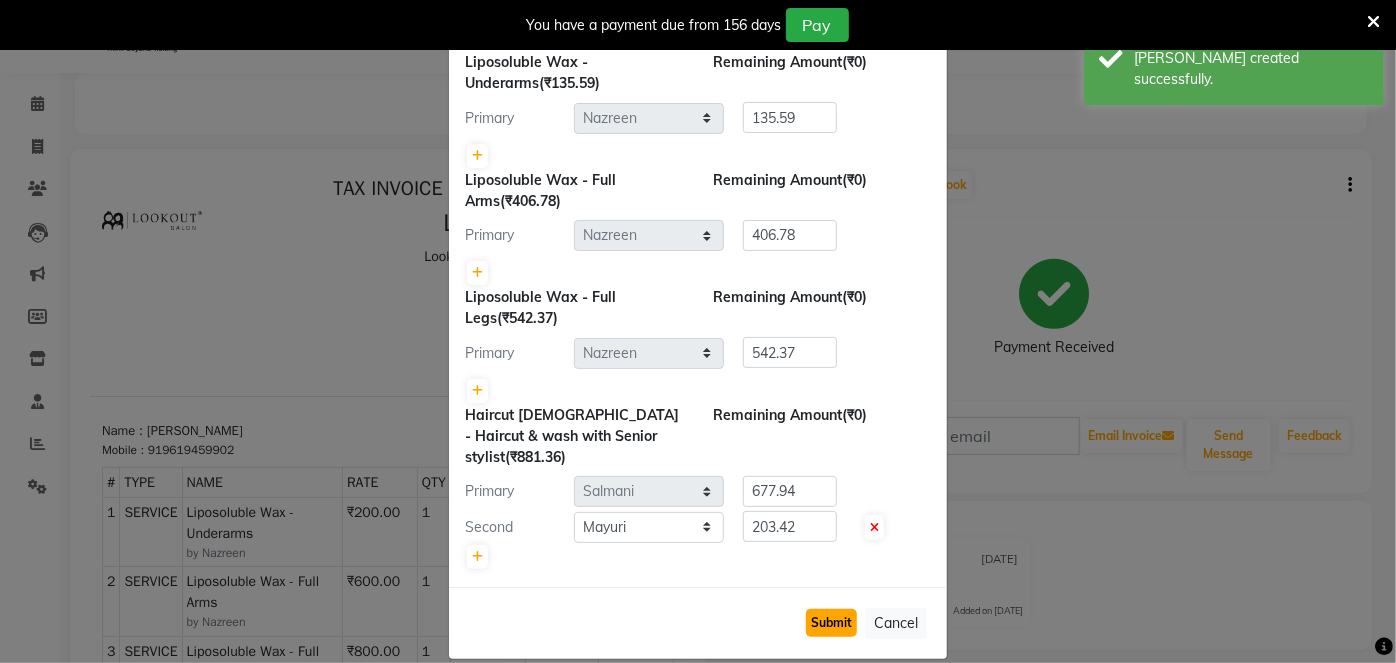 click on "Submit" 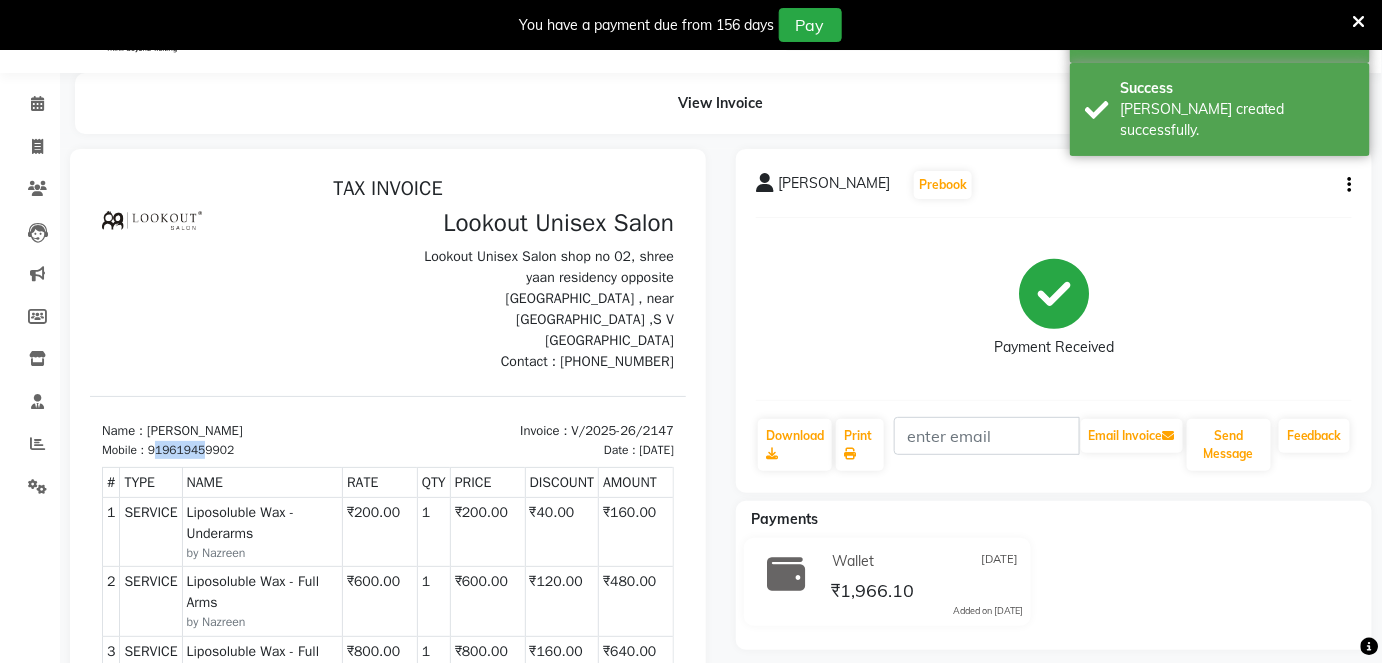 drag, startPoint x: 159, startPoint y: 402, endPoint x: 203, endPoint y: 402, distance: 44 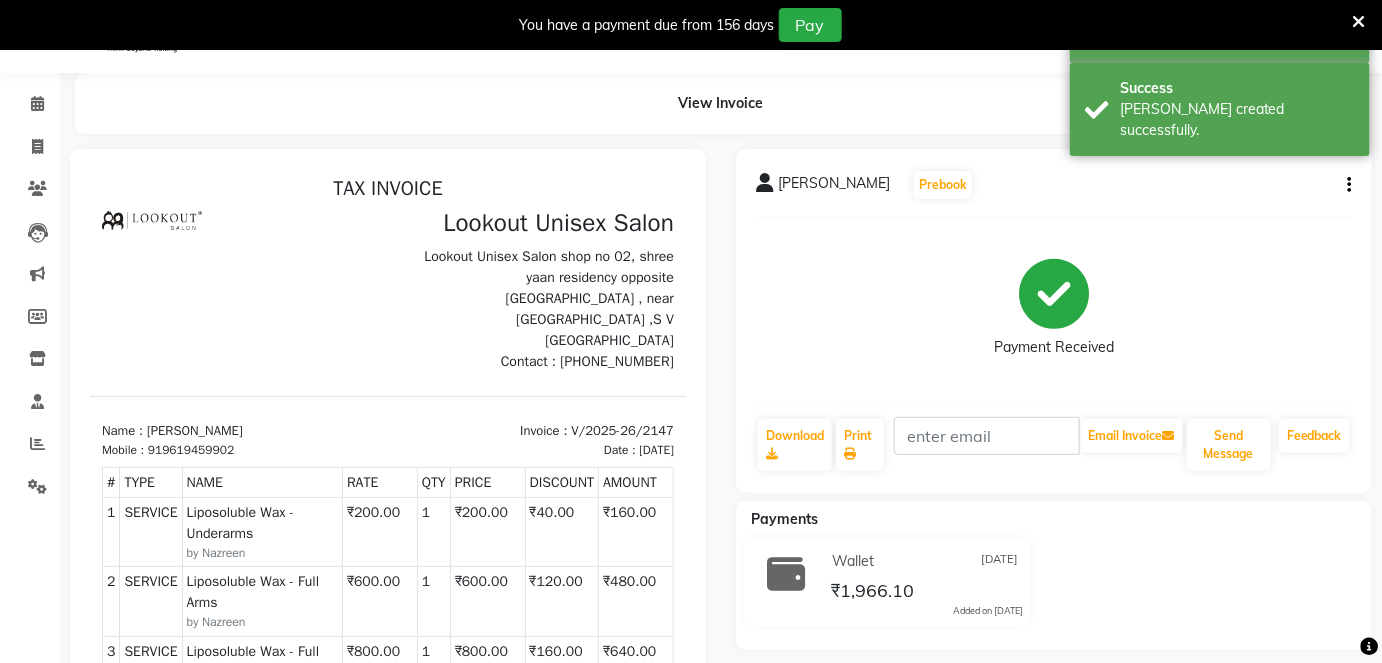 click on "Name  : HEMAL
Mobile :
919619459902
Invoice : V/2025-26/2147
Date  :
10/07/2025" at bounding box center [387, 426] 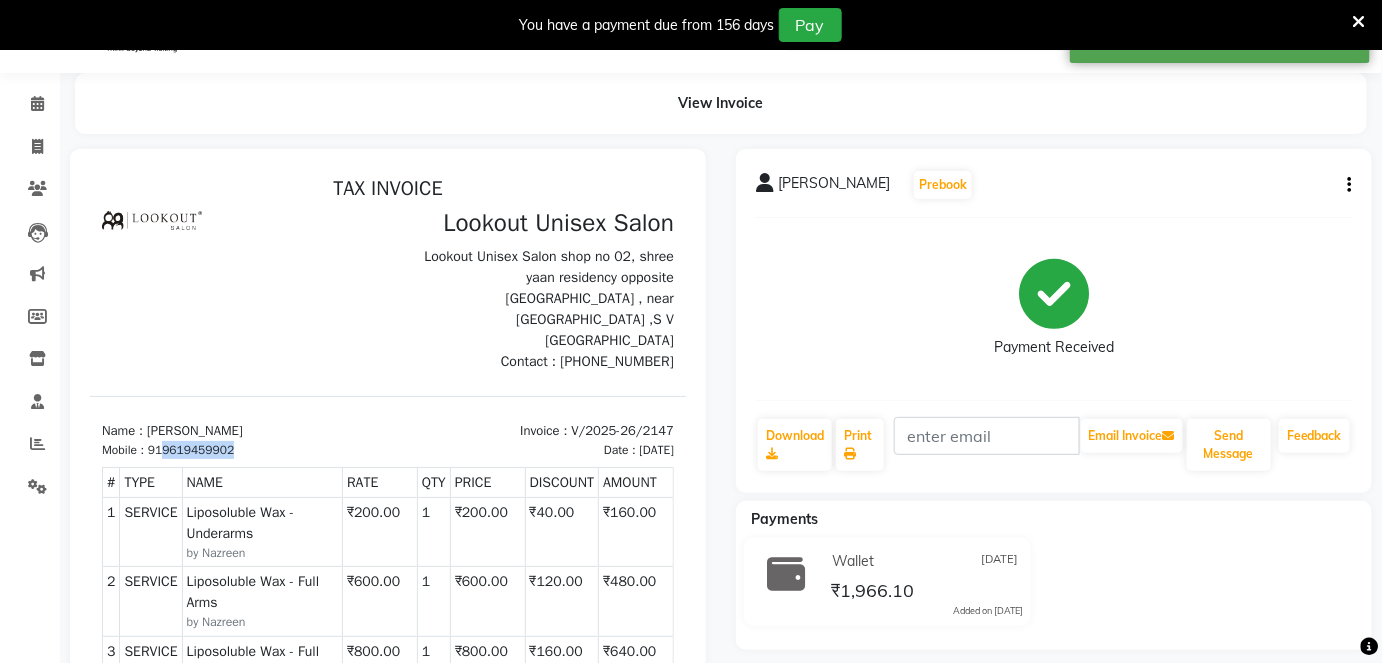 drag, startPoint x: 162, startPoint y: 402, endPoint x: 242, endPoint y: 402, distance: 80 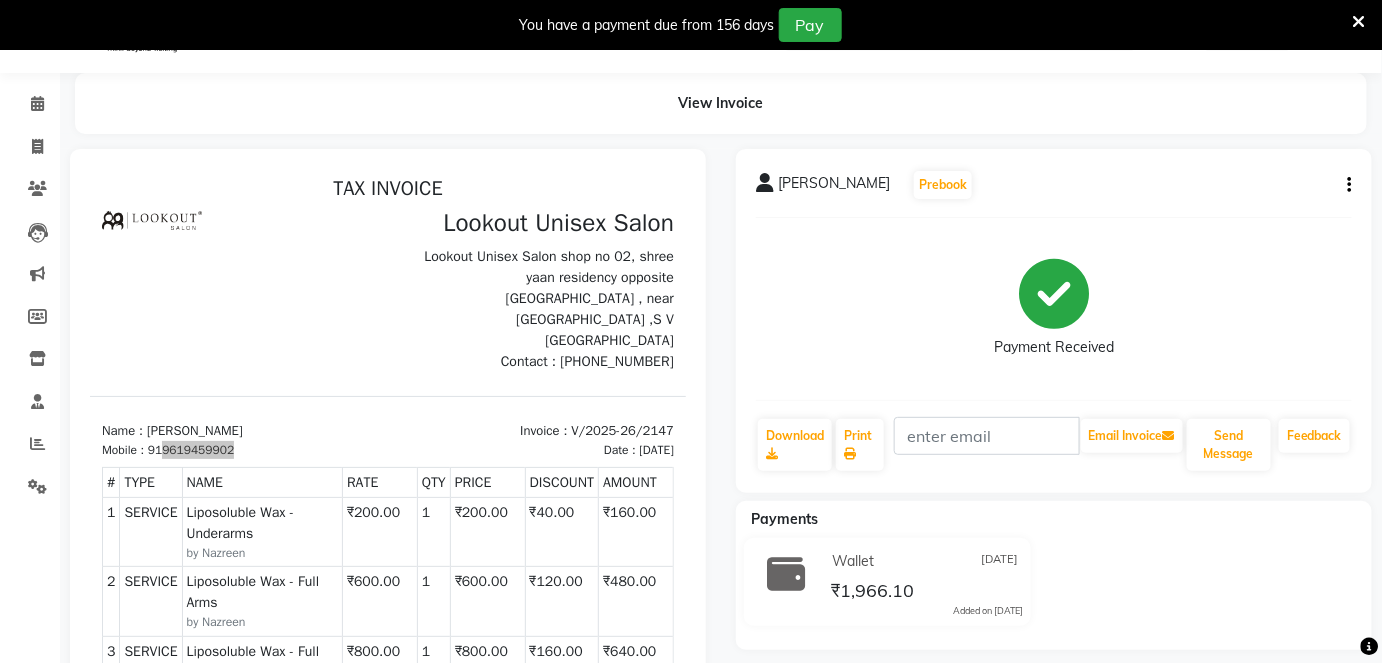 click 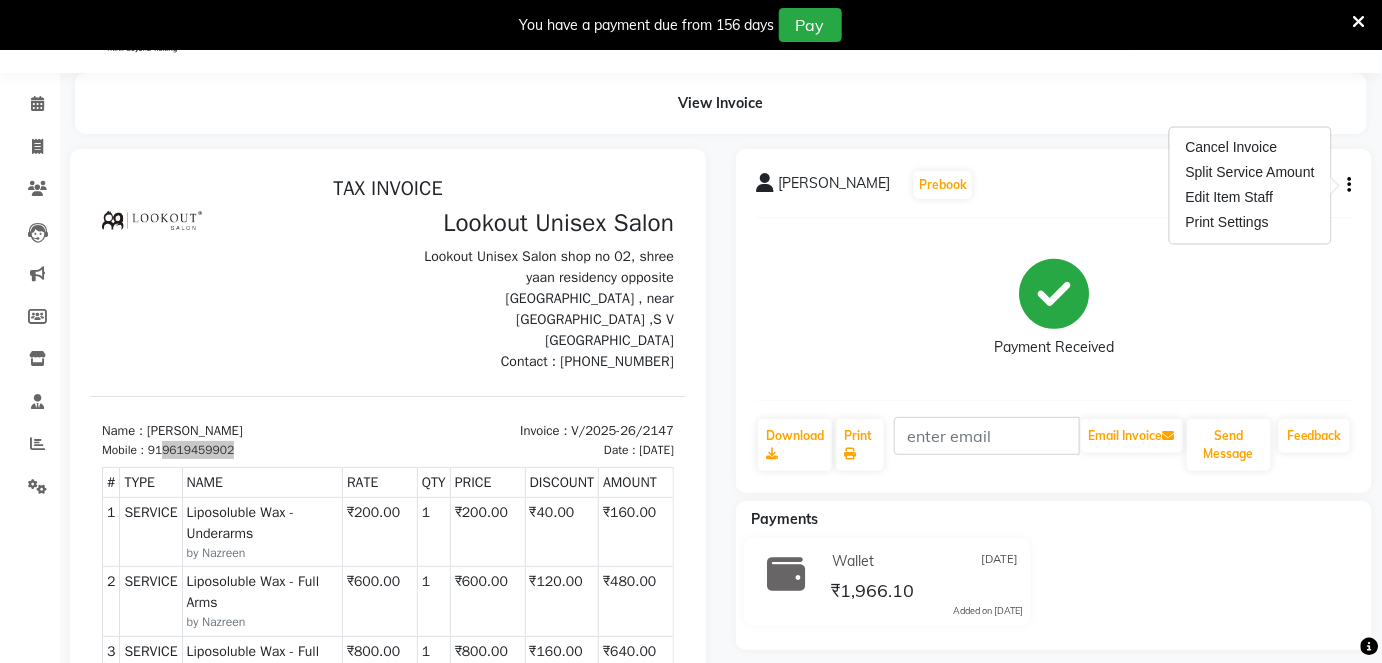 click on "Payment Received" 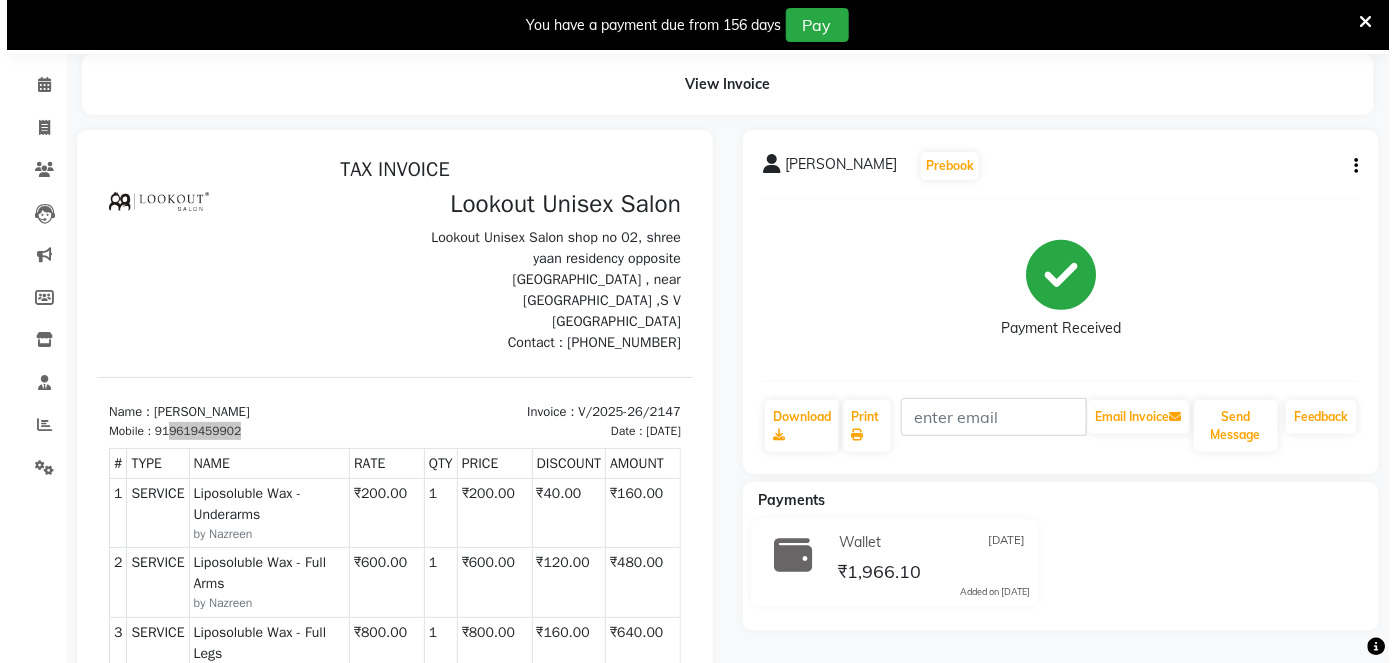 scroll, scrollTop: 48, scrollLeft: 0, axis: vertical 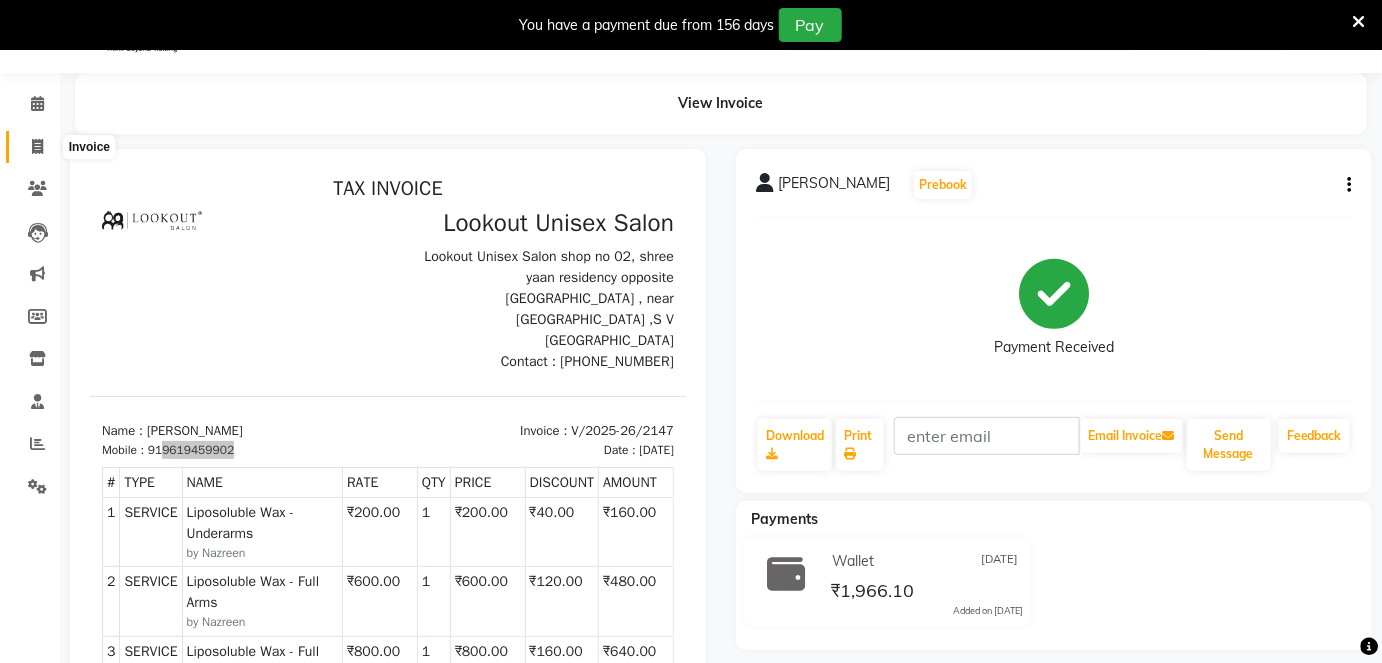 click 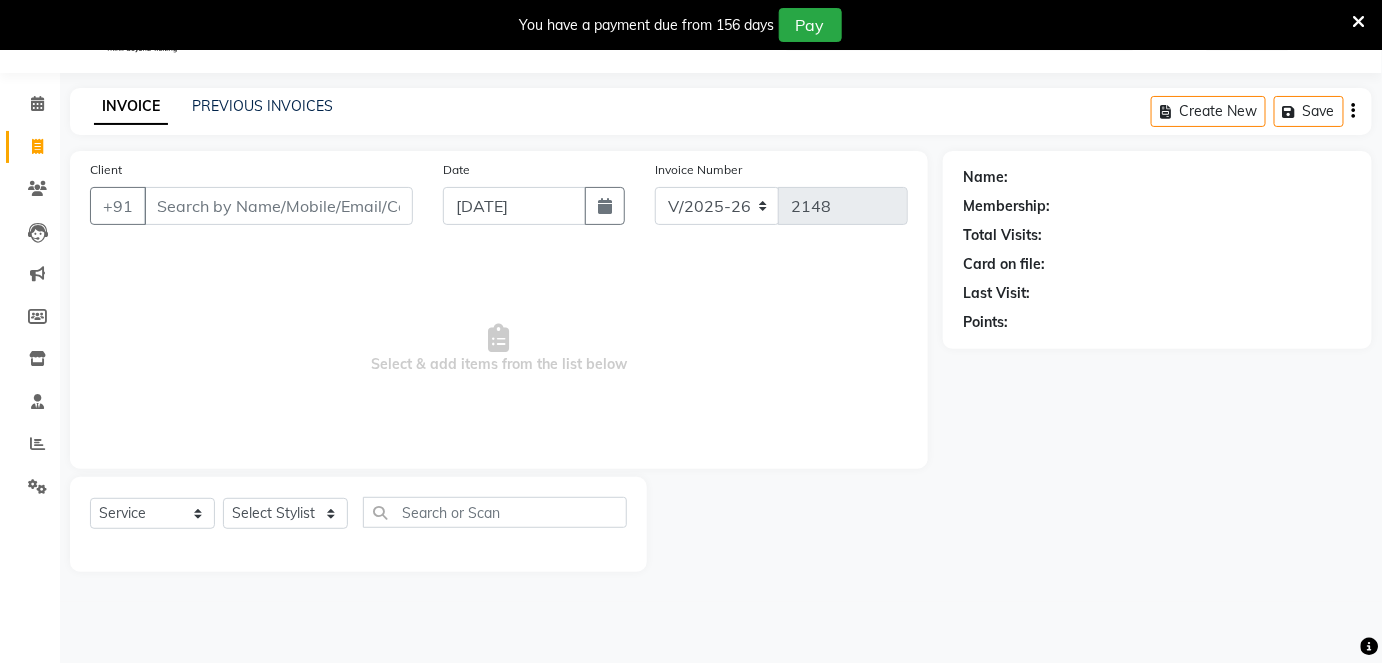 click on "Client" at bounding box center (278, 206) 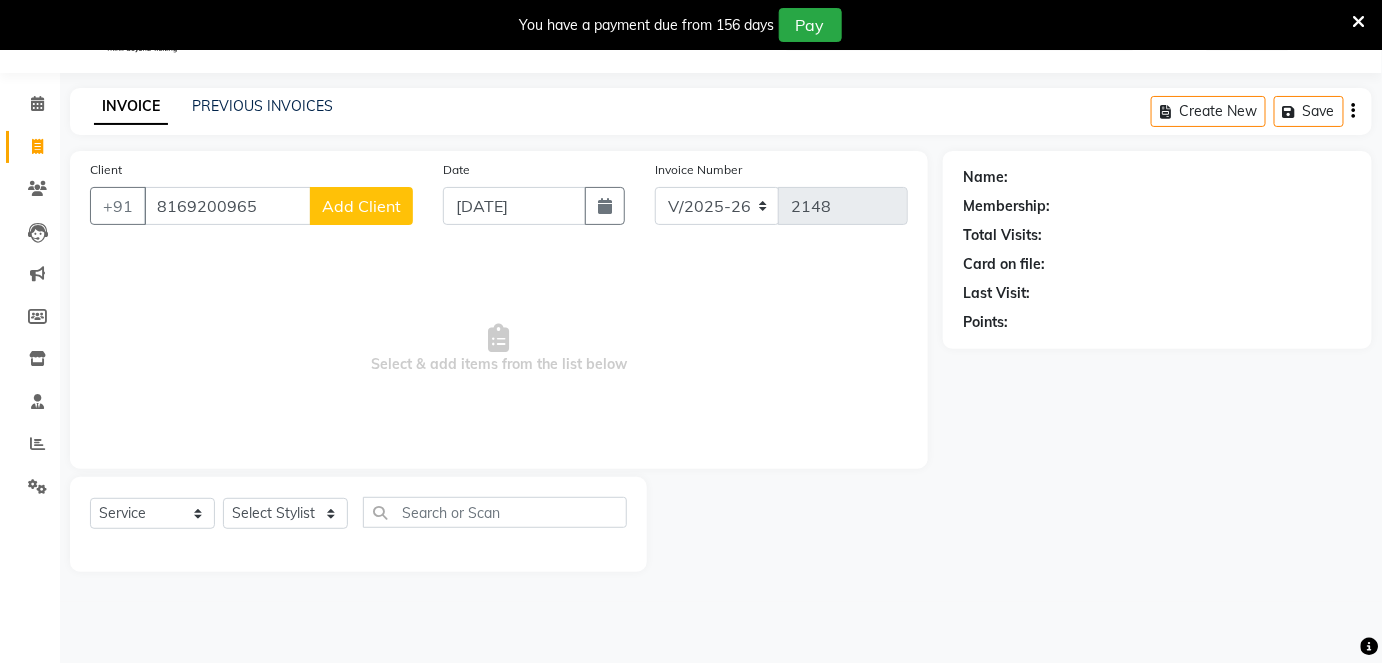 type on "8169200965" 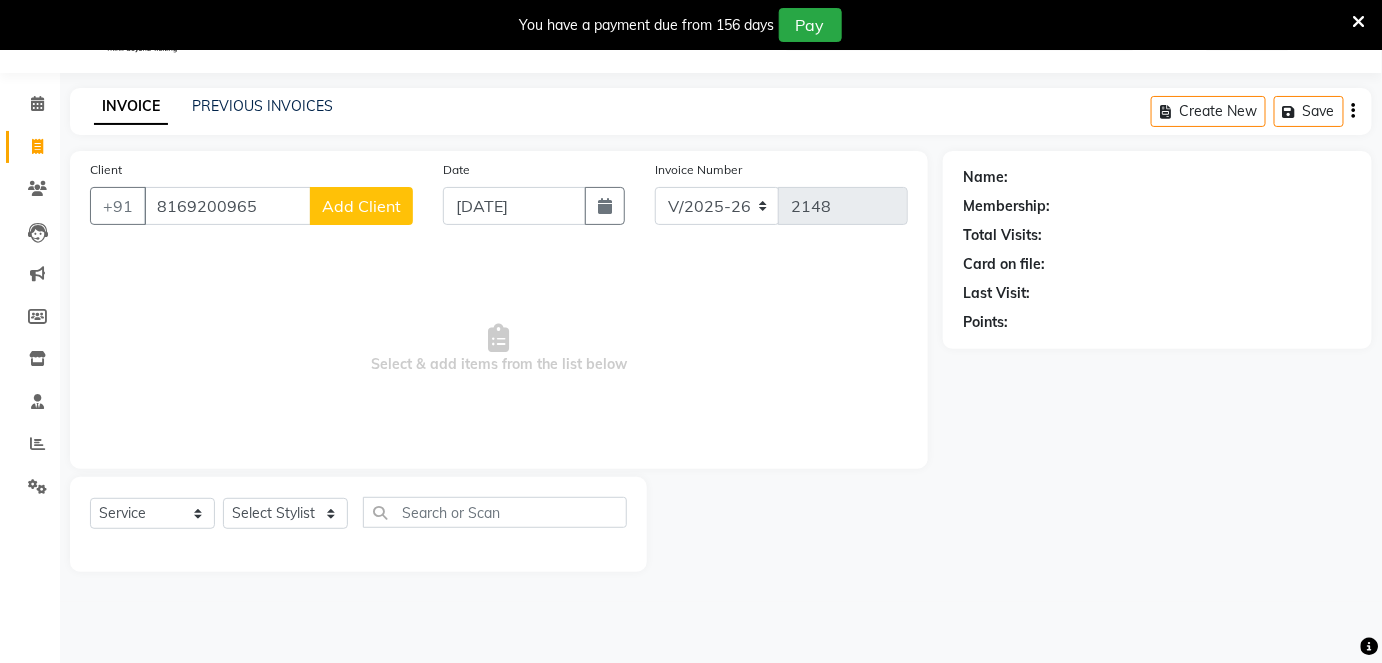 click on "Add Client" 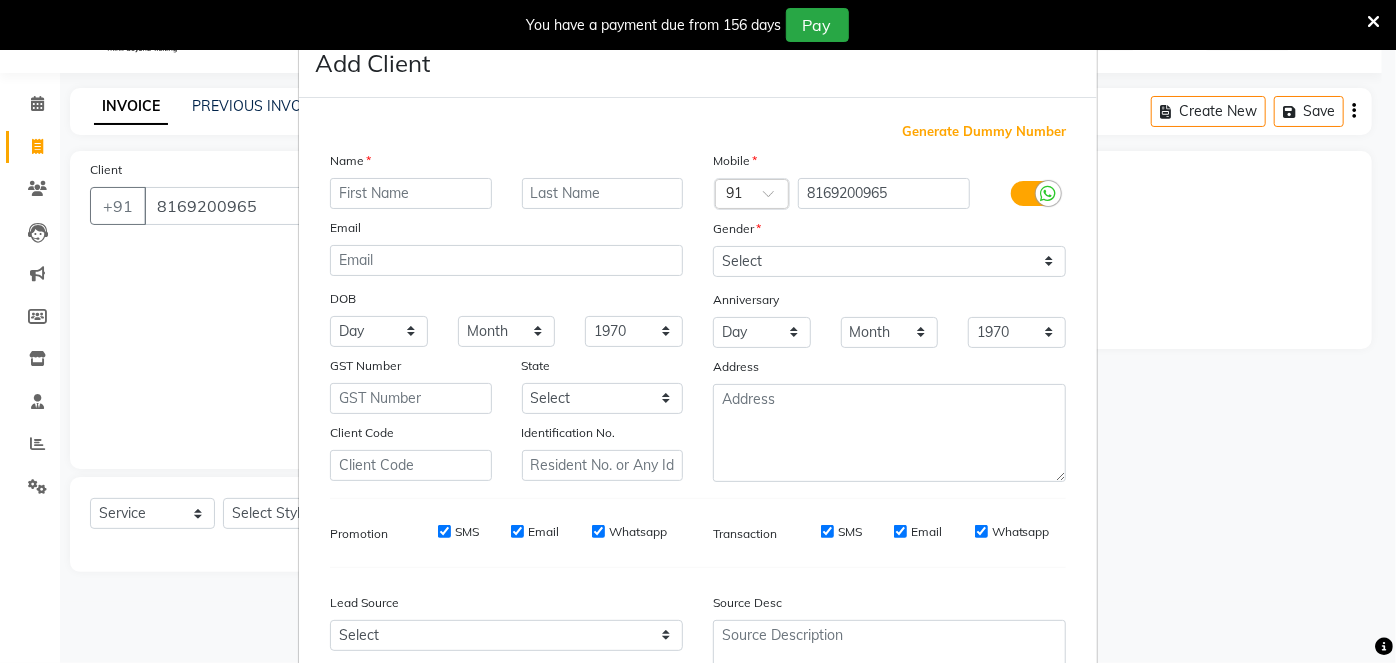 click at bounding box center [411, 193] 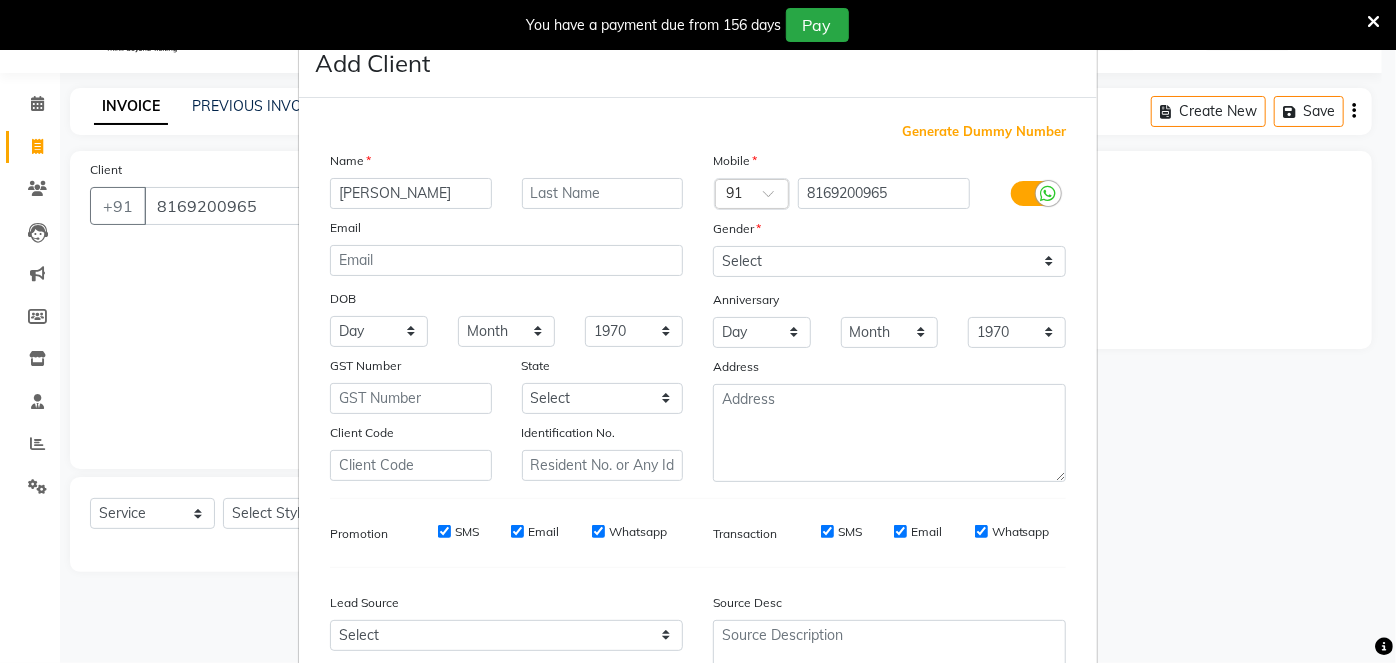 click on "vidhisha" at bounding box center (411, 193) 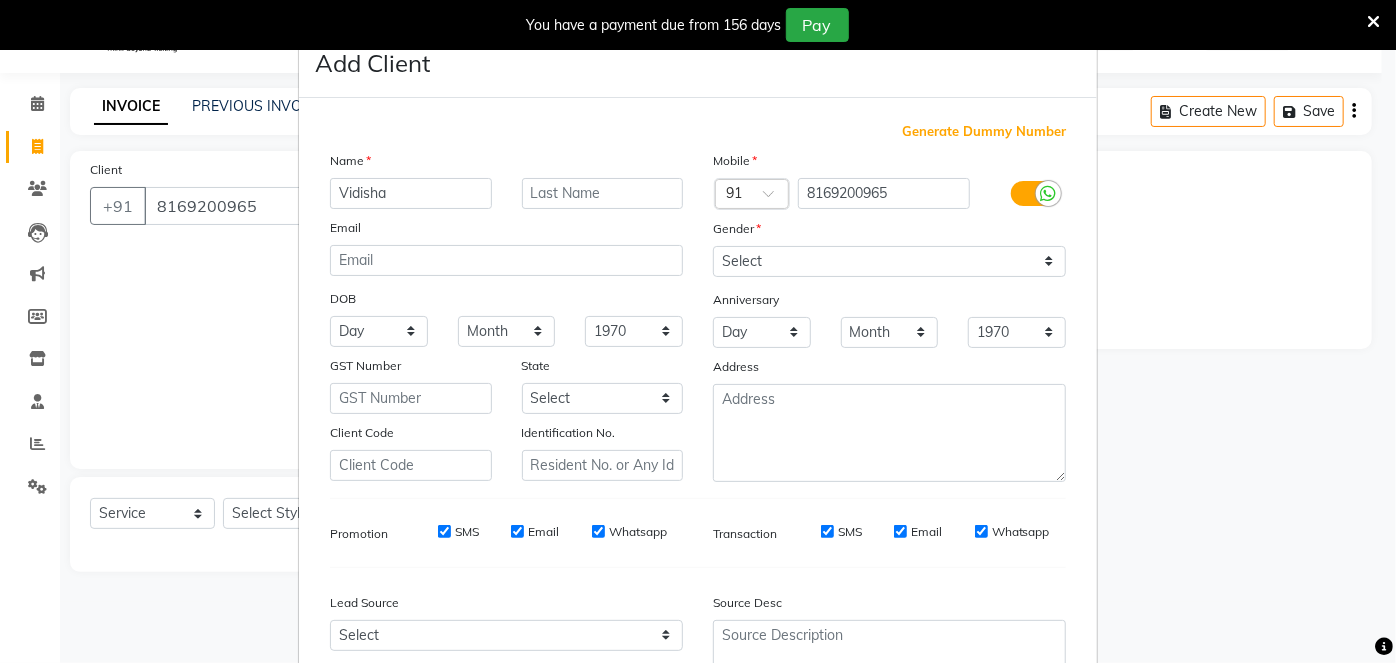 type on "Vidisha" 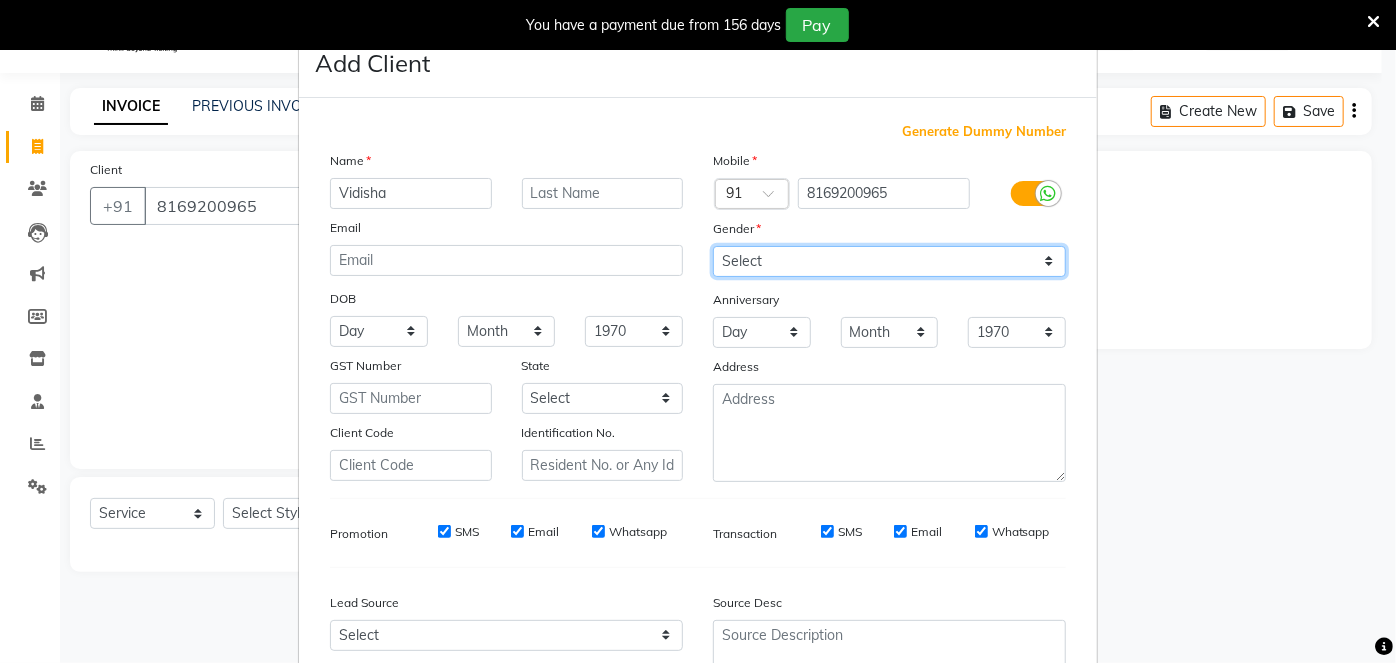 click on "Select Male Female Other Prefer Not To Say" at bounding box center [889, 261] 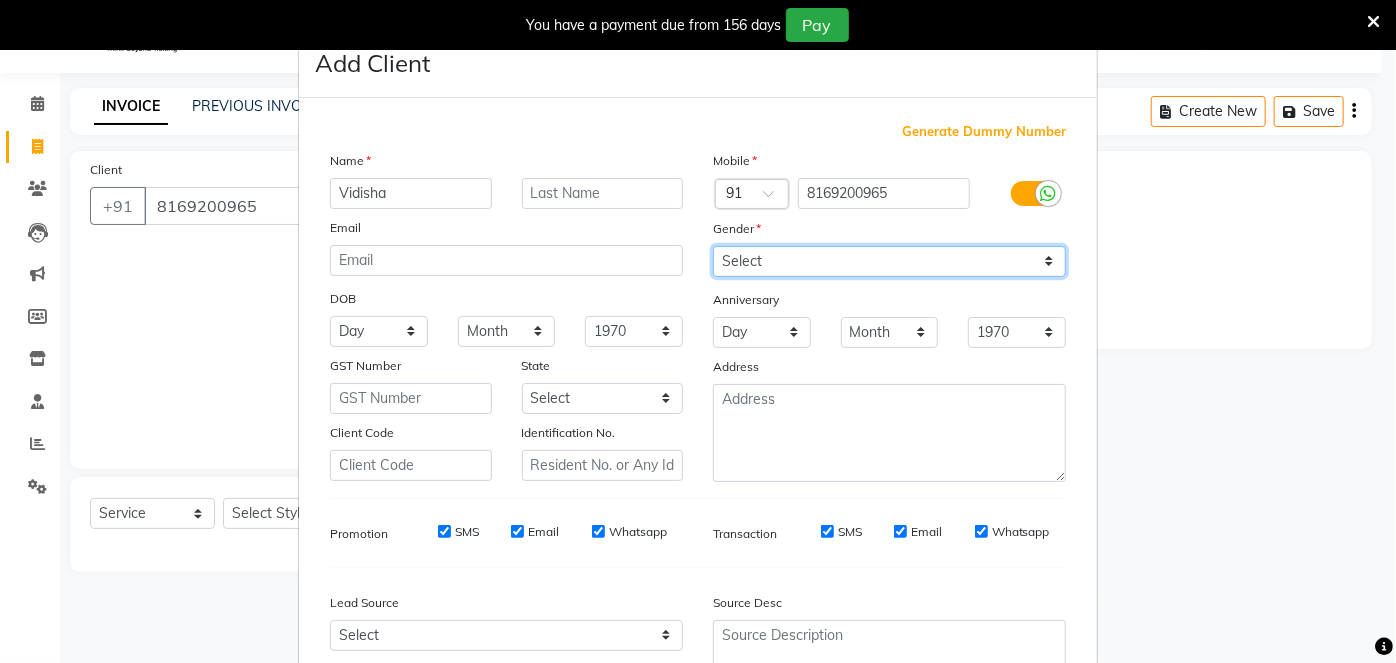 click on "Select Male Female Other Prefer Not To Say" at bounding box center (889, 261) 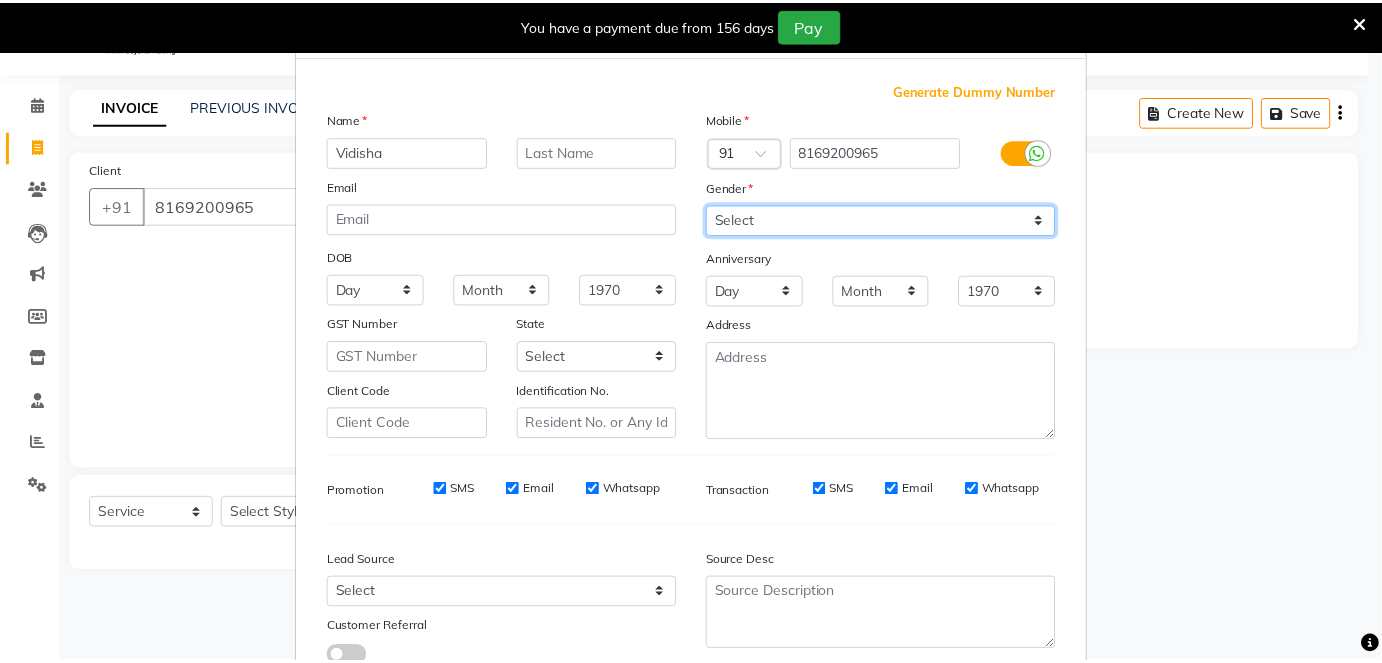scroll, scrollTop: 184, scrollLeft: 0, axis: vertical 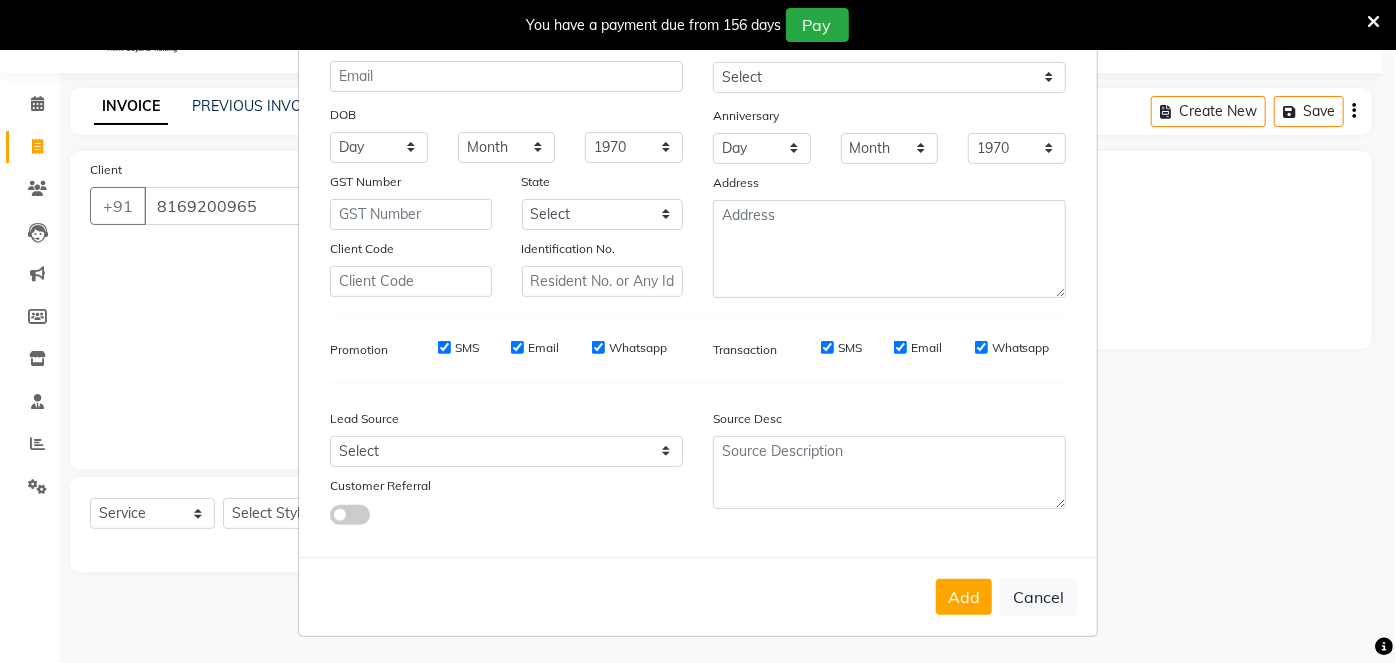 click on "Add" at bounding box center [964, 597] 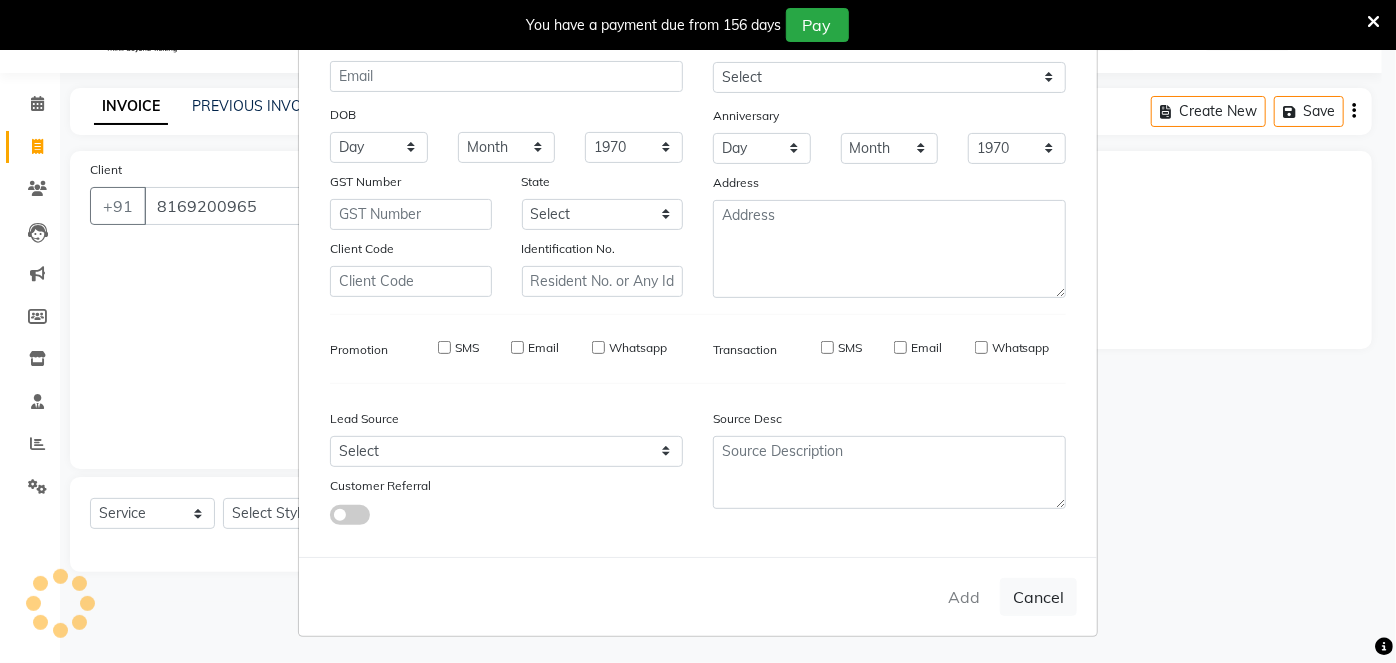 type 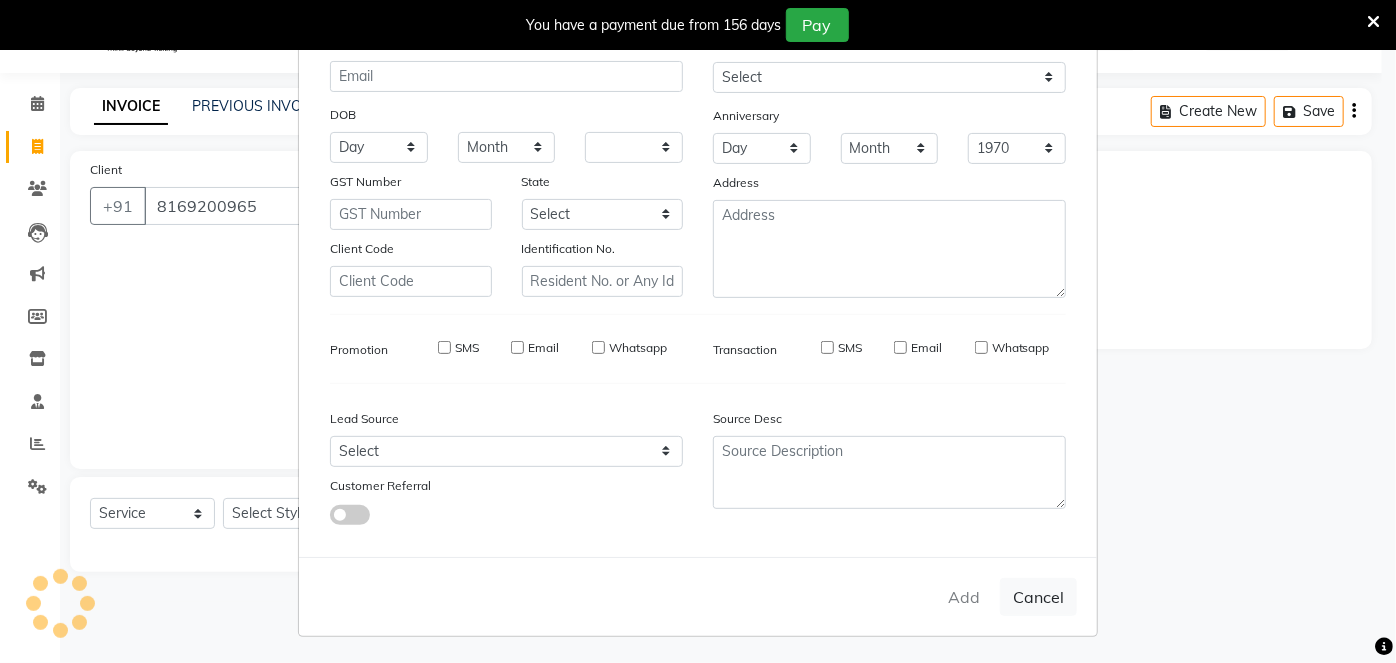 select 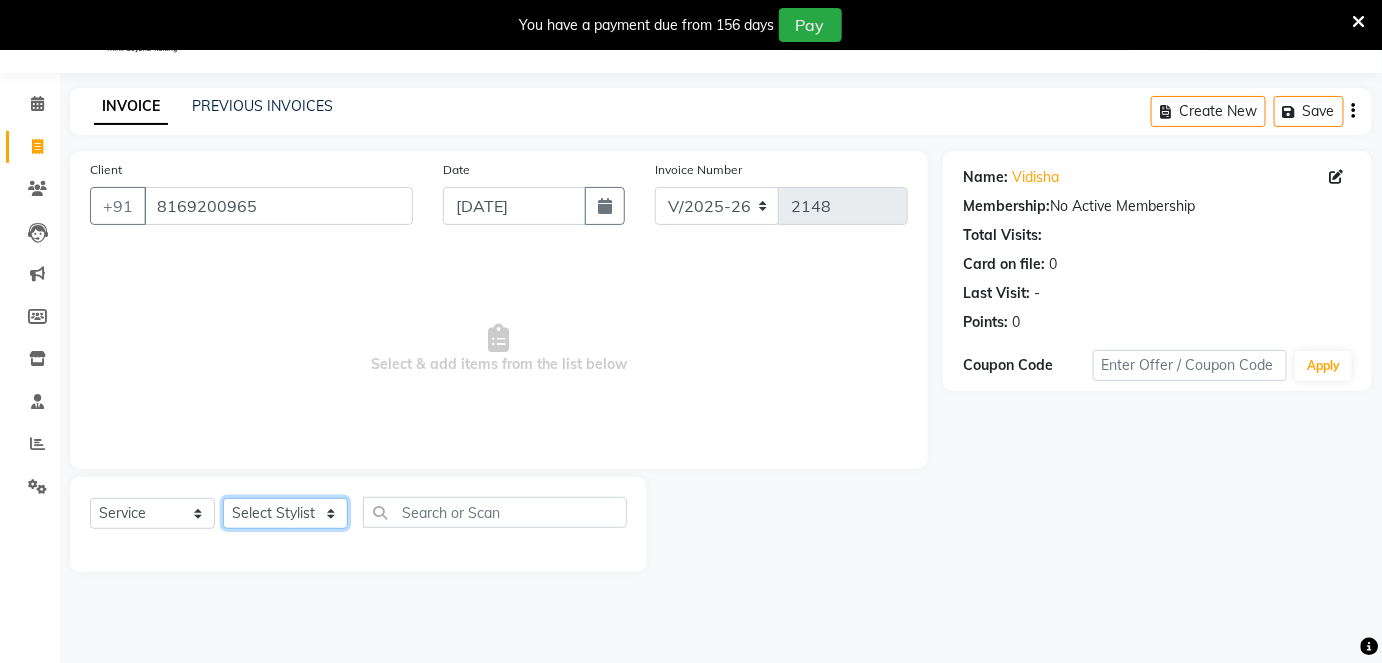 click on "Select Stylist [PERSON_NAME] [PERSON_NAME] [PERSON_NAME] [PERSON_NAME] Jyoti Mahesh  [PERSON_NAME] [PERSON_NAME] [PERSON_NAME] [PERSON_NAME] [PERSON_NAME] [MEDICAL_DATA][PERSON_NAME] [PERSON_NAME] [PERSON_NAME]" 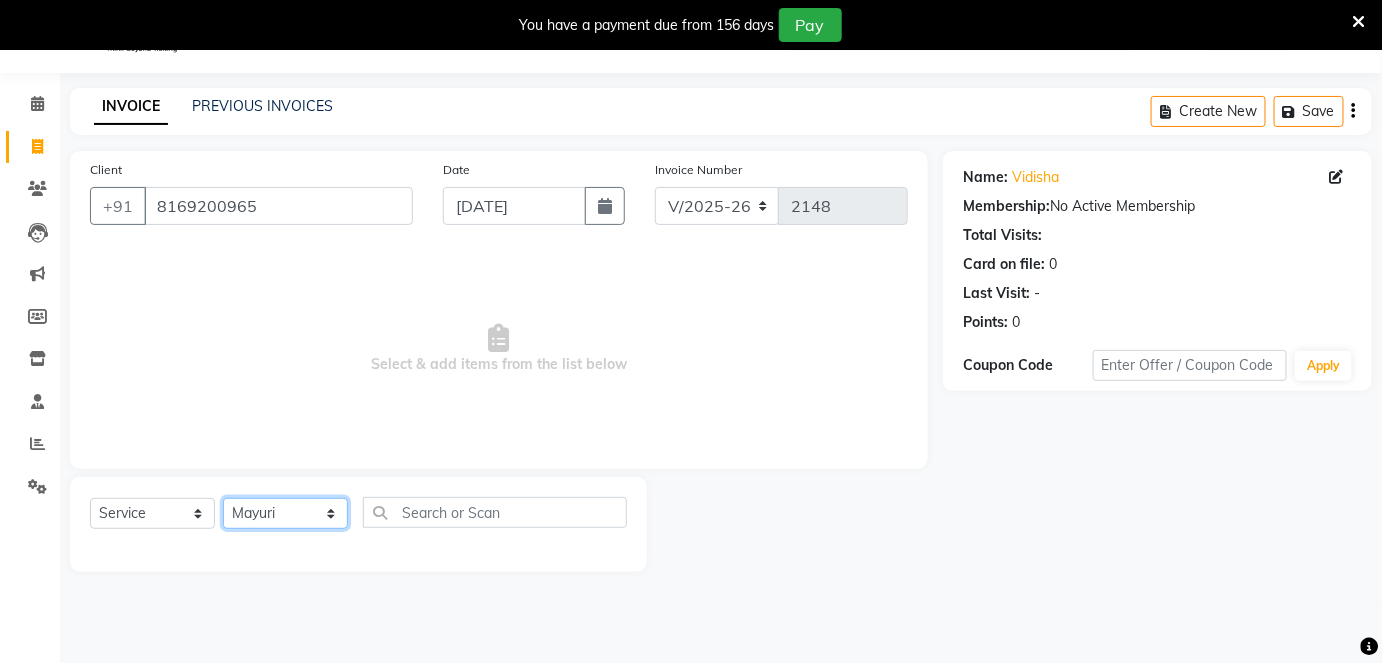 click on "Select Stylist [PERSON_NAME] [PERSON_NAME] [PERSON_NAME] [PERSON_NAME] Jyoti Mahesh  [PERSON_NAME] [PERSON_NAME] [PERSON_NAME] [PERSON_NAME] [PERSON_NAME] [MEDICAL_DATA][PERSON_NAME] [PERSON_NAME] [PERSON_NAME]" 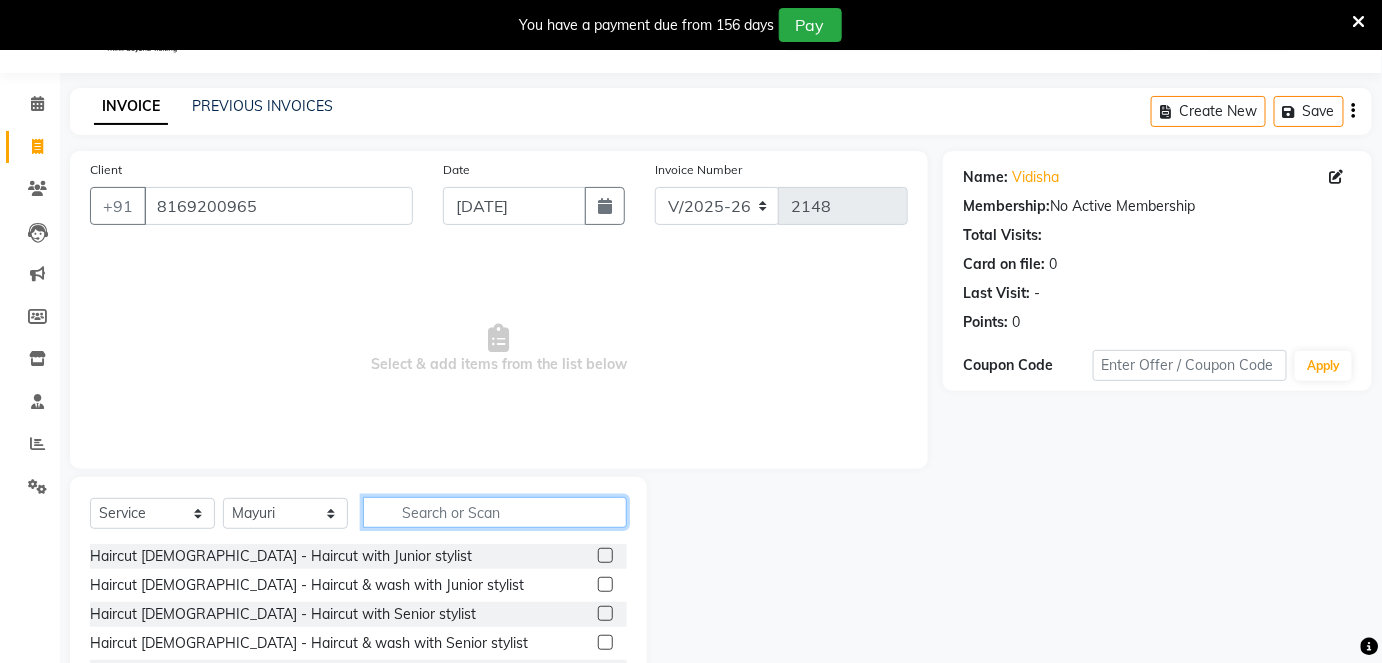 click 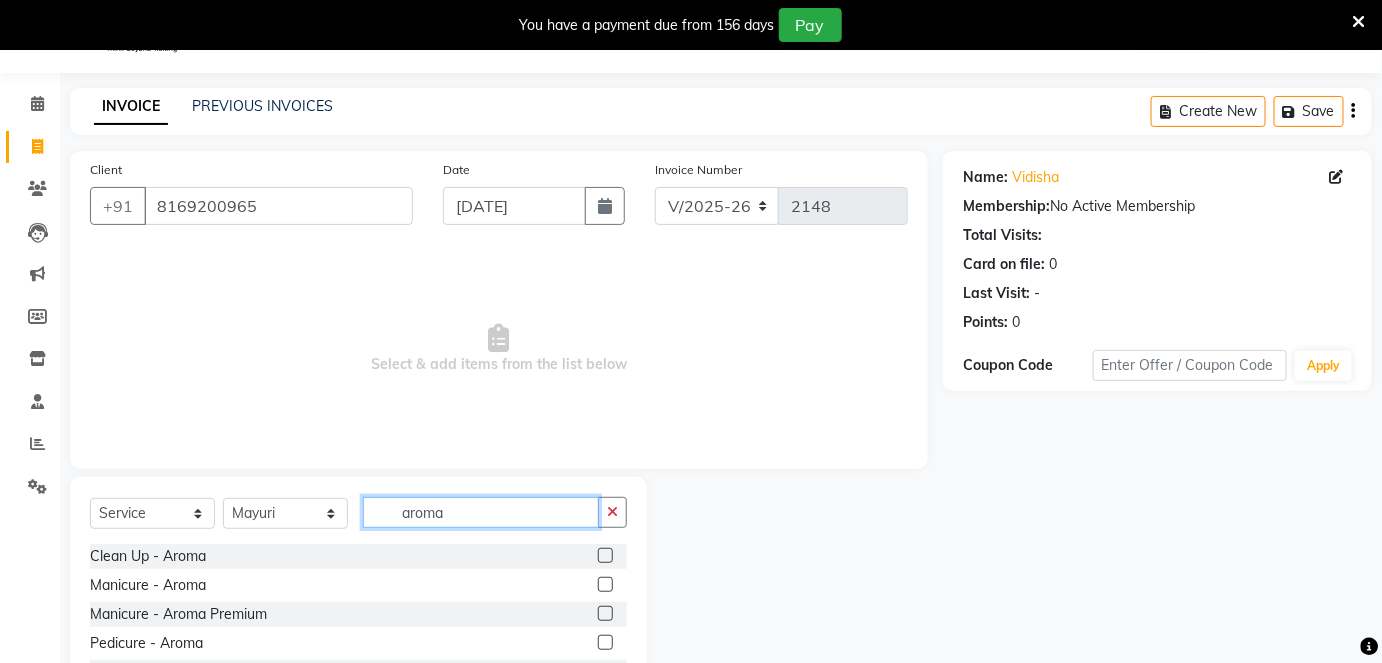 type on "aroma" 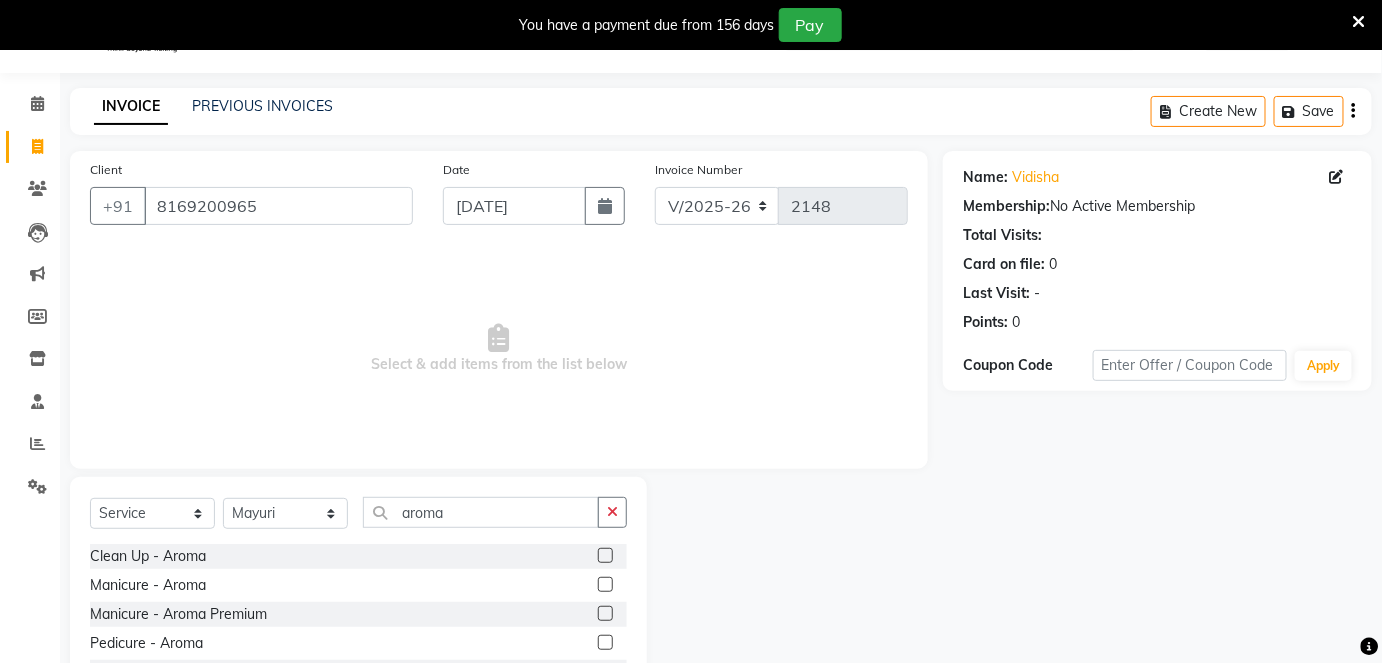 click 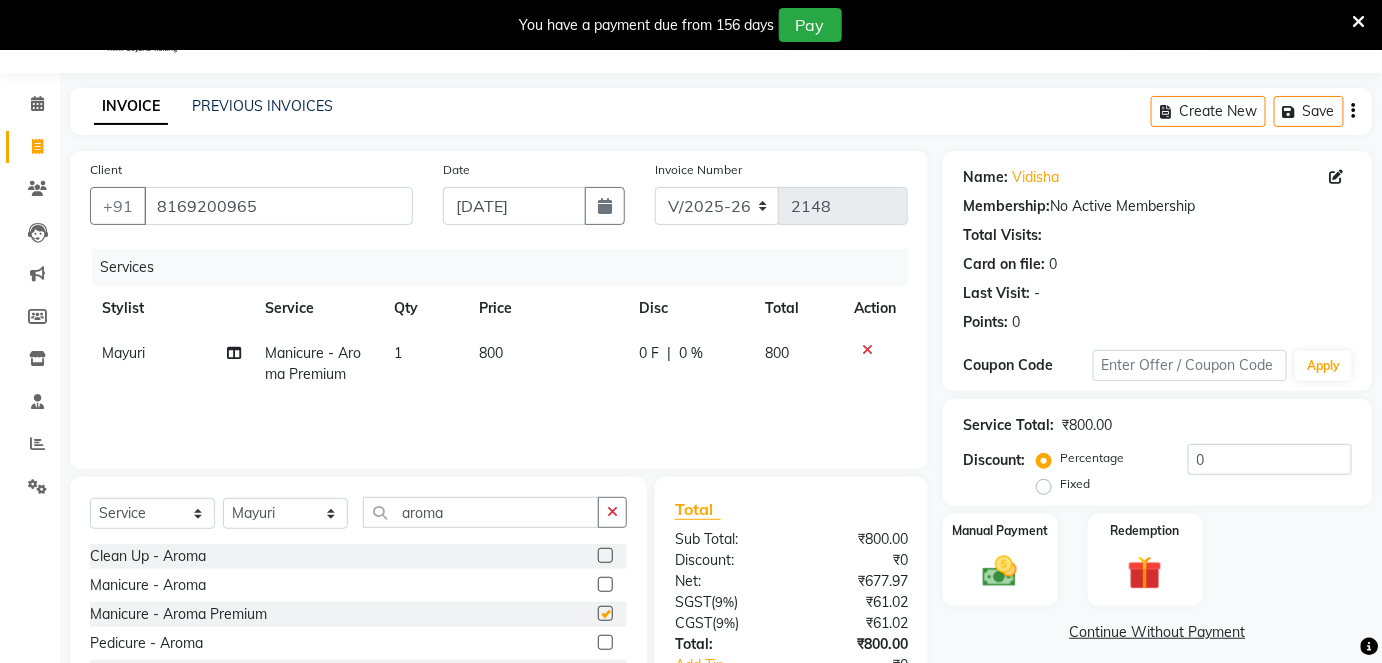 checkbox on "false" 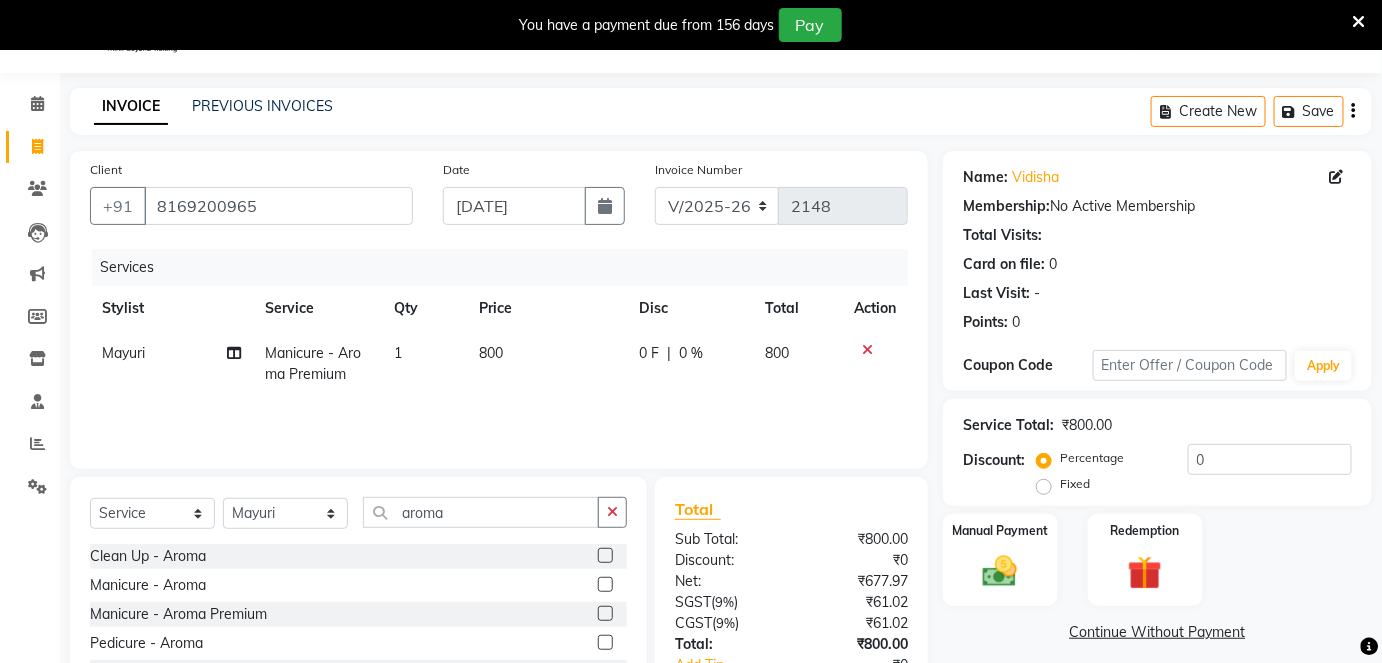 scroll, scrollTop: 139, scrollLeft: 0, axis: vertical 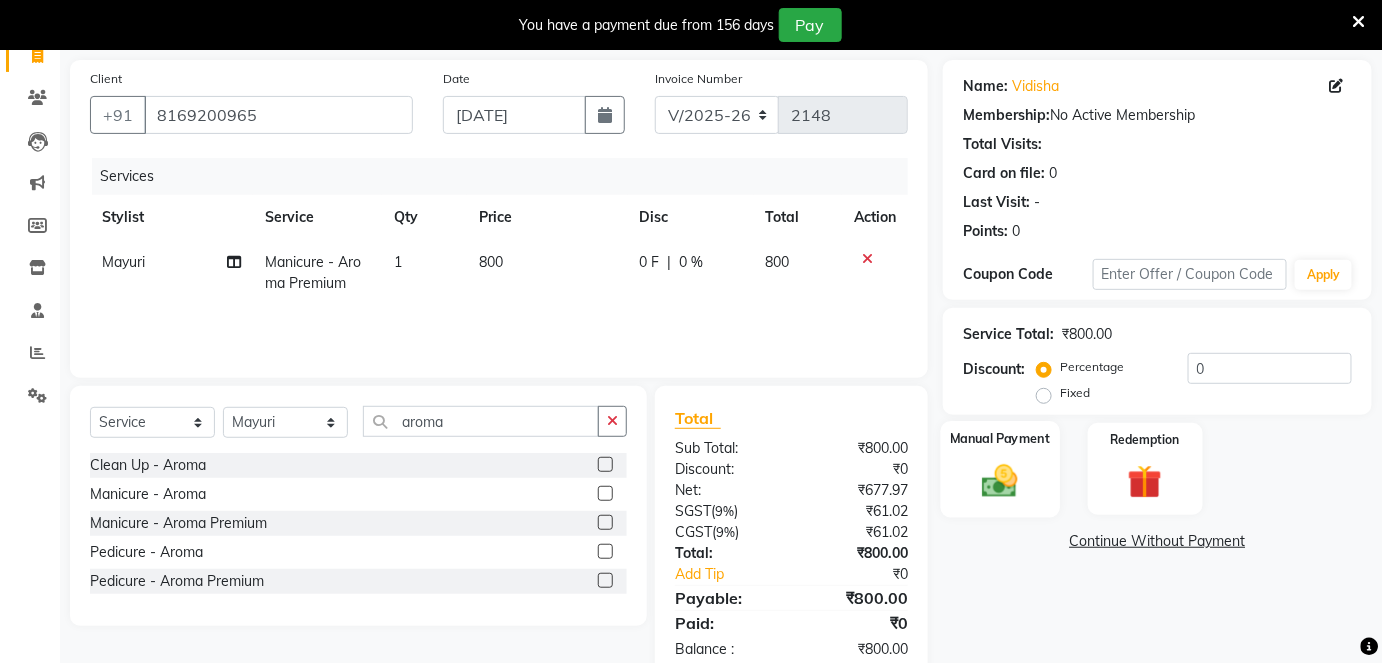 click 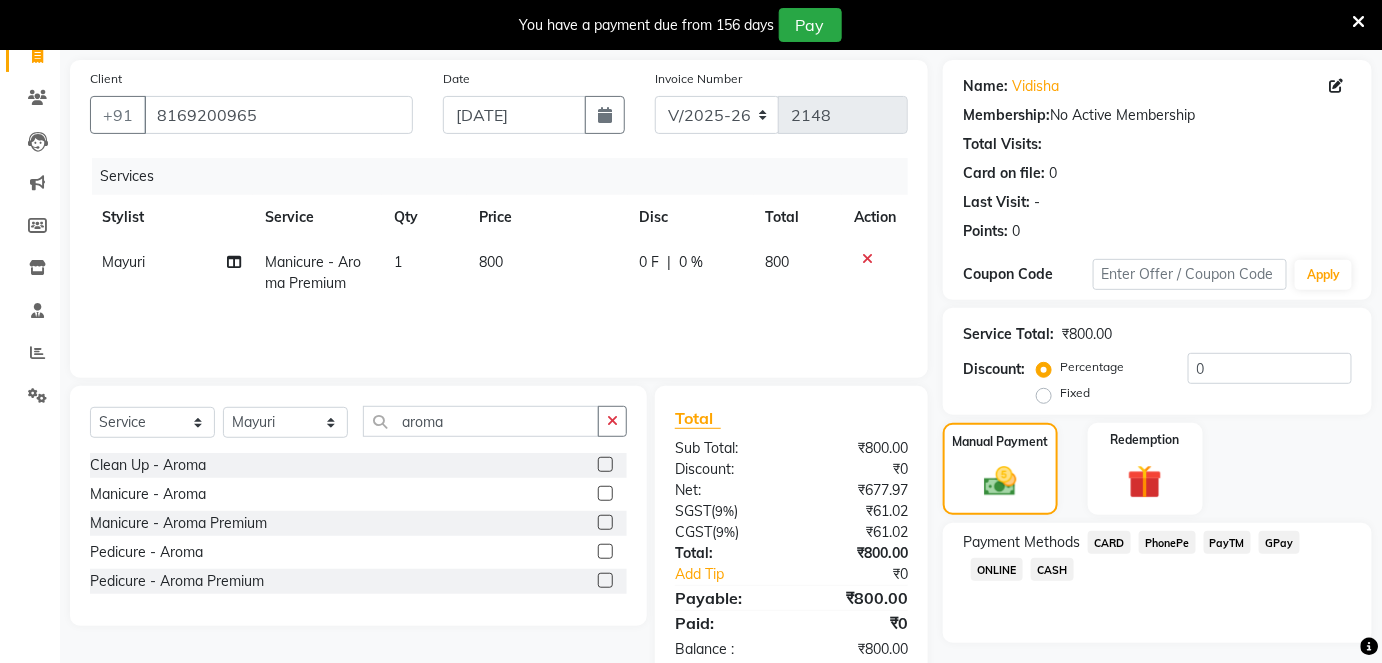 click on "PayTM" 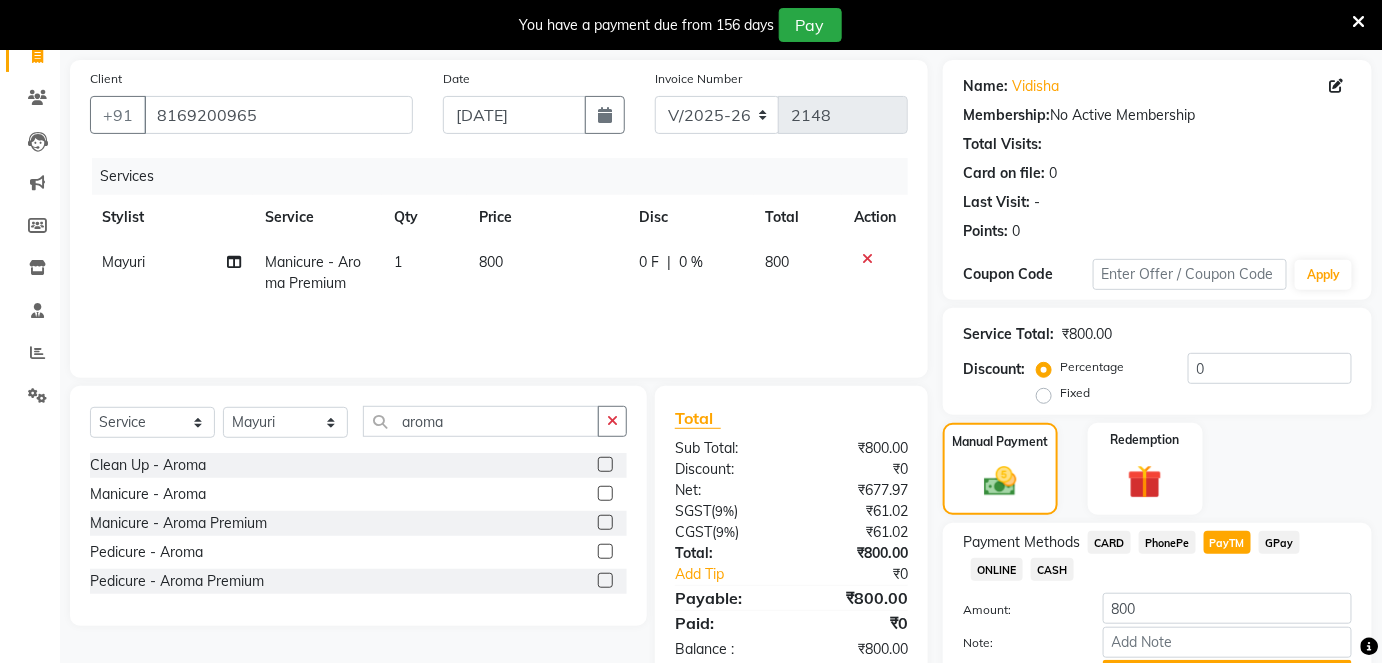 scroll, scrollTop: 245, scrollLeft: 0, axis: vertical 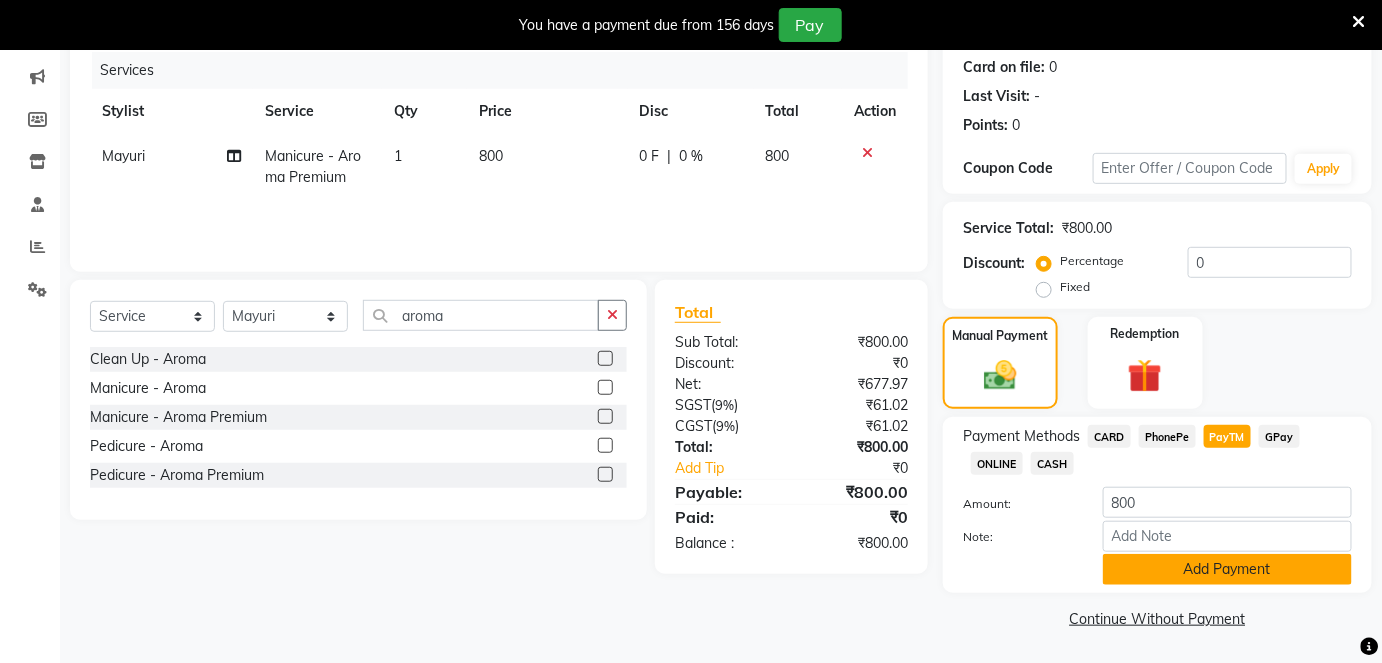 click on "Add Payment" 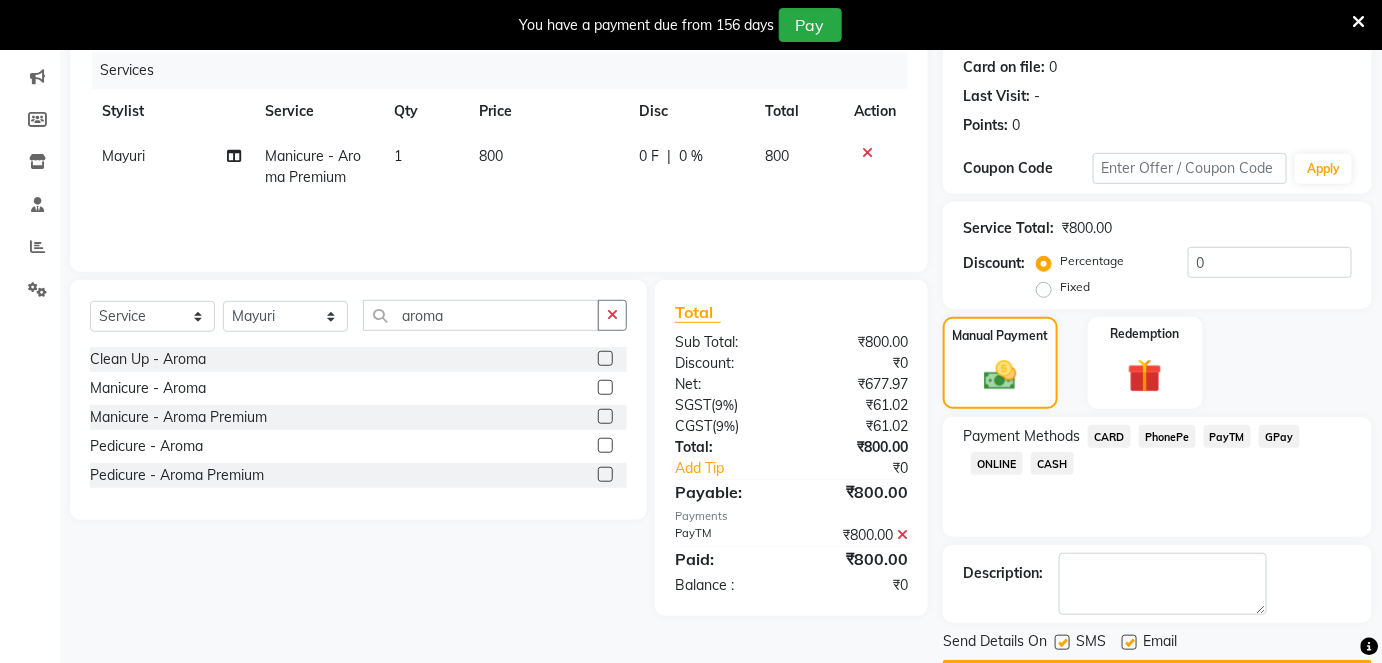 scroll, scrollTop: 301, scrollLeft: 0, axis: vertical 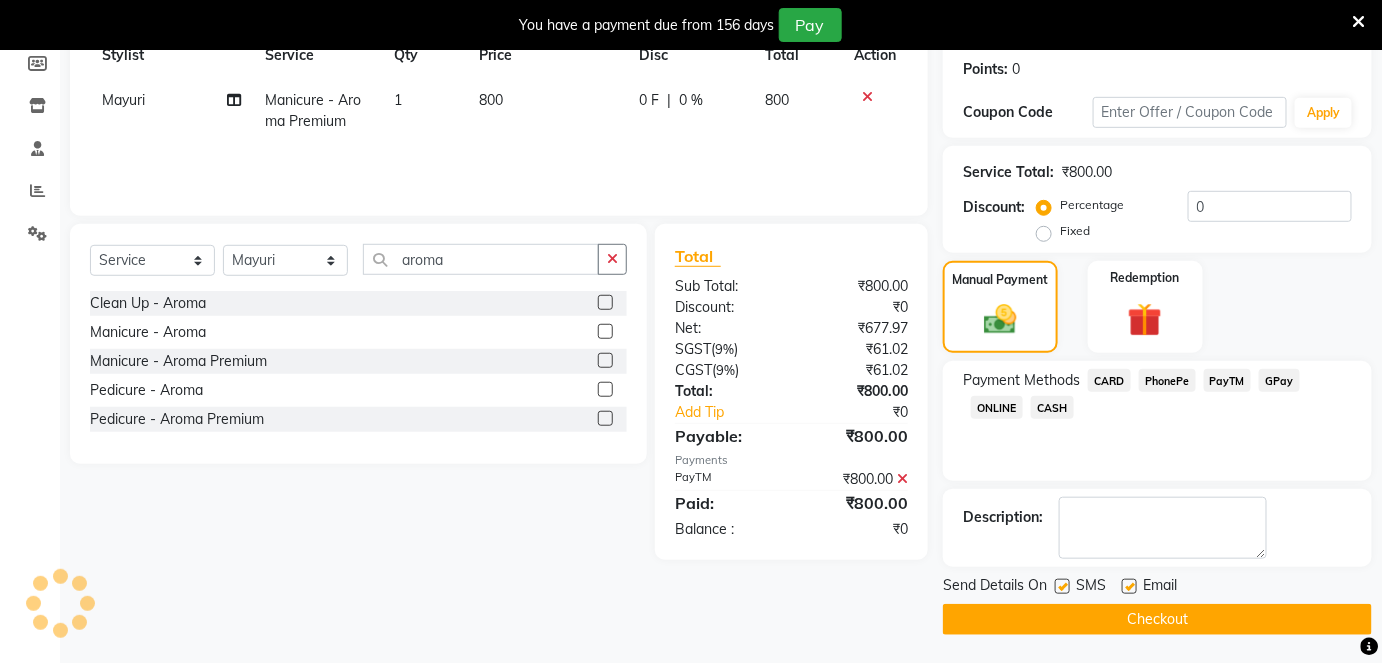 click 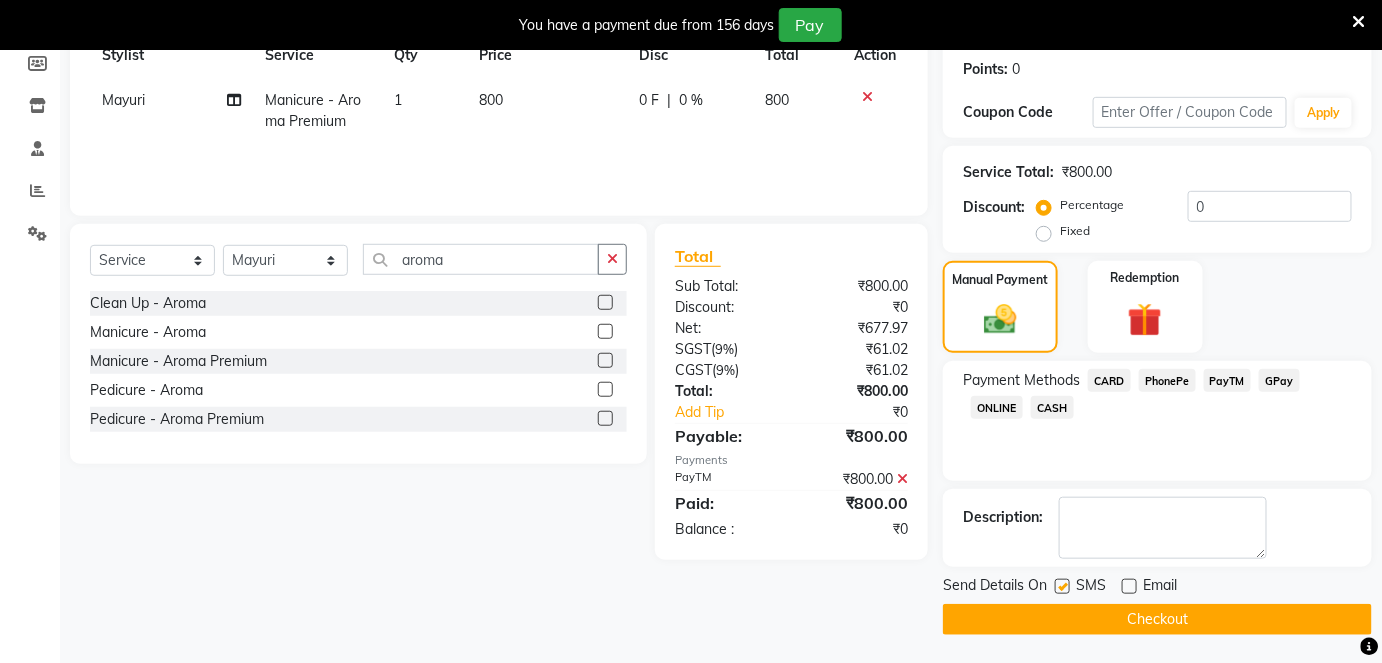 click on "Checkout" 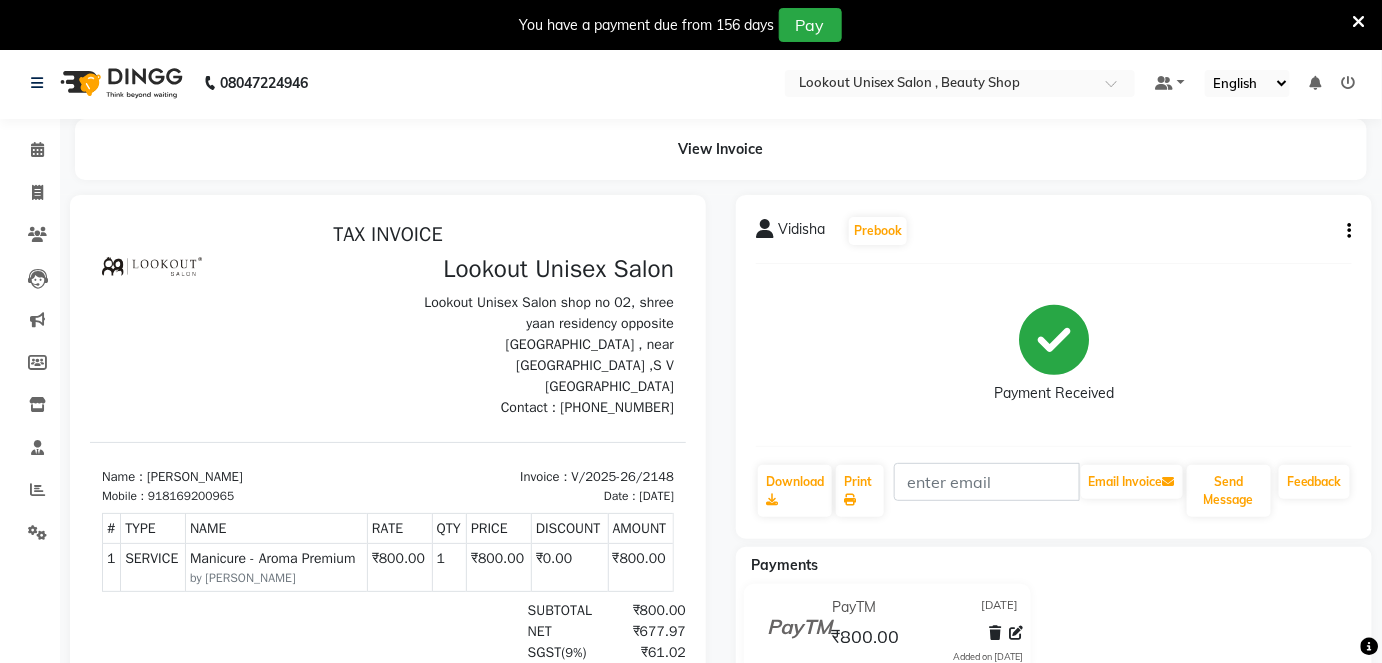 scroll, scrollTop: 0, scrollLeft: 0, axis: both 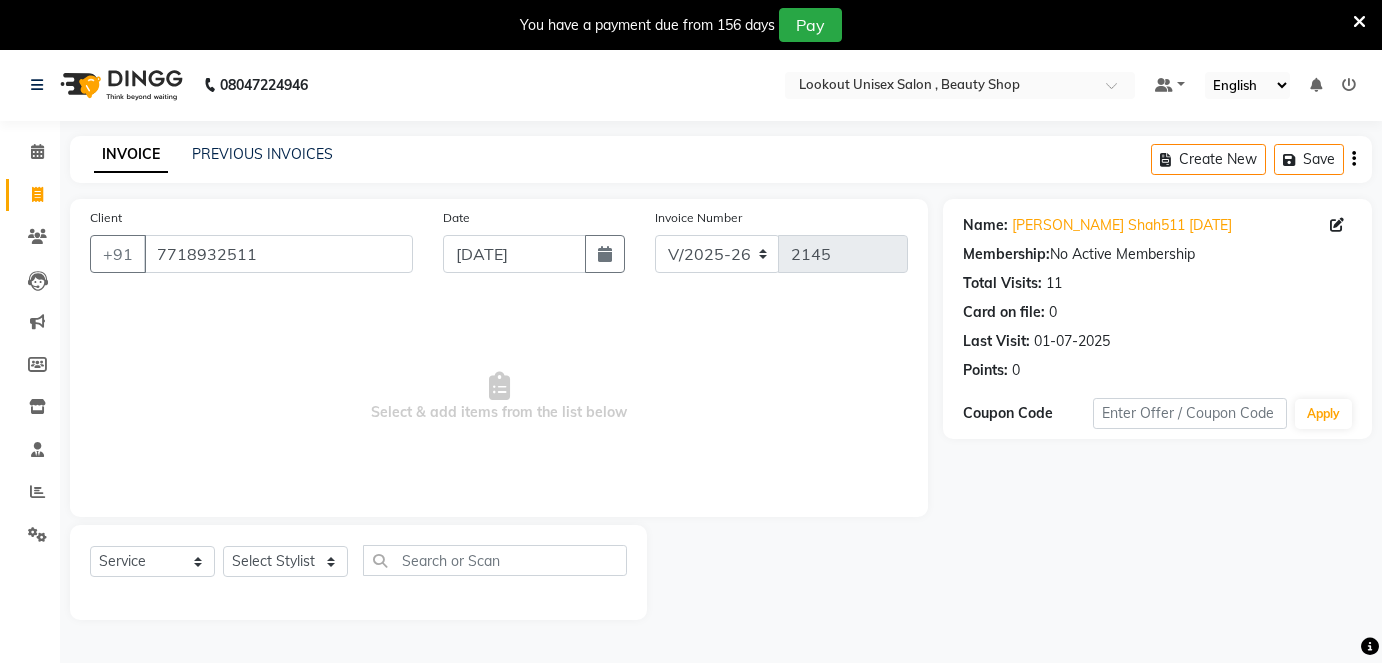 select on "7658" 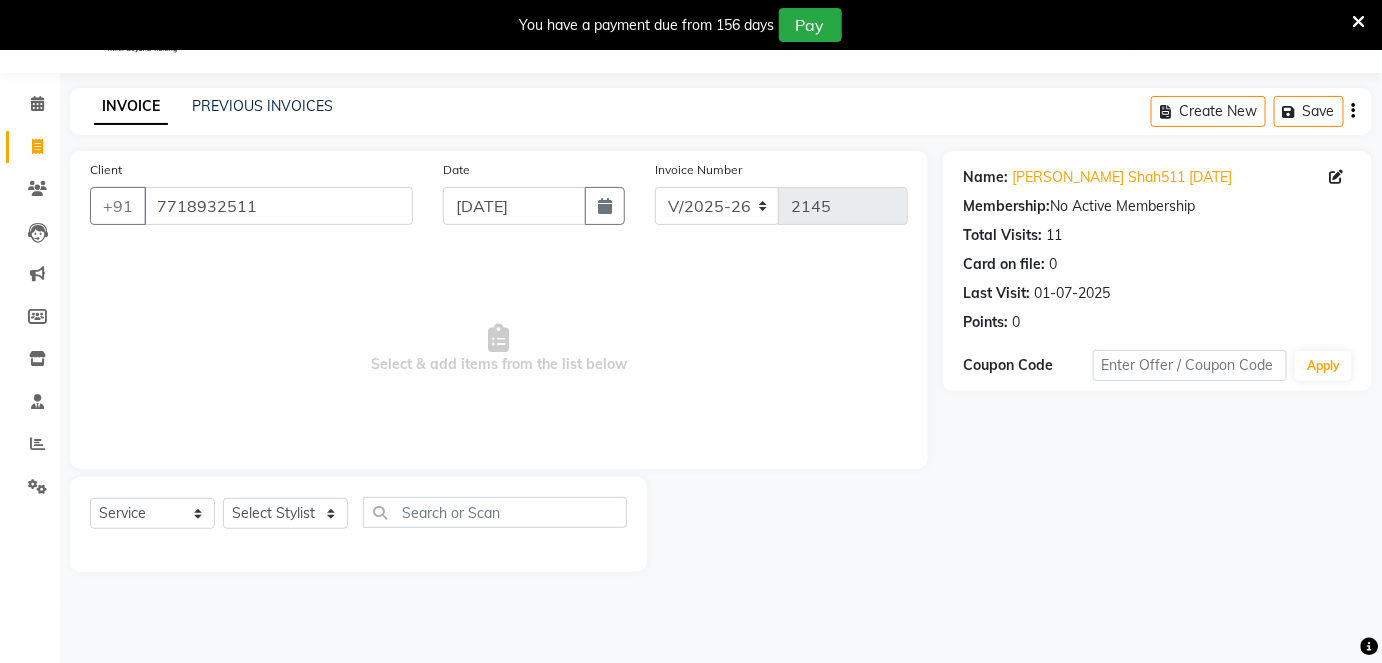 scroll, scrollTop: 0, scrollLeft: 0, axis: both 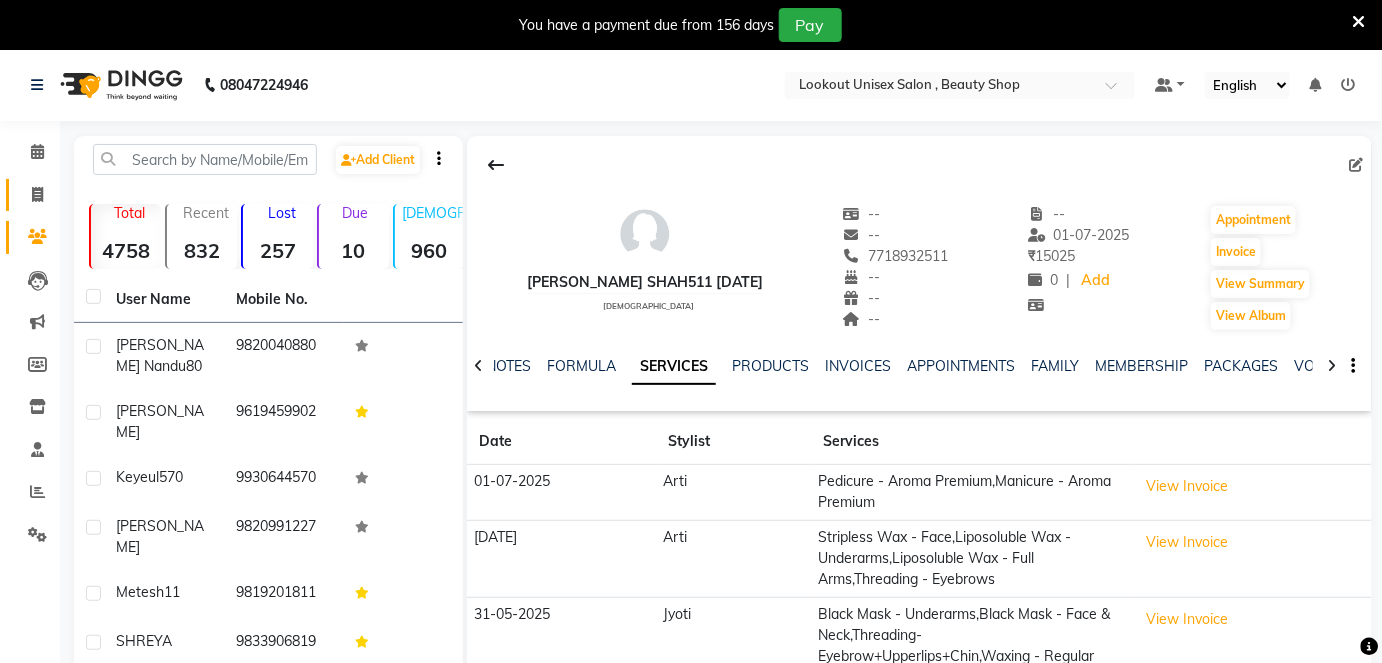drag, startPoint x: 33, startPoint y: 192, endPoint x: 42, endPoint y: 202, distance: 13.453624 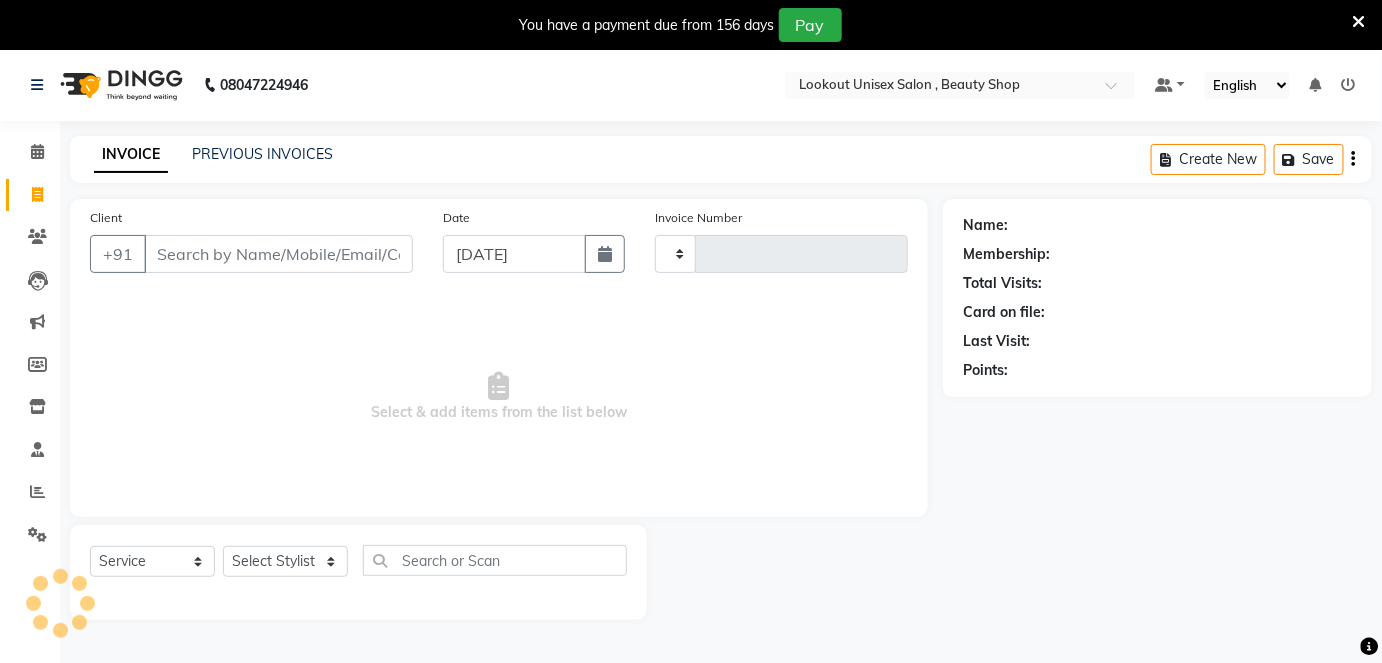 type on "2146" 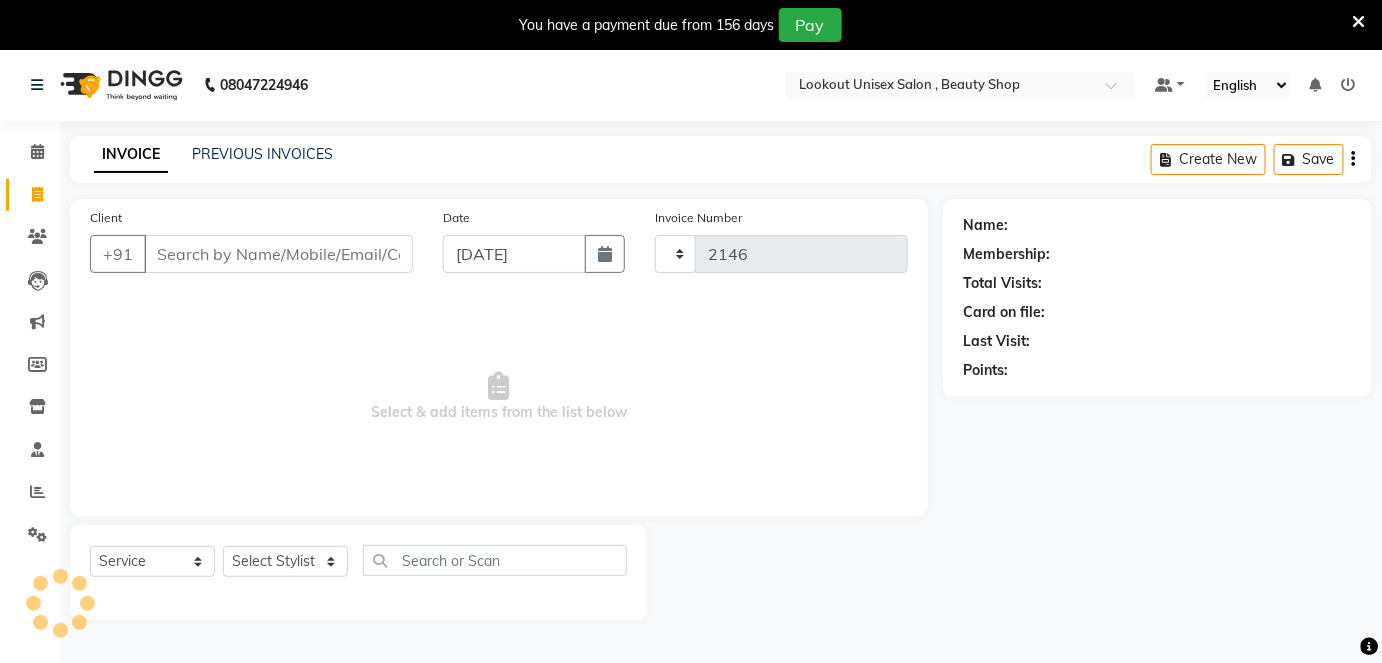 scroll, scrollTop: 48, scrollLeft: 0, axis: vertical 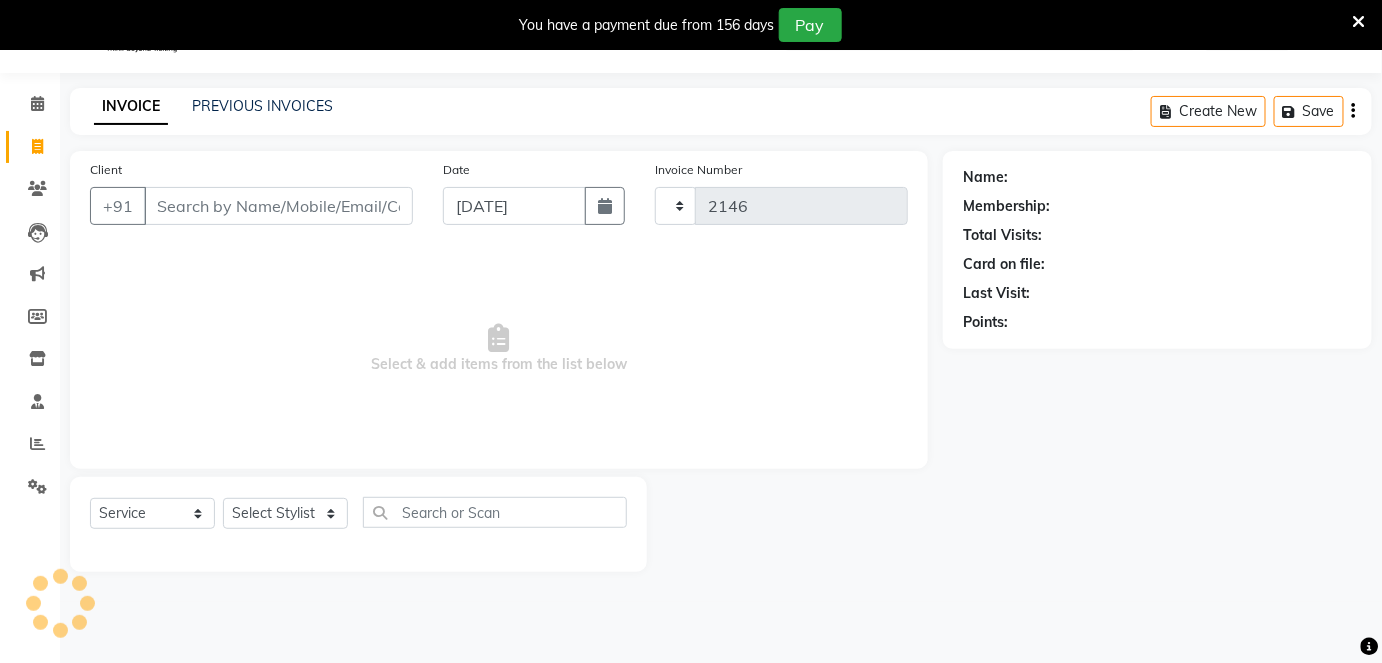 select on "7658" 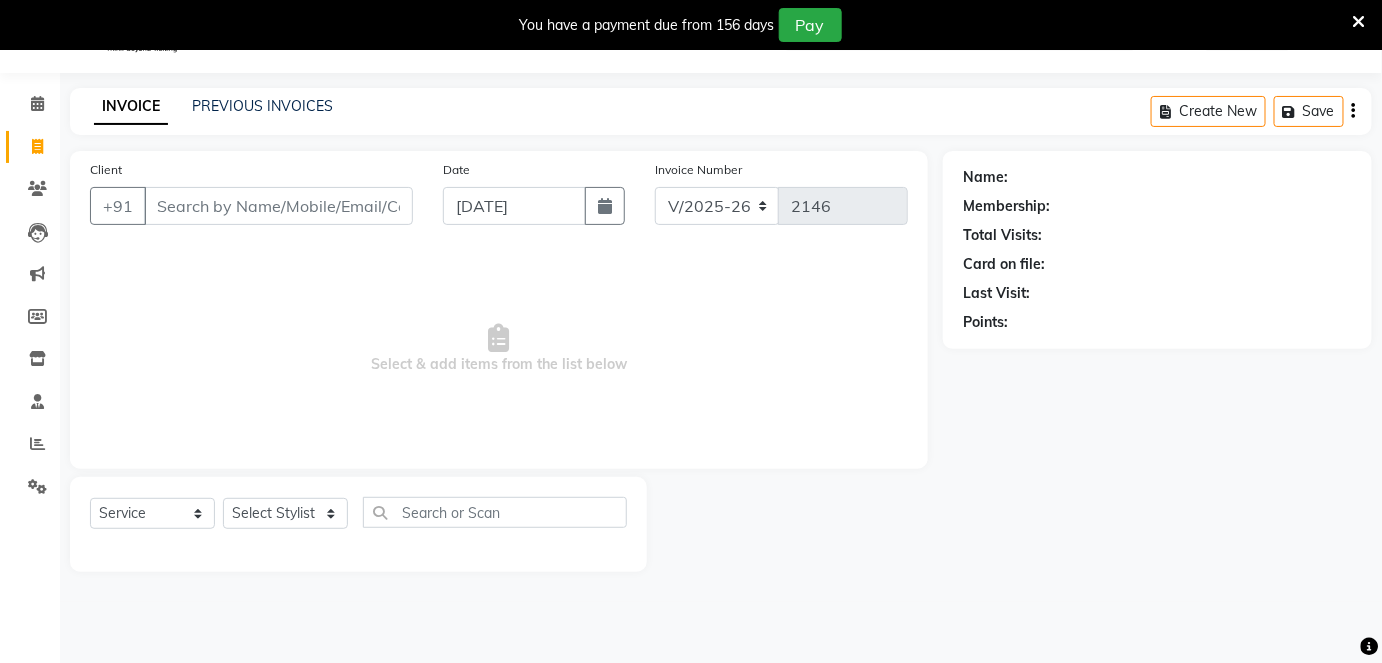 click on "Client" at bounding box center [278, 206] 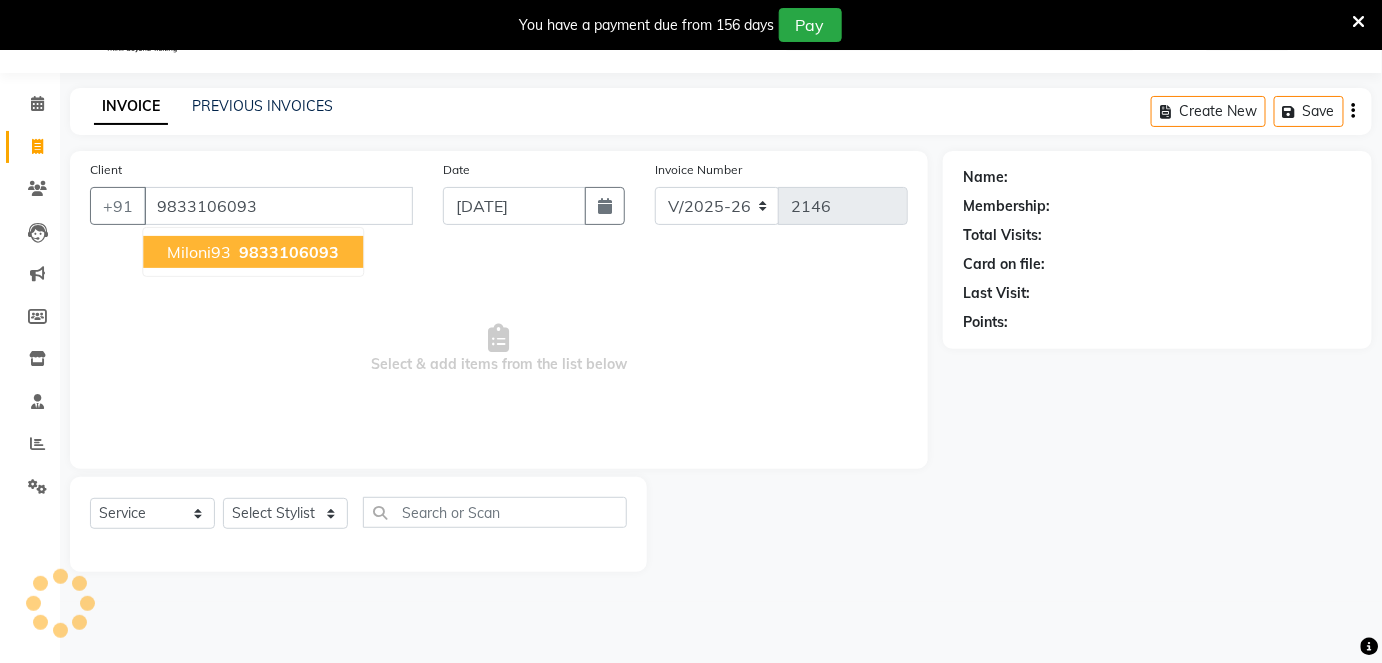 click on "miloni93   9833106093" at bounding box center (253, 252) 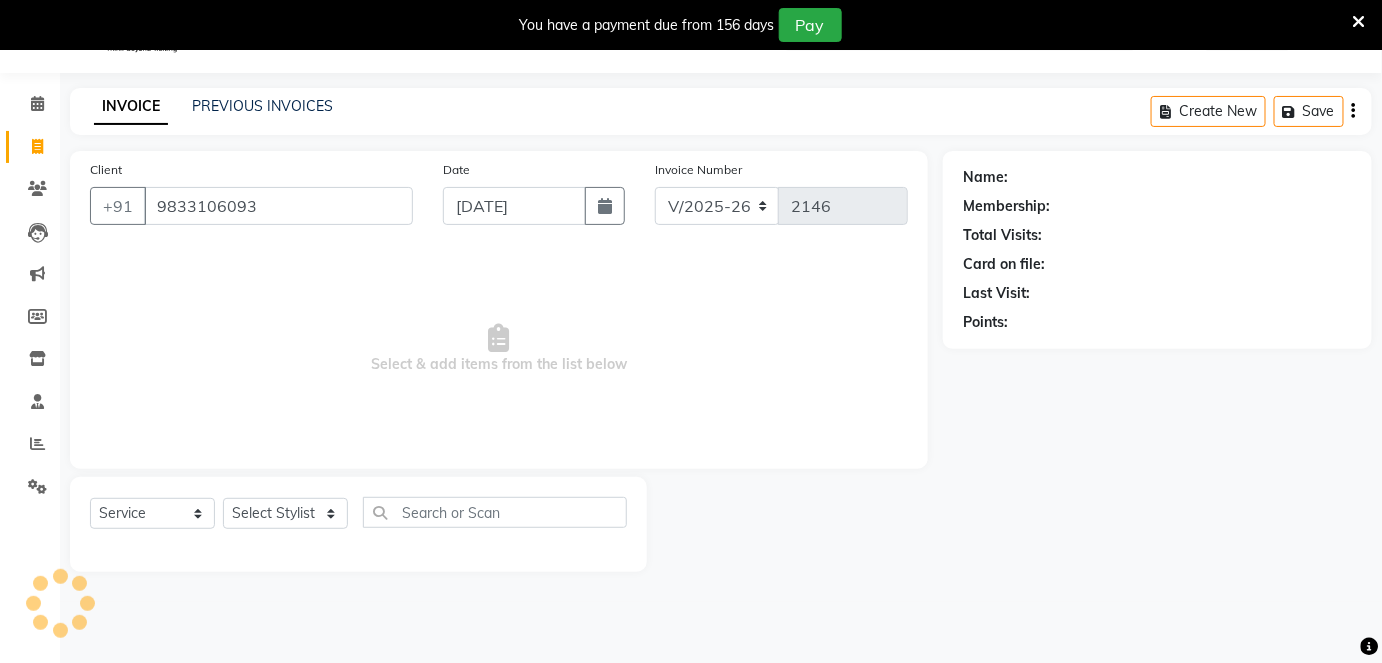 type on "9833106093" 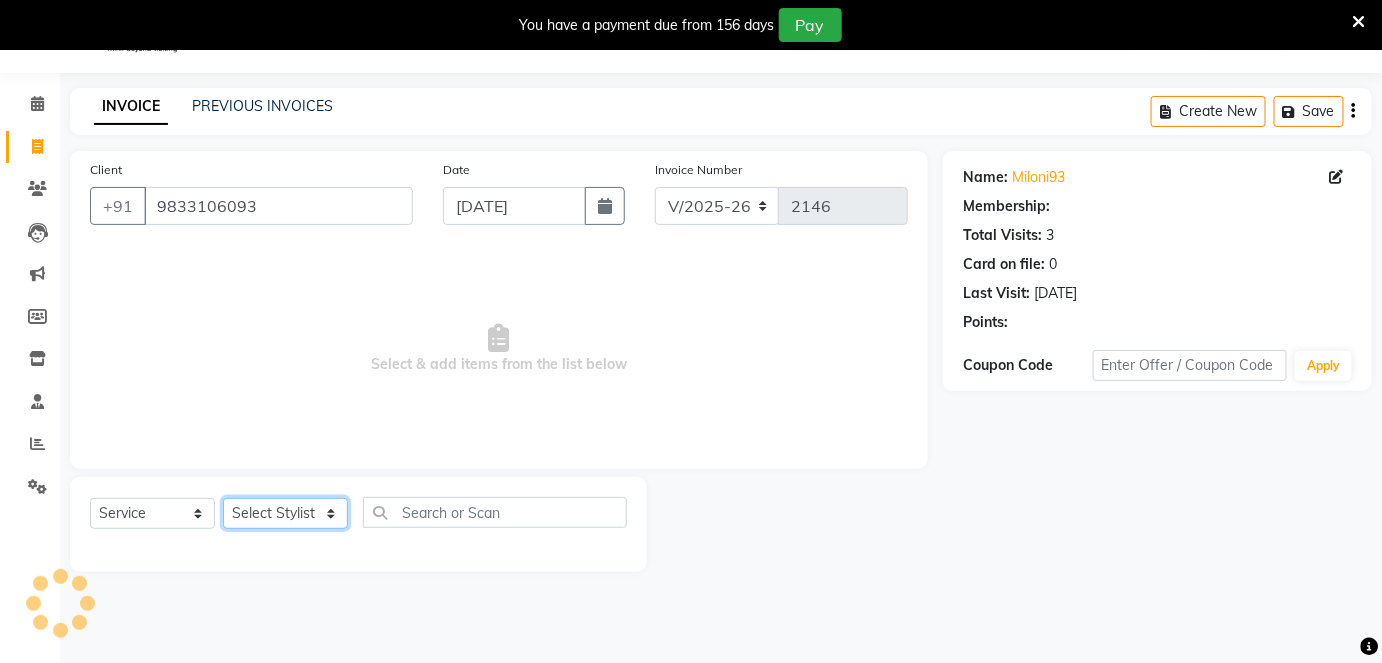 click on "Select Stylist Arti CHANDANI Deepali Dhaval Sir DISHA KAMDAR Hussain Indrajeet Jyoti Mahesh  Manisha Mayuri Mehboob Nabil Nazreen Nikita Rahul Rajan Rishika Salma Salmani Shivani UMAR" 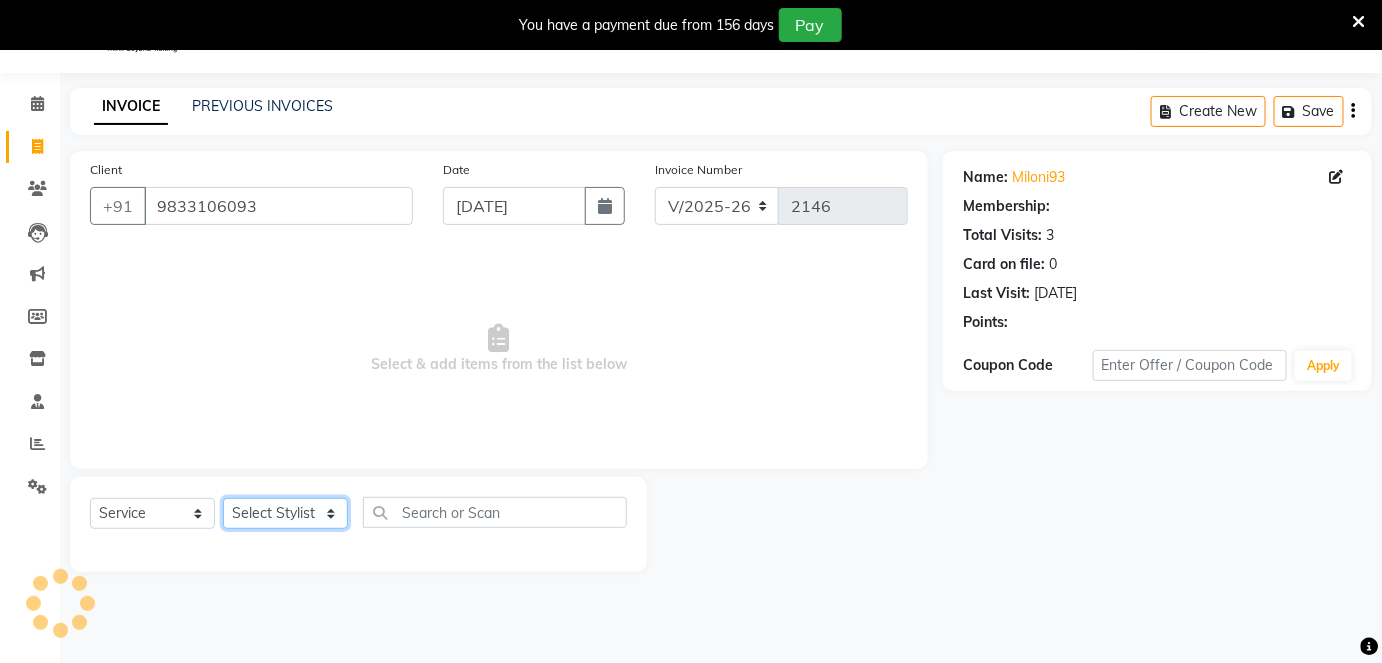 select on "68259" 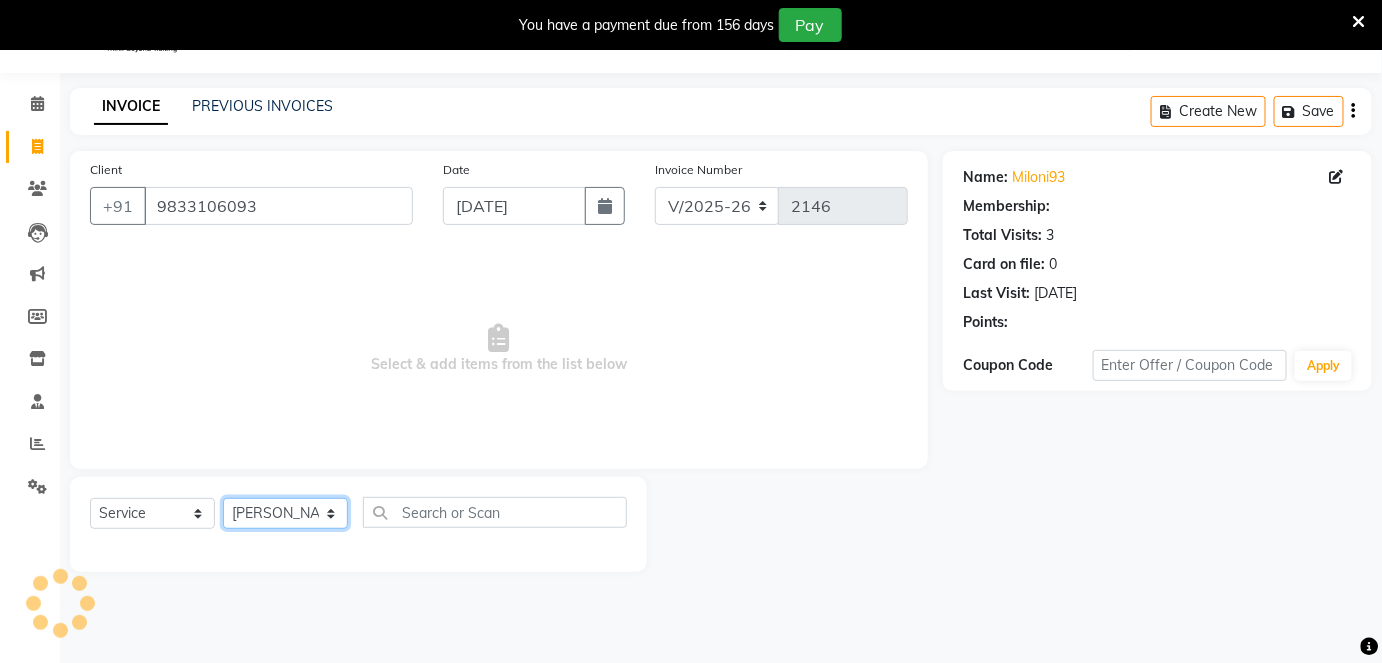 click on "Select Stylist Arti CHANDANI Deepali Dhaval Sir DISHA KAMDAR Hussain Indrajeet Jyoti Mahesh  Manisha Mayuri Mehboob Nabil Nazreen Nikita Rahul Rajan Rishika Salma Salmani Shivani UMAR" 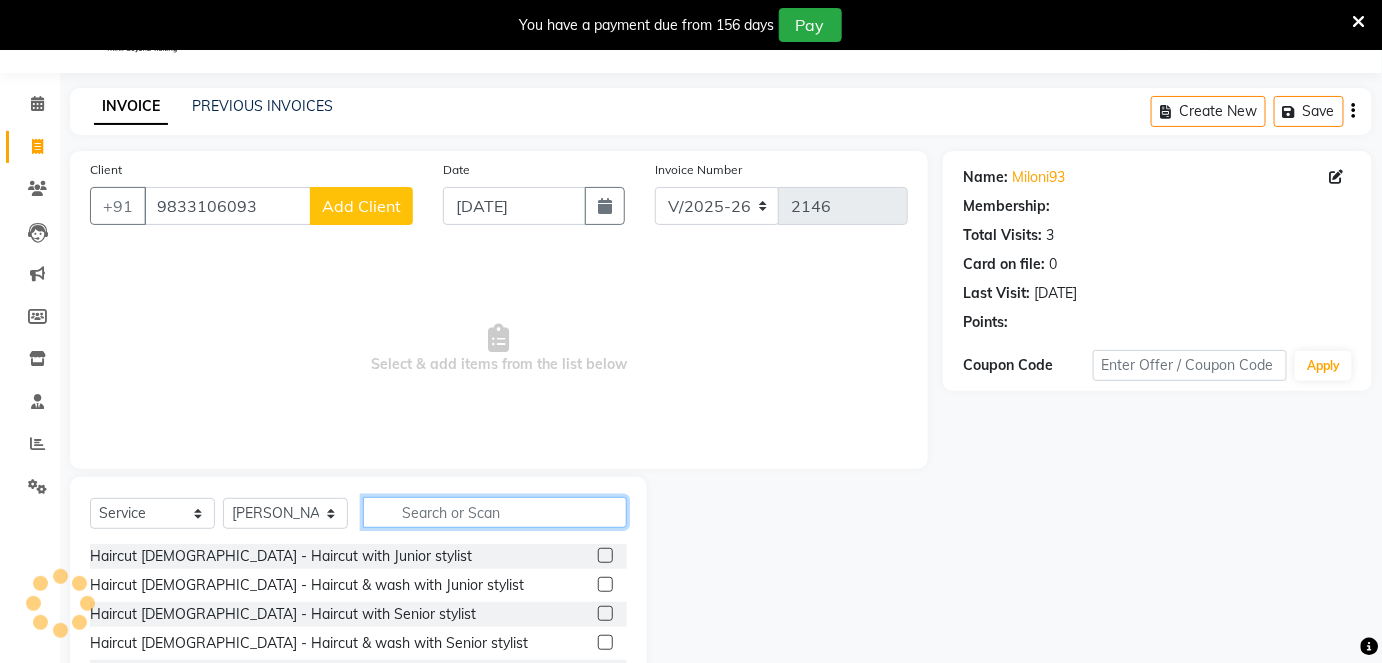 click 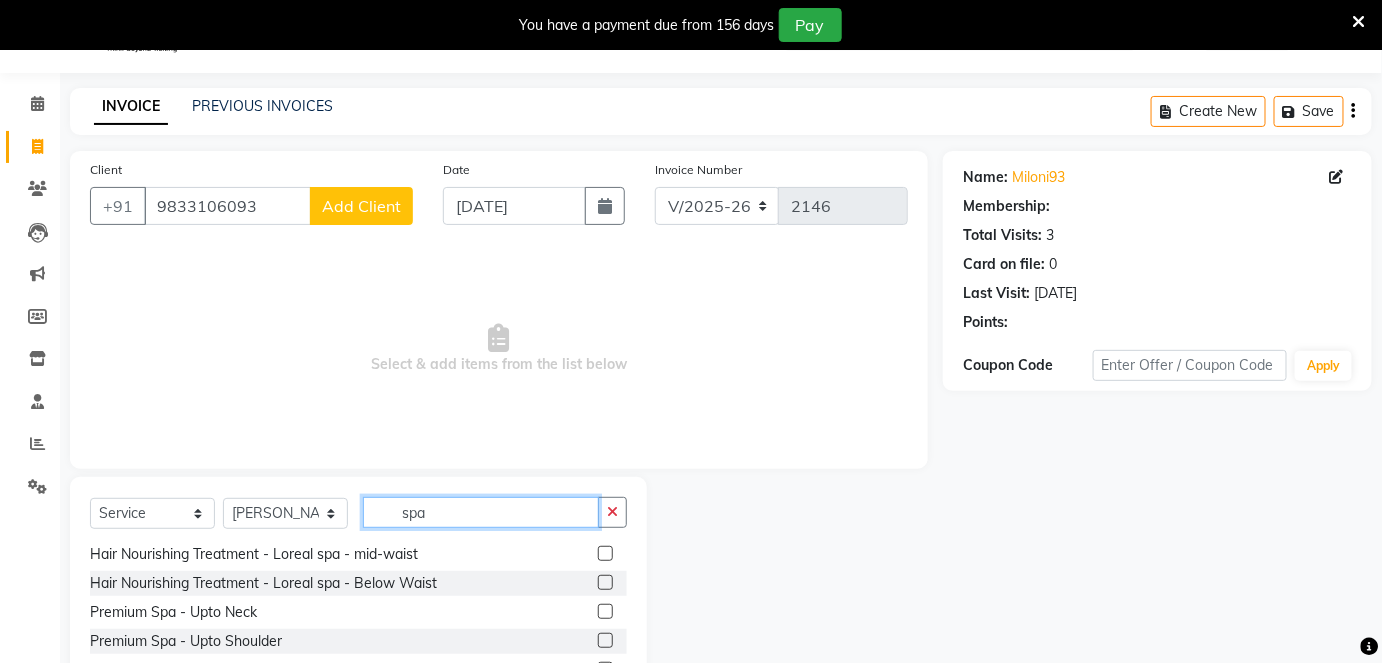 scroll, scrollTop: 90, scrollLeft: 0, axis: vertical 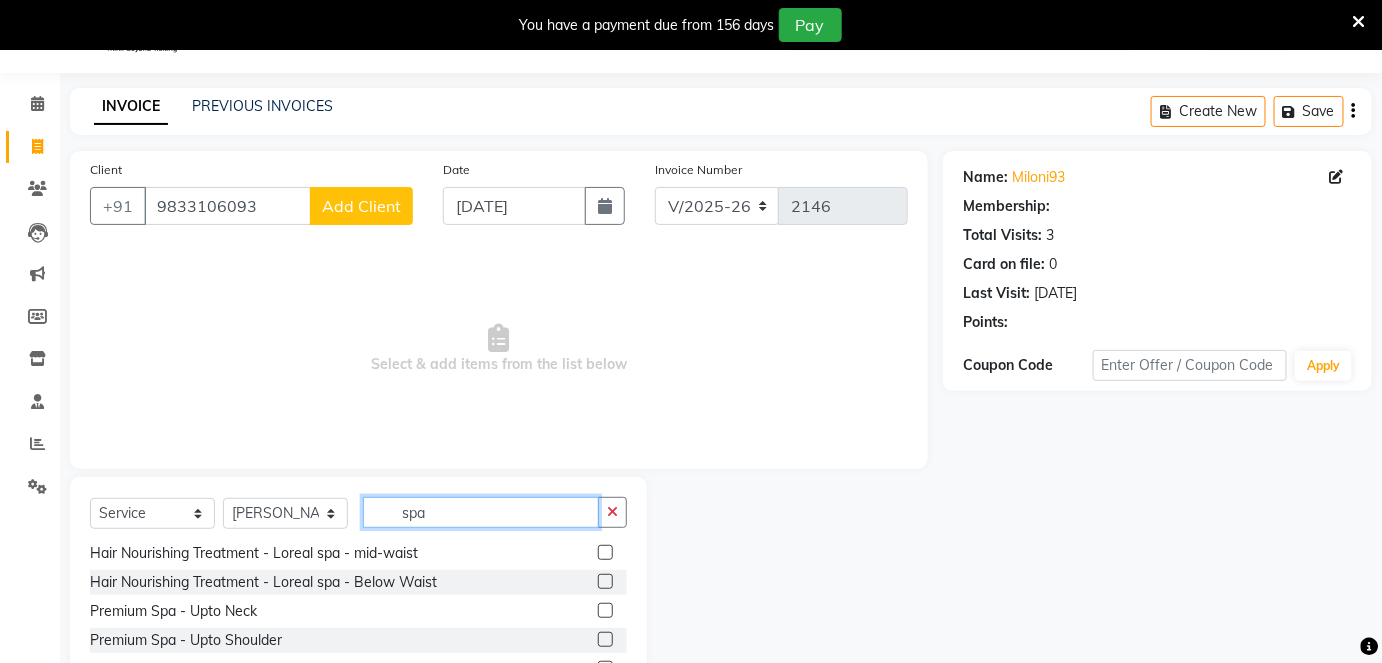 type on "spa" 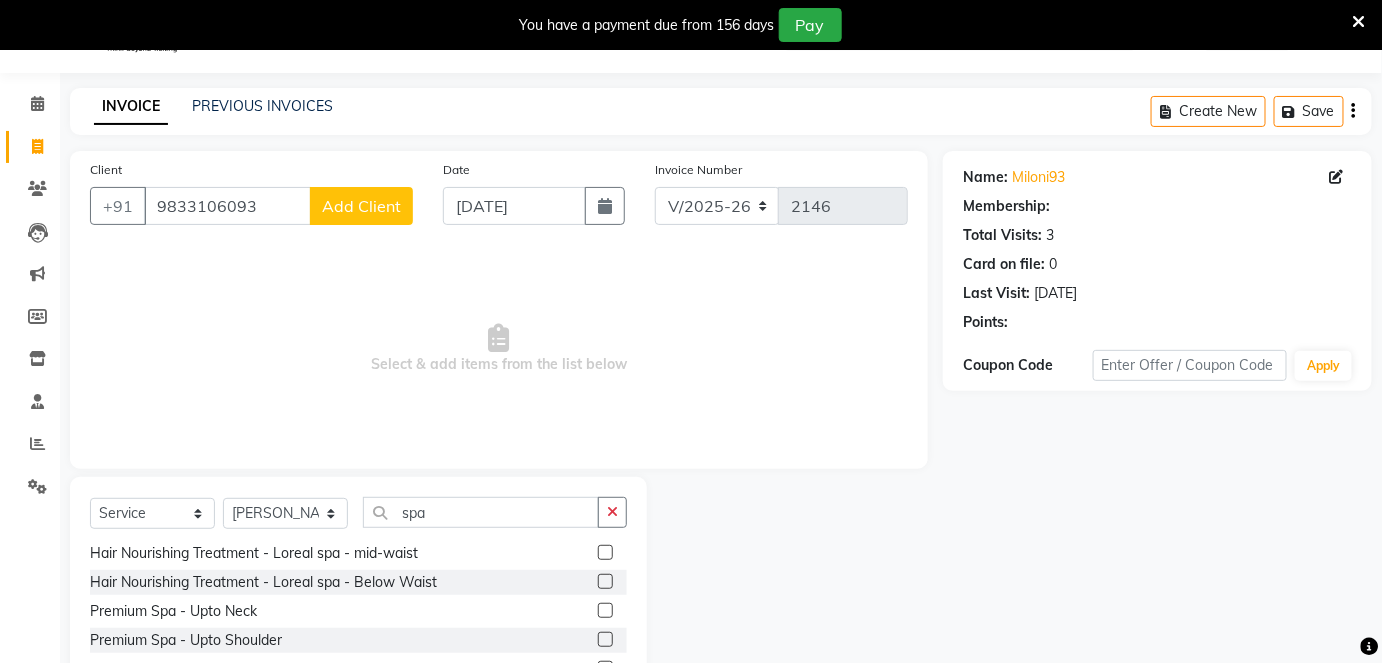 click 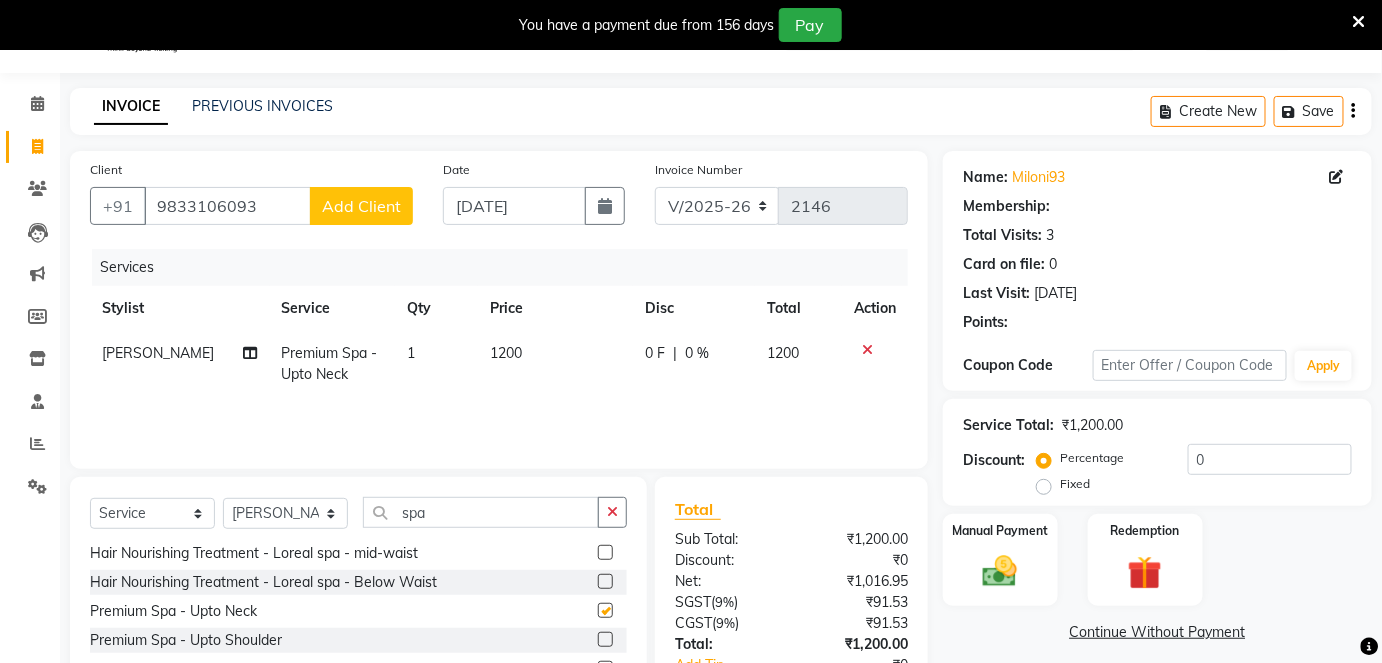 checkbox on "false" 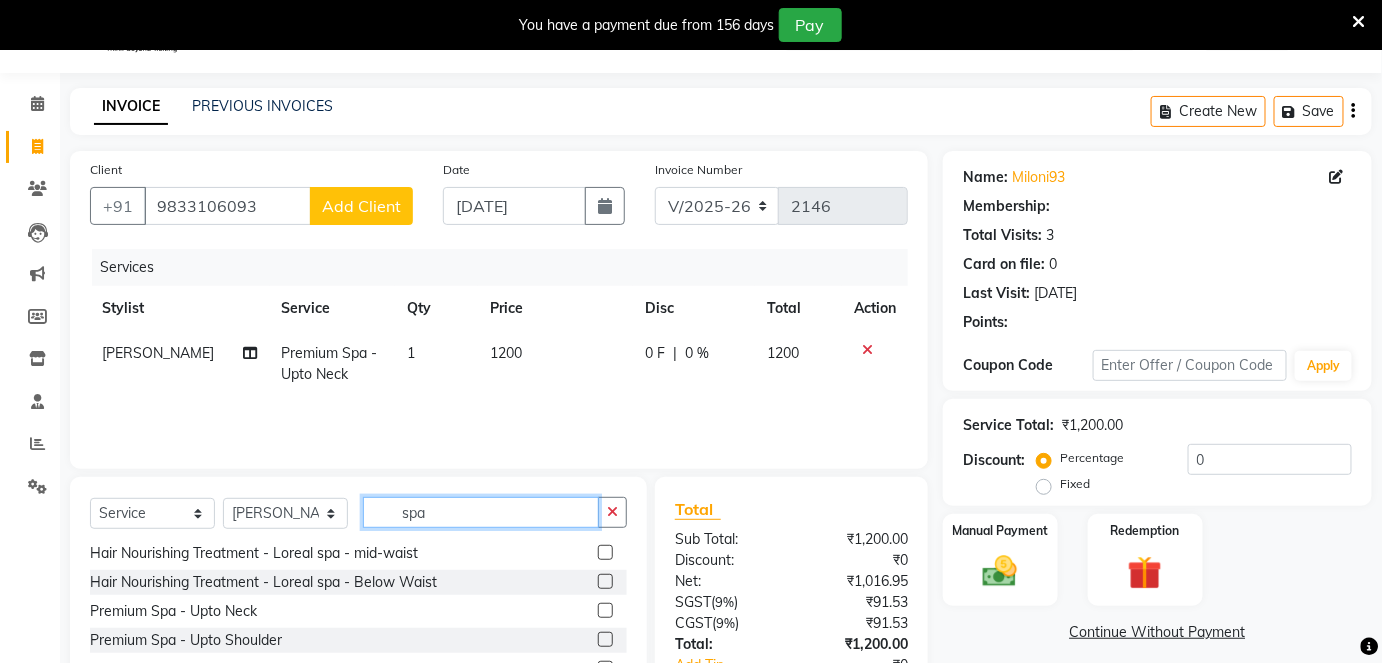 click on "spa" 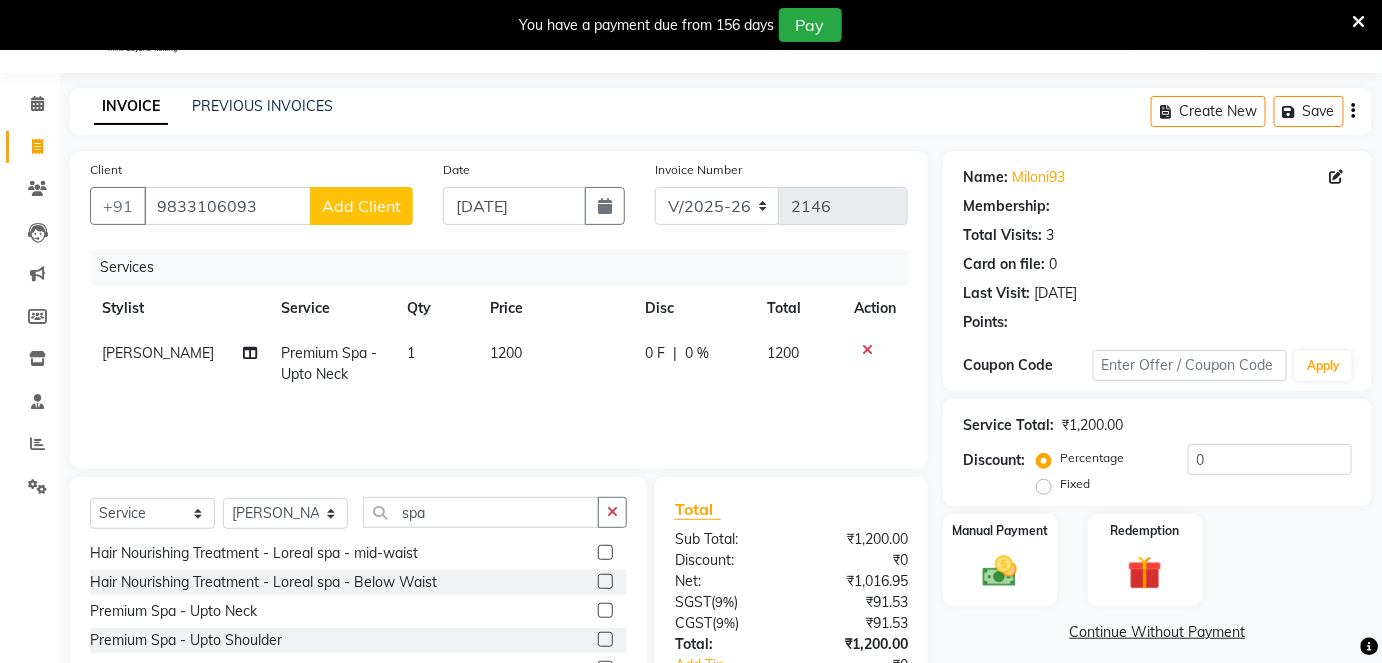 click on "1200" 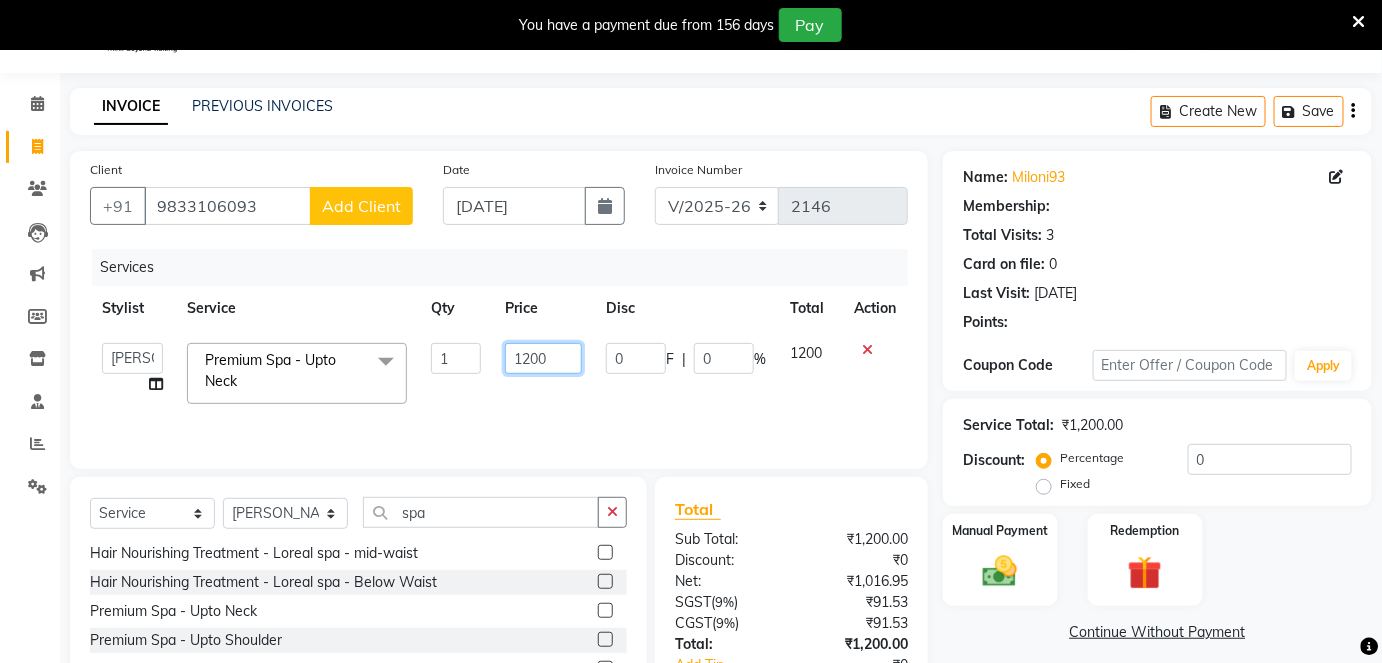 click on "1200" 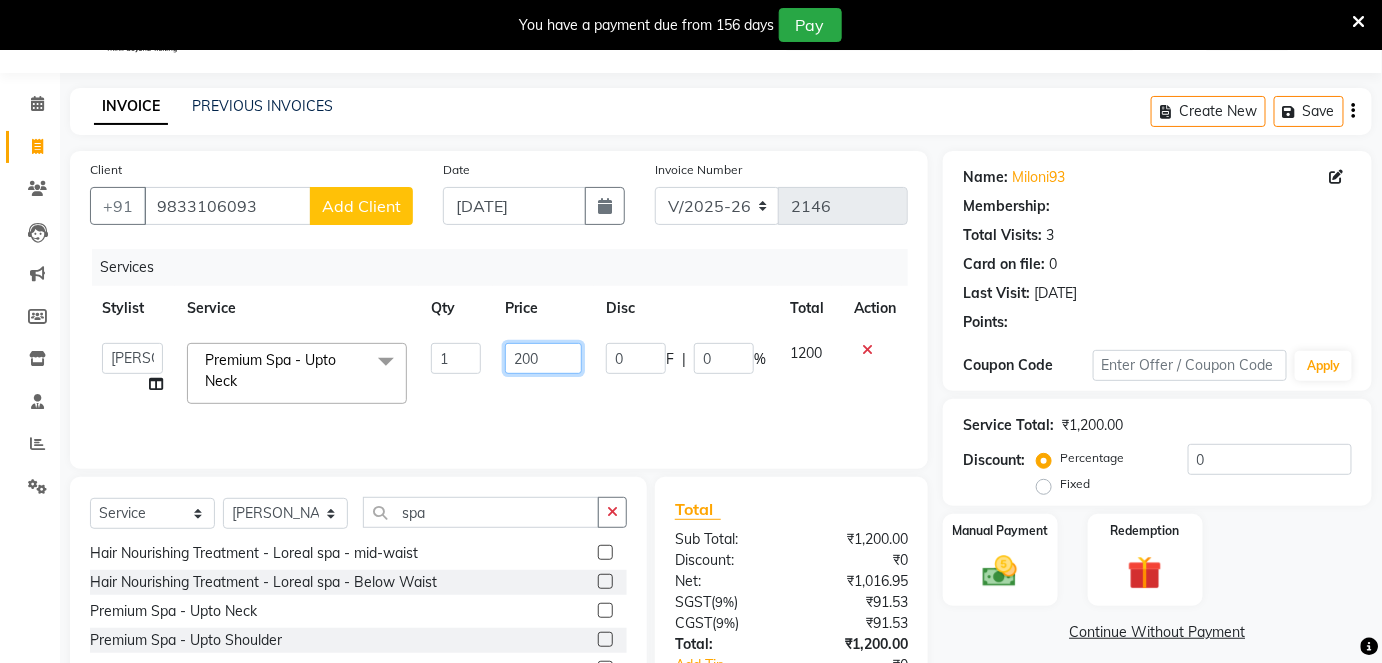 type on "2000" 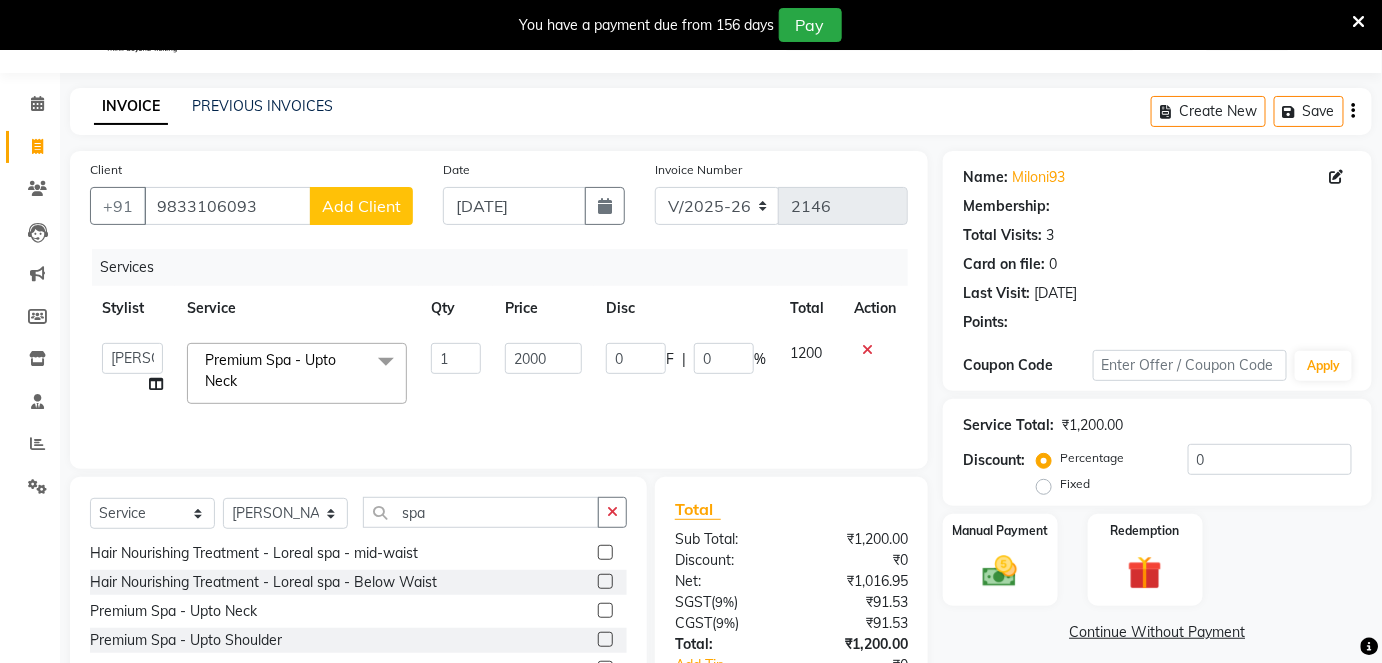 click on "Services Stylist Service Qty Price Disc Total Action  Arti   CHANDANI   Deepali   Dhaval Sir   DISHA KAMDAR   Hussain   Indrajeet   Jyoti   Mahesh    Manisha   Mayuri   Mehboob   Nabil   Nazreen   Nikita   Rahul   Rajan   Rishika   Salma   Salmani   Shivani   UMAR  Premium Spa - Upto Neck  x Haircut  Male - Haircut  with Junior stylist Haircut  Male - Haircut & wash with Junior stylist Haircut  Male - Haircut with Senior stylist Haircut  Male - Haircut & wash with Senior stylist Haircut  Male - Creative Head Haircut  Male - Head shave Beard - Beard Trimming Beard - Clean shave Beard - Style Shave Beard - Beard Colour Color Male - Global Color Male - Global Ammonia free Color Male - Highlights Color Male - color side locks Color Male - Beard color Color Male - Moustache color Color Male - Special effects Hair Wash  - Loreal wash Female Hair Wash  - Sulphate free Wash Female Shea butter Wash  Biotop Wash Olaplex Wash Nashi Wash Blue Shampoo Wash Hair Wash  - Loreal  wash Male Haircut Female - FringeS/Bangs QOD" 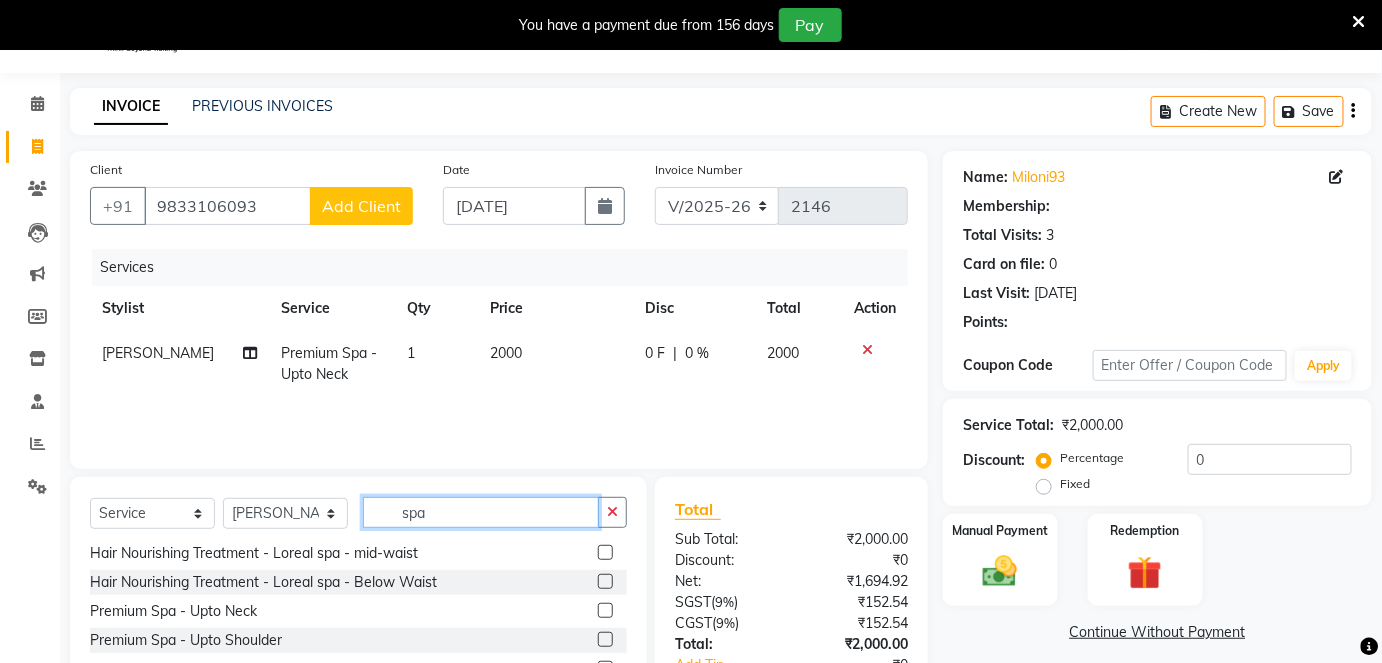 click on "spa" 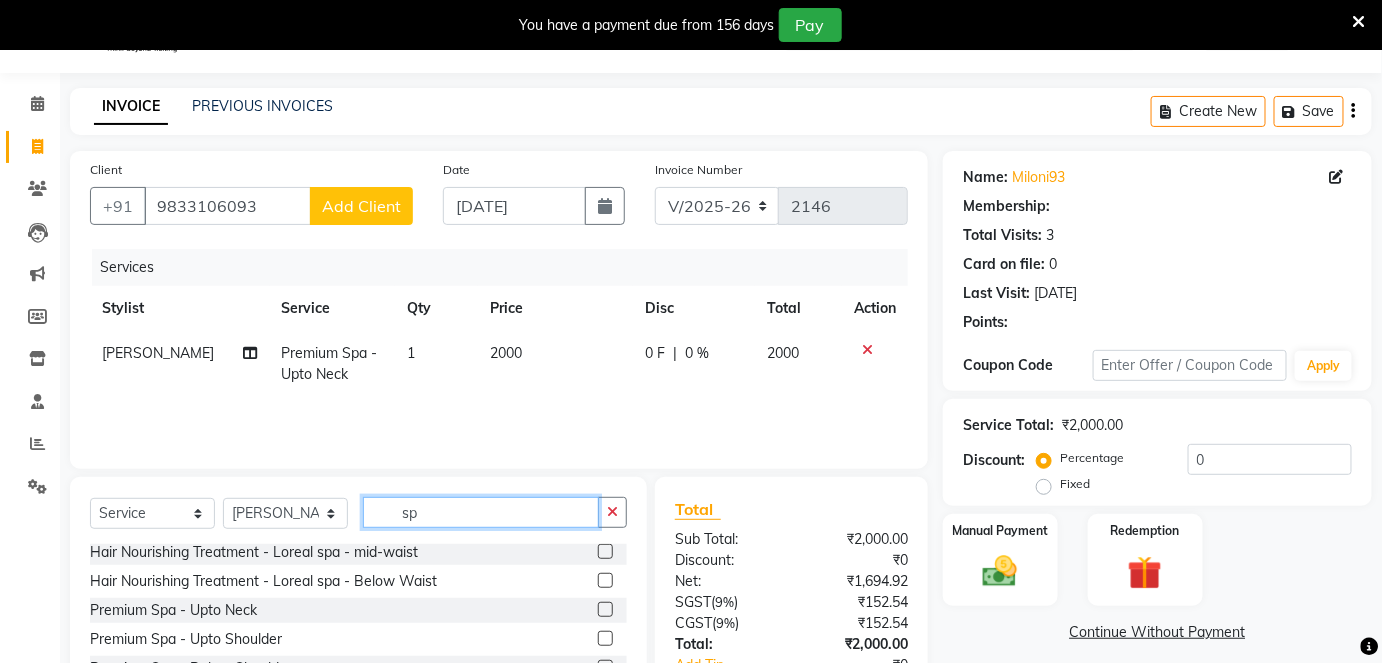 type on "s" 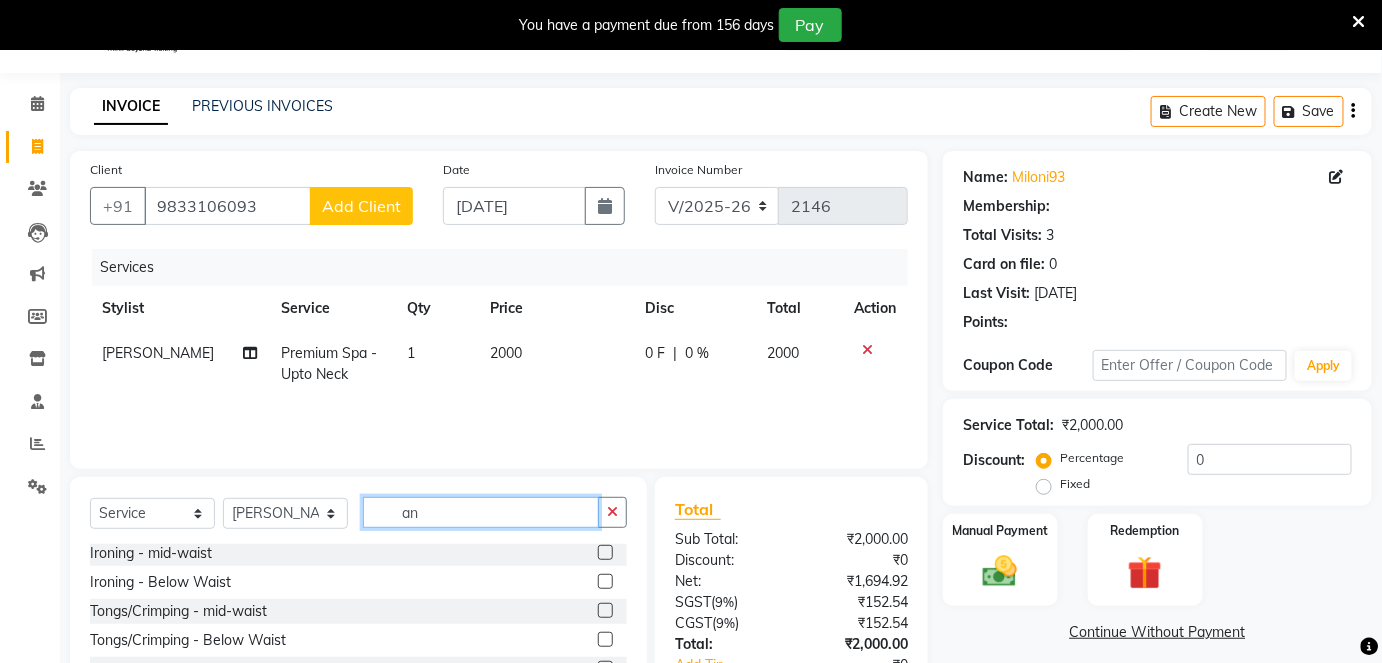 scroll, scrollTop: 0, scrollLeft: 0, axis: both 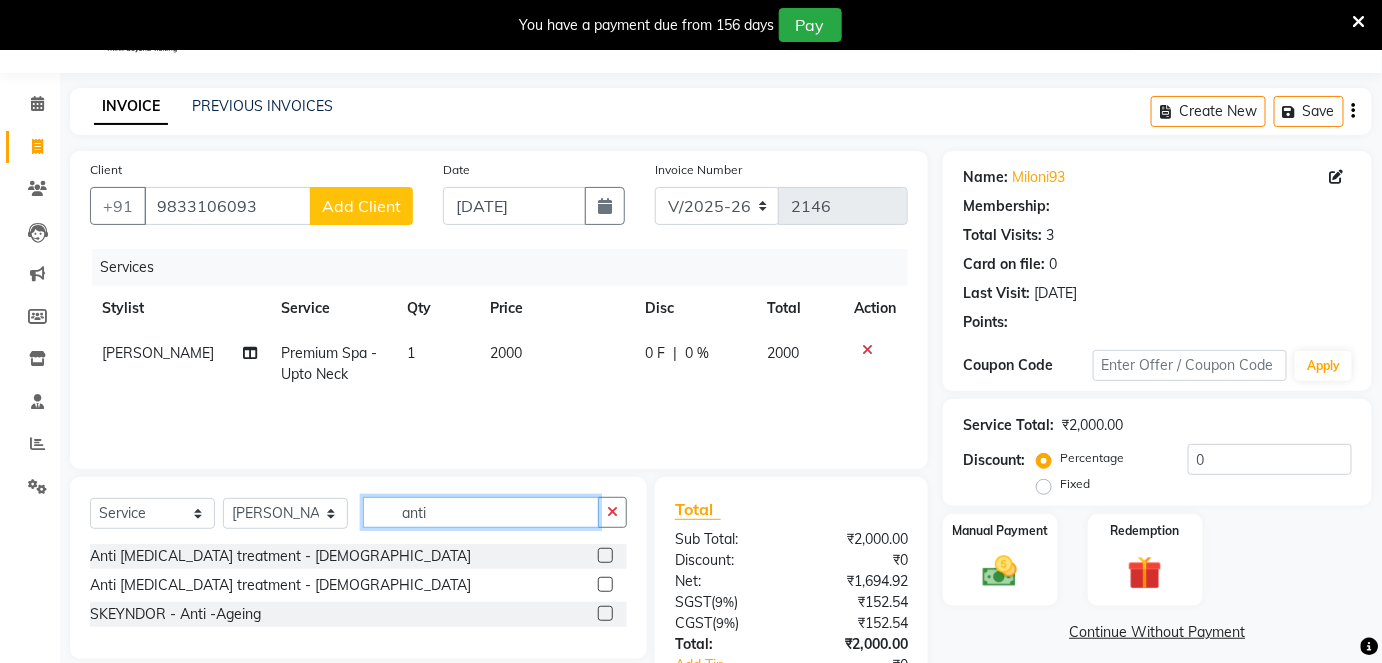type on "anti" 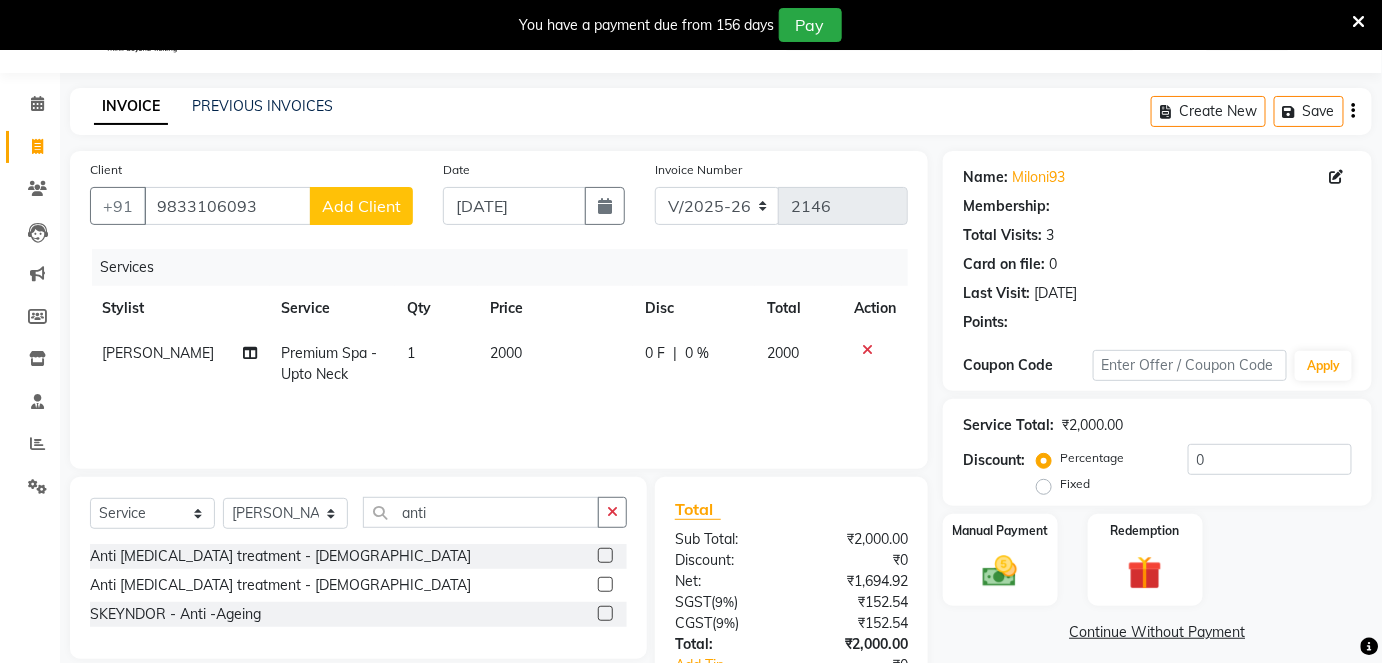 click 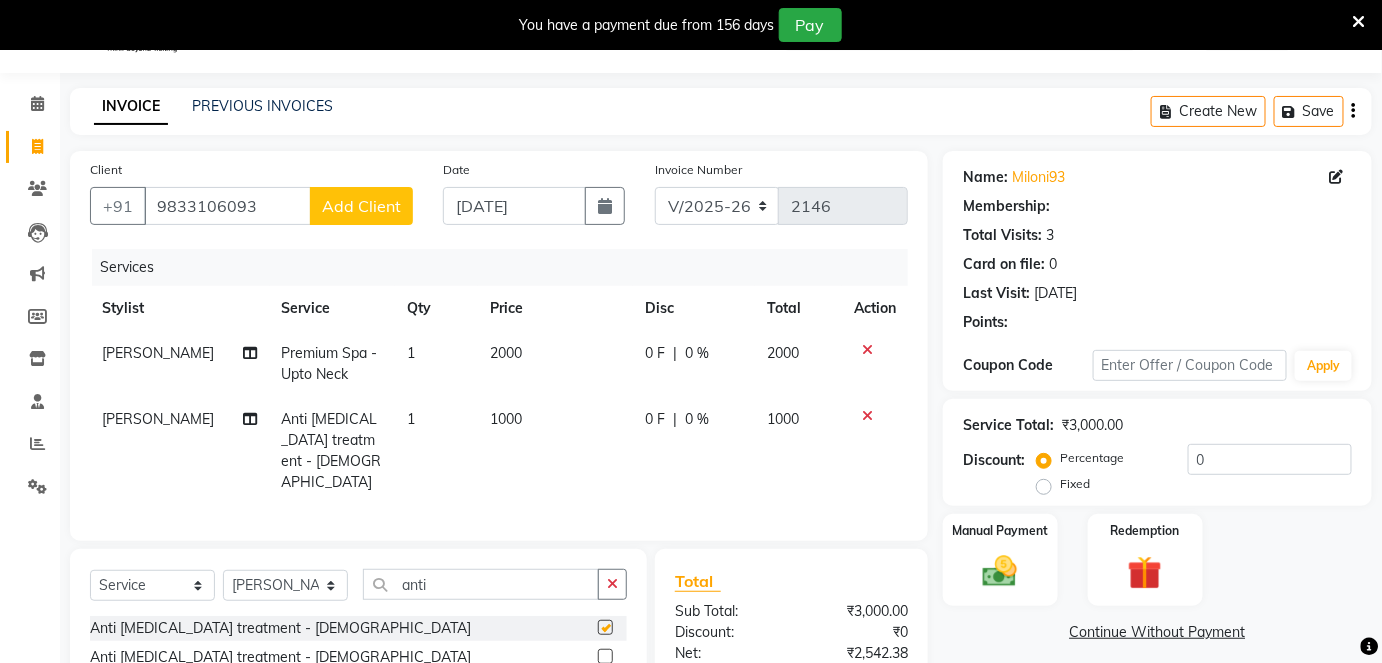 checkbox on "false" 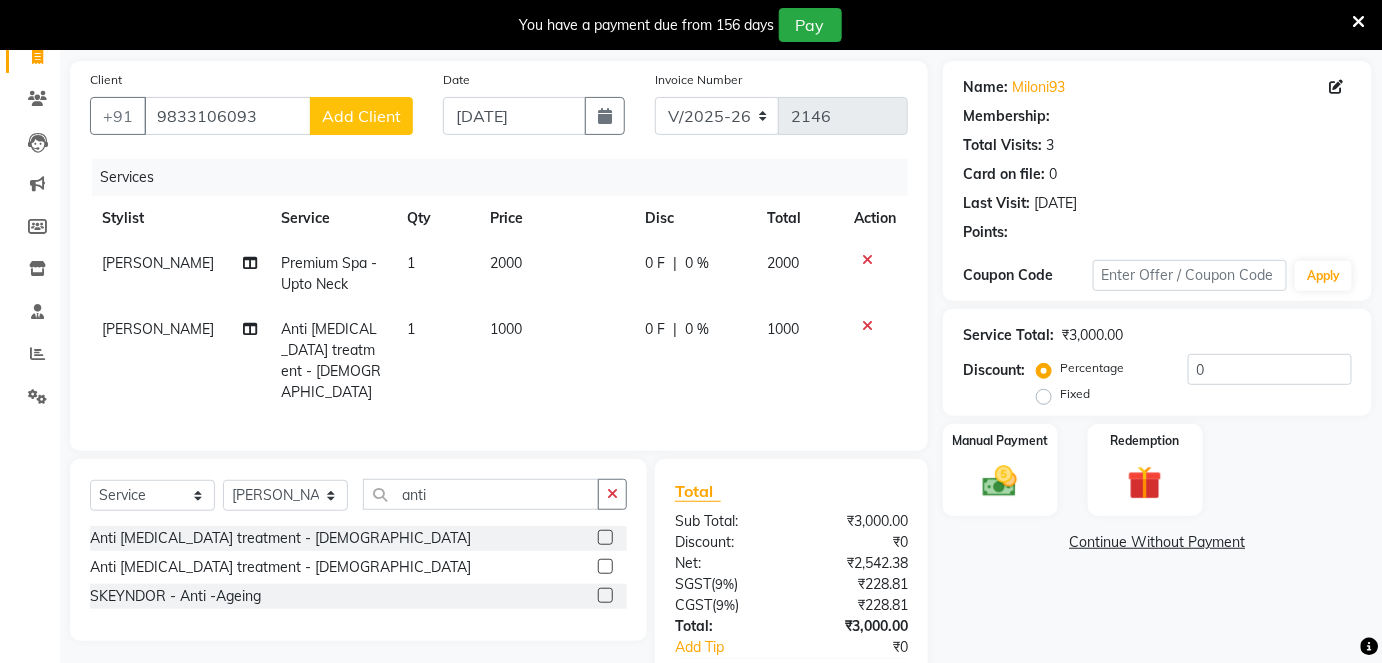 scroll, scrollTop: 139, scrollLeft: 0, axis: vertical 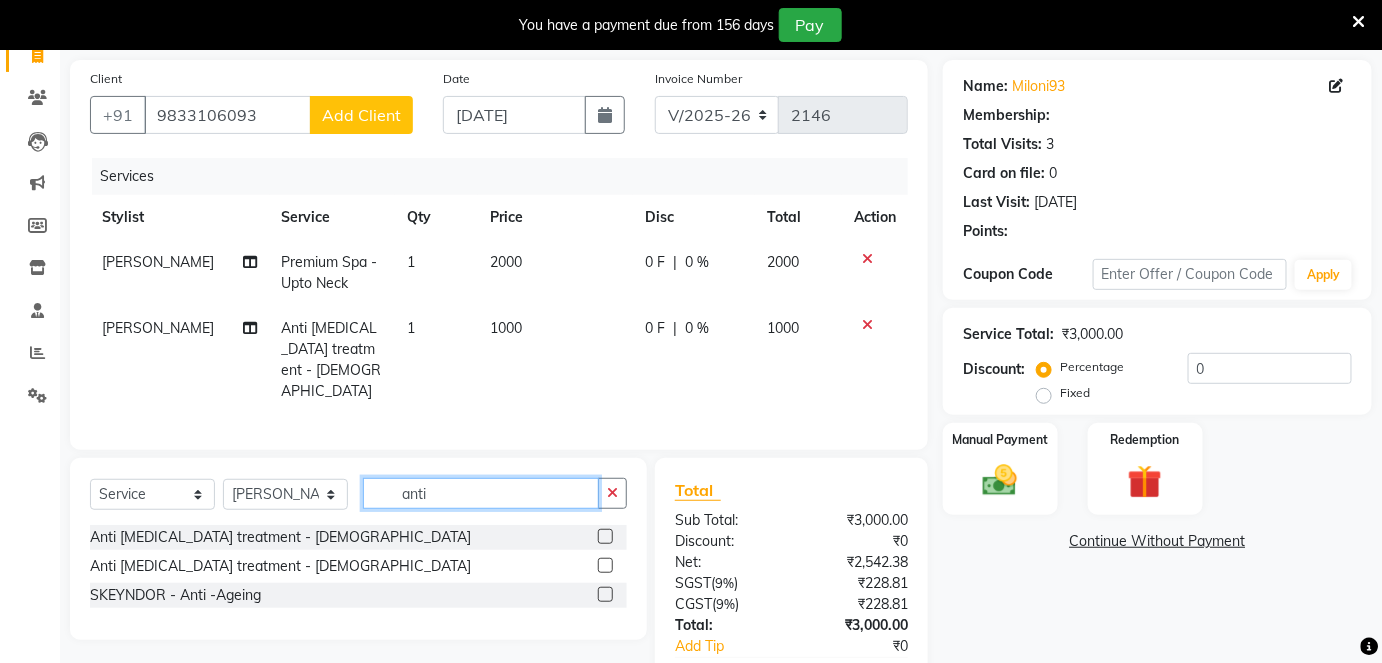 click on "anti" 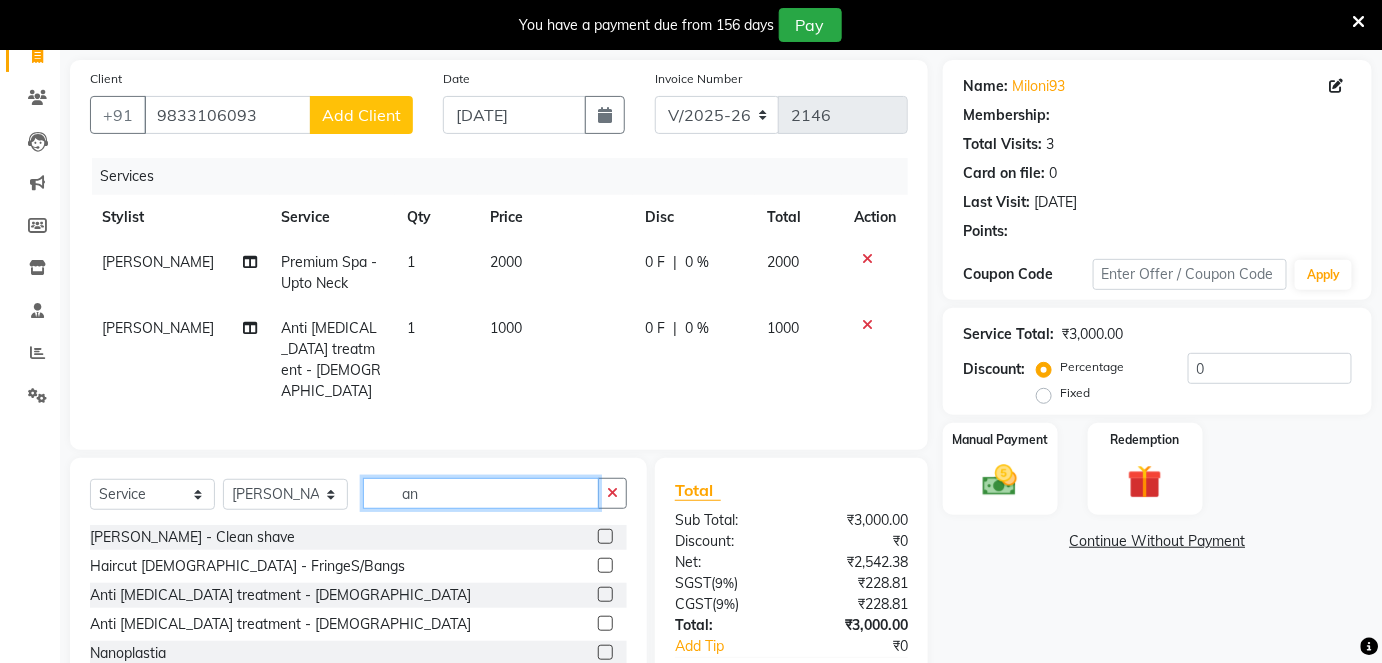 type on "a" 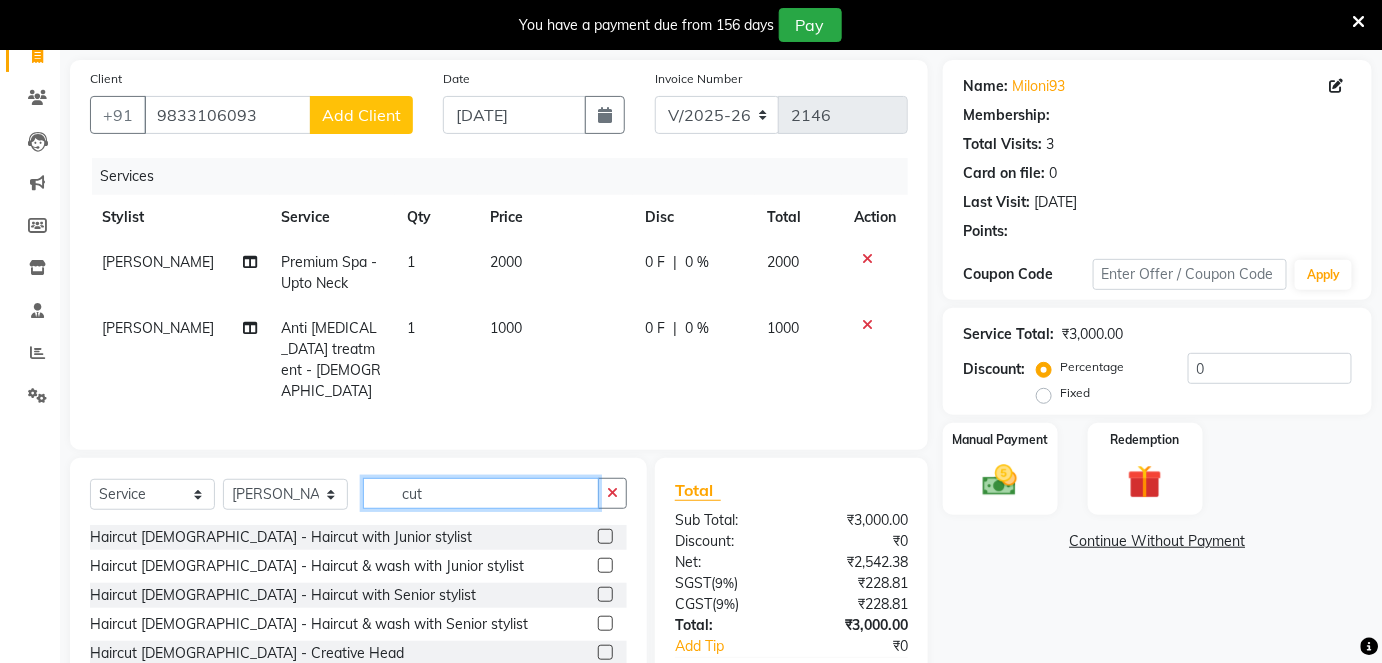 type on "cut" 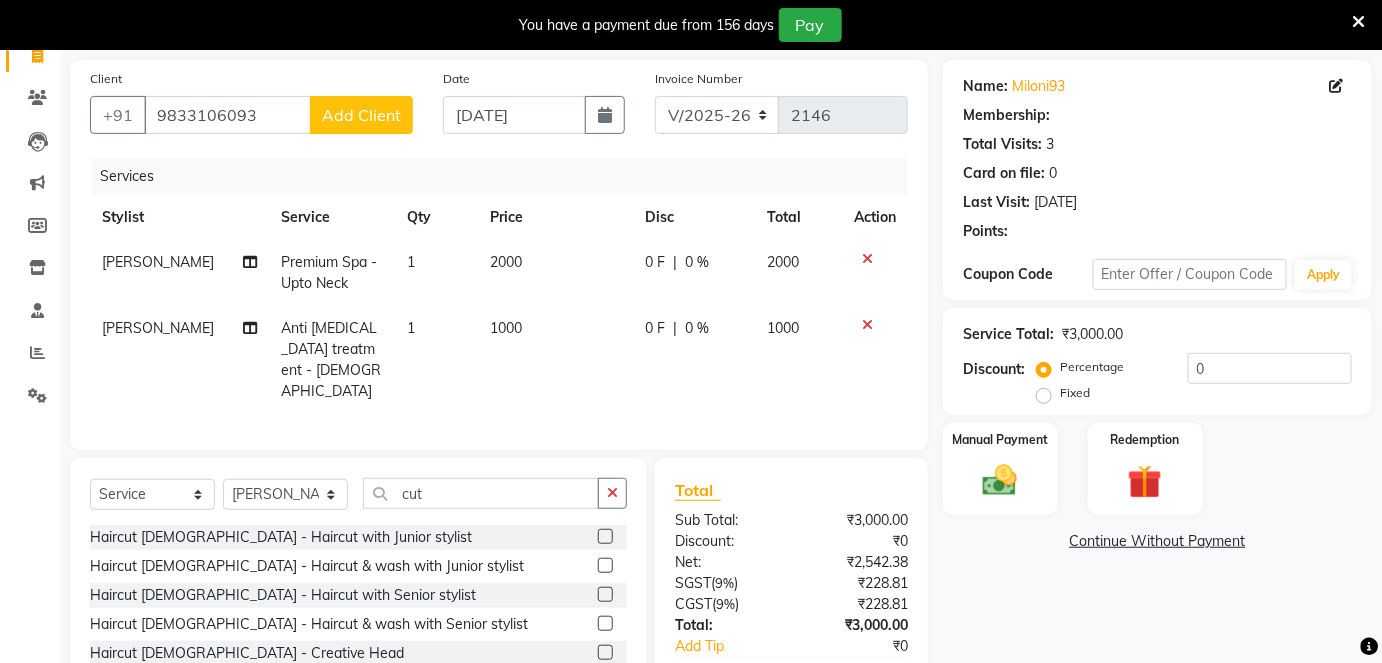 click 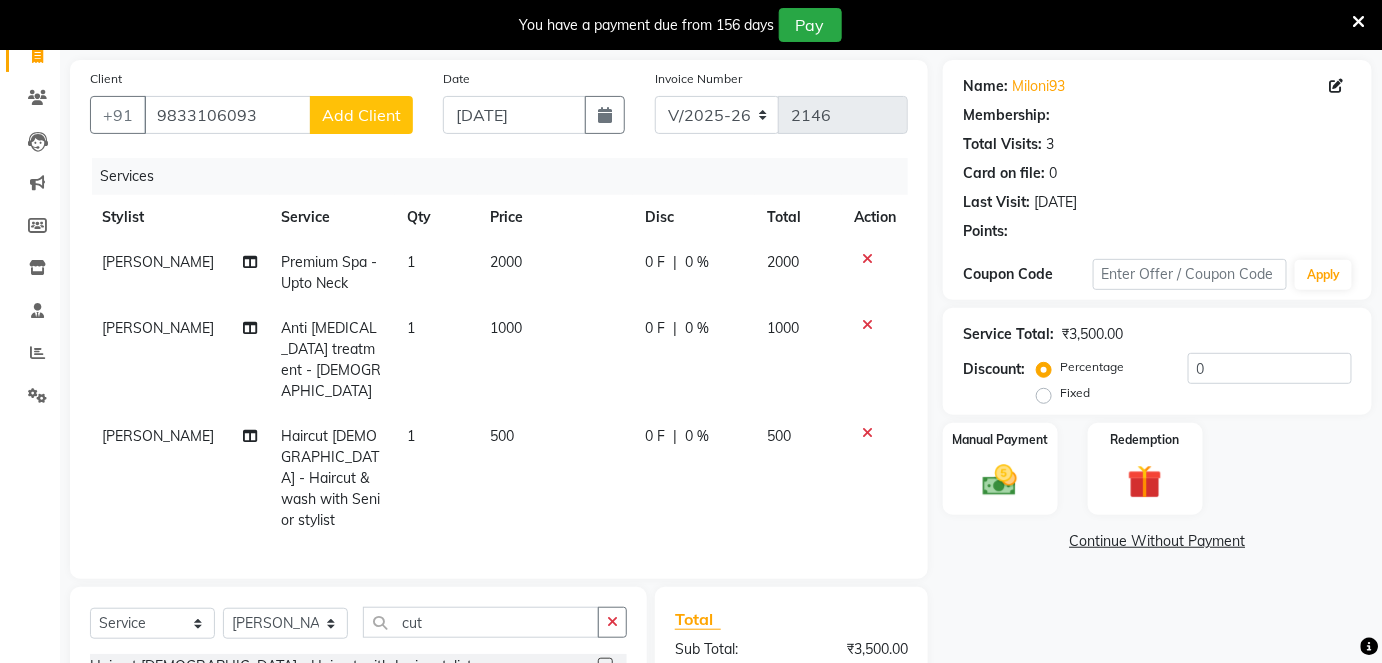 checkbox on "false" 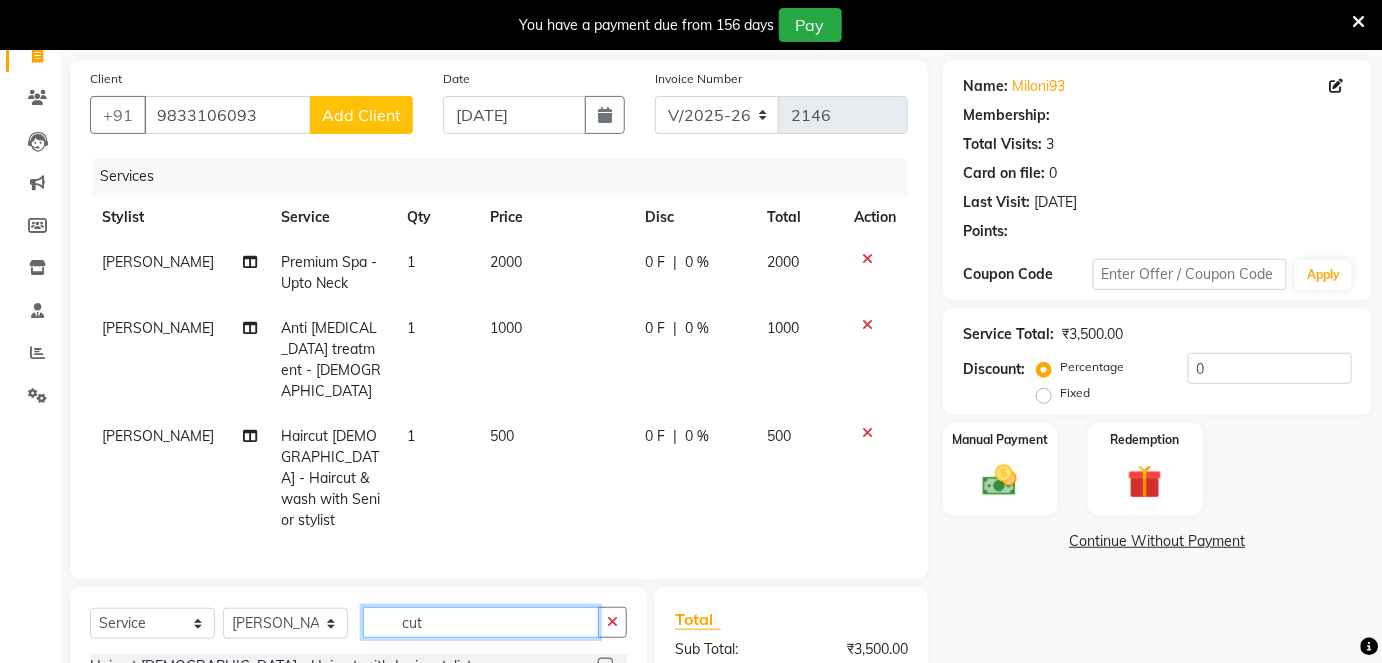 click on "cut" 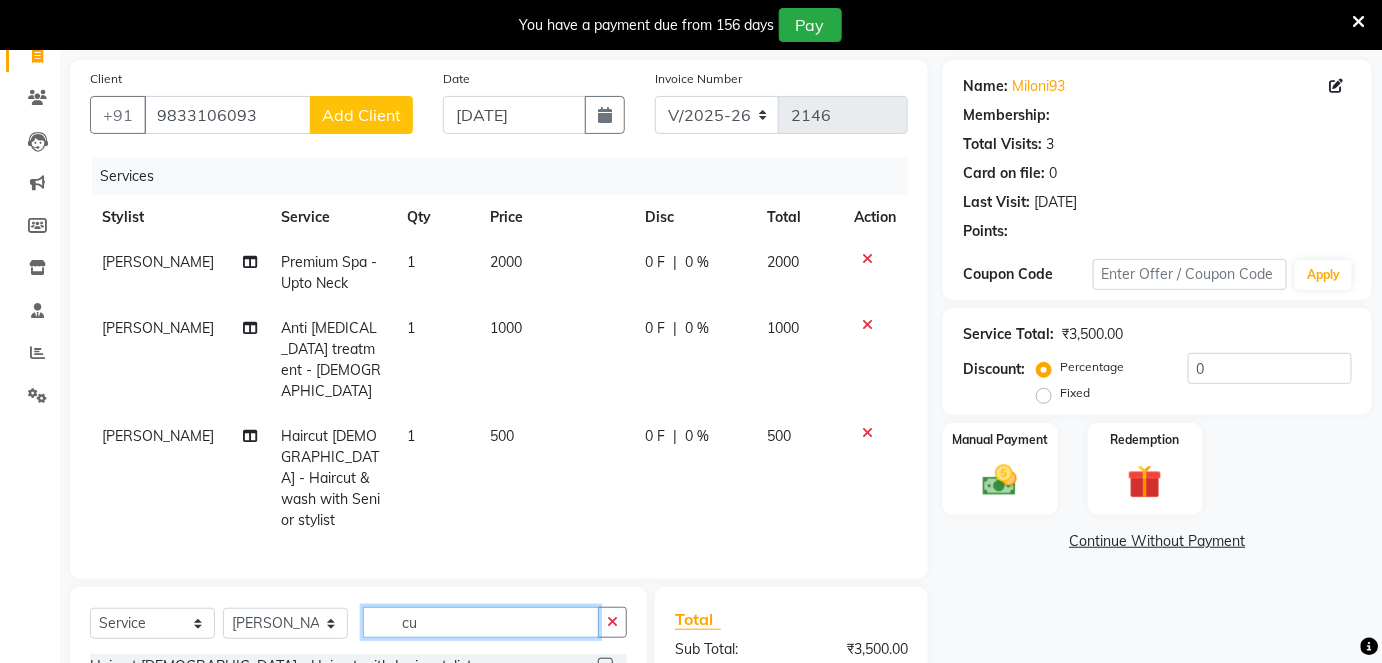 type on "c" 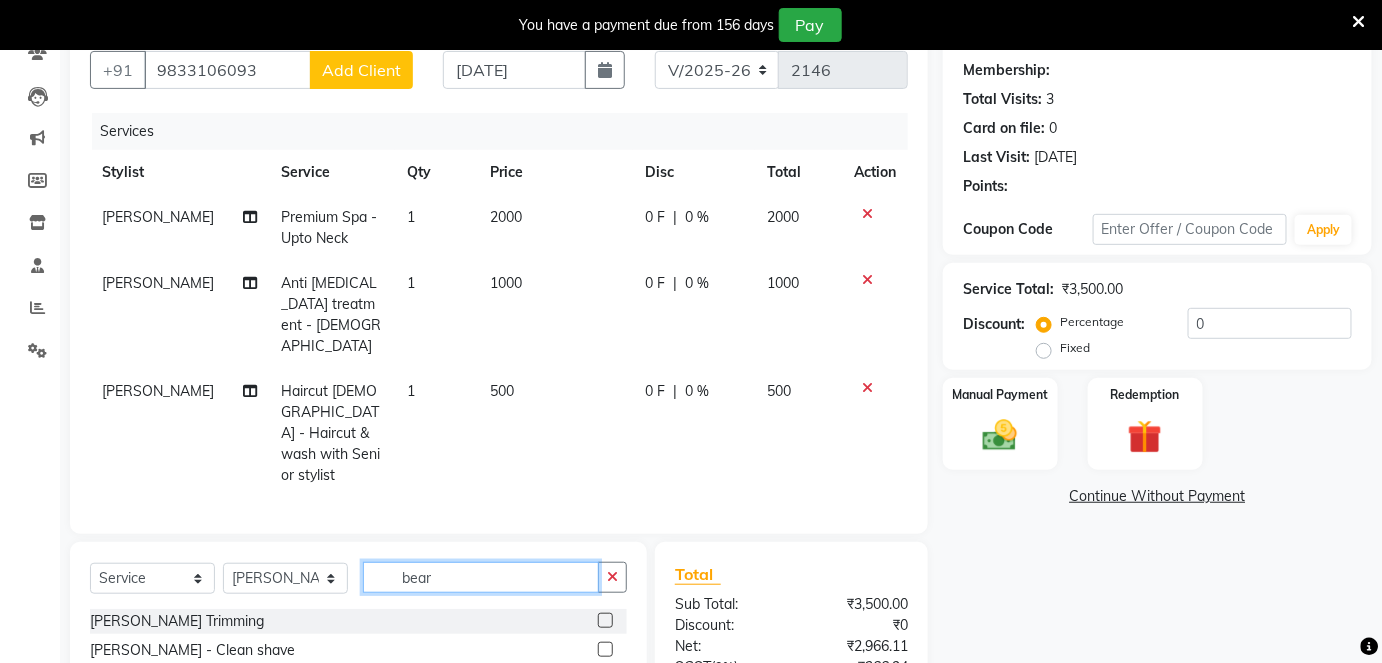 scroll, scrollTop: 321, scrollLeft: 0, axis: vertical 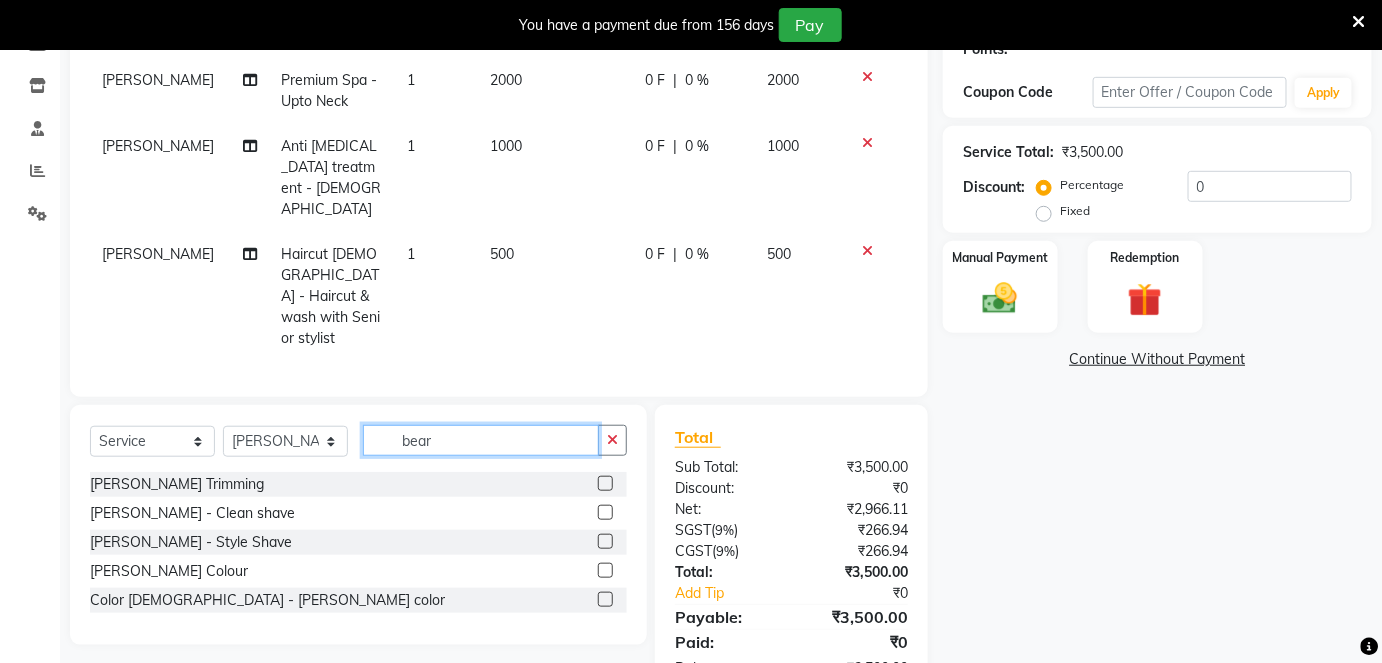 type on "bear" 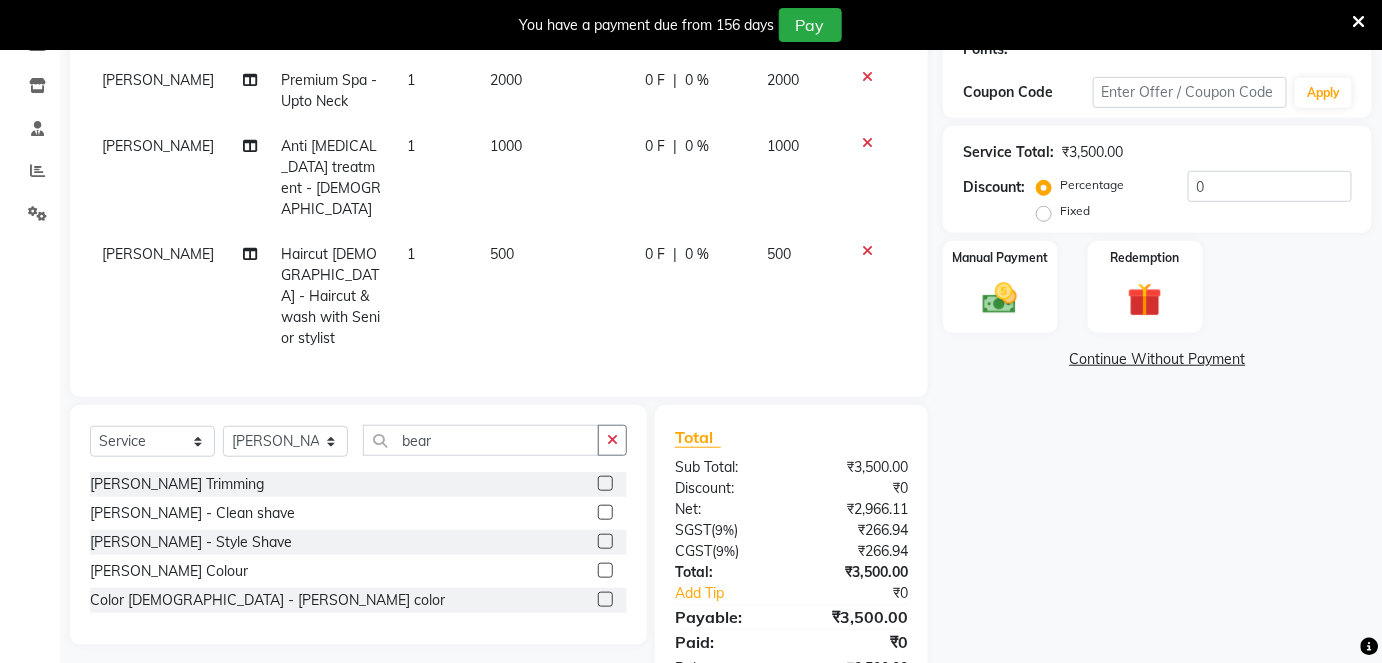 click 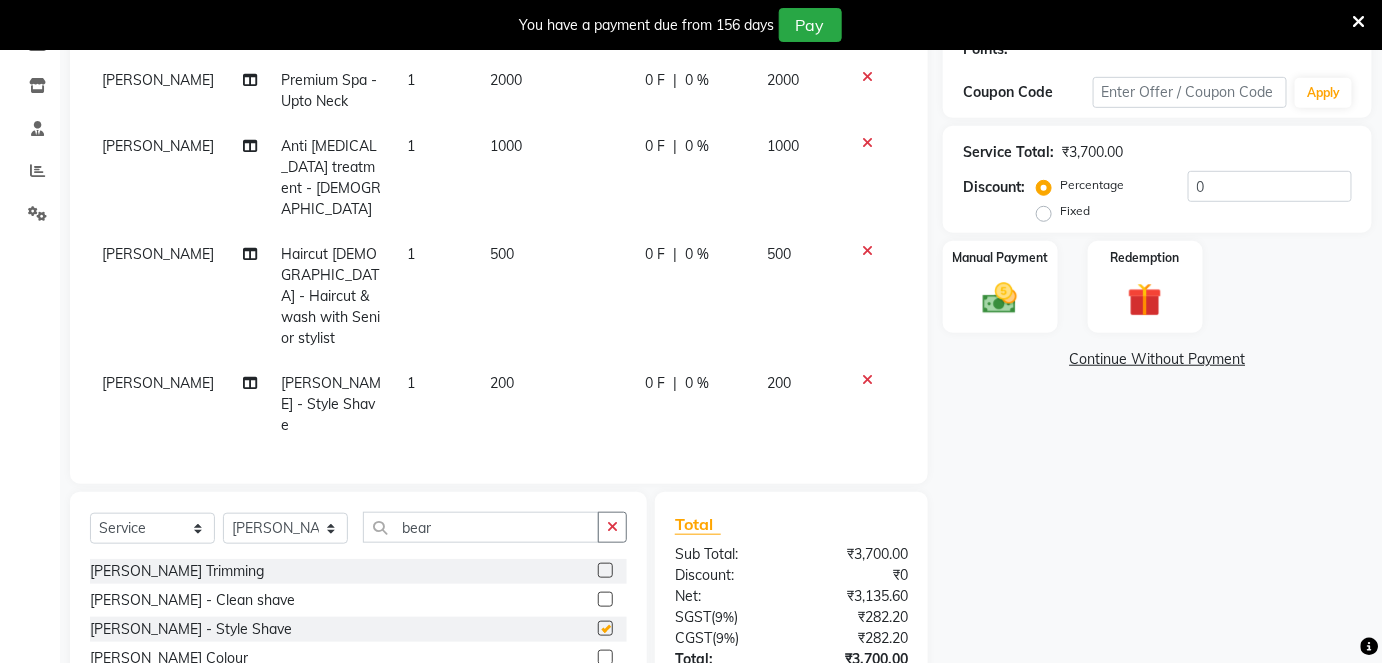 checkbox on "false" 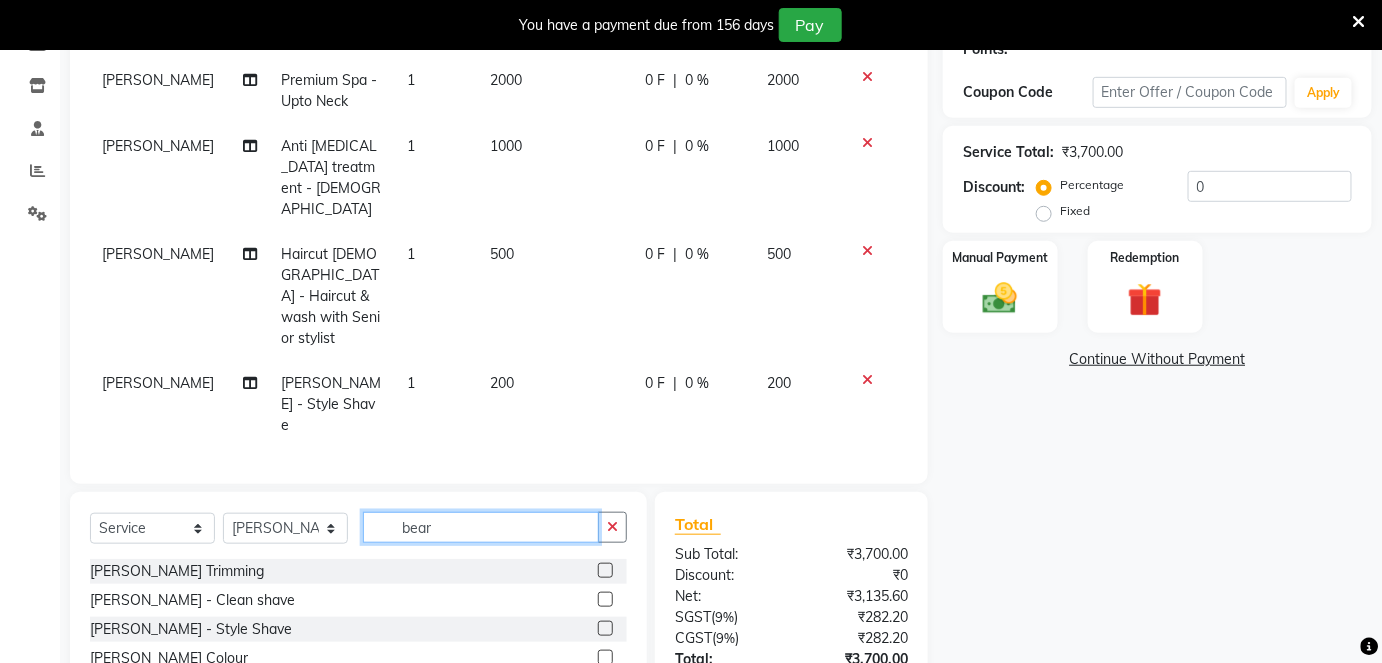 click on "bear" 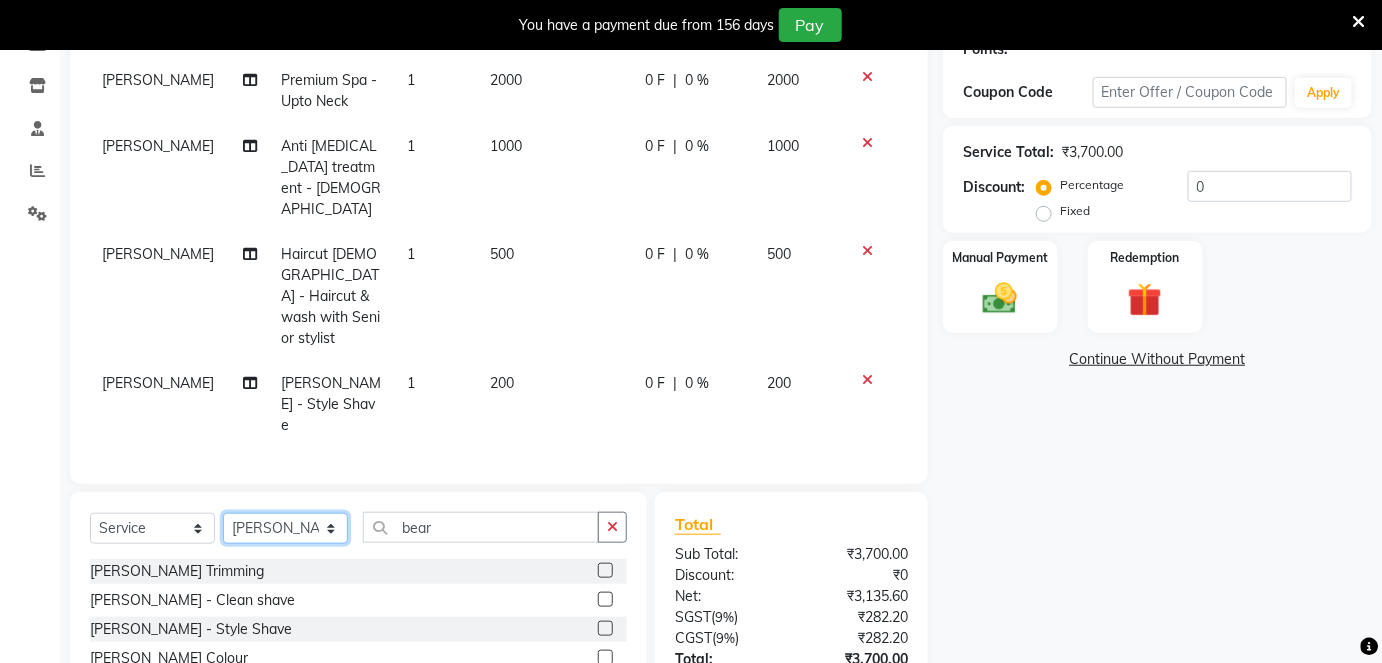 click on "Select Stylist [PERSON_NAME] [PERSON_NAME] [PERSON_NAME] [PERSON_NAME] Jyoti Mahesh  [PERSON_NAME] [PERSON_NAME] [PERSON_NAME] [PERSON_NAME] [PERSON_NAME] [MEDICAL_DATA][PERSON_NAME] [PERSON_NAME] [PERSON_NAME]" 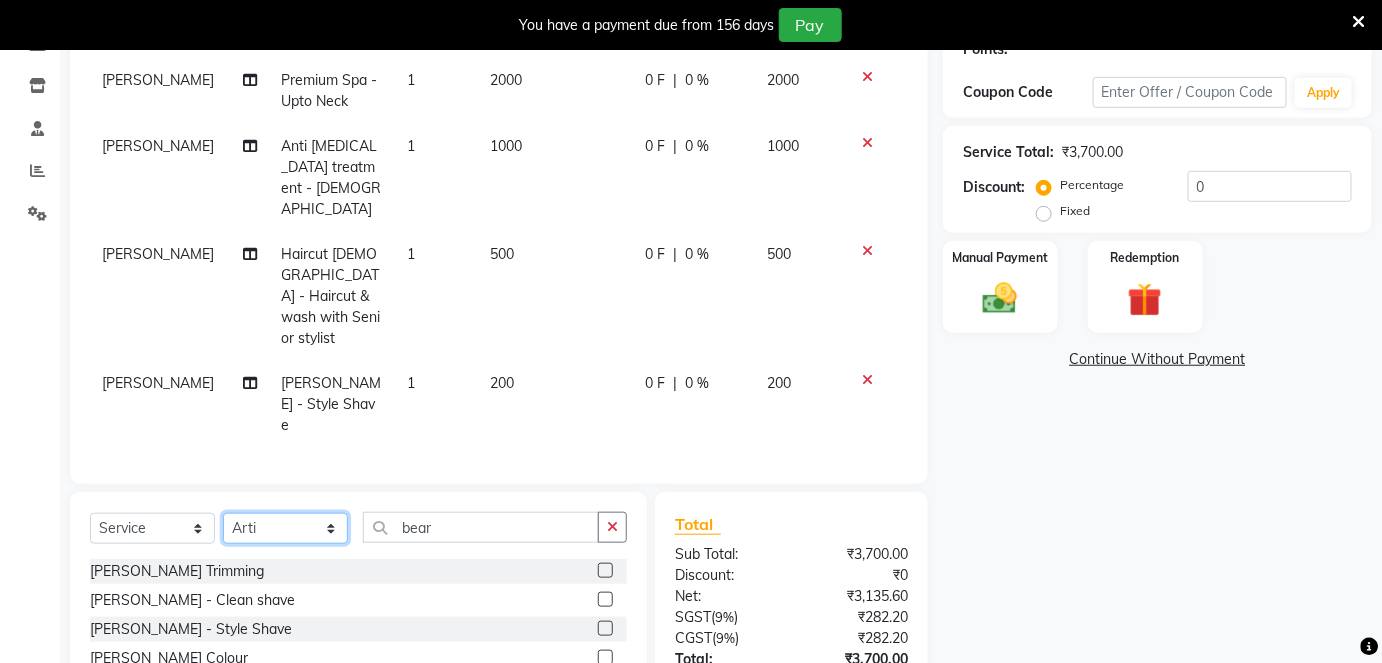 click on "Select Stylist [PERSON_NAME] [PERSON_NAME] [PERSON_NAME] [PERSON_NAME] Jyoti Mahesh  [PERSON_NAME] [PERSON_NAME] [PERSON_NAME] [PERSON_NAME] [PERSON_NAME] [MEDICAL_DATA][PERSON_NAME] [PERSON_NAME] [PERSON_NAME]" 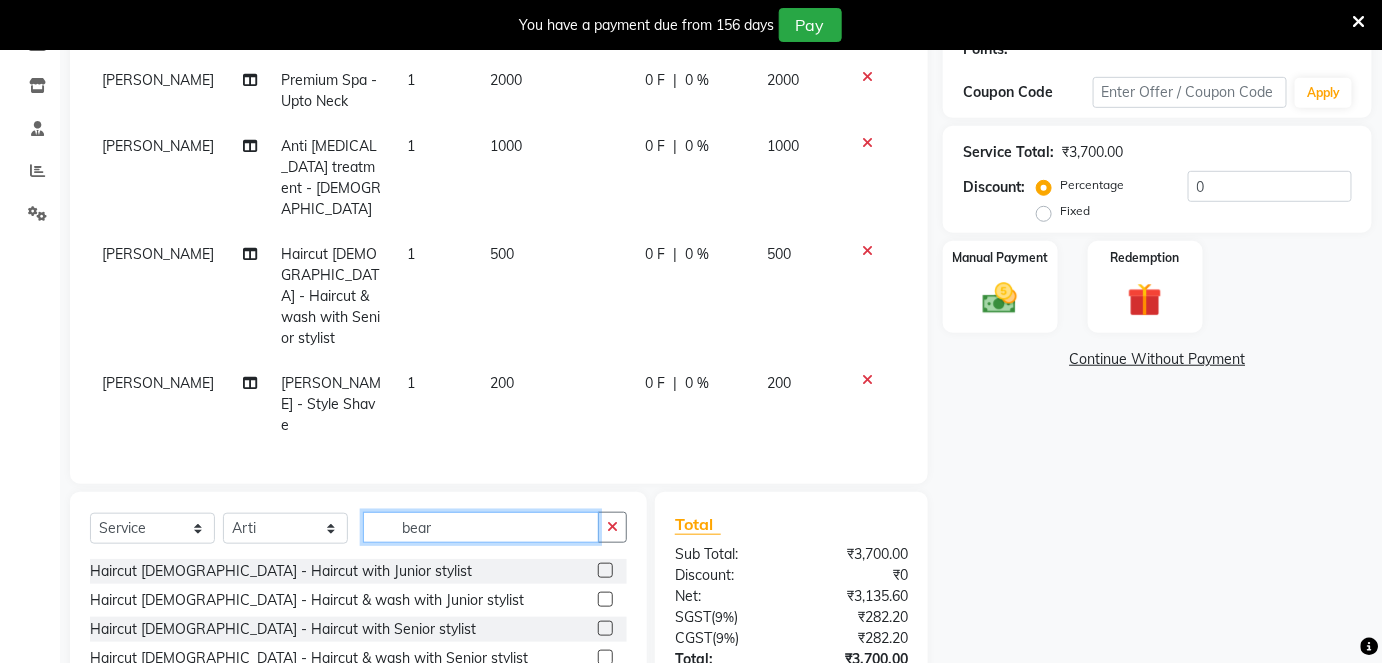 click on "bear" 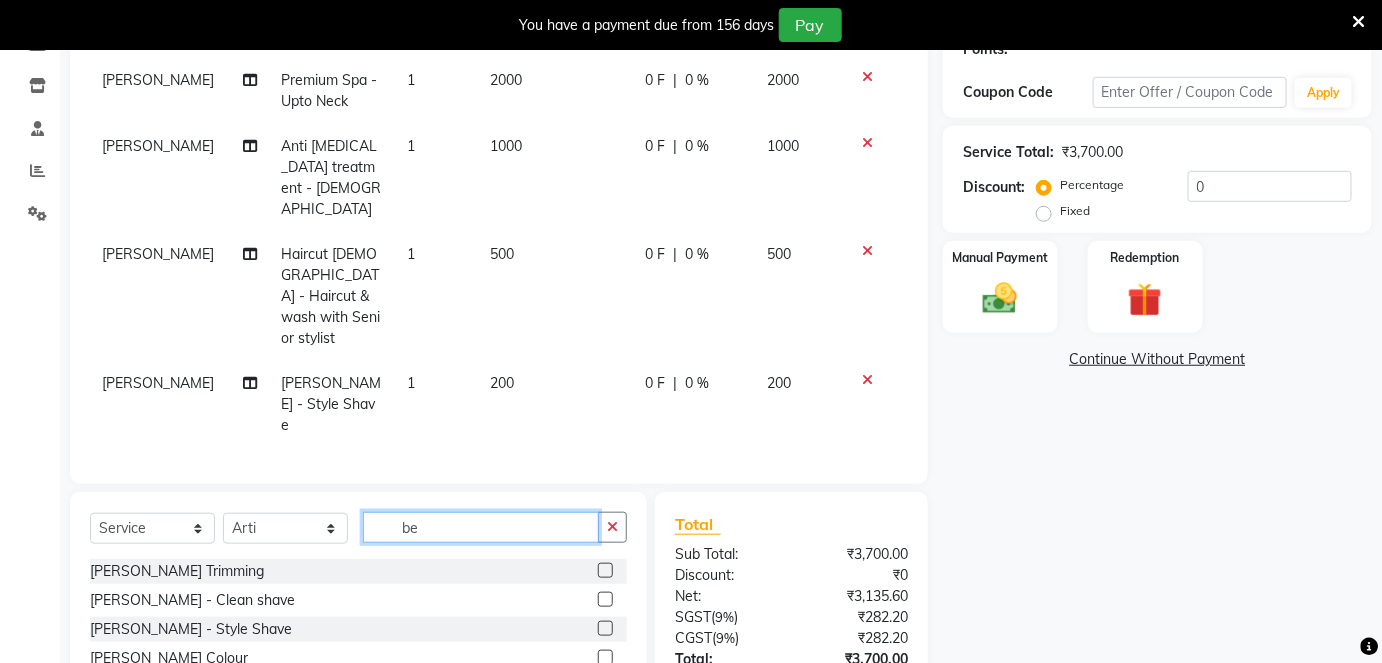 type on "b" 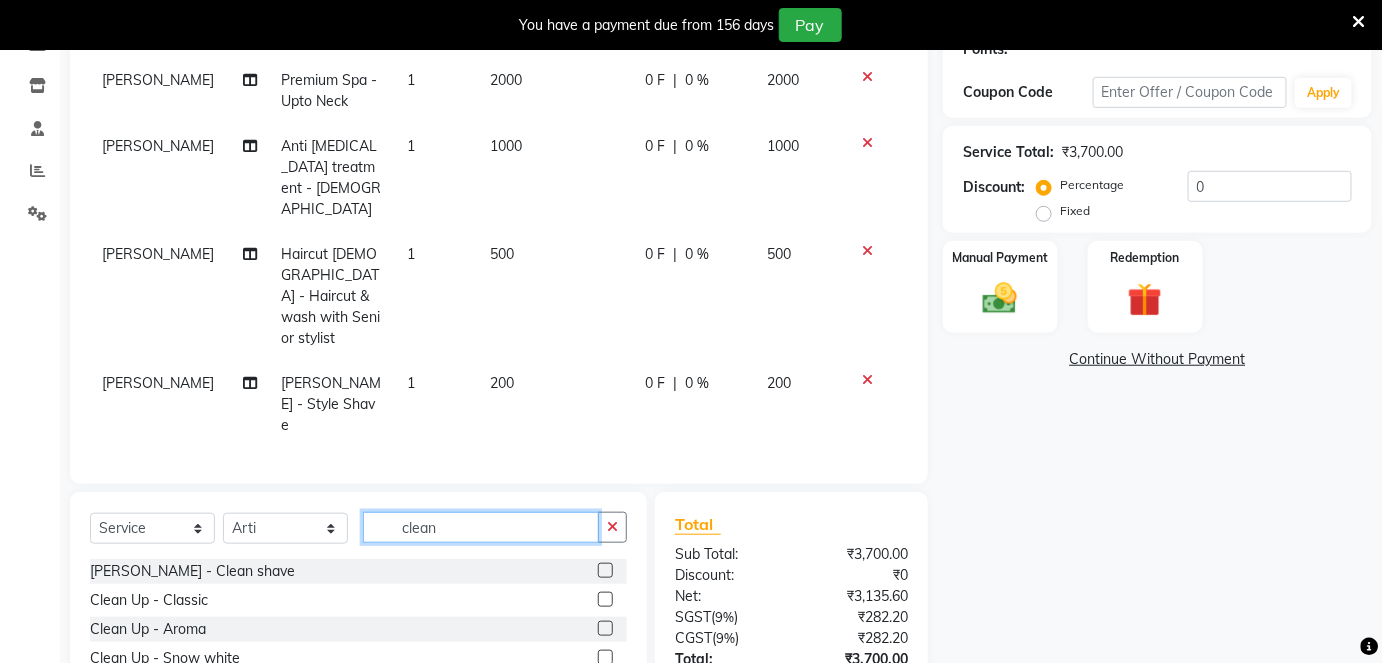 type on "clean" 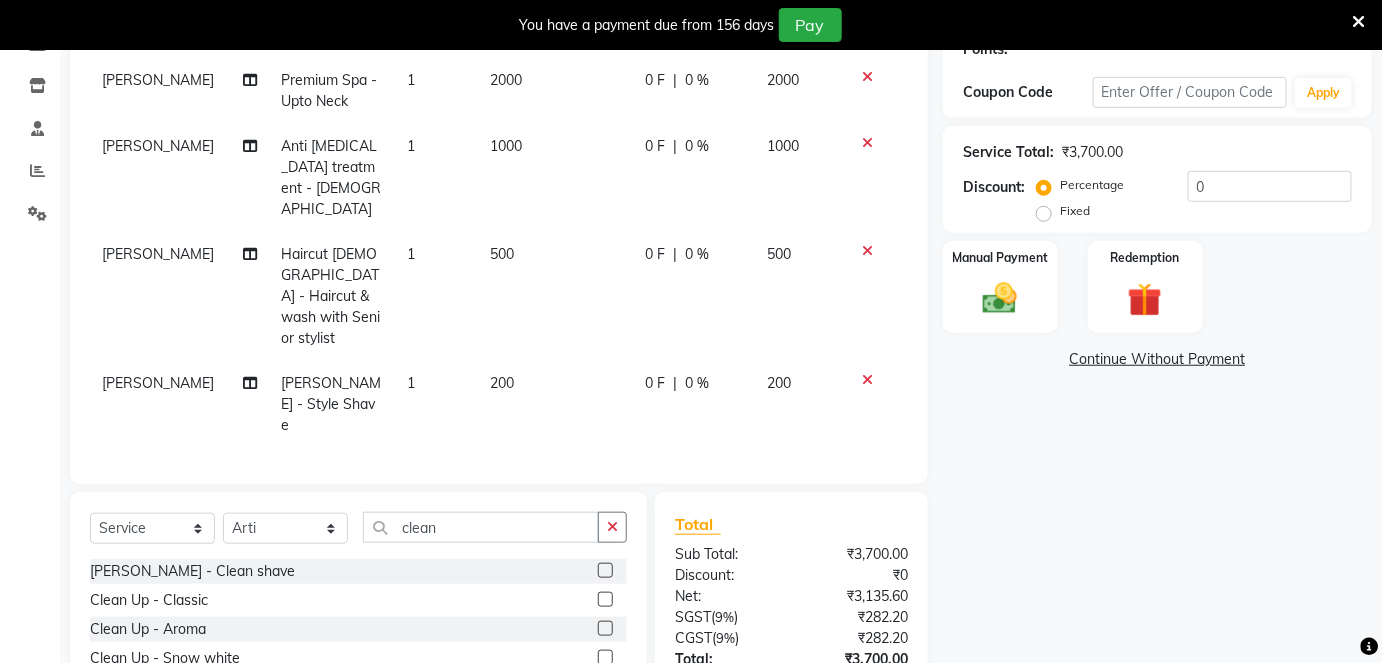 click 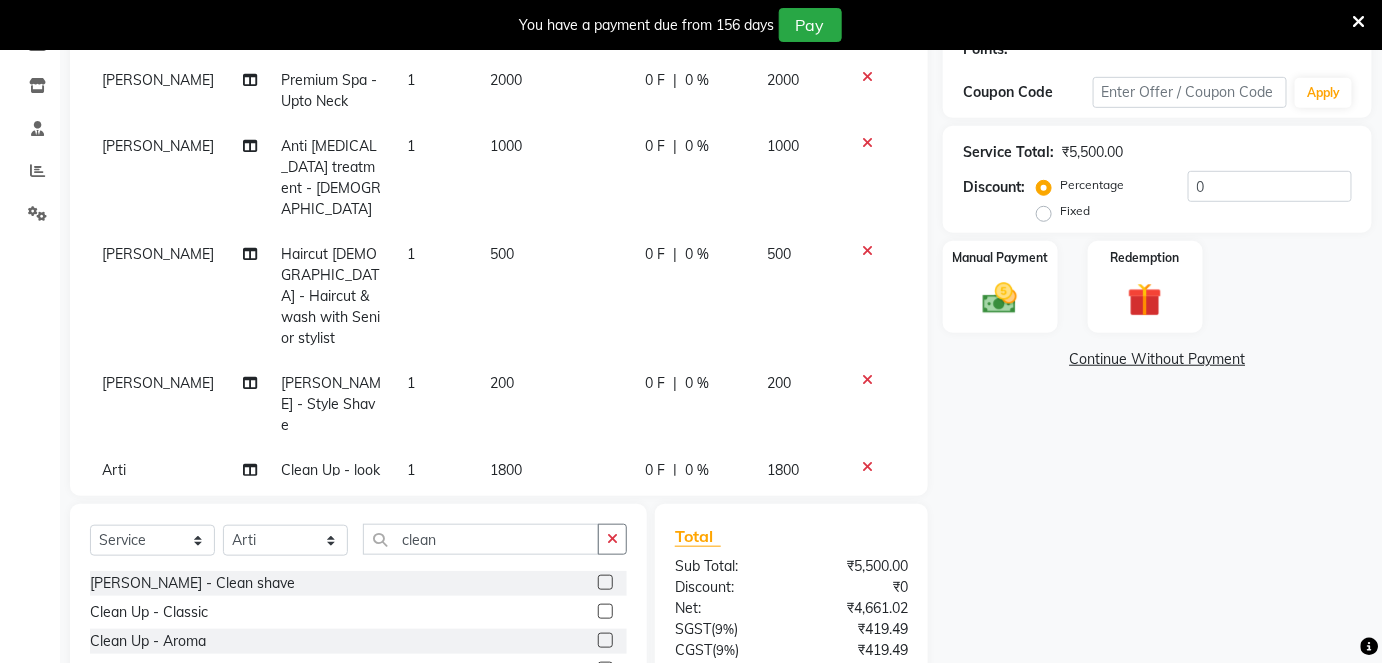 checkbox on "false" 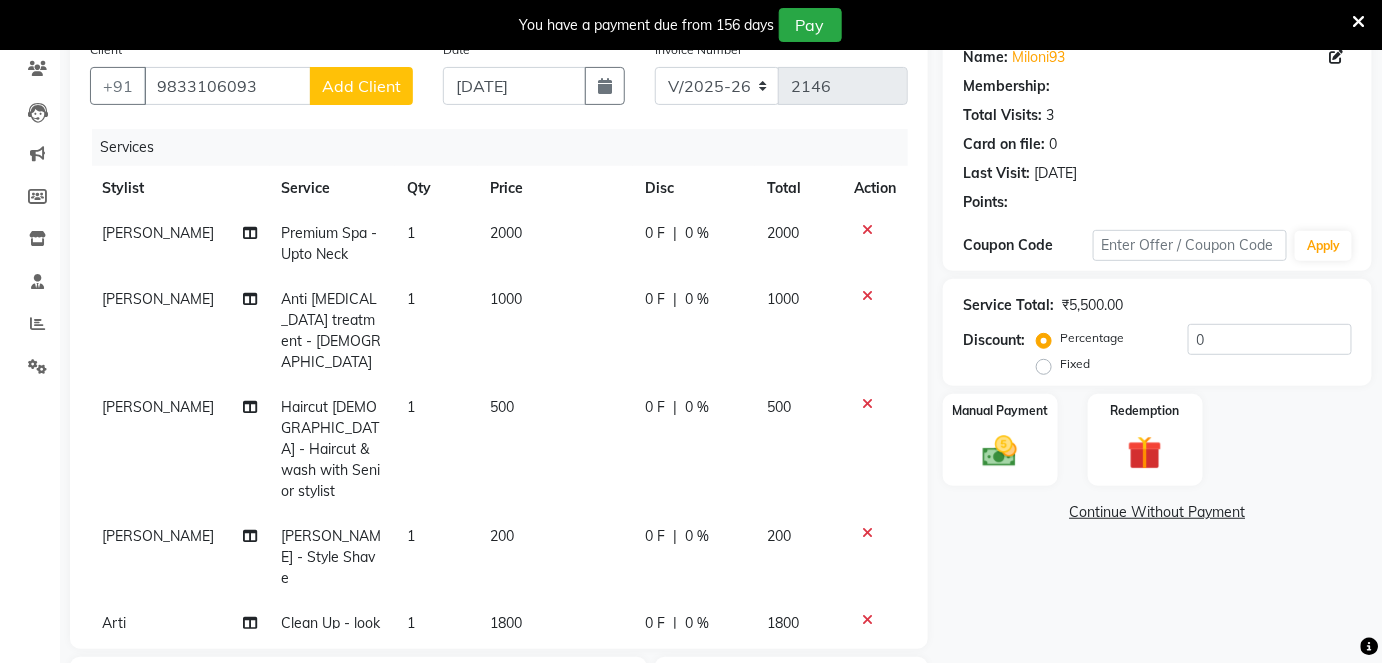 scroll, scrollTop: 48, scrollLeft: 0, axis: vertical 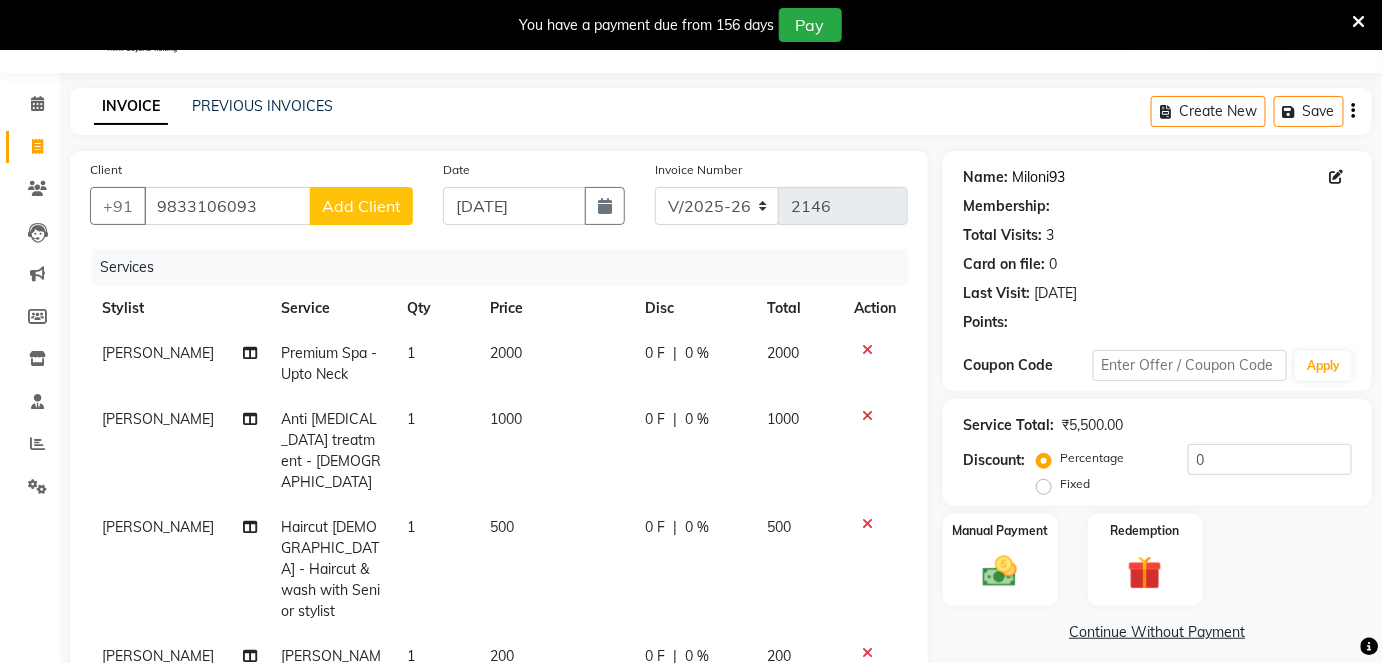 click on "Miloni93" 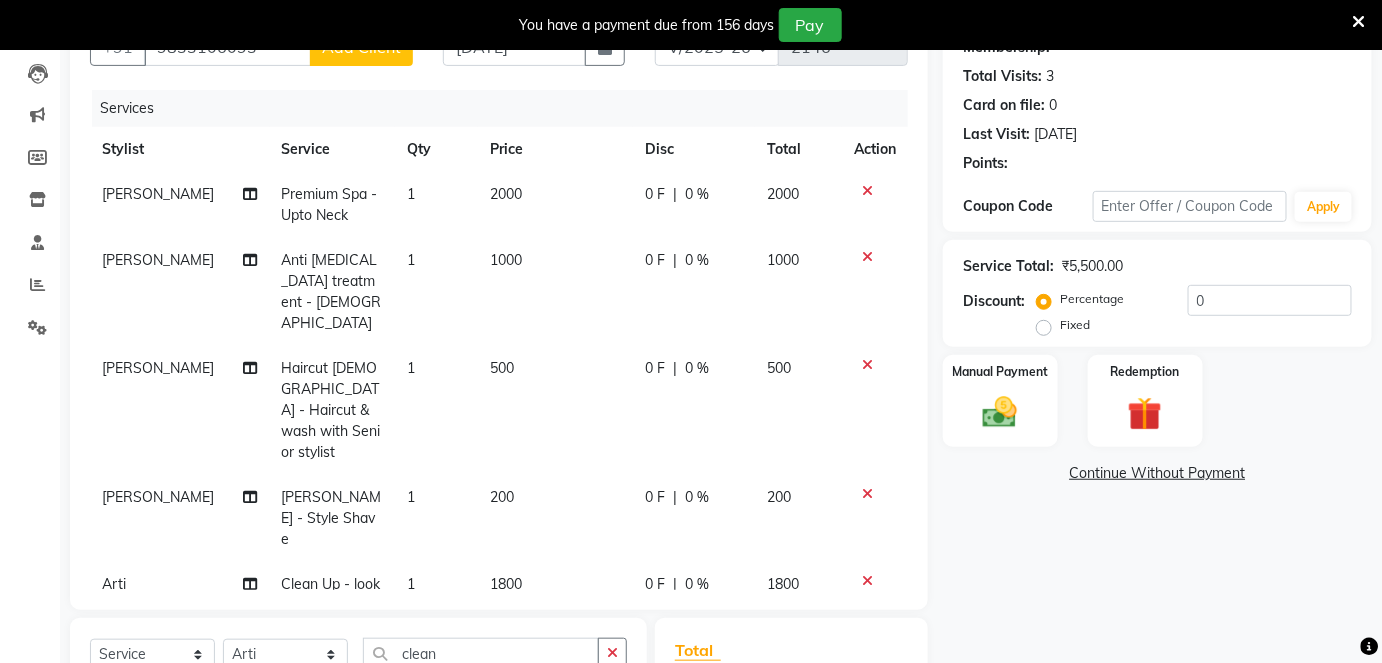 scroll, scrollTop: 139, scrollLeft: 0, axis: vertical 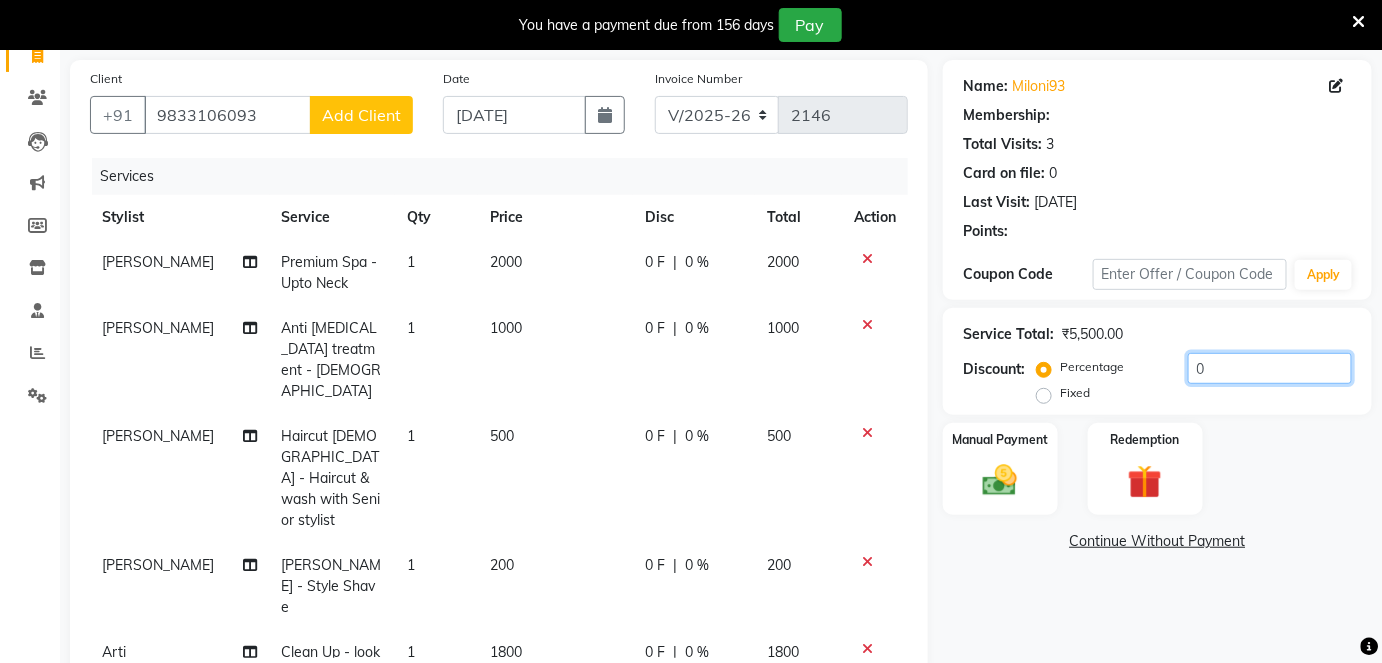click on "0" 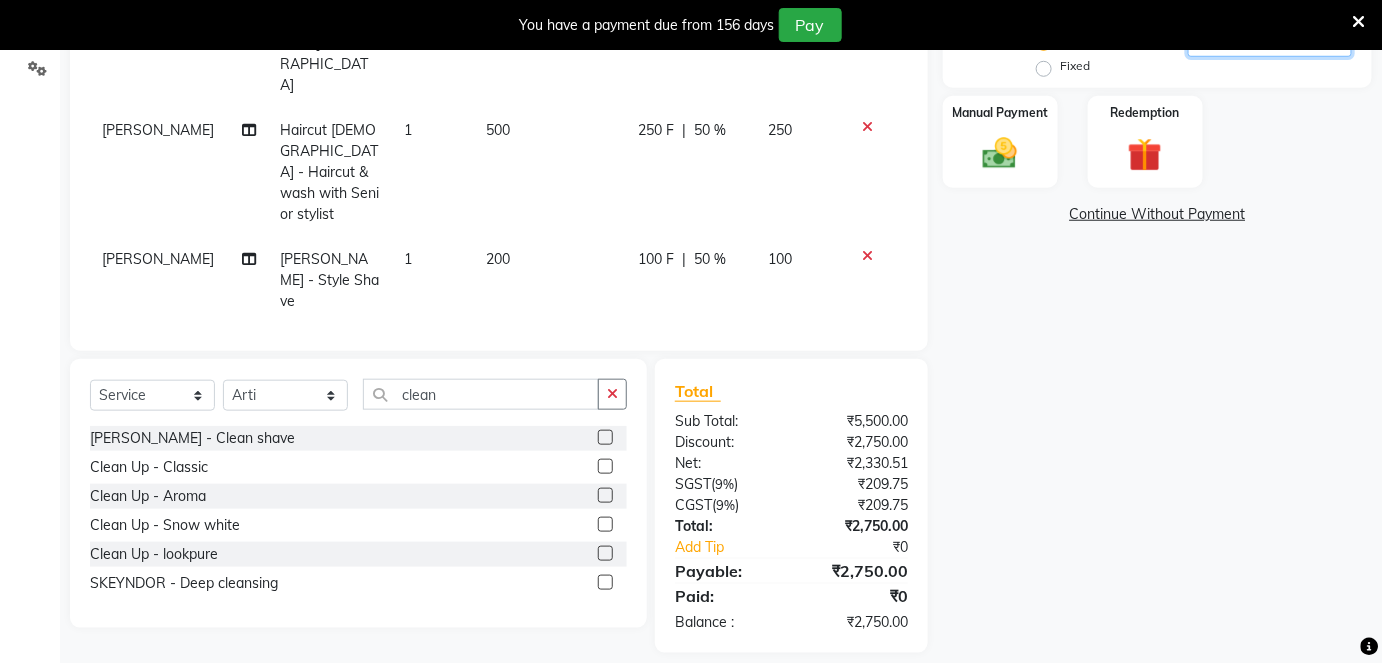 scroll, scrollTop: 468, scrollLeft: 0, axis: vertical 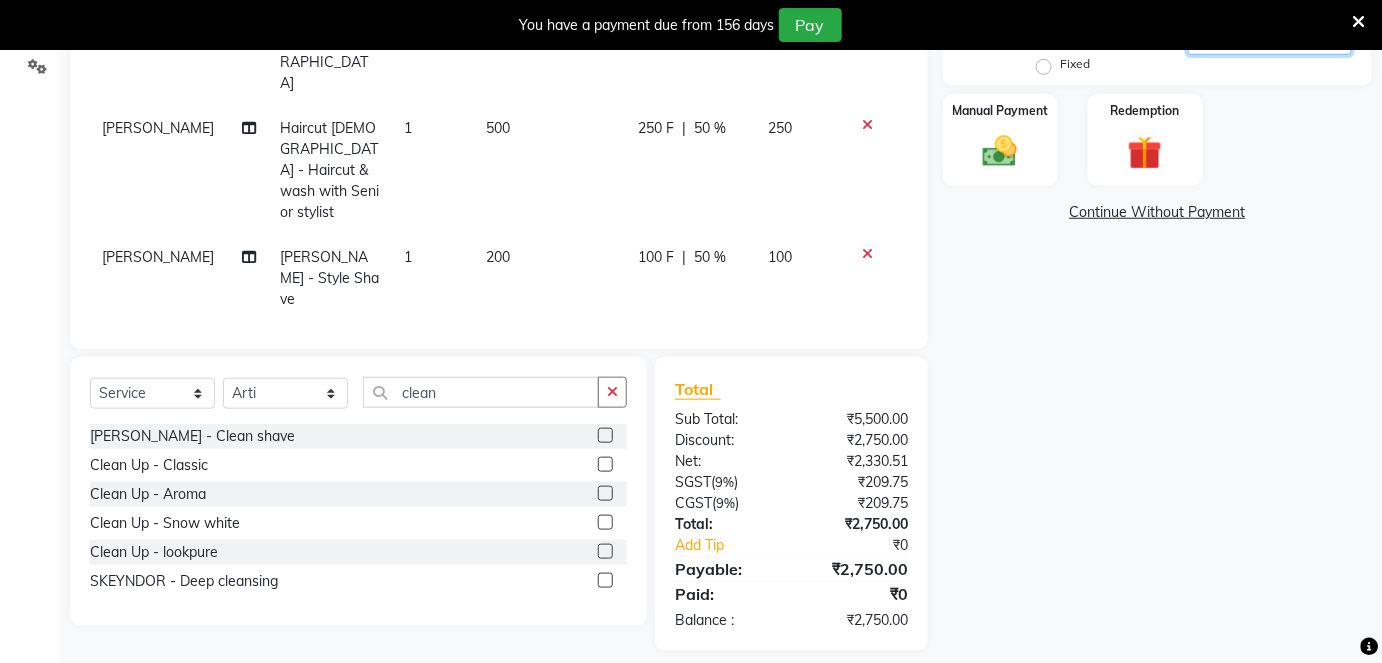 type on "50" 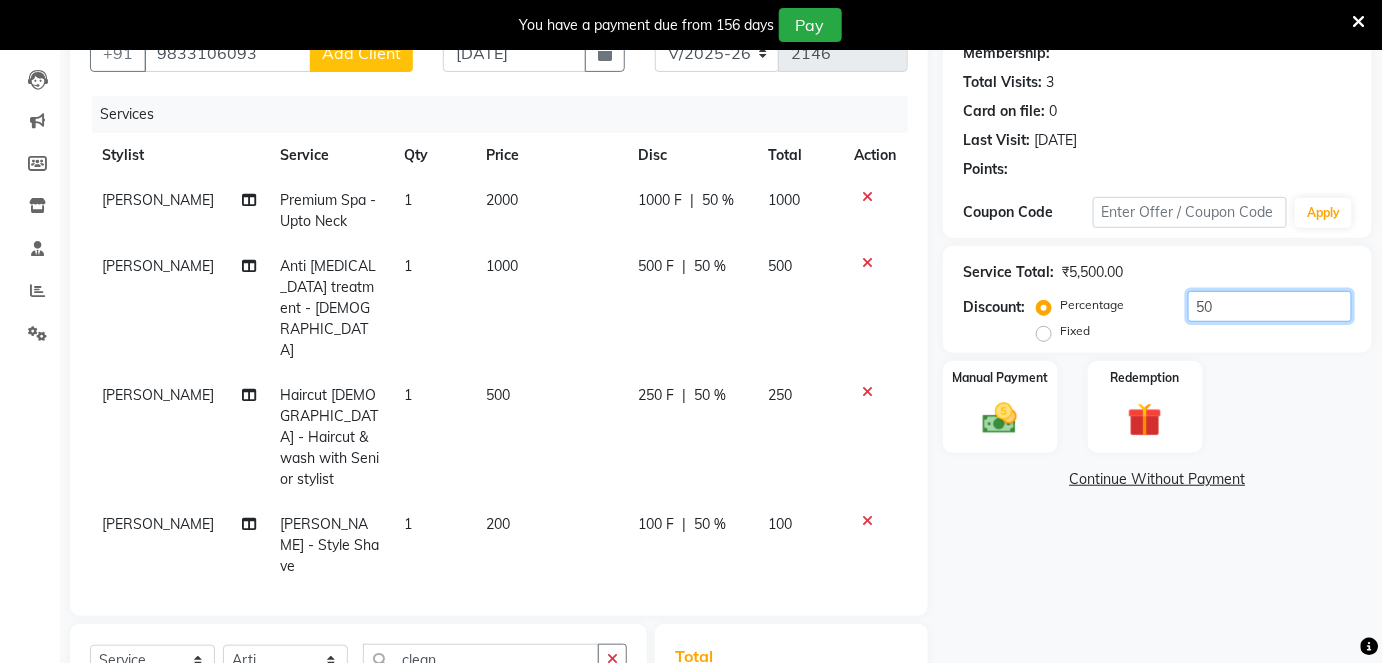 scroll, scrollTop: 195, scrollLeft: 0, axis: vertical 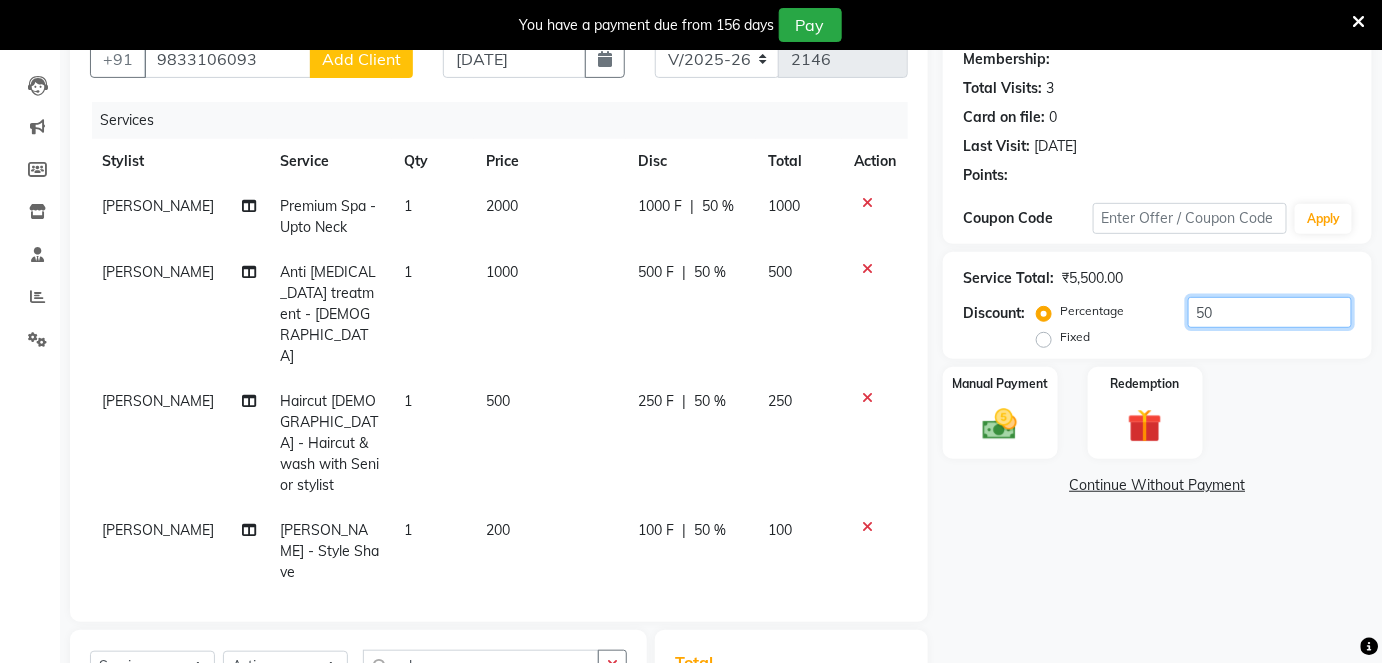click on "50" 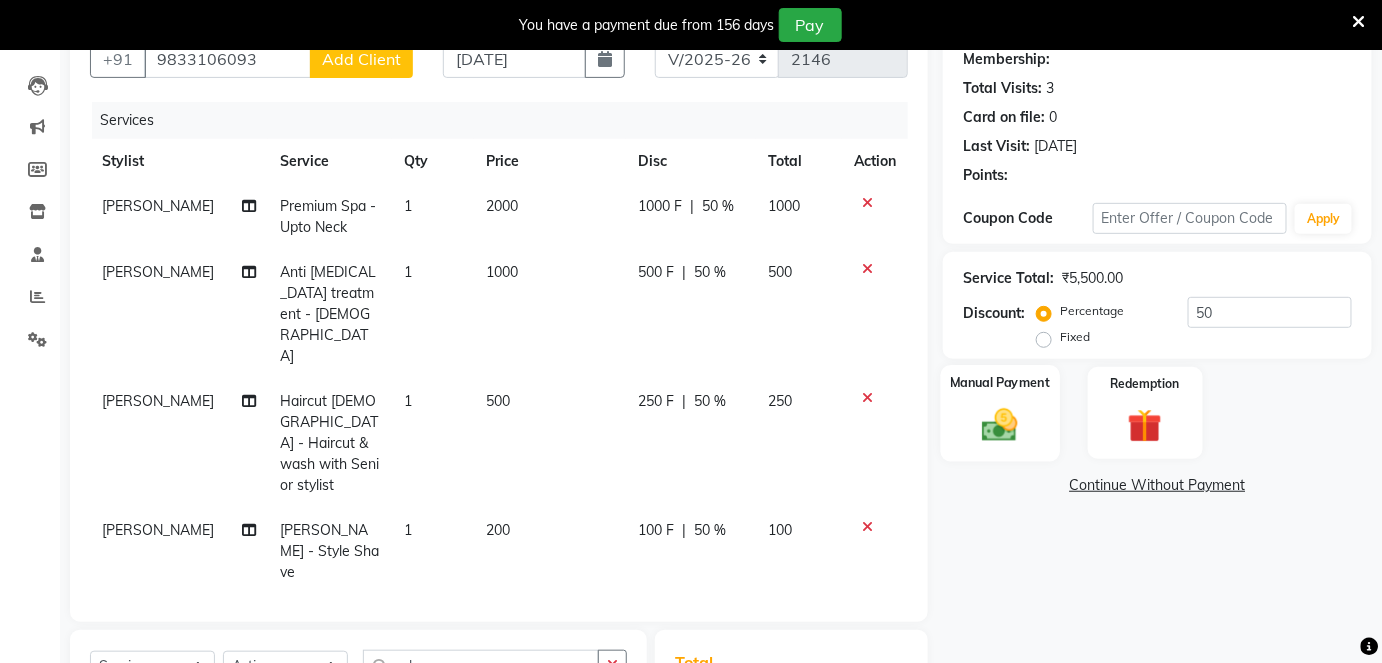 click 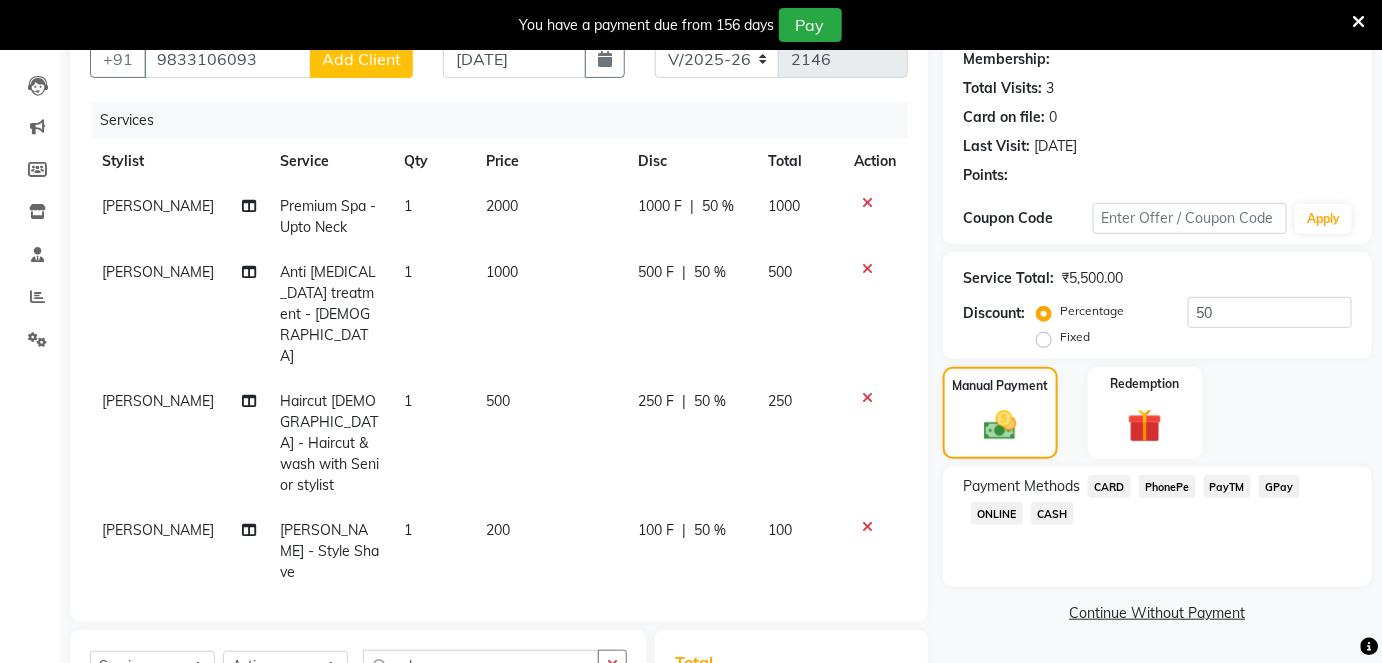 click on "PayTM" 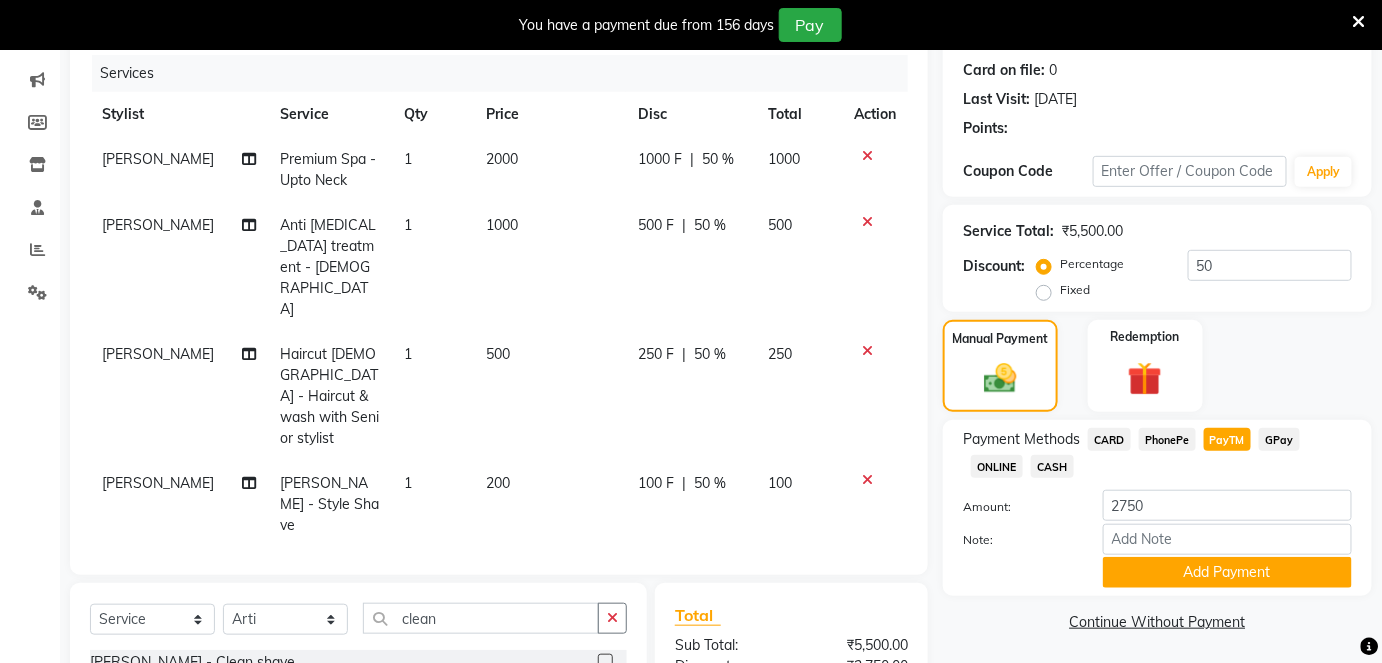 scroll, scrollTop: 377, scrollLeft: 0, axis: vertical 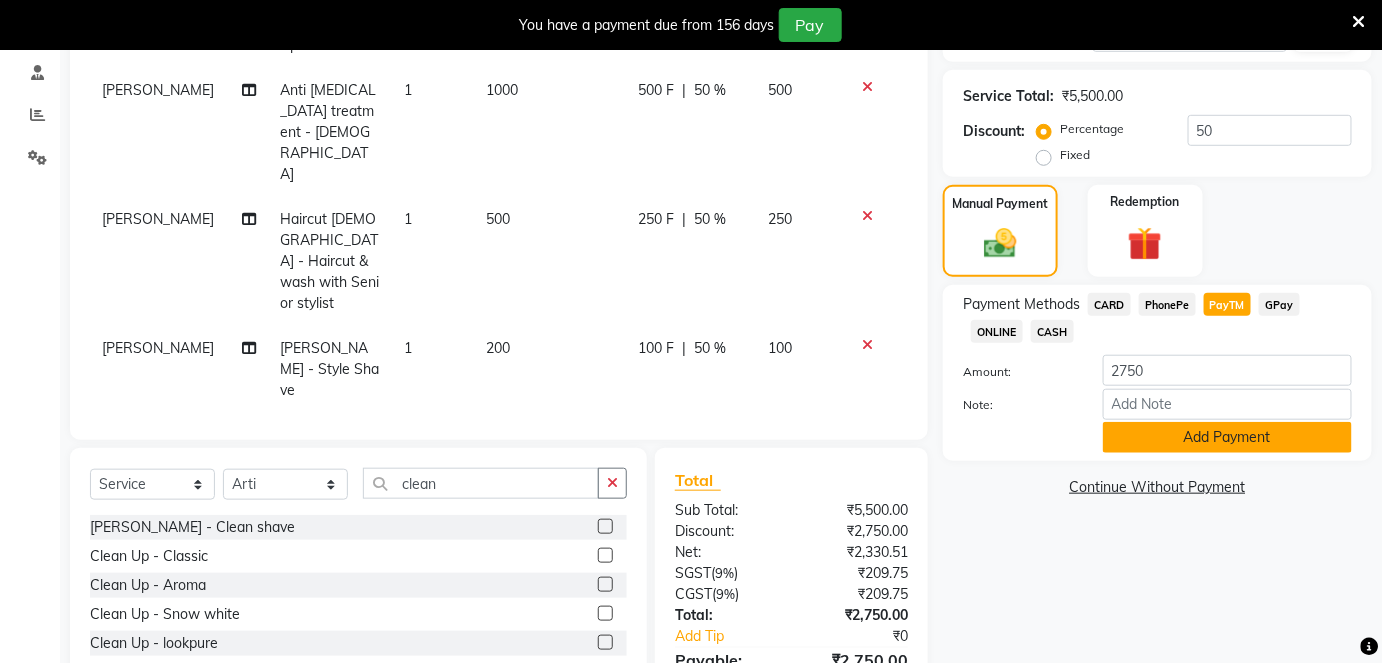 click on "Add Payment" 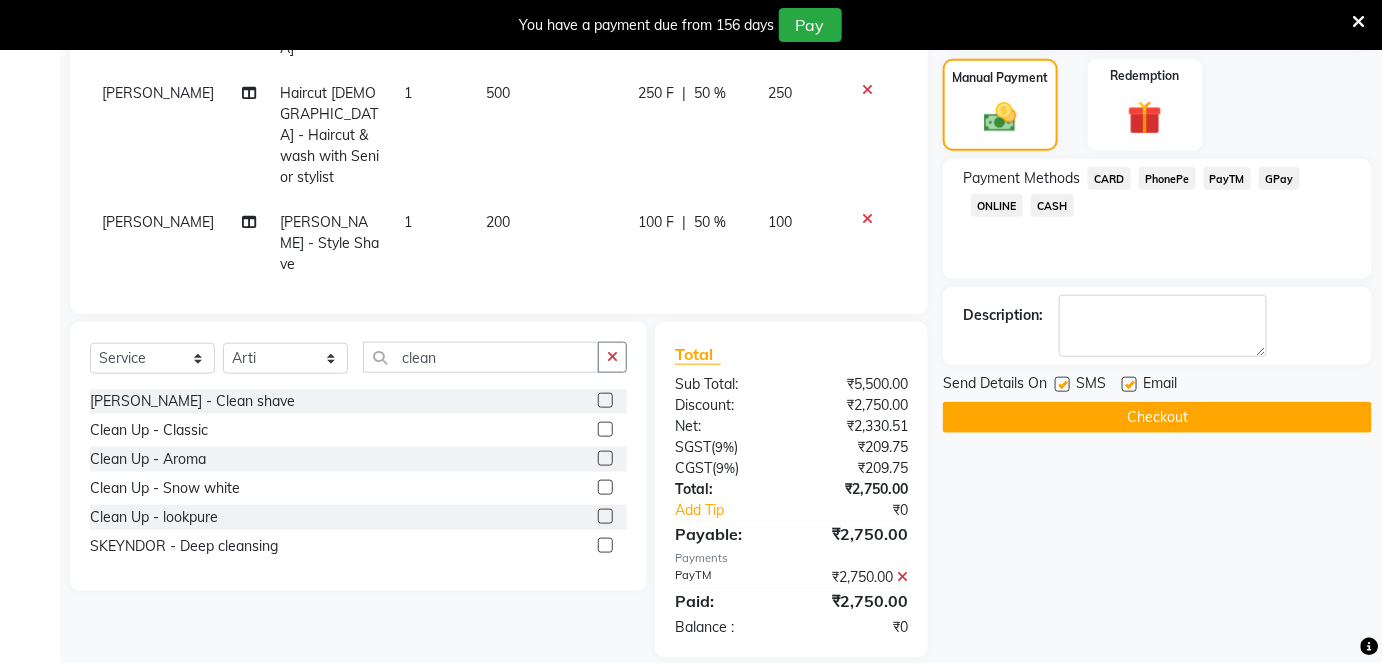 scroll, scrollTop: 510, scrollLeft: 0, axis: vertical 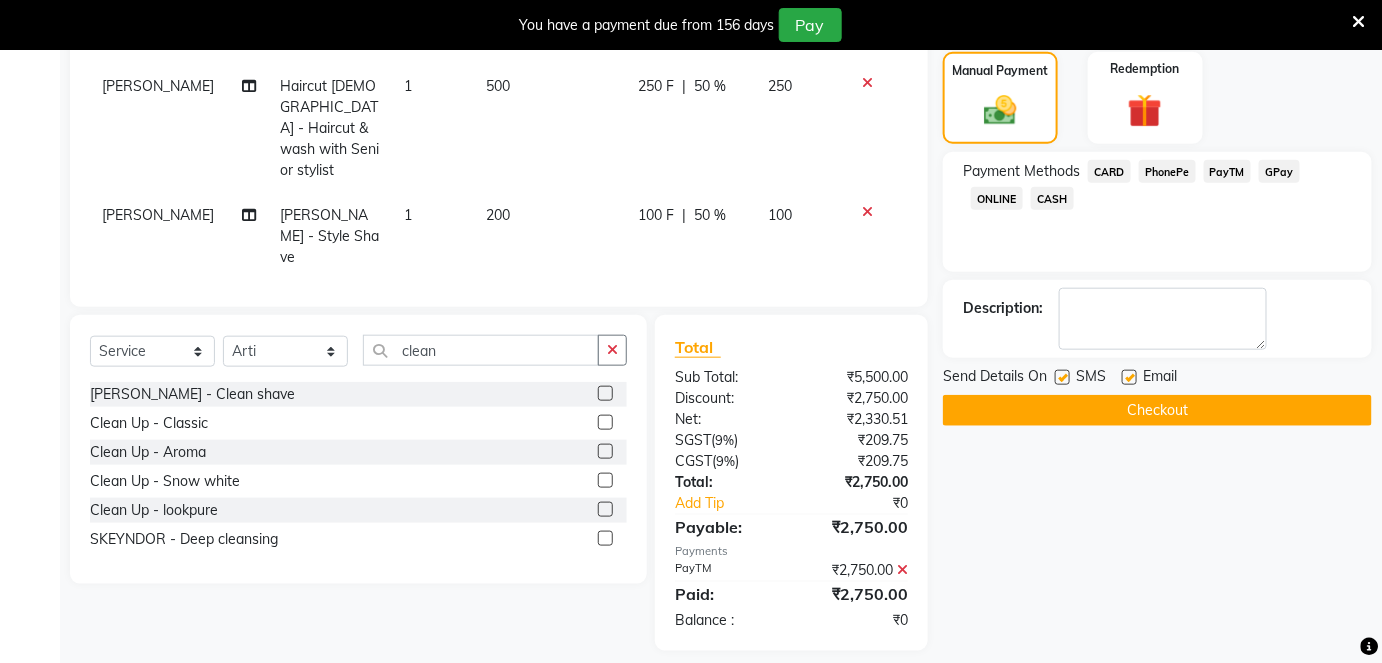 click 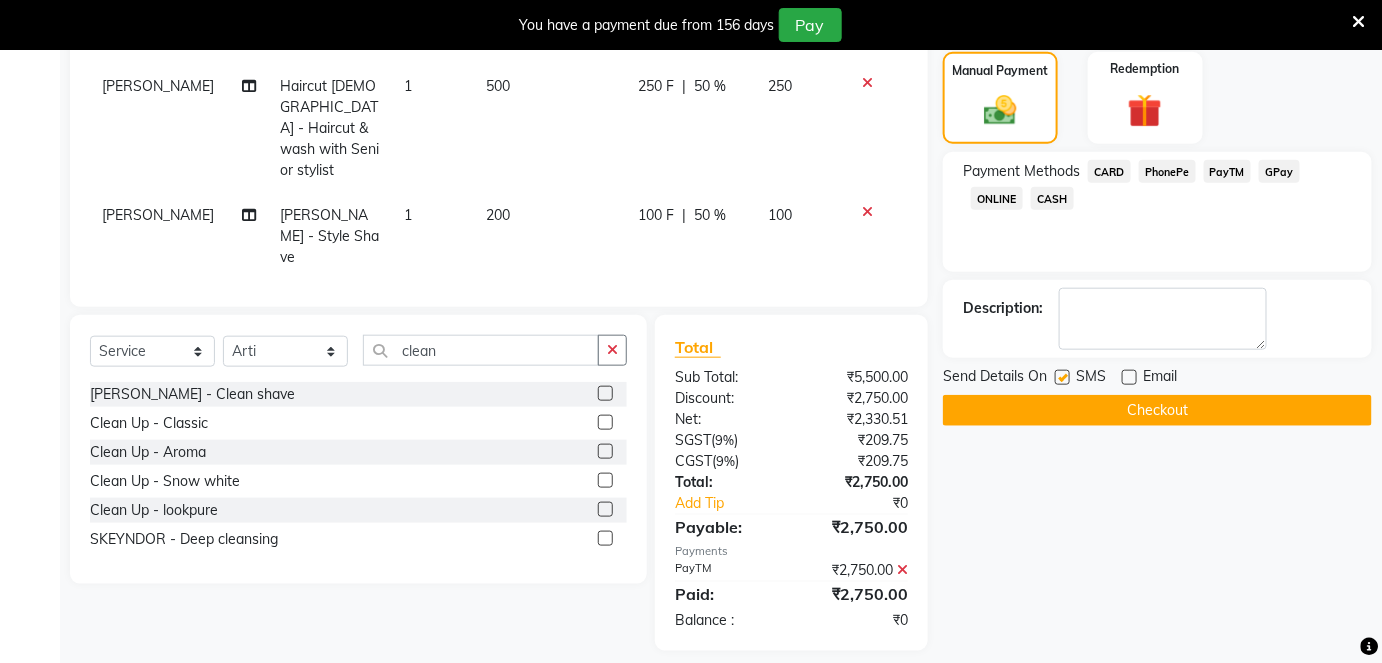 click 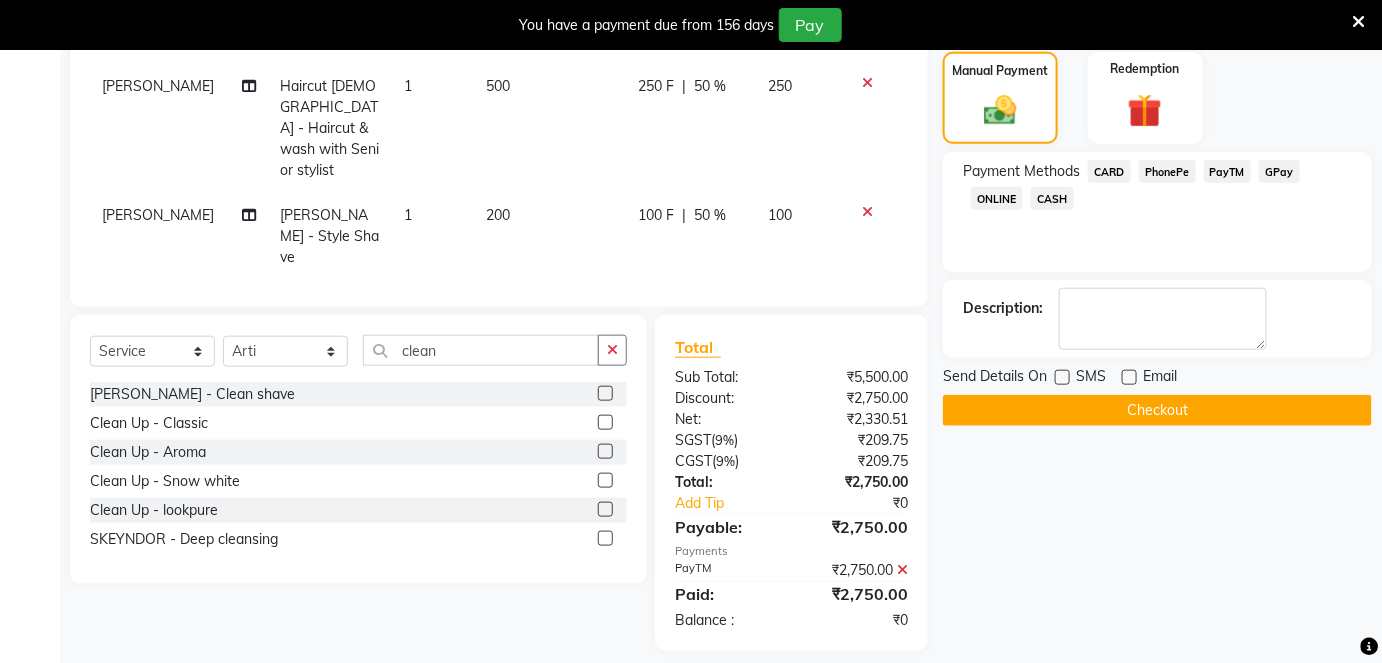 click on "Checkout" 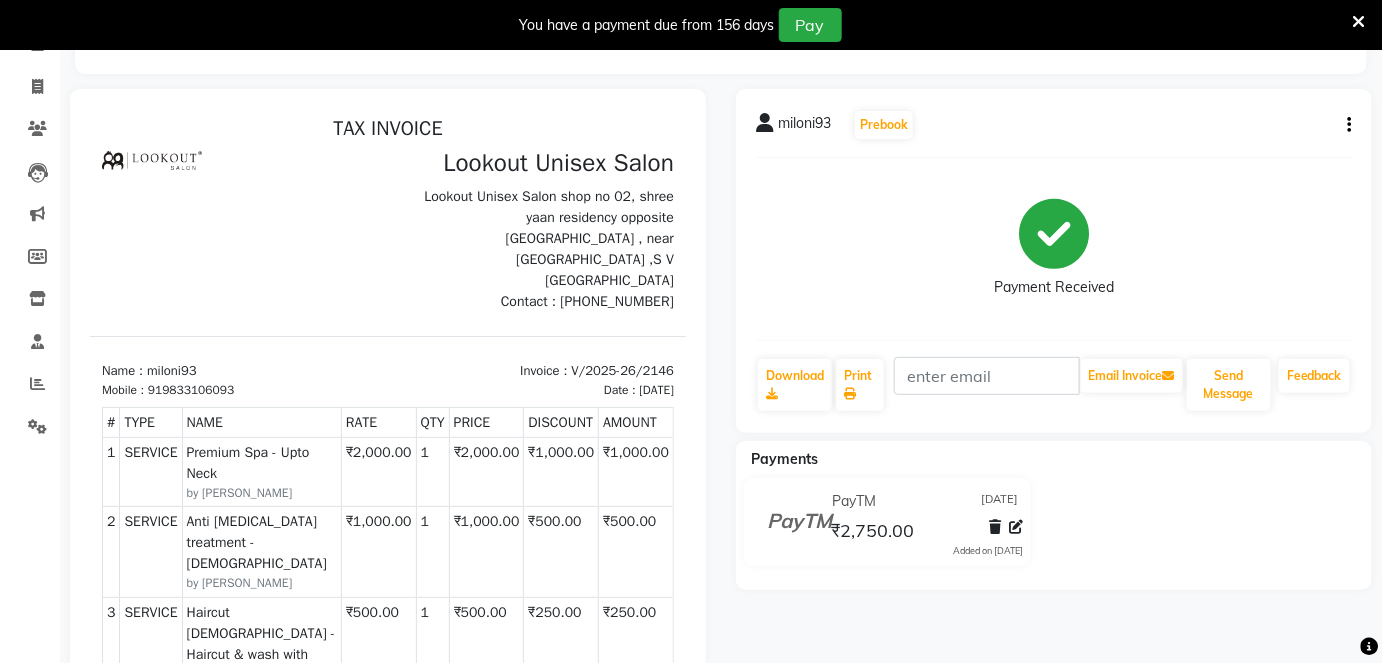 scroll, scrollTop: 106, scrollLeft: 0, axis: vertical 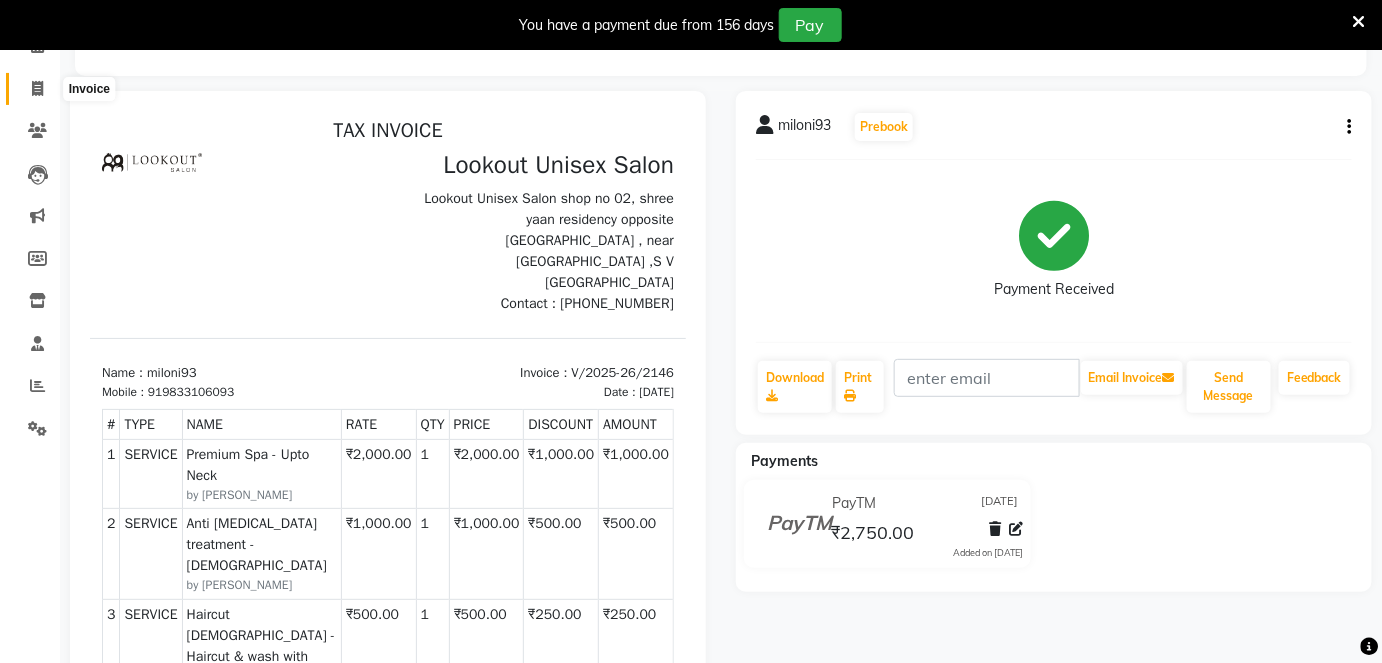 click 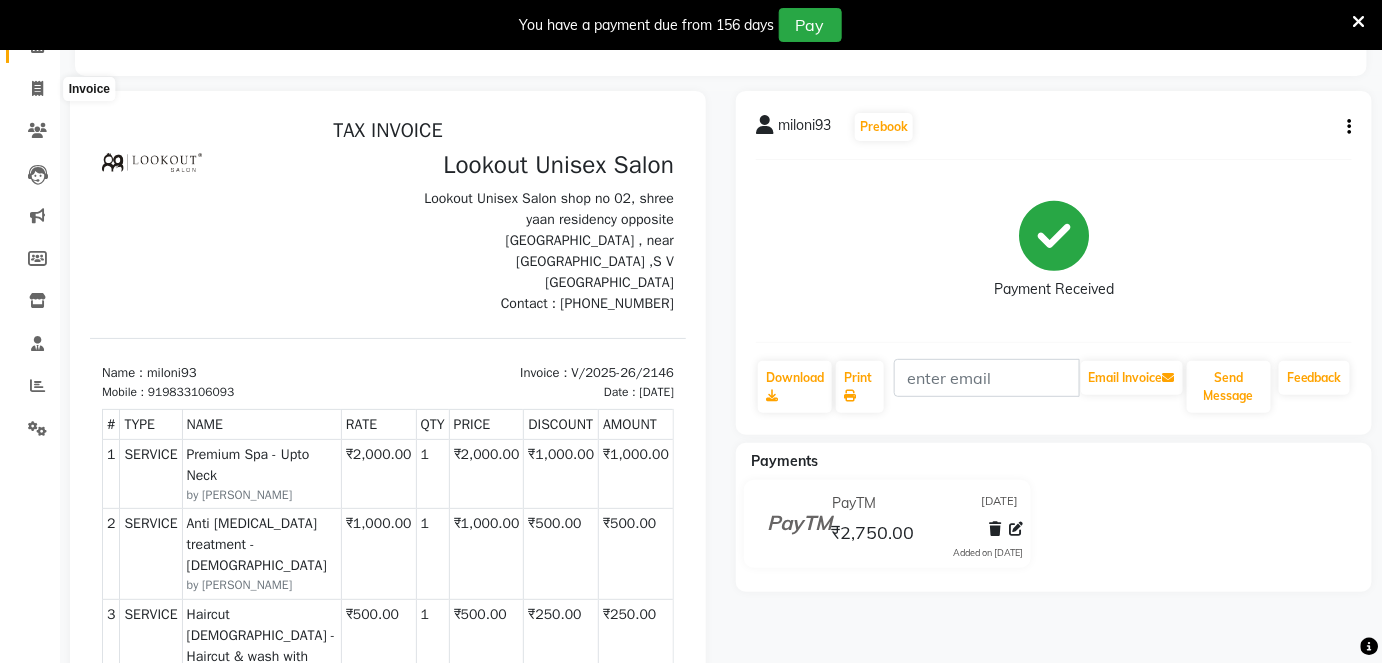 select on "service" 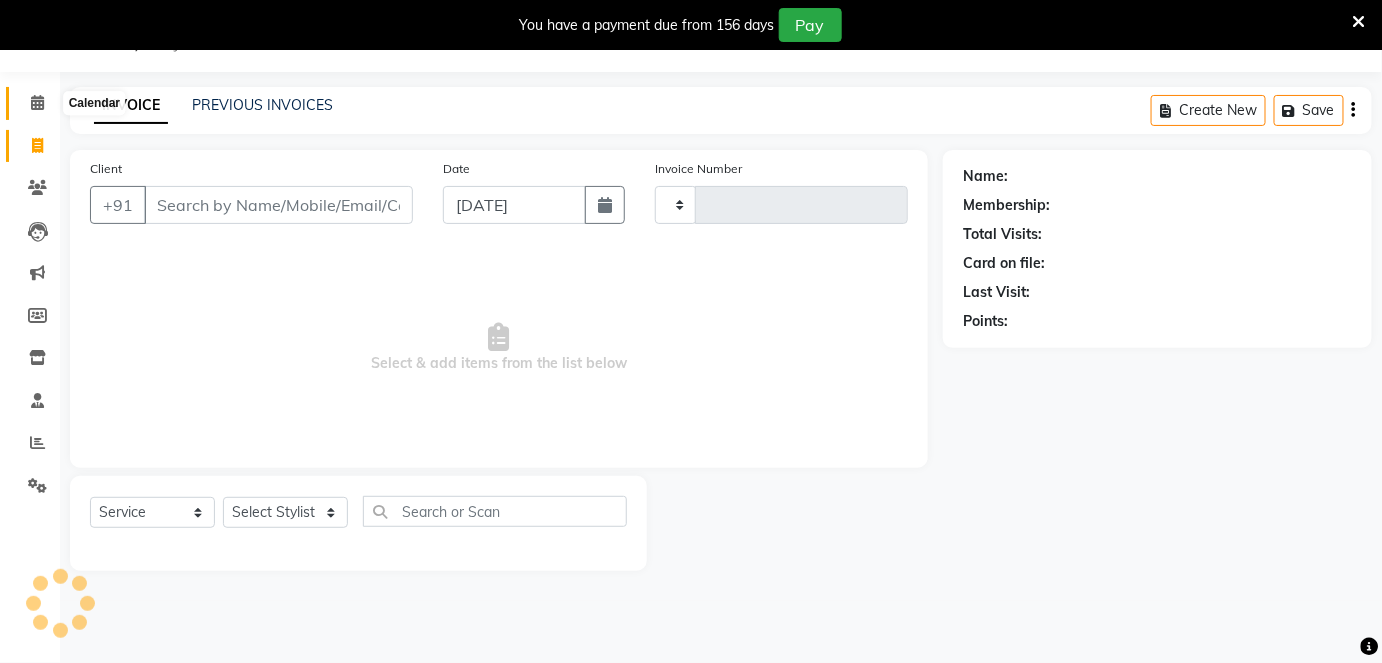 scroll, scrollTop: 48, scrollLeft: 0, axis: vertical 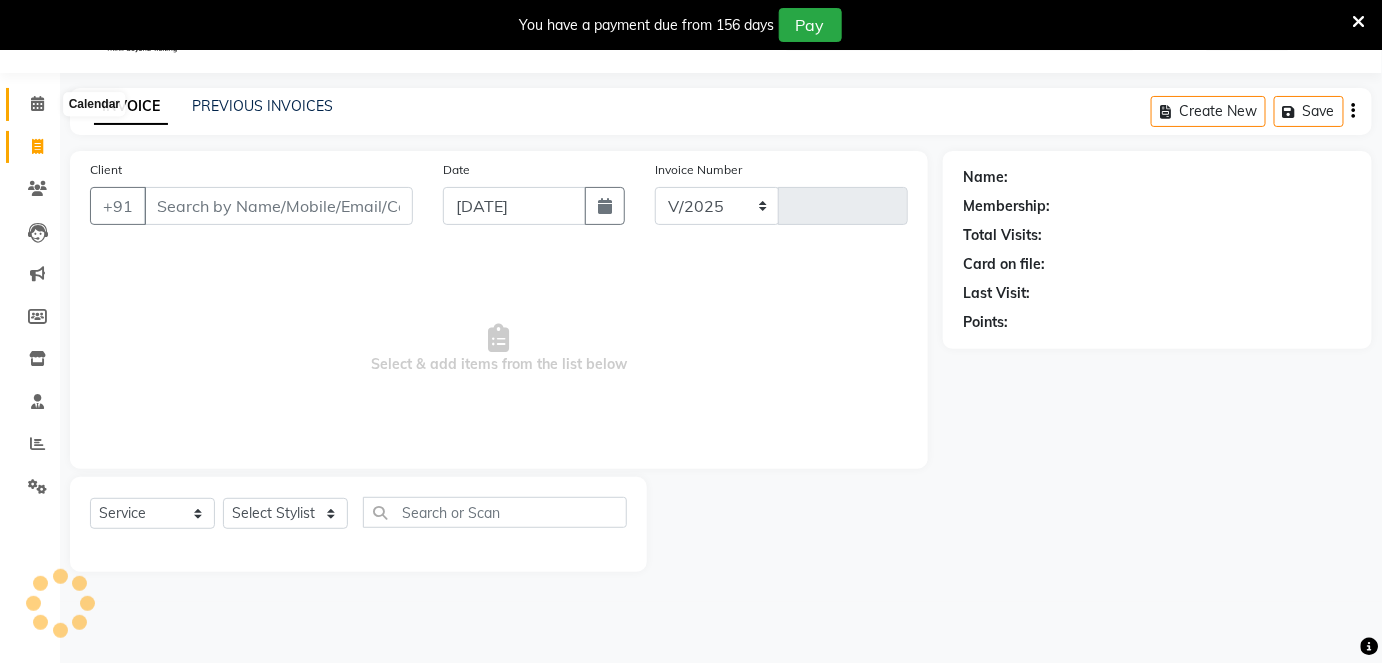 select on "7658" 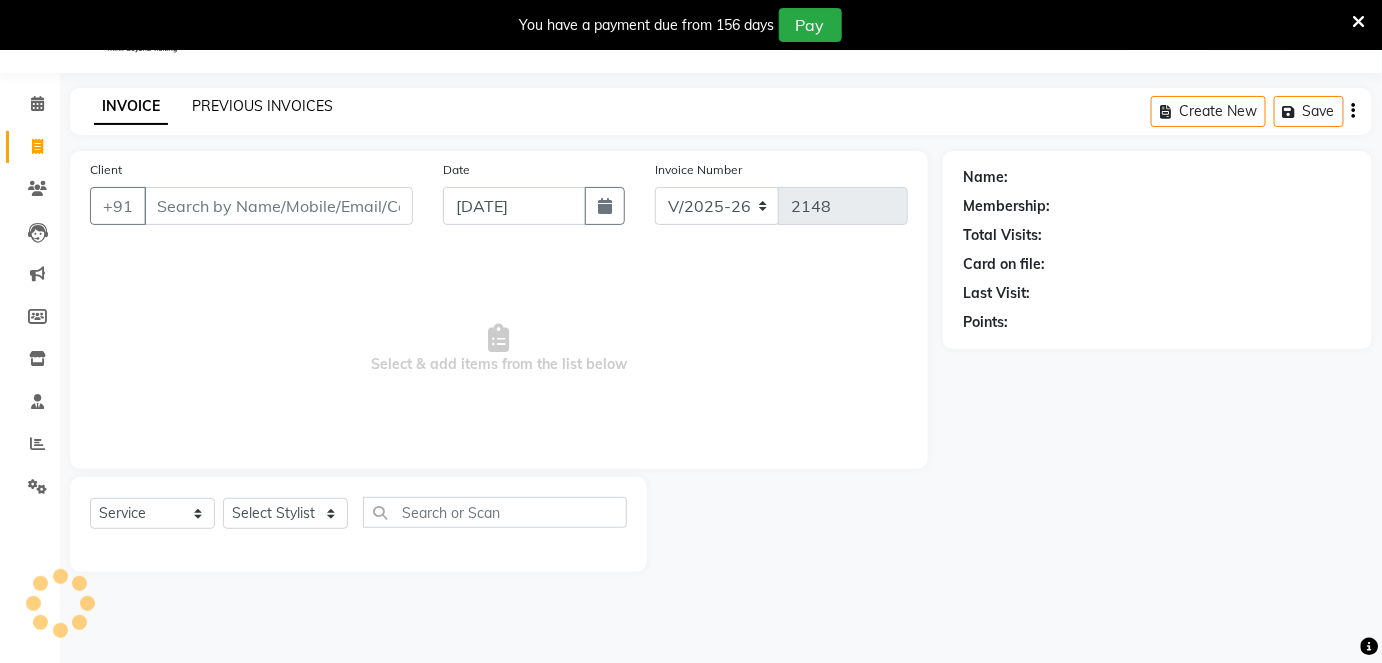 click on "PREVIOUS INVOICES" 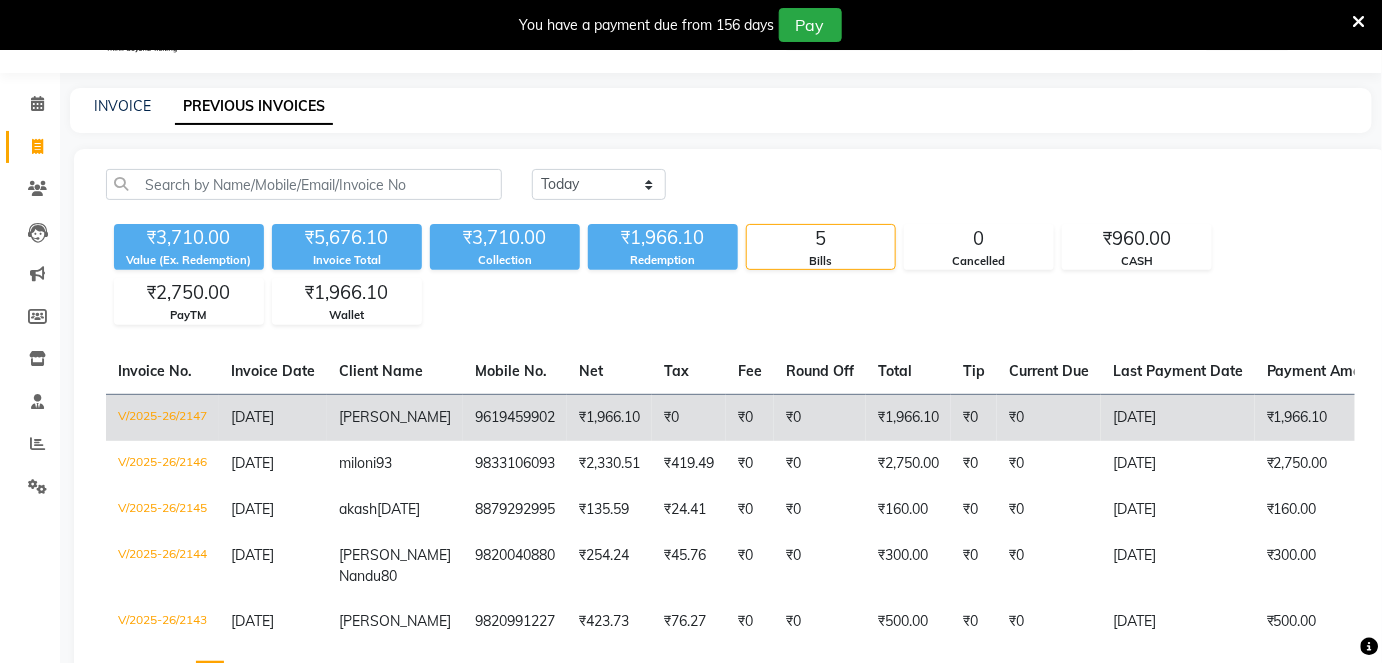 click on "V/2025-26/2147" 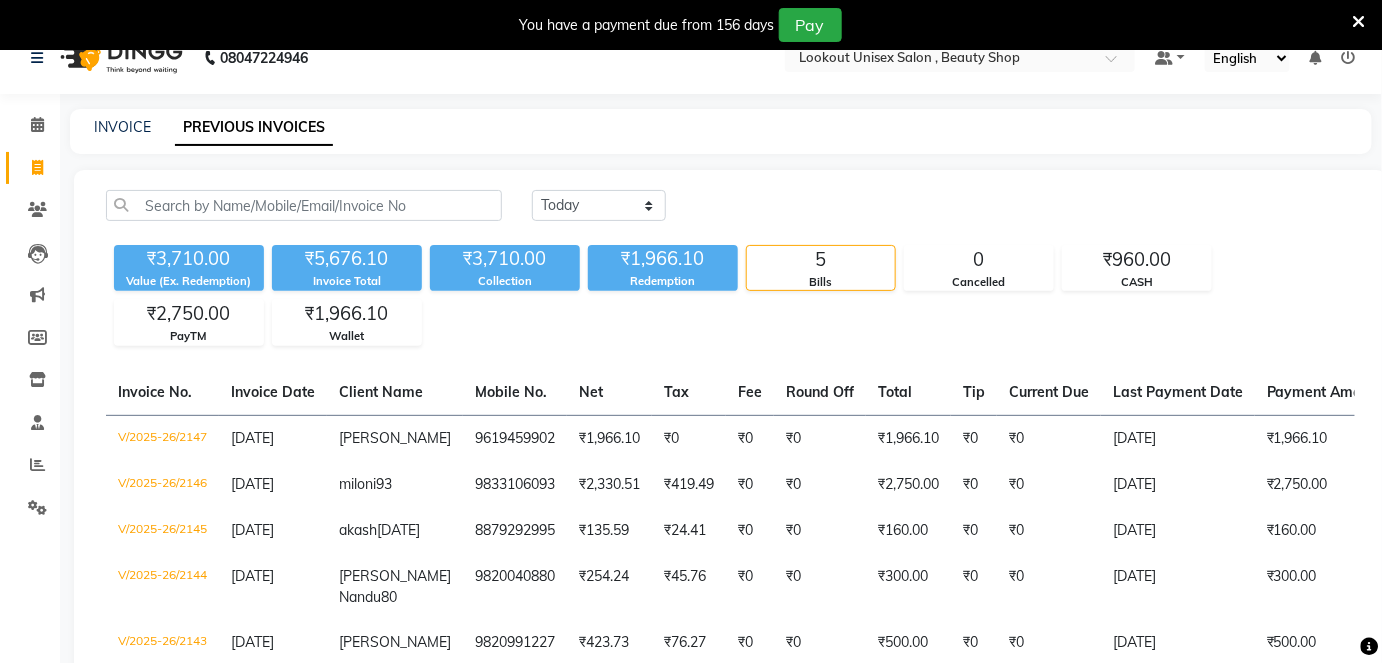 scroll, scrollTop: 0, scrollLeft: 0, axis: both 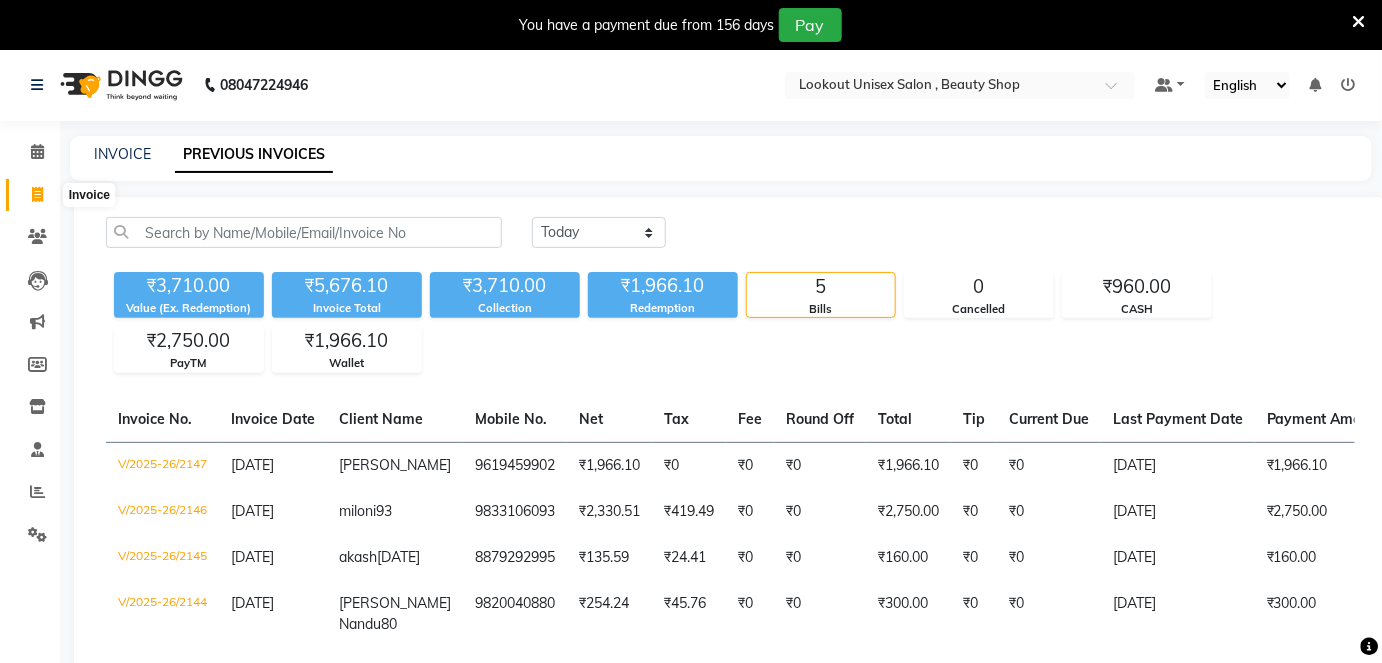 click 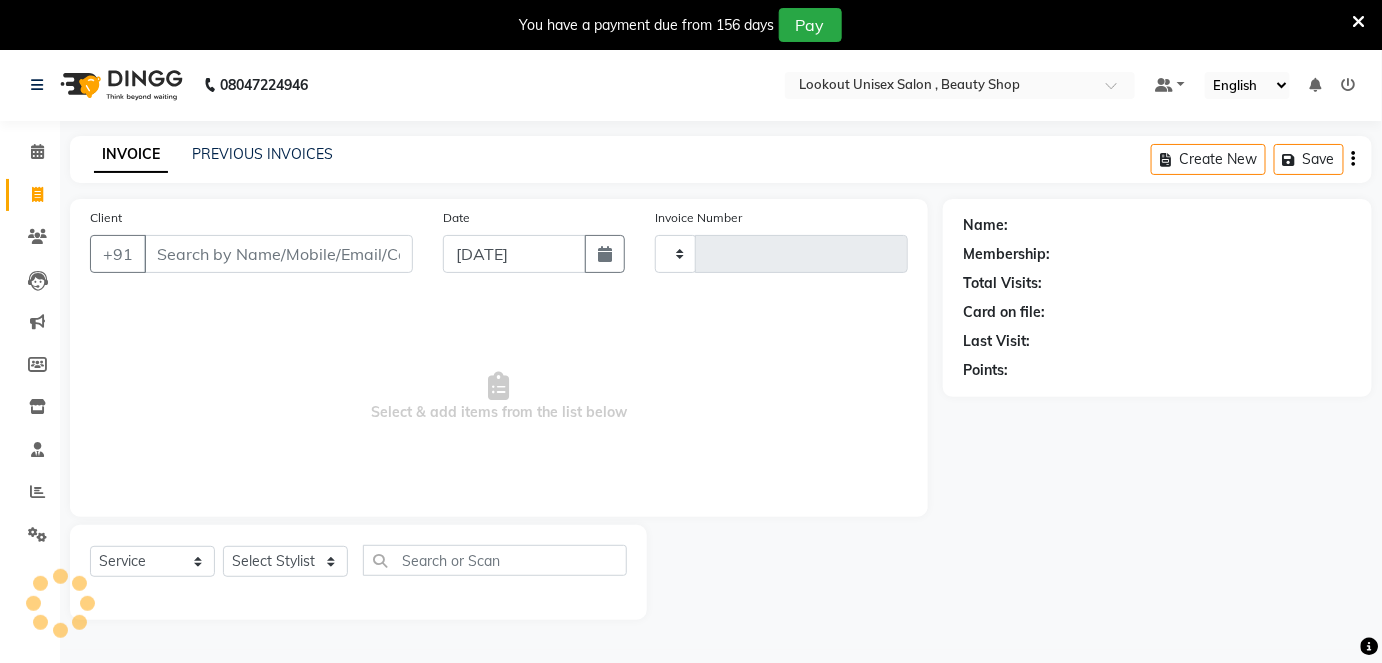 type on "2150" 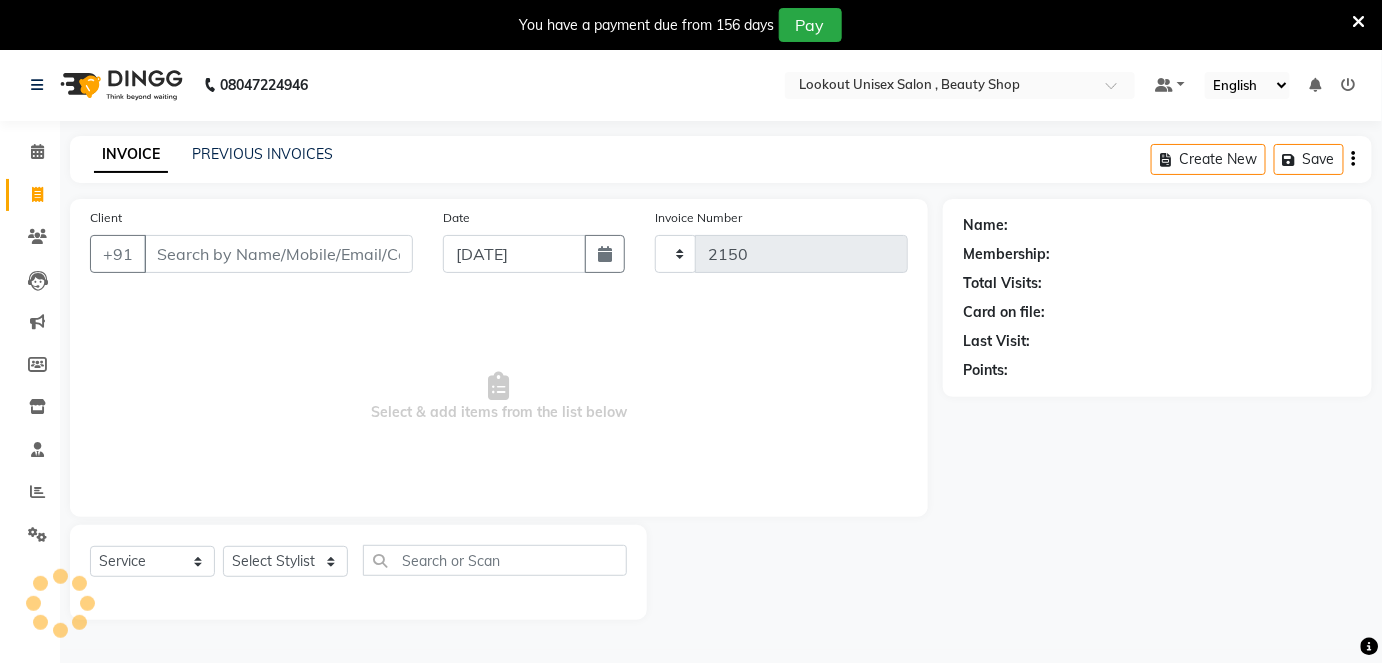 scroll, scrollTop: 48, scrollLeft: 0, axis: vertical 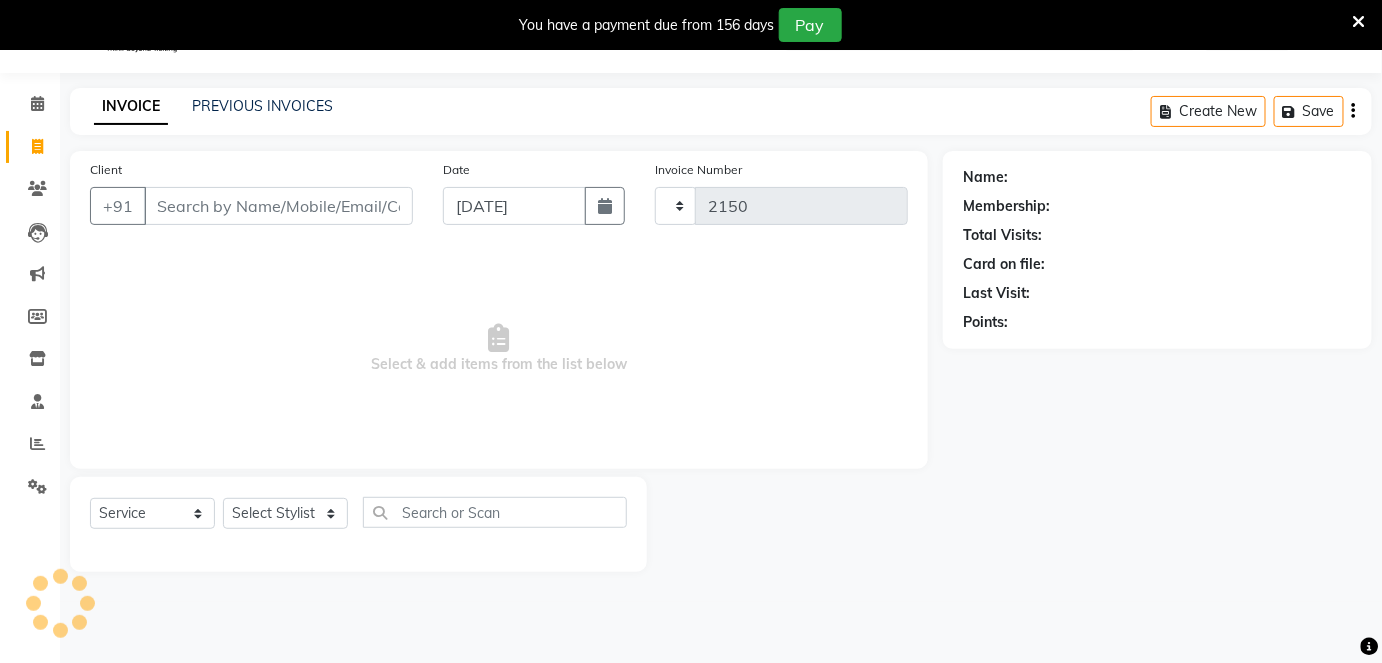 select on "7658" 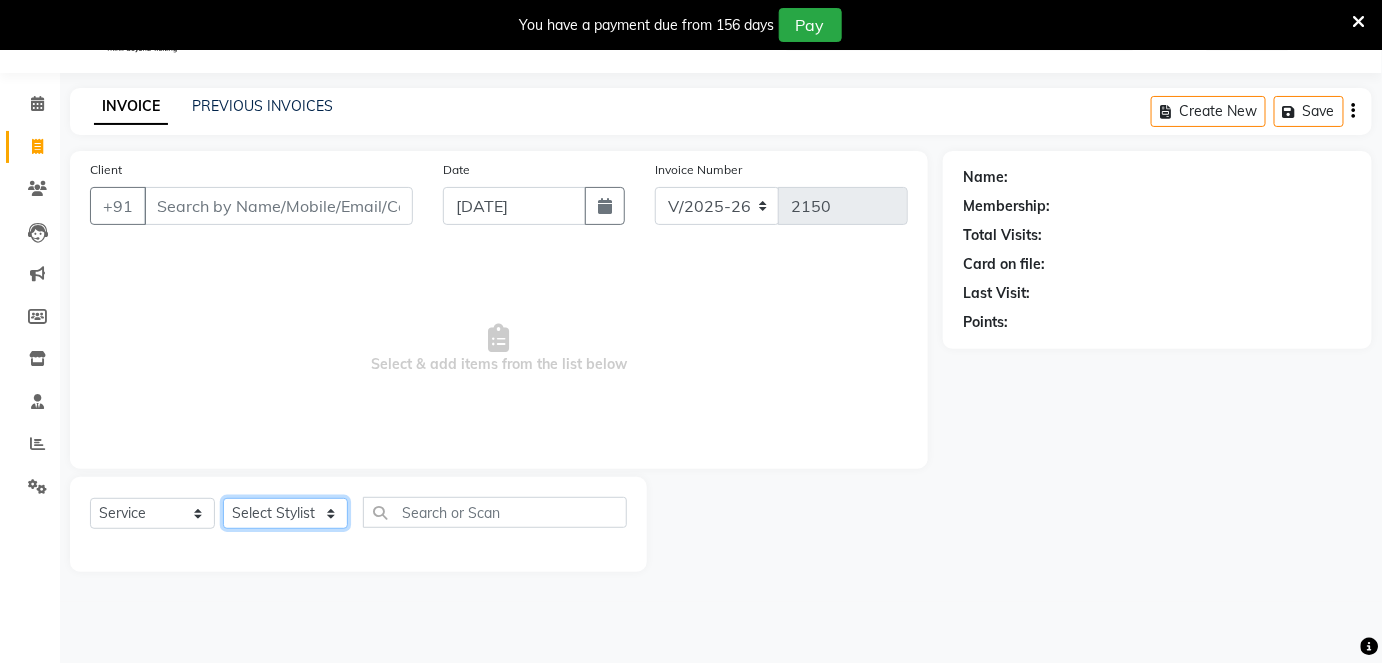 click on "Select Stylist [PERSON_NAME] [PERSON_NAME] [PERSON_NAME] [PERSON_NAME] Jyoti Mahesh  [PERSON_NAME] [PERSON_NAME] [PERSON_NAME] [PERSON_NAME] [PERSON_NAME] [MEDICAL_DATA][PERSON_NAME] [PERSON_NAME] [PERSON_NAME]" 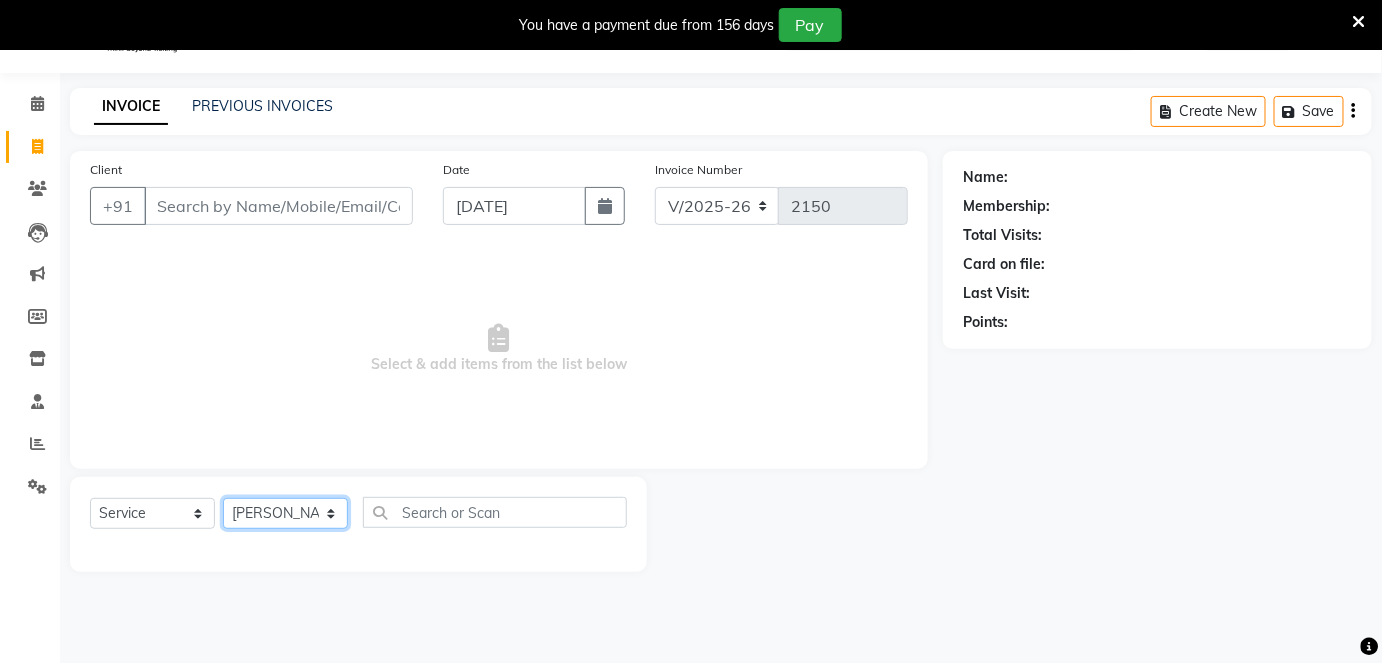 click on "Select Stylist [PERSON_NAME] [PERSON_NAME] [PERSON_NAME] [PERSON_NAME] Jyoti Mahesh  [PERSON_NAME] [PERSON_NAME] [PERSON_NAME] [PERSON_NAME] [PERSON_NAME] [MEDICAL_DATA][PERSON_NAME] [PERSON_NAME] [PERSON_NAME]" 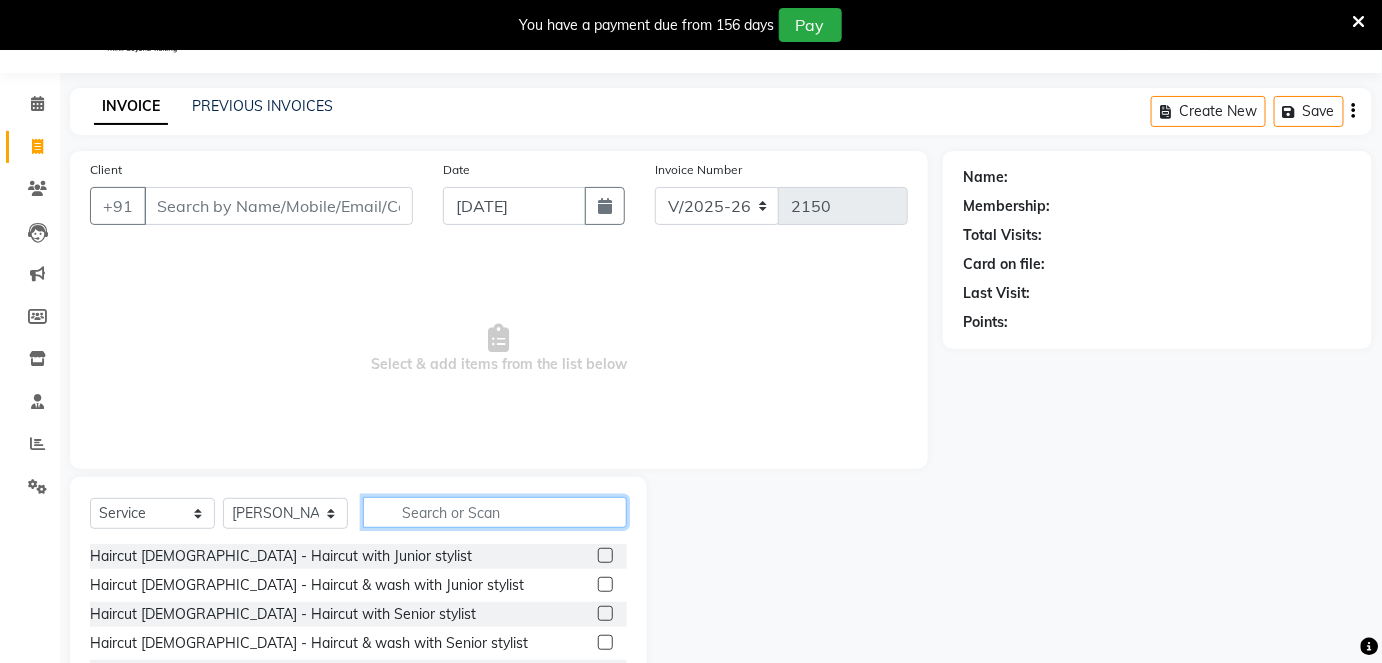 click 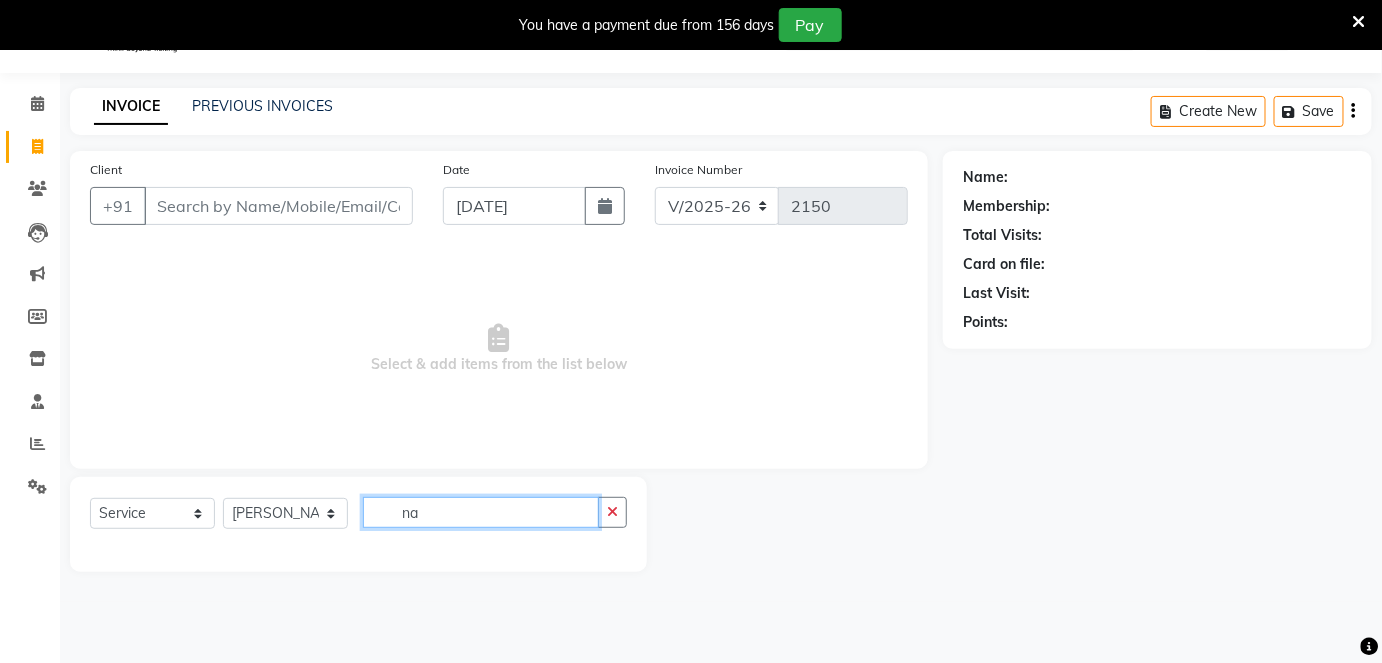 type on "n" 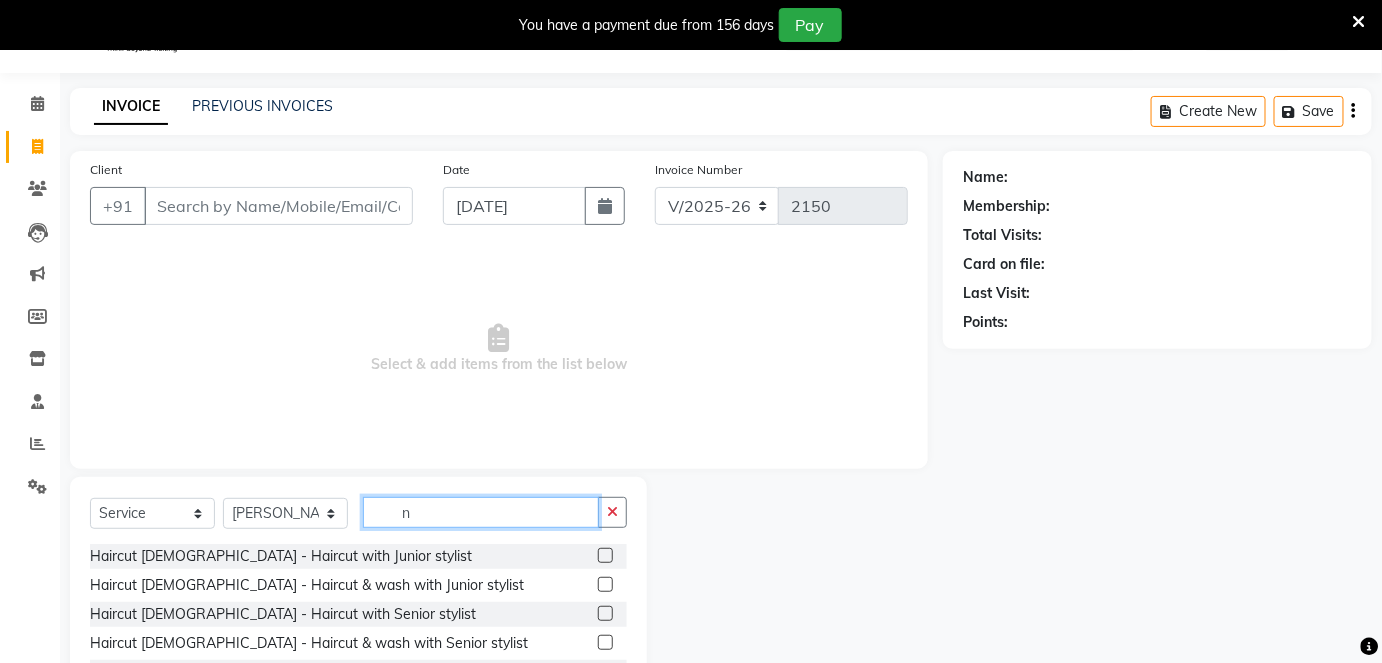 type 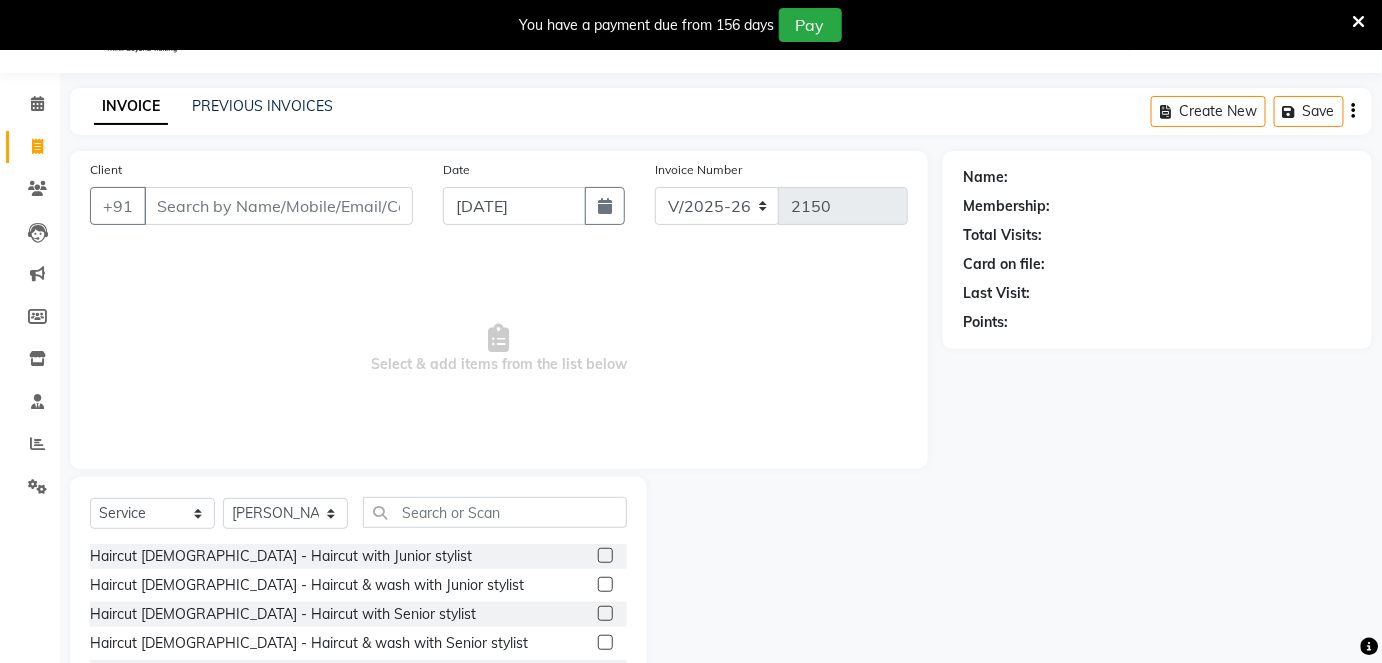 click 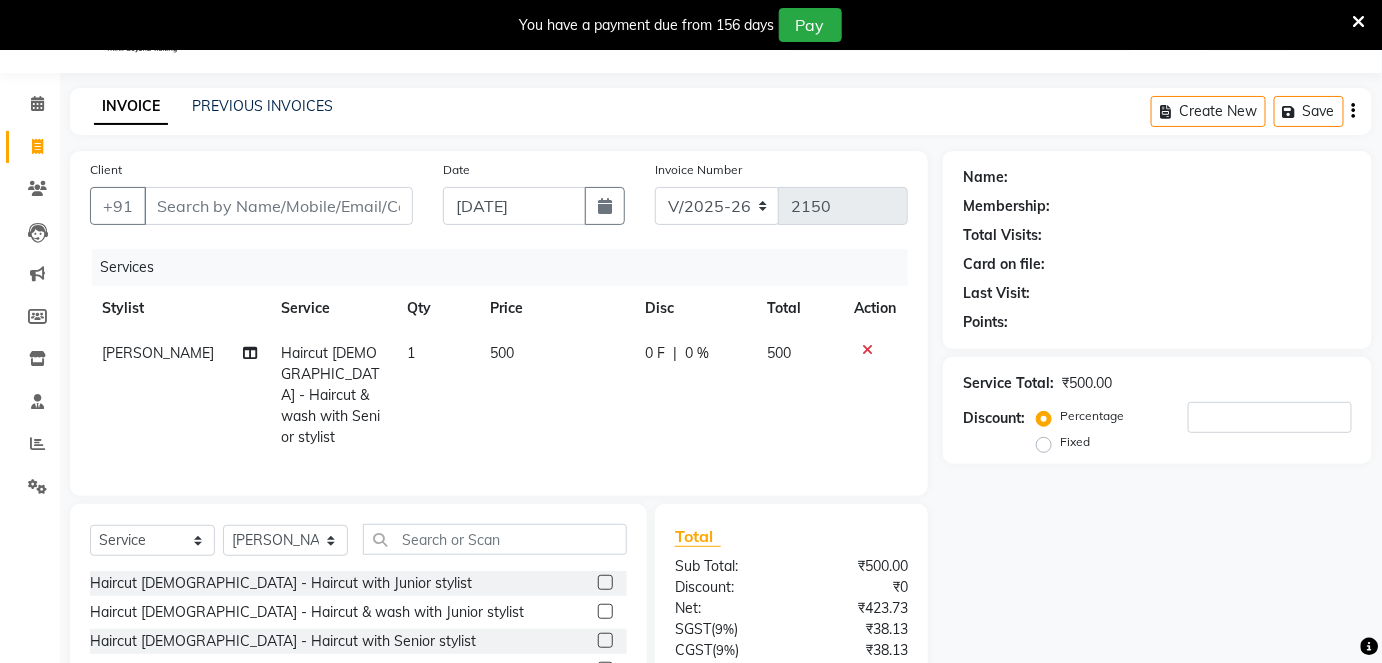checkbox on "false" 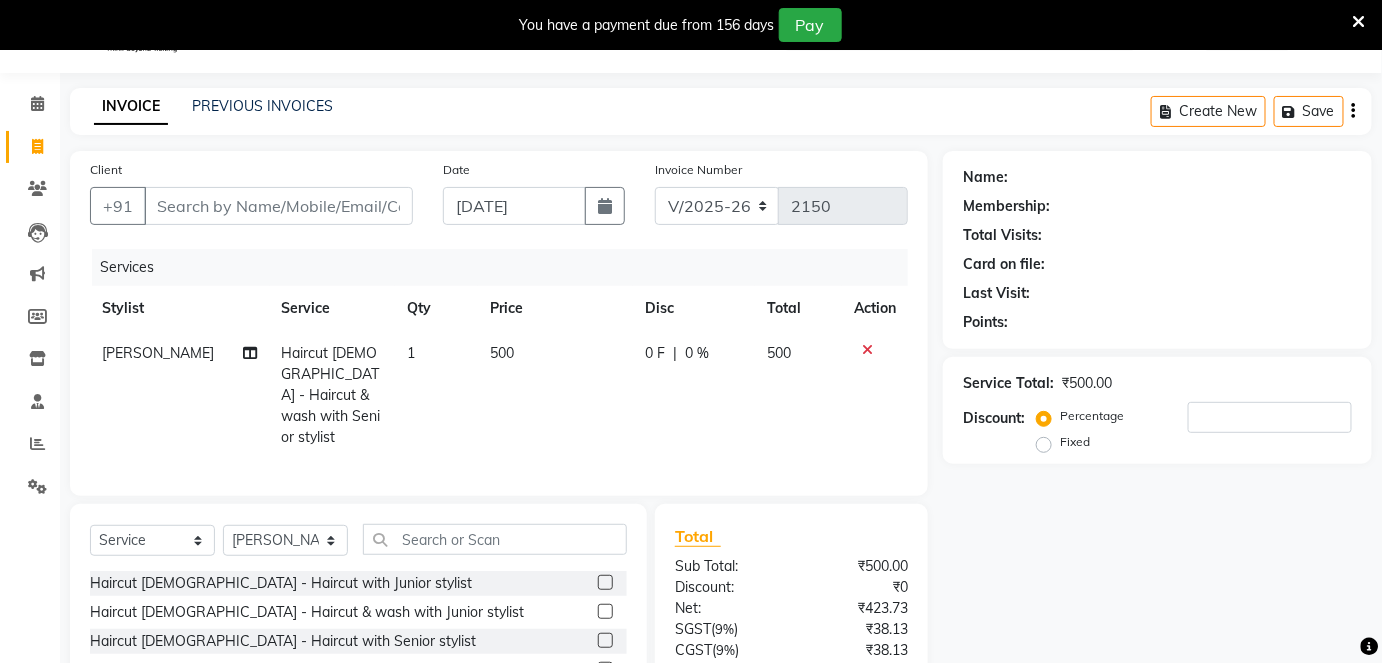 click on "500" 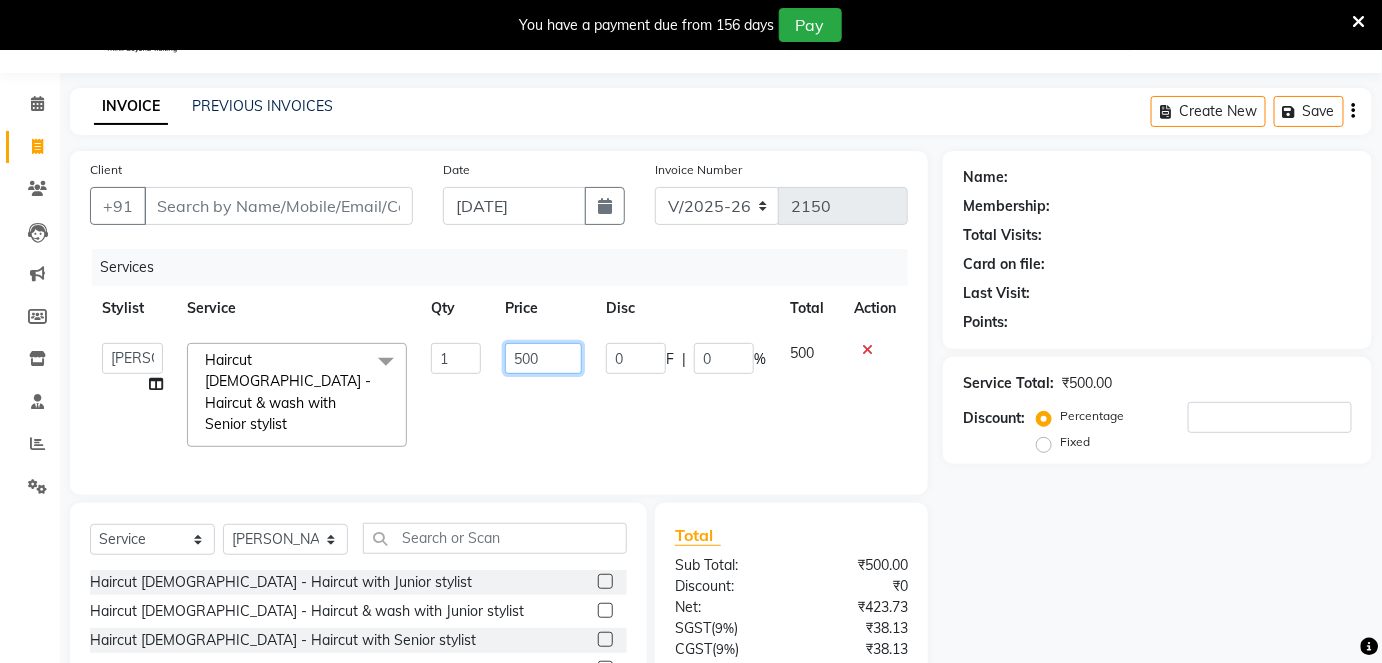 click on "500" 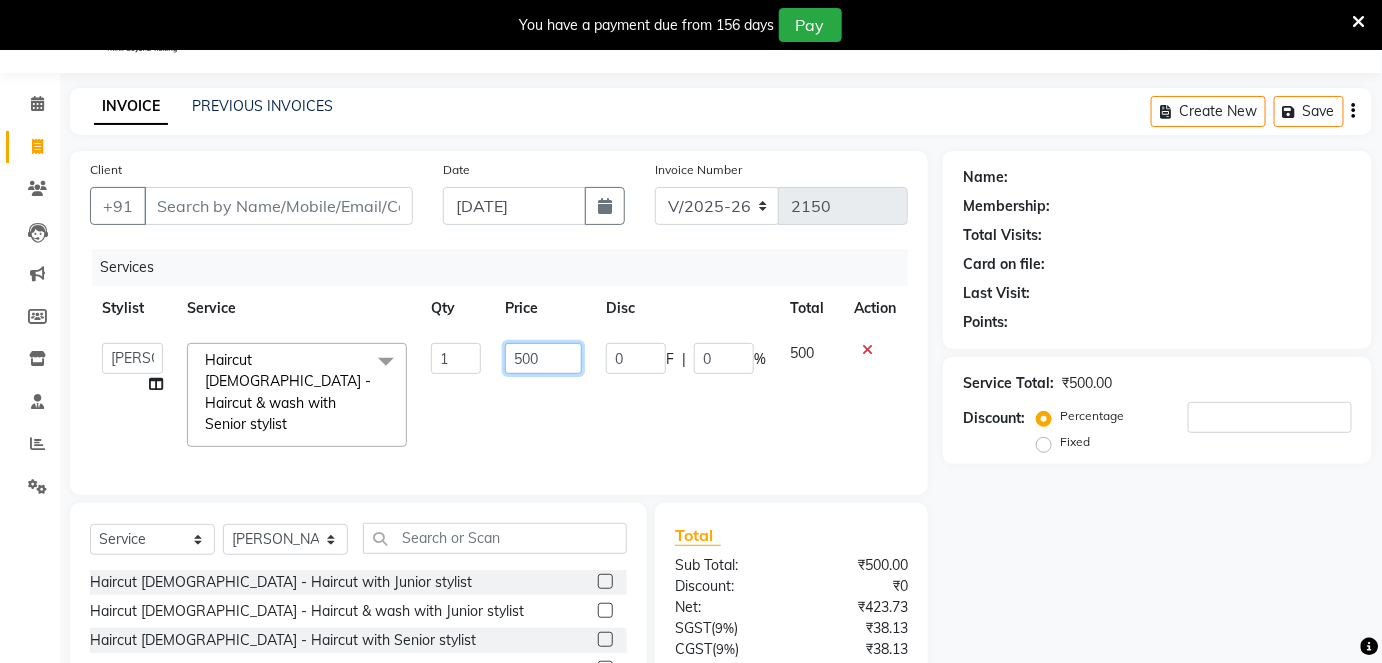 click on "500" 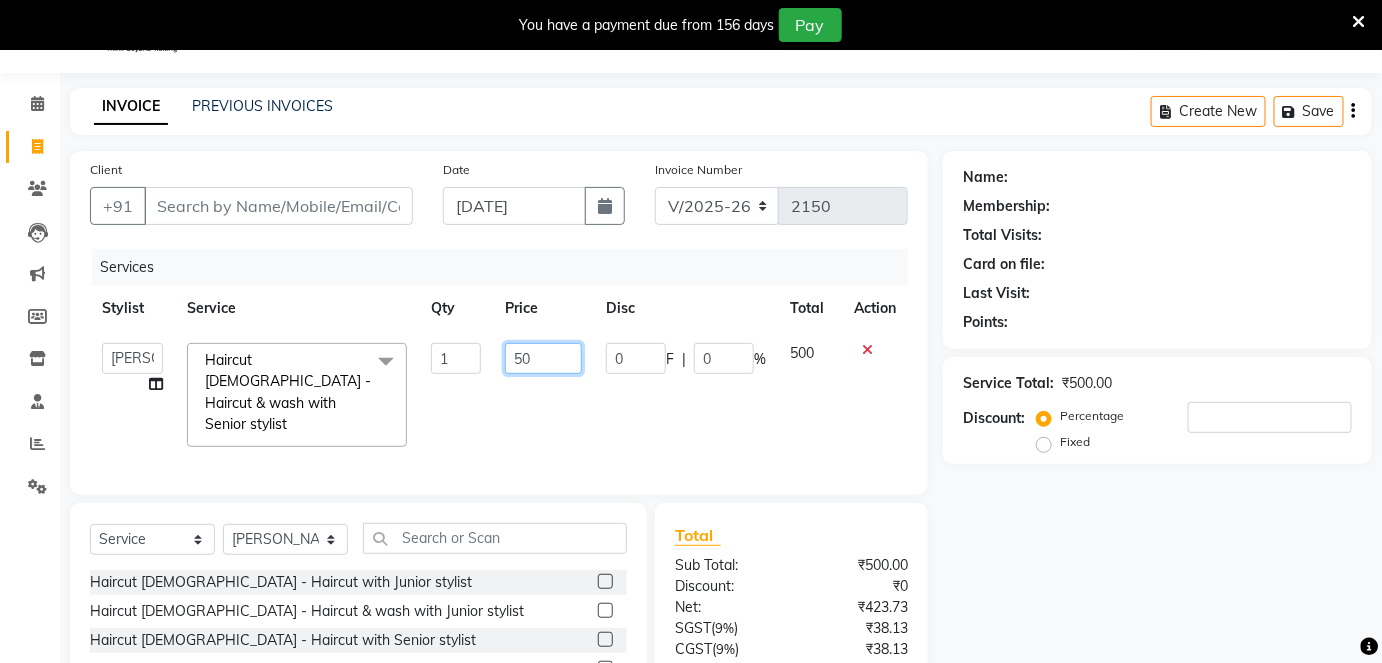 type on "5" 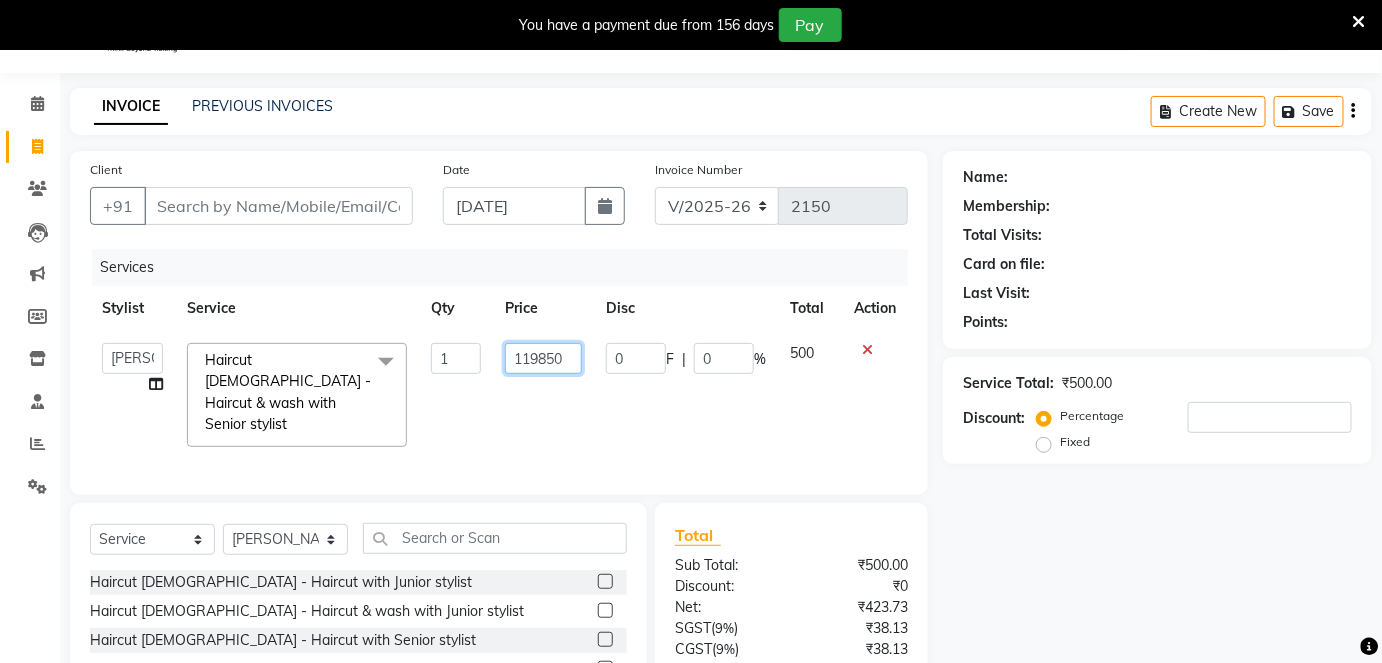 click on "119850" 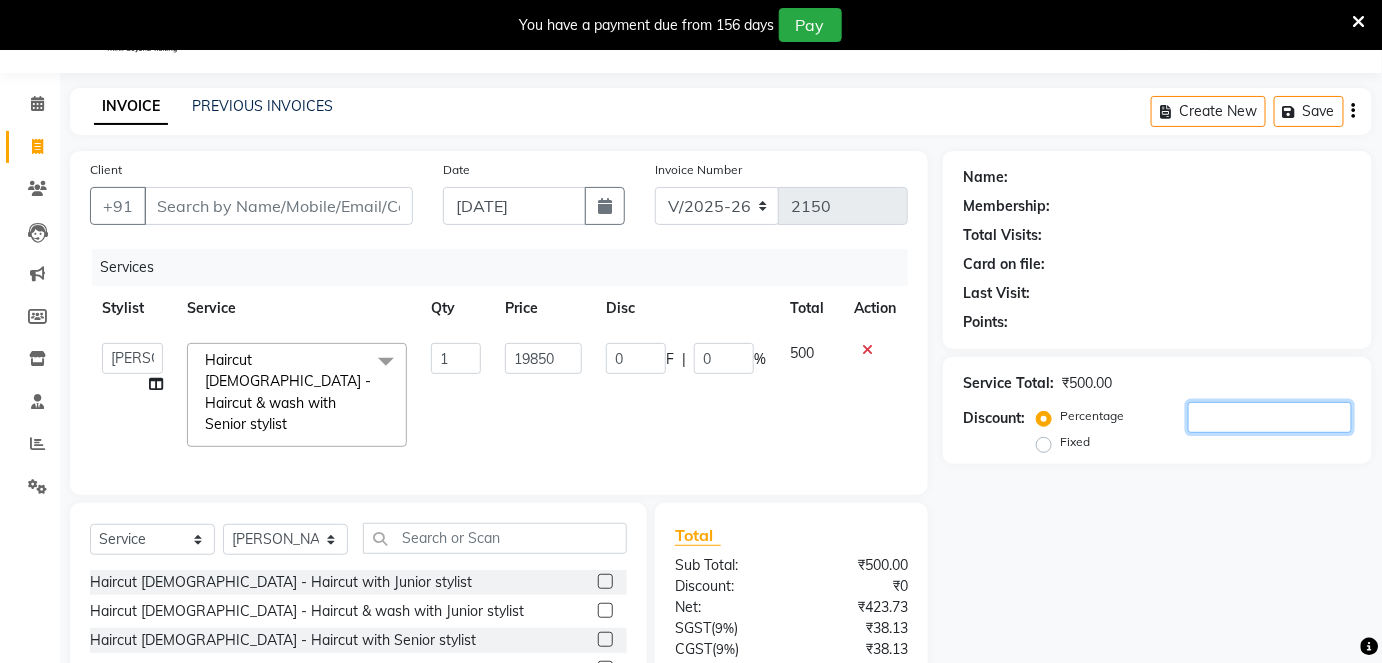 click 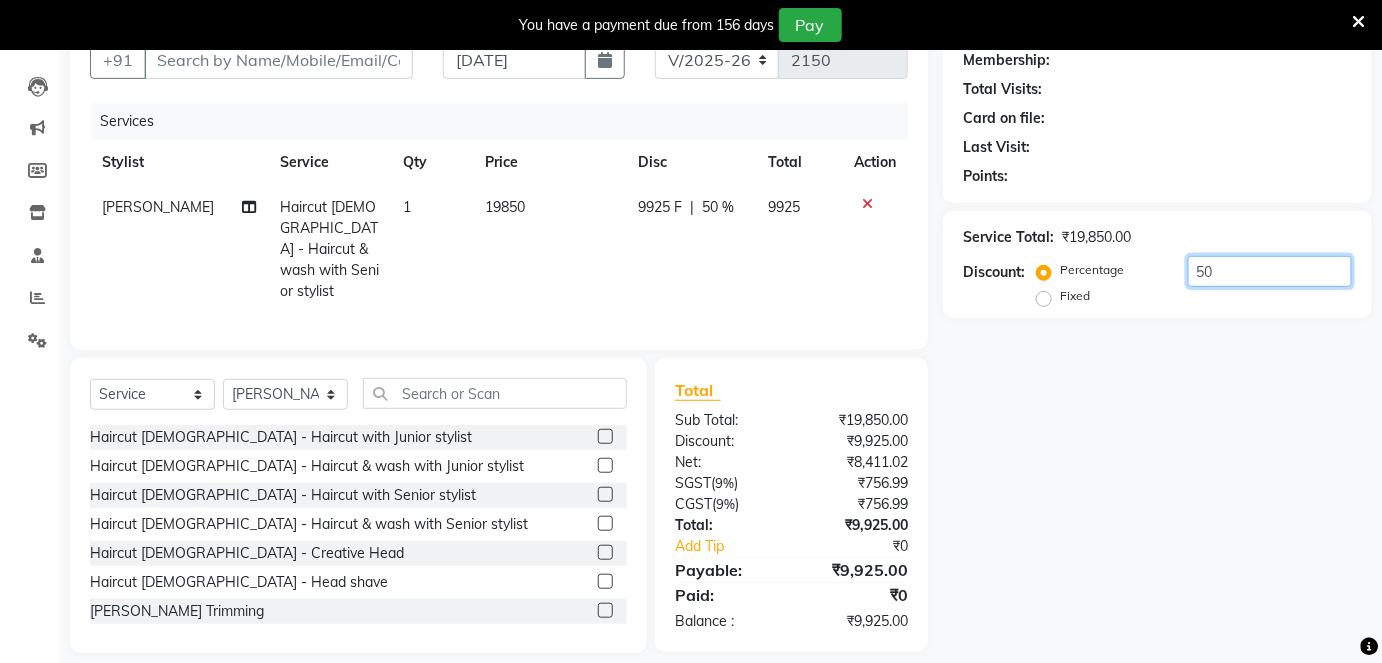 scroll, scrollTop: 206, scrollLeft: 0, axis: vertical 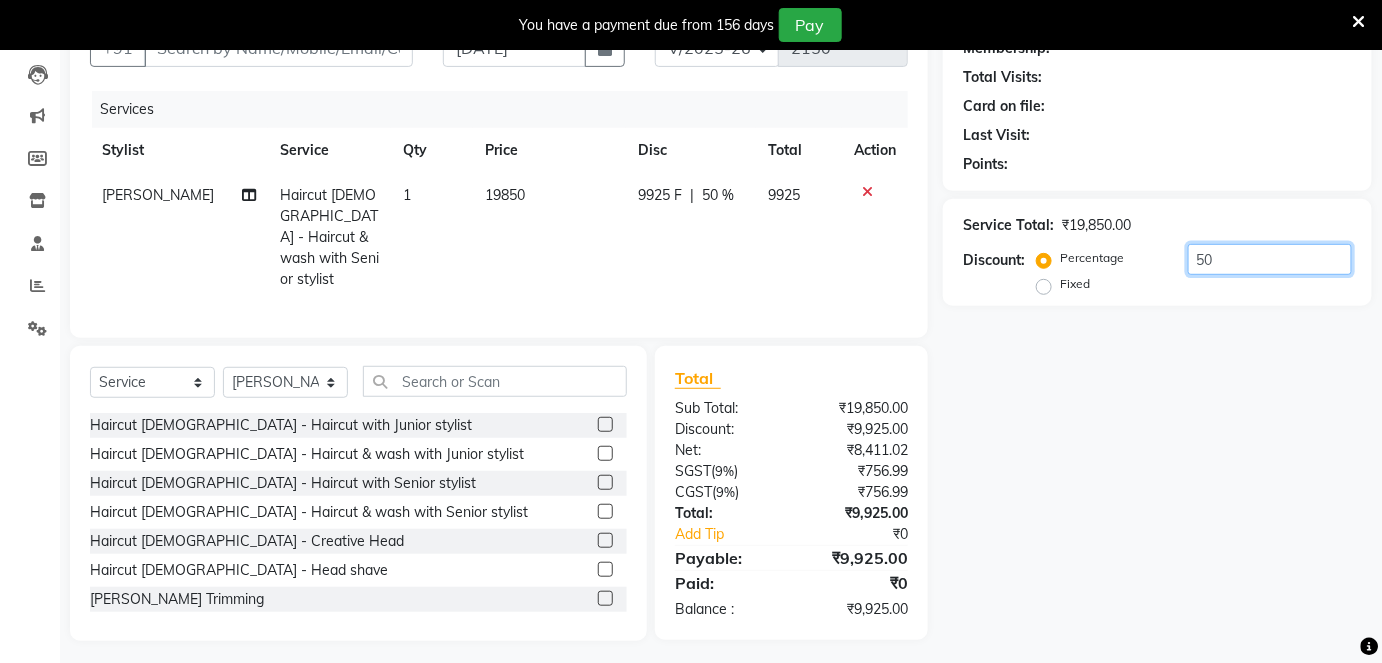 type on "50" 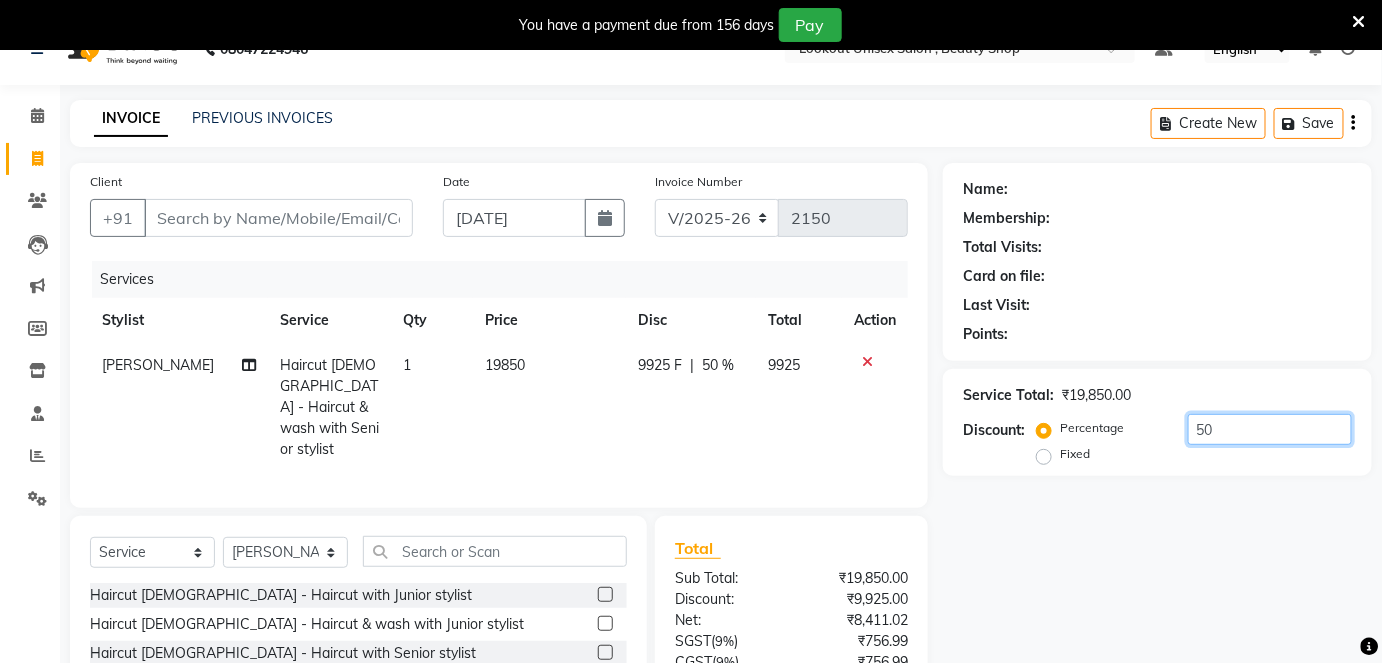 scroll, scrollTop: 24, scrollLeft: 0, axis: vertical 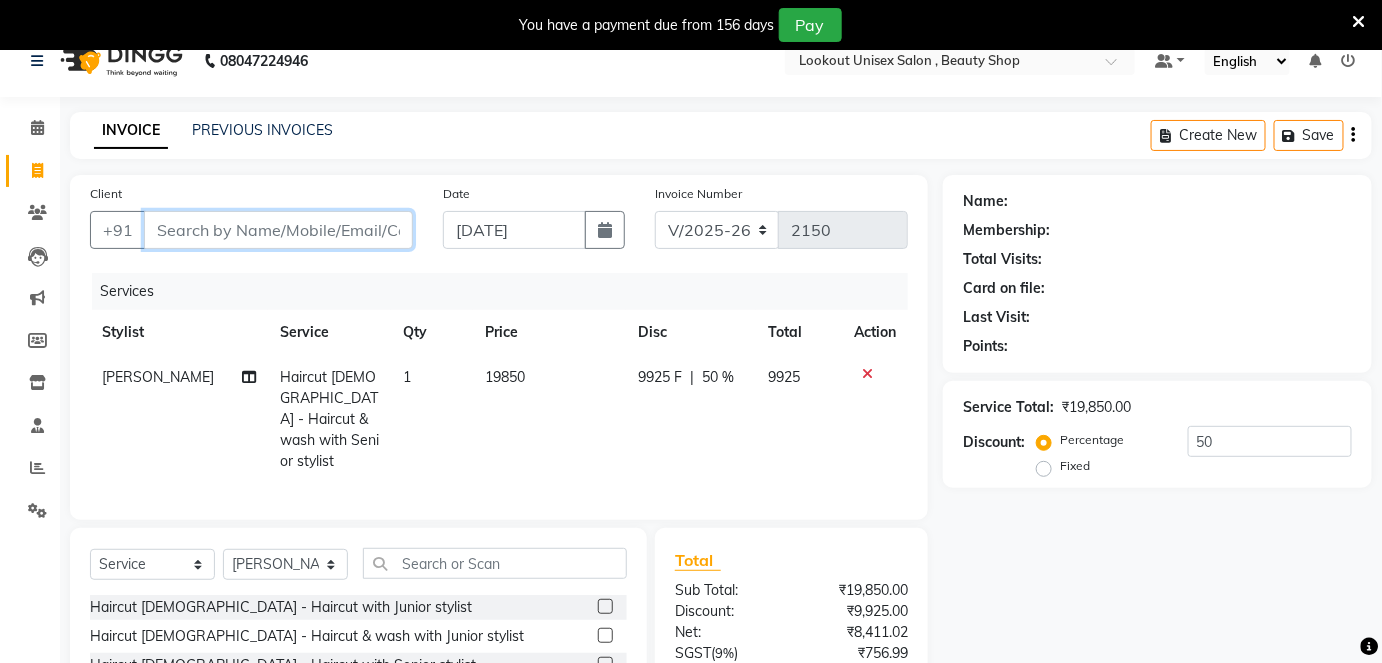 click on "Client" at bounding box center (278, 230) 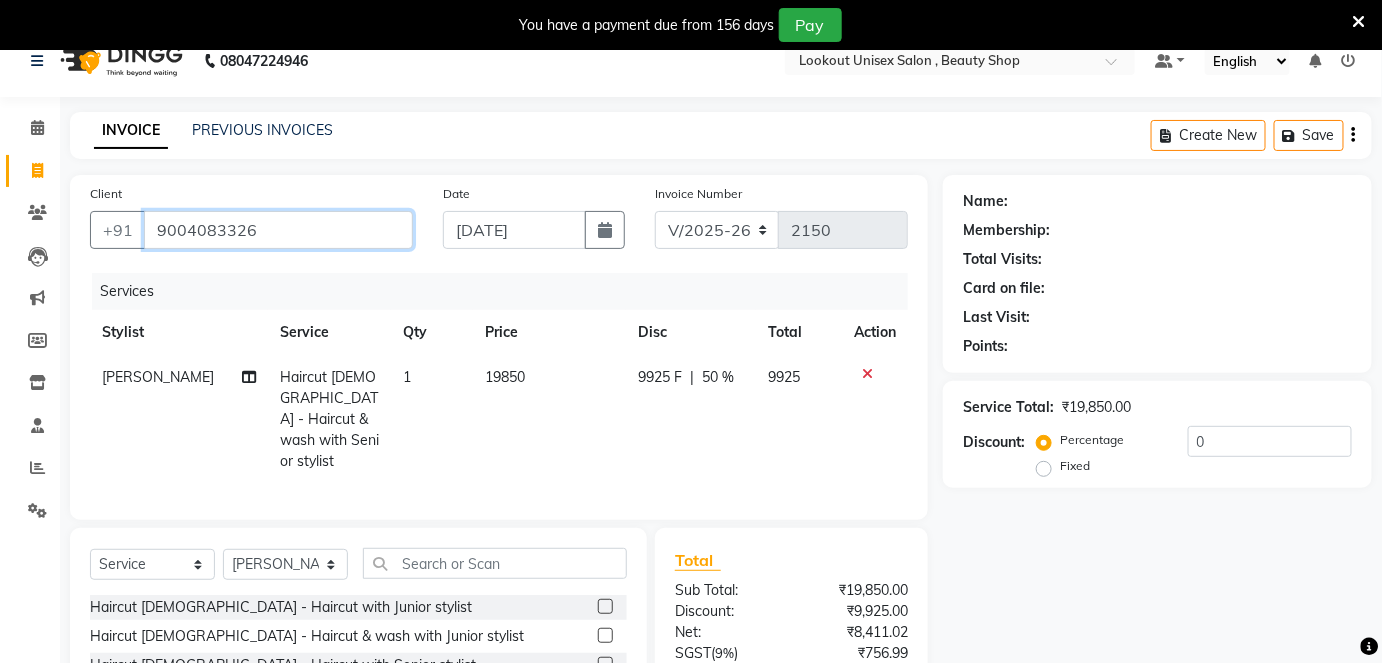 type on "9004083326" 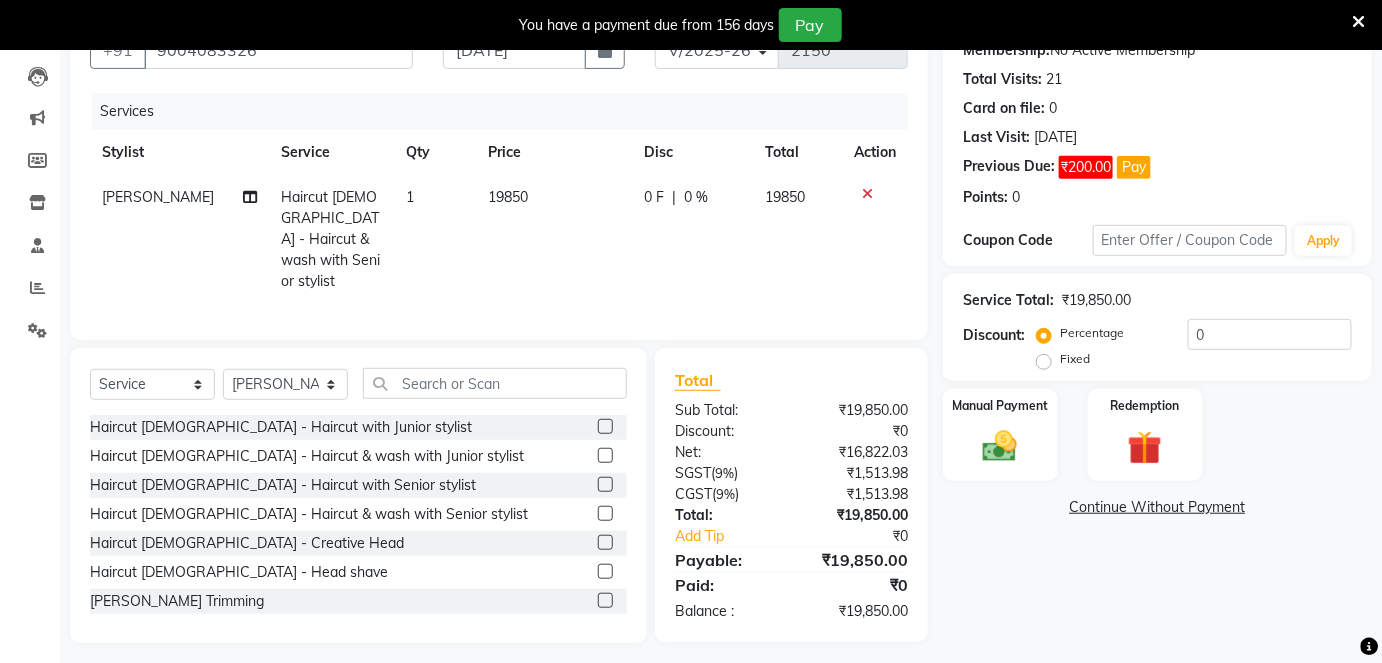 scroll, scrollTop: 206, scrollLeft: 0, axis: vertical 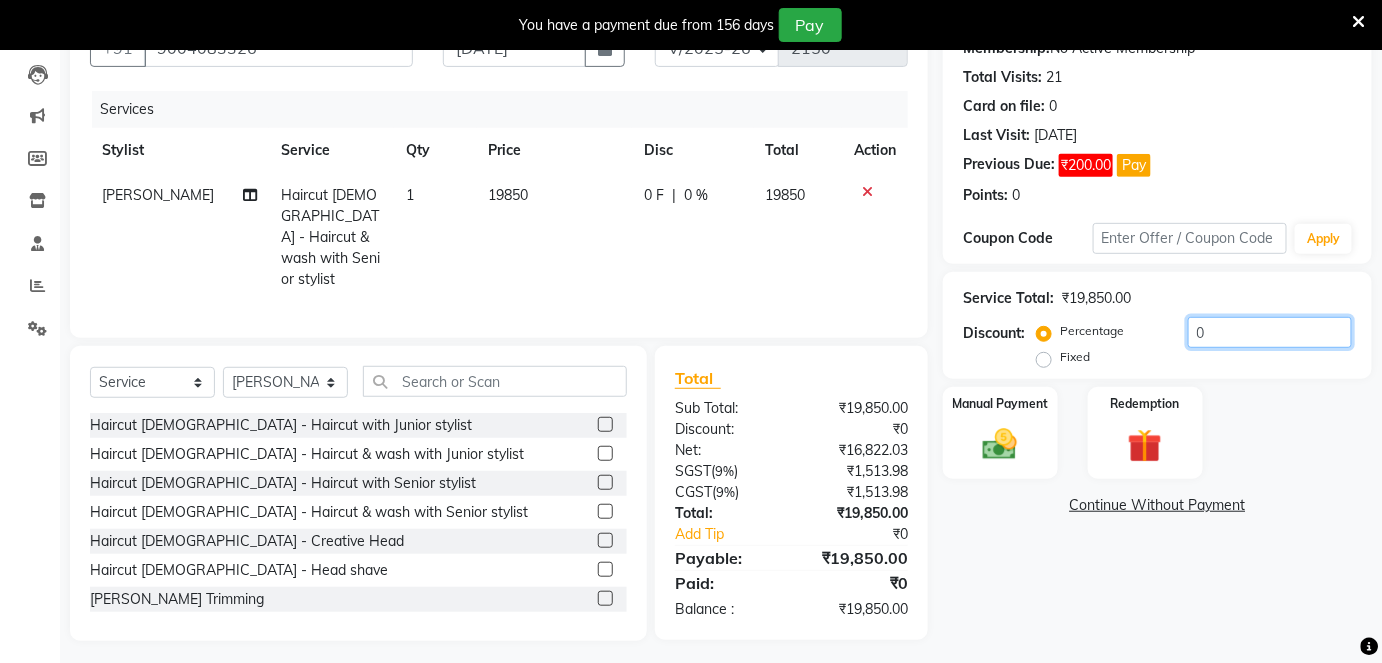 click on "0" 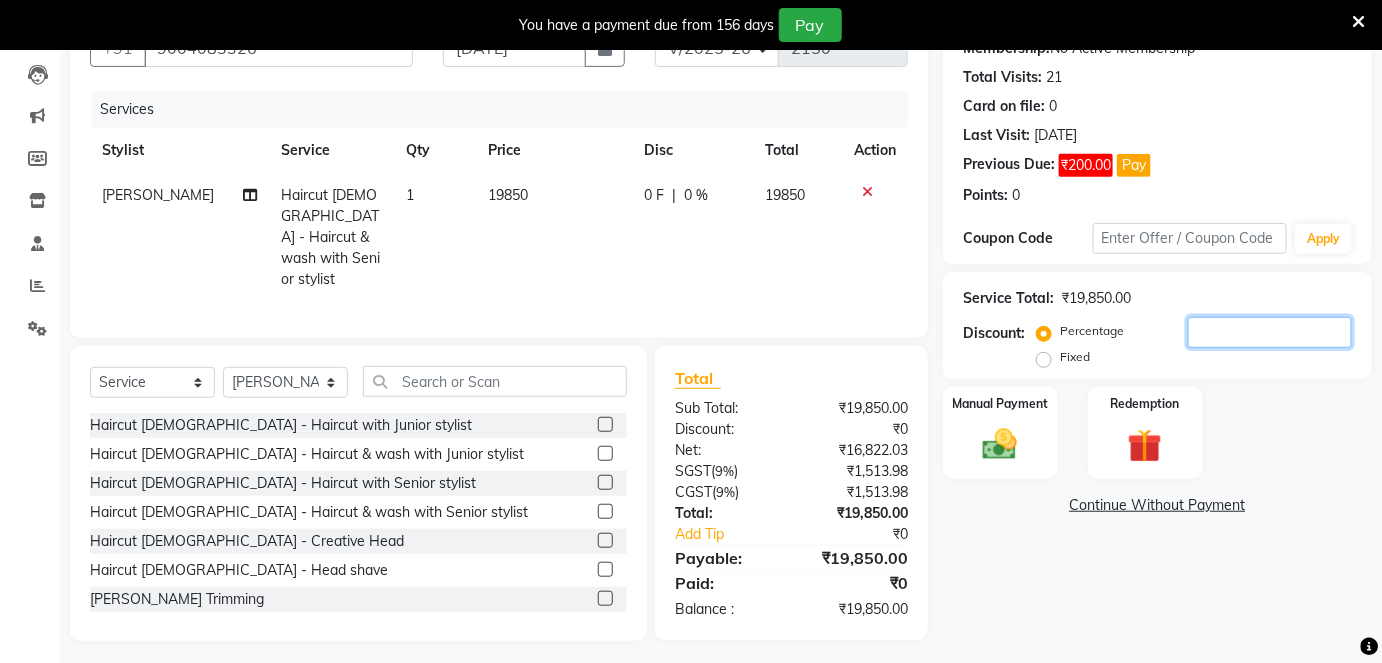 click 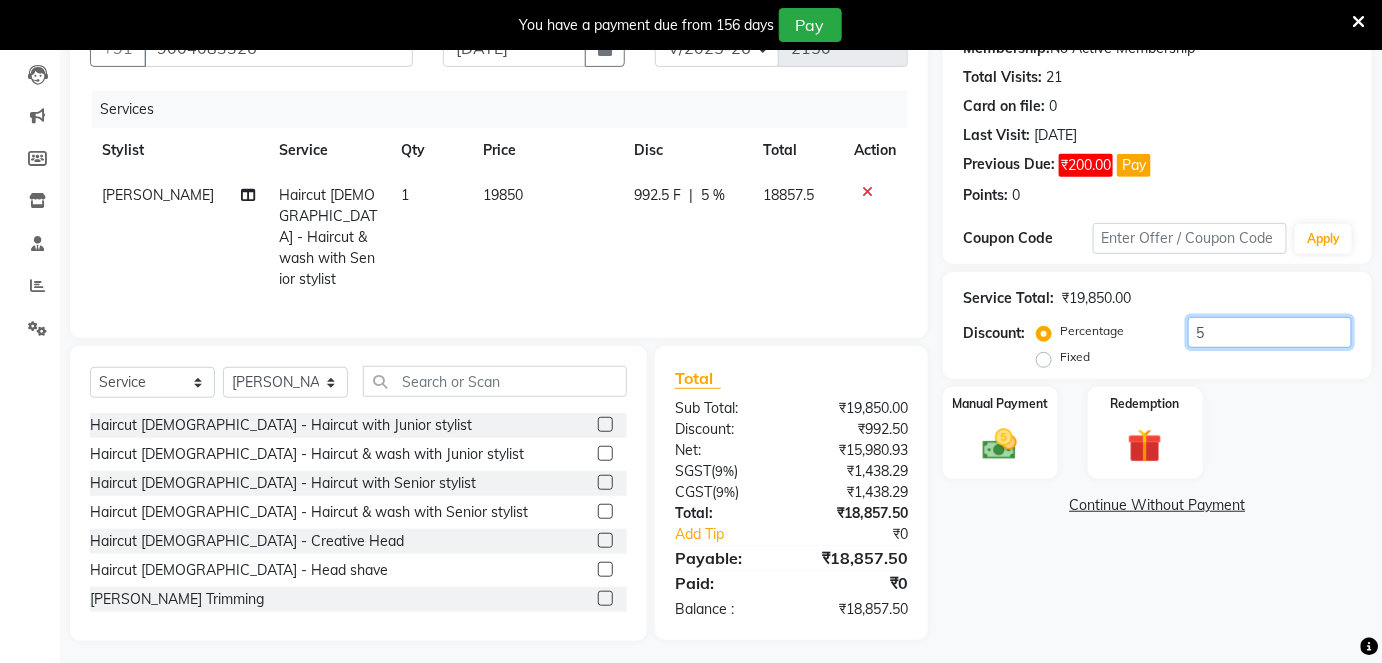 type on "50" 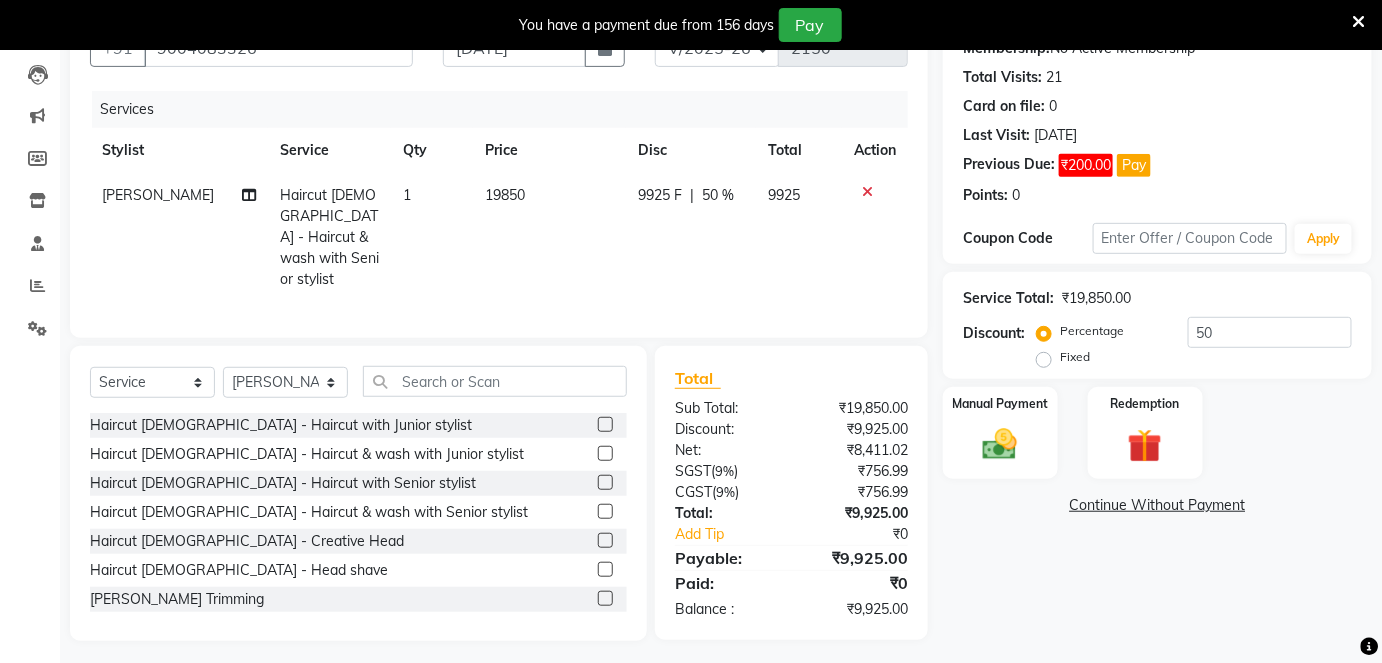 click 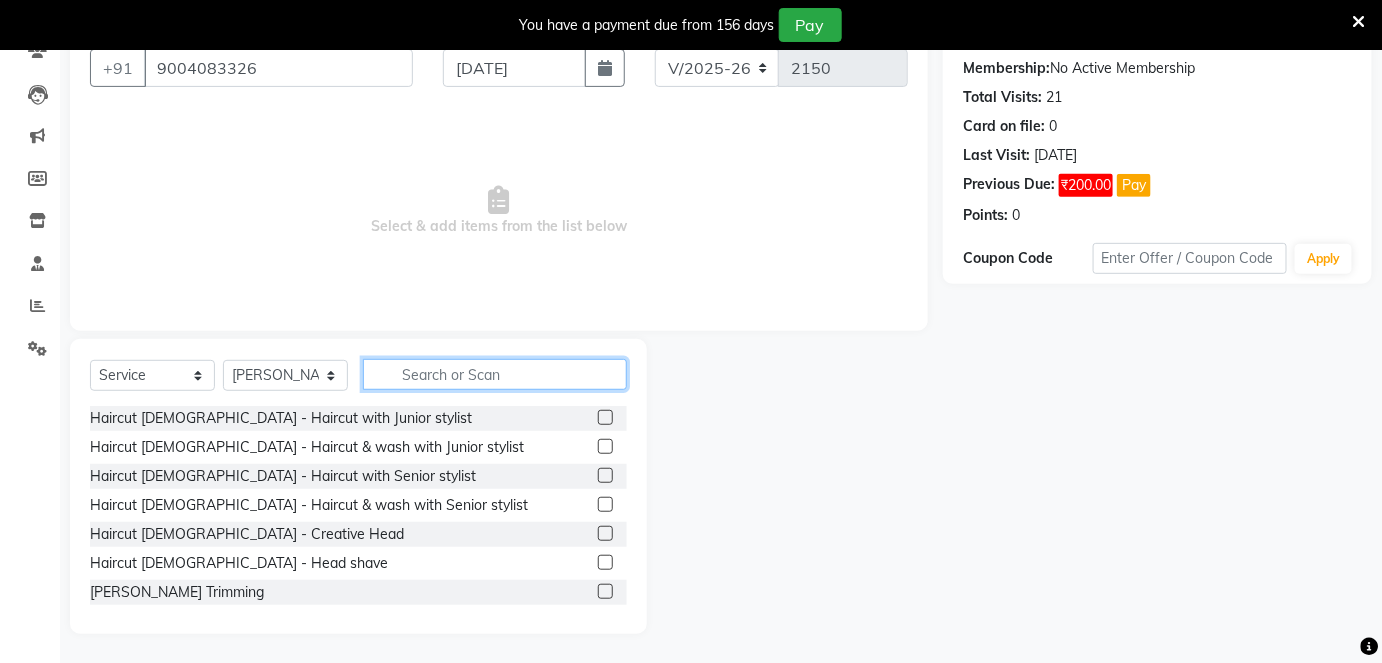 click 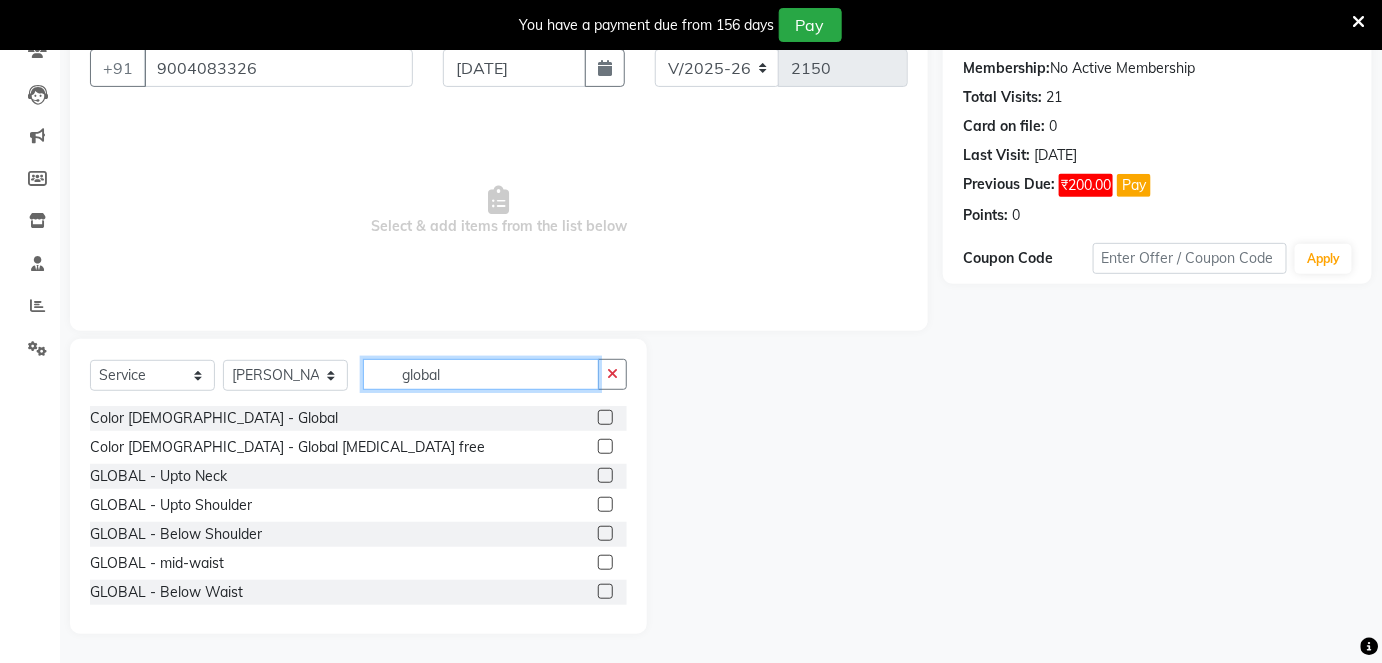 type on "global" 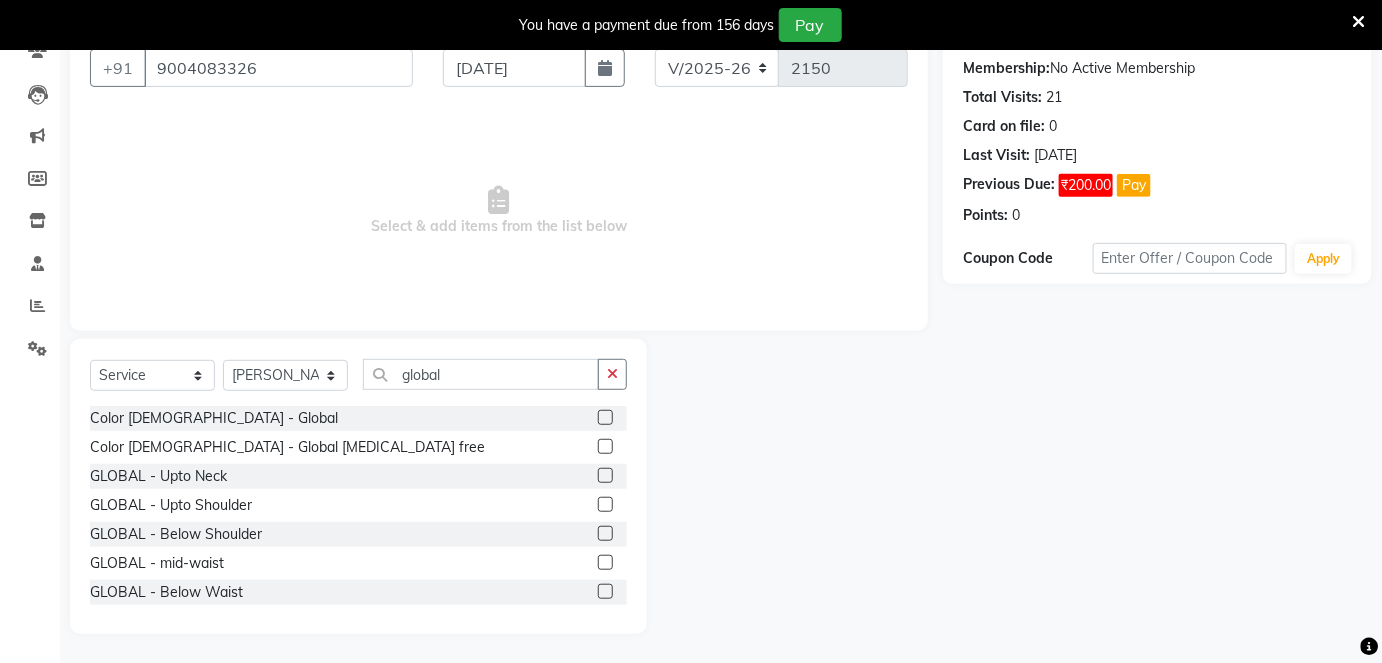 click 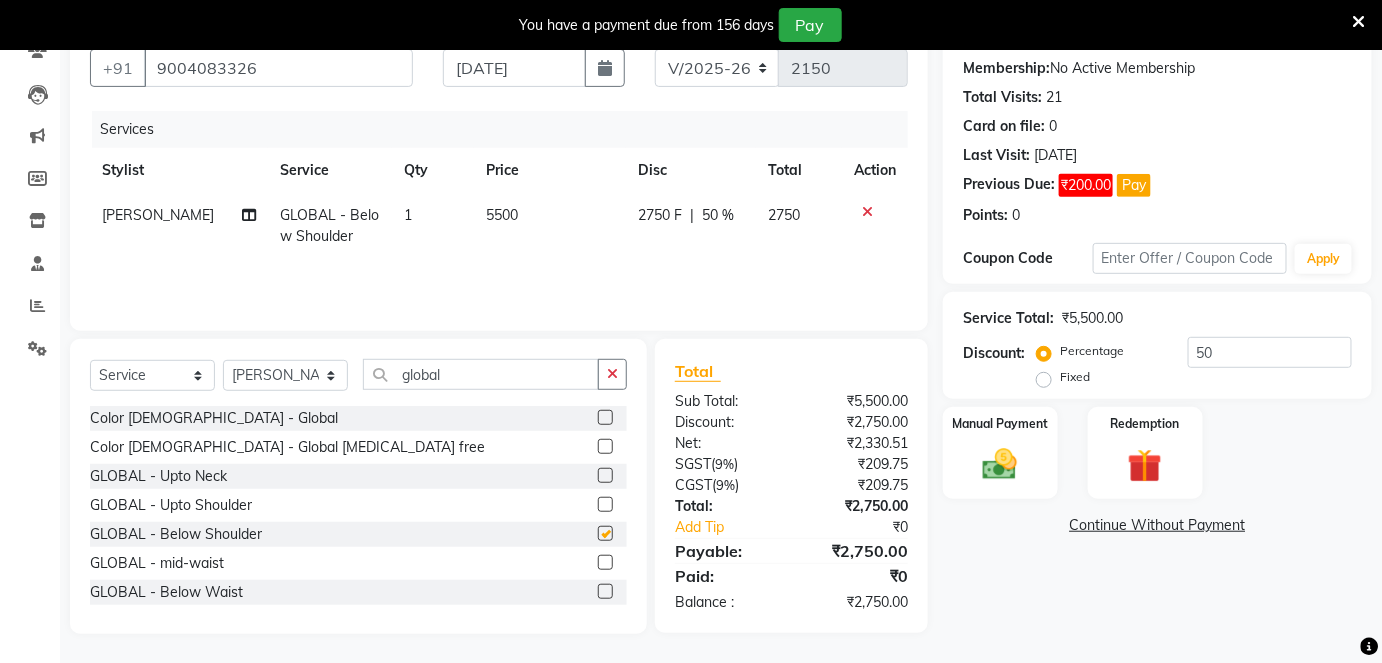checkbox on "false" 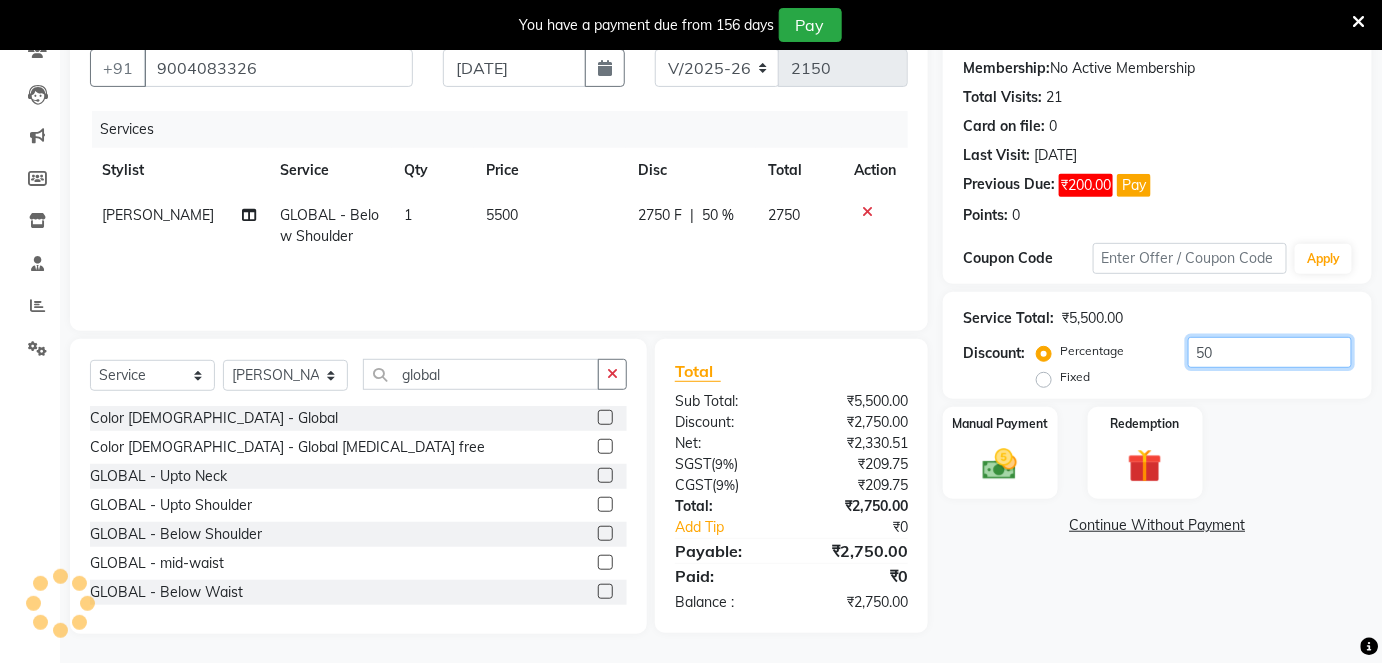 click on "50" 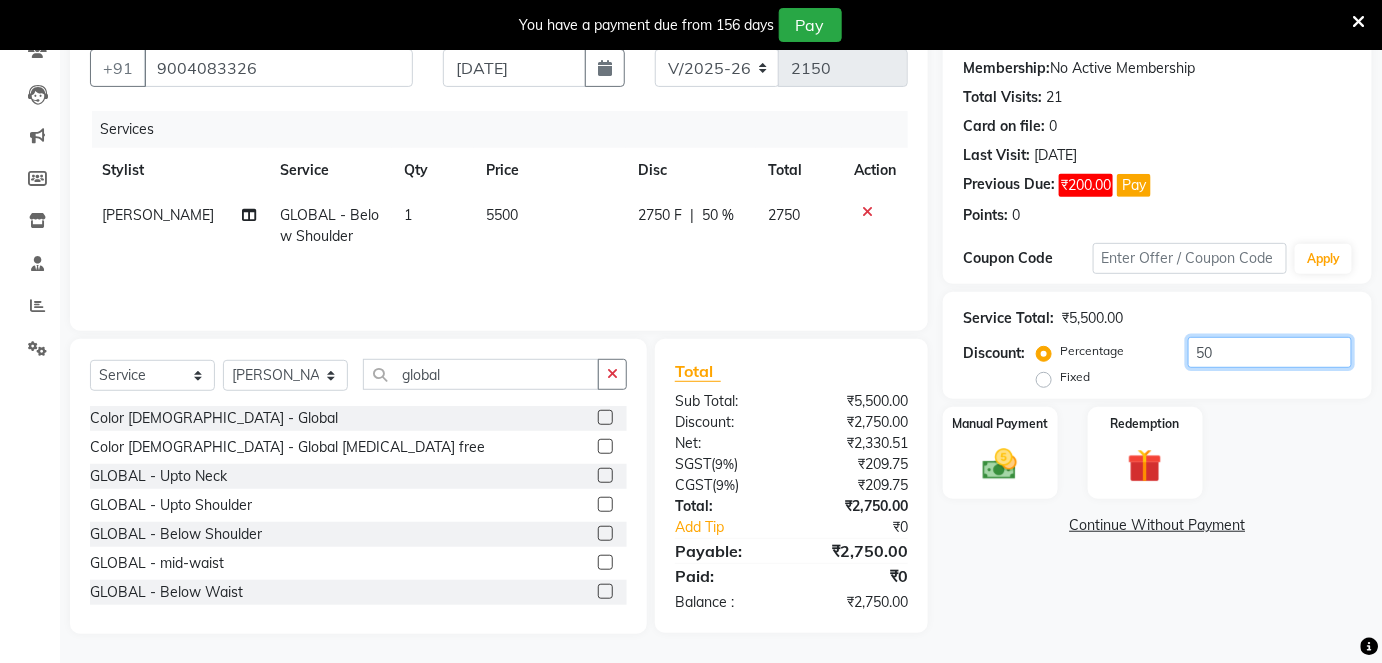 type on "5" 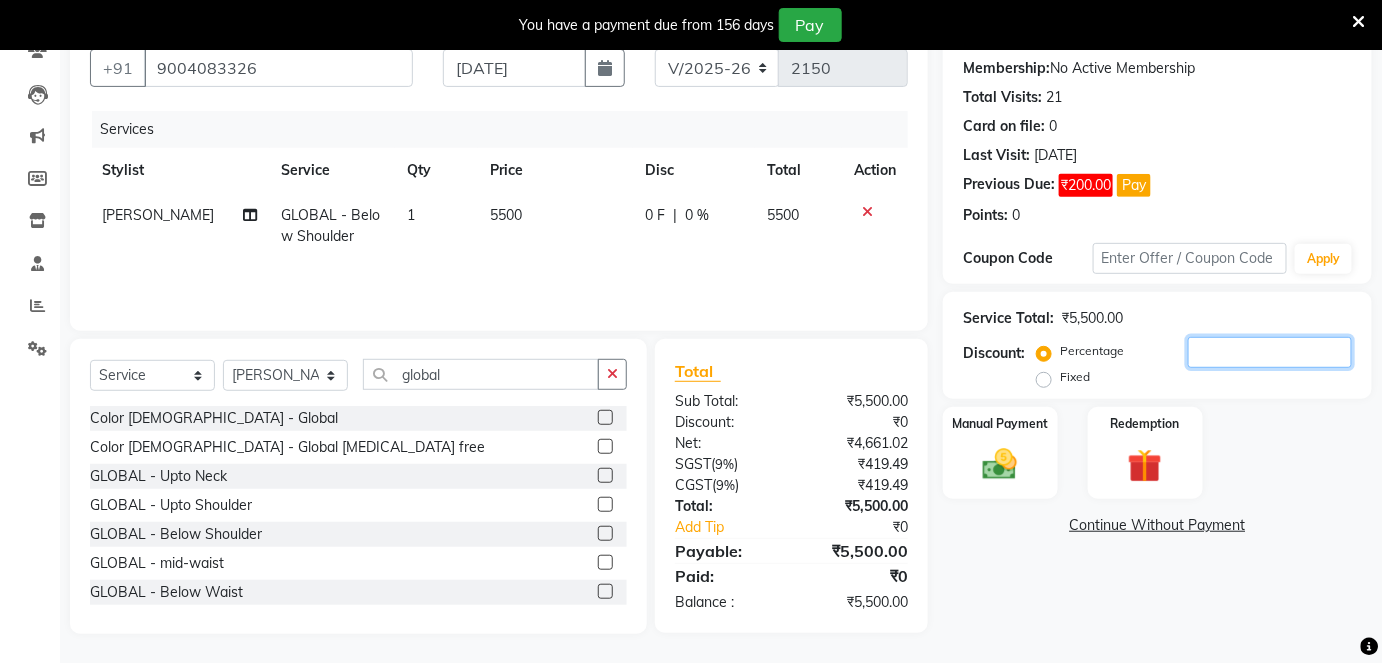 type 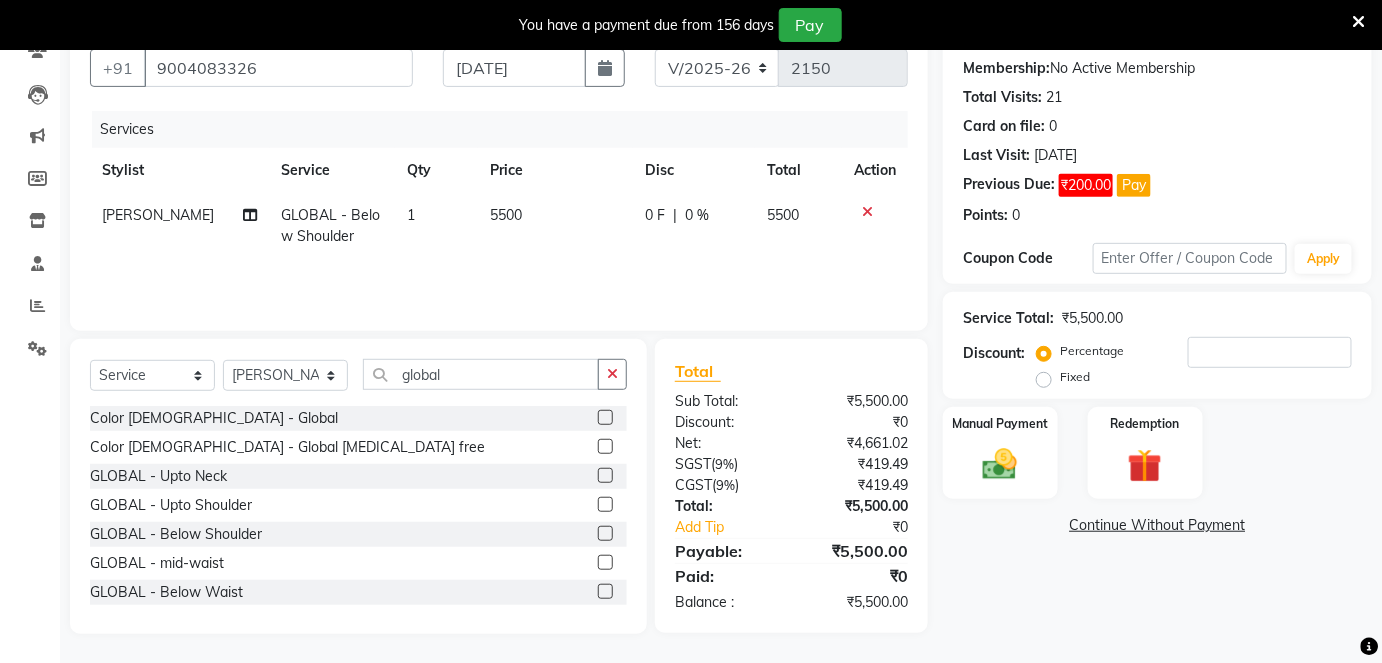 click on "5500" 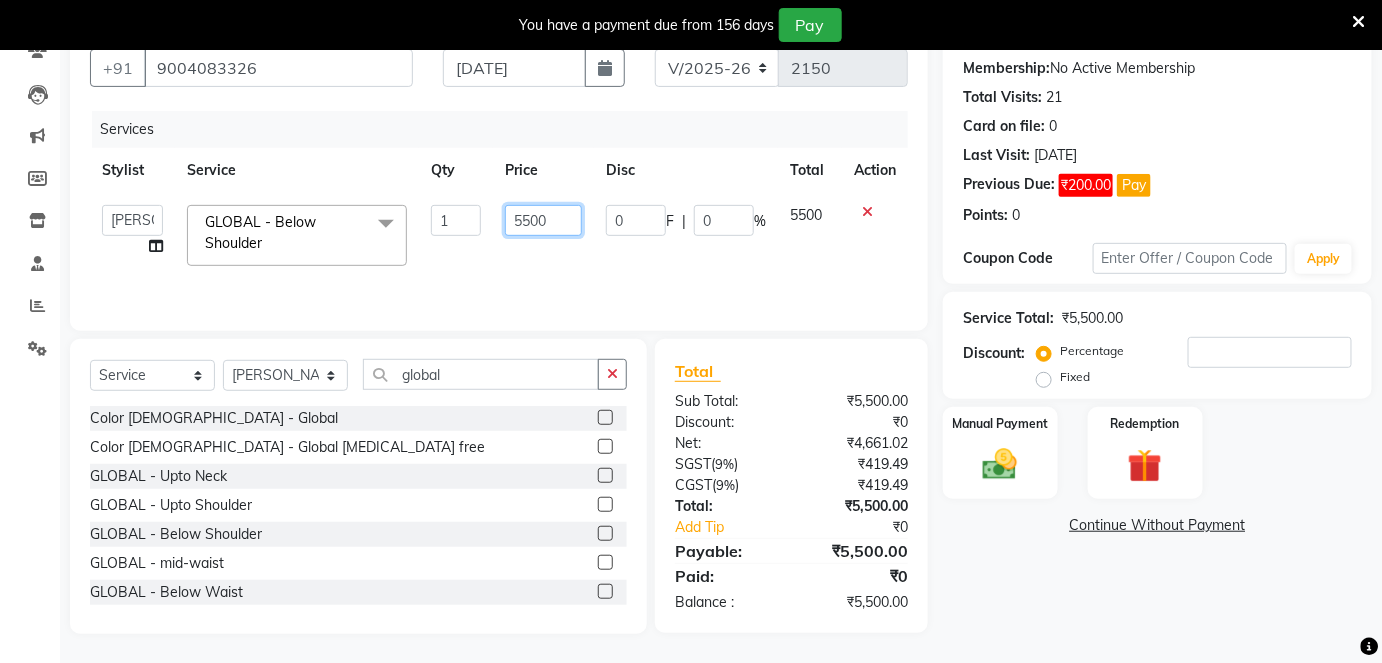 click on "5500" 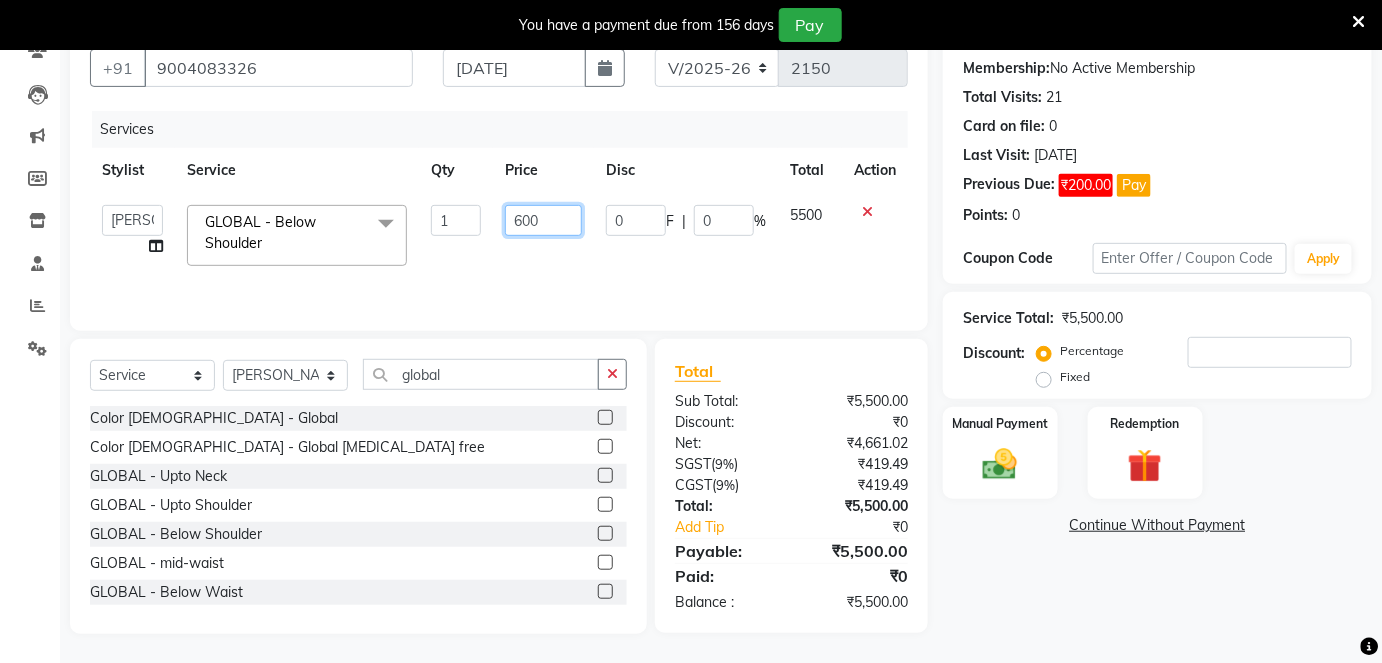 type on "6000" 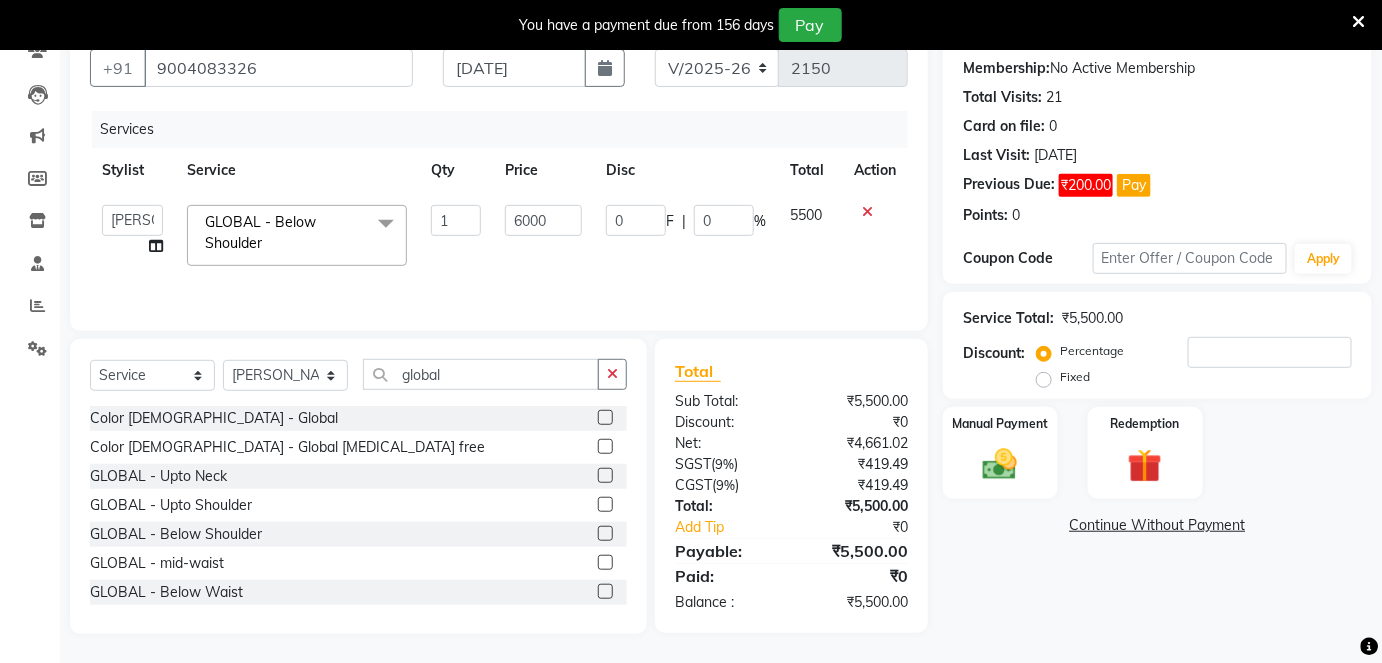 click on "Services Stylist Service Qty Price Disc Total Action  [PERSON_NAME]   [PERSON_NAME] [PERSON_NAME]   [PERSON_NAME]   Jyoti   Mahesh    [PERSON_NAME]   [PERSON_NAME]   [PERSON_NAME]   [PERSON_NAME]   [PERSON_NAME]   [MEDICAL_DATA][PERSON_NAME]   [PERSON_NAME]   [PERSON_NAME]  GLOBAL  - Below Shoulder  x Haircut  [DEMOGRAPHIC_DATA] - Haircut  with Junior stylist Haircut  [DEMOGRAPHIC_DATA] - Haircut & wash with Junior stylist Haircut  [DEMOGRAPHIC_DATA] - Haircut with Senior stylist Haircut  [DEMOGRAPHIC_DATA] - Haircut & wash with Senior stylist Haircut  [DEMOGRAPHIC_DATA] - Creative Head Haircut  [DEMOGRAPHIC_DATA] - Head shave [PERSON_NAME] Trimming [PERSON_NAME] - Clean shave [PERSON_NAME] - Style Shave [PERSON_NAME] Colour Color [DEMOGRAPHIC_DATA] - Global Color [DEMOGRAPHIC_DATA] - Global [MEDICAL_DATA] free Color [DEMOGRAPHIC_DATA] - Highlights Color [DEMOGRAPHIC_DATA] - color side locks Color [DEMOGRAPHIC_DATA] - [PERSON_NAME] color Color [DEMOGRAPHIC_DATA] - Moustache color Color [DEMOGRAPHIC_DATA] - Special effects Hair Wash  - Loreal wash [DEMOGRAPHIC_DATA] Hair Wash  - Sulphate free Wash [DEMOGRAPHIC_DATA] [PERSON_NAME] butter Wash  Biotop Wash Olaplex Wash Nashi Wash Blue Shampoo Wash Hair Wash  - Loreal  wash [DEMOGRAPHIC_DATA] Haircut [DEMOGRAPHIC_DATA] - FringeS/Bangs 1" 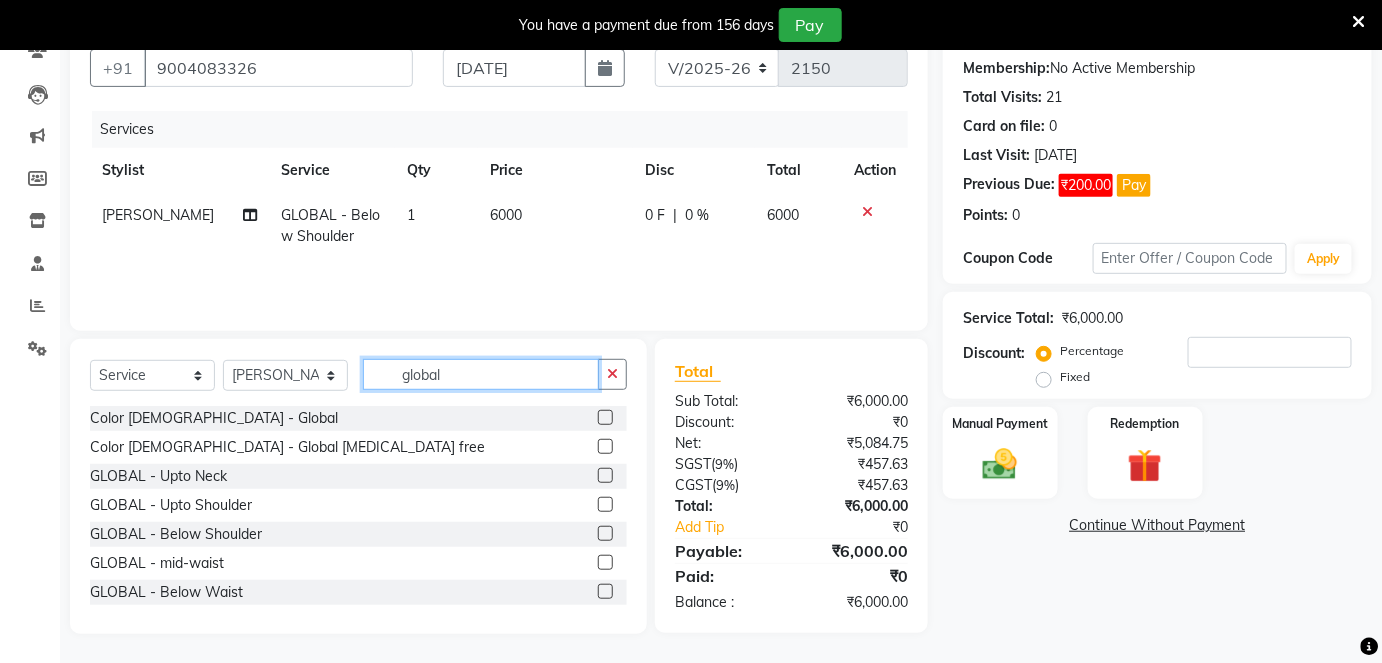 click on "global" 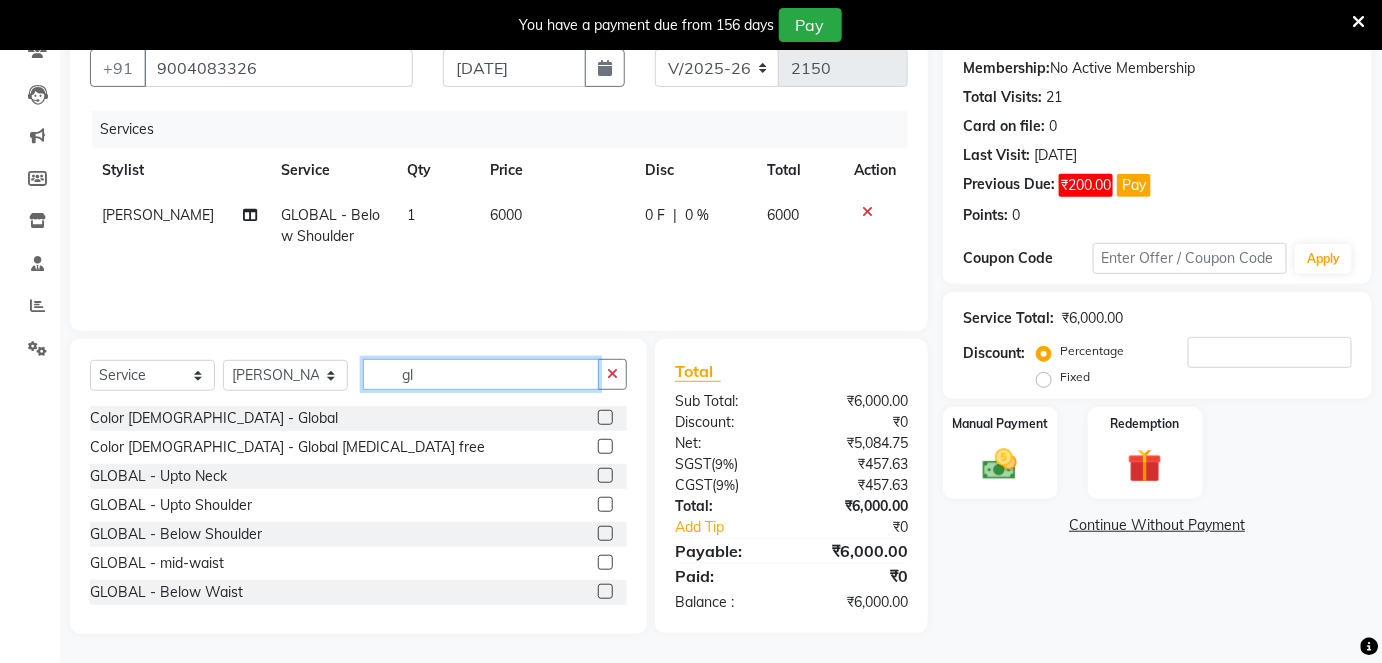 type on "g" 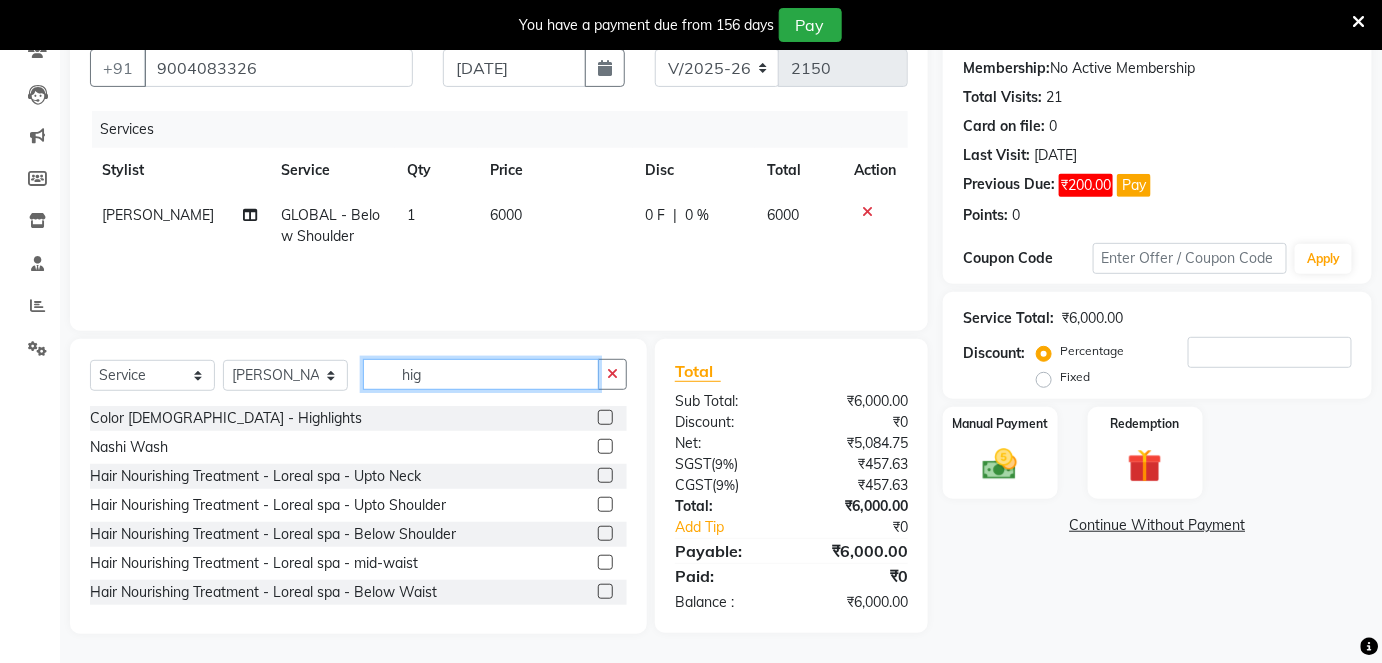scroll, scrollTop: 184, scrollLeft: 0, axis: vertical 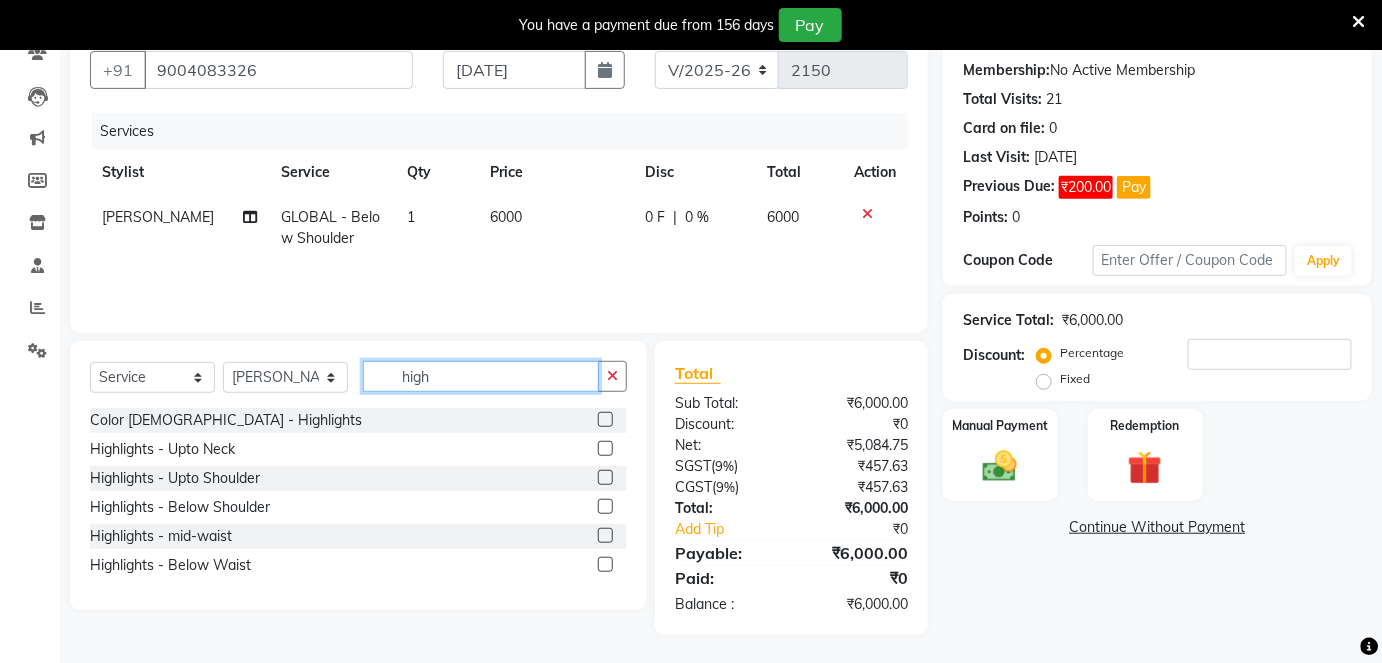 type on "high" 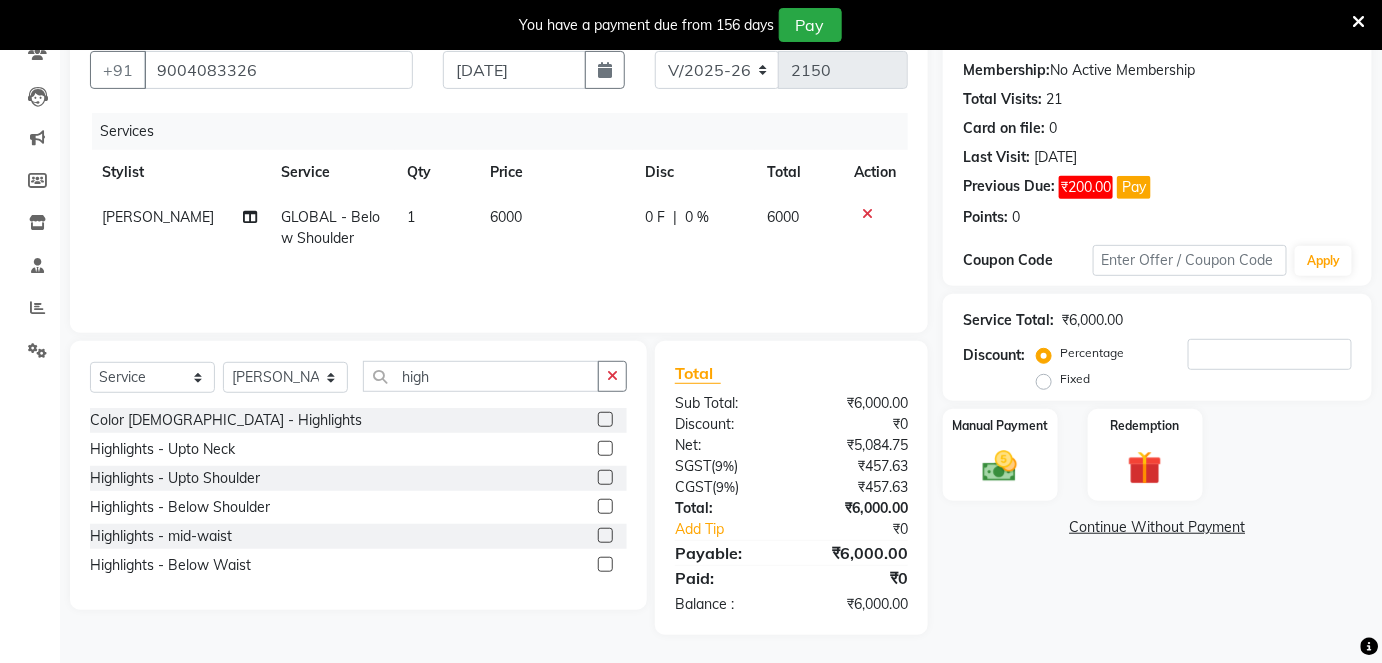 click 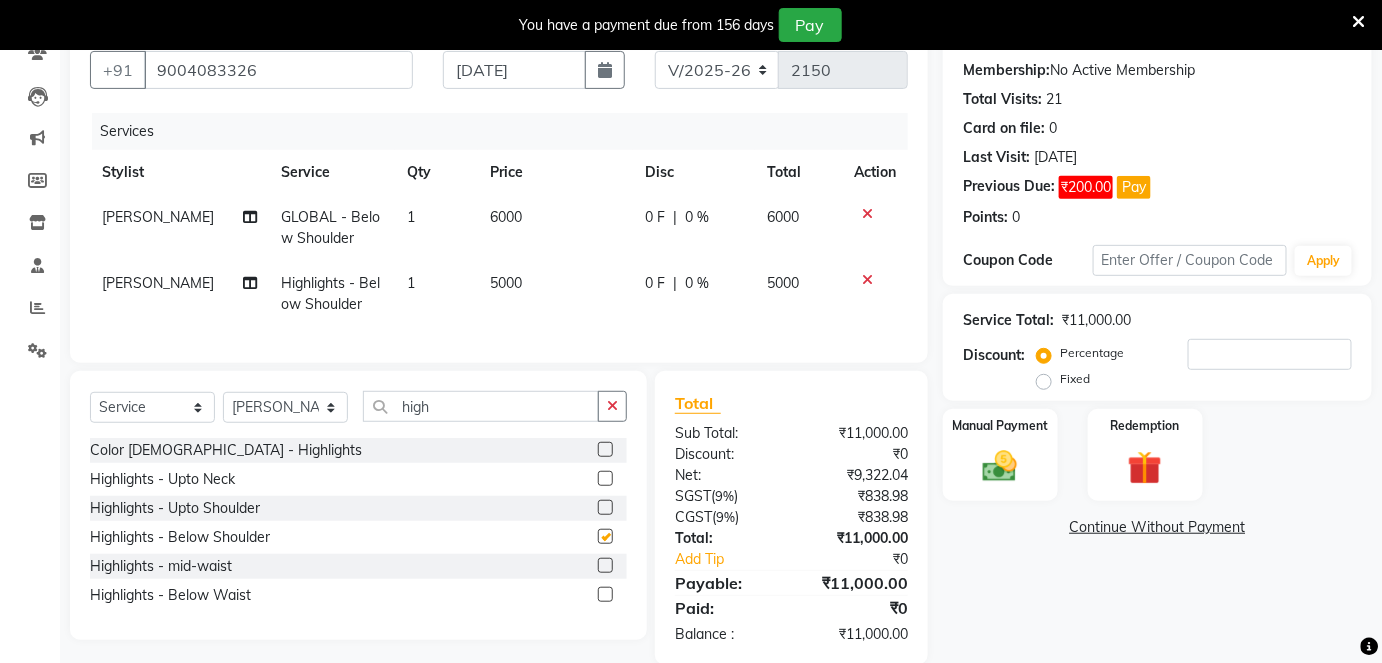 checkbox on "false" 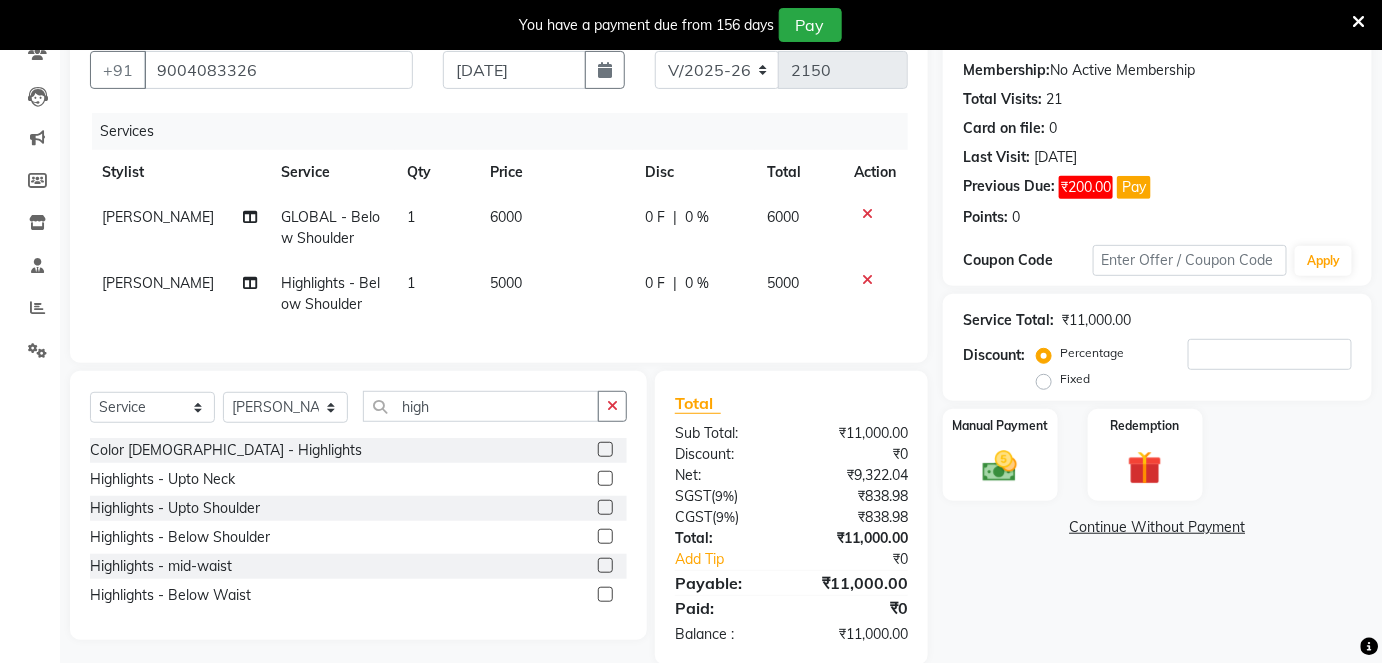 click on "5000" 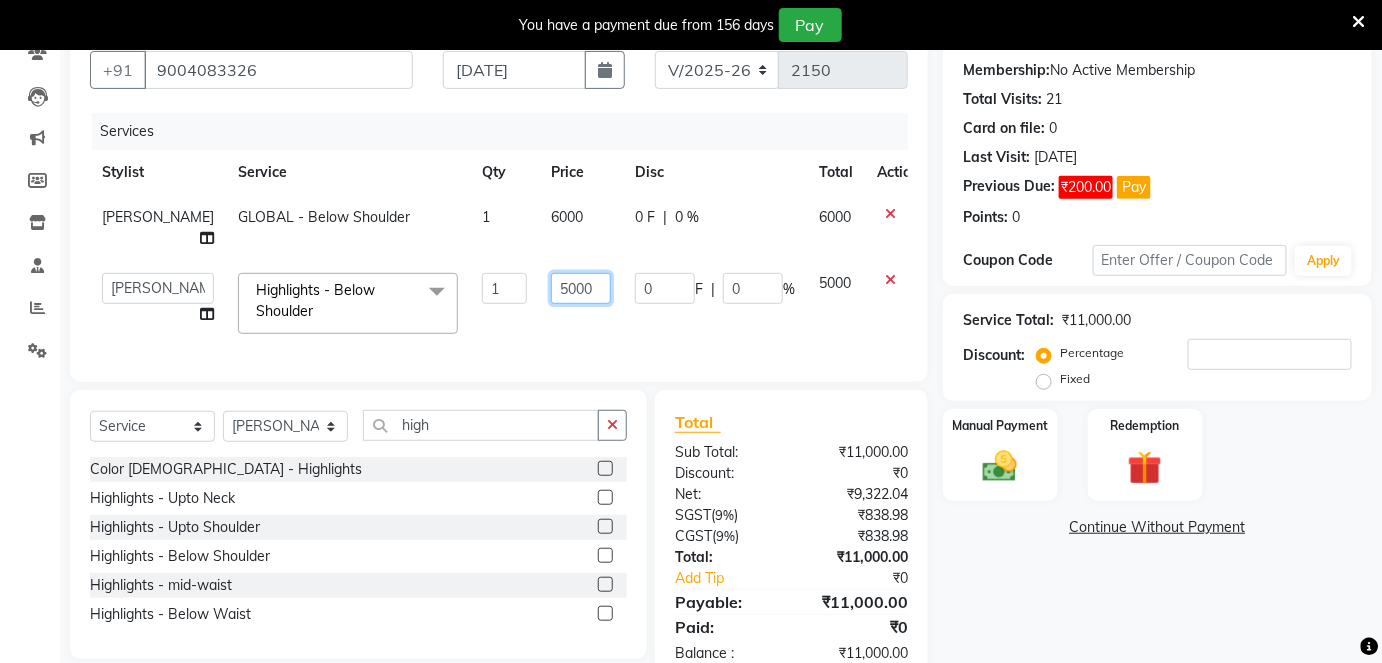 click on "5000" 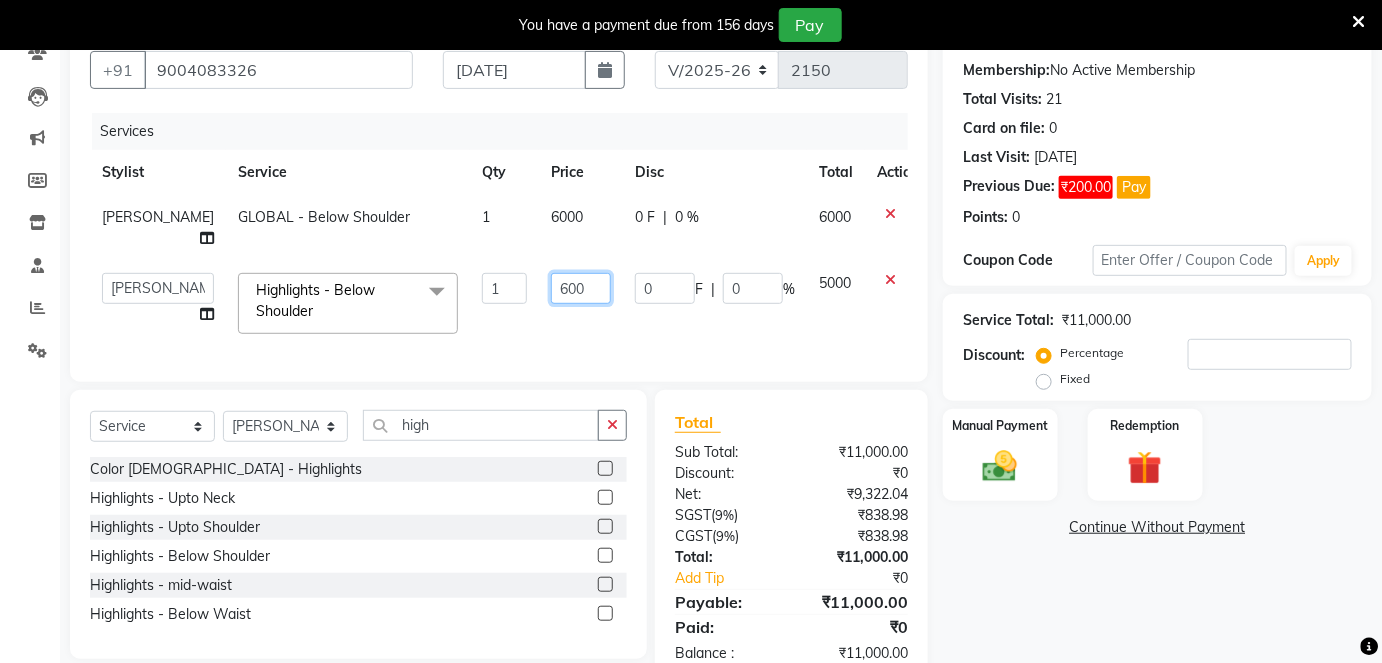 type on "6500" 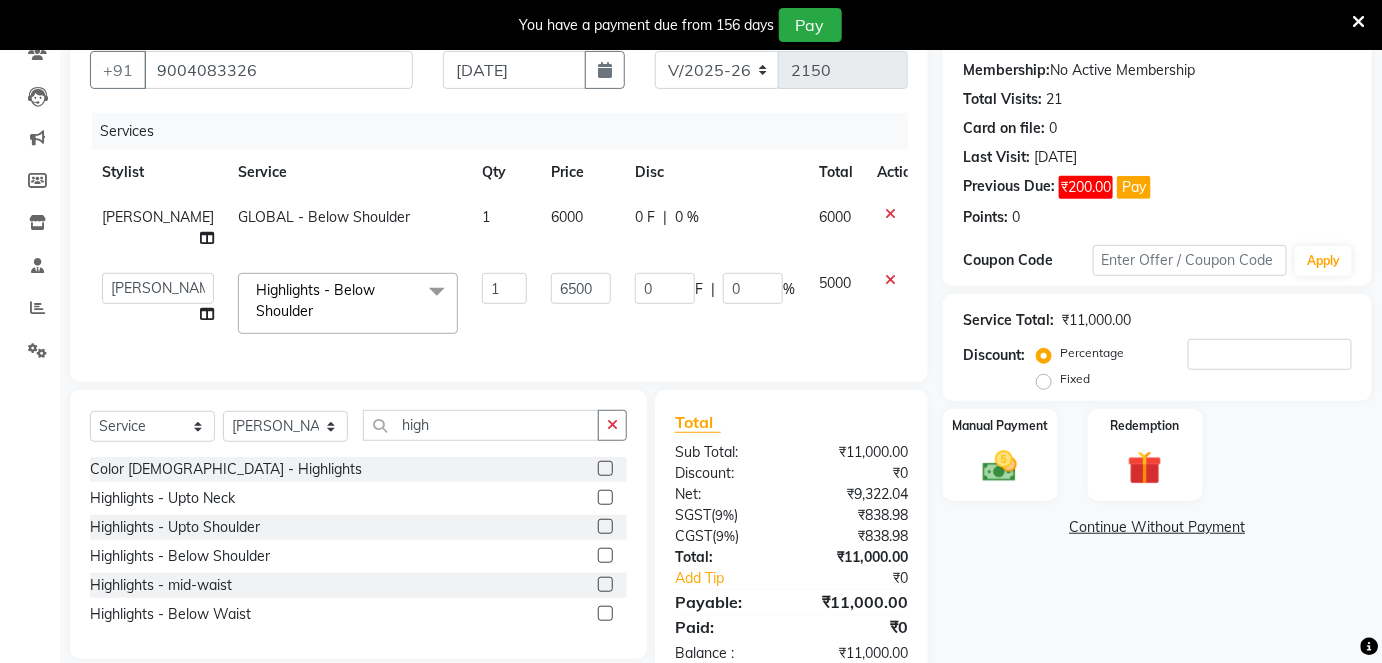 click on "6500" 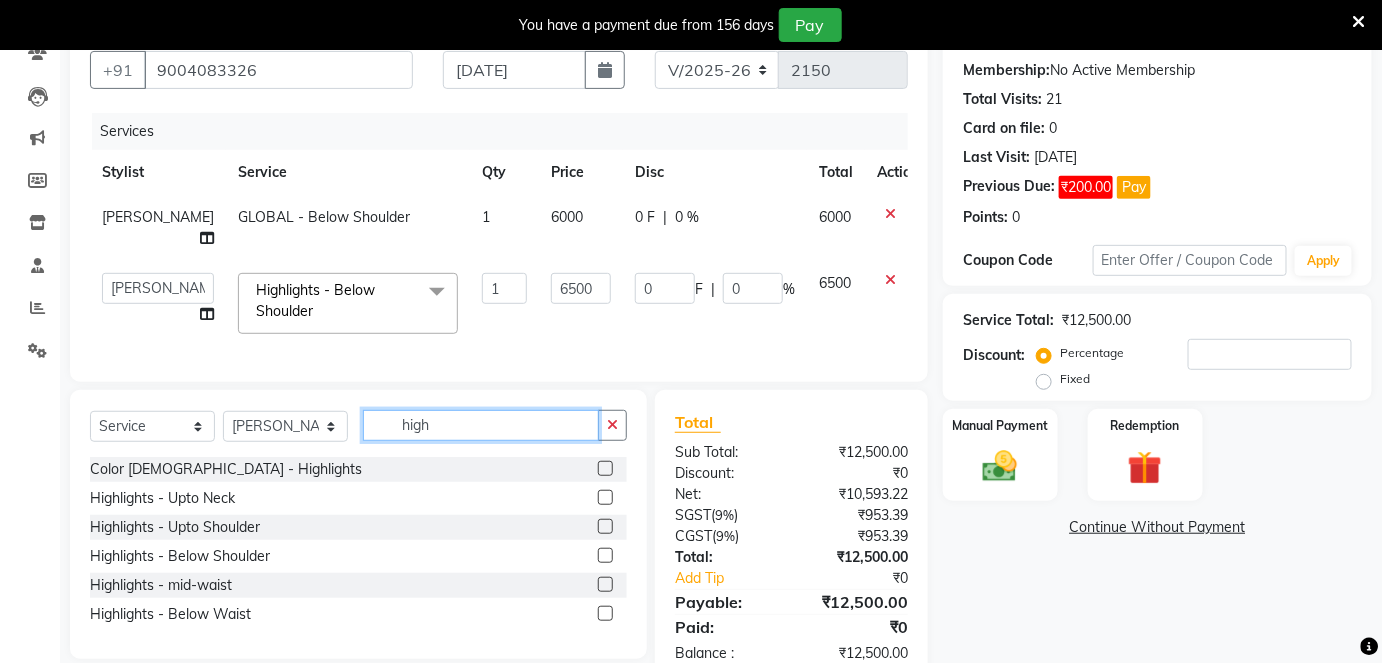 click on "high" 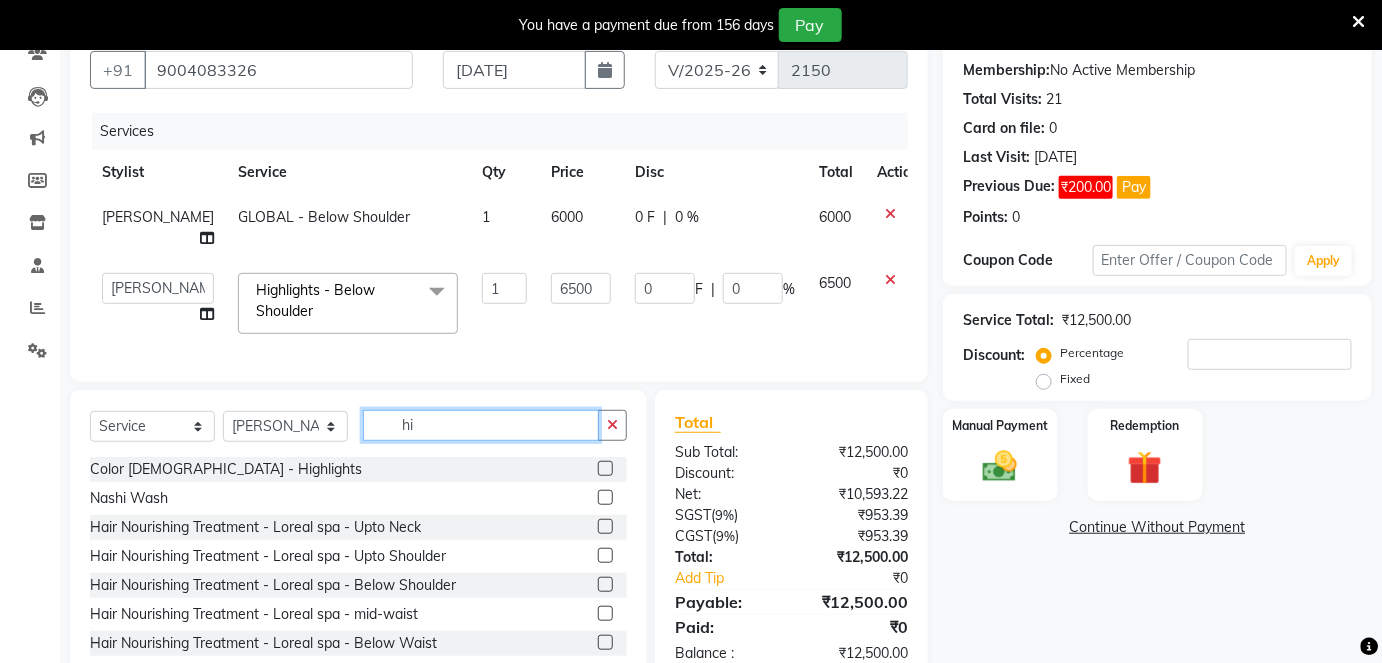 type on "h" 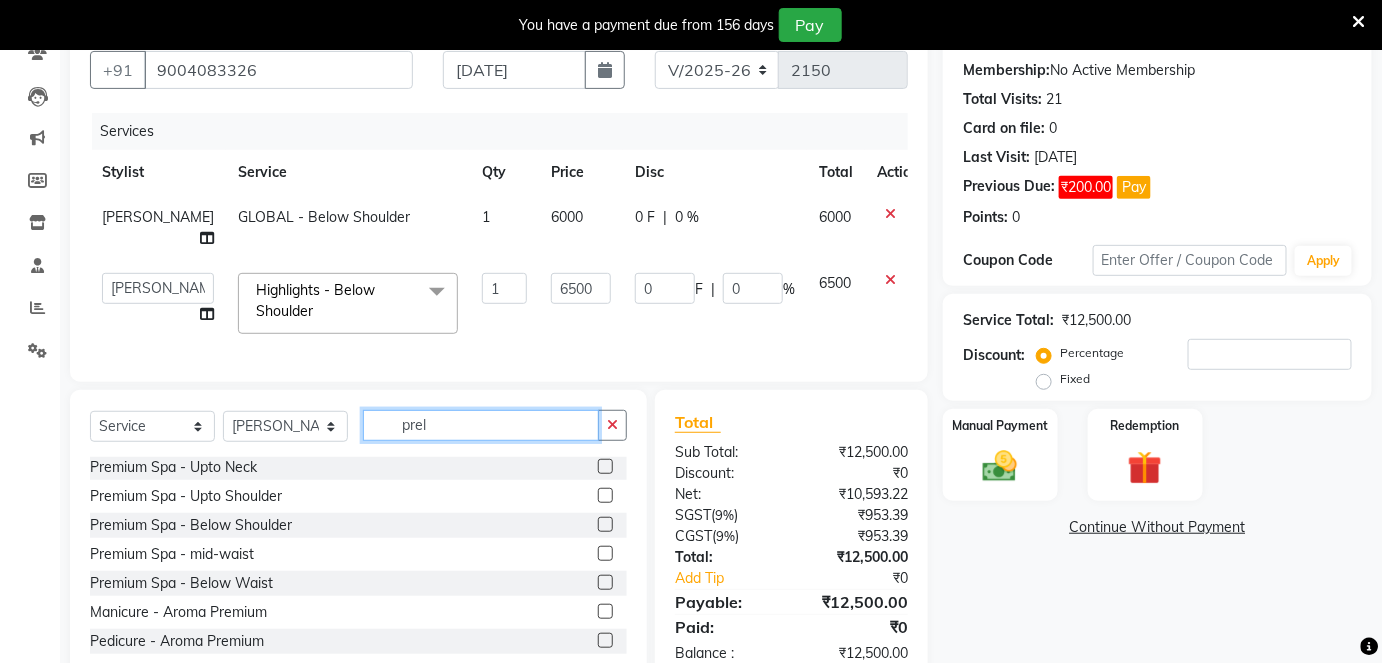 scroll, scrollTop: 0, scrollLeft: 0, axis: both 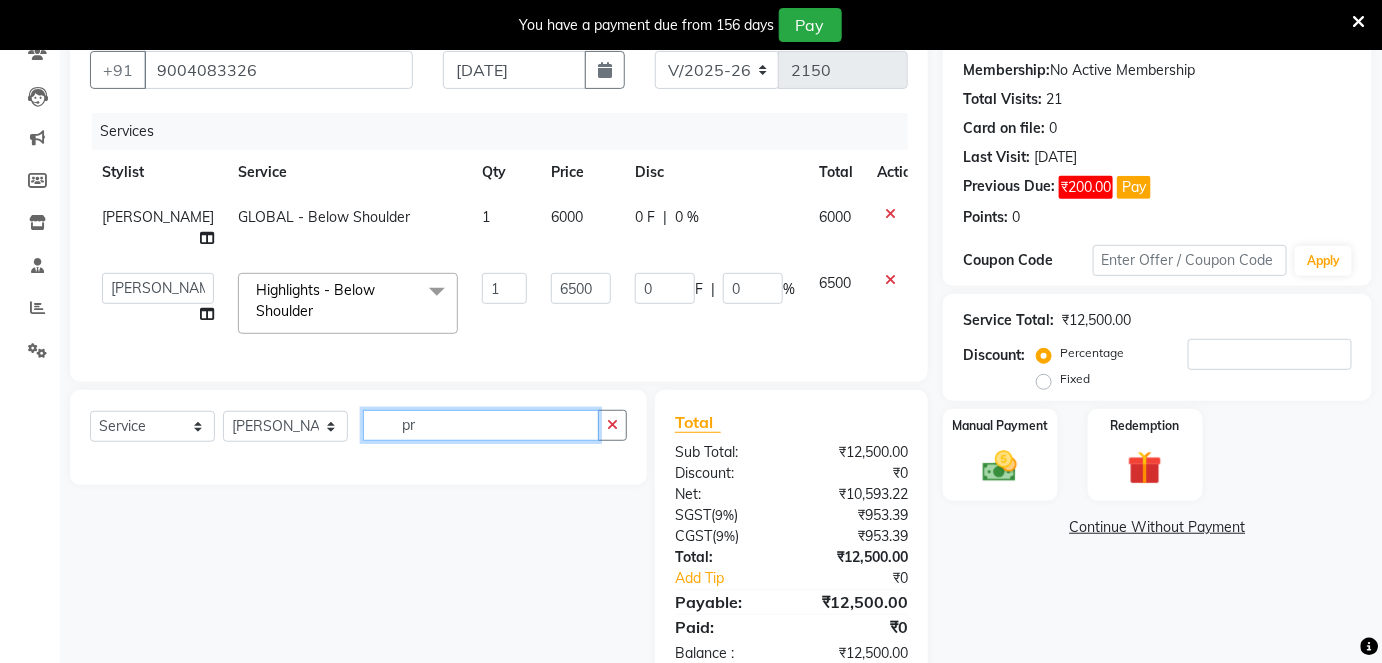 type on "p" 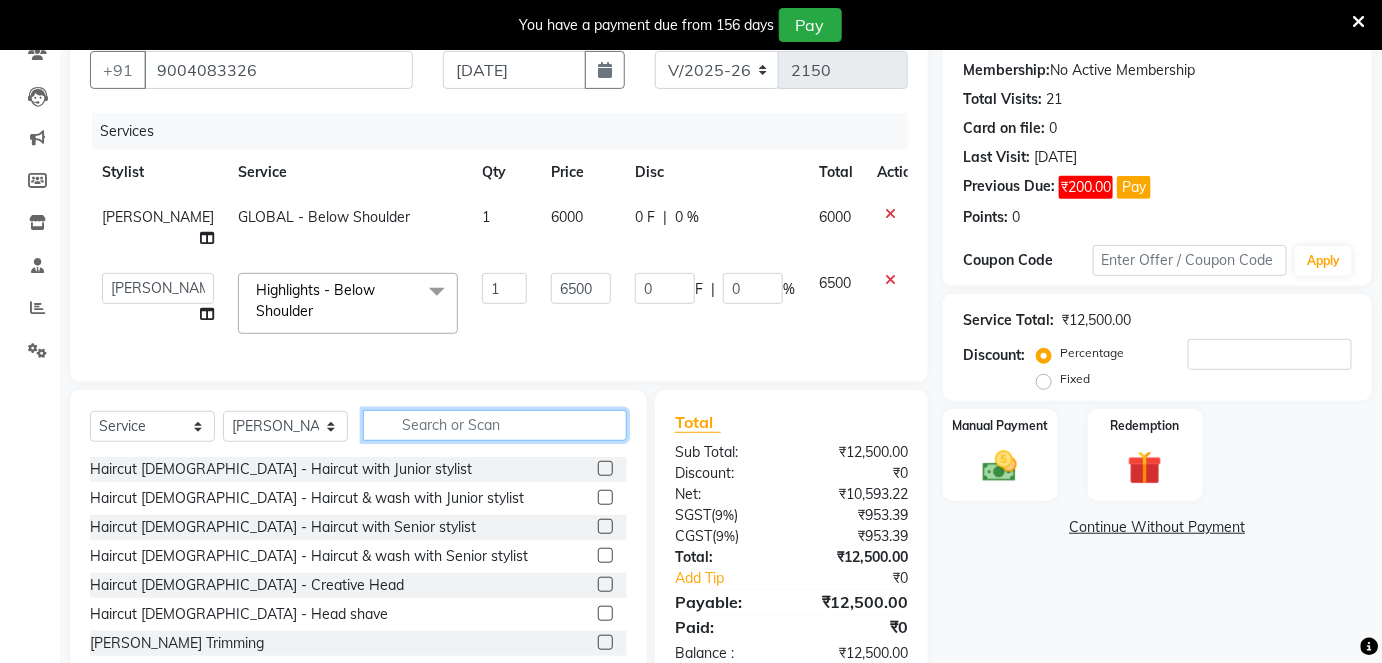 click 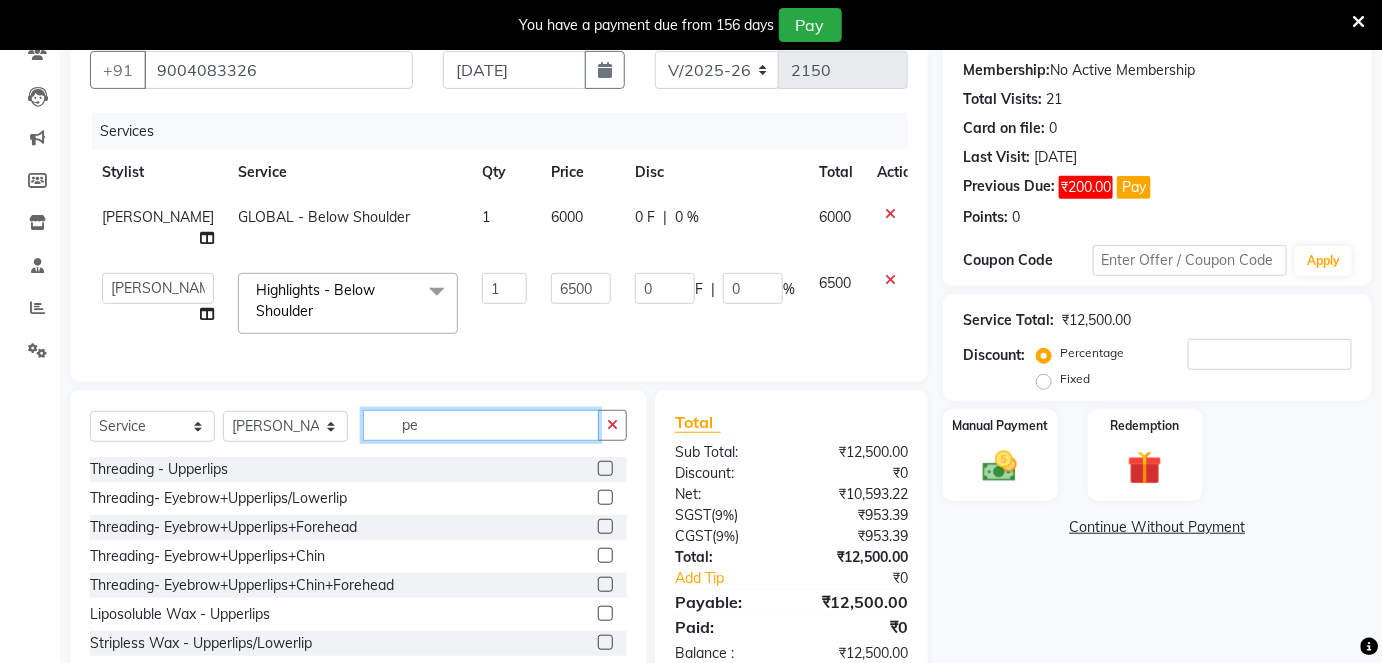 type on "p" 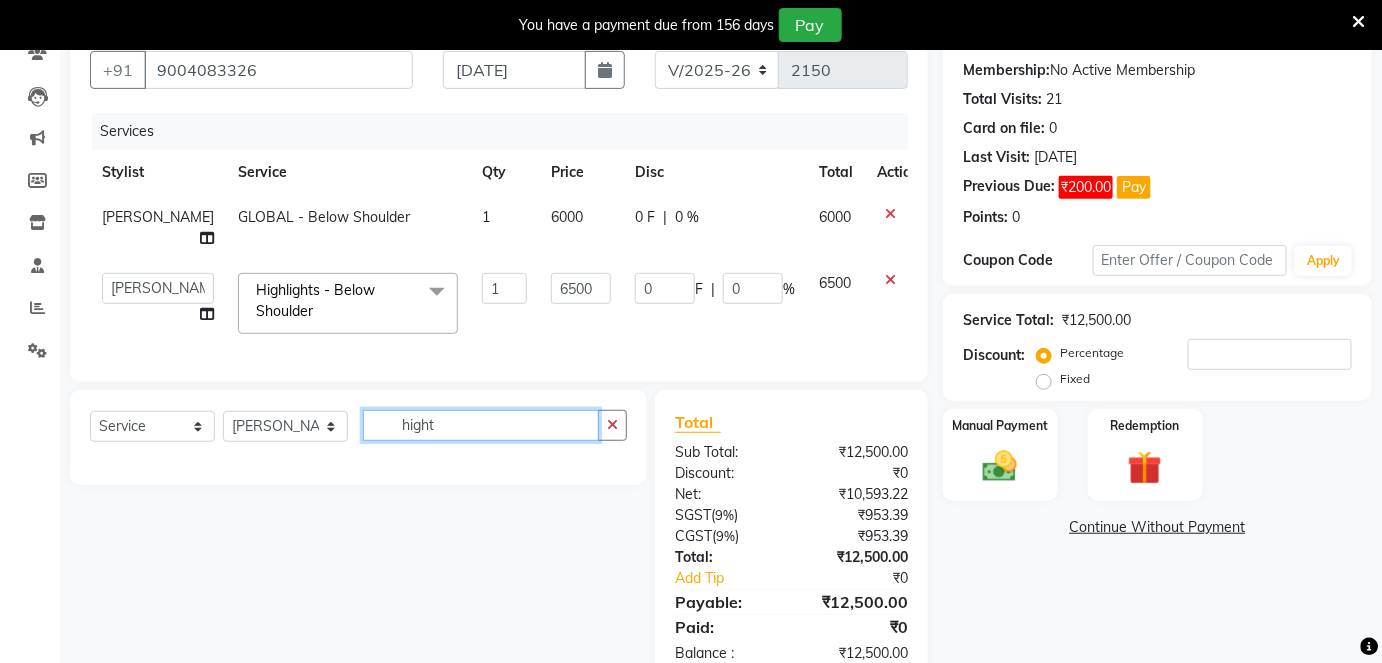 type on "high" 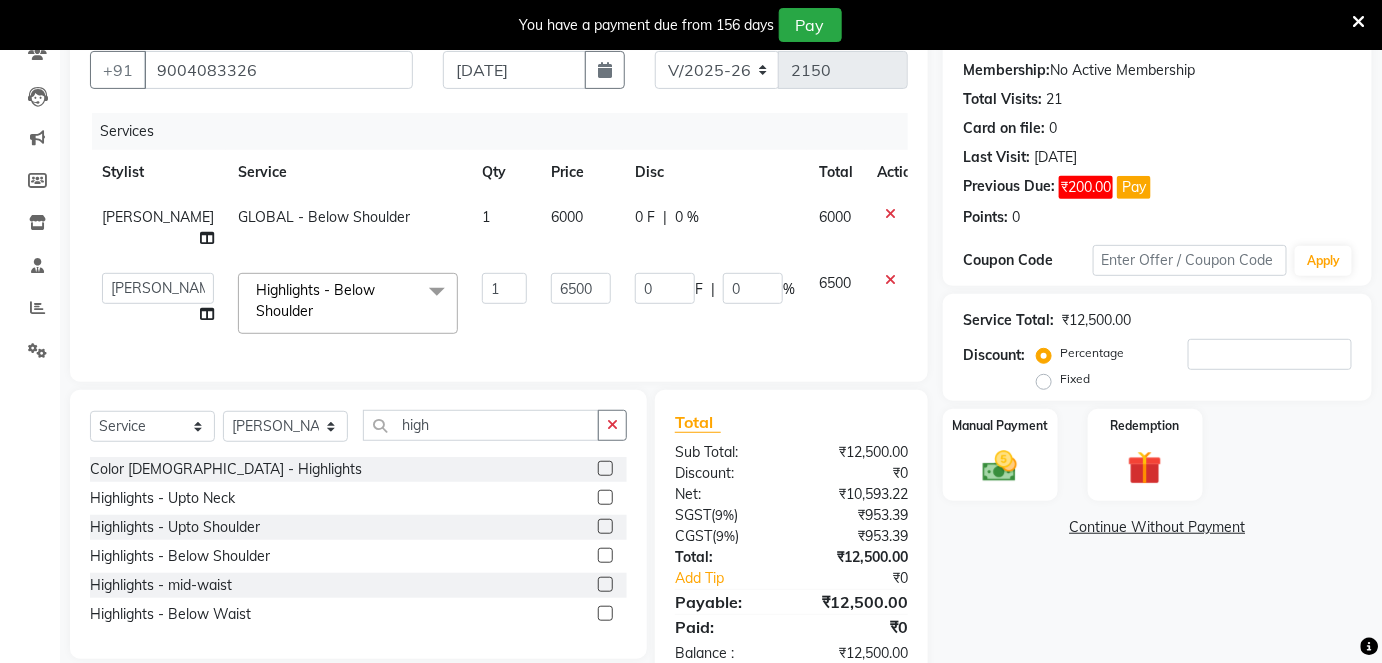 click 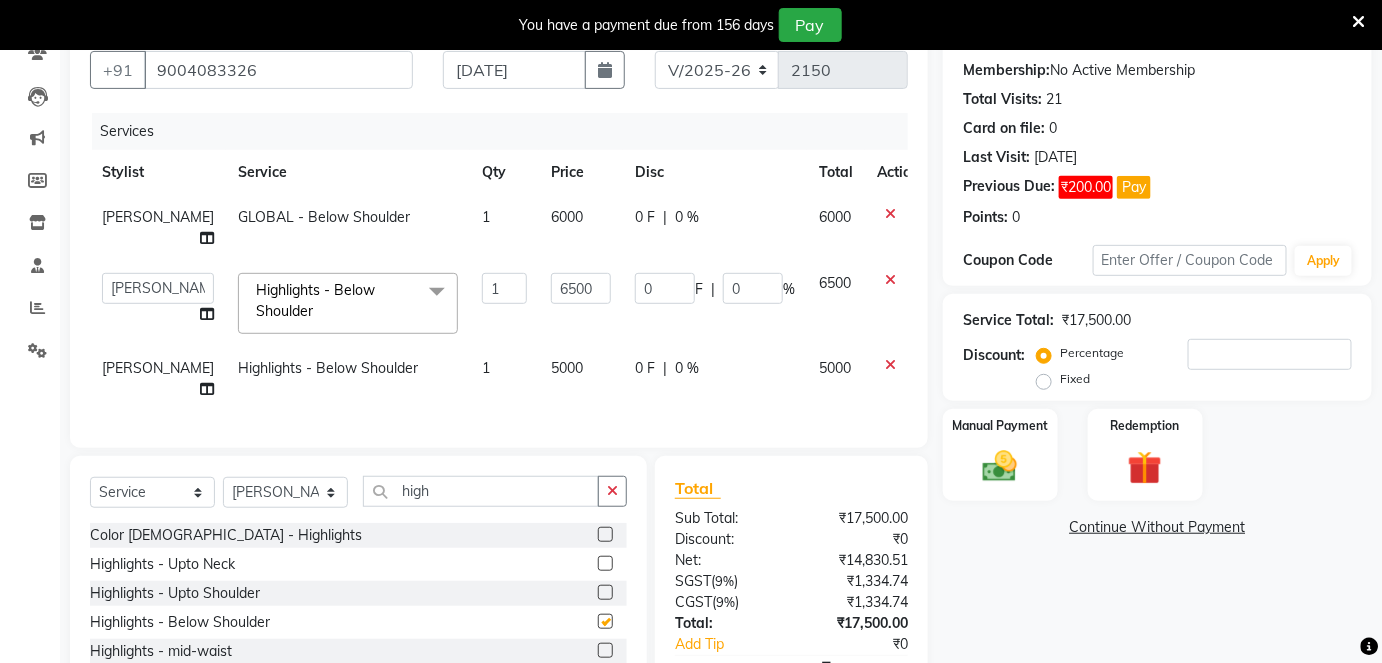 checkbox on "false" 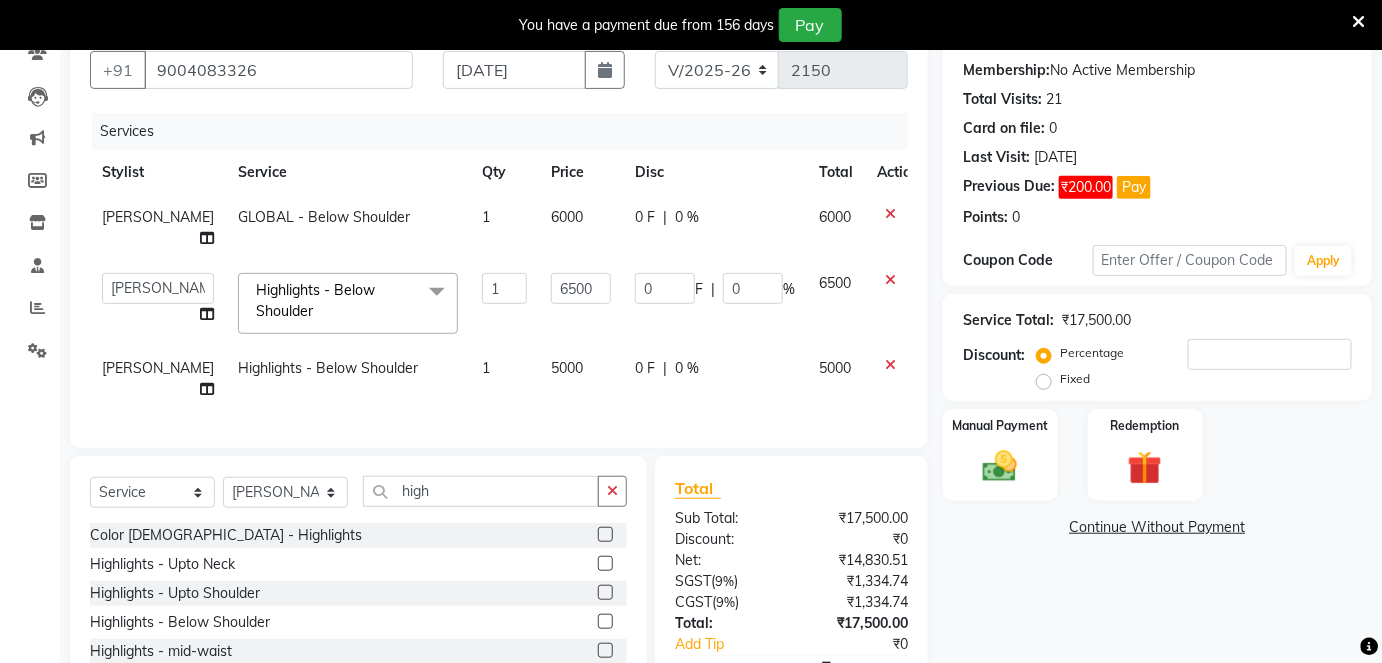 click on "5000" 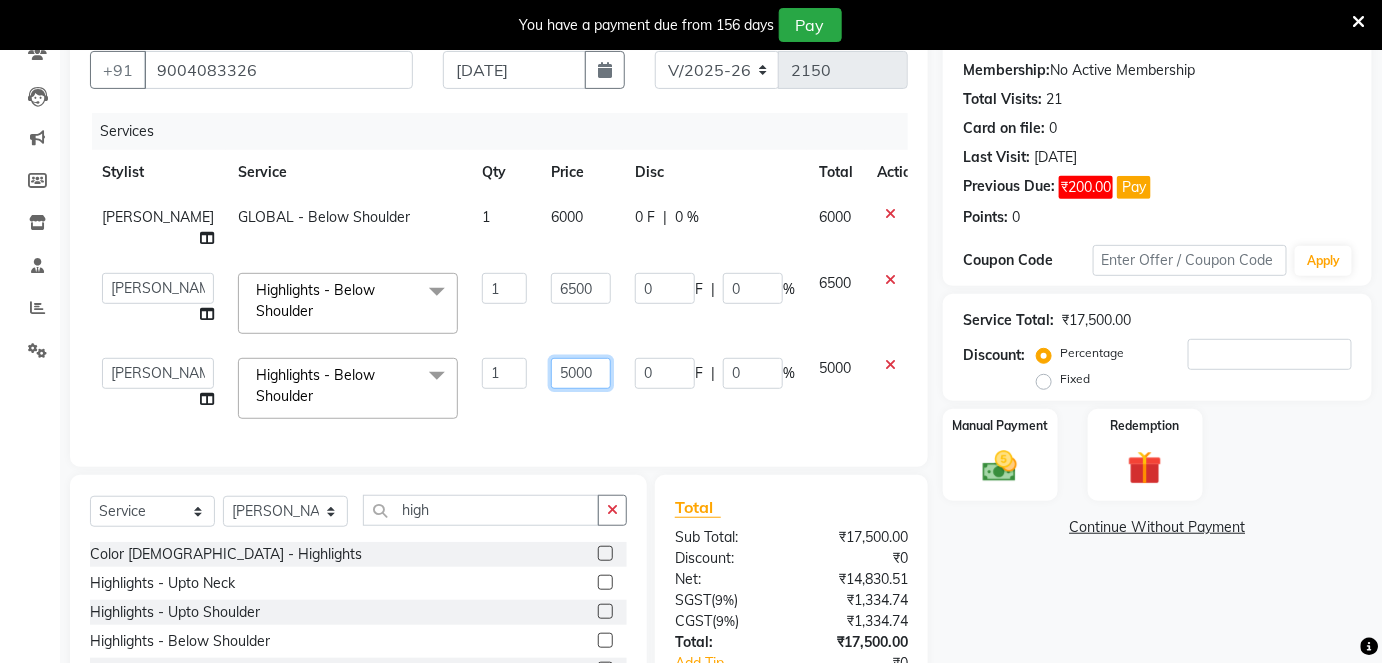 drag, startPoint x: 529, startPoint y: 354, endPoint x: 529, endPoint y: 382, distance: 28 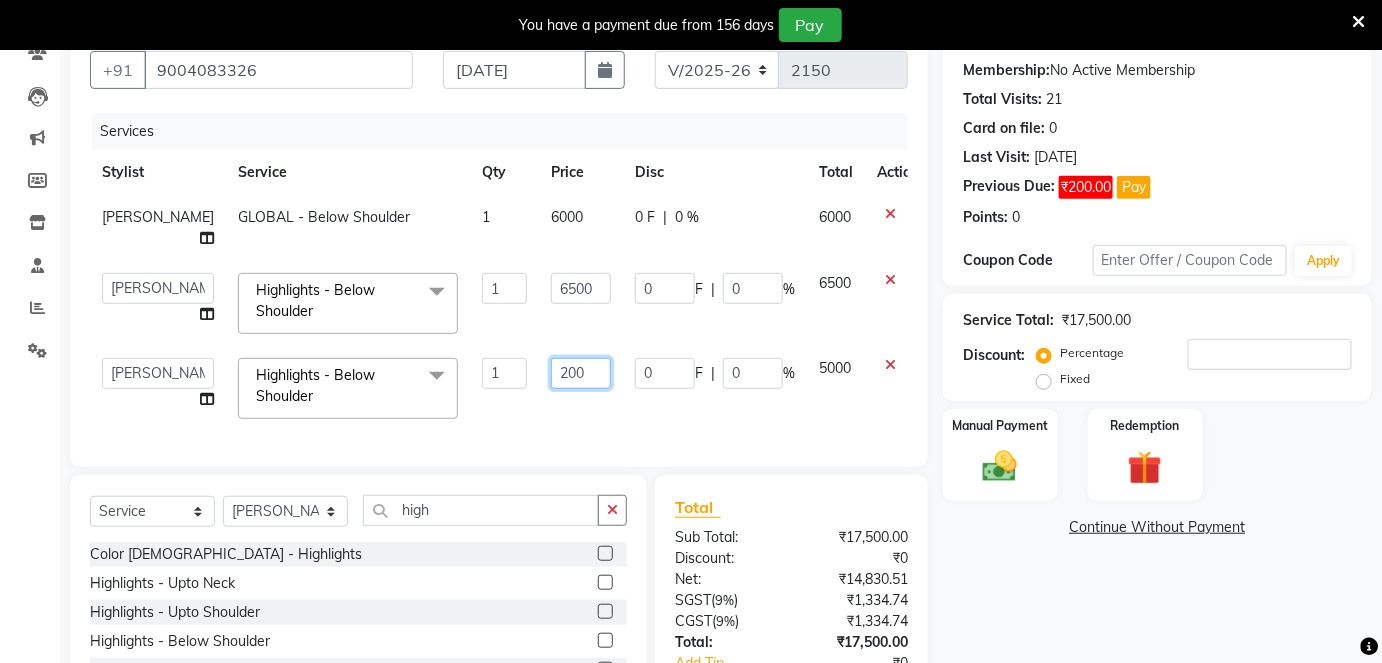 type on "2500" 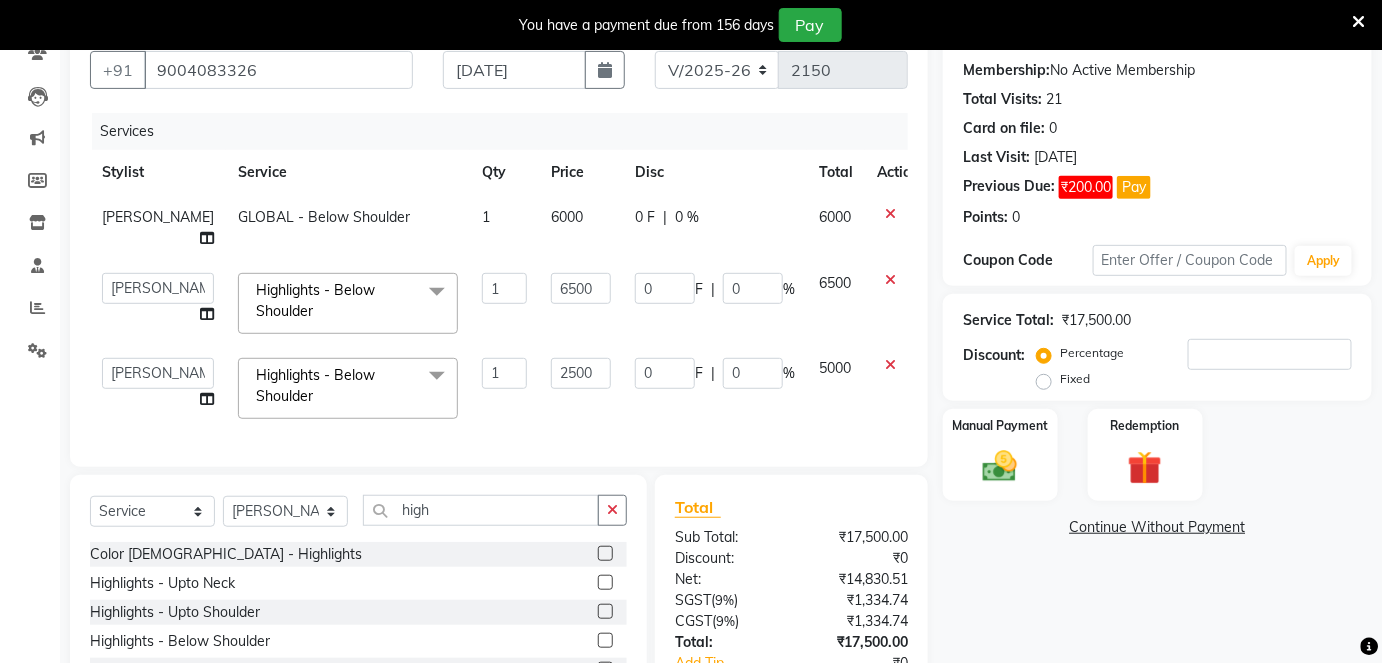 click on "Client +91 9004083326 Date 10-07-2025 Invoice Number V/2025 V/2025-26 2150 Services Stylist Service Qty Price Disc Total Action Nabil GLOBAL  - Below Shoulder 1 6000 0 F | 0 % 6000  Arti   CHANDANI   Deepali   Dhaval Sir   DISHA KAMDAR   Hussain   Indrajeet   Jyoti   Mahesh    Manisha   Mayuri   Mehboob   Nabil   Nazreen   Nikita   Rahul   Rajan   Rishika   Salma   Salmani   Shivani   UMAR  Highlights - Below Shoulder  x Haircut  Male - Haircut  with Junior stylist Haircut  Male - Haircut & wash with Junior stylist Haircut  Male - Haircut with Senior stylist Haircut  Male - Haircut & wash with Senior stylist Haircut  Male - Creative Head Haircut  Male - Head shave Beard - Beard Trimming Beard - Clean shave Beard - Style Shave Beard - Beard Colour Color Male - Global Color Male - Global Ammonia free Color Male - Highlights Color Male - color side locks Color Male - Beard color Color Male - Moustache color Color Male - Special effects Hair Wash  - Loreal wash Female Hair Wash  - Sulphate free Wash Female Botox" 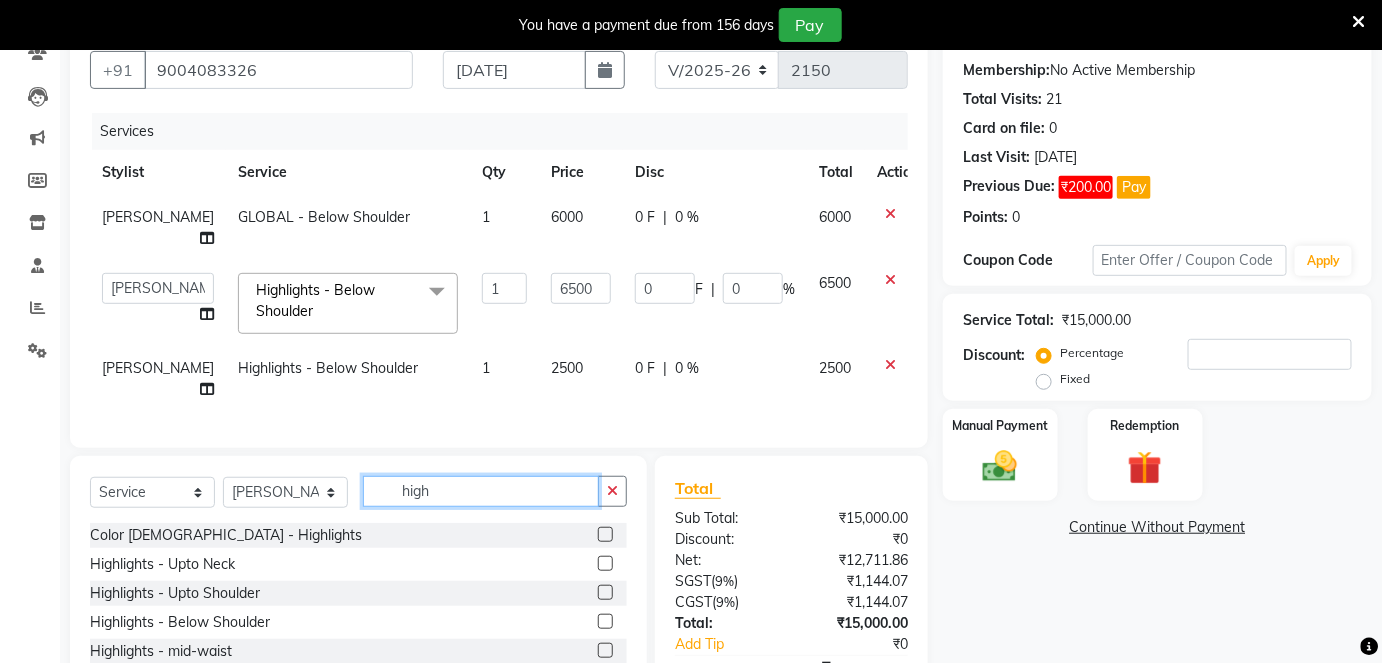 click on "high" 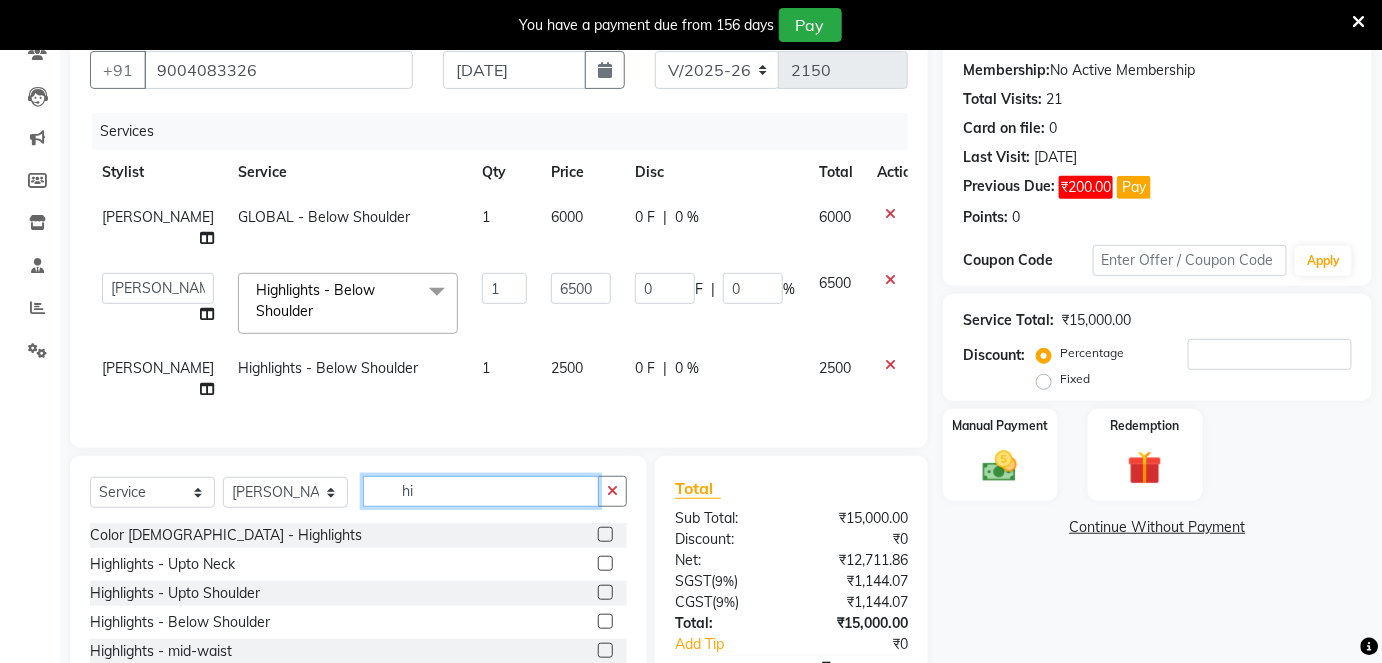 type on "h" 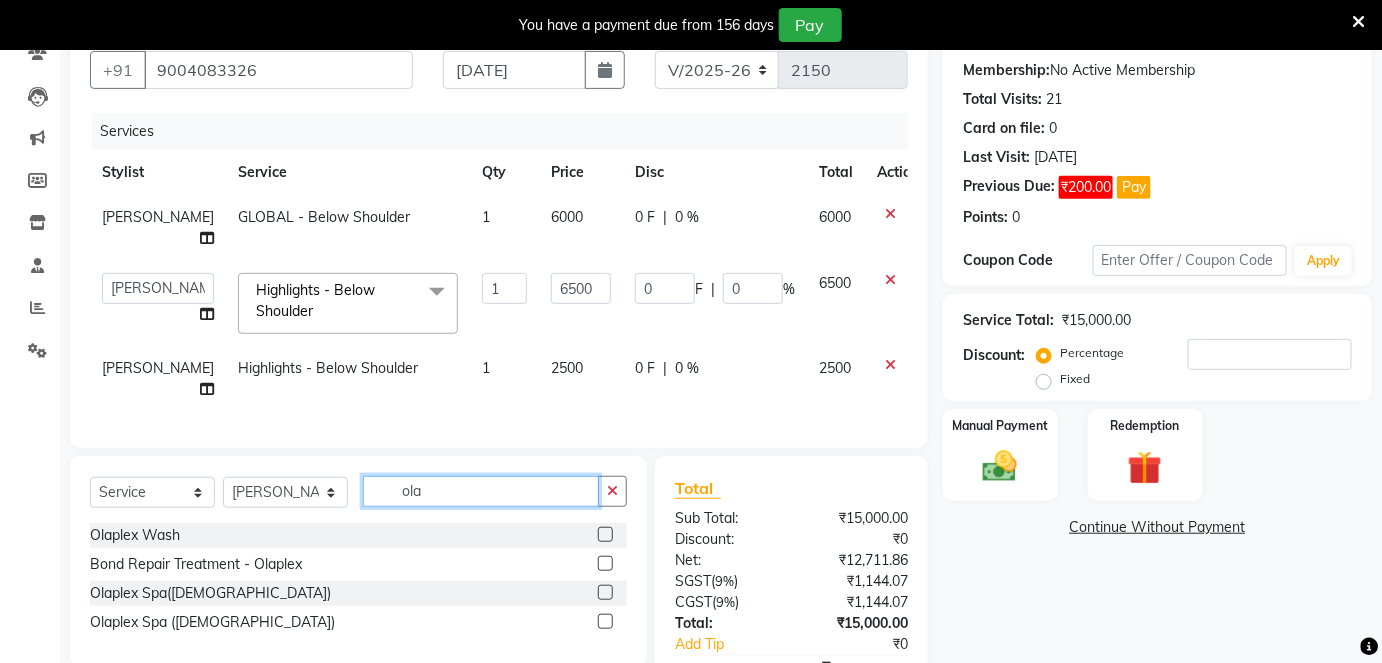 type on "ola" 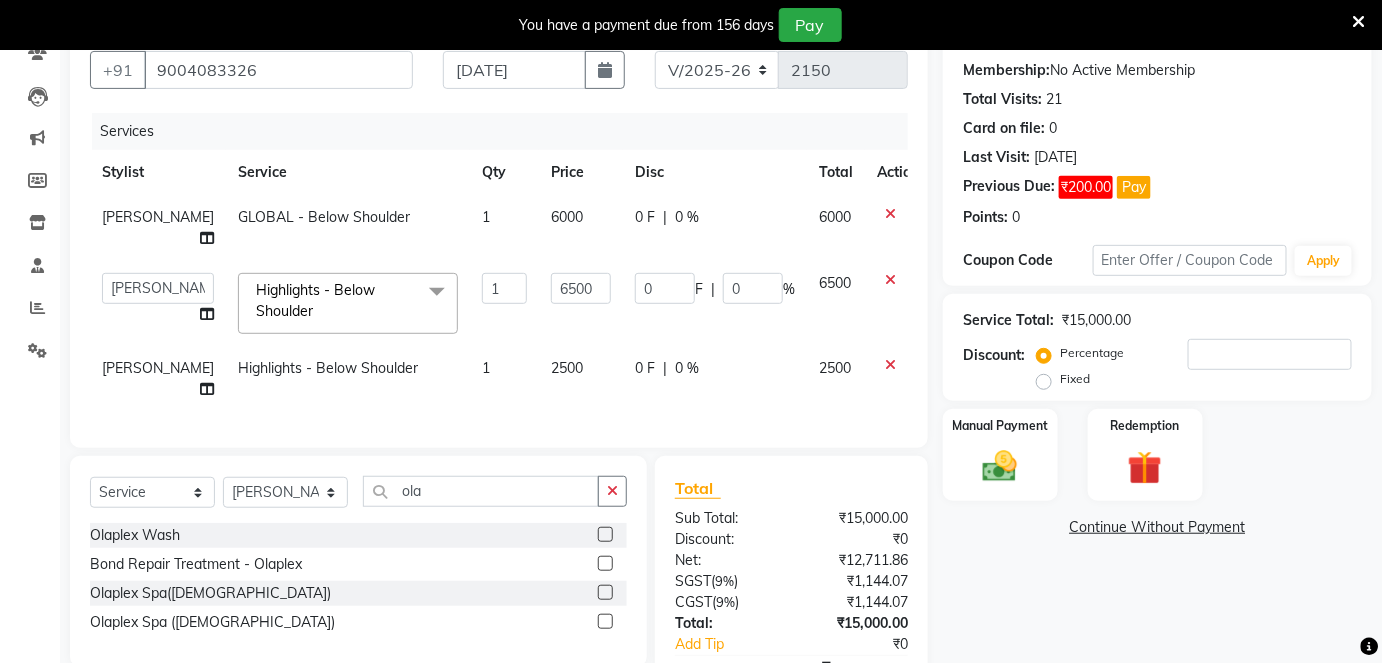 click 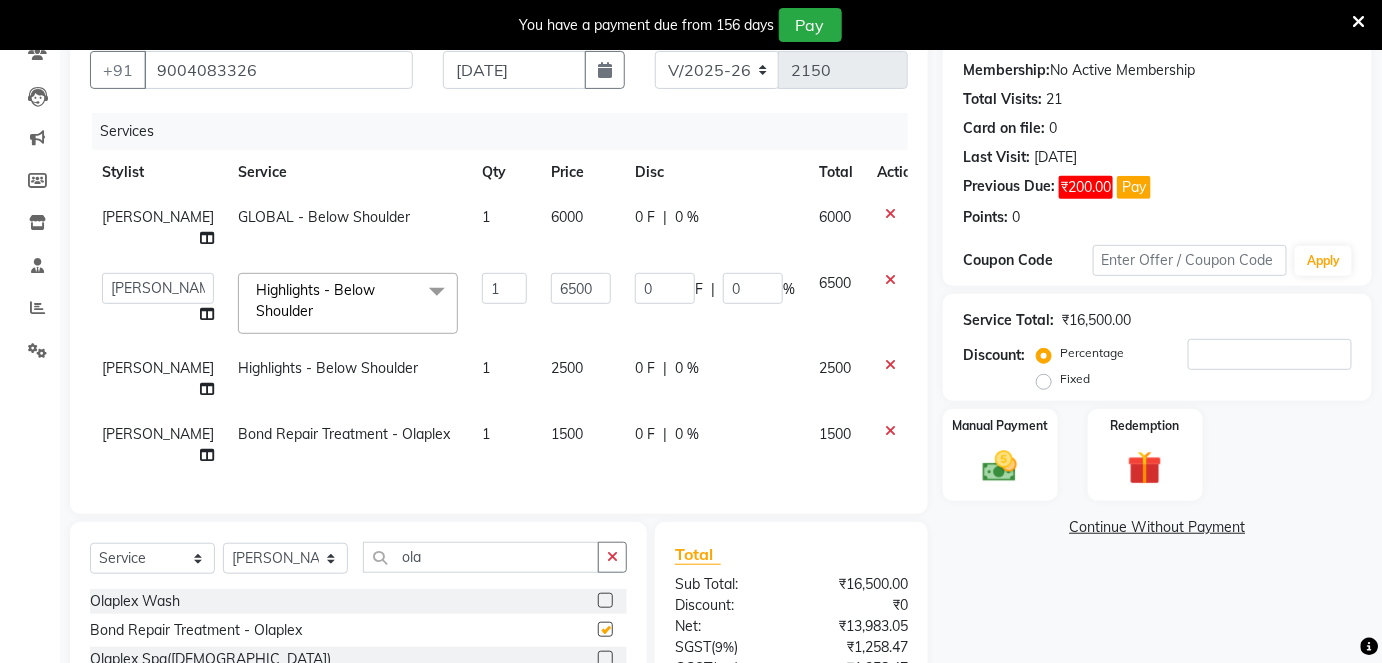 checkbox on "false" 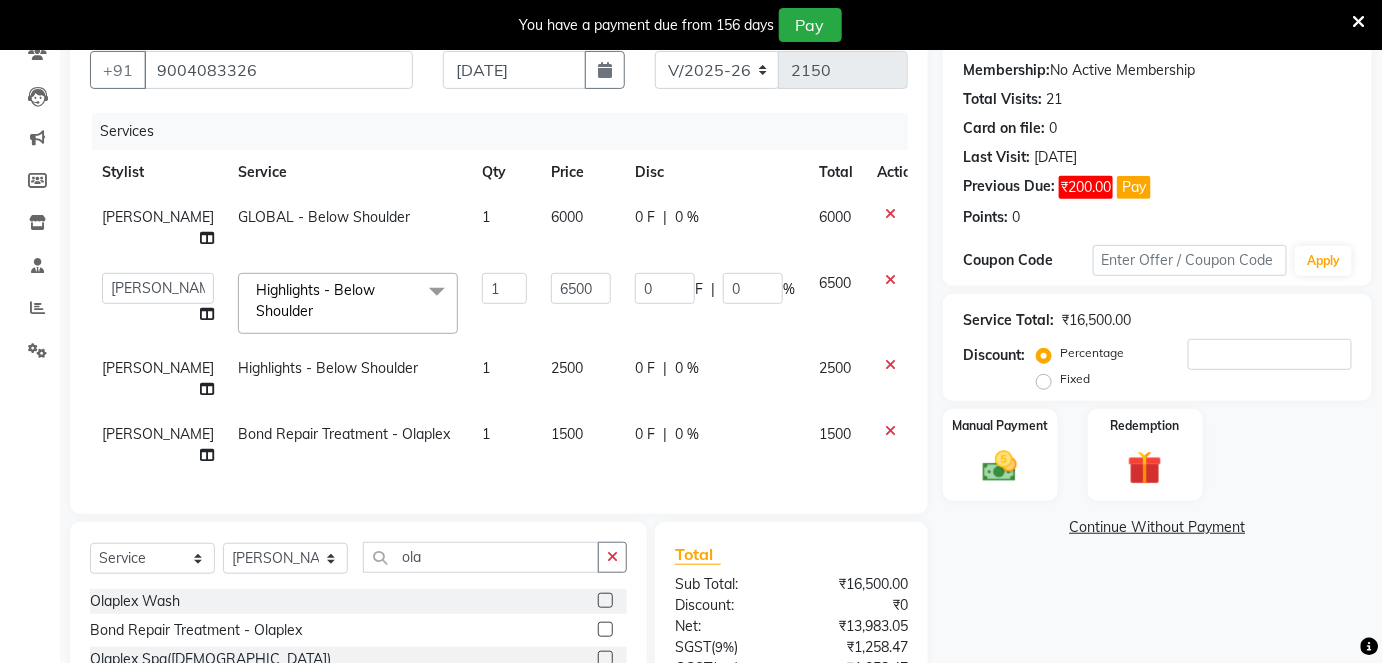 click on "1500" 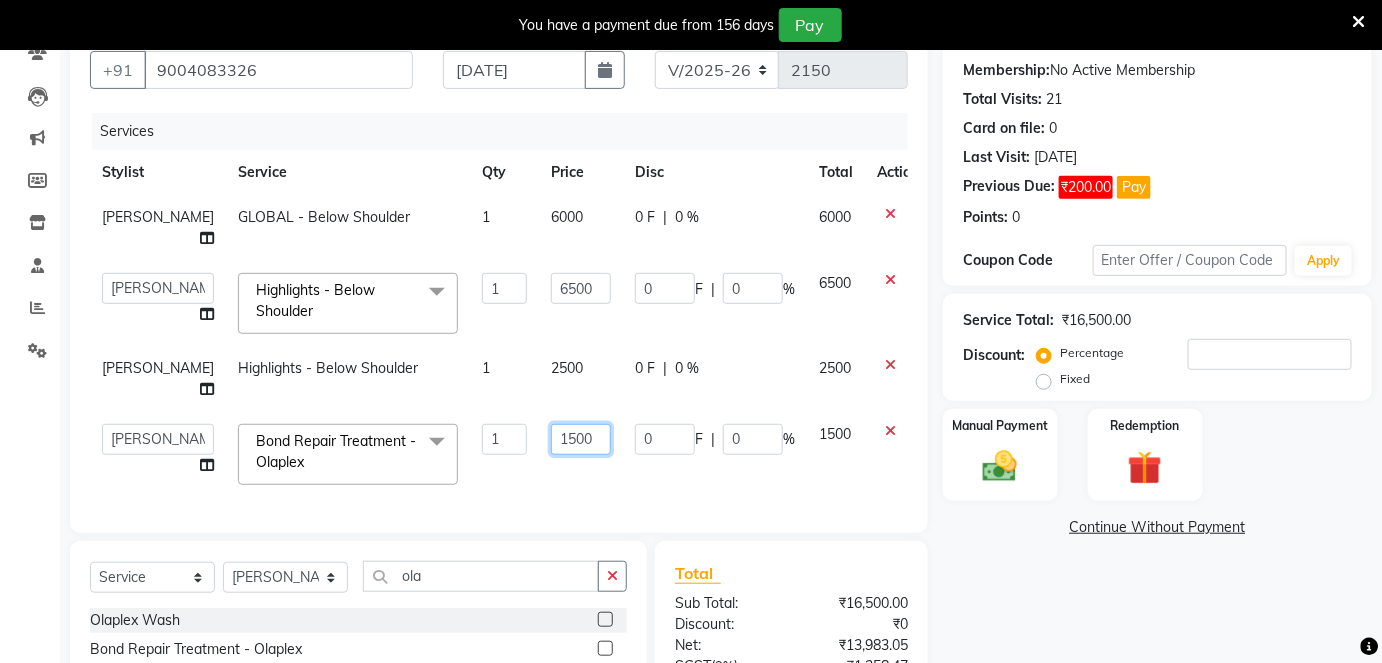 click on "1500" 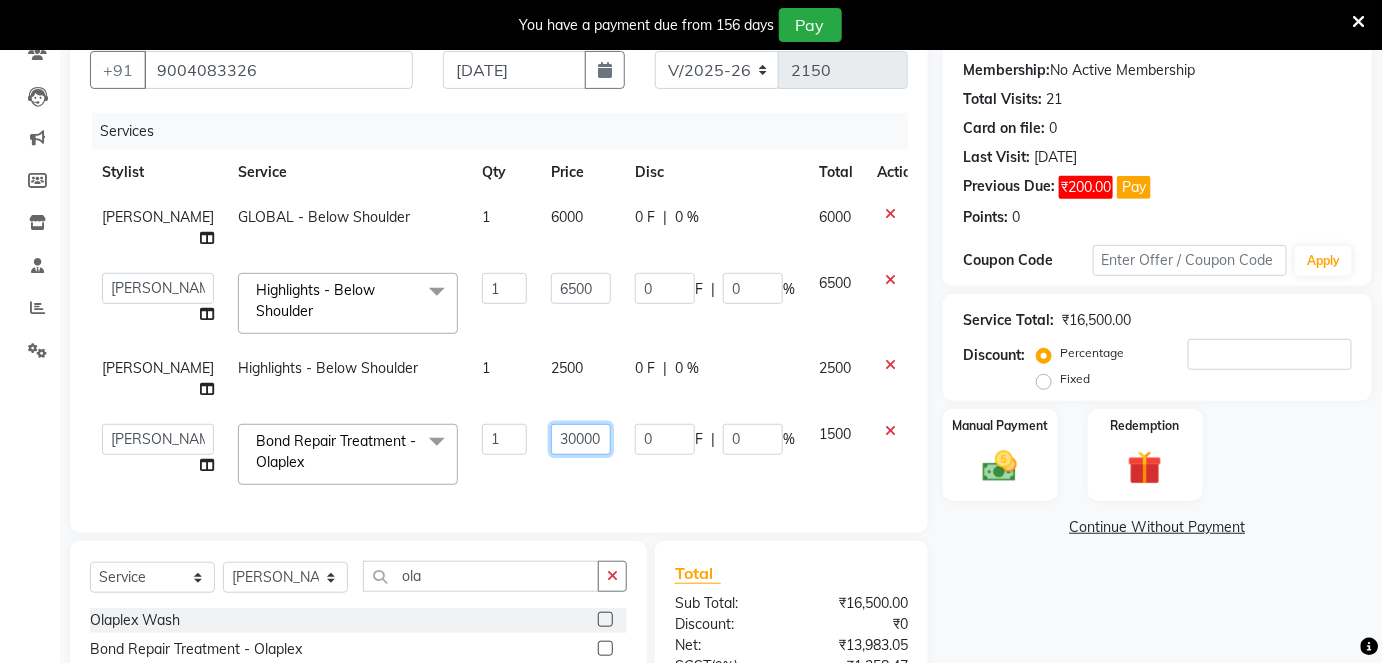 type on "3000" 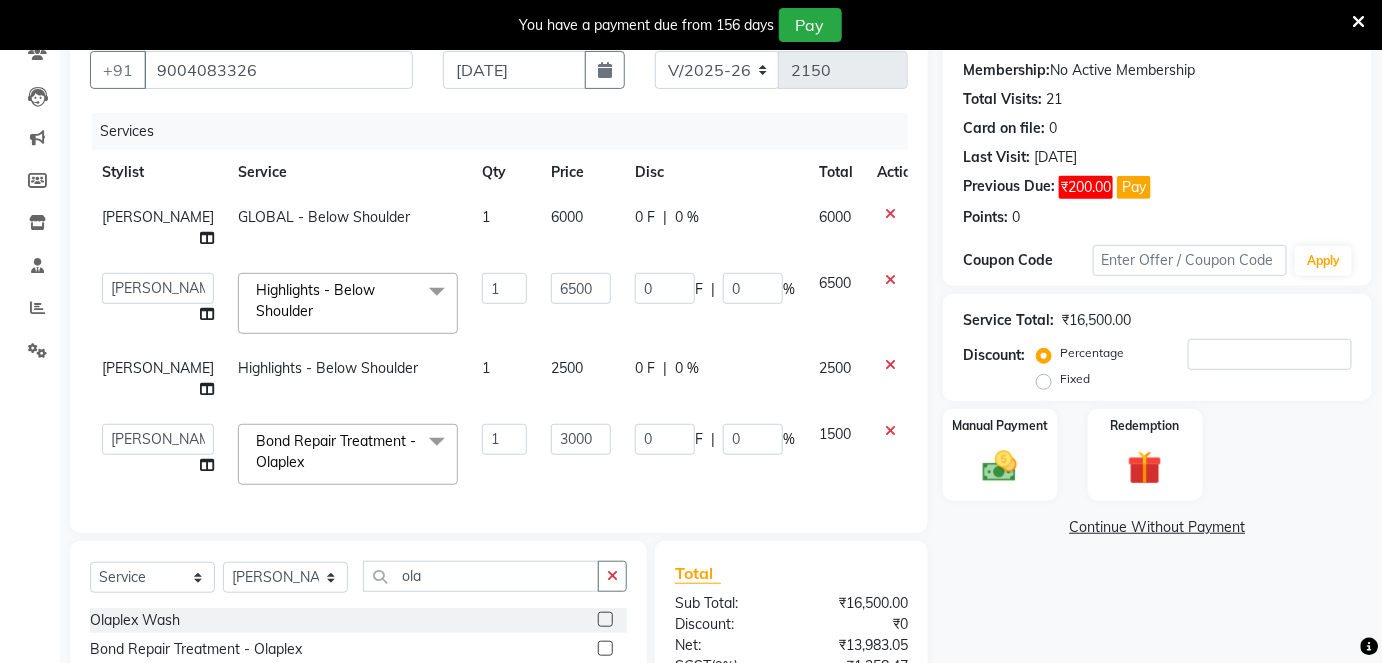 click on "Services Stylist Service Qty Price Disc Total Action Nabil GLOBAL  - Below Shoulder 1 6000 0 F | 0 % 6000  Arti   CHANDANI   Deepali   Dhaval Sir   DISHA KAMDAR   Hussain   Indrajeet   Jyoti   Mahesh    Manisha   Mayuri   Mehboob   Nabil   Nazreen   Nikita   Rahul   Rajan   Rishika   Salma   Salmani   Shivani   UMAR  Highlights - Below Shoulder  x Haircut  Male - Haircut  with Junior stylist Haircut  Male - Haircut & wash with Junior stylist Haircut  Male - Haircut with Senior stylist Haircut  Male - Haircut & wash with Senior stylist Haircut  Male - Creative Head Haircut  Male - Head shave Beard - Beard Trimming Beard - Clean shave Beard - Style Shave Beard - Beard Colour Color Male - Global Color Male - Global Ammonia free Color Male - Highlights Color Male - color side locks Color Male - Beard color Color Male - Moustache color Color Male - Special effects Hair Wash  - Loreal wash Female Hair Wash  - Sulphate free Wash Female Shea butter Wash  Biotop Wash Olaplex Wash Nashi Wash Blue Shampoo Wash Botox 1" 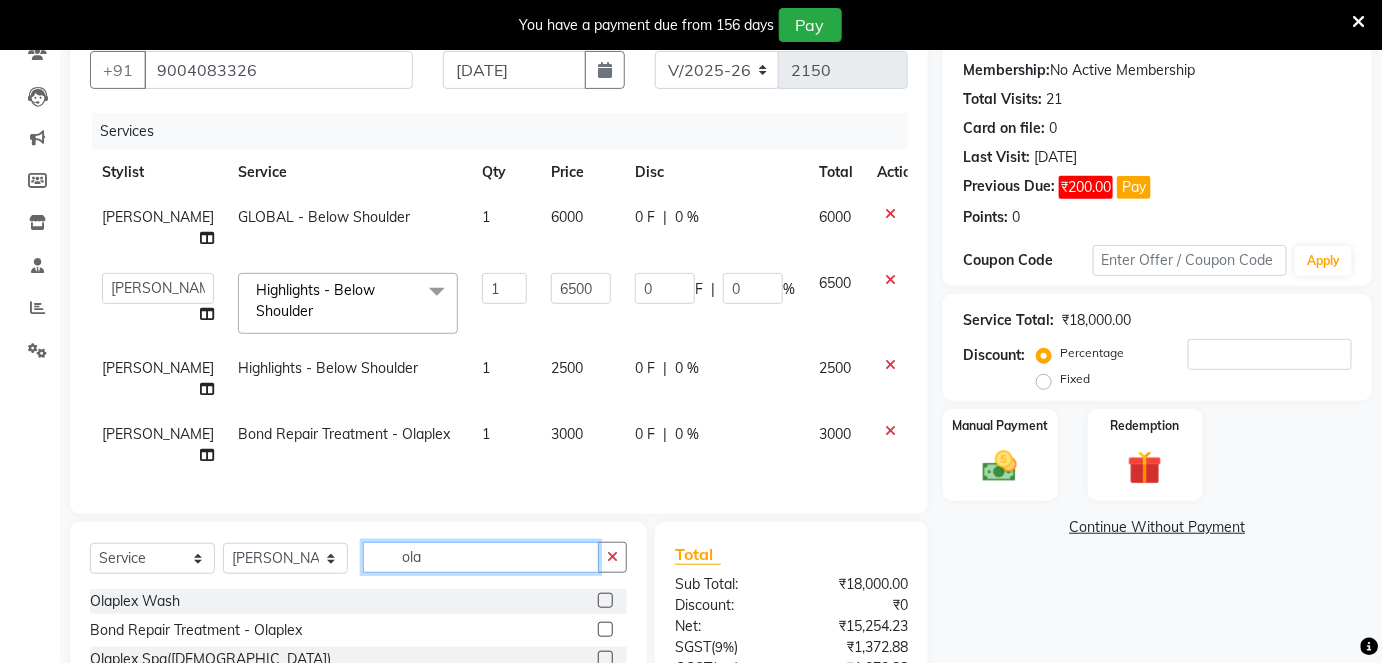 click on "ola" 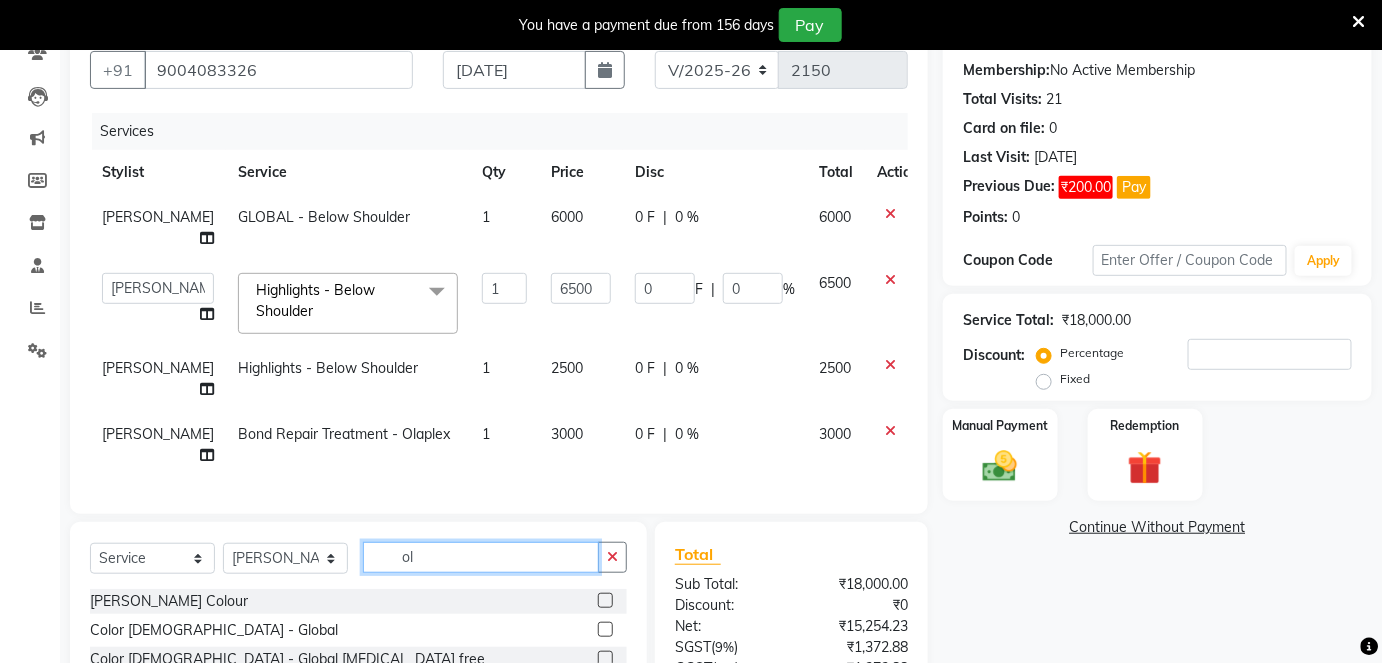 type on "o" 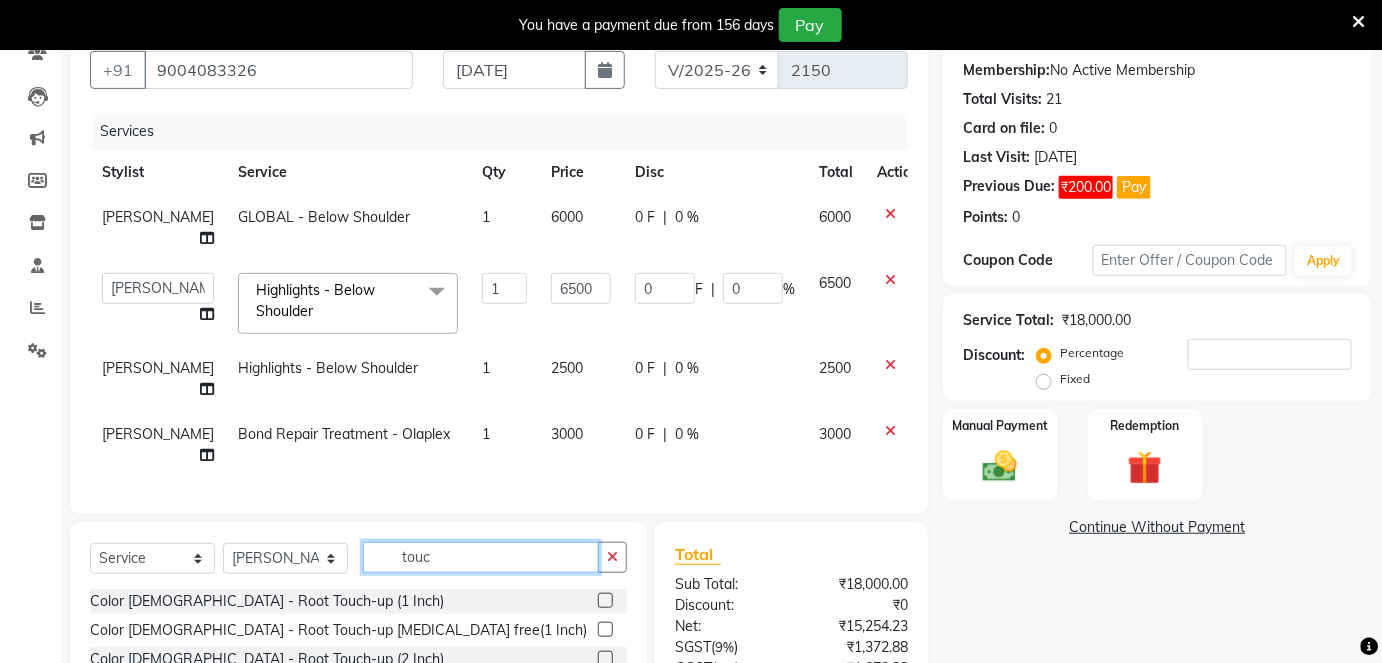 type on "touc" 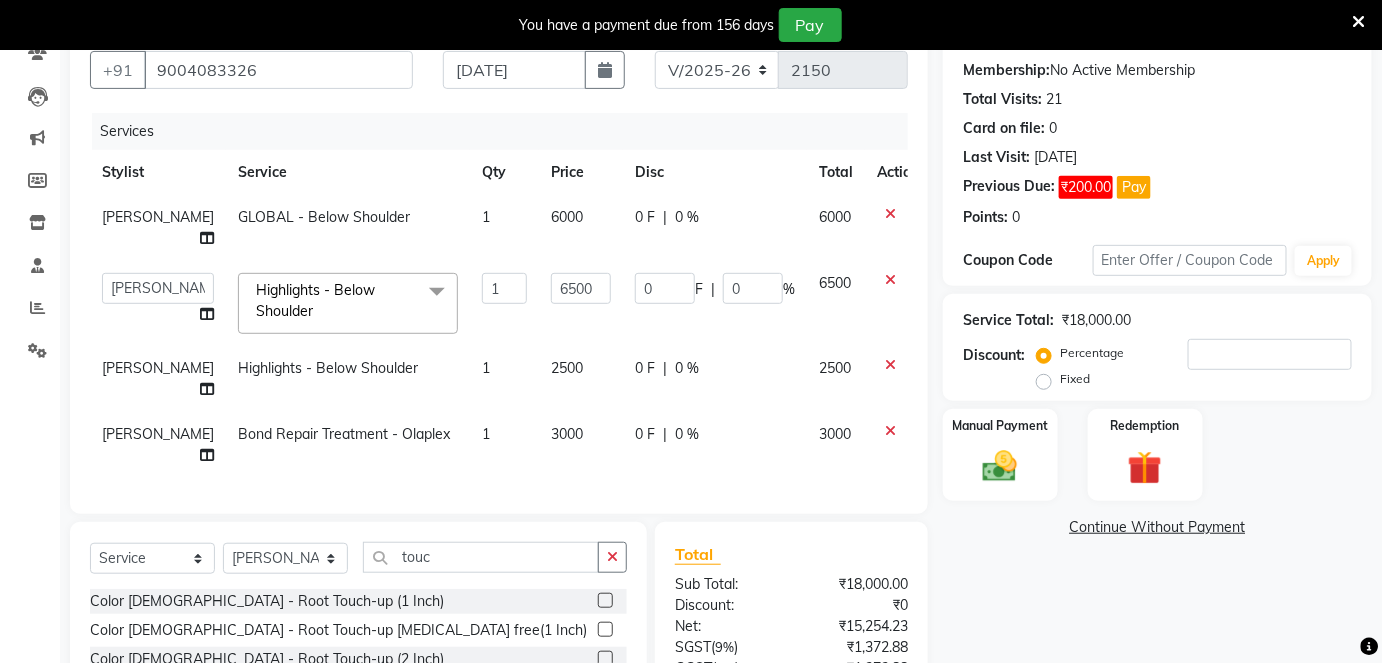 click 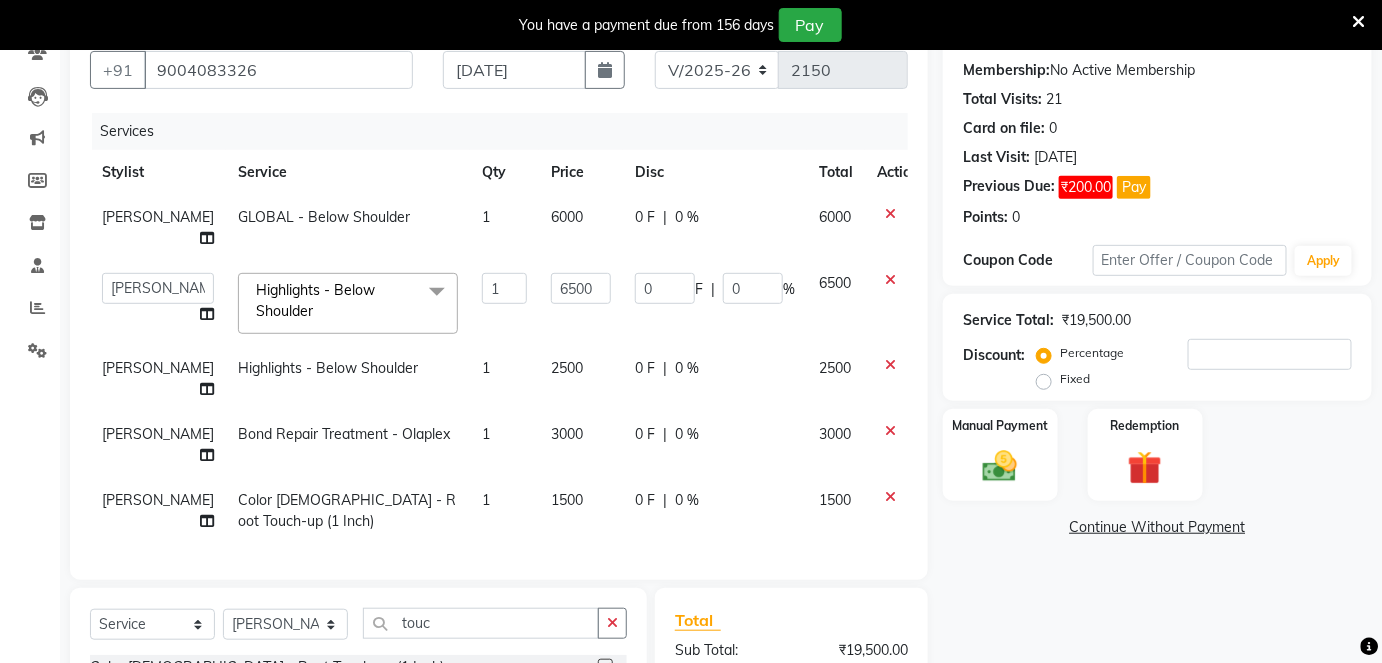 checkbox on "false" 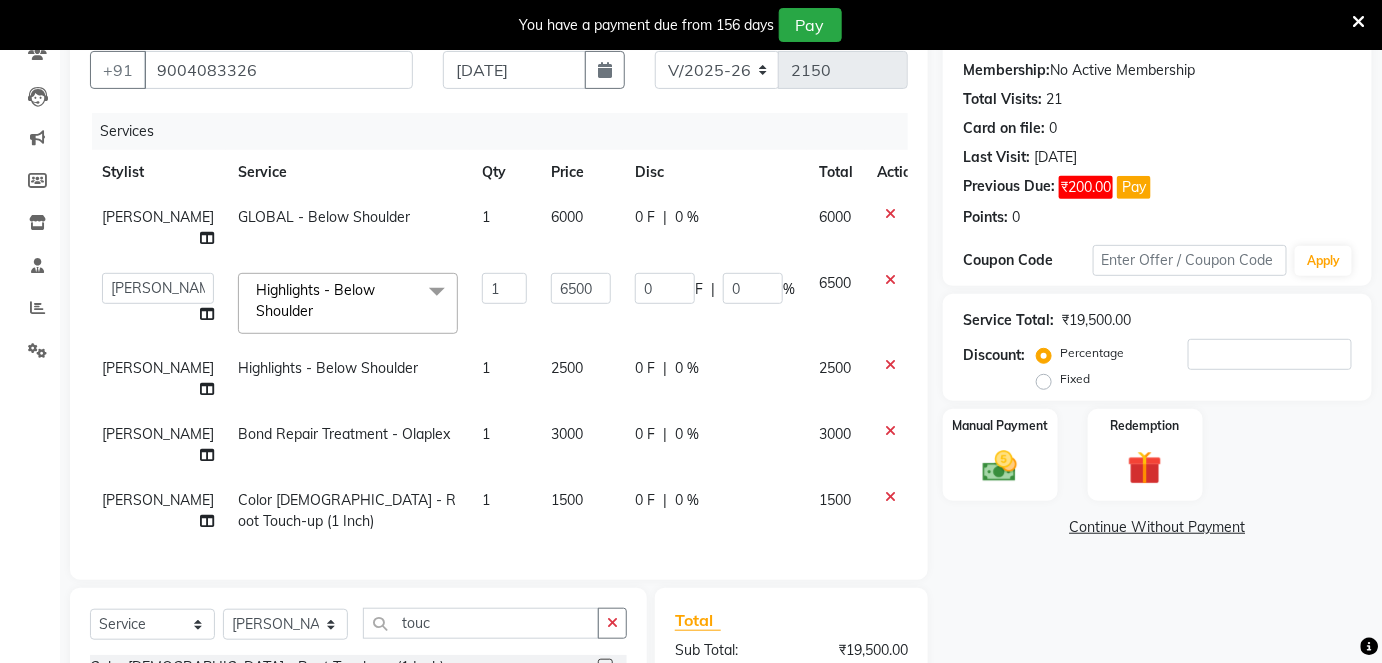 click on "1500" 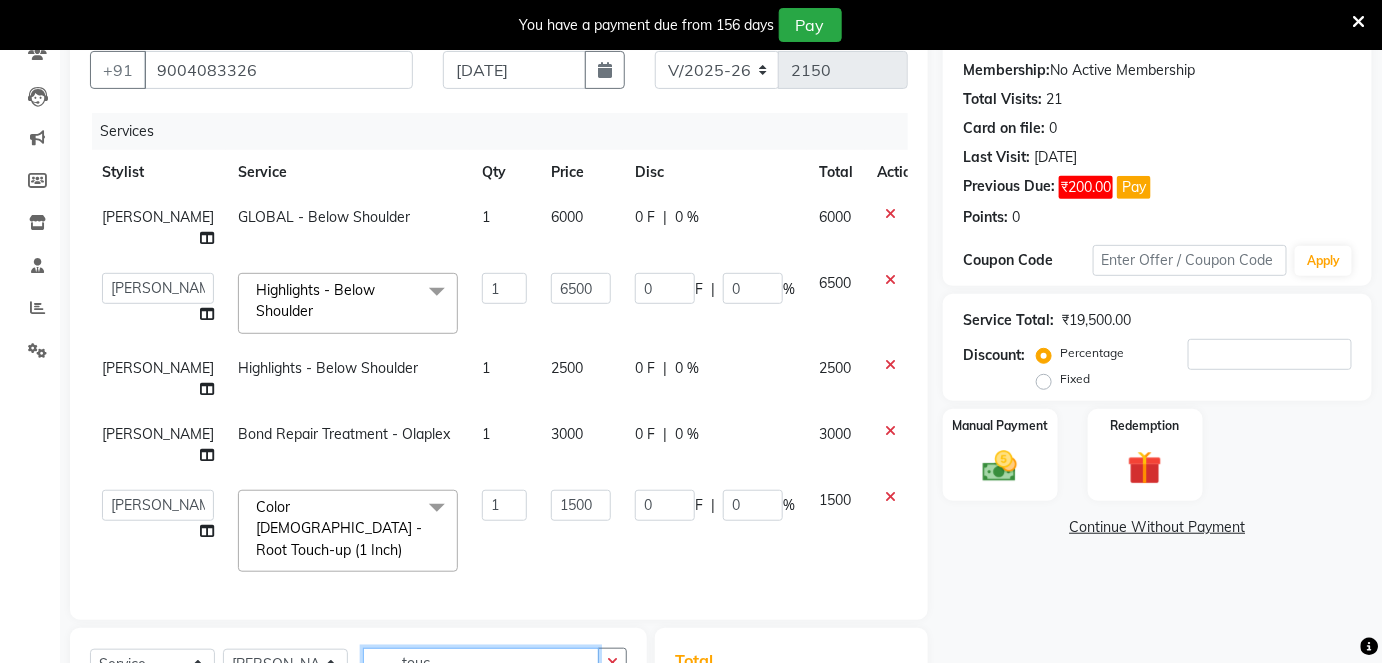 click on "touc" 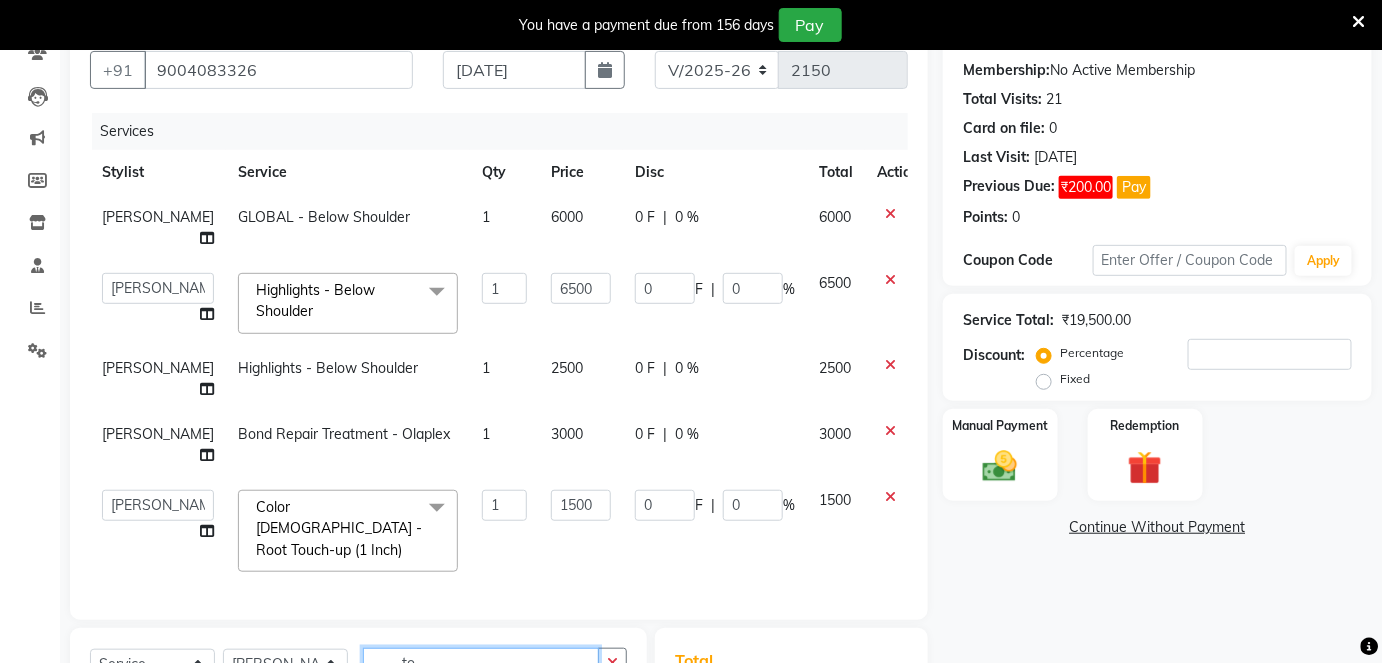 type on "t" 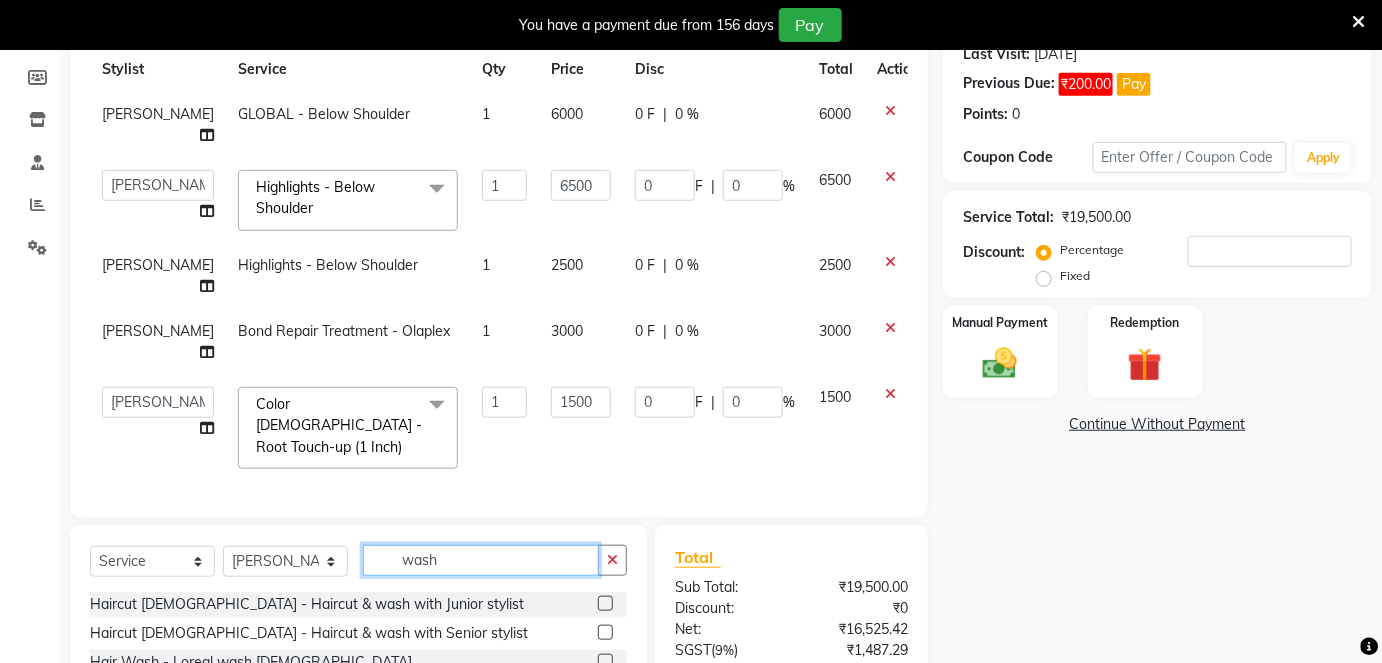 scroll, scrollTop: 366, scrollLeft: 0, axis: vertical 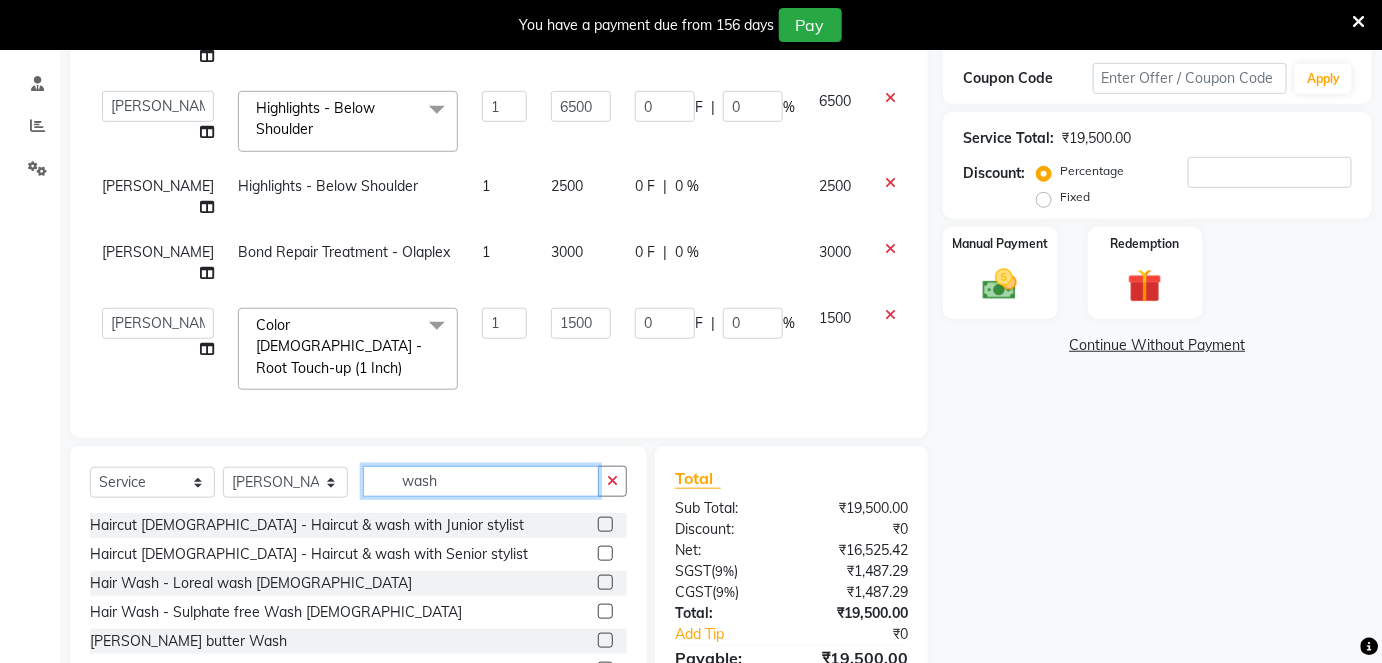type on "wash" 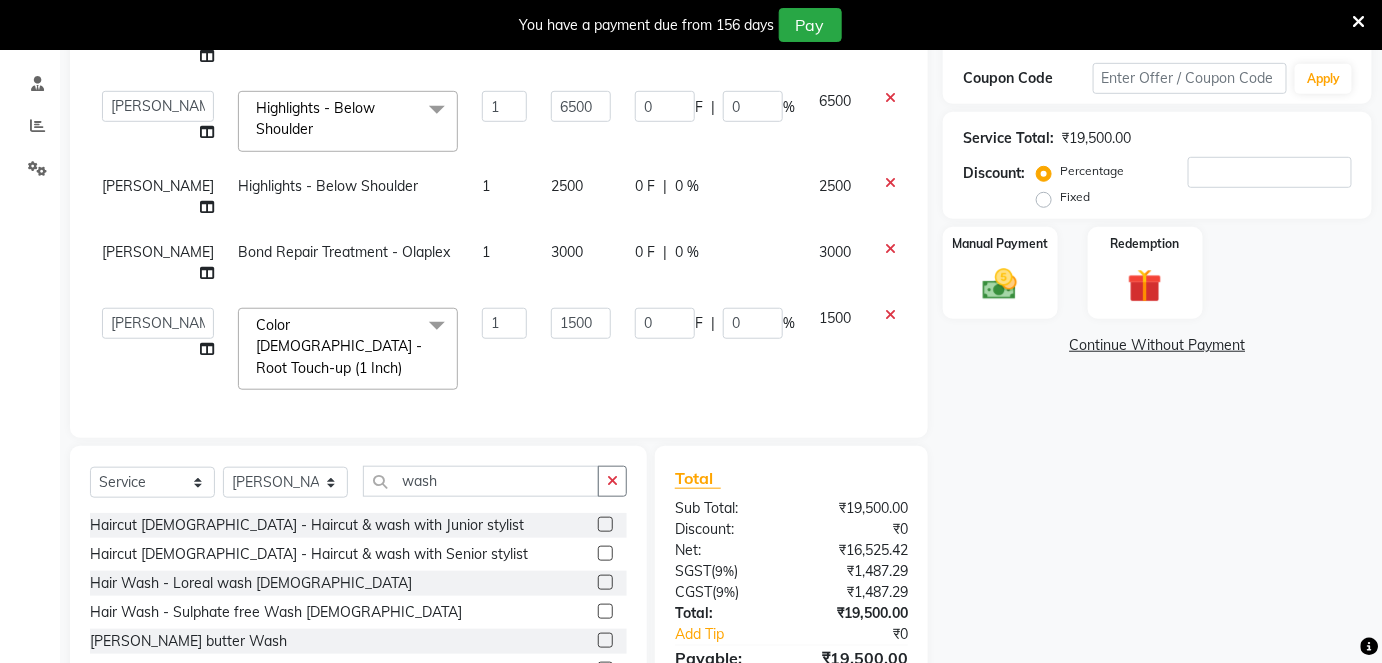 click 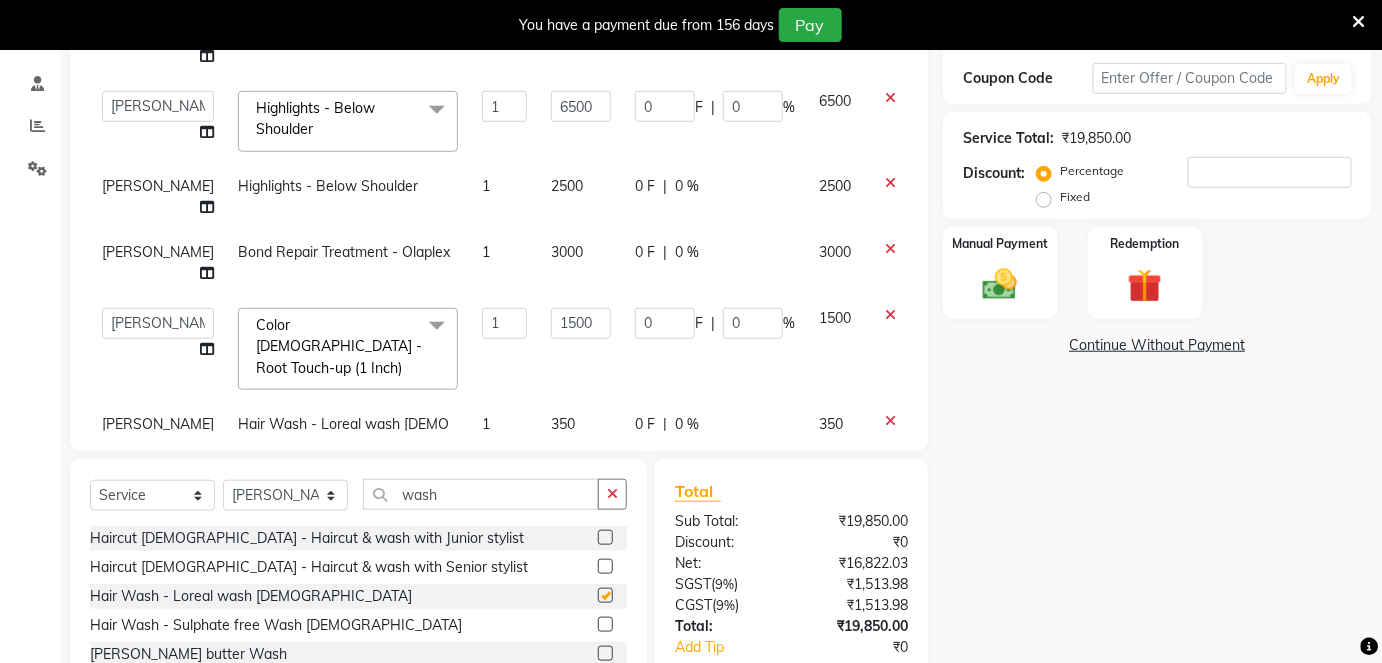 checkbox on "false" 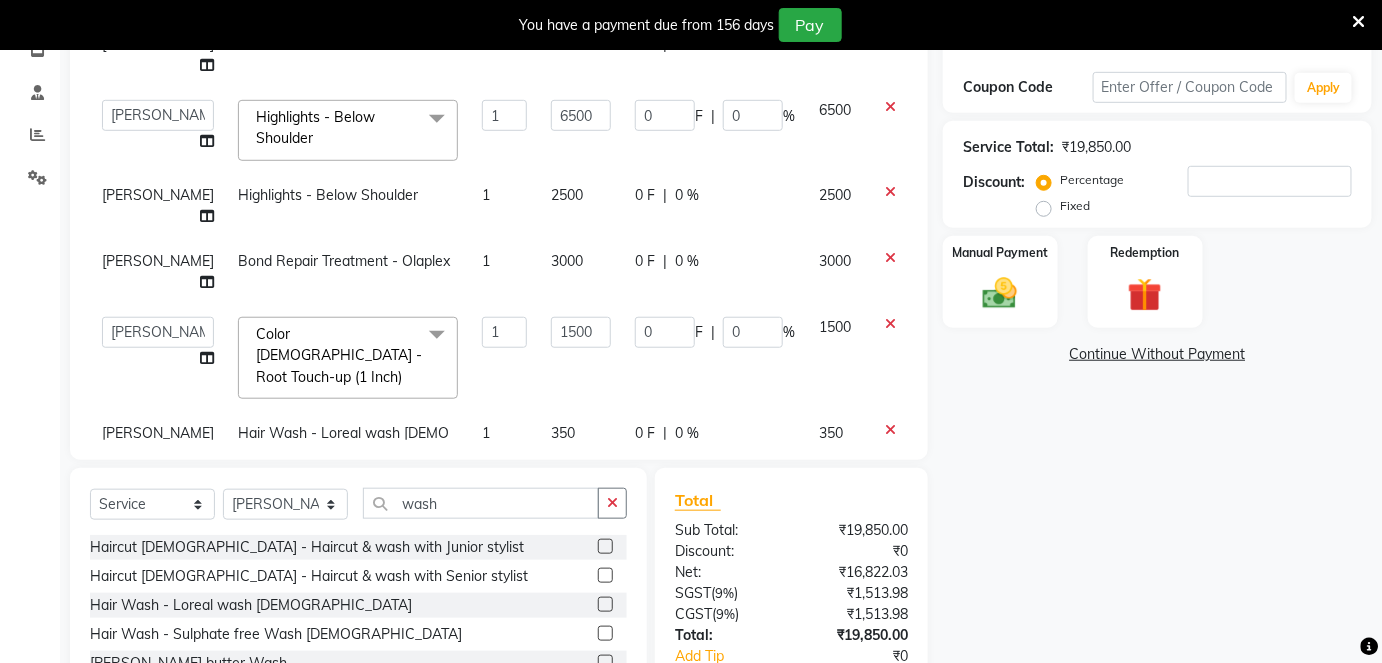 scroll, scrollTop: 355, scrollLeft: 0, axis: vertical 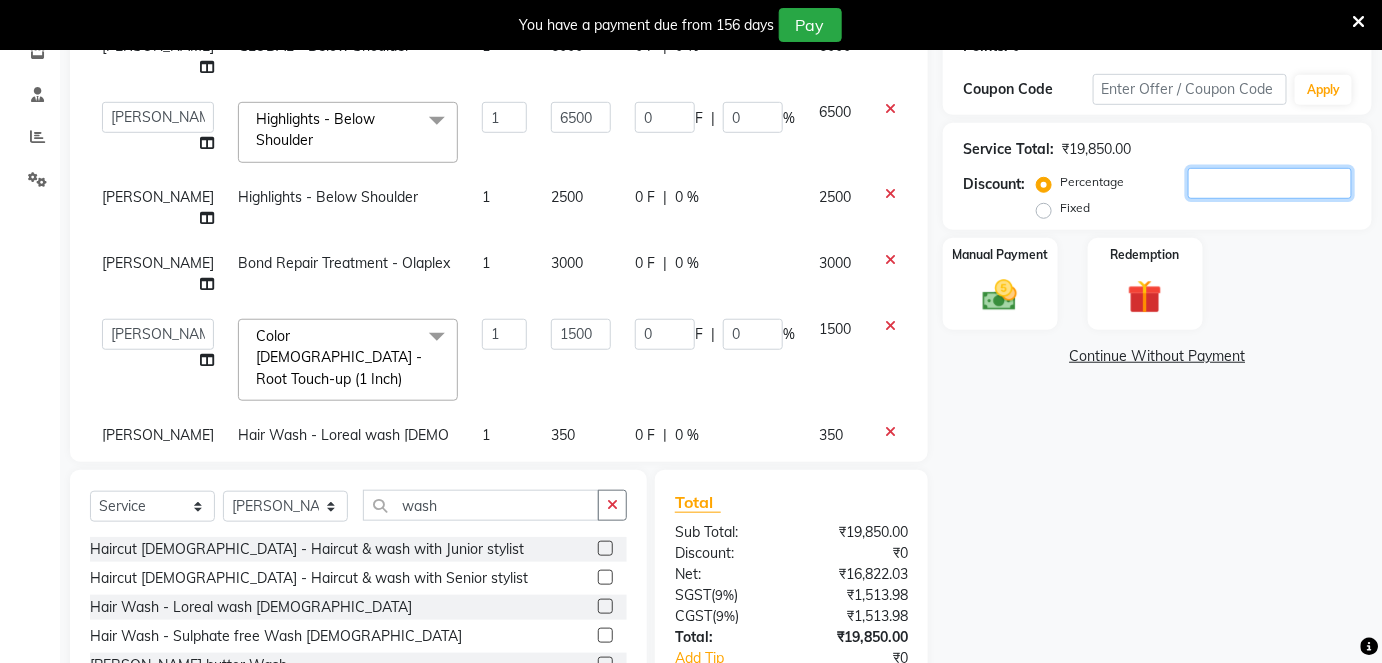 click 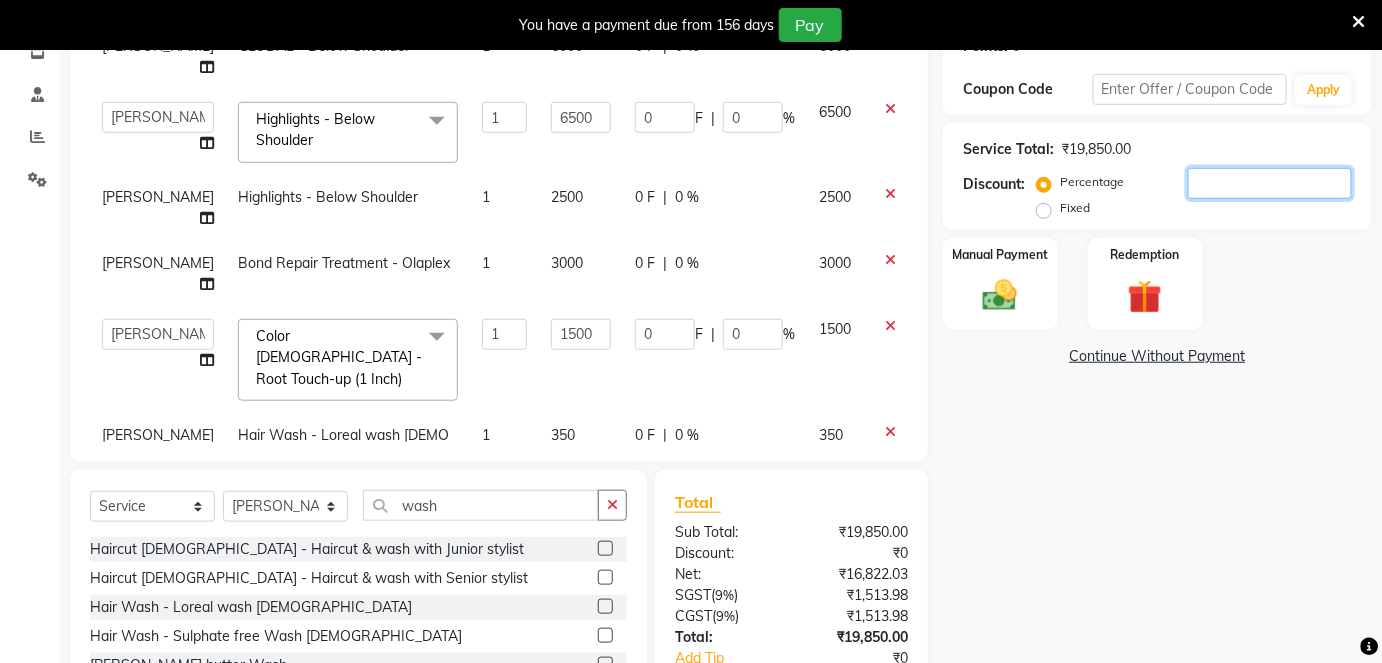 type on "5" 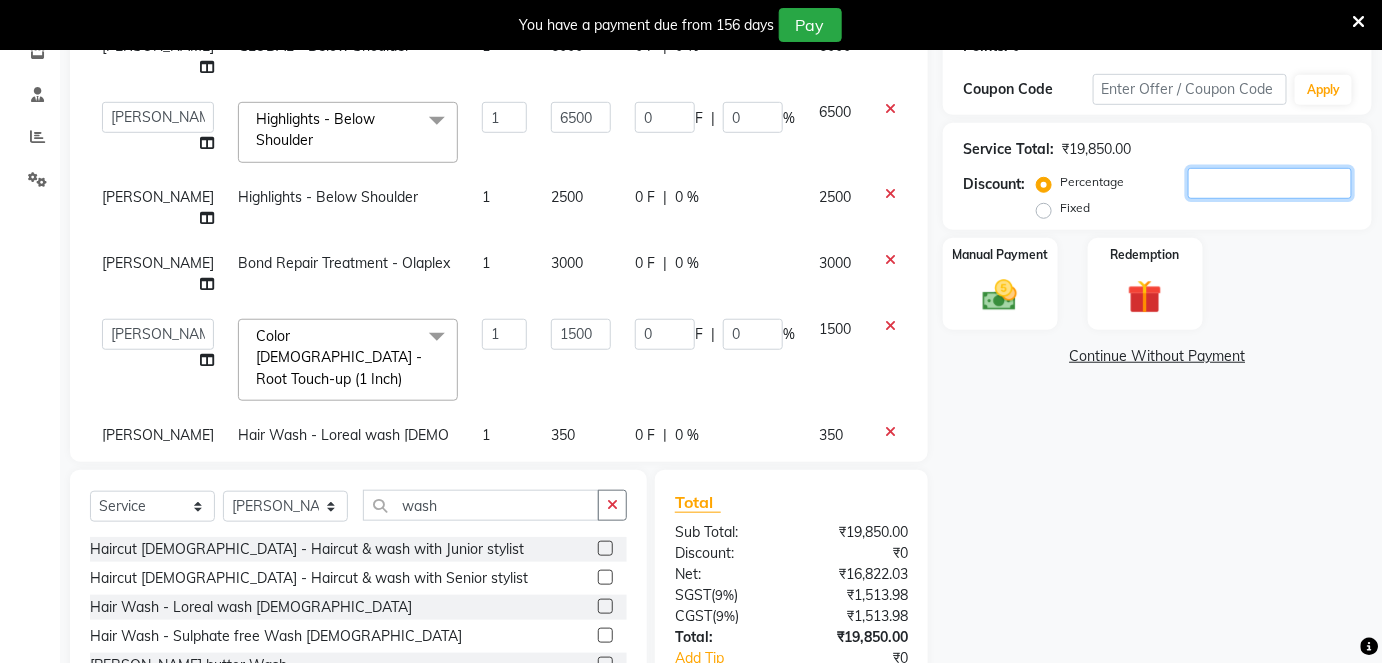 type on "325" 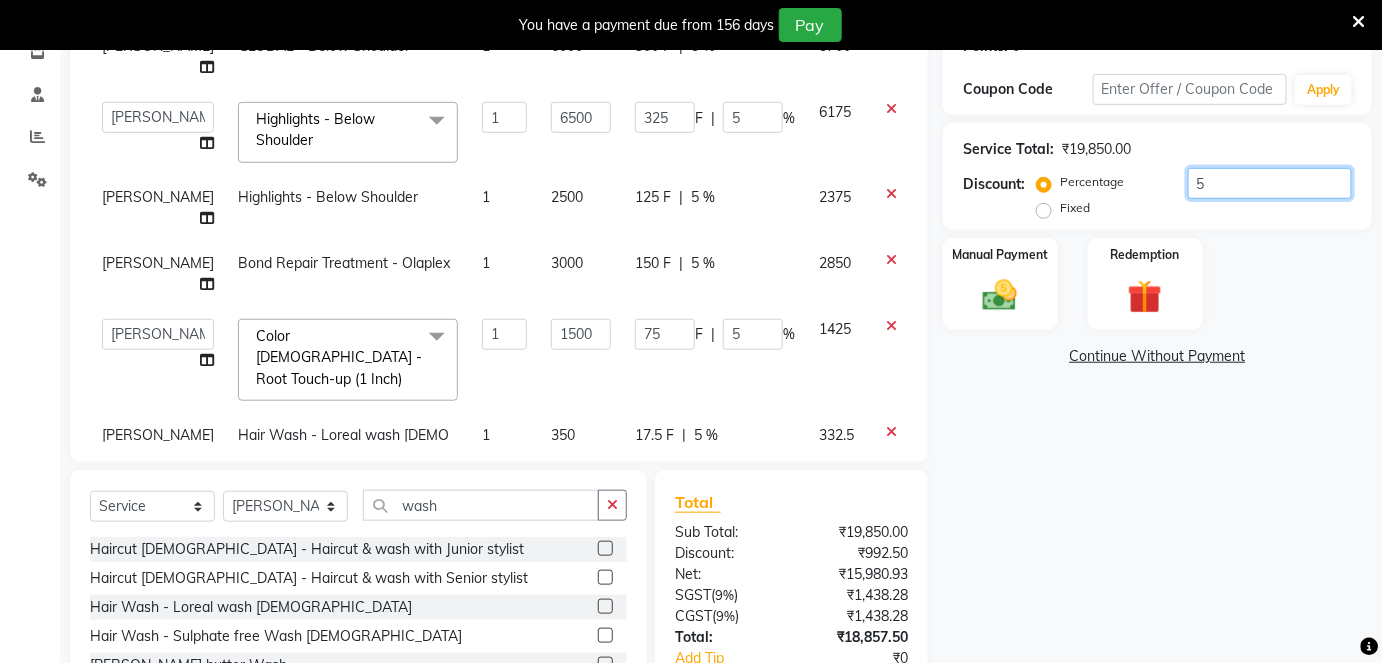 type on "50" 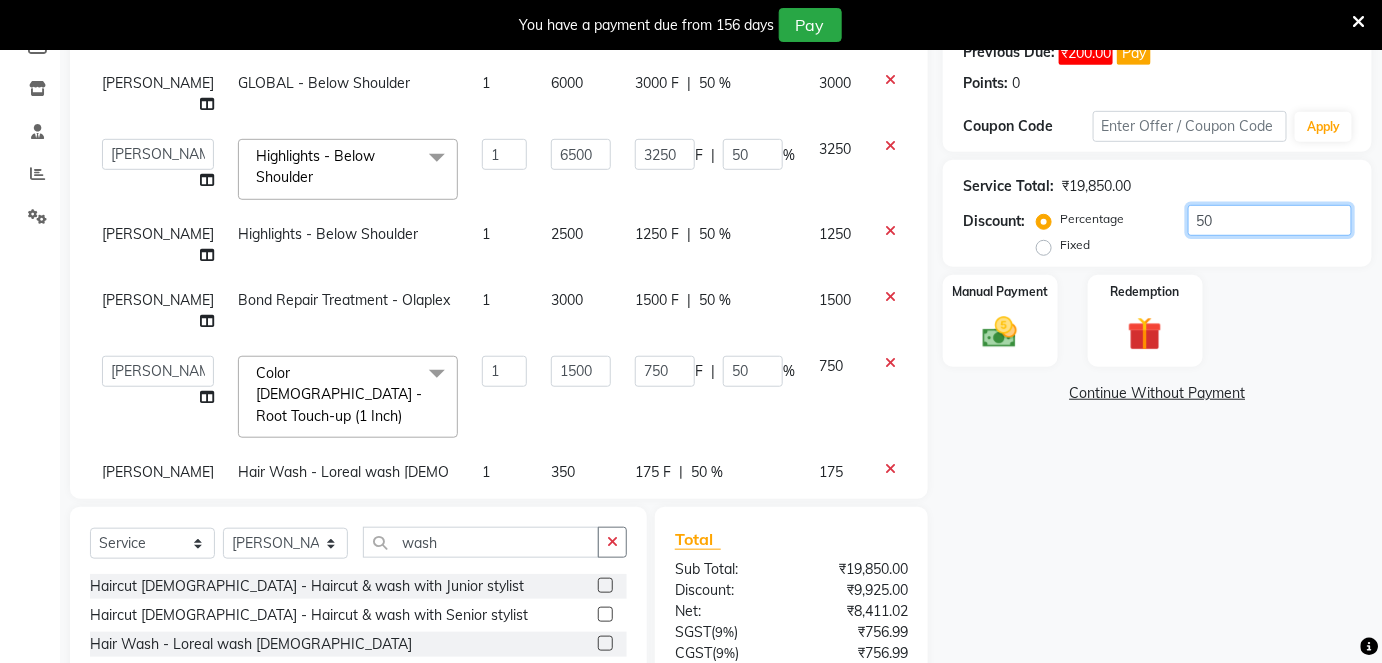 scroll, scrollTop: 264, scrollLeft: 0, axis: vertical 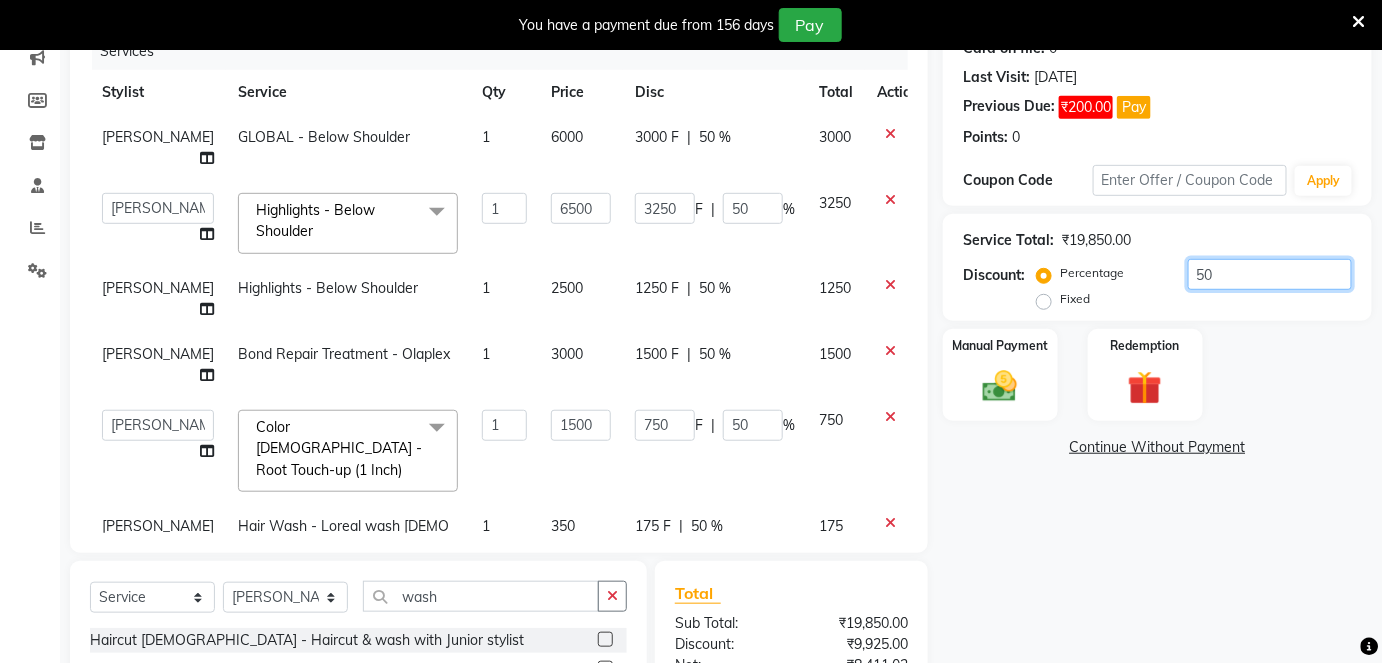 type on "50" 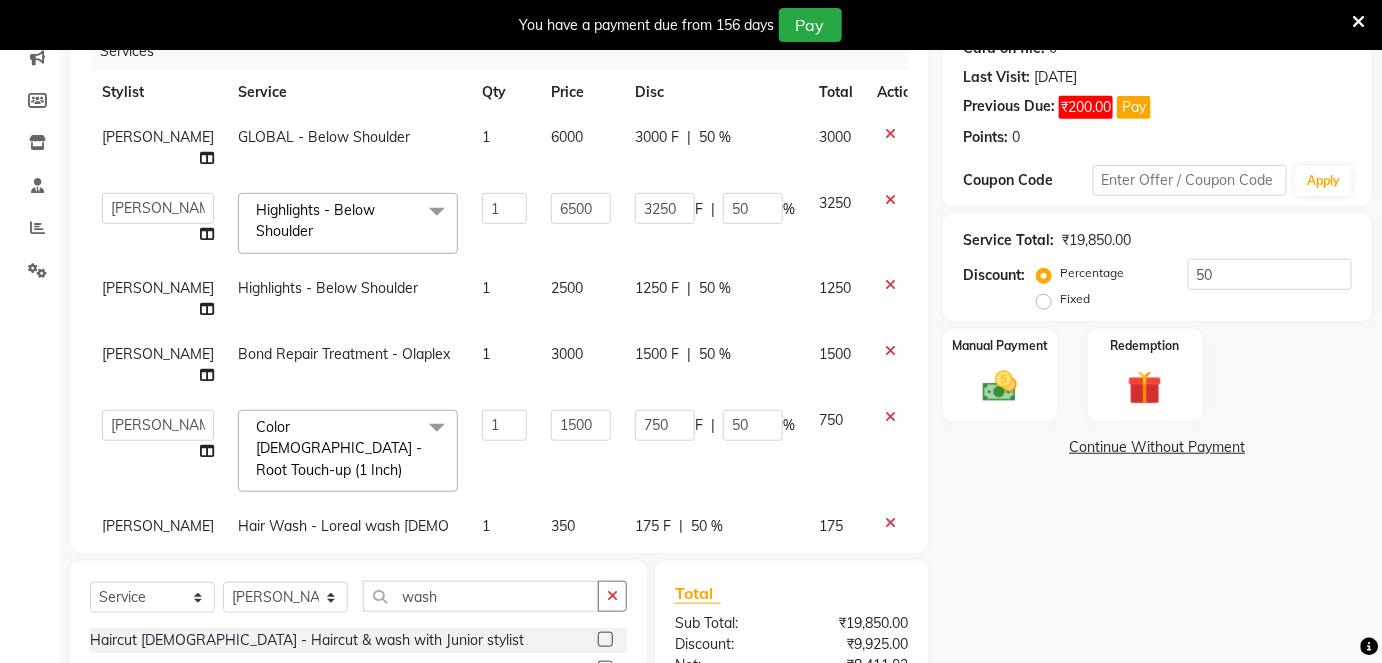 click on "[PERSON_NAME]" 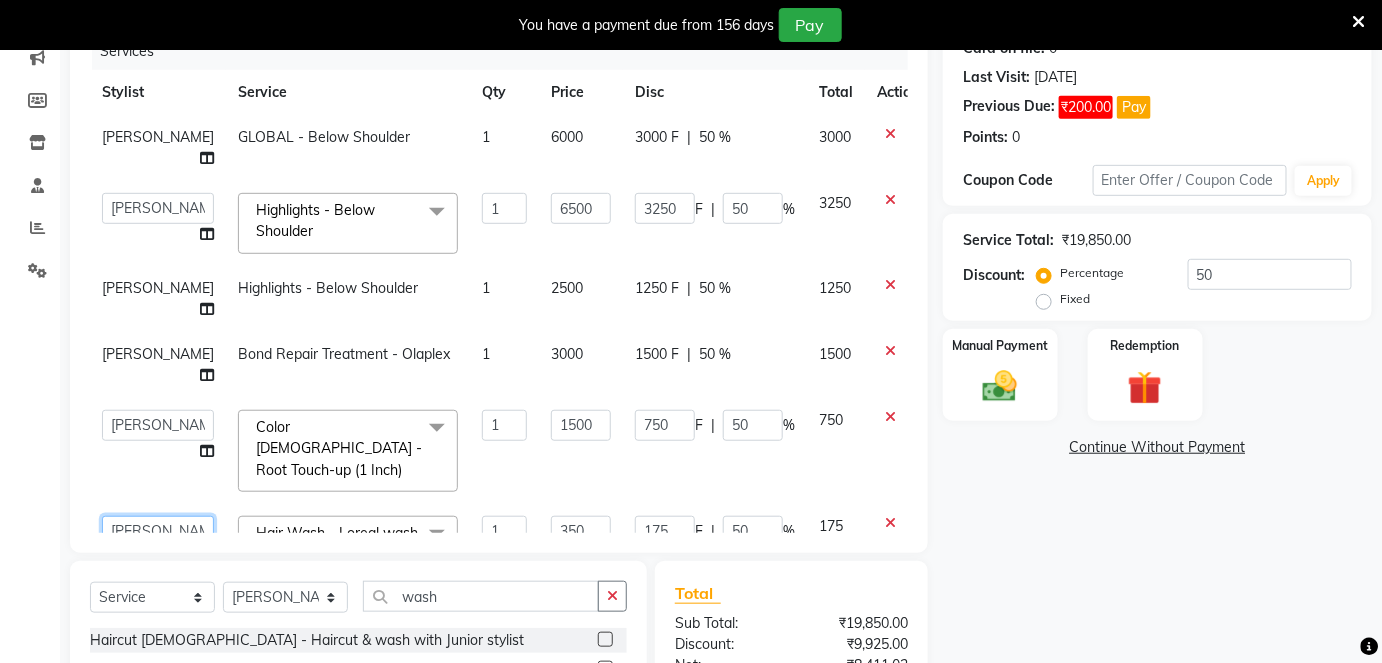 click on "Arti   CHANDANI   Deepali   Dhaval Sir   DISHA KAMDAR   Hussain   Indrajeet   Jyoti   Mahesh    Manisha   Mayuri   Mehboob   Nabil   Nazreen   Nikita   Rahul   Rajan   Rishika   Salma   Salmani   Shivani   UMAR" 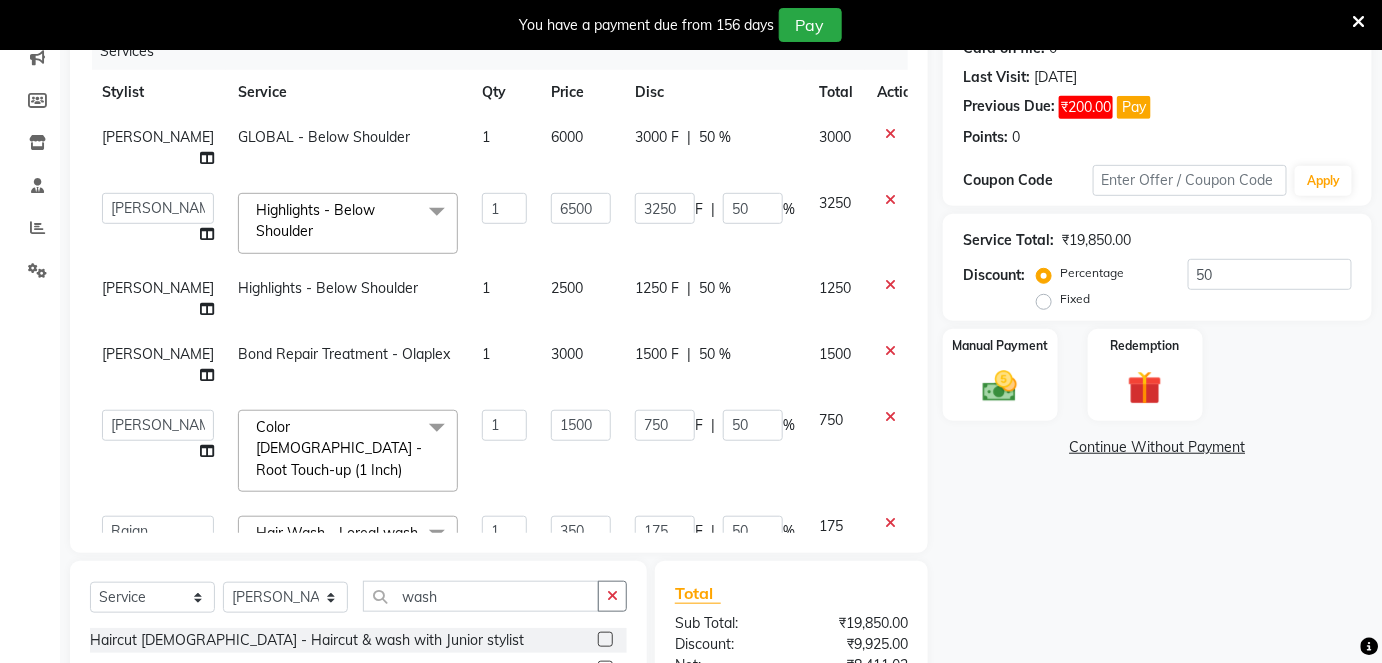 select on "68211" 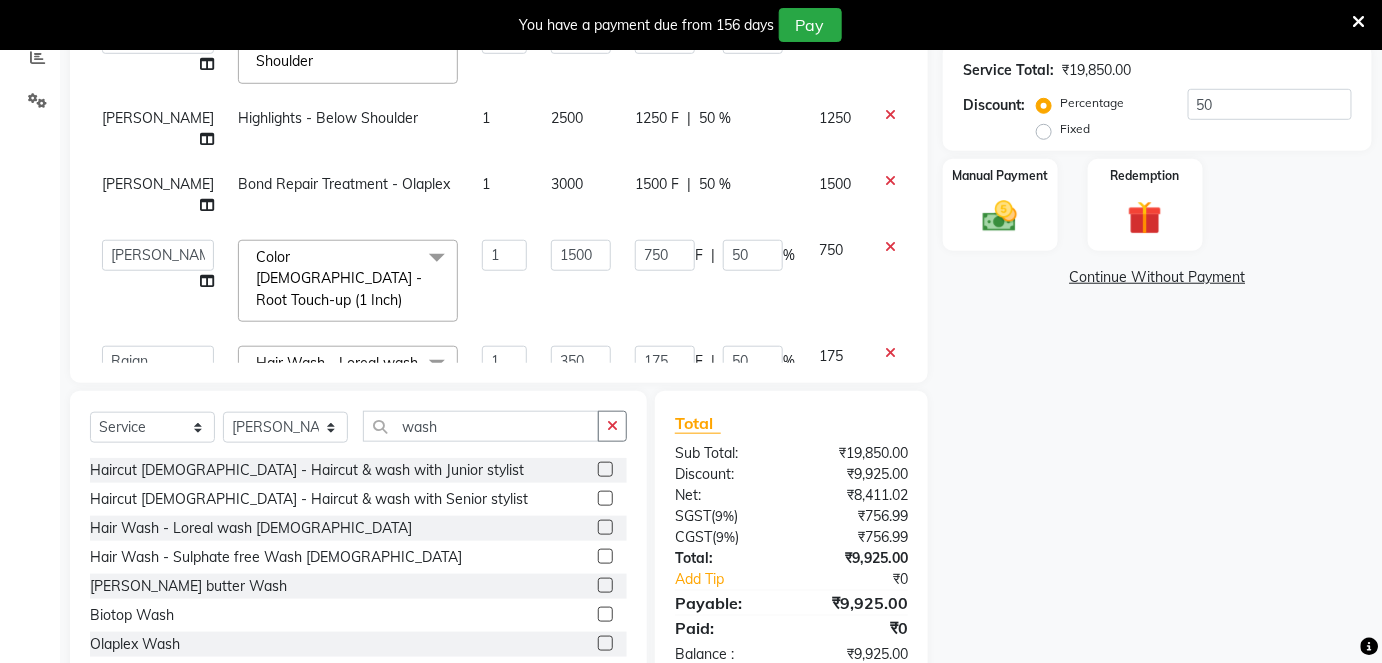 scroll, scrollTop: 485, scrollLeft: 0, axis: vertical 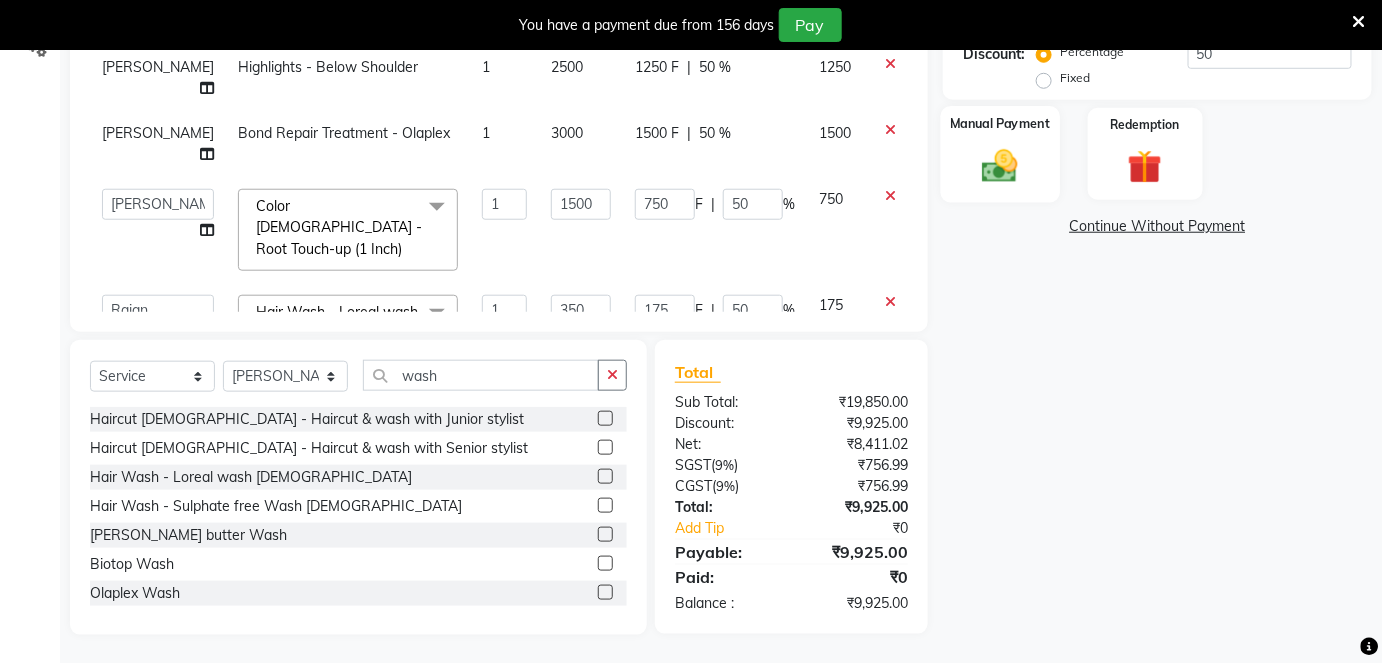 click 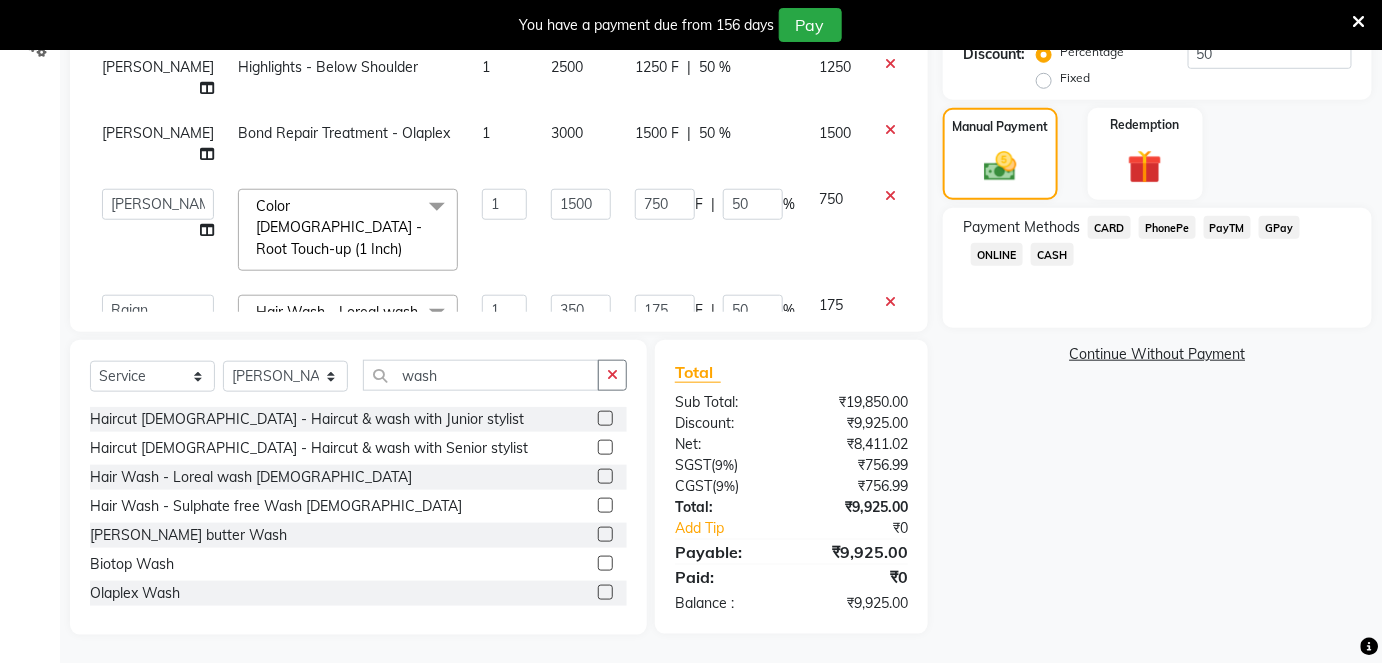 click on "PayTM" 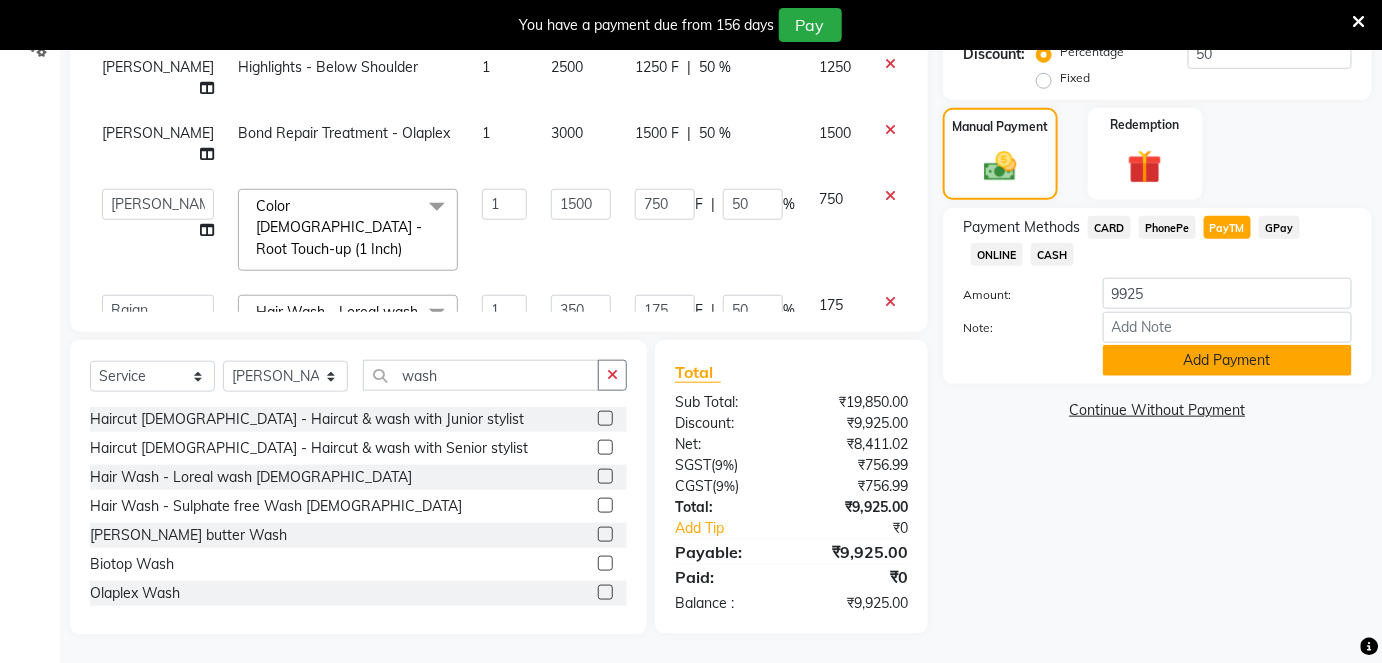 click on "Add Payment" 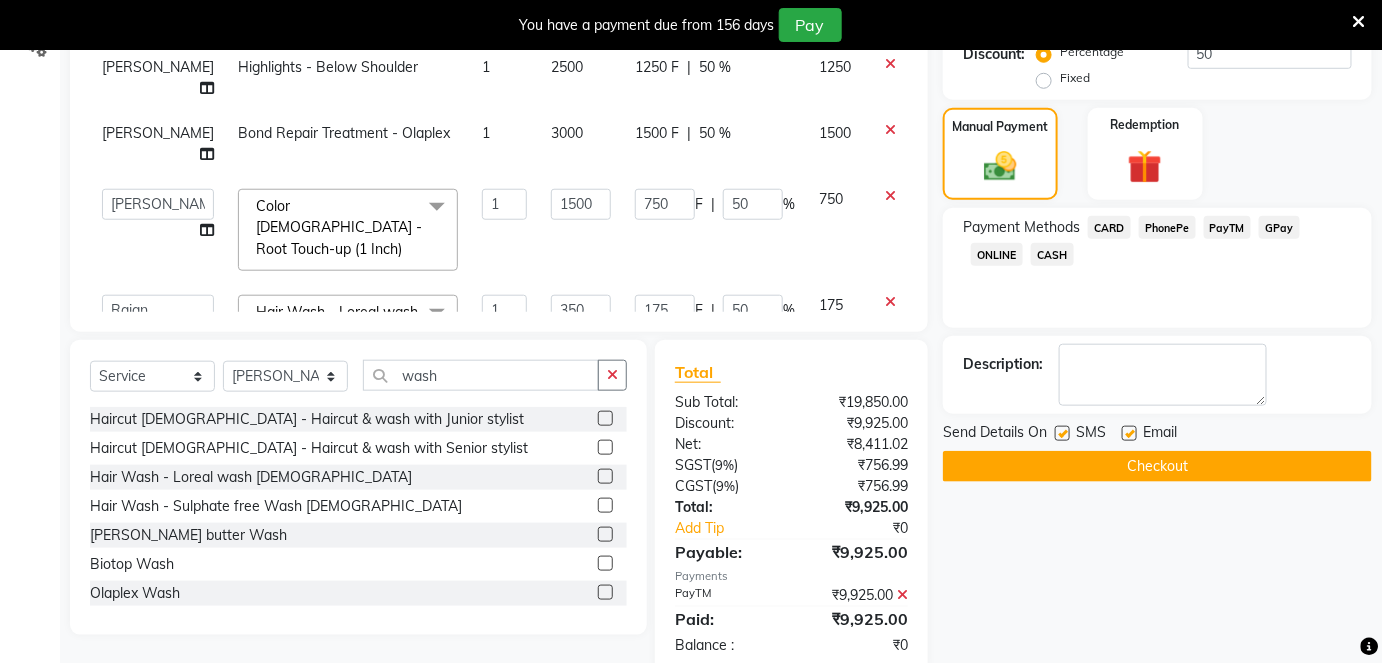 click 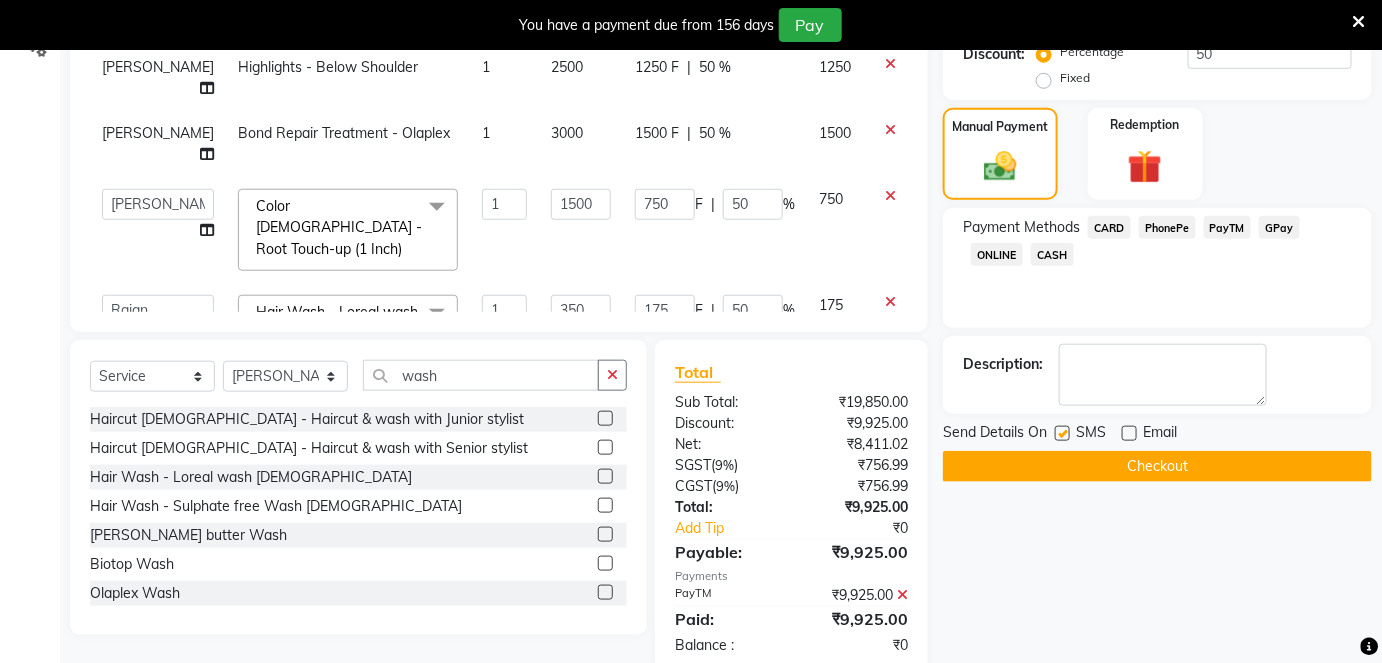 click on "Checkout" 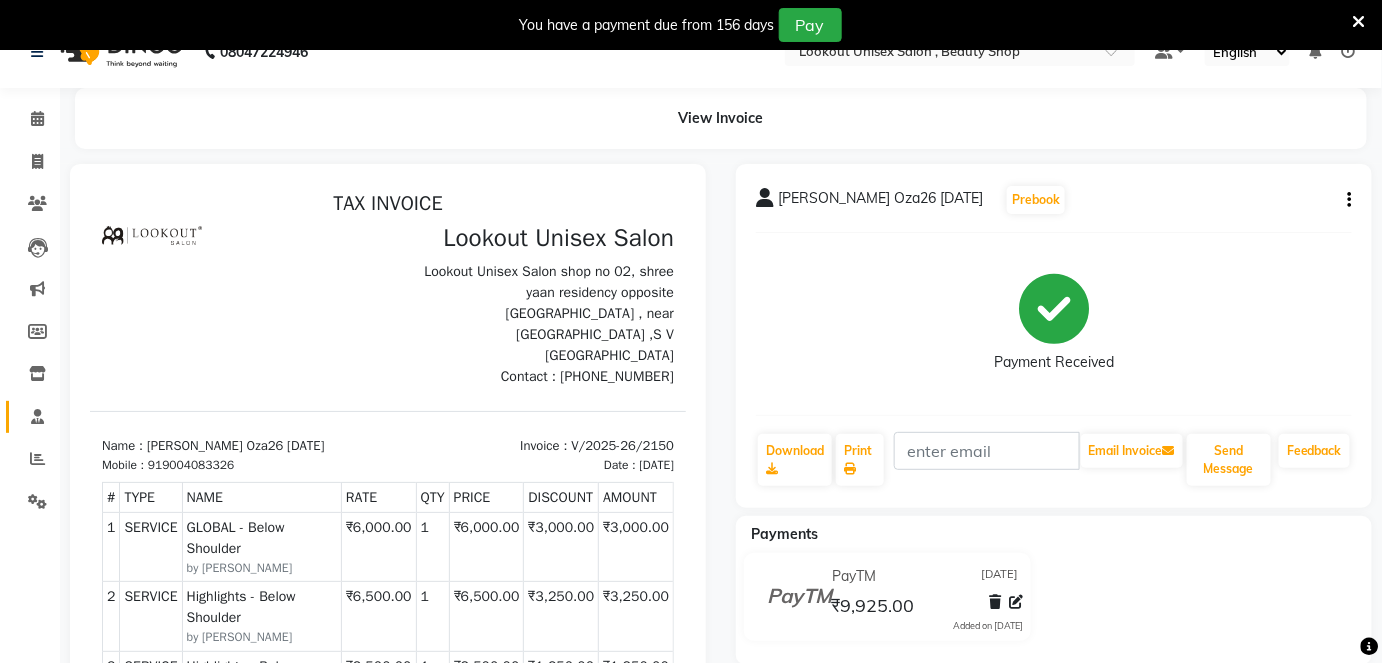 scroll, scrollTop: 31, scrollLeft: 0, axis: vertical 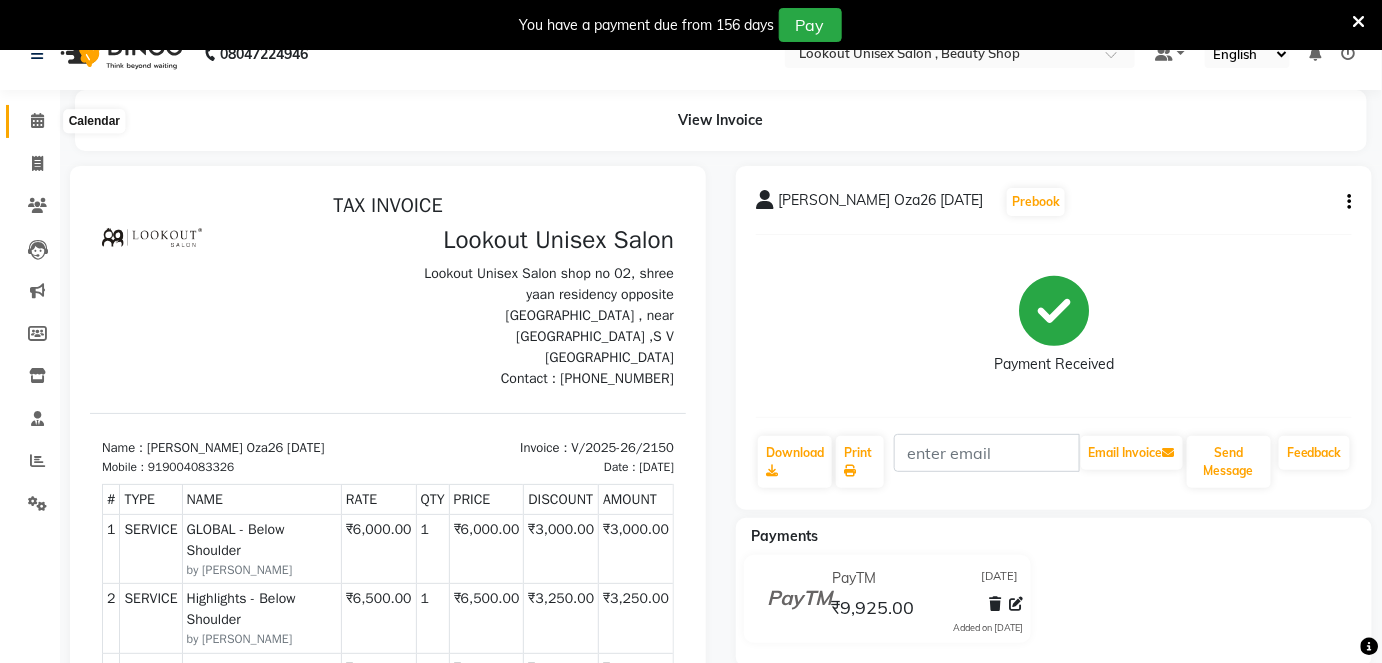 click 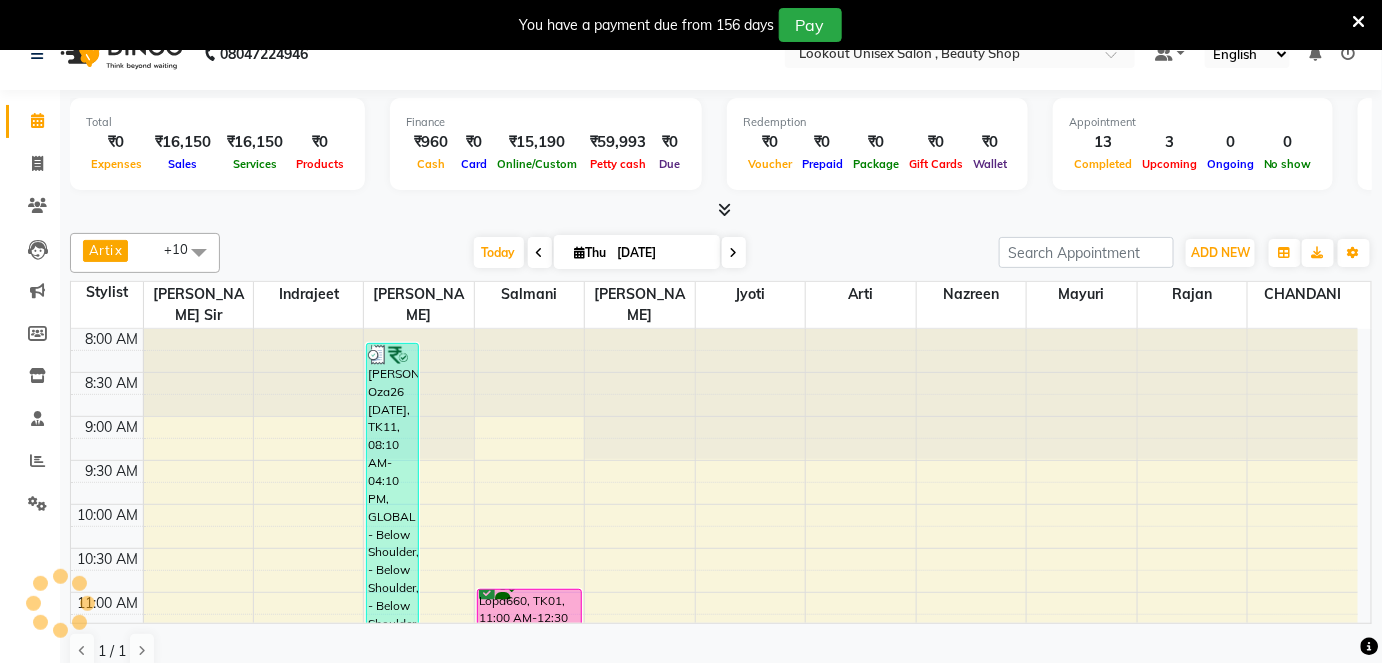 scroll, scrollTop: 0, scrollLeft: 0, axis: both 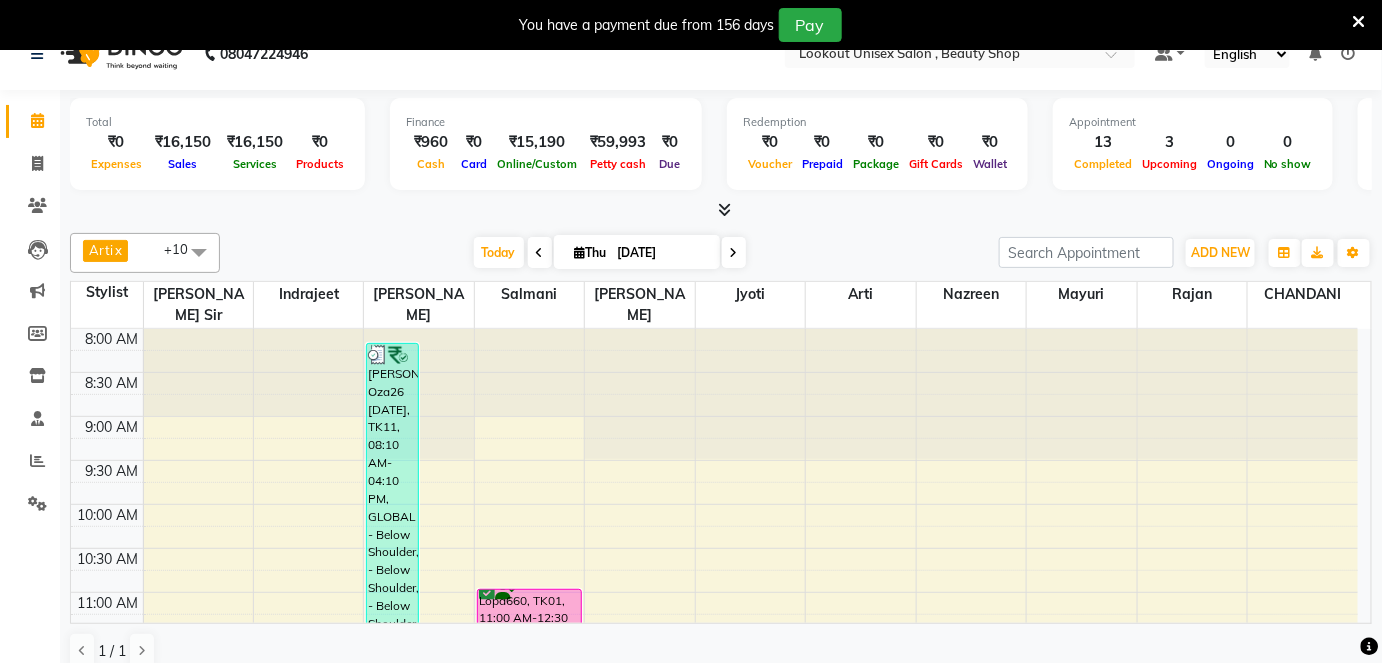 click at bounding box center [734, 252] 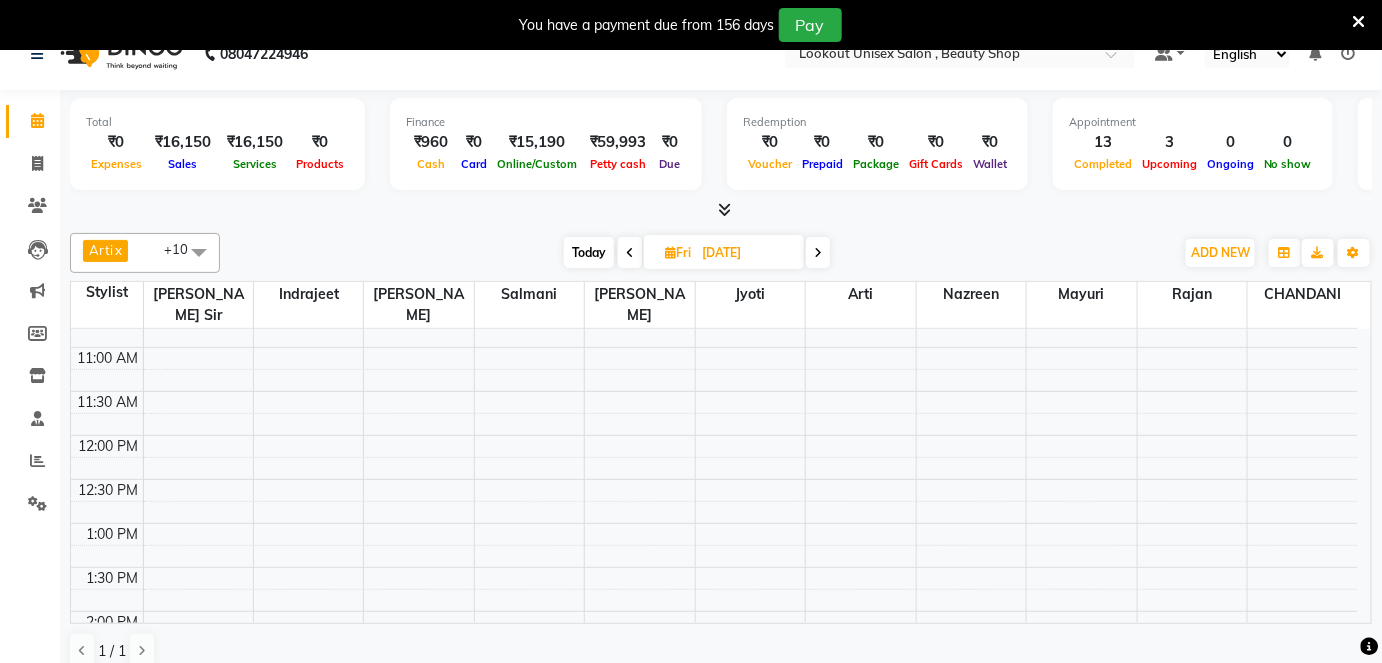 scroll, scrollTop: 241, scrollLeft: 0, axis: vertical 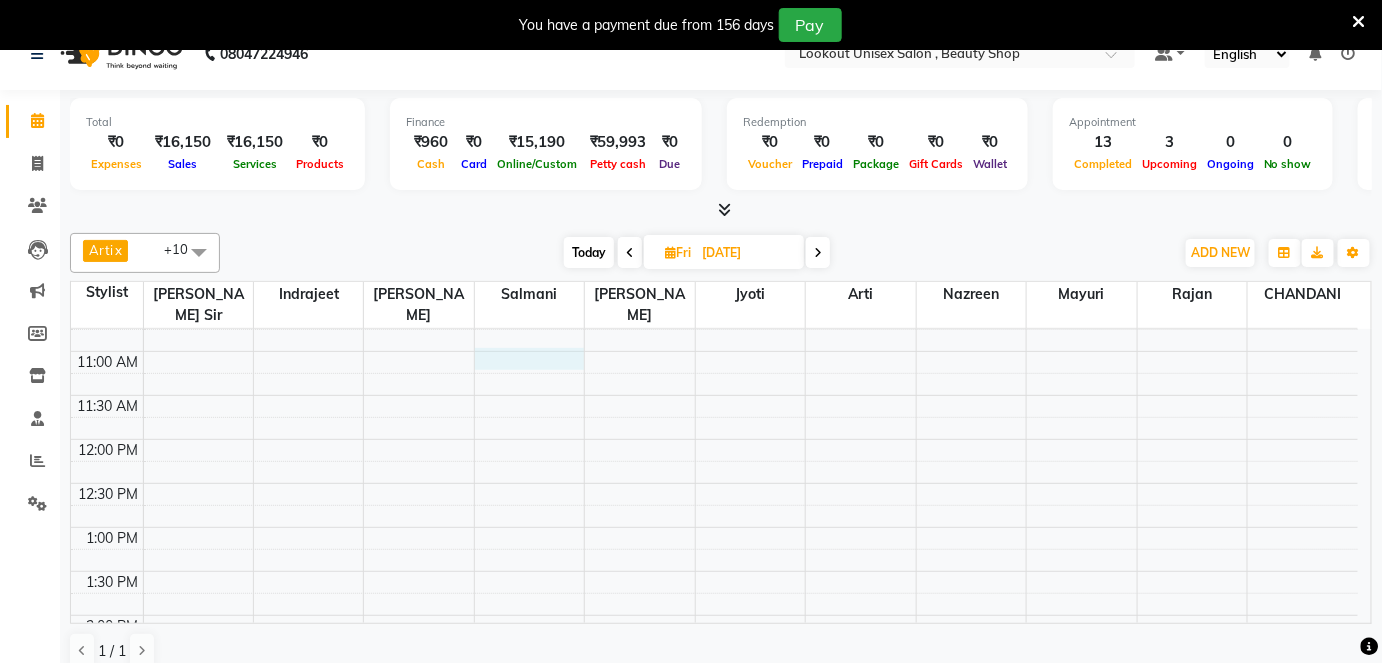 click on "8:00 AM 8:30 AM 9:00 AM 9:30 AM 10:00 AM 10:30 AM 11:00 AM 11:30 AM 12:00 PM 12:30 PM 1:00 PM 1:30 PM 2:00 PM 2:30 PM 3:00 PM 3:30 PM 4:00 PM 4:30 PM 5:00 PM 5:30 PM 6:00 PM 6:30 PM 7:00 PM 7:30 PM 8:00 PM 8:30 PM 9:00 PM 9:30 PM     KRUNAL341null, 08:00 PM-08:30 PM, Haircut  Male - Head shave     MANSHInull, 06:00 PM-08:00 PM, facial - Skin Lightening" at bounding box center (714, 703) 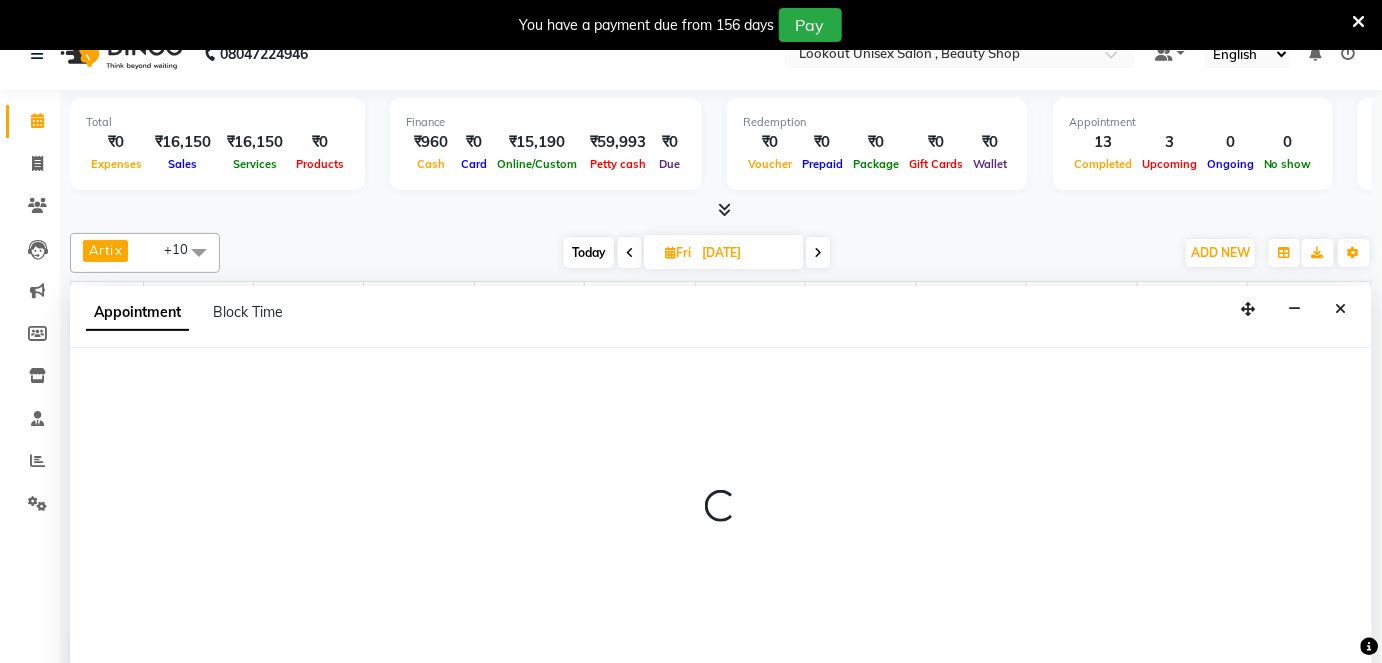scroll, scrollTop: 49, scrollLeft: 0, axis: vertical 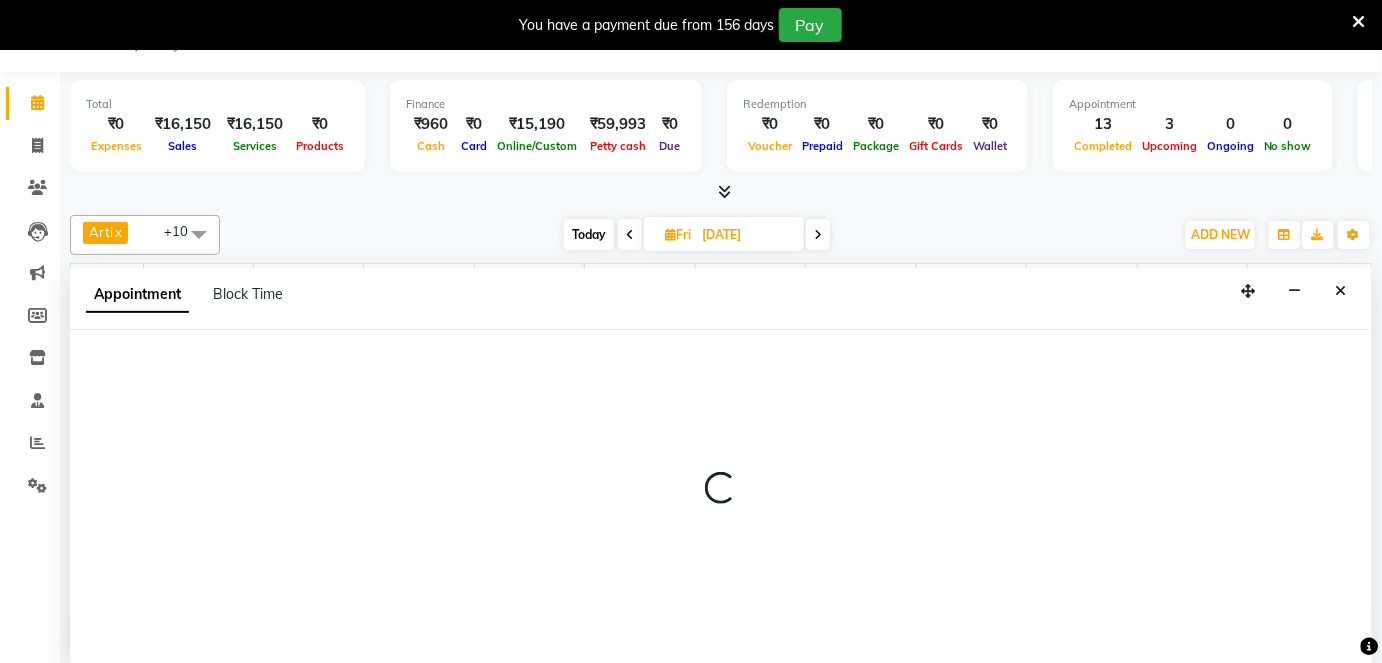 select on "67793" 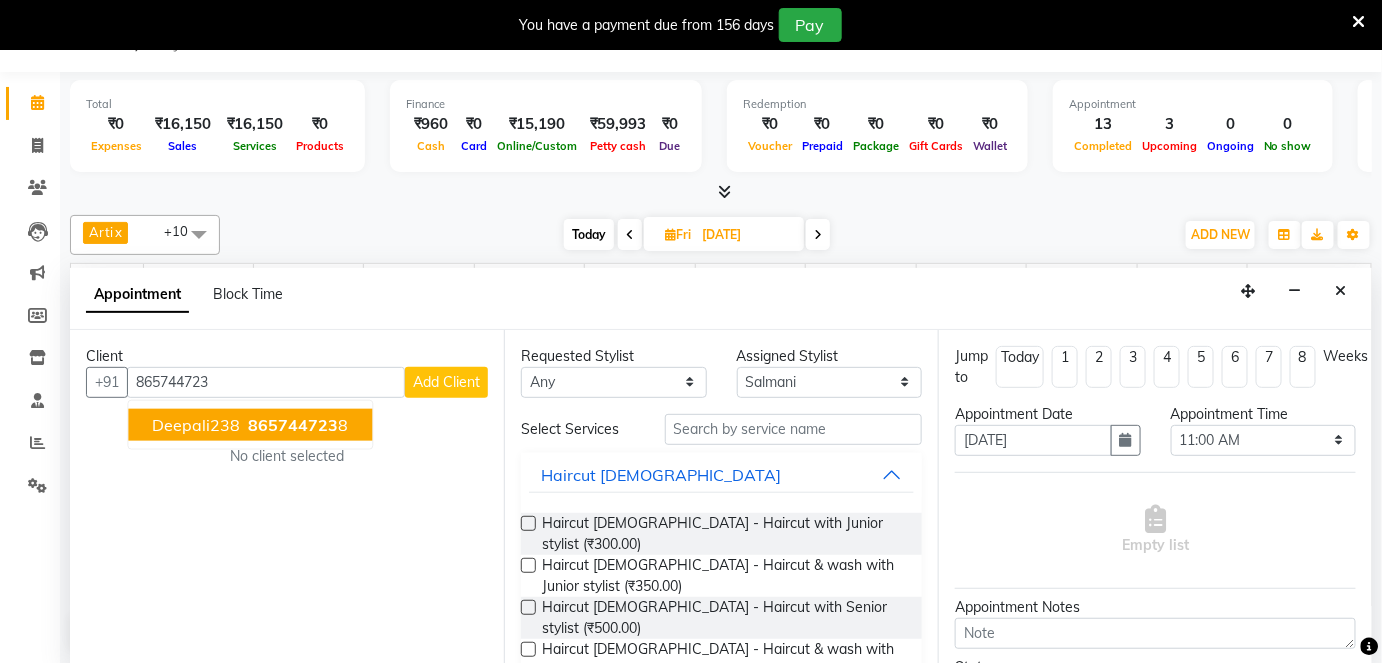 click on "865744723" at bounding box center (293, 424) 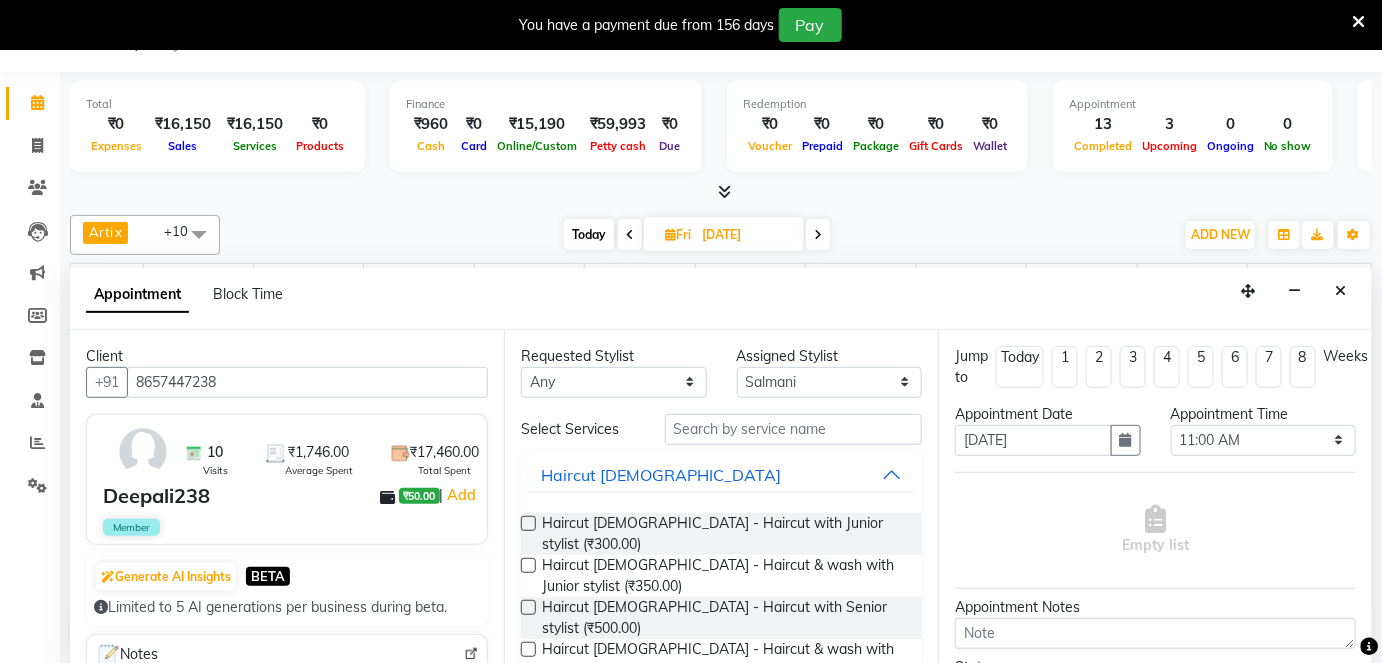 type on "8657447238" 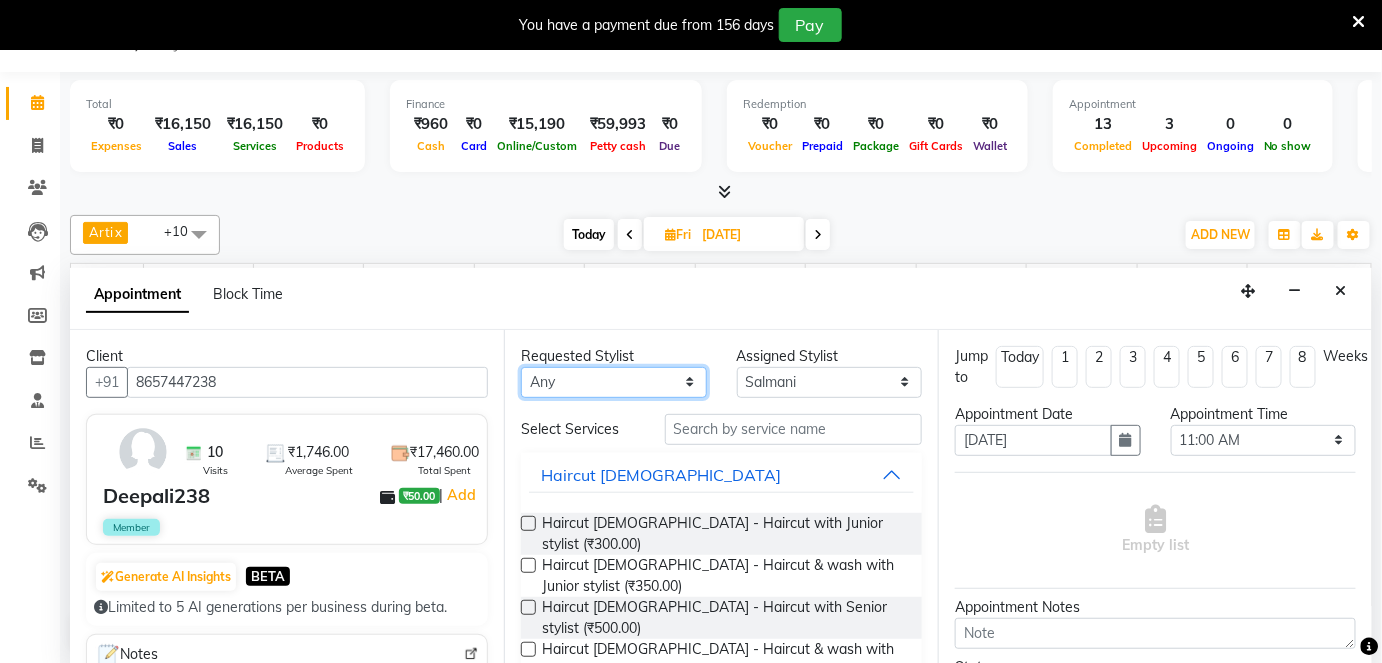 click on "Any Arti CHANDANI Dhaval Sir Hussain Indrajeet Jyoti Mahesh  Manisha Mayuri Mehboob Nabil Nazreen Rajan Rishika Salmani Shivani UMAR" at bounding box center (614, 382) 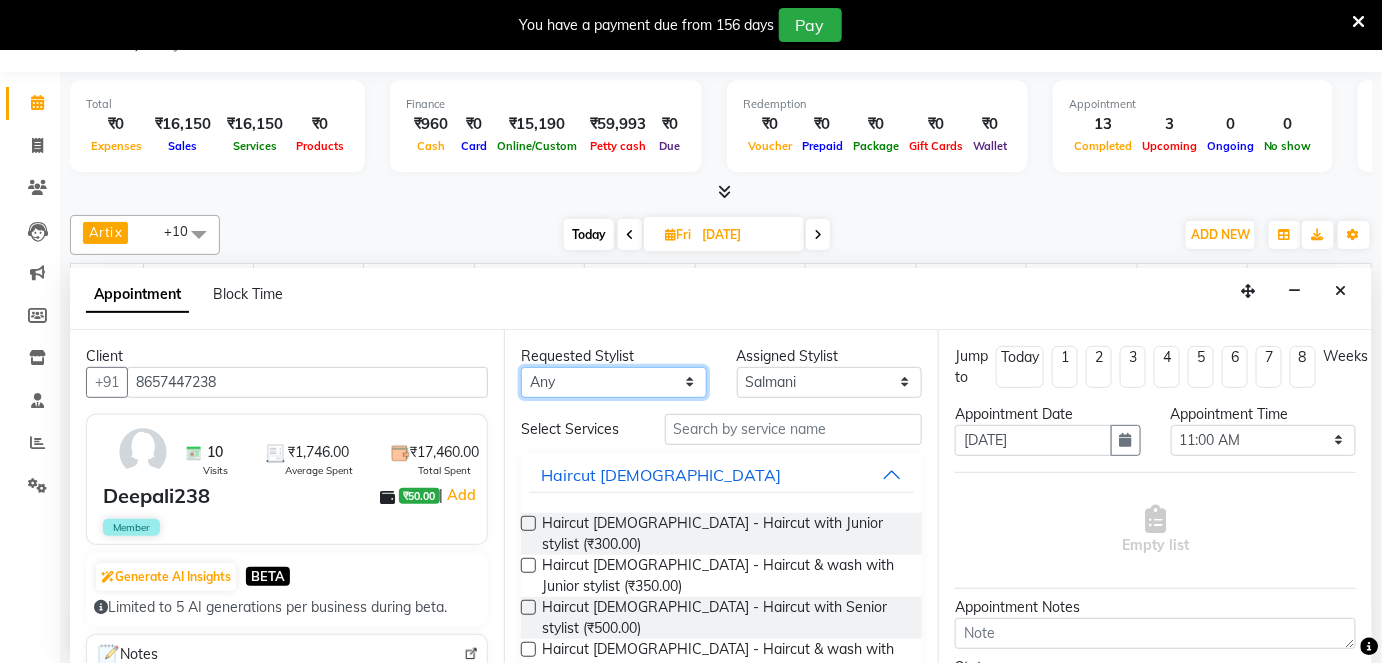 select on "67793" 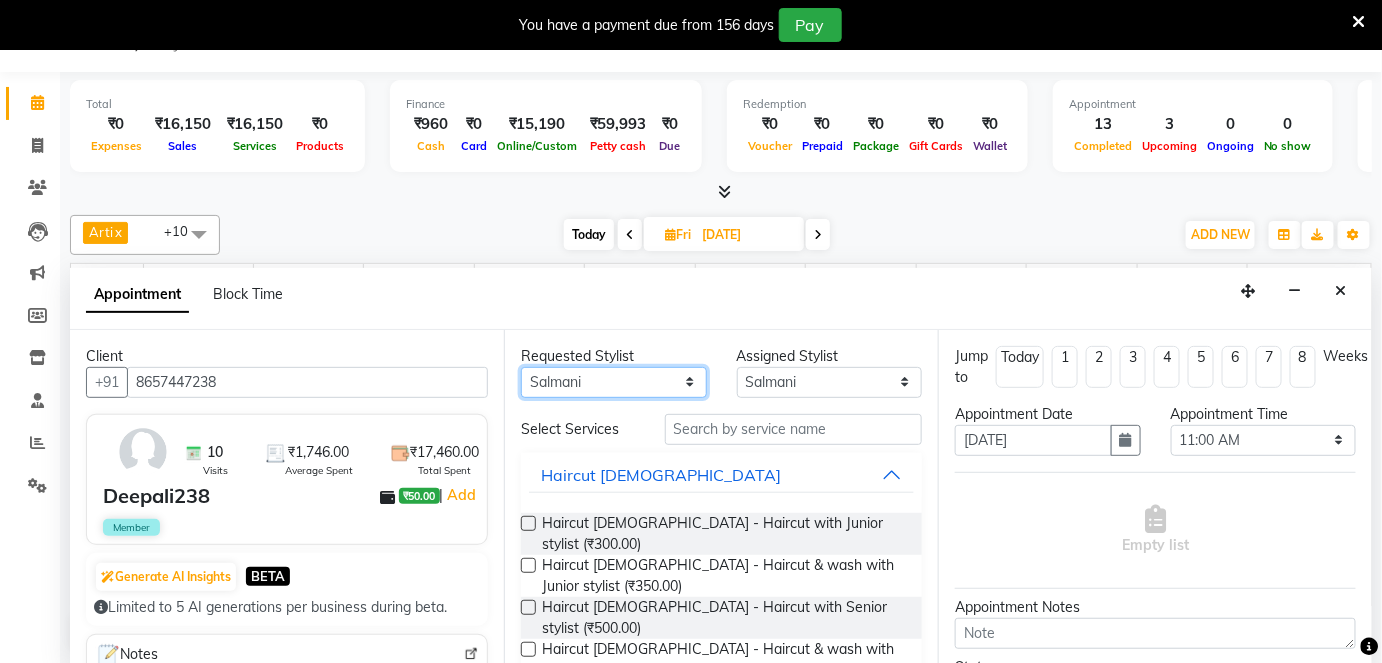 click on "Any Arti CHANDANI Dhaval Sir Hussain Indrajeet Jyoti Mahesh  Manisha Mayuri Mehboob Nabil Nazreen Rajan Rishika Salmani Shivani UMAR" at bounding box center [614, 382] 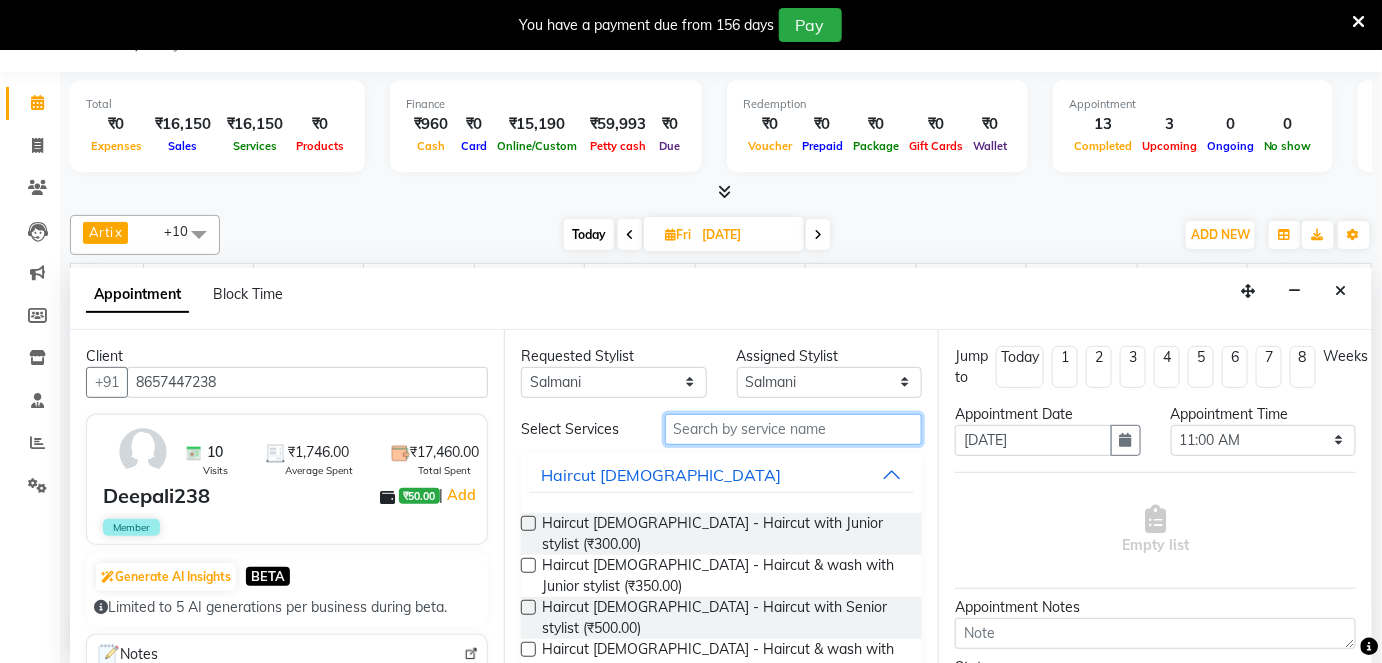 click at bounding box center [793, 429] 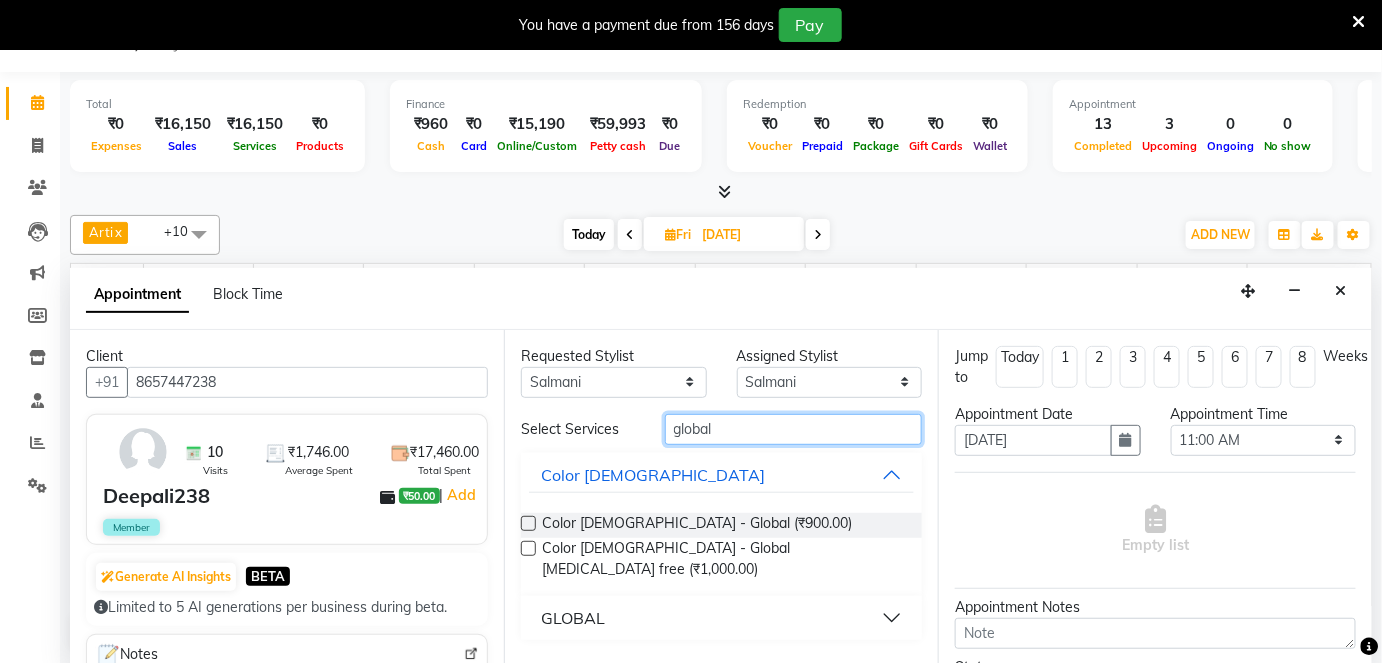 type on "global" 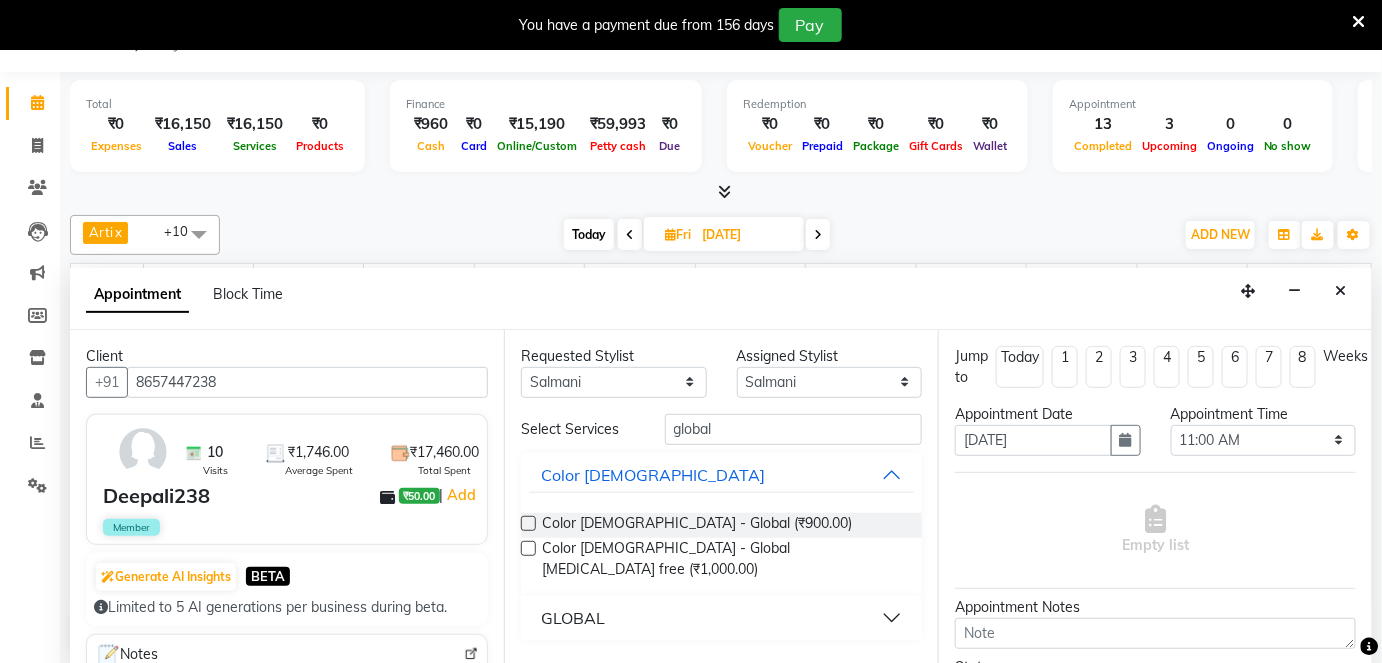 click at bounding box center (528, 548) 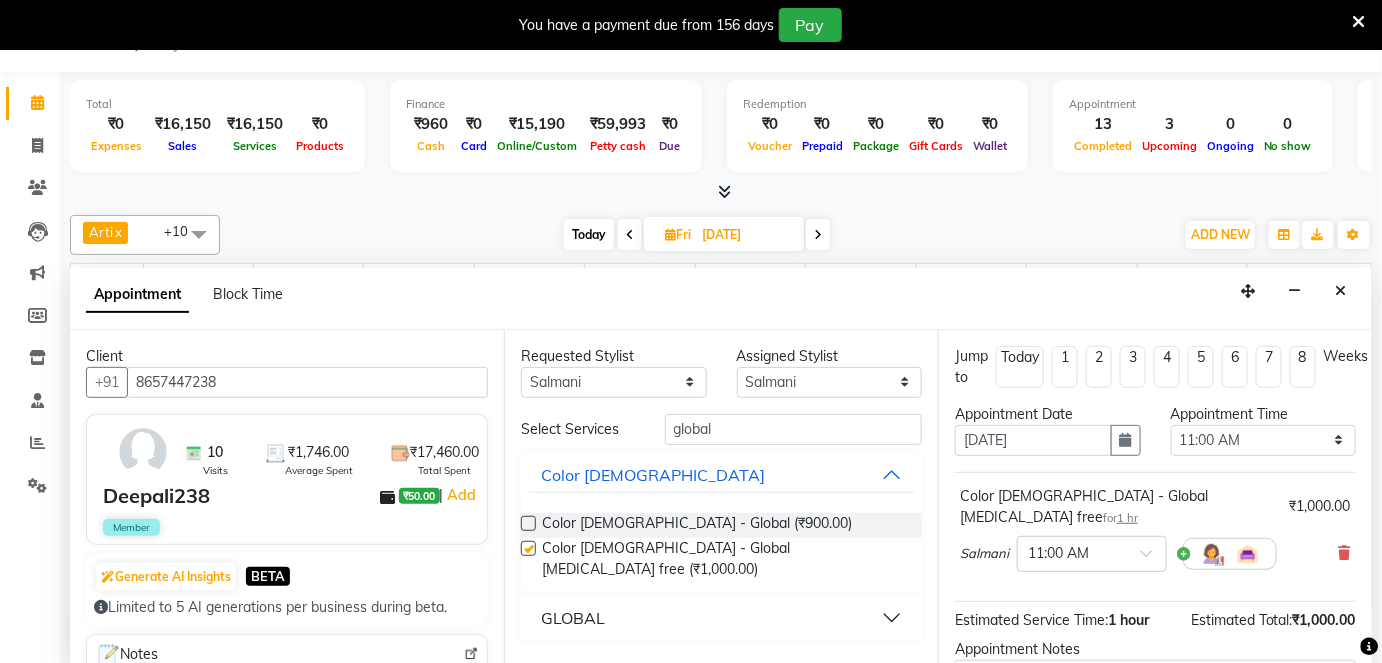 checkbox on "false" 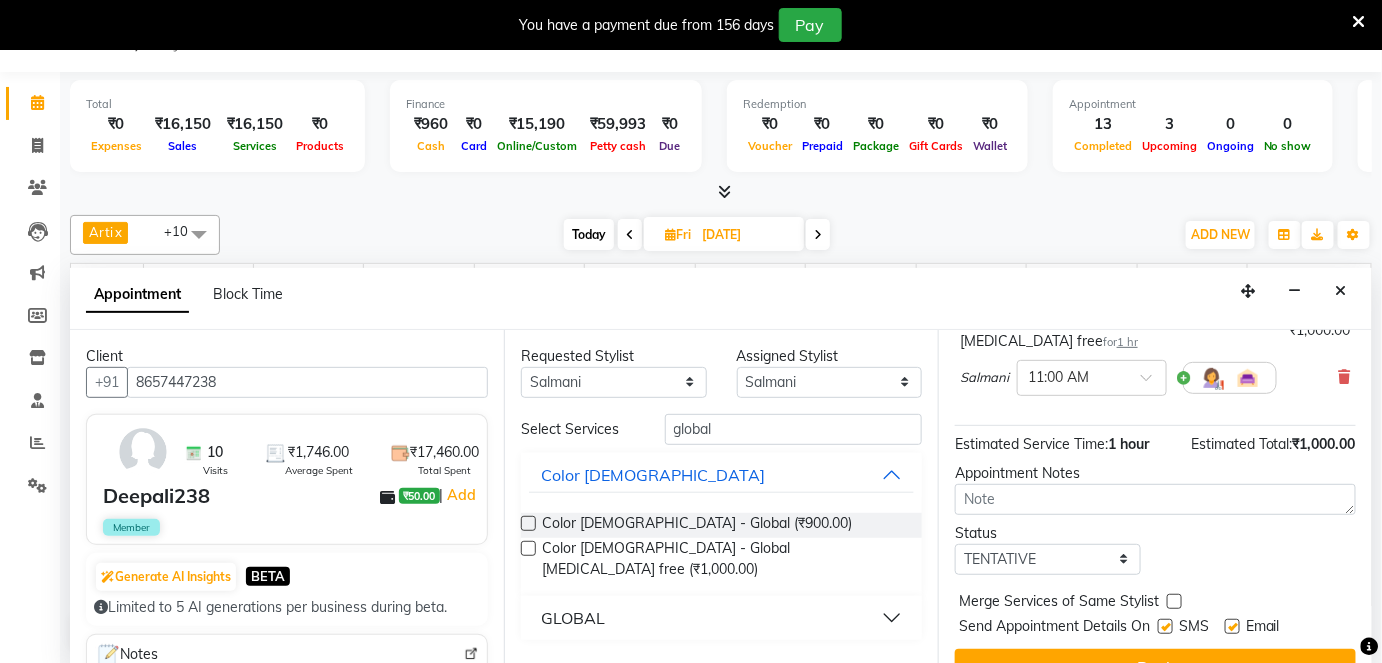 scroll, scrollTop: 181, scrollLeft: 0, axis: vertical 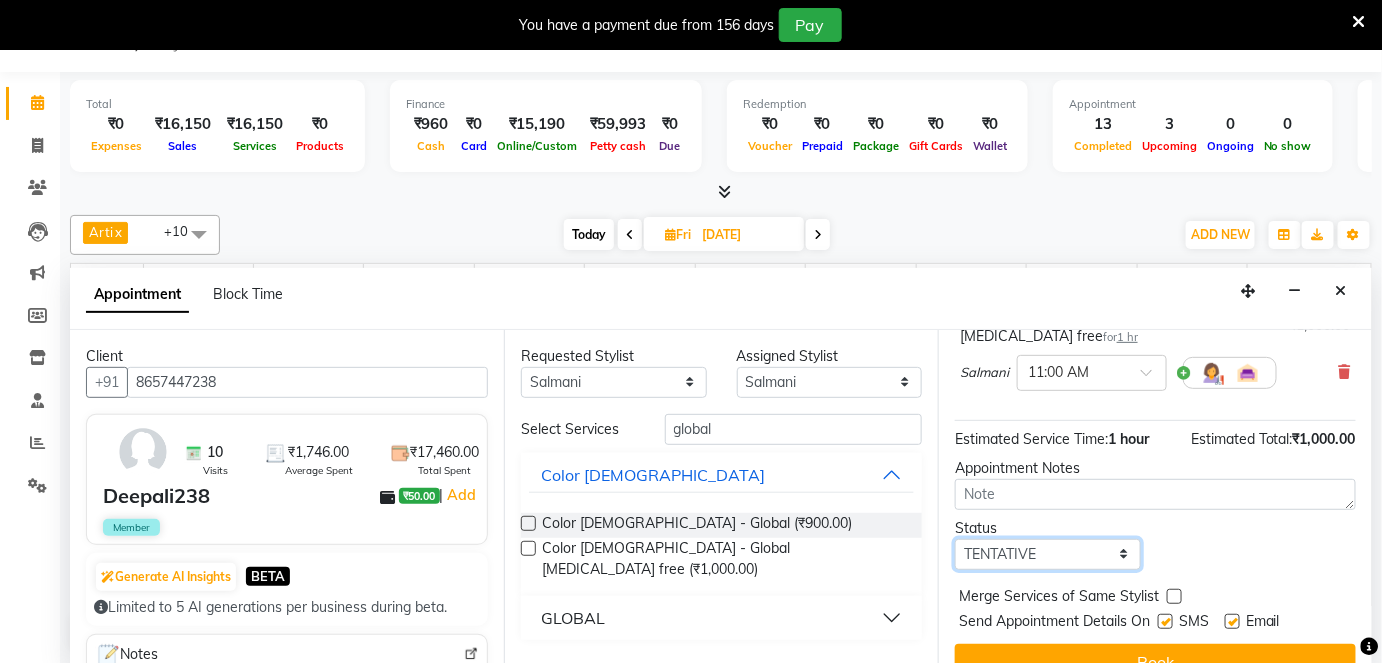 click on "Select TENTATIVE CONFIRM UPCOMING" at bounding box center [1048, 554] 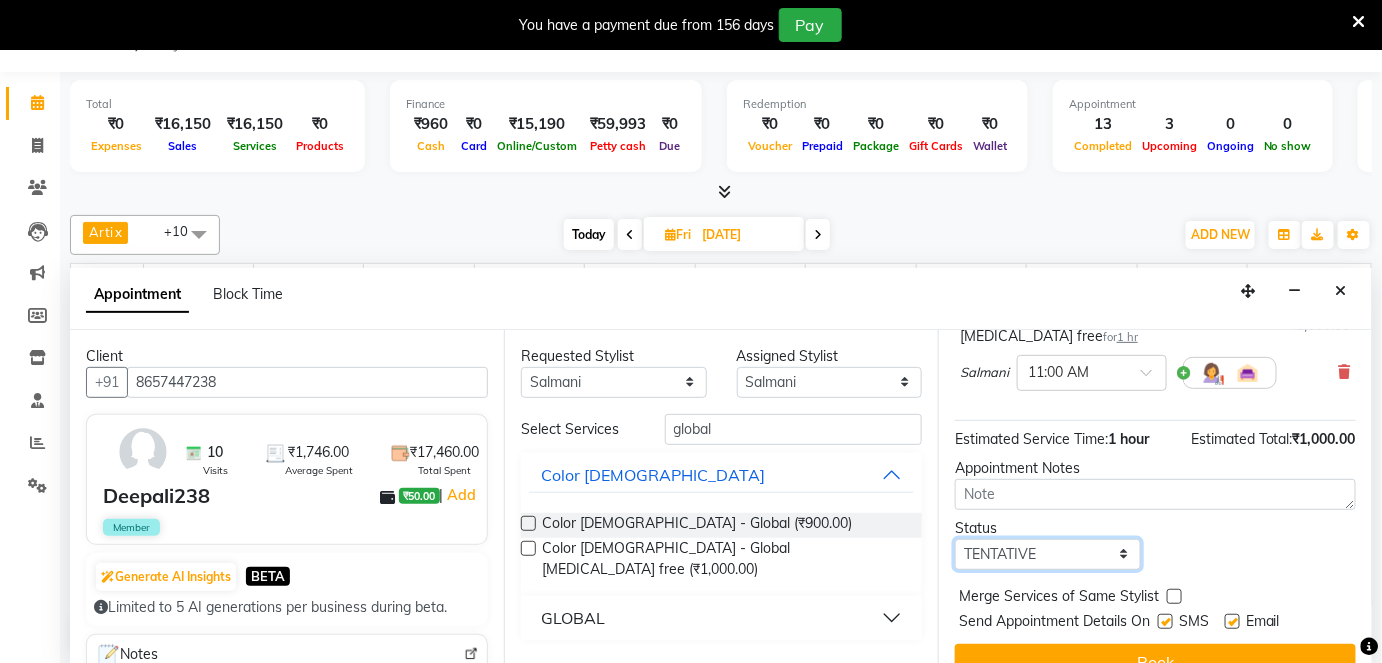 select on "confirm booking" 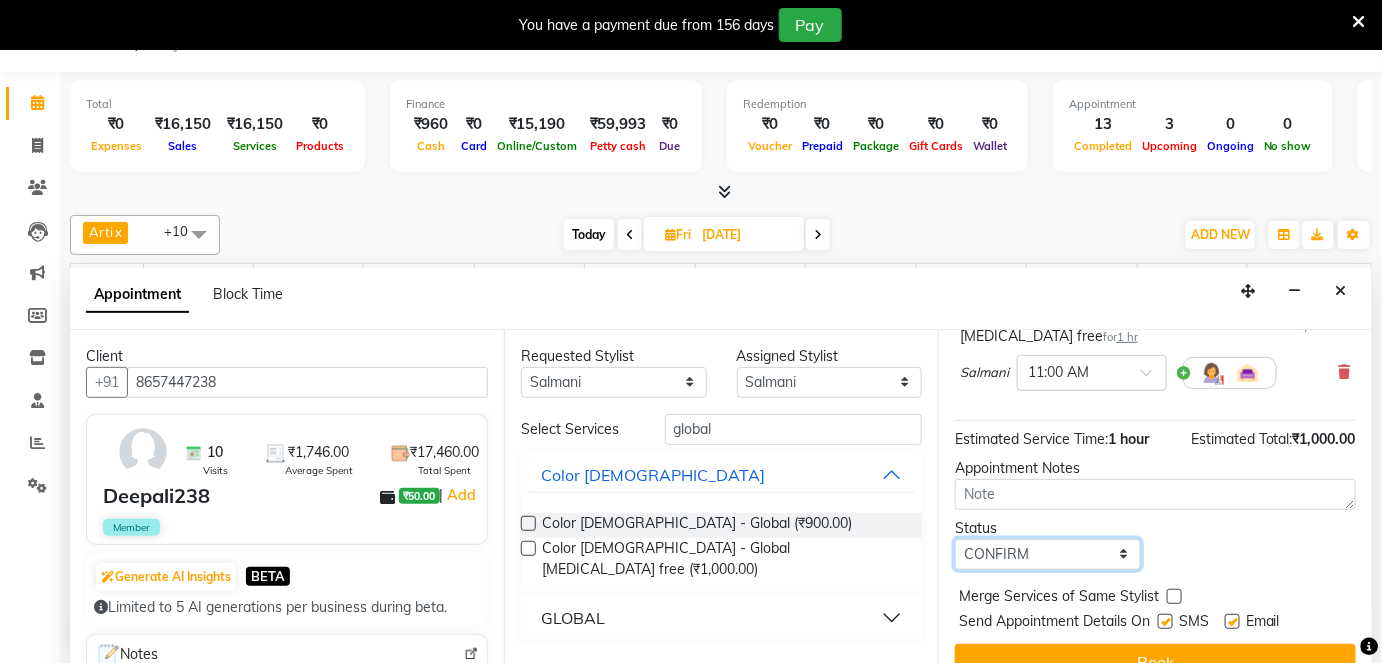 click on "Select TENTATIVE CONFIRM UPCOMING" at bounding box center [1048, 554] 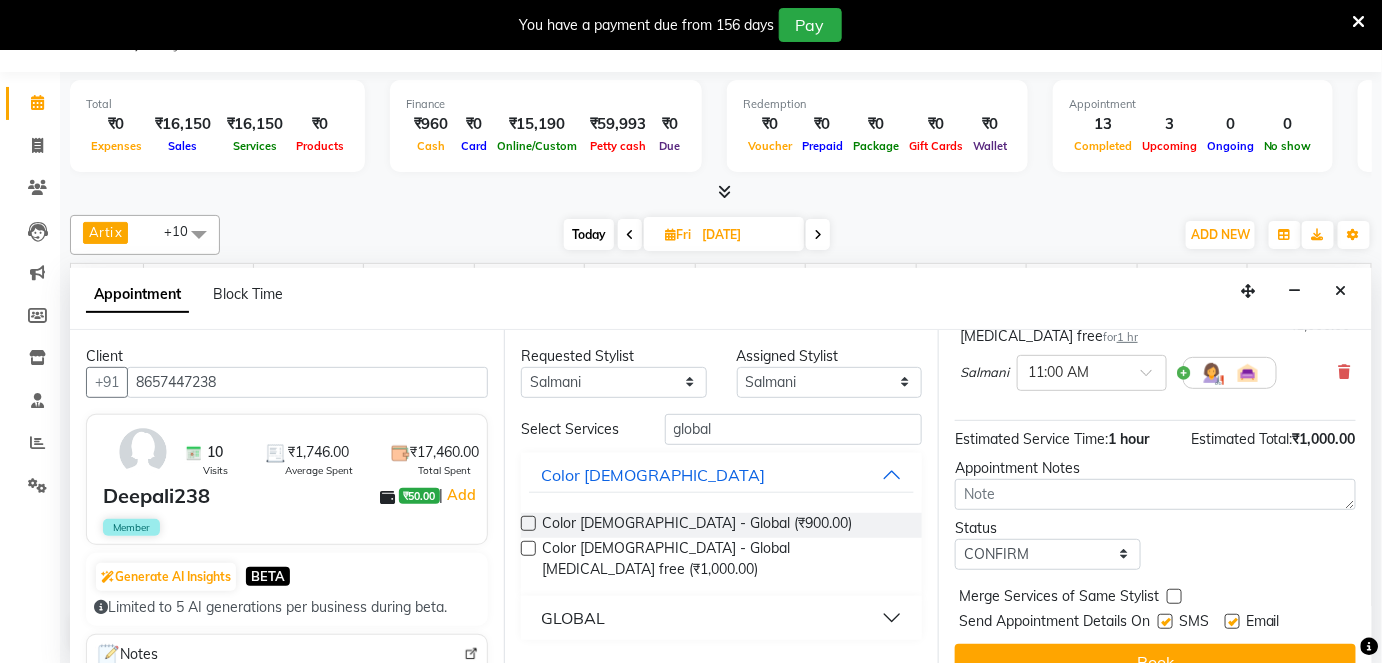 click at bounding box center (1232, 621) 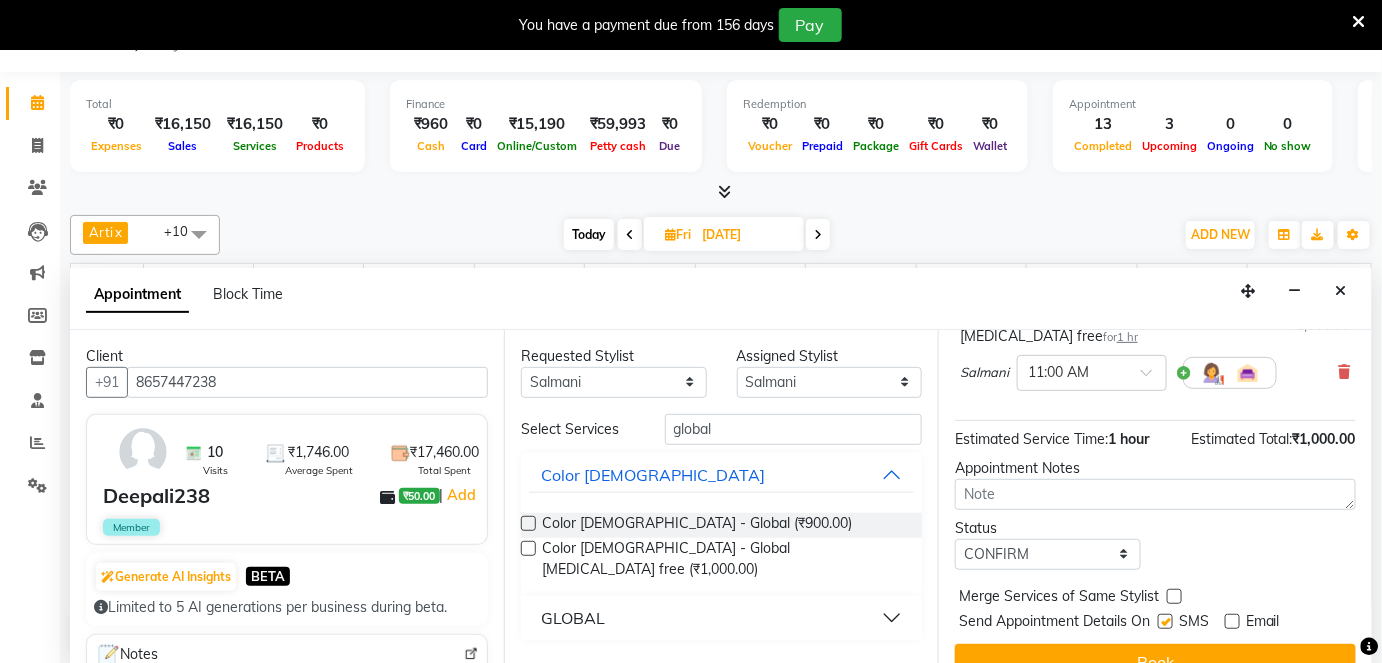 click at bounding box center [1165, 621] 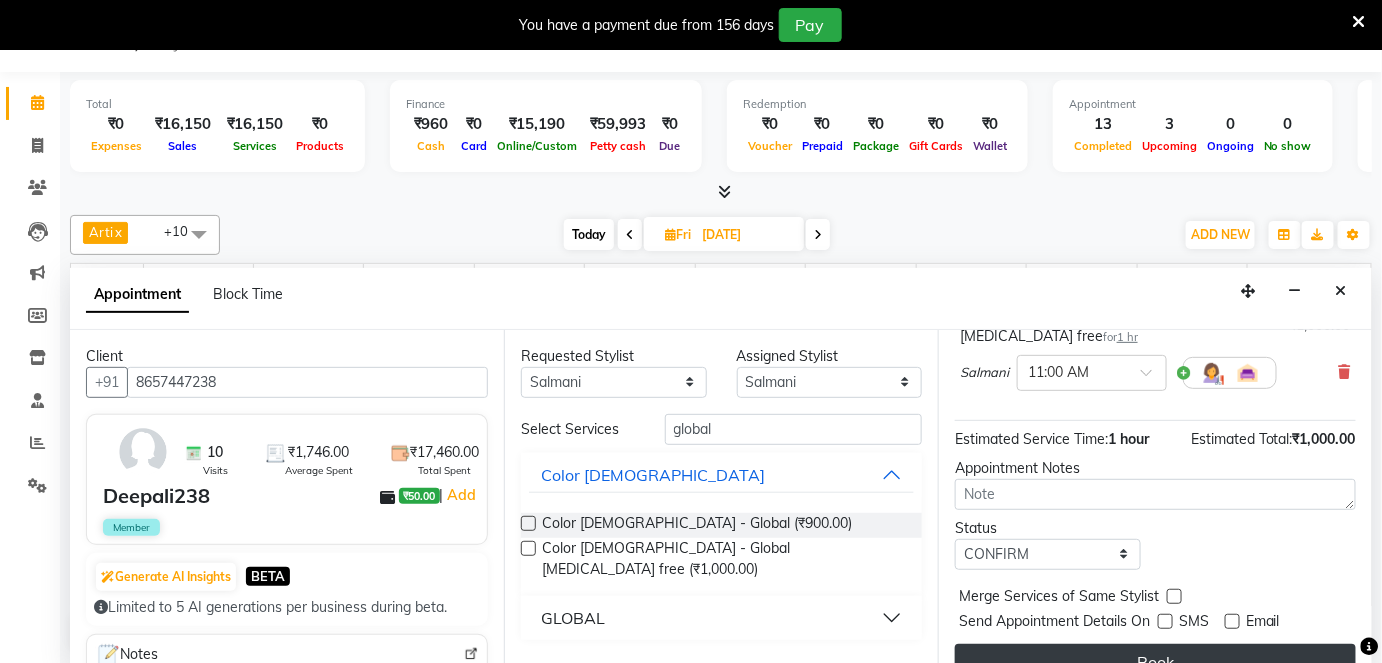 click on "Book" at bounding box center (1155, 662) 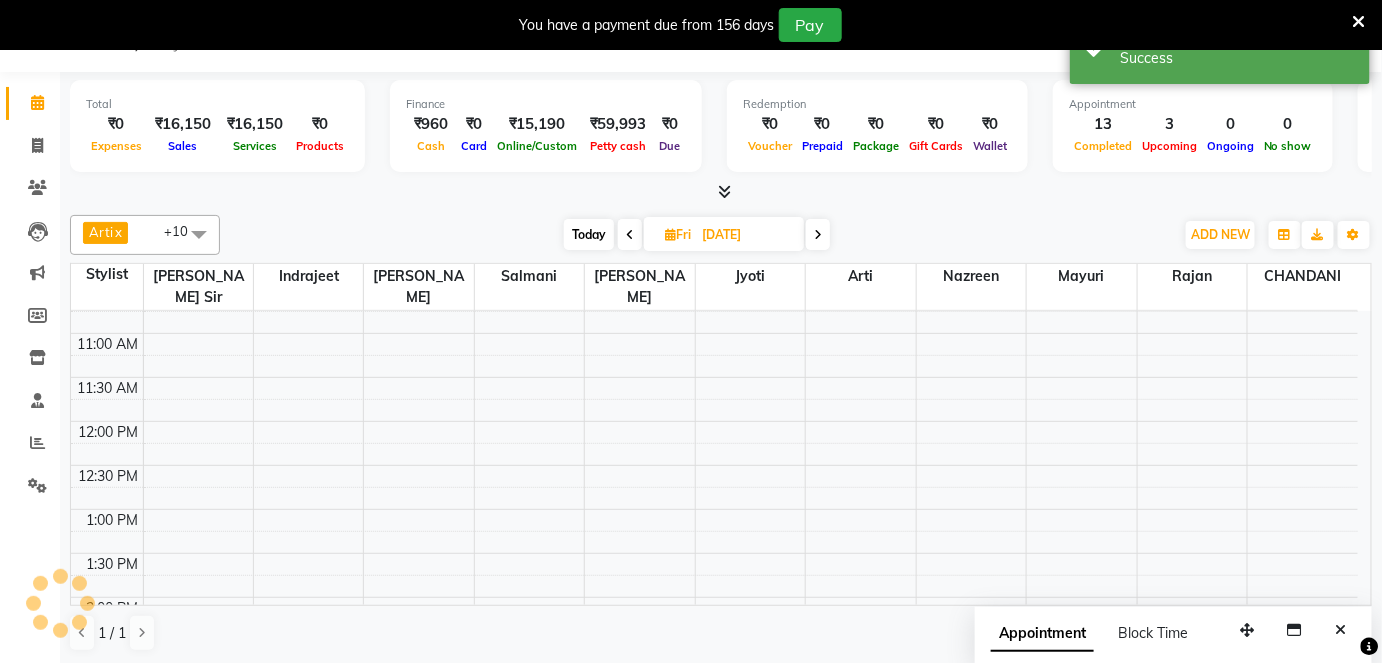 scroll, scrollTop: 0, scrollLeft: 0, axis: both 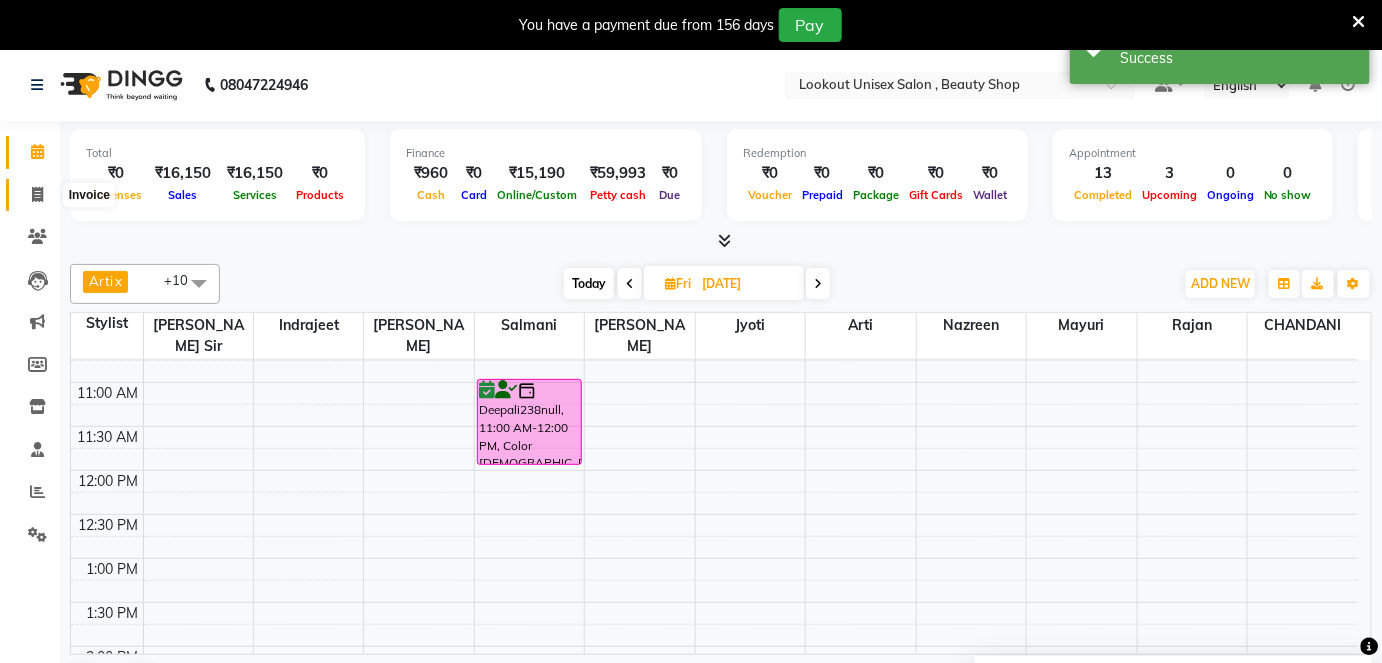 click 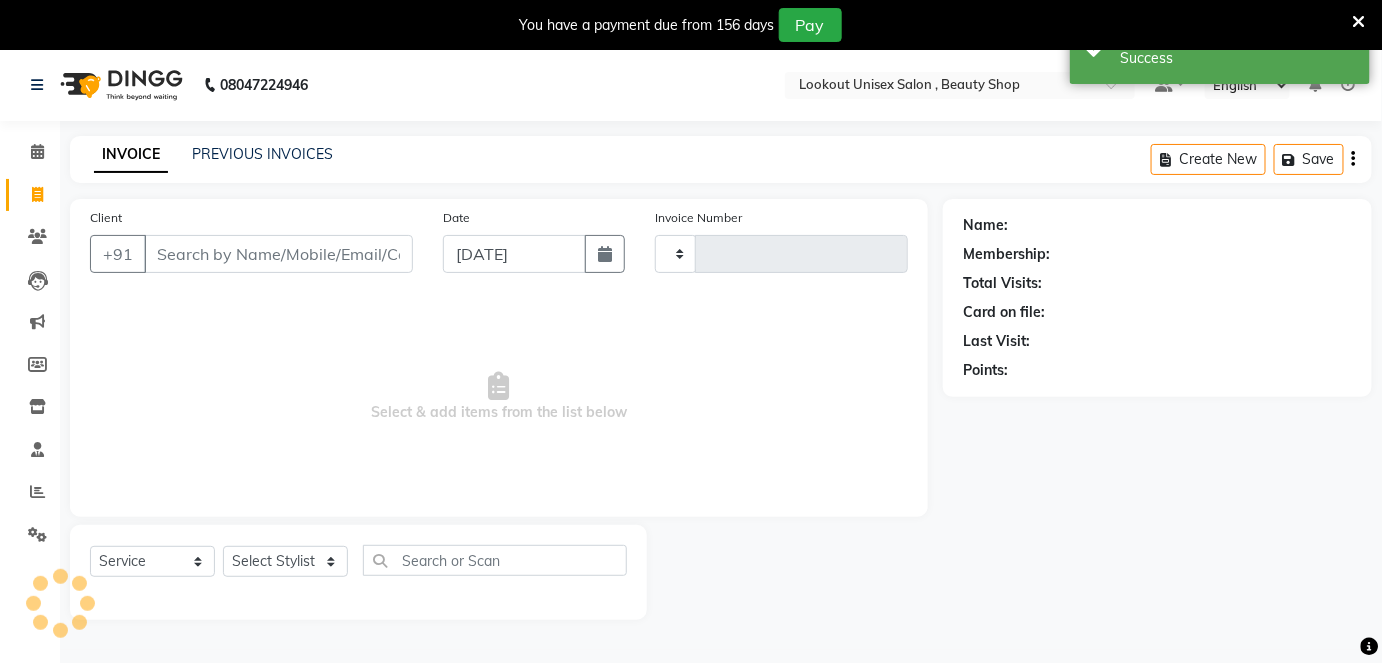 type on "2151" 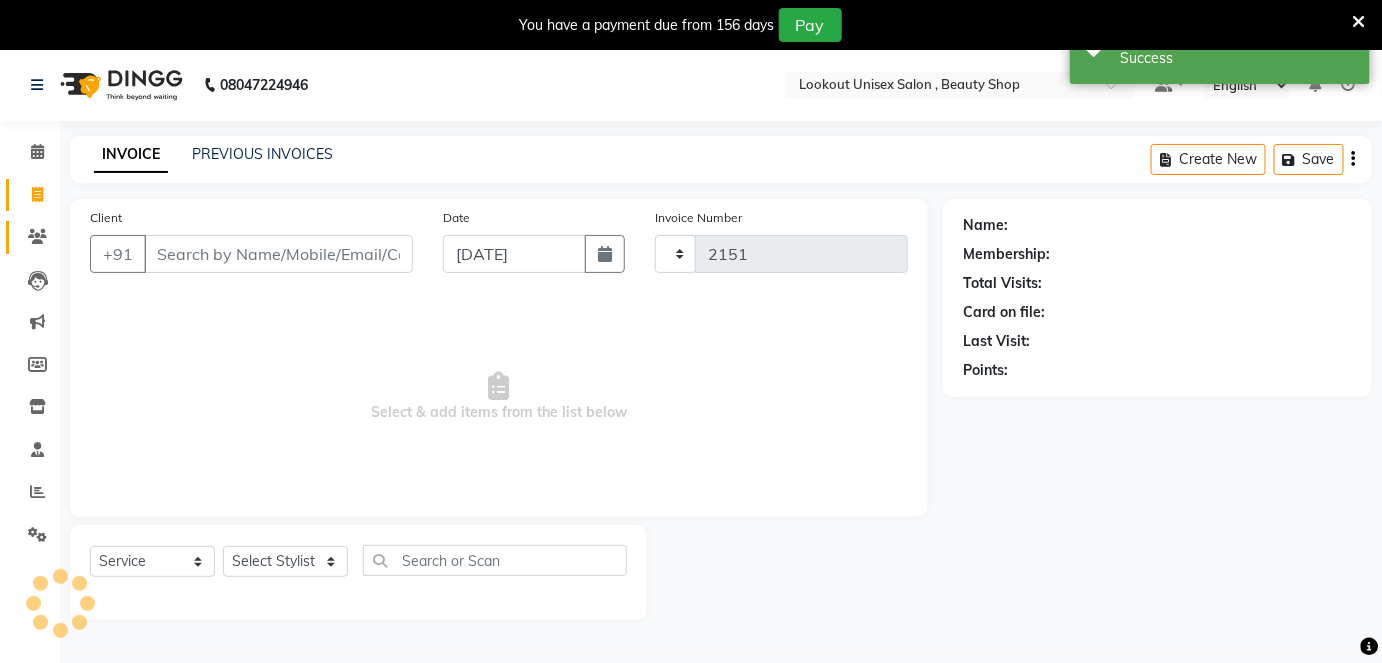 select on "7658" 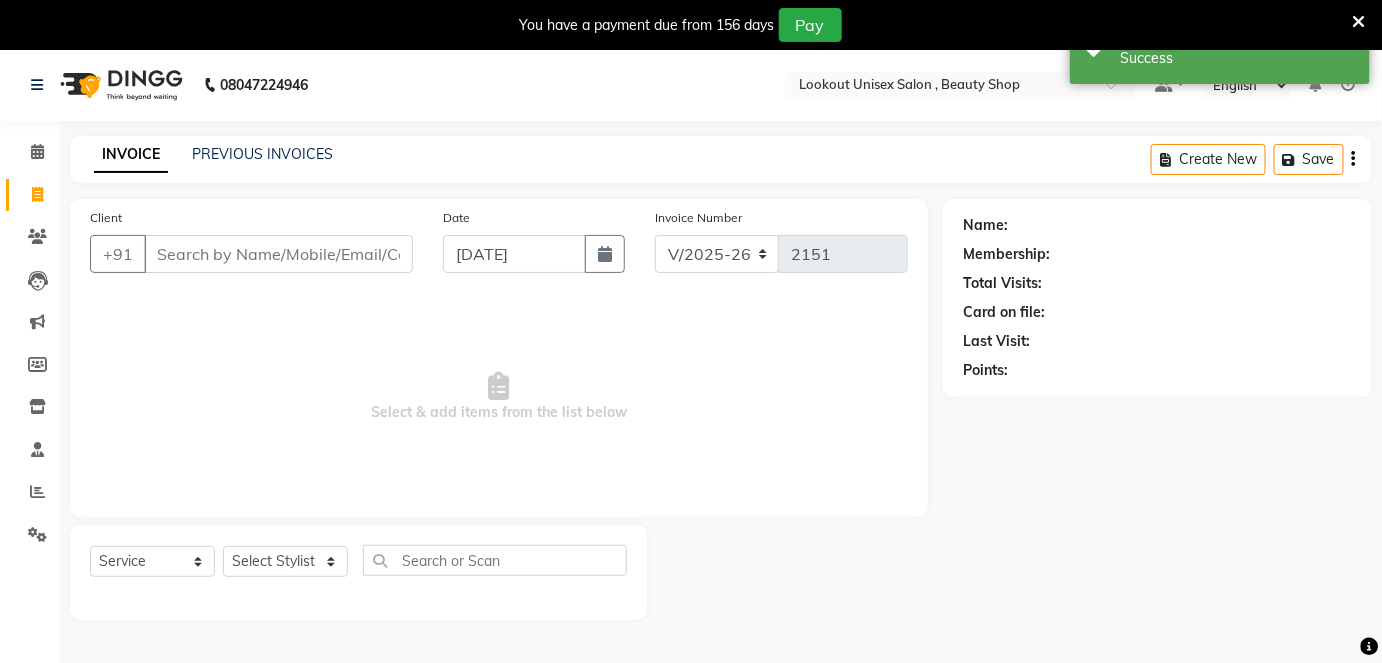 click on "Client" at bounding box center [278, 254] 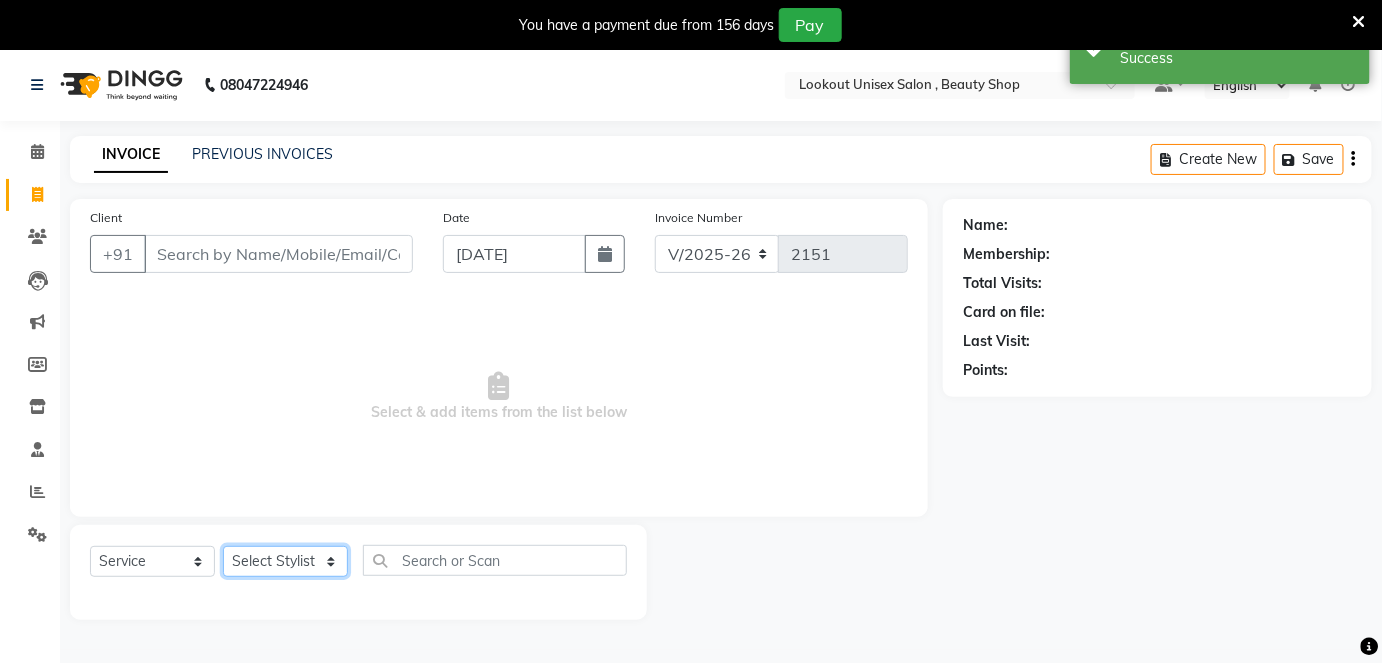 click on "Select Stylist [PERSON_NAME] [PERSON_NAME] [PERSON_NAME] [PERSON_NAME] Jyoti Mahesh  [PERSON_NAME] [PERSON_NAME] [PERSON_NAME] [PERSON_NAME] [PERSON_NAME] [MEDICAL_DATA][PERSON_NAME] [PERSON_NAME] [PERSON_NAME]" 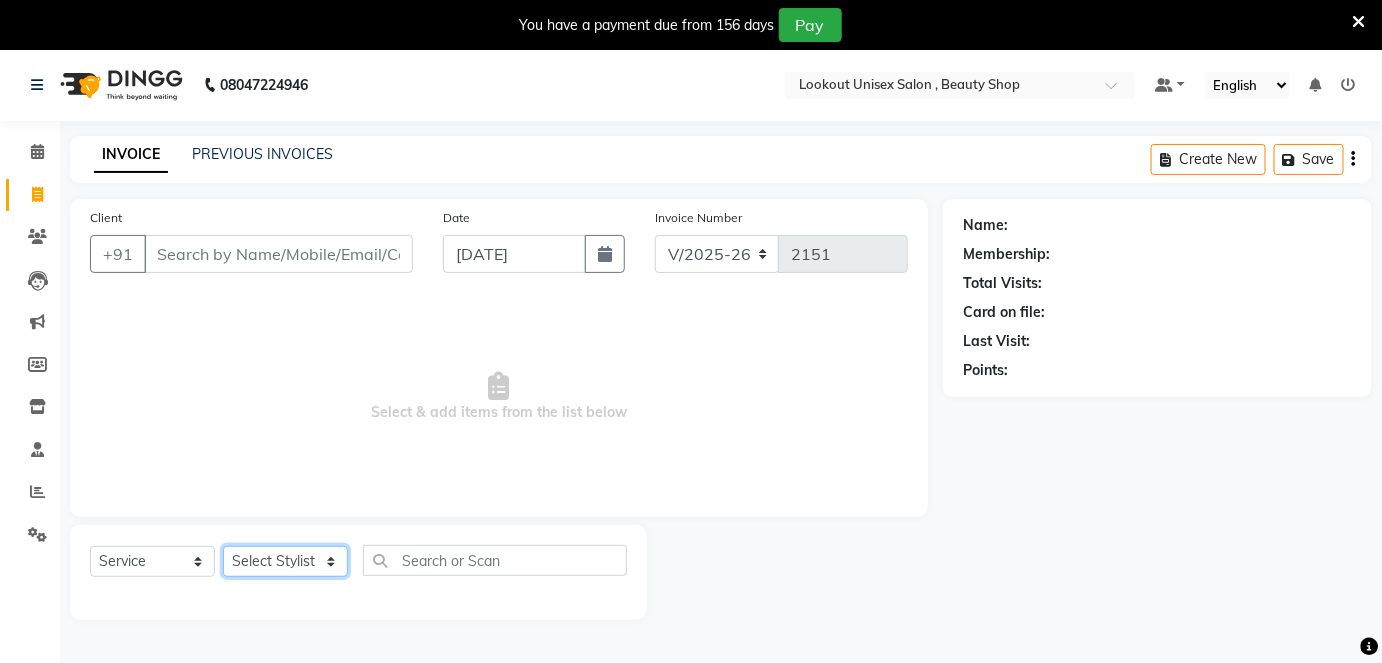 select on "85645" 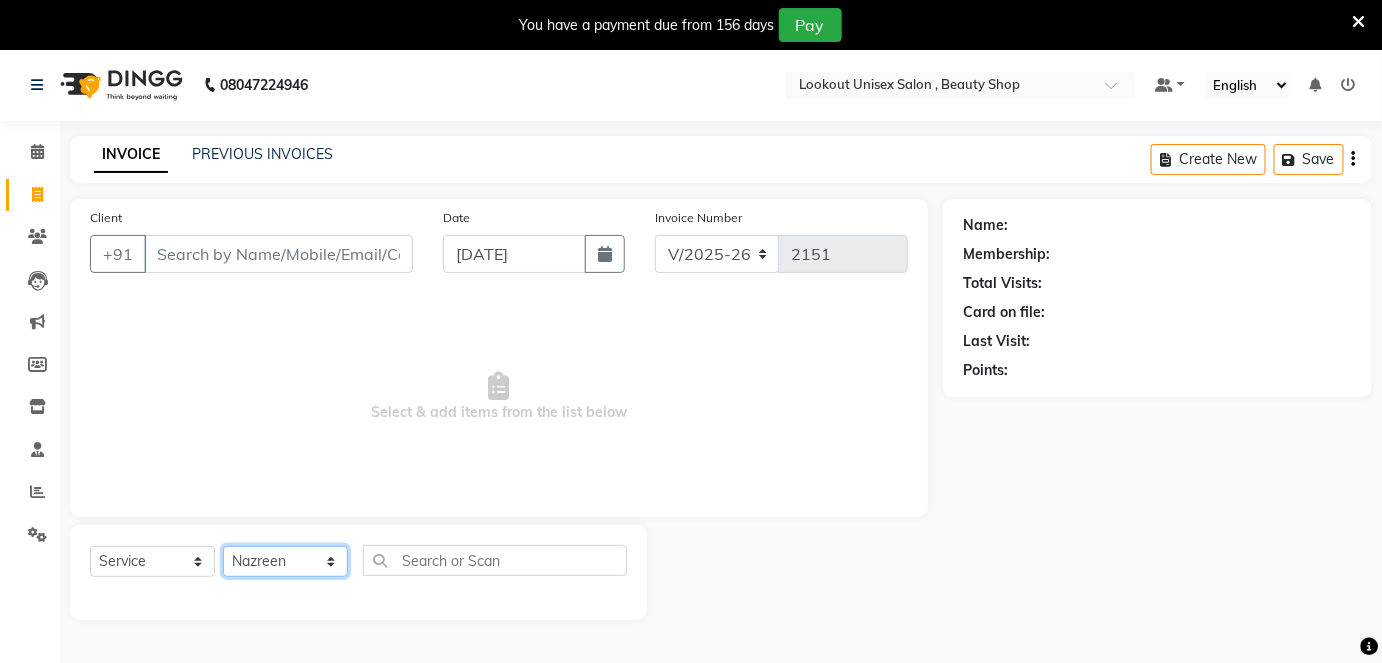 click on "Select Stylist [PERSON_NAME] [PERSON_NAME] [PERSON_NAME] [PERSON_NAME] Jyoti Mahesh  [PERSON_NAME] [PERSON_NAME] [PERSON_NAME] [PERSON_NAME] [PERSON_NAME] [MEDICAL_DATA][PERSON_NAME] [PERSON_NAME] [PERSON_NAME]" 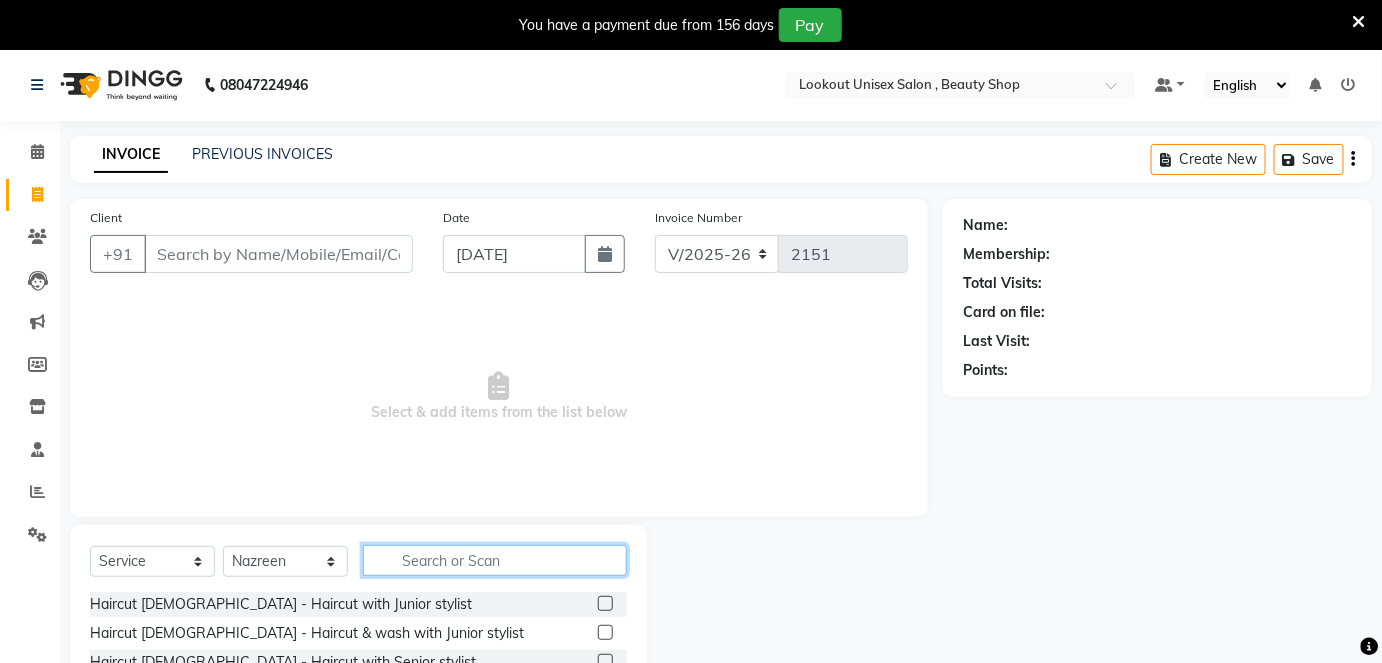 drag, startPoint x: 422, startPoint y: 560, endPoint x: 461, endPoint y: 562, distance: 39.051247 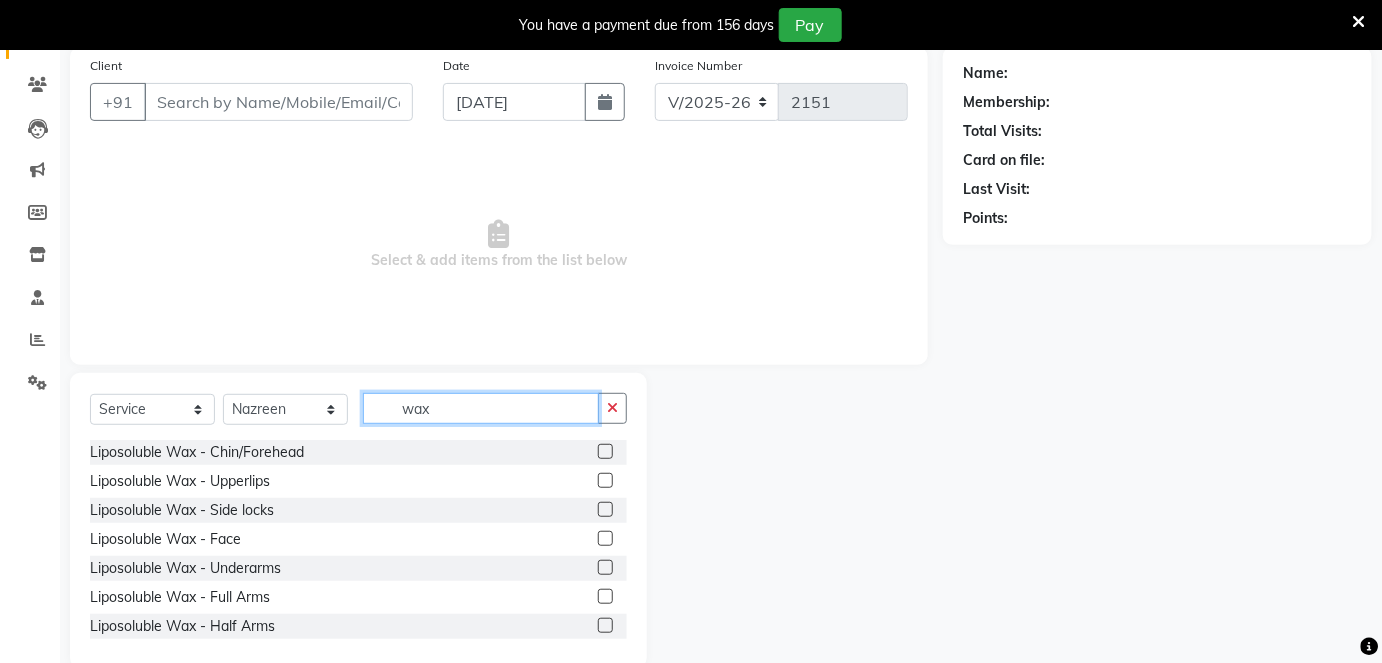scroll, scrollTop: 186, scrollLeft: 0, axis: vertical 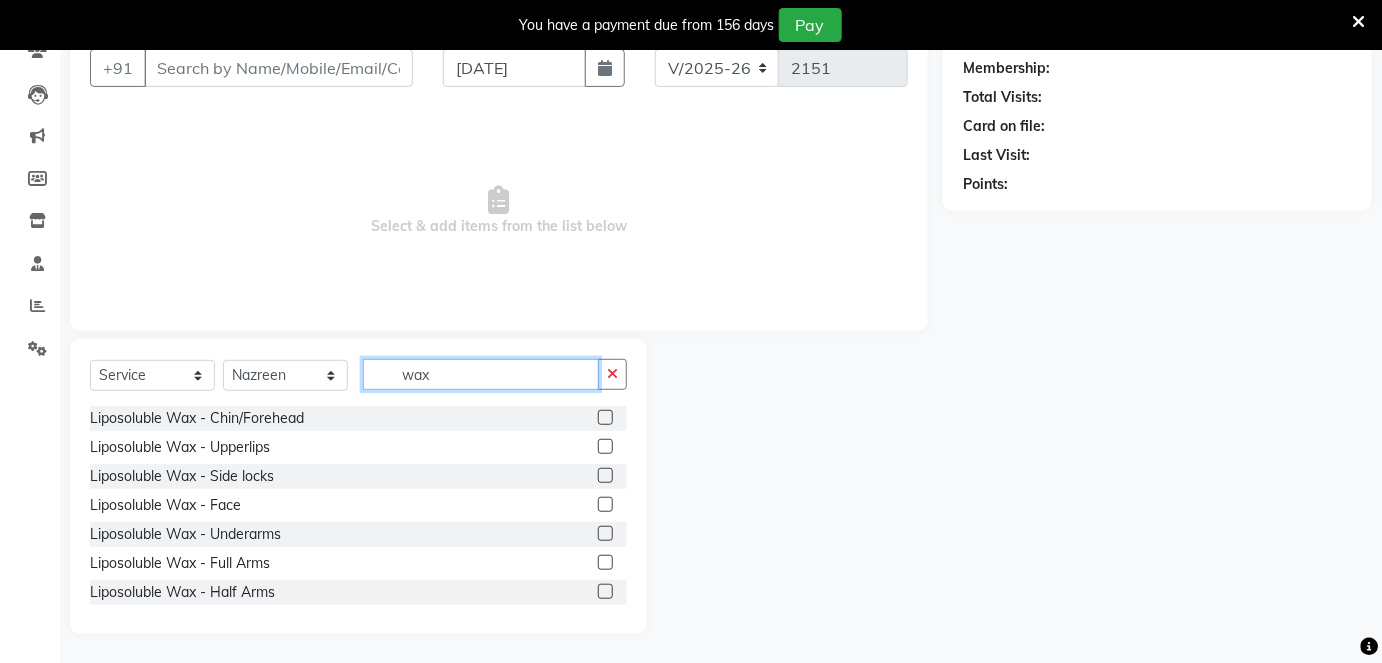 type on "wax" 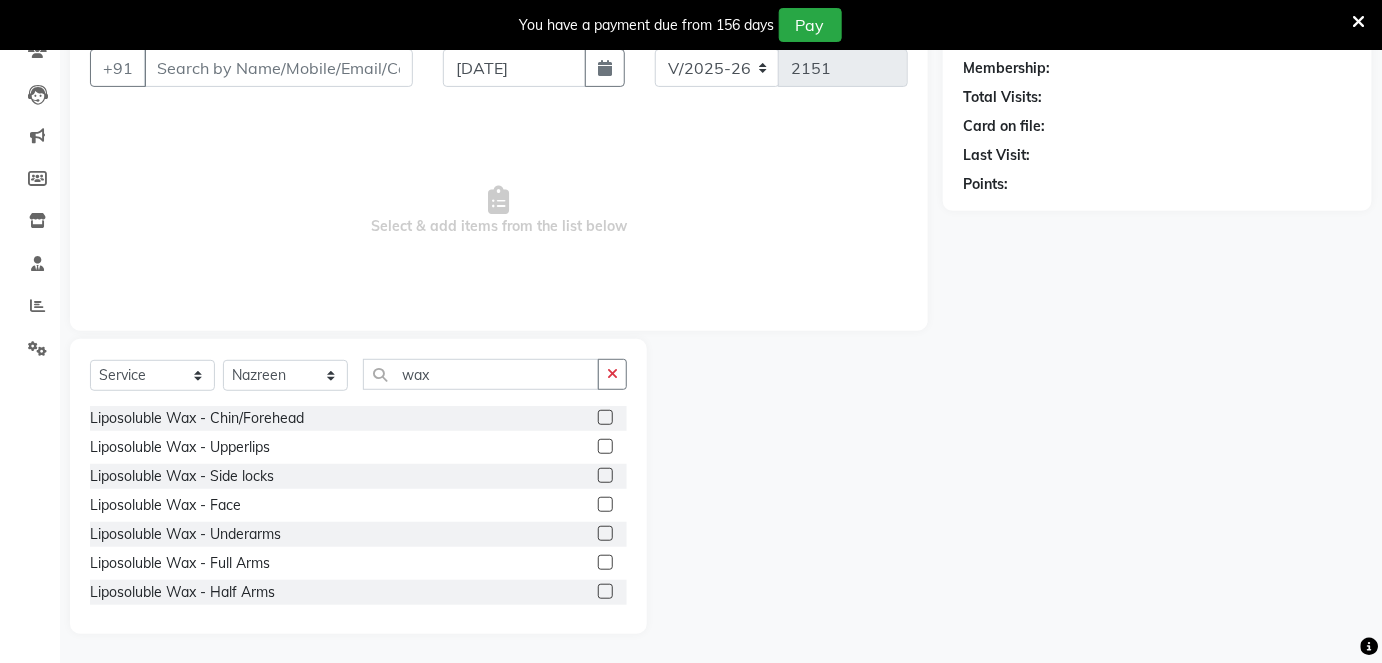 click 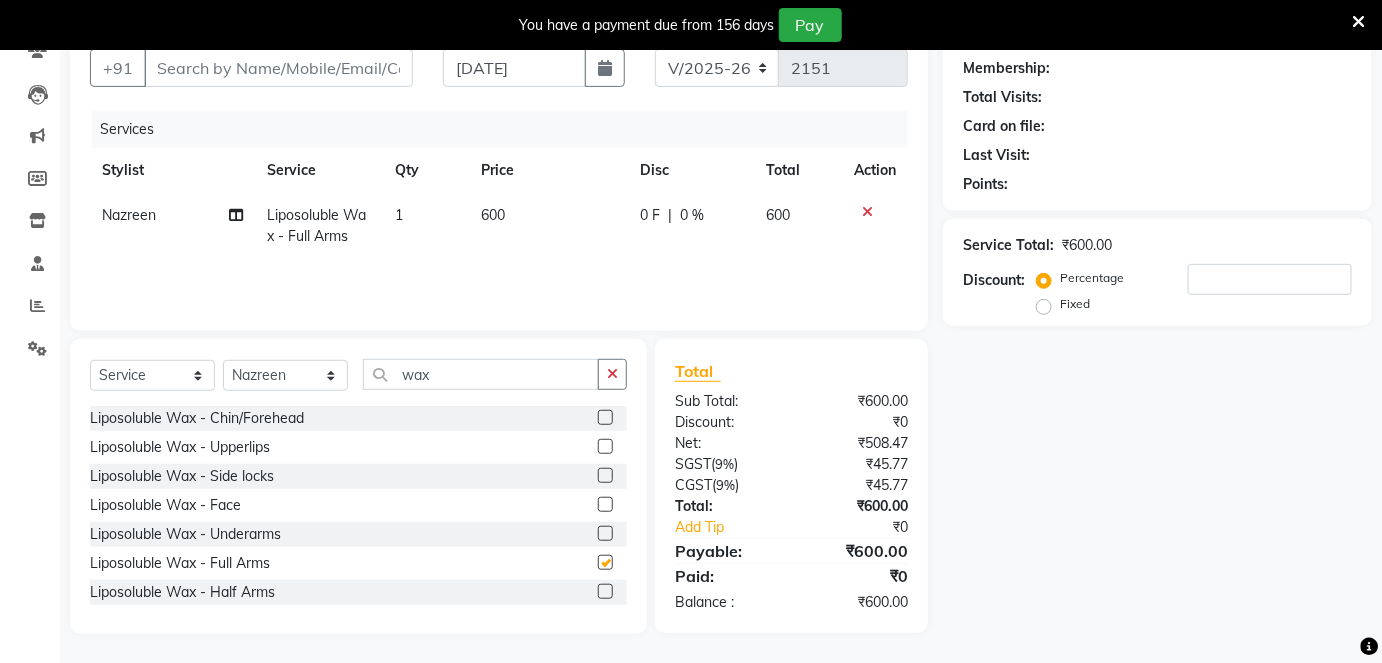 checkbox on "false" 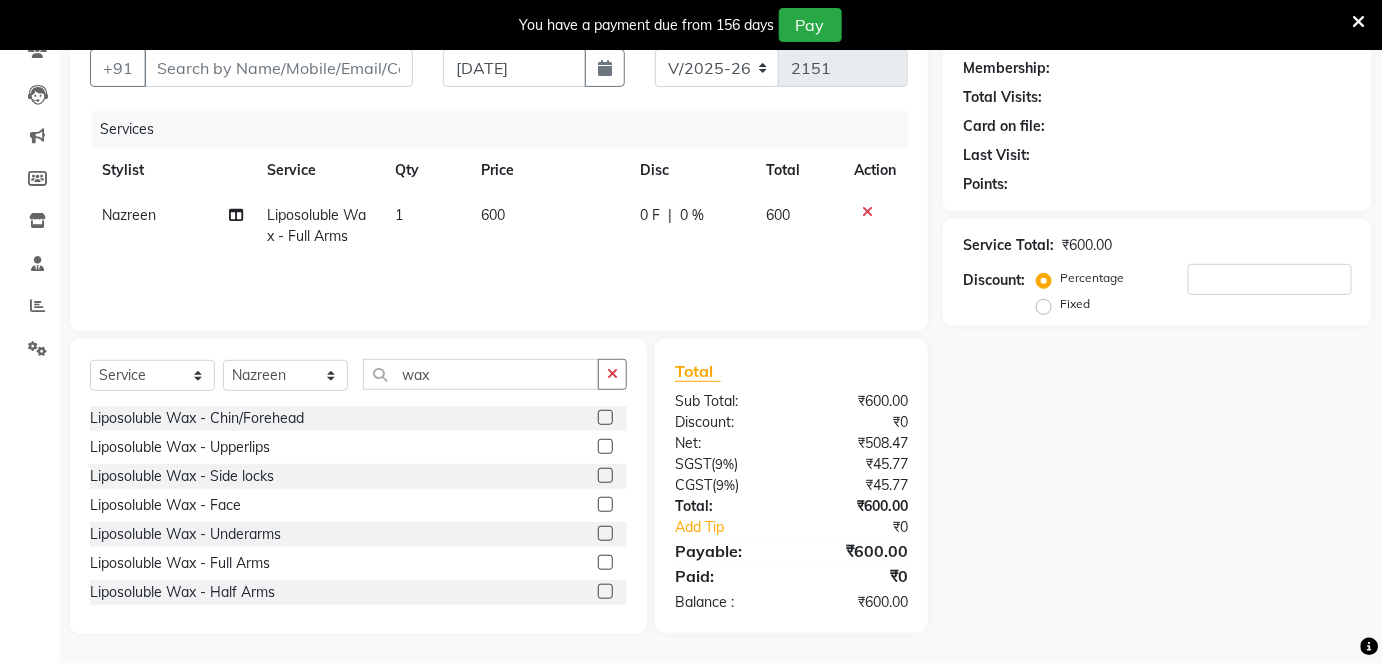 click 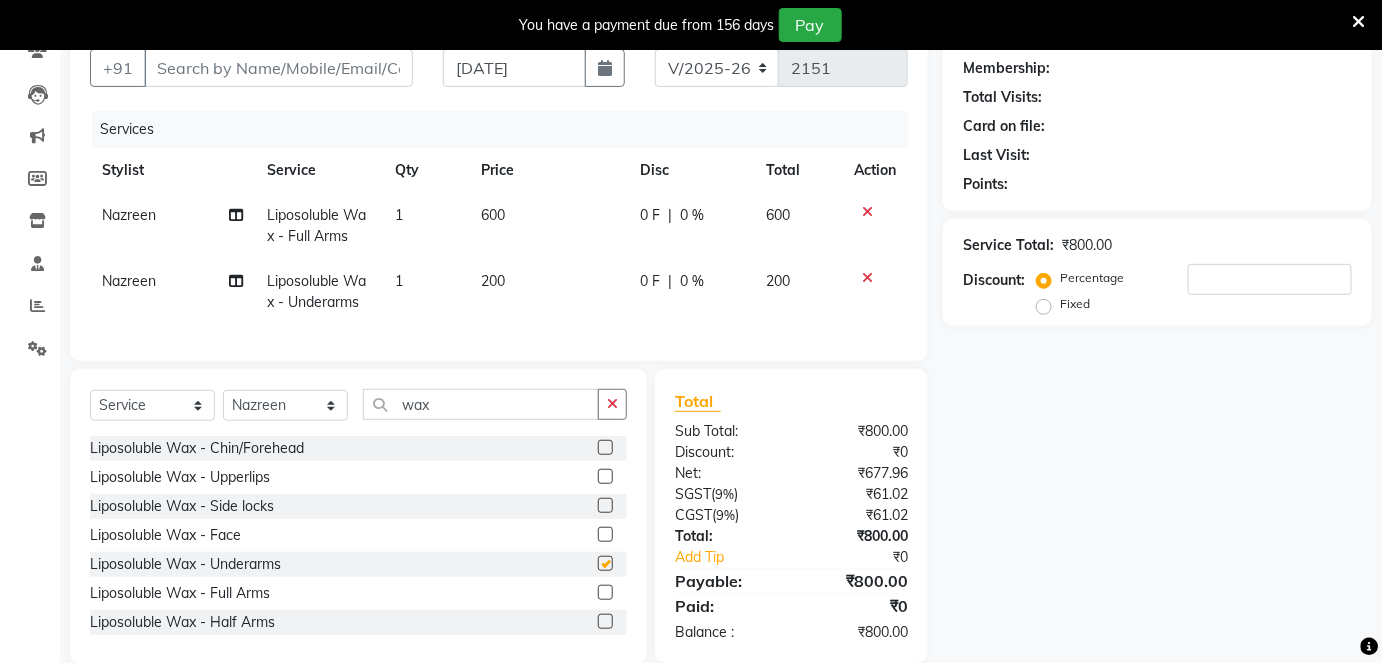 checkbox on "false" 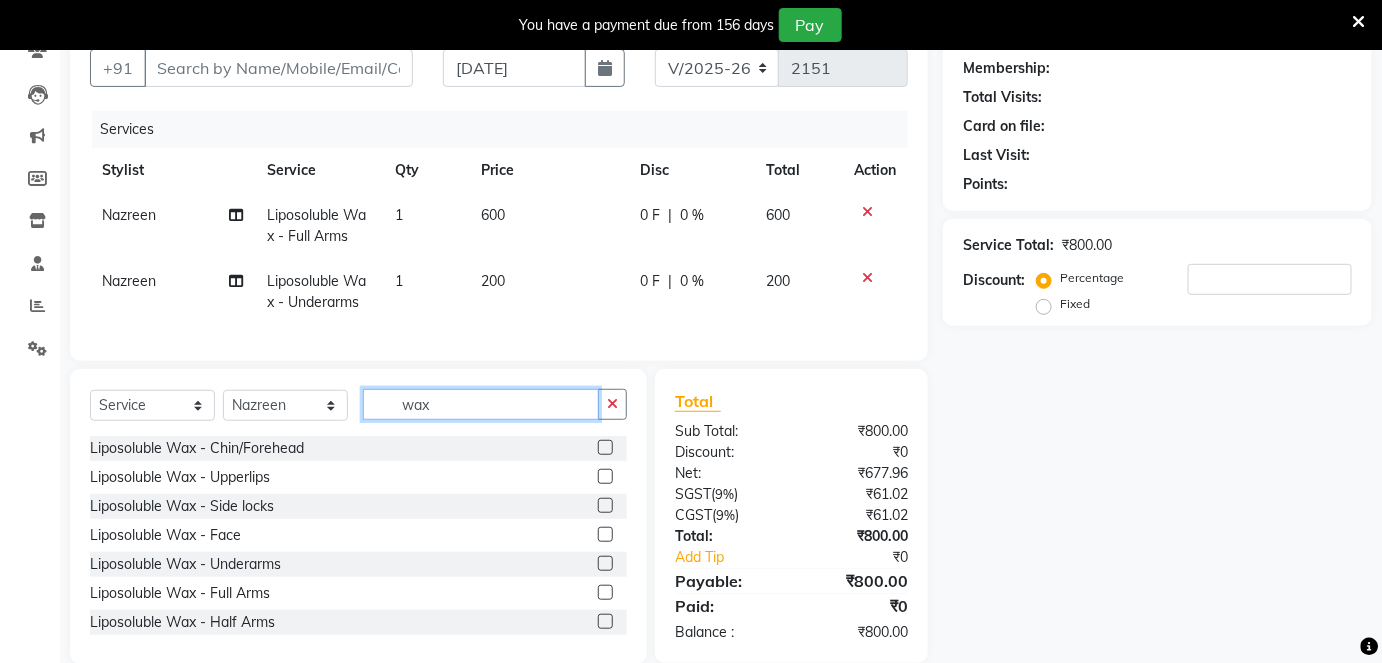 click on "wax" 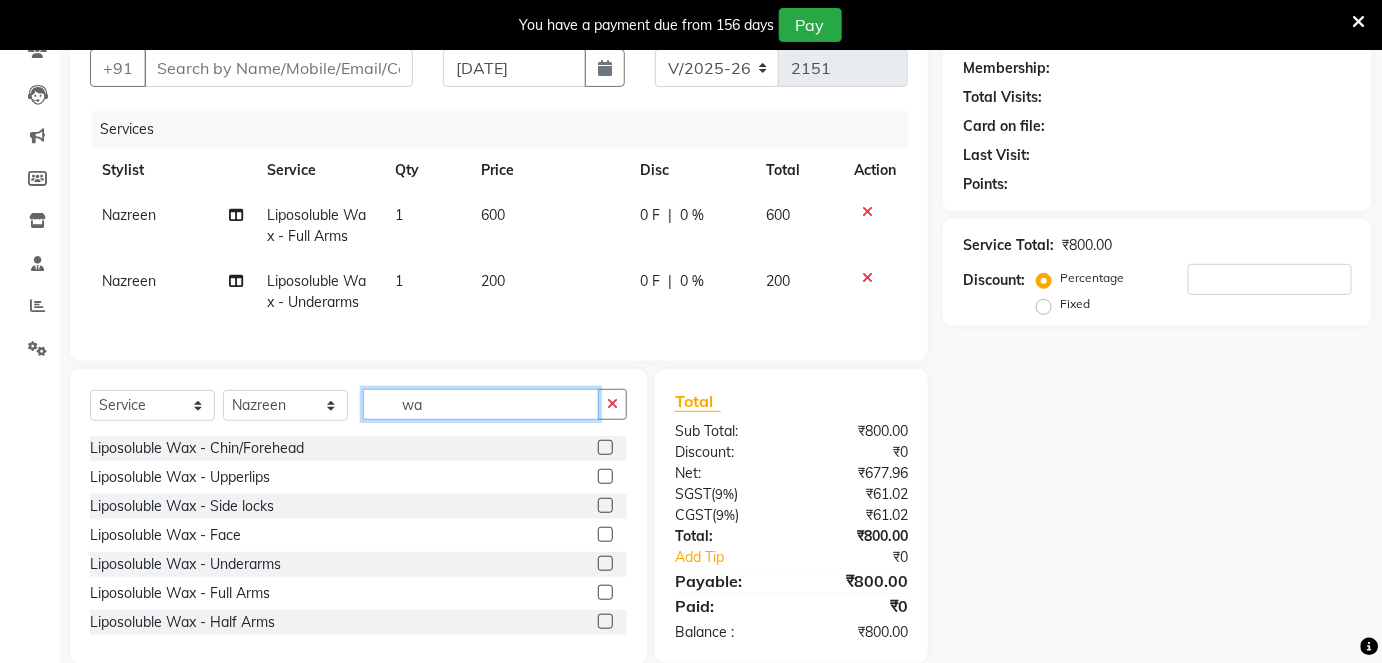 type on "w" 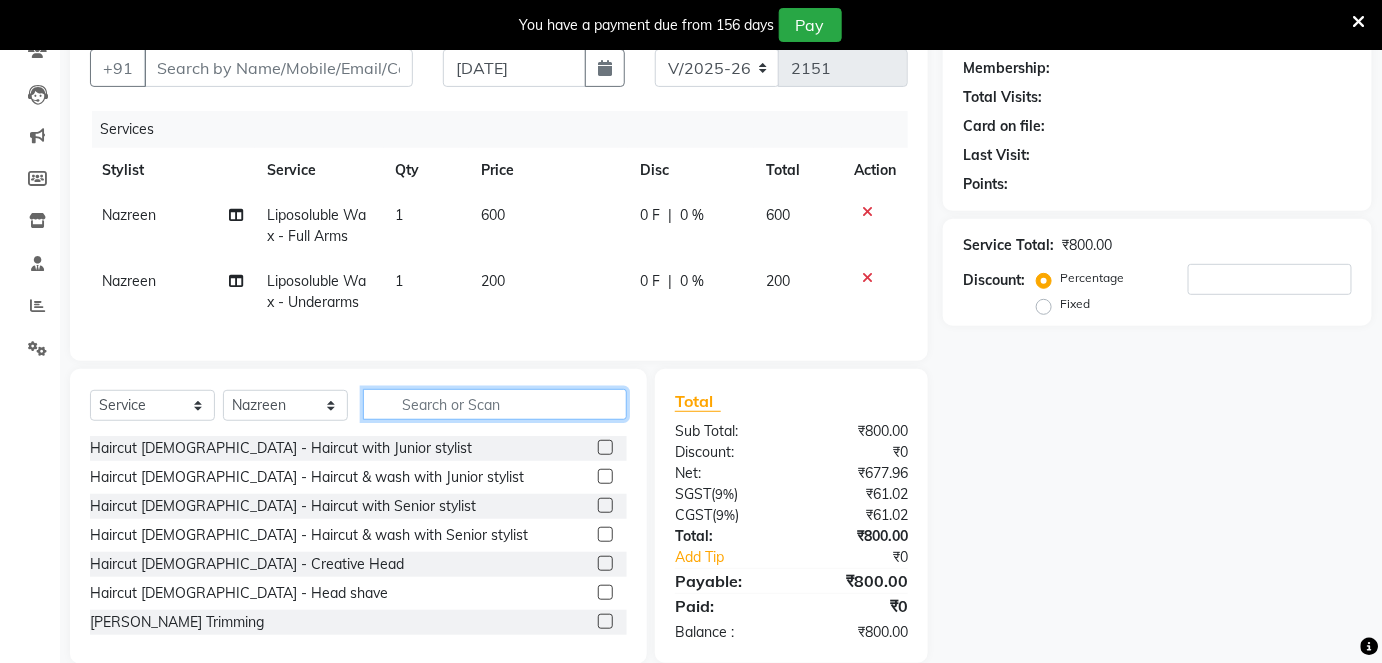 type 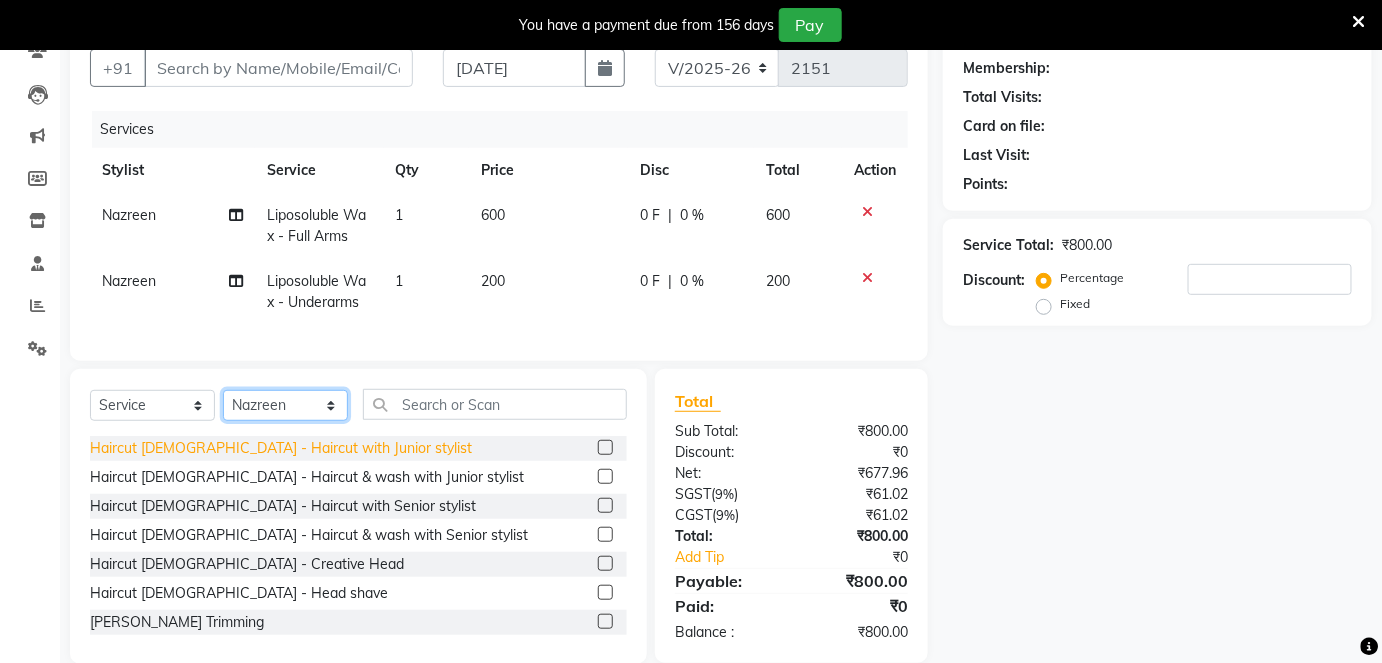 drag, startPoint x: 337, startPoint y: 430, endPoint x: 335, endPoint y: 454, distance: 24.083189 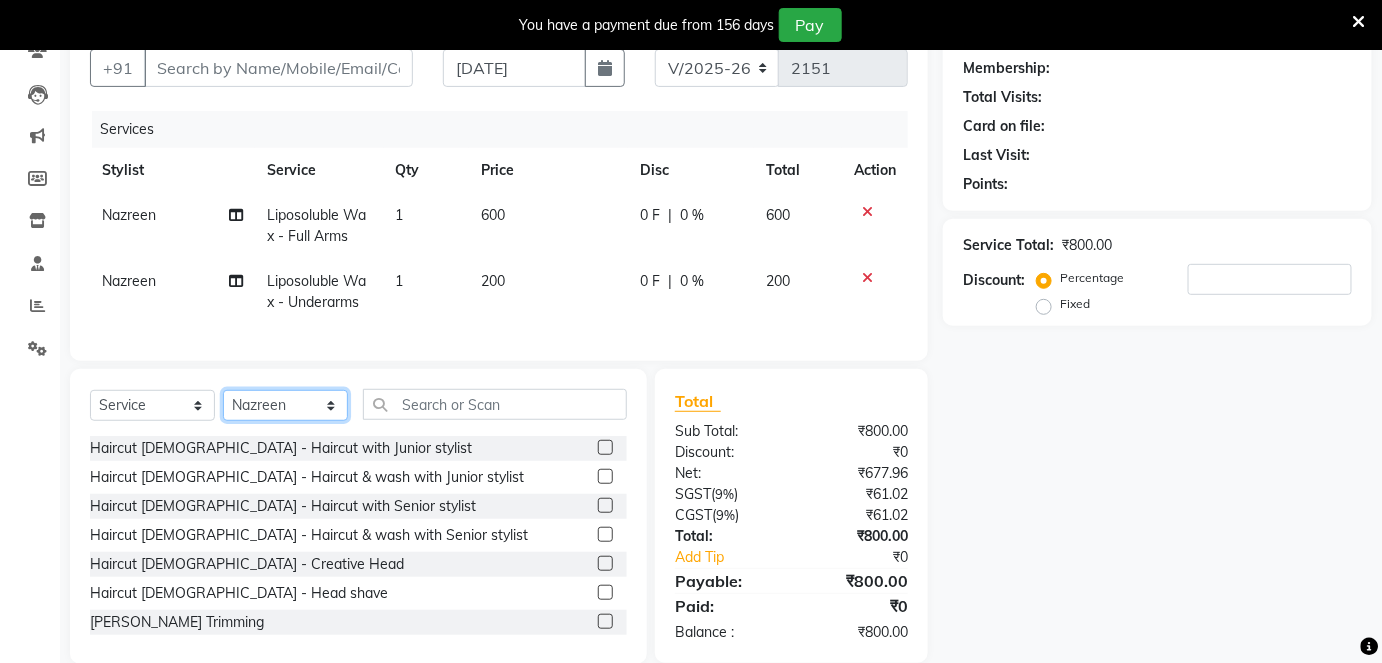 select on "68895" 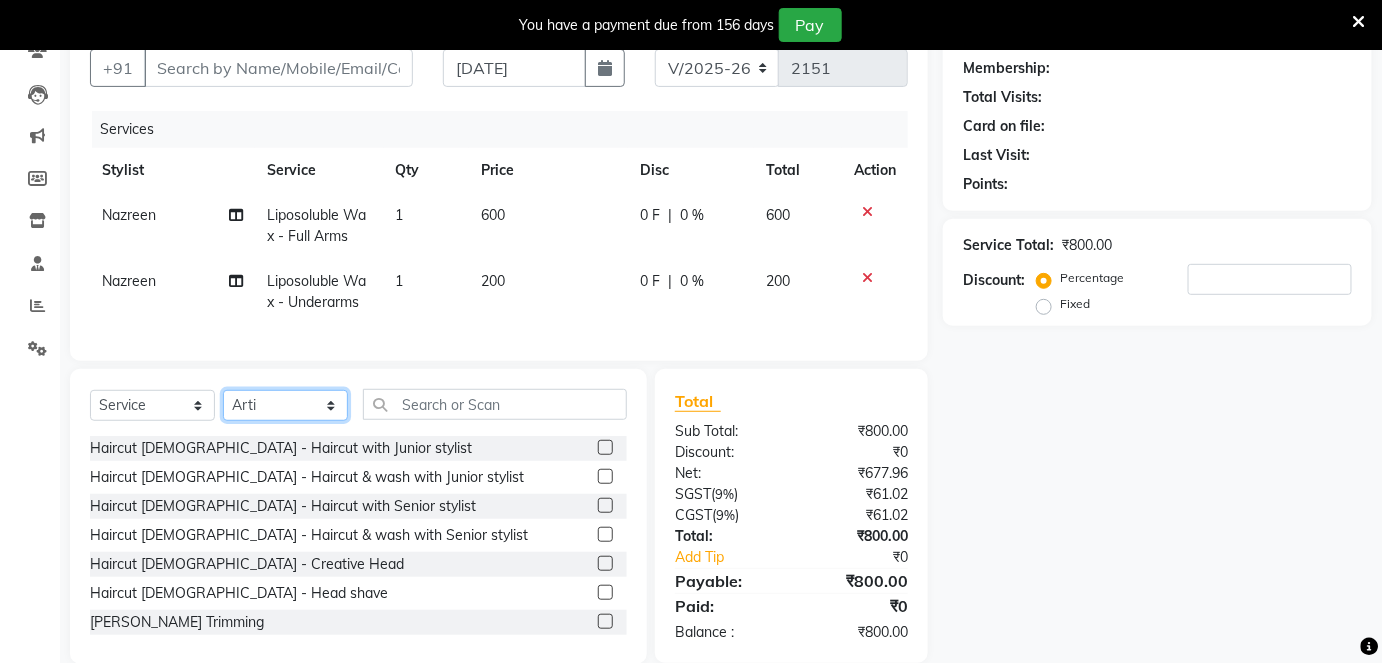 click on "Select Stylist [PERSON_NAME] [PERSON_NAME] [PERSON_NAME] [PERSON_NAME] Jyoti Mahesh  [PERSON_NAME] [PERSON_NAME] [PERSON_NAME] [PERSON_NAME] [PERSON_NAME] [MEDICAL_DATA][PERSON_NAME] [PERSON_NAME] [PERSON_NAME]" 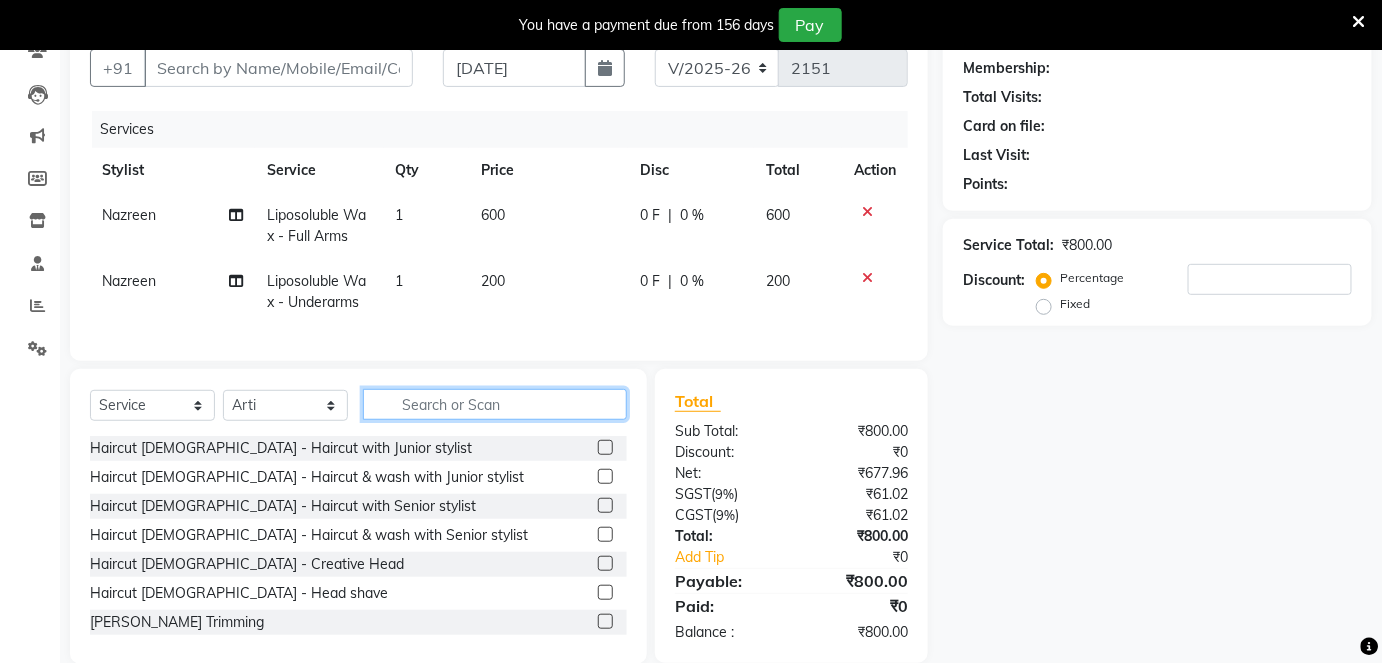 click 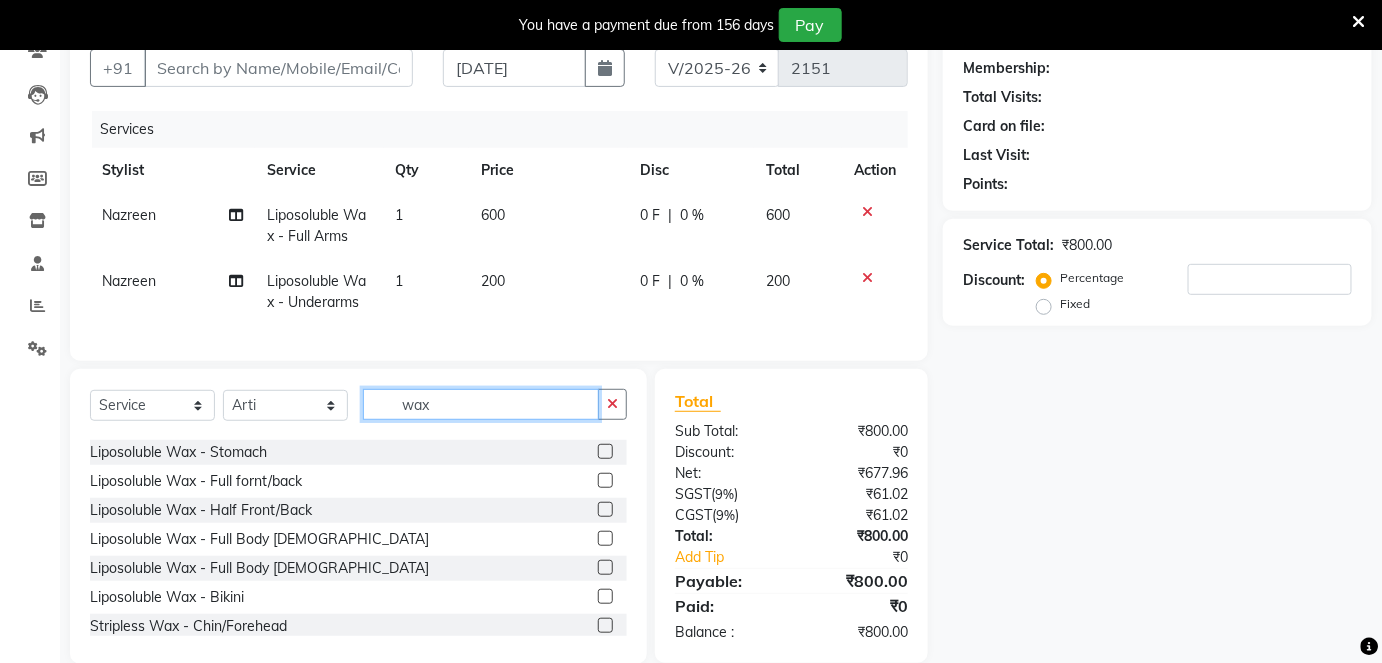 scroll, scrollTop: 363, scrollLeft: 0, axis: vertical 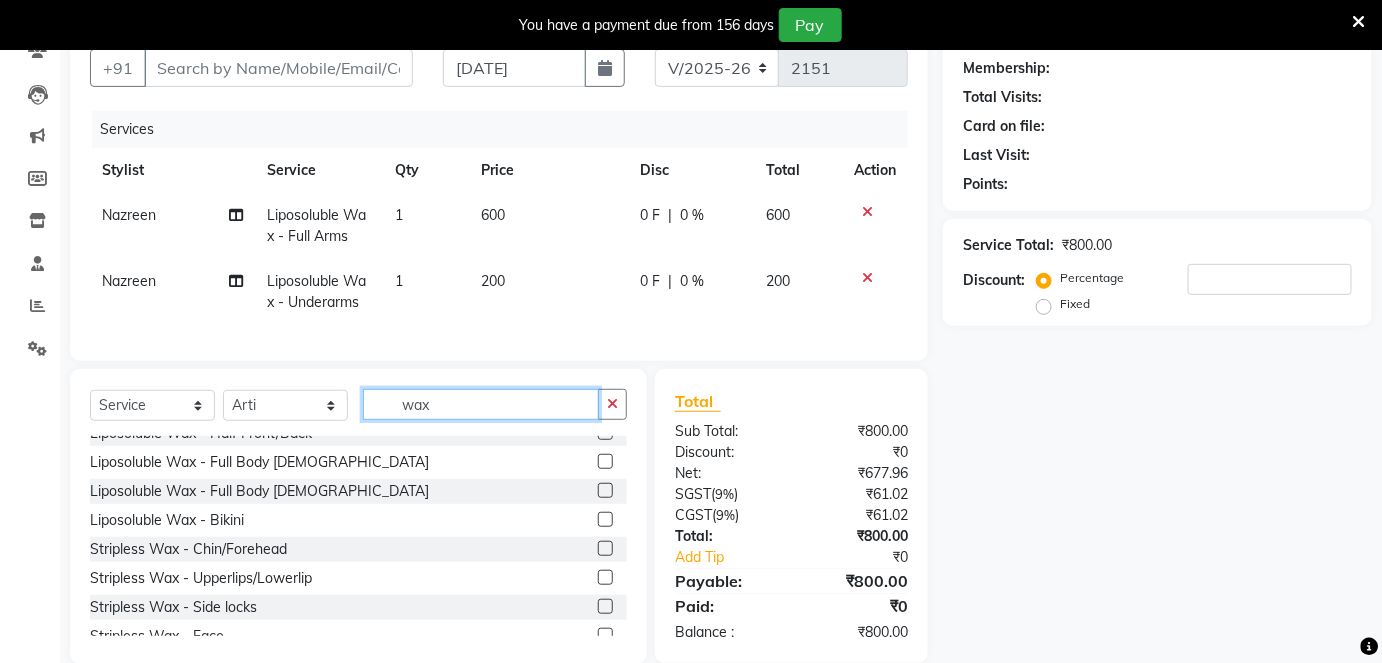 type on "wax" 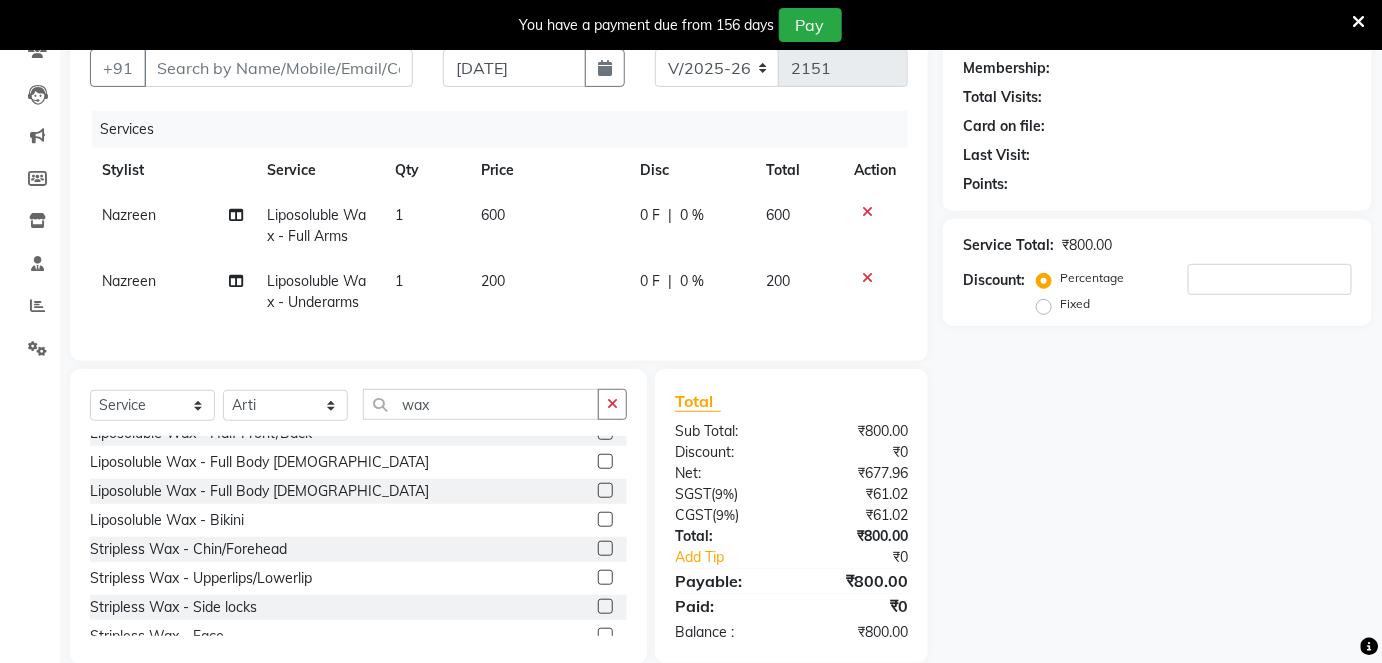 click 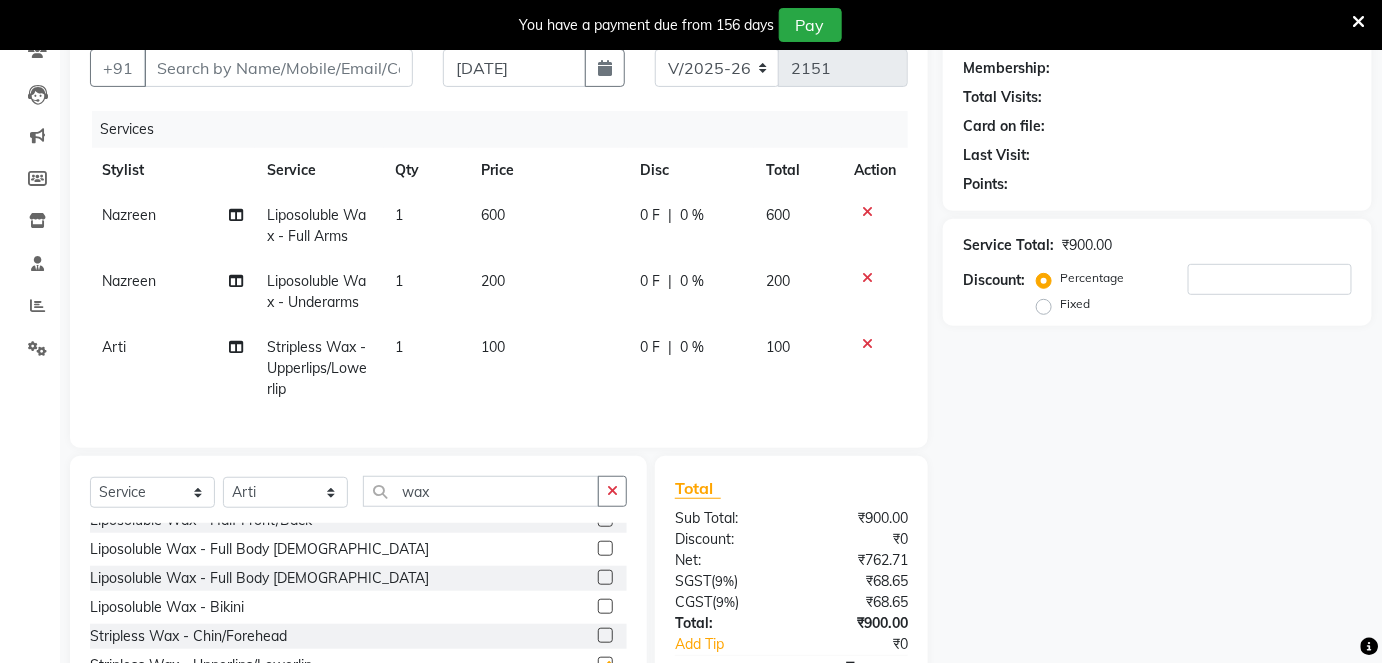 checkbox on "false" 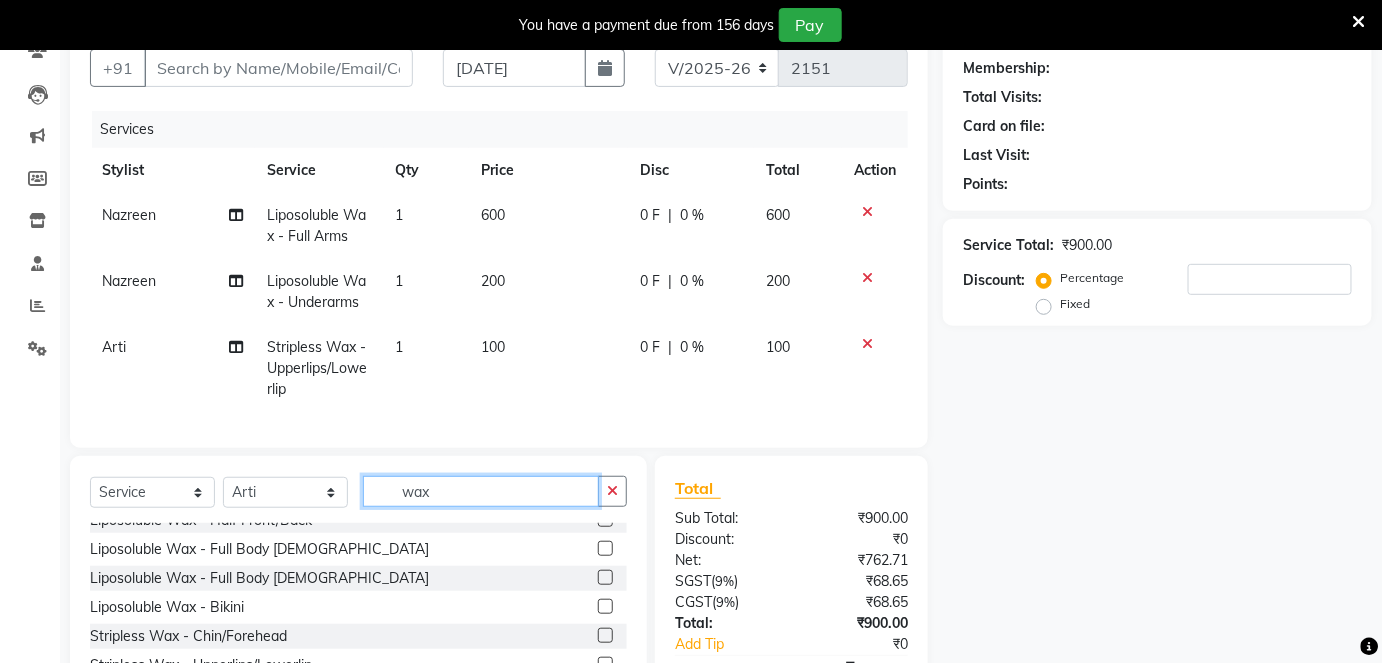 click on "wax" 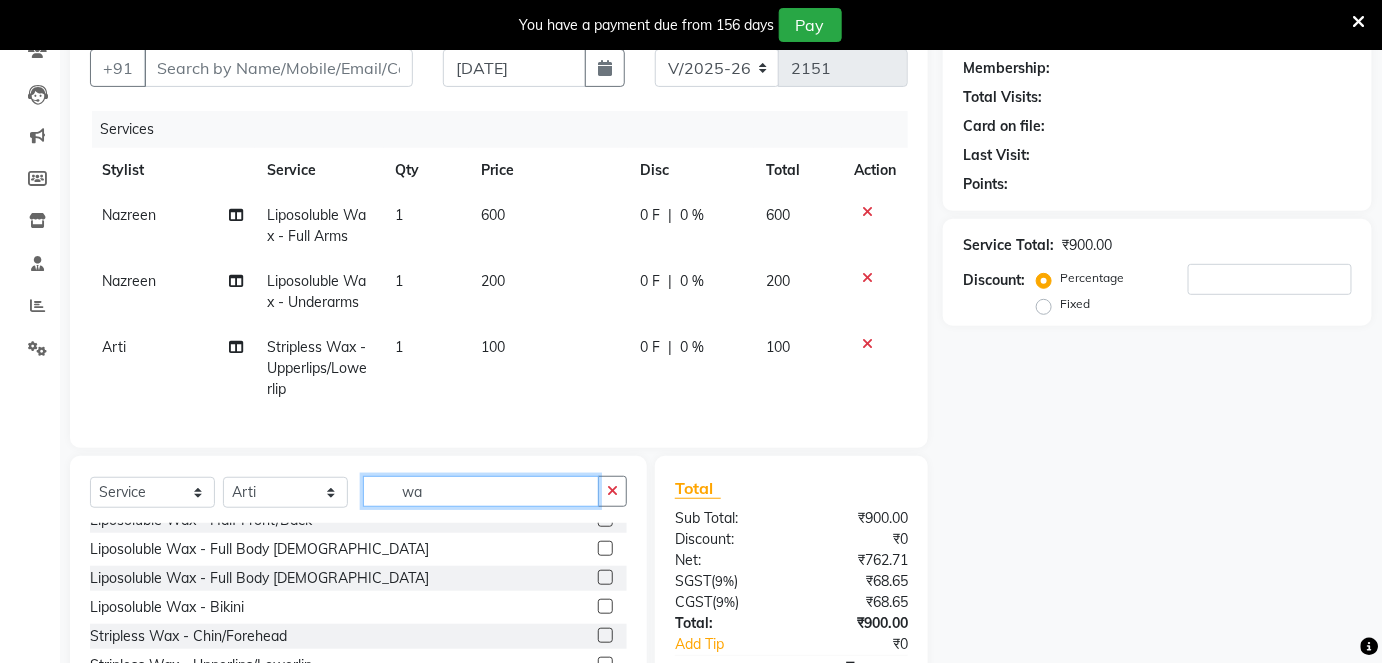 scroll, scrollTop: 1250, scrollLeft: 0, axis: vertical 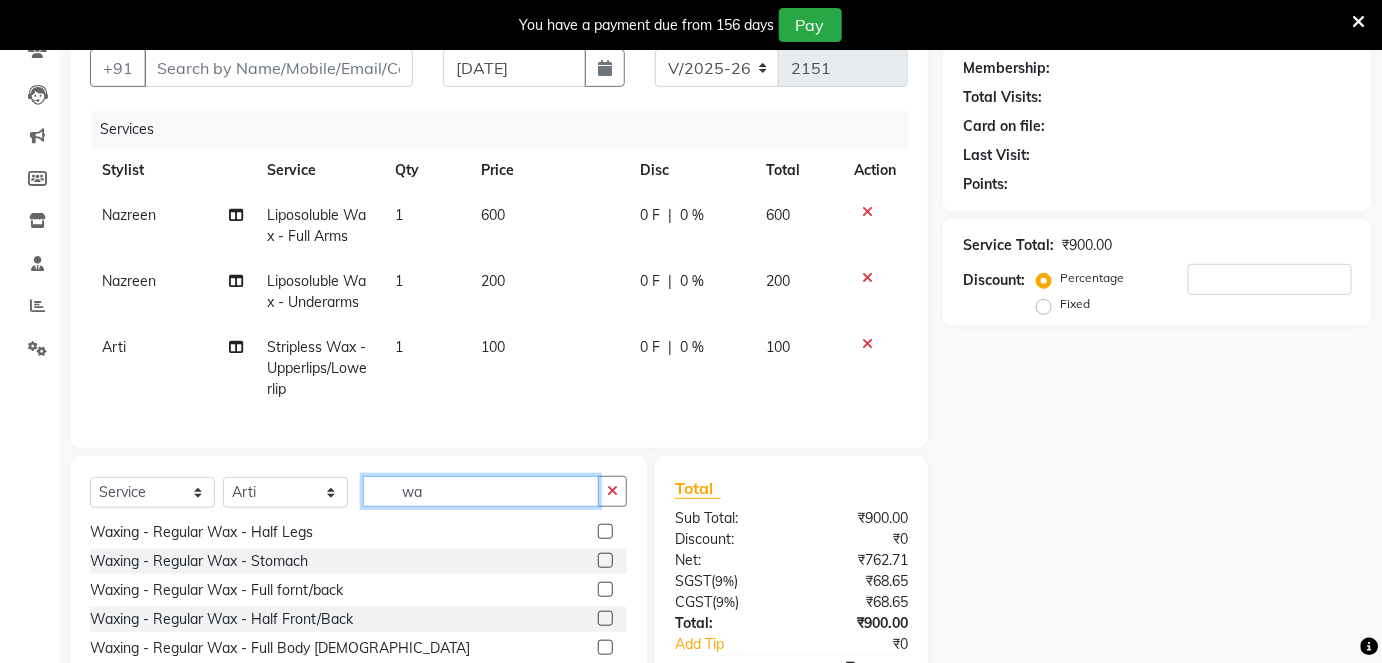 type on "w" 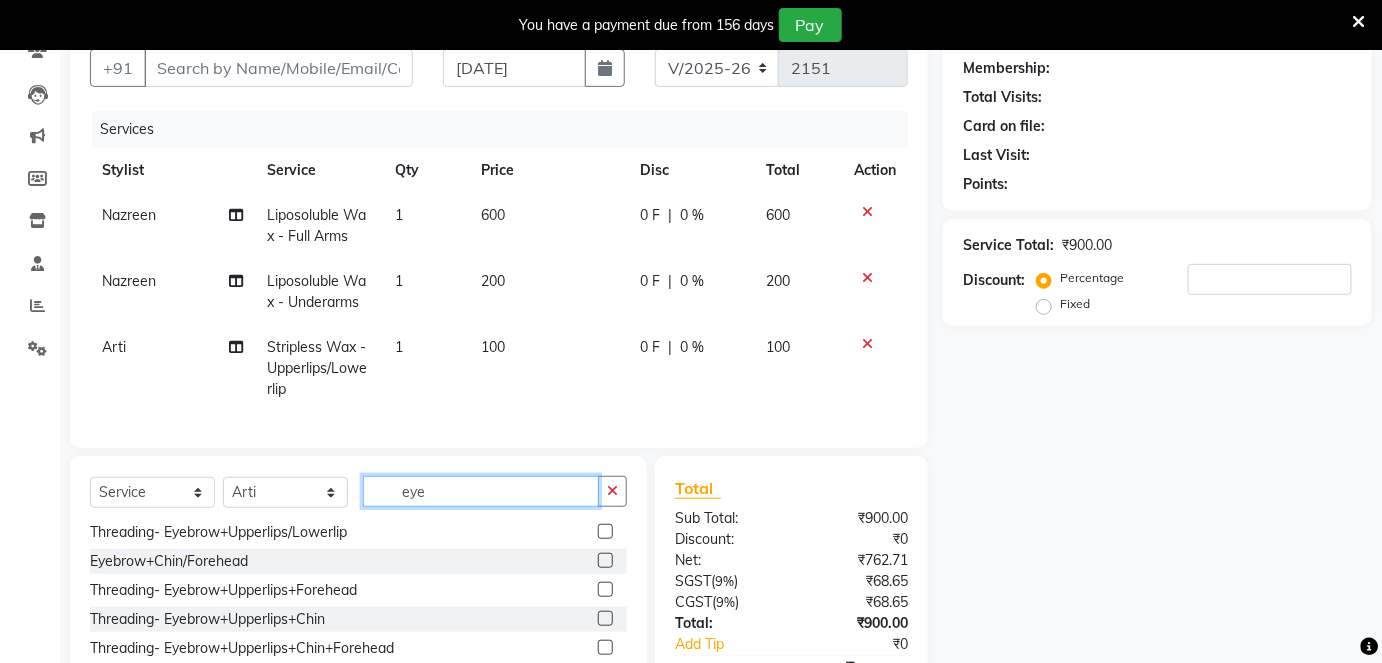 scroll, scrollTop: 32, scrollLeft: 0, axis: vertical 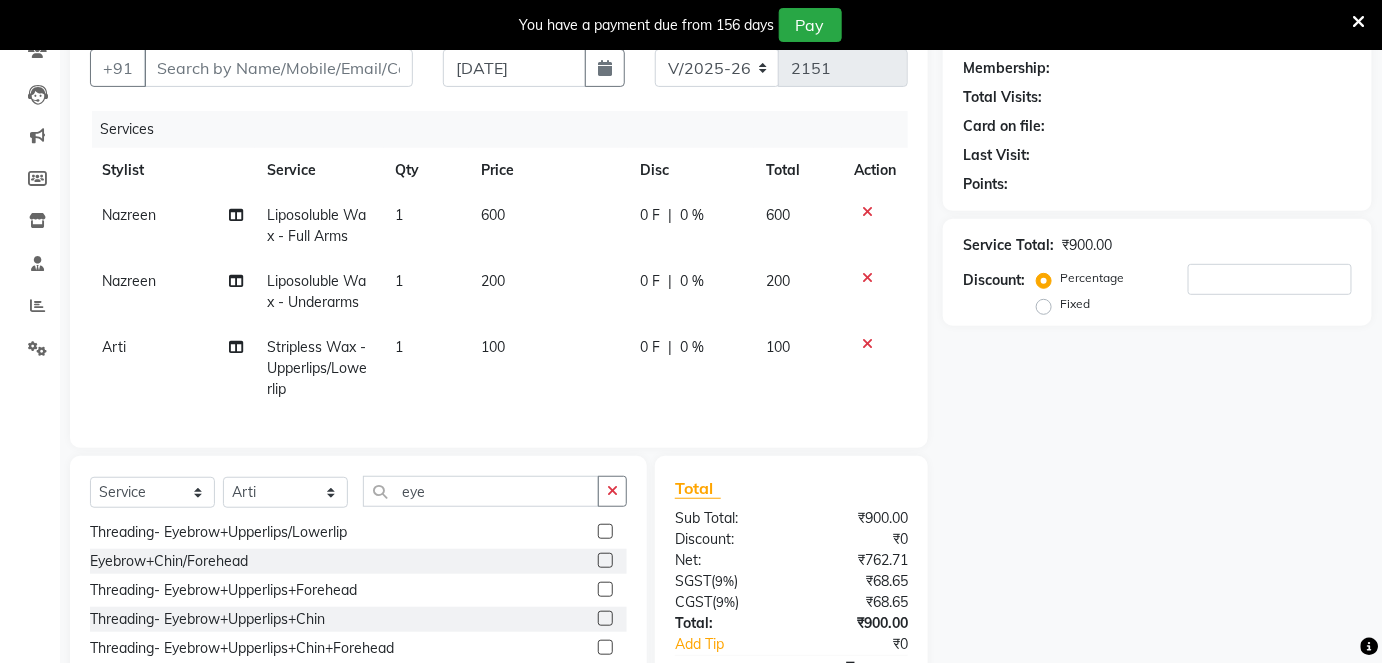 click 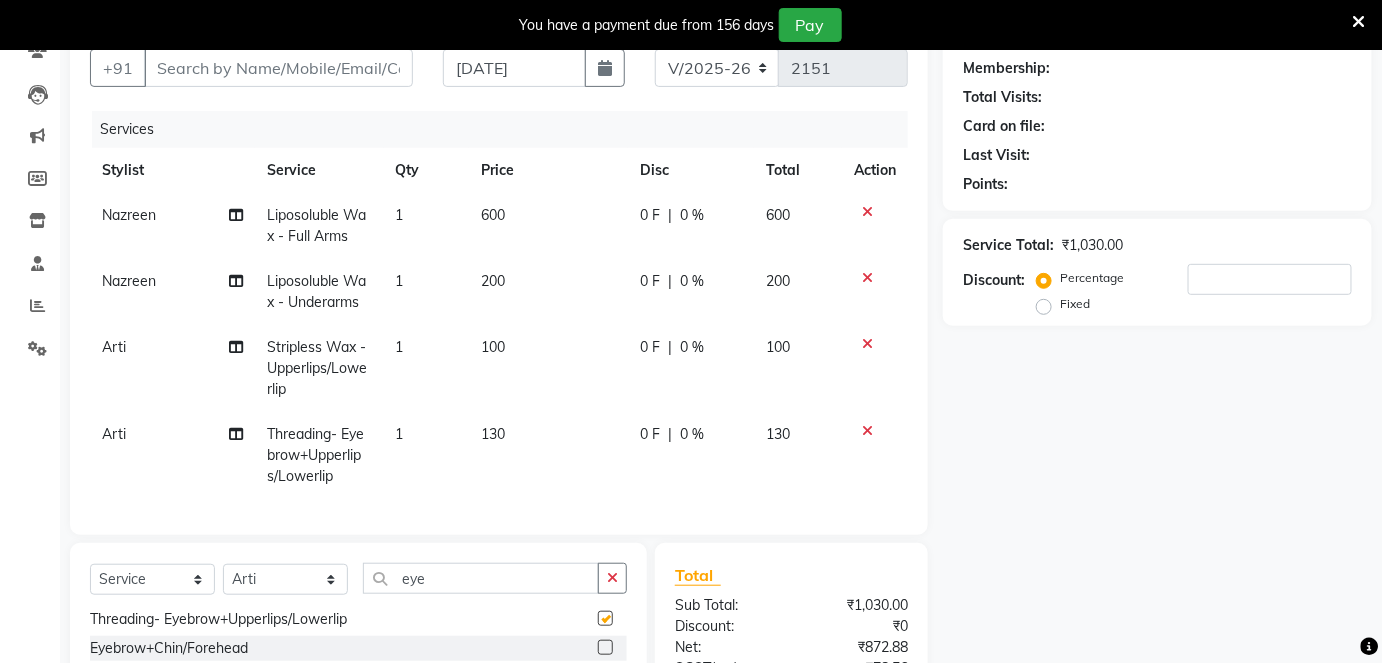 checkbox on "false" 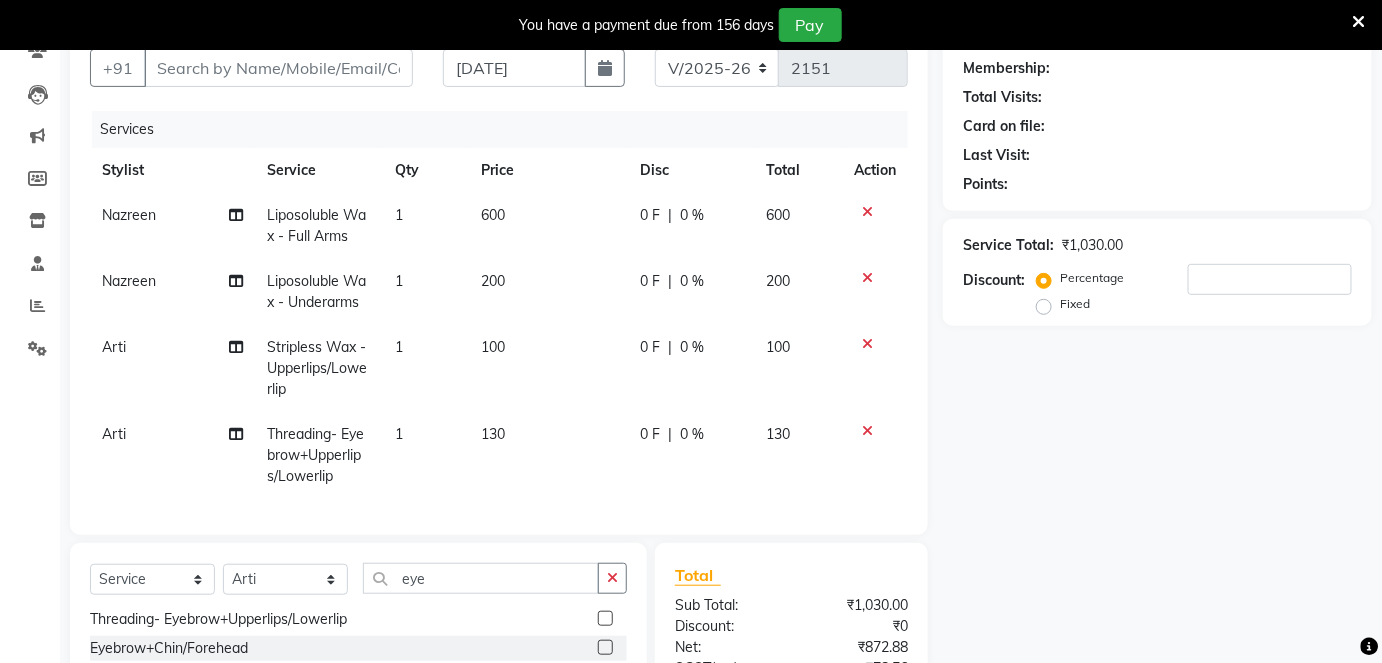 click 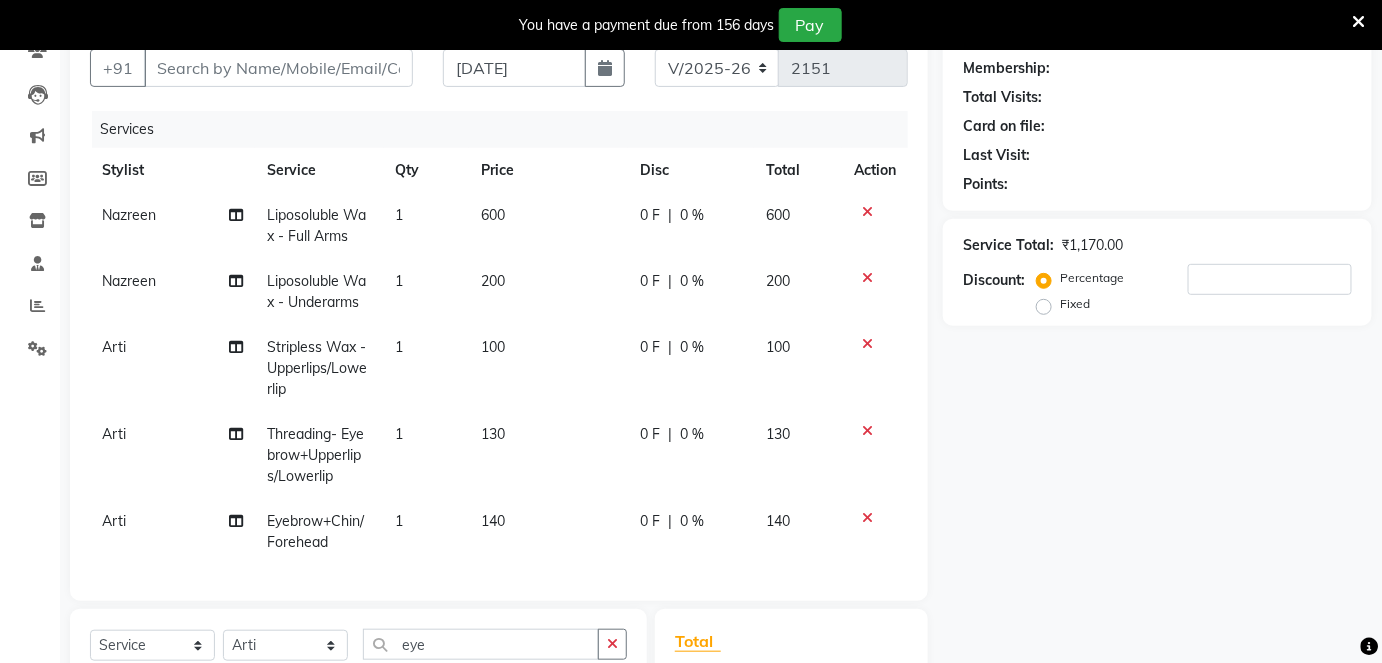 checkbox on "false" 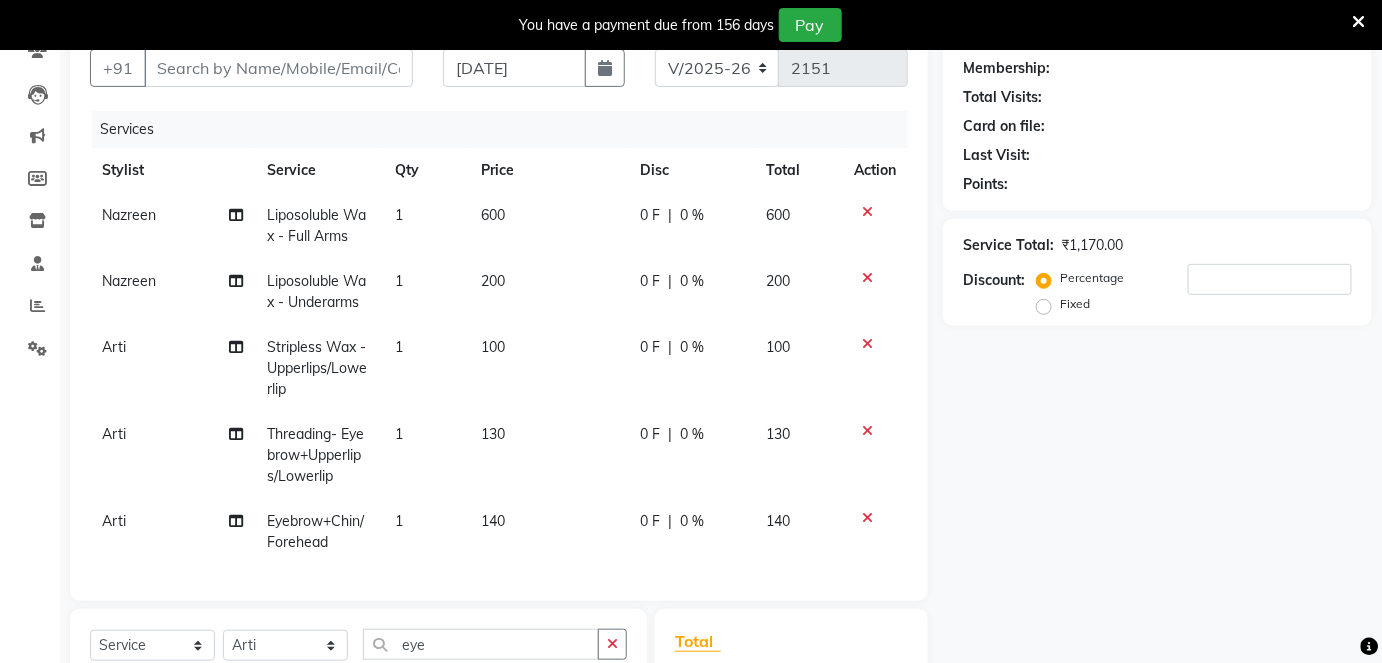 scroll, scrollTop: 0, scrollLeft: 0, axis: both 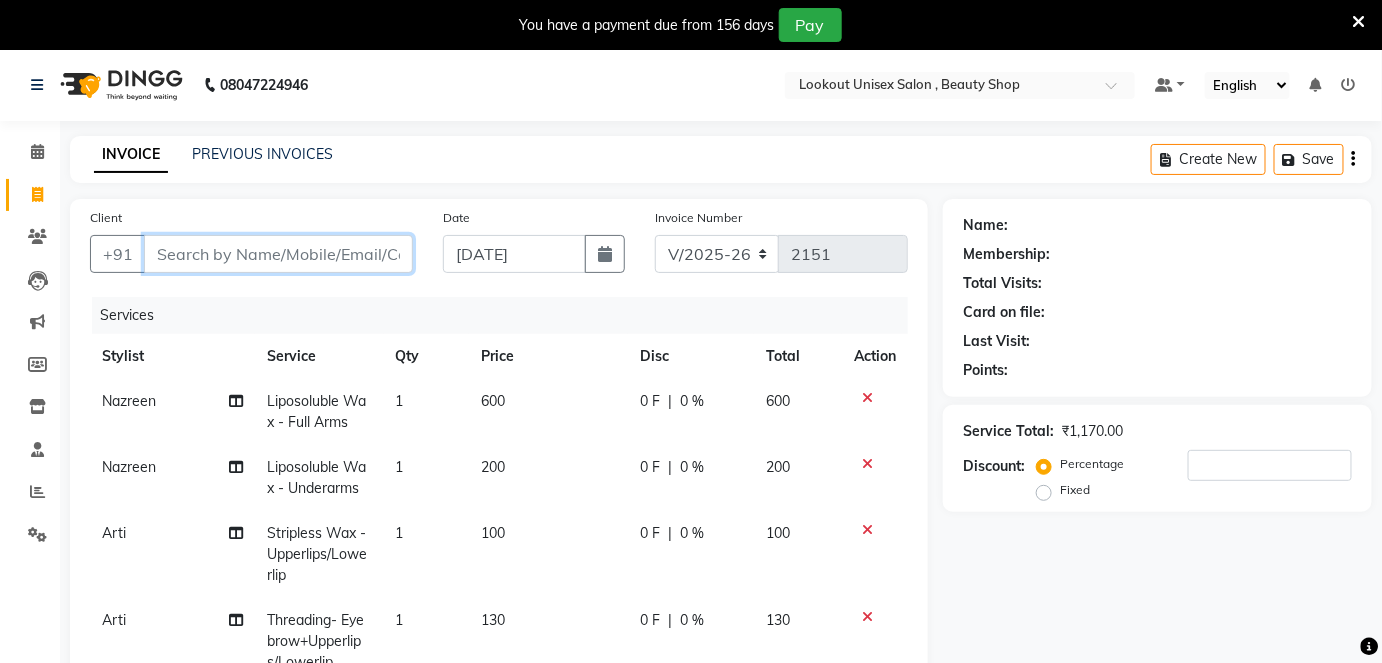click on "Client" at bounding box center [278, 254] 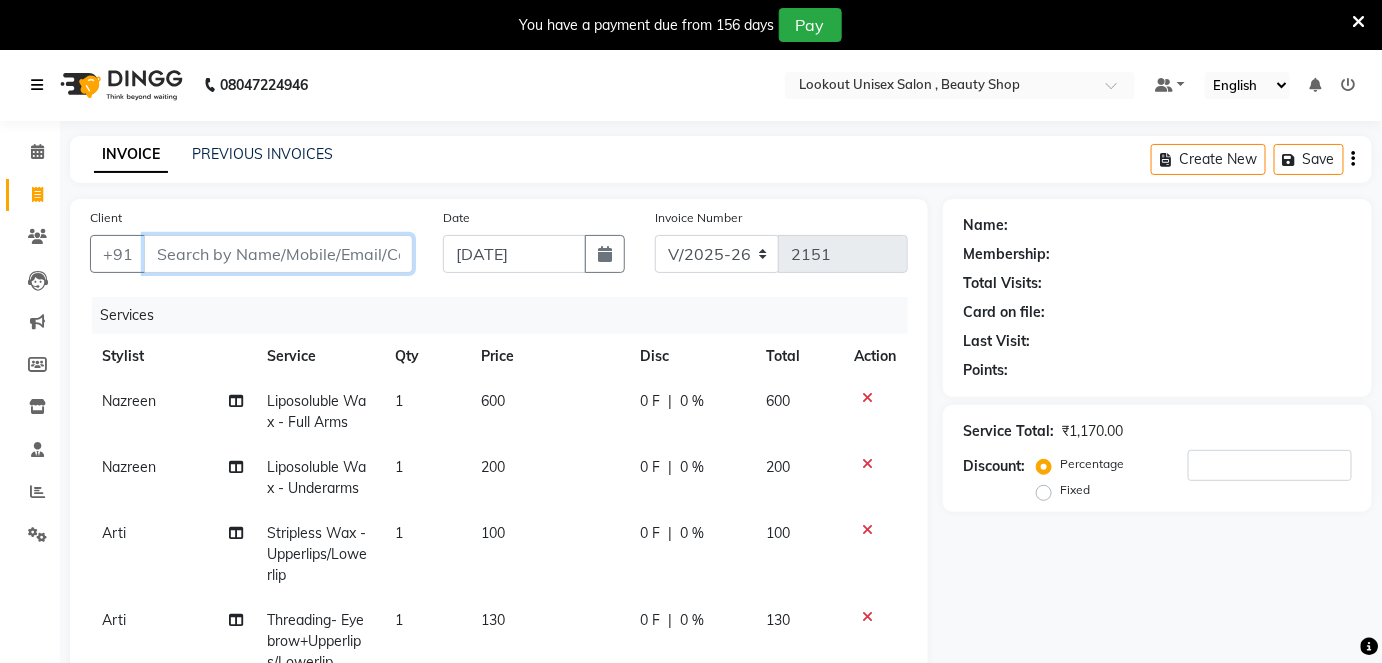 type on "9" 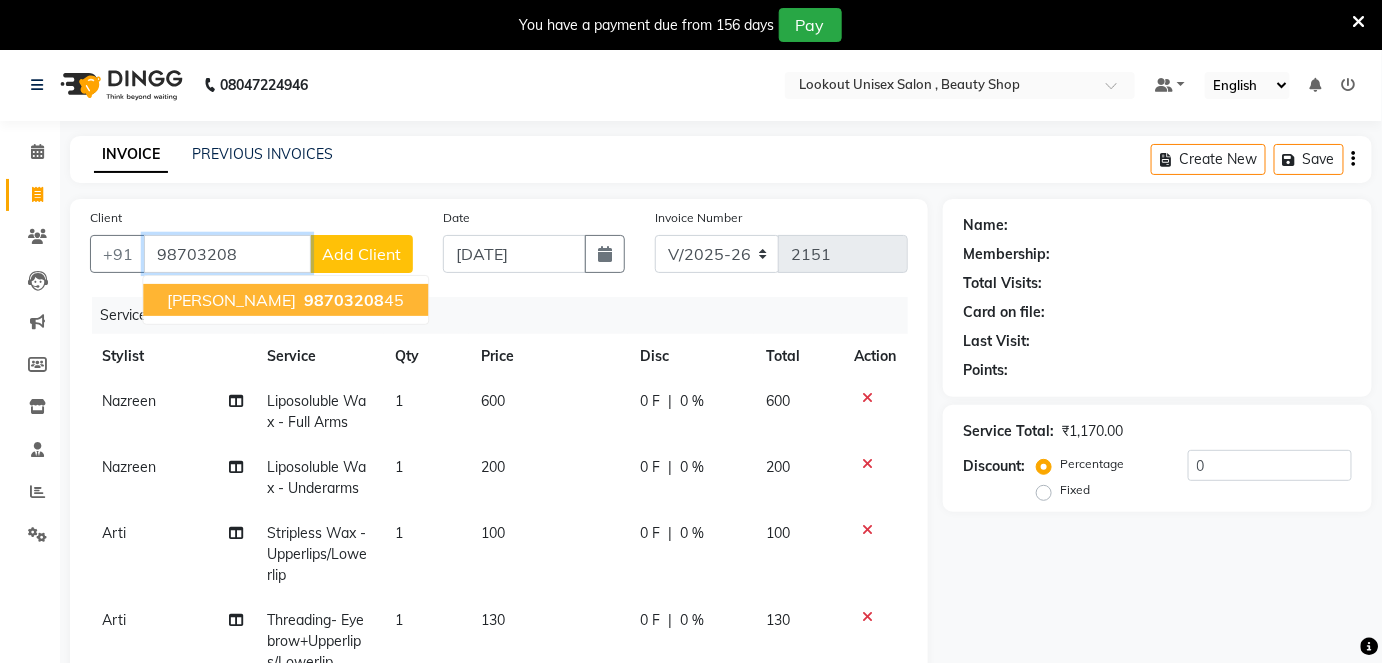 click on "[PERSON_NAME]" at bounding box center [231, 300] 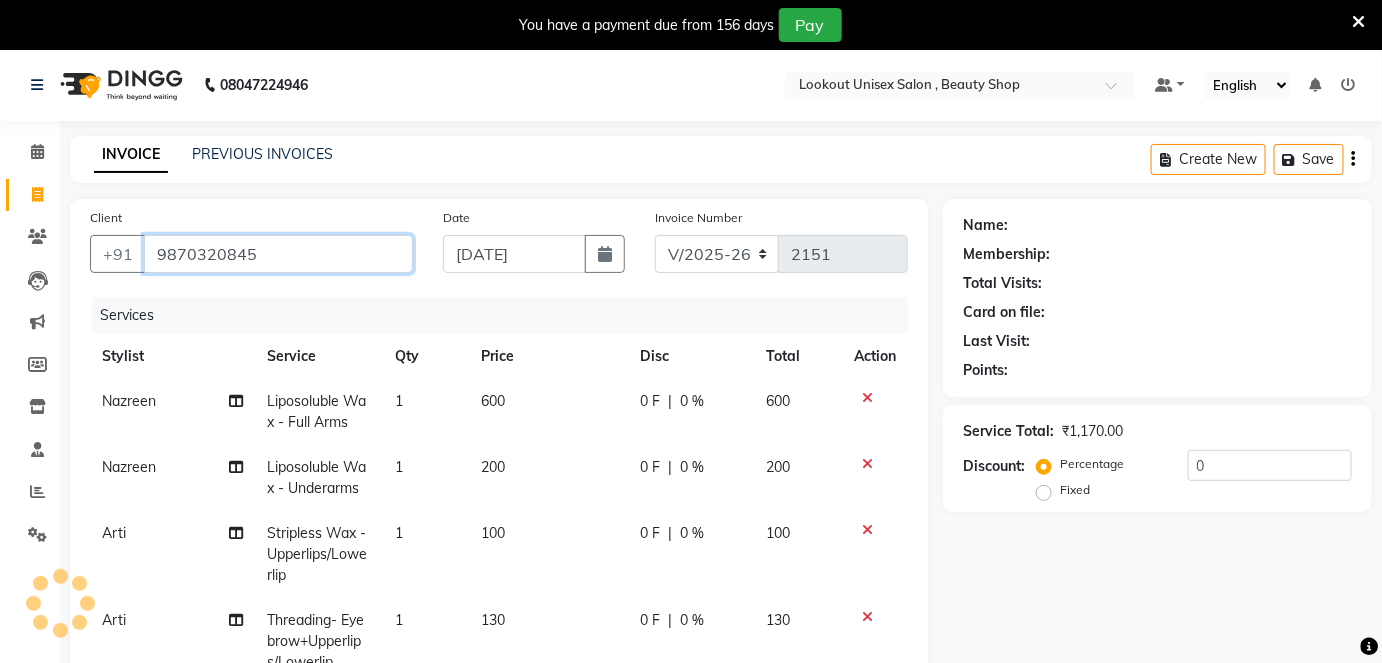 type on "9870320845" 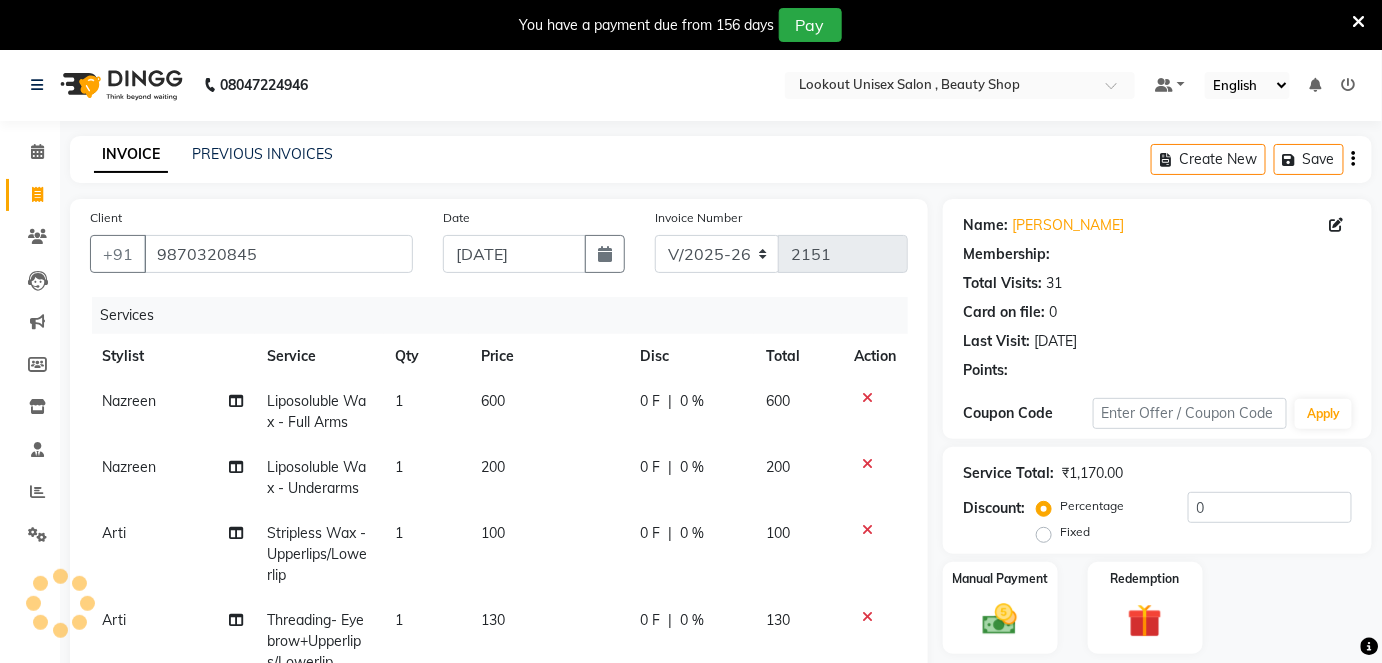 type on "20" 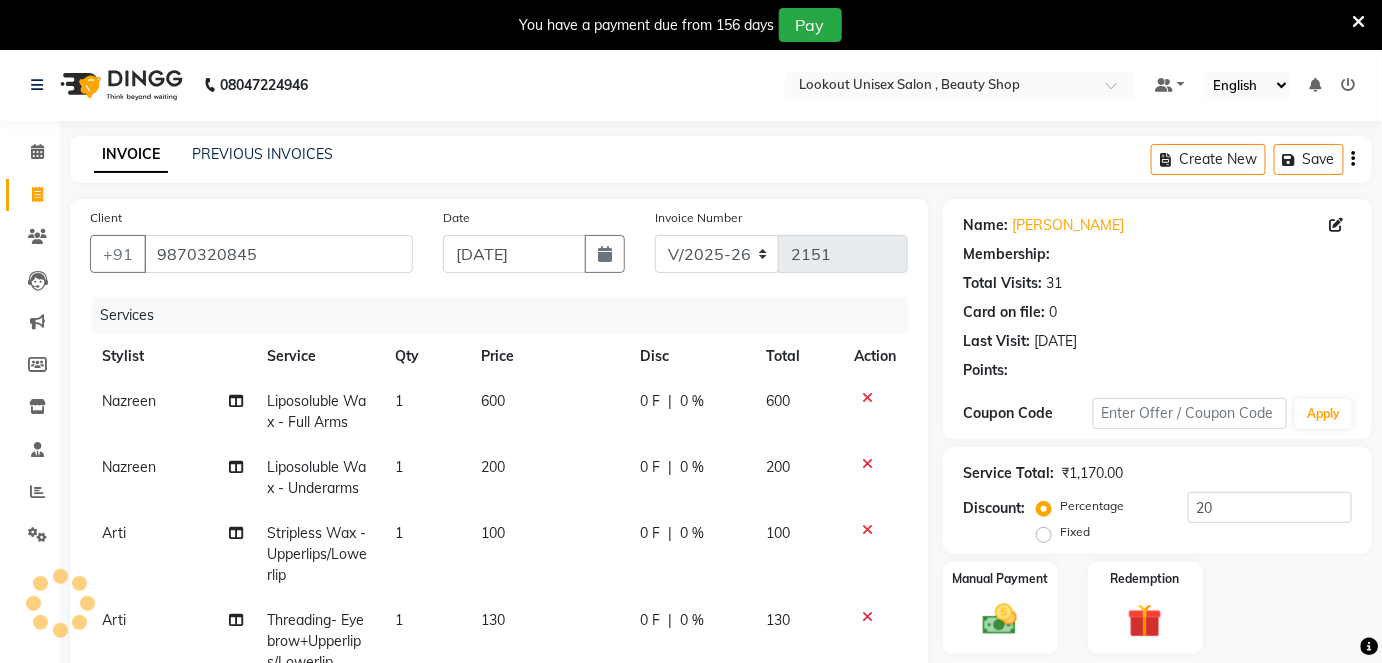 select on "1: Object" 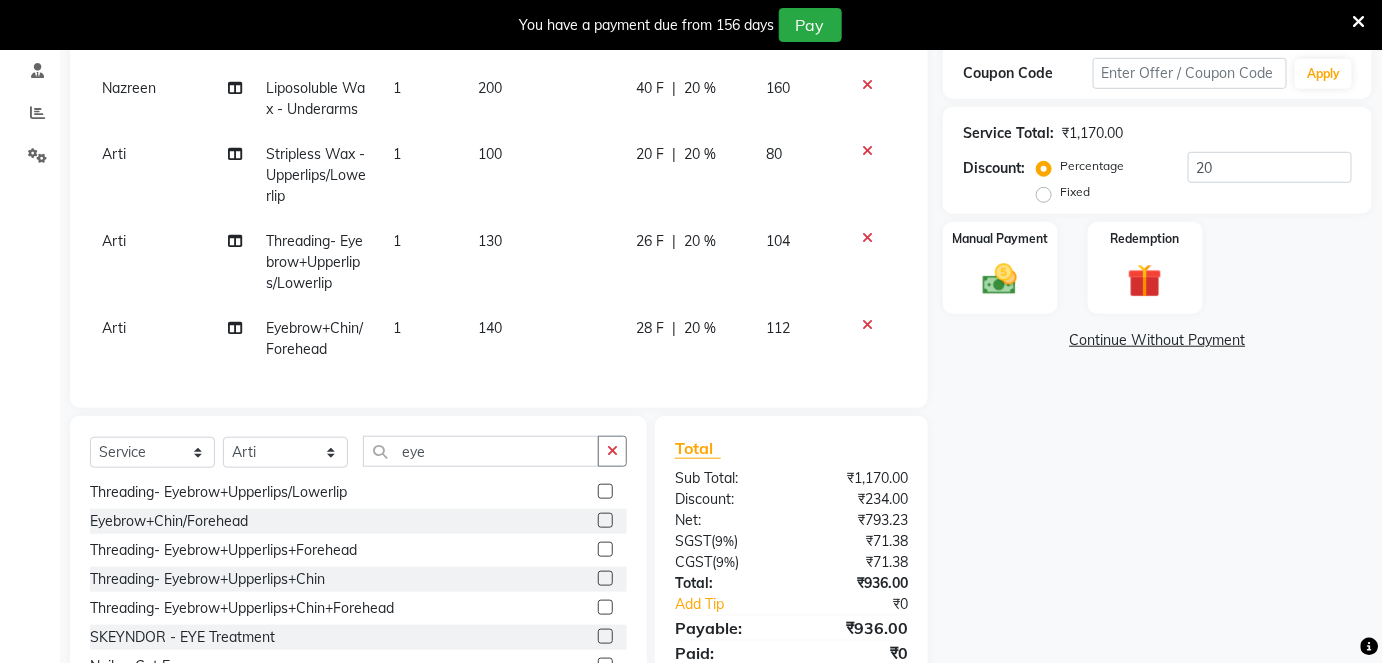 scroll, scrollTop: 288, scrollLeft: 0, axis: vertical 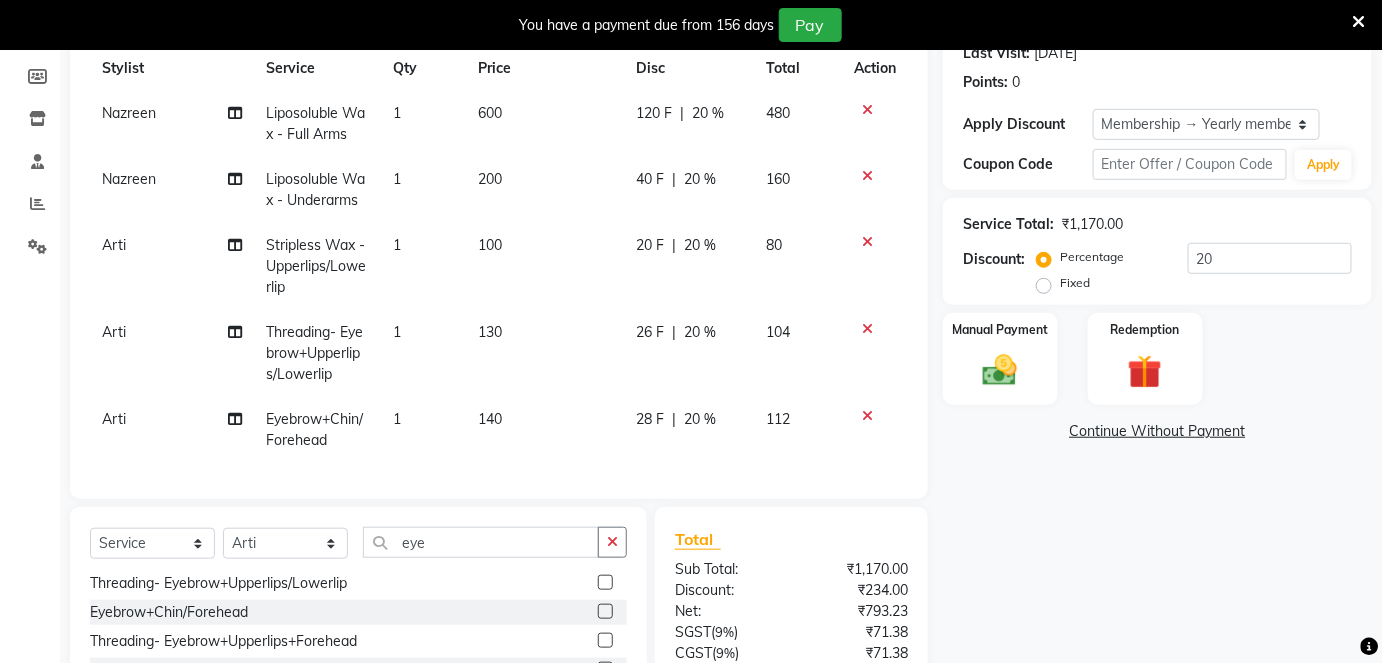 click 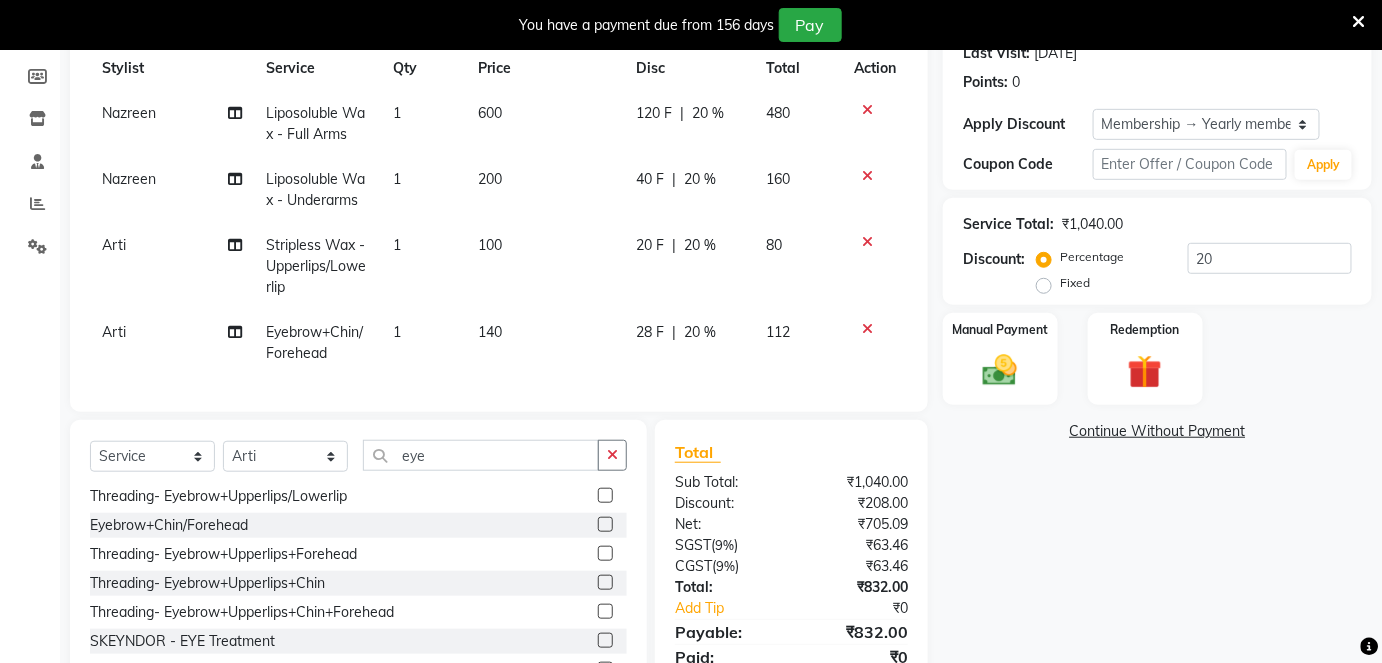 click 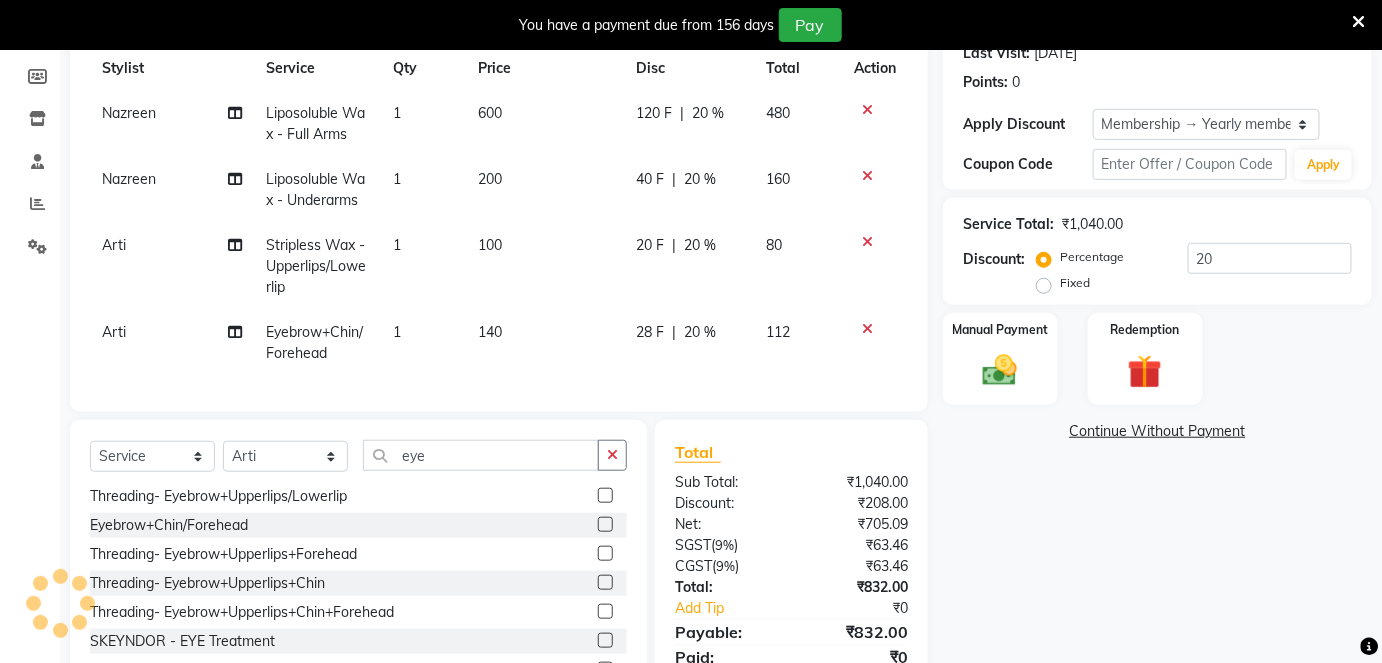 scroll, scrollTop: 0, scrollLeft: 0, axis: both 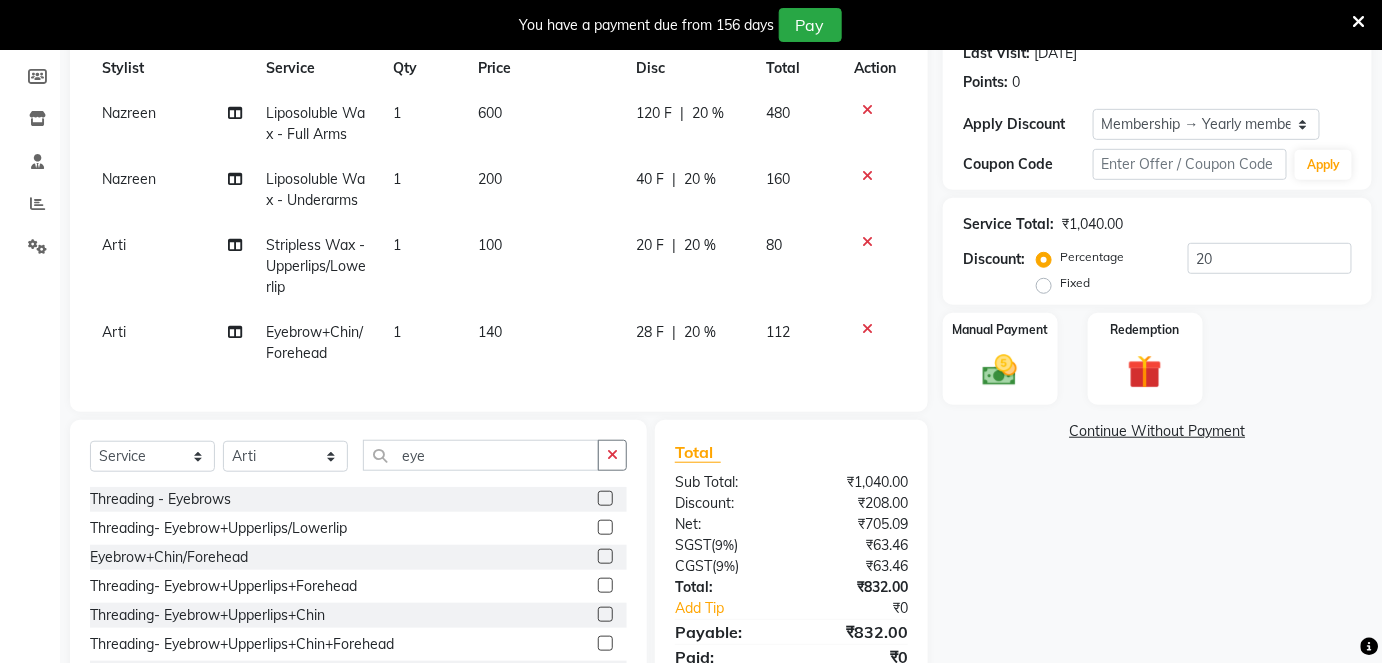 click 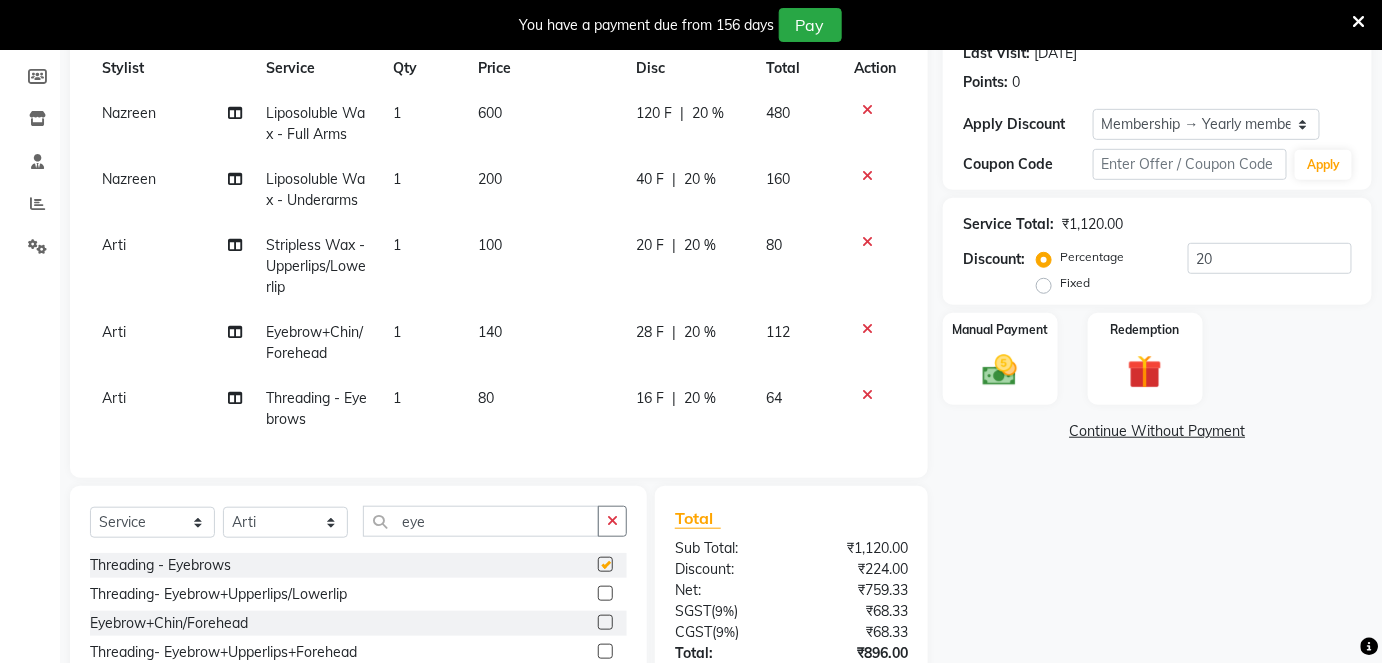 checkbox on "false" 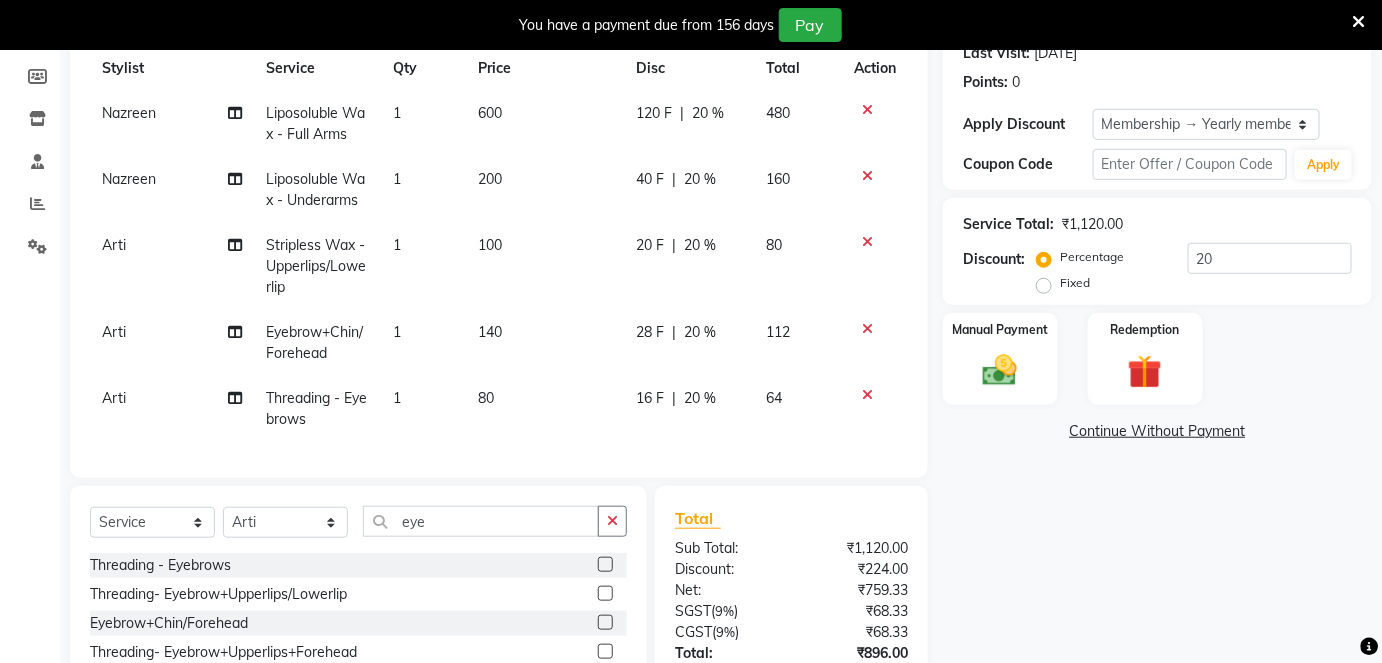 drag, startPoint x: 867, startPoint y: 323, endPoint x: 864, endPoint y: 337, distance: 14.3178215 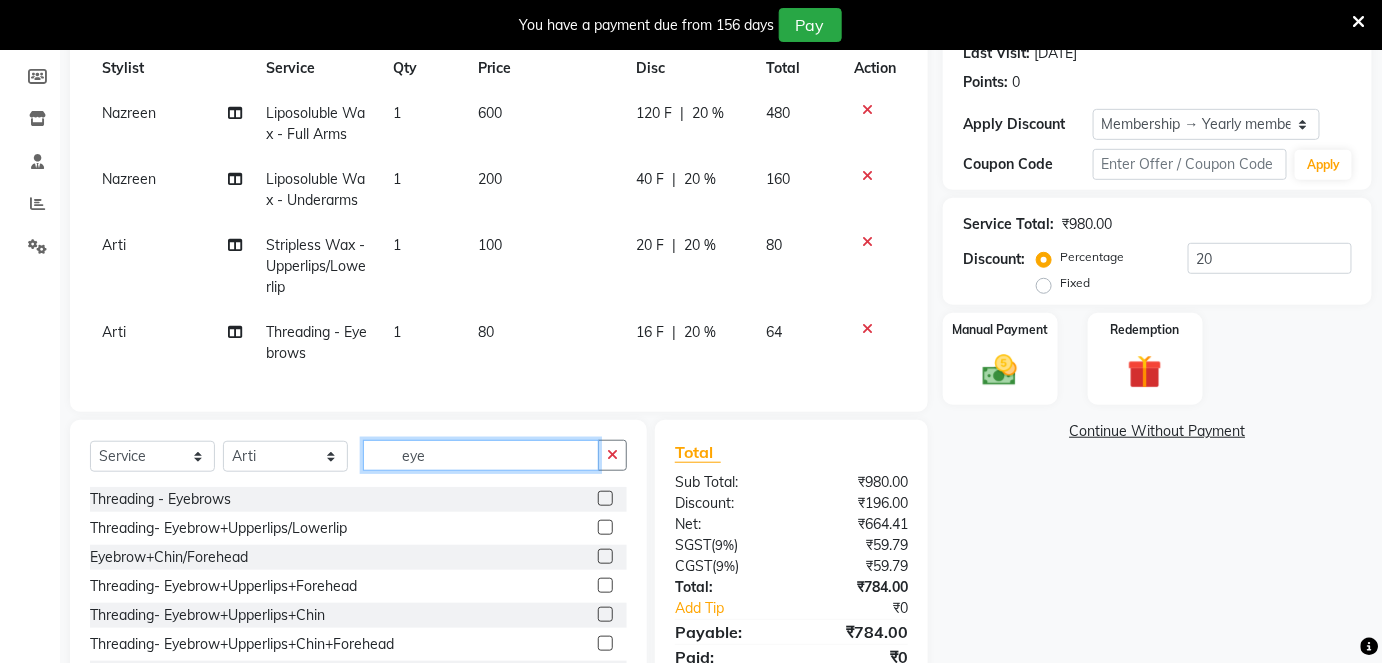 click on "eye" 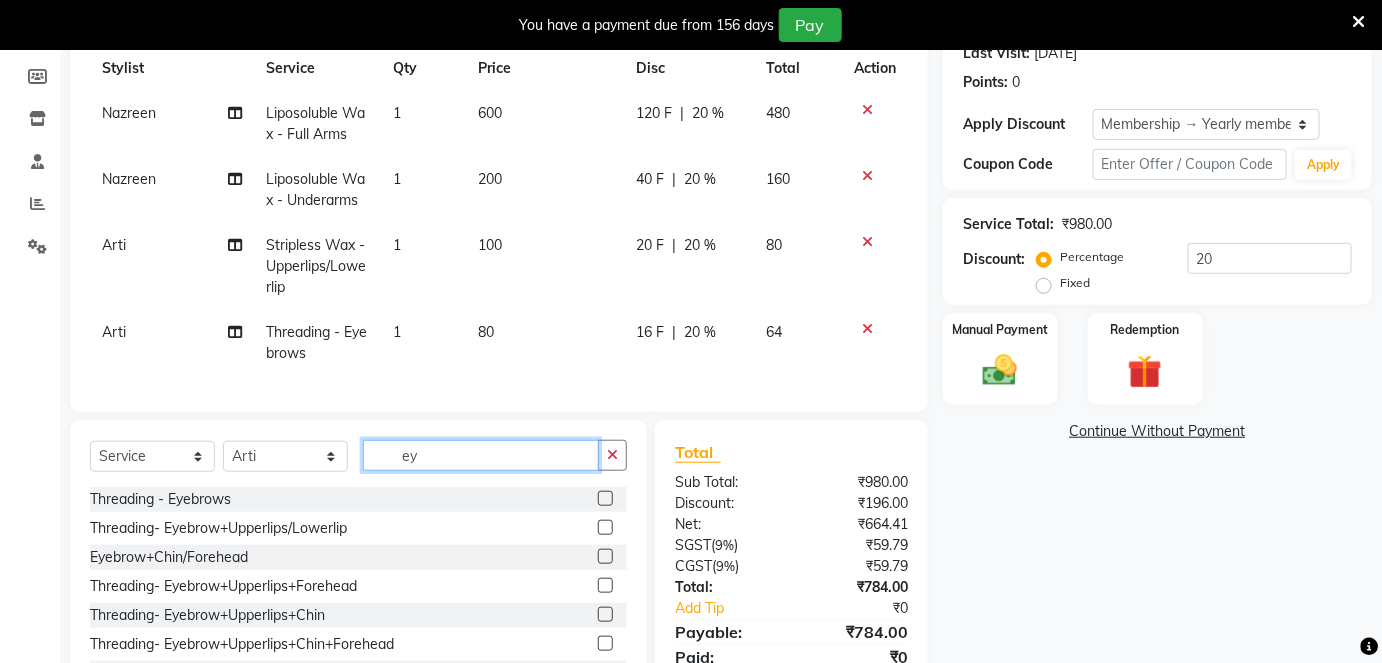 type on "e" 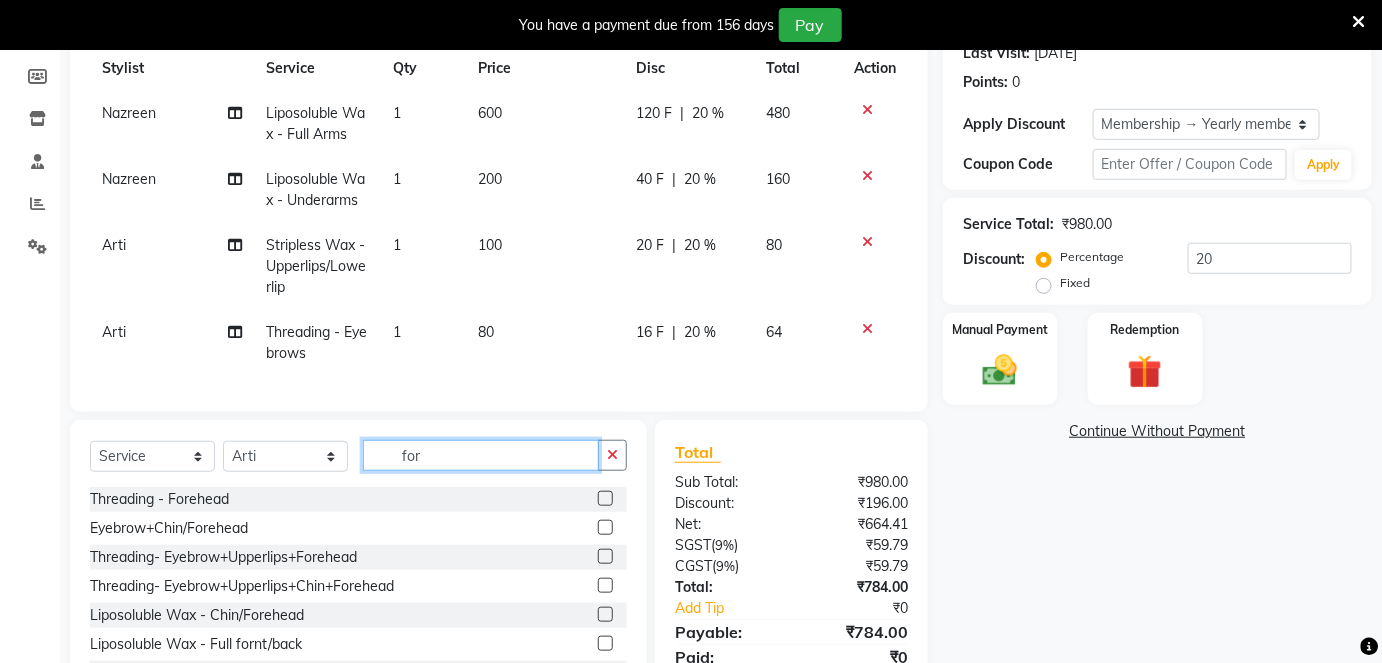 type on "for" 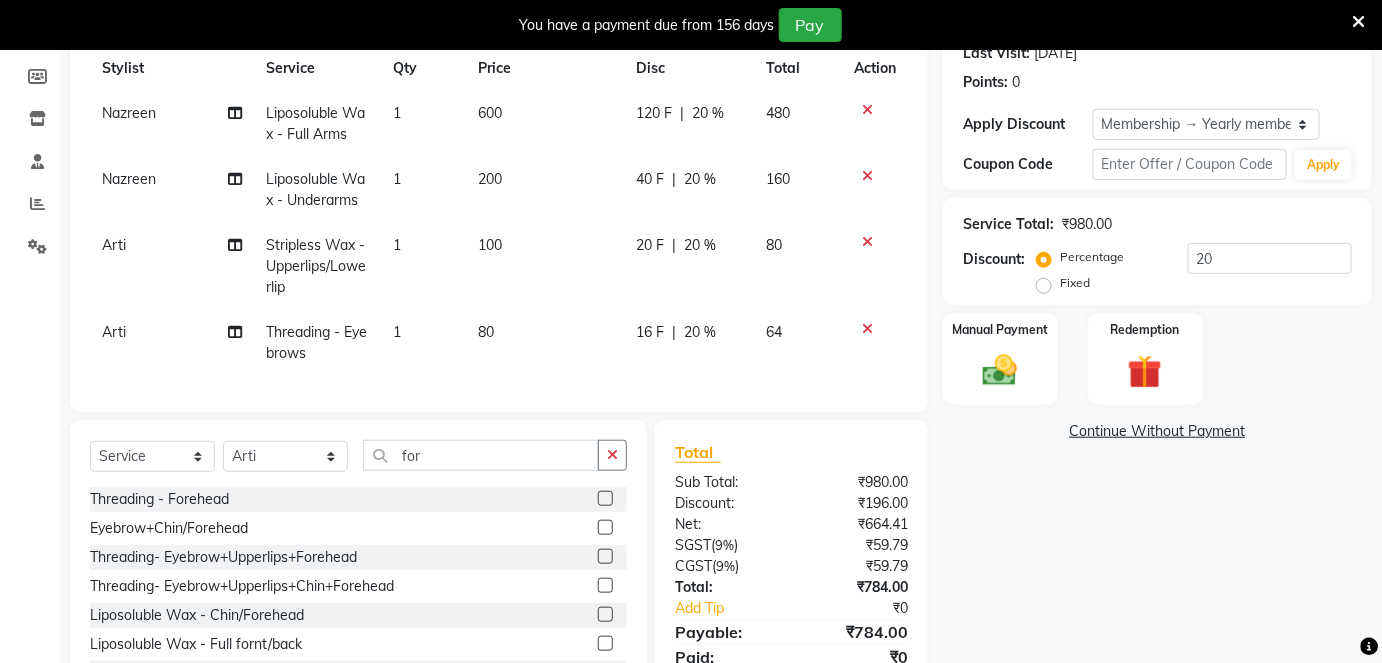 click 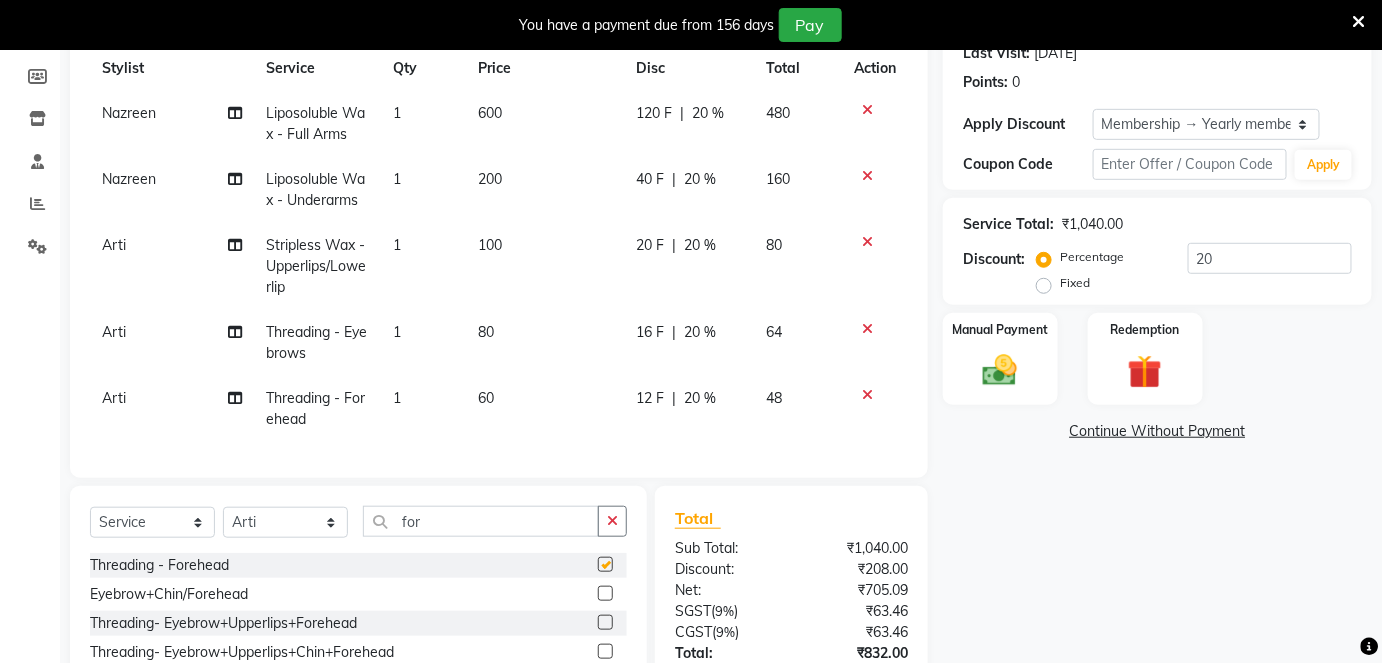 checkbox on "false" 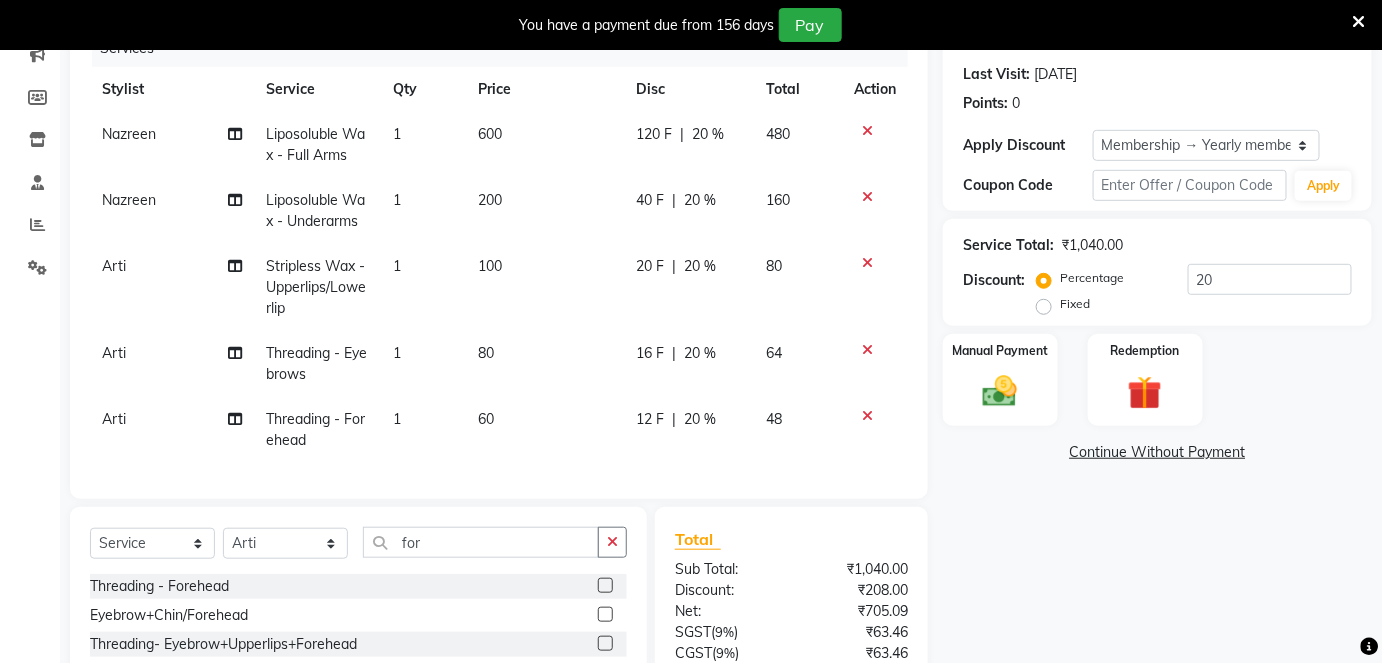 scroll, scrollTop: 449, scrollLeft: 0, axis: vertical 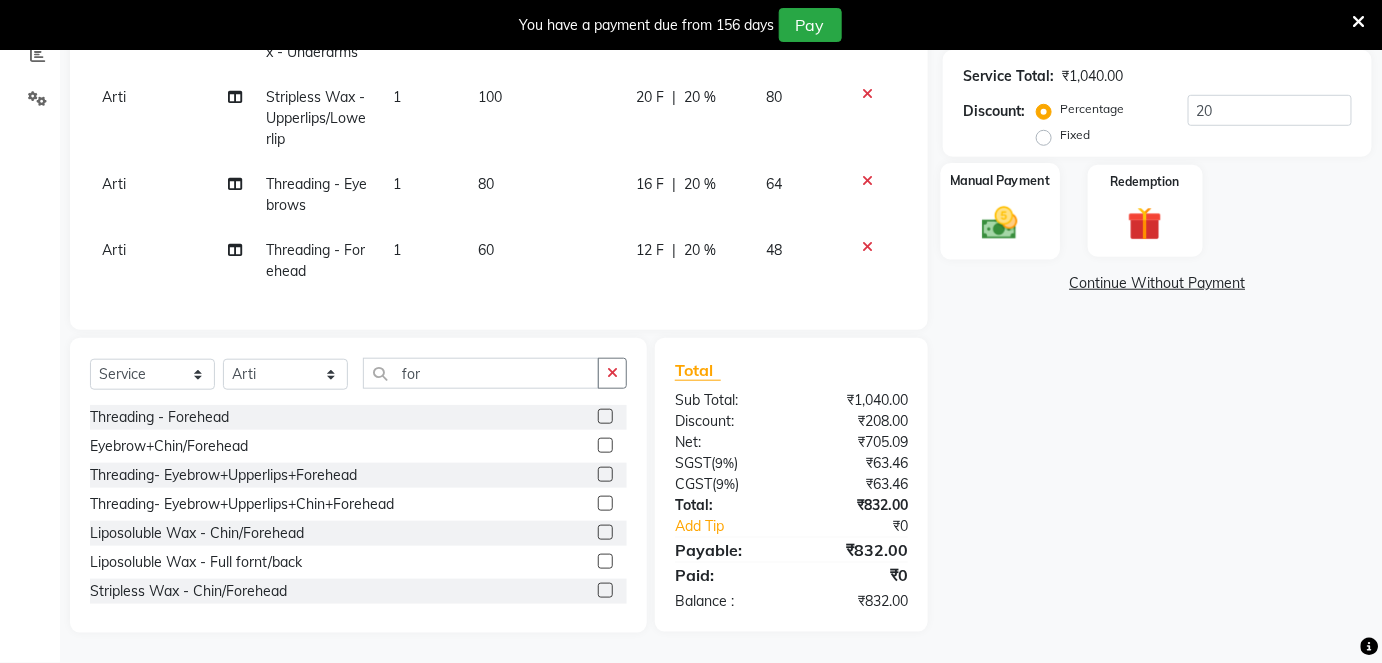 click 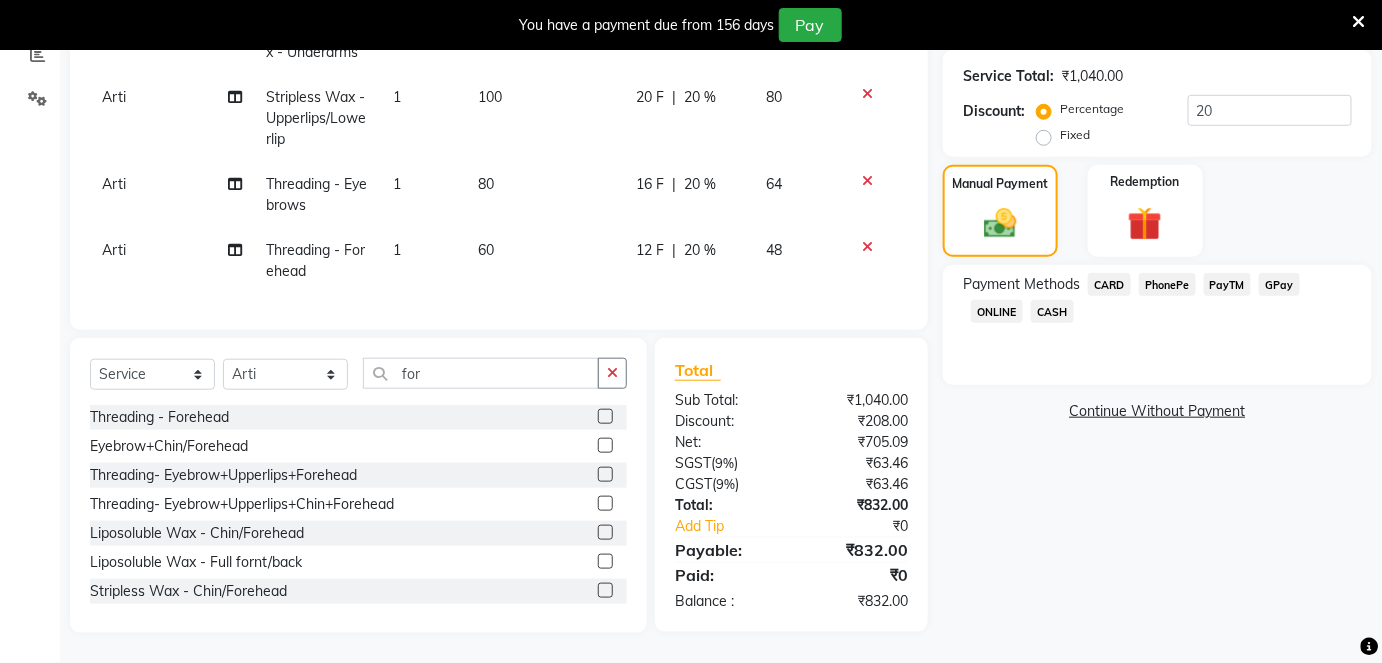 click on "CASH" 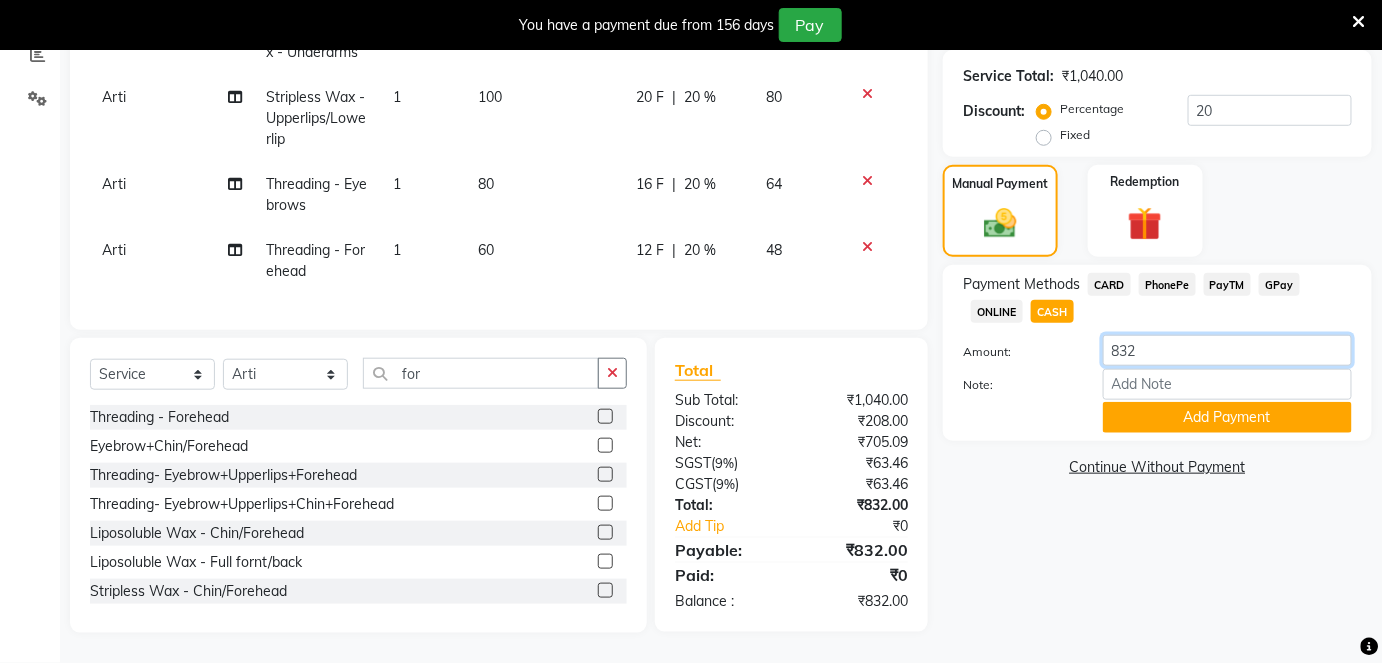 click on "832" 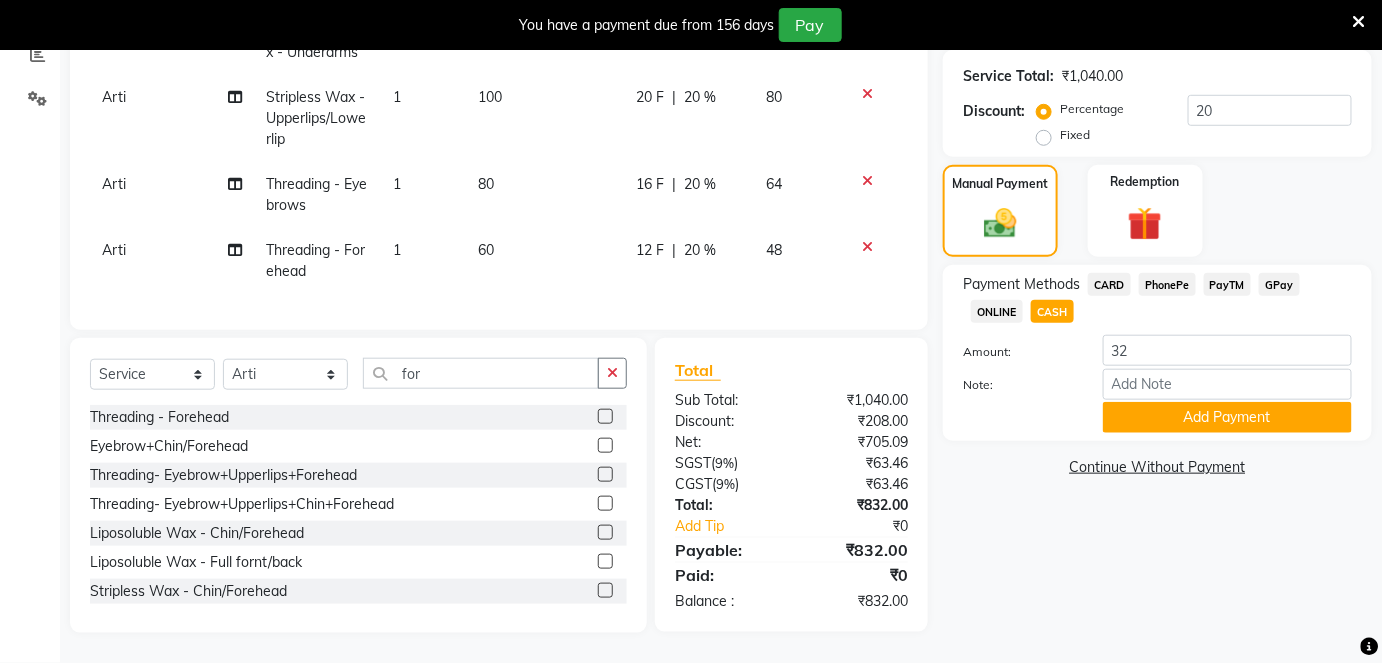 click on "PayTM" 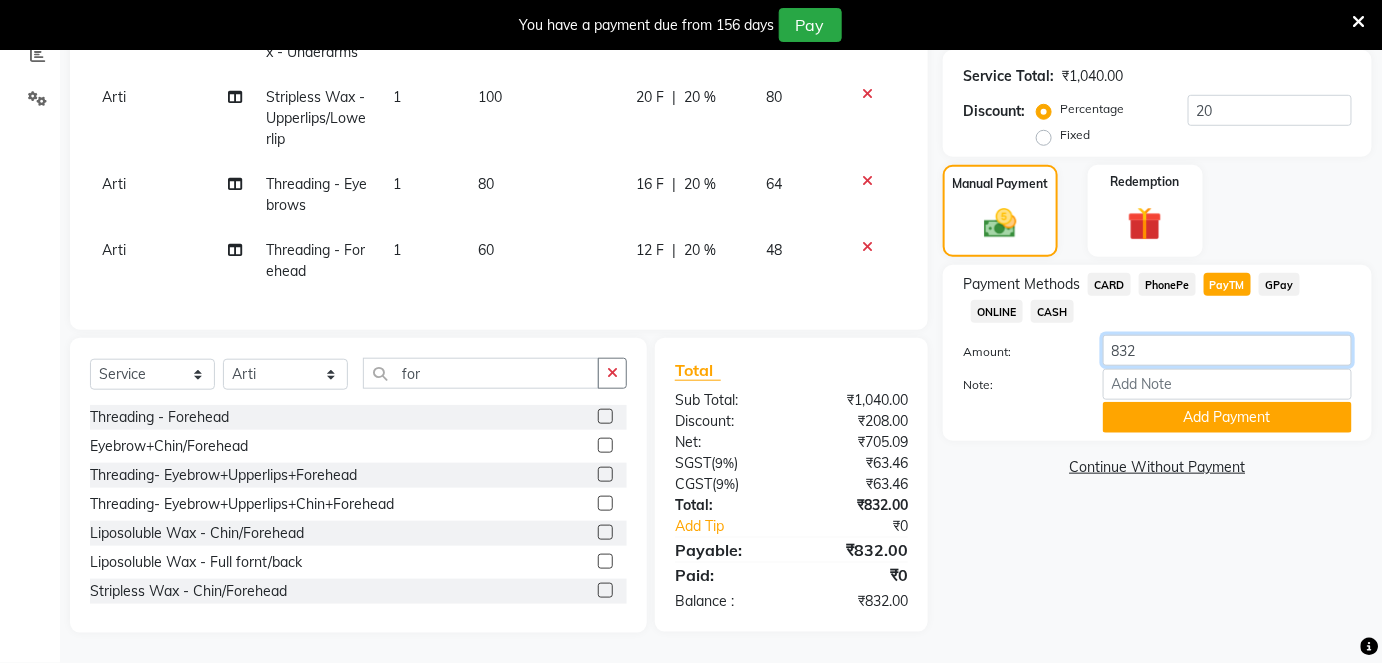 click on "832" 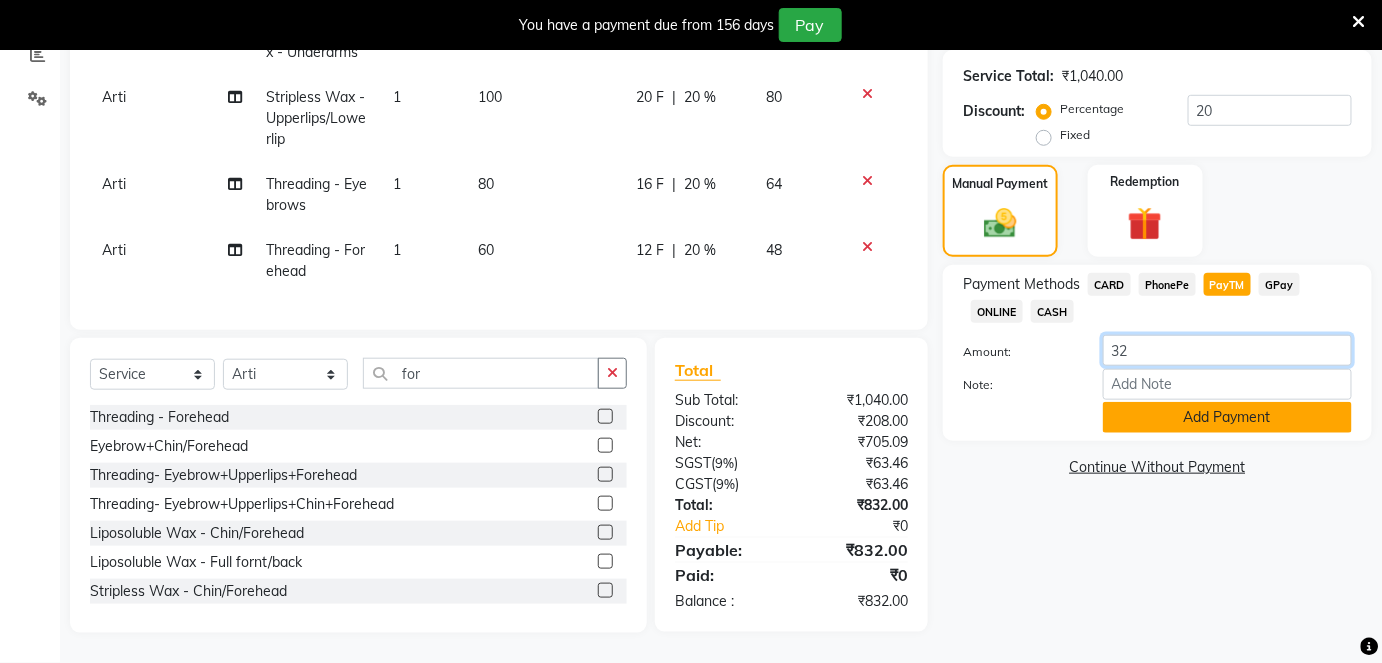 type on "32" 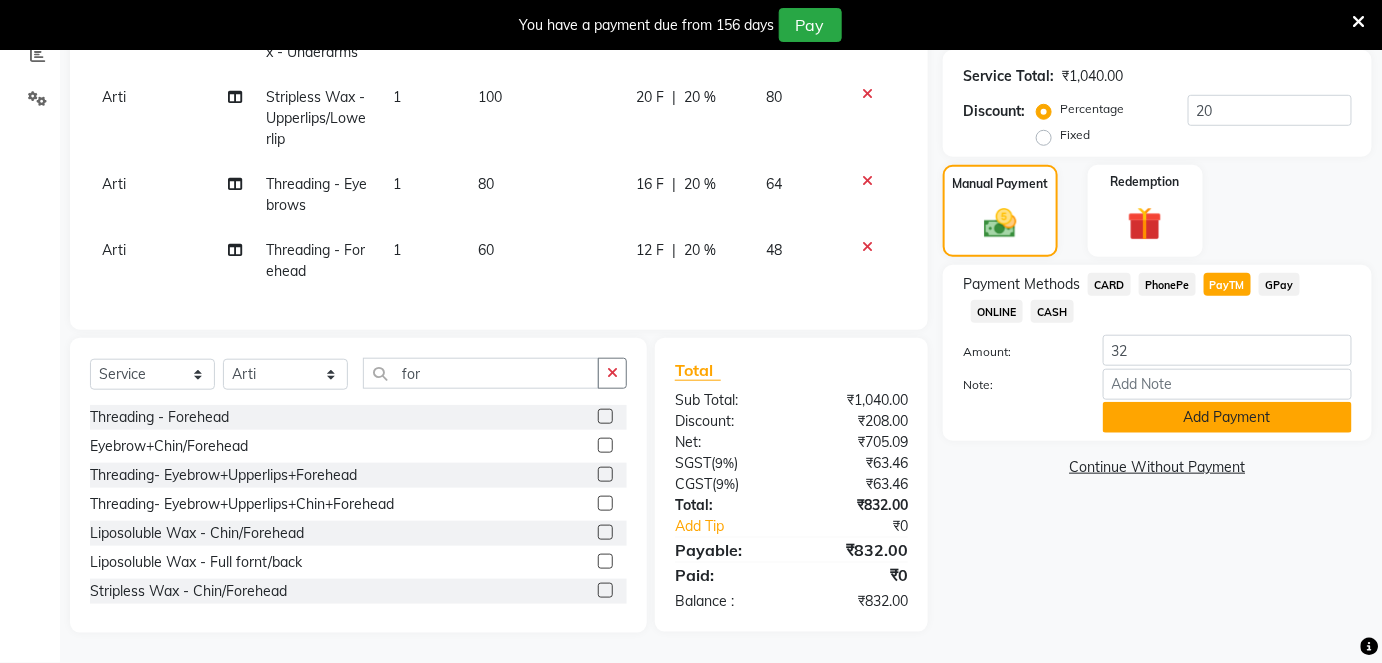 click on "Add Payment" 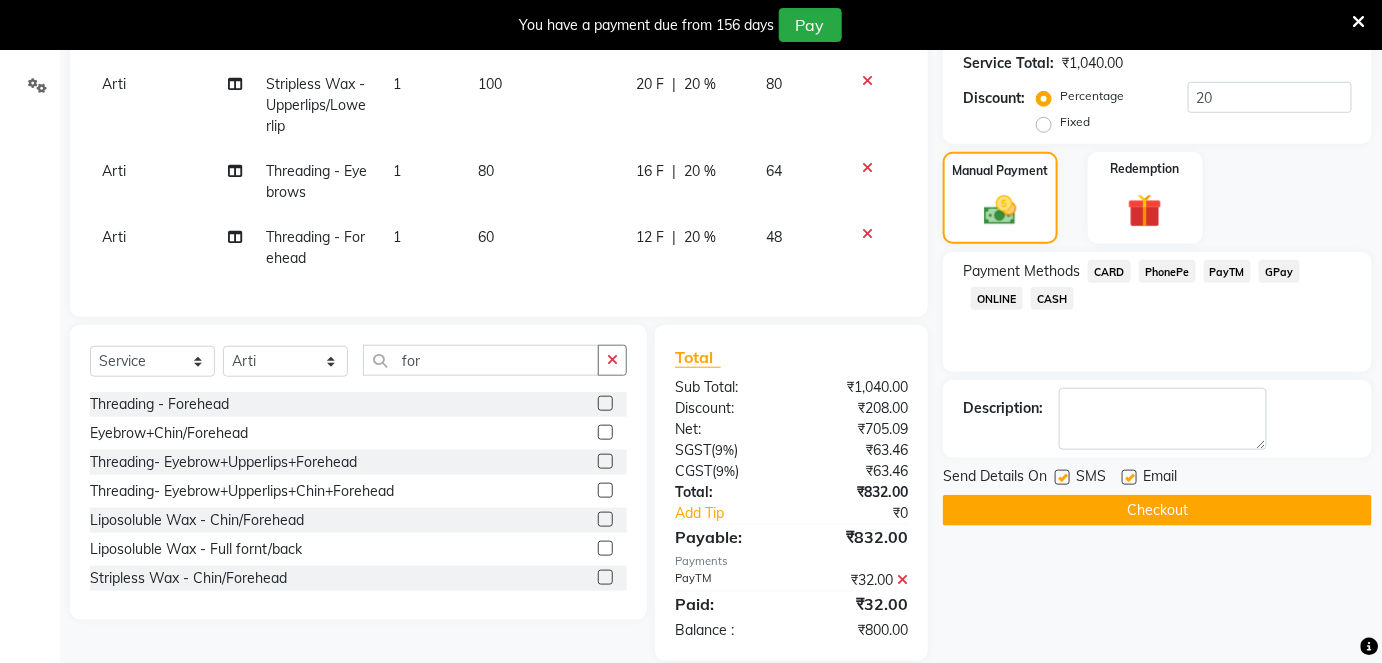 scroll, scrollTop: 489, scrollLeft: 0, axis: vertical 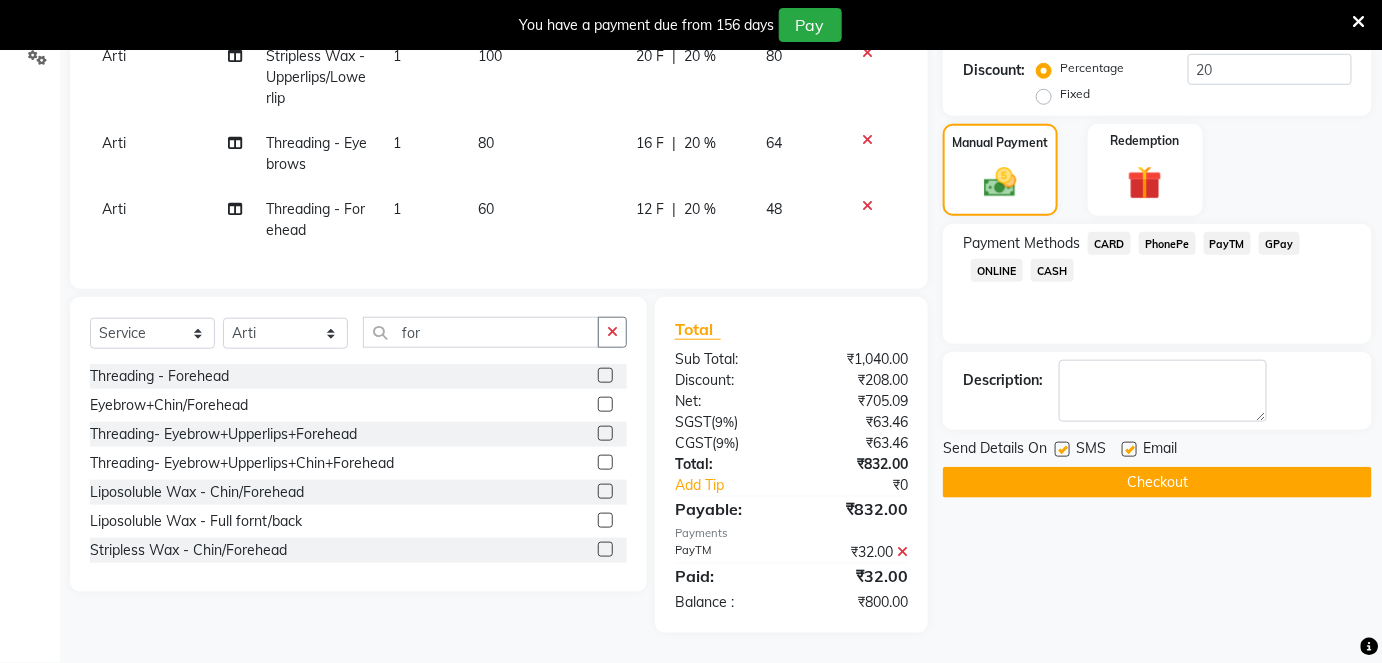 click on "CASH" 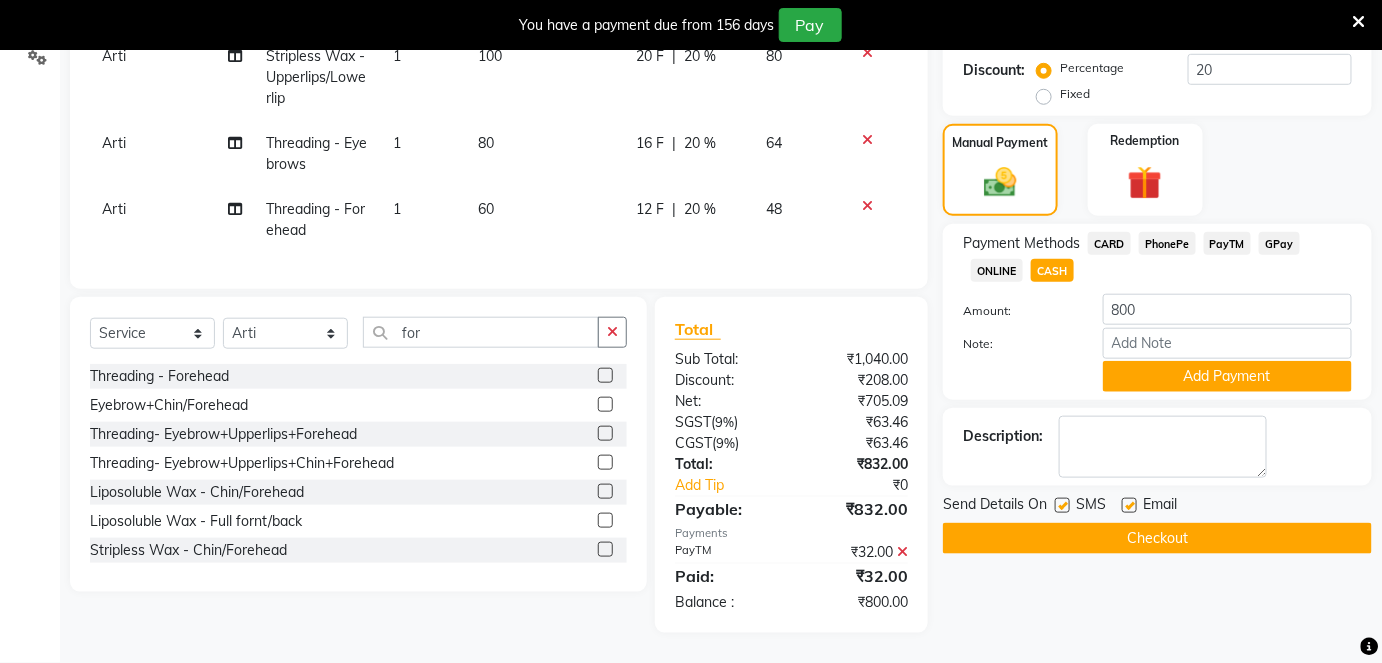 click on "Add Payment" 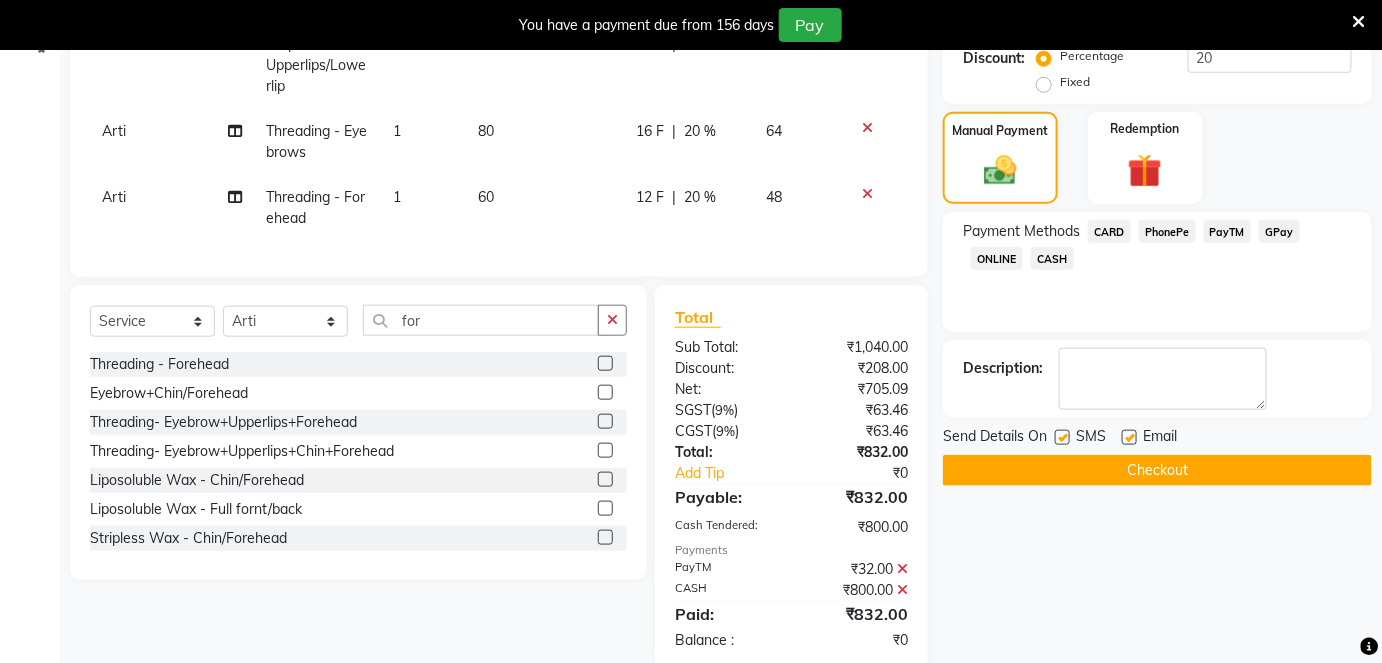 scroll, scrollTop: 539, scrollLeft: 0, axis: vertical 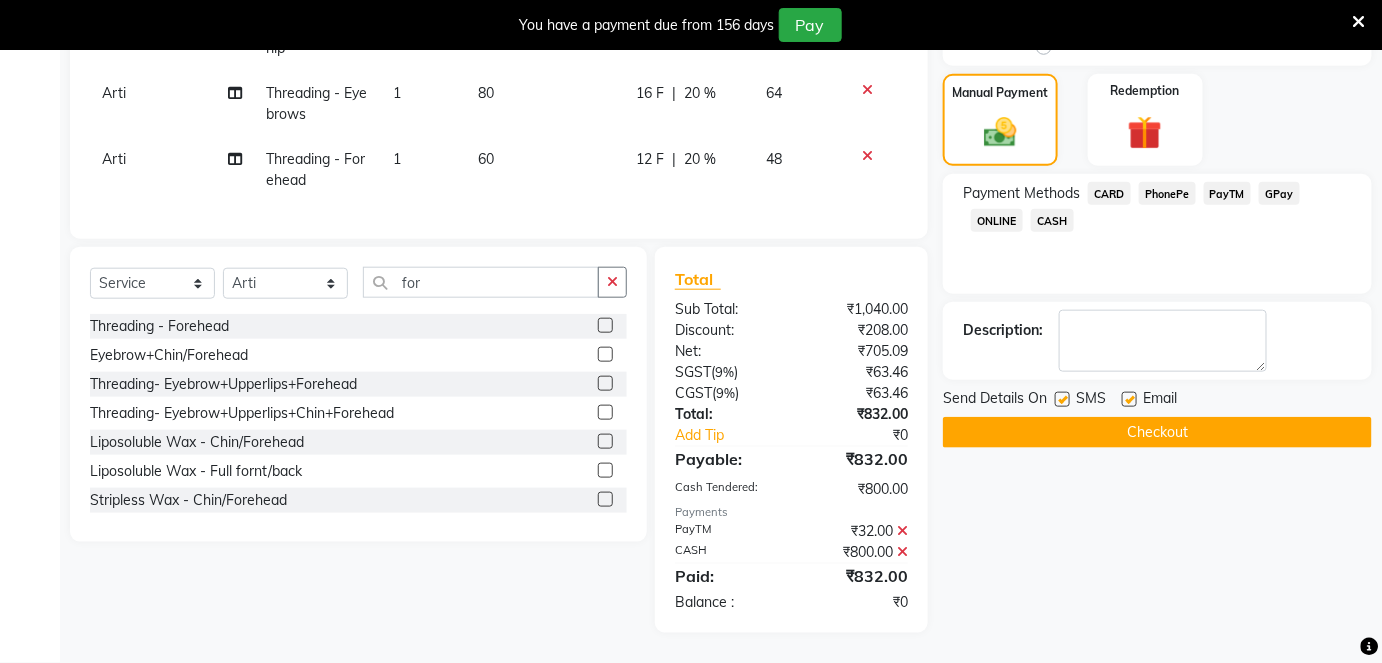 click 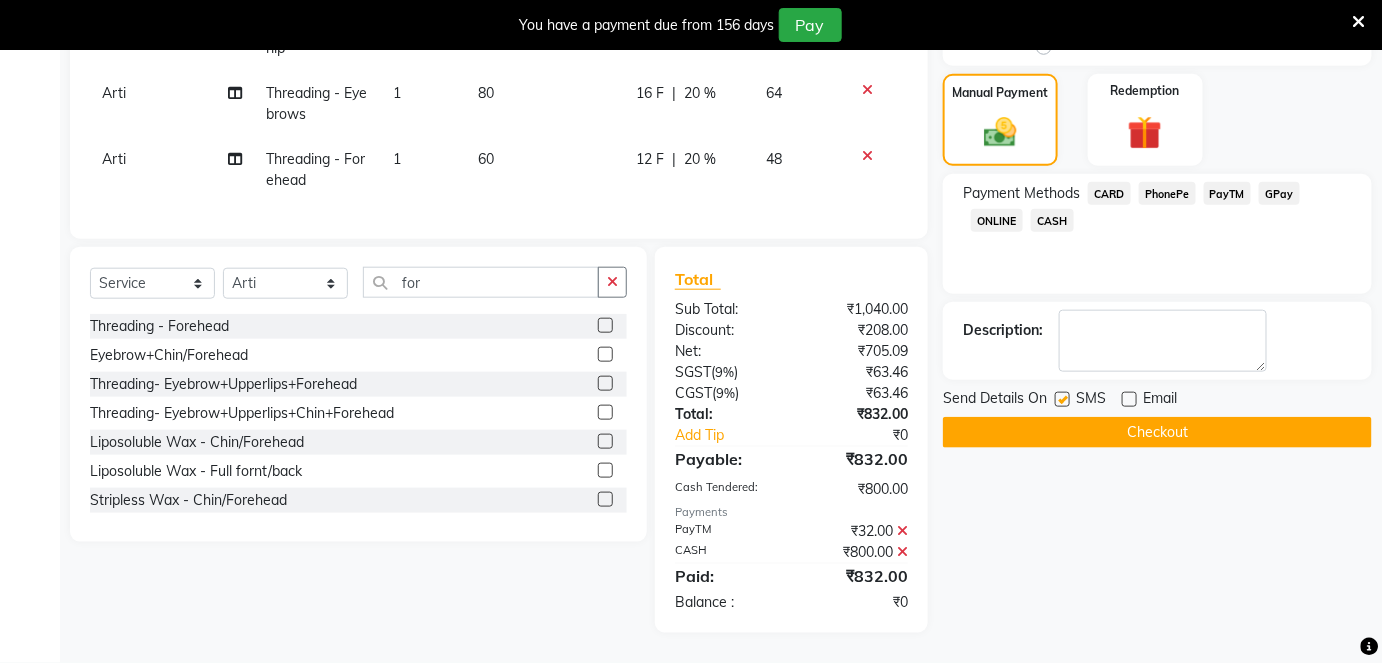 click on "Checkout" 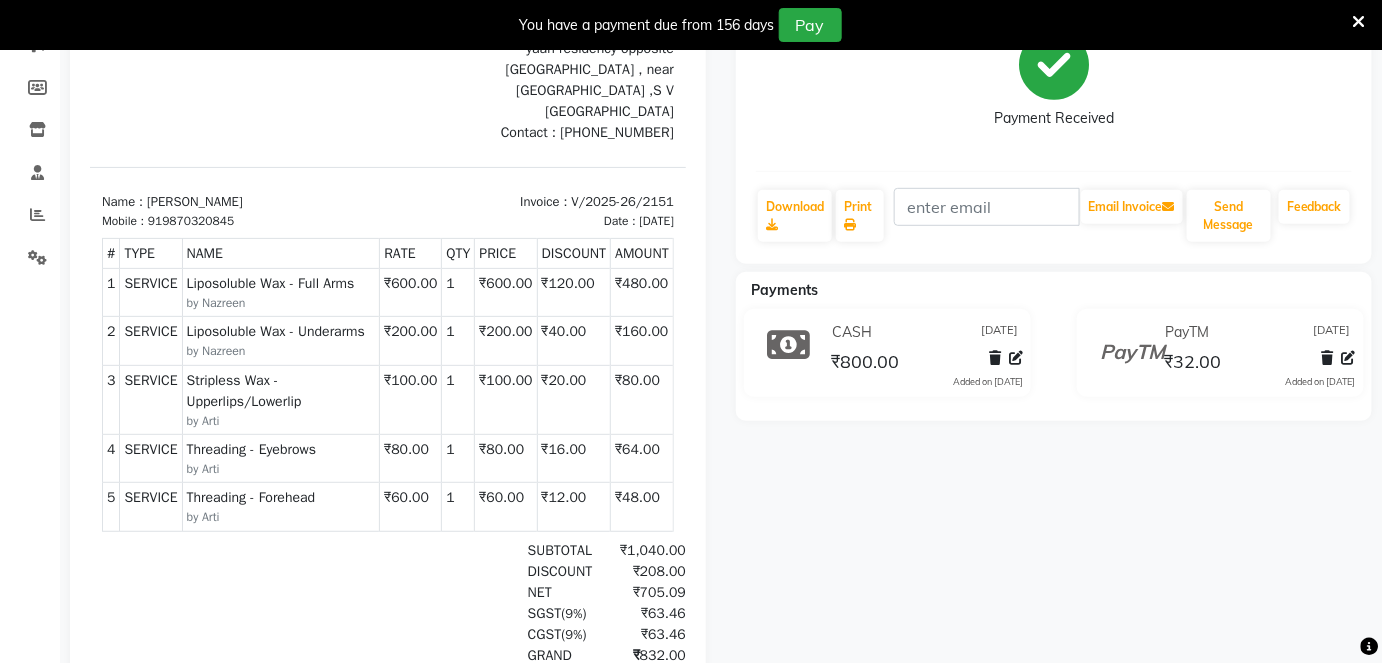 scroll, scrollTop: 267, scrollLeft: 0, axis: vertical 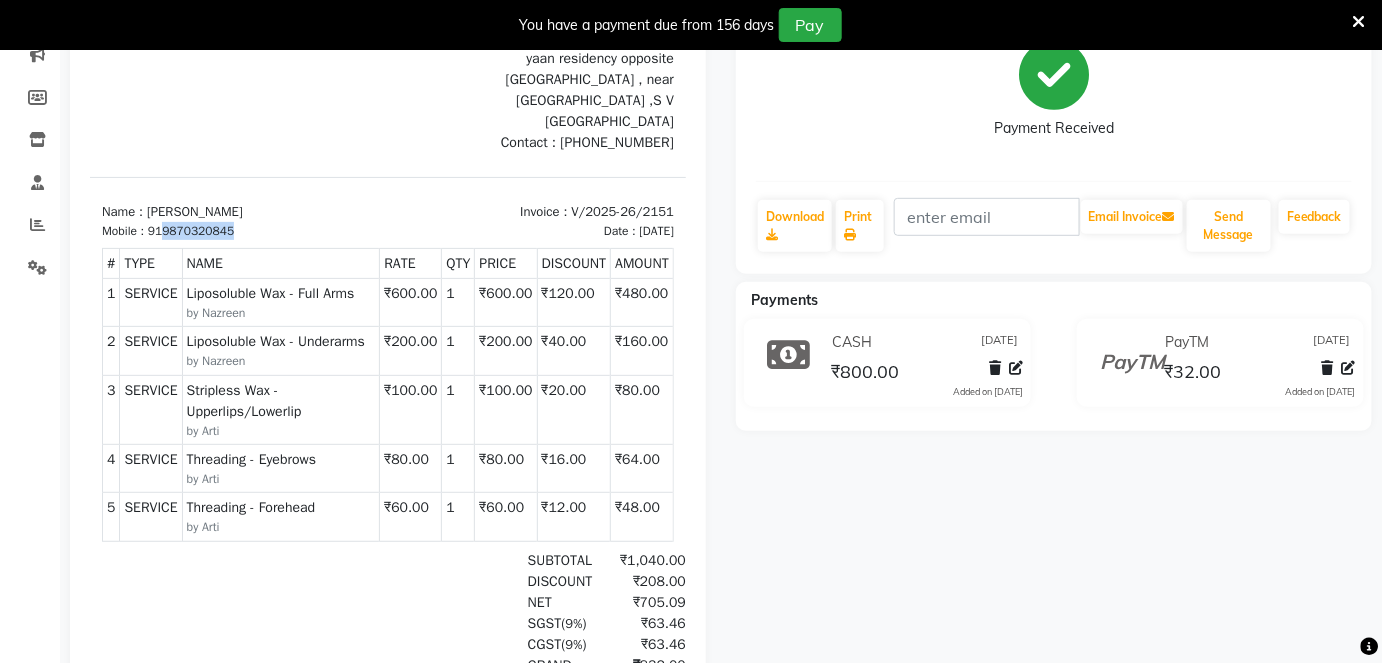drag, startPoint x: 164, startPoint y: 185, endPoint x: 244, endPoint y: 185, distance: 80 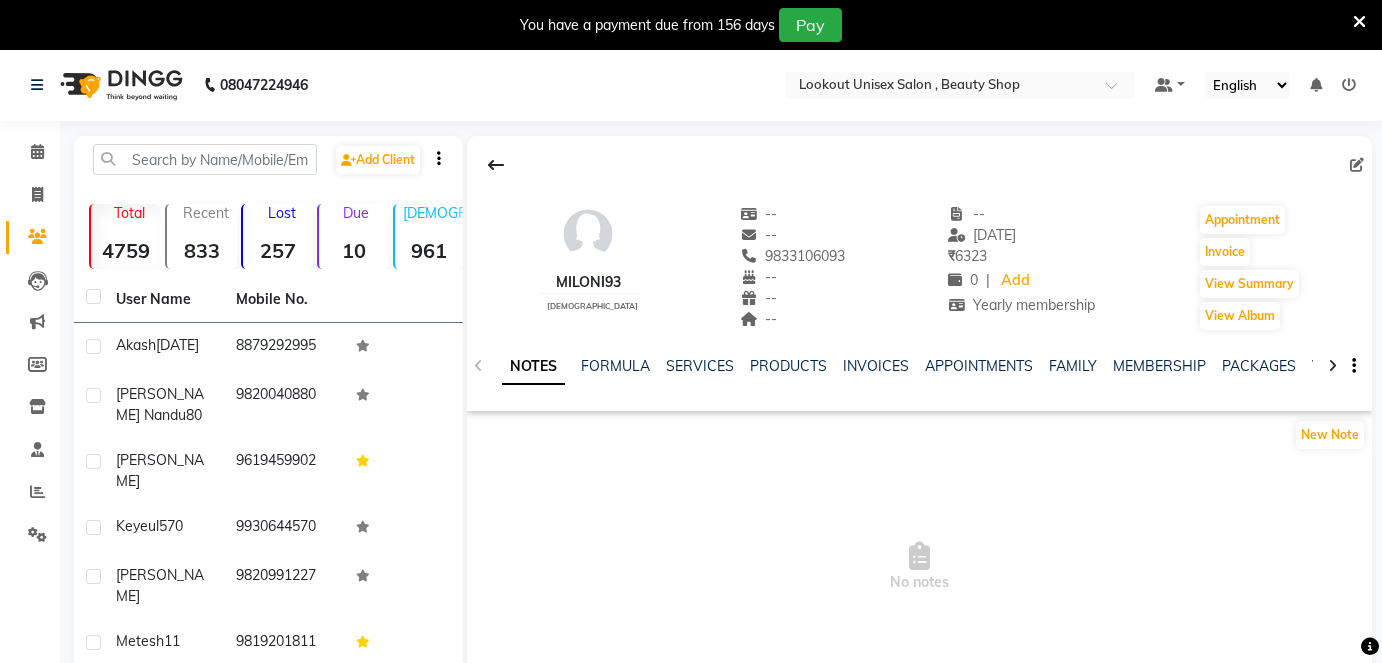 scroll, scrollTop: 0, scrollLeft: 0, axis: both 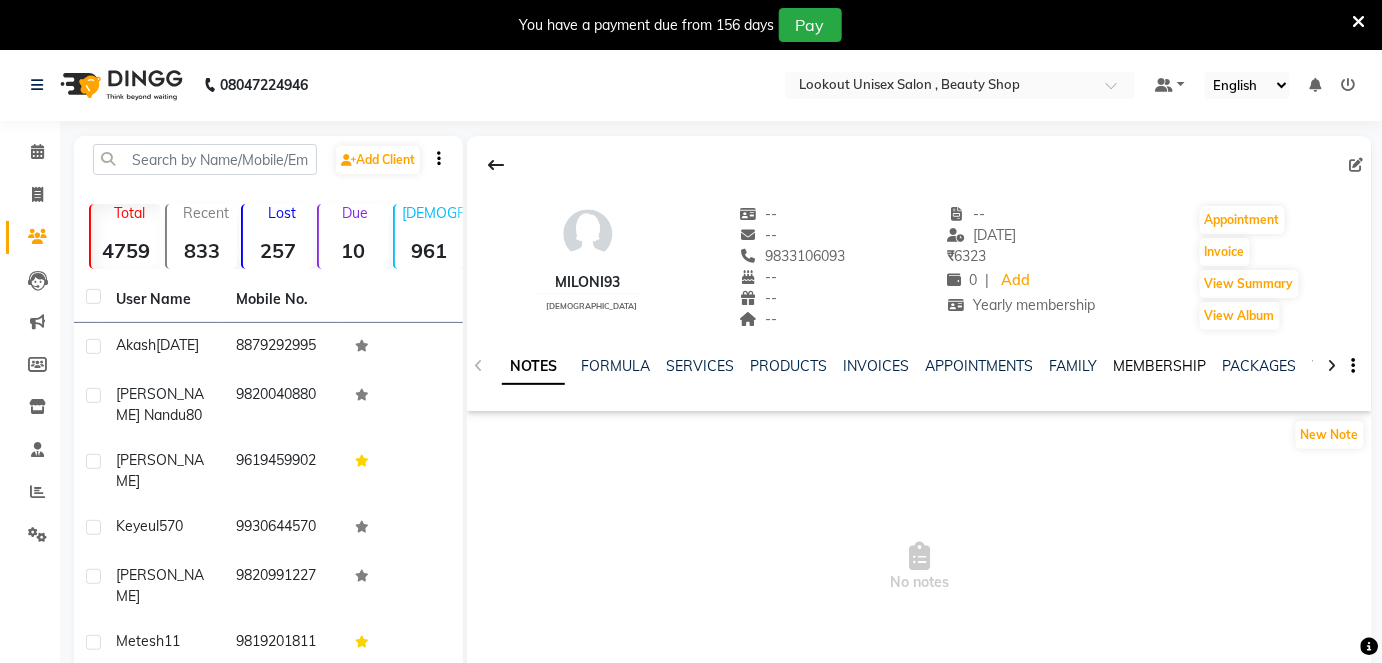click on "MEMBERSHIP" 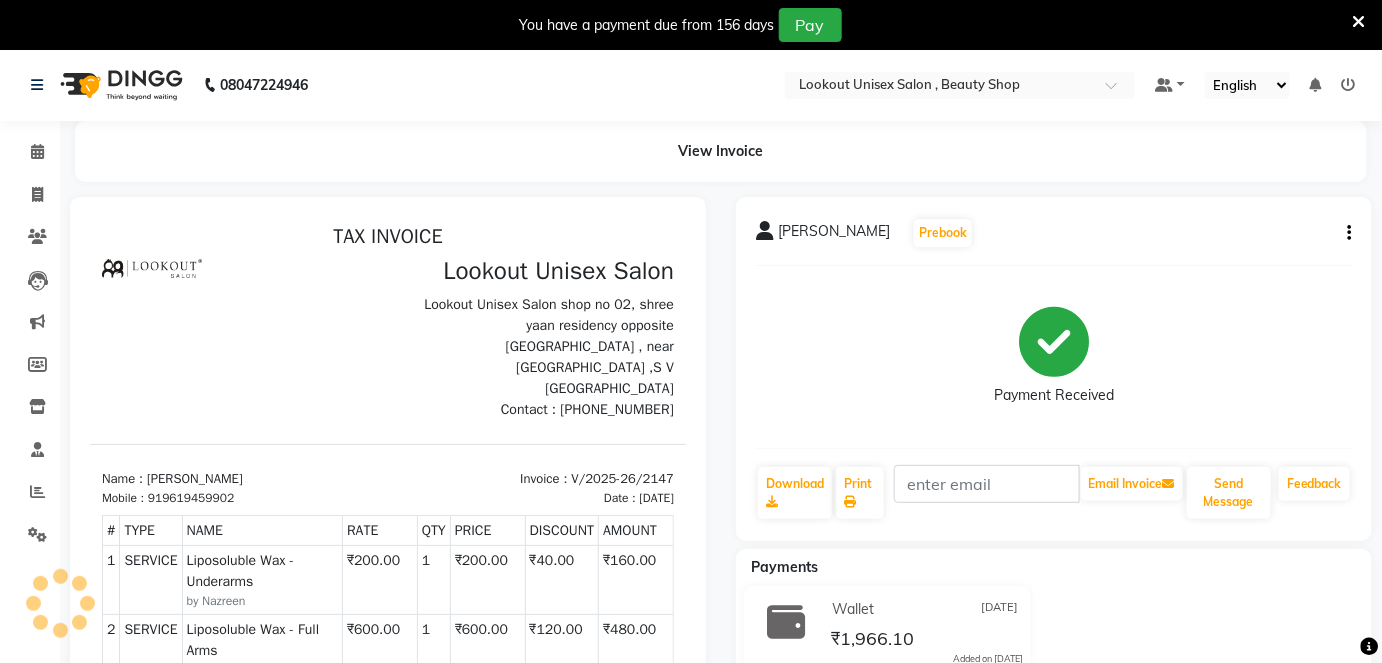 scroll, scrollTop: 0, scrollLeft: 0, axis: both 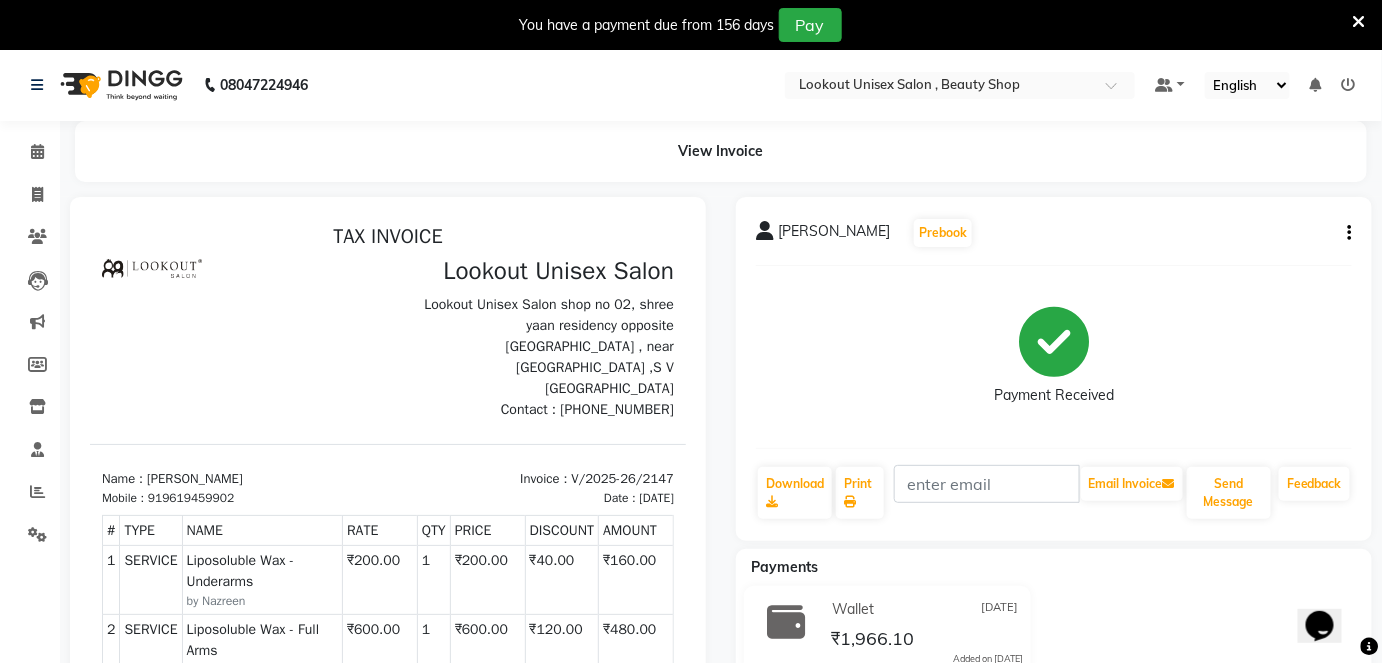 click 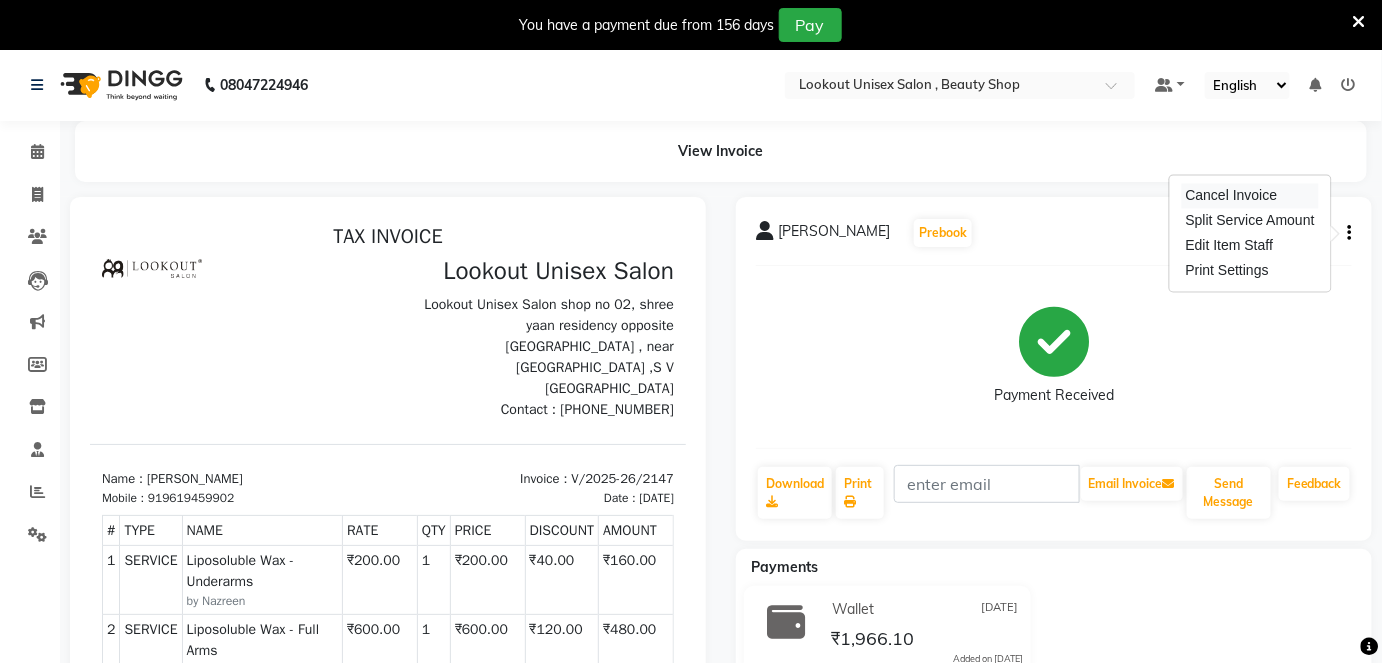 click on "Cancel Invoice" at bounding box center [1250, 196] 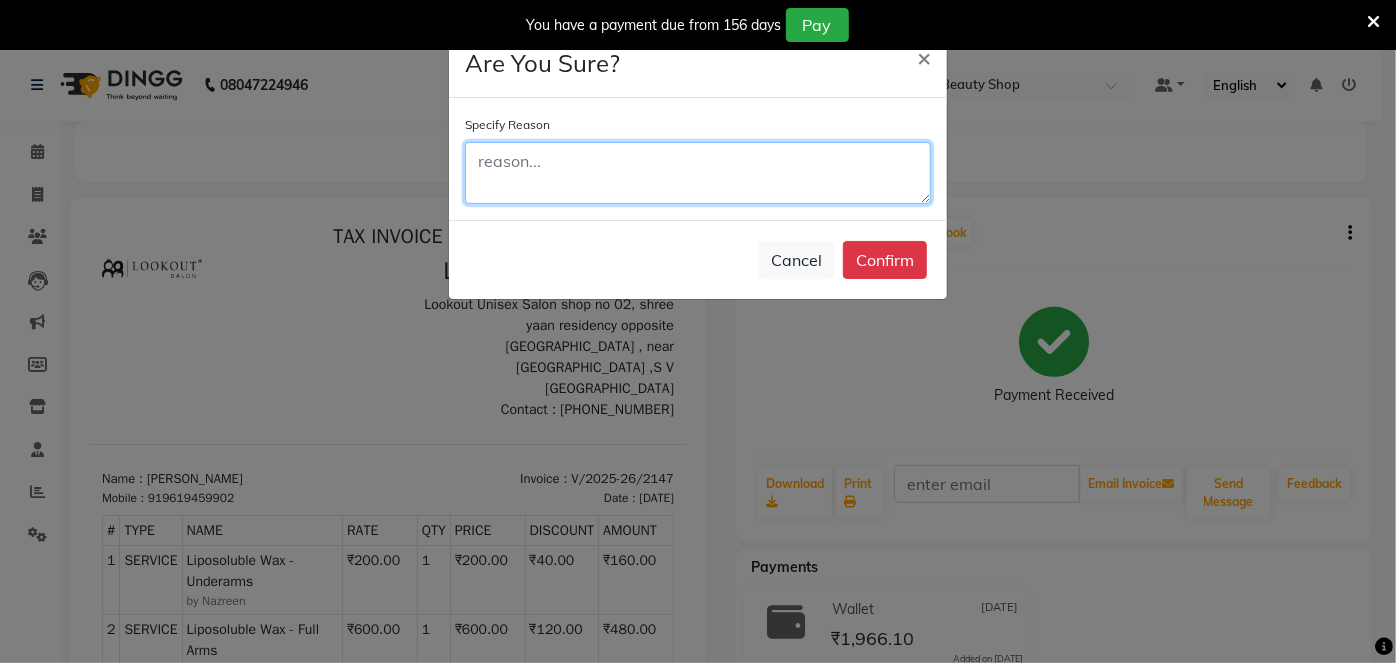 click 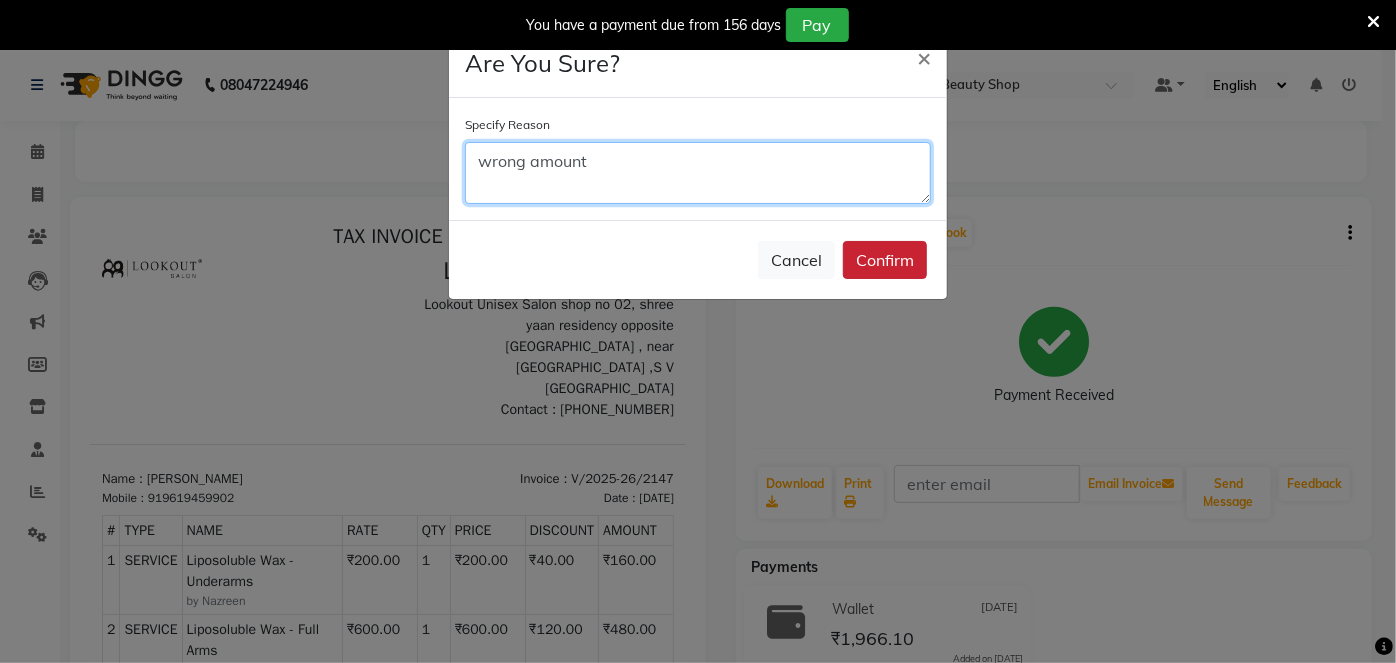 type on "wrong amount" 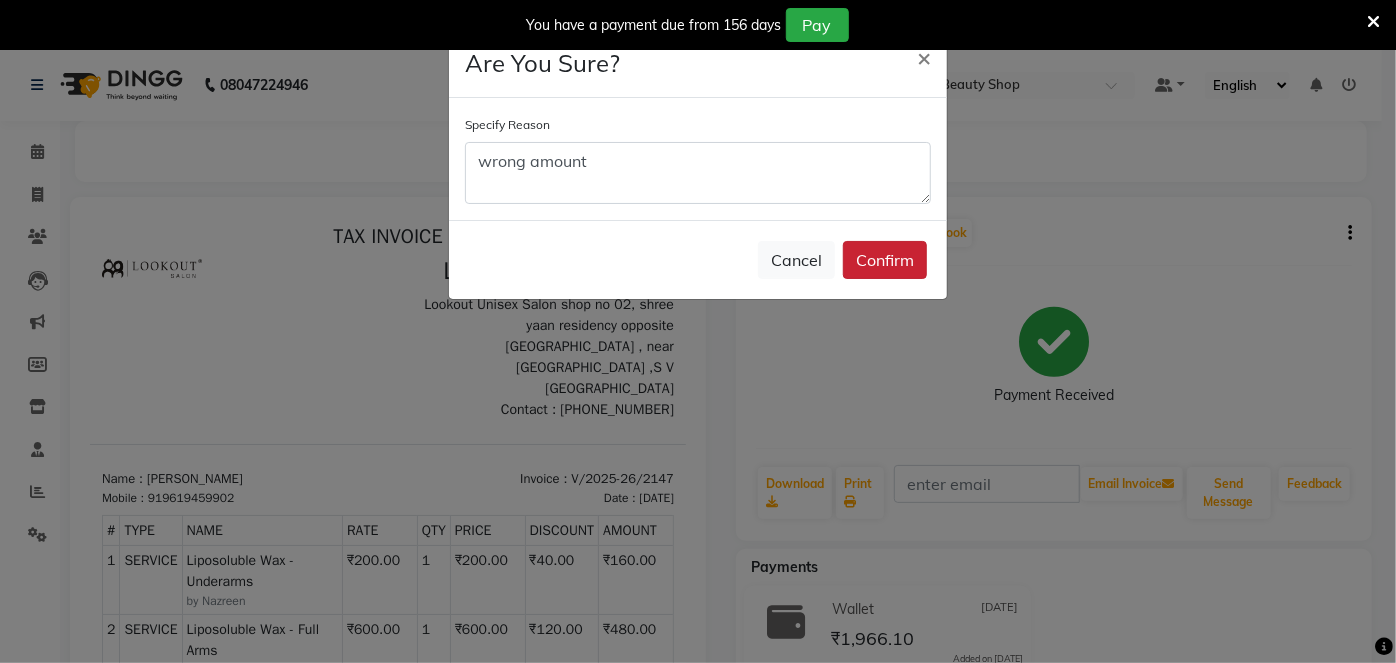 click on "Confirm" 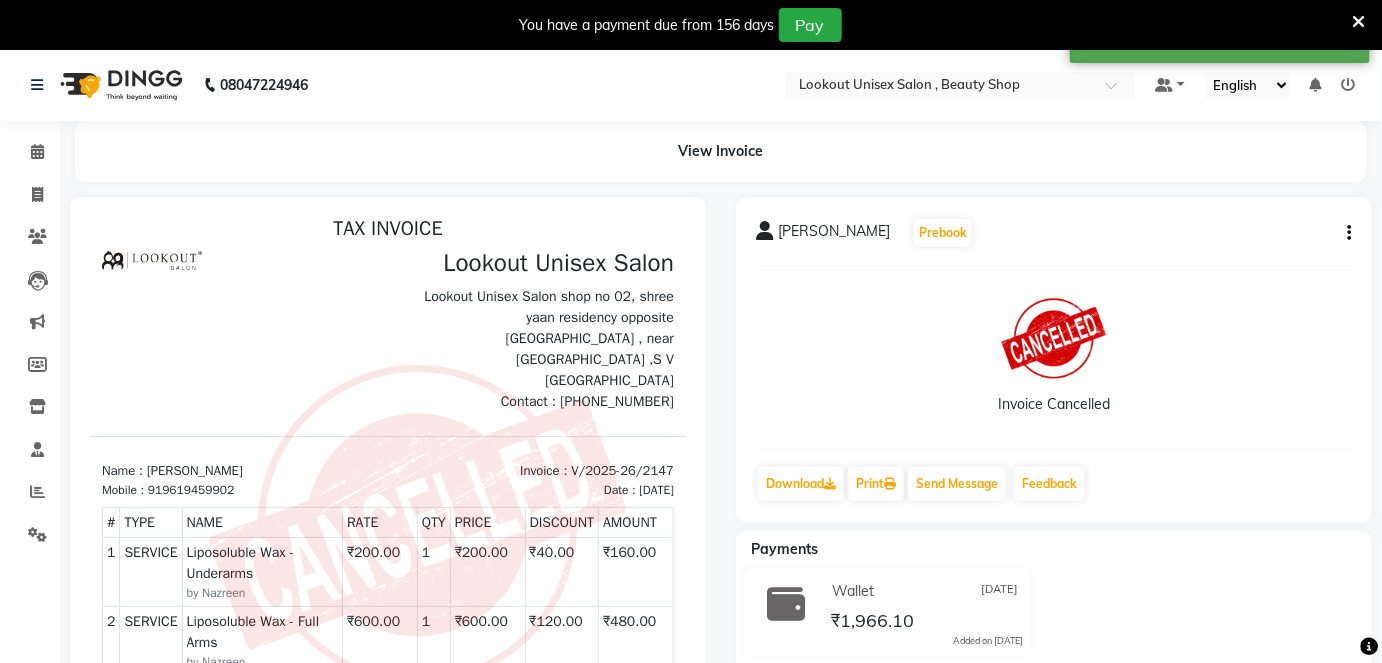 scroll, scrollTop: 16, scrollLeft: 0, axis: vertical 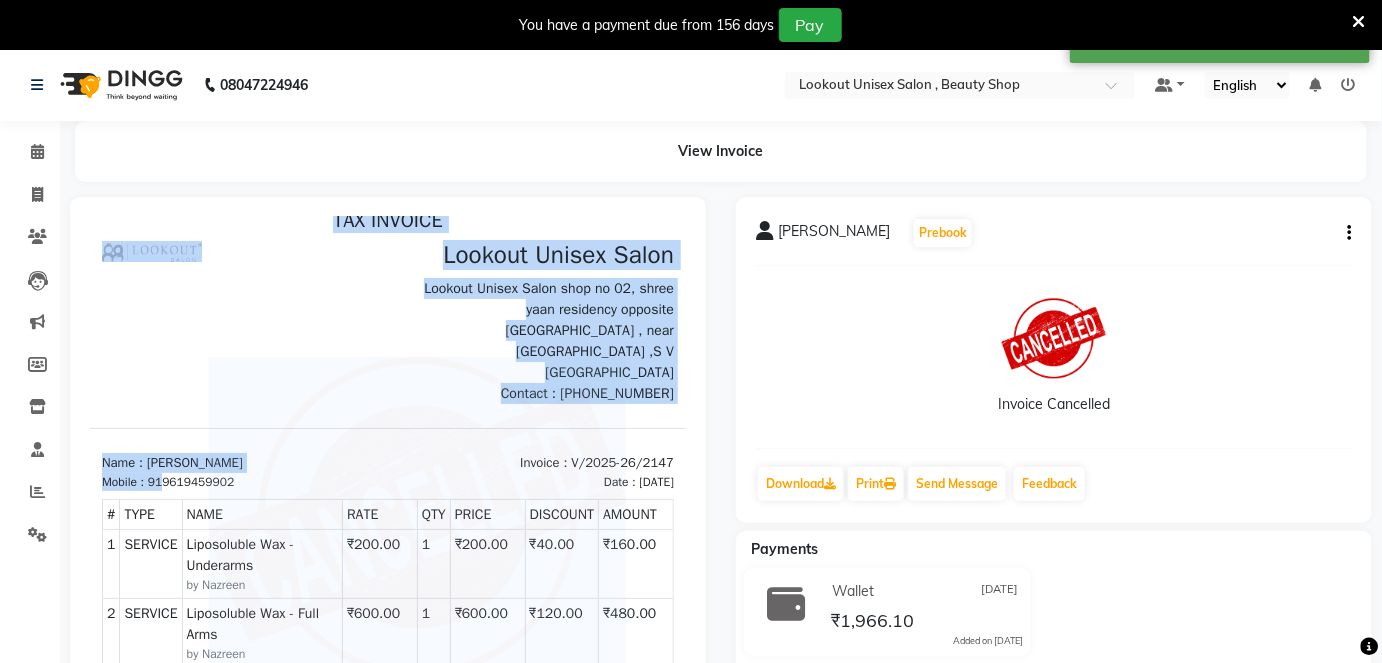drag, startPoint x: 161, startPoint y: 437, endPoint x: 242, endPoint y: 432, distance: 81.154175 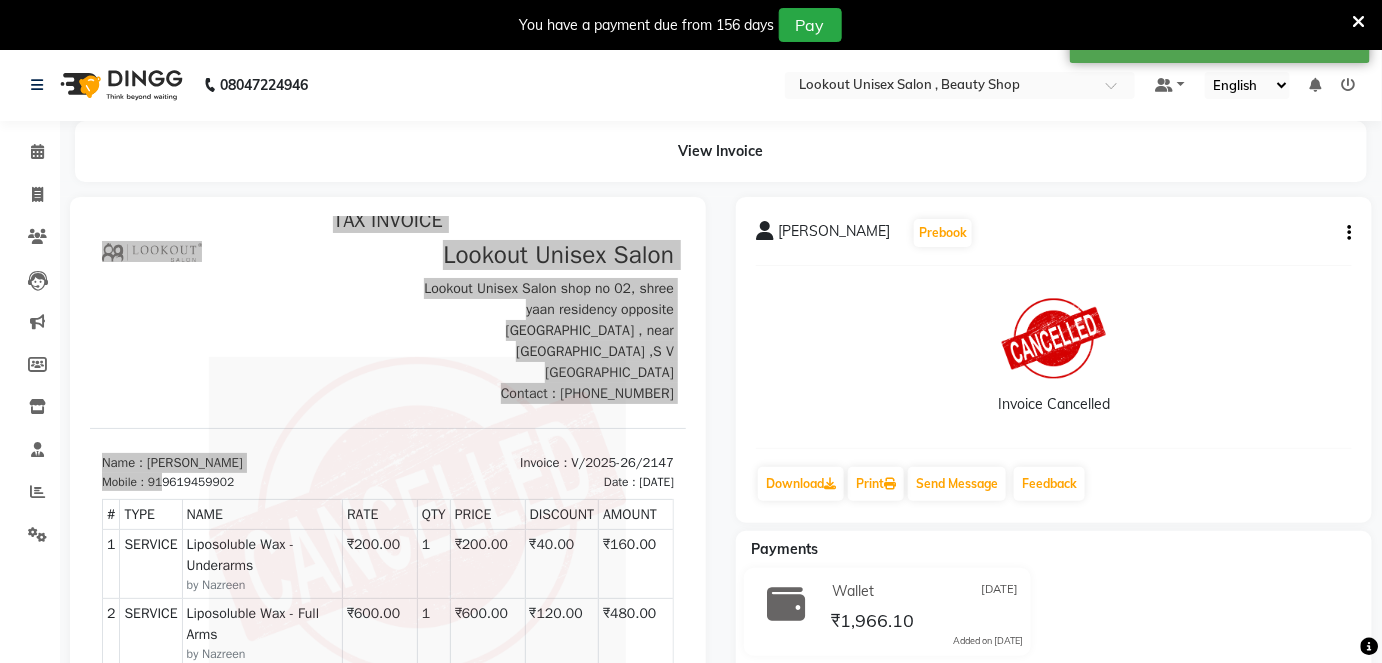 click on "Invoice Cancelled" 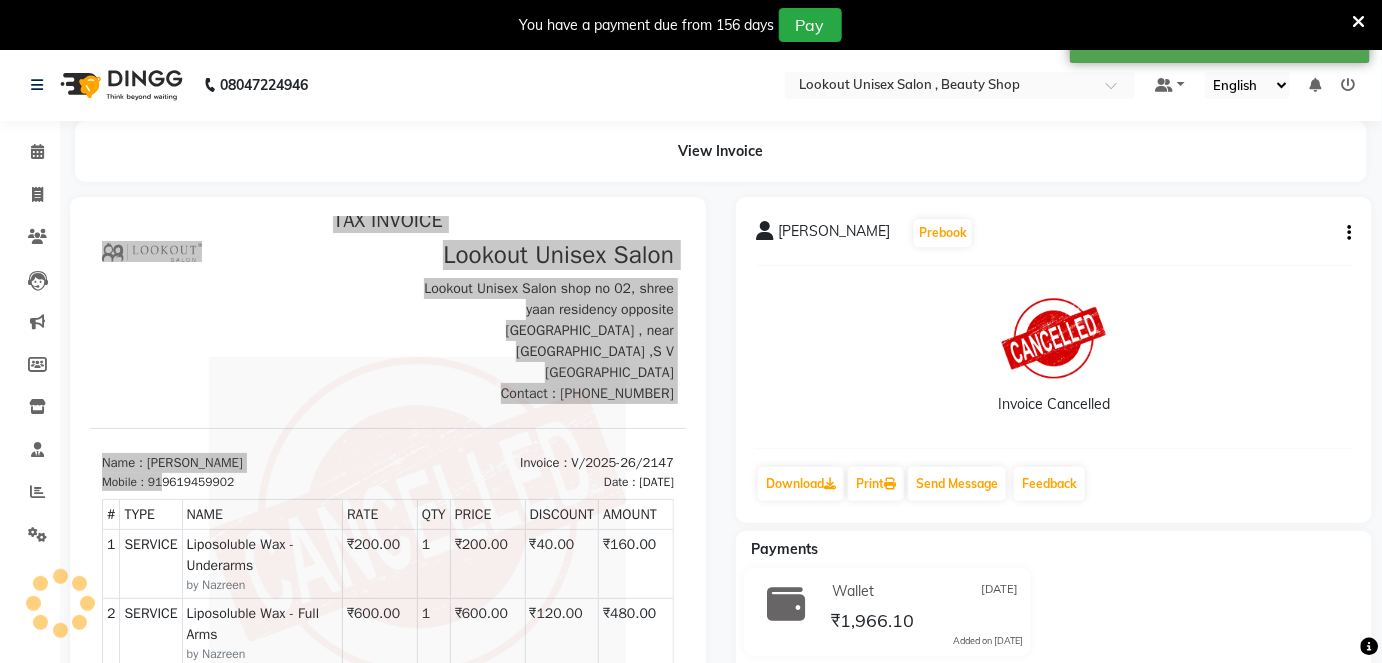 click 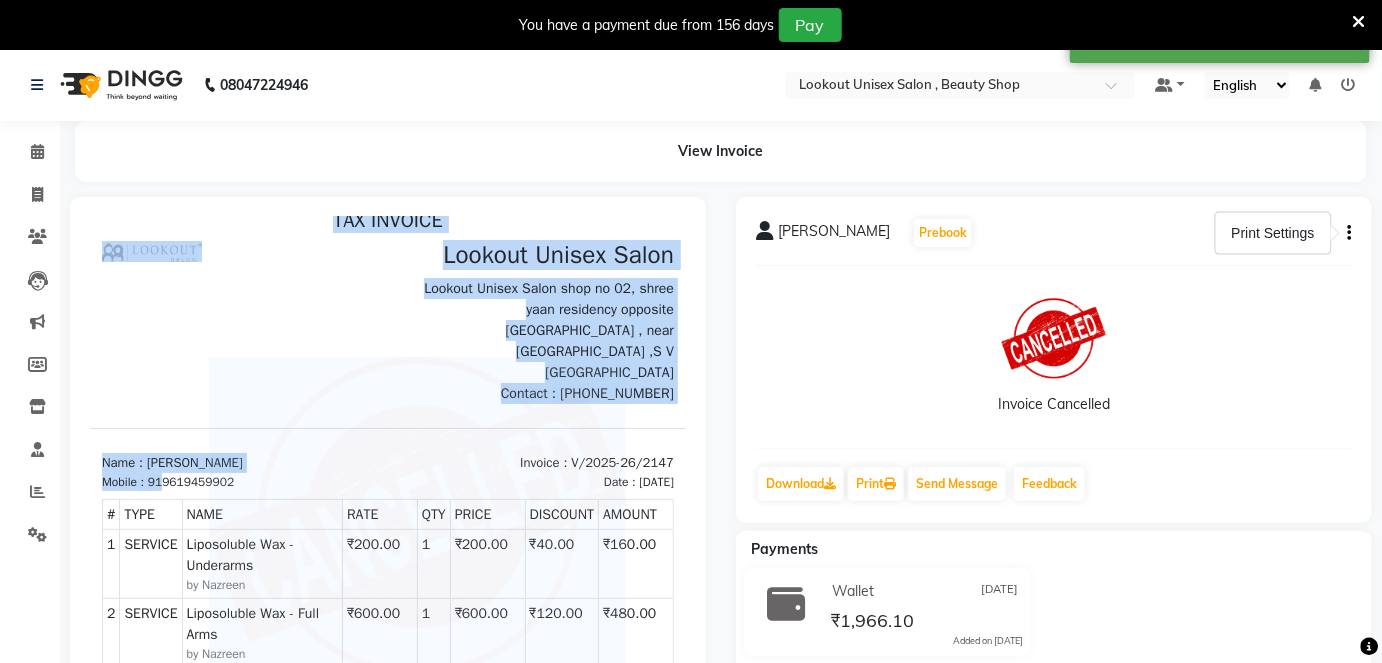 click at bounding box center [238, 321] 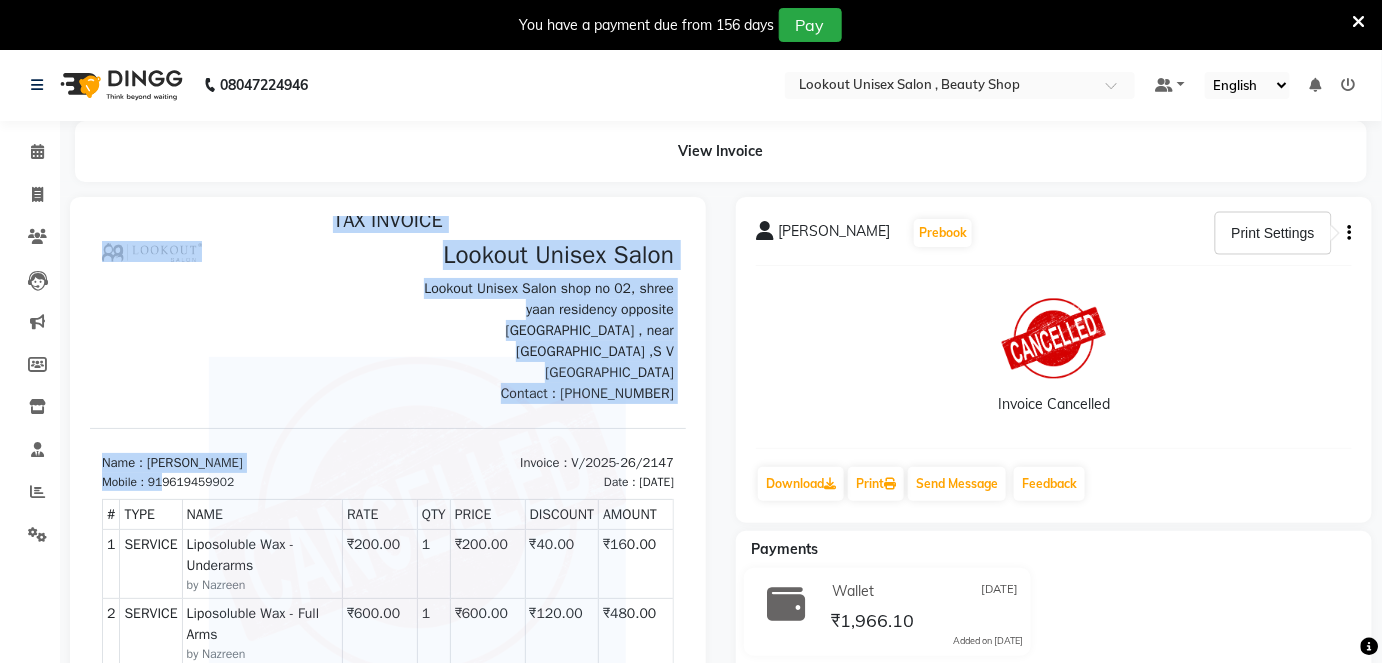 drag, startPoint x: 164, startPoint y: 438, endPoint x: 243, endPoint y: 435, distance: 79.05694 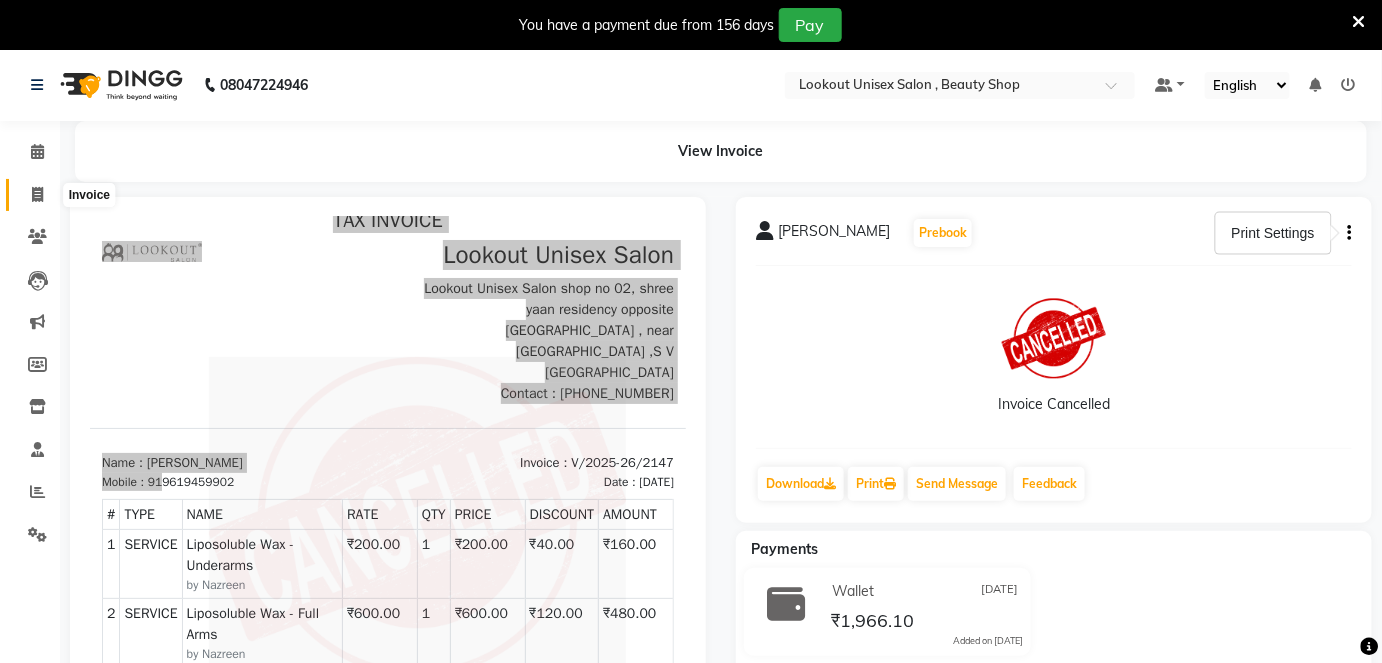 click 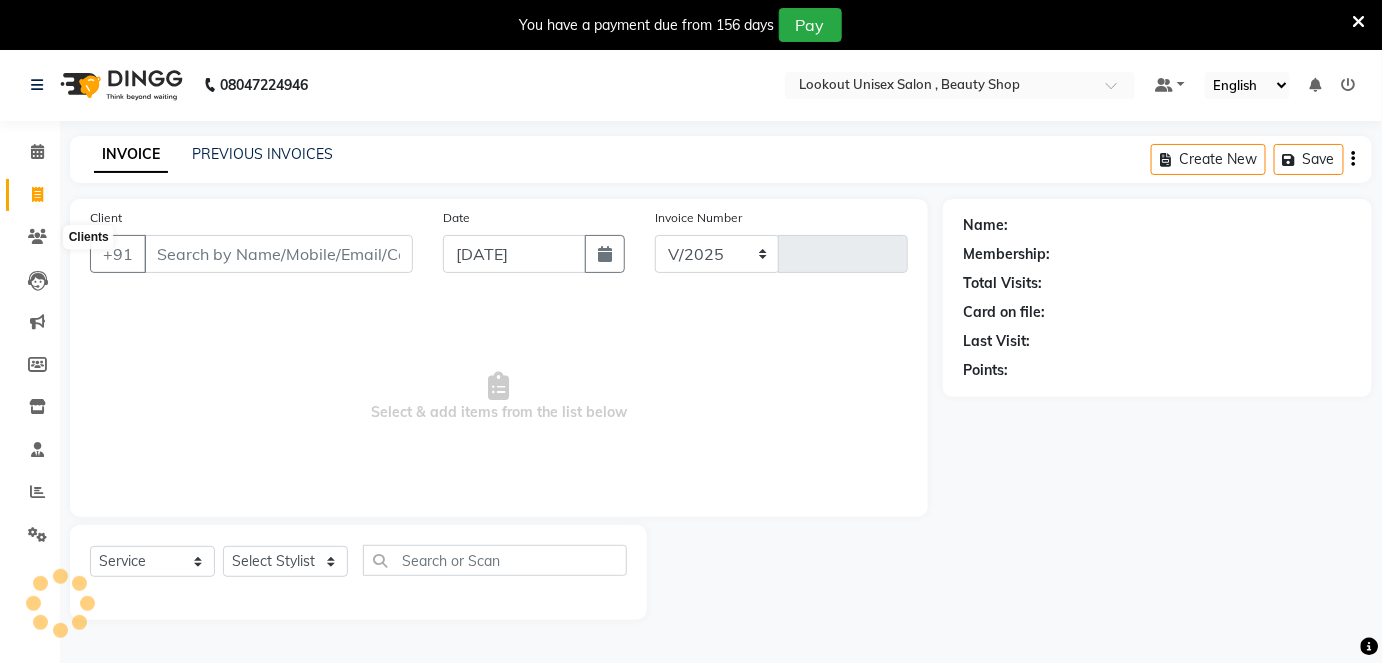 select on "7658" 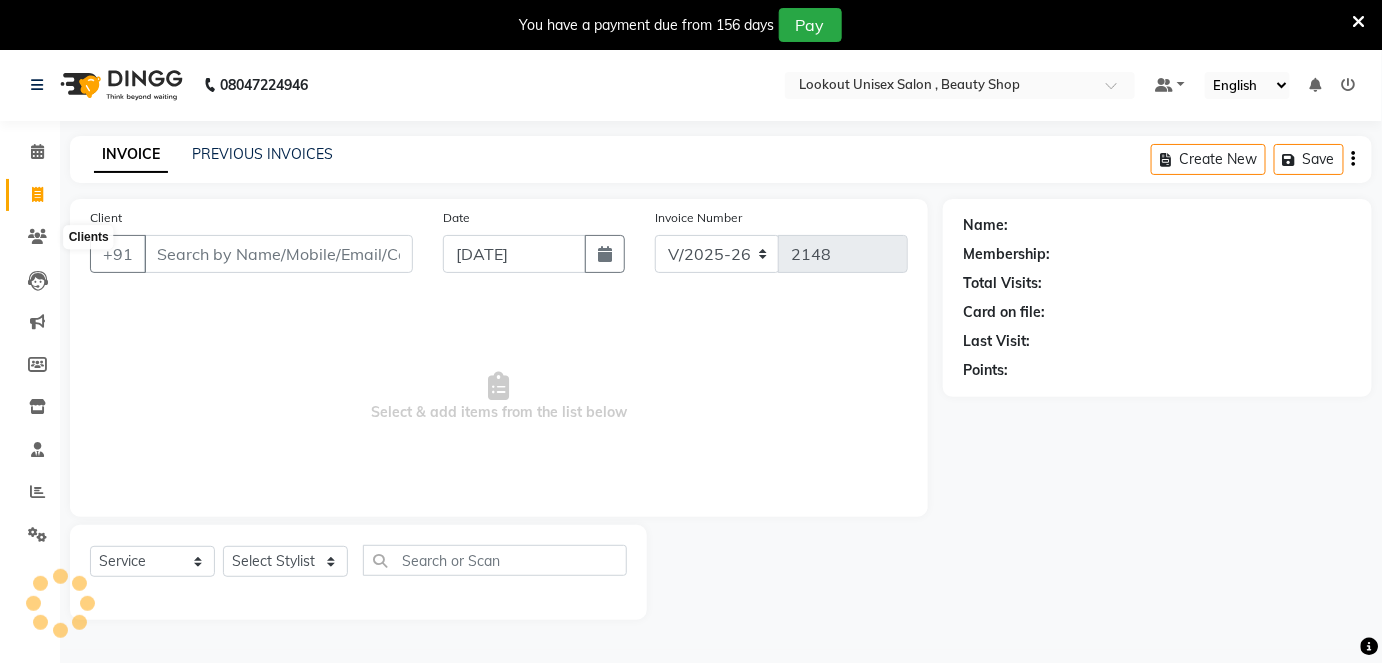 scroll, scrollTop: 48, scrollLeft: 0, axis: vertical 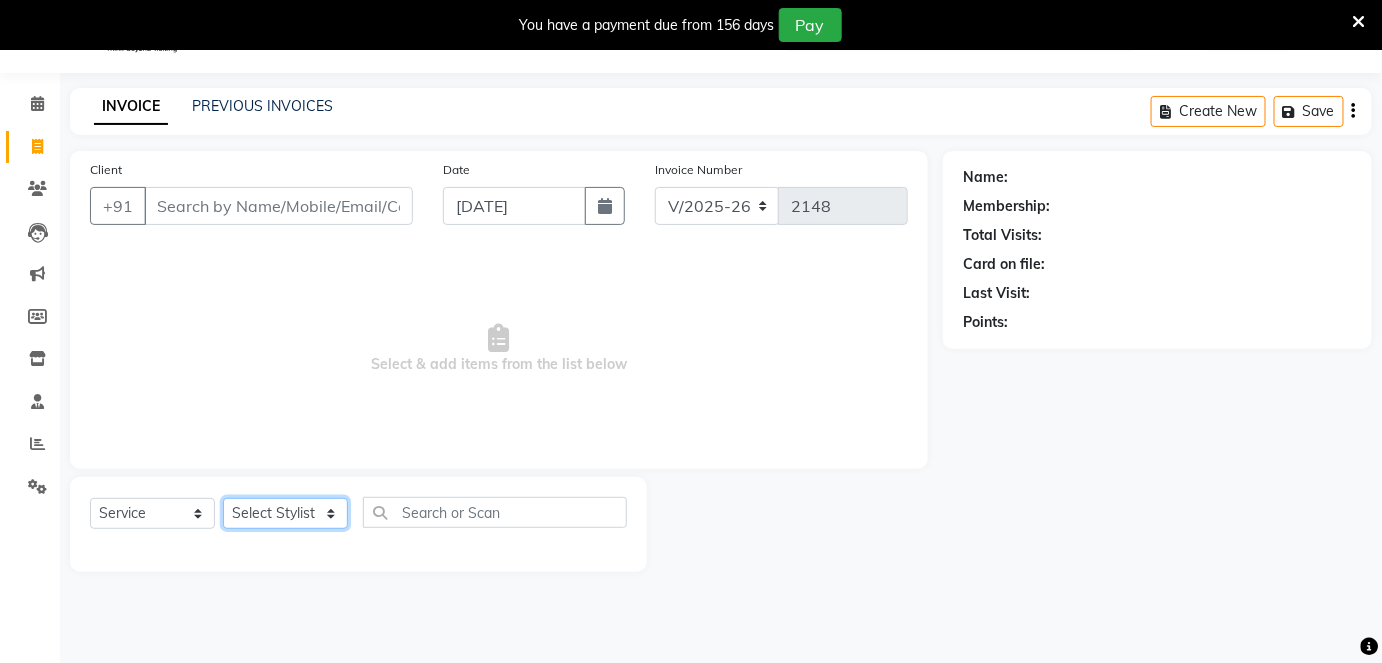 click on "Select Stylist [PERSON_NAME] [PERSON_NAME] [PERSON_NAME] [PERSON_NAME] Jyoti Mahesh  [PERSON_NAME] [PERSON_NAME] [PERSON_NAME] [PERSON_NAME] [PERSON_NAME] [MEDICAL_DATA][PERSON_NAME] [PERSON_NAME] [PERSON_NAME]" 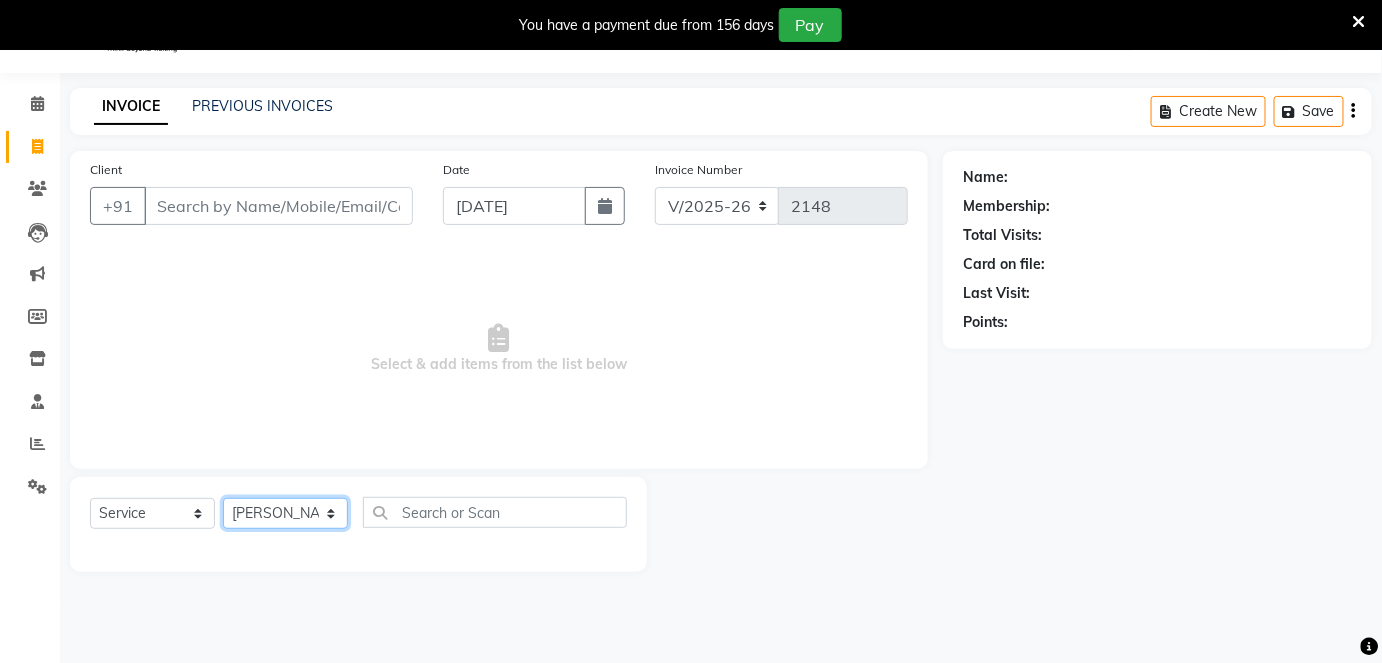 click on "Select Stylist [PERSON_NAME] [PERSON_NAME] [PERSON_NAME] [PERSON_NAME] Jyoti Mahesh  [PERSON_NAME] [PERSON_NAME] [PERSON_NAME] [PERSON_NAME] [PERSON_NAME] [MEDICAL_DATA][PERSON_NAME] [PERSON_NAME] [PERSON_NAME]" 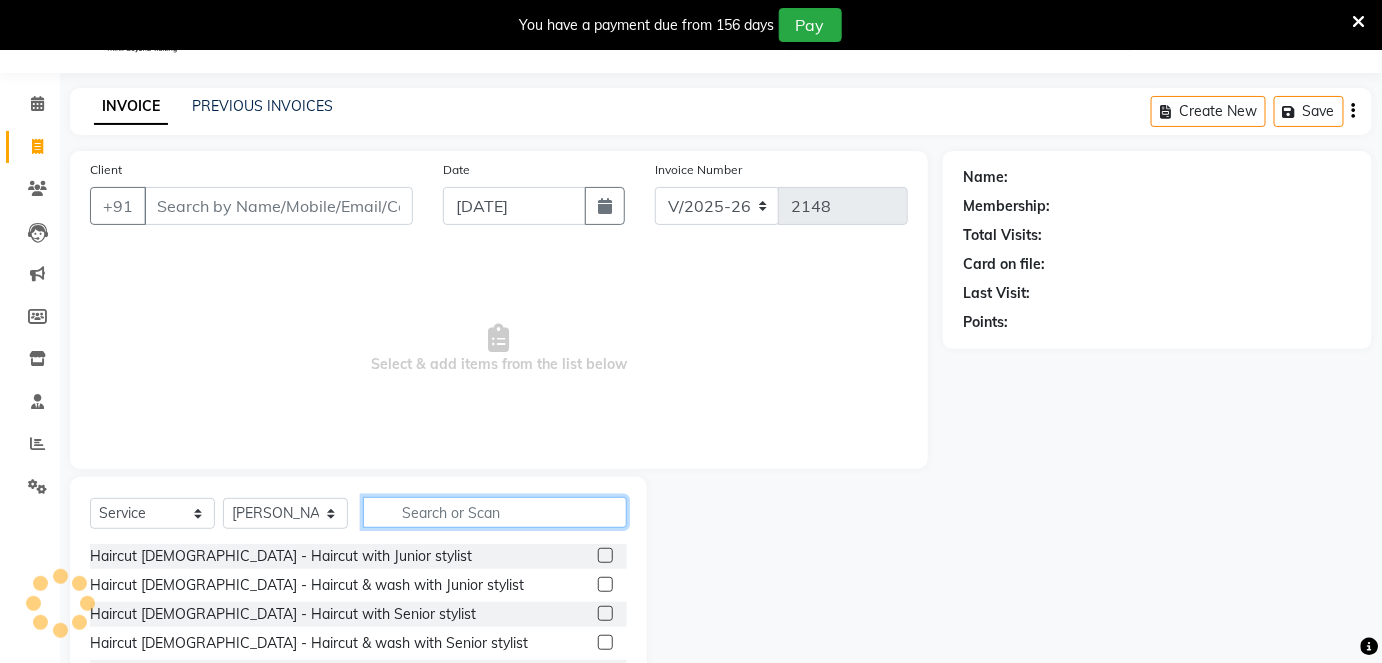 drag, startPoint x: 492, startPoint y: 498, endPoint x: 504, endPoint y: 502, distance: 12.649111 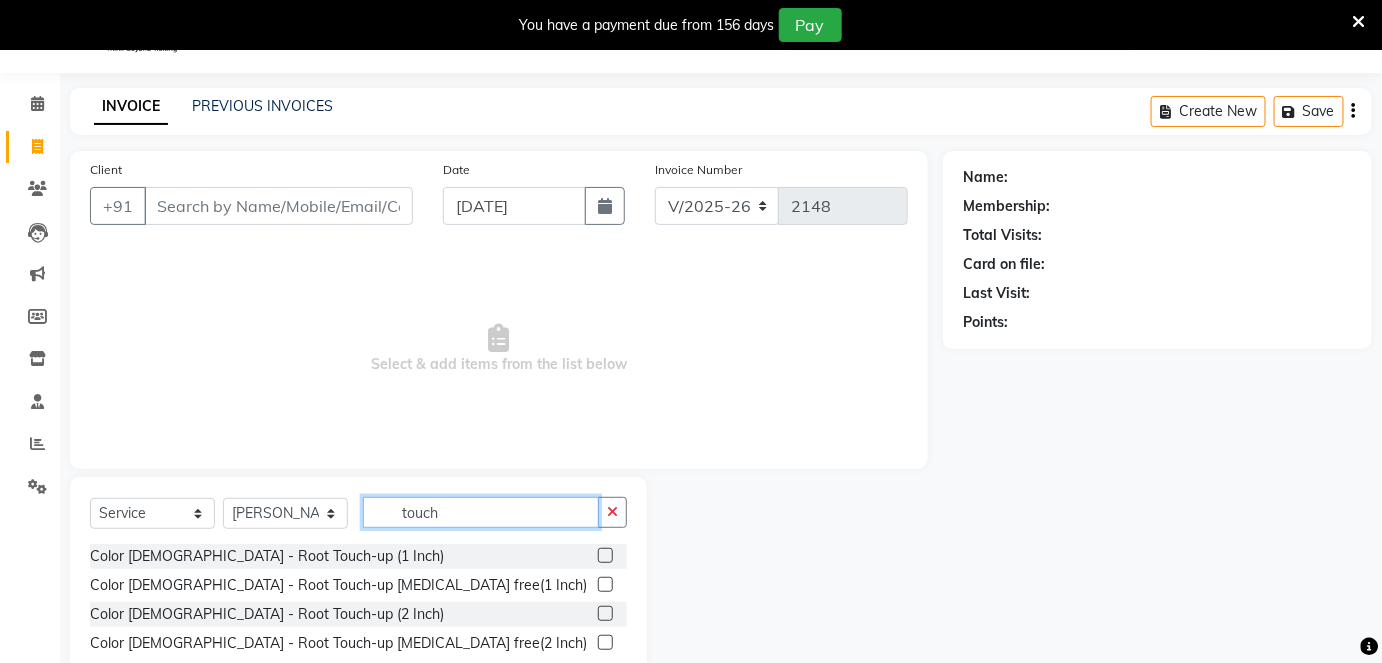 type on "touch" 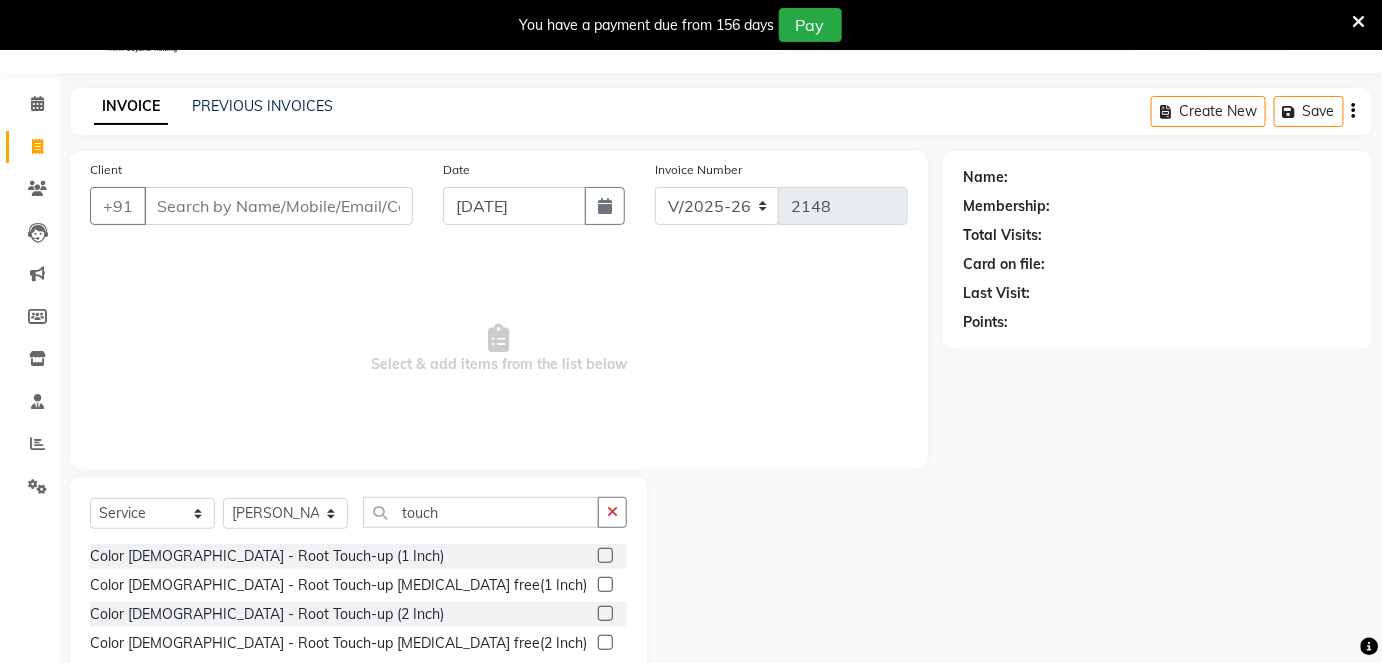 click 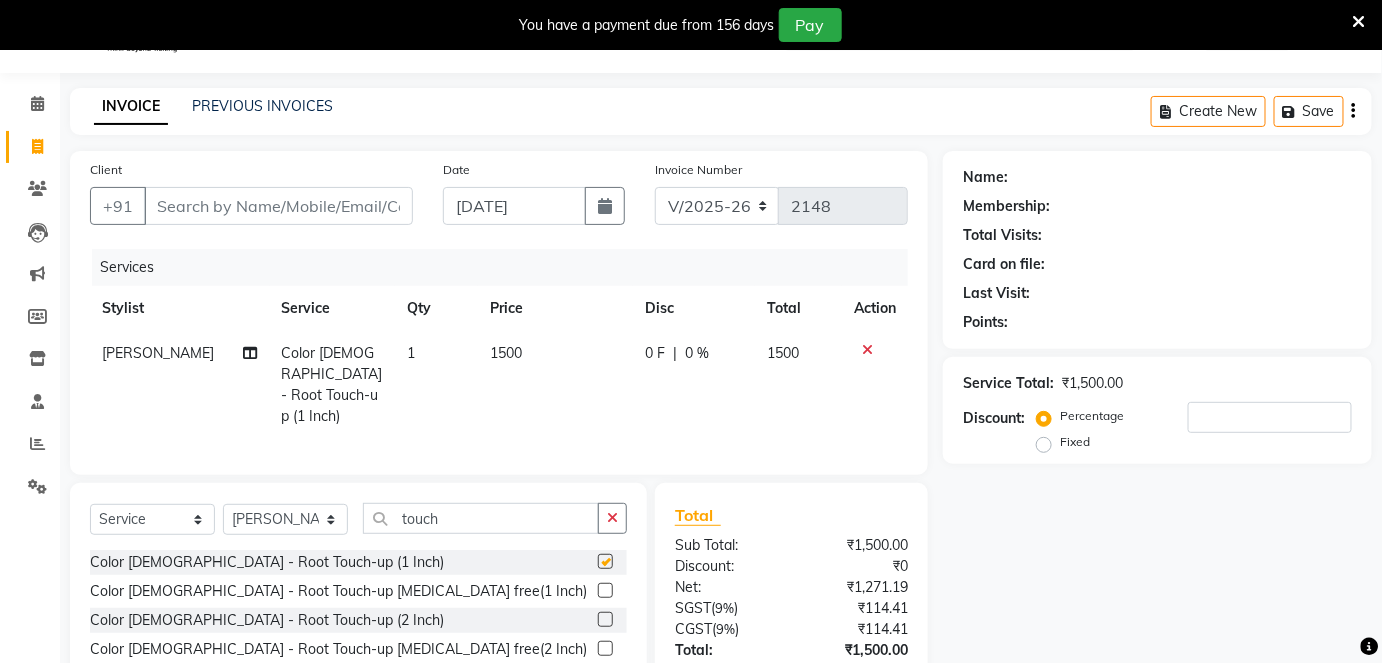 checkbox on "false" 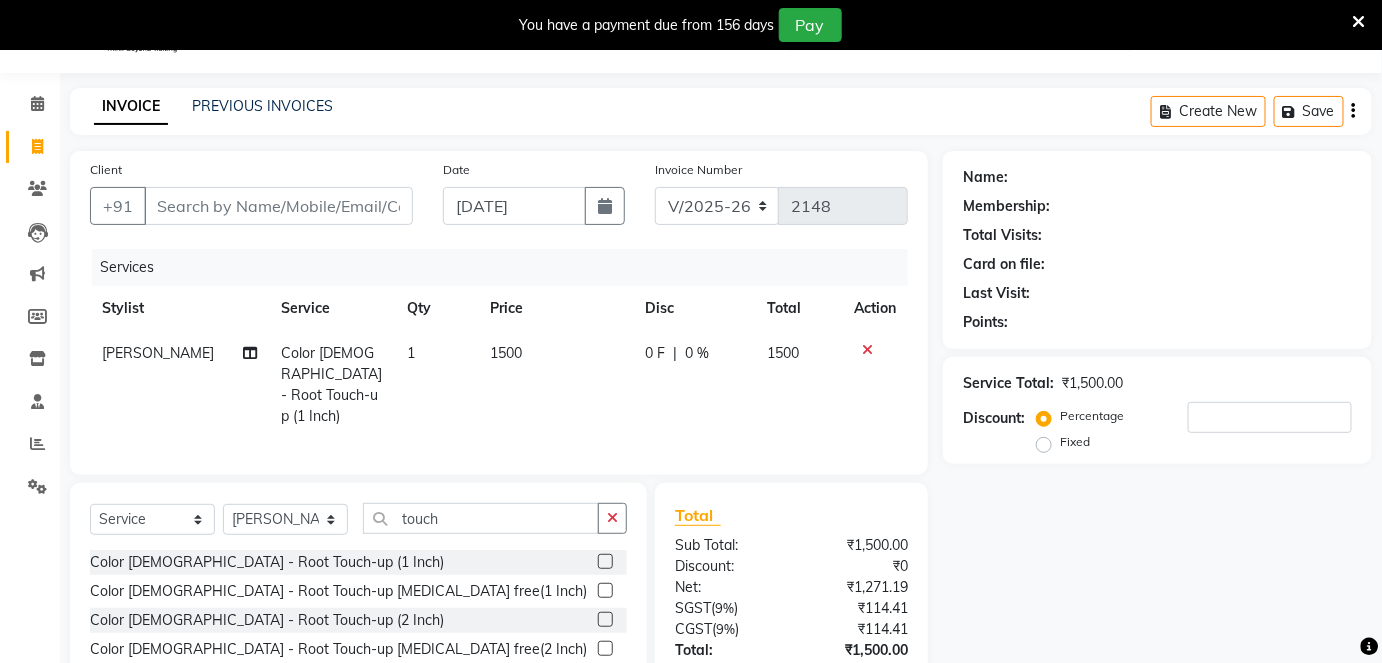 click on "1" 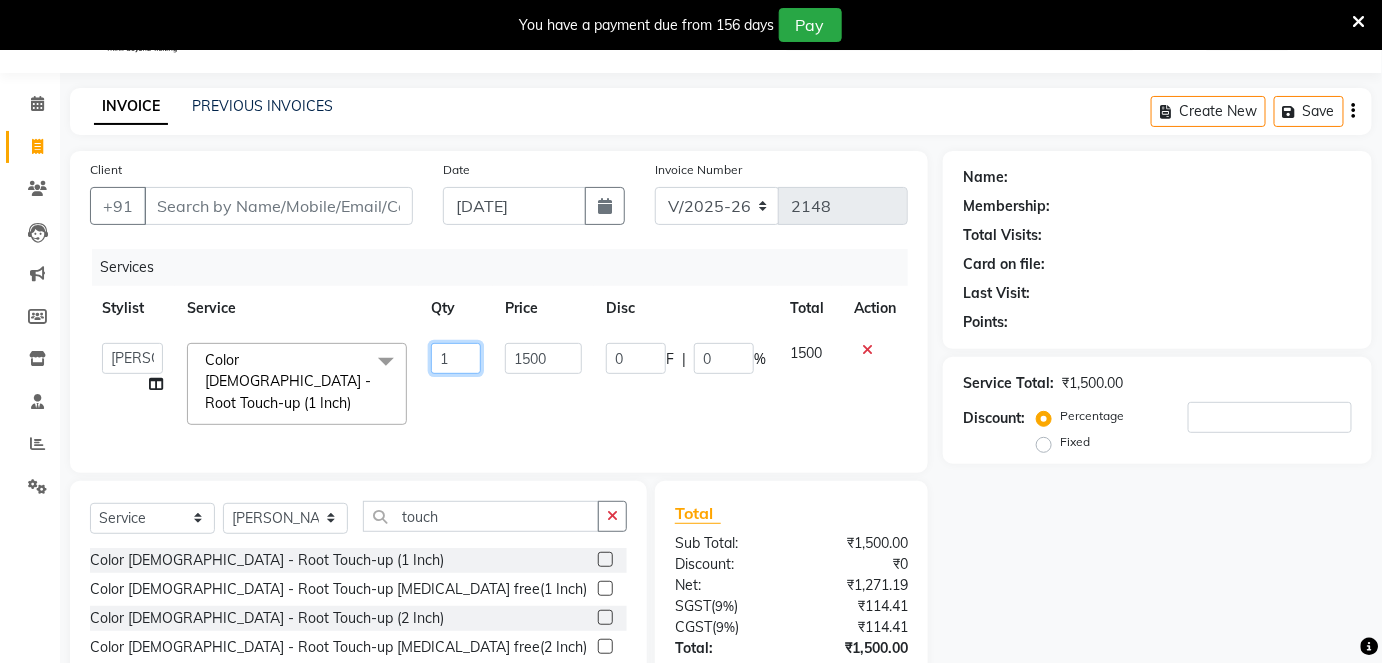 click on "1" 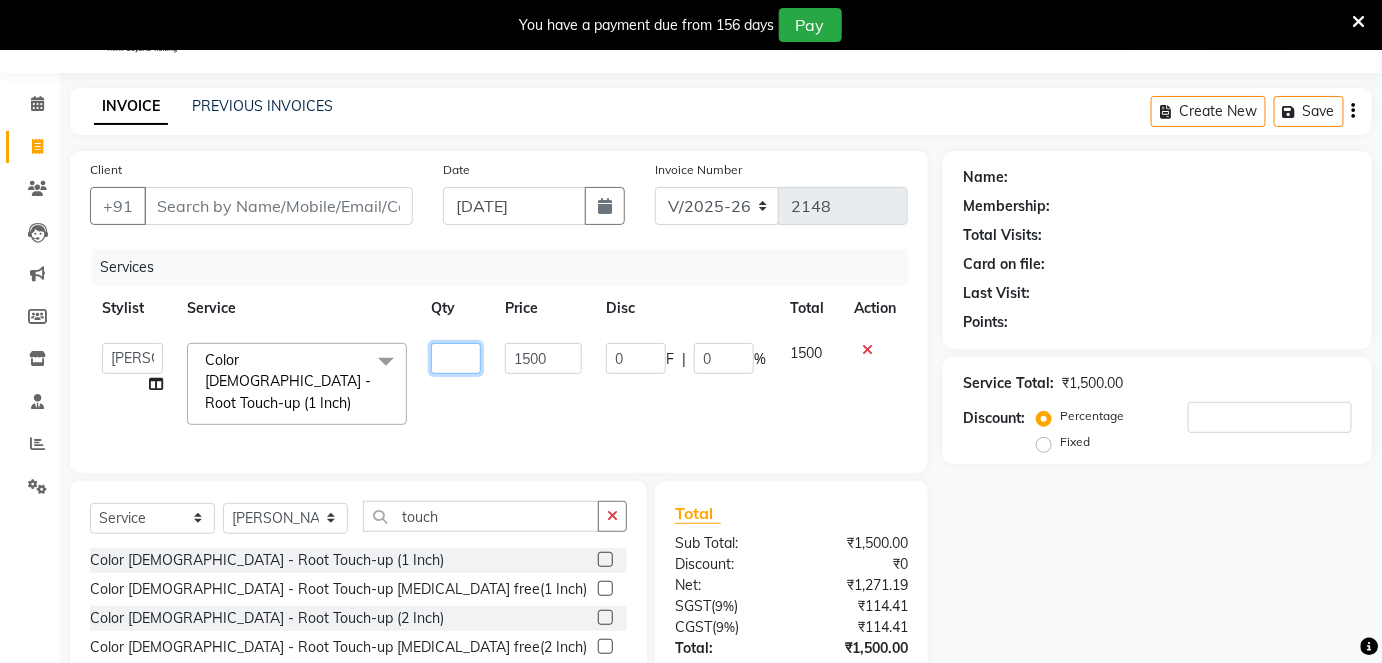 type on "2" 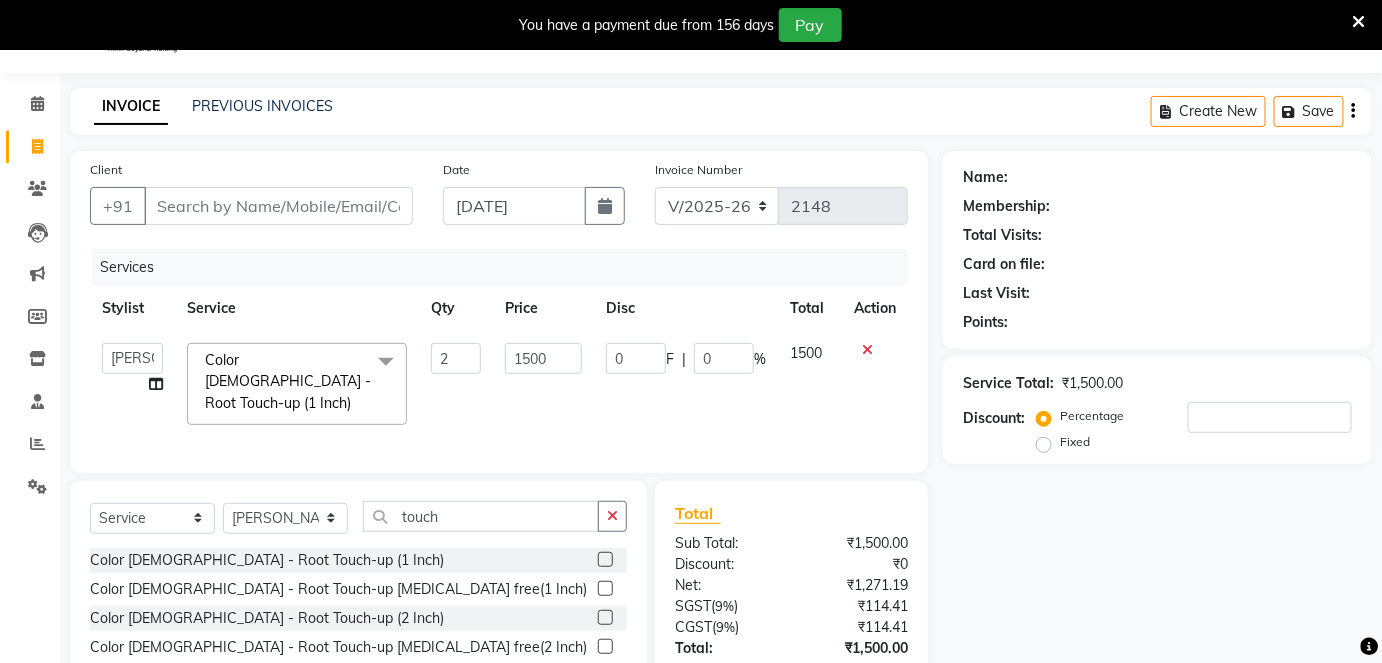 click on "Arti   CHANDANI   Deepali   Dhaval Sir   DISHA KAMDAR   Hussain   Indrajeet   Jyoti   Mahesh    Manisha   Mayuri   Mehboob   Nabil   Nazreen   Nikita   Rahul   Rajan   Rishika   Salma   Salmani   Shivani   UMAR  Color female - Root Touch-up (1 Inch)  x Haircut  Male - Haircut  with Junior stylist Haircut  Male - Haircut & wash with Junior stylist Haircut  Male - Haircut with Senior stylist Haircut  Male - Haircut & wash with Senior stylist Haircut  Male - Creative Head Haircut  Male - Head shave Beard - Beard Trimming Beard - Clean shave Beard - Style Shave Beard - Beard Colour Color Male - Global Color Male - Global Ammonia free Color Male - Highlights Color Male - color side locks Color Male - Beard color Color Male - Moustache color Color Male - Special effects Hair Wash  - Loreal wash Female Hair Wash  - Sulphate free Wash Female Shea butter Wash  Biotop Wash Olaplex Wash Nashi Wash Blue Shampoo Wash Hair Wash  - Loreal  wash Male Hair Wash  - Sulphate free Wash Male Haircut Female - FringeS/Bangs Botox" 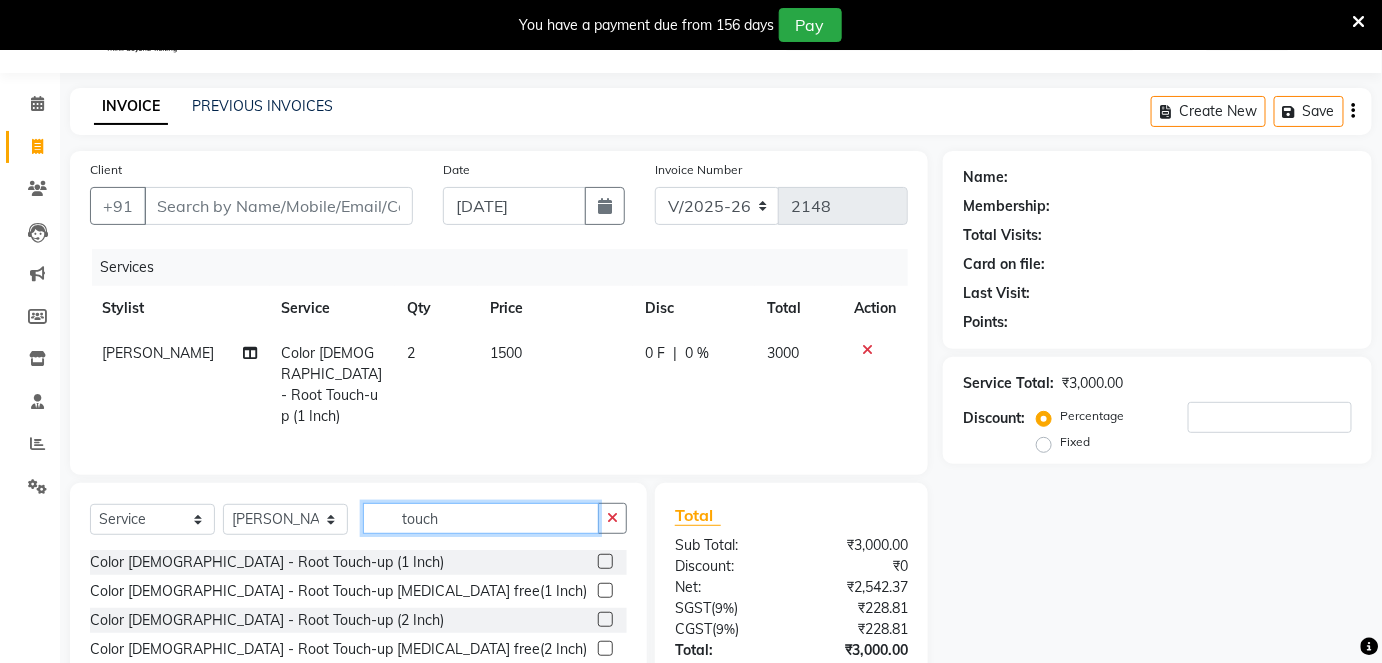 click on "touch" 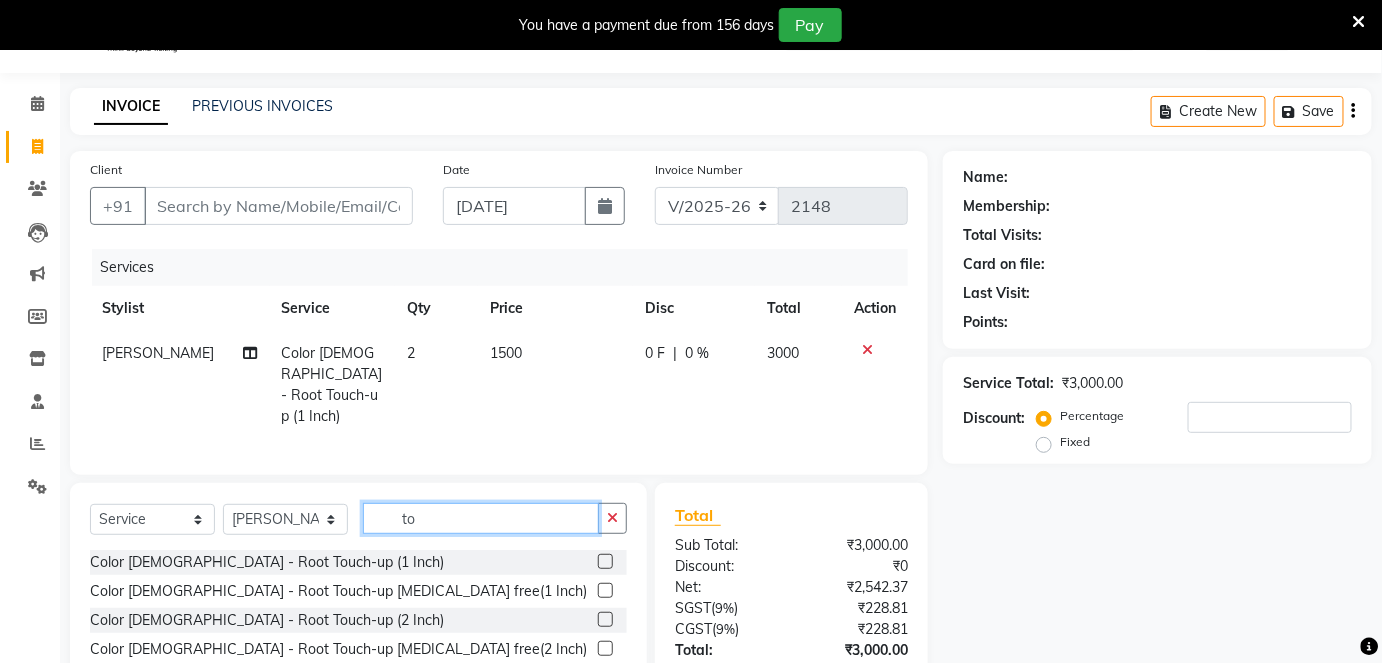 type on "t" 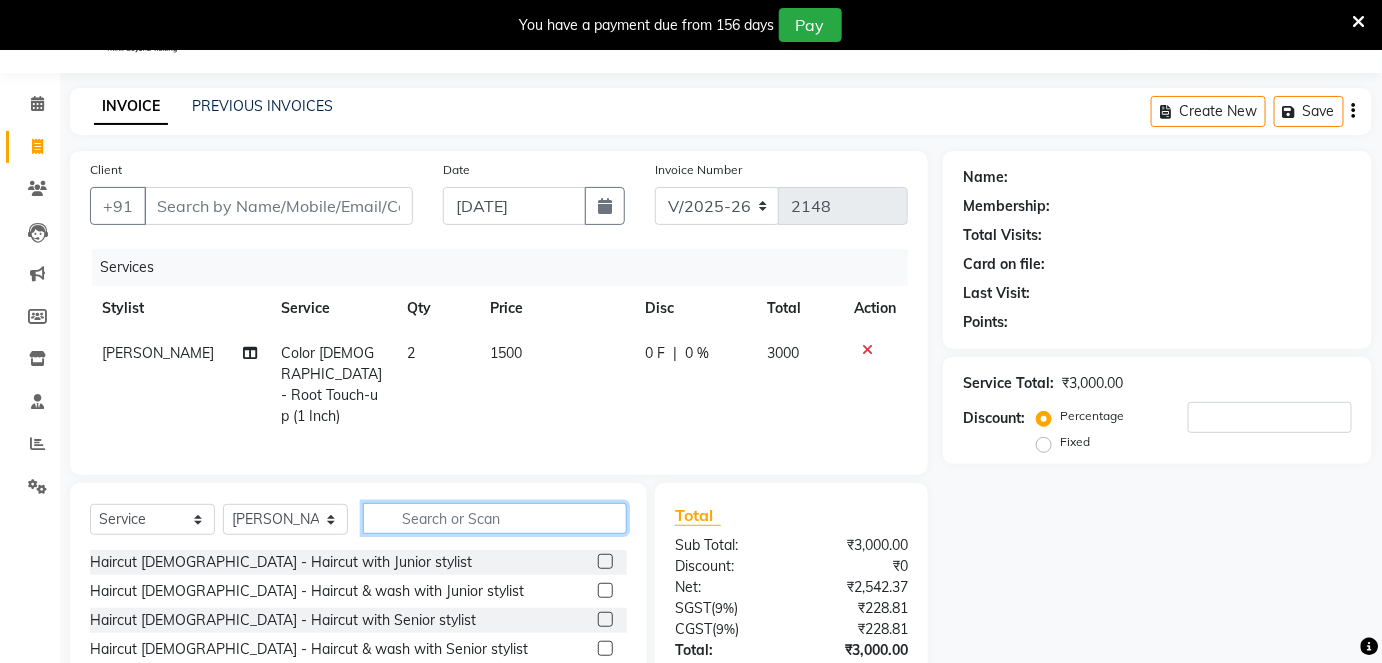 type 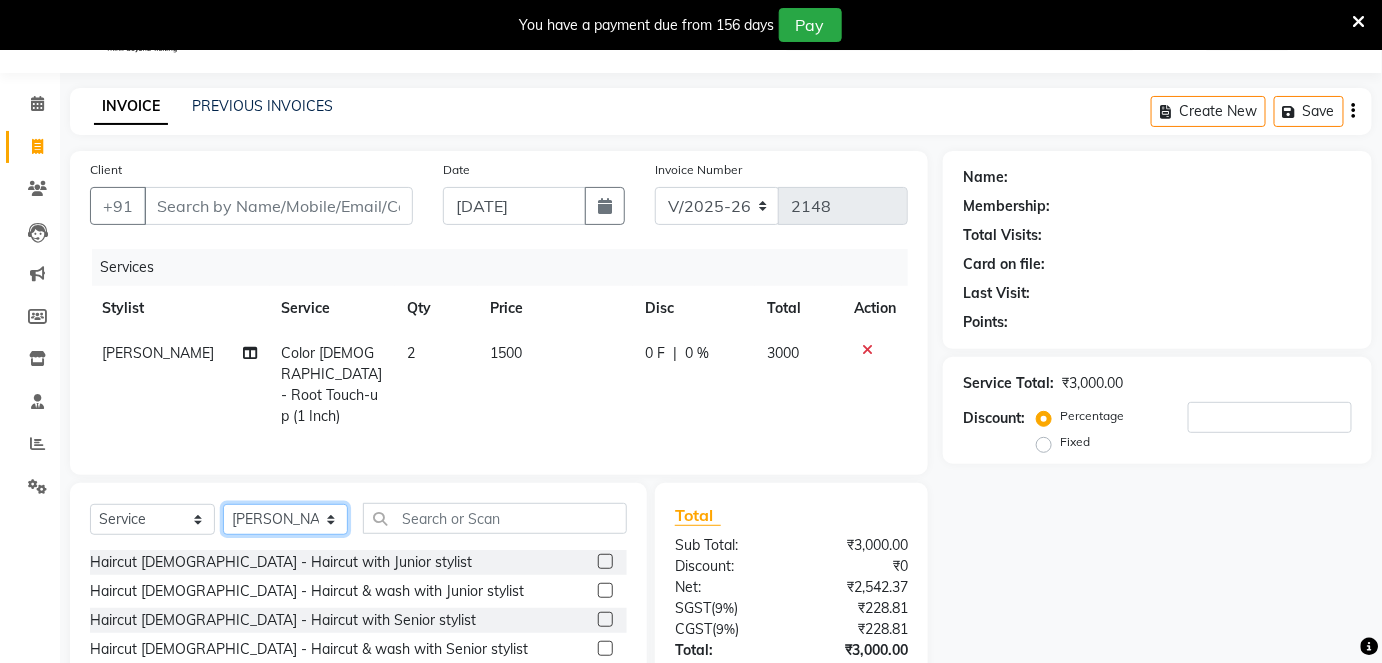 click on "Select Stylist [PERSON_NAME] [PERSON_NAME] [PERSON_NAME] [PERSON_NAME] Jyoti Mahesh  [PERSON_NAME] [PERSON_NAME] [PERSON_NAME] [PERSON_NAME] [PERSON_NAME] [MEDICAL_DATA][PERSON_NAME] [PERSON_NAME] [PERSON_NAME]" 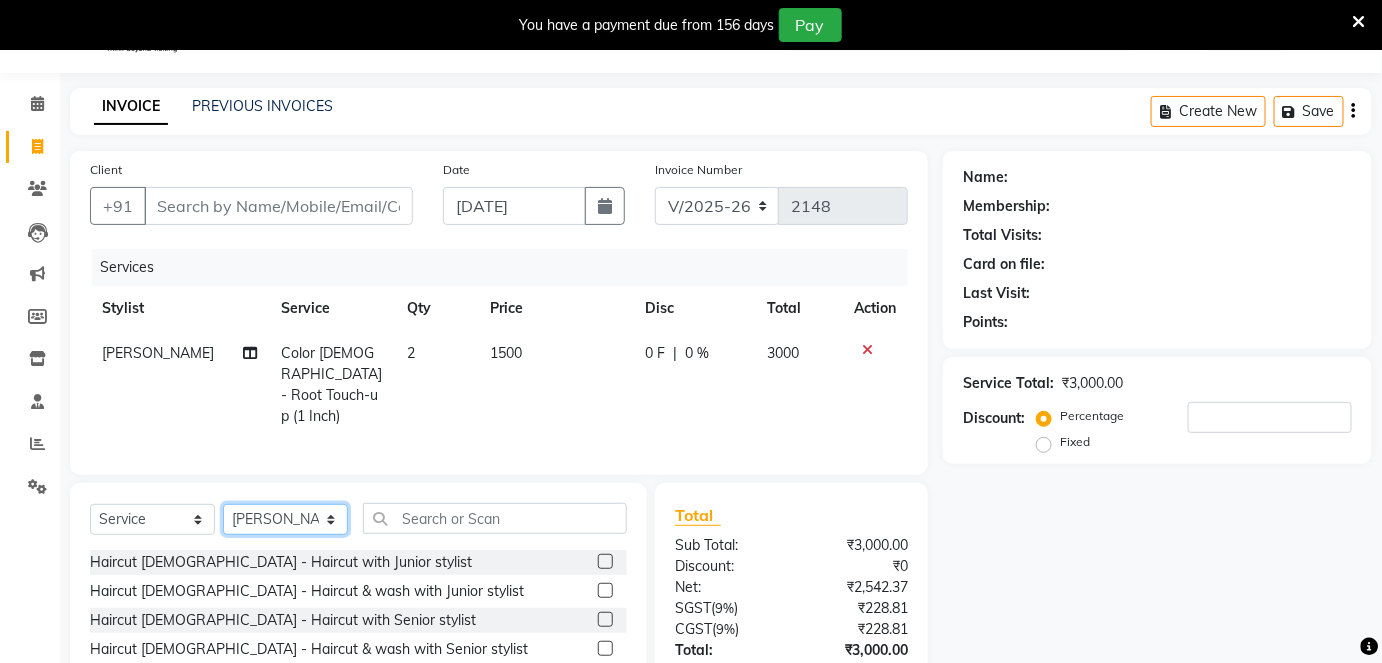 select on "68895" 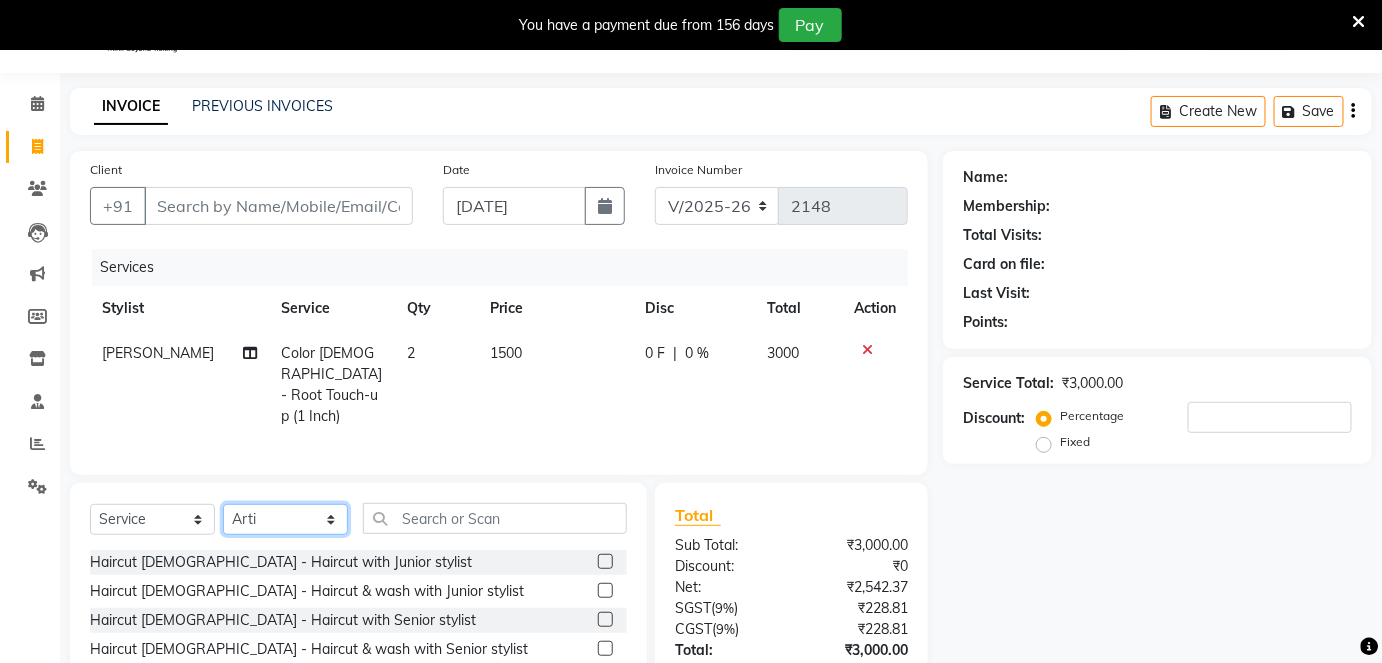 click on "Select Stylist [PERSON_NAME] [PERSON_NAME] [PERSON_NAME] [PERSON_NAME] Jyoti Mahesh  [PERSON_NAME] [PERSON_NAME] [PERSON_NAME] [PERSON_NAME] [PERSON_NAME] [MEDICAL_DATA][PERSON_NAME] [PERSON_NAME] [PERSON_NAME]" 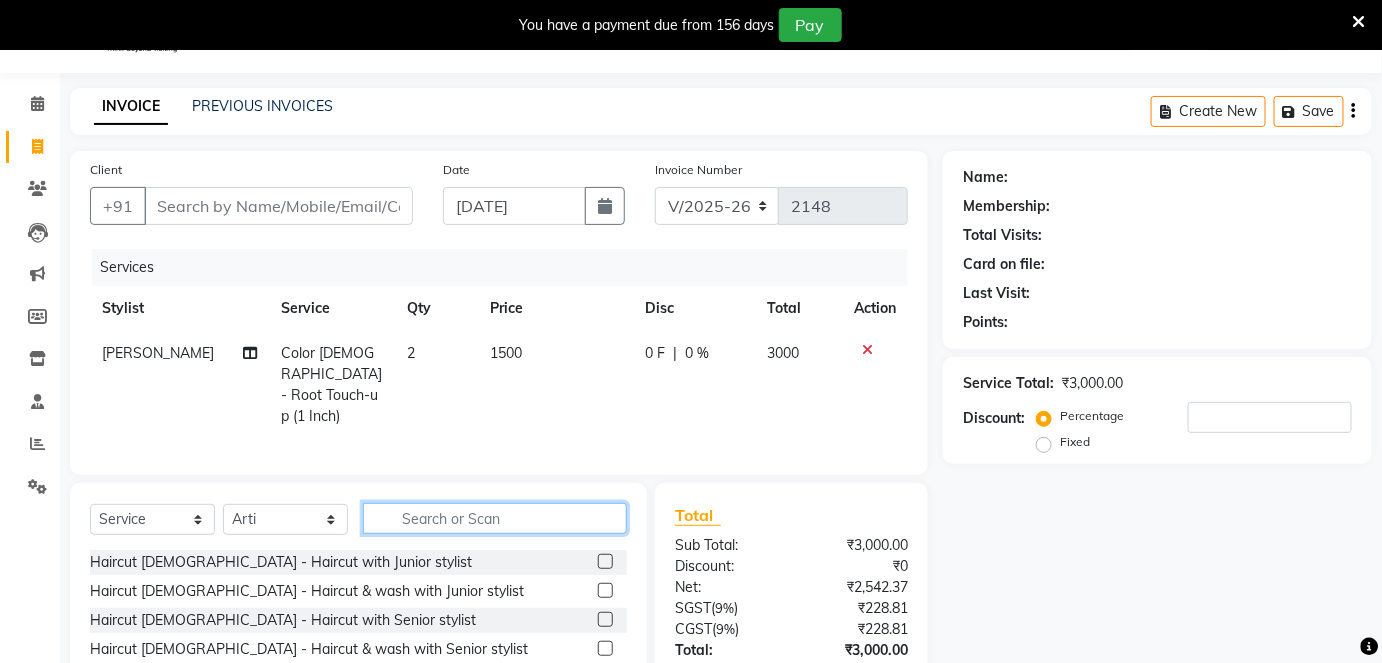 drag, startPoint x: 464, startPoint y: 514, endPoint x: 471, endPoint y: 506, distance: 10.630146 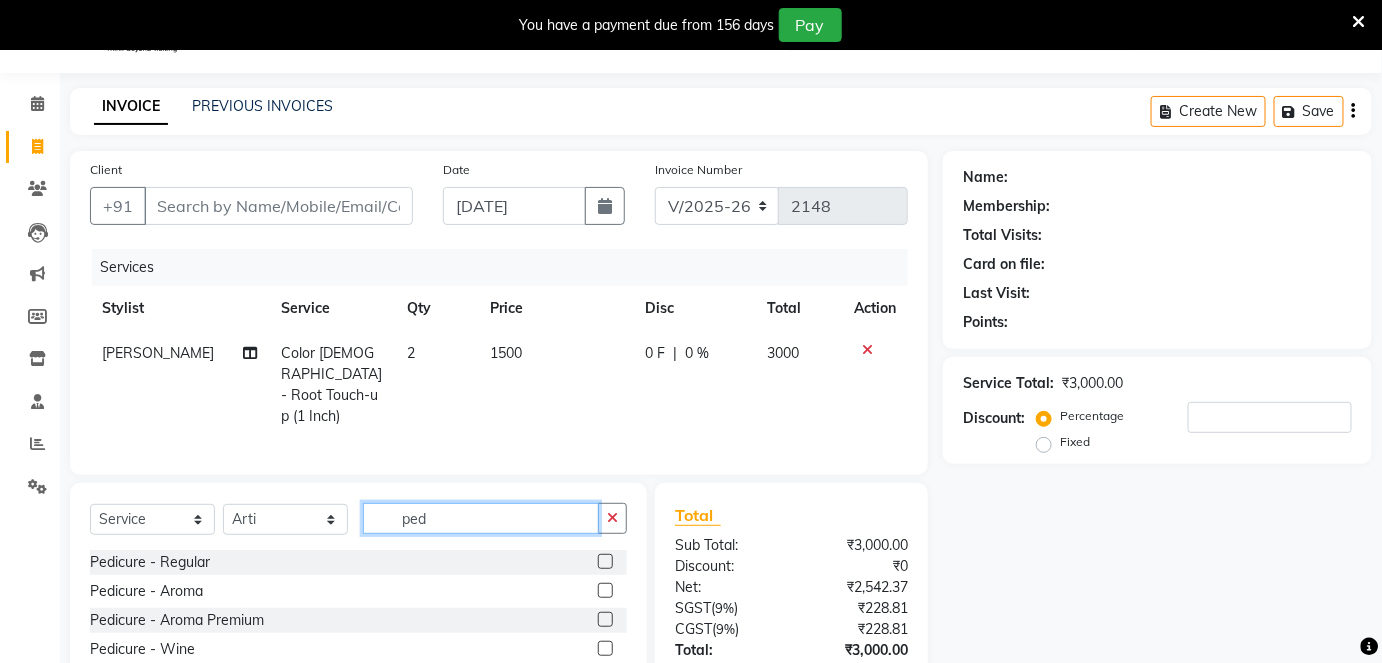 type on "ped" 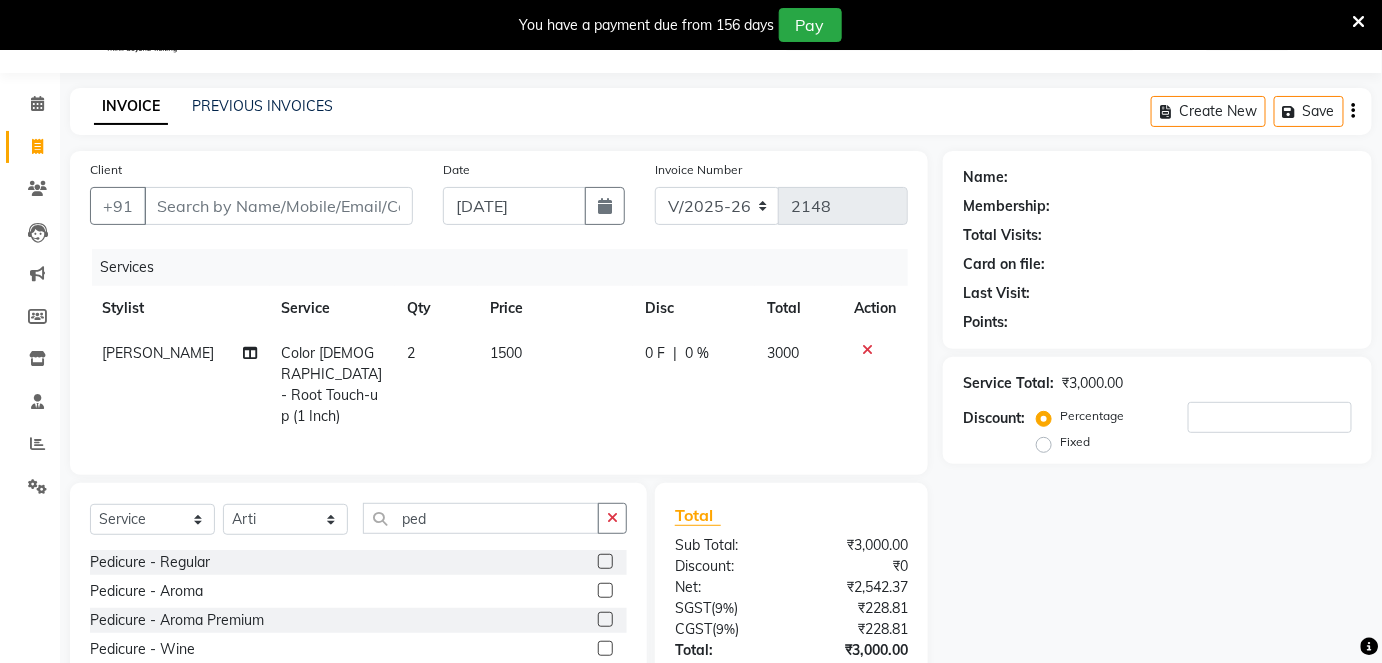 click 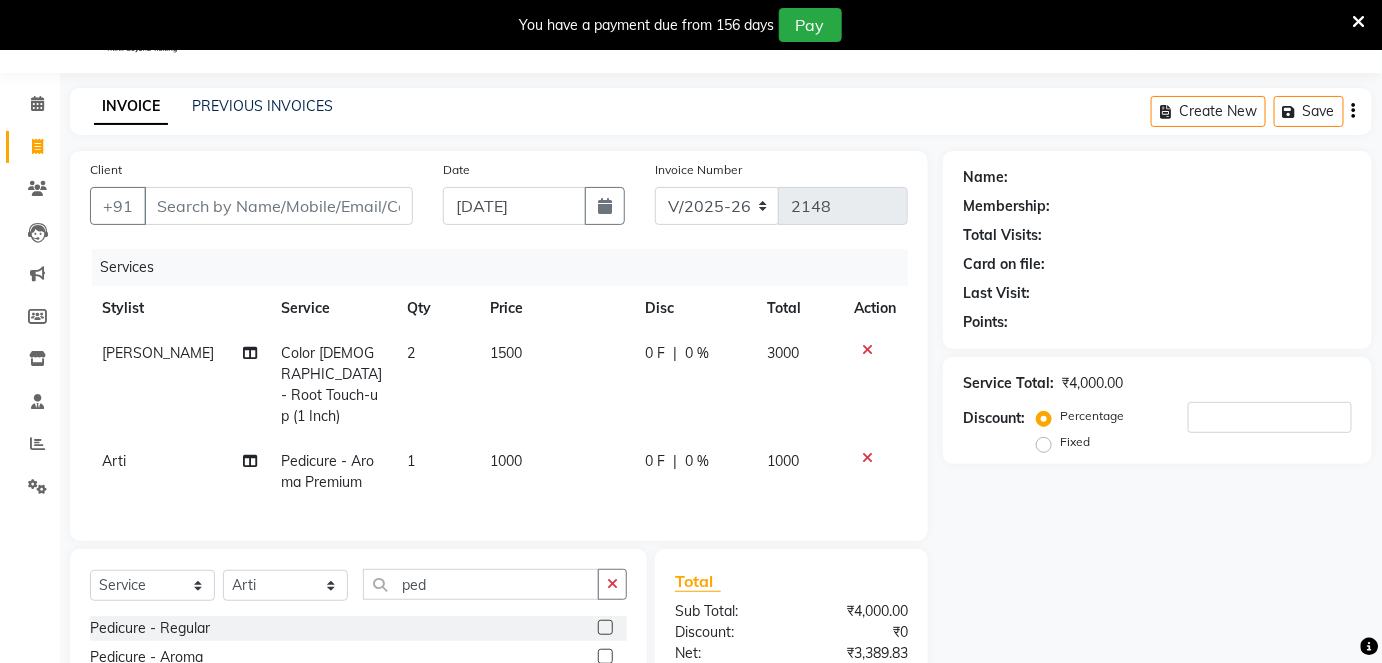 checkbox on "false" 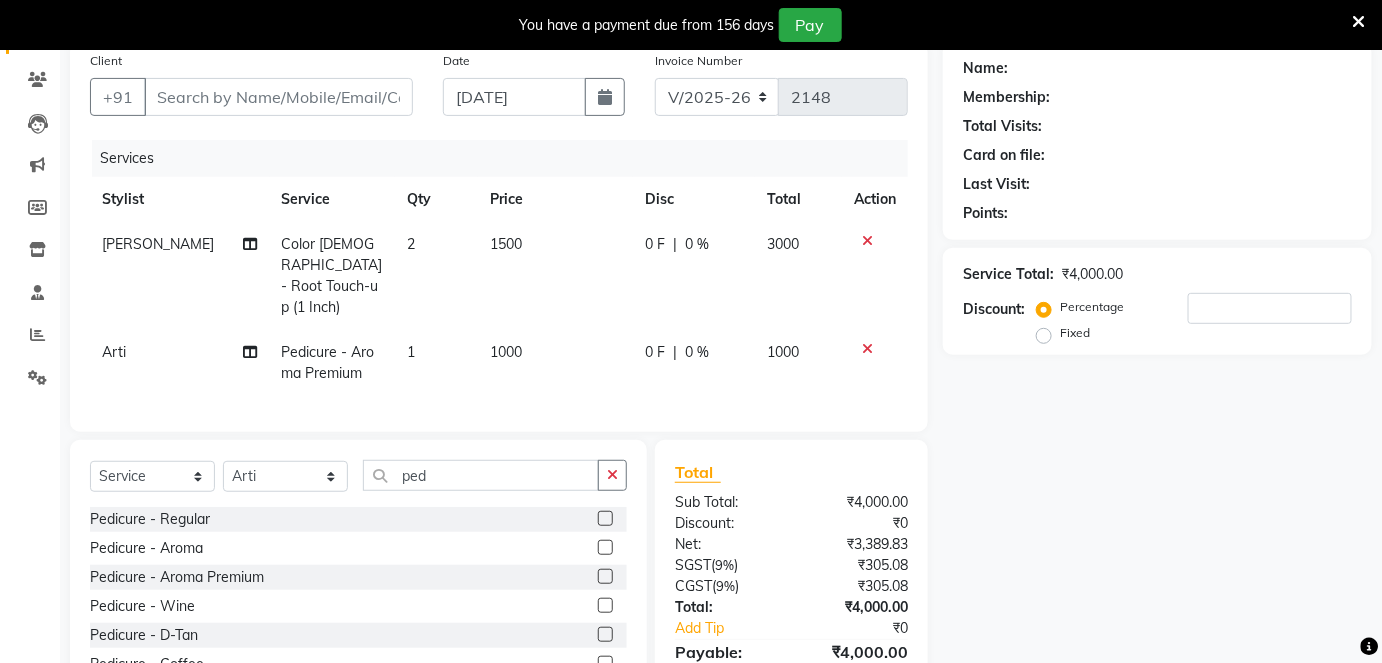 scroll, scrollTop: 250, scrollLeft: 0, axis: vertical 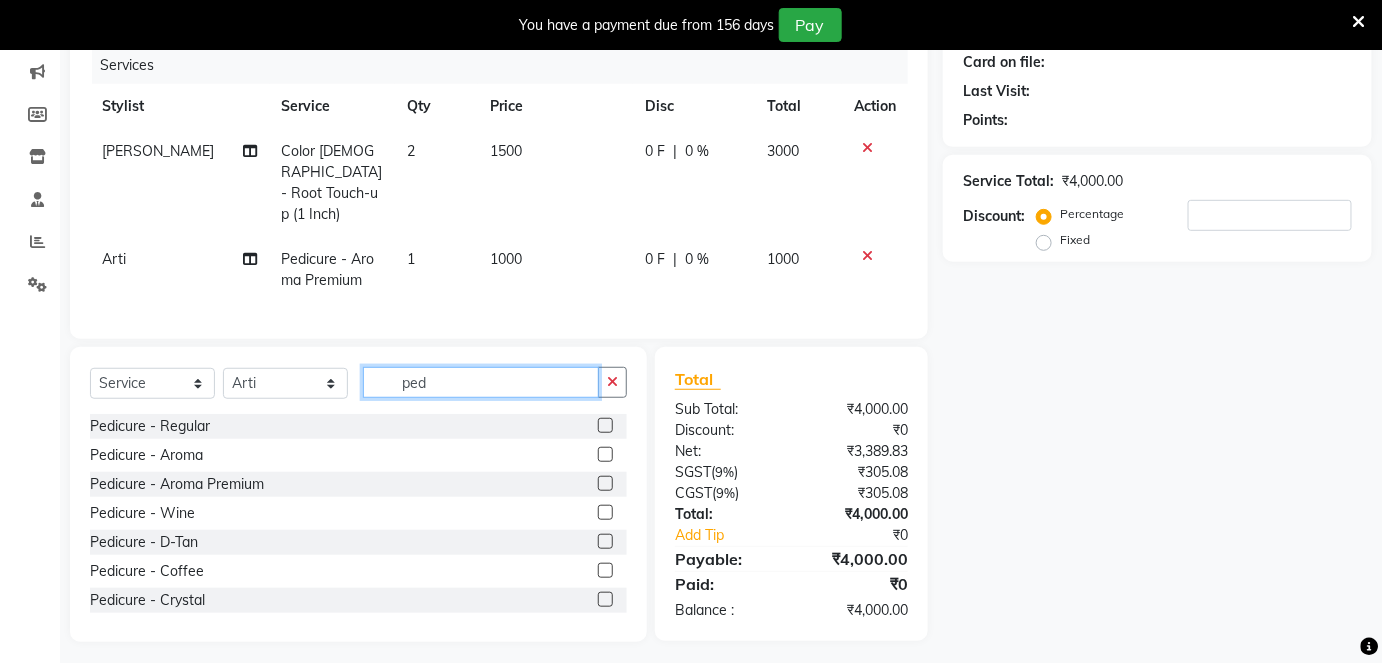 click on "ped" 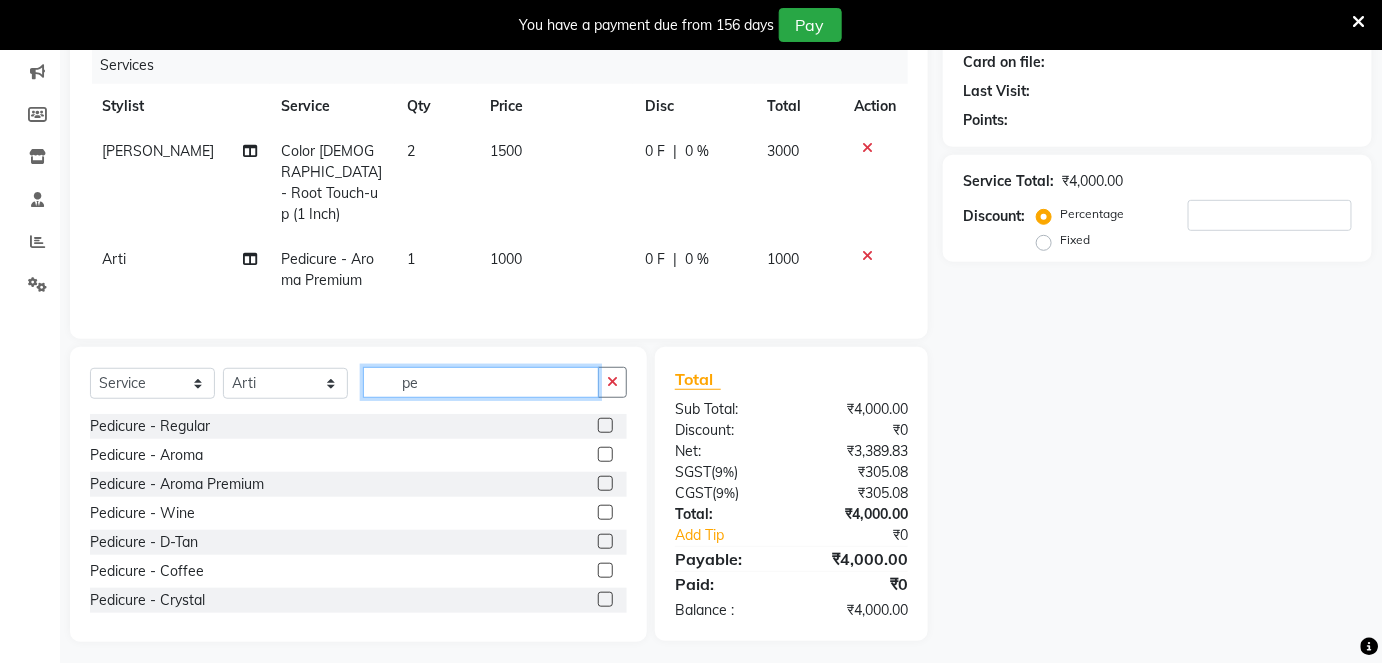 type on "p" 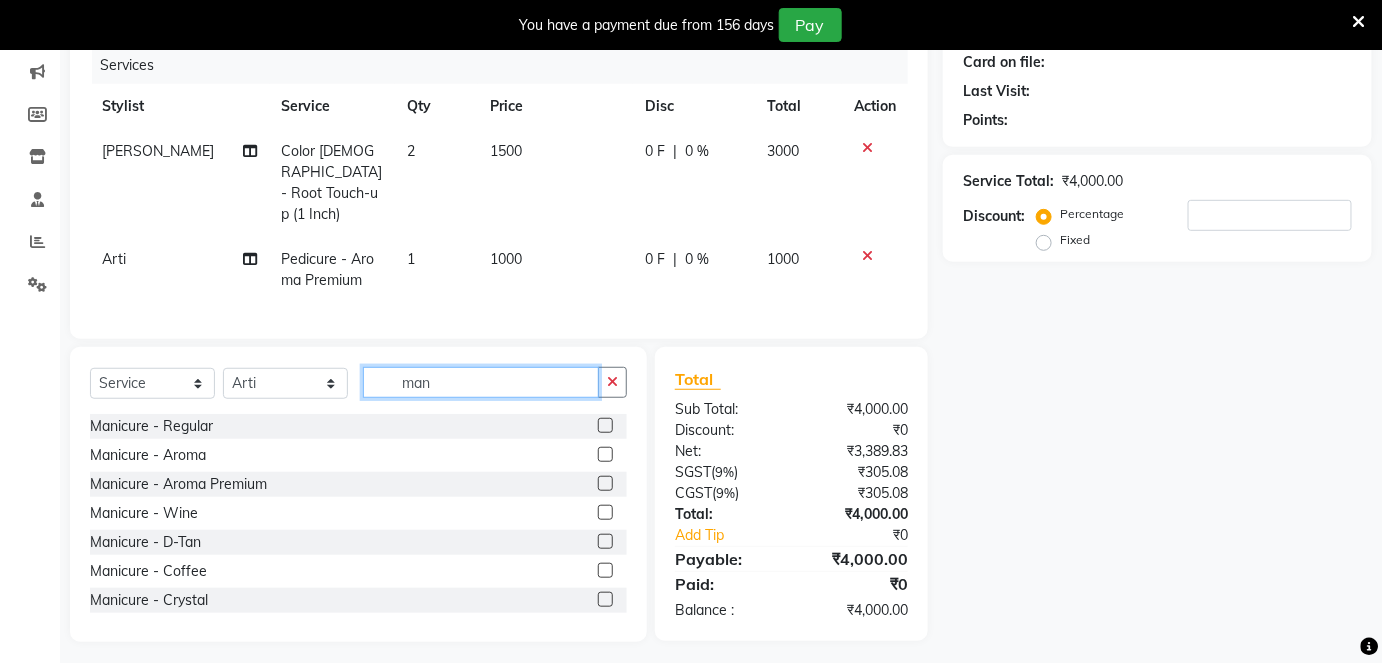 type on "man" 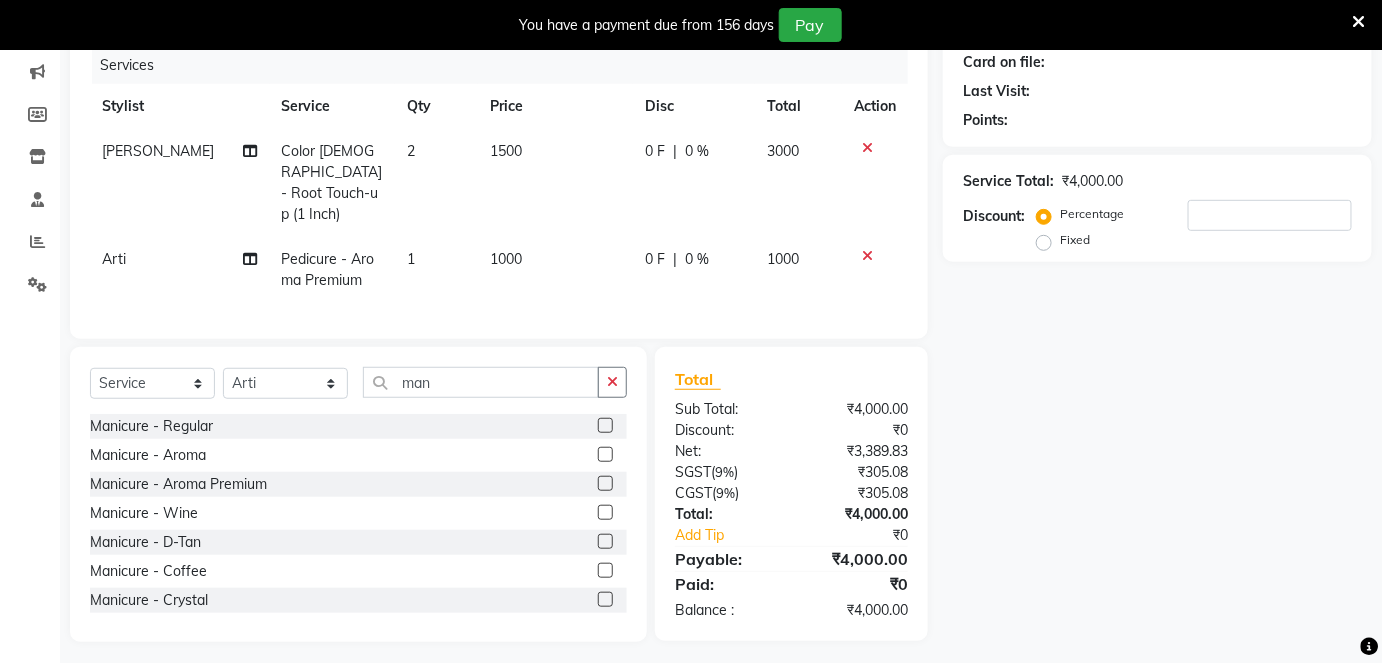 click 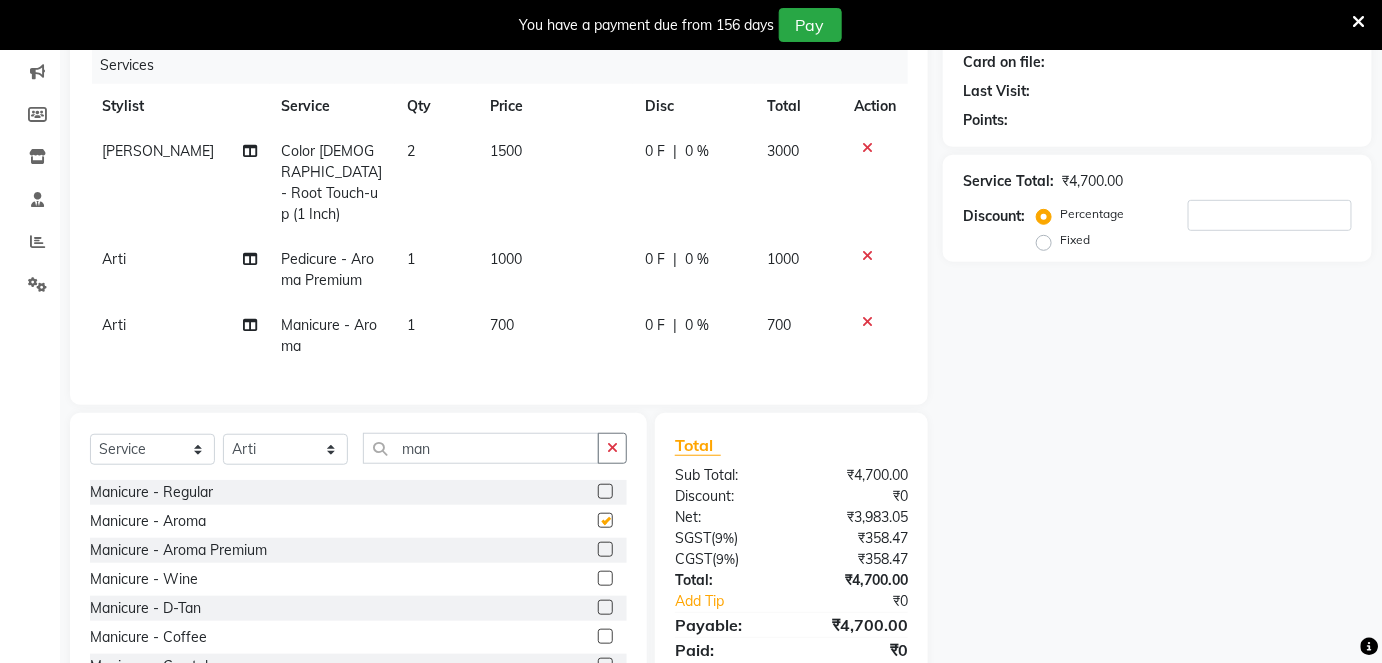 checkbox on "false" 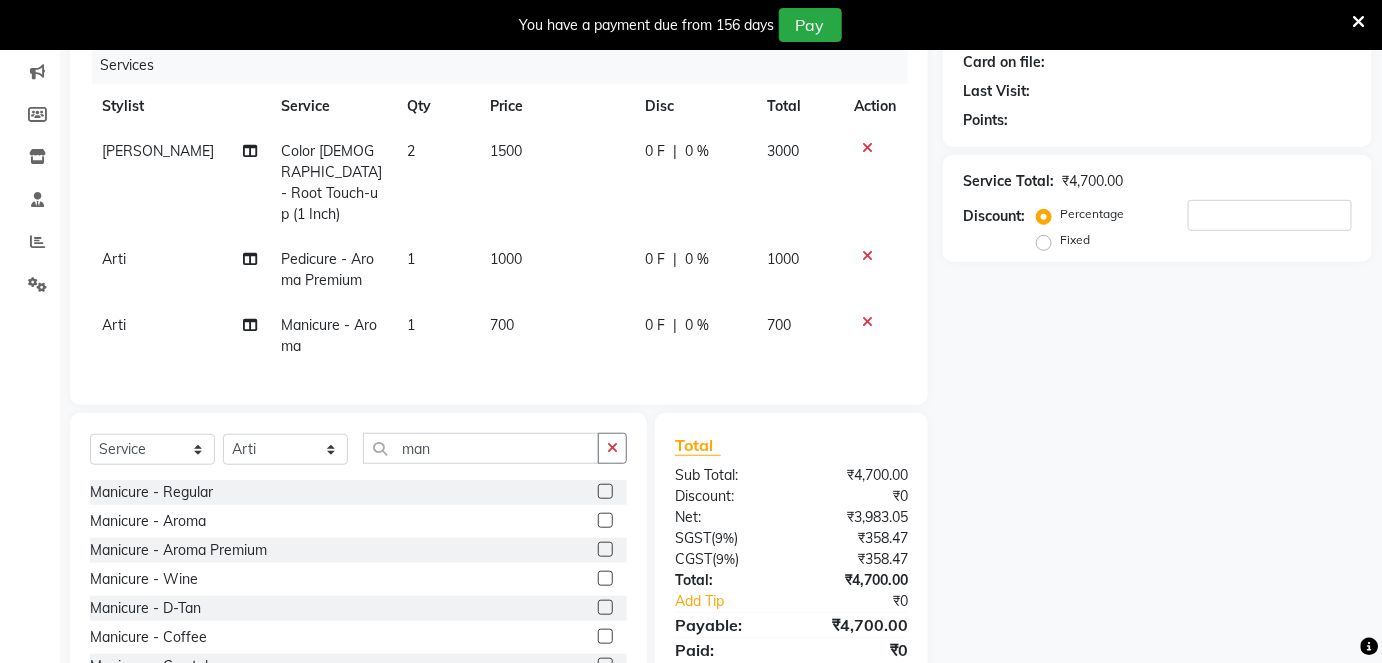 click on "Arti" 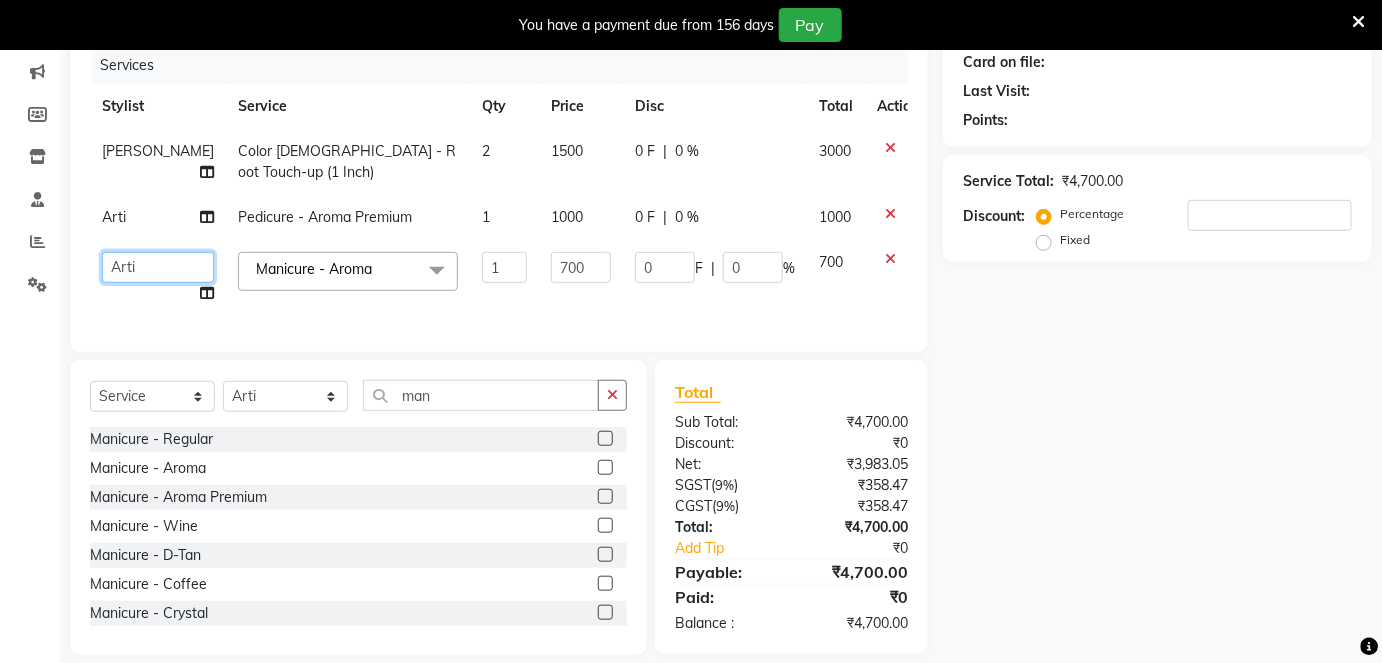 click on "[PERSON_NAME]   [PERSON_NAME] [PERSON_NAME]   [PERSON_NAME]   Jyoti   Mahesh    [PERSON_NAME]   [PERSON_NAME]   [PERSON_NAME]   [PERSON_NAME]   [PERSON_NAME]   [MEDICAL_DATA]   Rahul   [PERSON_NAME]   [PERSON_NAME]   [PERSON_NAME]" 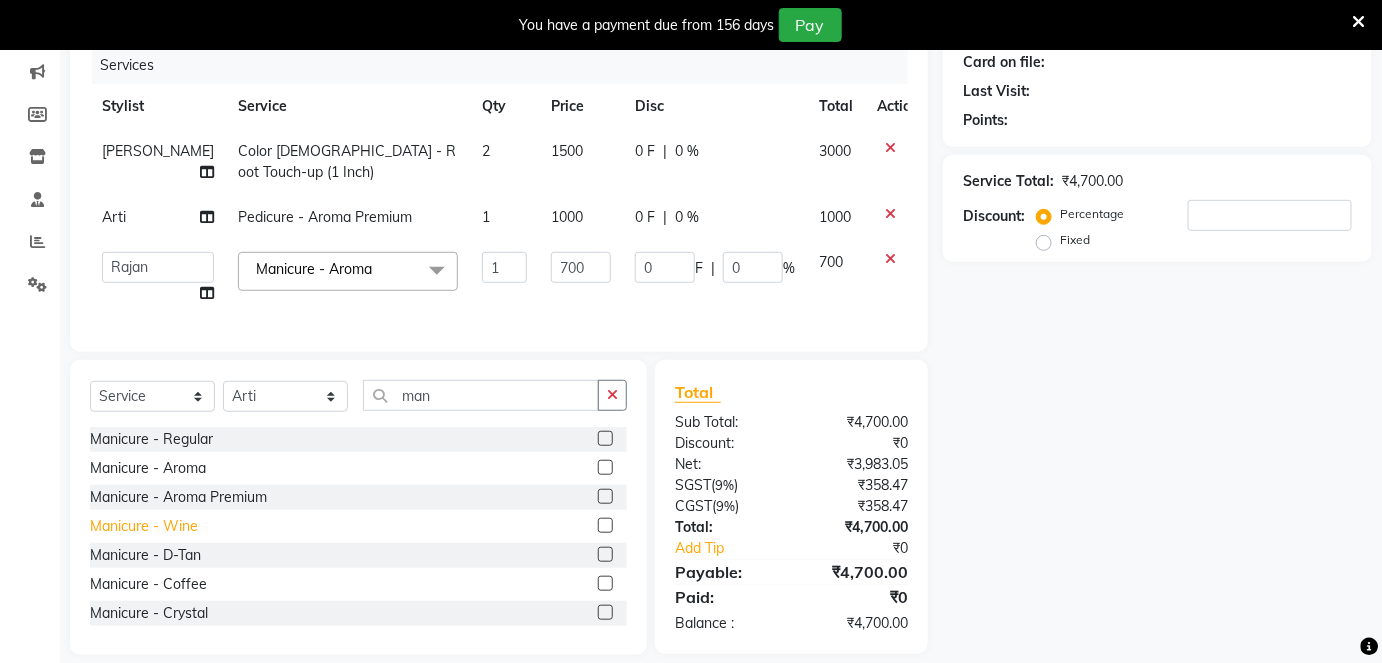 select on "68211" 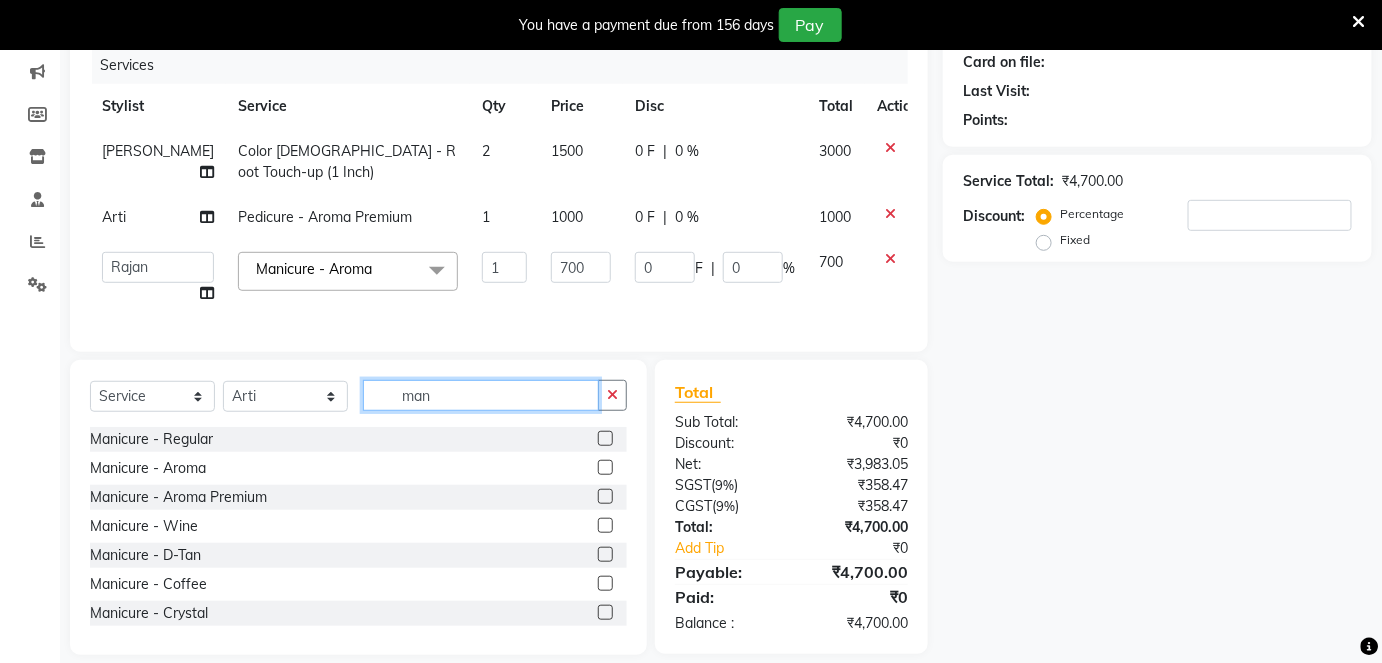click on "man" 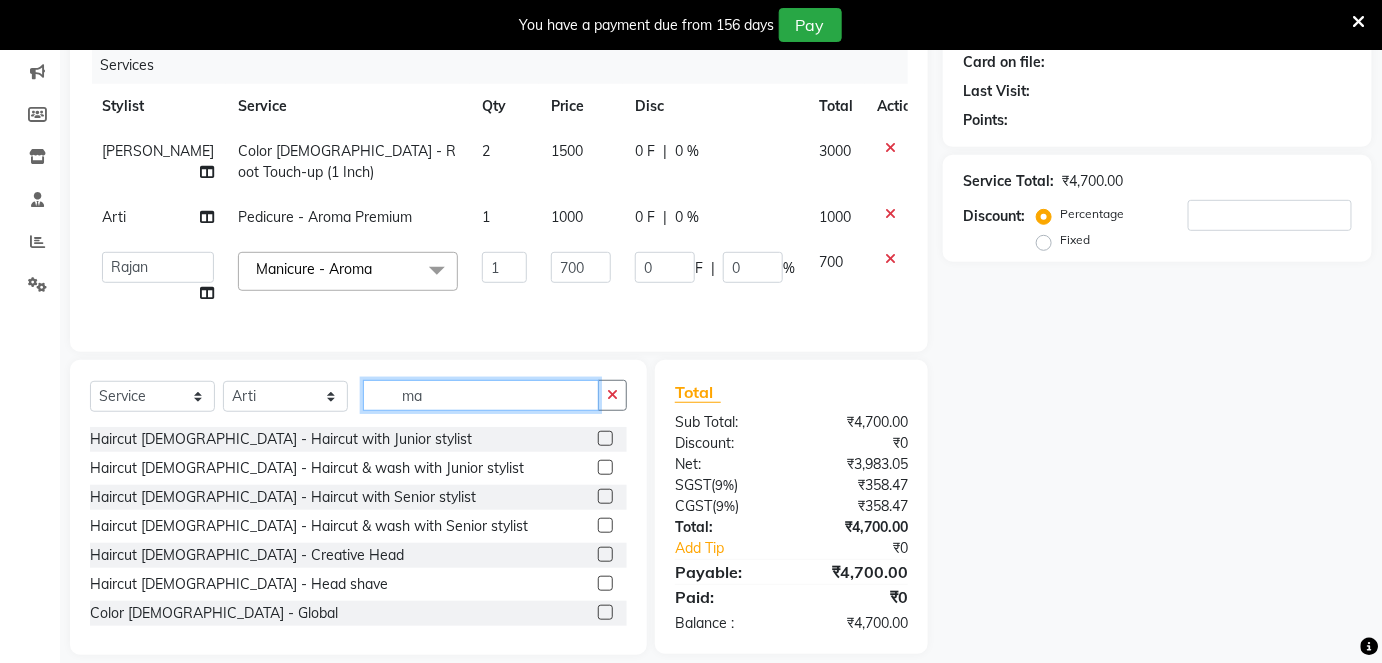 type on "m" 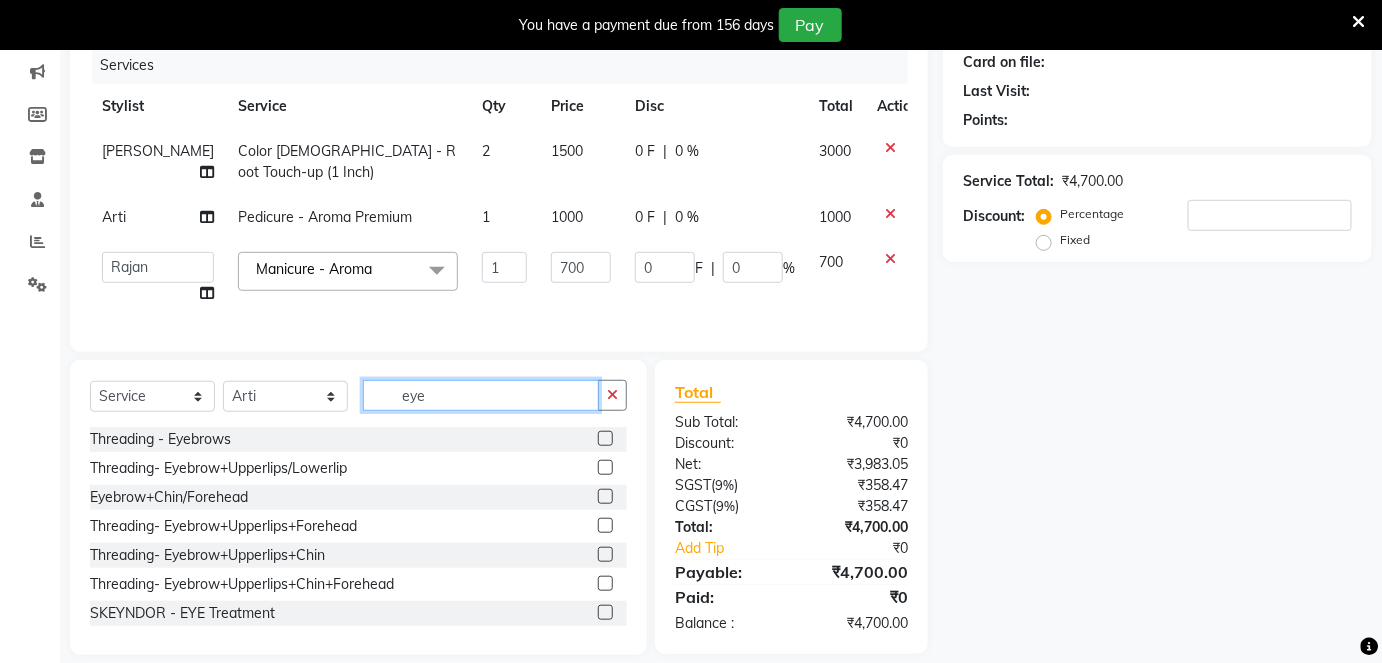 type on "eye" 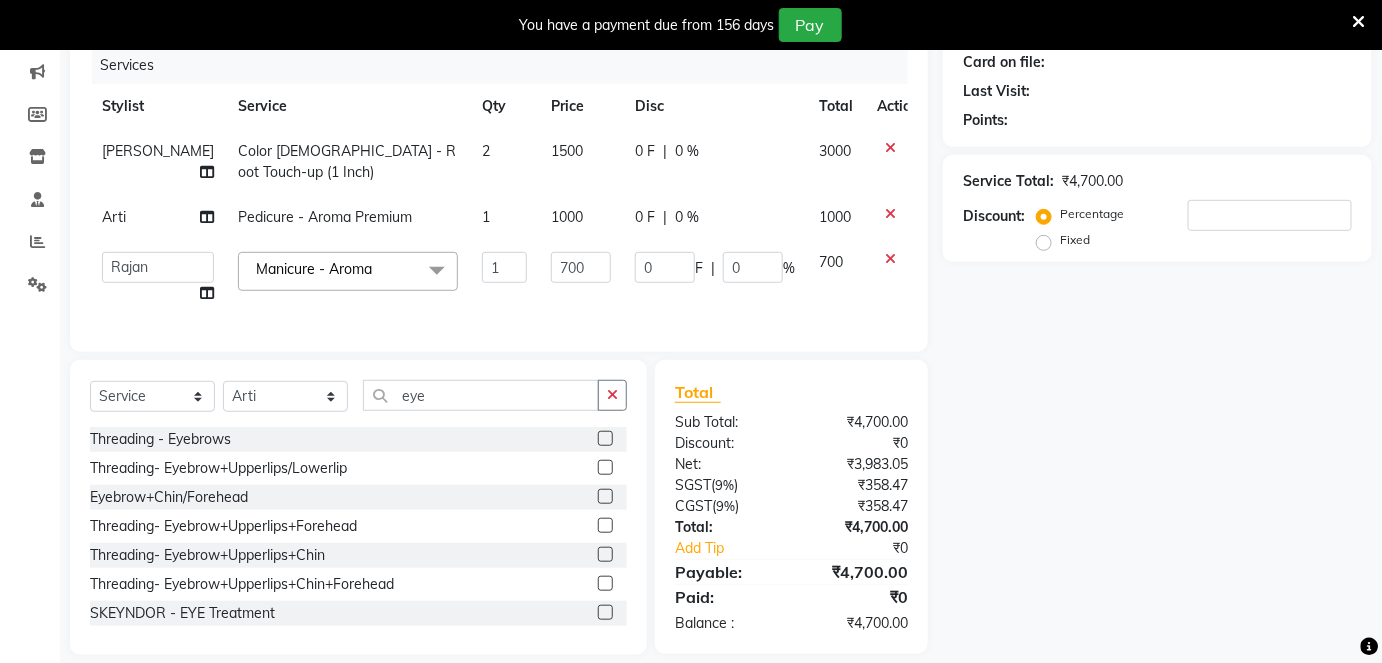 click 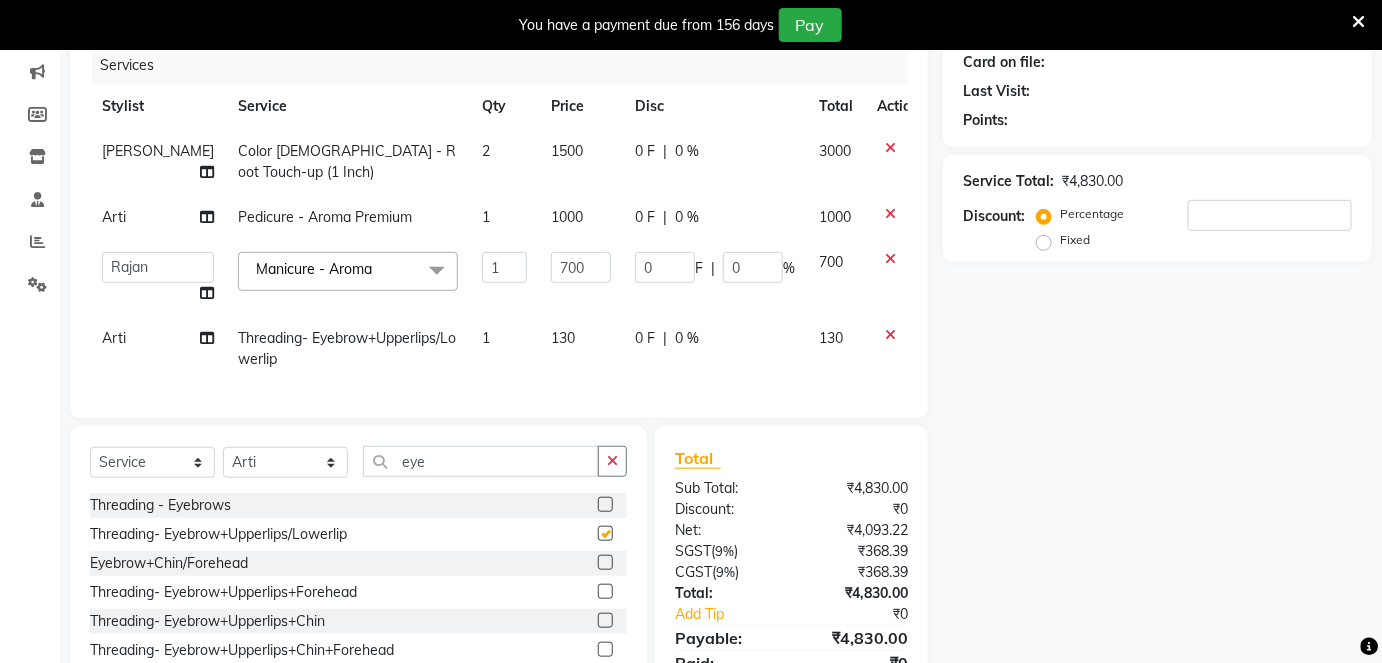 checkbox on "false" 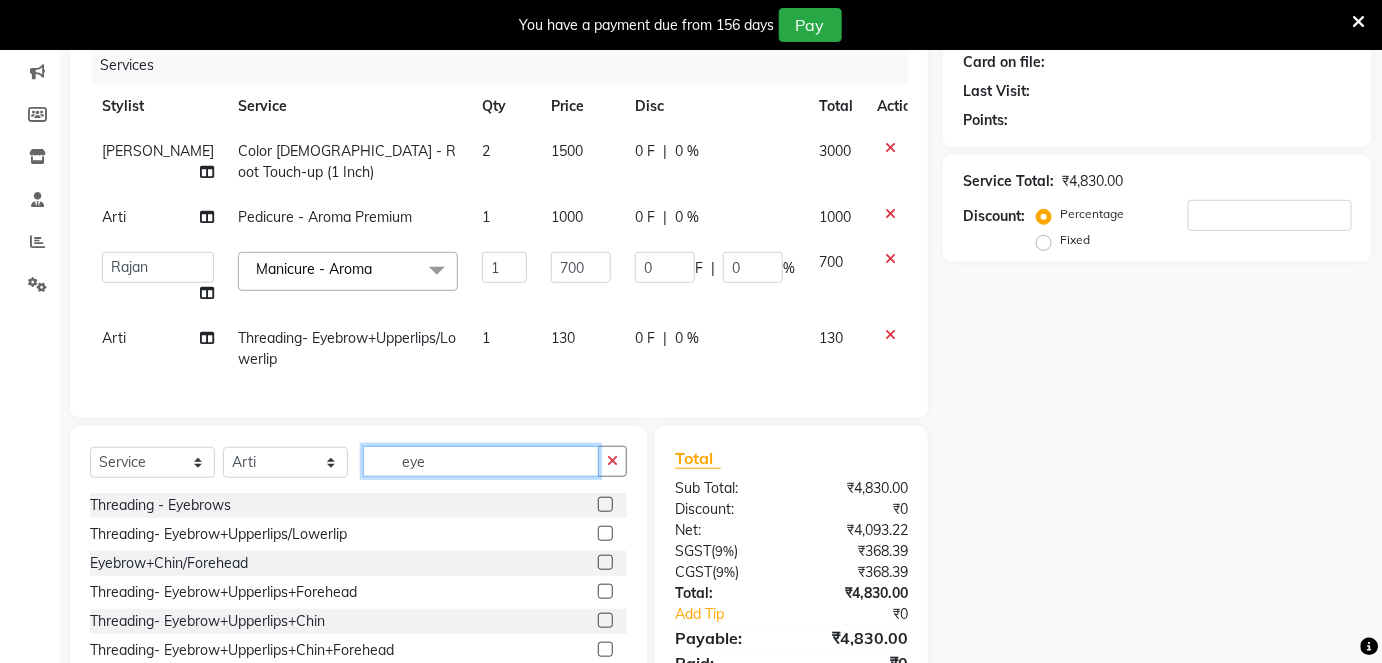 click on "eye" 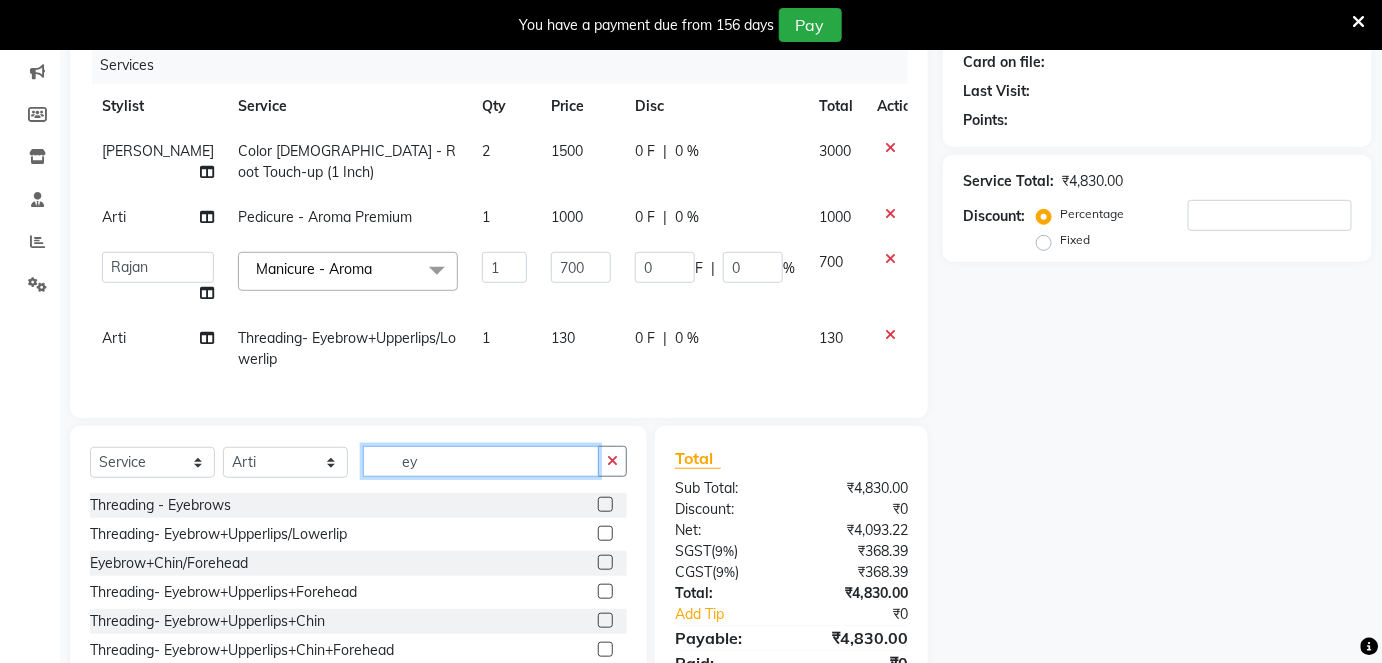type on "e" 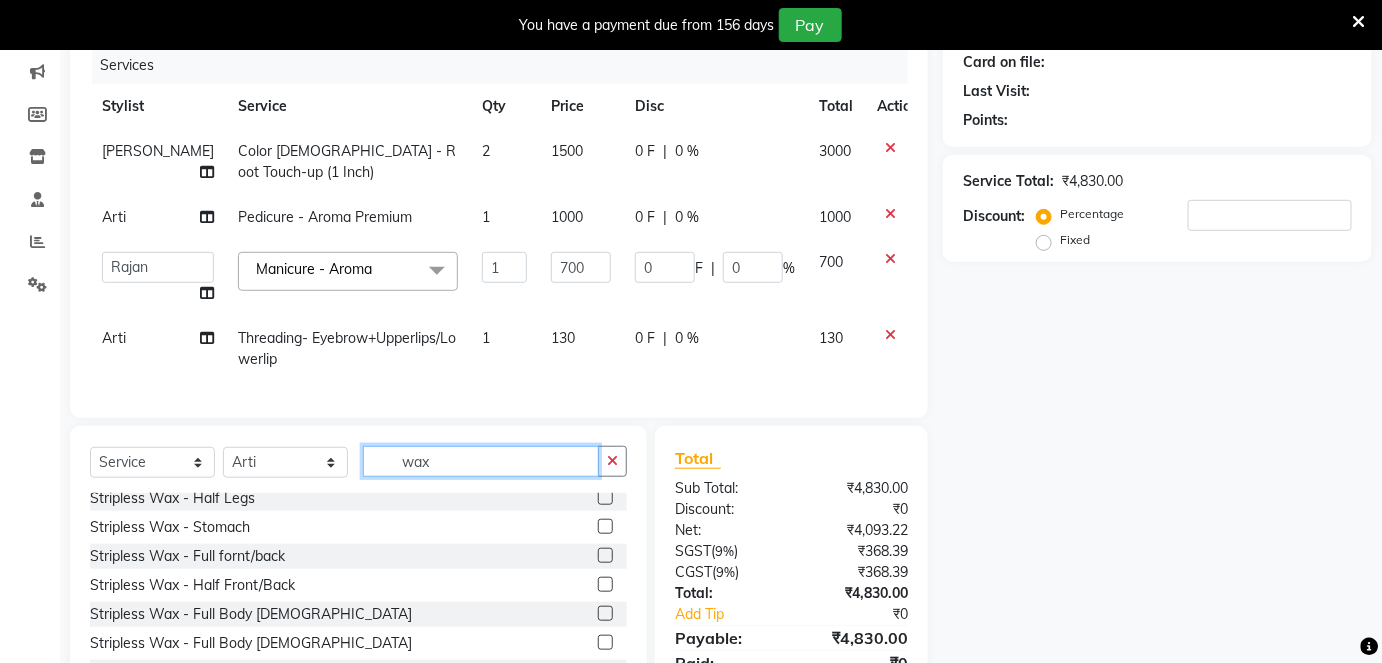 scroll, scrollTop: 727, scrollLeft: 0, axis: vertical 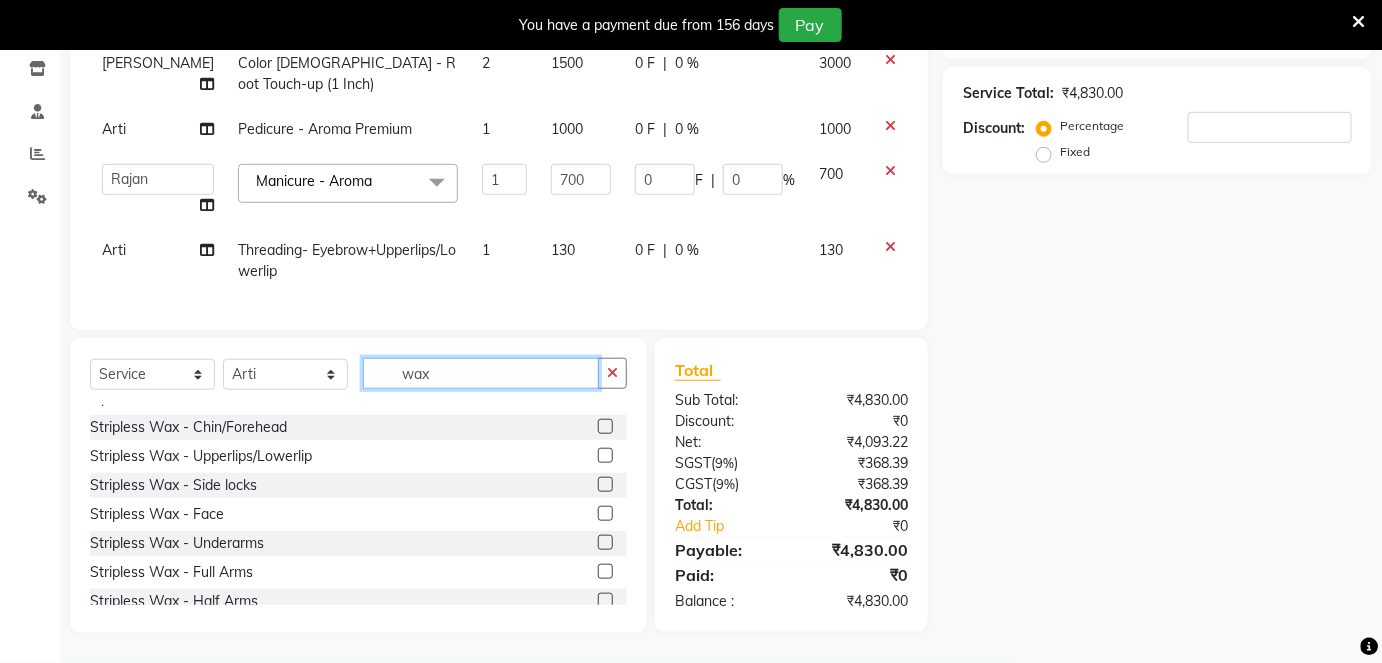 type on "wax" 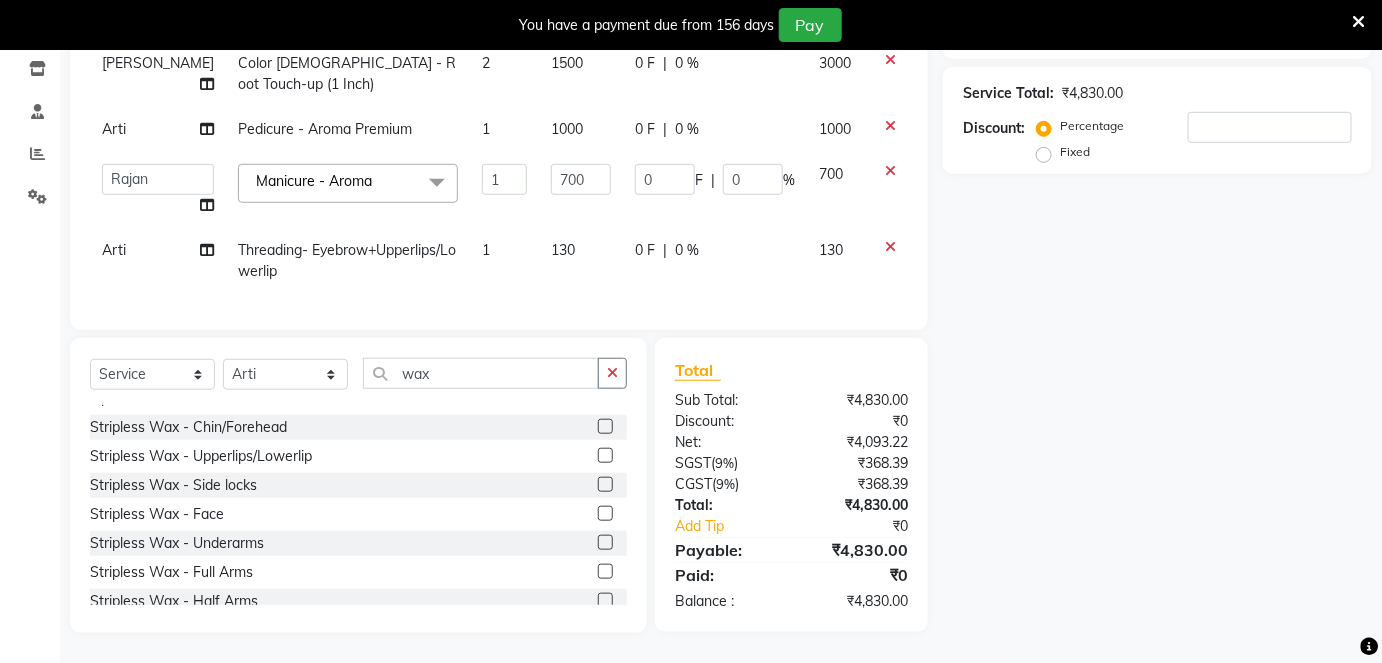 click 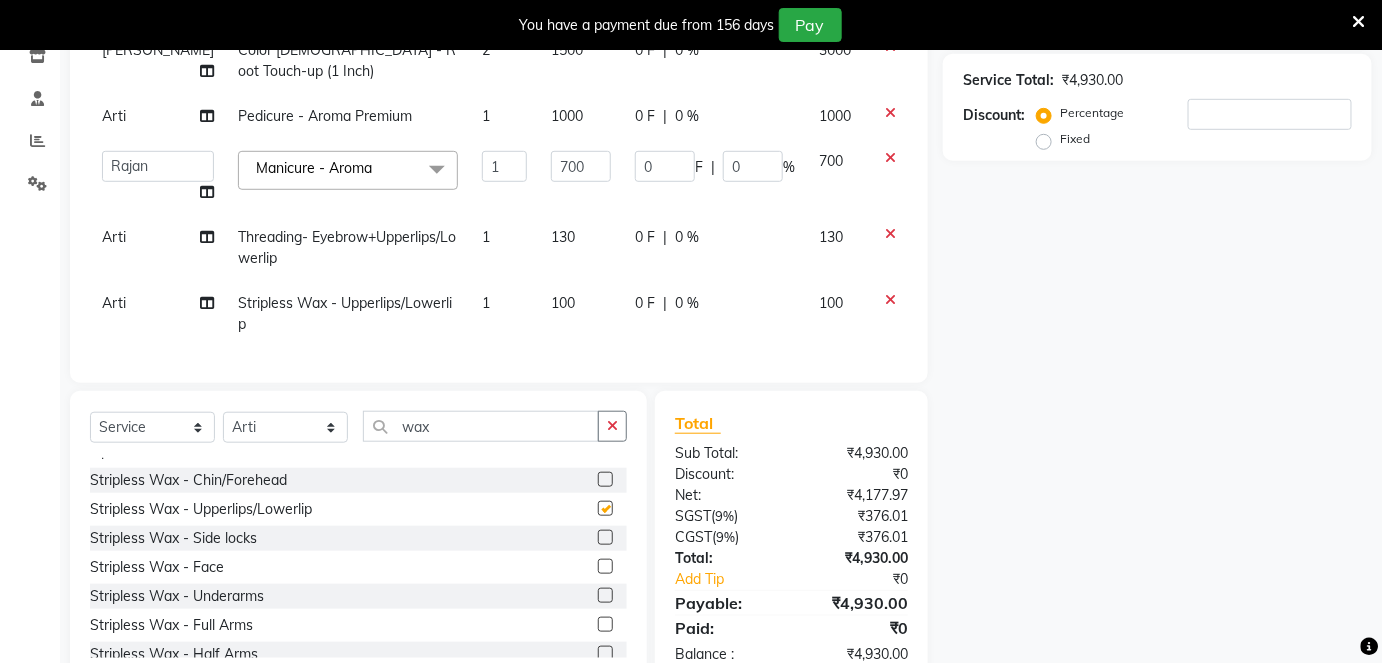 checkbox on "false" 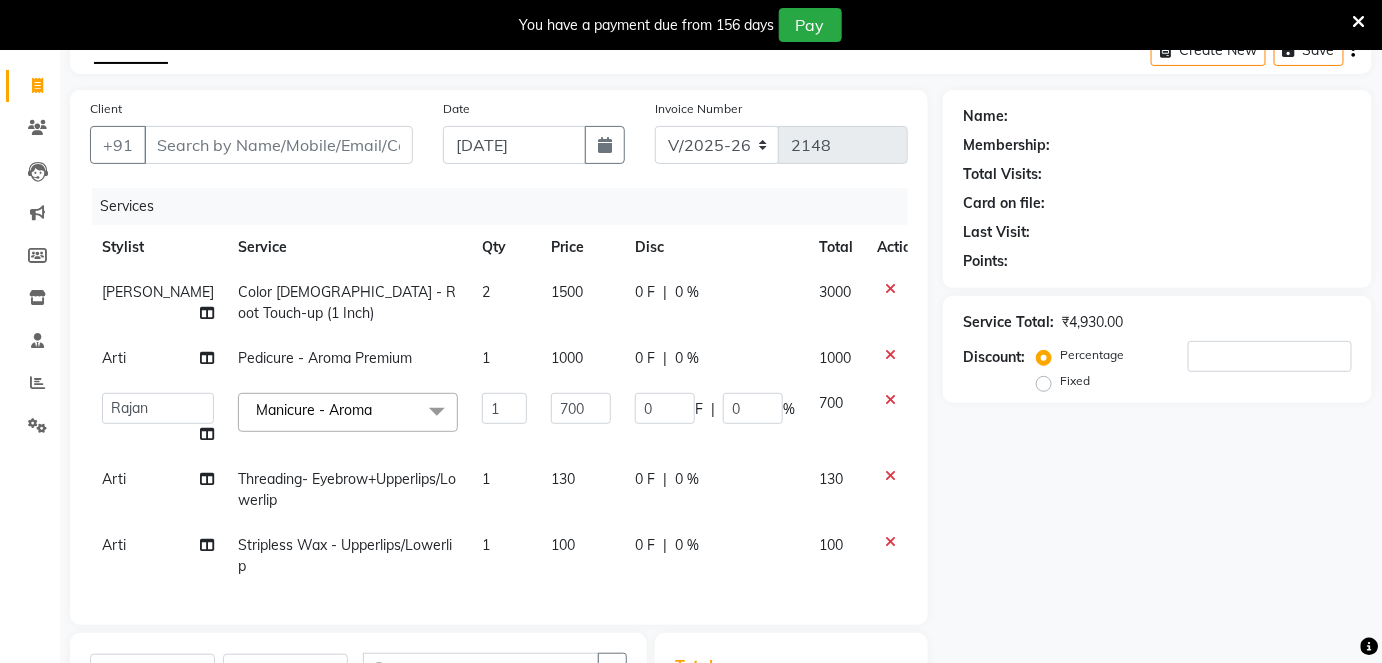 scroll, scrollTop: 78, scrollLeft: 0, axis: vertical 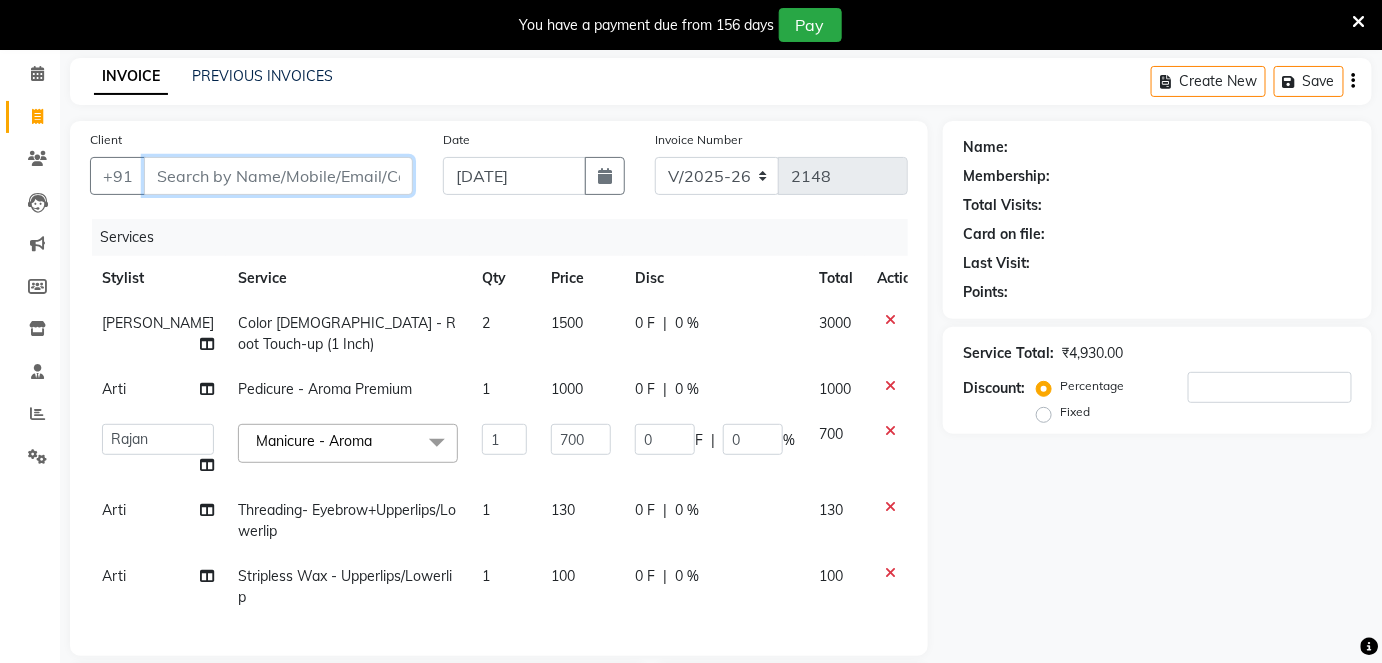 drag, startPoint x: 208, startPoint y: 185, endPoint x: 276, endPoint y: 171, distance: 69.426216 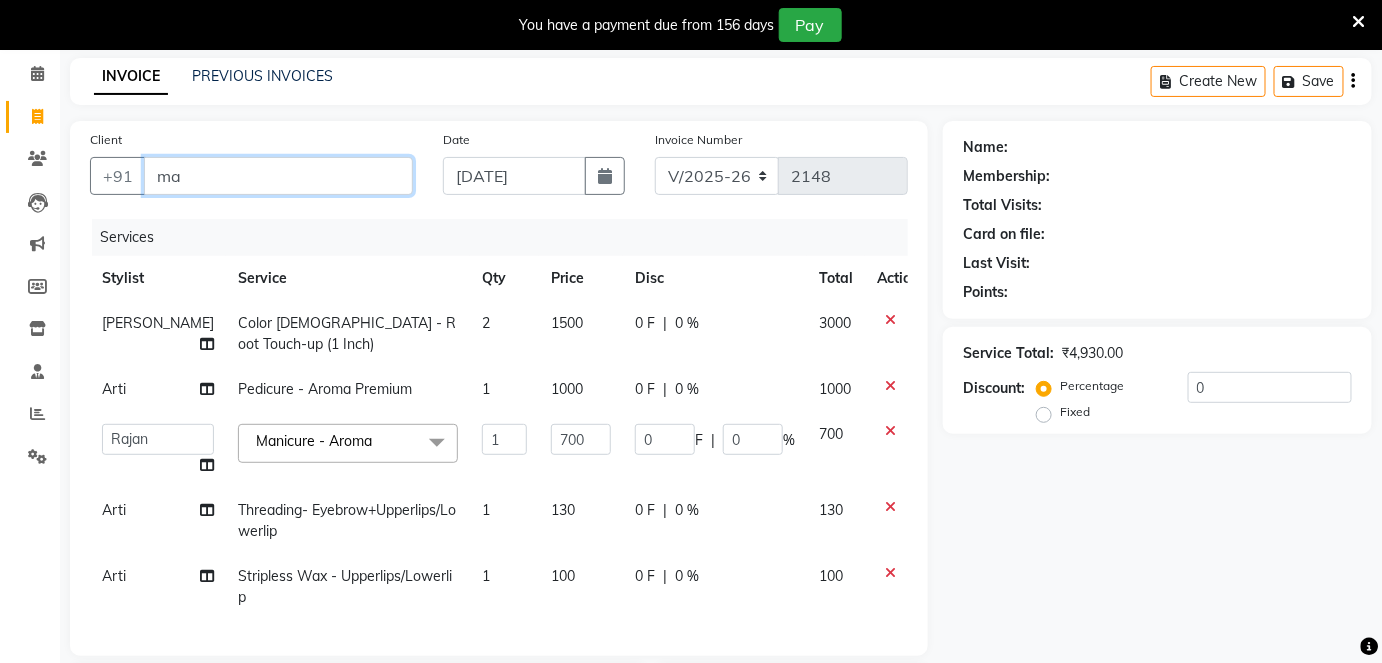type on "m" 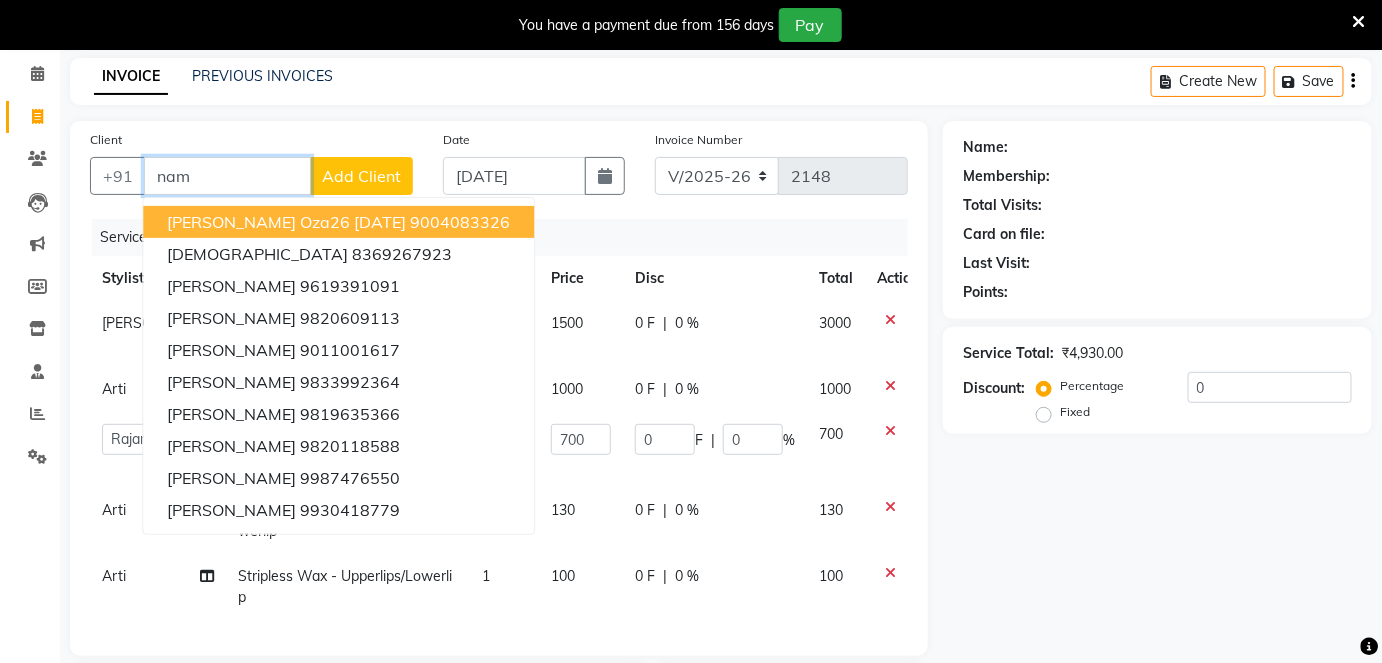click on "Namrata Oza26 10-2-26" at bounding box center [286, 222] 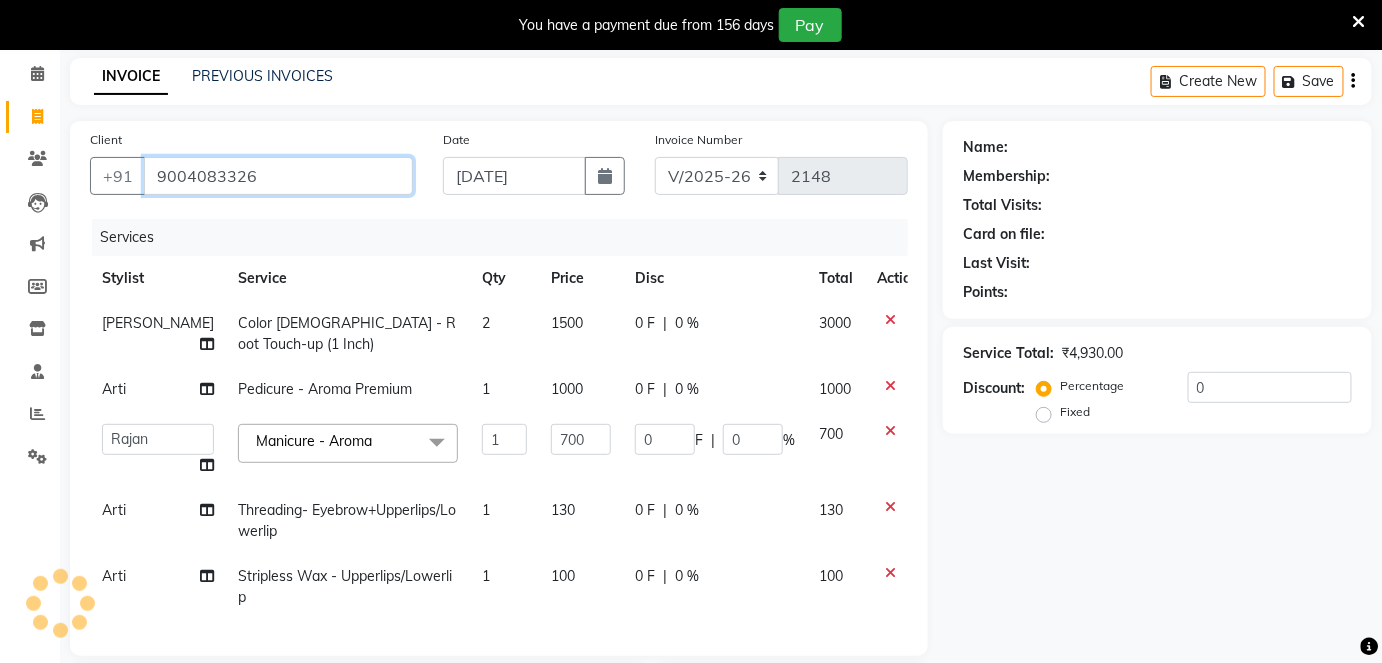 type on "9004083326" 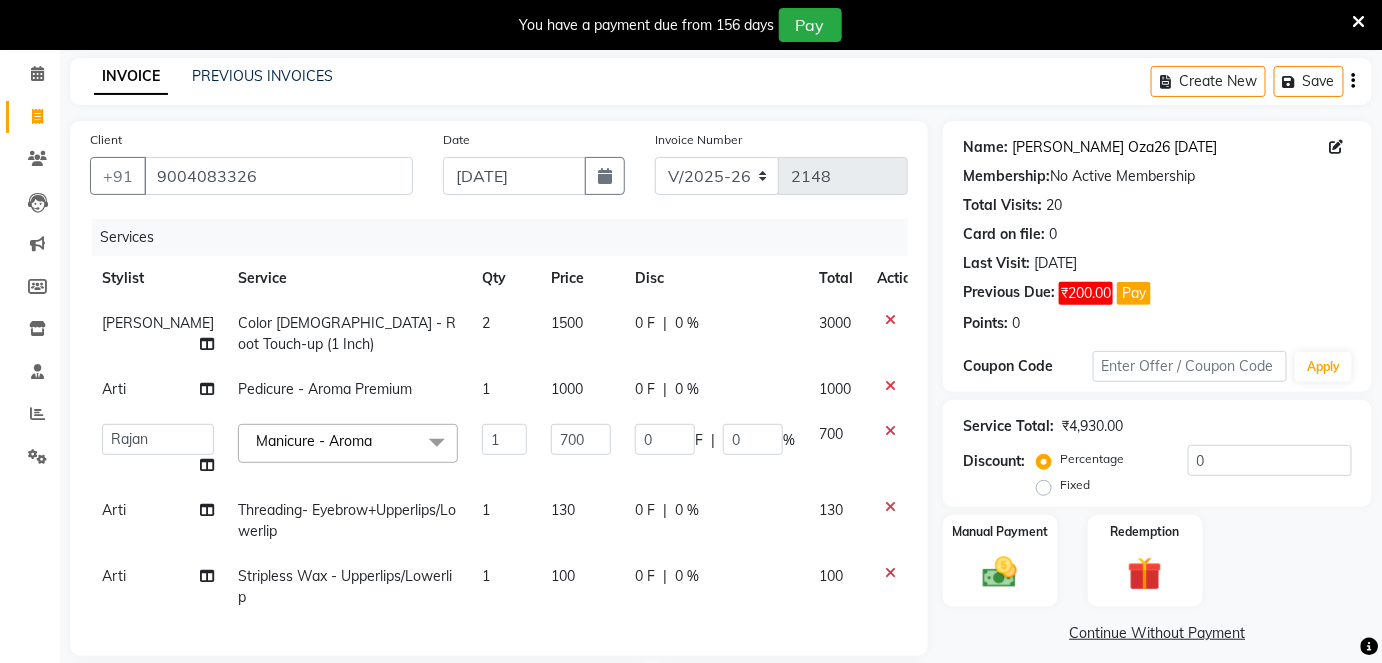 click on "Namrata Oza26 10-2-26" 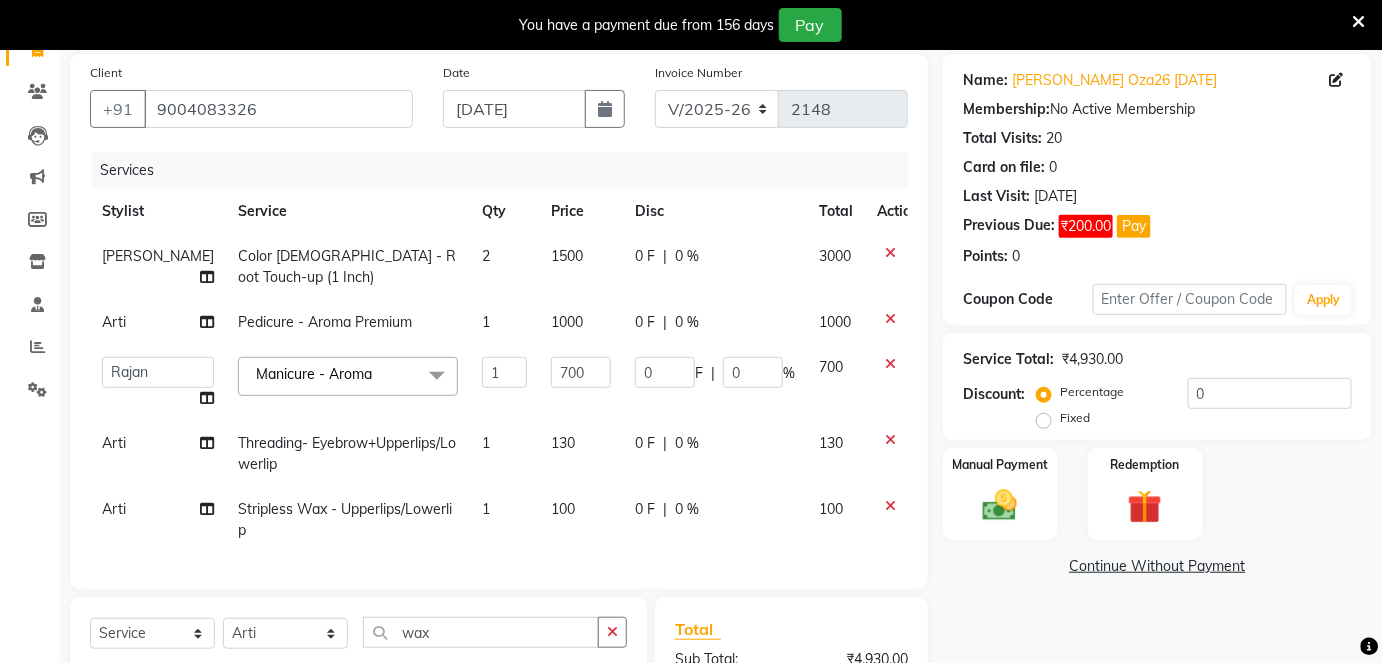 scroll, scrollTop: 260, scrollLeft: 0, axis: vertical 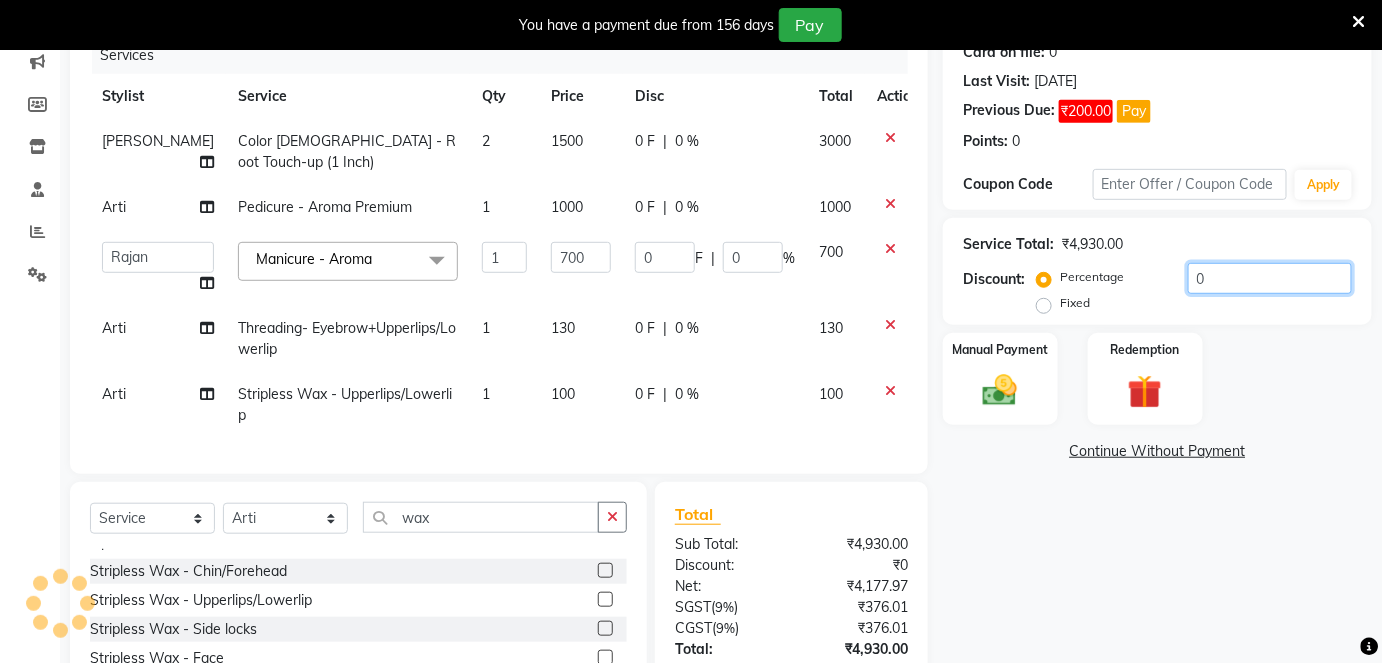 click on "0" 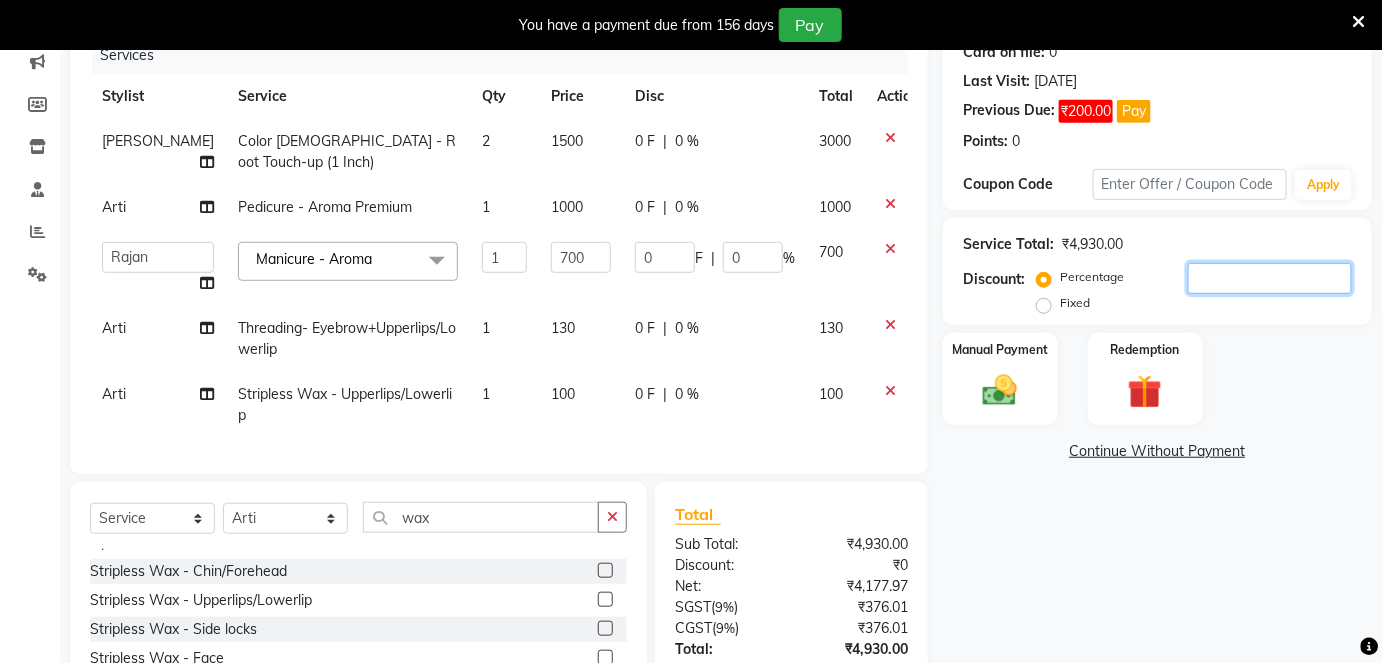 type on "5" 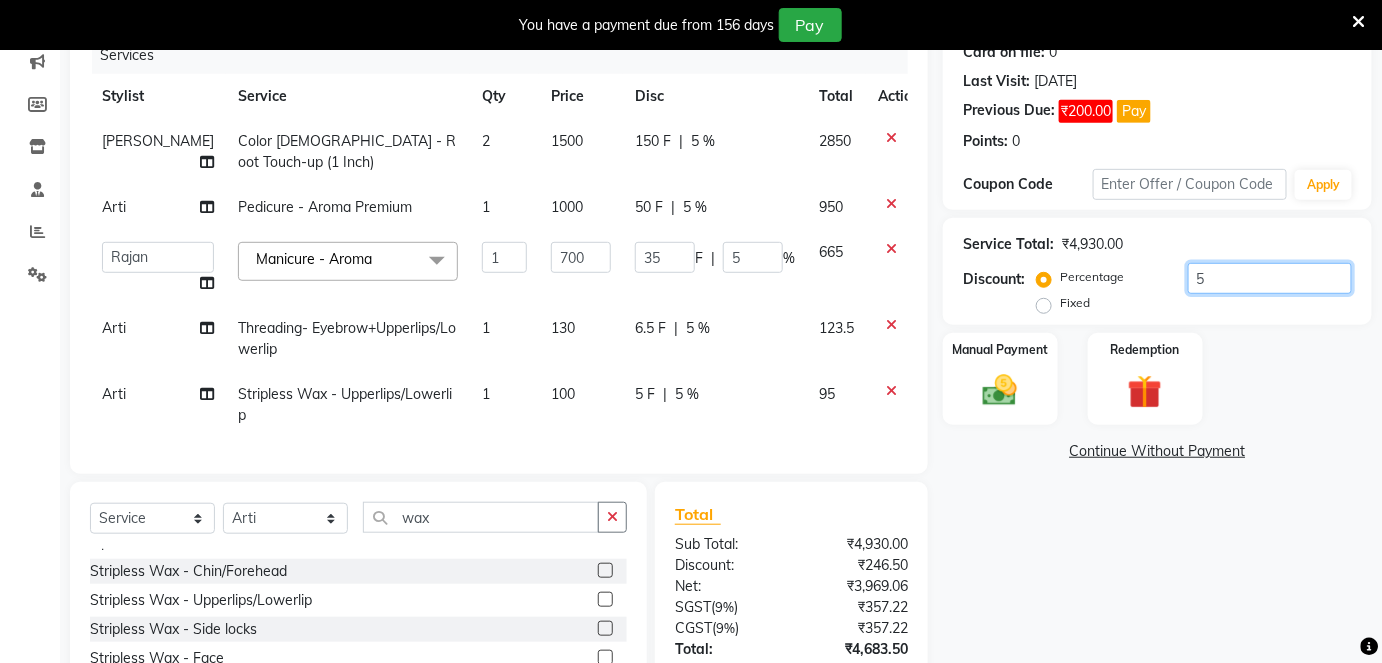 type on "50" 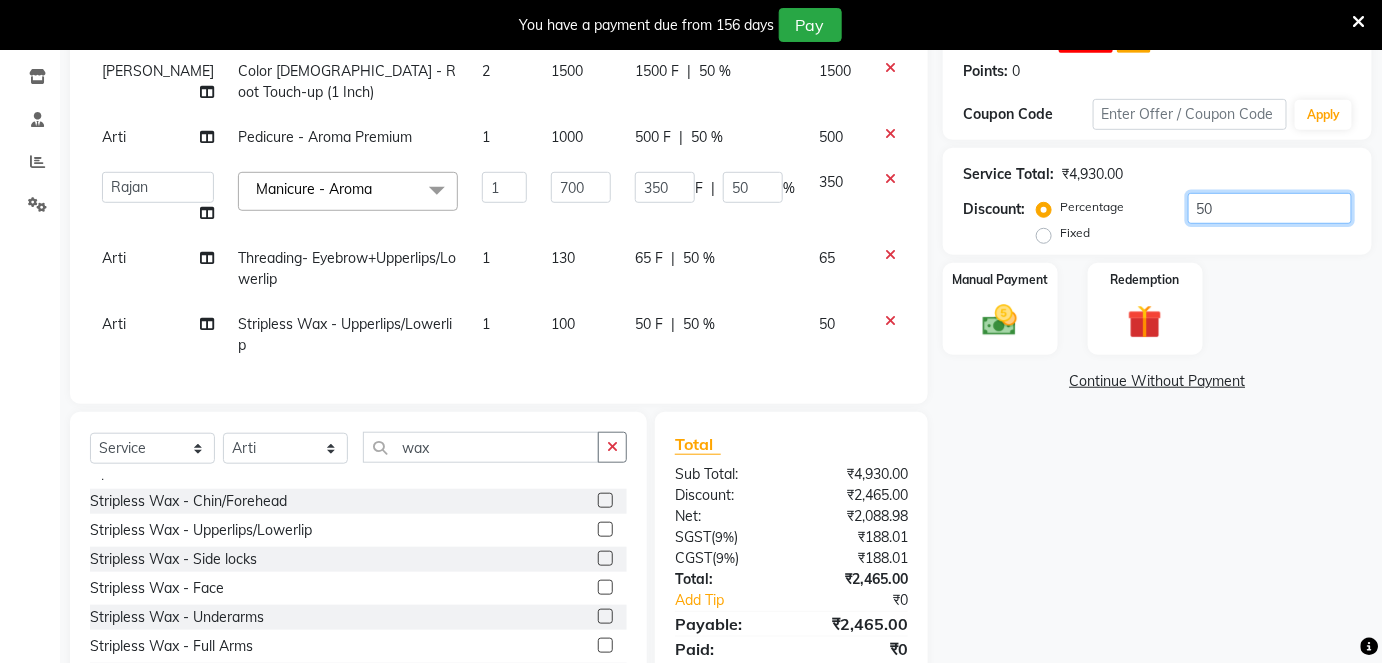 scroll, scrollTop: 326, scrollLeft: 0, axis: vertical 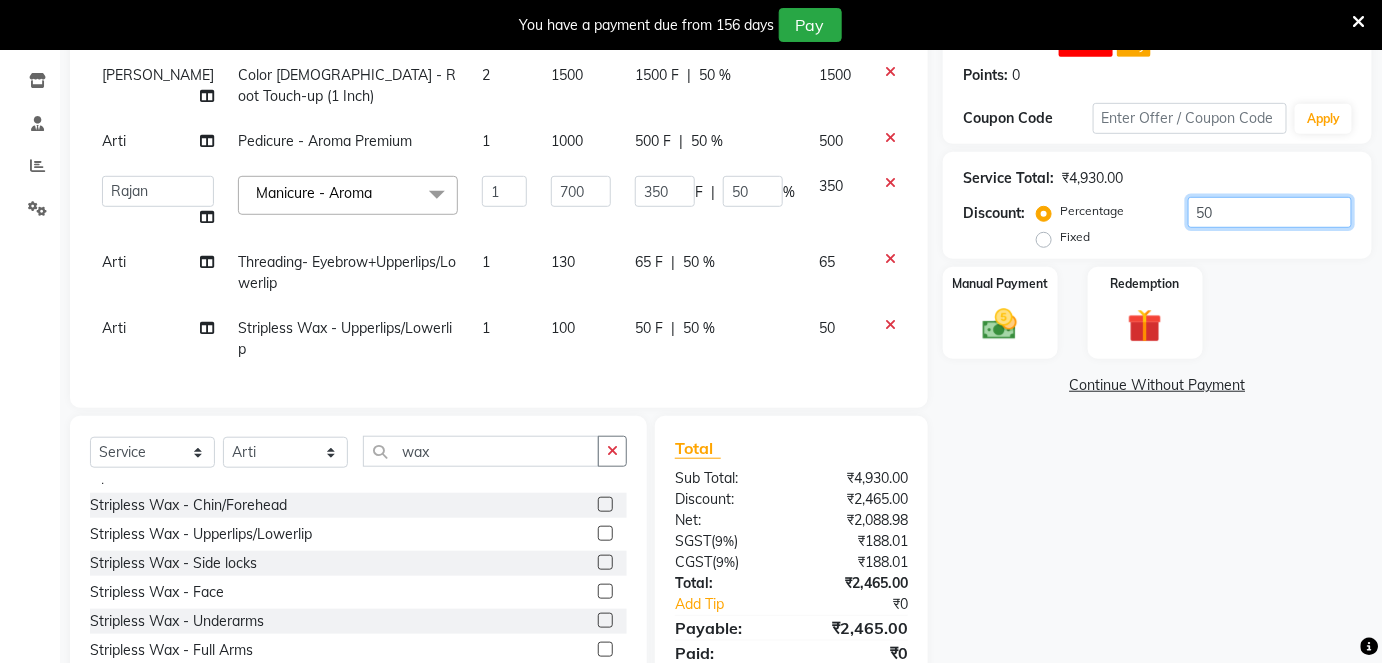 type on "50" 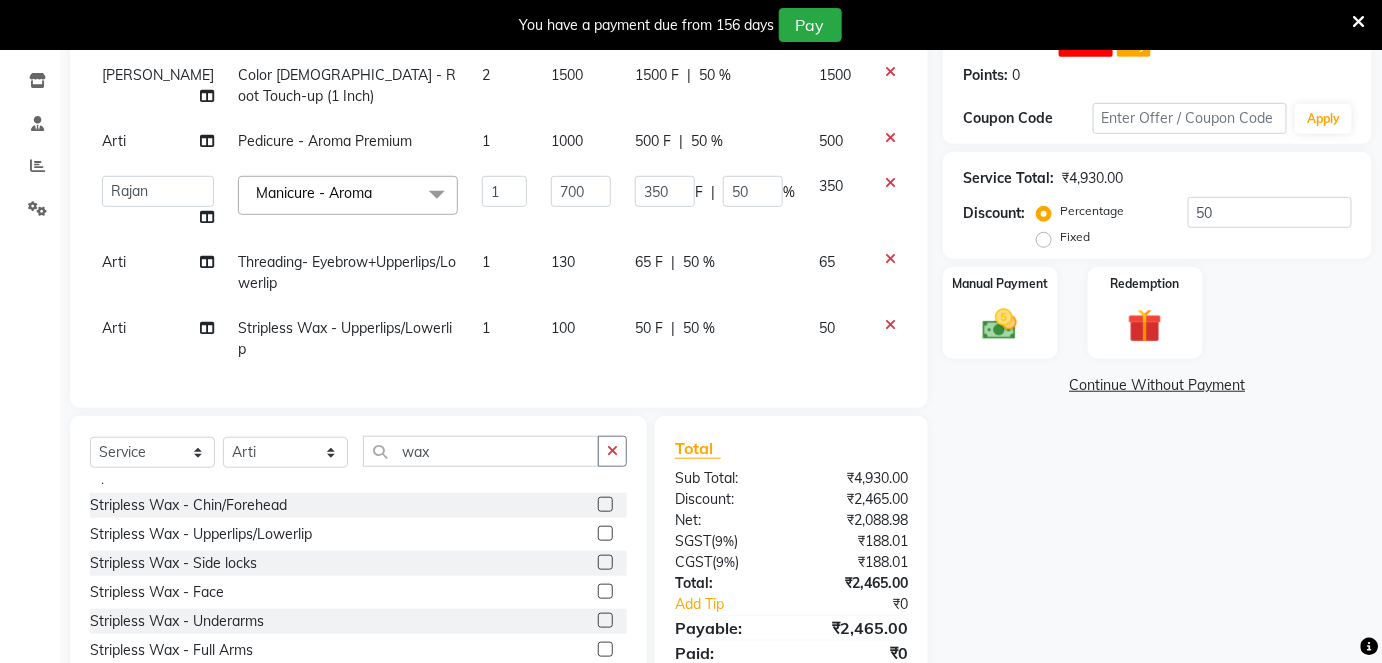 click on "2" 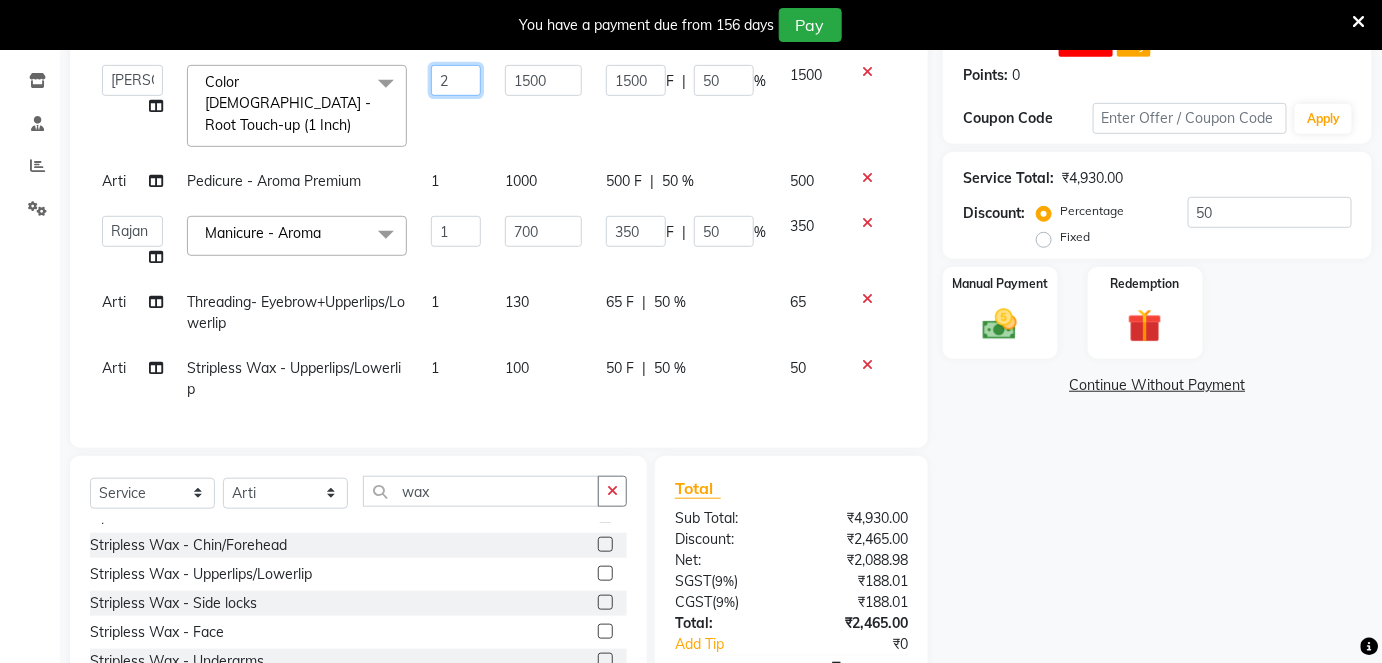 click on "2" 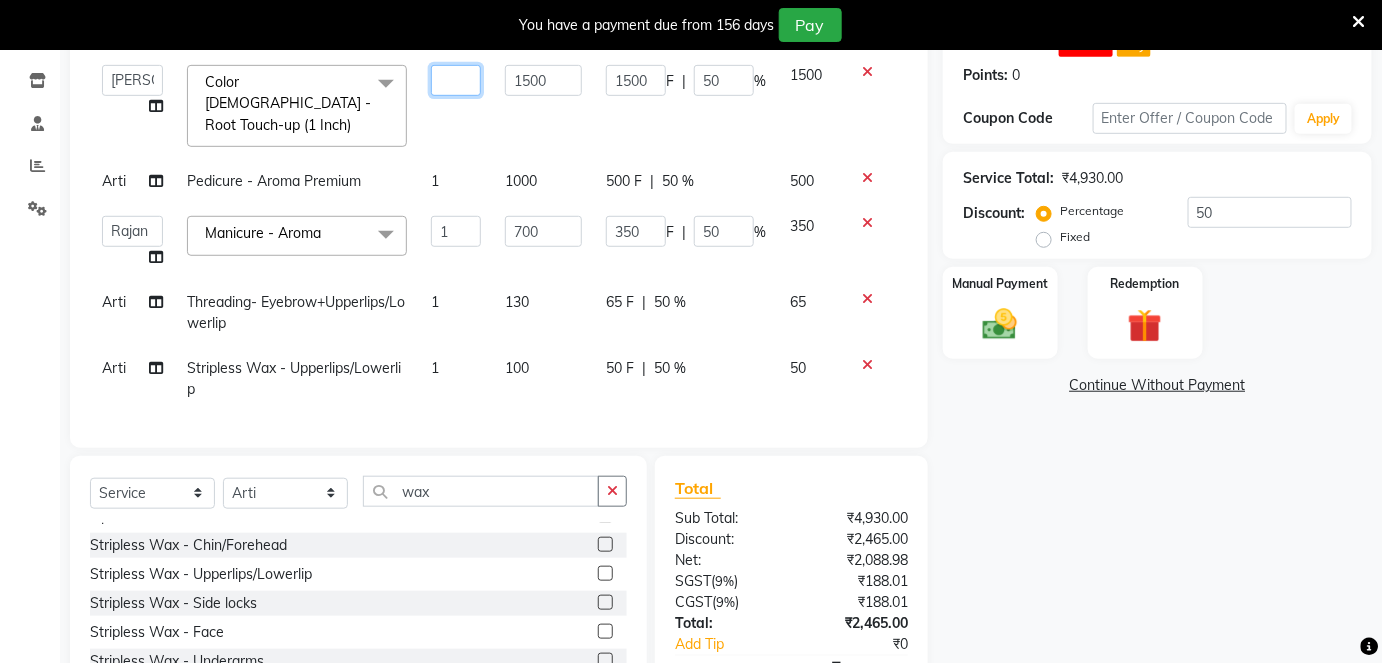 type on "1" 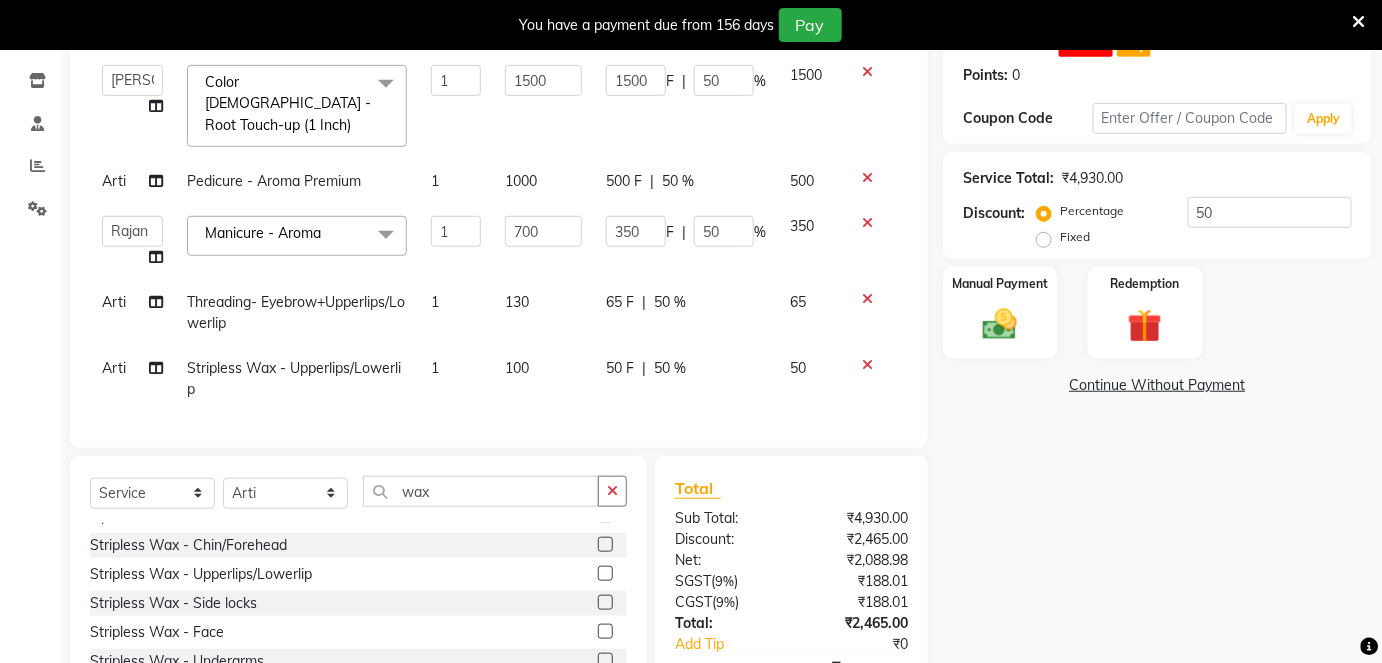 click on "Arti   CHANDANI   Deepali   Dhaval Sir   DISHA KAMDAR   Hussain   Indrajeet   Jyoti   Mahesh    Manisha   Mayuri   Mehboob   Nabil   Nazreen   Nikita   Rahul   Rajan   Rishika   Salma   Salmani   Shivani   UMAR  Color female - Root Touch-up (1 Inch)  x Haircut  Male - Haircut  with Junior stylist Haircut  Male - Haircut & wash with Junior stylist Haircut  Male - Haircut with Senior stylist Haircut  Male - Haircut & wash with Senior stylist Haircut  Male - Creative Head Haircut  Male - Head shave Beard - Beard Trimming Beard - Clean shave Beard - Style Shave Beard - Beard Colour Color Male - Global Color Male - Global Ammonia free Color Male - Highlights Color Male - color side locks Color Male - Beard color Color Male - Moustache color Color Male - Special effects Hair Wash  - Loreal wash Female Hair Wash  - Sulphate free Wash Female Shea butter Wash  Biotop Wash Olaplex Wash Nashi Wash Blue Shampoo Wash Hair Wash  - Loreal  wash Male Hair Wash  - Sulphate free Wash Male Haircut Female - FringeS/Bangs Botox" 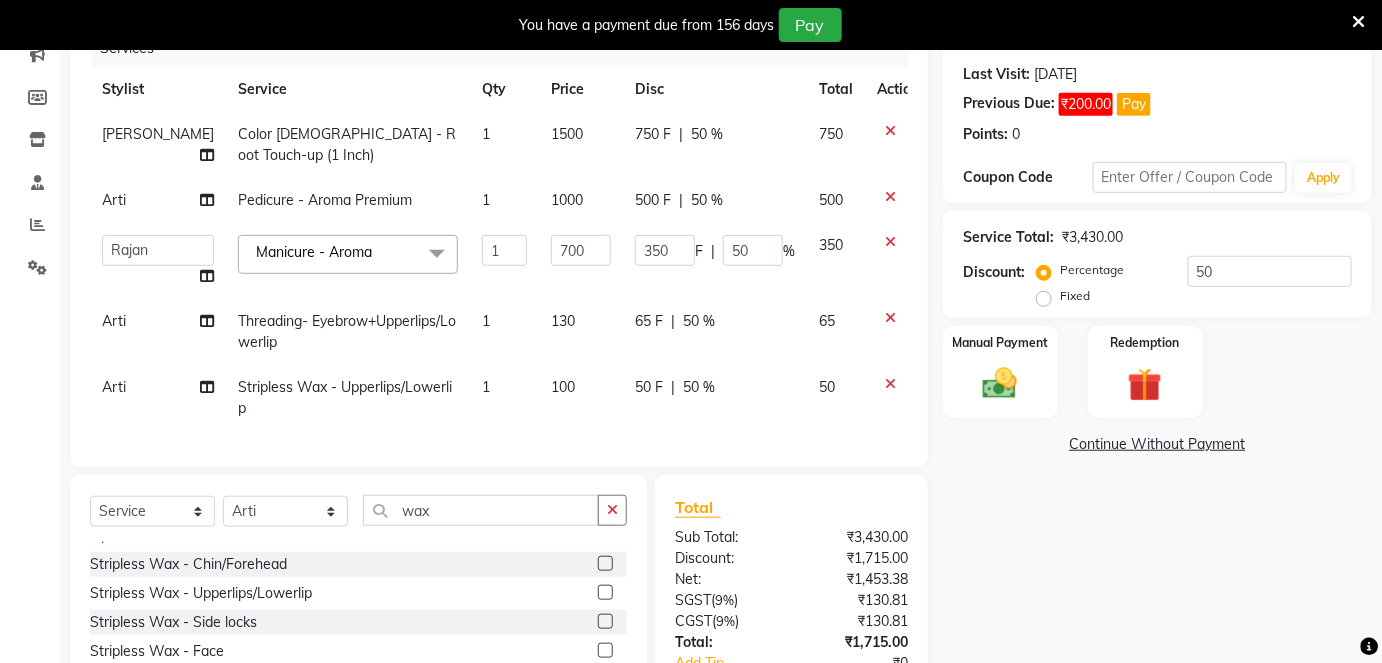 scroll, scrollTop: 235, scrollLeft: 0, axis: vertical 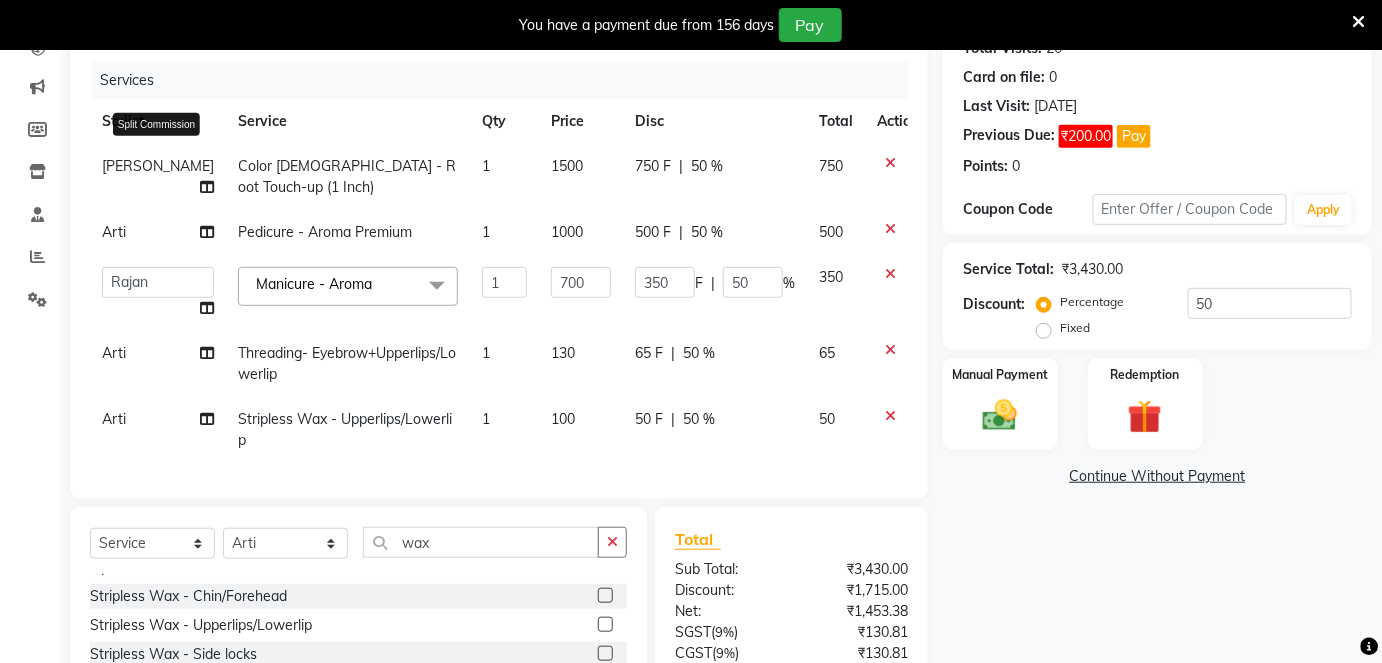 click 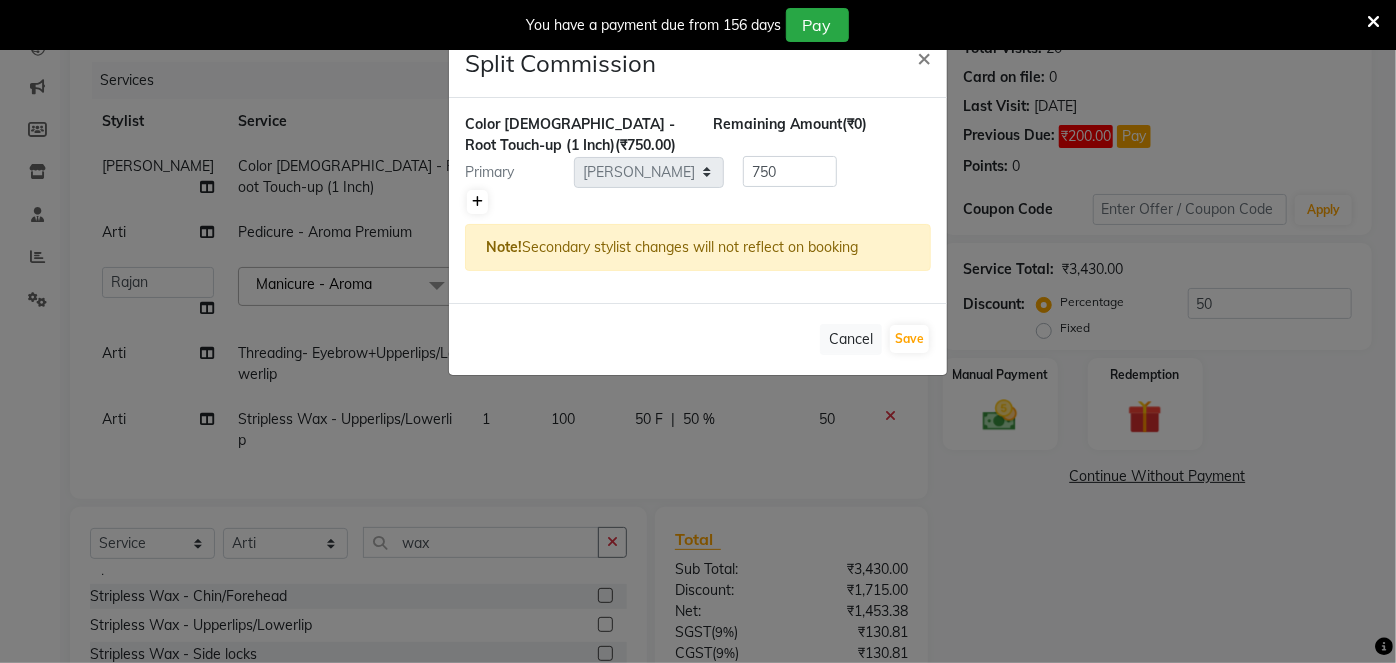 click 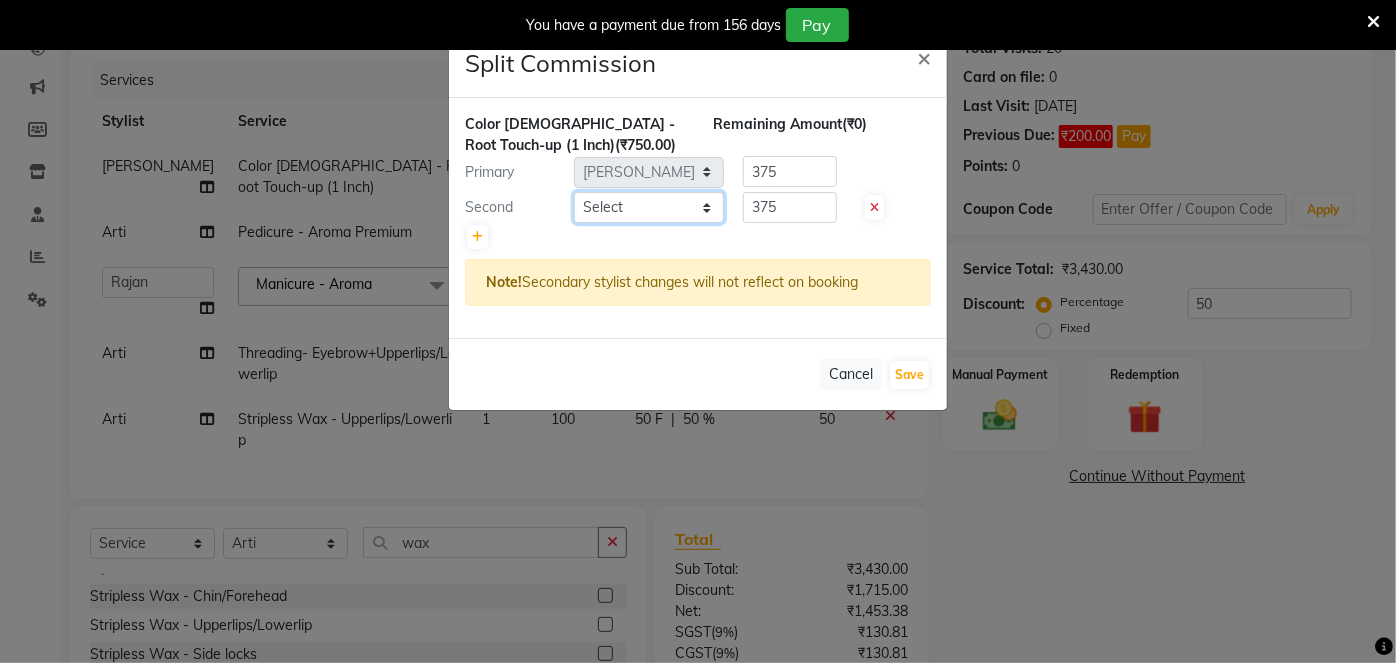 click on "Select  Arti   CHANDANI   Deepali   Dhaval Sir   DISHA KAMDAR   Hussain   Indrajeet   Jyoti   Mahesh    Manisha   Mayuri   Mehboob   Nabil   Nazreen   Nikita   Rahul   Rajan   Rishika   Salma   Salmani   Shivani   UMAR" 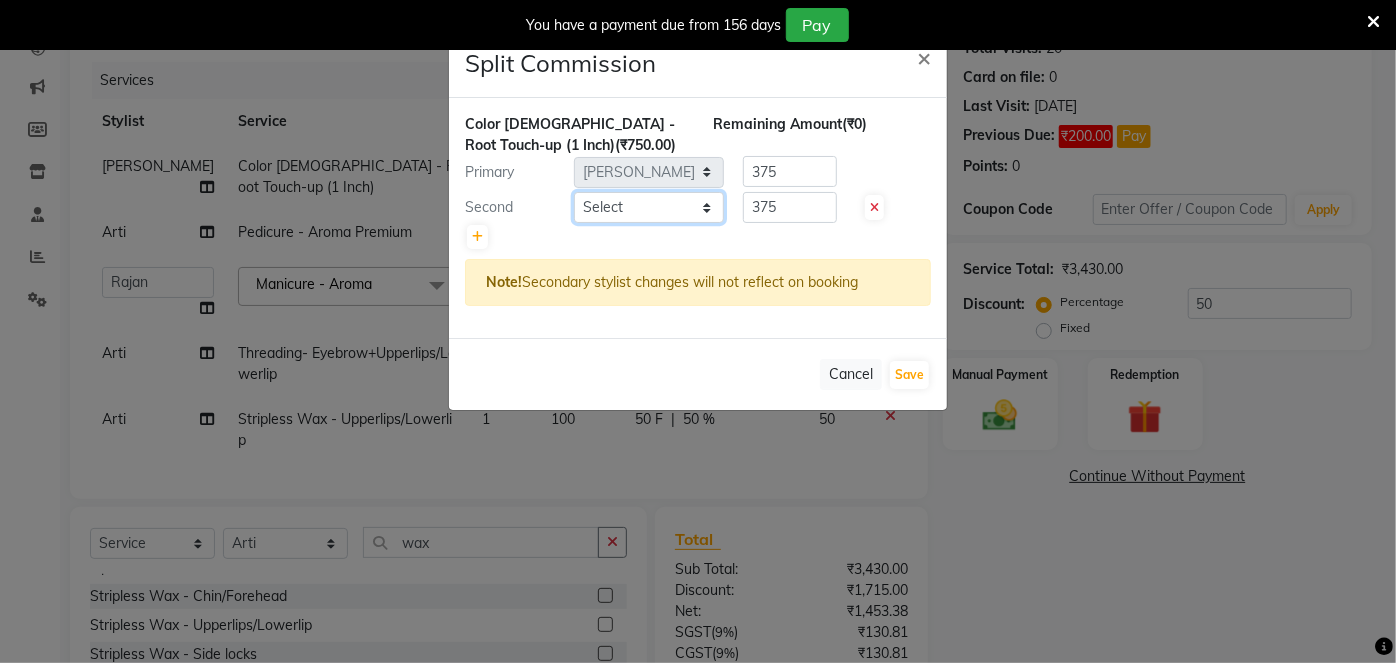 select on "68211" 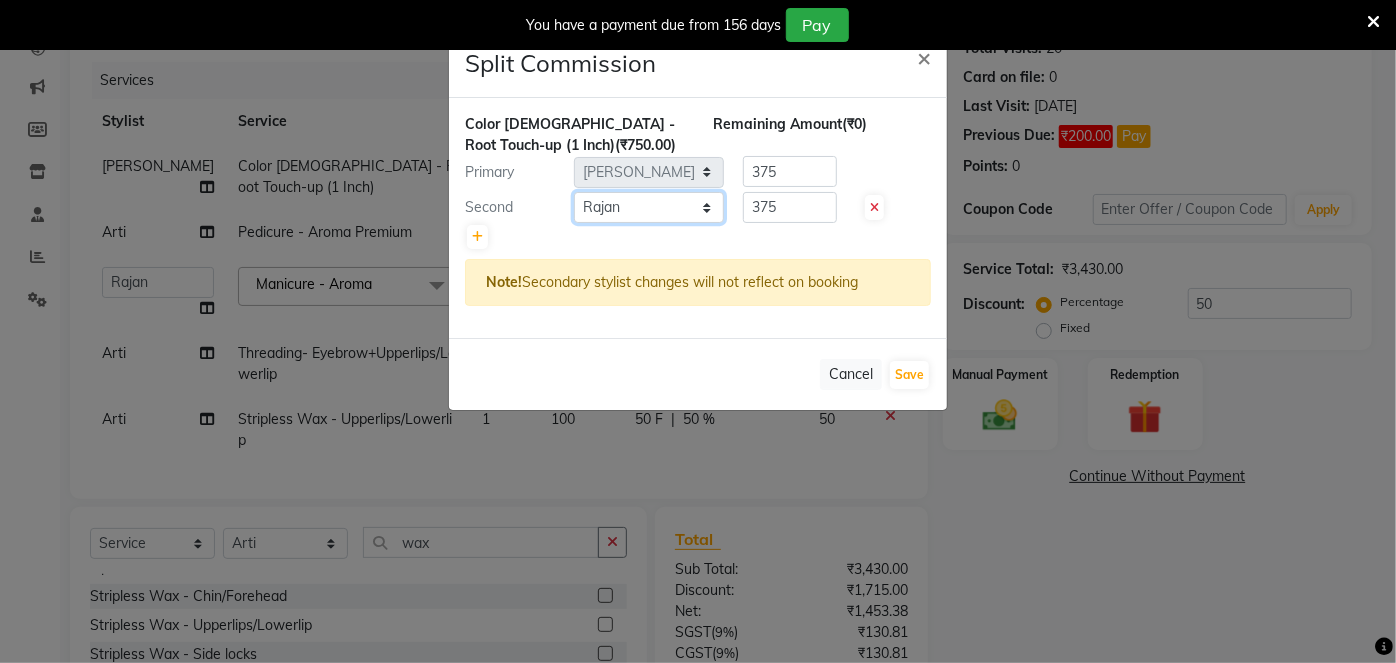 click on "Select  Arti   CHANDANI   Deepali   Dhaval Sir   DISHA KAMDAR   Hussain   Indrajeet   Jyoti   Mahesh    Manisha   Mayuri   Mehboob   Nabil   Nazreen   Nikita   Rahul   Rajan   Rishika   Salma   Salmani   Shivani   UMAR" 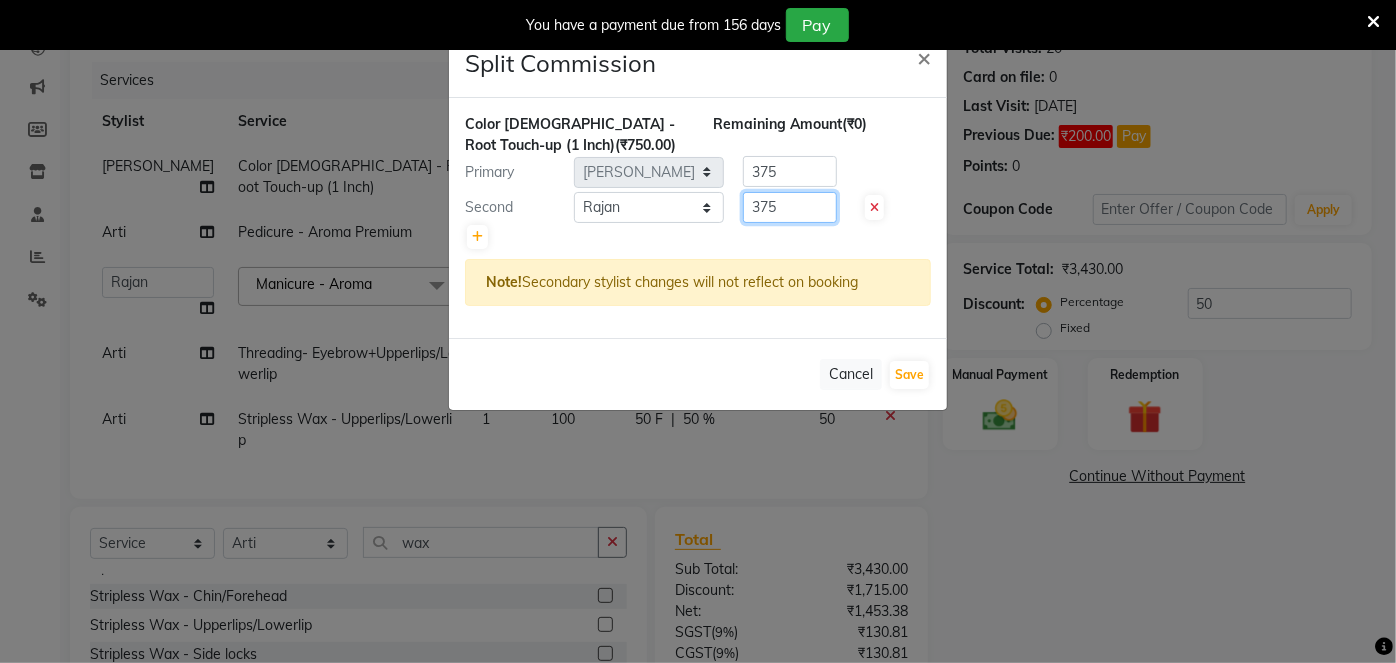 click on "375" 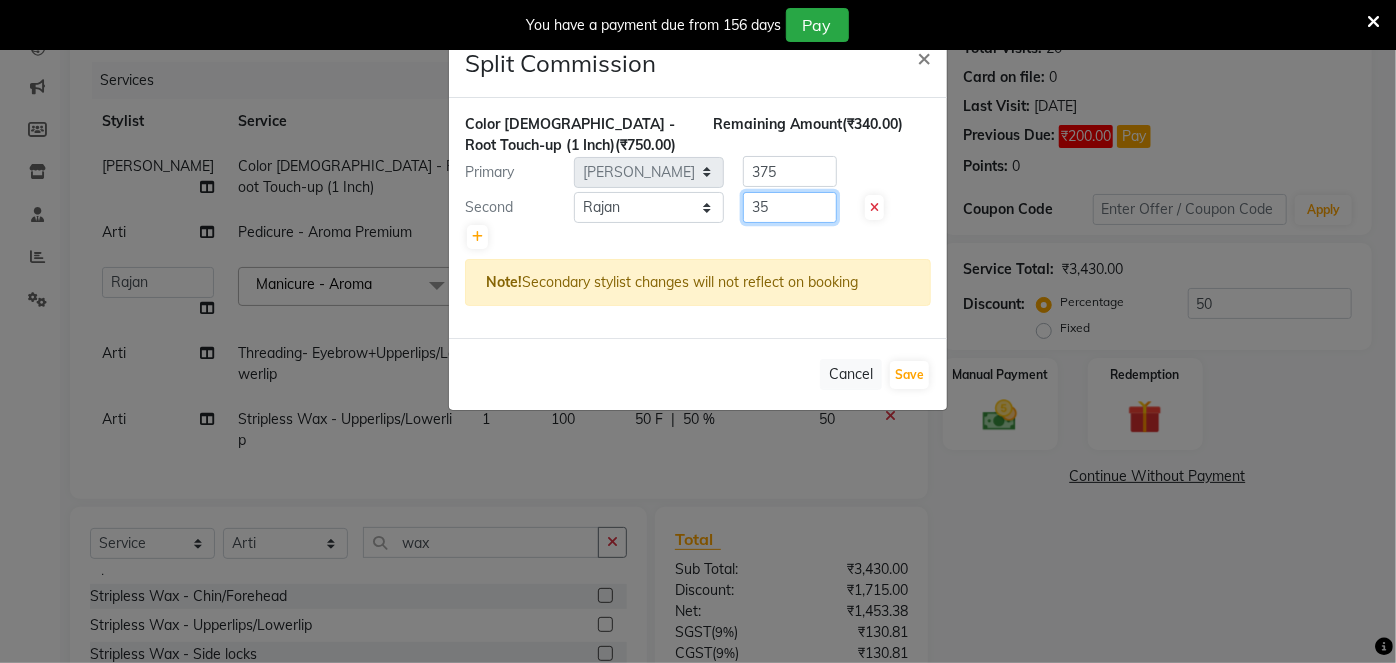 type on "5" 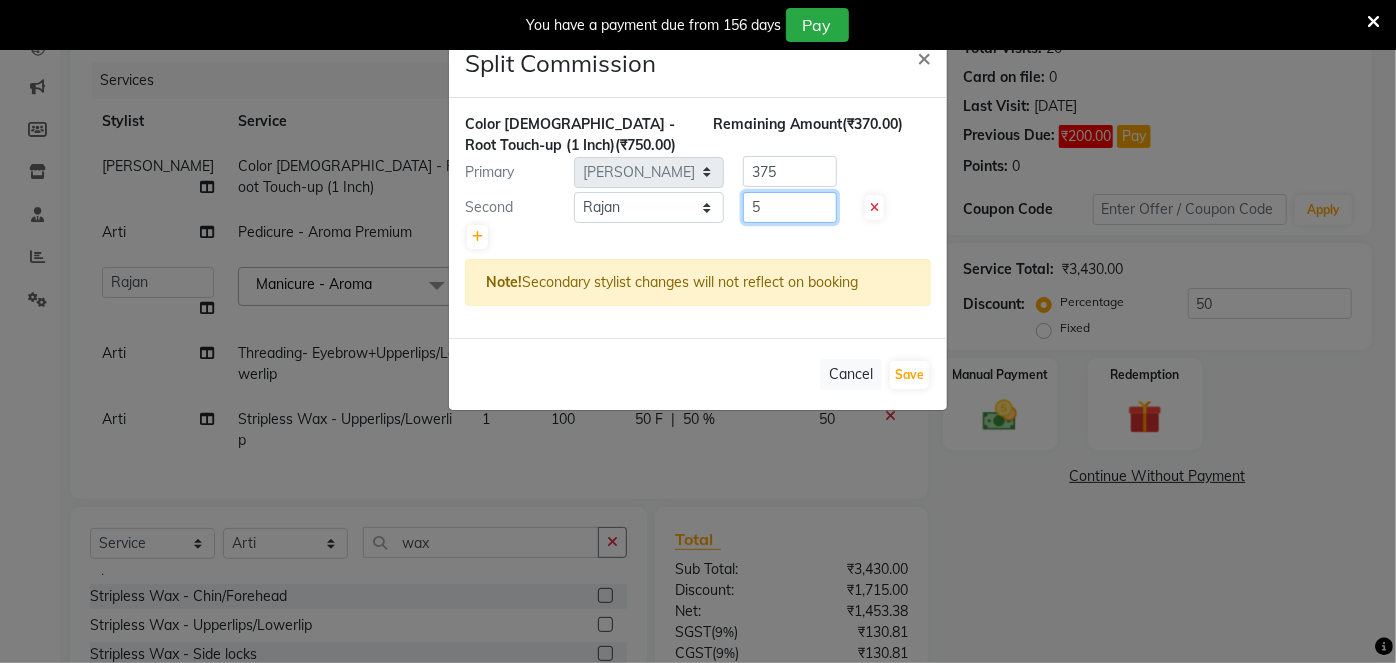 click on "5" 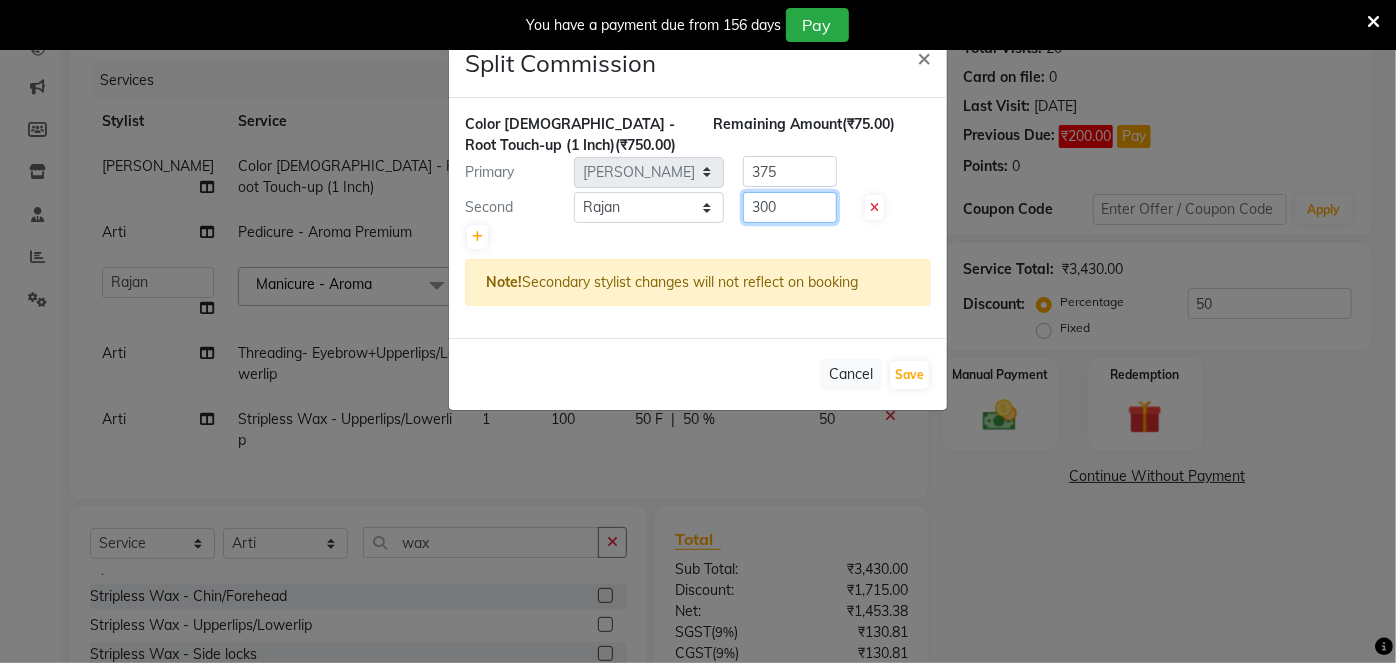 type on "300" 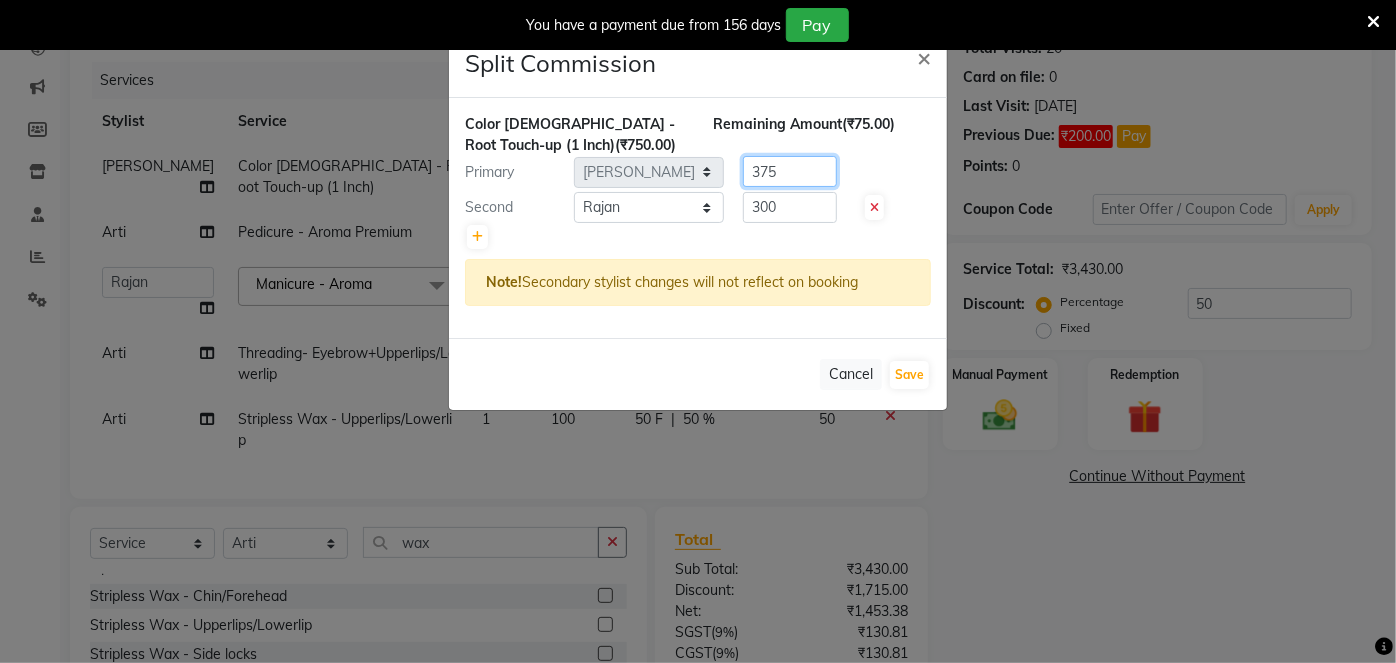 click on "375" 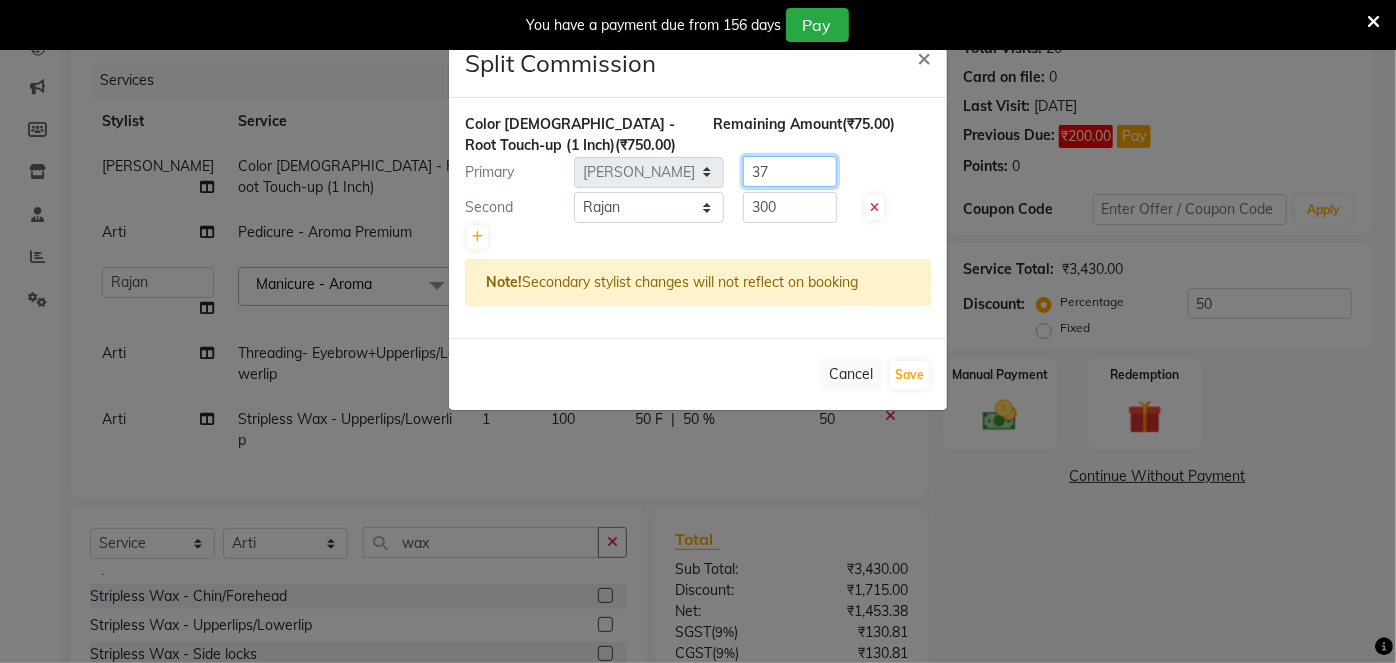 type on "3" 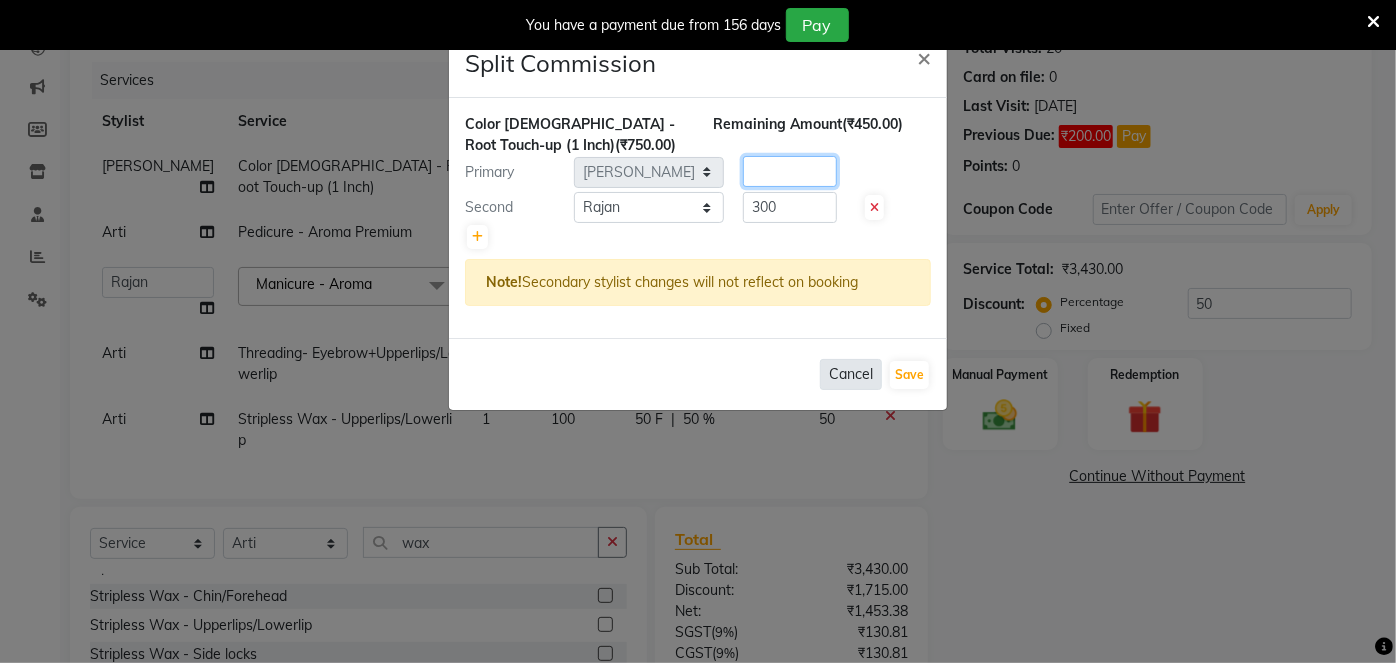 type 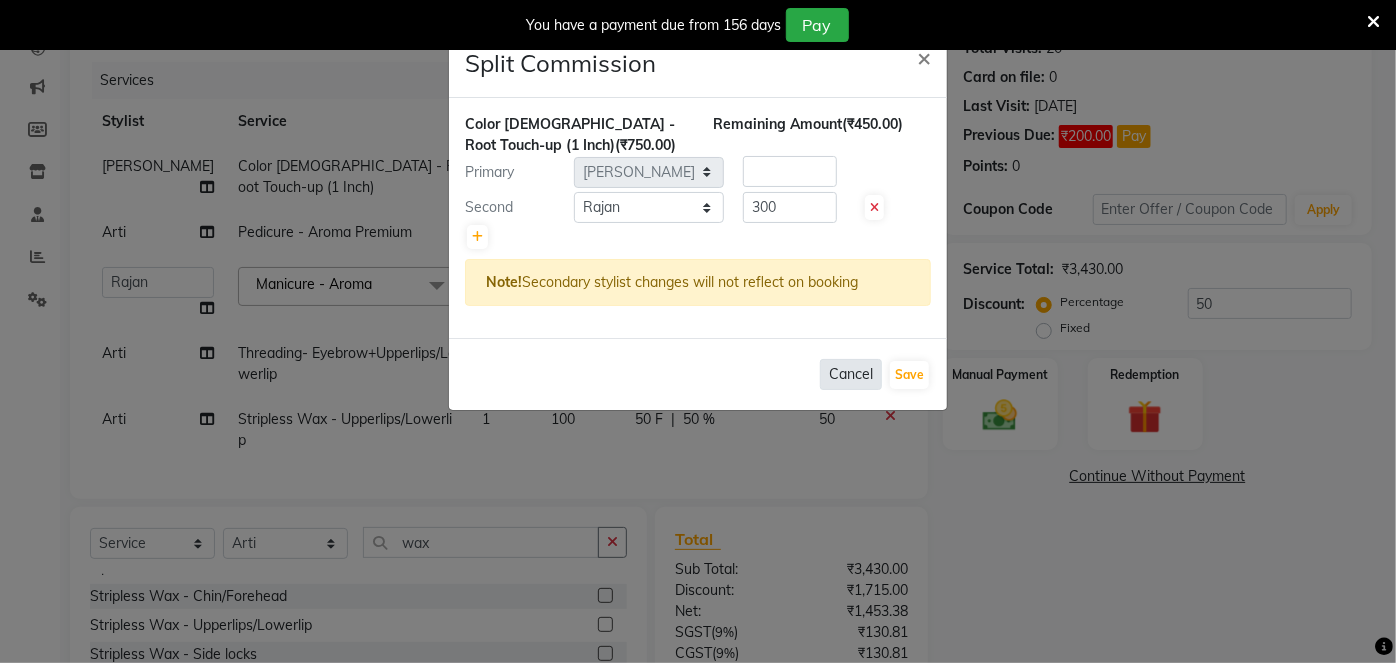 click on "Cancel" 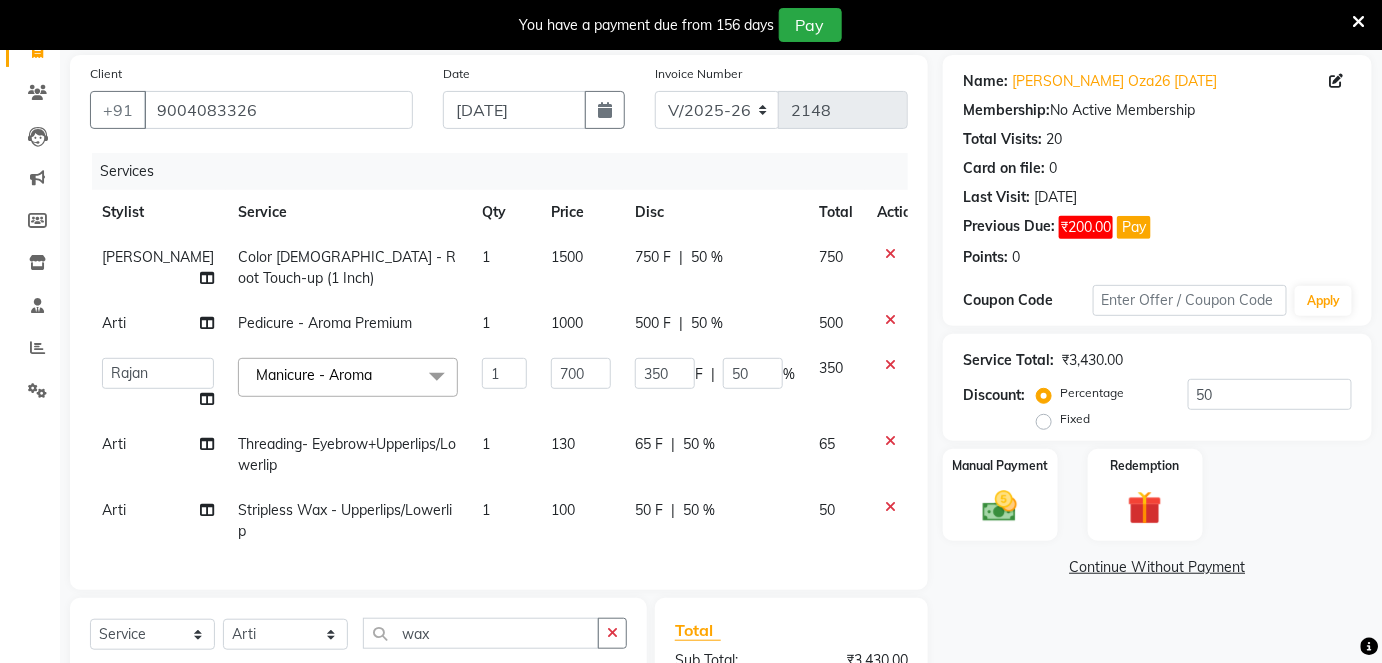 scroll, scrollTop: 417, scrollLeft: 0, axis: vertical 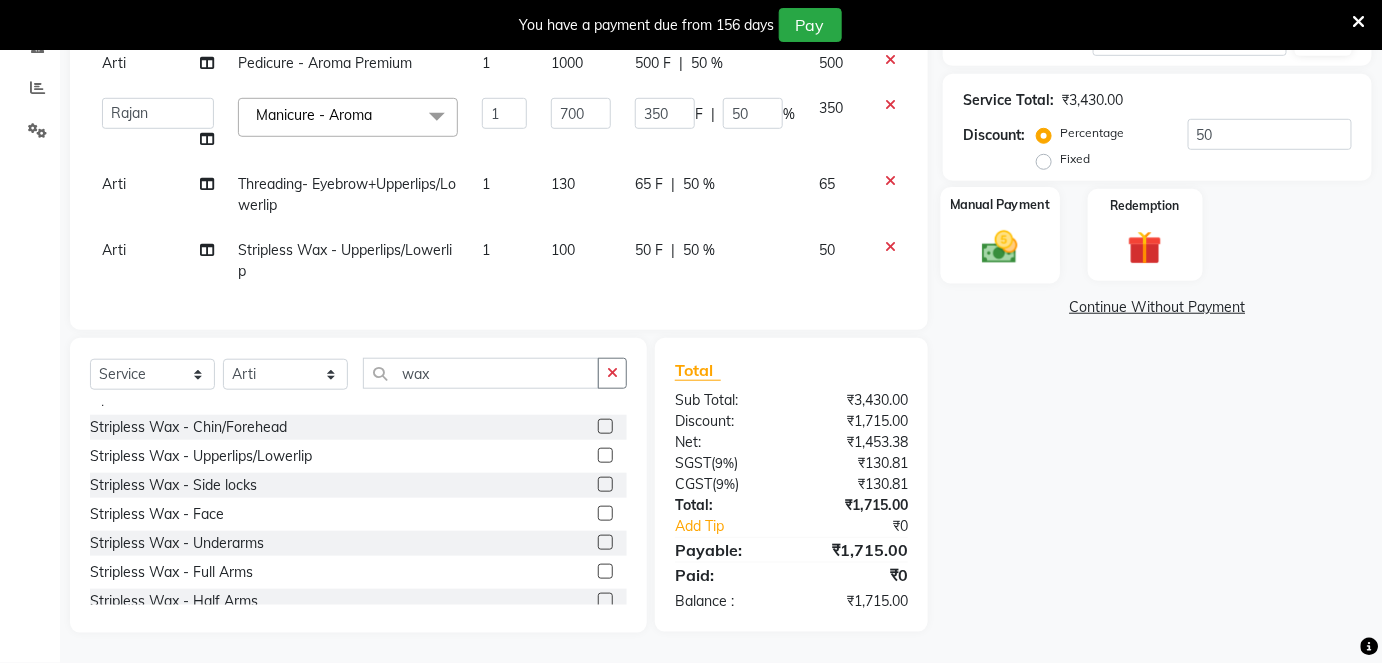 click 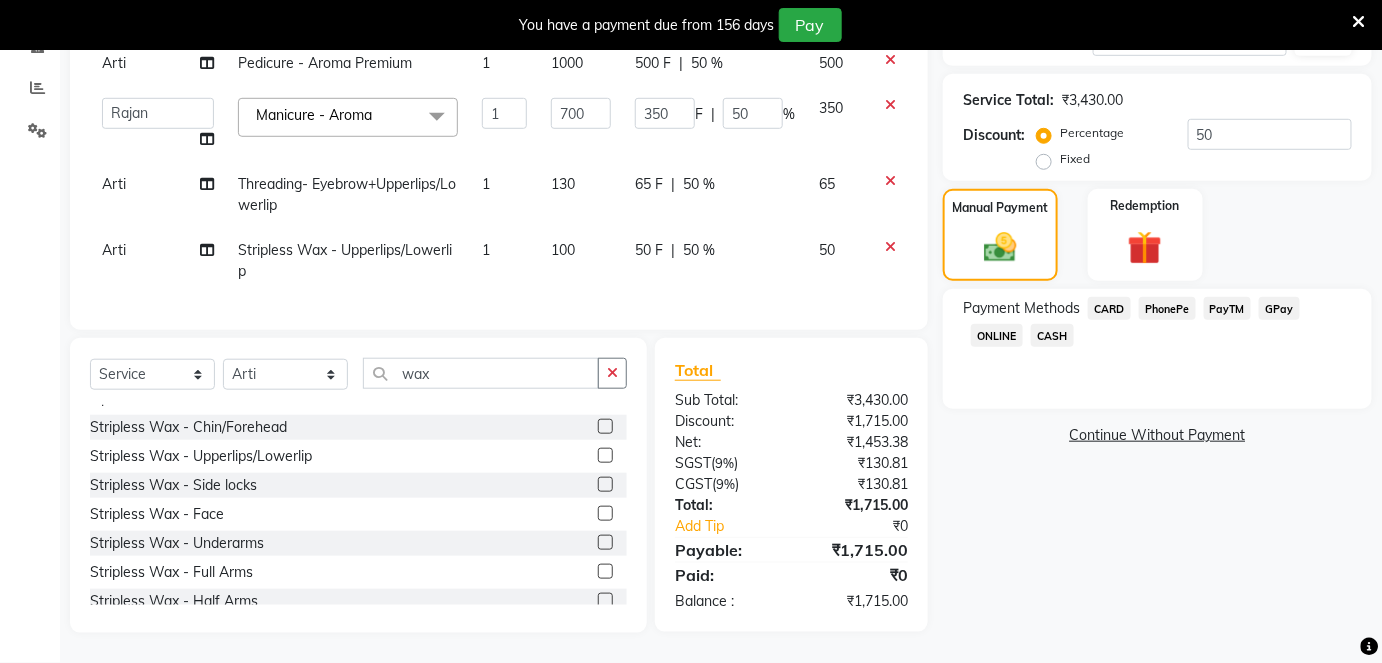 click on "PayTM" 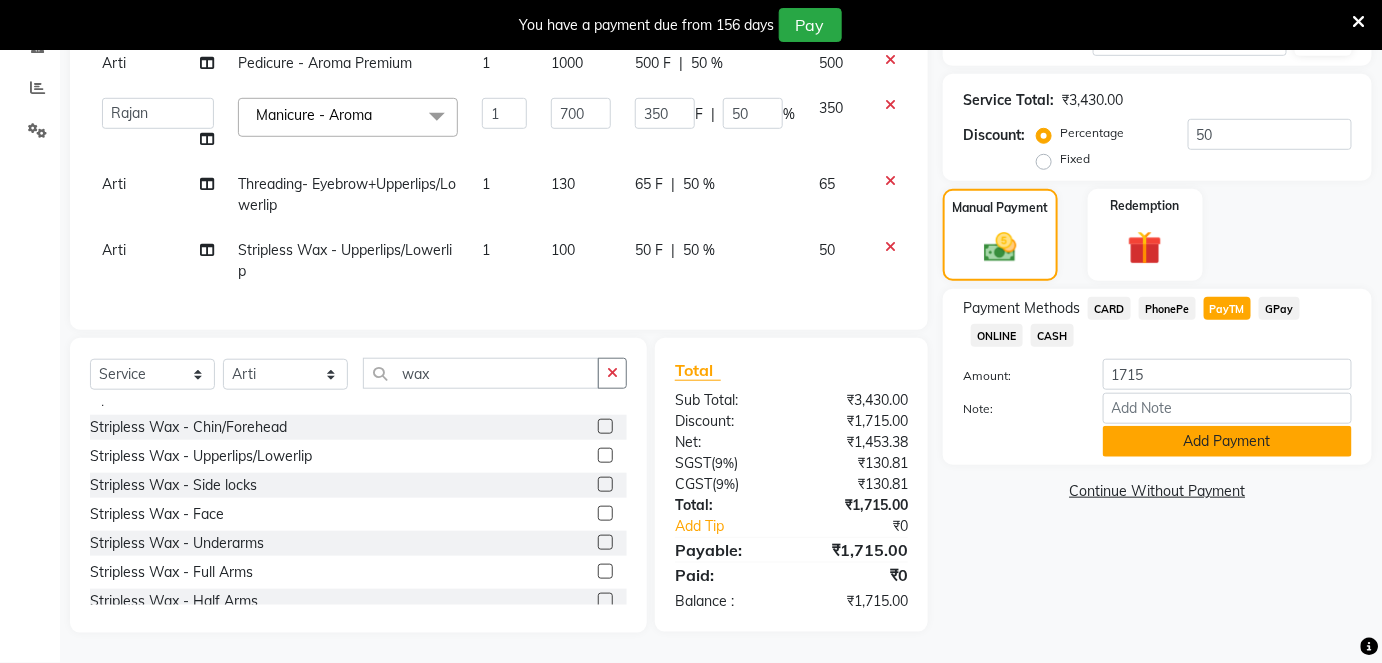 click on "Add Payment" 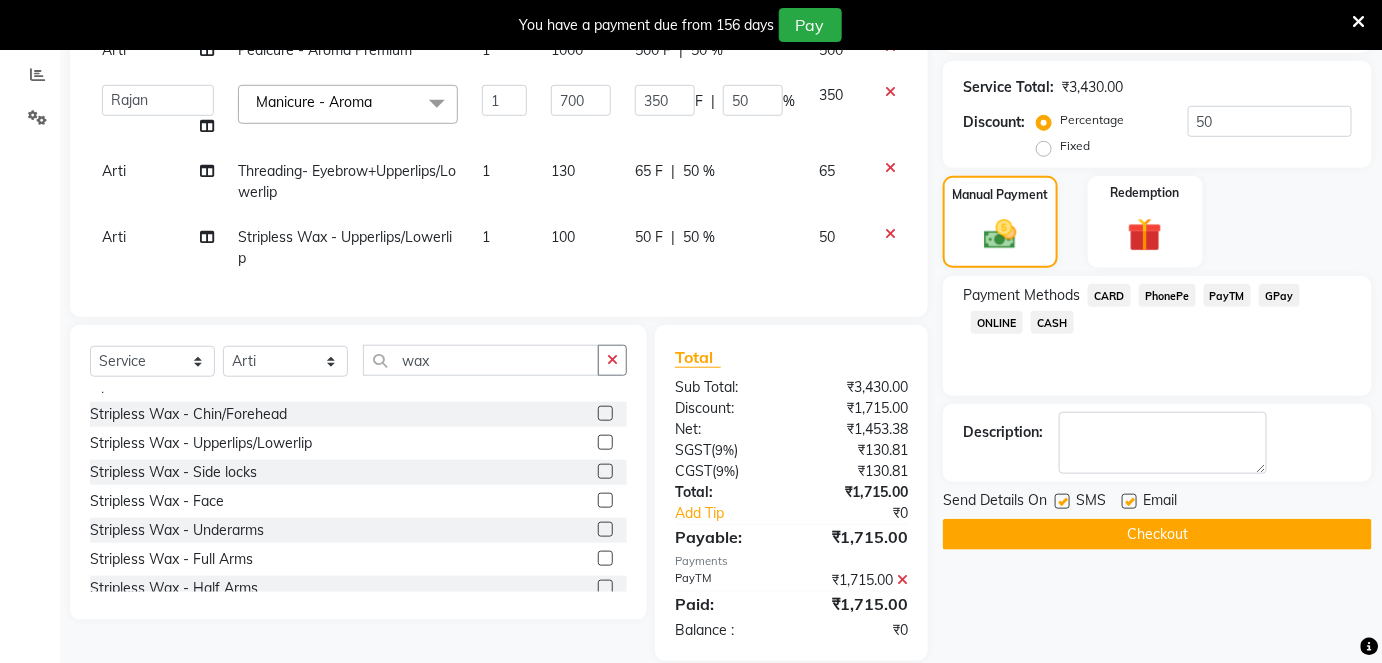 click 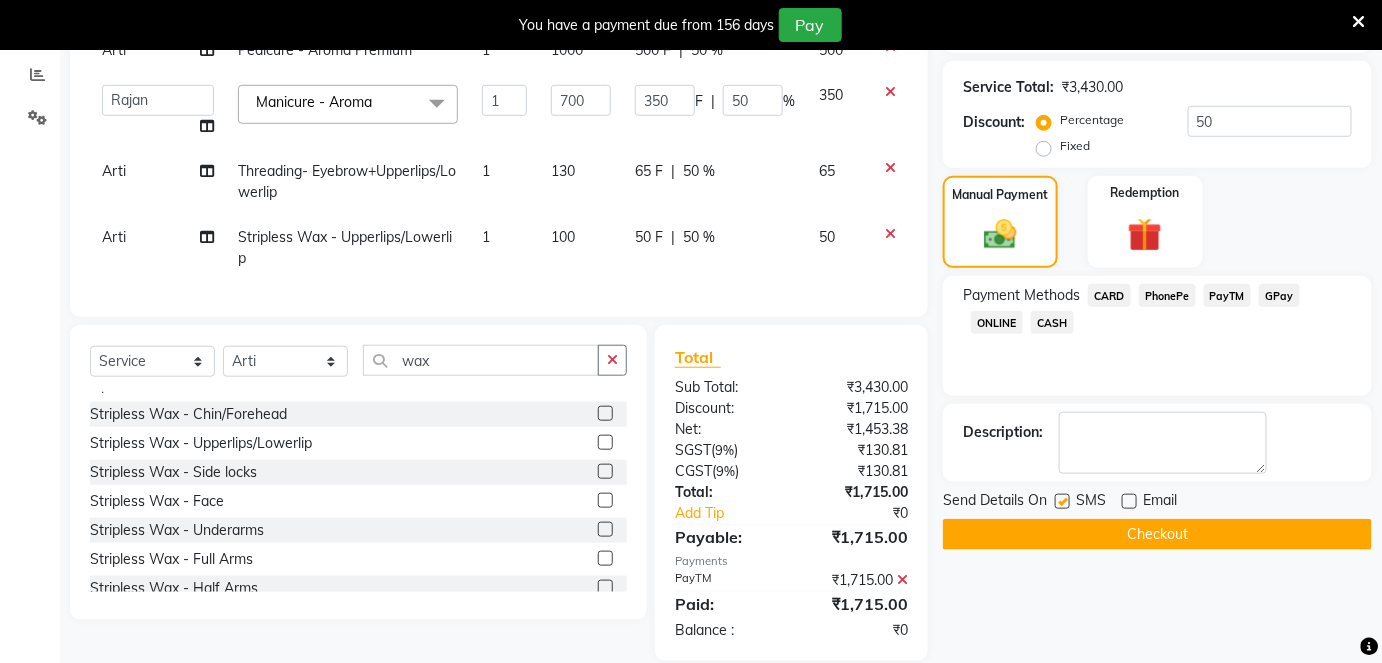 click 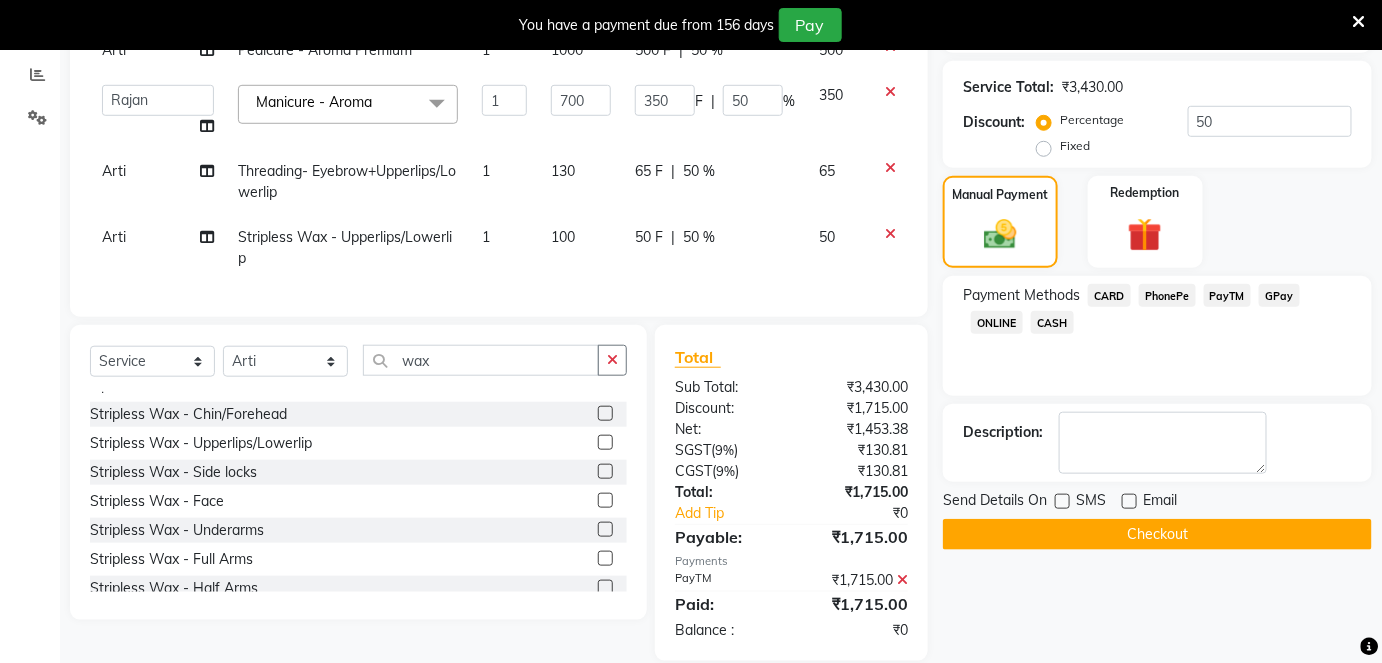 click on "Checkout" 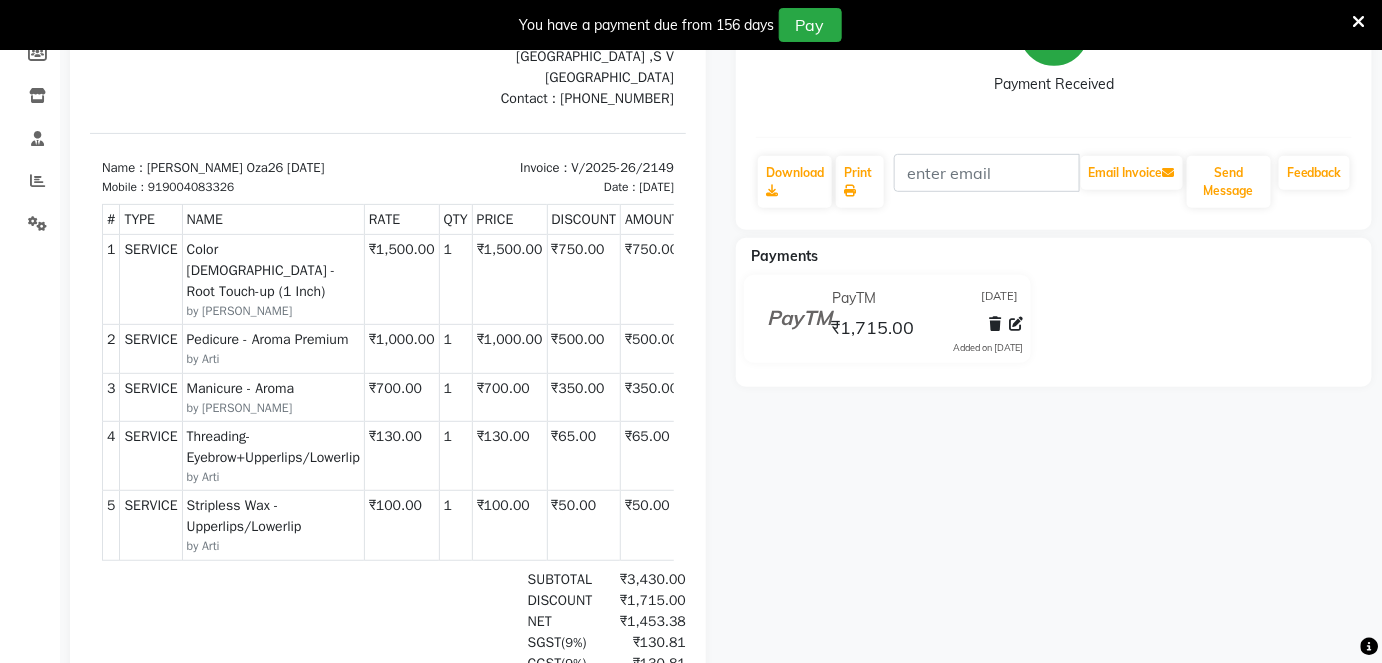 scroll, scrollTop: 144, scrollLeft: 0, axis: vertical 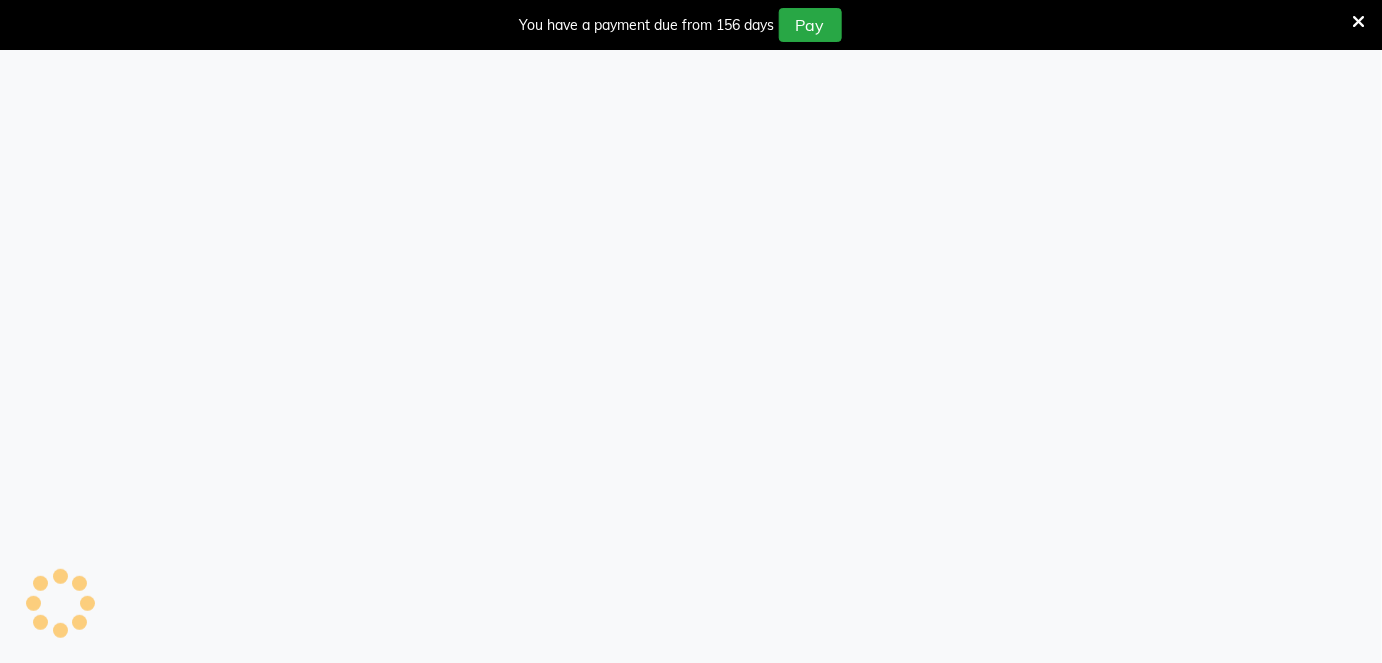 select on "7658" 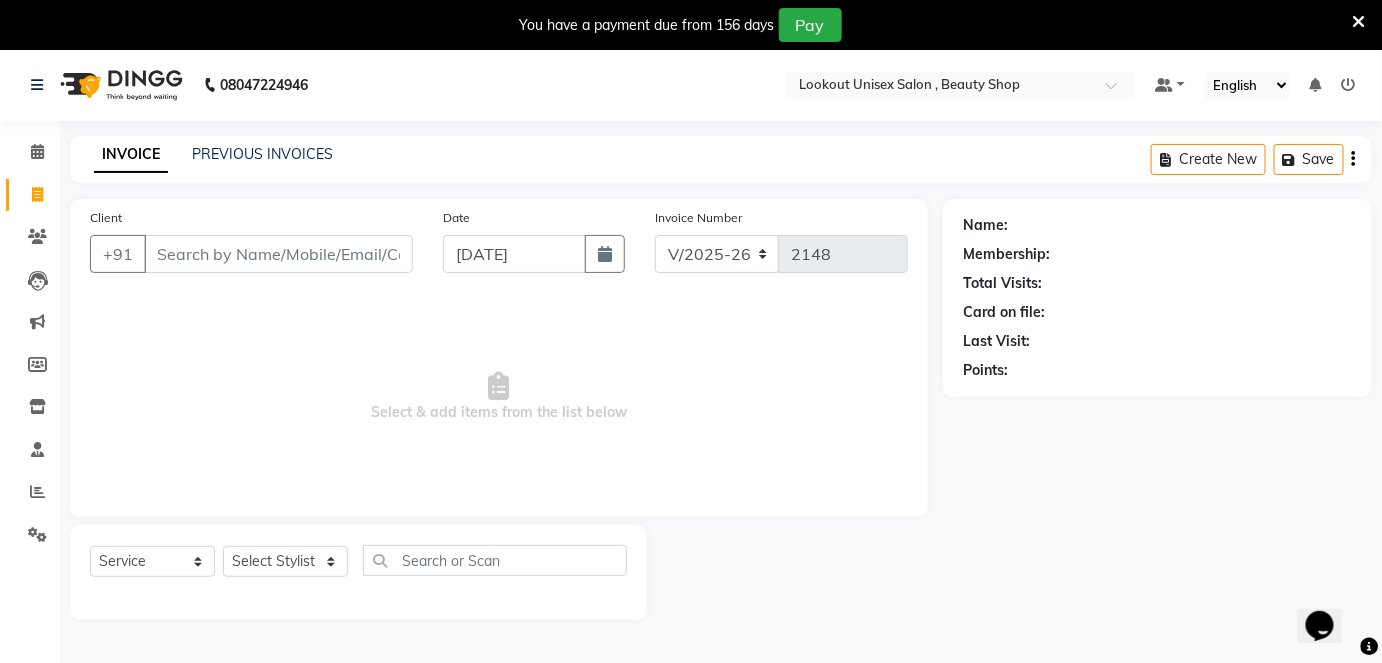 scroll, scrollTop: 0, scrollLeft: 0, axis: both 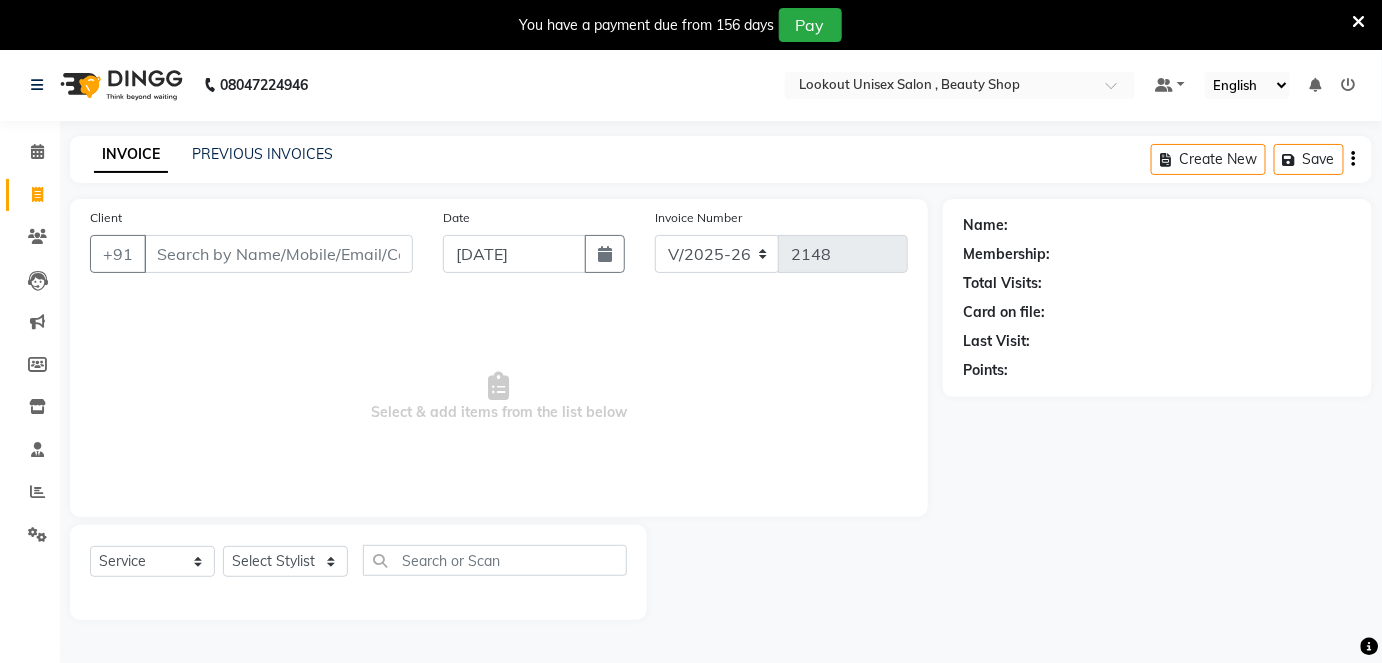 click on "Client" at bounding box center (278, 254) 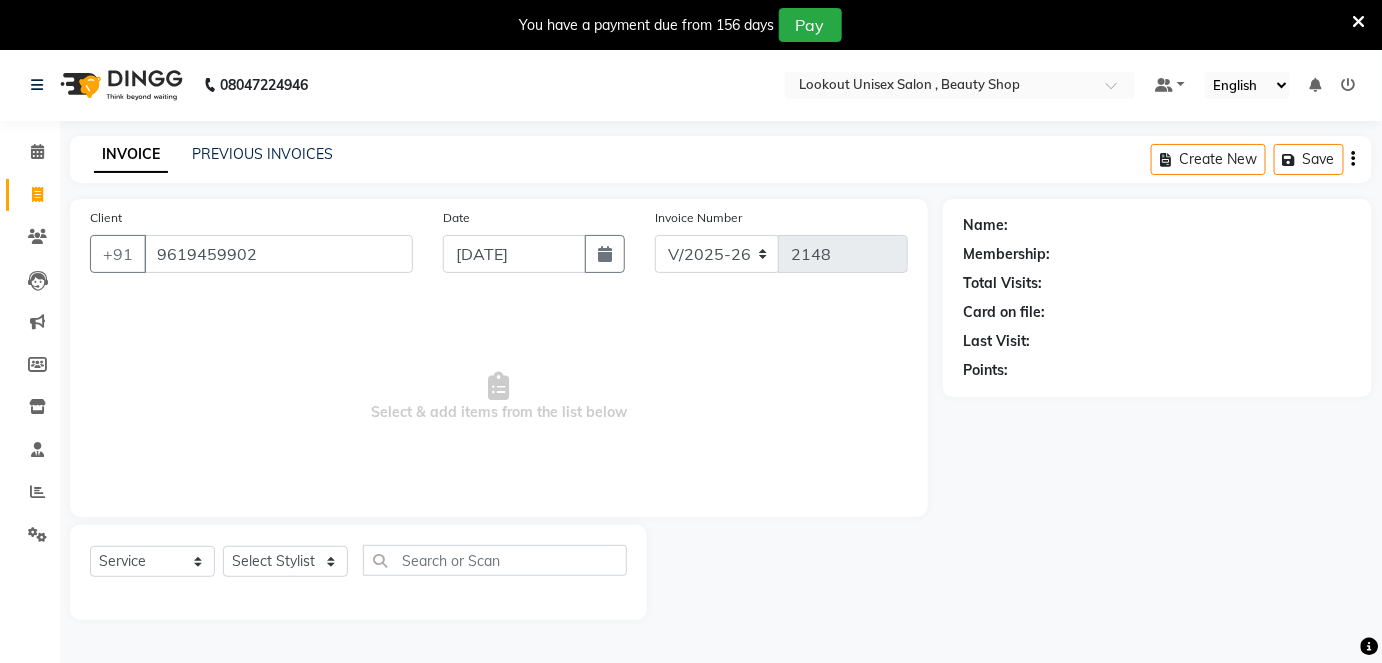type on "9619459902" 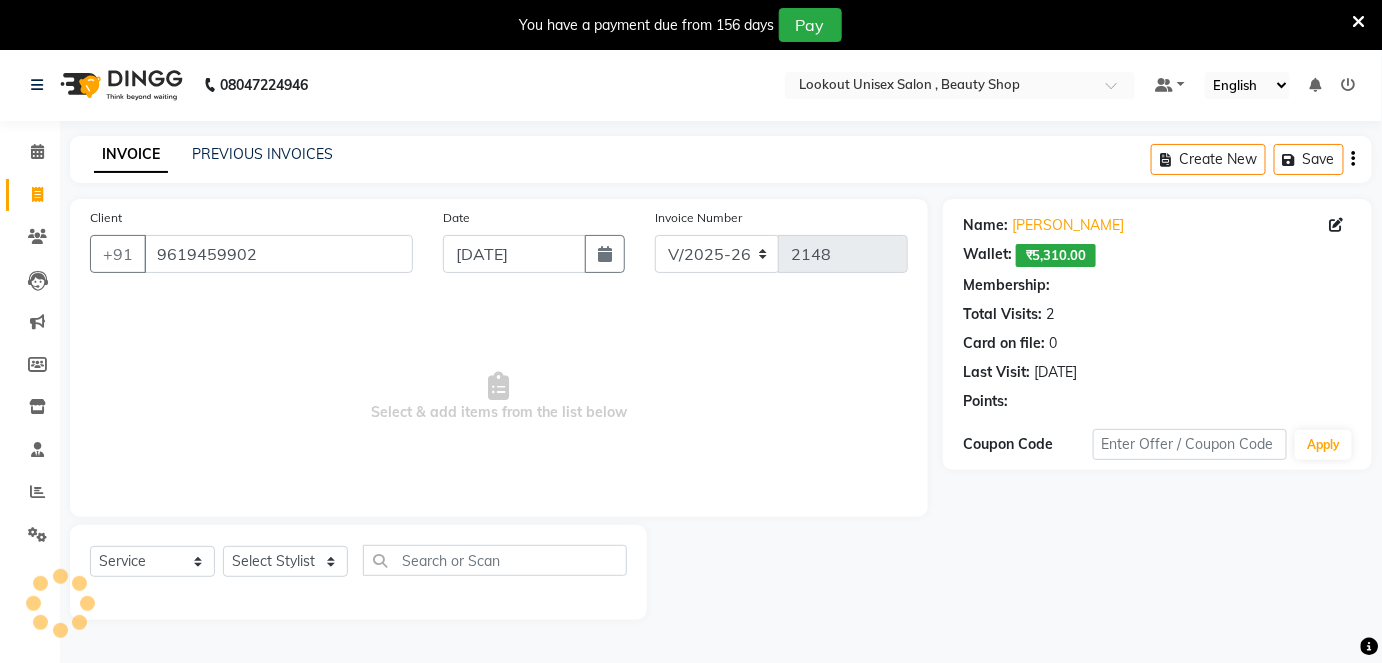 select on "1: Object" 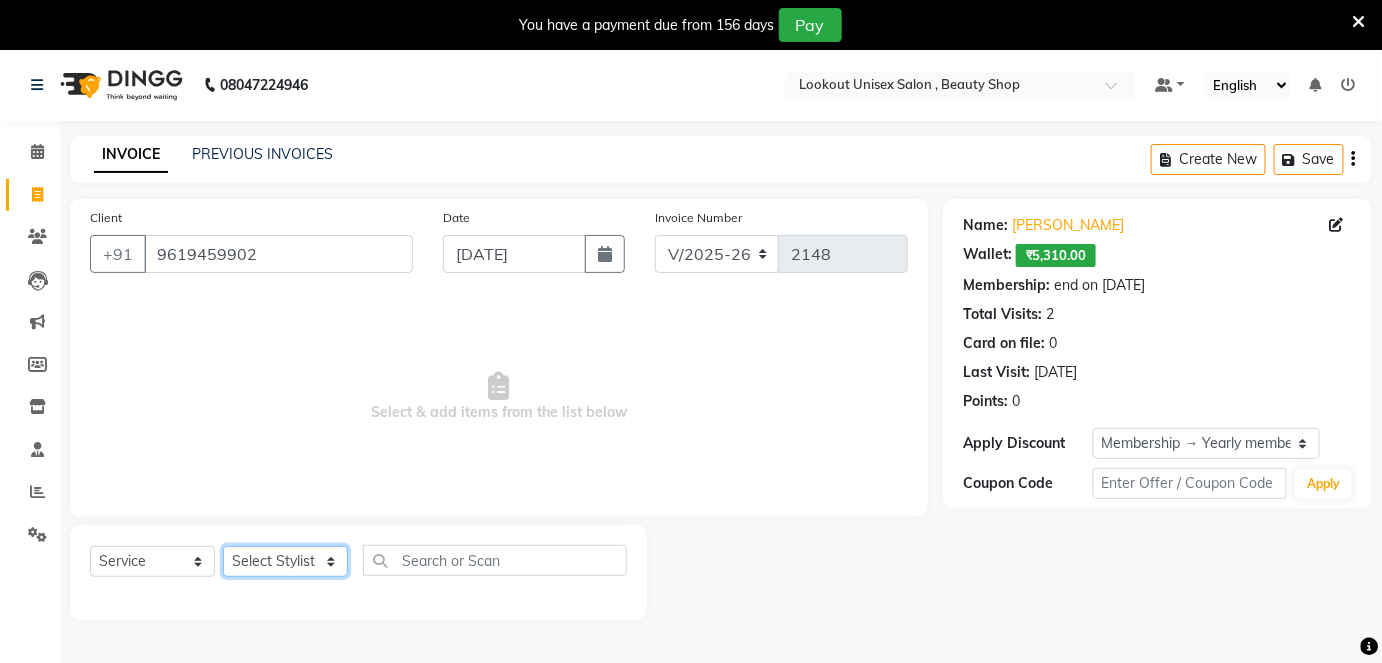 click on "Select Stylist [PERSON_NAME] [PERSON_NAME] [PERSON_NAME] [PERSON_NAME] Jyoti Mahesh  [PERSON_NAME] [PERSON_NAME] [PERSON_NAME] [PERSON_NAME] [PERSON_NAME] [MEDICAL_DATA][PERSON_NAME] [PERSON_NAME] [PERSON_NAME]" 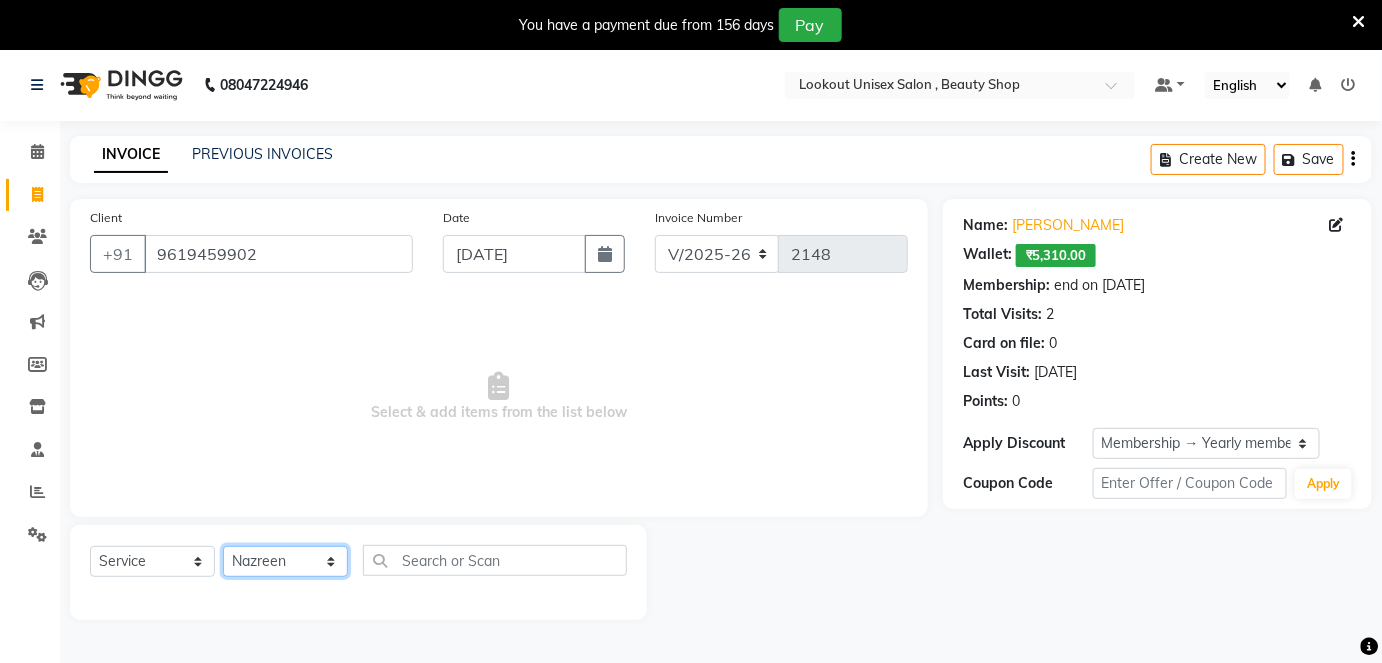 click on "Select Stylist [PERSON_NAME] [PERSON_NAME] [PERSON_NAME] [PERSON_NAME] Jyoti Mahesh  [PERSON_NAME] [PERSON_NAME] [PERSON_NAME] [PERSON_NAME] [PERSON_NAME] [MEDICAL_DATA][PERSON_NAME] [PERSON_NAME] [PERSON_NAME]" 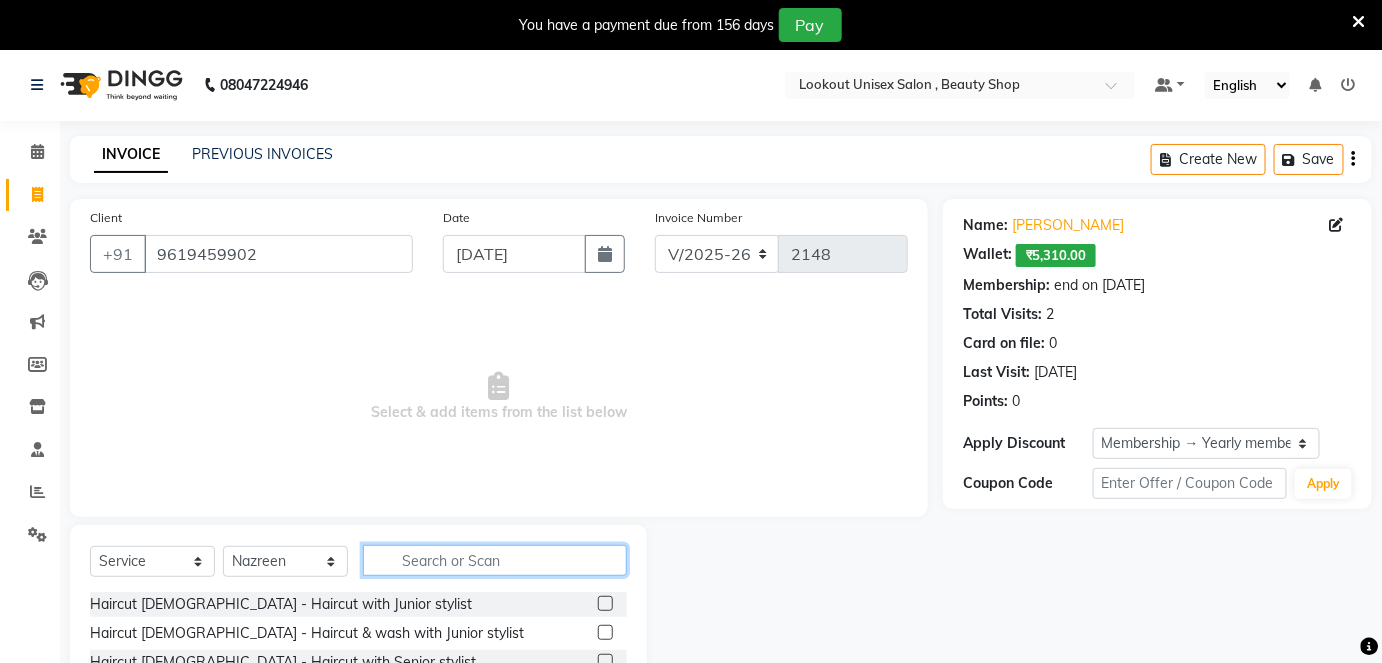 click 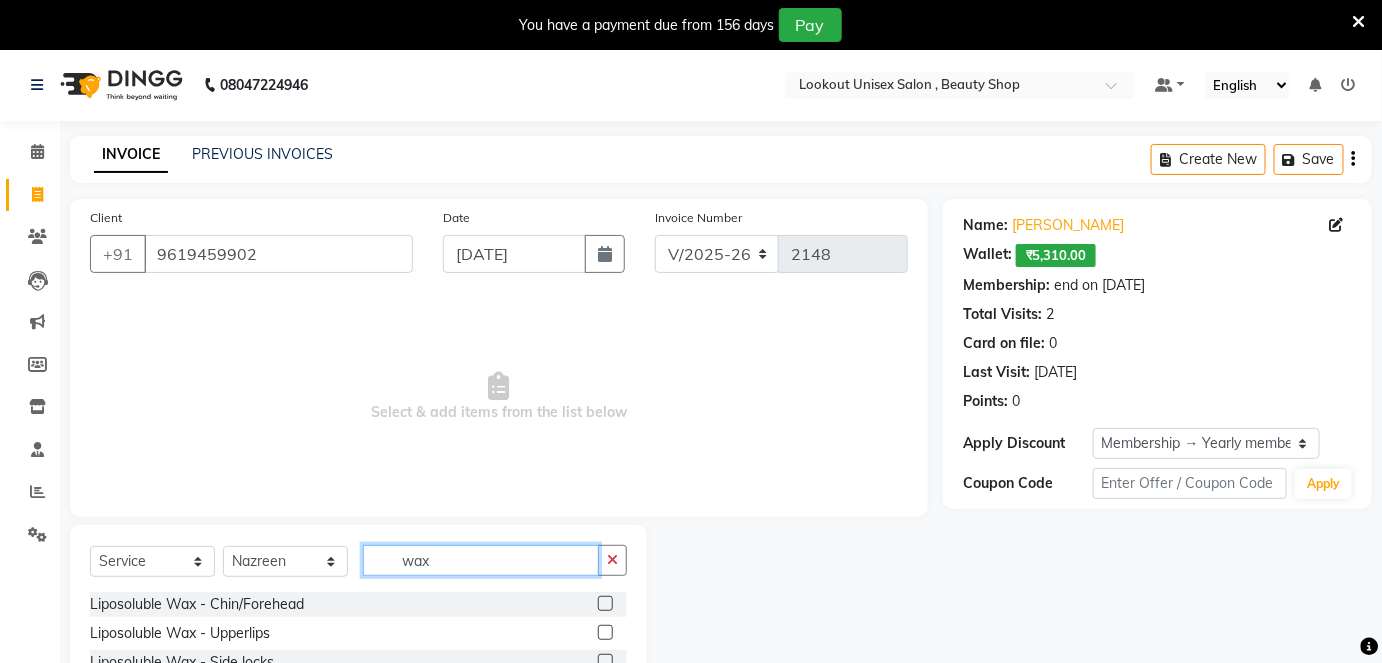 scroll, scrollTop: 186, scrollLeft: 0, axis: vertical 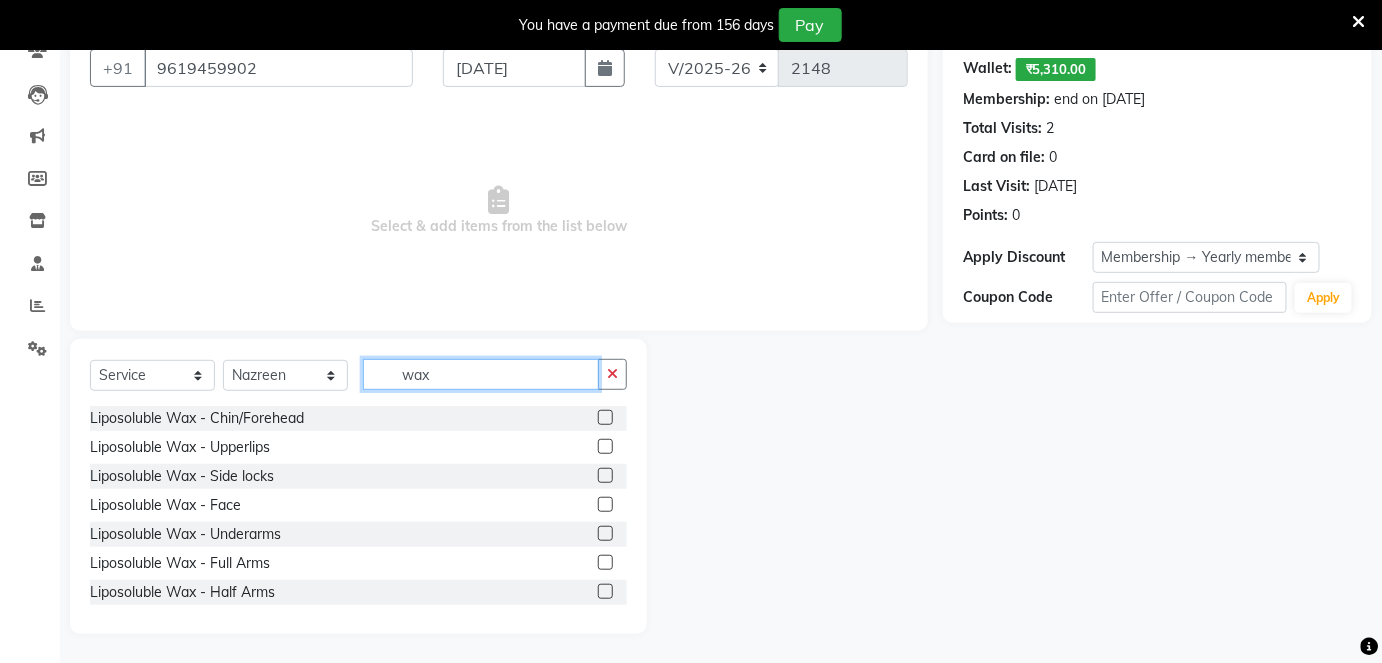 type on "wax" 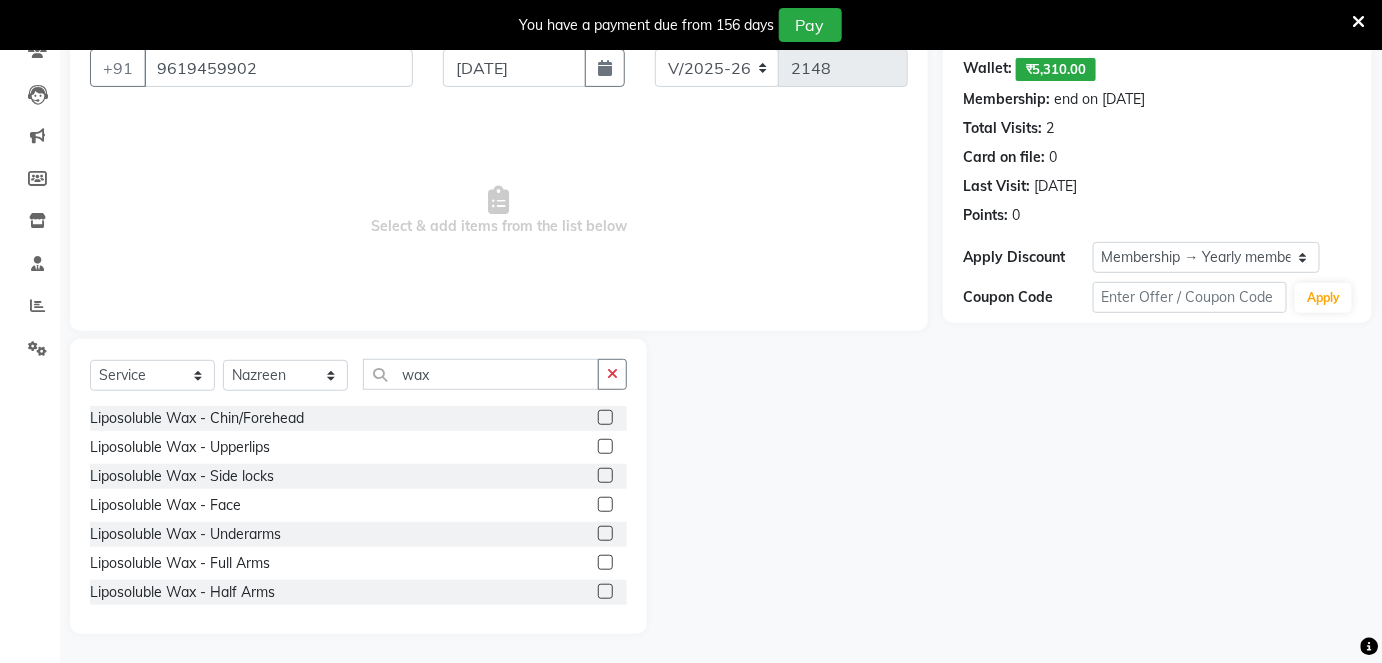 click 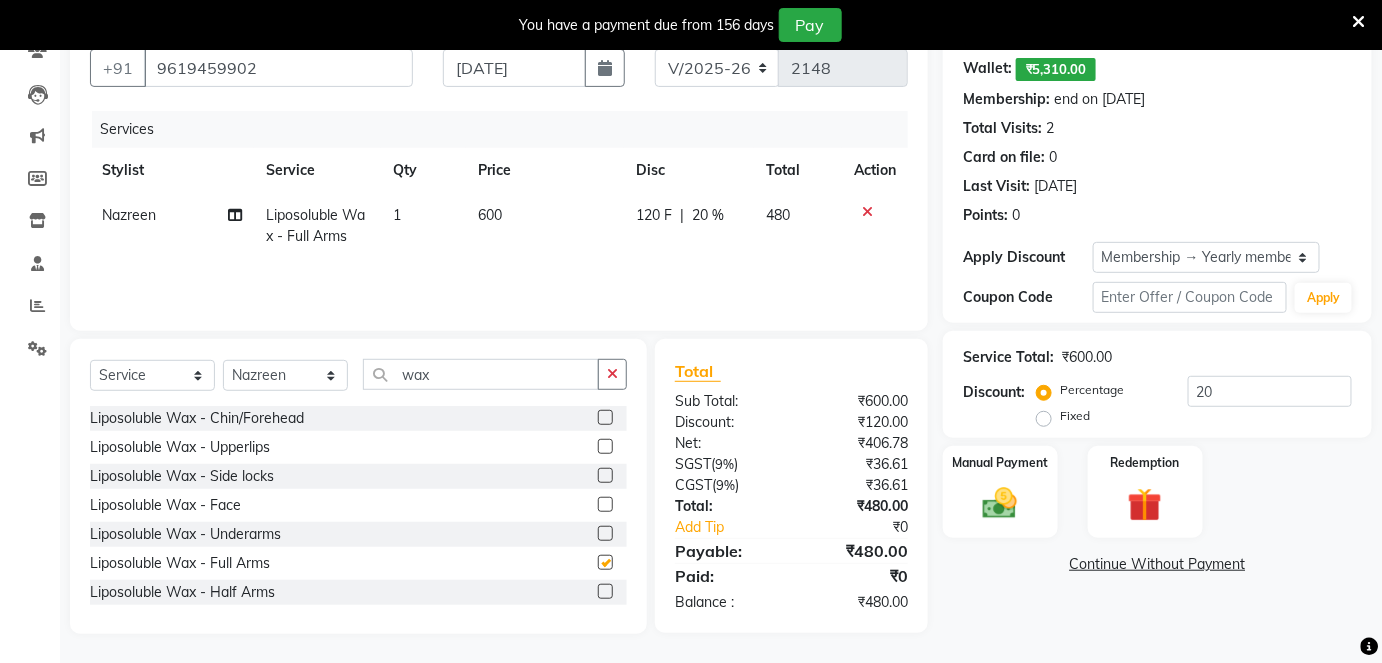 checkbox on "false" 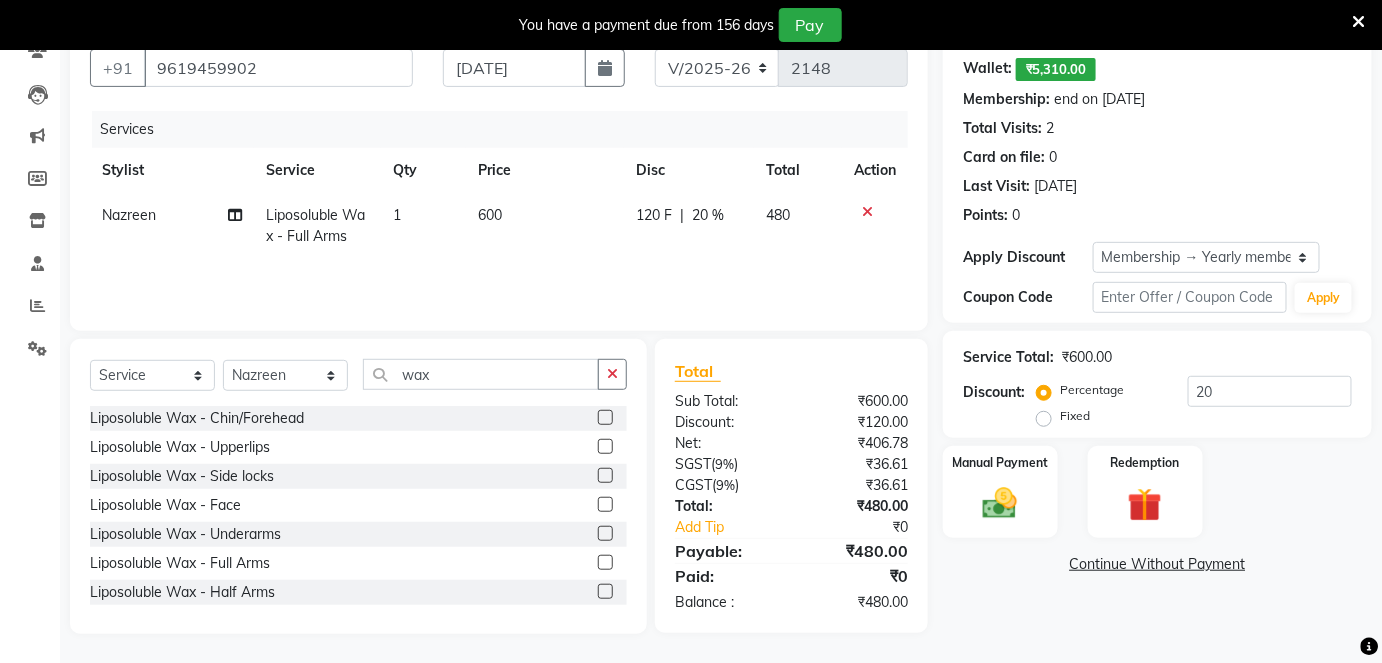 click 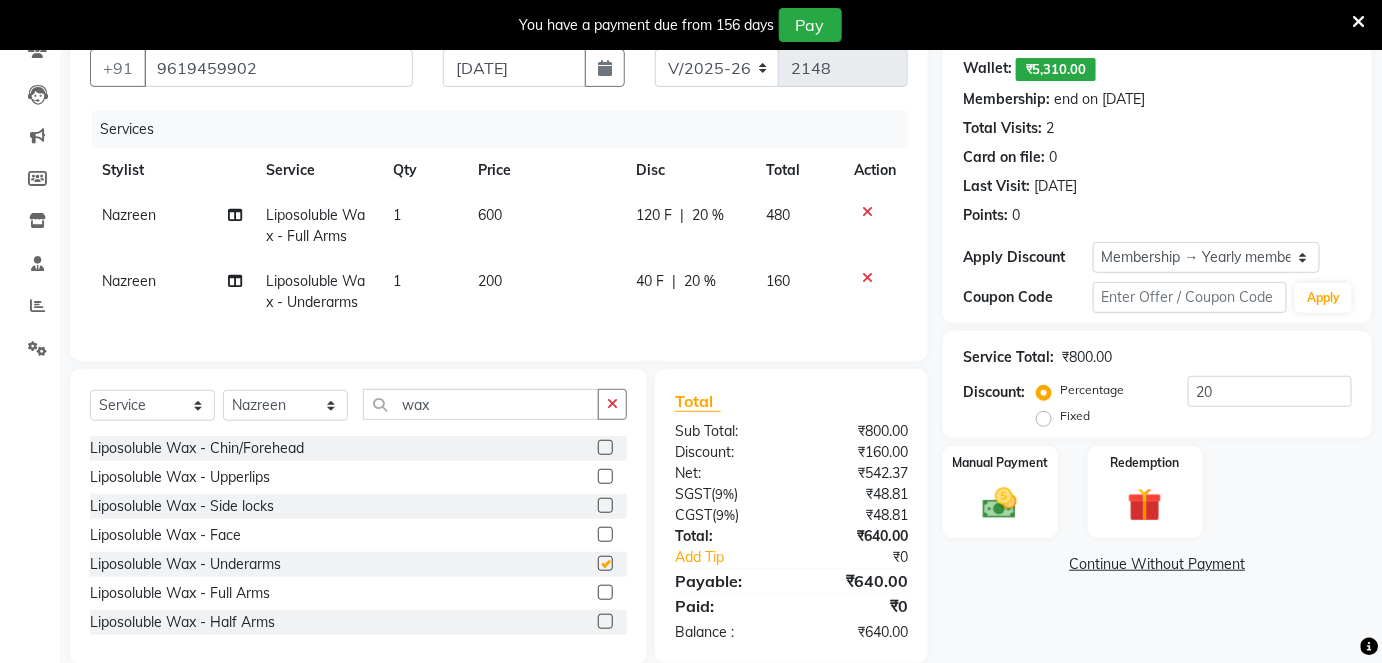 checkbox on "false" 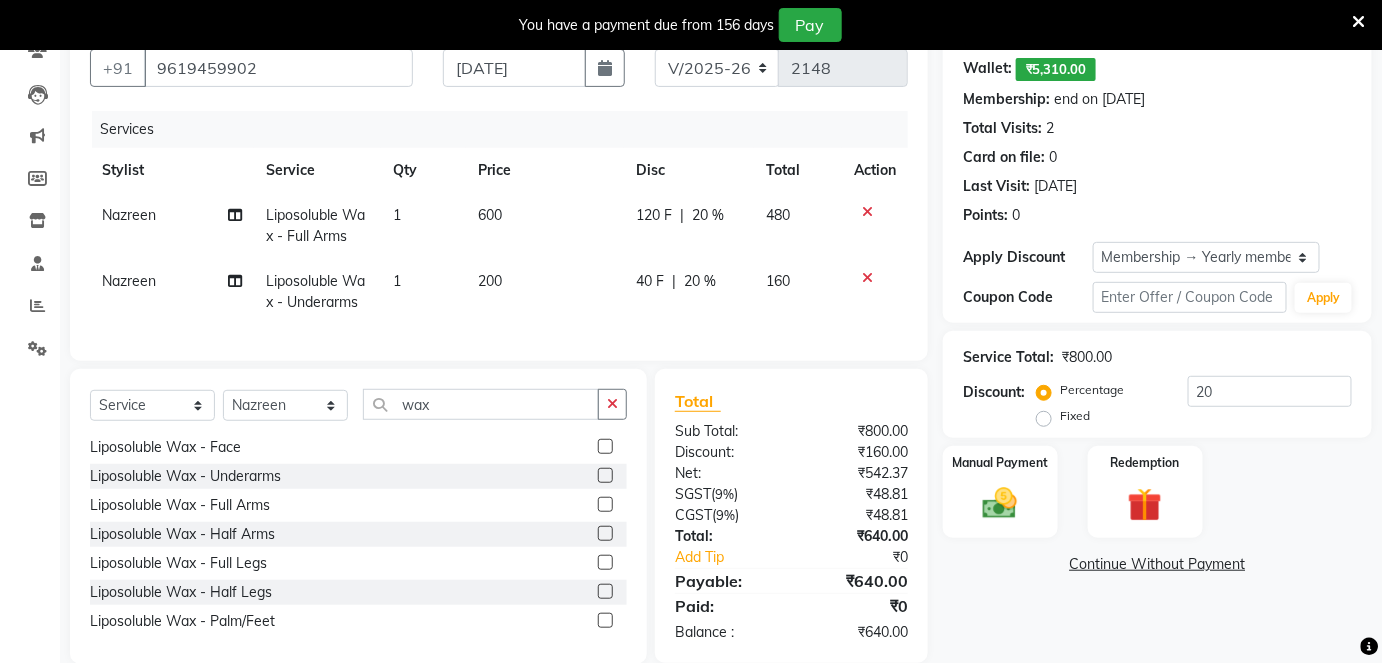 scroll, scrollTop: 90, scrollLeft: 0, axis: vertical 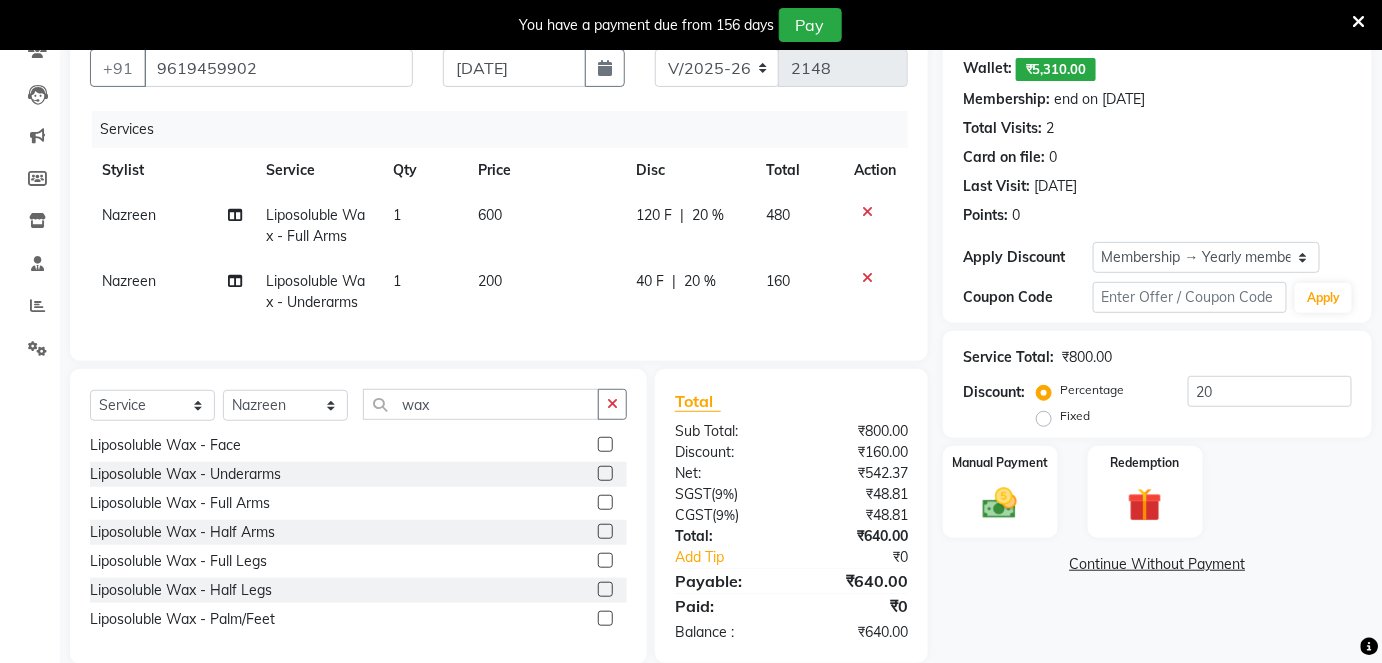 click 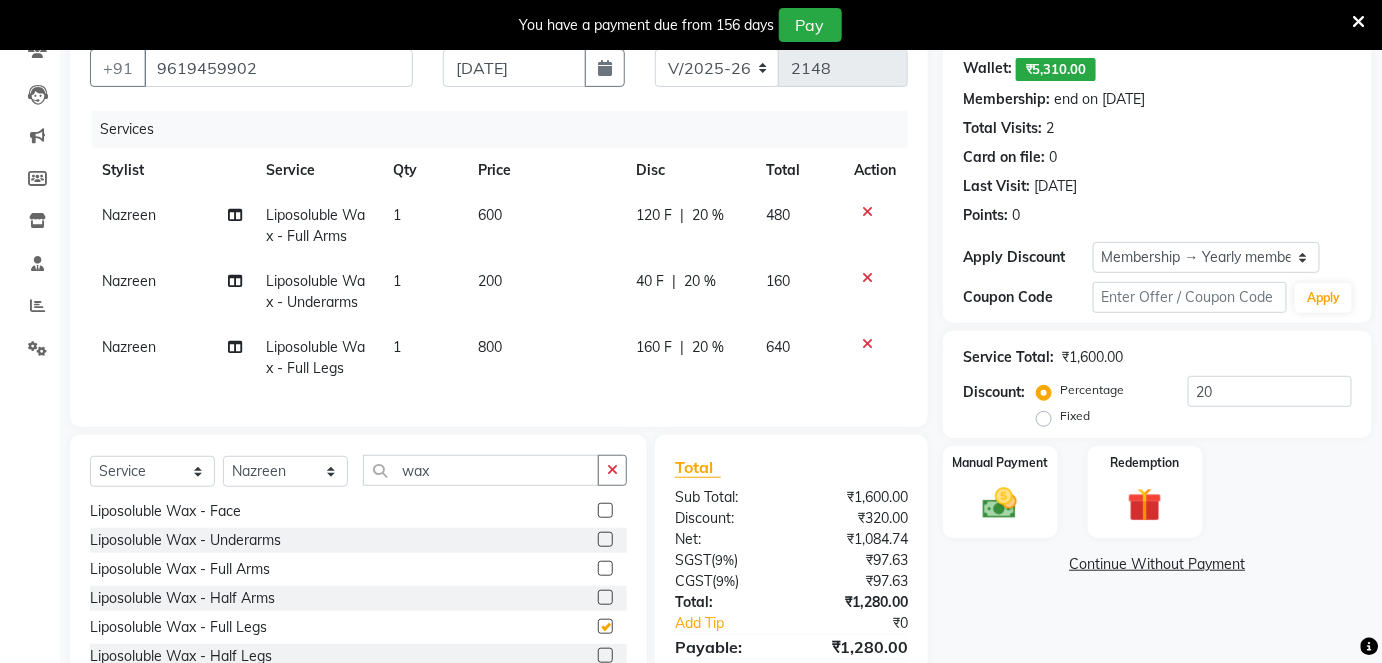 checkbox on "false" 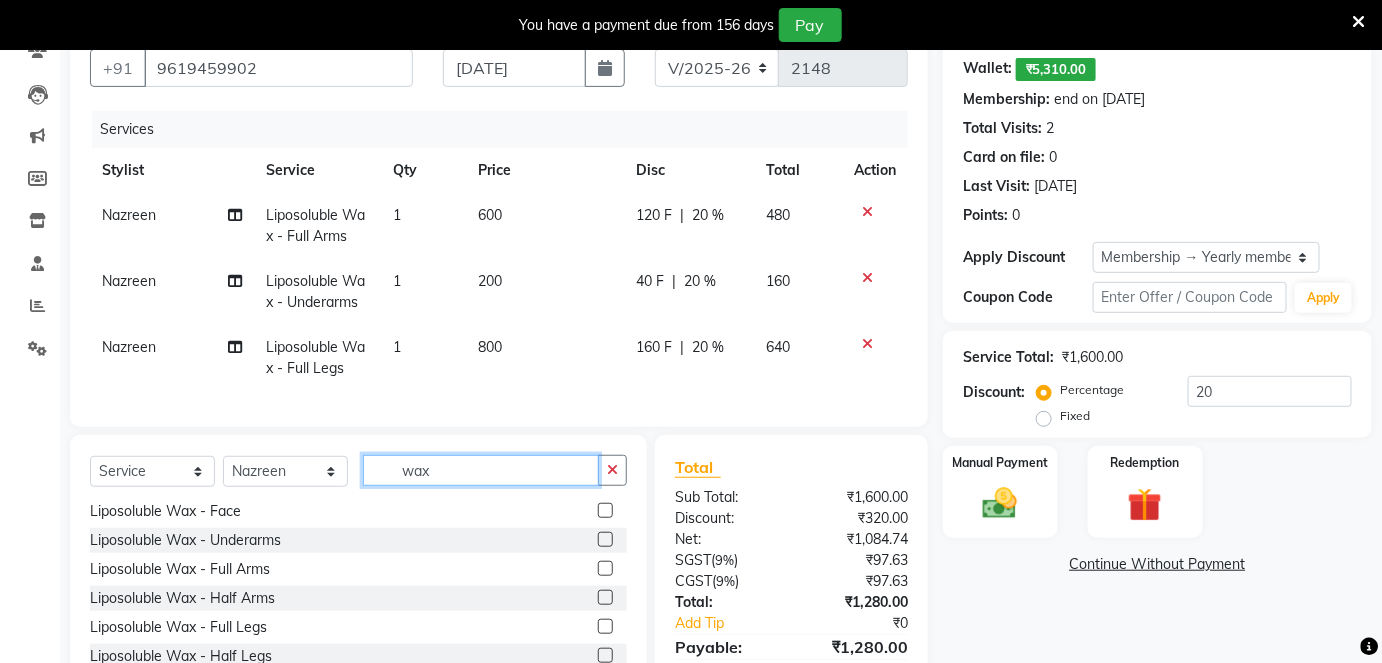 click on "wax" 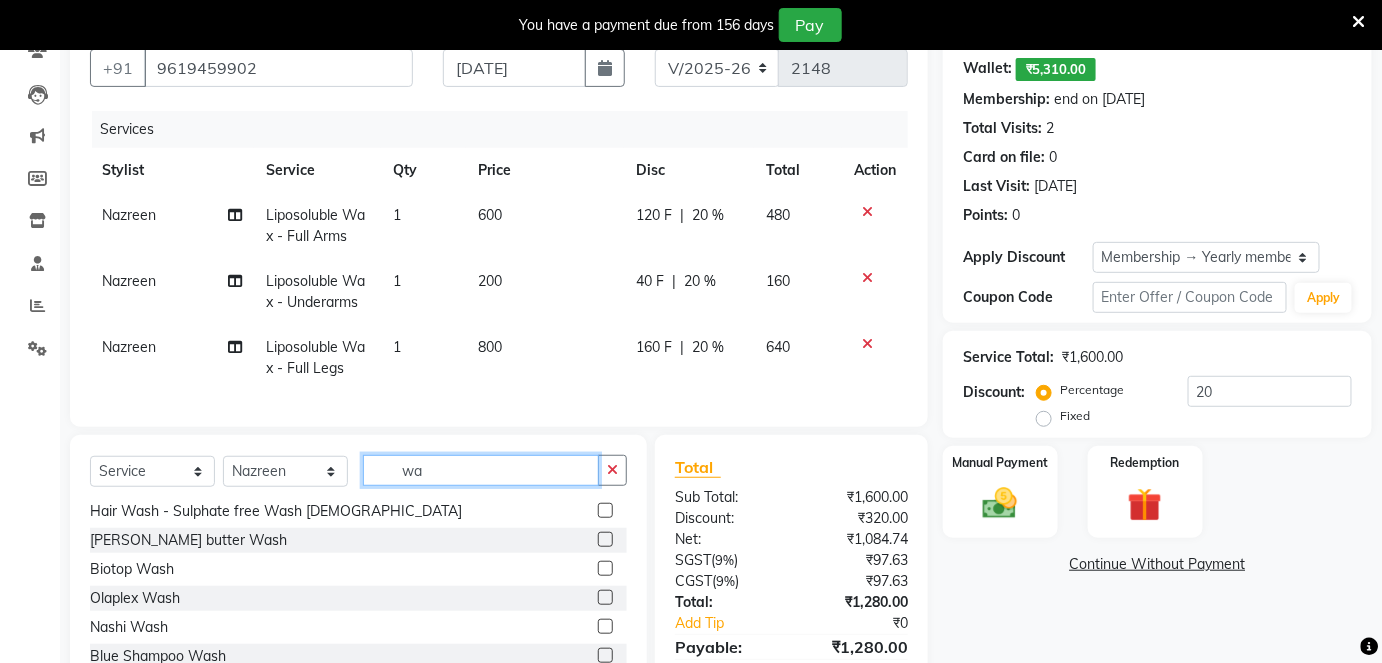 type on "w" 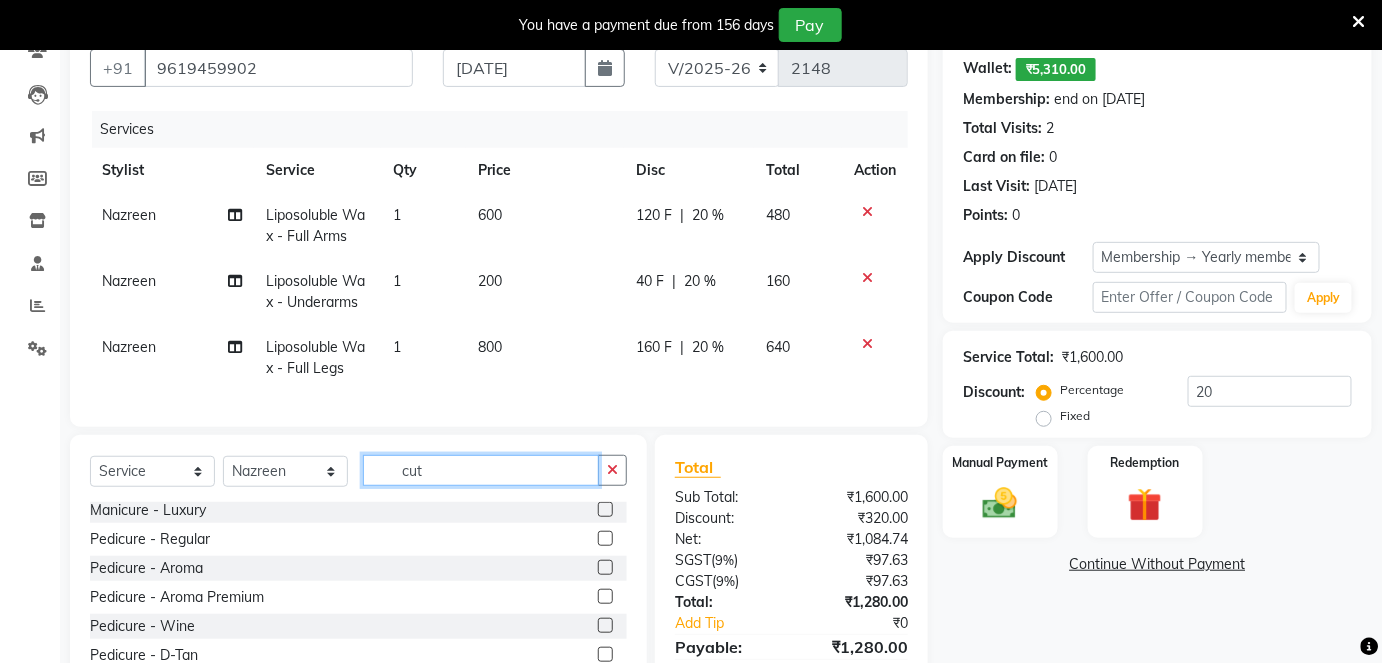 scroll, scrollTop: 205, scrollLeft: 0, axis: vertical 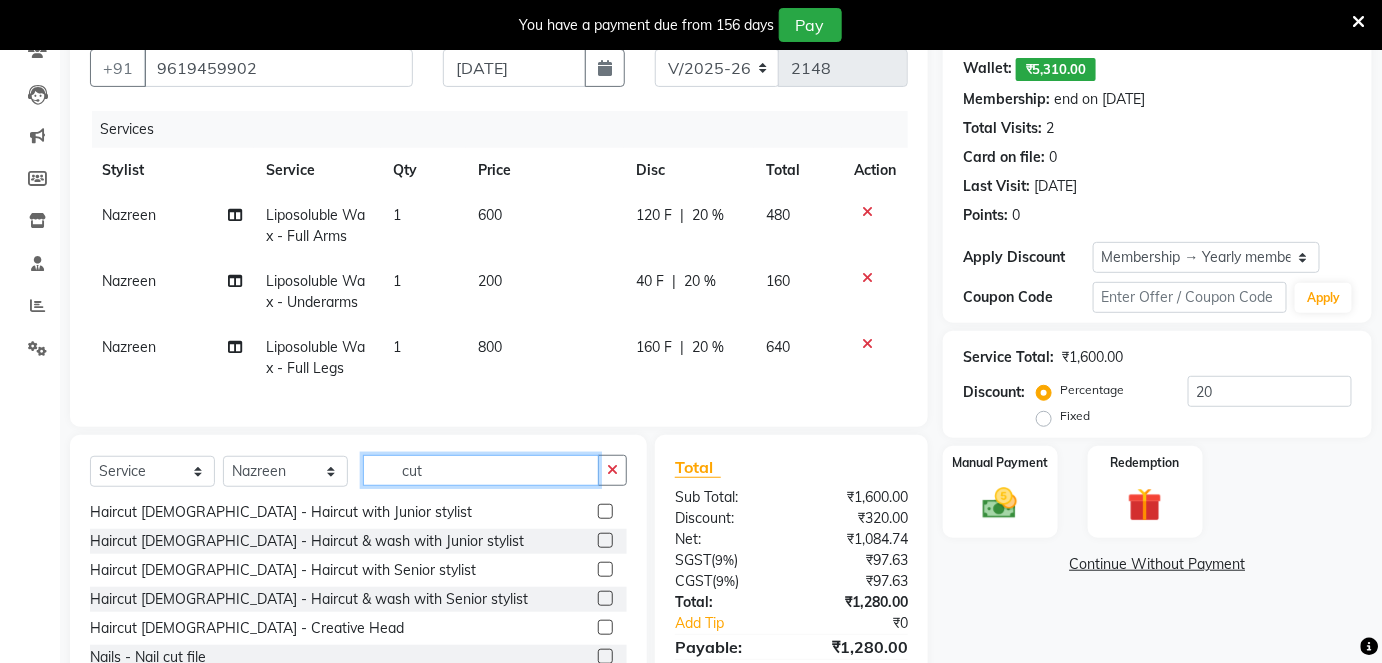 type on "cut" 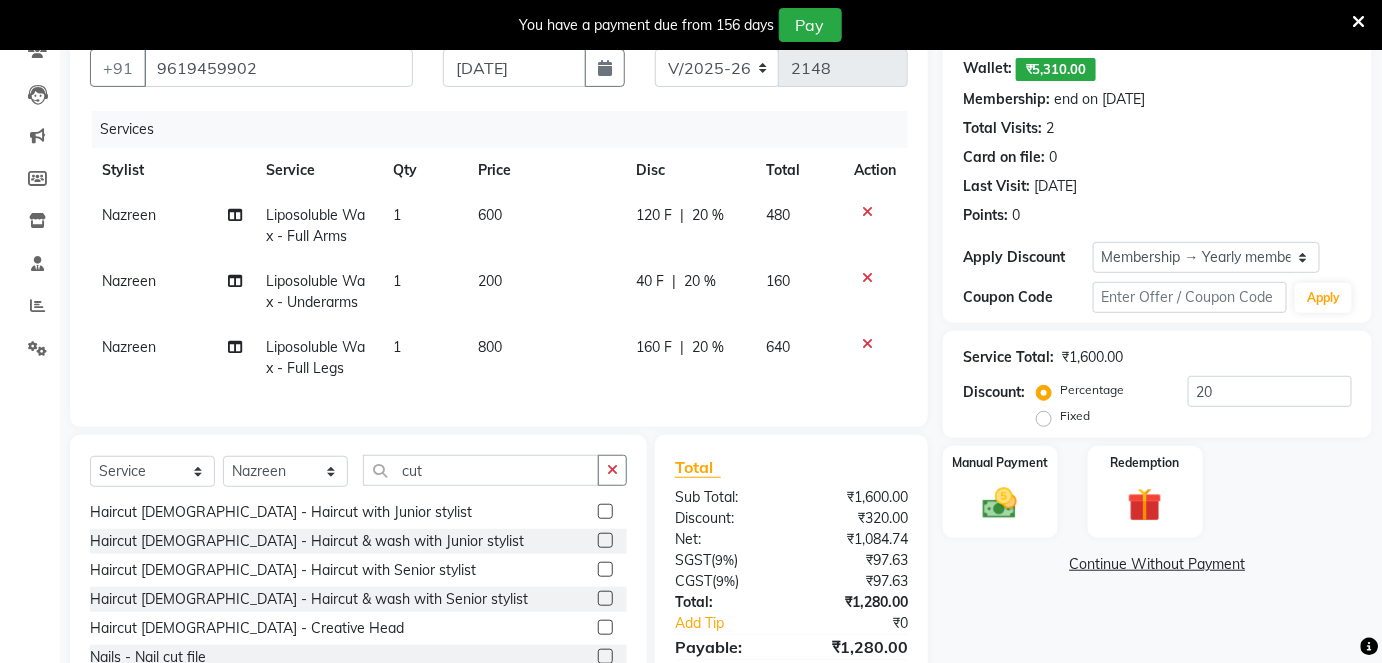 click 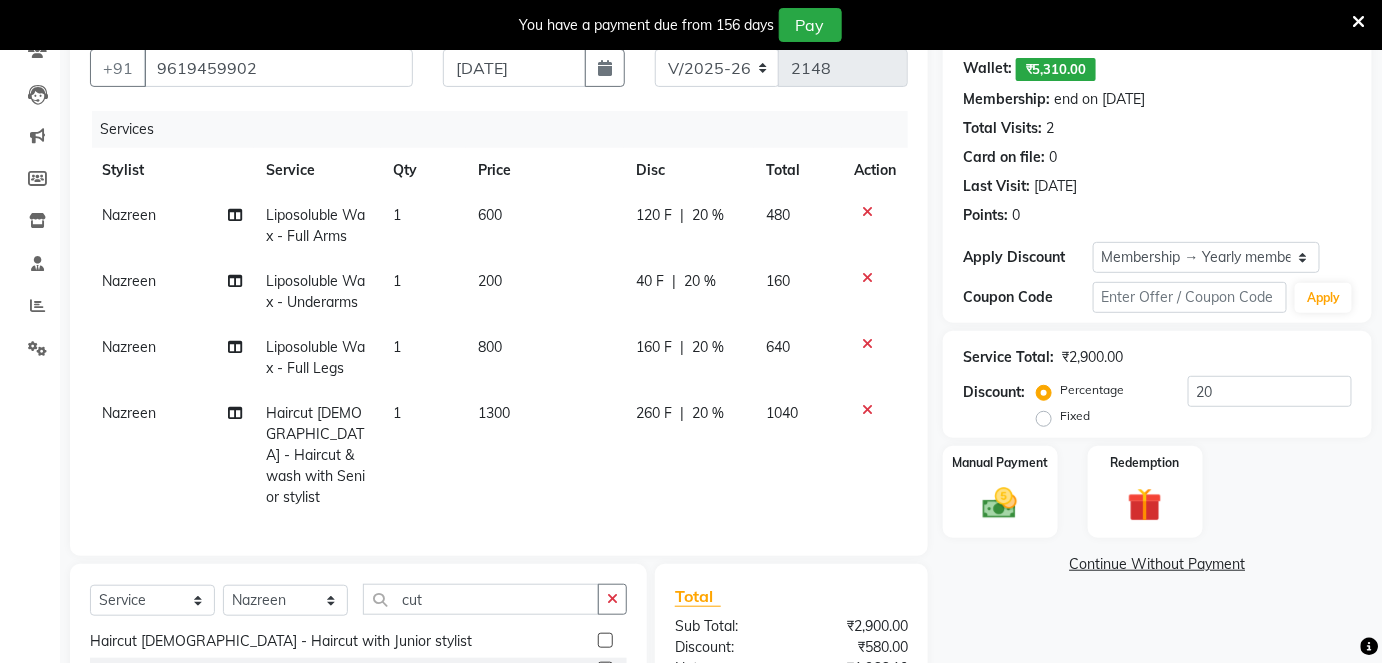 checkbox on "false" 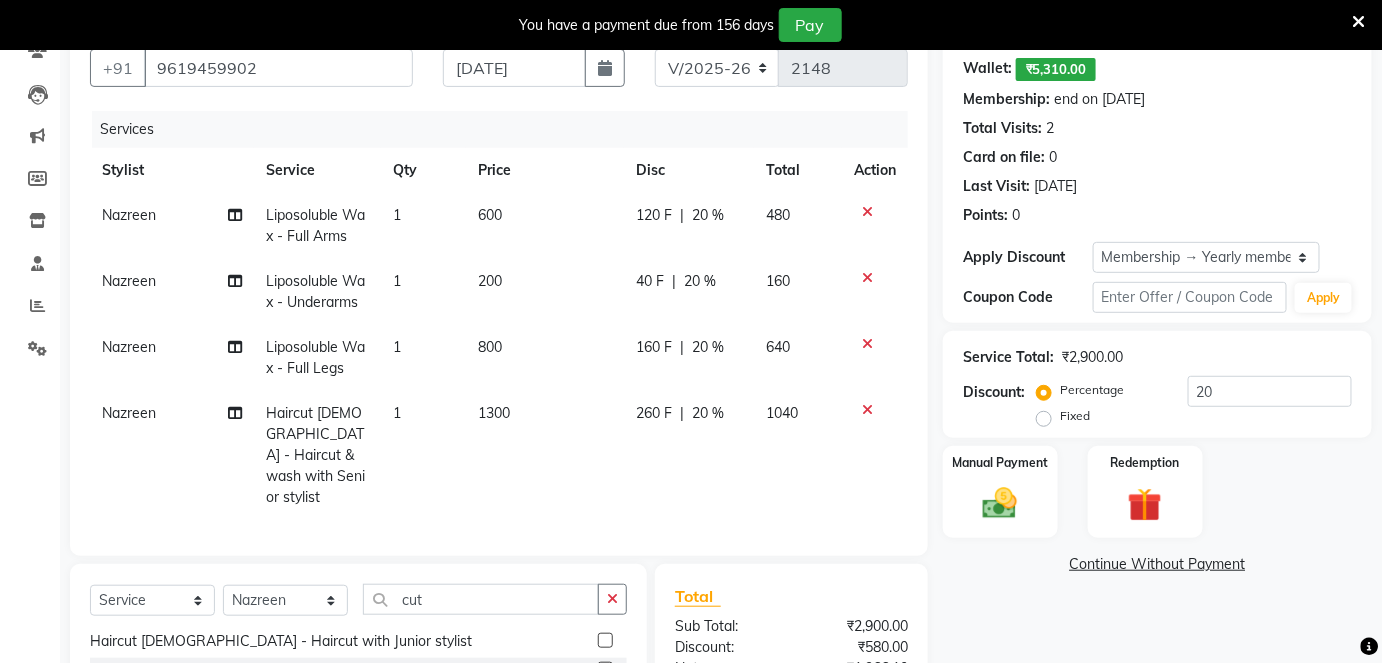 click on "Nazreen" 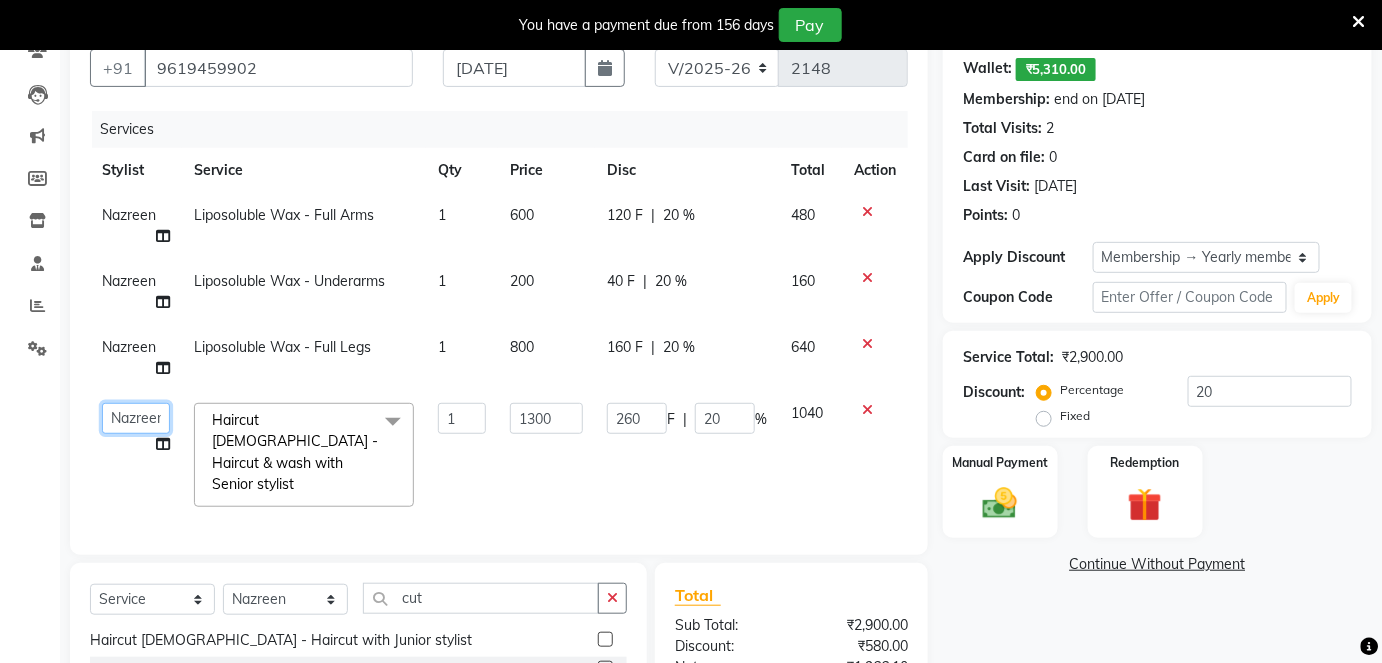 click on "[PERSON_NAME]   [PERSON_NAME] [PERSON_NAME]   [PERSON_NAME]   Jyoti   Mahesh    [PERSON_NAME]   [PERSON_NAME]   [PERSON_NAME]   [PERSON_NAME]   [PERSON_NAME]   [MEDICAL_DATA]   Rahul   [PERSON_NAME]   [PERSON_NAME]   [PERSON_NAME]" 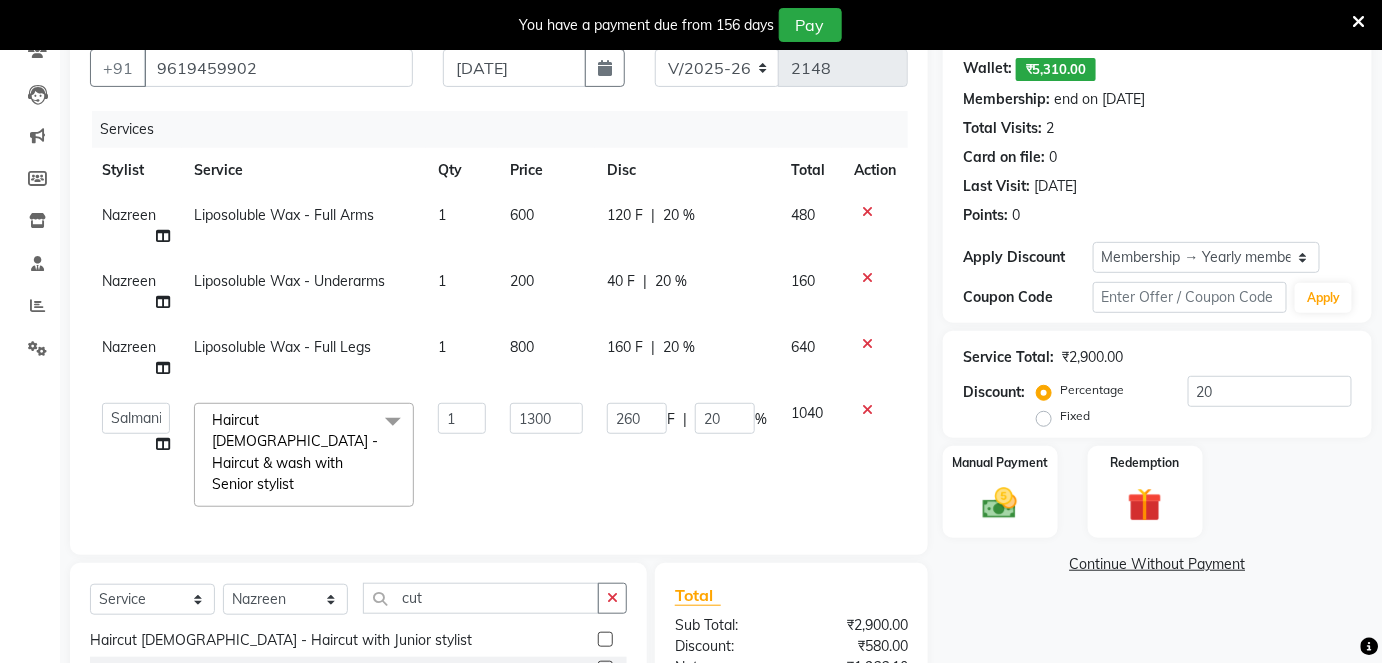 select on "67793" 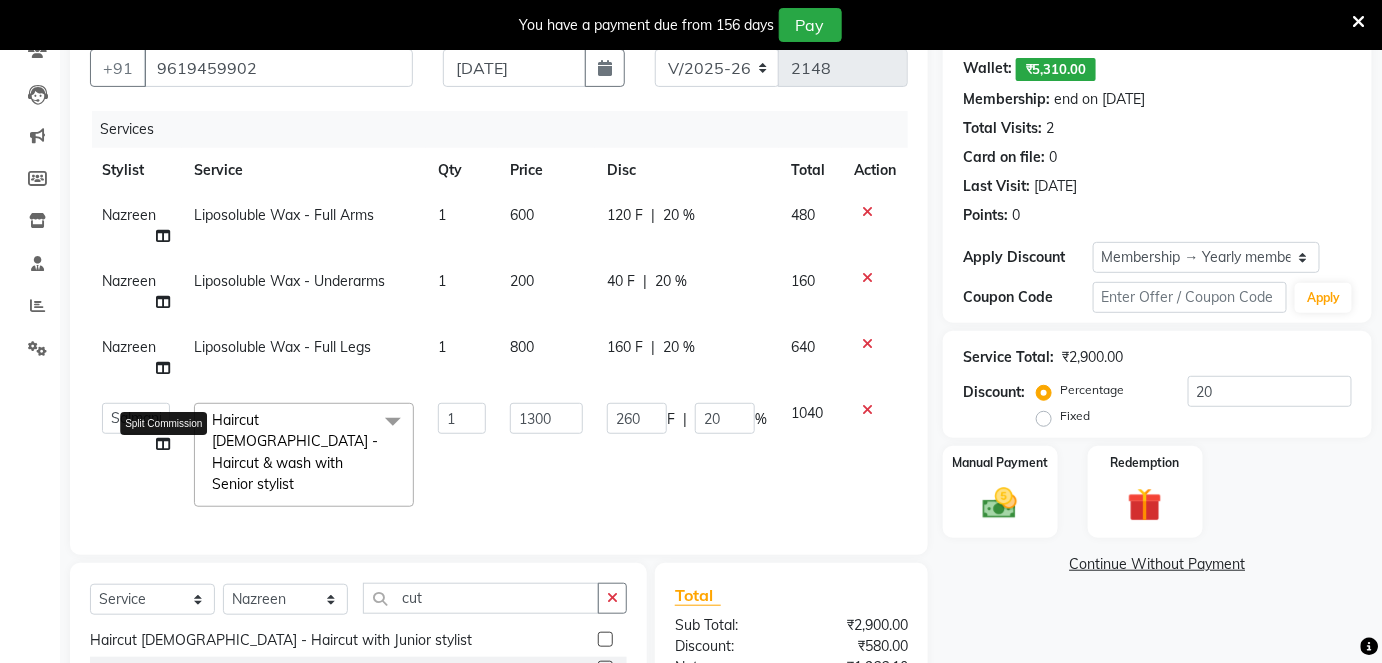 click 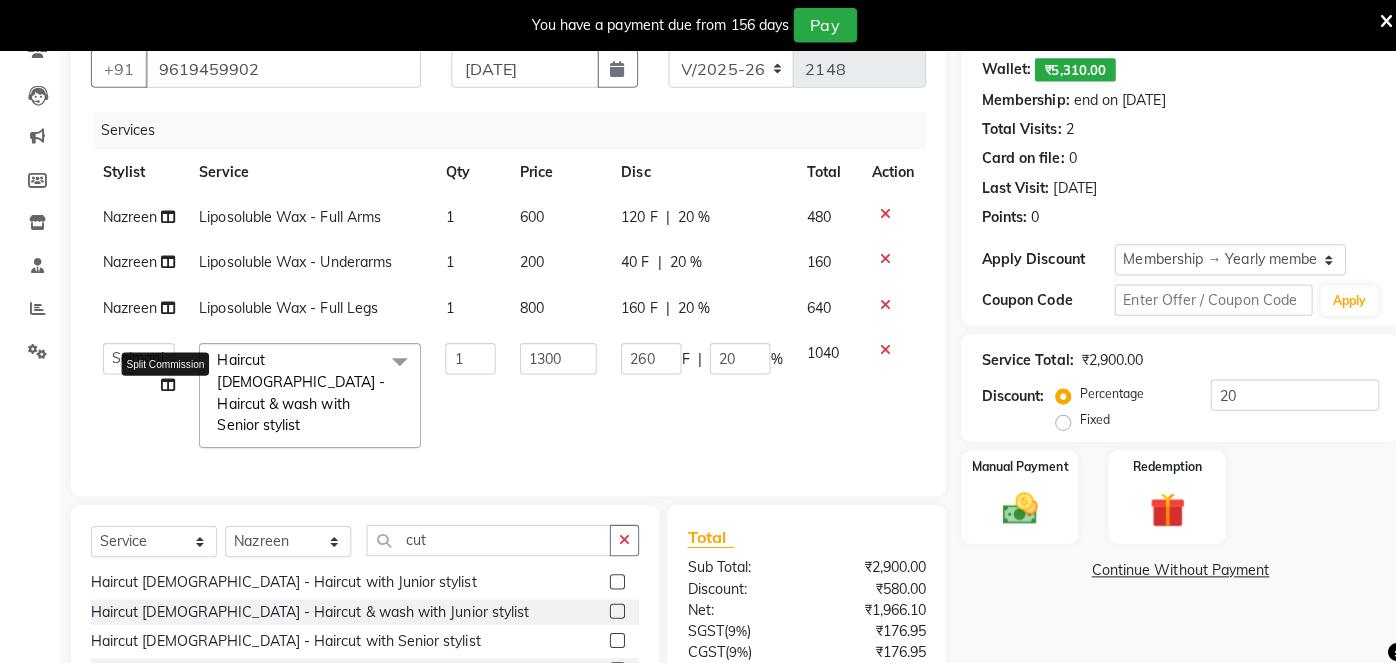 select on "67793" 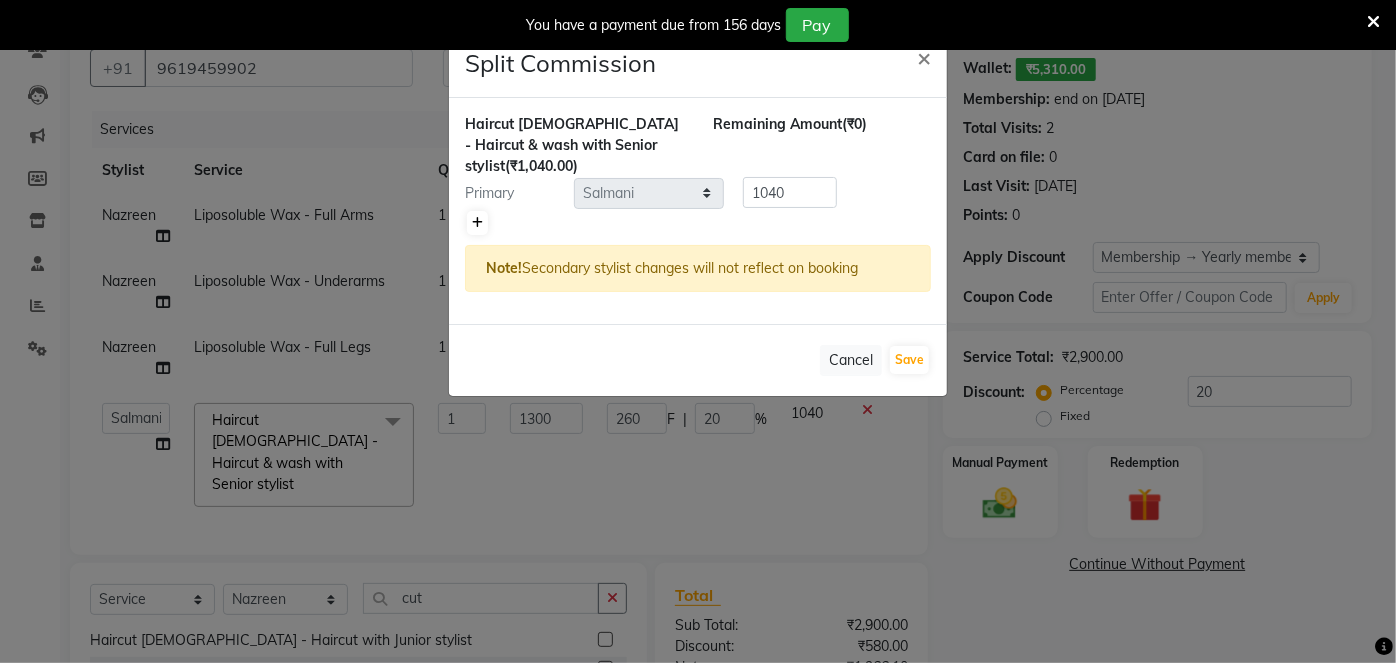 click 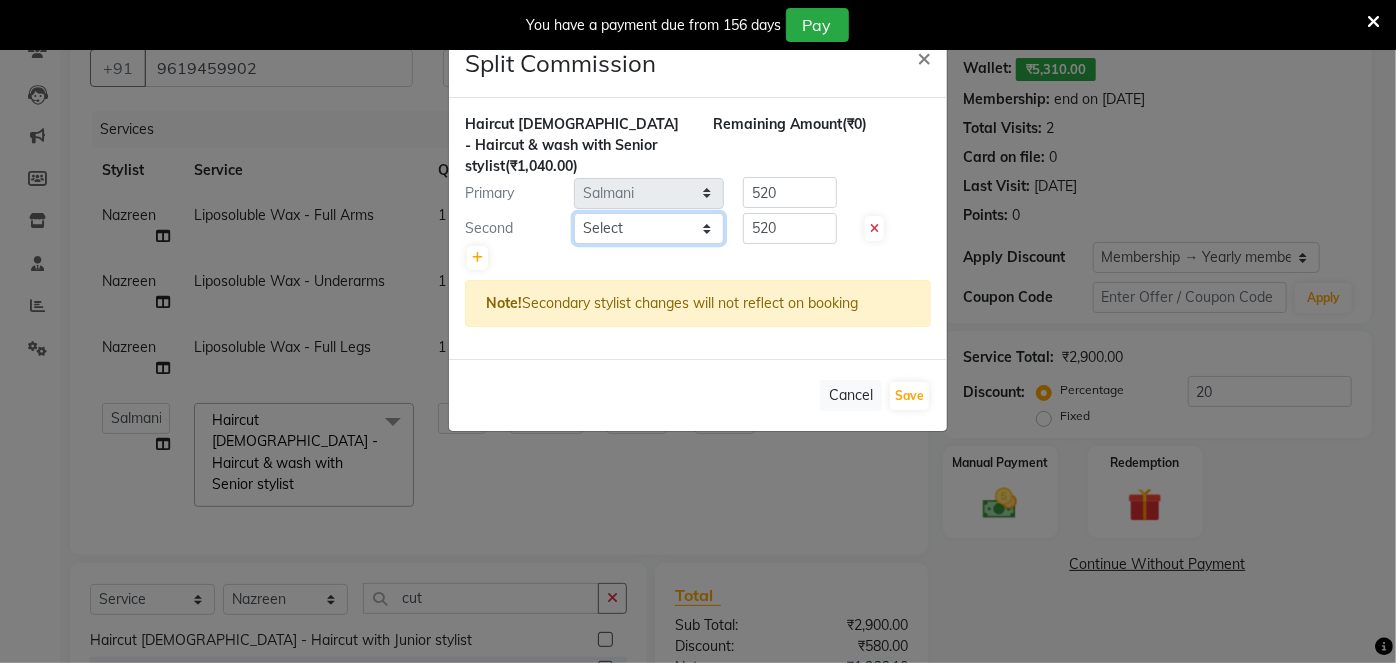 click on "Select  [PERSON_NAME]   [PERSON_NAME] [PERSON_NAME]   [PERSON_NAME]   Jyoti   Mahesh    [PERSON_NAME]   [PERSON_NAME]   [PERSON_NAME]   [PERSON_NAME]   [PERSON_NAME]   [MEDICAL_DATA][PERSON_NAME]   [PERSON_NAME]   [PERSON_NAME]" 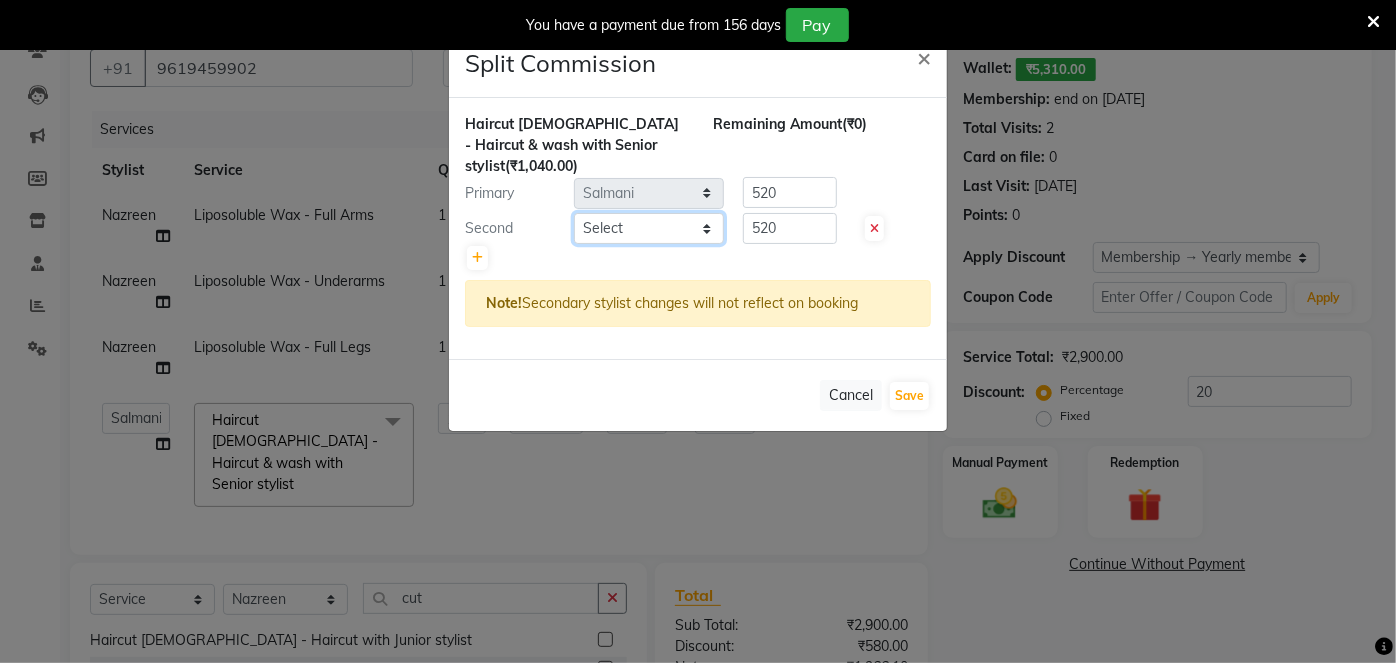 select on "68211" 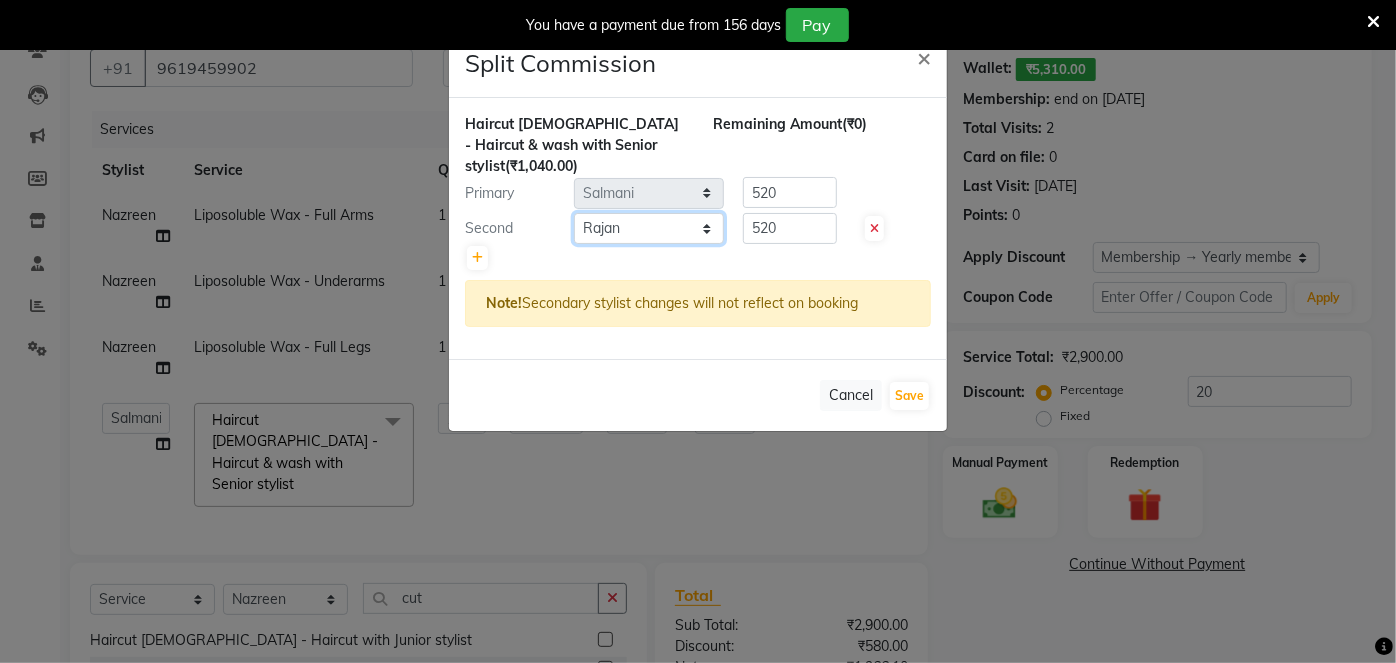 click on "Select  [PERSON_NAME]   [PERSON_NAME] [PERSON_NAME]   [PERSON_NAME]   Jyoti   Mahesh    [PERSON_NAME]   [PERSON_NAME]   [PERSON_NAME]   [PERSON_NAME]   [PERSON_NAME]   [MEDICAL_DATA][PERSON_NAME]   [PERSON_NAME]   [PERSON_NAME]" 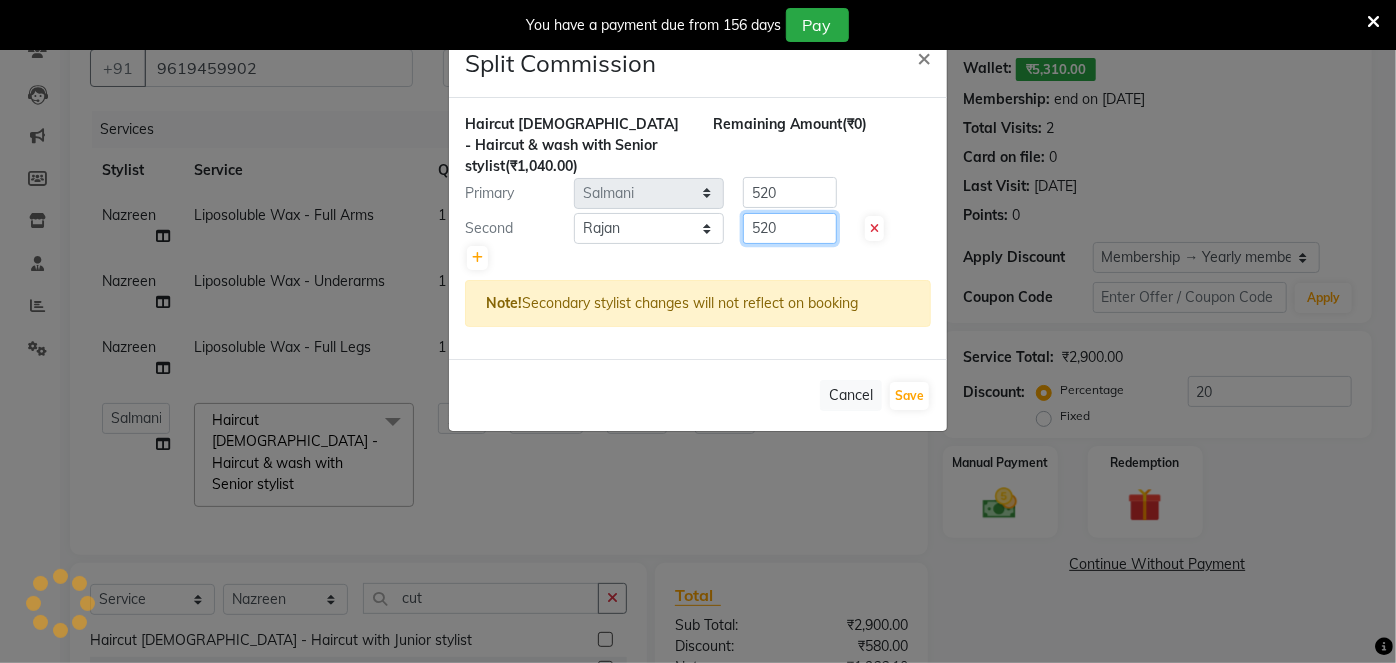 click on "520" 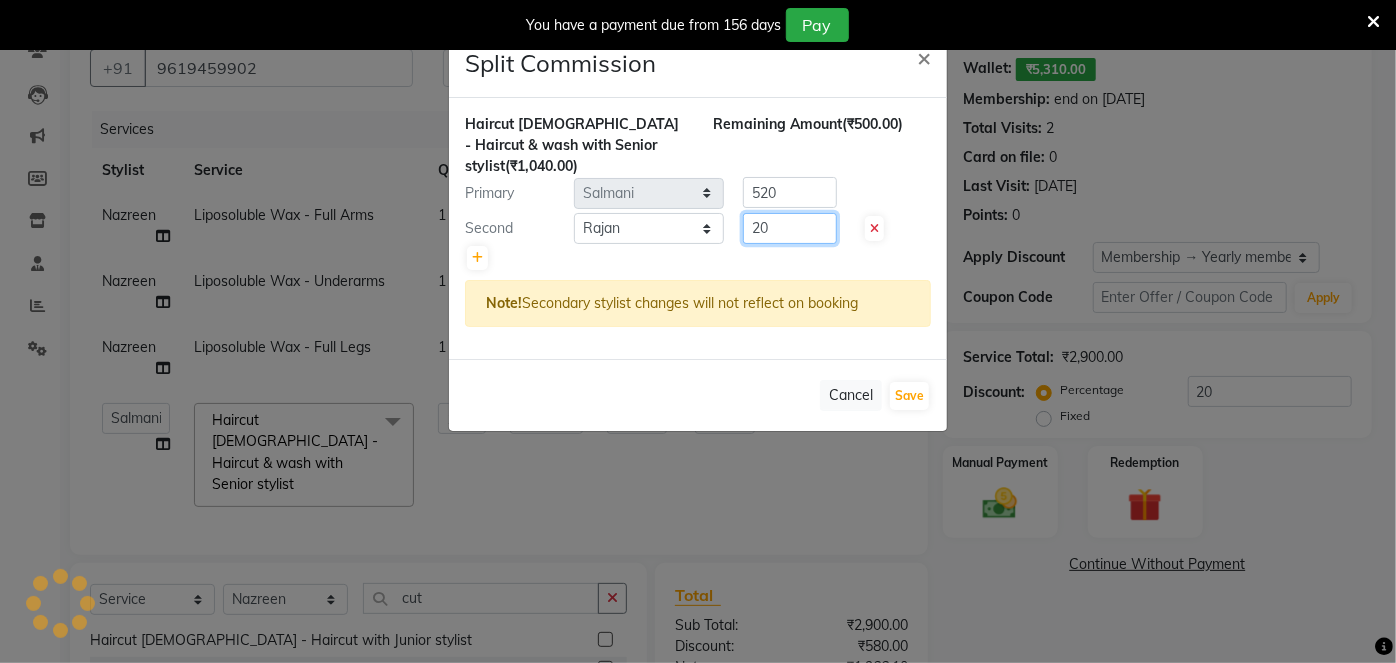 click on "20" 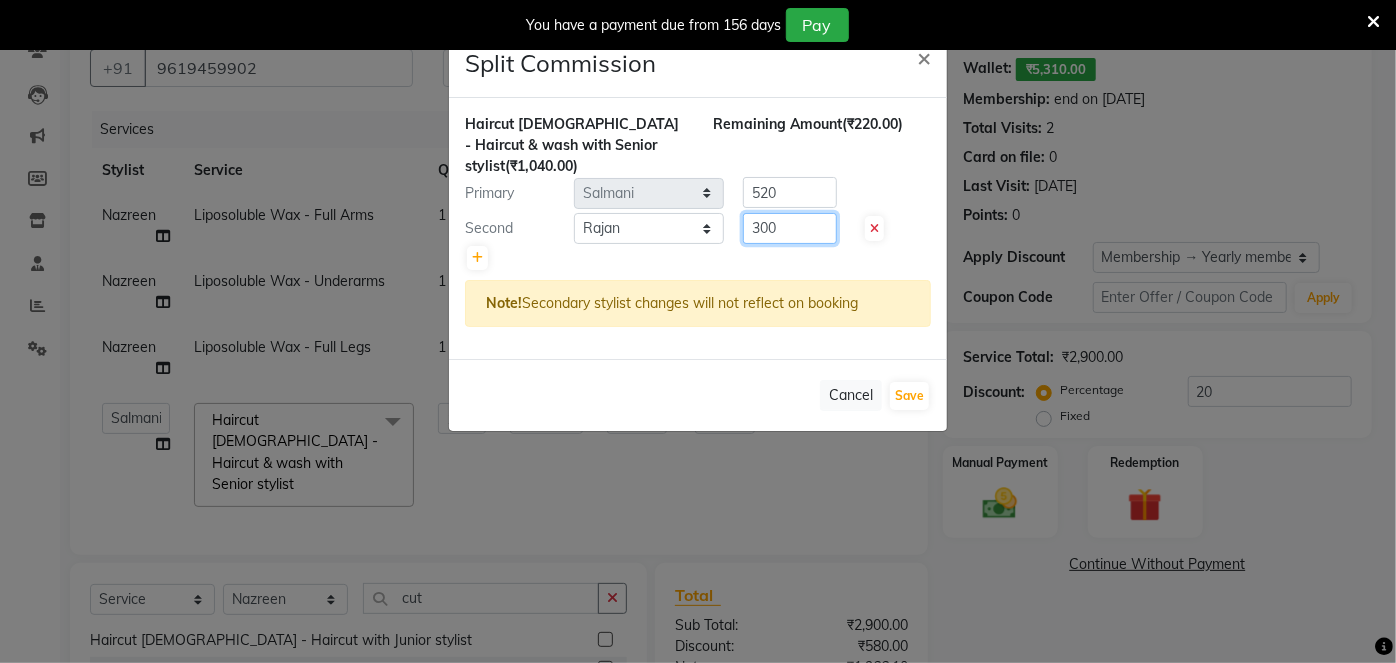 type on "300" 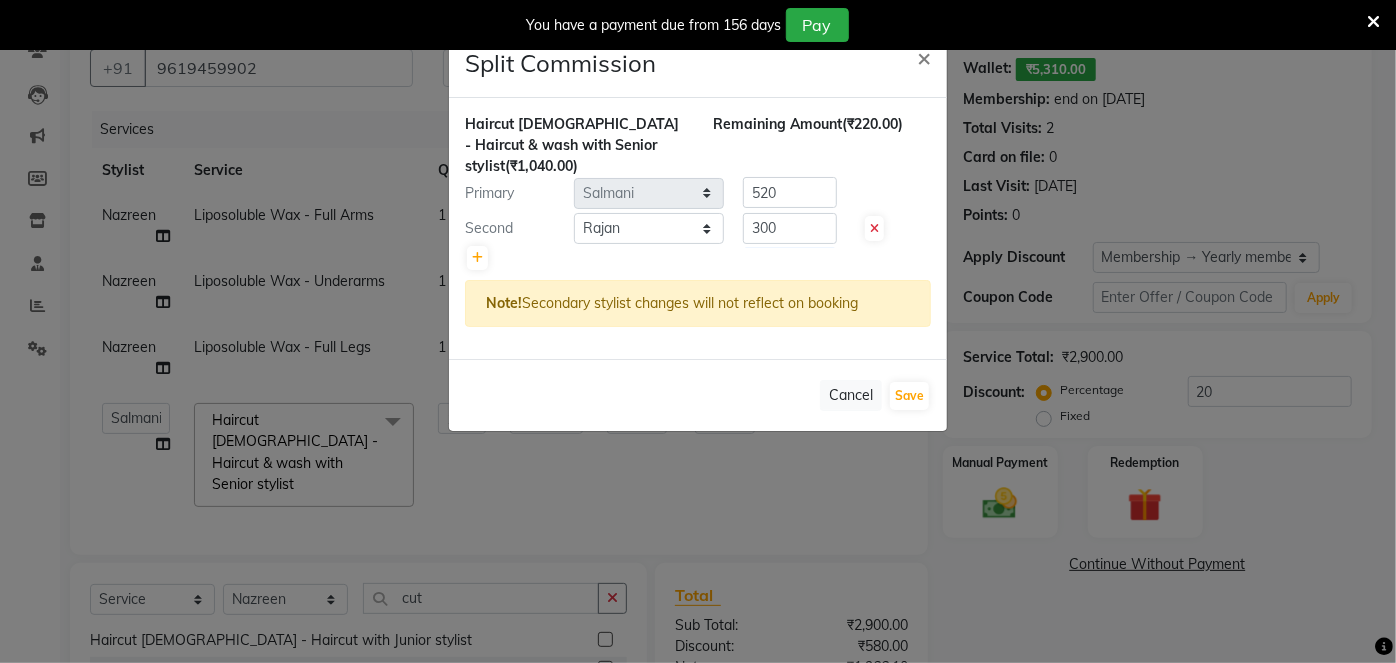 click on "Remaining Amount  (₹220.00)" 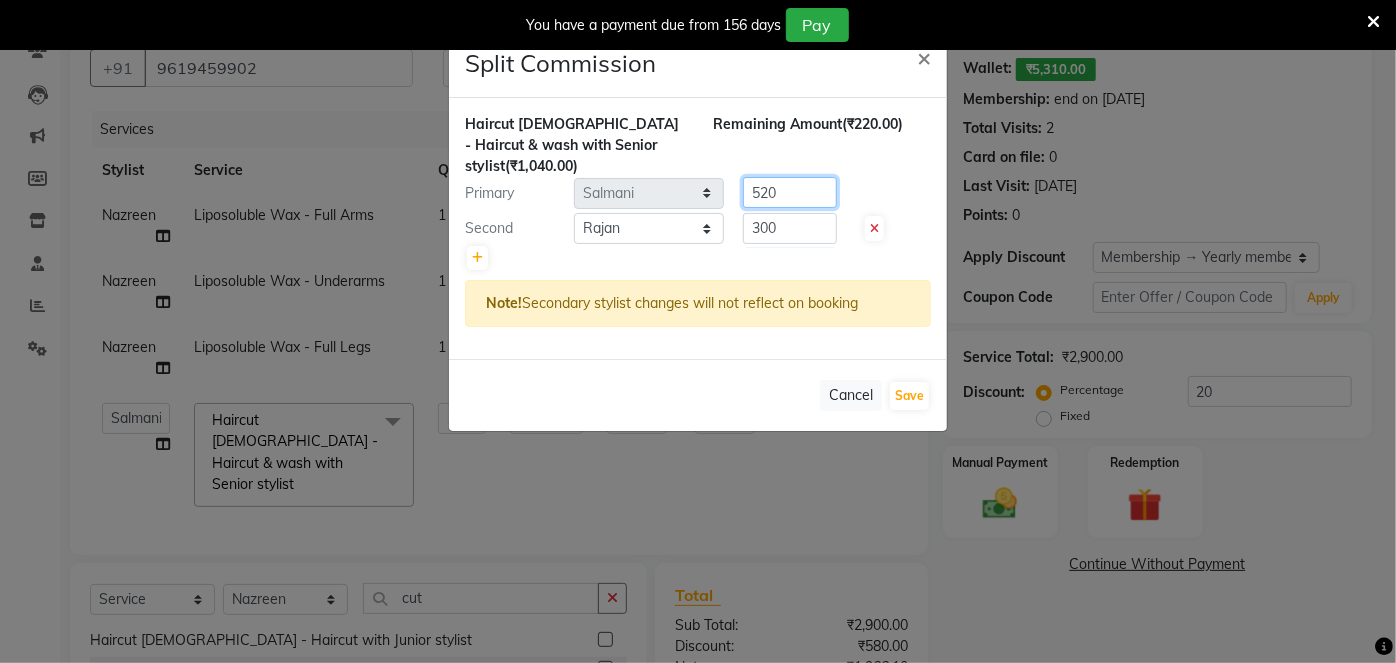 click on "520" 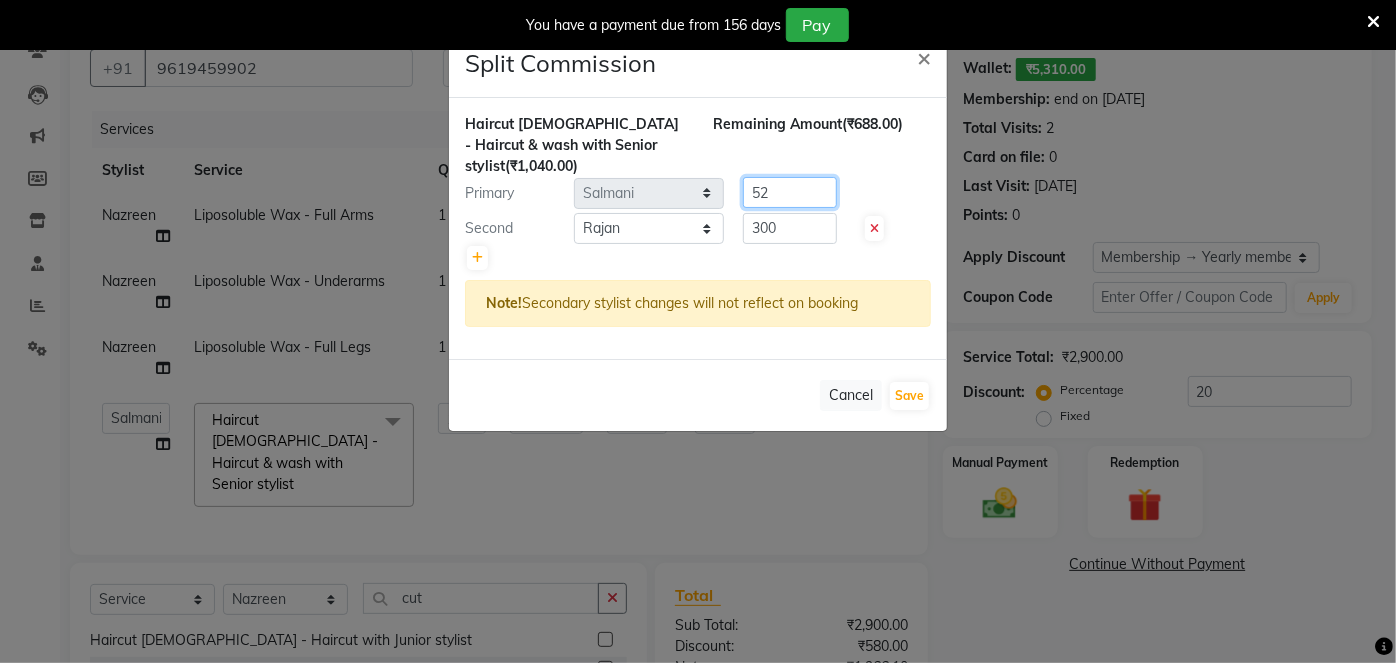type on "5" 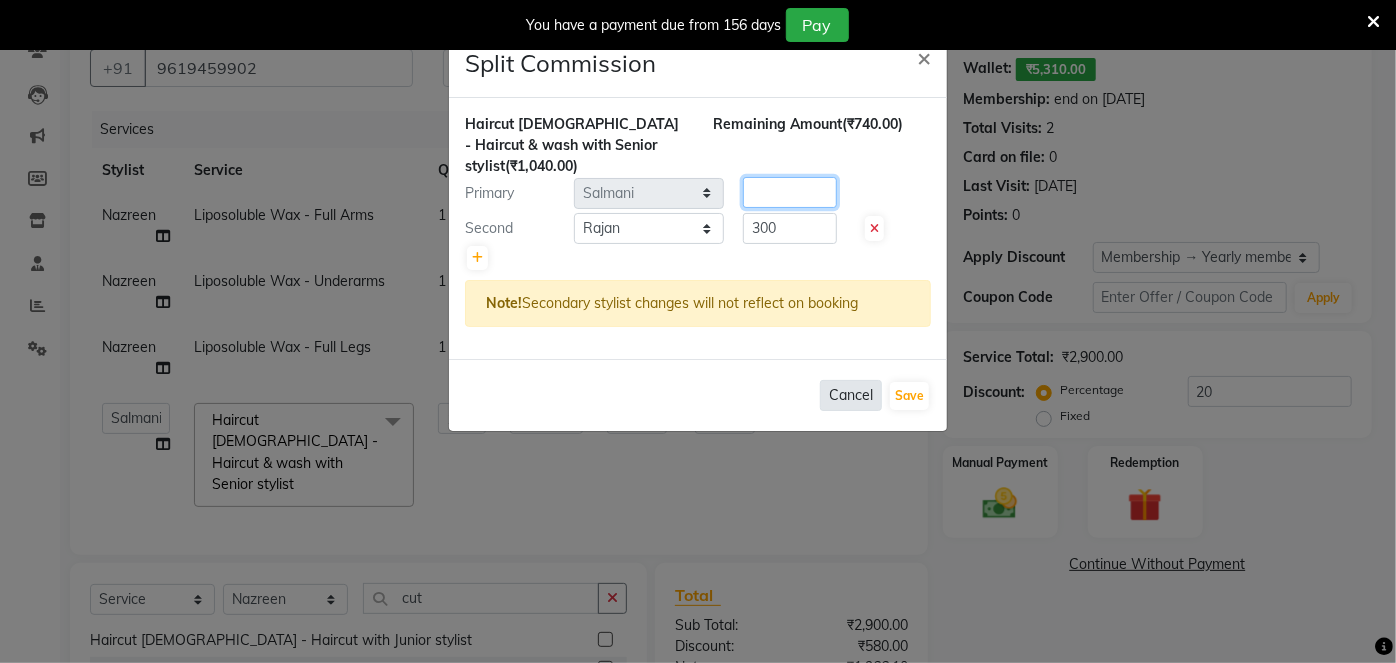 type 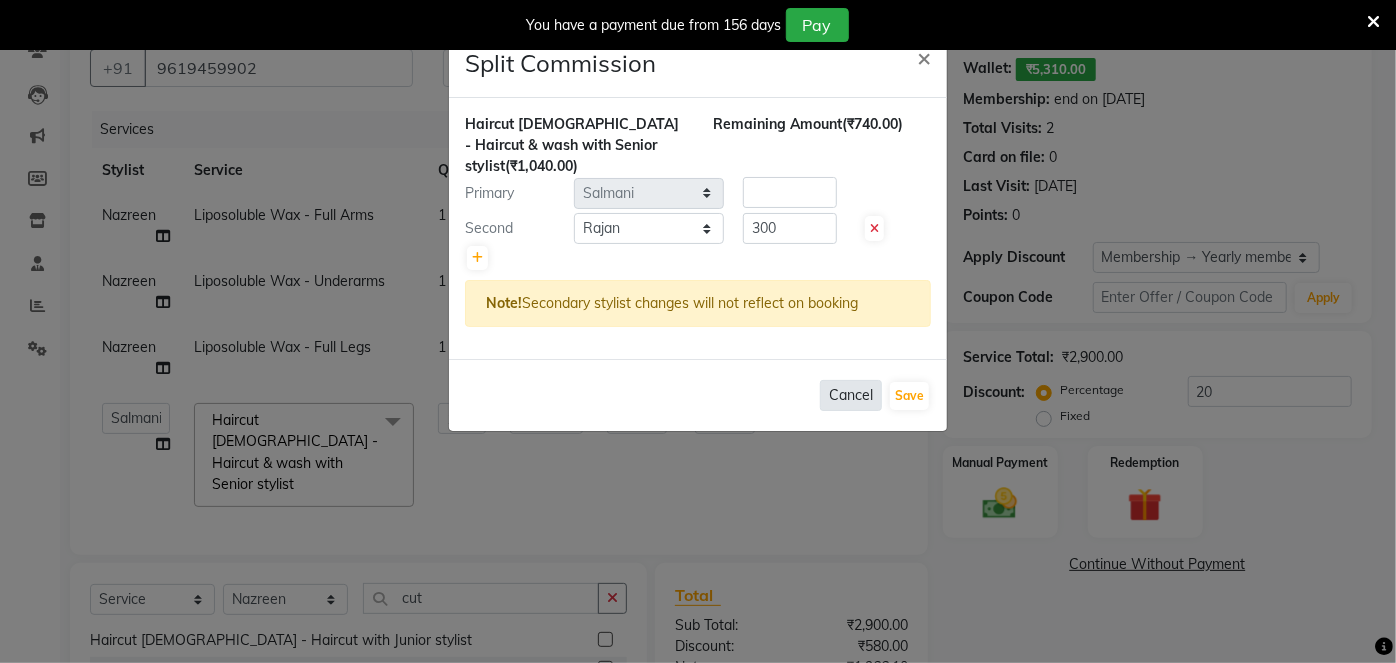 click on "Cancel" 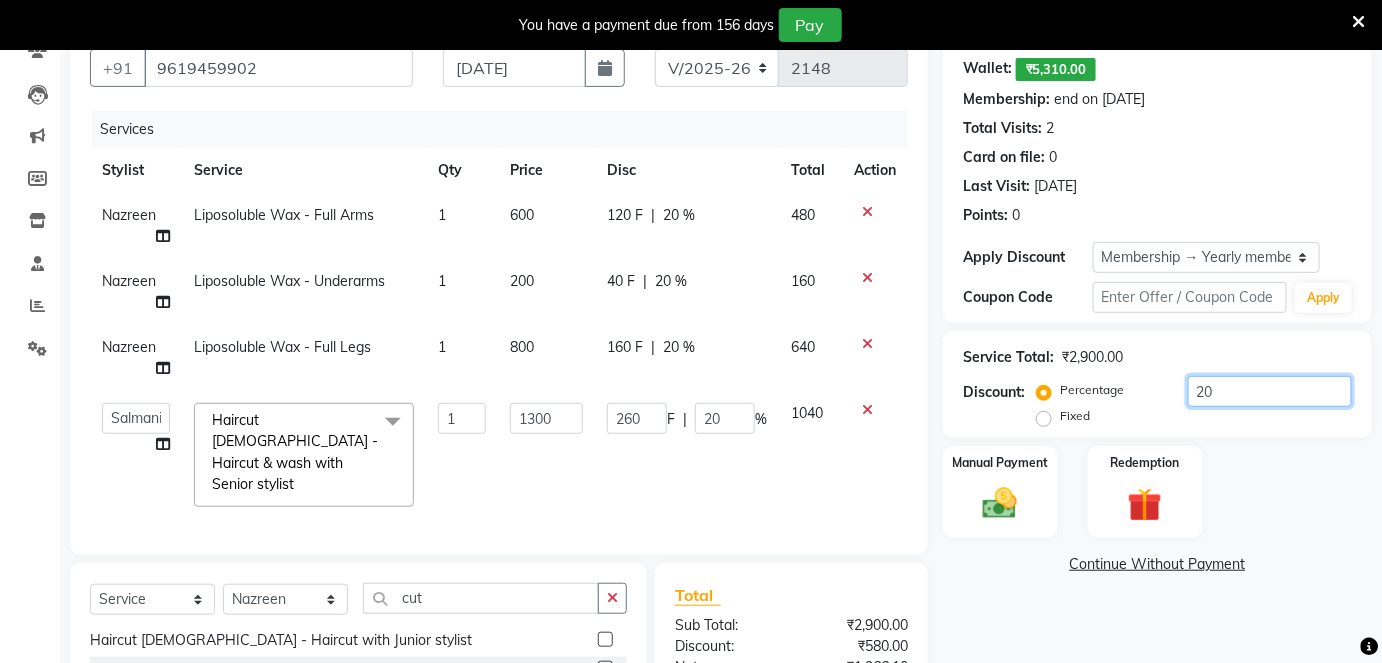 click on "20" 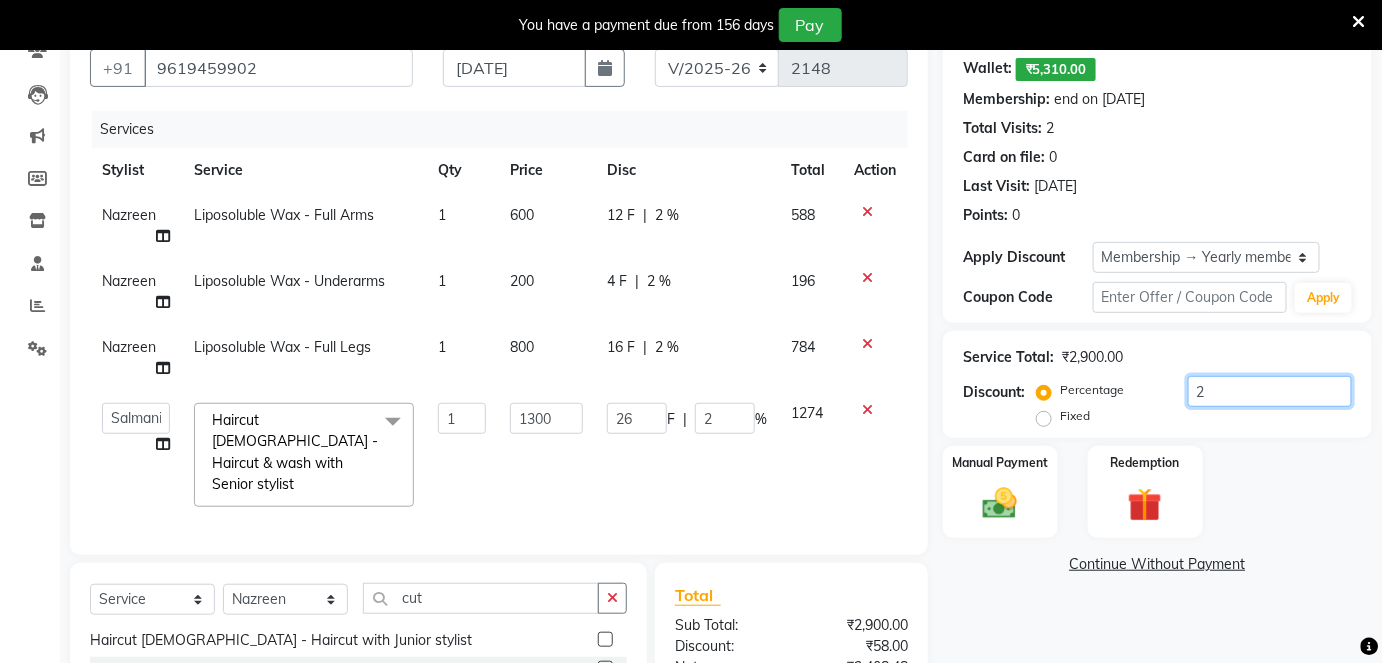 type 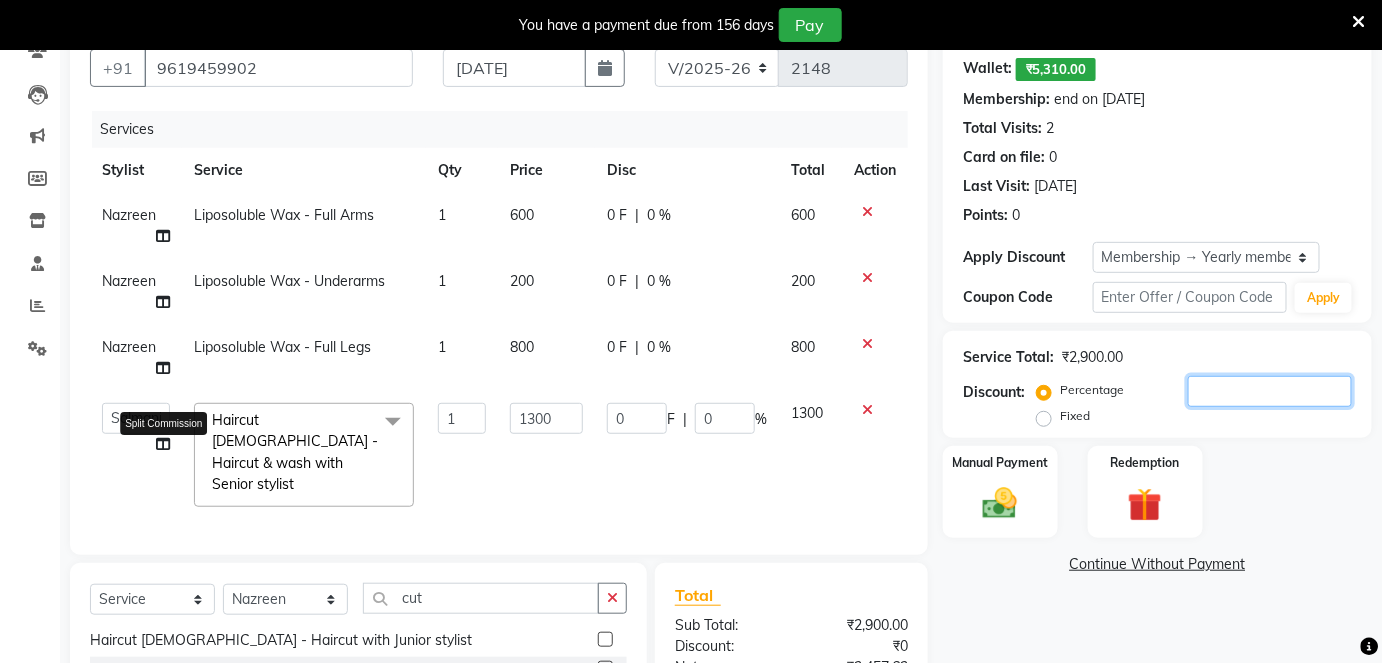 type 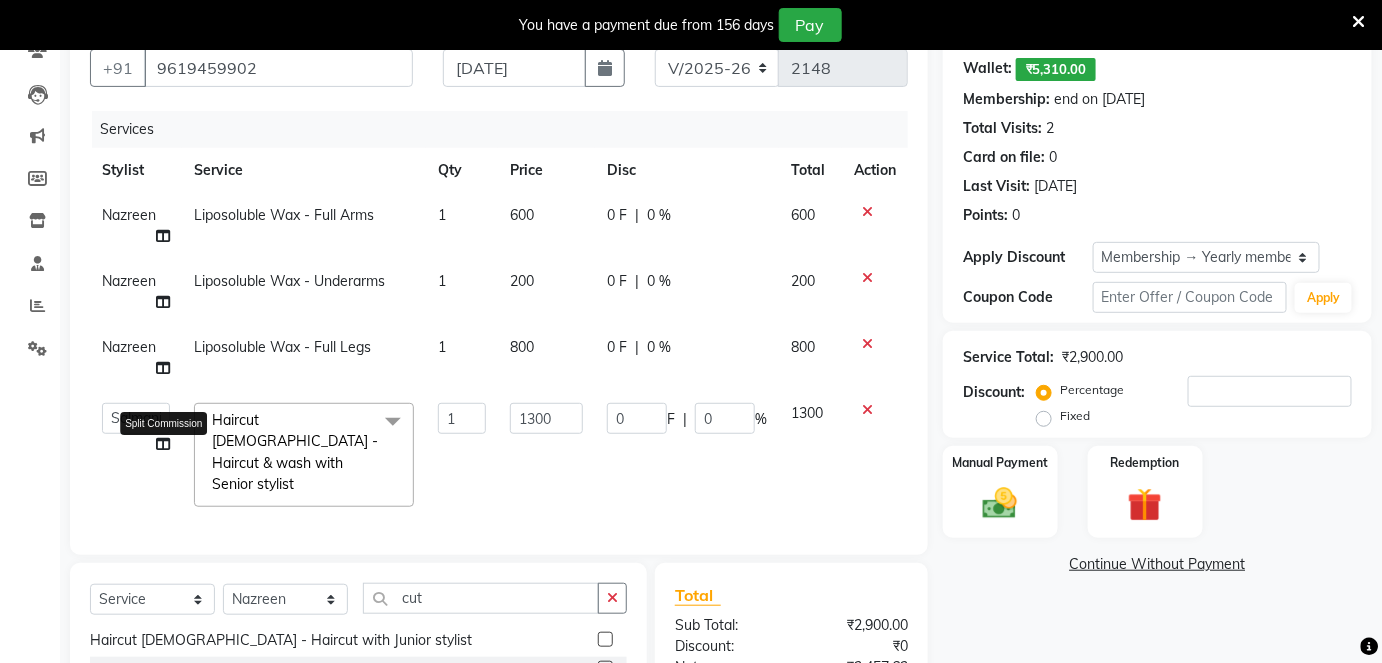 click 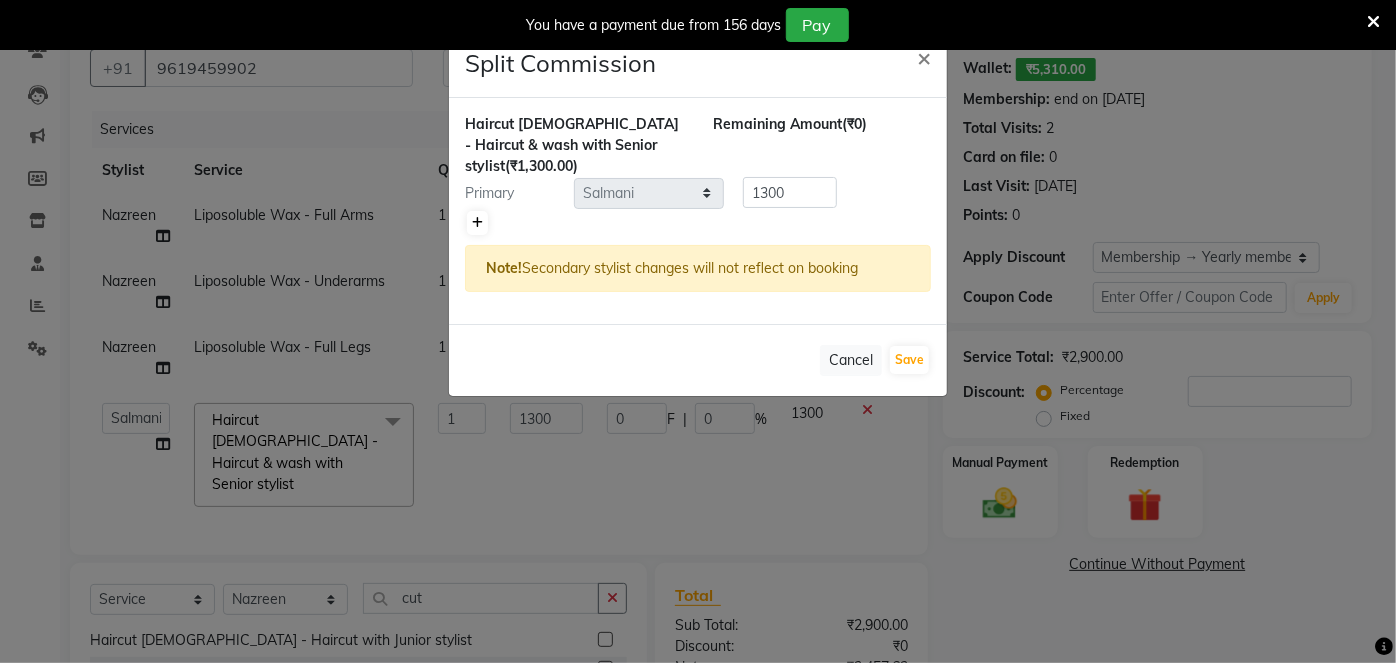 click 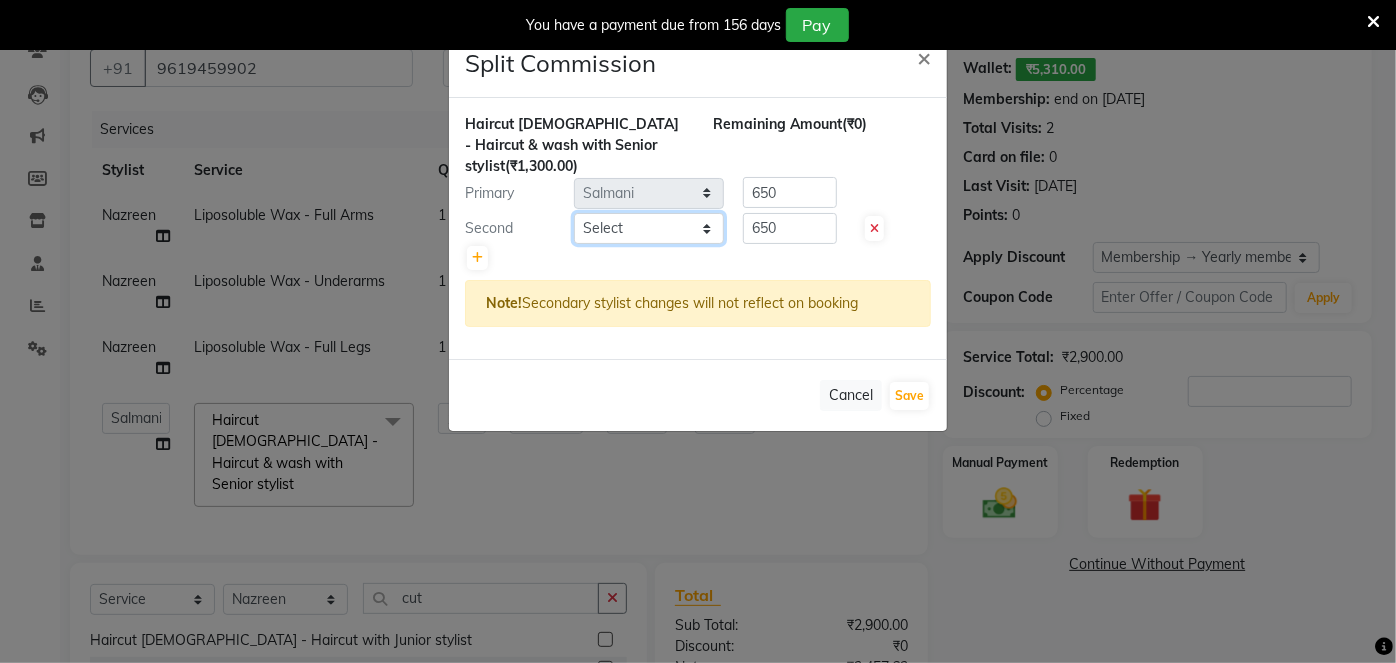 click on "Select  [PERSON_NAME]   [PERSON_NAME] [PERSON_NAME]   [PERSON_NAME]   Jyoti   Mahesh    [PERSON_NAME]   [PERSON_NAME]   [PERSON_NAME]   [PERSON_NAME]   [PERSON_NAME]   [MEDICAL_DATA][PERSON_NAME]   [PERSON_NAME]   [PERSON_NAME]" 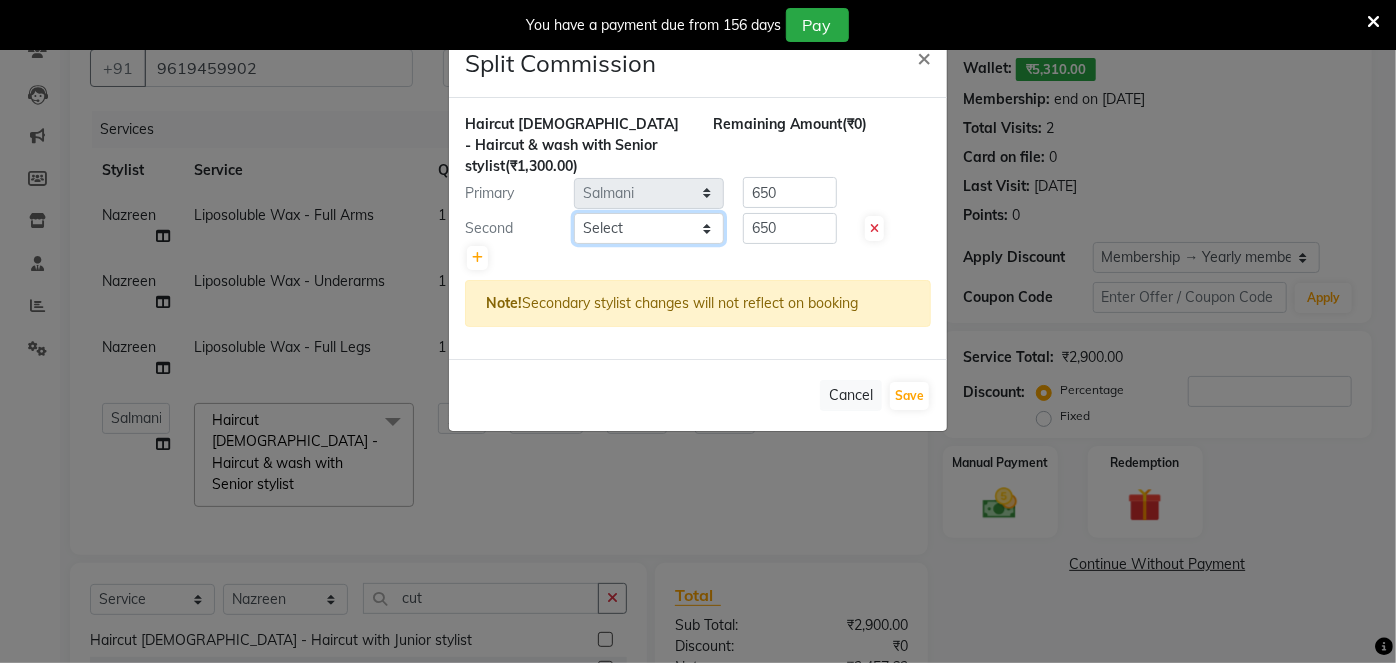 select on "68211" 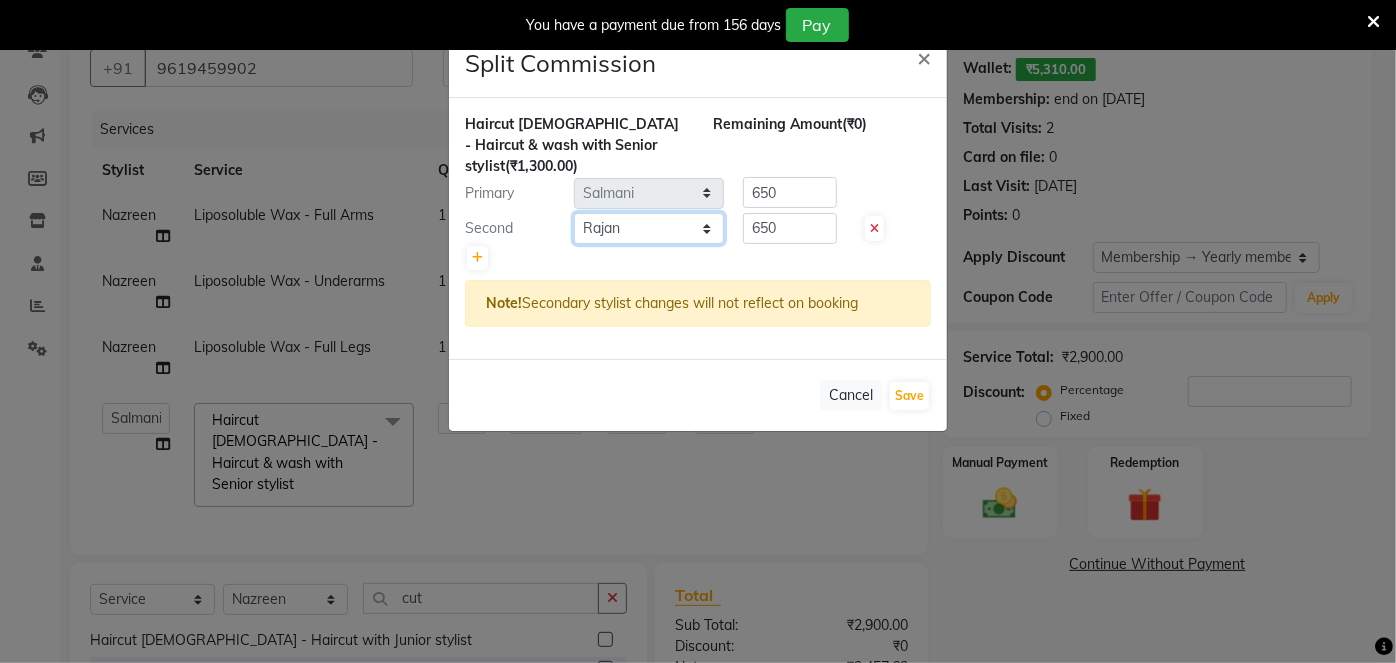 click on "Select  [PERSON_NAME]   [PERSON_NAME] [PERSON_NAME]   [PERSON_NAME]   Jyoti   Mahesh    [PERSON_NAME]   [PERSON_NAME]   [PERSON_NAME]   [PERSON_NAME]   [PERSON_NAME]   [MEDICAL_DATA][PERSON_NAME]   [PERSON_NAME]   [PERSON_NAME]" 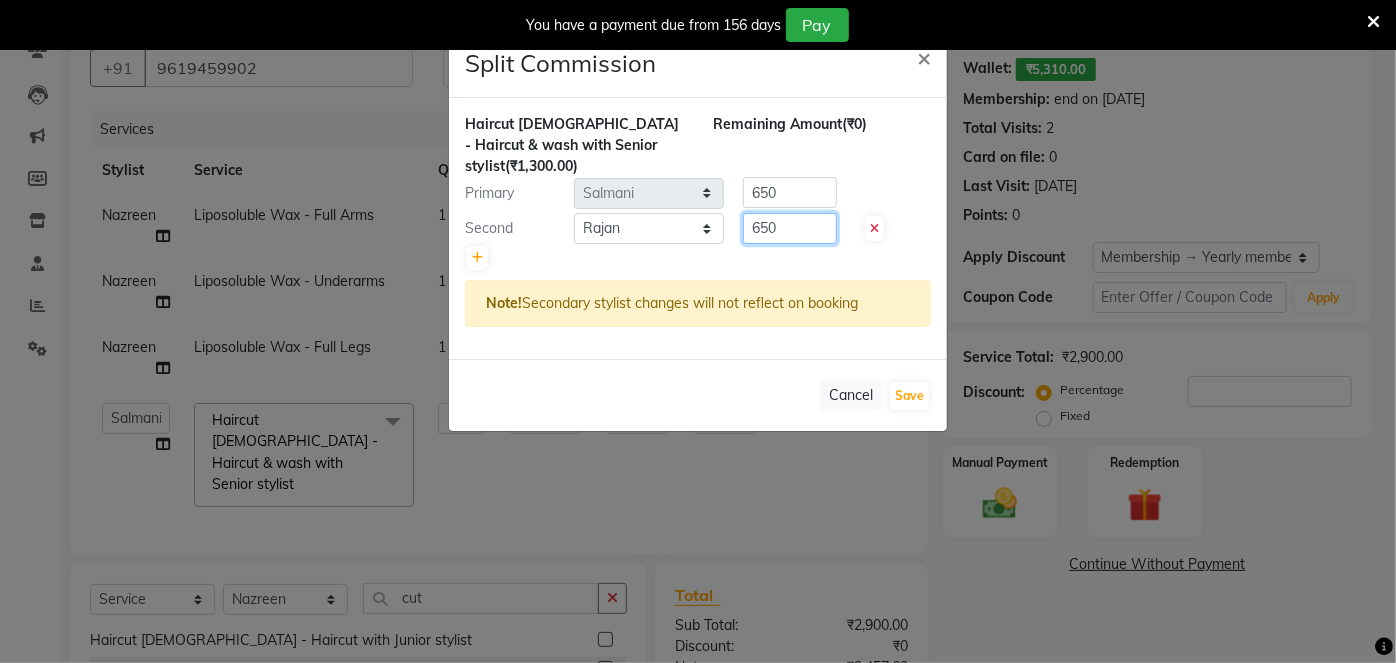 click on "650" 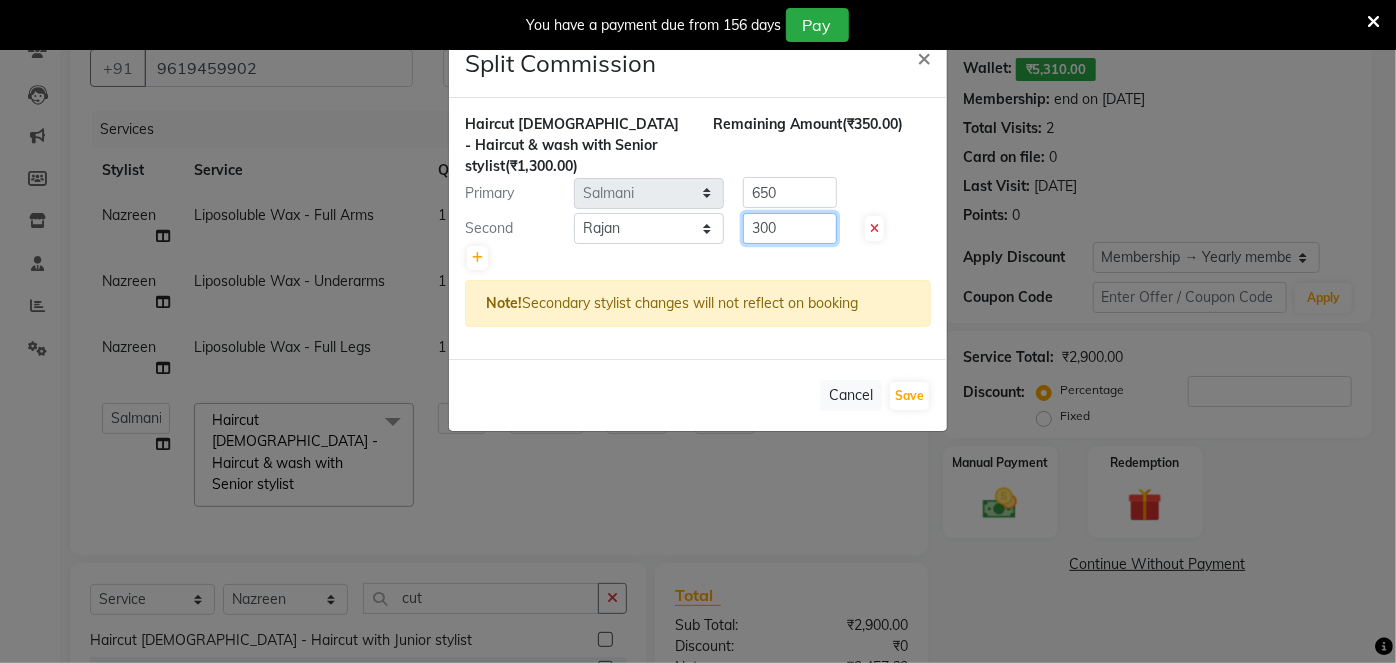 type on "300" 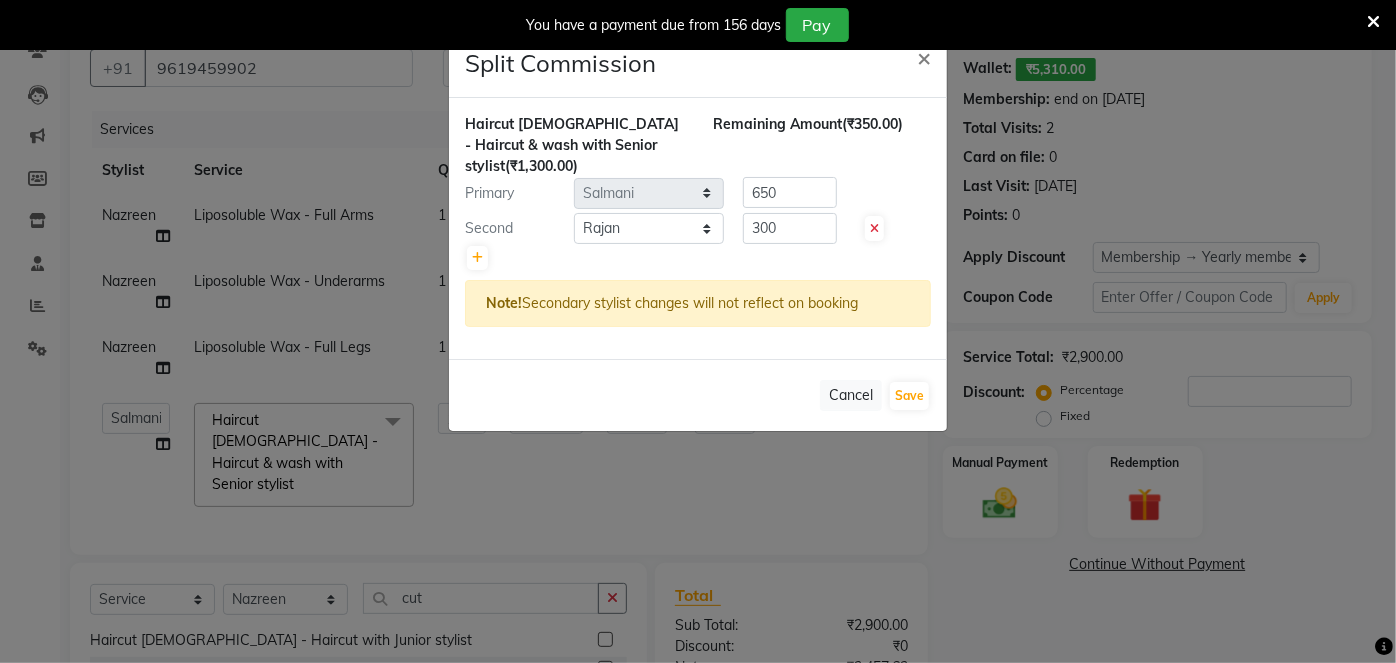 click 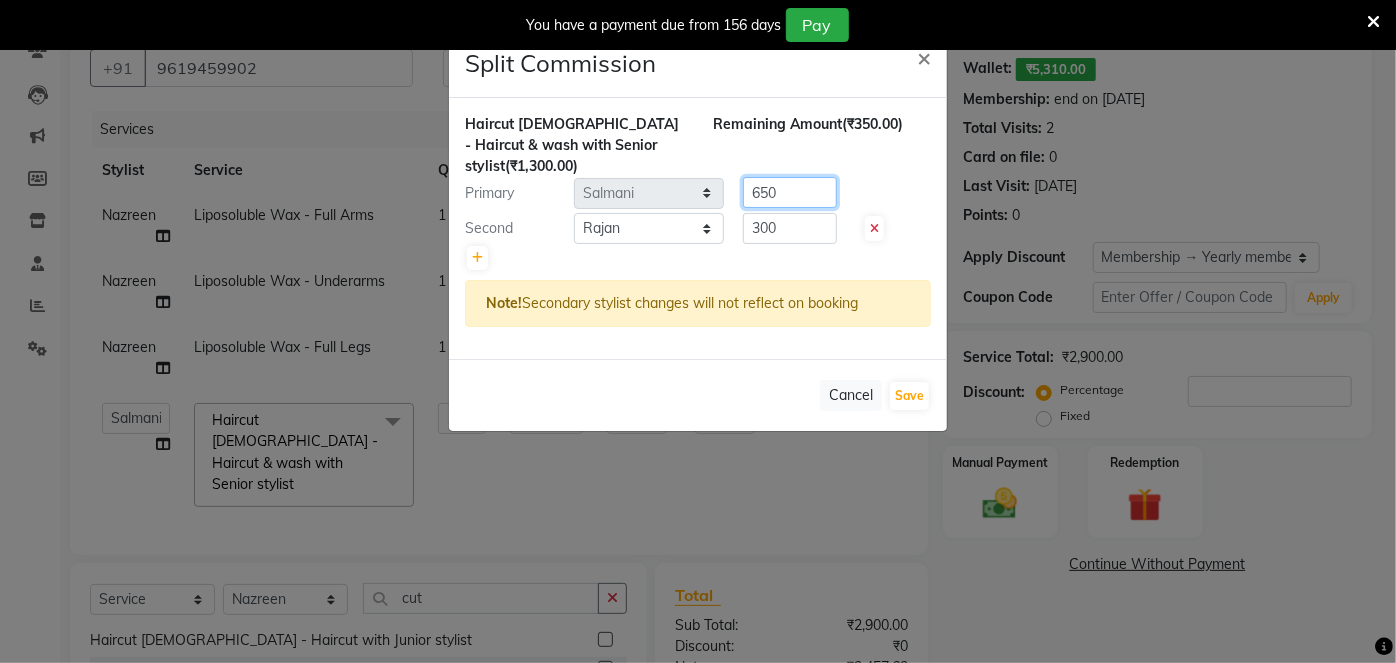 click on "650" 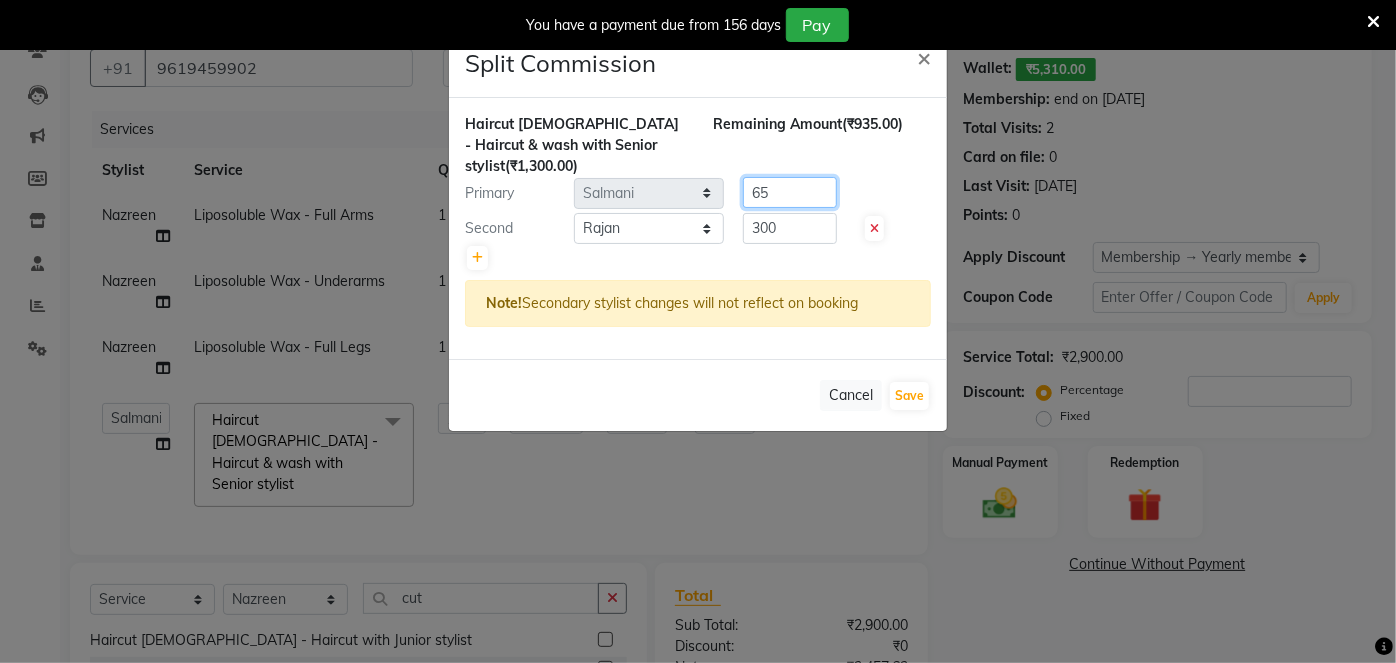 type on "6" 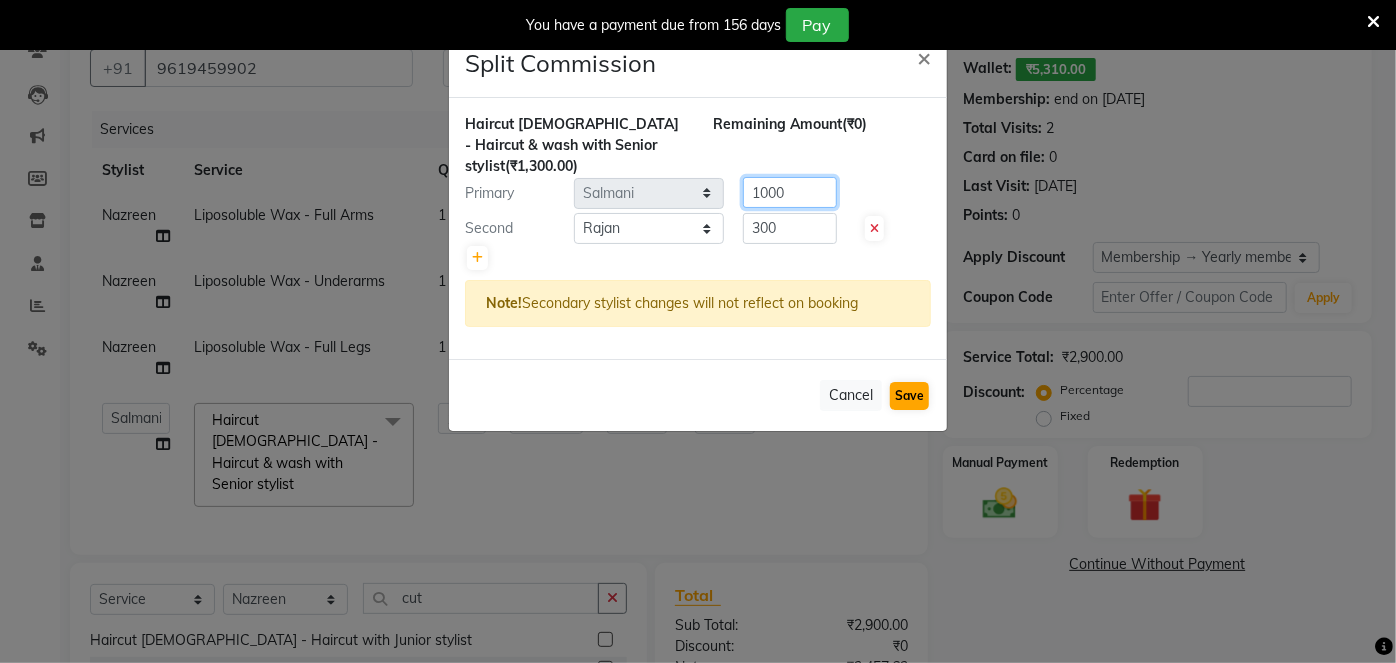 type on "1000" 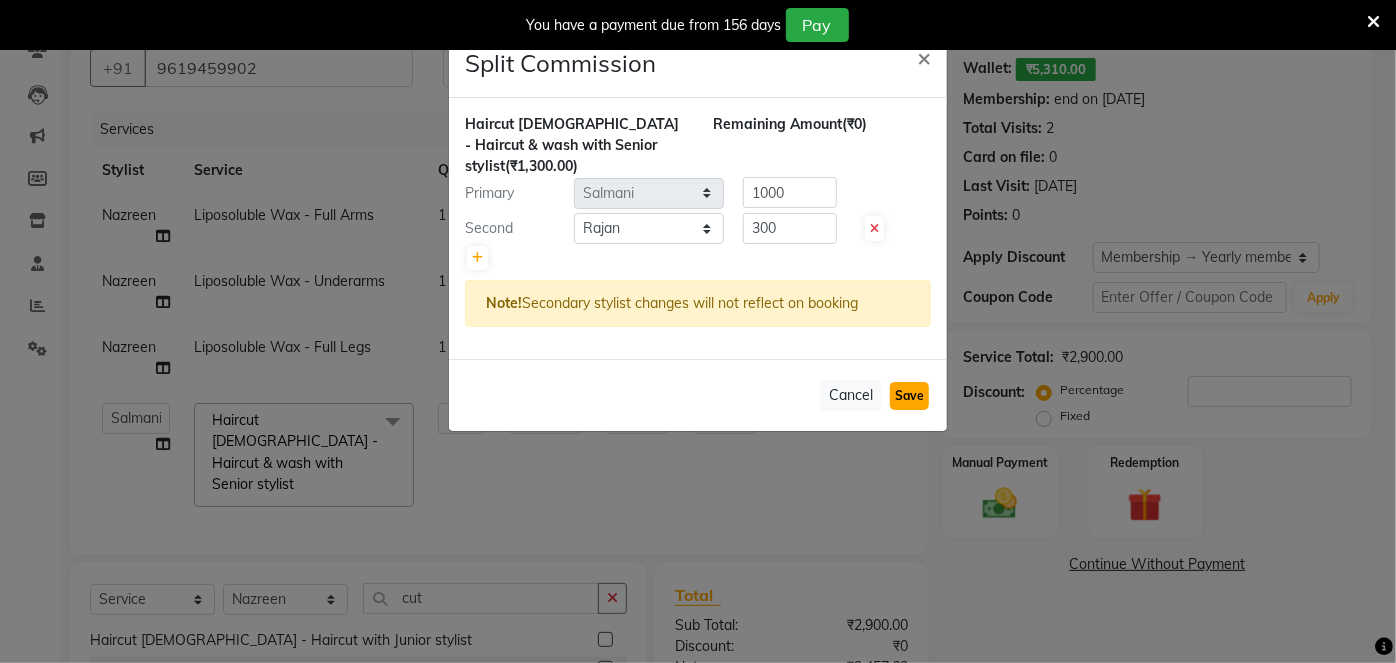 click on "Save" 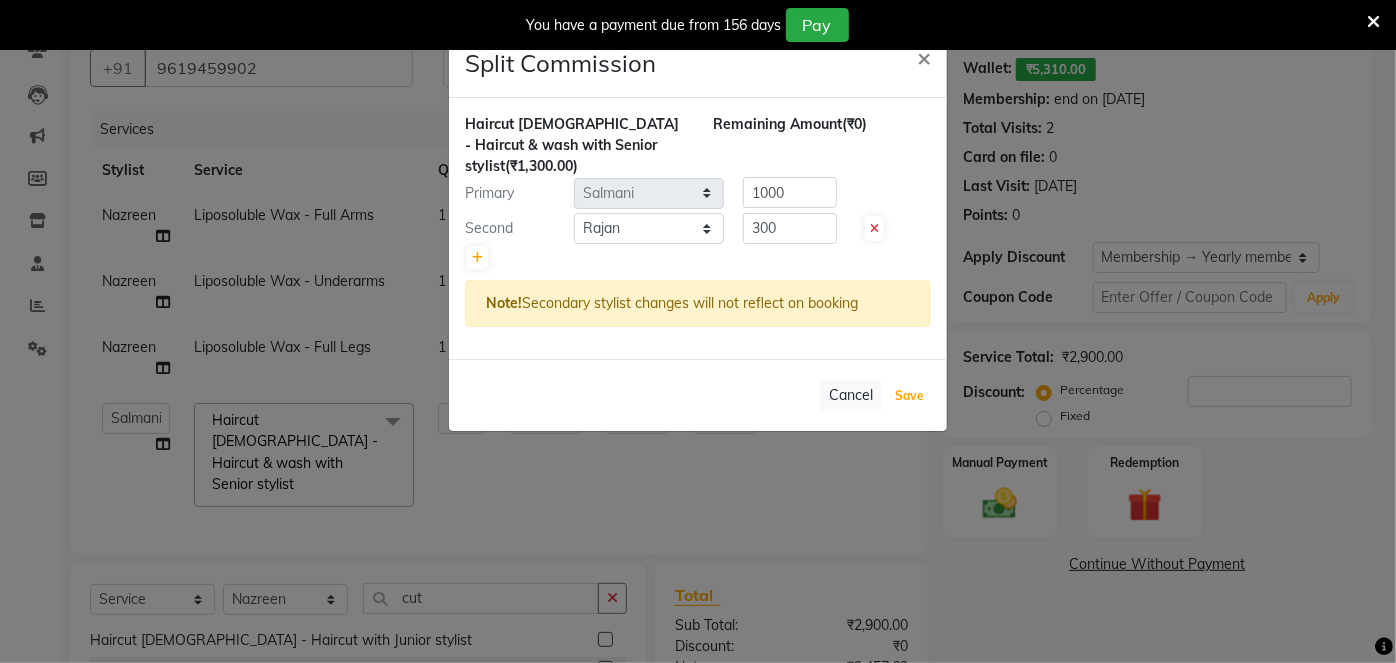 select on "Select" 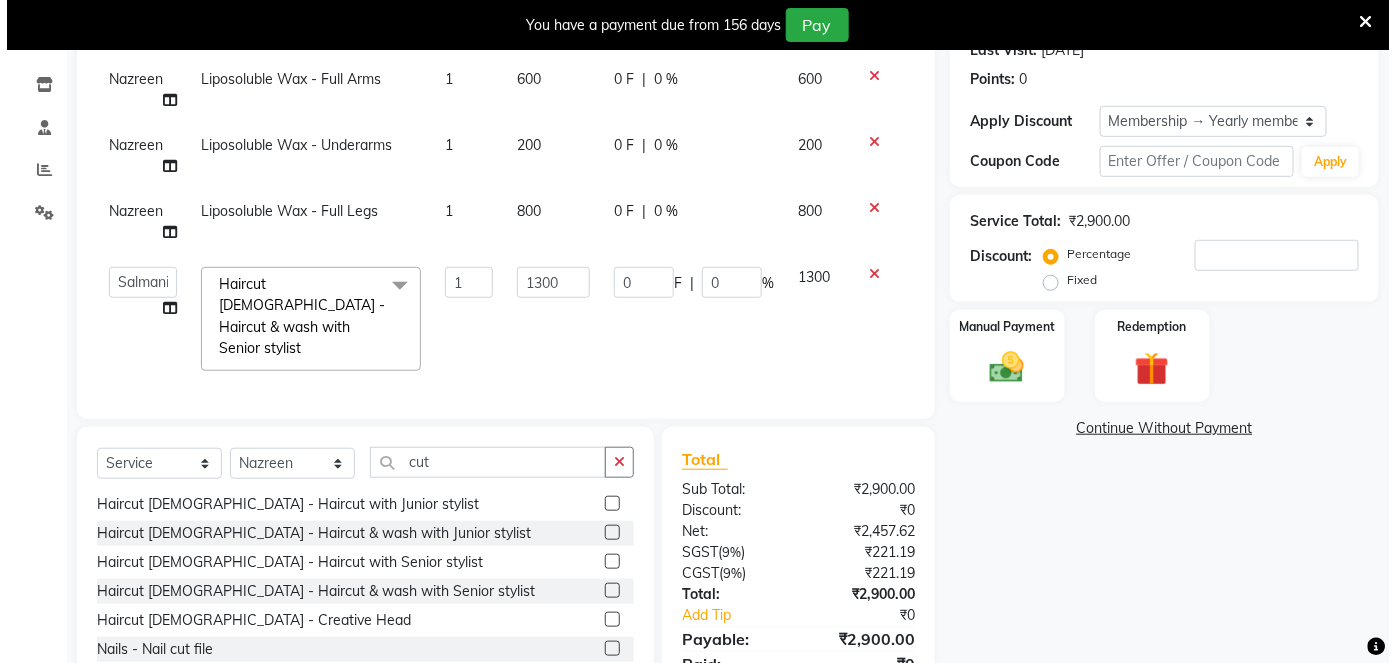 scroll, scrollTop: 368, scrollLeft: 0, axis: vertical 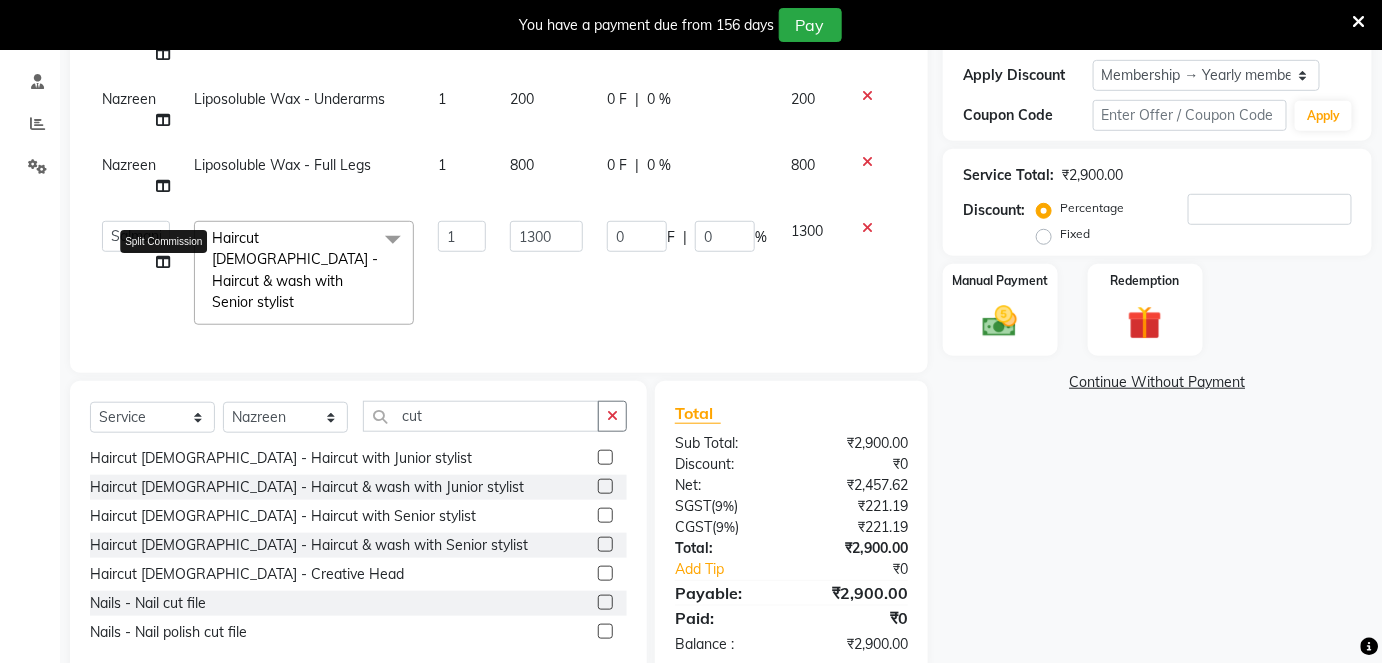 click 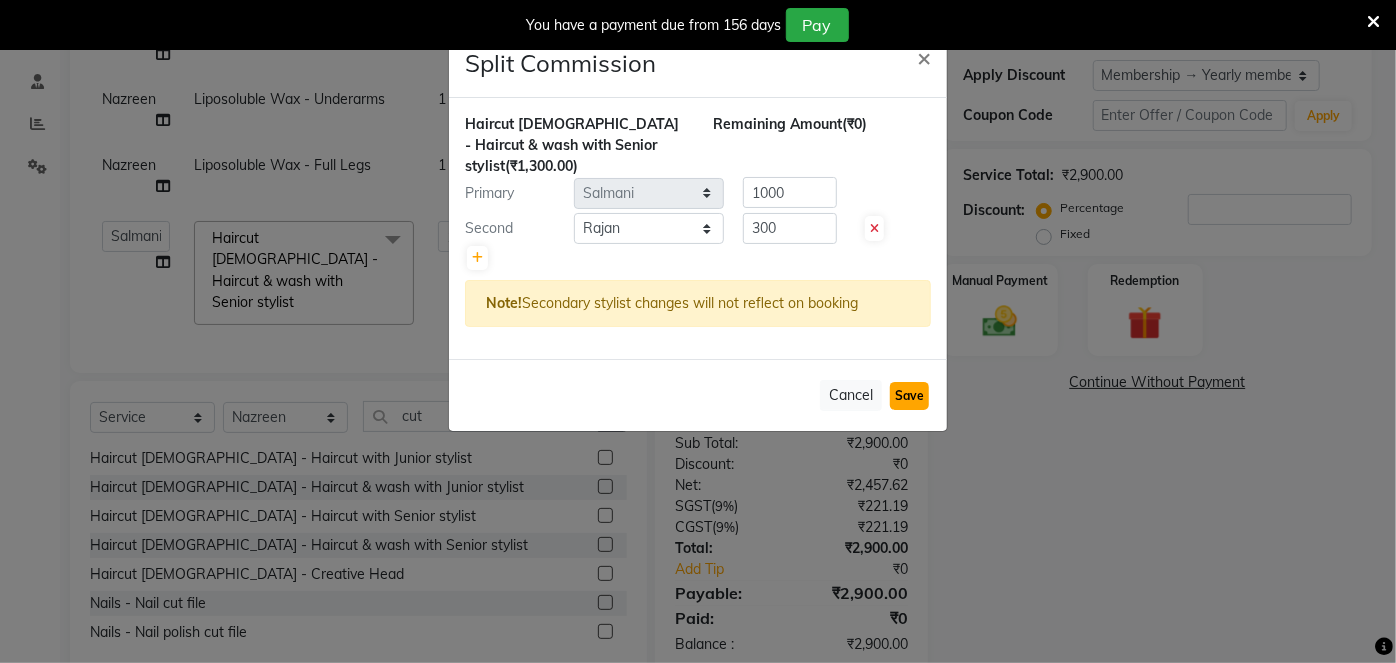 click on "Save" 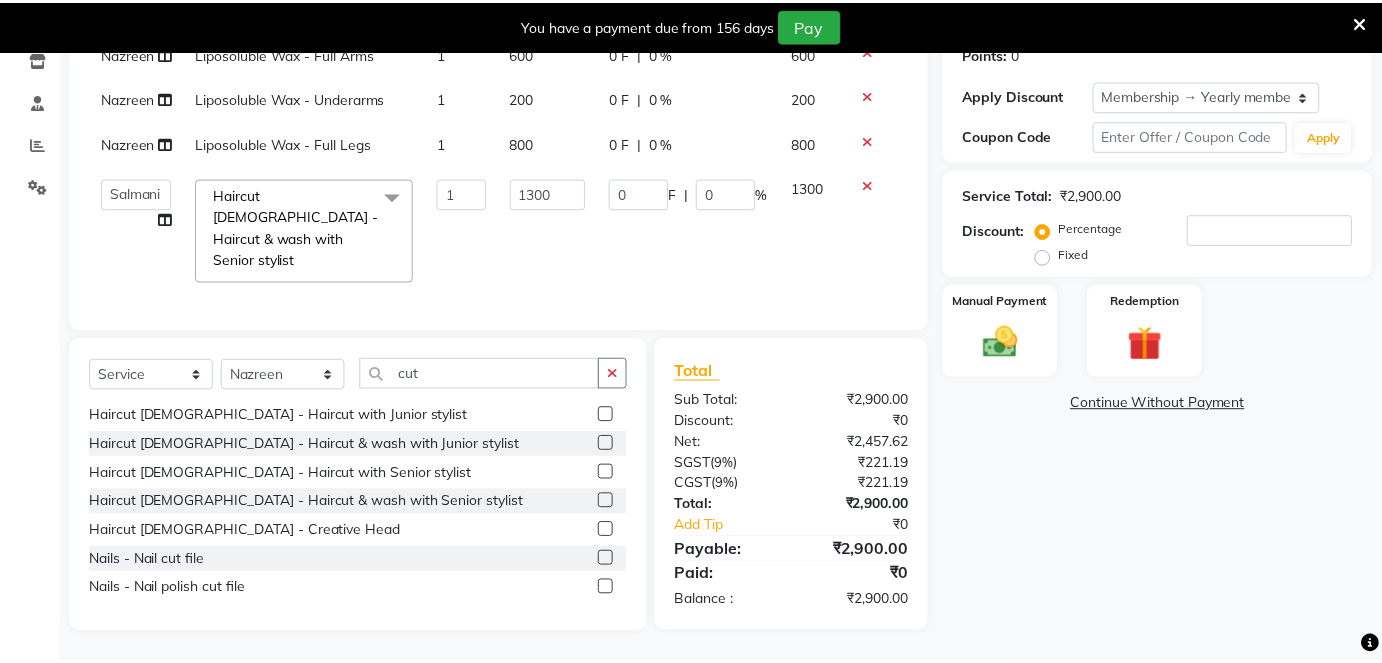 scroll, scrollTop: 338, scrollLeft: 0, axis: vertical 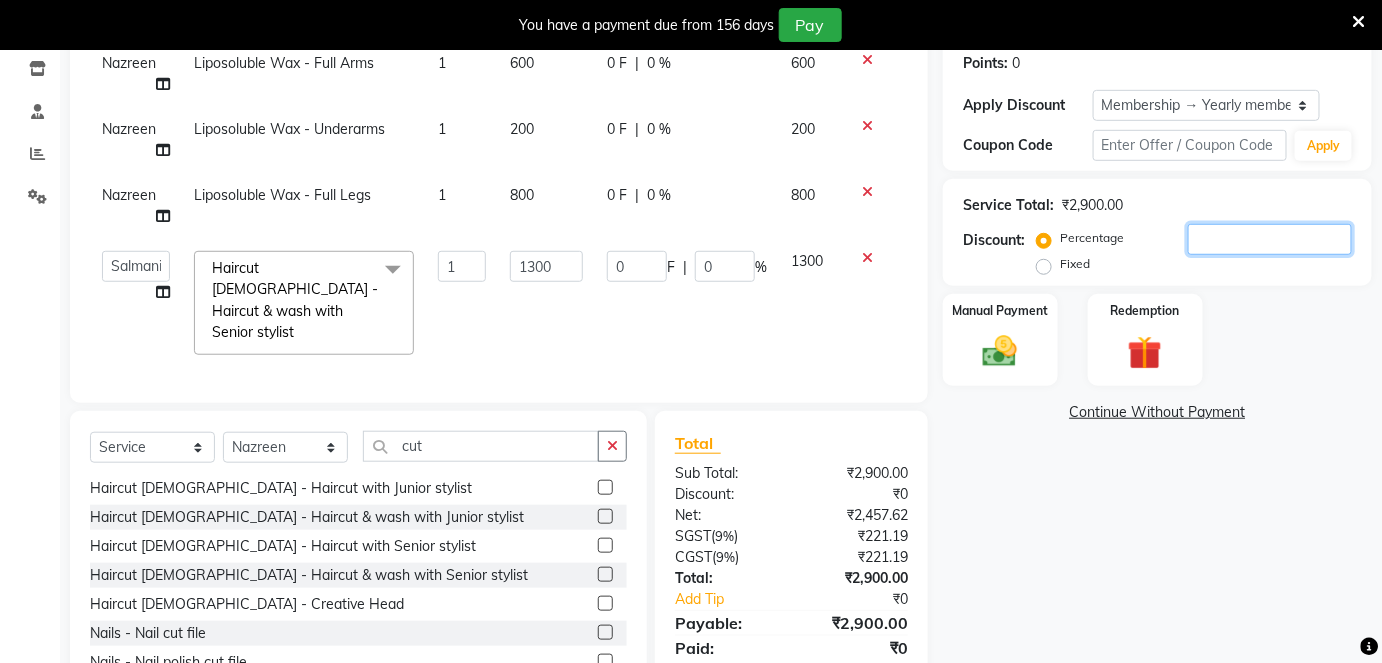 click 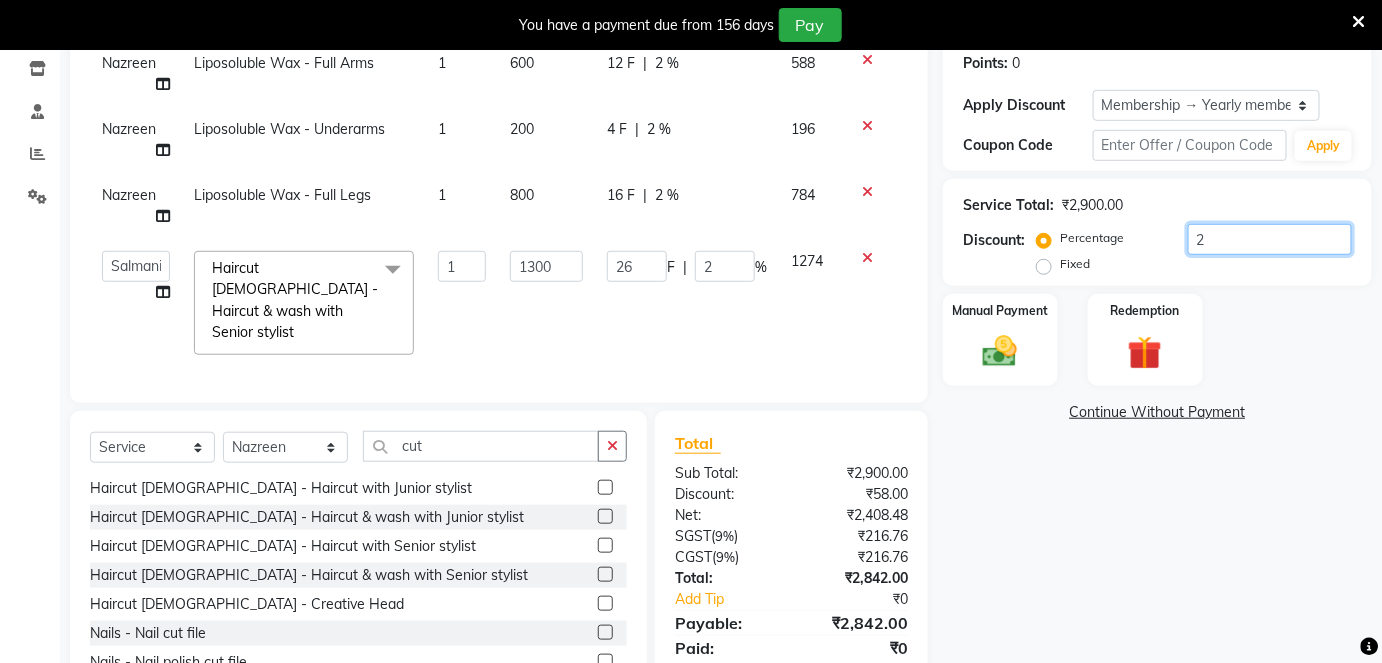 type on "20" 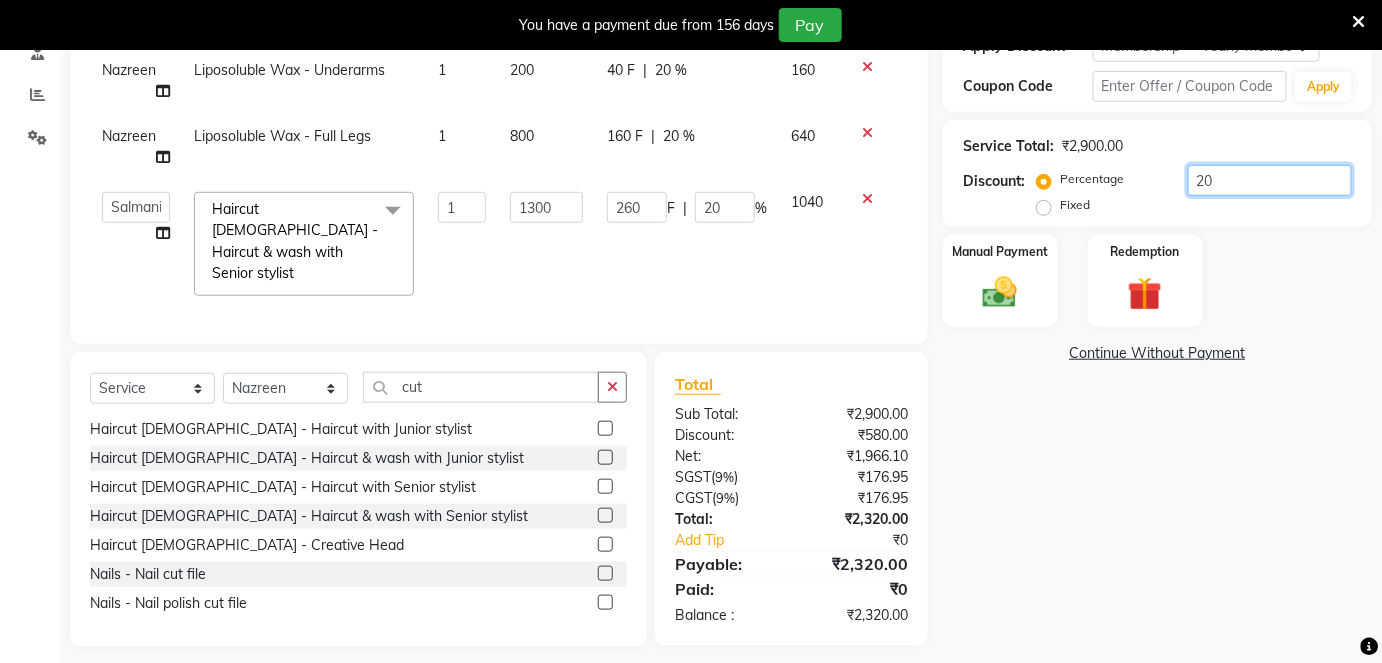 scroll, scrollTop: 402, scrollLeft: 0, axis: vertical 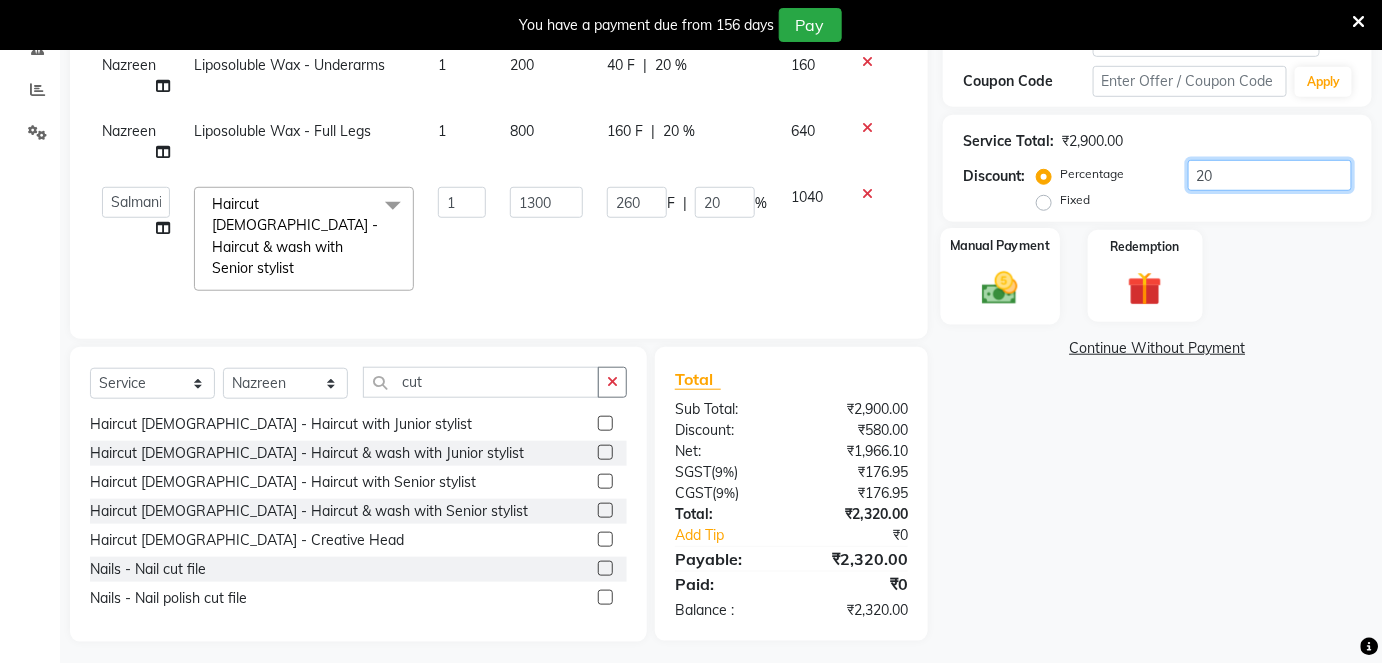 type on "20" 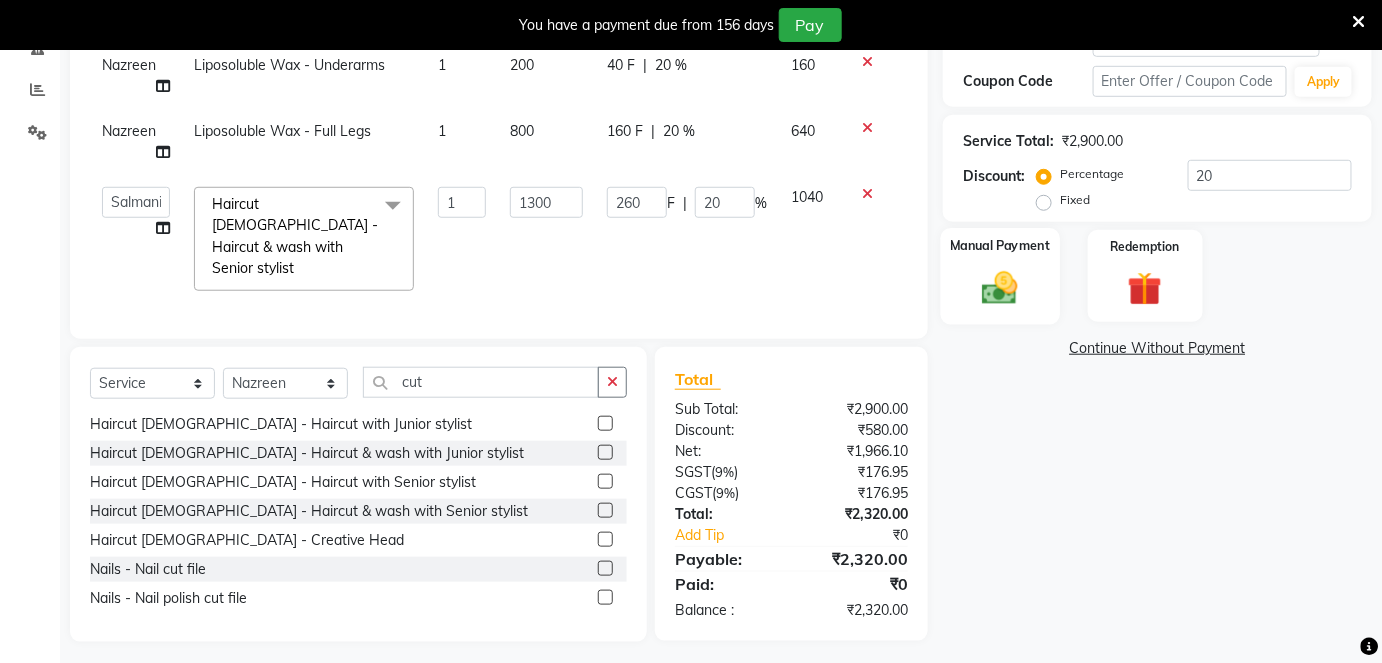 click 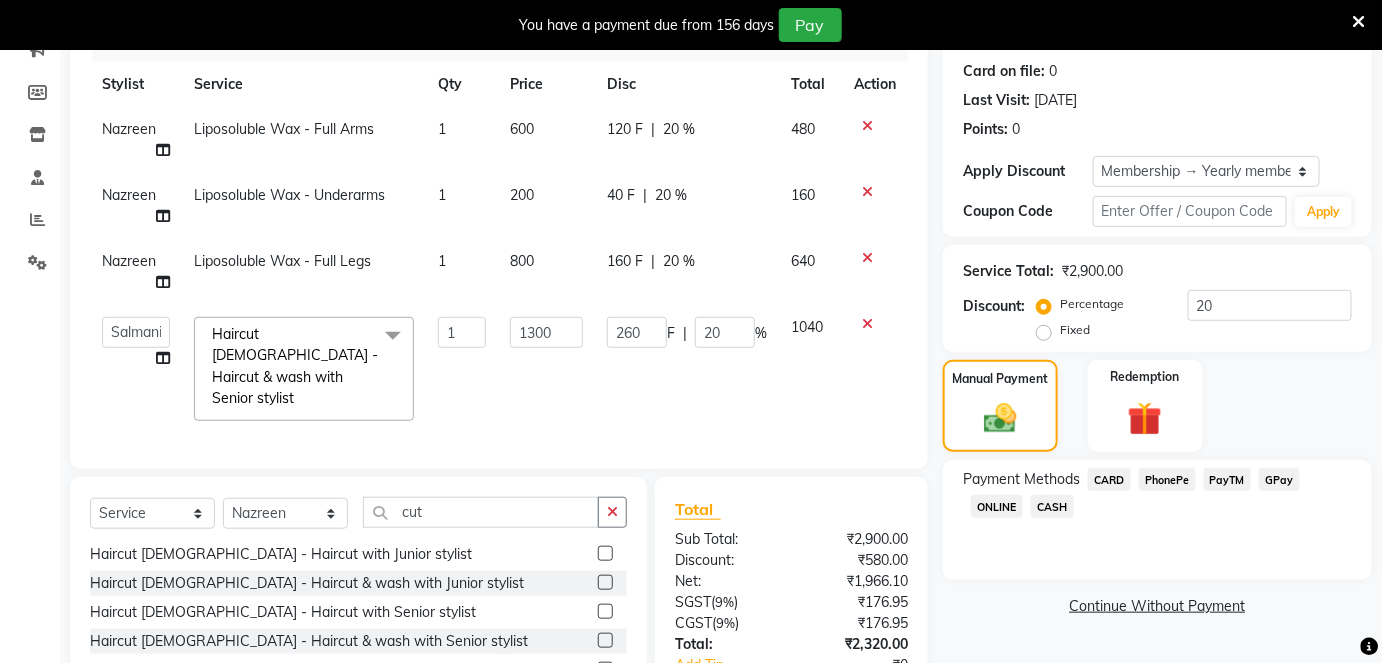 scroll, scrollTop: 272, scrollLeft: 0, axis: vertical 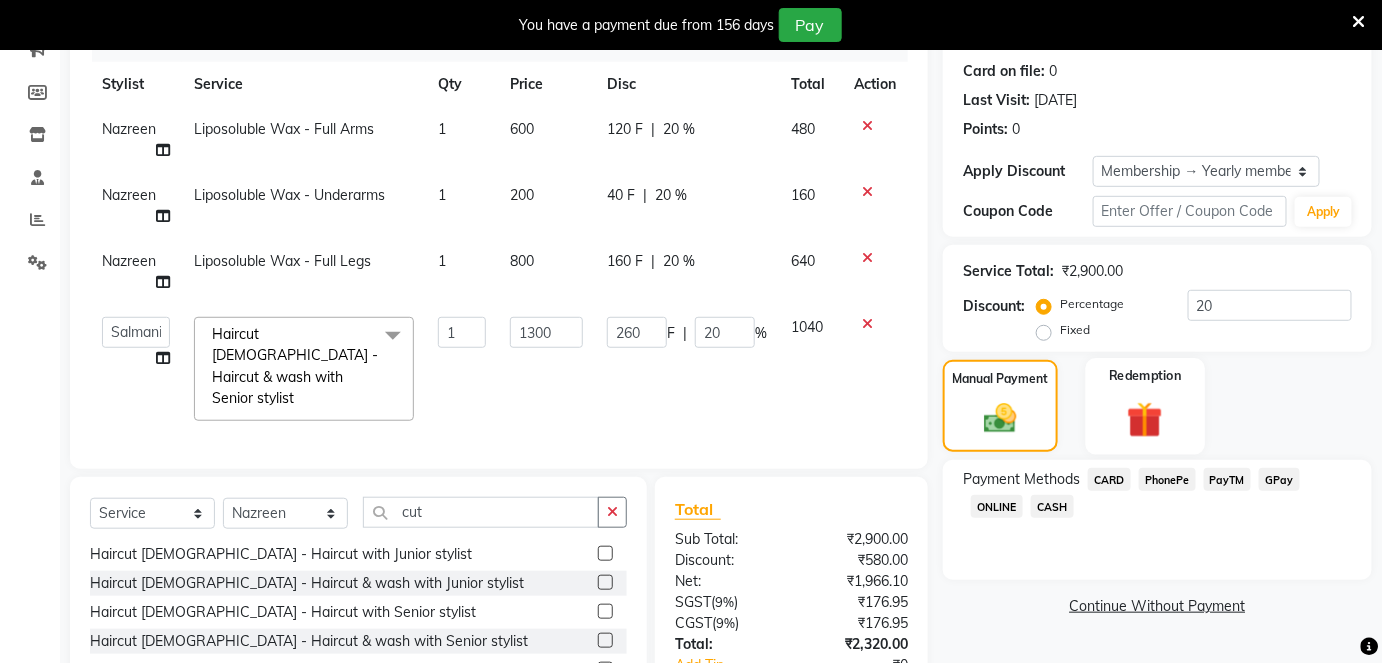 click 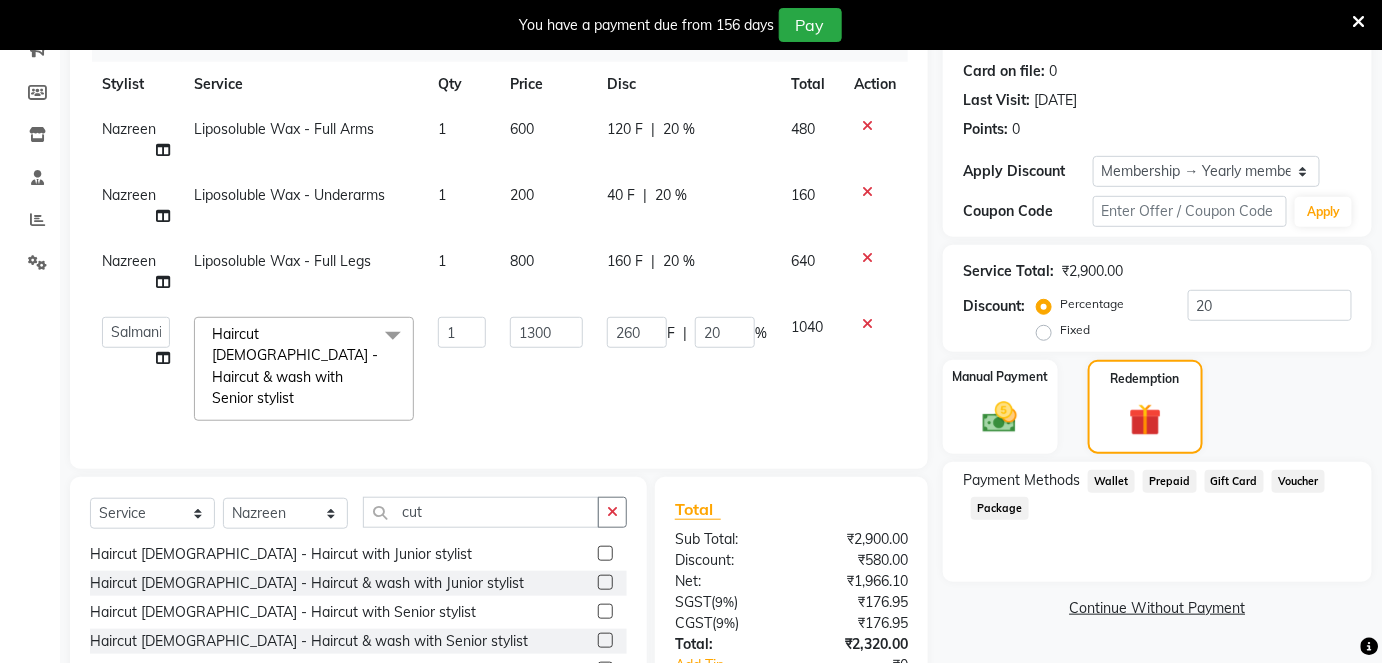 click on "Wallet" 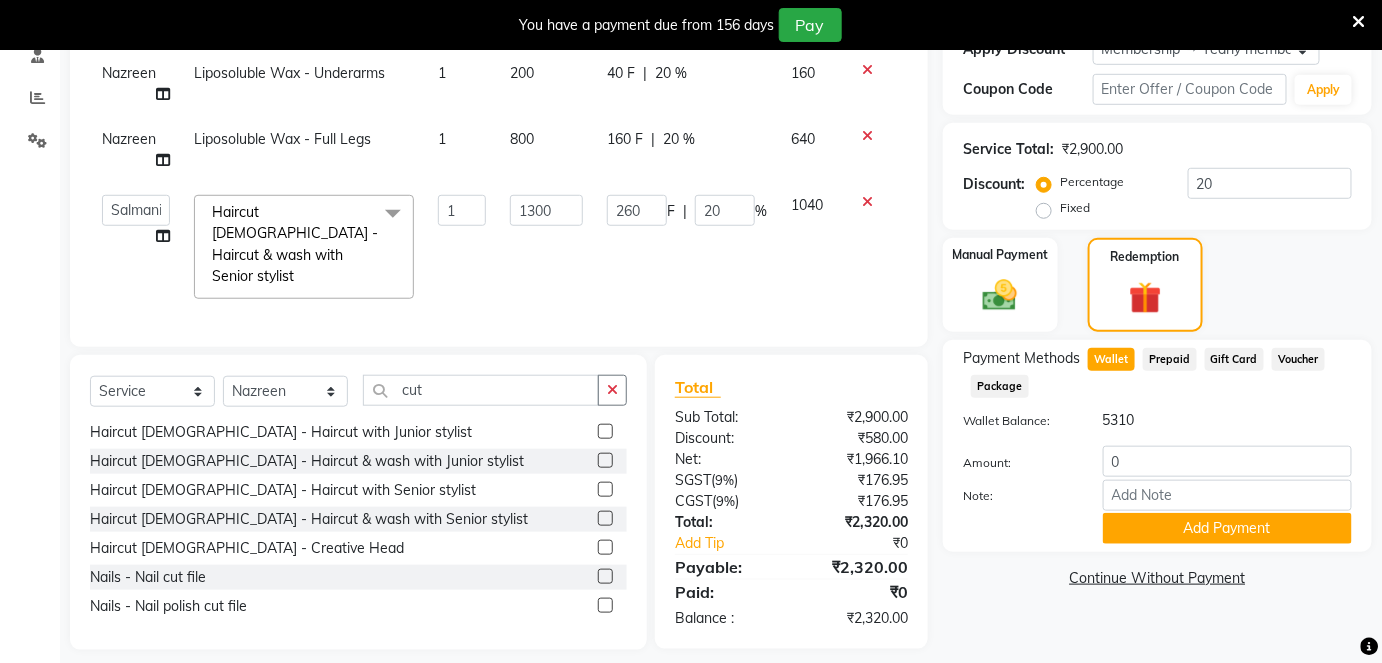 scroll, scrollTop: 402, scrollLeft: 0, axis: vertical 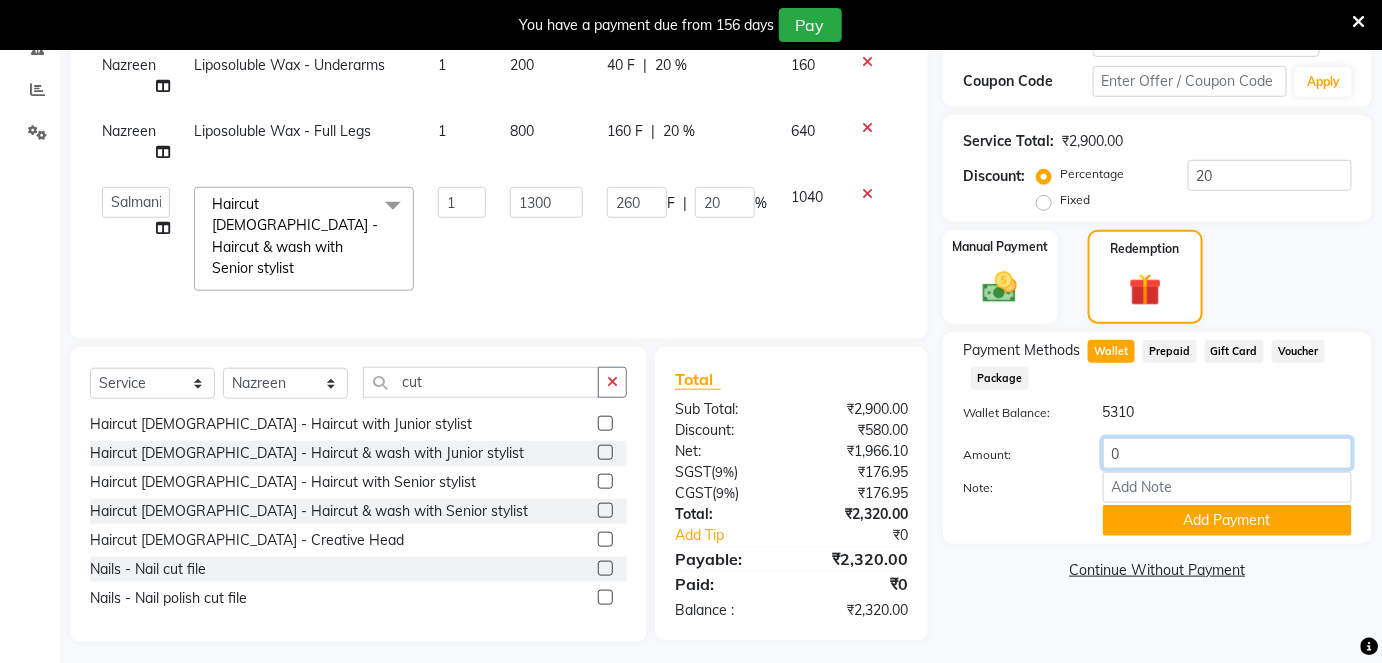 click on "0" 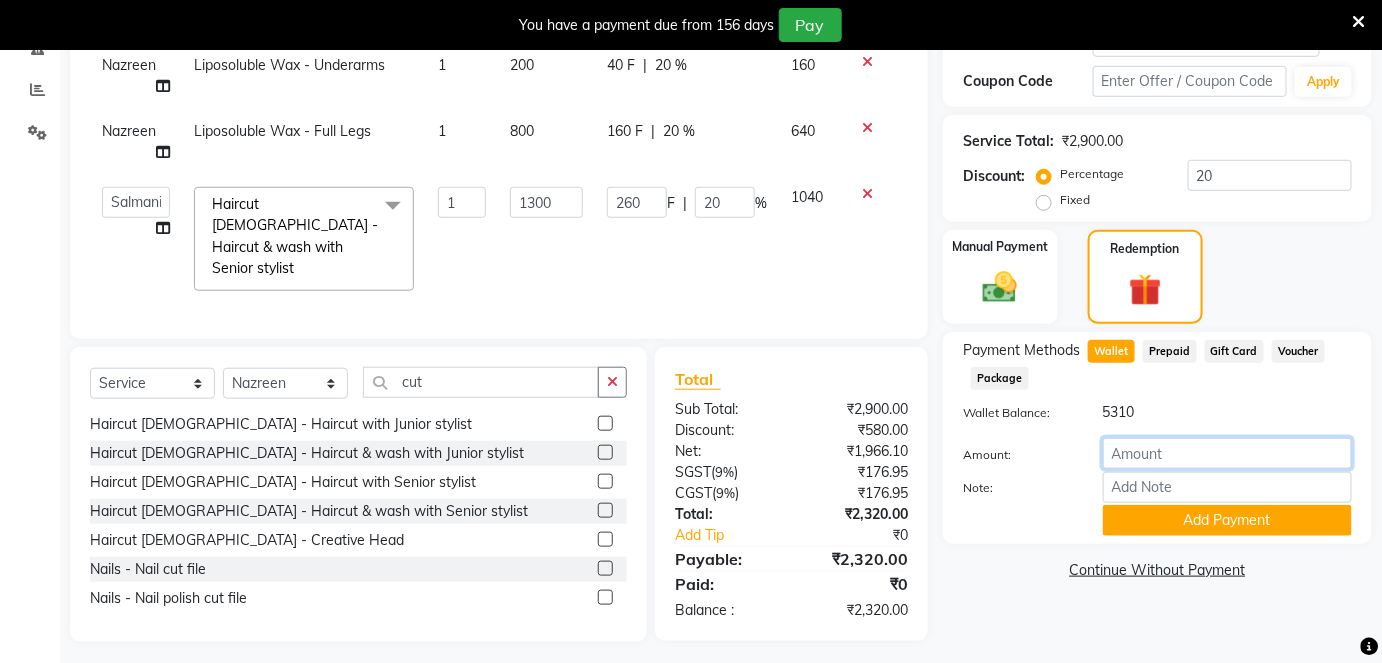 click 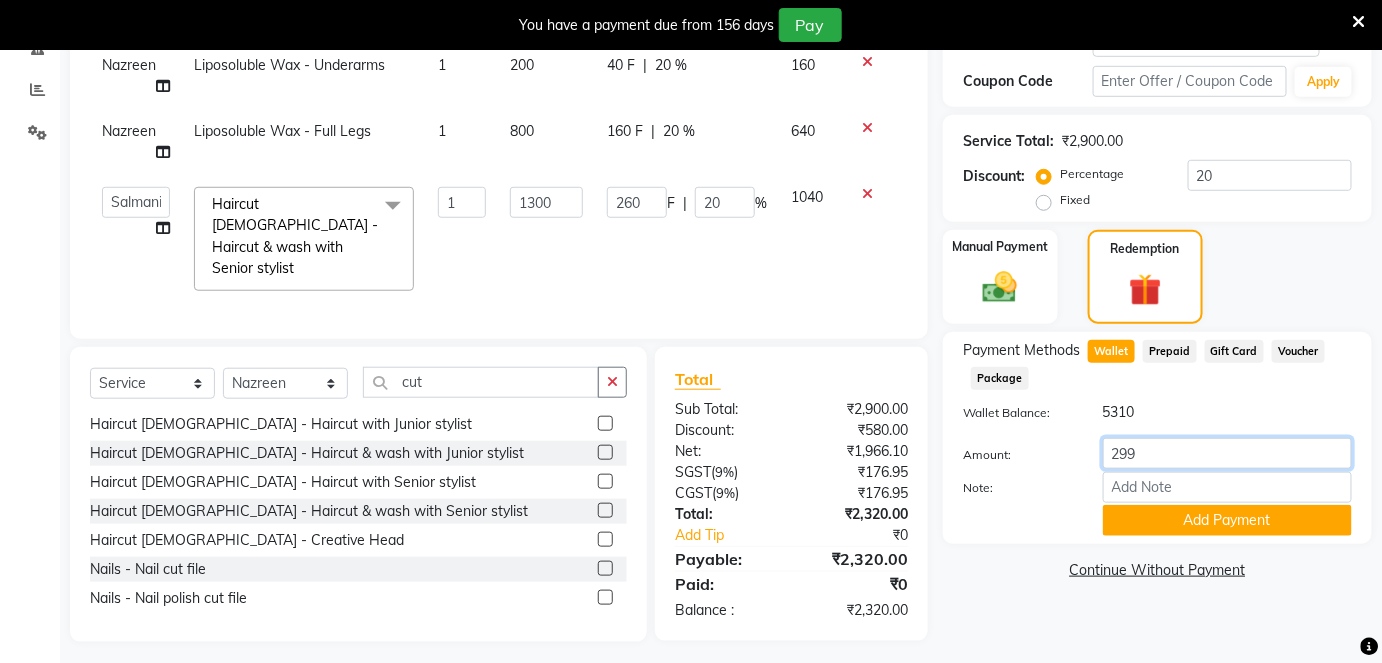 type on "2990" 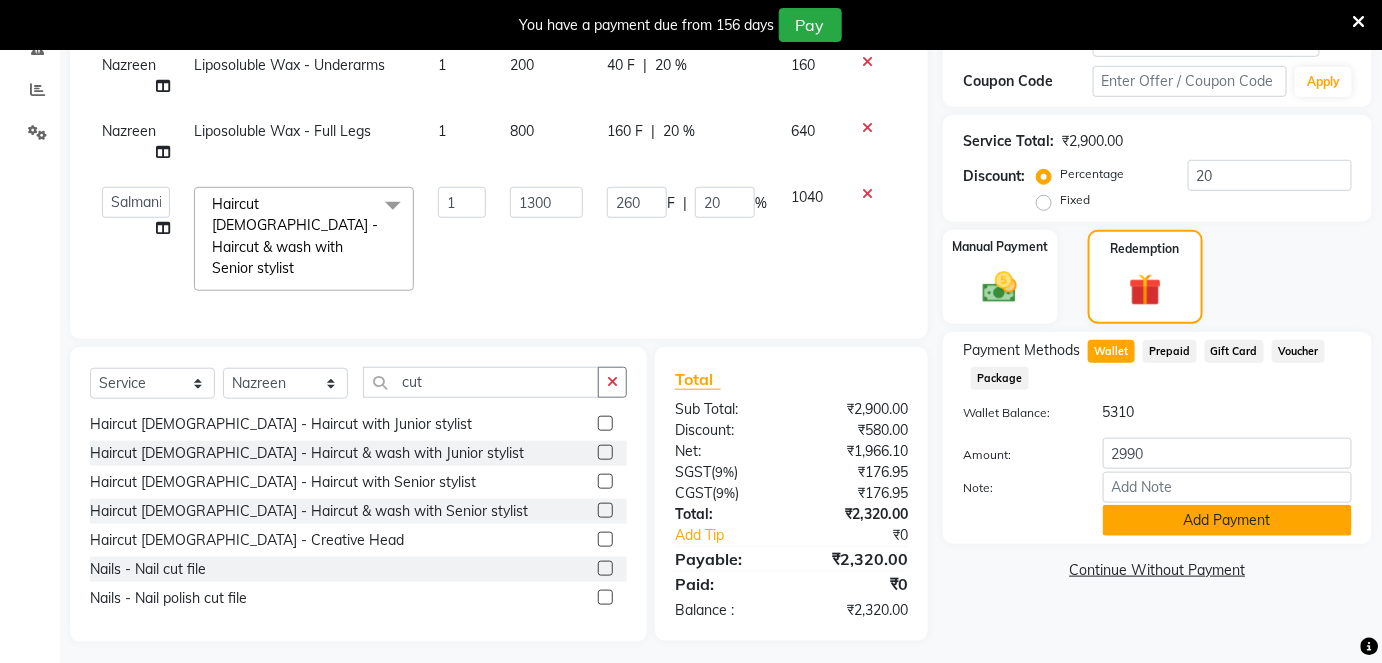 click on "Add Payment" 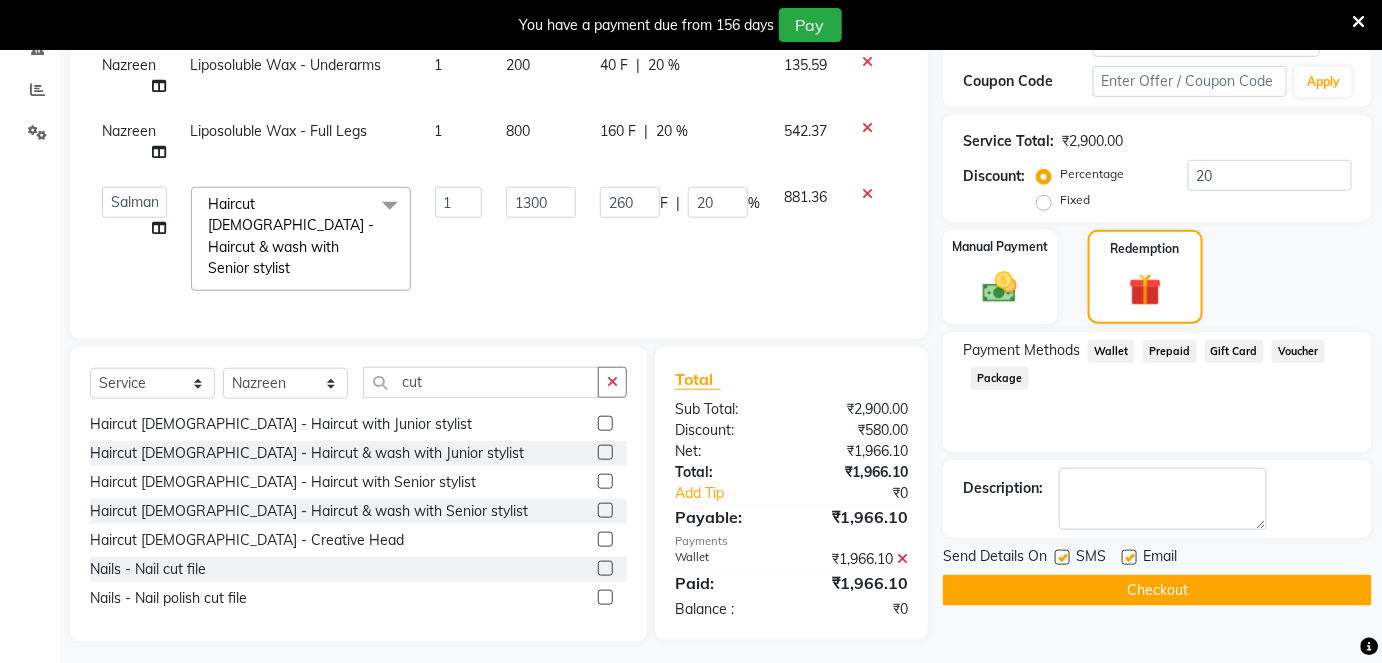 click 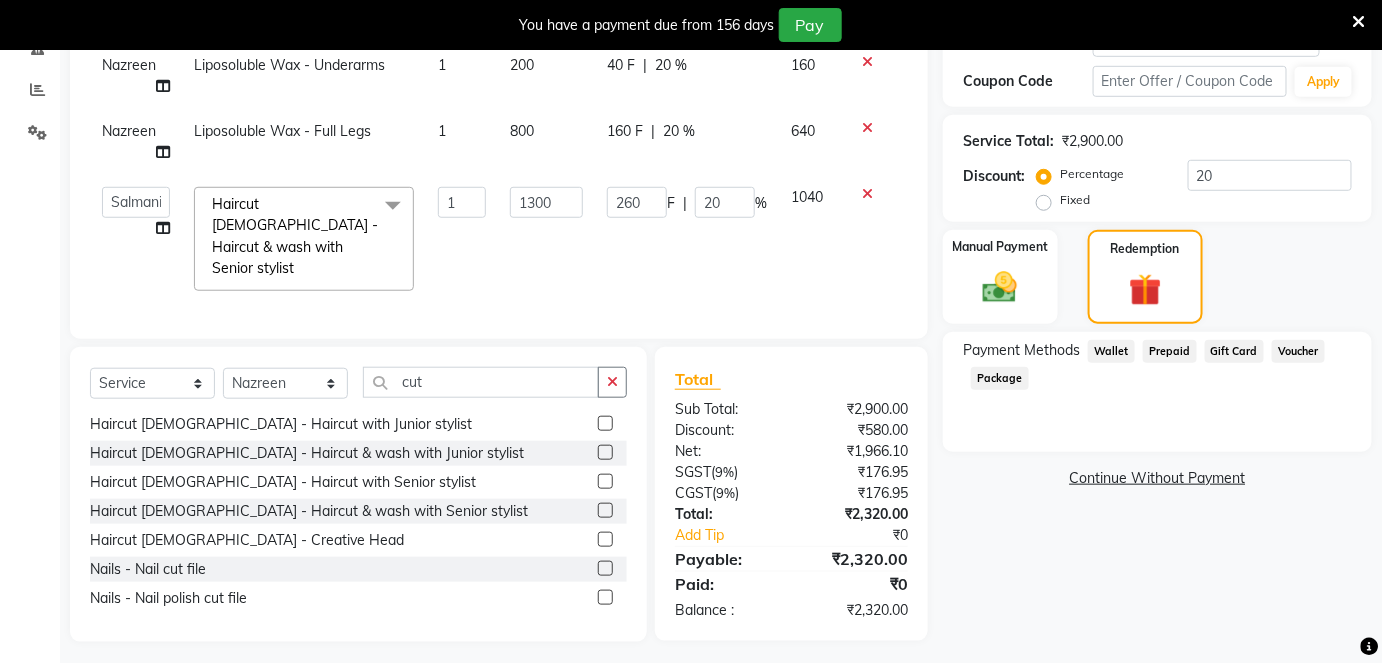 click on "Wallet" 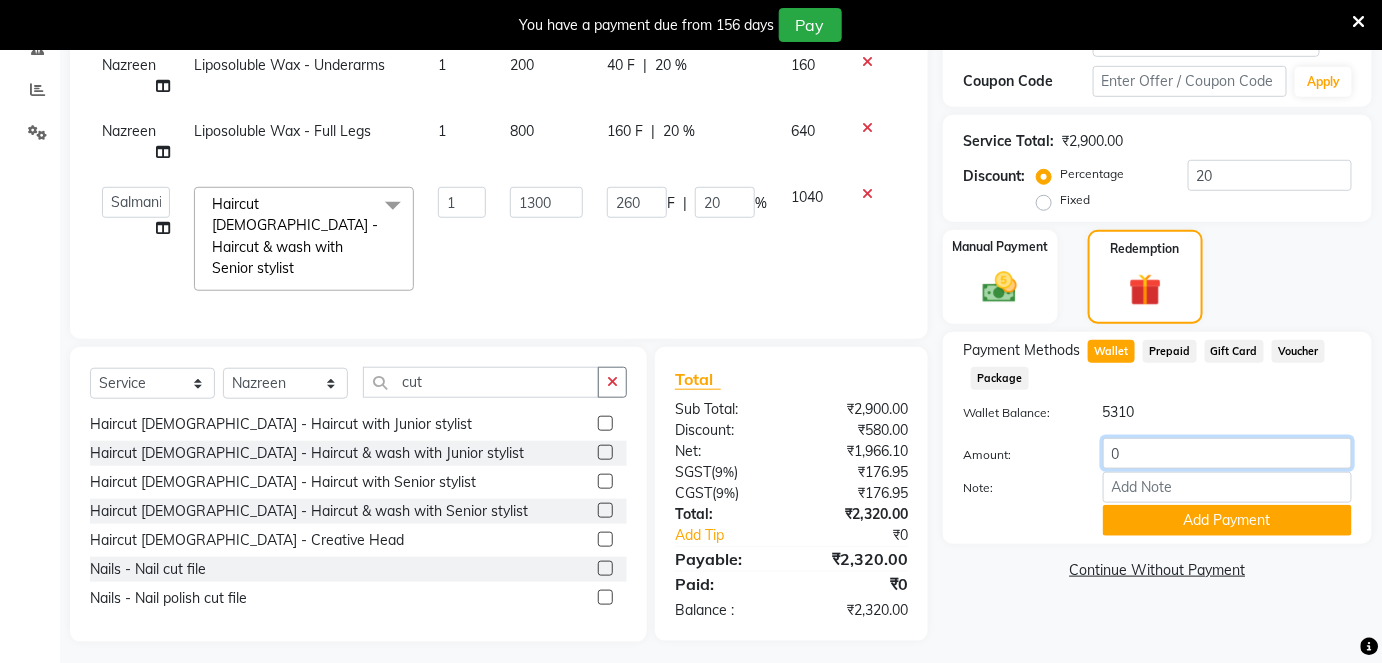 click on "0" 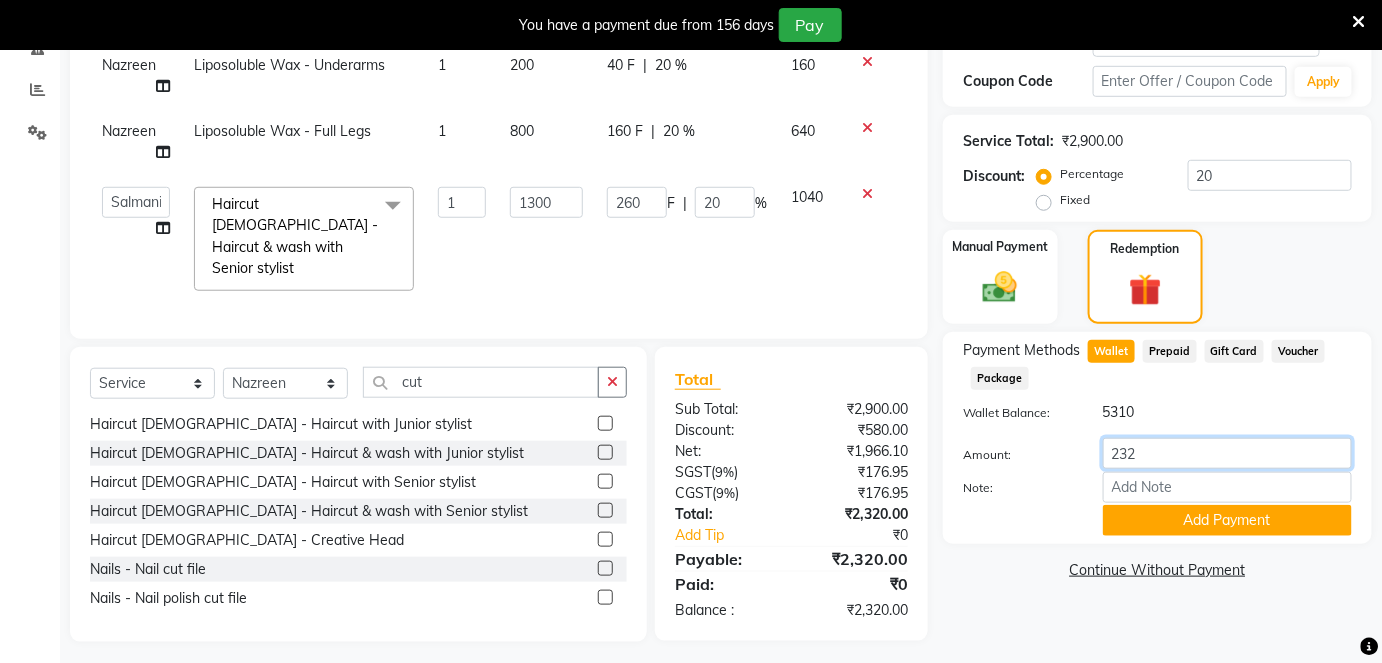 type on "2320" 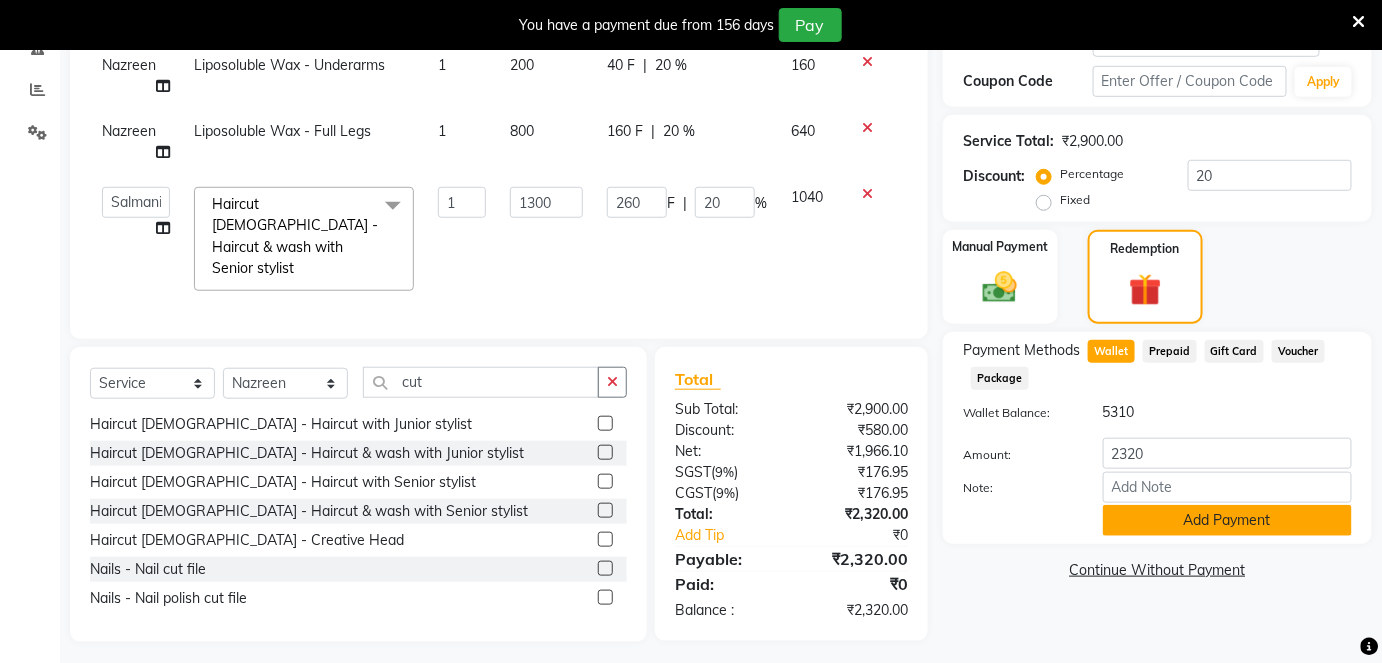click on "Add Payment" 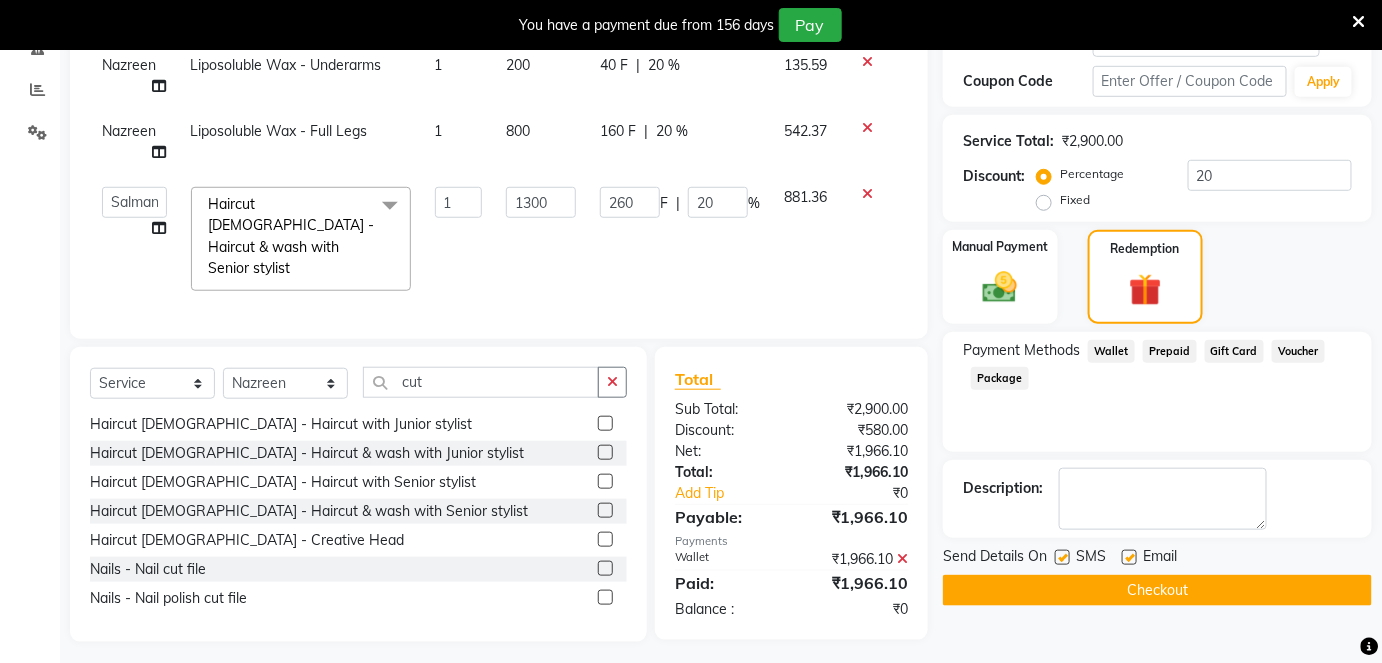 click 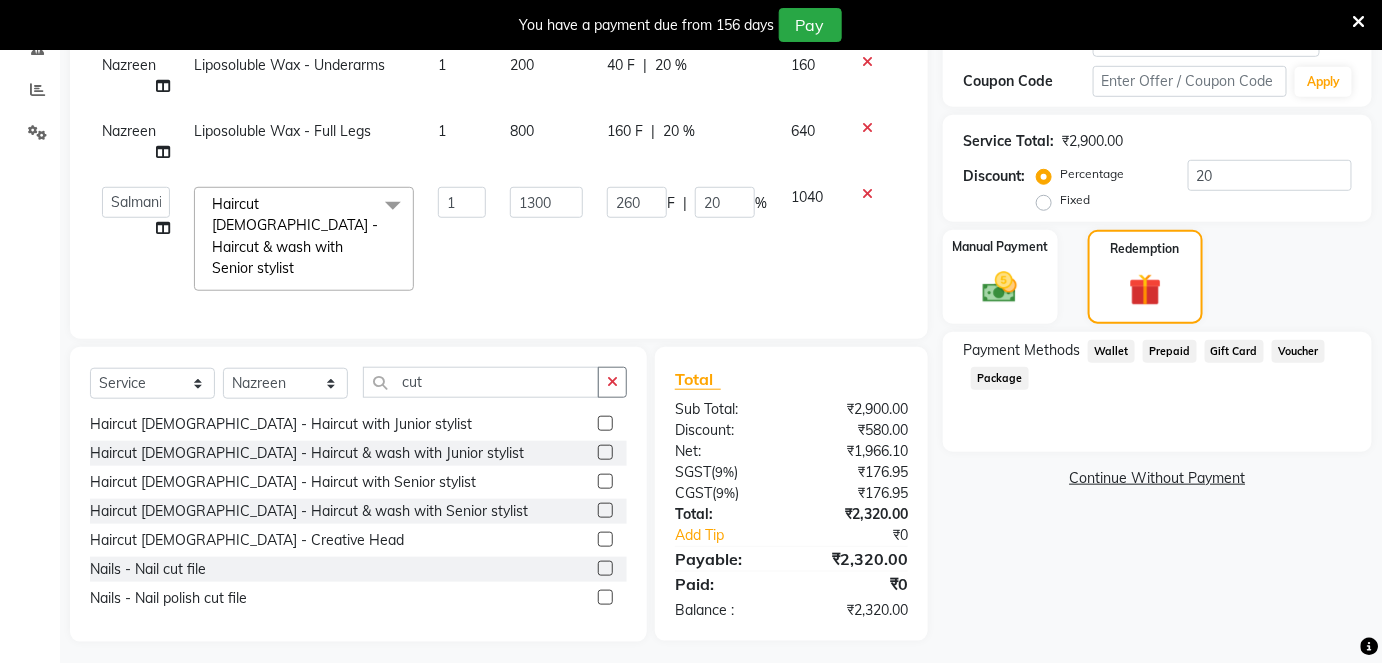 click on "Wallet" 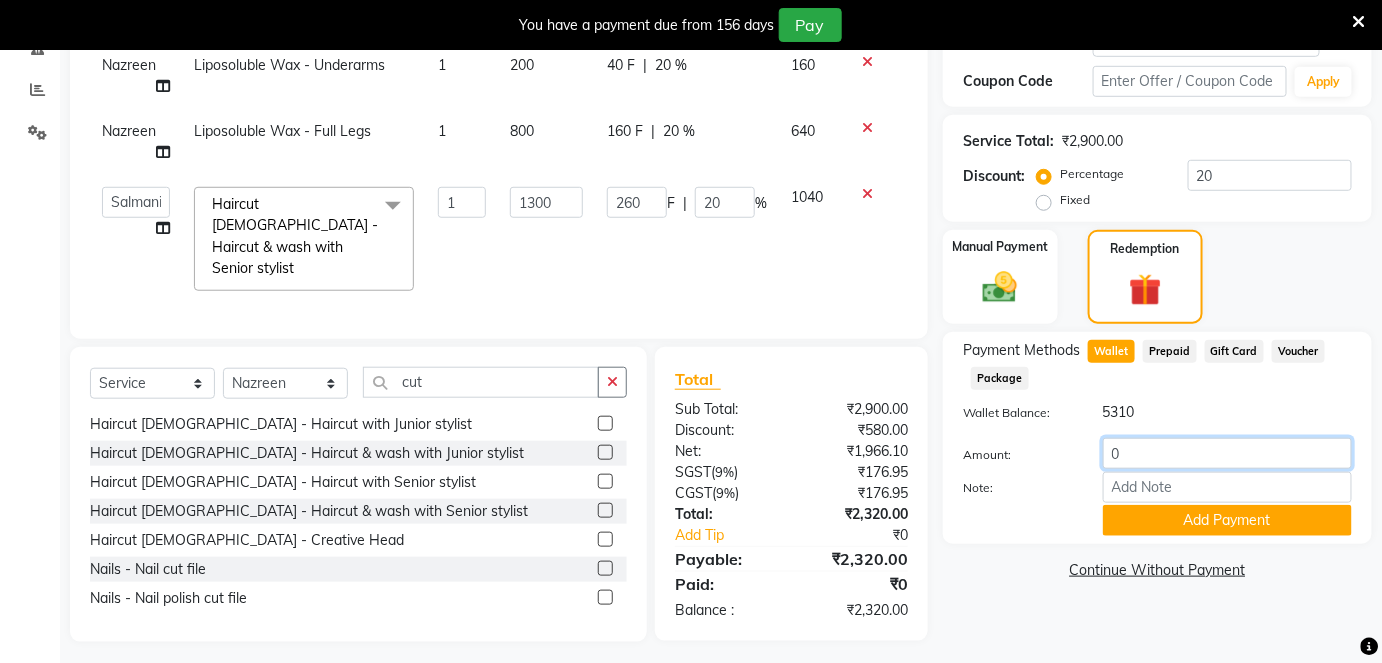 click on "0" 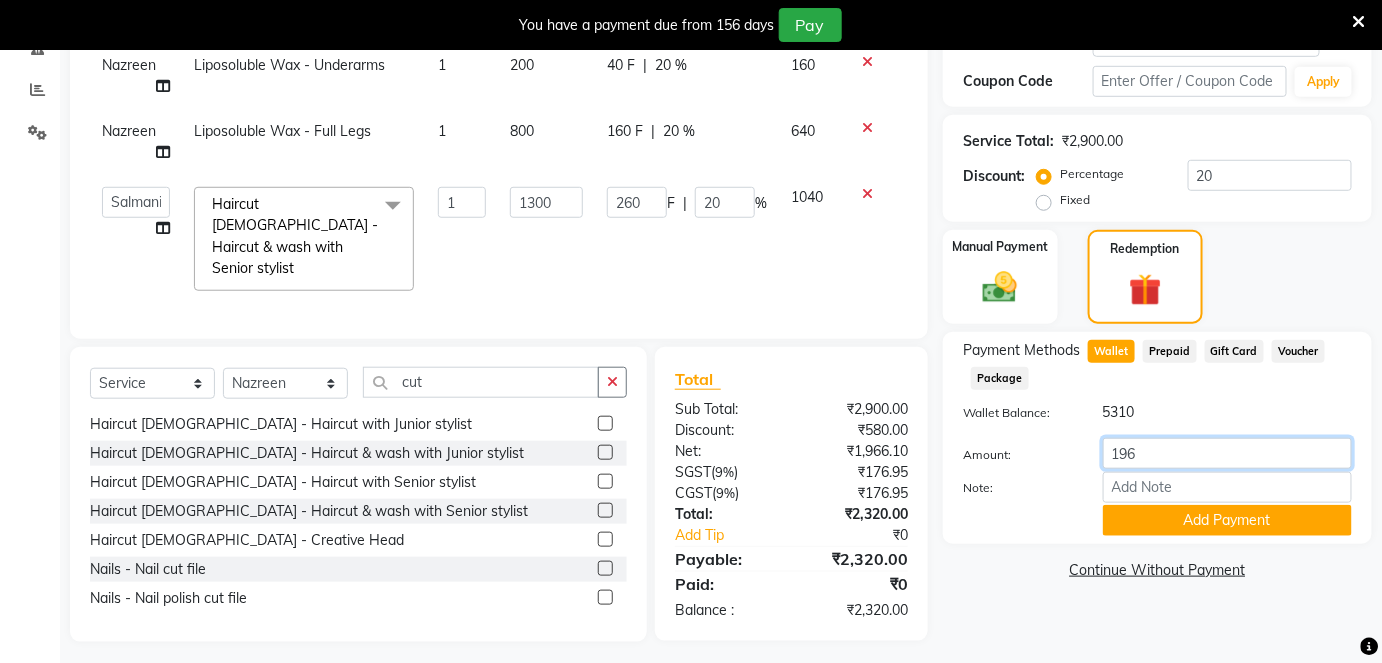 type on "1966" 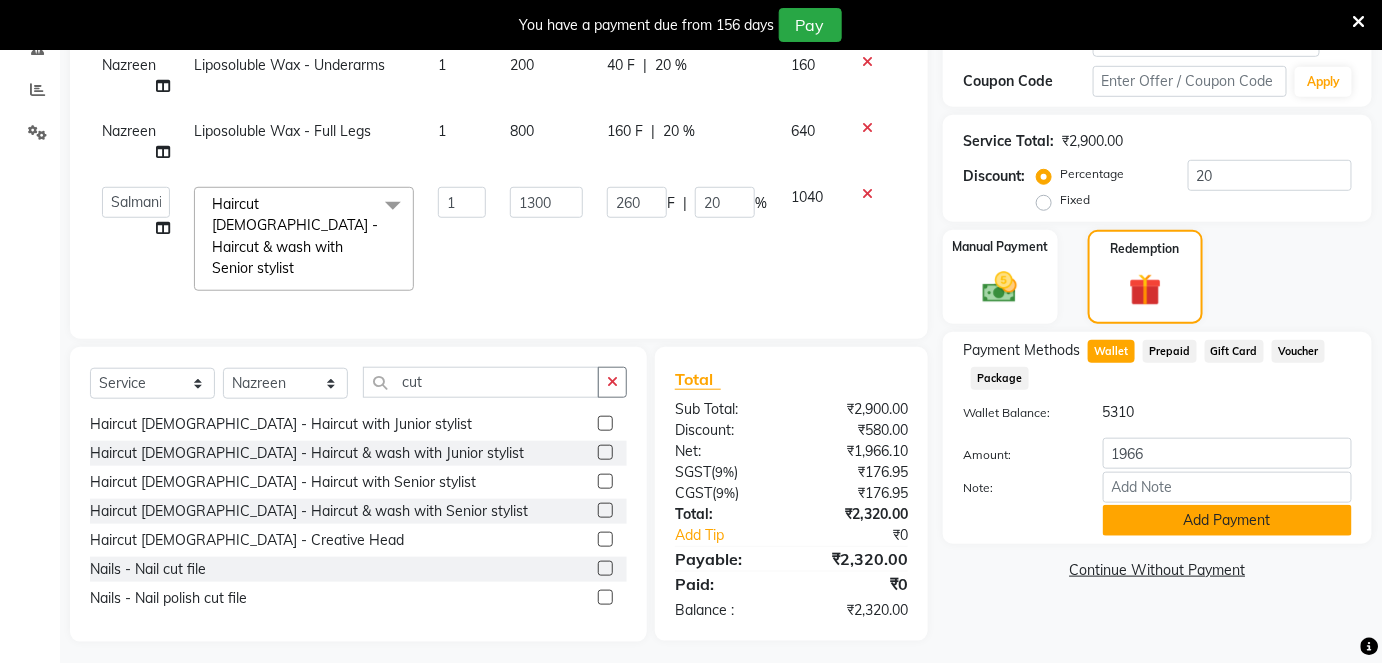click on "Add Payment" 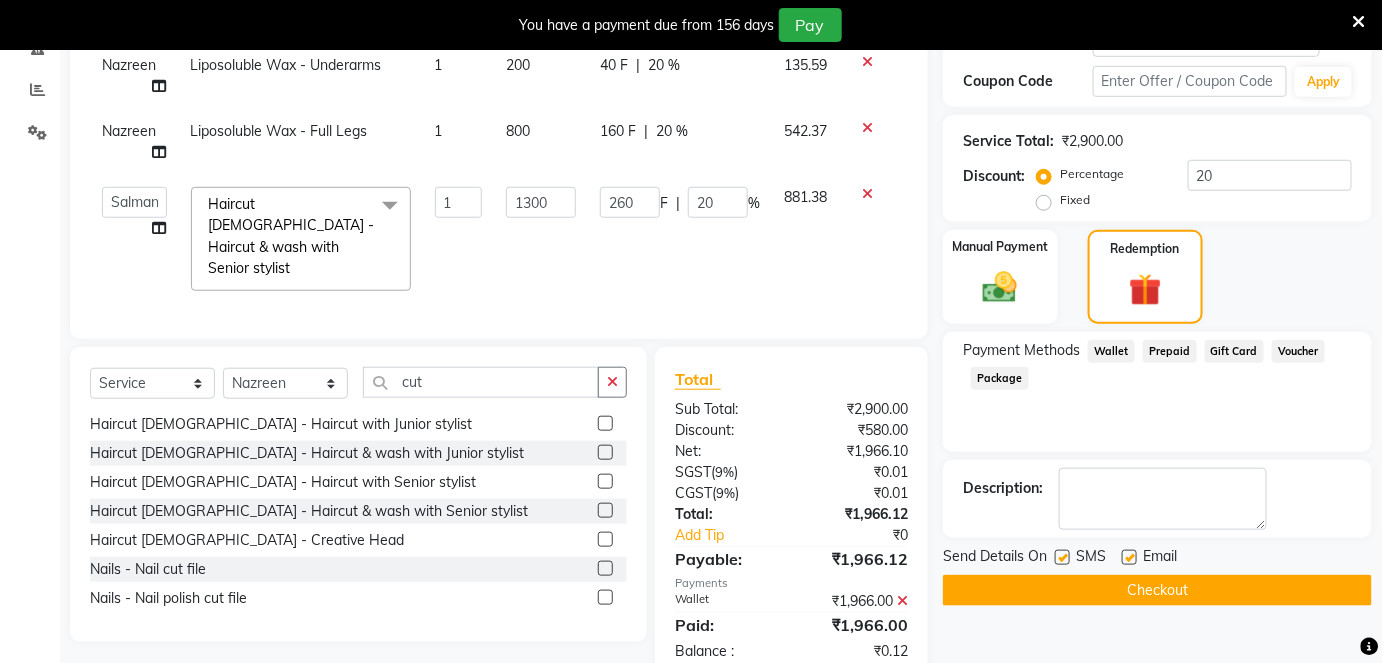 click 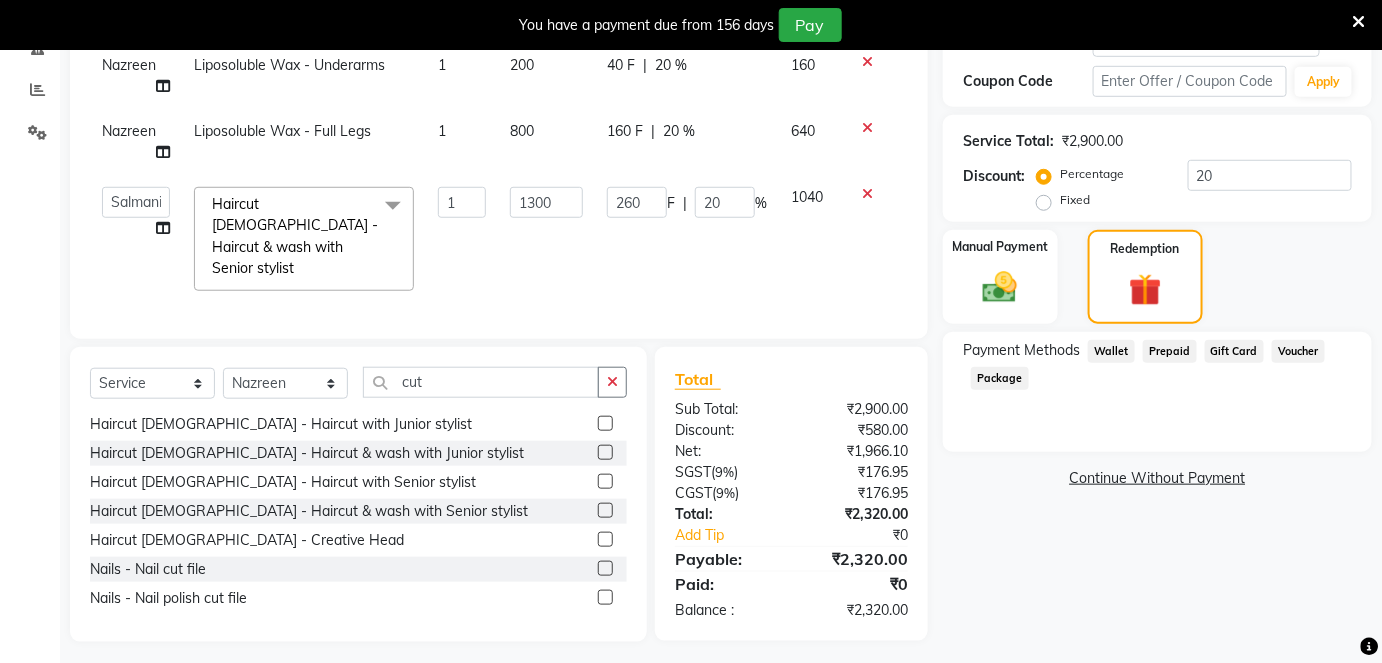 click on "Wallet" 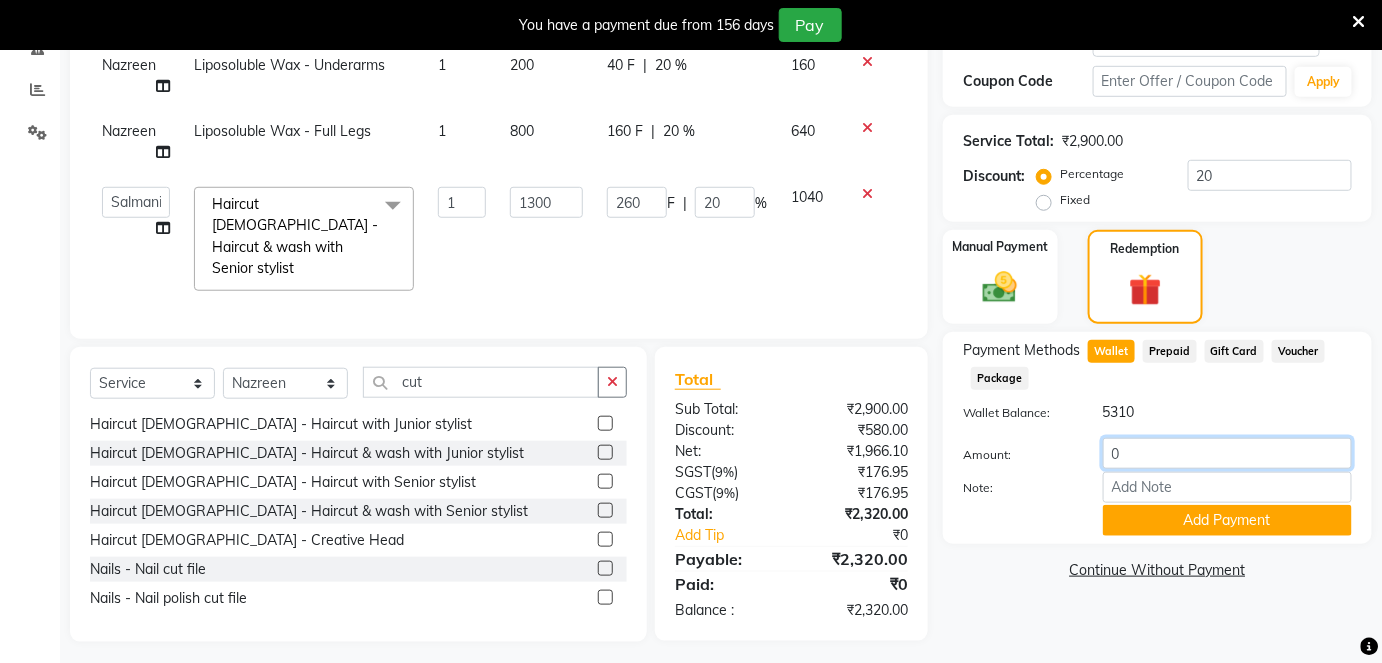 click on "0" 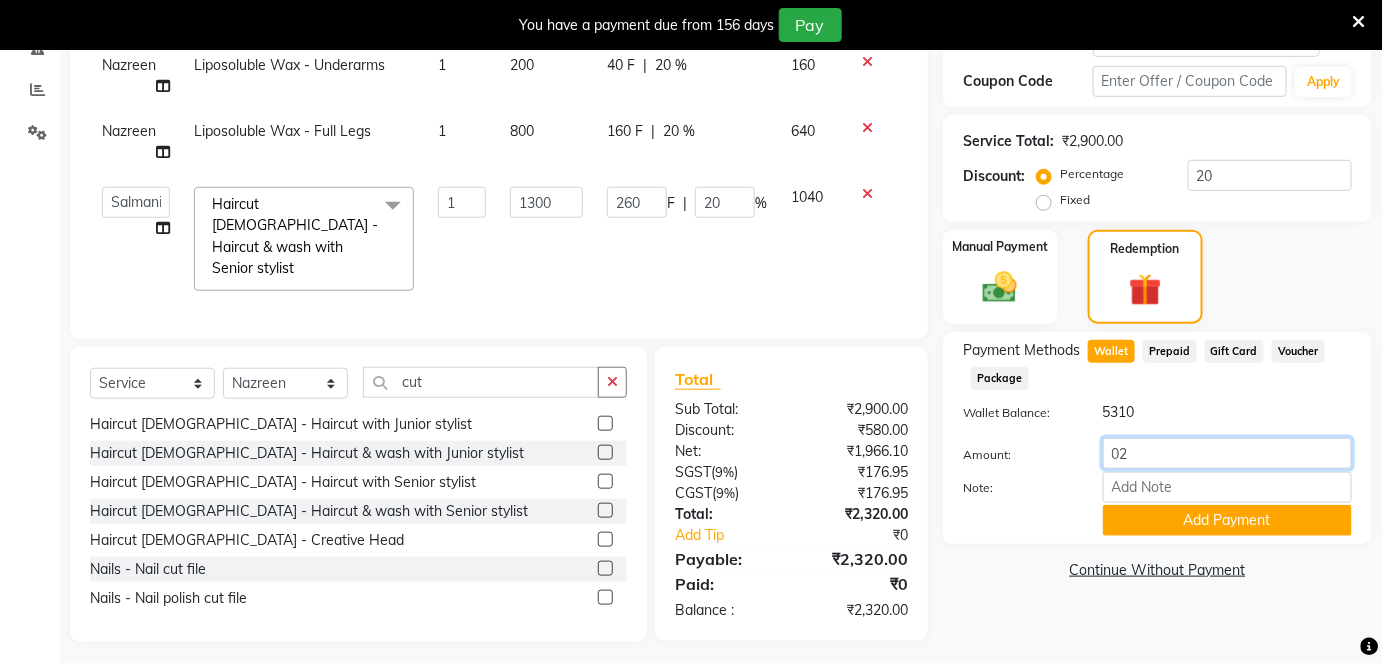 type on "0" 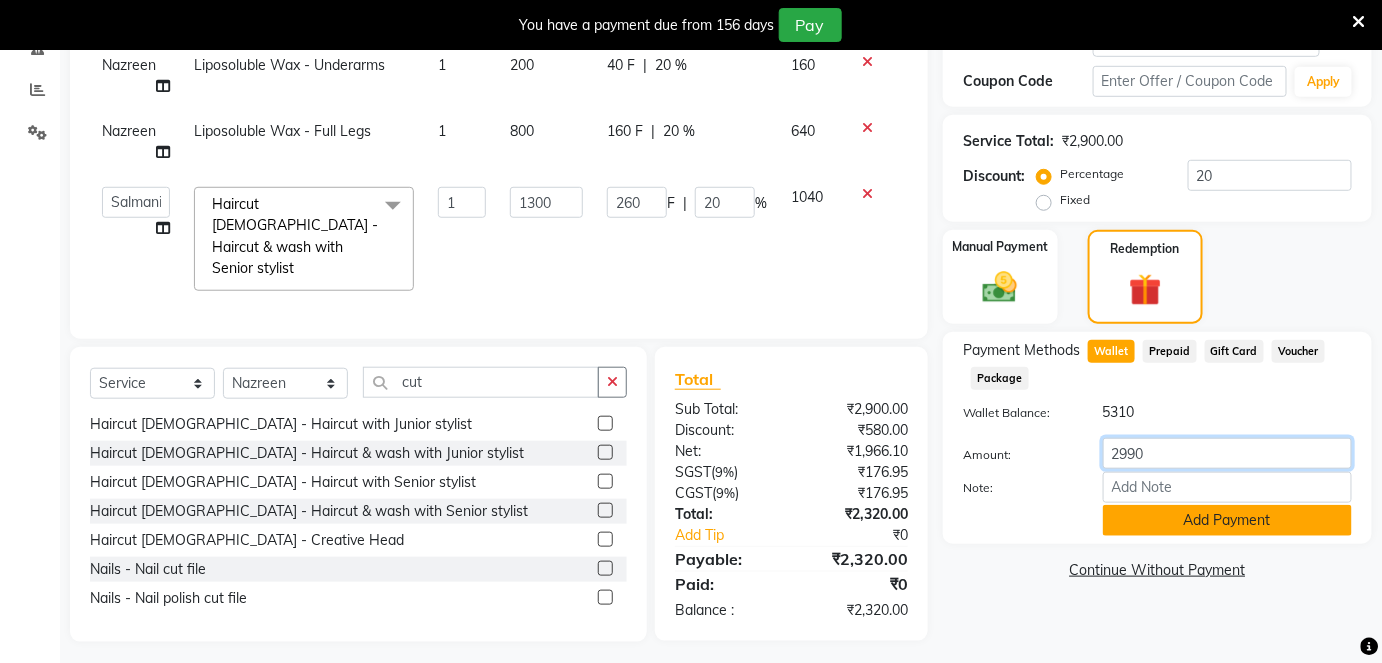 type on "2990" 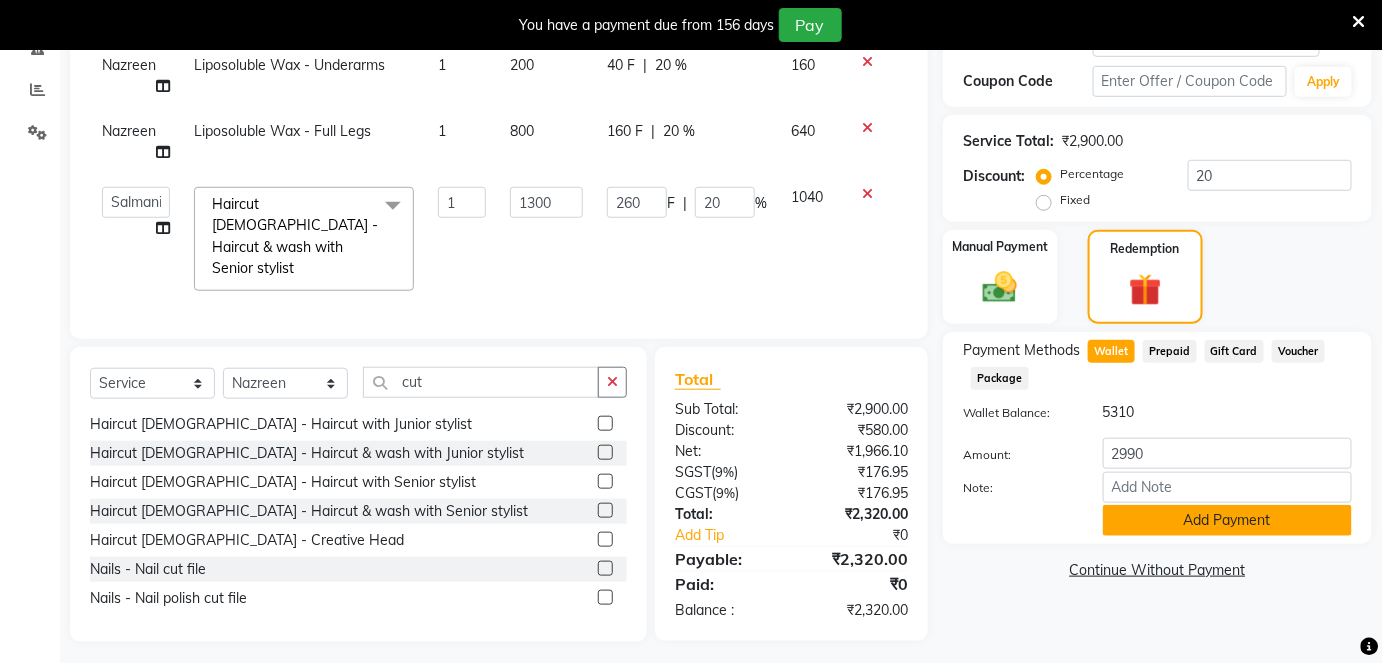 click on "Add Payment" 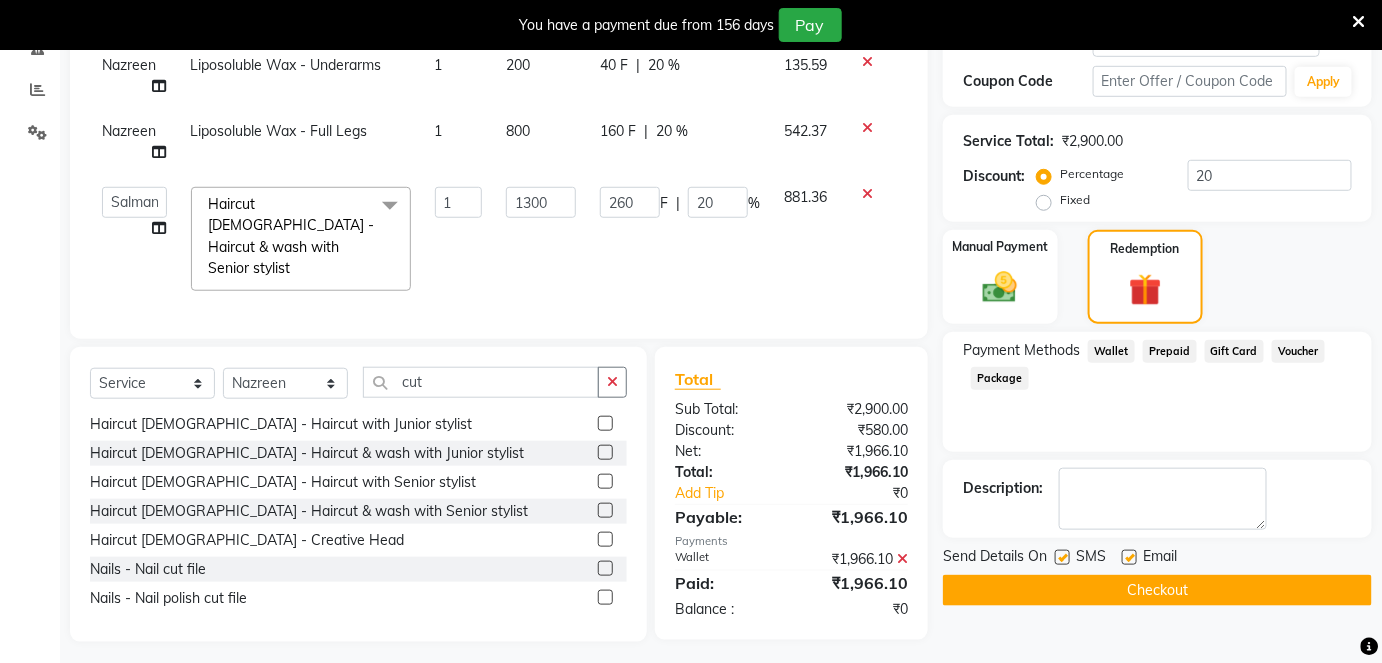 click 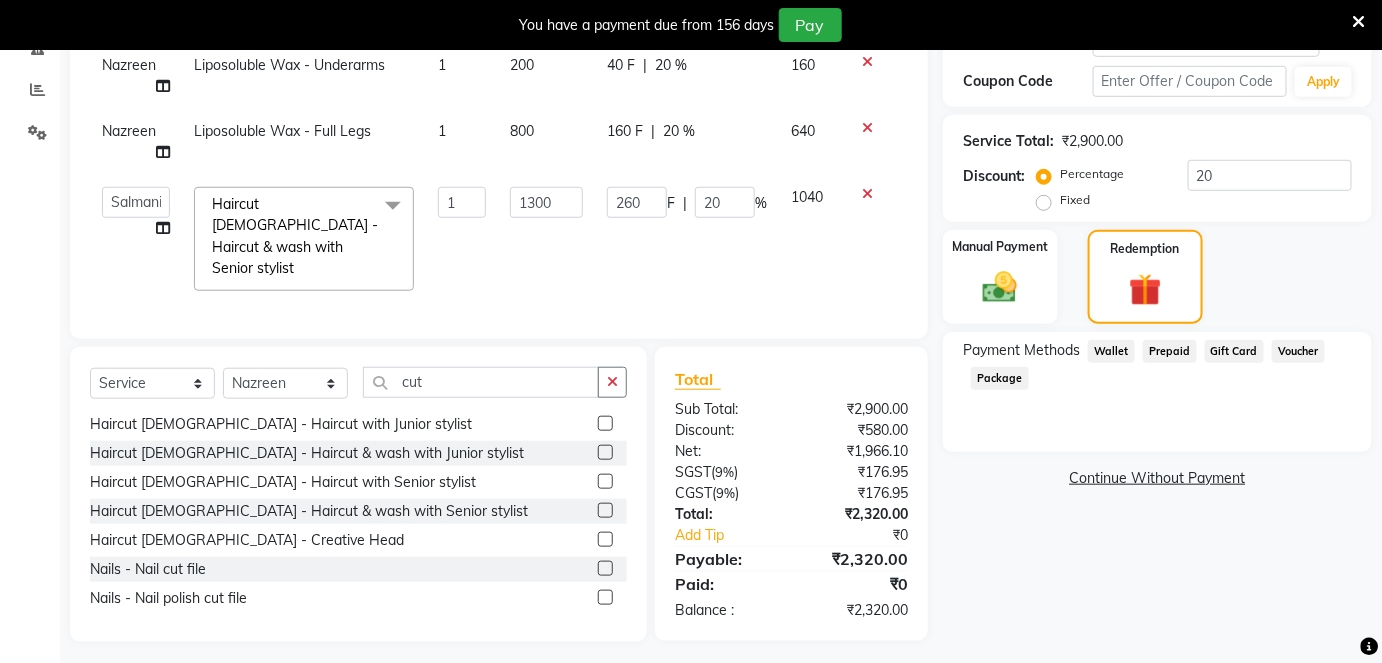 drag, startPoint x: 1114, startPoint y: 345, endPoint x: 1122, endPoint y: 363, distance: 19.697716 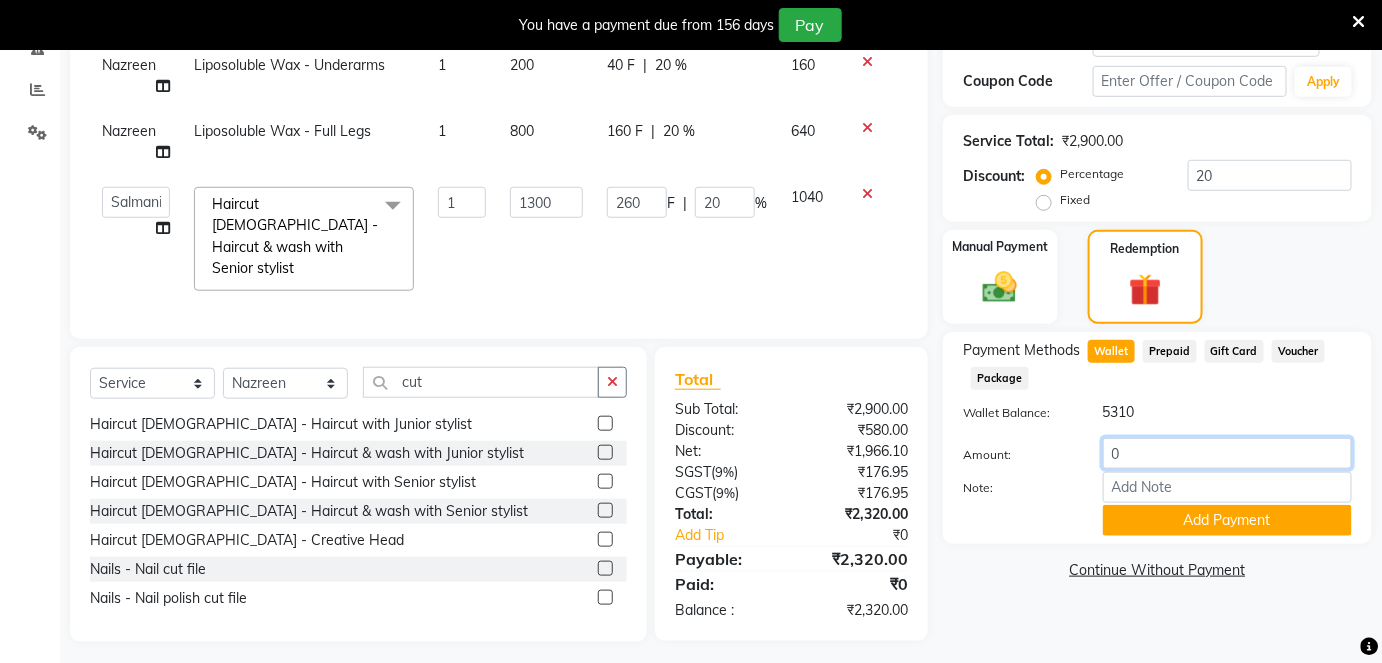 click on "0" 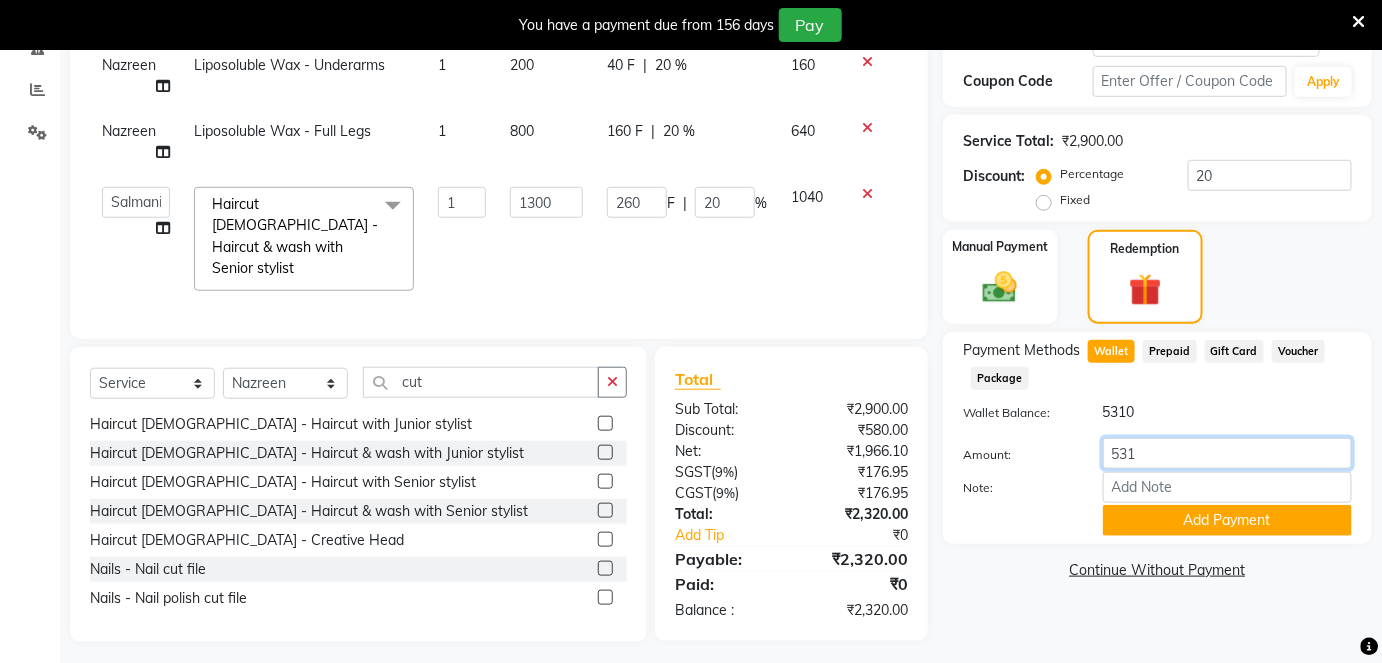 type on "5310" 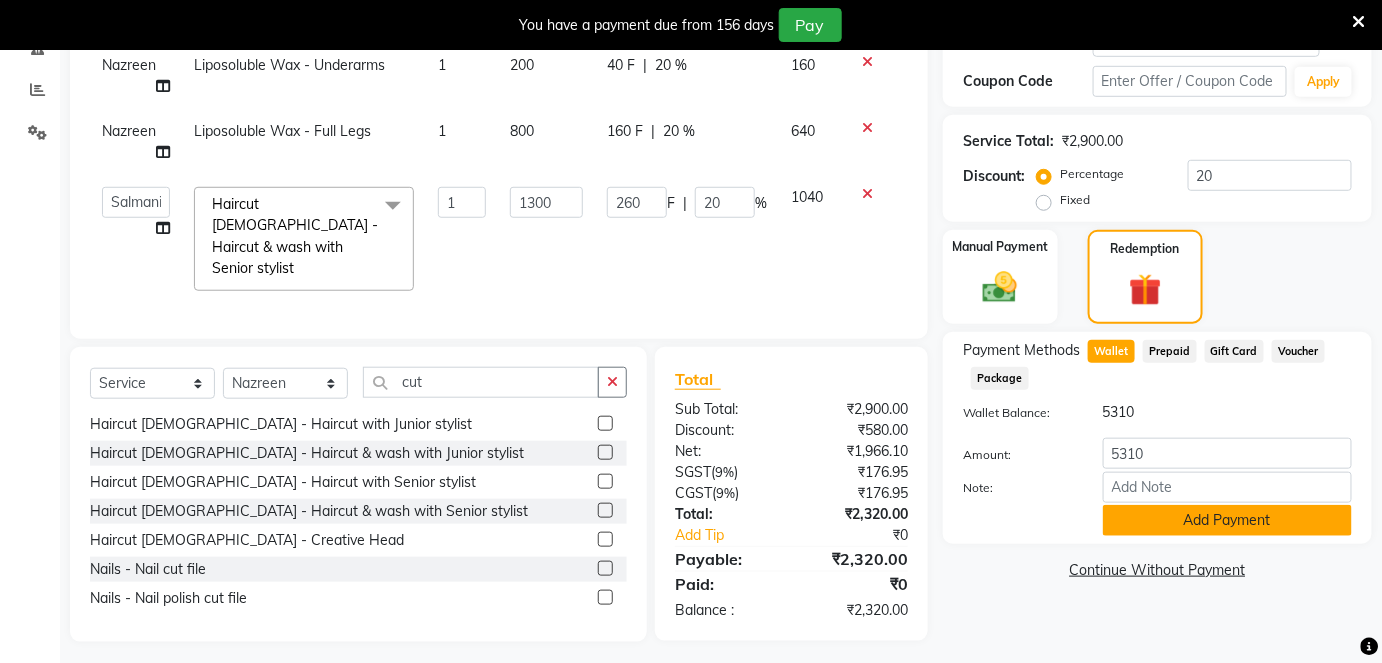 click on "Add Payment" 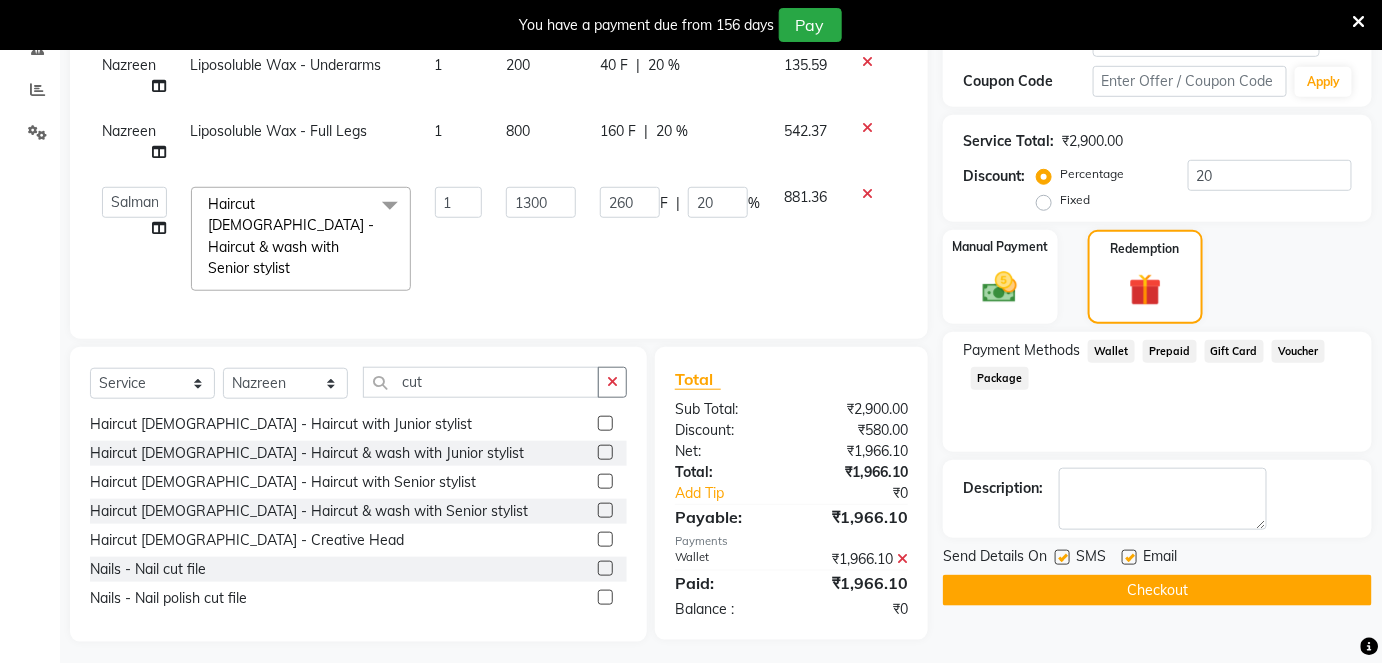 click 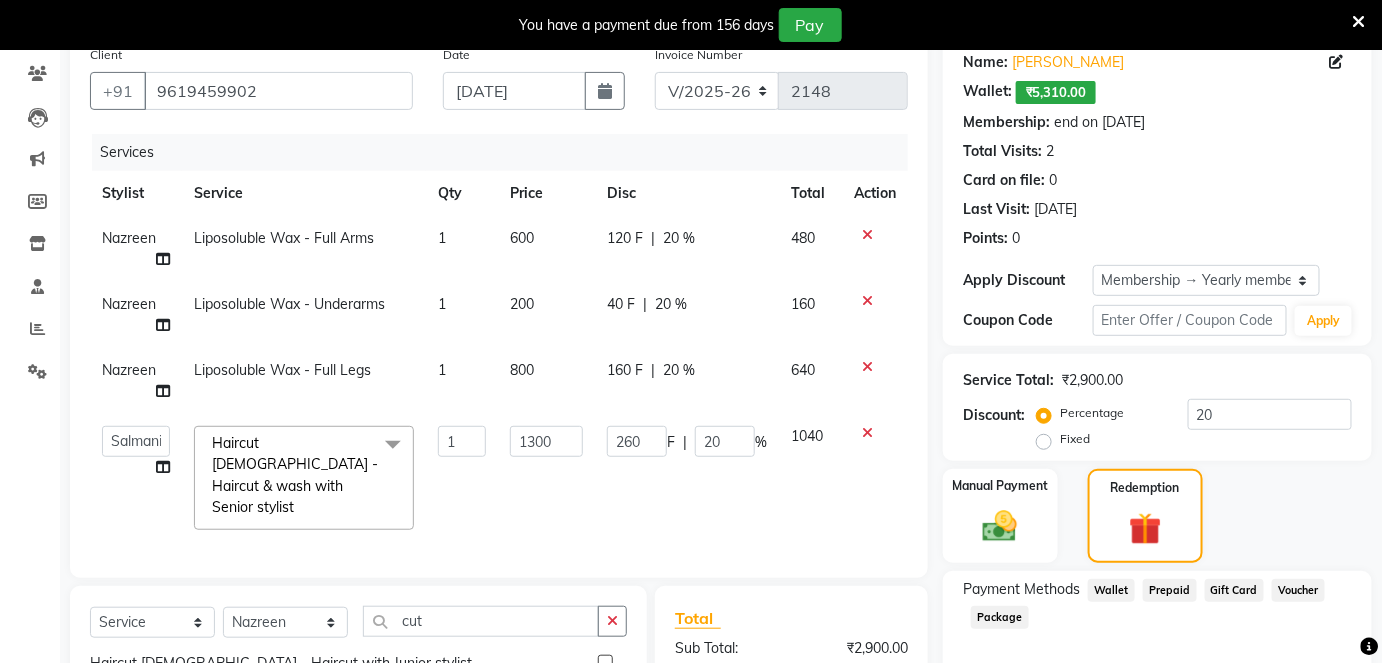 scroll, scrollTop: 129, scrollLeft: 0, axis: vertical 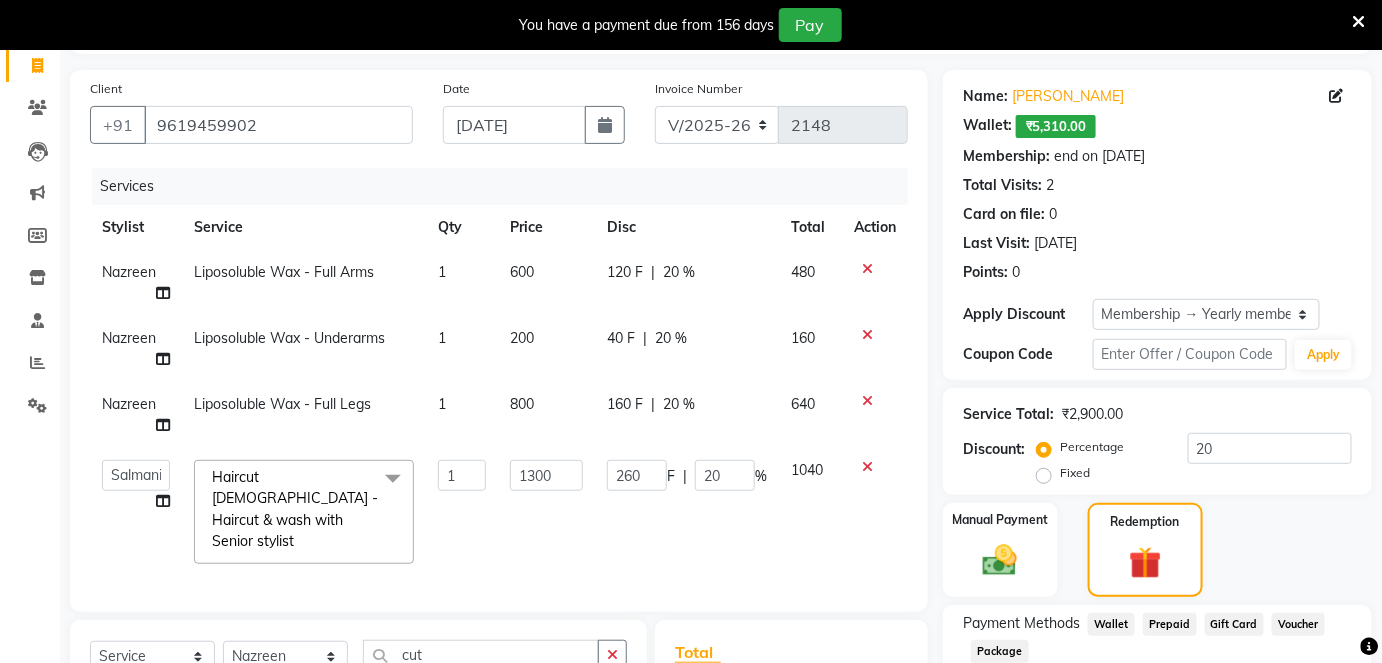 click on "Wallet" 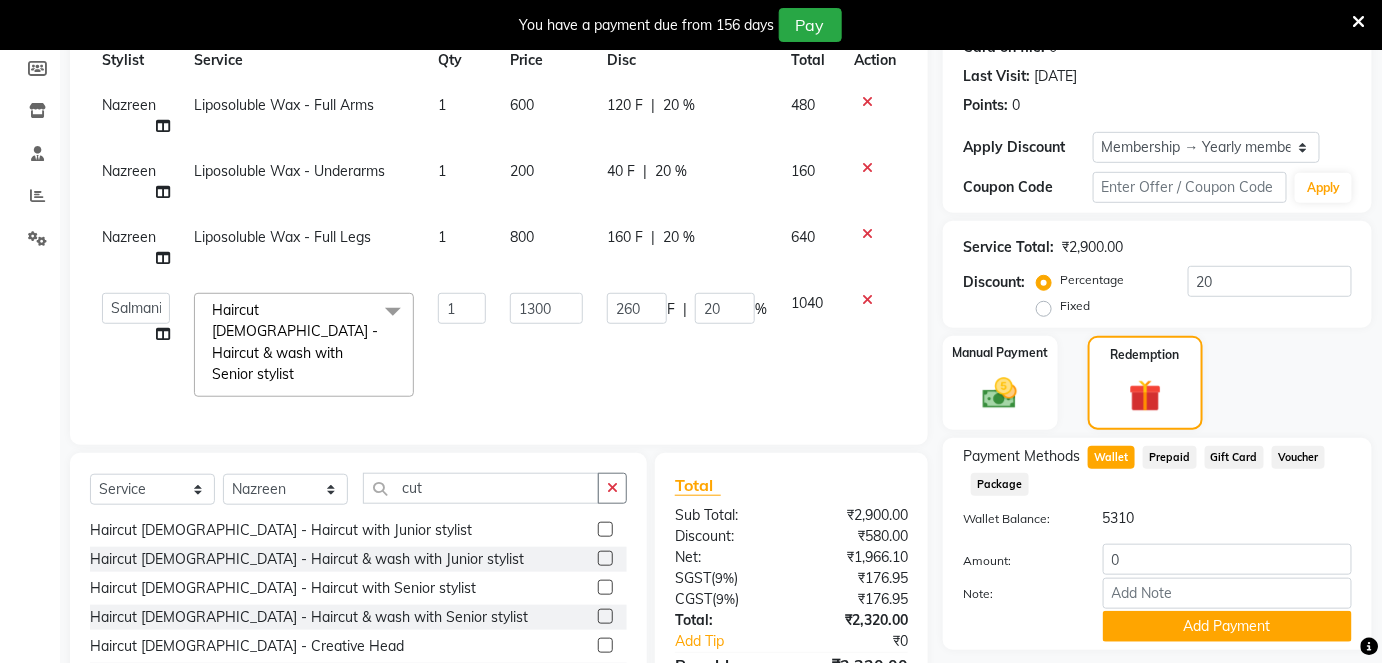 scroll, scrollTop: 311, scrollLeft: 0, axis: vertical 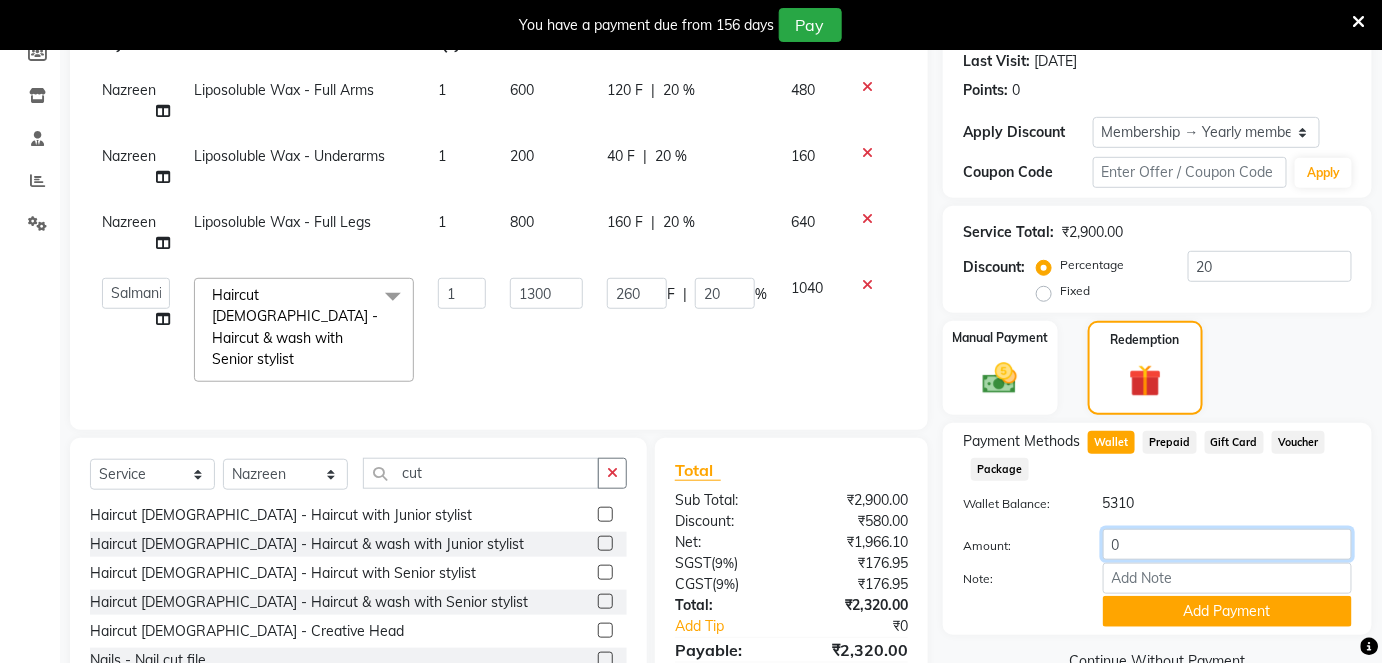 click on "0" 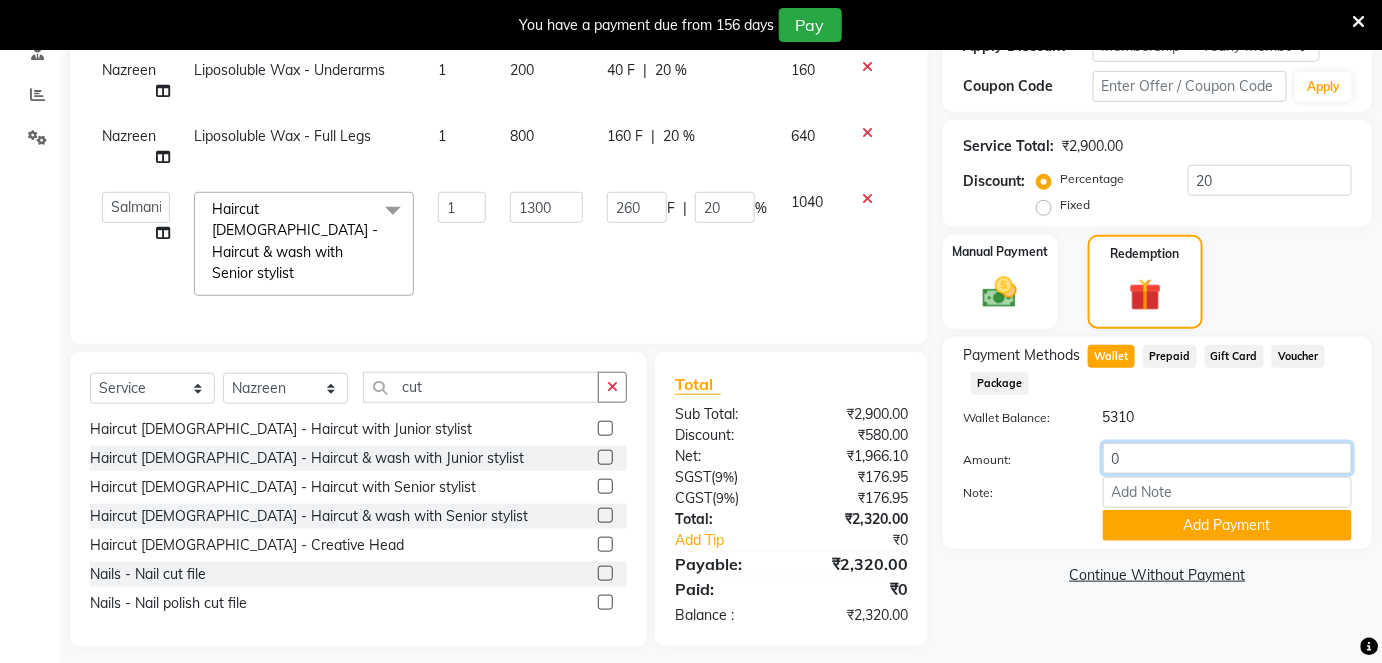 scroll, scrollTop: 402, scrollLeft: 0, axis: vertical 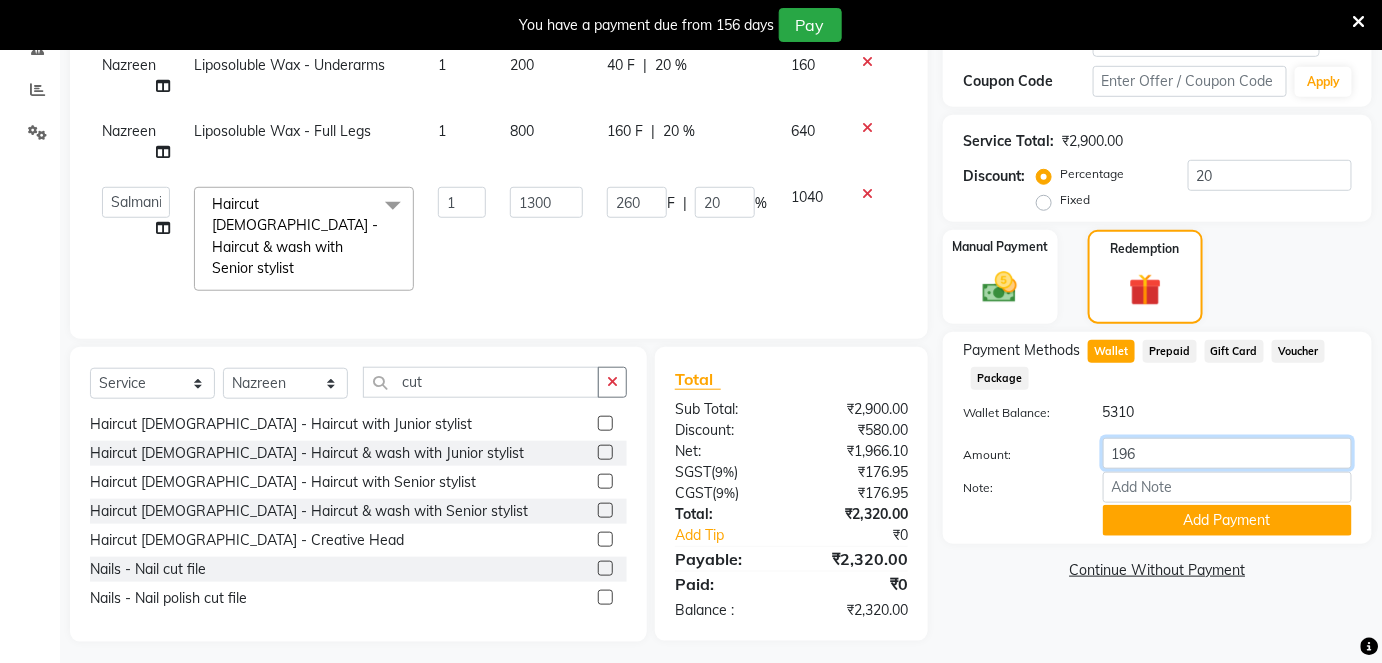 type on "1966" 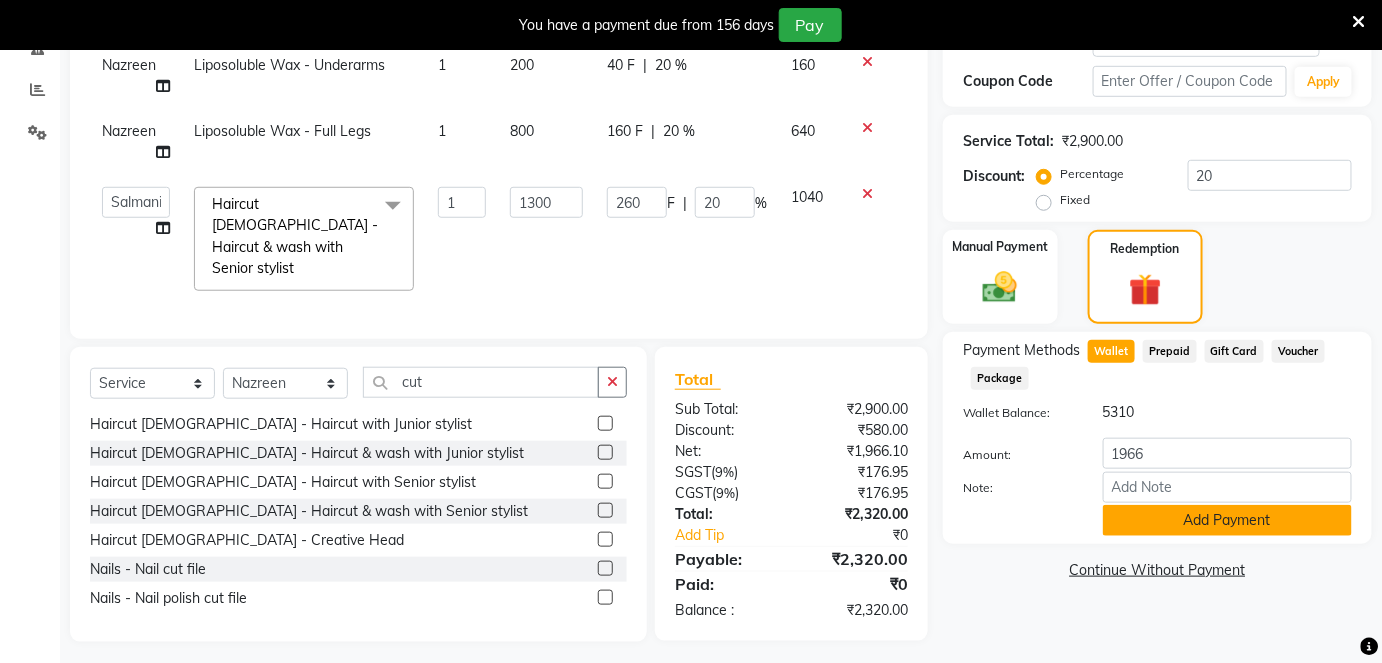 click on "Add Payment" 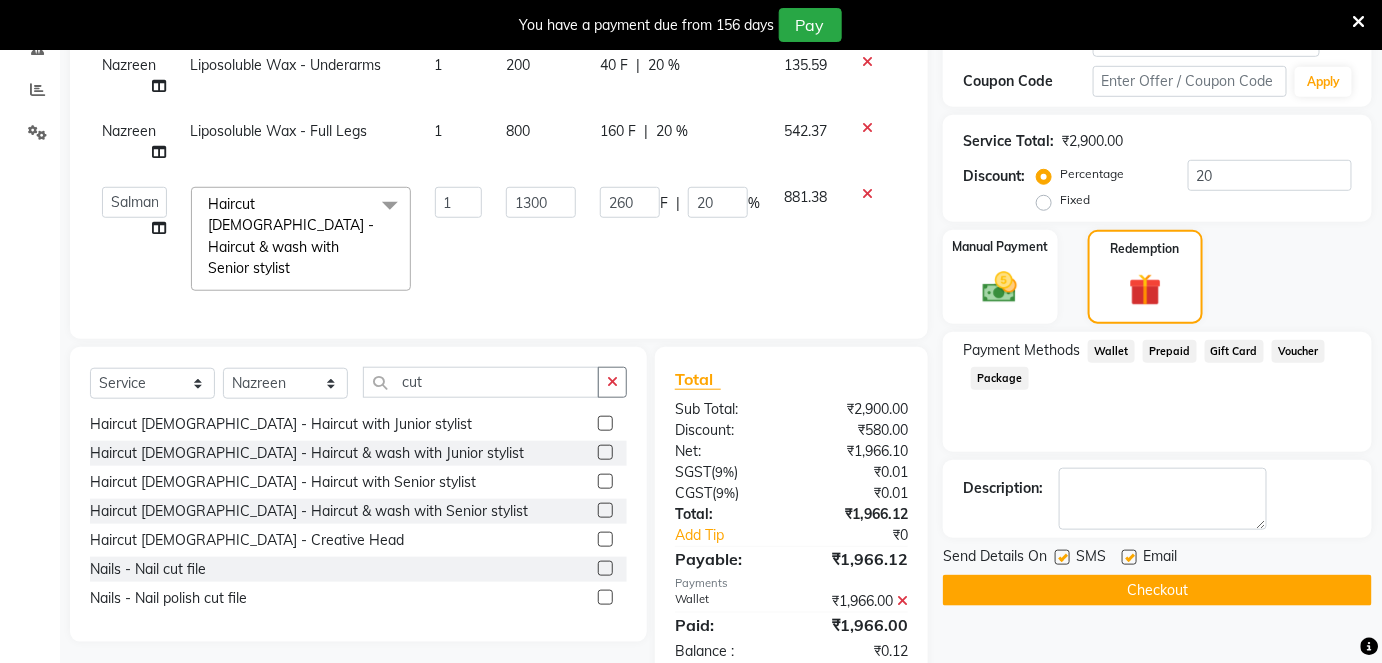 click 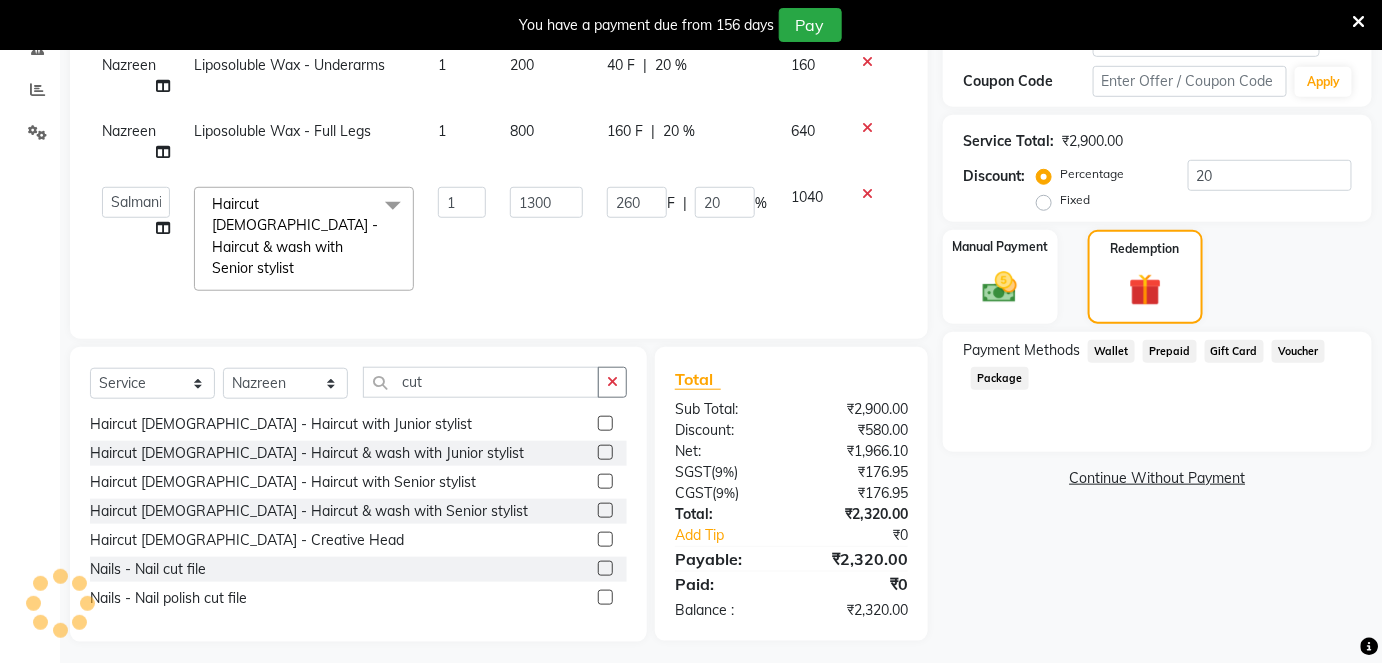 click on "Wallet" 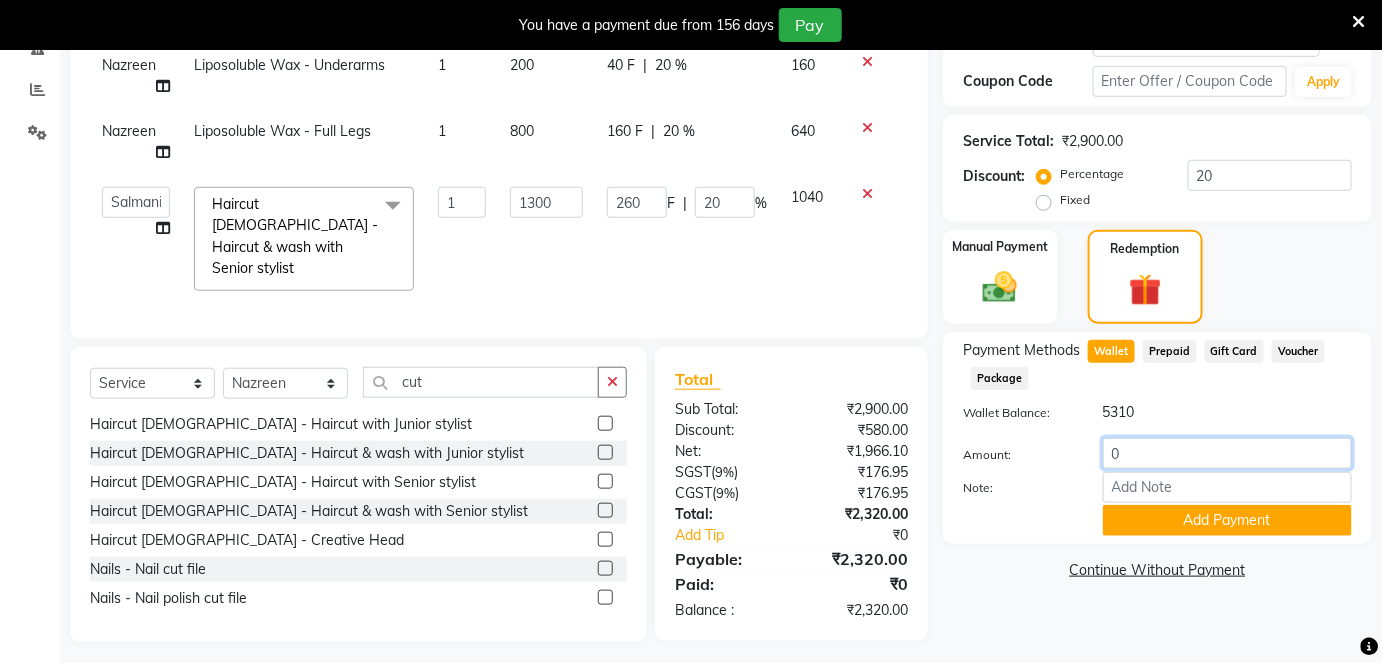 click on "0" 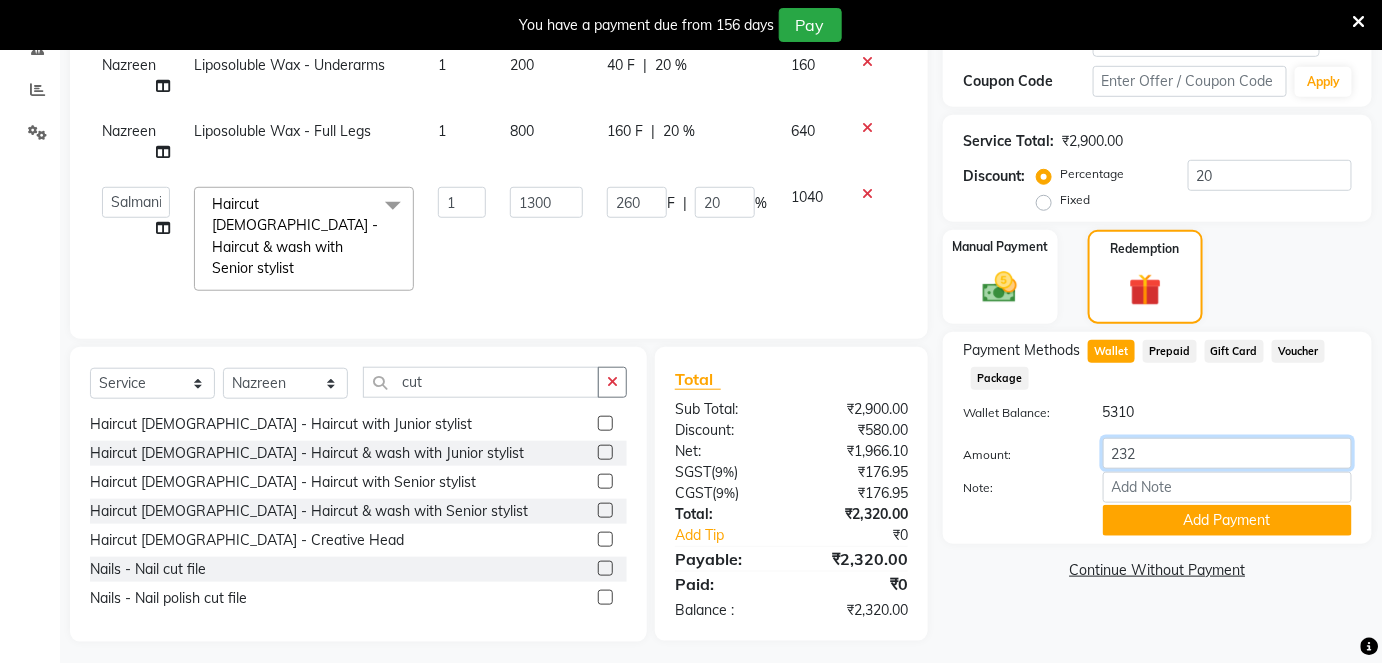 type on "2320" 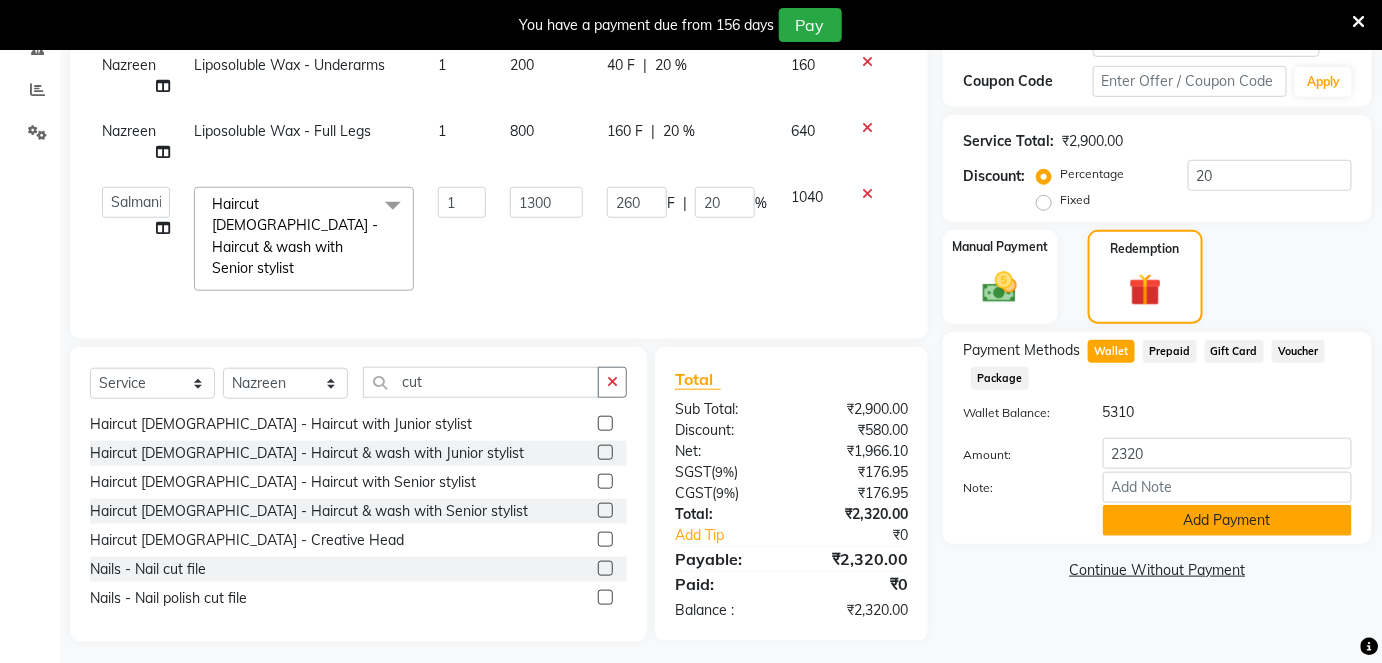 click on "Add Payment" 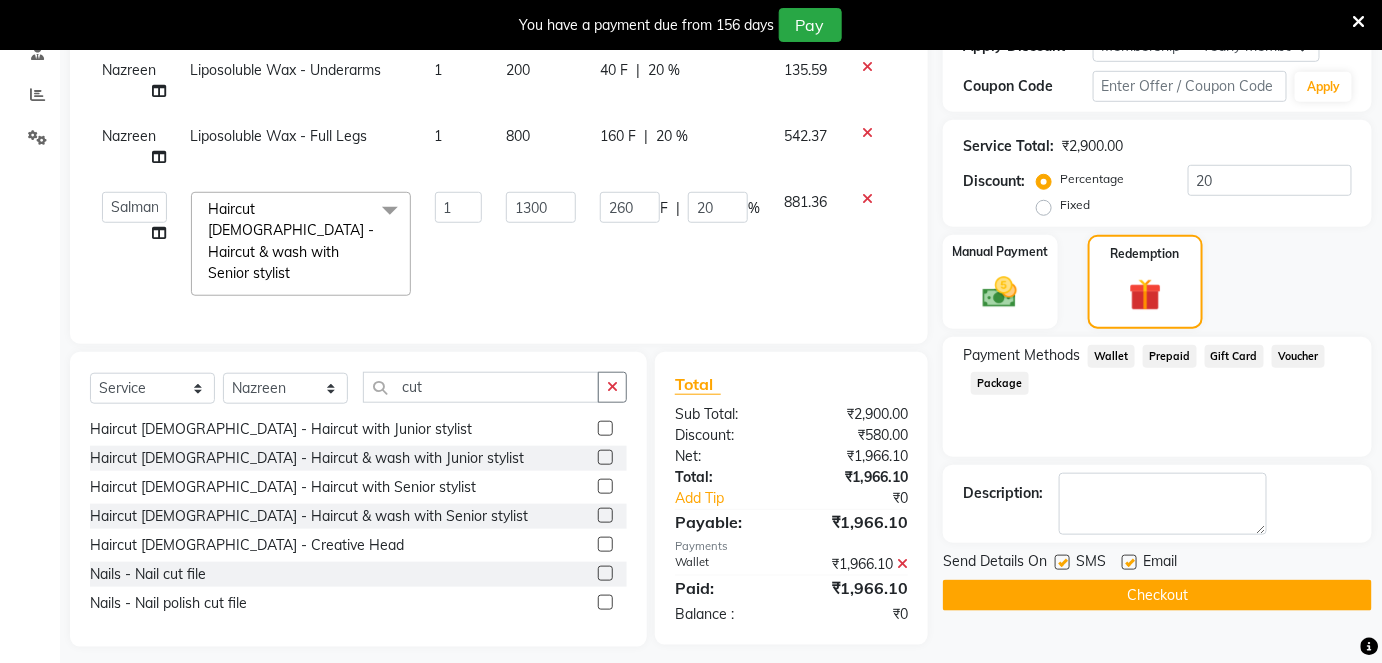 scroll, scrollTop: 402, scrollLeft: 0, axis: vertical 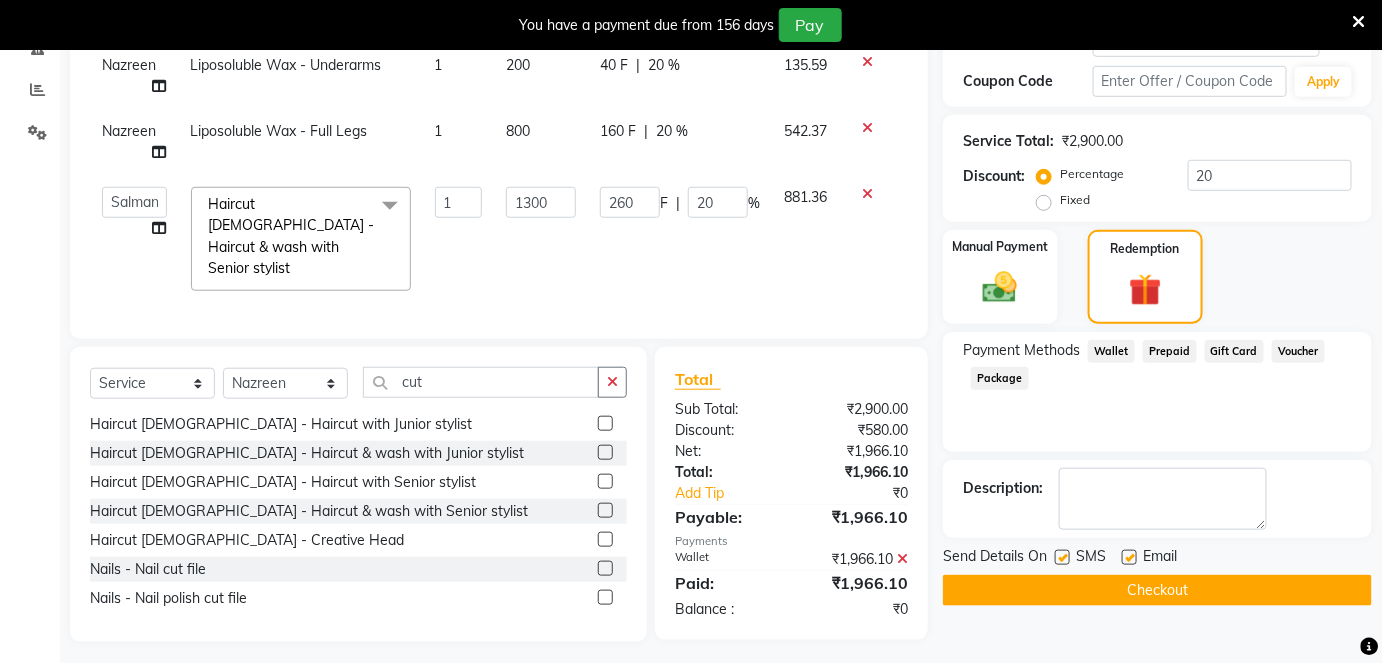 click 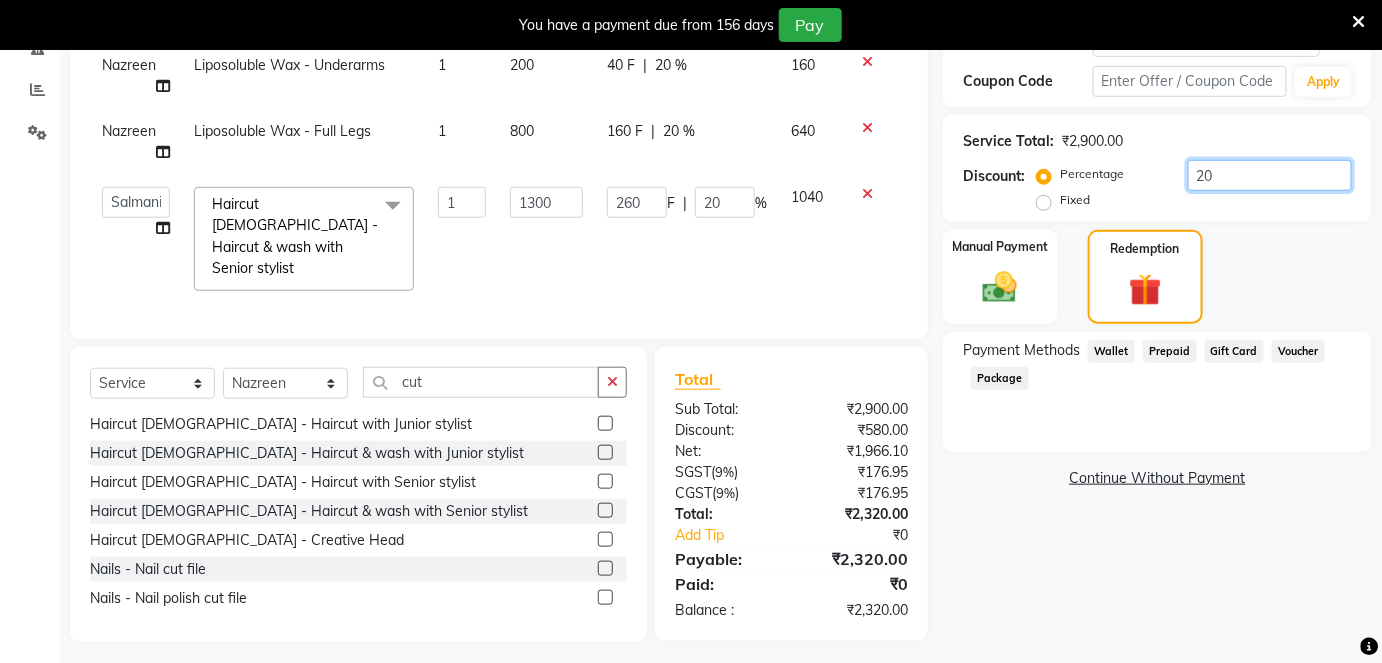 click on "20" 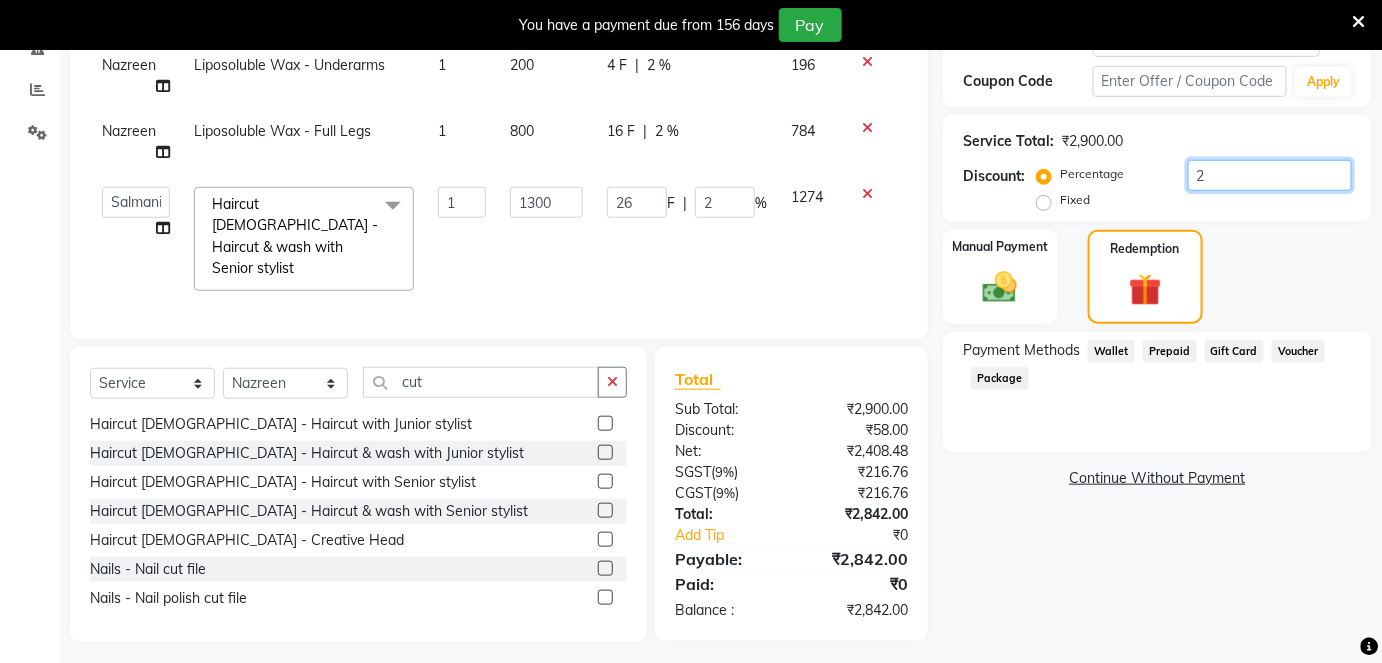 type 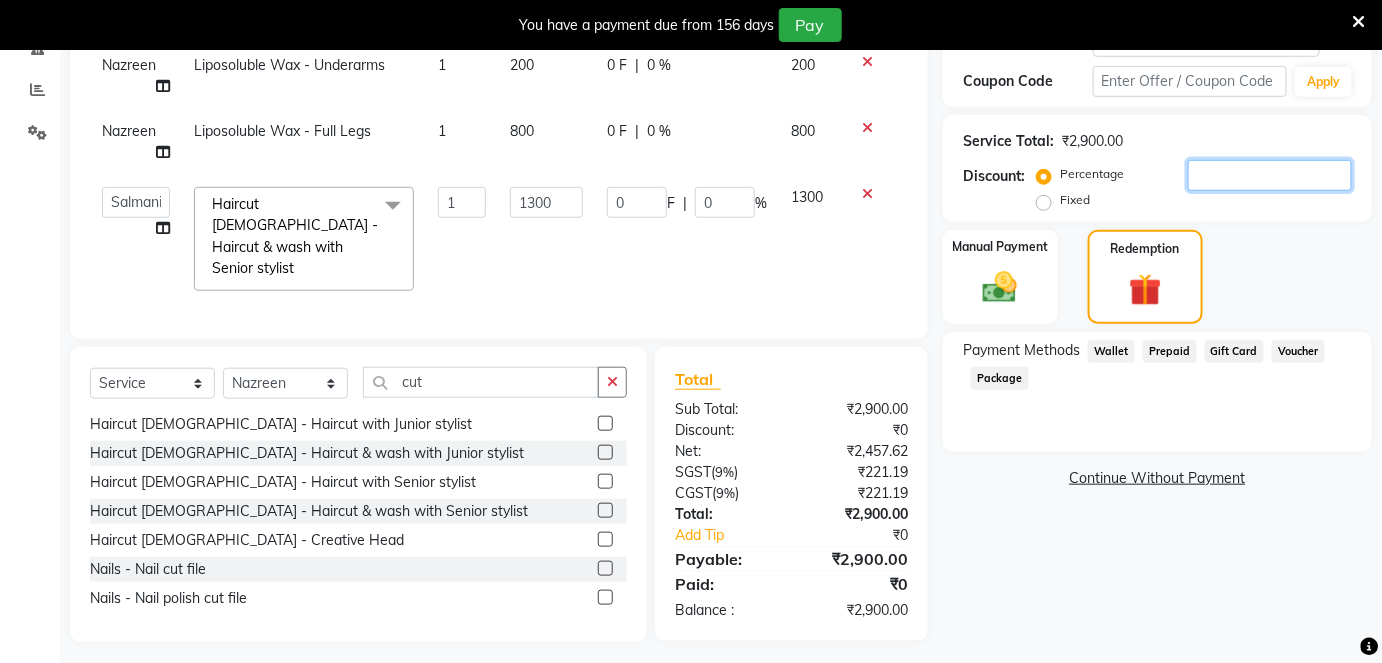 type 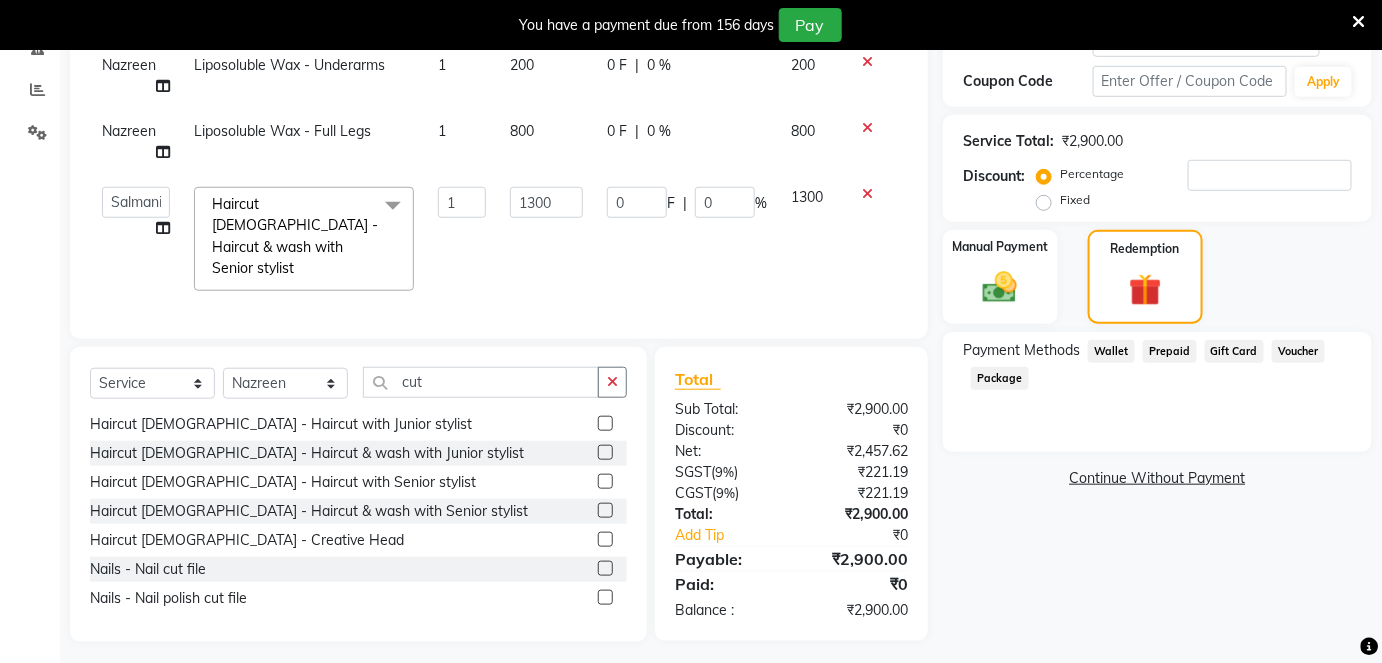 click on "Wallet" 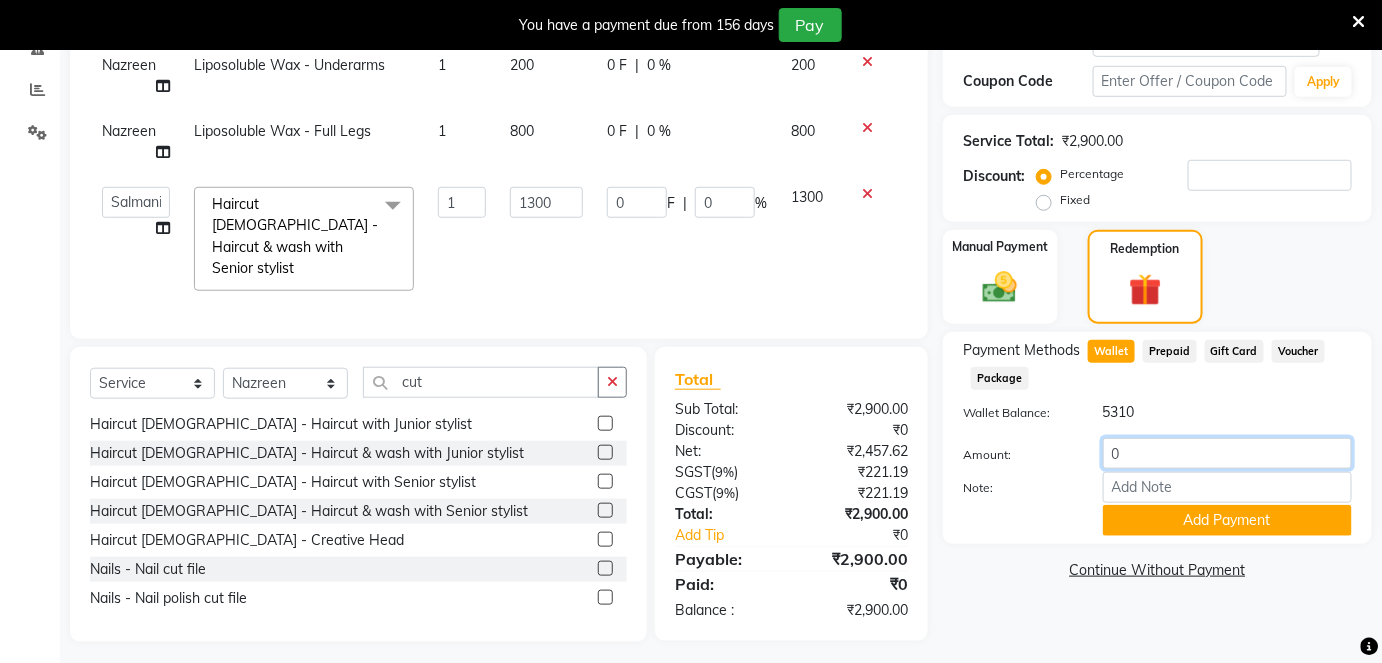 click on "0" 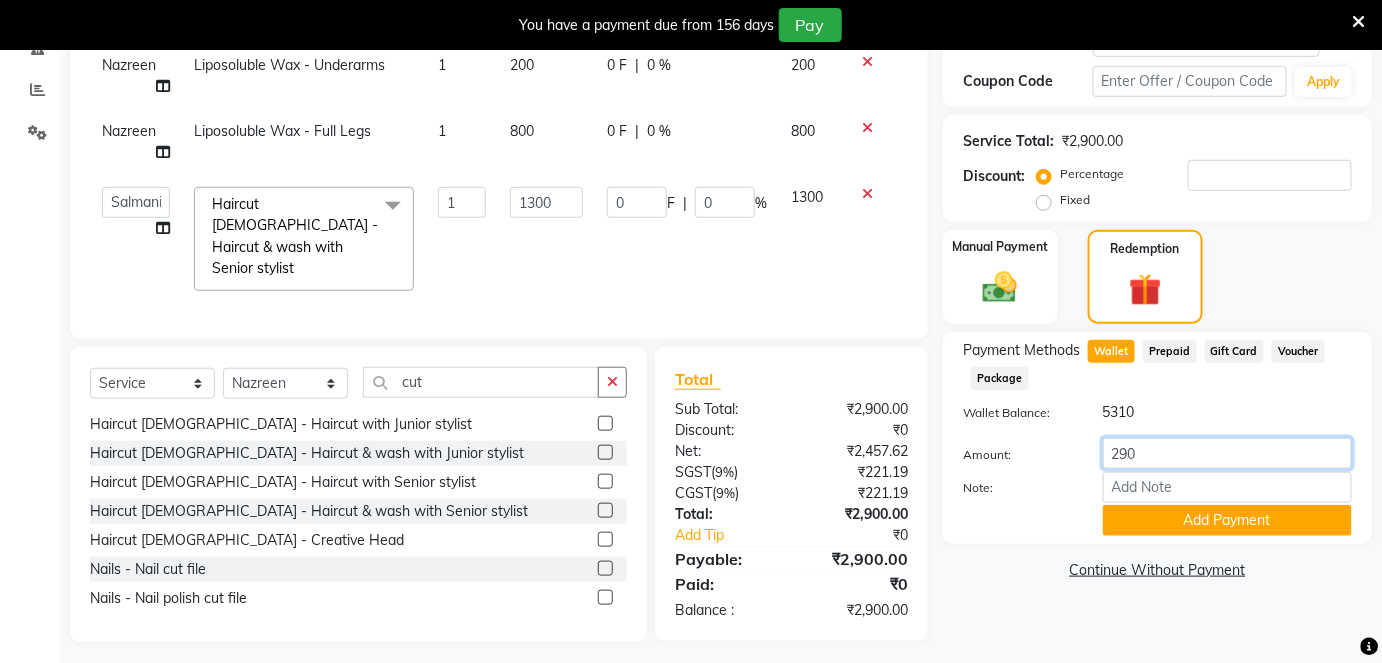 type on "2900" 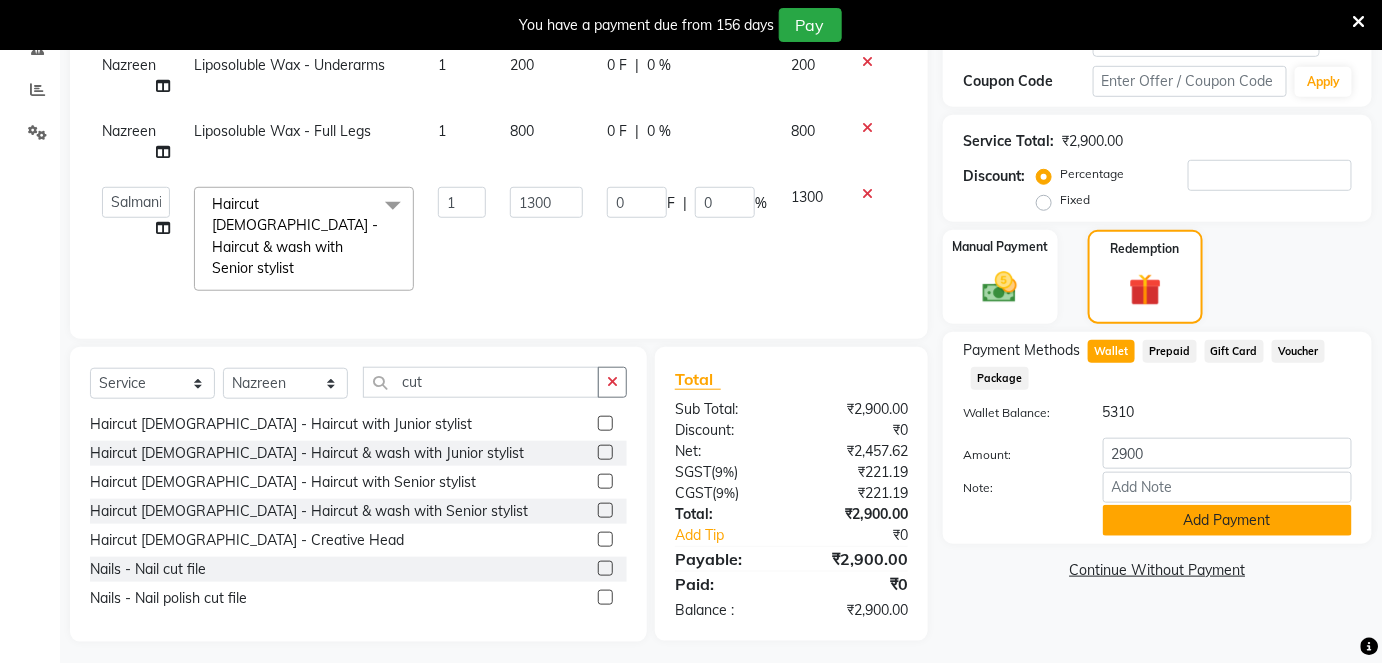 click on "Add Payment" 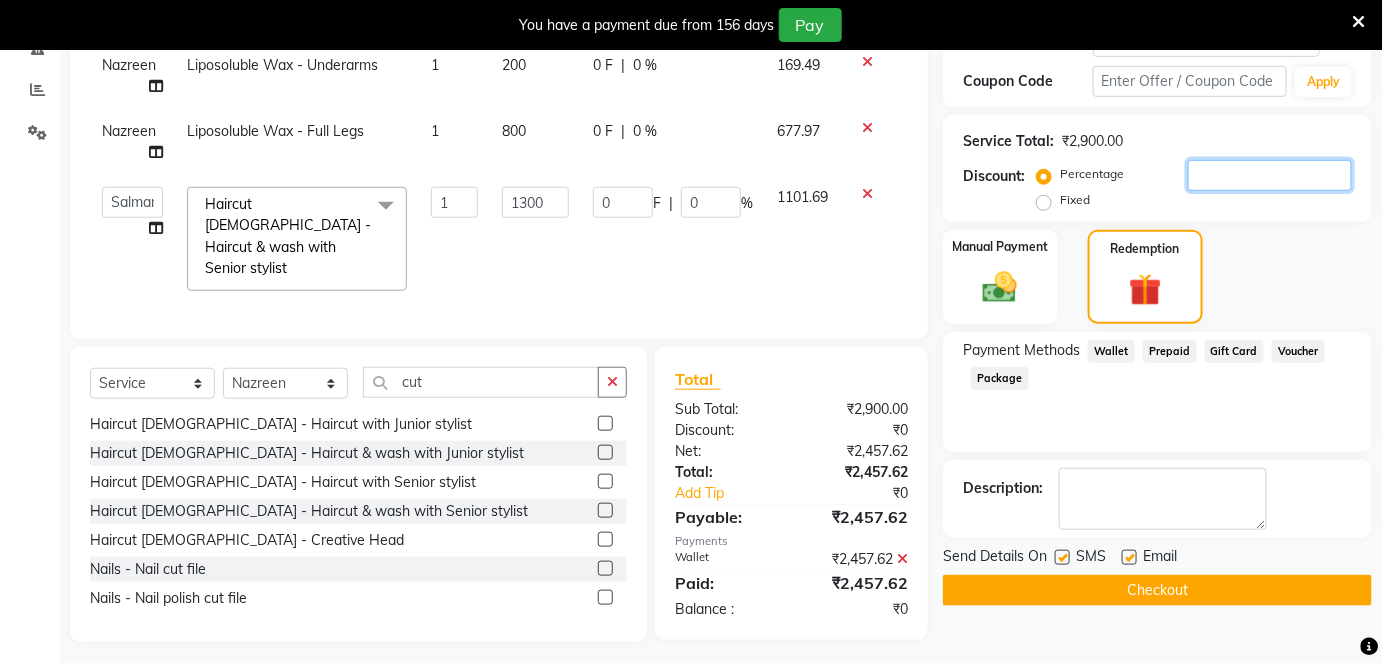 click 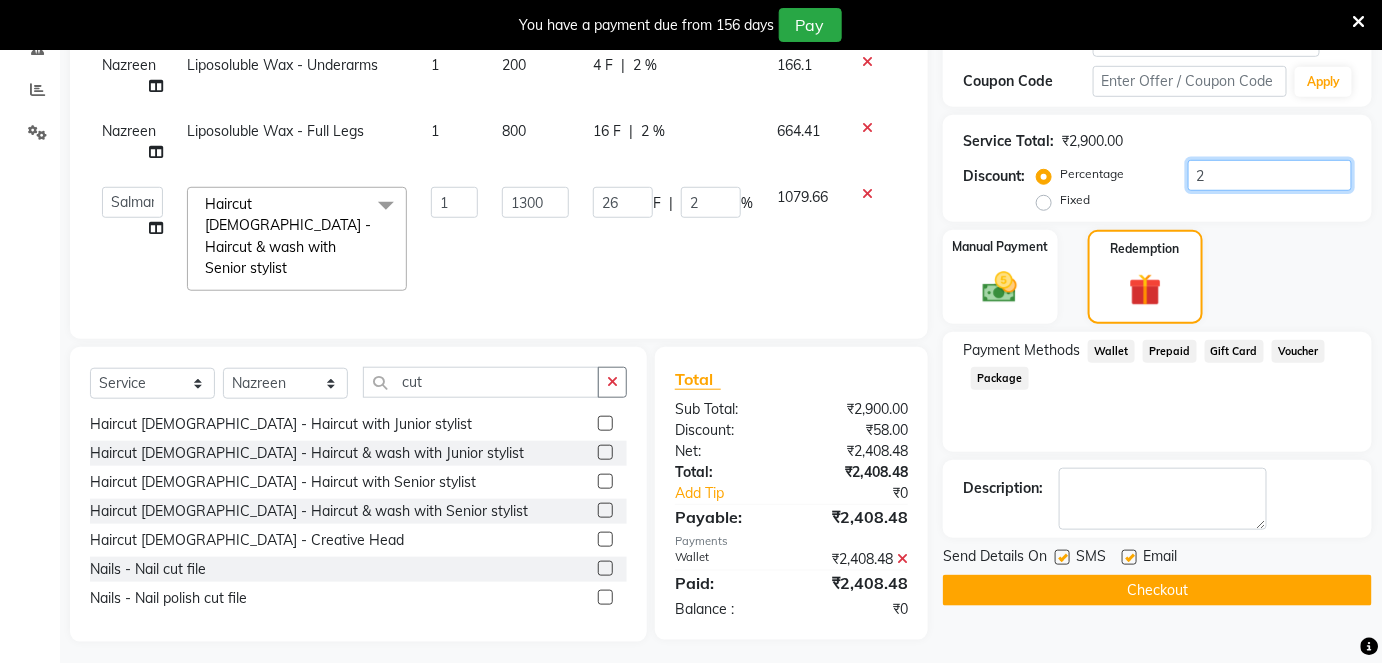 type on "20" 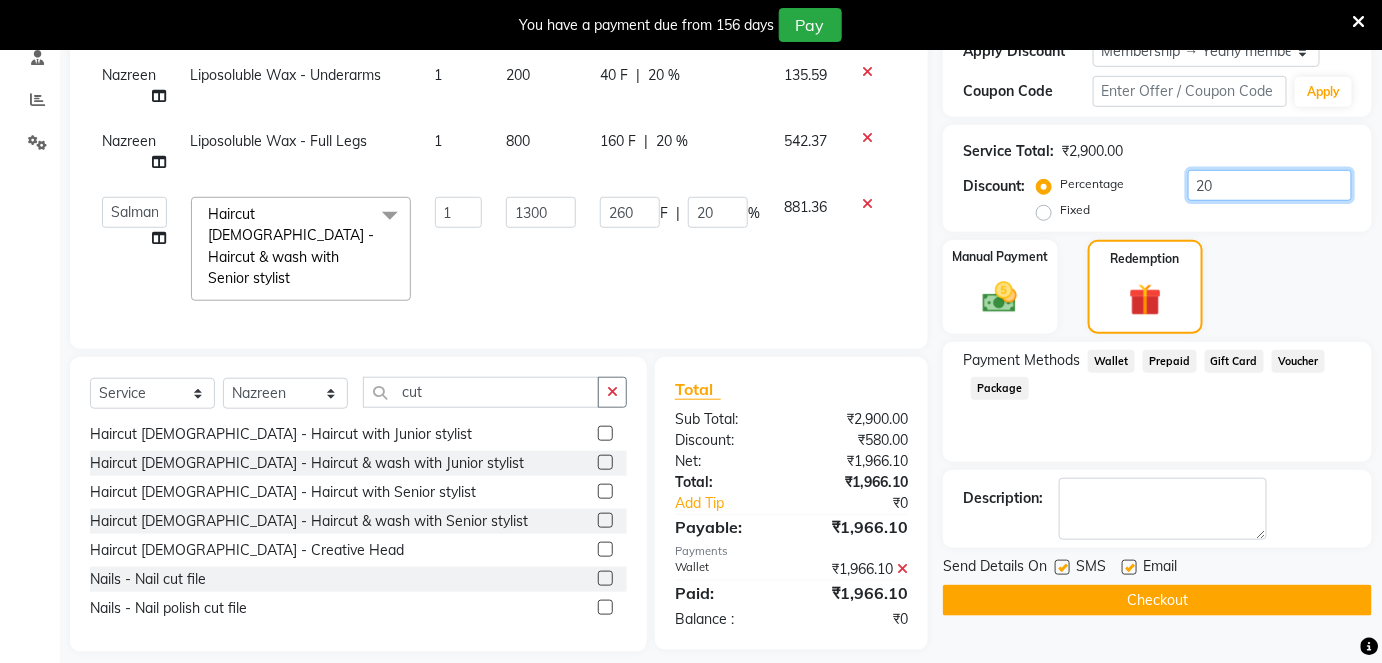 scroll, scrollTop: 402, scrollLeft: 0, axis: vertical 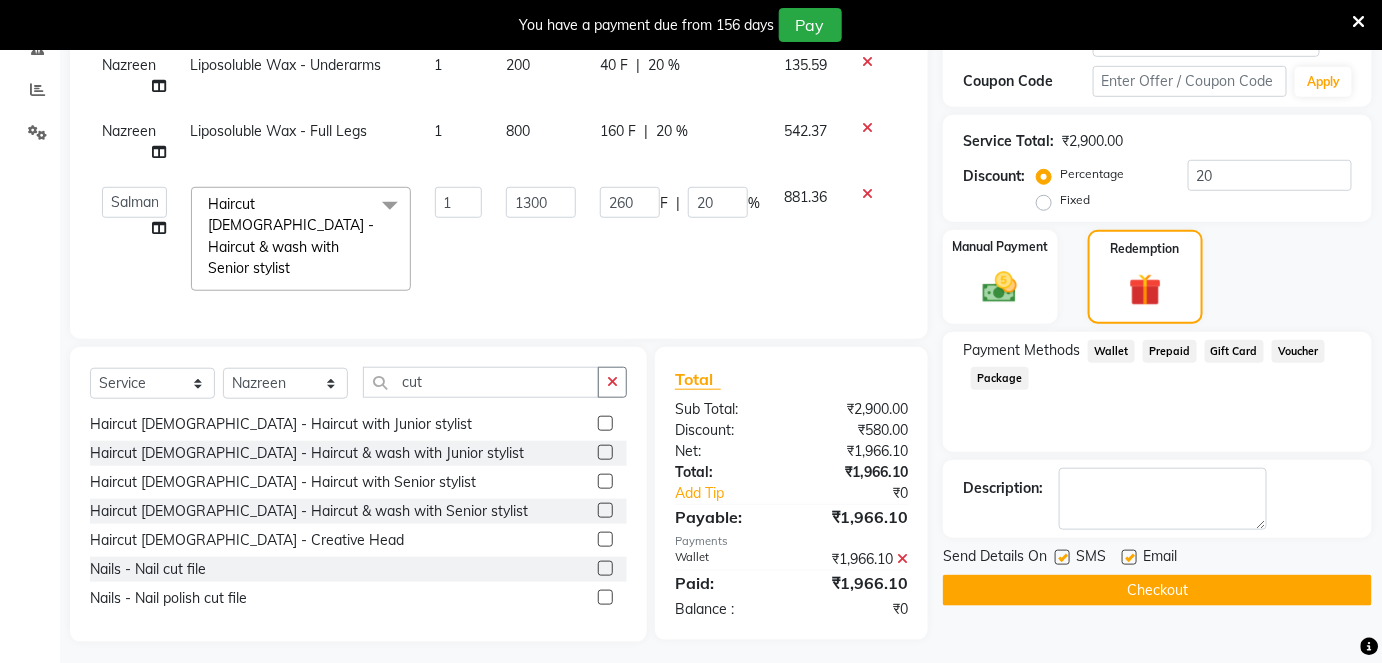 click 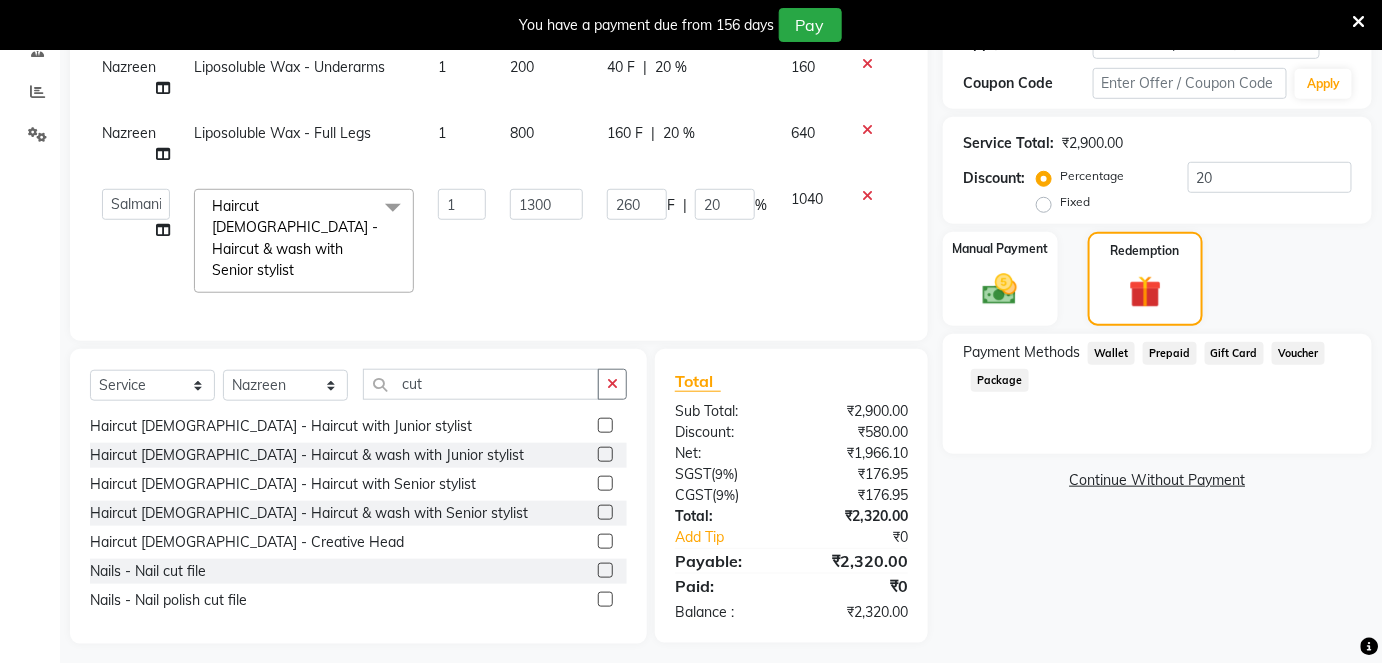 scroll, scrollTop: 402, scrollLeft: 0, axis: vertical 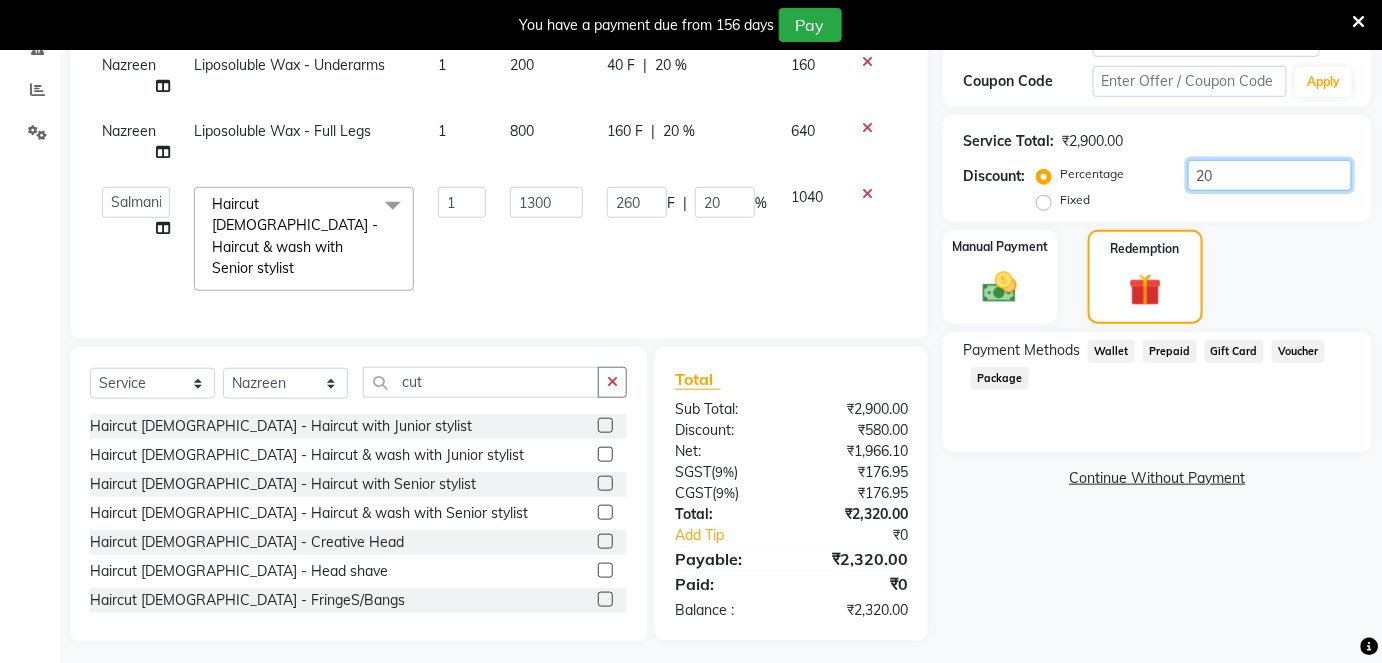 click on "20" 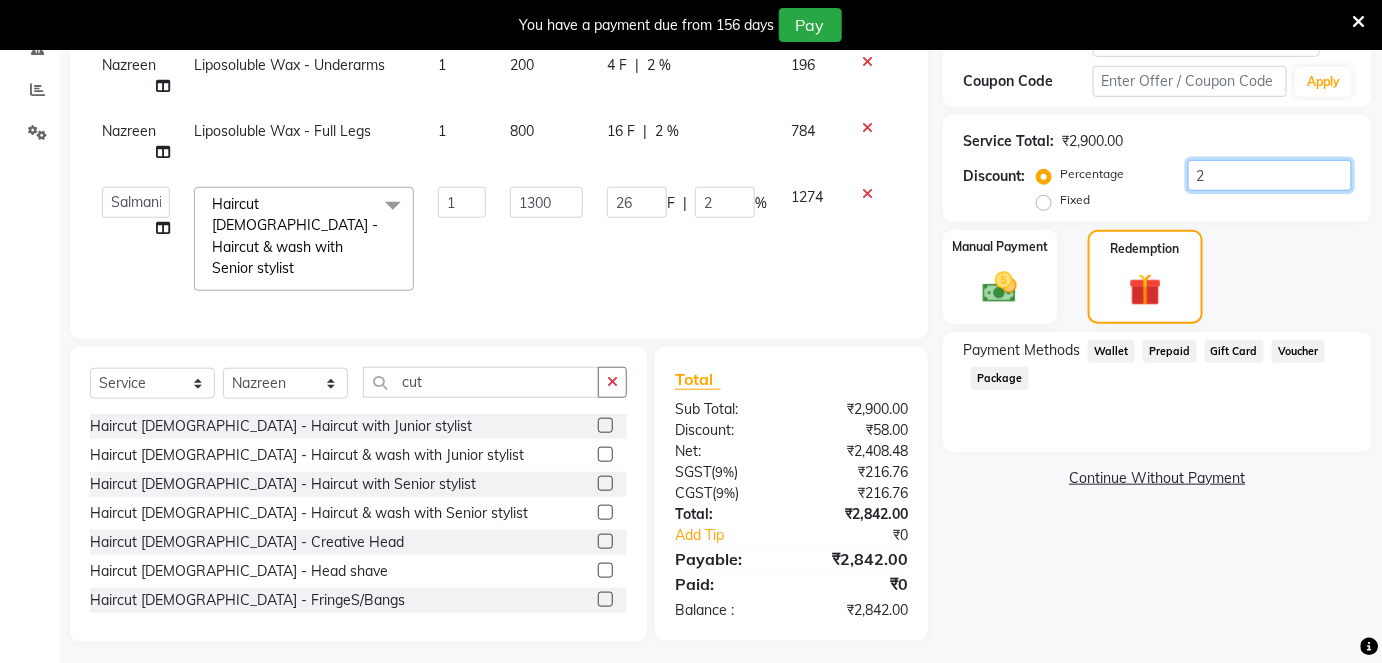type 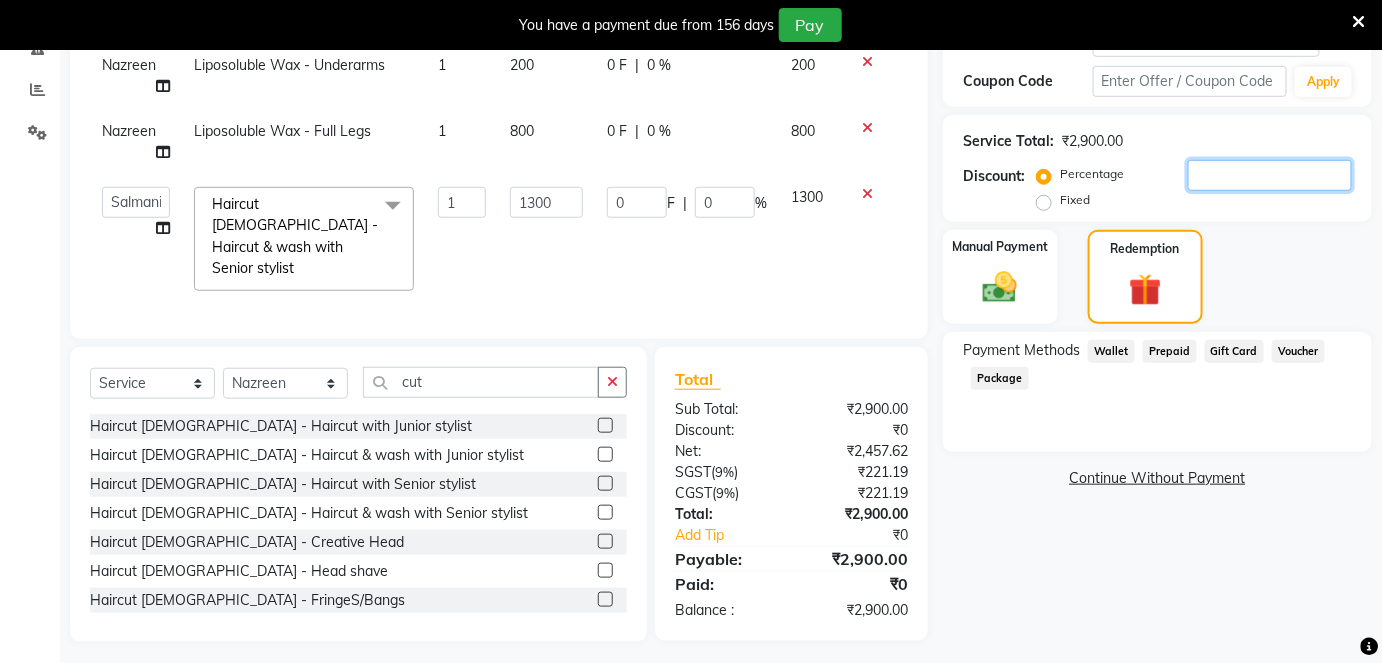 type 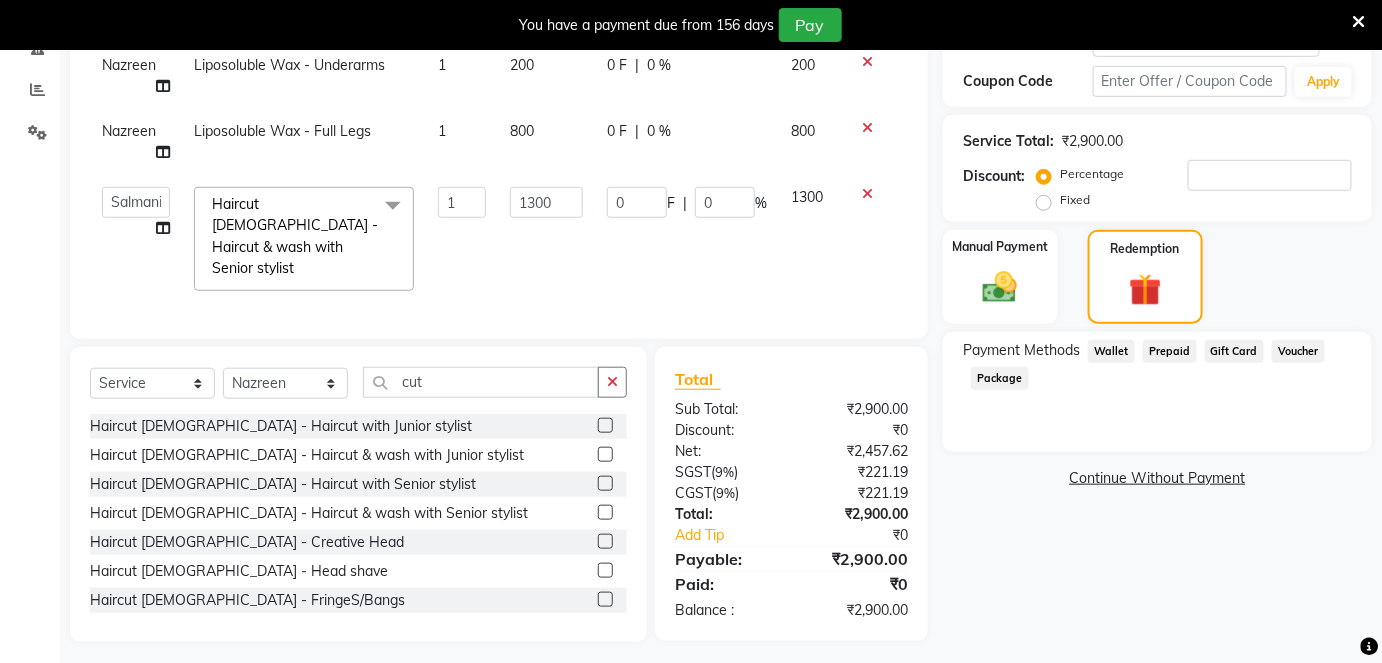 click on "Wallet" 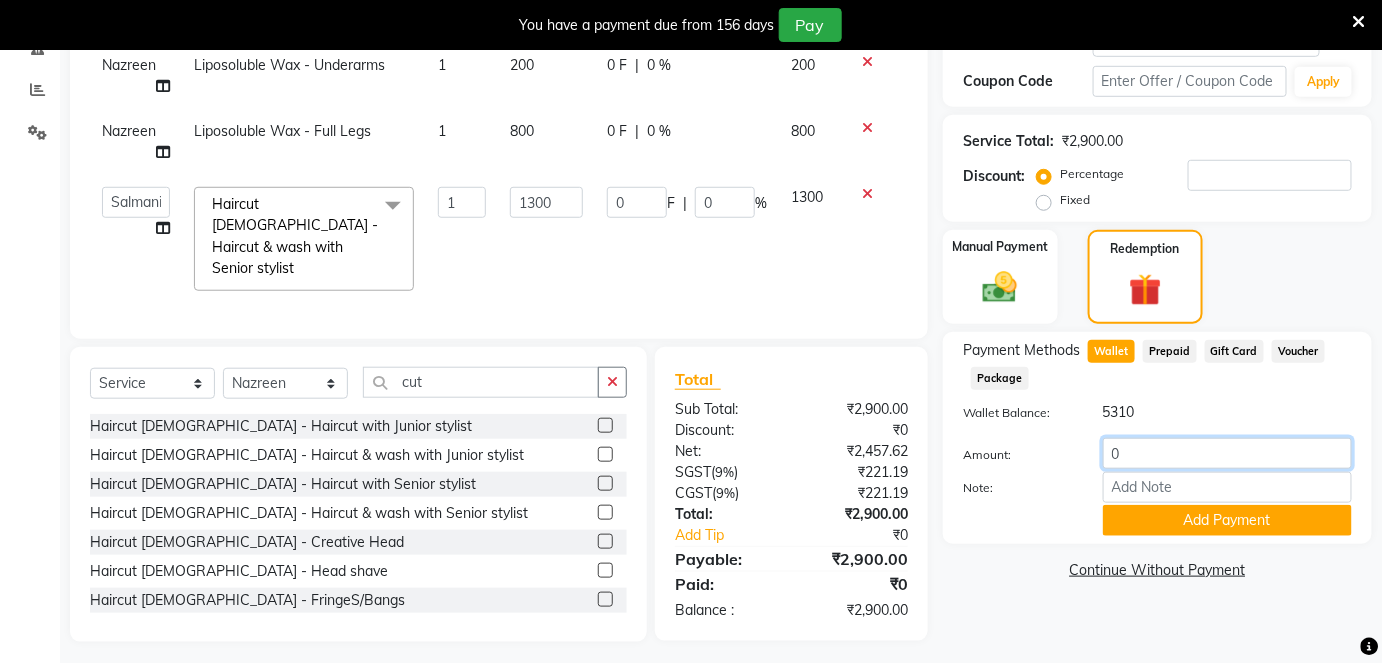 click on "0" 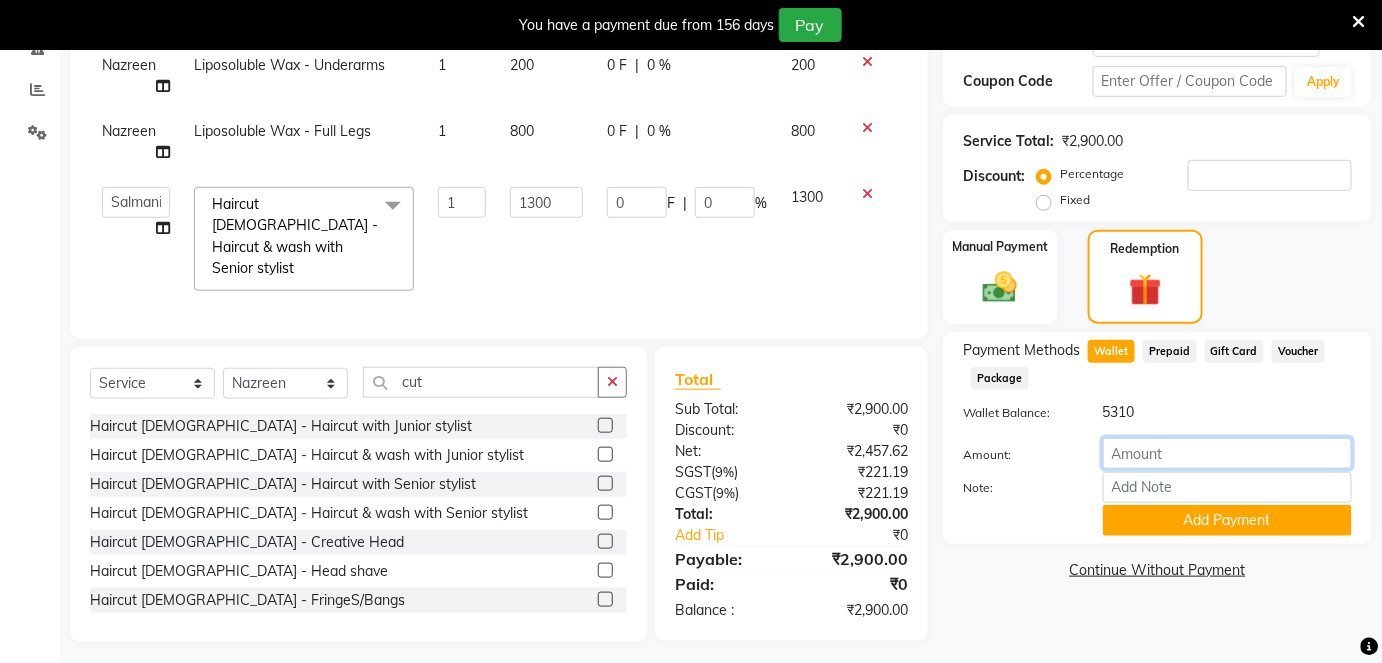 type on "2" 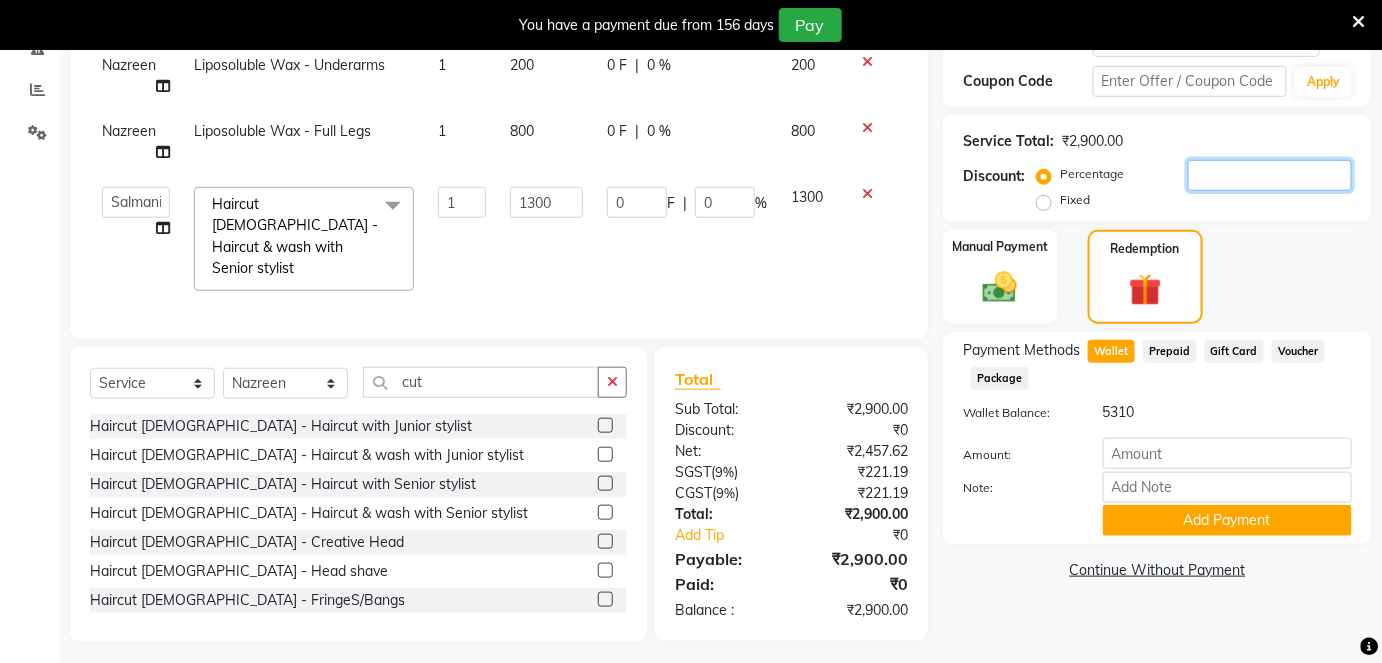click 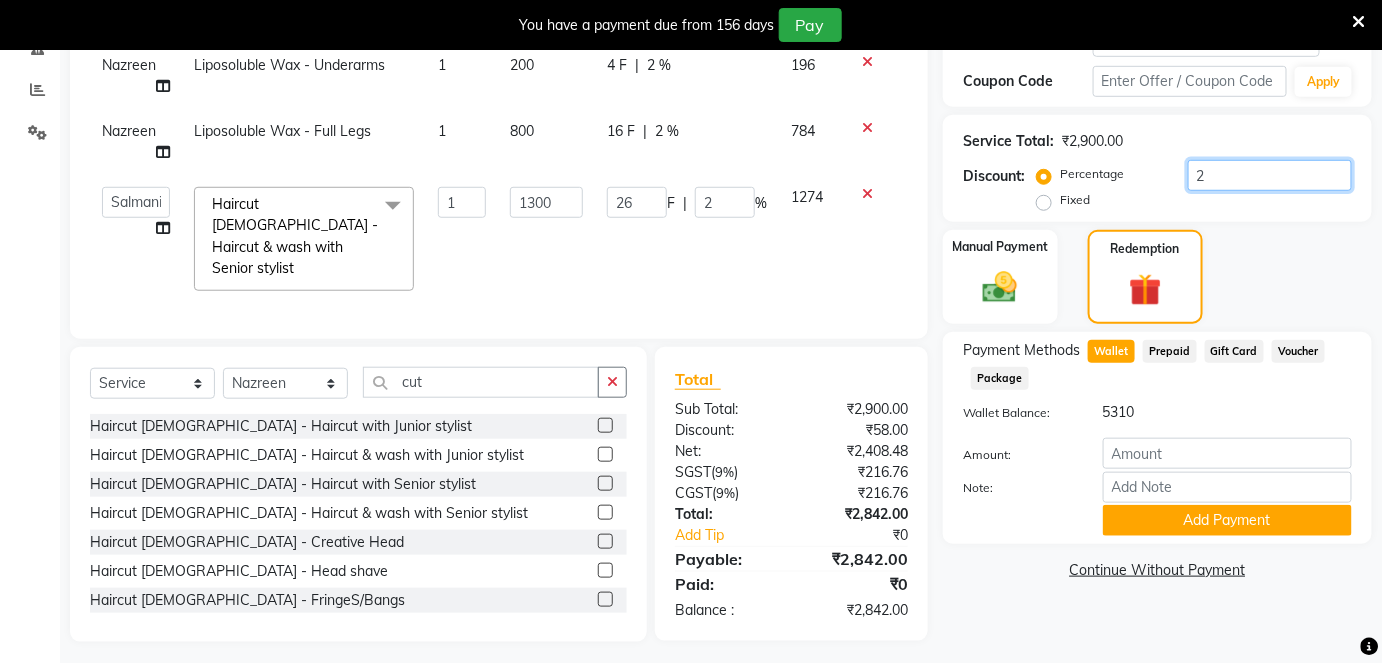 type on "20" 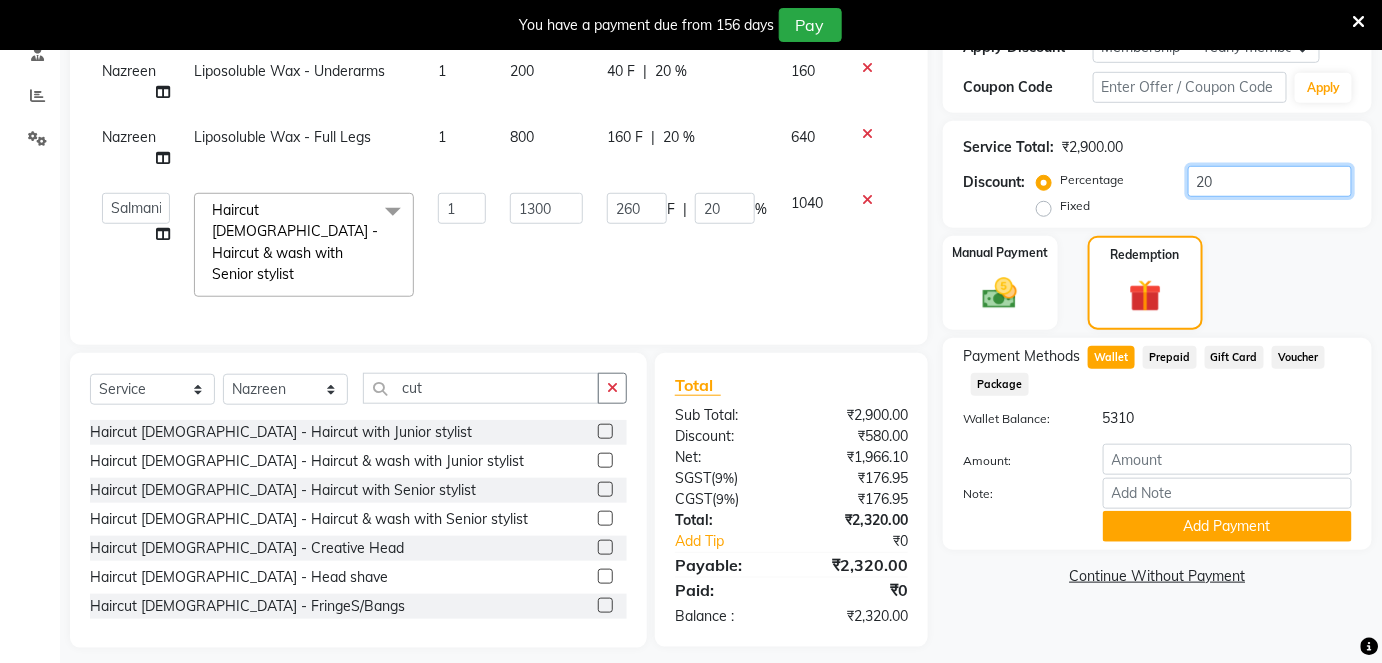 scroll, scrollTop: 402, scrollLeft: 0, axis: vertical 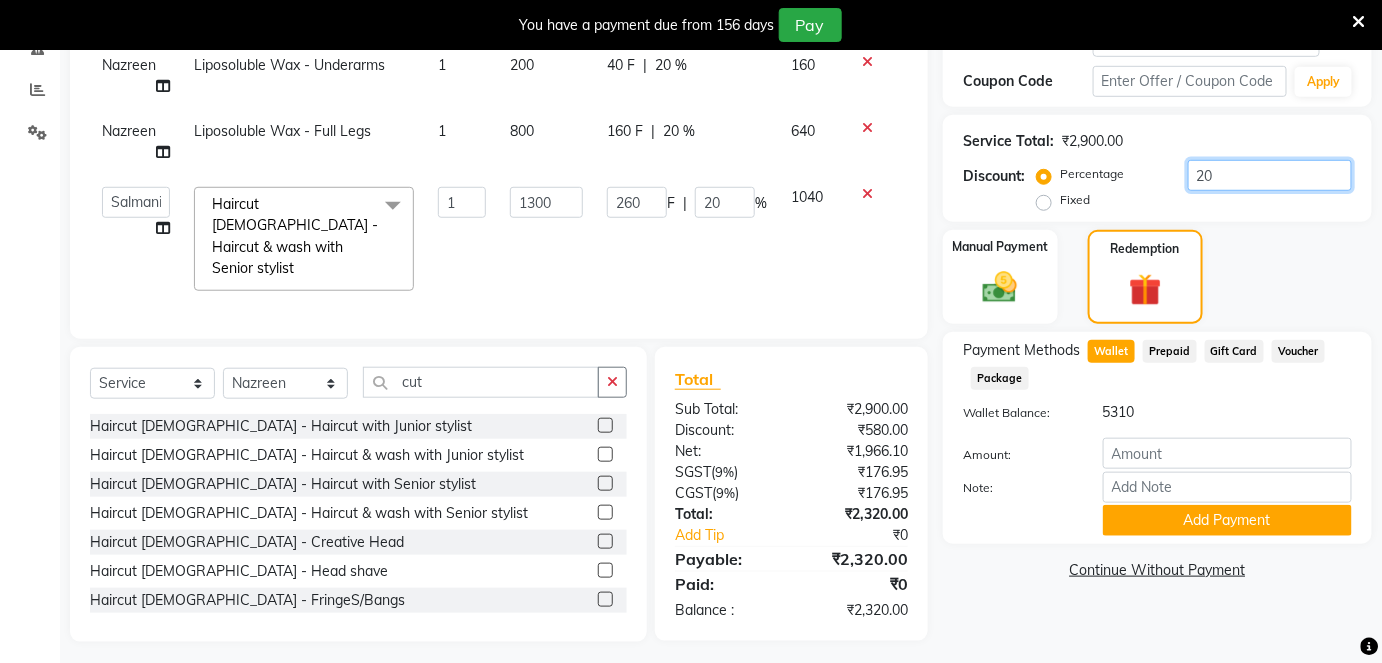 type on "20" 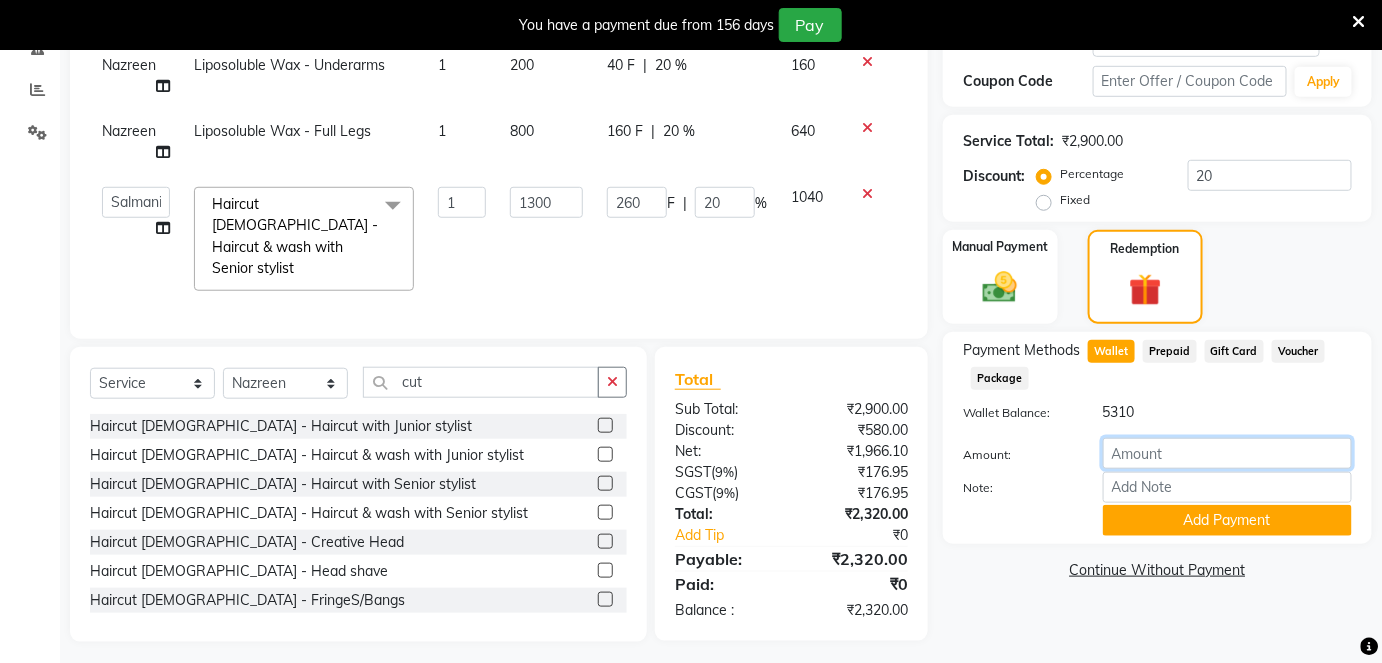 click 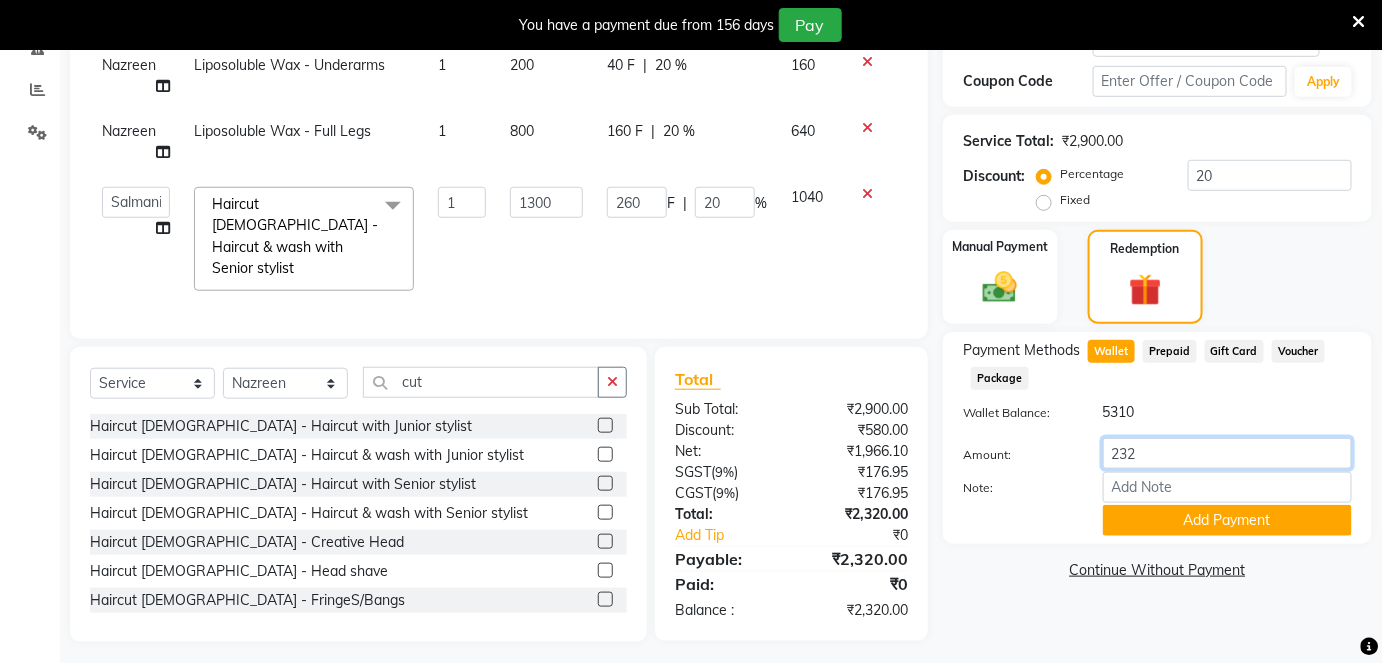 type on "2320" 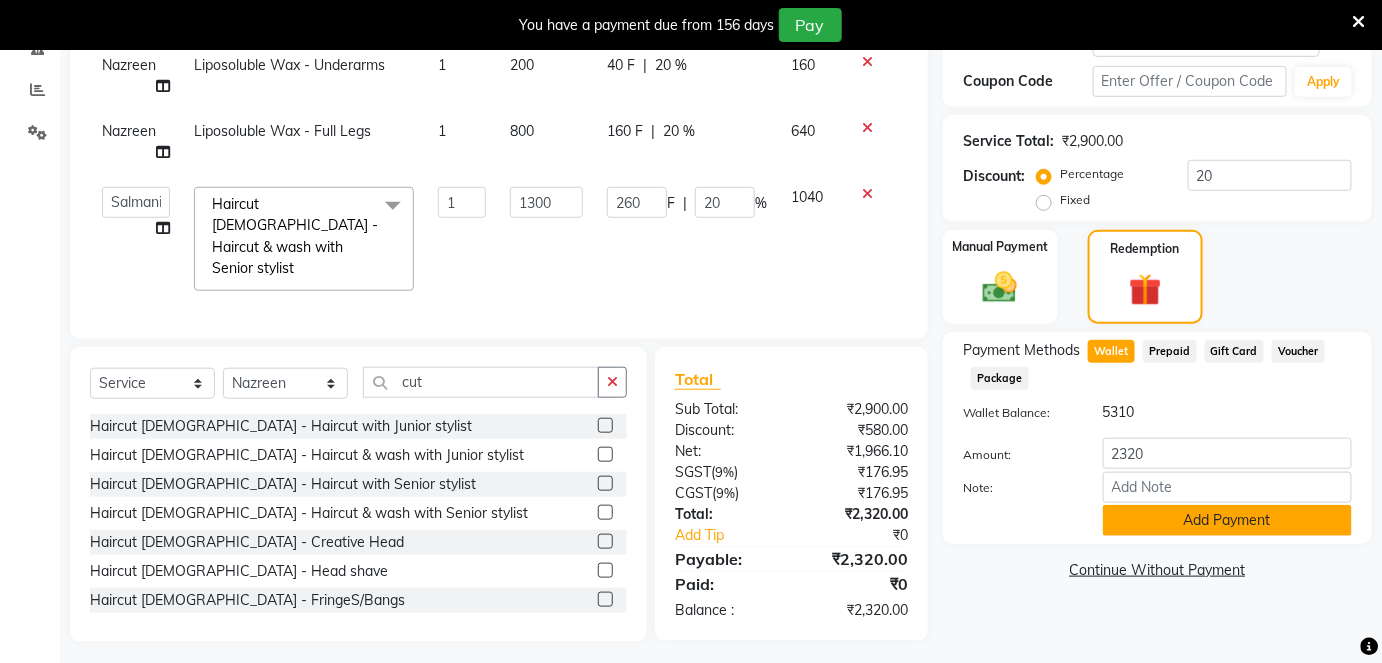 click on "Add Payment" 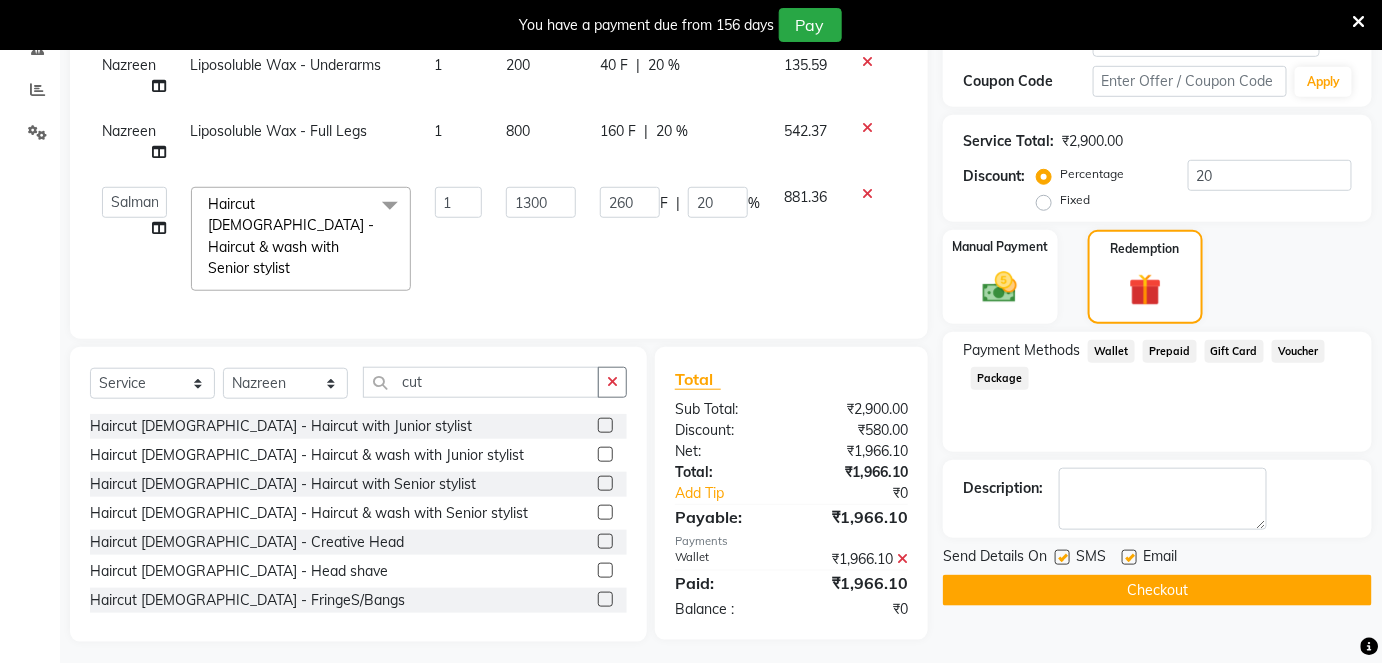click 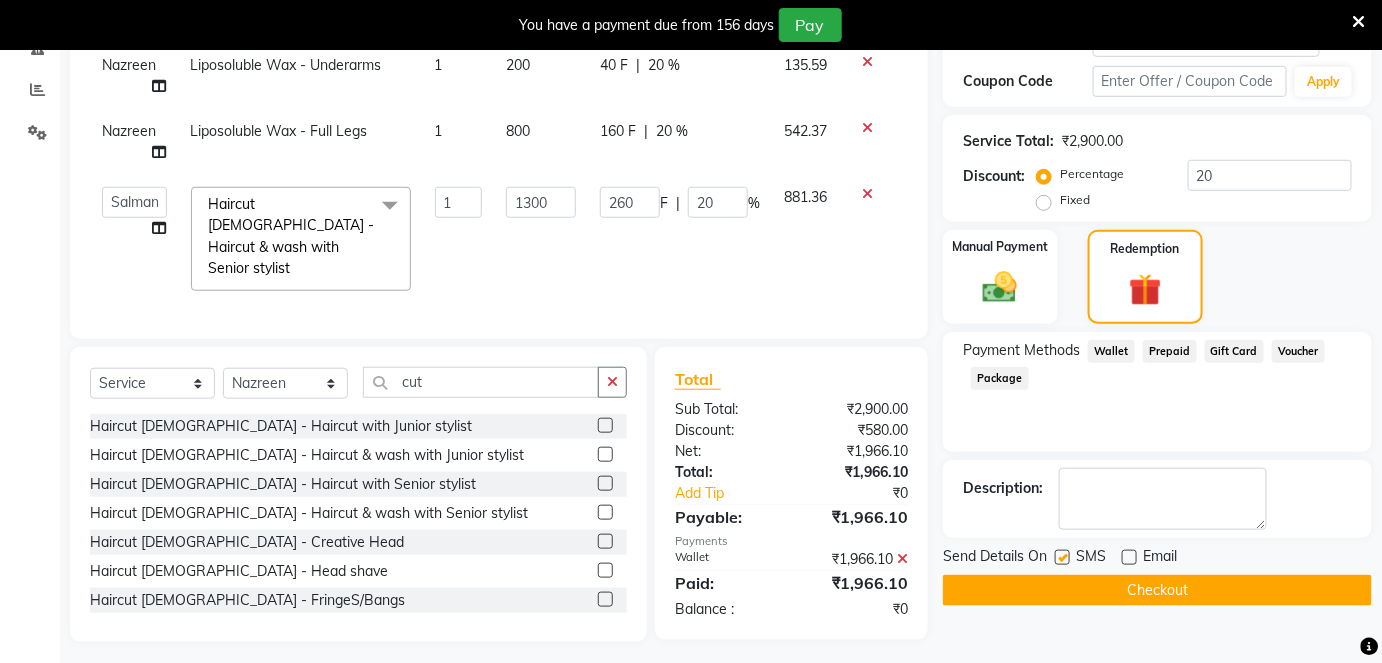 click 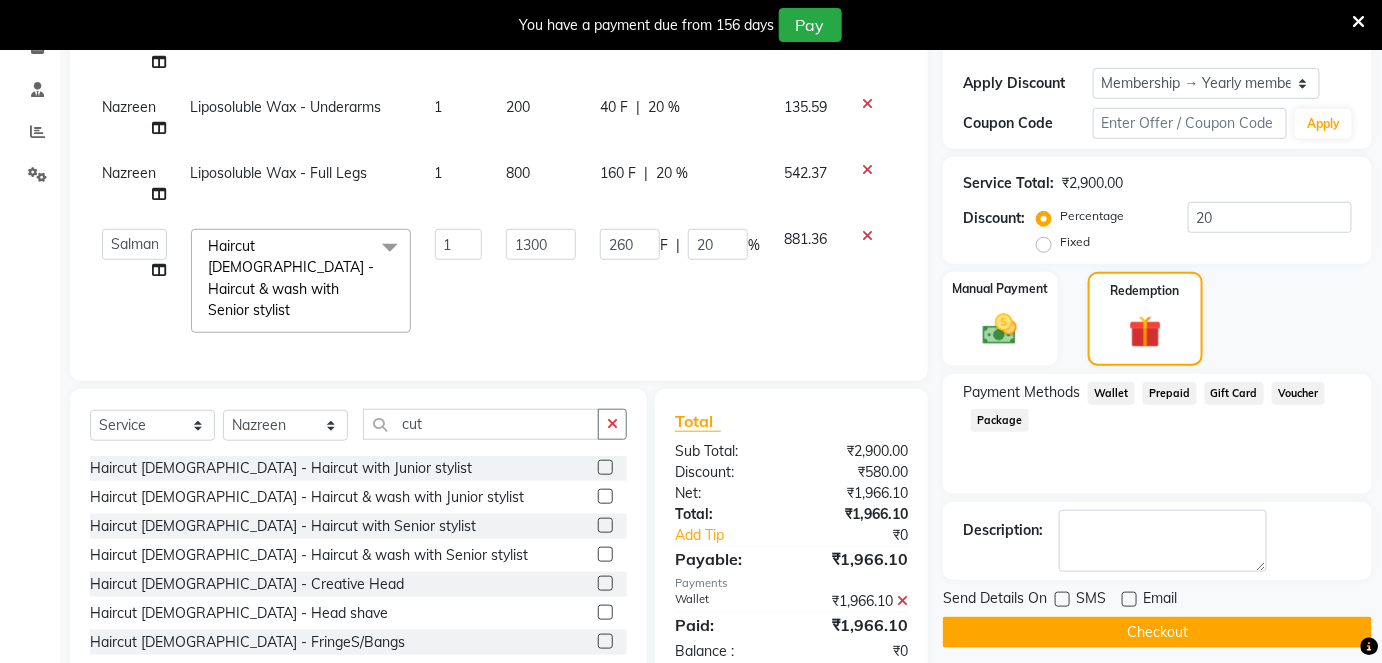 scroll, scrollTop: 220, scrollLeft: 0, axis: vertical 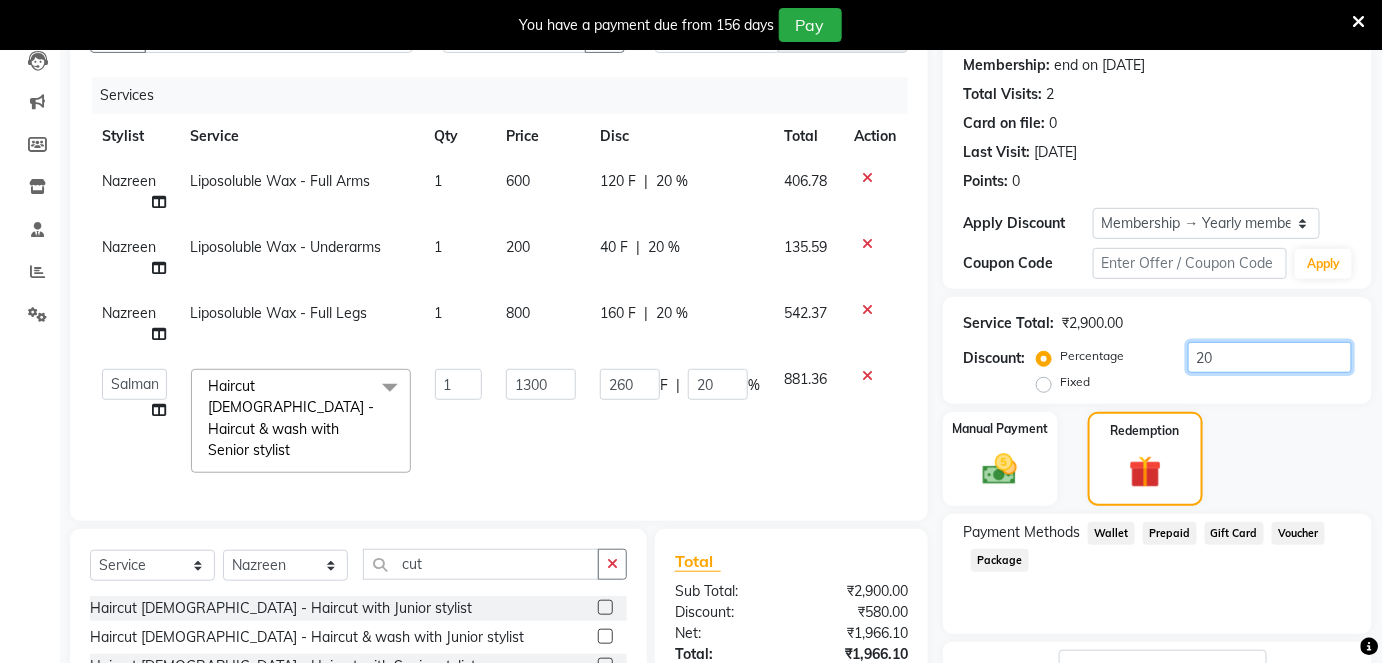 click on "20" 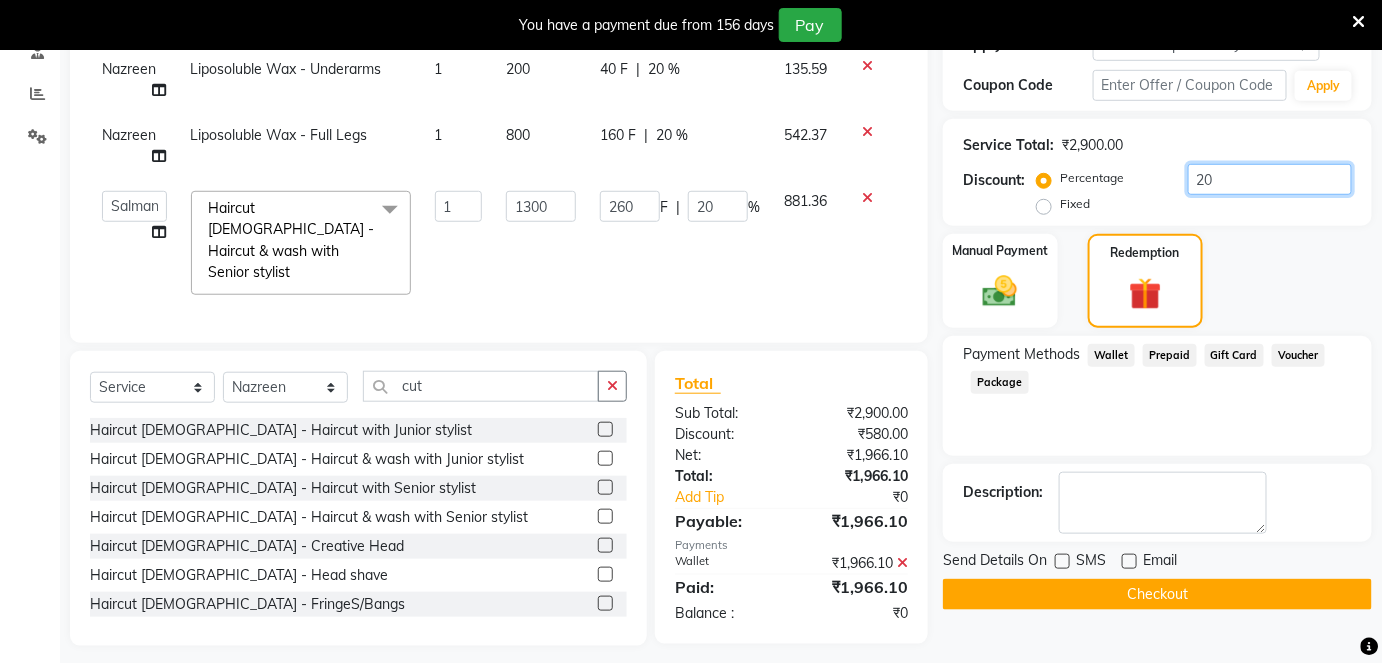 scroll, scrollTop: 402, scrollLeft: 0, axis: vertical 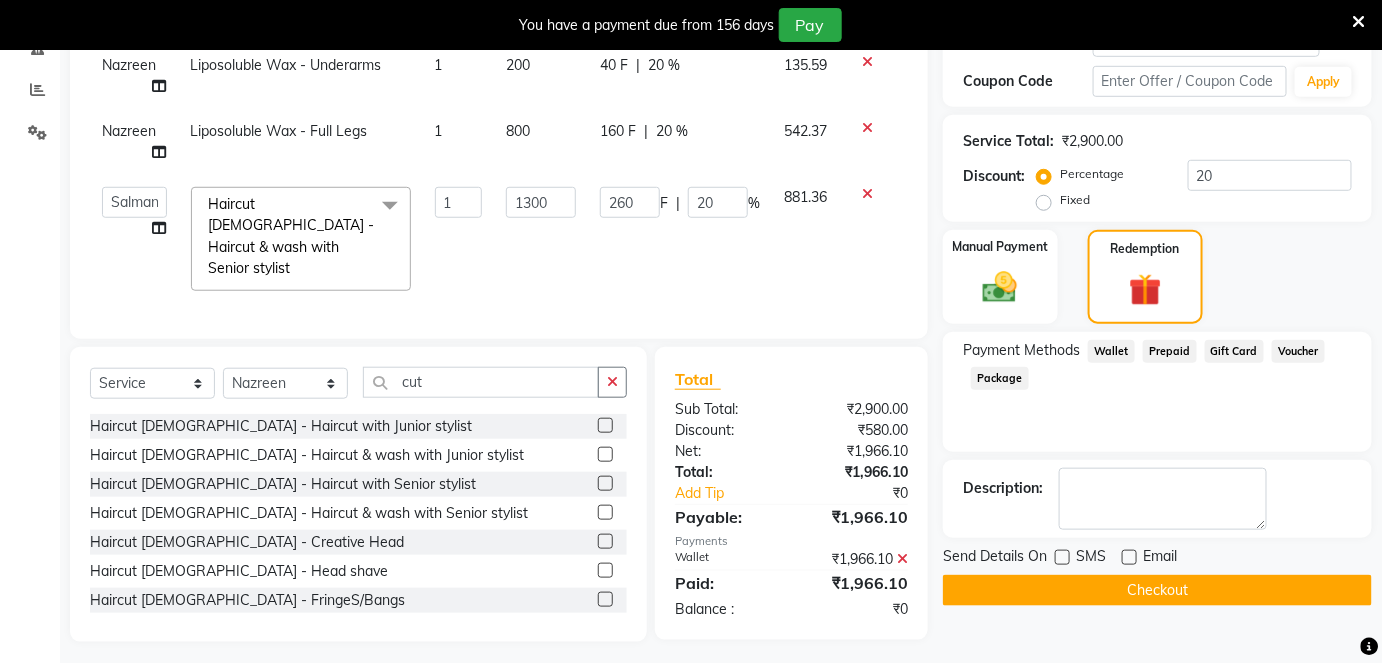 click 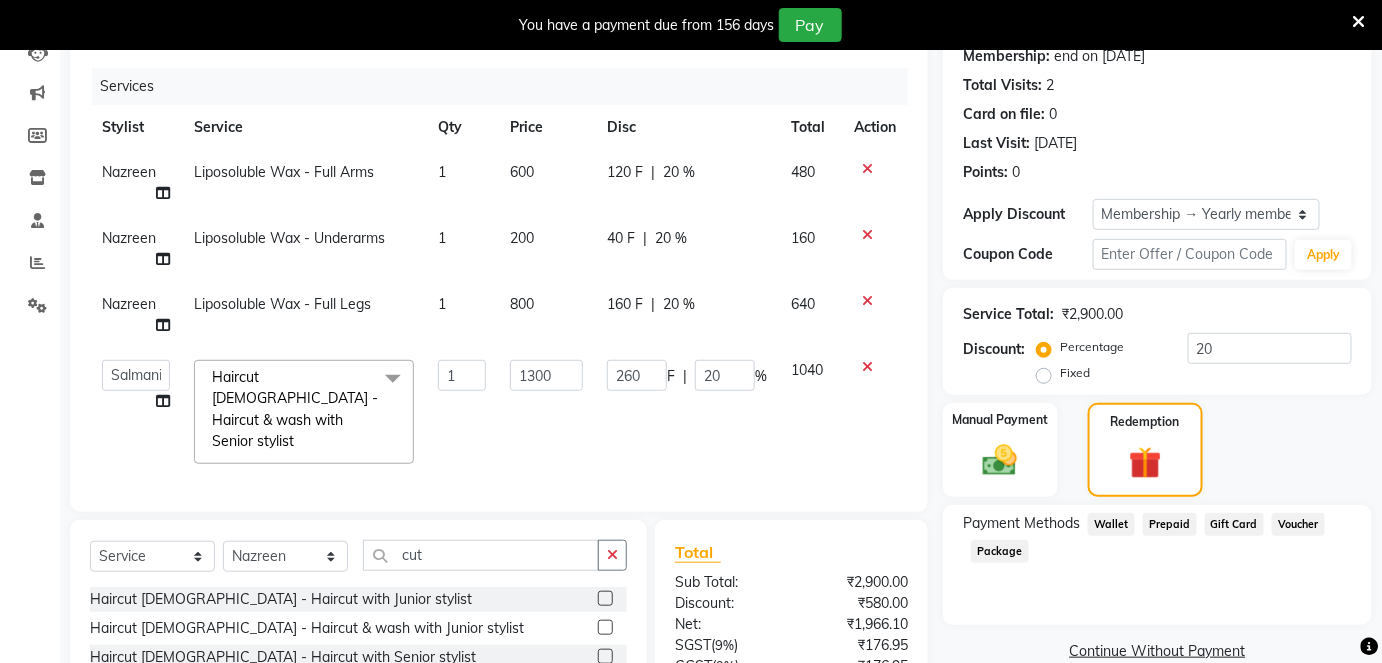 scroll, scrollTop: 220, scrollLeft: 0, axis: vertical 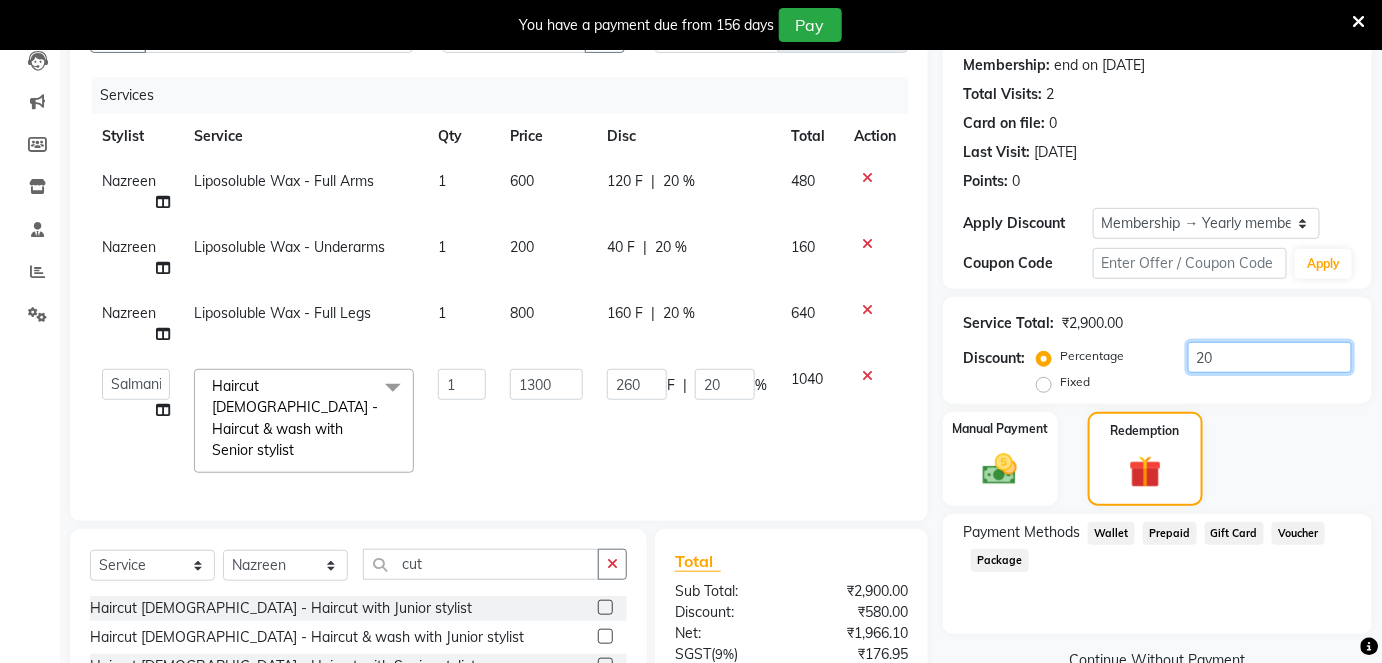 click on "20" 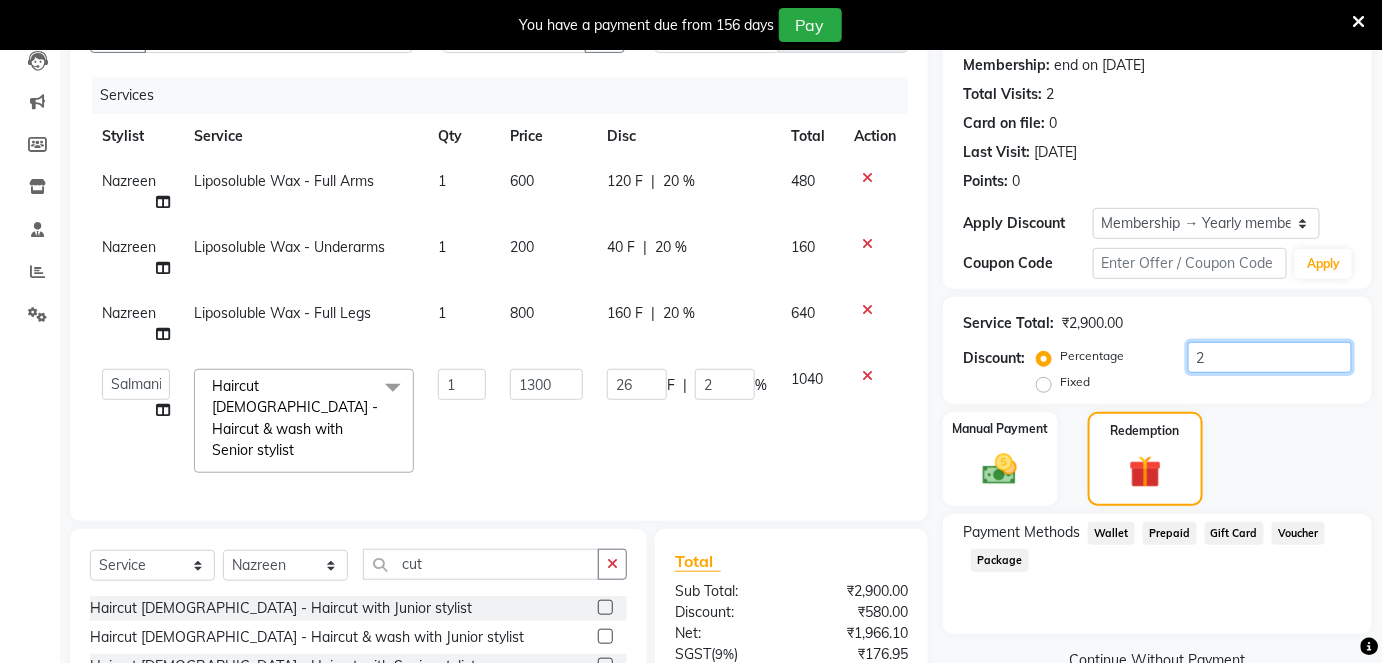type 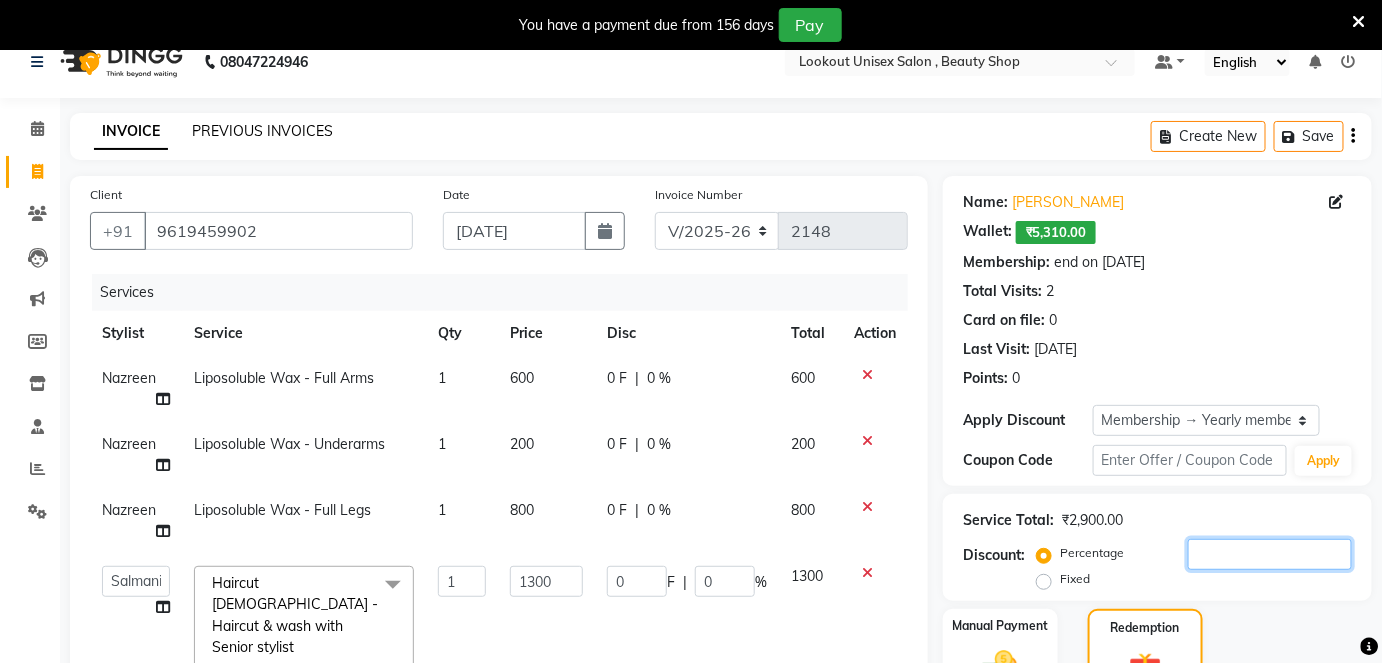 scroll, scrollTop: 0, scrollLeft: 0, axis: both 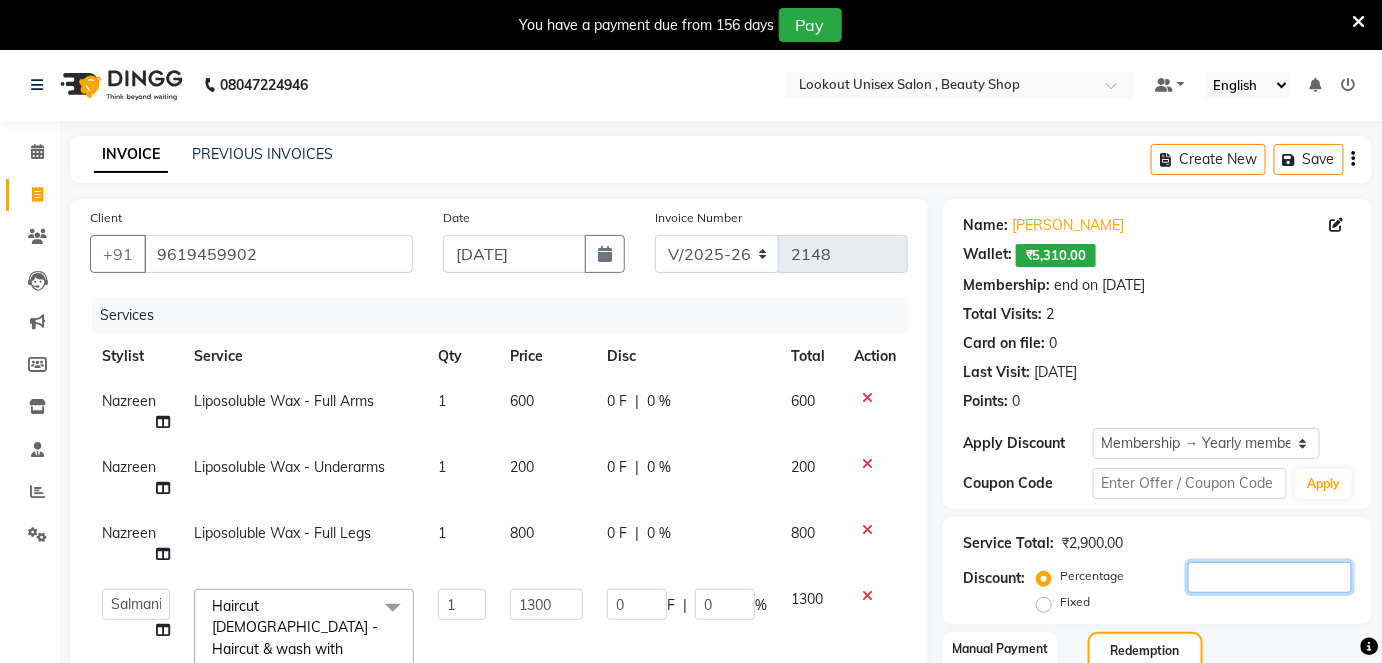 type 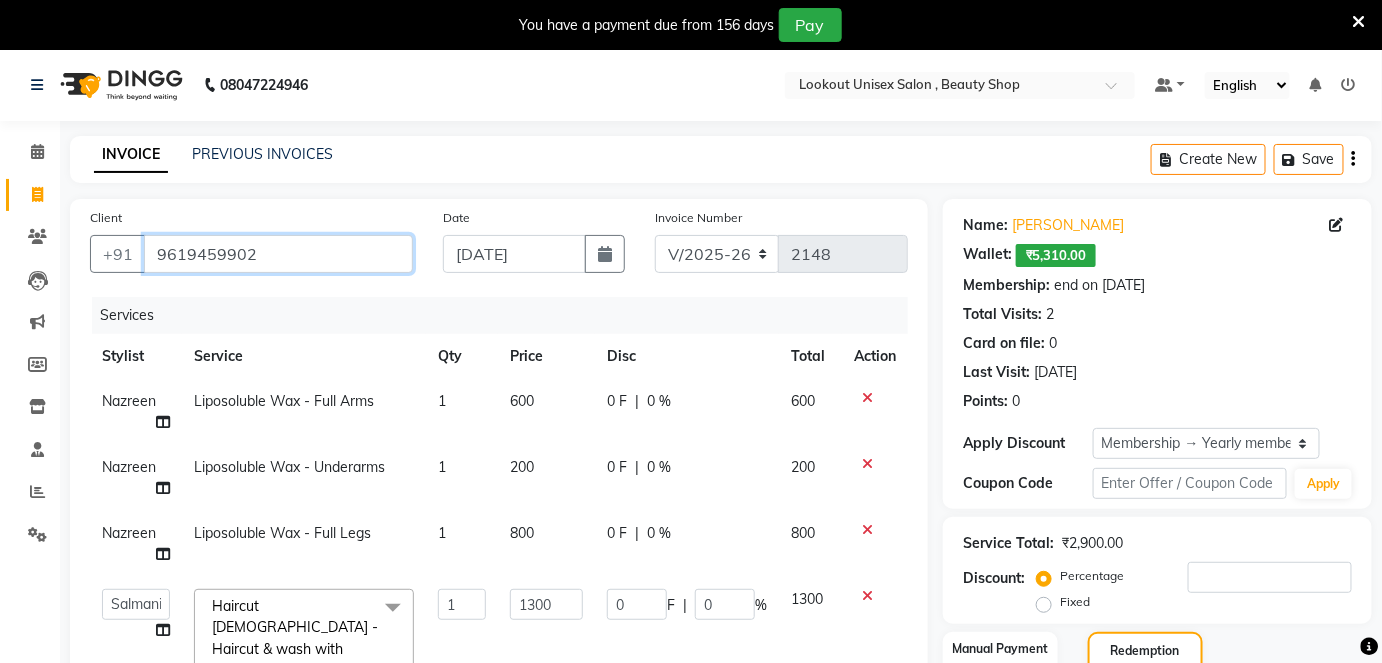 drag, startPoint x: 150, startPoint y: 251, endPoint x: 255, endPoint y: 254, distance: 105.04285 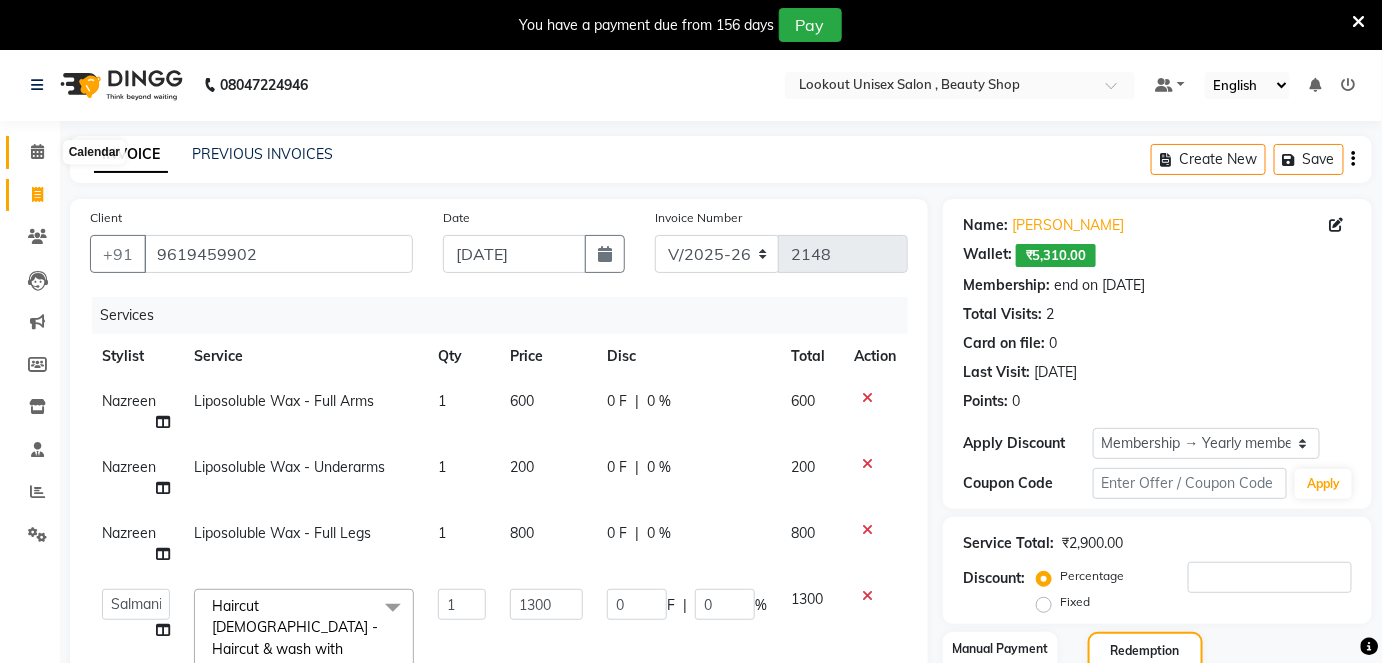 click 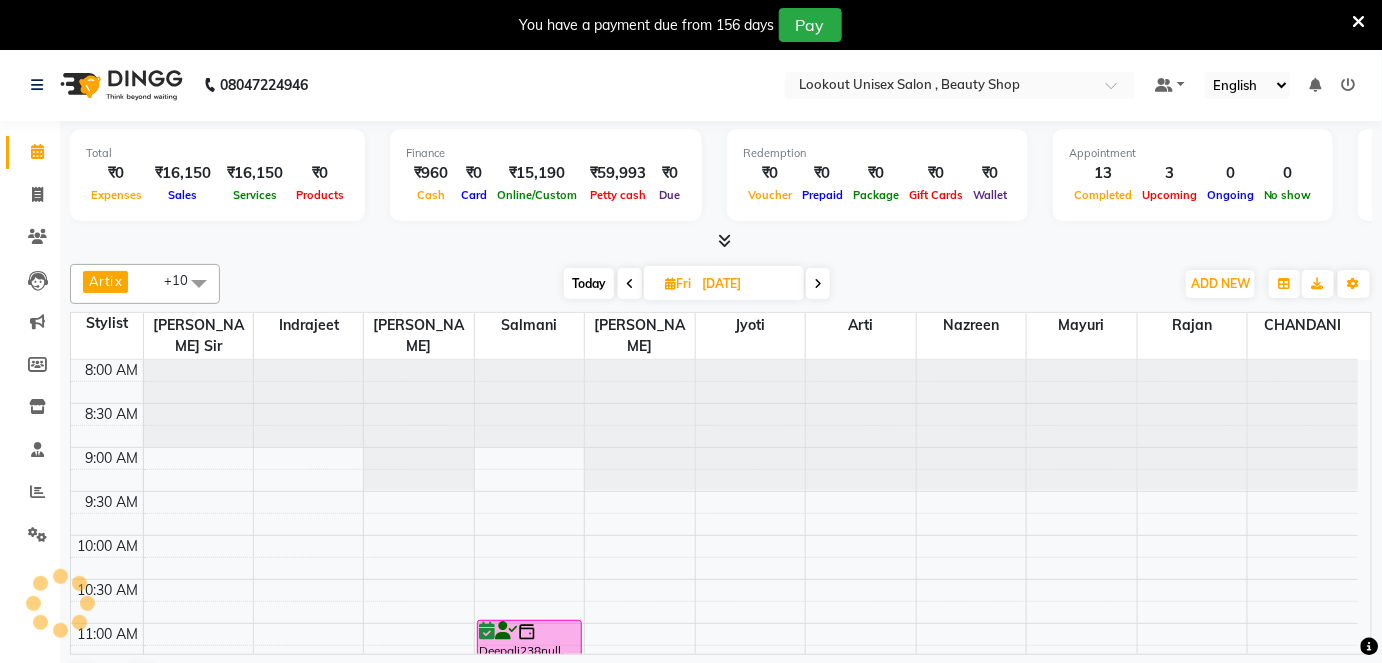 scroll, scrollTop: 0, scrollLeft: 0, axis: both 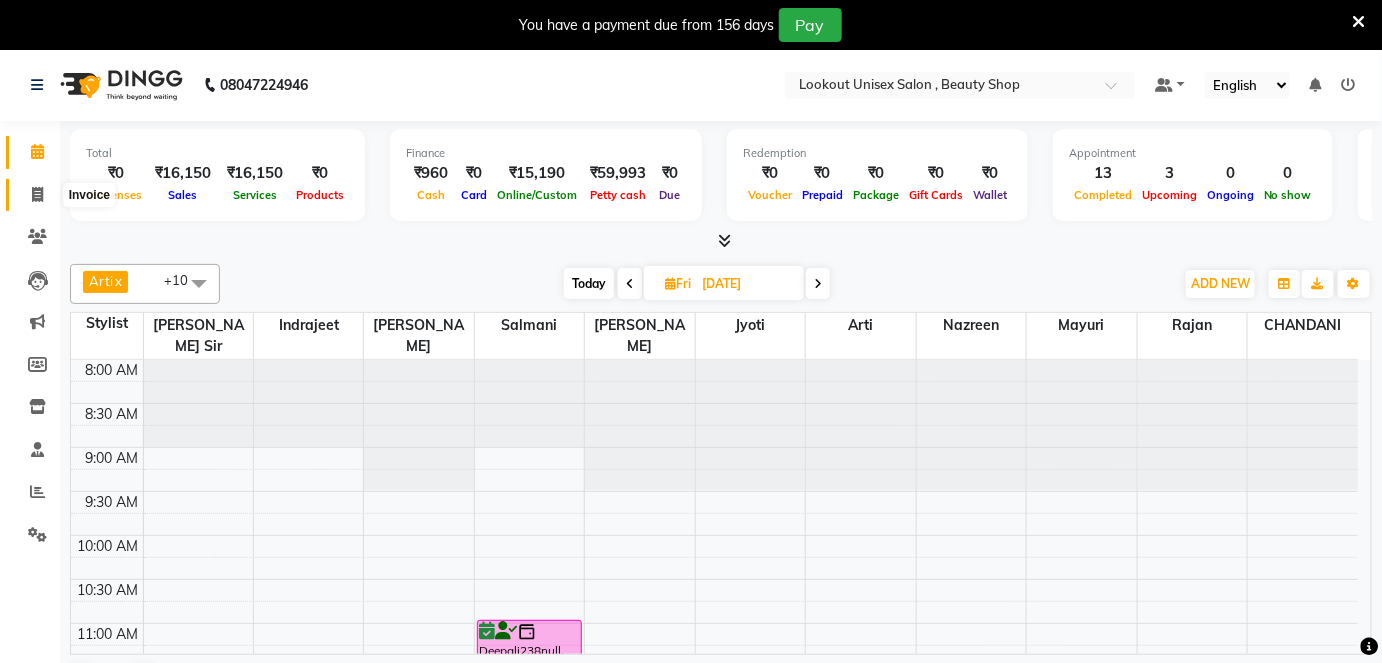 click 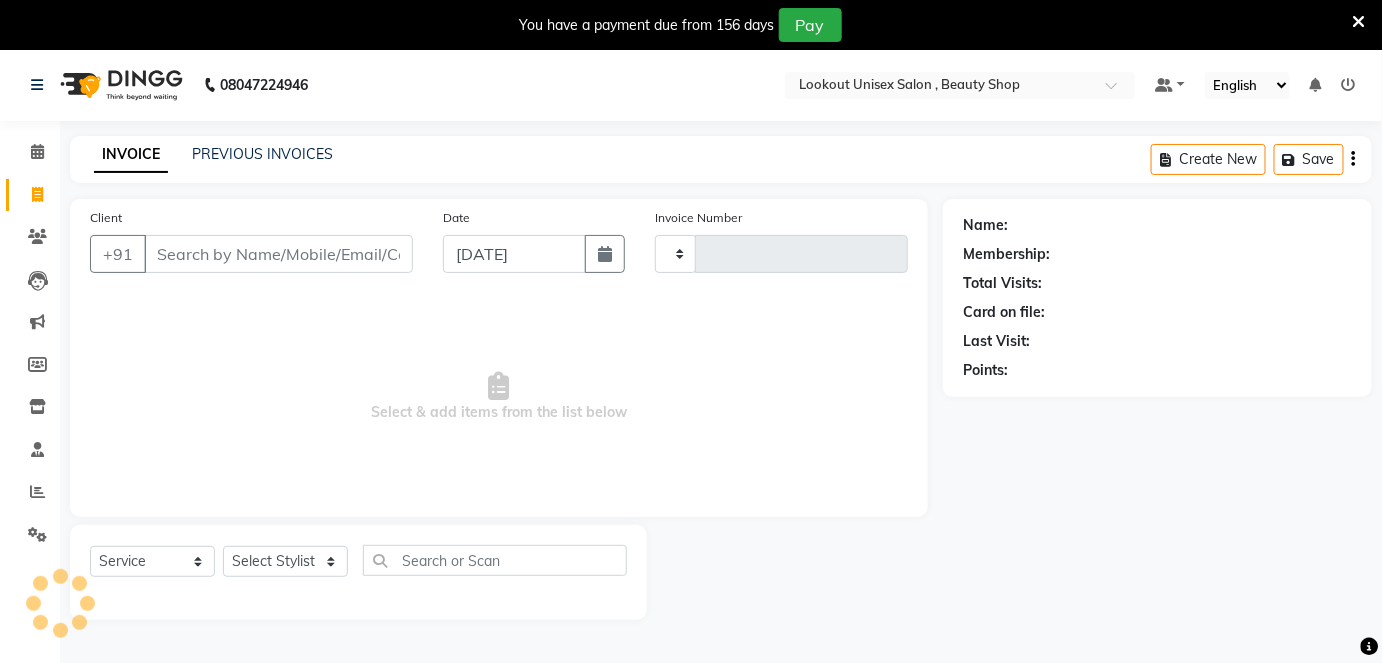 type on "2151" 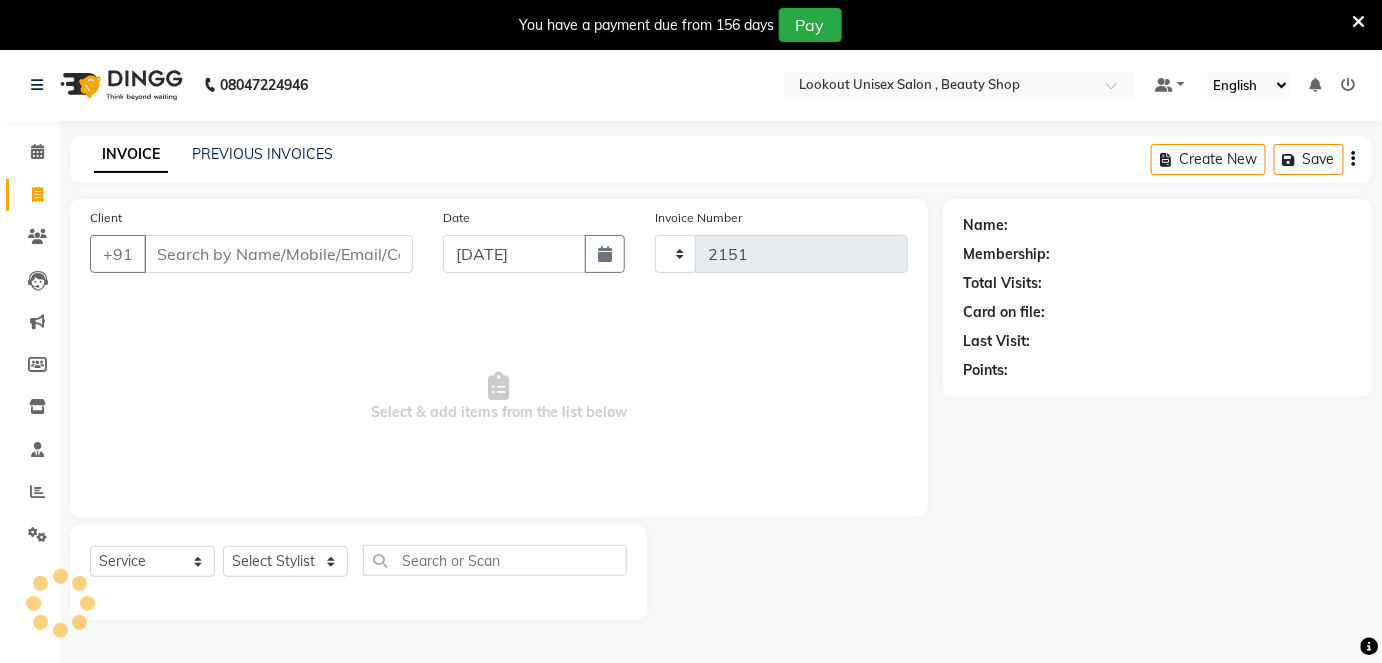 select on "7658" 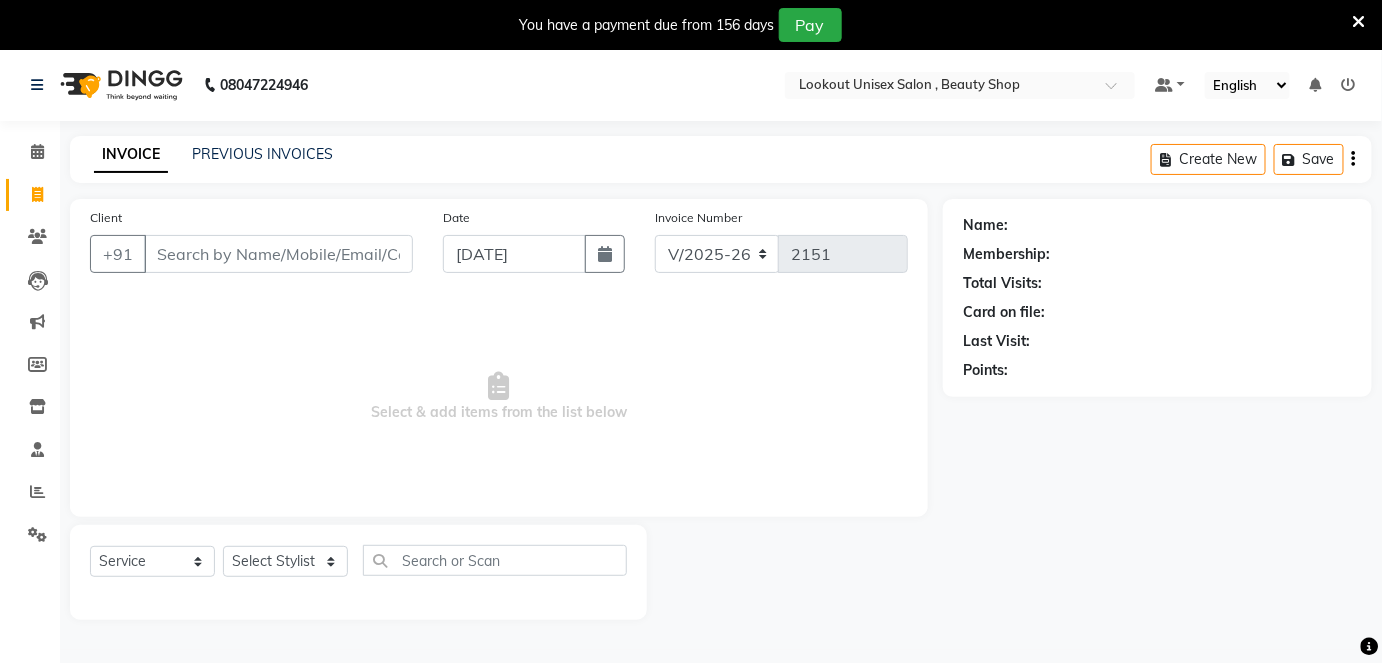click on "Client" at bounding box center [278, 254] 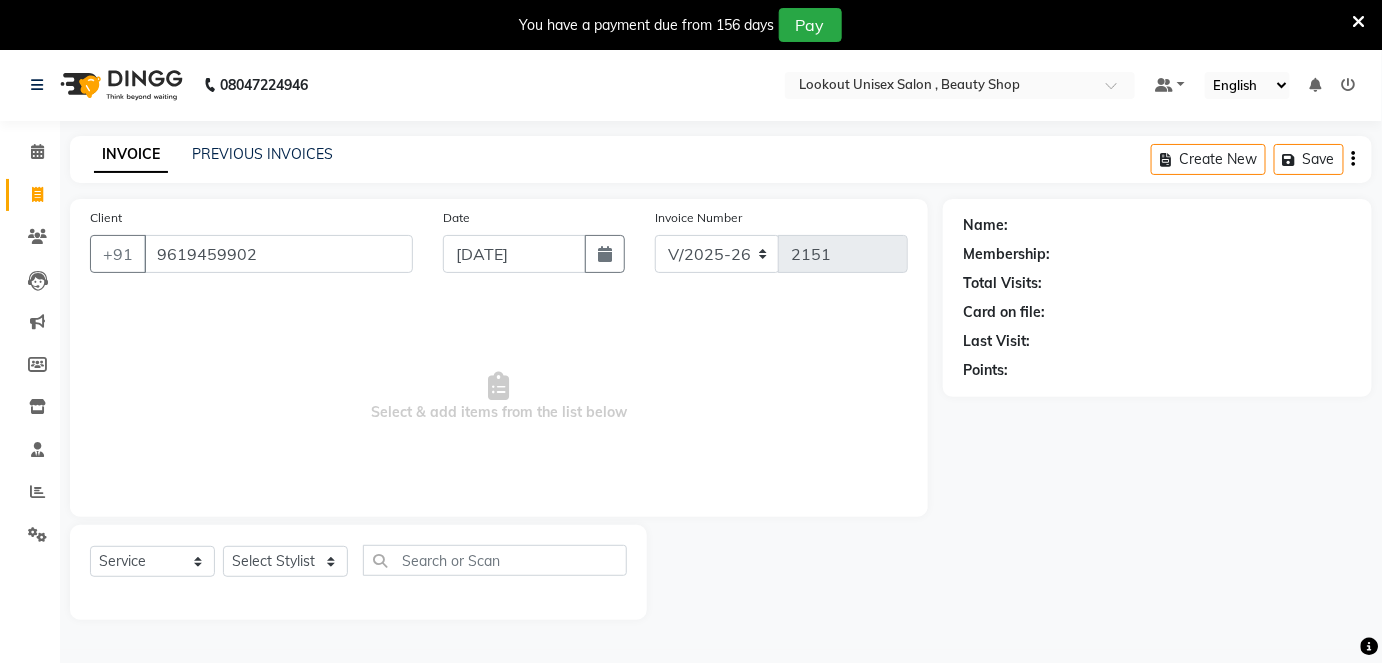 type on "9619459902" 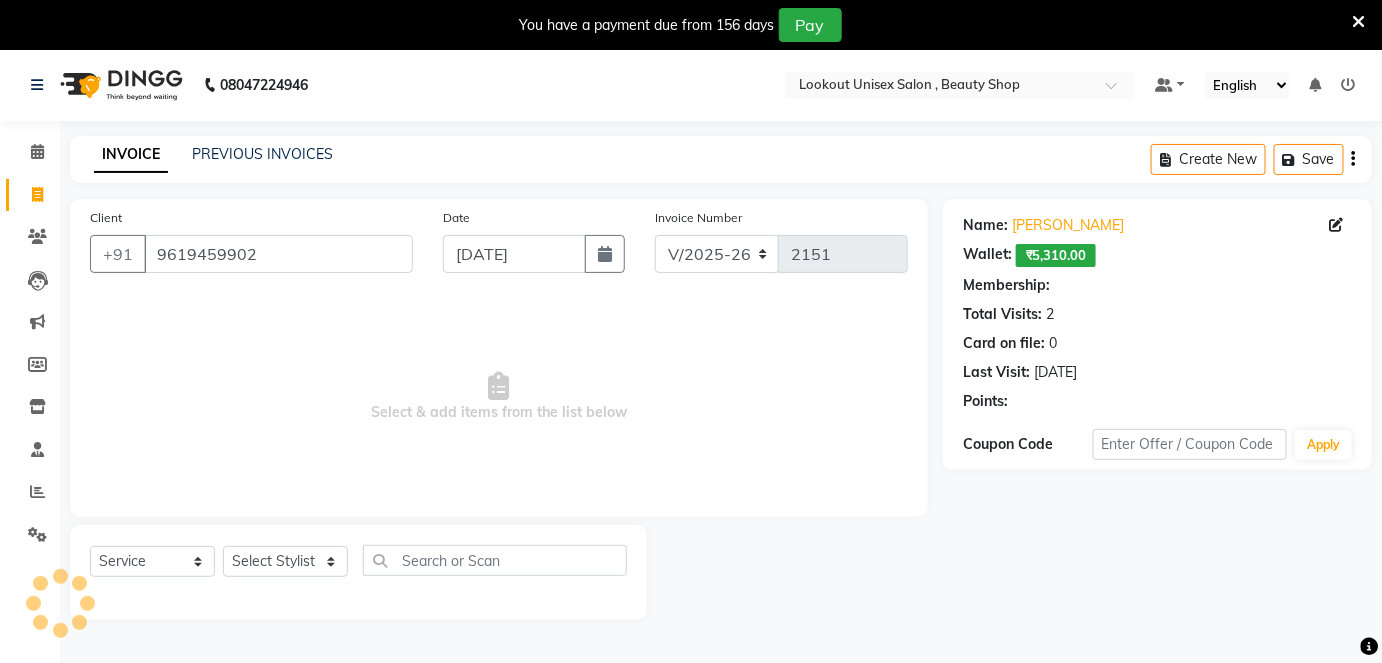 select on "1: Object" 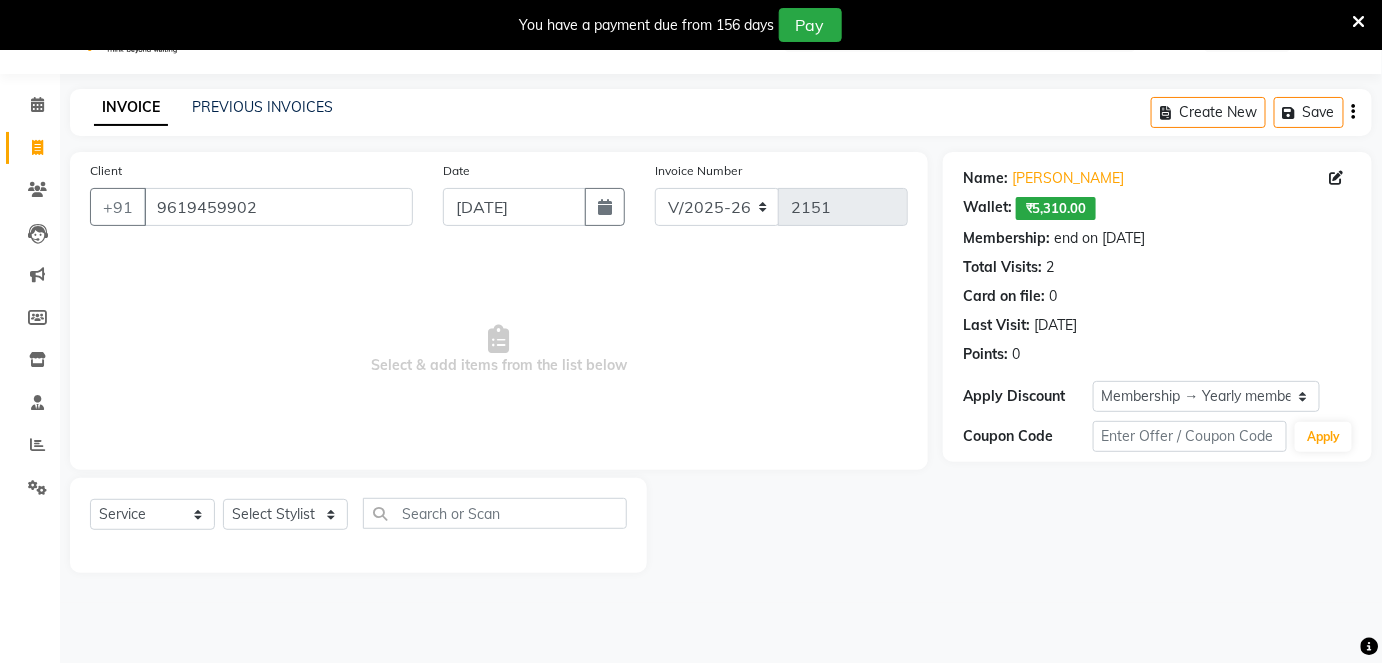 scroll, scrollTop: 48, scrollLeft: 0, axis: vertical 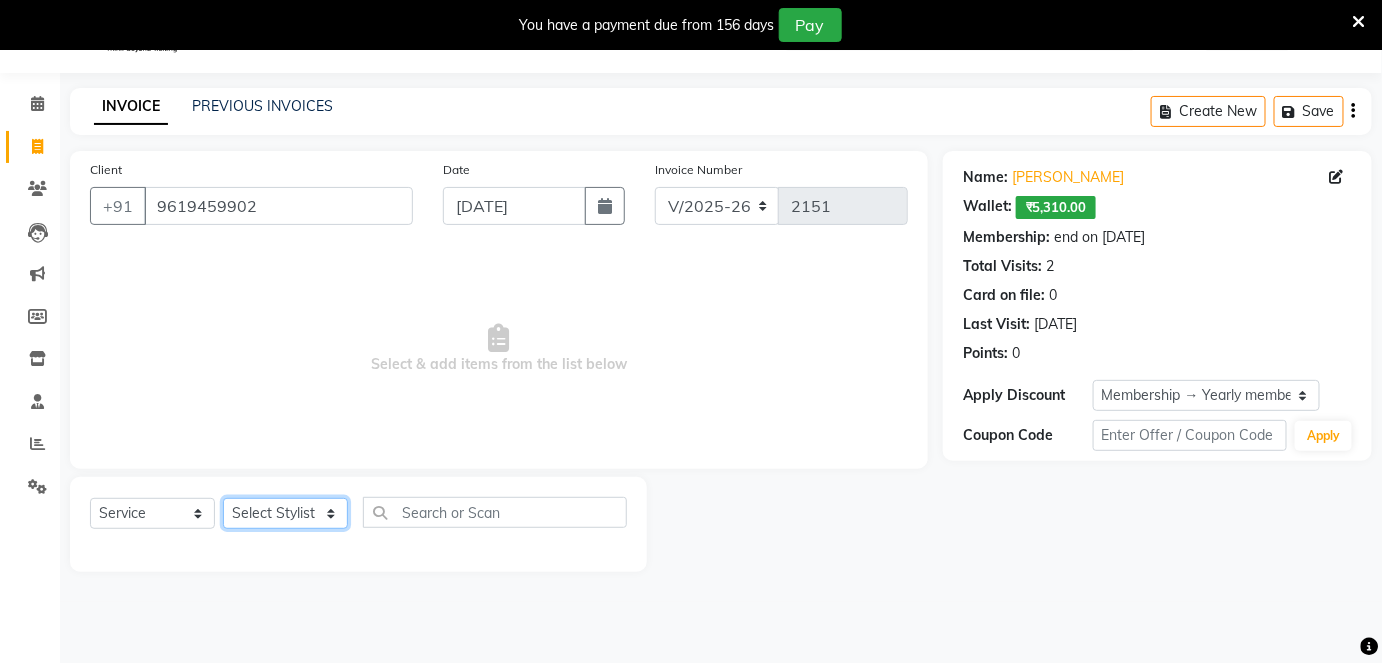 click on "Select Stylist [PERSON_NAME] [PERSON_NAME] [PERSON_NAME] [PERSON_NAME] Jyoti Mahesh  [PERSON_NAME] [PERSON_NAME] [PERSON_NAME] [PERSON_NAME] [PERSON_NAME] [MEDICAL_DATA][PERSON_NAME] [PERSON_NAME] [PERSON_NAME]" 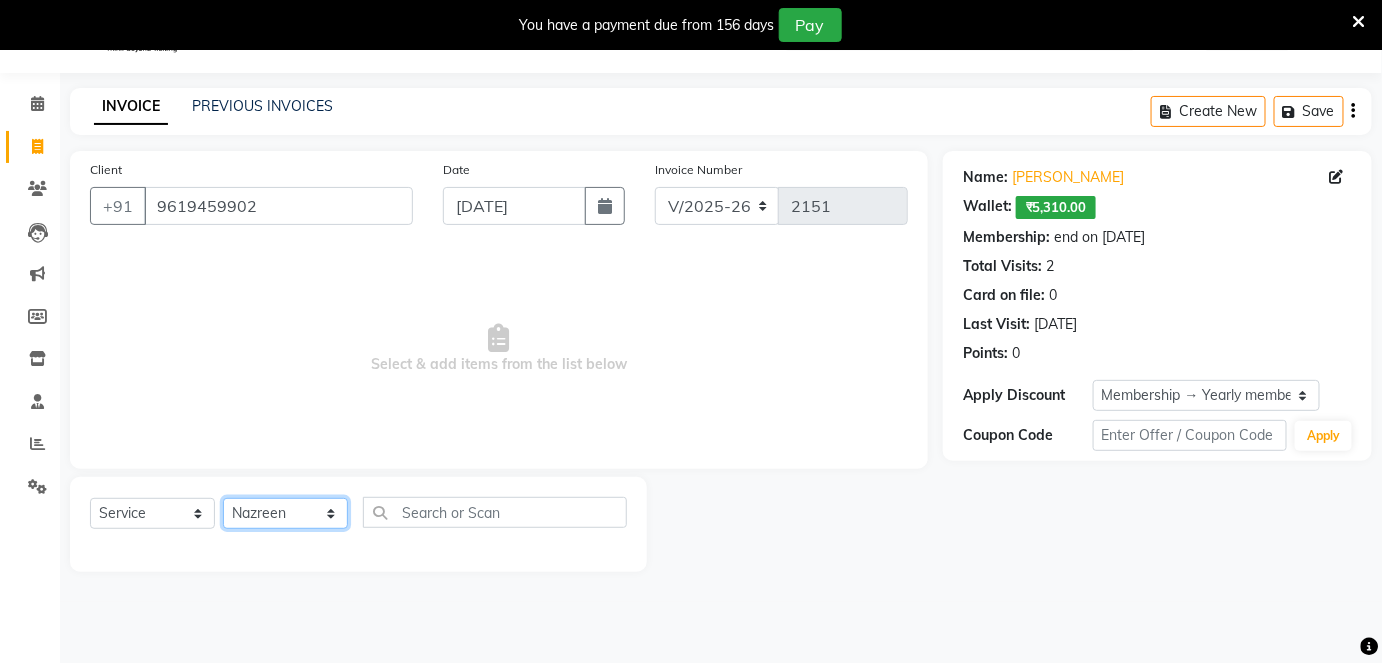 click on "Select Stylist [PERSON_NAME] [PERSON_NAME] [PERSON_NAME] [PERSON_NAME] Jyoti Mahesh  [PERSON_NAME] [PERSON_NAME] [PERSON_NAME] [PERSON_NAME] [PERSON_NAME] [MEDICAL_DATA][PERSON_NAME] [PERSON_NAME] [PERSON_NAME]" 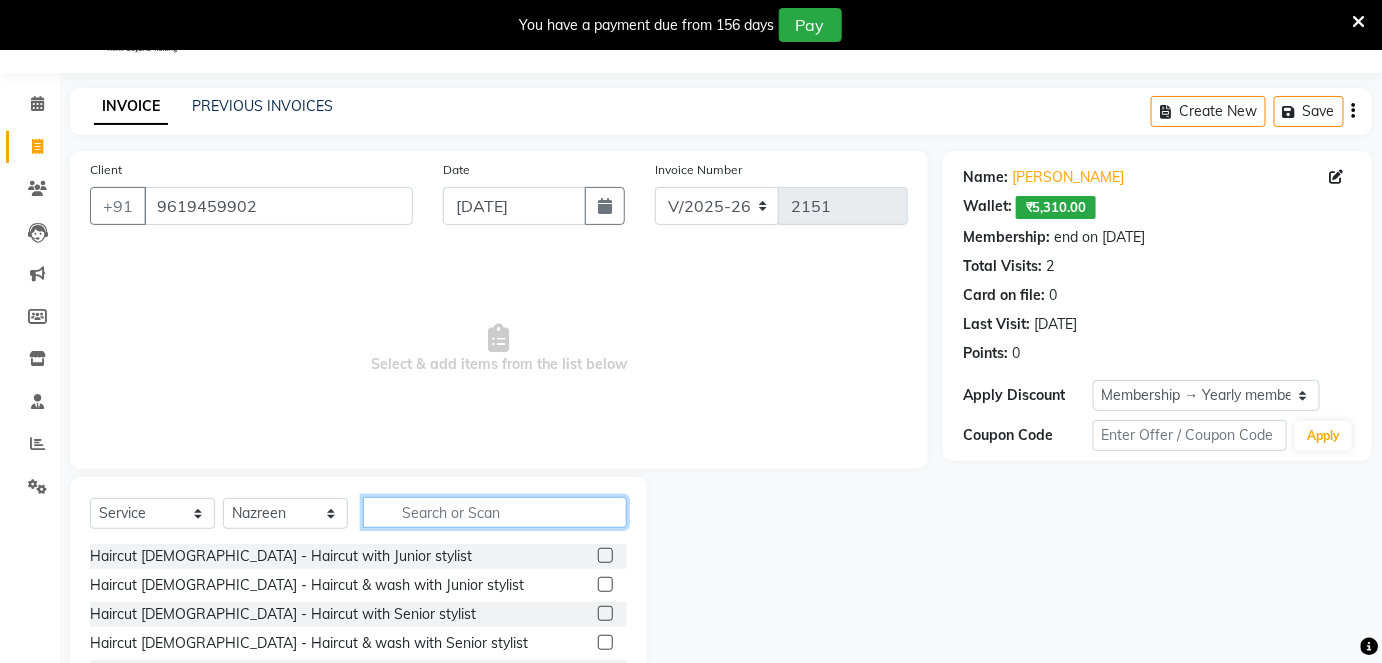 click 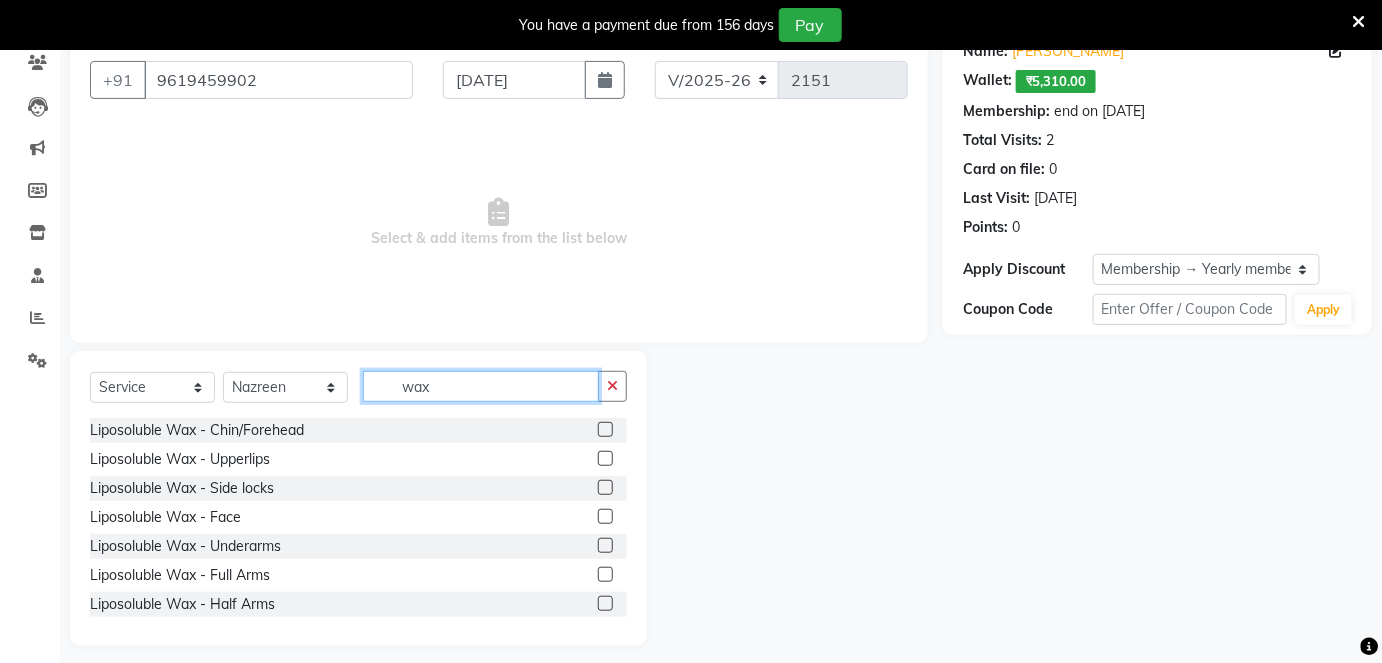scroll, scrollTop: 186, scrollLeft: 0, axis: vertical 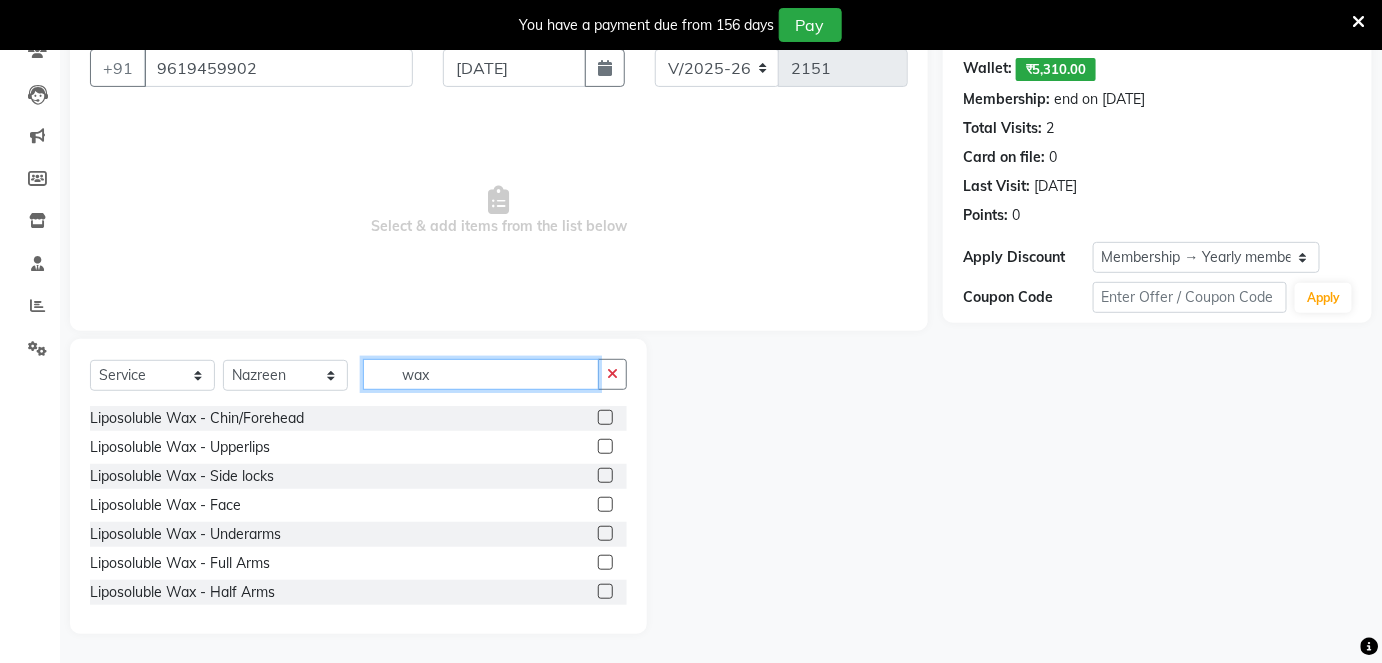 type on "wax" 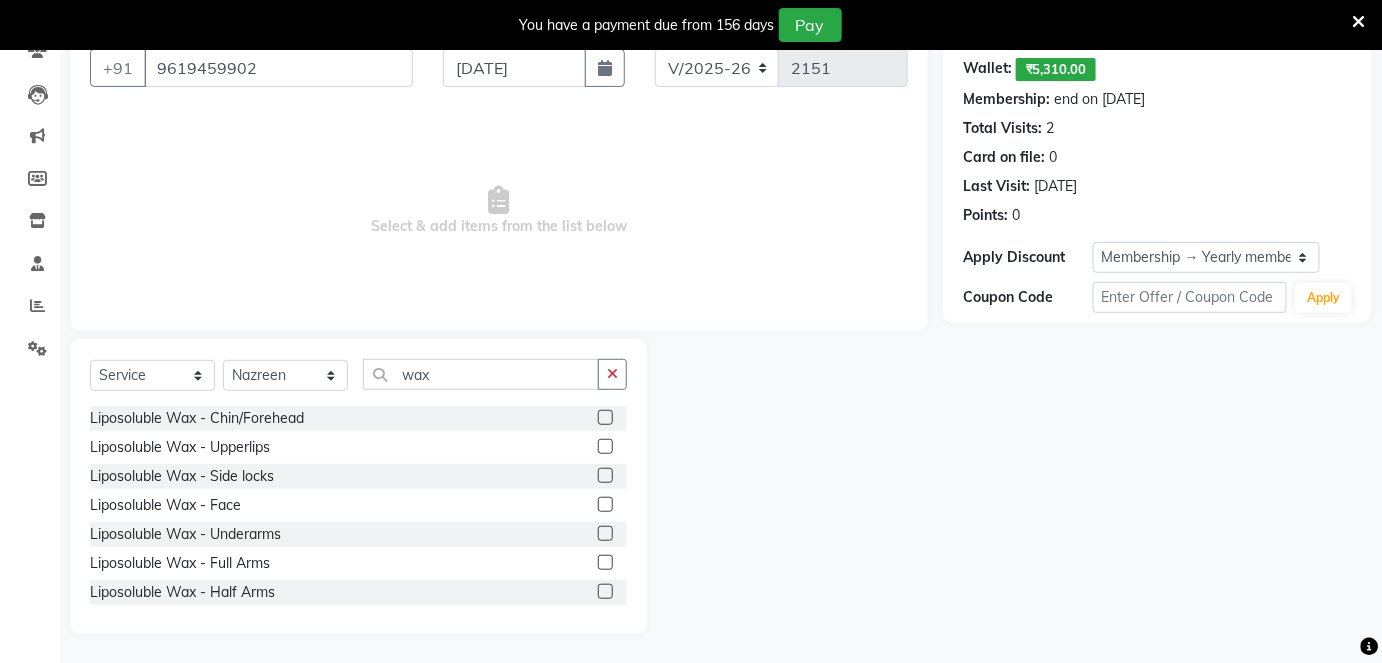 click 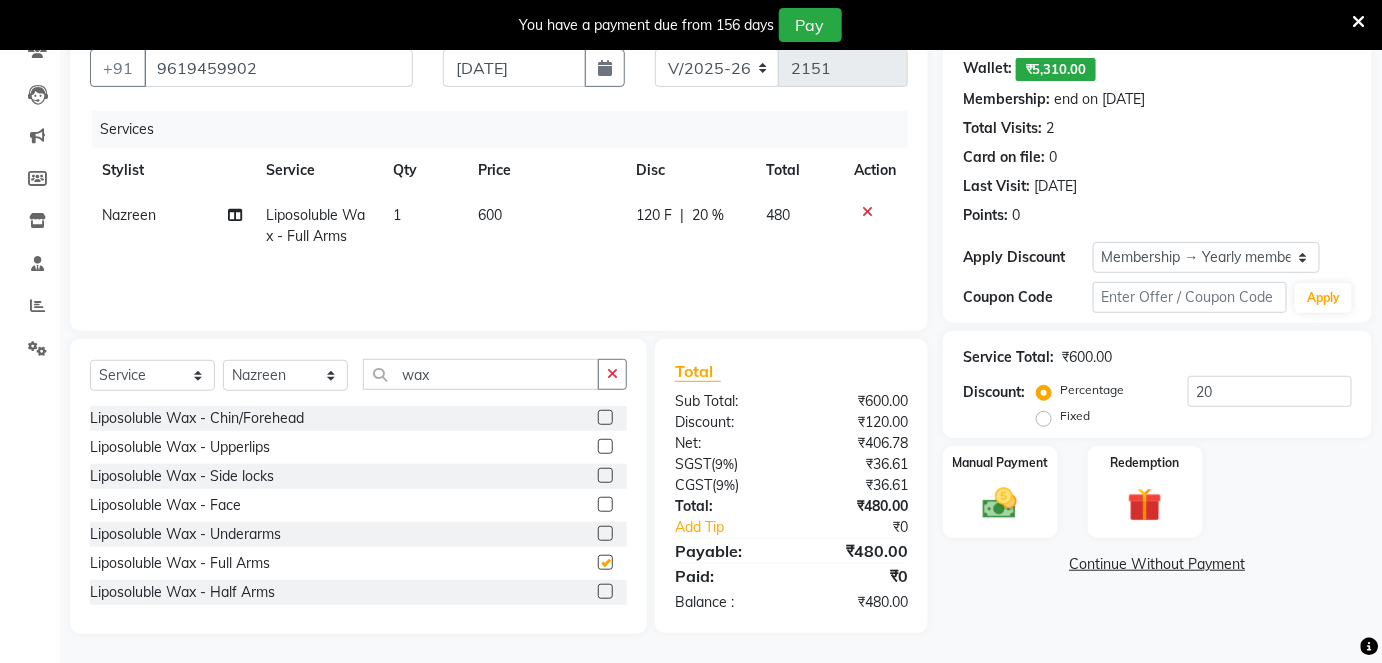 checkbox on "false" 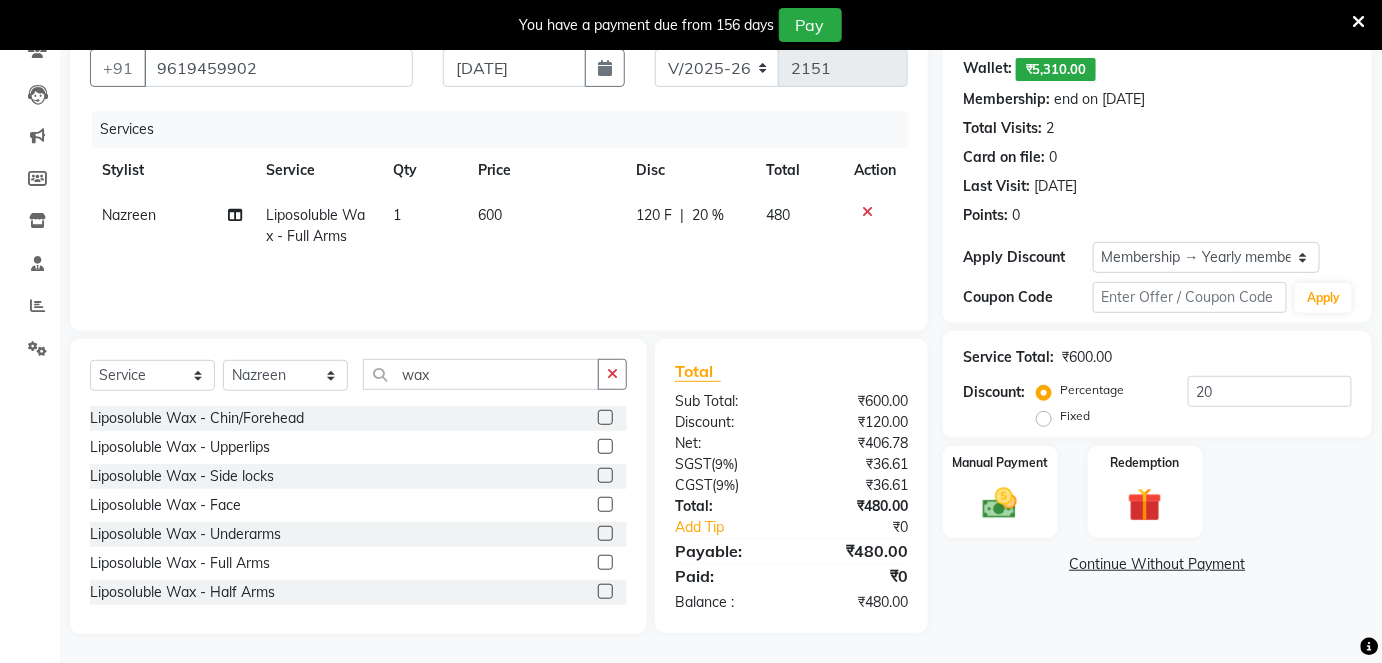 click 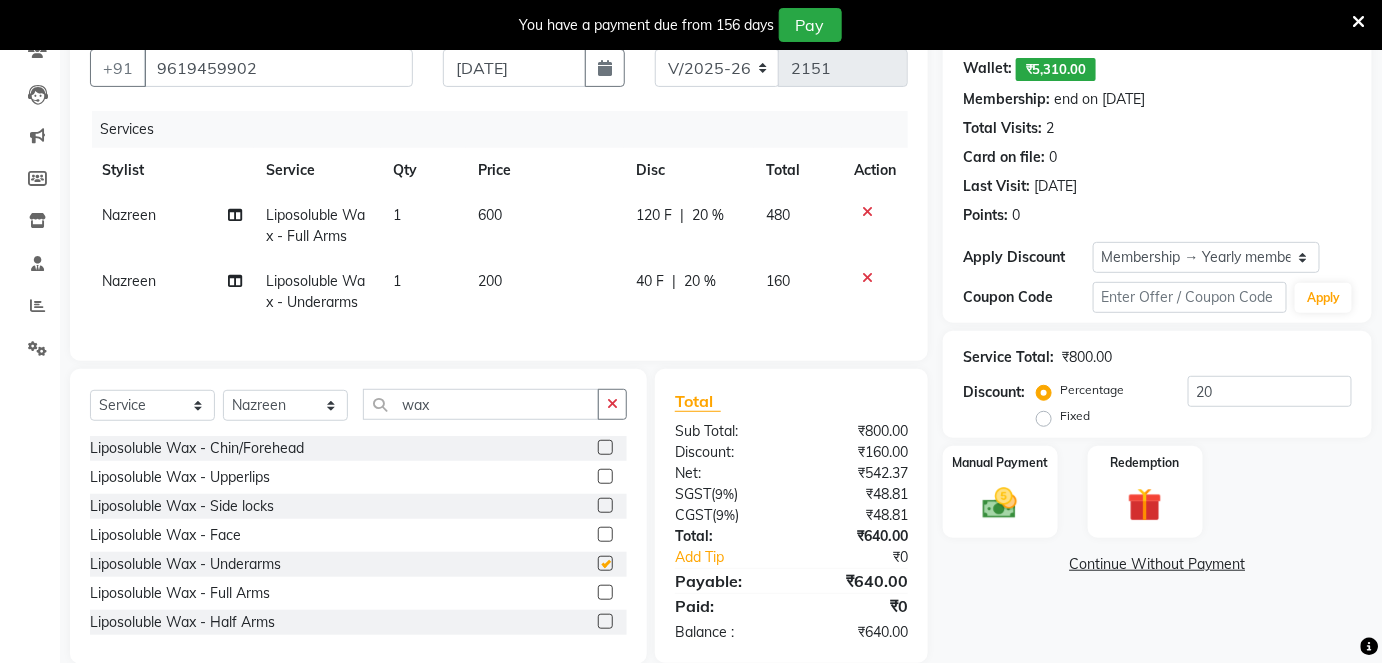 checkbox on "false" 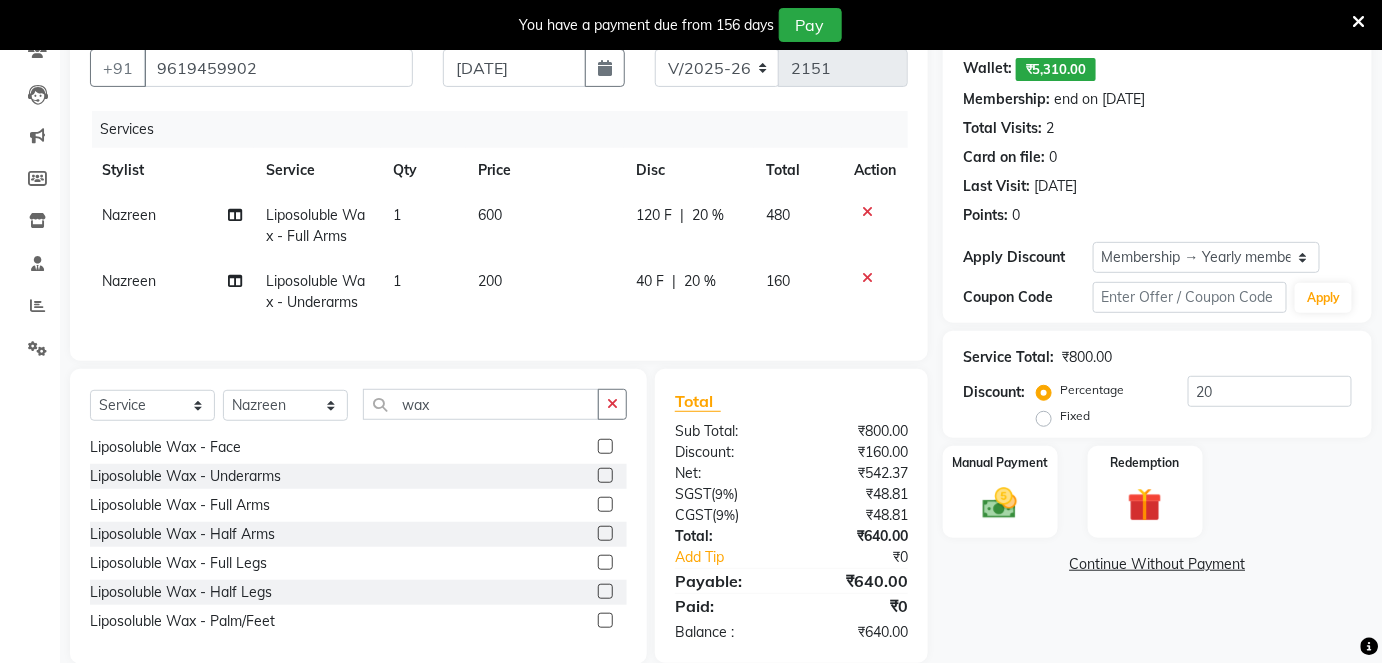 scroll, scrollTop: 90, scrollLeft: 0, axis: vertical 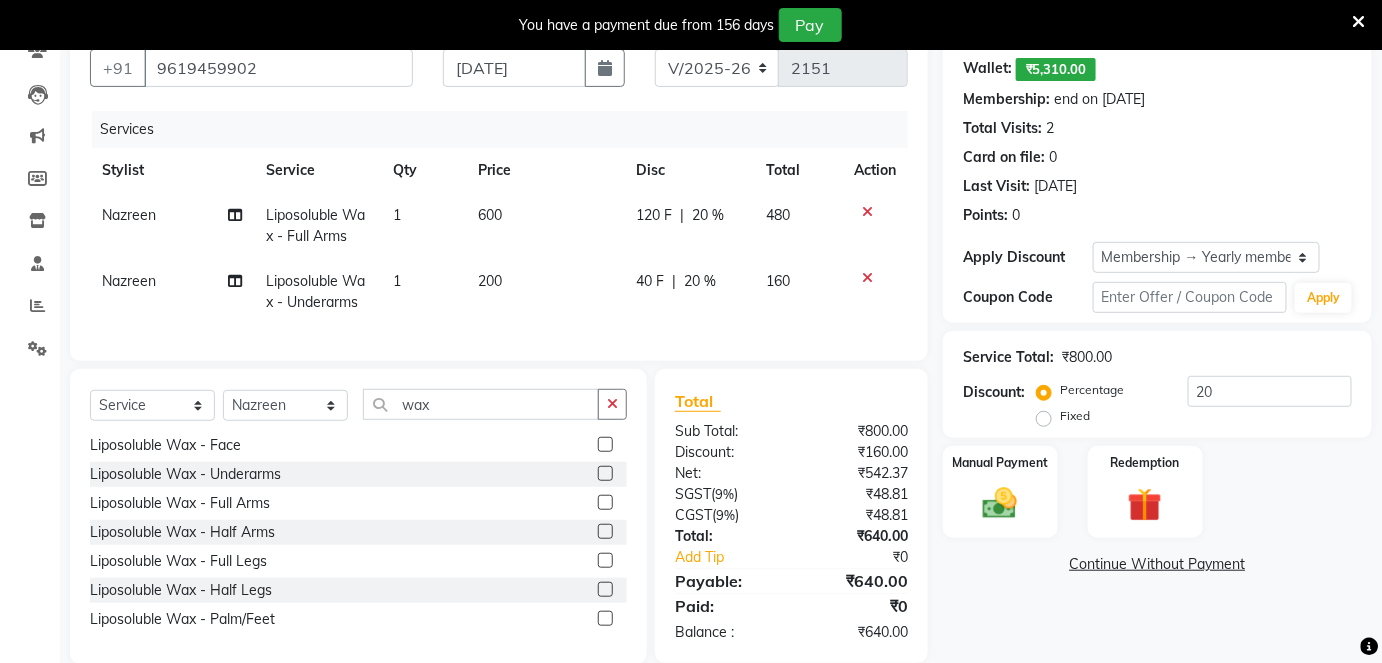 click 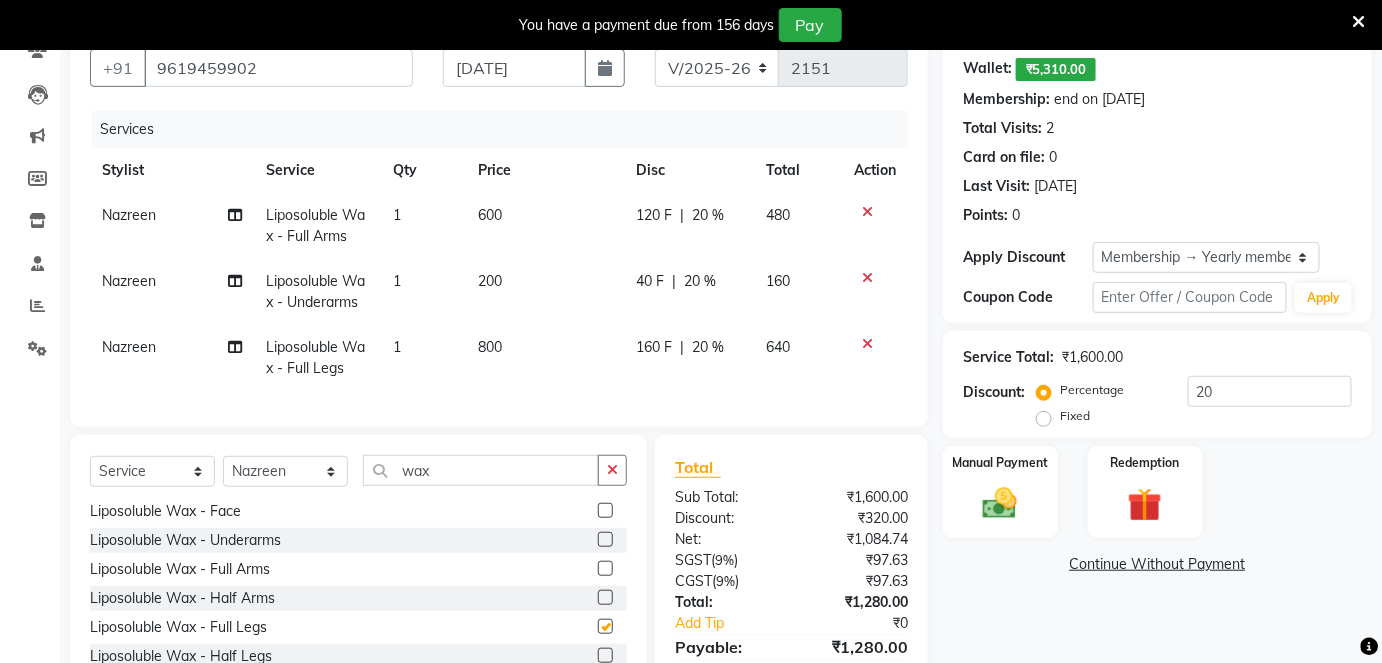 checkbox on "false" 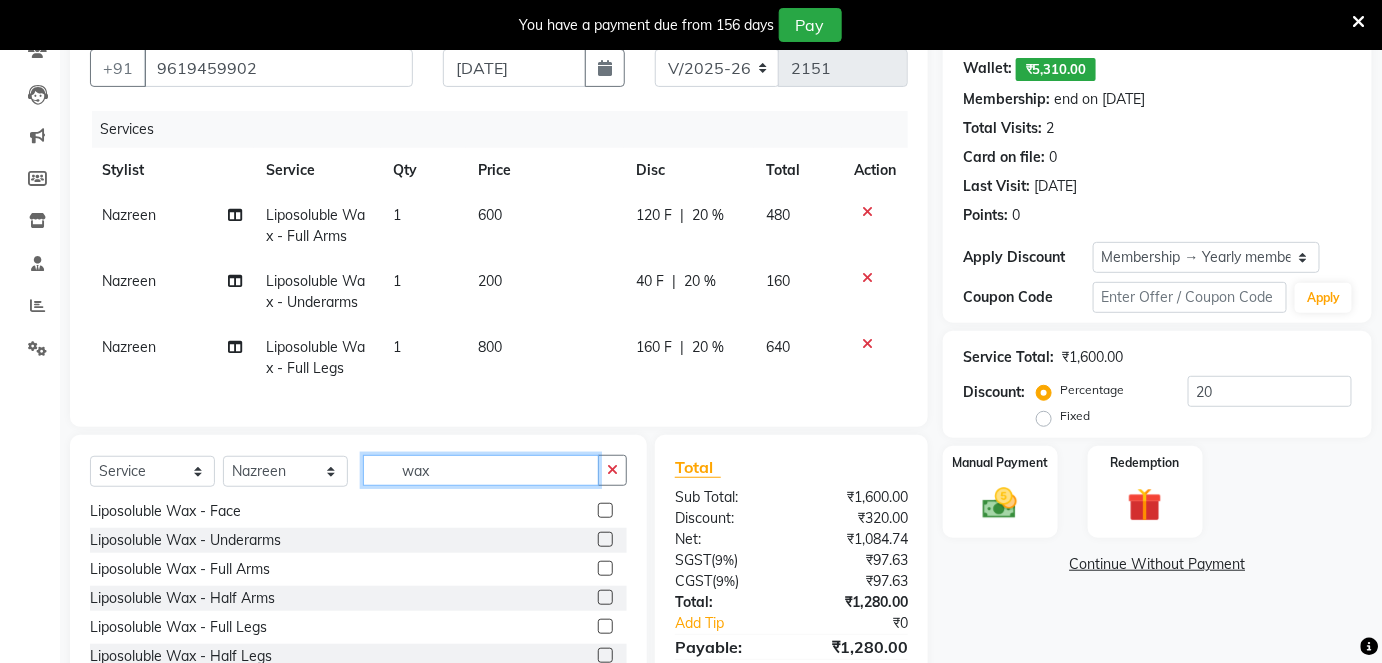 click on "wax" 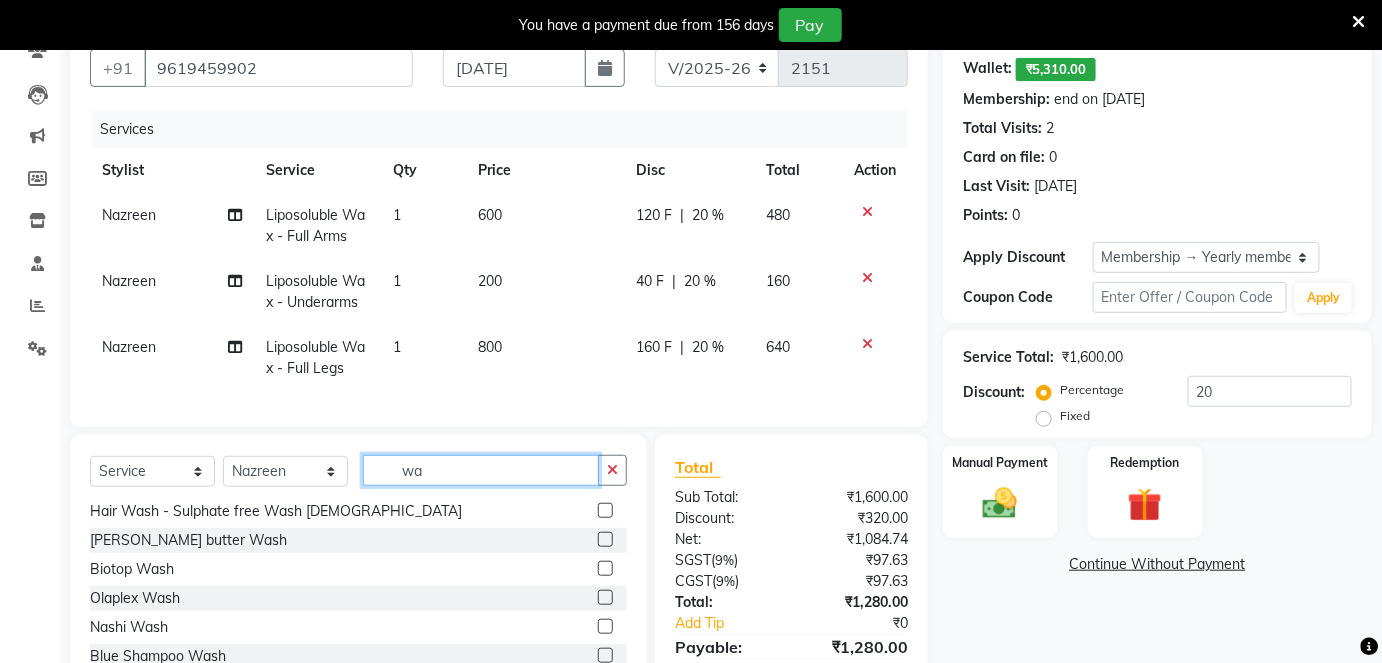 scroll, scrollTop: 1077, scrollLeft: 0, axis: vertical 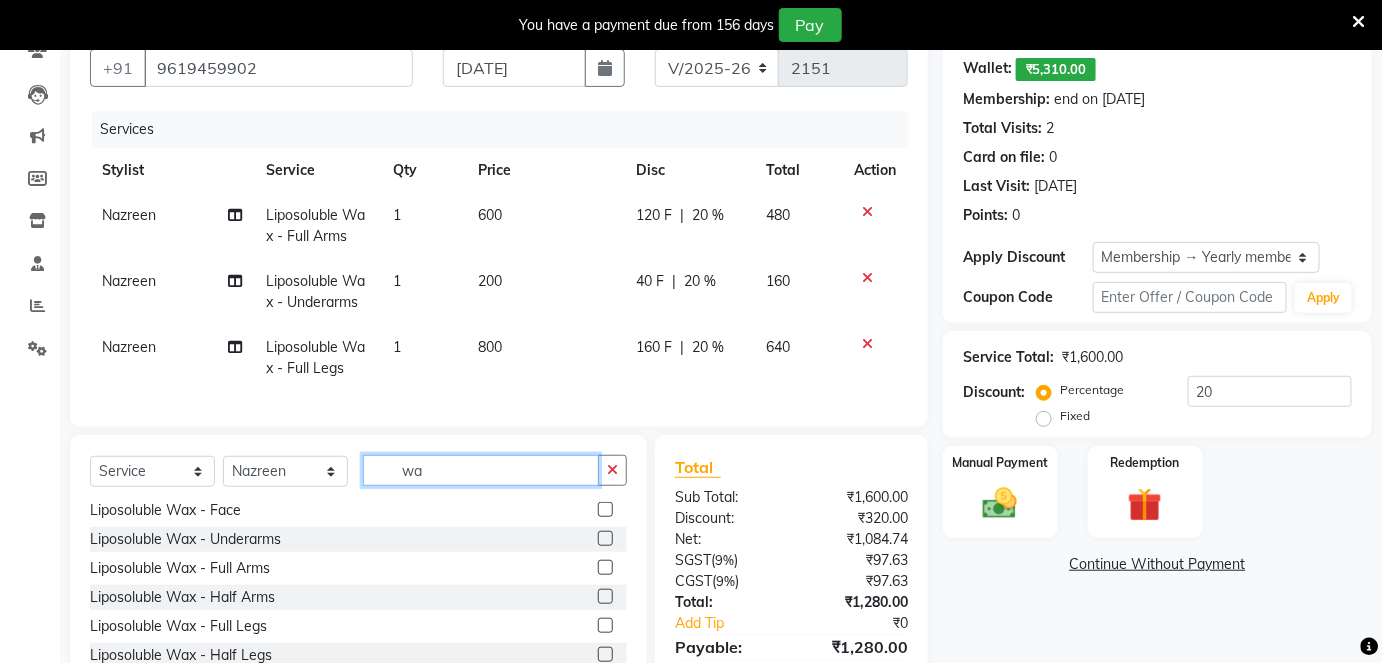 type on "w" 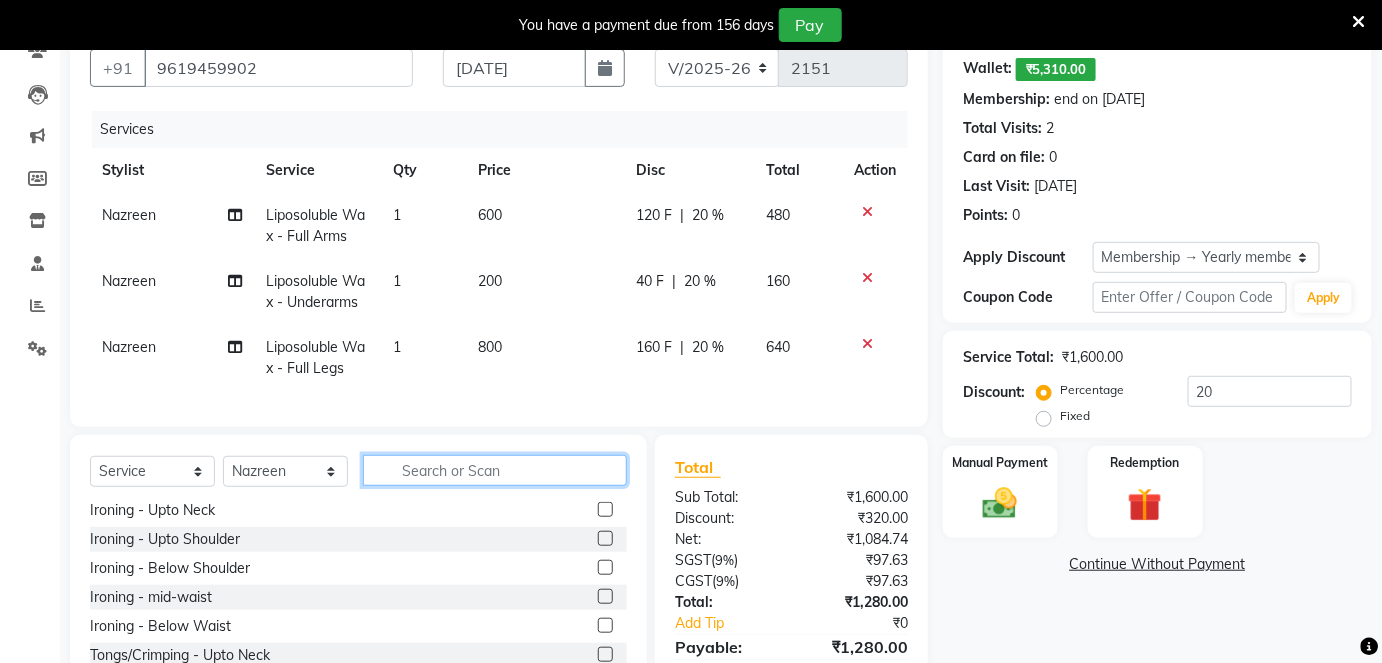 type 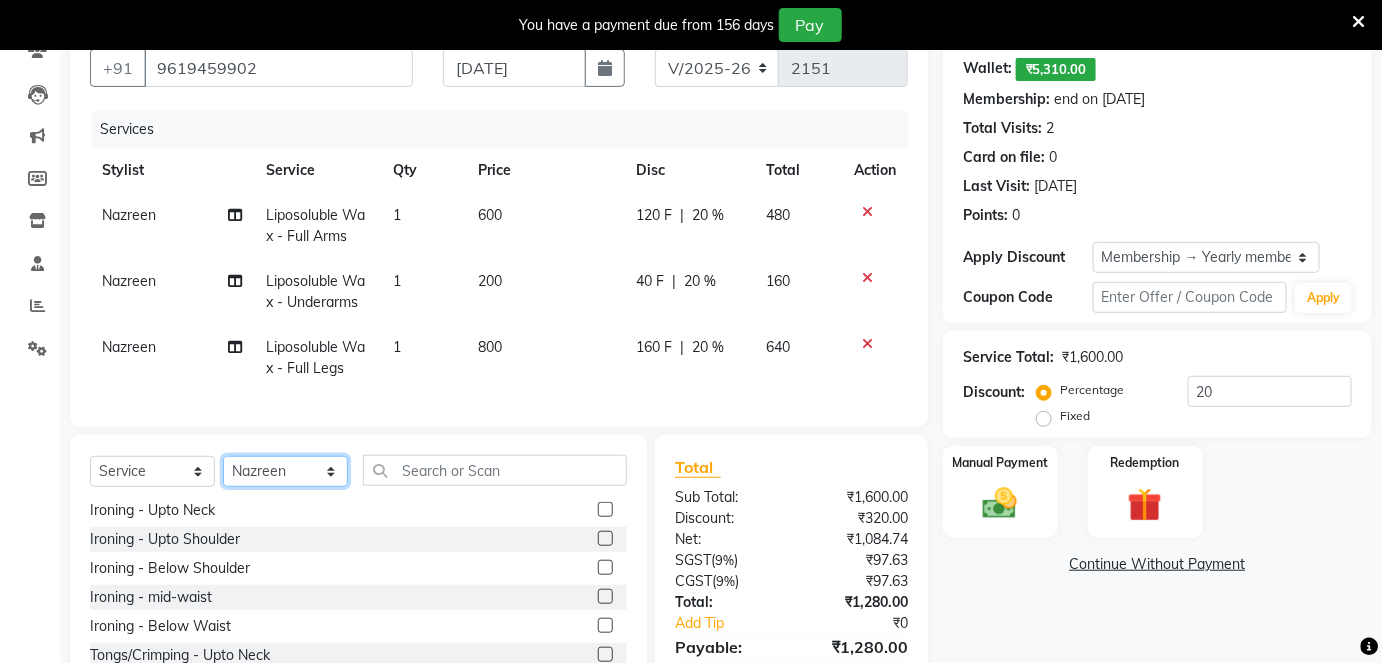 click on "Select Stylist [PERSON_NAME] [PERSON_NAME] [PERSON_NAME] [PERSON_NAME] Jyoti Mahesh  [PERSON_NAME] [PERSON_NAME] [PERSON_NAME] [PERSON_NAME] [PERSON_NAME] [MEDICAL_DATA][PERSON_NAME] [PERSON_NAME] [PERSON_NAME]" 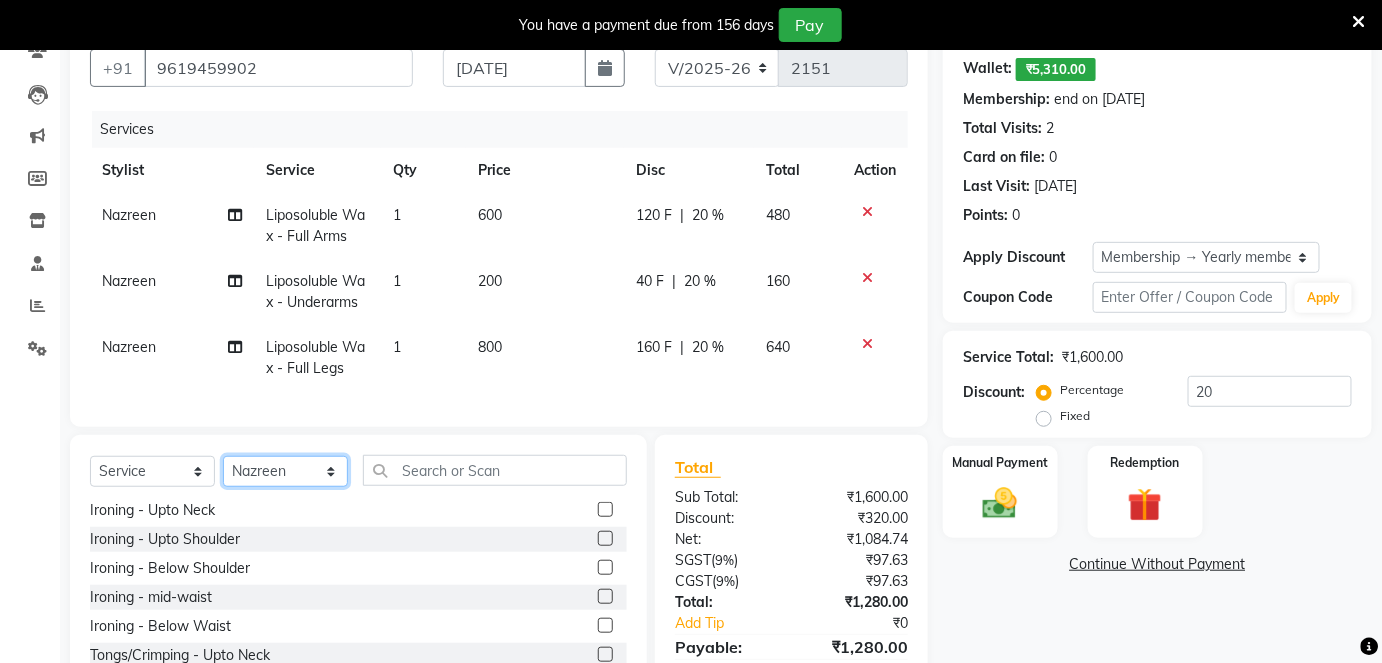 select on "67793" 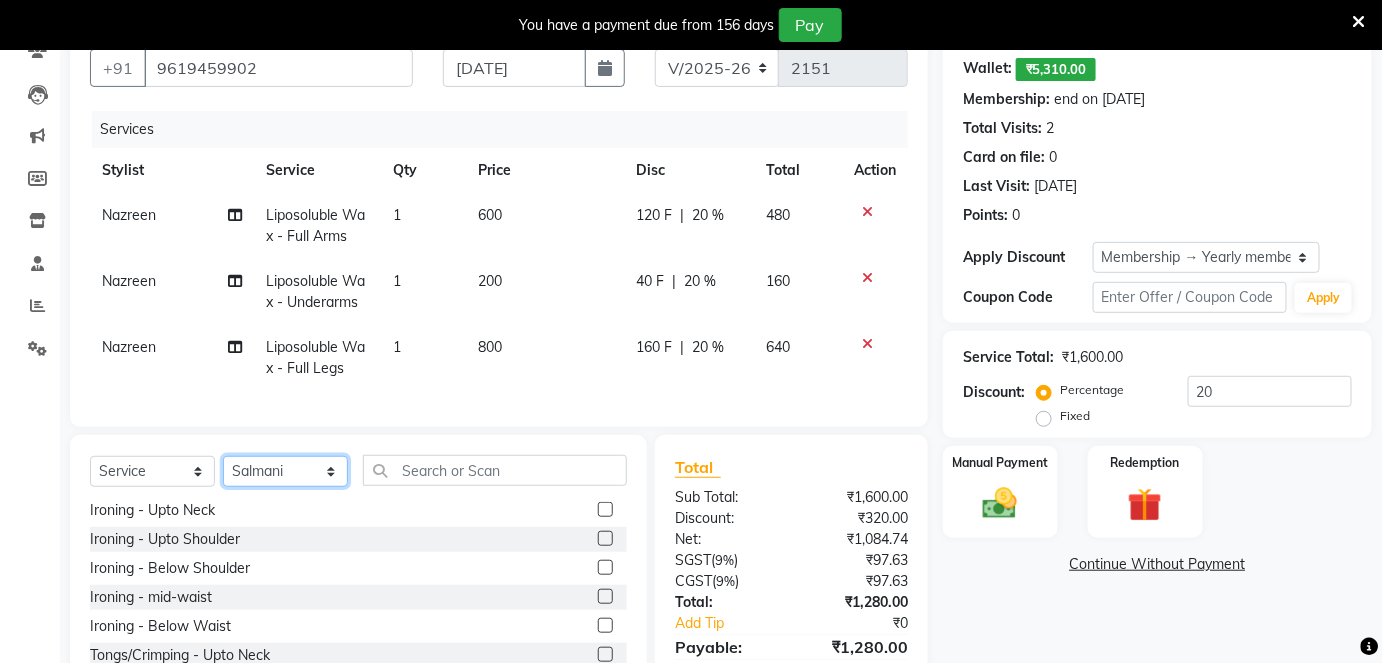 click on "Select Stylist [PERSON_NAME] [PERSON_NAME] [PERSON_NAME] [PERSON_NAME] Jyoti Mahesh  [PERSON_NAME] [PERSON_NAME] [PERSON_NAME] [PERSON_NAME] [PERSON_NAME] [MEDICAL_DATA][PERSON_NAME] [PERSON_NAME] [PERSON_NAME]" 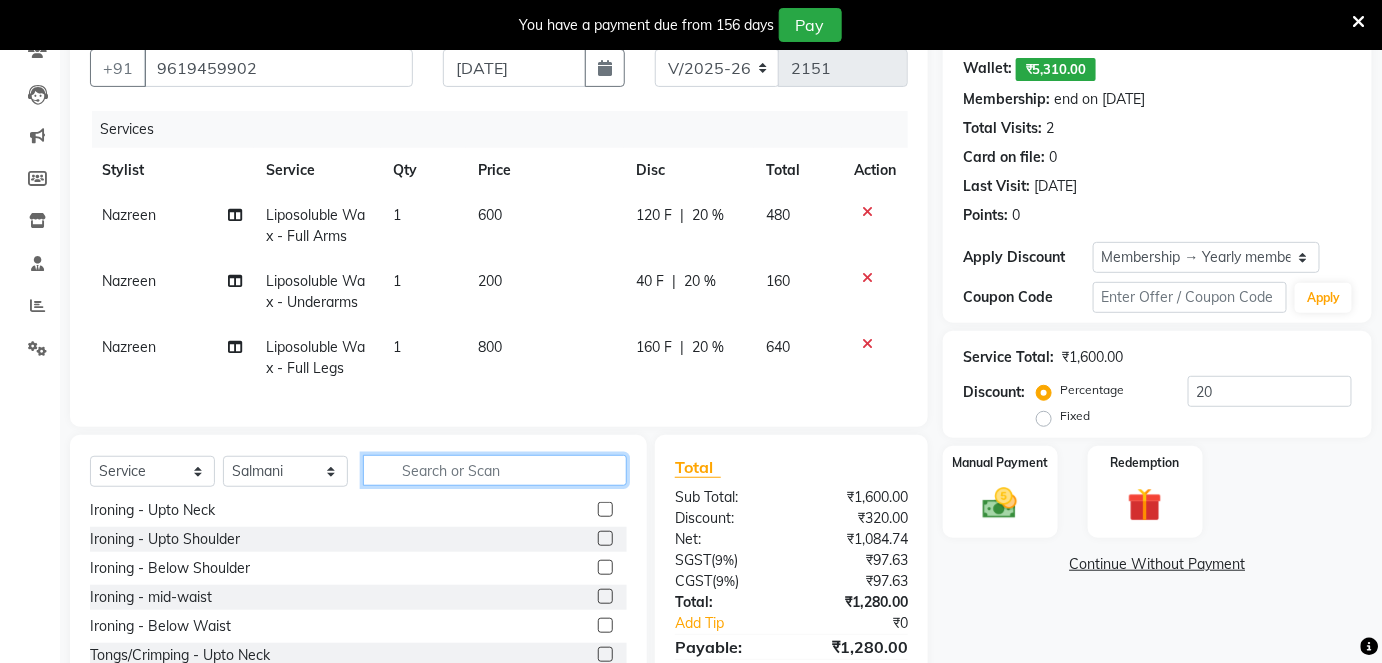 click 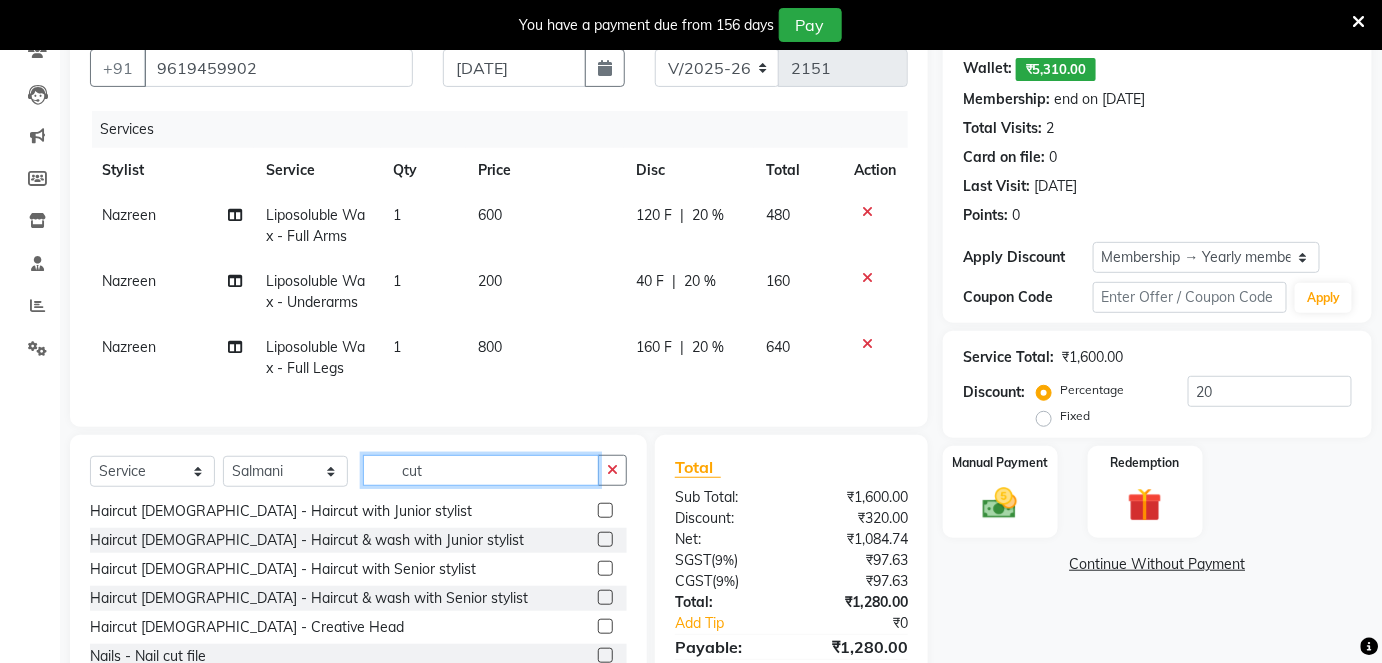 scroll, scrollTop: 205, scrollLeft: 0, axis: vertical 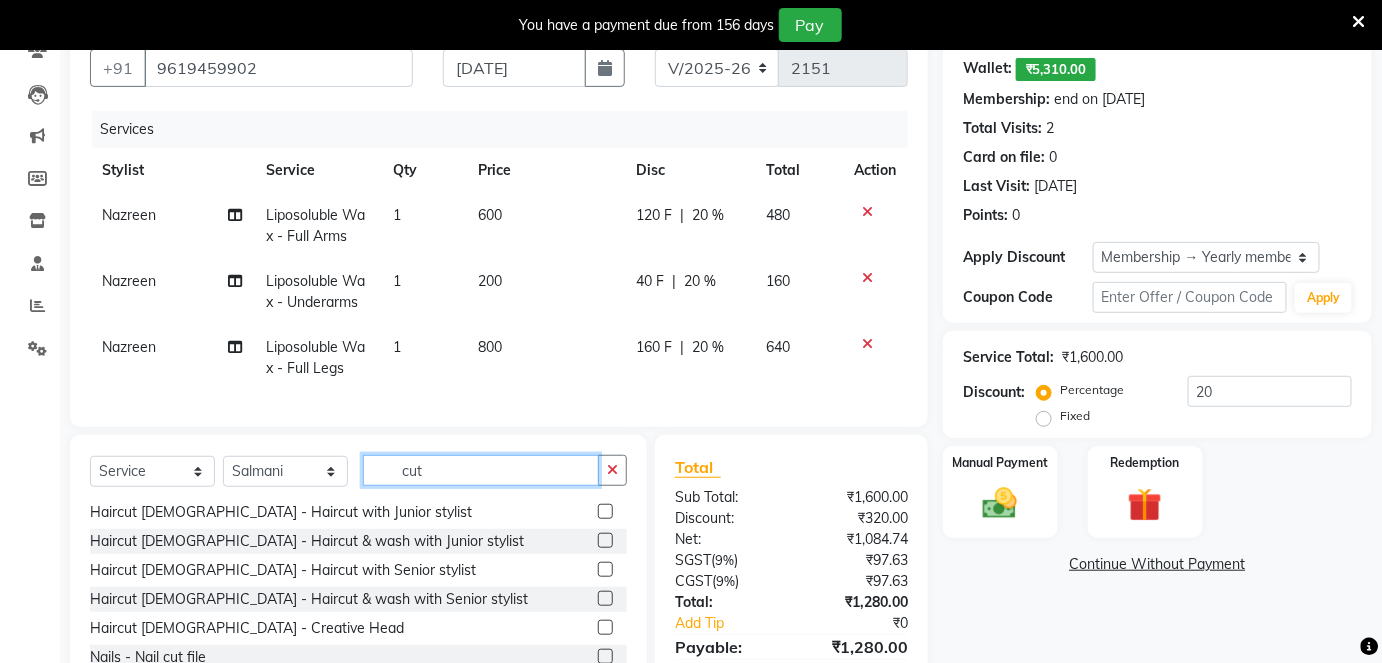 type on "cut" 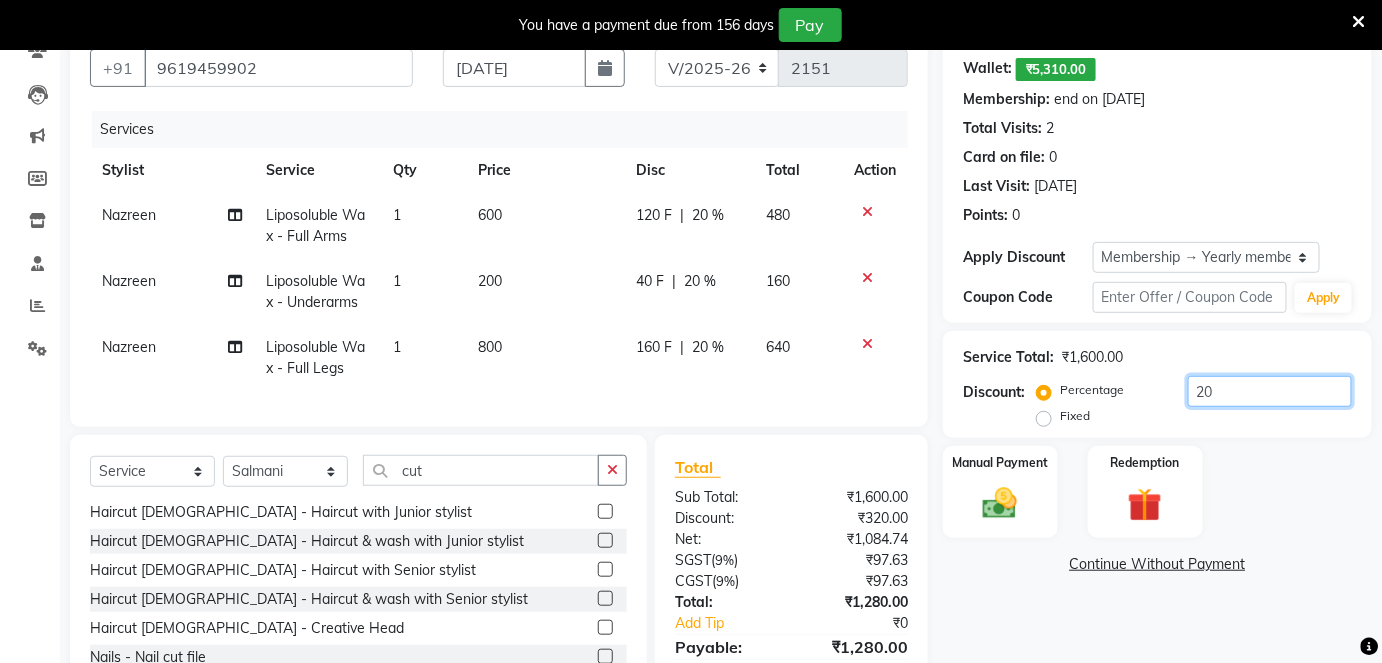 click on "20" 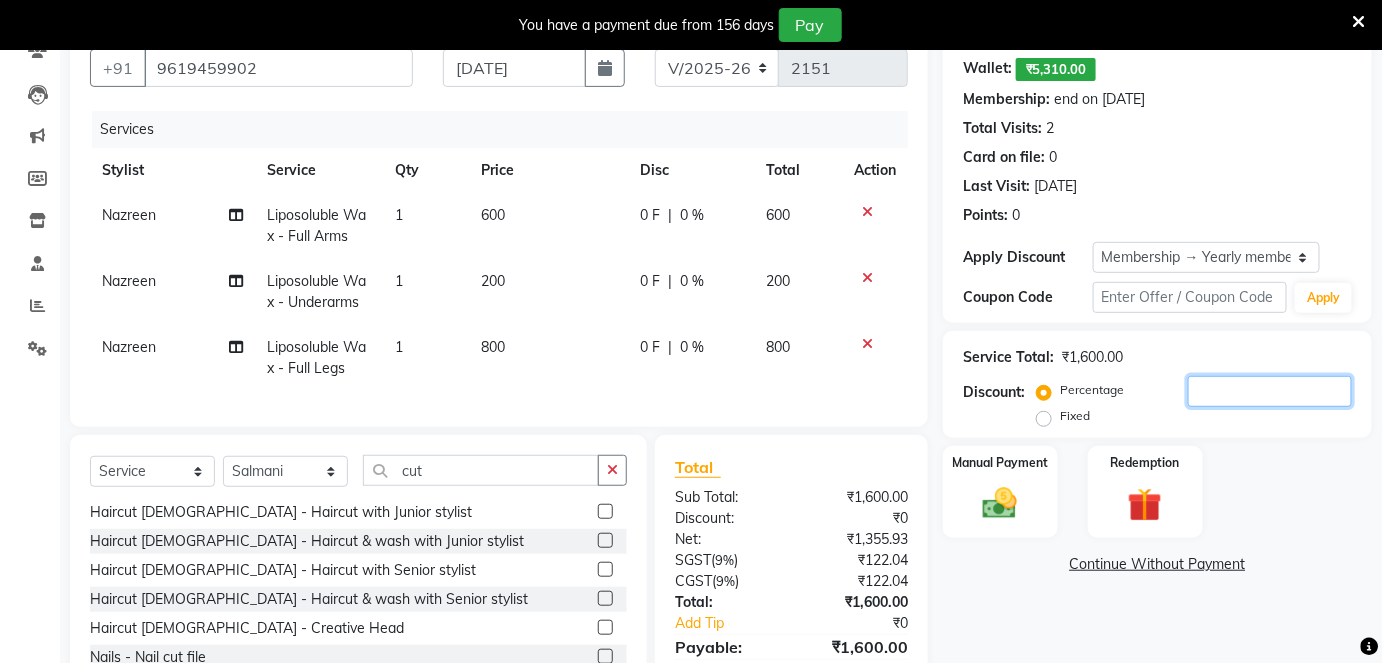 type 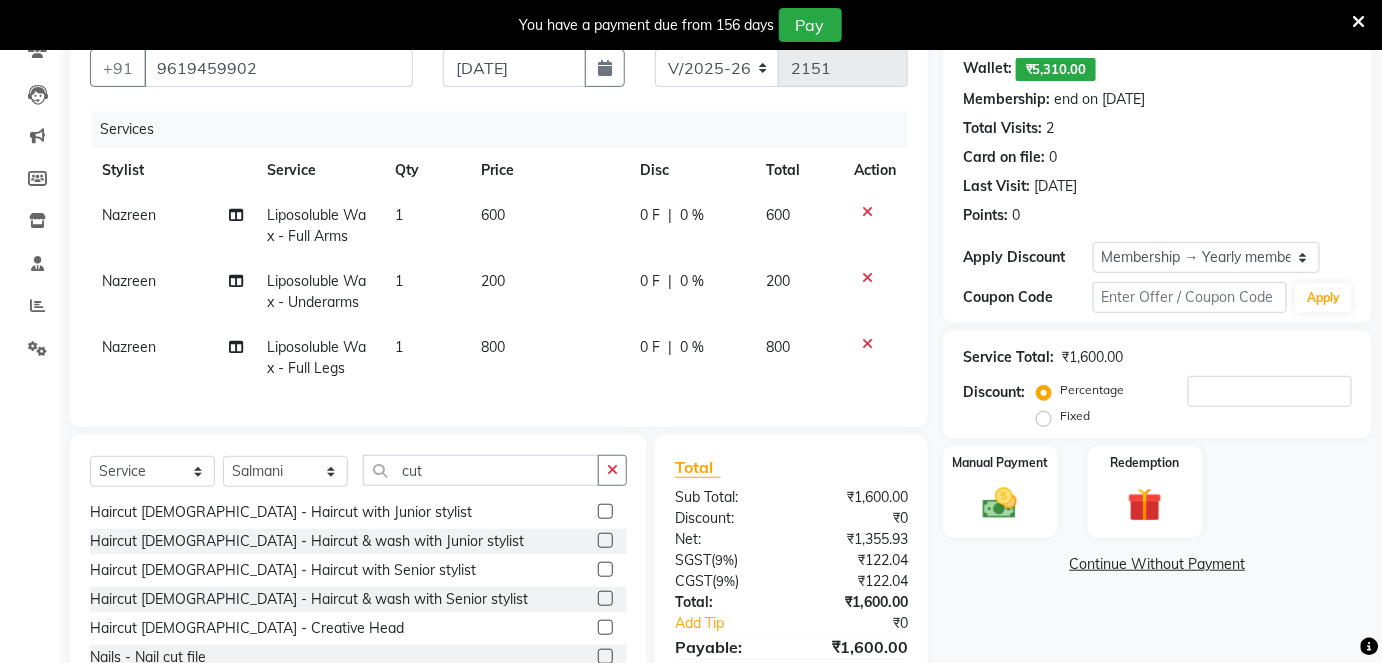 click 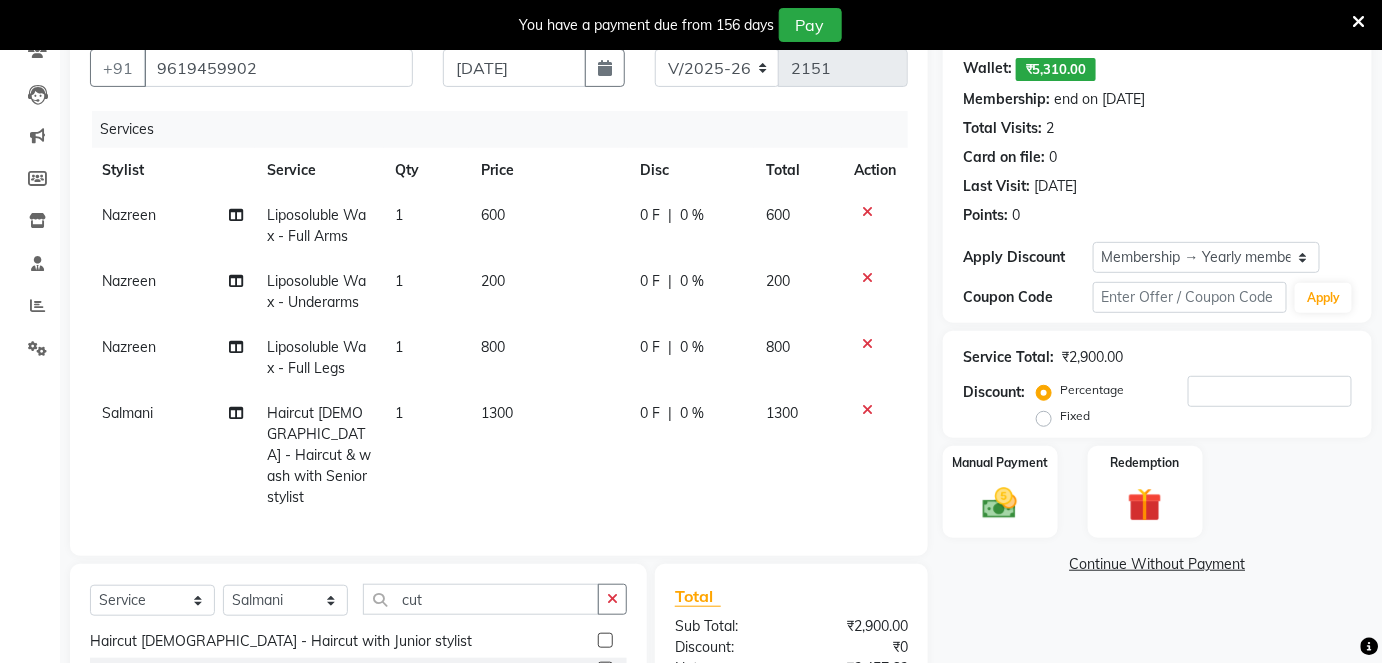 checkbox on "false" 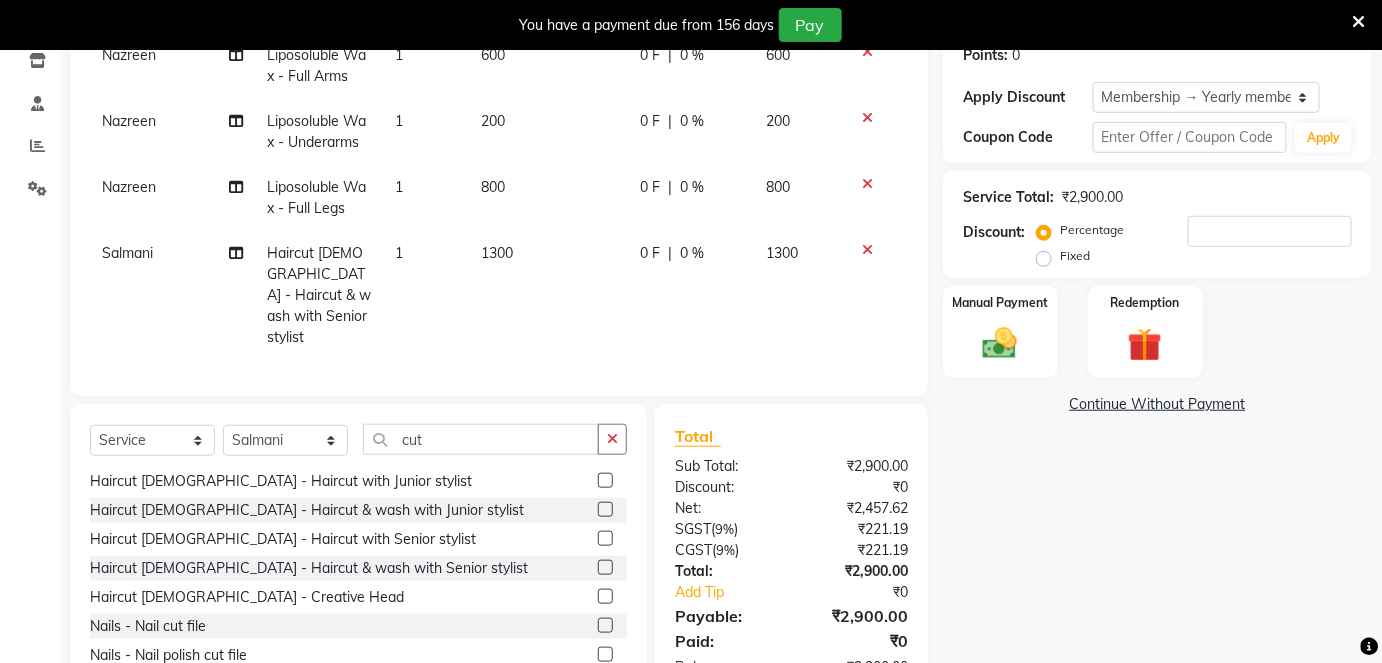 scroll, scrollTop: 368, scrollLeft: 0, axis: vertical 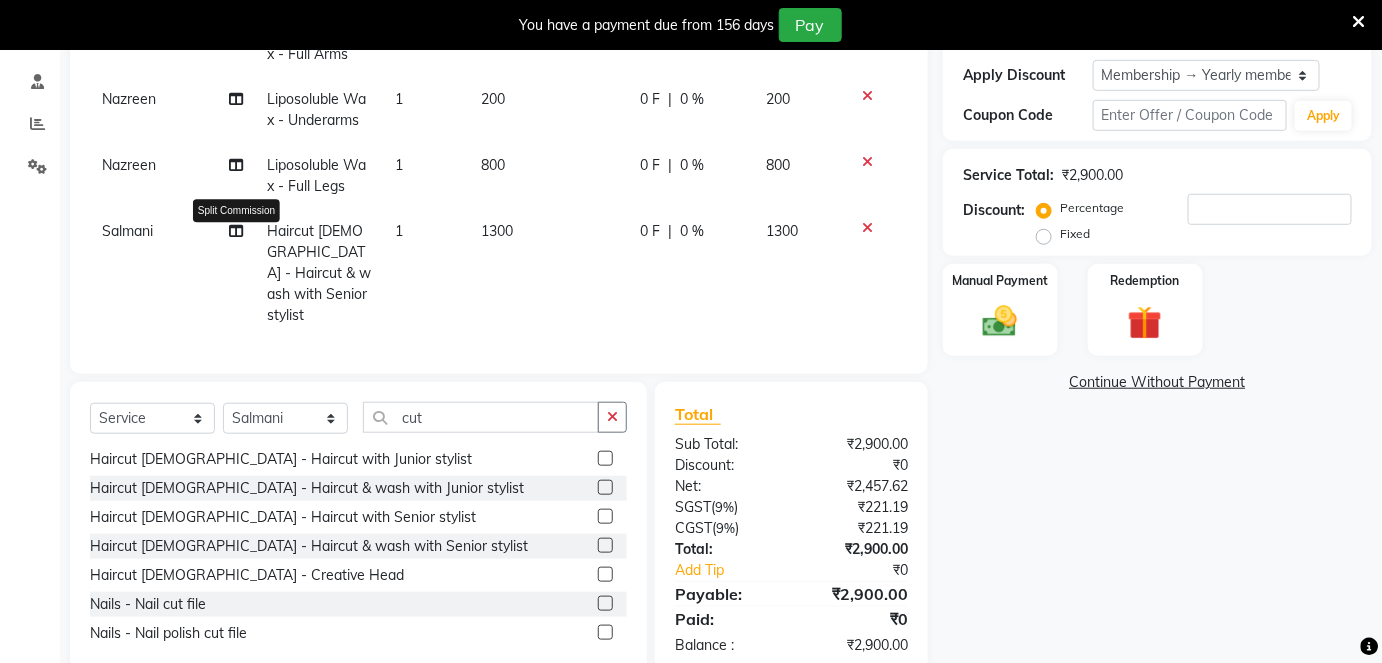 click 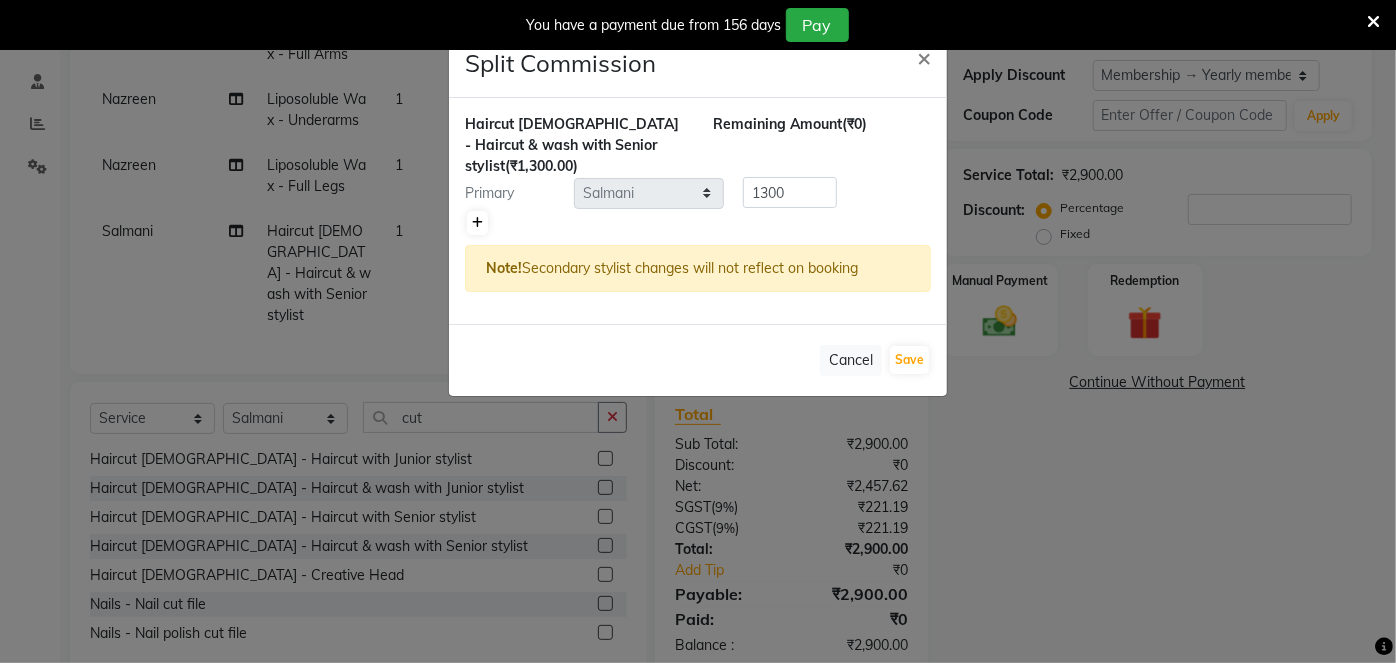 click 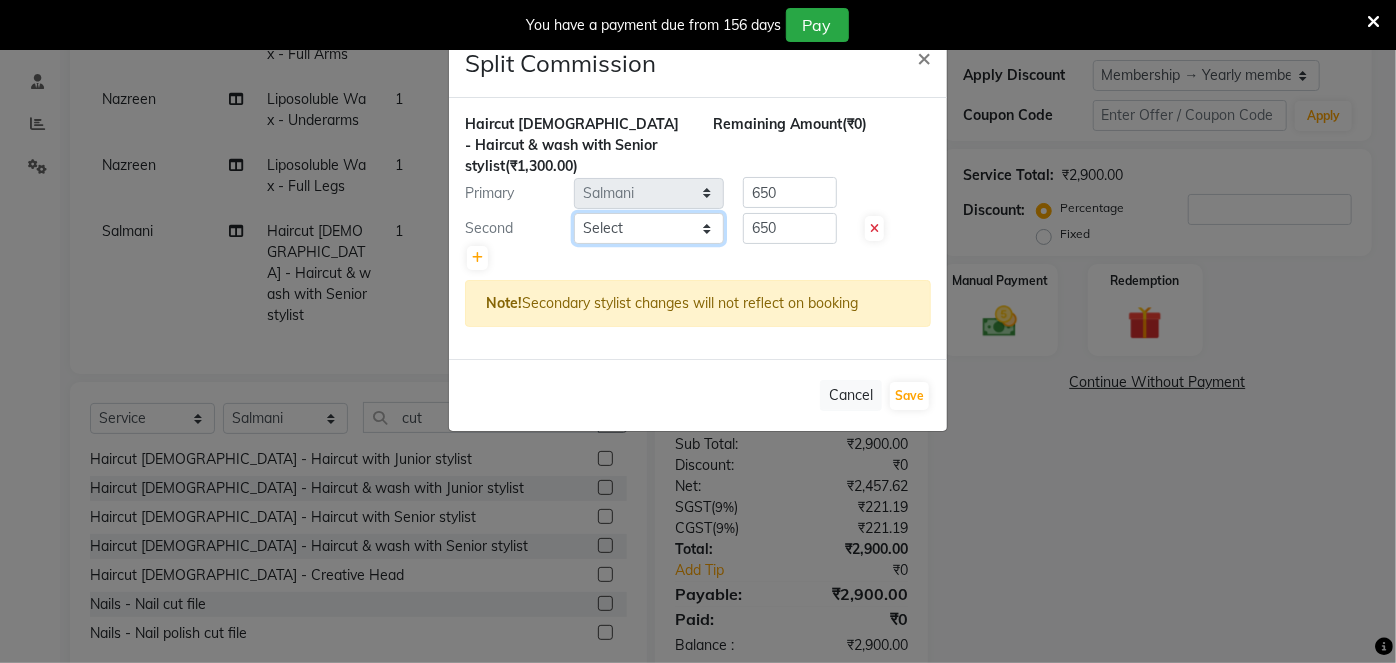 click on "Select  [PERSON_NAME]   [PERSON_NAME] [PERSON_NAME]   [PERSON_NAME]   Jyoti   Mahesh    [PERSON_NAME]   [PERSON_NAME]   [PERSON_NAME]   [PERSON_NAME]   [PERSON_NAME]   [MEDICAL_DATA][PERSON_NAME]   [PERSON_NAME]   [PERSON_NAME]" 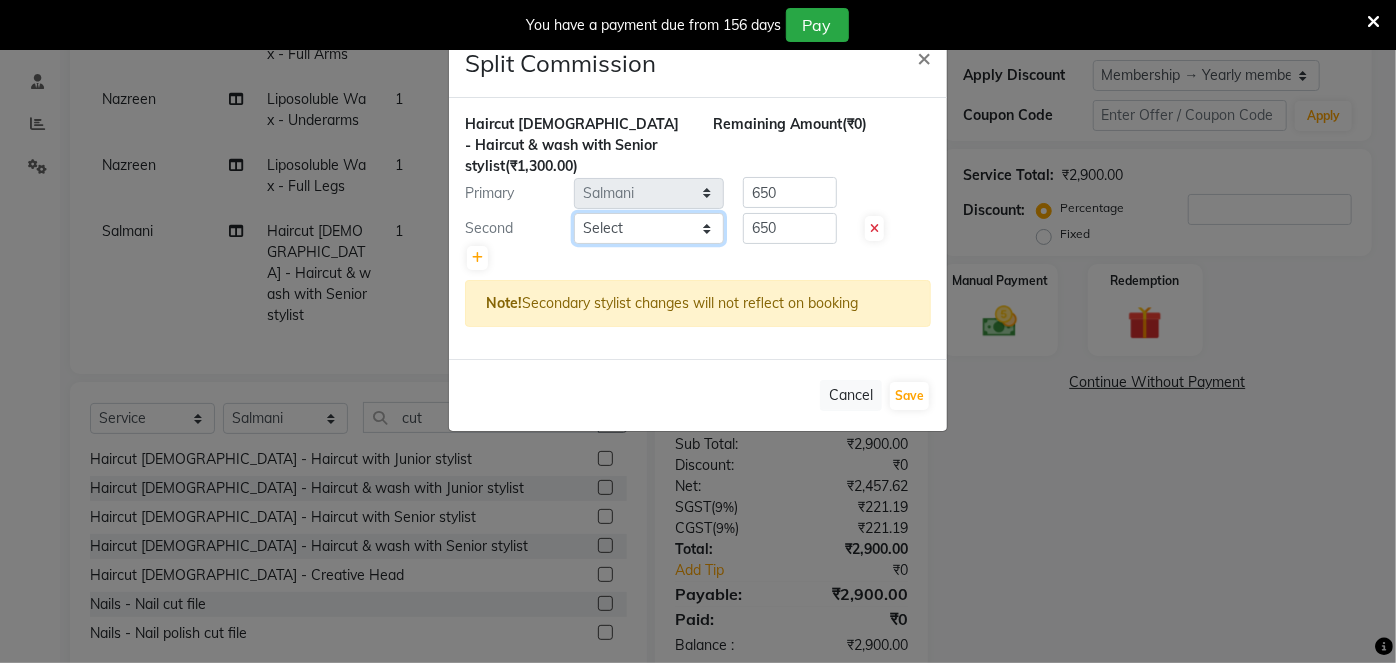 select on "68211" 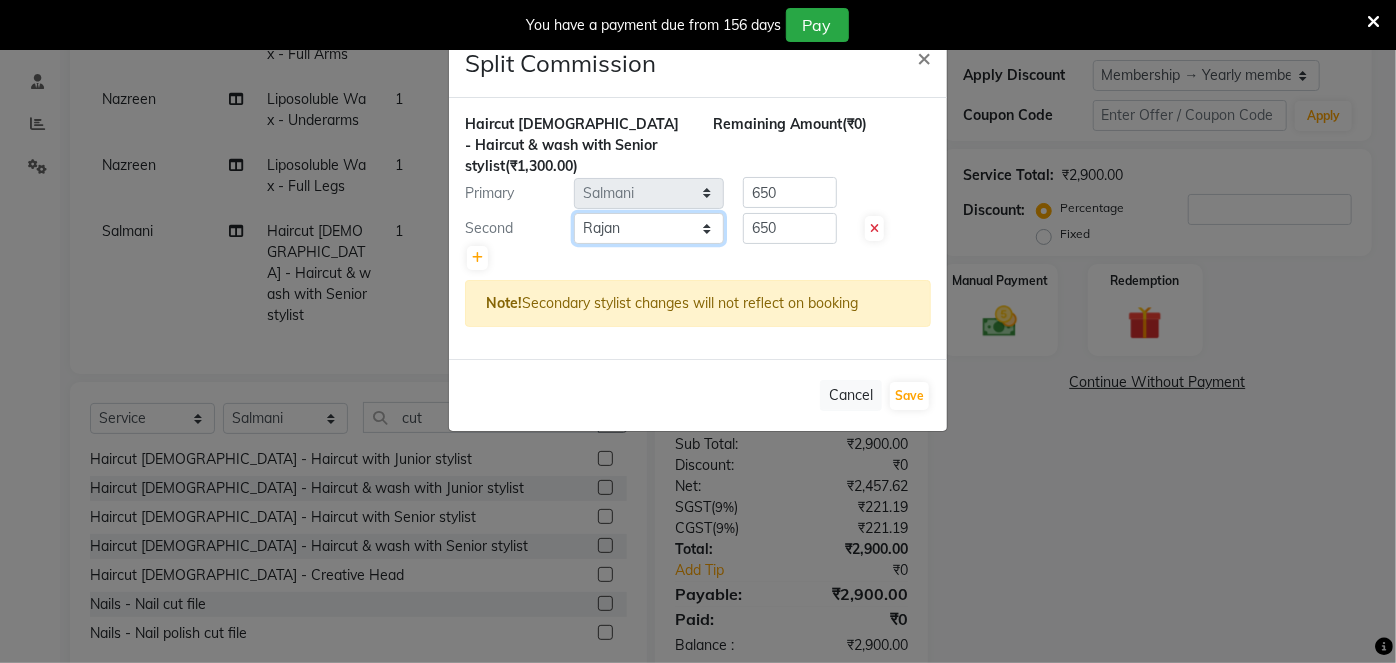click on "Select  [PERSON_NAME]   [PERSON_NAME] [PERSON_NAME]   [PERSON_NAME]   Jyoti   Mahesh    [PERSON_NAME]   [PERSON_NAME]   [PERSON_NAME]   [PERSON_NAME]   [PERSON_NAME]   [MEDICAL_DATA][PERSON_NAME]   [PERSON_NAME]   [PERSON_NAME]" 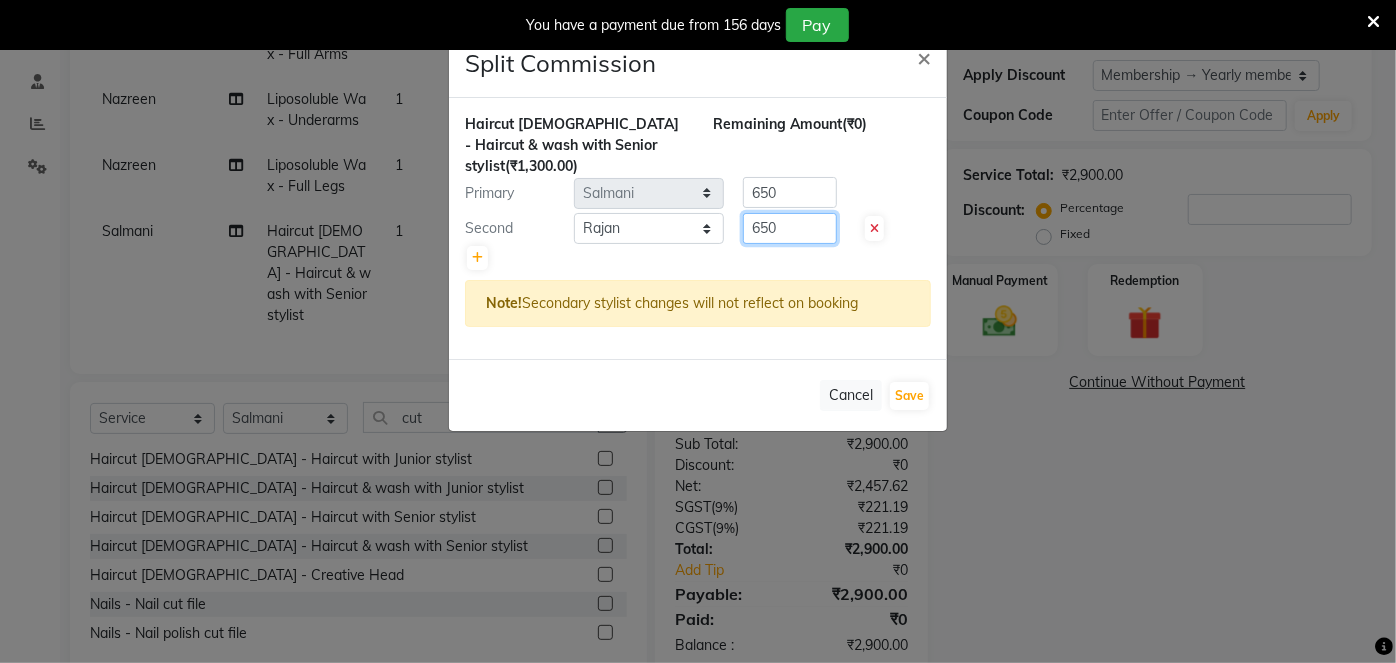 click on "650" 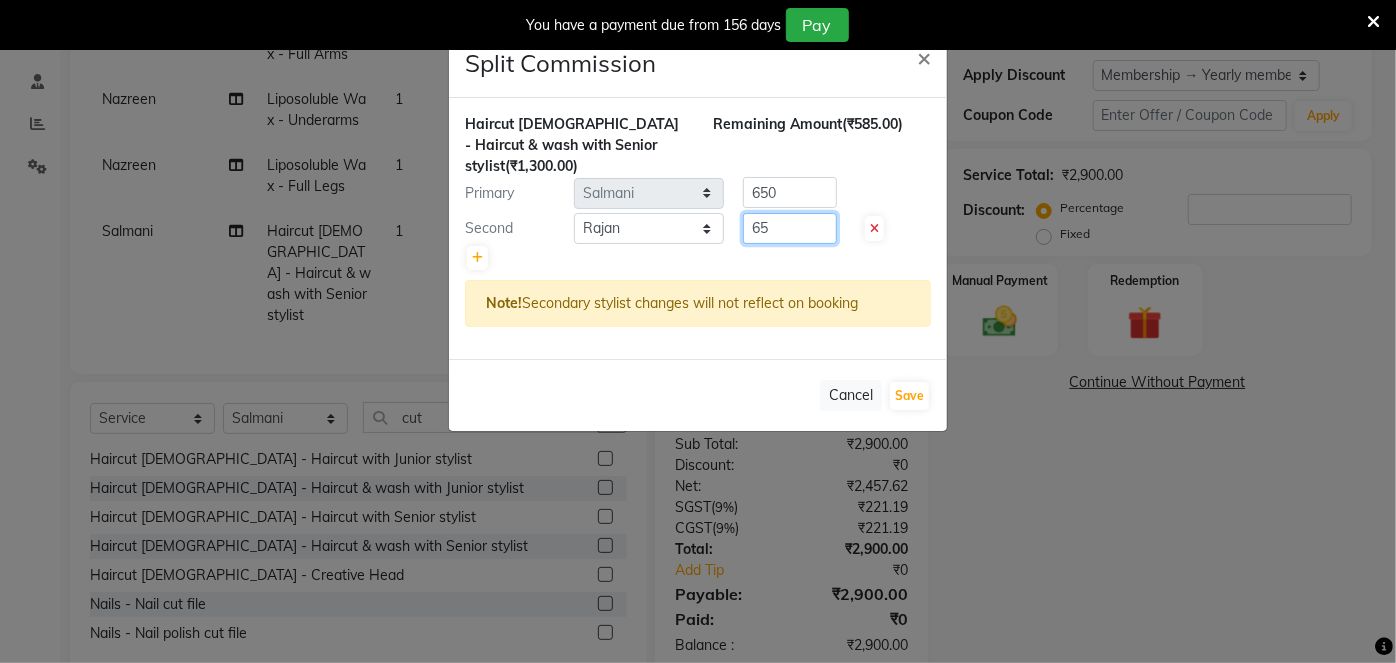 type on "6" 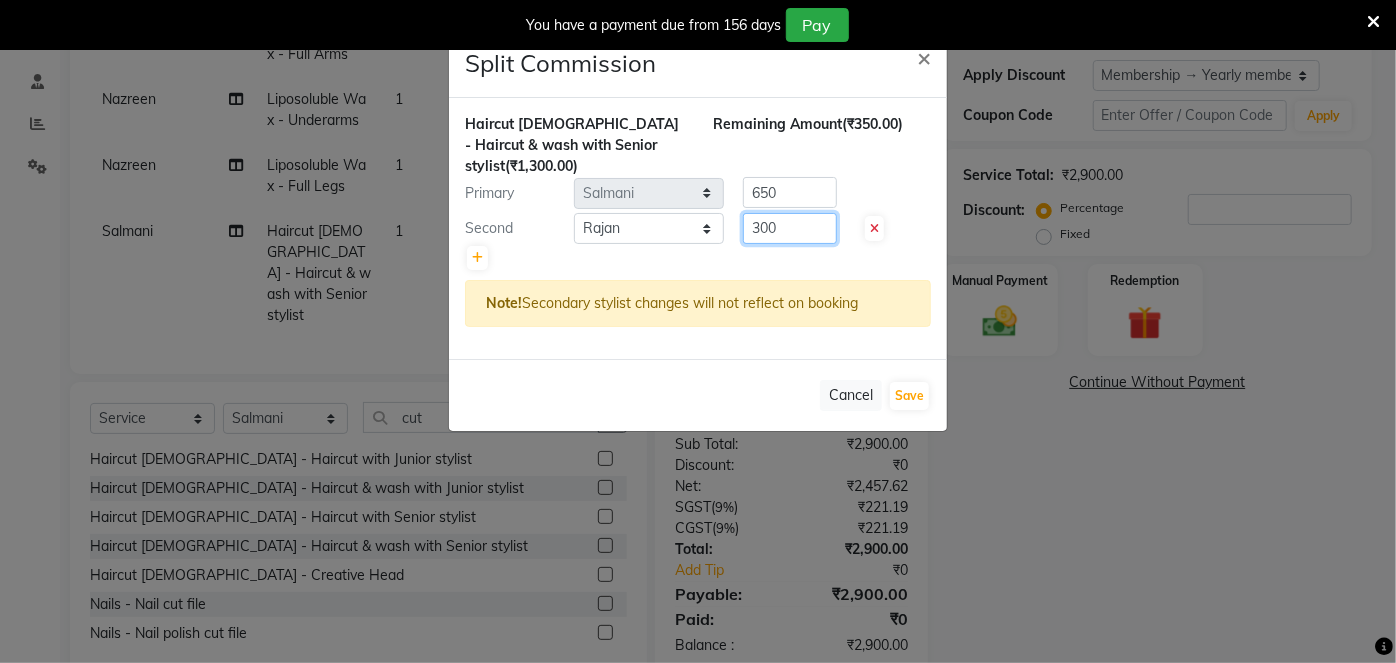 type on "300" 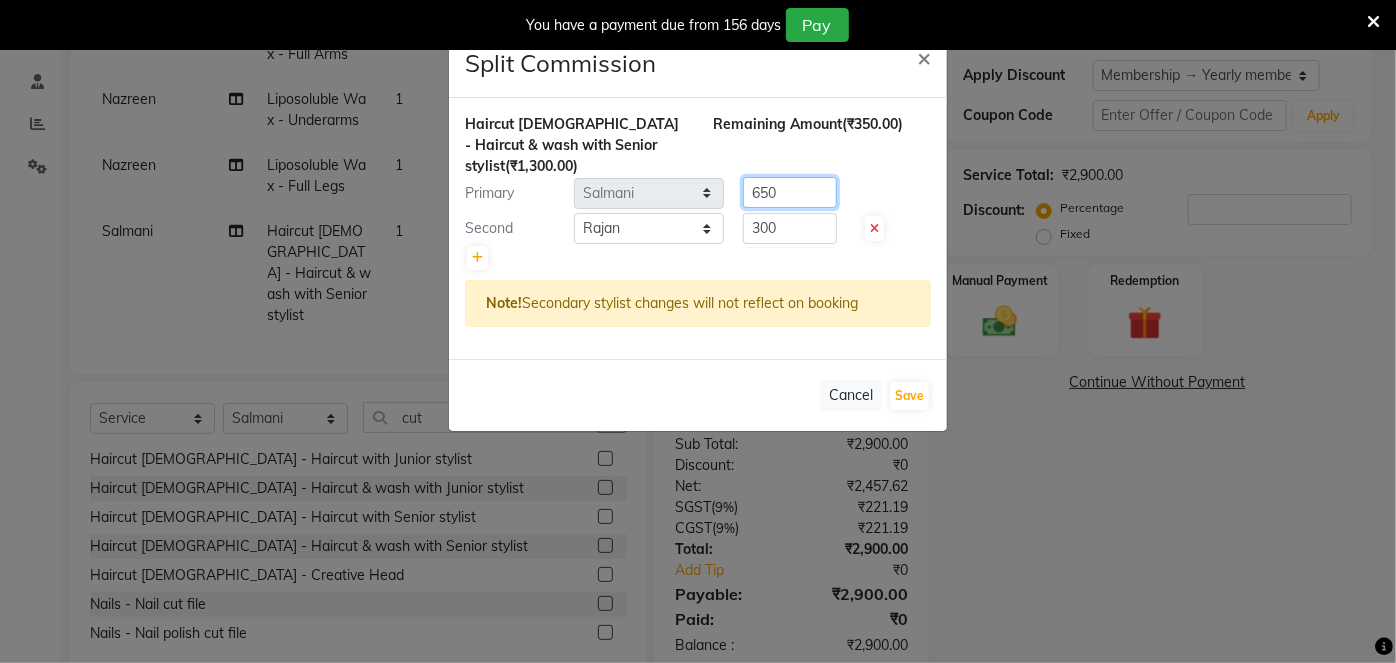 click on "650" 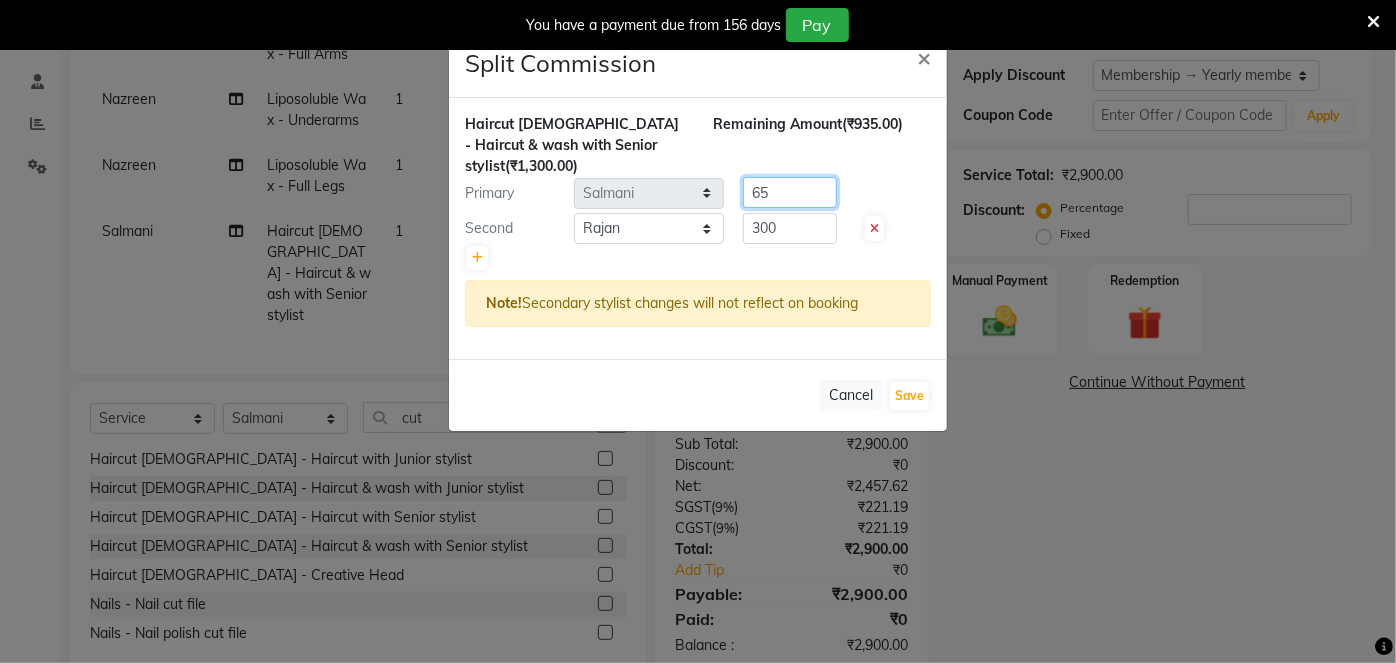 type on "6" 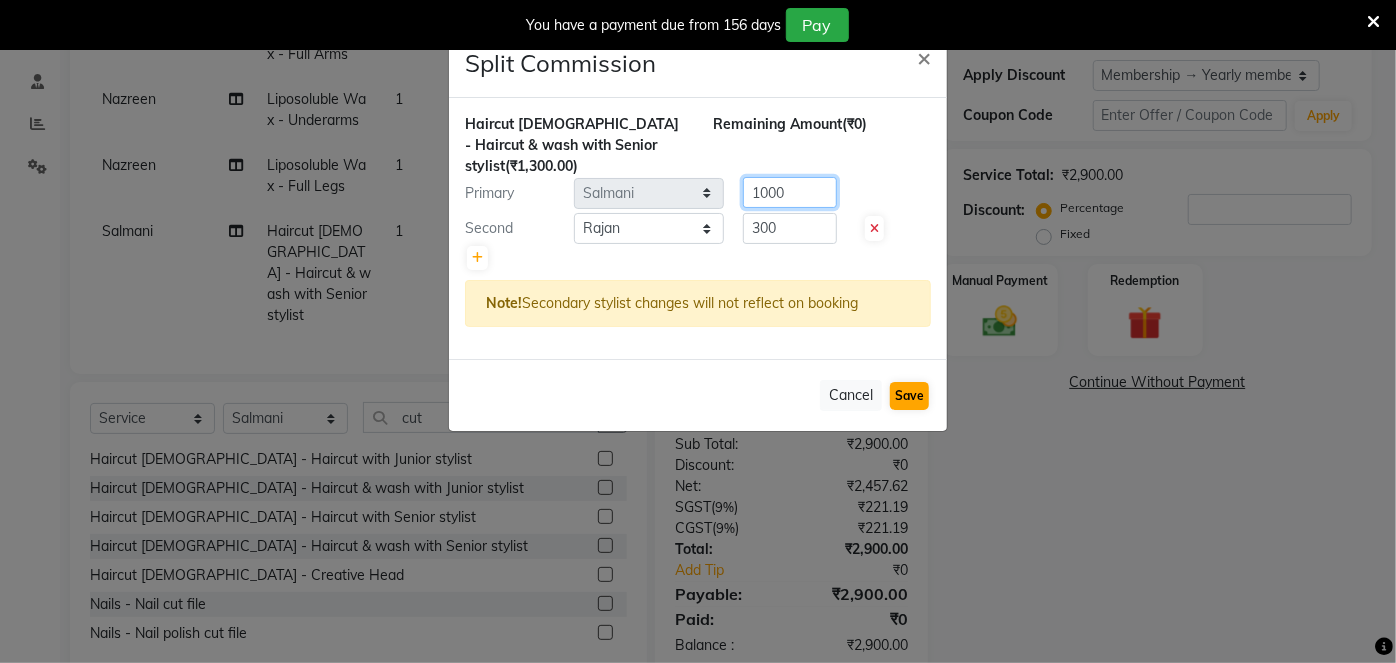 type on "1000" 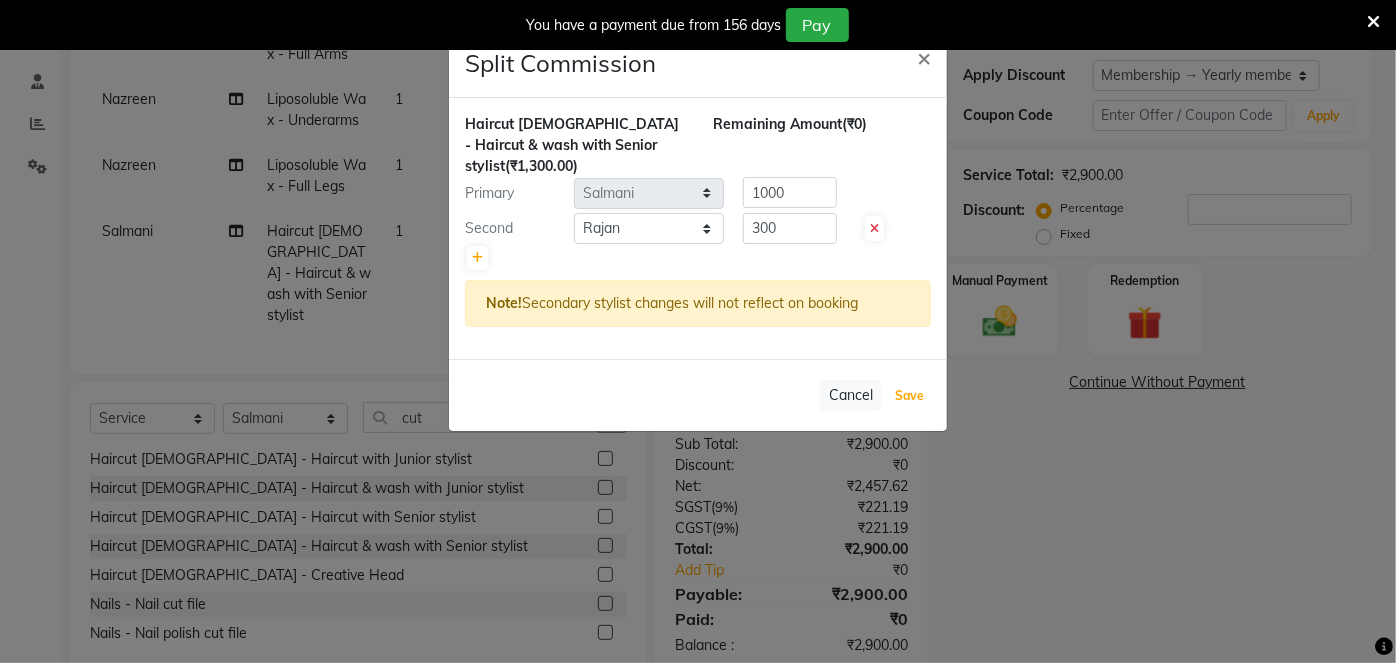 click on "Save" 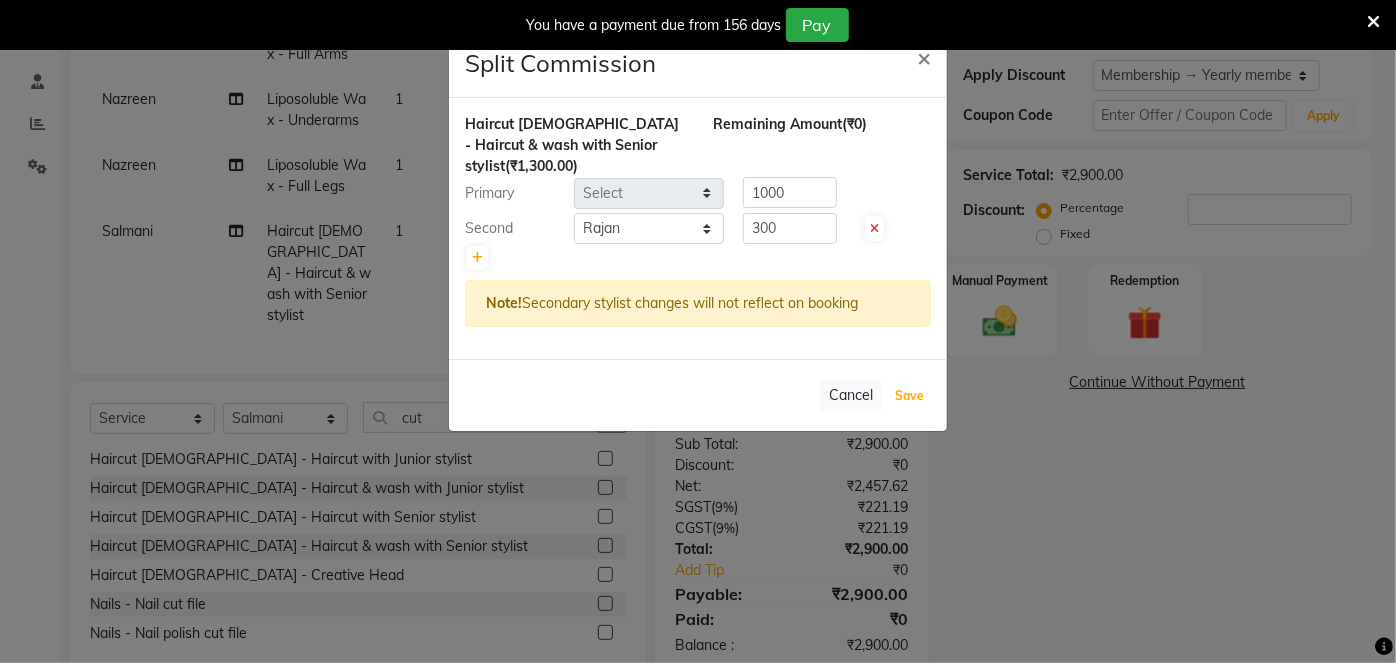 type 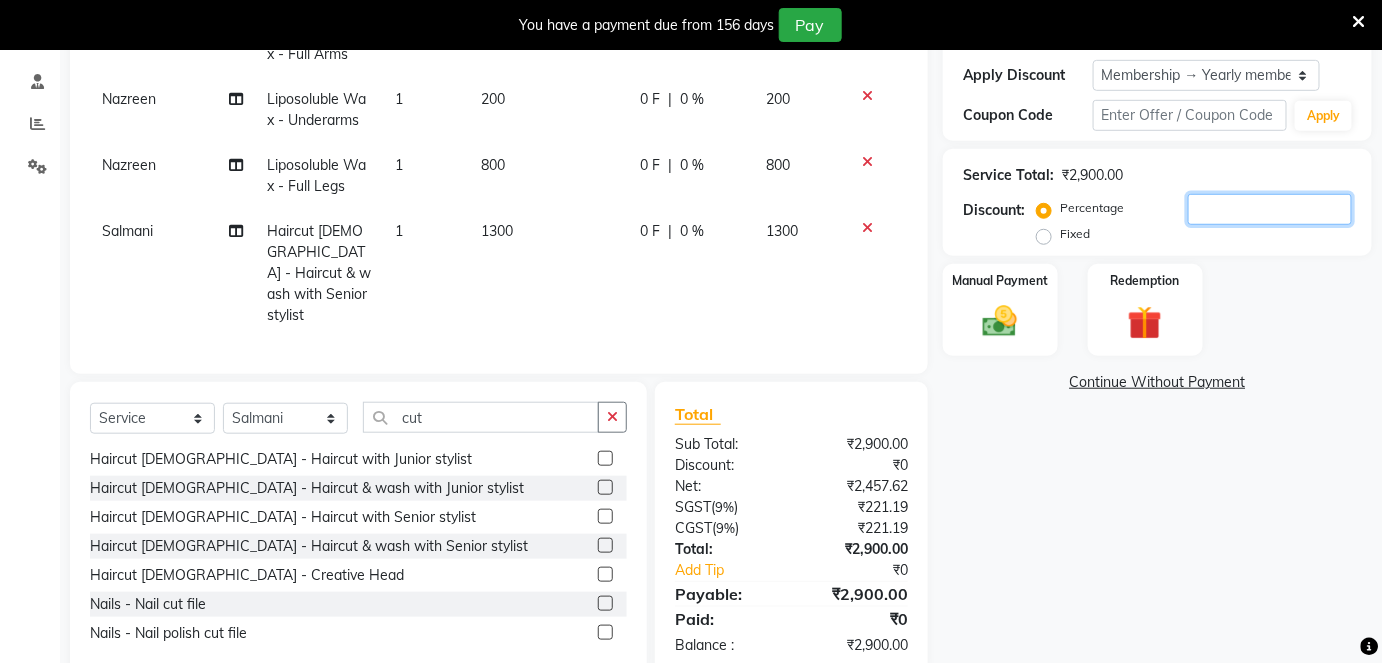 click 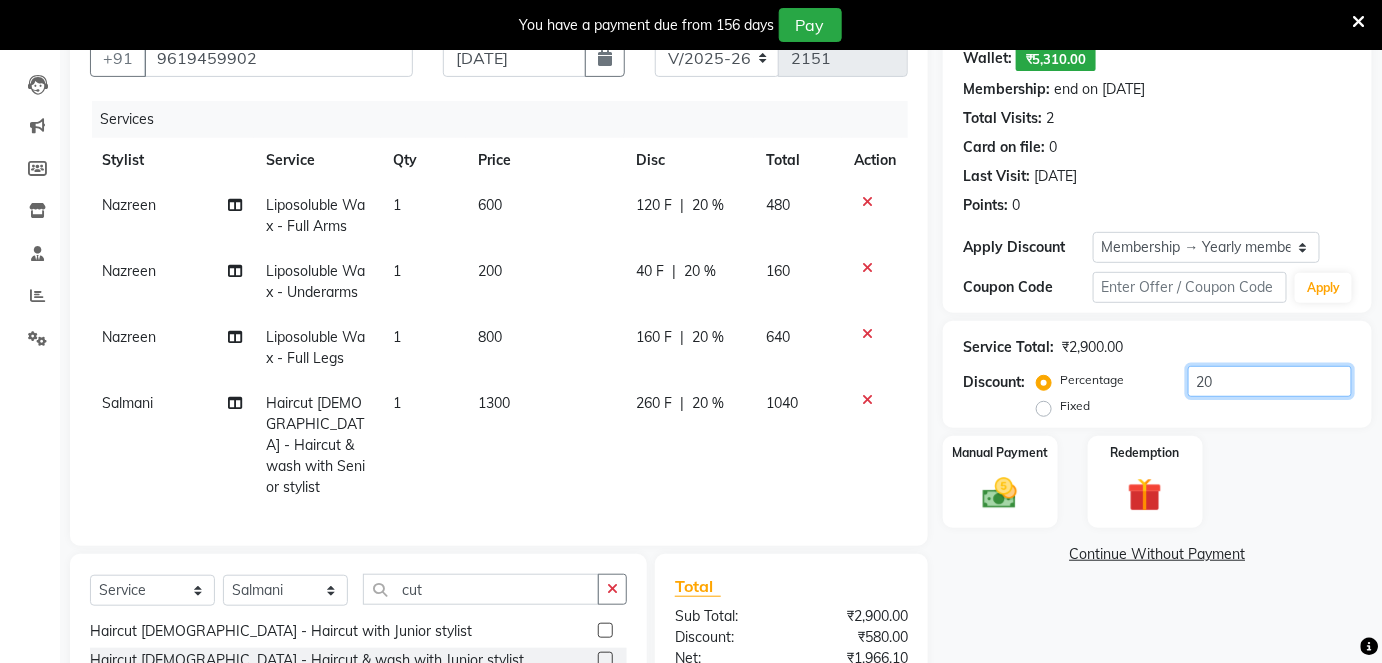 scroll, scrollTop: 186, scrollLeft: 0, axis: vertical 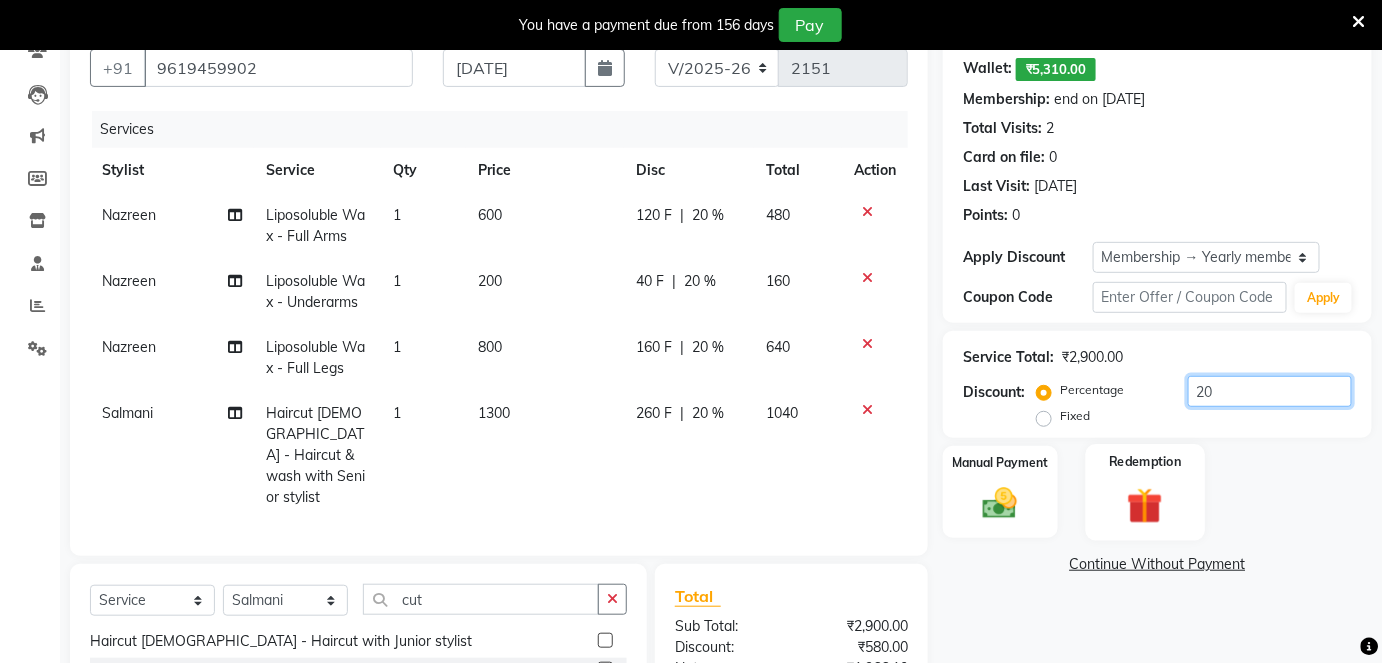 type on "20" 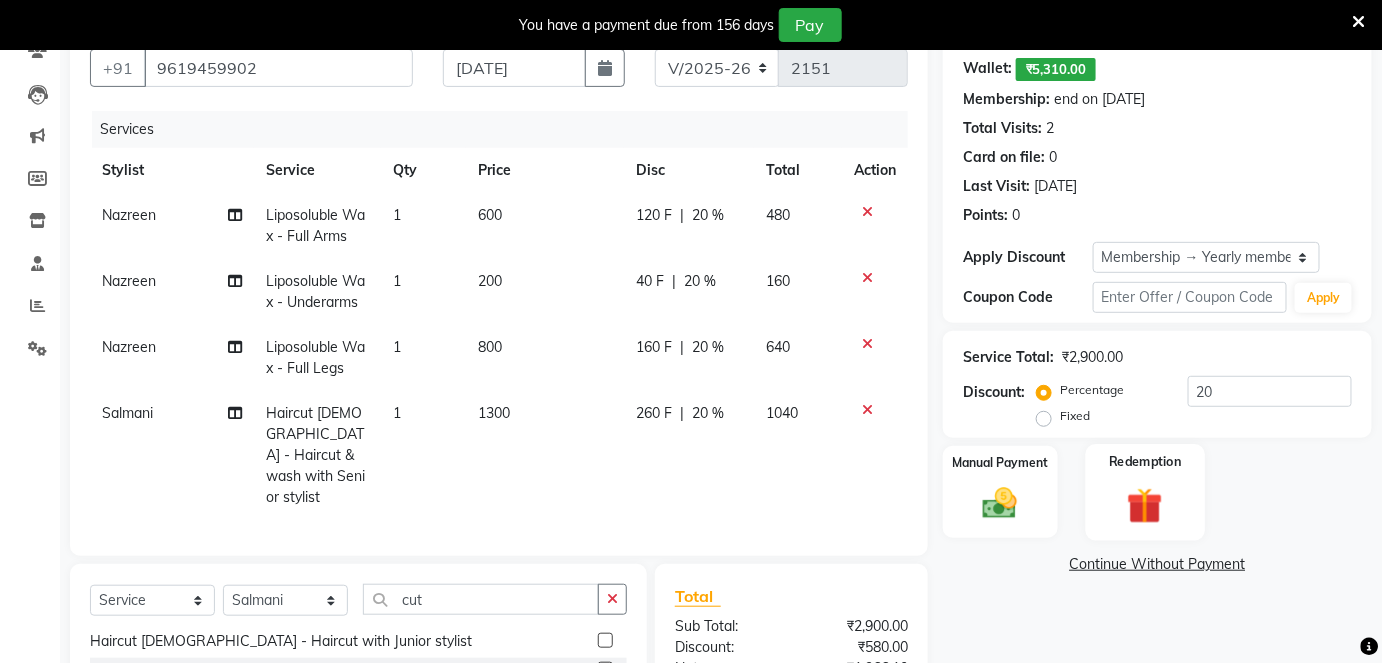 click 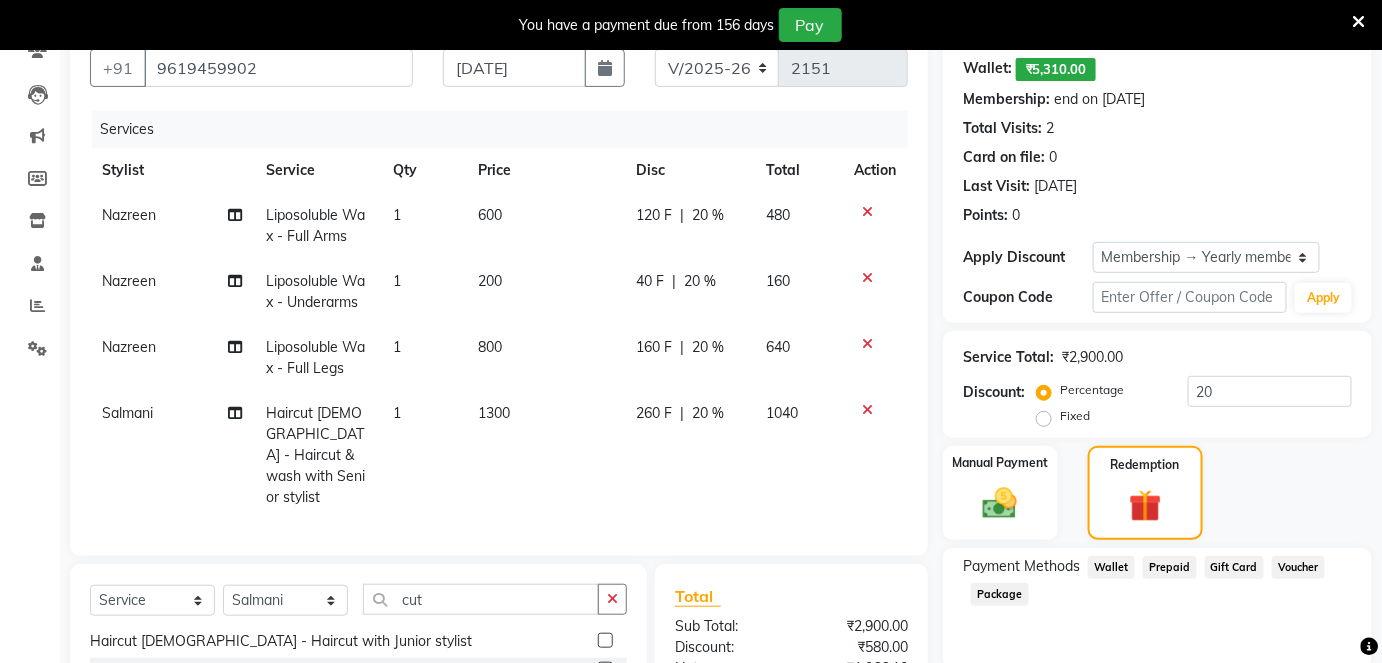 click on "Wallet" 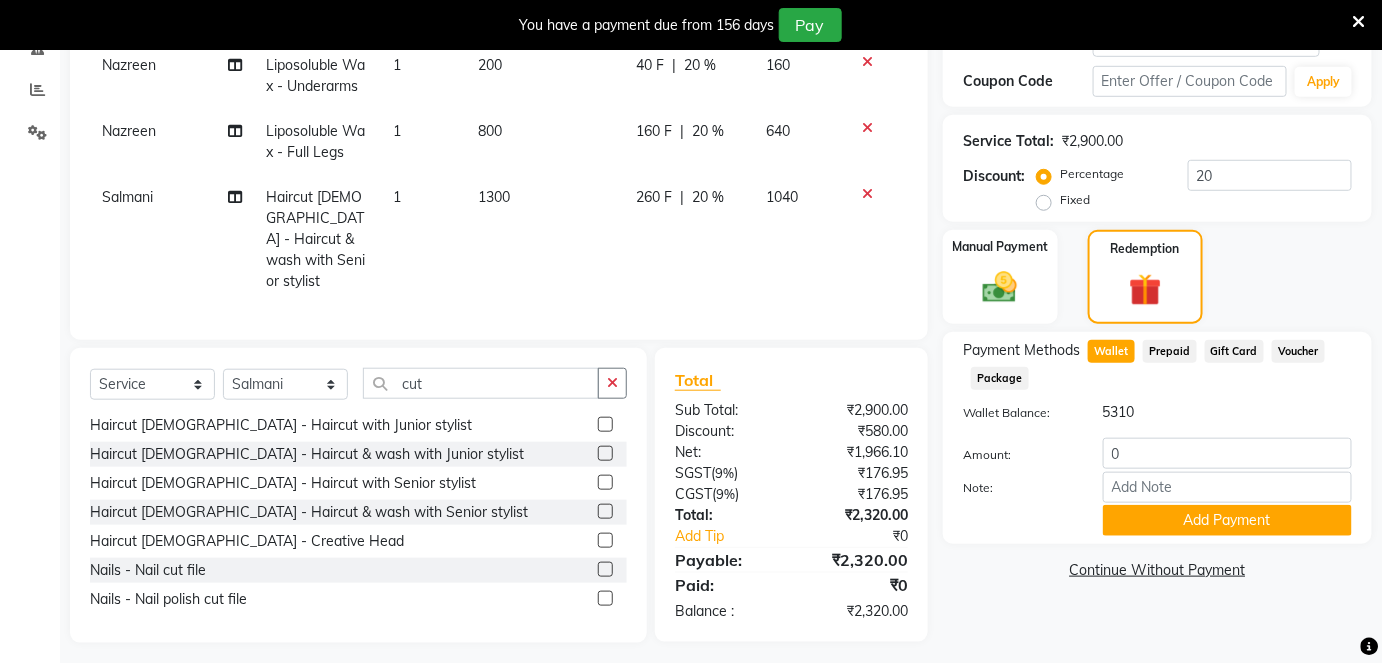 scroll, scrollTop: 404, scrollLeft: 0, axis: vertical 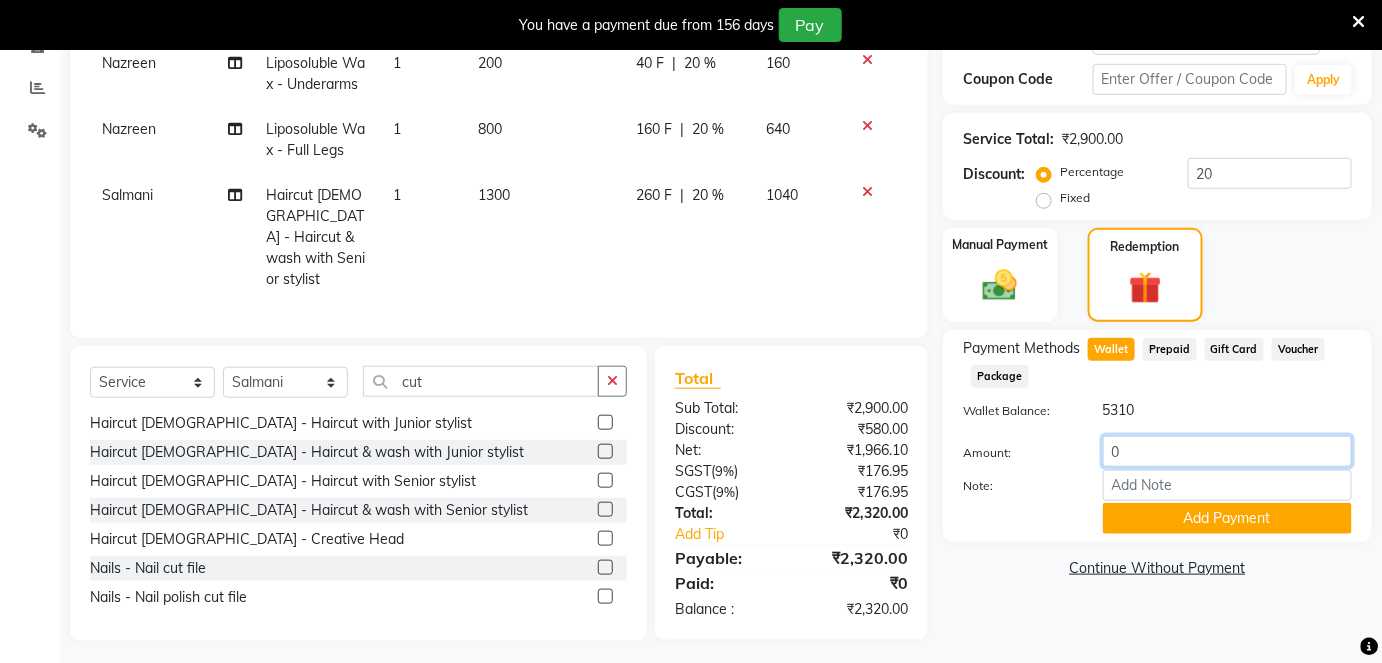 click on "0" 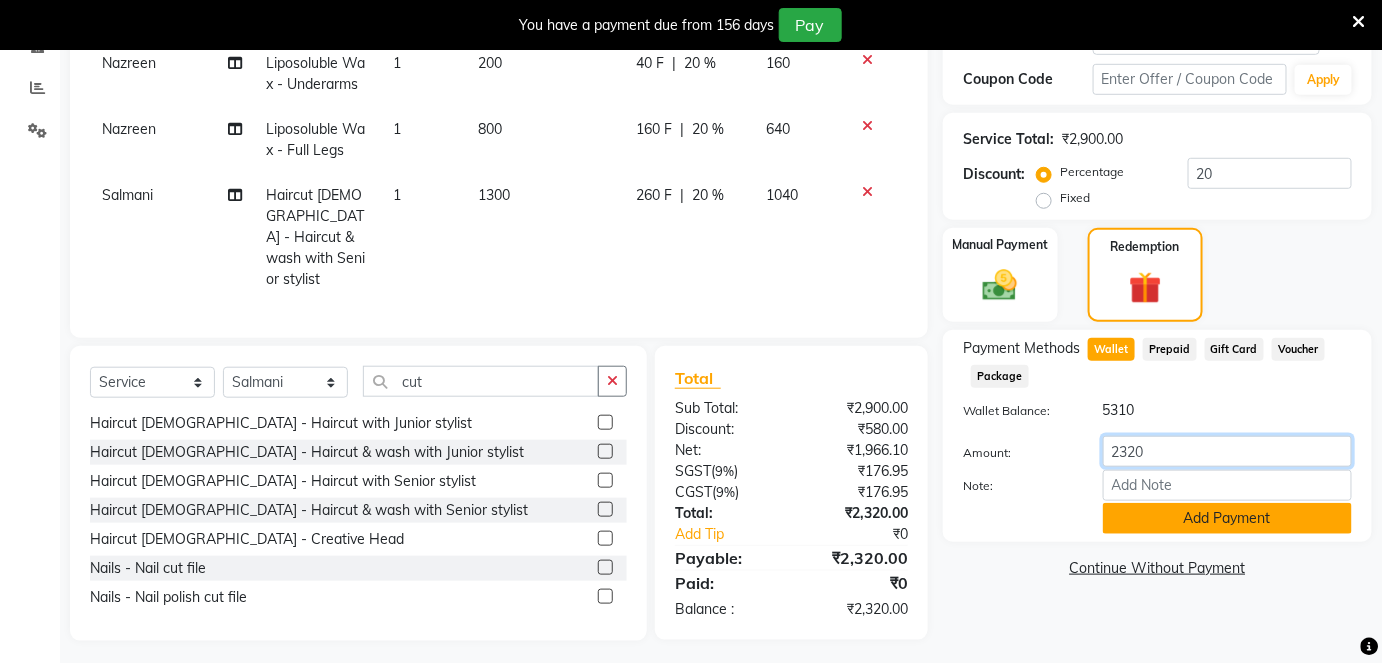 type on "2320" 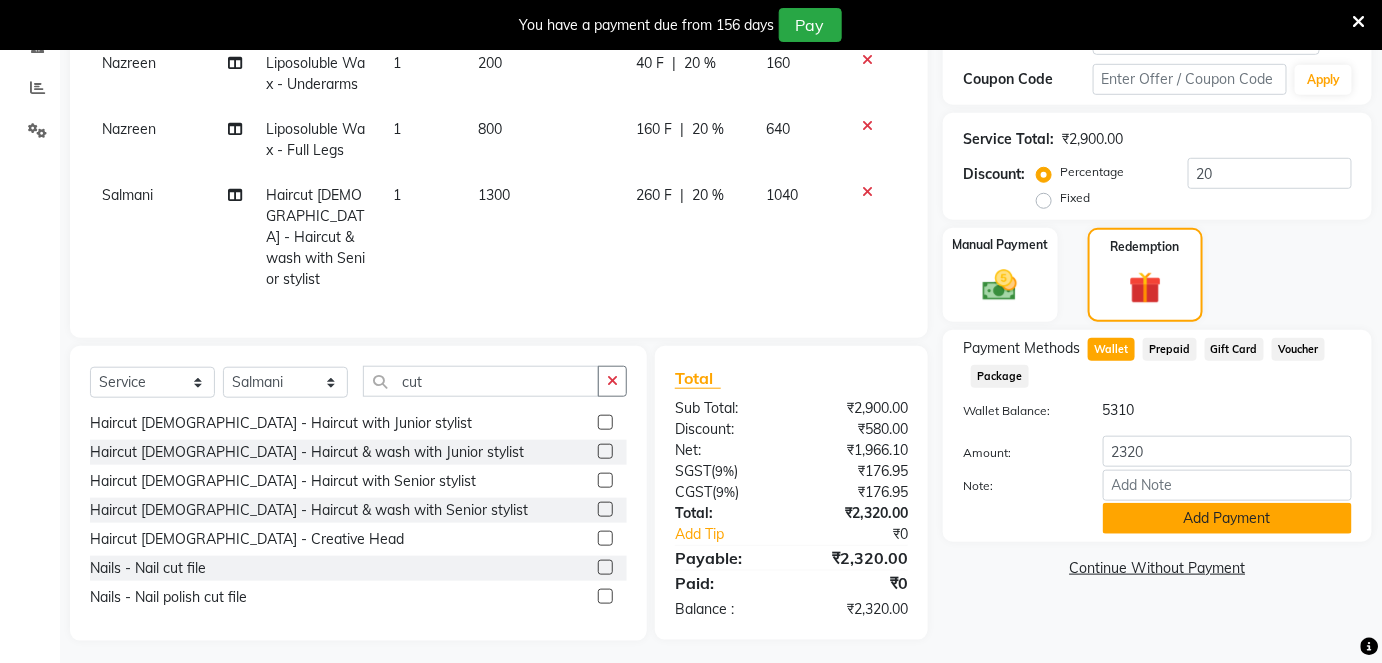 click on "Add Payment" 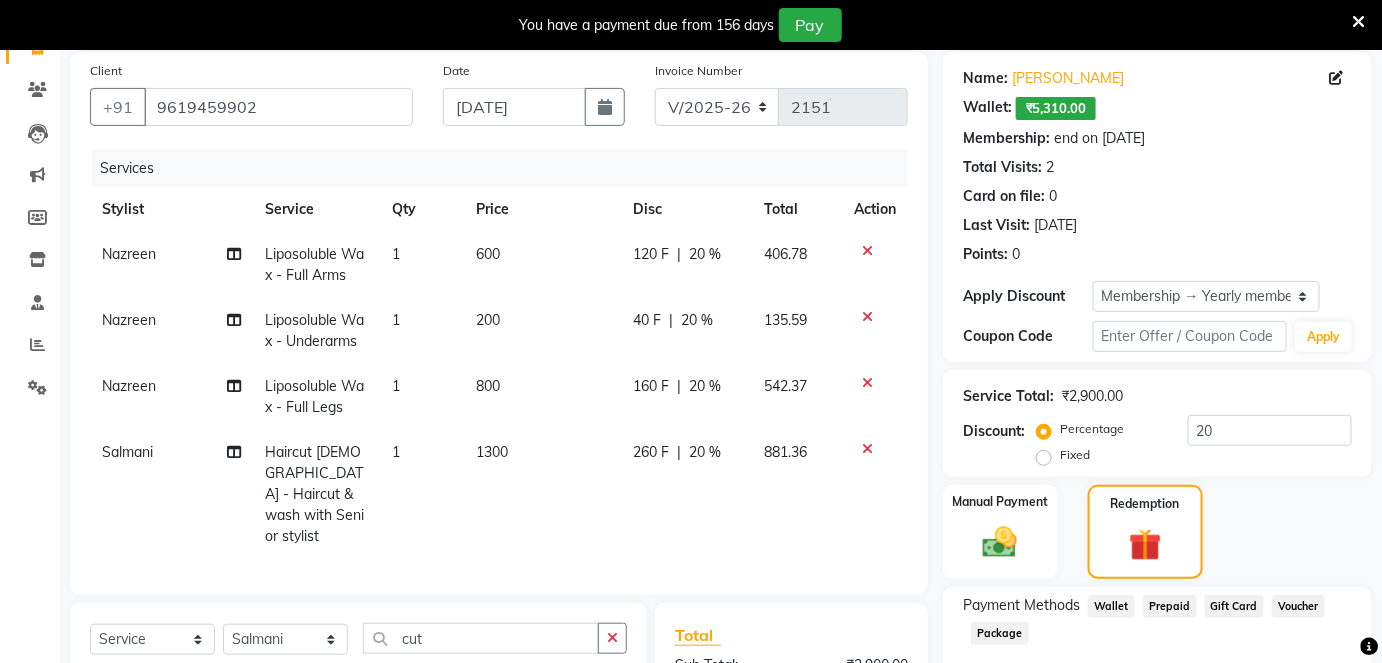 scroll, scrollTop: 131, scrollLeft: 0, axis: vertical 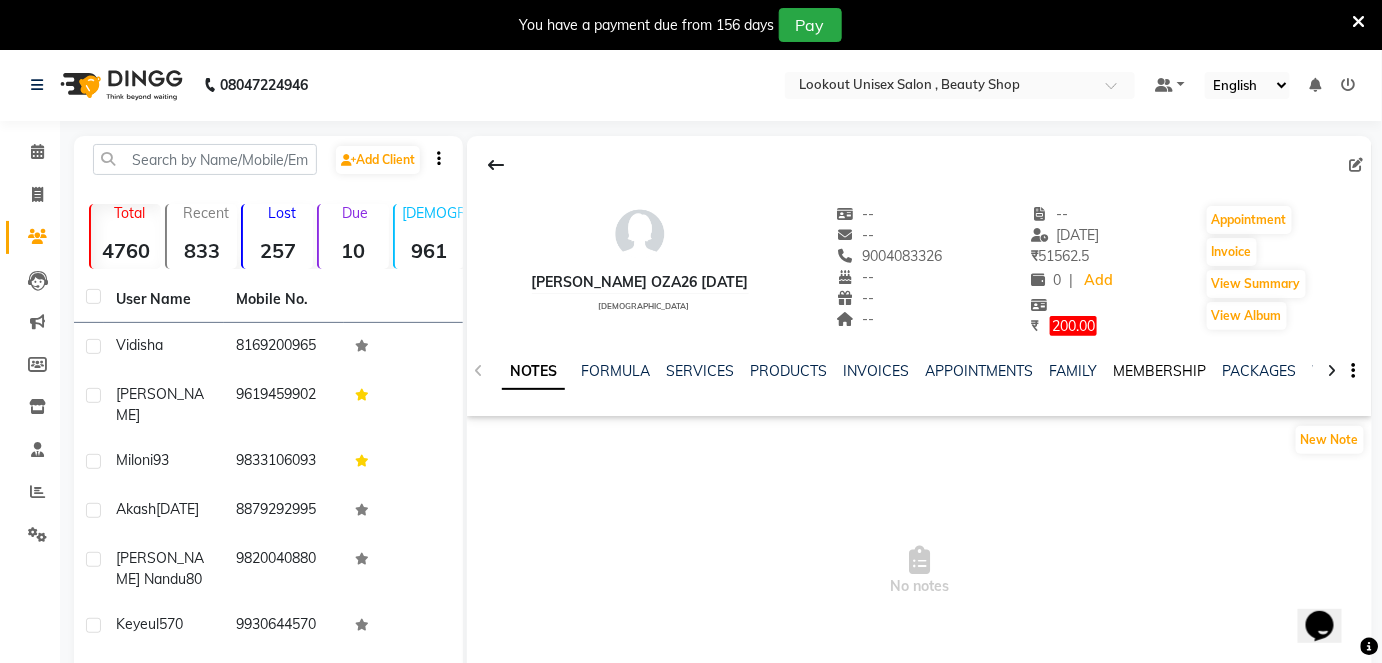 click on "MEMBERSHIP" 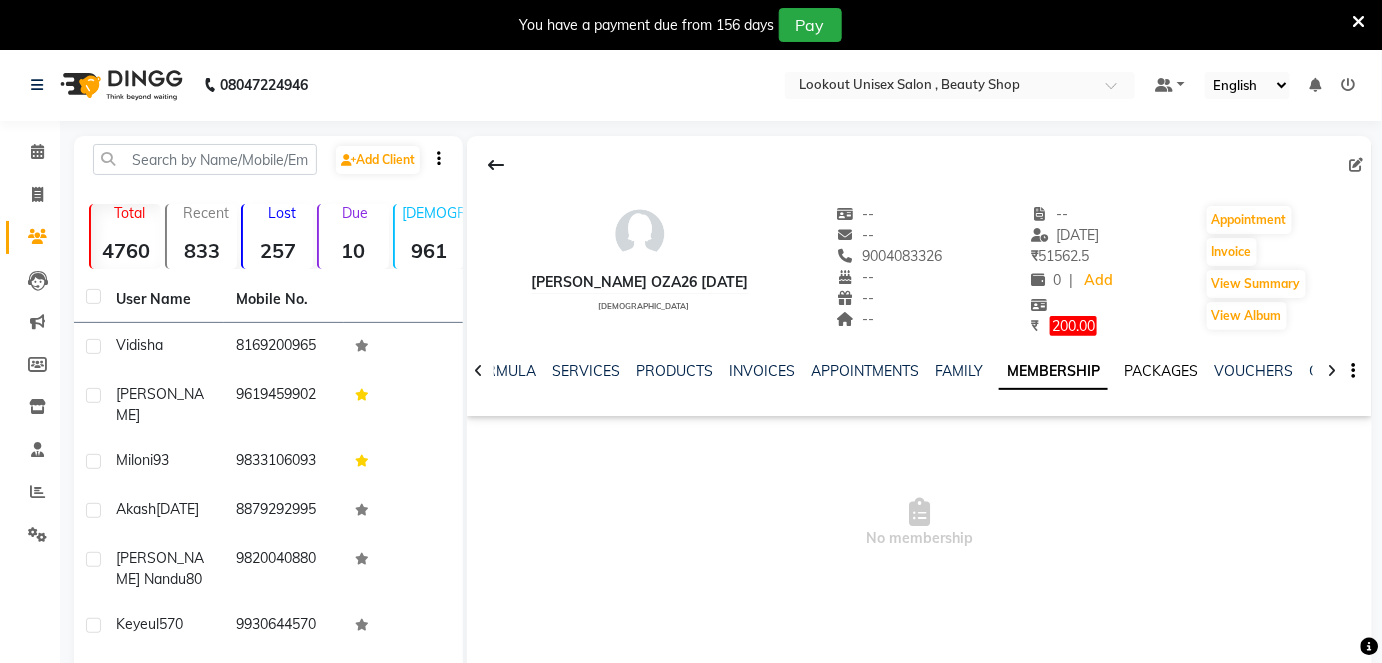 click on "PACKAGES" 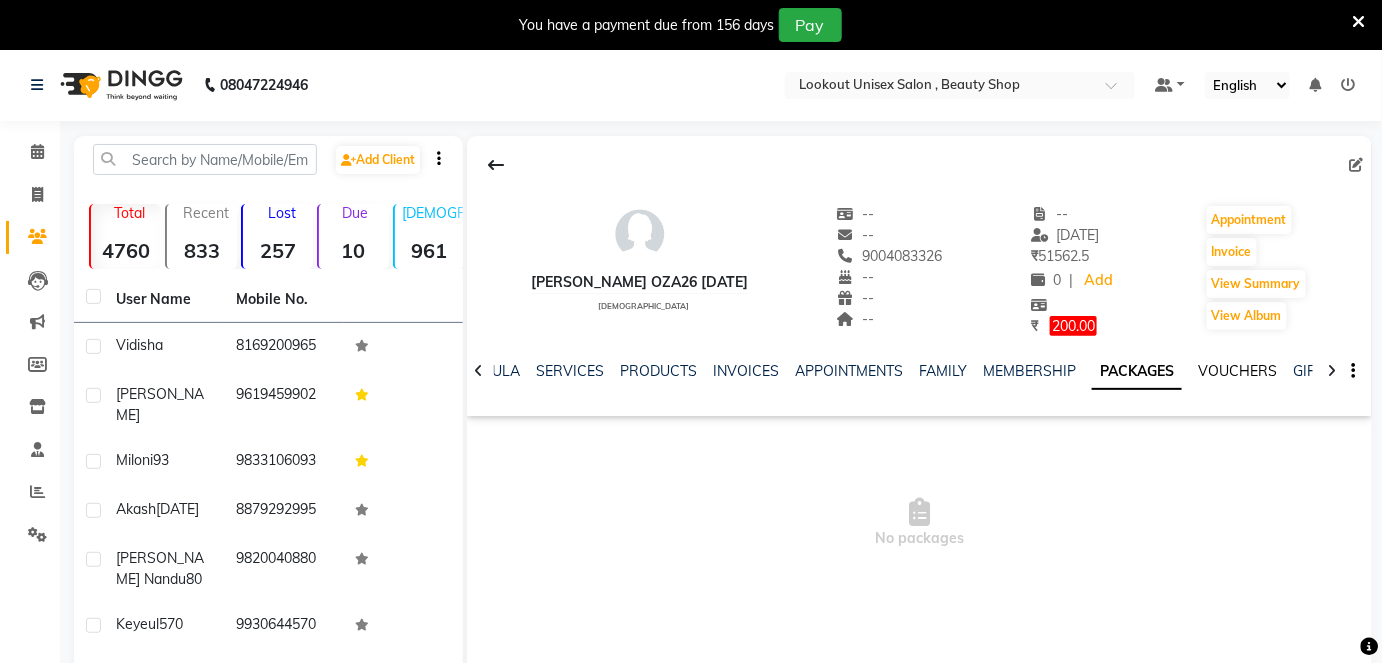 click on "VOUCHERS" 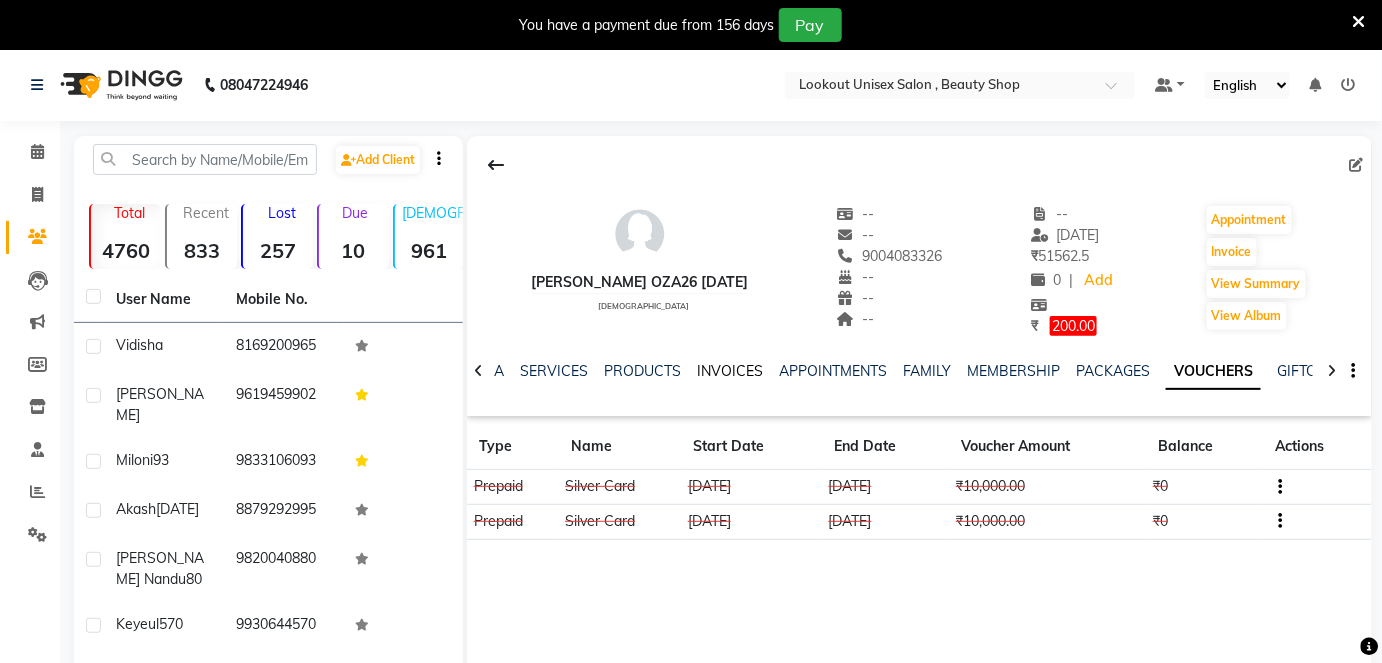 click on "INVOICES" 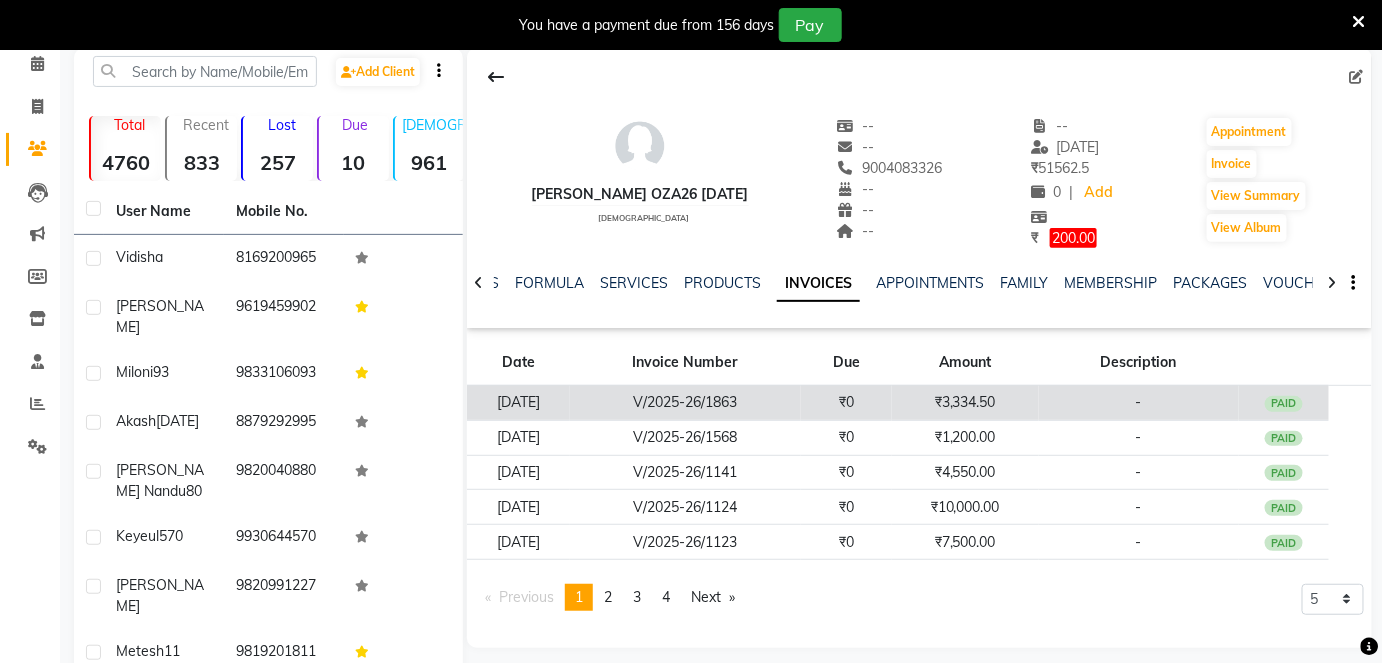 scroll, scrollTop: 90, scrollLeft: 0, axis: vertical 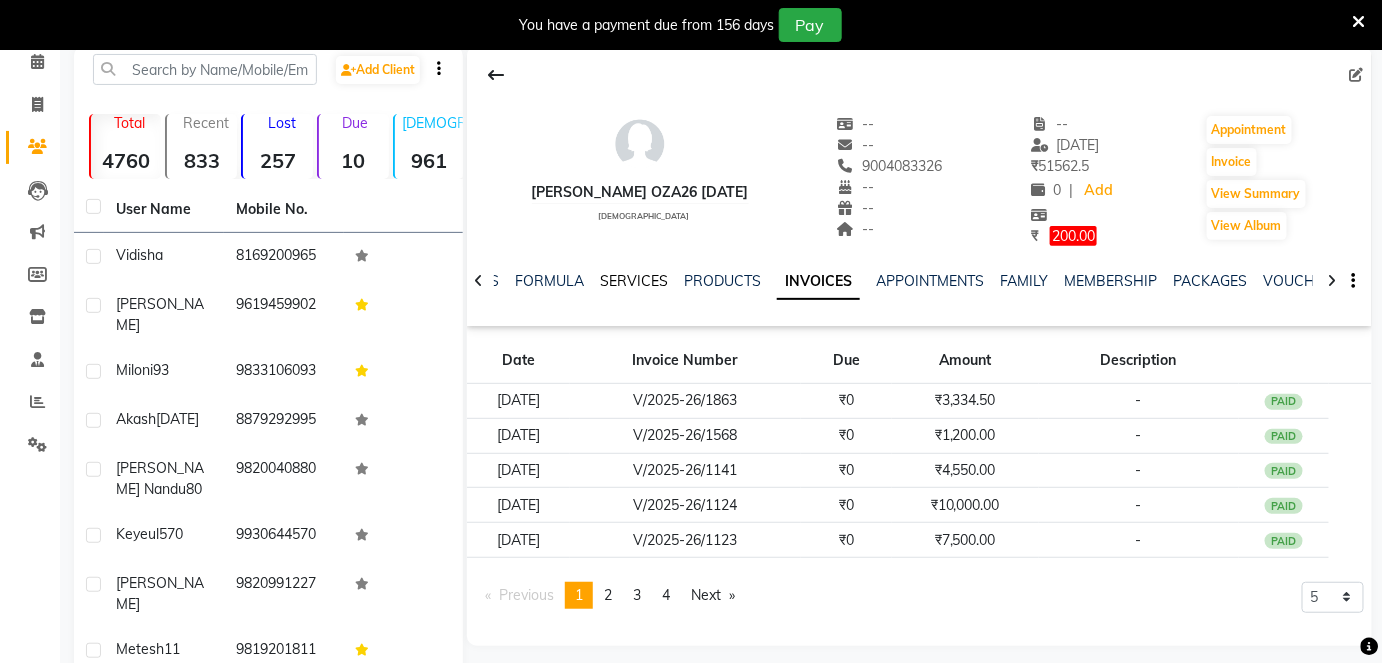 click on "SERVICES" 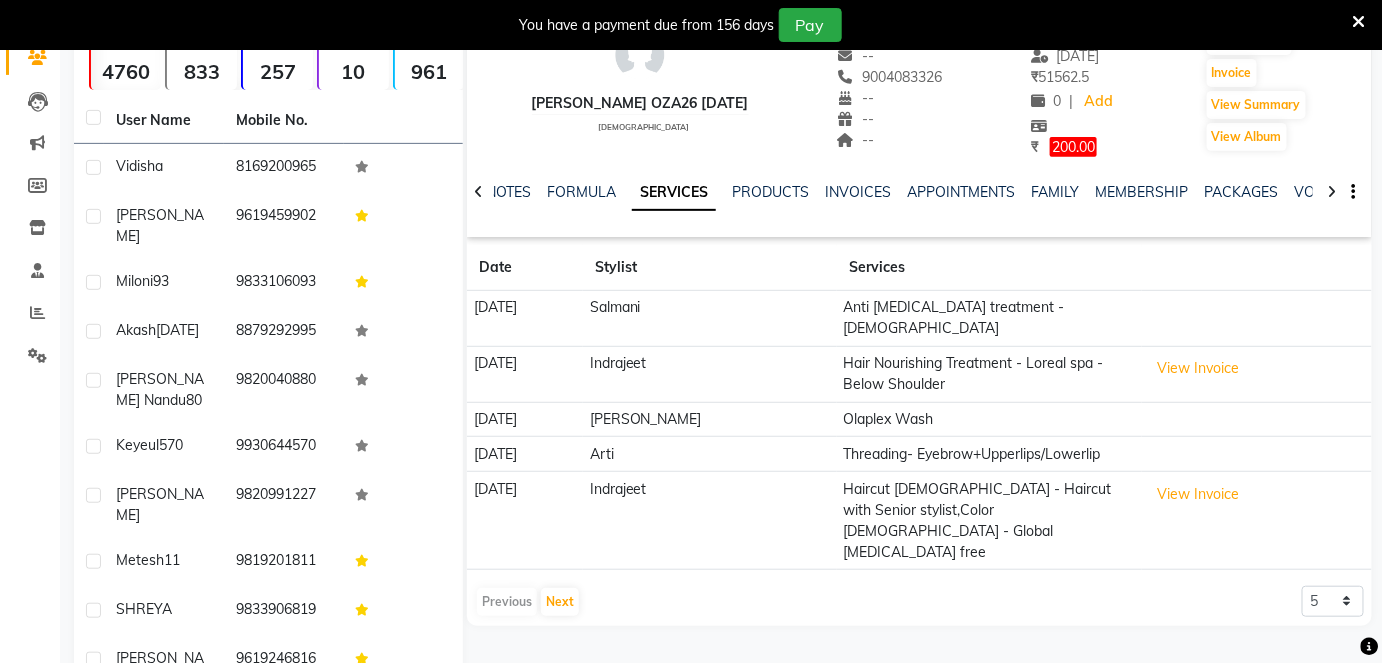 scroll, scrollTop: 181, scrollLeft: 0, axis: vertical 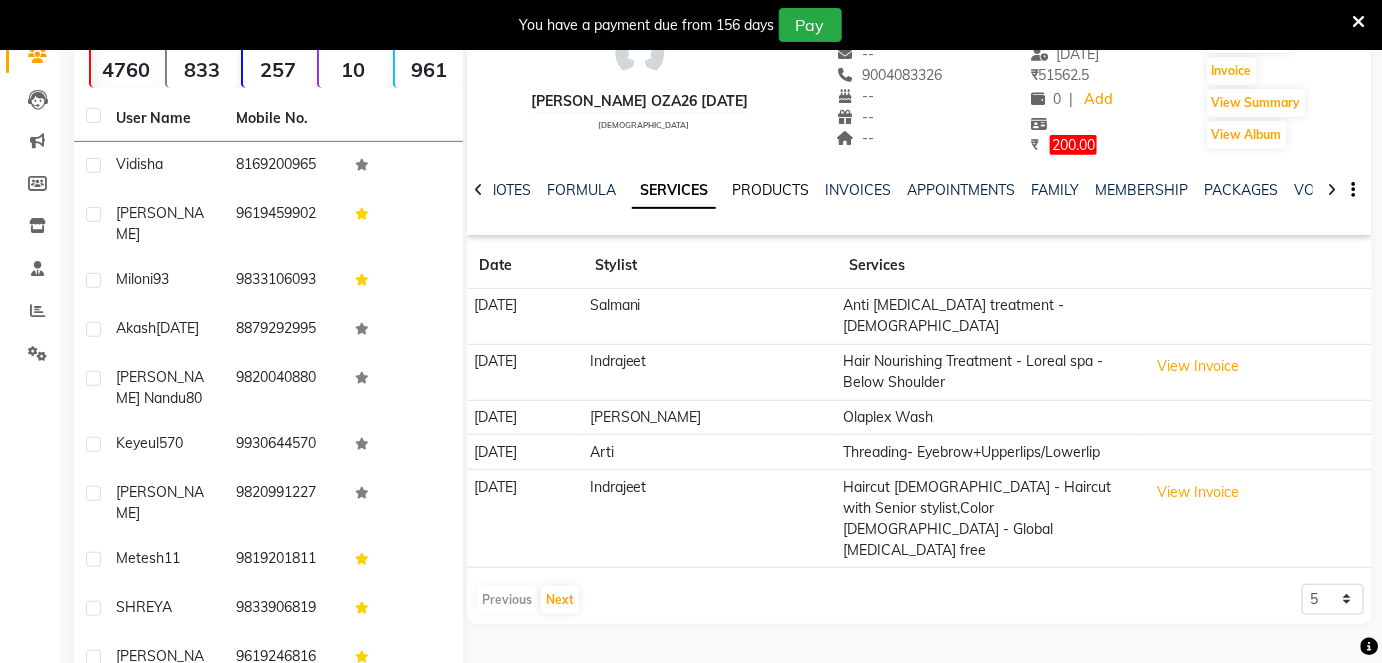 click on "PRODUCTS" 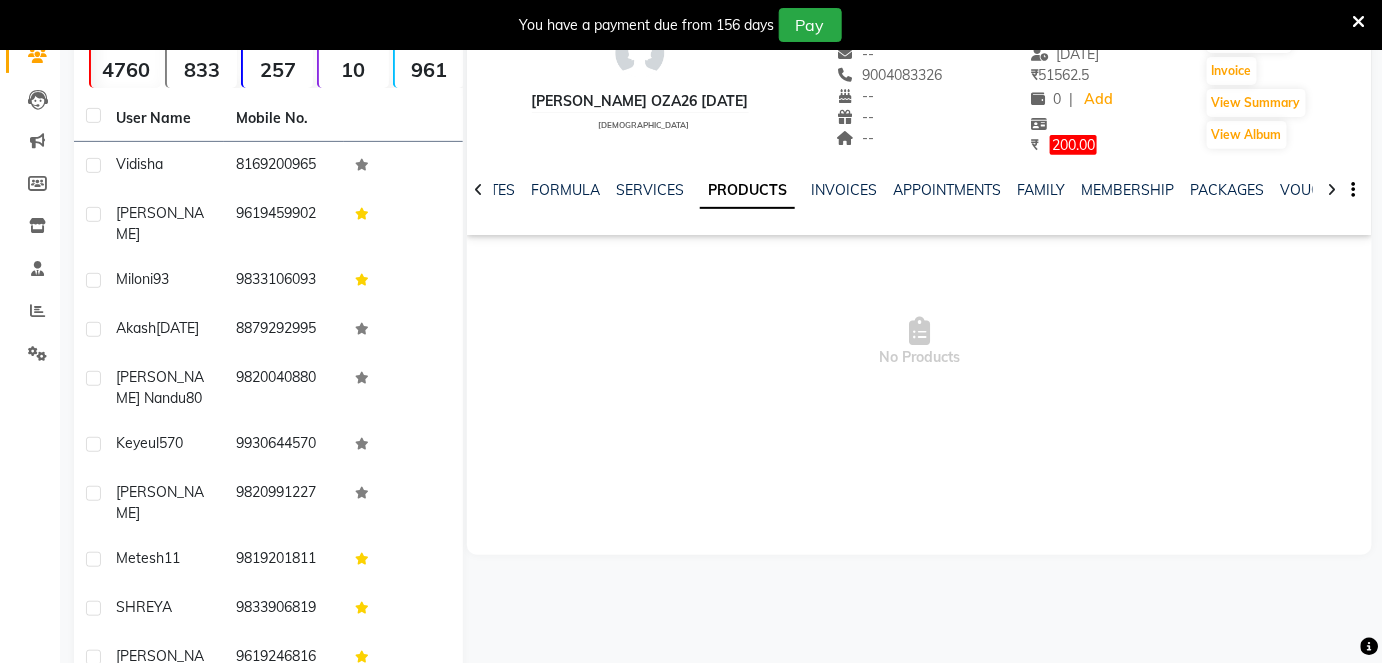 click on "INVOICES" 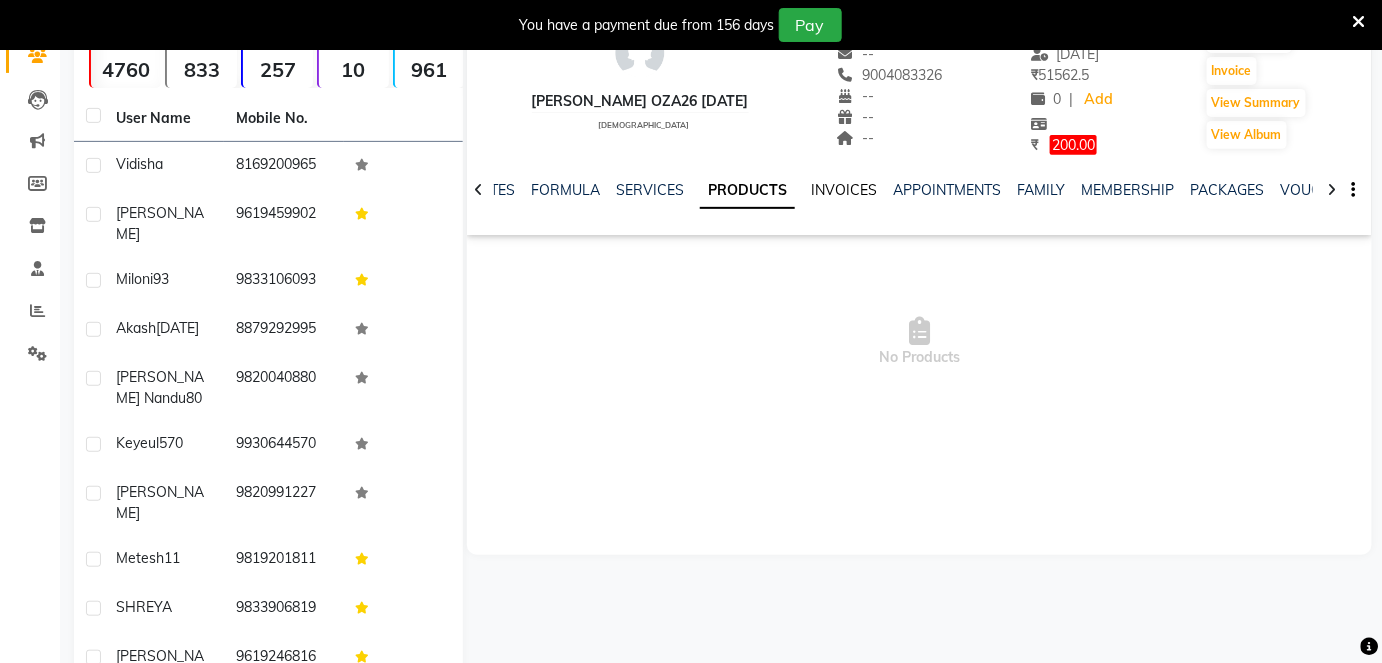click on "INVOICES" 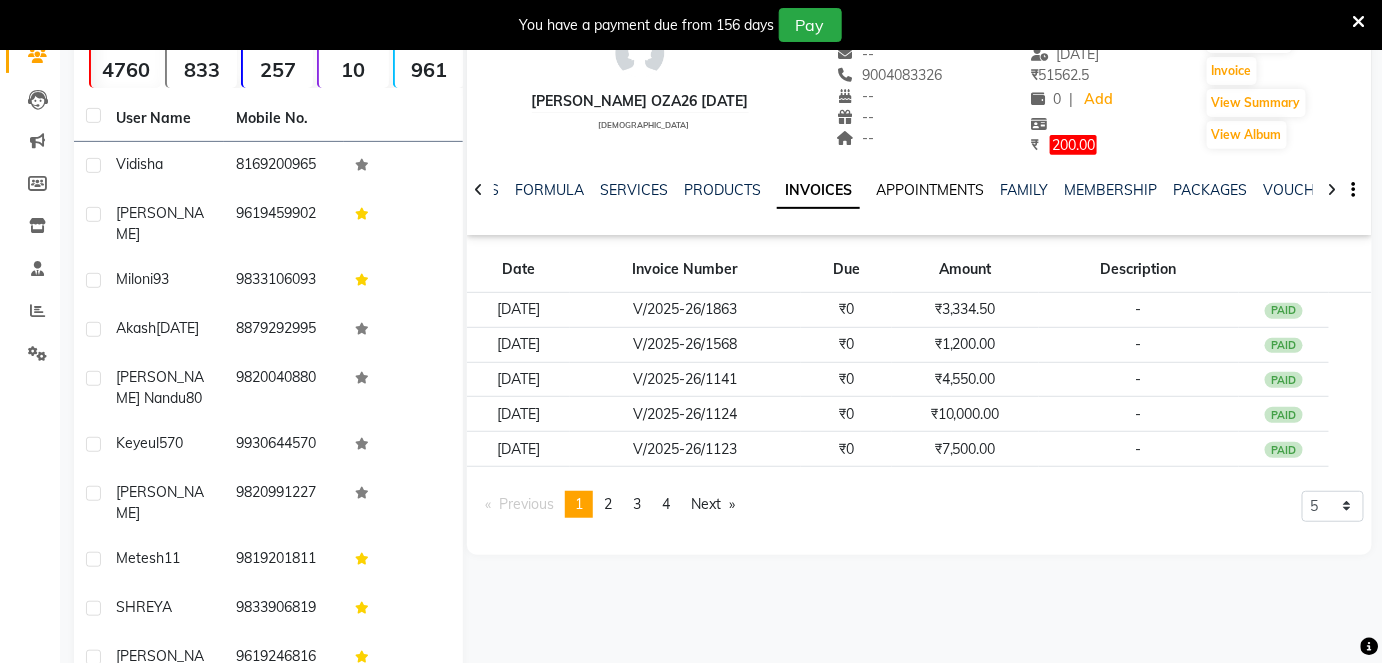 click on "APPOINTMENTS" 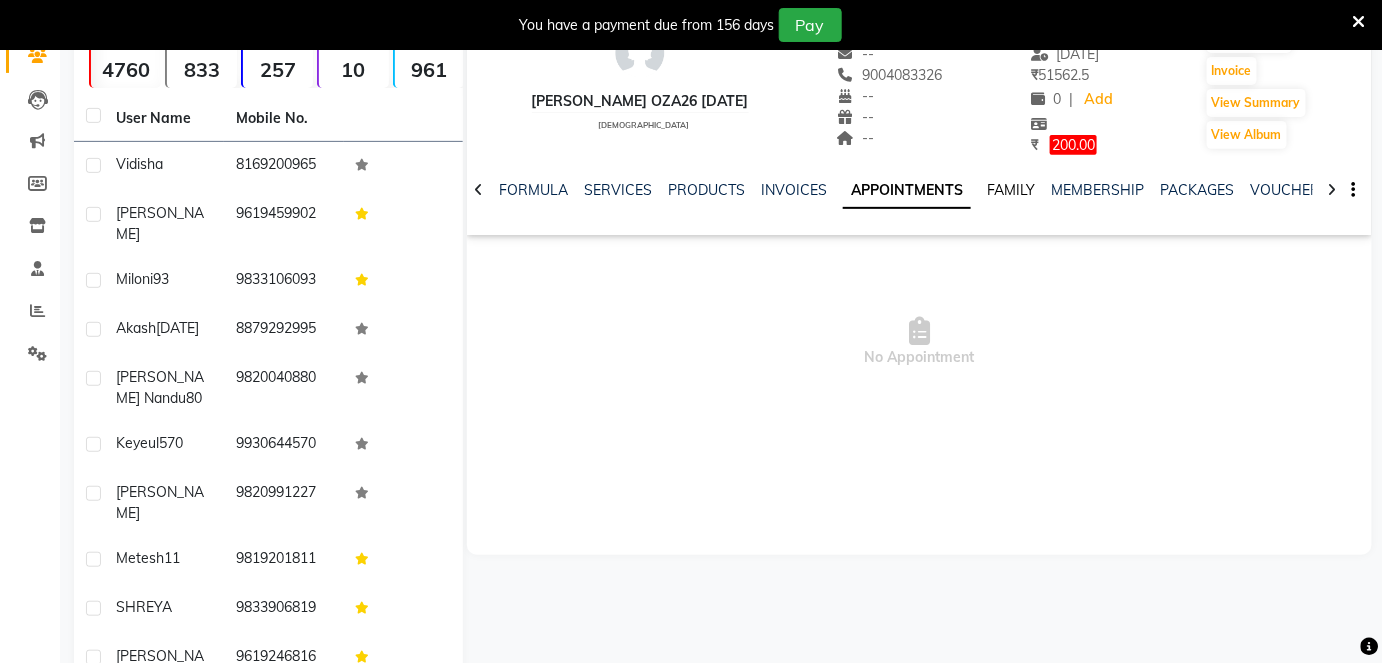 click on "FAMILY" 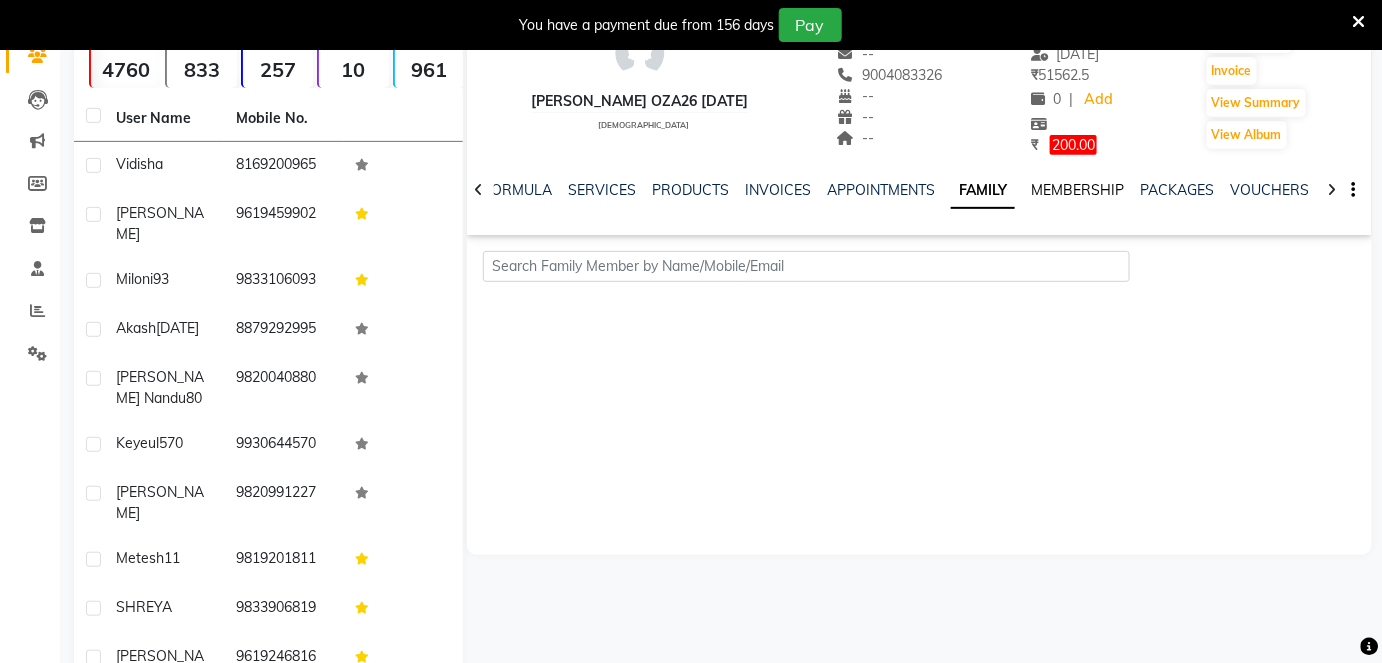 drag, startPoint x: 1062, startPoint y: 187, endPoint x: 1090, endPoint y: 193, distance: 28.635643 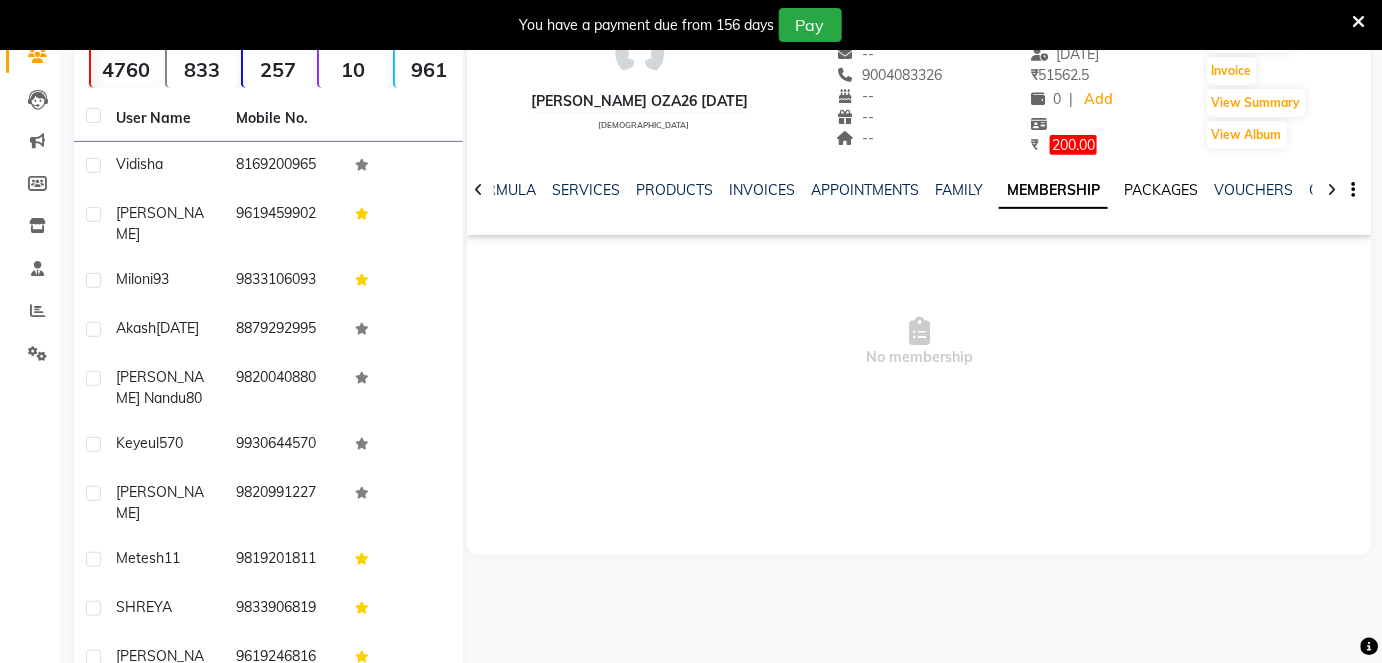 click on "PACKAGES" 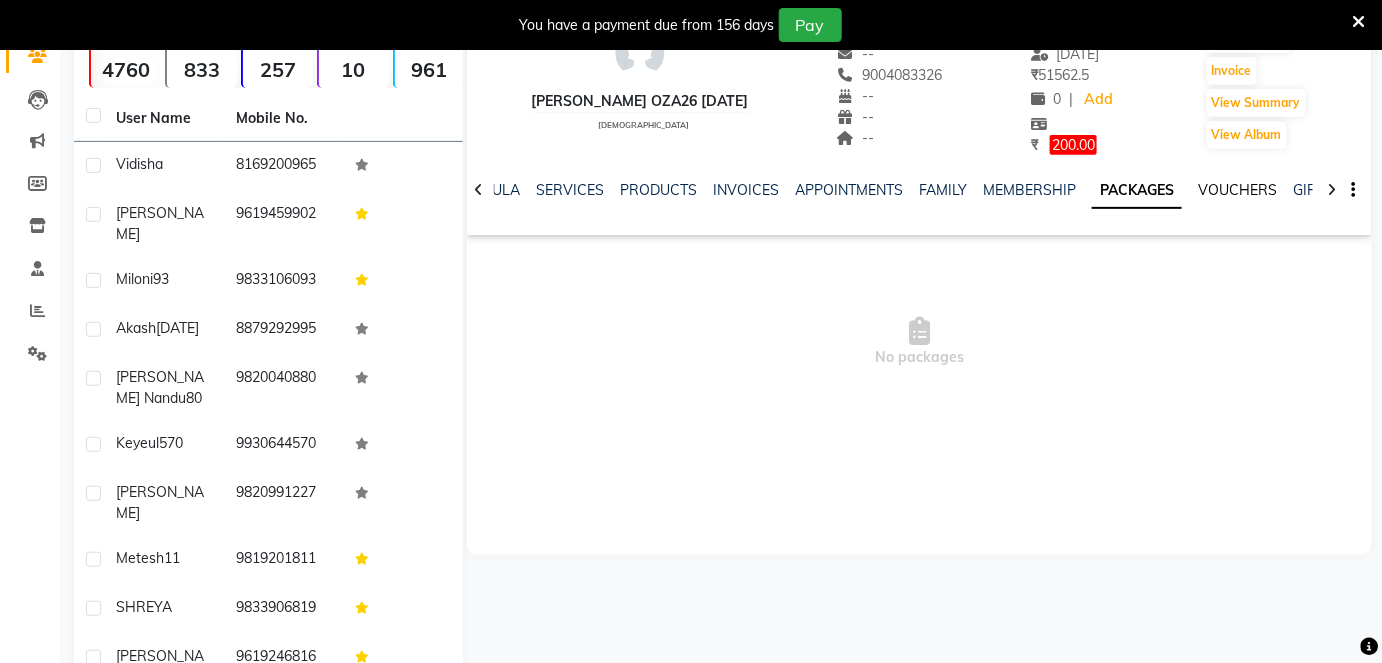 click on "VOUCHERS" 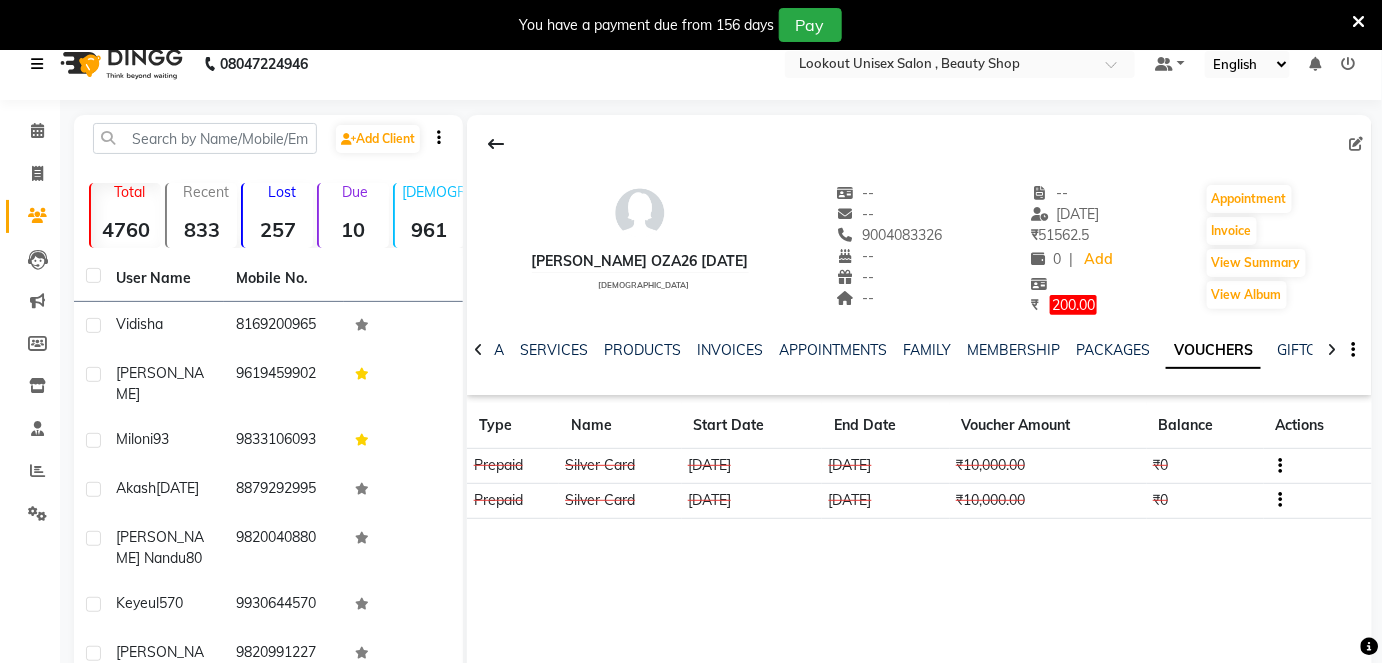 scroll, scrollTop: 0, scrollLeft: 0, axis: both 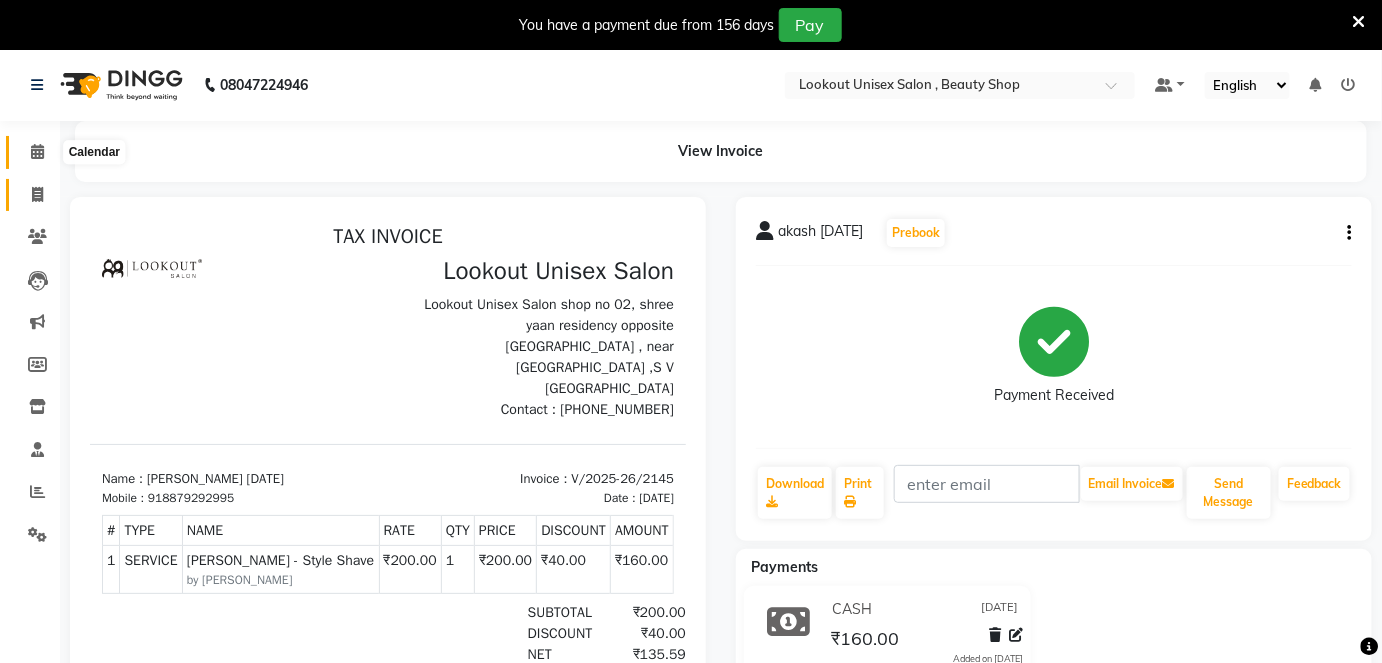 click 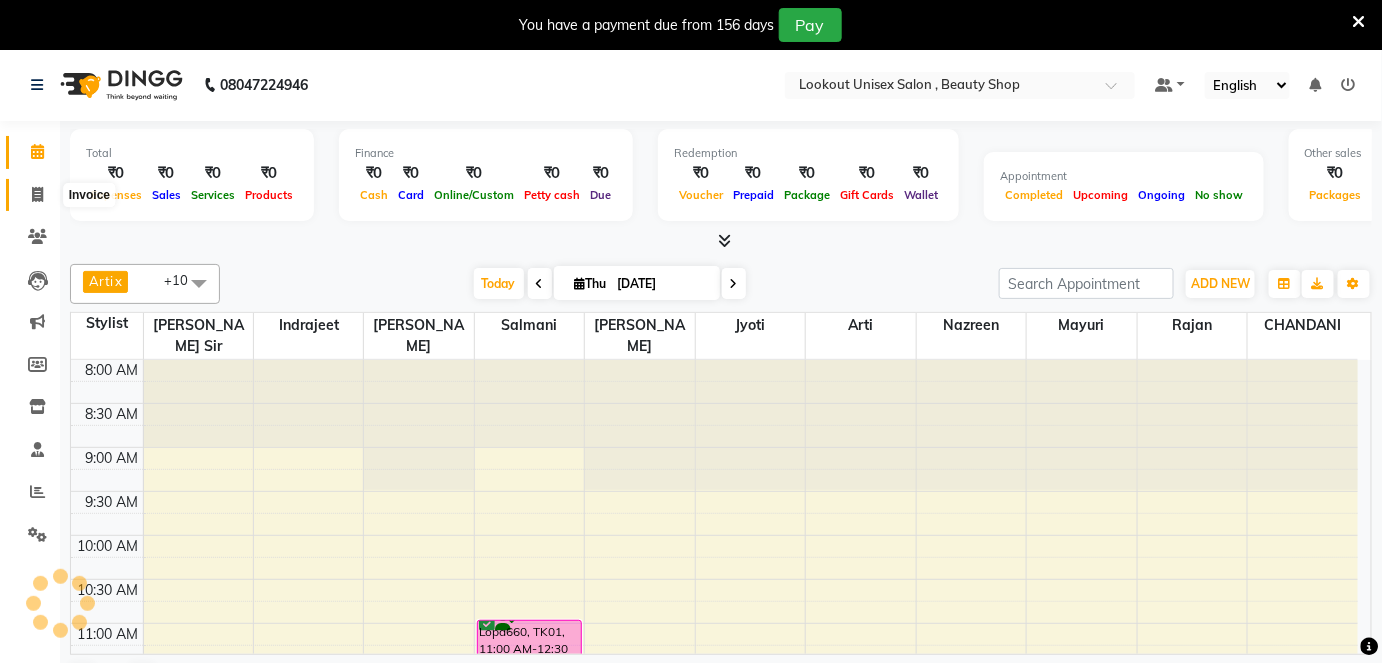 scroll, scrollTop: 0, scrollLeft: 0, axis: both 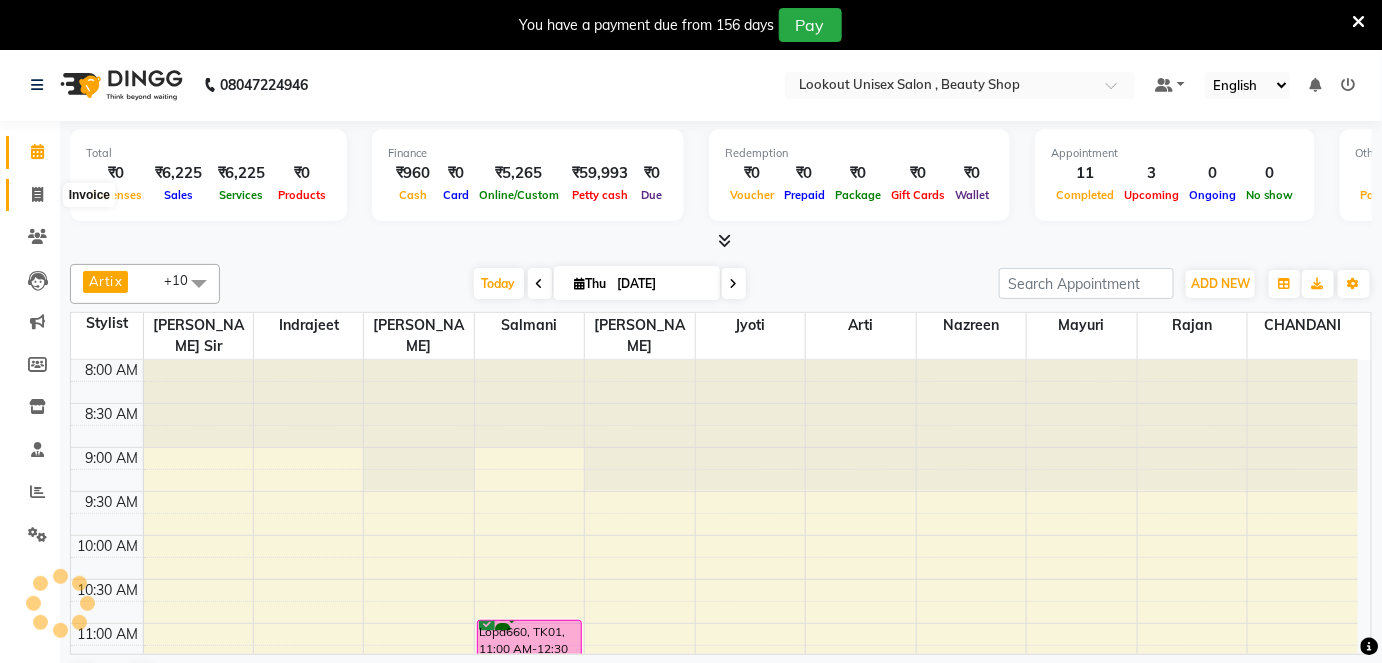 click 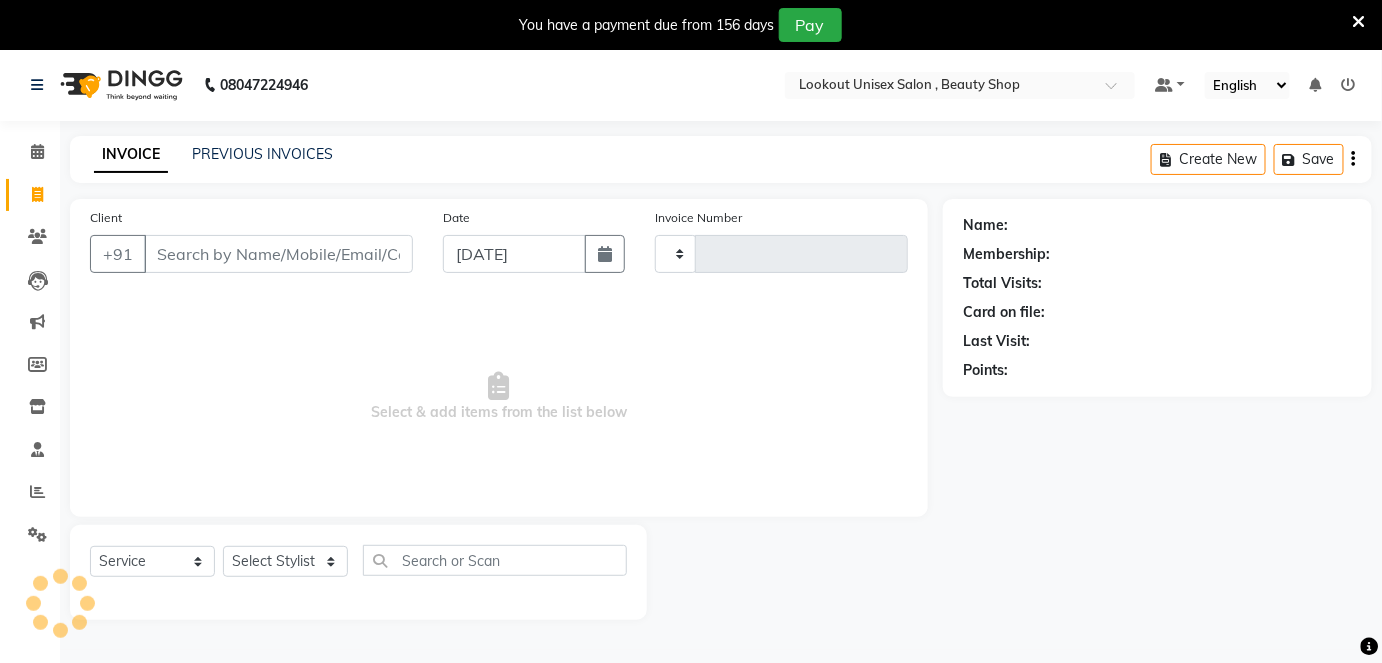 type on "2150" 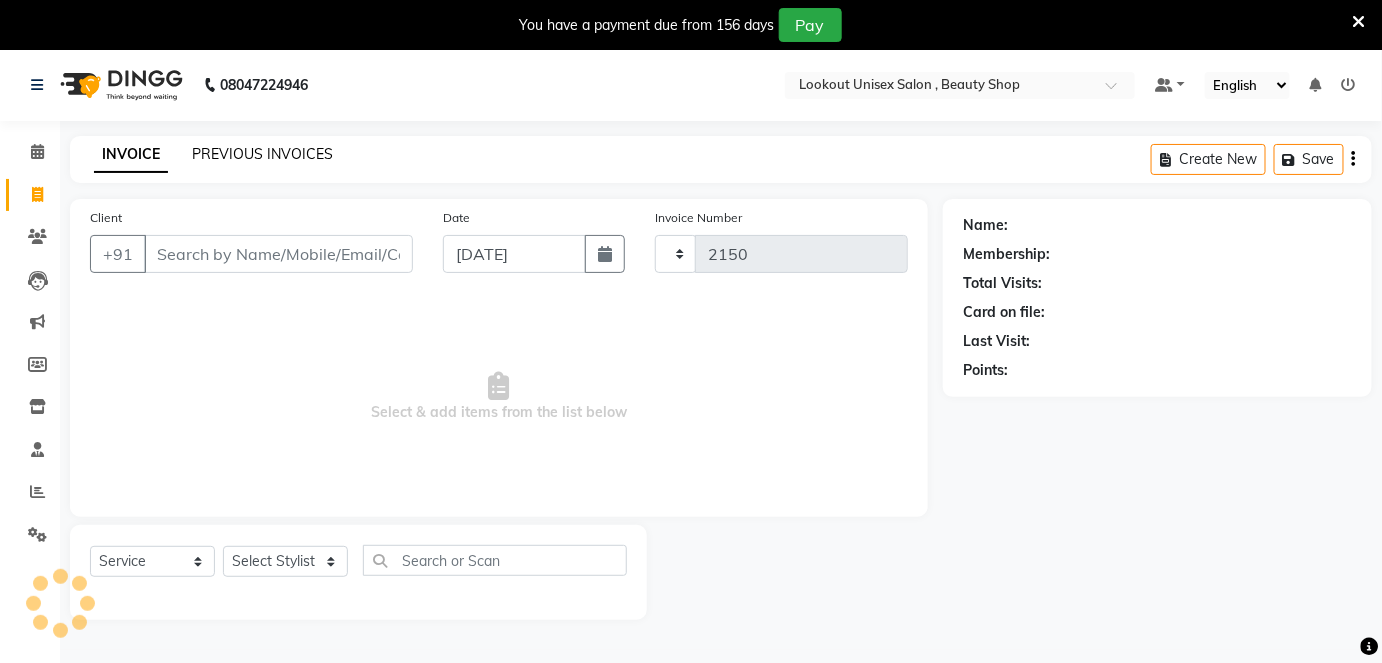 select on "7658" 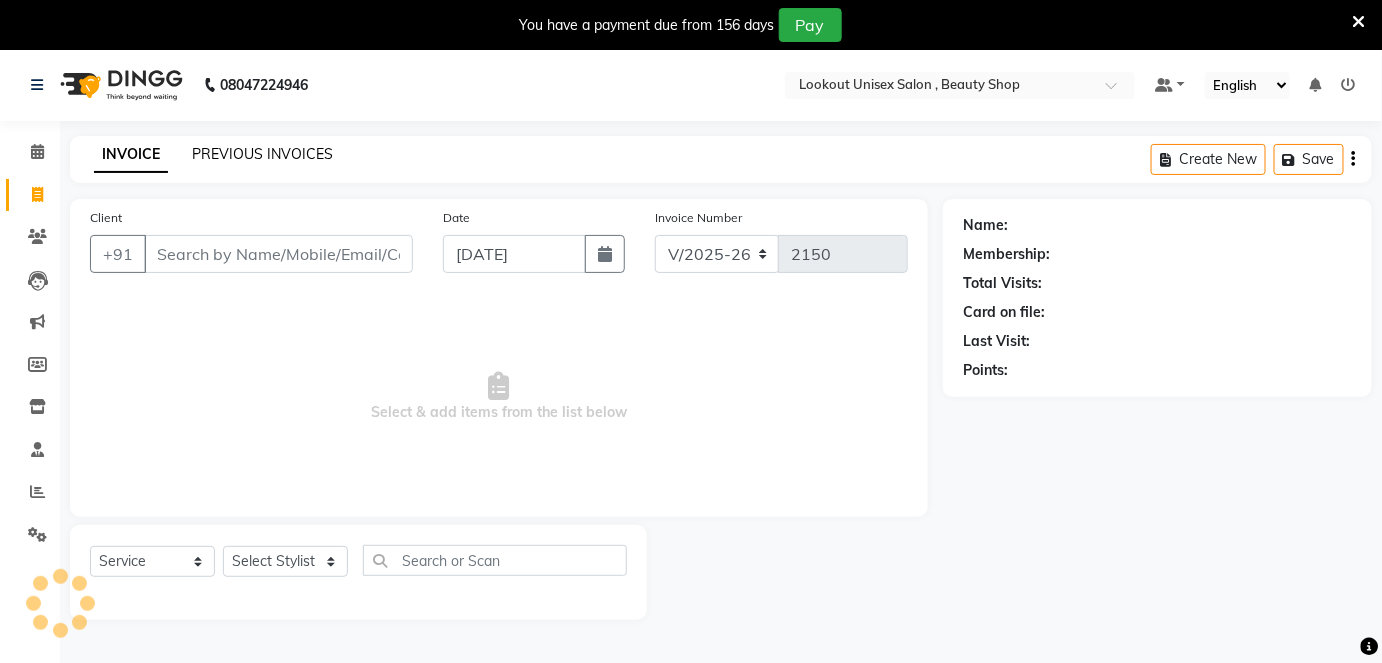 click on "PREVIOUS INVOICES" 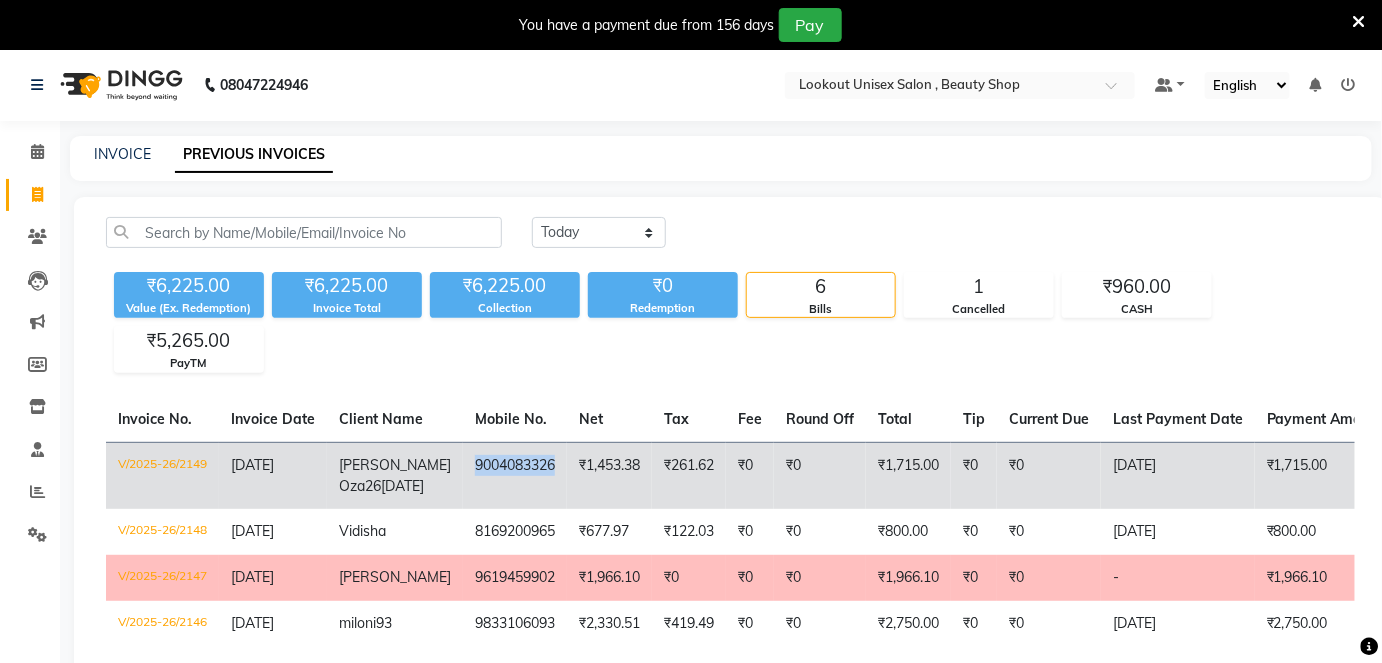 drag, startPoint x: 442, startPoint y: 458, endPoint x: 529, endPoint y: 456, distance: 87.02299 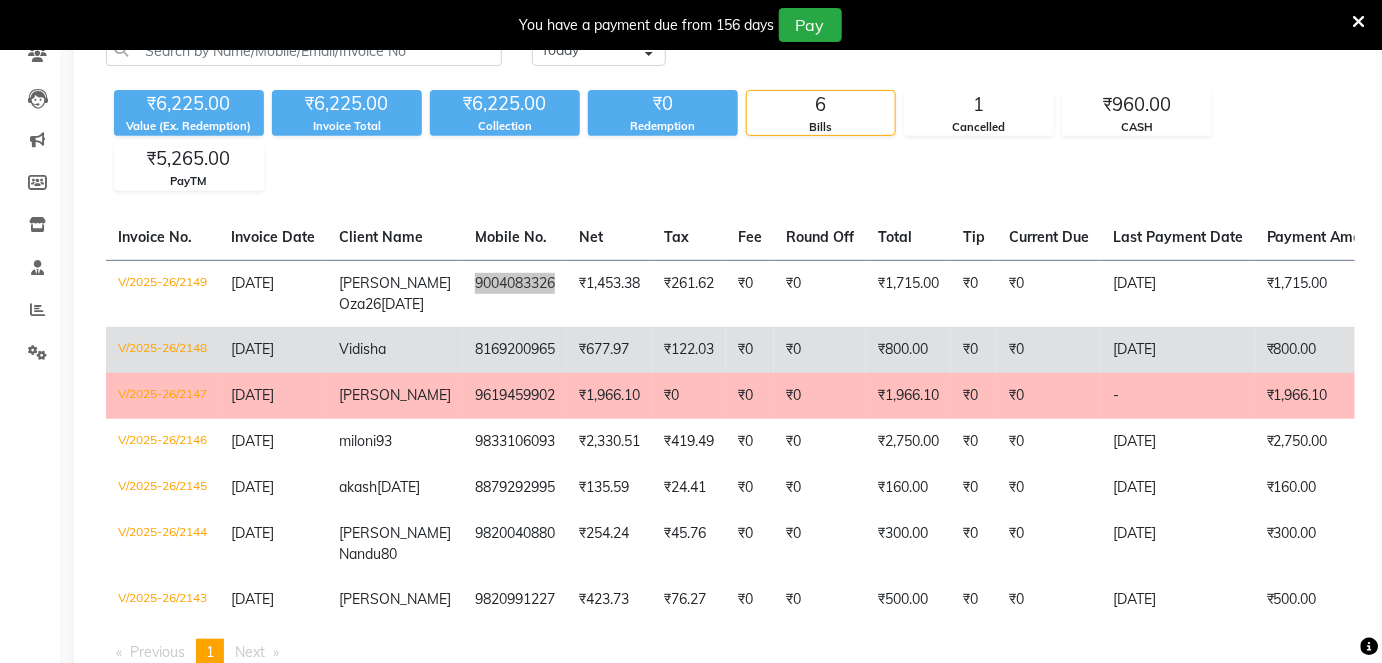 scroll, scrollTop: 181, scrollLeft: 0, axis: vertical 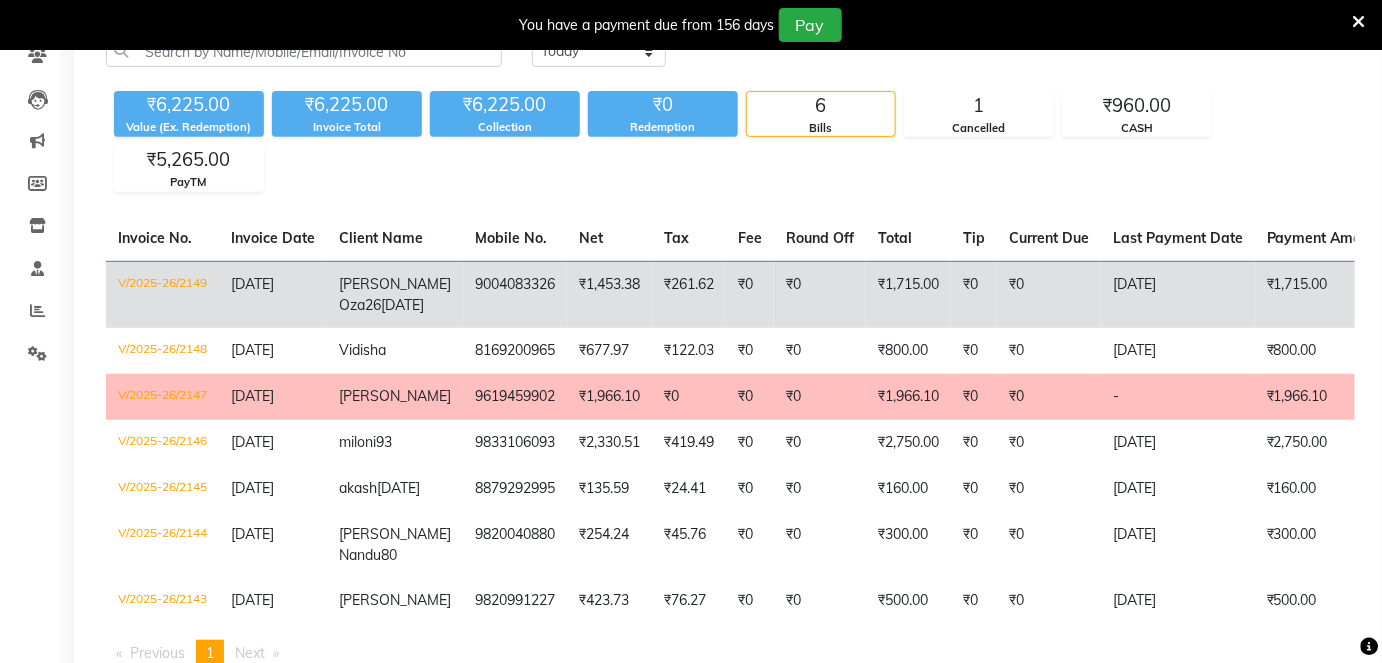 click on "₹261.62" 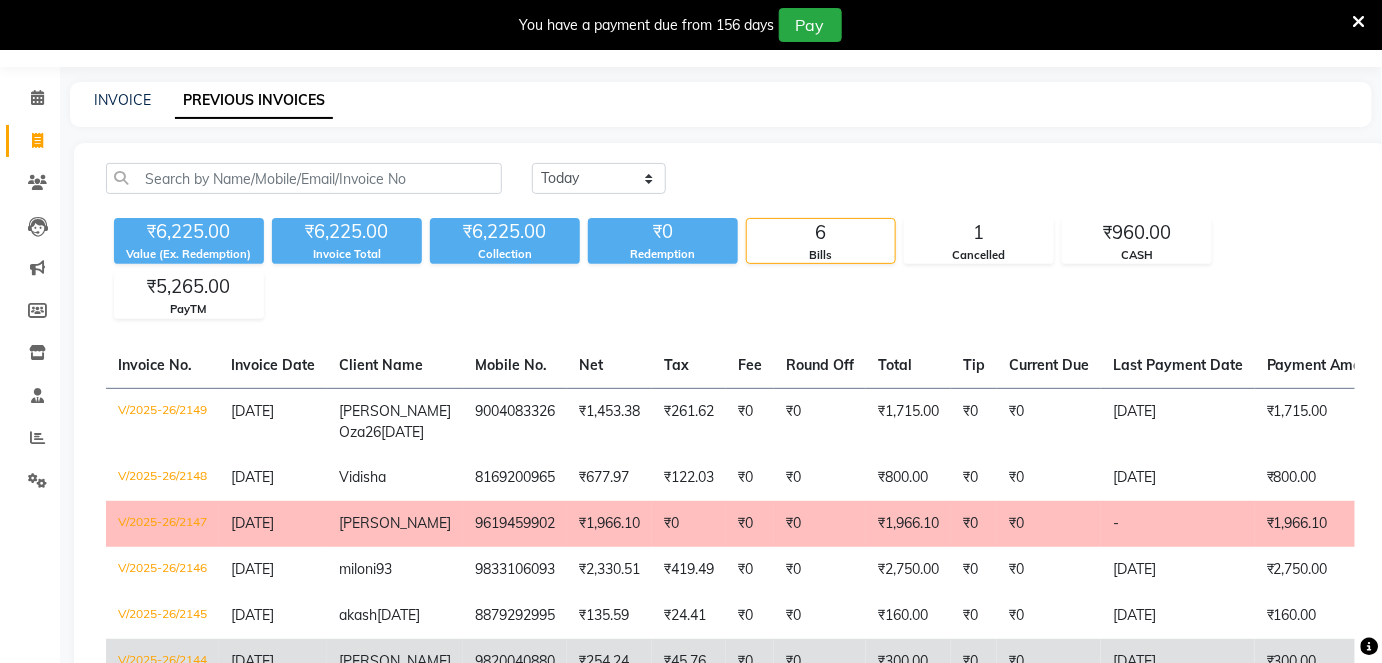 scroll, scrollTop: 50, scrollLeft: 0, axis: vertical 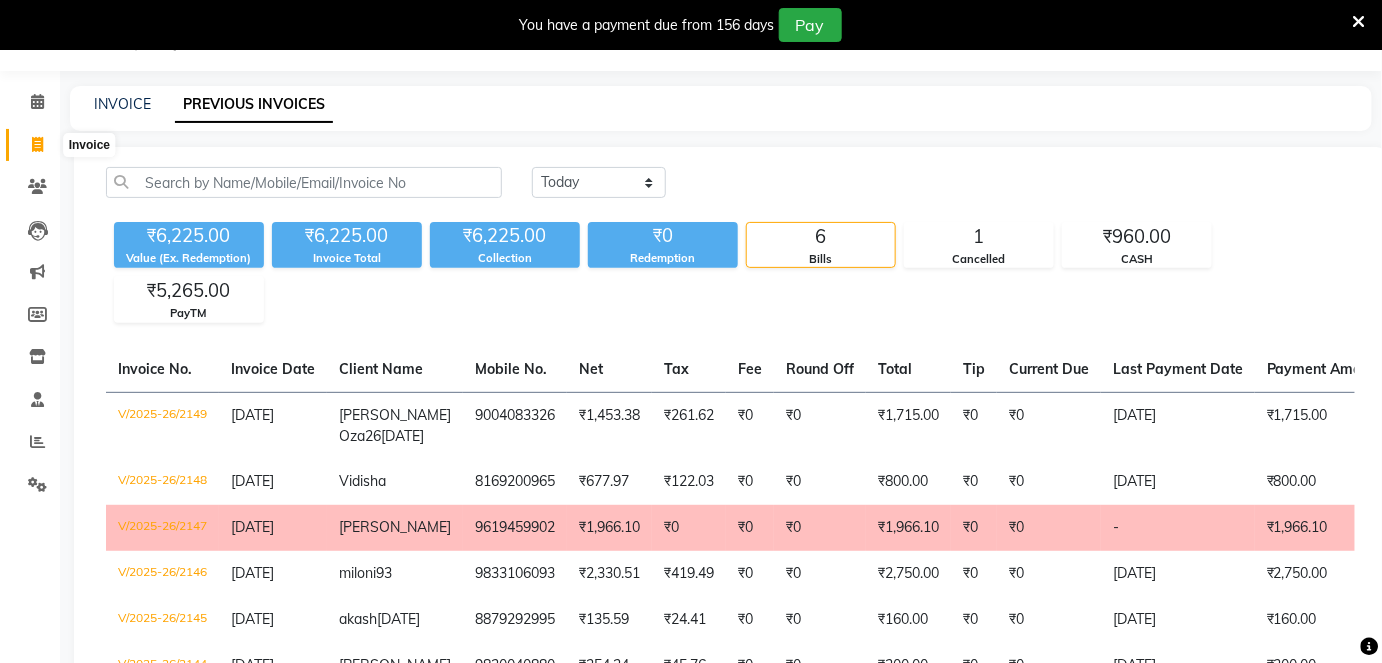 click 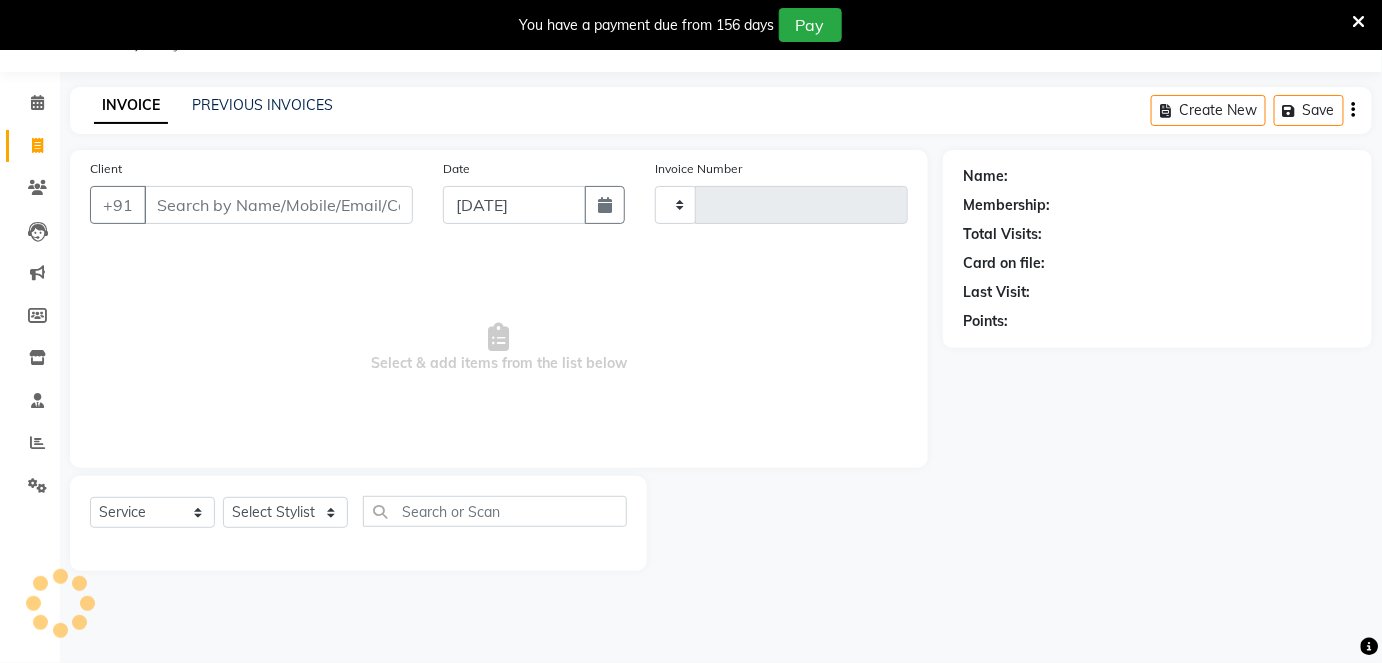 scroll, scrollTop: 48, scrollLeft: 0, axis: vertical 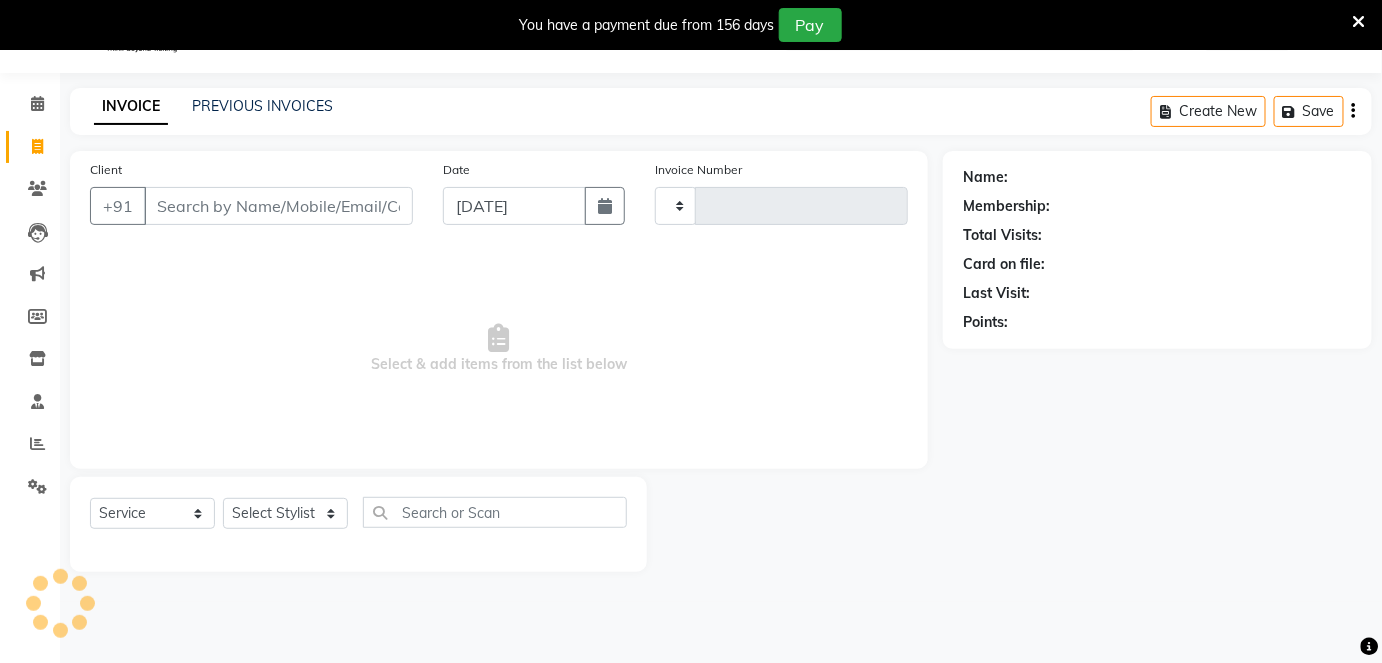 type on "2151" 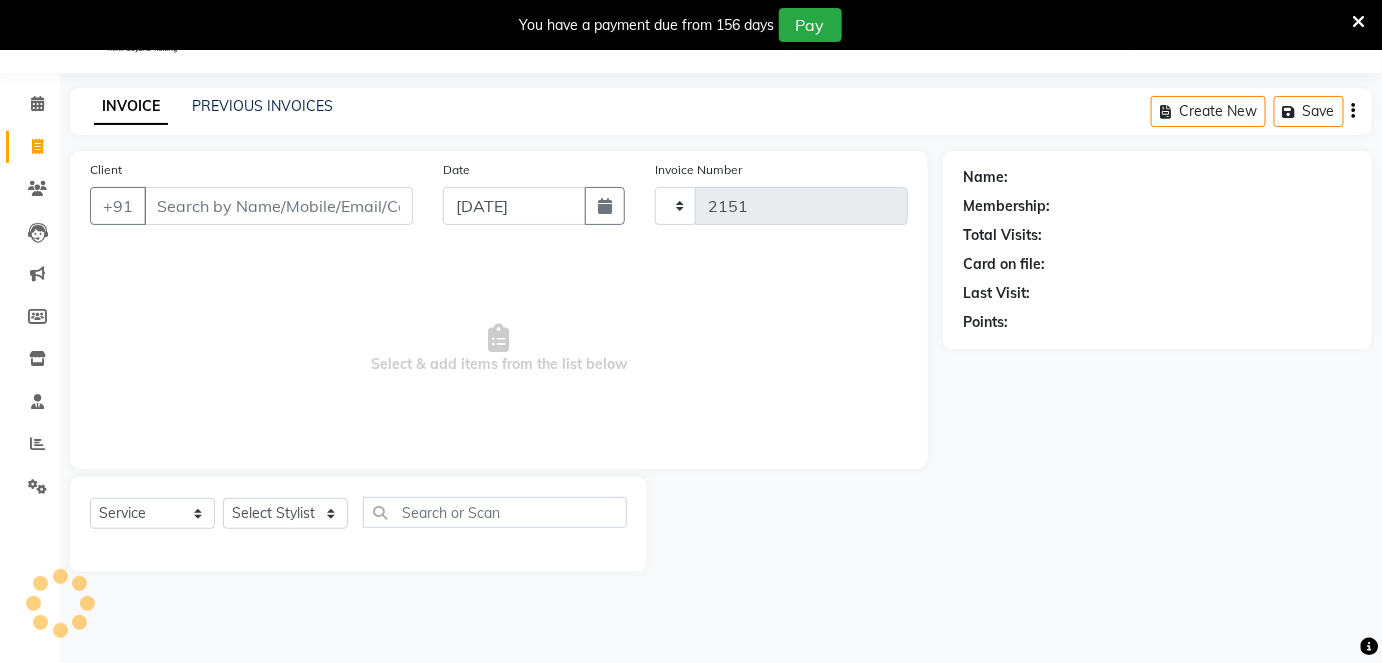 select on "7658" 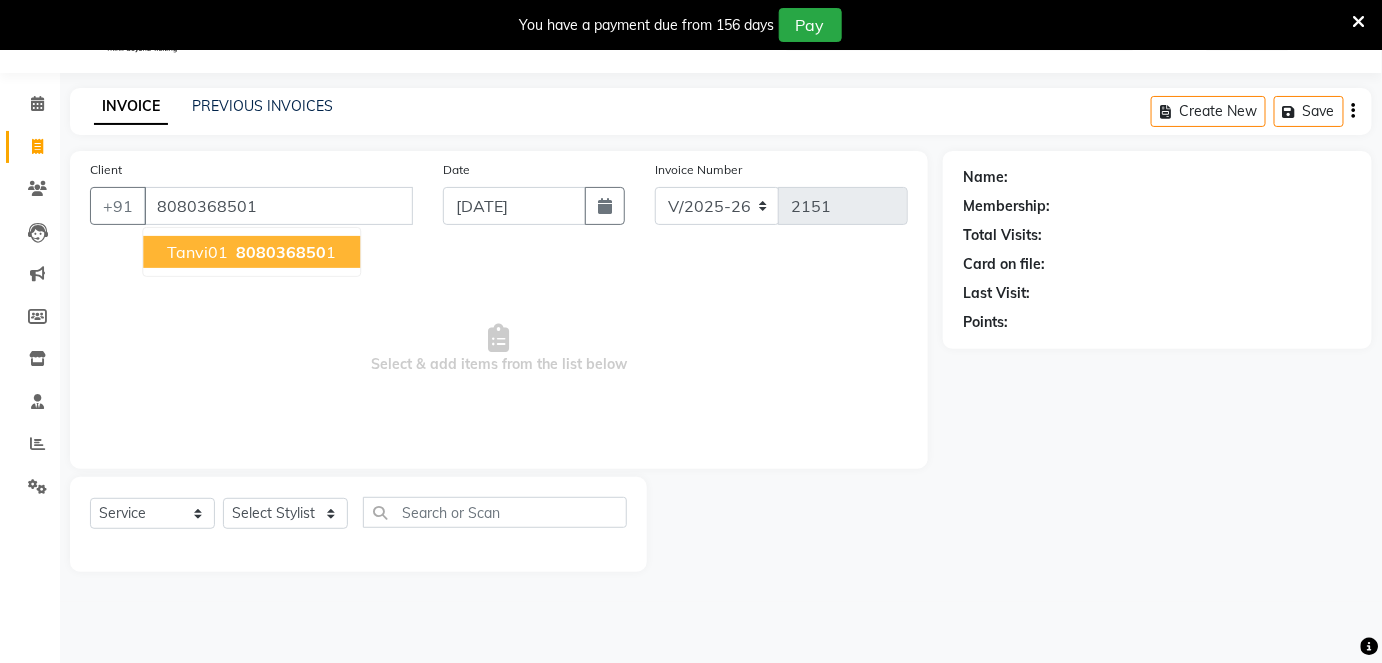 type on "8080368501" 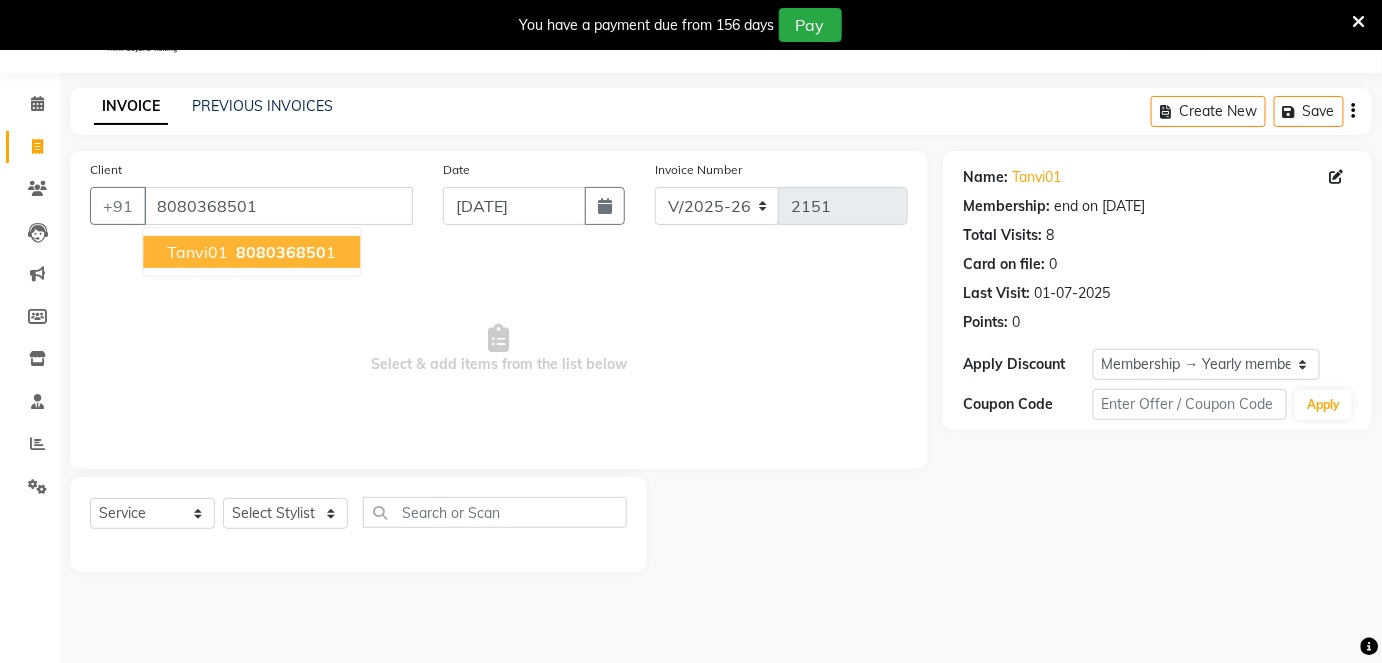 click on "Tanvi01" at bounding box center (197, 252) 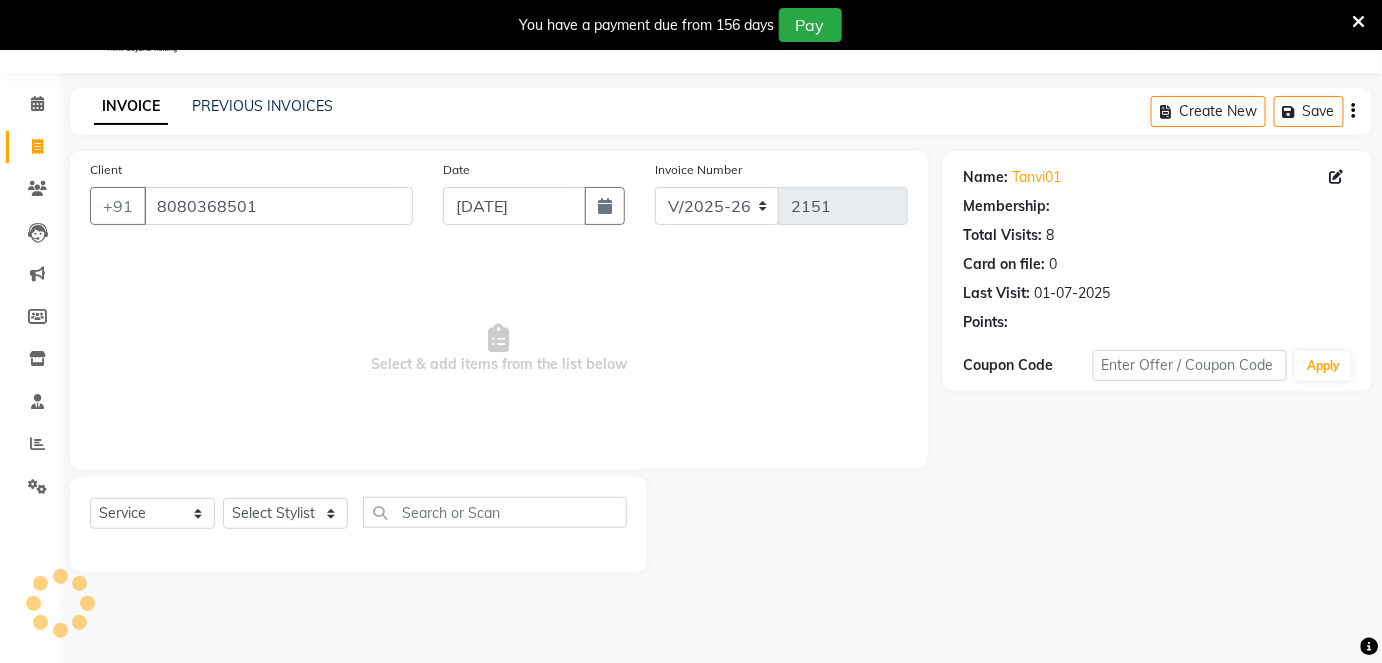 select on "1: Object" 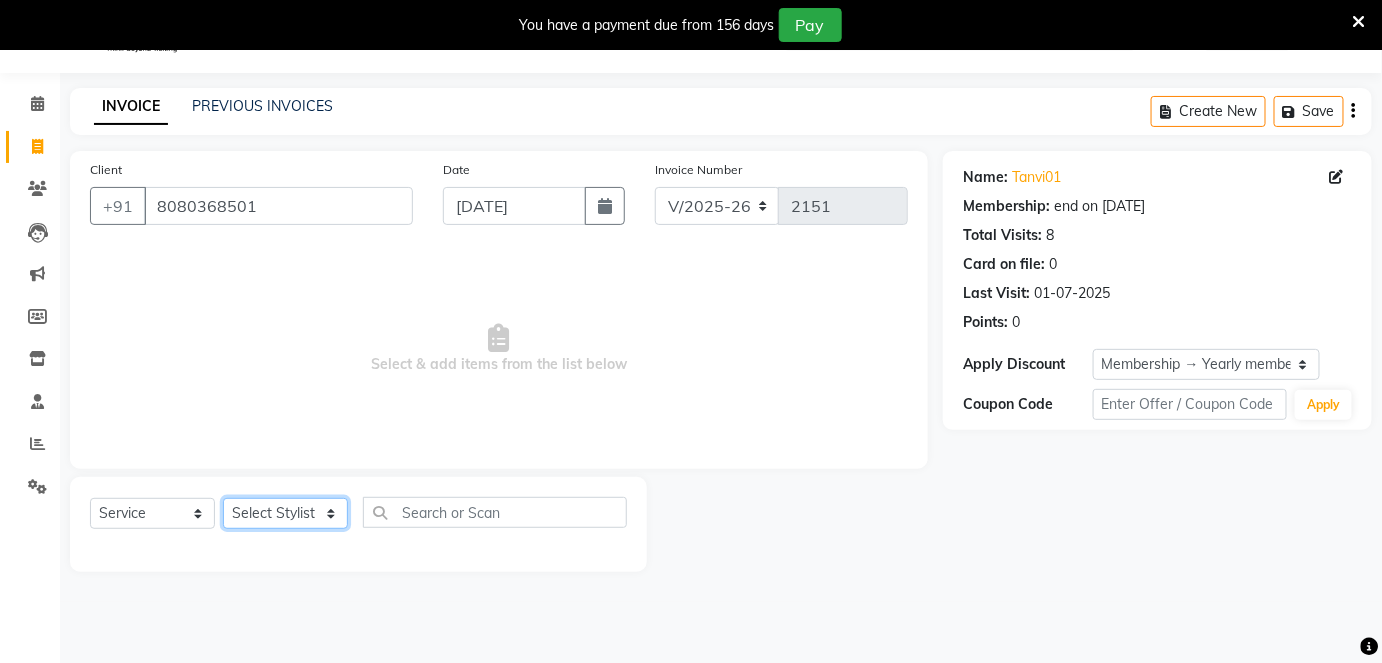 click on "Select Stylist [PERSON_NAME] [PERSON_NAME] [PERSON_NAME] [PERSON_NAME] Jyoti Mahesh  [PERSON_NAME] [PERSON_NAME] [PERSON_NAME] [PERSON_NAME] [PERSON_NAME] [MEDICAL_DATA][PERSON_NAME] [PERSON_NAME] [PERSON_NAME]" 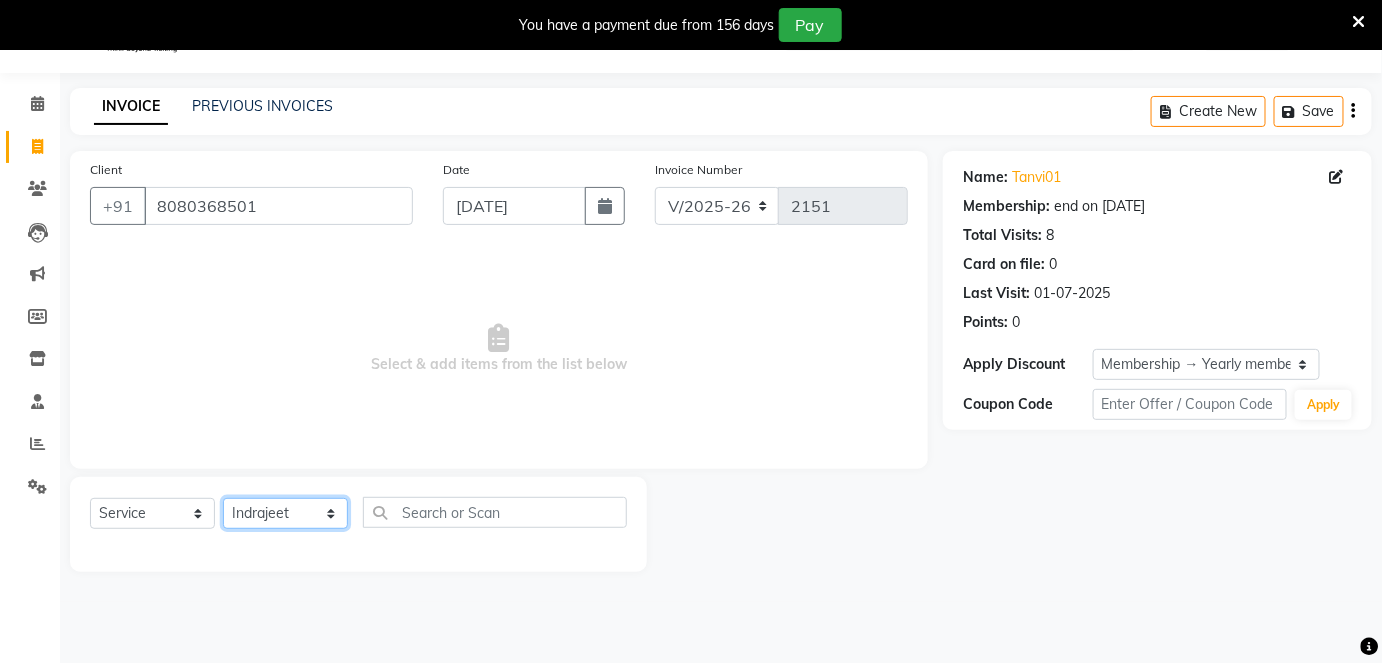 click on "Select Stylist [PERSON_NAME] [PERSON_NAME] [PERSON_NAME] [PERSON_NAME] Jyoti Mahesh  [PERSON_NAME] [PERSON_NAME] [PERSON_NAME] [PERSON_NAME] [PERSON_NAME] [MEDICAL_DATA][PERSON_NAME] [PERSON_NAME] [PERSON_NAME]" 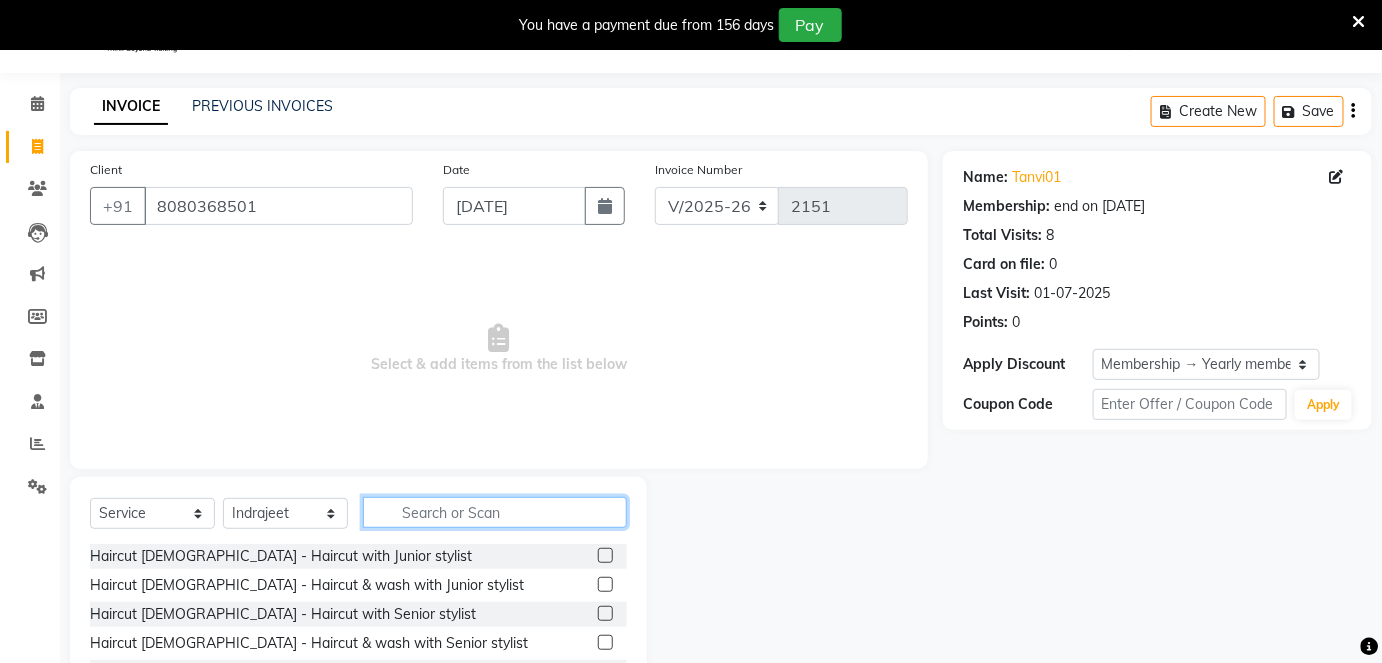click 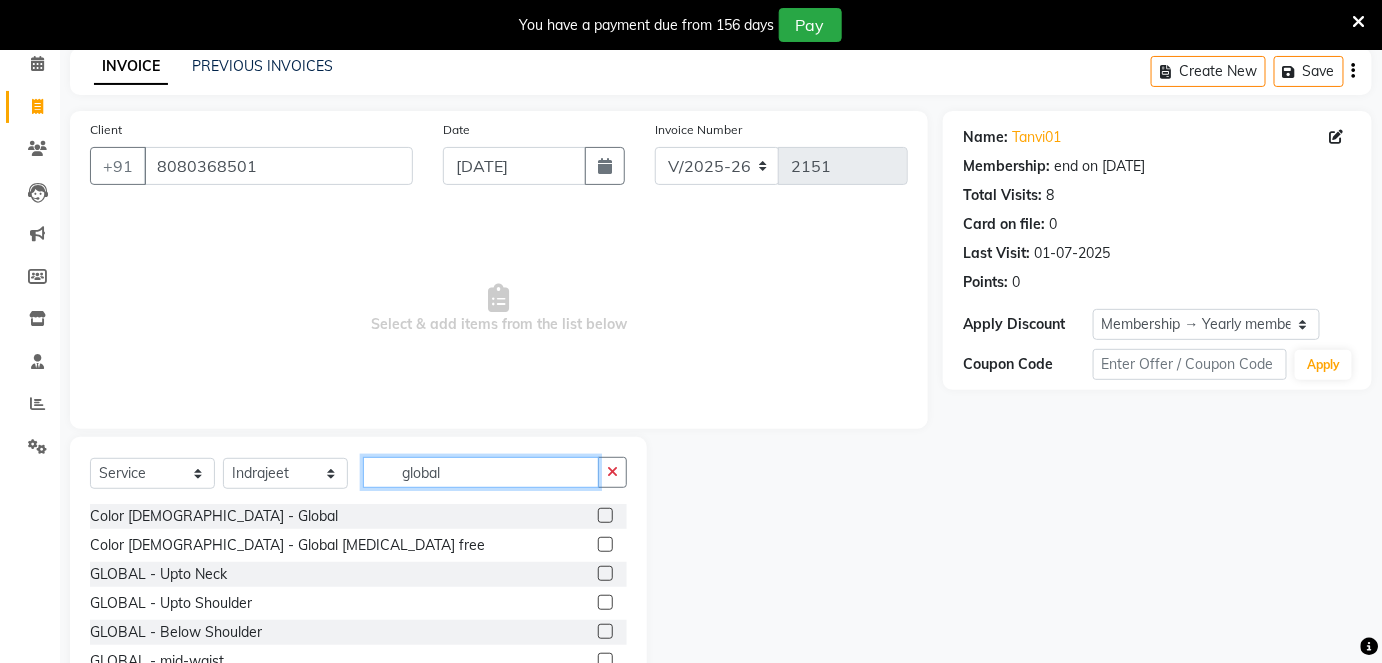 scroll, scrollTop: 186, scrollLeft: 0, axis: vertical 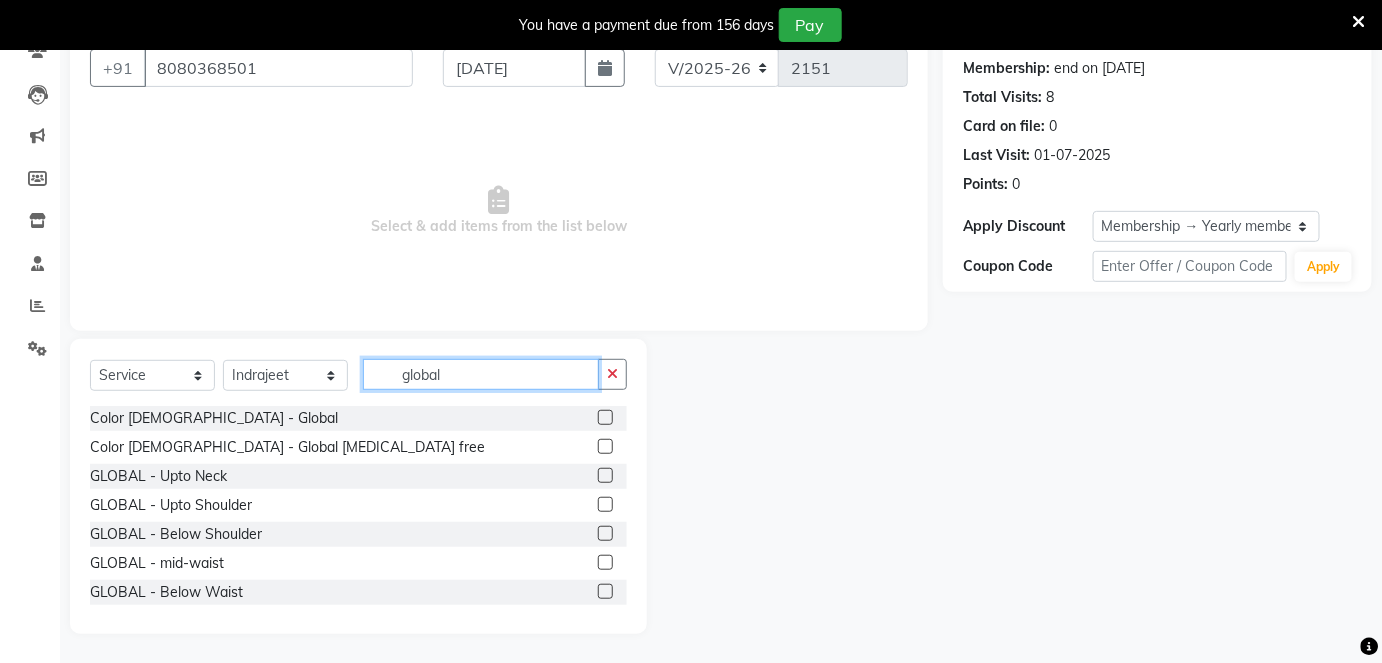 type on "global" 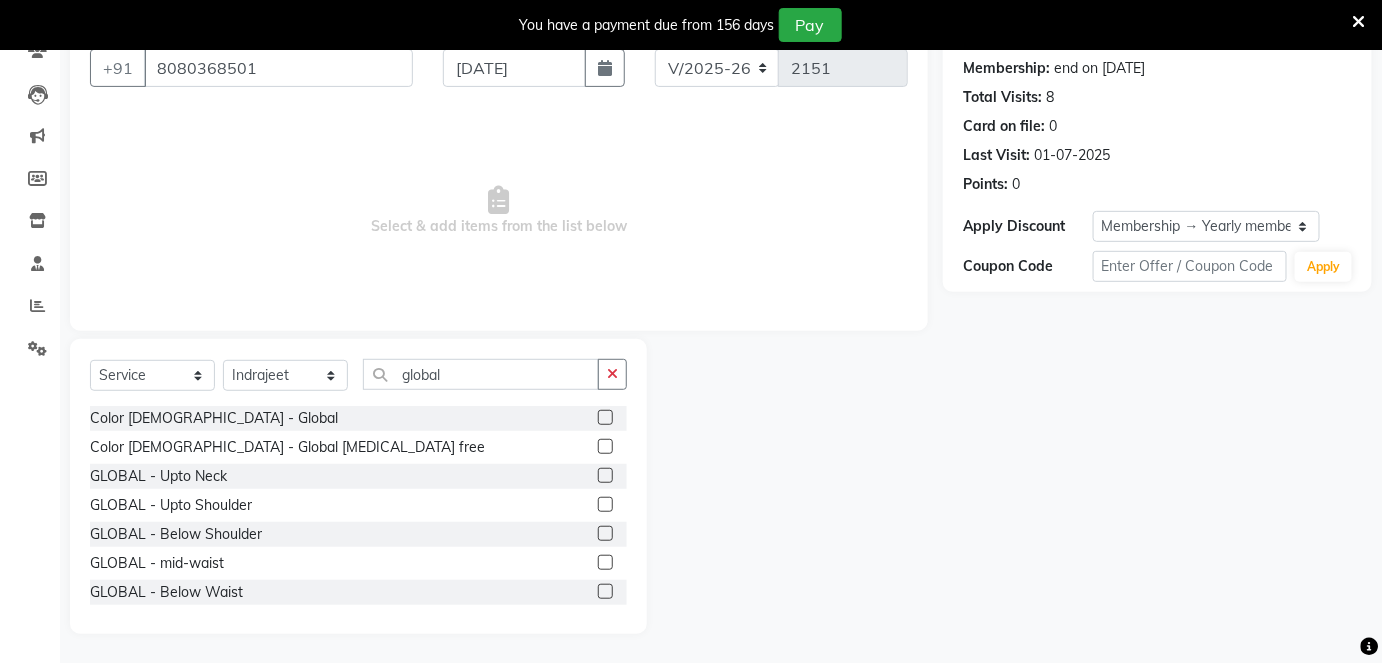 click 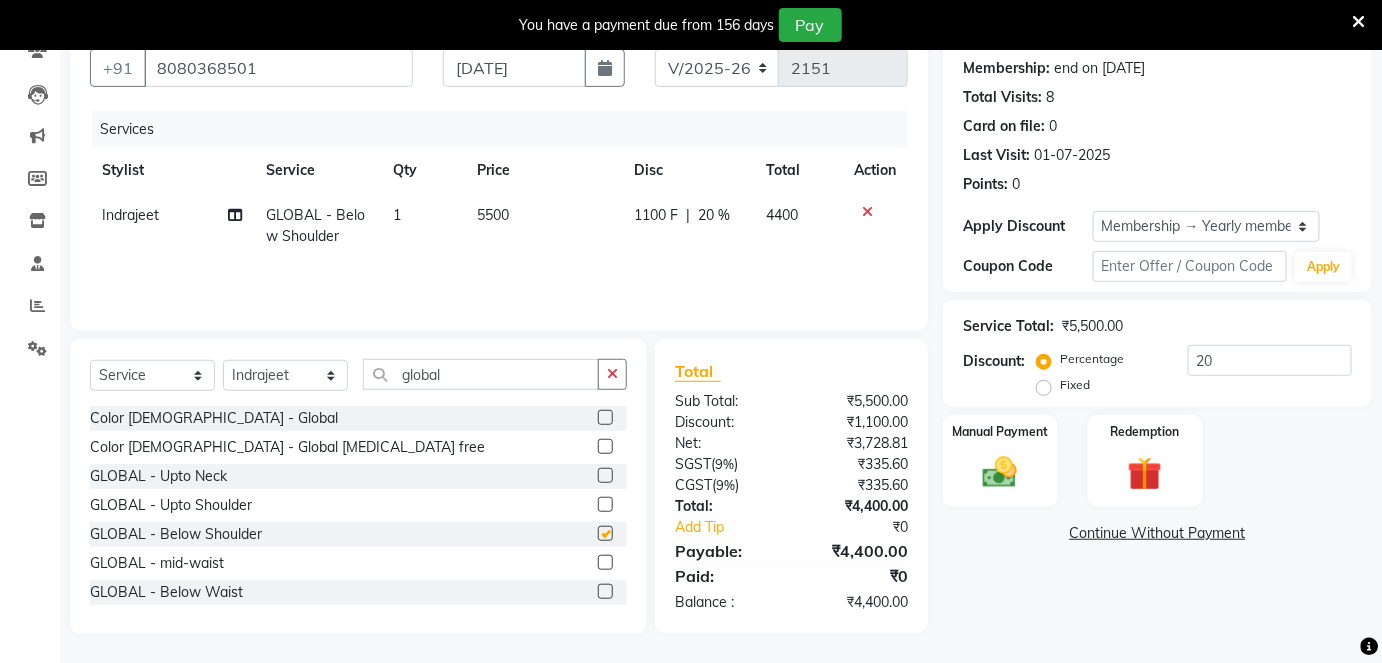 checkbox on "false" 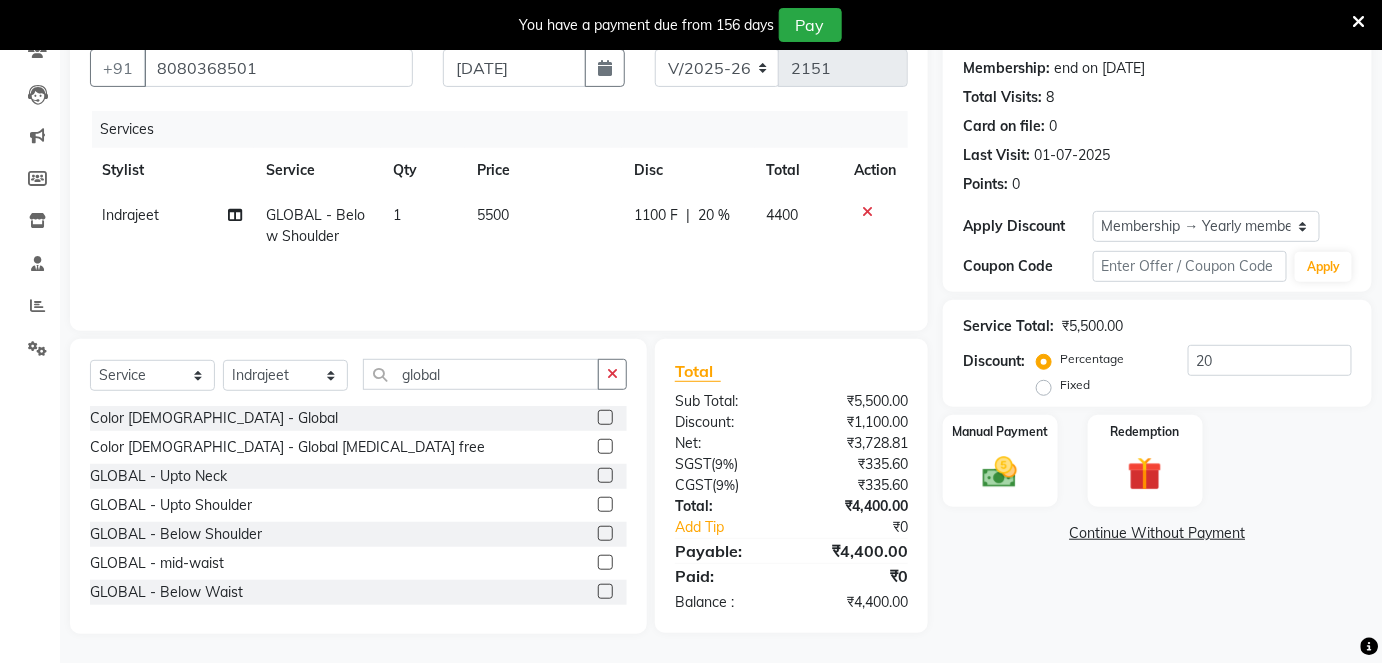 click on "5500" 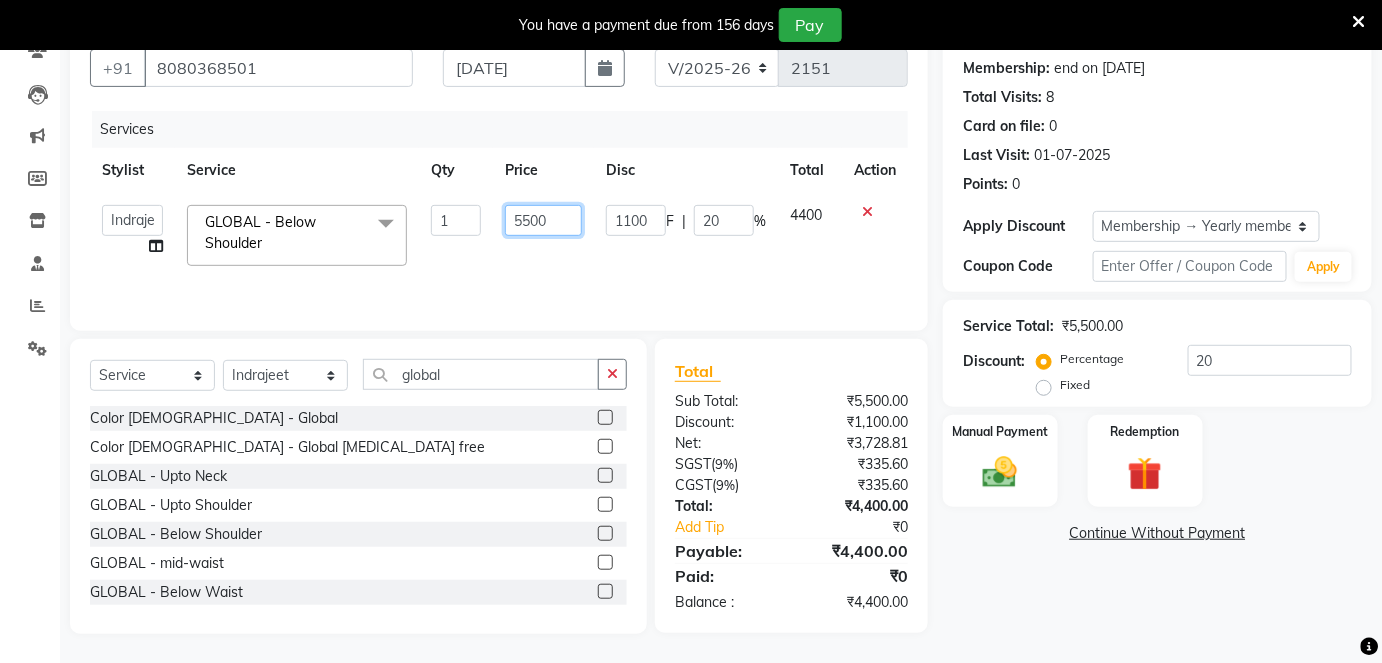 drag, startPoint x: 528, startPoint y: 219, endPoint x: 568, endPoint y: 298, distance: 88.54942 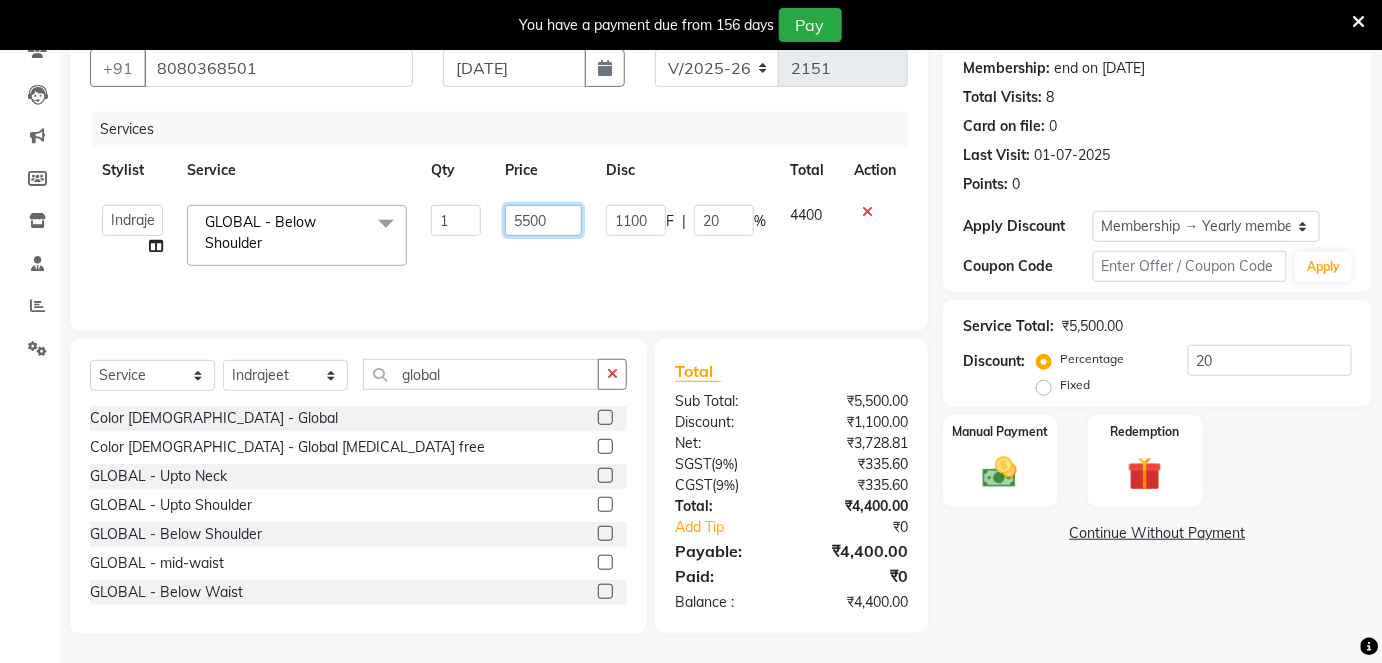 click on "5500" 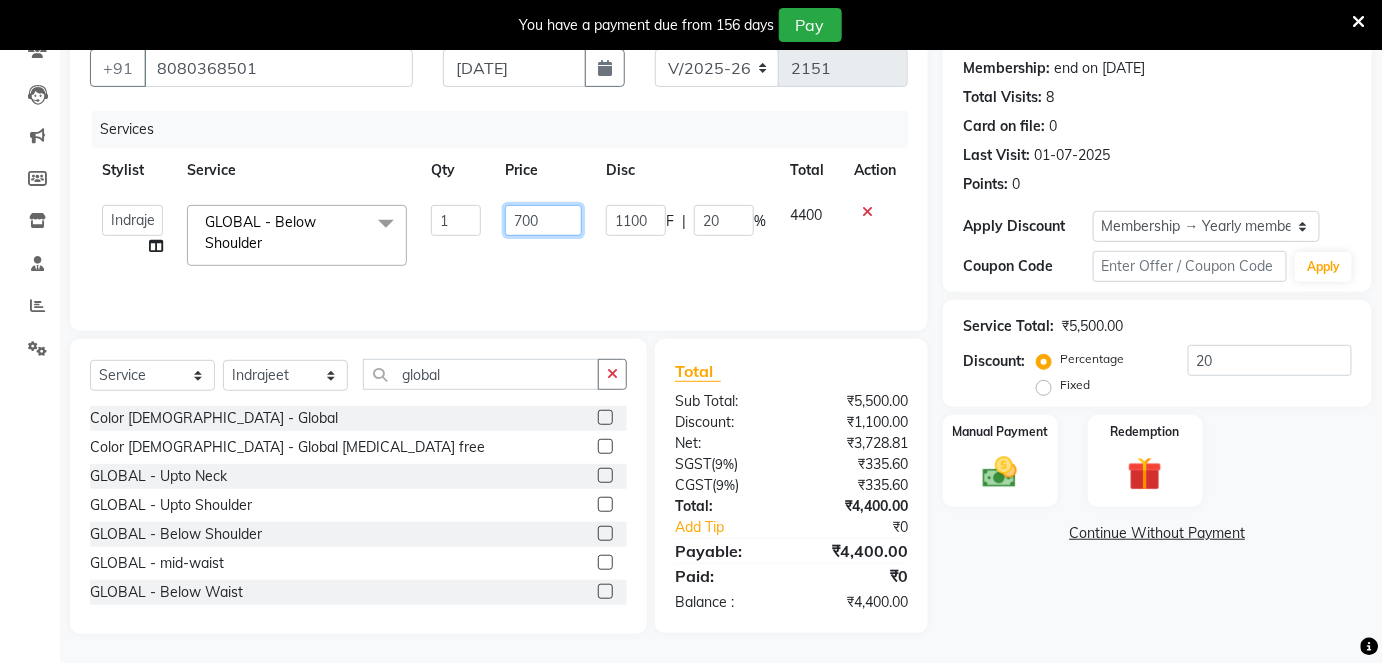 type on "7500" 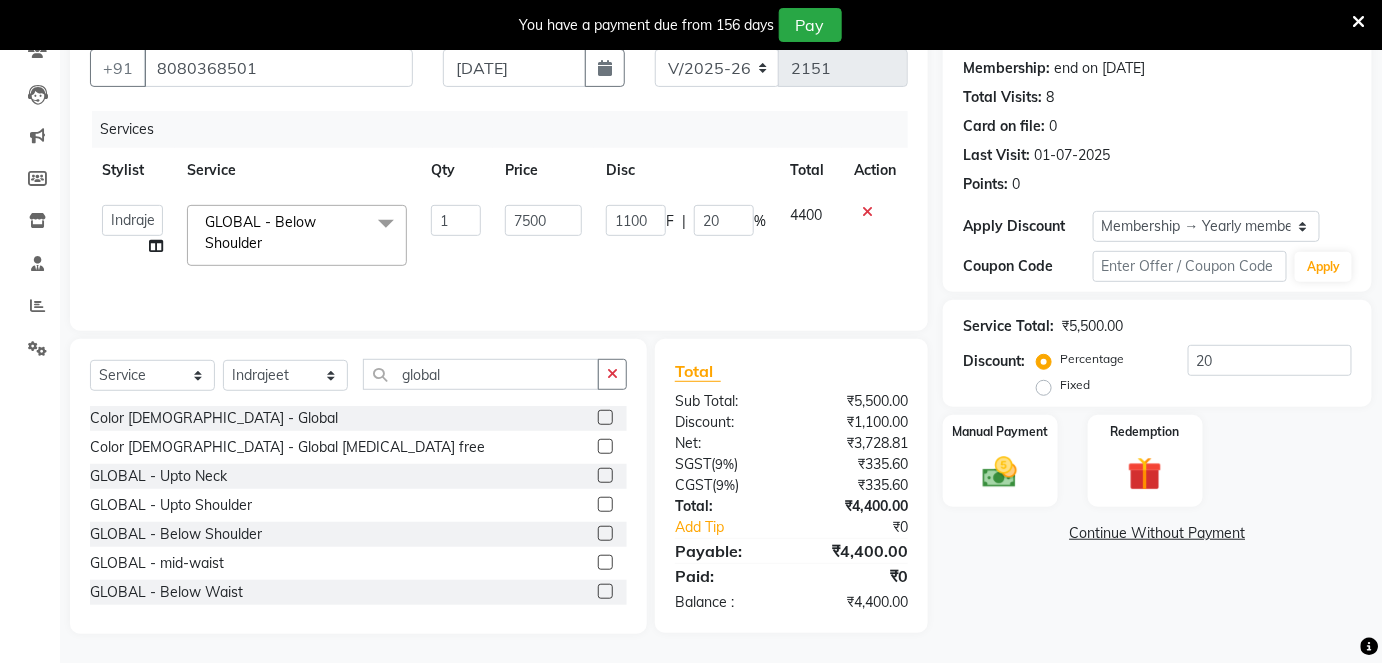 click on "Services Stylist Service Qty Price Disc Total Action  Arti   CHANDANI   Deepali   Dhaval Sir   DISHA KAMDAR   Hussain   Indrajeet   Jyoti   Mahesh    Manisha   Mayuri   Mehboob   Nabil   Nazreen   Nikita   Rahul   Rajan   Rishika   Salma   Salmani   Shivani   UMAR  GLOBAL  - Below Shoulder  x Haircut  Male - Haircut  with Junior stylist Haircut  Male - Haircut & wash with Junior stylist Haircut  Male - Haircut with Senior stylist Haircut  Male - Haircut & wash with Senior stylist Haircut  Male - Creative Head Haircut  Male - Head shave Beard - Beard Trimming Beard - Clean shave Beard - Style Shave Beard - Beard Colour Color Male - Global Color Male - Global Ammonia free Color Male - Highlights Color Male - color side locks Color Male - Beard color Color Male - Moustache color Color Male - Special effects Hair Wash  - Loreal wash Female Hair Wash  - Sulphate free Wash Female Shea butter Wash  Biotop Wash Olaplex Wash Nashi Wash Blue Shampoo Wash Hair Wash  - Loreal  wash Male Haircut Female - FringeS/Bangs 1" 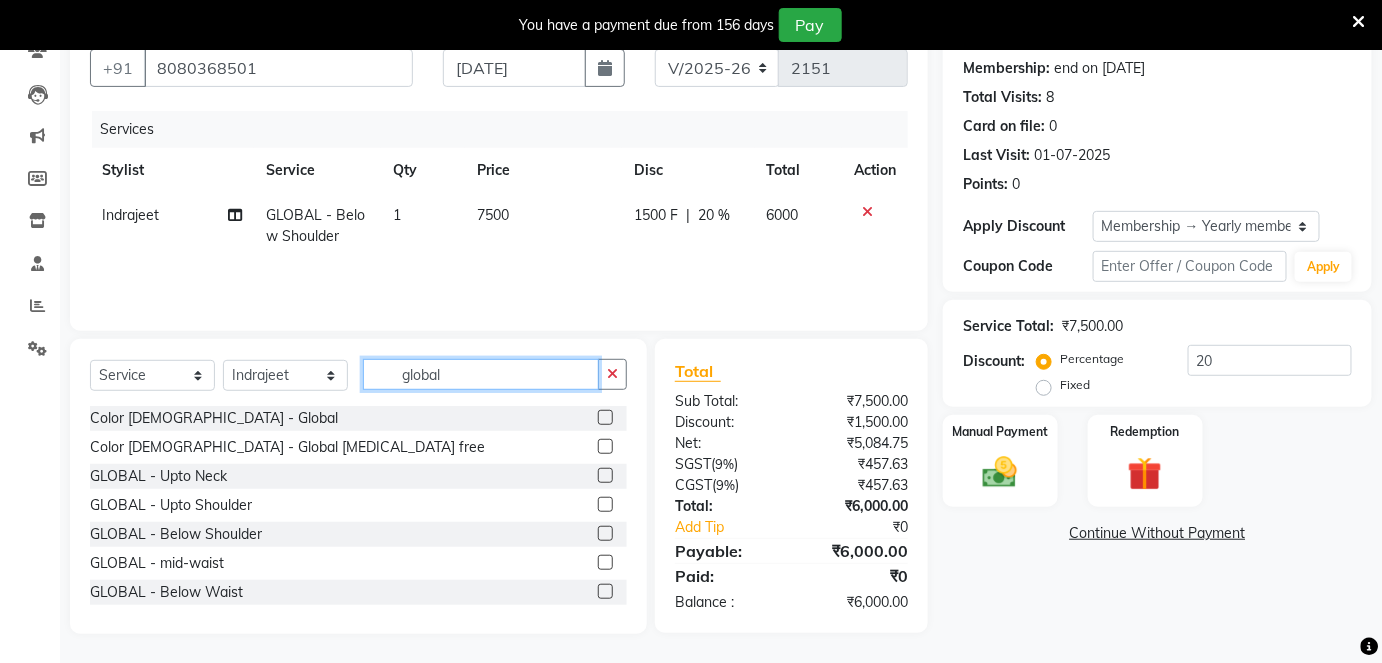click on "global" 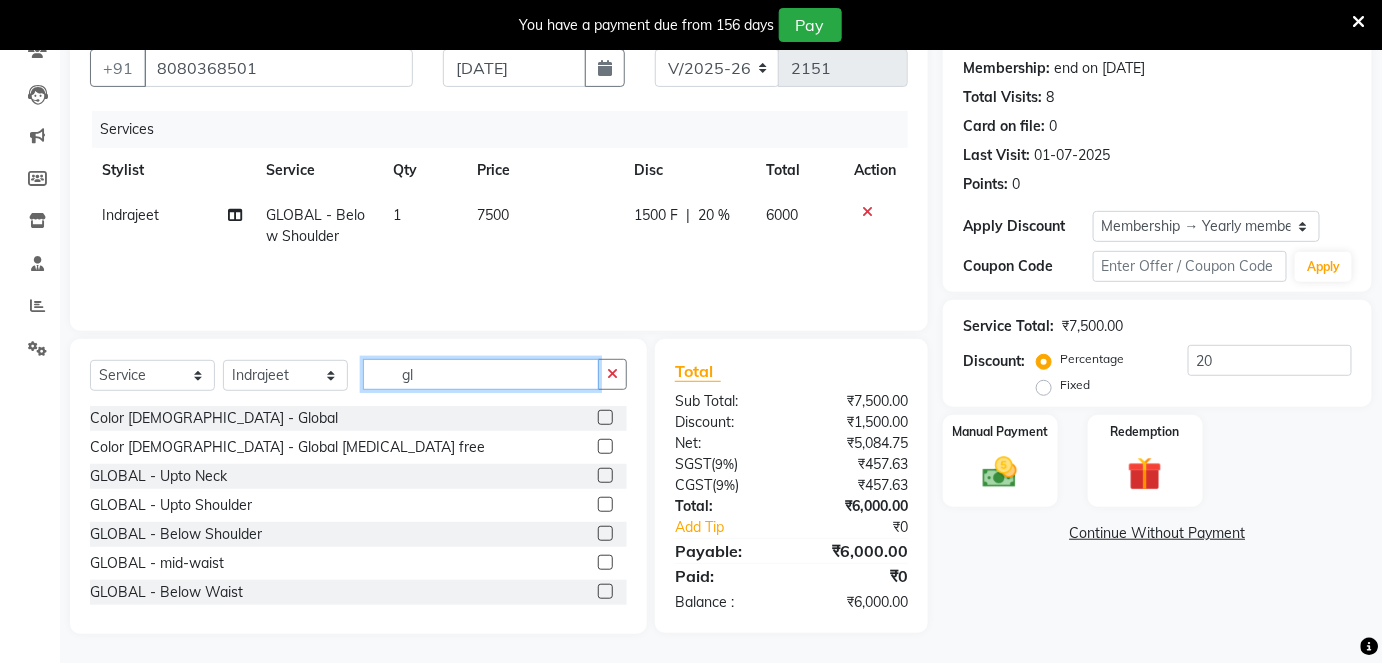 type on "g" 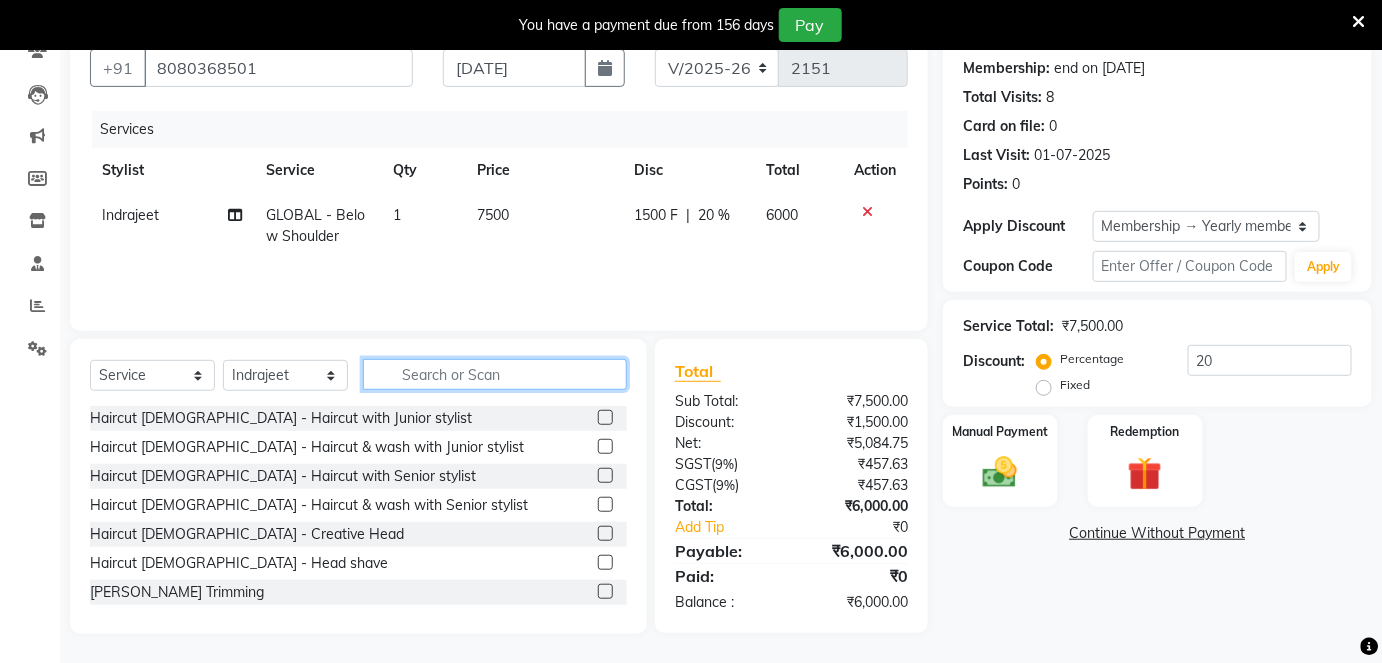 type 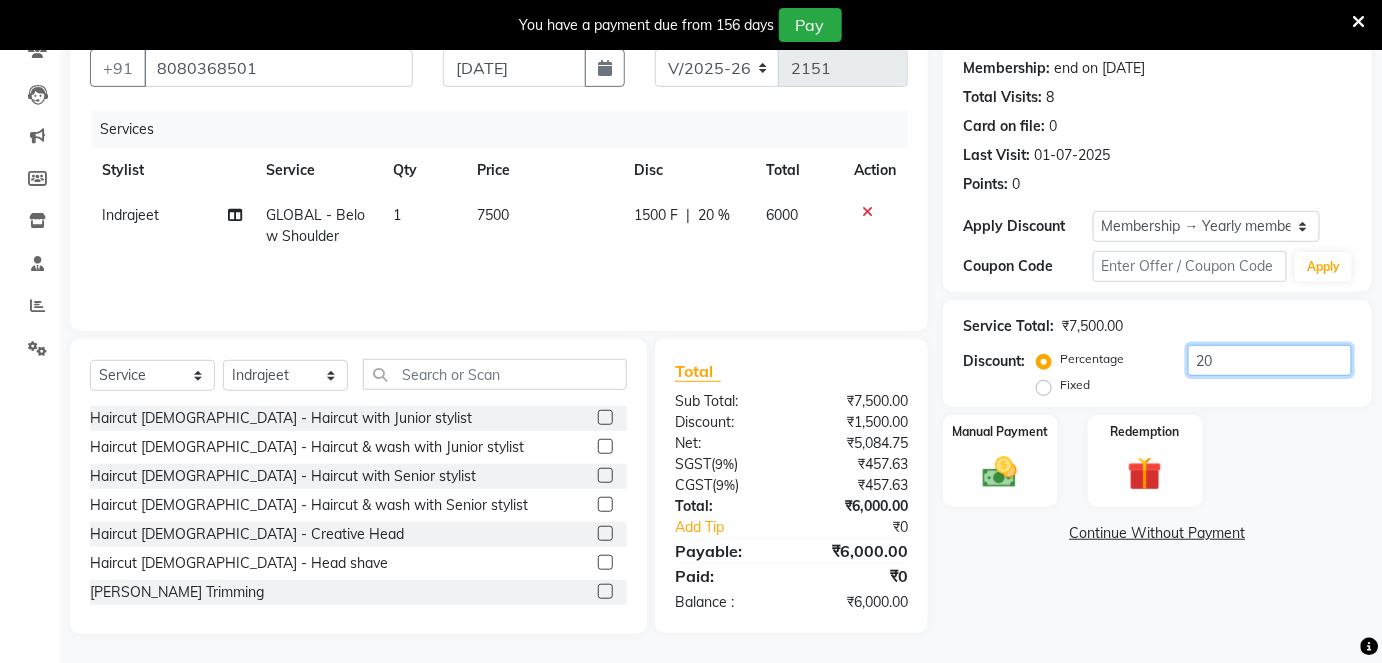 click on "20" 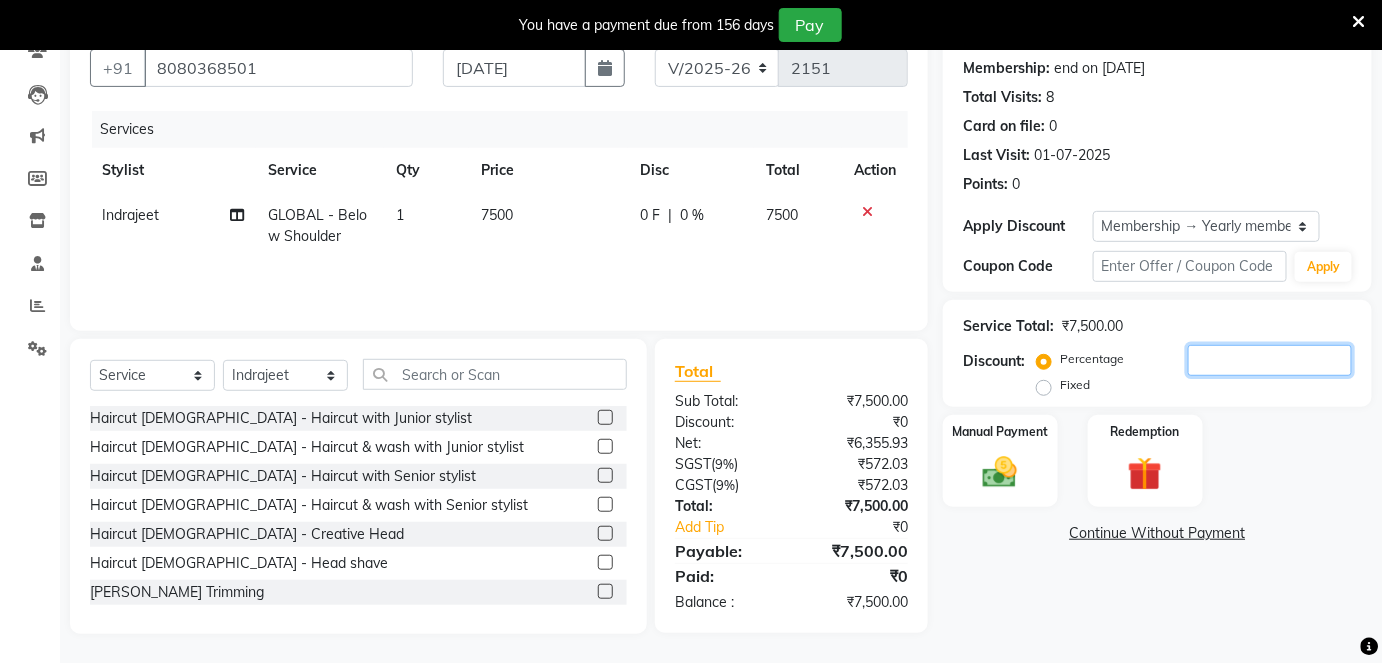 type 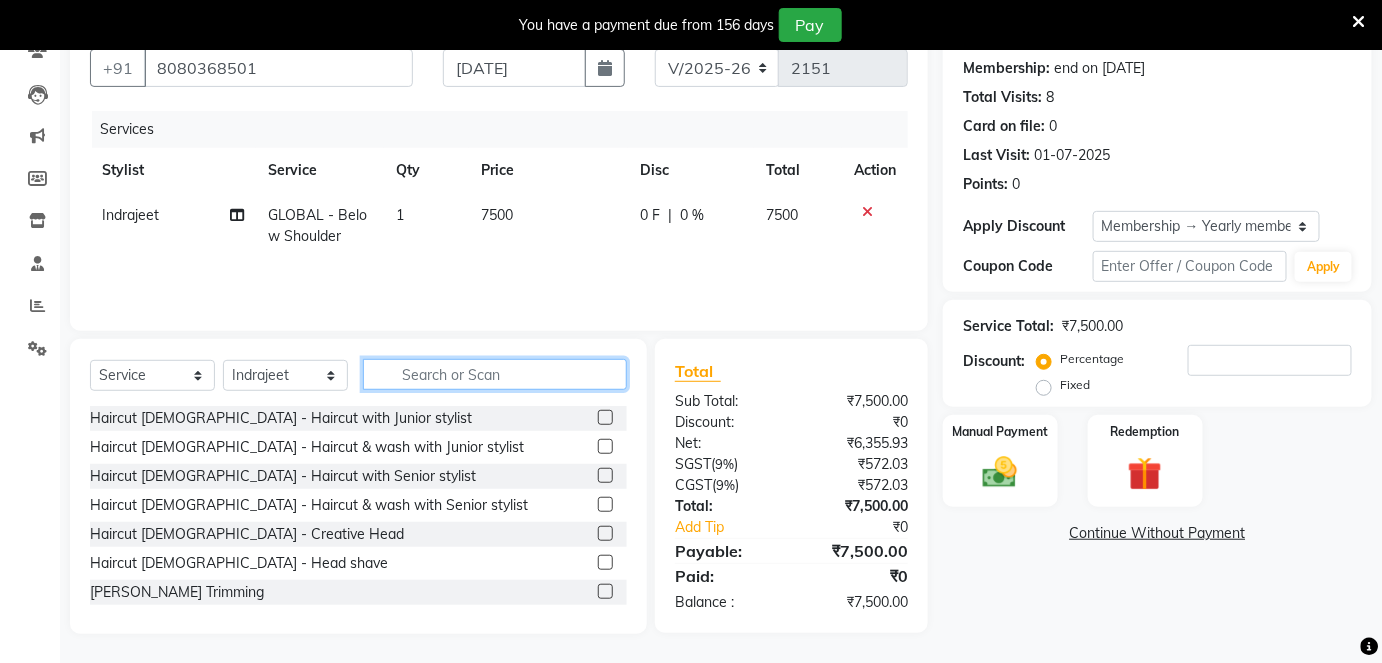 click 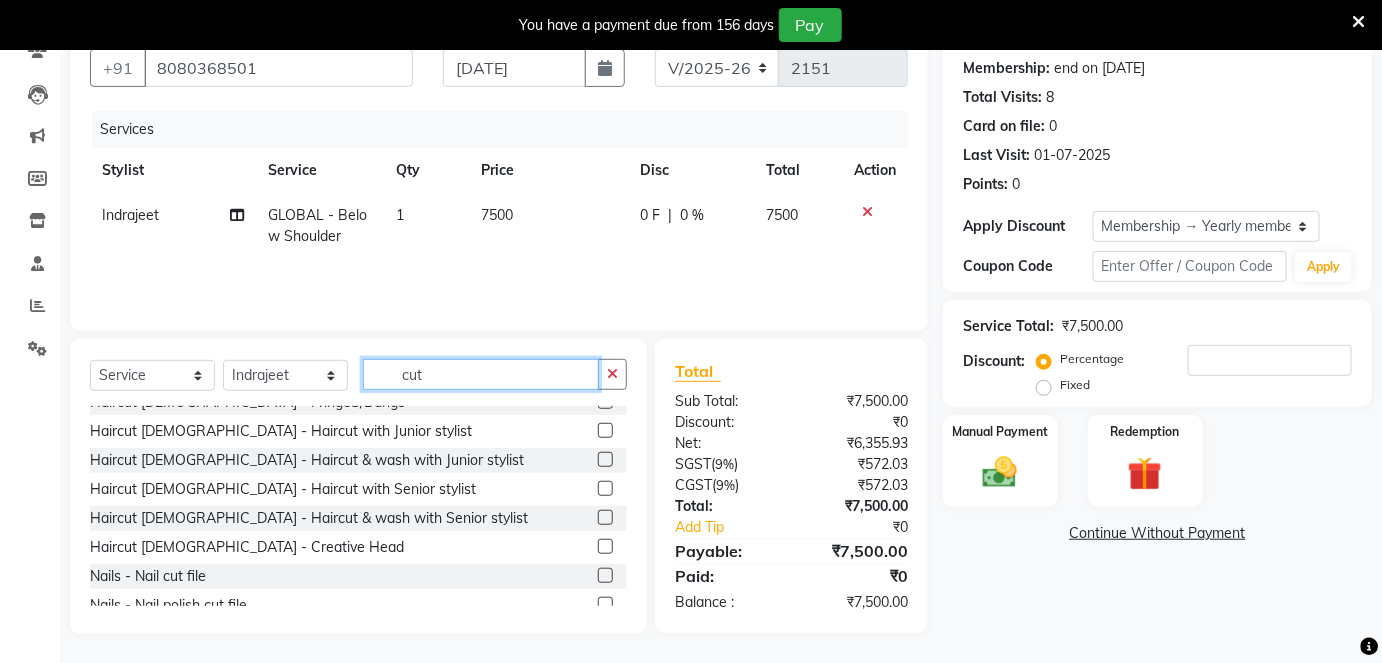 scroll, scrollTop: 205, scrollLeft: 0, axis: vertical 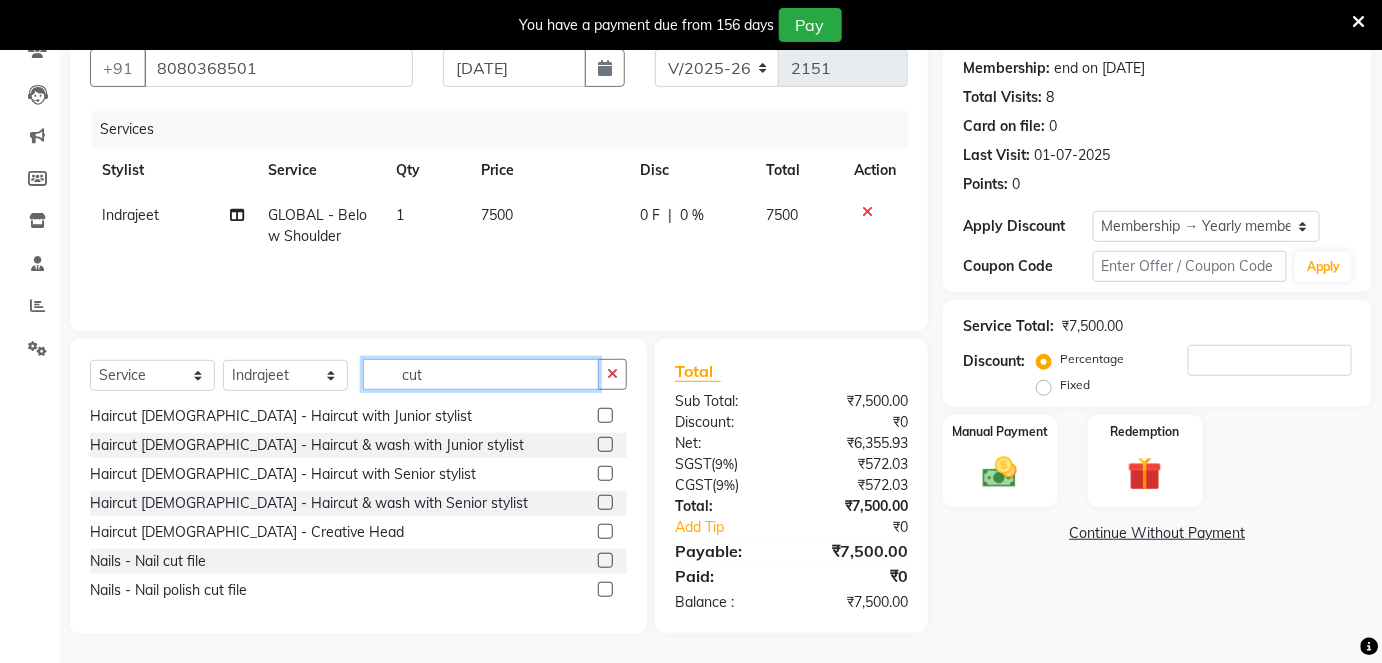 type on "cut" 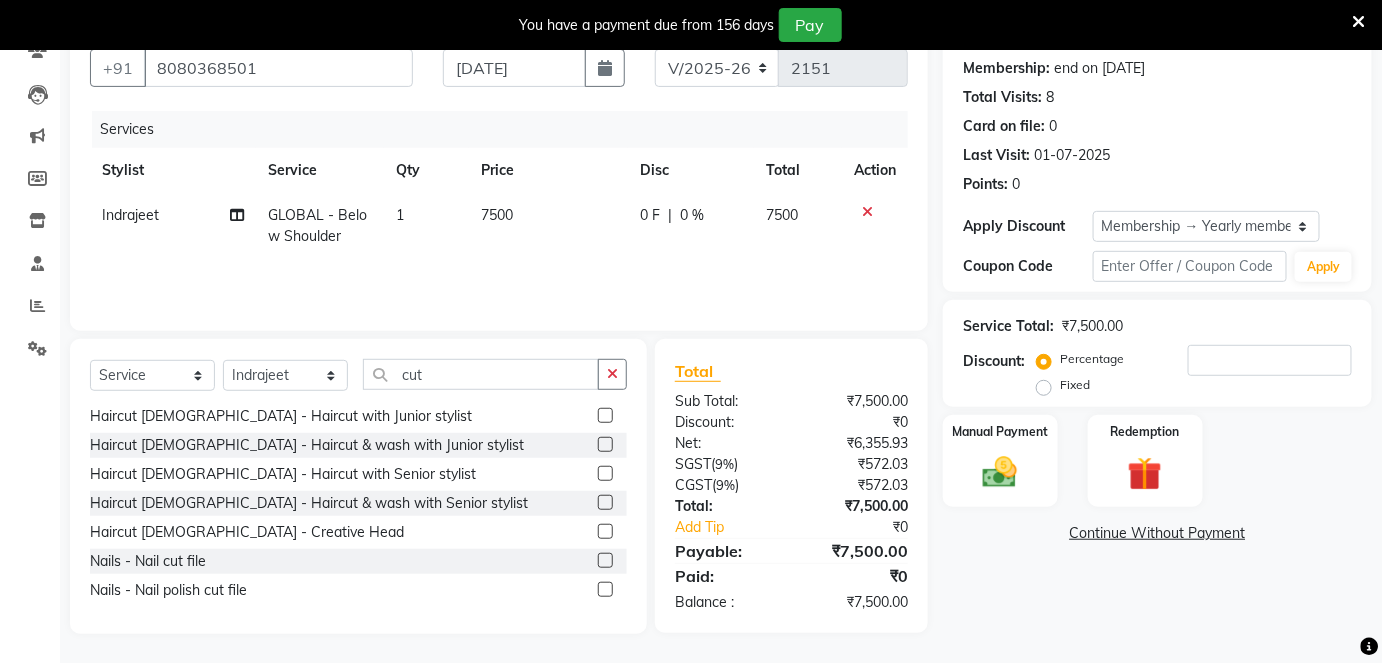 click 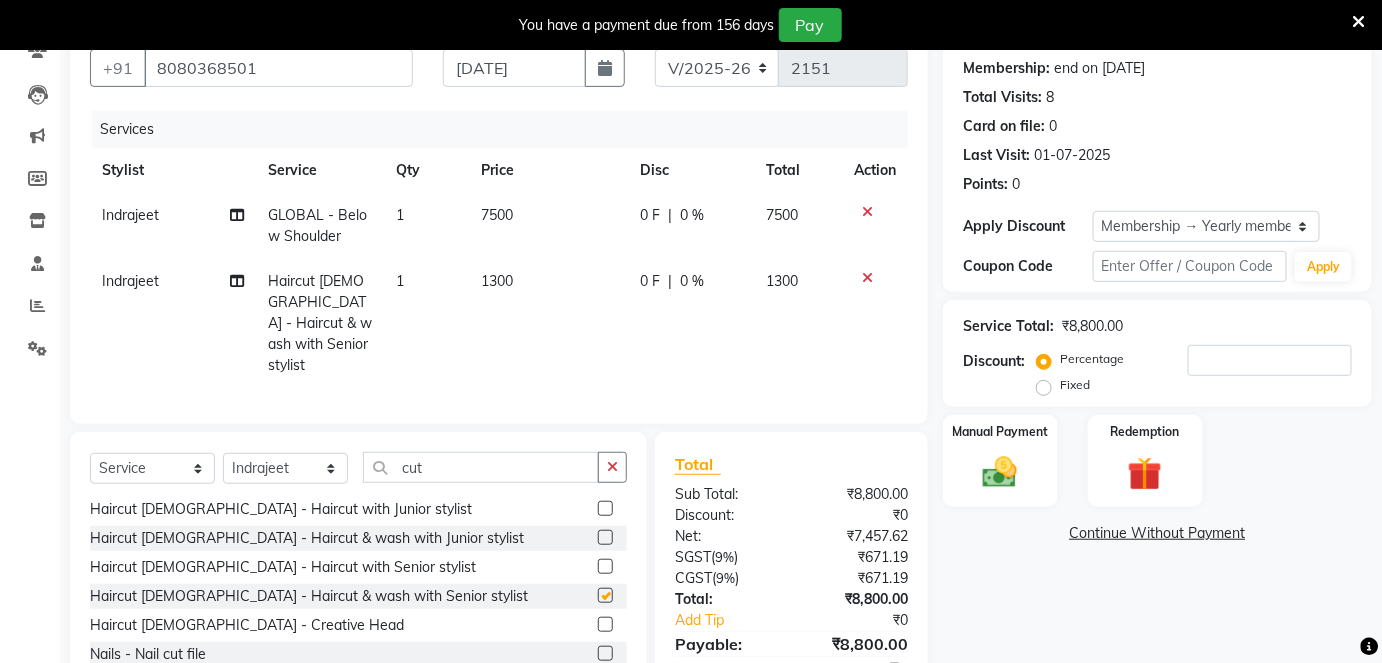 checkbox on "false" 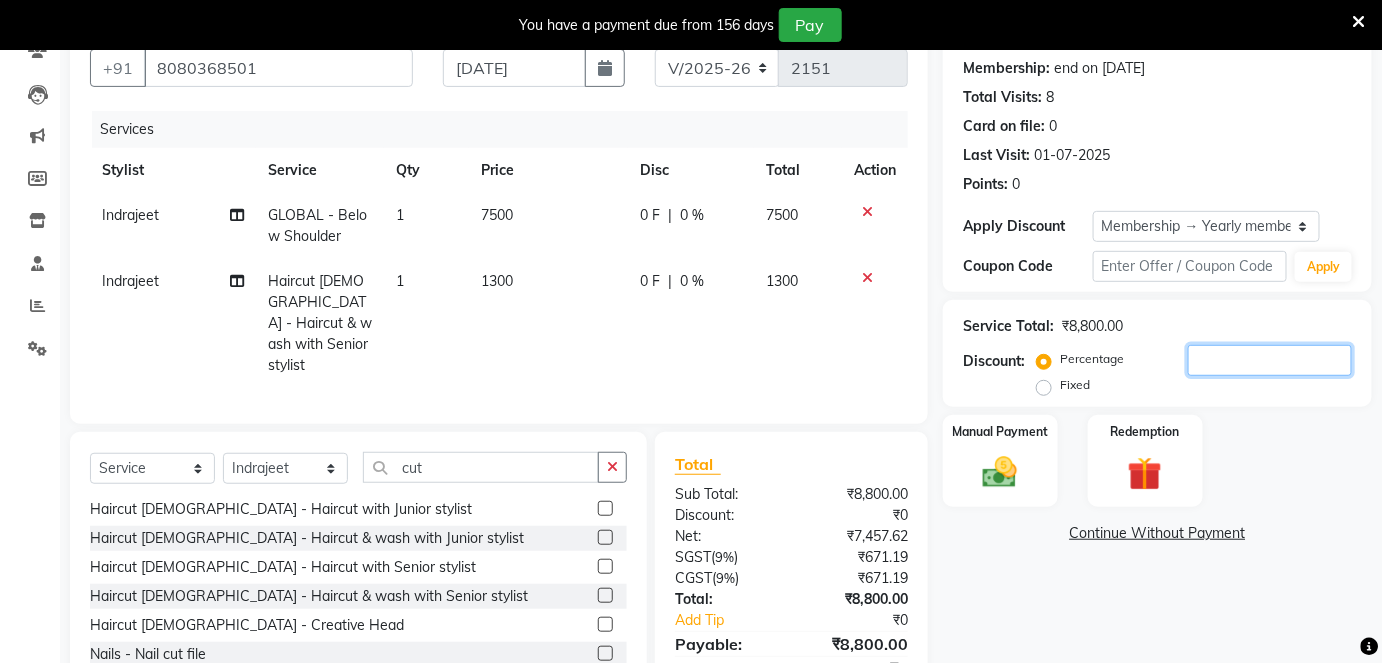 click 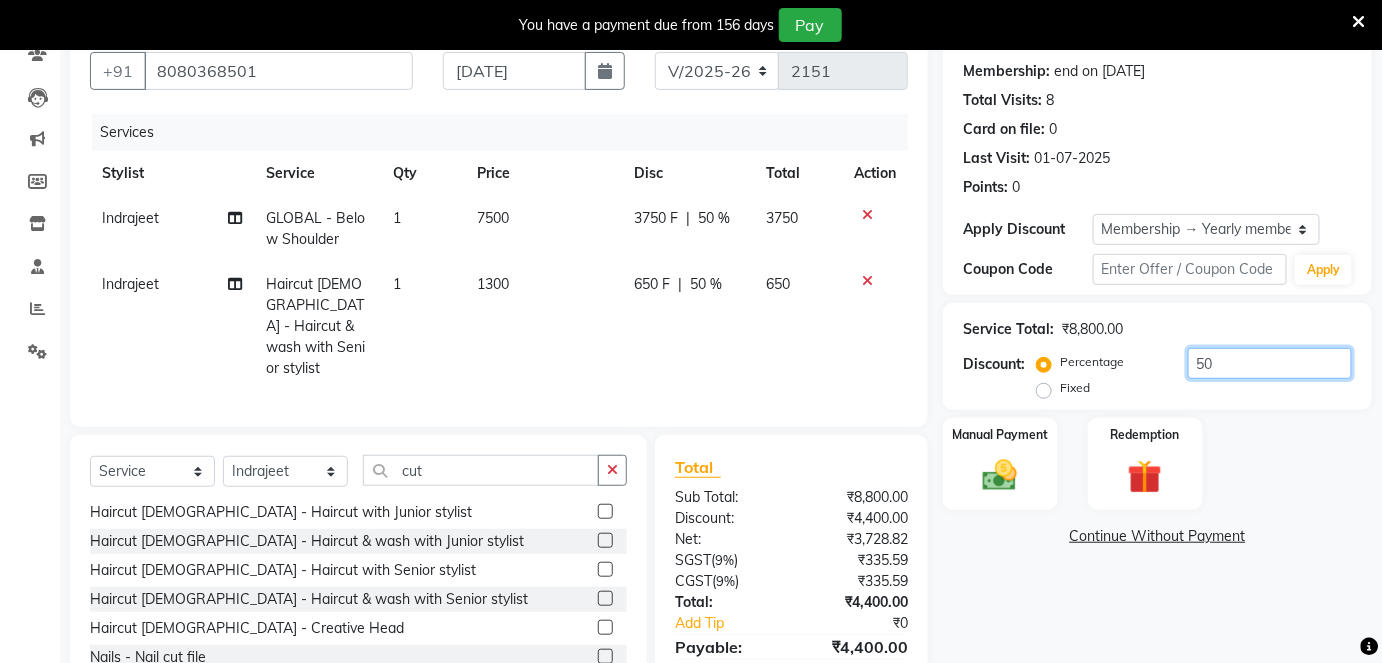 scroll, scrollTop: 181, scrollLeft: 0, axis: vertical 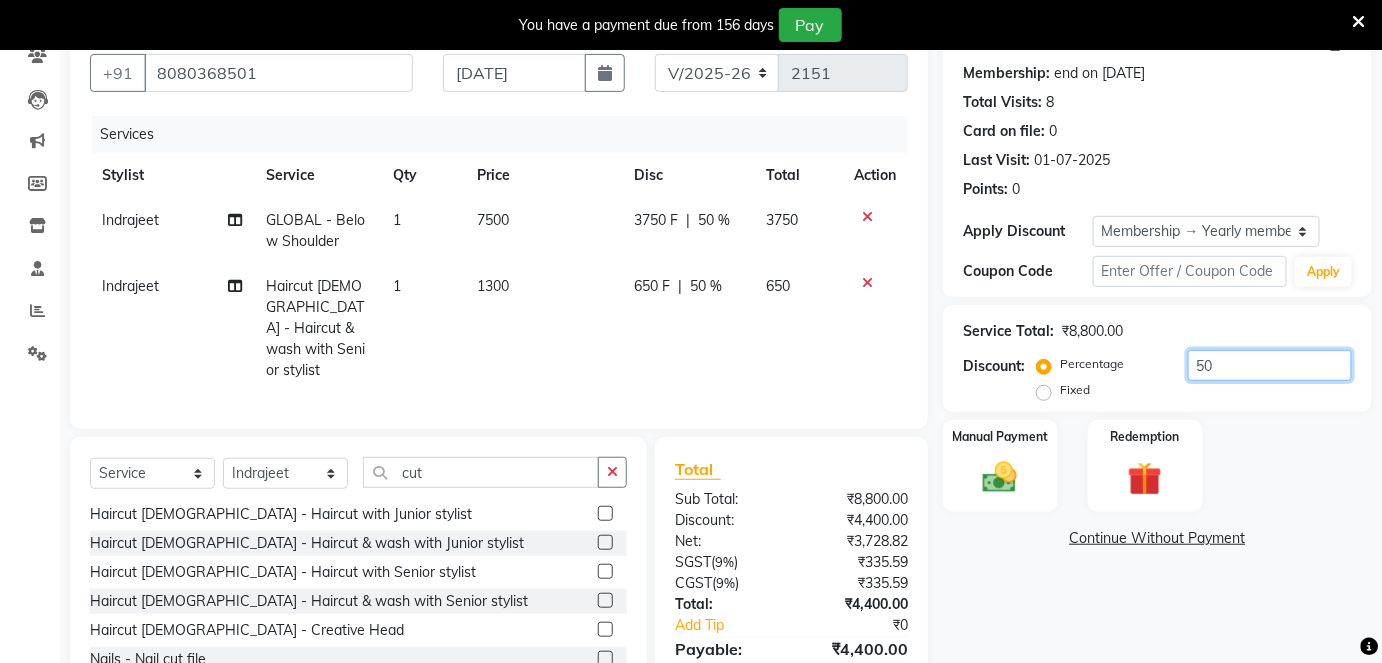 type on "50" 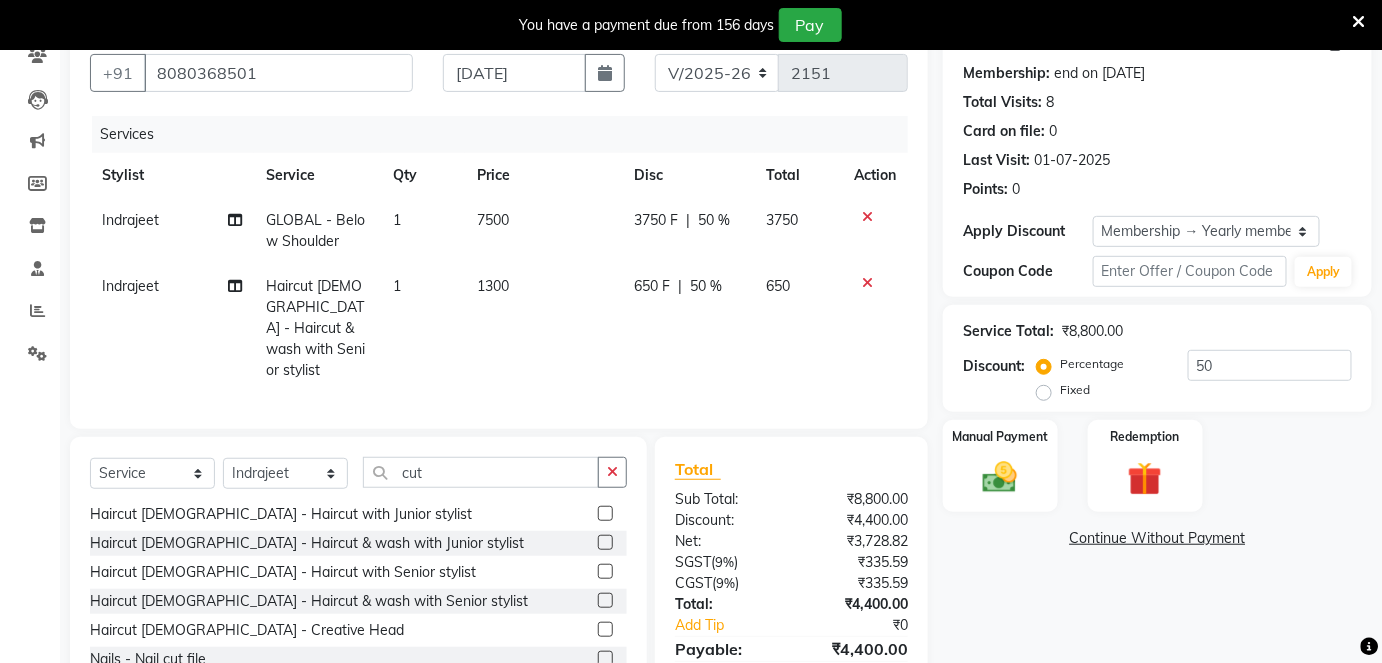 click on "7500" 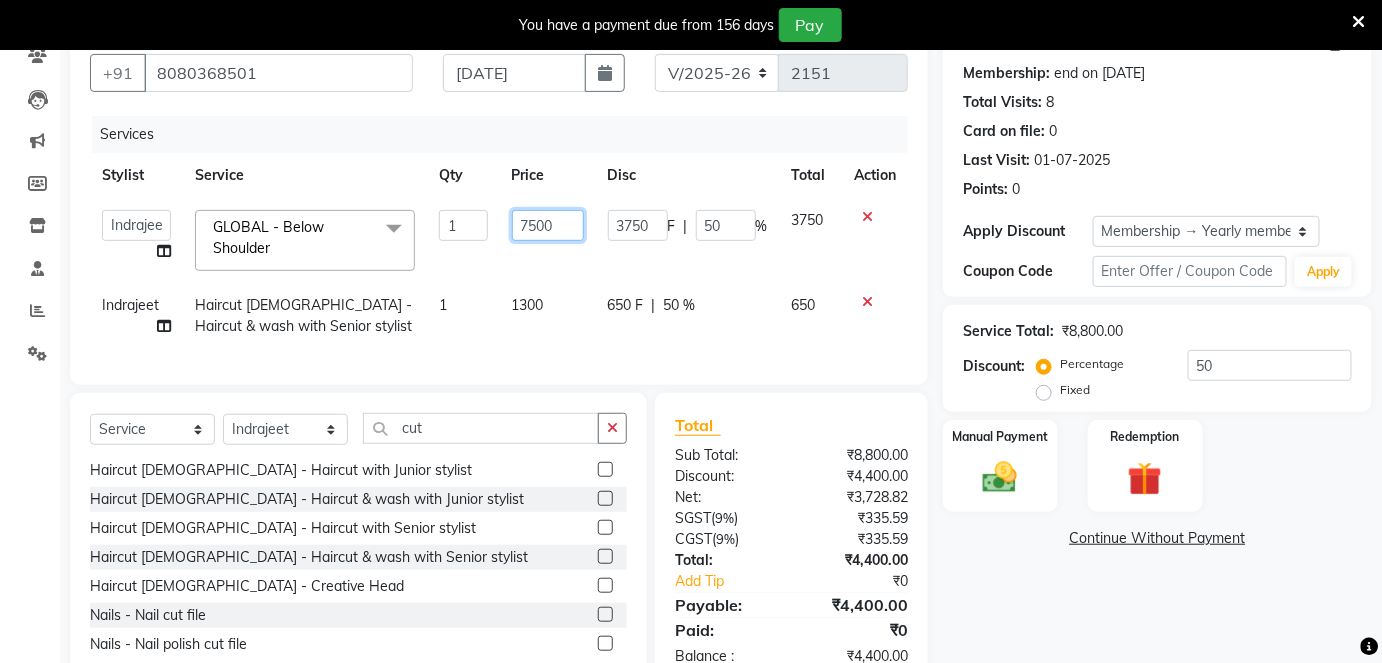 click on "7500" 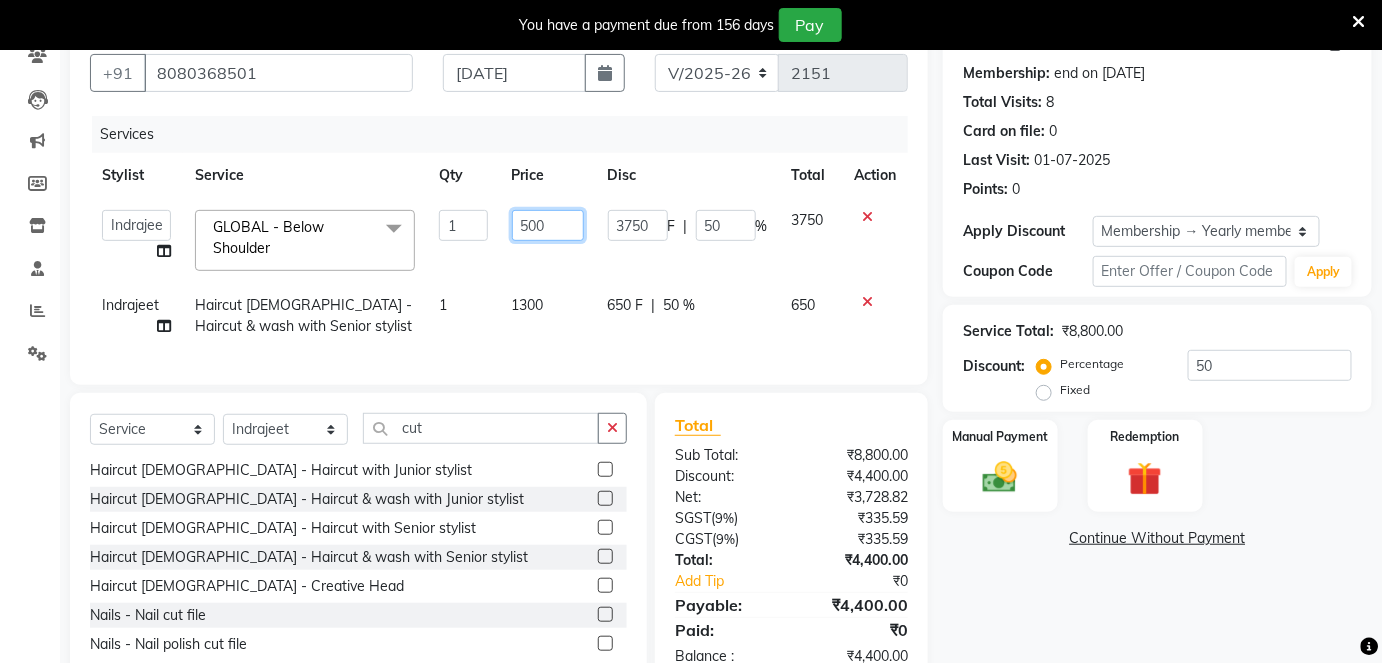type on "6500" 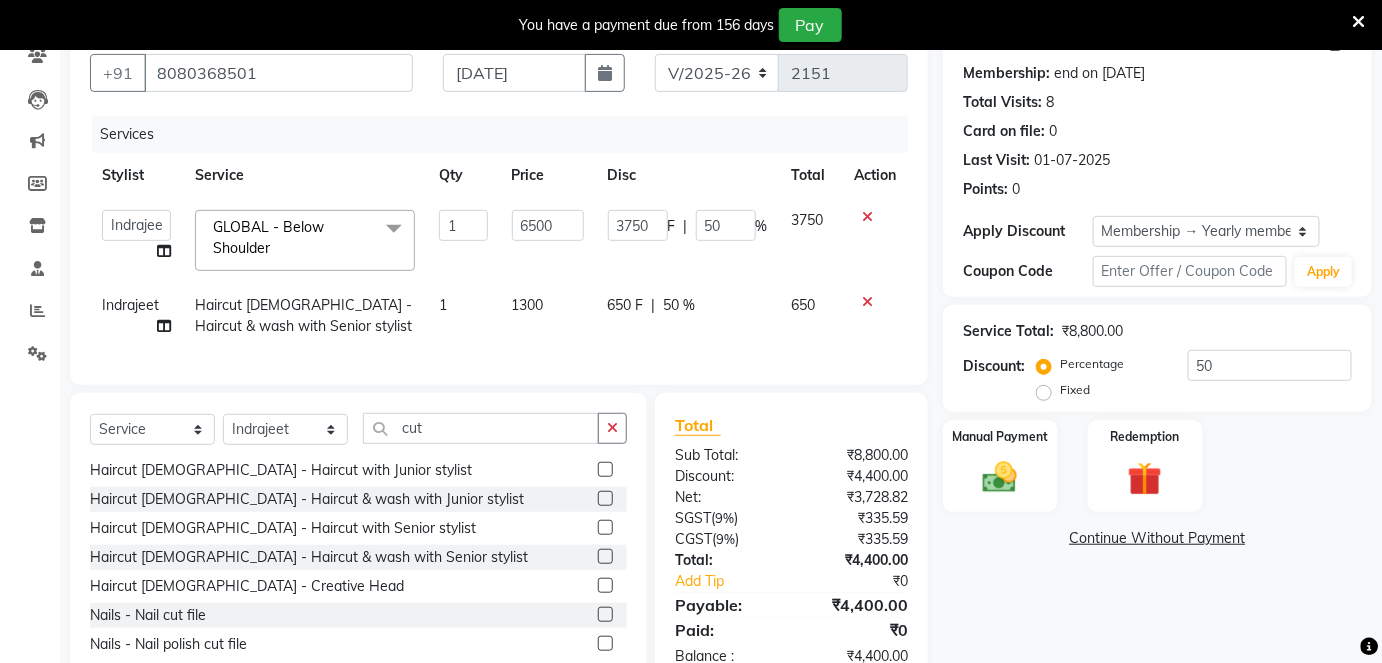 click on "Arti   CHANDANI   Deepali   Dhaval Sir   DISHA KAMDAR   Hussain   Indrajeet   Jyoti   Mahesh    Manisha   Mayuri   Mehboob   Nabil   Nazreen   Nikita   Rahul   Rajan   Rishika   Salma   Salmani   Shivani   UMAR  GLOBAL  - Below Shoulder  x Haircut  Male - Haircut  with Junior stylist Haircut  Male - Haircut & wash with Junior stylist Haircut  Male - Haircut with Senior stylist Haircut  Male - Haircut & wash with Senior stylist Haircut  Male - Creative Head Haircut  Male - Head shave Beard - Beard Trimming Beard - Clean shave Beard - Style Shave Beard - Beard Colour Color Male - Global Color Male - Global Ammonia free Color Male - Highlights Color Male - color side locks Color Male - Beard color Color Male - Moustache color Color Male - Special effects Hair Wash  - Loreal wash Female Hair Wash  - Sulphate free Wash Female Shea butter Wash  Biotop Wash Olaplex Wash Nashi Wash Blue Shampoo Wash Hair Wash  - Loreal  wash Male Hair Wash  - Sulphate free Wash Male Haircut Female - FringeS/Bangs Shea Butter (Male)" 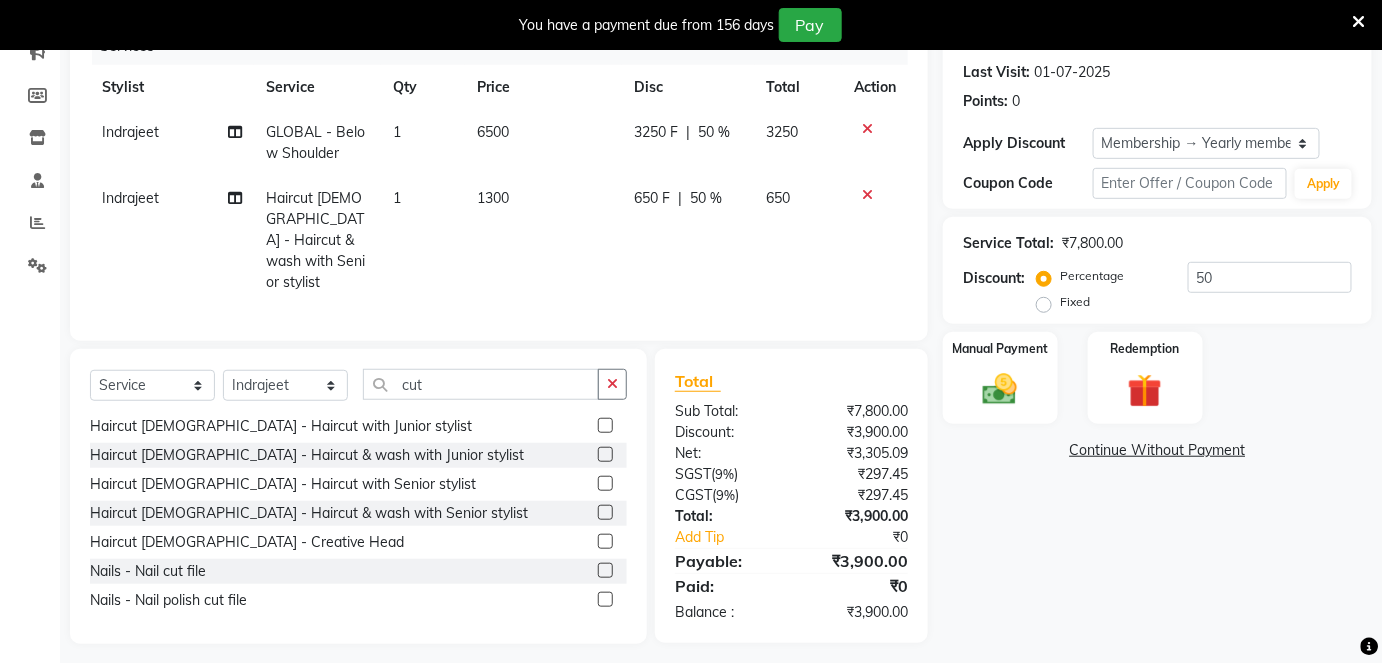 scroll, scrollTop: 272, scrollLeft: 0, axis: vertical 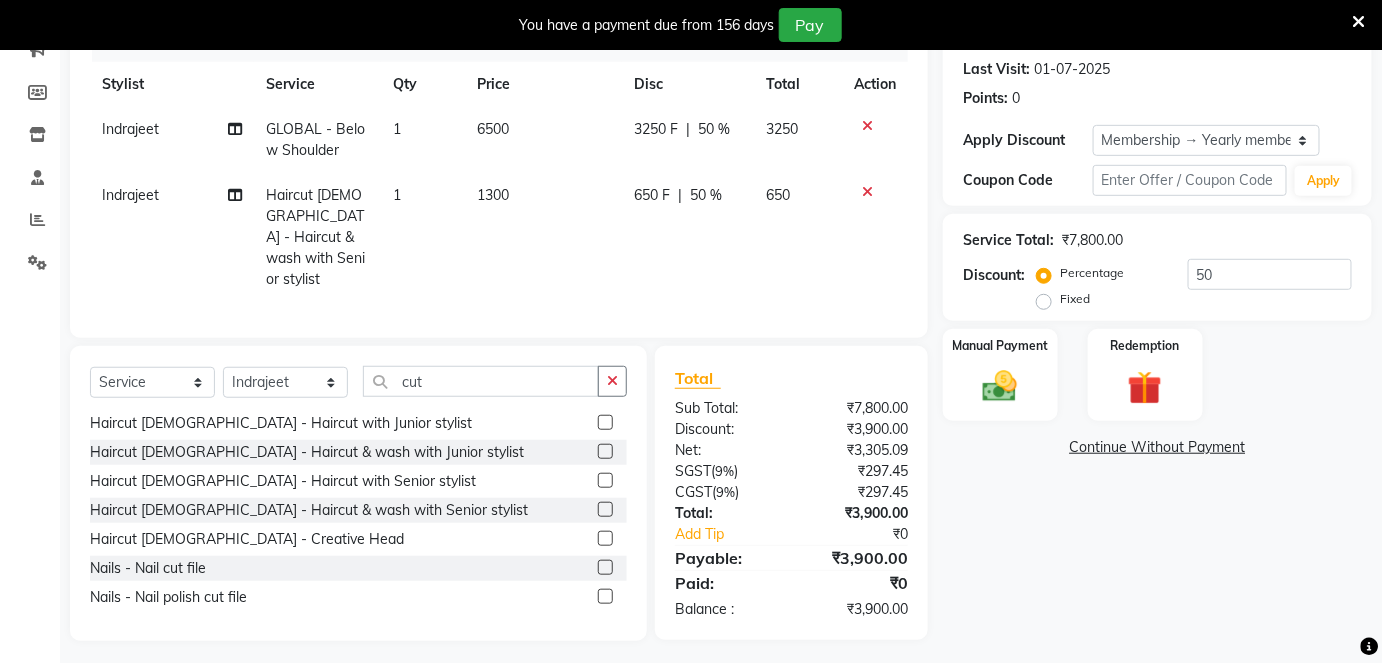 drag, startPoint x: 493, startPoint y: 183, endPoint x: 499, endPoint y: 232, distance: 49.365982 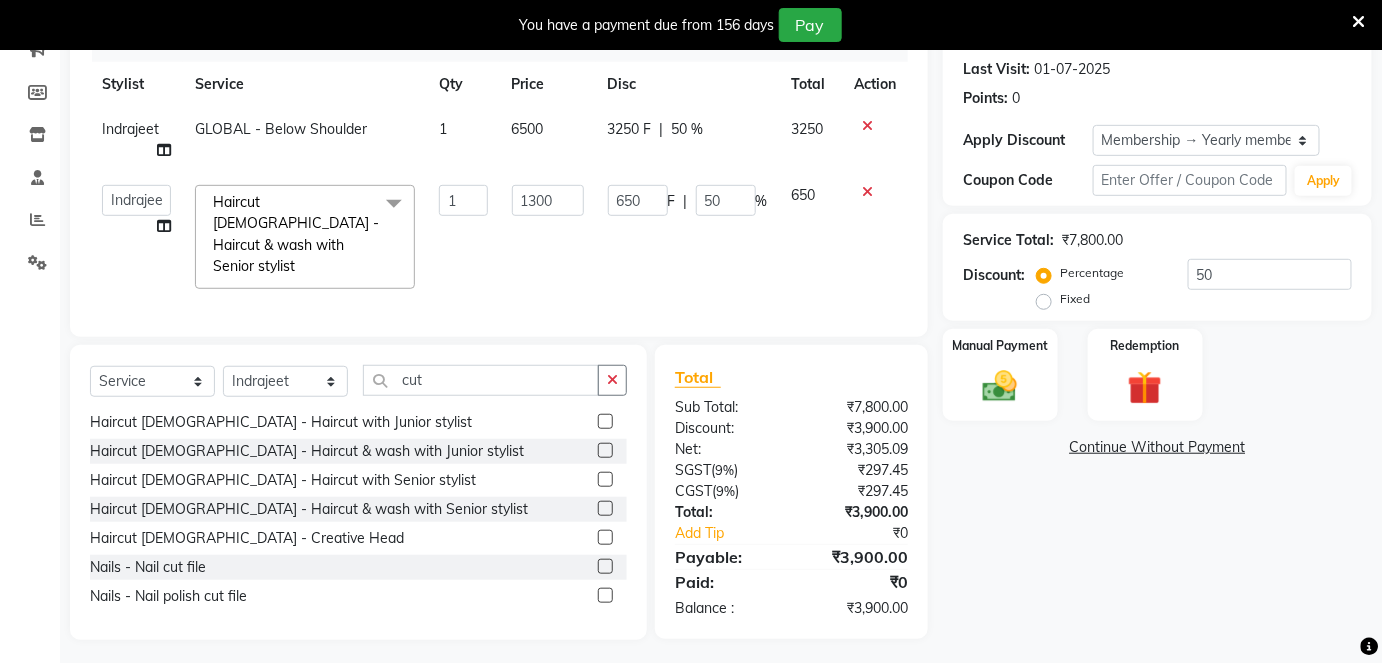 scroll, scrollTop: 269, scrollLeft: 0, axis: vertical 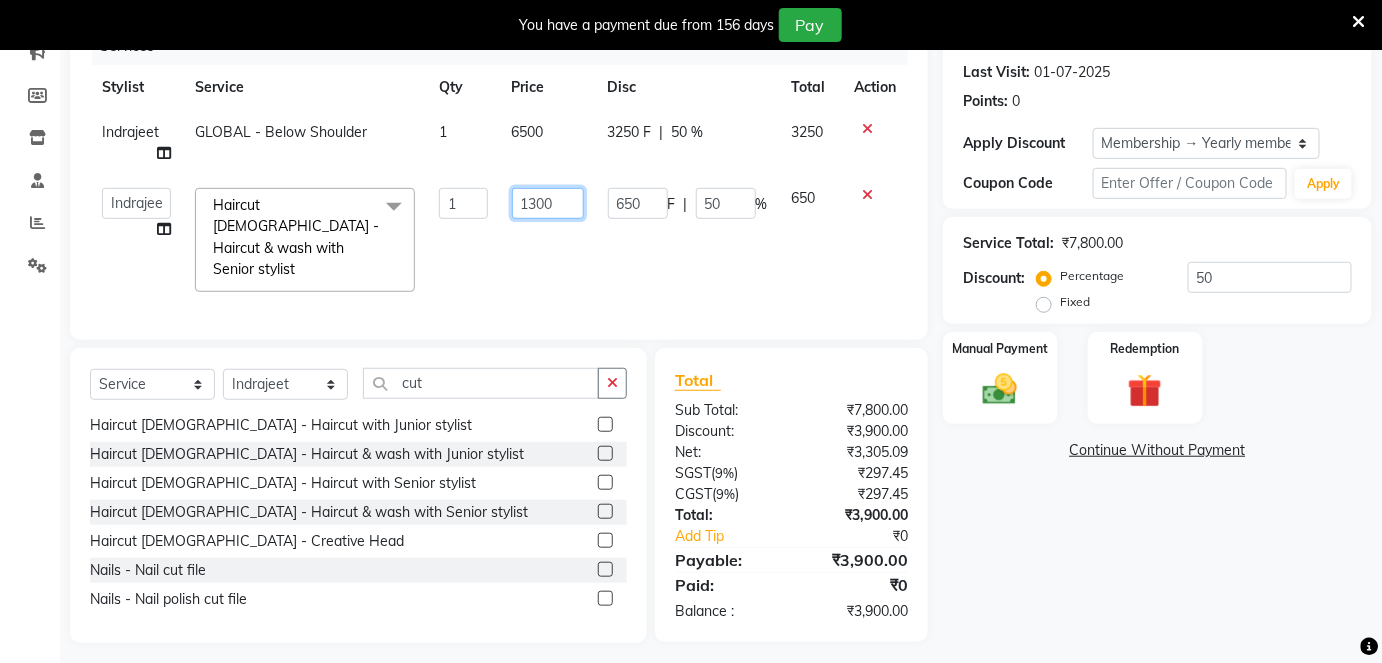 click on "1300" 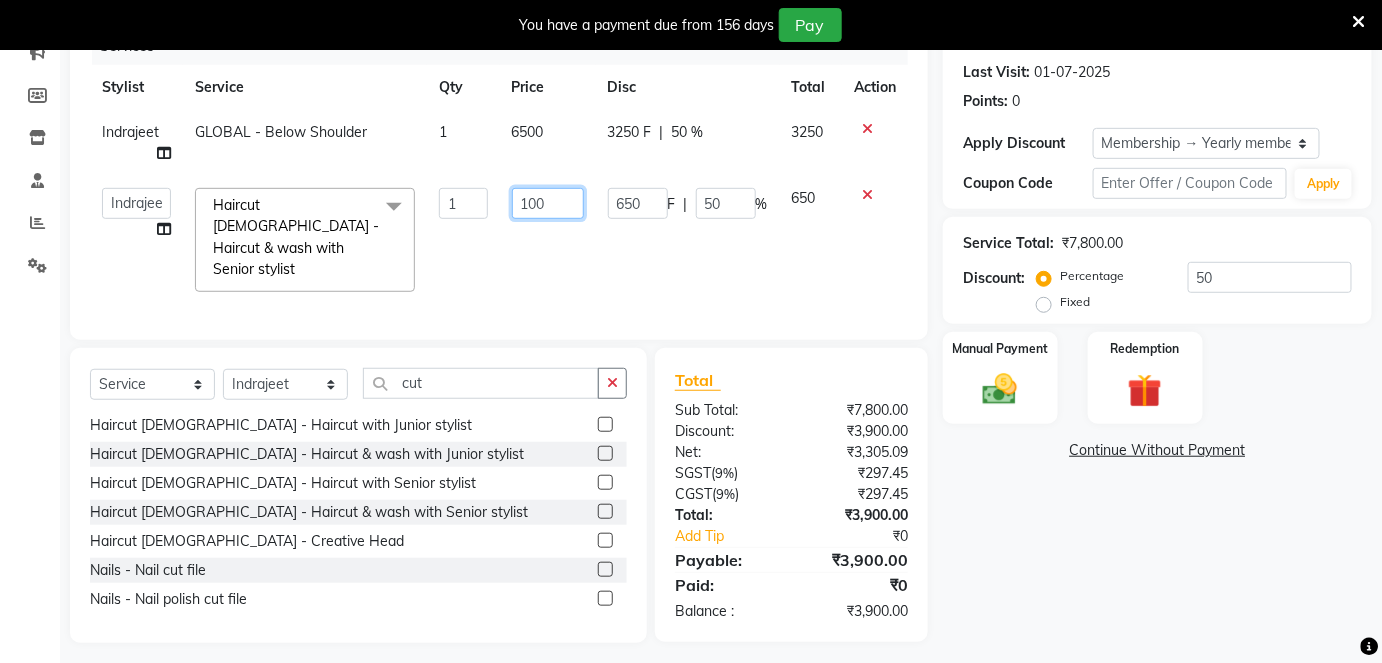type on "1000" 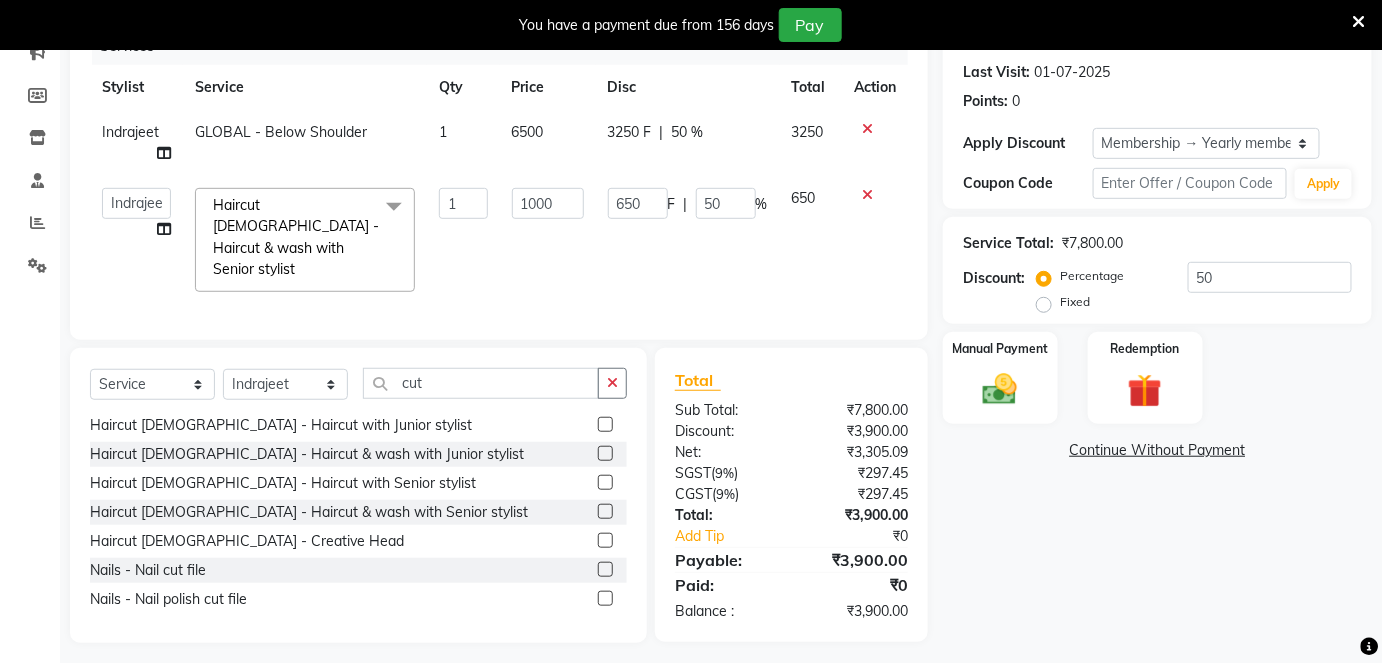 click on "1000" 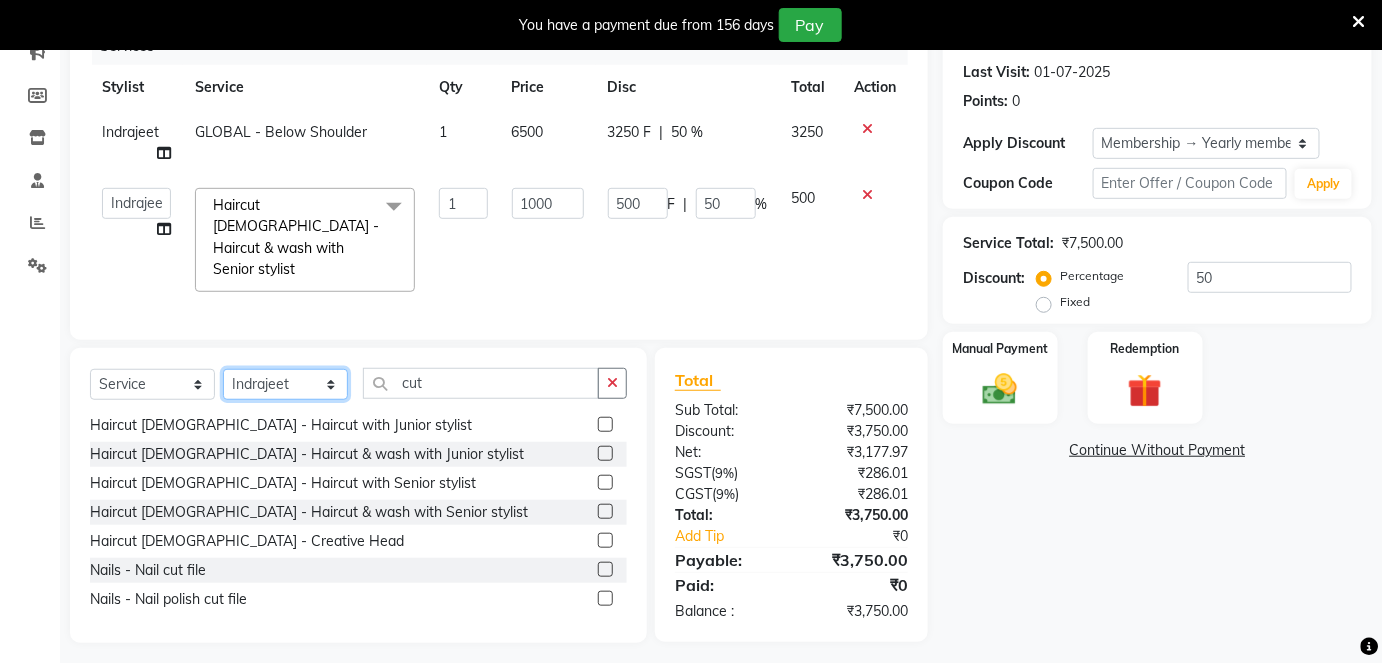 click on "Select Stylist Arti CHANDANI Deepali Dhaval Sir DISHA KAMDAR Hussain Indrajeet Jyoti Mahesh  Manisha Mayuri Mehboob Nabil Nazreen Nikita Rahul Rajan Rishika Salma Salmani Shivani UMAR" 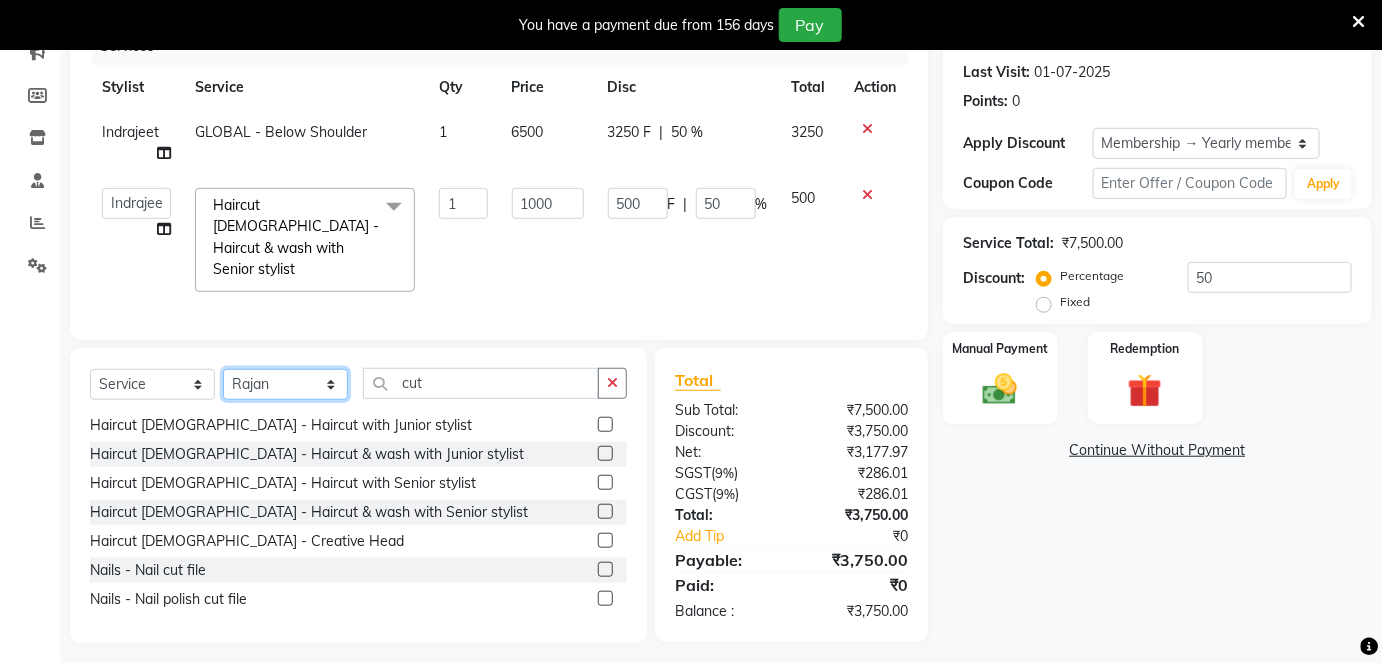click on "Select Stylist Arti CHANDANI Deepali Dhaval Sir DISHA KAMDAR Hussain Indrajeet Jyoti Mahesh  Manisha Mayuri Mehboob Nabil Nazreen Nikita Rahul Rajan Rishika Salma Salmani Shivani UMAR" 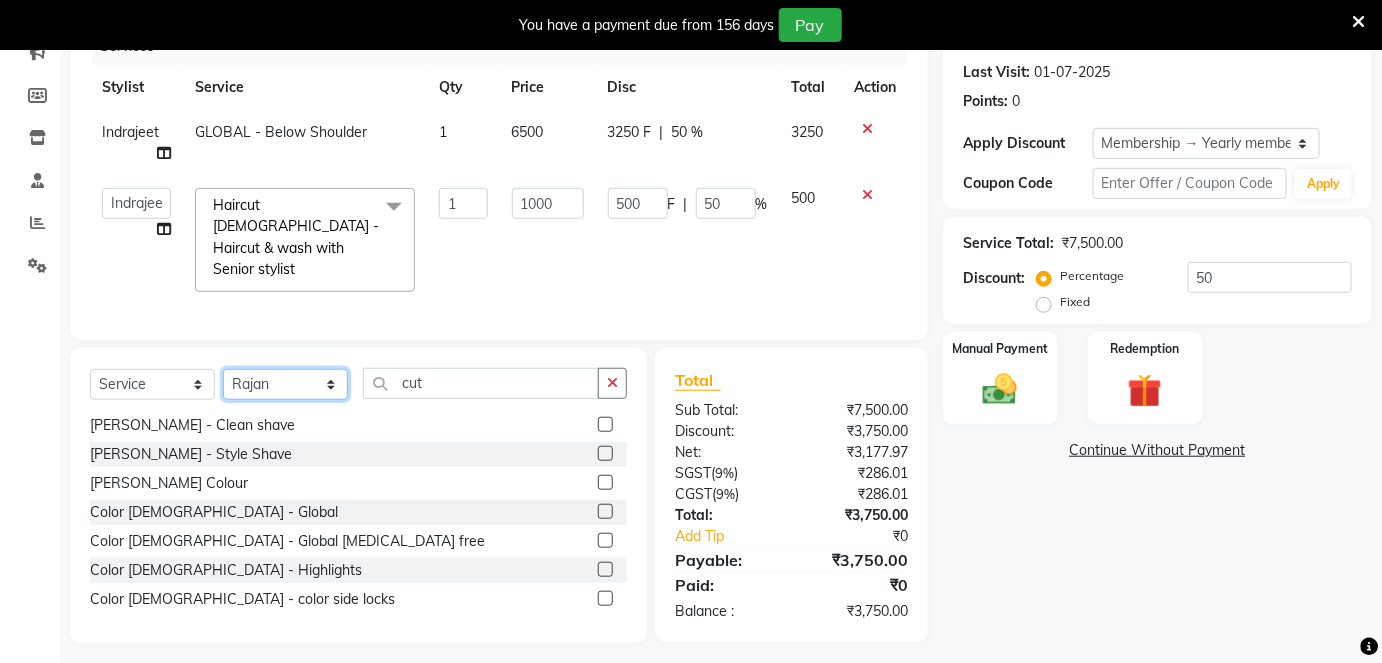 click on "Select Stylist Arti CHANDANI Deepali Dhaval Sir DISHA KAMDAR Hussain Indrajeet Jyoti Mahesh  Manisha Mayuri Mehboob Nabil Nazreen Nikita Rahul Rajan Rishika Salma Salmani Shivani UMAR" 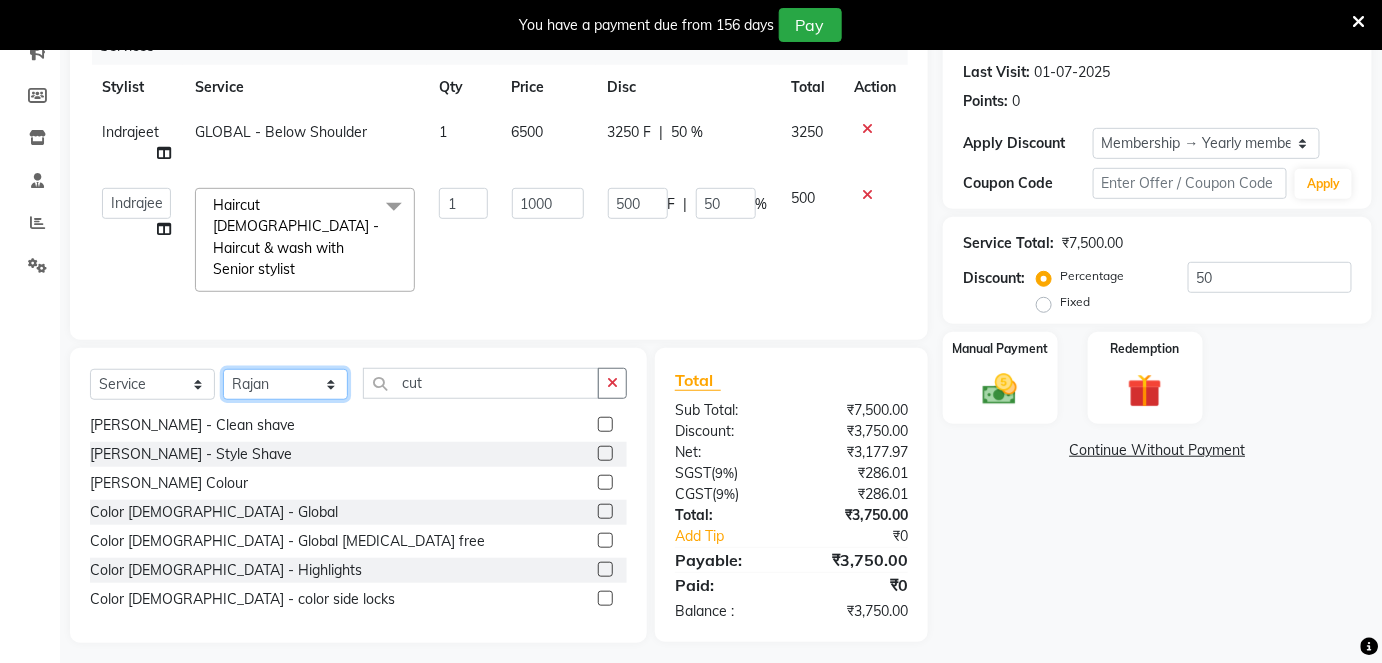 select on "67793" 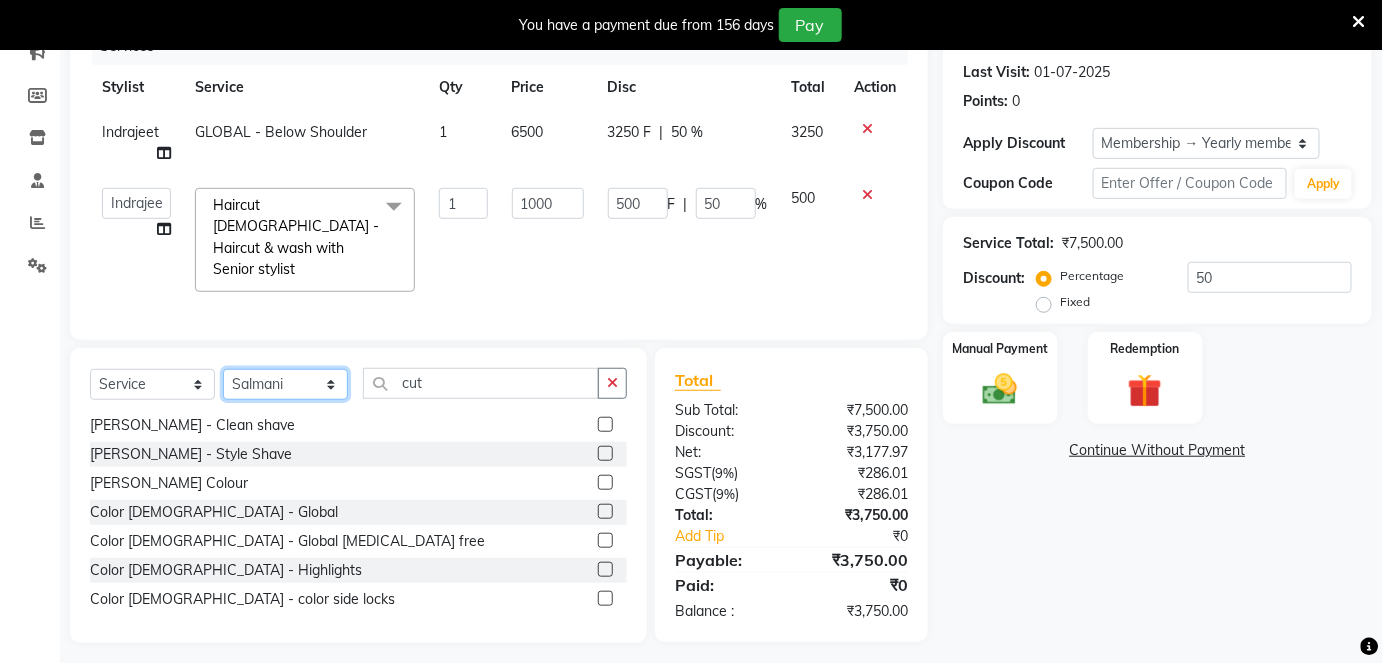 click on "Select Stylist Arti CHANDANI Deepali Dhaval Sir DISHA KAMDAR Hussain Indrajeet Jyoti Mahesh  Manisha Mayuri Mehboob Nabil Nazreen Nikita Rahul Rajan Rishika Salma Salmani Shivani UMAR" 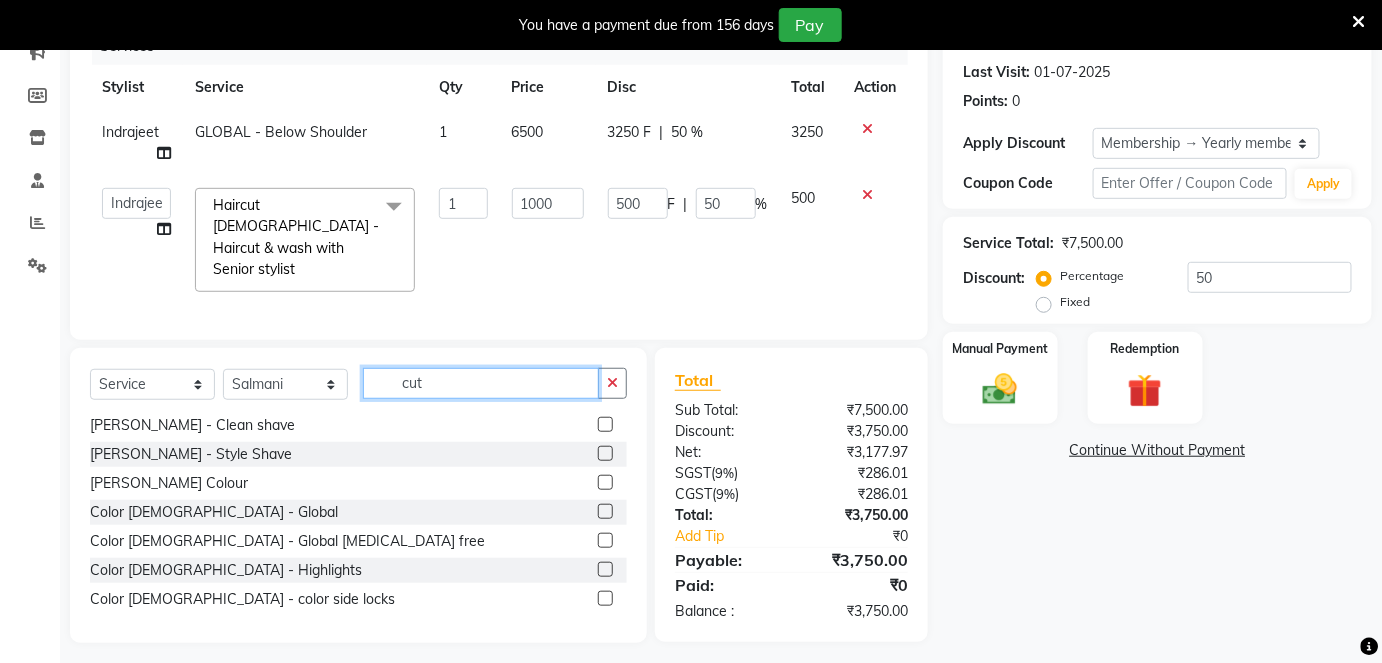 click on "cut" 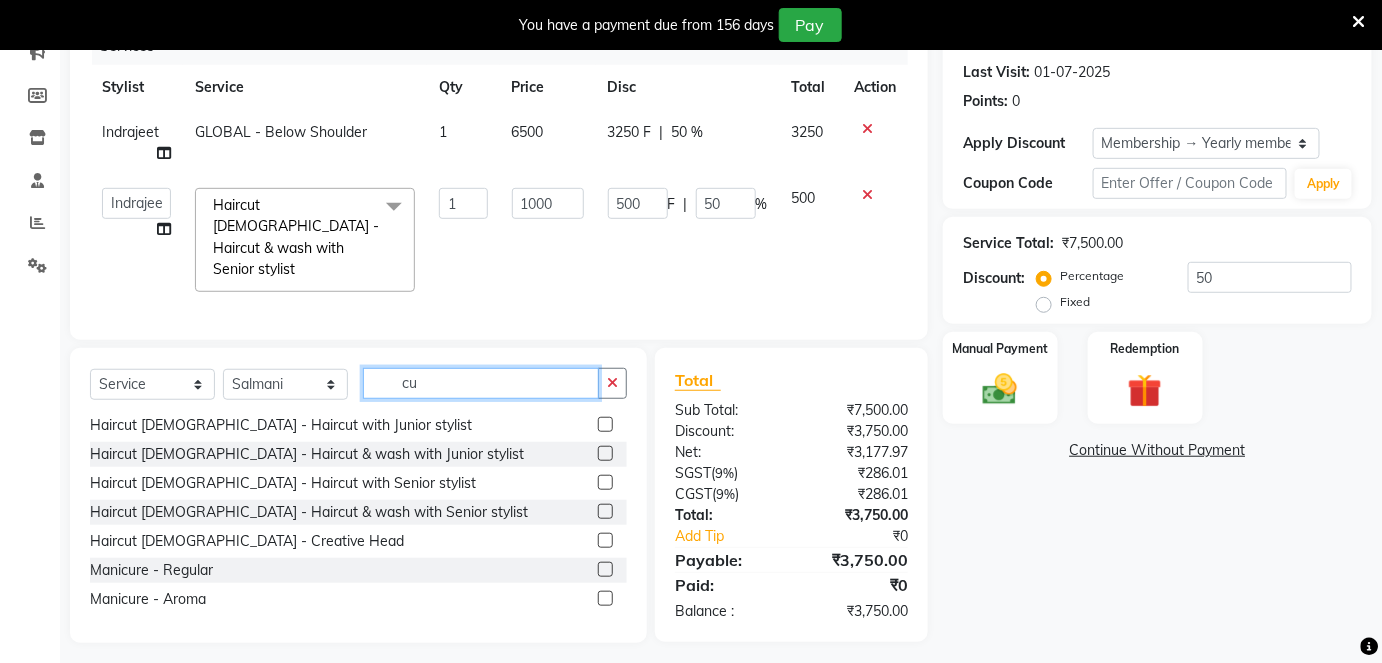 type on "c" 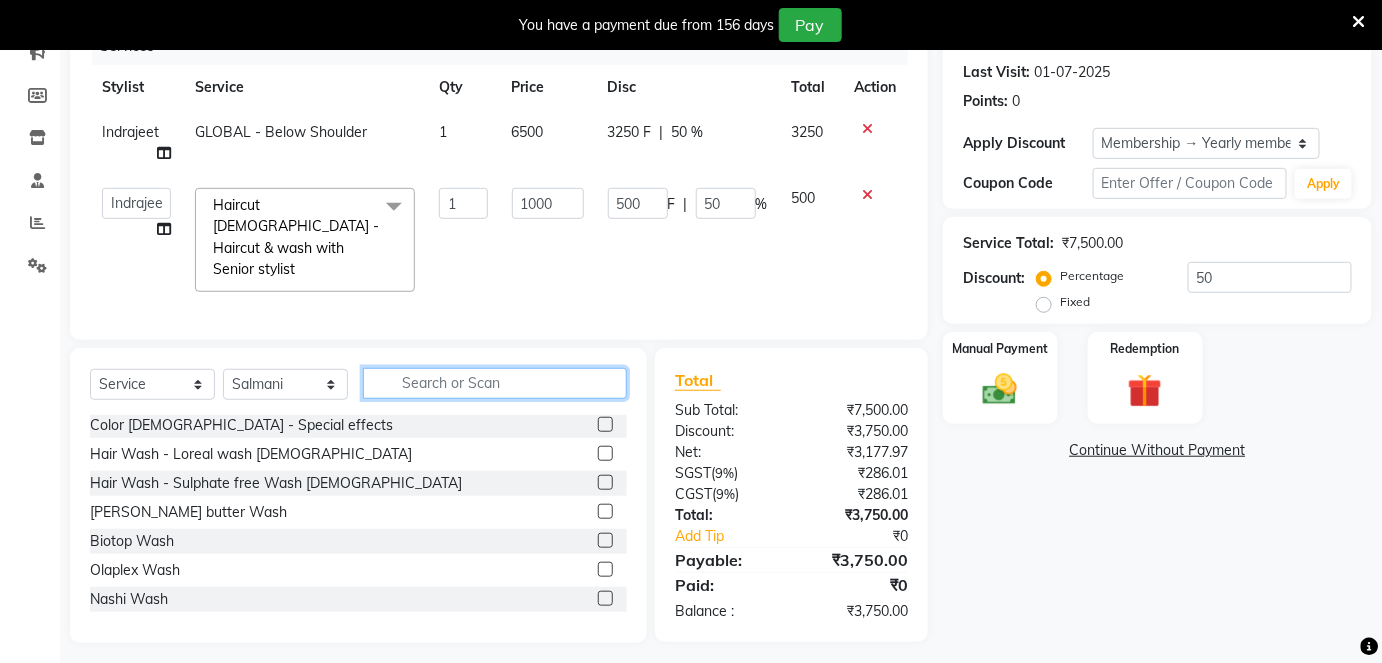 scroll, scrollTop: 785, scrollLeft: 0, axis: vertical 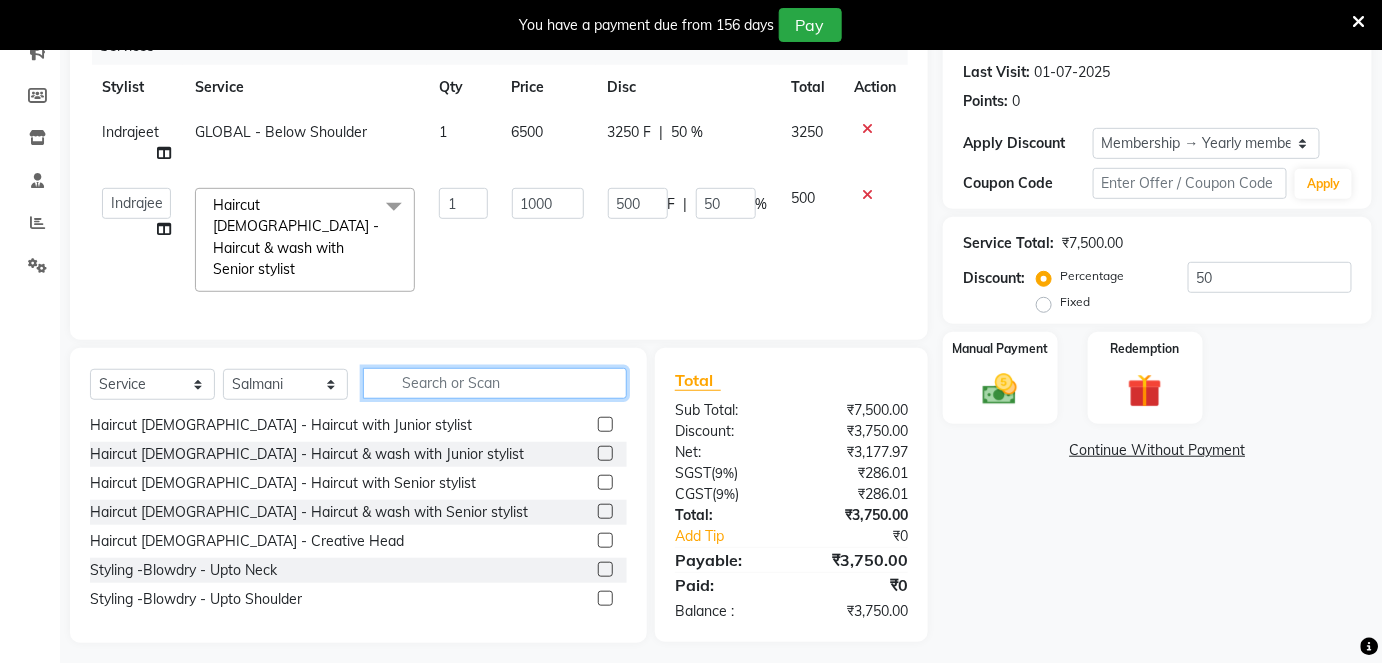 type 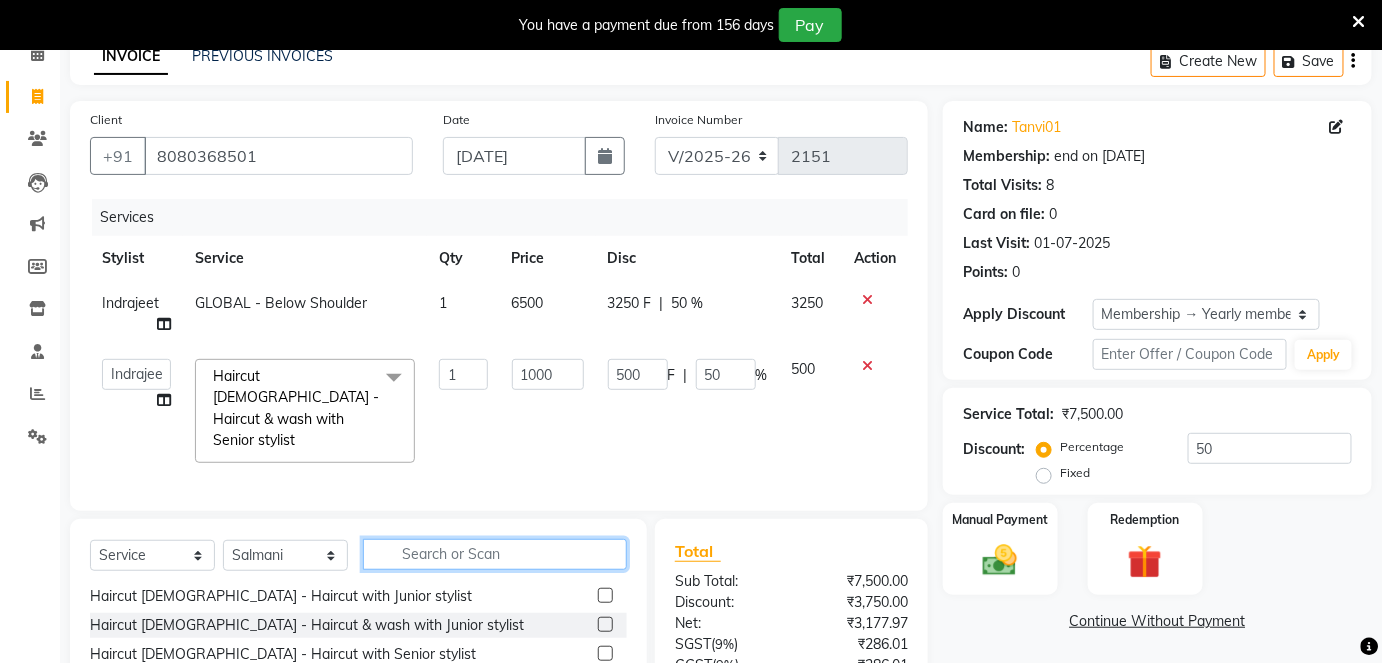 scroll, scrollTop: 88, scrollLeft: 0, axis: vertical 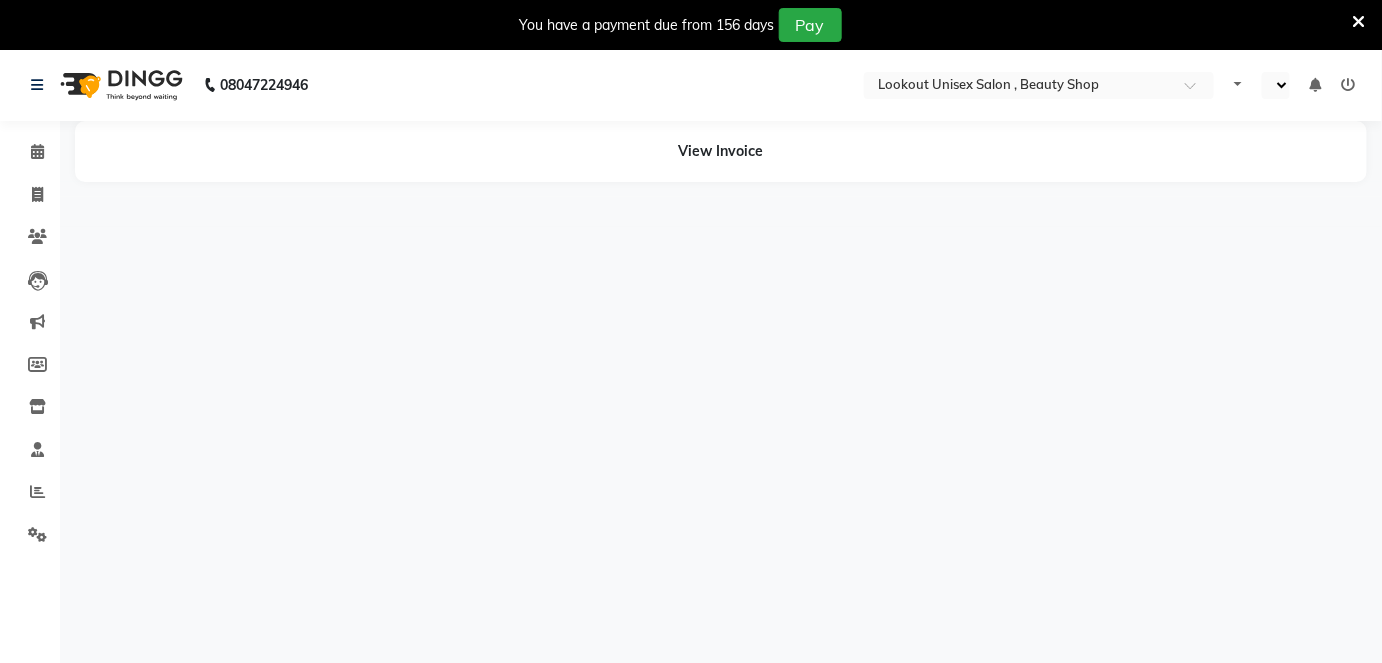 select on "en" 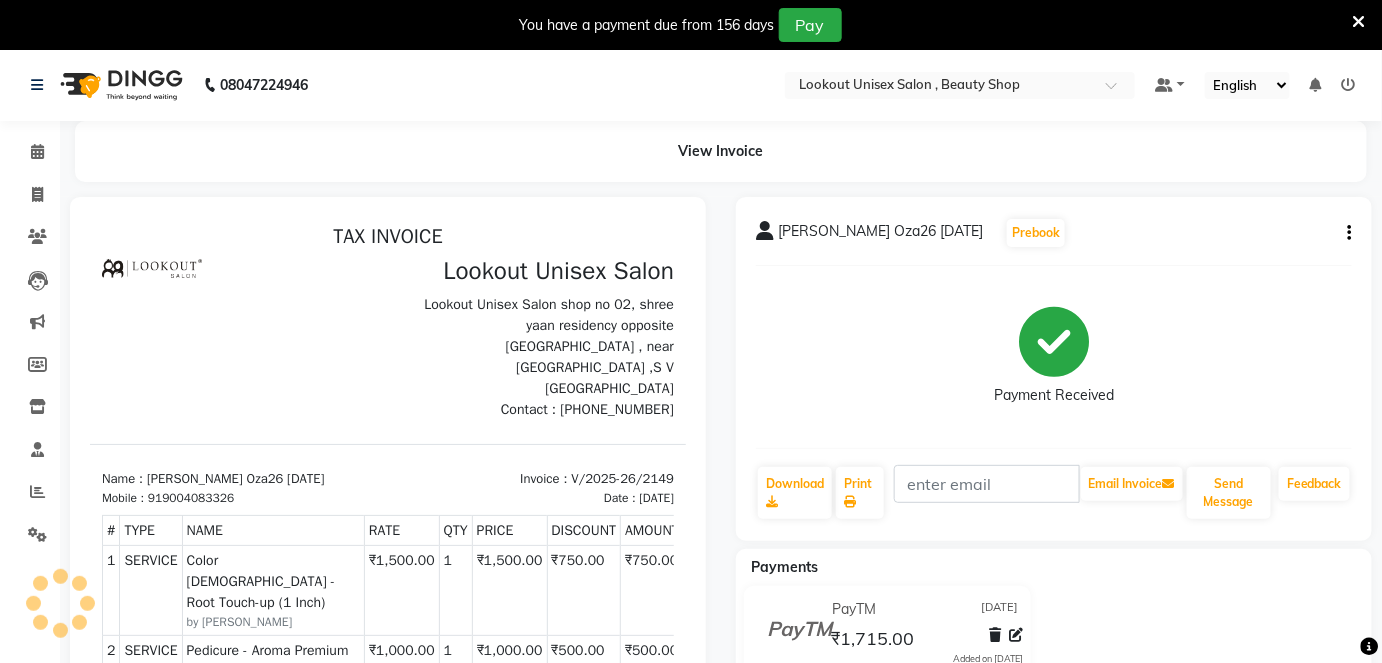 scroll, scrollTop: 0, scrollLeft: 0, axis: both 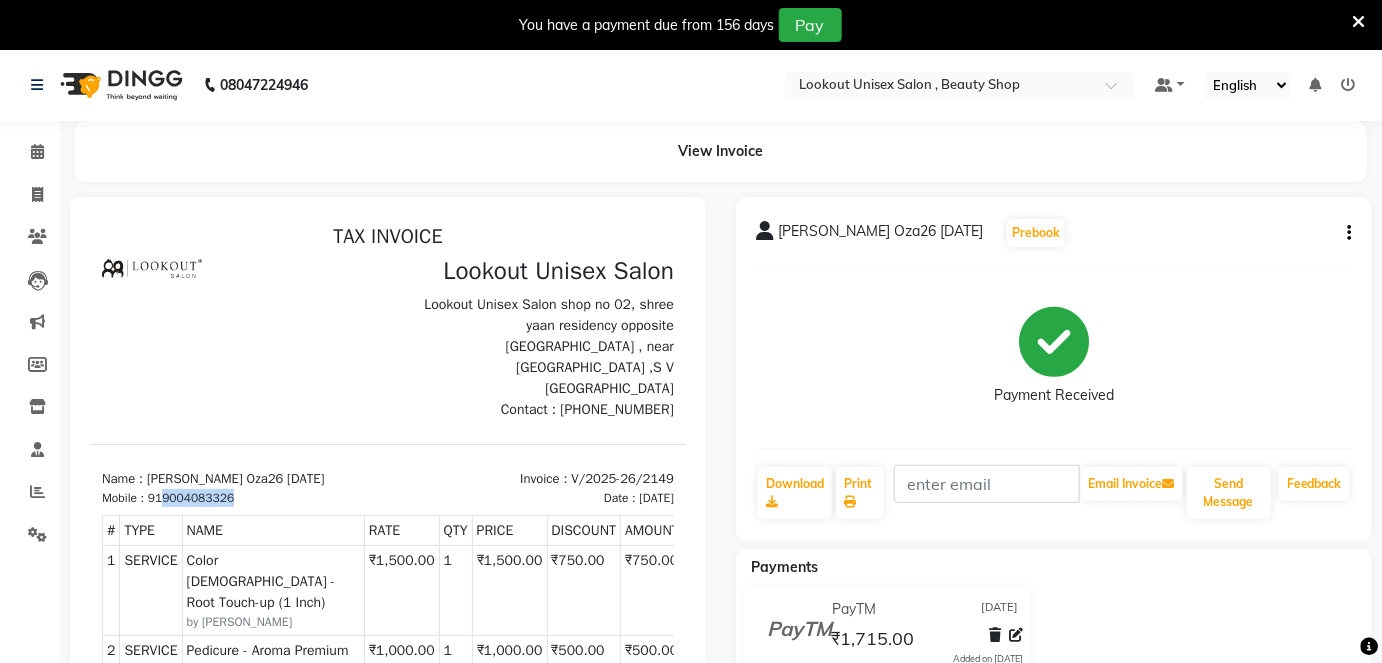 drag, startPoint x: 163, startPoint y: 453, endPoint x: 265, endPoint y: 453, distance: 102 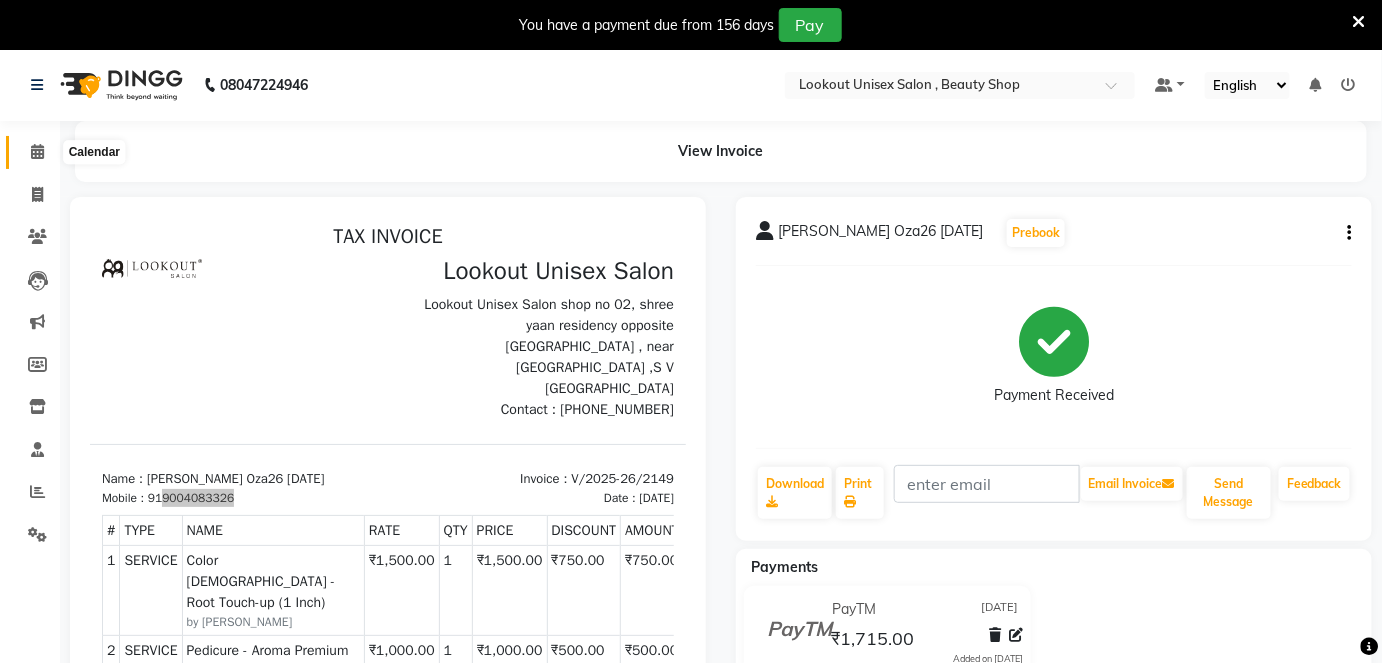 click 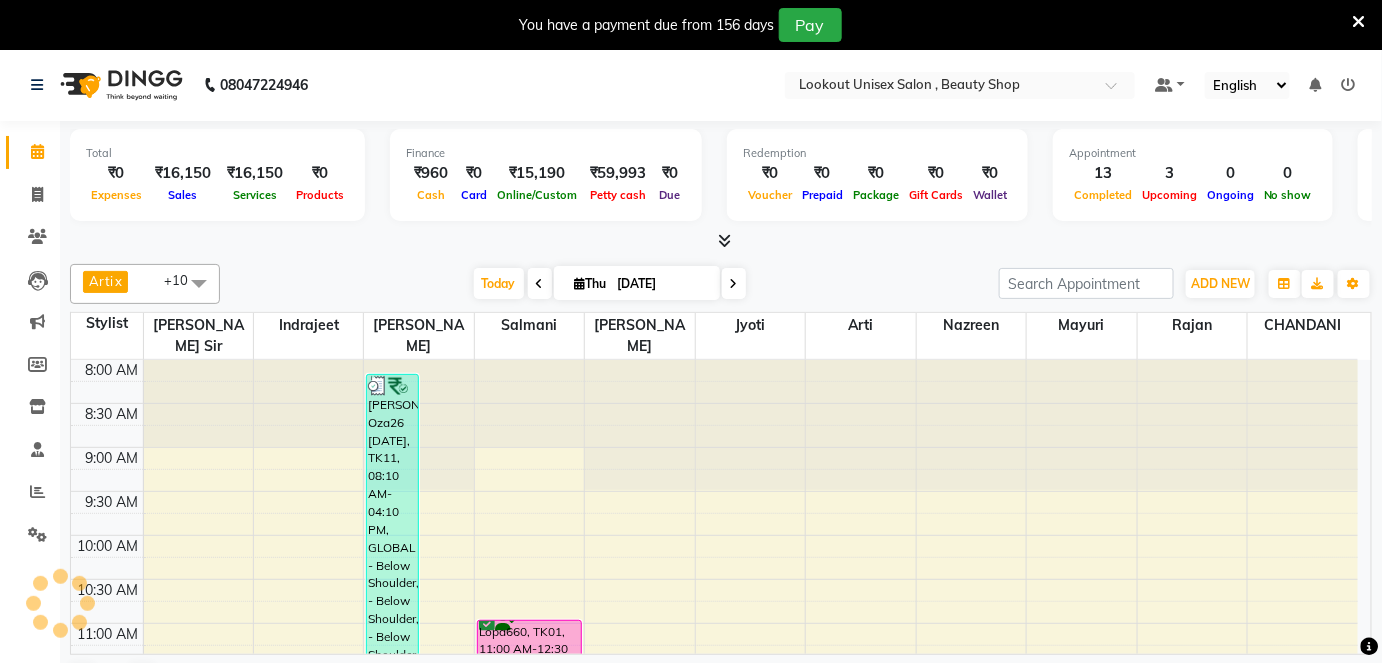 scroll, scrollTop: 0, scrollLeft: 0, axis: both 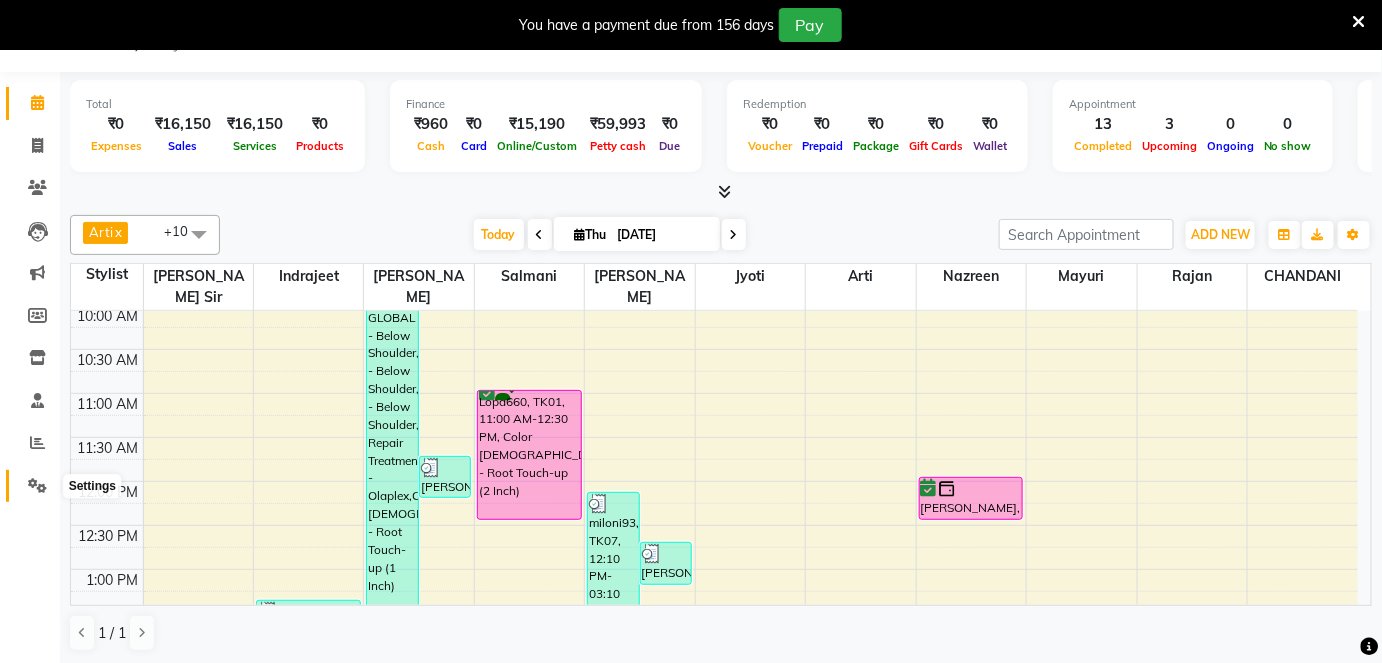click 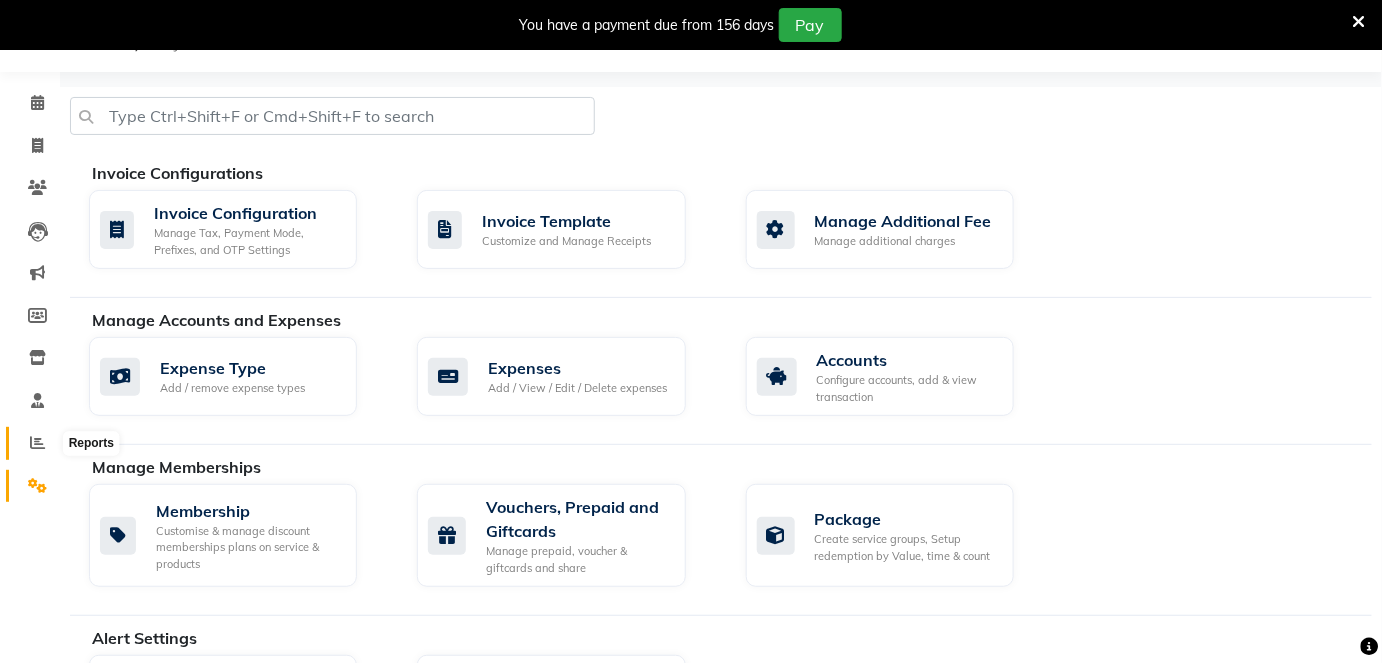 click 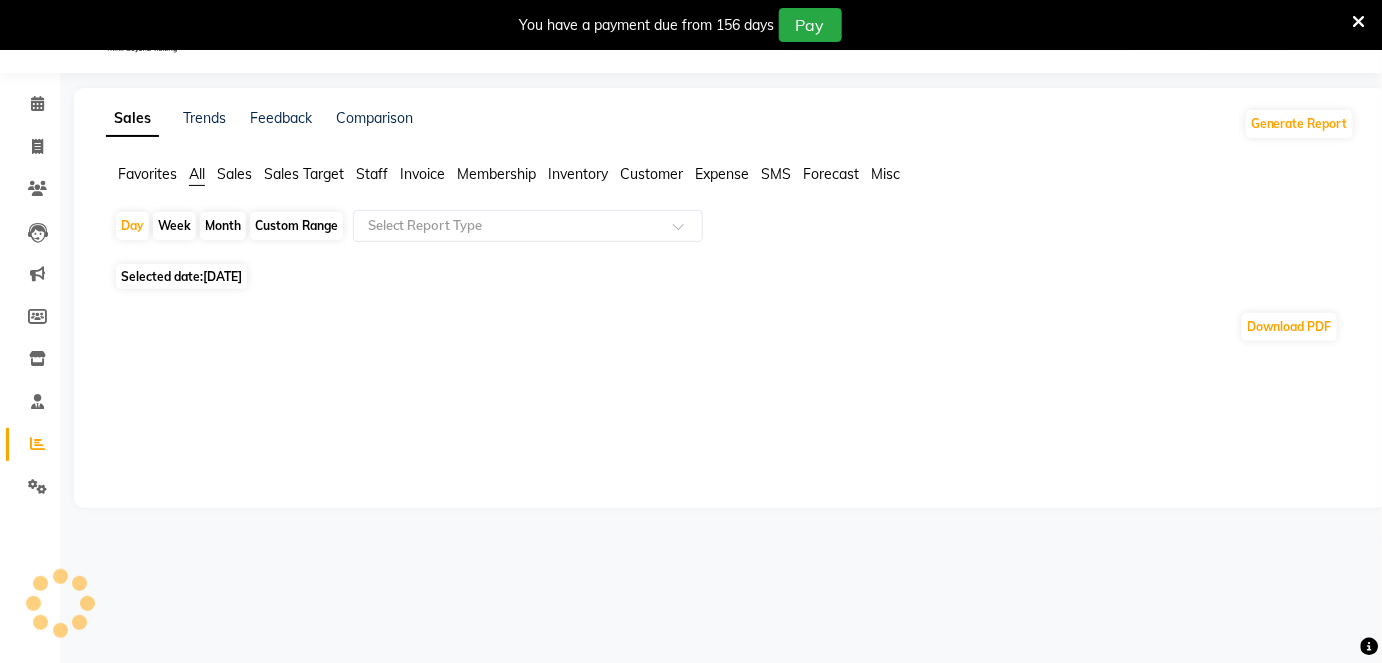 scroll, scrollTop: 49, scrollLeft: 0, axis: vertical 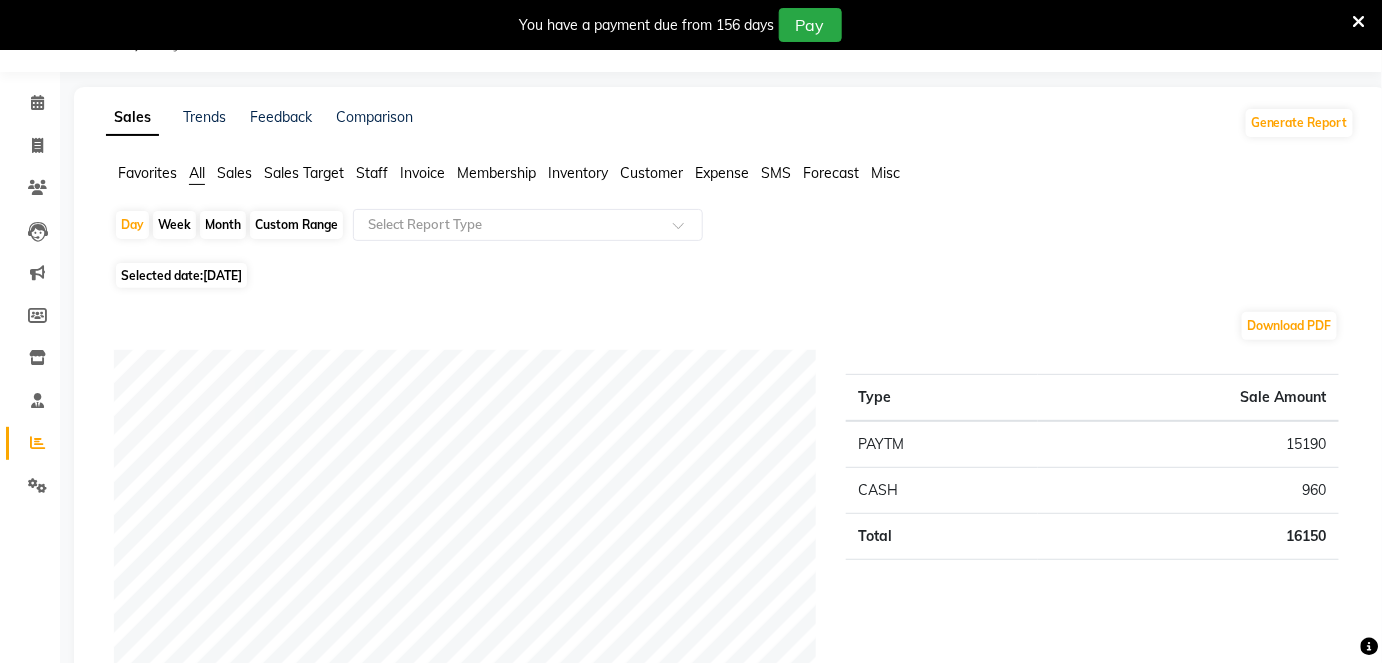 click on "[DATE]" 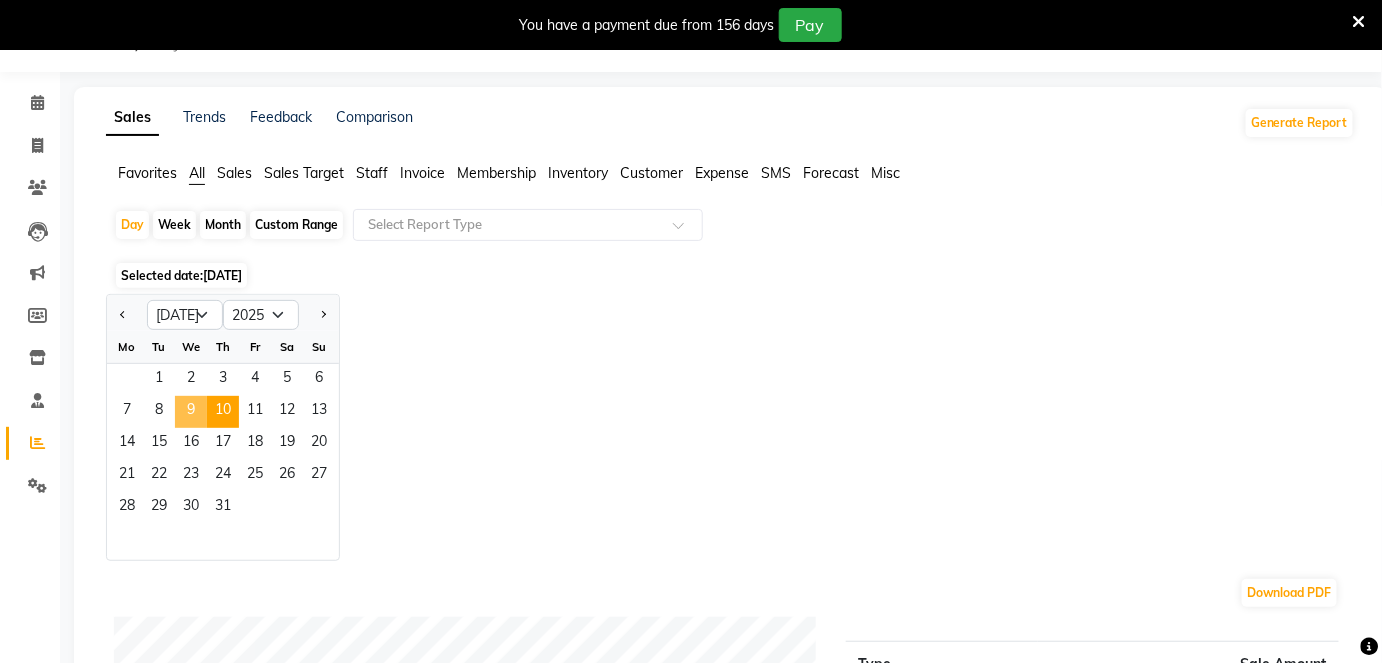 click on "9" 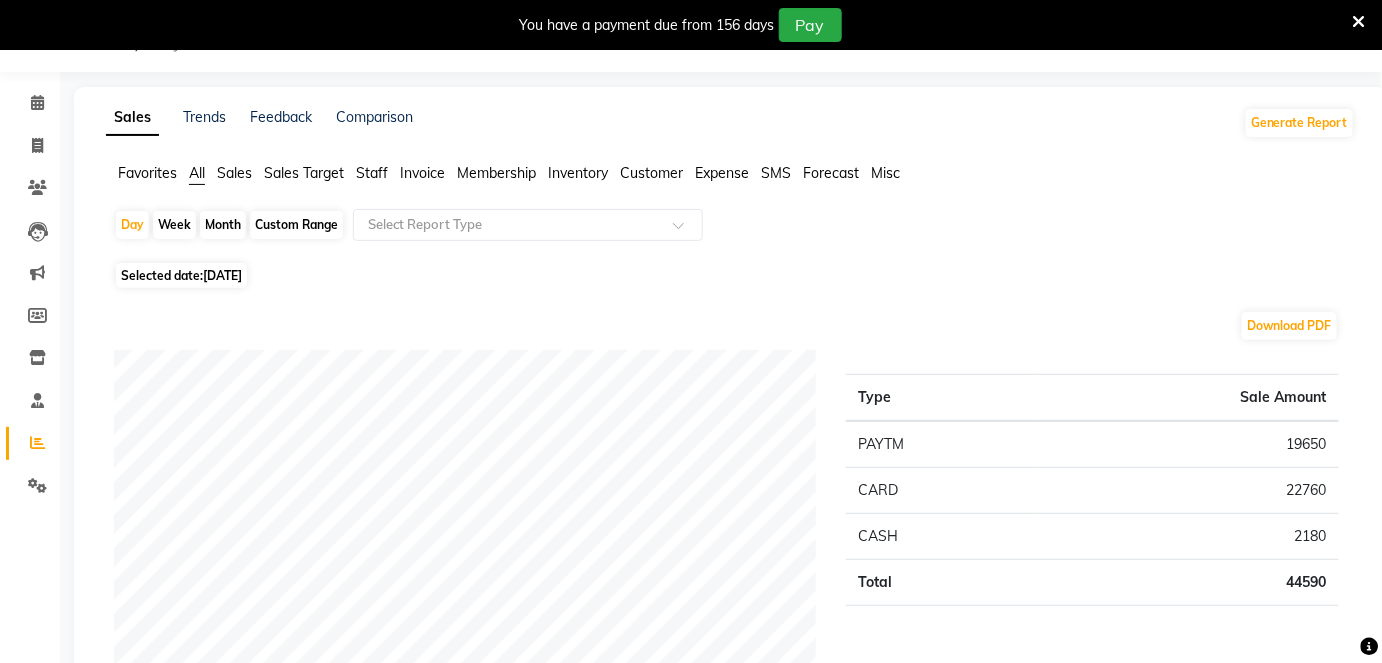 click on "Staff" 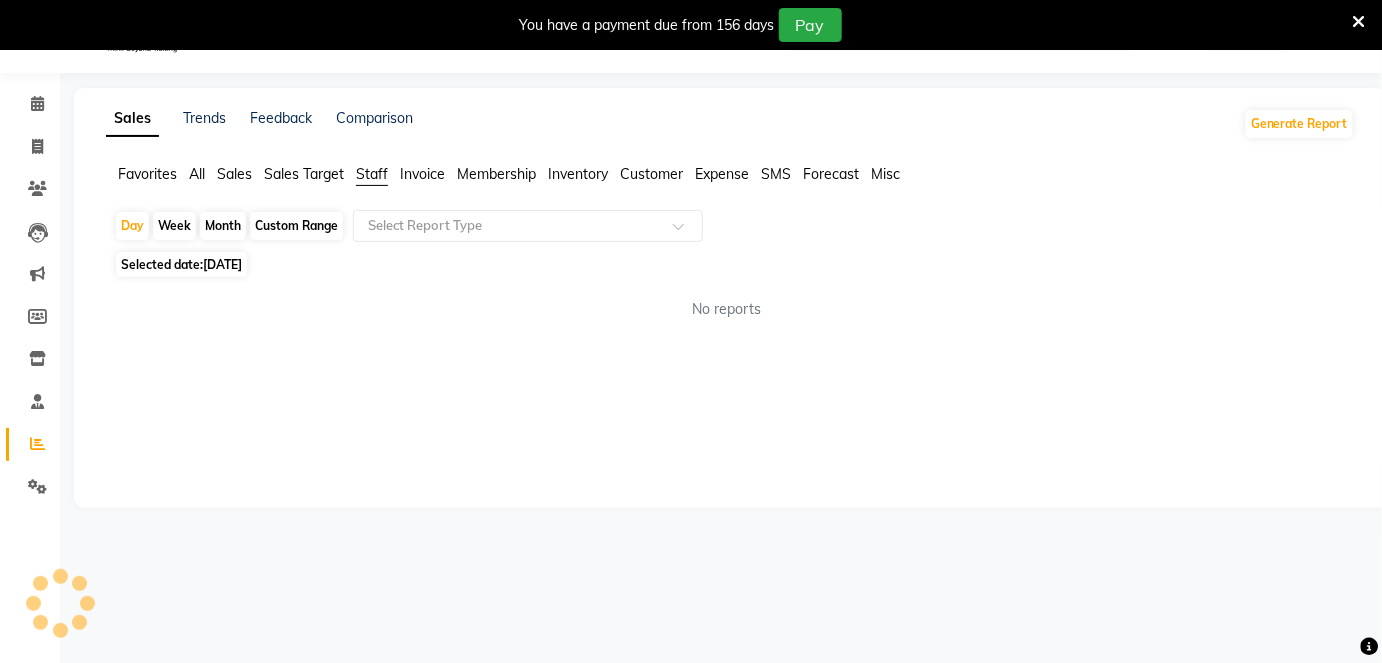scroll, scrollTop: 49, scrollLeft: 0, axis: vertical 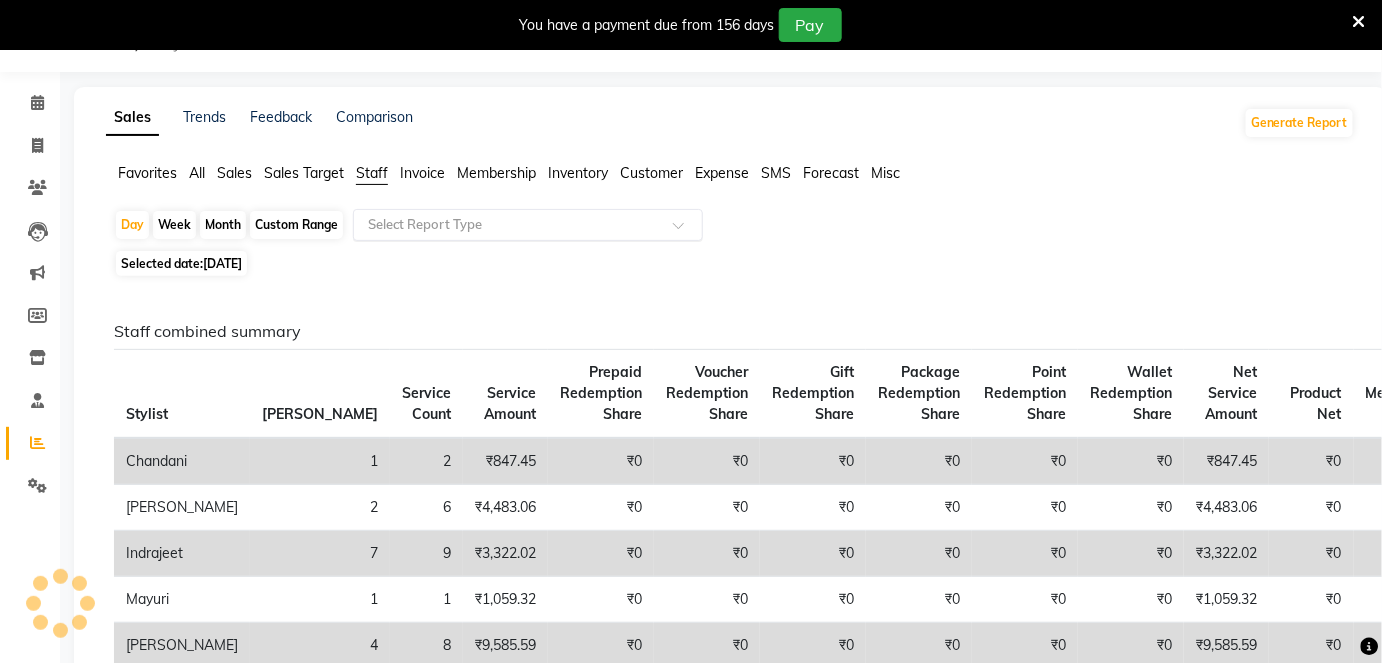 click 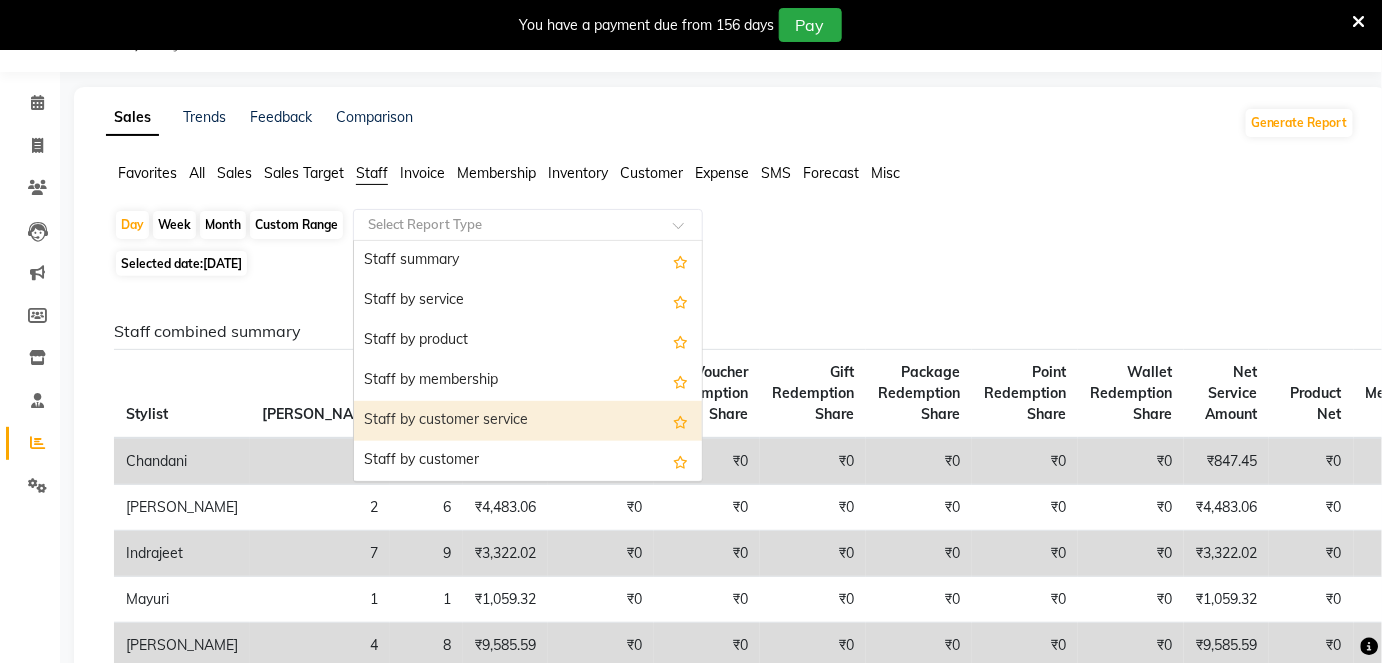drag, startPoint x: 538, startPoint y: 409, endPoint x: 538, endPoint y: 425, distance: 16 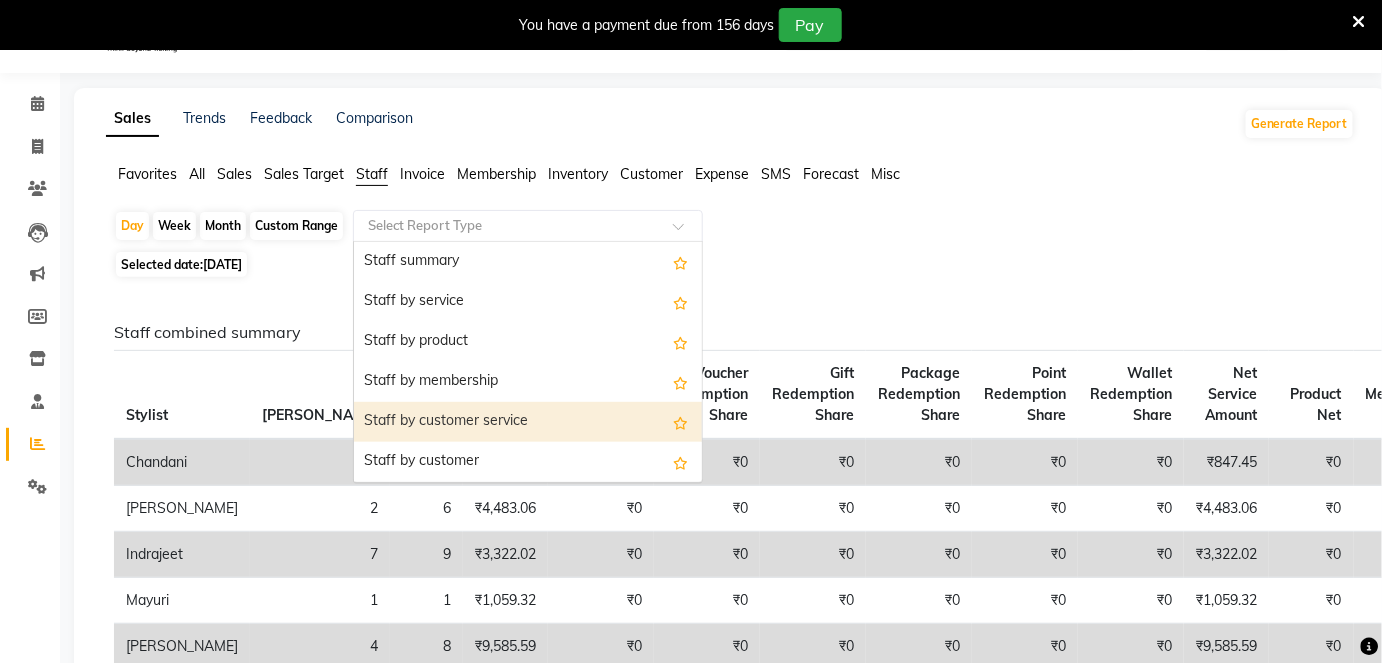 select on "full_report" 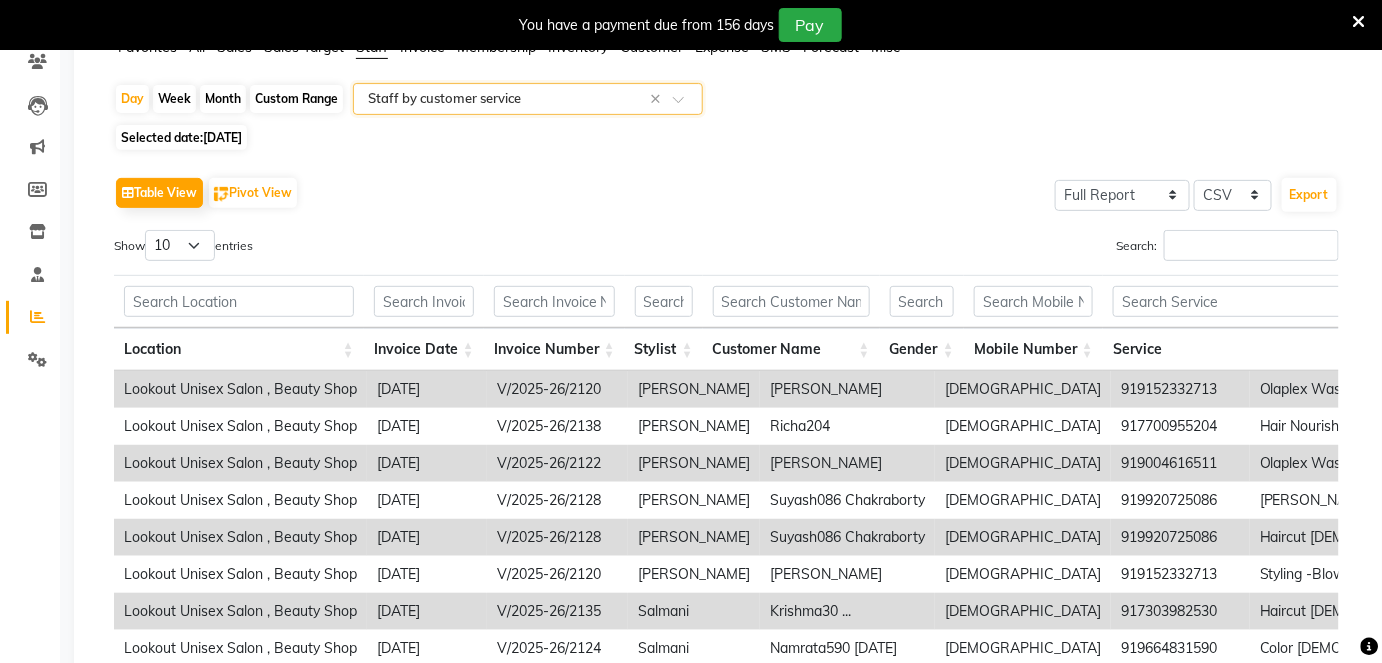scroll, scrollTop: 230, scrollLeft: 0, axis: vertical 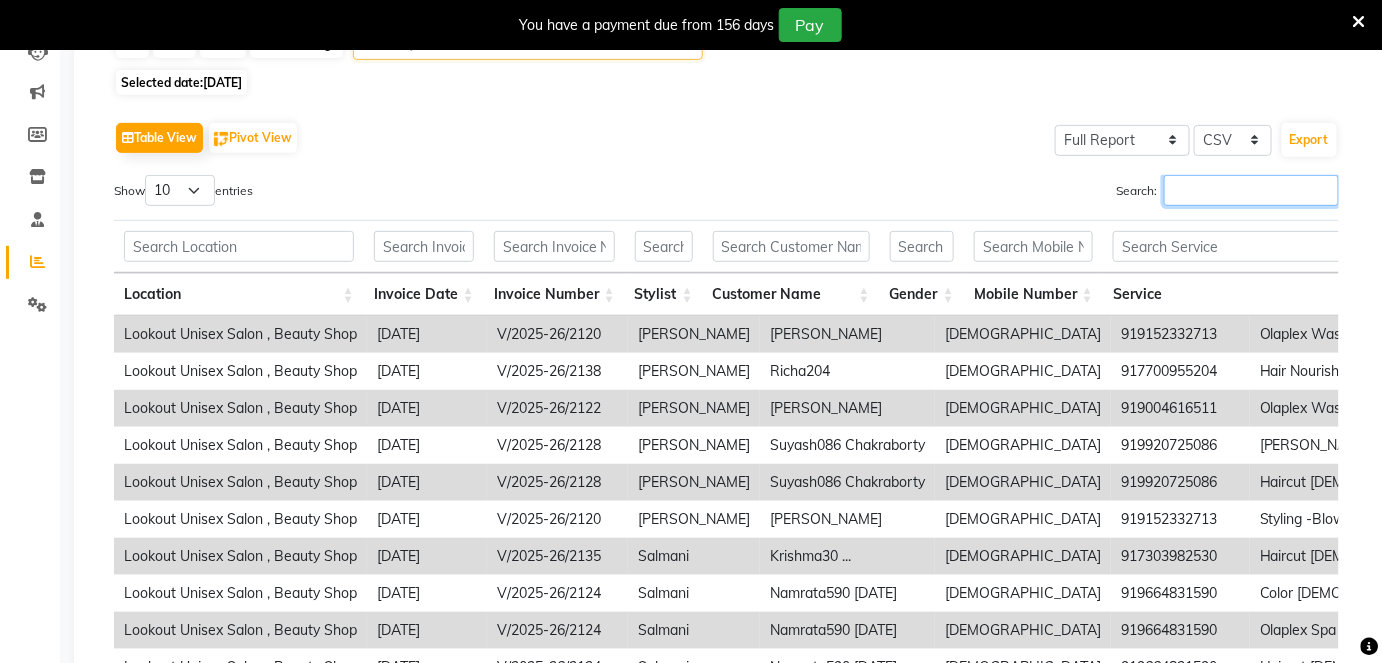 click on "Search:" at bounding box center [1251, 190] 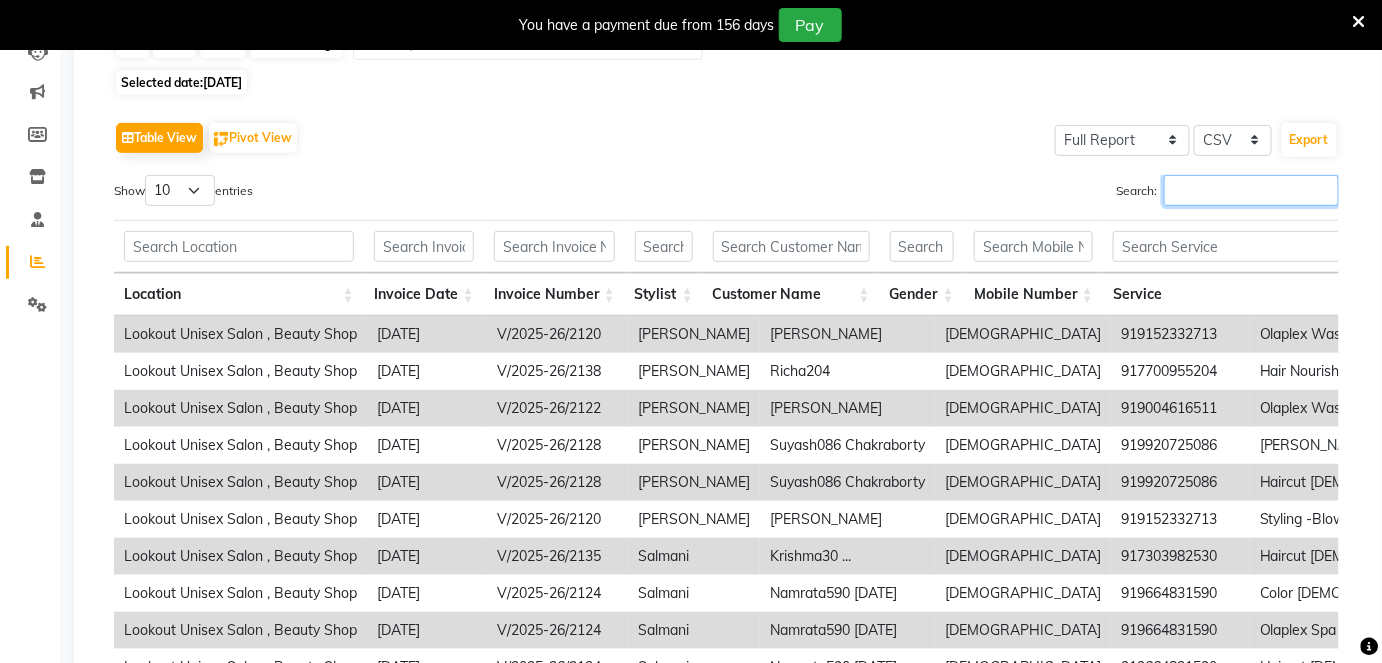 click on "Search:" at bounding box center [1251, 190] 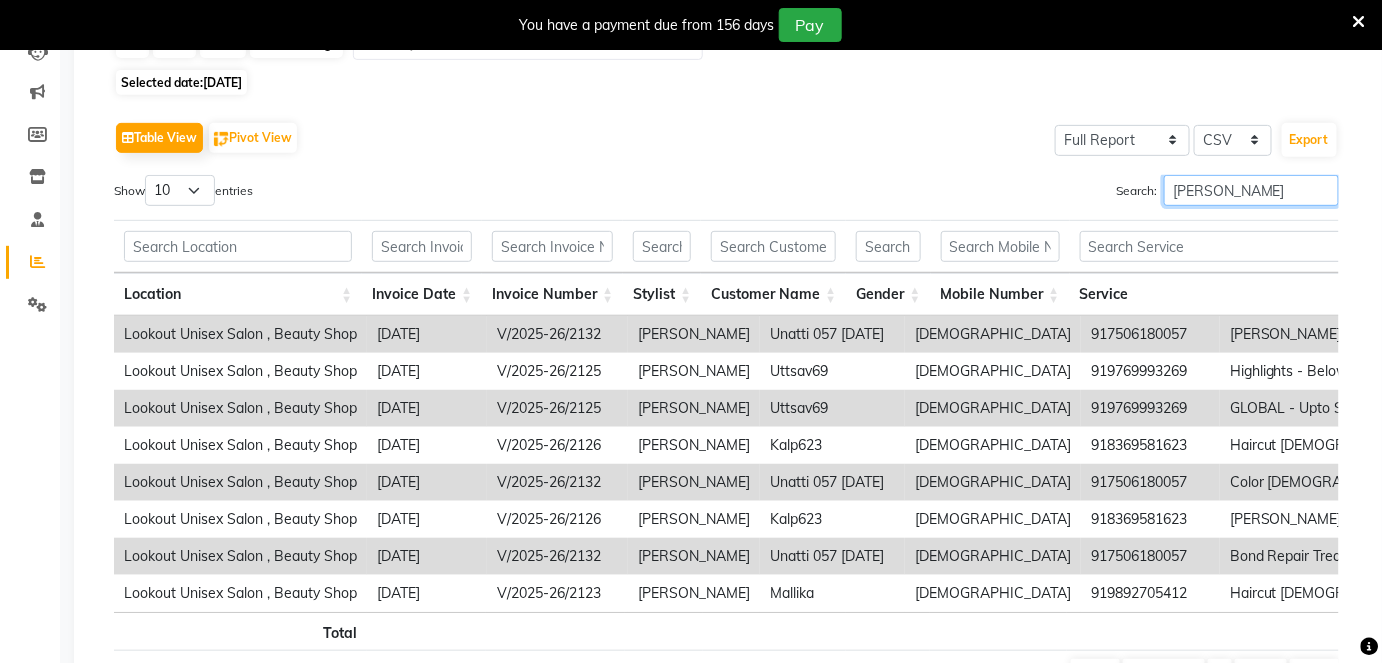 scroll, scrollTop: 0, scrollLeft: 333, axis: horizontal 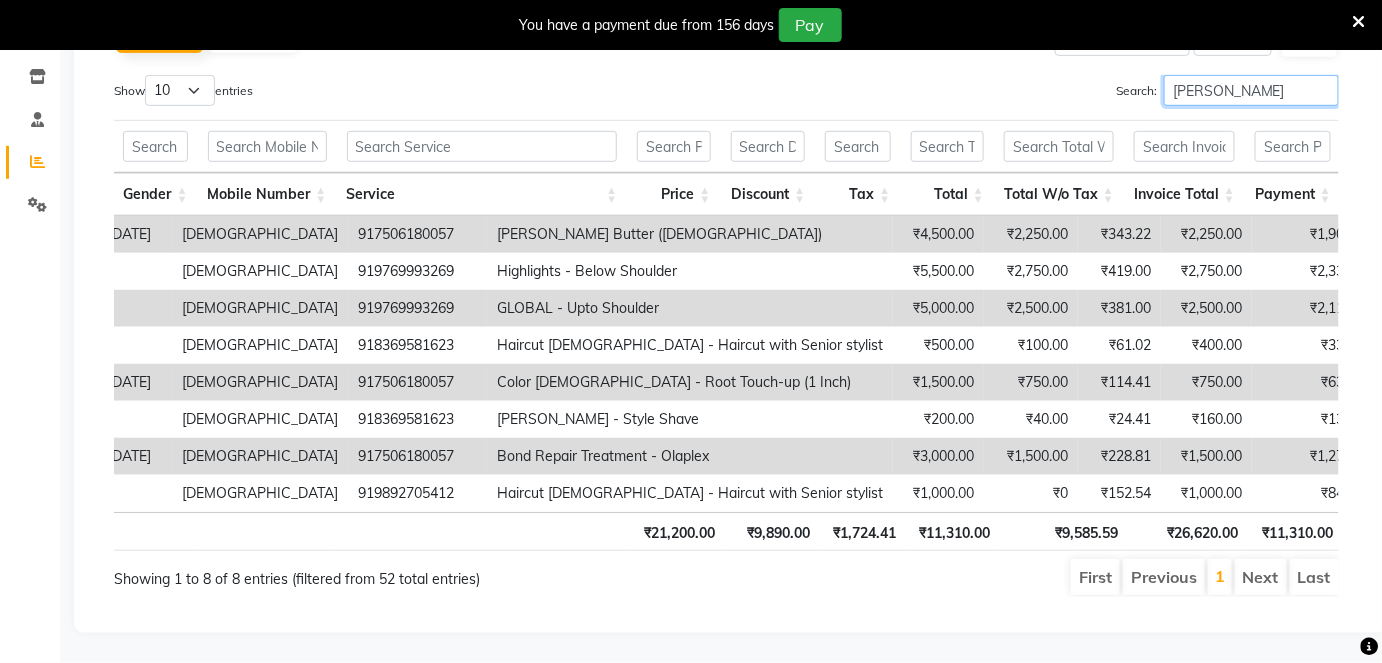 type on "[PERSON_NAME]" 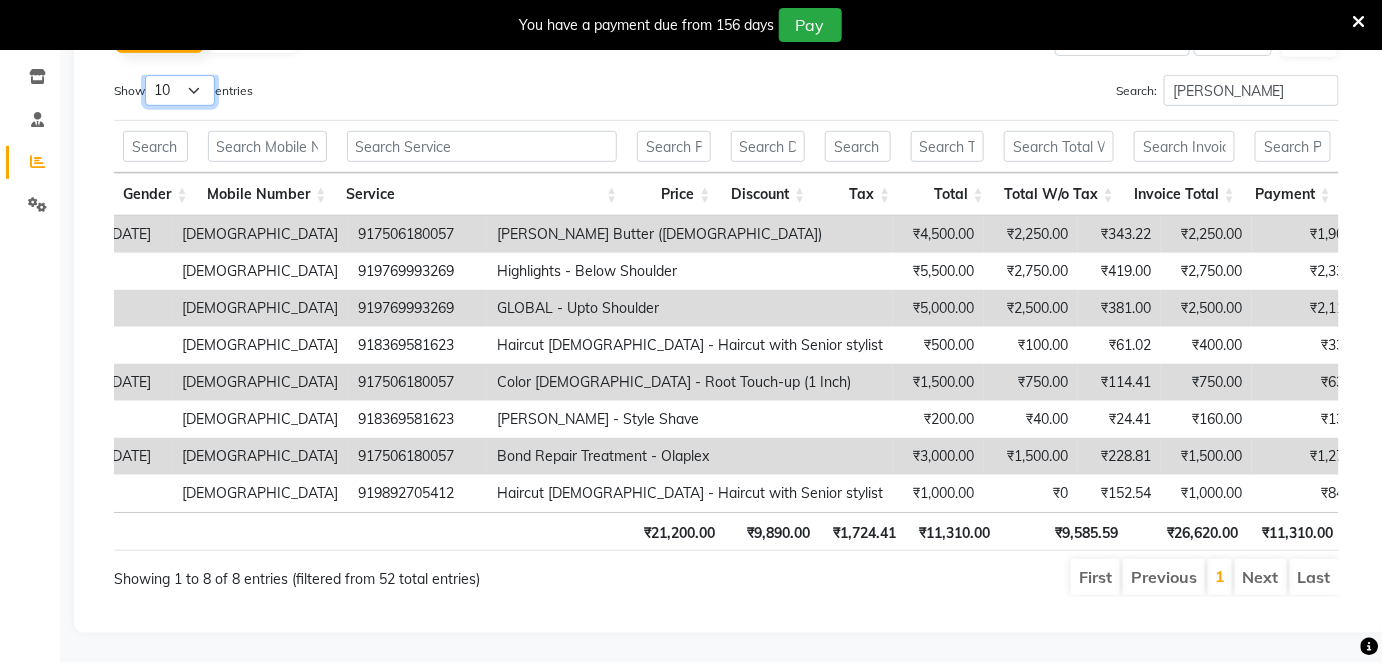 click on "10 25 50 100" at bounding box center (180, 90) 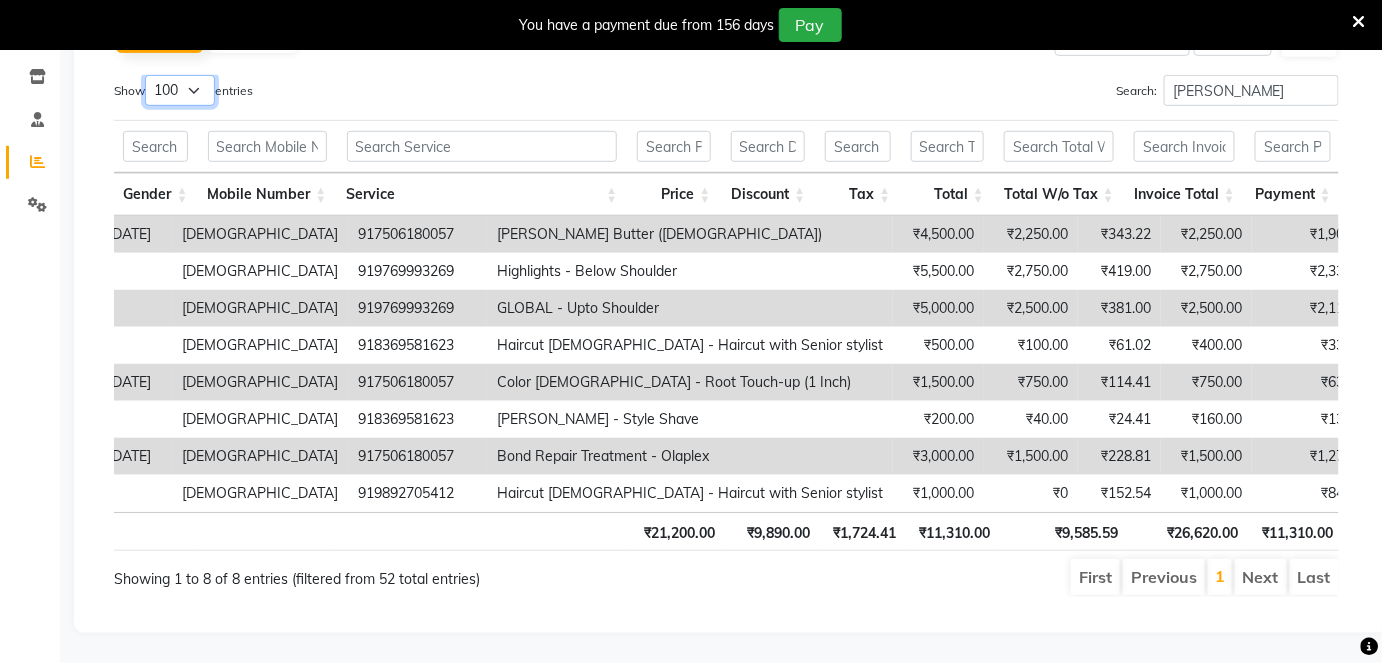 click on "10 25 50 100" at bounding box center (180, 90) 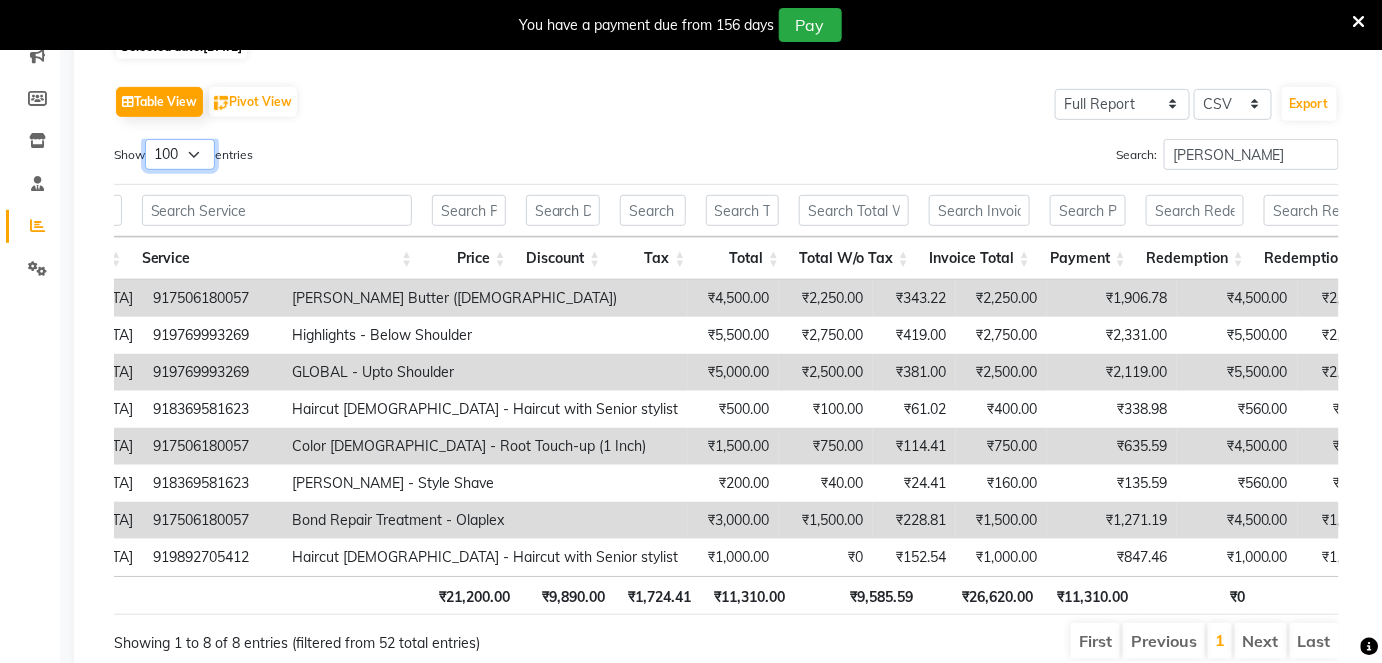 scroll, scrollTop: 264, scrollLeft: 0, axis: vertical 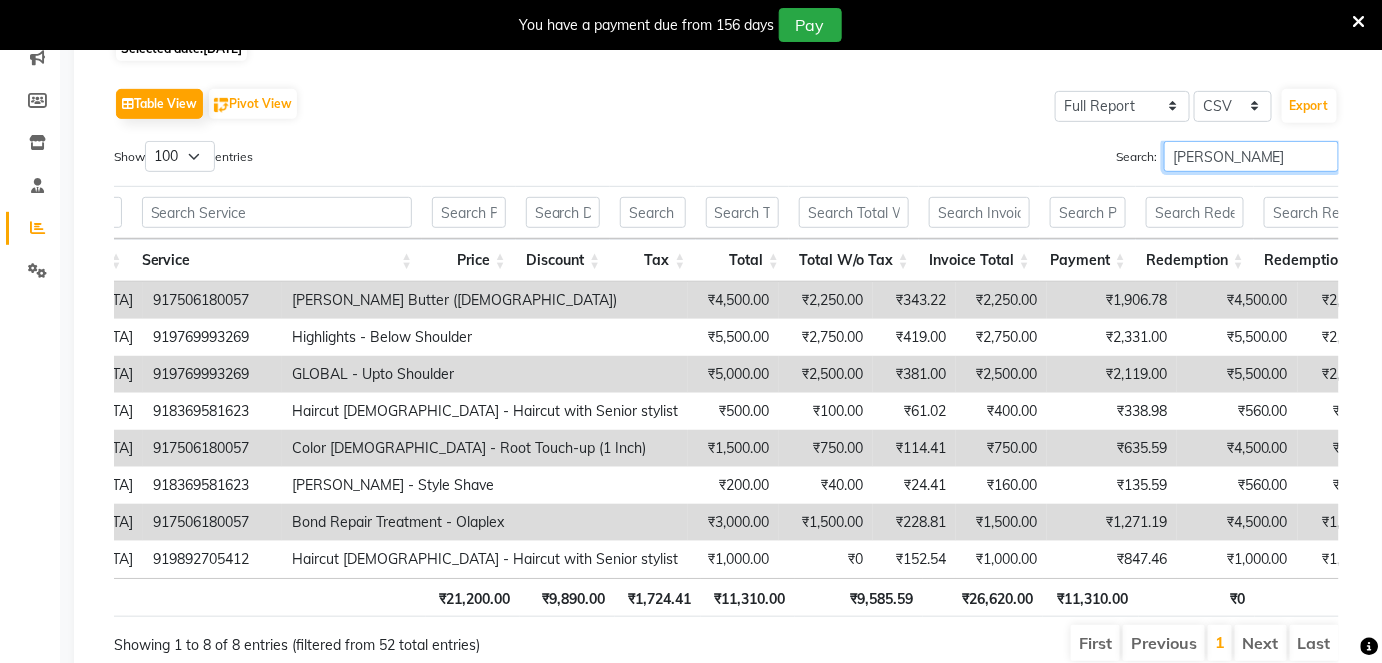 click on "[PERSON_NAME]" at bounding box center (1251, 156) 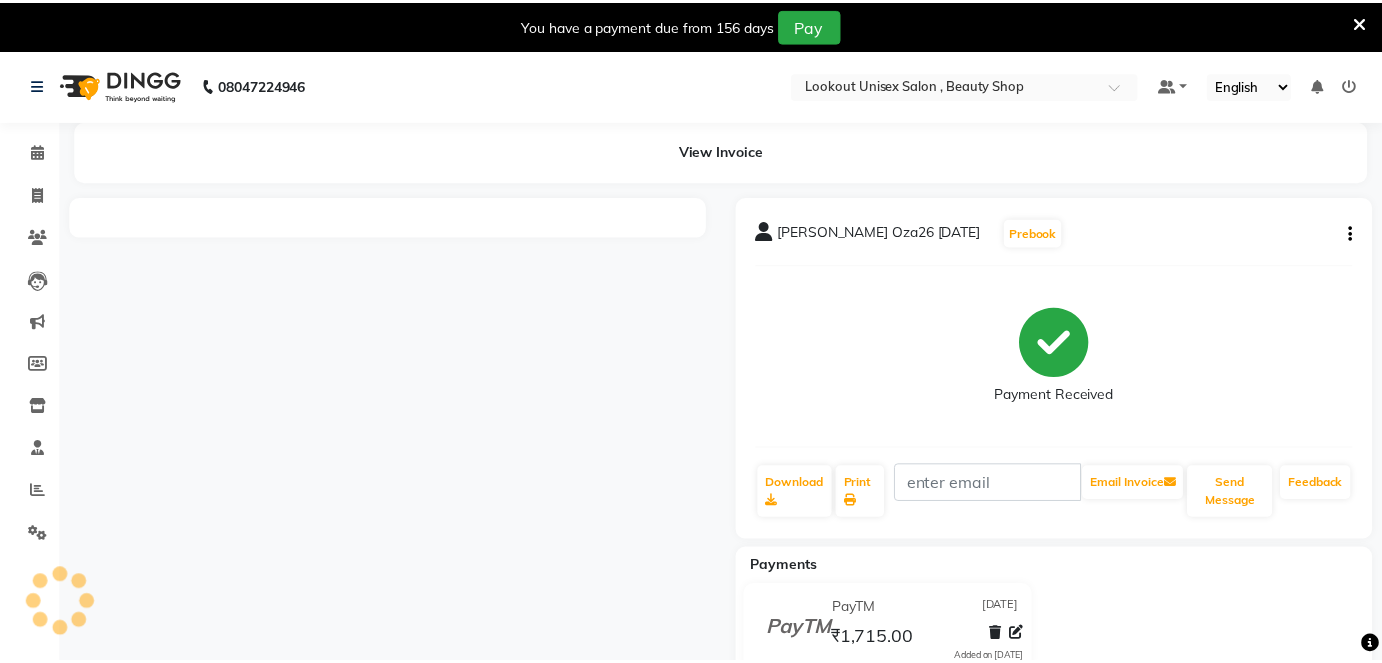 scroll, scrollTop: 0, scrollLeft: 0, axis: both 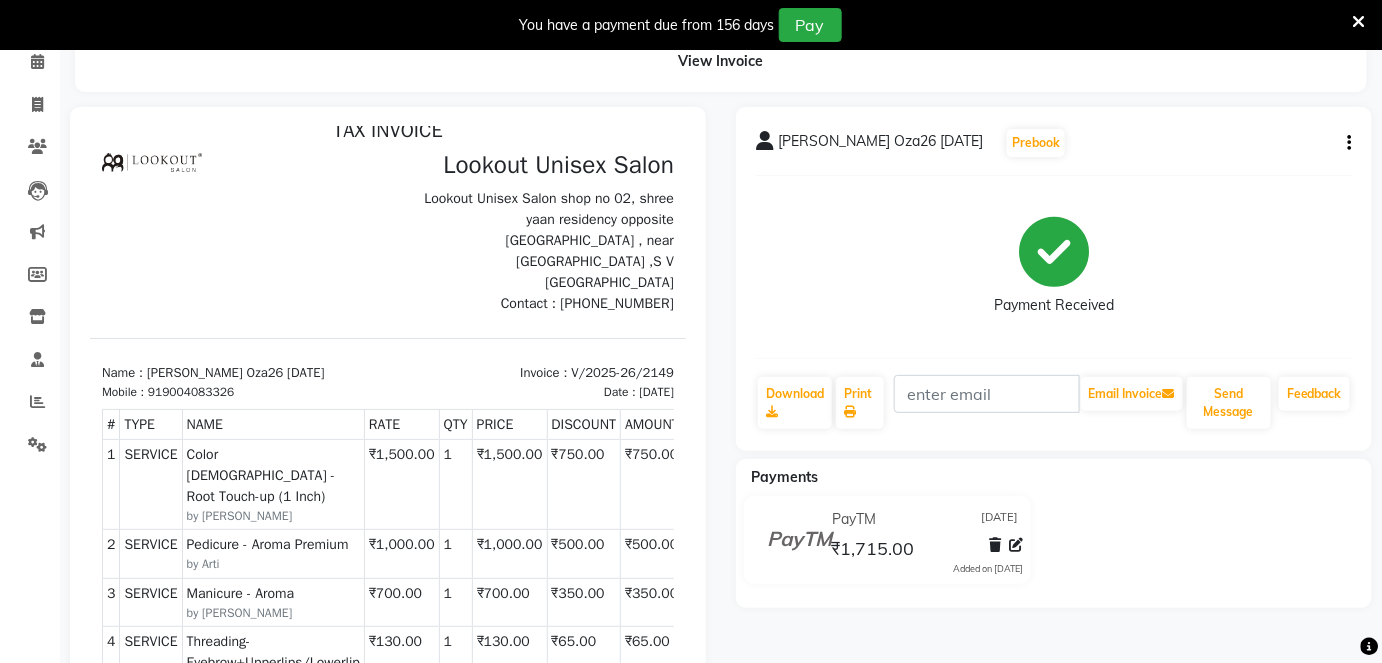 click 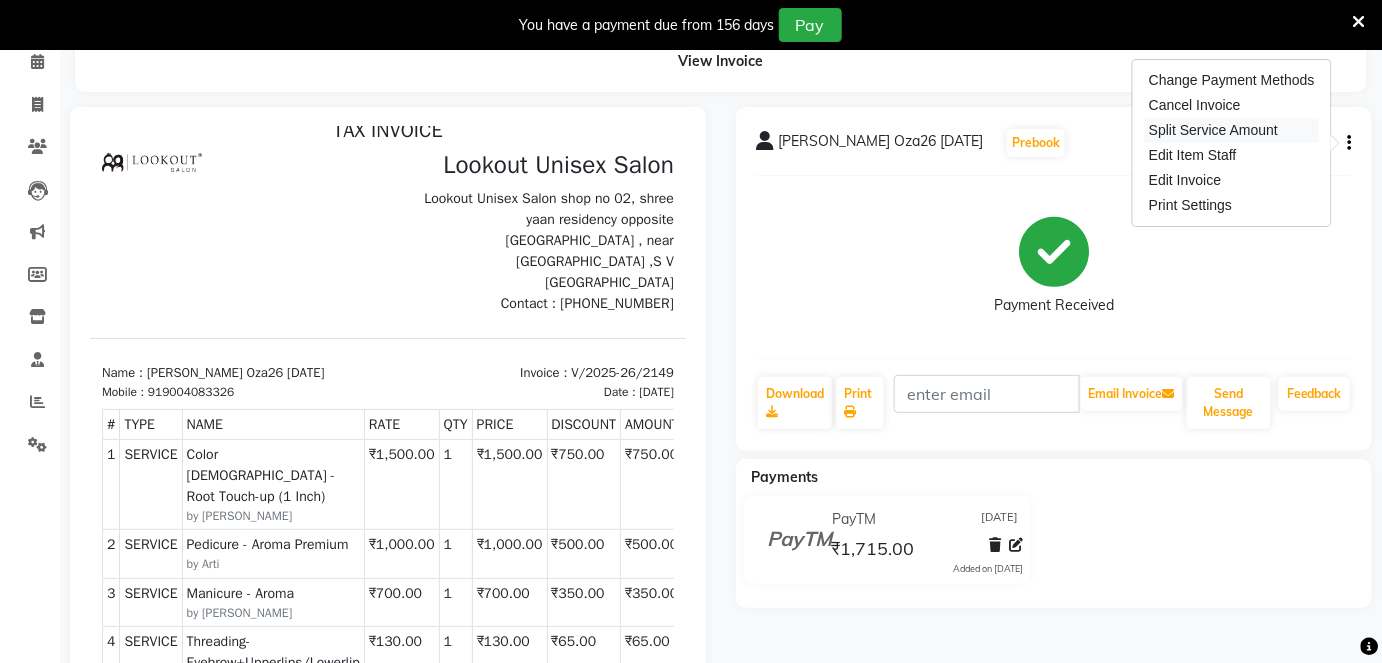 click on "Split Service Amount" at bounding box center (1232, 130) 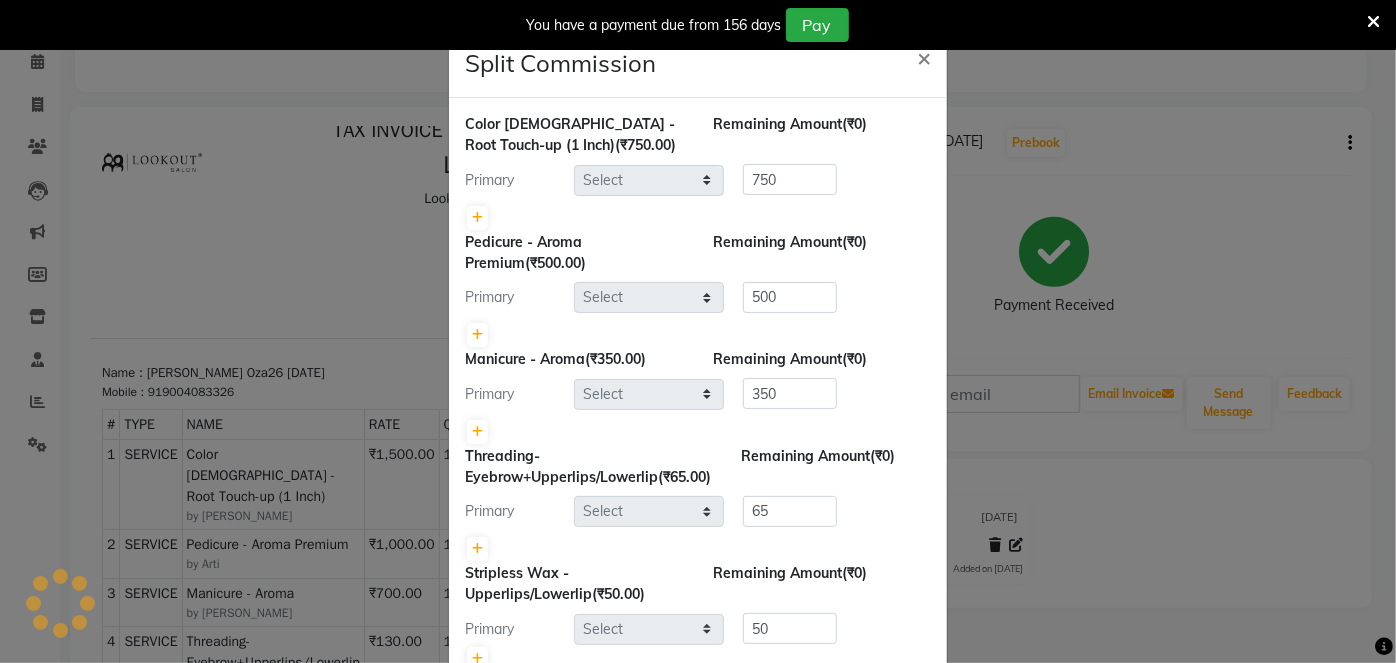 select on "68253" 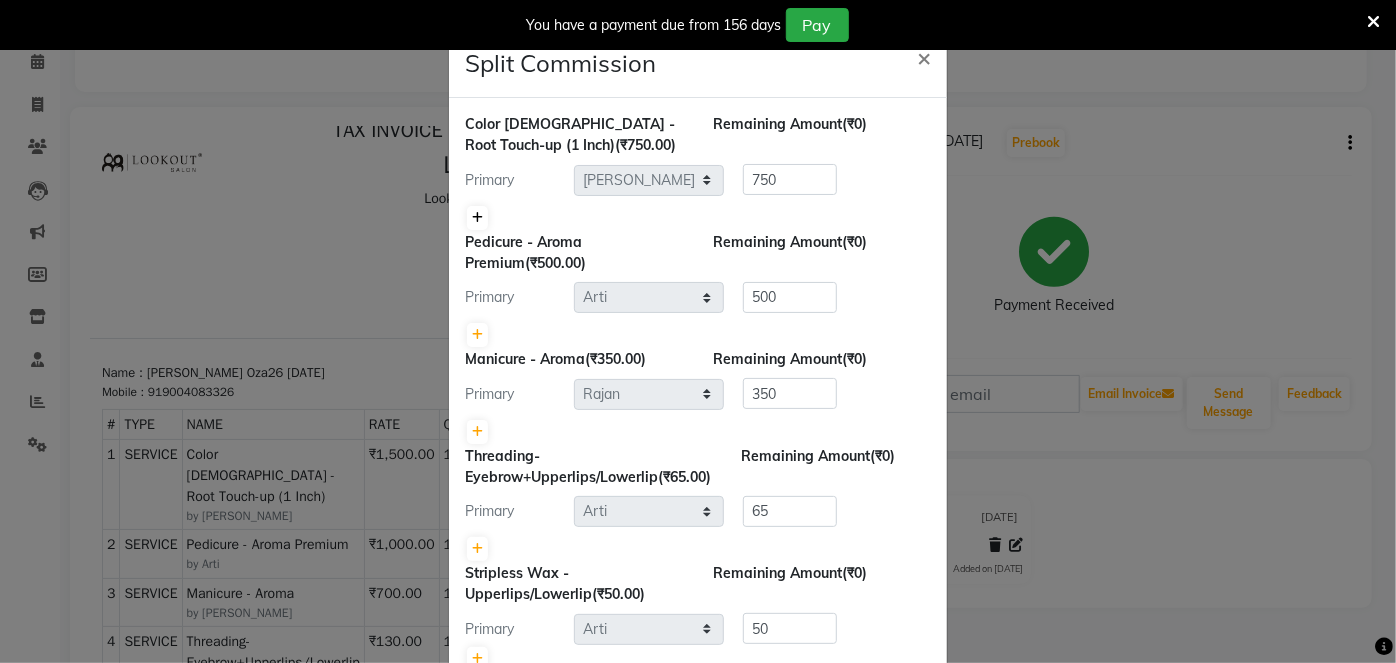 click 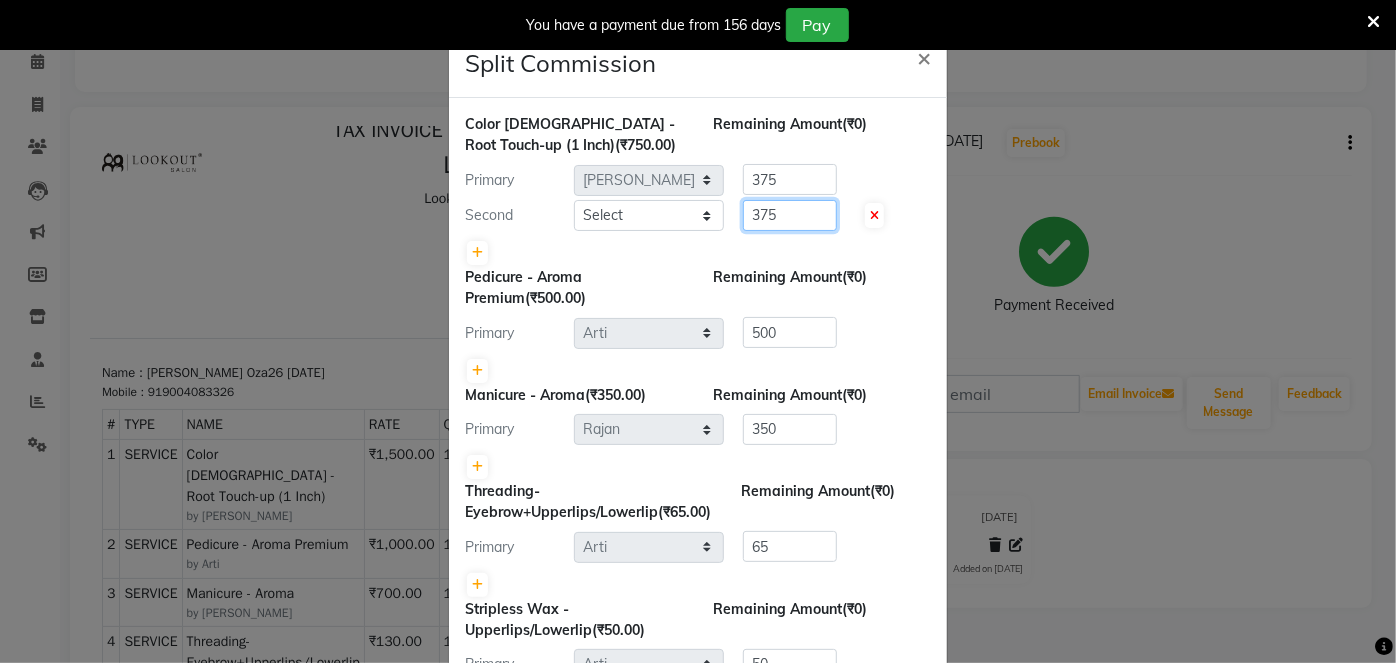 click on "375" 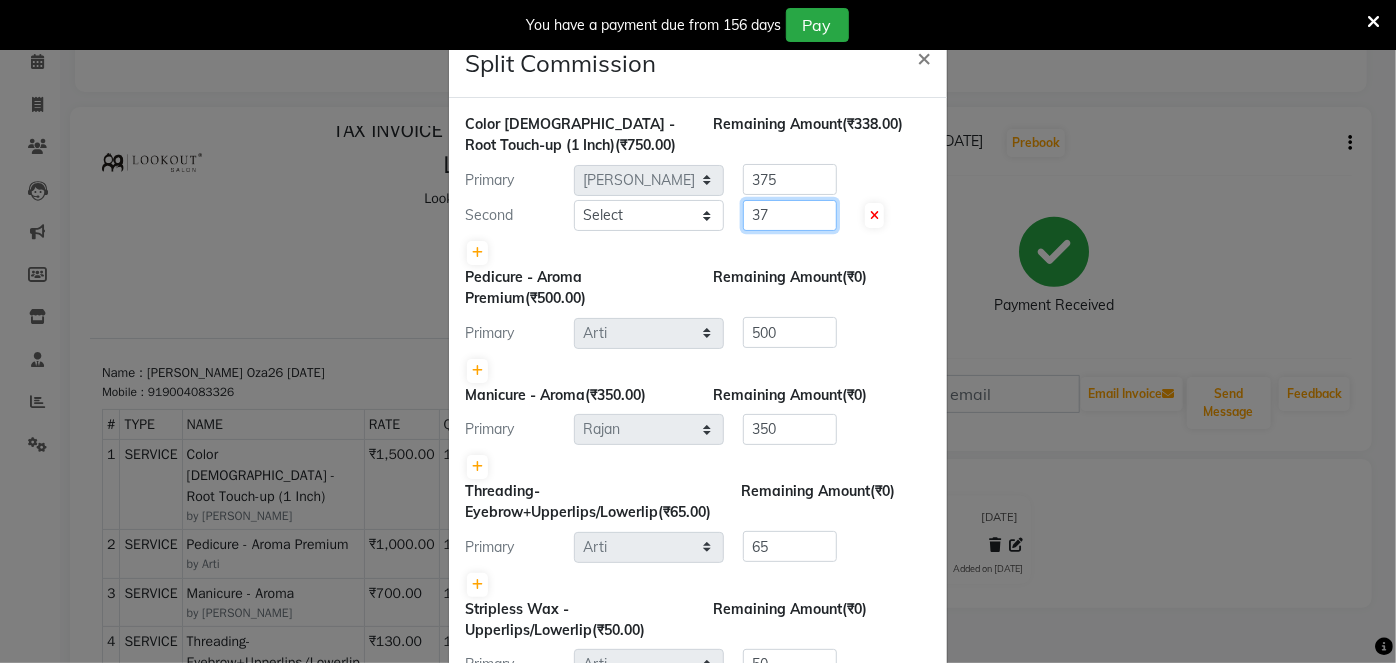 type on "3" 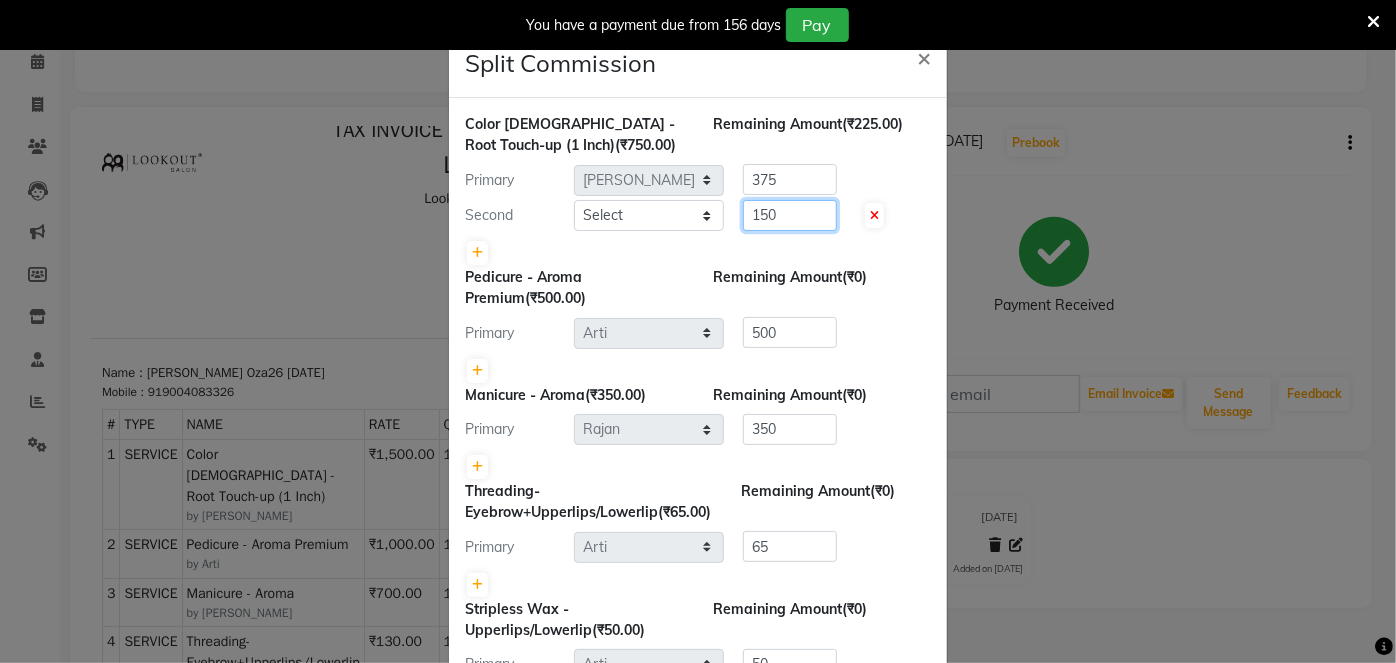 type on "150" 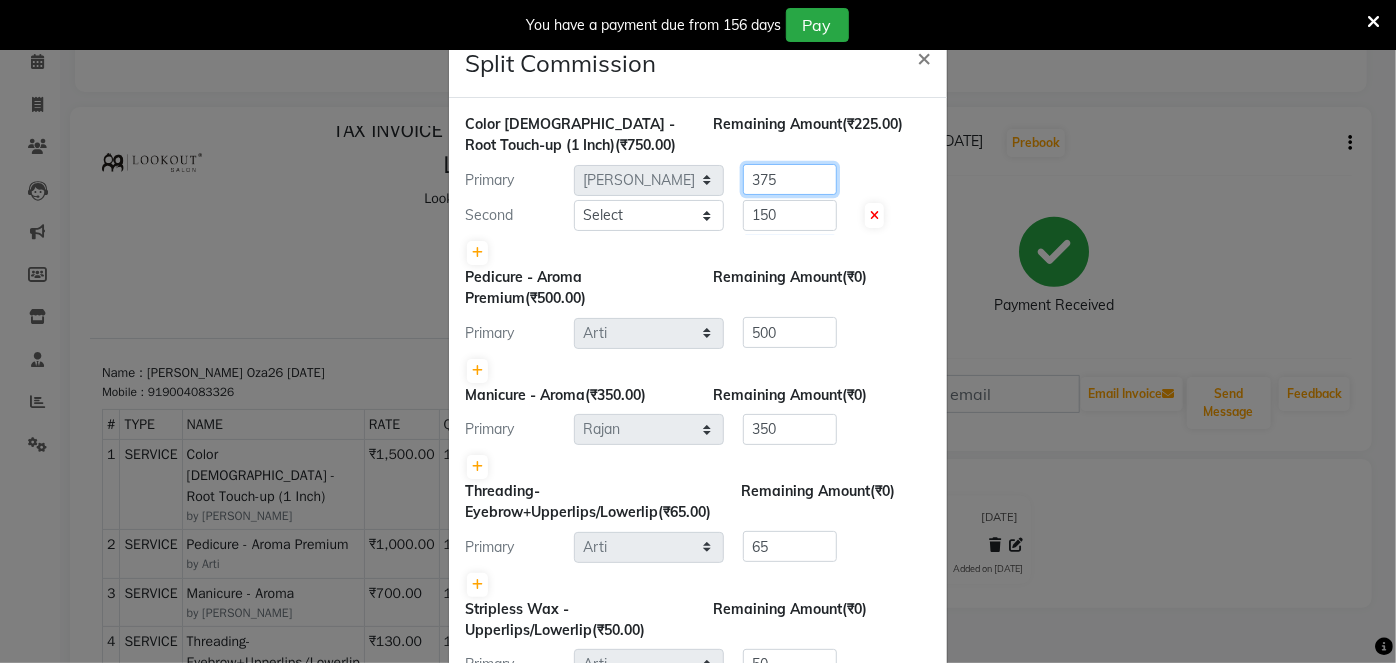 click on "375" 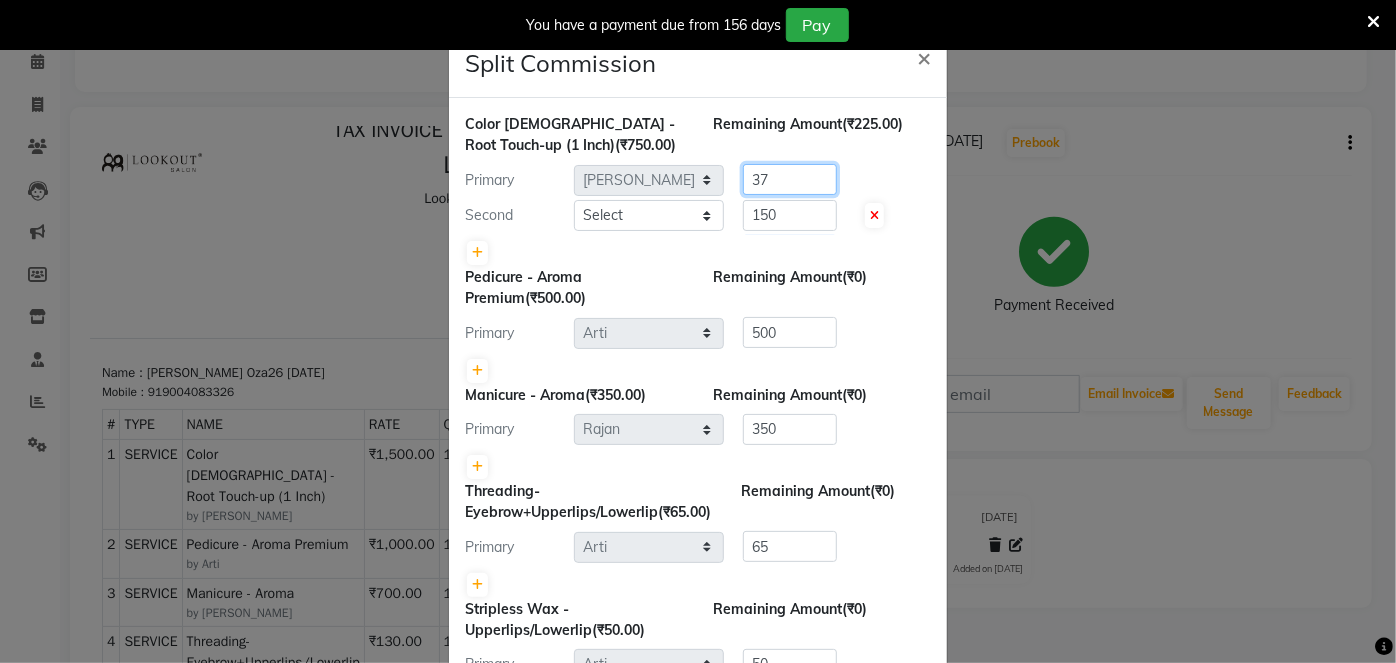 type on "3" 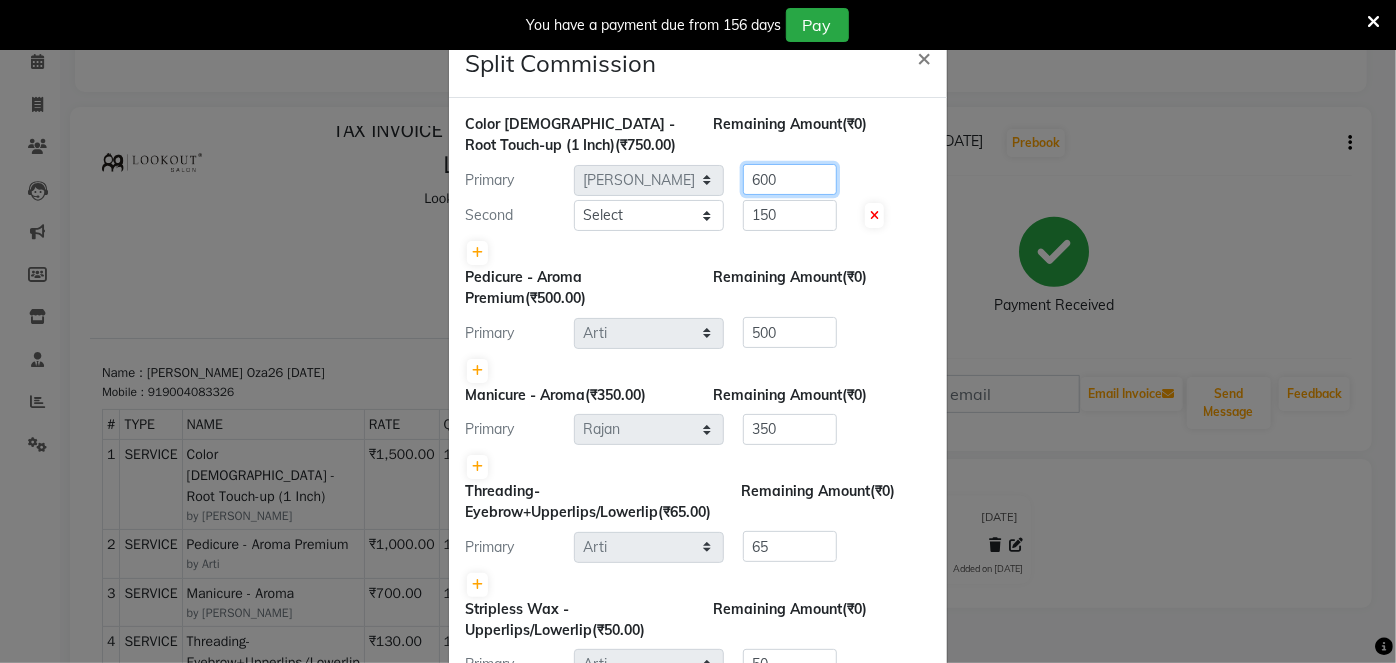 type on "600" 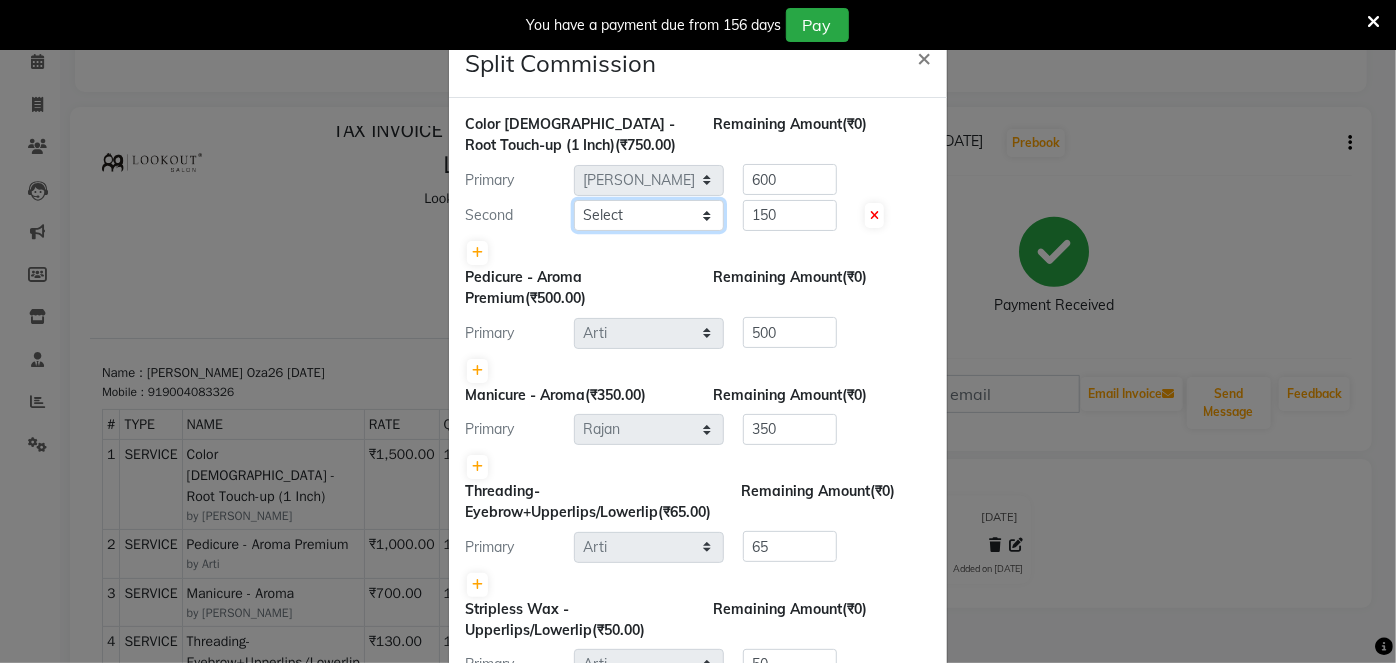 click on "Select  Arti   CHANDANI   Deepali   Dhaval Sir   DISHA KAMDAR   Hussain   Indrajeet   Jyoti   Mahesh    Manisha   Mayuri   Mehboob   Nabil   Nazreen   Nikita   Rahul   Rajan   Rishika   Salma   Salmani   Shivani   UMAR" 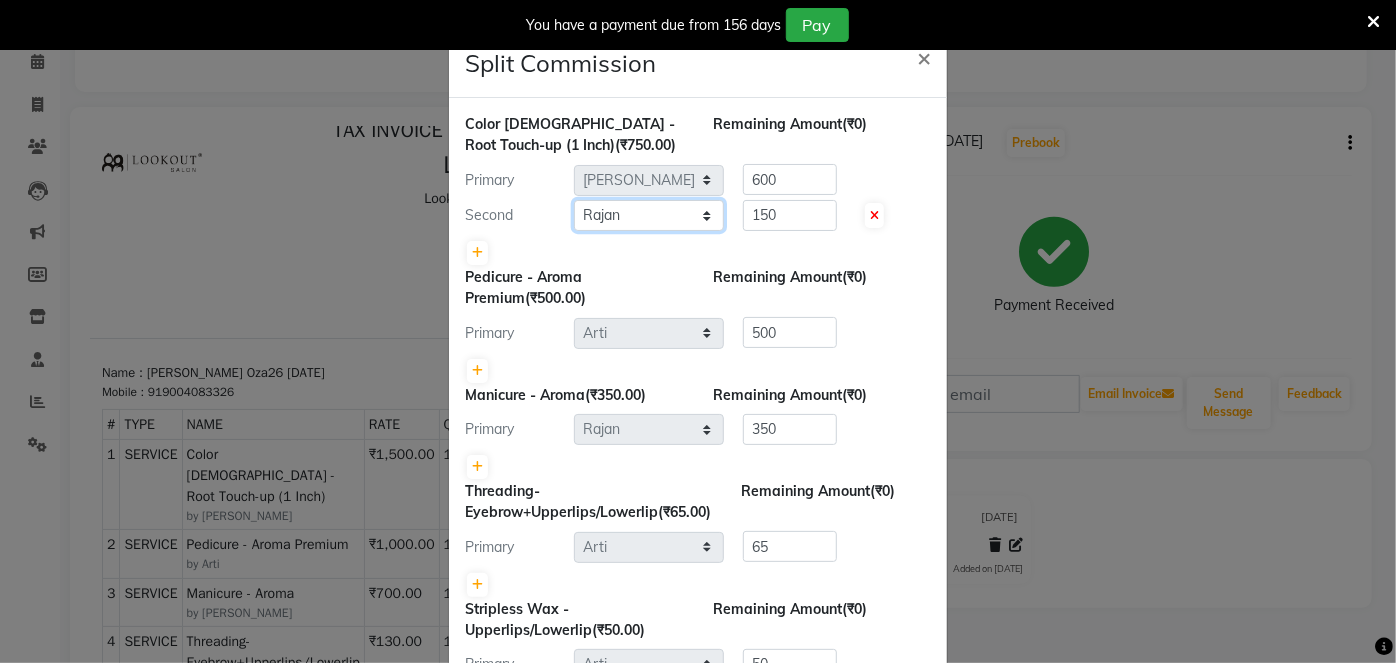 click on "Select  Arti   CHANDANI   Deepali   Dhaval Sir   DISHA KAMDAR   Hussain   Indrajeet   Jyoti   Mahesh    Manisha   Mayuri   Mehboob   Nabil   Nazreen   Nikita   Rahul   Rajan   Rishika   Salma   Salmani   Shivani   UMAR" 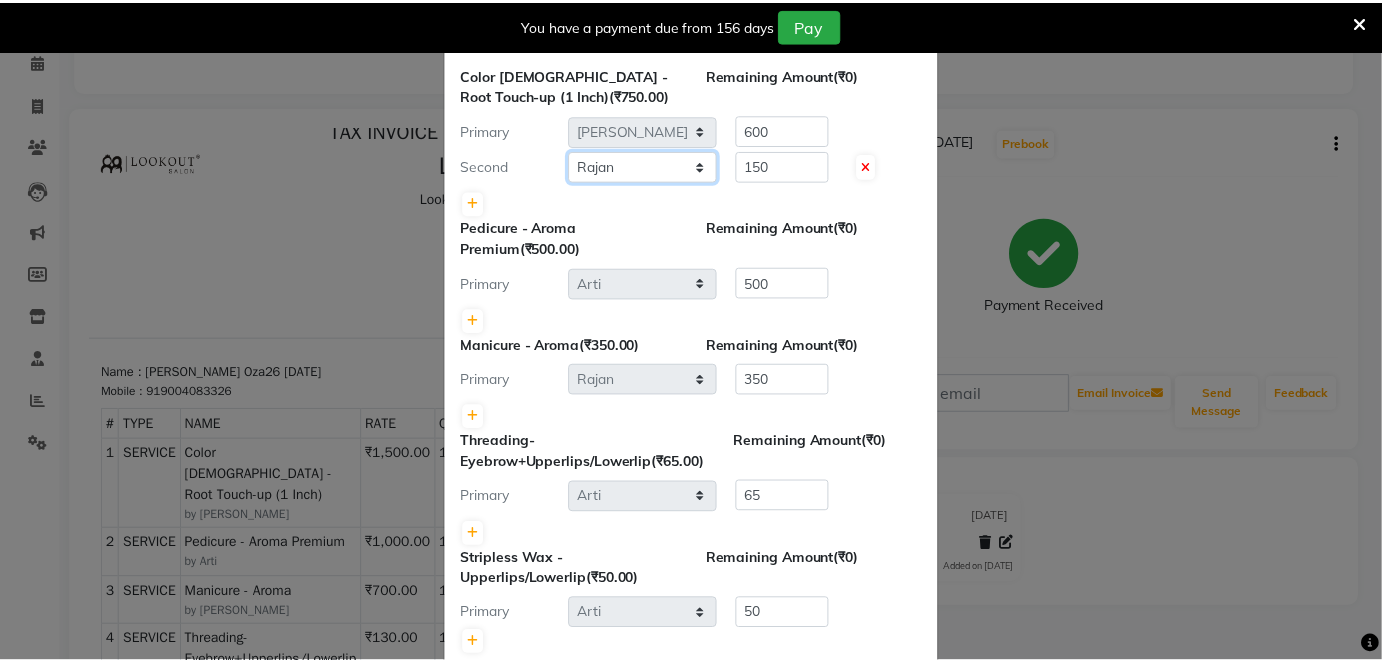 scroll, scrollTop: 180, scrollLeft: 0, axis: vertical 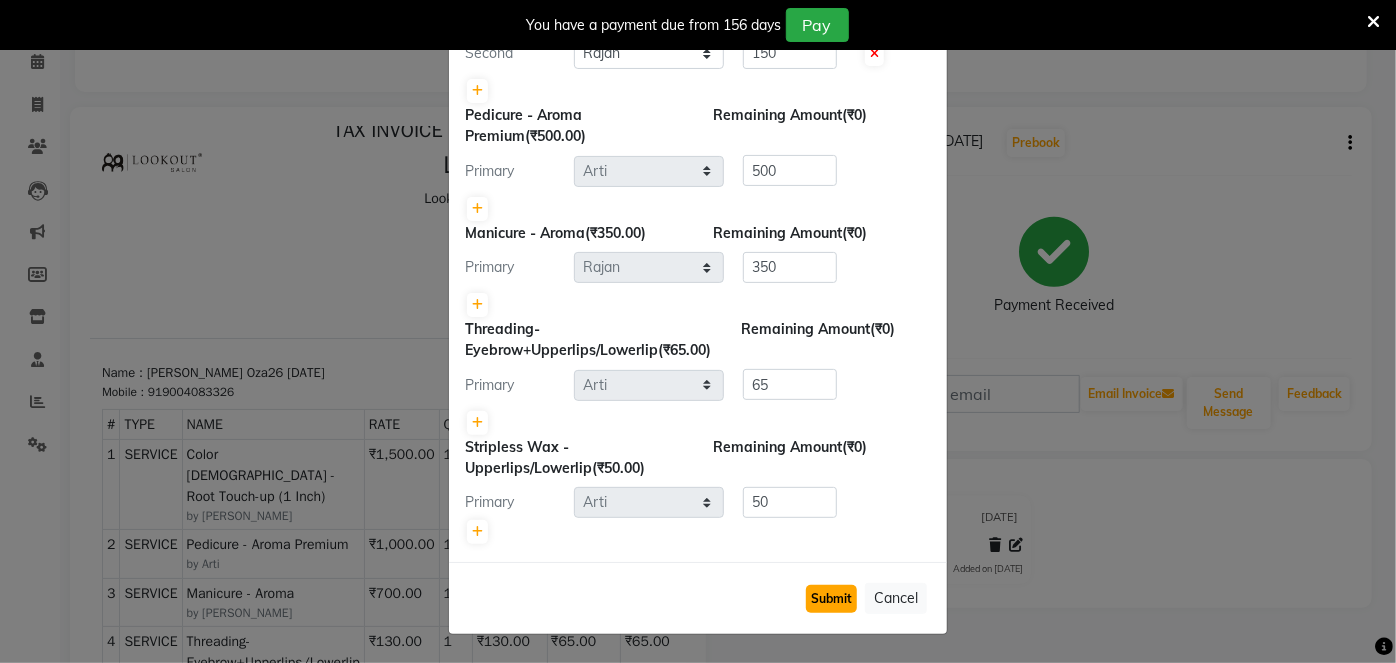 click on "Submit" 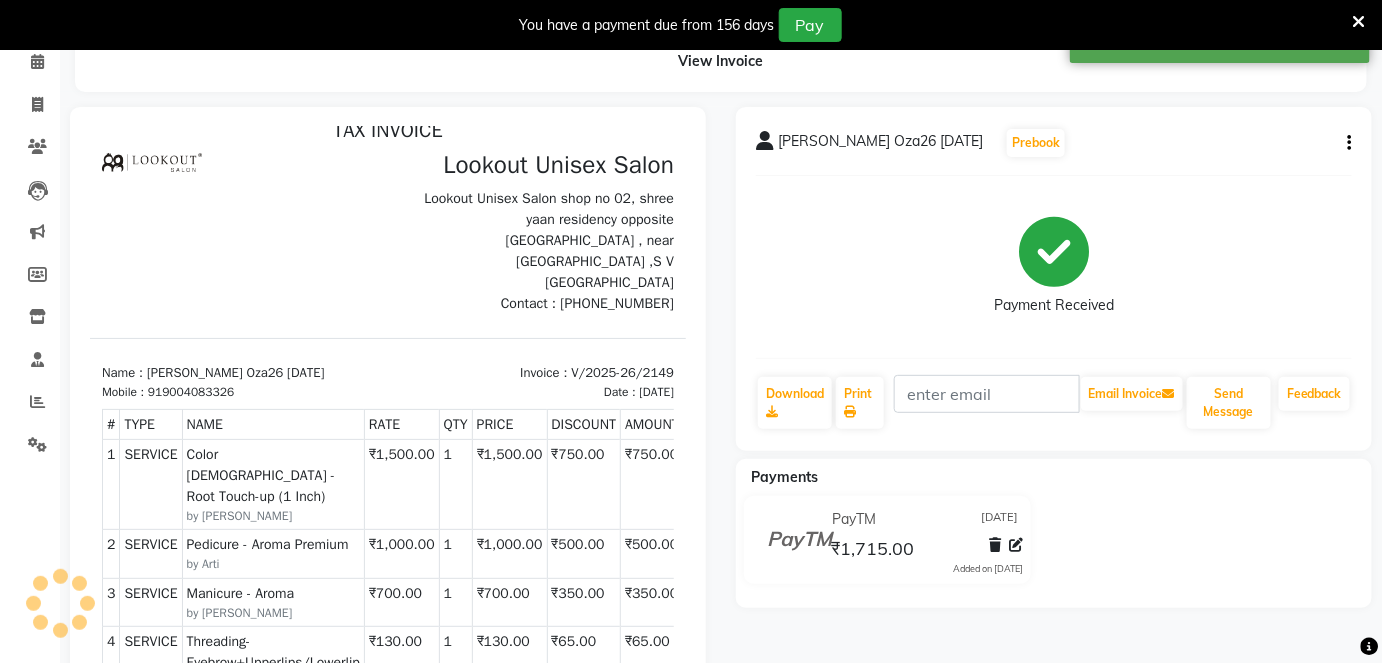 scroll, scrollTop: 16, scrollLeft: 0, axis: vertical 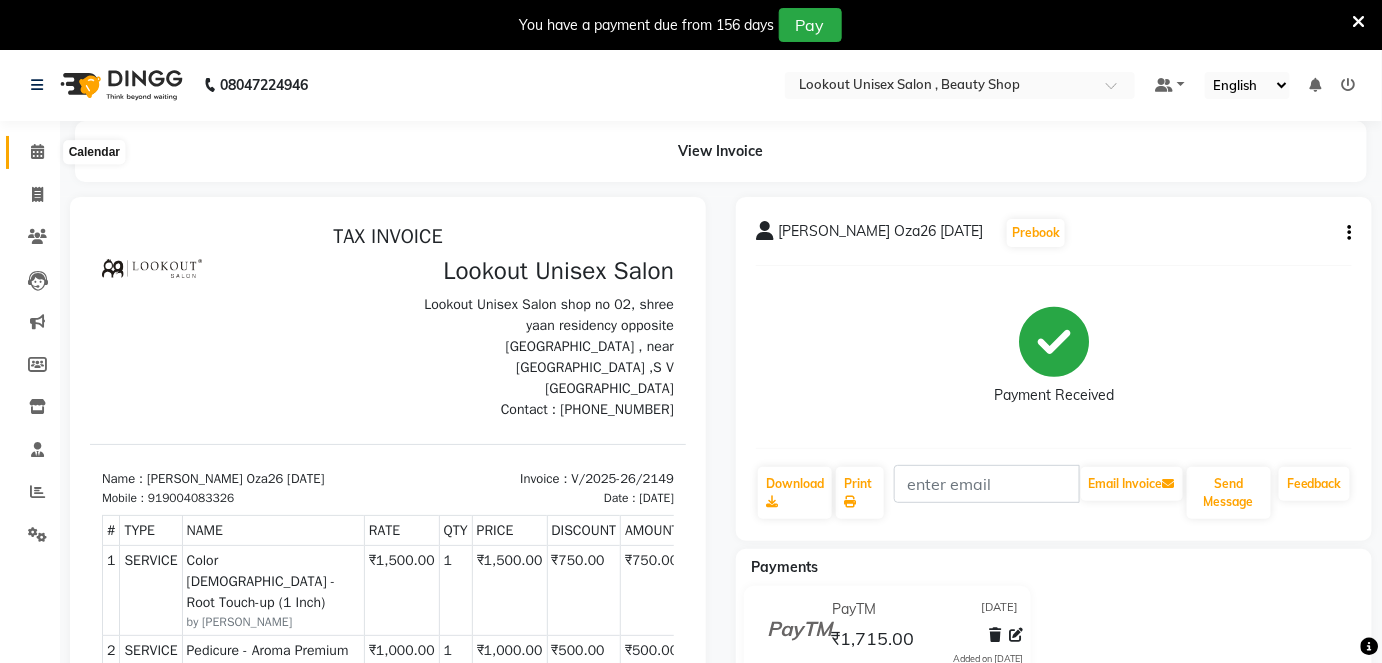 click 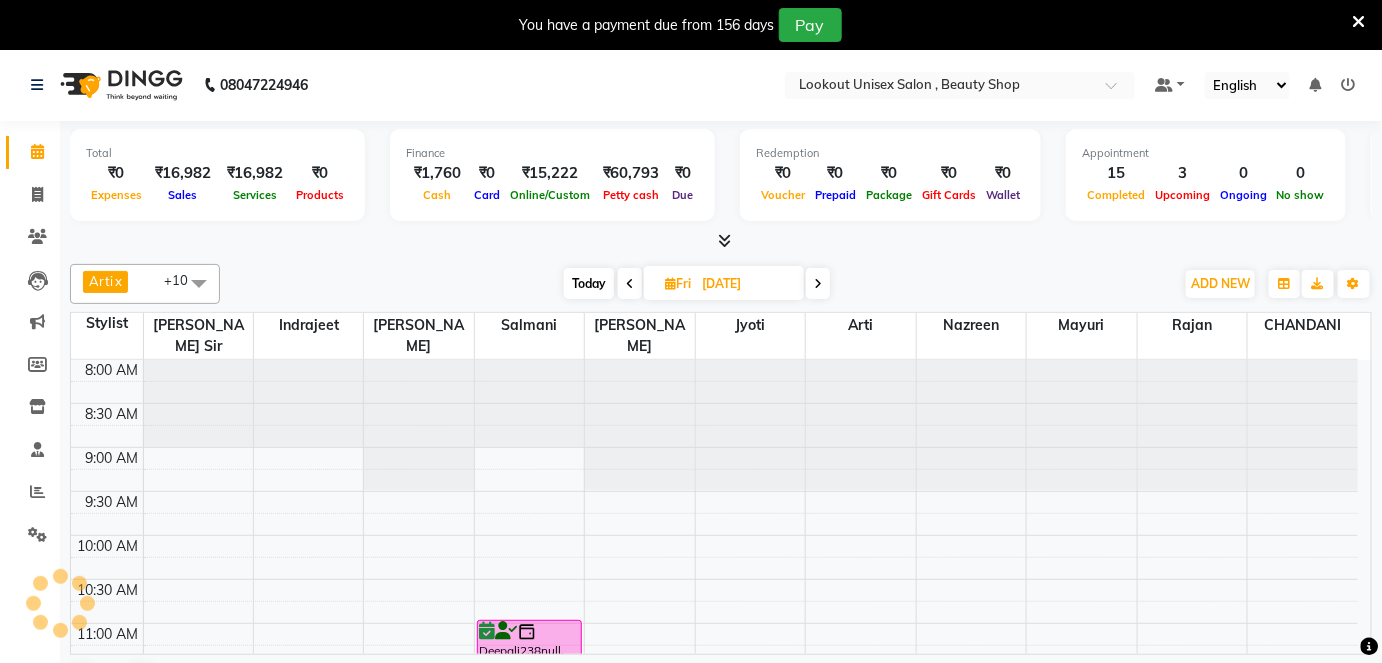 scroll, scrollTop: 696, scrollLeft: 0, axis: vertical 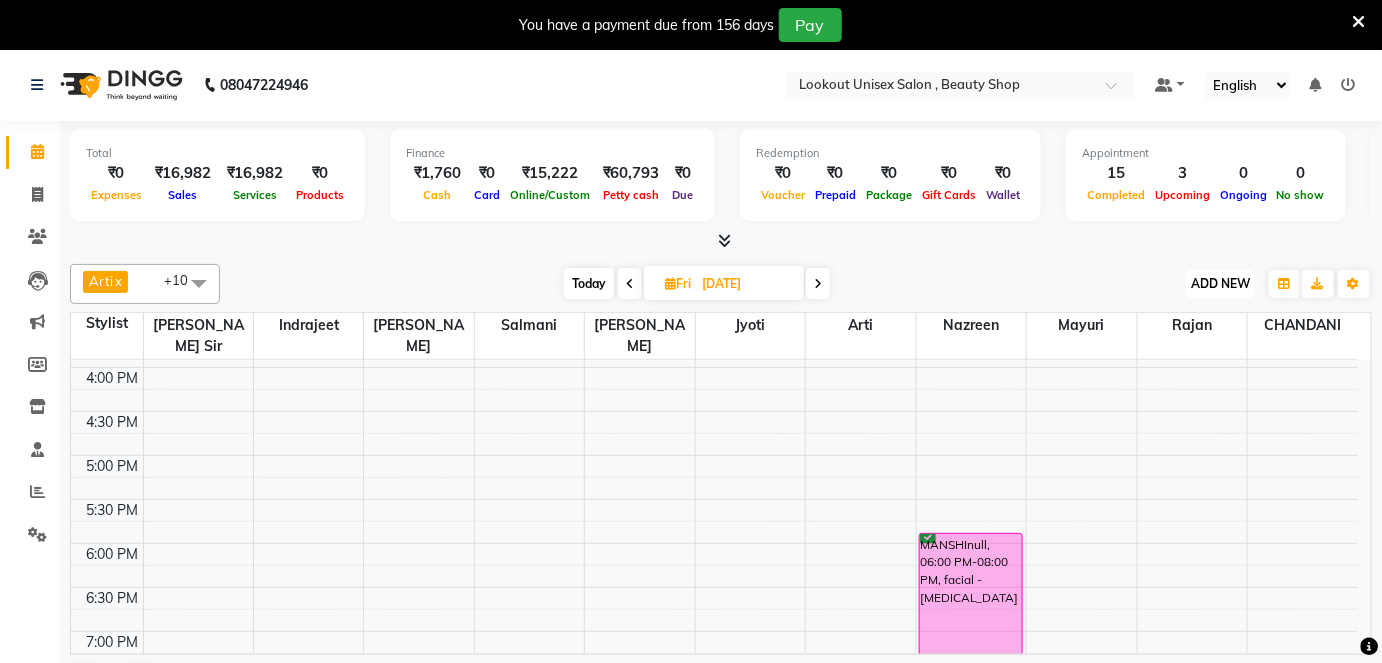 click on "ADD NEW" at bounding box center (1220, 283) 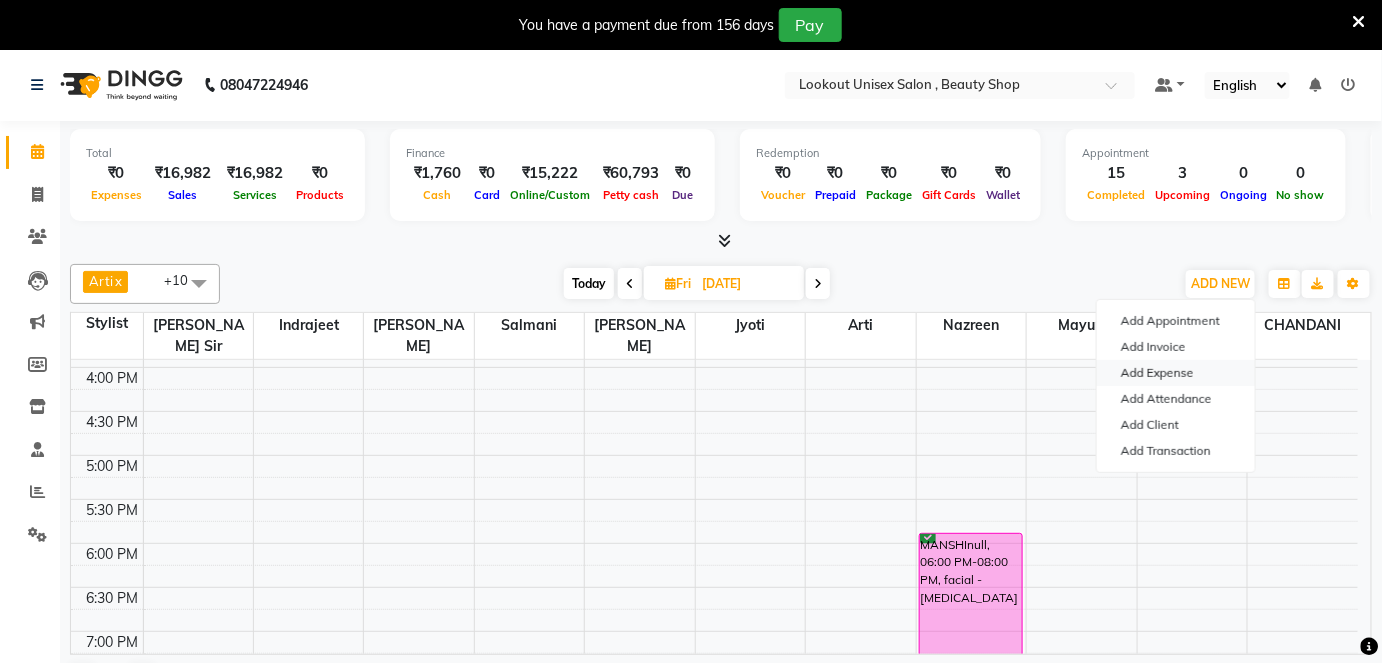 click on "Add Expense" at bounding box center [1176, 373] 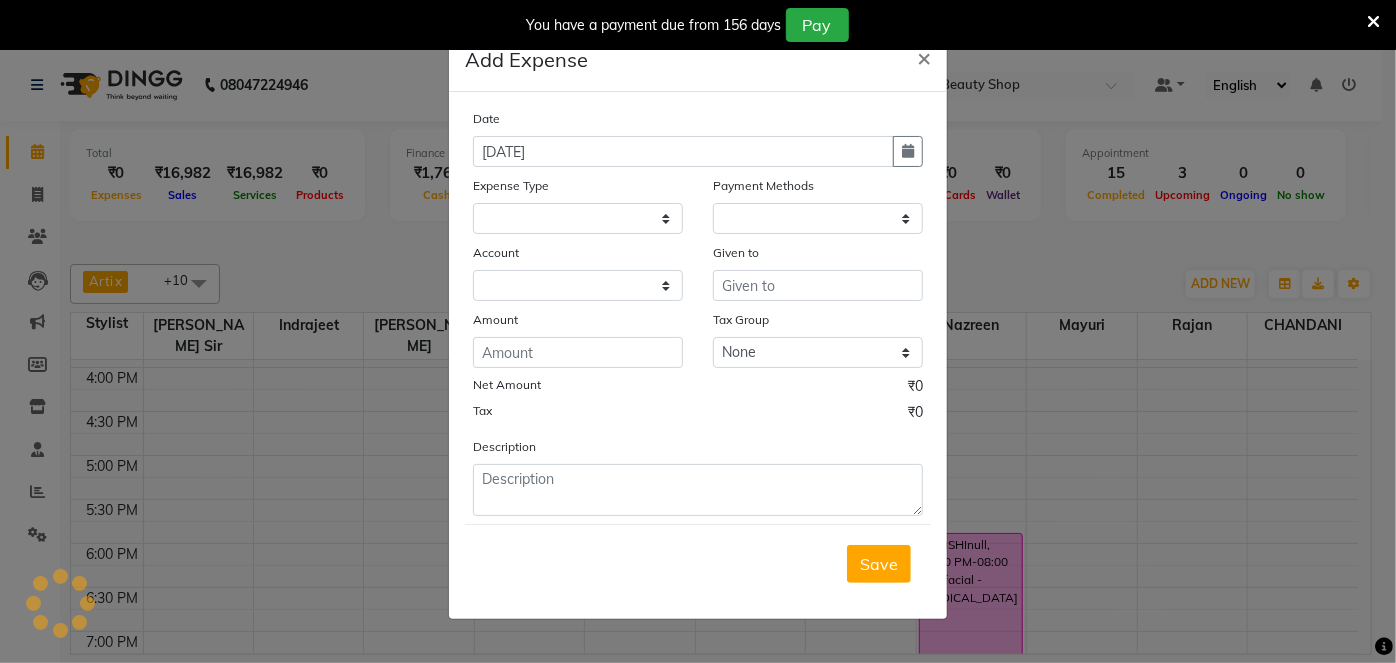 select on "1" 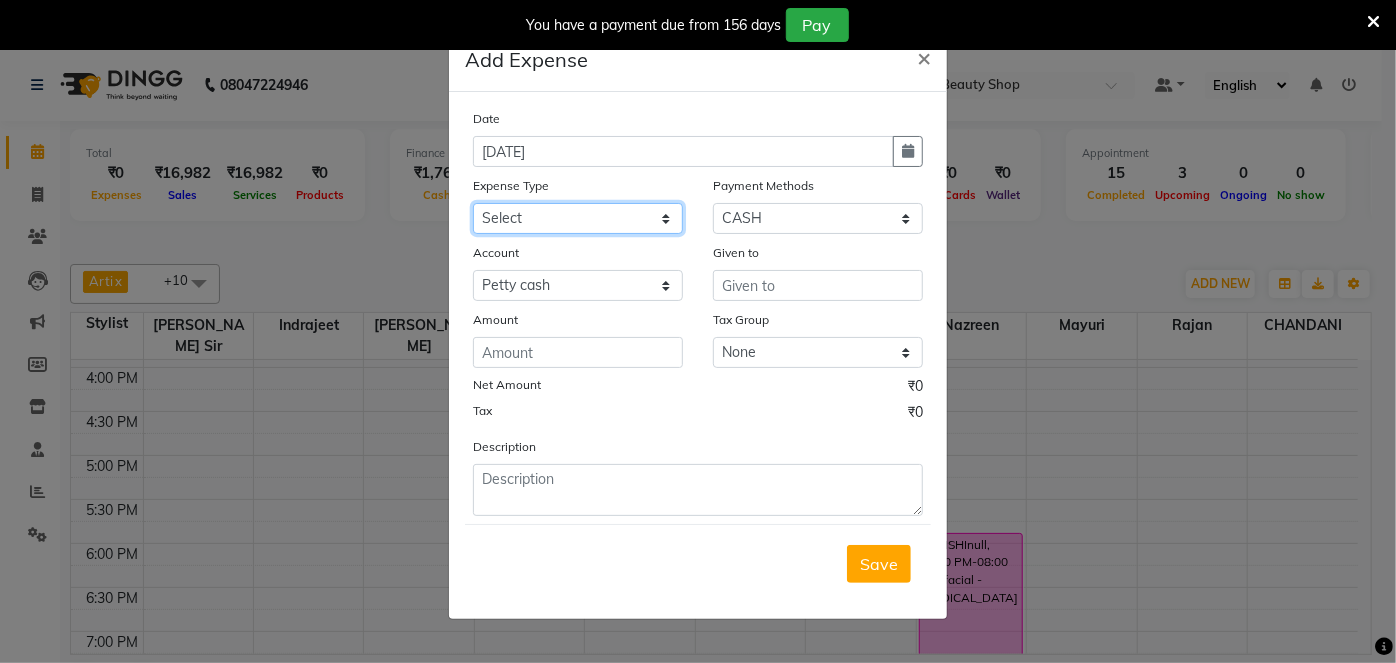 click on "Select Advance Salary Bank charges Cash transfer to bank Cash transfer to Owner Commission Given to Staff Equipment Miscellaneous Other Product Salary Given to Staff Small Temple Box Staff Welfare Tea & Refreshment" 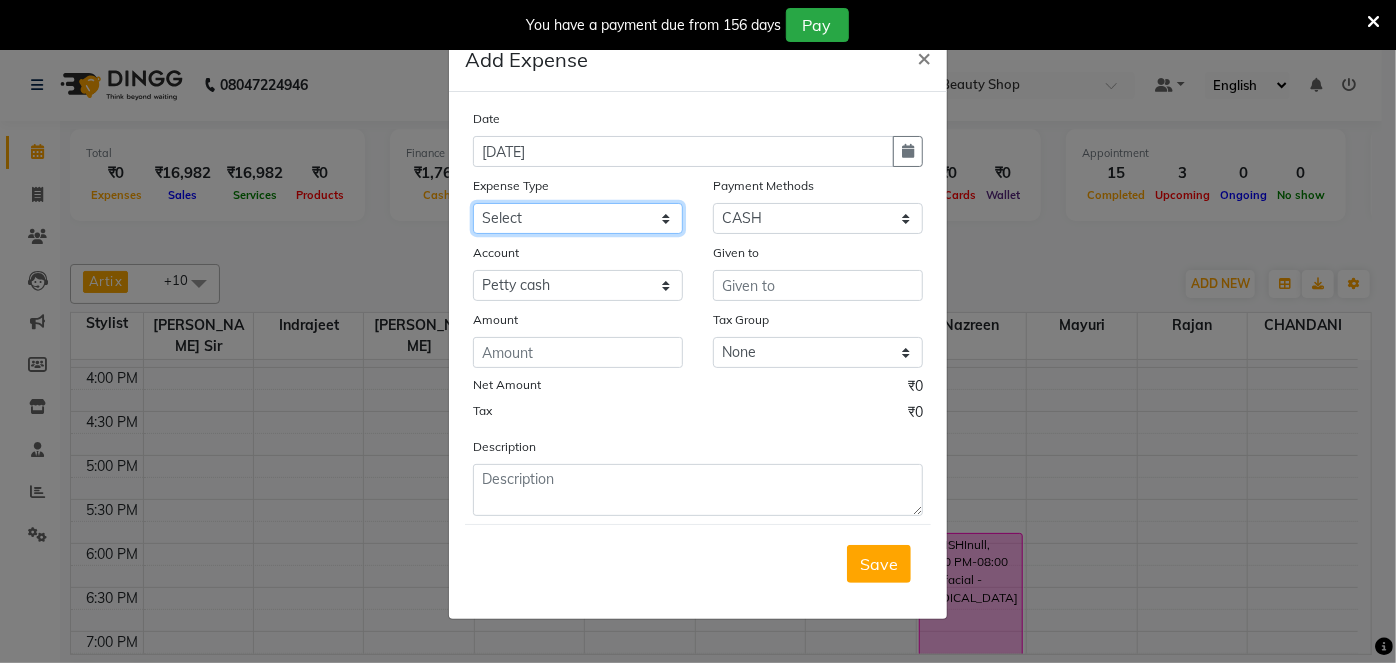 select on "19630" 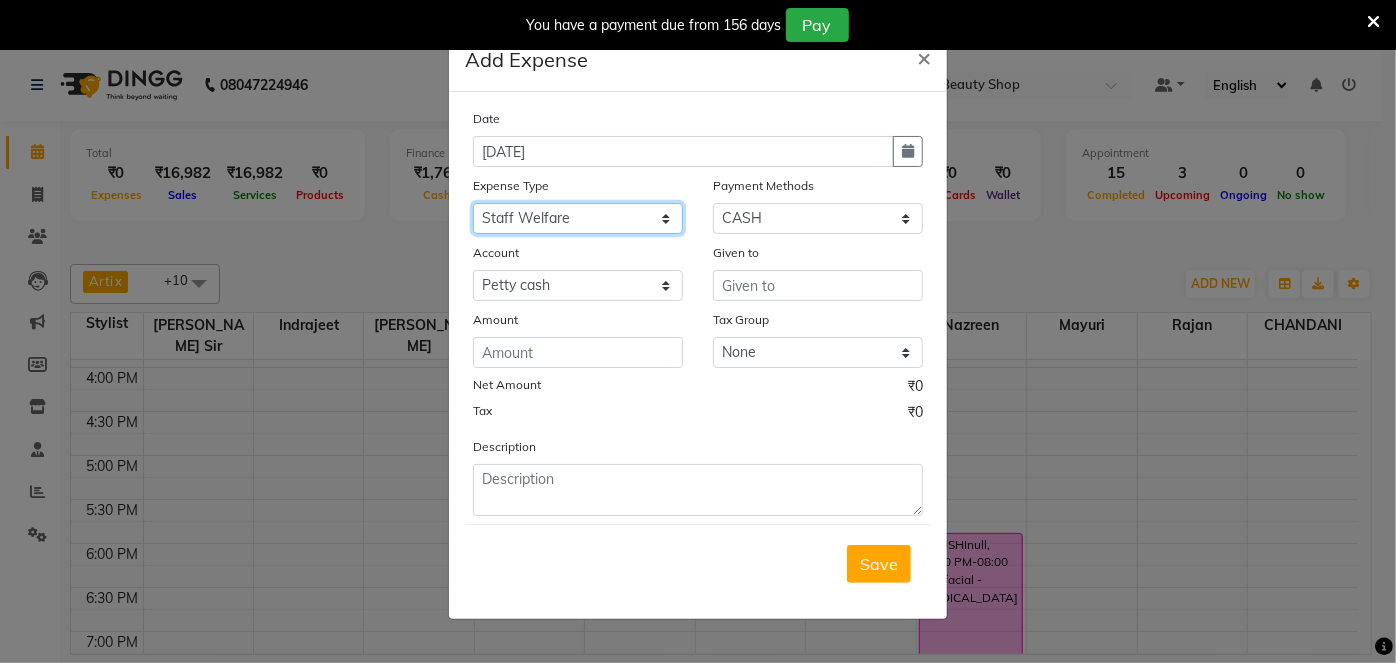 click on "Select Advance Salary Bank charges Cash transfer to bank Cash transfer to Owner Commission Given to Staff Equipment Miscellaneous Other Product Salary Given to Staff Small Temple Box Staff Welfare Tea & Refreshment" 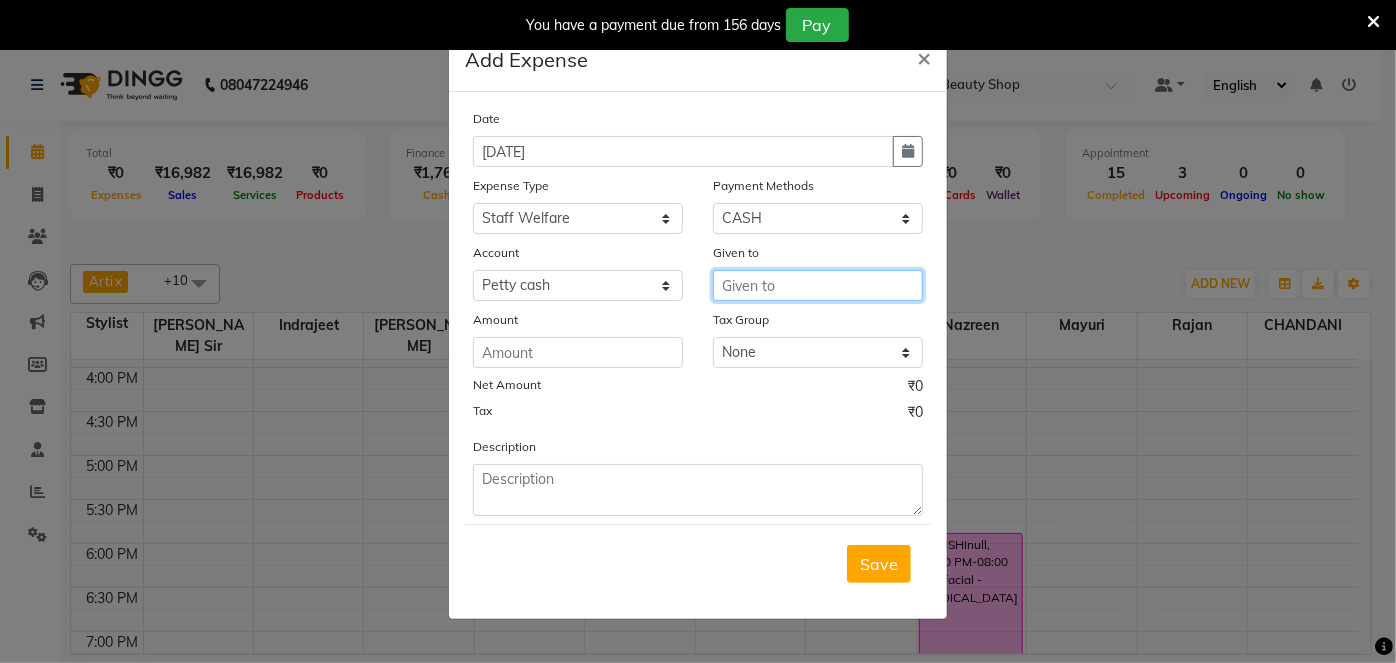 click at bounding box center (818, 285) 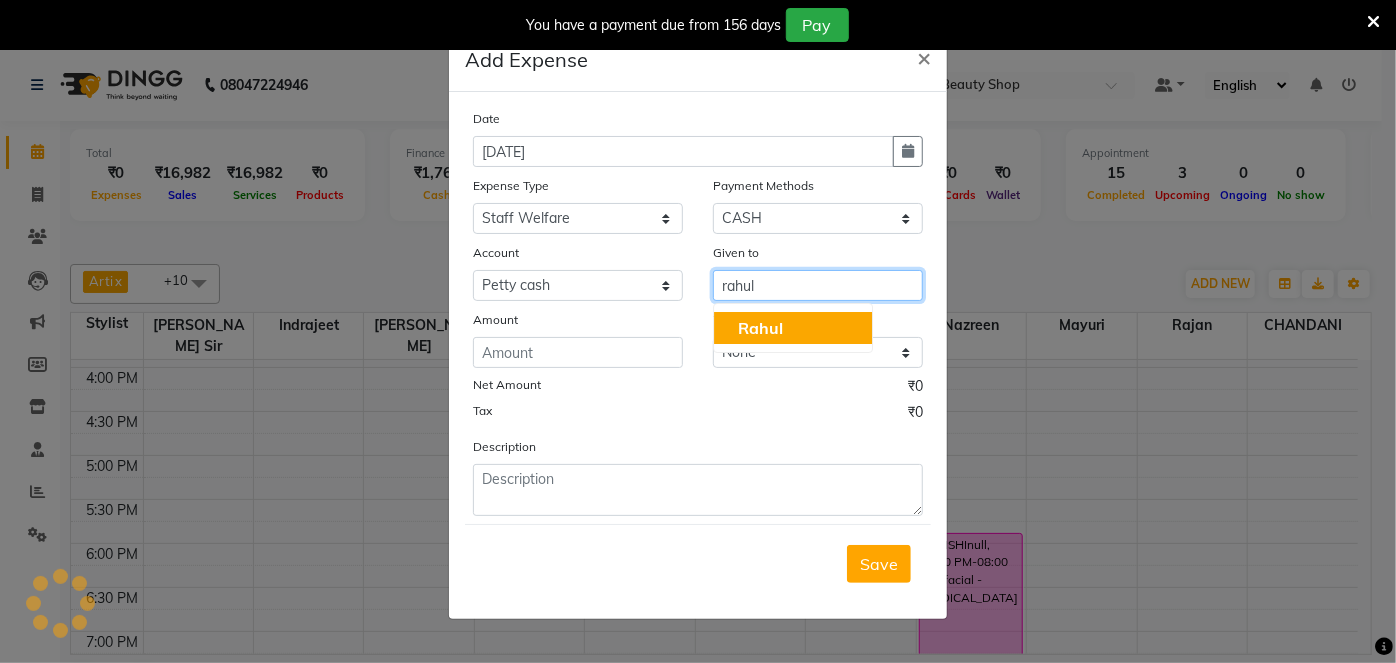 click on "Rahul" at bounding box center [793, 328] 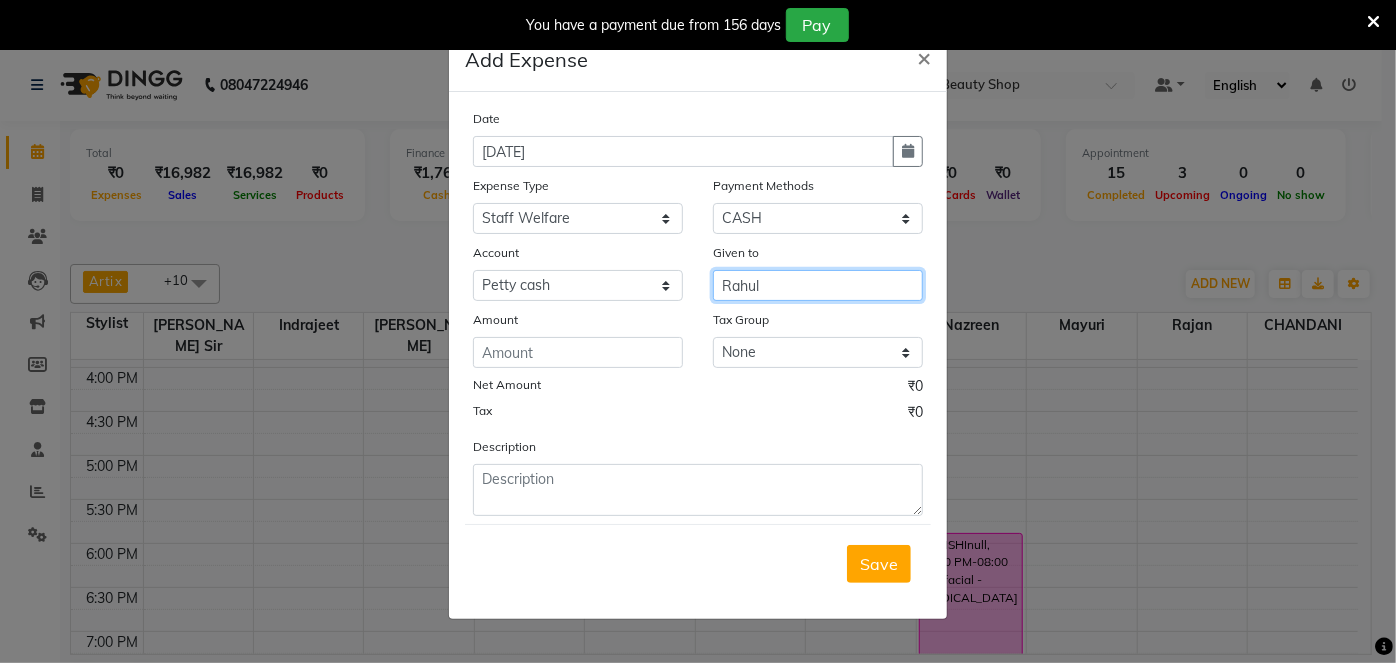 type on "Rahul" 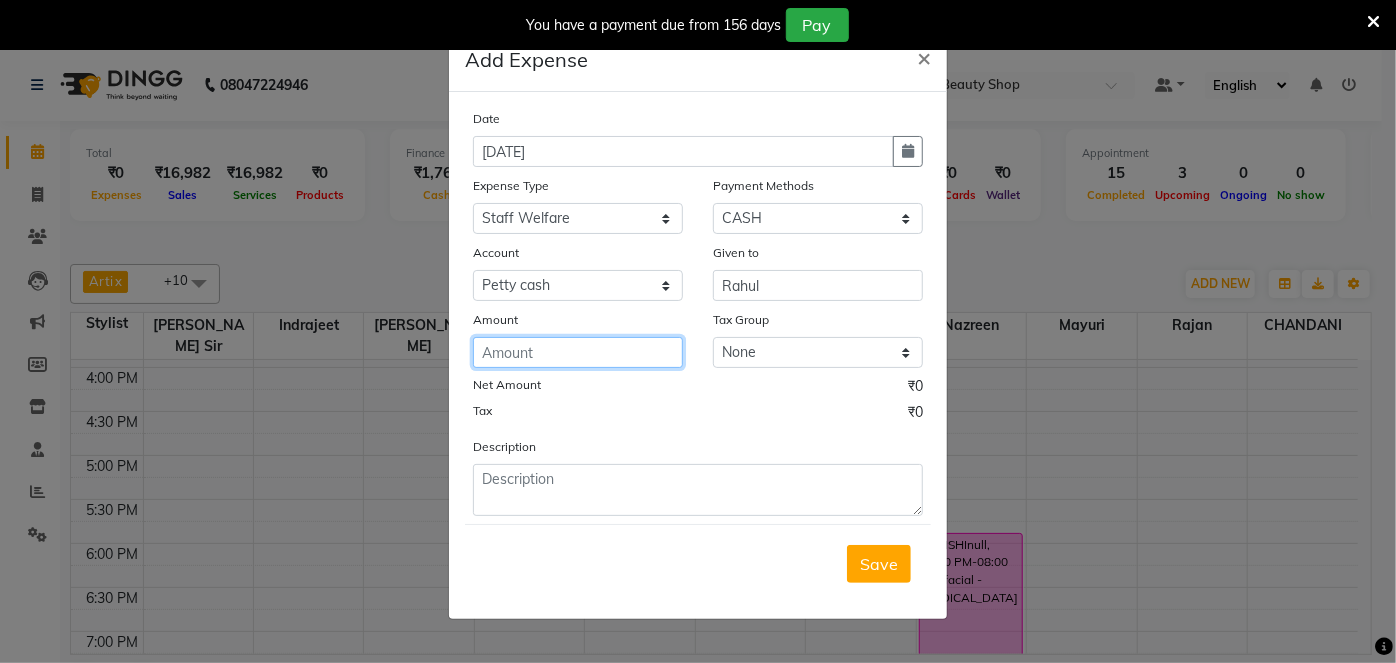 click 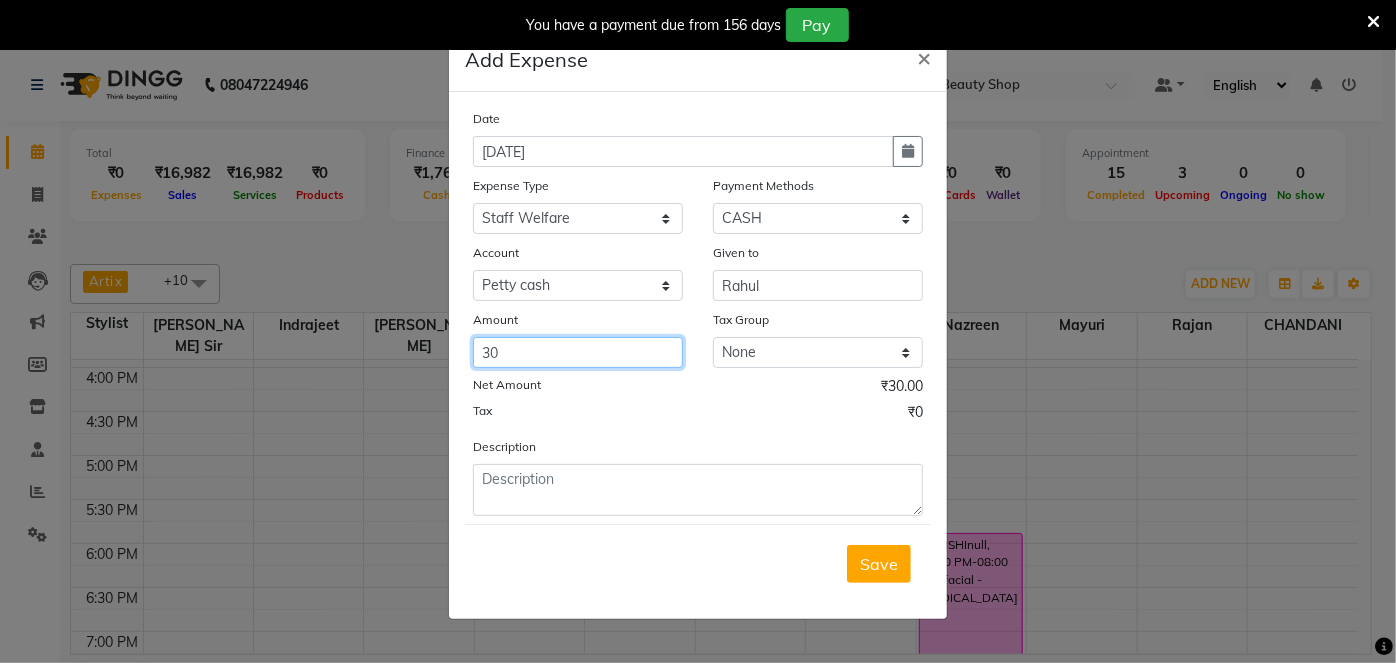 type on "30" 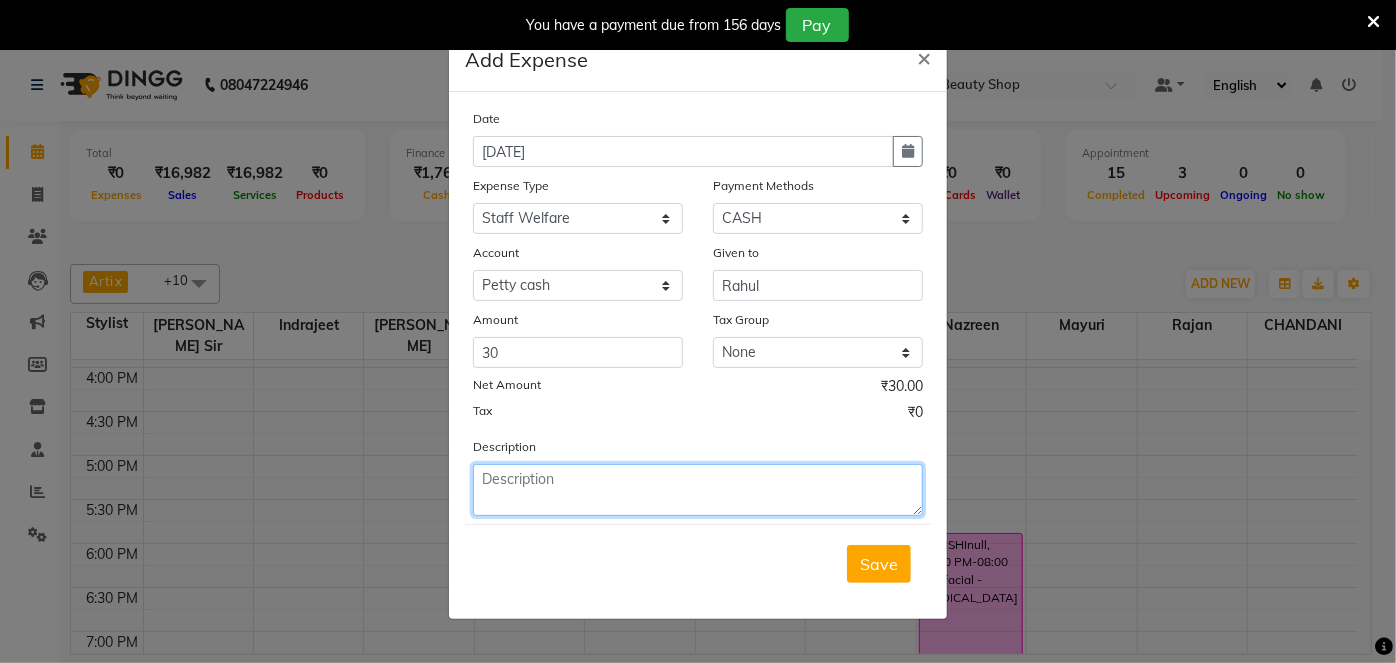 drag, startPoint x: 511, startPoint y: 482, endPoint x: 468, endPoint y: 506, distance: 49.24429 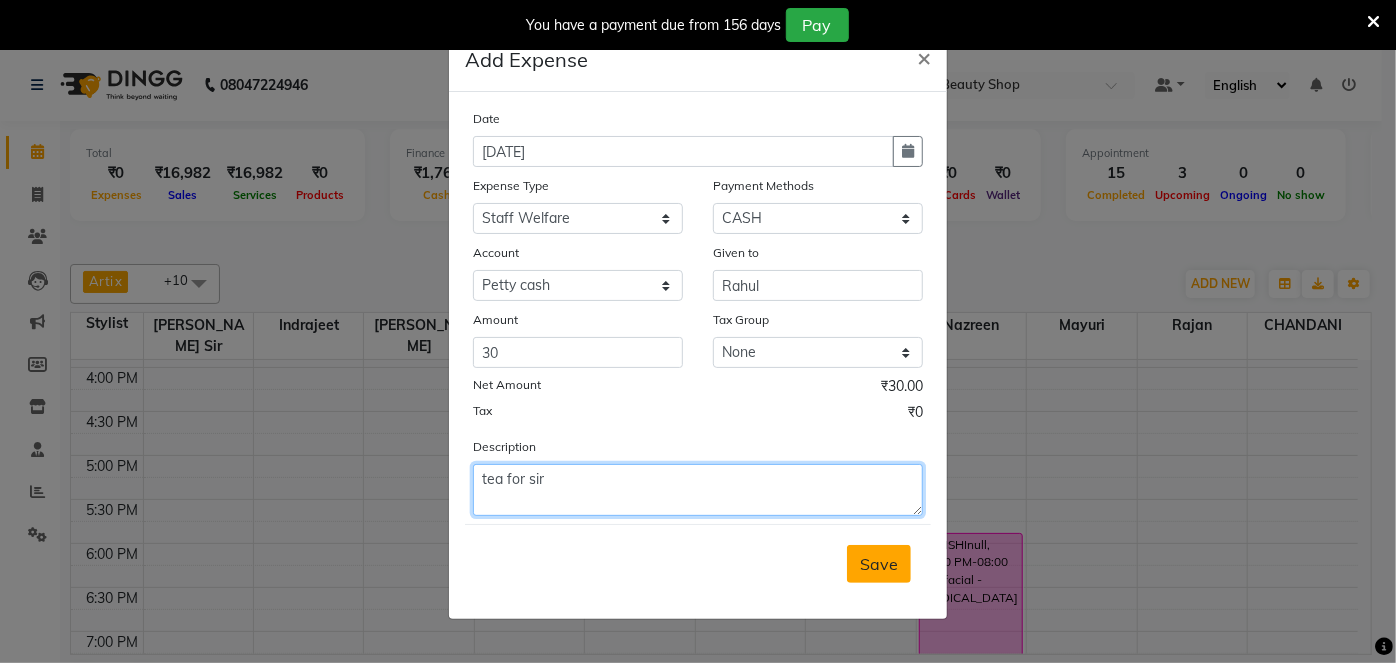 type on "tea for sir" 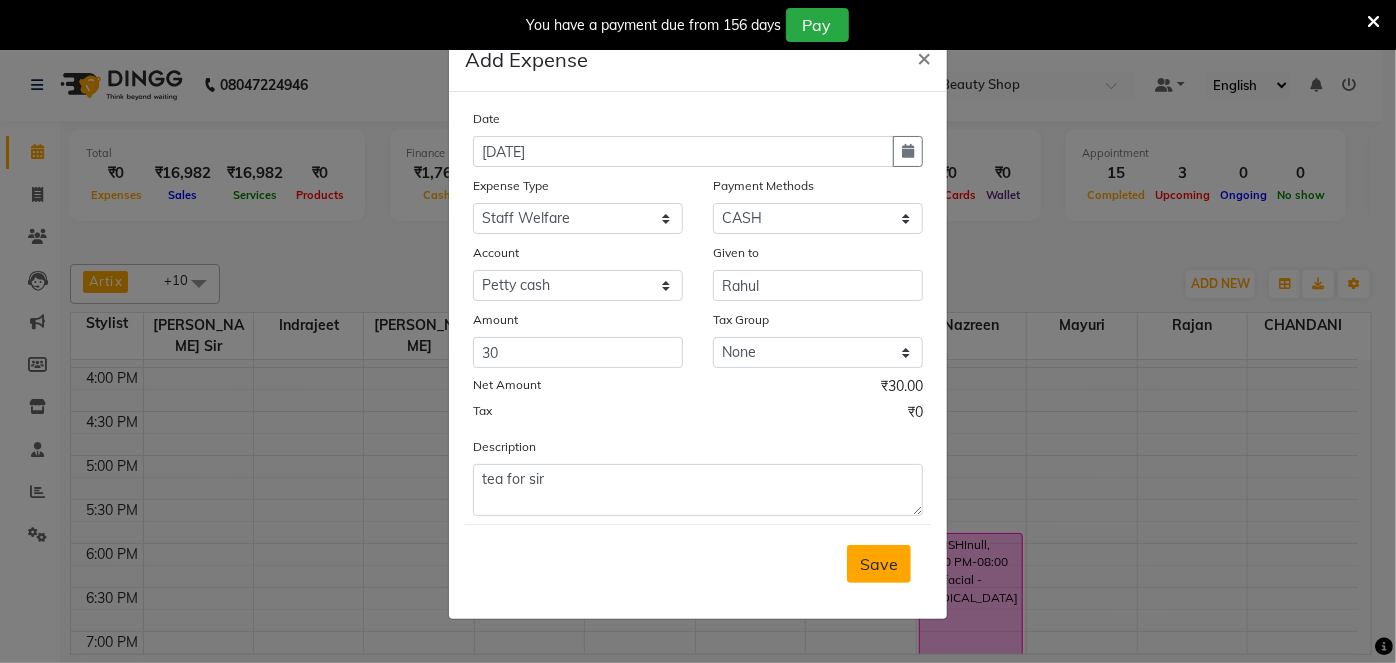 click on "Save" at bounding box center (879, 564) 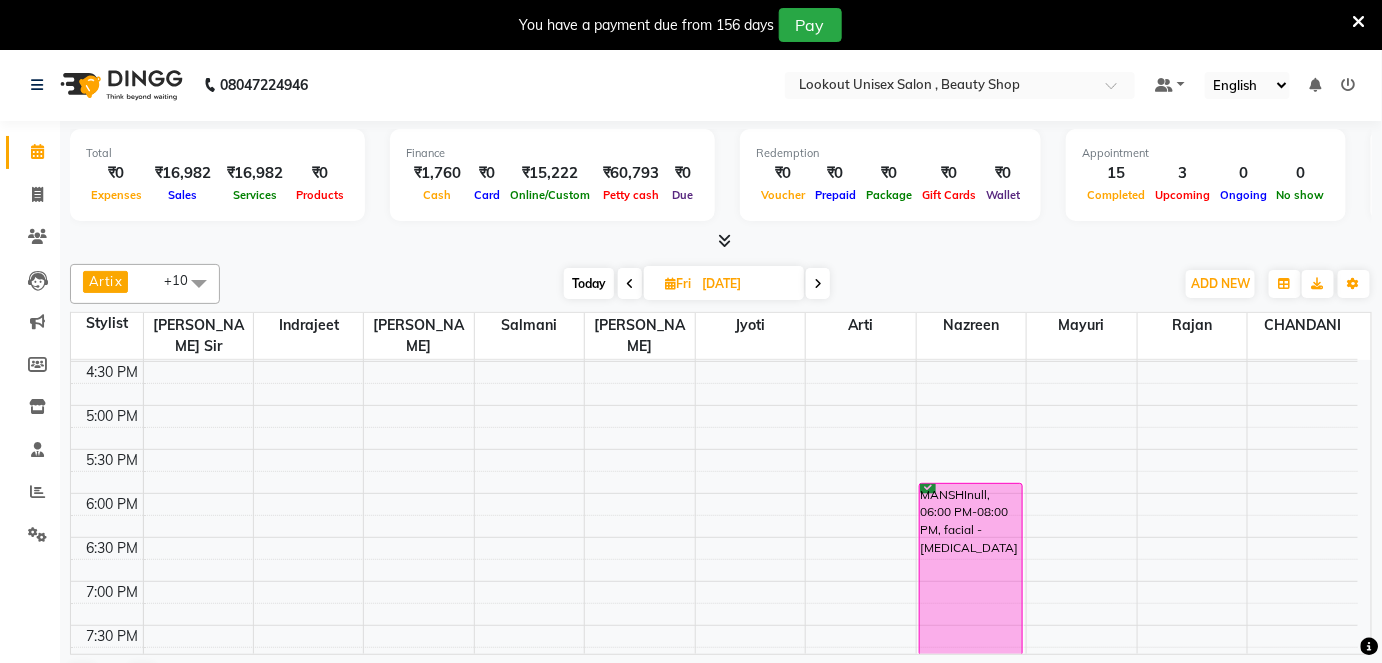 scroll, scrollTop: 899, scrollLeft: 0, axis: vertical 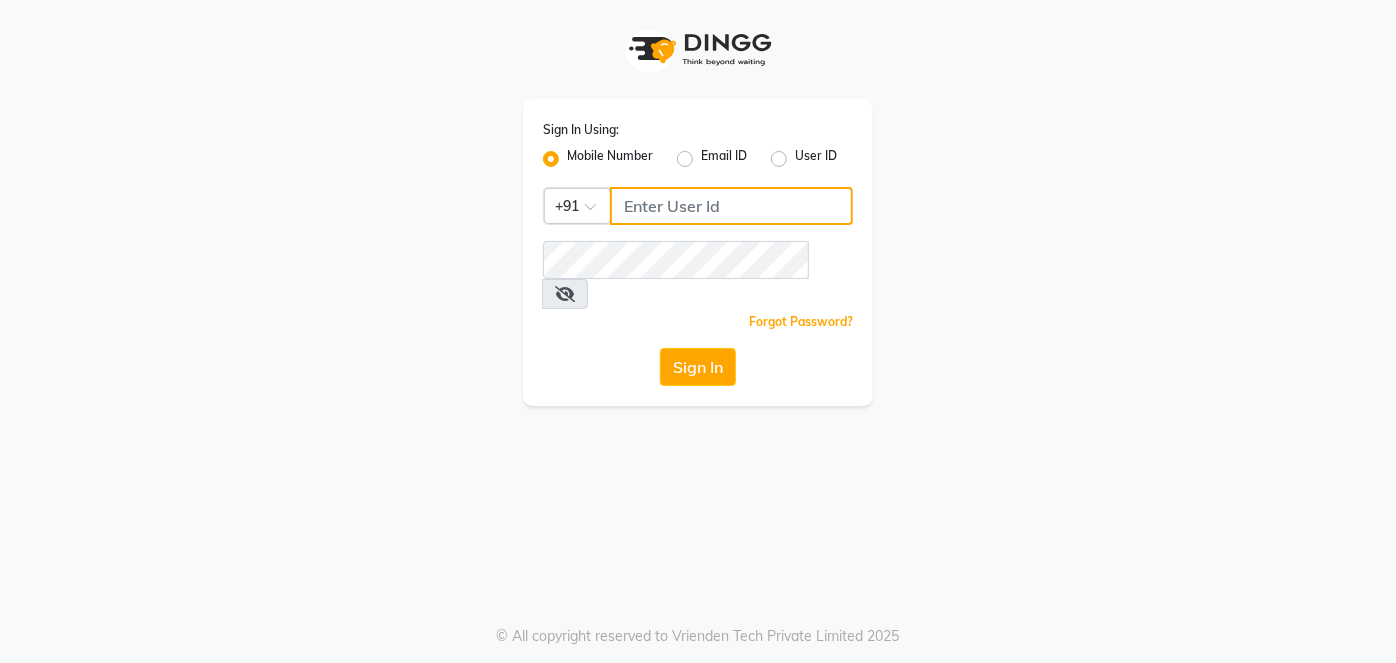 type on "8454941005" 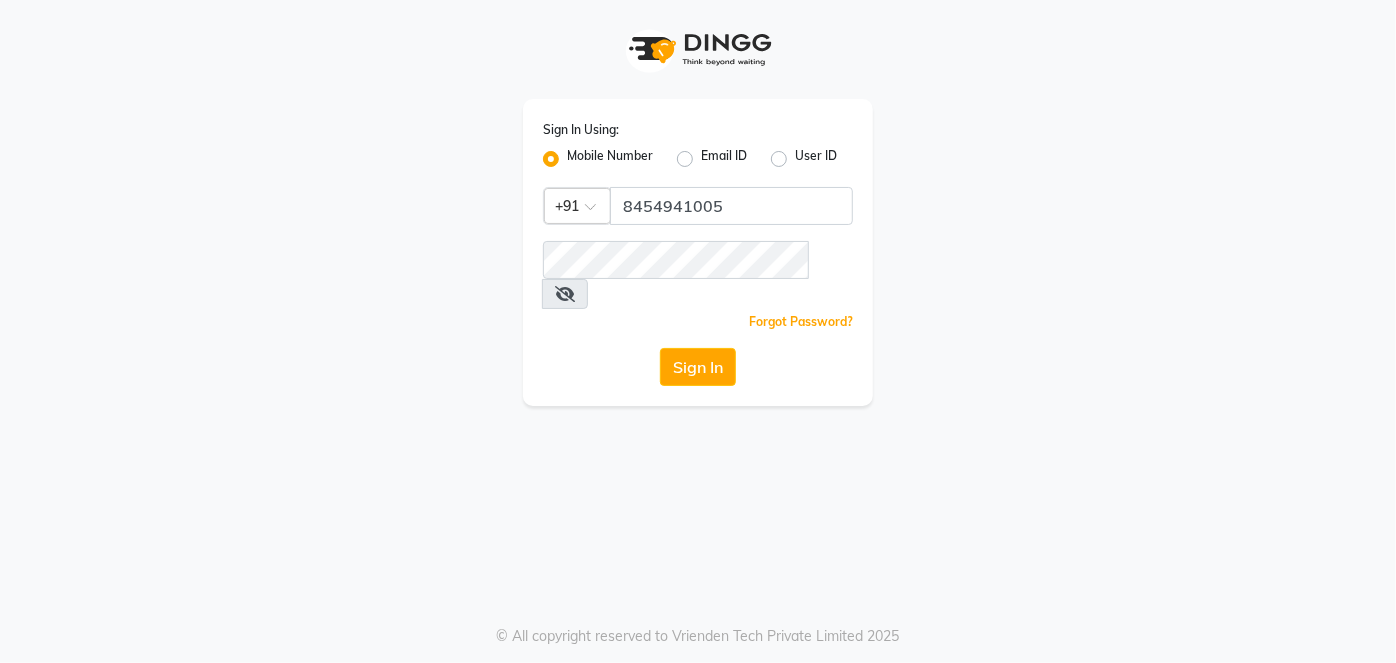 click on "Mobile Number" 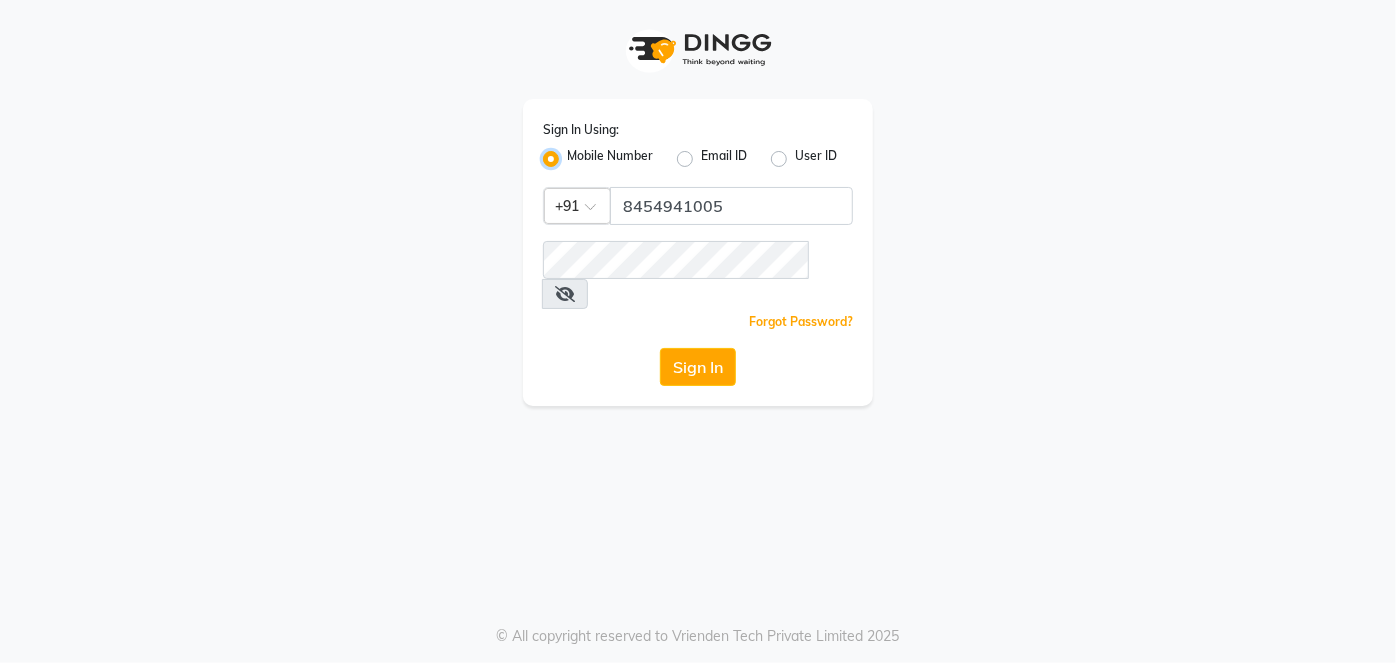 click on "Mobile Number" at bounding box center (573, 153) 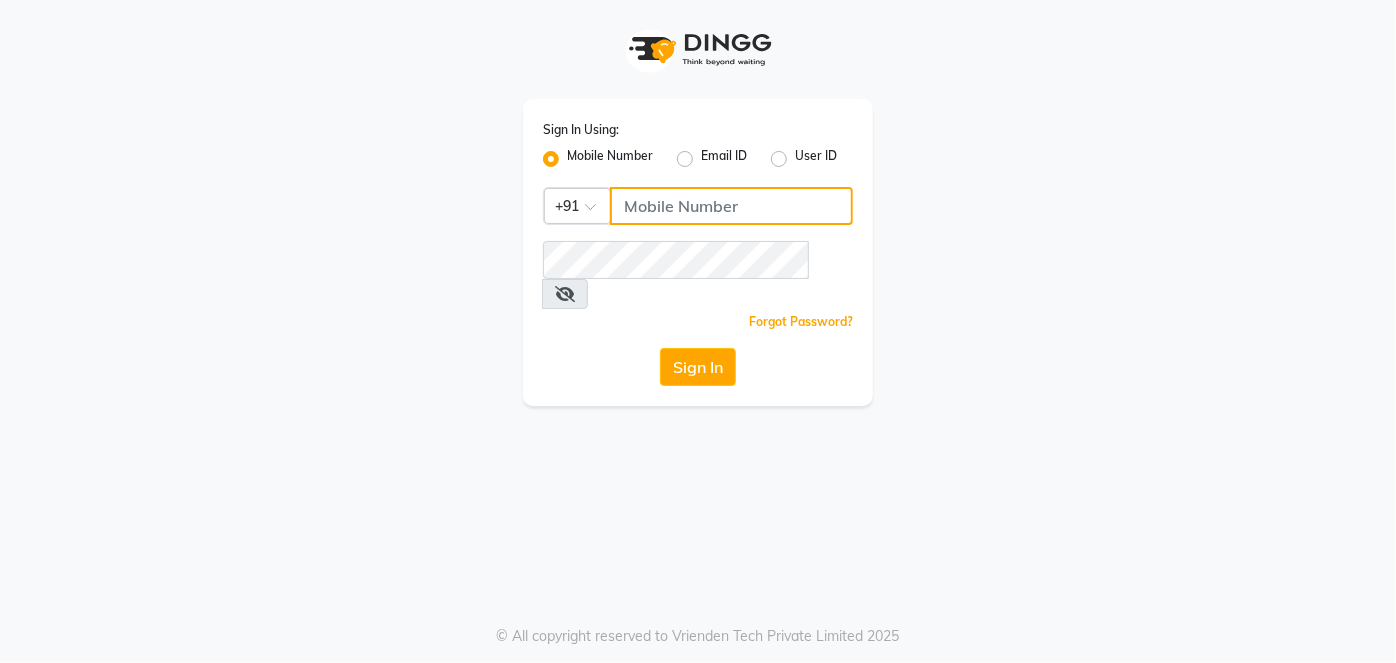 drag, startPoint x: 639, startPoint y: 211, endPoint x: 632, endPoint y: 235, distance: 25 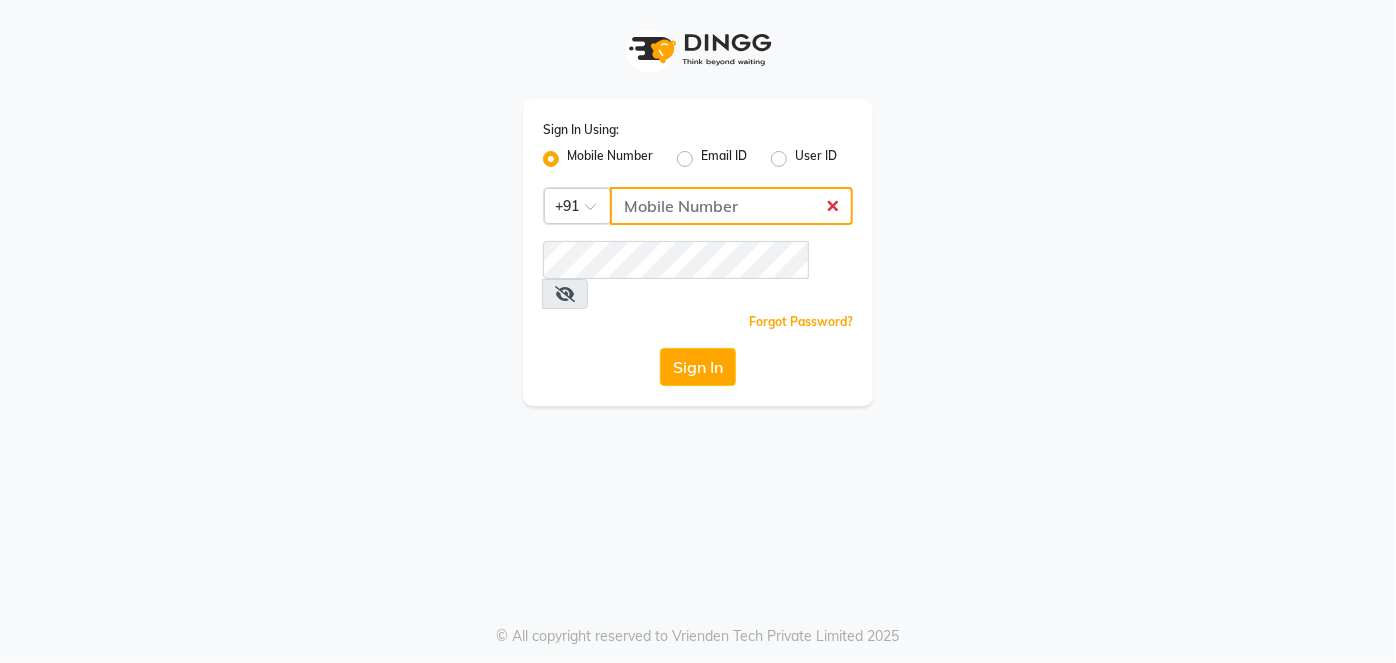 type on "8454941005" 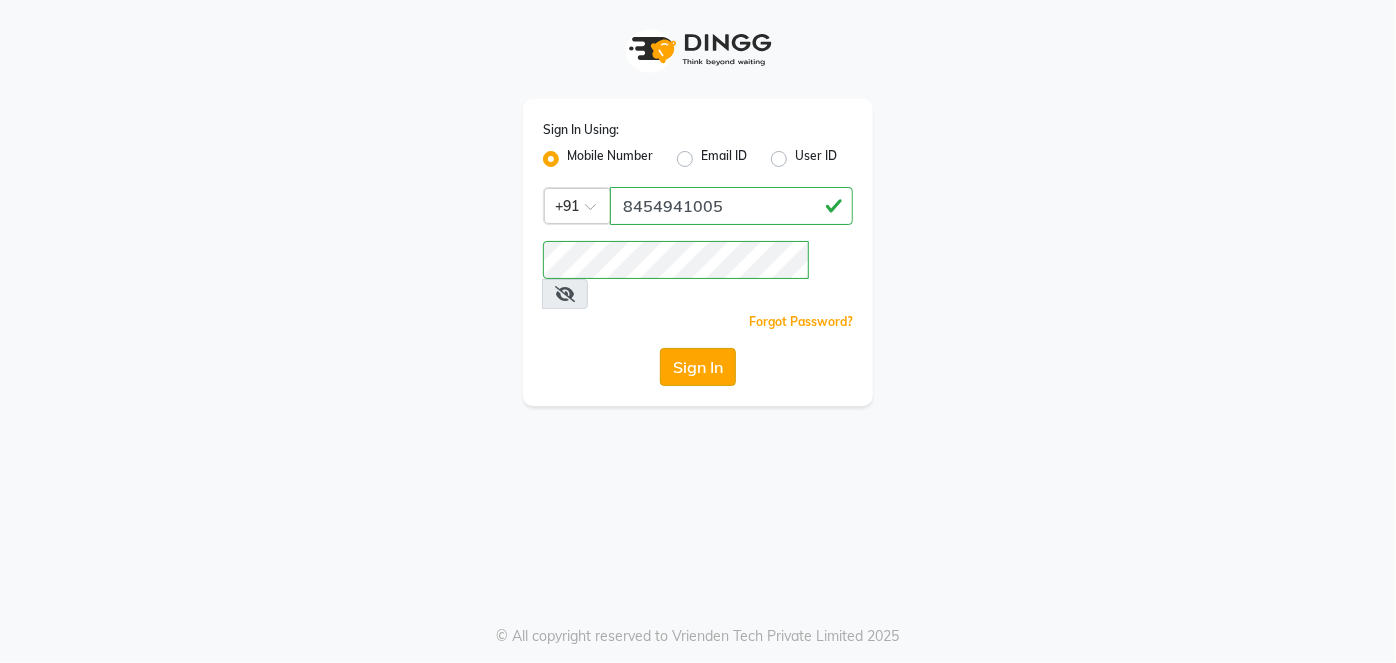 click on "Sign In" 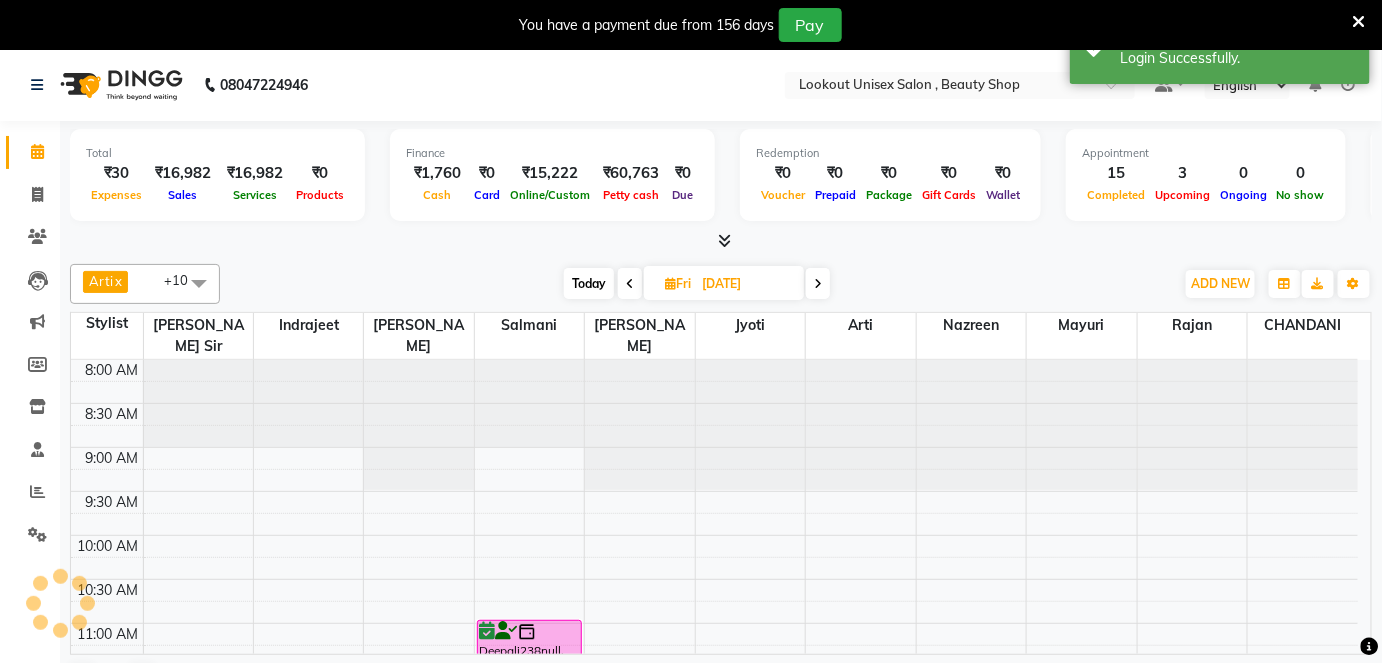 scroll, scrollTop: 0, scrollLeft: 0, axis: both 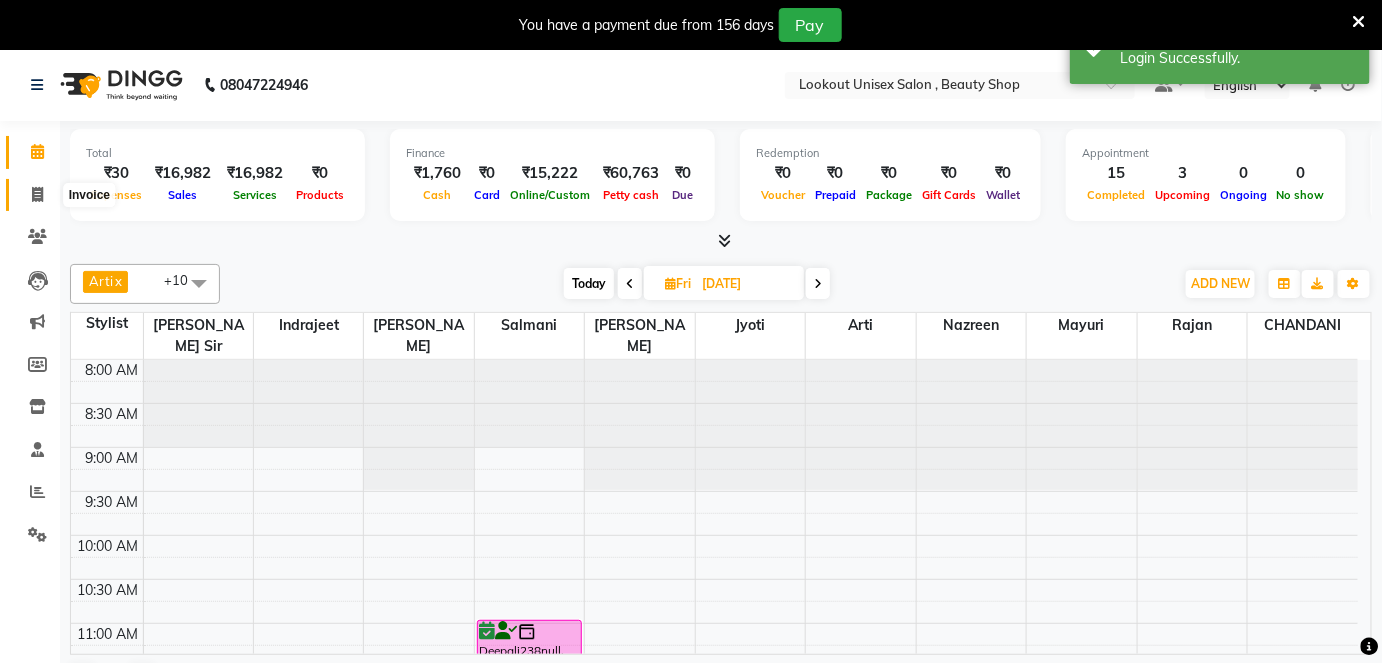 click 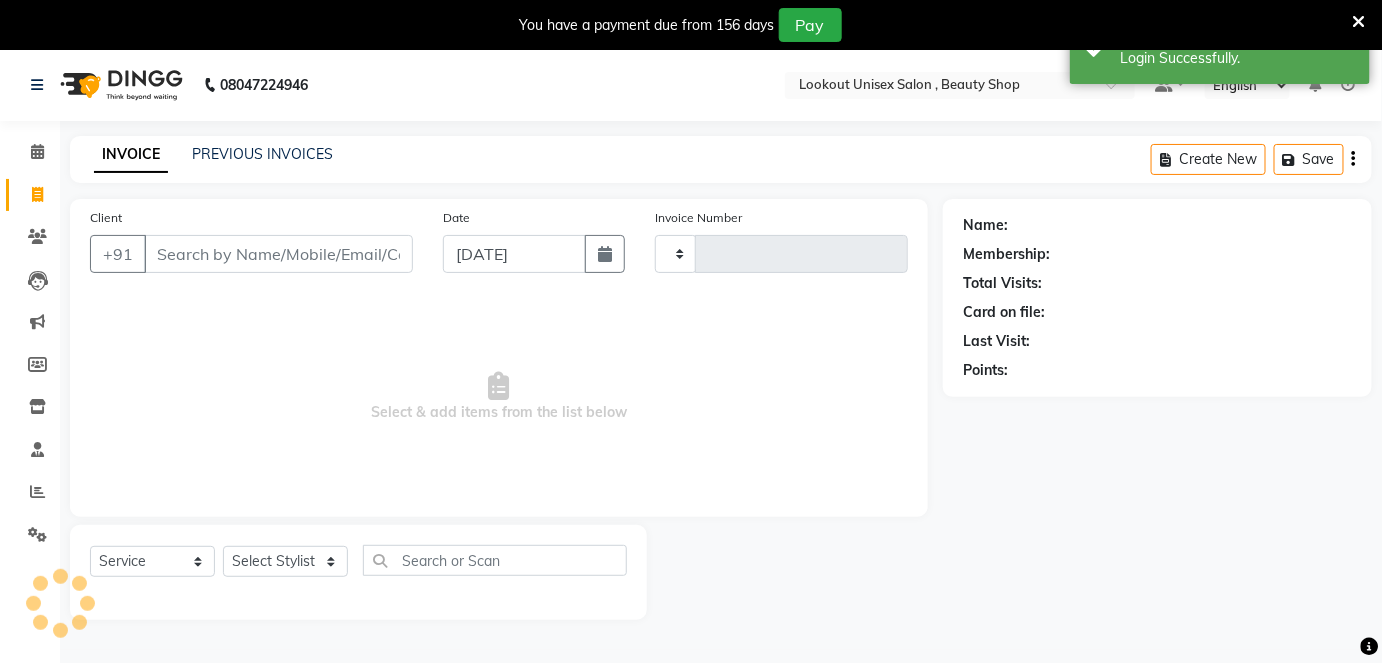 type on "2152" 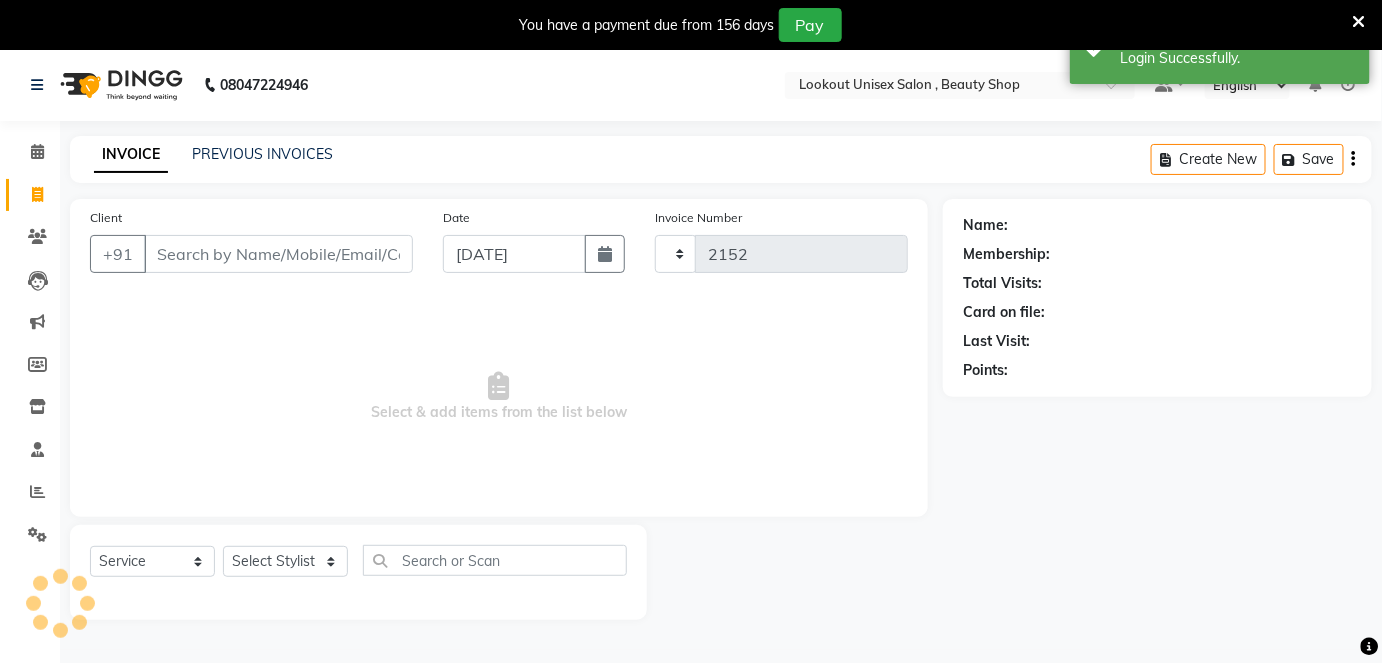 select on "7658" 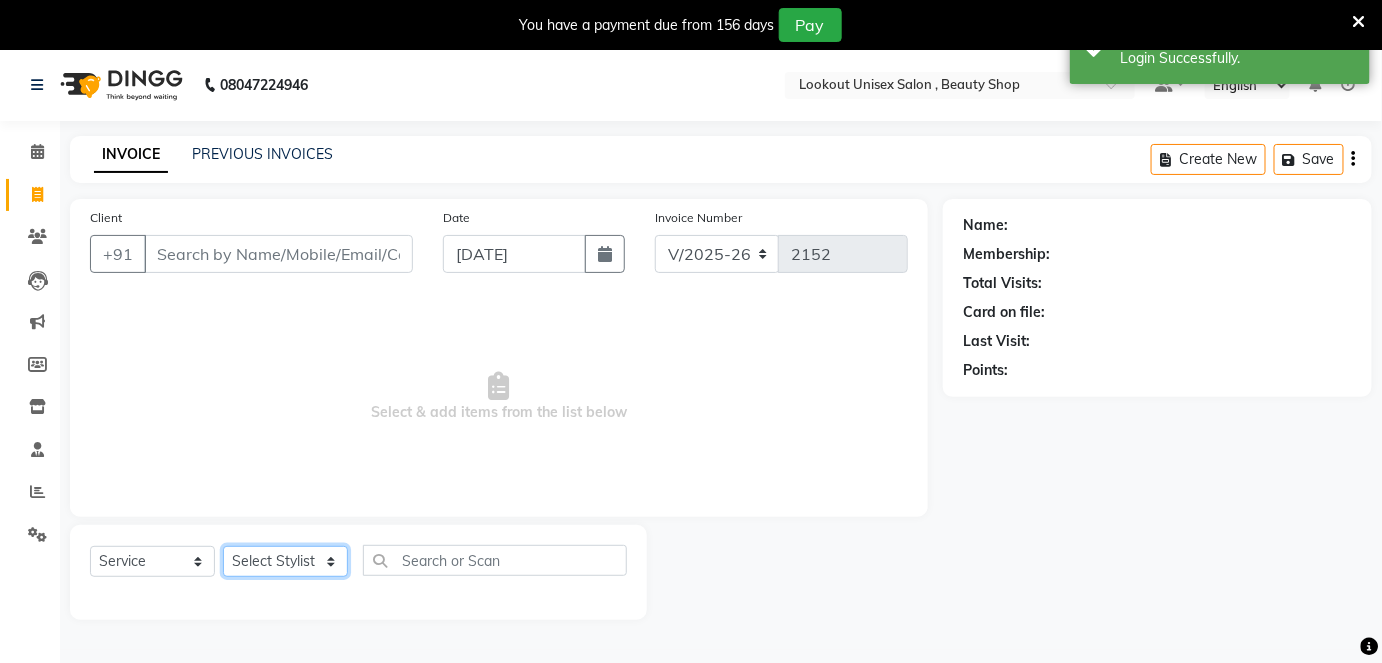 drag, startPoint x: 341, startPoint y: 557, endPoint x: 331, endPoint y: 563, distance: 11.661903 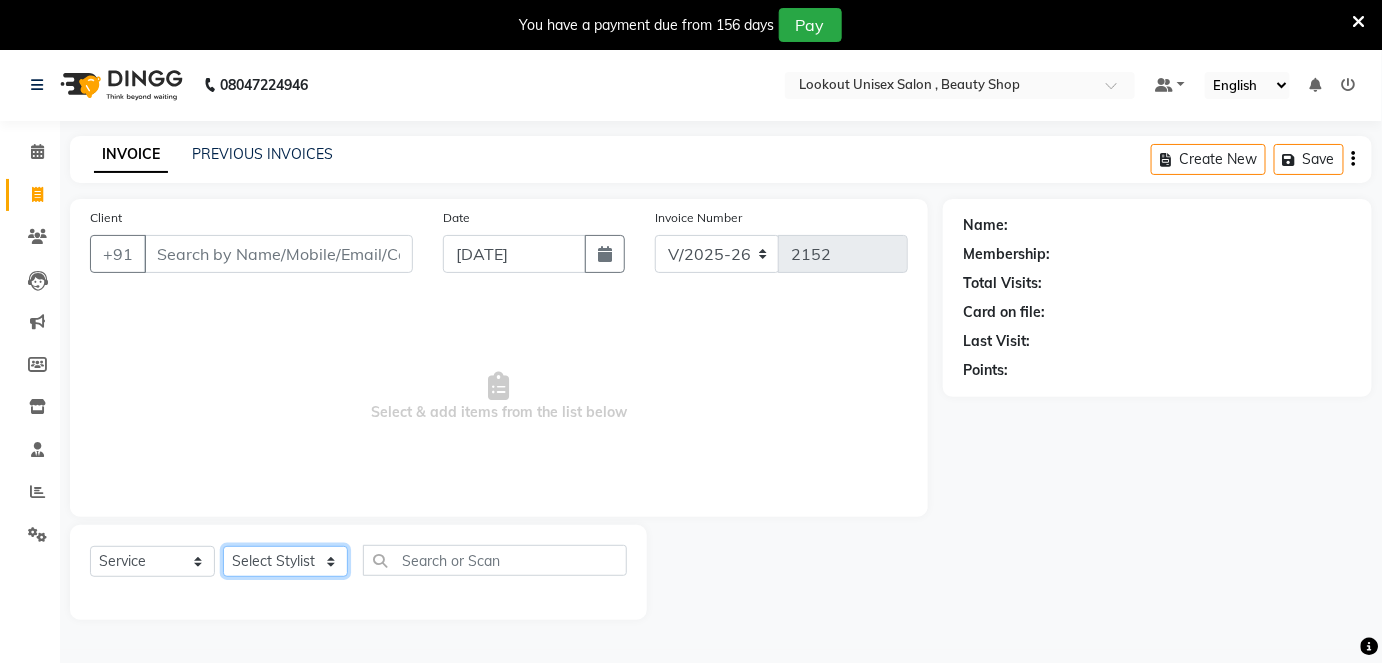 select on "67794" 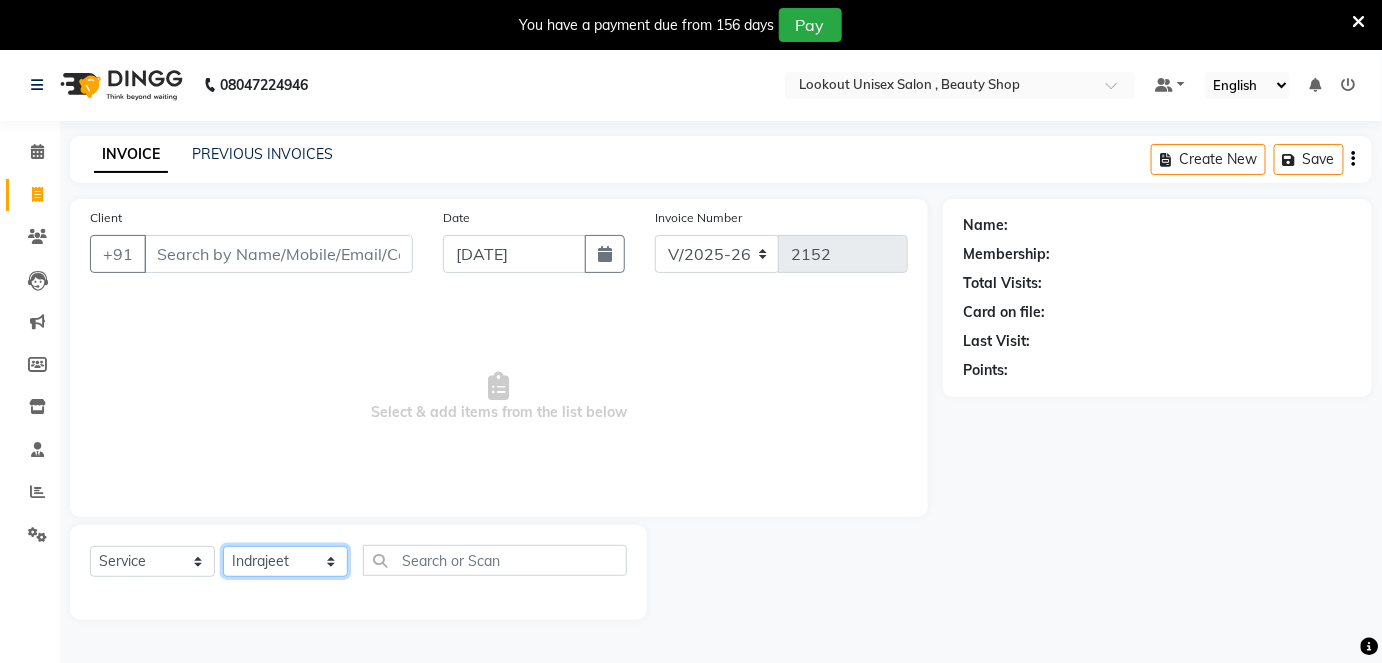click on "Select Stylist [PERSON_NAME] [PERSON_NAME] [PERSON_NAME] [PERSON_NAME] Jyoti Mahesh  [PERSON_NAME] [PERSON_NAME] [PERSON_NAME] [PERSON_NAME] [PERSON_NAME] [MEDICAL_DATA][PERSON_NAME] [PERSON_NAME] [PERSON_NAME]" 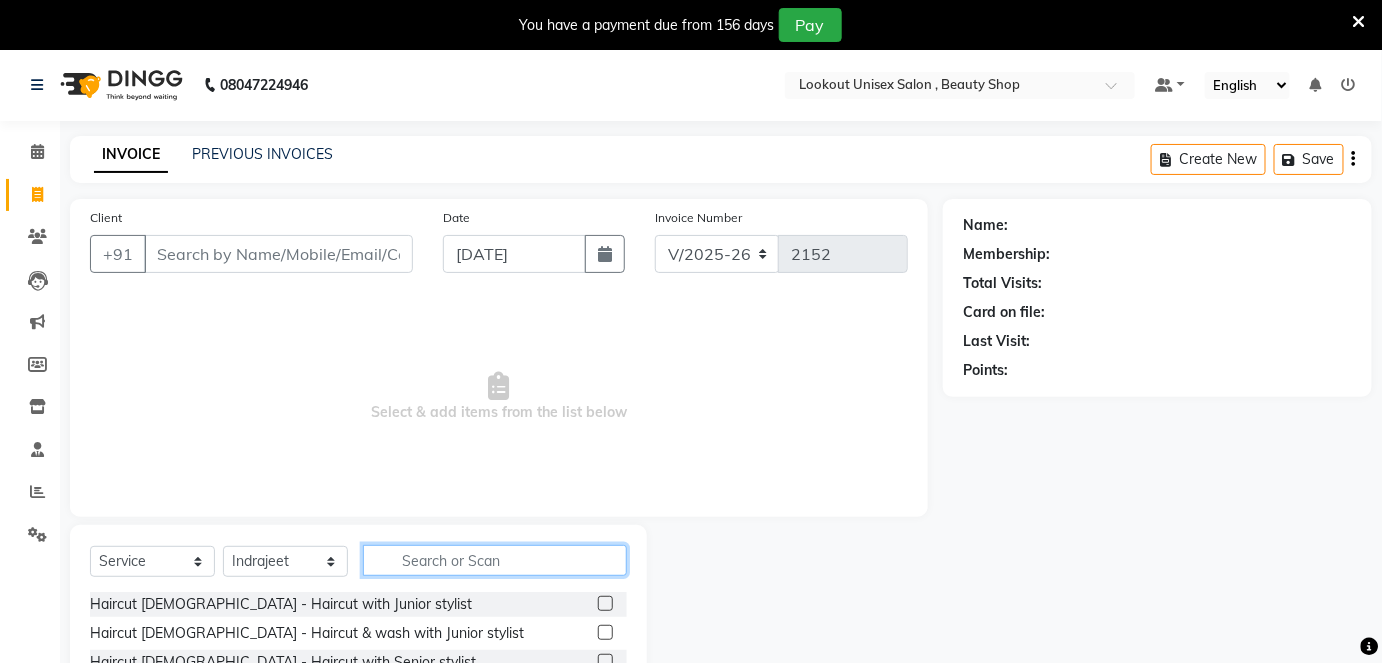 click 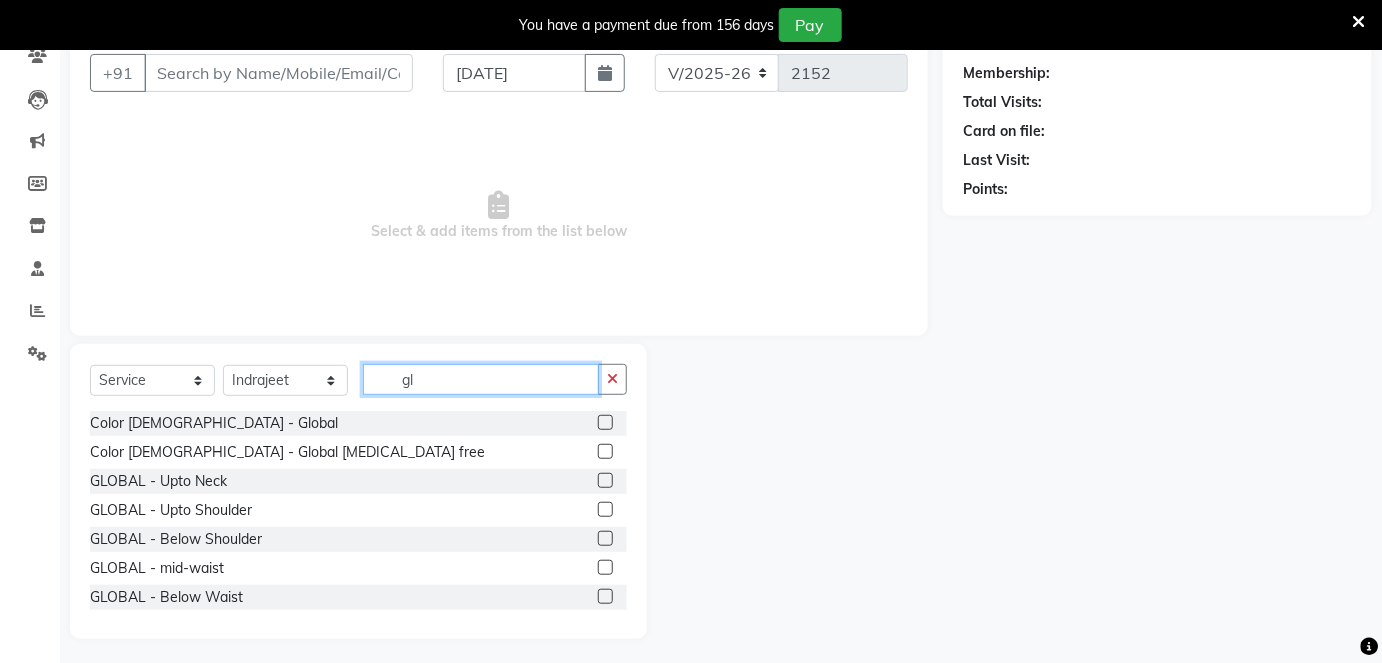 scroll, scrollTop: 186, scrollLeft: 0, axis: vertical 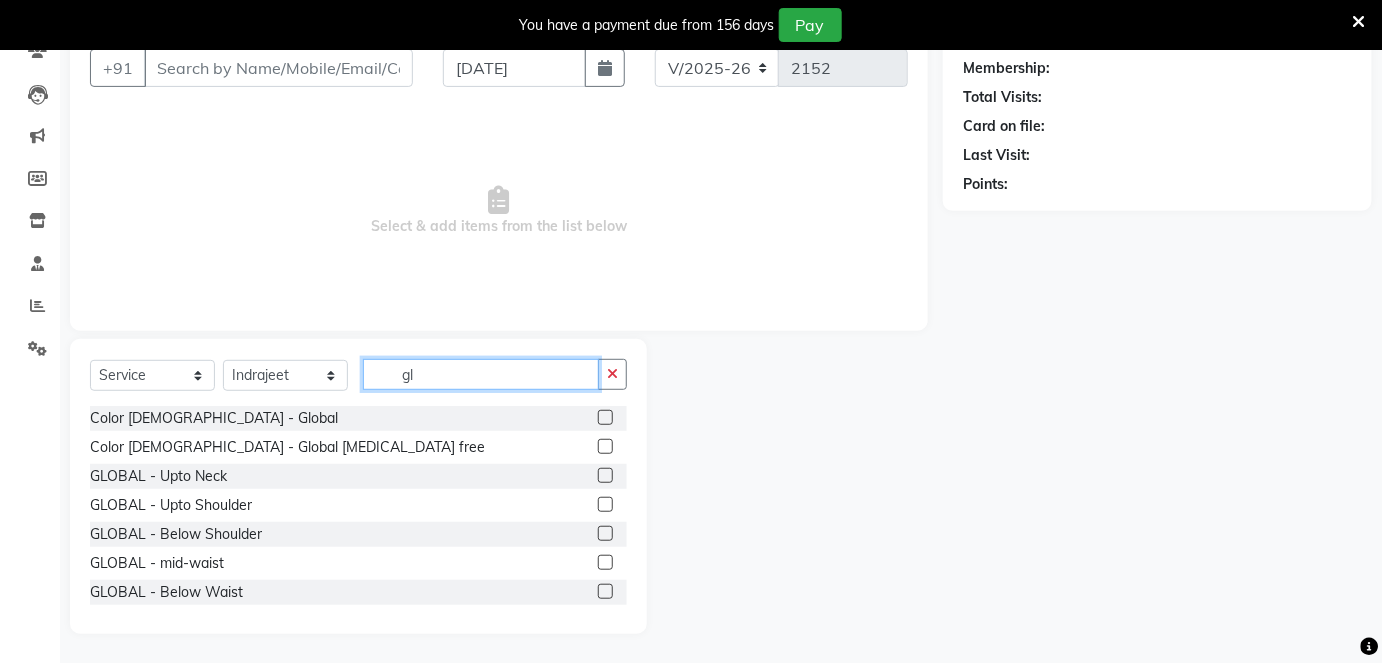 type on "g" 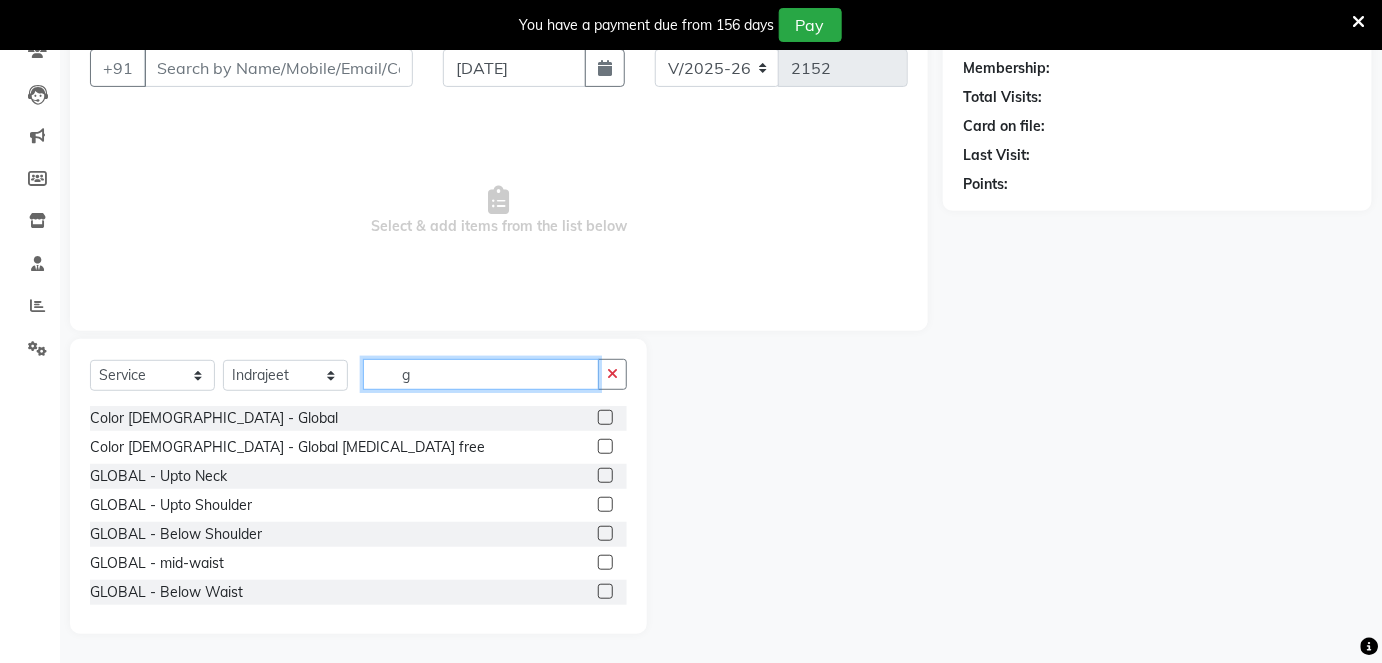 type 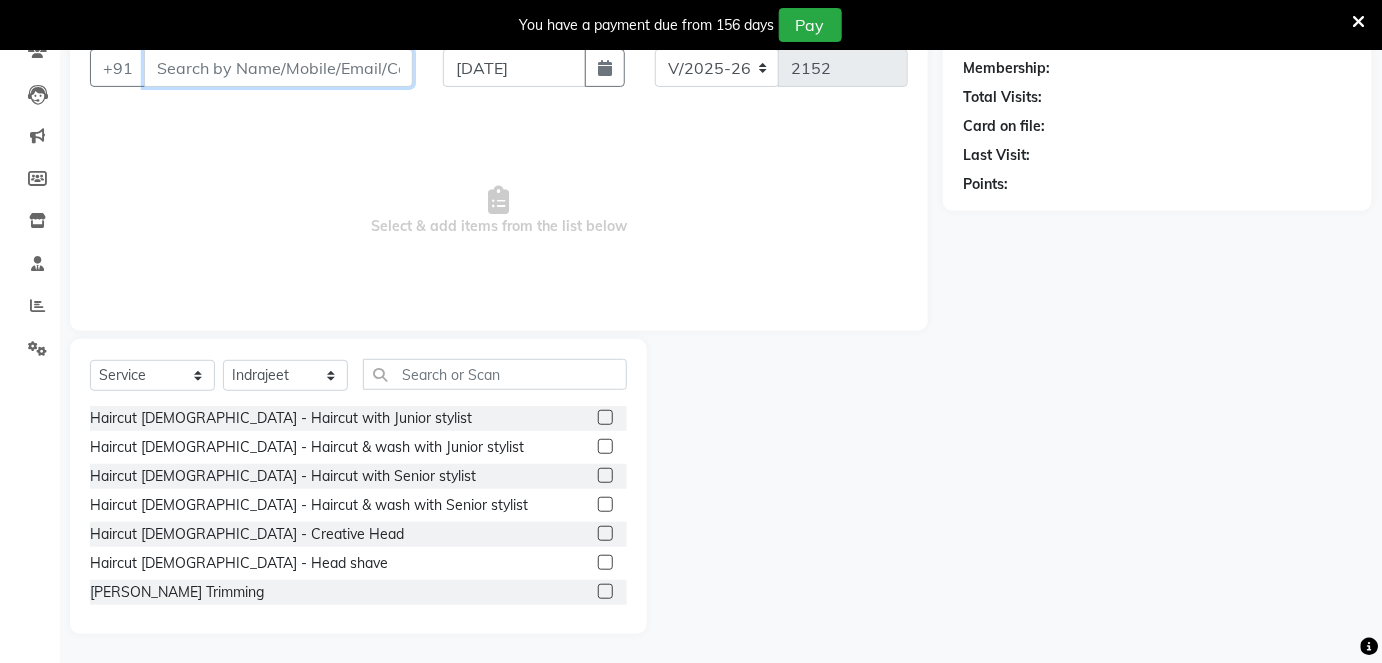 click on "Client" at bounding box center [278, 68] 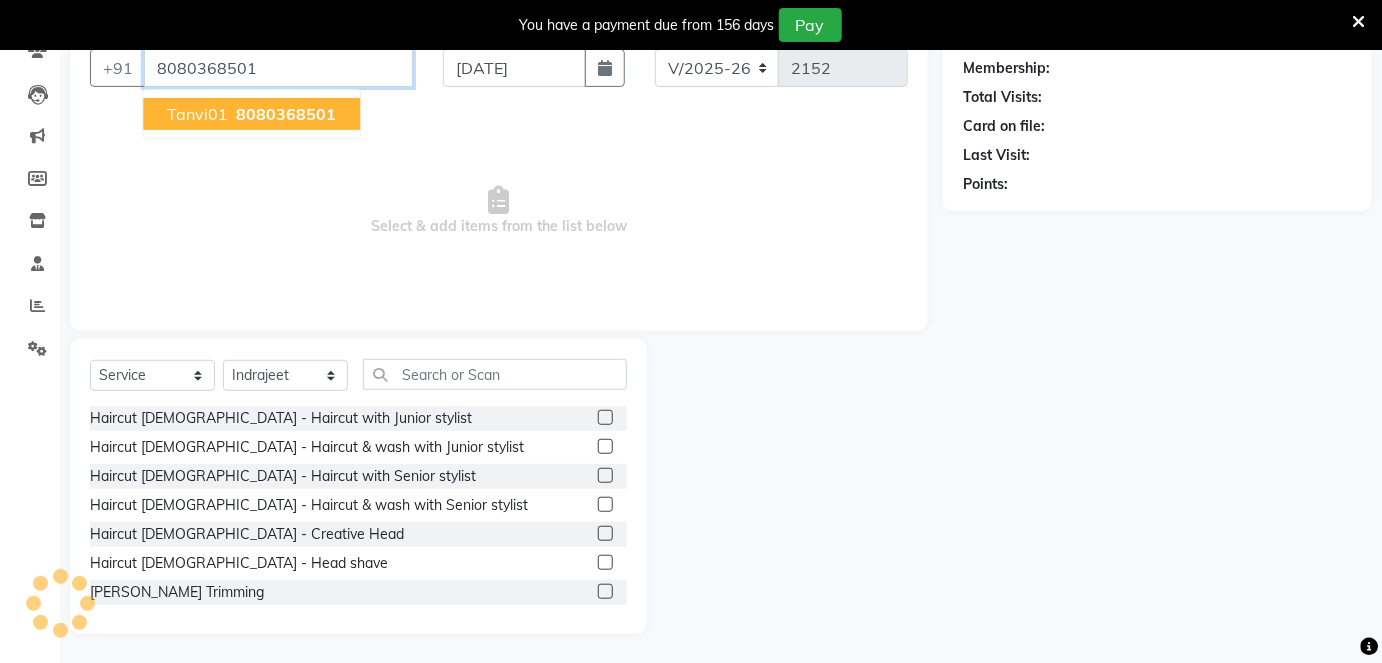 type on "8080368501" 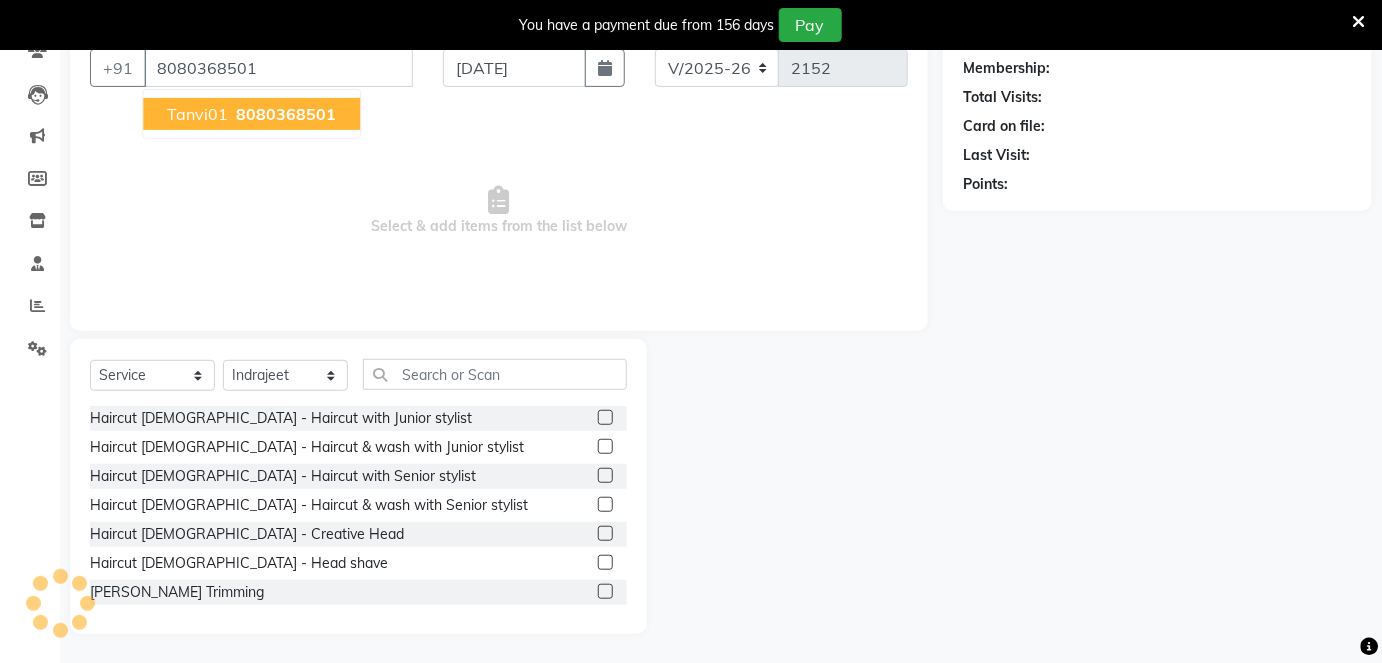 select on "1: Object" 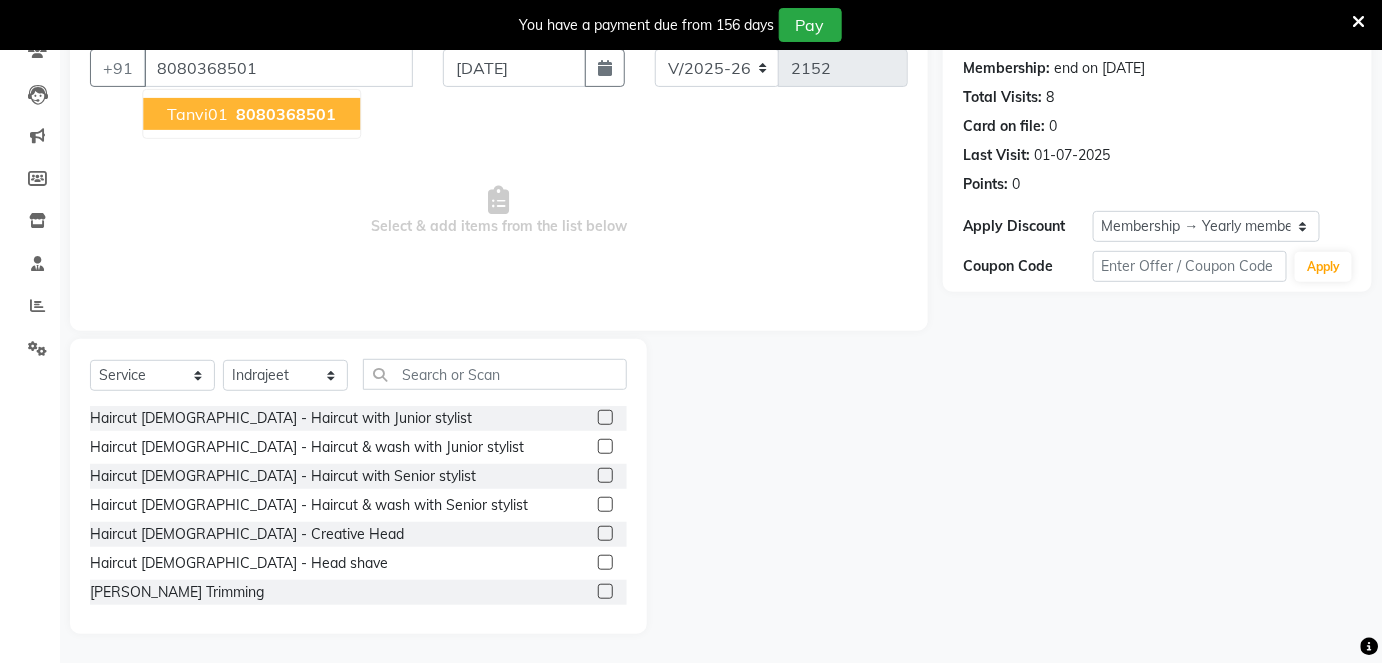 click on "Tanvi01" at bounding box center (197, 114) 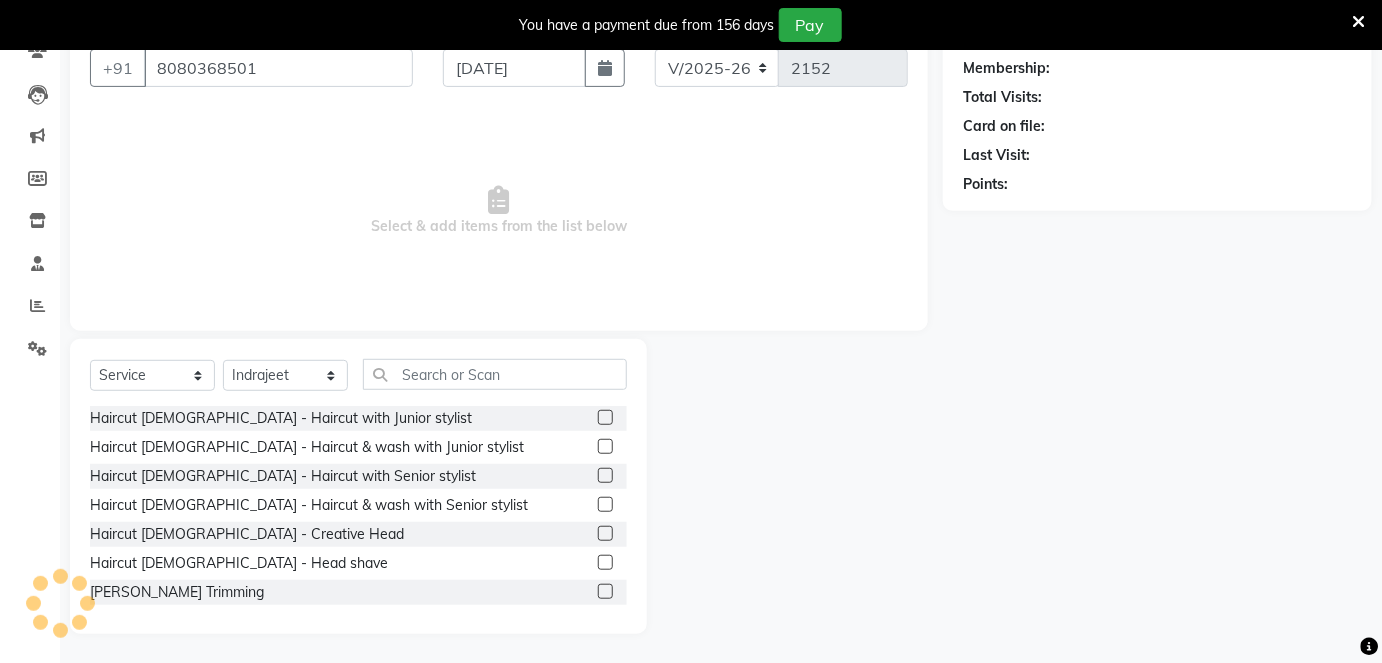 select on "1: Object" 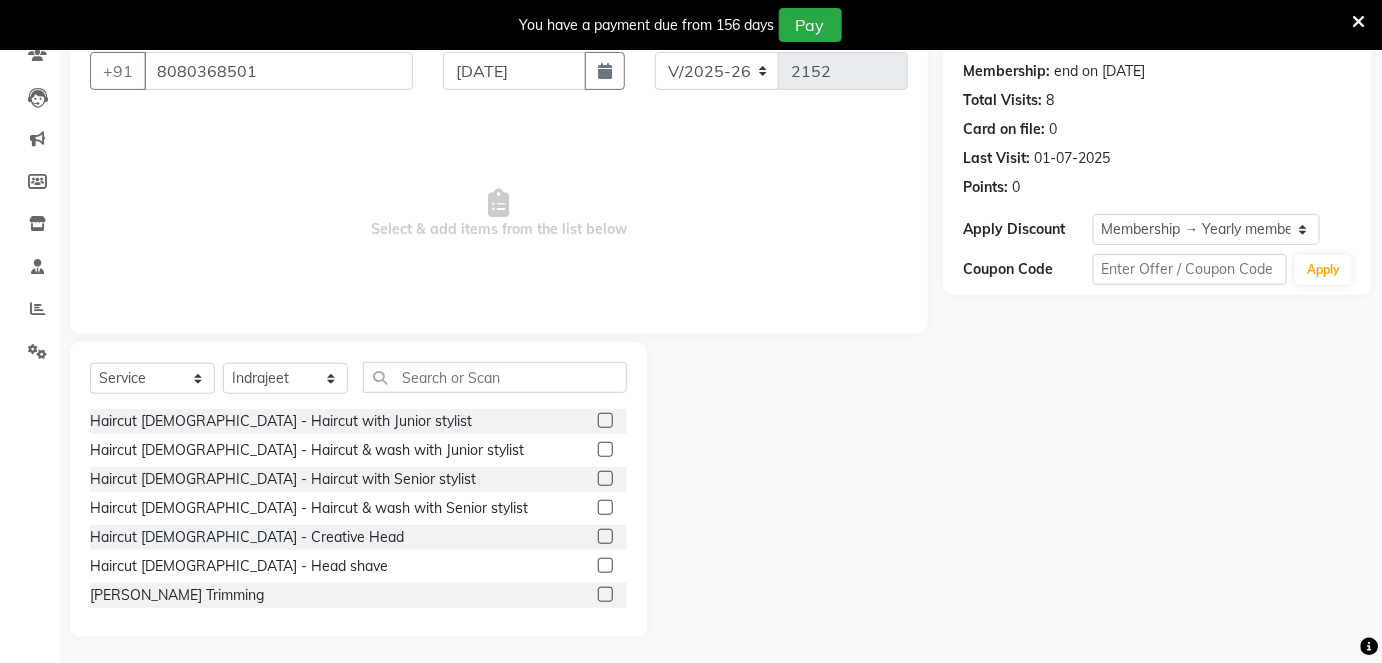scroll, scrollTop: 186, scrollLeft: 0, axis: vertical 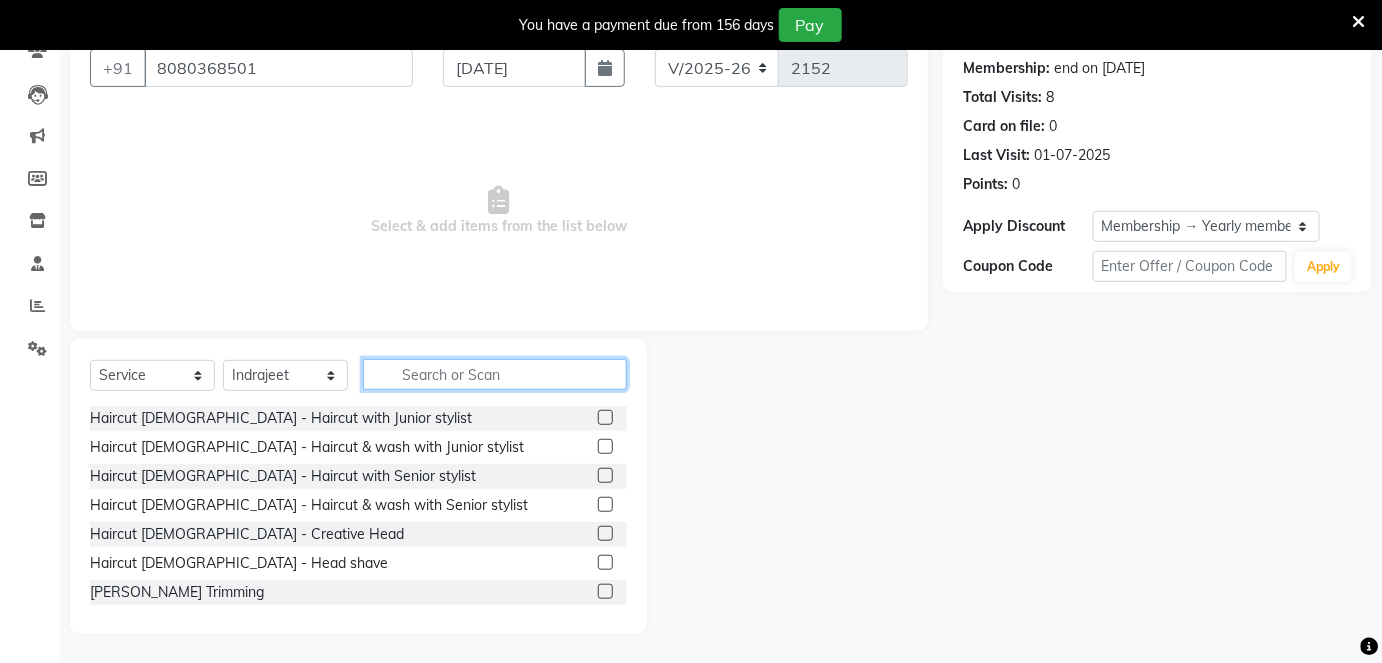 click 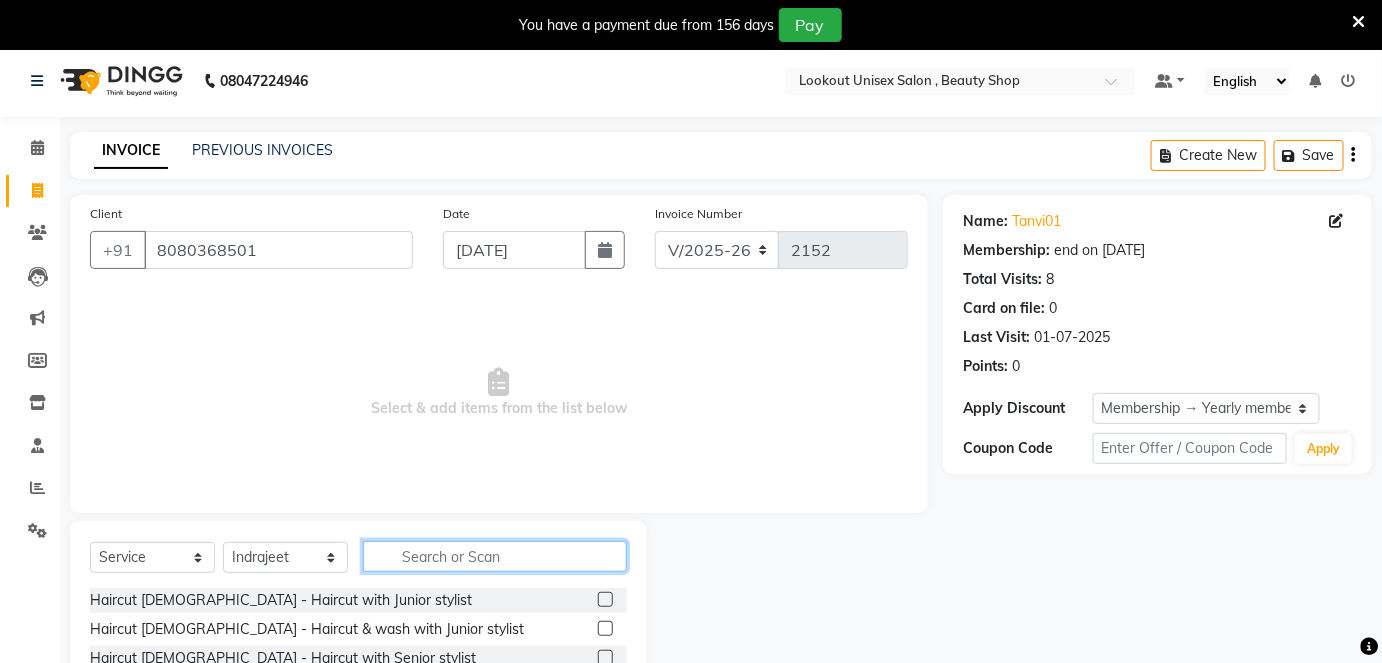 scroll, scrollTop: 186, scrollLeft: 0, axis: vertical 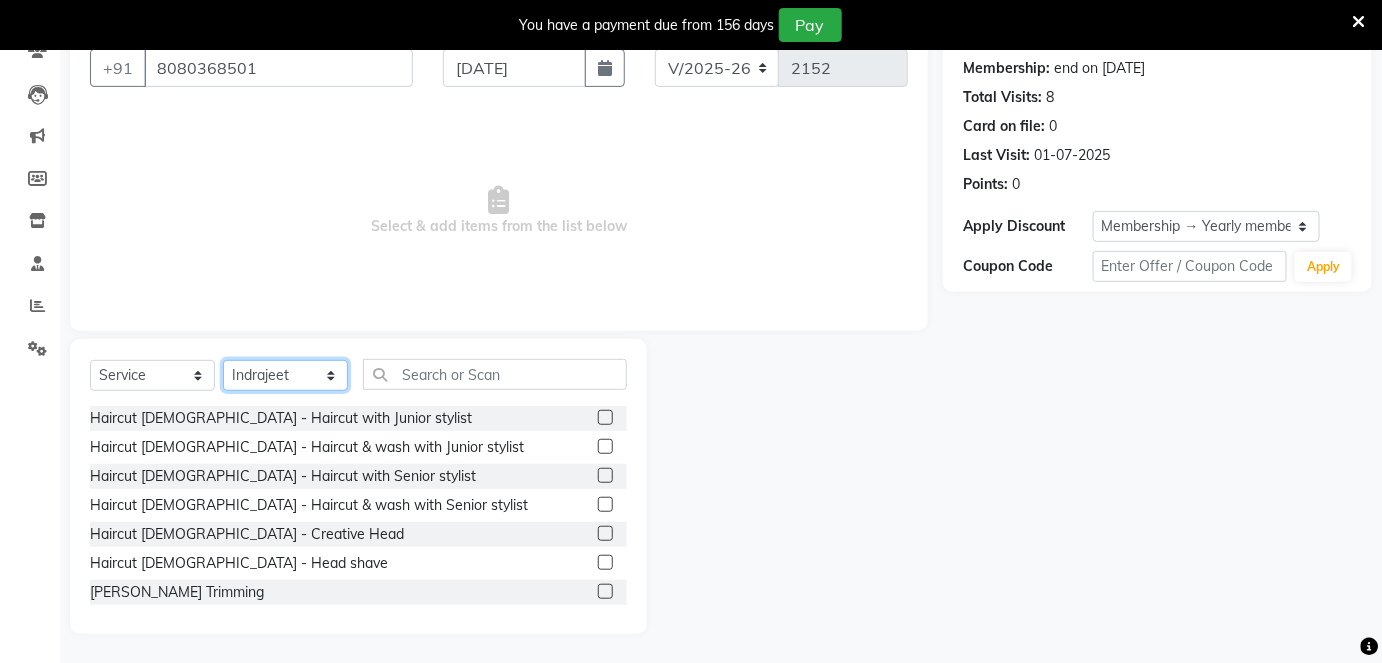 drag, startPoint x: 329, startPoint y: 367, endPoint x: 322, endPoint y: 381, distance: 15.652476 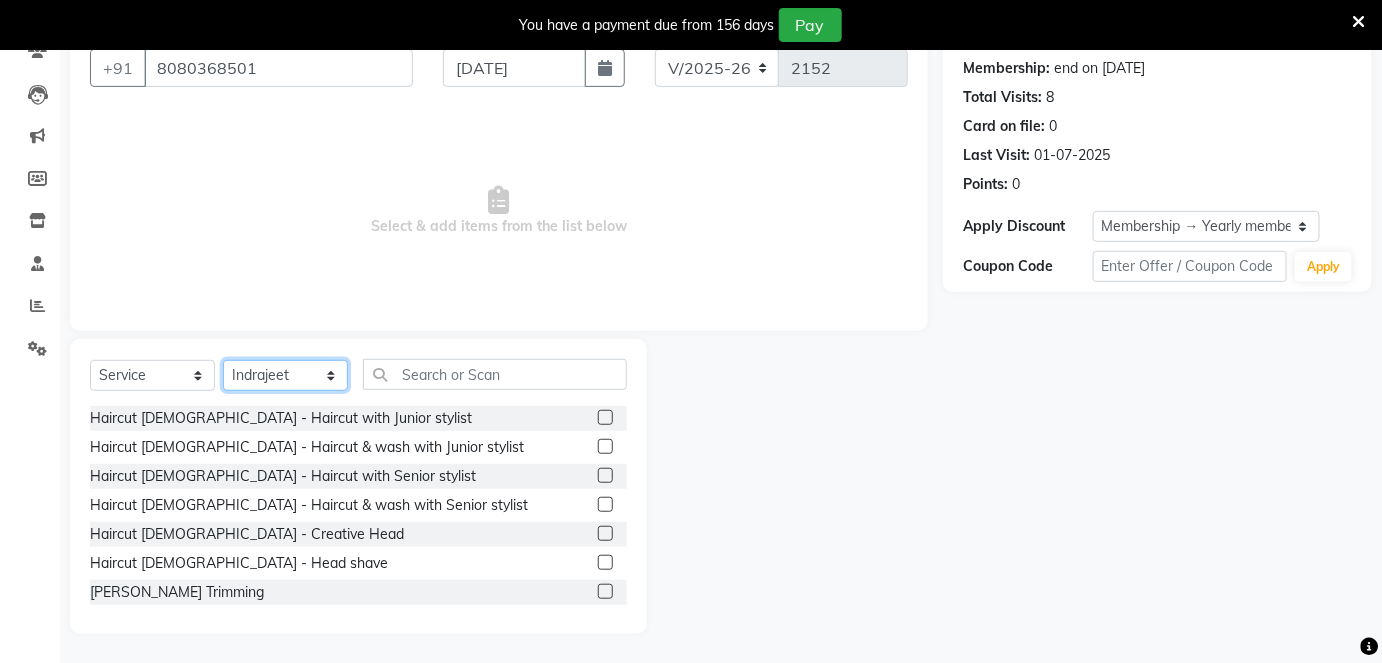 select on "67793" 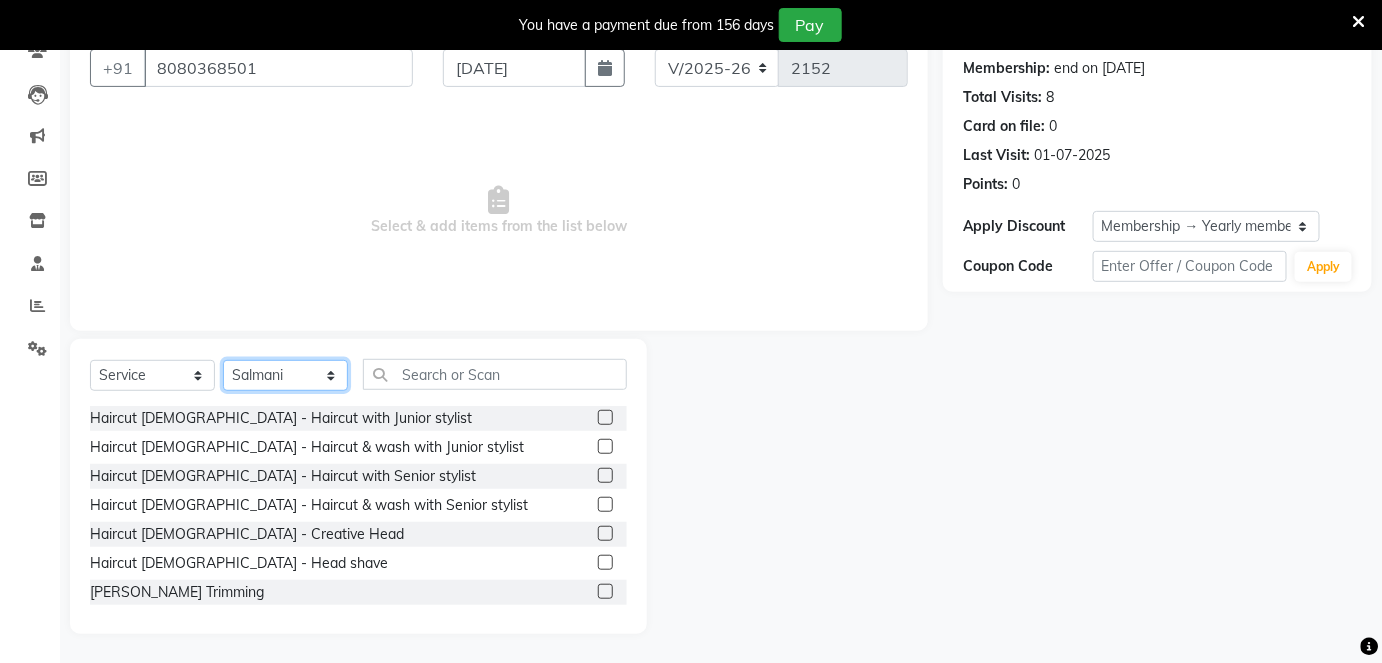 click on "Select Stylist [PERSON_NAME] [PERSON_NAME] [PERSON_NAME] [PERSON_NAME] Jyoti Mahesh  [PERSON_NAME] [PERSON_NAME] [PERSON_NAME] [PERSON_NAME] [PERSON_NAME] [MEDICAL_DATA][PERSON_NAME] [PERSON_NAME] [PERSON_NAME]" 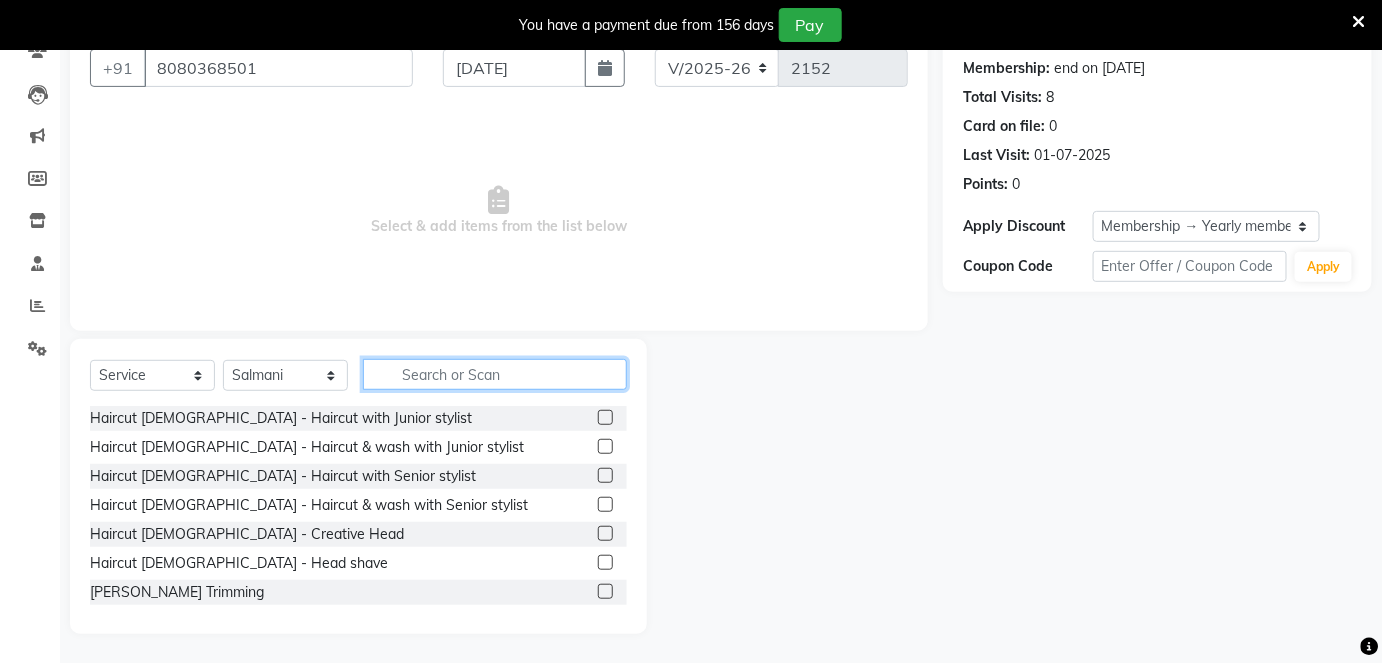 click 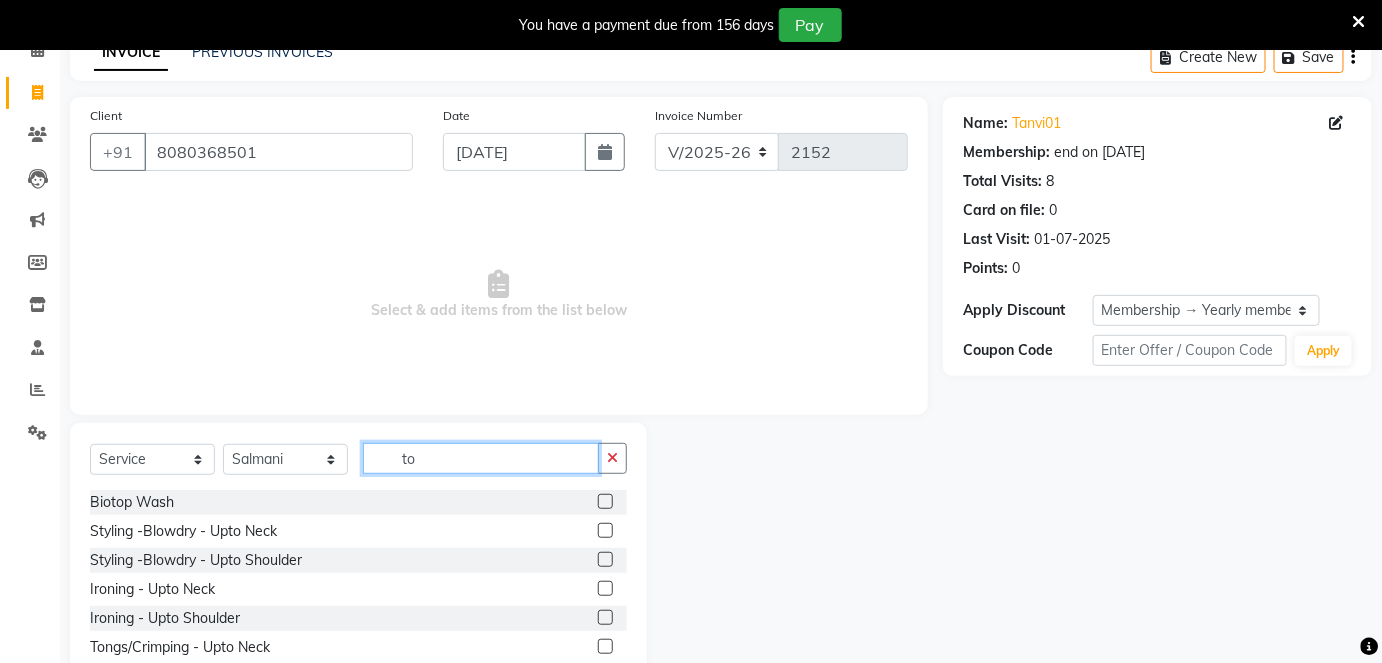scroll, scrollTop: 186, scrollLeft: 0, axis: vertical 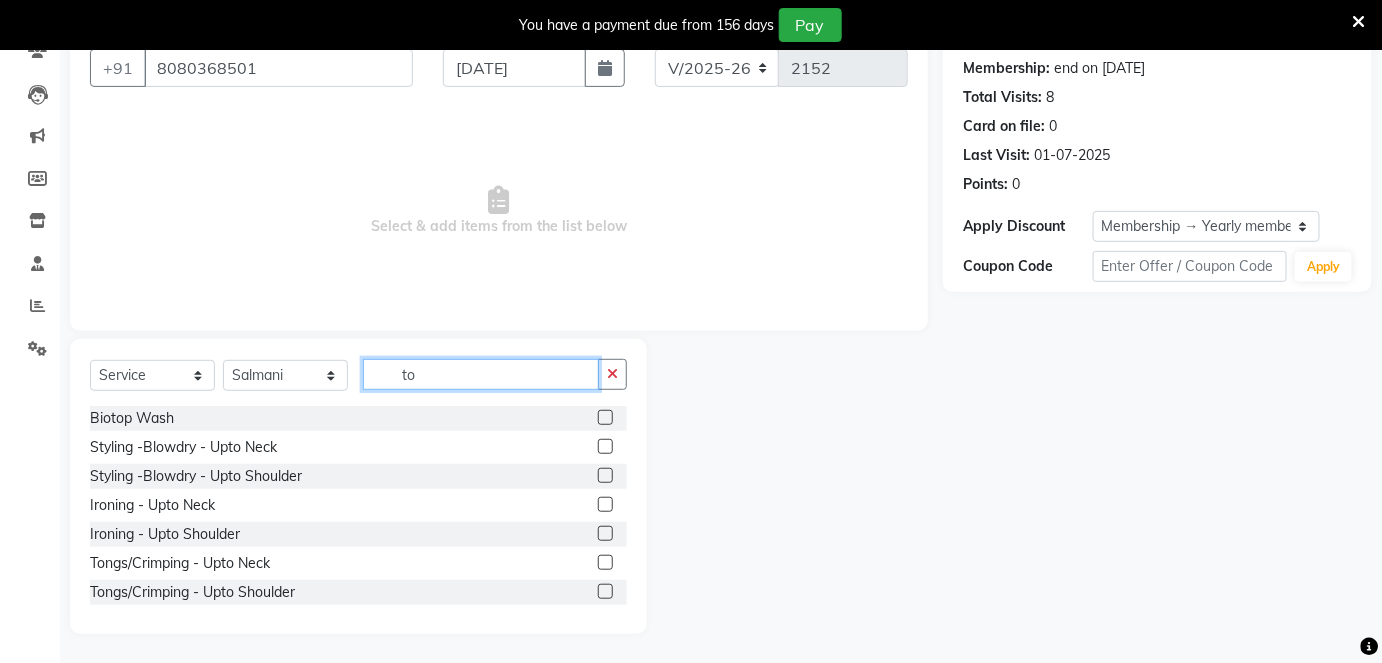 type on "t" 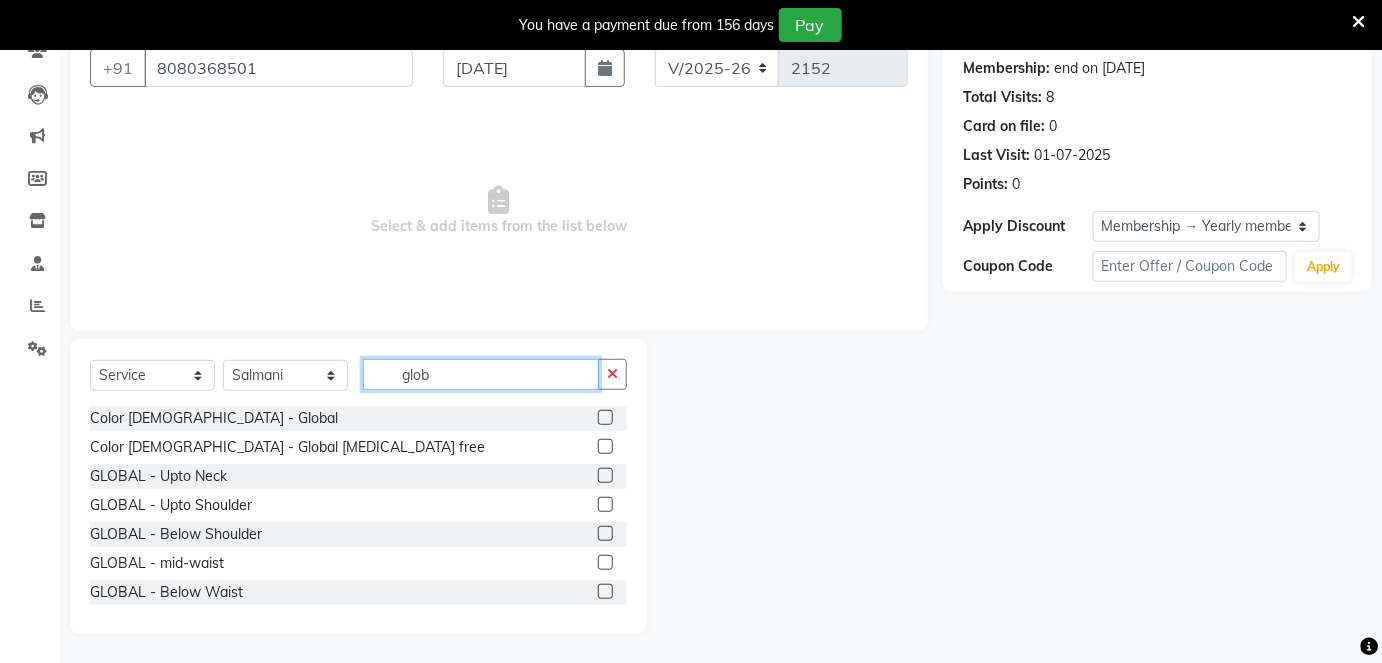 type on "glob" 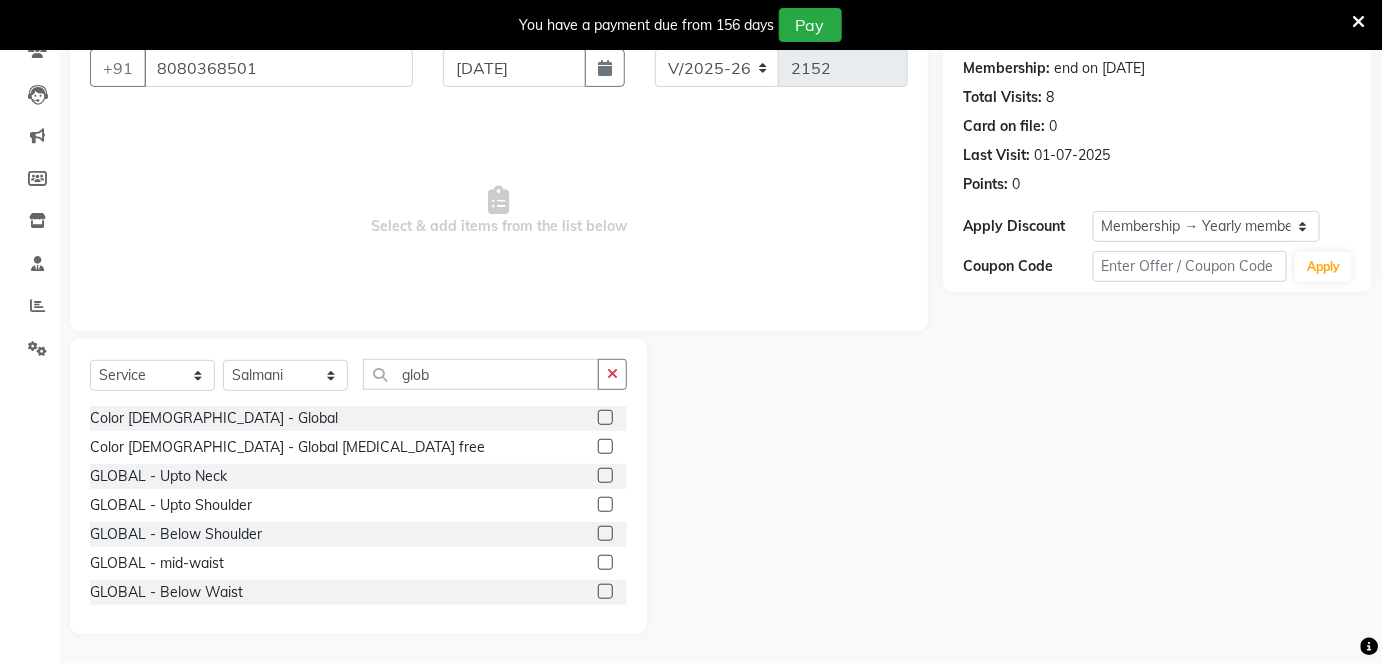 click 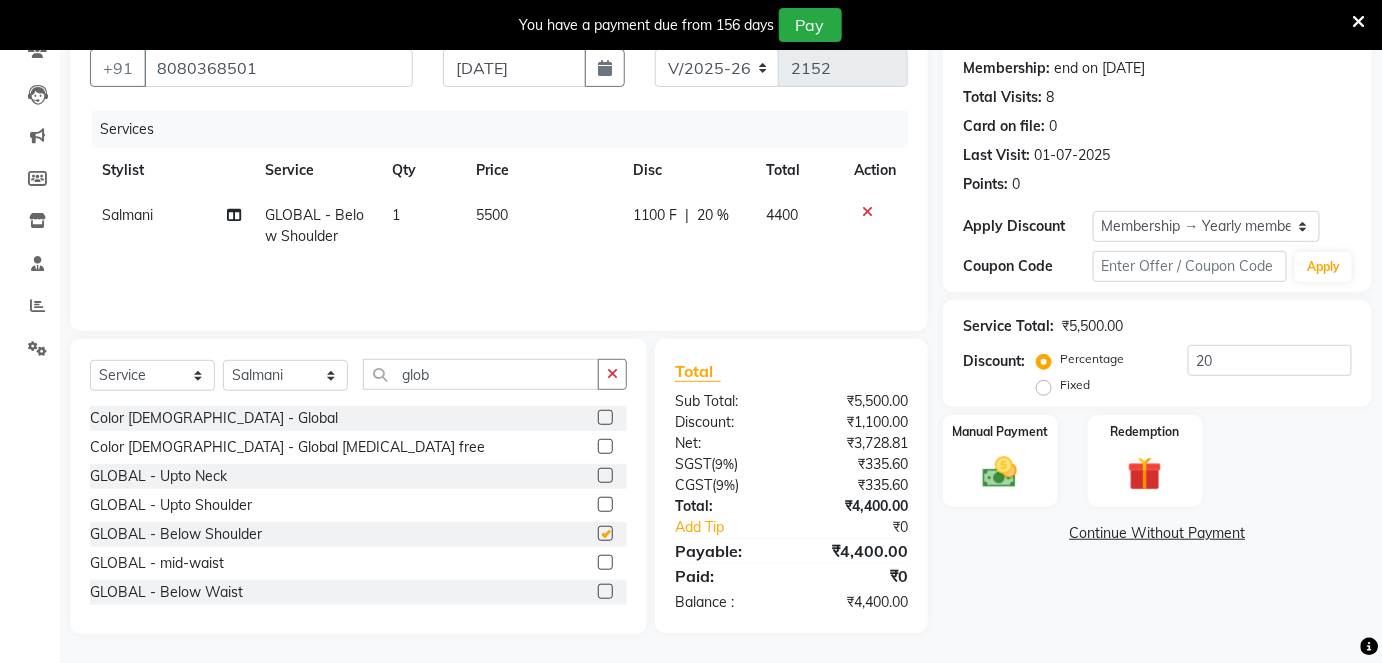 checkbox on "false" 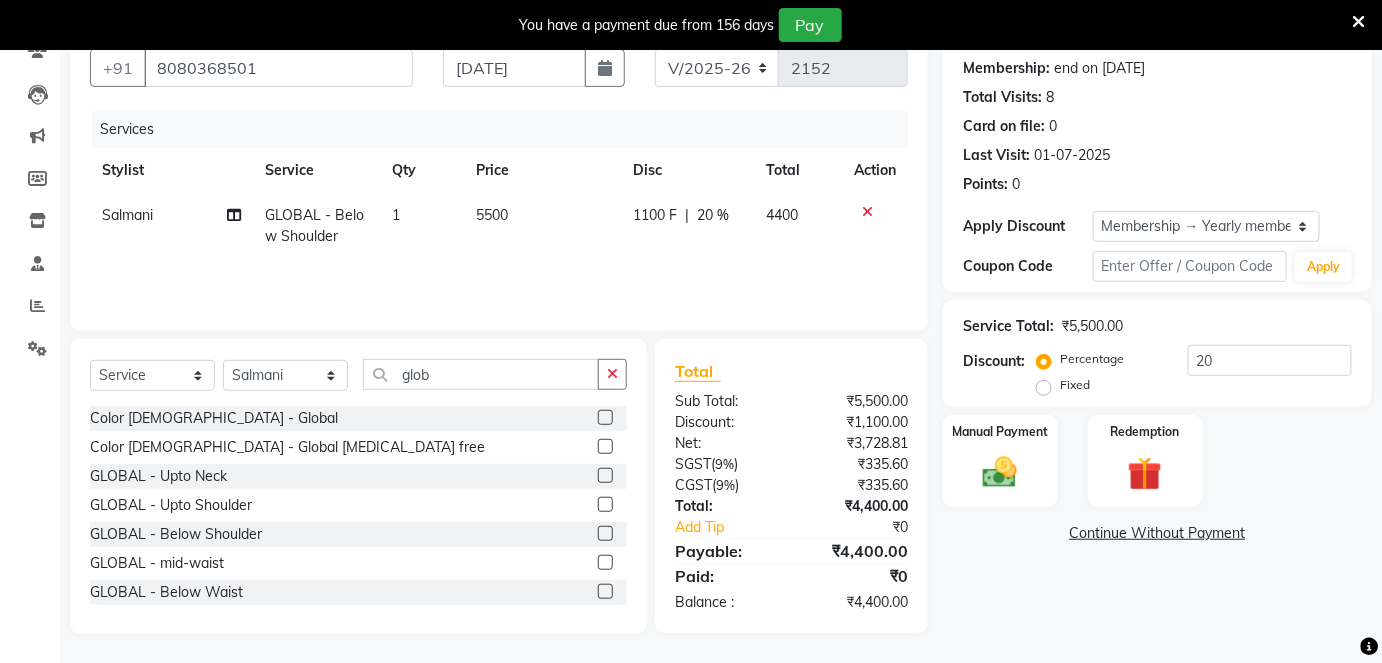 click on "5500" 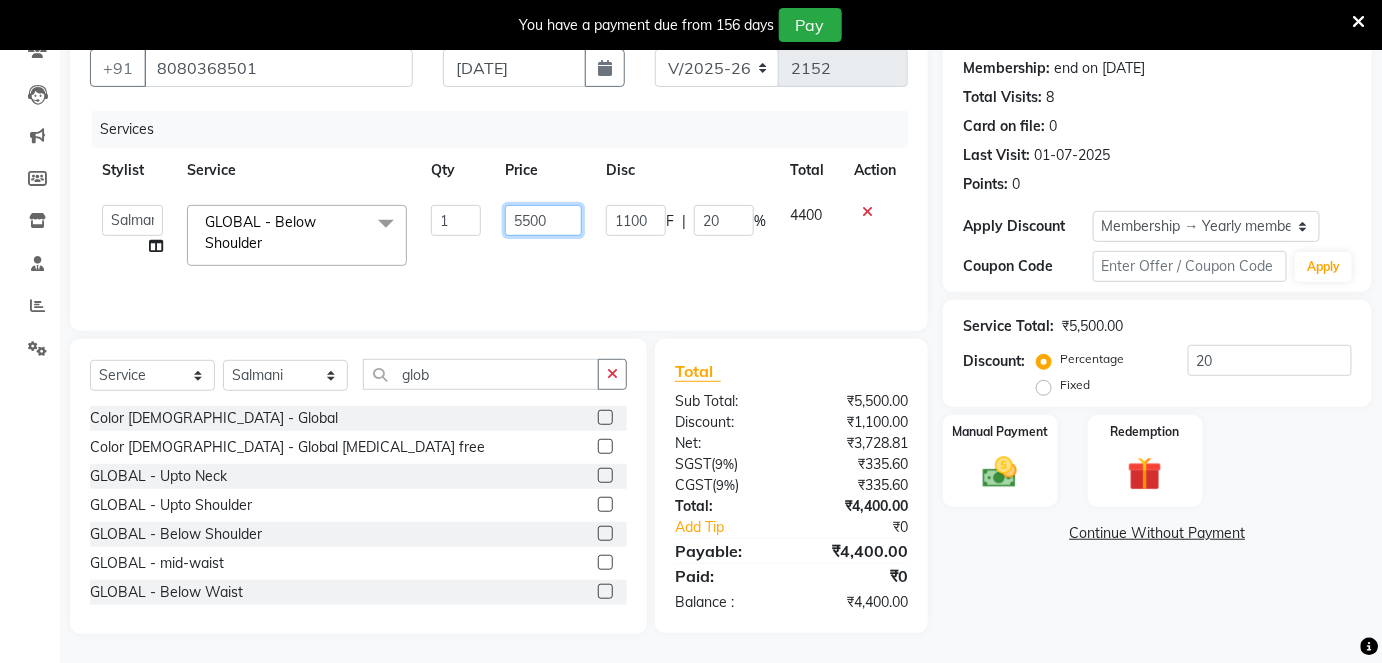 click on "5500" 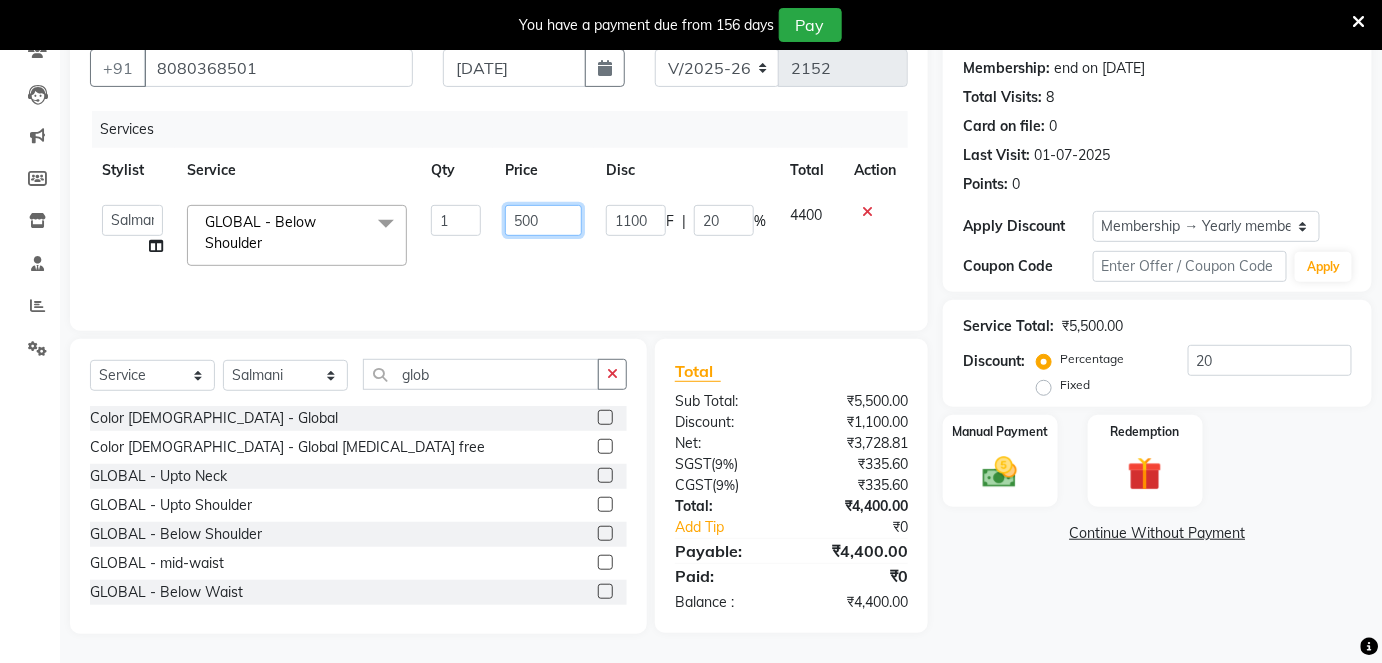 type on "5000" 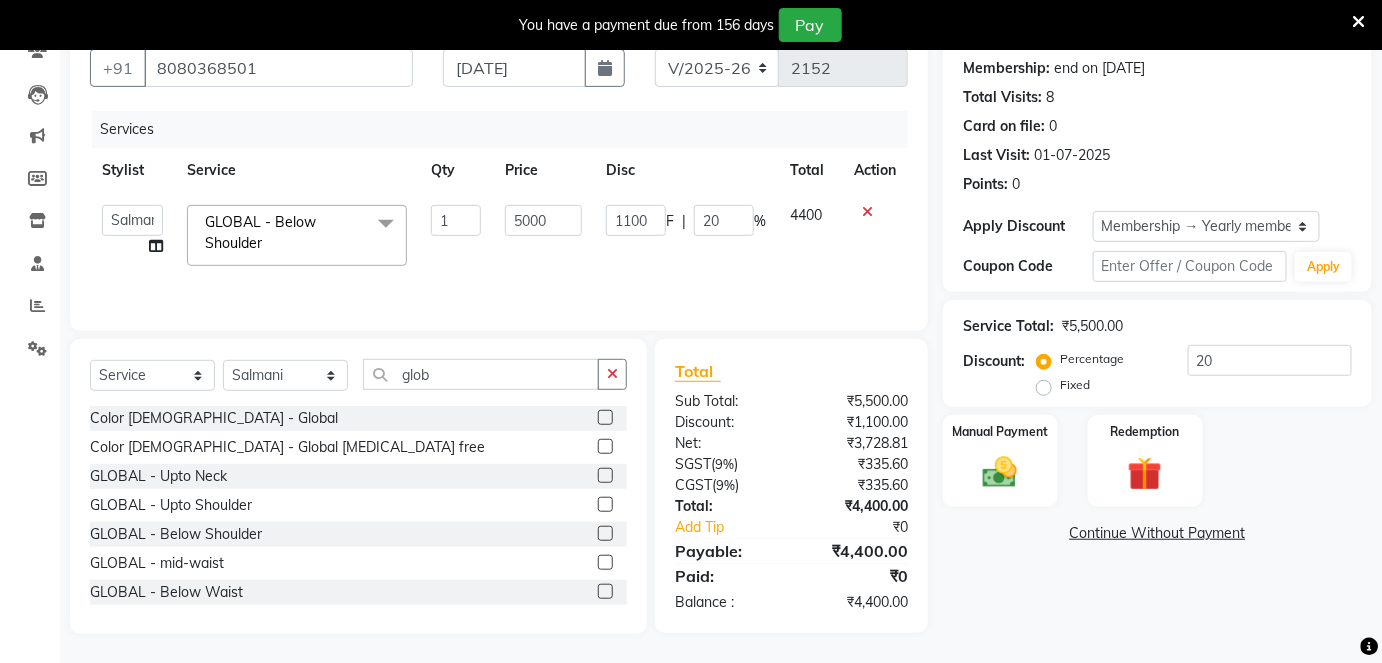 click on "Services Stylist Service Qty Price Disc Total Action  [PERSON_NAME]   [PERSON_NAME] [PERSON_NAME]   [PERSON_NAME]   Jyoti   Mahesh    [PERSON_NAME]   [PERSON_NAME]   [PERSON_NAME]   [PERSON_NAME]   [PERSON_NAME]   [MEDICAL_DATA][PERSON_NAME]   [PERSON_NAME]   [PERSON_NAME]  GLOBAL  - Below Shoulder  x Haircut  [DEMOGRAPHIC_DATA] - Haircut  with Junior stylist Haircut  [DEMOGRAPHIC_DATA] - Haircut & wash with Junior stylist Haircut  [DEMOGRAPHIC_DATA] - Haircut with Senior stylist Haircut  [DEMOGRAPHIC_DATA] - Haircut & wash with Senior stylist Haircut  [DEMOGRAPHIC_DATA] - Creative Head Haircut  [DEMOGRAPHIC_DATA] - Head shave [PERSON_NAME] Trimming [PERSON_NAME] - Clean shave [PERSON_NAME] - Style Shave [PERSON_NAME] Colour Color [DEMOGRAPHIC_DATA] - Global Color [DEMOGRAPHIC_DATA] - Global [MEDICAL_DATA] free Color [DEMOGRAPHIC_DATA] - Highlights Color [DEMOGRAPHIC_DATA] - color side locks Color [DEMOGRAPHIC_DATA] - [PERSON_NAME] color Color [DEMOGRAPHIC_DATA] - Moustache color Color [DEMOGRAPHIC_DATA] - Special effects Hair Wash  - Loreal wash [DEMOGRAPHIC_DATA] Hair Wash  - Sulphate free Wash [DEMOGRAPHIC_DATA] [PERSON_NAME] butter Wash  Biotop Wash Olaplex Wash Nashi Wash Blue Shampoo Wash Hair Wash  - Loreal  wash [DEMOGRAPHIC_DATA] Haircut [DEMOGRAPHIC_DATA] - FringeS/Bangs 1" 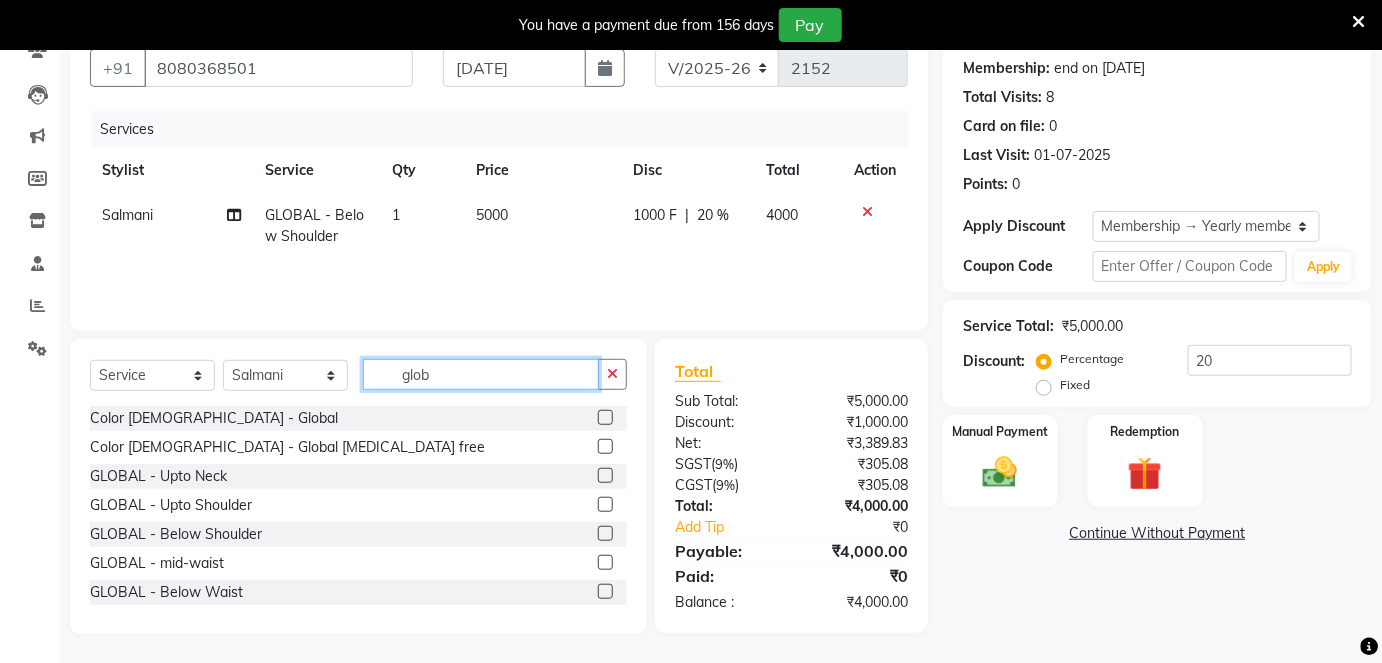 click on "glob" 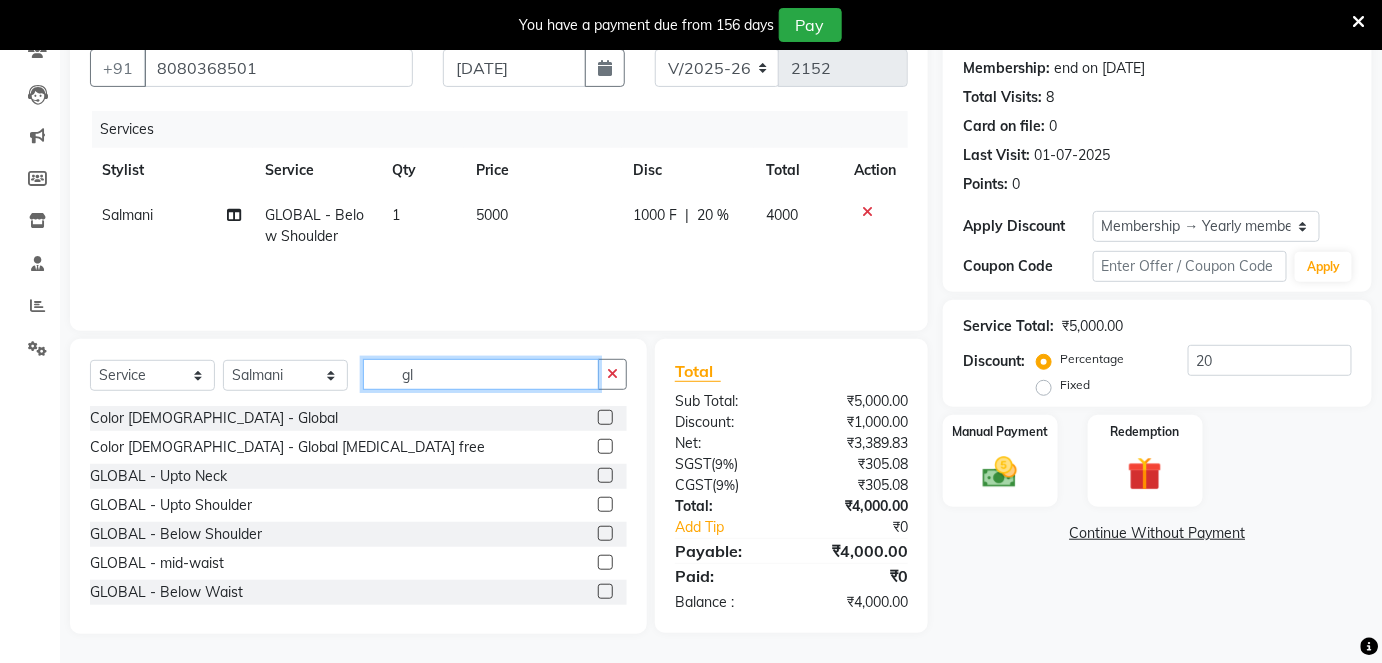 type on "g" 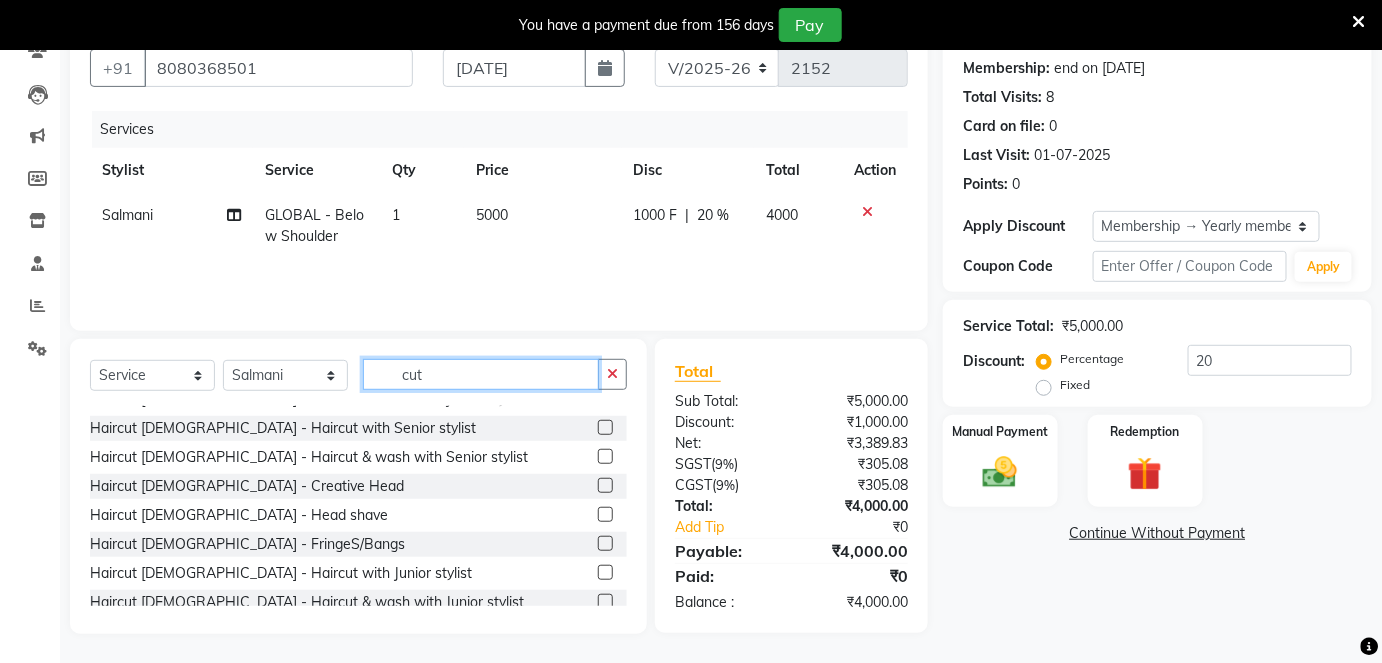 scroll, scrollTop: 205, scrollLeft: 0, axis: vertical 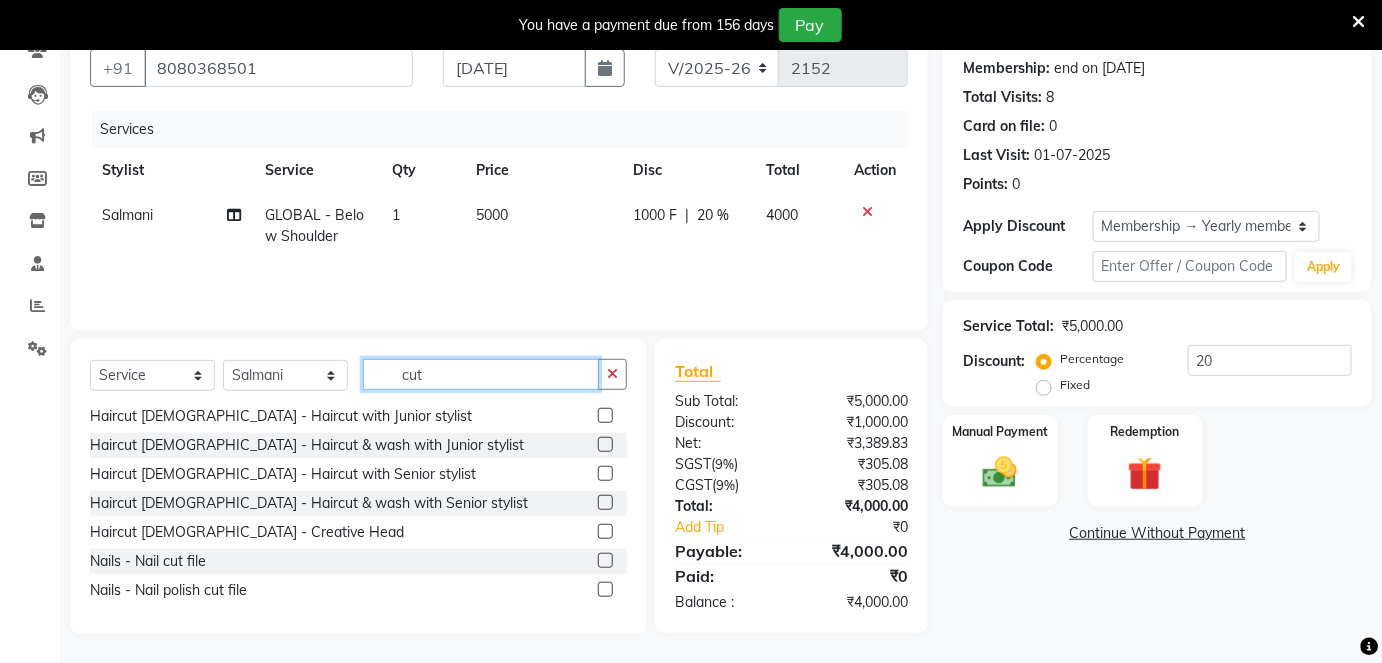 type on "cut" 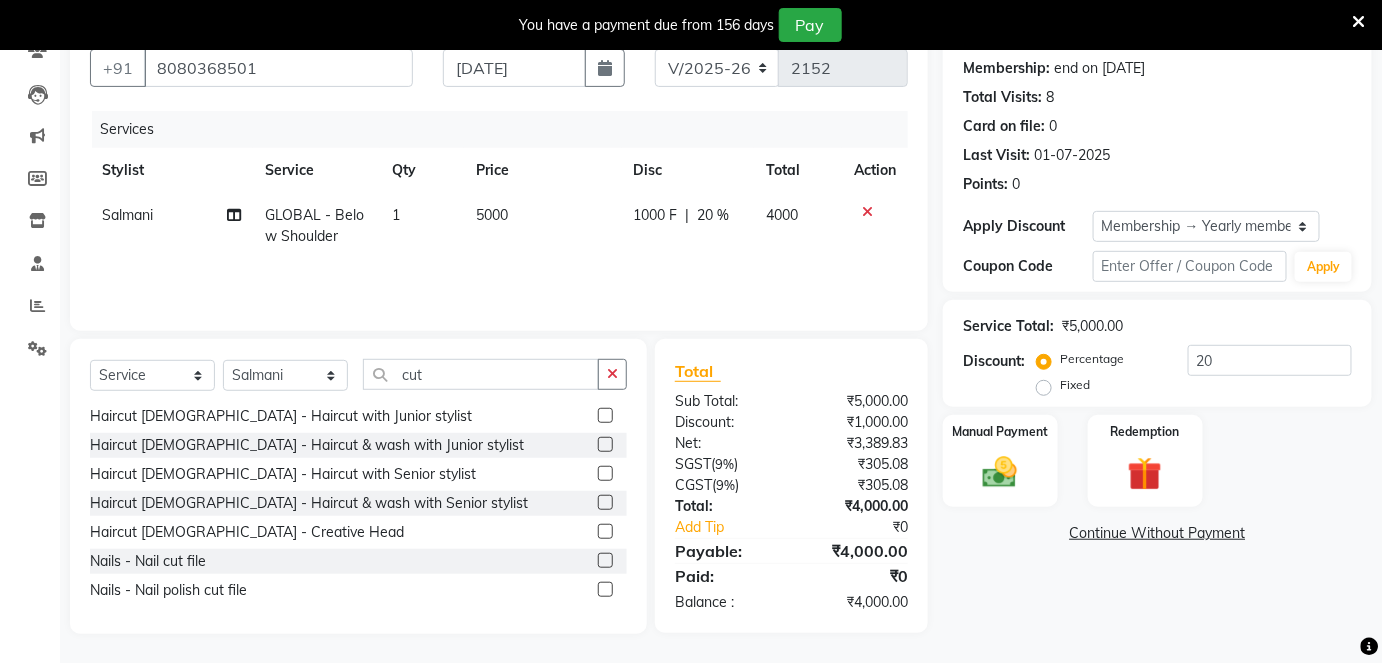 click 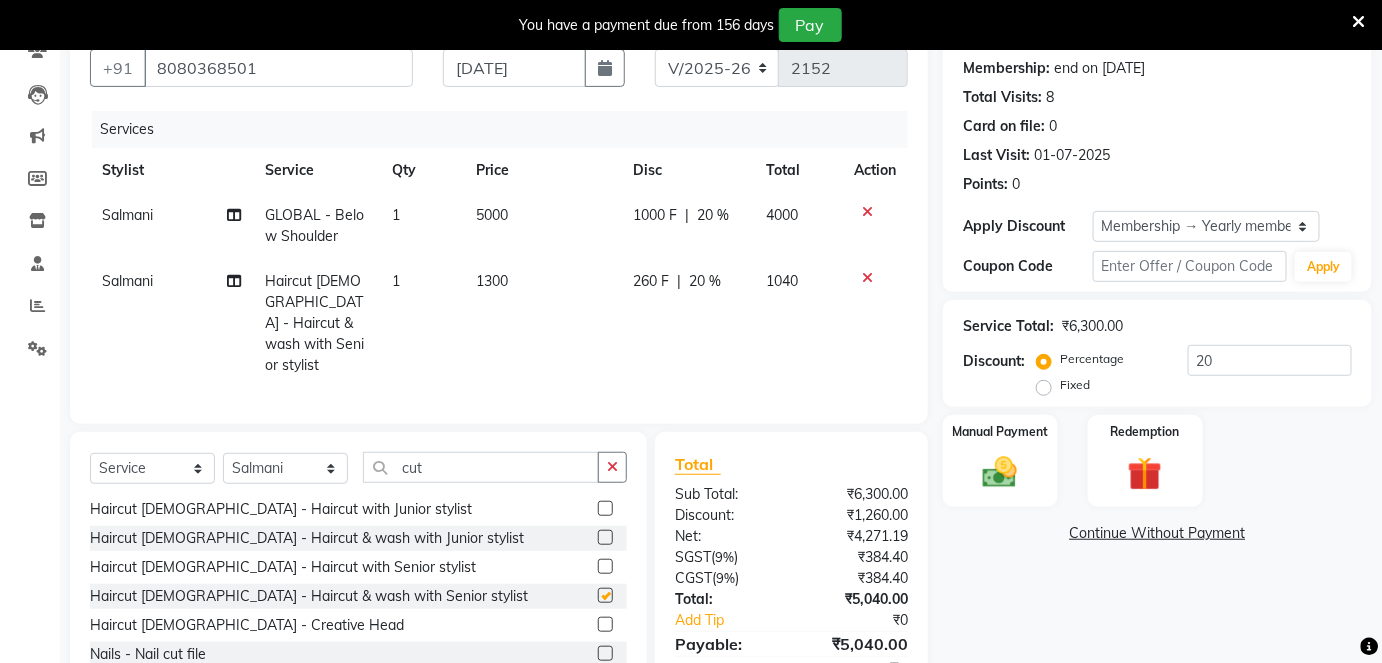 checkbox on "false" 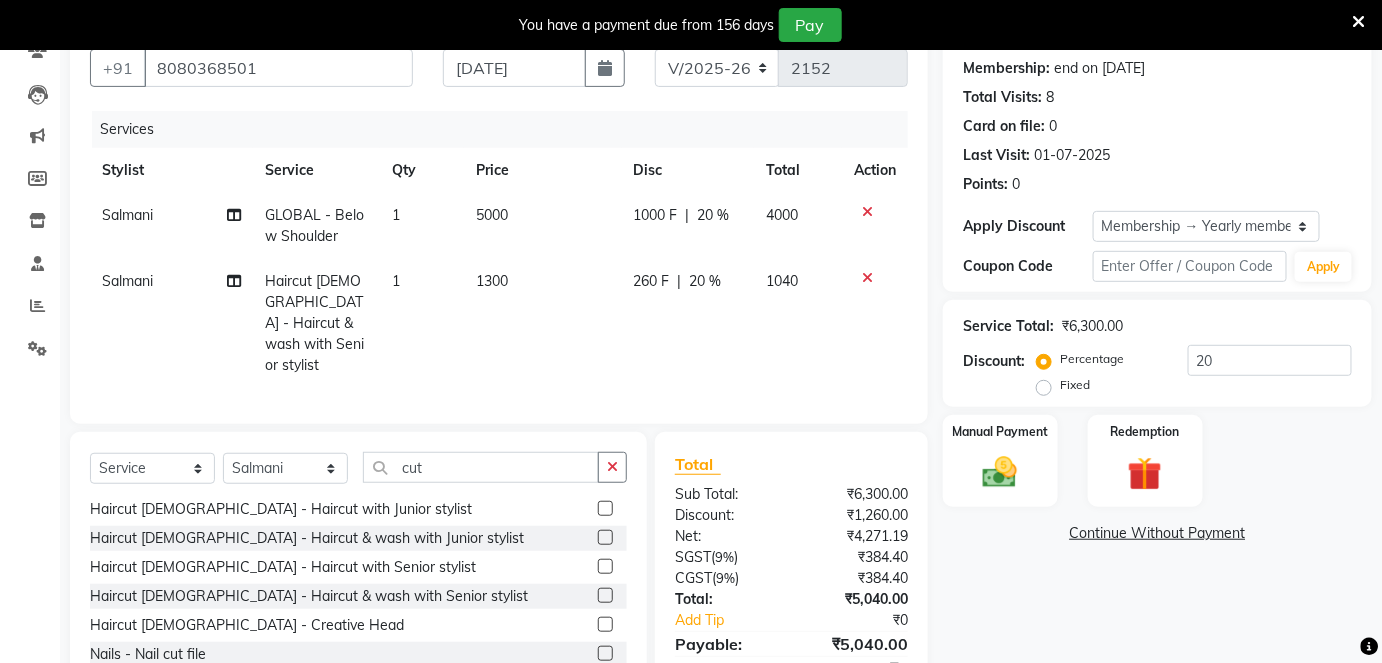 click on "5000" 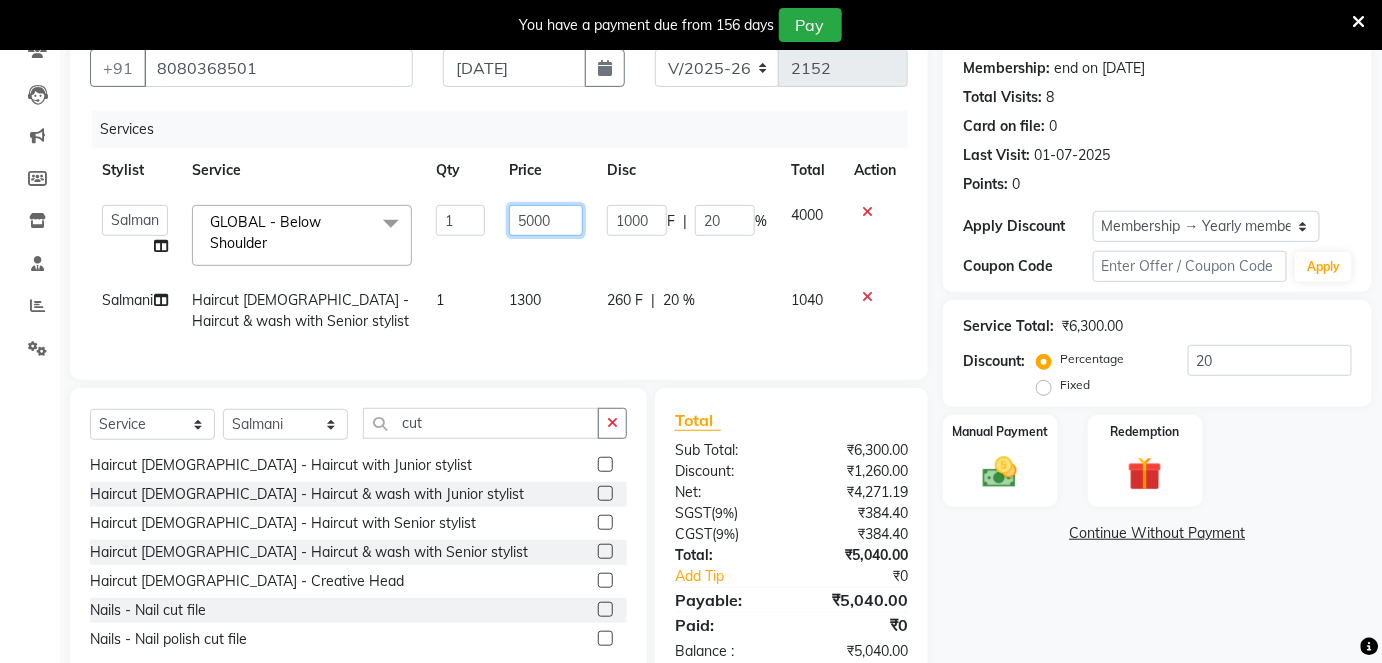 click on "5000" 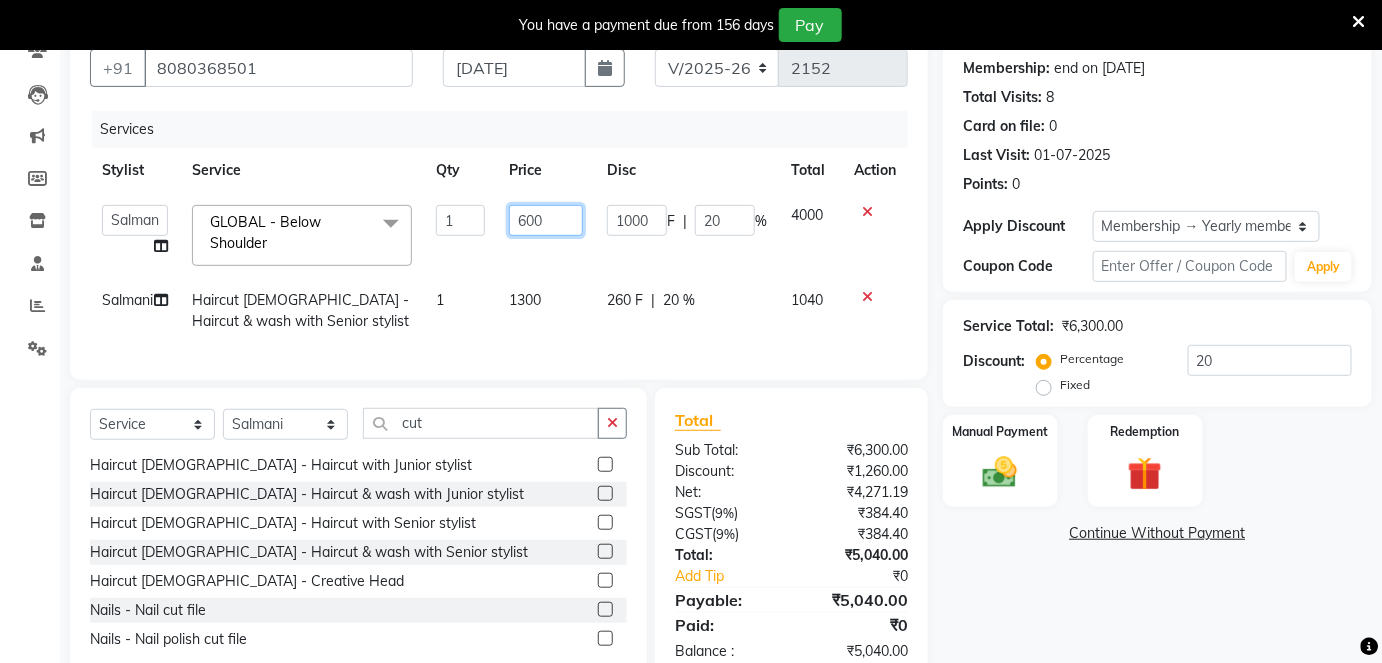 type on "6500" 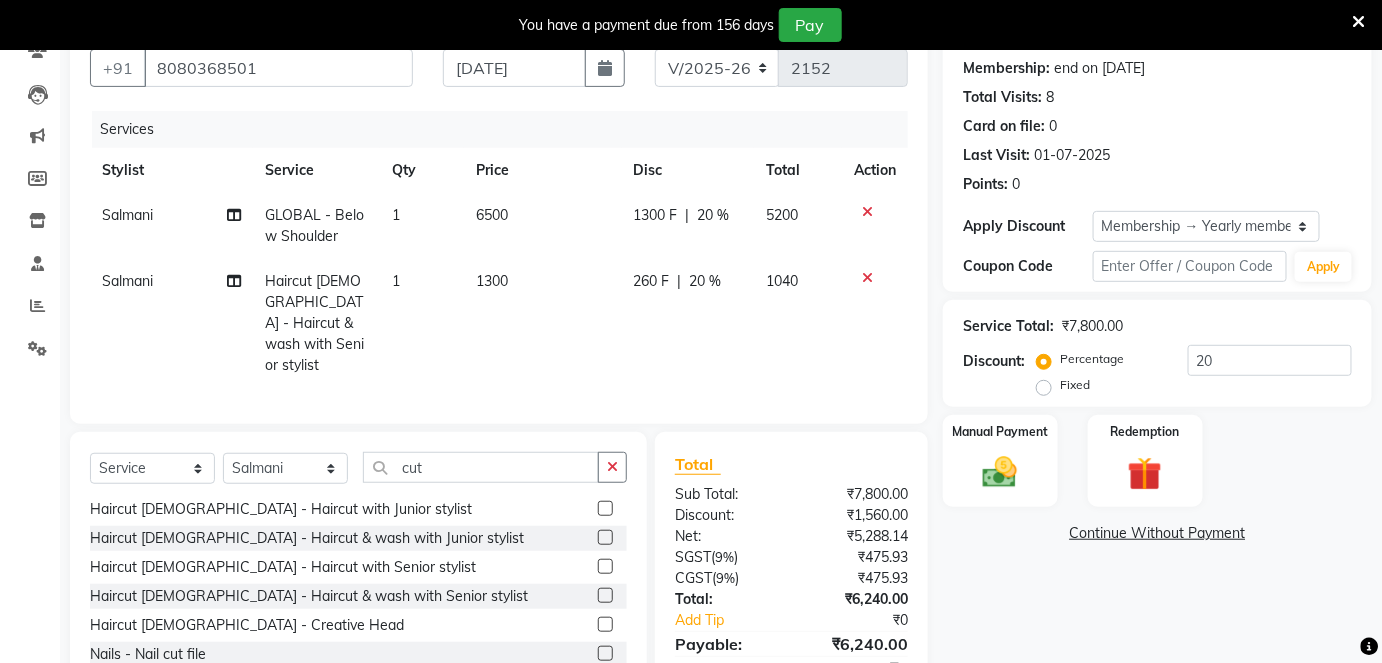 click on "6500" 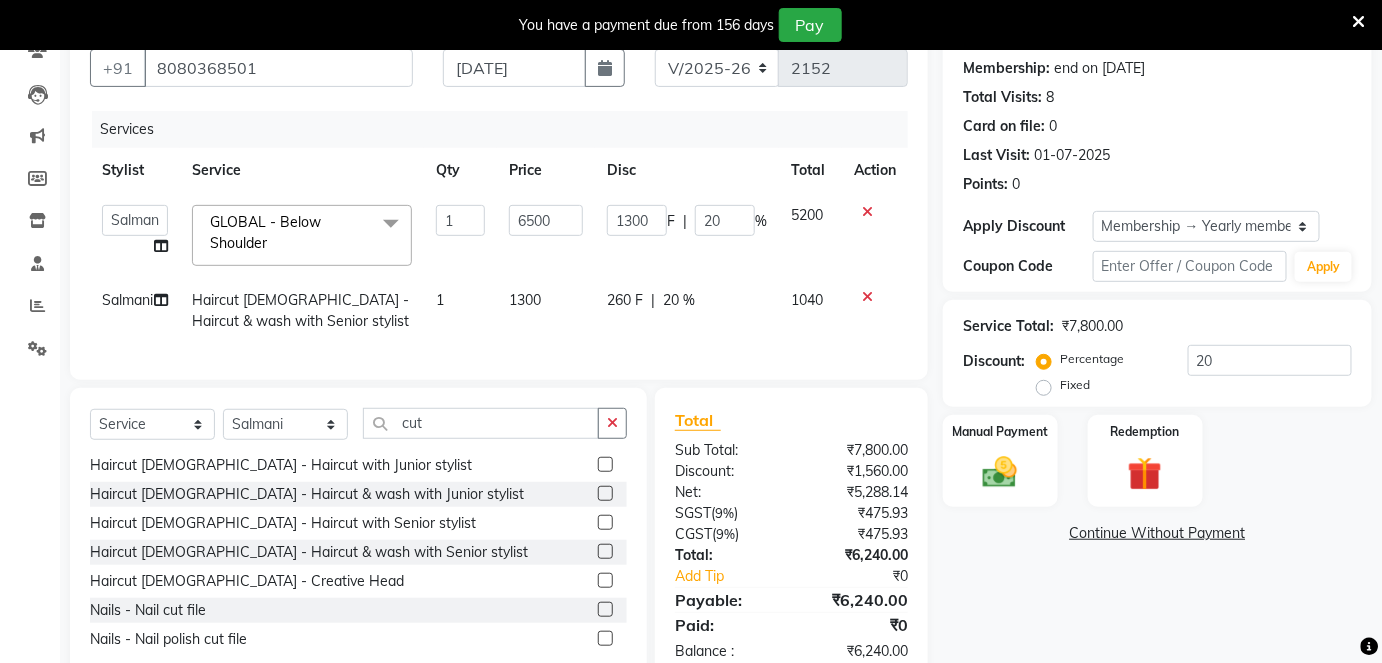 click on "1300" 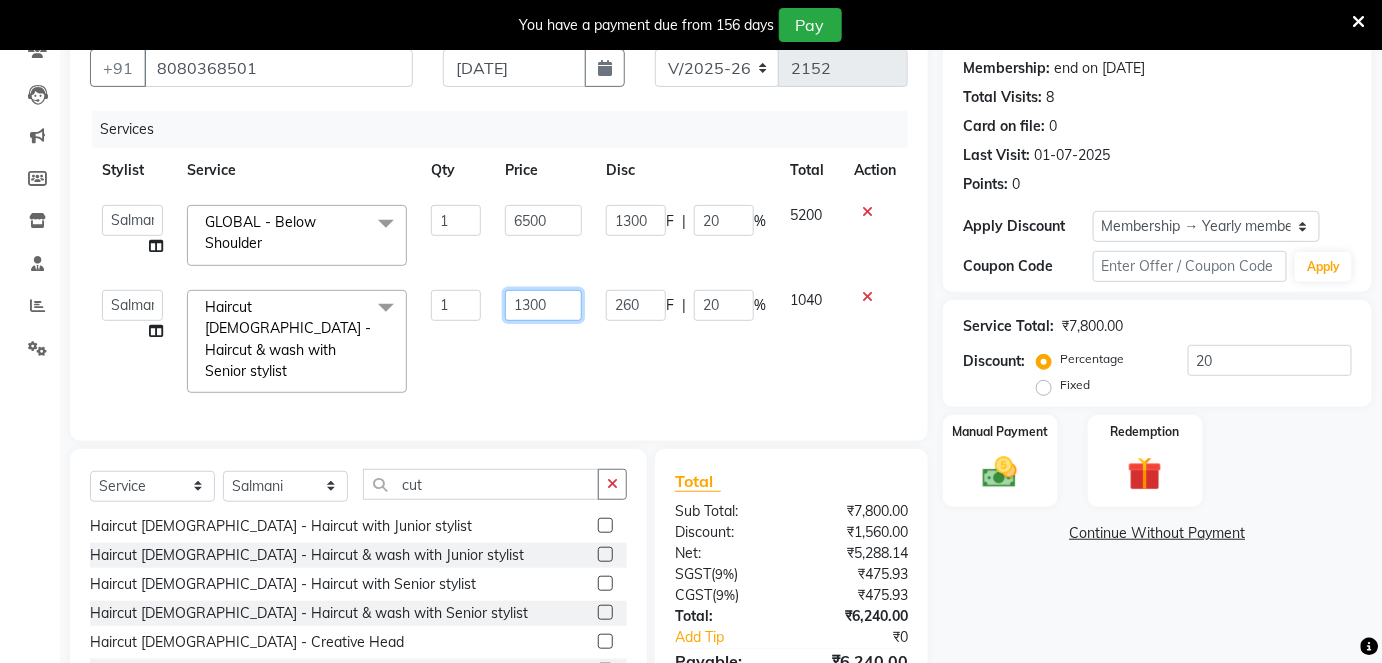 click on "1300" 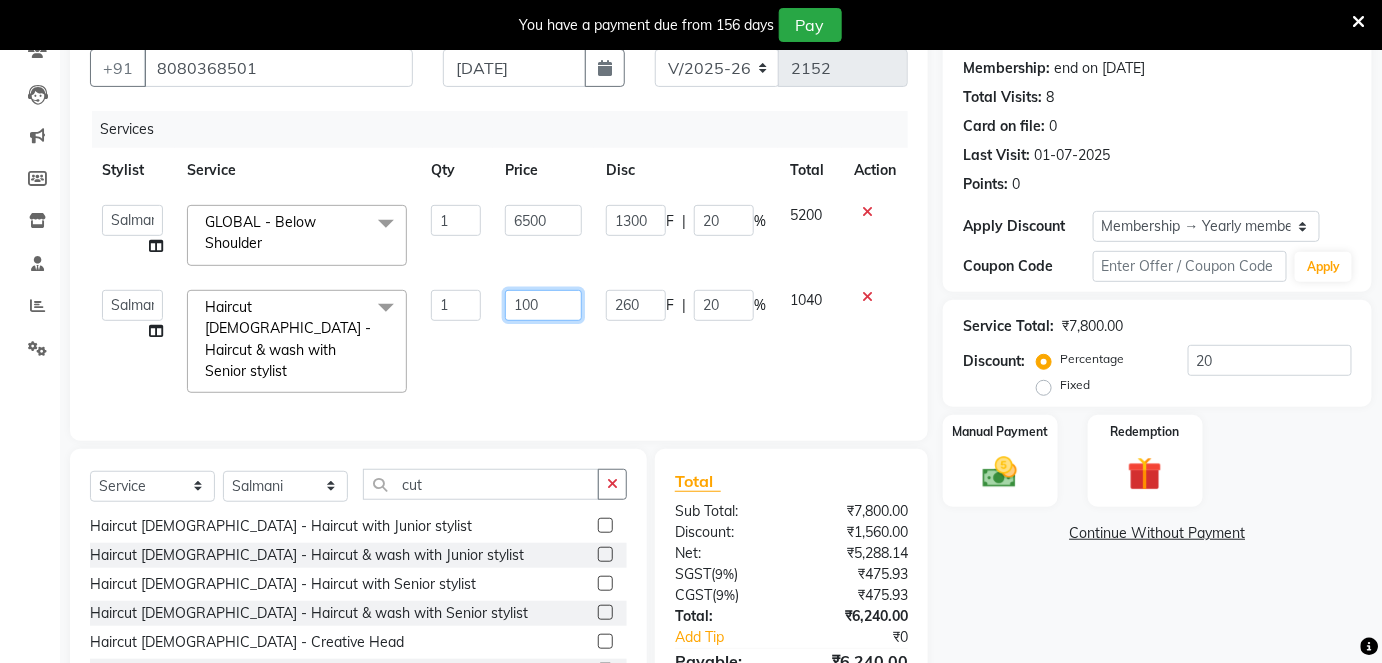 type on "1000" 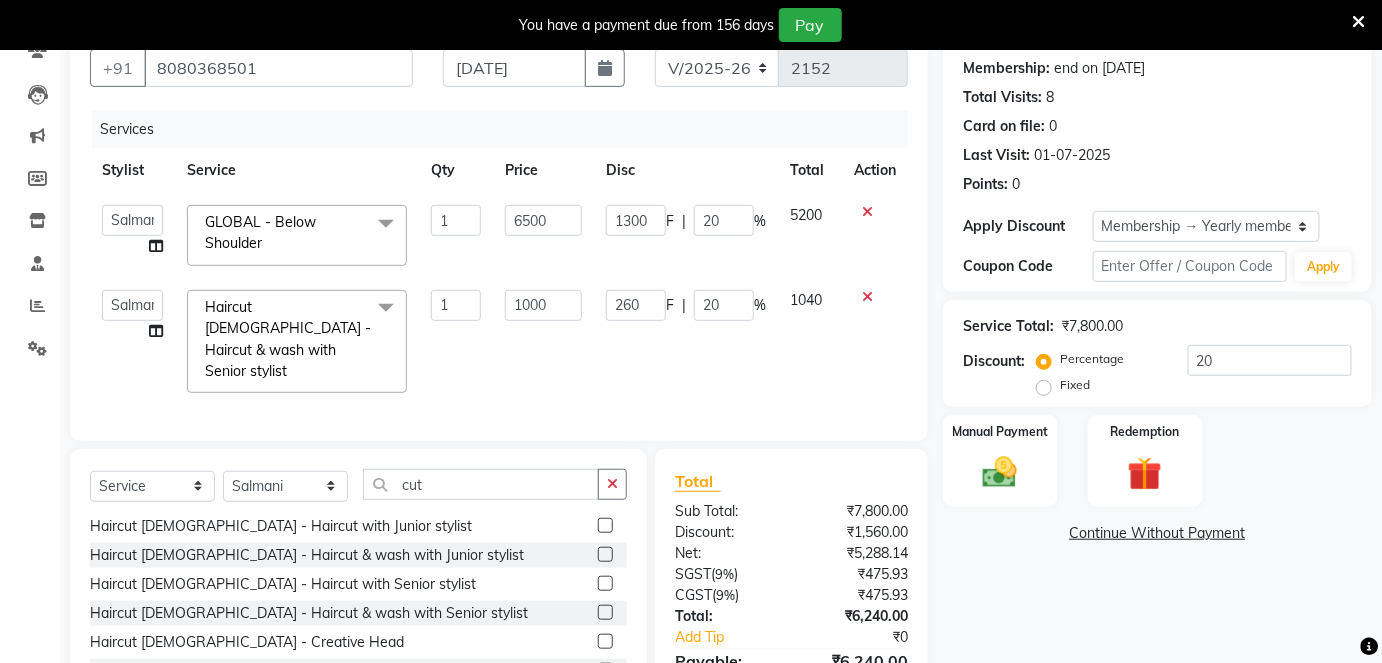 click on "Client +91 8080368501 Date 10-07-2025 Invoice Number V/2025 V/2025-26 2152 Services Stylist Service Qty Price Disc Total Action  Arti   CHANDANI   Deepali   Dhaval Sir   DISHA KAMDAR   Hussain   Indrajeet   Jyoti   Mahesh    Manisha   Mayuri   Mehboob   Nabil   Nazreen   Nikita   Rahul   Rajan   Rishika   Salma   Salmani   Shivani   UMAR  GLOBAL  - Below Shoulder  x Haircut  Male - Haircut  with Junior stylist Haircut  Male - Haircut & wash with Junior stylist Haircut  Male - Haircut with Senior stylist Haircut  Male - Haircut & wash with Senior stylist Haircut  Male - Creative Head Haircut  Male - Head shave Beard - Beard Trimming Beard - Clean shave Beard - Style Shave Beard - Beard Colour Color Male - Global Color Male - Global Ammonia free Color Male - Highlights Color Male - color side locks Color Male - Beard color Color Male - Moustache color Color Male - Special effects Hair Wash  - Loreal wash Female Hair Wash  - Sulphate free Wash Female Shea butter Wash  Biotop Wash Olaplex Wash Nashi Wash Botox 1" 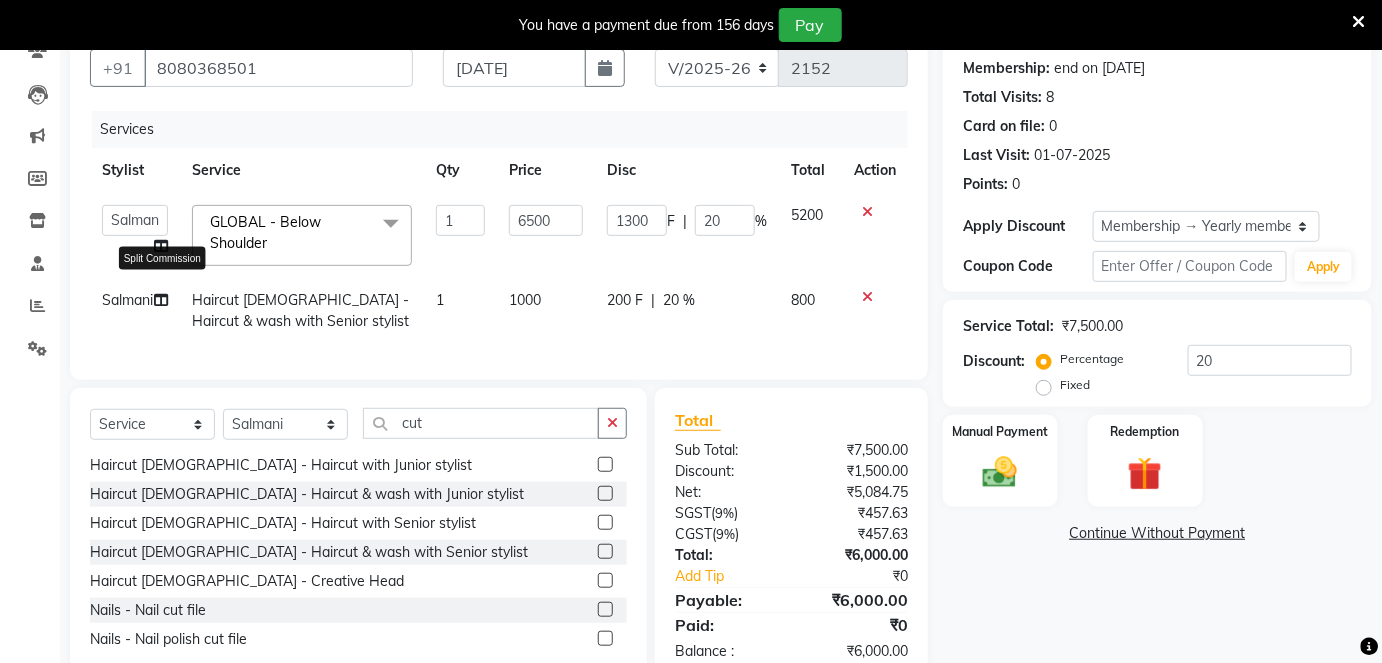 click 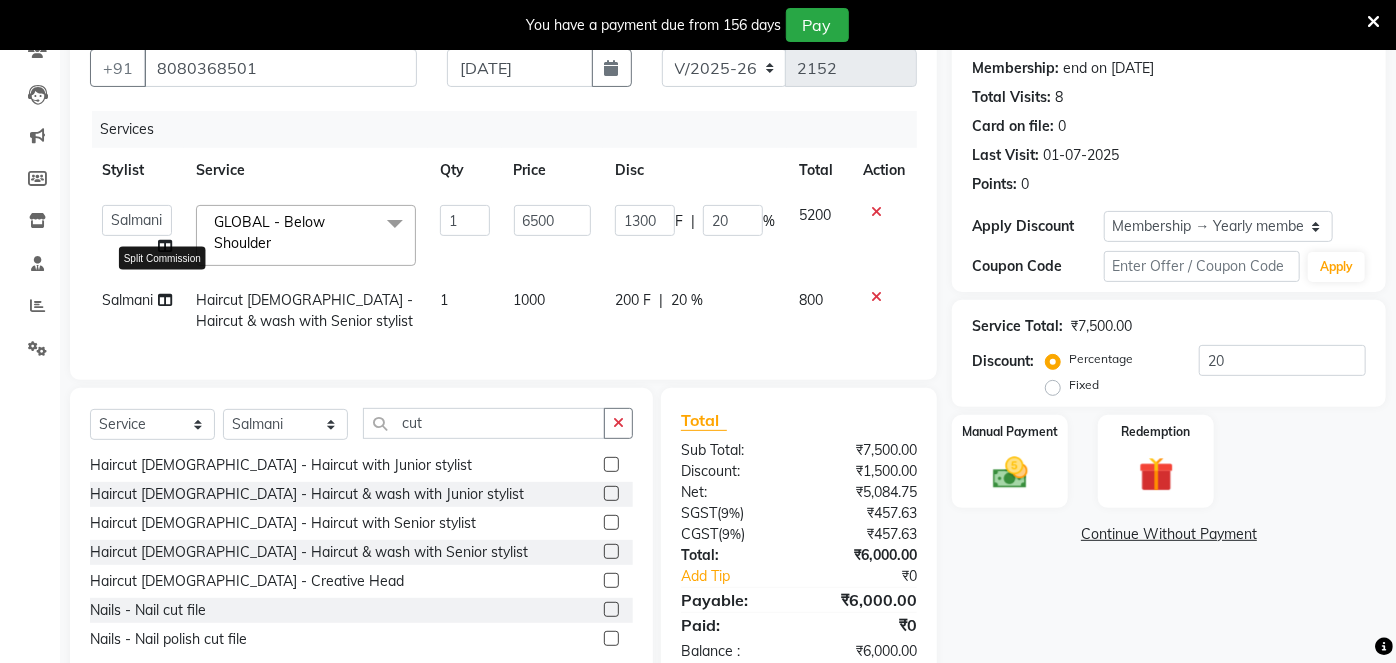 select on "67793" 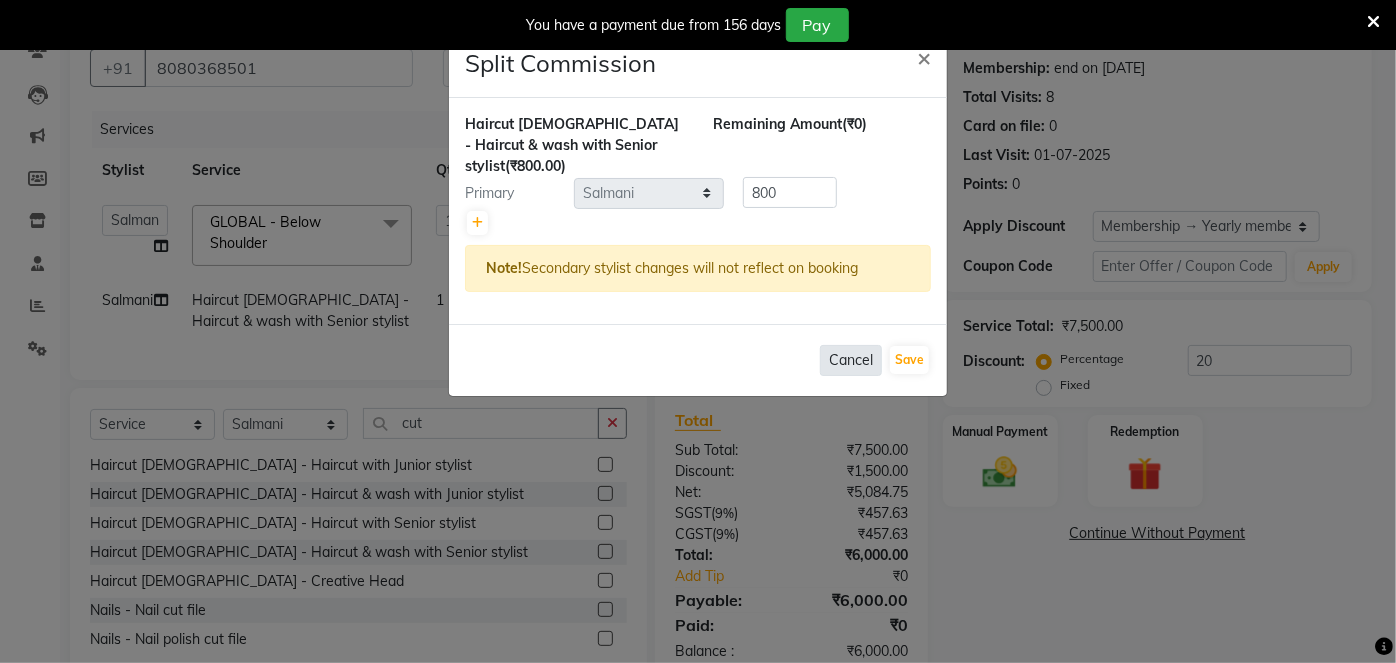 click on "Cancel" 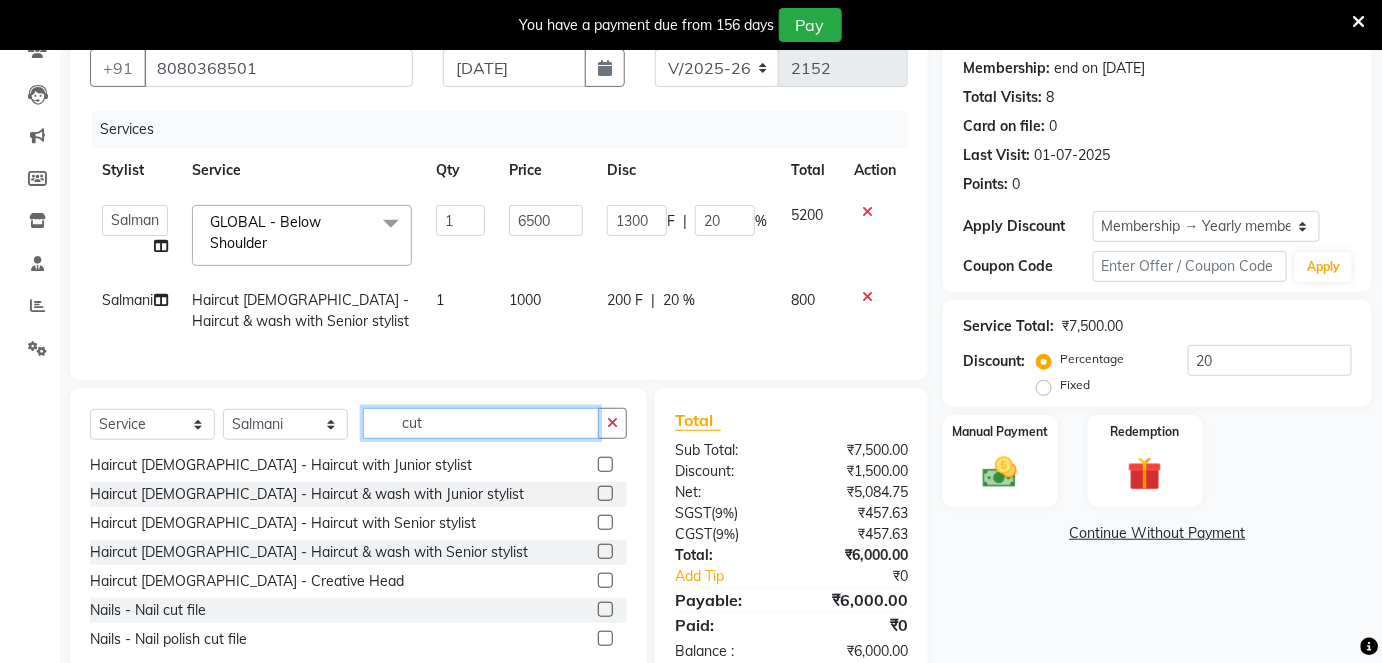 click on "cut" 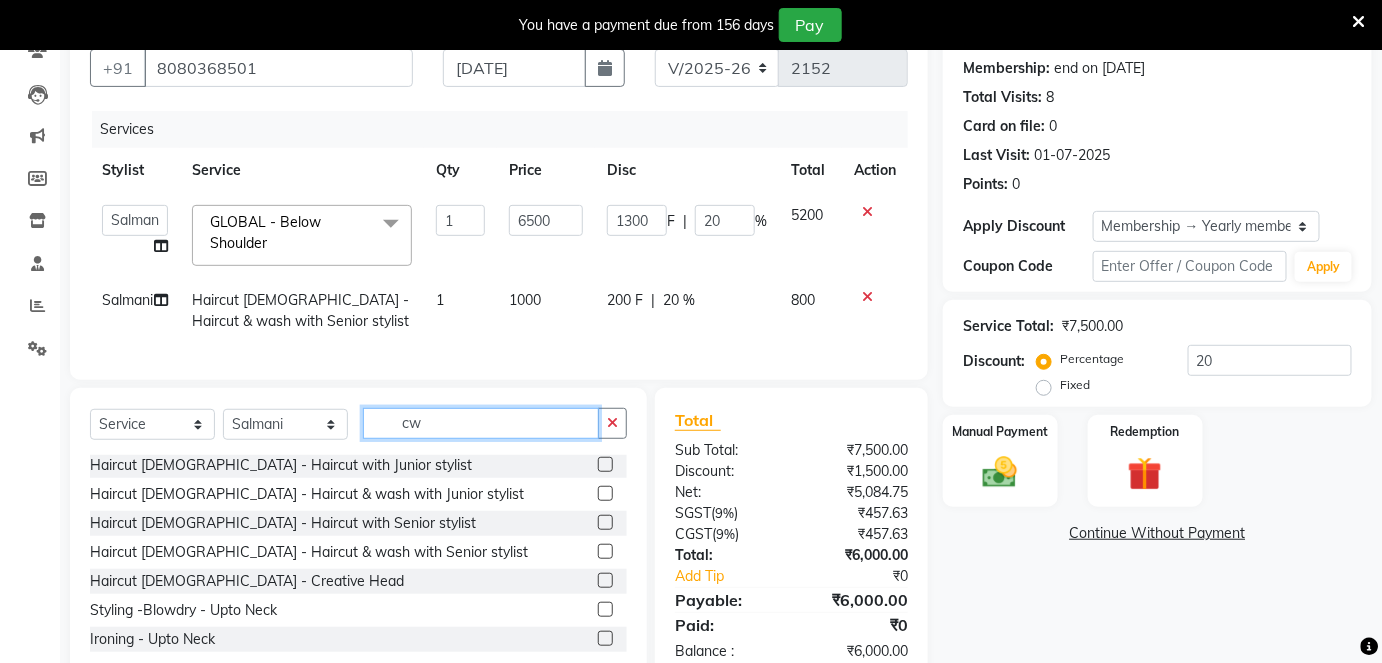 scroll, scrollTop: 0, scrollLeft: 0, axis: both 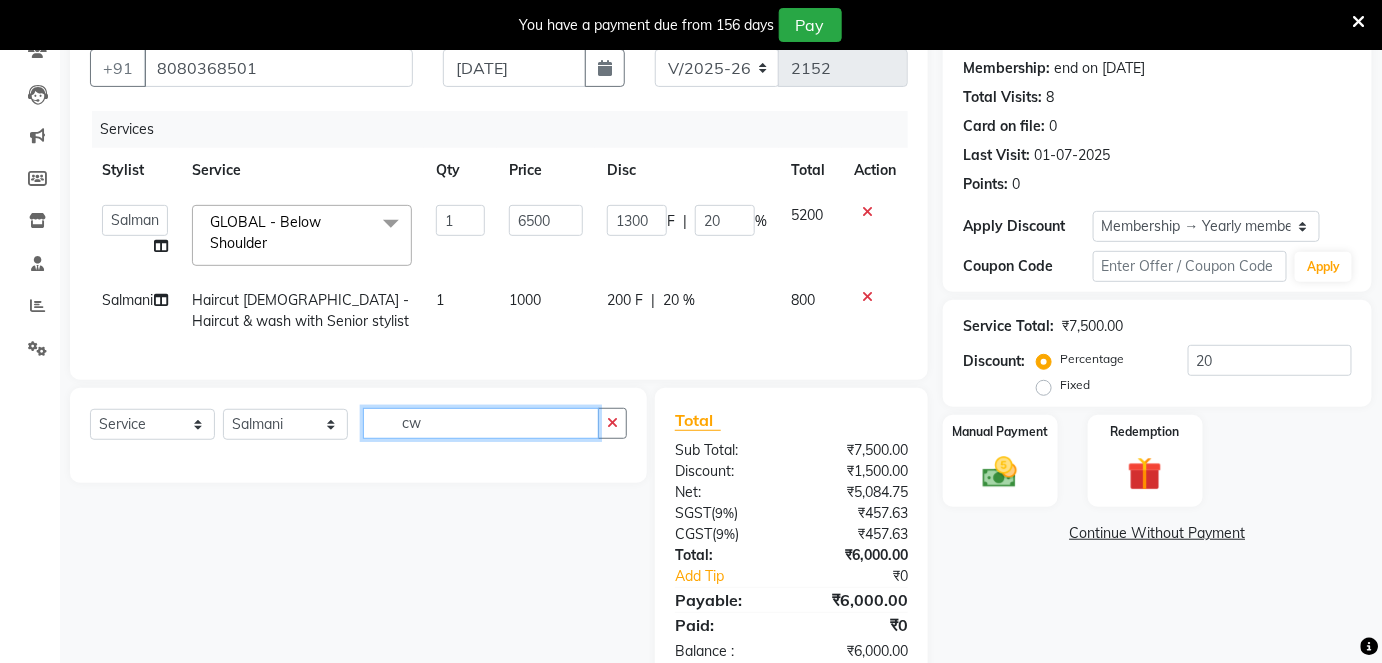type on "c" 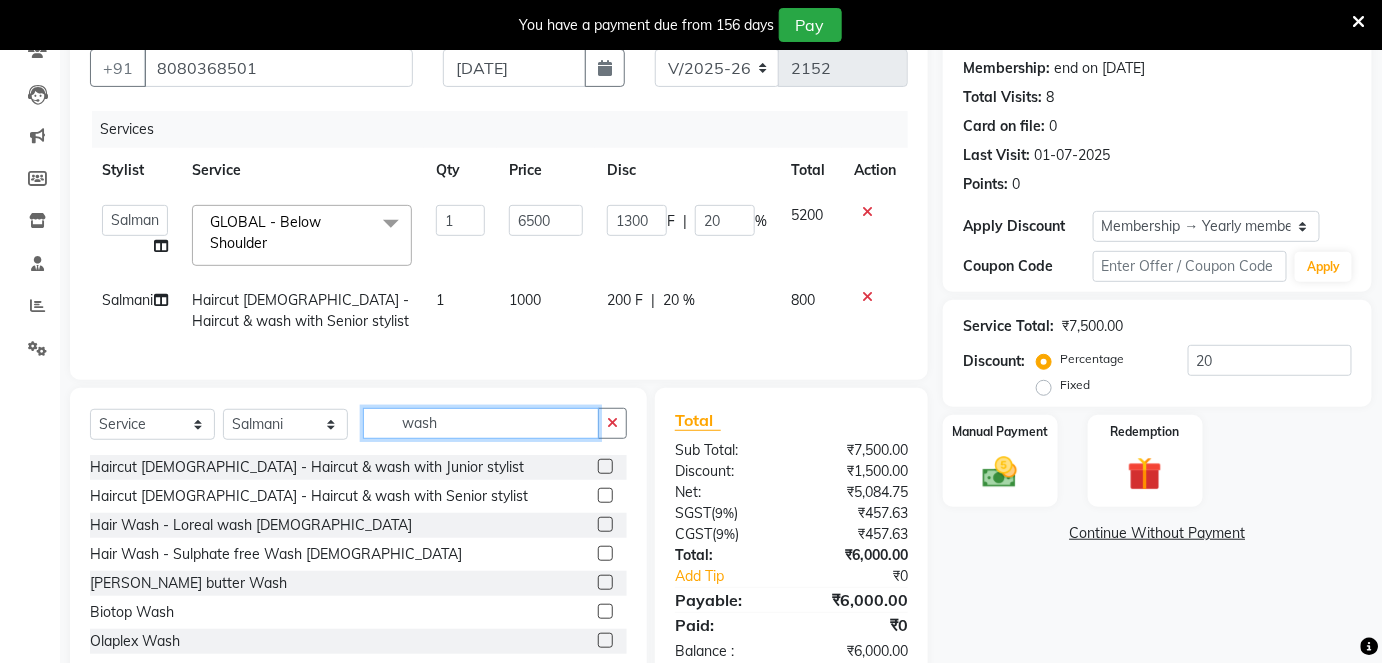 type on "wash" 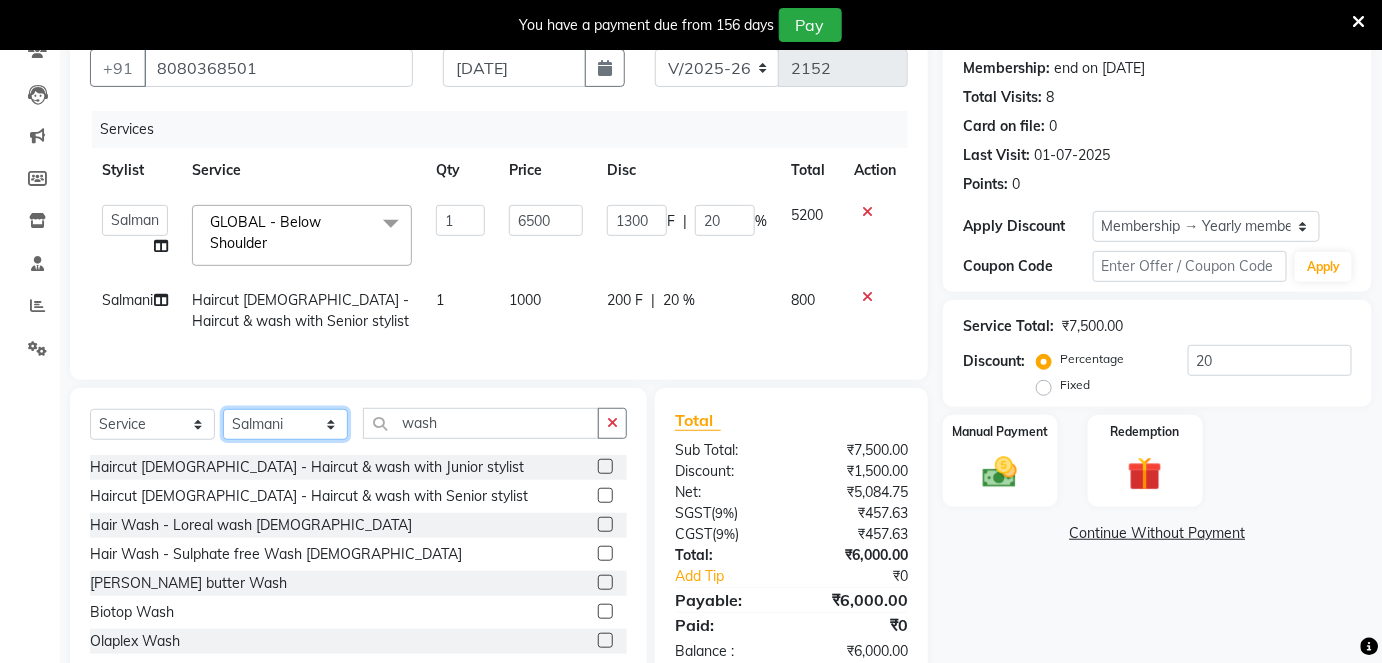 click on "Select Stylist [PERSON_NAME] [PERSON_NAME] [PERSON_NAME] [PERSON_NAME] Jyoti Mahesh  [PERSON_NAME] [PERSON_NAME] [PERSON_NAME] [PERSON_NAME] [PERSON_NAME] [MEDICAL_DATA][PERSON_NAME] [PERSON_NAME] [PERSON_NAME]" 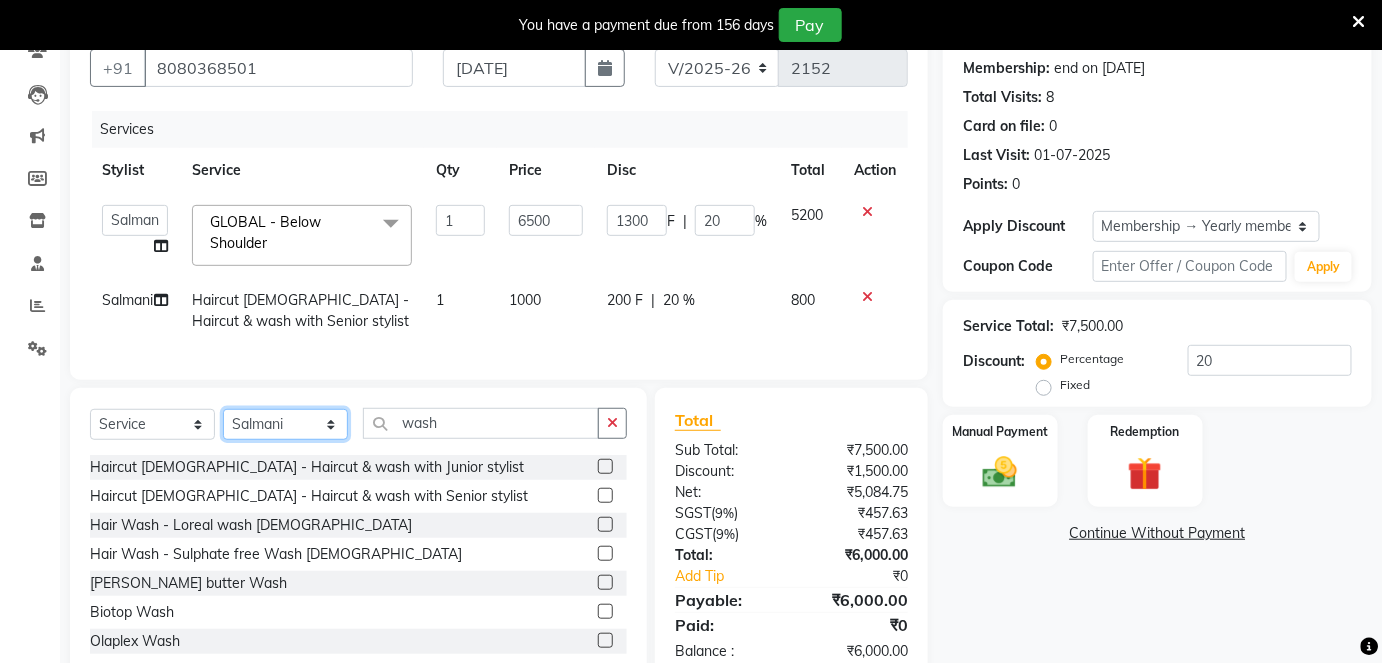select on "68211" 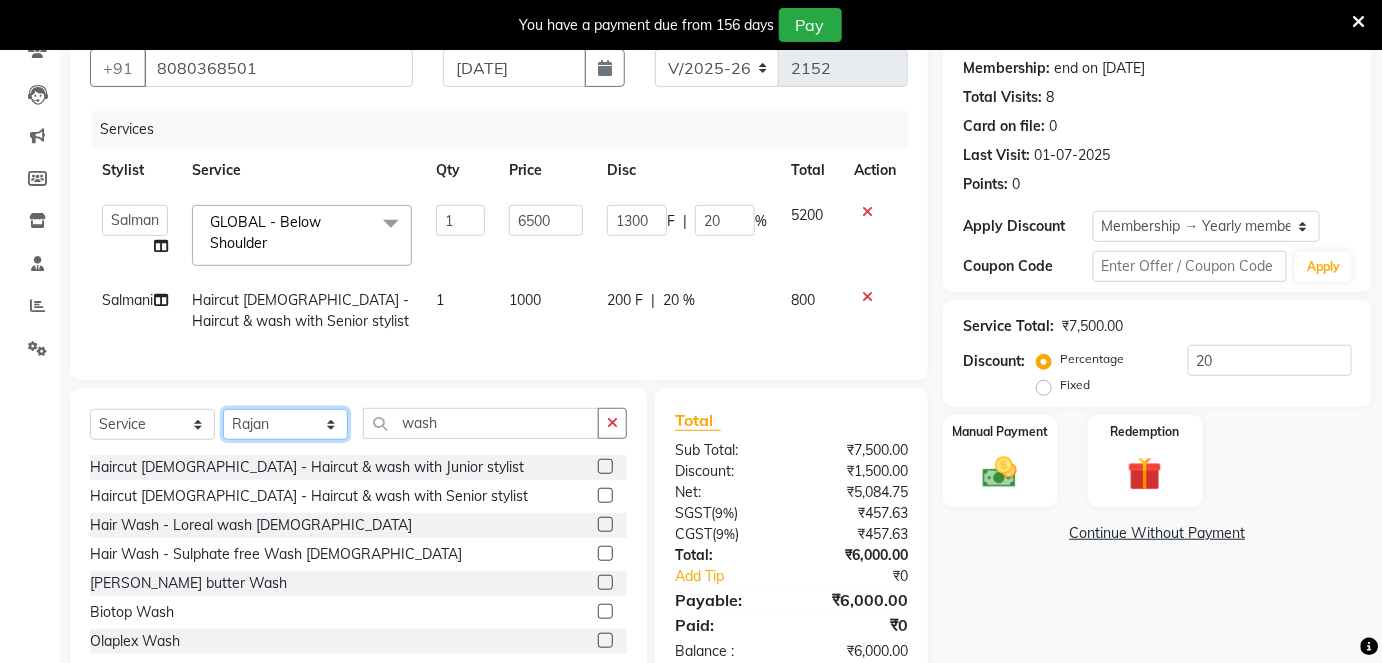 click on "Select Stylist [PERSON_NAME] [PERSON_NAME] [PERSON_NAME] [PERSON_NAME] Jyoti Mahesh  [PERSON_NAME] [PERSON_NAME] [PERSON_NAME] [PERSON_NAME] [PERSON_NAME] [MEDICAL_DATA][PERSON_NAME] [PERSON_NAME] [PERSON_NAME]" 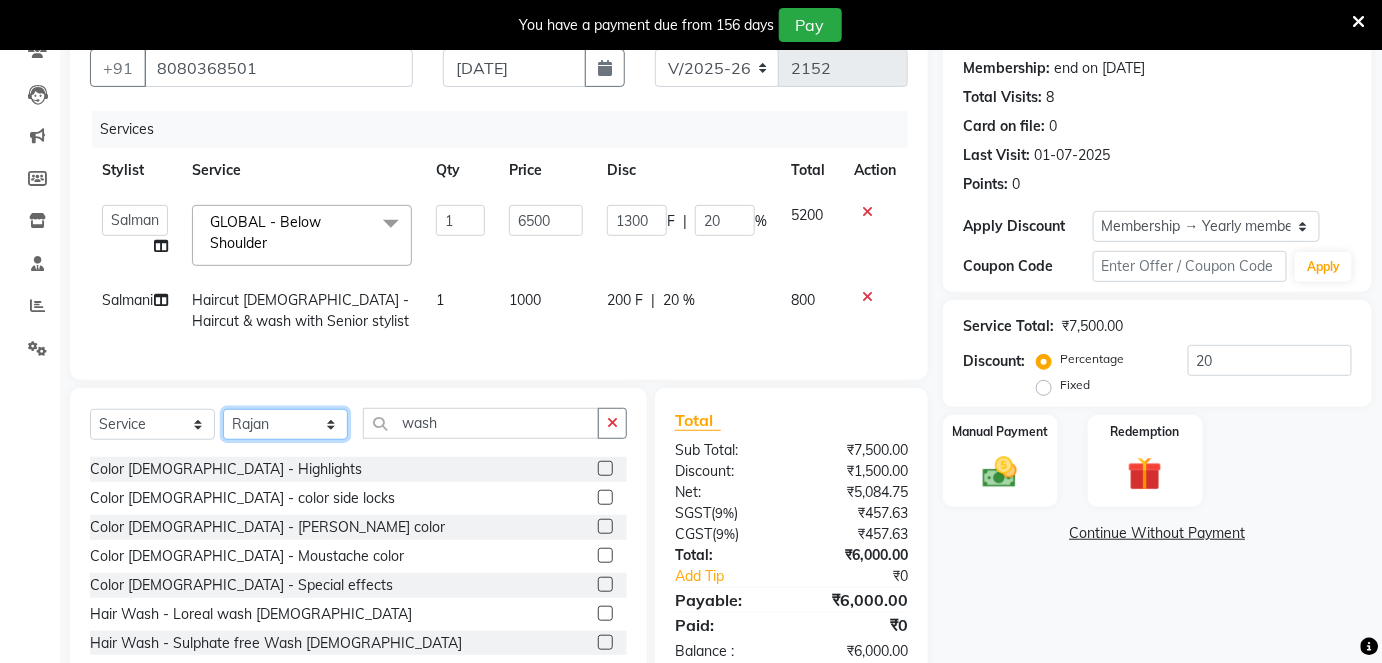 scroll, scrollTop: 363, scrollLeft: 0, axis: vertical 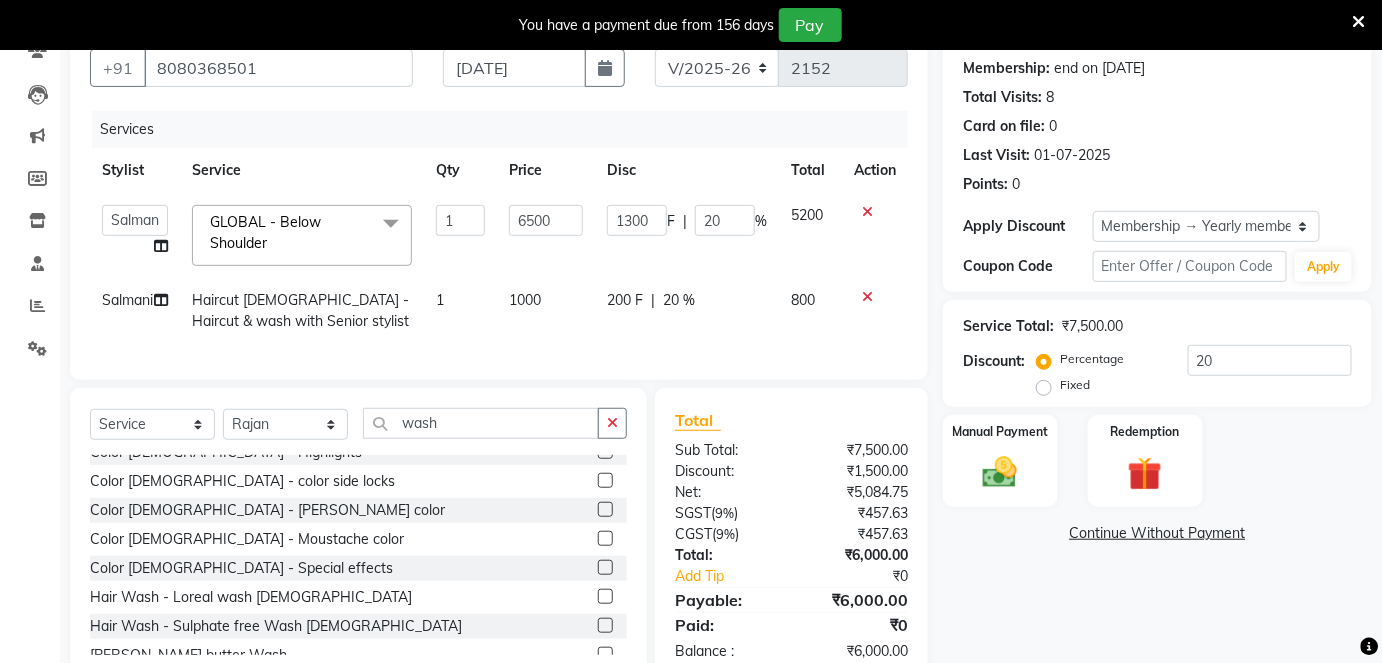 click 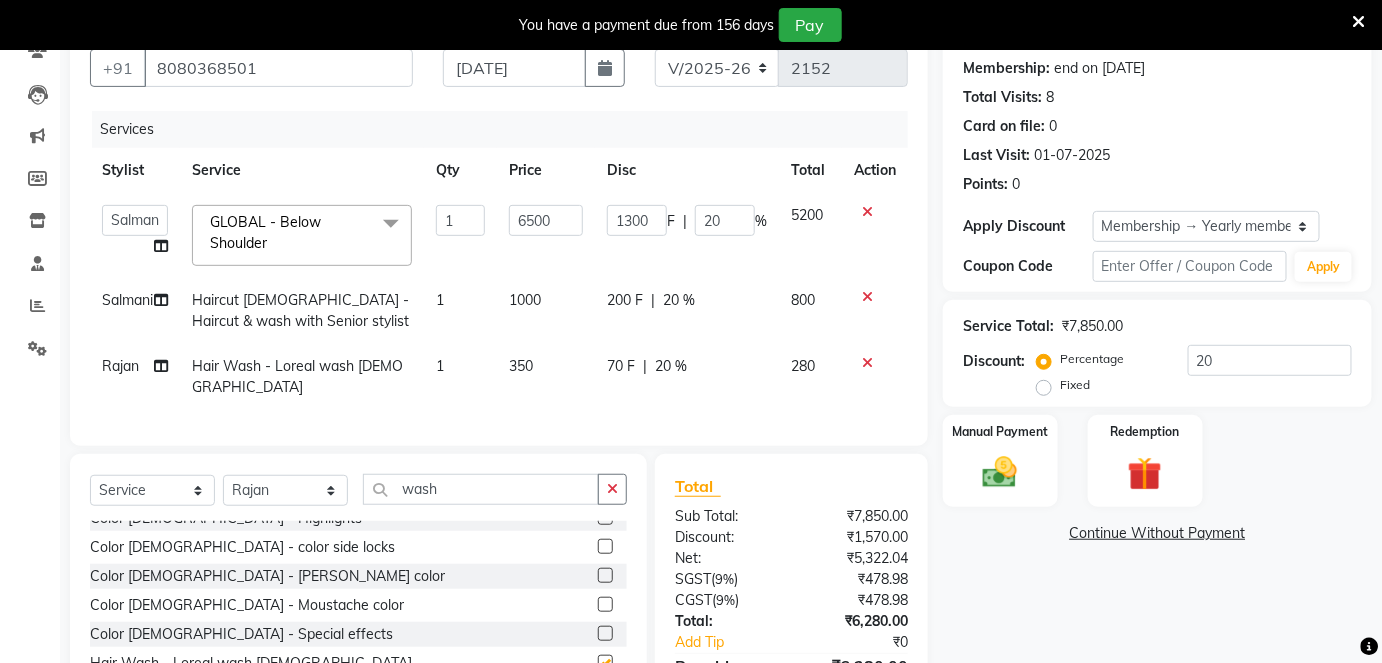 checkbox on "false" 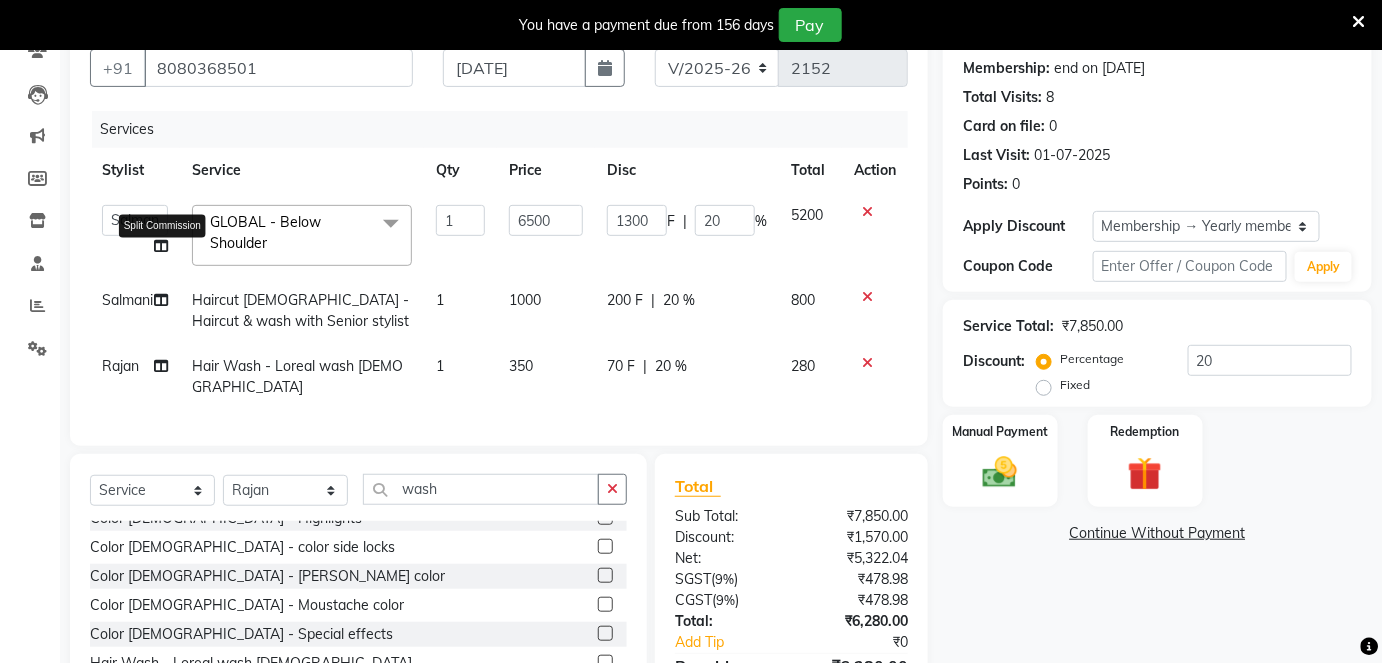click 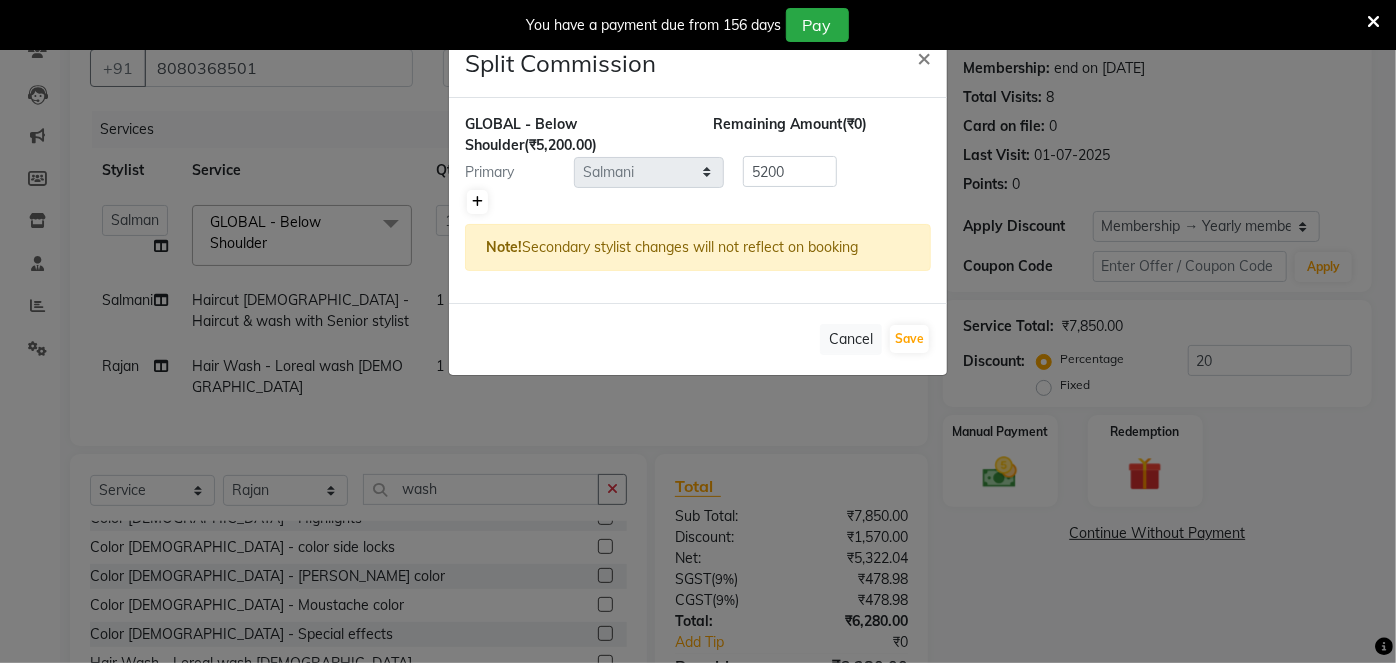 click 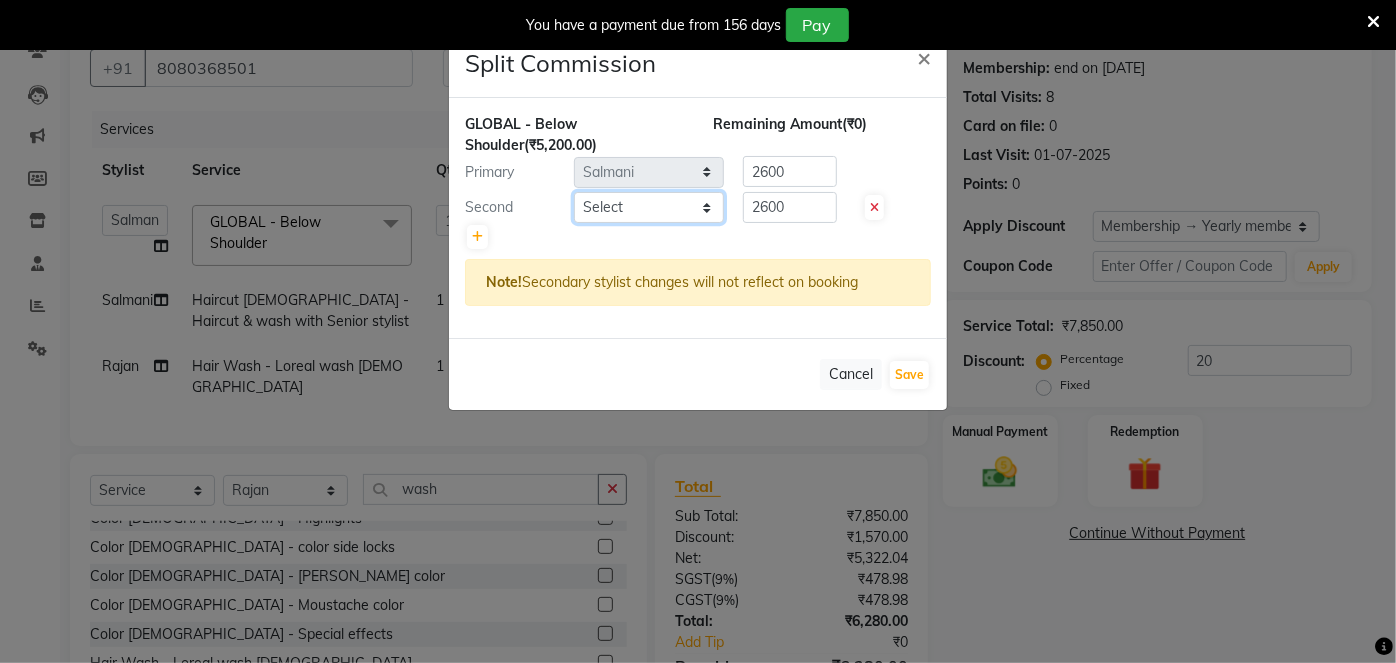 click on "Select  [PERSON_NAME]   [PERSON_NAME] [PERSON_NAME]   [PERSON_NAME]   Jyoti   Mahesh    [PERSON_NAME]   [PERSON_NAME]   [PERSON_NAME]   [PERSON_NAME]   [PERSON_NAME]   [MEDICAL_DATA][PERSON_NAME]   [PERSON_NAME]   [PERSON_NAME]" 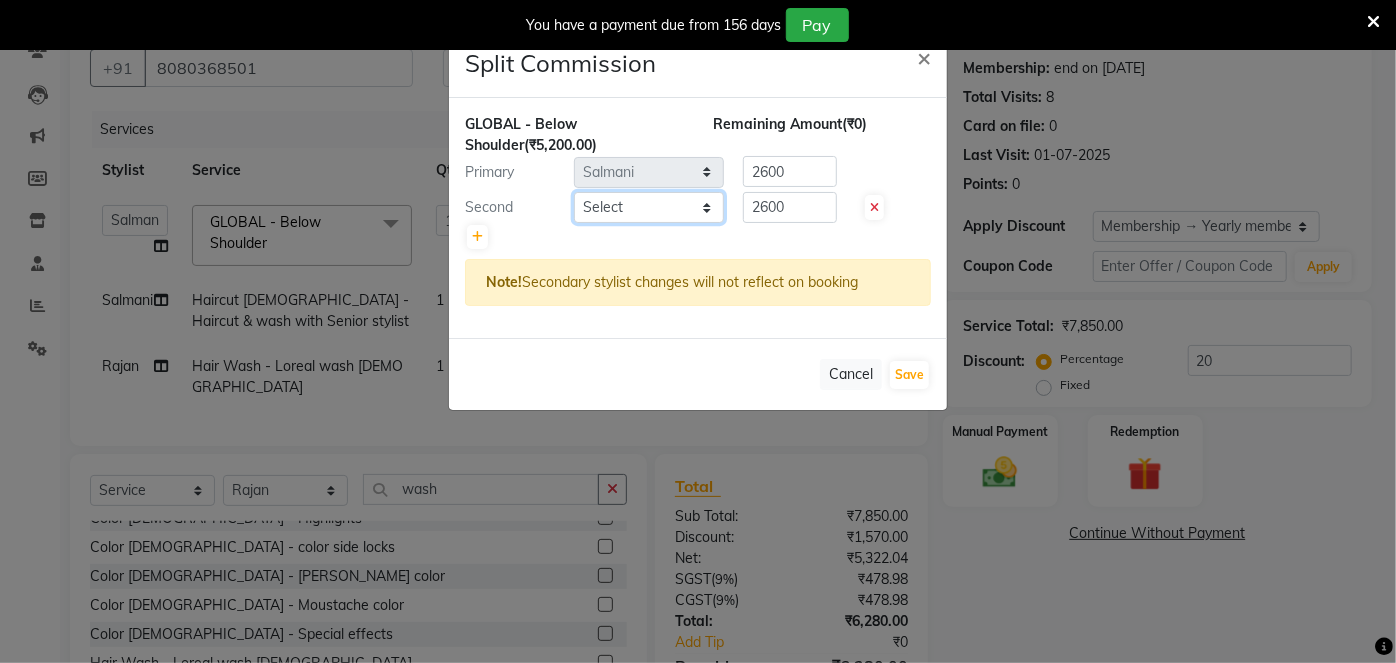 select on "68211" 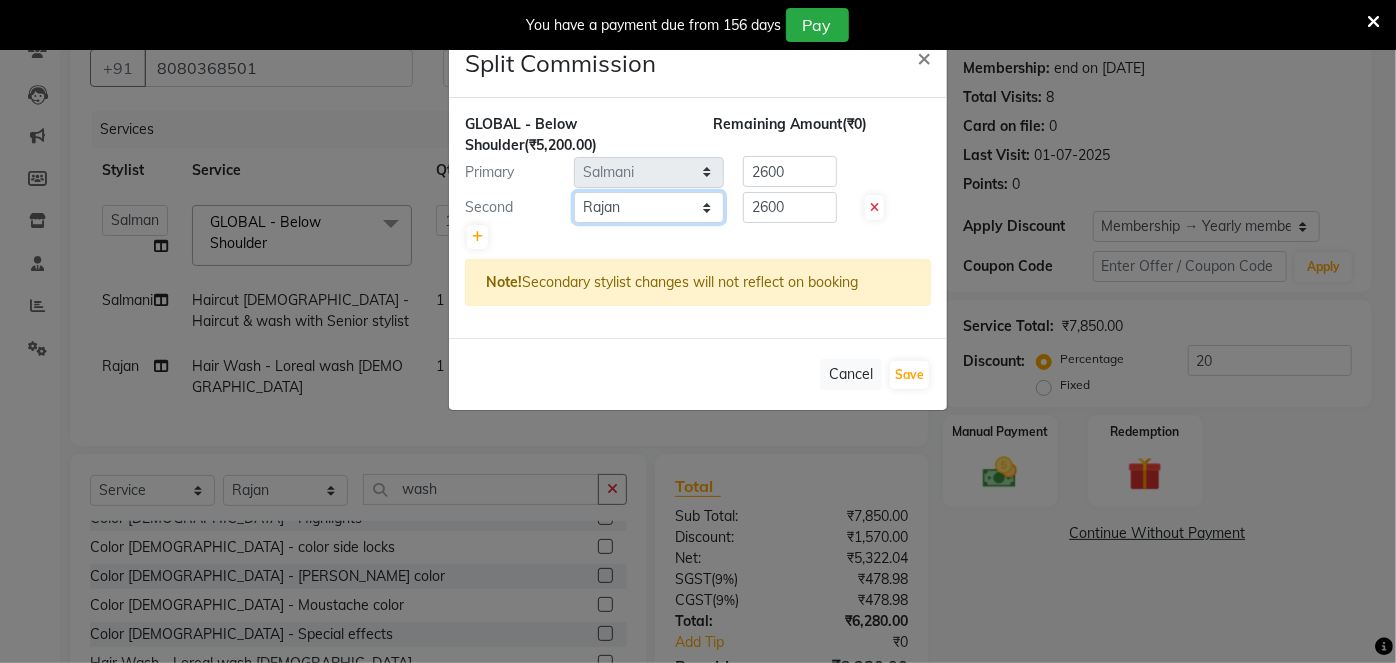 click on "Select  [PERSON_NAME]   [PERSON_NAME] [PERSON_NAME]   [PERSON_NAME]   Jyoti   Mahesh    [PERSON_NAME]   [PERSON_NAME]   [PERSON_NAME]   [PERSON_NAME]   [PERSON_NAME]   [MEDICAL_DATA][PERSON_NAME]   [PERSON_NAME]   [PERSON_NAME]" 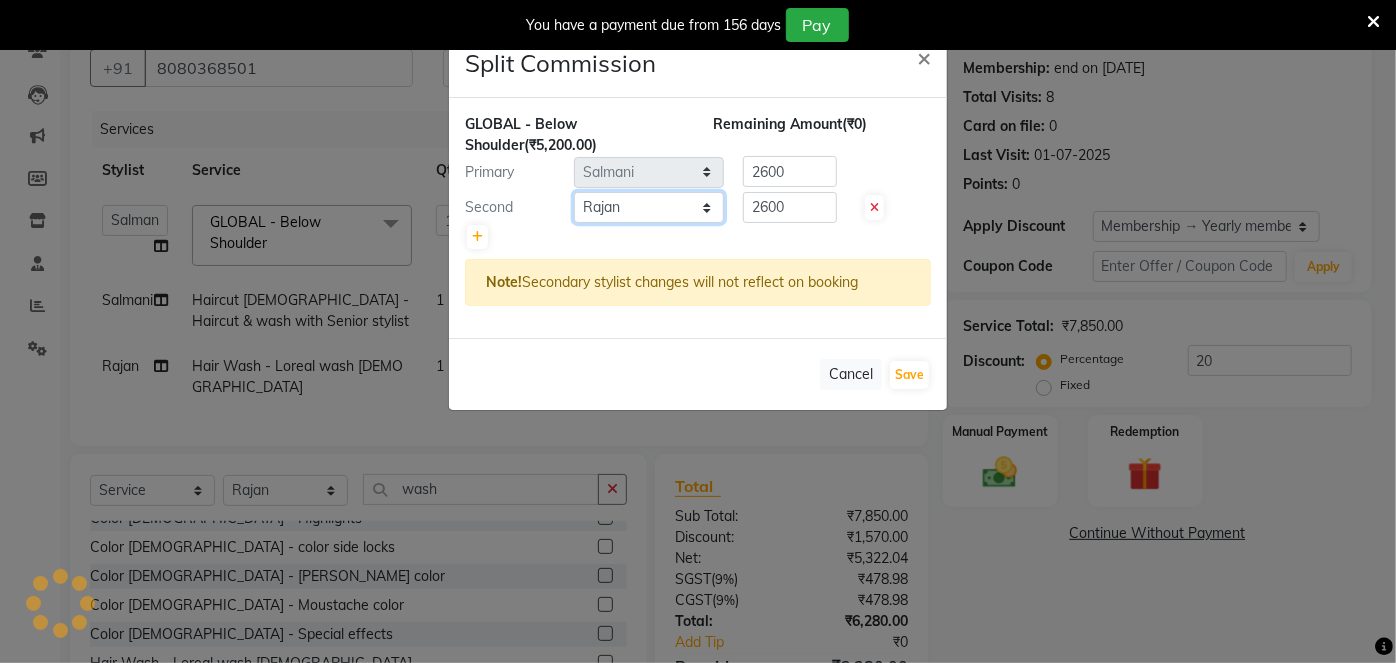 click on "Select  [PERSON_NAME]   [PERSON_NAME] [PERSON_NAME]   [PERSON_NAME]   Jyoti   Mahesh    [PERSON_NAME]   [PERSON_NAME]   [PERSON_NAME]   [PERSON_NAME]   [PERSON_NAME]   [MEDICAL_DATA][PERSON_NAME]   [PERSON_NAME]   [PERSON_NAME]" 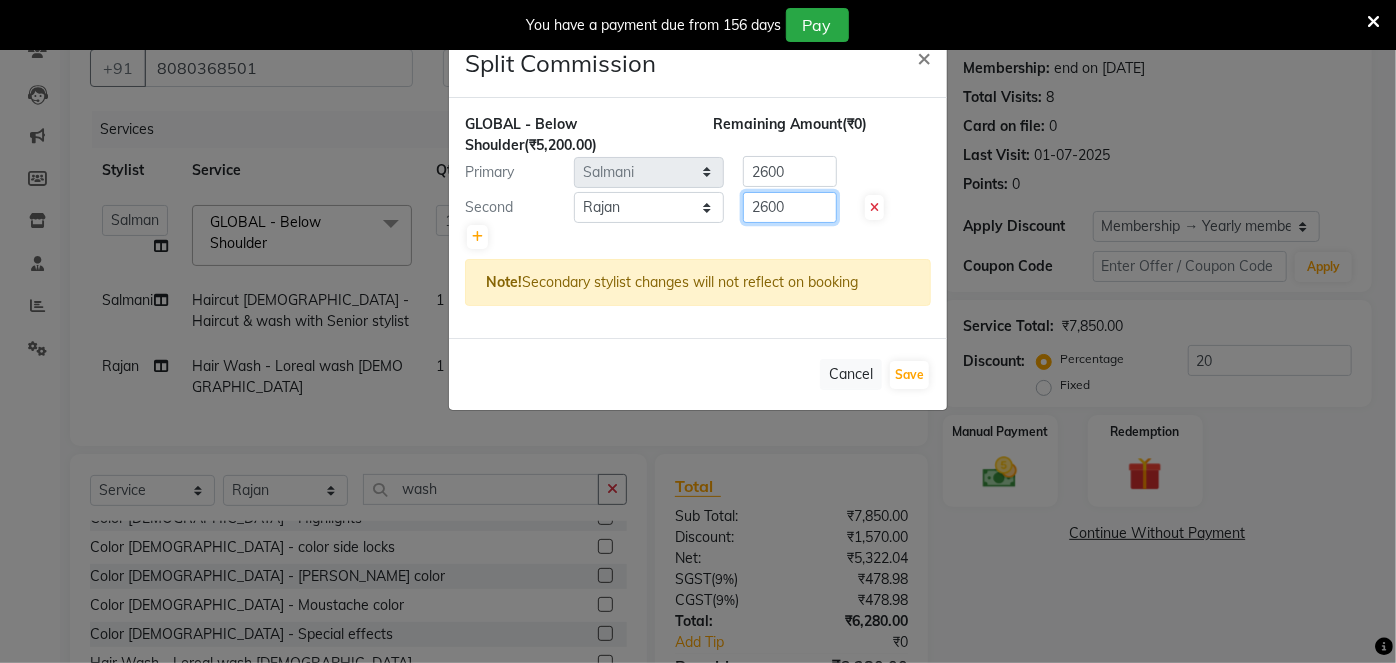click on "2600" 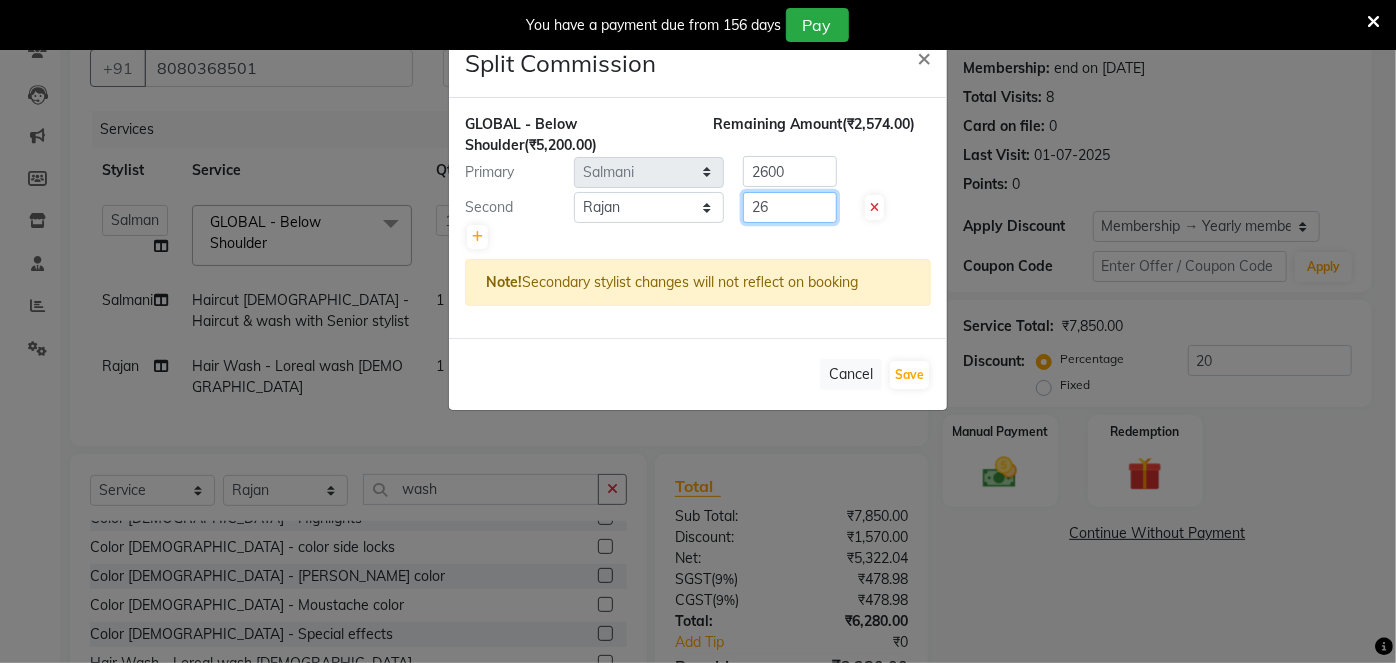 type on "2" 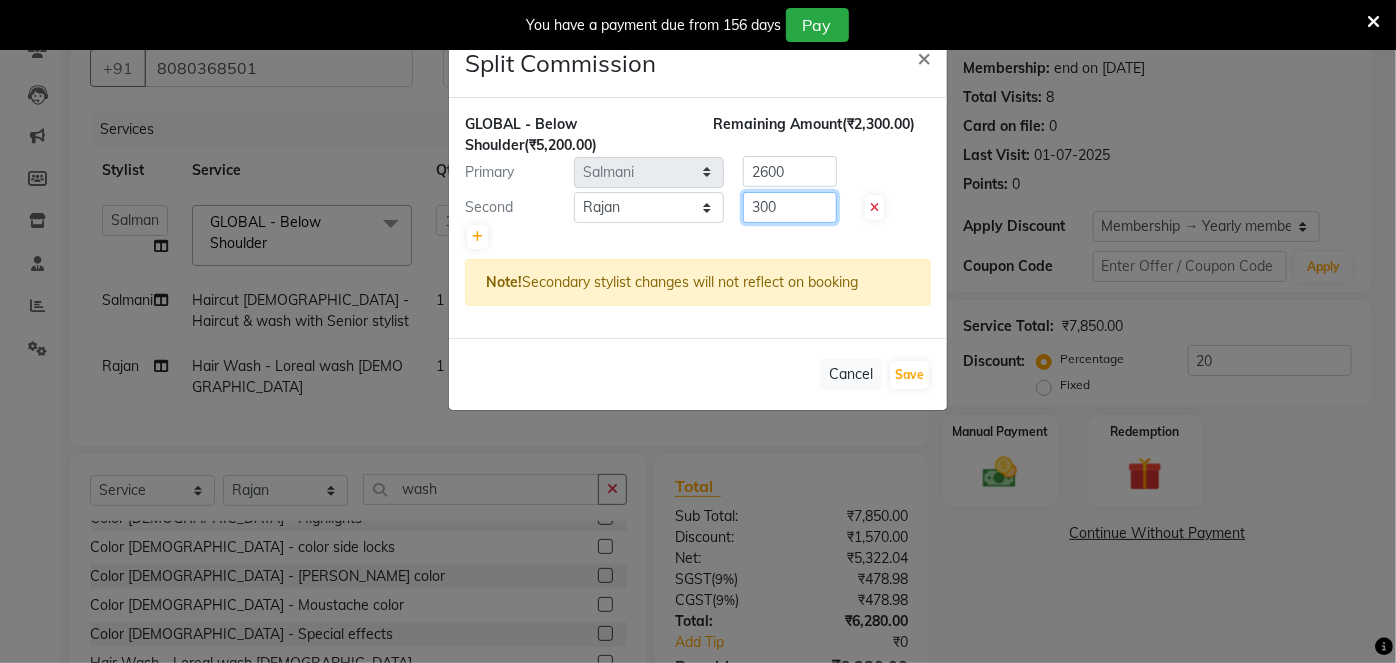 type on "300" 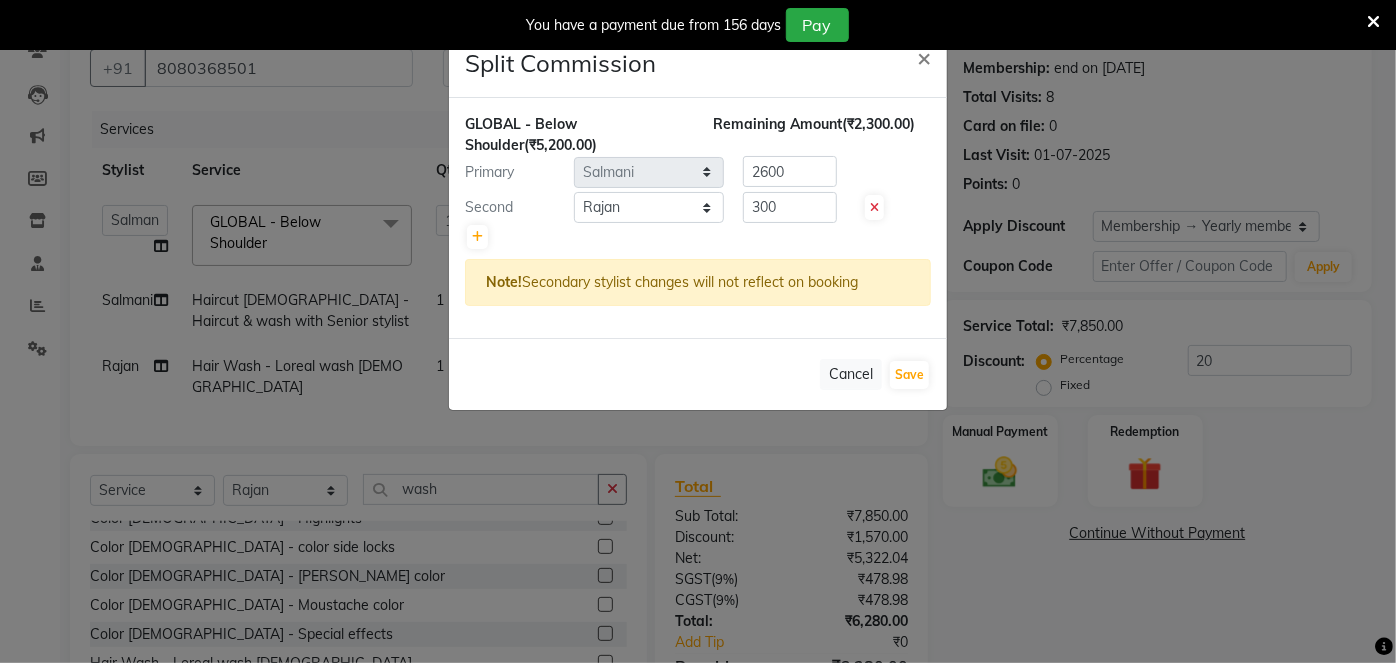 click on "Remaining Amount  (₹2,300.00)" 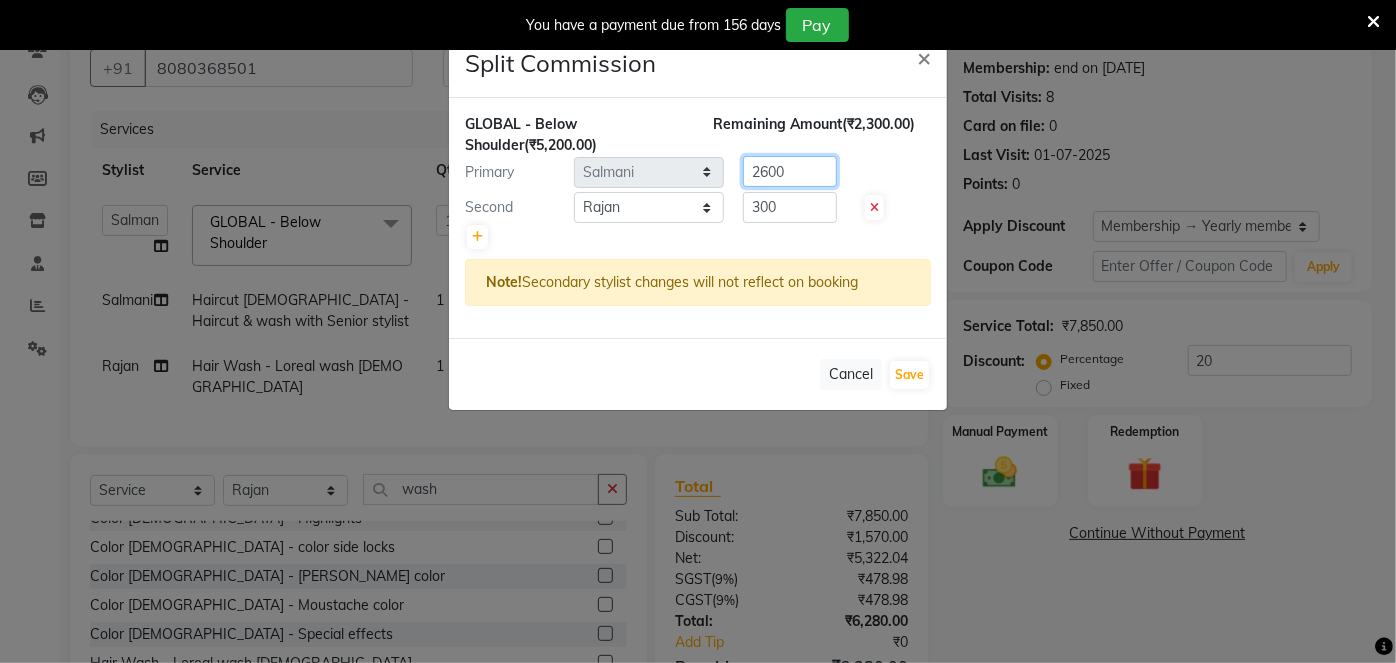 click on "2600" 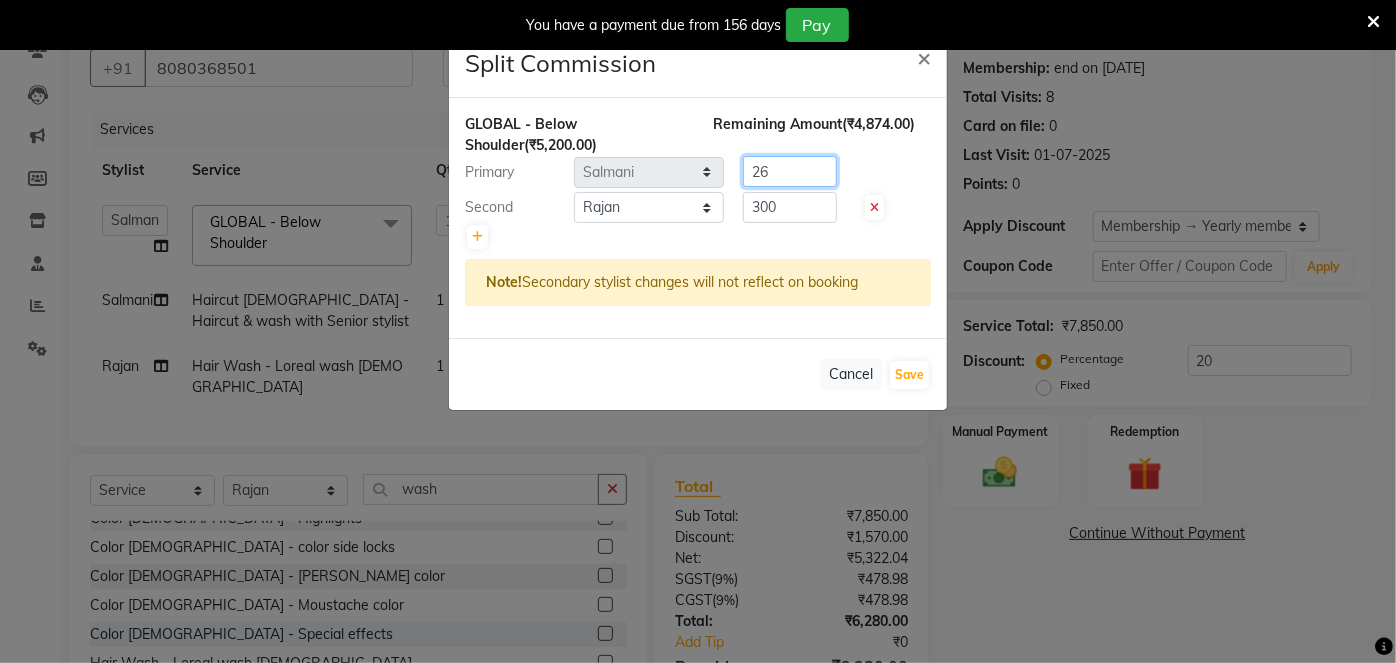 type on "2" 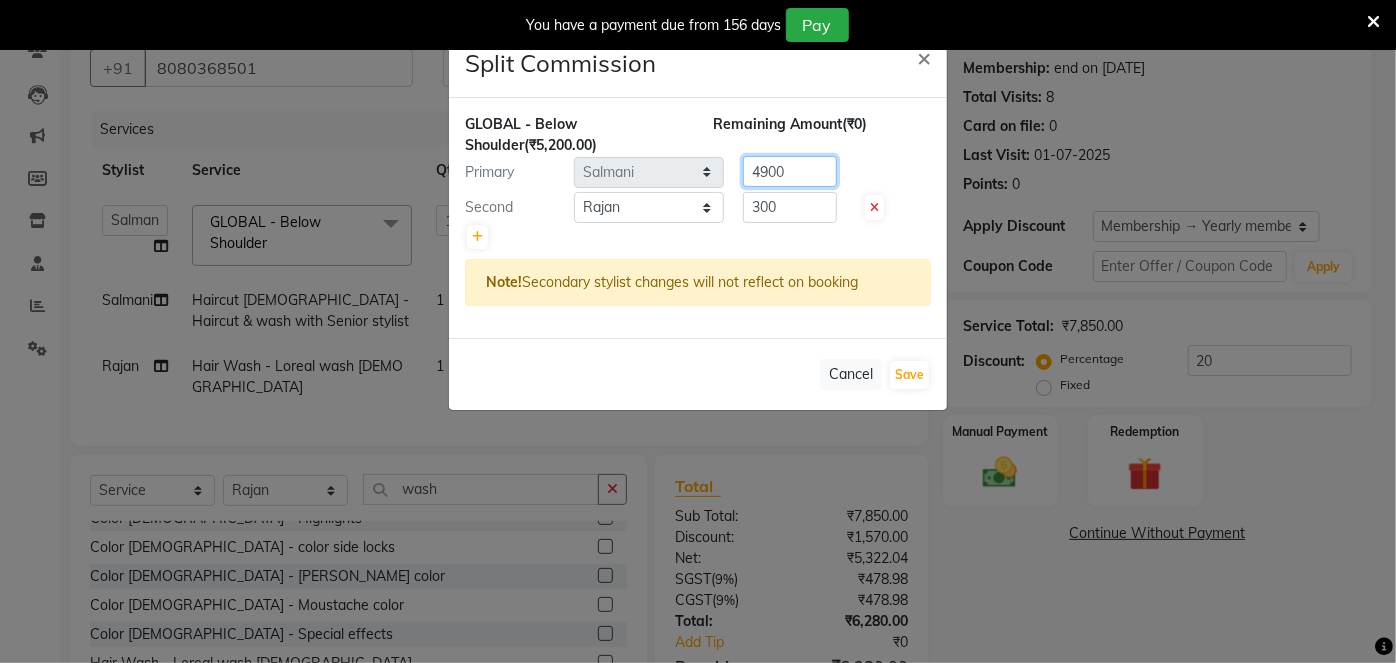 type on "4900" 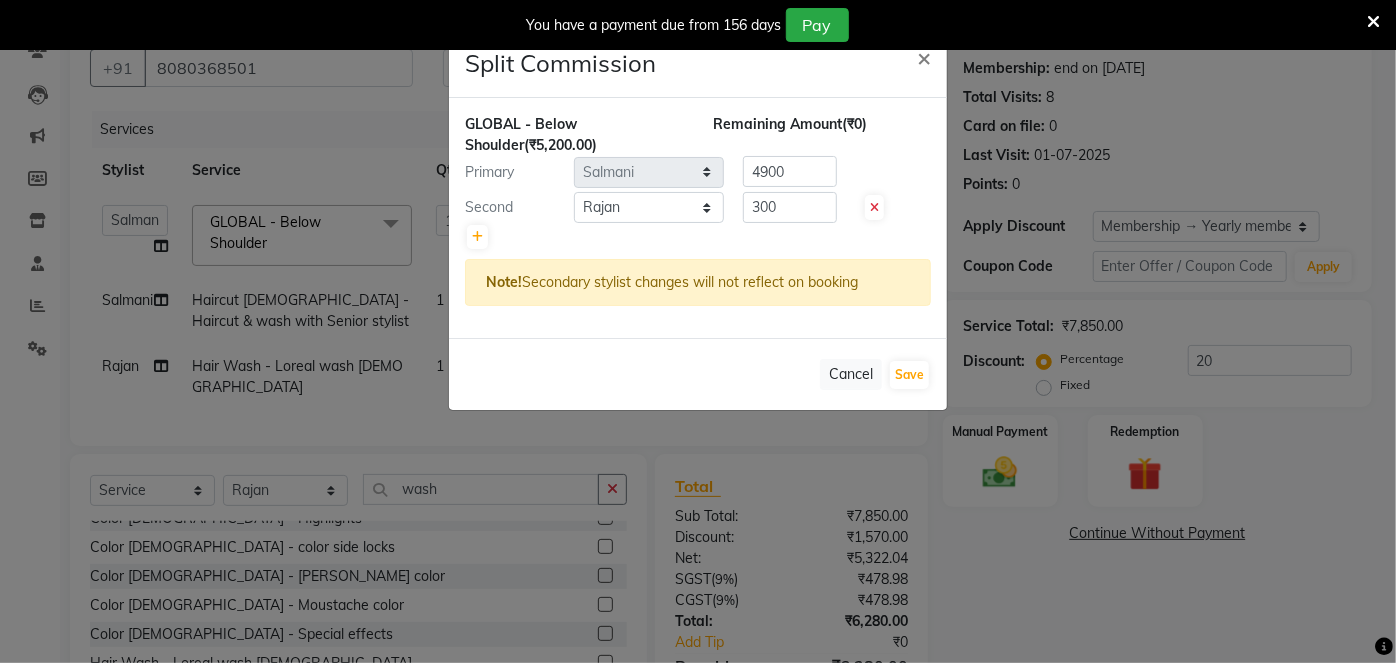 click on "GLOBAL  - Below Shoulder  (₹5,200.00) Remaining Amount  (₹0) Primary Select  Arti   CHANDANI   Deepali   Dhaval Sir   DISHA KAMDAR   Hussain   Indrajeet   Jyoti   Mahesh    Manisha   Mayuri   Mehboob   Nabil   Nazreen   Nikita   Rahul   Rajan   Rishika   Salma   Salmani   Shivani   UMAR  4900 Second Select  Arti   CHANDANI   Deepali   Dhaval Sir   DISHA KAMDAR   Hussain   Indrajeet   Jyoti   Mahesh    Manisha   Mayuri   Mehboob   Nabil   Nazreen   Nikita   Rahul   Rajan   Rishika   Salma   Salmani   Shivani   UMAR  300 Note!  Secondary stylist changes will not reflect on booking" 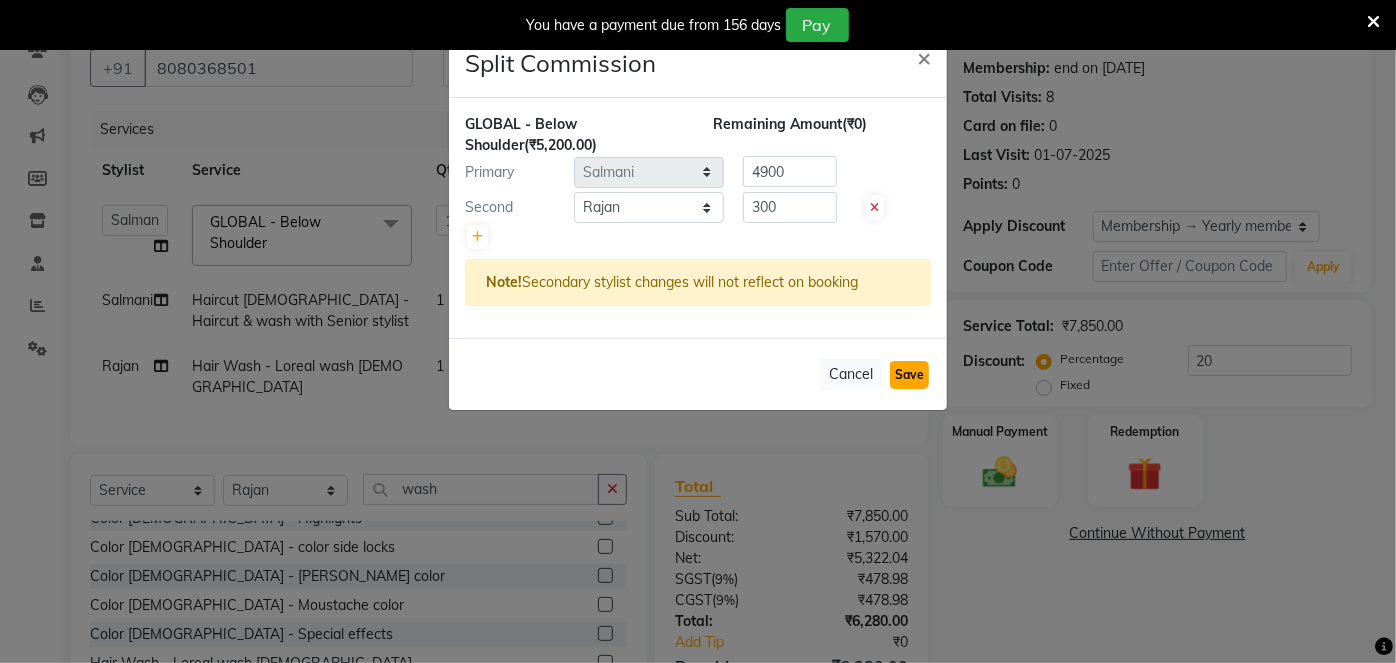click on "Save" 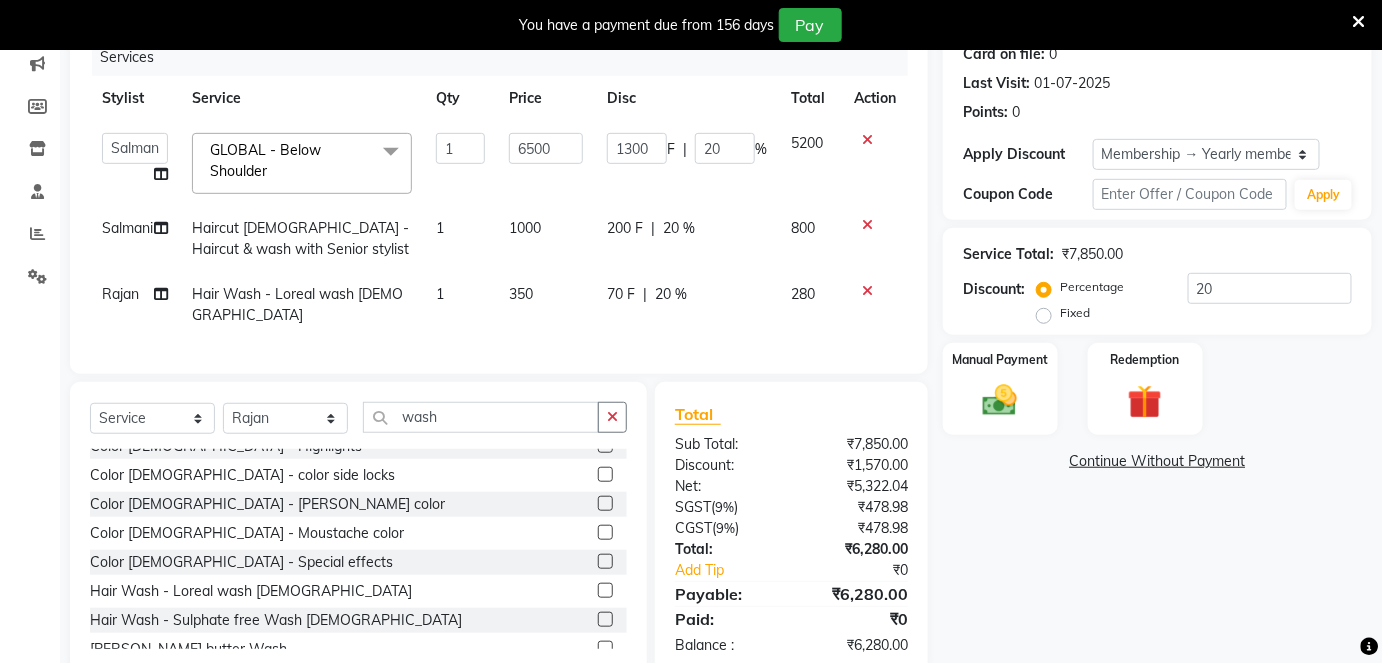 scroll, scrollTop: 277, scrollLeft: 0, axis: vertical 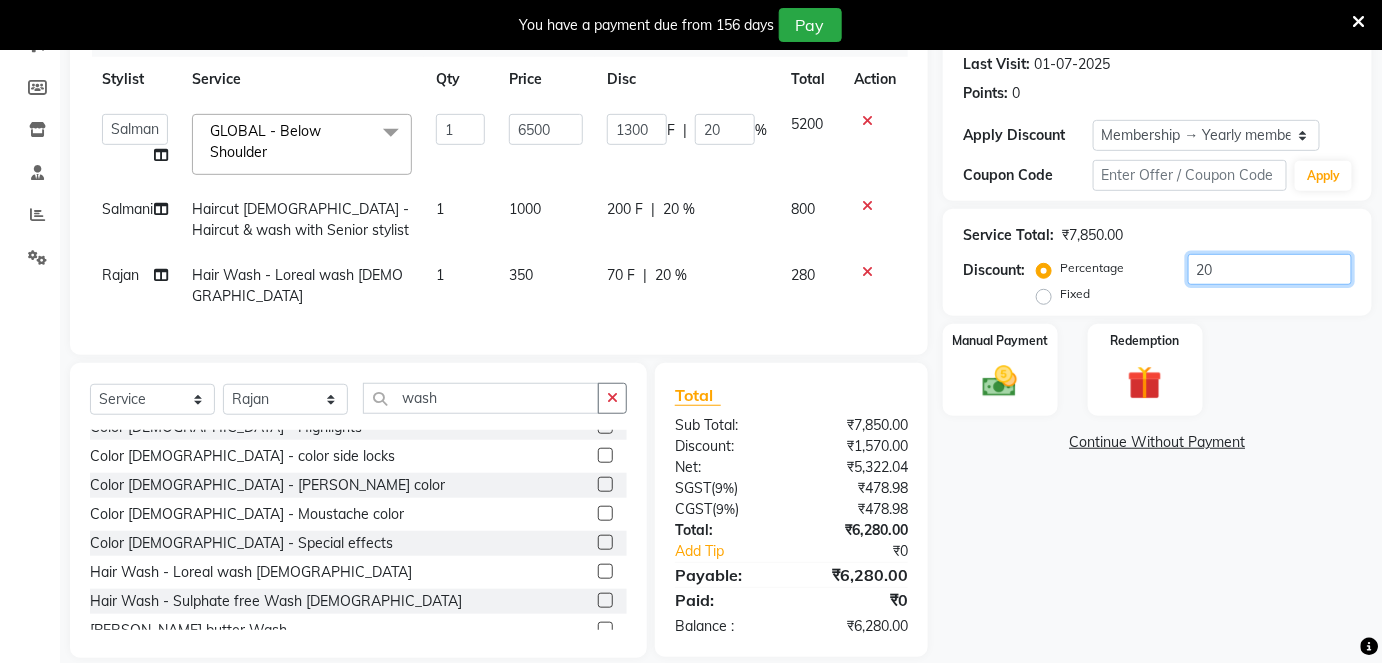 click on "20" 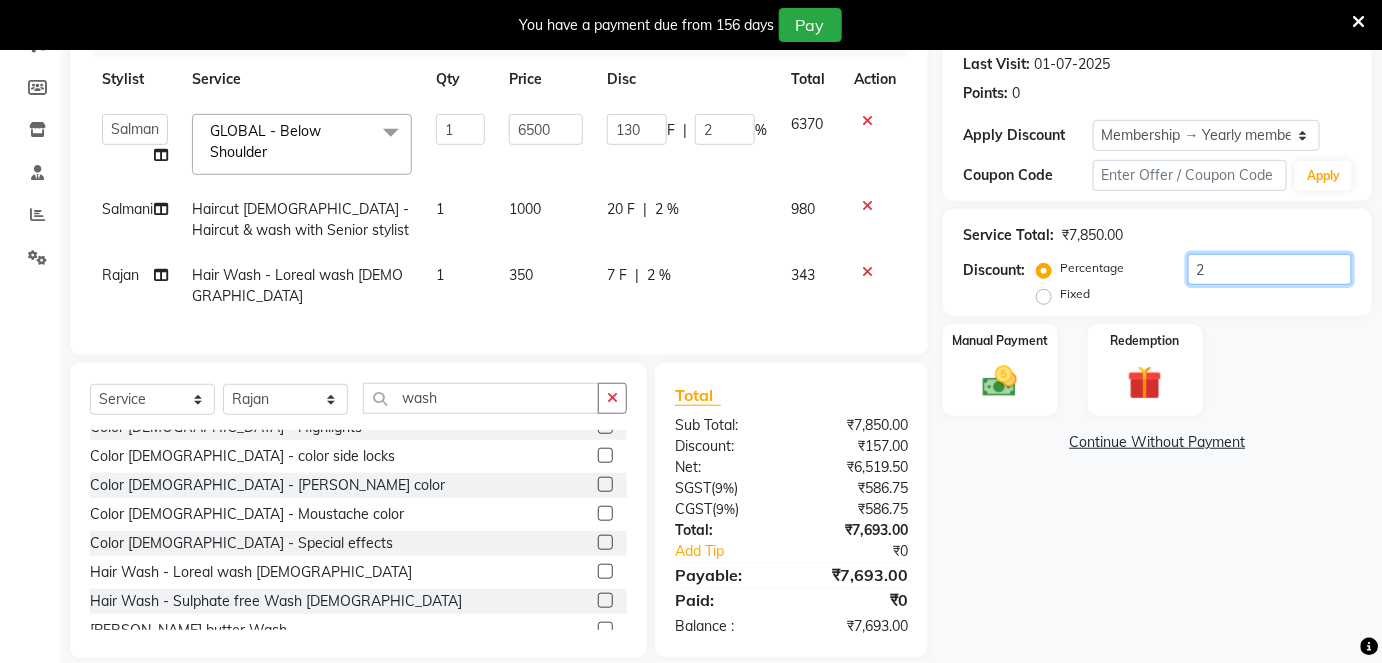 type 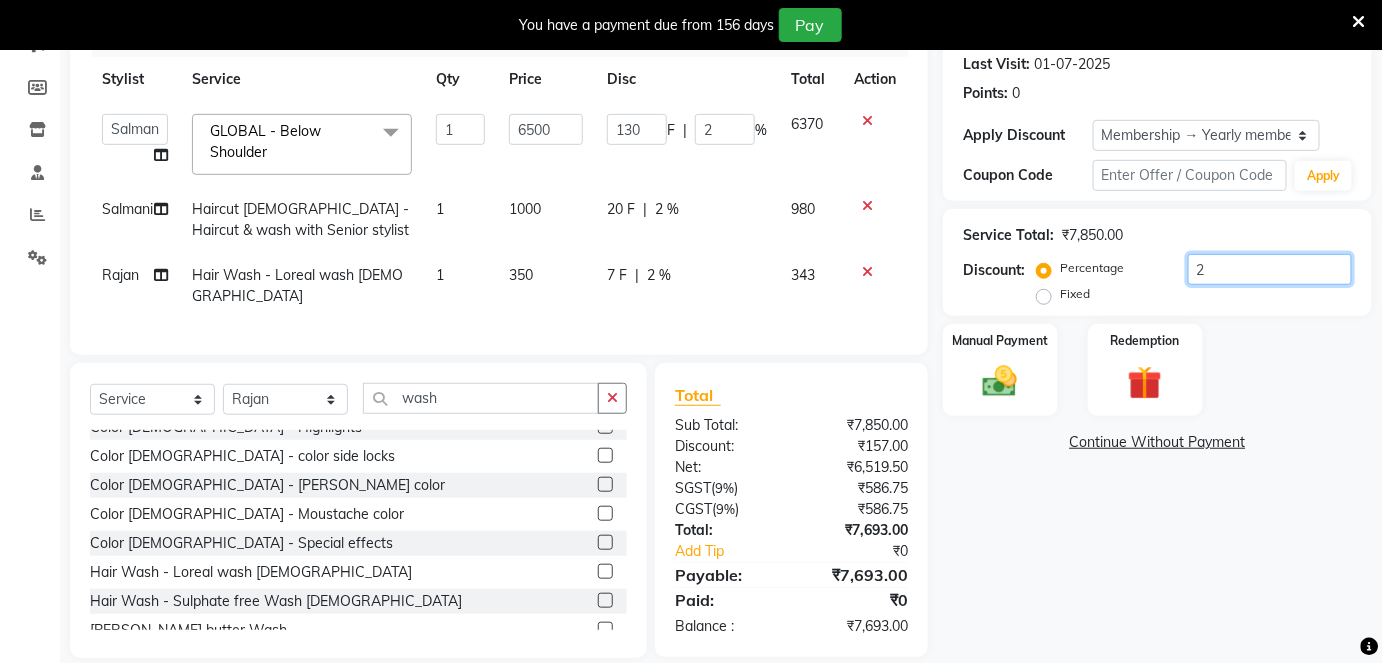type on "0" 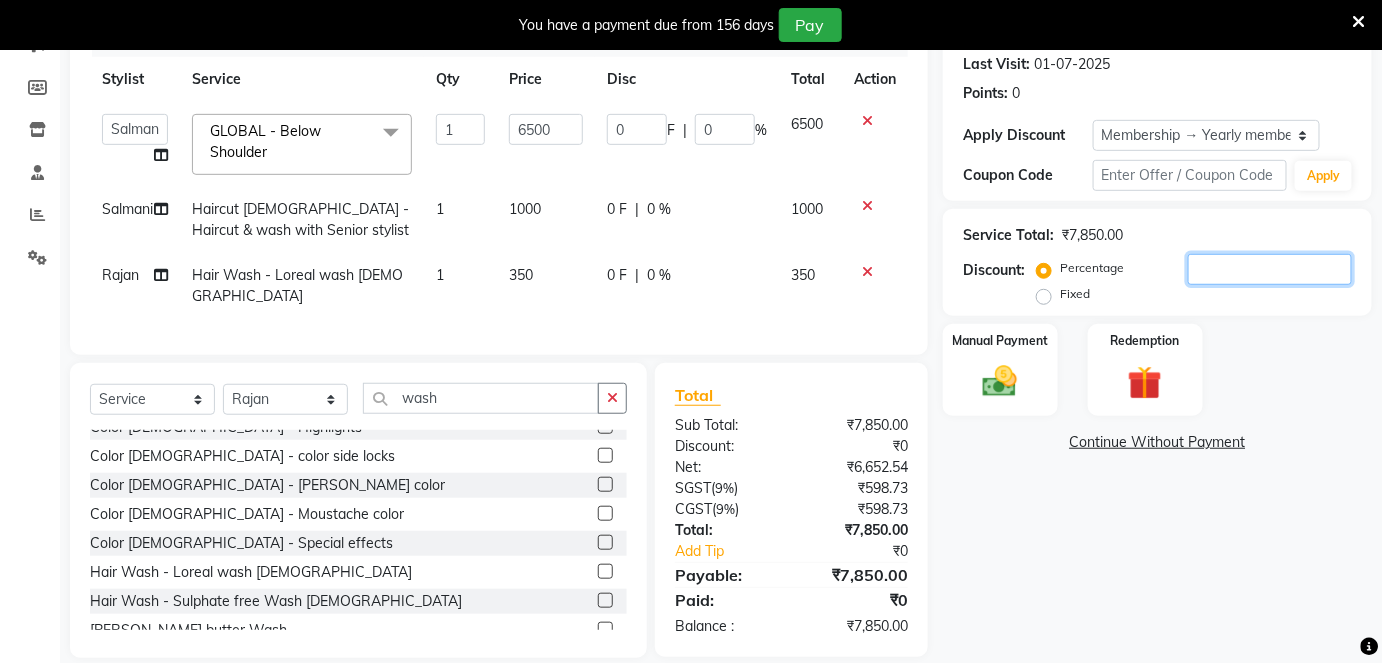 click 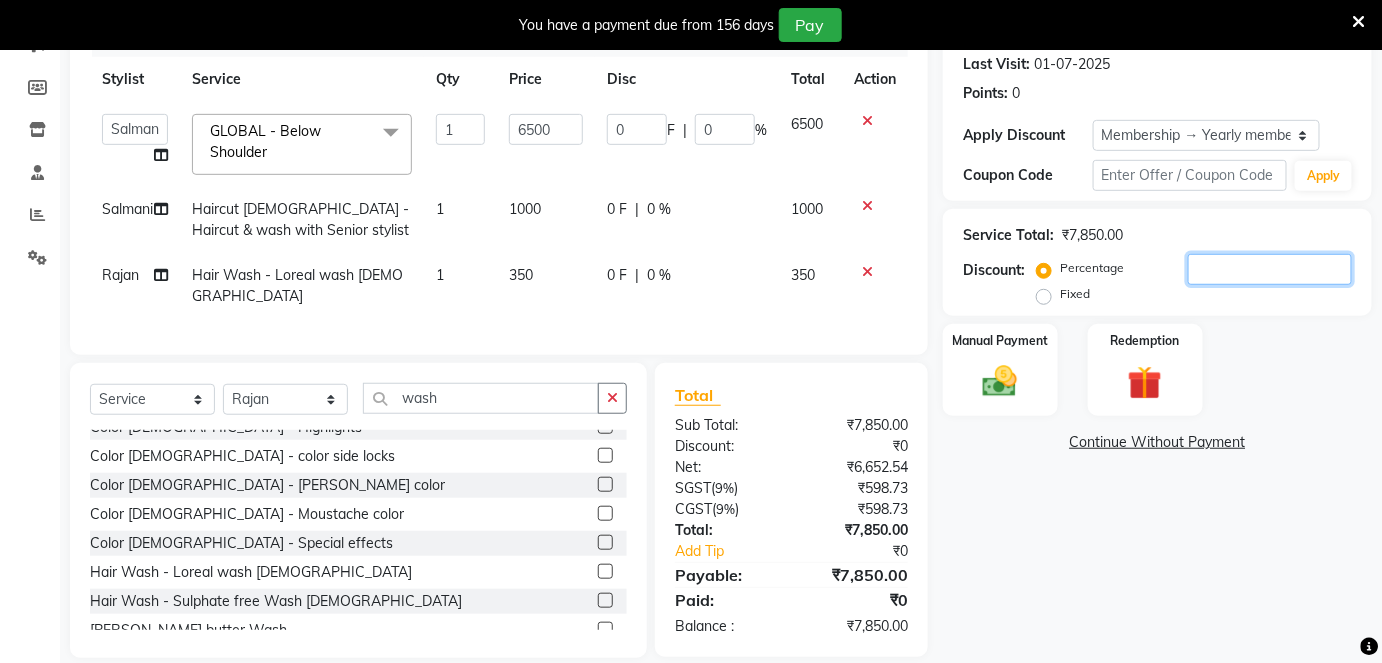 type on "325" 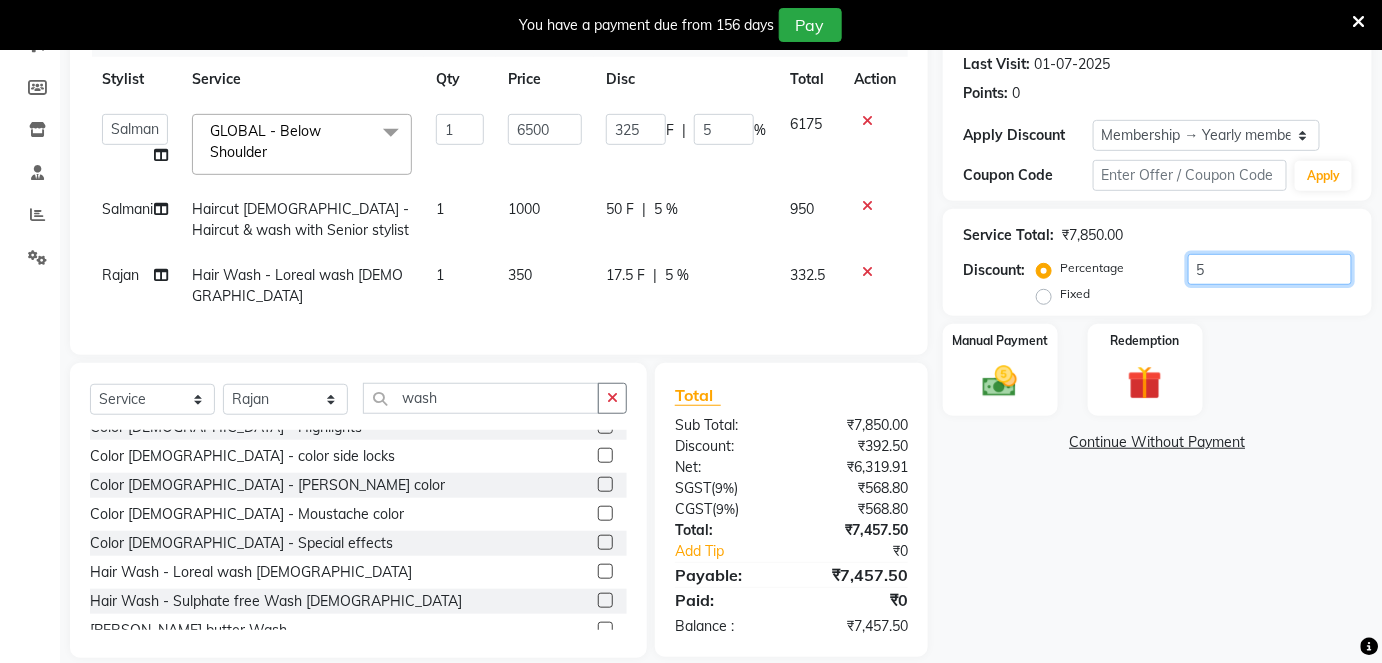 type on "50" 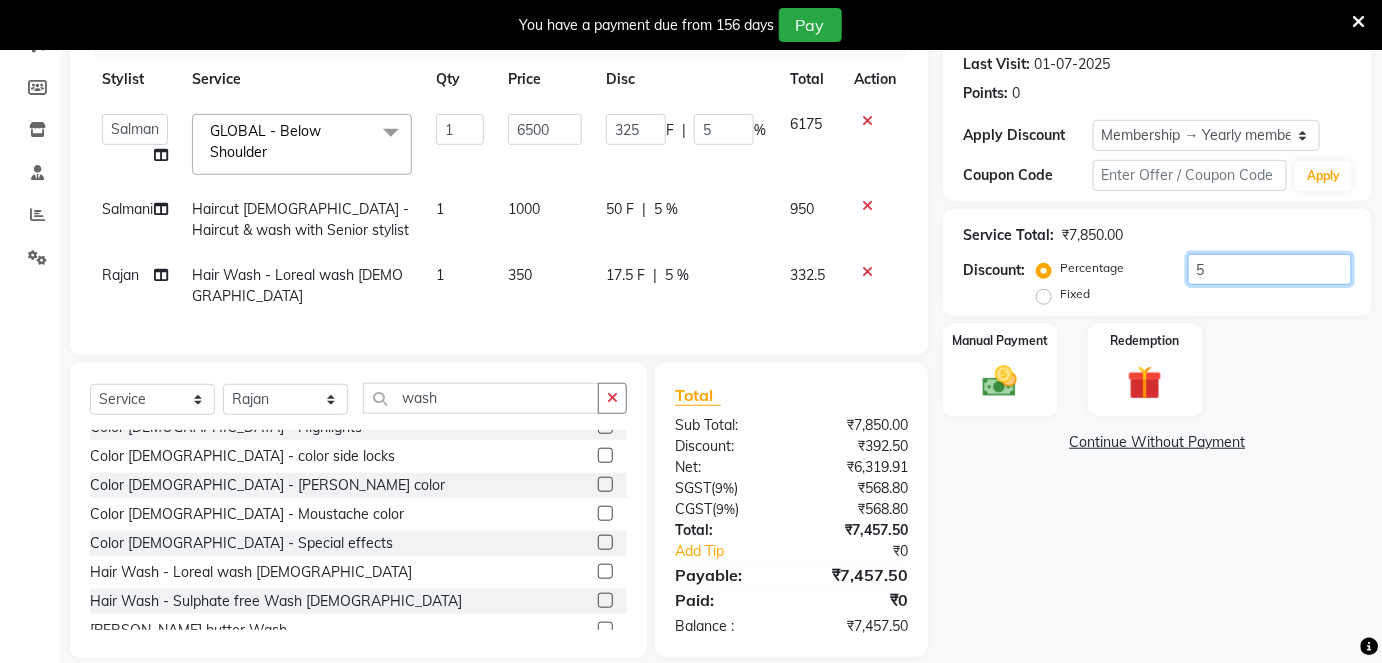 type on "3250" 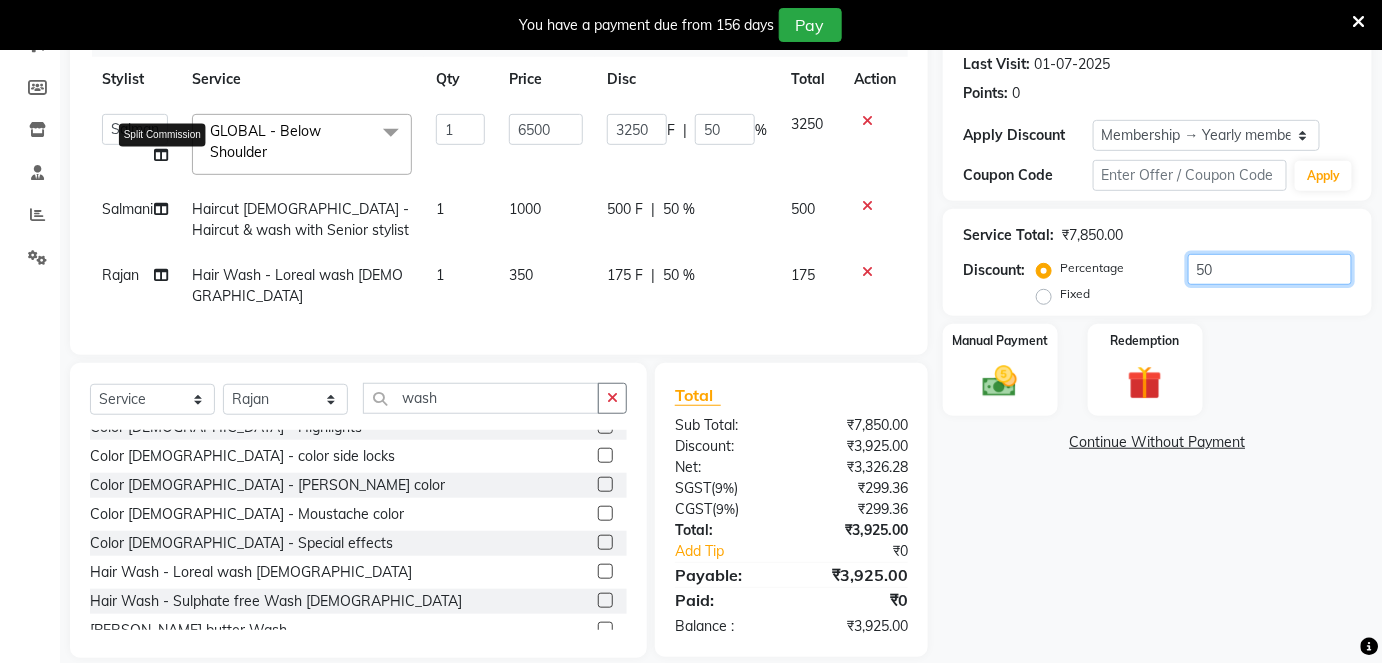 type on "50" 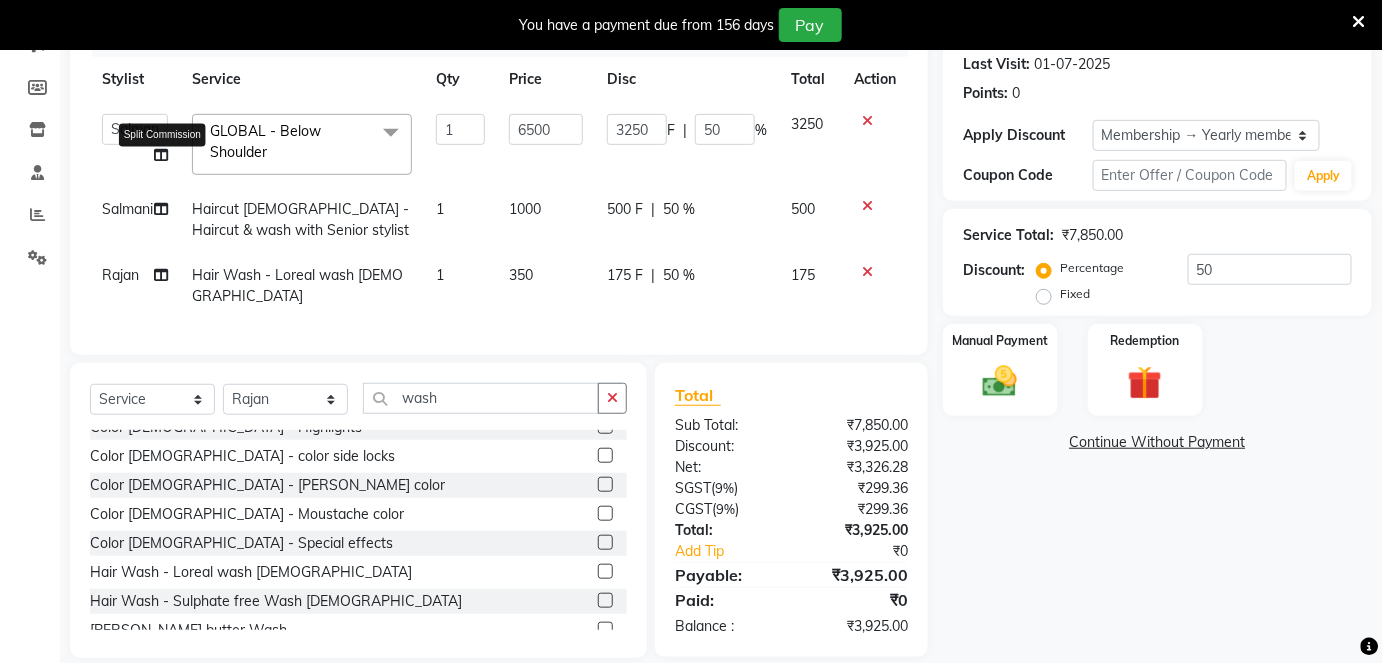 click 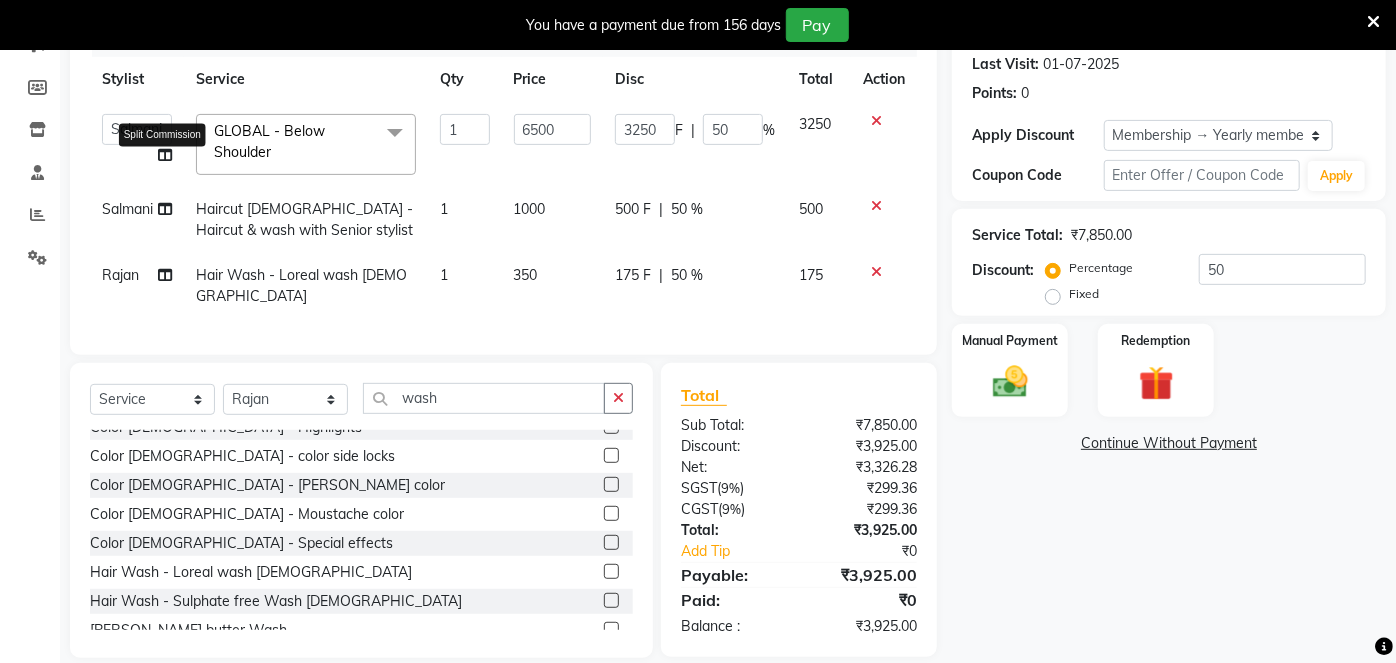 select on "67793" 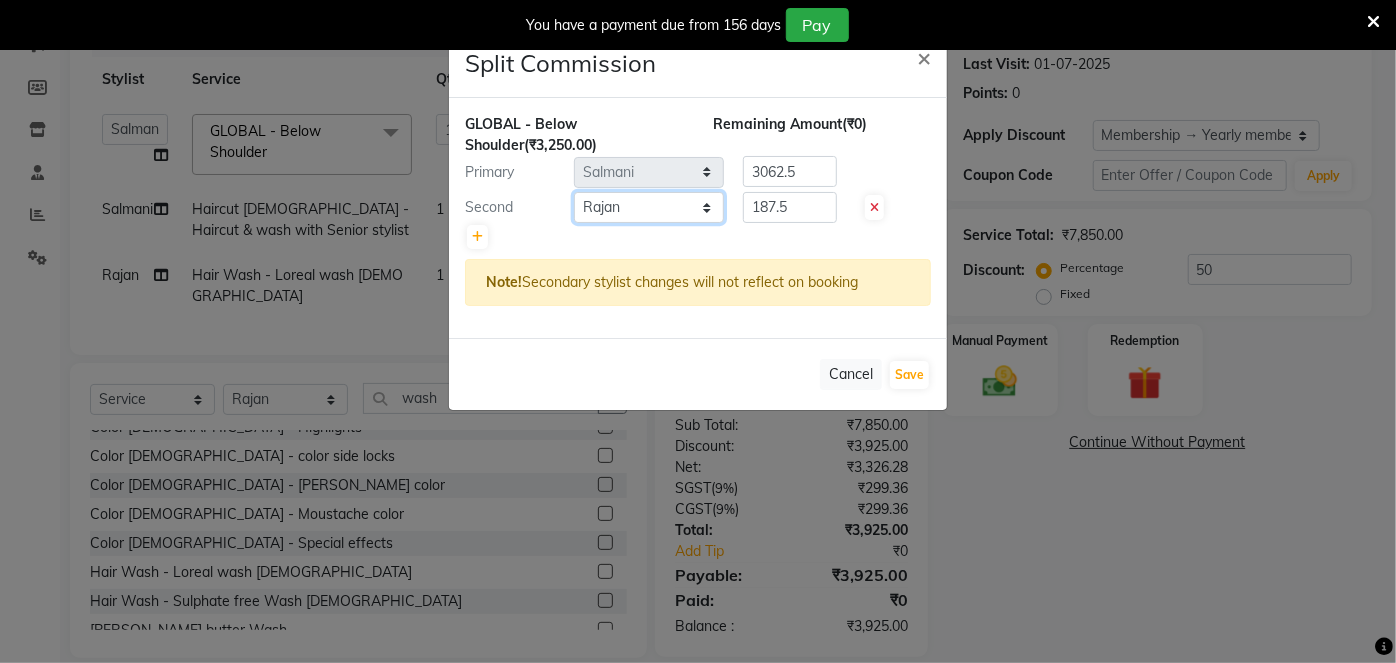 click on "Select  [PERSON_NAME]   [PERSON_NAME] [PERSON_NAME]   [PERSON_NAME]   Jyoti   Mahesh    [PERSON_NAME]   [PERSON_NAME]   [PERSON_NAME]   [PERSON_NAME]   [PERSON_NAME]   [MEDICAL_DATA][PERSON_NAME]   [PERSON_NAME]   [PERSON_NAME]" 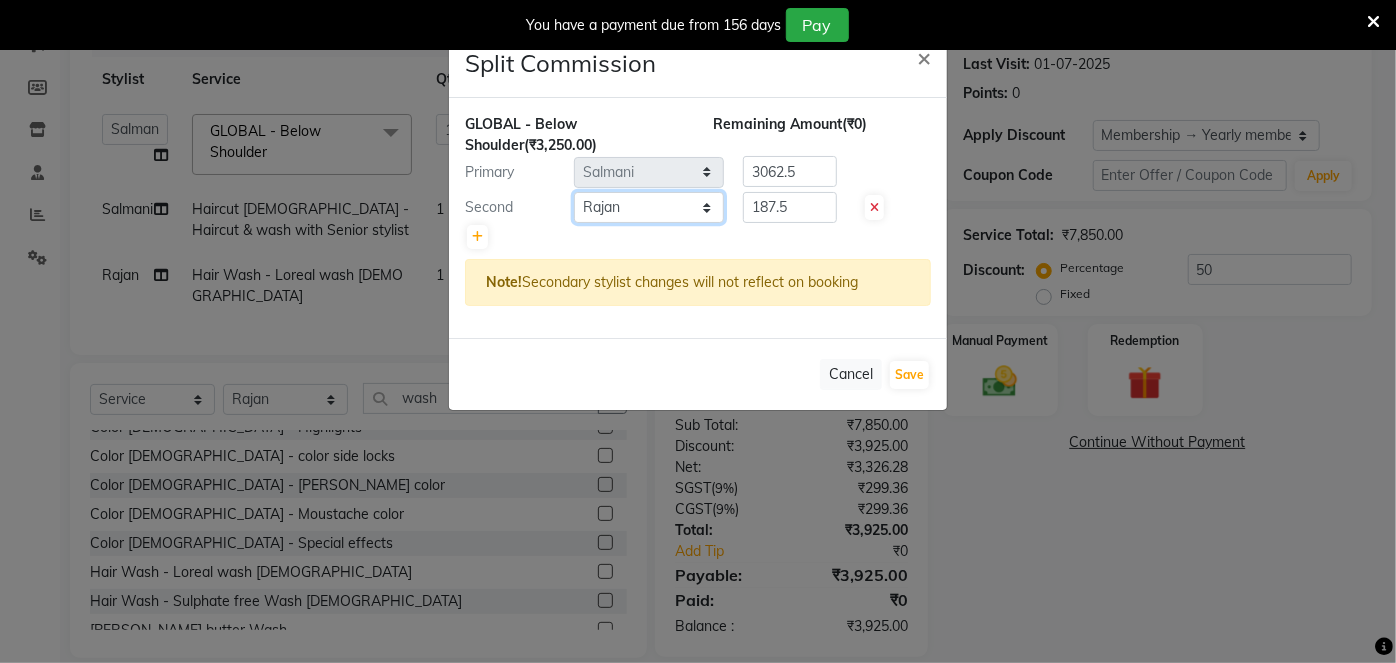 select on "68199" 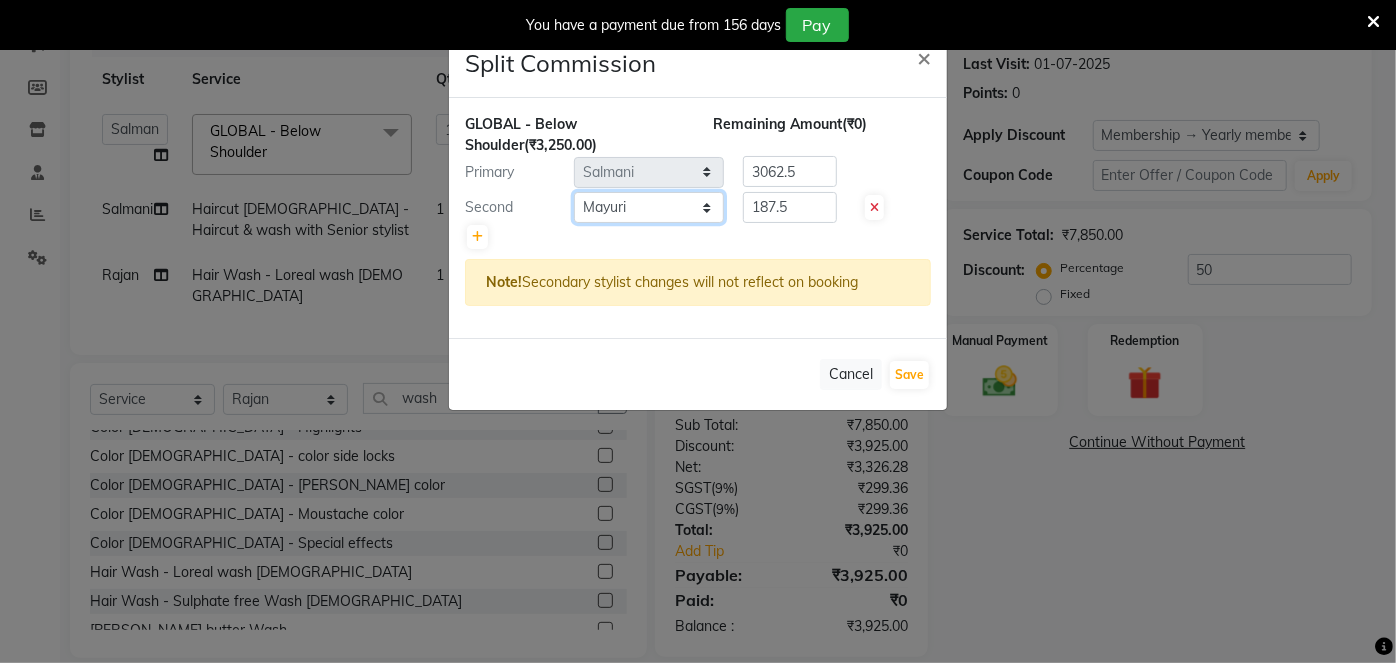 click on "Select  [PERSON_NAME]   [PERSON_NAME] [PERSON_NAME]   [PERSON_NAME]   Jyoti   Mahesh    [PERSON_NAME]   [PERSON_NAME]   [PERSON_NAME]   [PERSON_NAME]   [PERSON_NAME]   [MEDICAL_DATA][PERSON_NAME]   [PERSON_NAME]   [PERSON_NAME]" 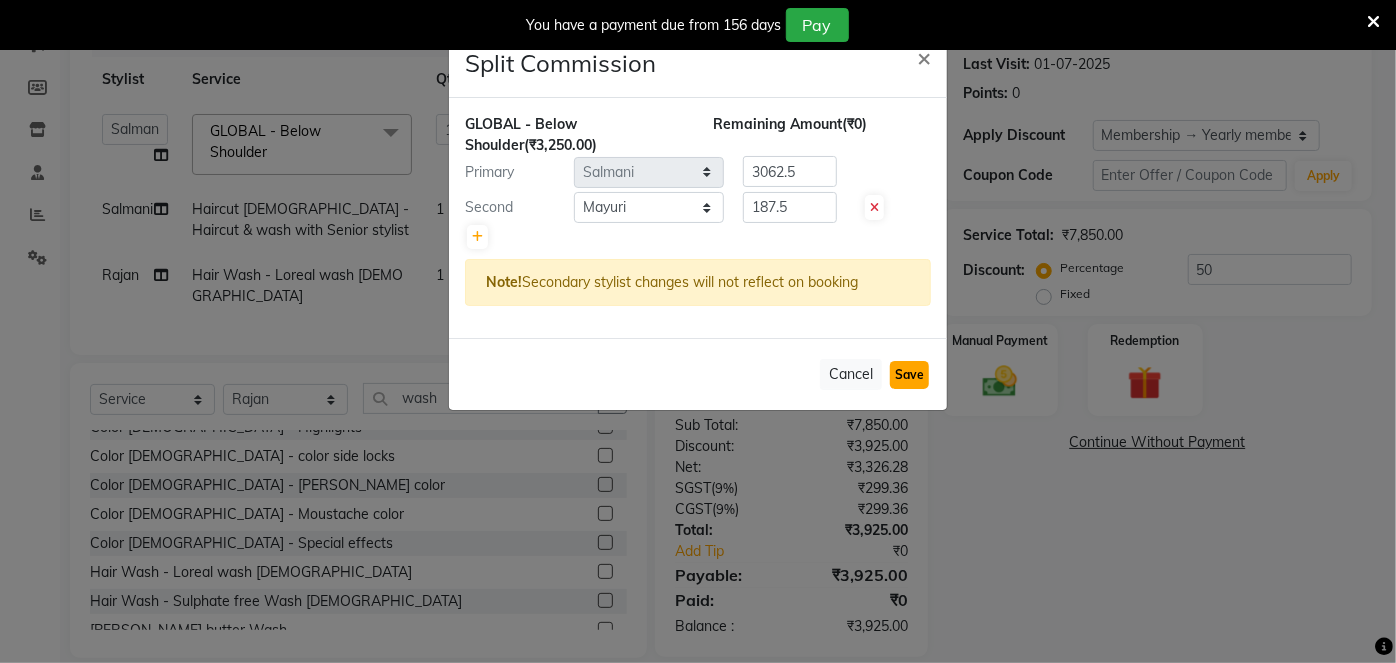 click on "Save" 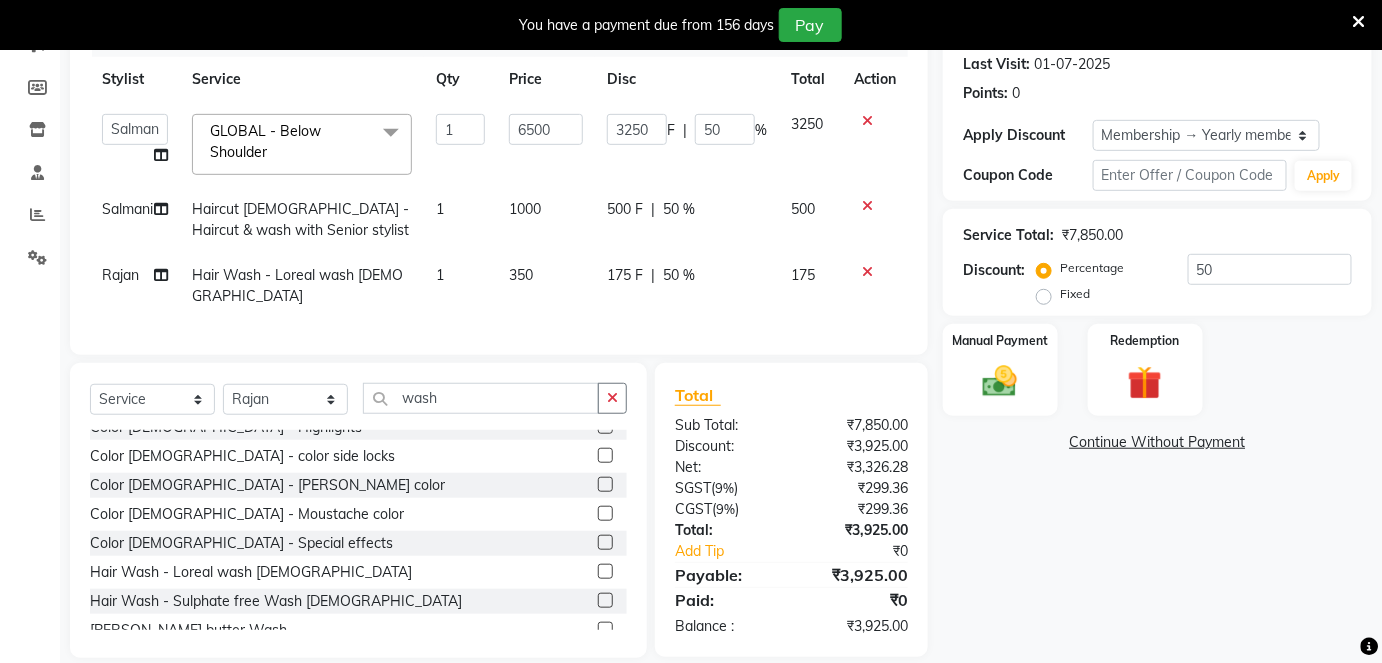 scroll, scrollTop: 95, scrollLeft: 0, axis: vertical 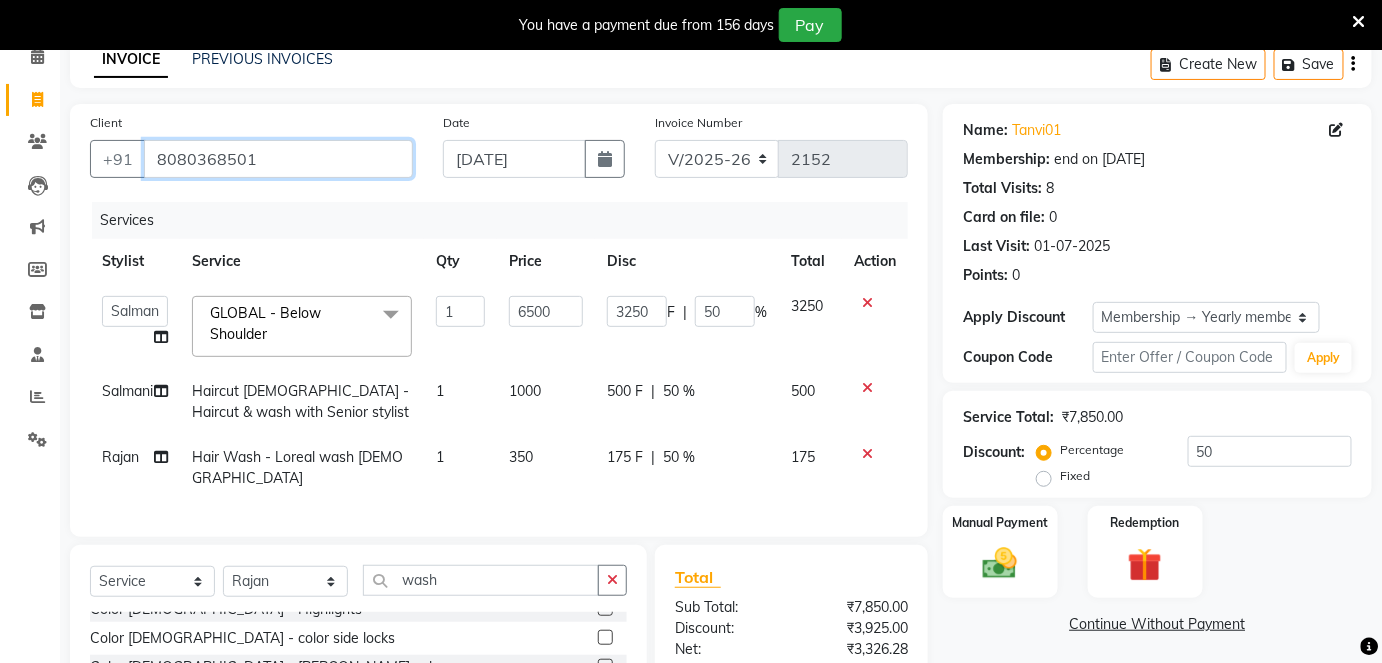 drag, startPoint x: 149, startPoint y: 161, endPoint x: 282, endPoint y: 155, distance: 133.13527 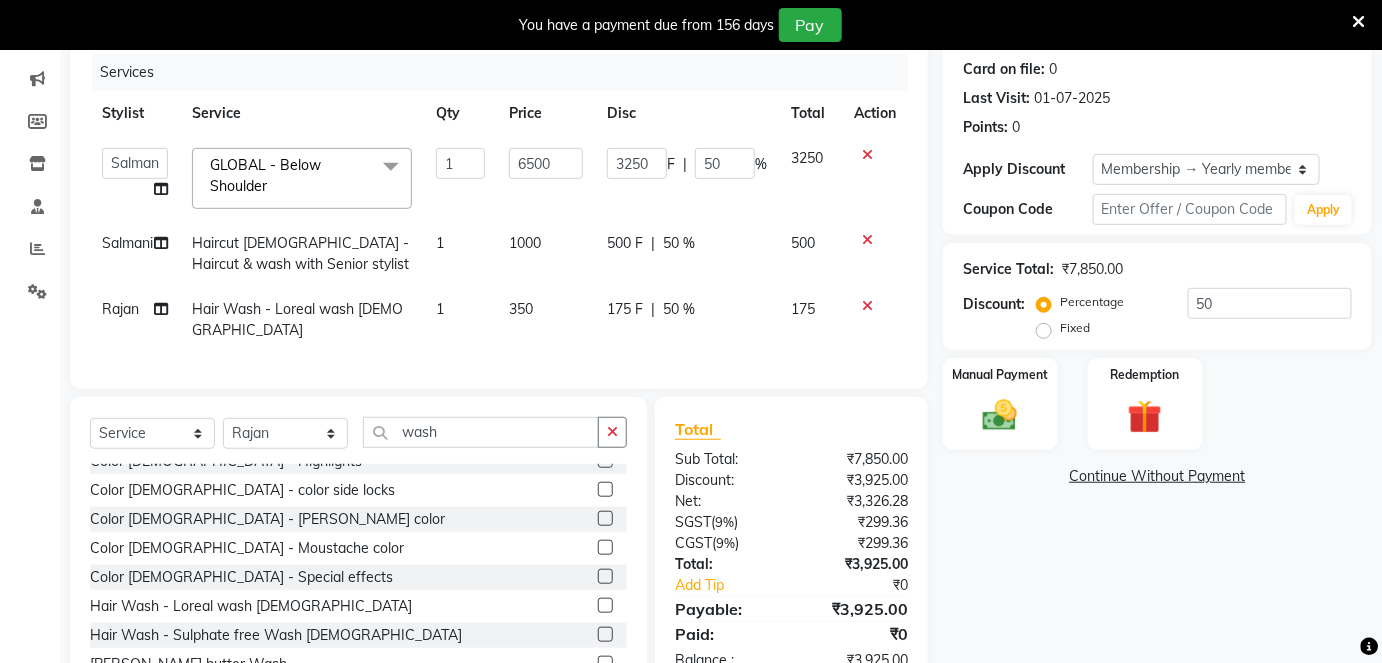 scroll, scrollTop: 293, scrollLeft: 0, axis: vertical 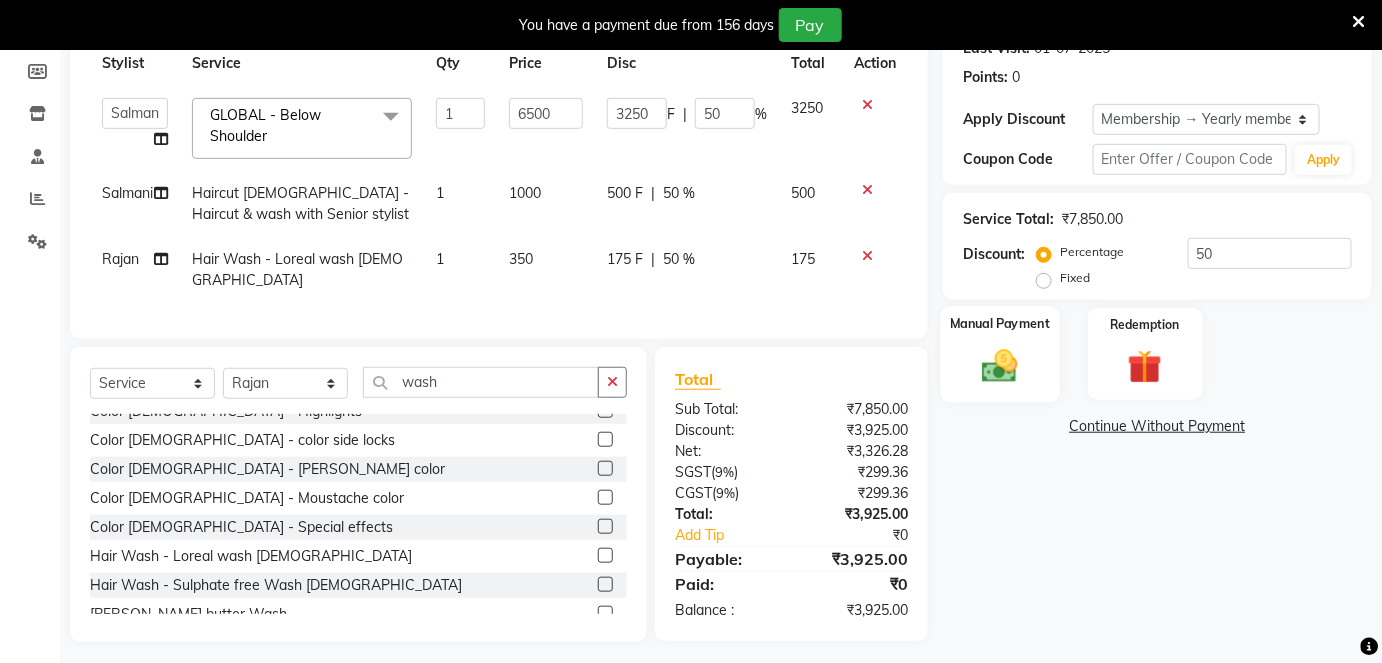 click 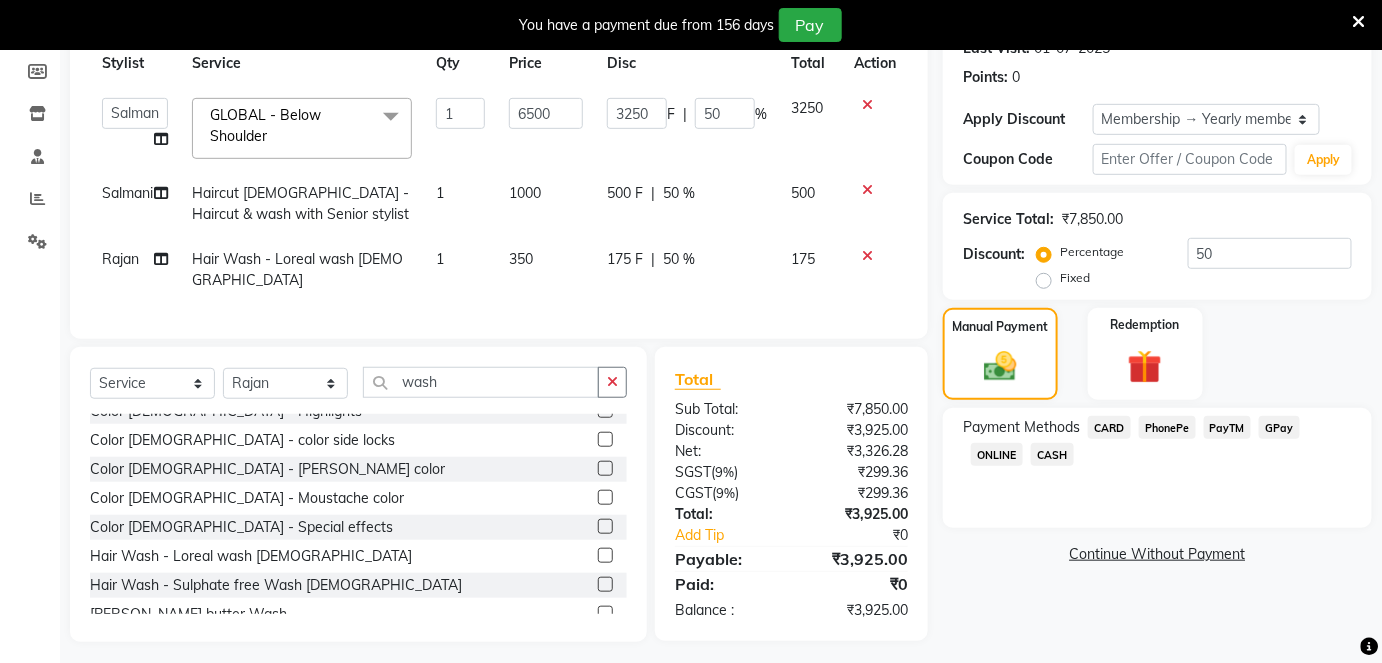 click on "CASH" 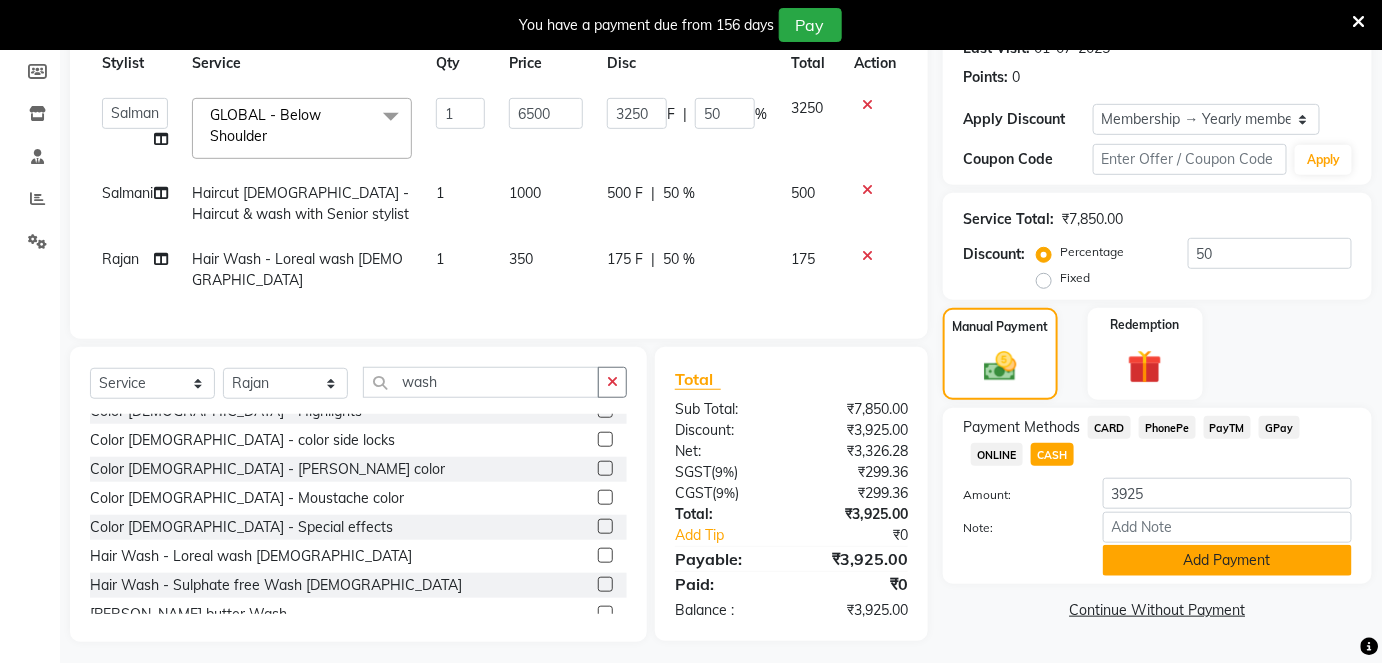 click on "Add Payment" 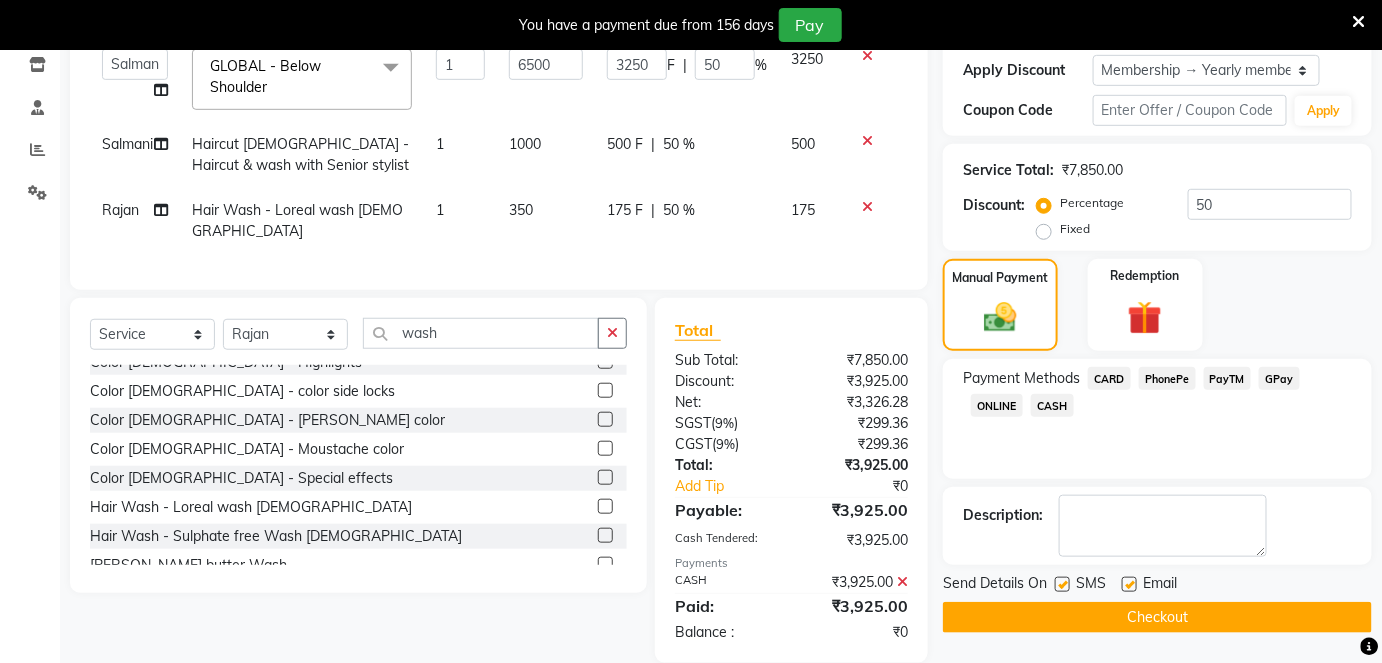 scroll, scrollTop: 362, scrollLeft: 0, axis: vertical 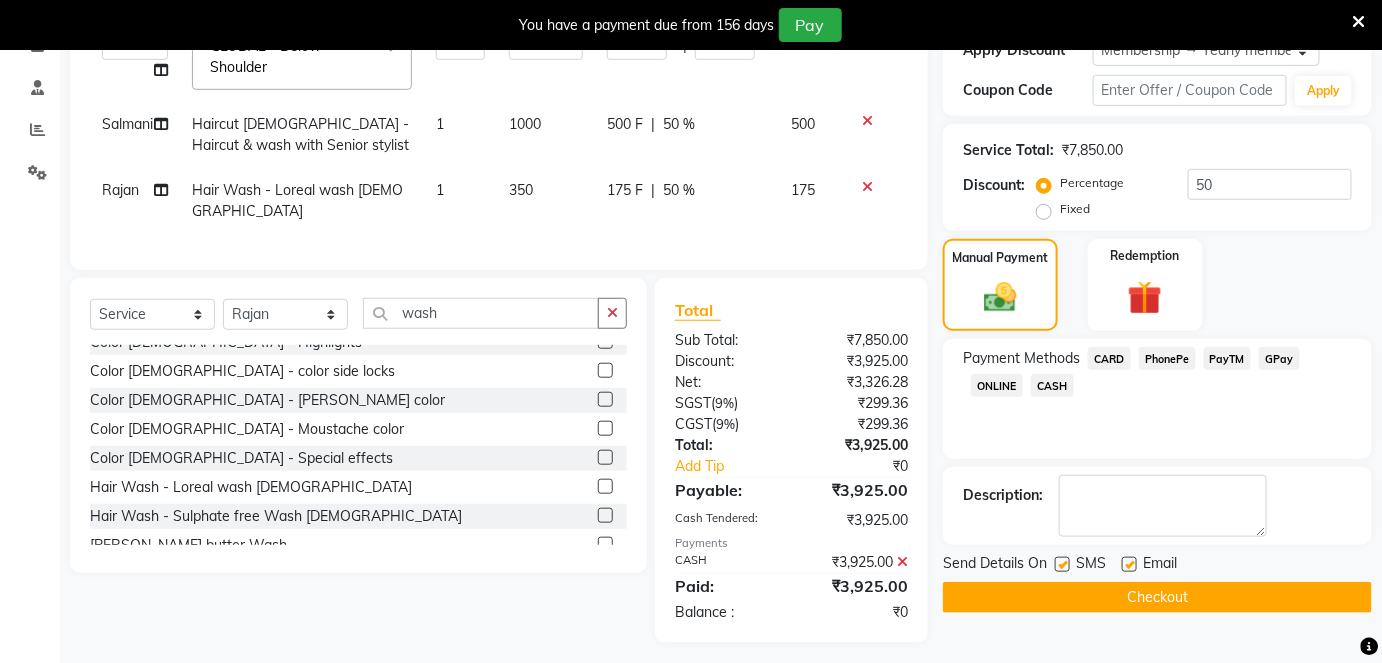 click 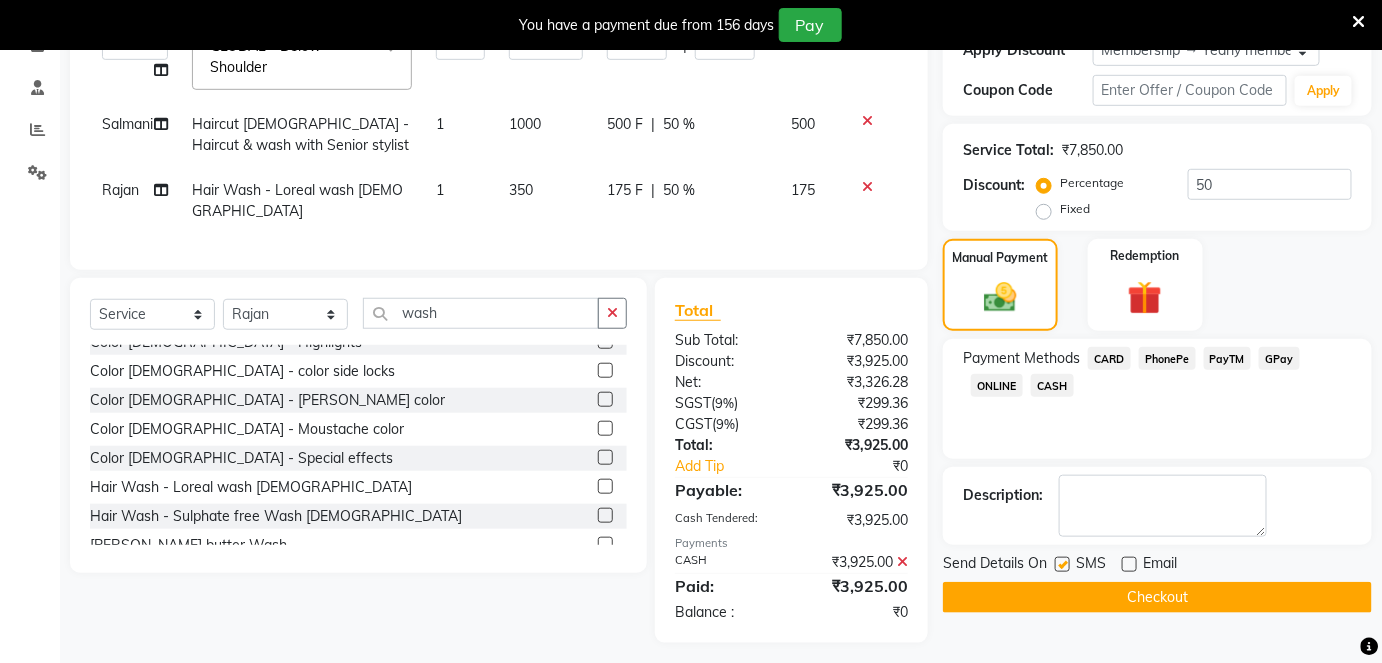 click on "Checkout" 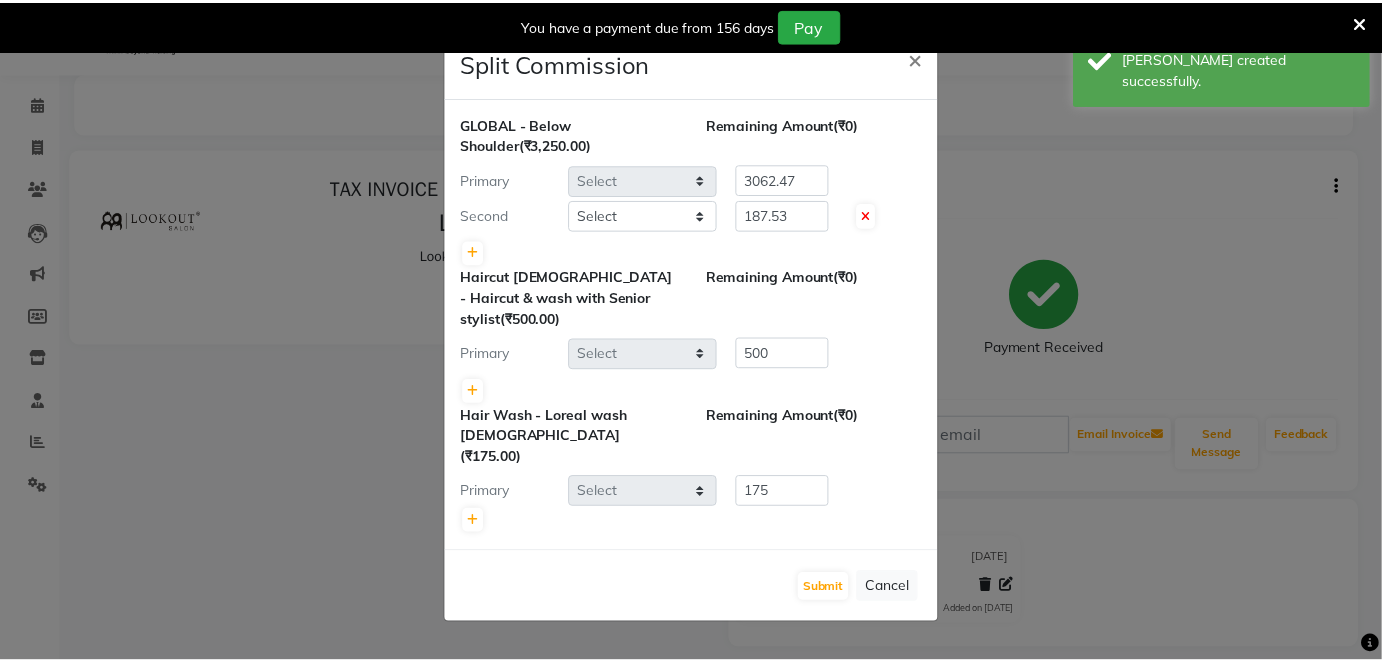 scroll, scrollTop: 0, scrollLeft: 0, axis: both 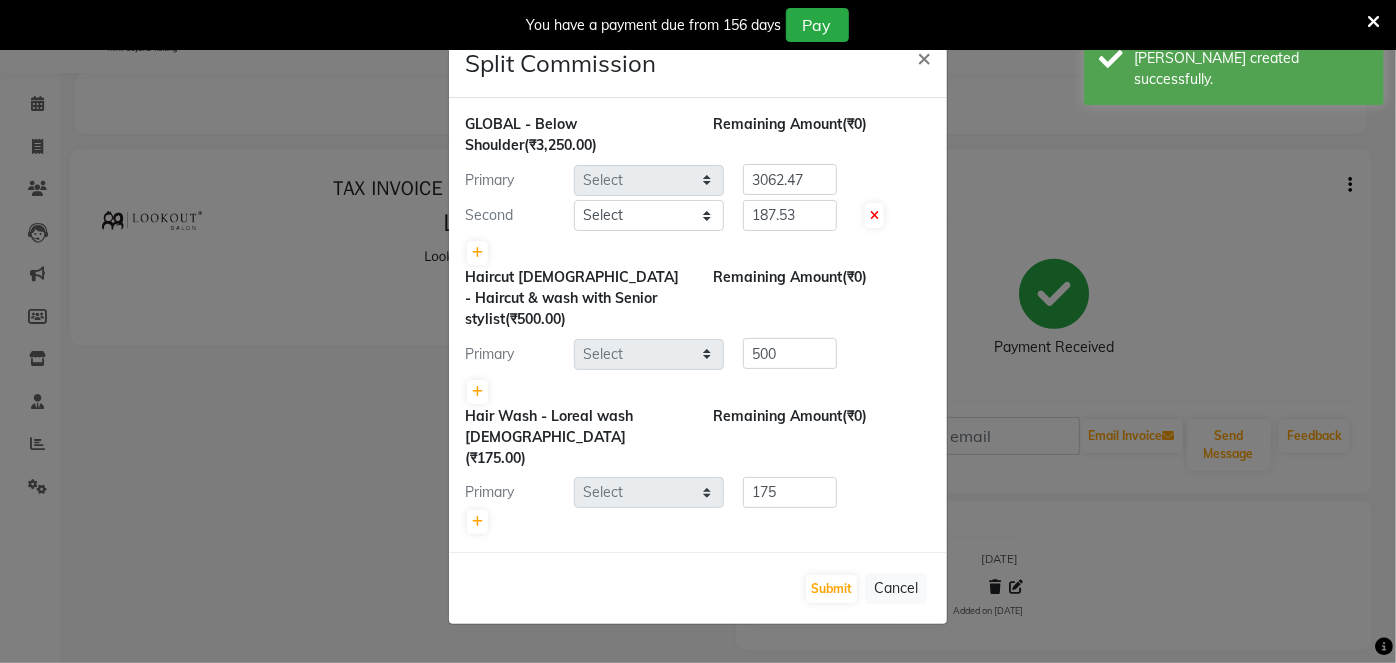 select on "67793" 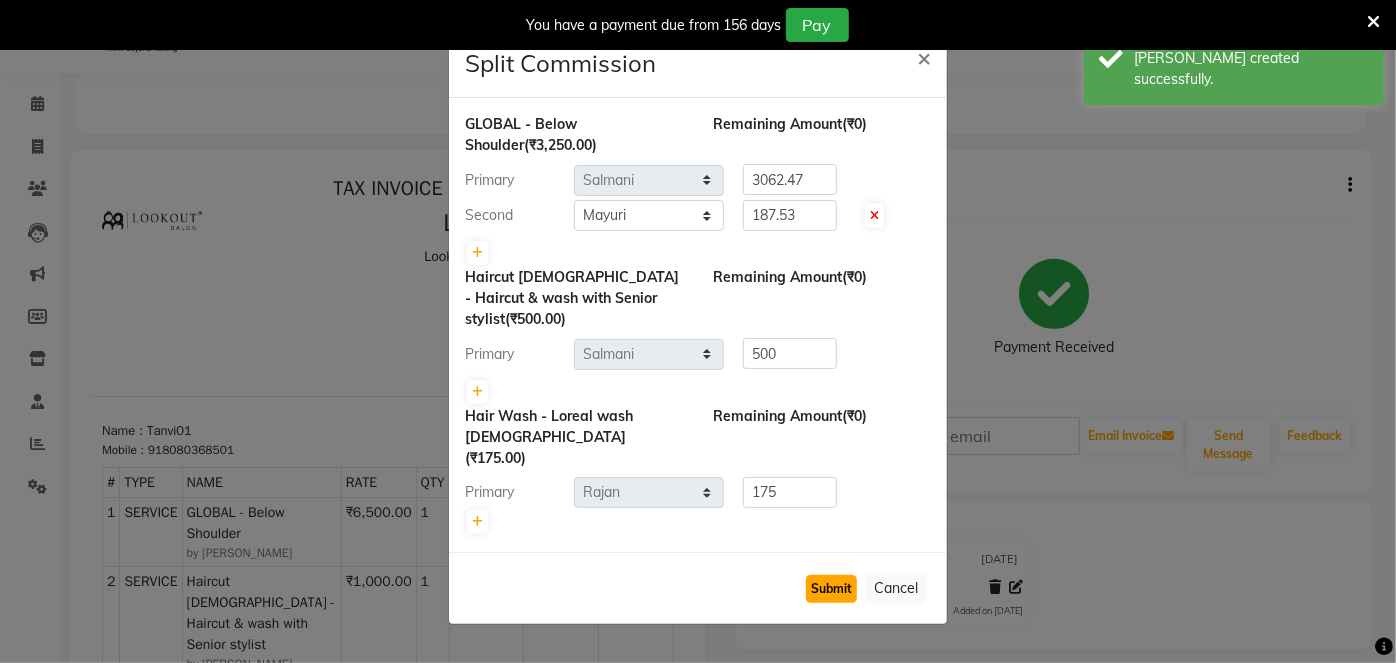 click on "Submit" 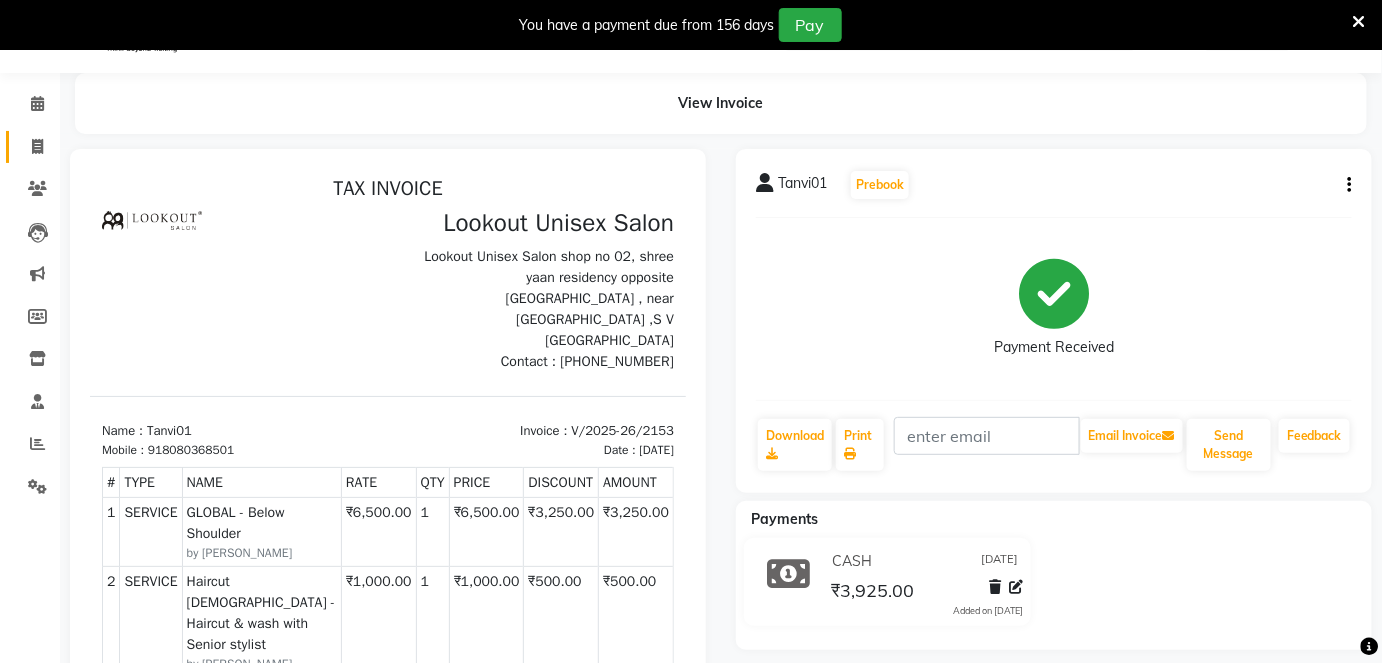 scroll, scrollTop: 0, scrollLeft: 0, axis: both 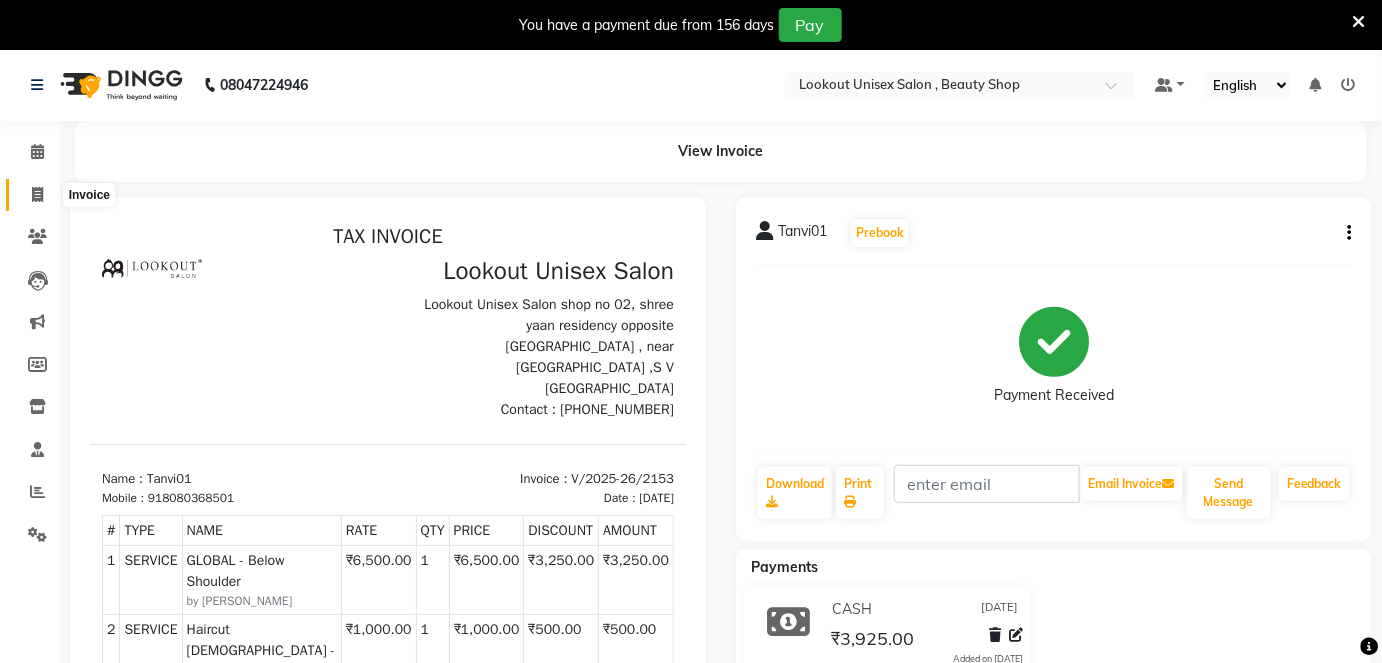 click 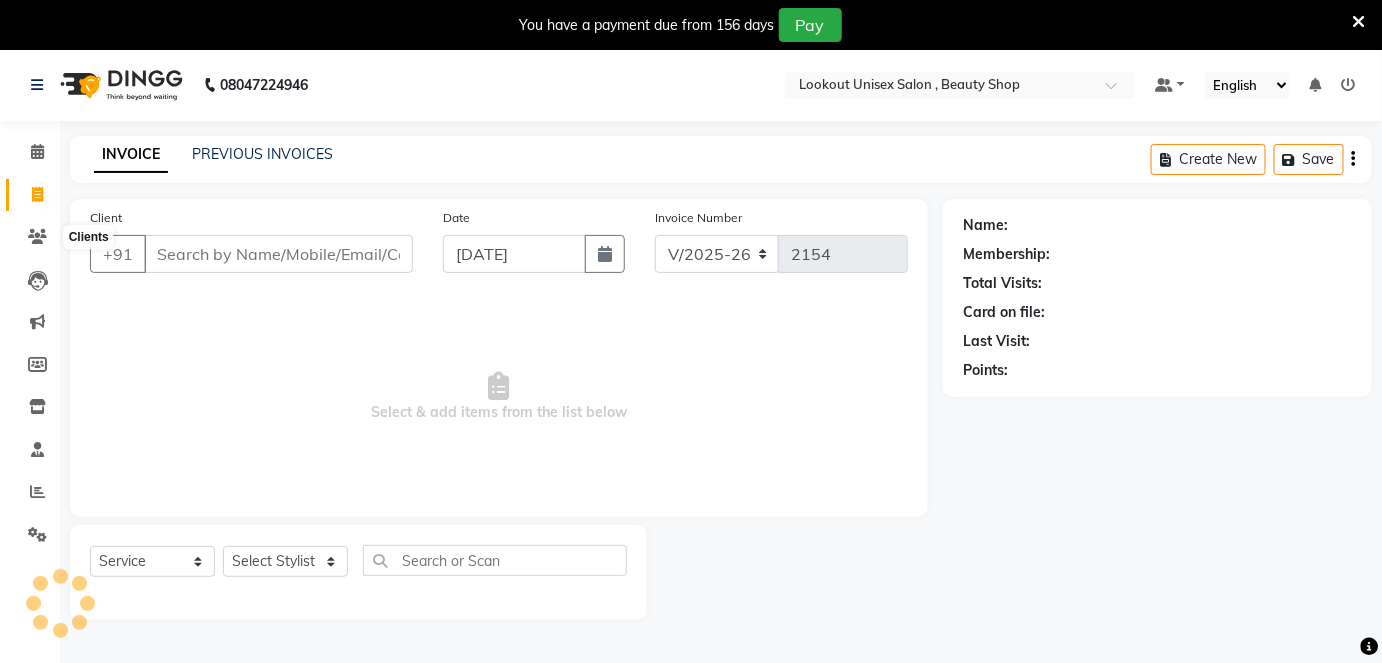 scroll, scrollTop: 48, scrollLeft: 0, axis: vertical 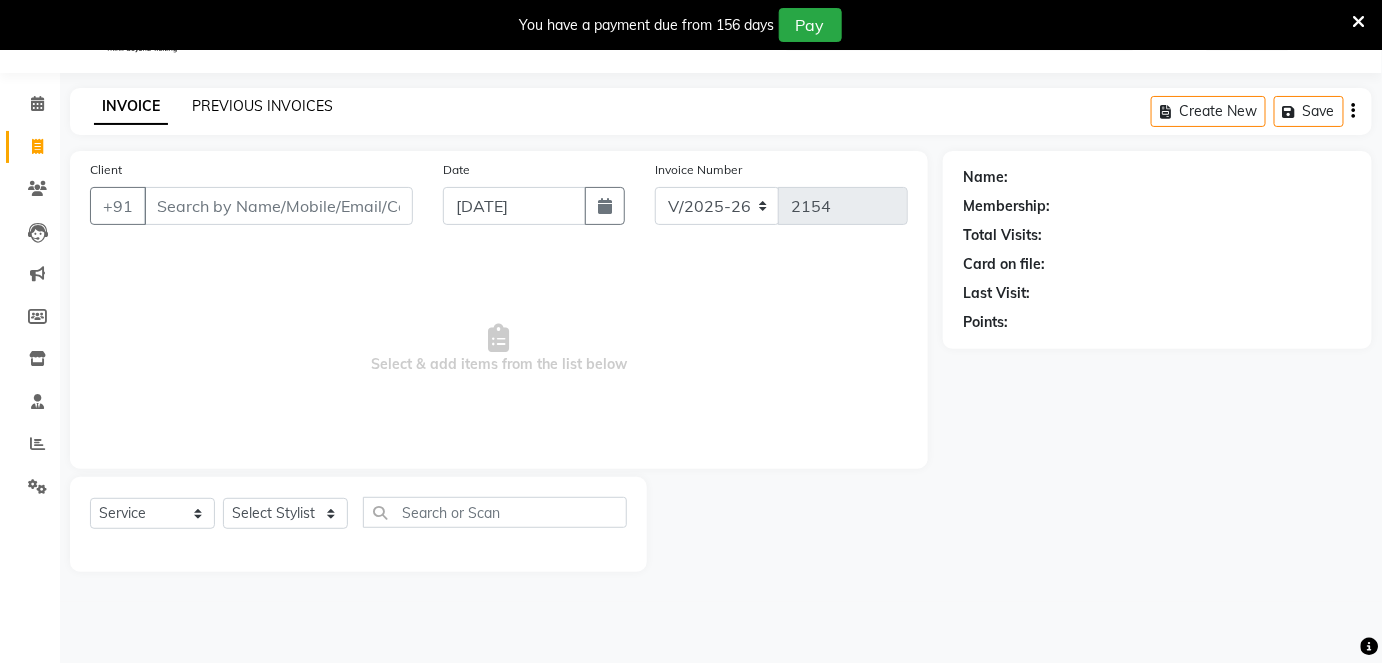 click on "PREVIOUS INVOICES" 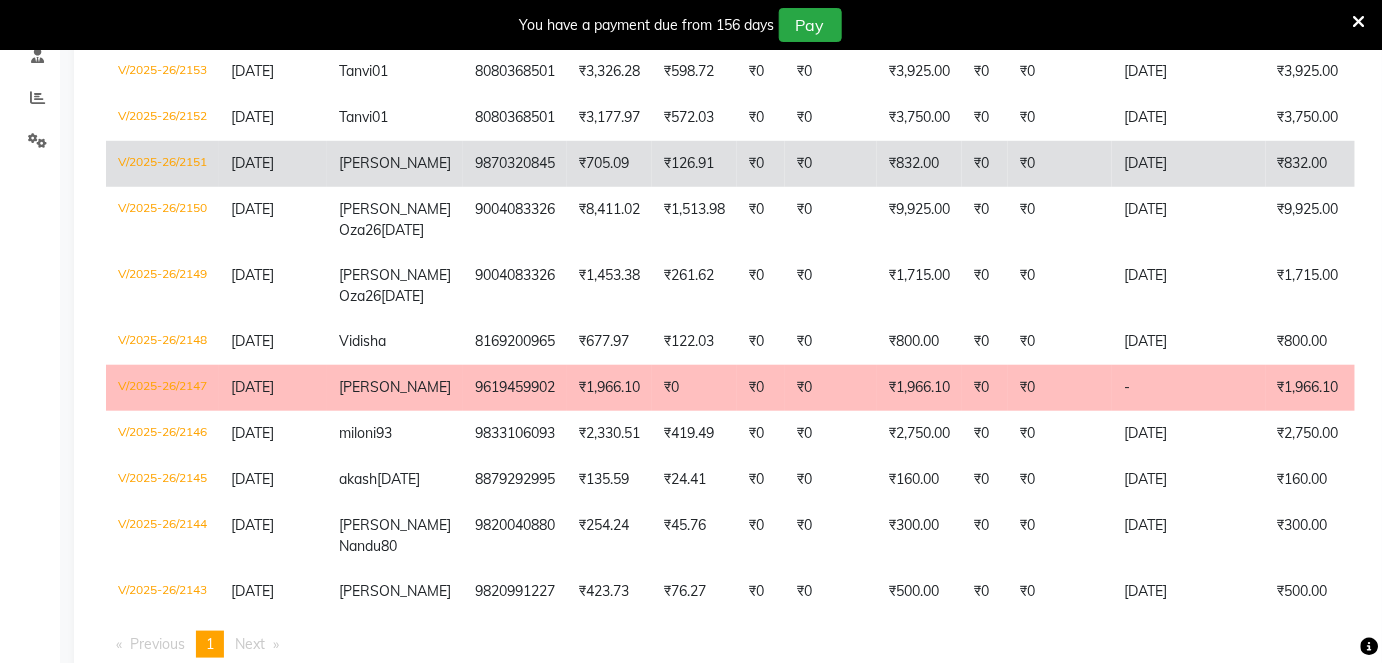 scroll, scrollTop: 412, scrollLeft: 0, axis: vertical 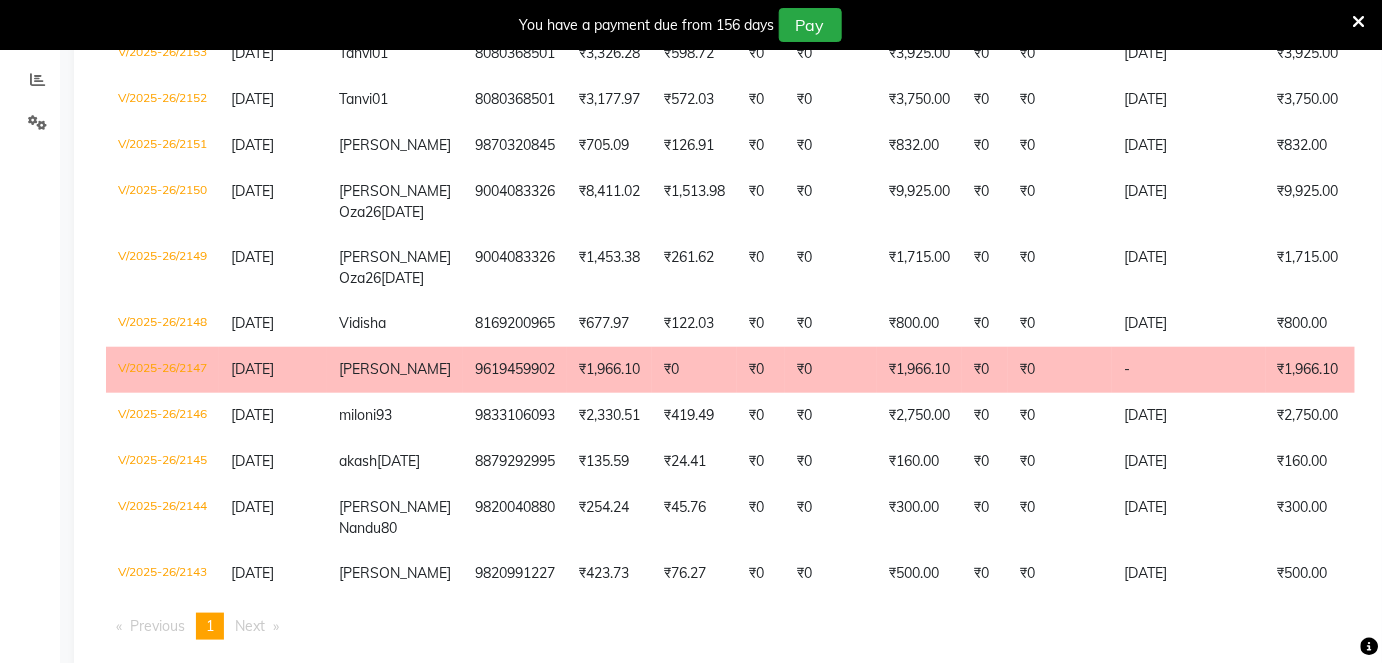 click on "V/2025-26/2147" 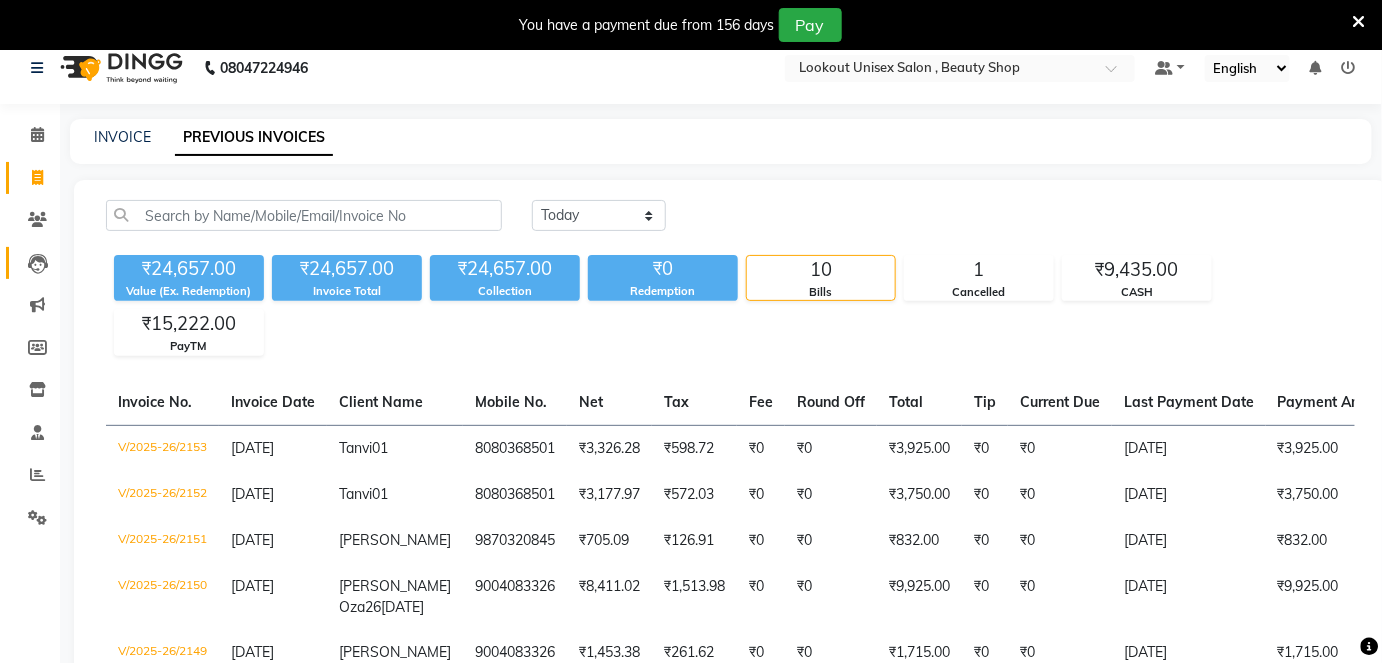 scroll, scrollTop: 0, scrollLeft: 0, axis: both 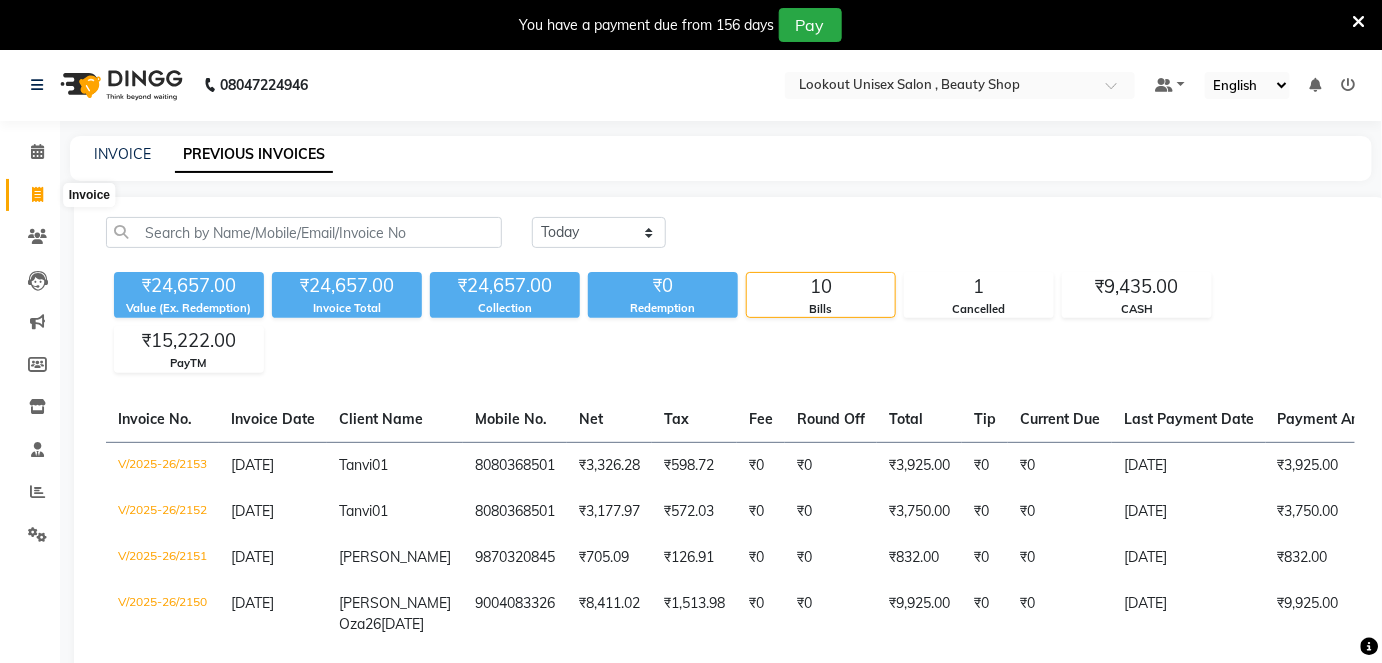 click 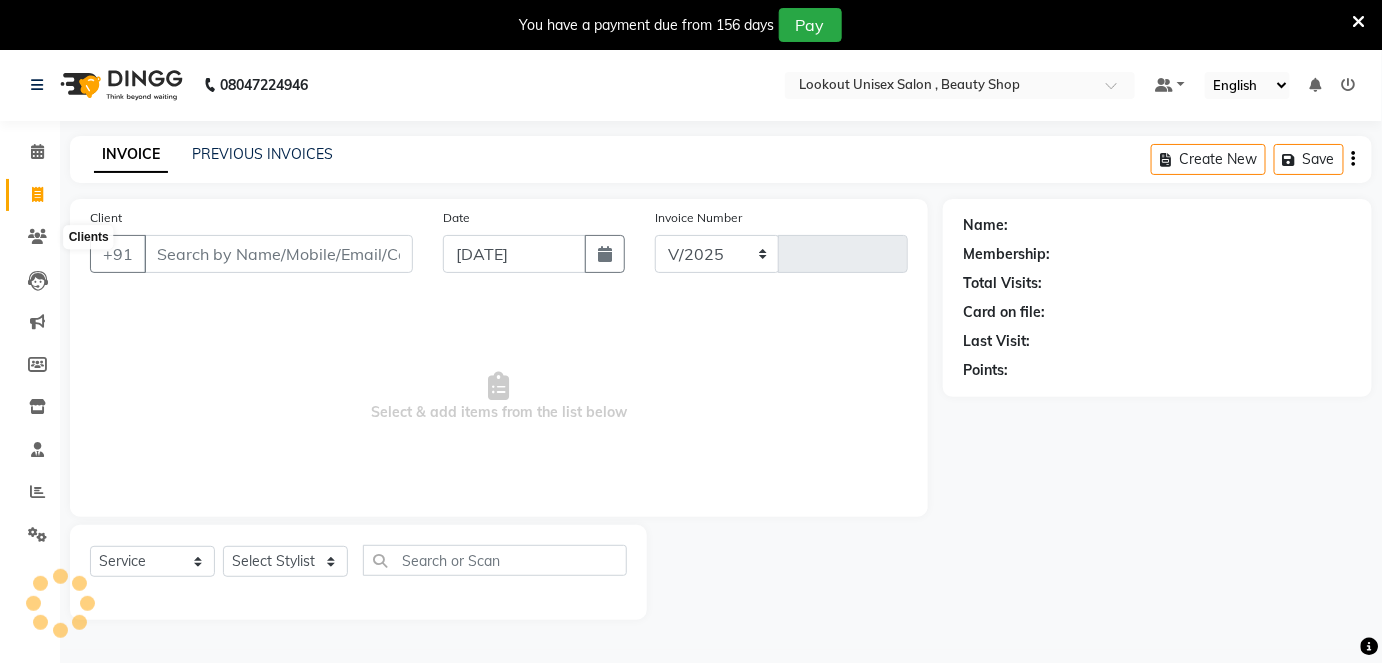 select on "7658" 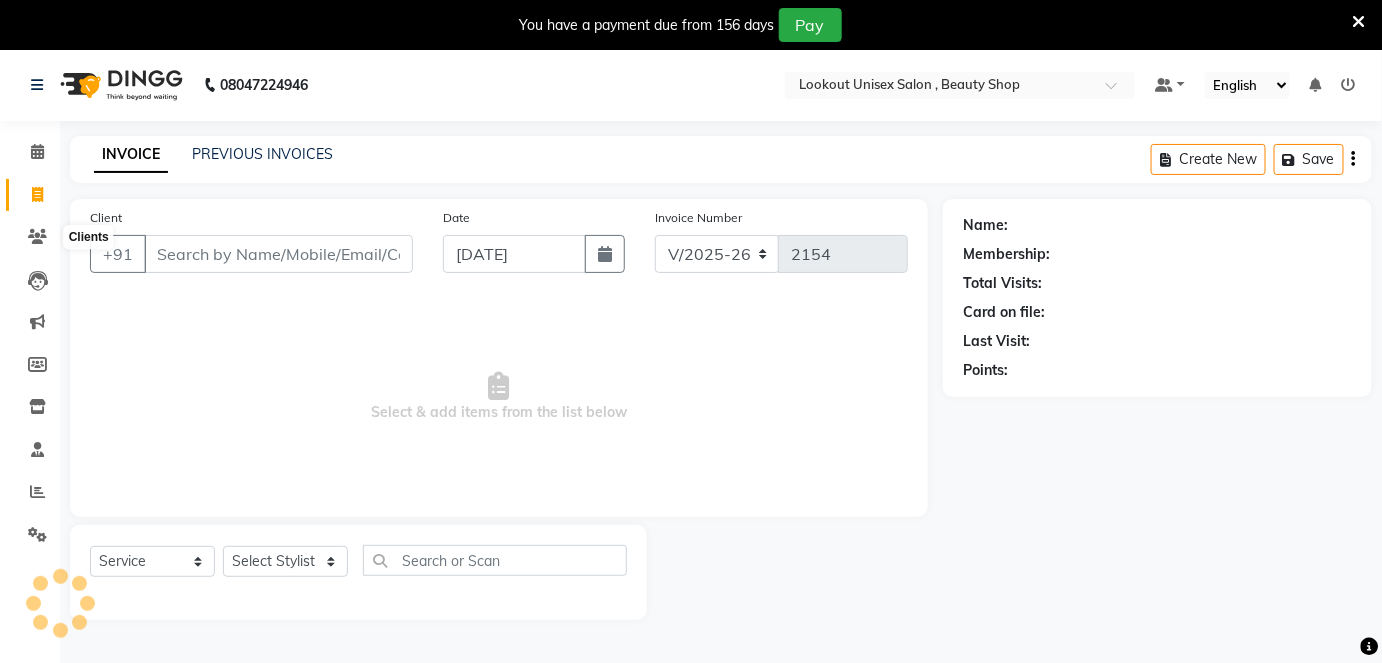 scroll, scrollTop: 48, scrollLeft: 0, axis: vertical 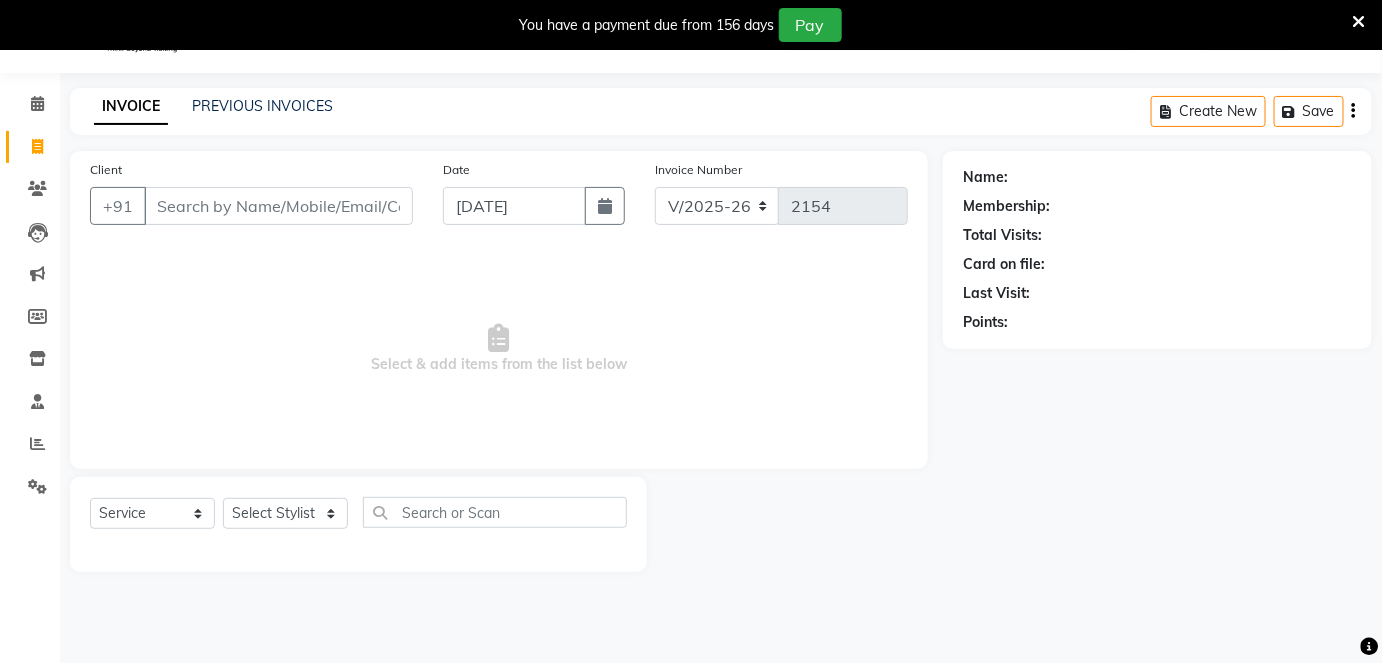 click on "Client" at bounding box center [278, 206] 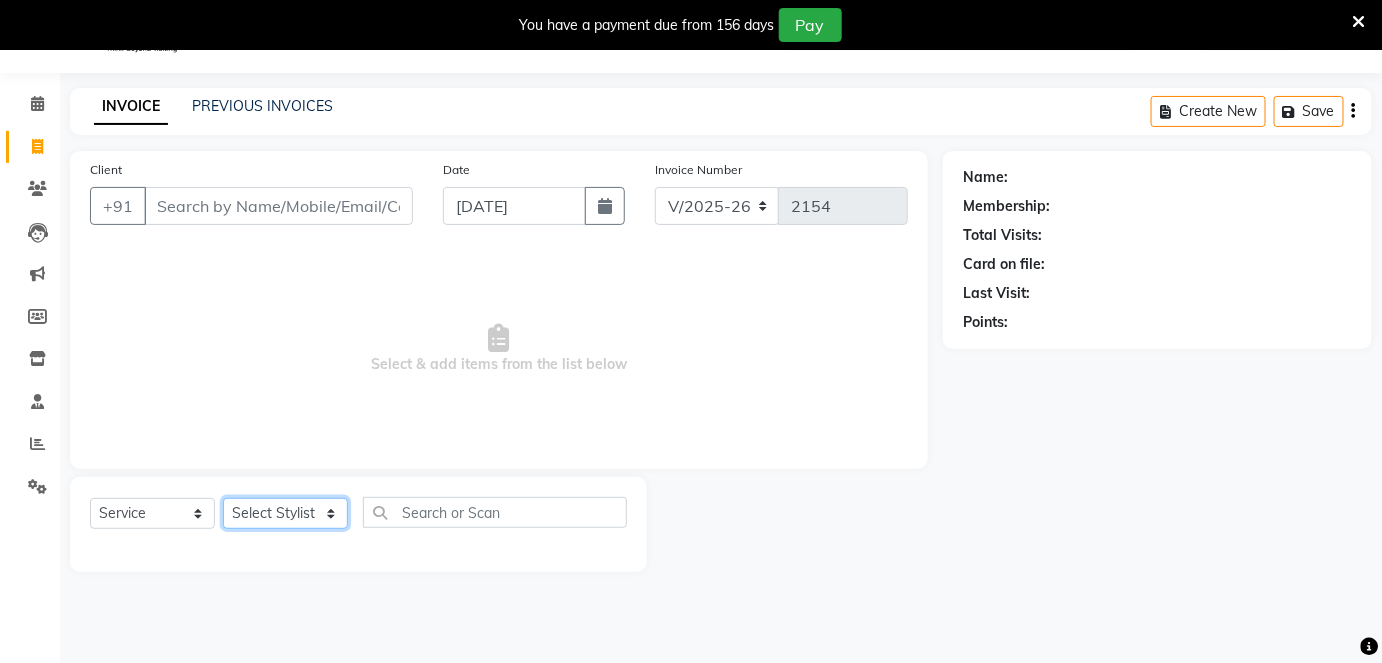 click on "Select Stylist Arti CHANDANI Deepali Dhaval Sir DISHA KAMDAR Hussain Indrajeet Jyoti Mahesh  Manisha Mayuri Mehboob Nabil Nazreen Nikita Rahul Rajan Rishika Salma Salmani Shivani UMAR" 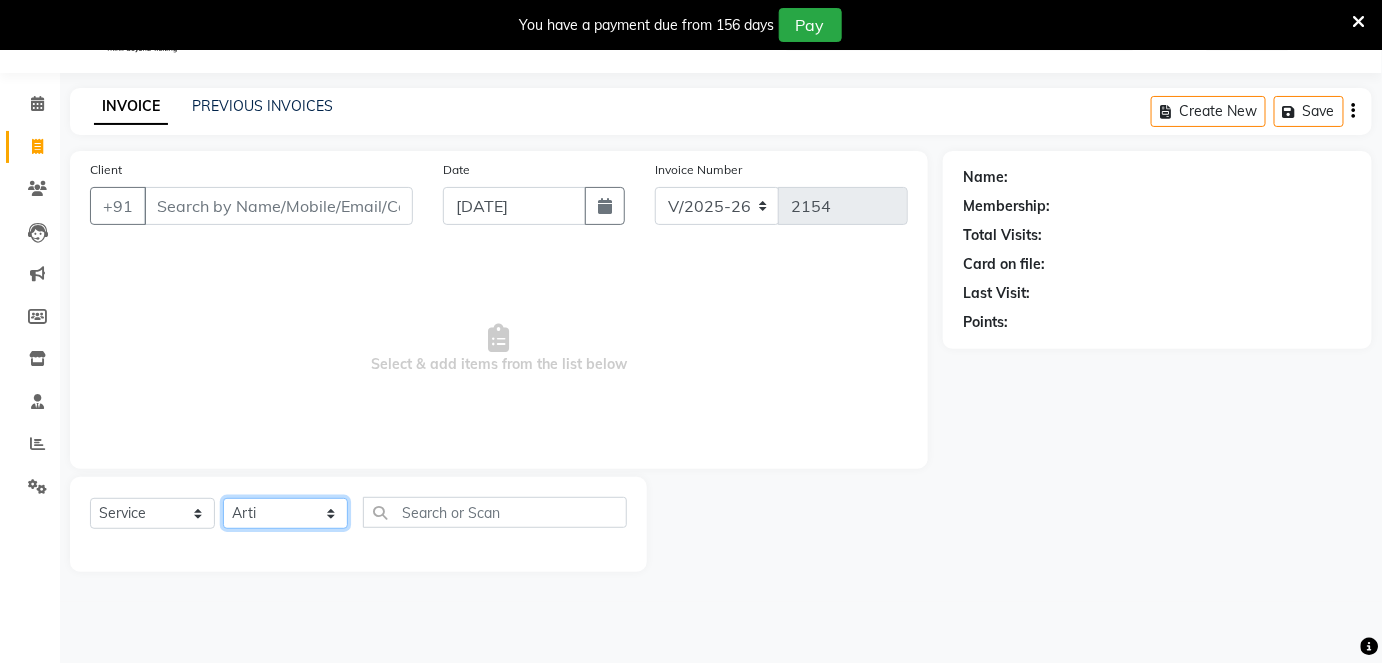 click on "Select Stylist Arti CHANDANI Deepali Dhaval Sir DISHA KAMDAR Hussain Indrajeet Jyoti Mahesh  Manisha Mayuri Mehboob Nabil Nazreen Nikita Rahul Rajan Rishika Salma Salmani Shivani UMAR" 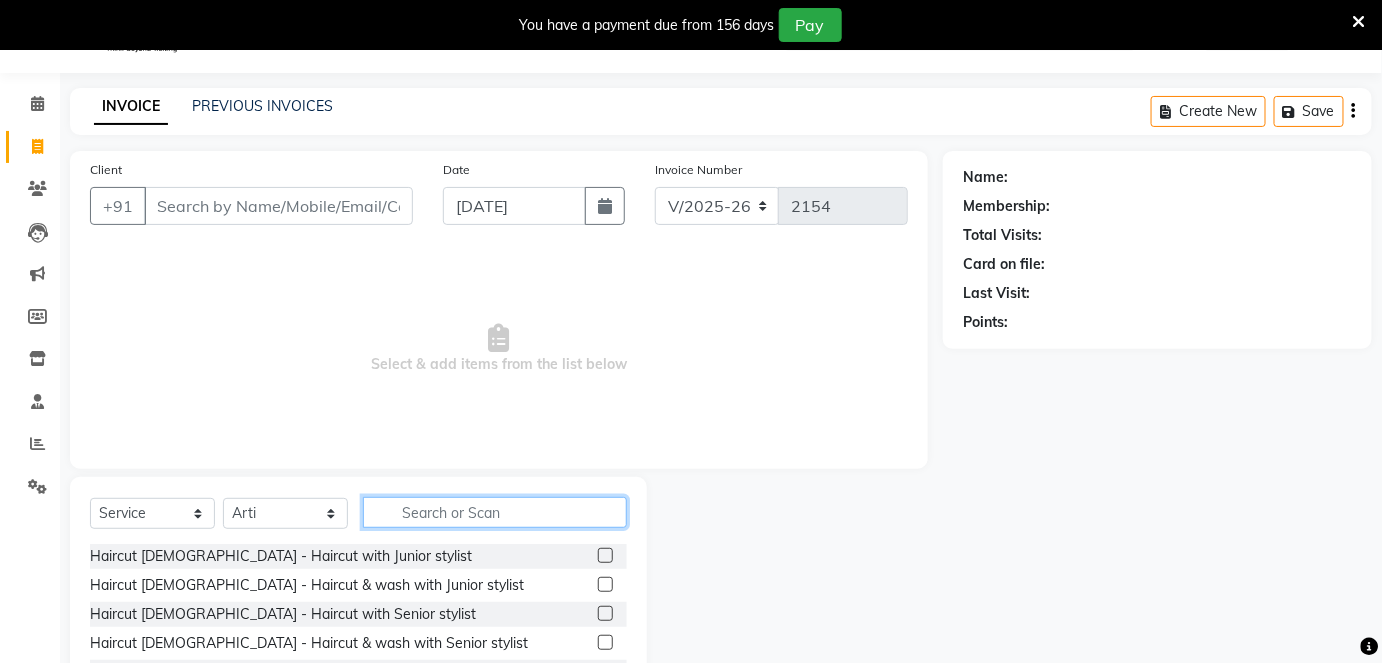 click 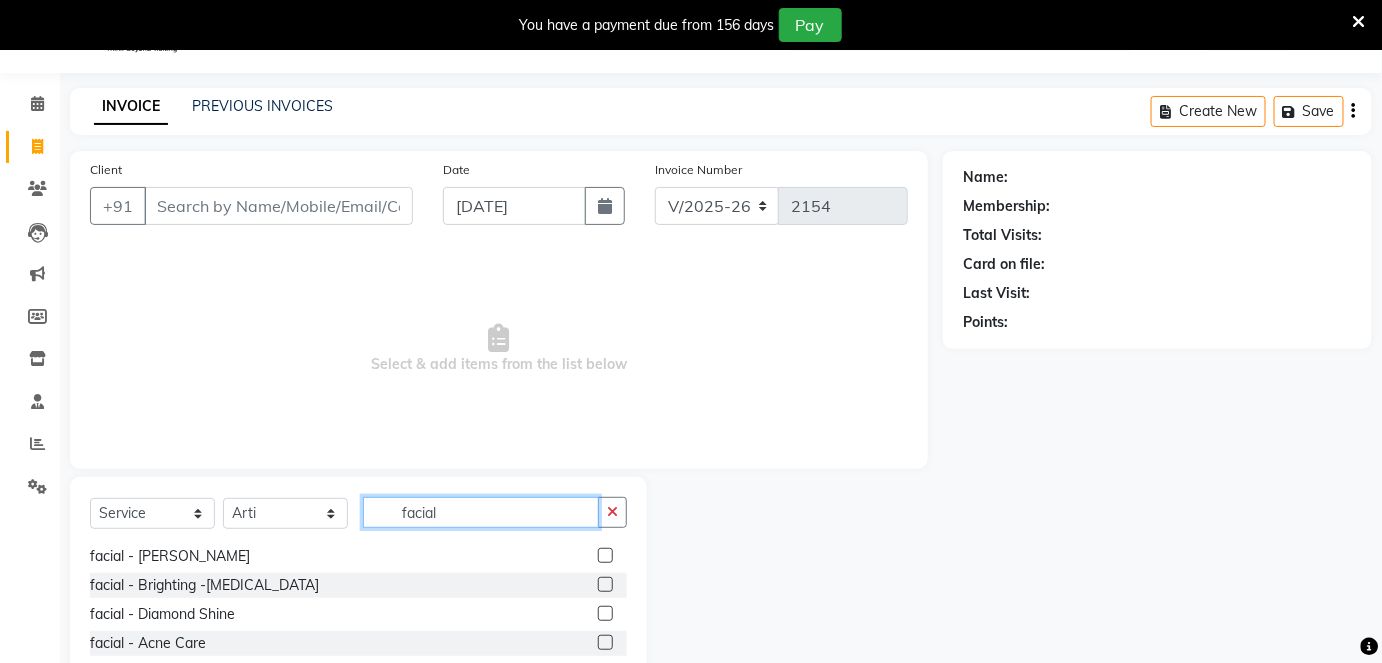 scroll, scrollTop: 89, scrollLeft: 0, axis: vertical 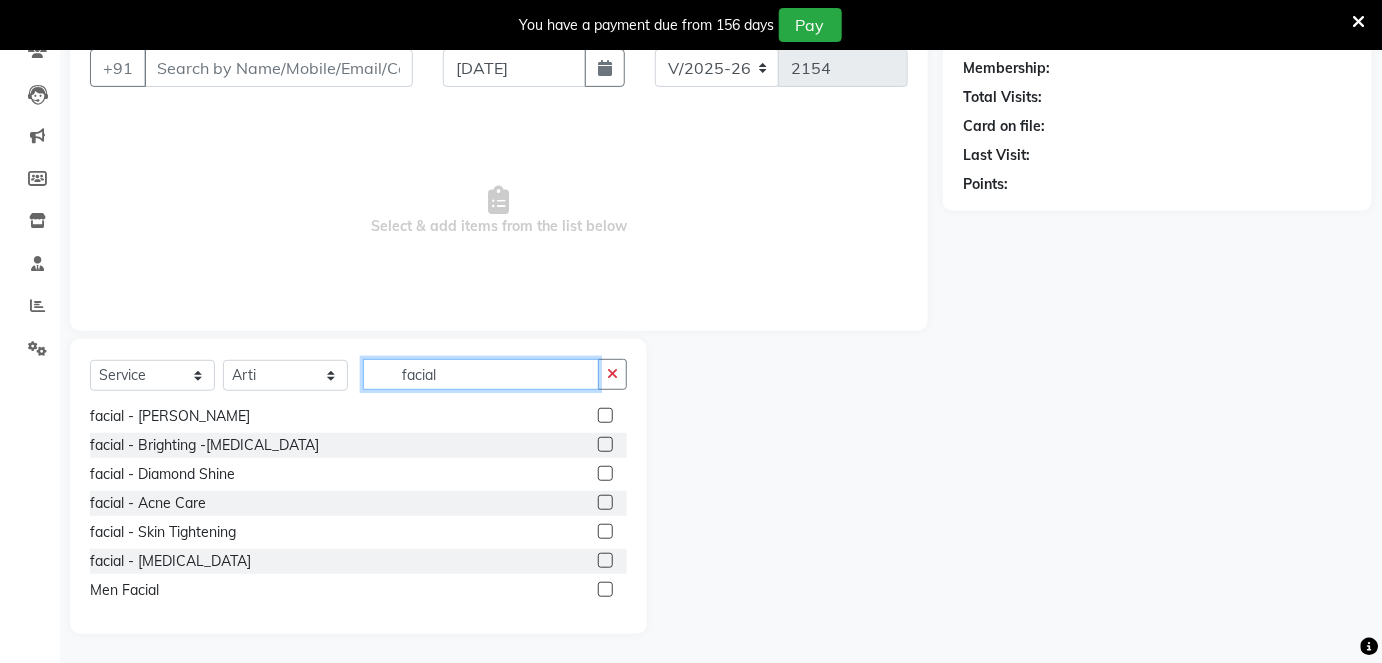 type on "facial" 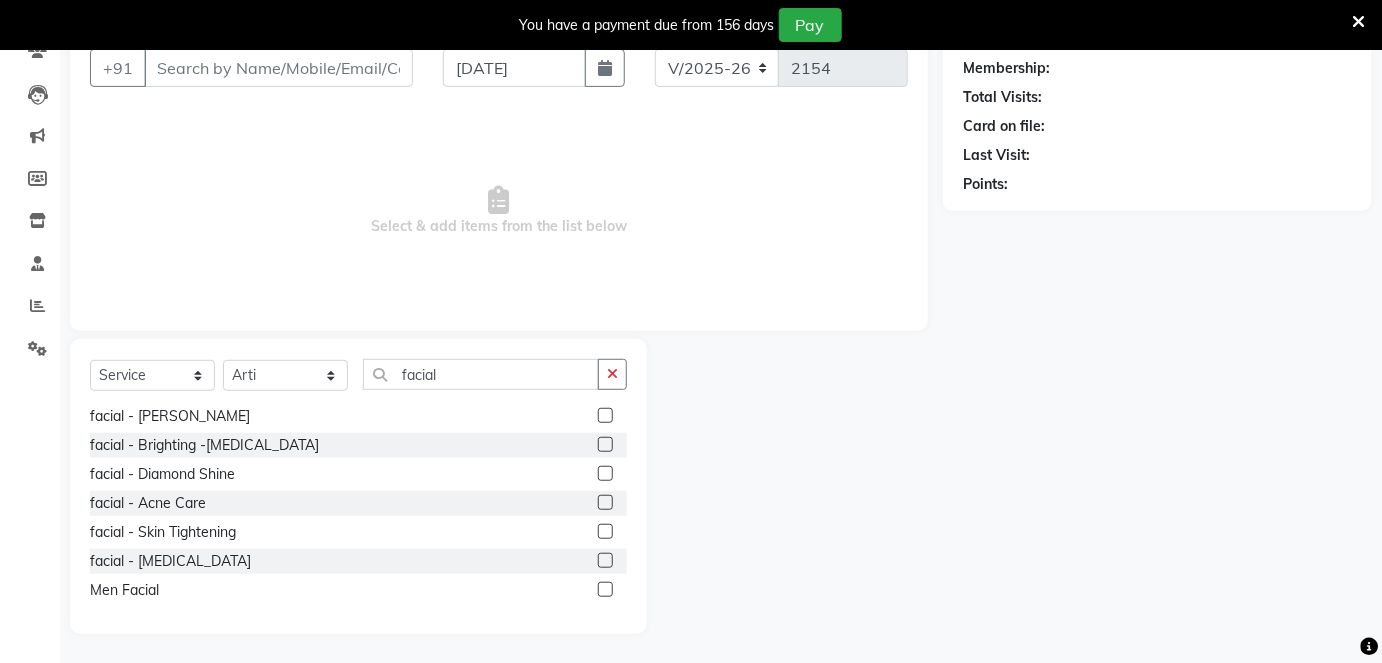 click 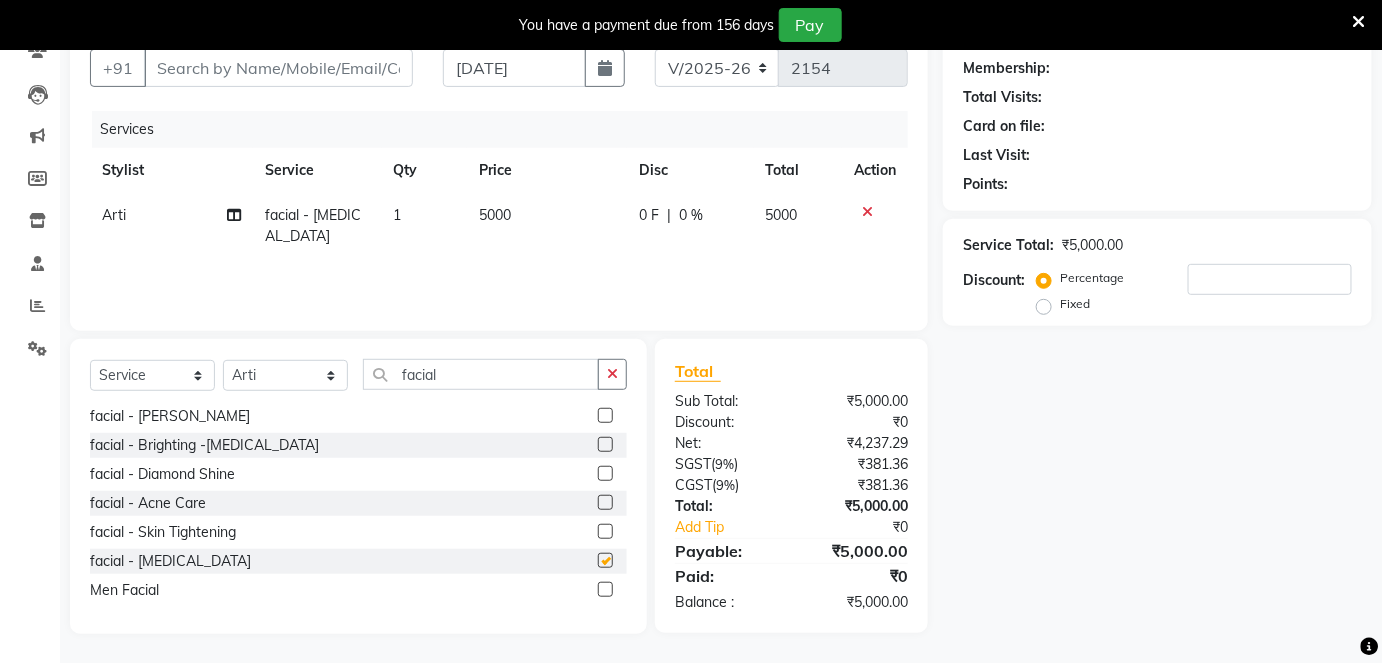 checkbox on "false" 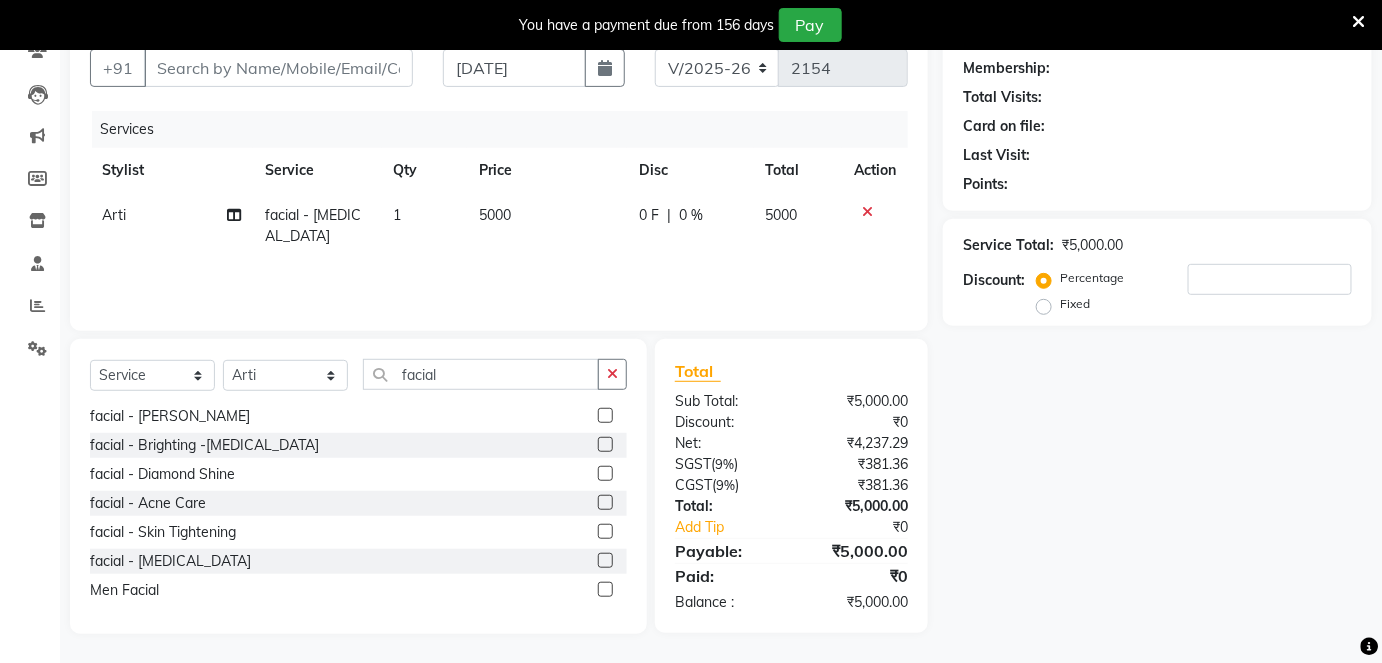 click on "facial - [MEDICAL_DATA]" 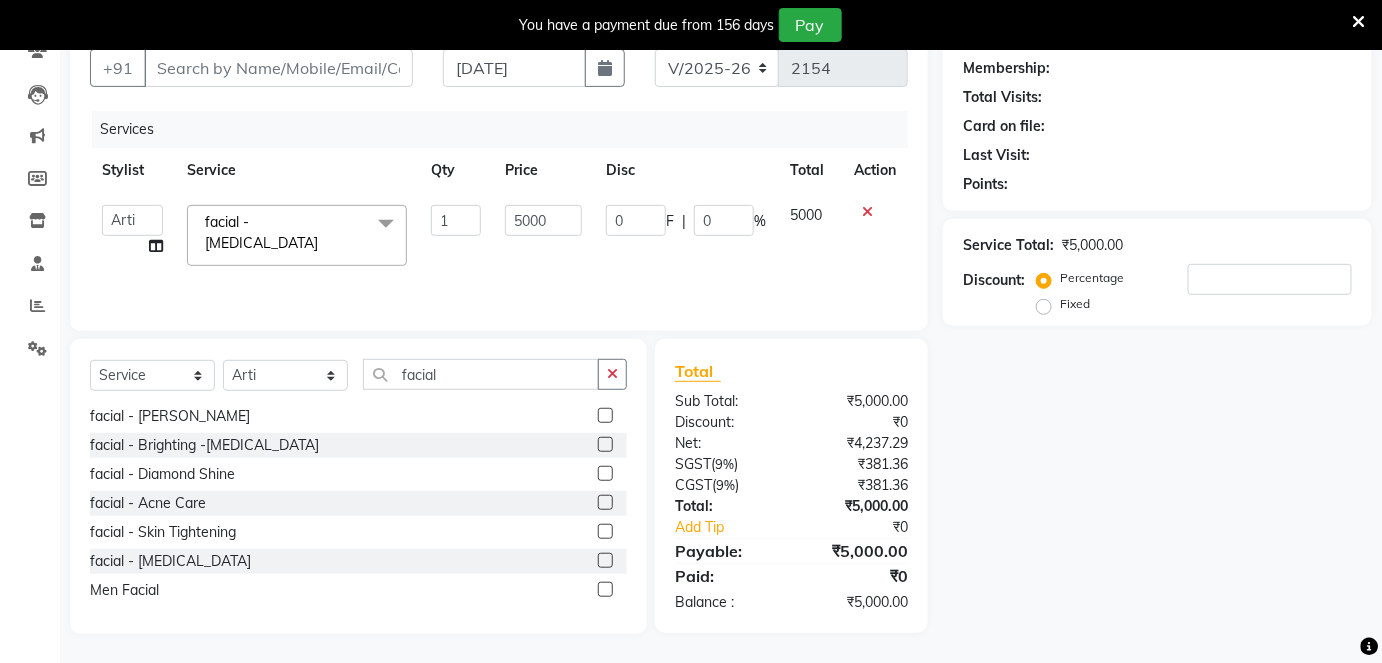 click 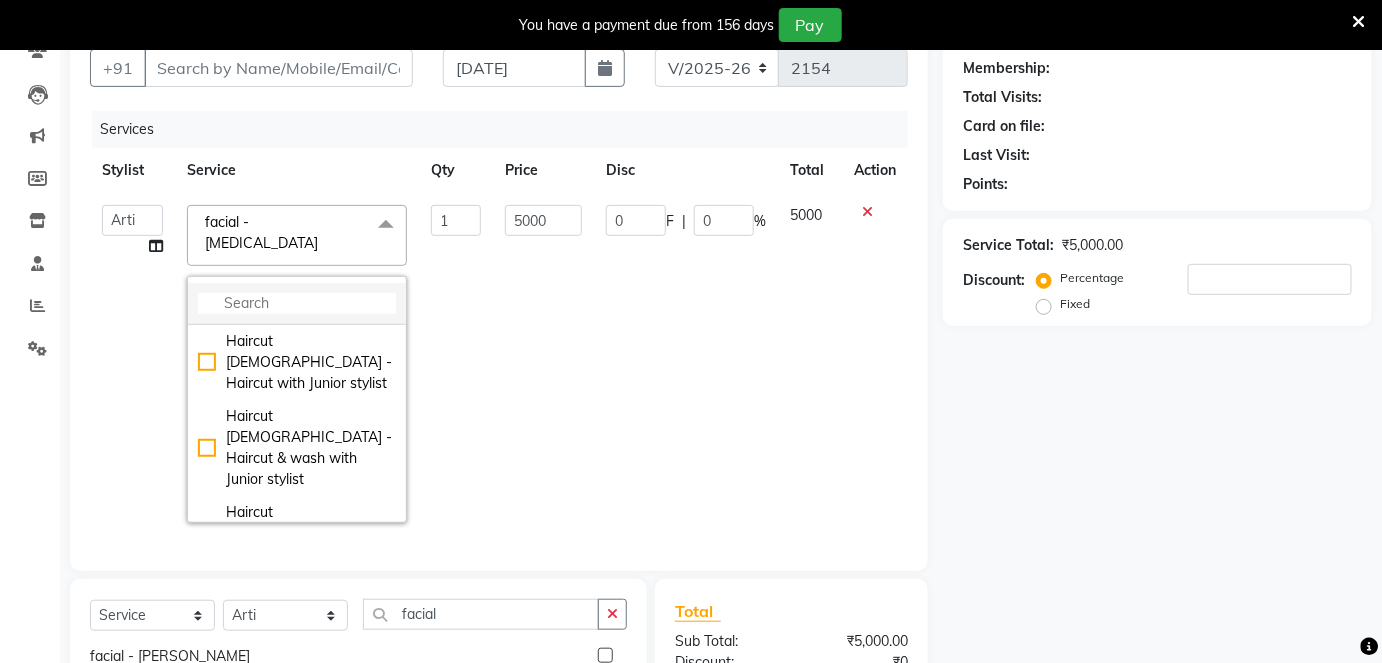 click 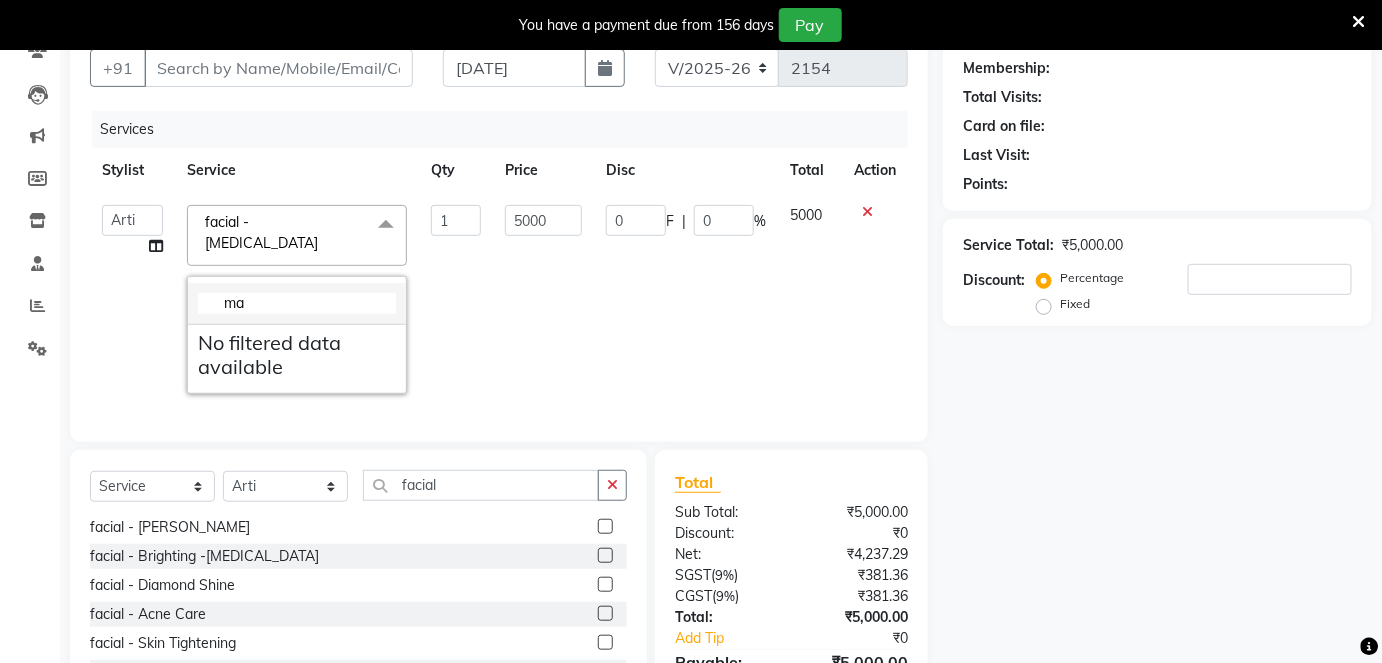 type on "m" 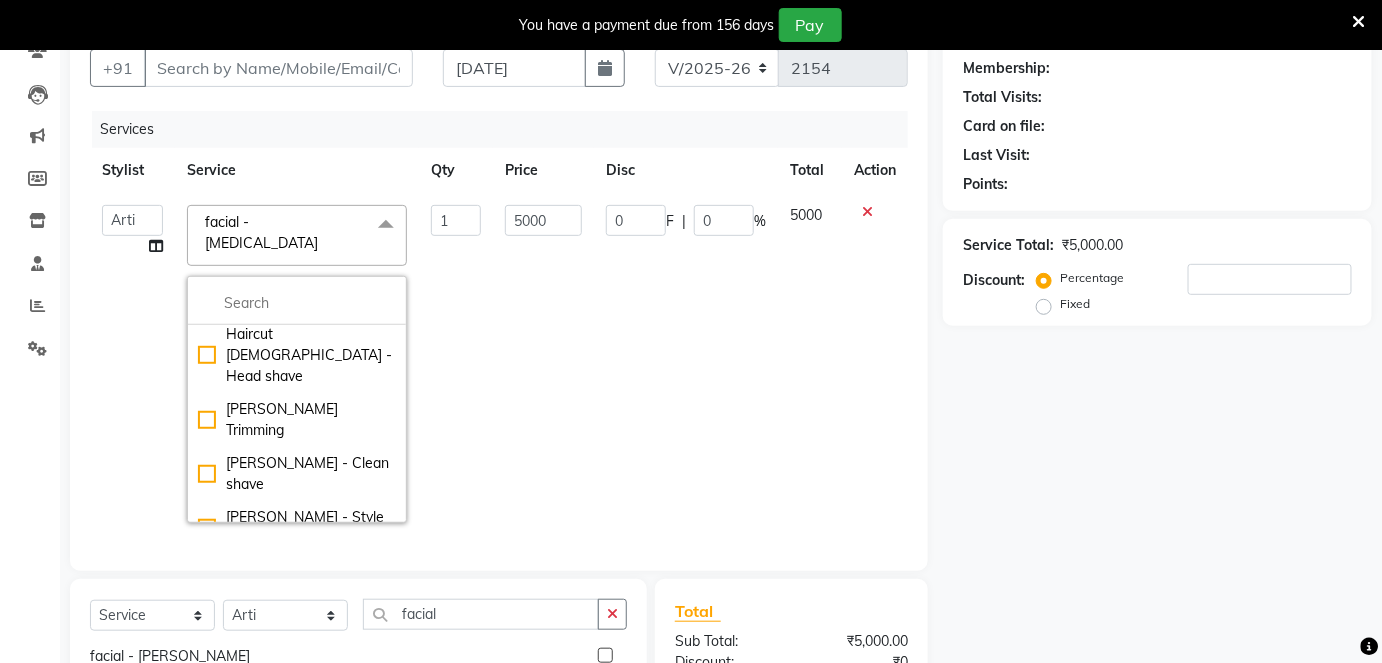 scroll, scrollTop: 424, scrollLeft: 0, axis: vertical 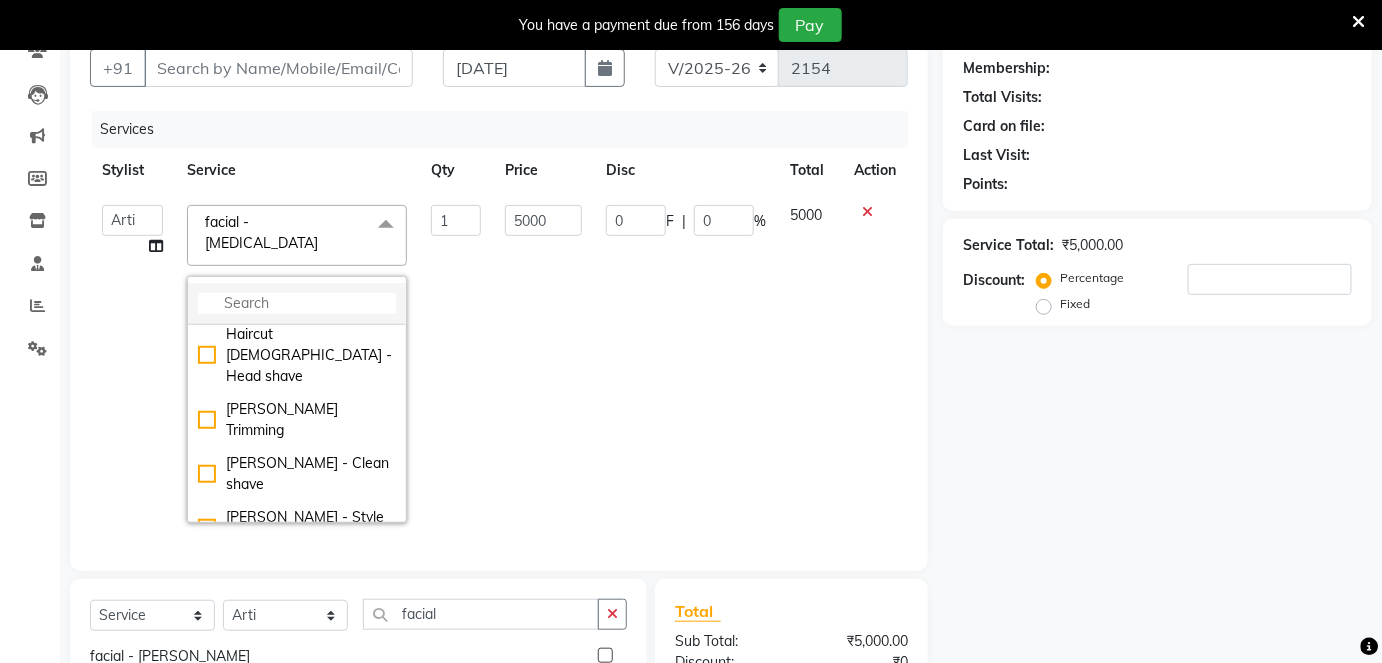 click 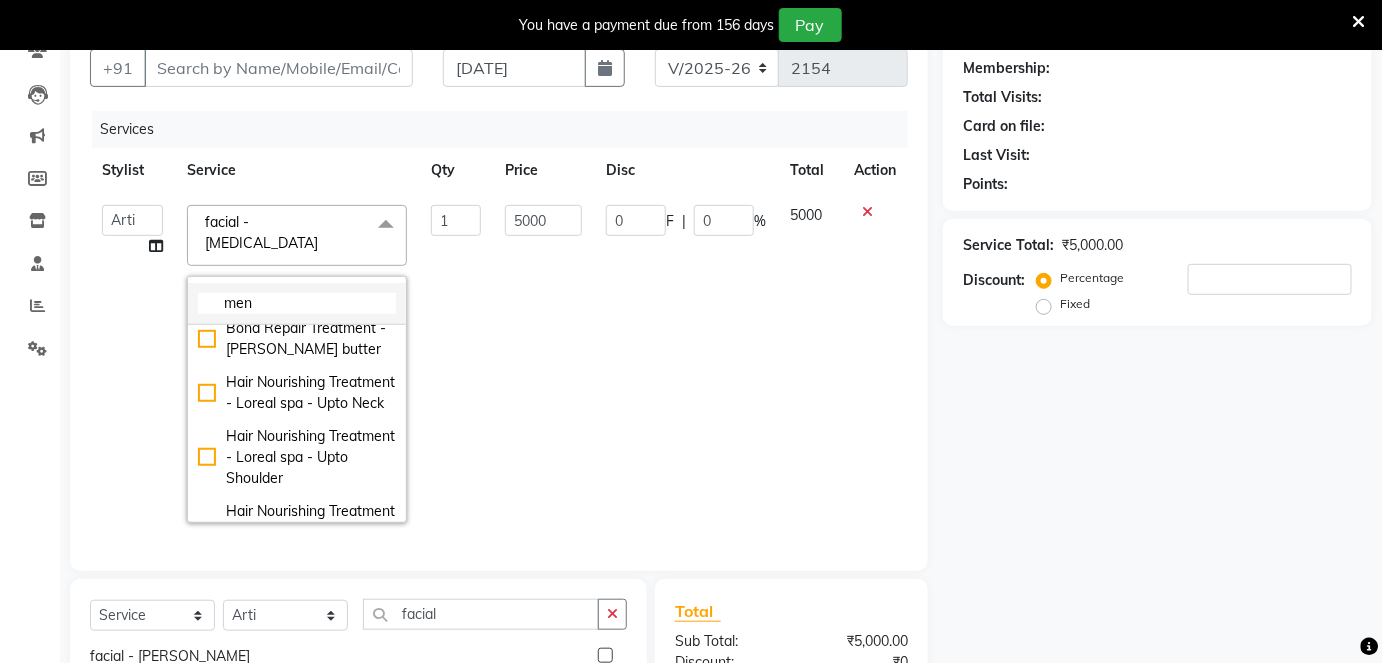 scroll, scrollTop: 0, scrollLeft: 0, axis: both 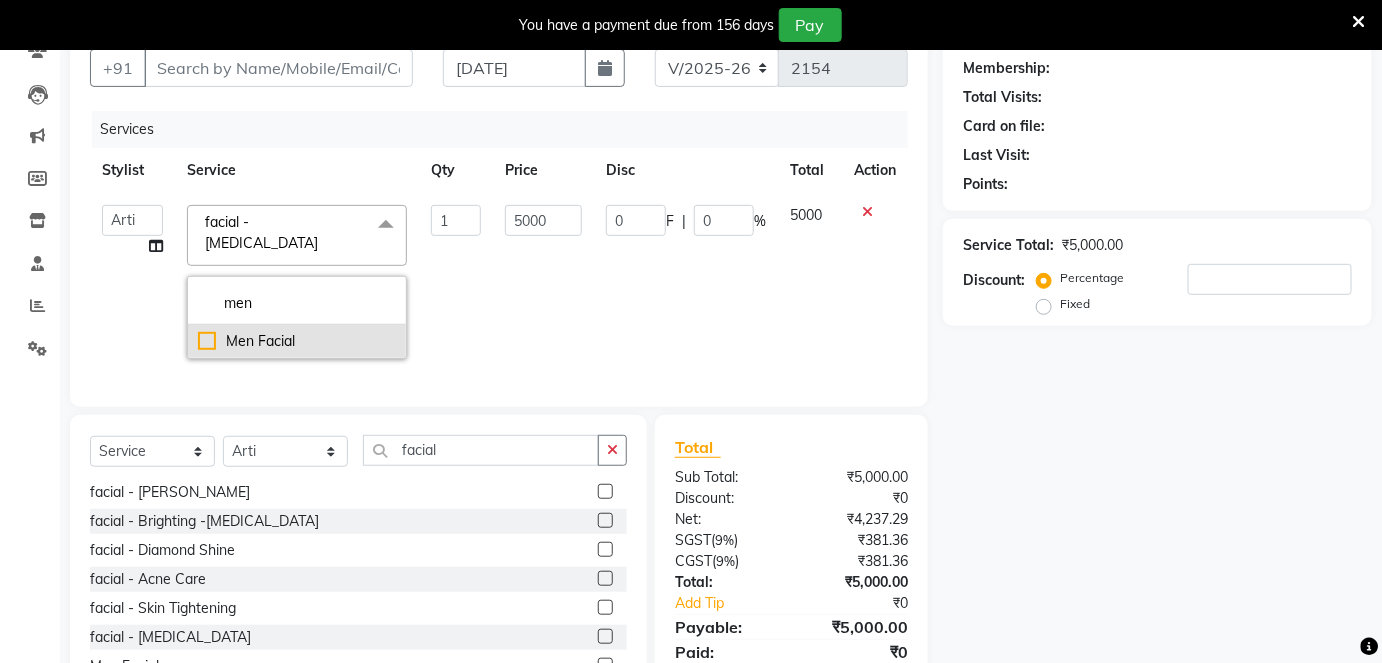 type on "men" 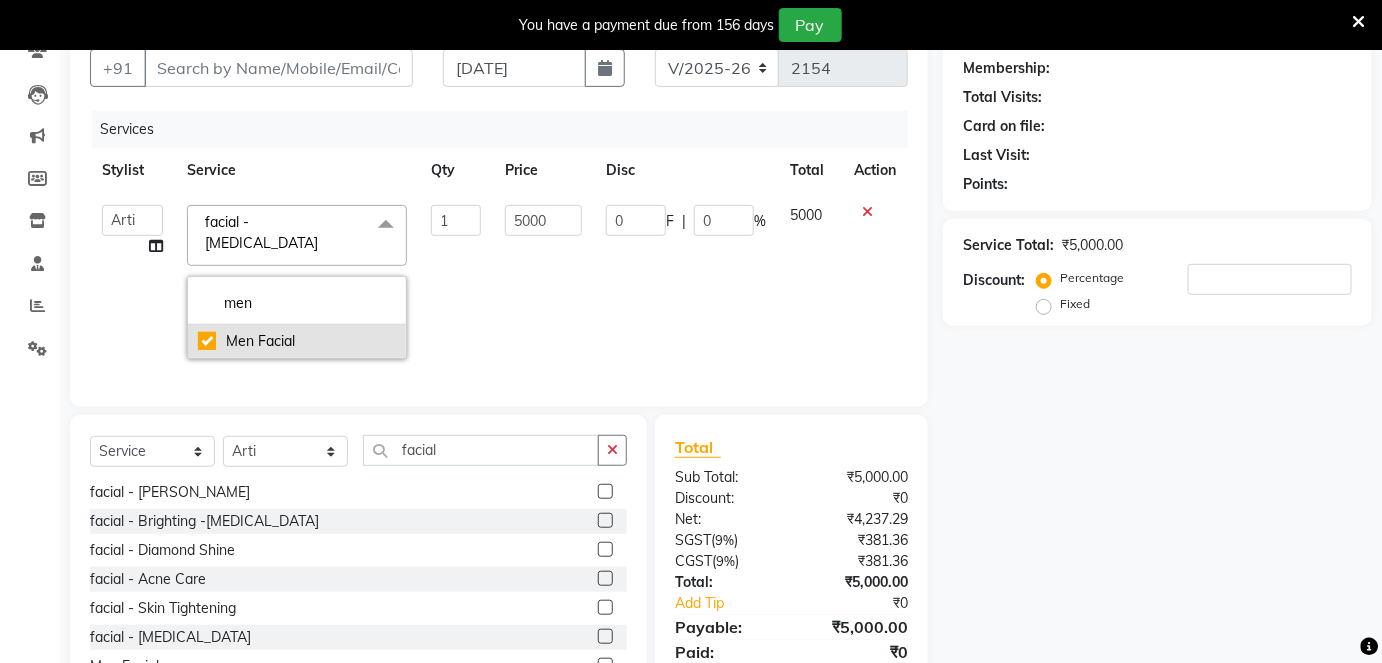 type on "8500" 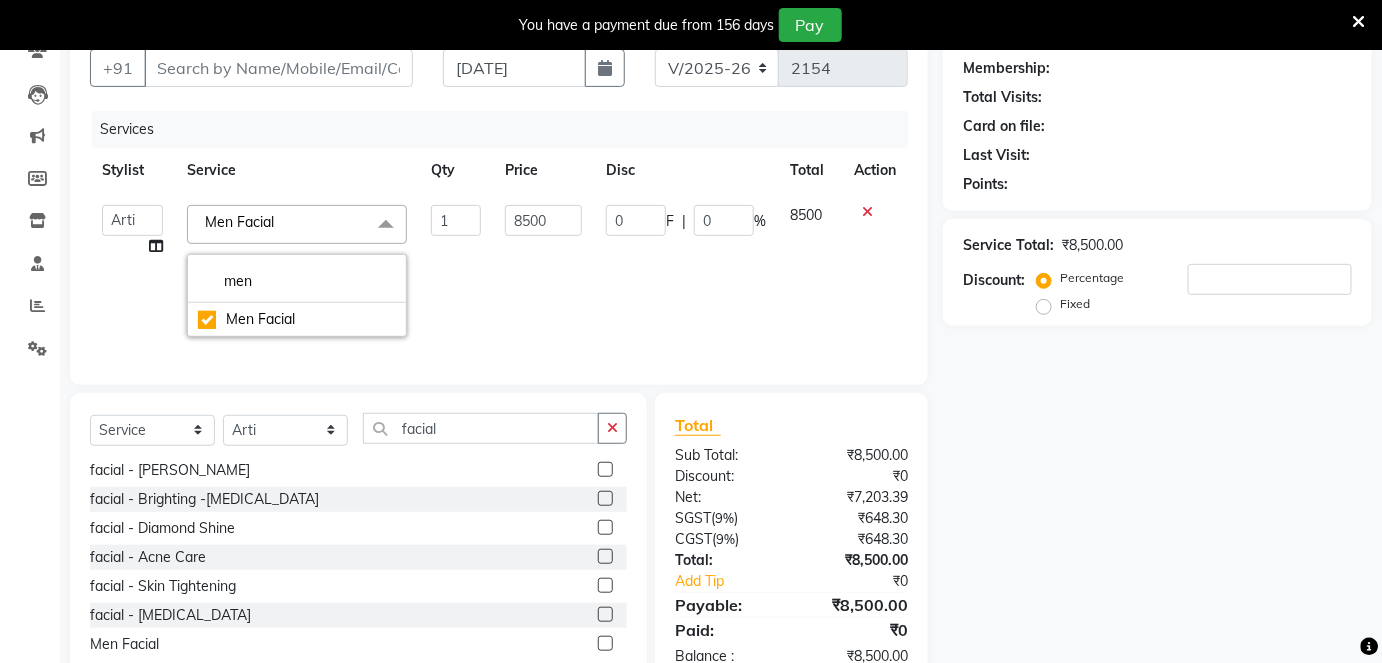 click on "8500" 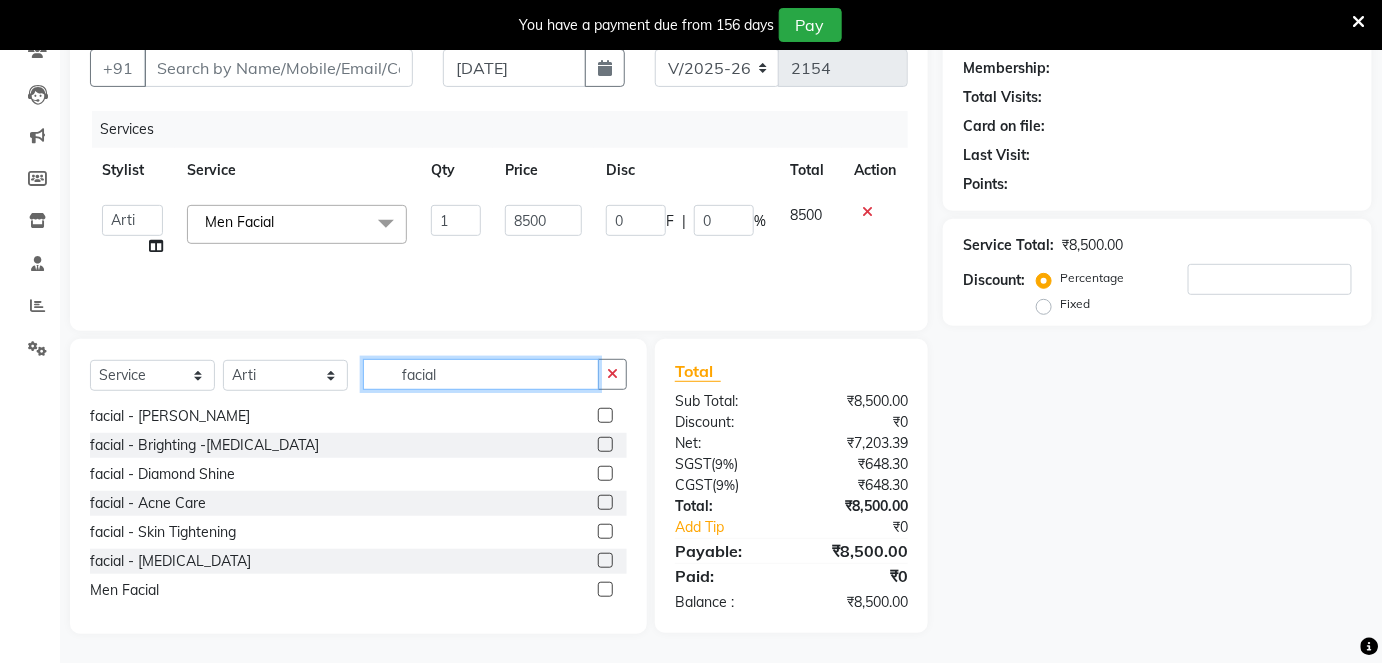 click on "facial" 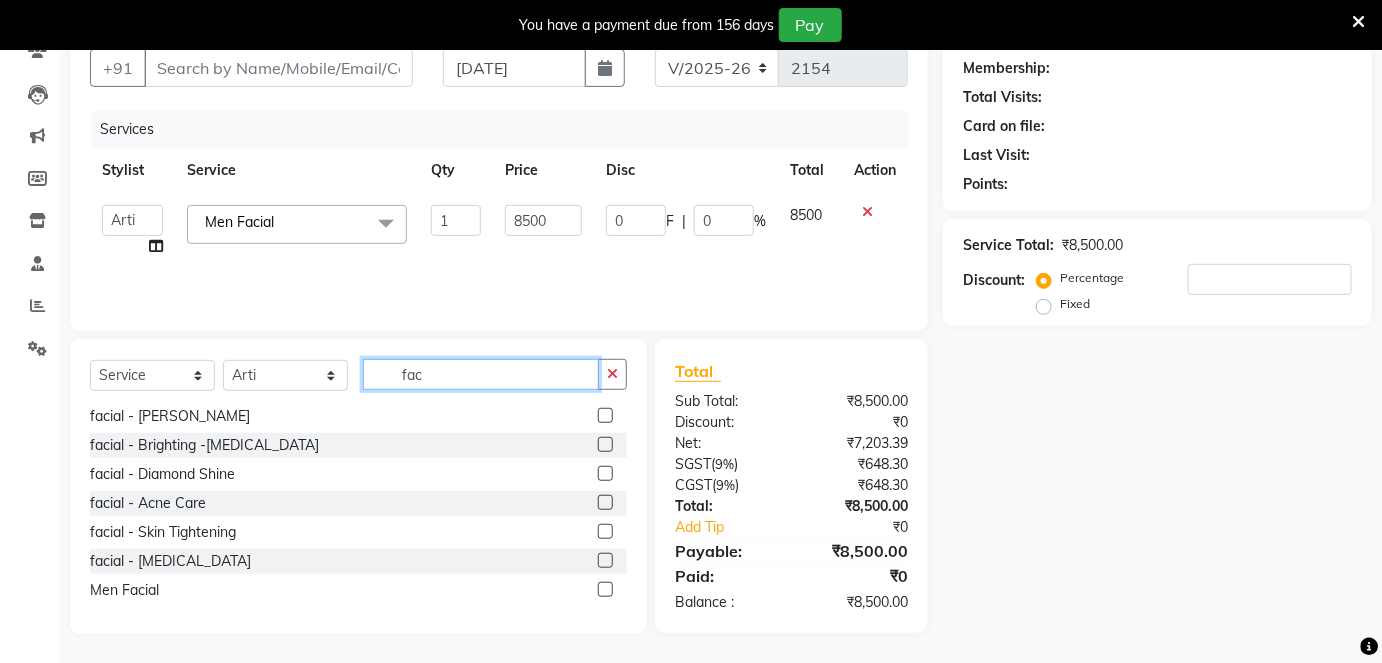 scroll, scrollTop: 466, scrollLeft: 0, axis: vertical 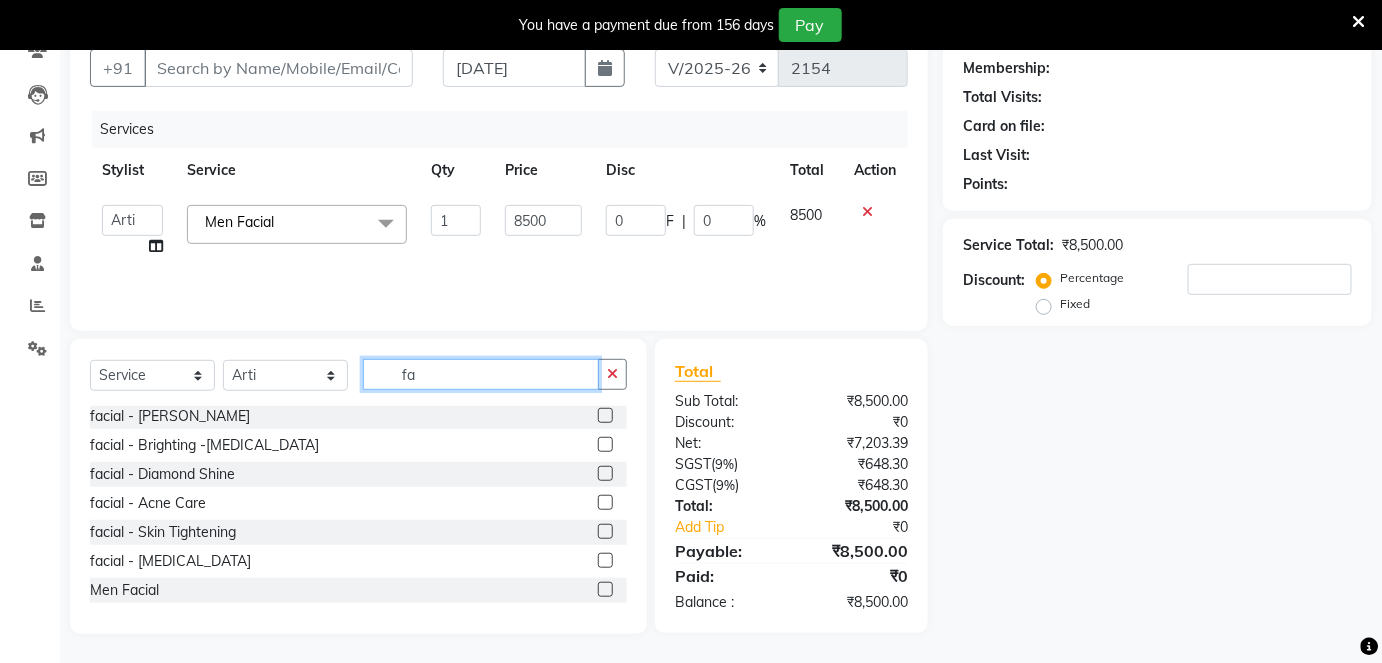 type on "f" 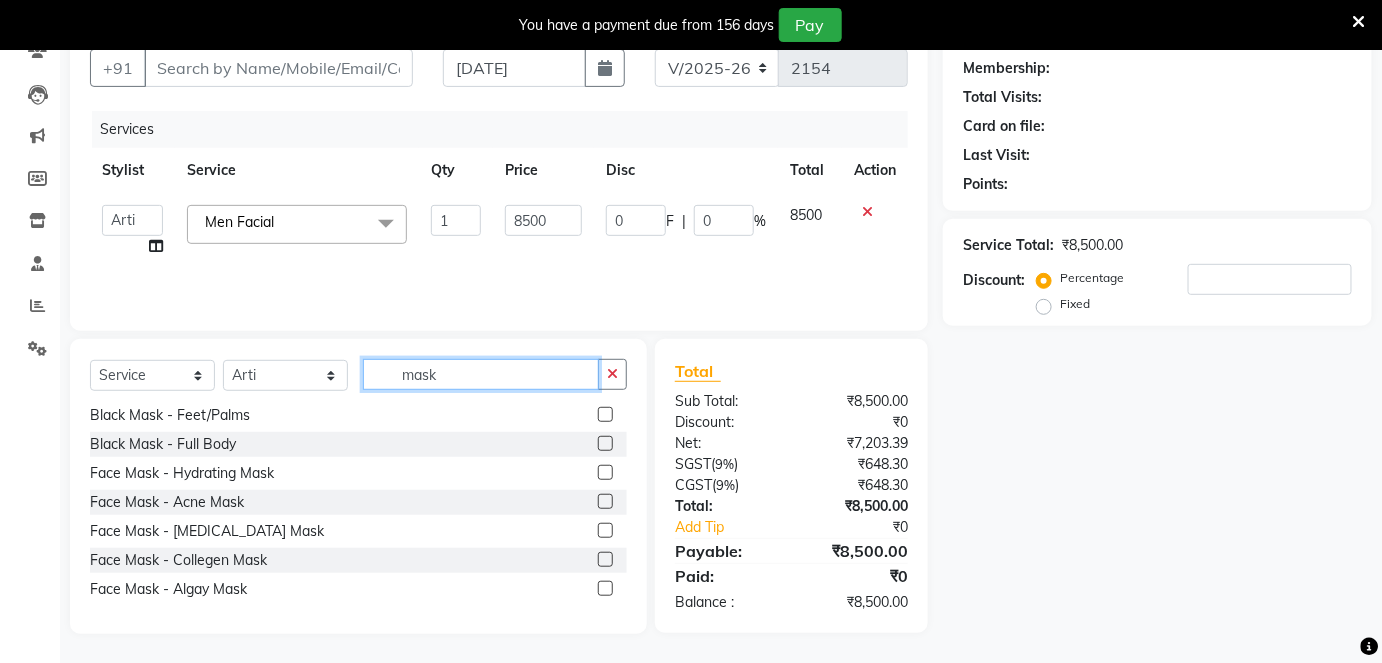 scroll, scrollTop: 234, scrollLeft: 0, axis: vertical 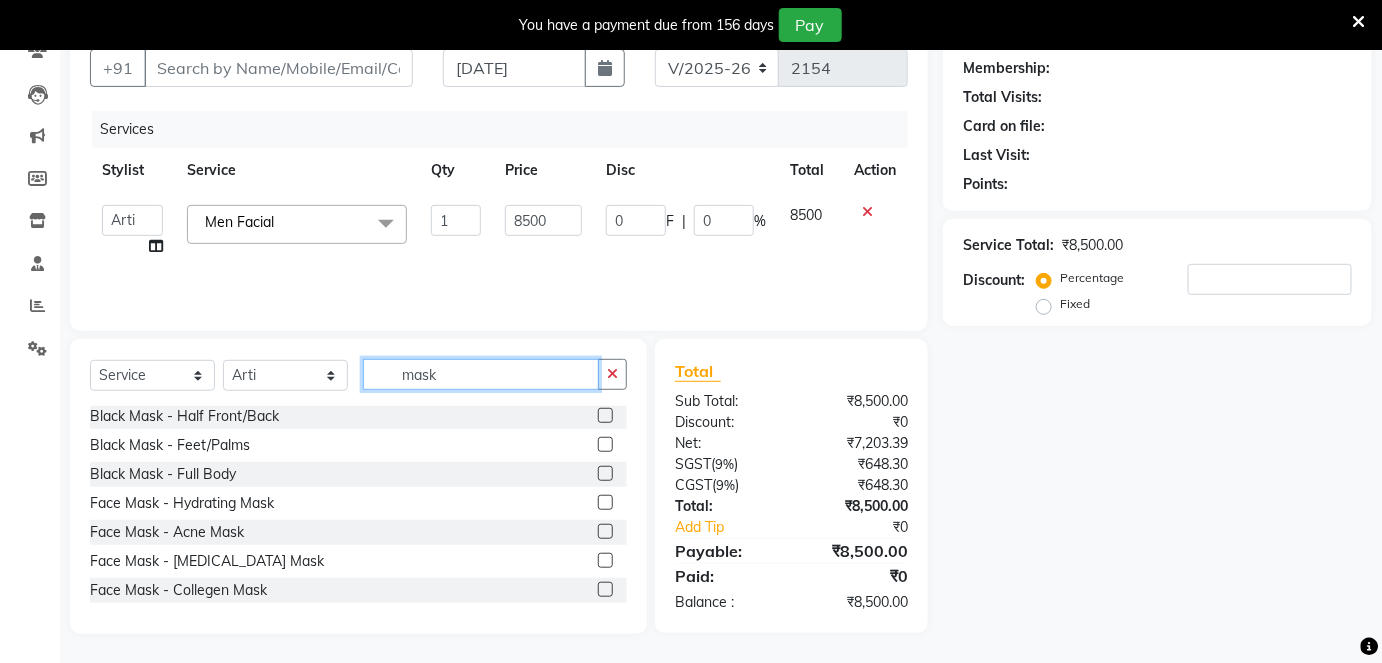 type on "mask" 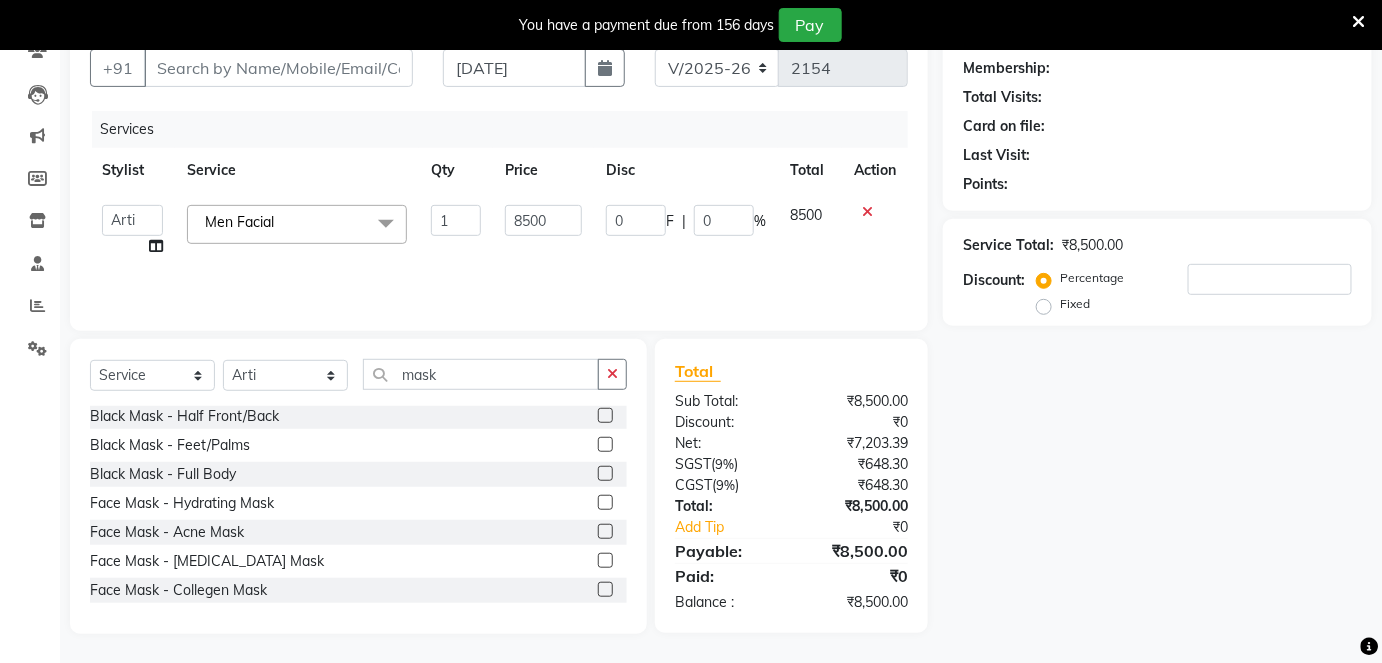 click 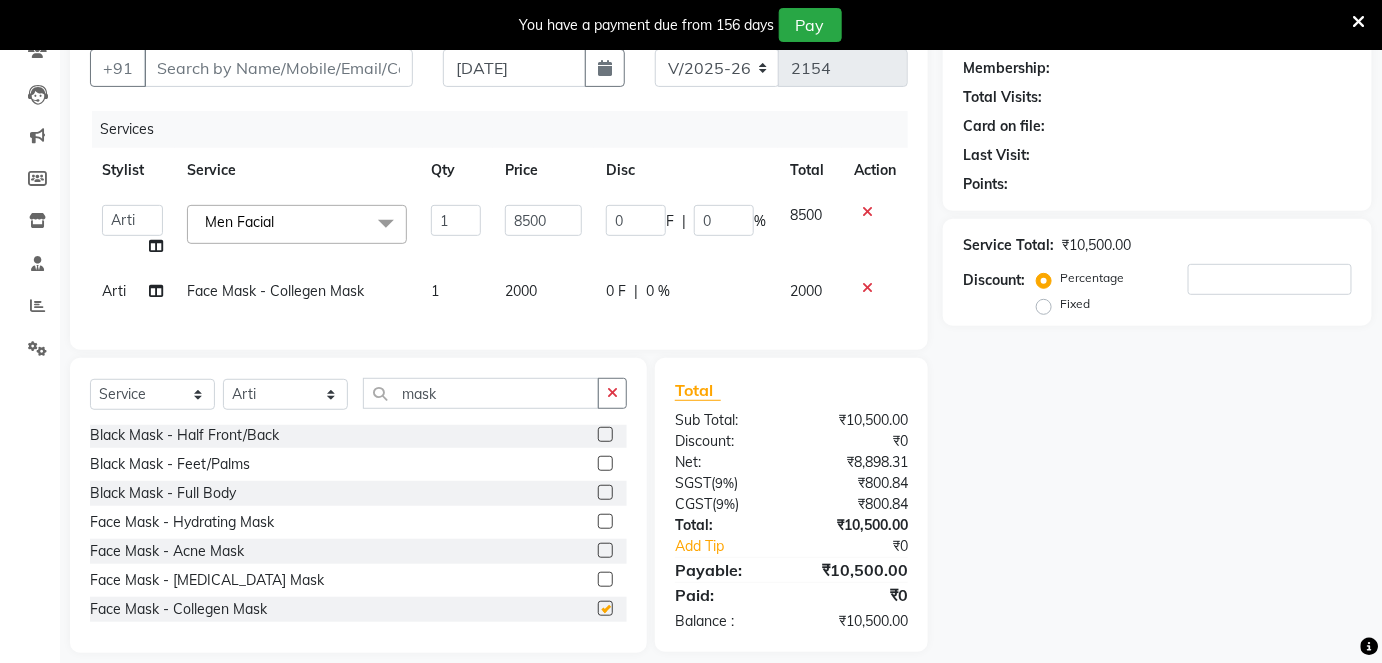 checkbox on "false" 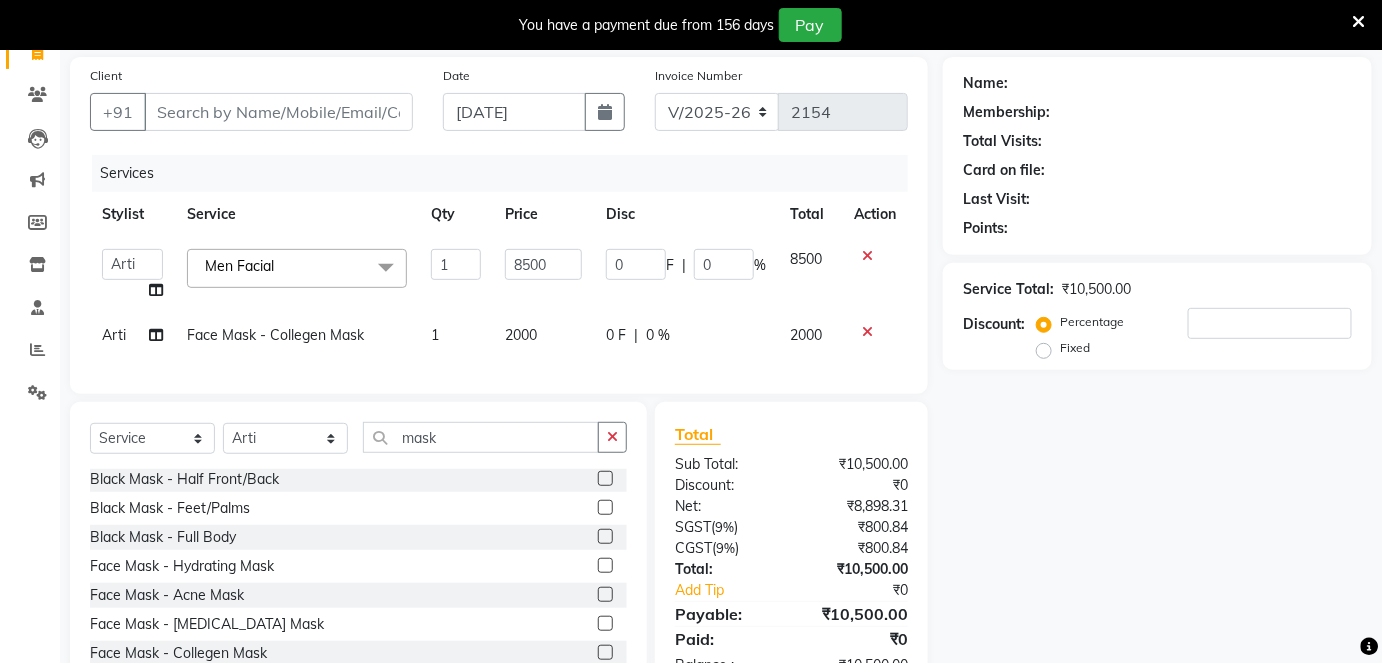 scroll, scrollTop: 128, scrollLeft: 0, axis: vertical 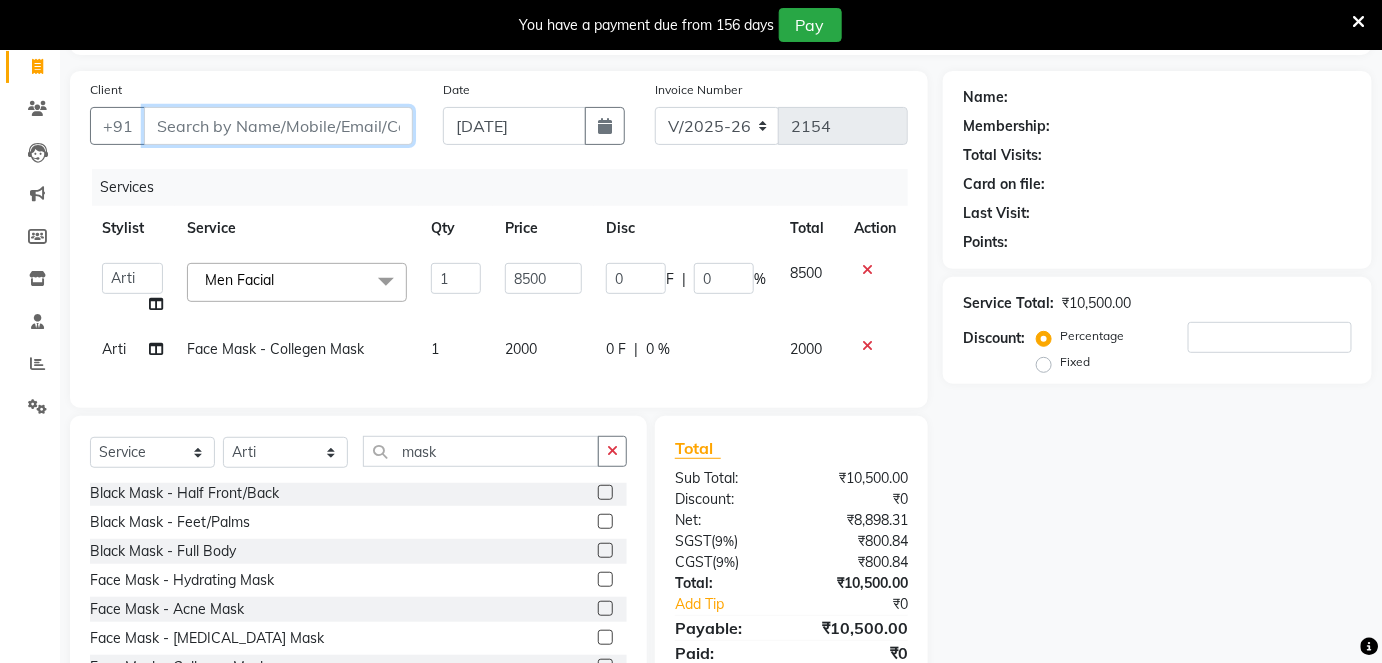 click on "Client" at bounding box center [278, 126] 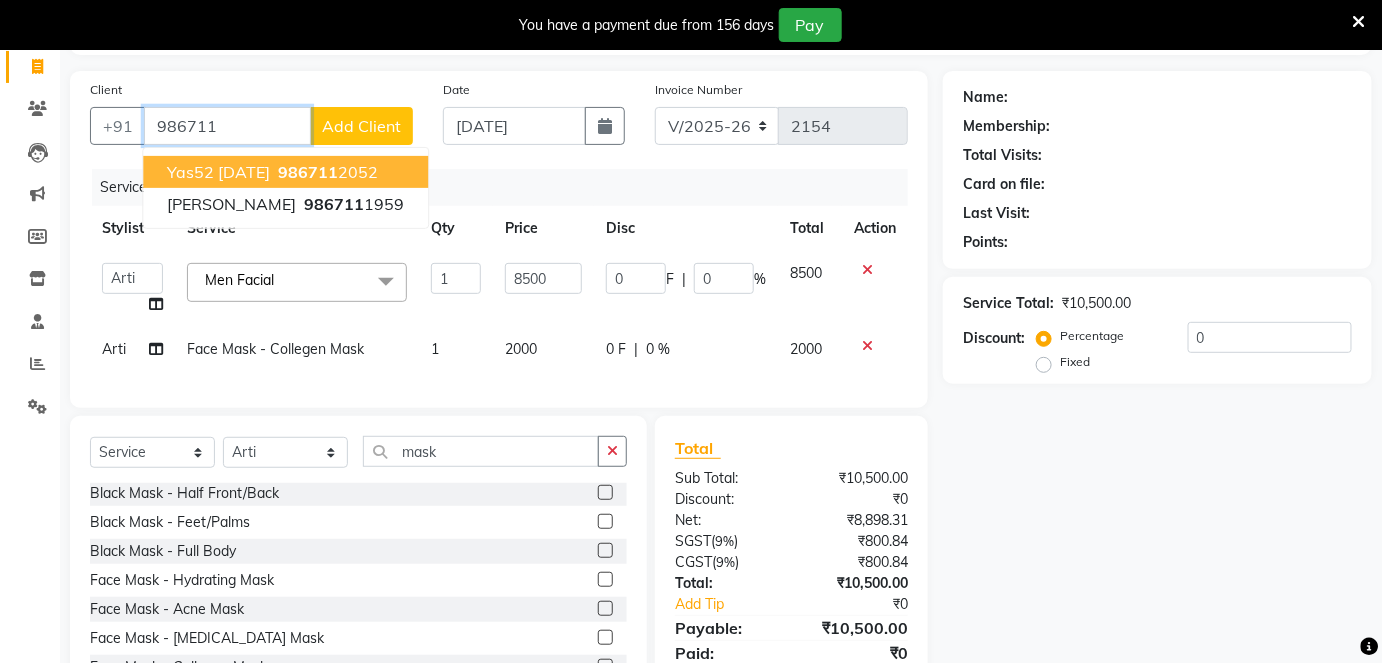 click on "986711 2052" at bounding box center [326, 172] 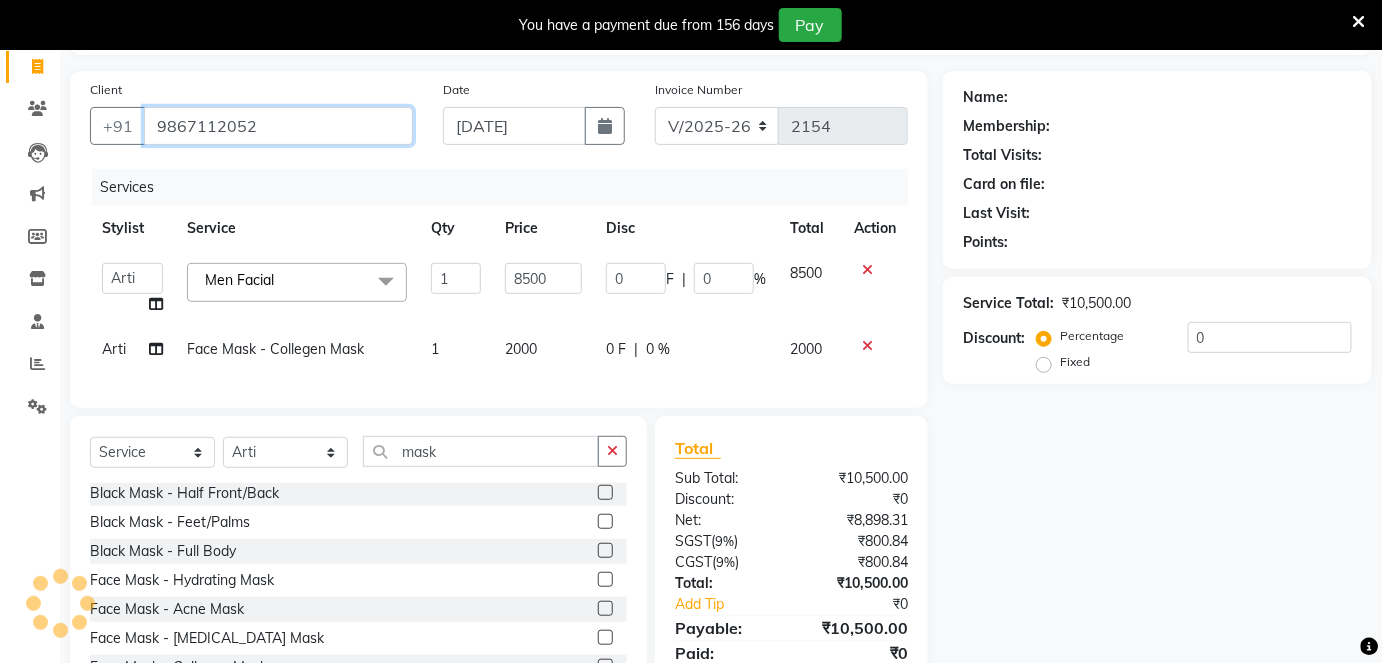 type on "9867112052" 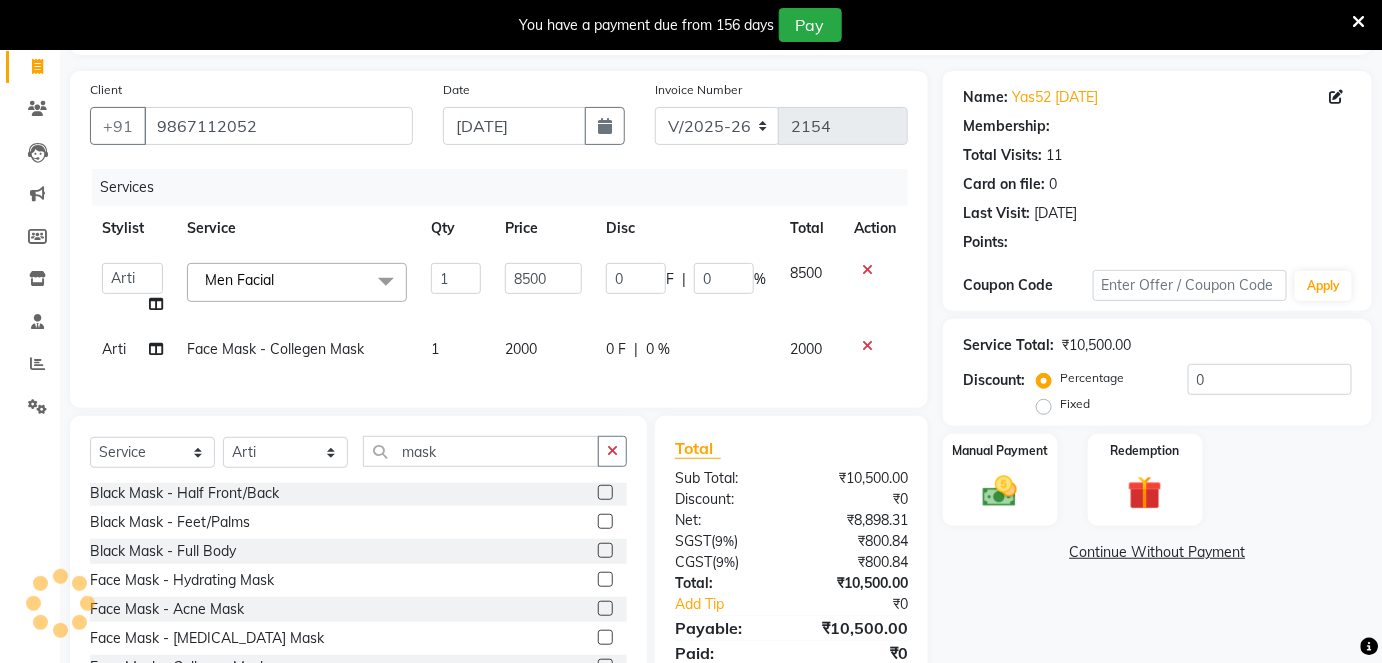 type on "1700" 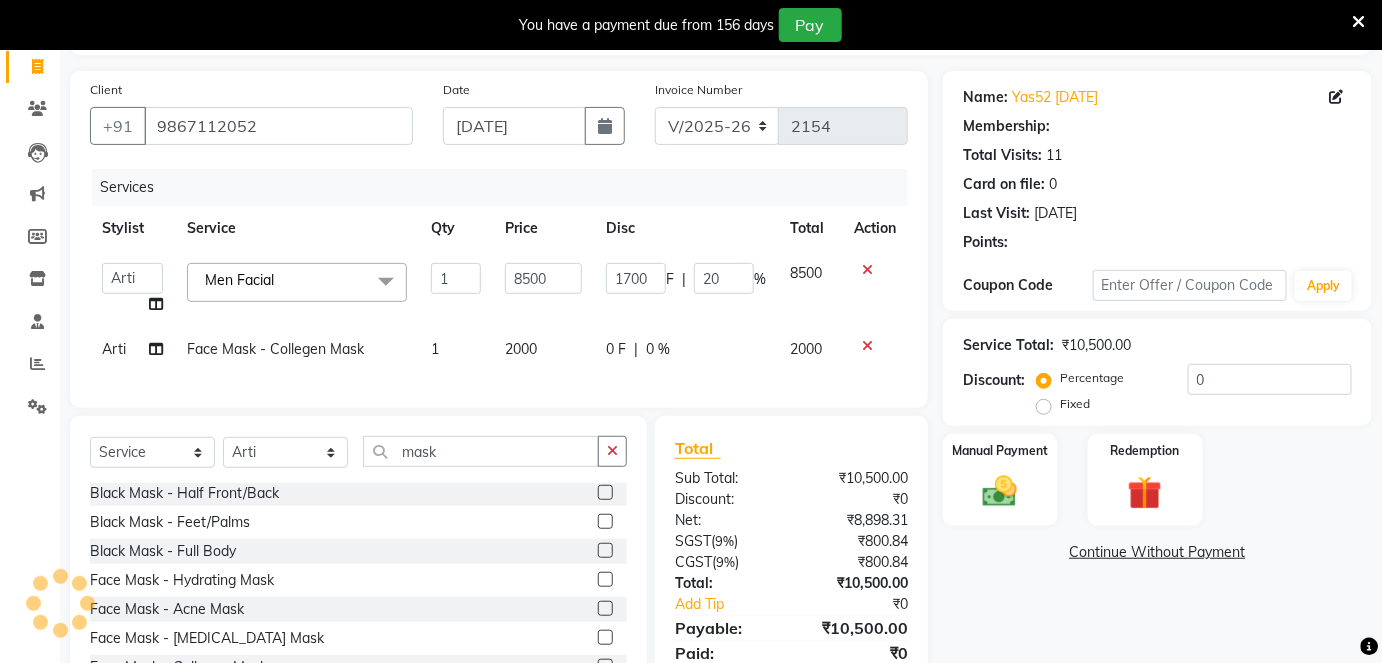 select on "1: Object" 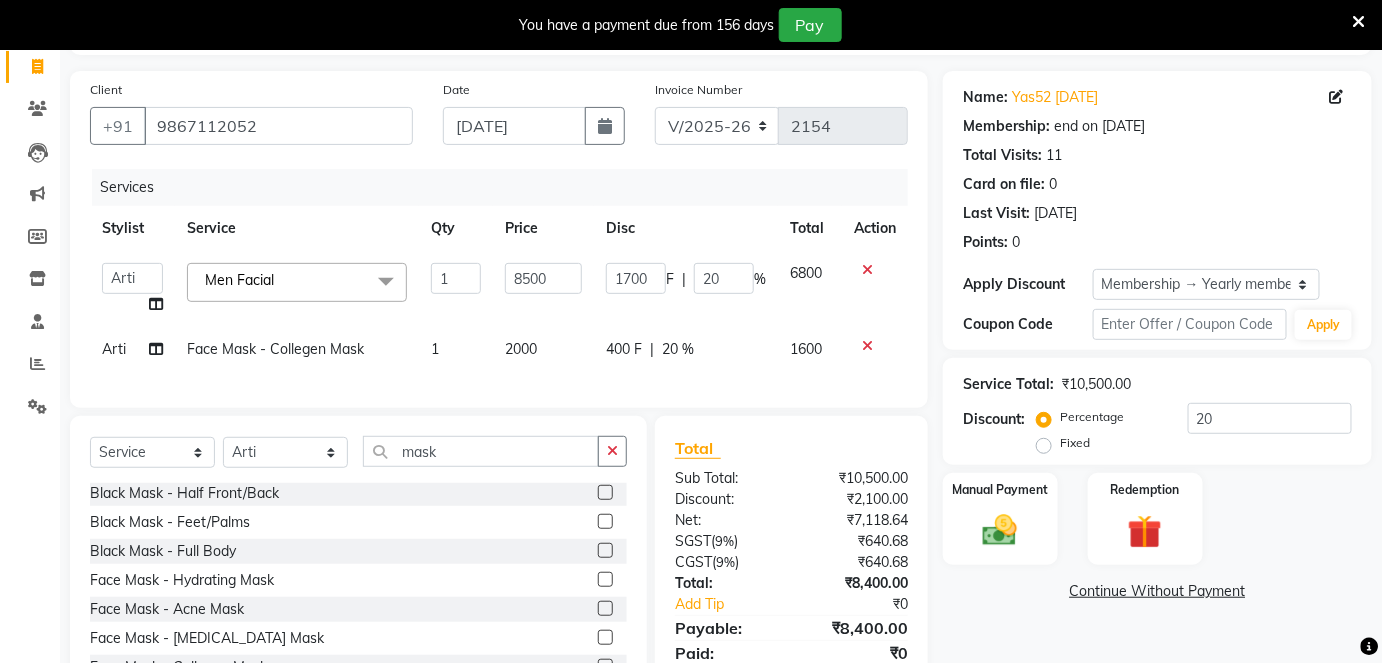 scroll, scrollTop: 218, scrollLeft: 0, axis: vertical 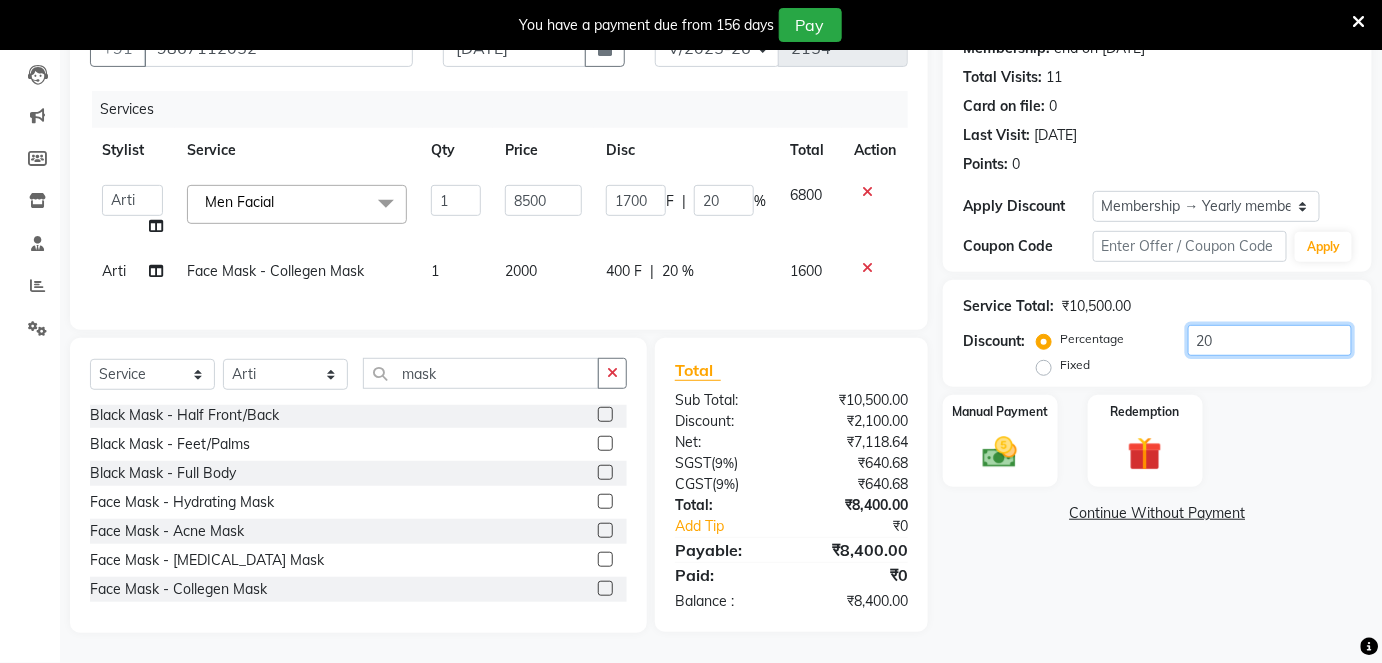 click on "20" 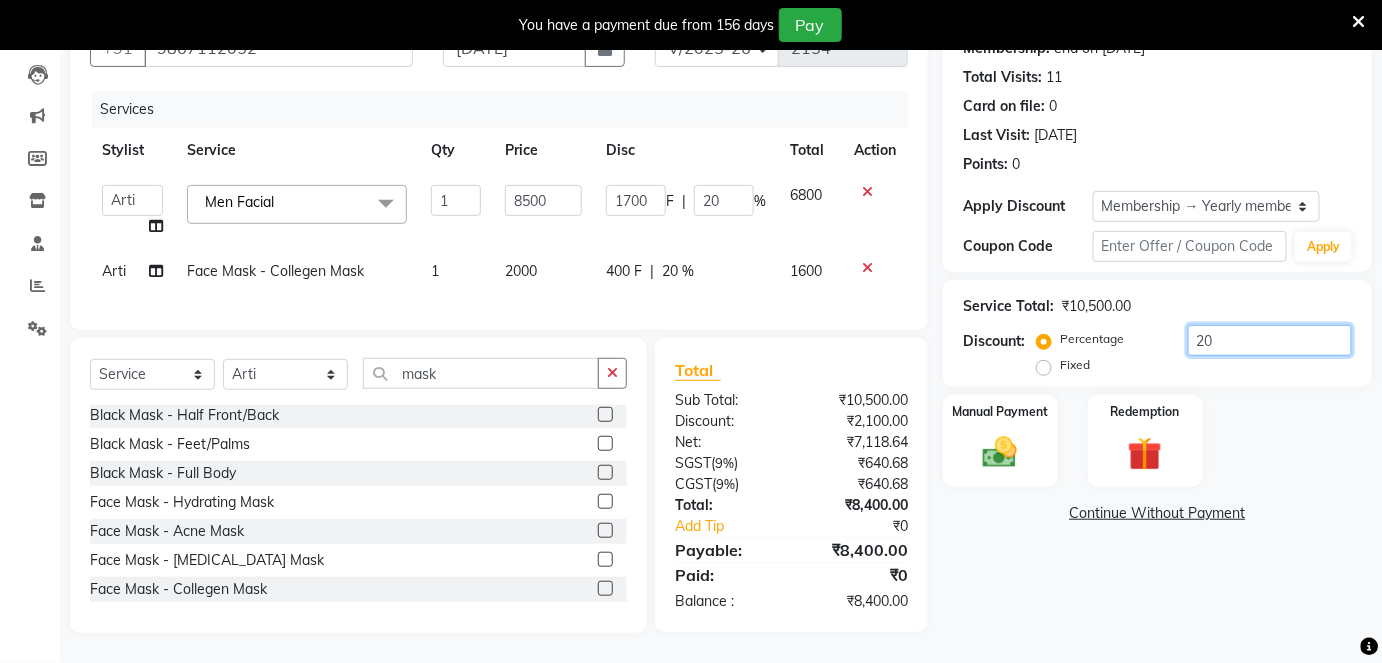 type on "2" 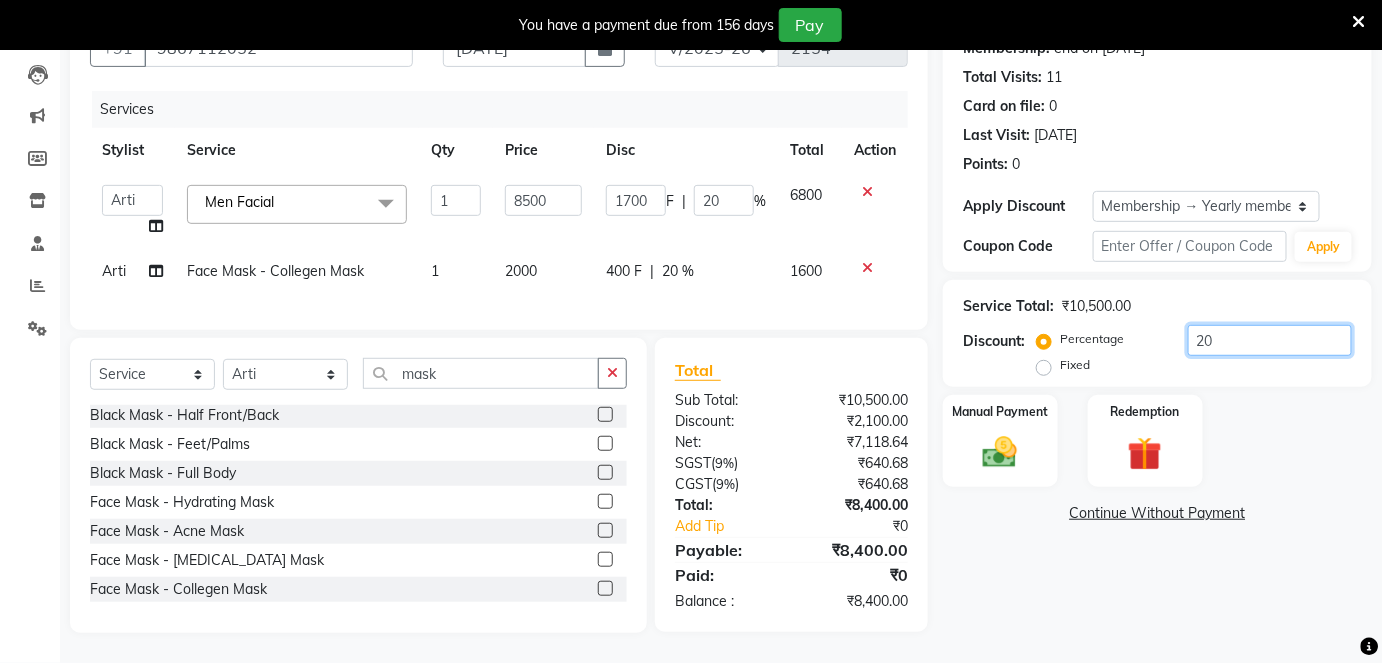 type on "170" 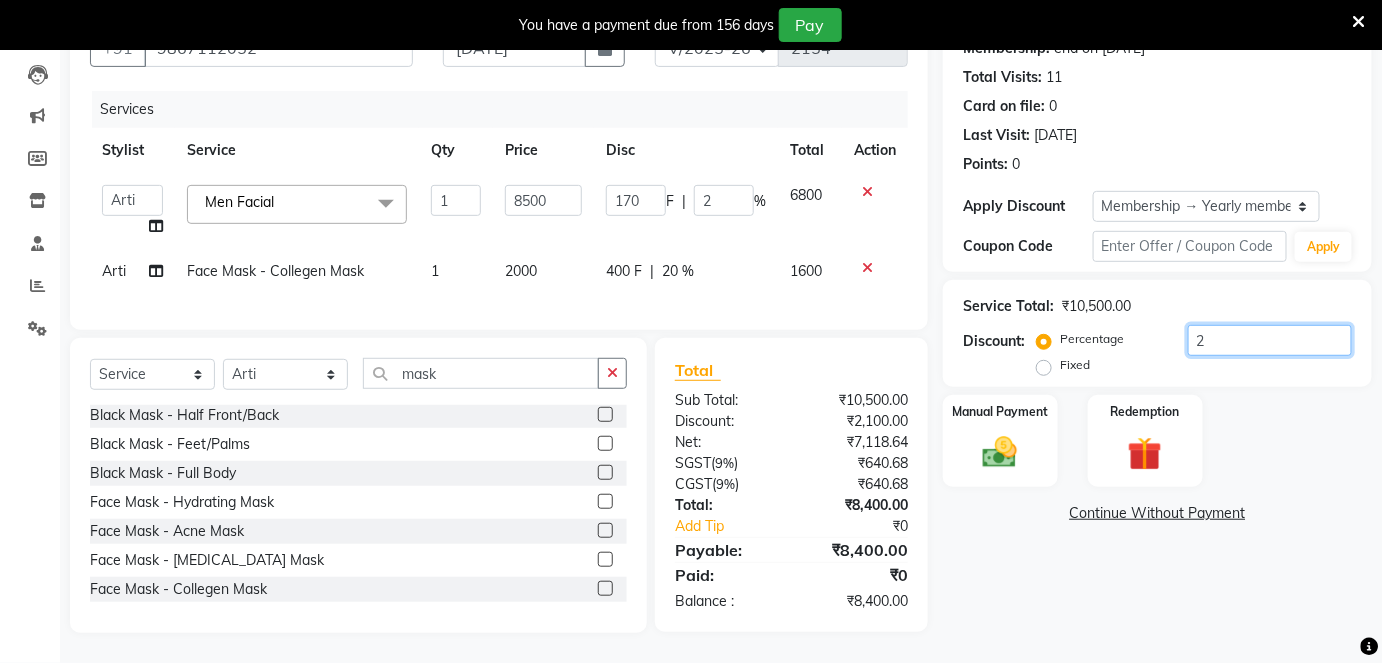 type 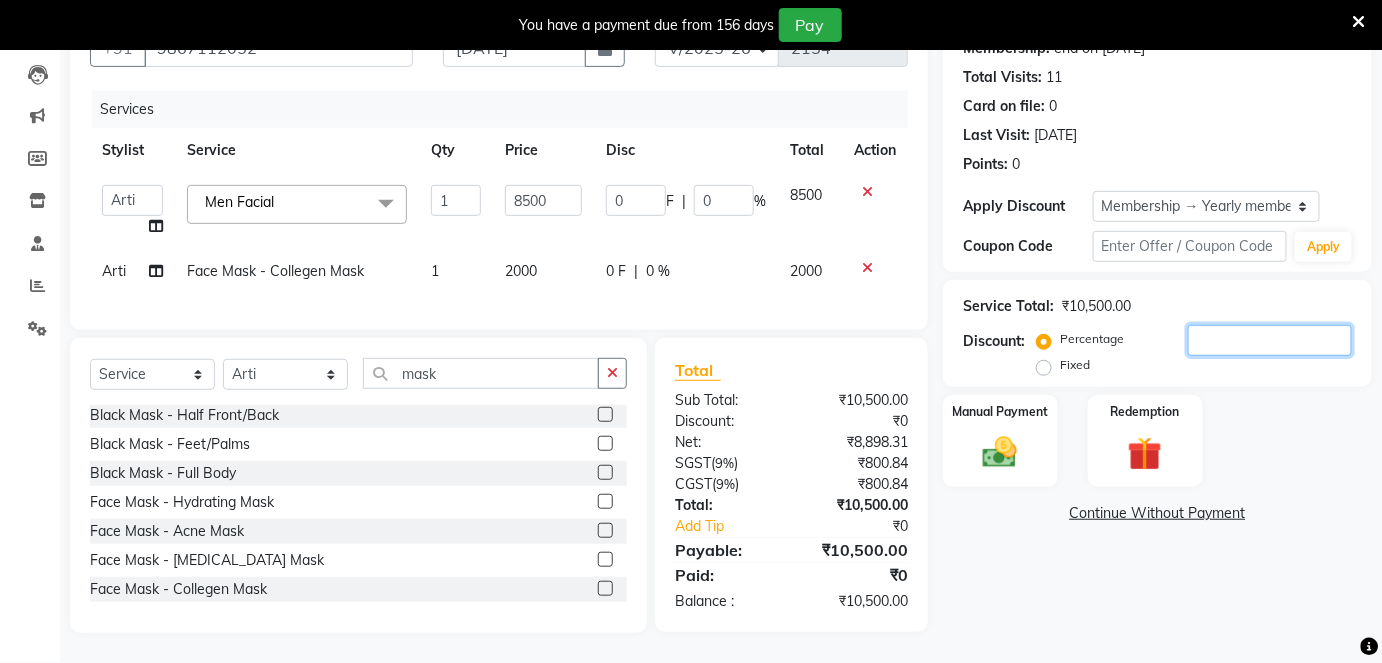 type on "5" 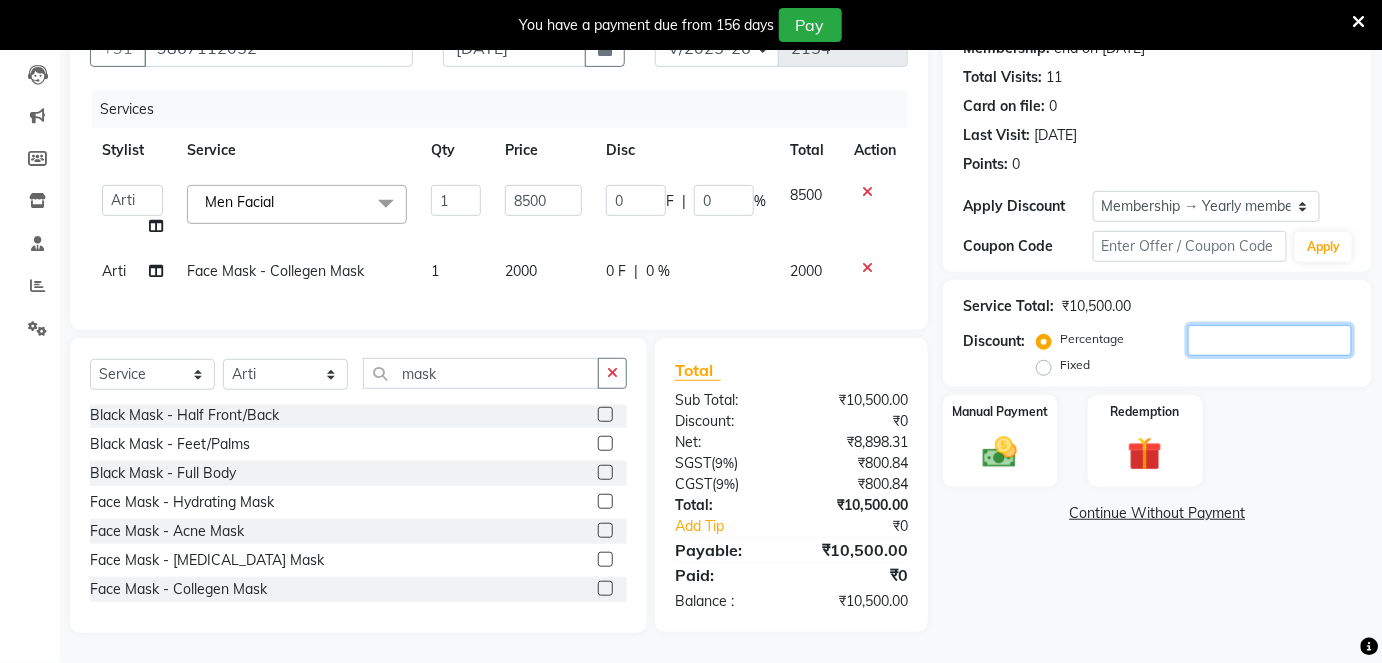 type on "425" 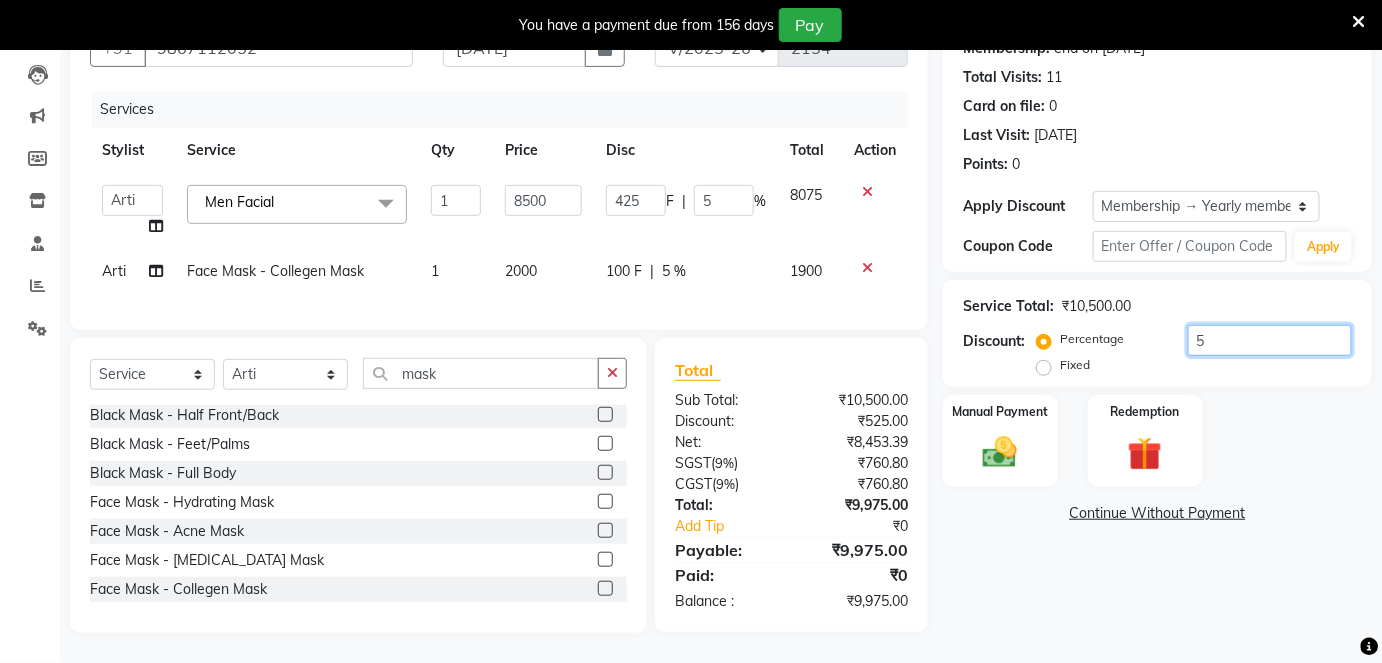 type on "50" 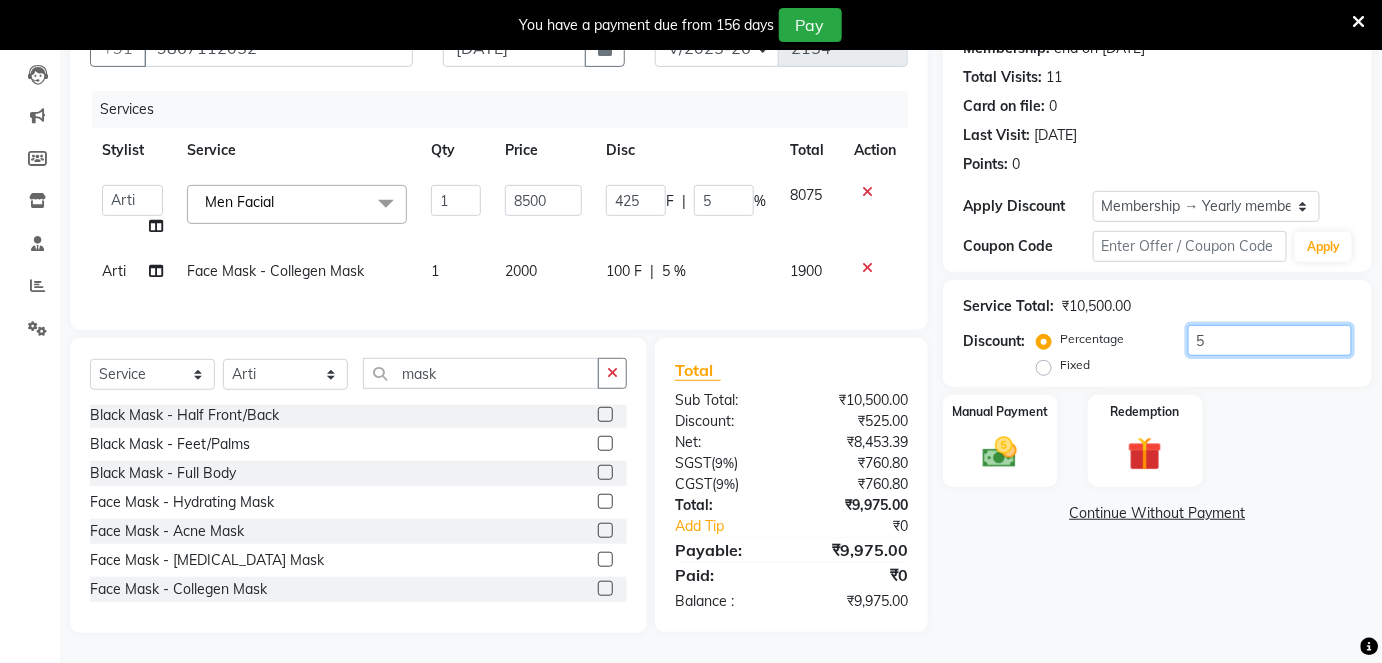type on "4250" 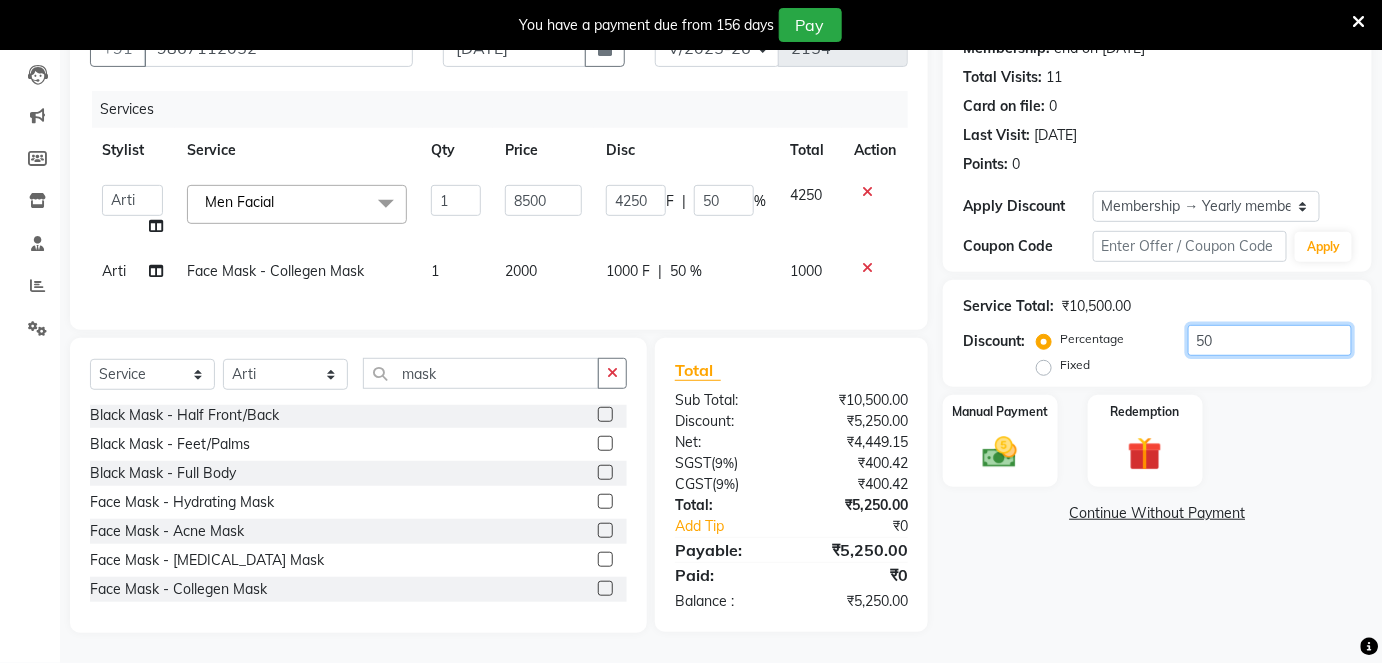 type on "50" 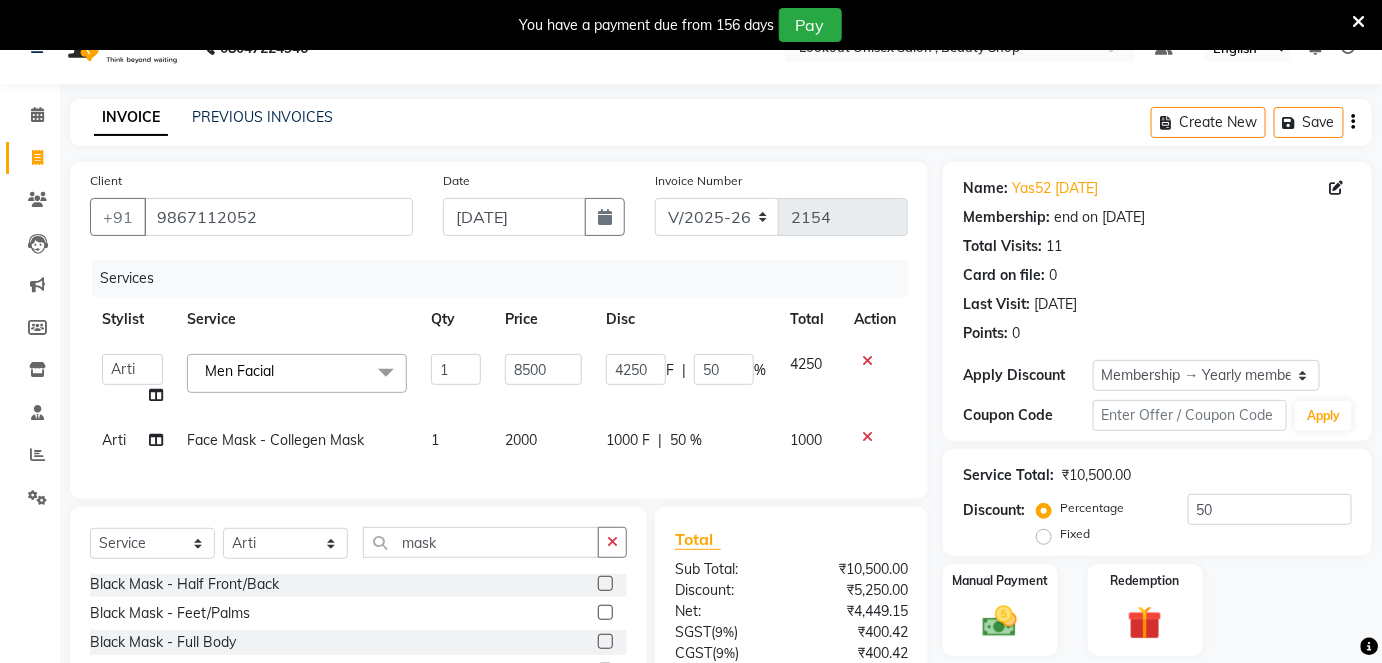 click 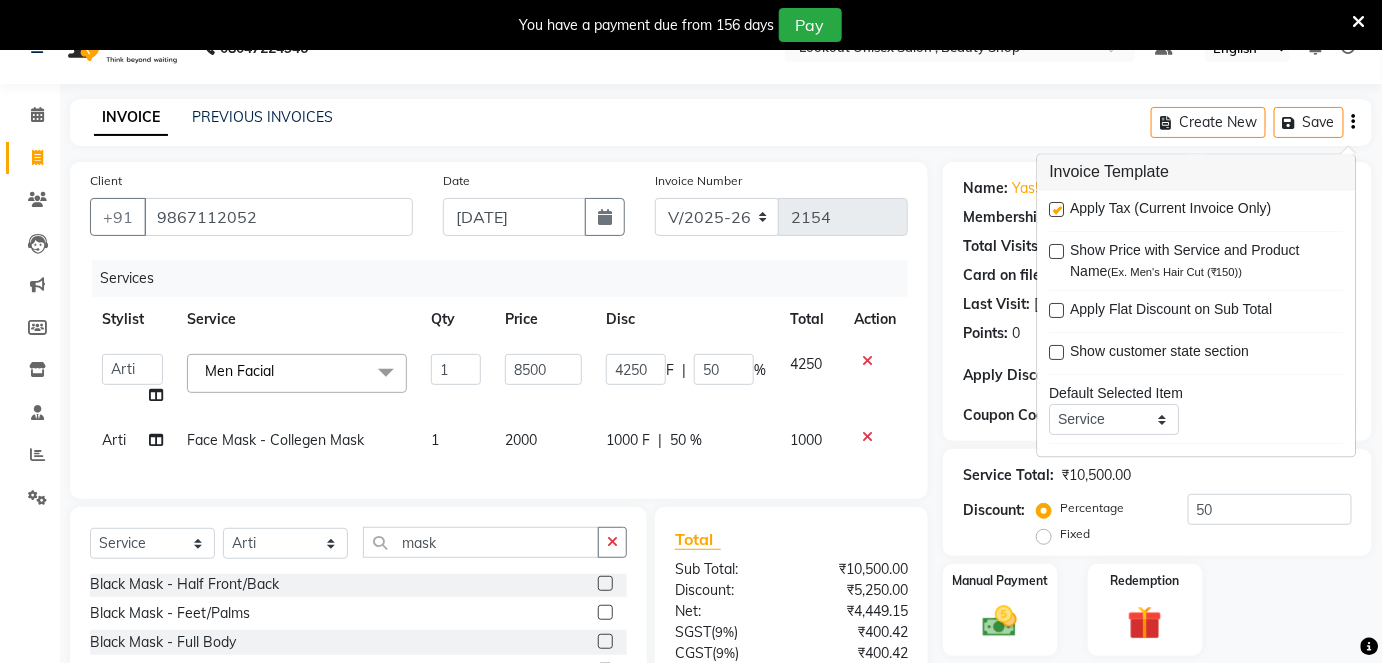 click 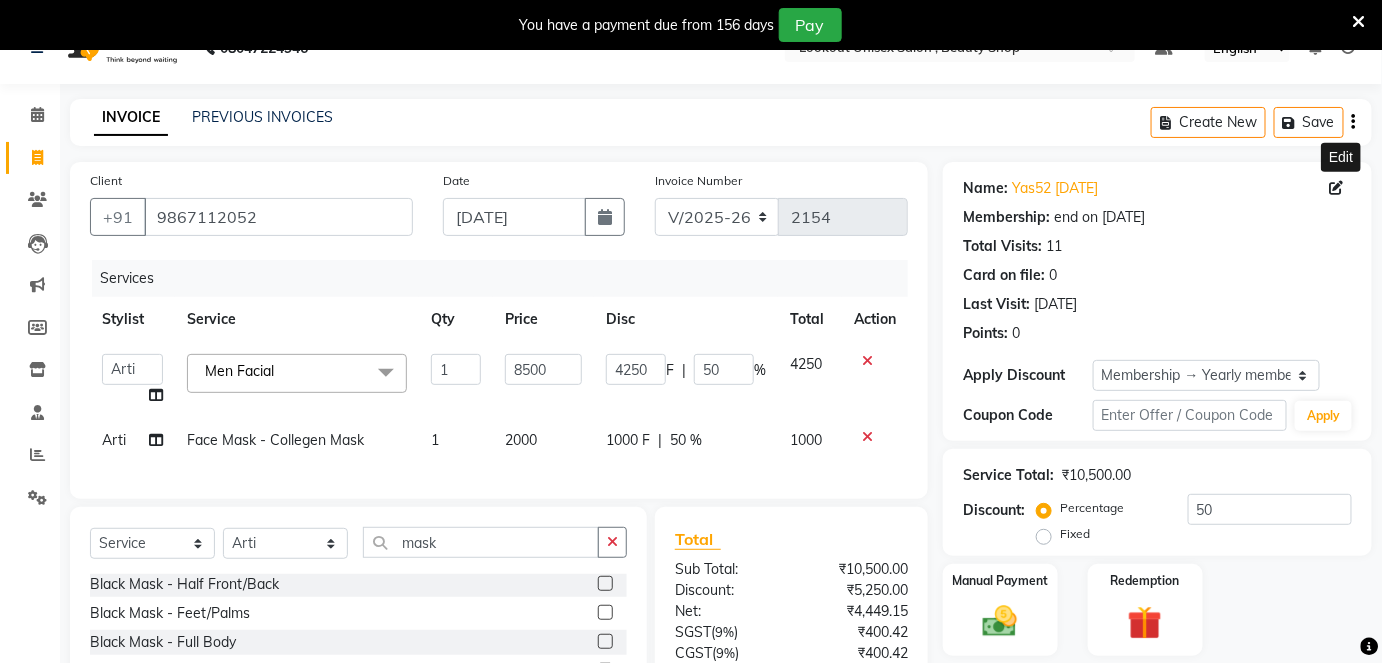 scroll, scrollTop: 0, scrollLeft: 0, axis: both 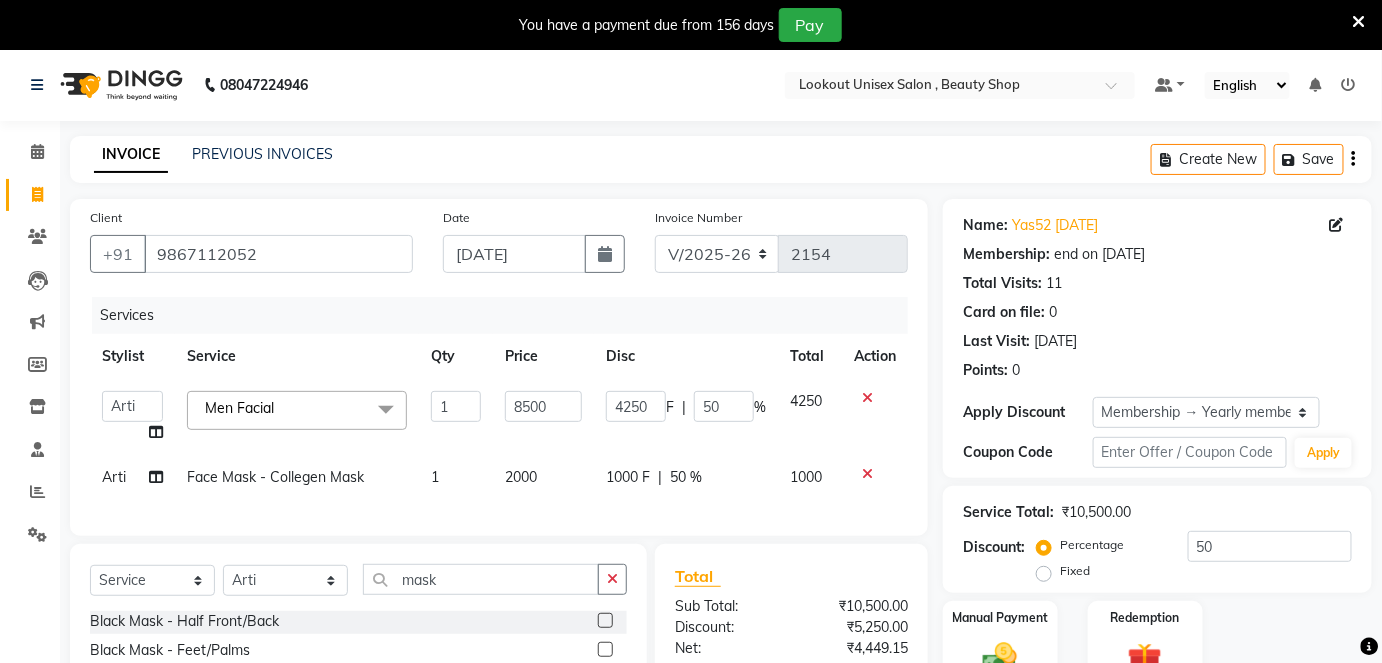 click 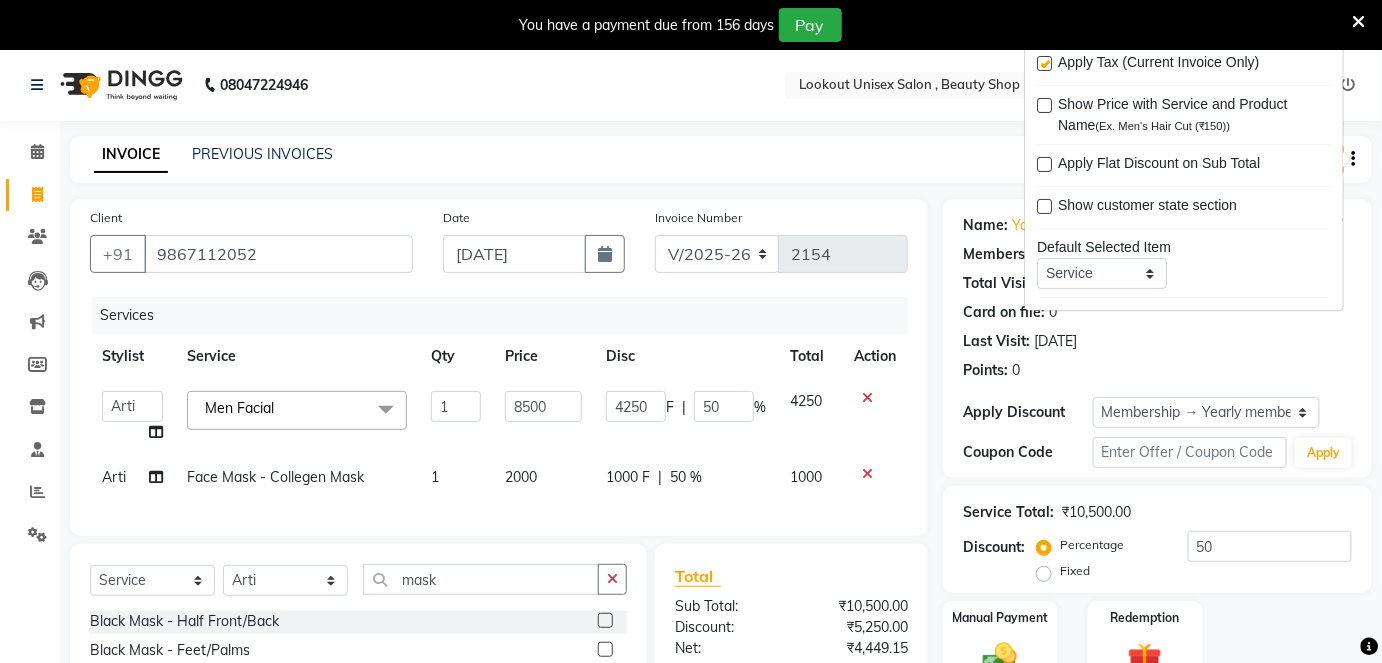 click on "INVOICE PREVIOUS INVOICES Create New   Save" 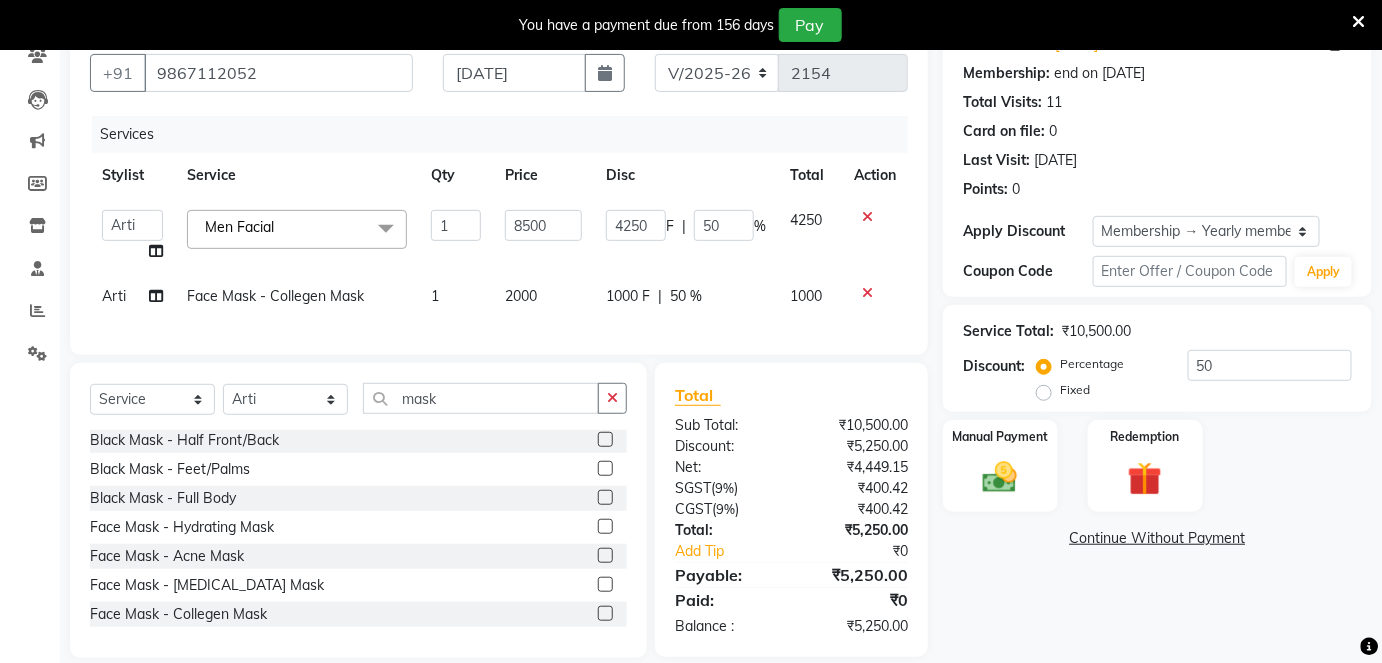 scroll, scrollTop: 218, scrollLeft: 0, axis: vertical 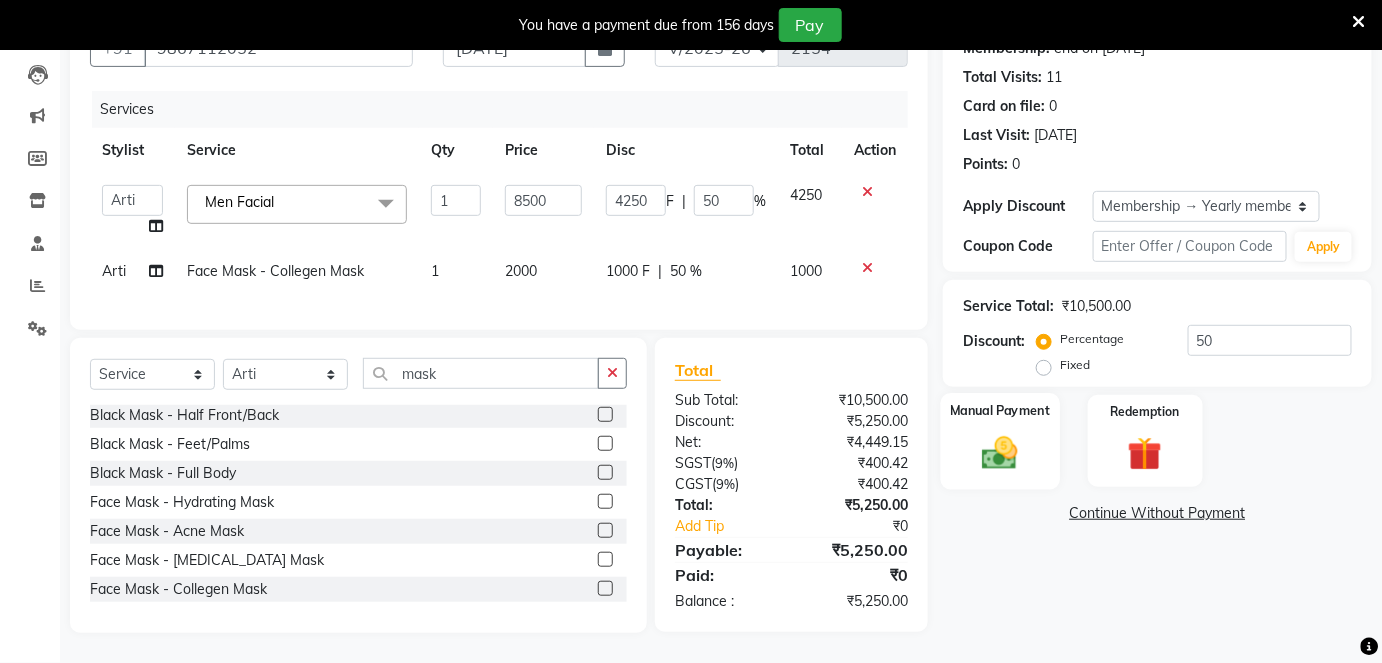 click 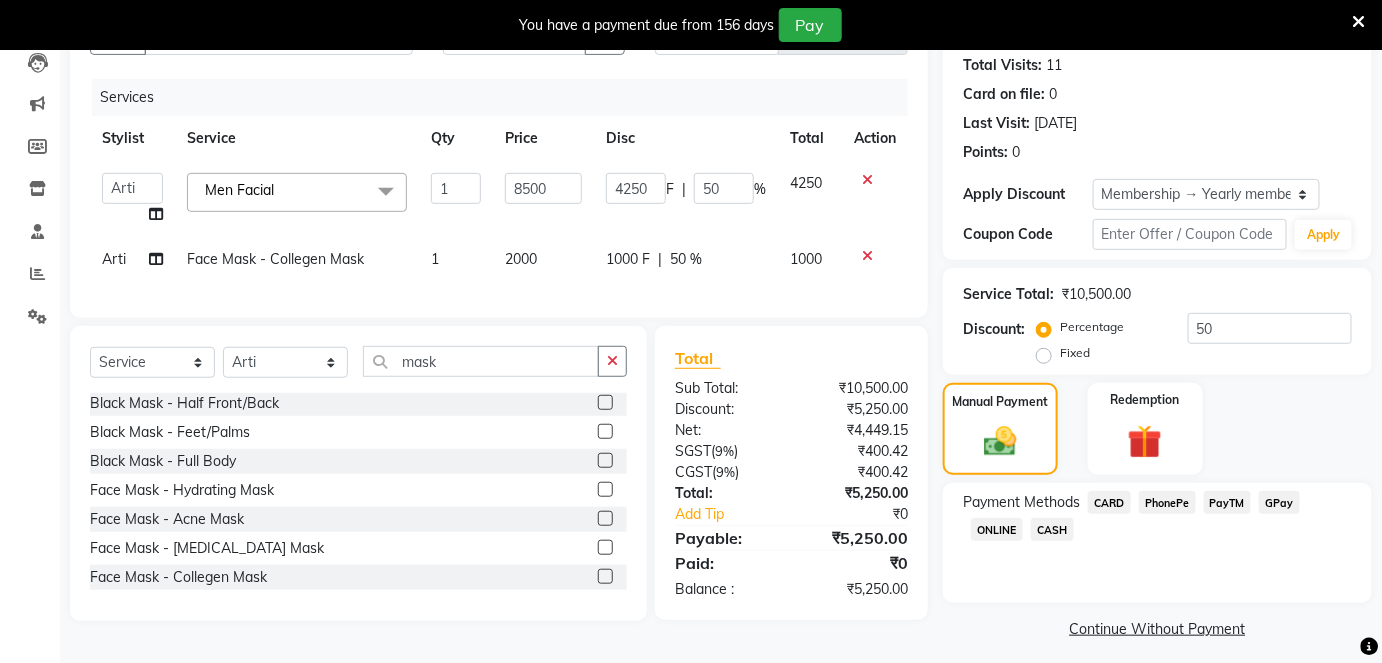 click on "PayTM" 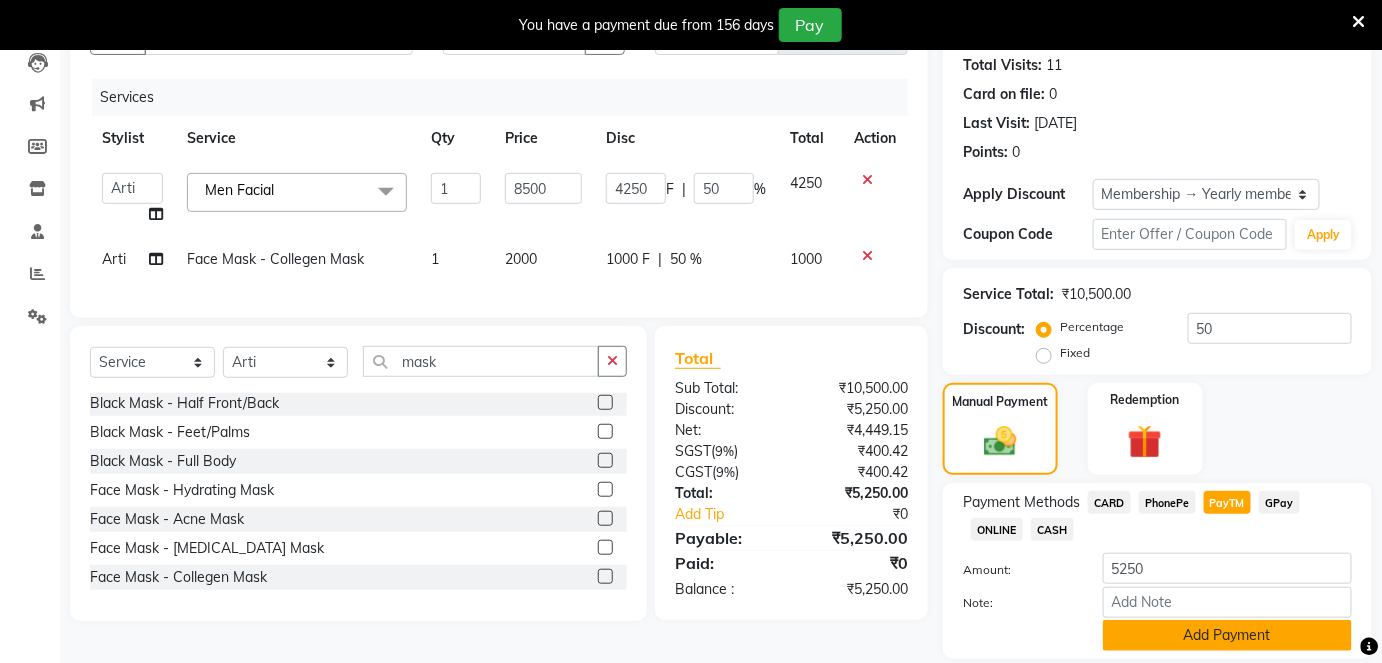 scroll, scrollTop: 284, scrollLeft: 0, axis: vertical 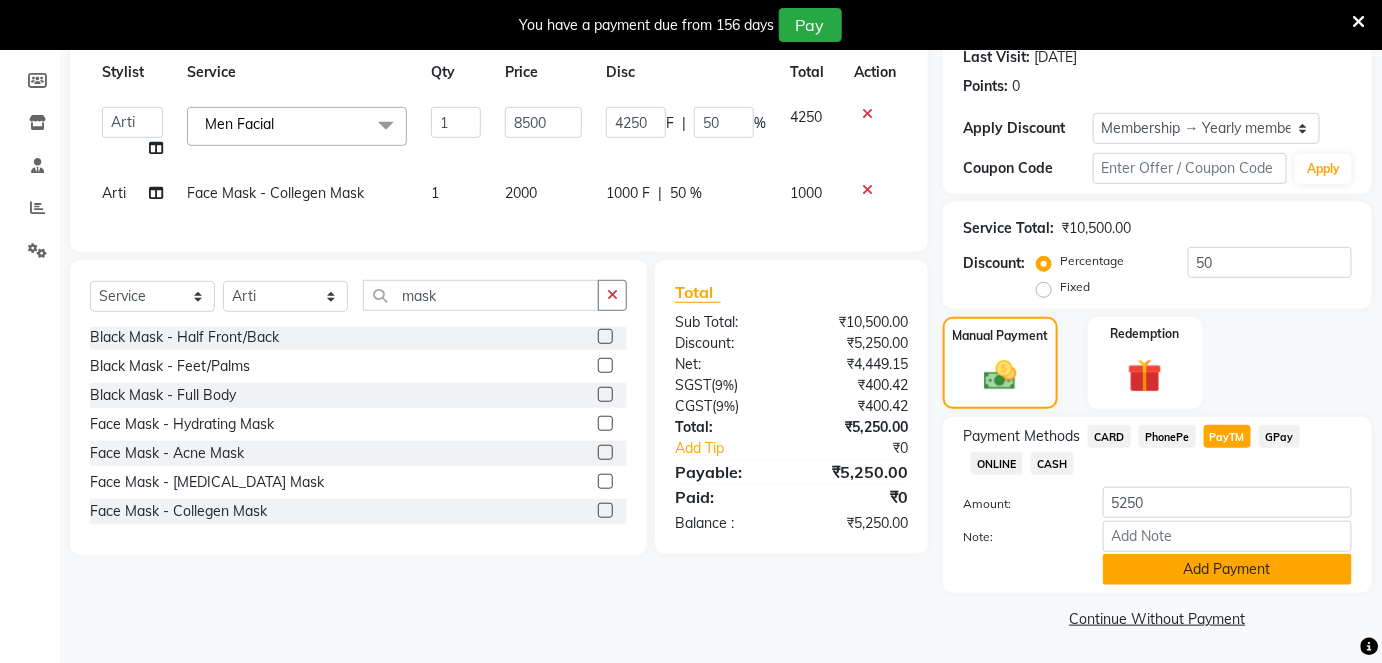 click on "Add Payment" 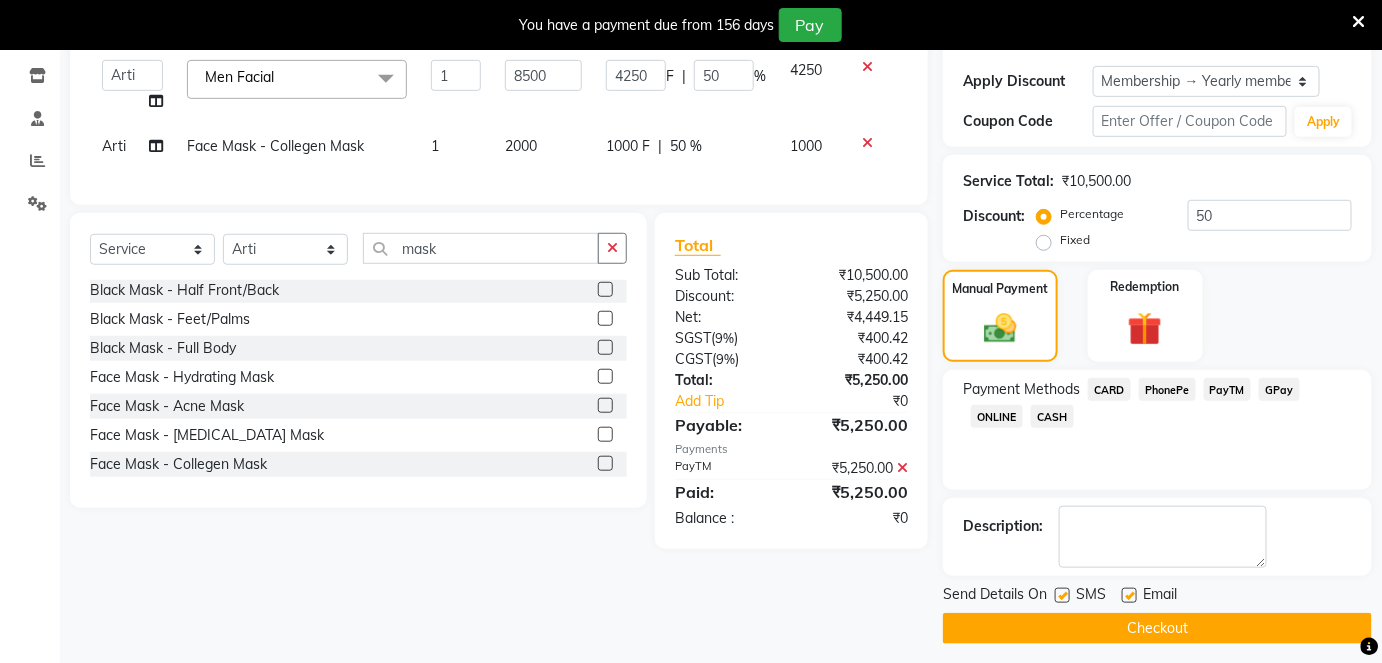 scroll, scrollTop: 340, scrollLeft: 0, axis: vertical 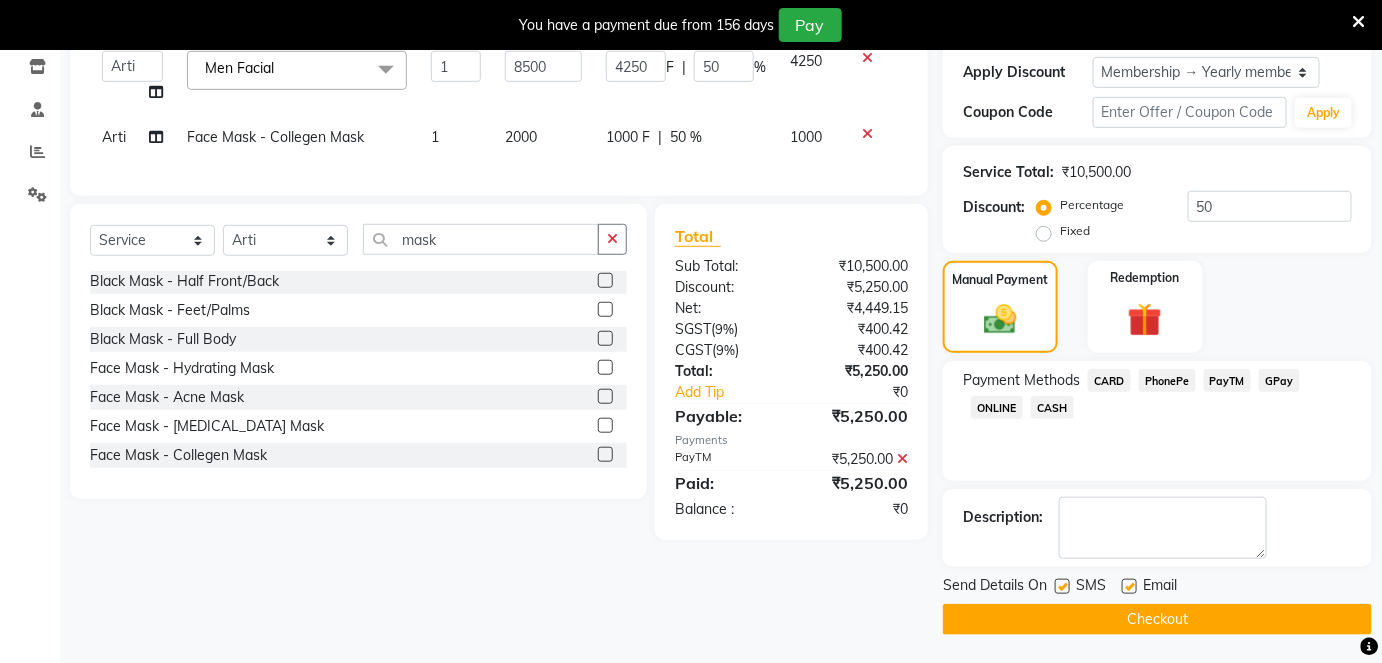click 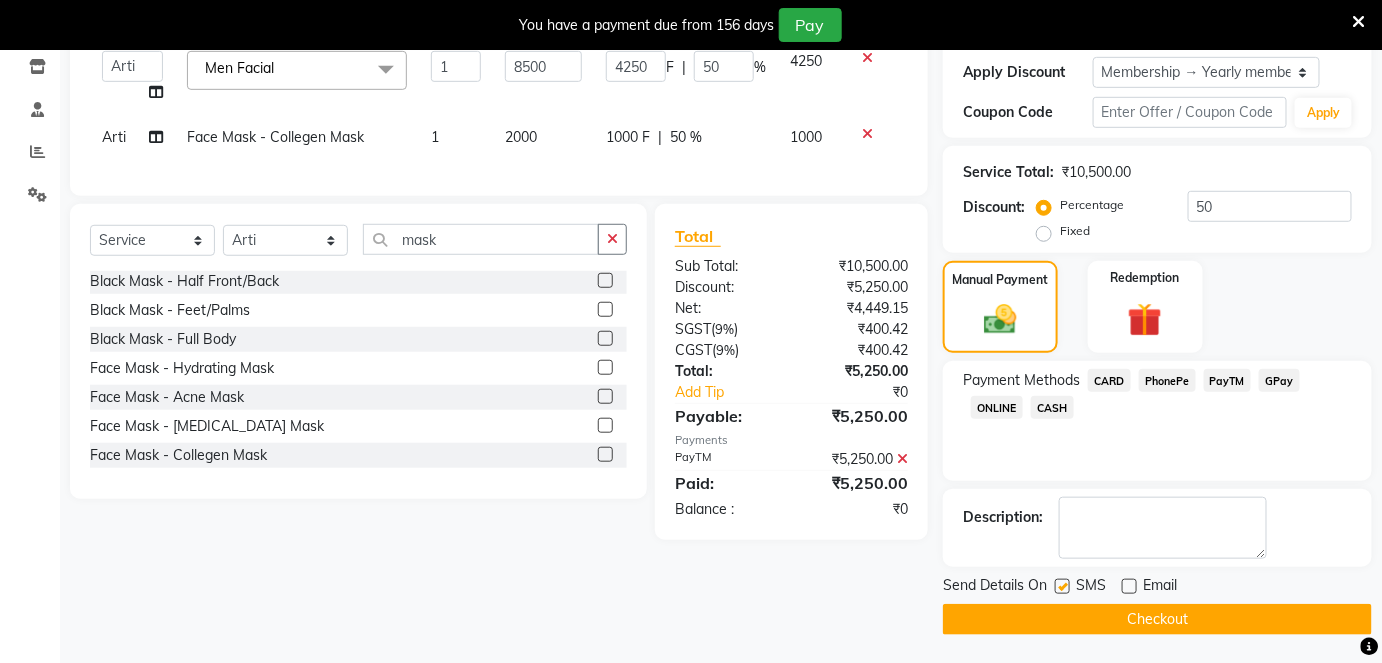click 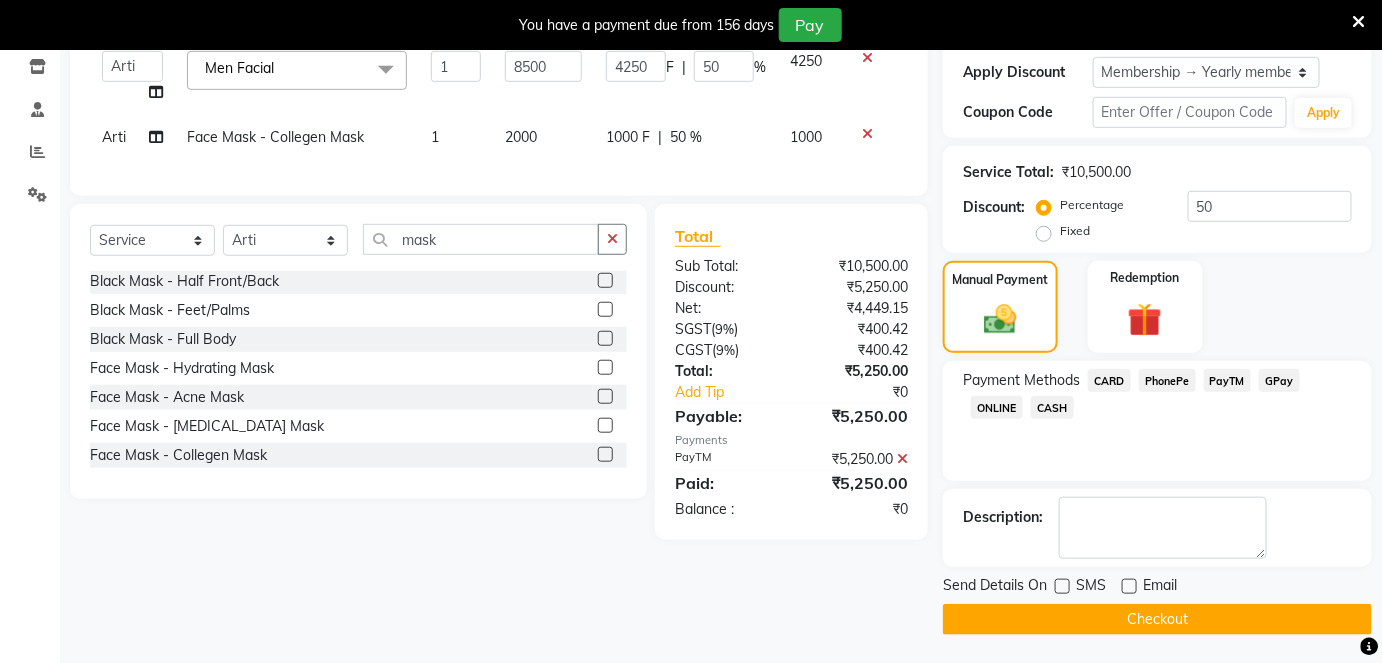 click 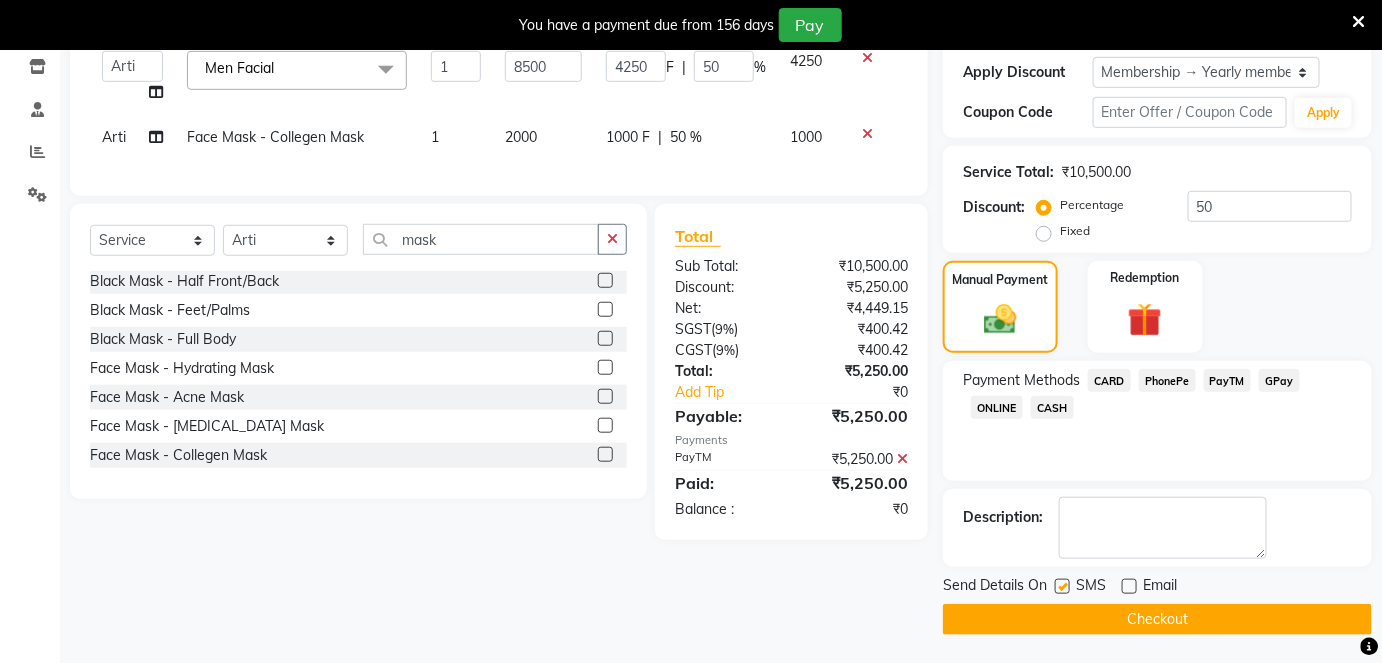 click on "Checkout" 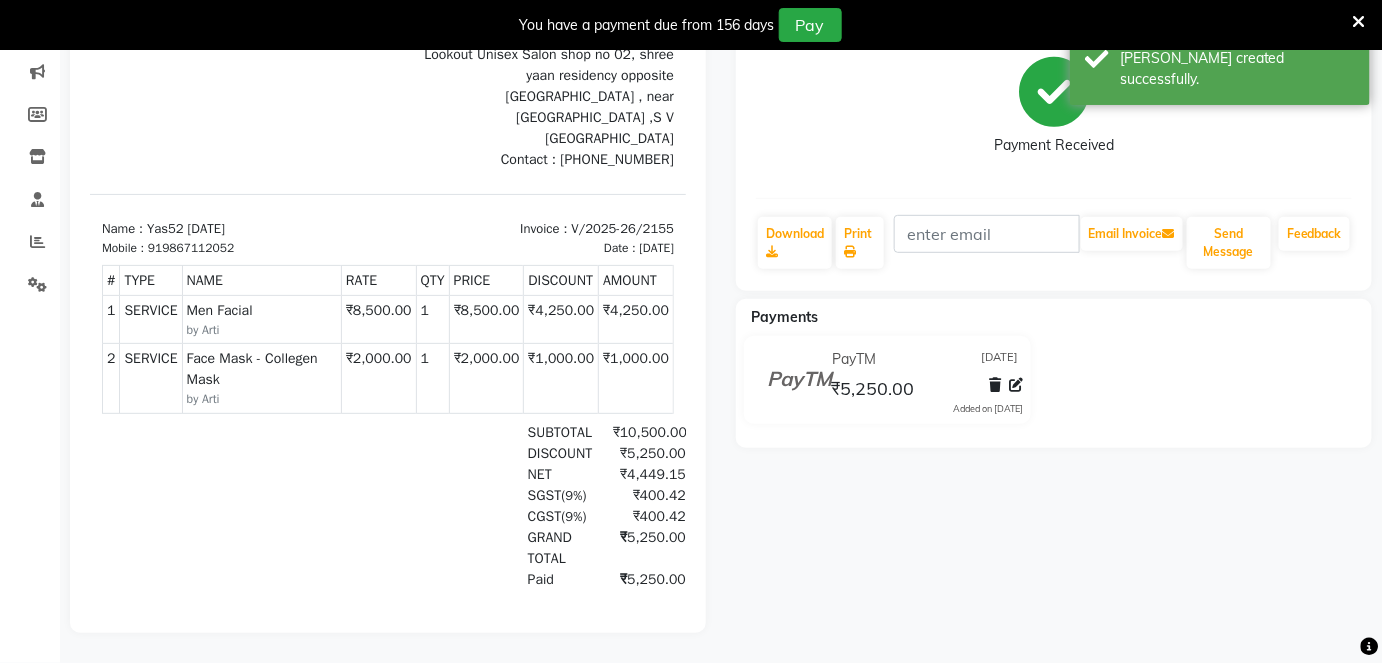 scroll, scrollTop: 0, scrollLeft: 0, axis: both 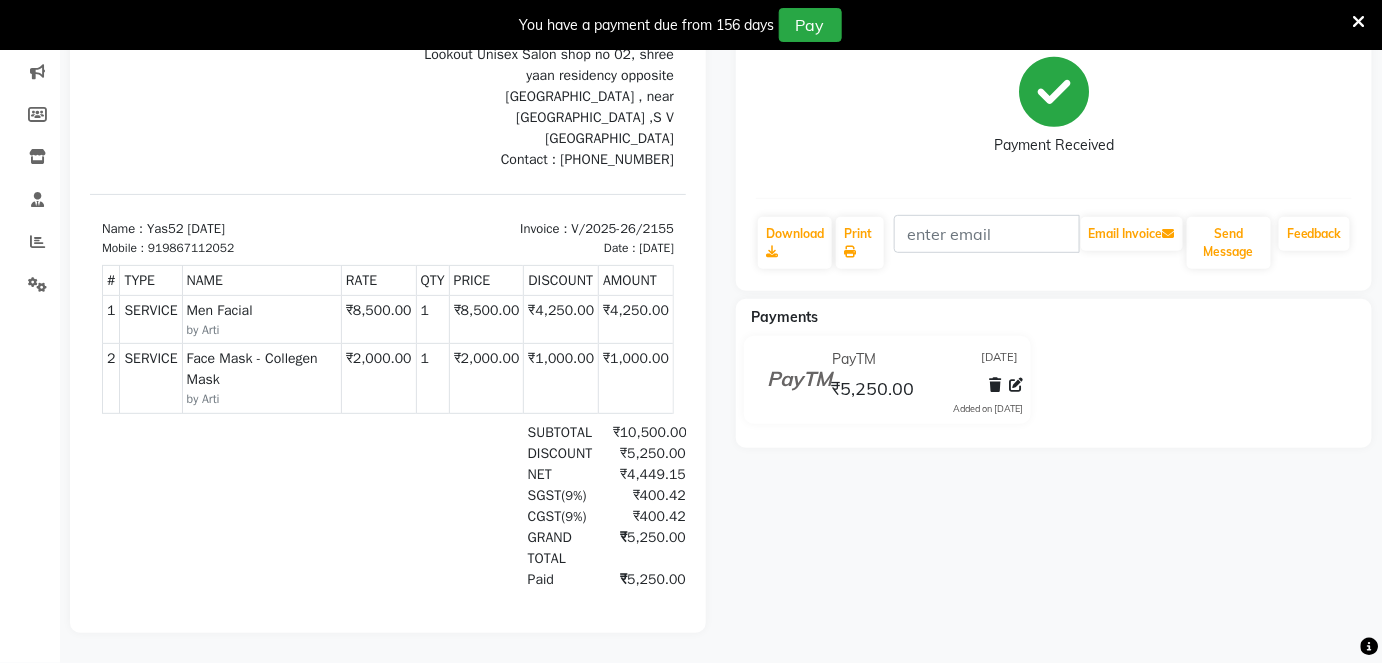 click on "Yas52 20-05-25  Prebook   Payment Received  Download  Print   Email Invoice   Send Message Feedback  Payments PayTM 10-07-2025 ₹5,250.00  Added on 10-07-2025" 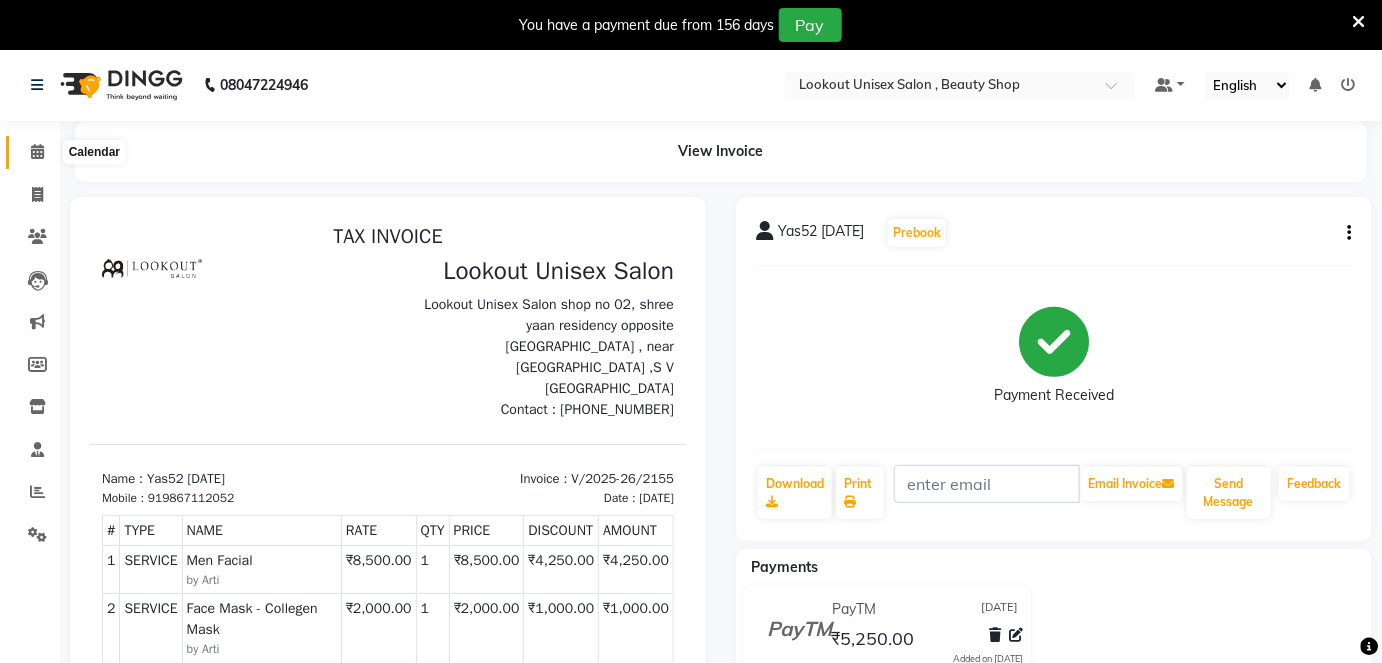 click 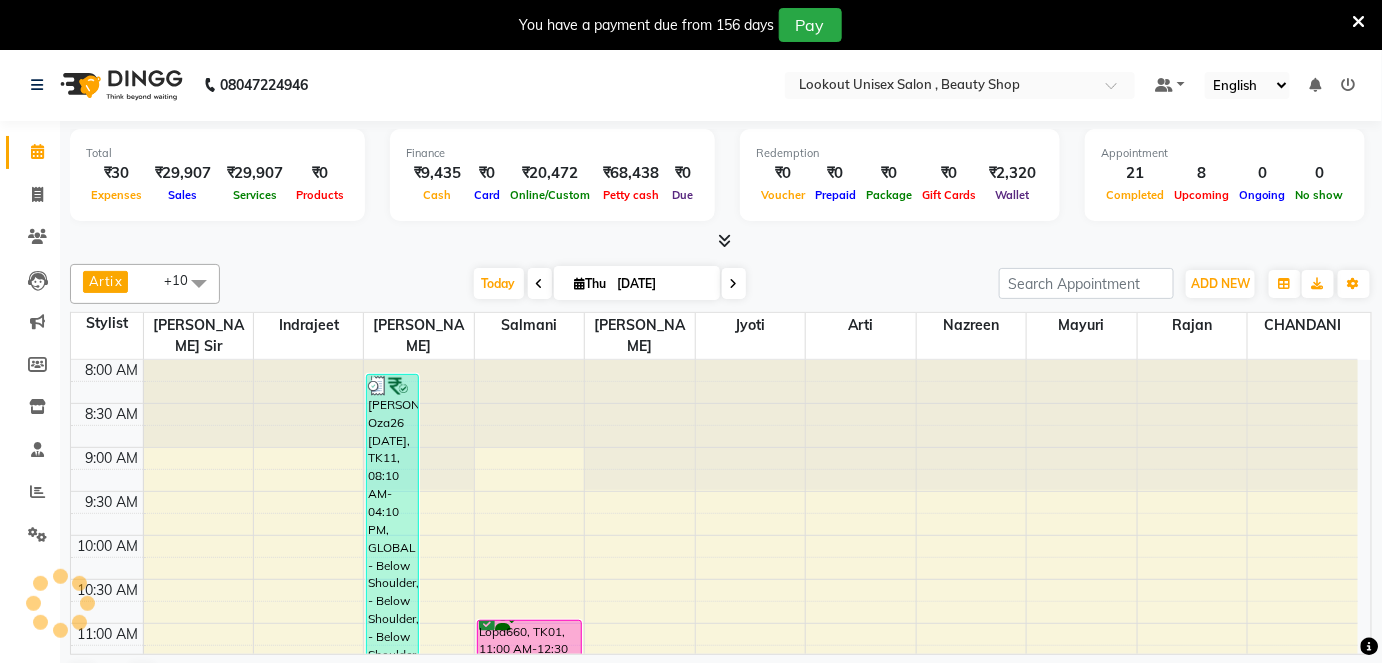 scroll, scrollTop: 0, scrollLeft: 0, axis: both 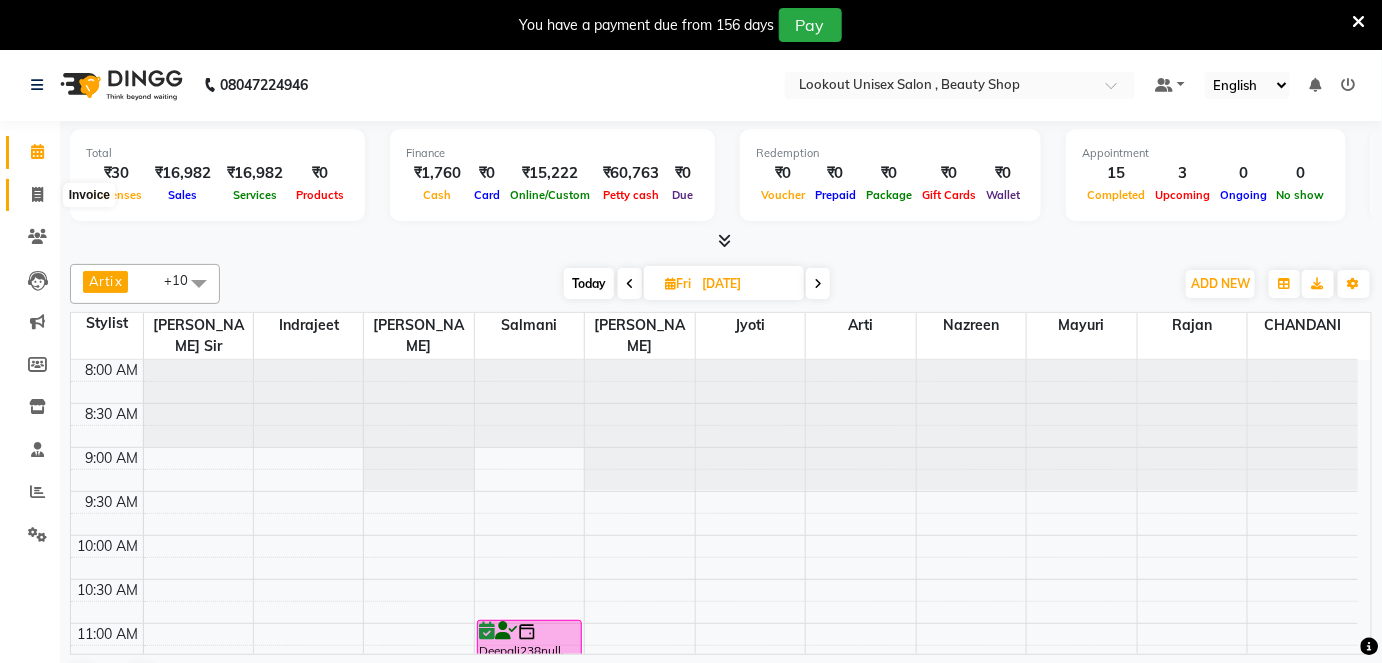 click 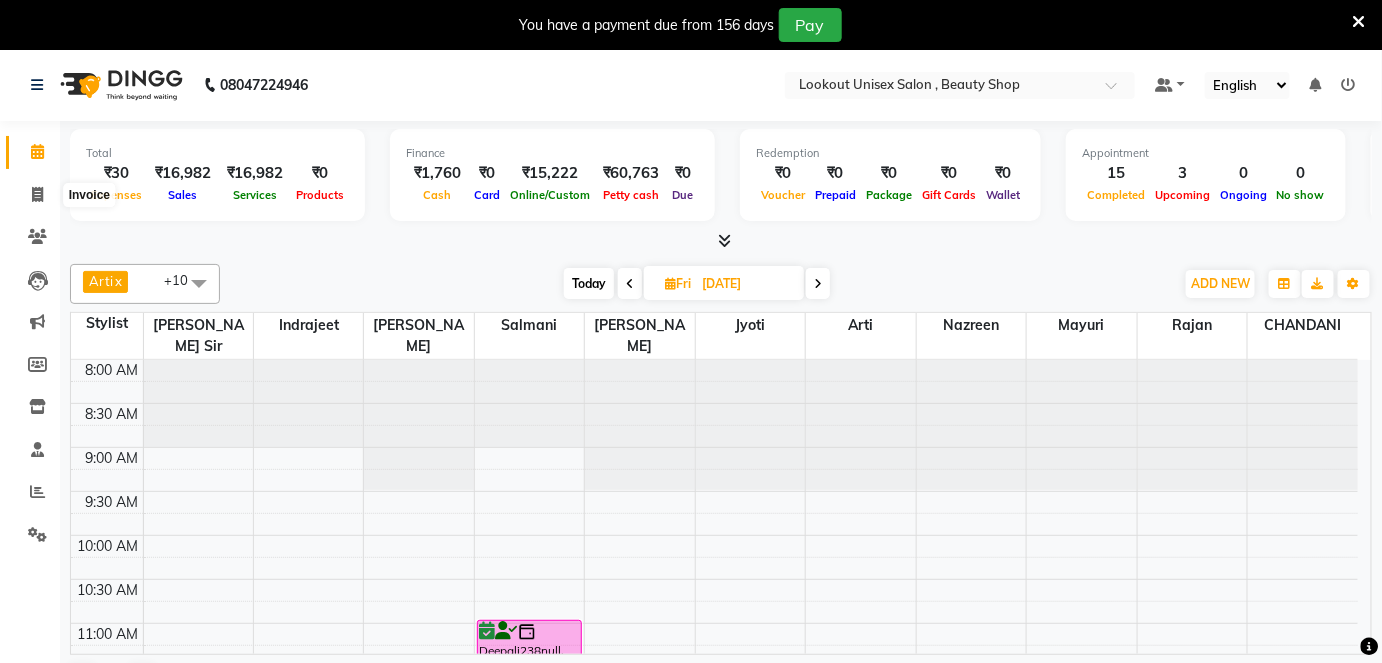 select on "7658" 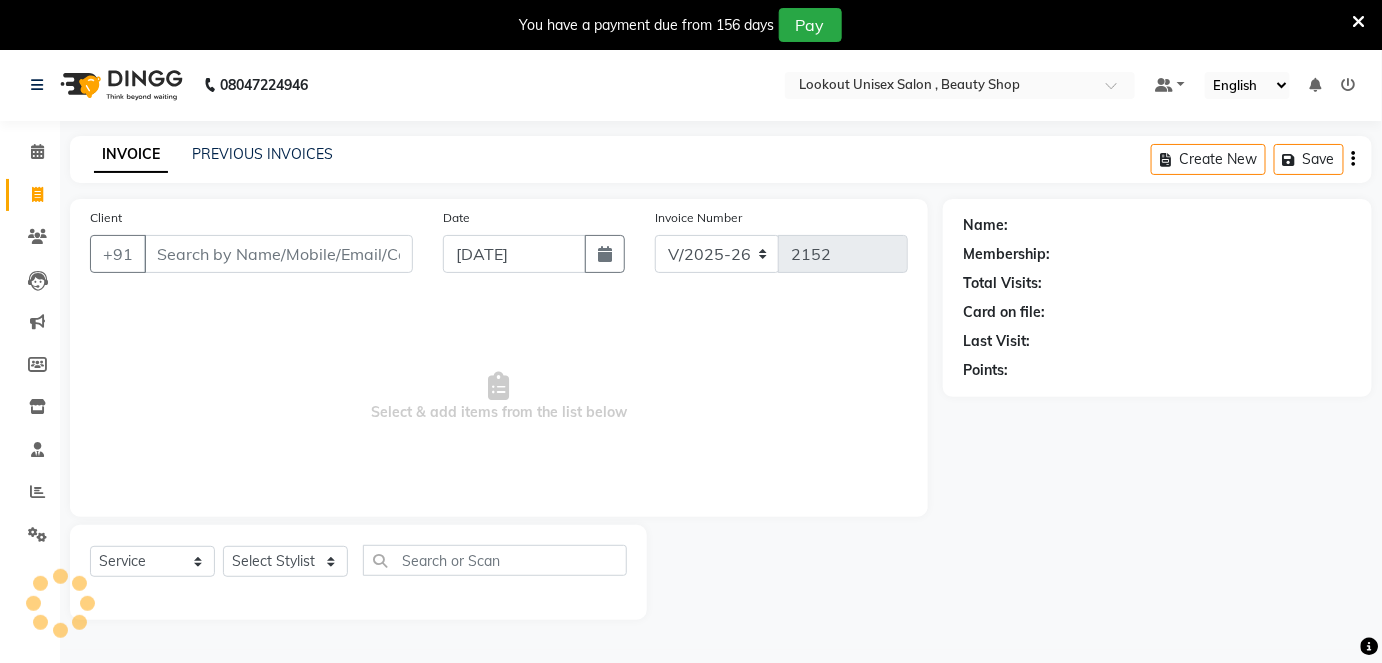 click on "Client" at bounding box center (278, 254) 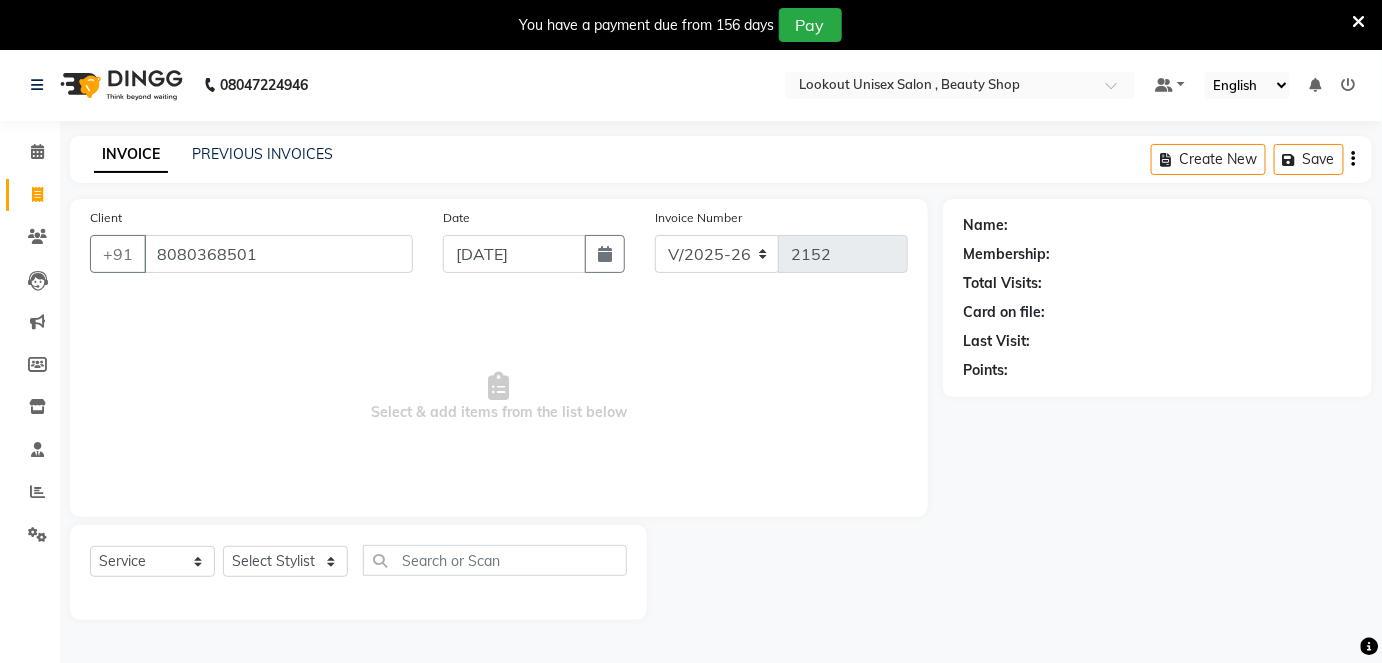 type on "8080368501" 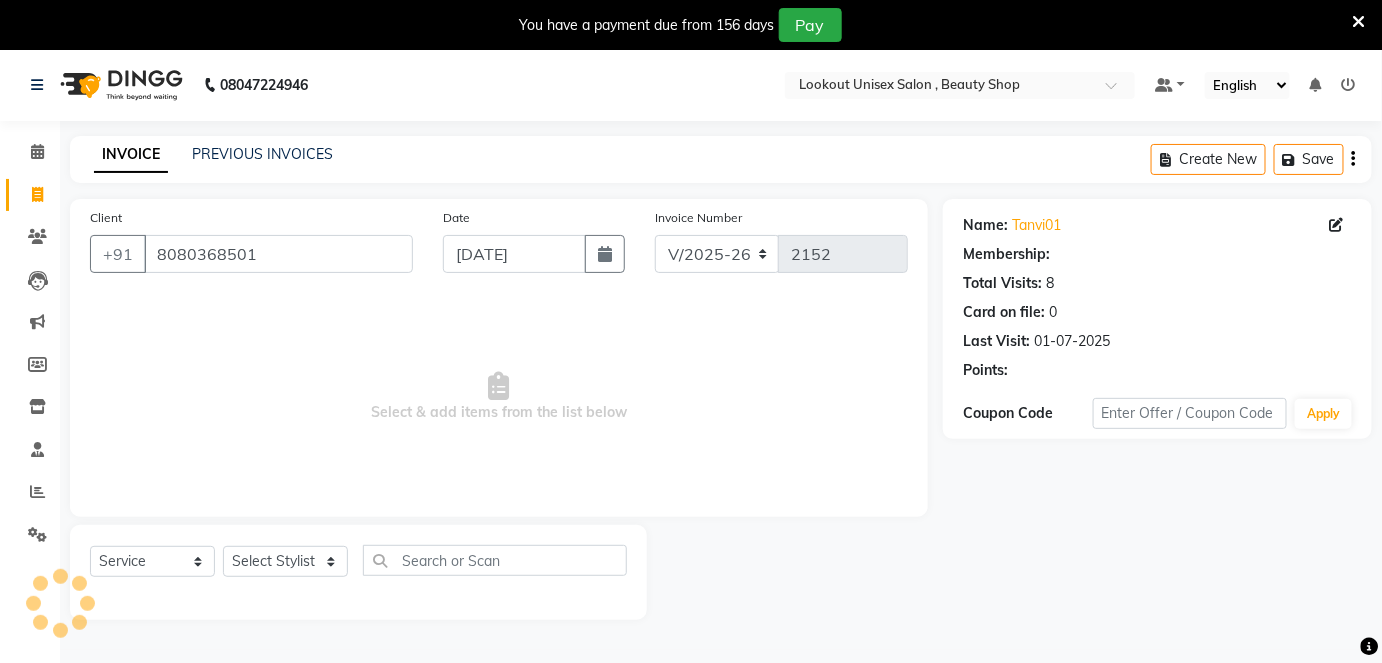 select on "1: Object" 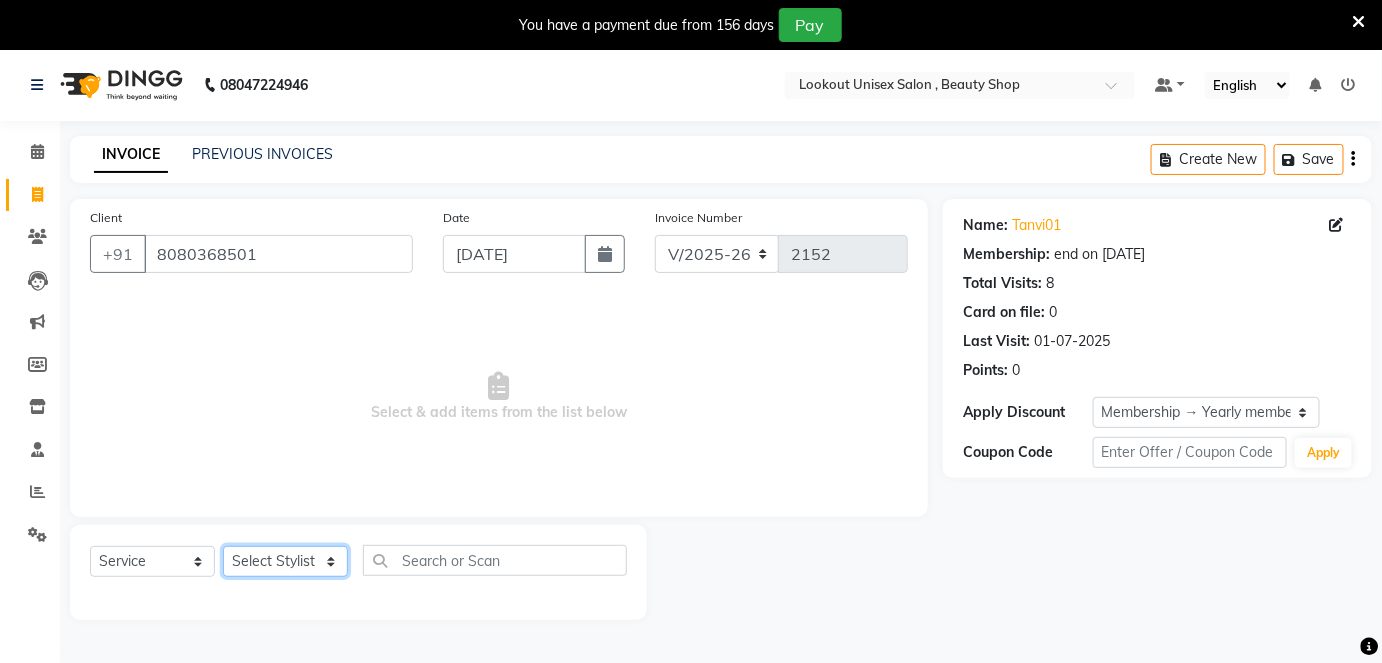 click on "Select Stylist [PERSON_NAME] [PERSON_NAME] [PERSON_NAME] [PERSON_NAME] Jyoti Mahesh  [PERSON_NAME] [PERSON_NAME] [PERSON_NAME] [PERSON_NAME] [PERSON_NAME] [MEDICAL_DATA][PERSON_NAME] [PERSON_NAME] [PERSON_NAME]" 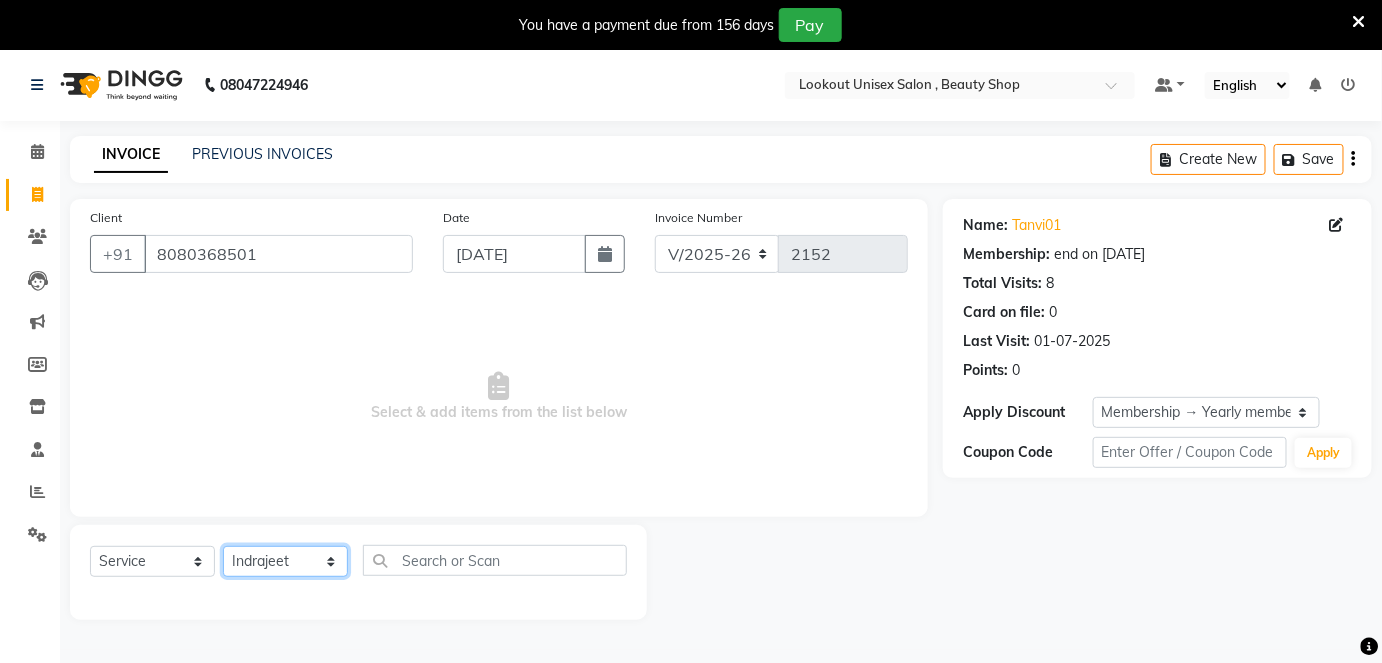 click on "Select Stylist [PERSON_NAME] [PERSON_NAME] [PERSON_NAME] [PERSON_NAME] Jyoti Mahesh  [PERSON_NAME] [PERSON_NAME] [PERSON_NAME] [PERSON_NAME] [PERSON_NAME] [MEDICAL_DATA][PERSON_NAME] [PERSON_NAME] [PERSON_NAME]" 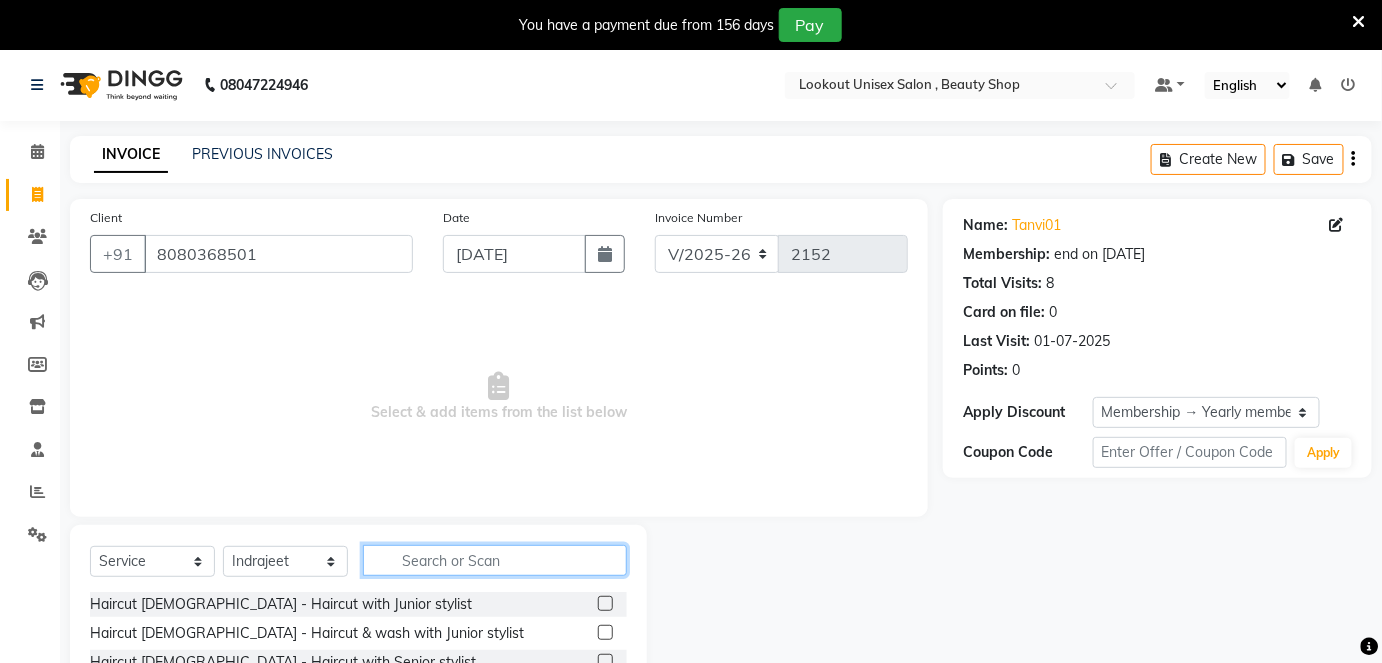 click 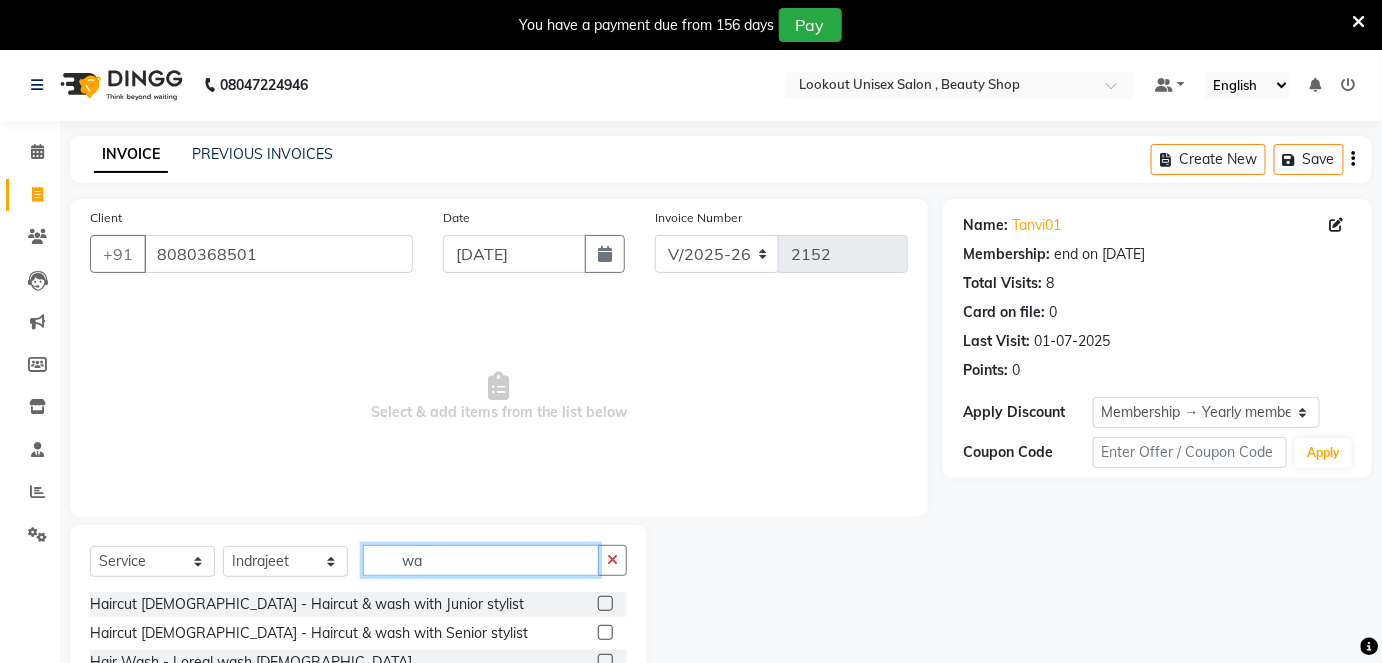 type on "w" 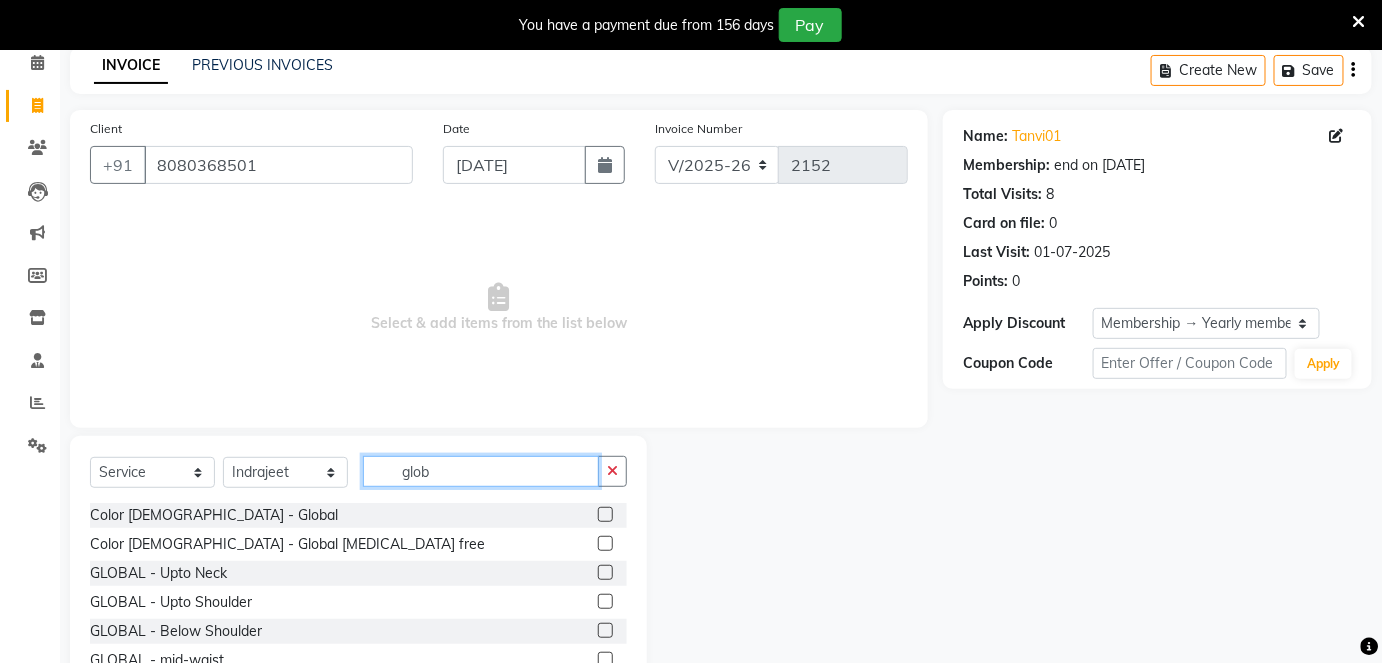scroll, scrollTop: 90, scrollLeft: 0, axis: vertical 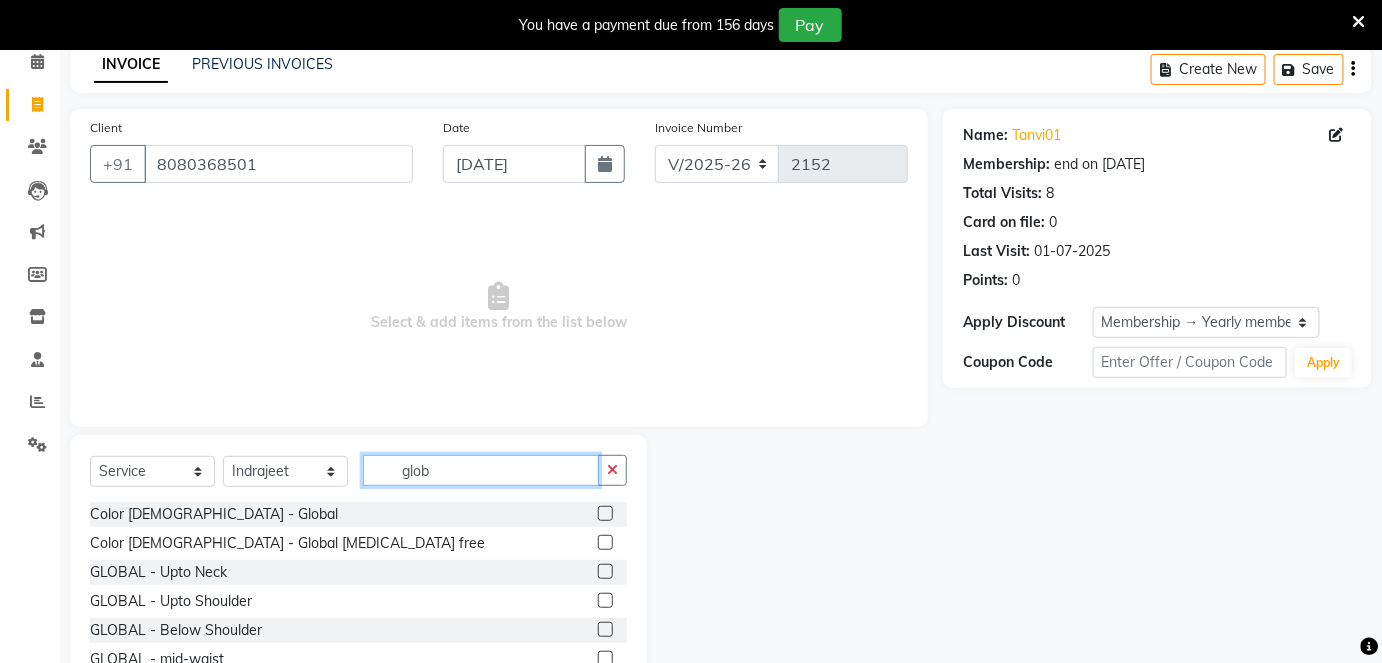 type on "glob" 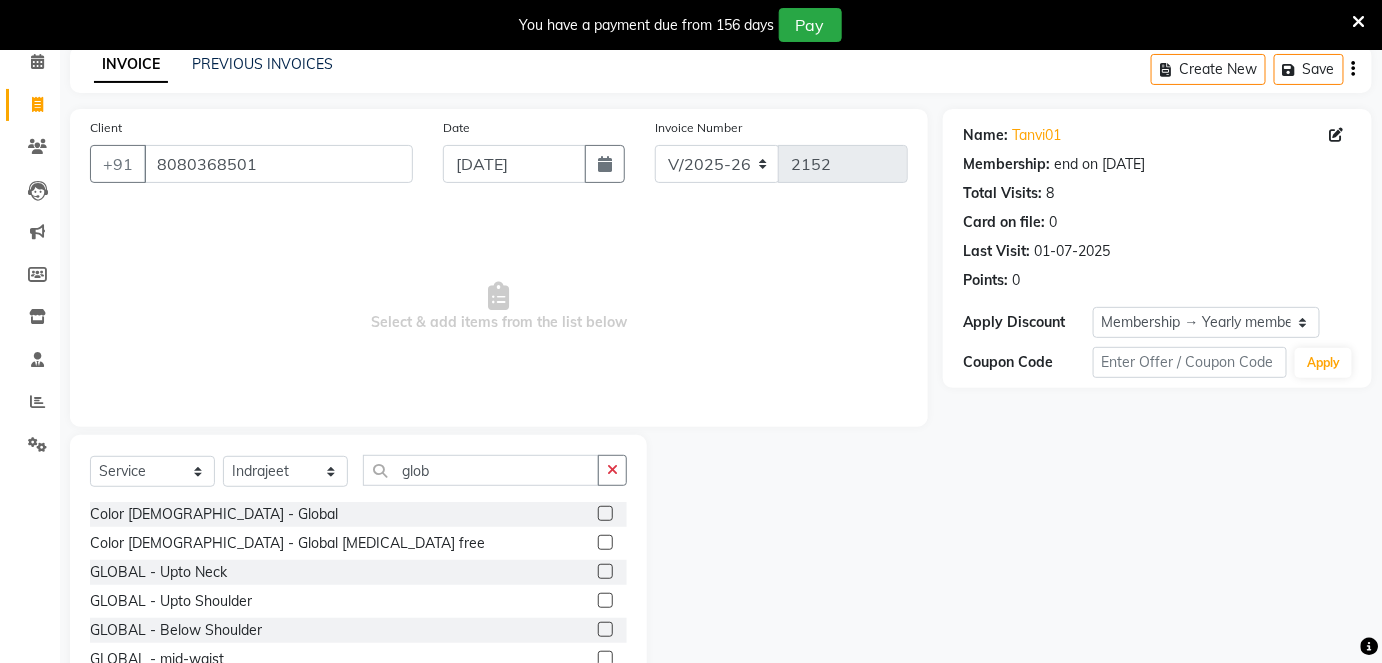 click 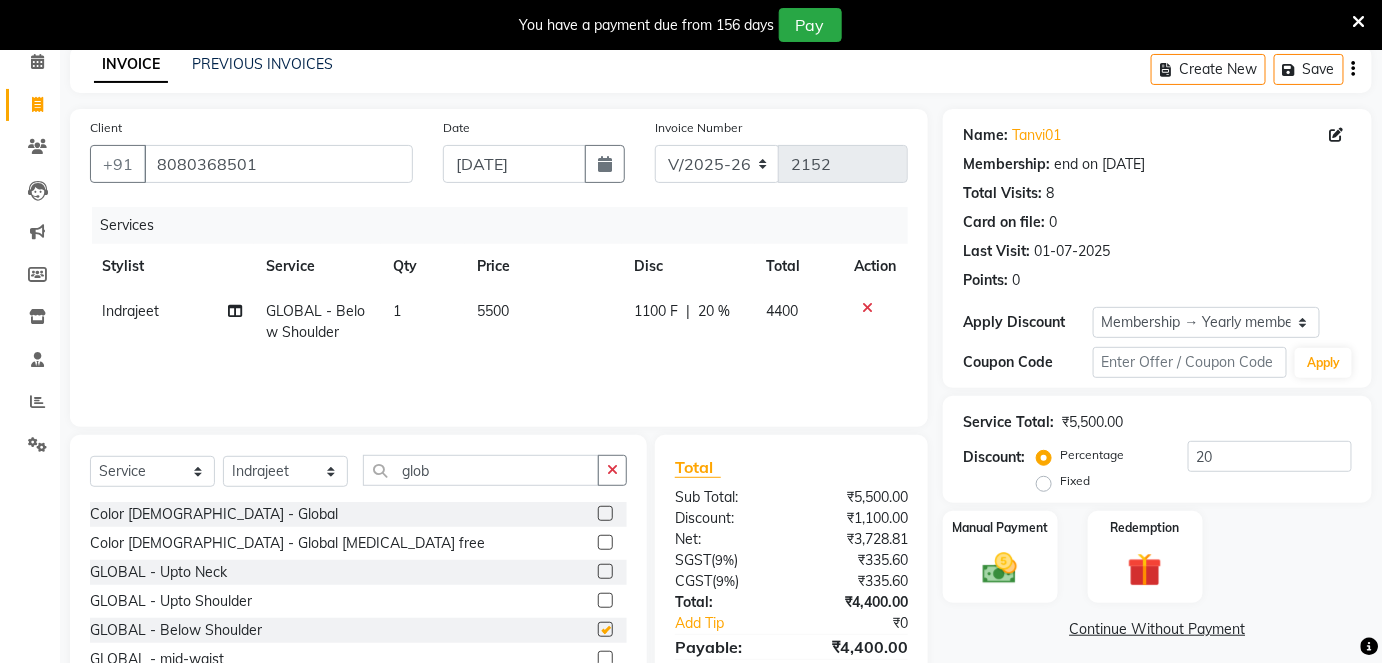 checkbox on "false" 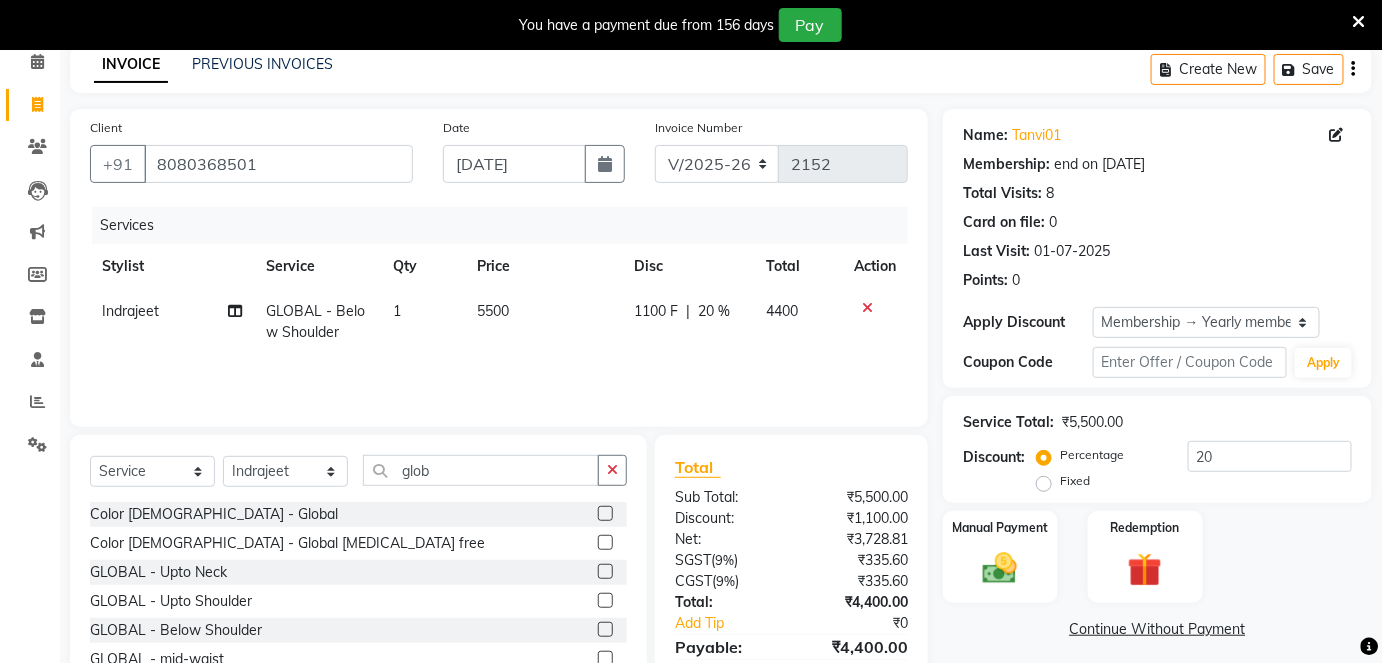 drag, startPoint x: 483, startPoint y: 309, endPoint x: 483, endPoint y: 336, distance: 27 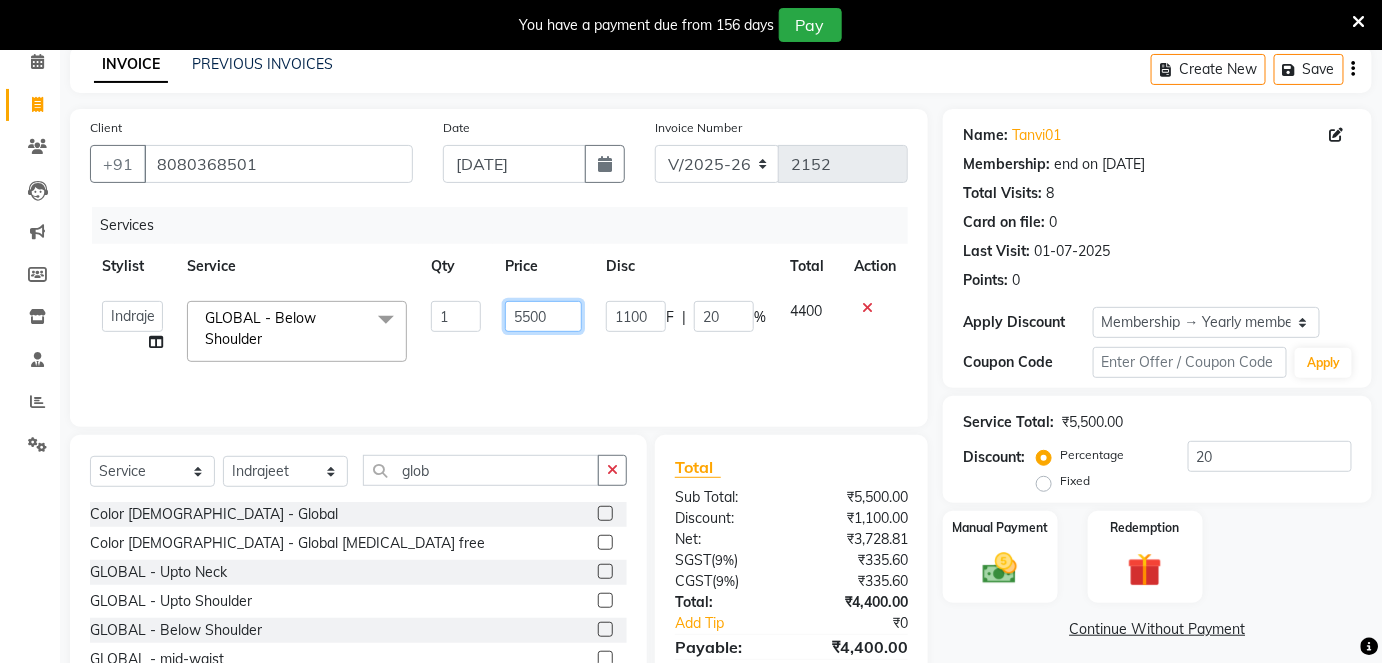 click on "5500" 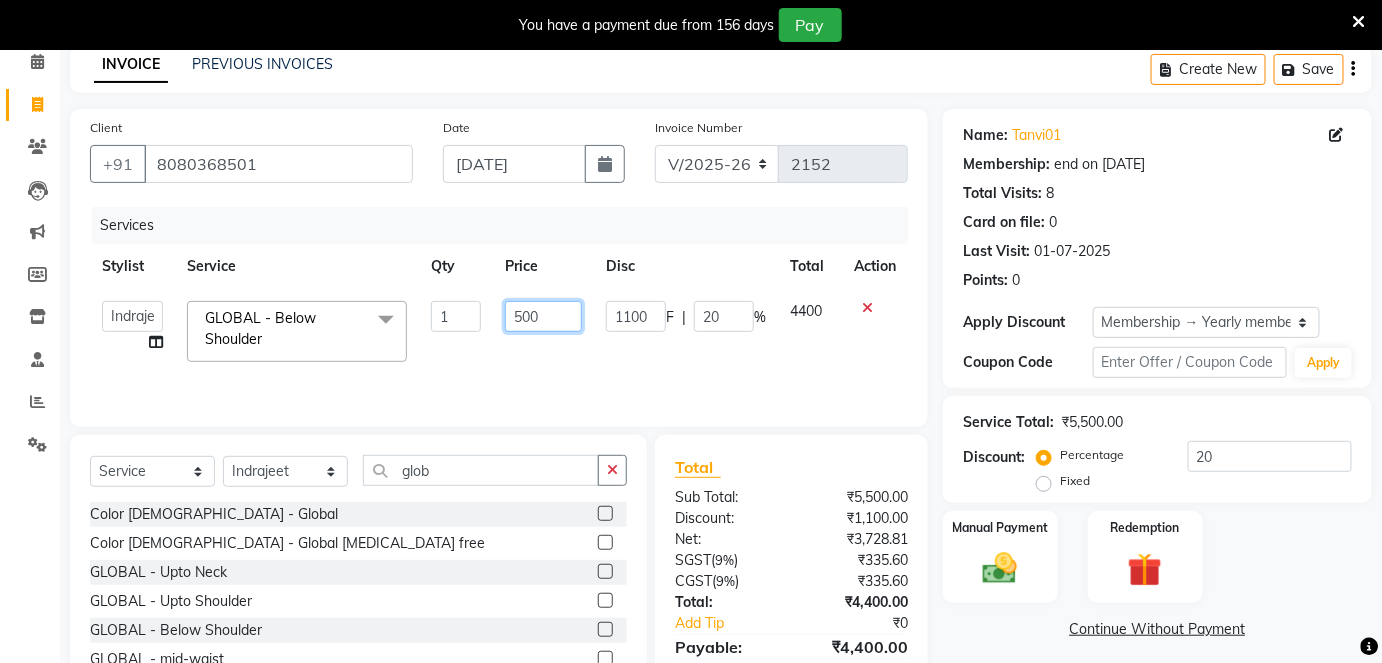 type on "6500" 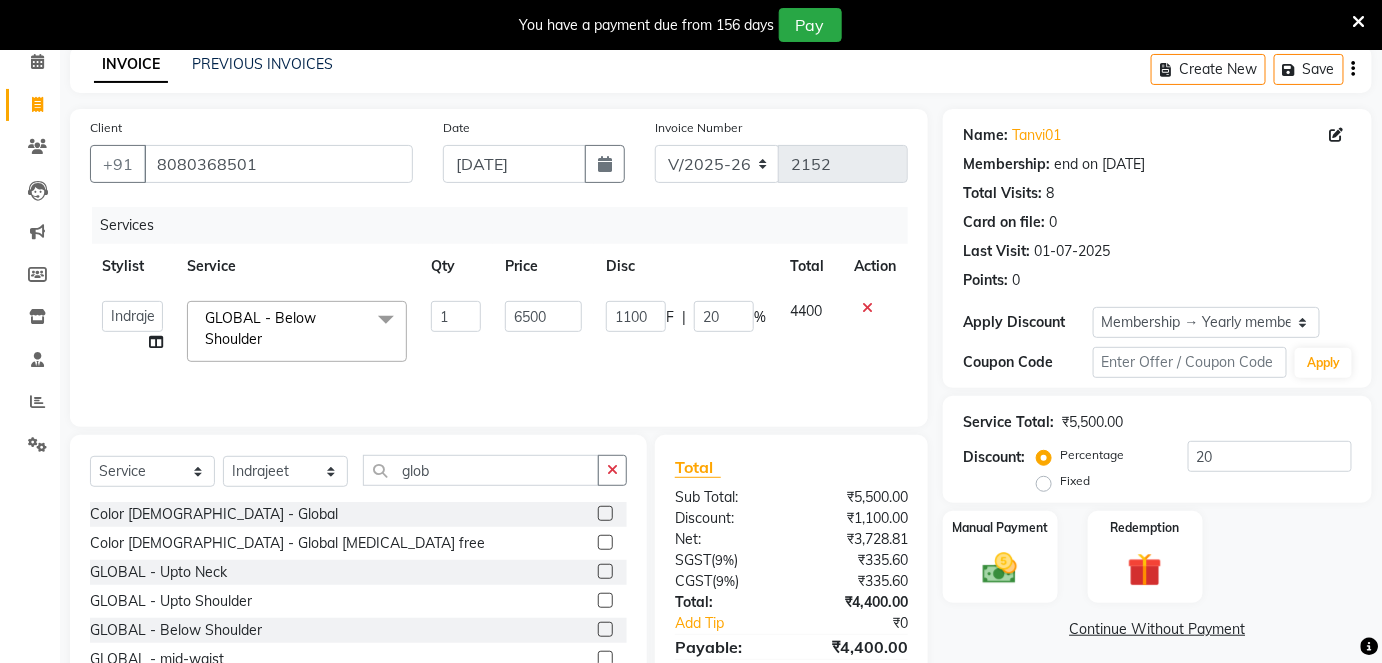 click on "6500" 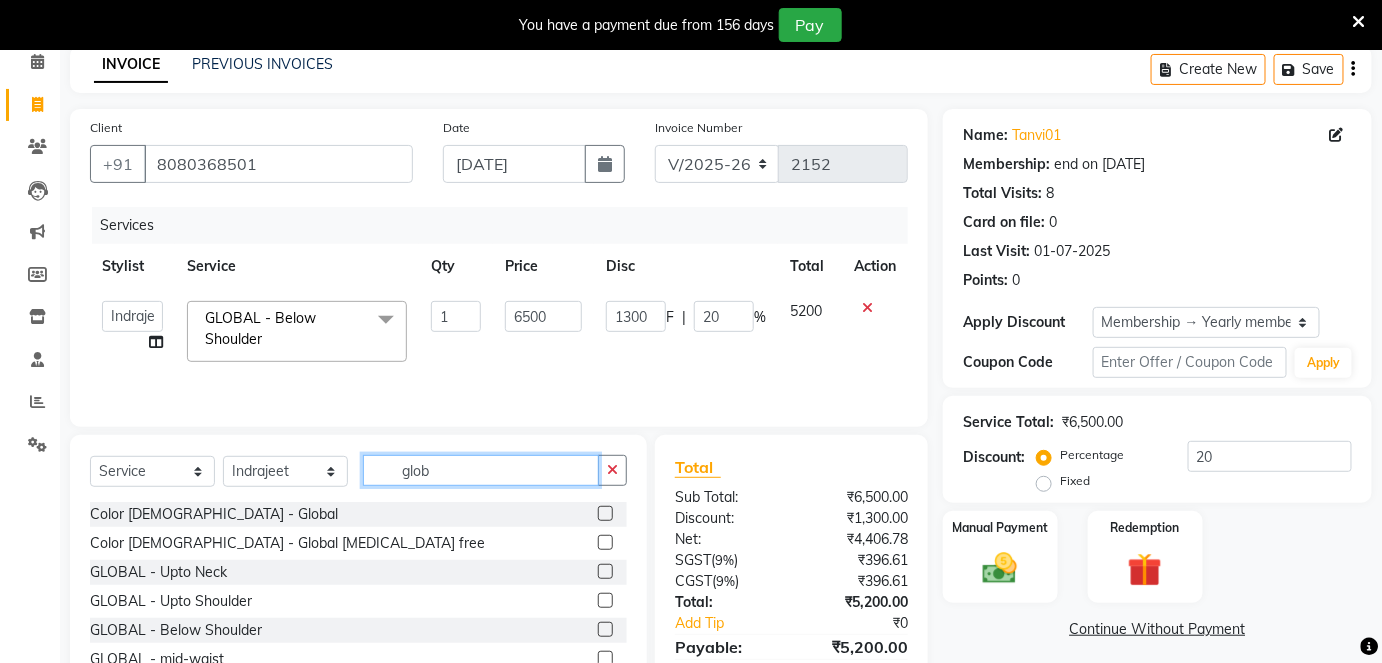 click on "glob" 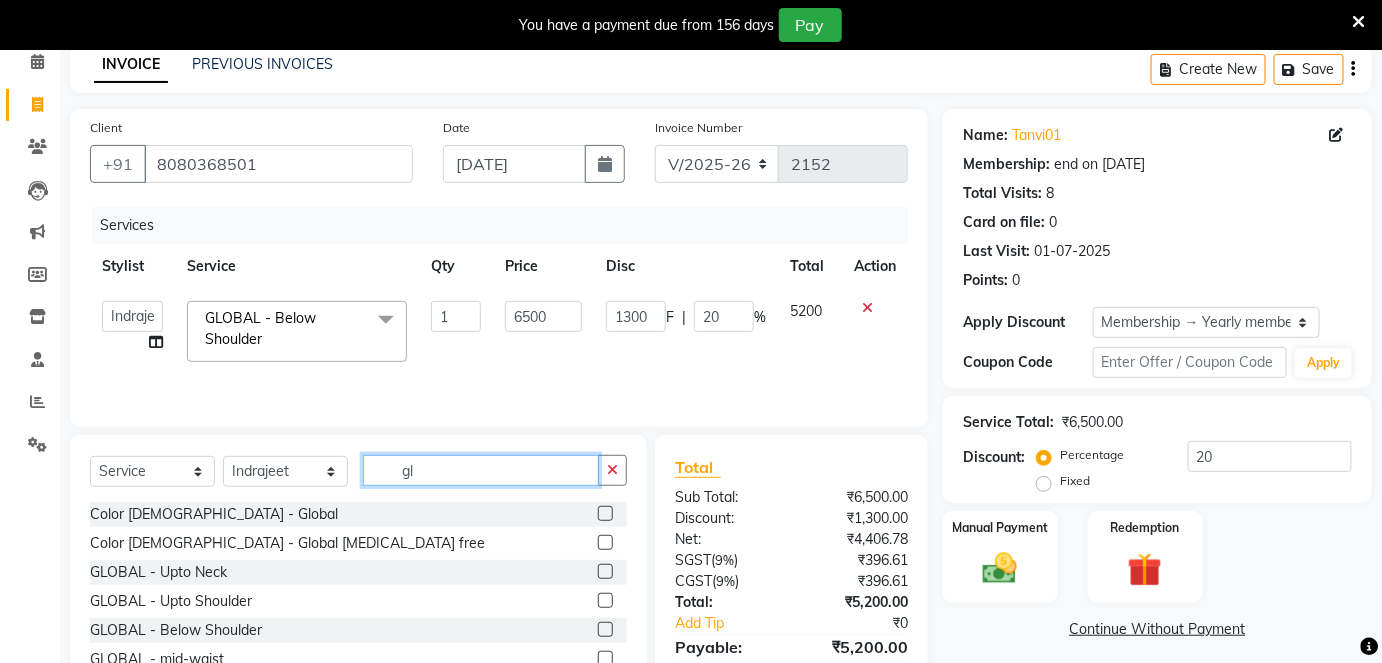 type on "g" 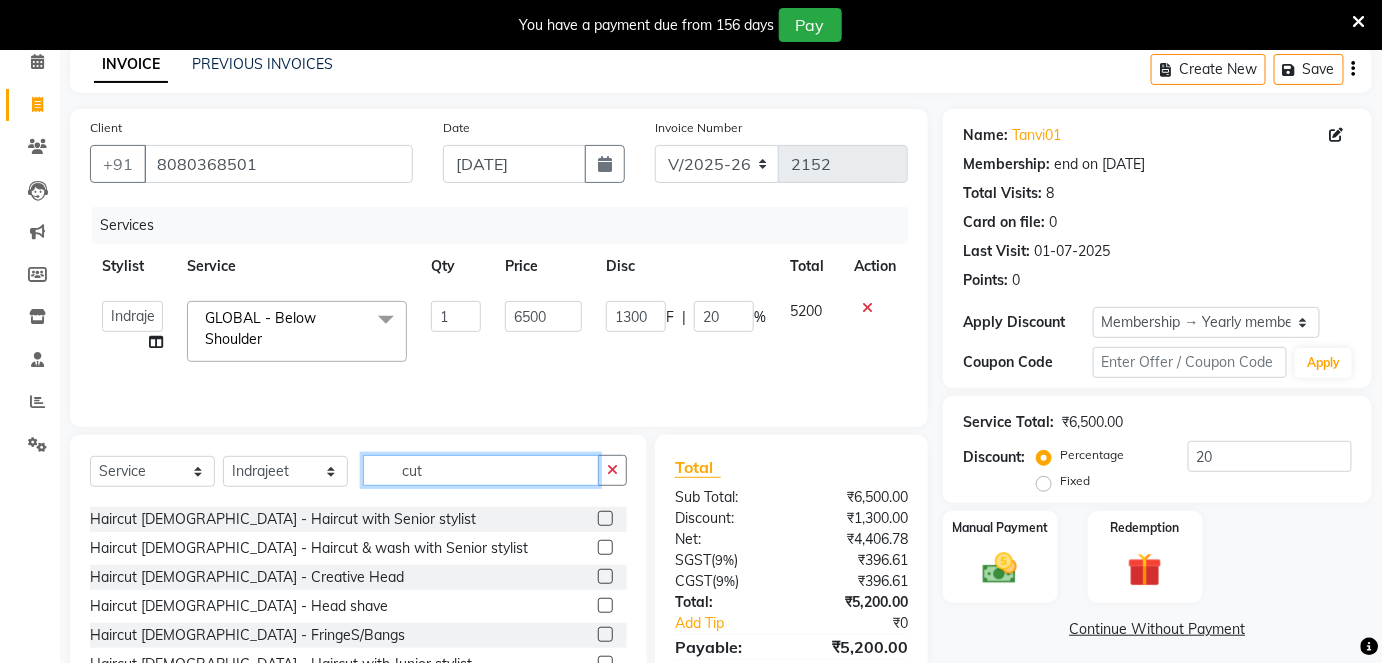 scroll, scrollTop: 181, scrollLeft: 0, axis: vertical 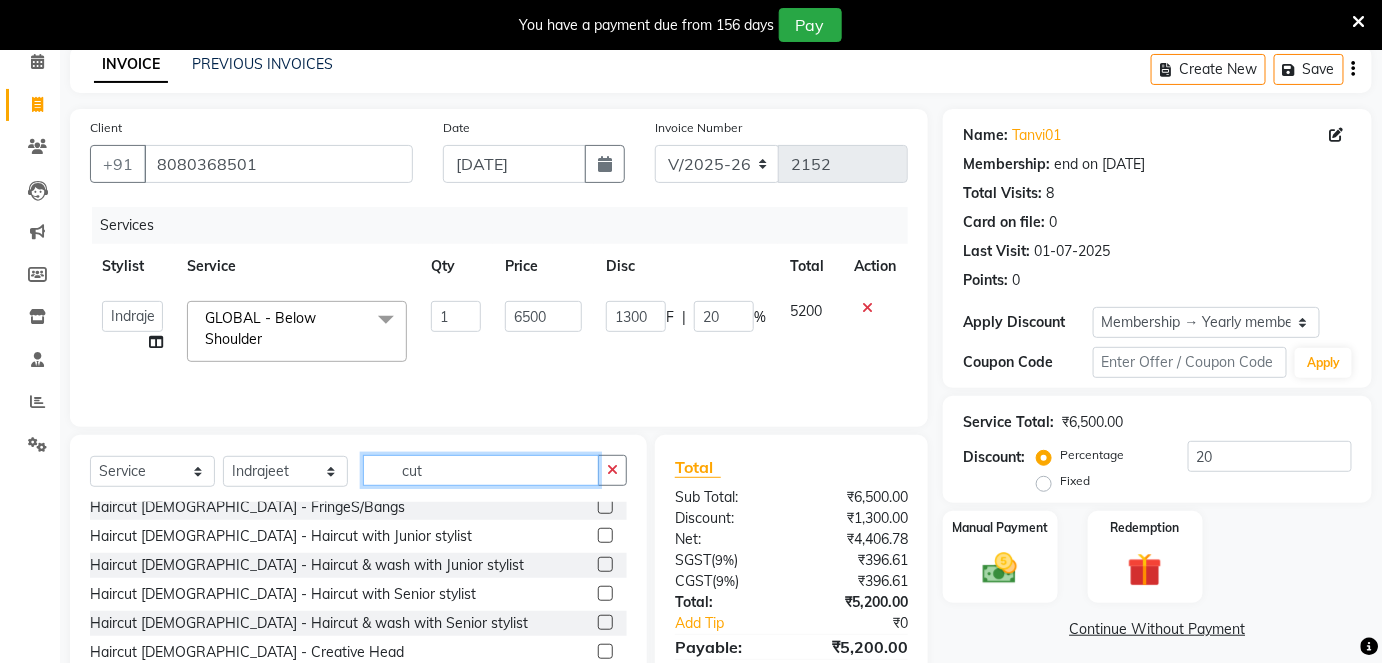 type on "cut" 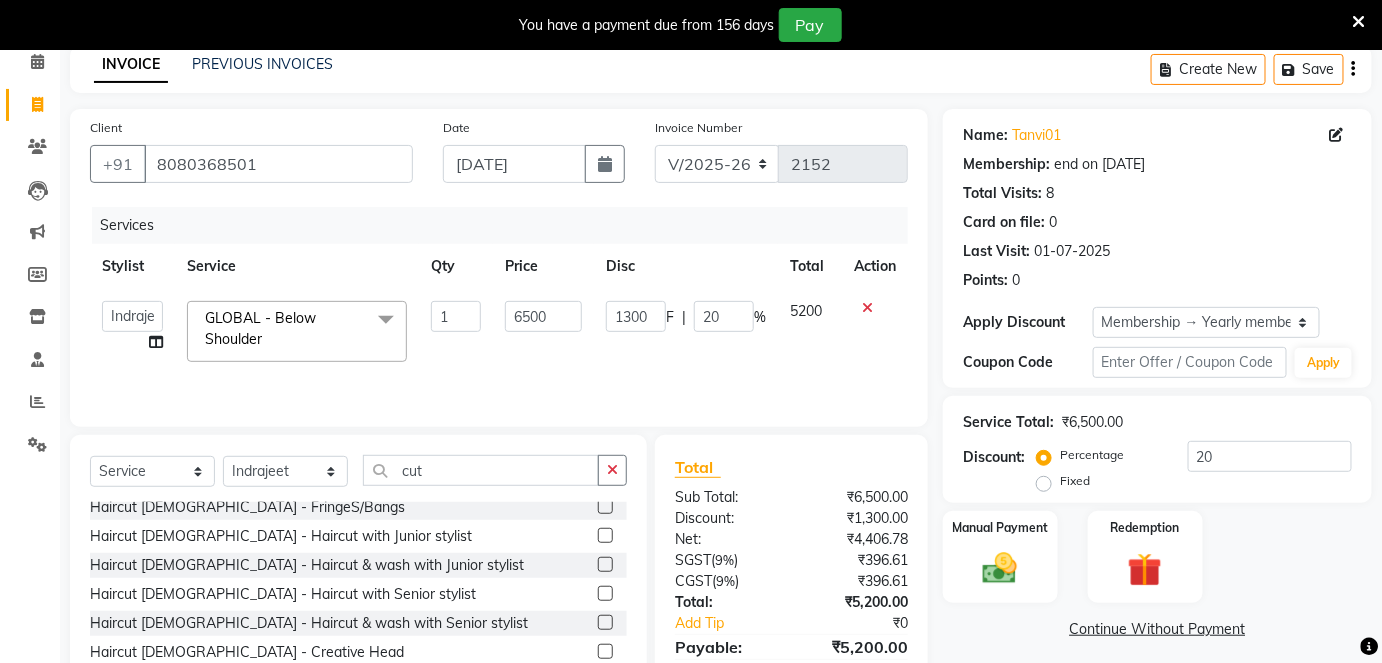 click 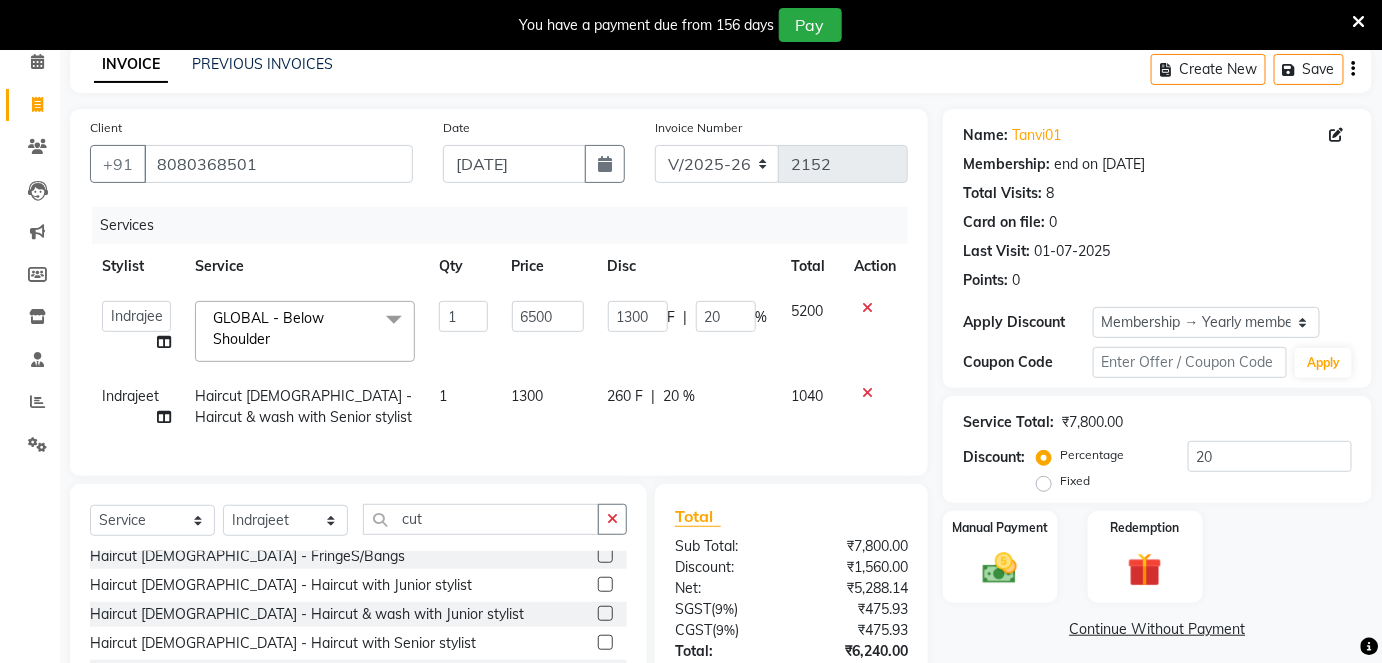 checkbox on "false" 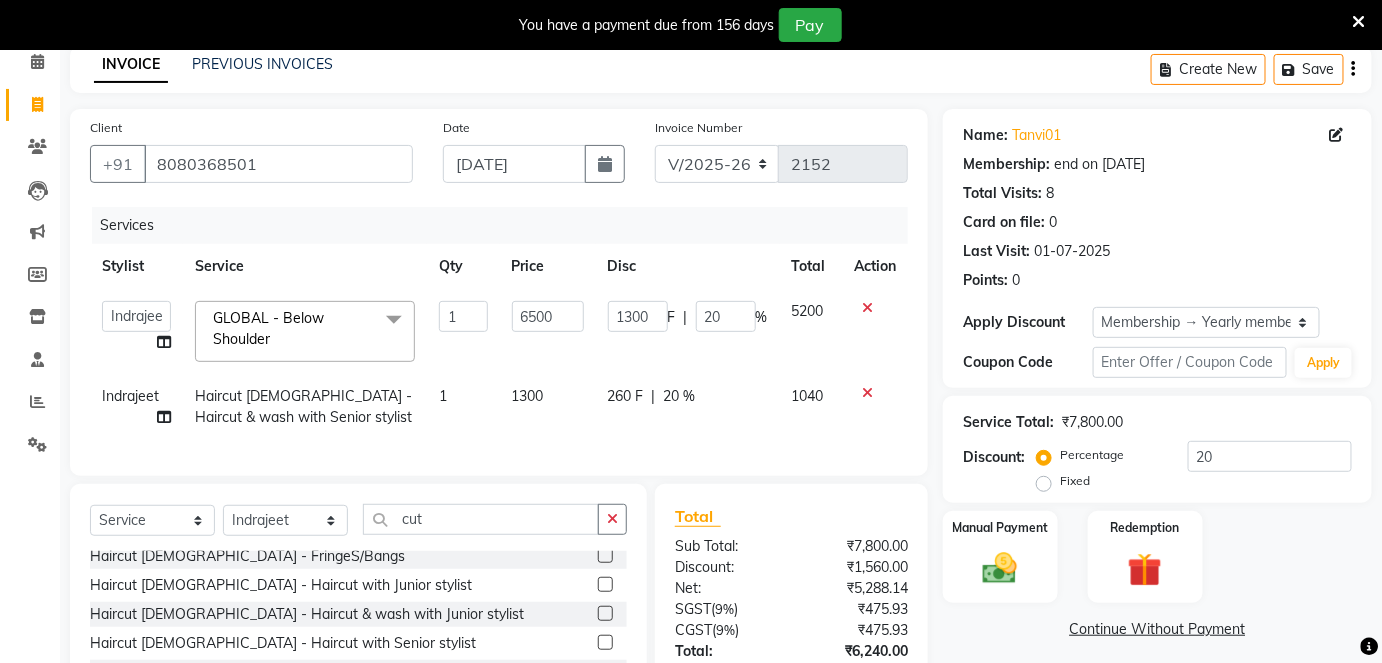 click on "1300" 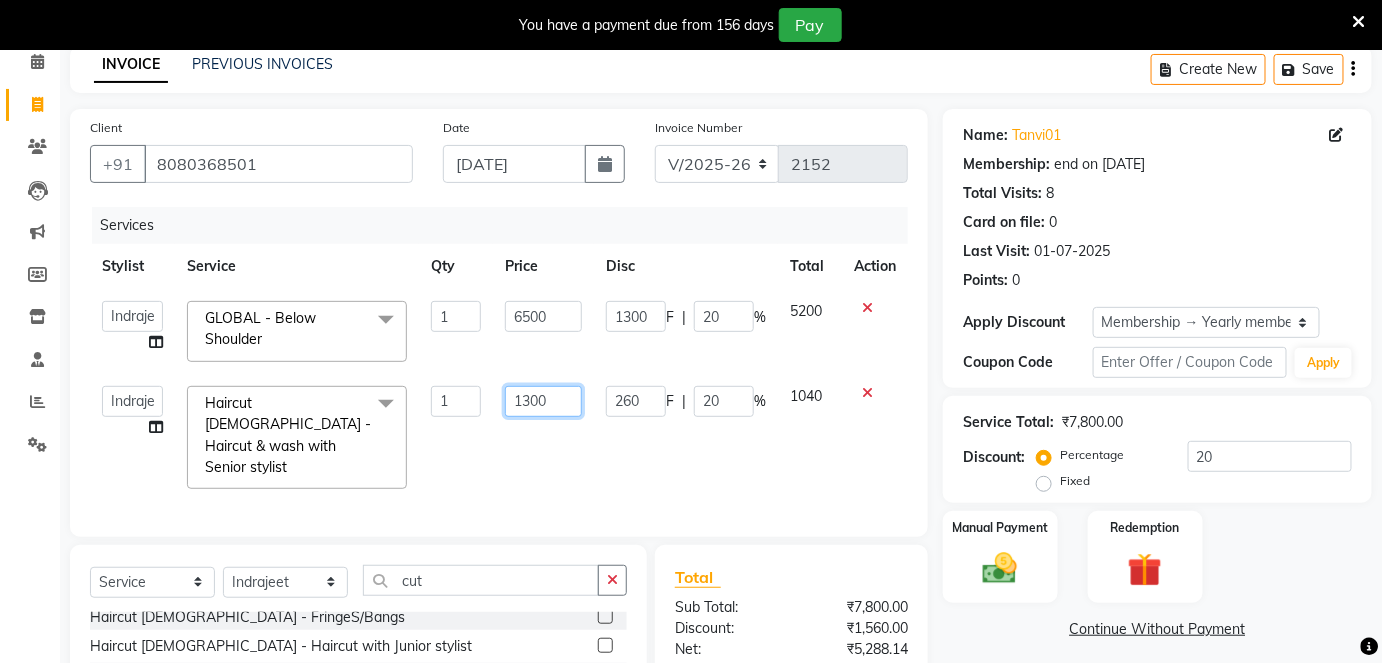 click on "1300" 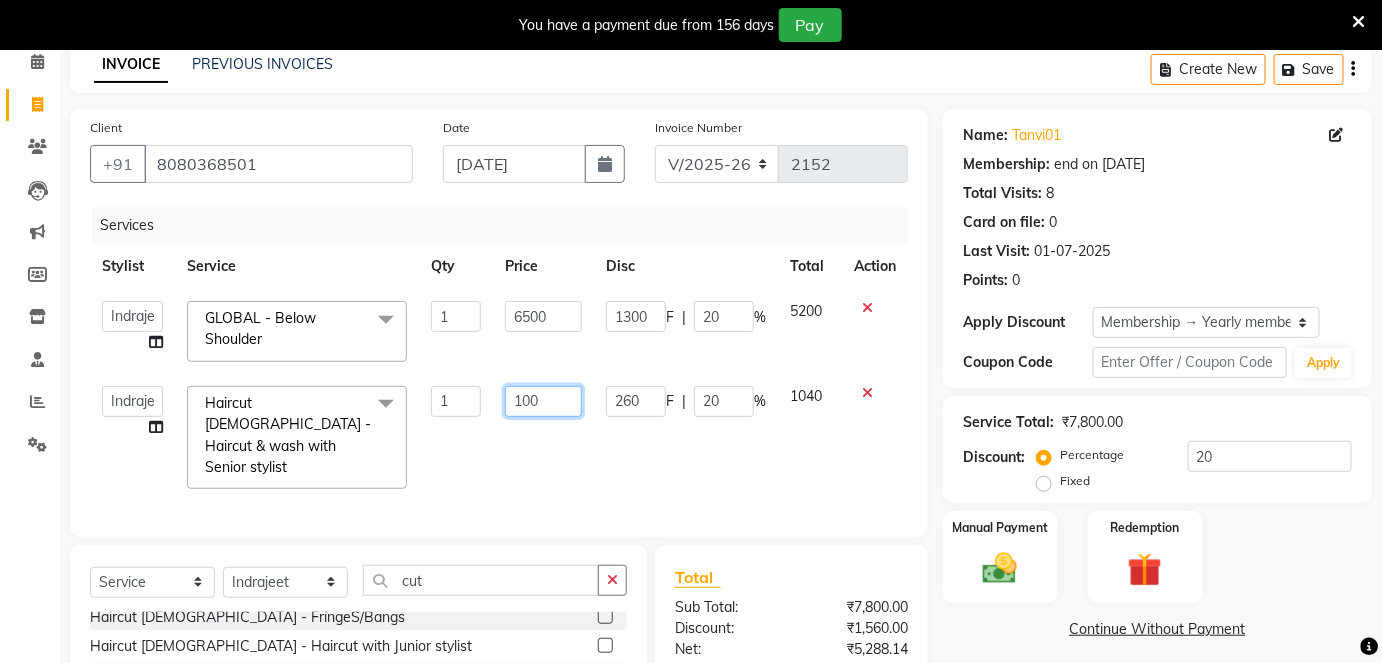 type on "1000" 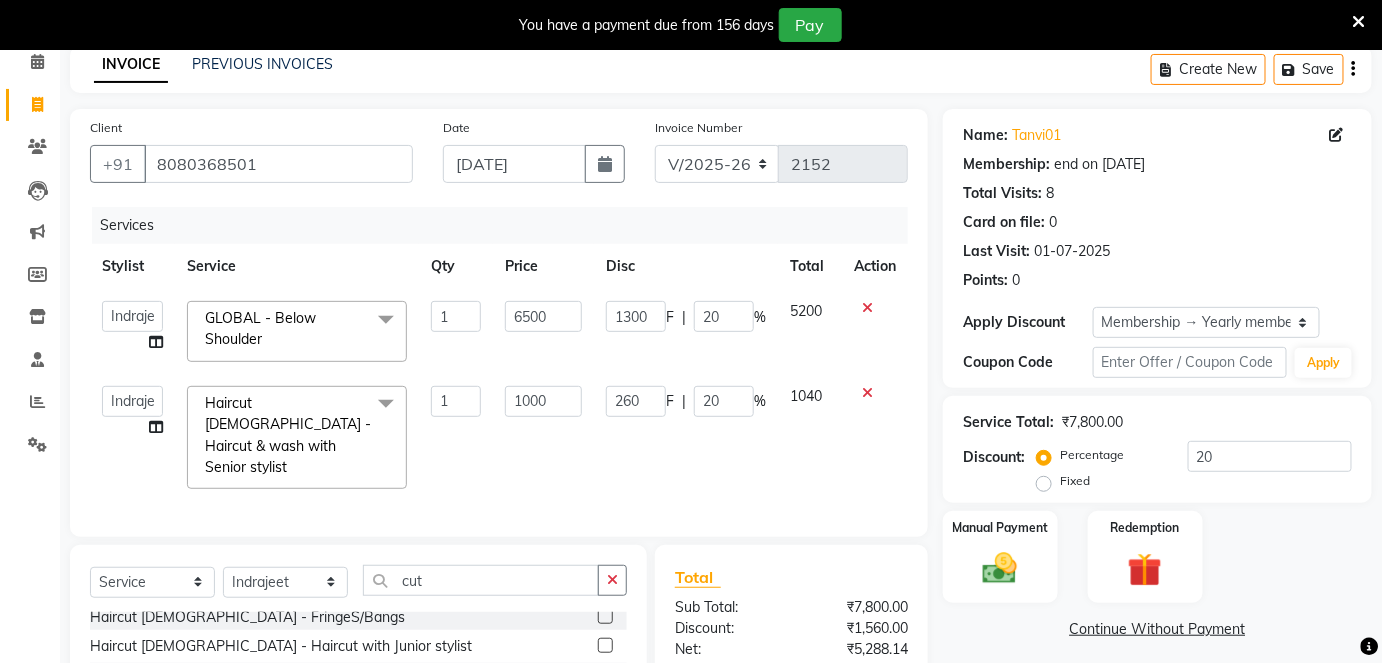 click on "Services Stylist Service Qty Price Disc Total Action  Arti   CHANDANI   Deepali   Dhaval Sir   DISHA KAMDAR   Hussain   Indrajeet   Jyoti   Mahesh    Manisha   Mayuri   Mehboob   Nabil   Nazreen   Nikita   Rahul   Rajan   Rishika   Salma   Salmani   Shivani   UMAR  GLOBAL  - Below Shoulder  x Haircut  Male - Haircut  with Junior stylist Haircut  Male - Haircut & wash with Junior stylist Haircut  Male - Haircut with Senior stylist Haircut  Male - Haircut & wash with Senior stylist Haircut  Male - Creative Head Haircut  Male - Head shave Beard - Beard Trimming Beard - Clean shave Beard - Style Shave Beard - Beard Colour Color Male - Global Color Male - Global Ammonia free Color Male - Highlights Color Male - color side locks Color Male - Beard color Color Male - Moustache color Color Male - Special effects Hair Wash  - Loreal wash Female Hair Wash  - Sulphate free Wash Female Shea butter Wash  Biotop Wash Olaplex Wash Nashi Wash Blue Shampoo Wash Hair Wash  - Loreal  wash Male Haircut Female - FringeS/Bangs 1" 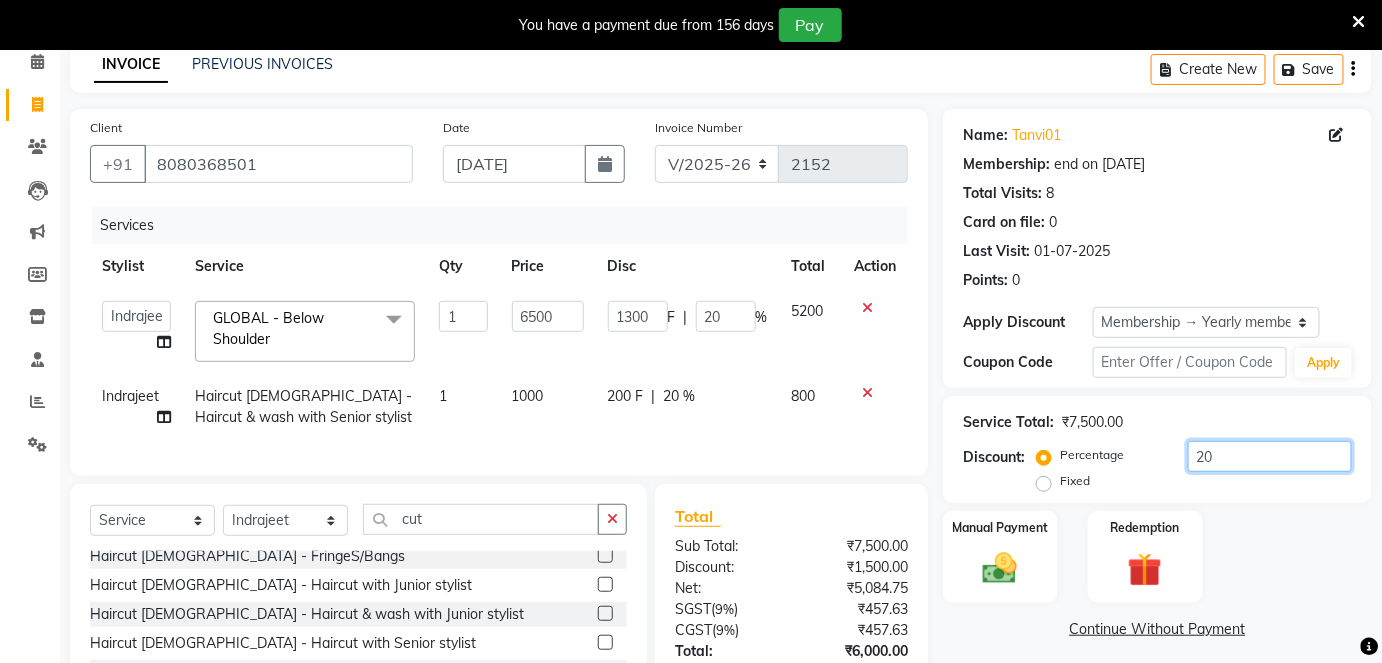 click on "20" 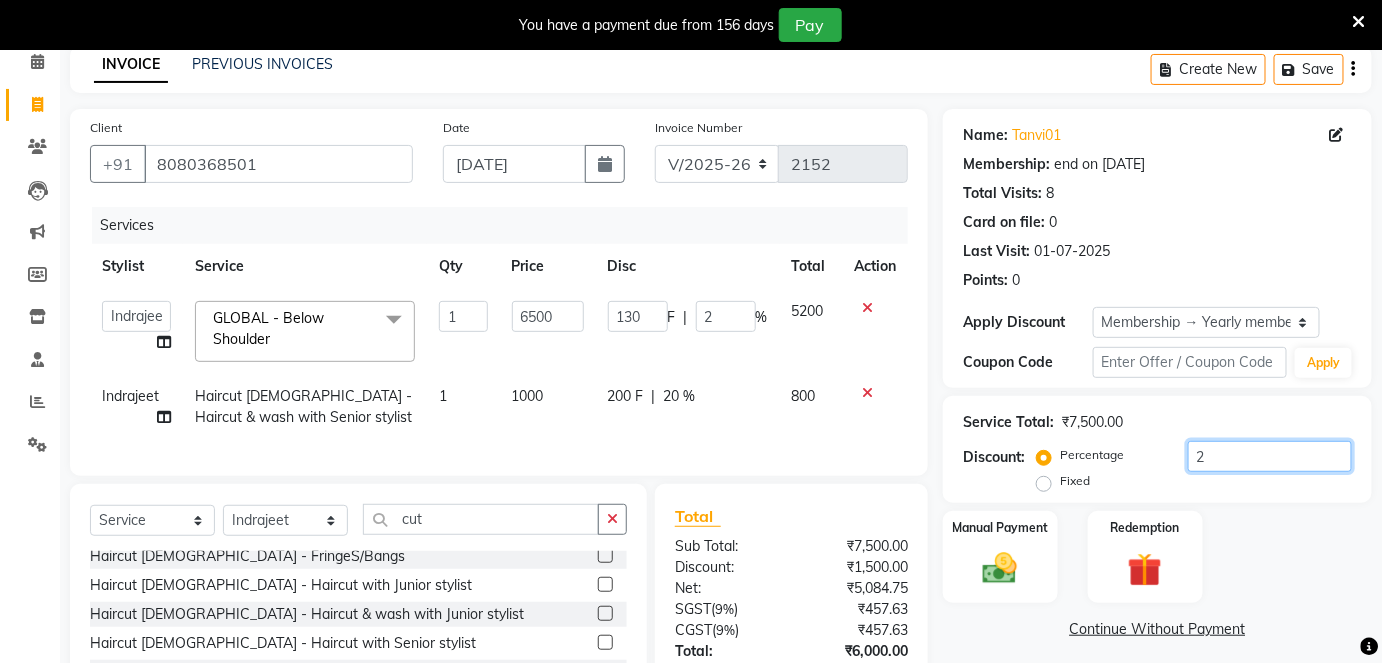 type 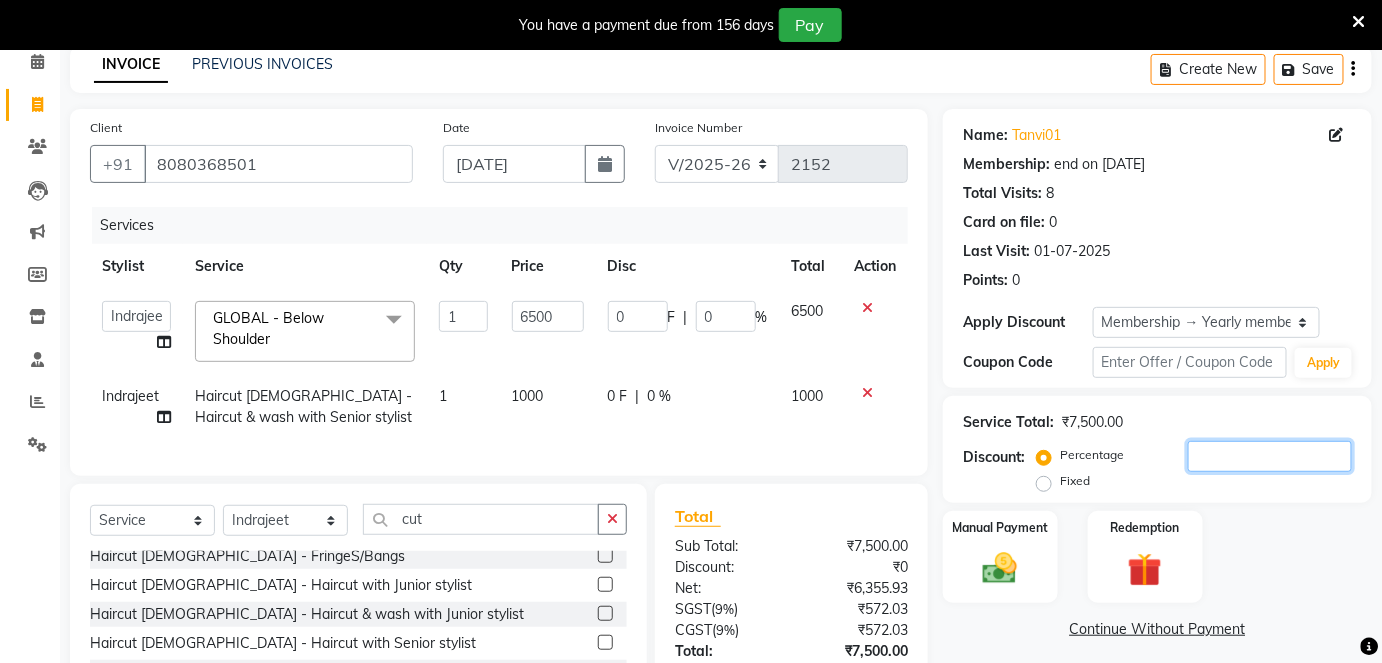 type on "5" 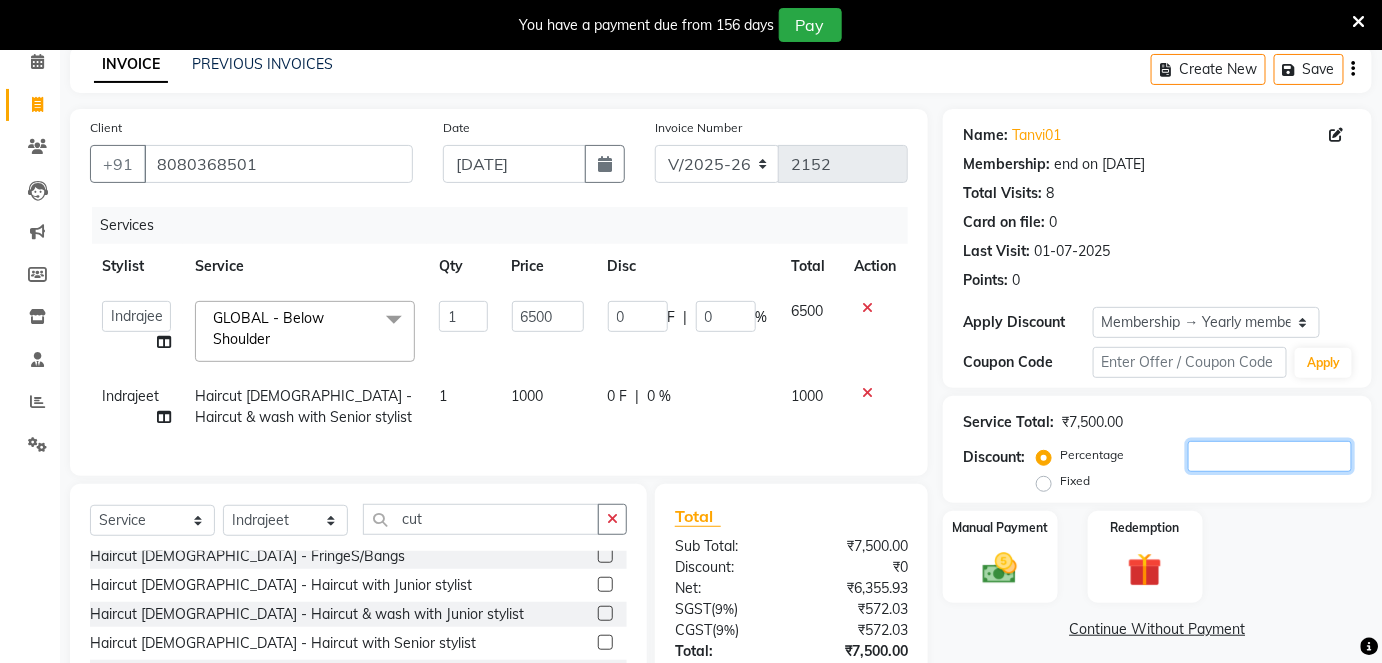 type on "325" 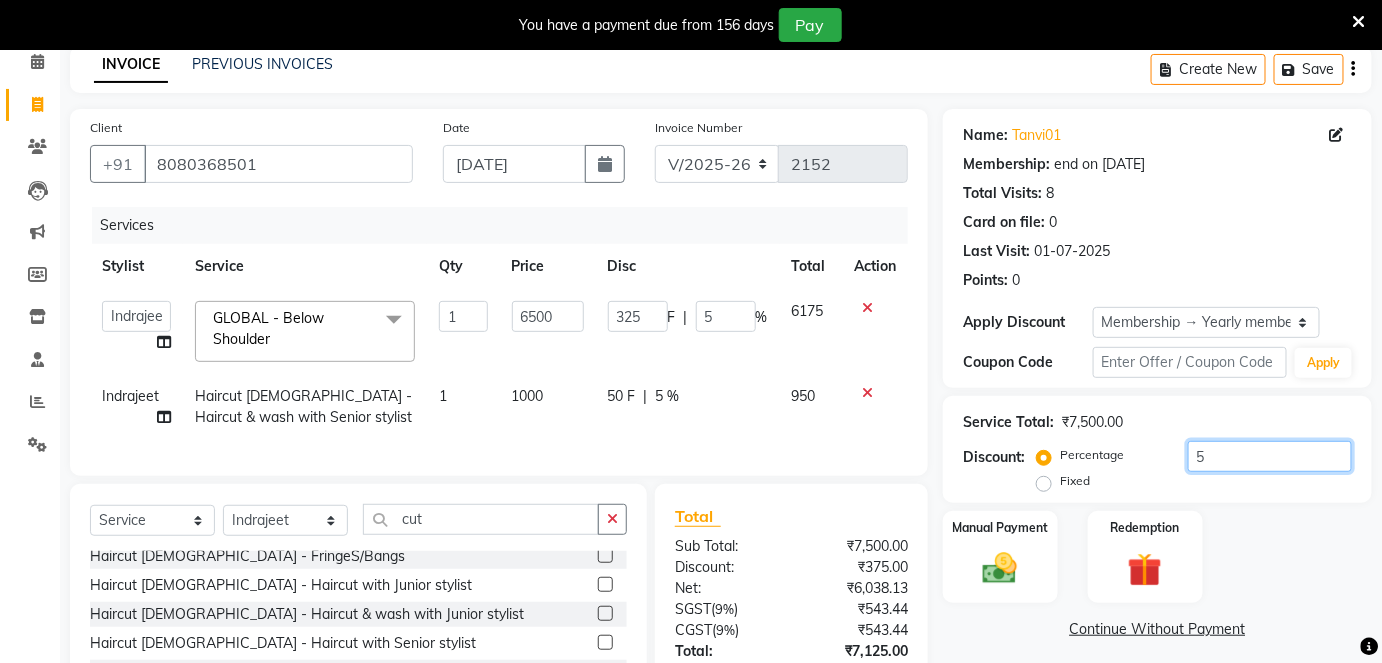 type on "50" 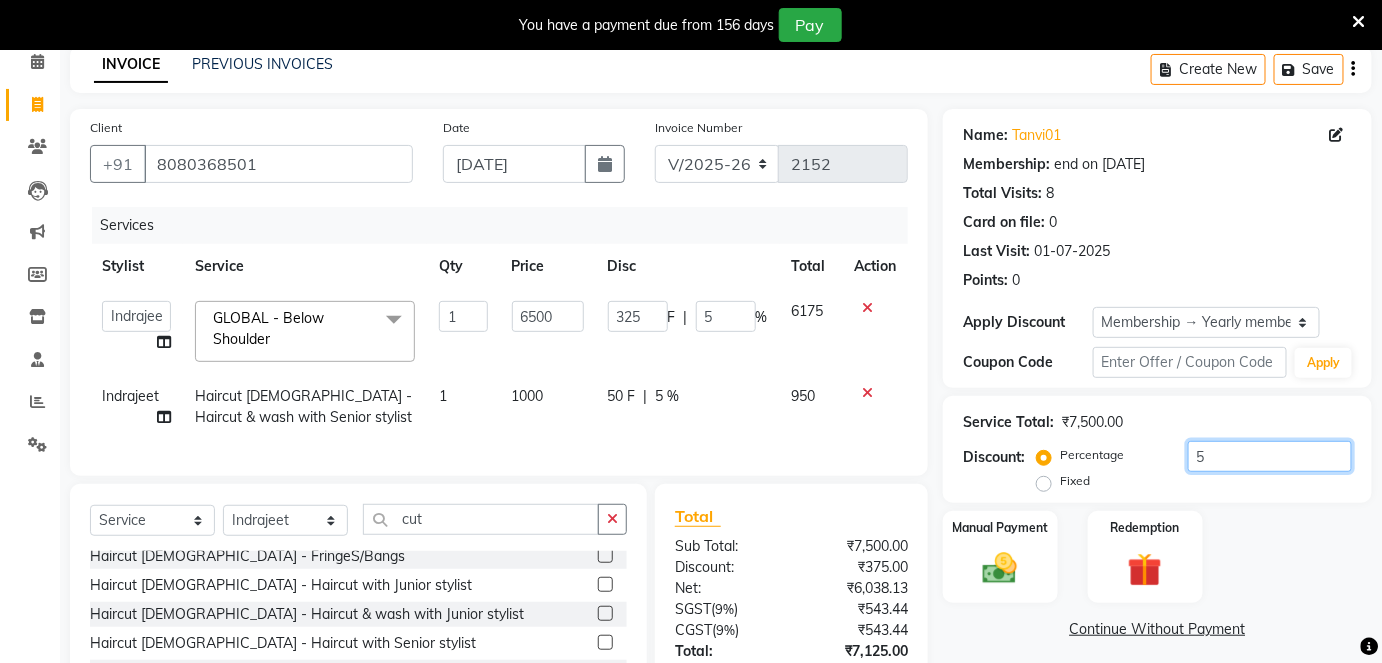 type on "3250" 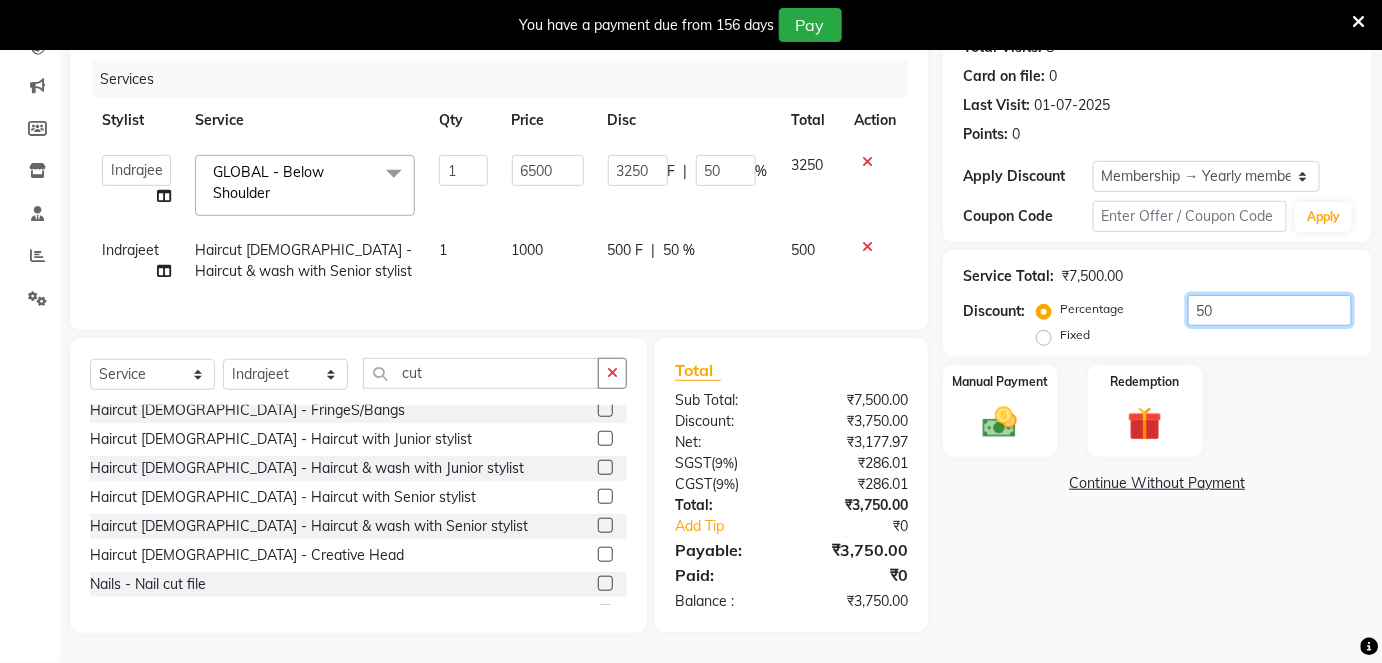 scroll, scrollTop: 248, scrollLeft: 0, axis: vertical 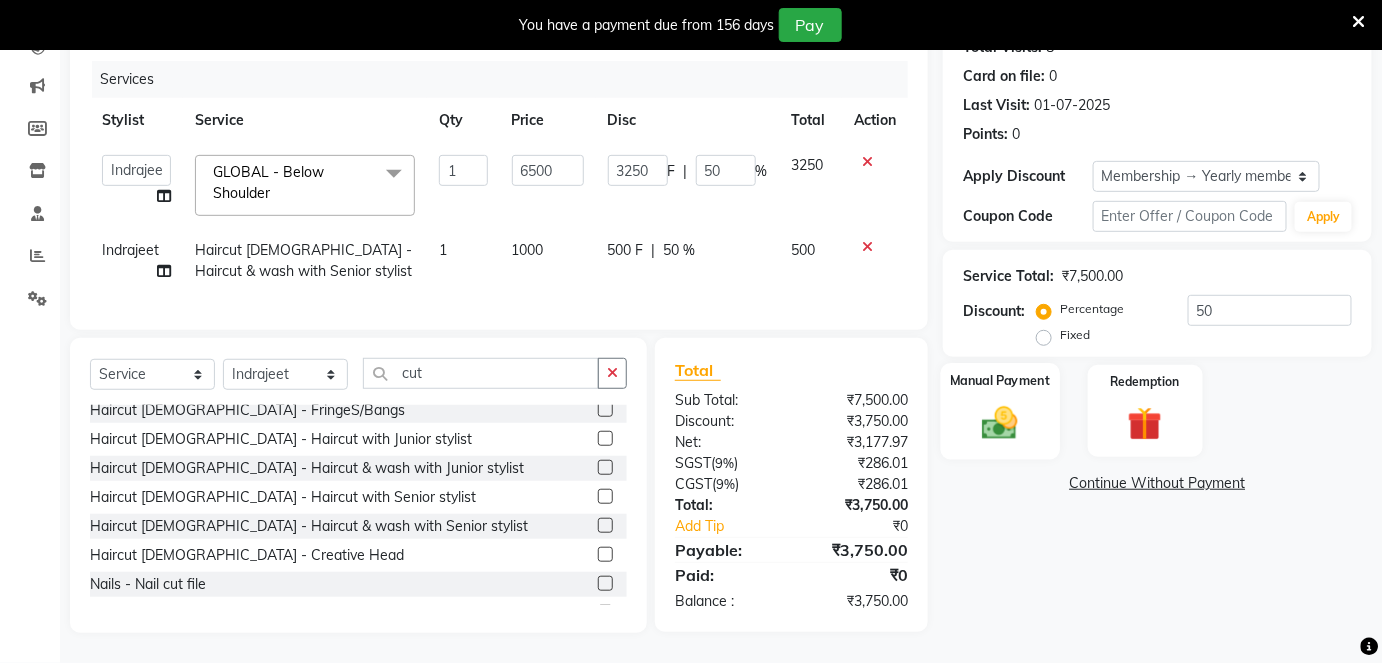 click 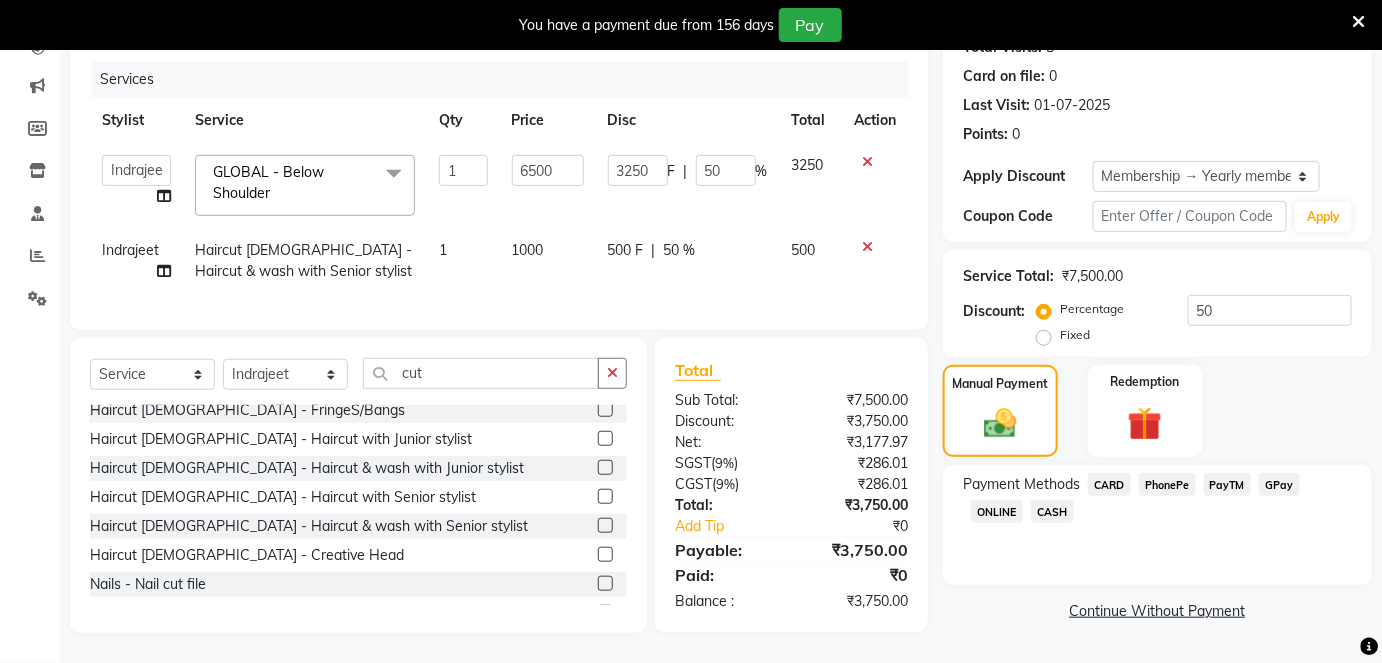 click on "CASH" 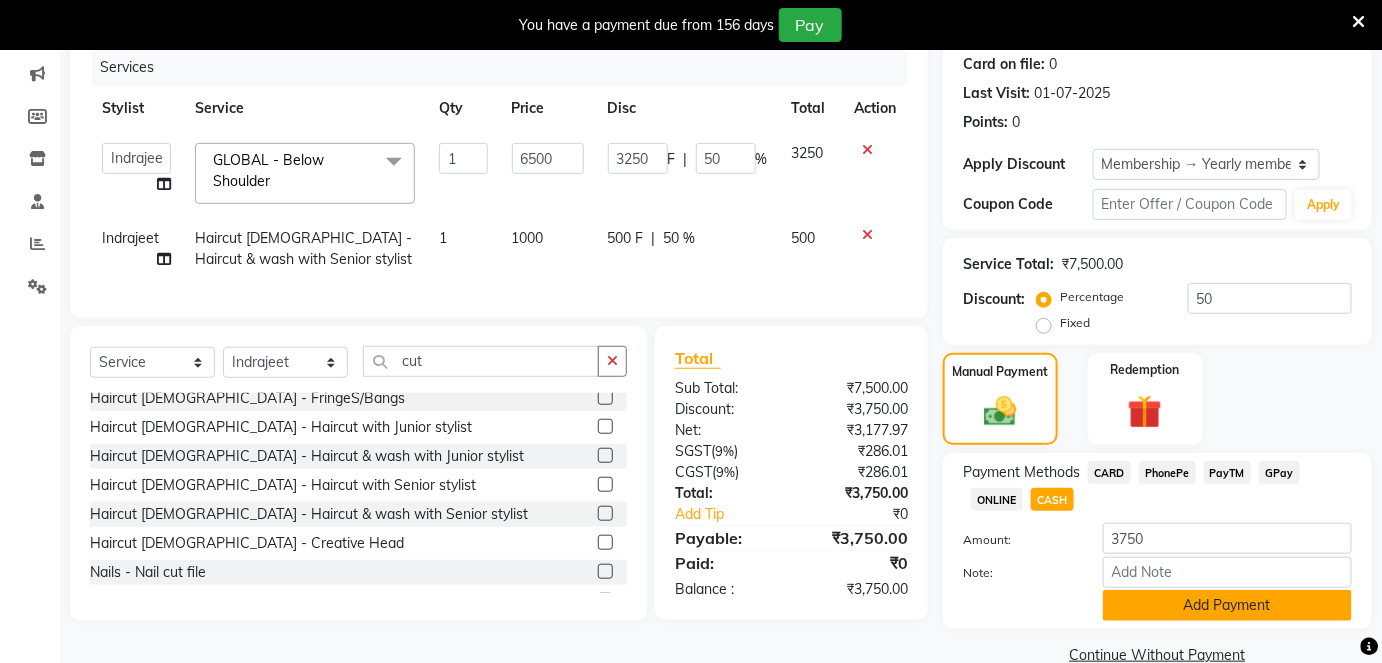 click on "Add Payment" 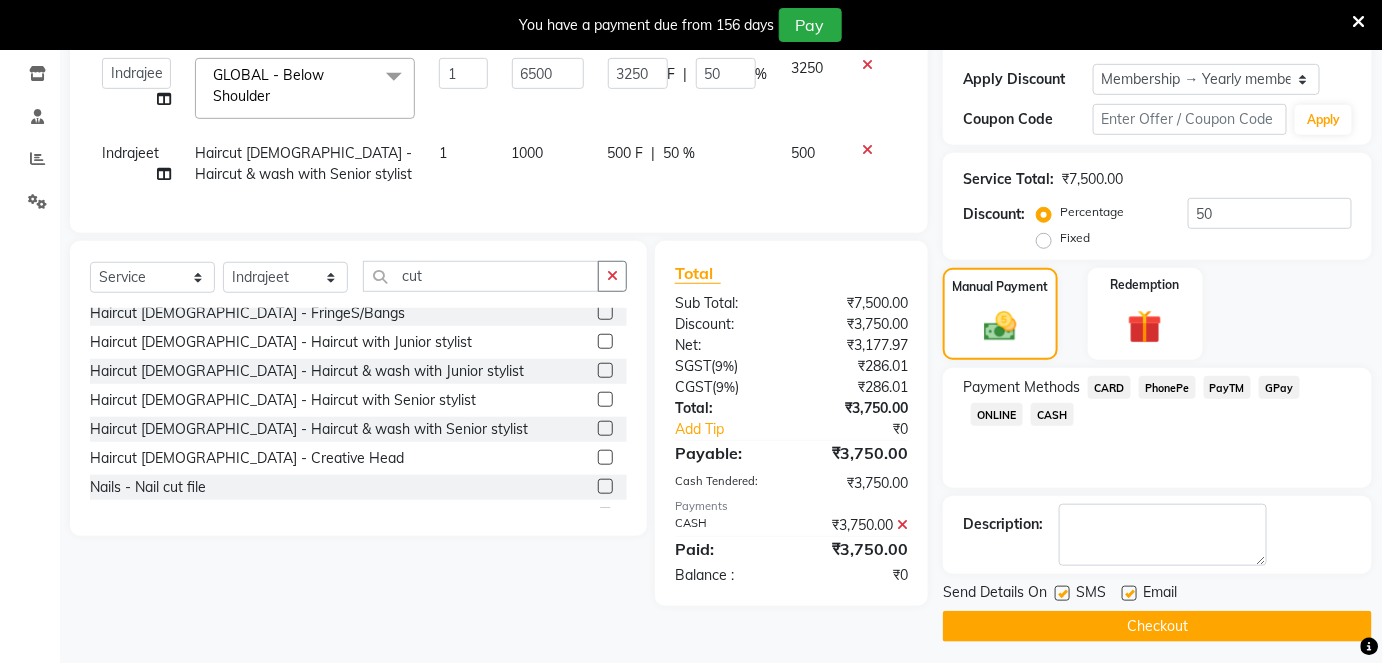 scroll, scrollTop: 340, scrollLeft: 0, axis: vertical 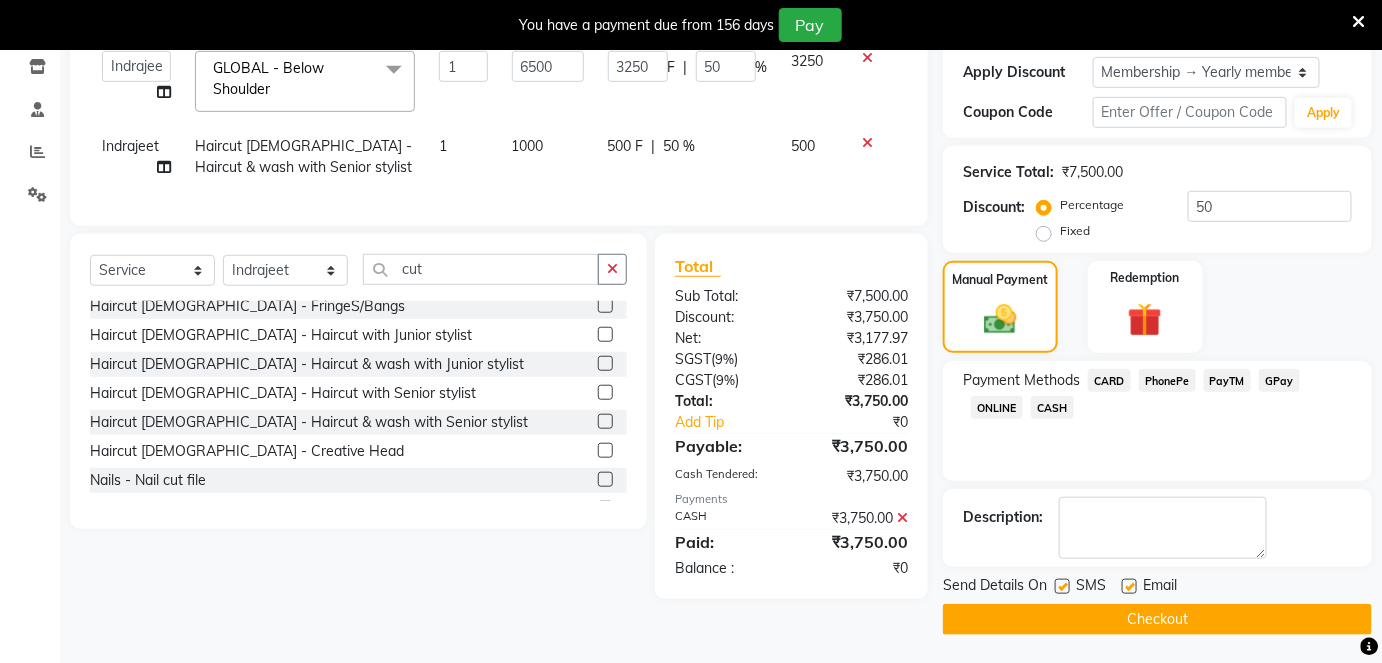 click 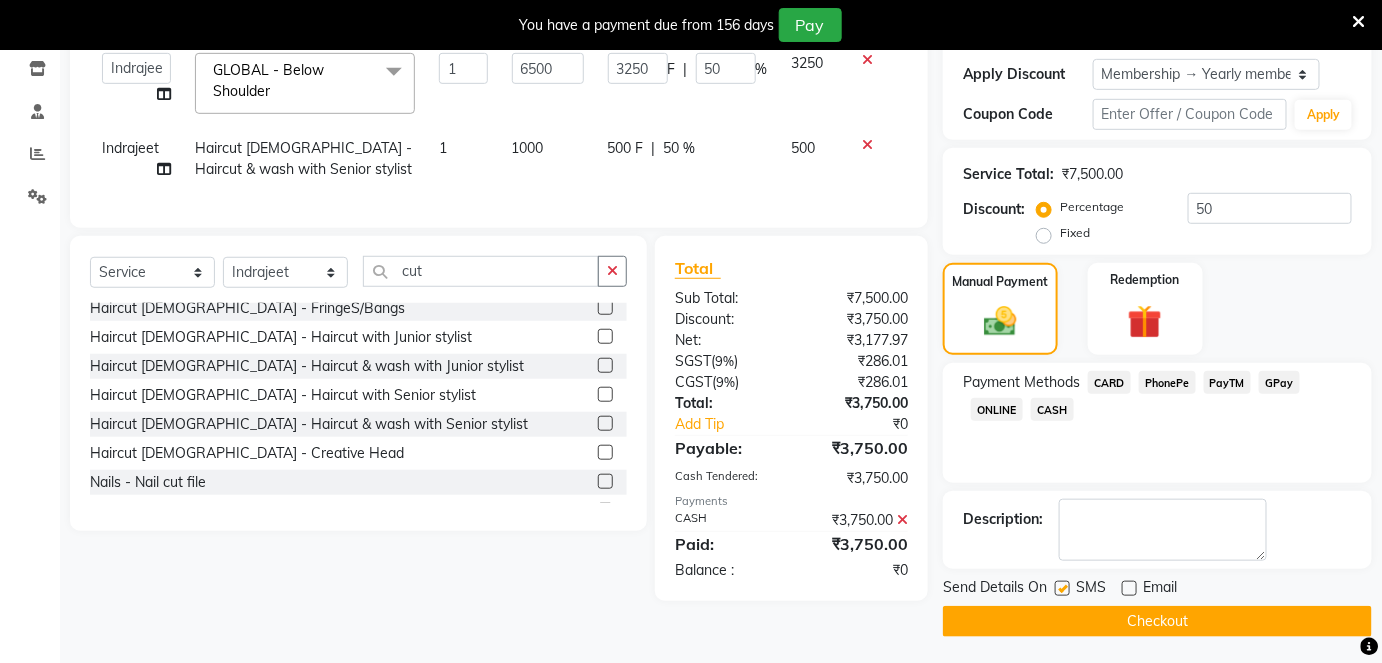 scroll, scrollTop: 340, scrollLeft: 0, axis: vertical 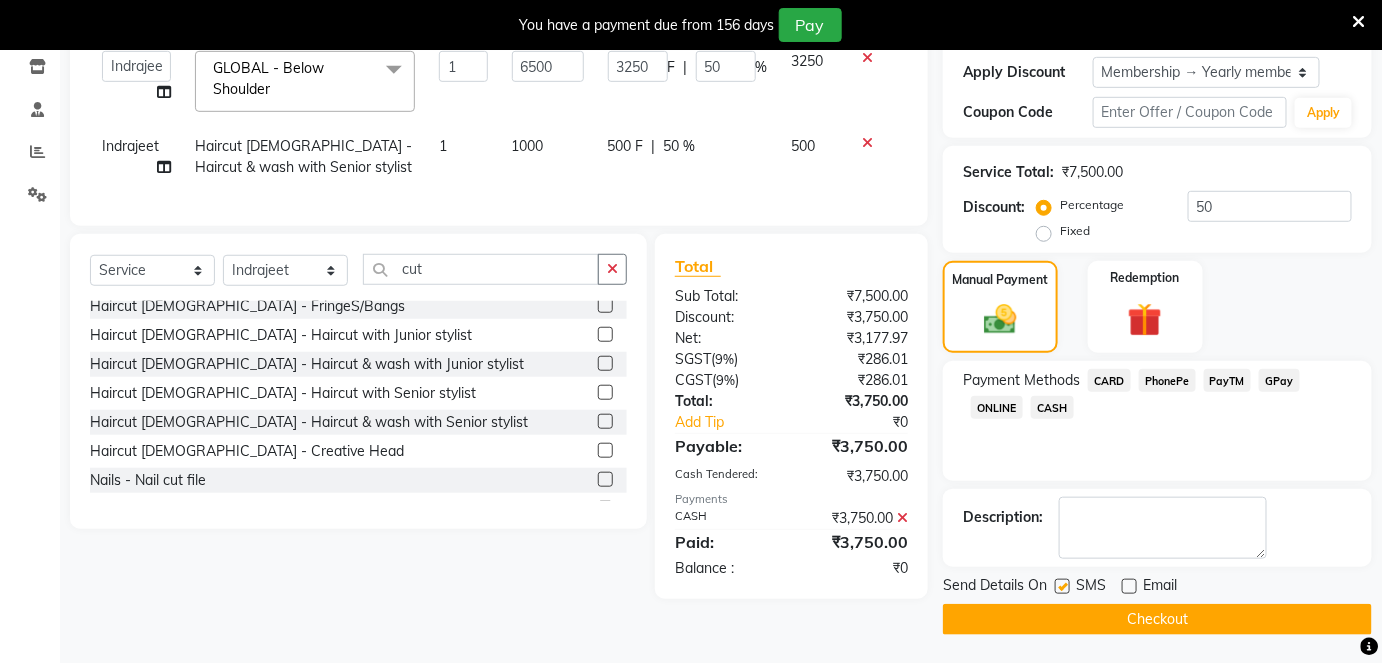 click on "Checkout" 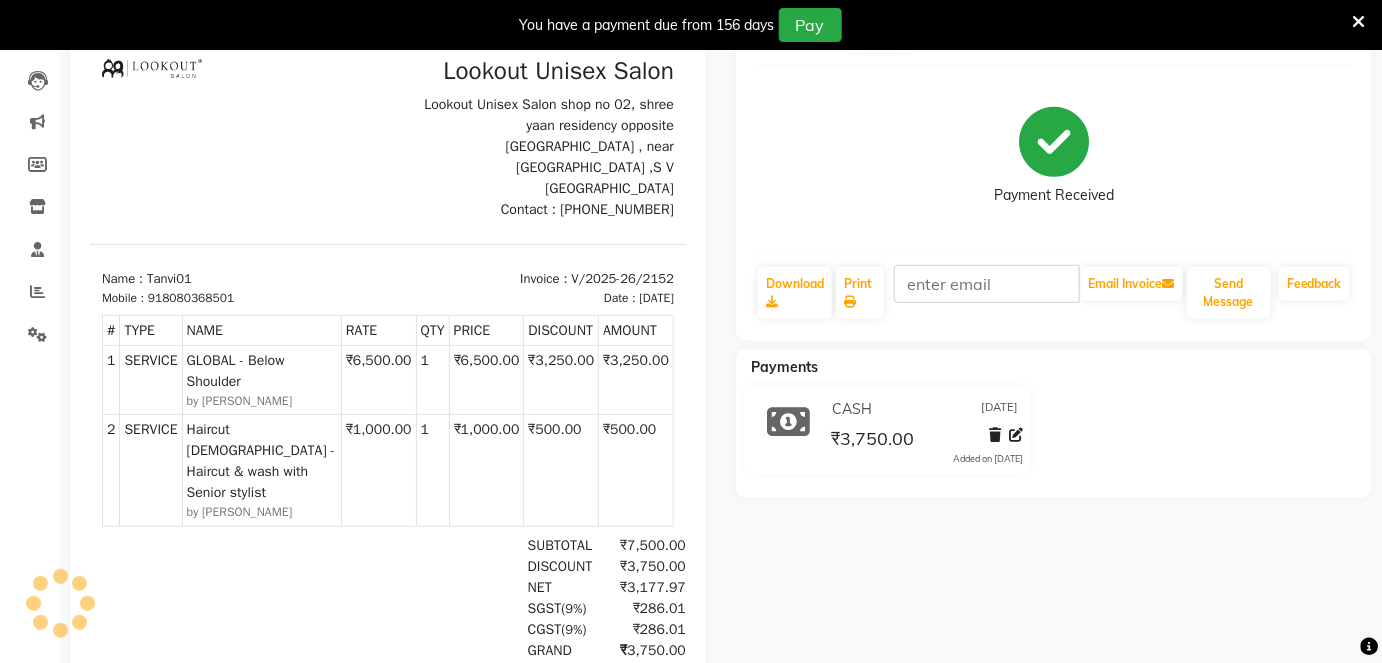 scroll, scrollTop: 32, scrollLeft: 0, axis: vertical 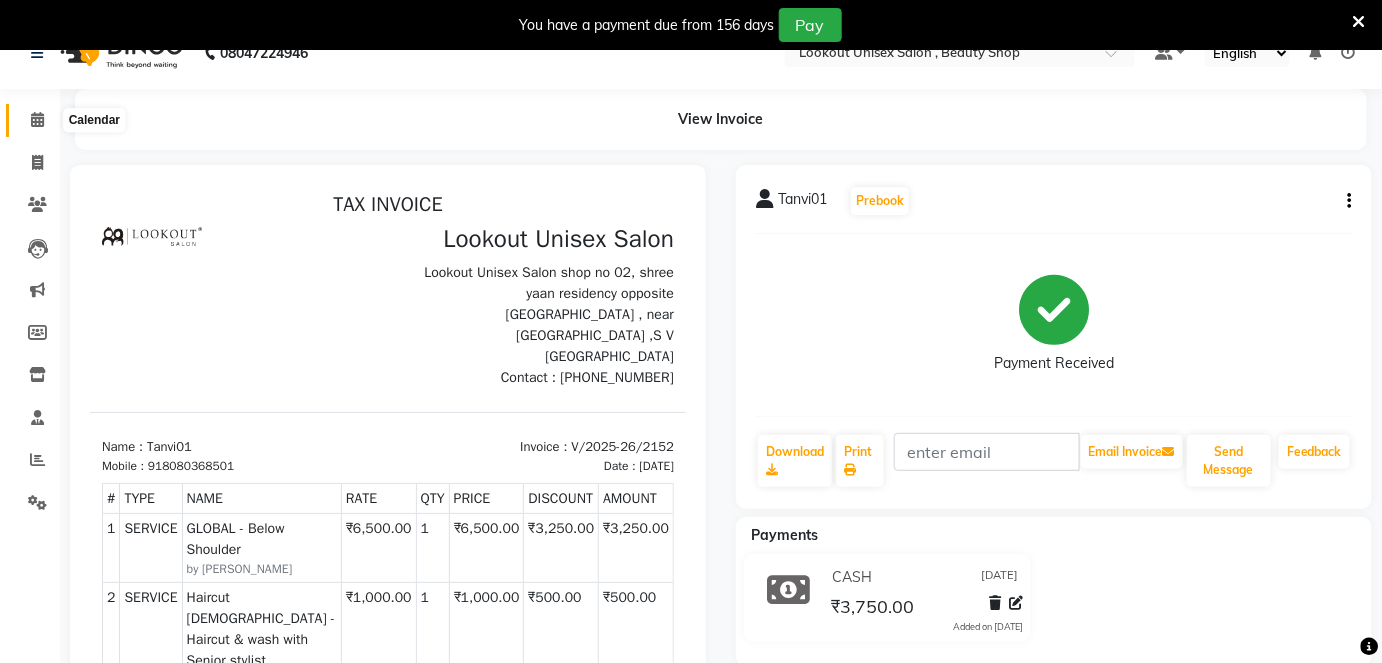 click 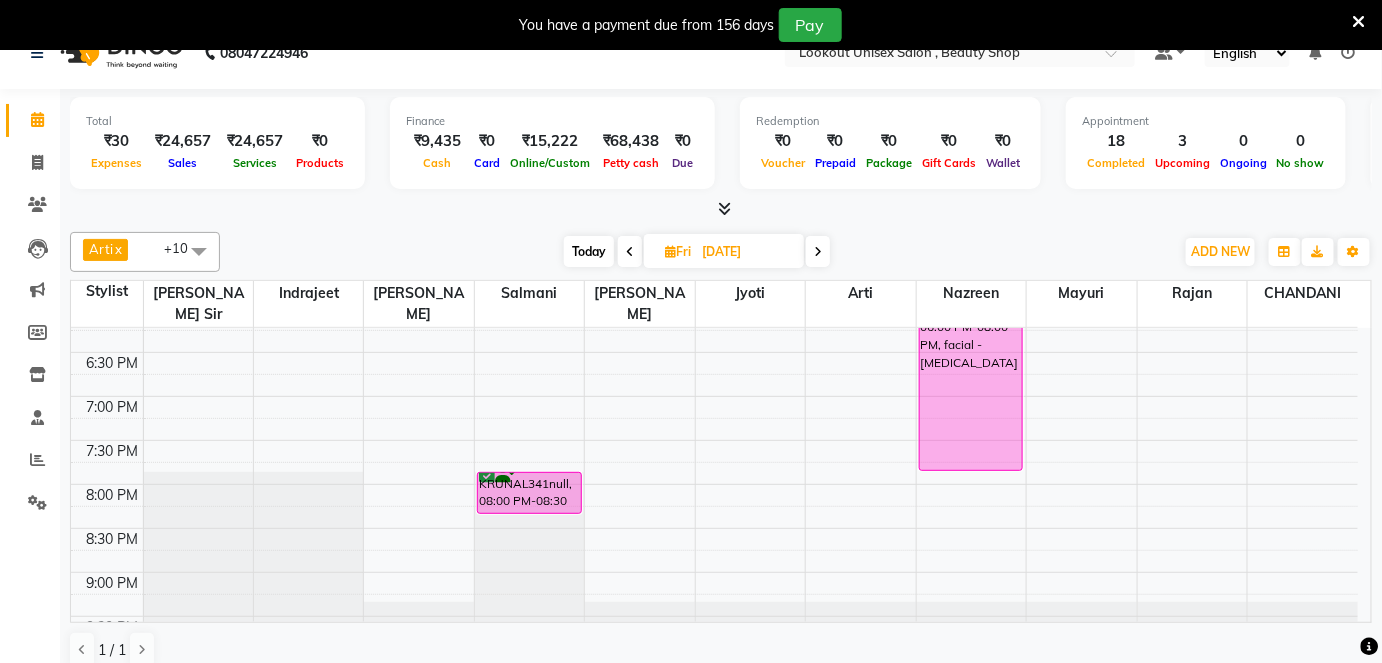 scroll, scrollTop: 536, scrollLeft: 0, axis: vertical 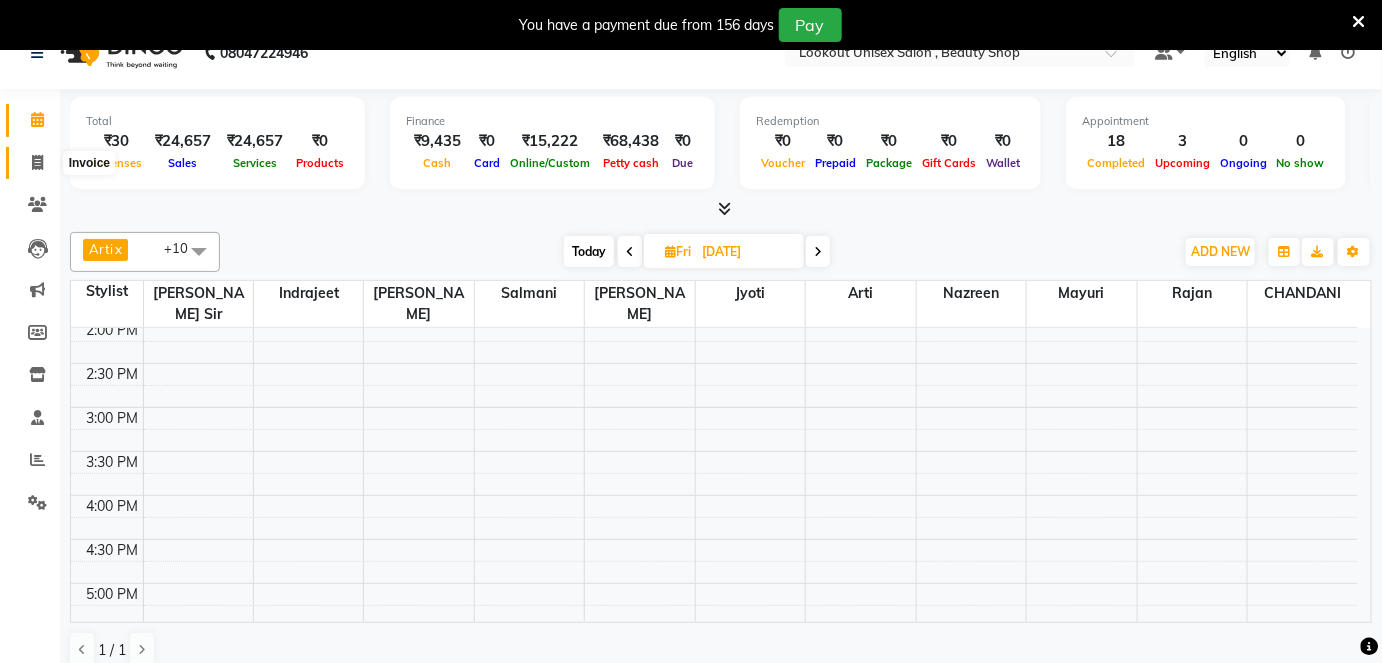 click 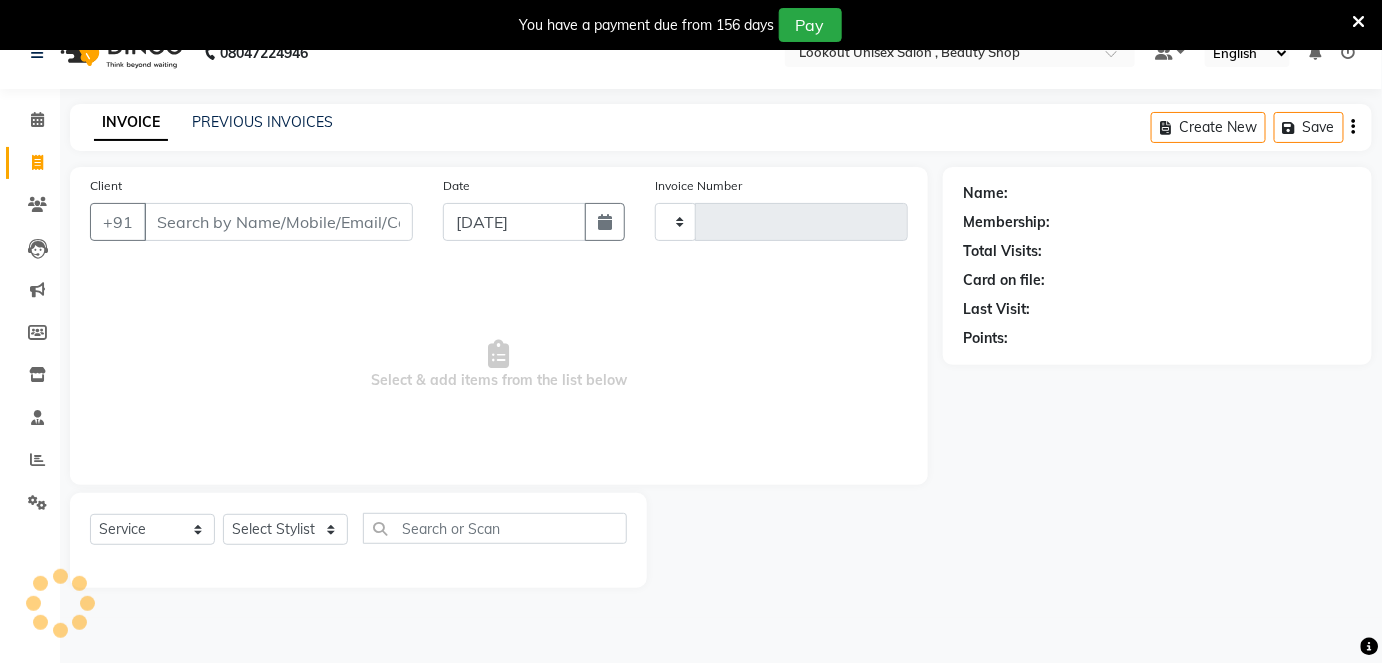 type on "2154" 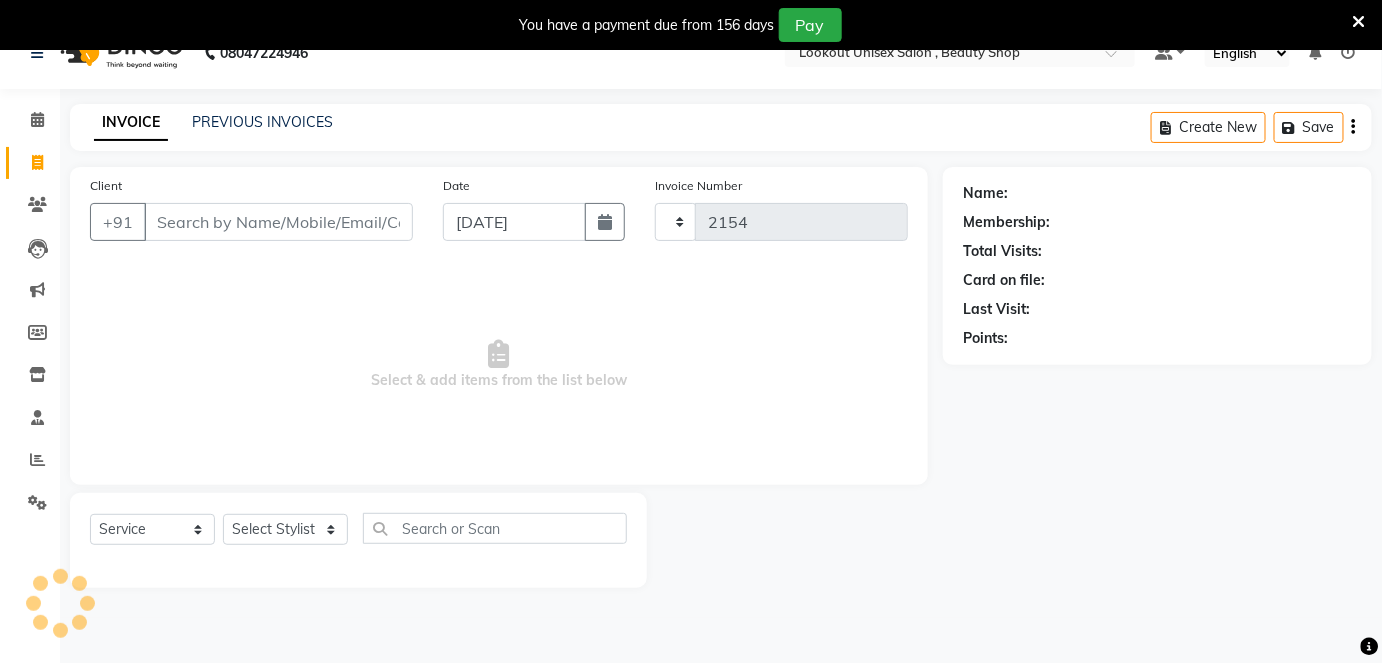 select on "7658" 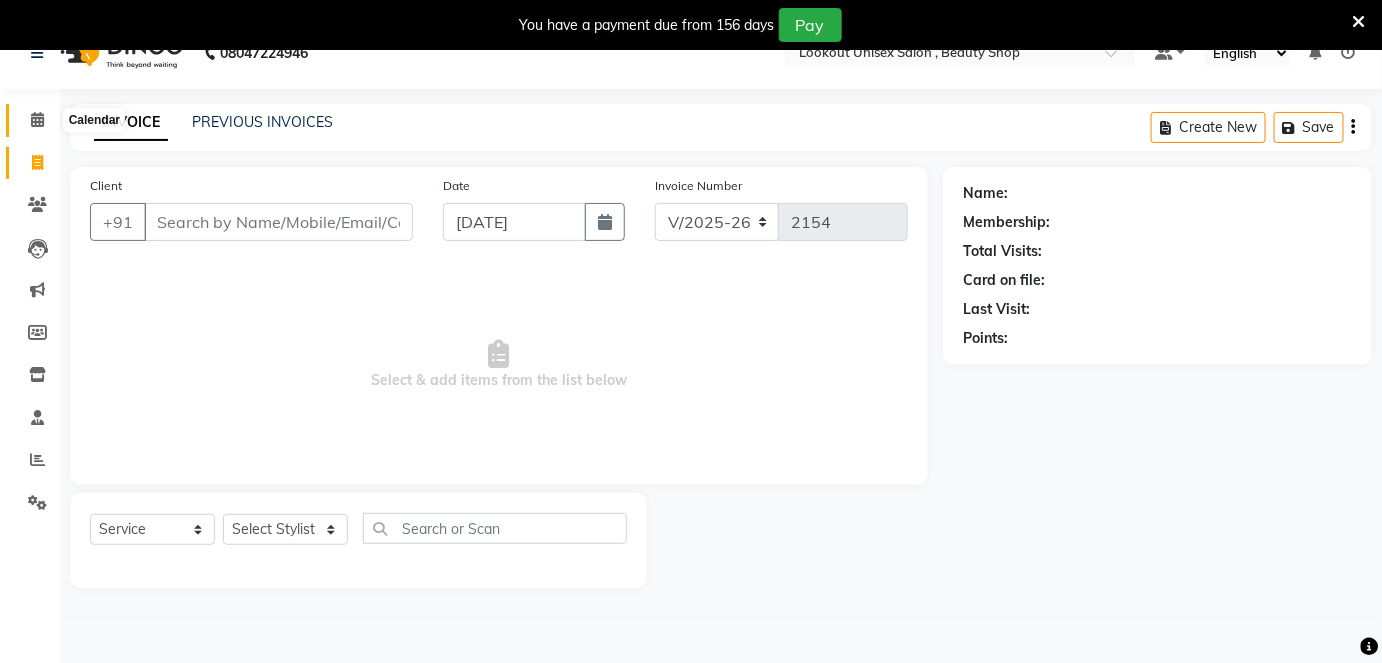 click 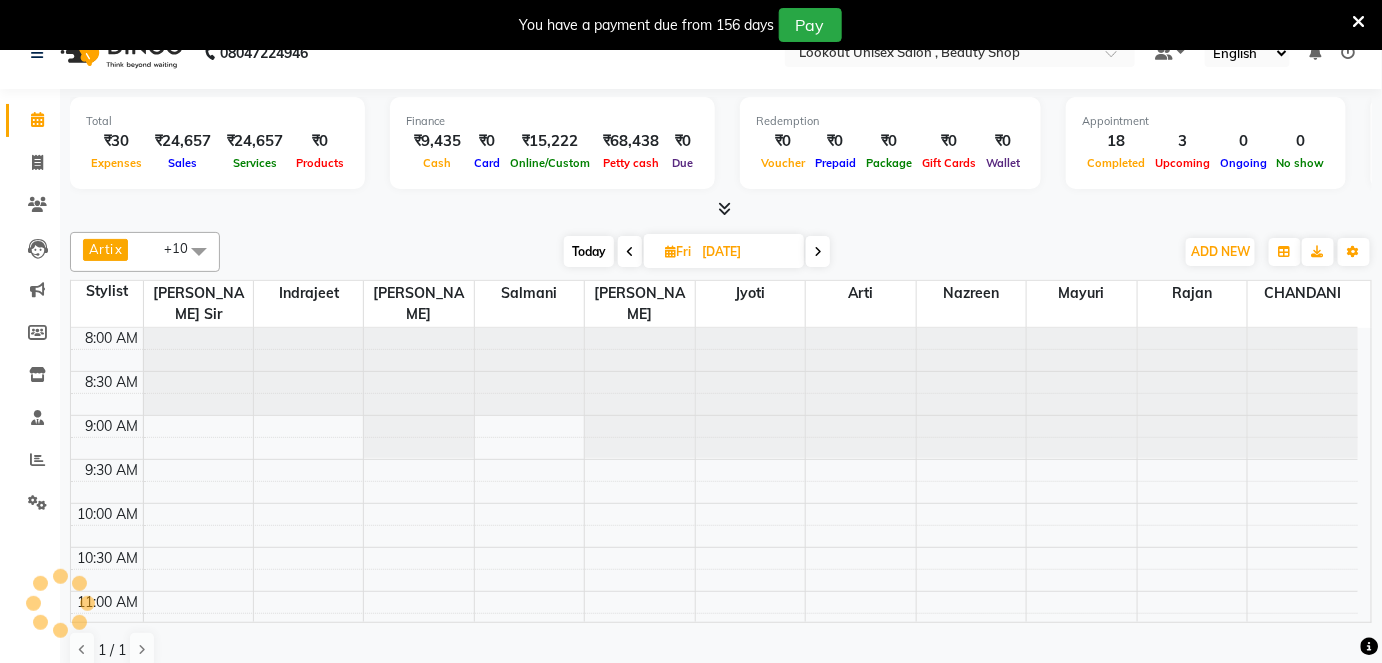 scroll, scrollTop: 0, scrollLeft: 0, axis: both 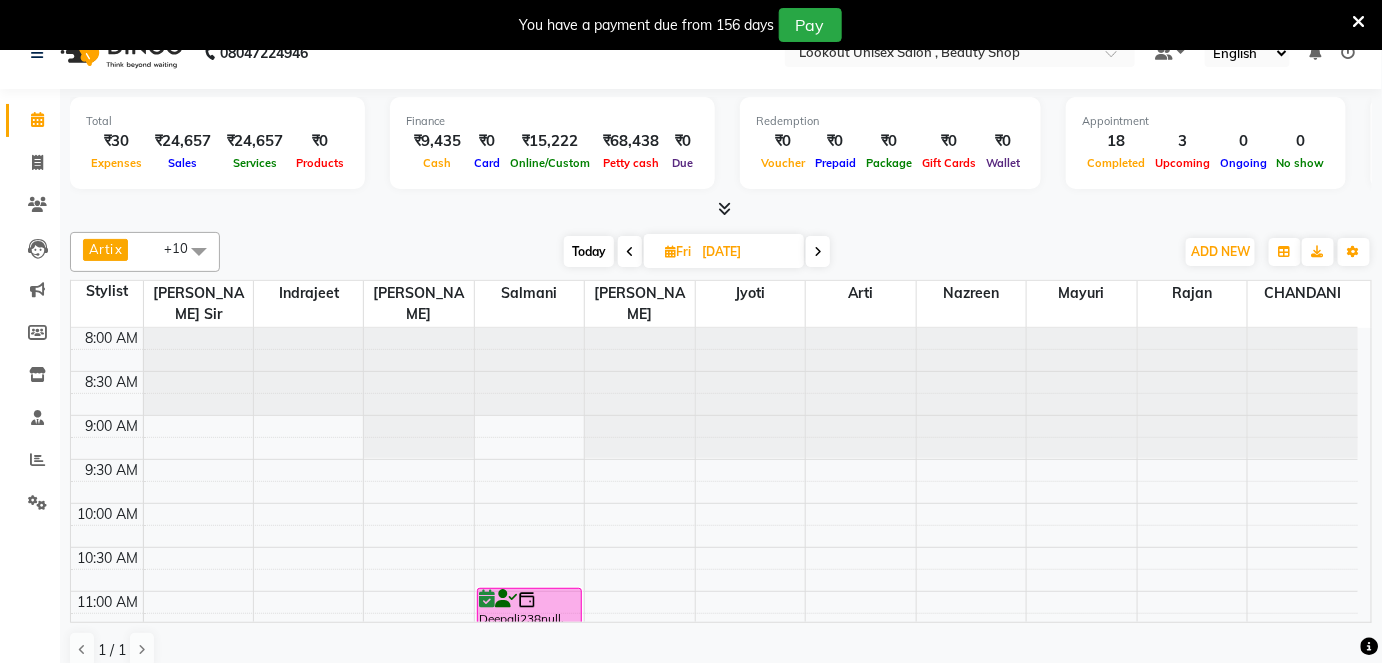 click on "Today" at bounding box center [589, 251] 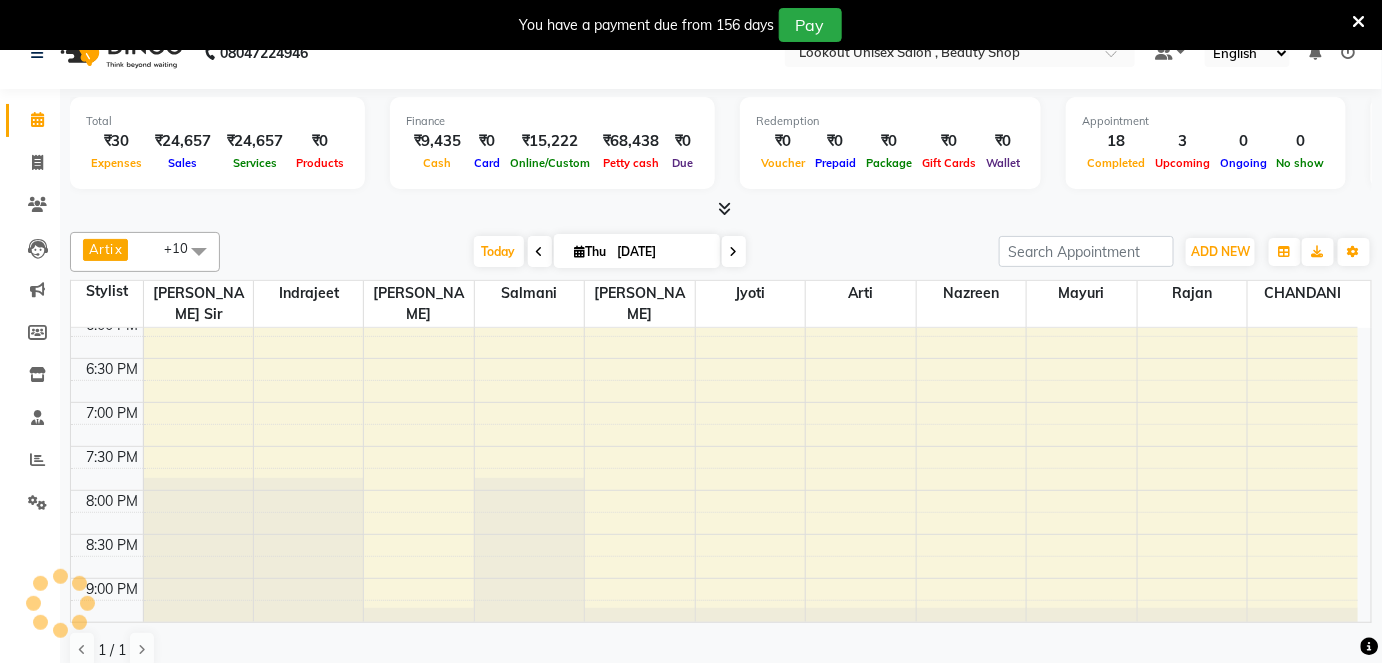 scroll, scrollTop: 899, scrollLeft: 0, axis: vertical 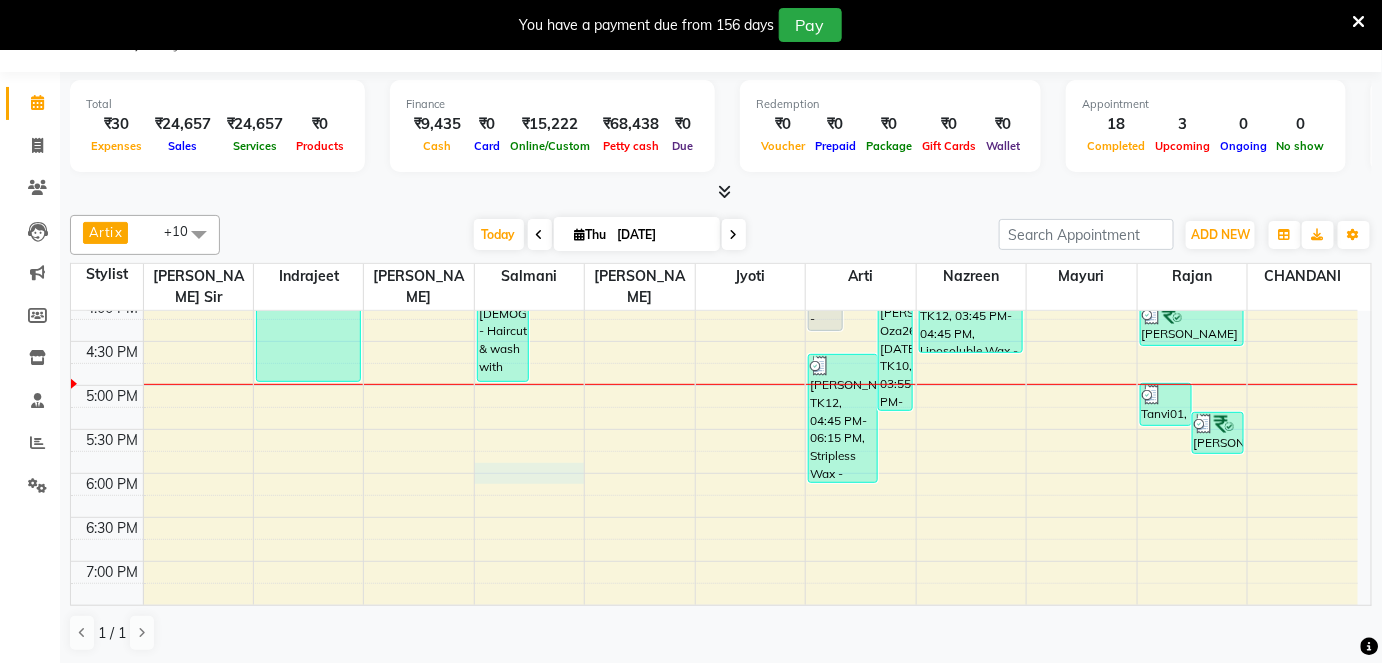 click on "8:00 AM 8:30 AM 9:00 AM 9:30 AM 10:00 AM 10:30 AM 11:00 AM 11:30 AM 12:00 PM 12:30 PM 1:00 PM 1:30 PM 2:00 PM 2:30 PM 3:00 PM 3:30 PM 4:00 PM 4:30 PM 5:00 PM 5:30 PM 6:00 PM 6:30 PM 7:00 PM 7:30 PM 8:00 PM 8:30 PM 9:00 PM 9:30 PM     akash 17/12/2025, TK06, 01:25 PM-01:55 PM, Beard - Style Shave     Tanvi01, TK13, 02:05 PM-05:05 PM, GLOBAL  - Below Shoulder,Haircut Female - Haircut & wash with Senior stylist     Namrata Oza26 10-2-26, TK11, 08:10 AM-04:10 PM, GLOBAL  - Below Shoulder,Highlights - Below Shoulder,Highlights - Below Shoulder,Bond Repair  Treatment  - Olaplex,Color female - Root Touch-up (1 Inch)     Dhaval Solanki, TK02, 11:45 AM-12:15 PM, Haircut  Male - Haircut with Senior stylist     Namrata Oza26 10-2-26, TK10, 02:55 PM-03:55 PM, Color female - Root Touch-up (1 Inch)     Tanvi01, TK14, 02:05 PM-05:05 PM, GLOBAL  - Below Shoulder,Haircut Female - Haircut & wash with Senior stylist     HEMAL, TK08, 03:15 PM-04:15 PM, Haircut Female - Haircut & wash with Senior stylist" at bounding box center [714, 209] 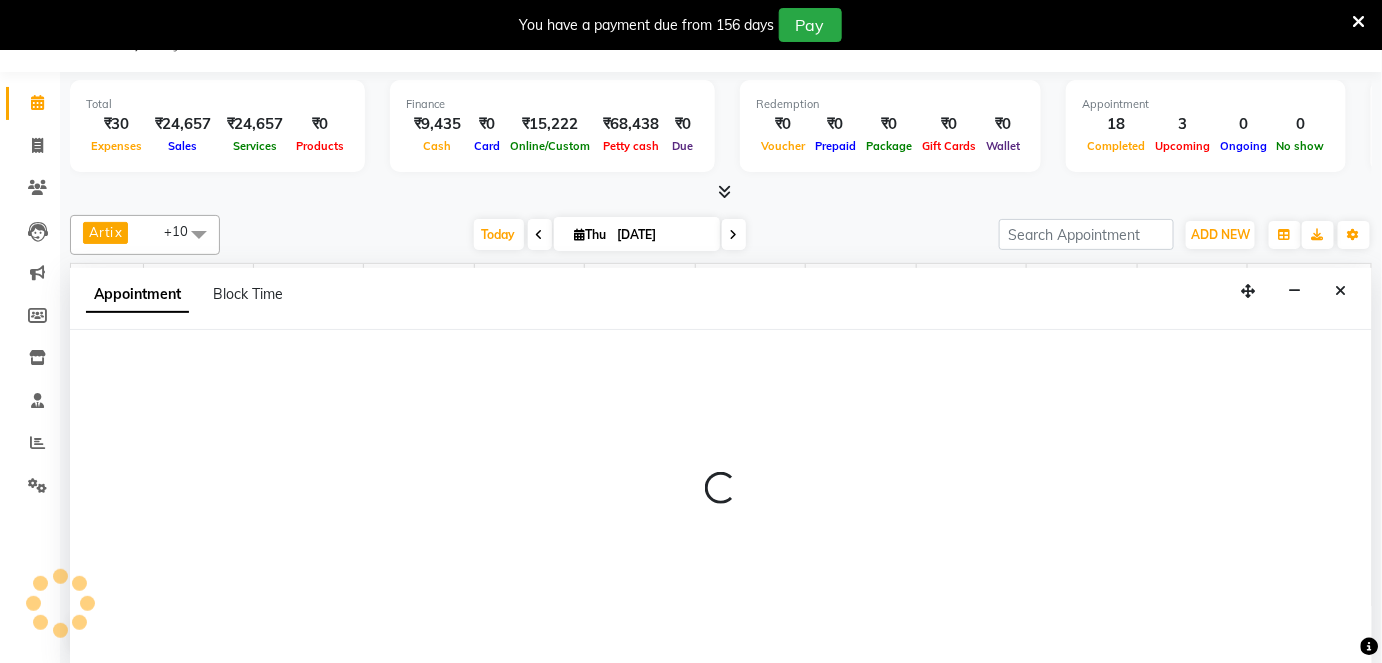 select on "67793" 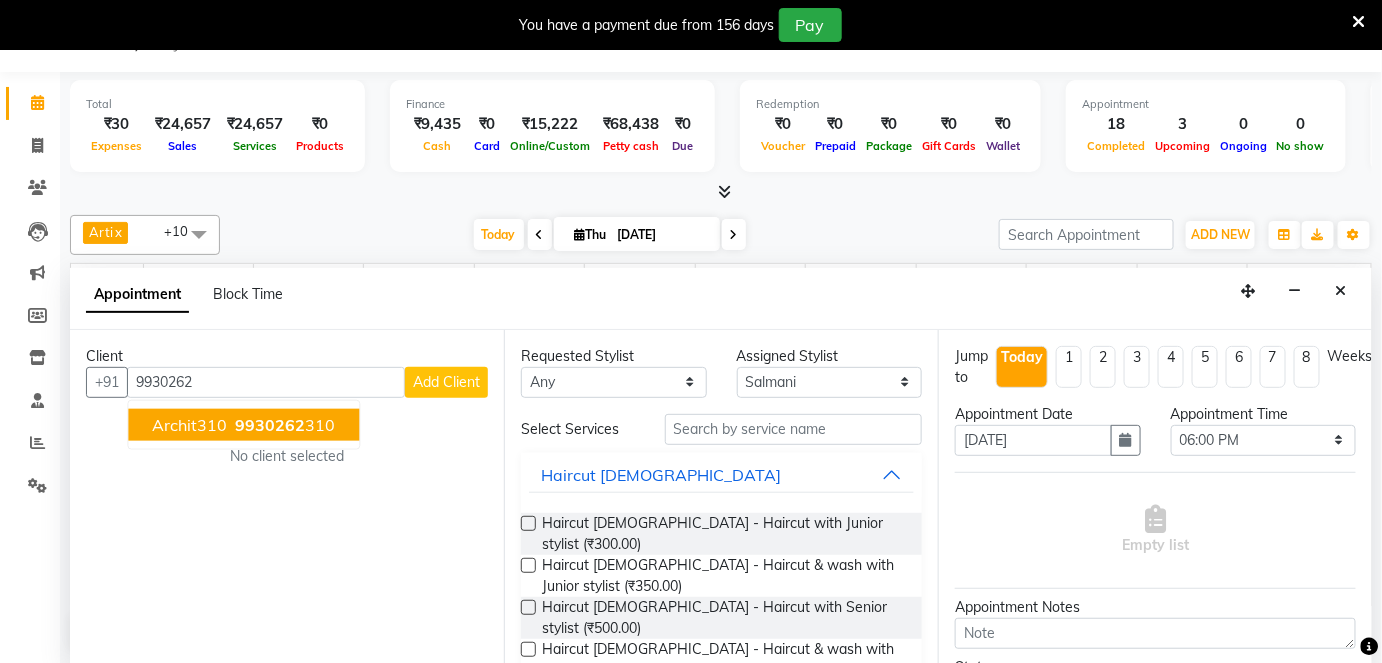 click on "Archit310" at bounding box center [189, 424] 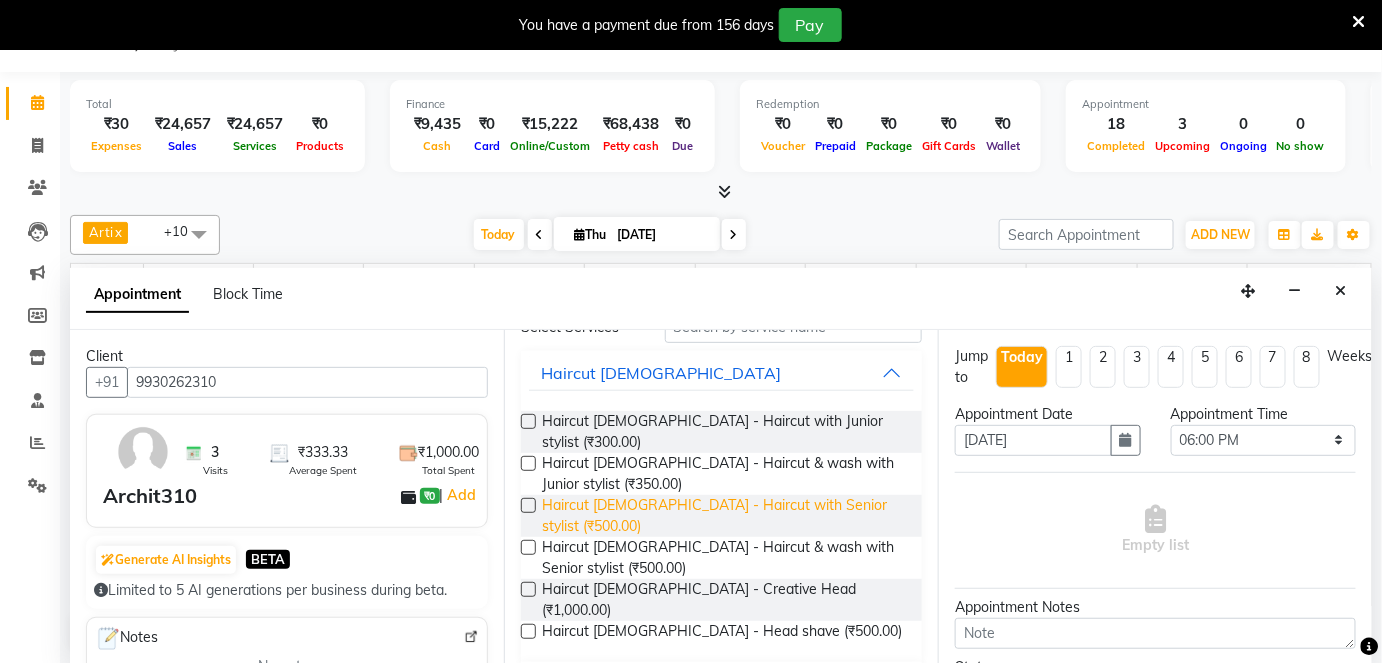 scroll, scrollTop: 90, scrollLeft: 0, axis: vertical 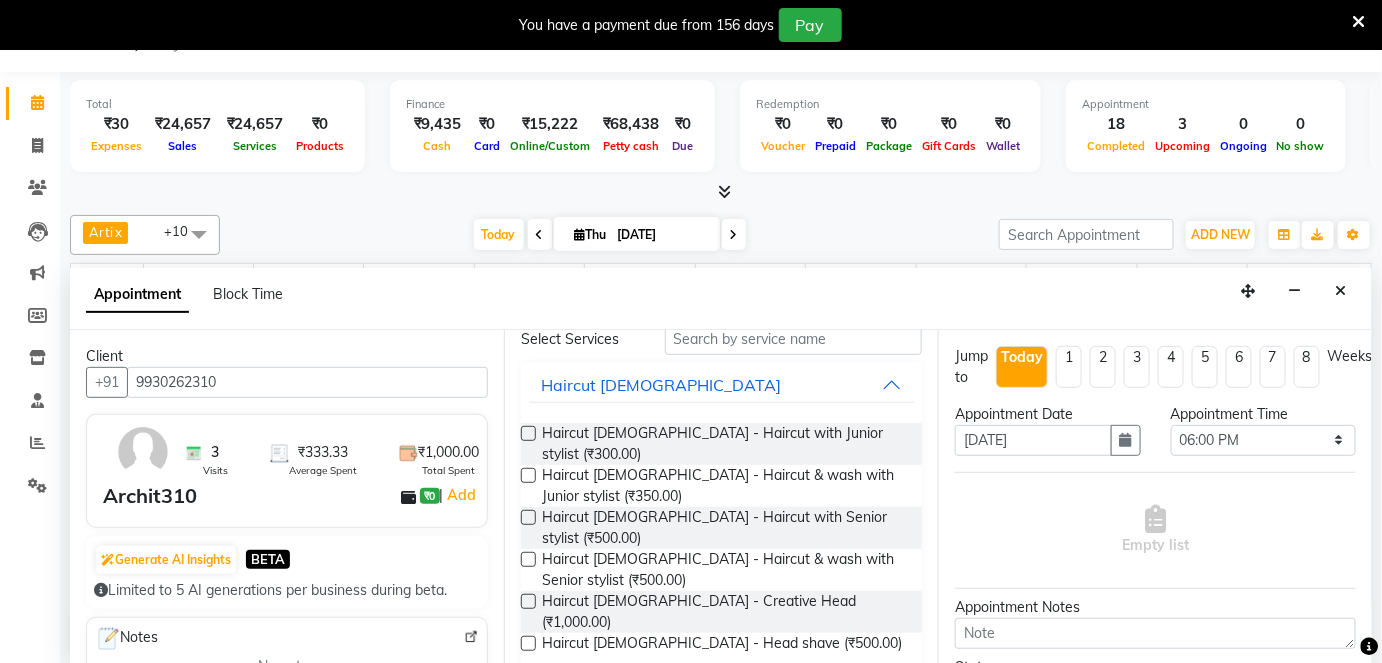 type on "9930262310" 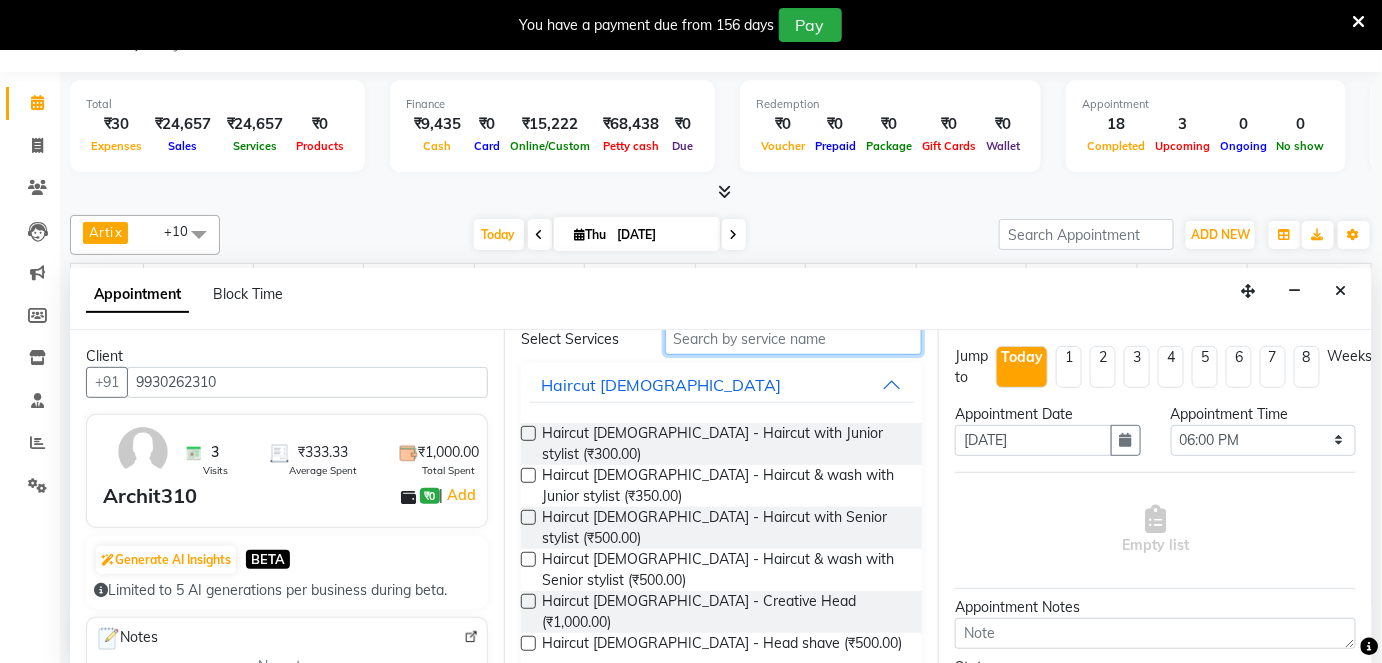 click at bounding box center (793, 339) 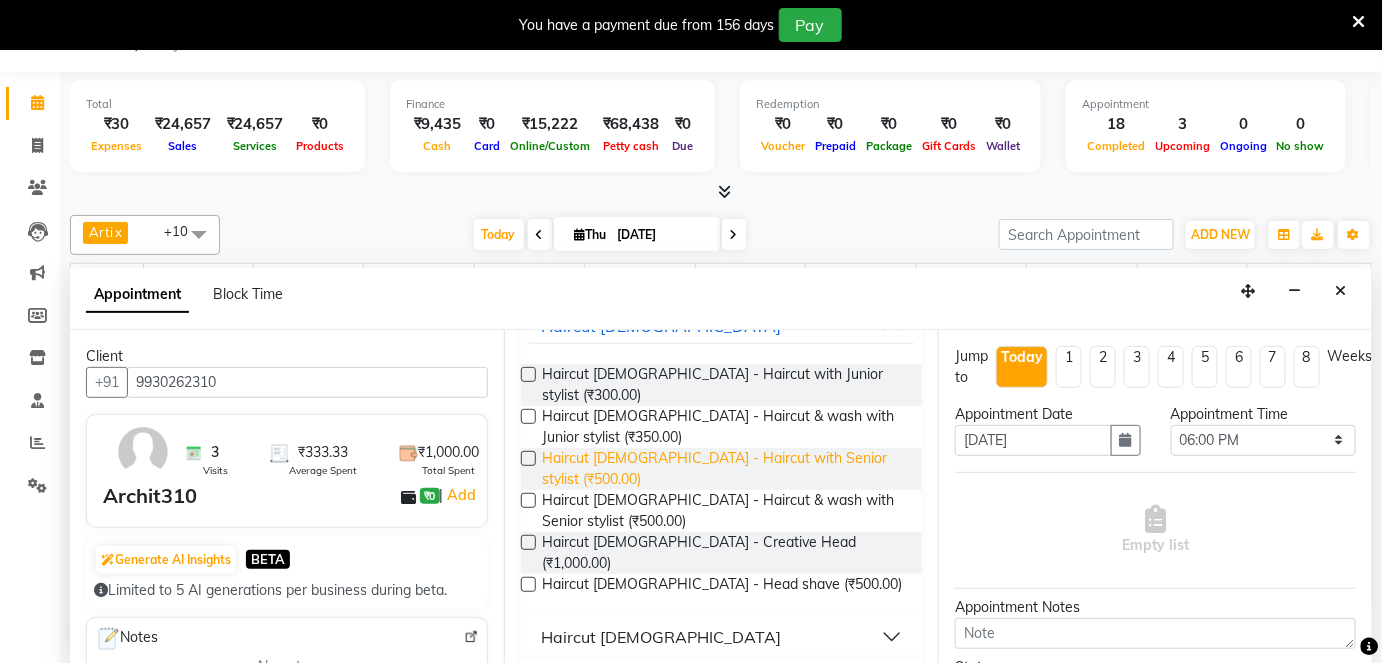scroll, scrollTop: 151, scrollLeft: 0, axis: vertical 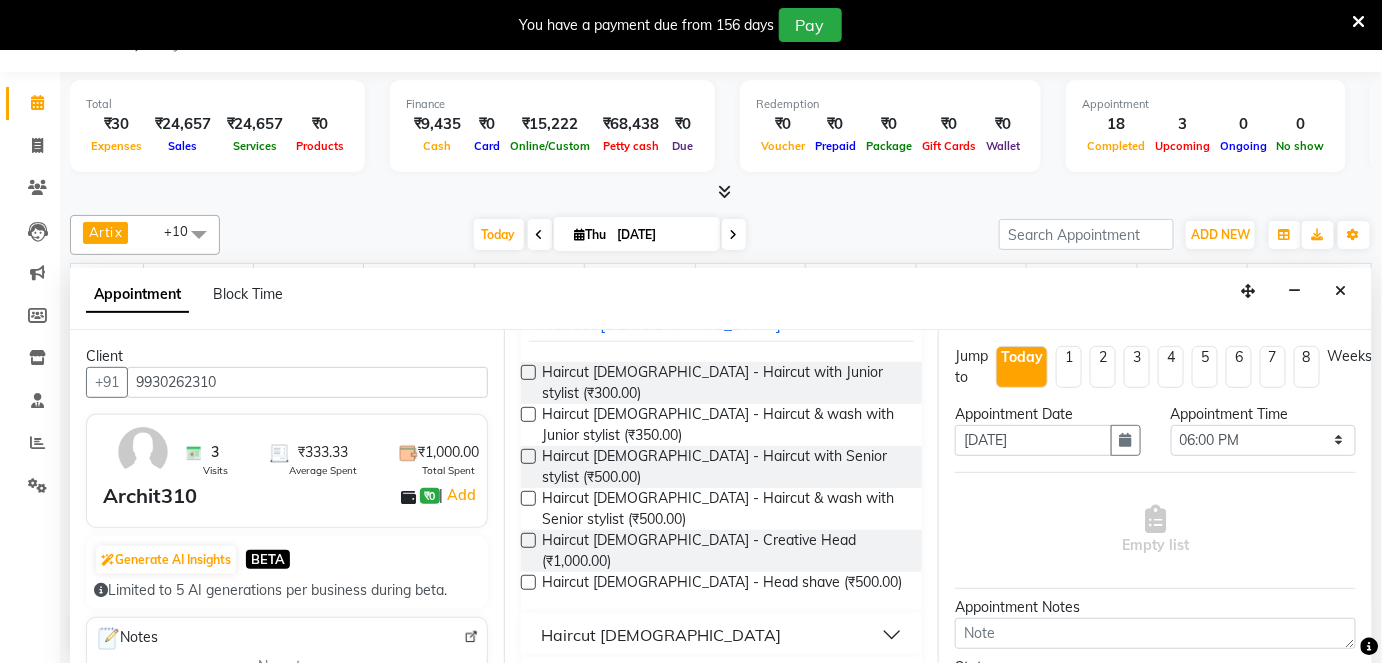 type on "cut" 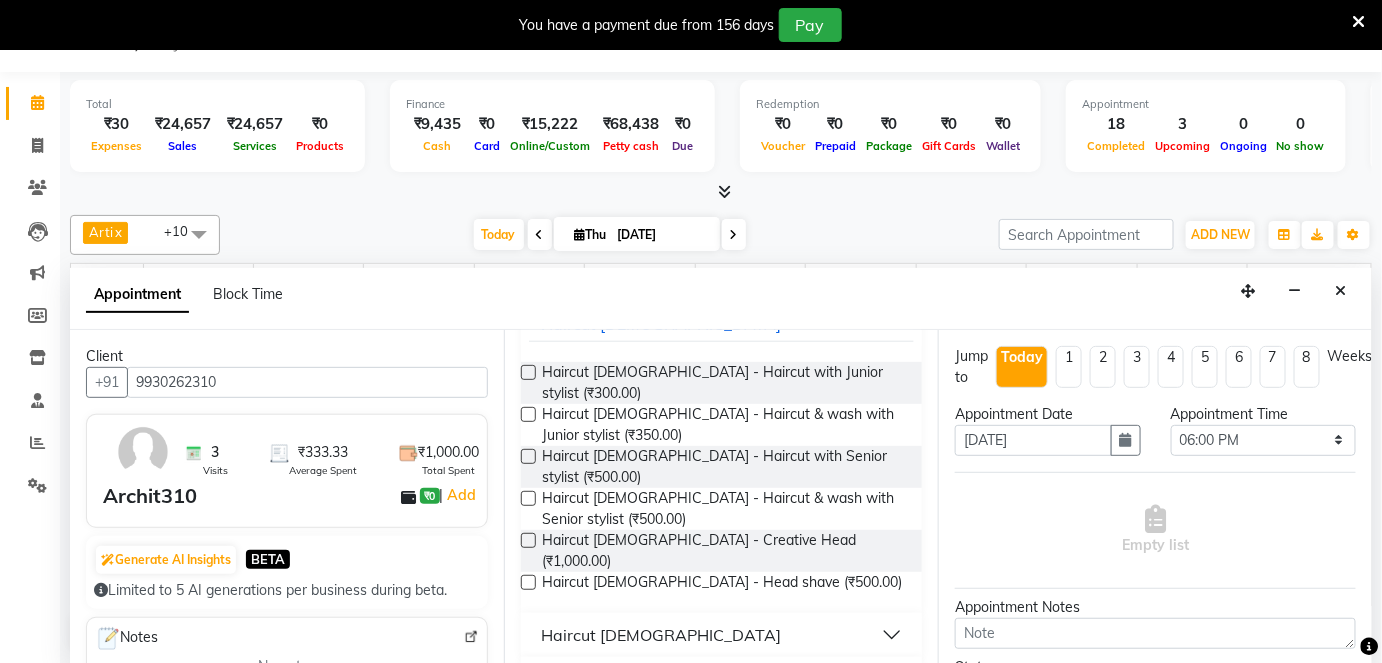 click on "Haircut Female" at bounding box center (721, 635) 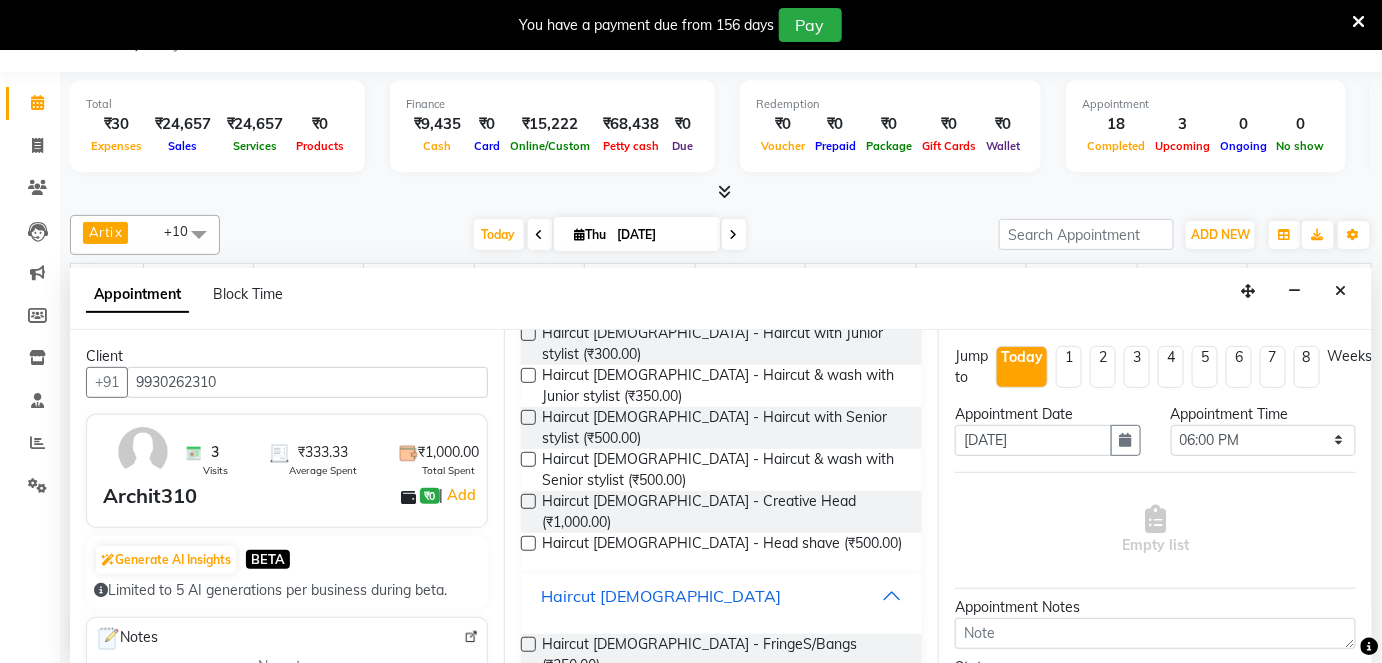 scroll, scrollTop: 202, scrollLeft: 0, axis: vertical 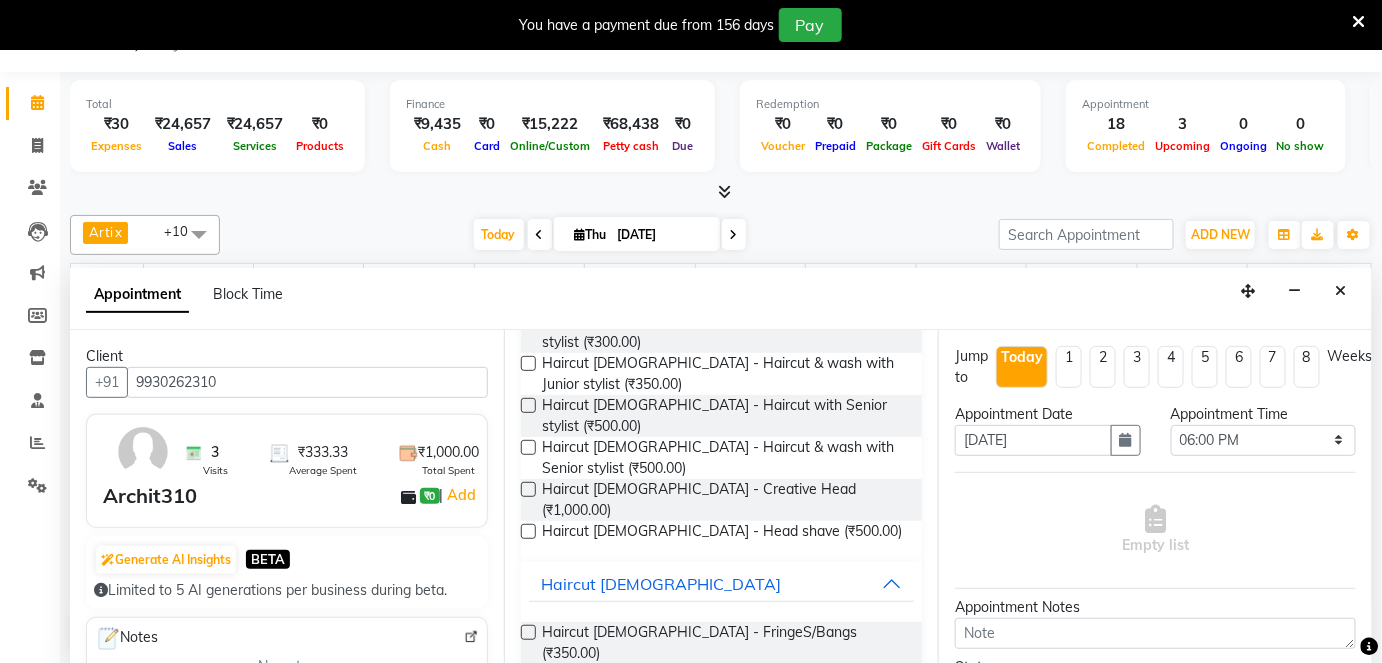 click at bounding box center (528, 531) 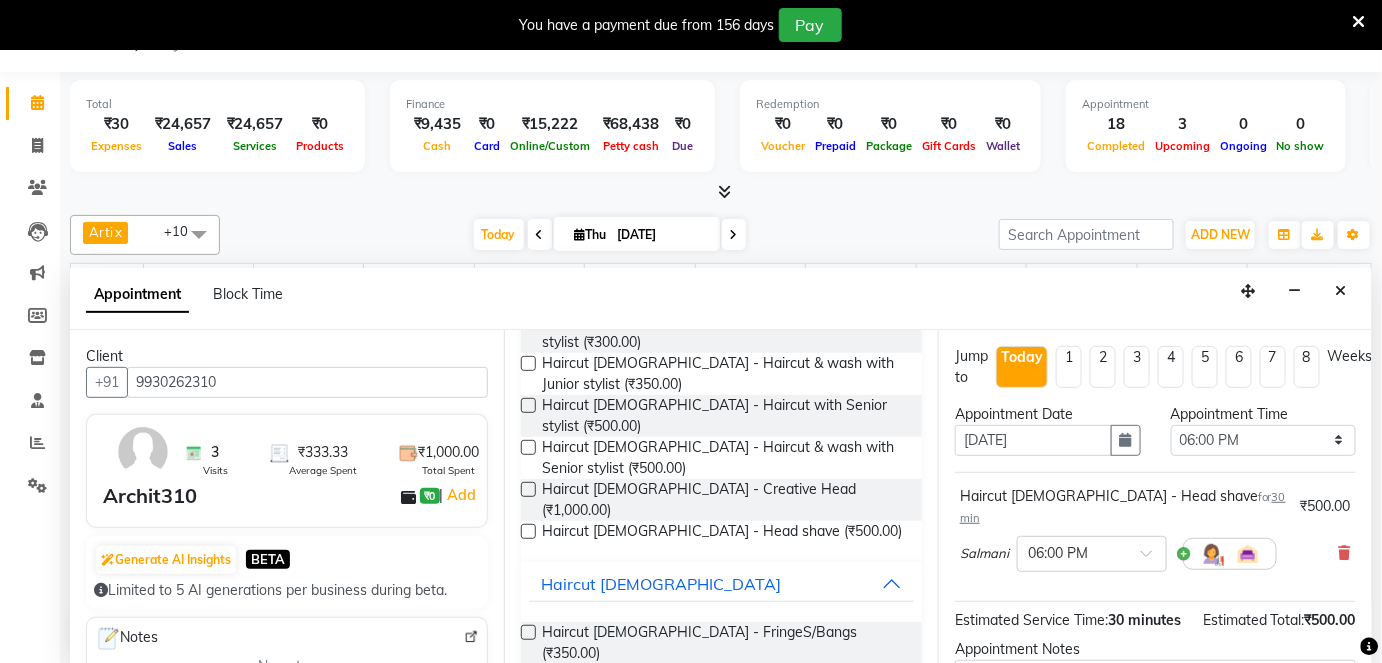 click at bounding box center [528, 531] 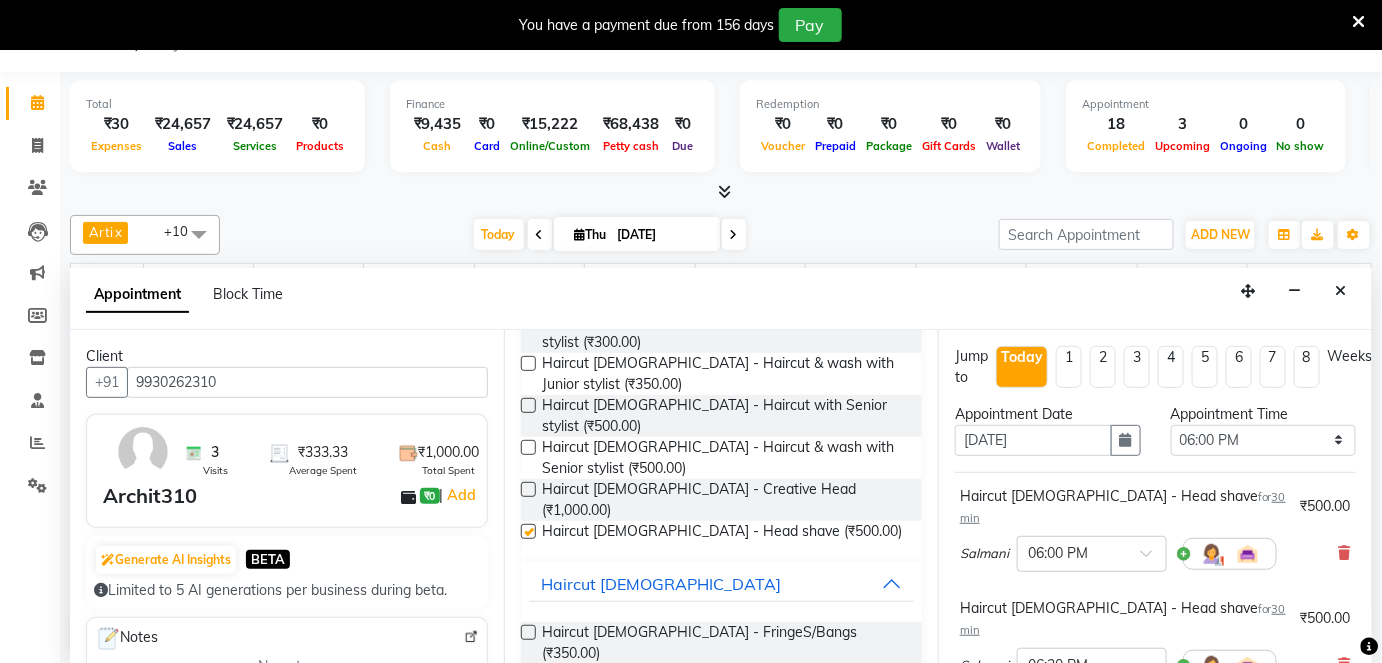 checkbox on "false" 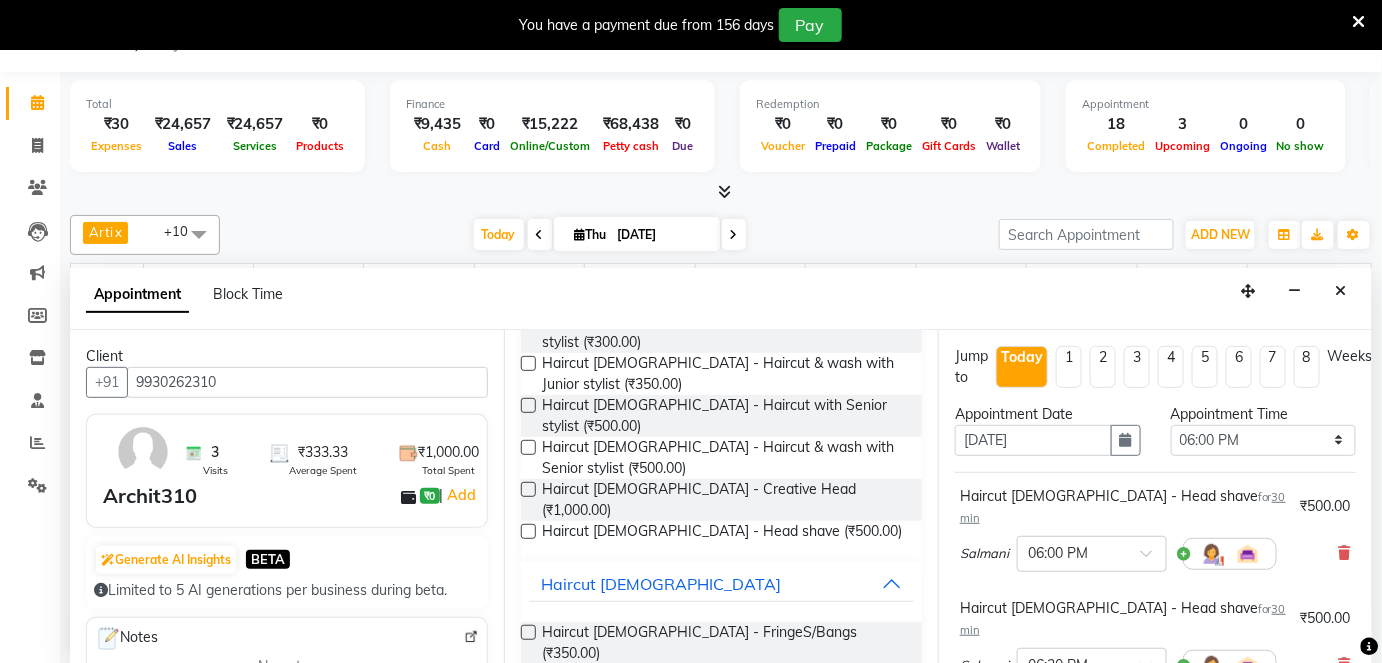 click at bounding box center (528, 405) 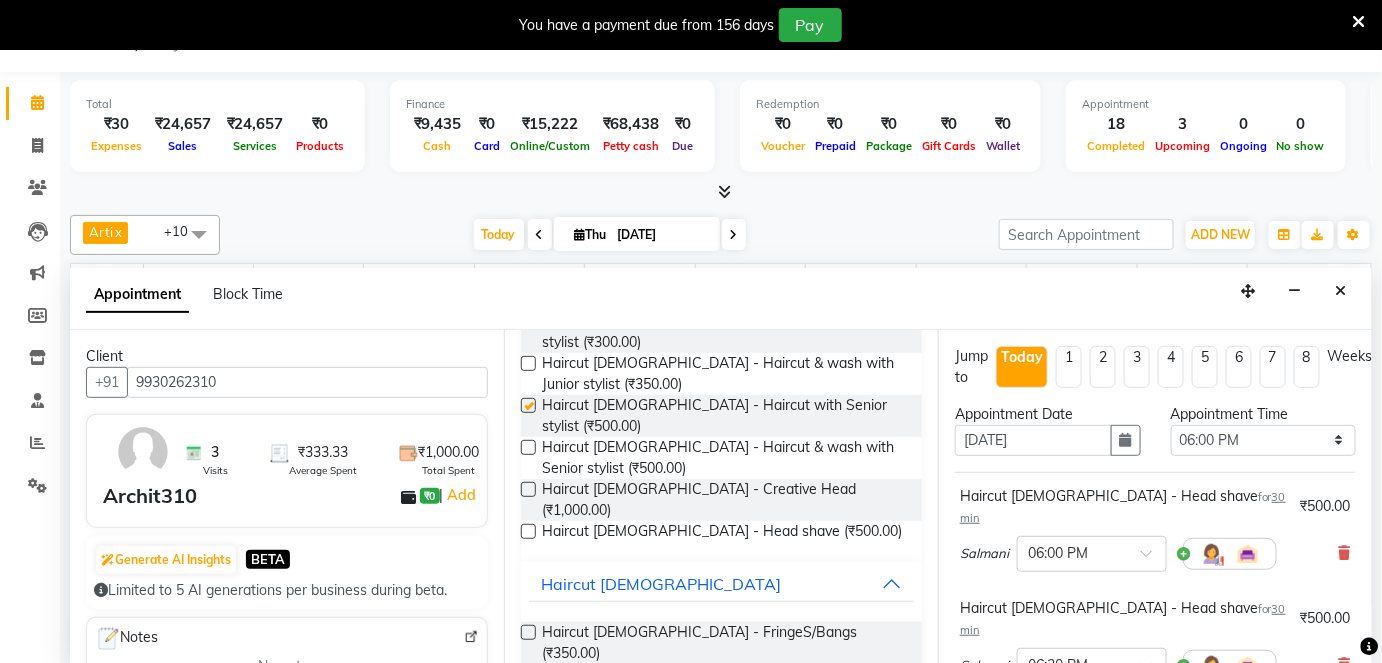 checkbox on "false" 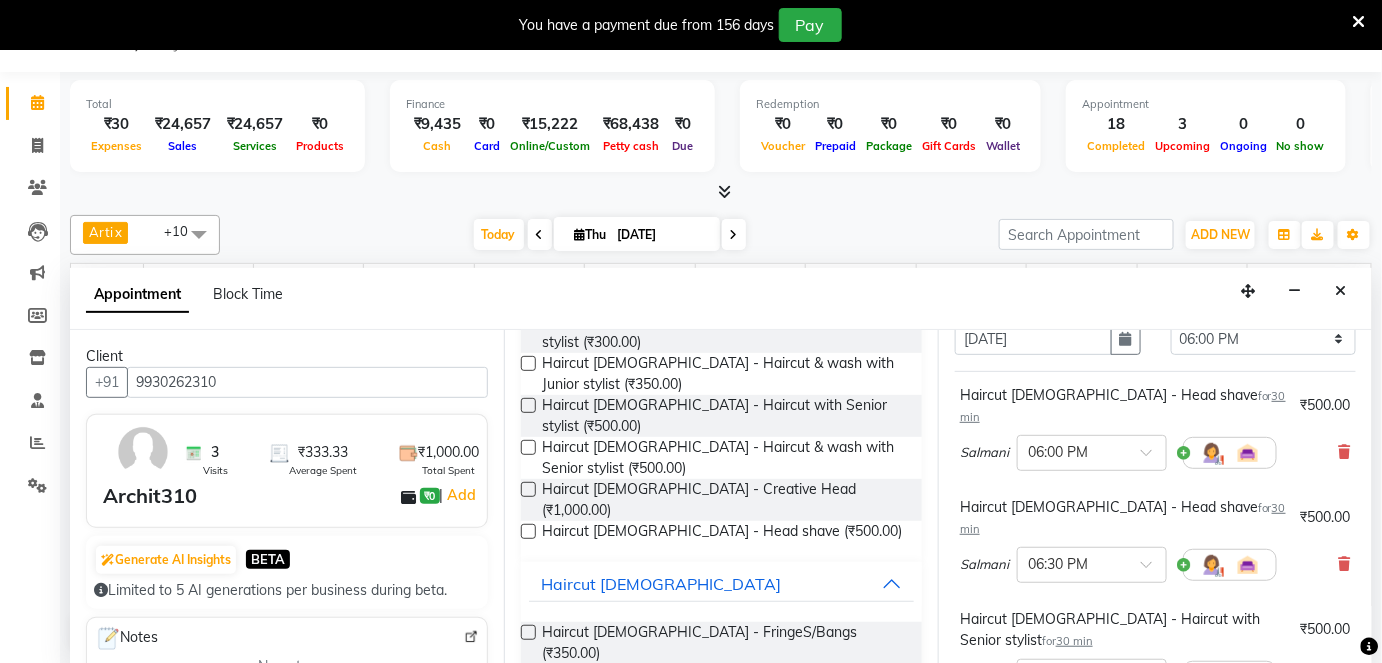 scroll, scrollTop: 90, scrollLeft: 0, axis: vertical 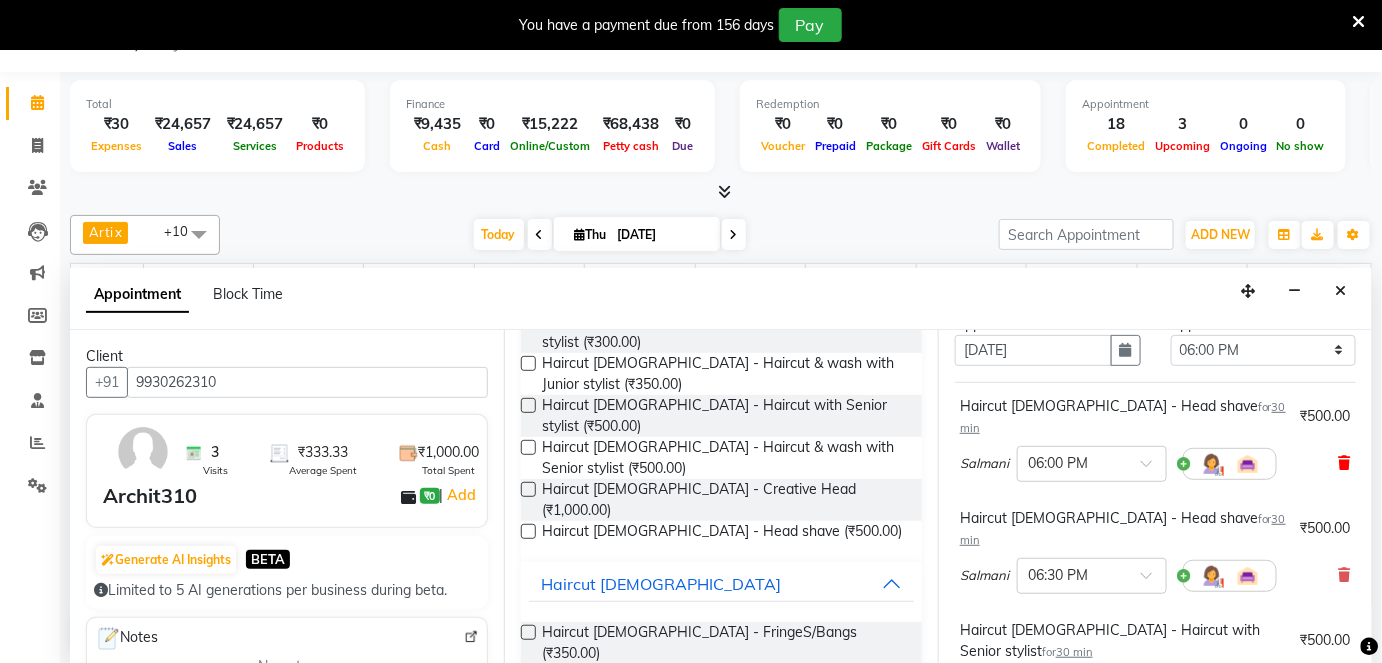 click at bounding box center [1345, 463] 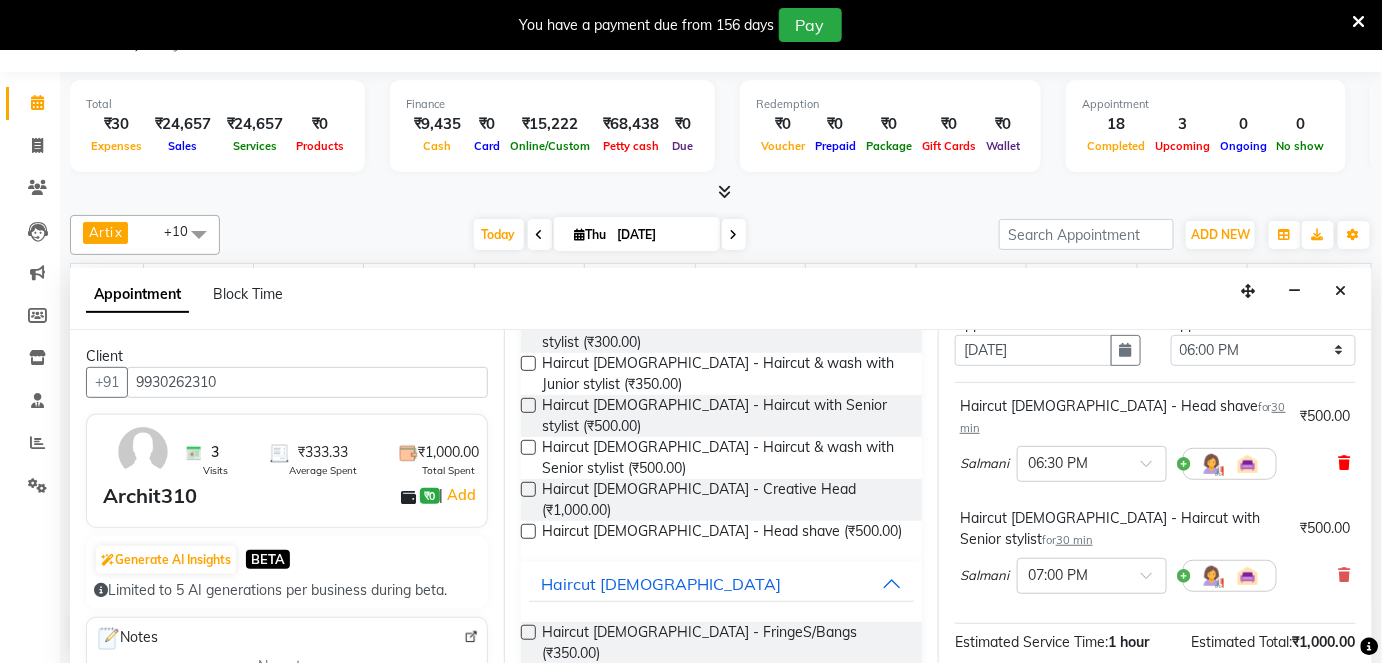 click at bounding box center [1345, 463] 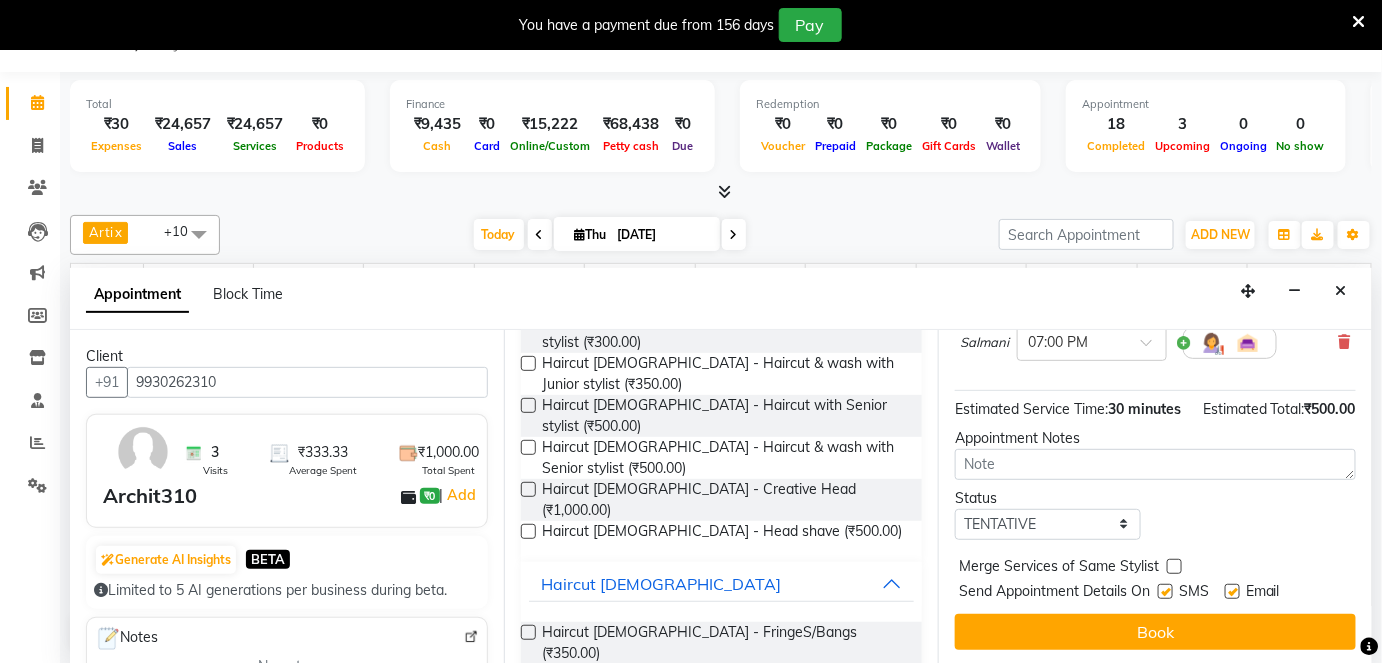 scroll, scrollTop: 231, scrollLeft: 0, axis: vertical 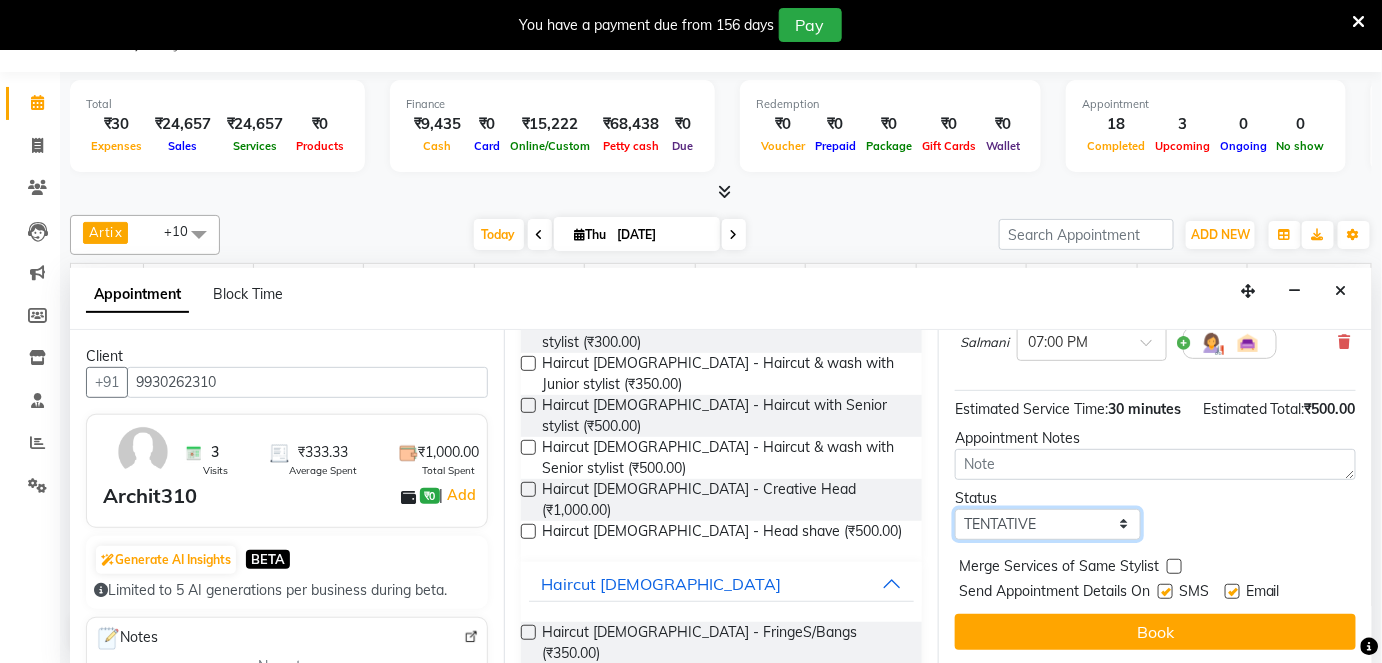 click on "Select TENTATIVE CONFIRM CHECK-IN UPCOMING" at bounding box center (1048, 524) 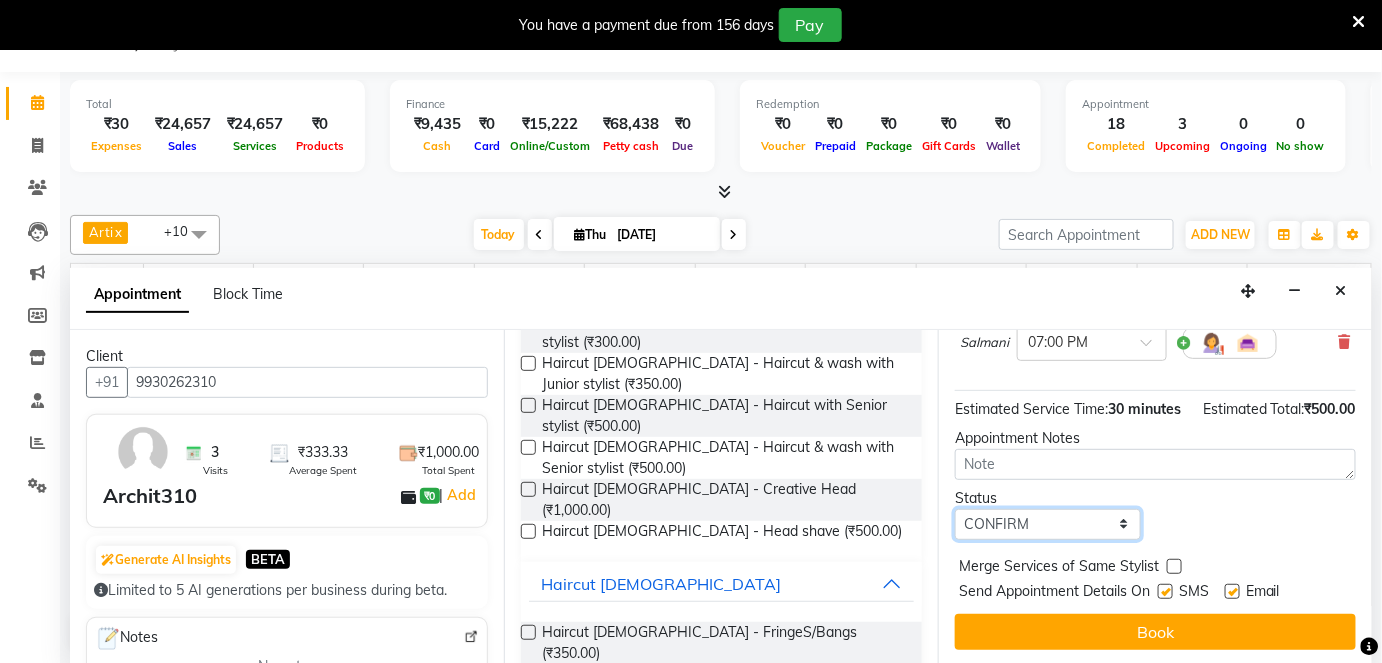 click on "Select TENTATIVE CONFIRM CHECK-IN UPCOMING" at bounding box center (1048, 524) 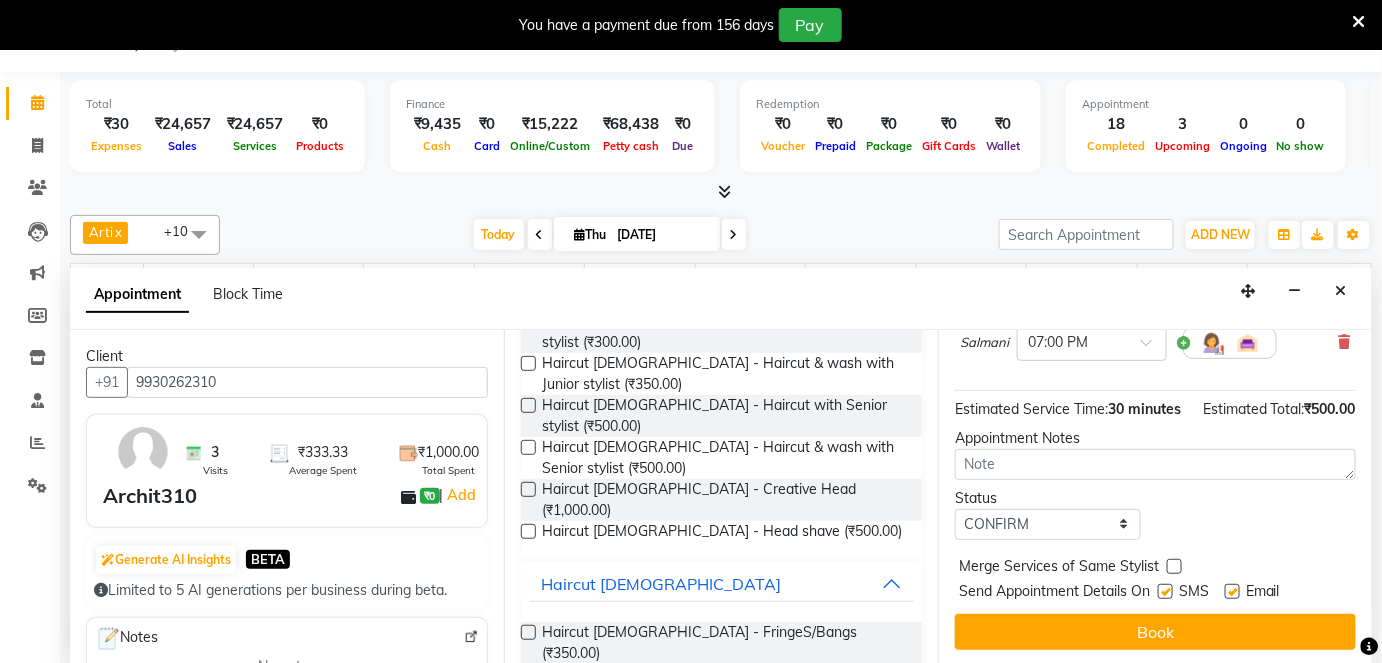 click at bounding box center [1165, 591] 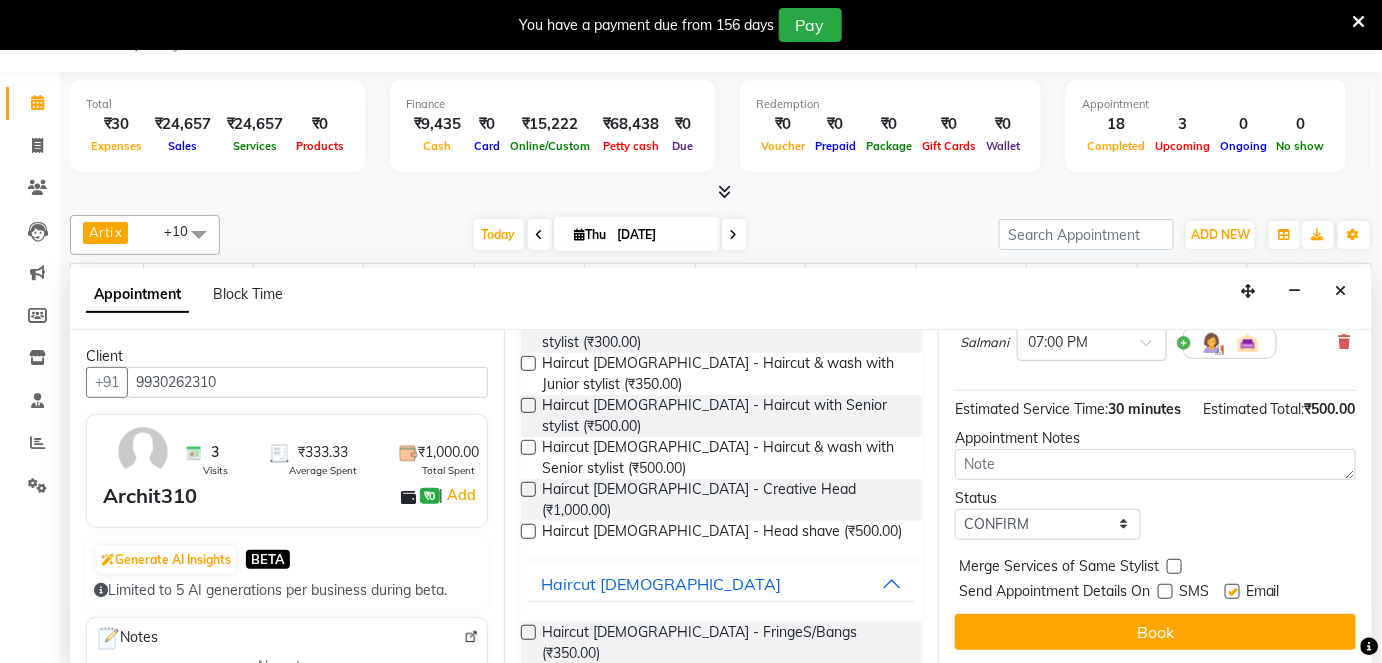 click at bounding box center [1232, 591] 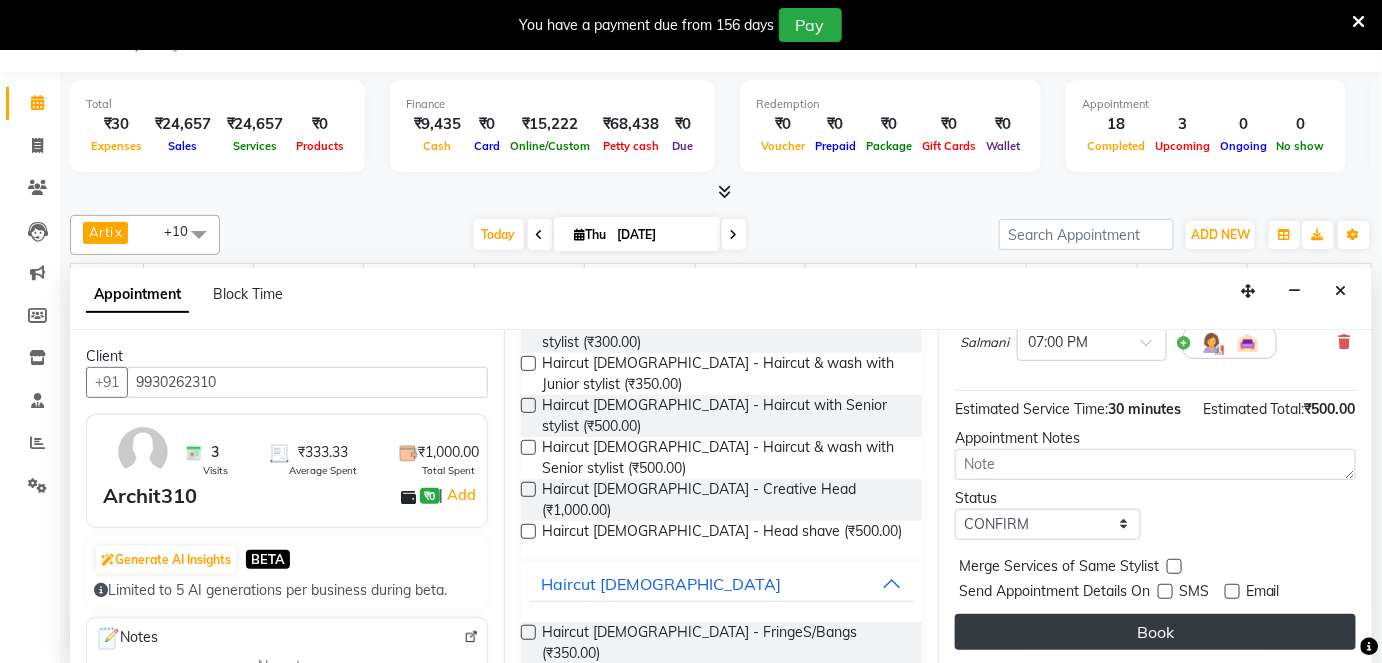 click on "Book" at bounding box center [1155, 632] 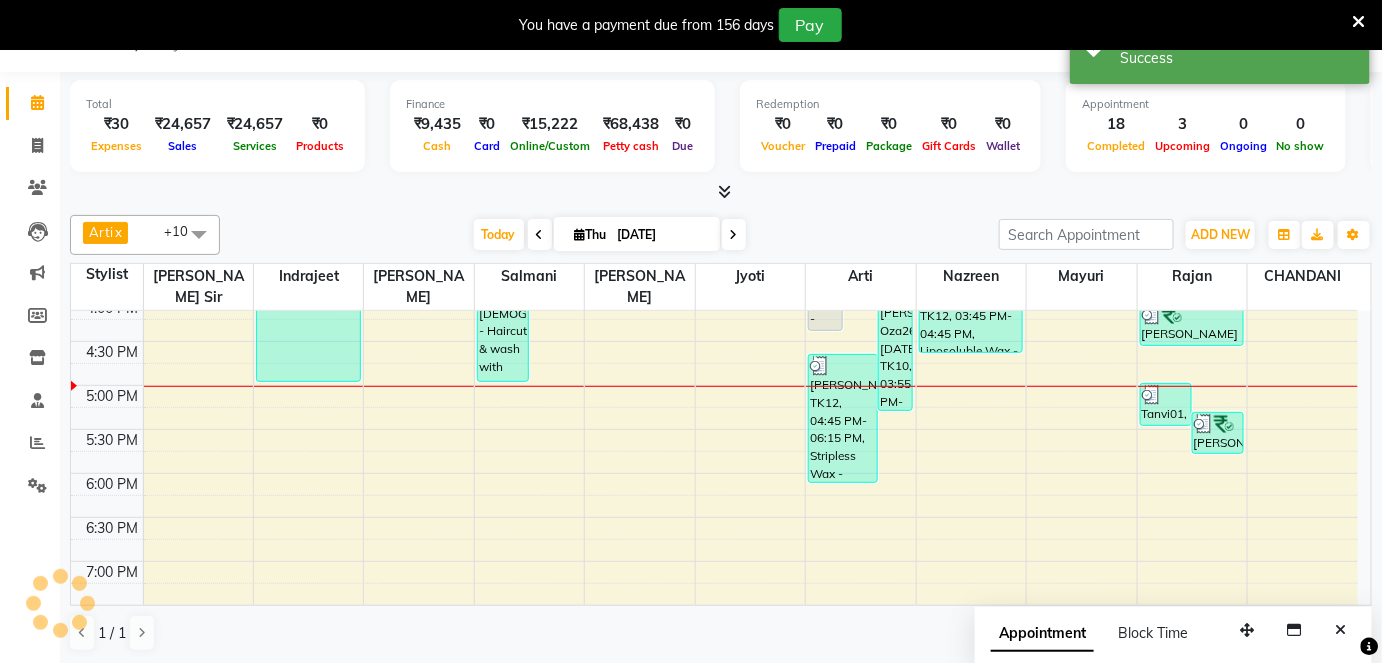 scroll, scrollTop: 0, scrollLeft: 0, axis: both 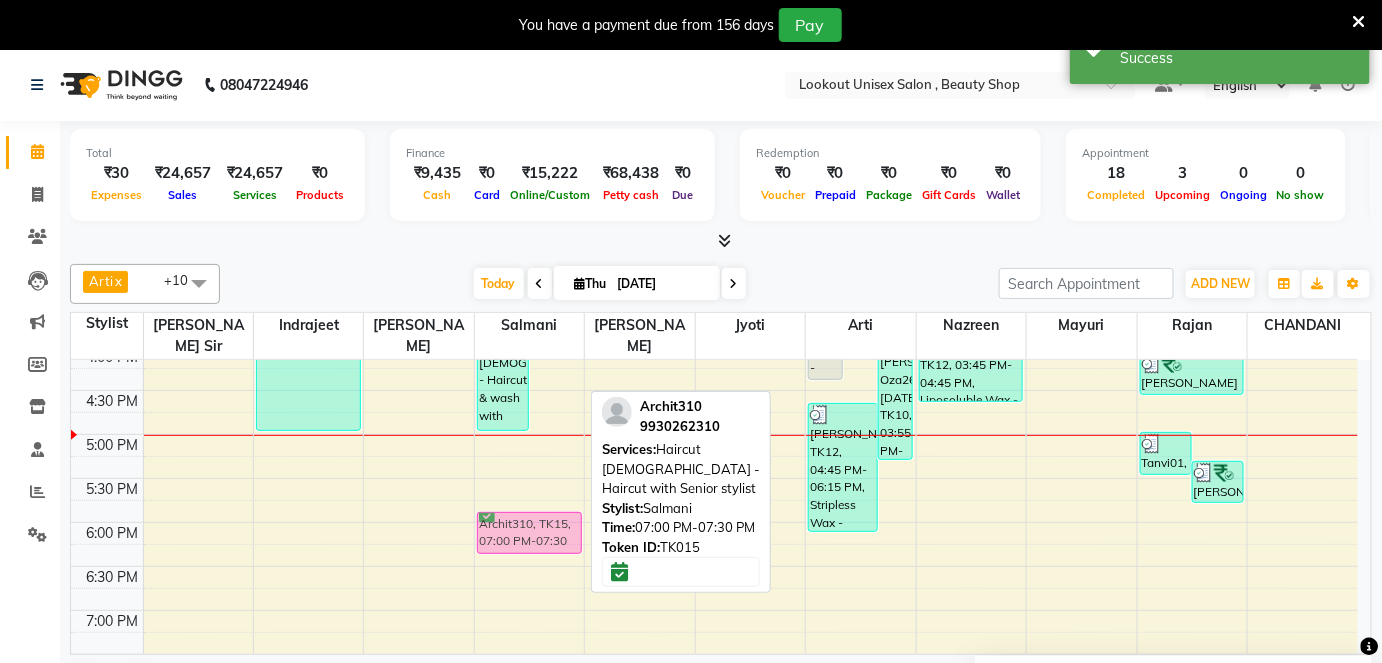 drag, startPoint x: 527, startPoint y: 590, endPoint x: 517, endPoint y: 507, distance: 83.60024 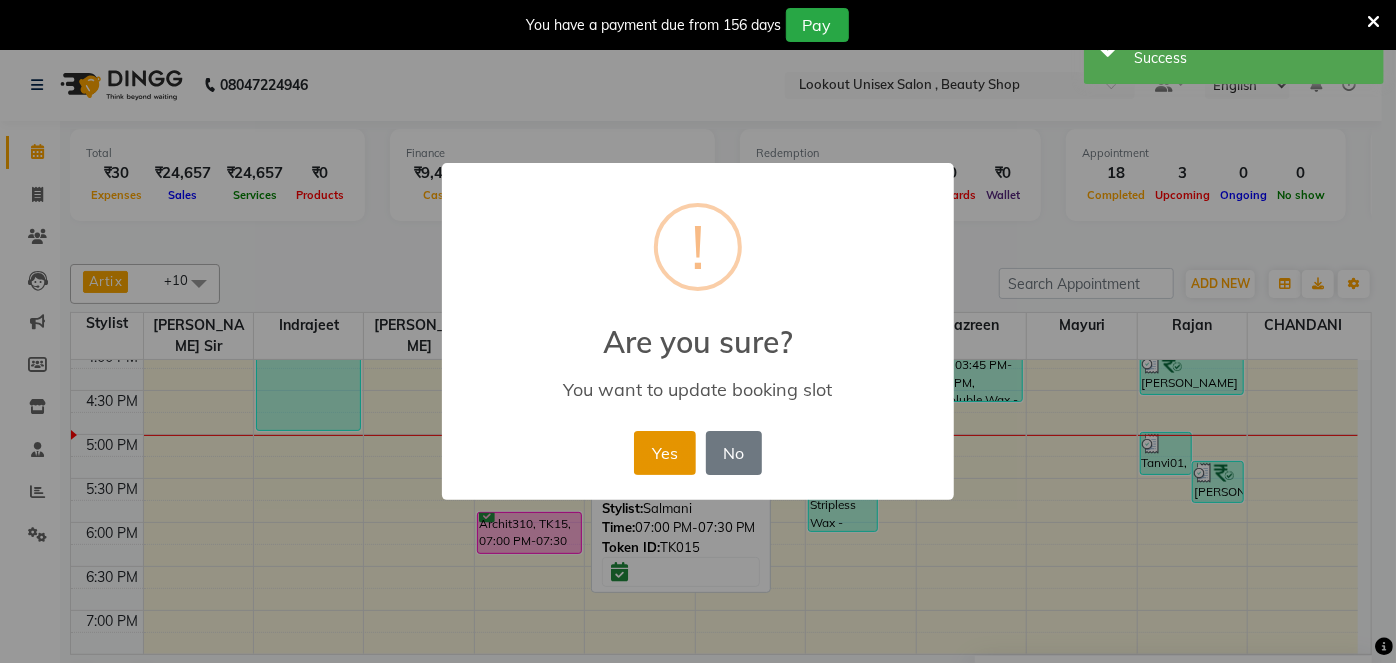 click on "Yes" at bounding box center (664, 453) 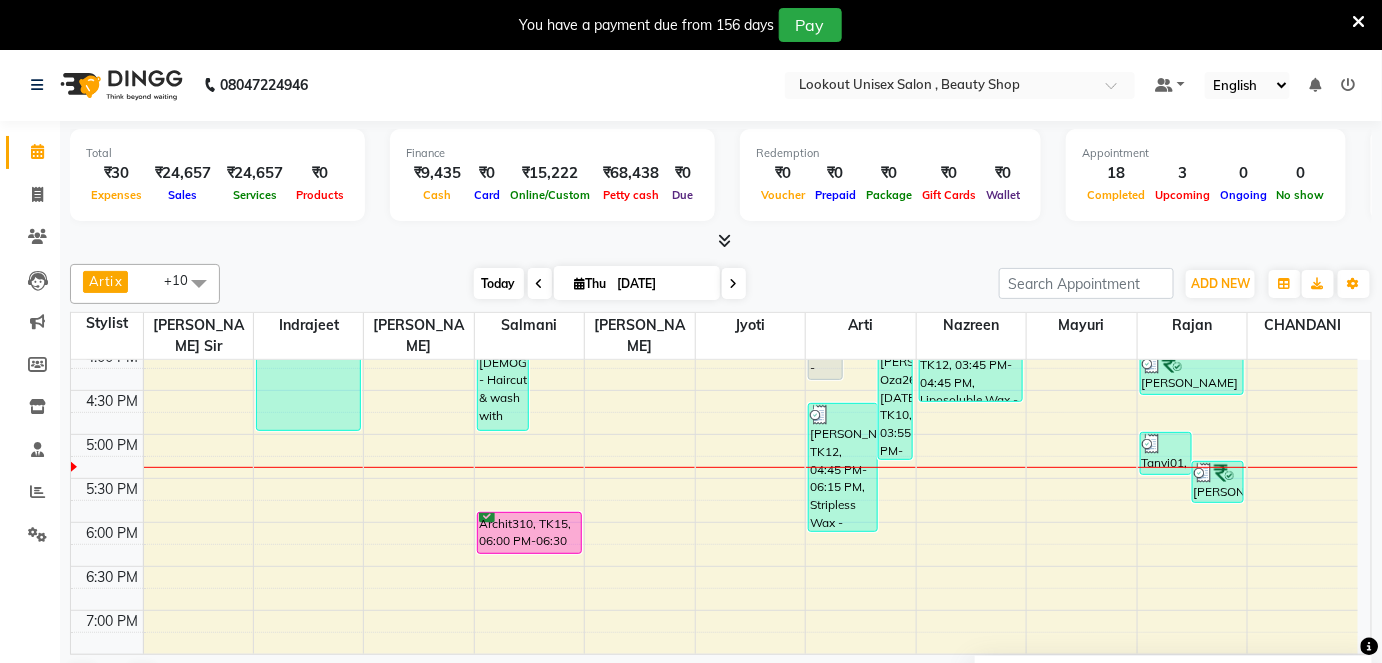 click on "Today" at bounding box center (499, 283) 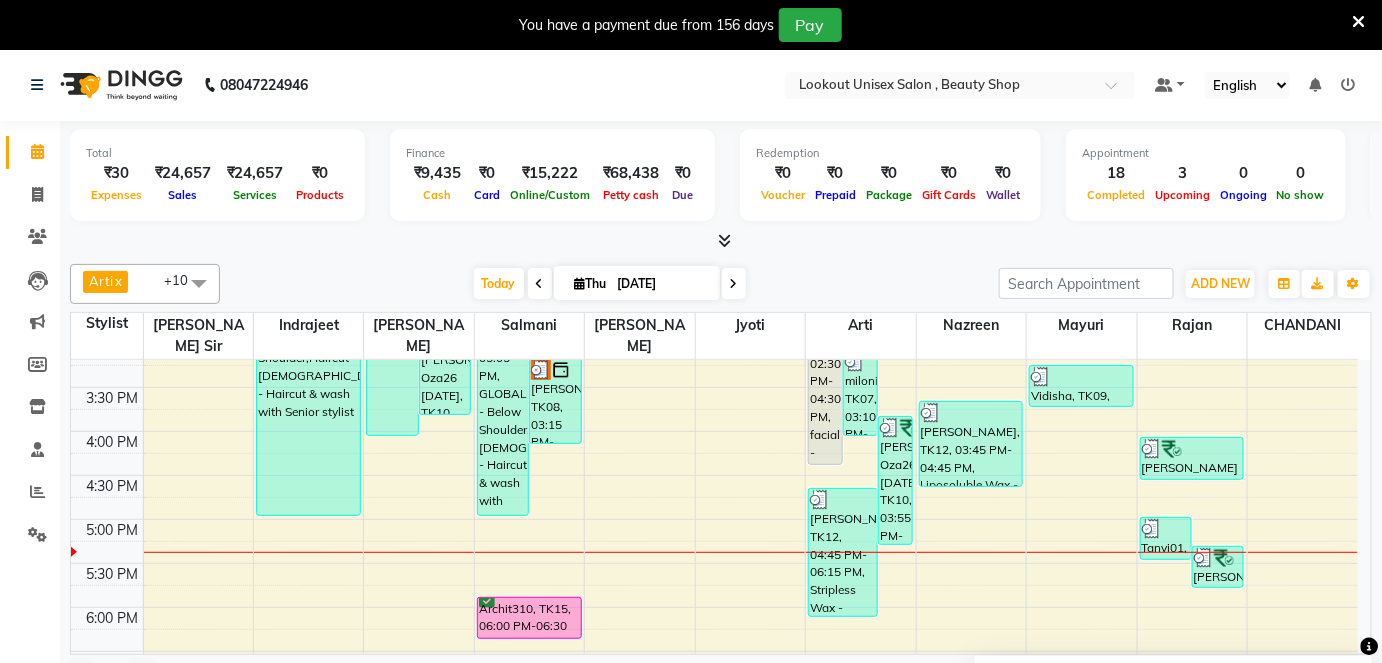 scroll, scrollTop: 601, scrollLeft: 0, axis: vertical 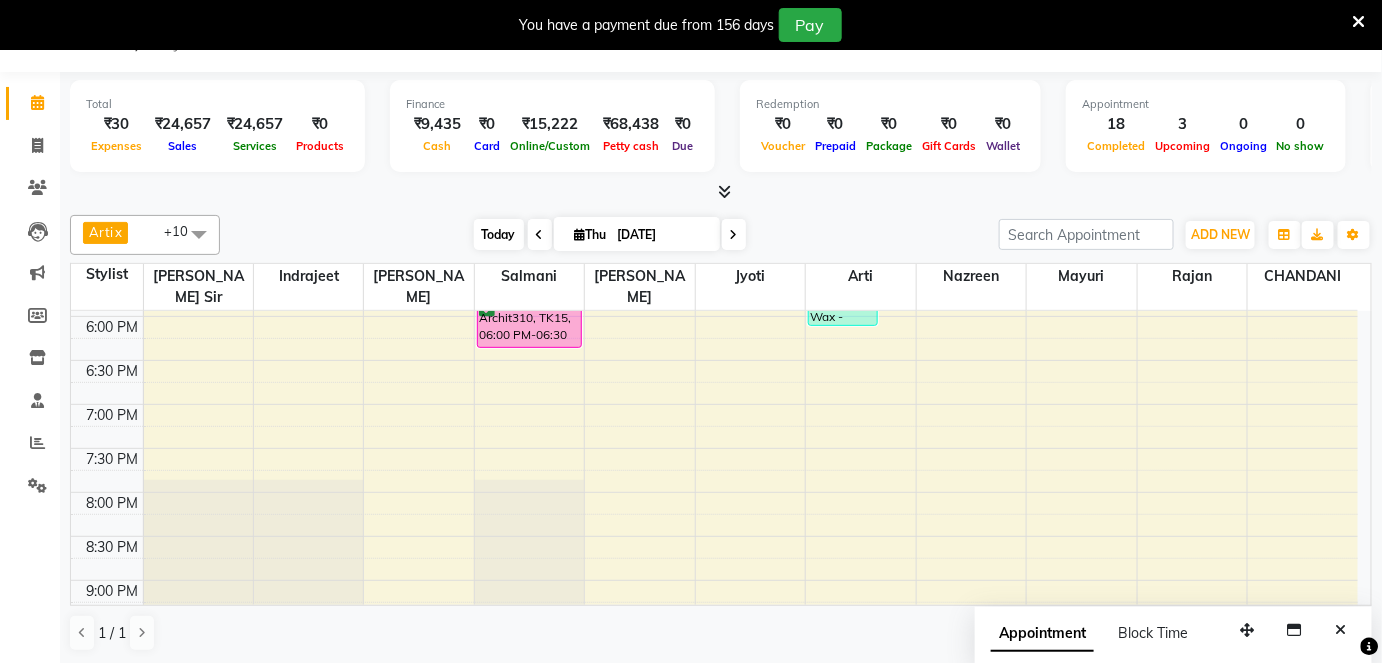 click on "Today" at bounding box center [499, 234] 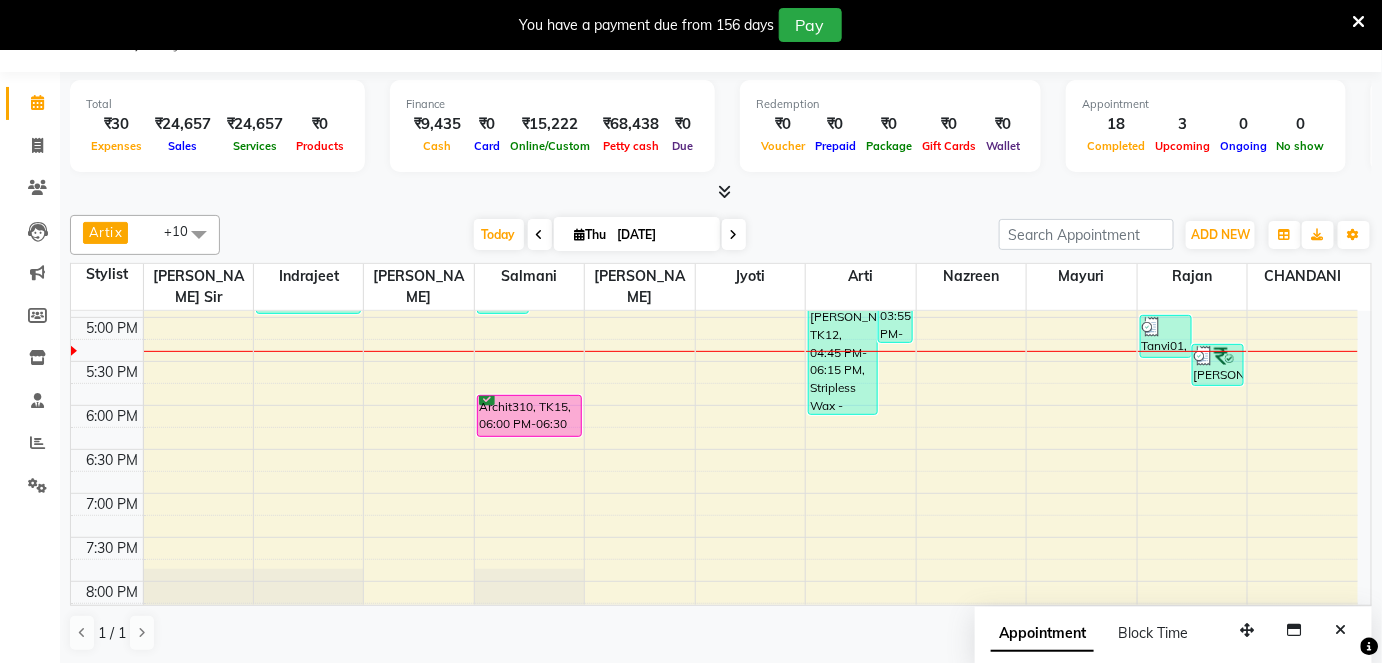 scroll, scrollTop: 783, scrollLeft: 0, axis: vertical 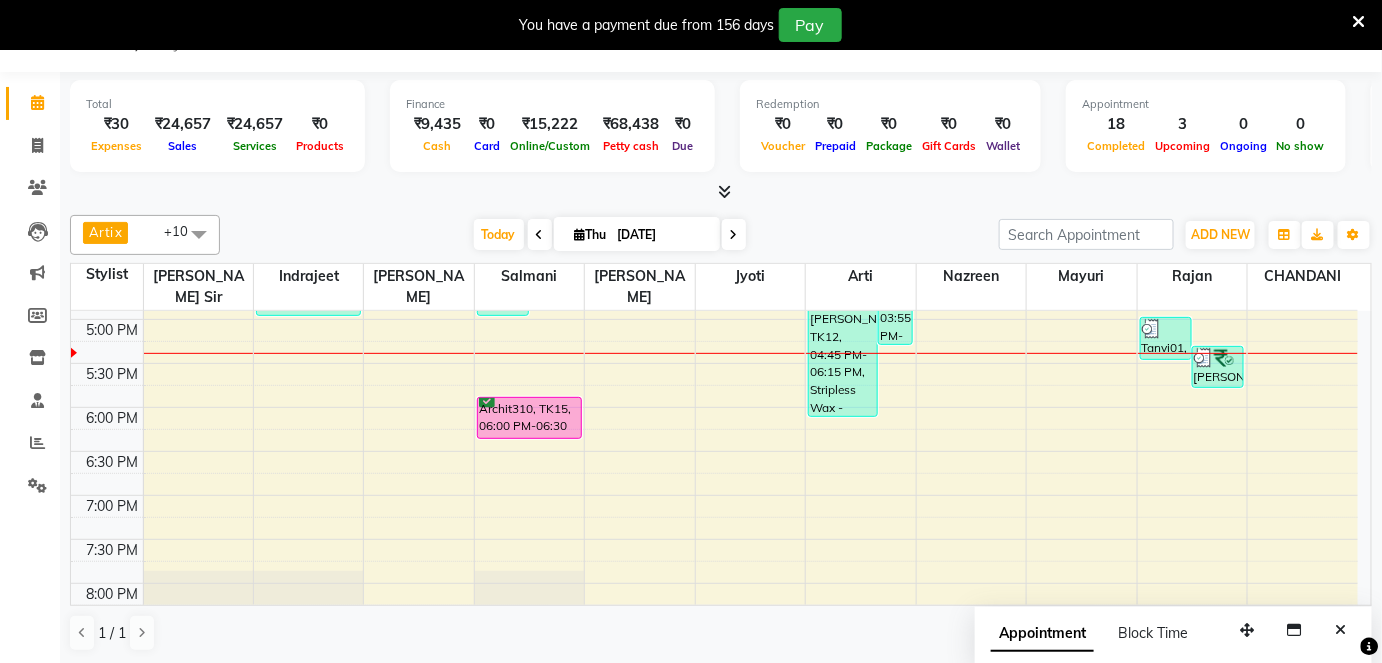 click on "8:00 AM 8:30 AM 9:00 AM 9:30 AM 10:00 AM 10:30 AM 11:00 AM 11:30 AM 12:00 PM 12:30 PM 1:00 PM 1:30 PM 2:00 PM 2:30 PM 3:00 PM 3:30 PM 4:00 PM 4:30 PM 5:00 PM 5:30 PM 6:00 PM 6:30 PM 7:00 PM 7:30 PM 8:00 PM 8:30 PM 9:00 PM 9:30 PM     akash [DATE], TK06, 01:25 PM-01:55 PM, [PERSON_NAME] - Style Shave     Tanvi01, TK13, 02:05 PM-05:05 PM, GLOBAL  - Below Shoulder,Haircut [DEMOGRAPHIC_DATA] - Haircut & wash with Senior stylist     [PERSON_NAME] Oza26 [DATE], TK11, 08:10 AM-04:10 PM, GLOBAL  - Below Shoulder,Highlights - Below Shoulder,Highlights - Below Shoulder,Bond Repair  Treatment  - Olaplex,Color [DEMOGRAPHIC_DATA] - Root Touch-up (1 Inch)     [PERSON_NAME], TK02, 11:45 AM-12:15 PM, Haircut  [DEMOGRAPHIC_DATA] - Haircut with Senior stylist     [PERSON_NAME] Oza26 [DATE], TK10, 02:55 PM-03:55 PM, Color [DEMOGRAPHIC_DATA] - Root Touch-up (1 Inch)     Tanvi01, TK14, 02:05 PM-05:05 PM, GLOBAL  - Below Shoulder,Haircut [DEMOGRAPHIC_DATA] - Haircut & wash with Senior stylist     [PERSON_NAME], TK08, 03:15 PM-04:15 PM, Haircut [DEMOGRAPHIC_DATA] - Haircut & wash with Senior stylist" at bounding box center [714, 143] 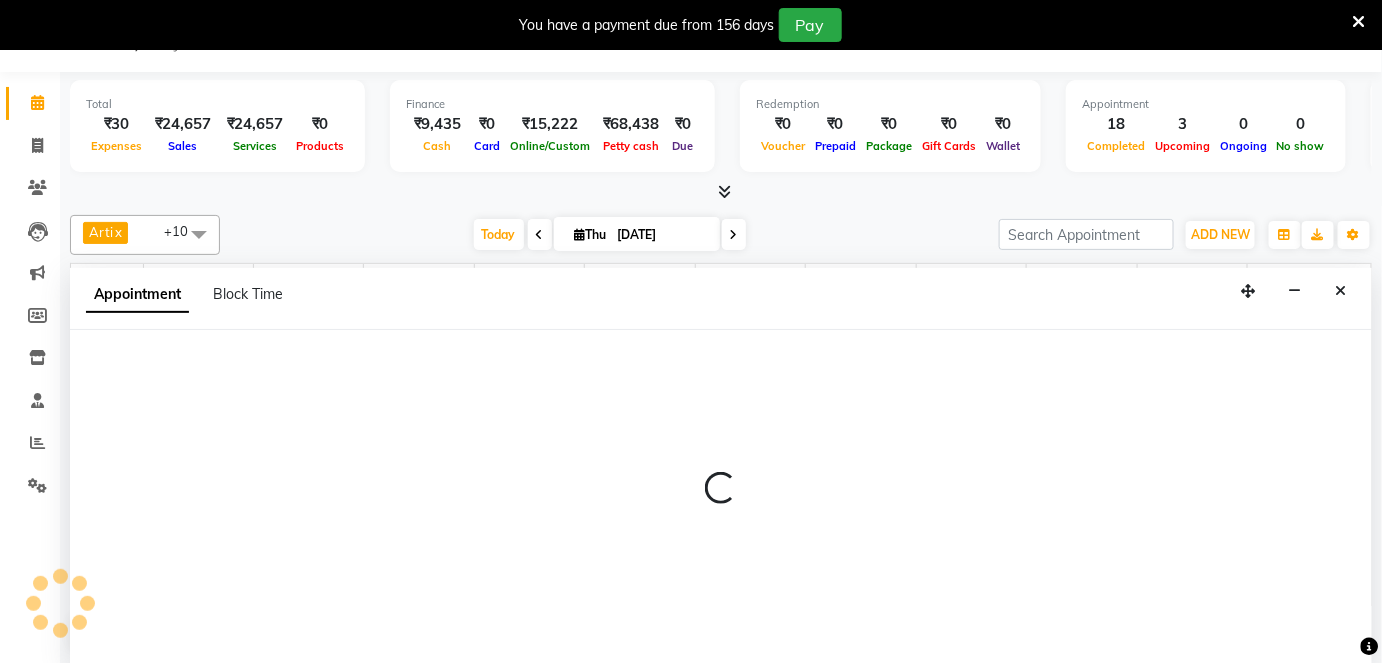 select on "67793" 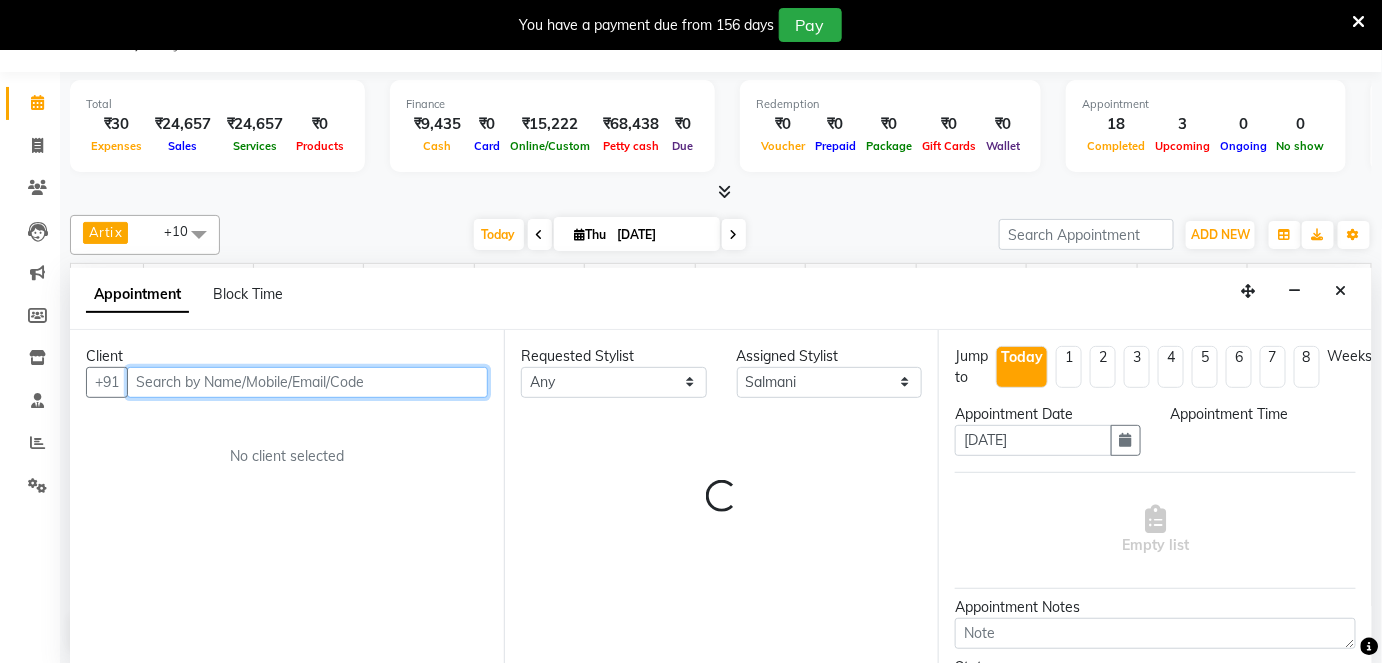 select on "1140" 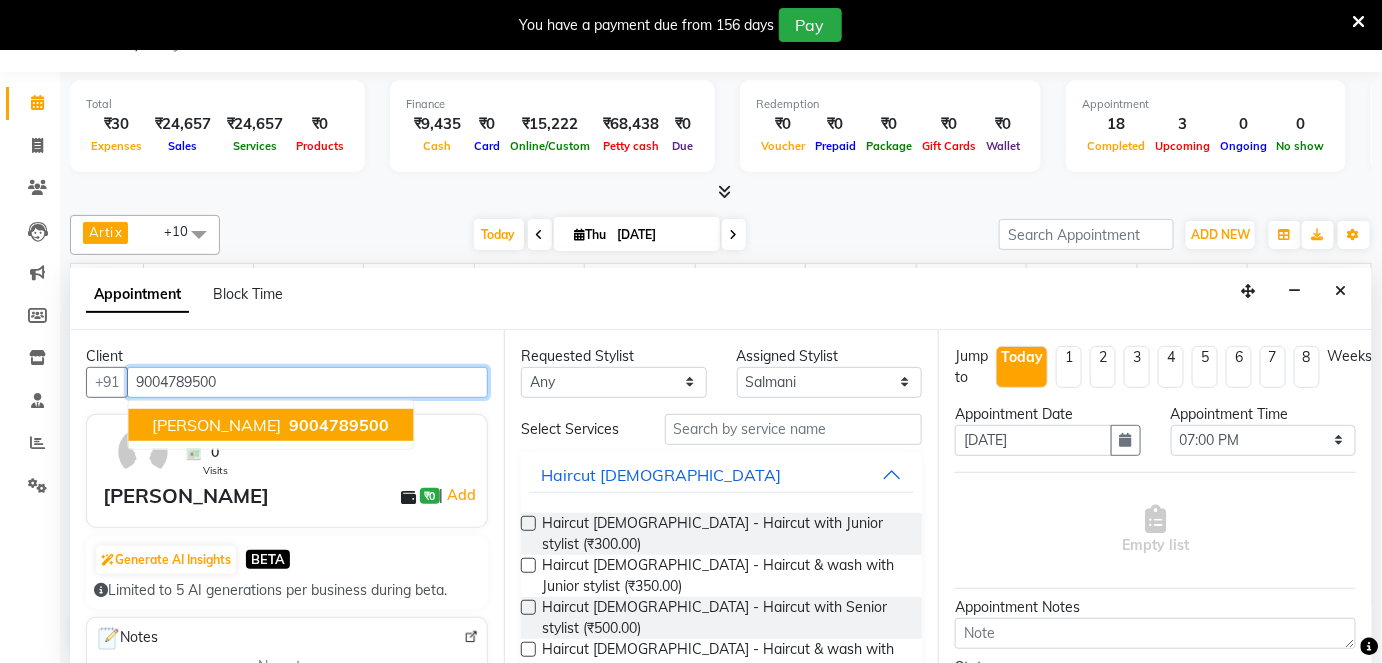 click on "[PERSON_NAME]" at bounding box center (216, 424) 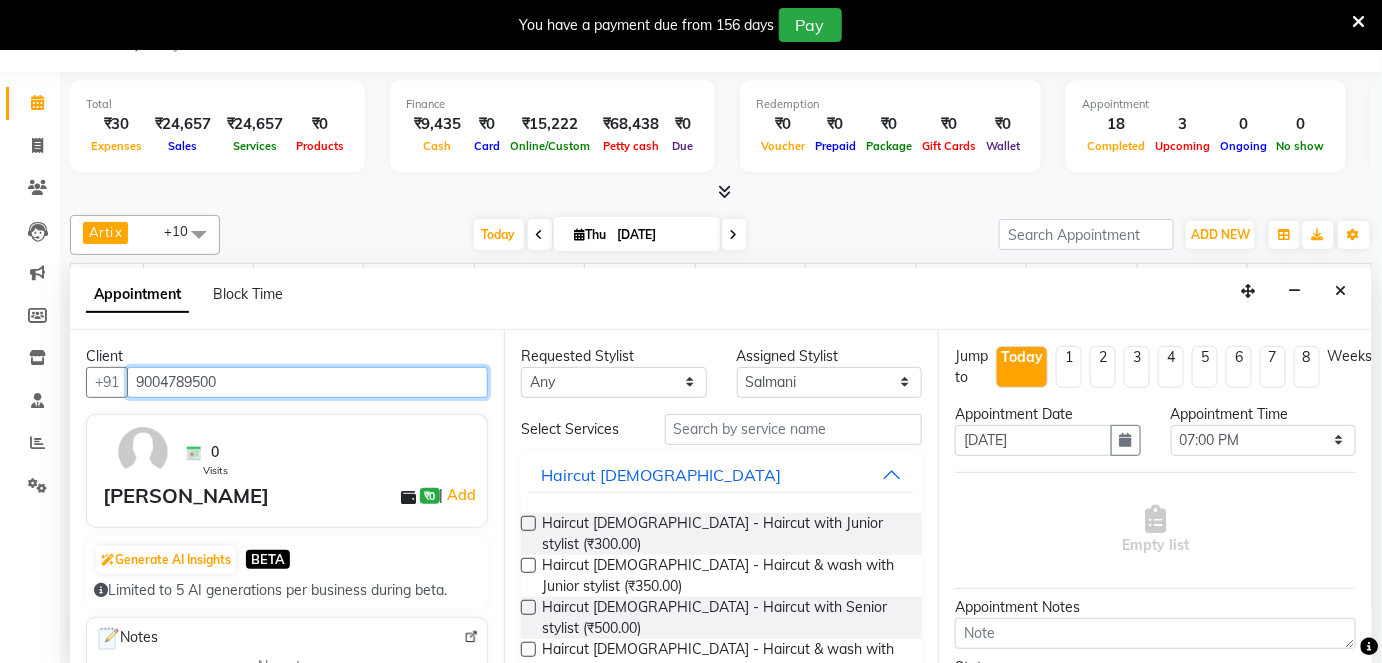type on "9004789500" 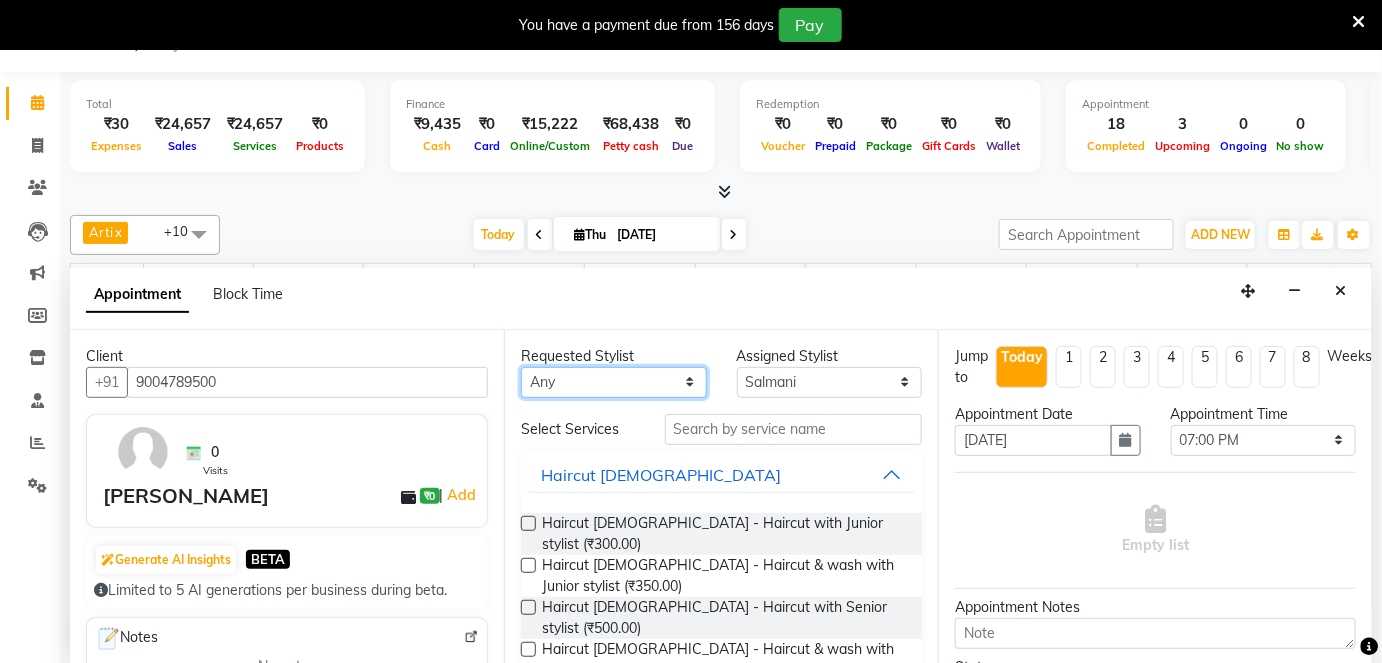 click on "Any [PERSON_NAME] [PERSON_NAME] Sir [PERSON_NAME] Jyoti Mahesh  [PERSON_NAME] [PERSON_NAME] [PERSON_NAME] [PERSON_NAME] [PERSON_NAME] [PERSON_NAME]" at bounding box center (614, 382) 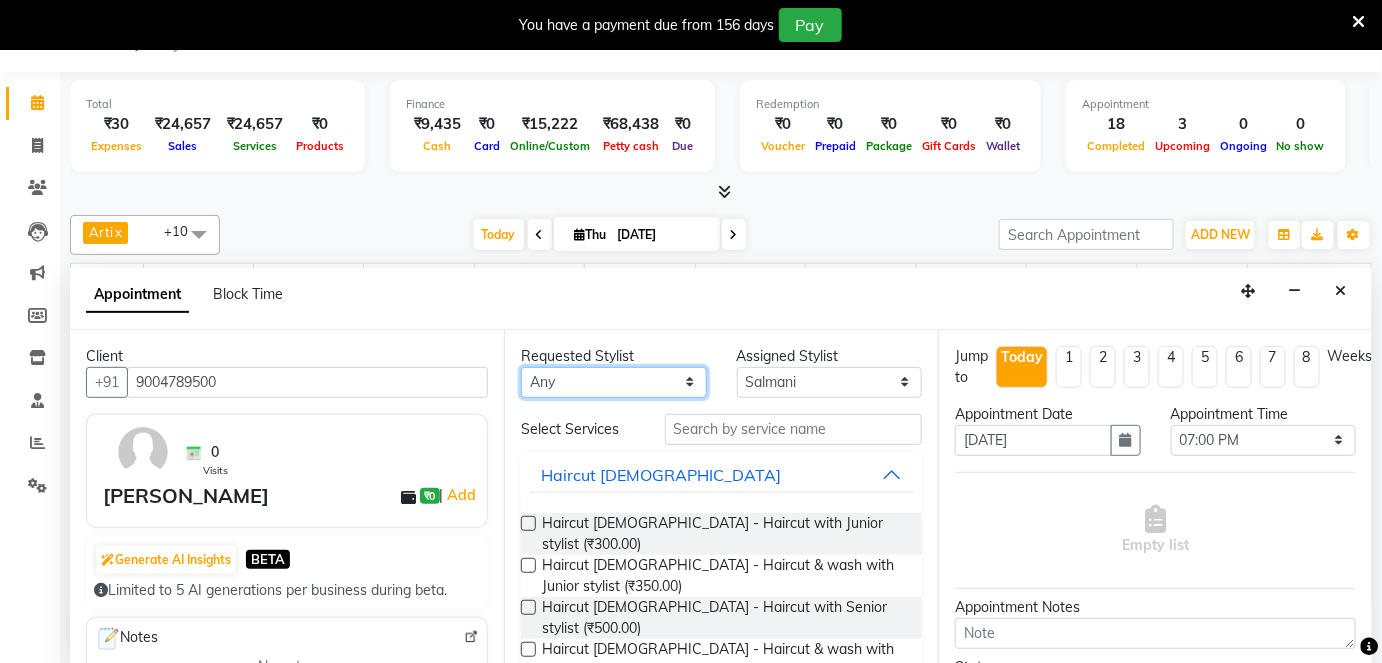 select on "67793" 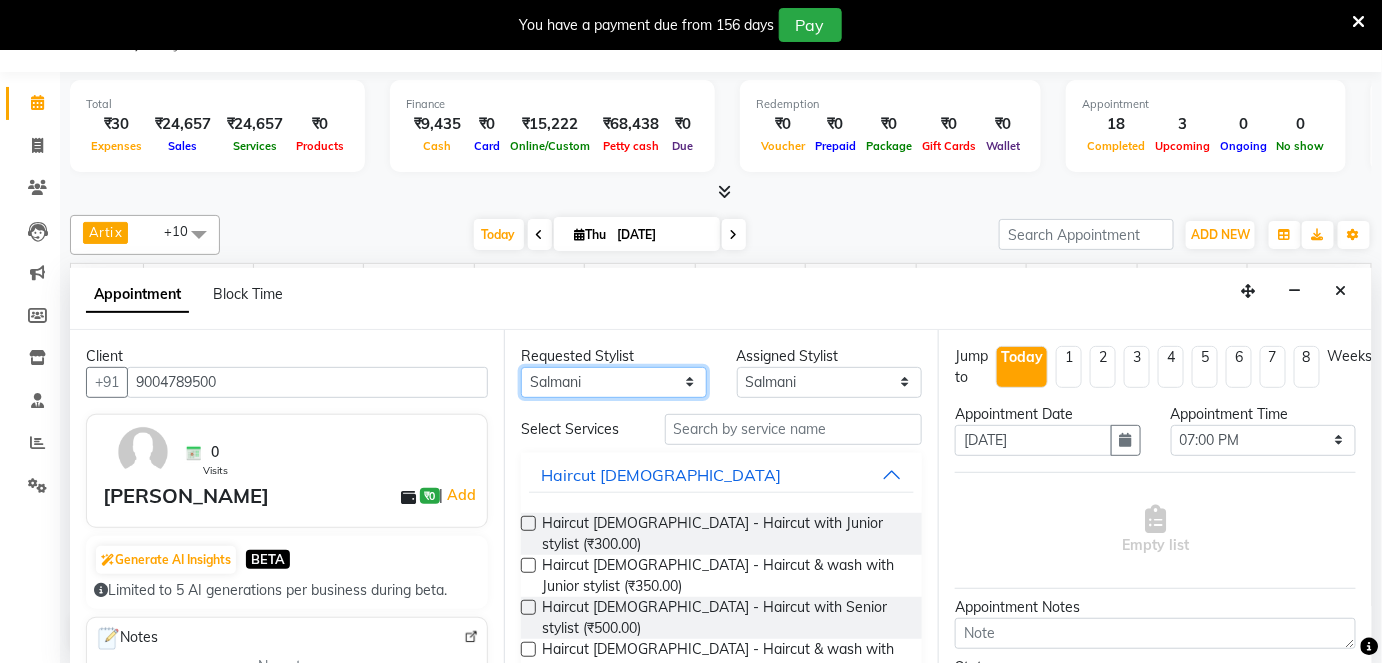 click on "Any [PERSON_NAME] [PERSON_NAME] Sir [PERSON_NAME] Jyoti Mahesh  [PERSON_NAME] [PERSON_NAME] [PERSON_NAME] [PERSON_NAME] [PERSON_NAME] [PERSON_NAME]" at bounding box center (614, 382) 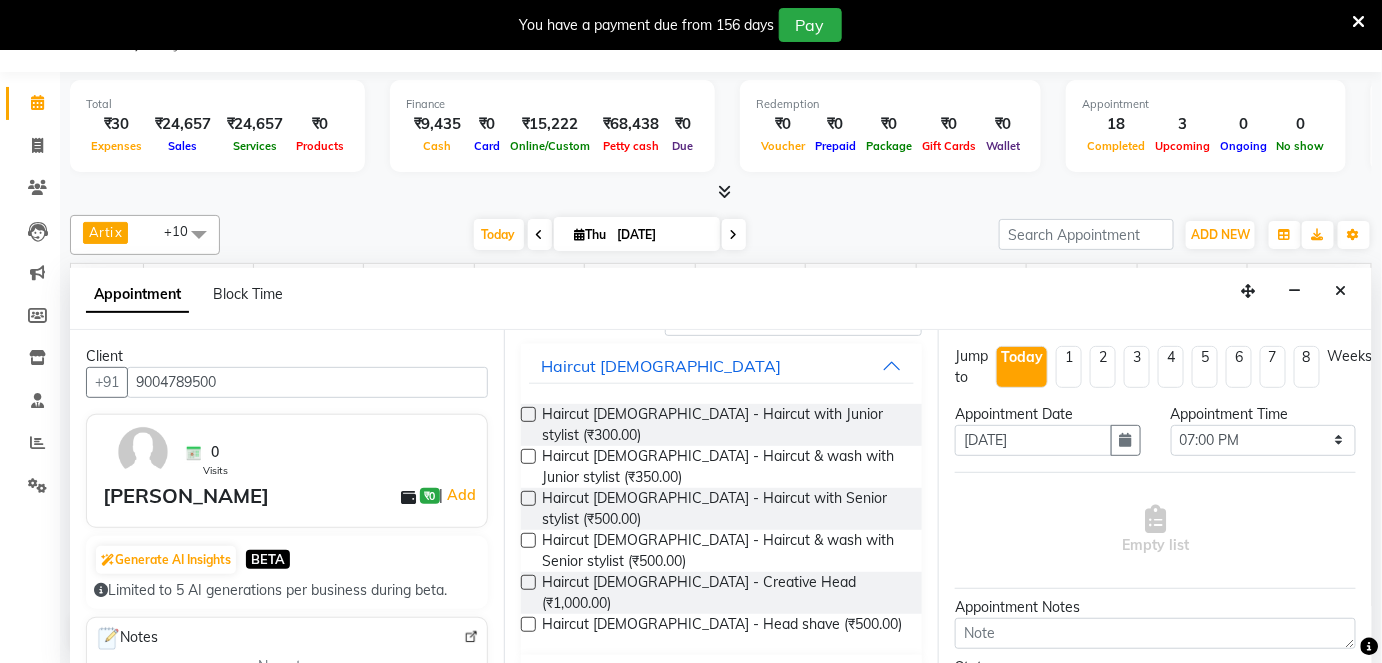 scroll, scrollTop: 90, scrollLeft: 0, axis: vertical 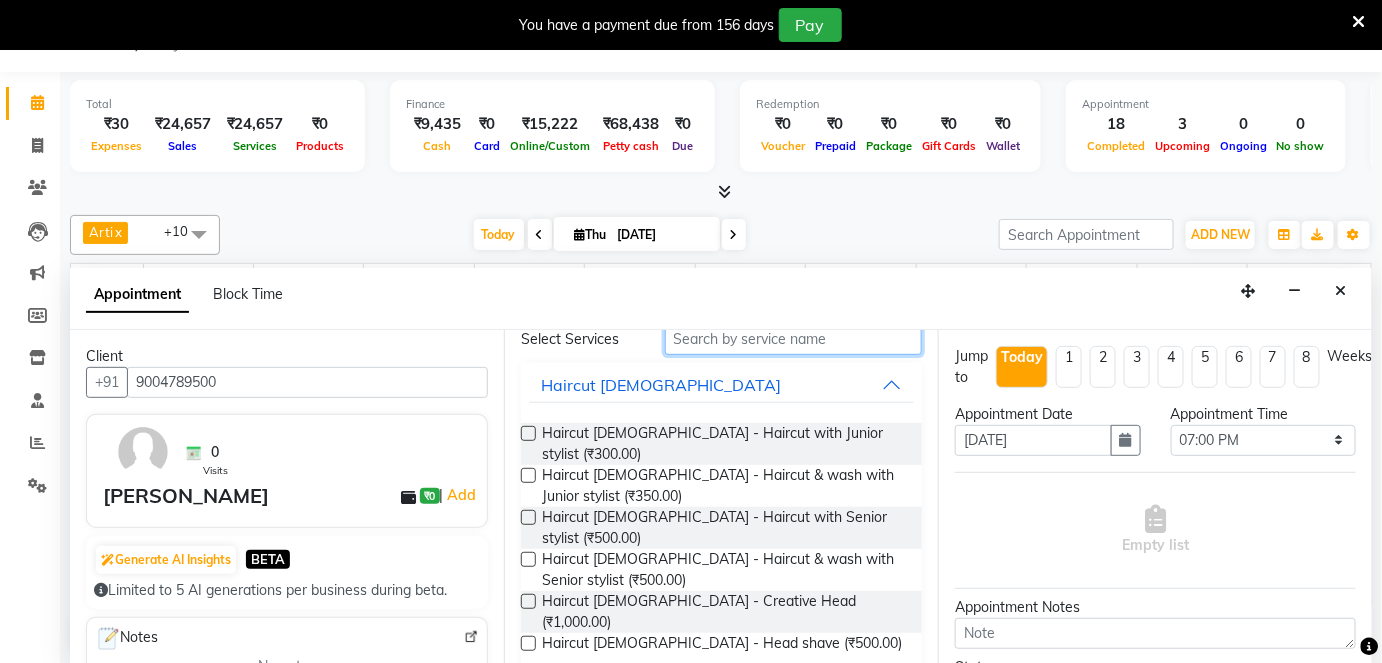 click at bounding box center [793, 339] 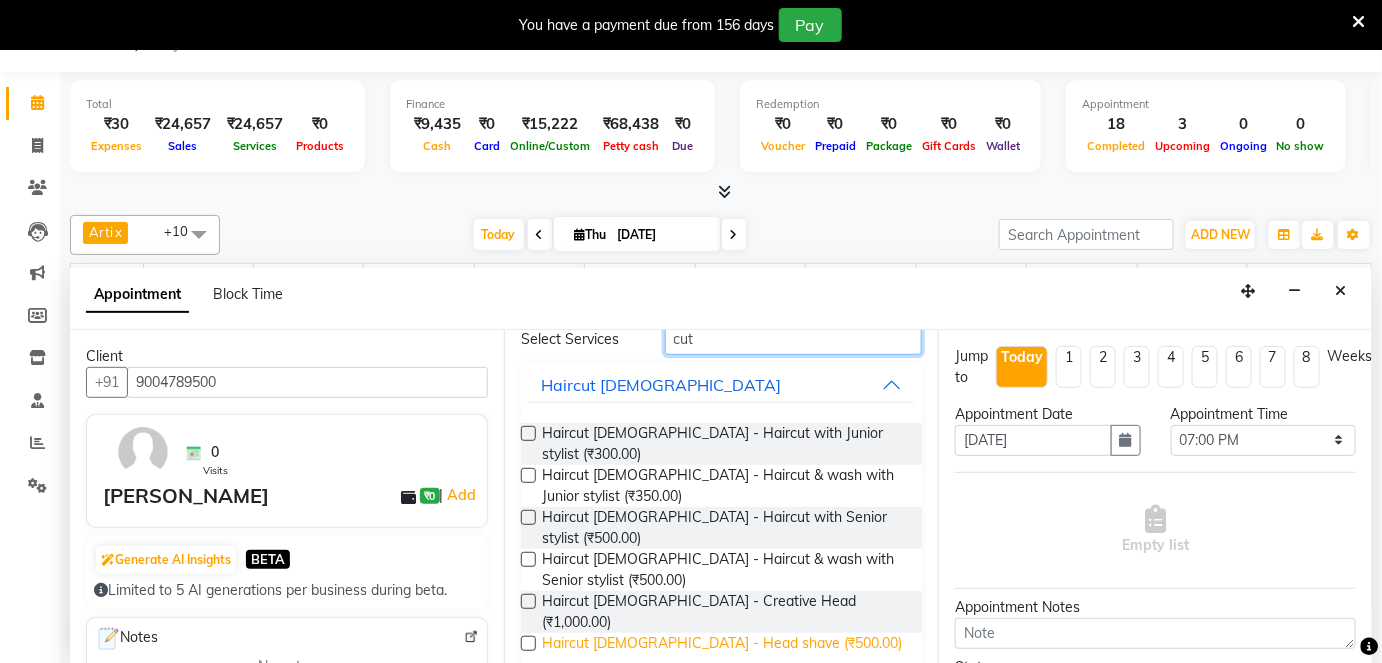 type on "cut" 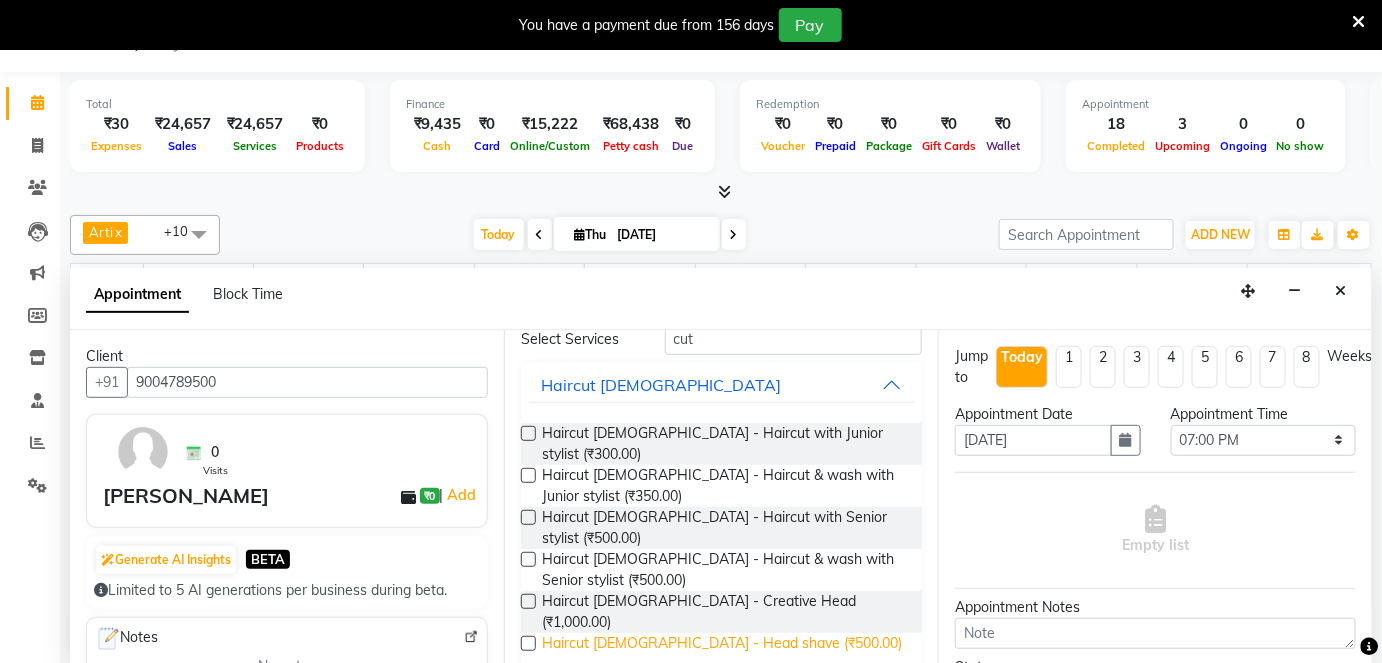click on "Haircut  [DEMOGRAPHIC_DATA] - Head shave (₹500.00)" at bounding box center [722, 645] 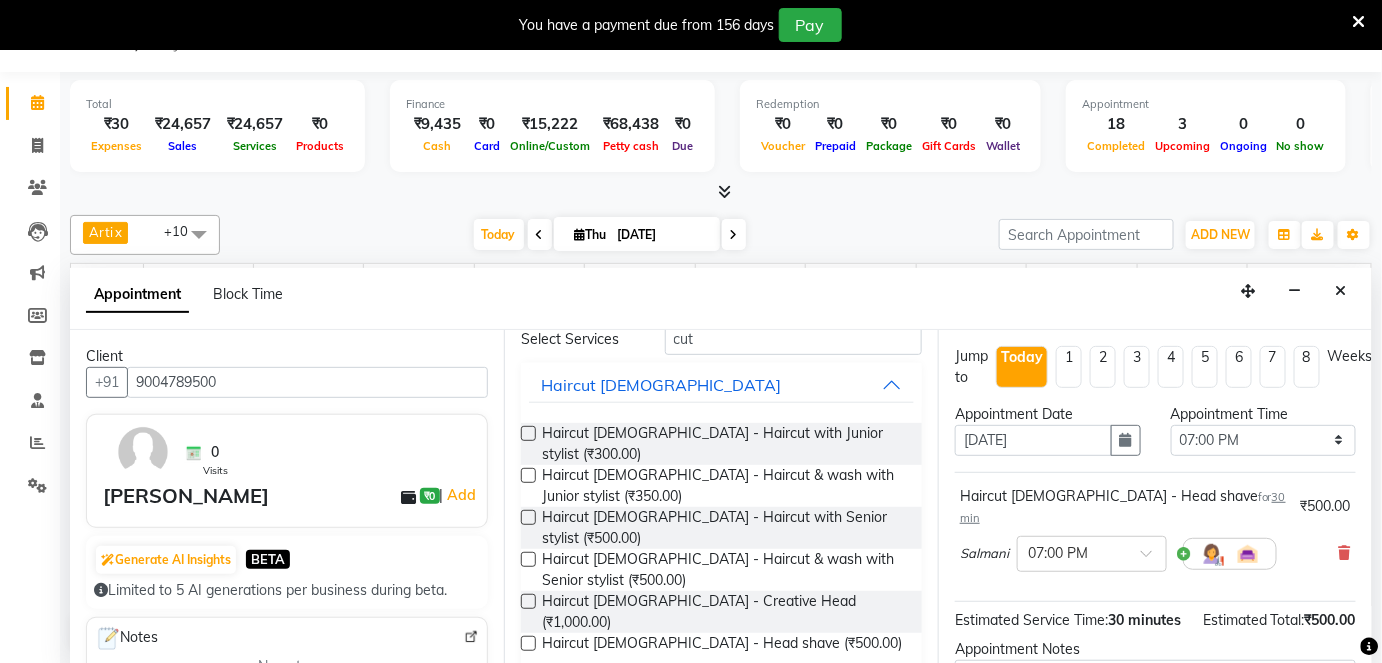 click at bounding box center (528, 643) 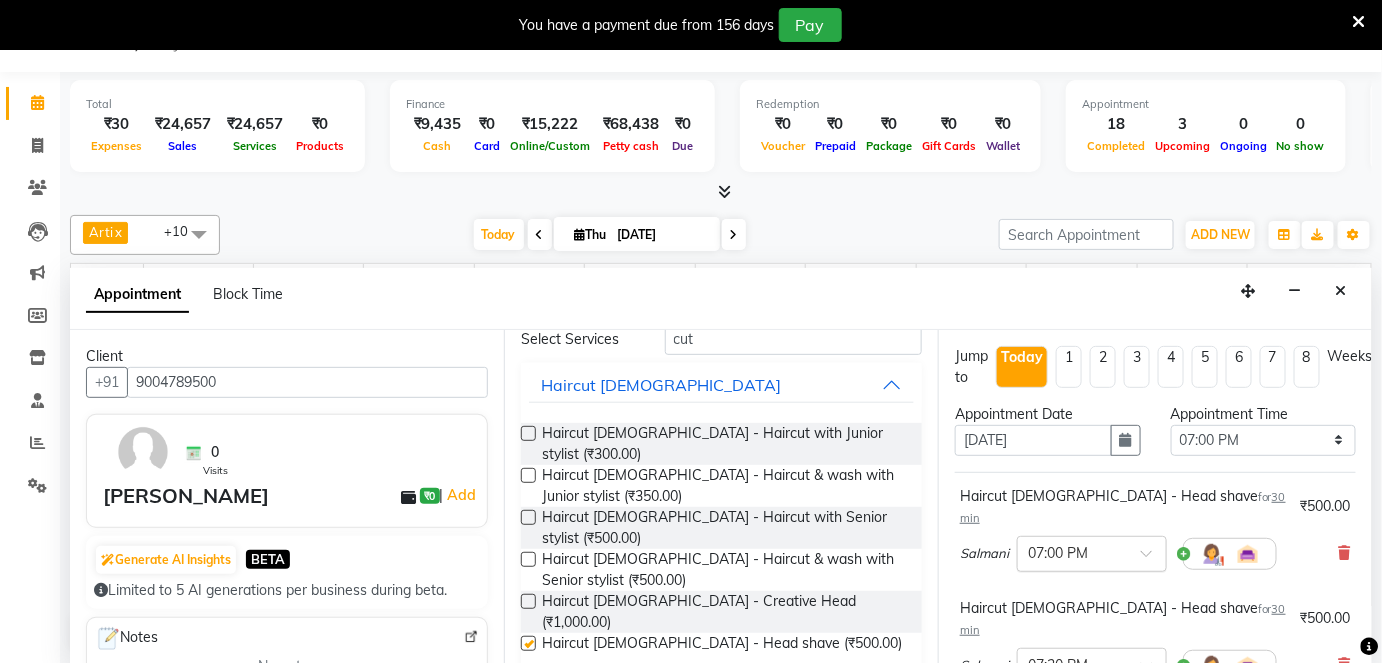 checkbox on "false" 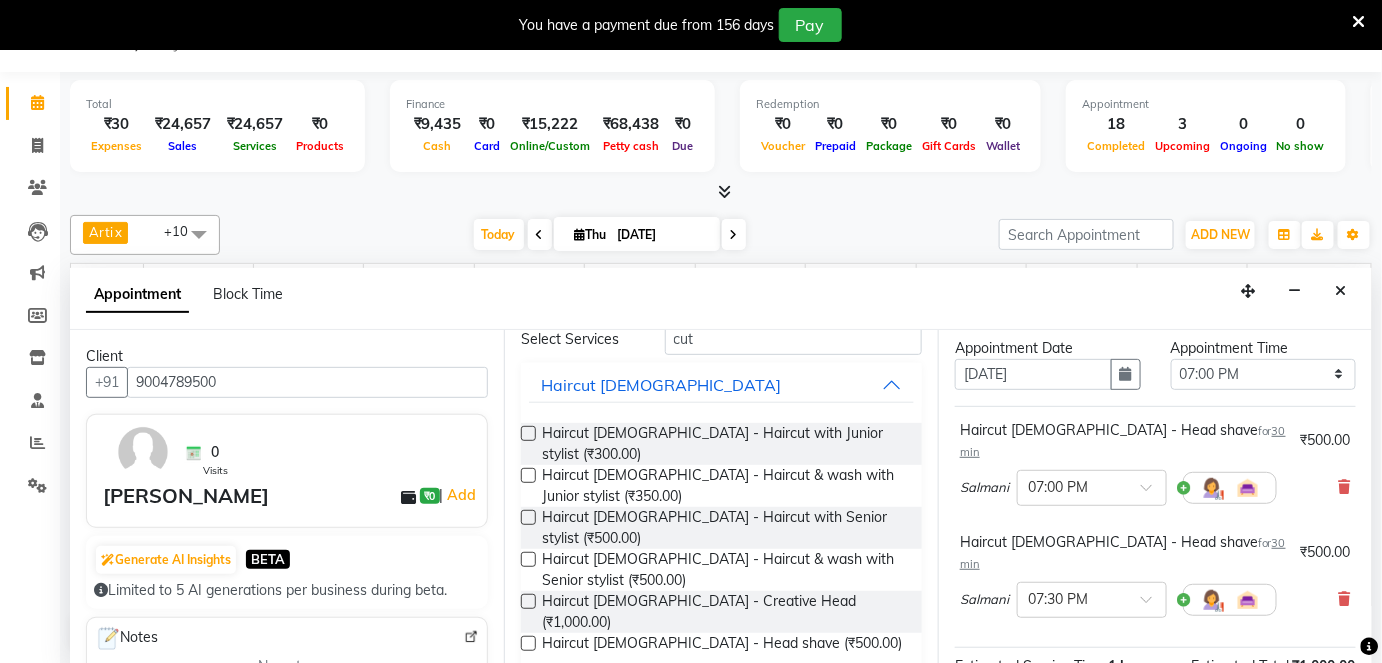 scroll, scrollTop: 181, scrollLeft: 0, axis: vertical 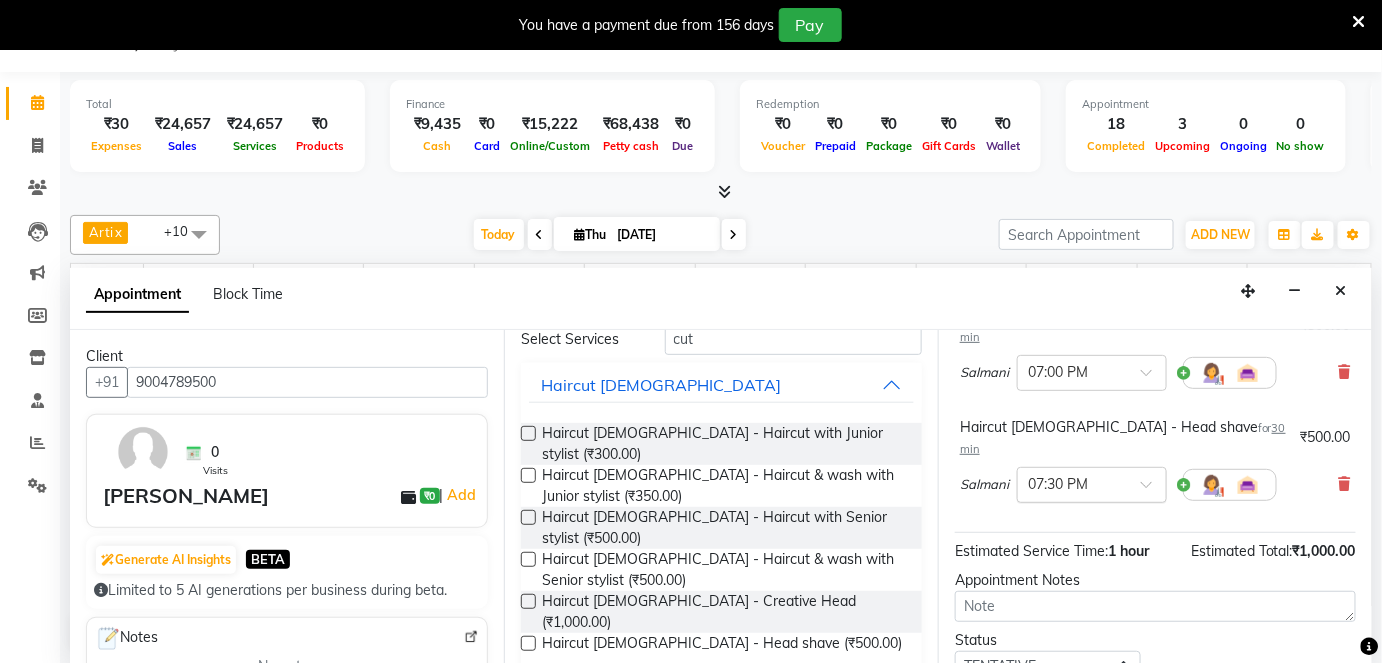 click at bounding box center [1153, 490] 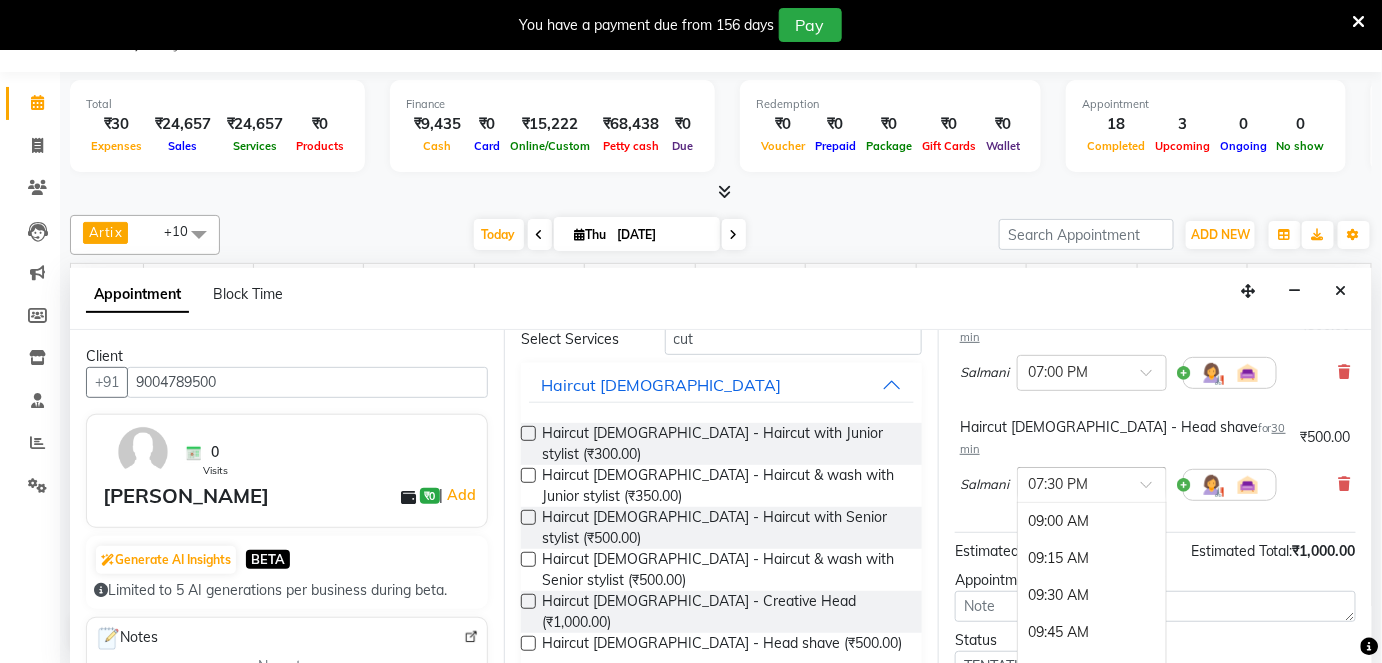 scroll, scrollTop: 1584, scrollLeft: 0, axis: vertical 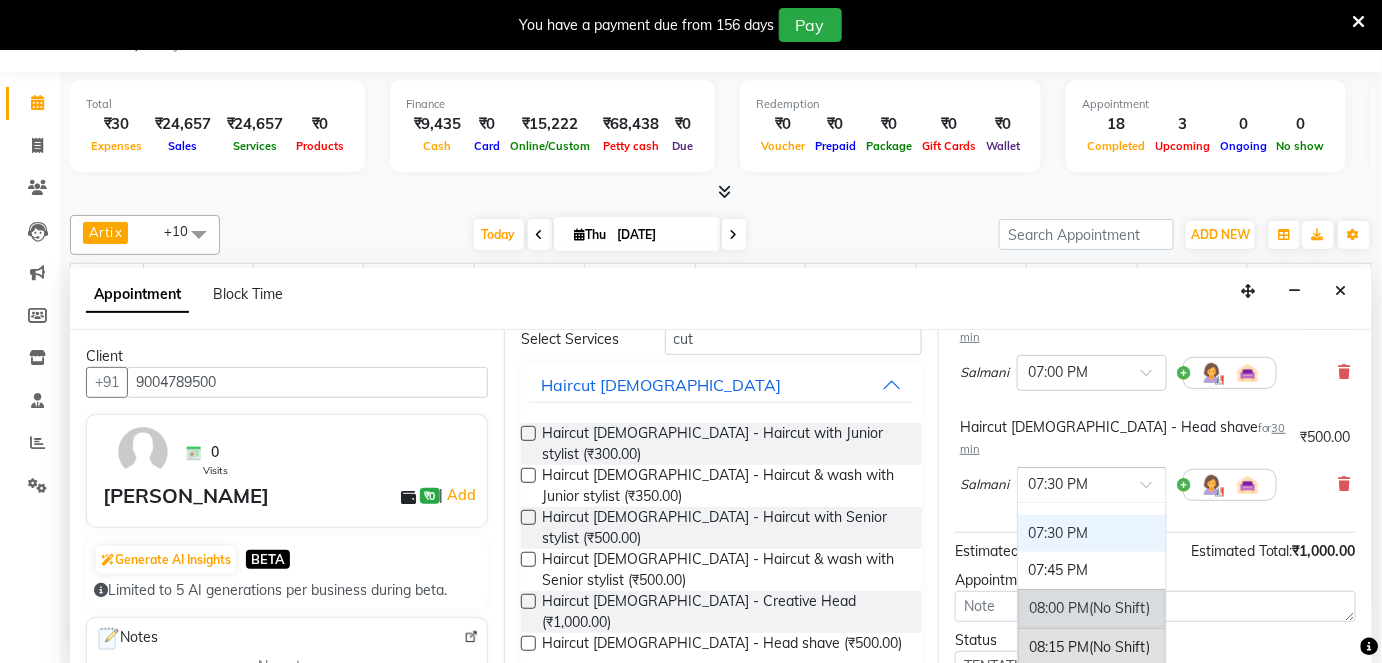 click on "08:00 PM   (No Shift)" at bounding box center (1092, 608) 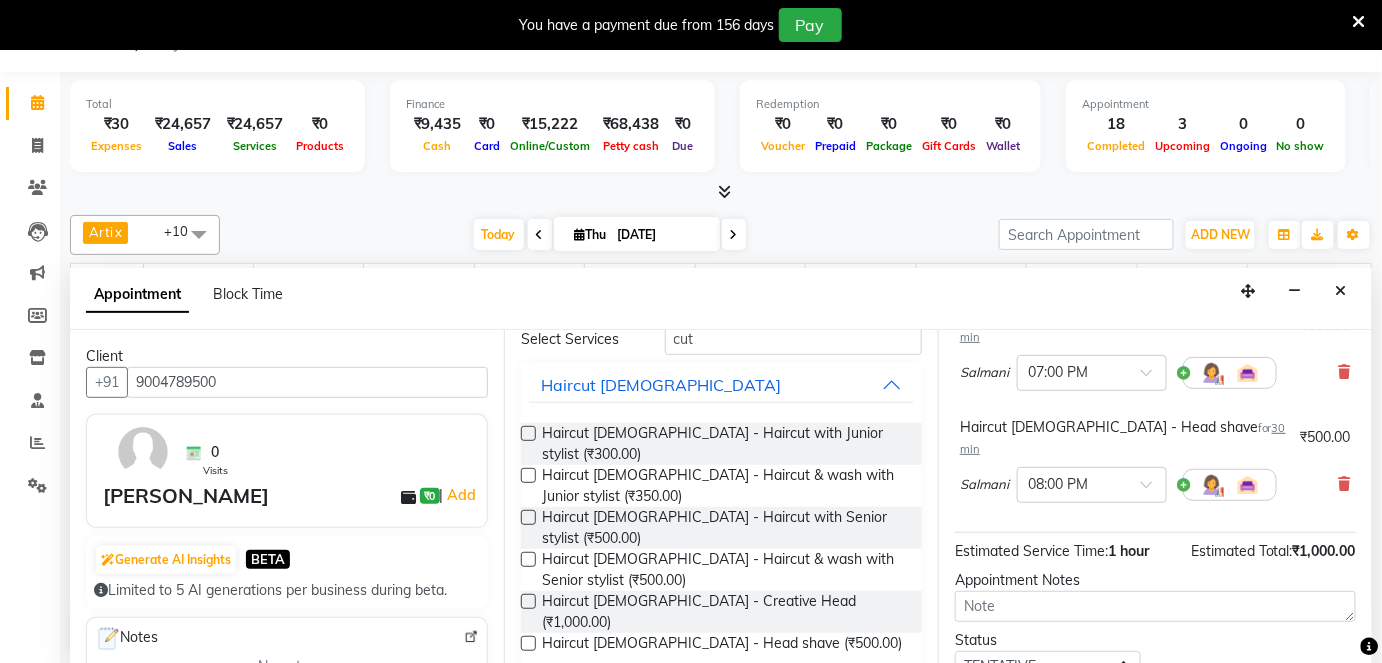 click on "Haircut  Male - Head shave   for  30 min ₹500.00 Salmani × 08:00 PM" at bounding box center [1155, 464] 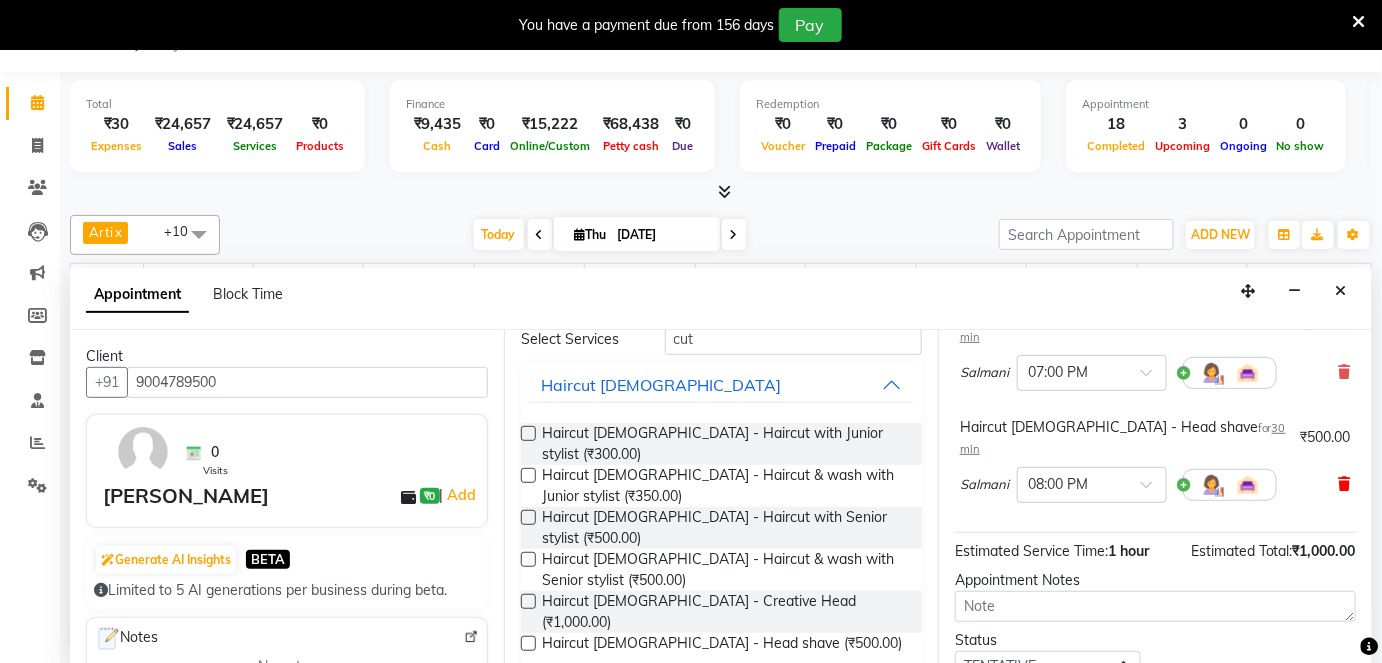 click at bounding box center [1345, 484] 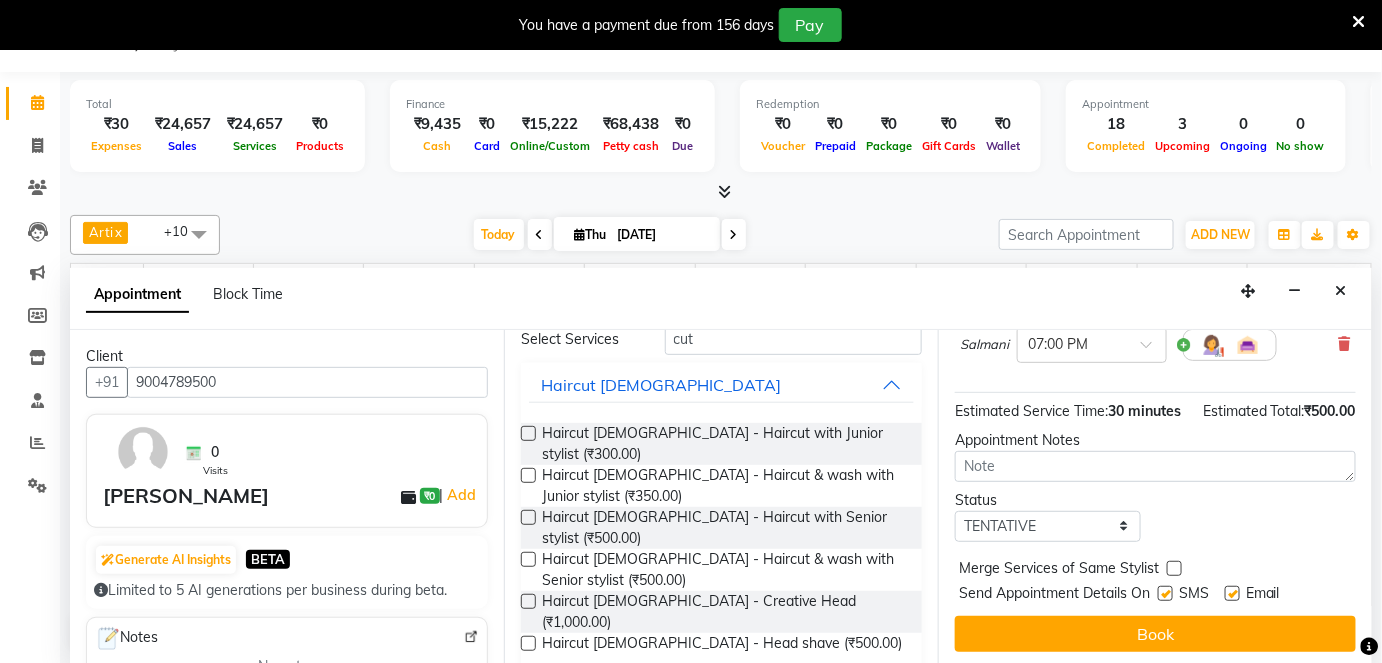 scroll, scrollTop: 210, scrollLeft: 0, axis: vertical 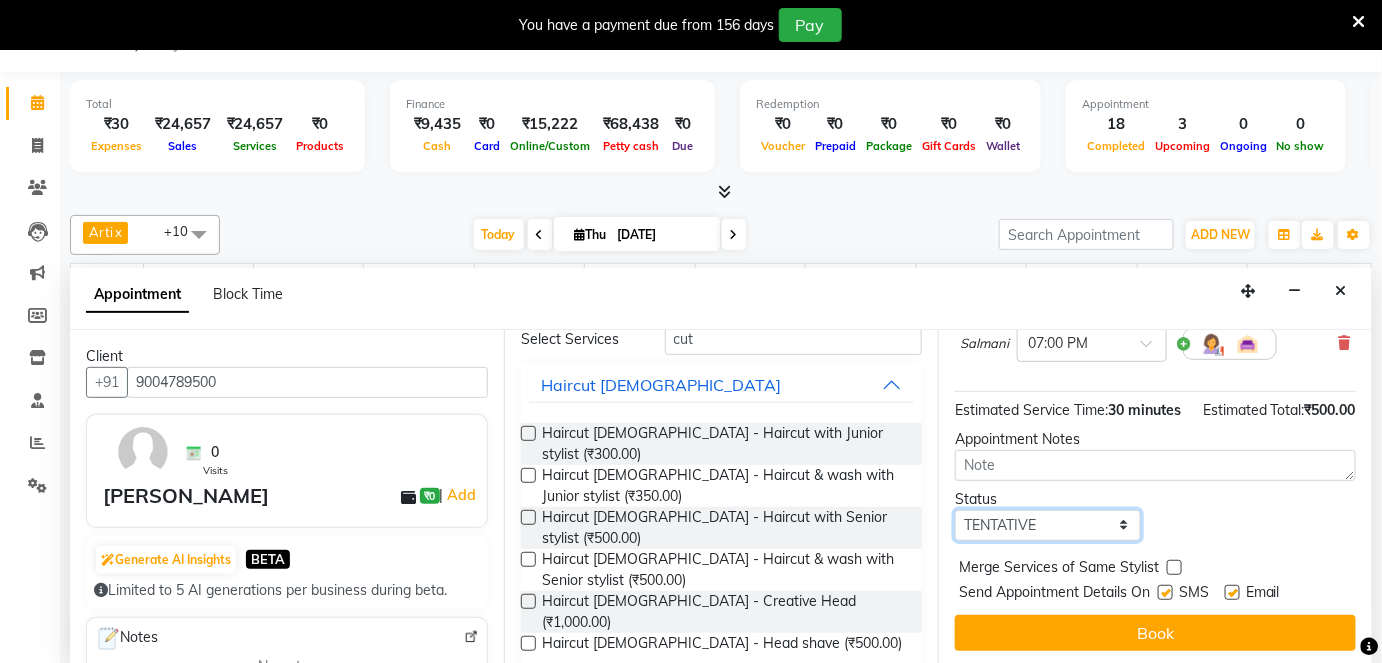 click on "Select TENTATIVE CONFIRM CHECK-IN UPCOMING" at bounding box center (1048, 525) 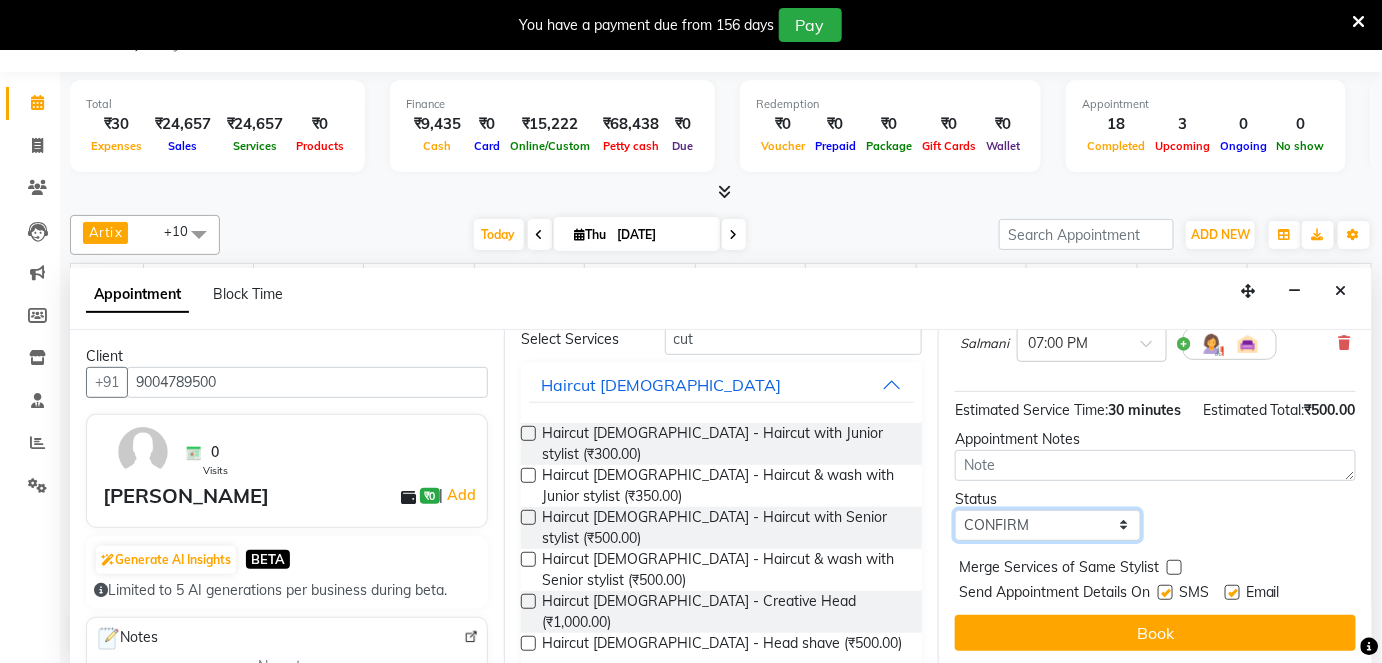click on "Select TENTATIVE CONFIRM CHECK-IN UPCOMING" at bounding box center [1048, 525] 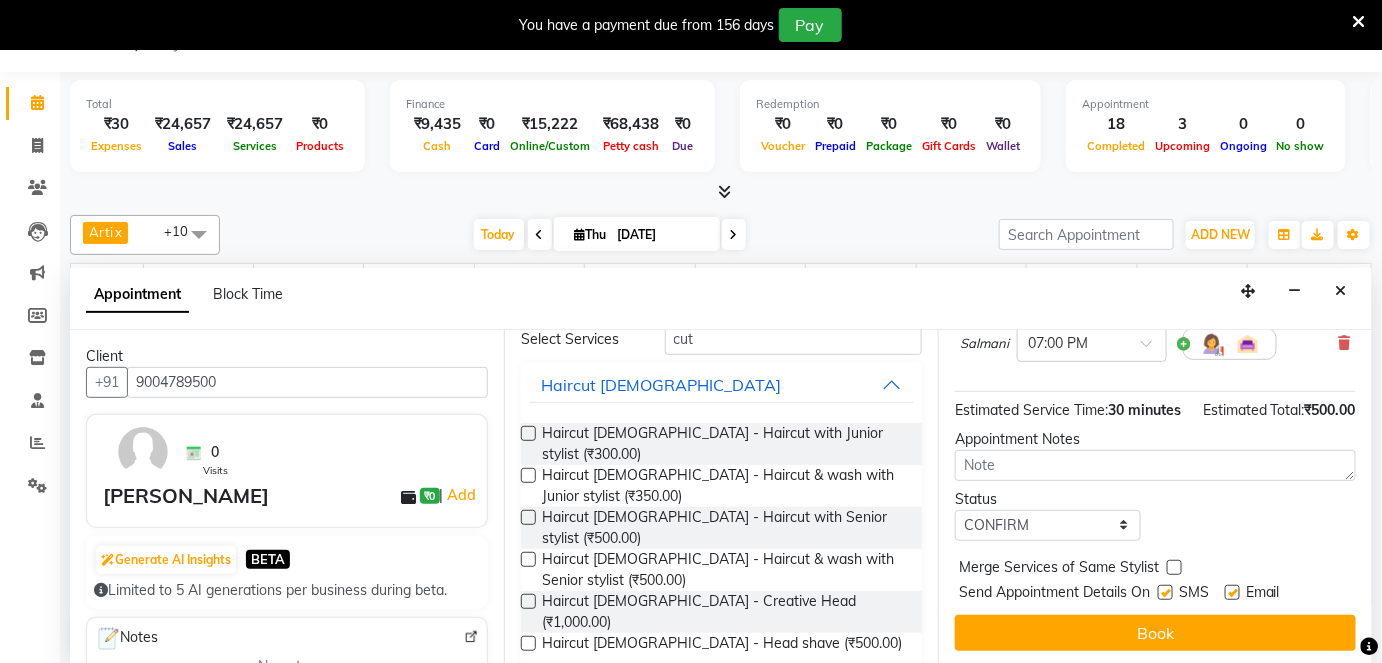 click at bounding box center (1232, 592) 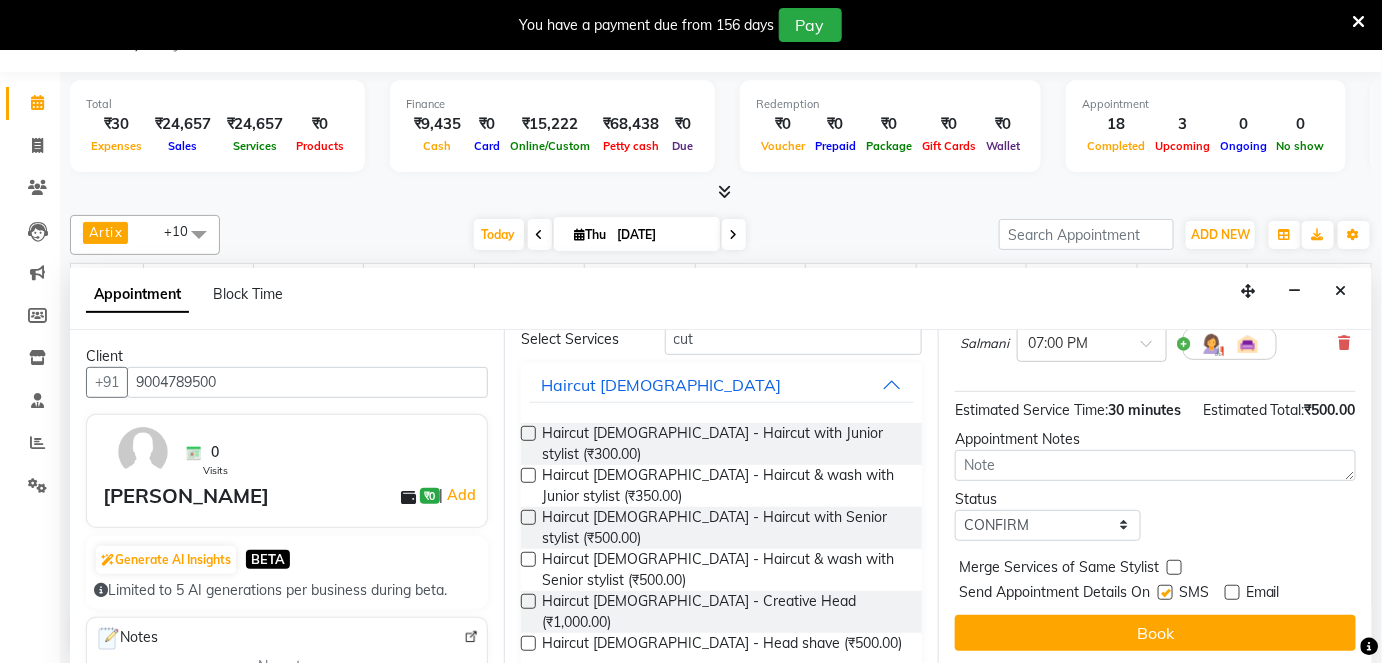 click at bounding box center (1165, 592) 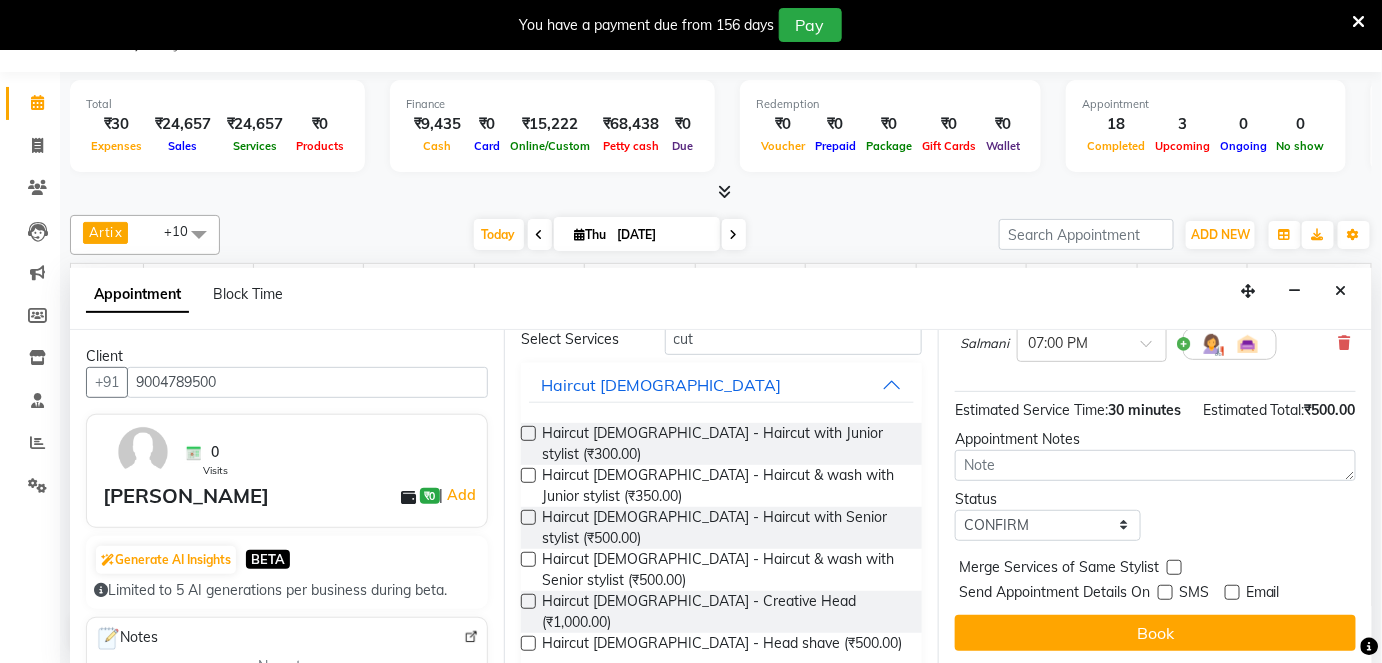 click on "Book" at bounding box center (1155, 633) 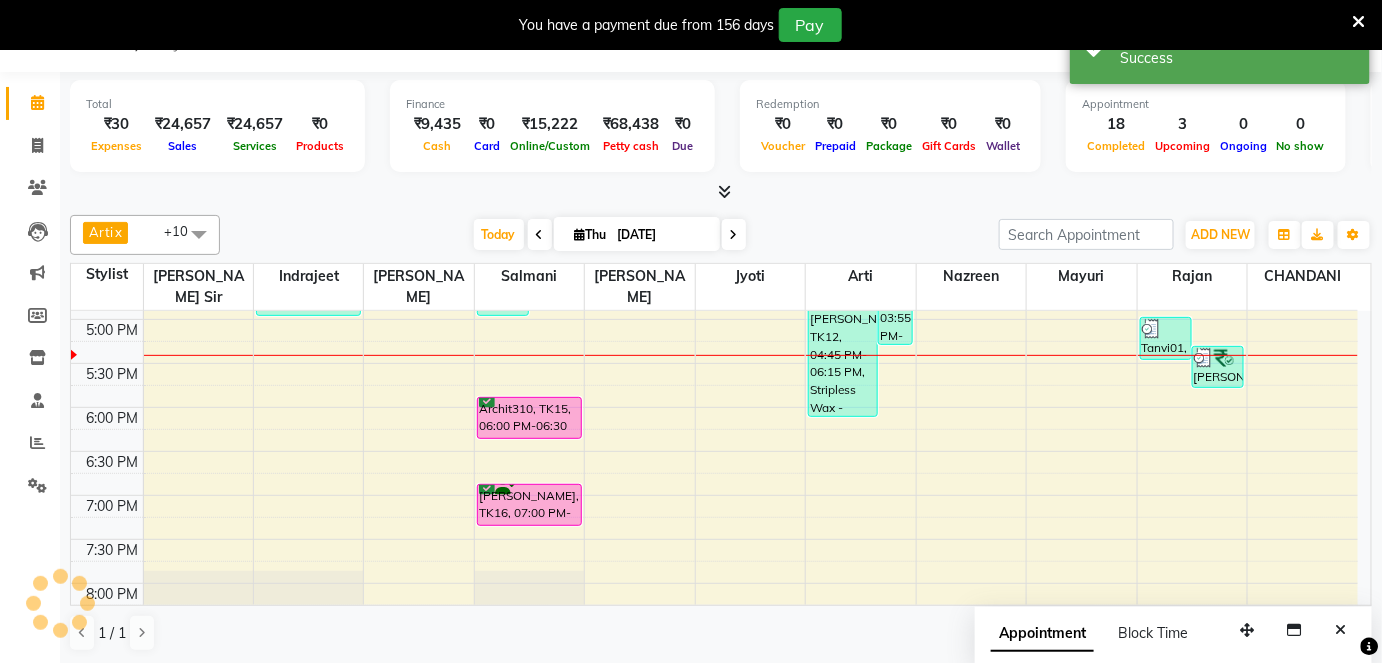 scroll, scrollTop: 0, scrollLeft: 0, axis: both 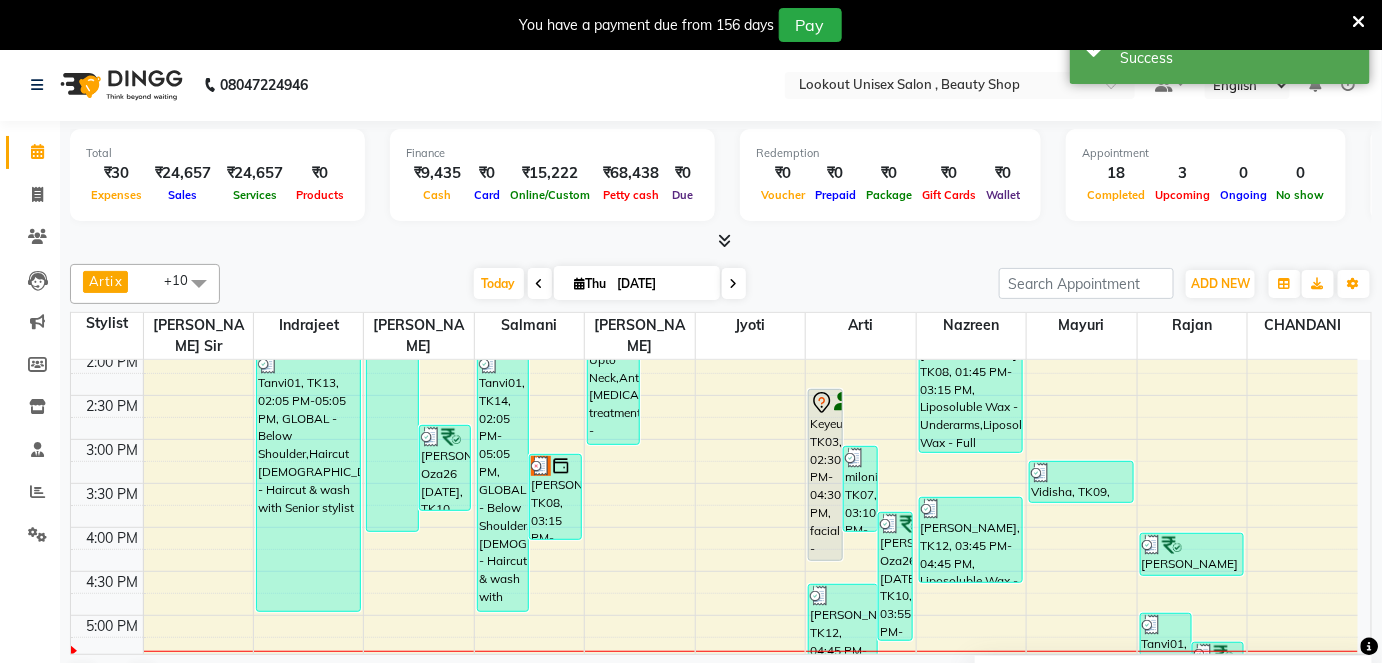 click at bounding box center [734, 284] 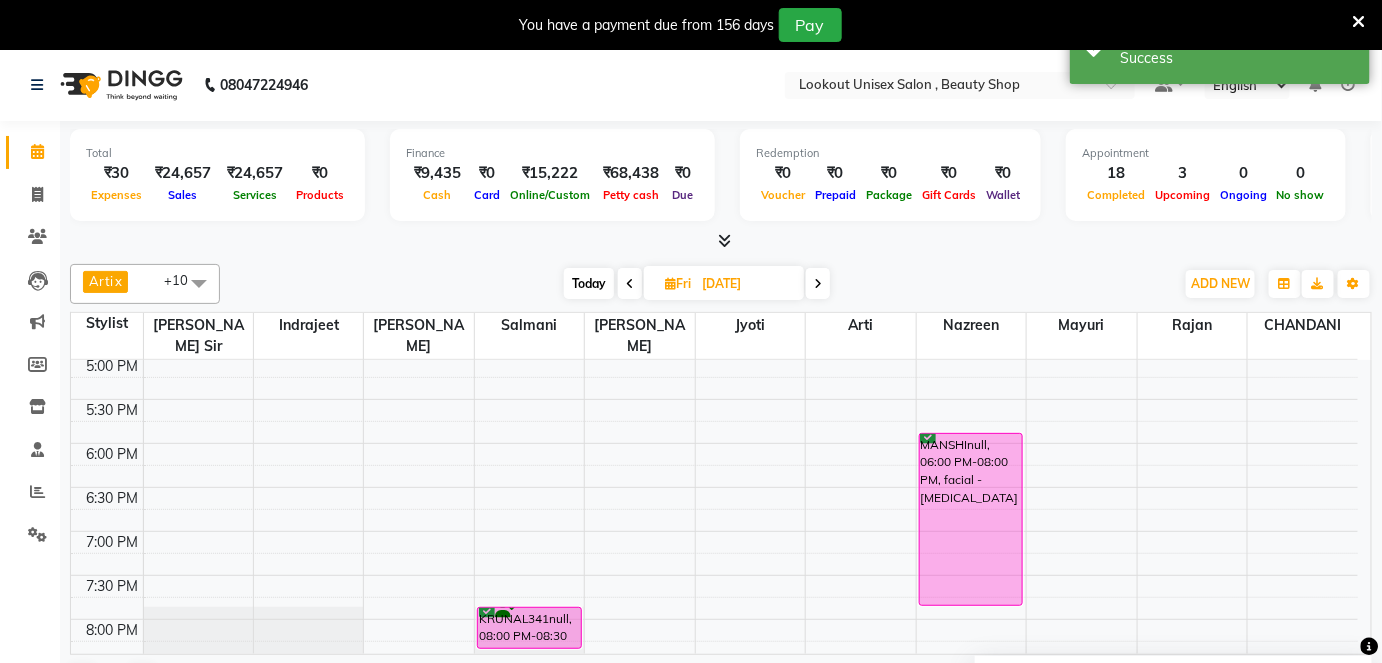 scroll, scrollTop: 899, scrollLeft: 0, axis: vertical 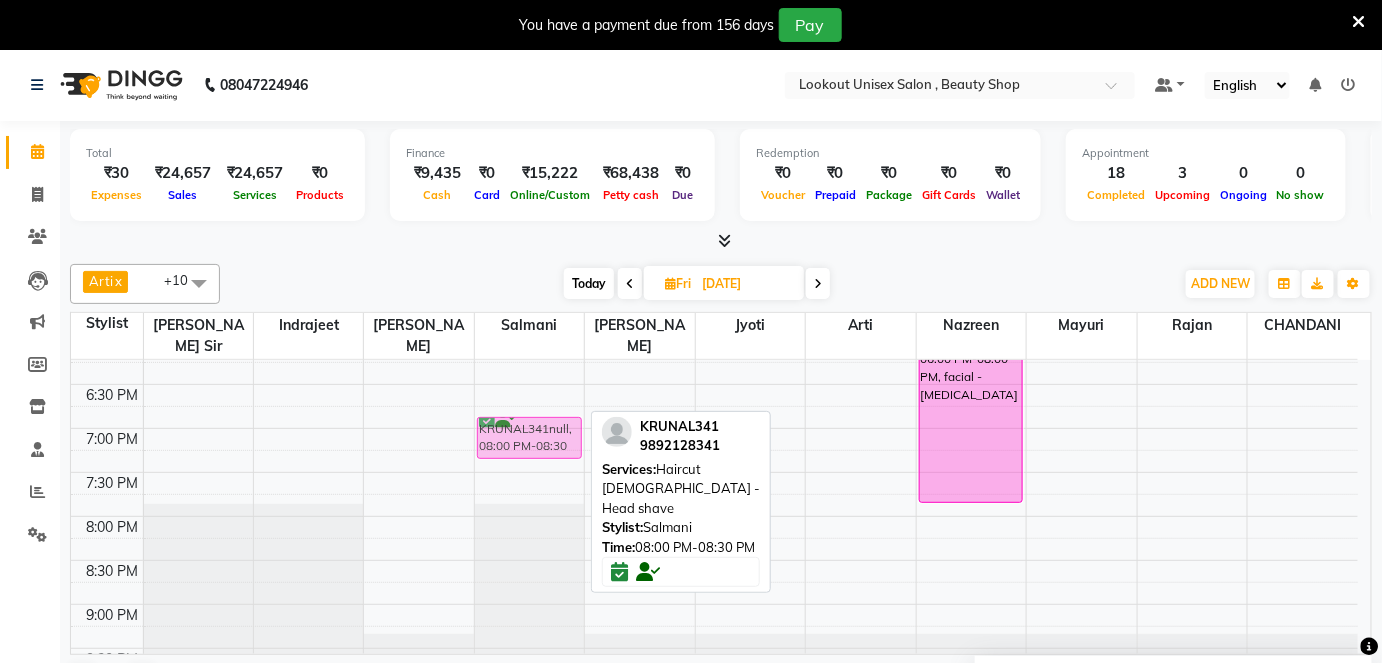 drag, startPoint x: 517, startPoint y: 501, endPoint x: 513, endPoint y: 424, distance: 77.10383 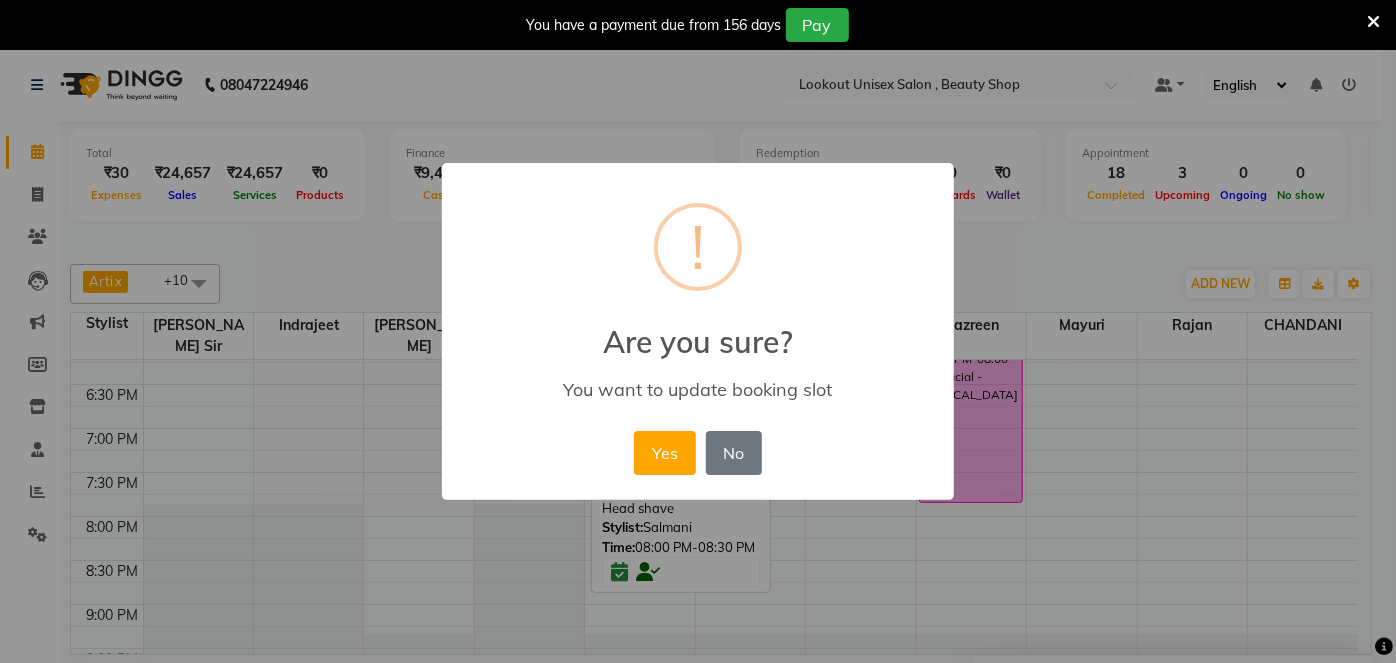 click on "Yes" at bounding box center [664, 453] 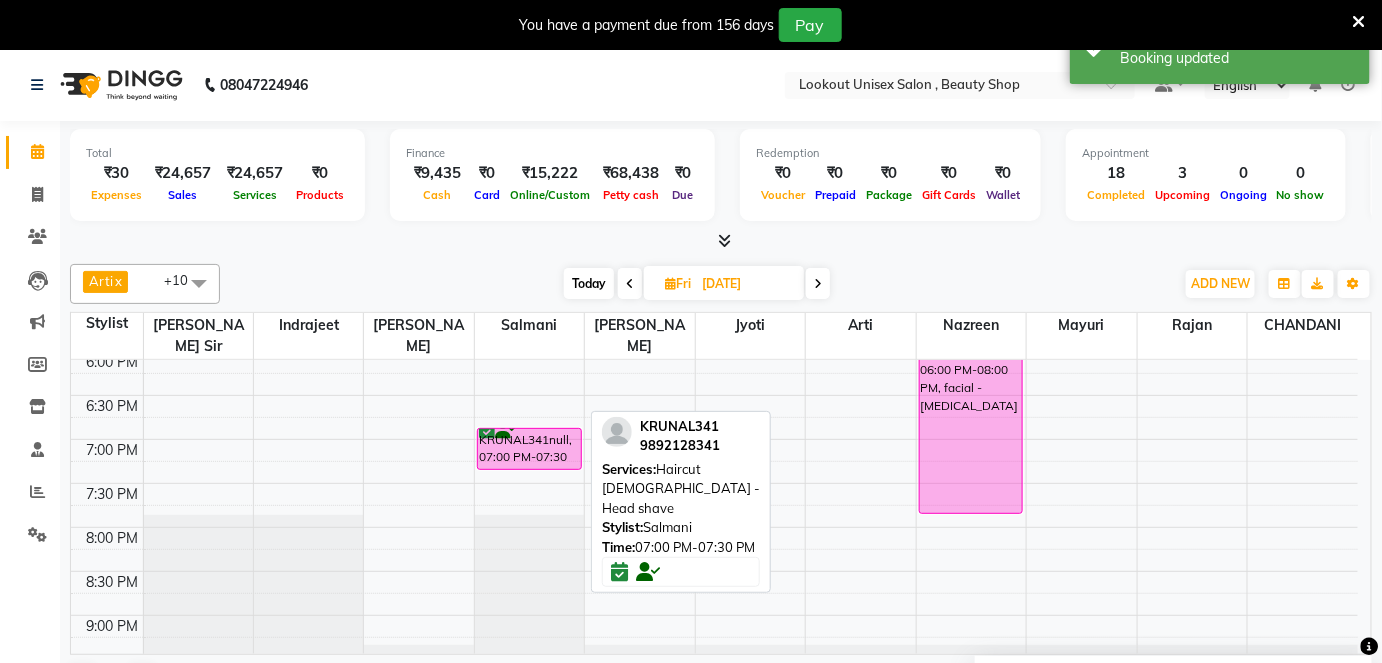 scroll, scrollTop: 899, scrollLeft: 0, axis: vertical 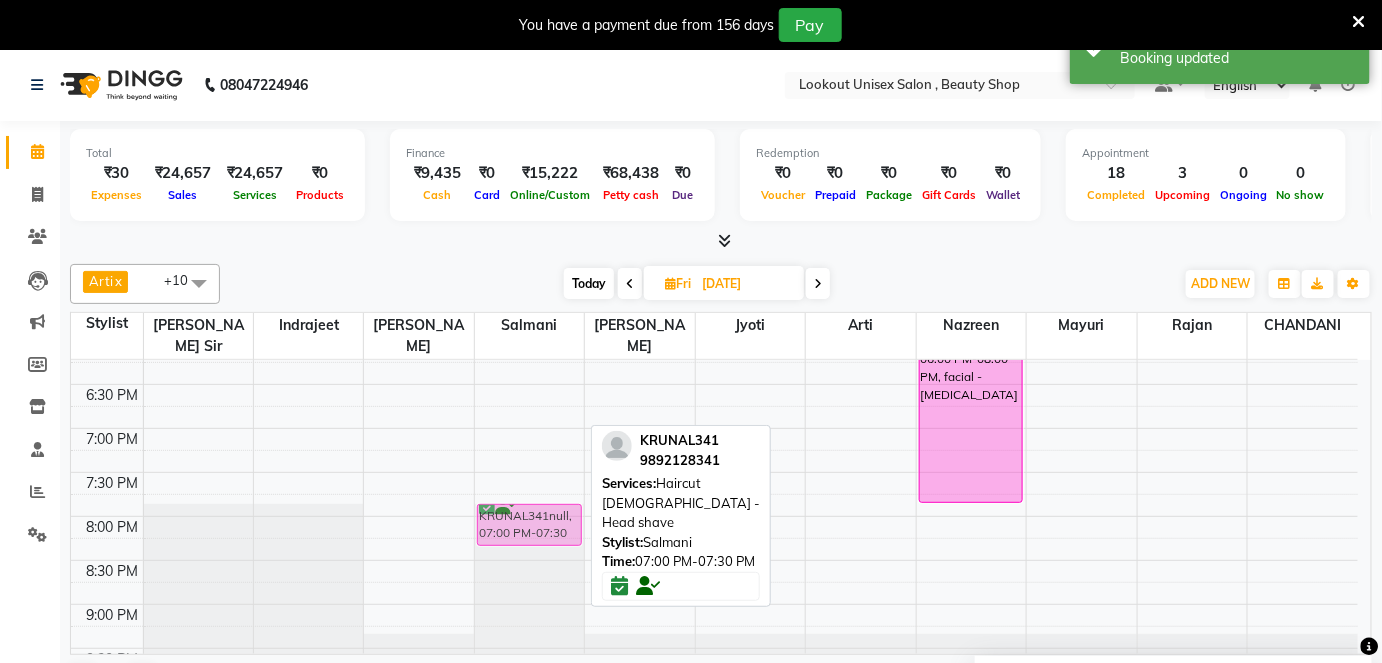 drag, startPoint x: 514, startPoint y: 402, endPoint x: 515, endPoint y: 480, distance: 78.00641 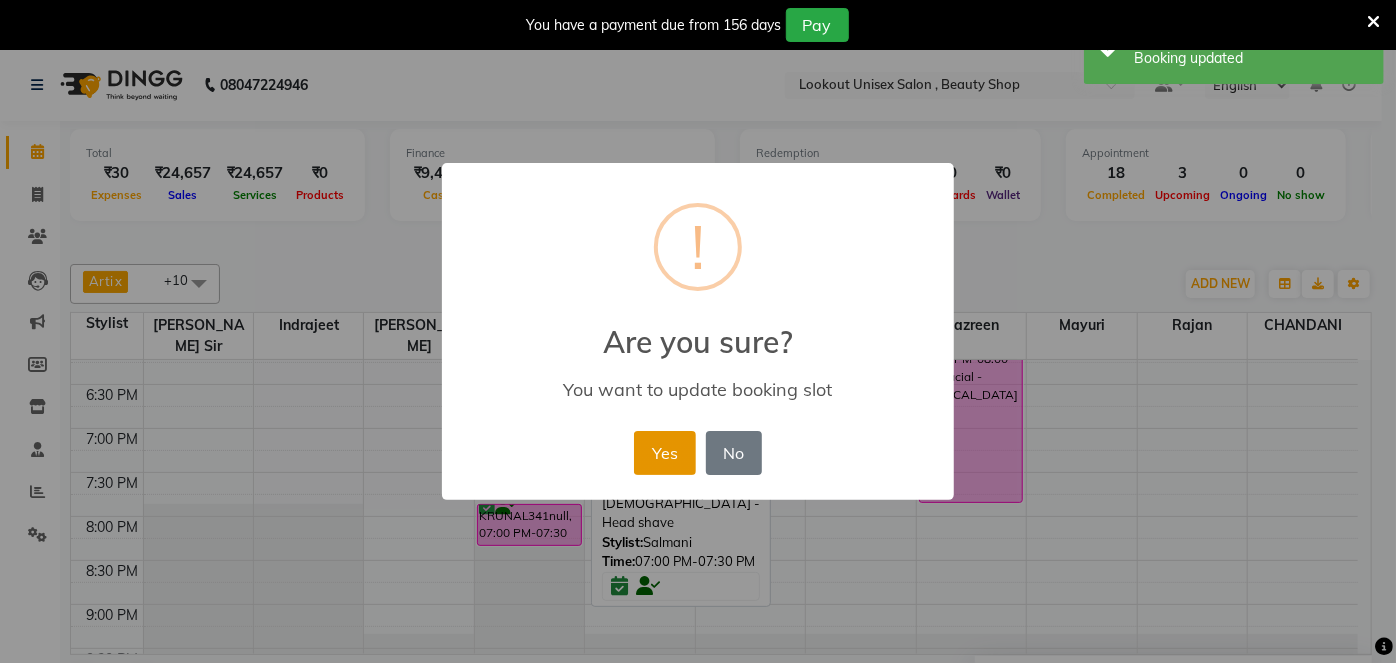 click on "Yes" at bounding box center (664, 453) 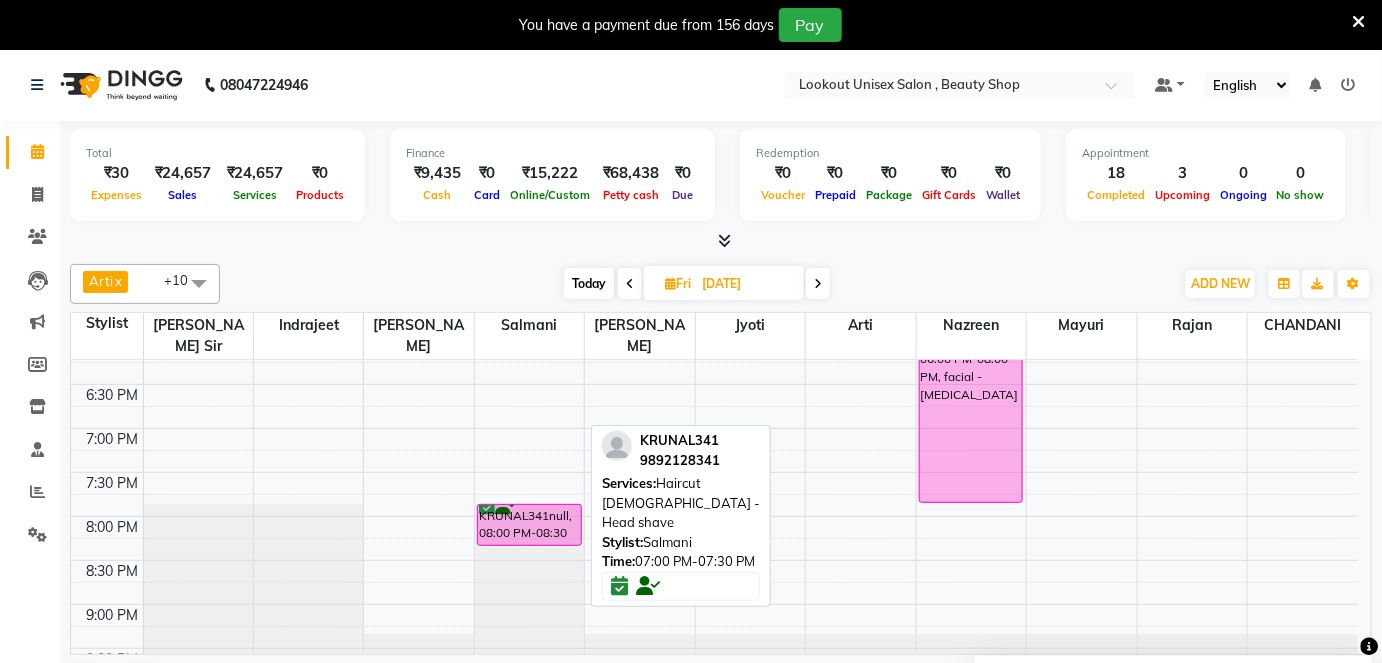 click on "Today" at bounding box center [589, 283] 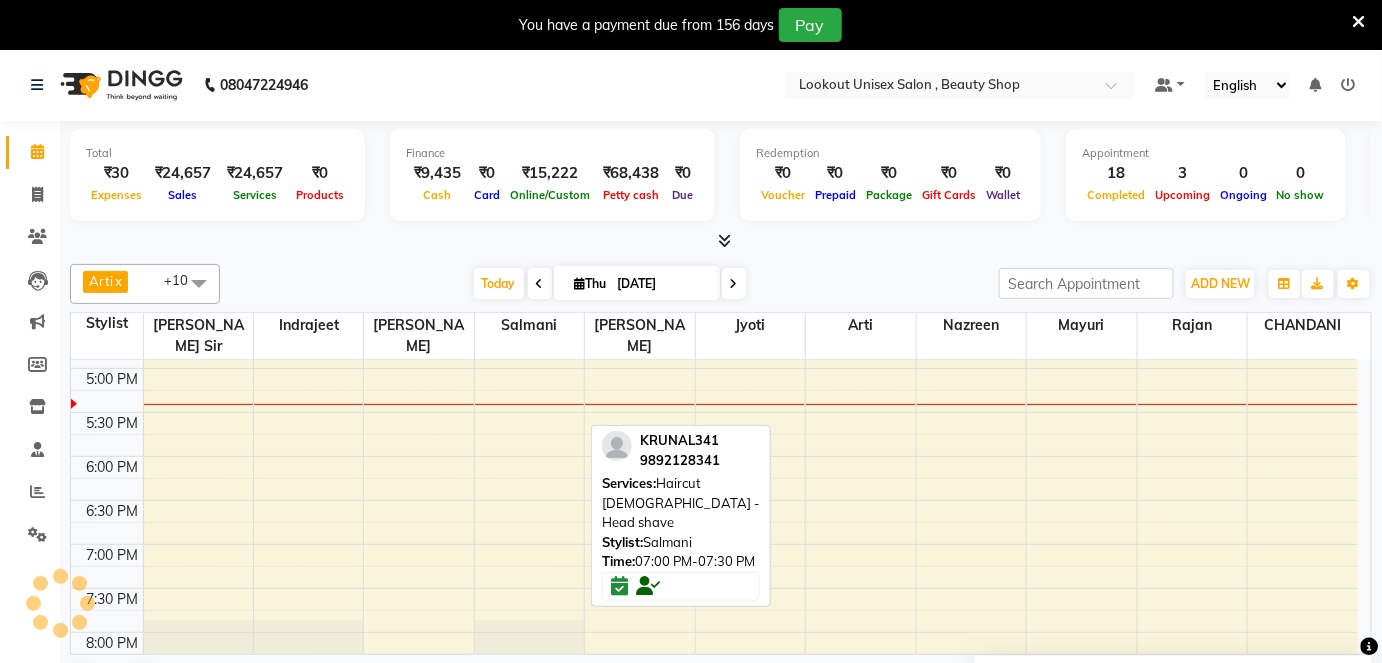 scroll, scrollTop: 783, scrollLeft: 0, axis: vertical 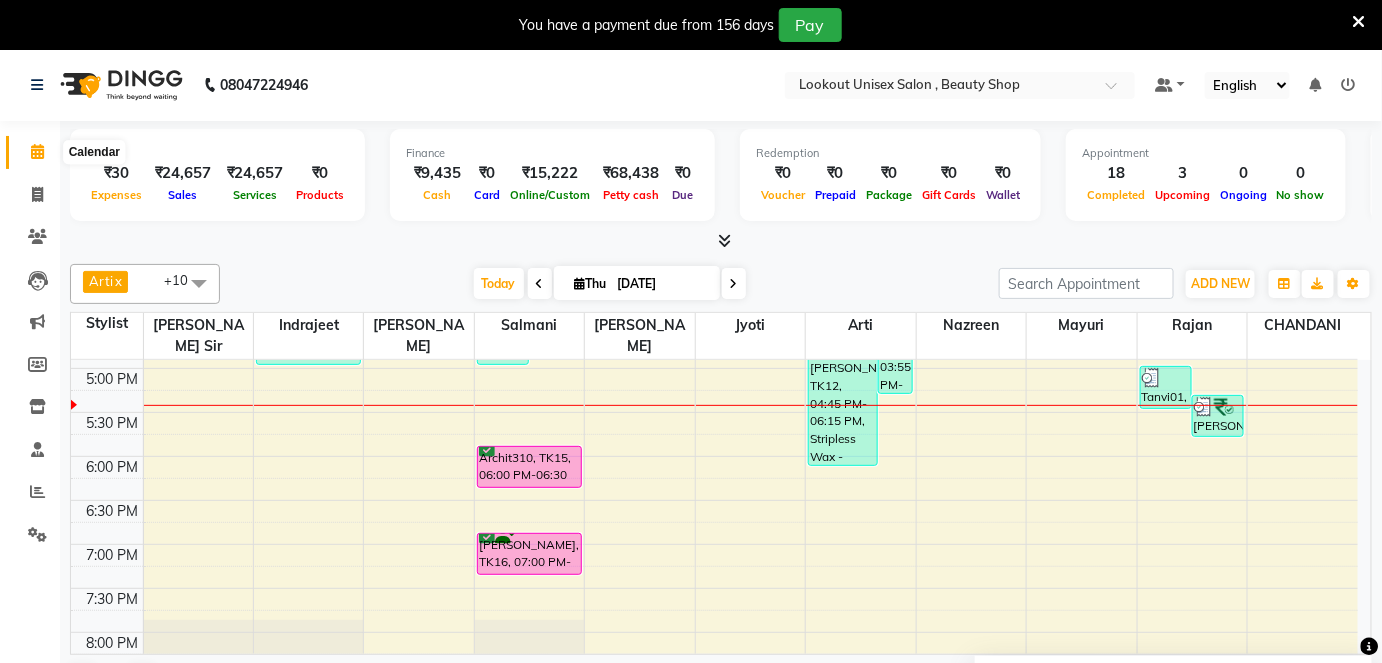 click 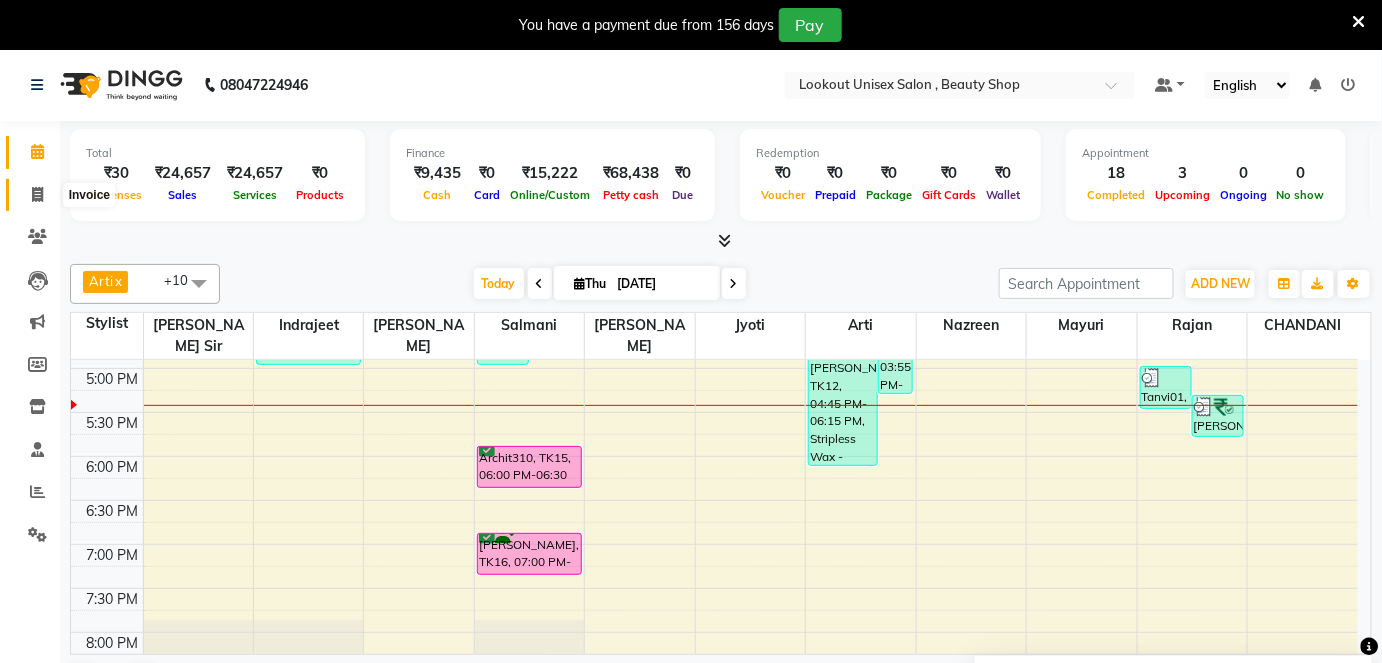 click 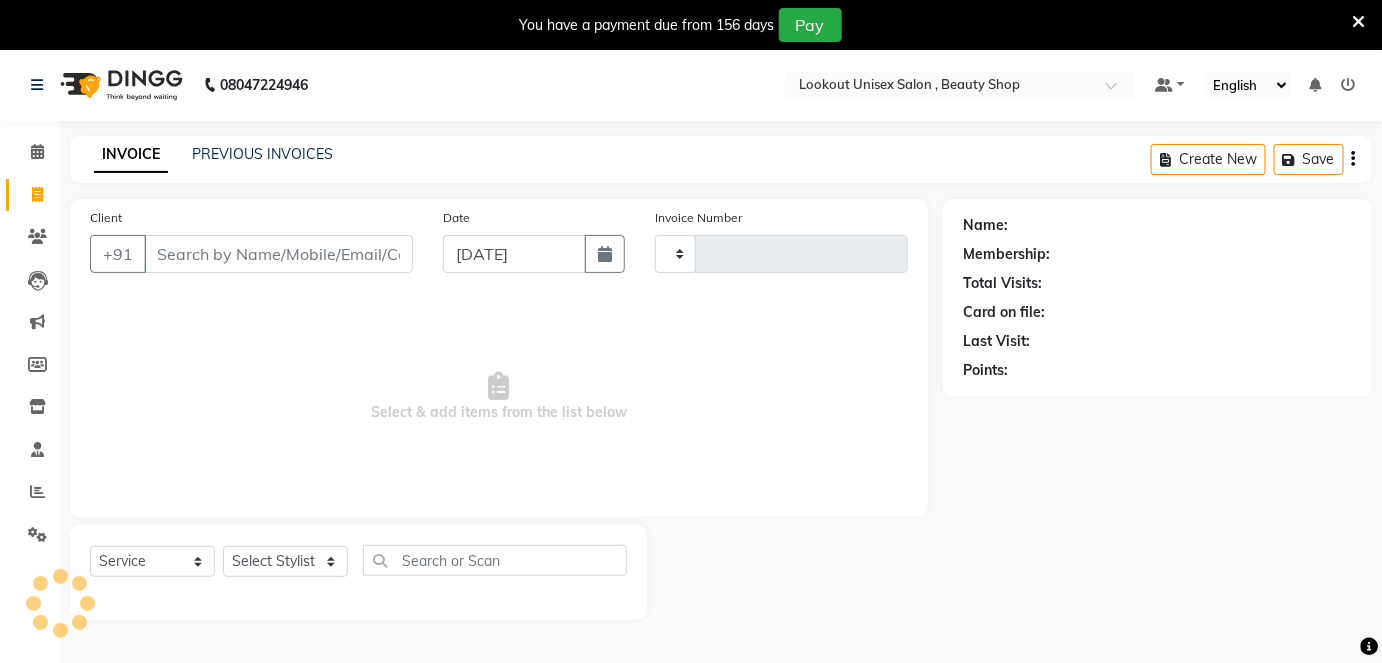 type on "2154" 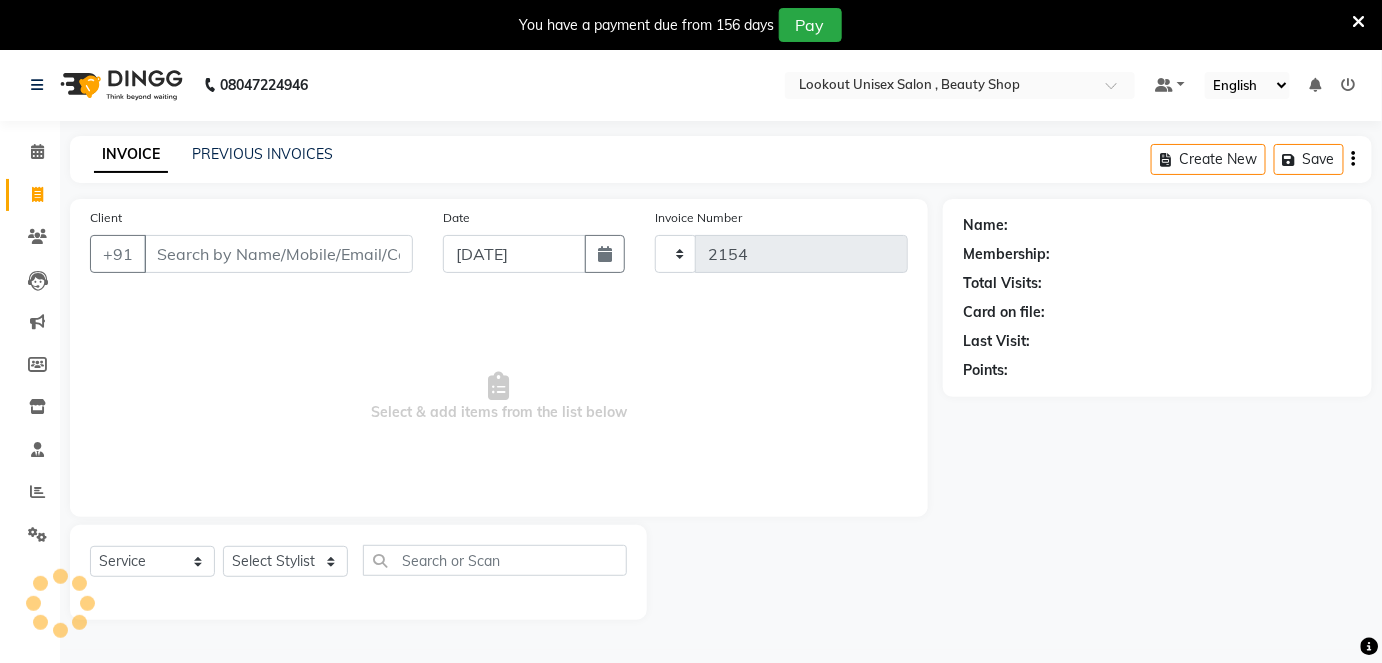 select on "7658" 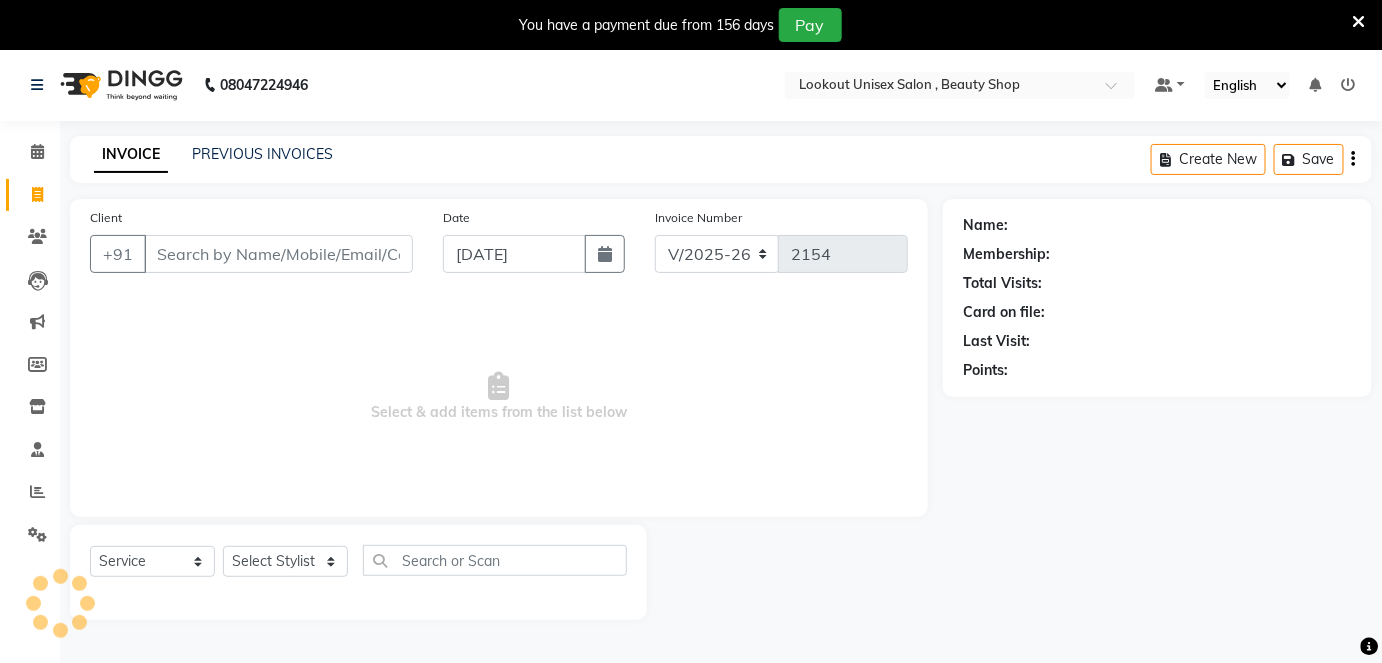 click on "PREVIOUS INVOICES" 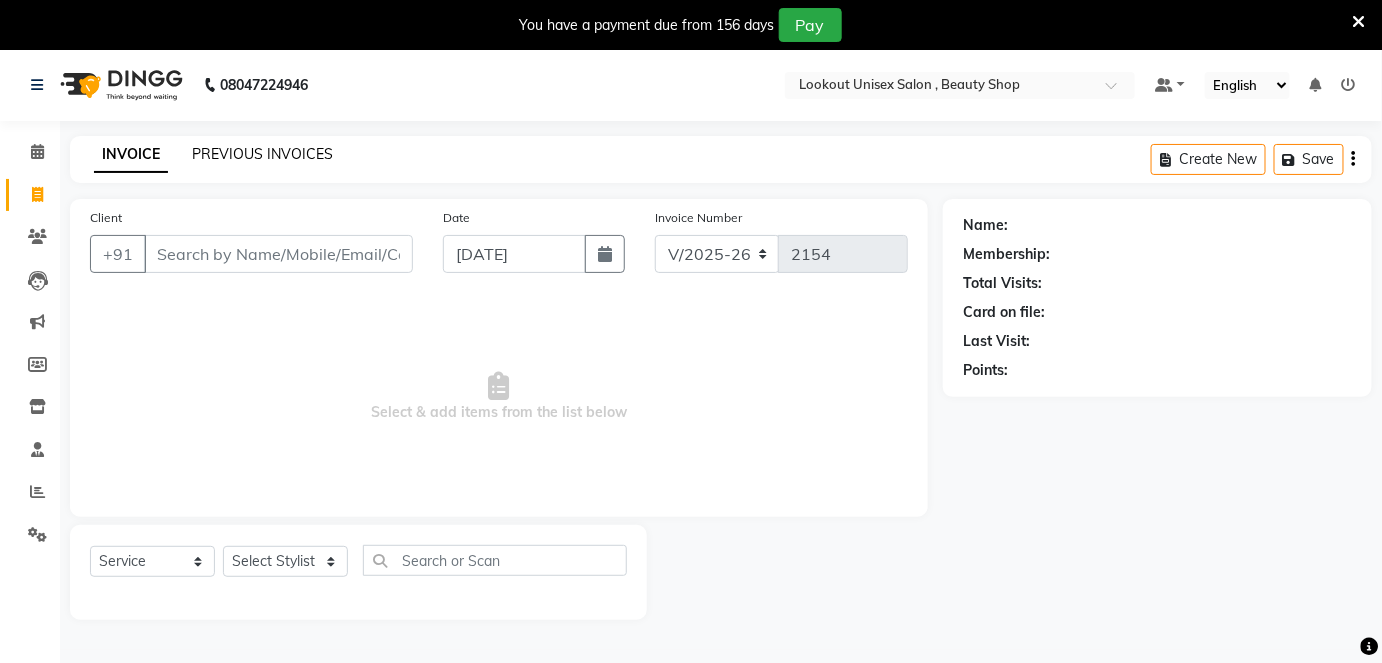 click on "PREVIOUS INVOICES" 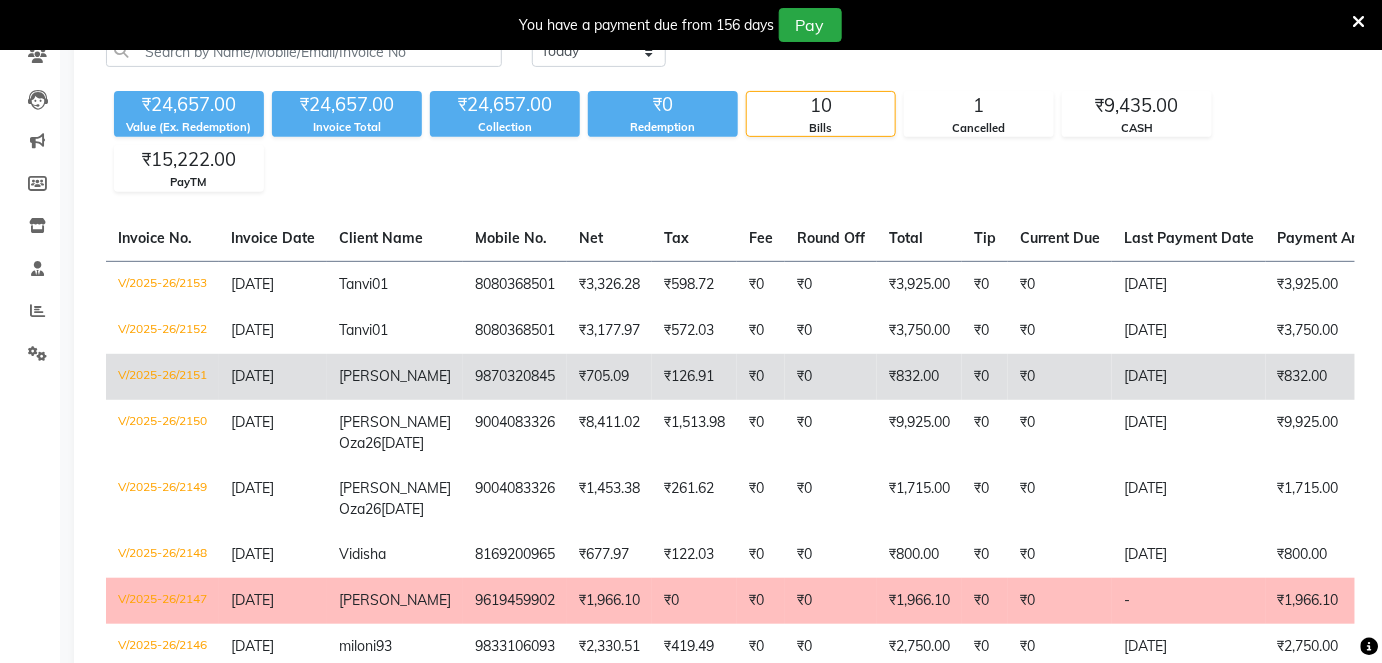 scroll, scrollTop: 363, scrollLeft: 0, axis: vertical 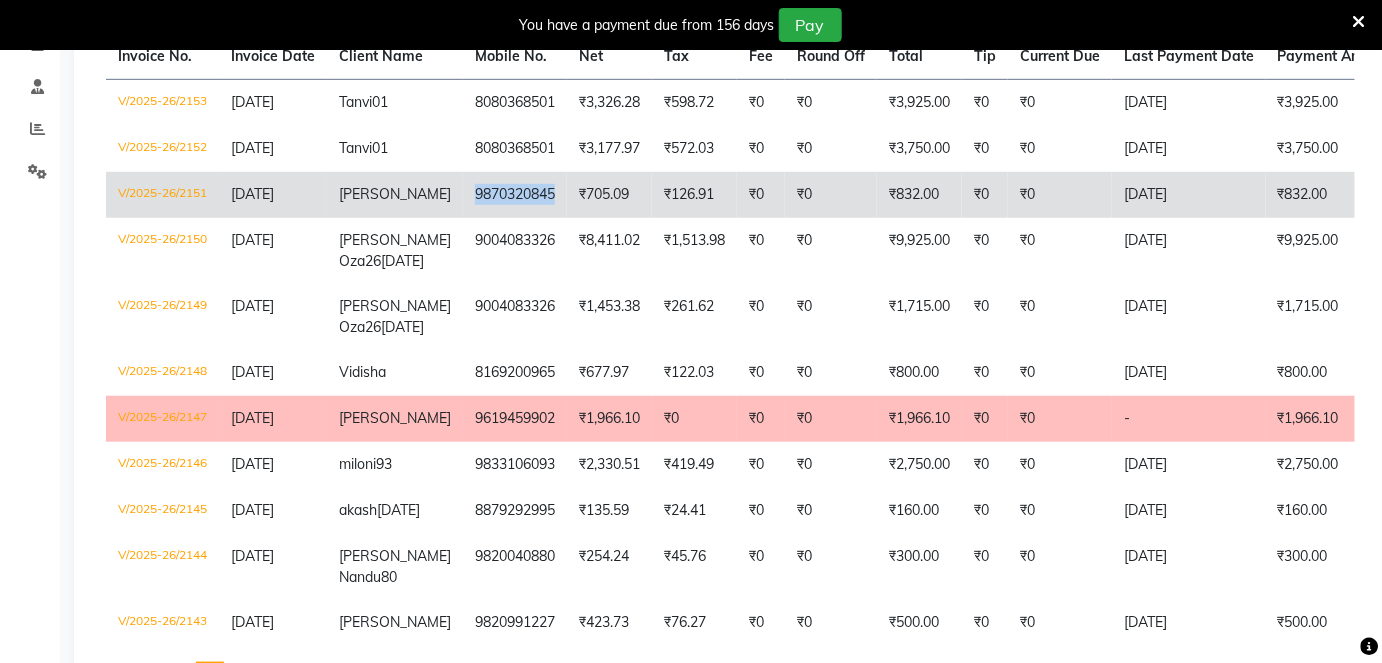 copy on "9870320845" 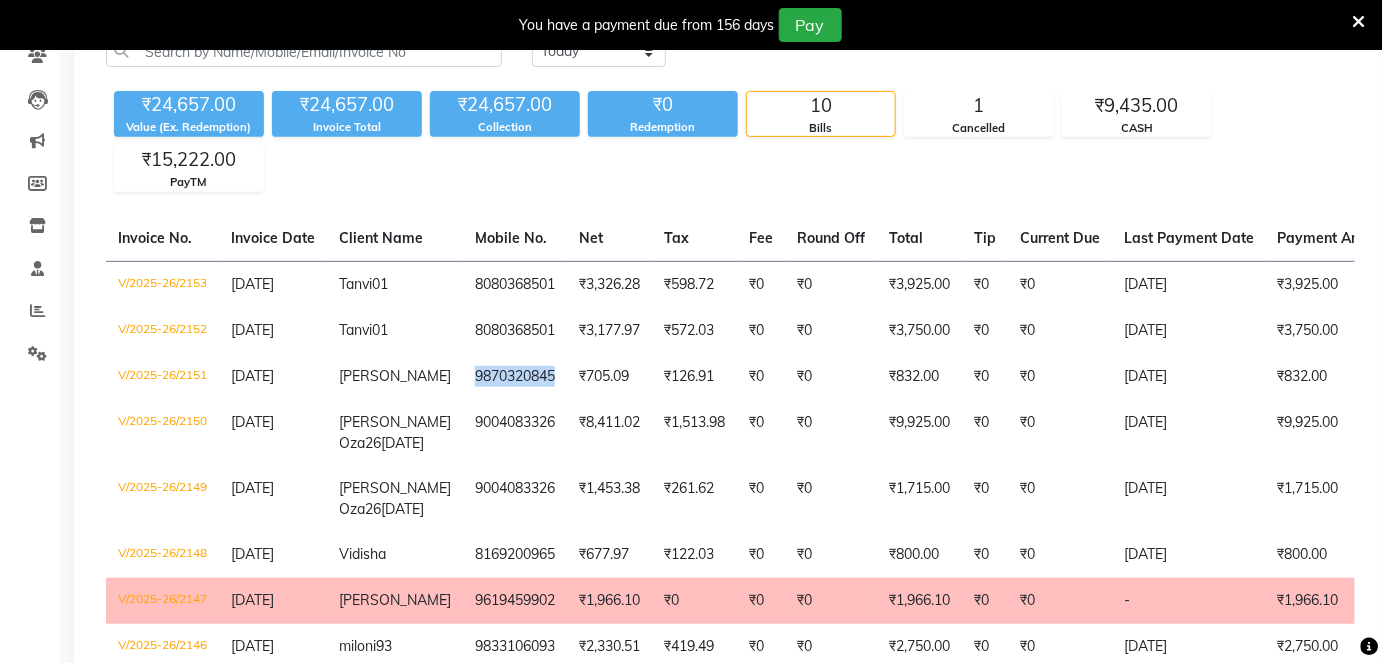 scroll, scrollTop: 0, scrollLeft: 0, axis: both 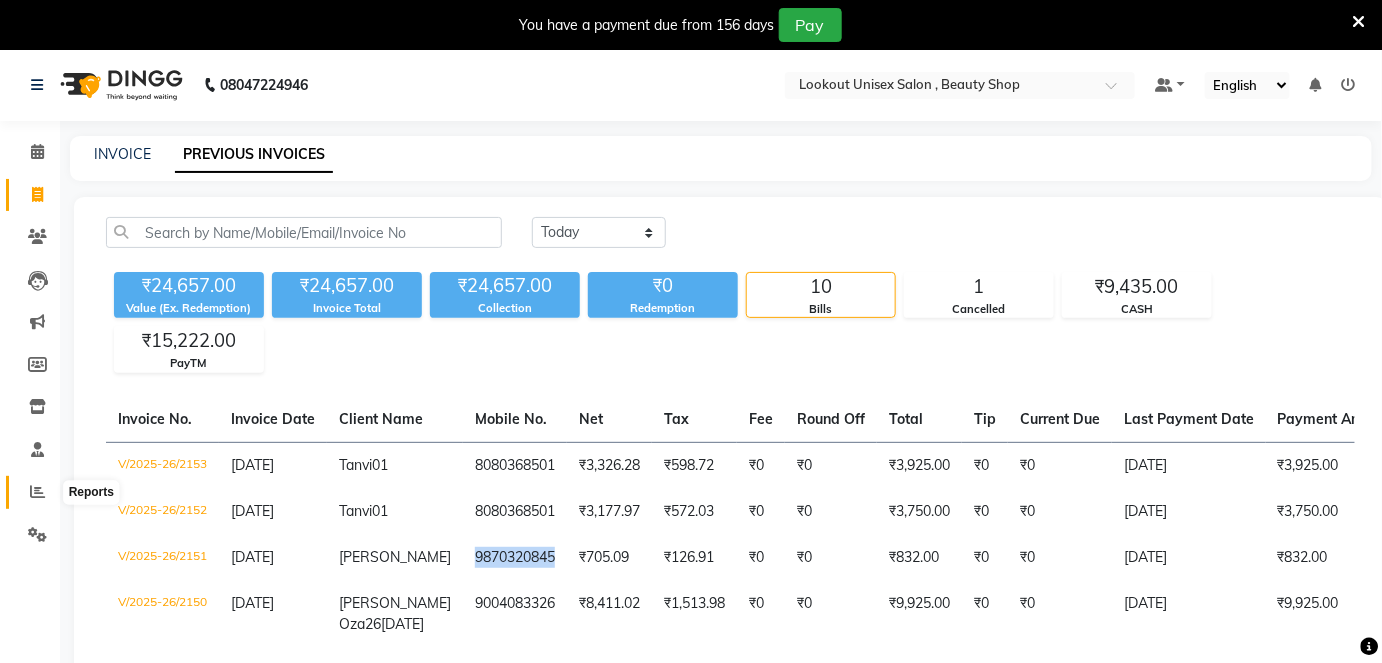 click 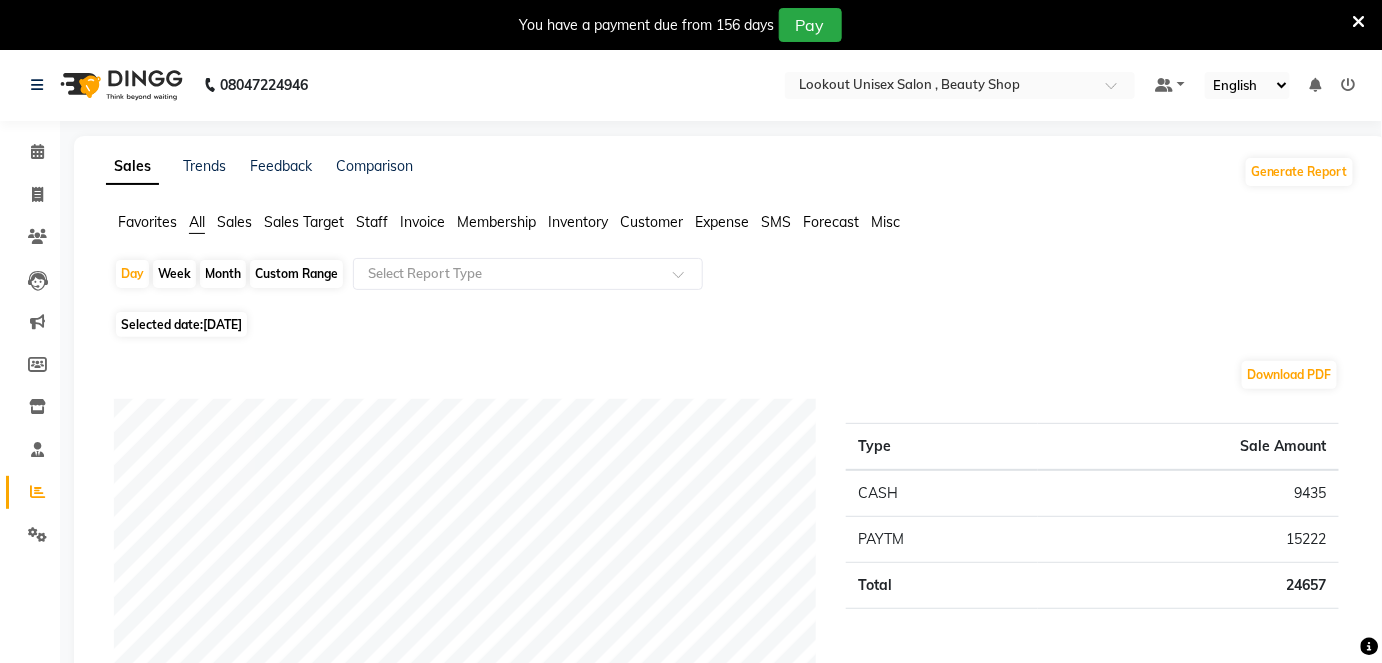 click on "Month" 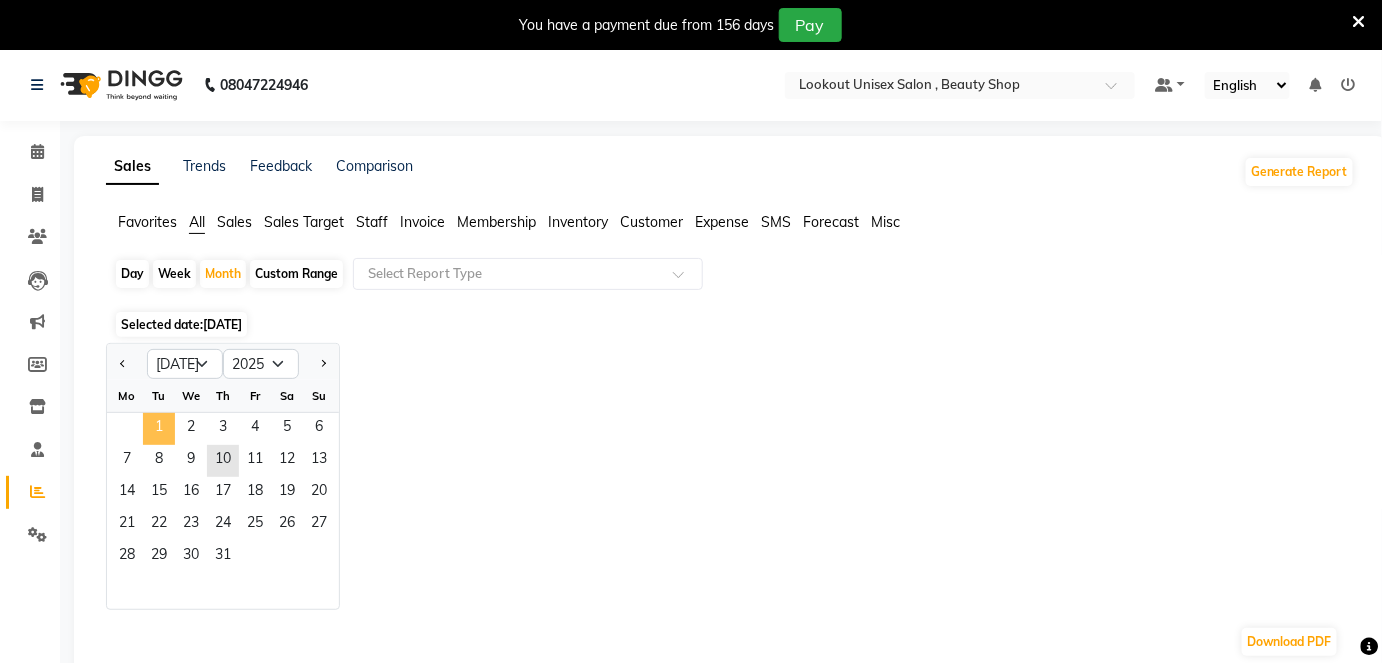 click on "1" 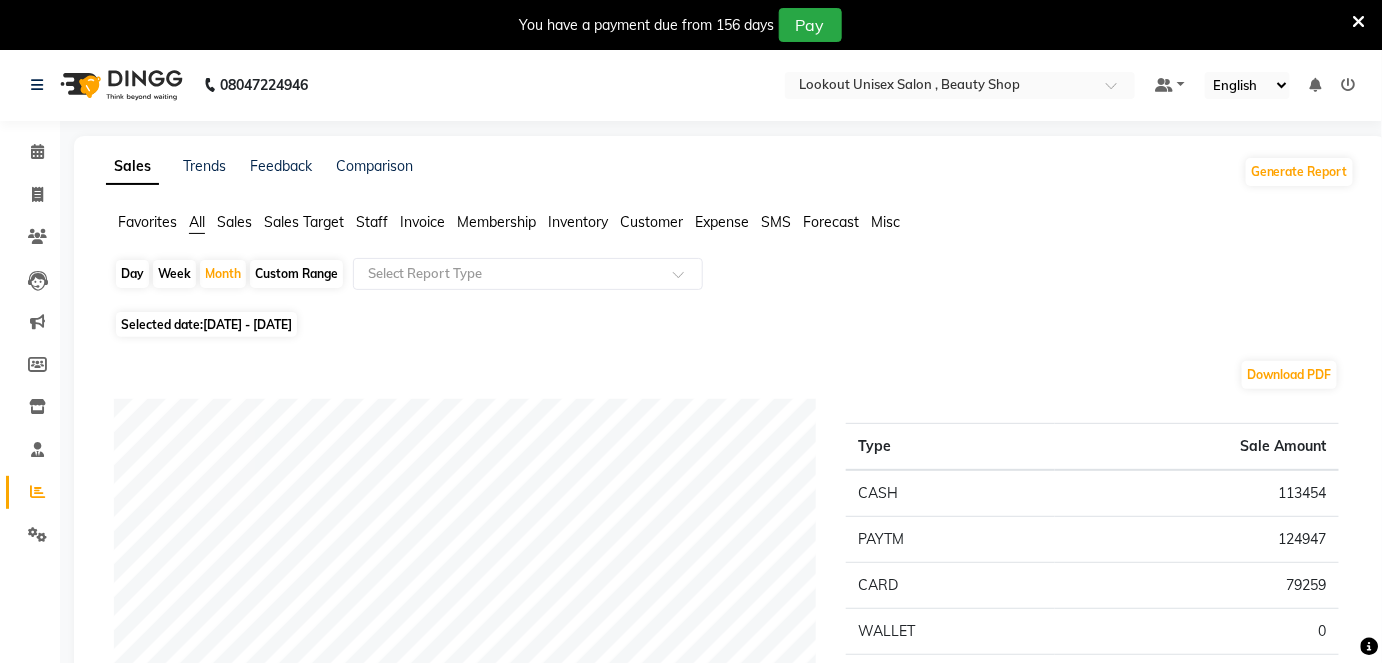 click on "Staff" 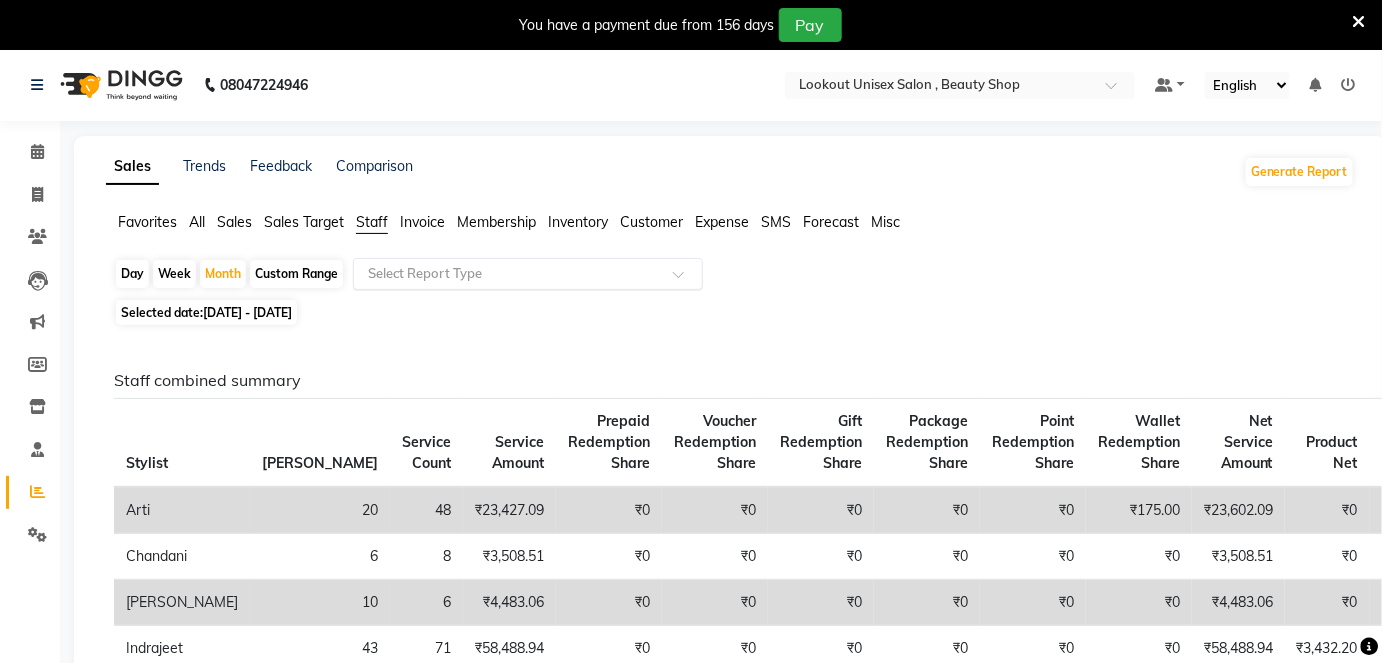 click 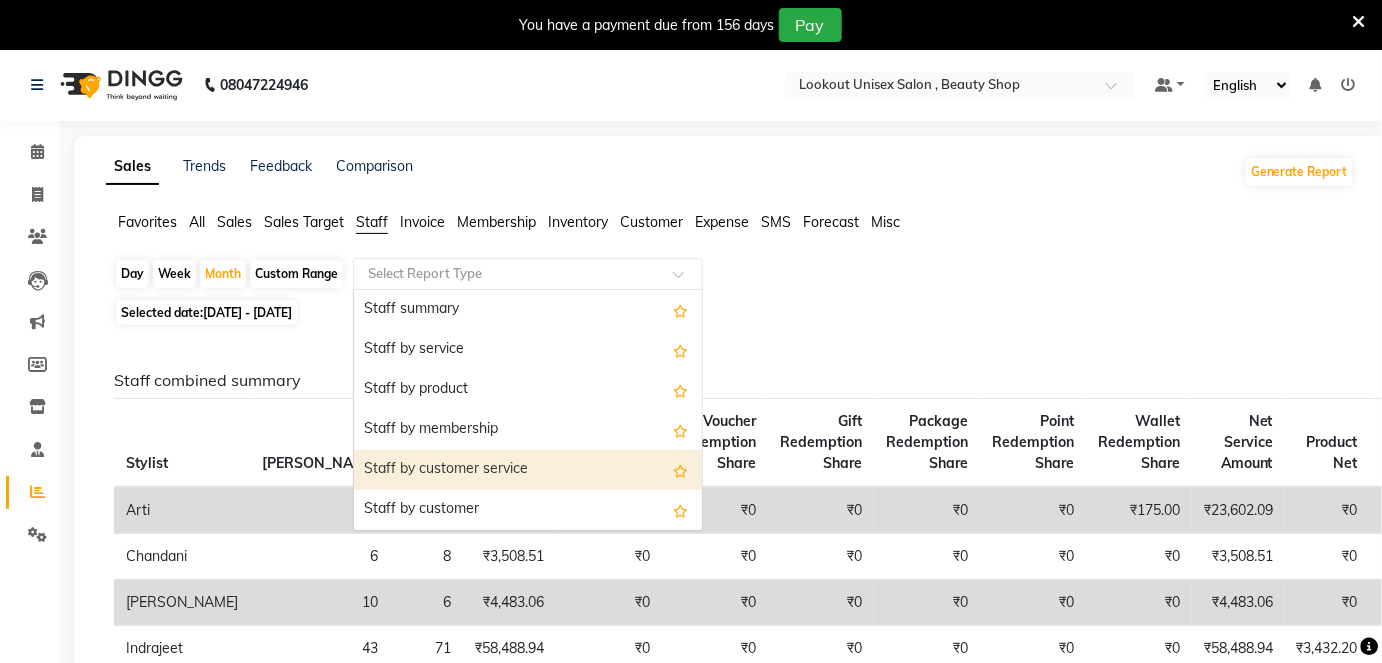 click on "Staff by customer service" at bounding box center [528, 470] 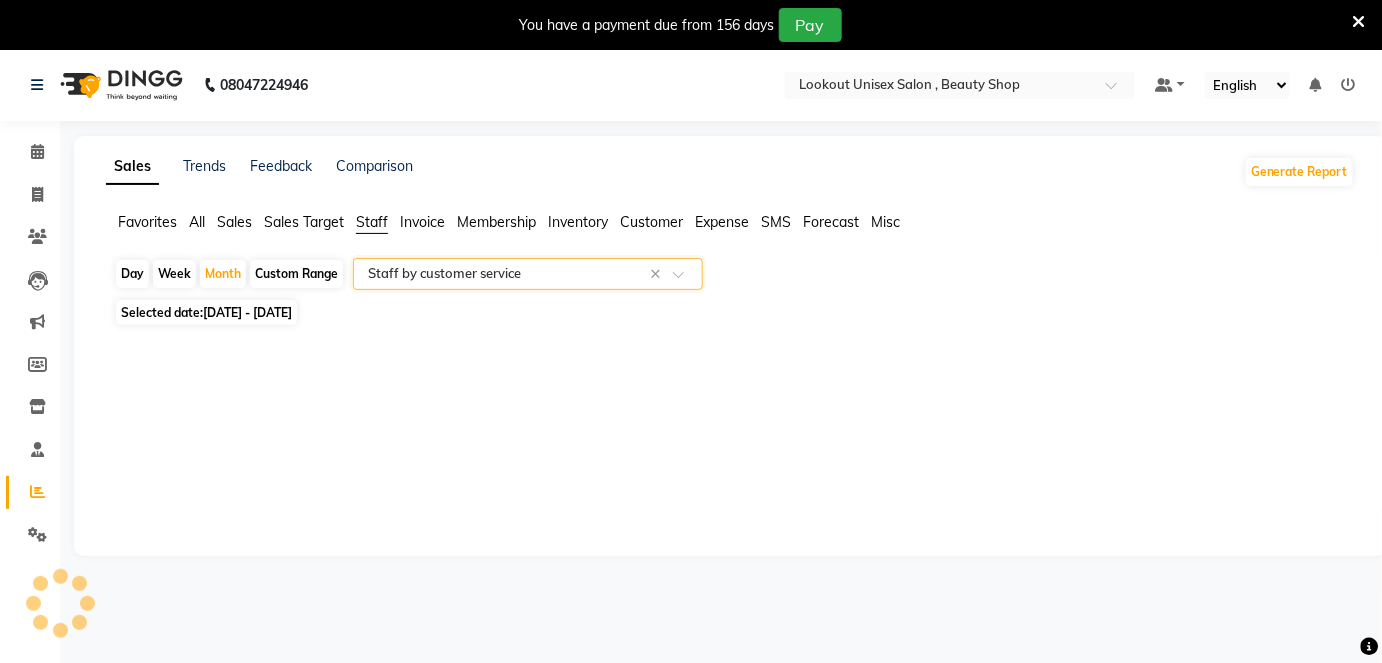 select on "full_report" 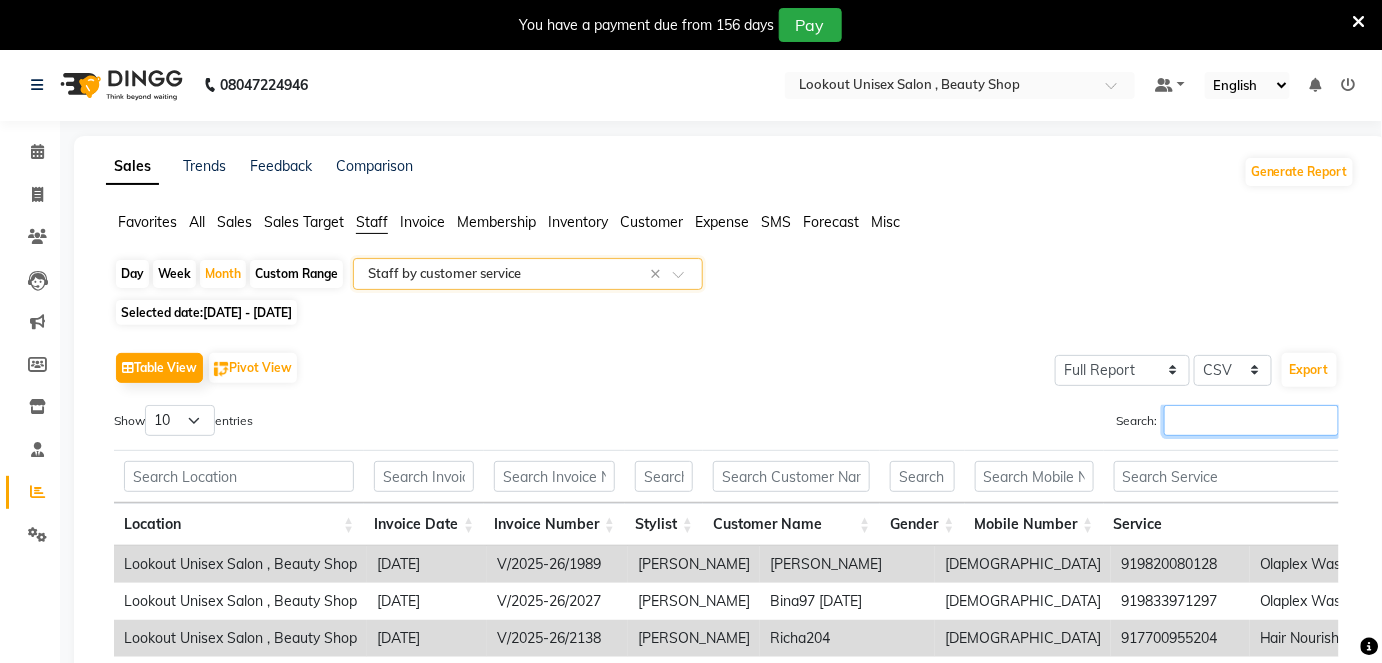 click on "Search:" at bounding box center (1251, 420) 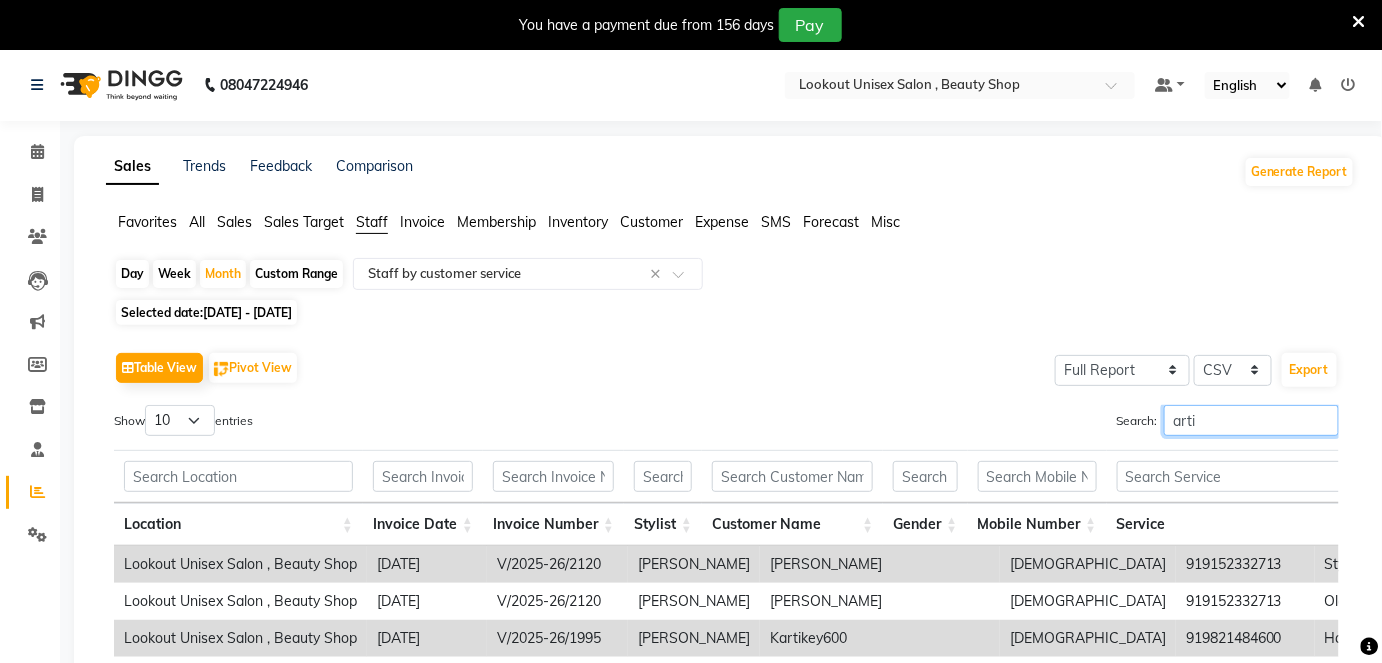 scroll, scrollTop: 363, scrollLeft: 0, axis: vertical 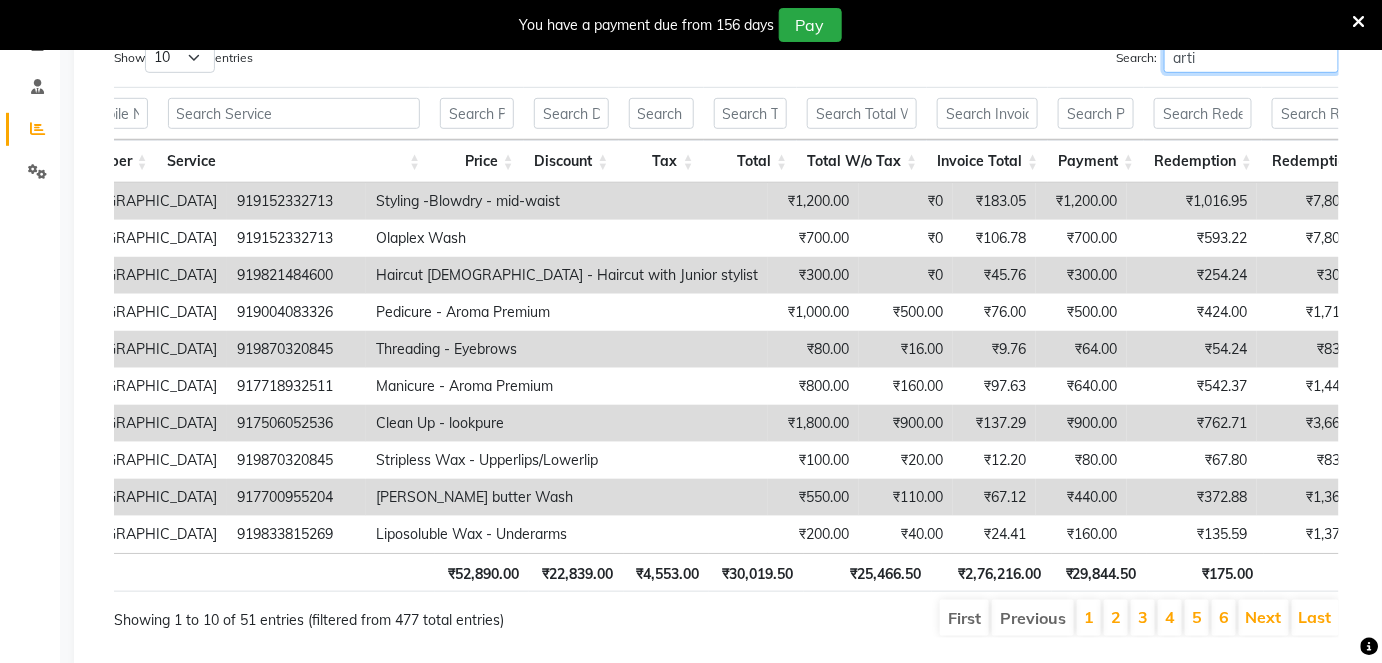 type on "arti" 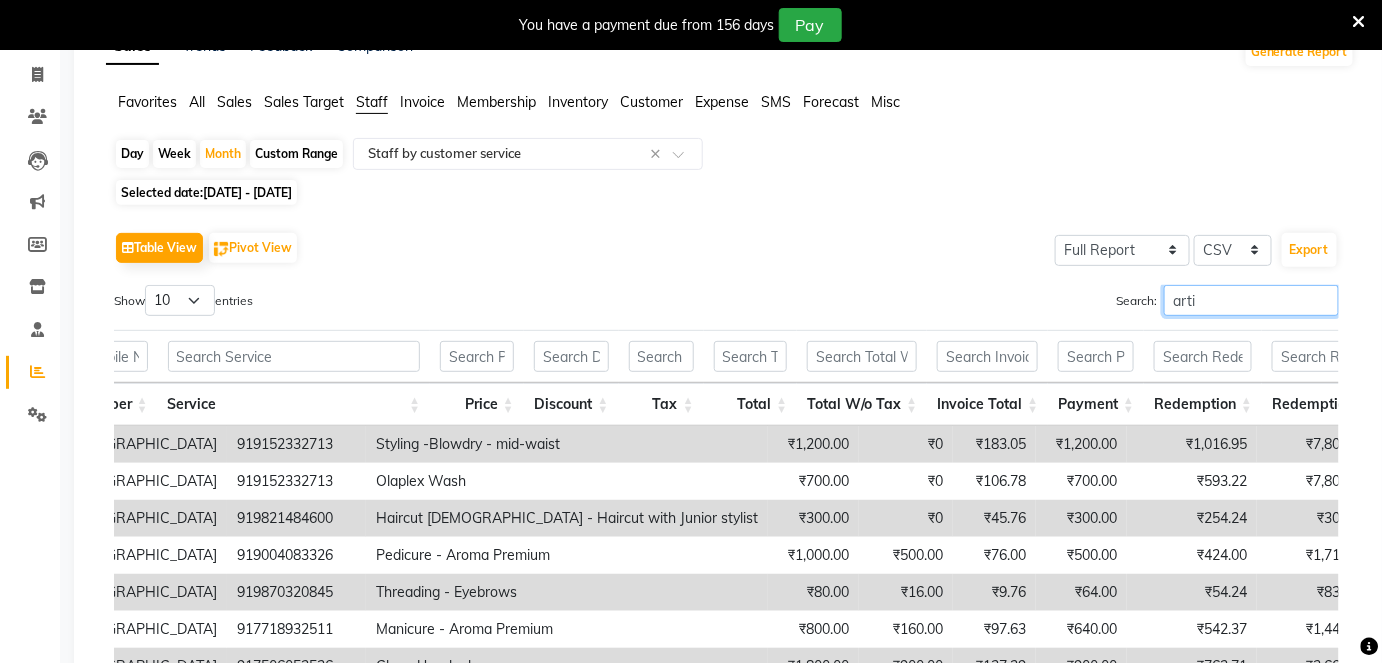 scroll, scrollTop: 0, scrollLeft: 0, axis: both 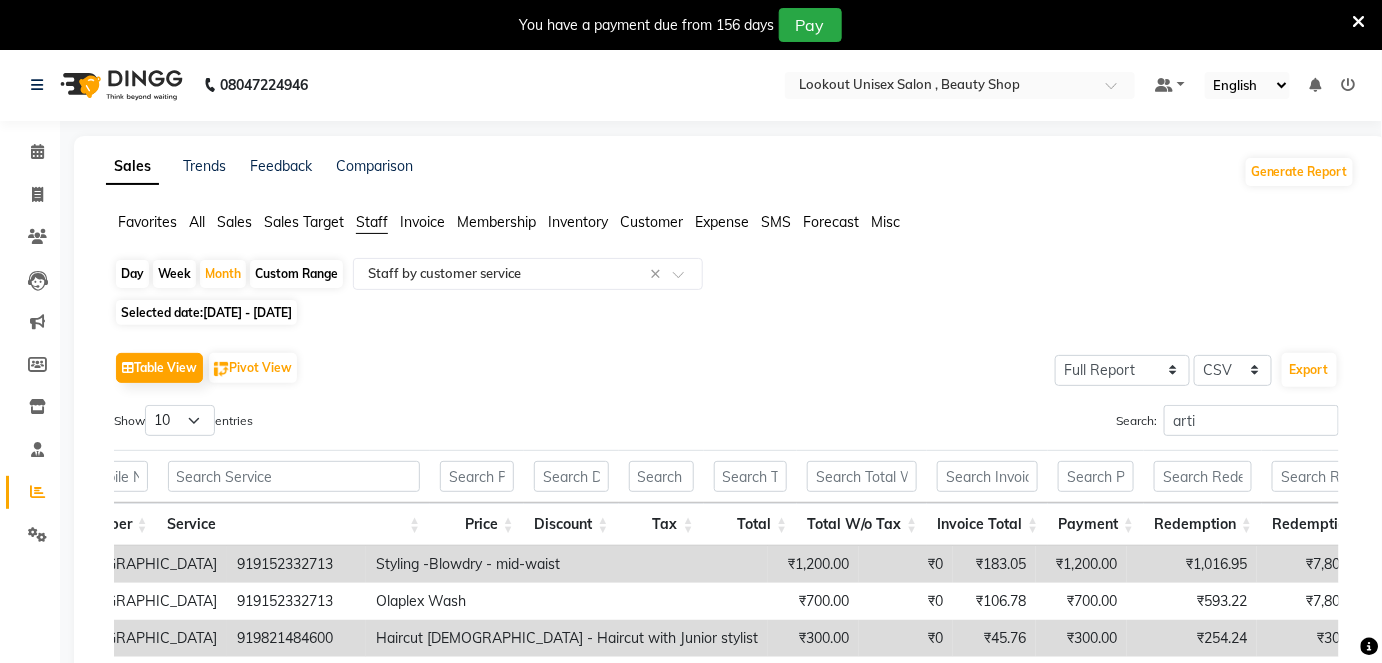 click on "Sales" 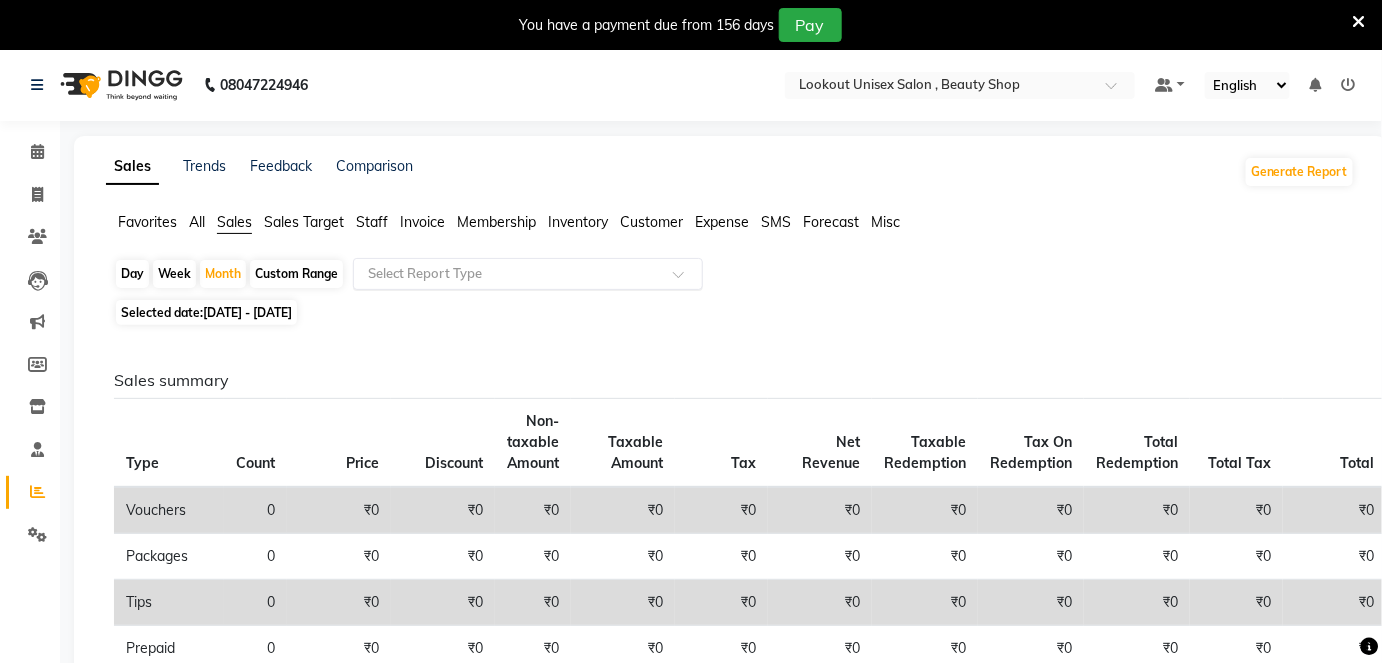 click 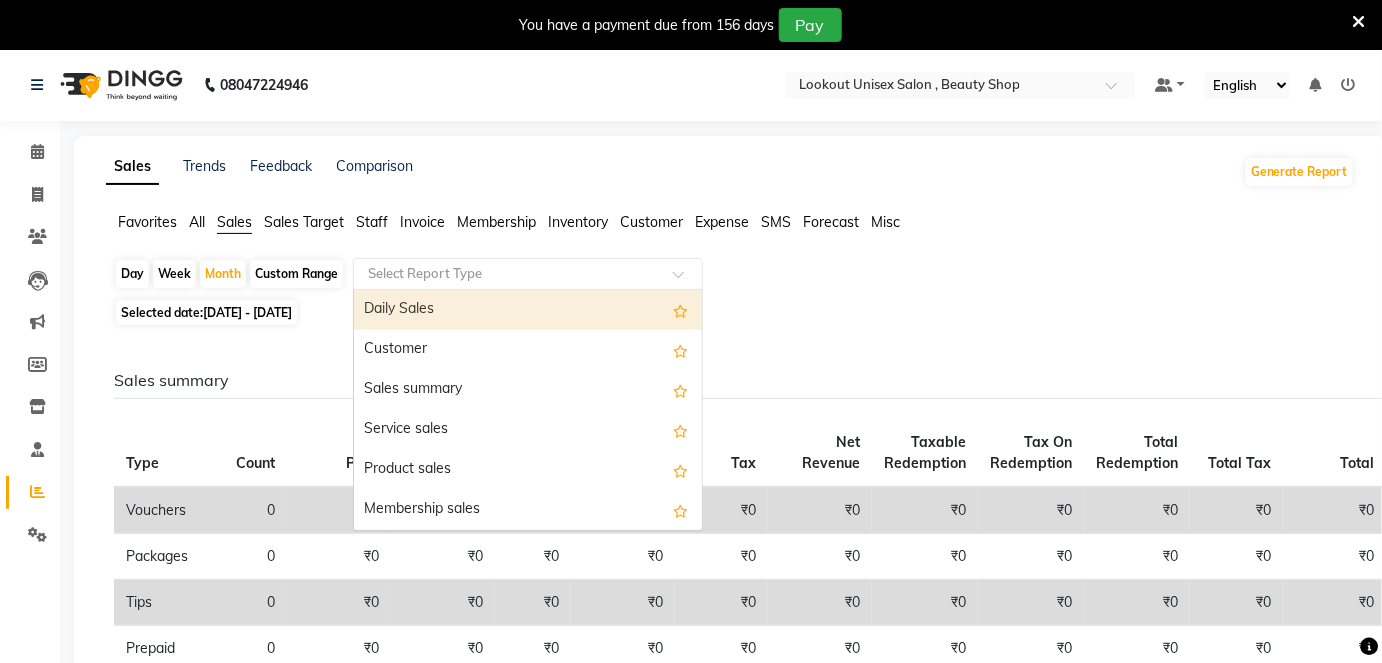 click on "Daily Sales" at bounding box center (528, 310) 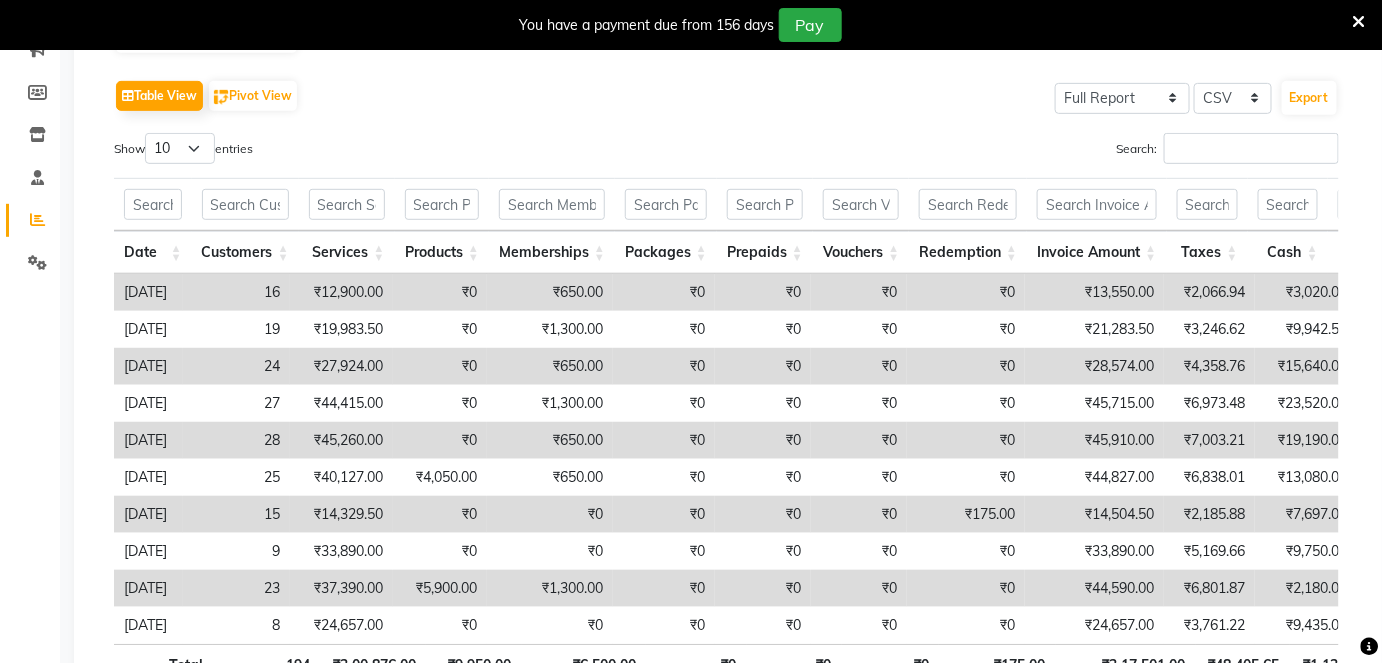 scroll, scrollTop: 90, scrollLeft: 0, axis: vertical 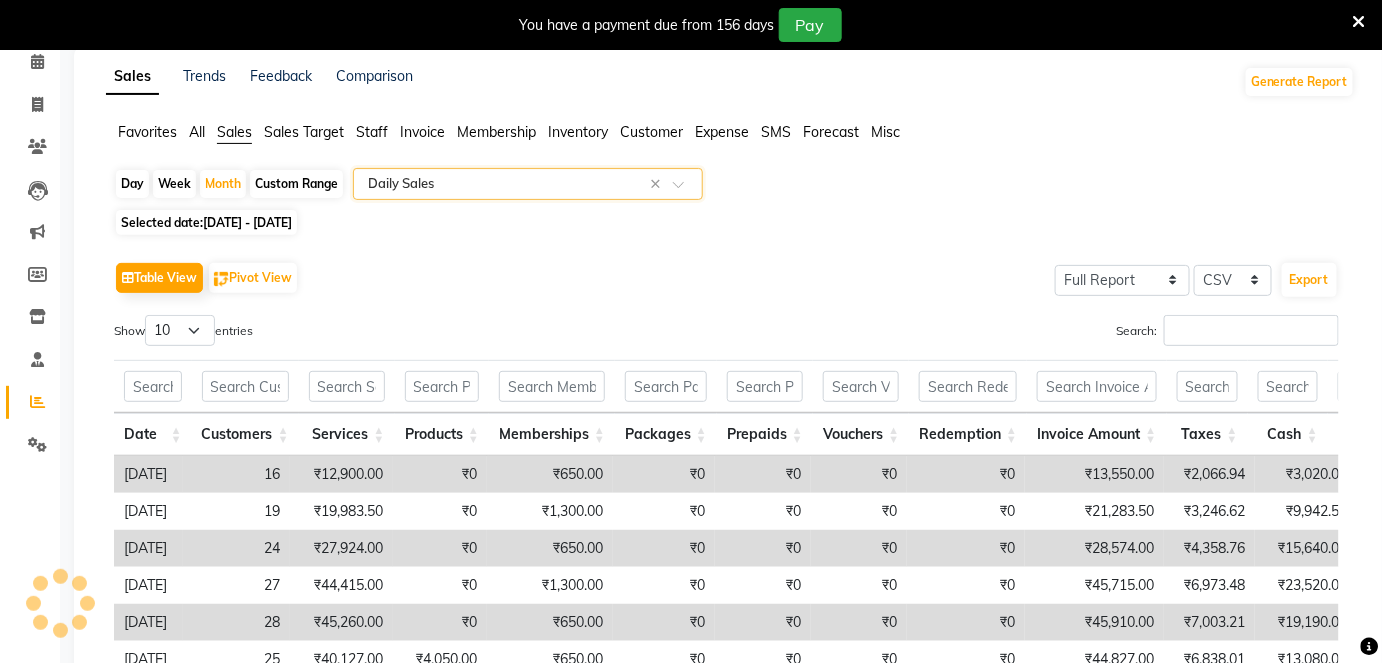 click on "01-07-2025 - 31-07-2025" 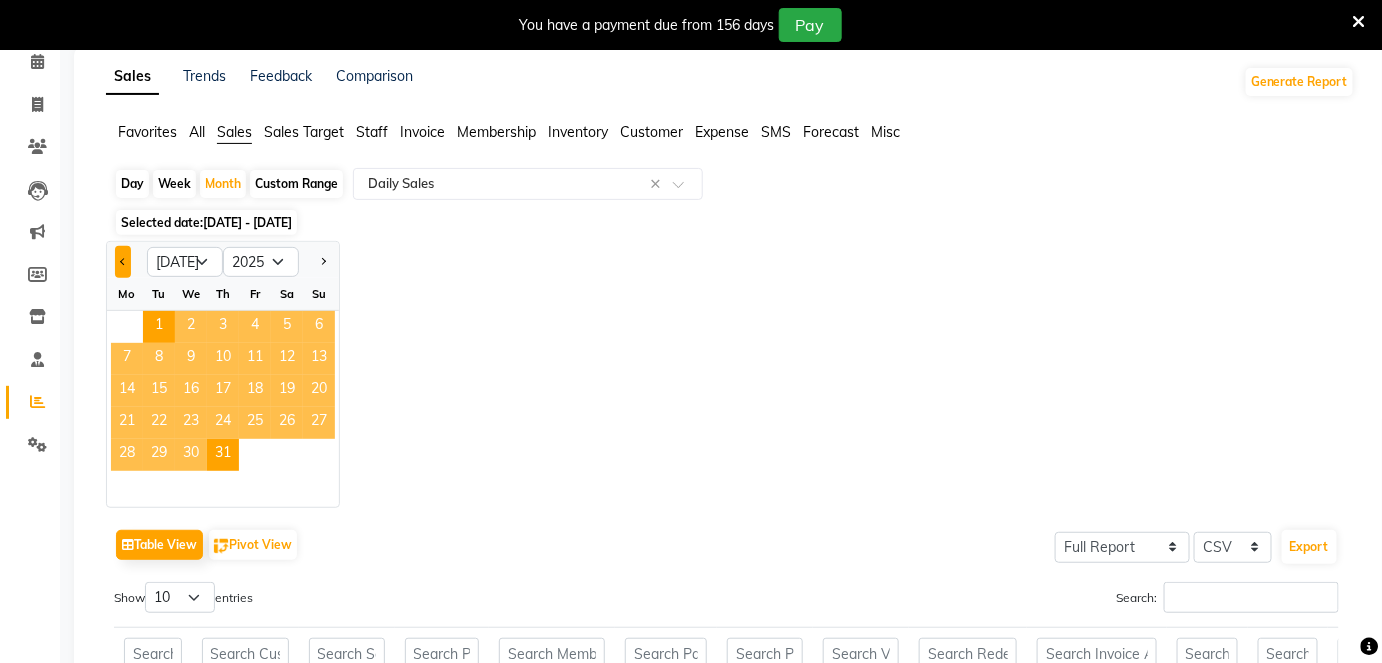 click 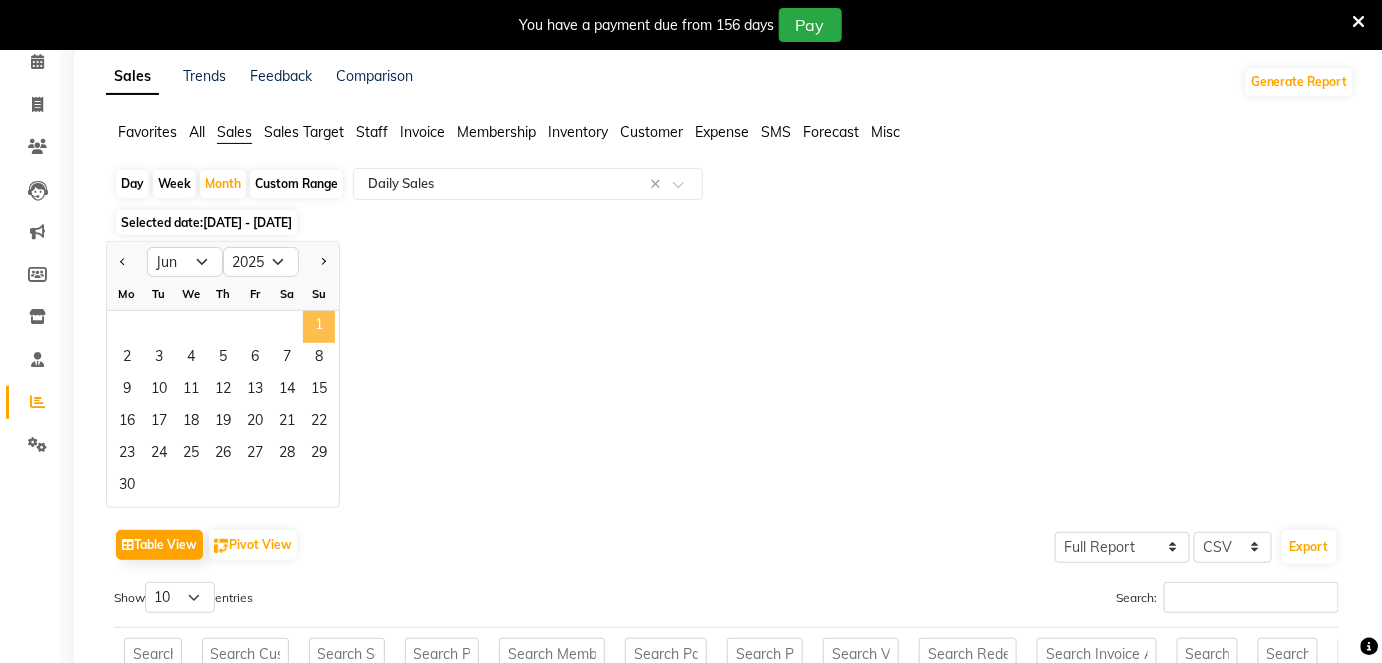 click on "1" 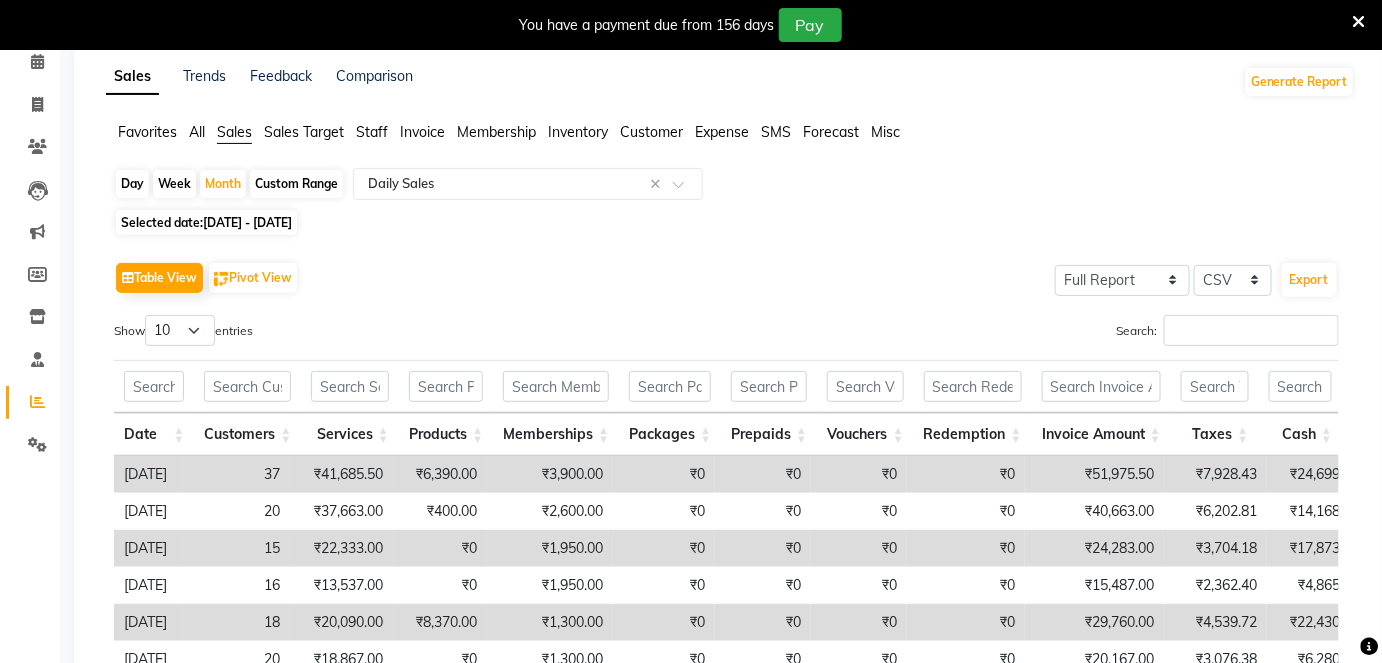 scroll, scrollTop: 429, scrollLeft: 0, axis: vertical 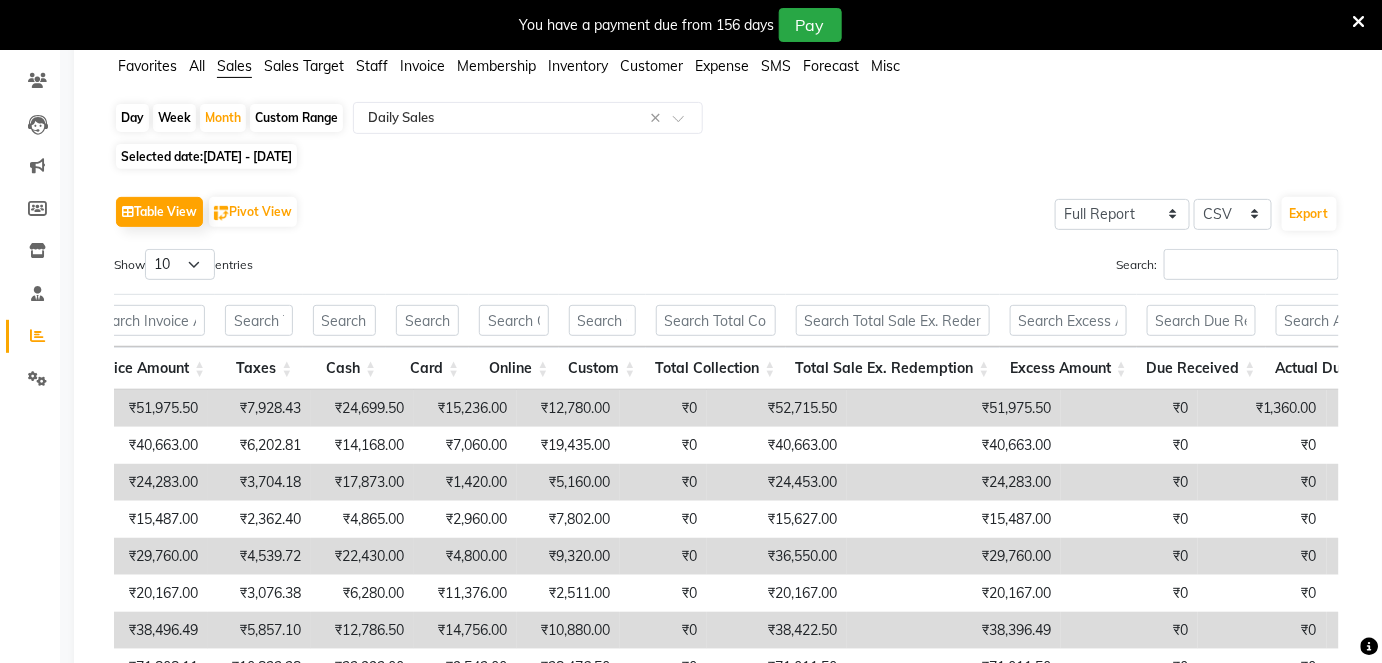 click on "01-06-2025 - 30-06-2025" 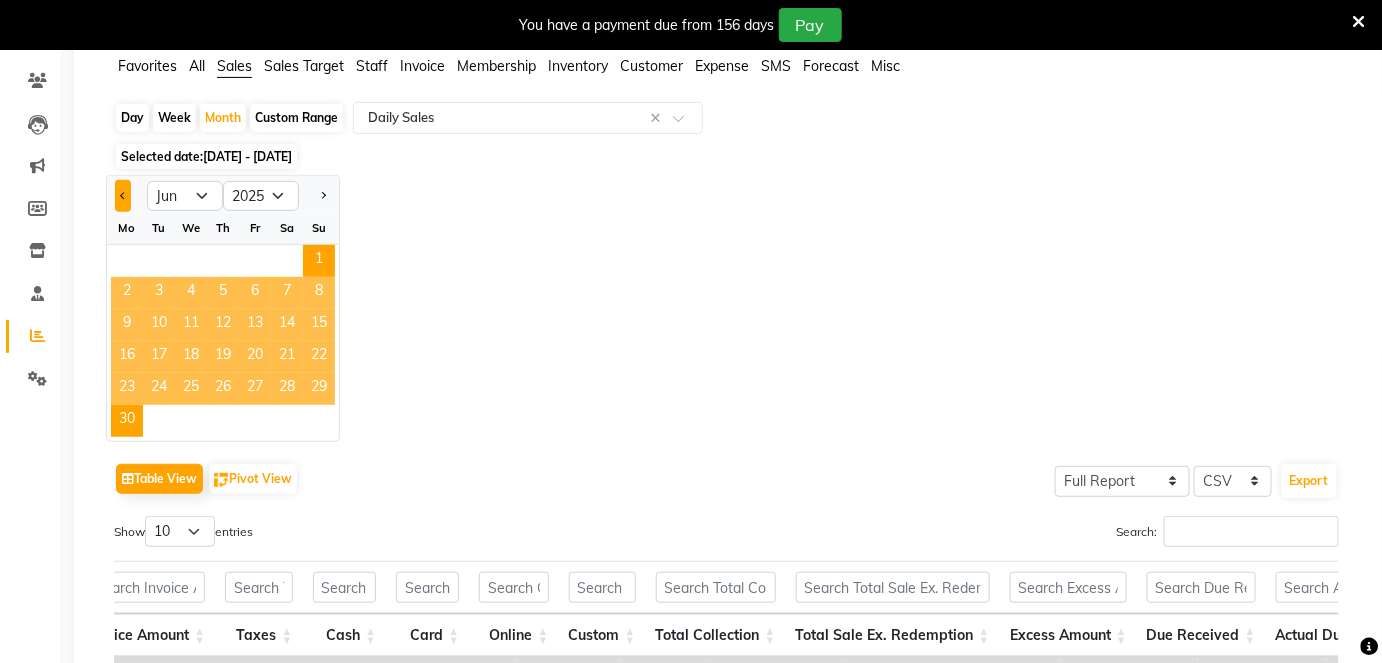 click 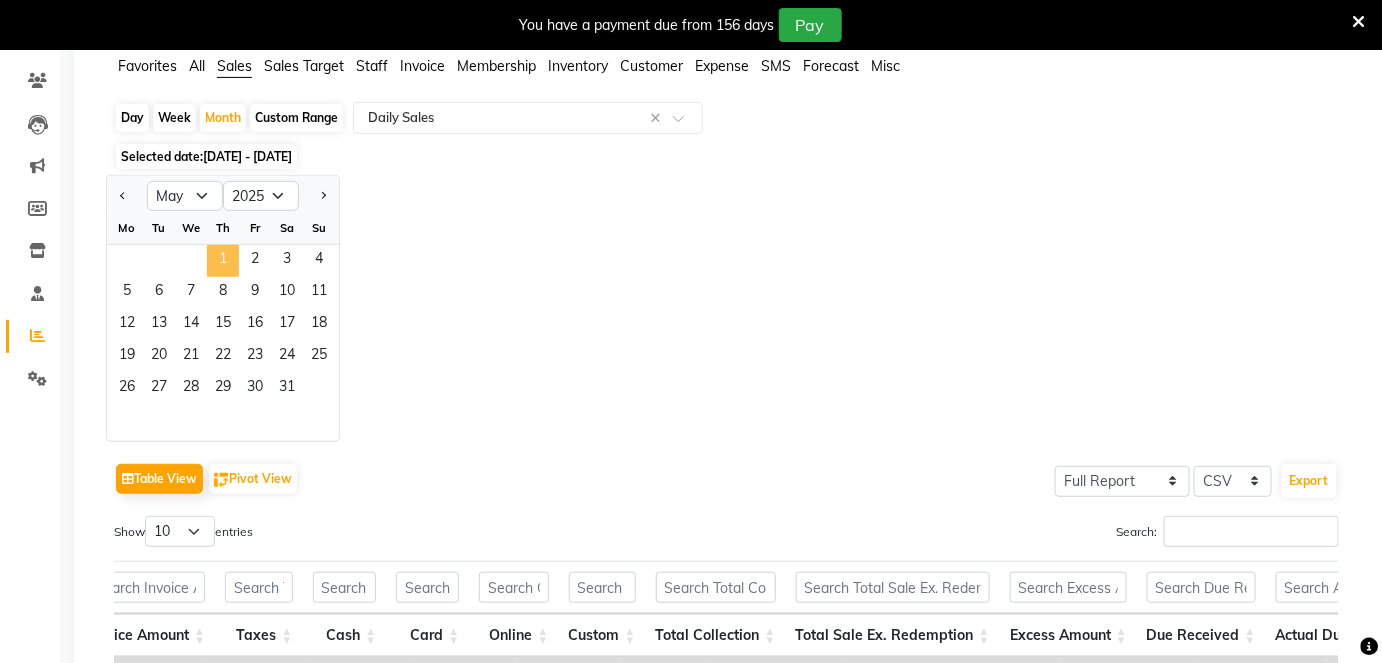 click on "1" 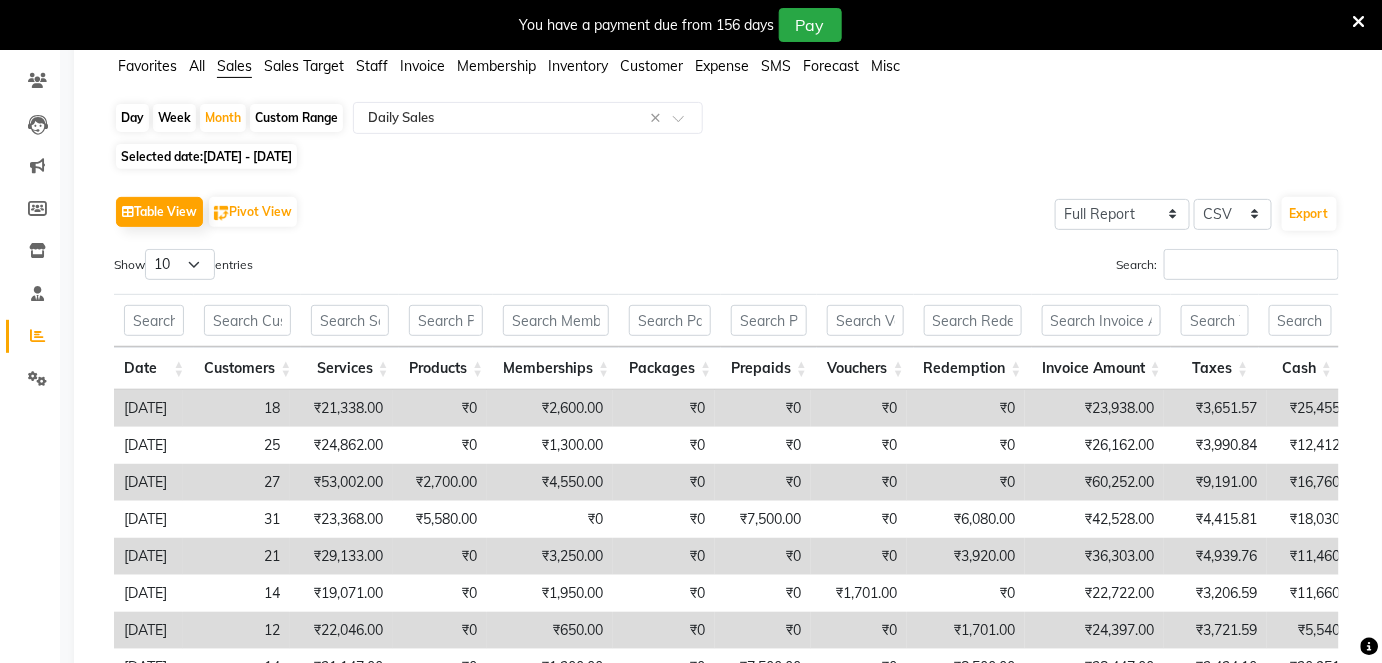 click on "01-05-2025 - 31-05-2025" 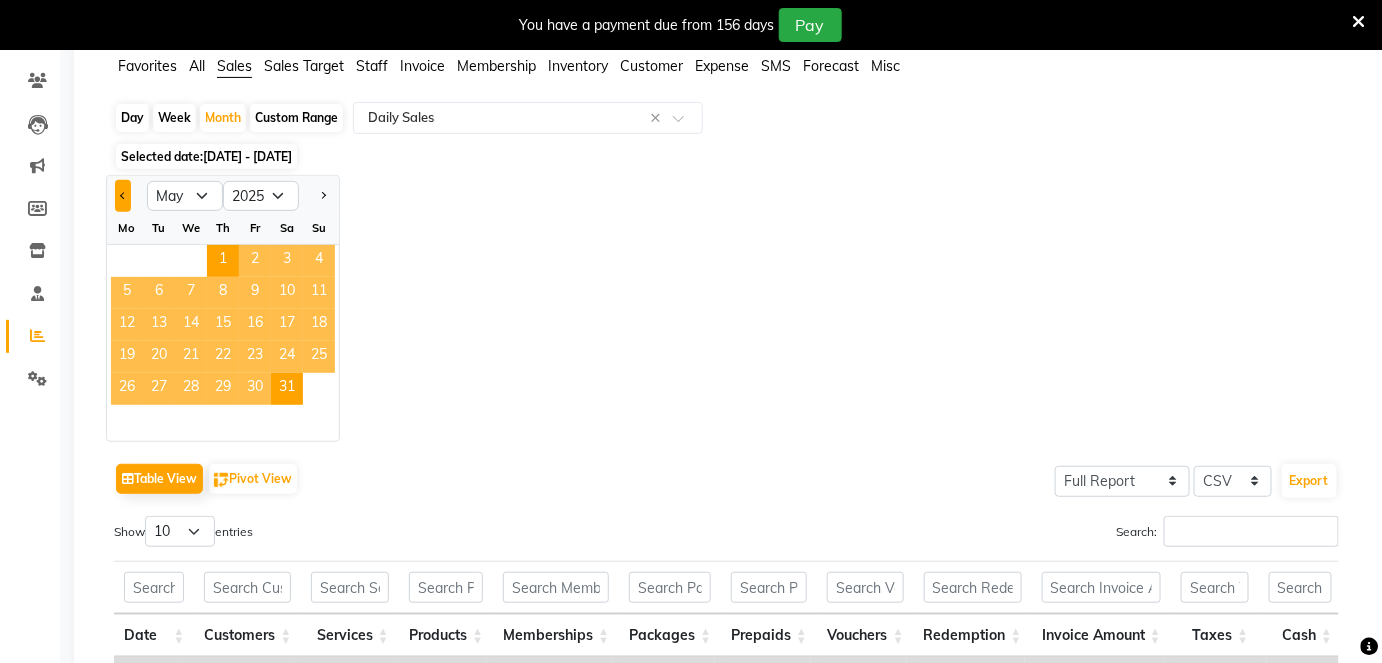 click 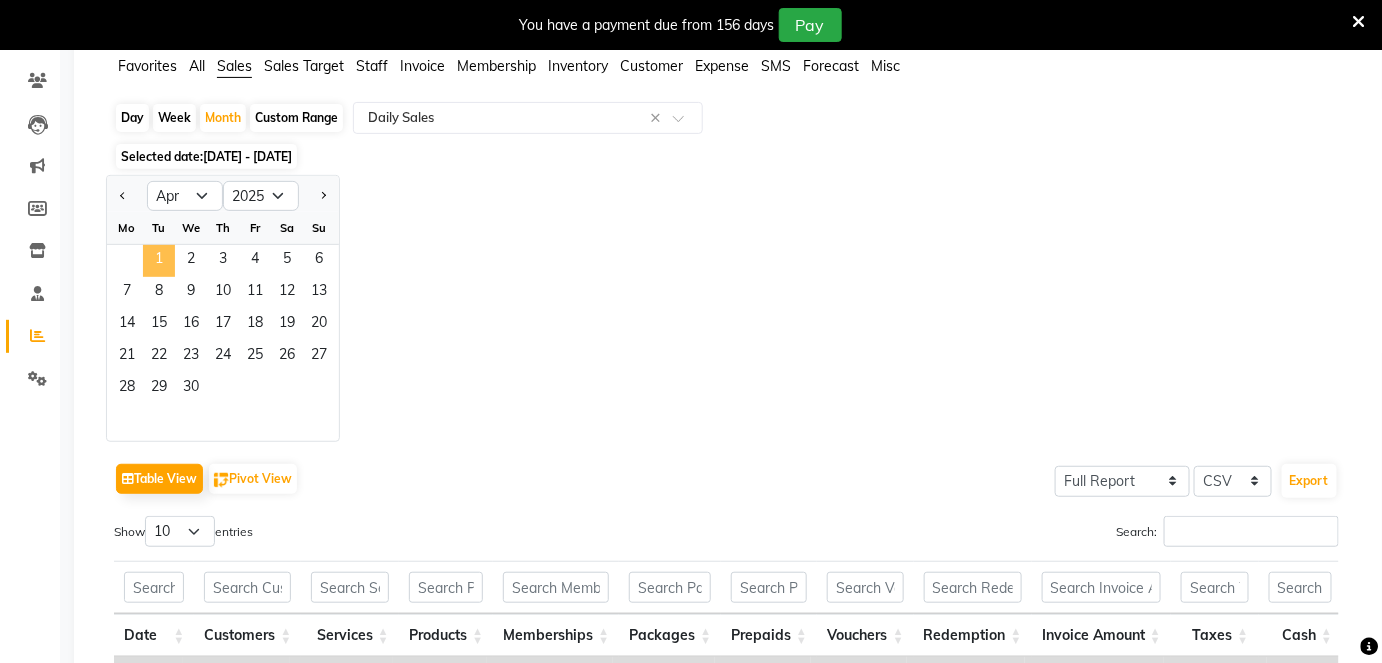 click on "1" 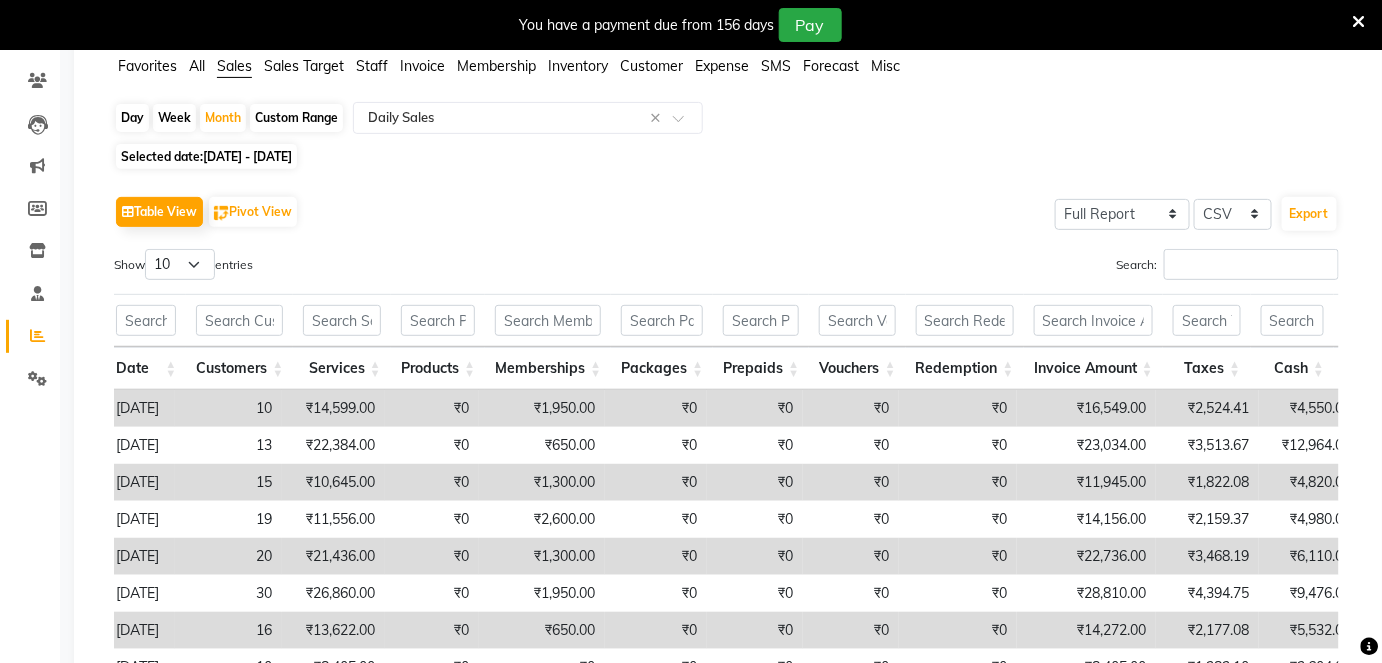 click on "01-04-2025 - 30-04-2025" 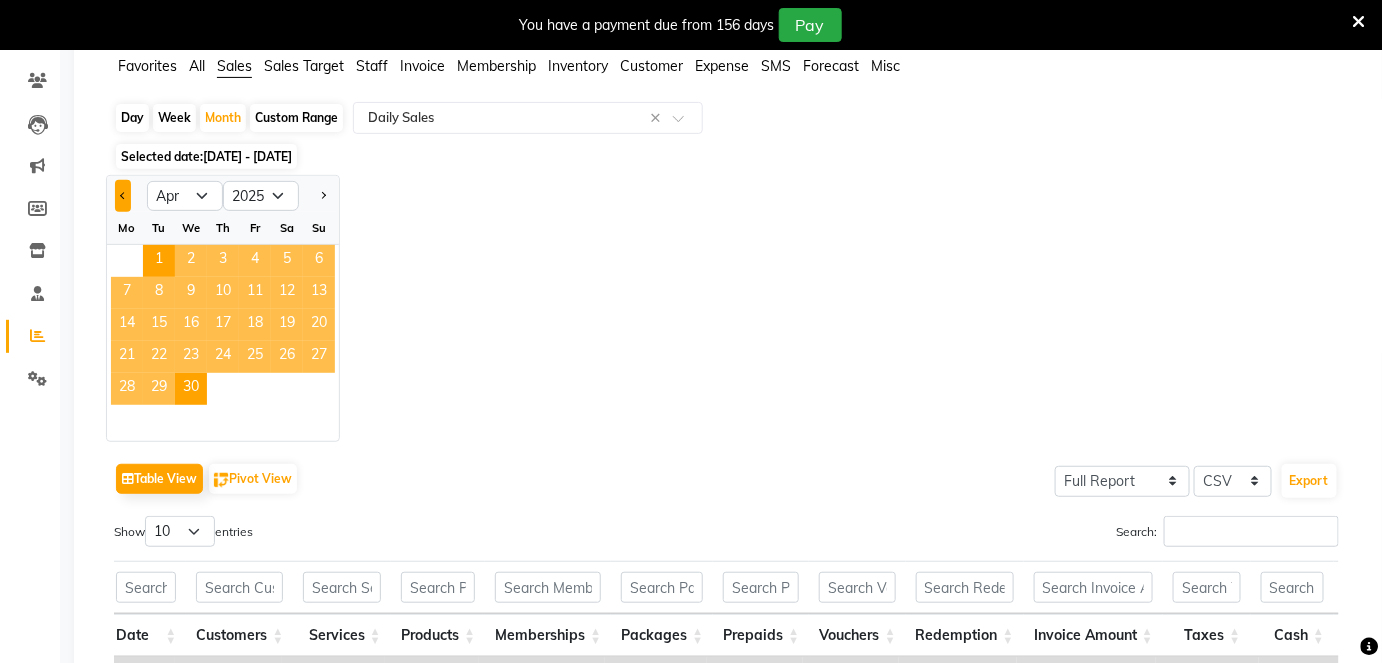click 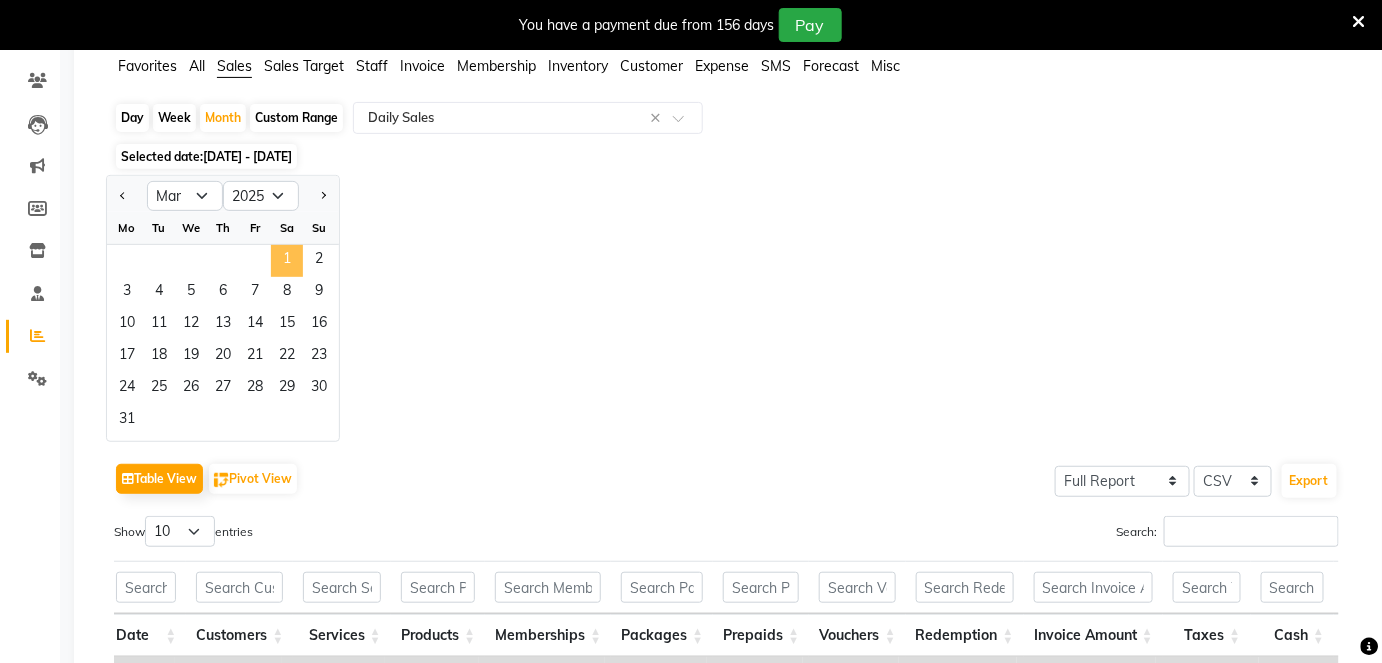 click on "1" 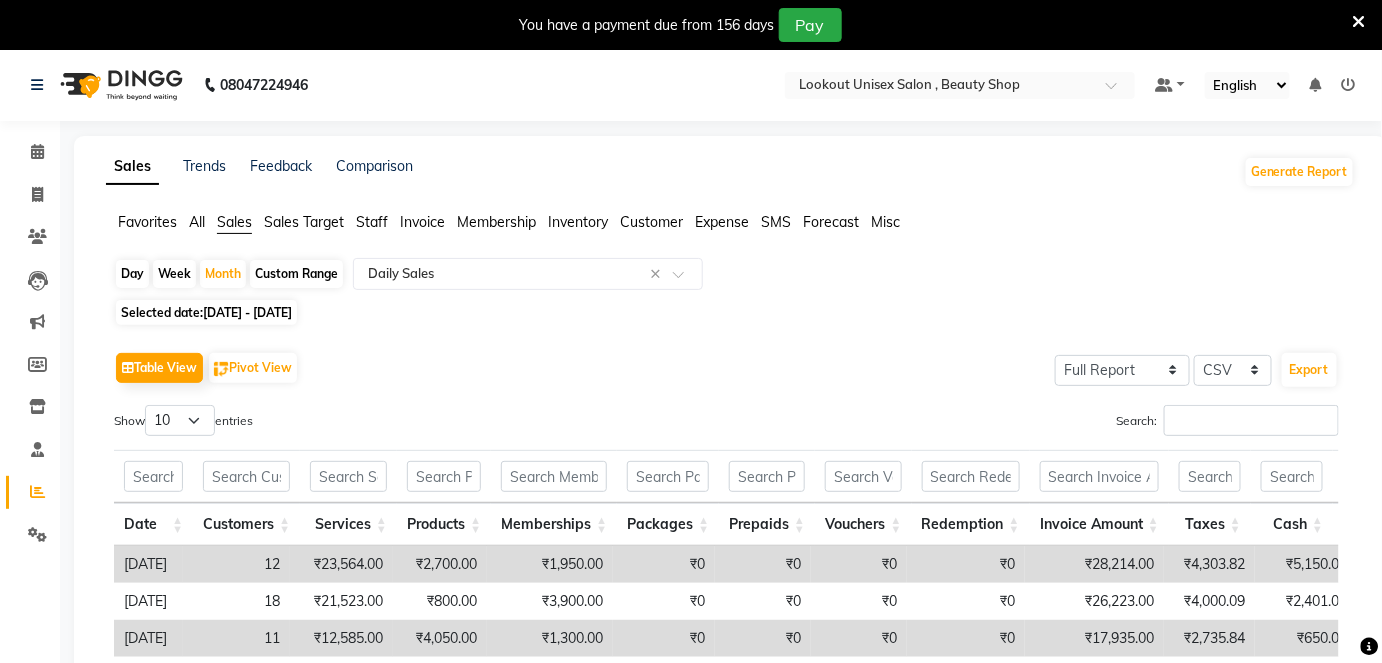 click on "01-03-2025 - 31-03-2025" 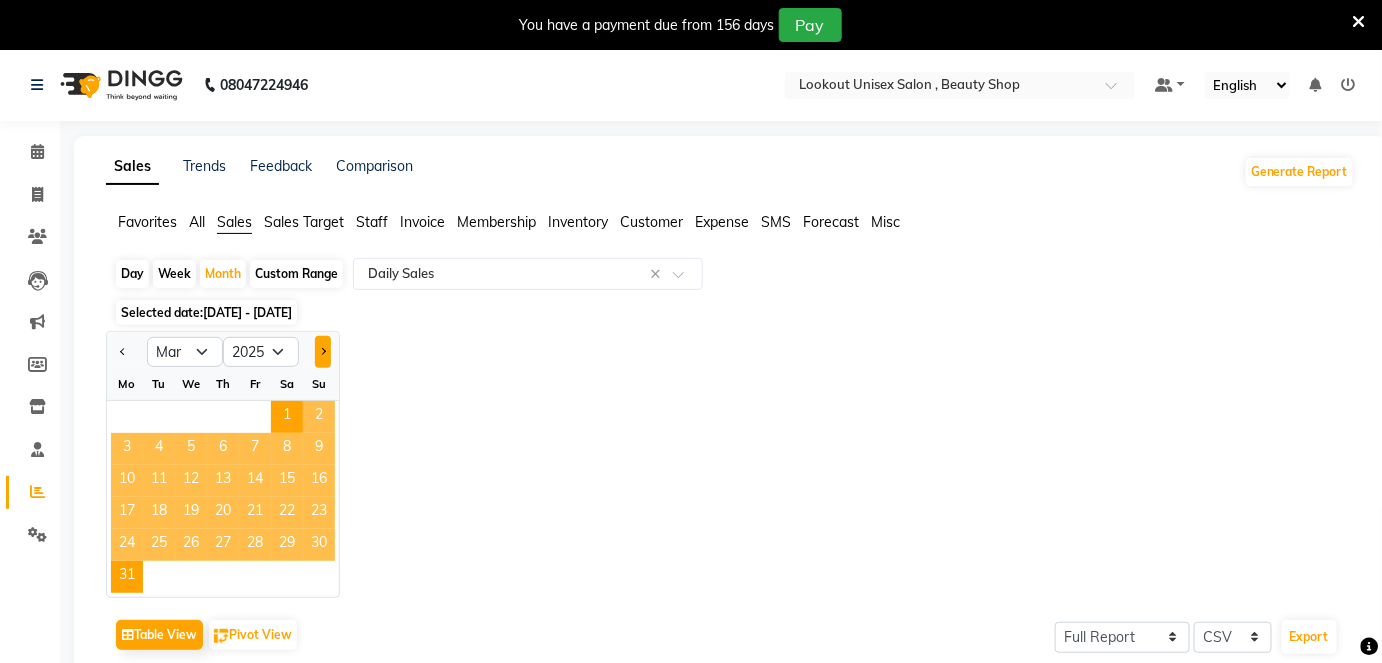 click 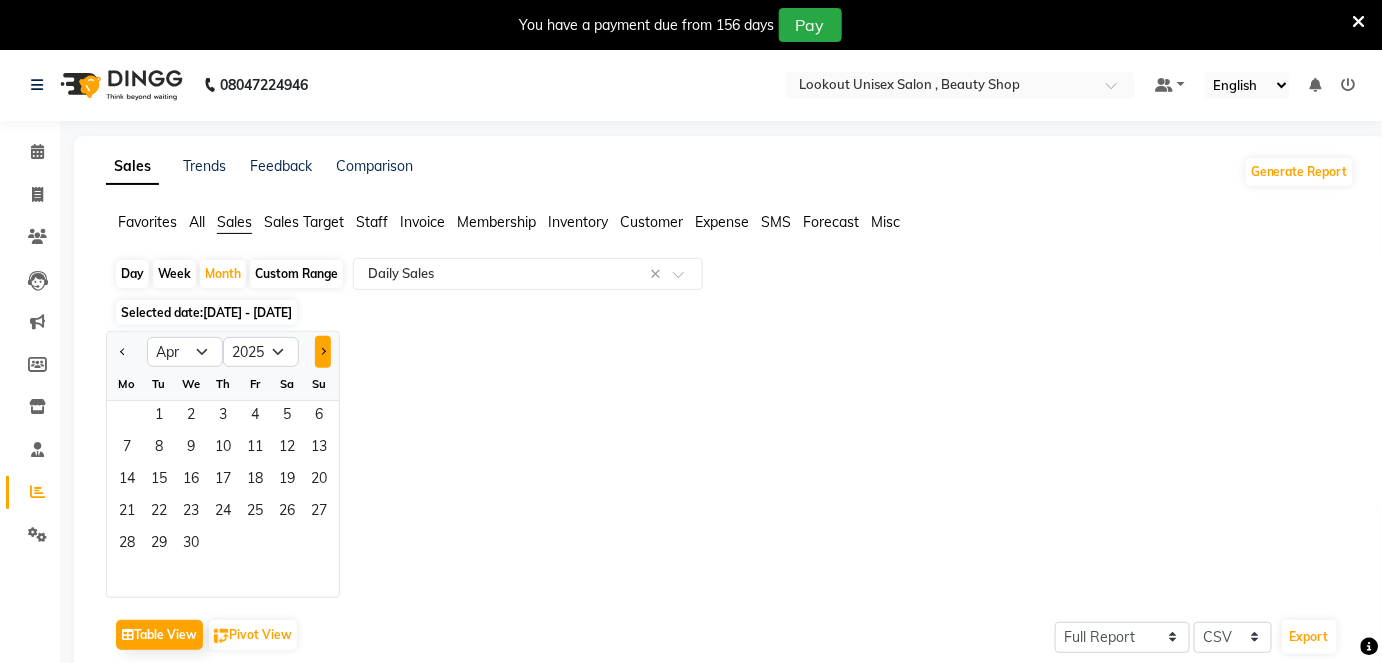 click 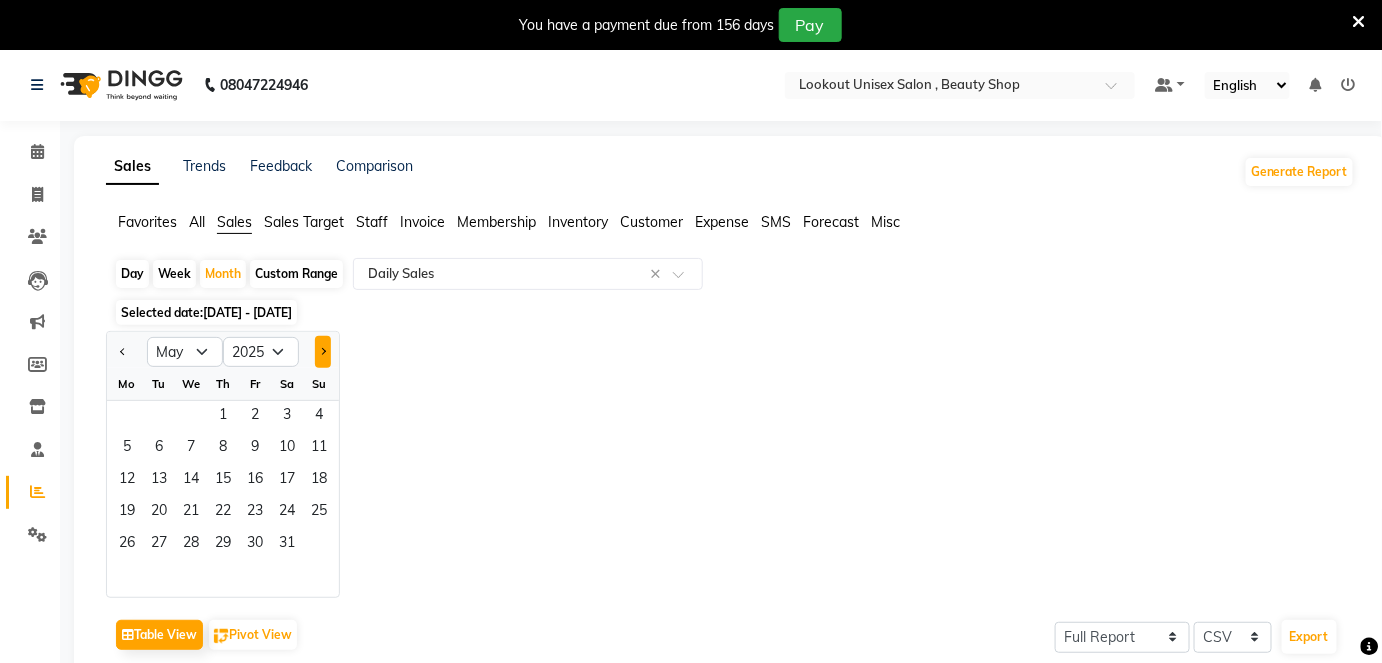 click 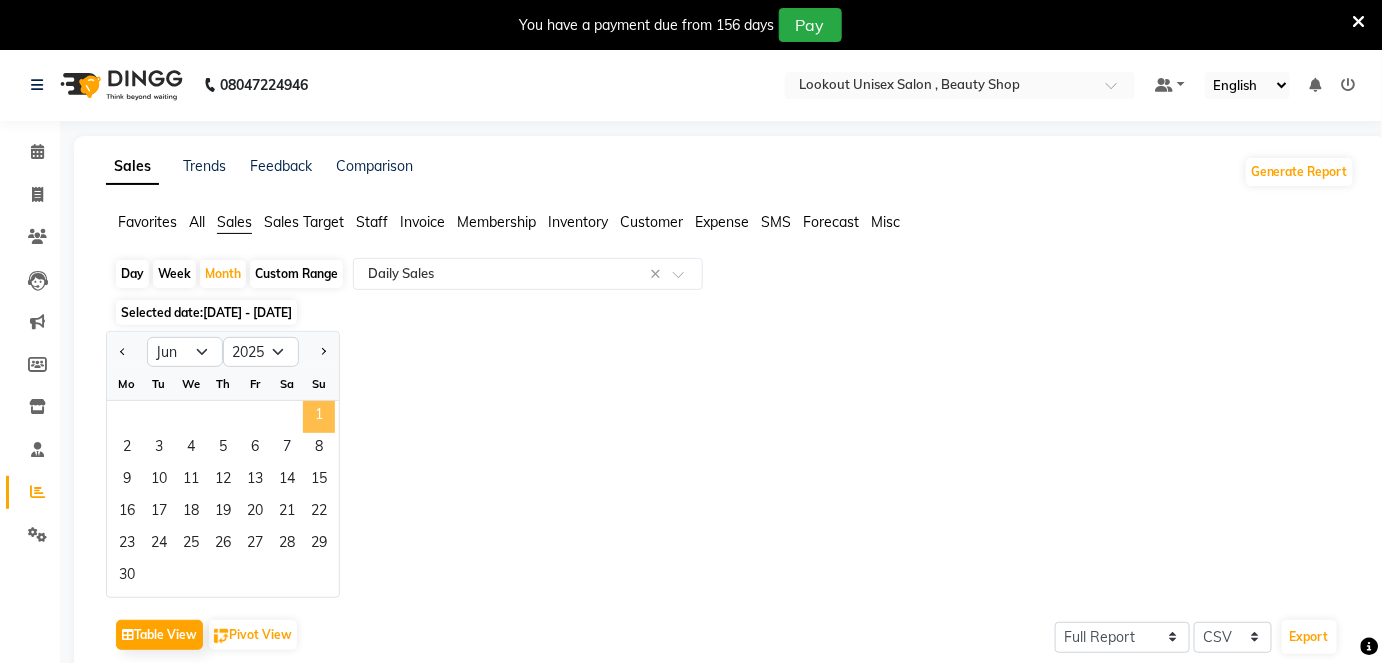 click on "1" 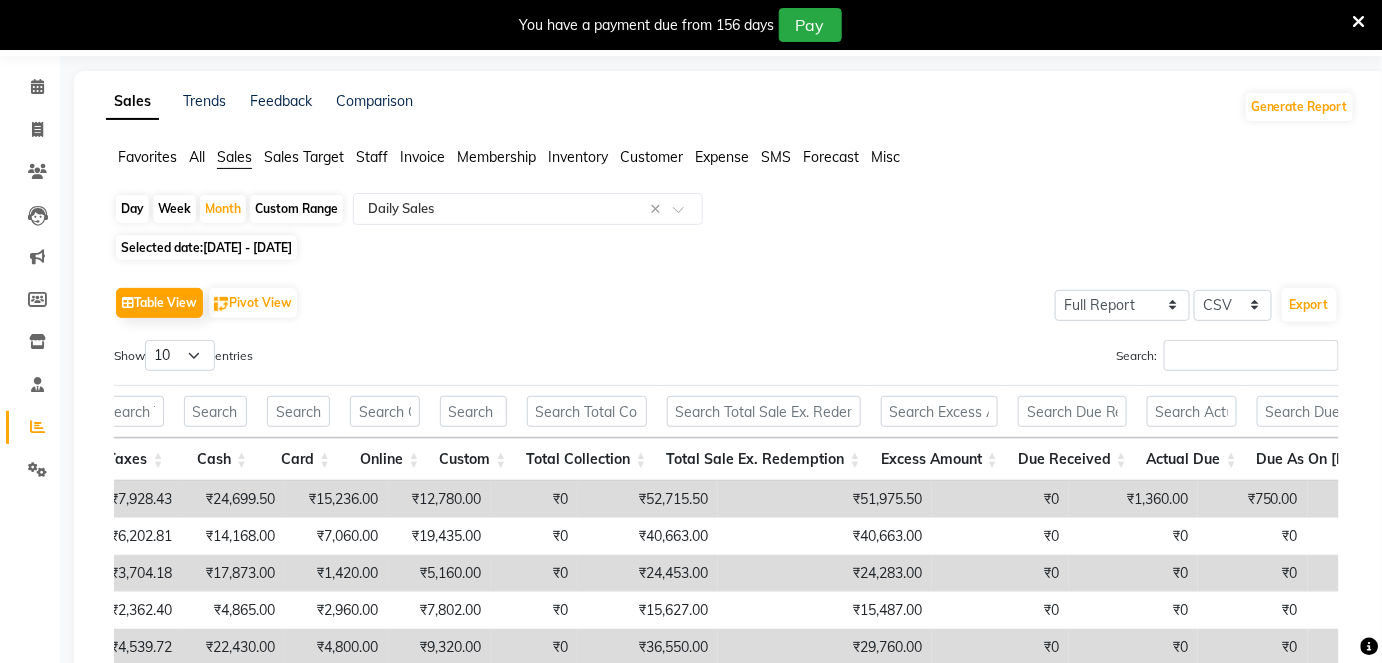click on "01-06-2025 - 30-06-2025" 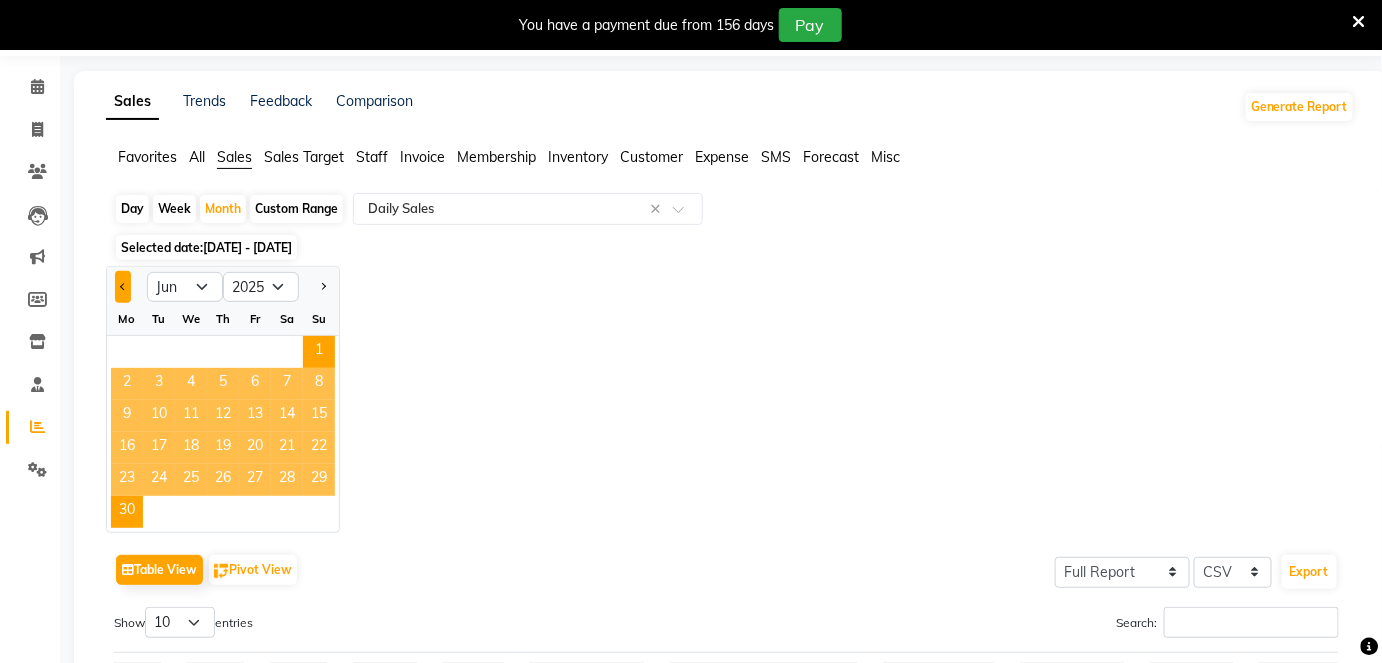 click 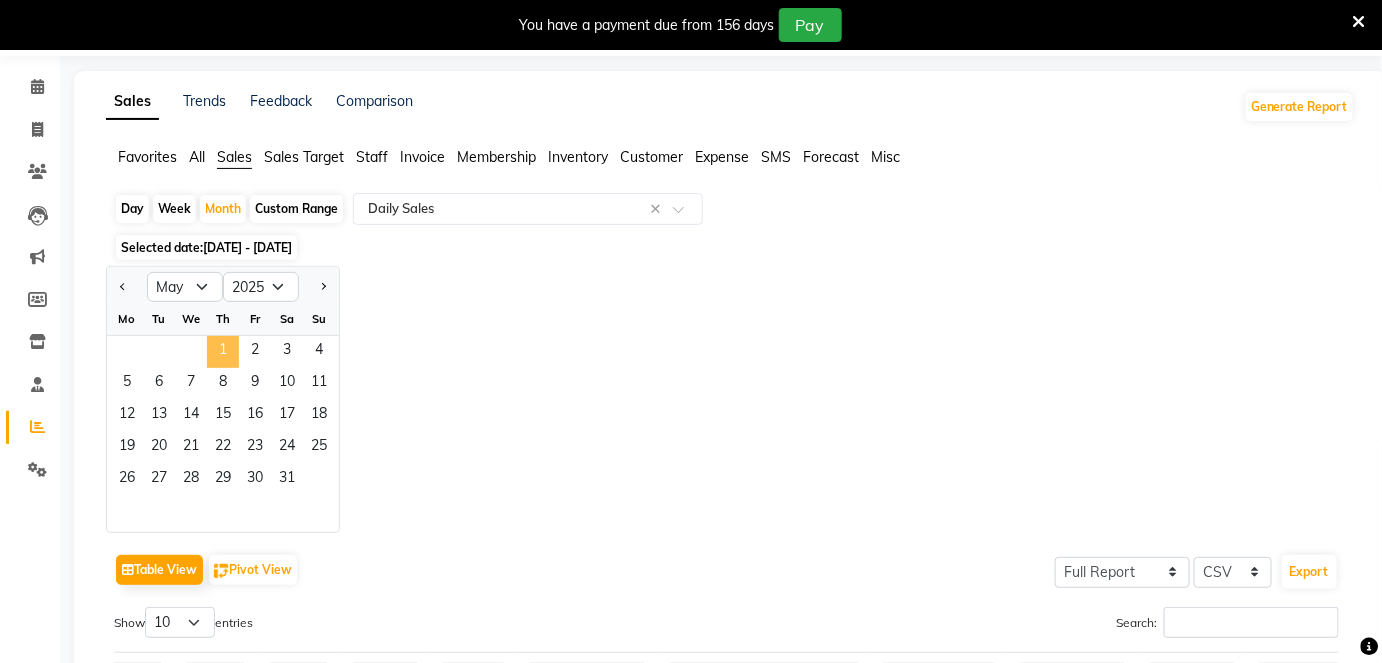 click on "1" 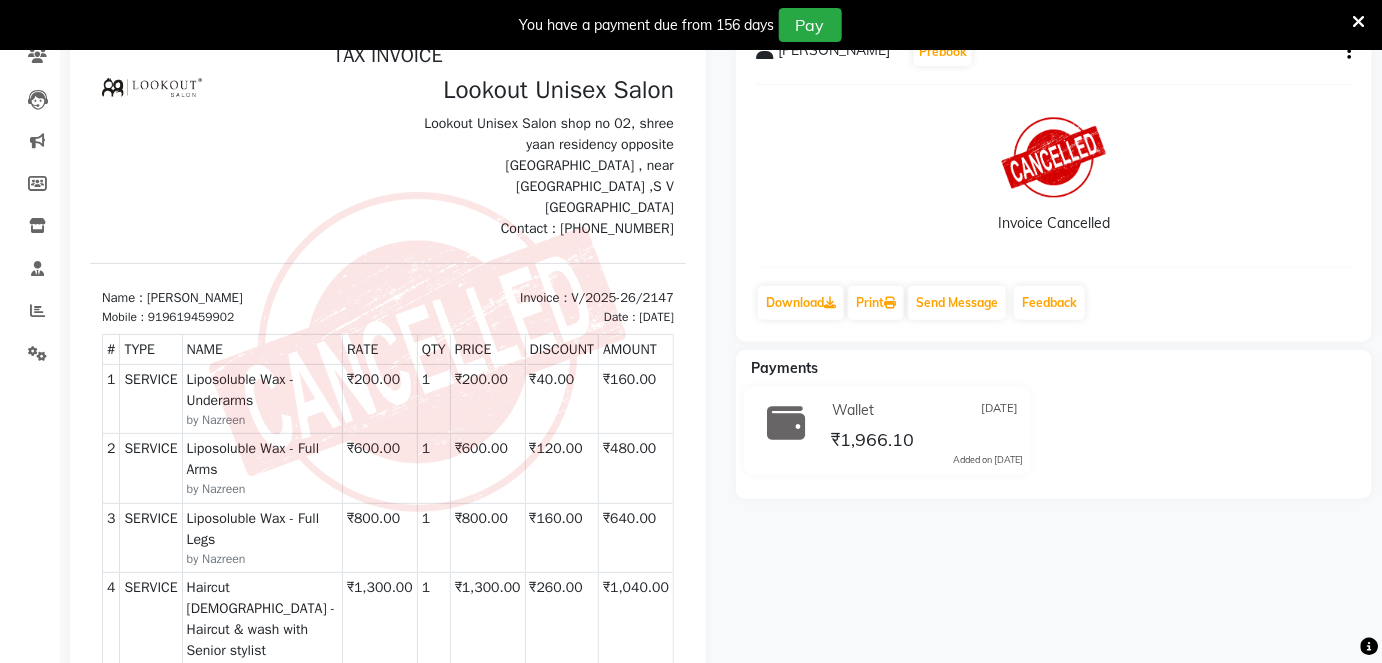 scroll, scrollTop: 0, scrollLeft: 0, axis: both 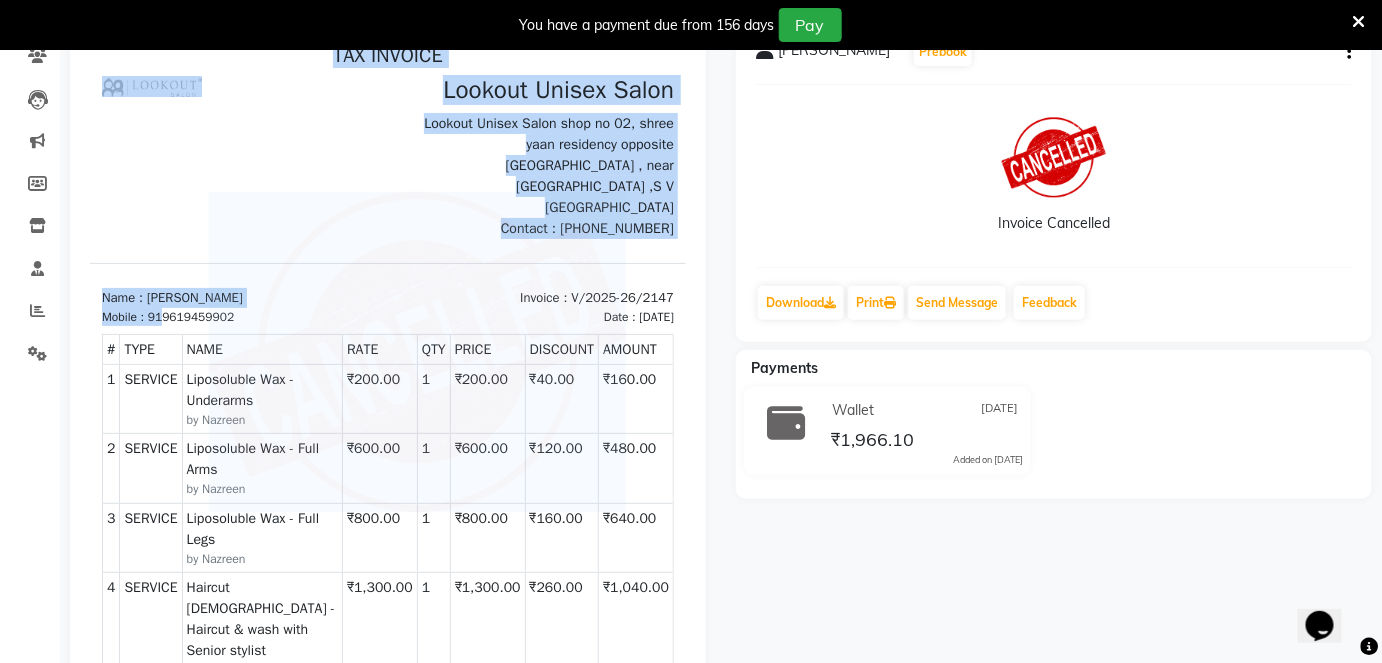 click at bounding box center (238, 156) 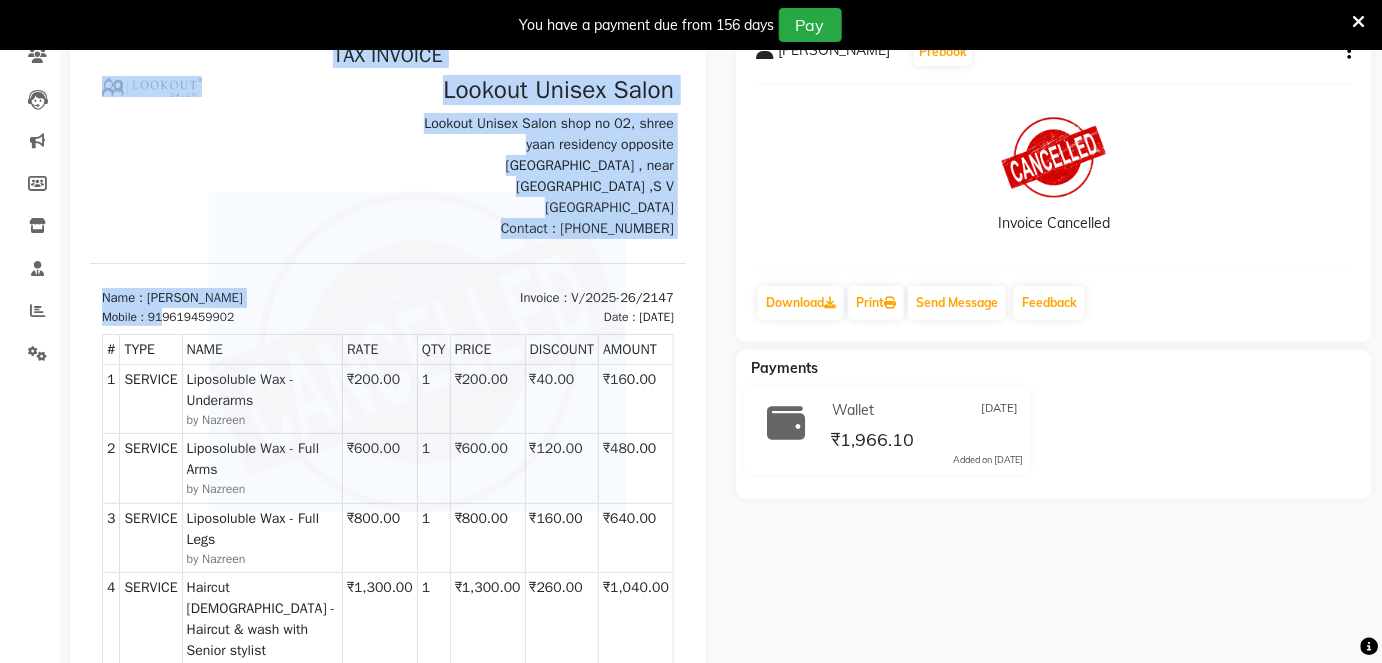 click at bounding box center [238, 156] 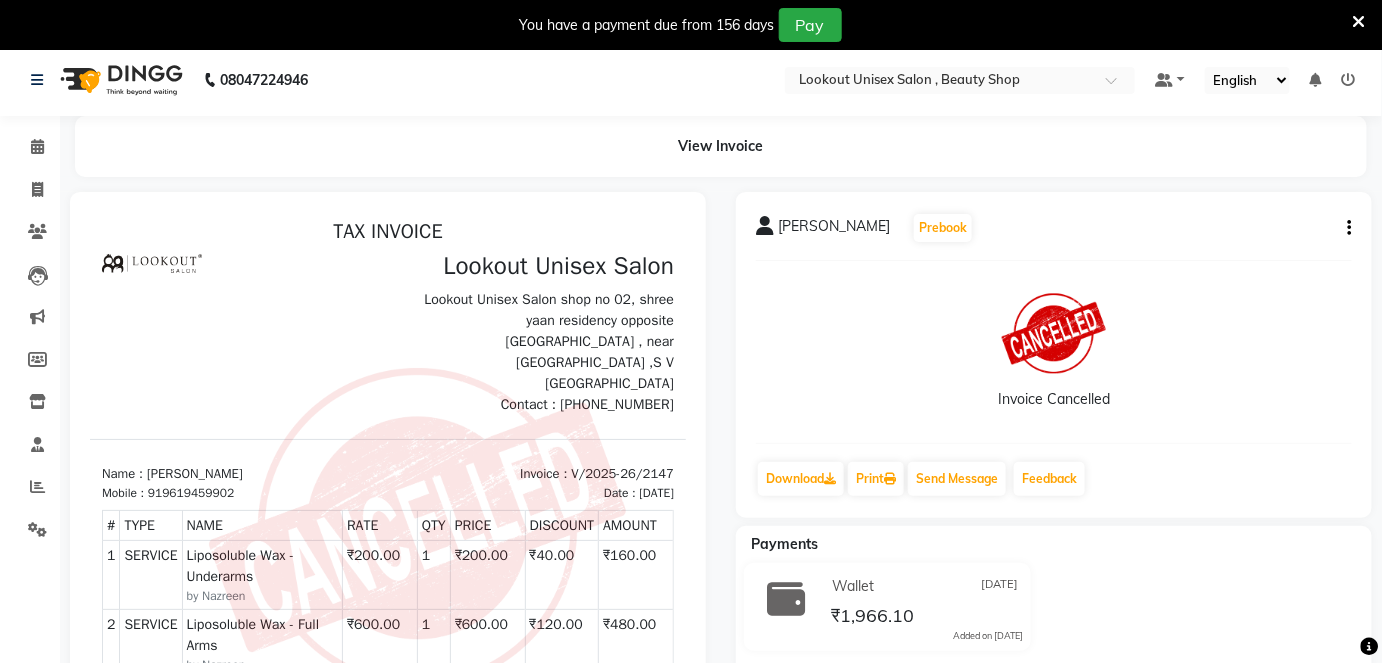 scroll, scrollTop: 0, scrollLeft: 0, axis: both 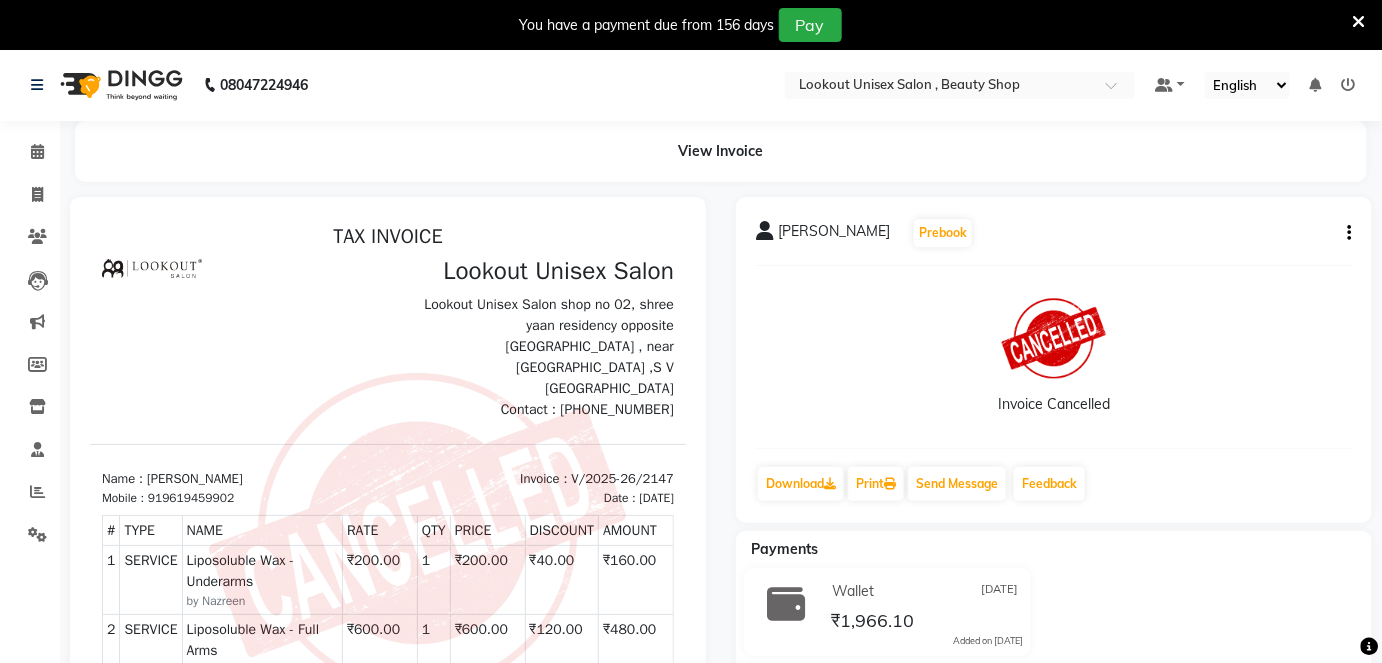 click 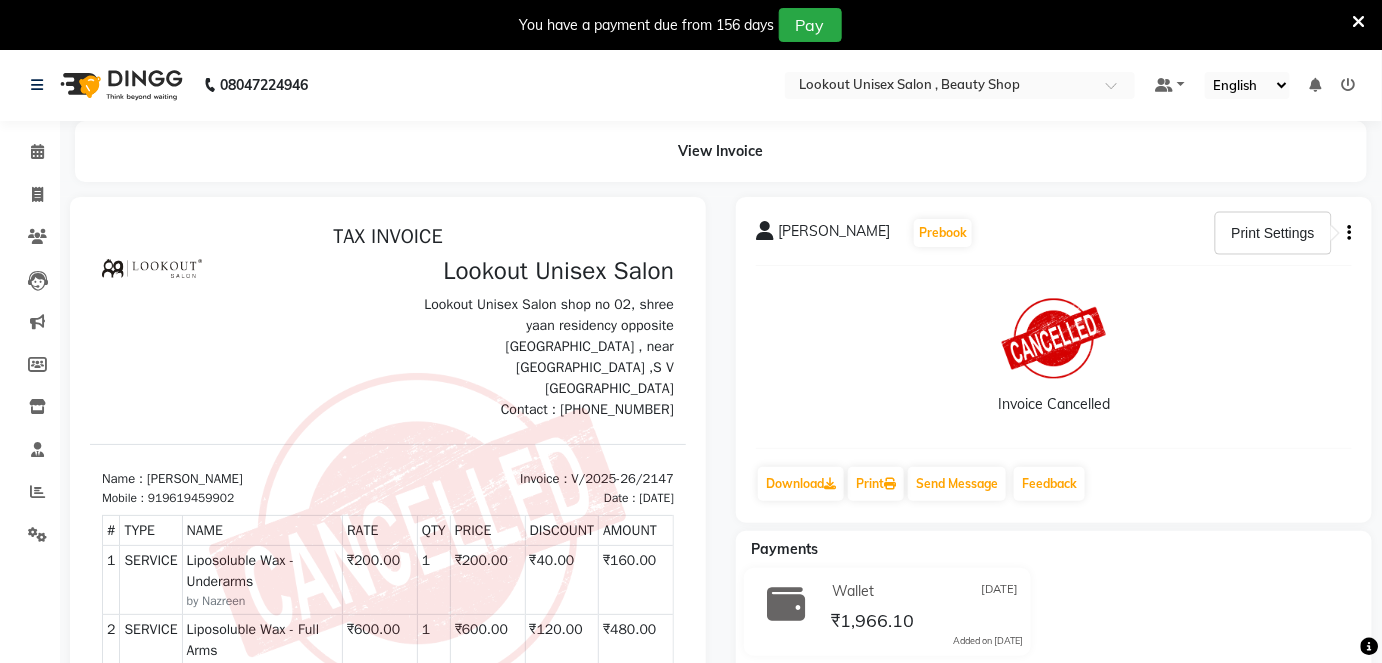 click on "Invoice Cancelled" 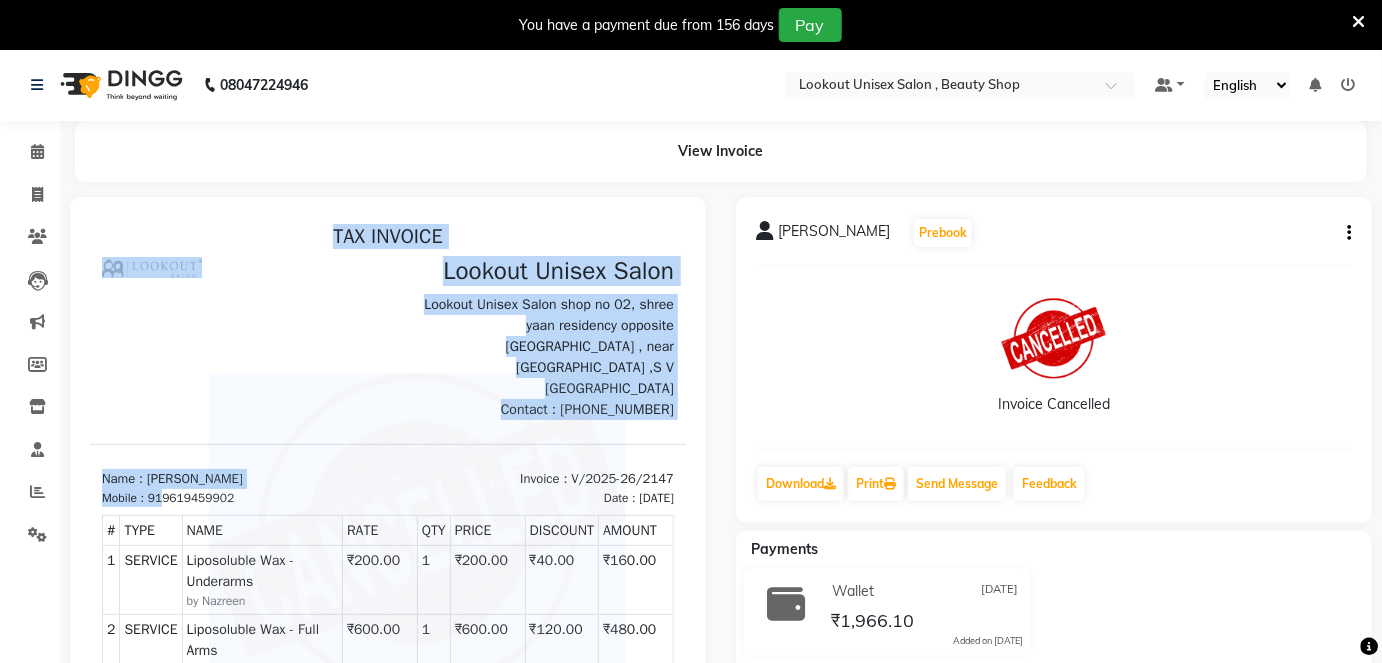 drag, startPoint x: 162, startPoint y: 455, endPoint x: 262, endPoint y: 448, distance: 100.2447 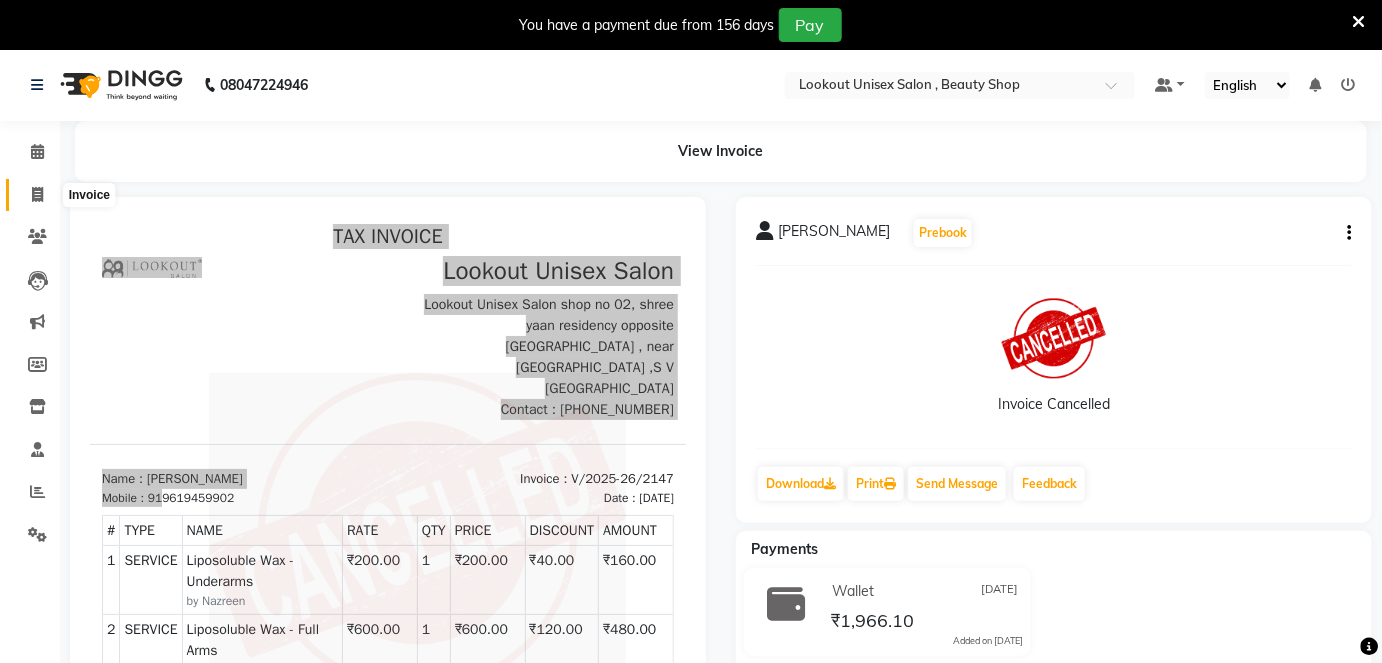 click 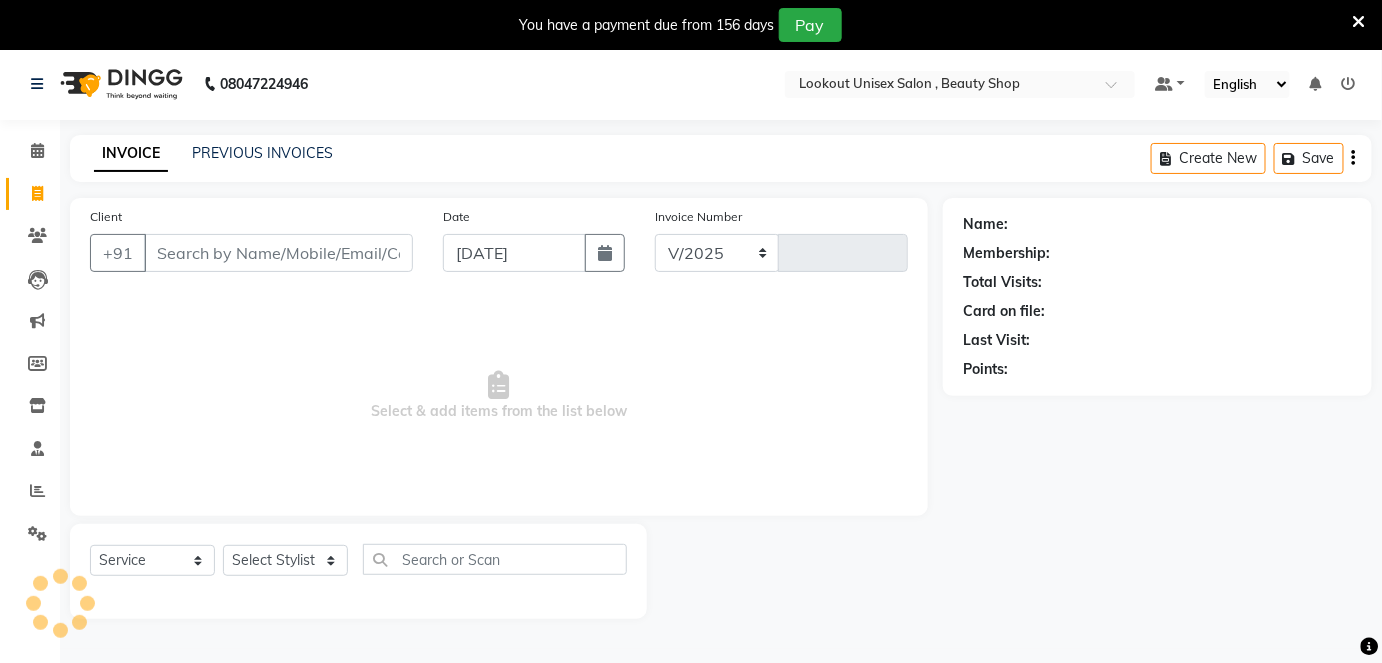 select on "7658" 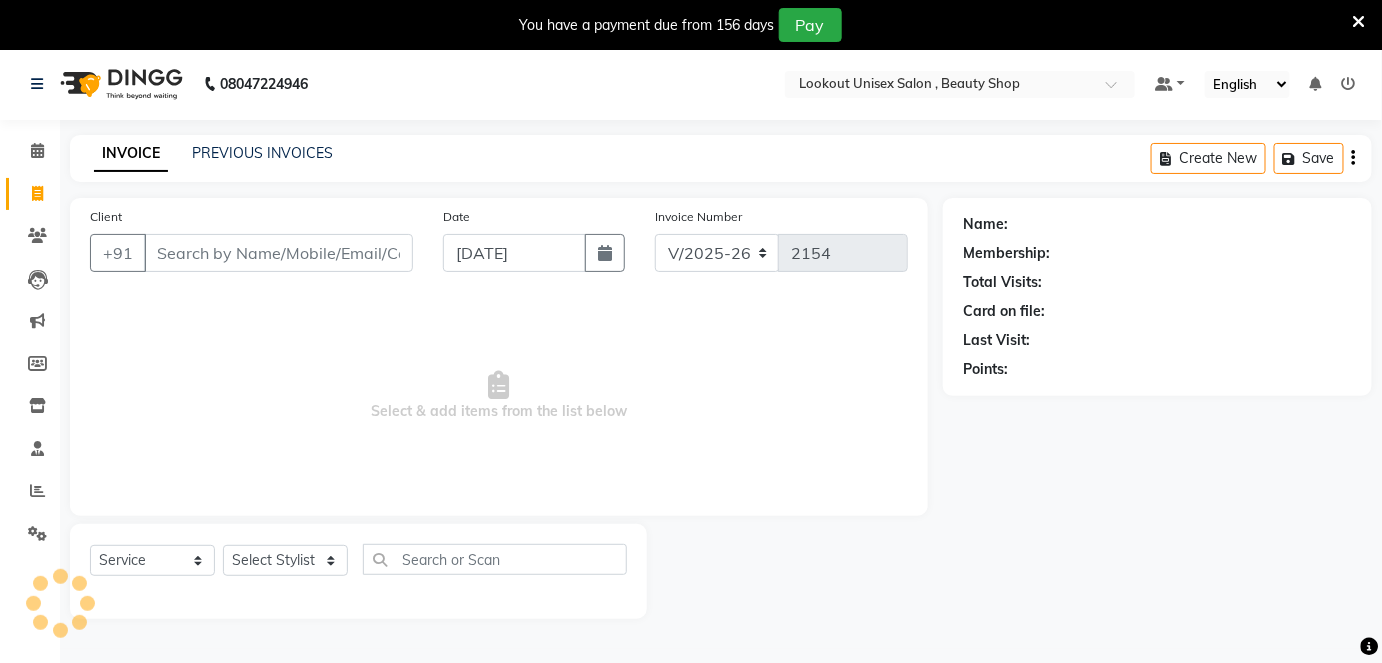 scroll, scrollTop: 48, scrollLeft: 0, axis: vertical 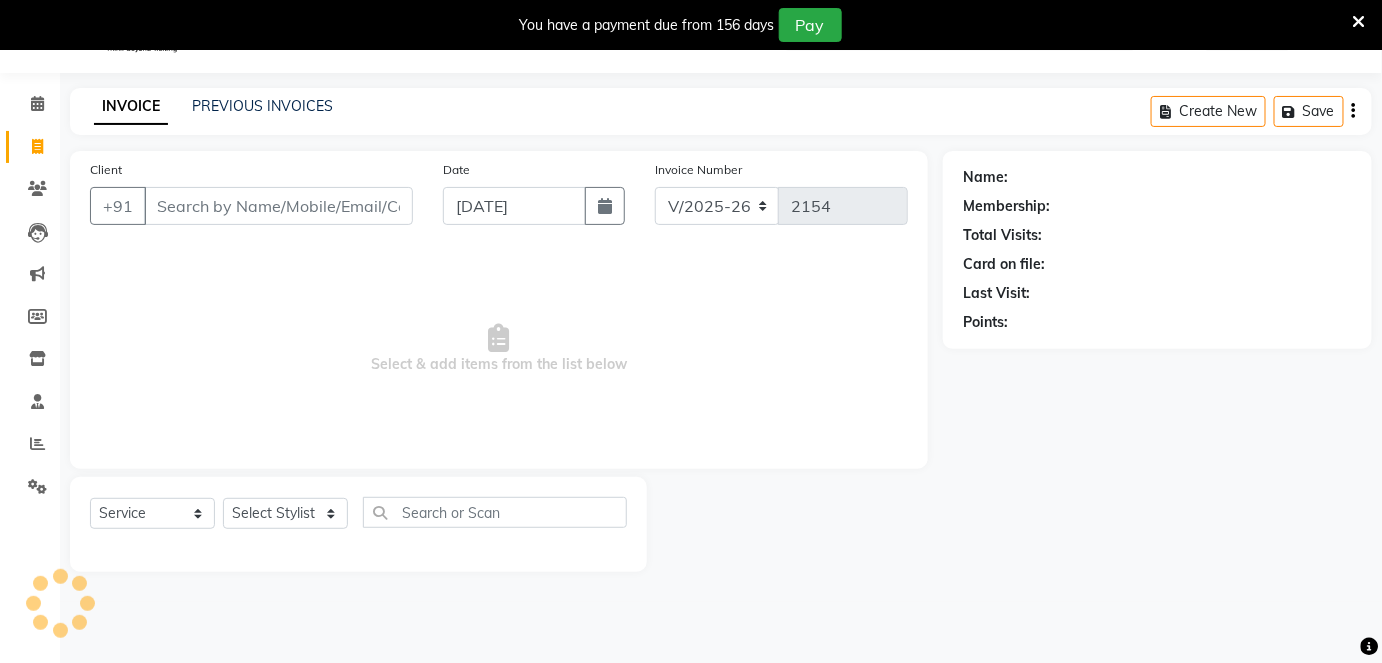 click on "Client" at bounding box center (278, 206) 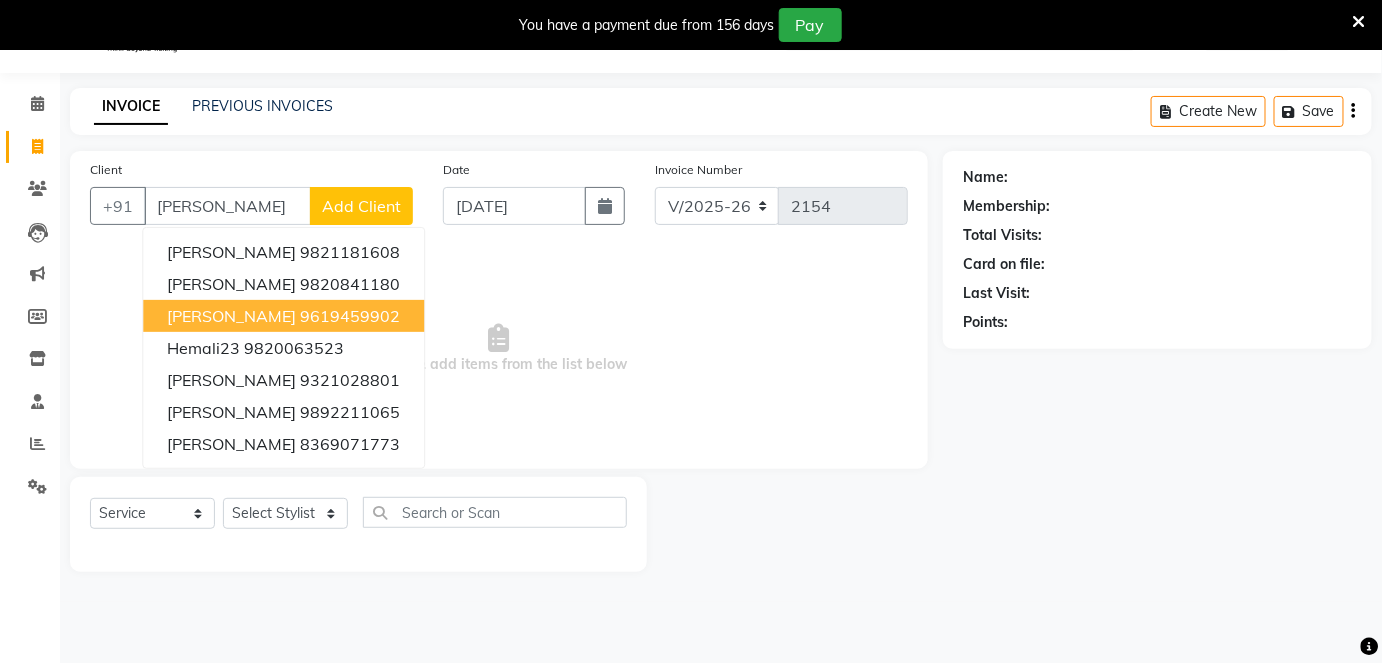 click on "9619459902" at bounding box center (350, 316) 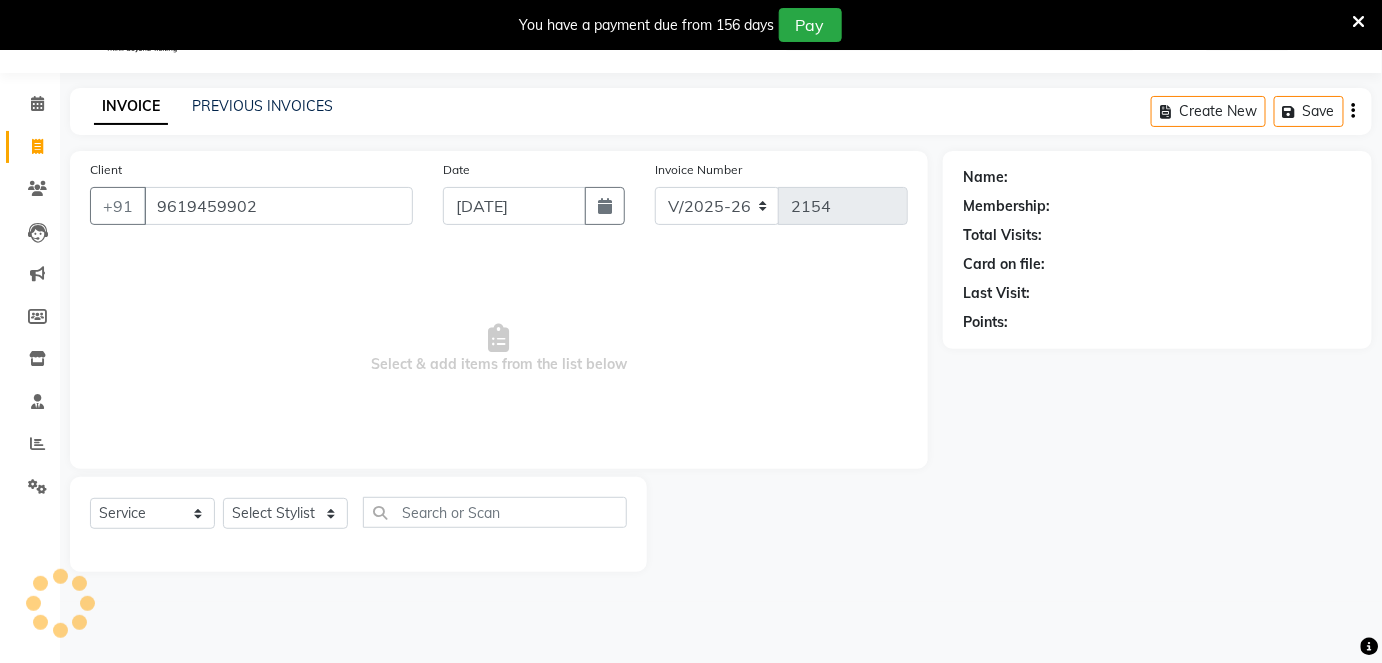 type on "9619459902" 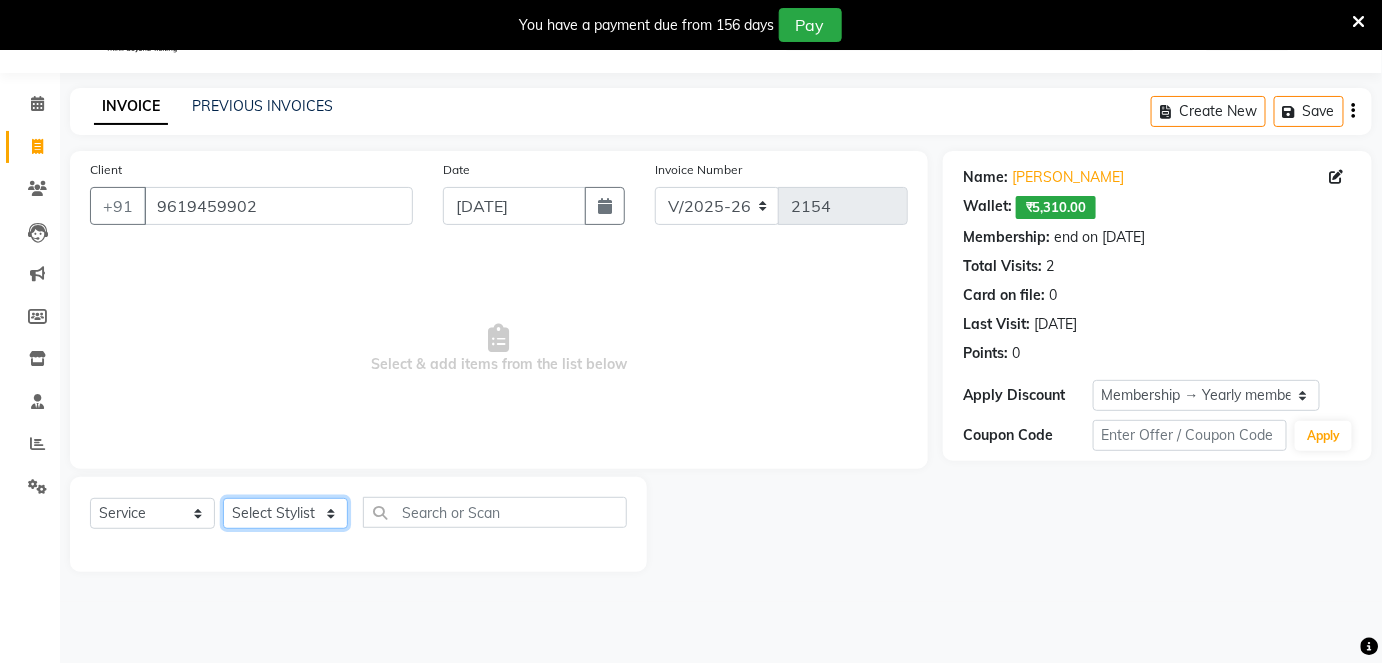 click on "Select Stylist [PERSON_NAME] [PERSON_NAME] [PERSON_NAME] [PERSON_NAME] Jyoti Mahesh  [PERSON_NAME] [PERSON_NAME] [PERSON_NAME] [PERSON_NAME] [PERSON_NAME] [MEDICAL_DATA][PERSON_NAME] [PERSON_NAME] [PERSON_NAME]" 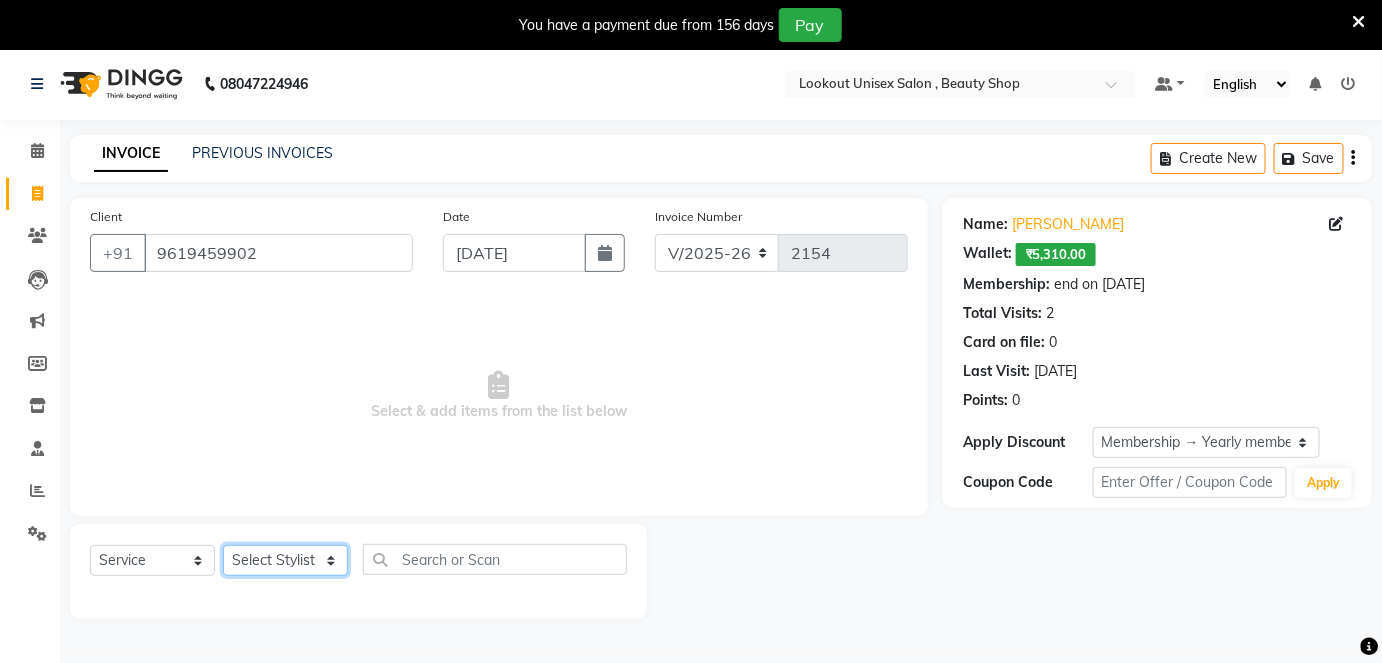 scroll, scrollTop: 0, scrollLeft: 0, axis: both 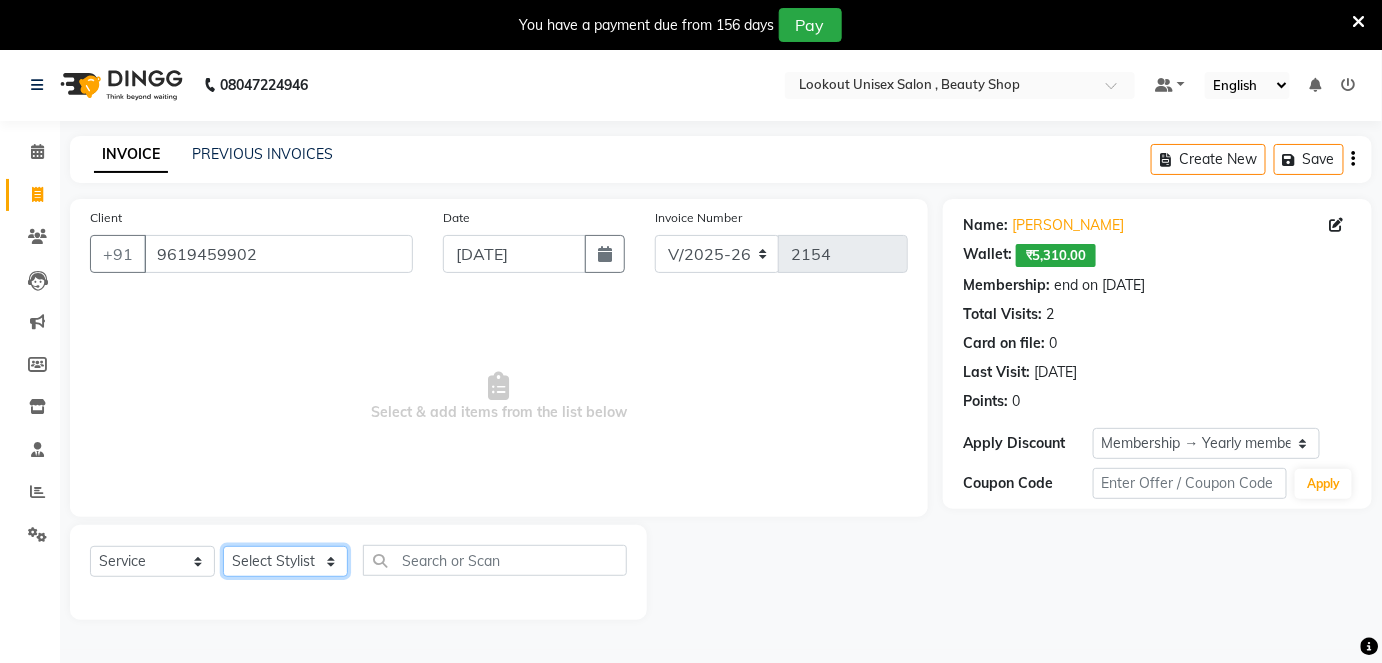 click on "Select Stylist [PERSON_NAME] [PERSON_NAME] [PERSON_NAME] [PERSON_NAME] Jyoti Mahesh  [PERSON_NAME] [PERSON_NAME] [PERSON_NAME] [PERSON_NAME] [PERSON_NAME] [MEDICAL_DATA][PERSON_NAME] [PERSON_NAME] [PERSON_NAME]" 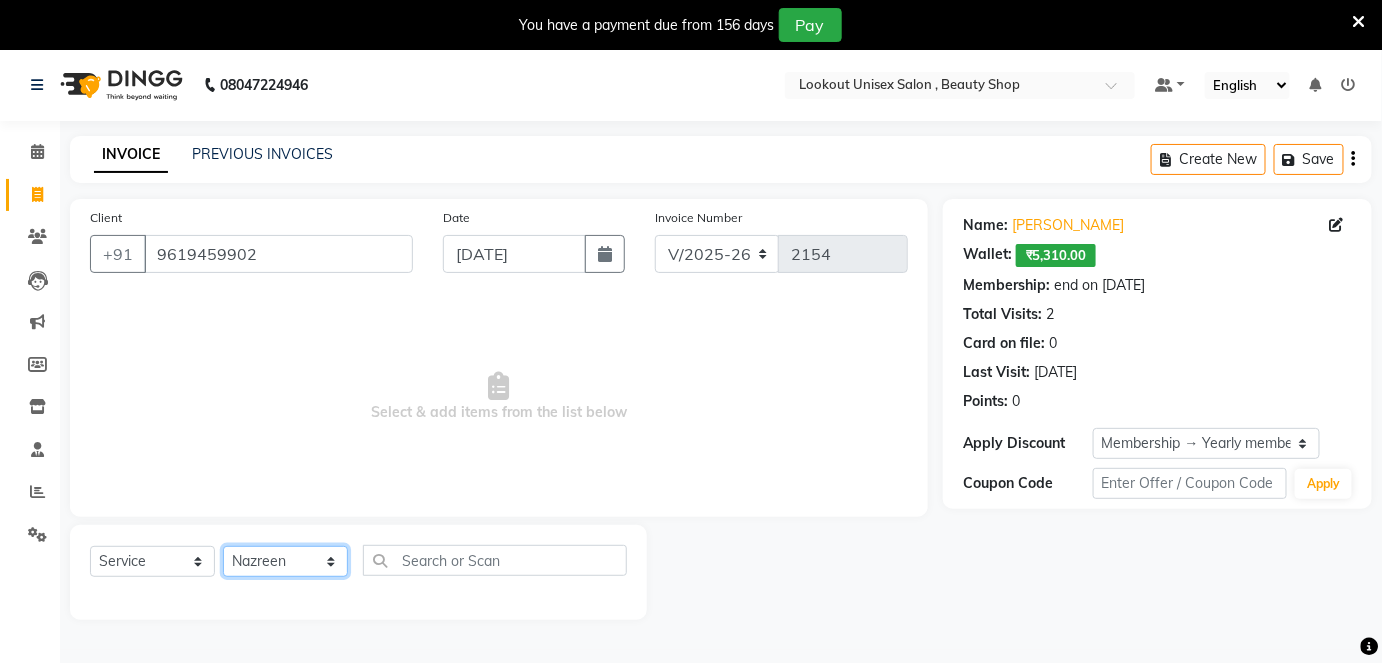click on "Select Stylist [PERSON_NAME] [PERSON_NAME] [PERSON_NAME] [PERSON_NAME] Jyoti Mahesh  [PERSON_NAME] [PERSON_NAME] [PERSON_NAME] [PERSON_NAME] [PERSON_NAME] [MEDICAL_DATA][PERSON_NAME] [PERSON_NAME] [PERSON_NAME]" 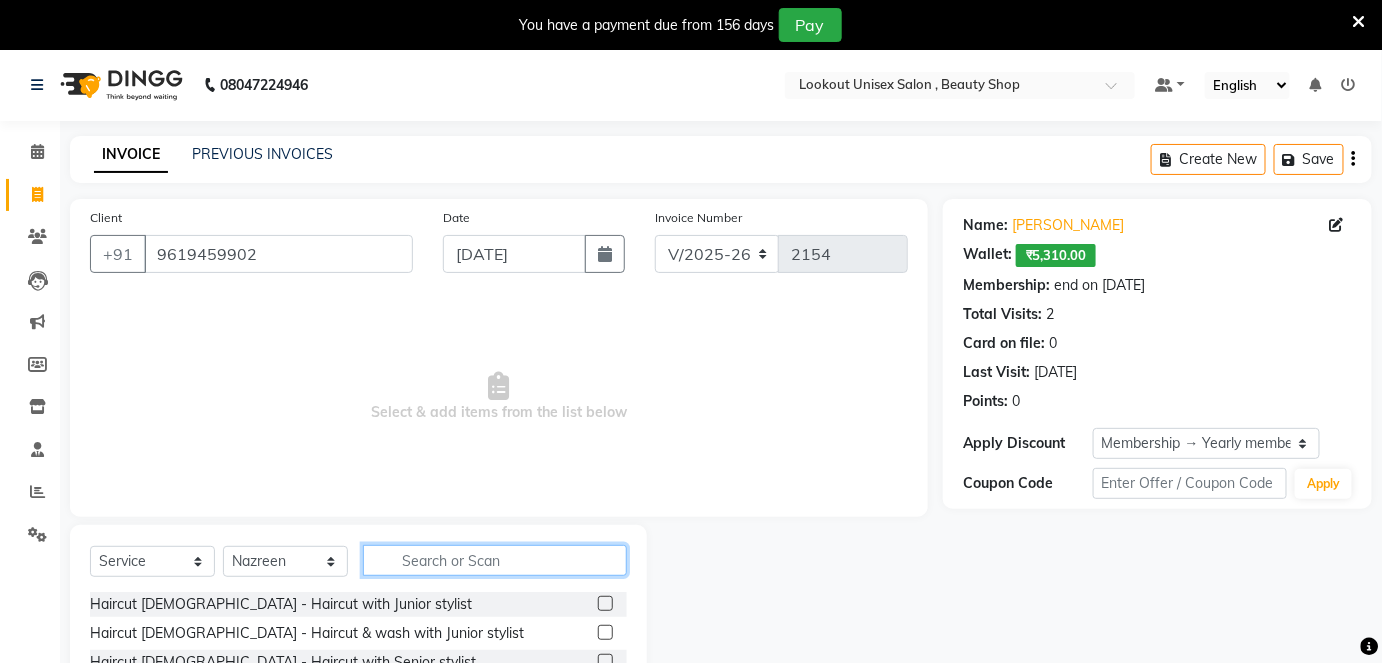 click 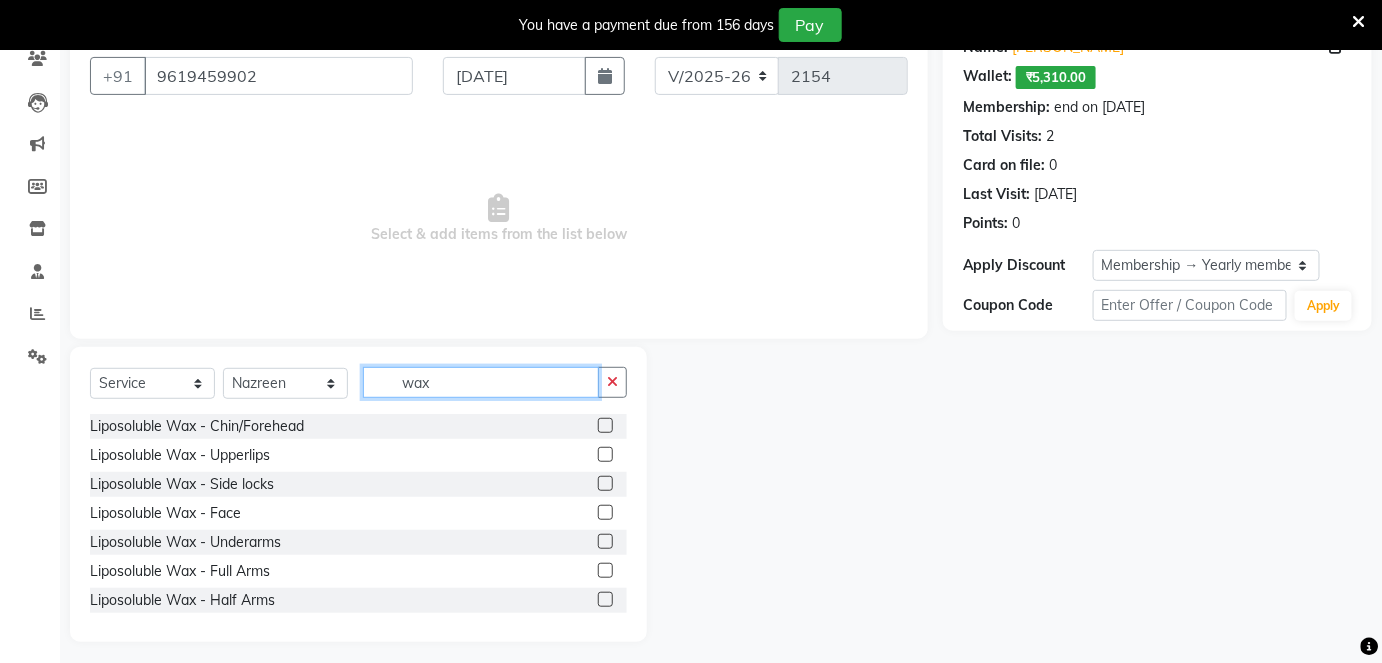 scroll, scrollTop: 181, scrollLeft: 0, axis: vertical 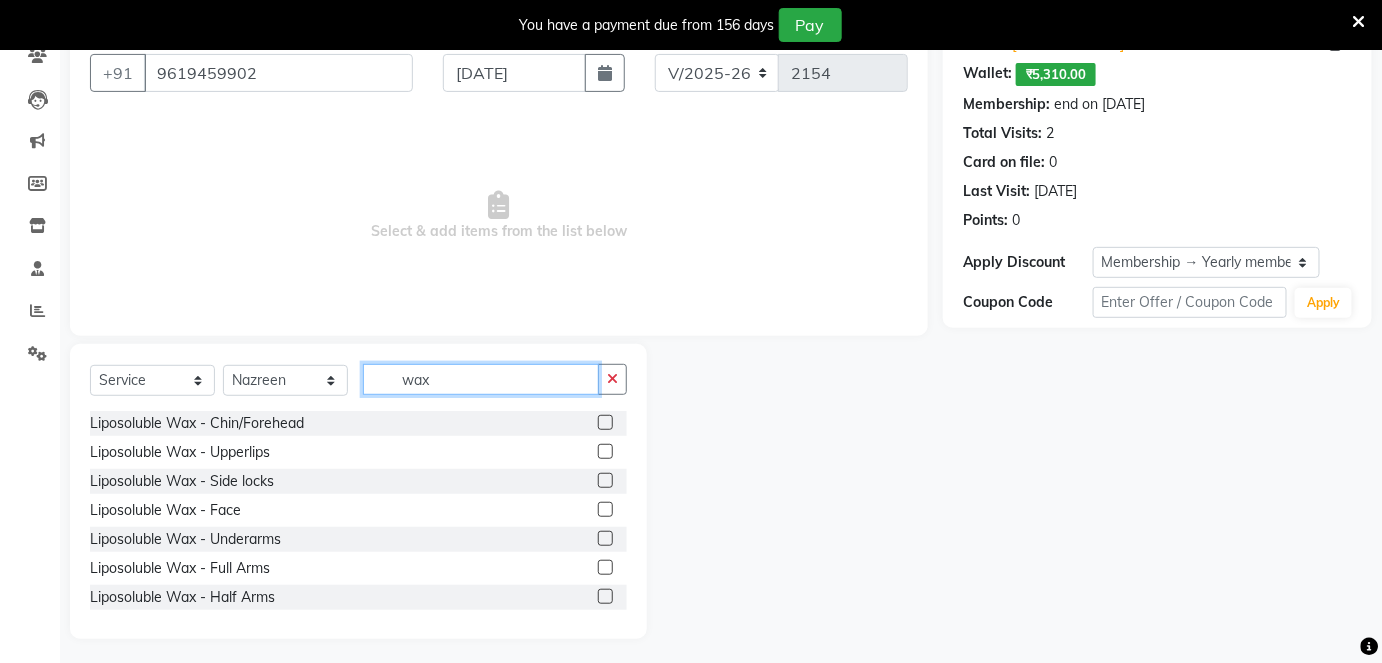 type on "wax" 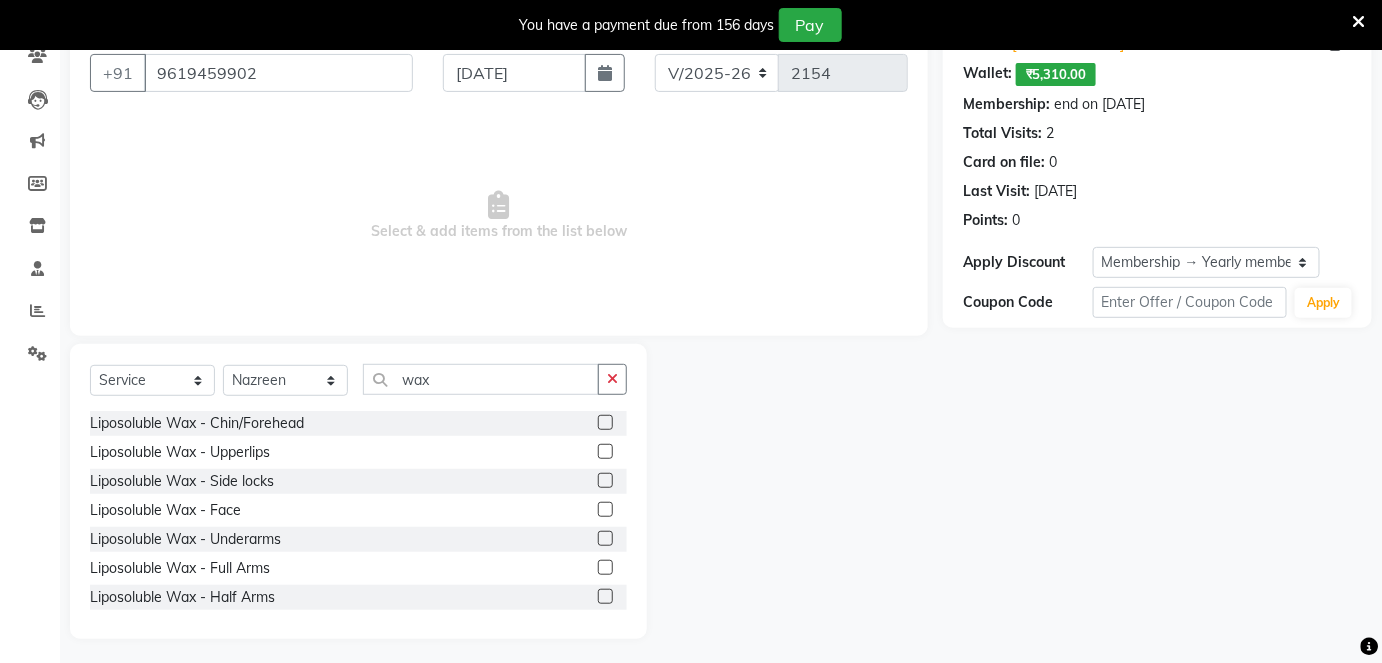 click 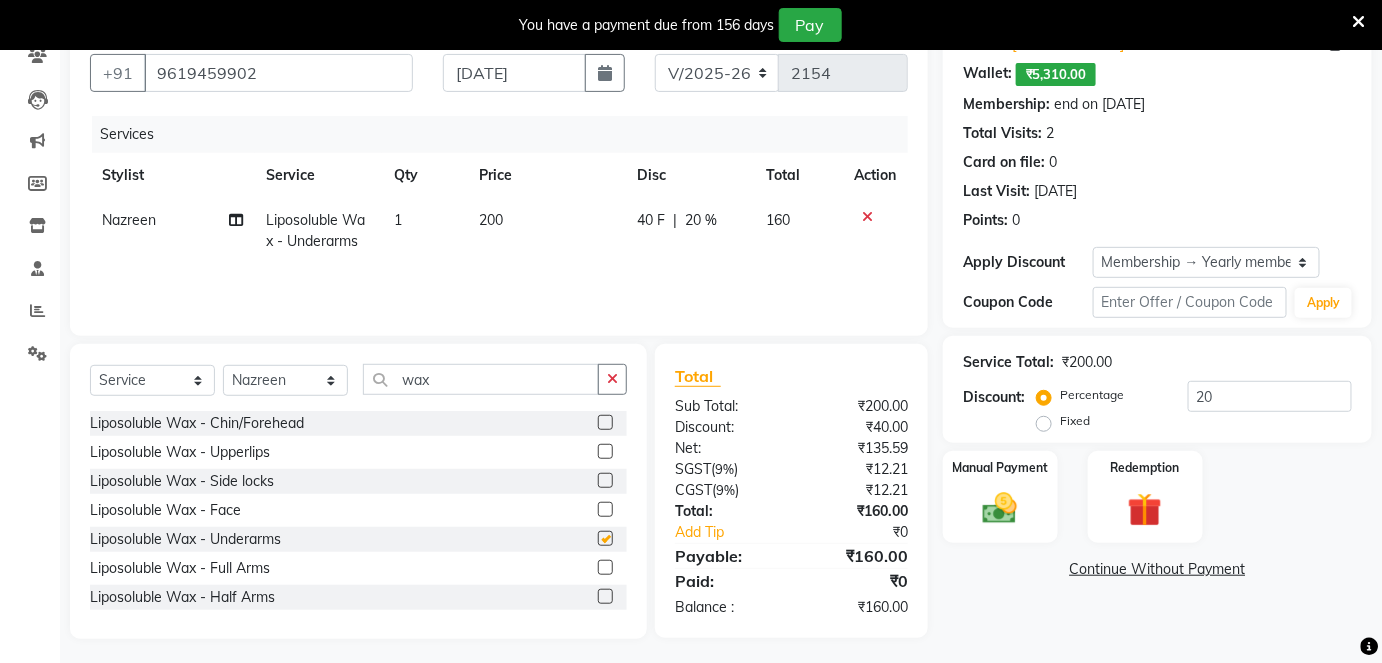 checkbox on "false" 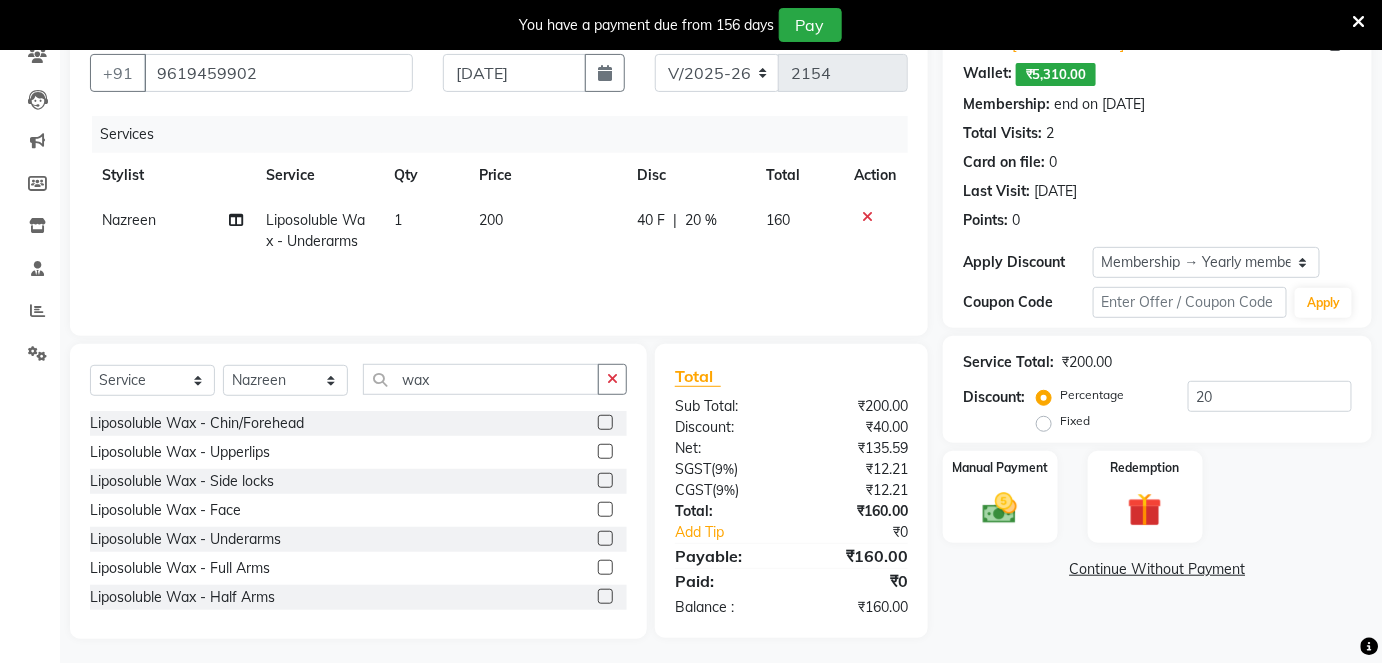 click 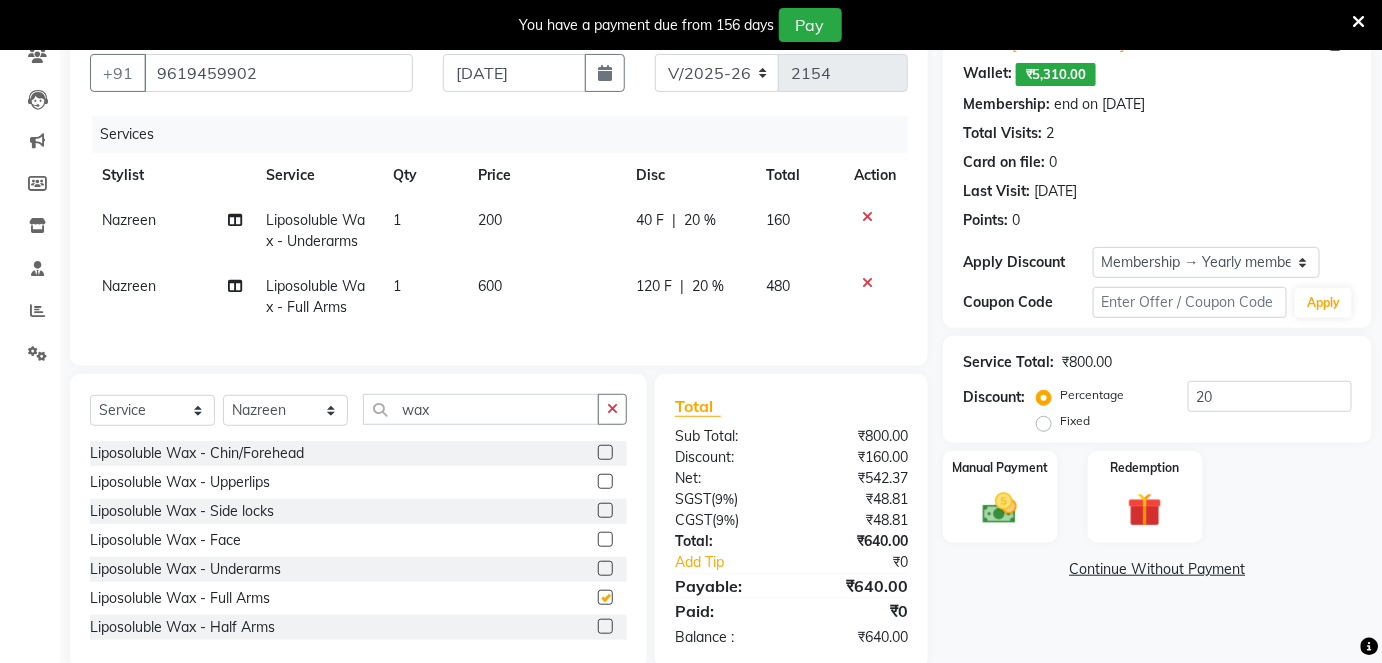 checkbox on "false" 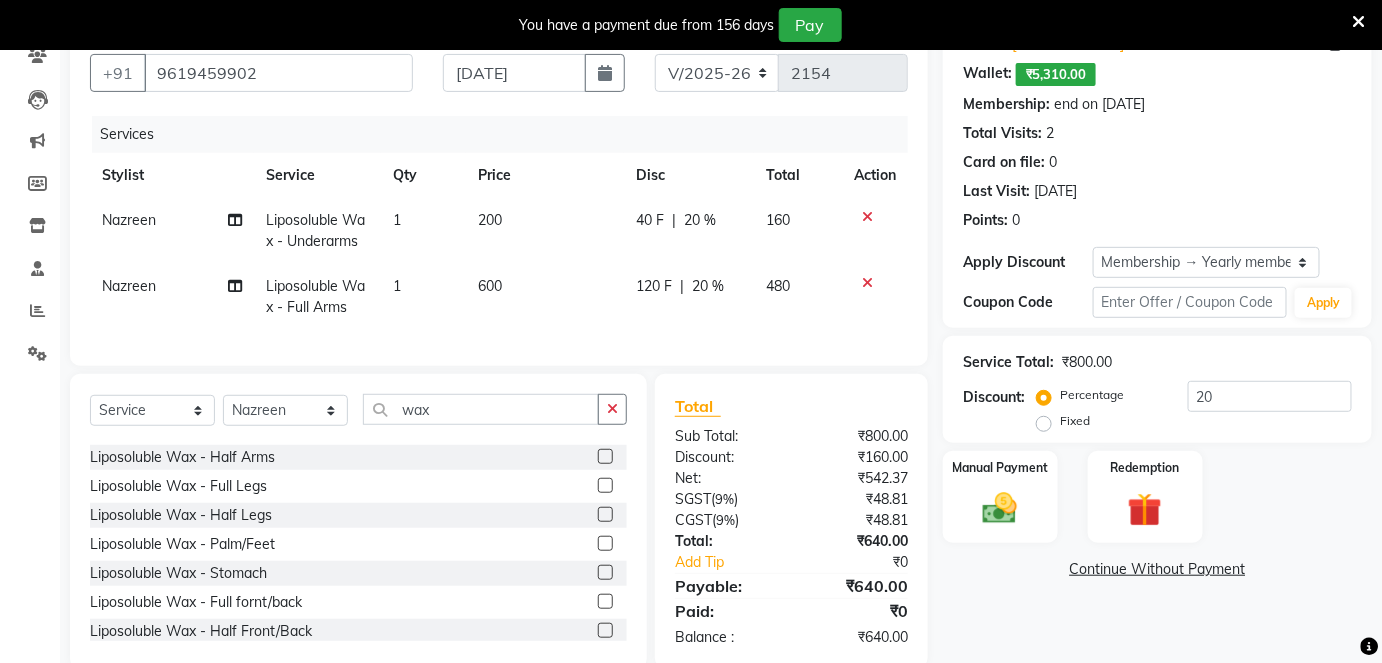scroll, scrollTop: 181, scrollLeft: 0, axis: vertical 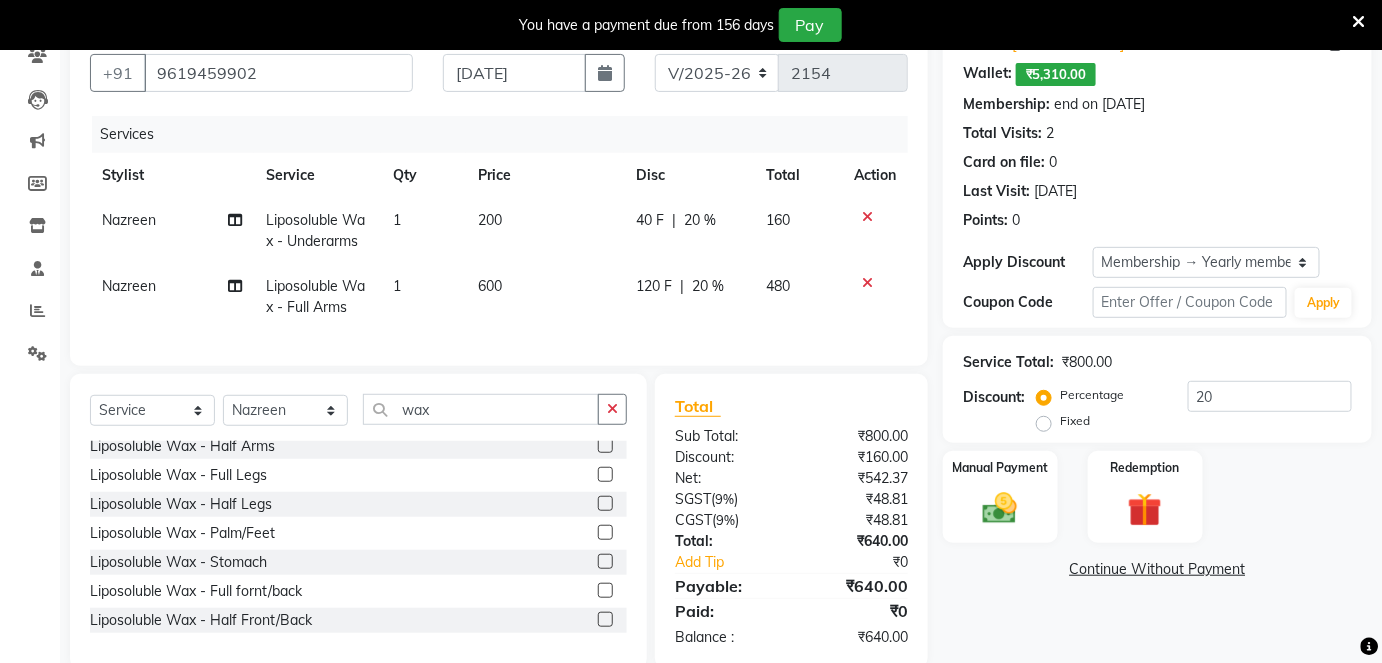 click 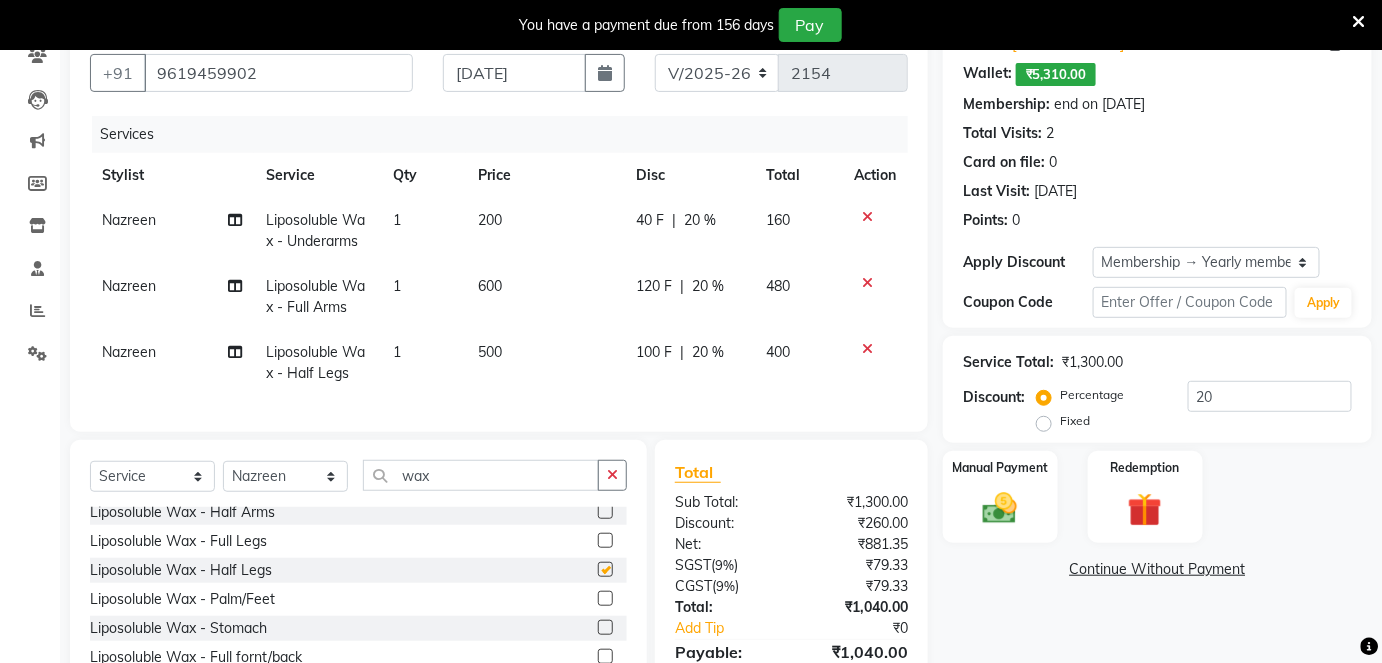 checkbox on "false" 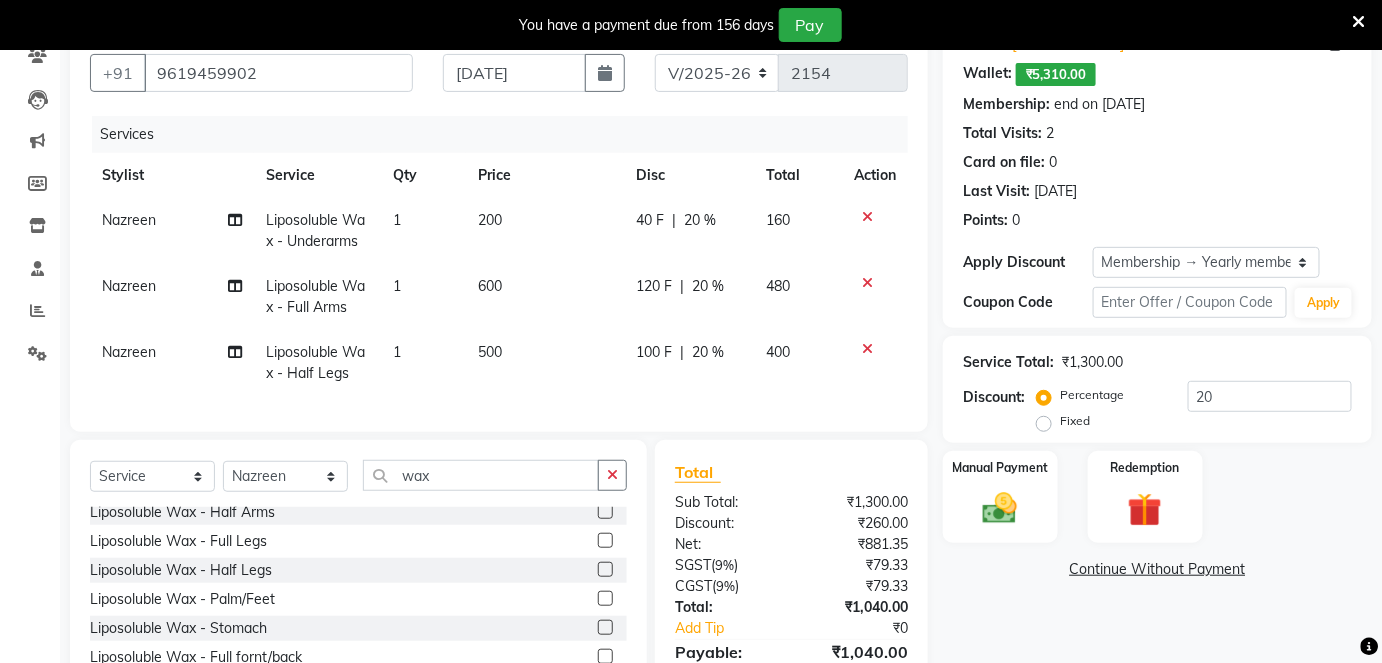 click 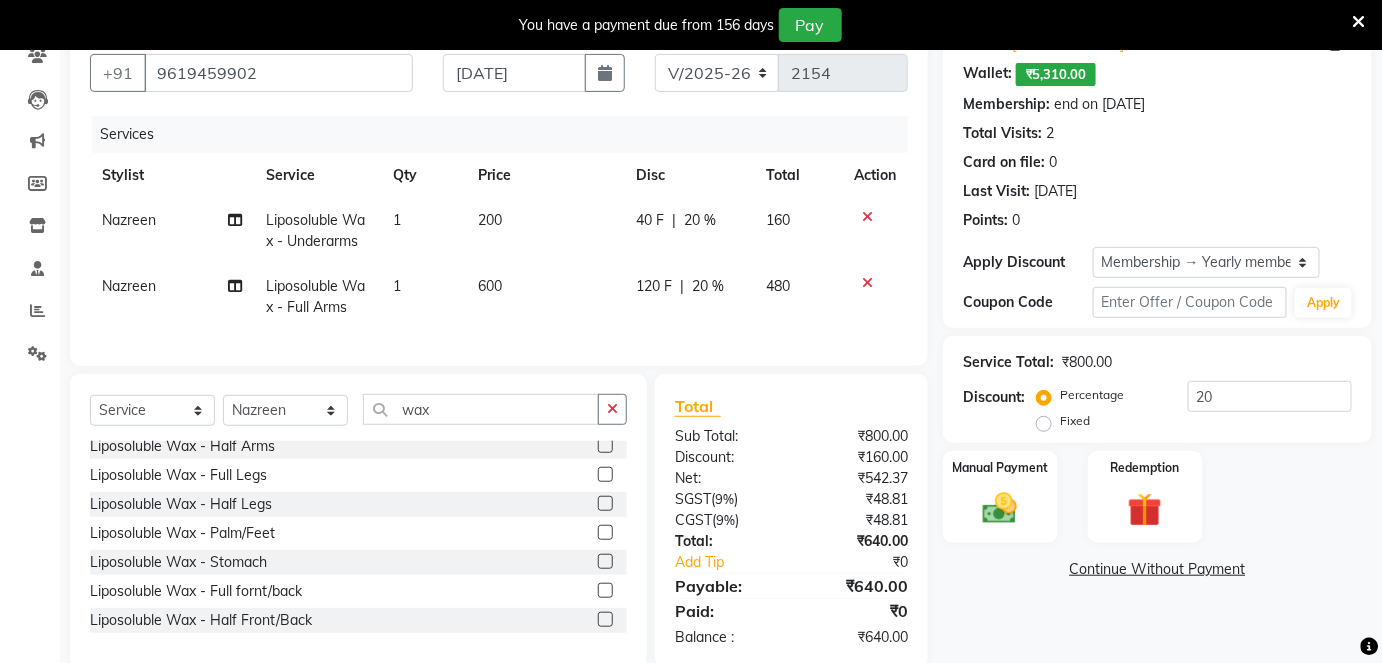 click 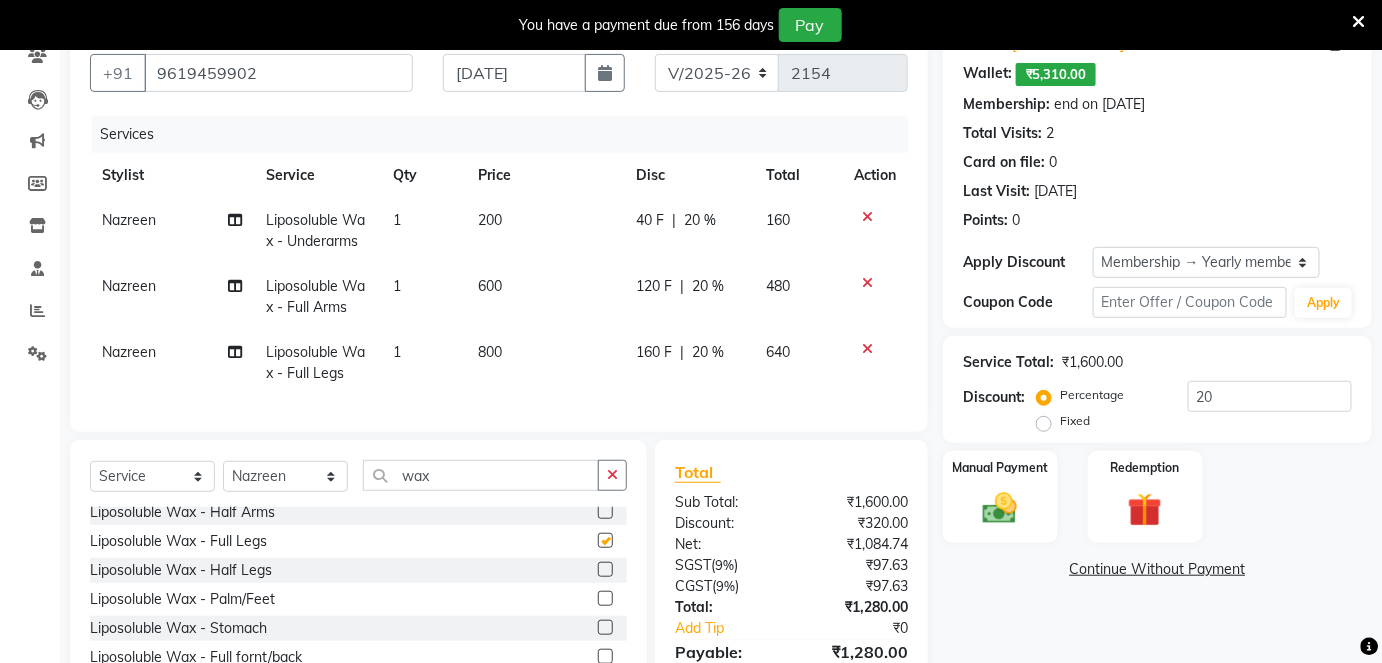 checkbox on "false" 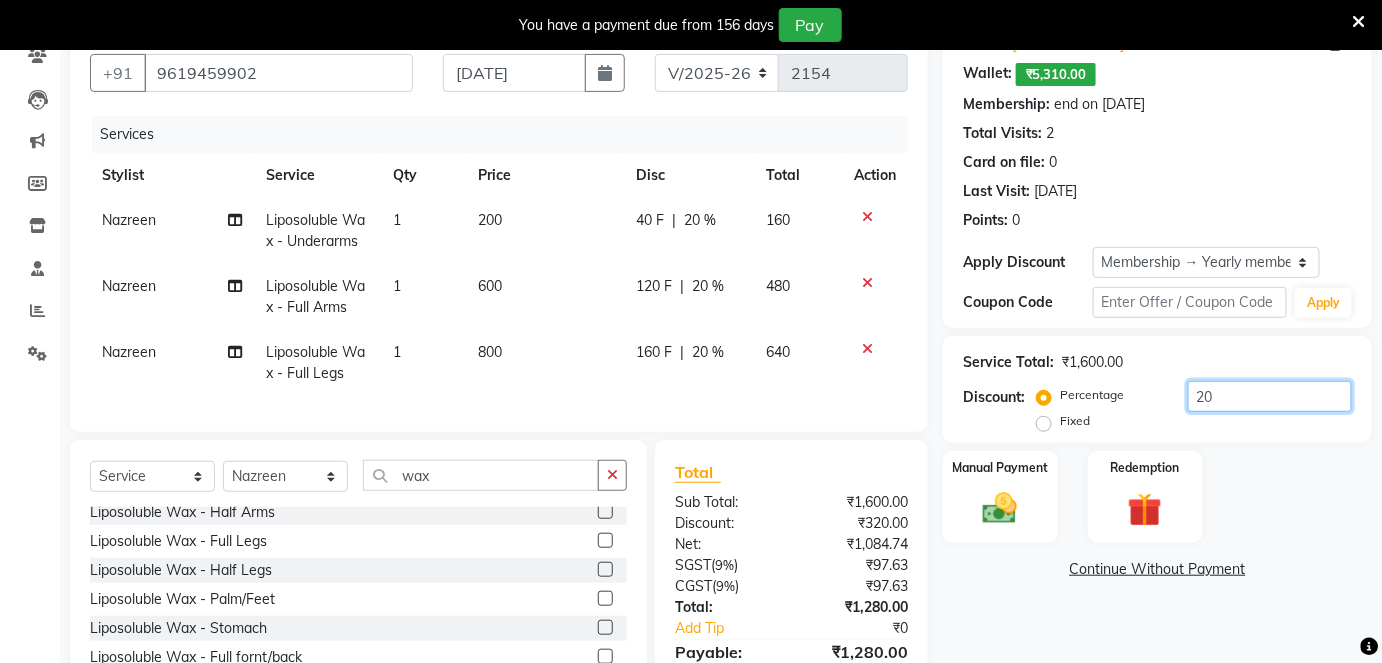 click on "20" 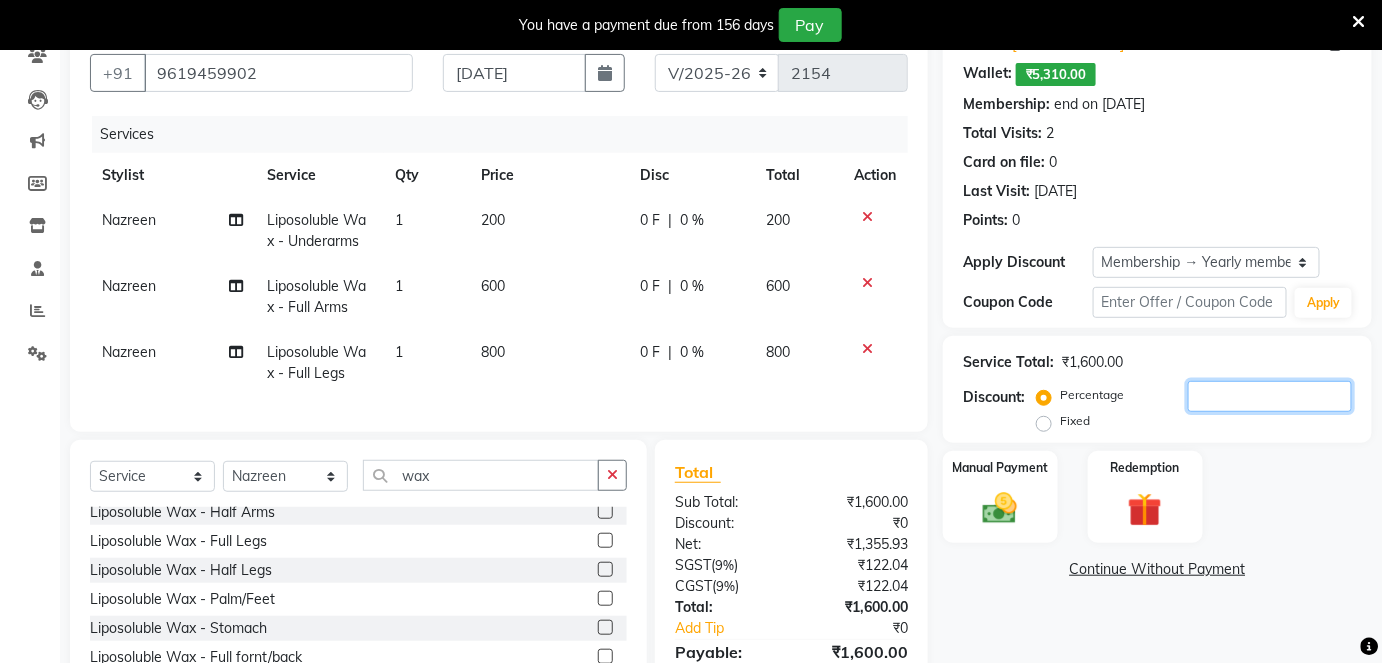 type 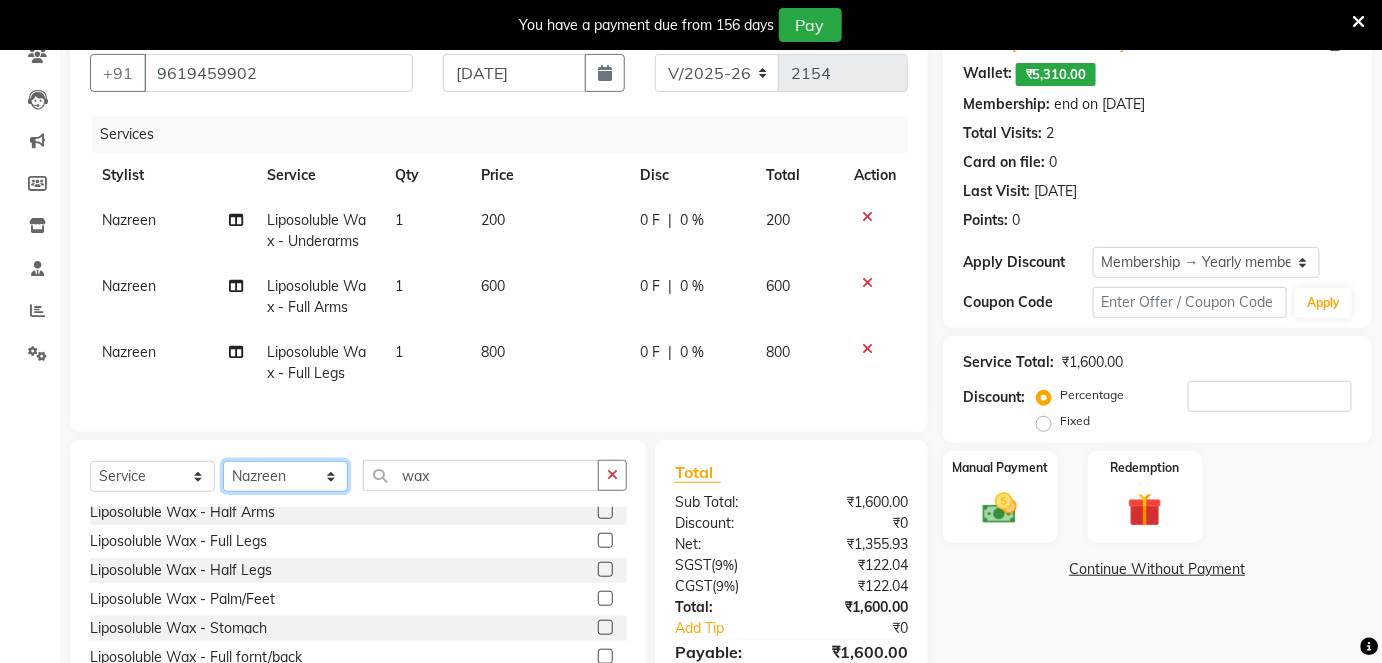 click on "Select Stylist [PERSON_NAME] [PERSON_NAME] [PERSON_NAME] [PERSON_NAME] Jyoti Mahesh  [PERSON_NAME] [PERSON_NAME] [PERSON_NAME] [PERSON_NAME] [PERSON_NAME] [MEDICAL_DATA][PERSON_NAME] [PERSON_NAME] [PERSON_NAME]" 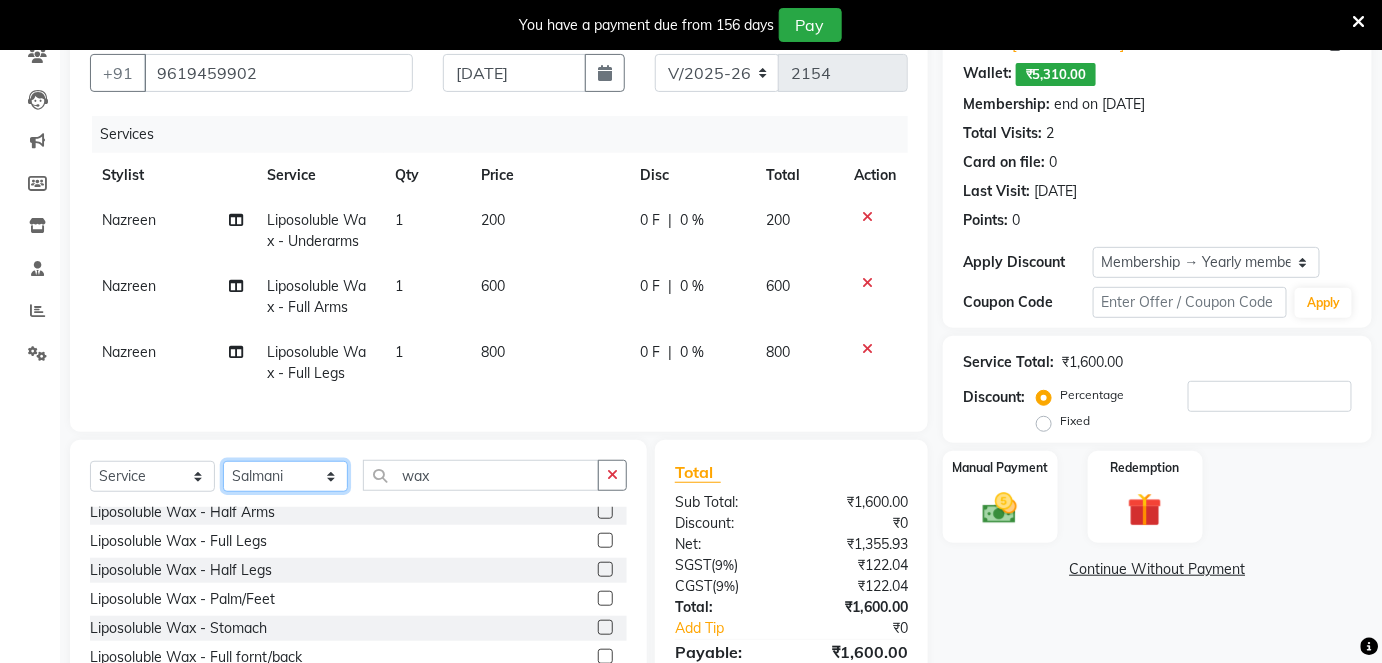 click on "Select Stylist [PERSON_NAME] [PERSON_NAME] [PERSON_NAME] [PERSON_NAME] Jyoti Mahesh  [PERSON_NAME] [PERSON_NAME] [PERSON_NAME] [PERSON_NAME] [PERSON_NAME] [MEDICAL_DATA][PERSON_NAME] [PERSON_NAME] [PERSON_NAME]" 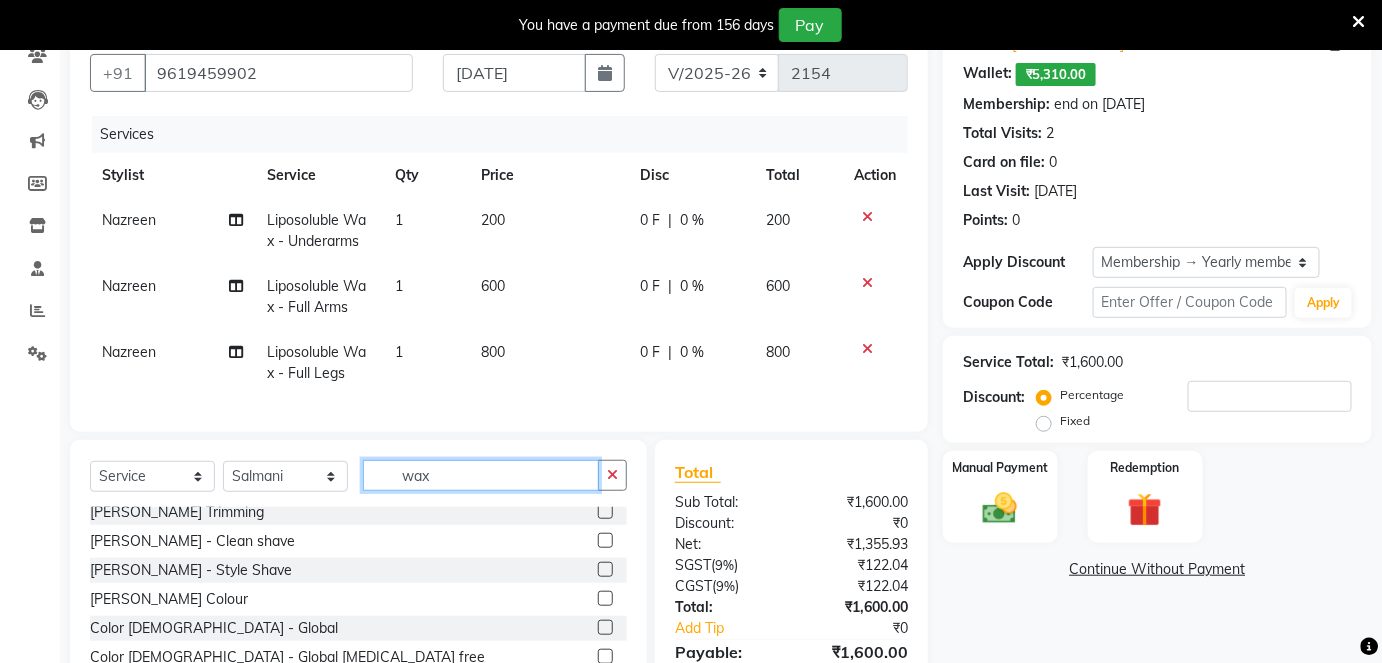 click on "wax" 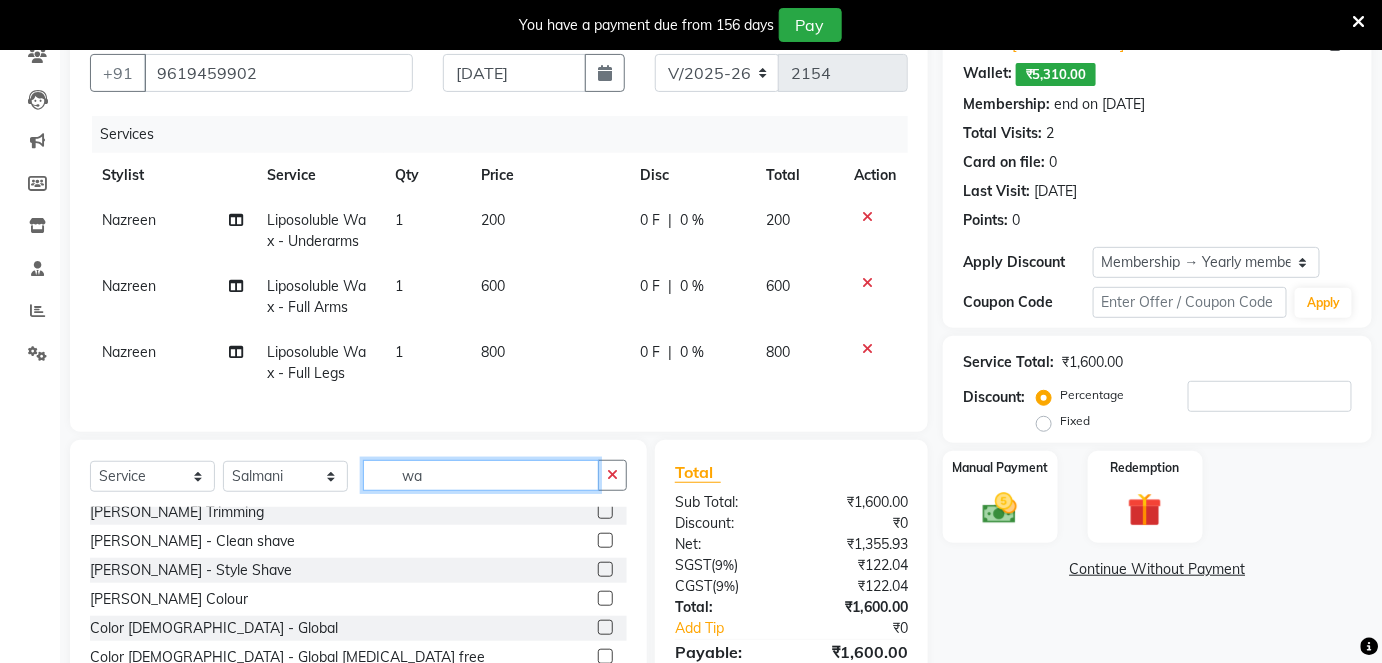 type on "w" 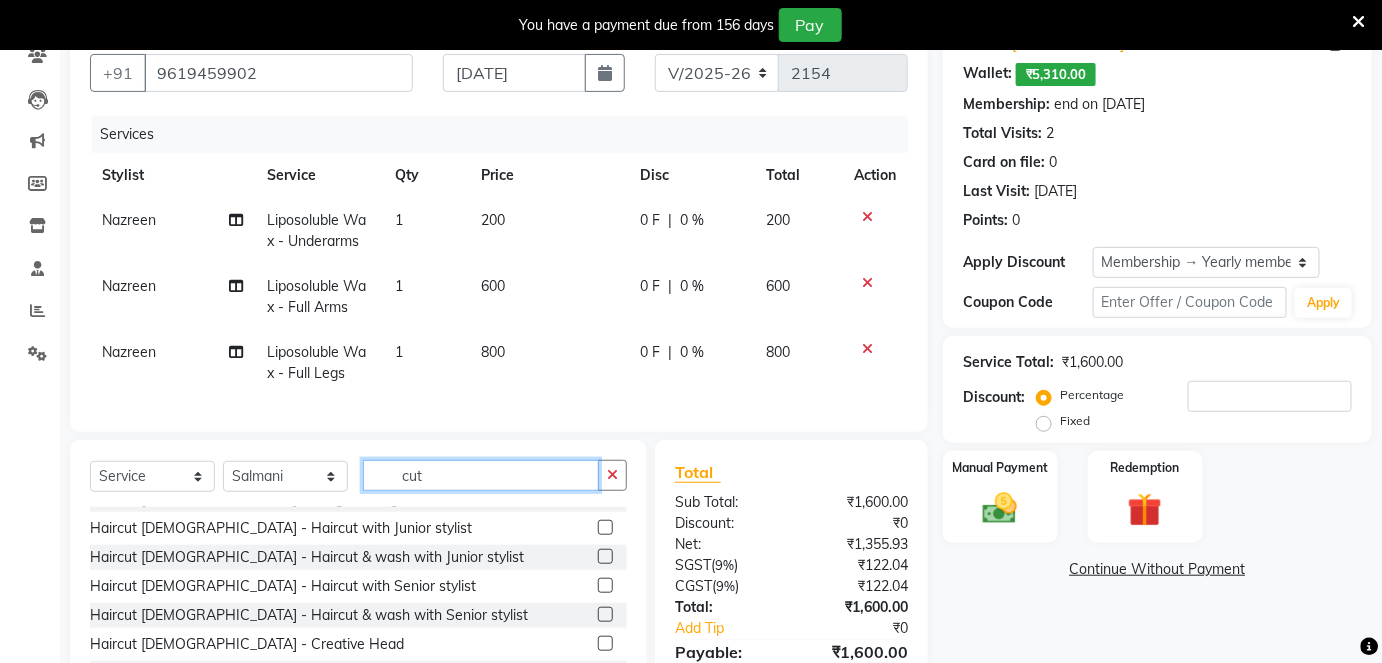 scroll, scrollTop: 205, scrollLeft: 0, axis: vertical 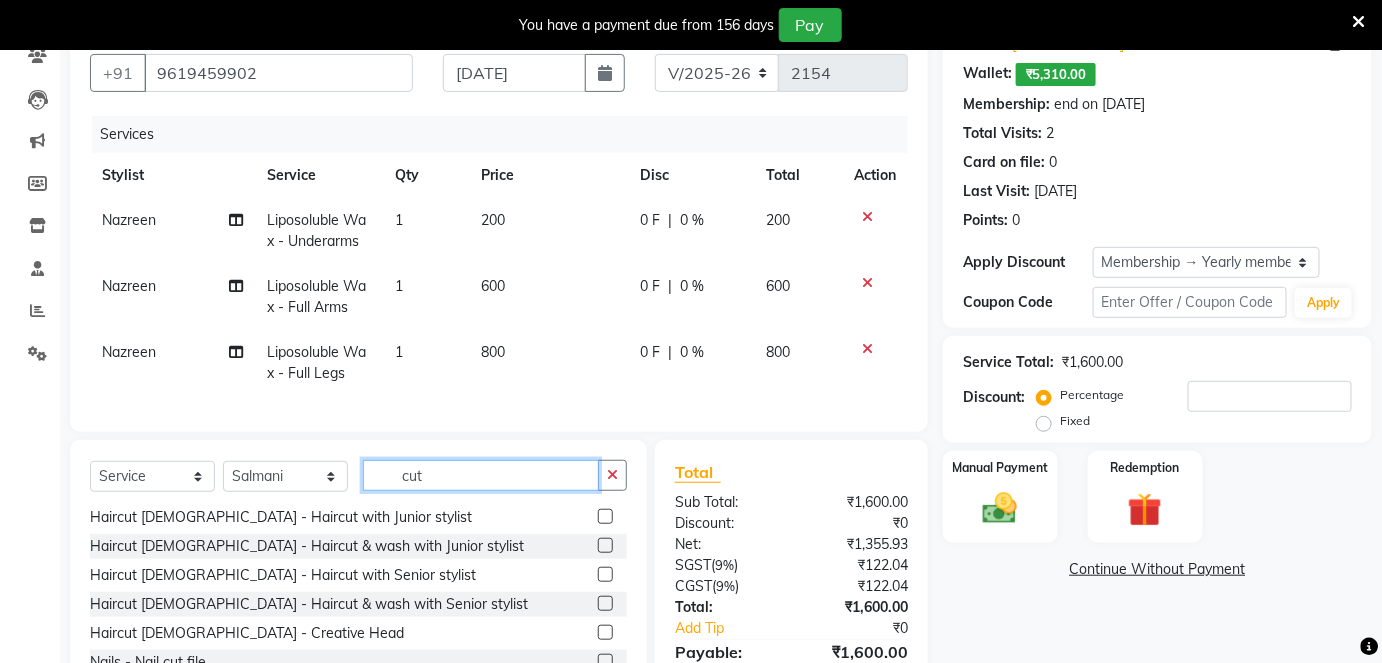 type on "cut" 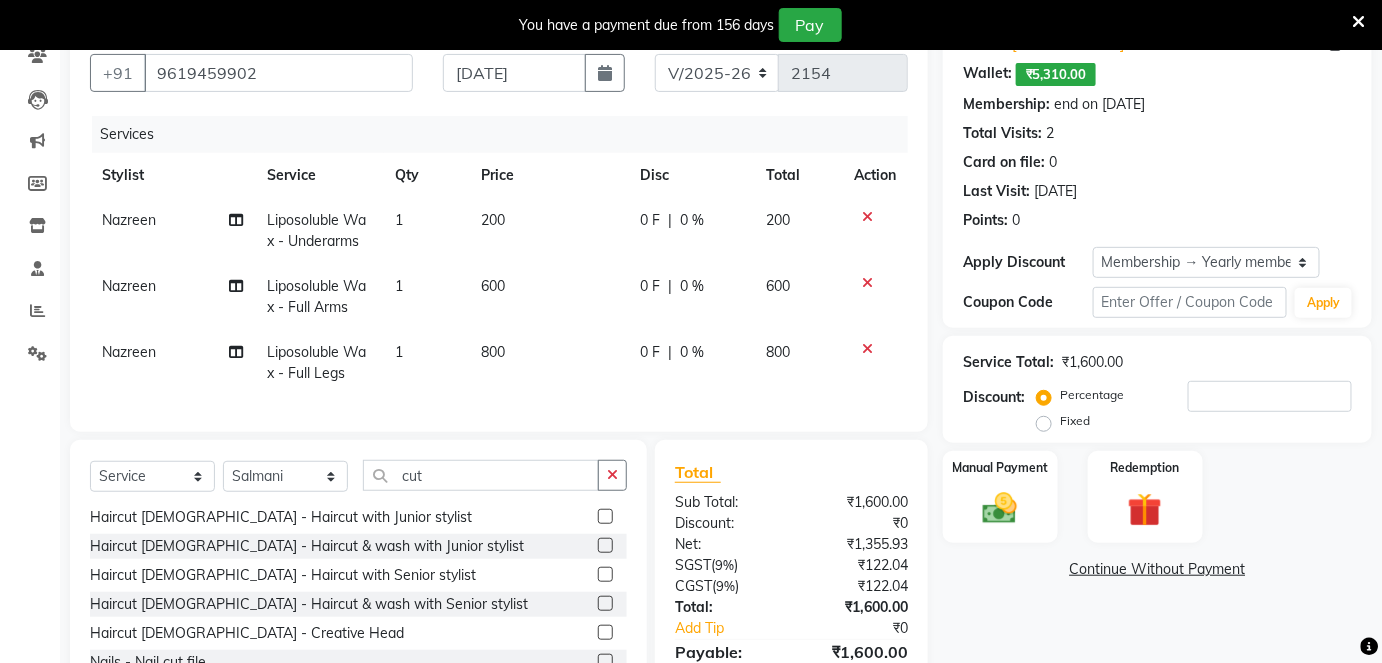 click 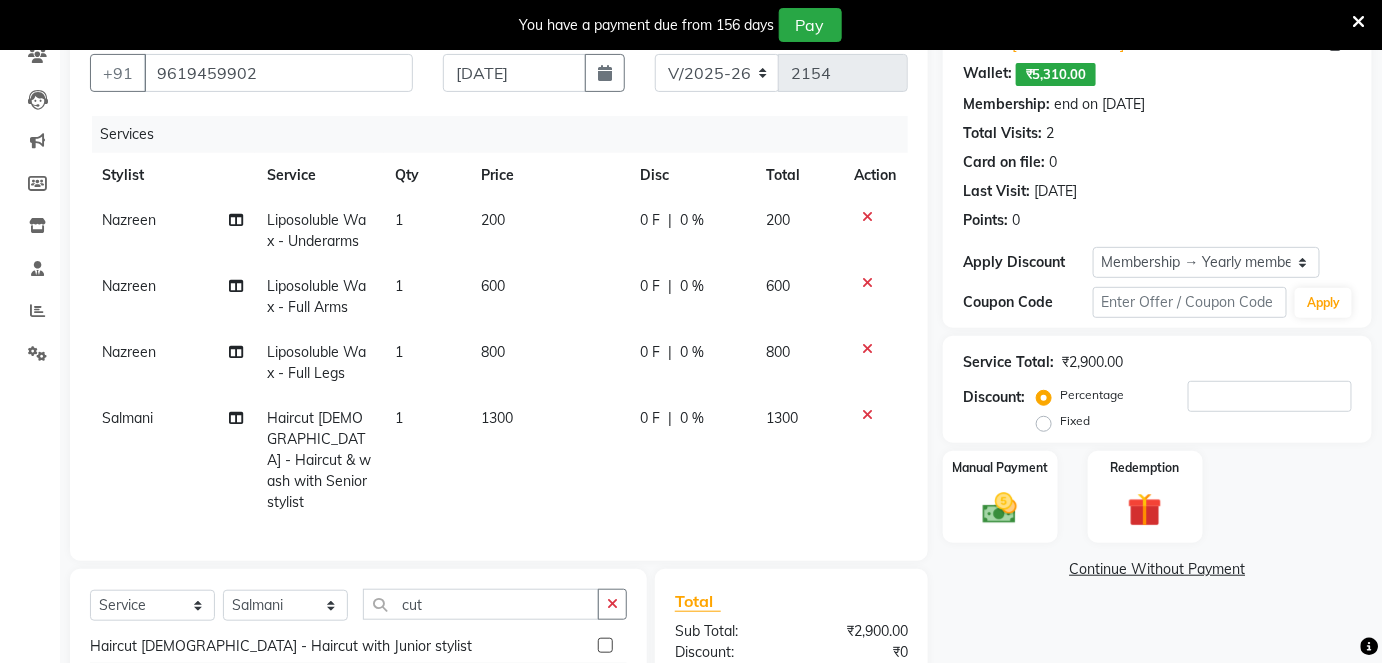 checkbox on "false" 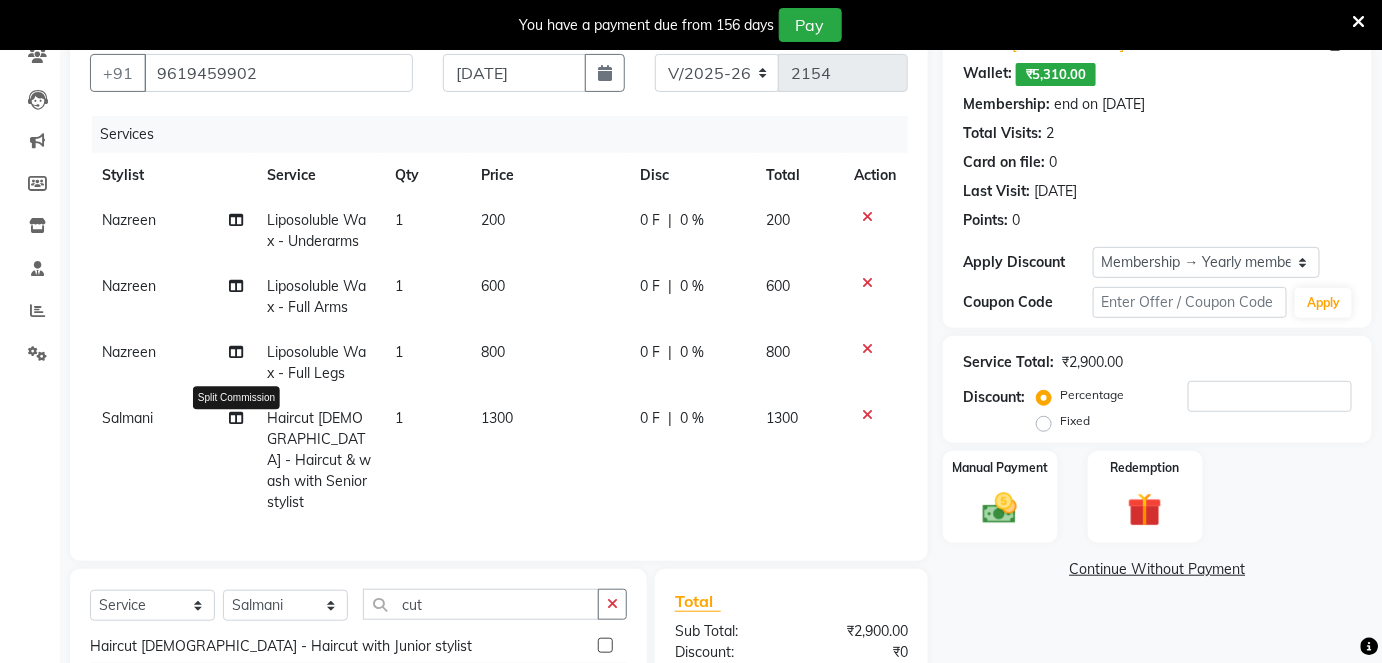 click 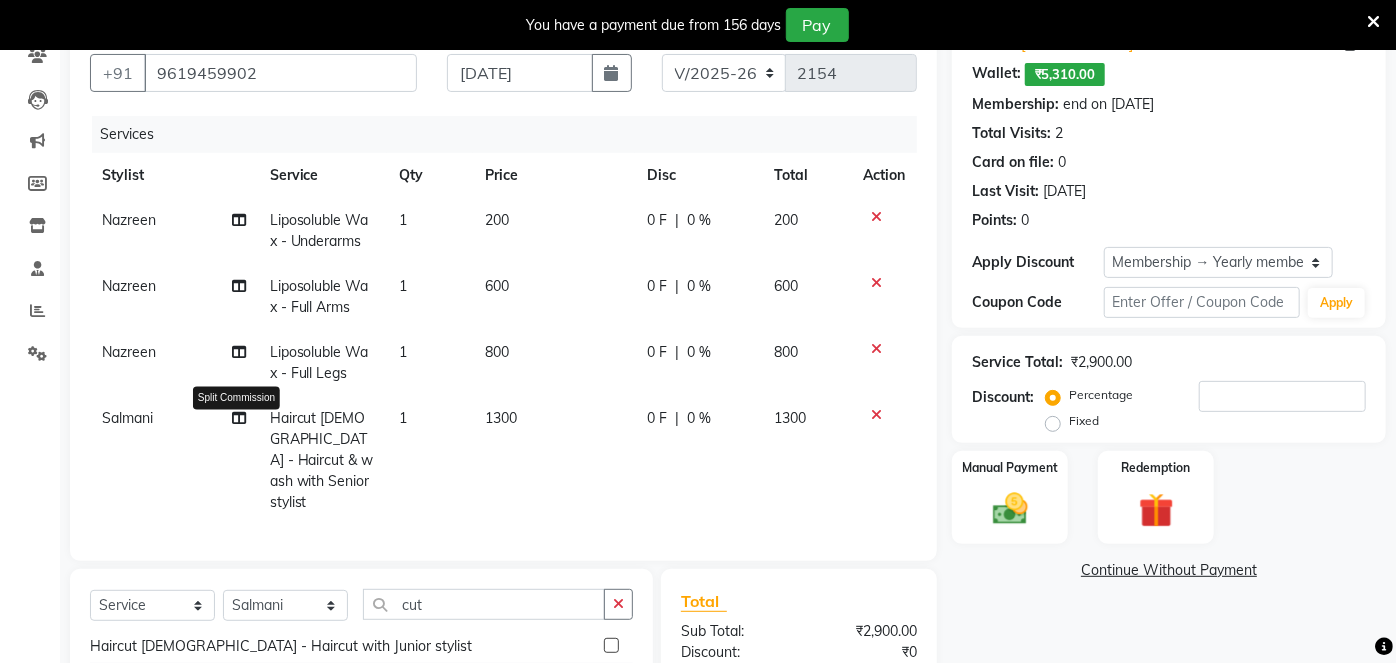 select on "67793" 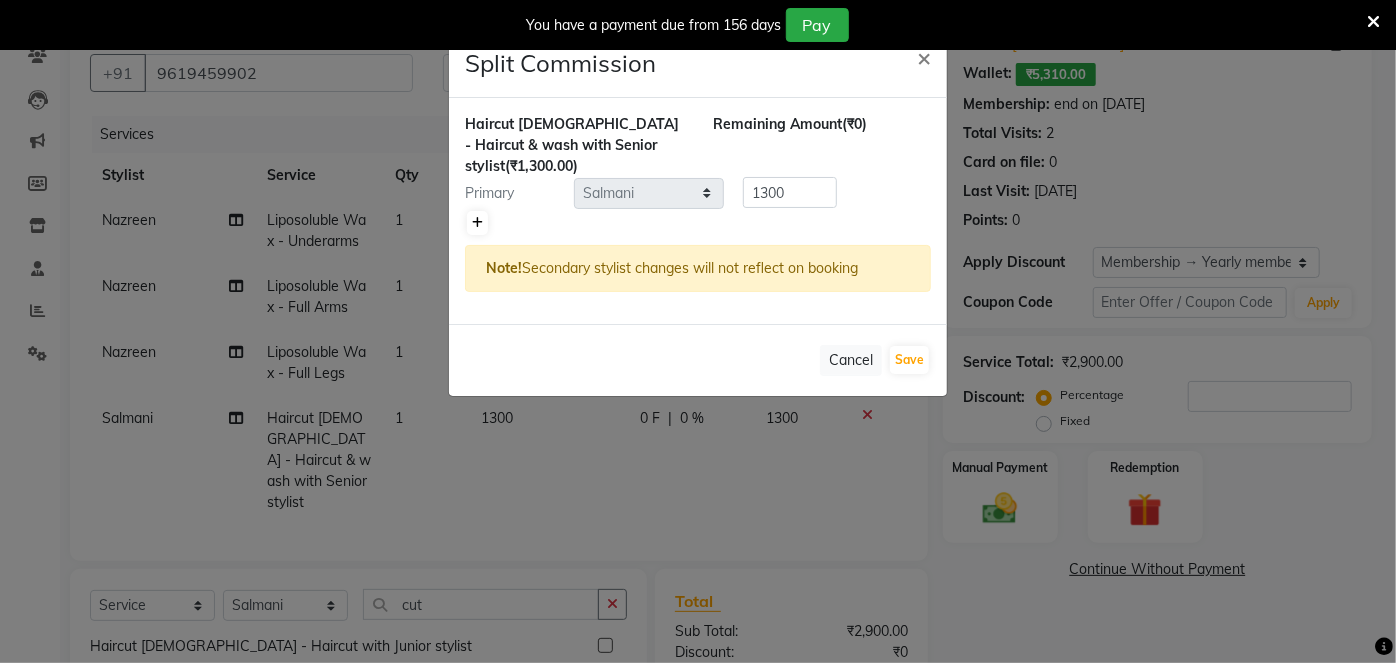 click 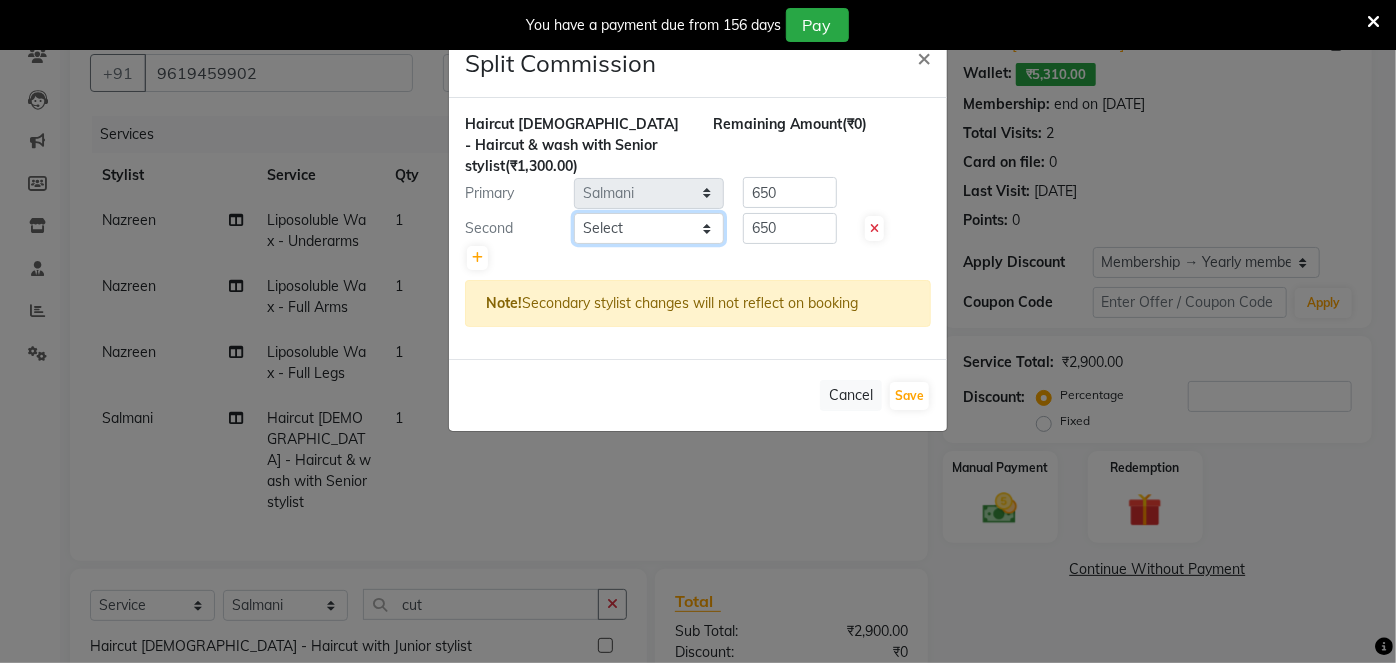 click on "Select  [PERSON_NAME]   [PERSON_NAME] [PERSON_NAME]   [PERSON_NAME]   Jyoti   Mahesh    [PERSON_NAME]   [PERSON_NAME]   [PERSON_NAME]   [PERSON_NAME]   [PERSON_NAME]   [MEDICAL_DATA][PERSON_NAME]   [PERSON_NAME]   [PERSON_NAME]" 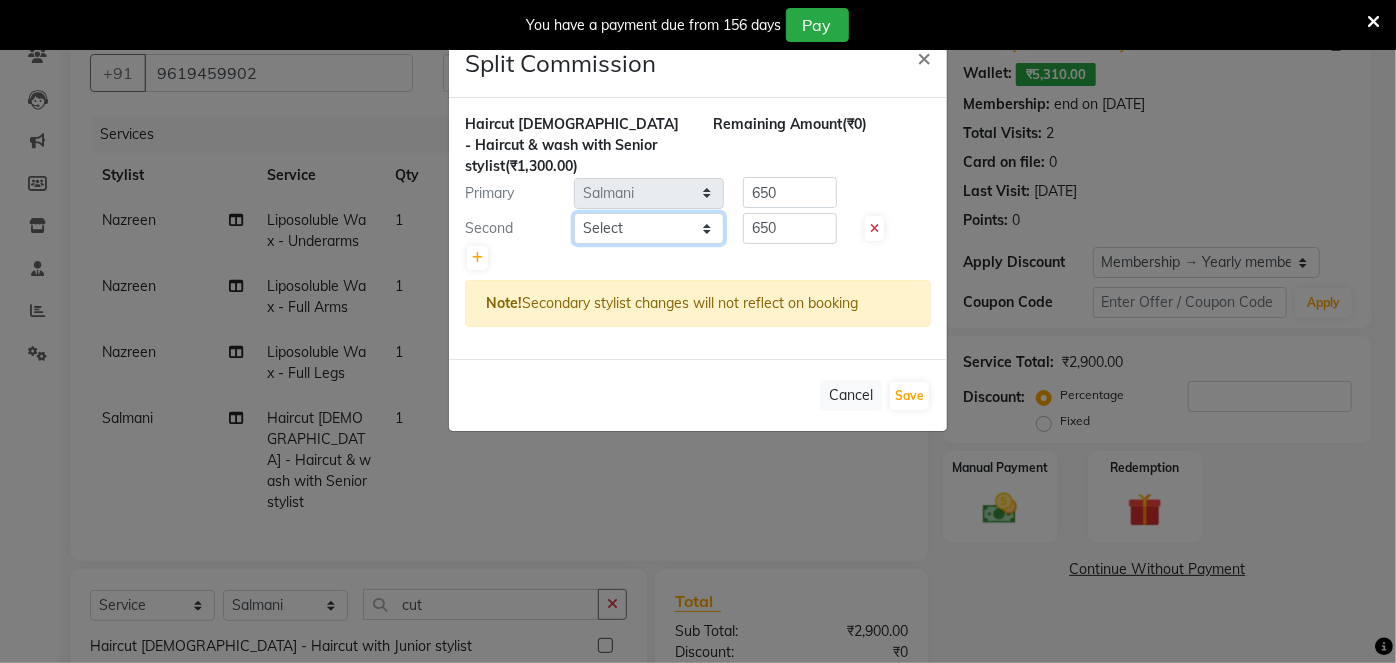 select on "68211" 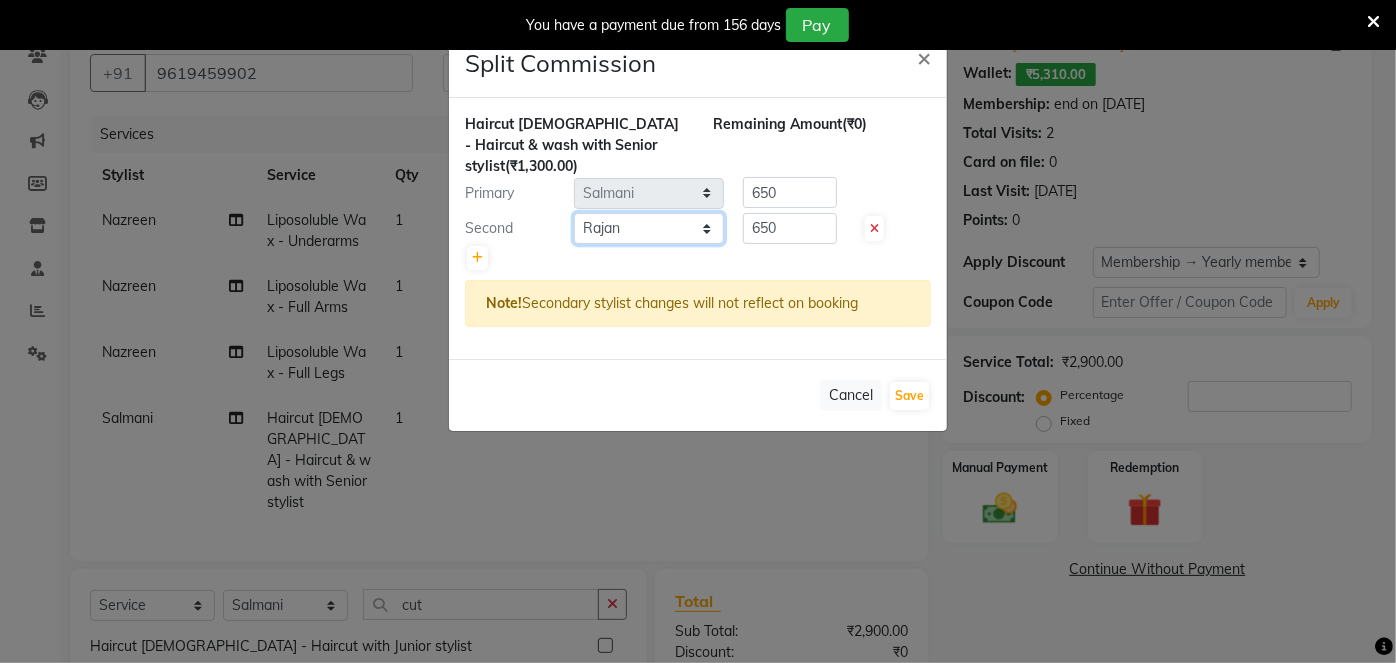 click on "Select  [PERSON_NAME]   [PERSON_NAME] [PERSON_NAME]   [PERSON_NAME]   Jyoti   Mahesh    [PERSON_NAME]   [PERSON_NAME]   [PERSON_NAME]   [PERSON_NAME]   [PERSON_NAME]   [MEDICAL_DATA][PERSON_NAME]   [PERSON_NAME]   [PERSON_NAME]" 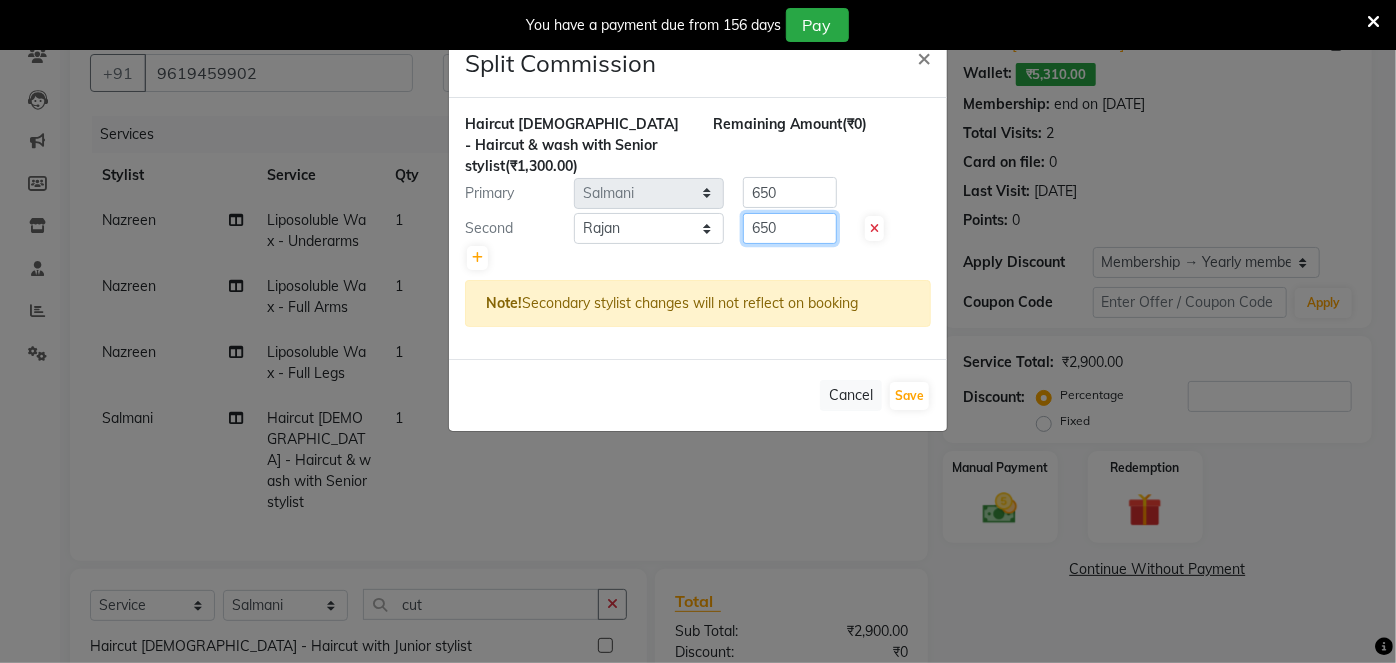 click on "650" 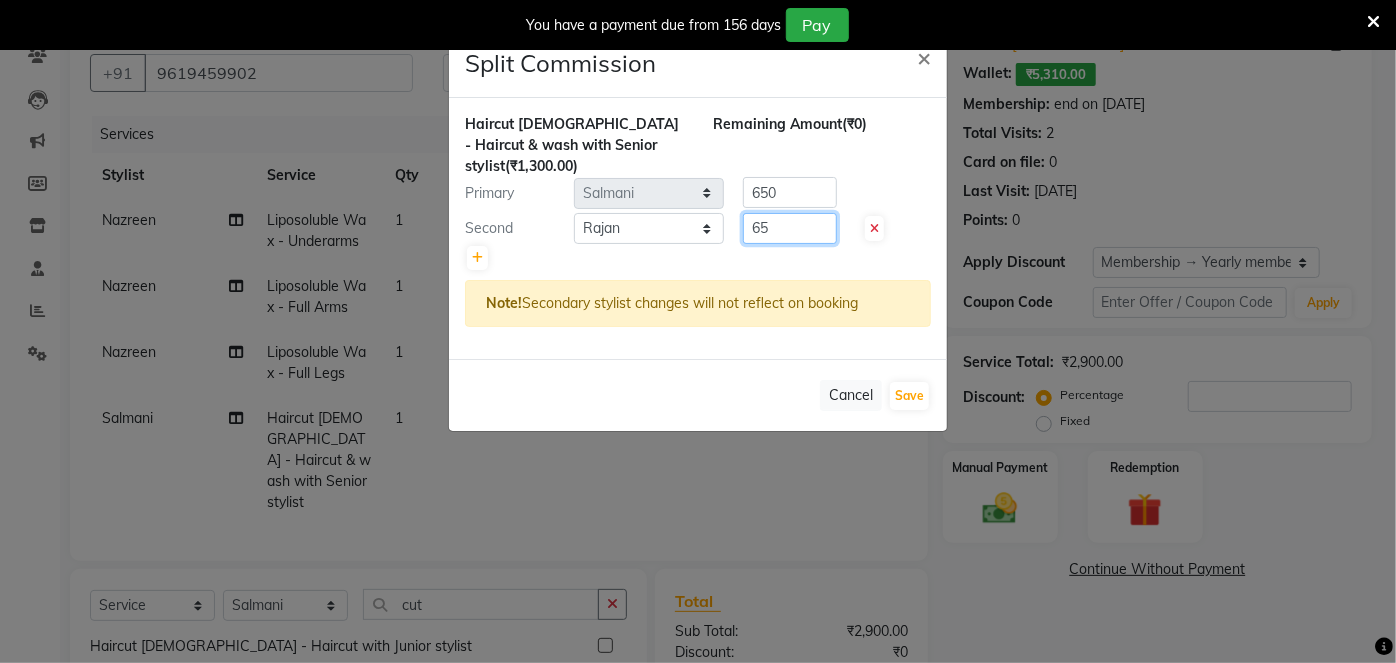 type on "6" 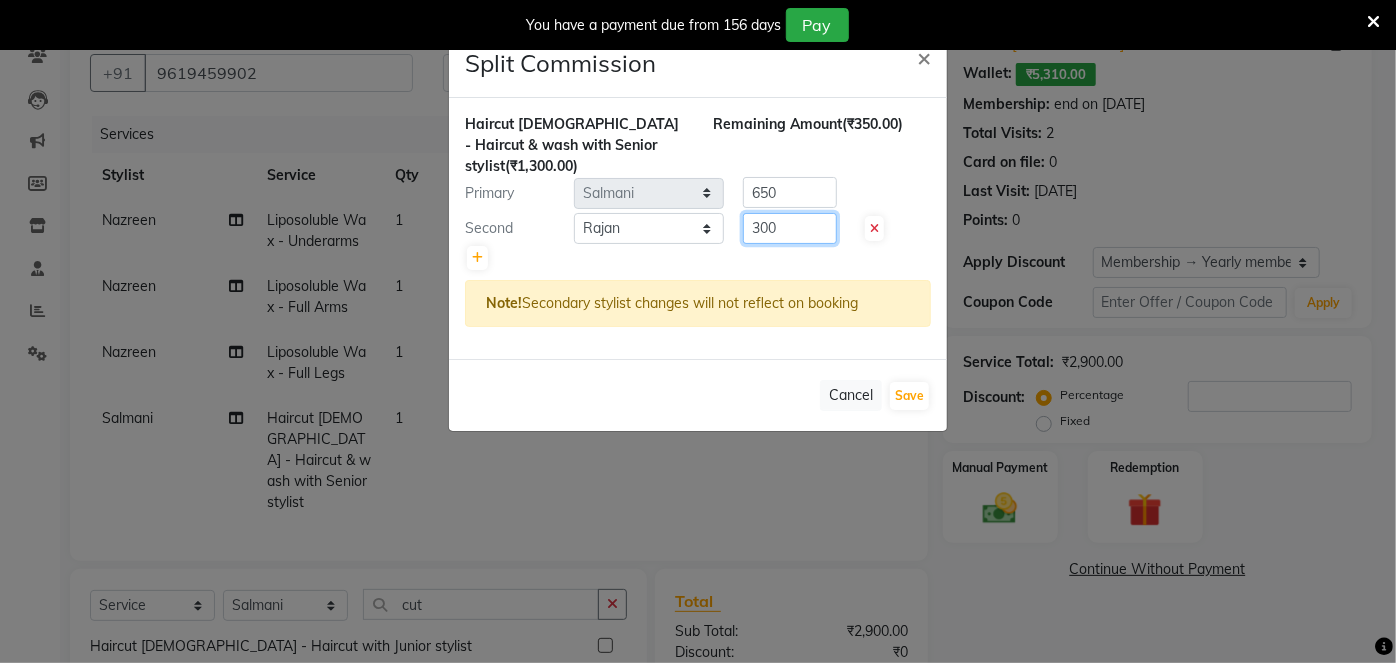 type on "300" 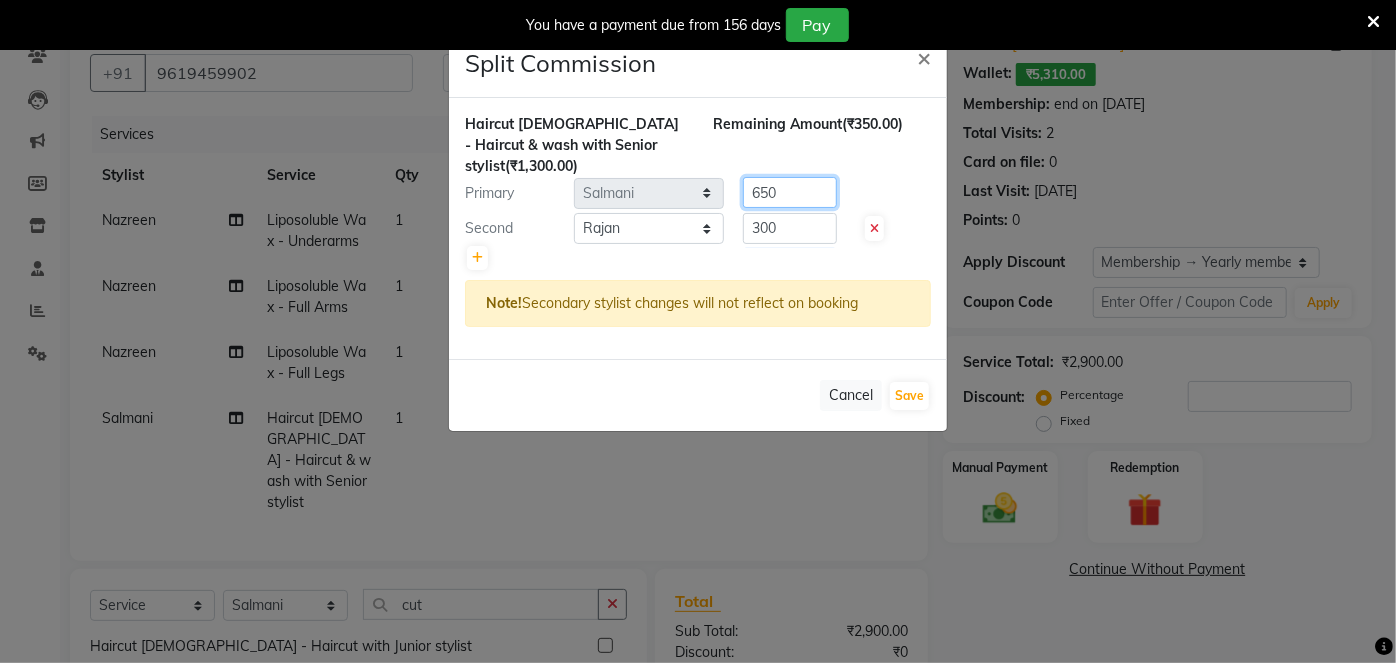 click on "650" 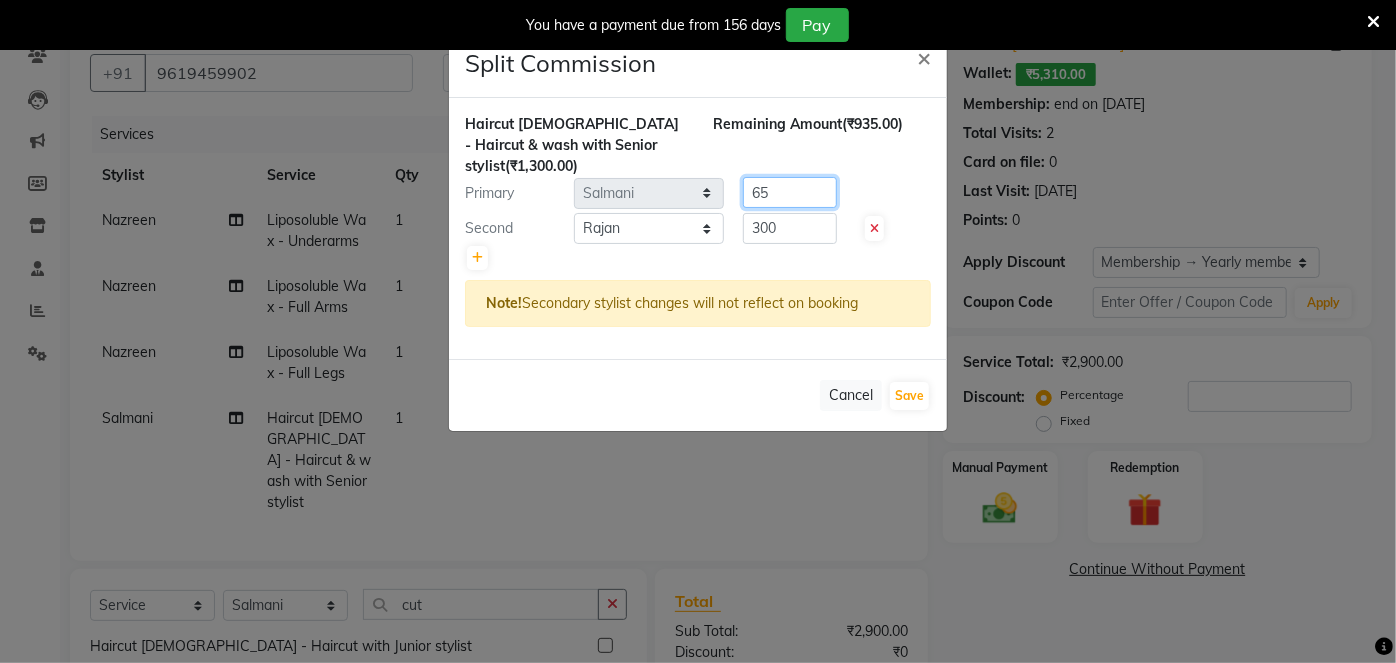 type on "6" 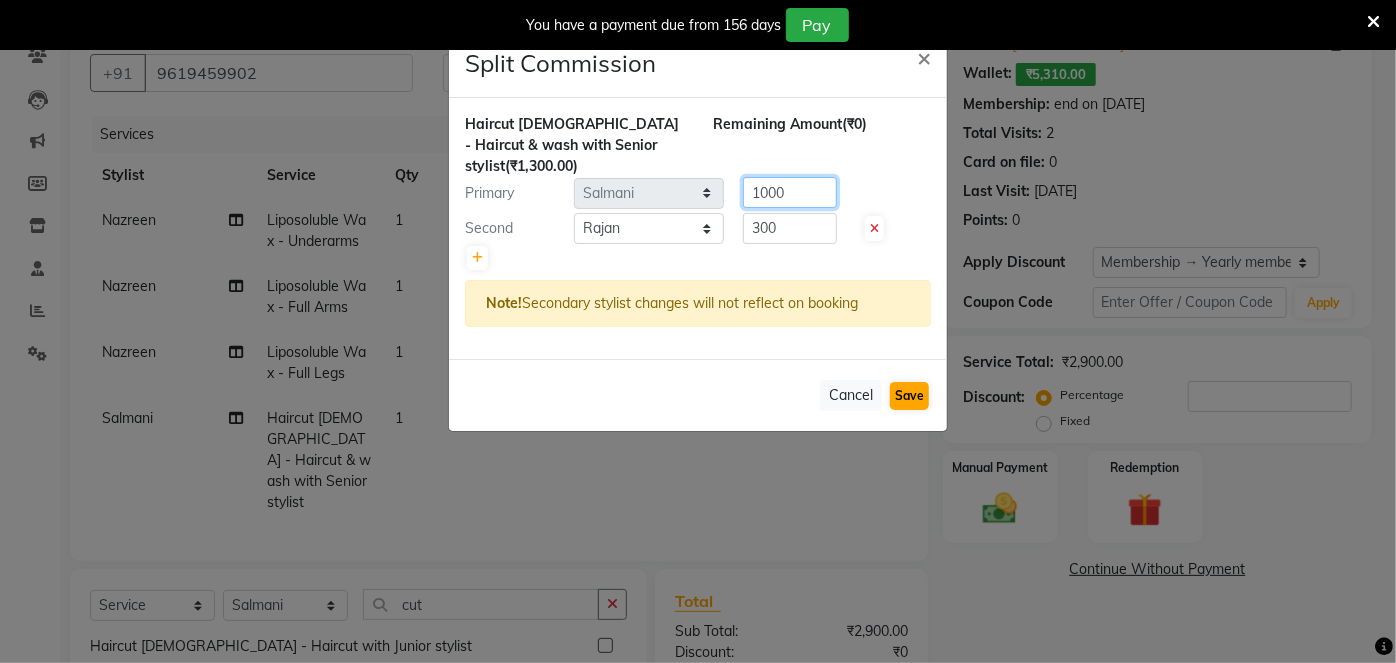 type on "1000" 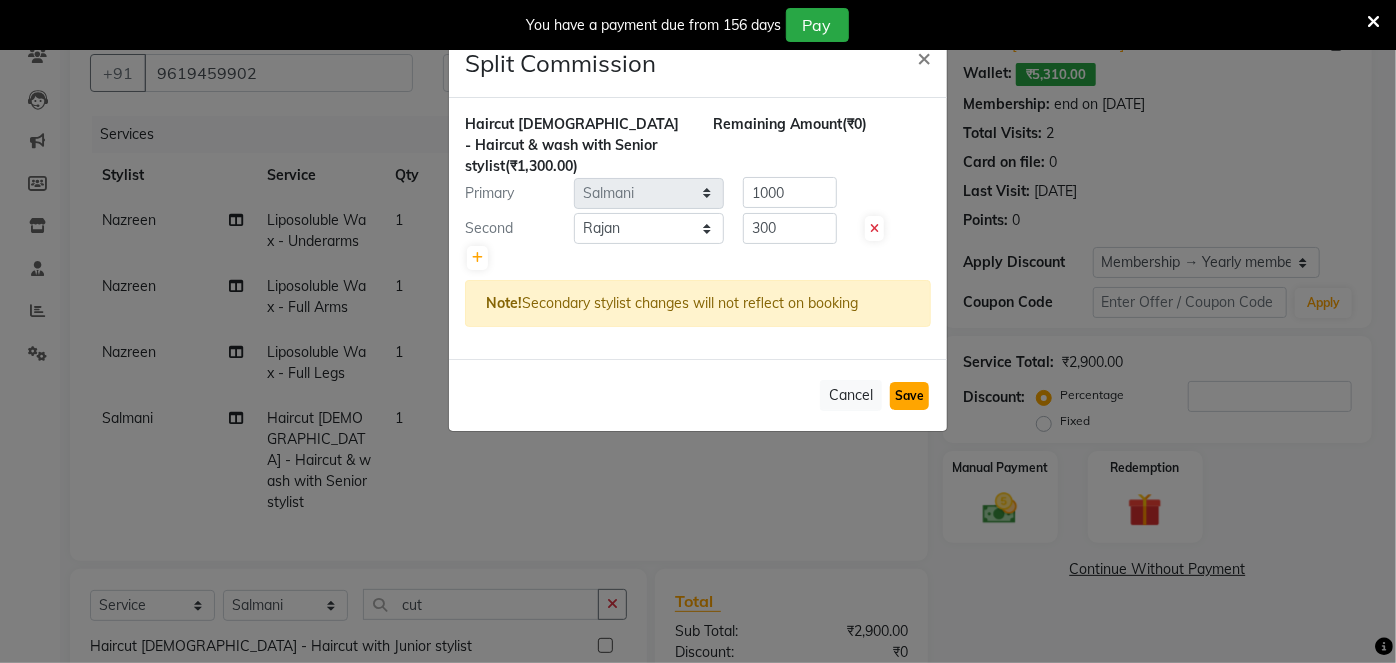 click on "Save" 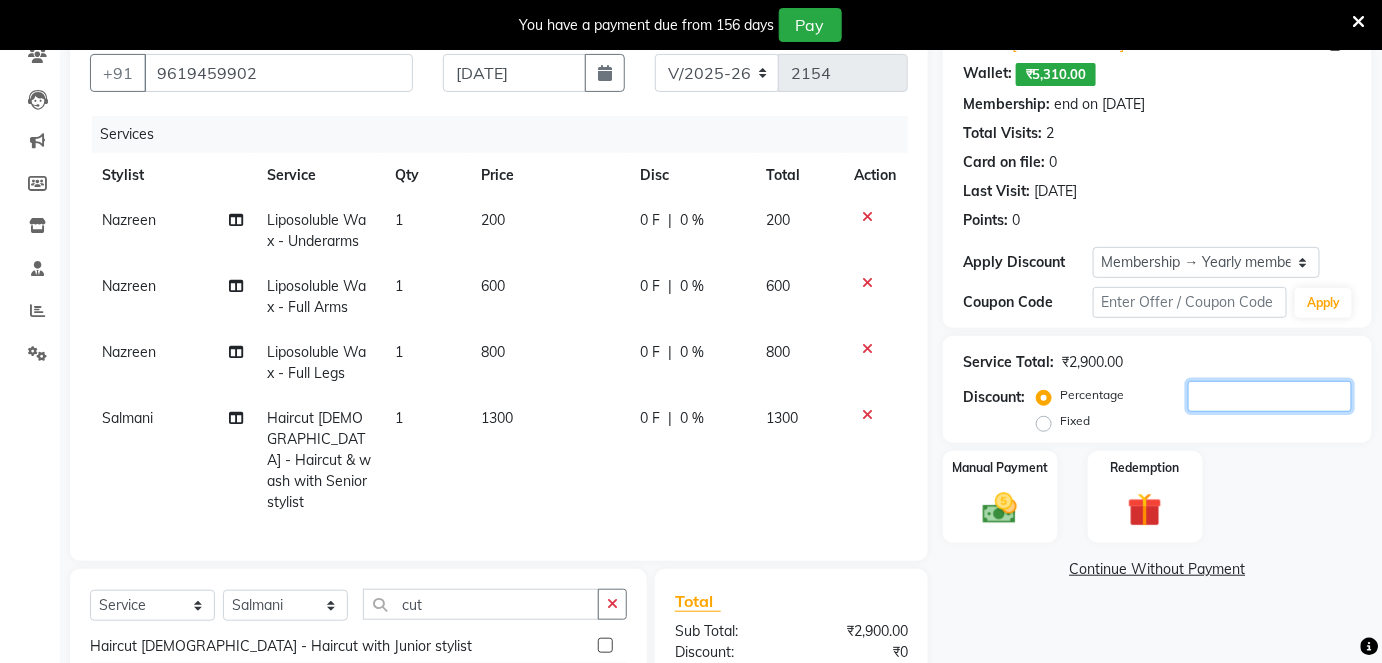 click 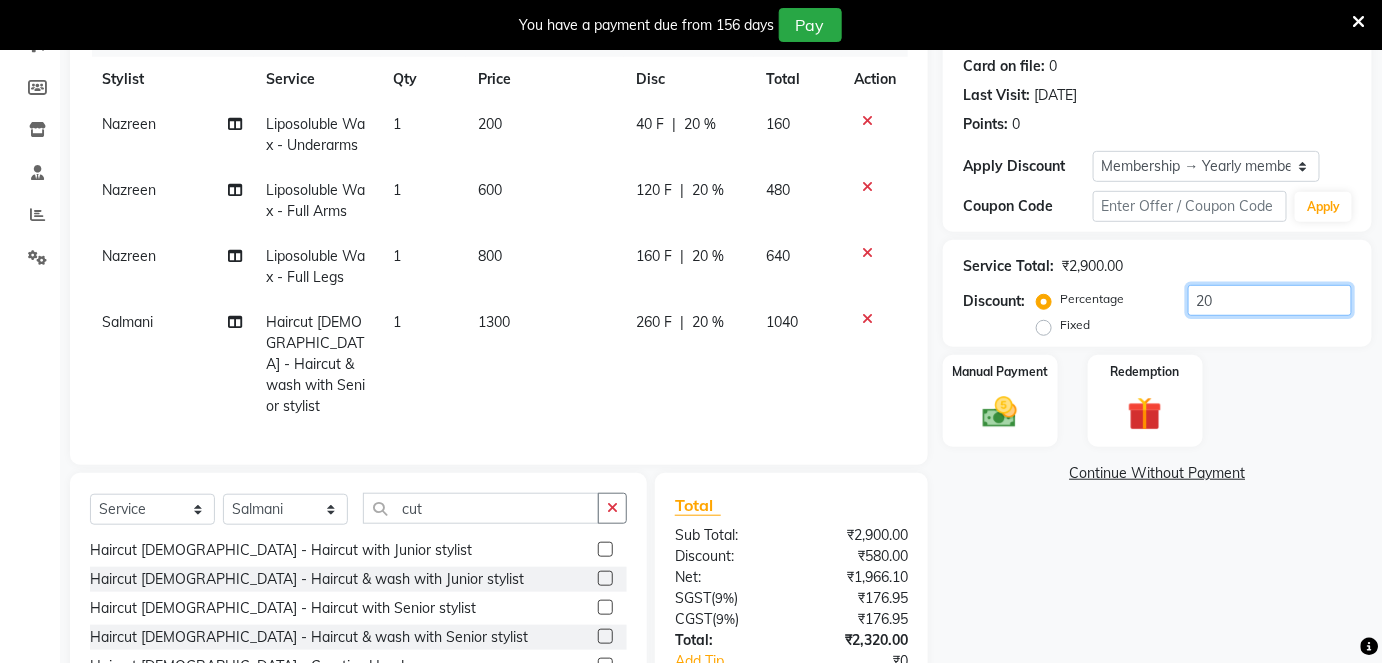 scroll, scrollTop: 131, scrollLeft: 0, axis: vertical 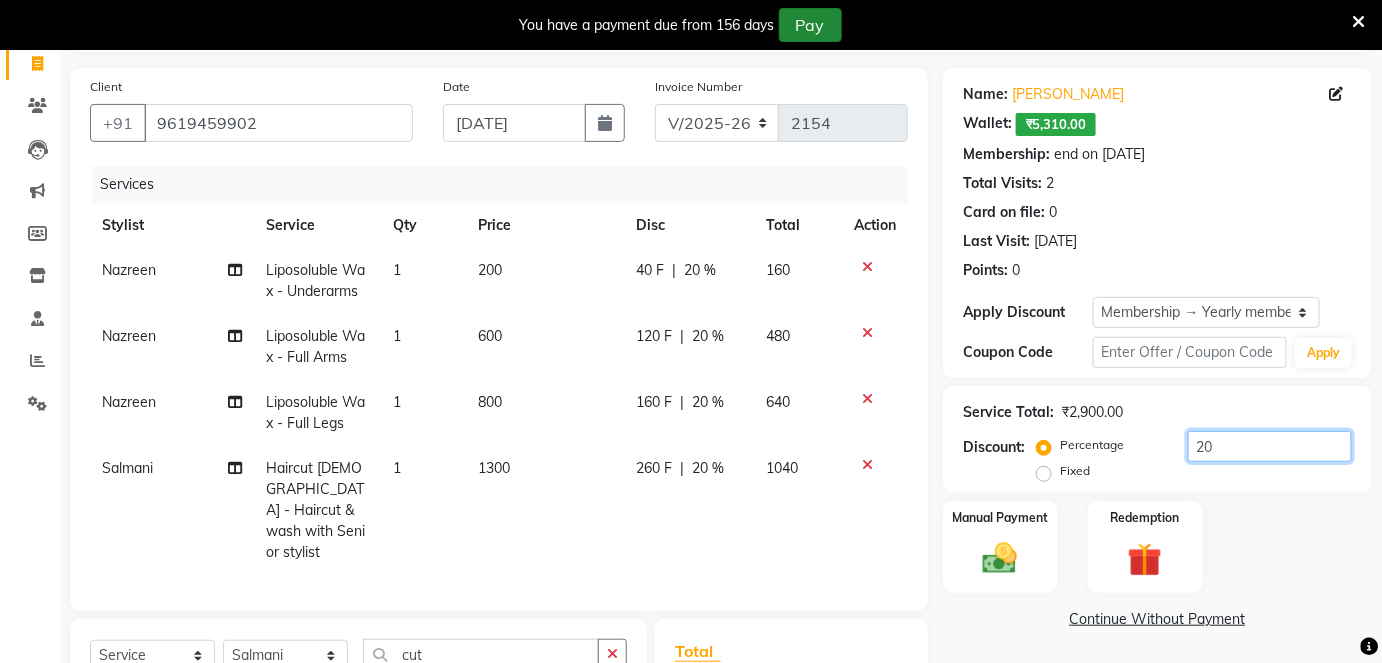 type on "20" 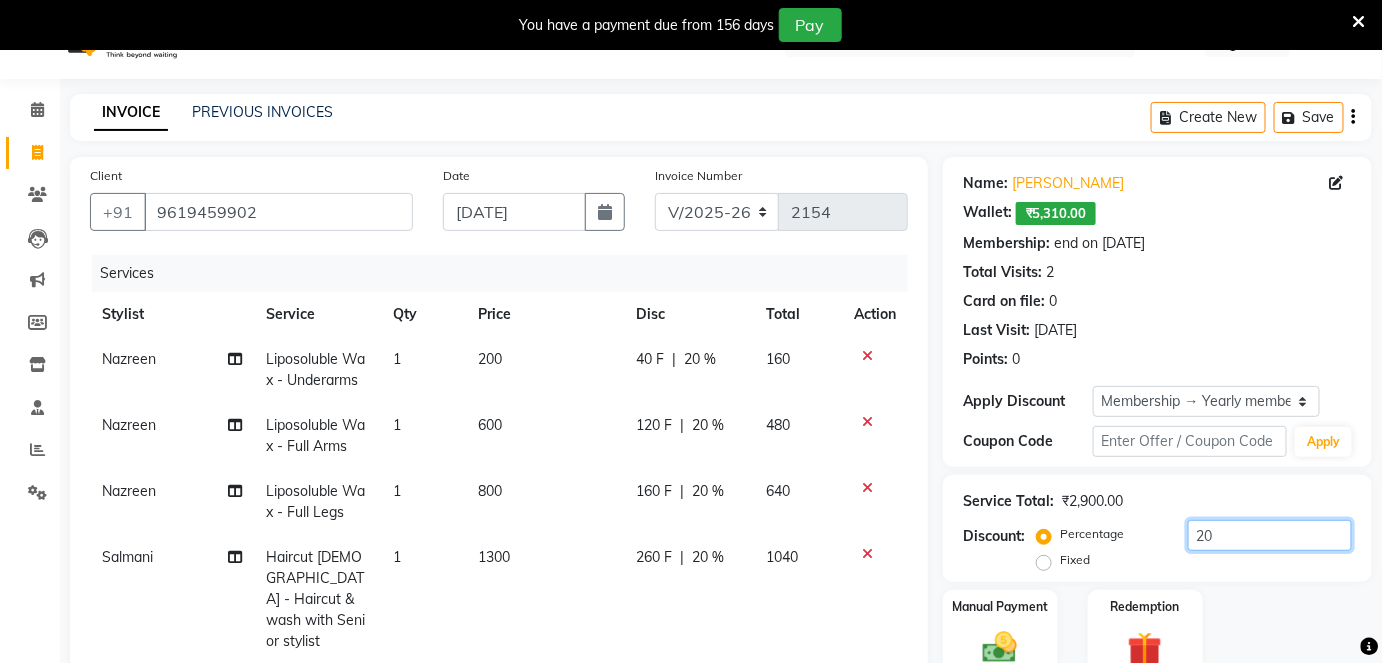 scroll, scrollTop: 272, scrollLeft: 0, axis: vertical 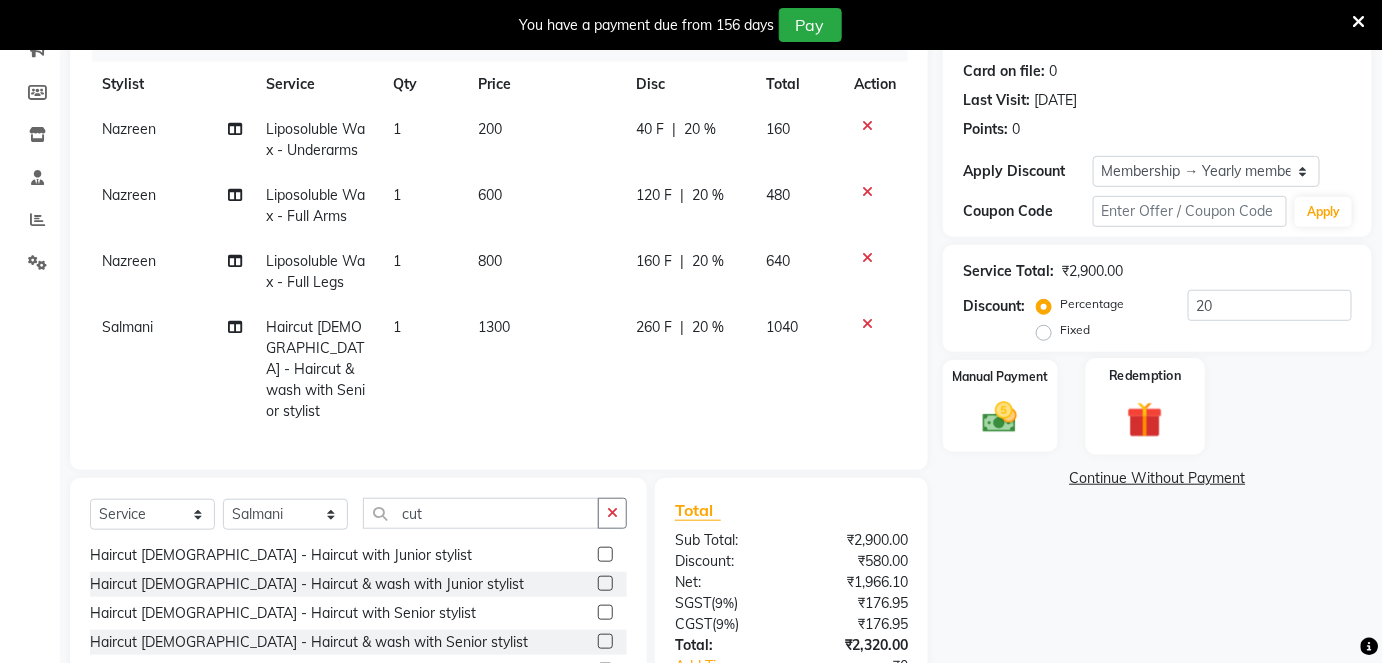 click 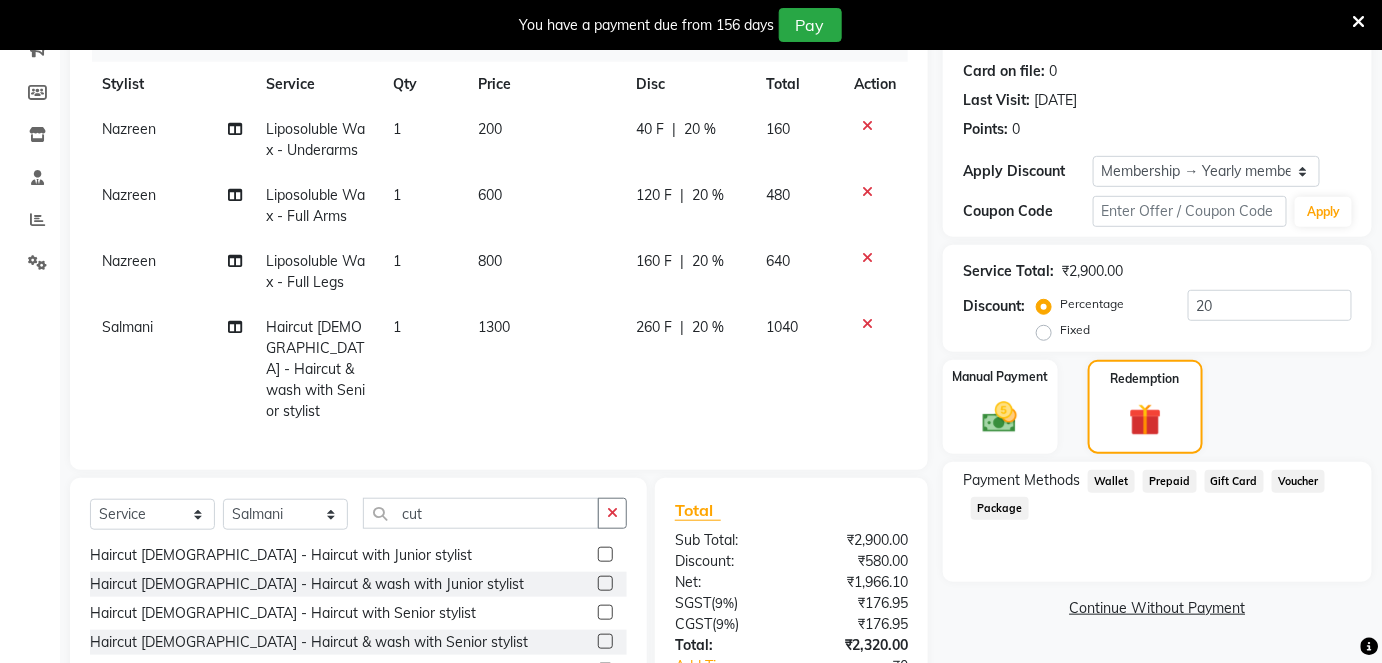click on "Wallet" 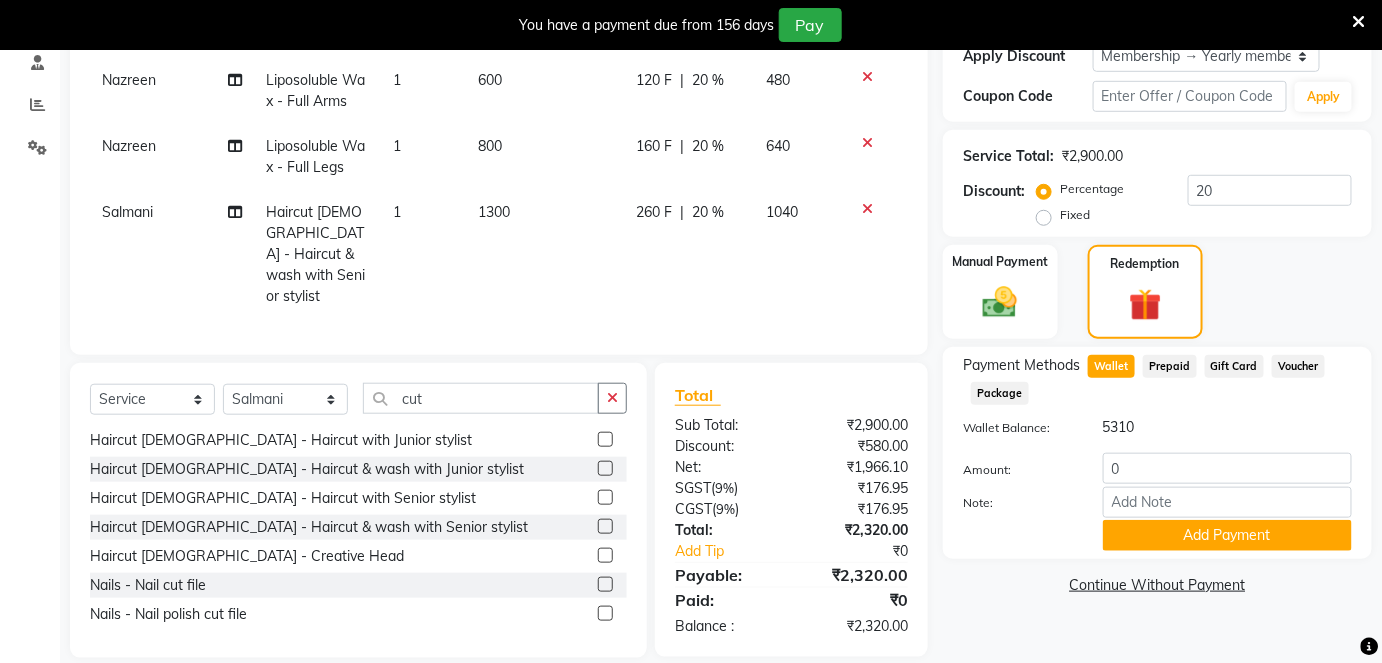 scroll, scrollTop: 404, scrollLeft: 0, axis: vertical 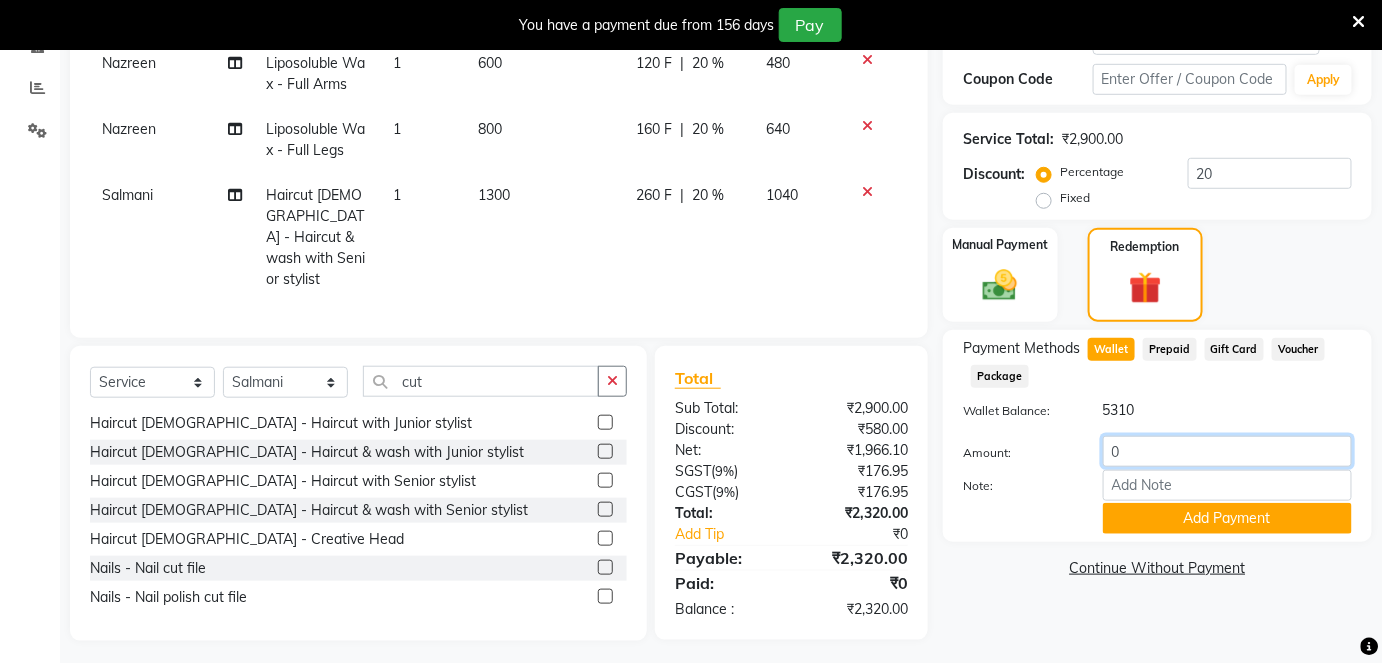 click on "0" 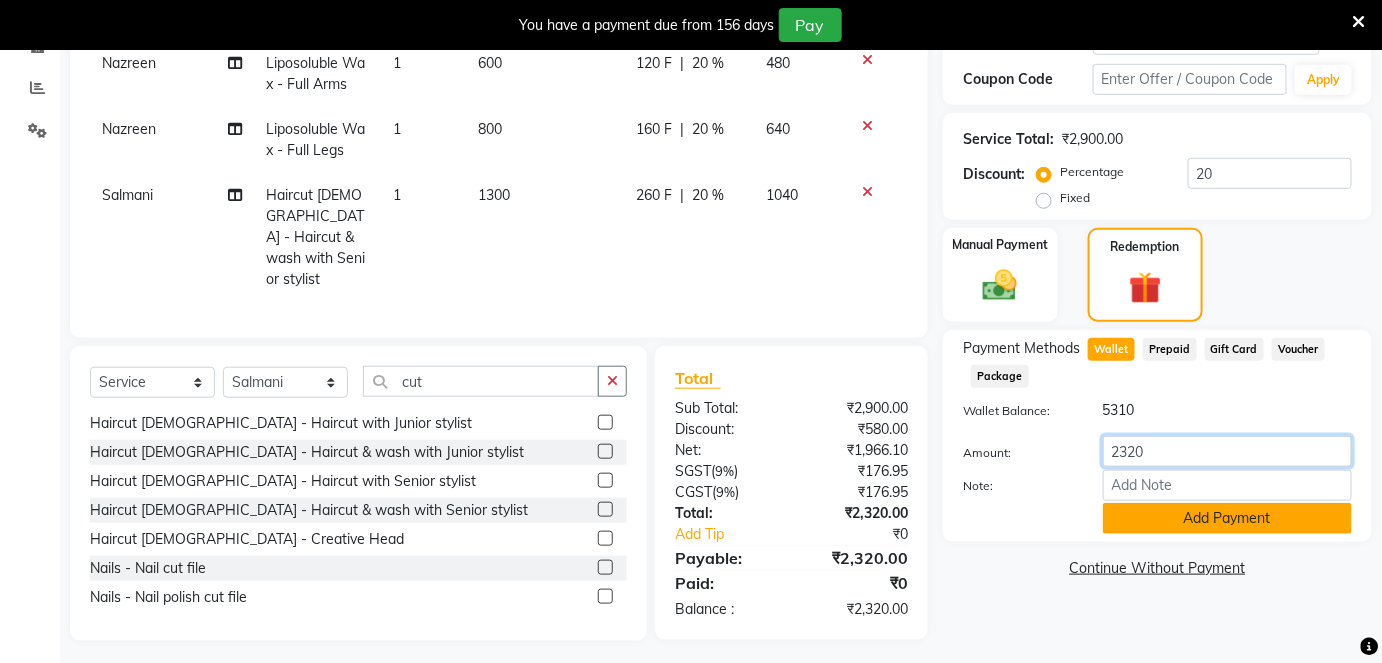 type on "2320" 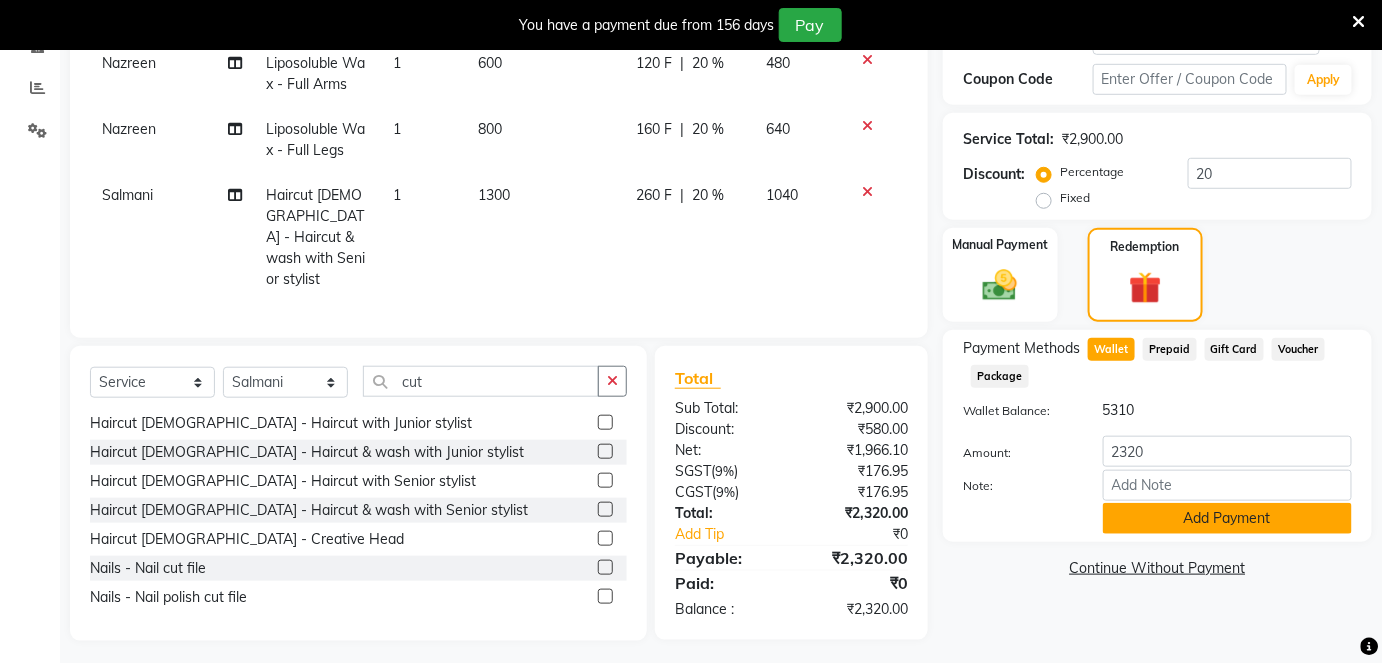 click on "Add Payment" 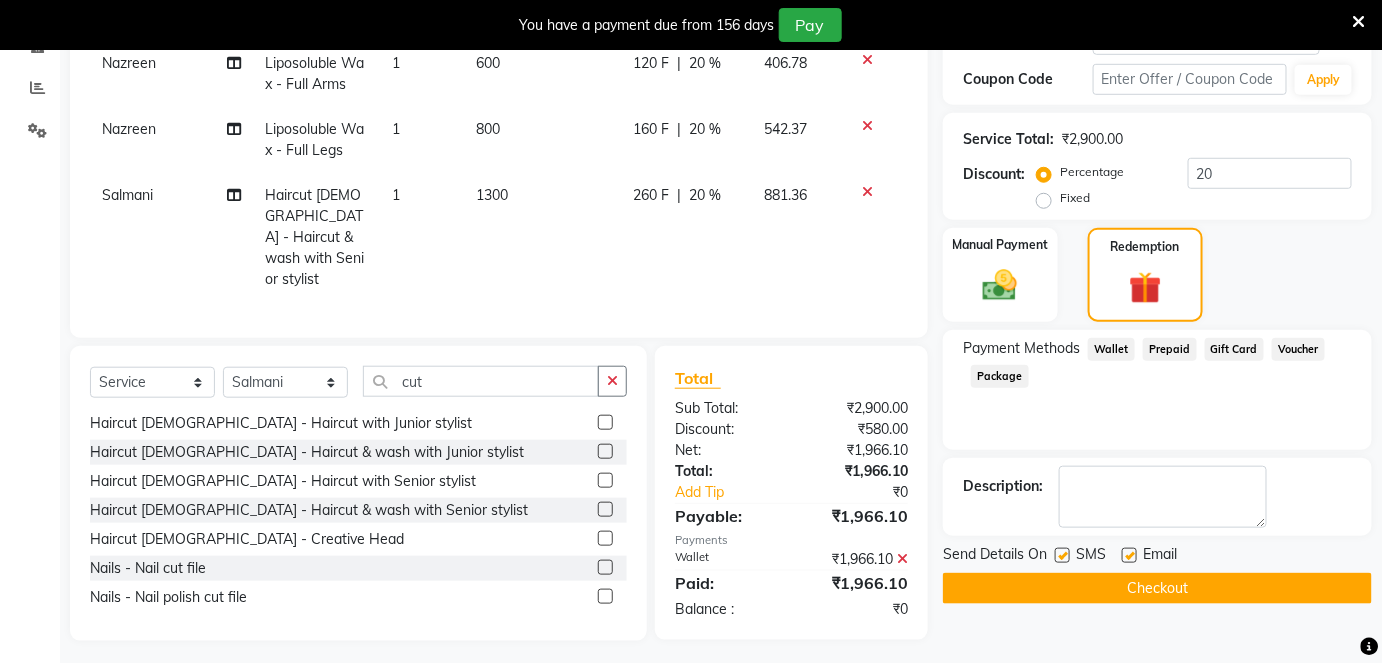 click 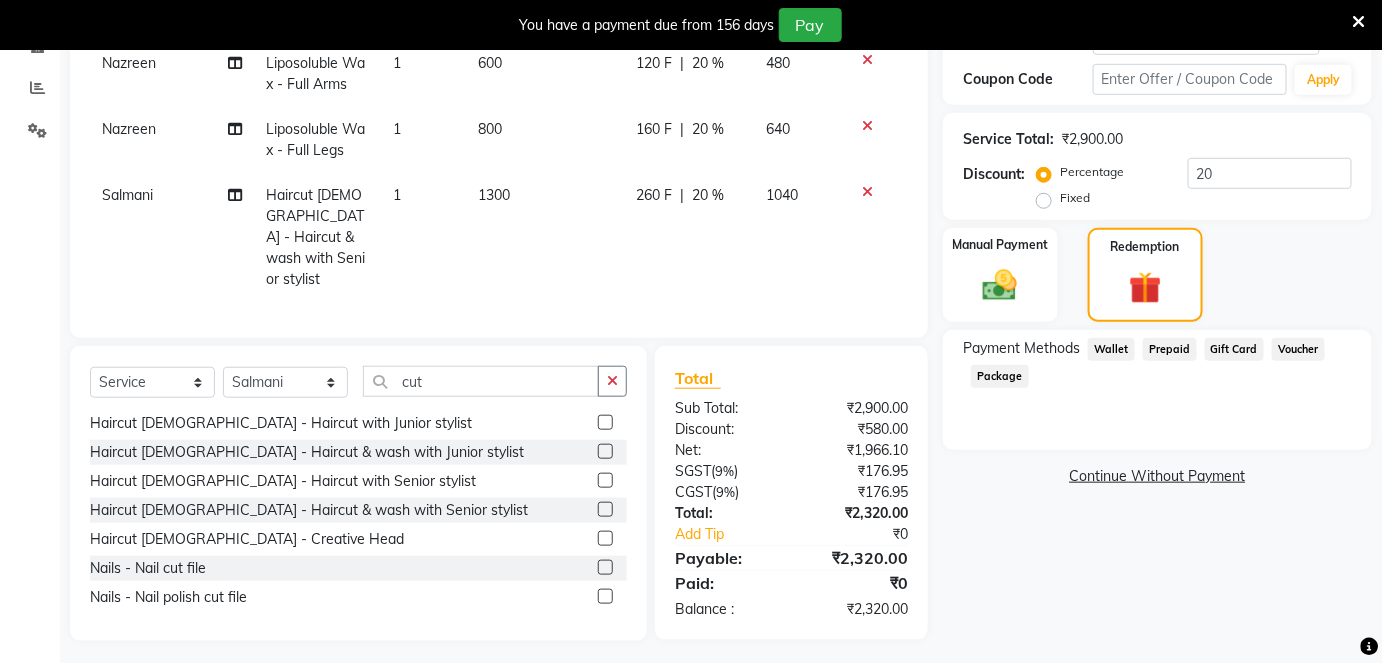 click on "Wallet" 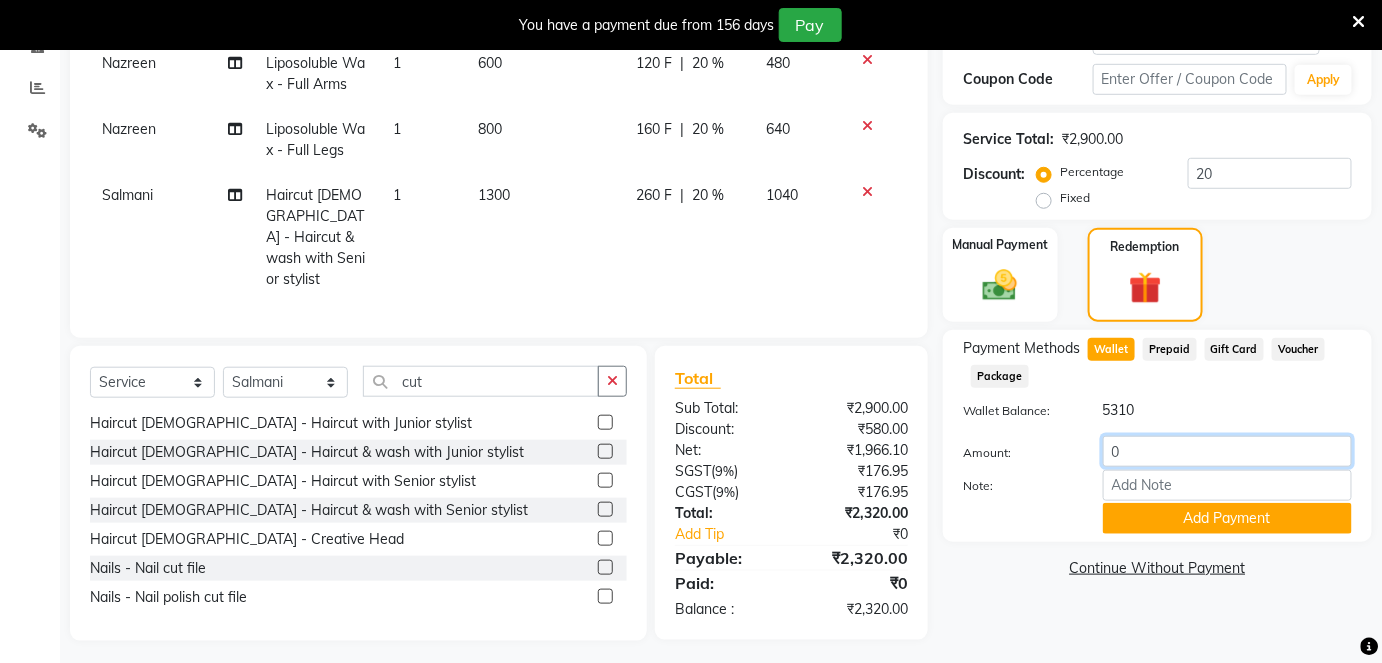 click on "0" 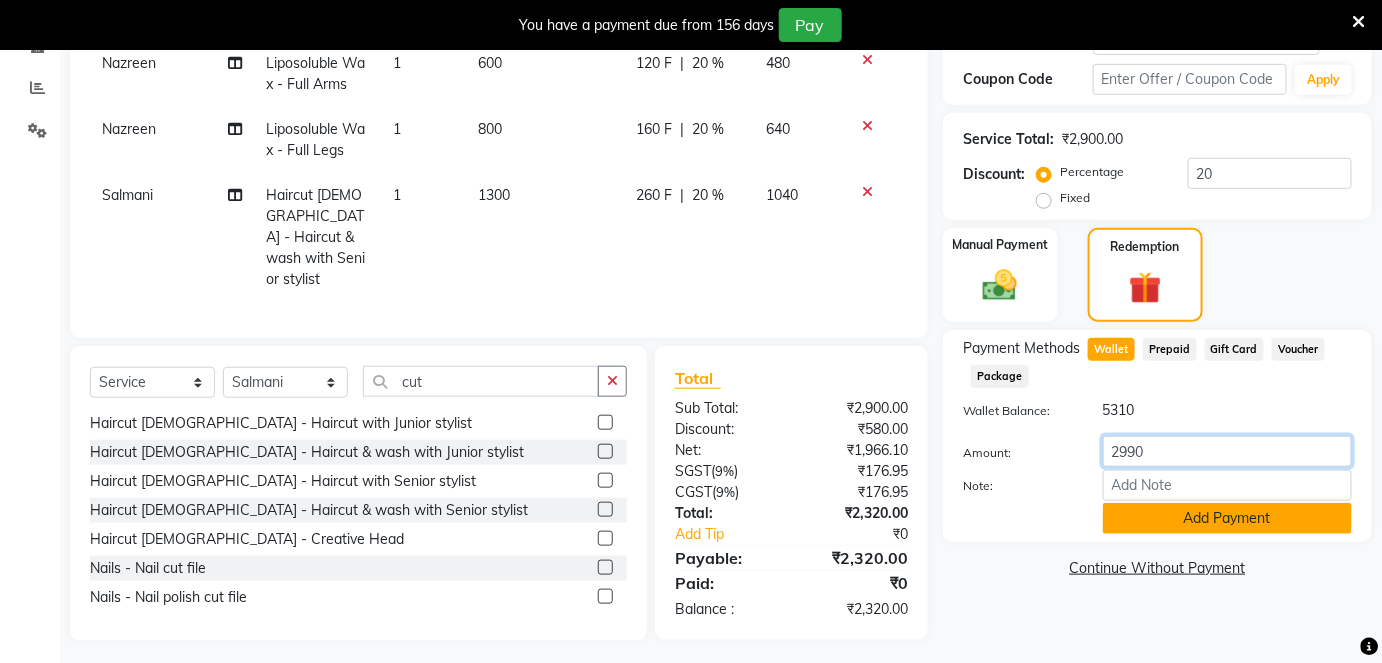 type on "2990" 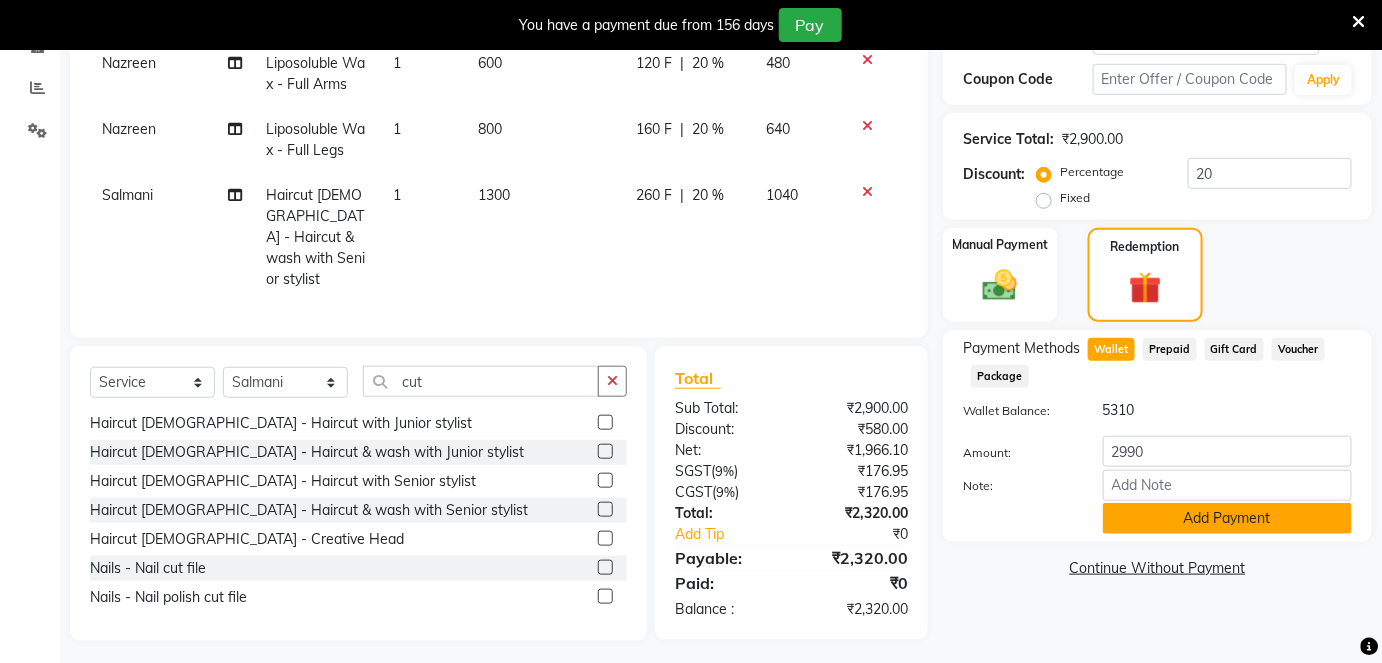 click on "Add Payment" 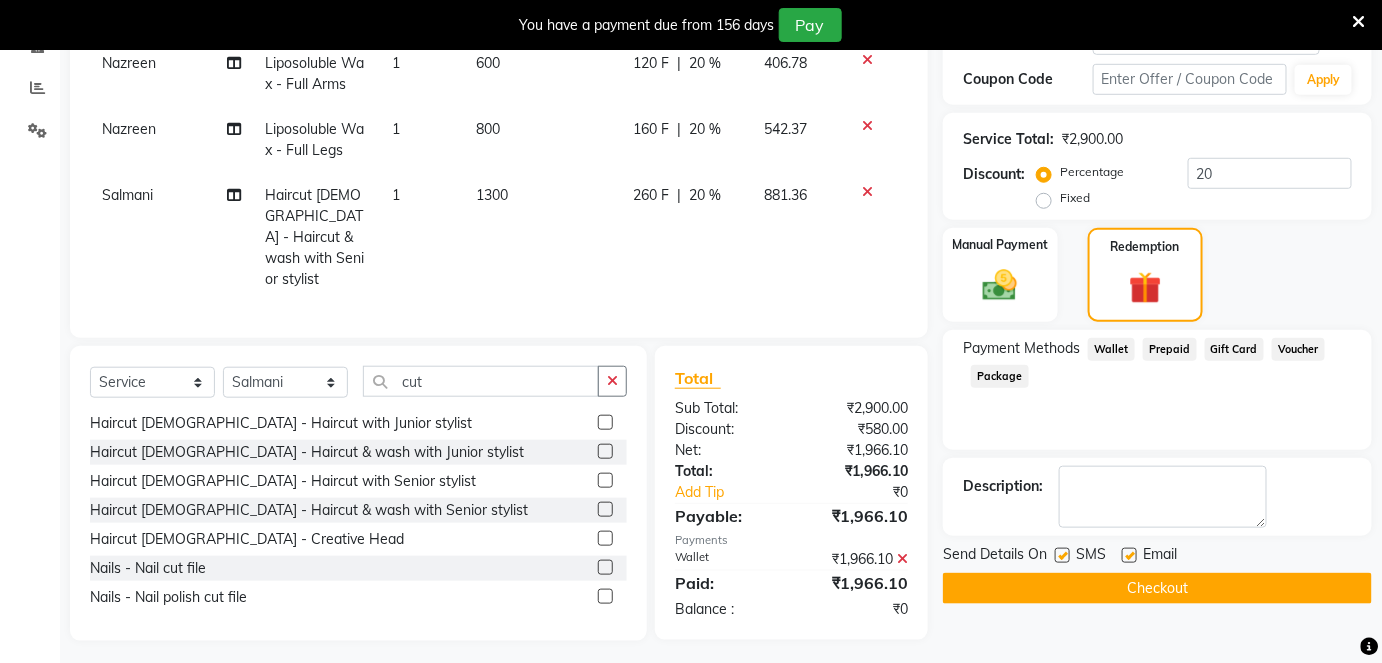 click 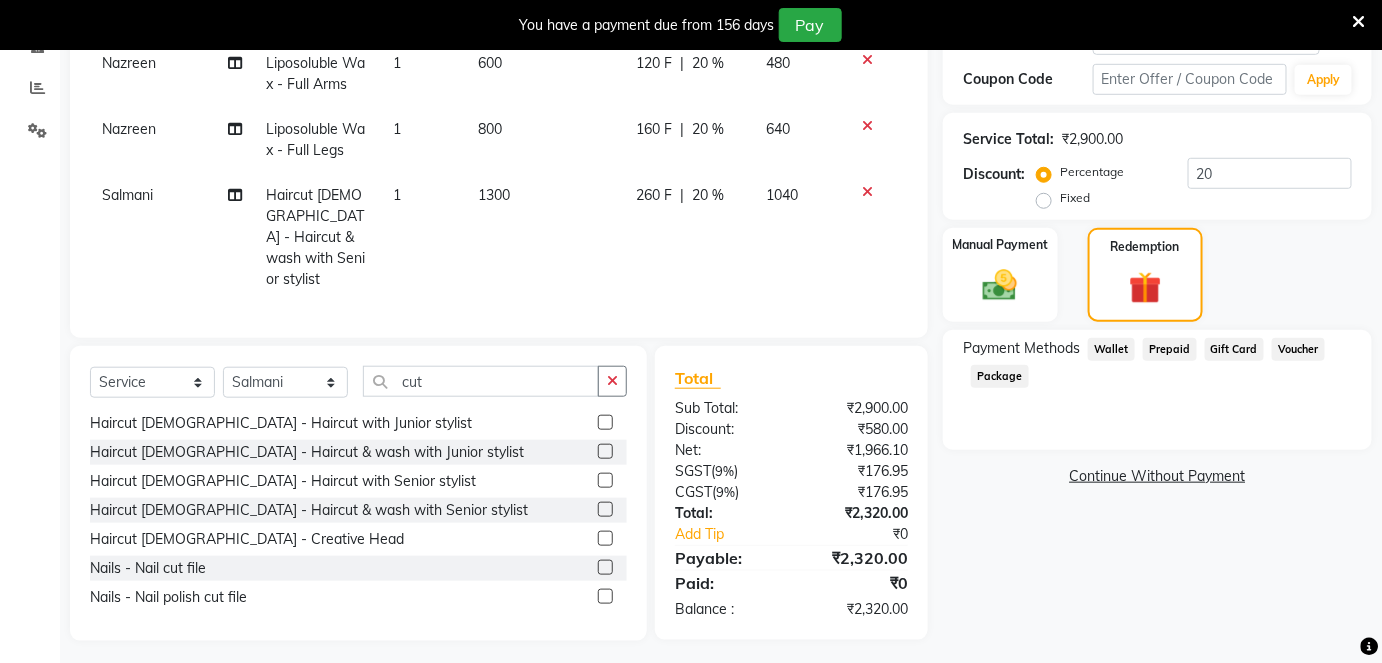 click on "Wallet" 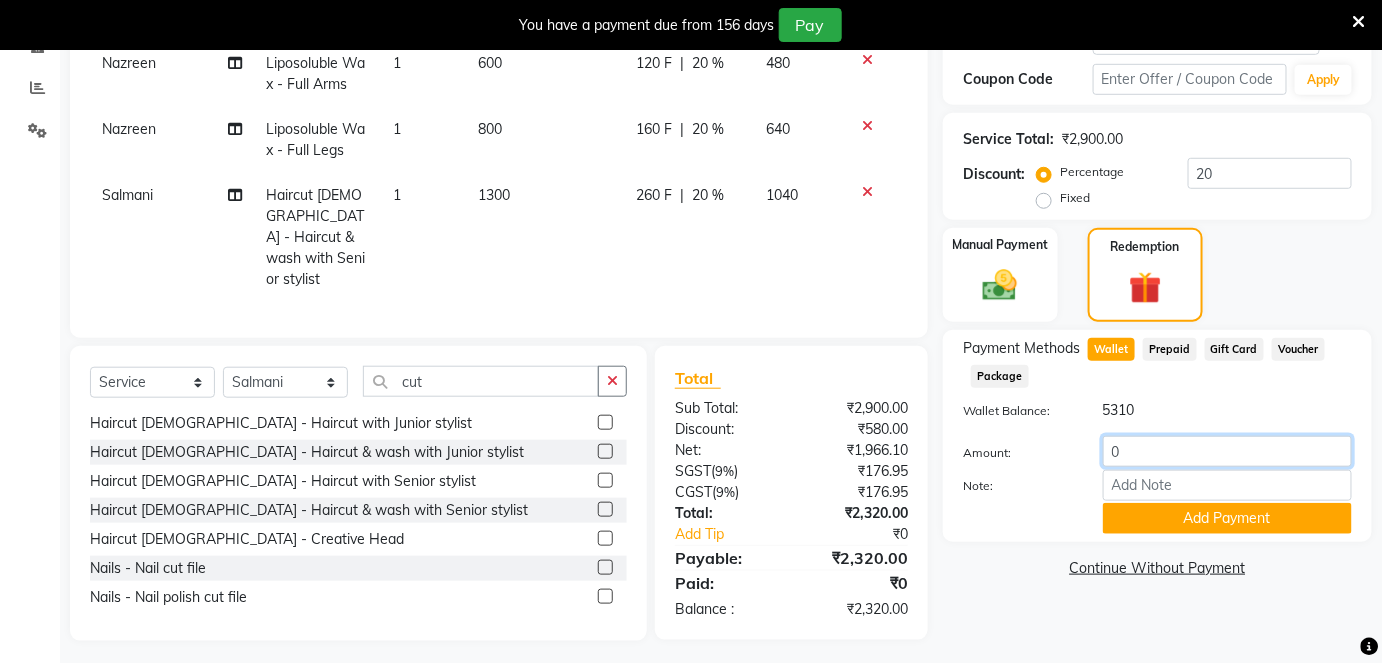 click on "0" 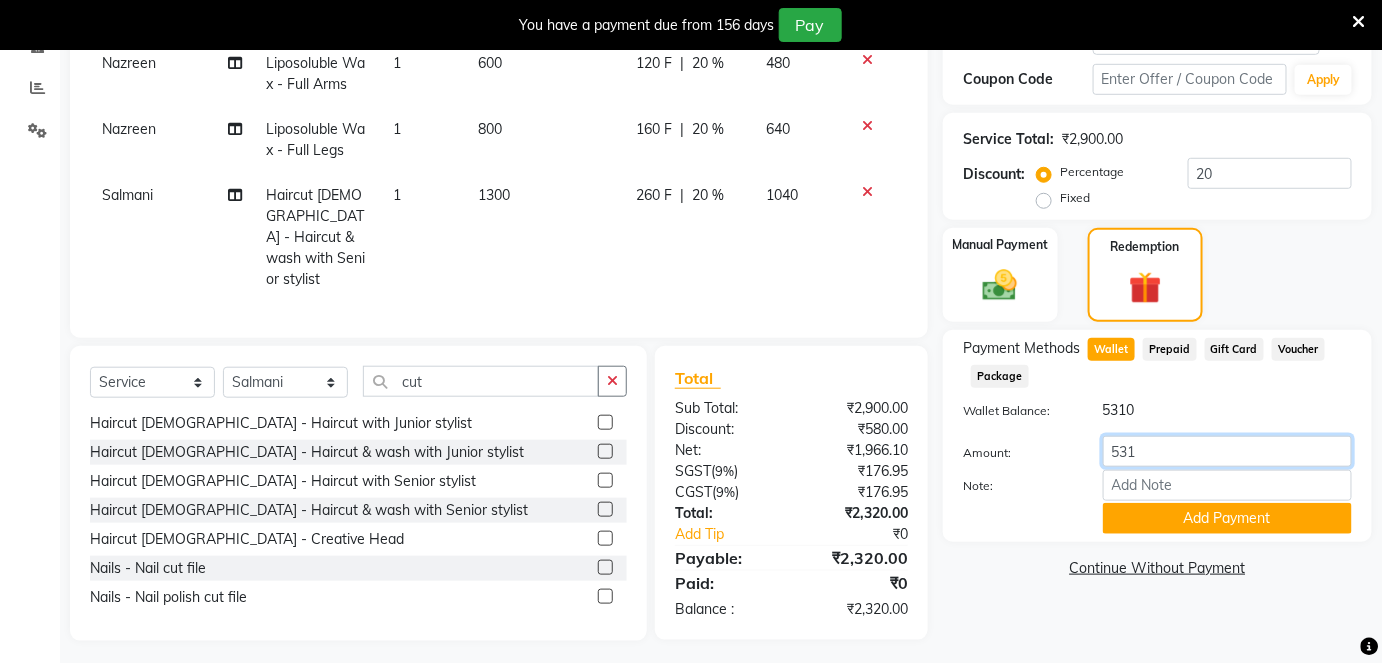 type on "5310" 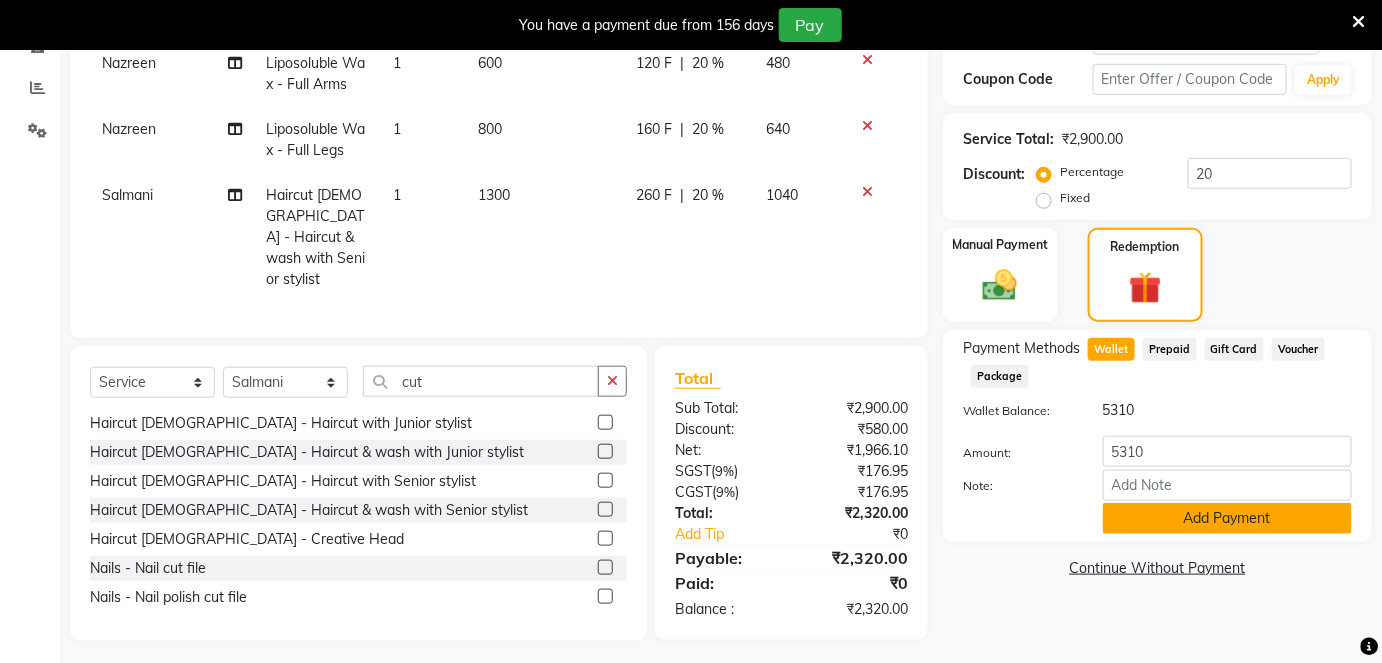 click on "Add Payment" 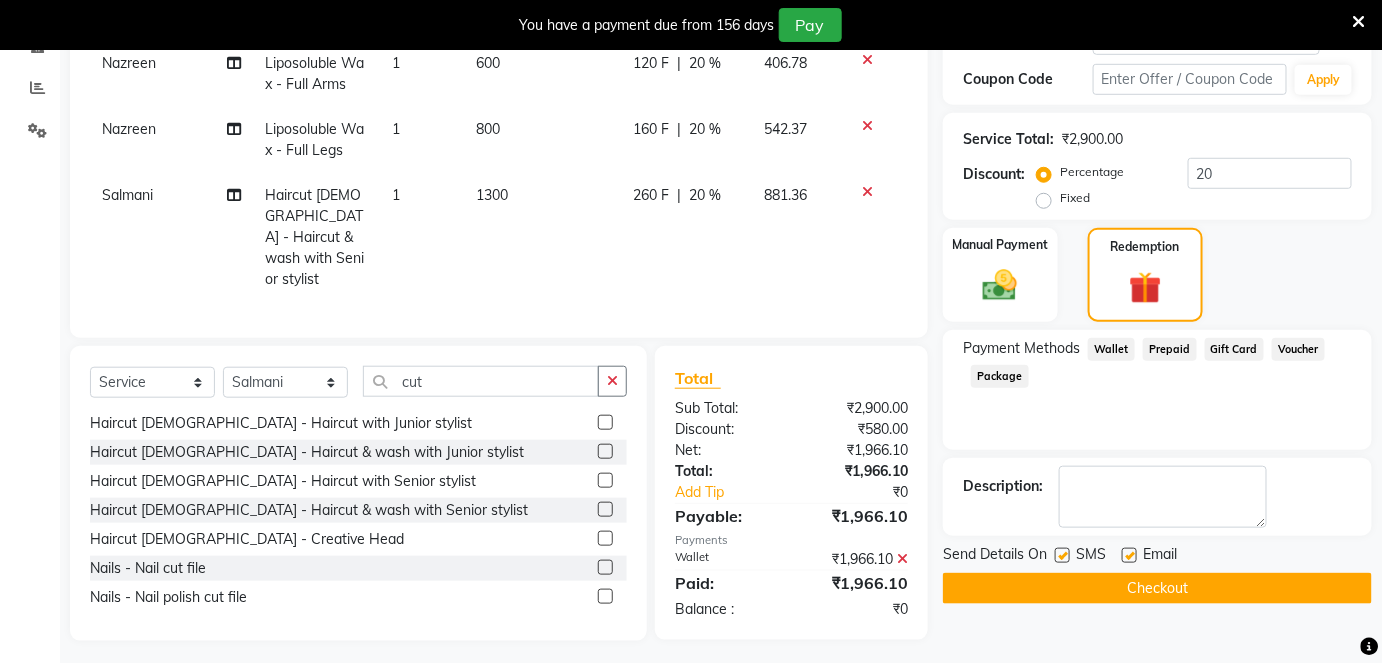 click 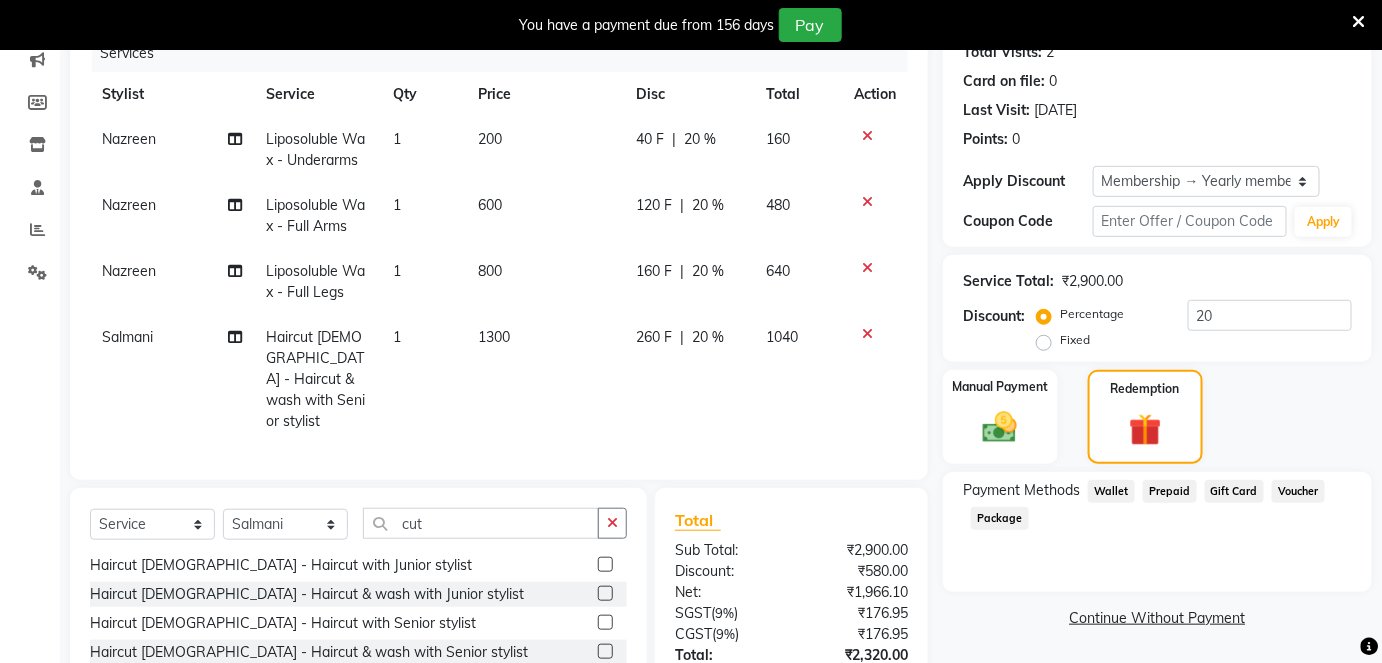 scroll, scrollTop: 313, scrollLeft: 0, axis: vertical 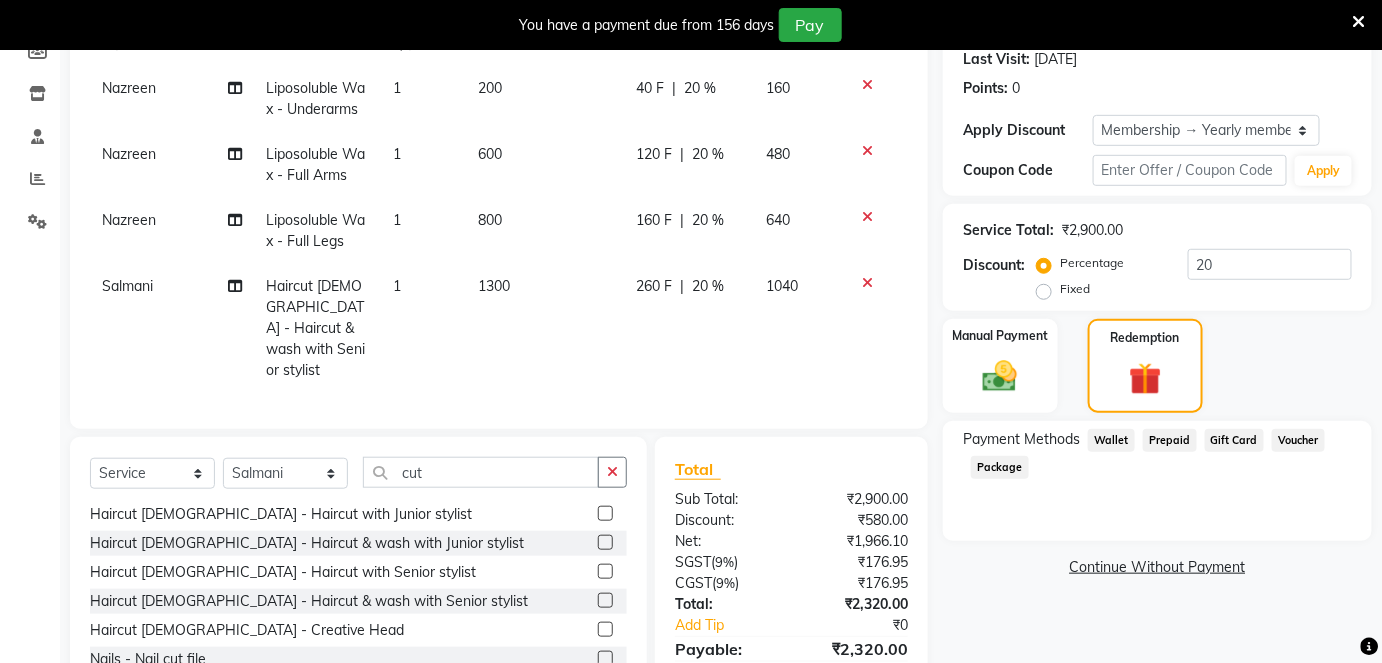 click at bounding box center [1359, 22] 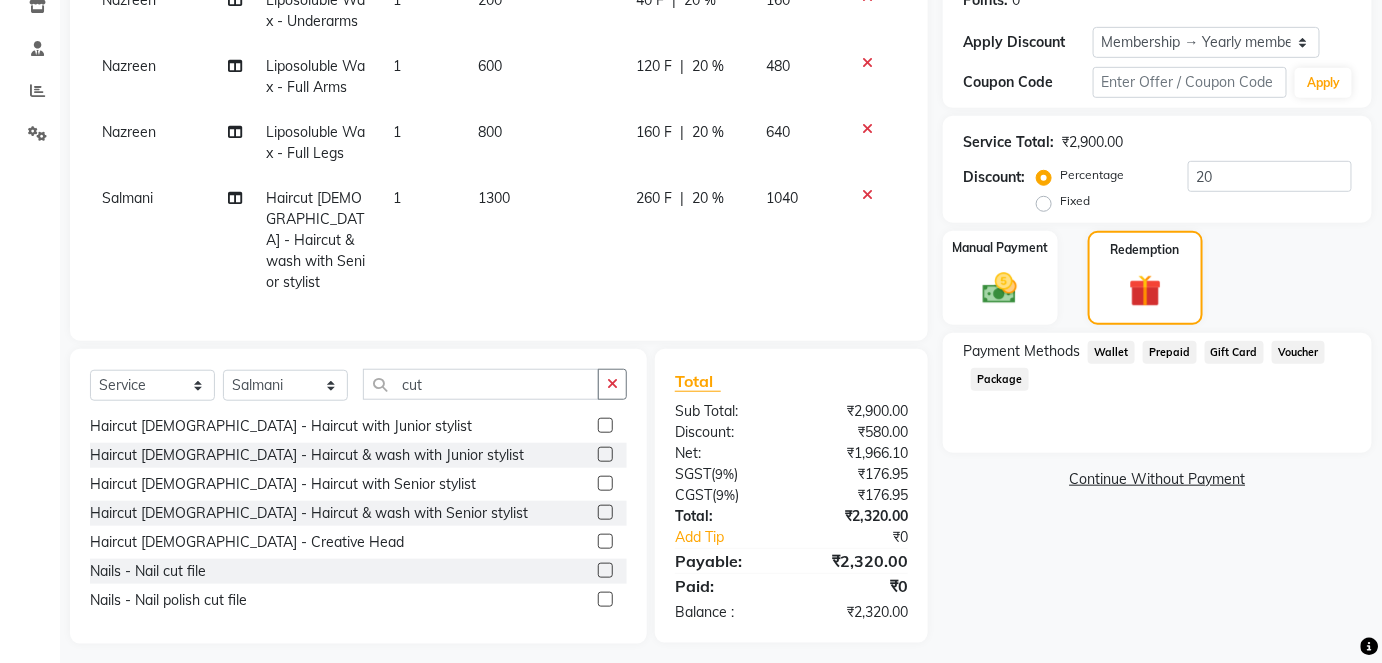 scroll, scrollTop: 354, scrollLeft: 0, axis: vertical 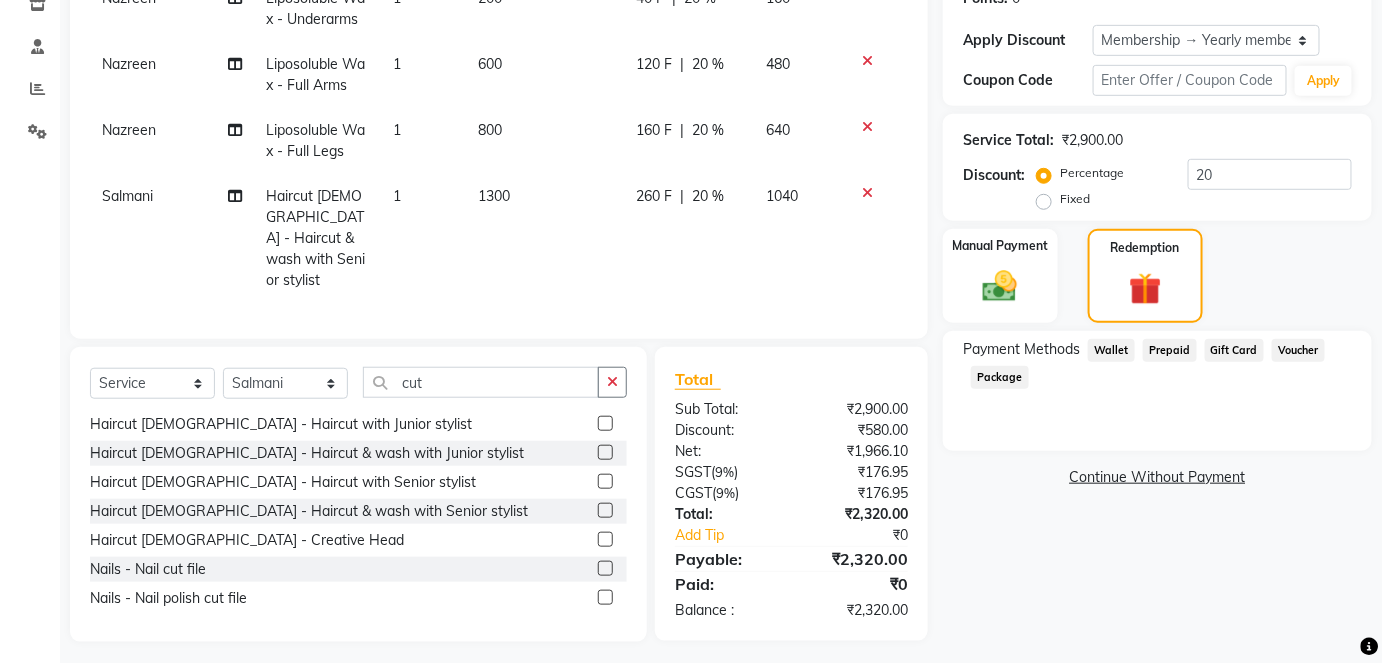 click on "Wallet" 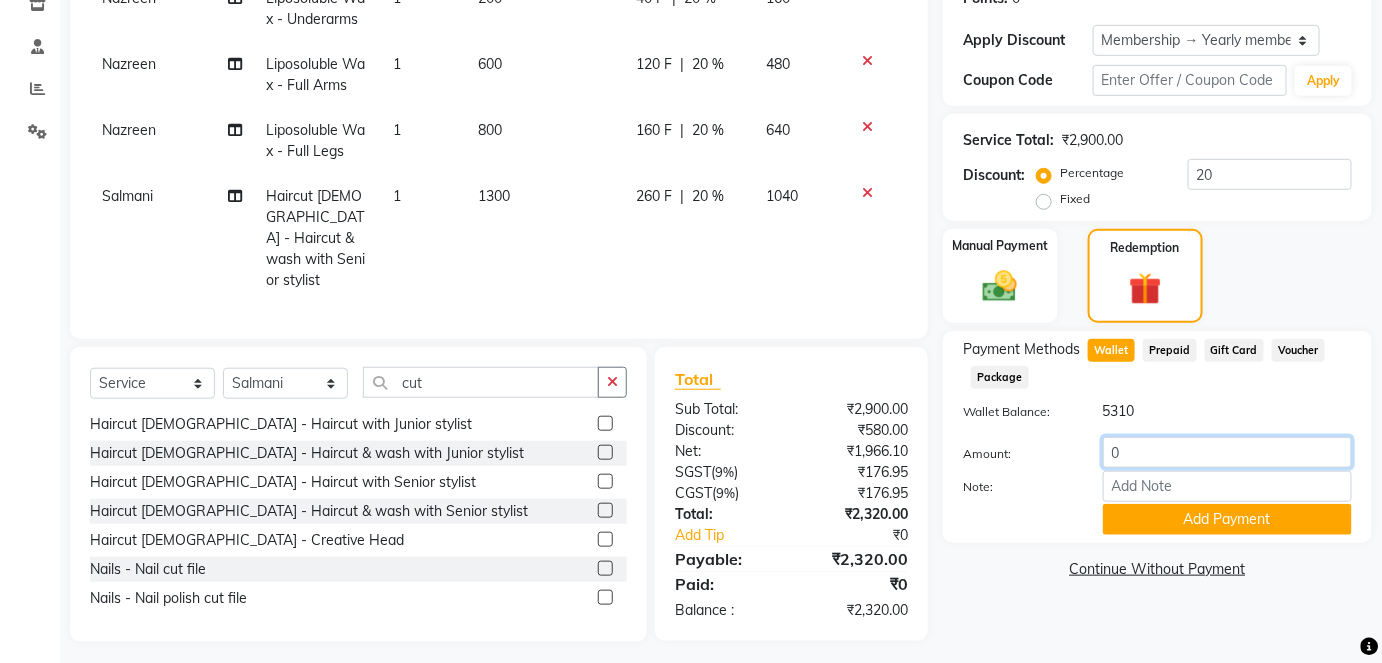 click on "0" 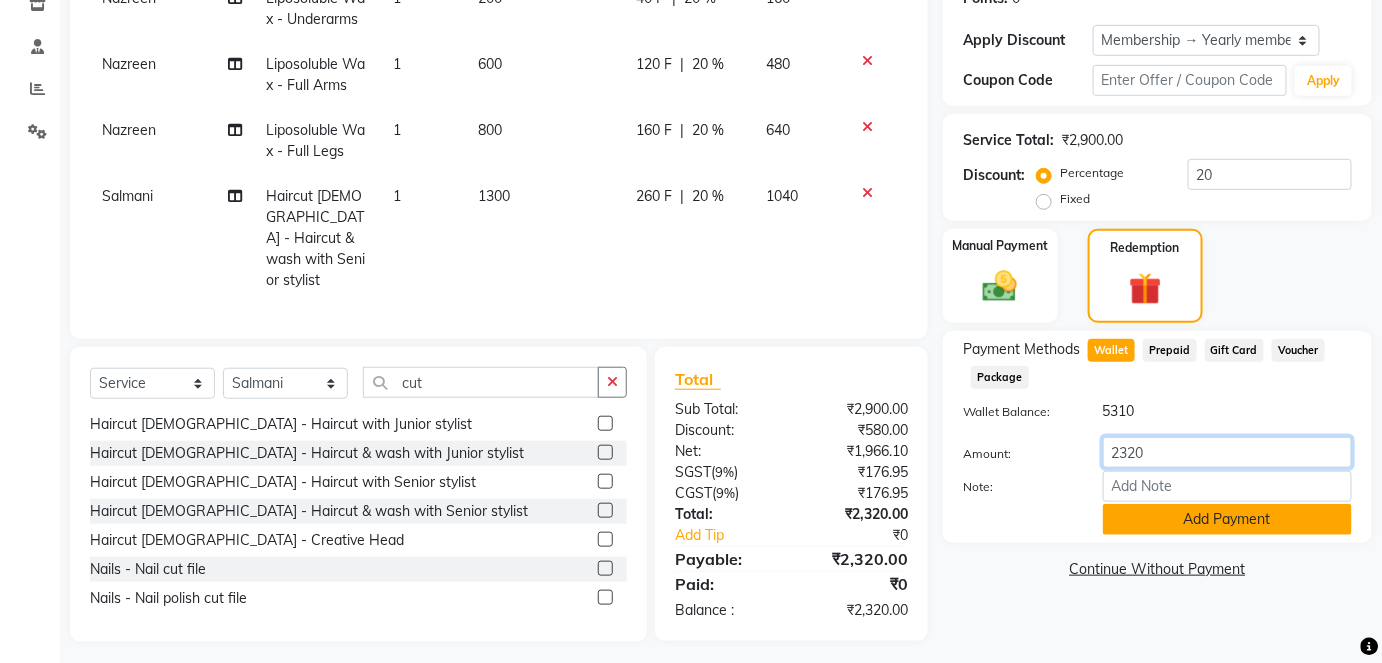type on "2320" 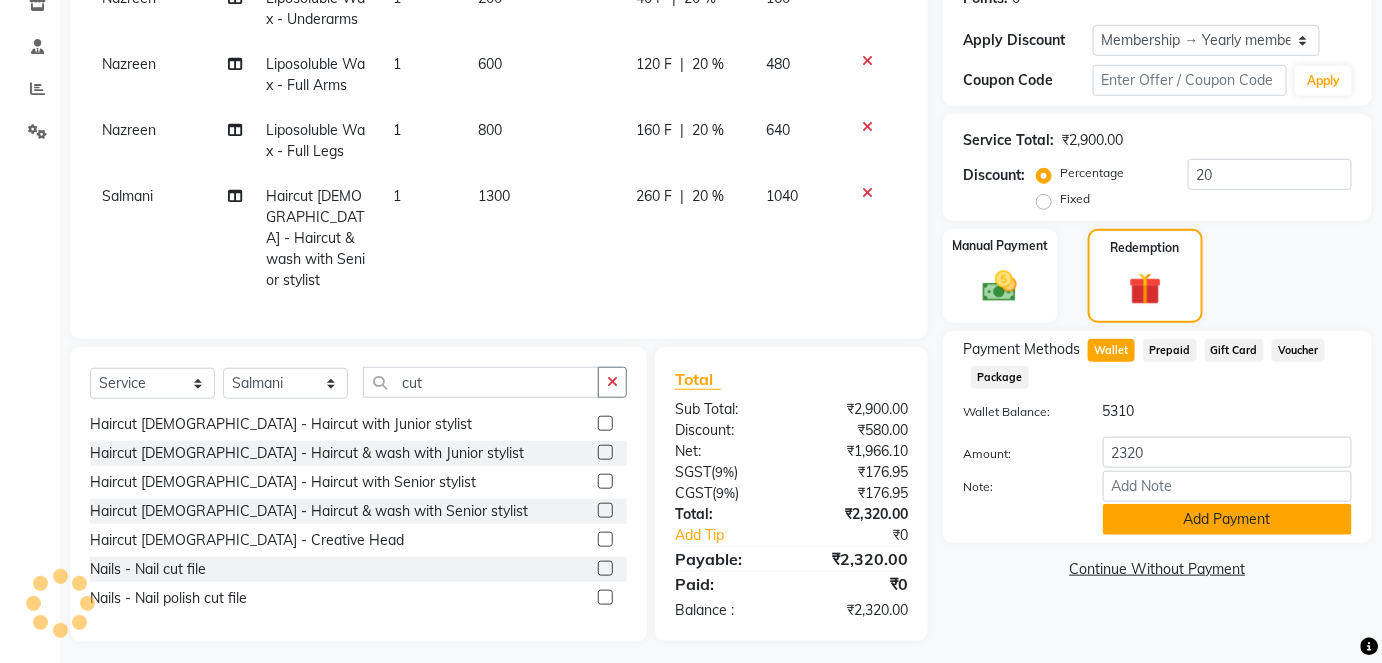 click on "Add Payment" 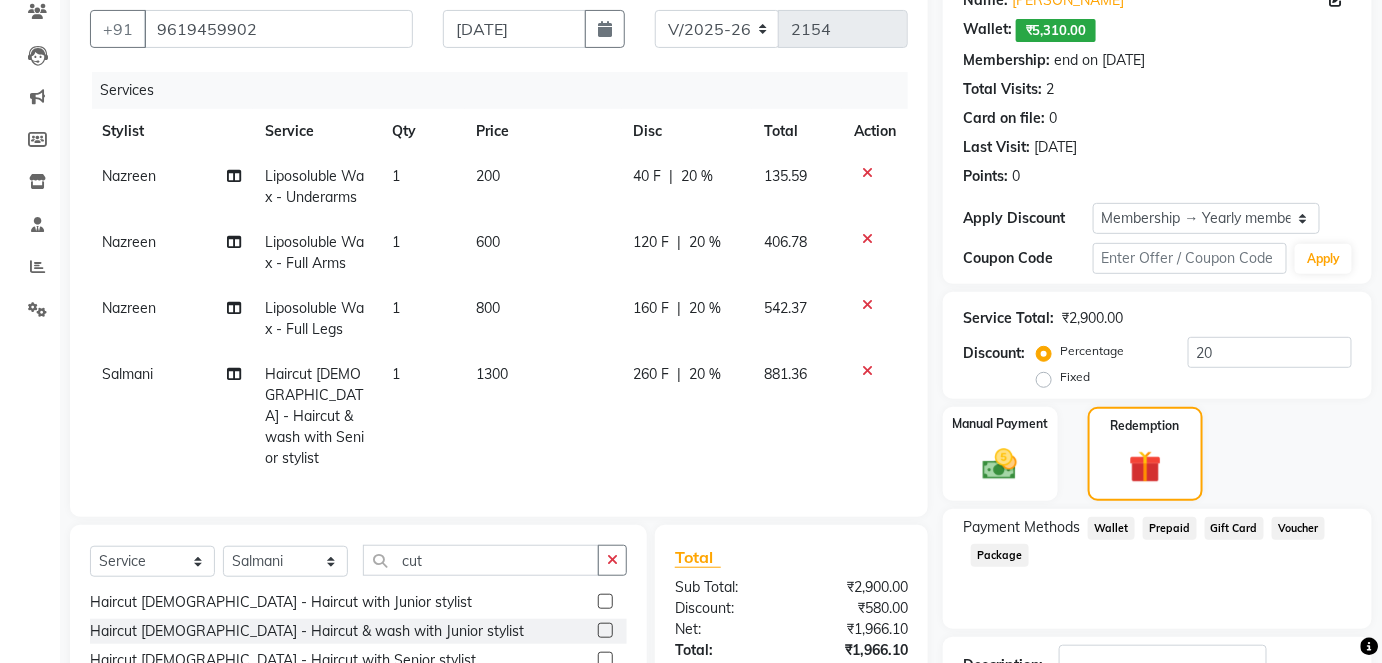 scroll, scrollTop: 0, scrollLeft: 0, axis: both 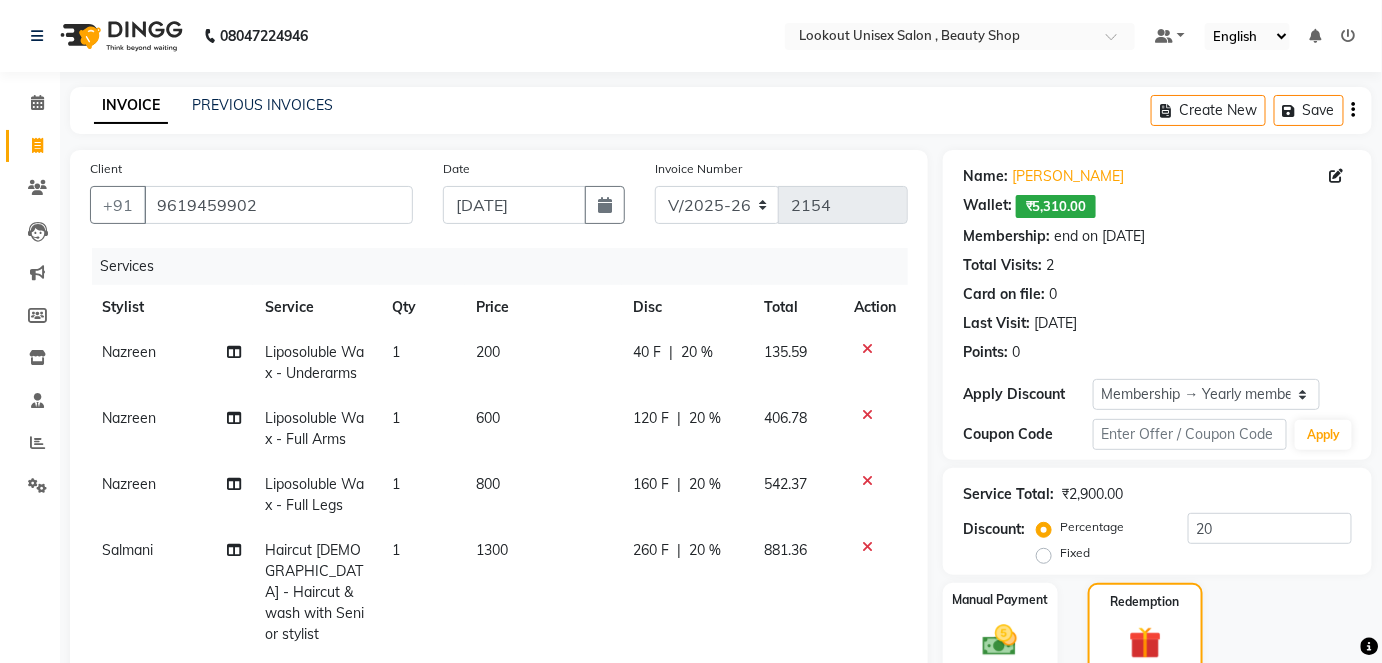 click on "Create New   Save" 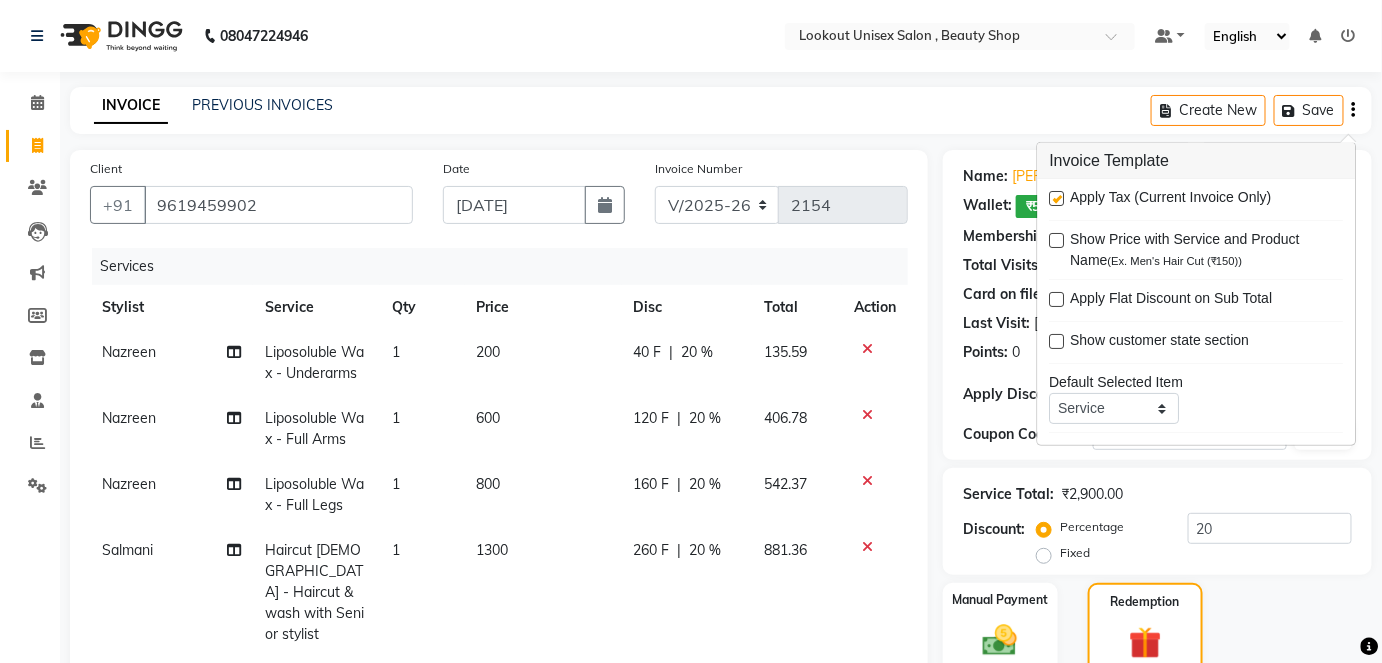 click at bounding box center (1057, 198) 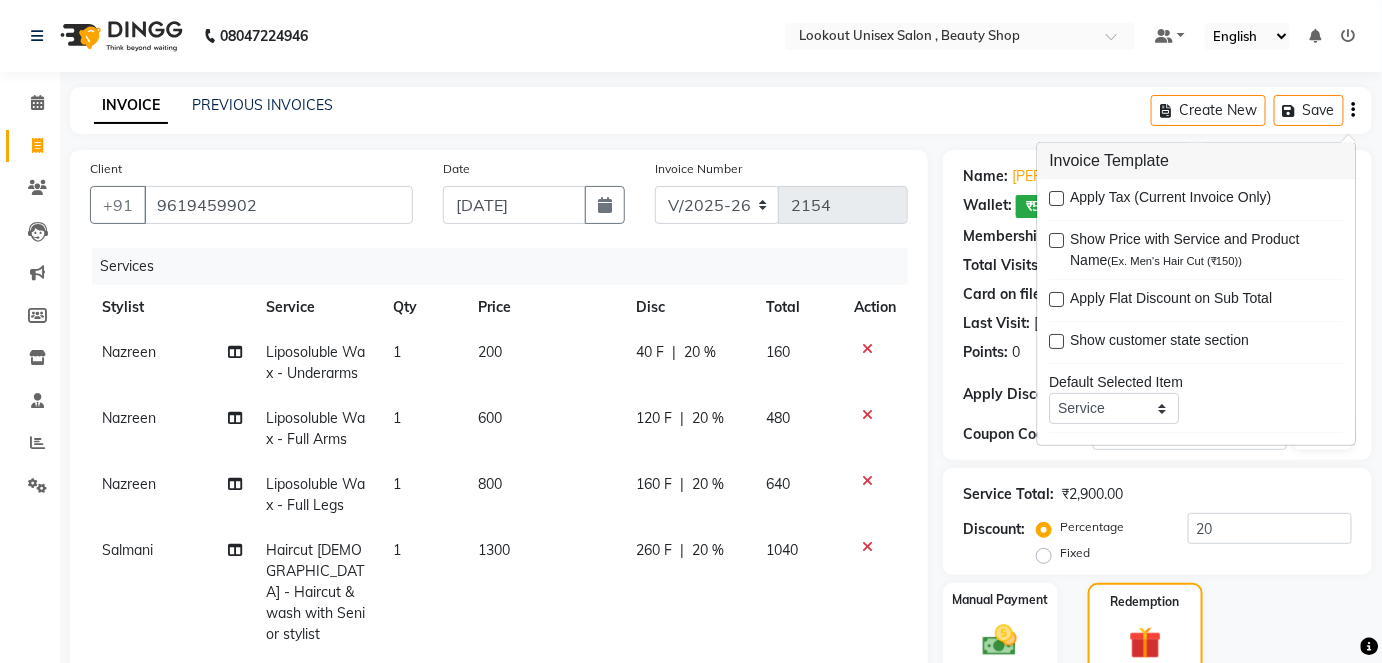 click on "INVOICE PREVIOUS INVOICES Create New   Save" 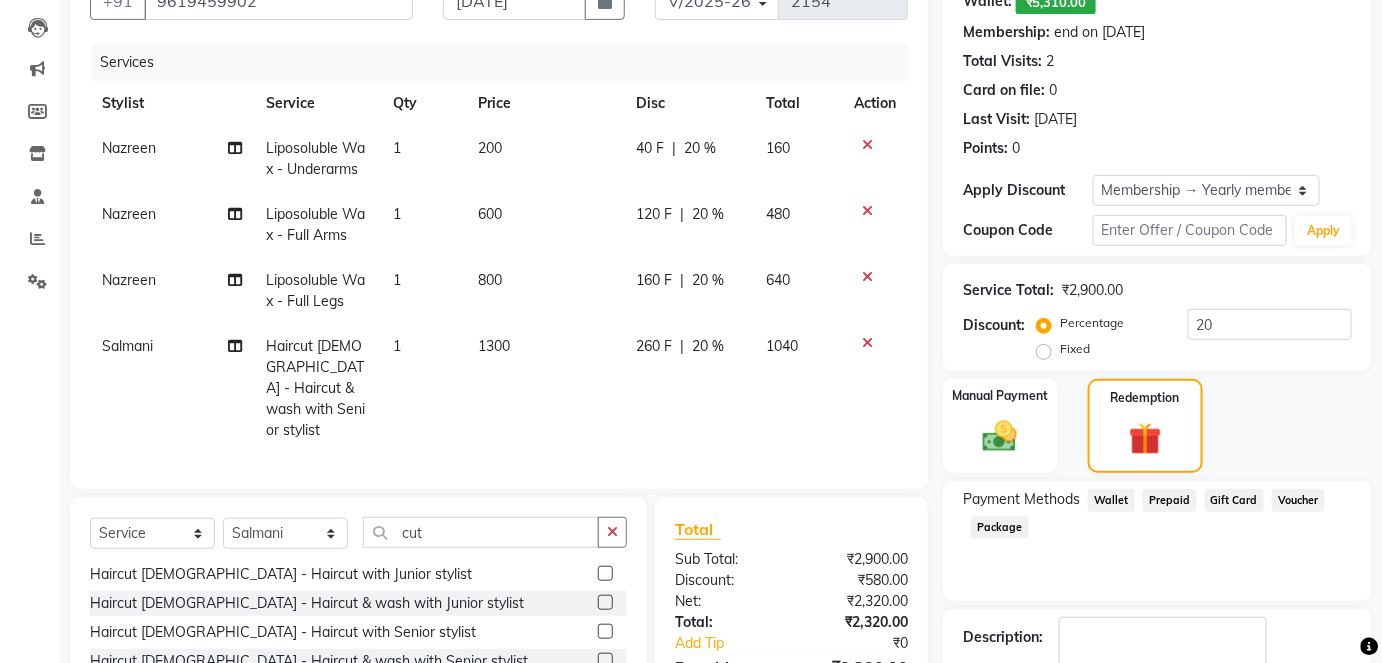 scroll, scrollTop: 354, scrollLeft: 0, axis: vertical 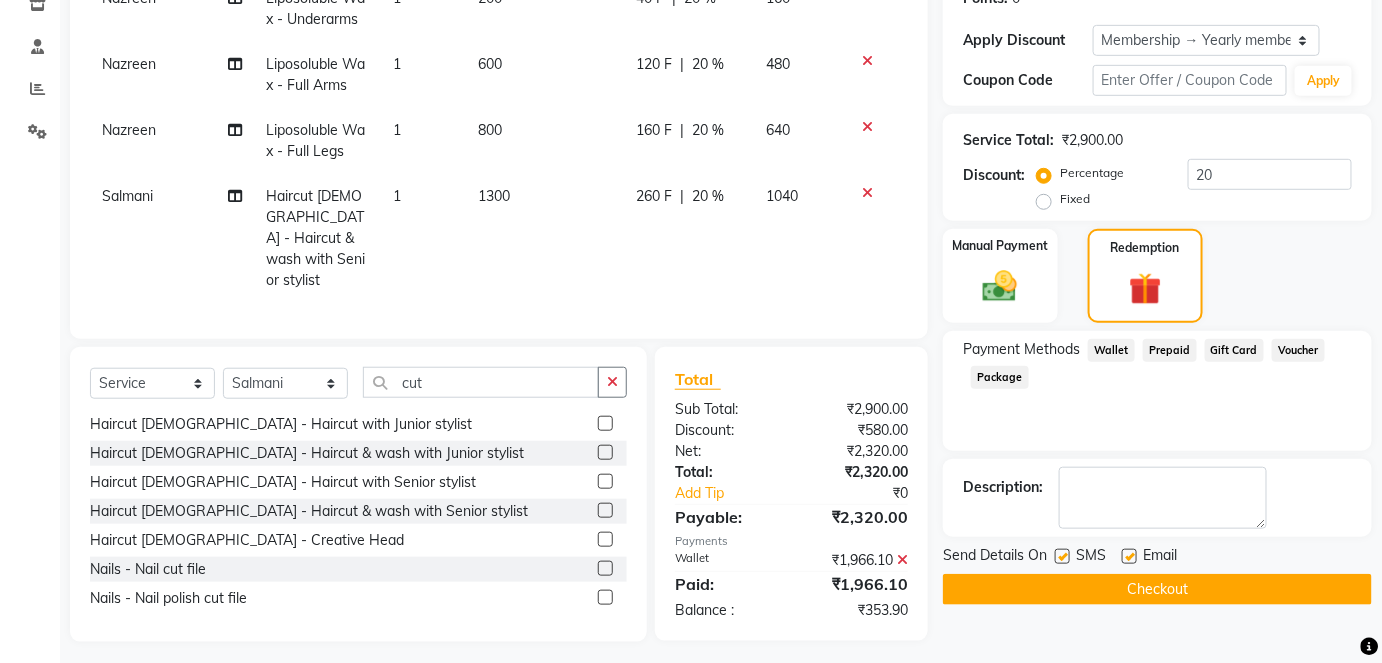 click on "Wallet" 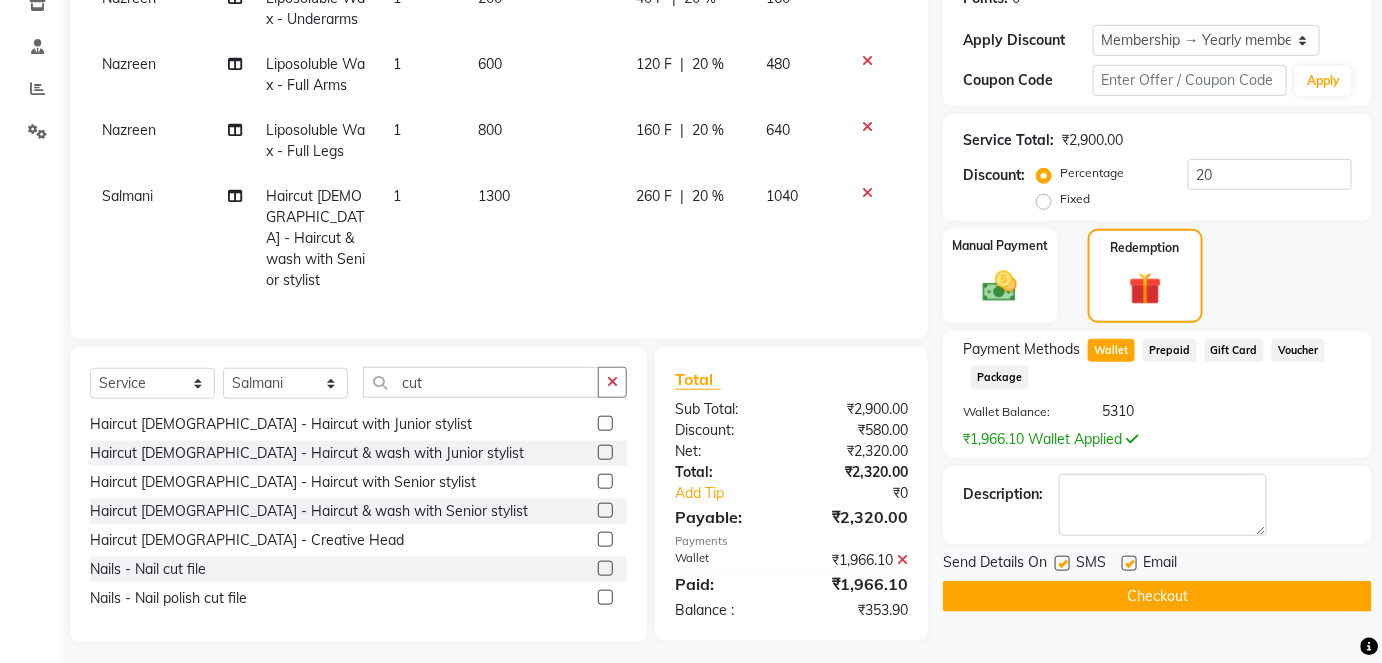 click 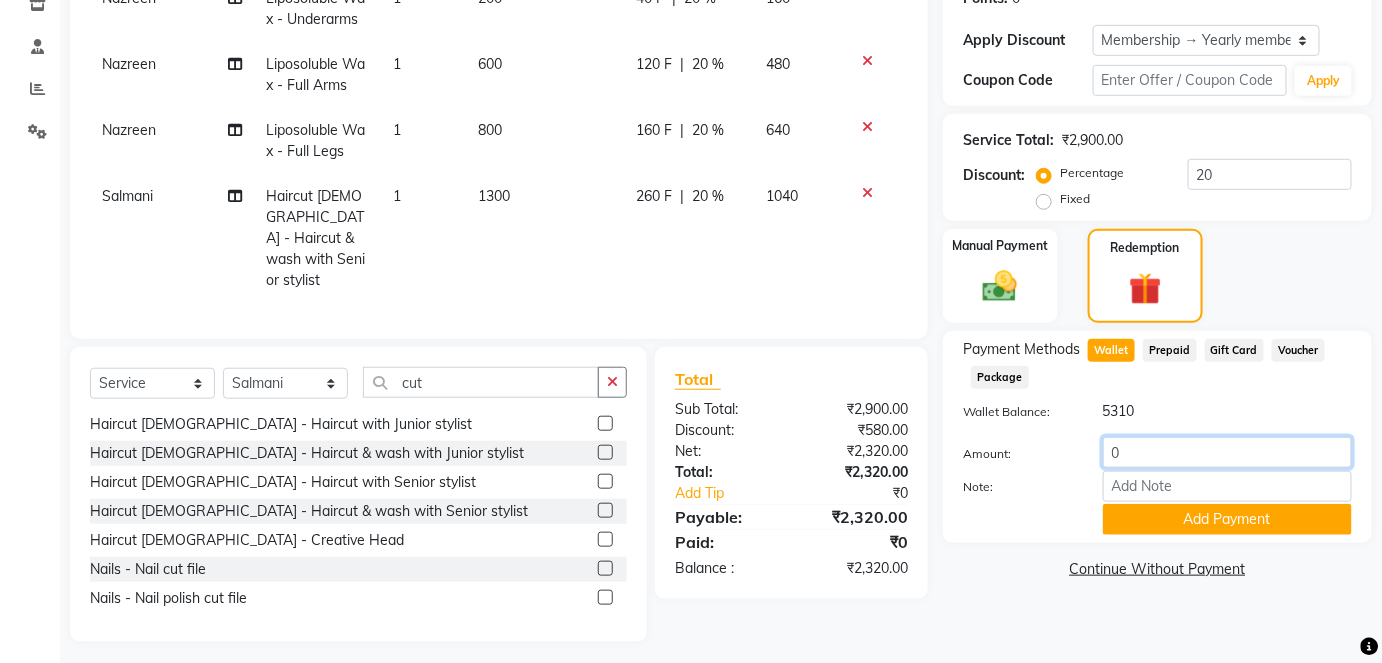 click on "0" 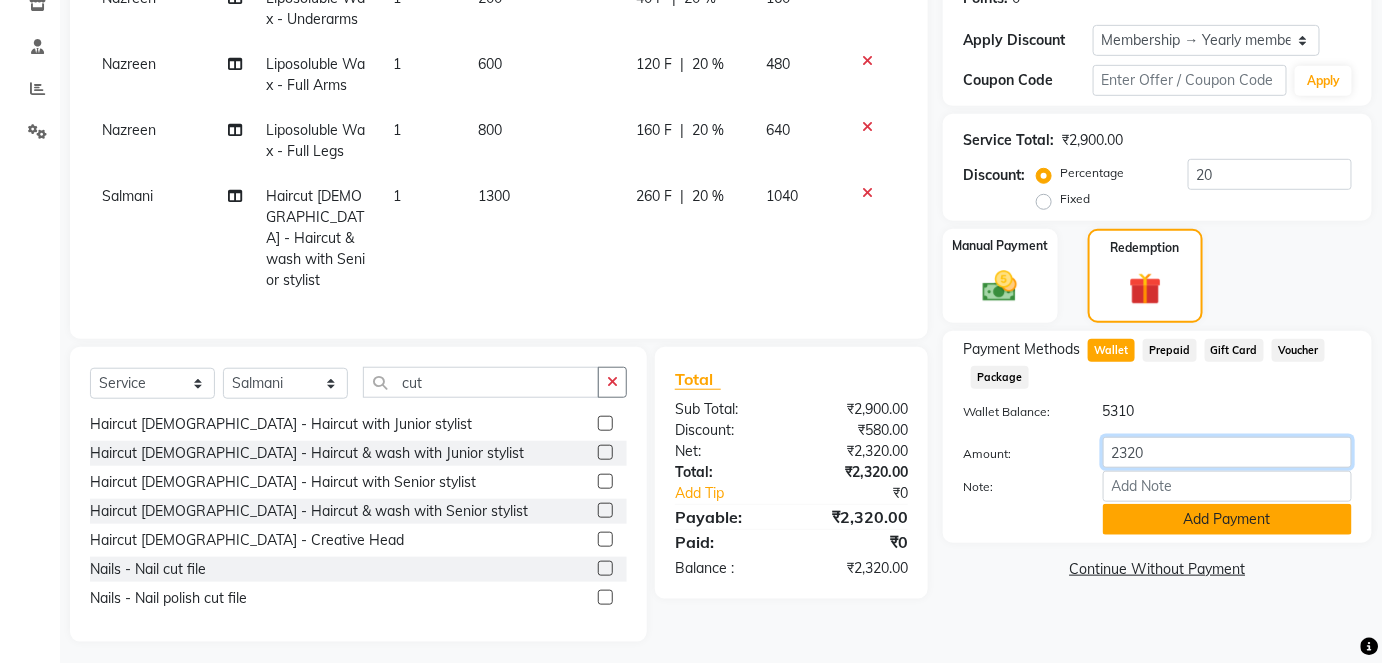 type on "2320" 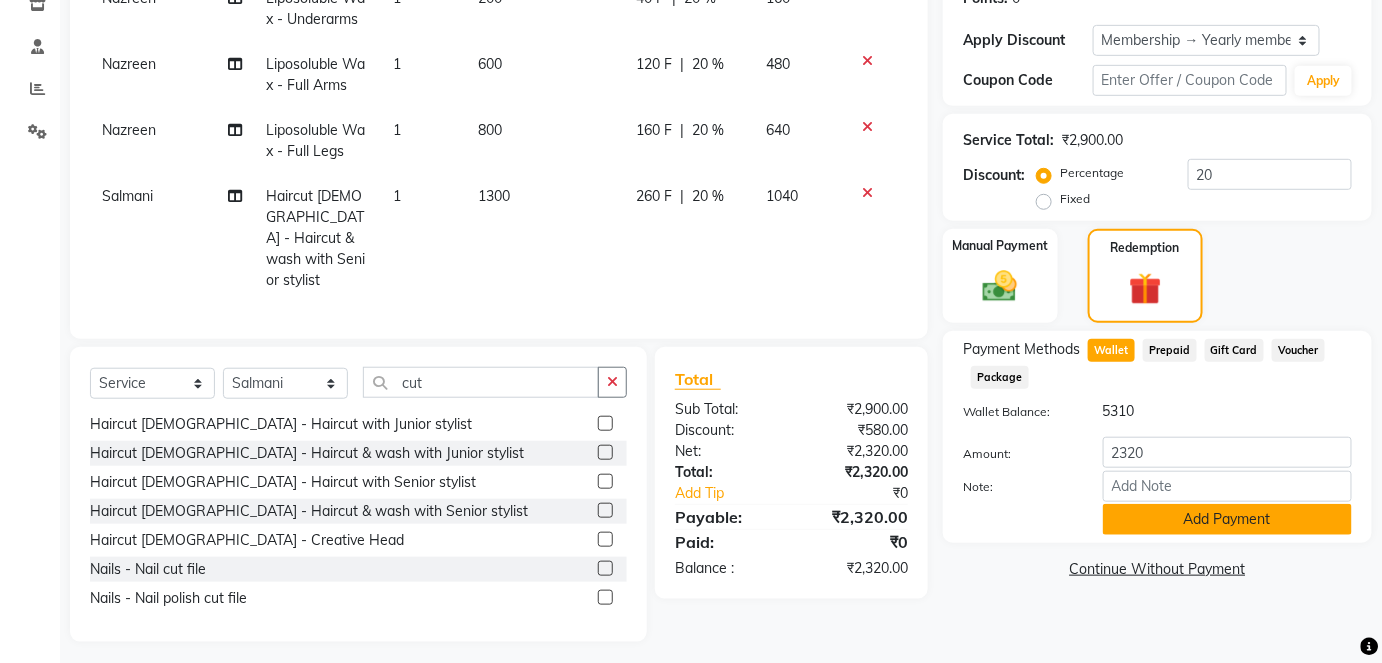 click on "Add Payment" 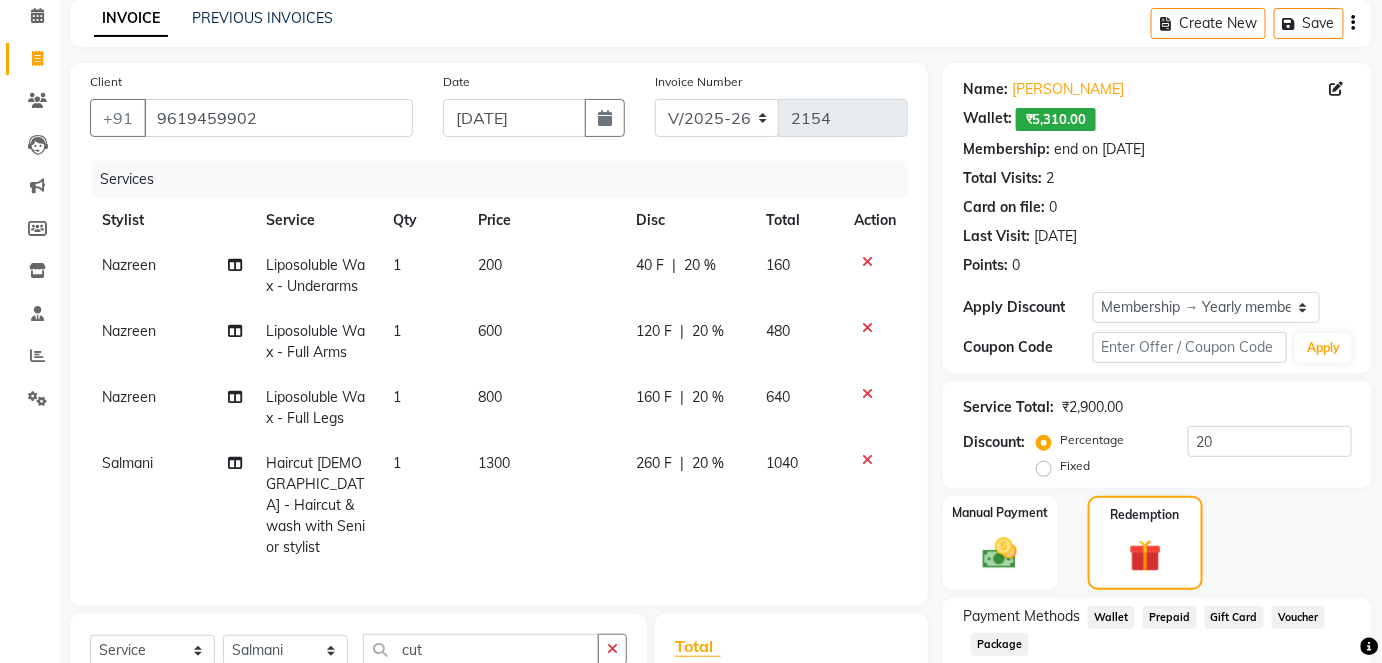 scroll, scrollTop: 0, scrollLeft: 0, axis: both 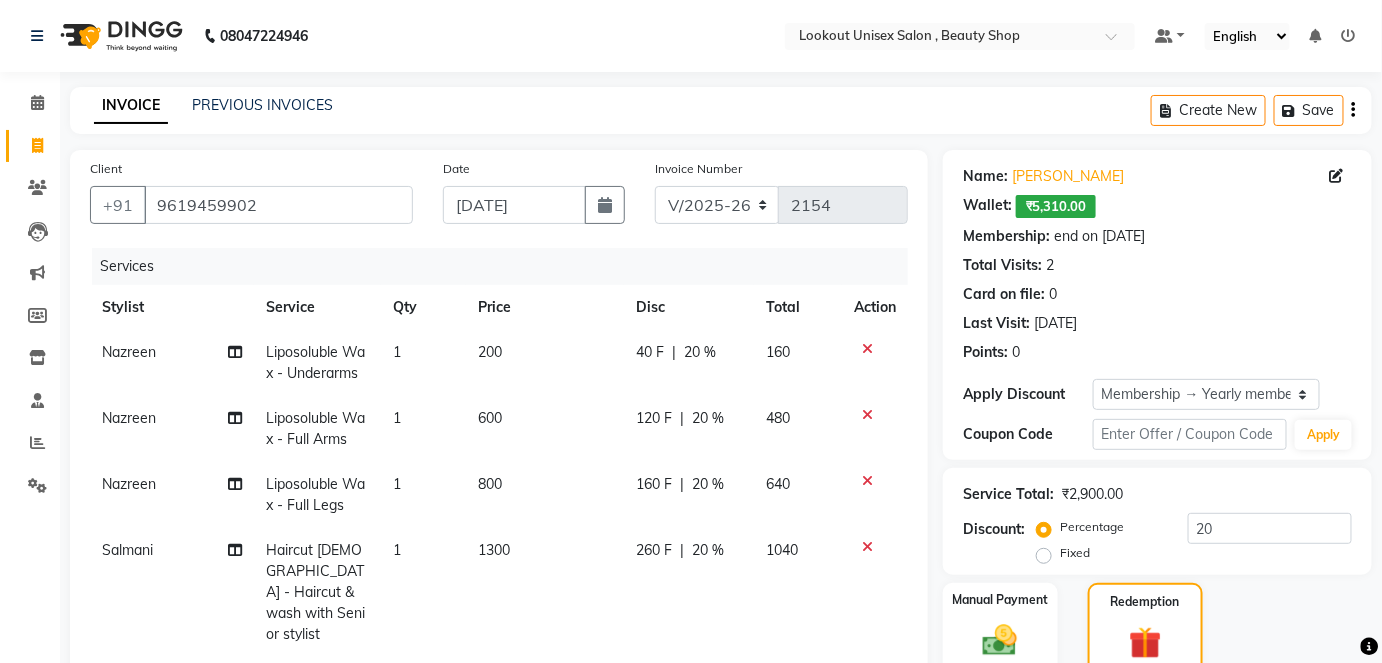 click on "Create New   Save" 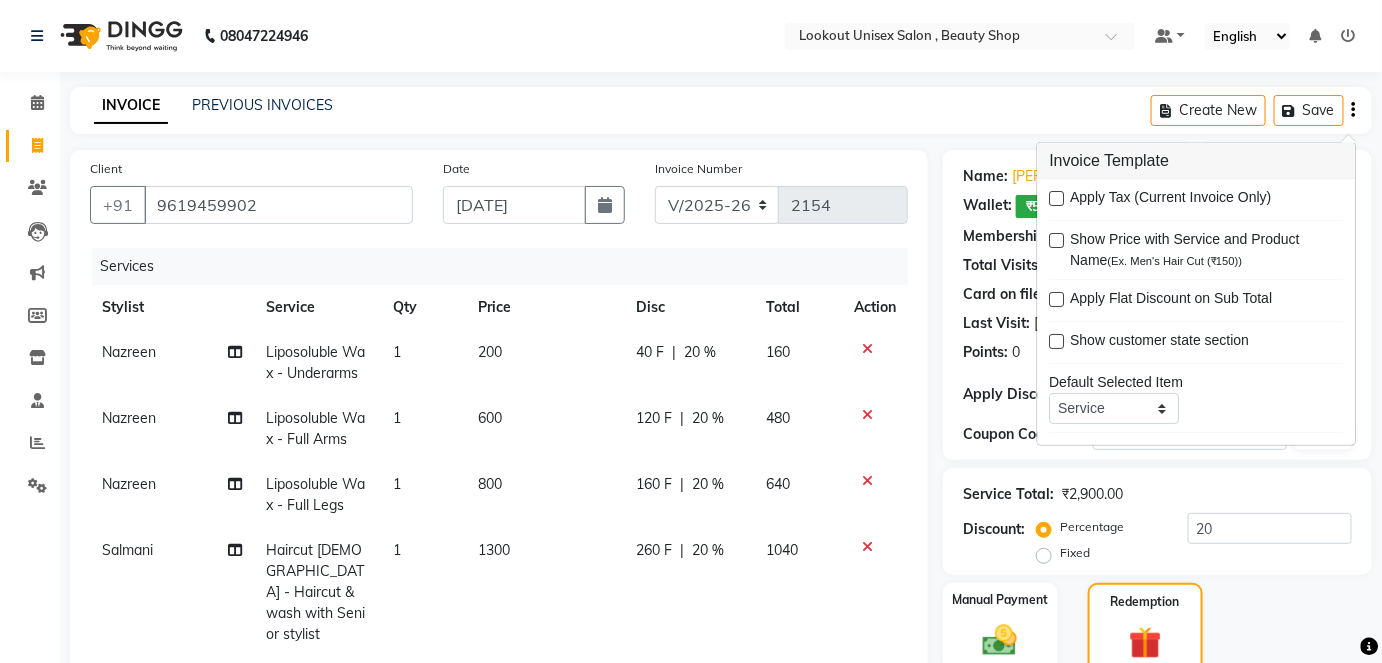 click on "INVOICE PREVIOUS INVOICES Create New   Save" 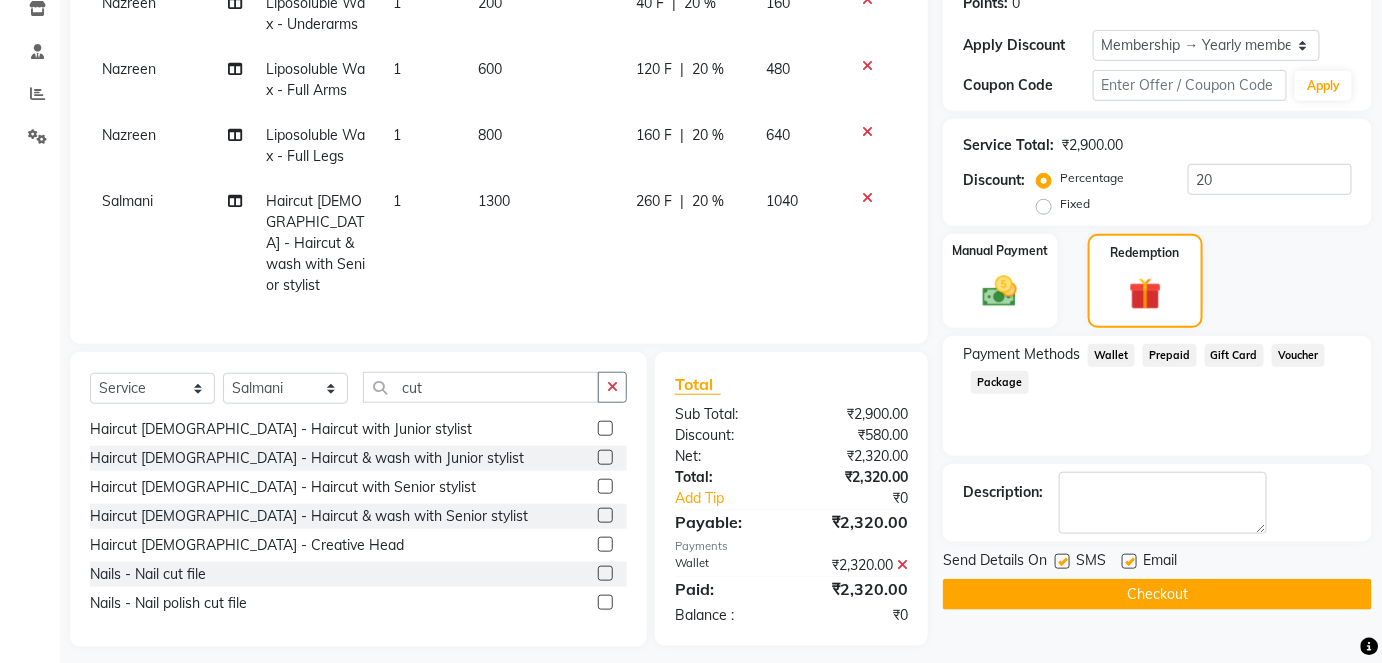 scroll, scrollTop: 354, scrollLeft: 0, axis: vertical 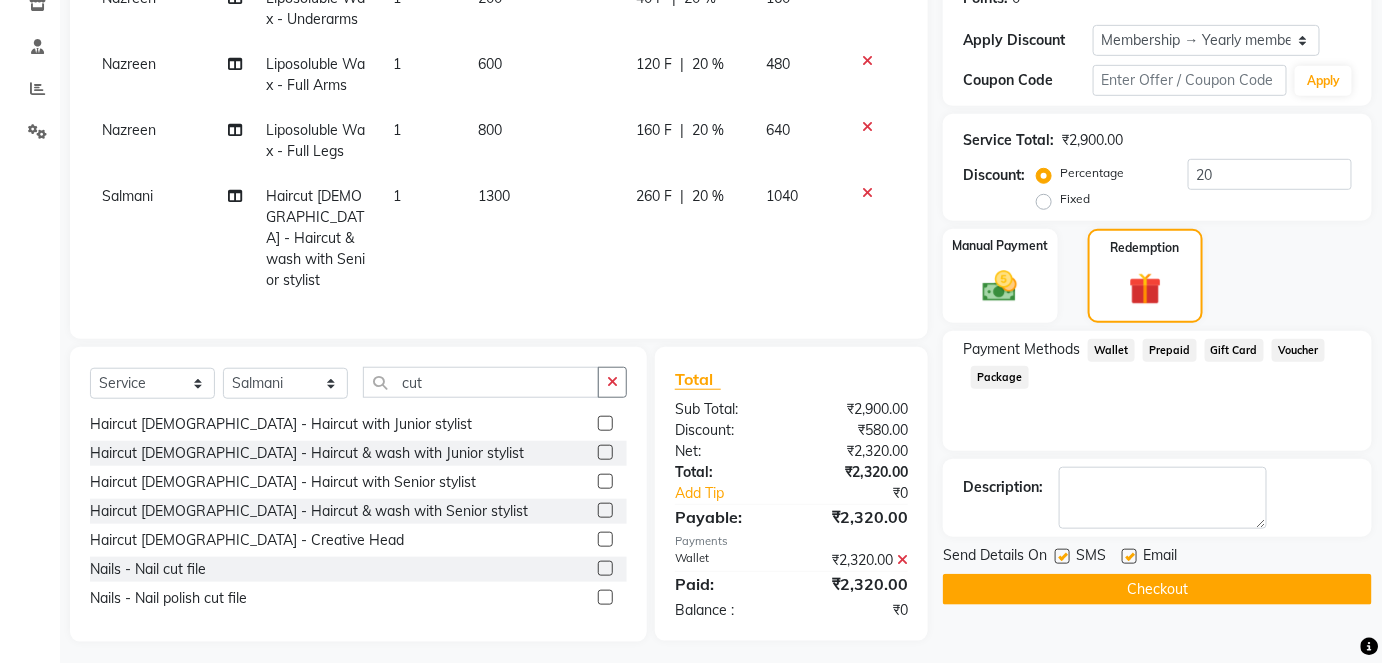 click on "Checkout" 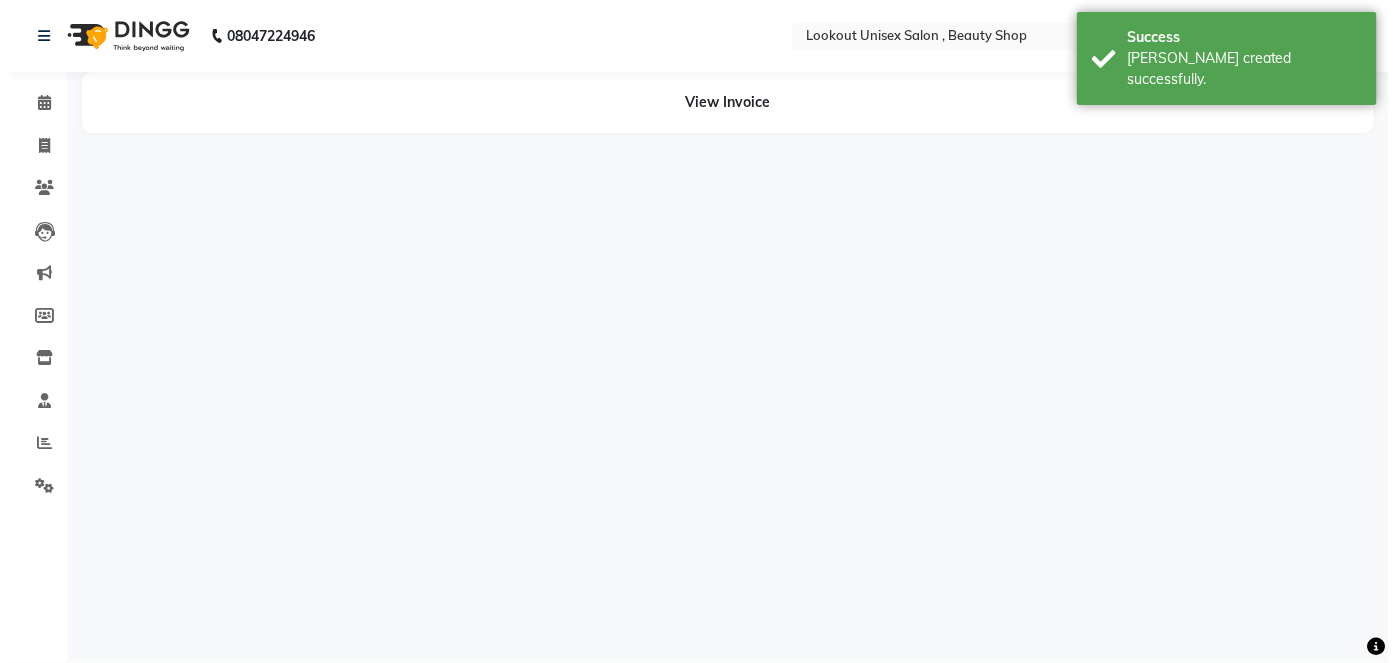 scroll, scrollTop: 0, scrollLeft: 0, axis: both 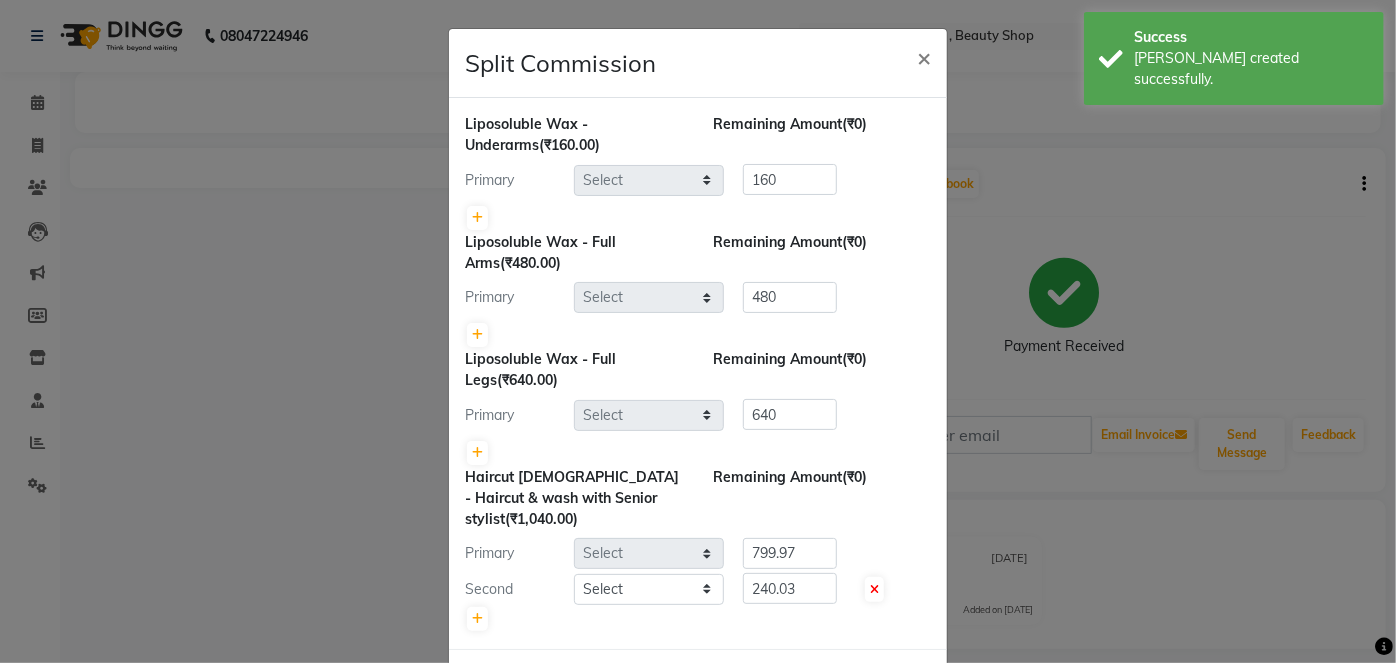 select on "85645" 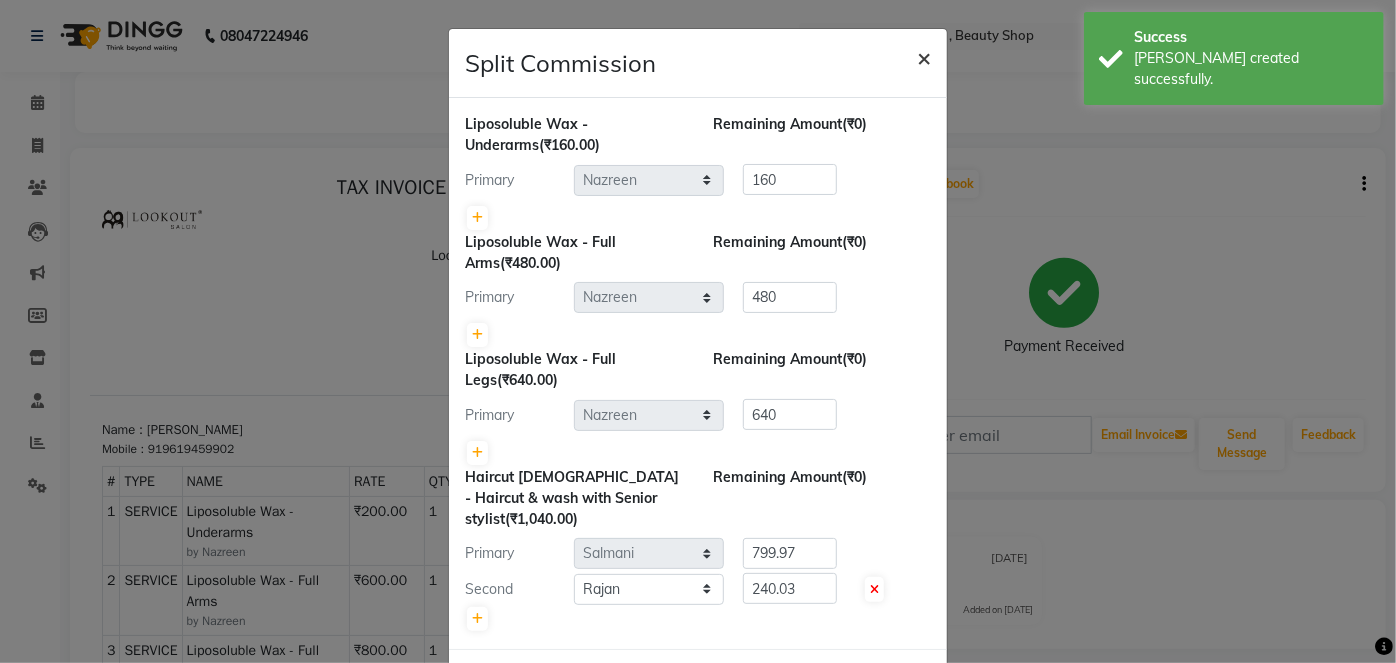 scroll, scrollTop: 0, scrollLeft: 0, axis: both 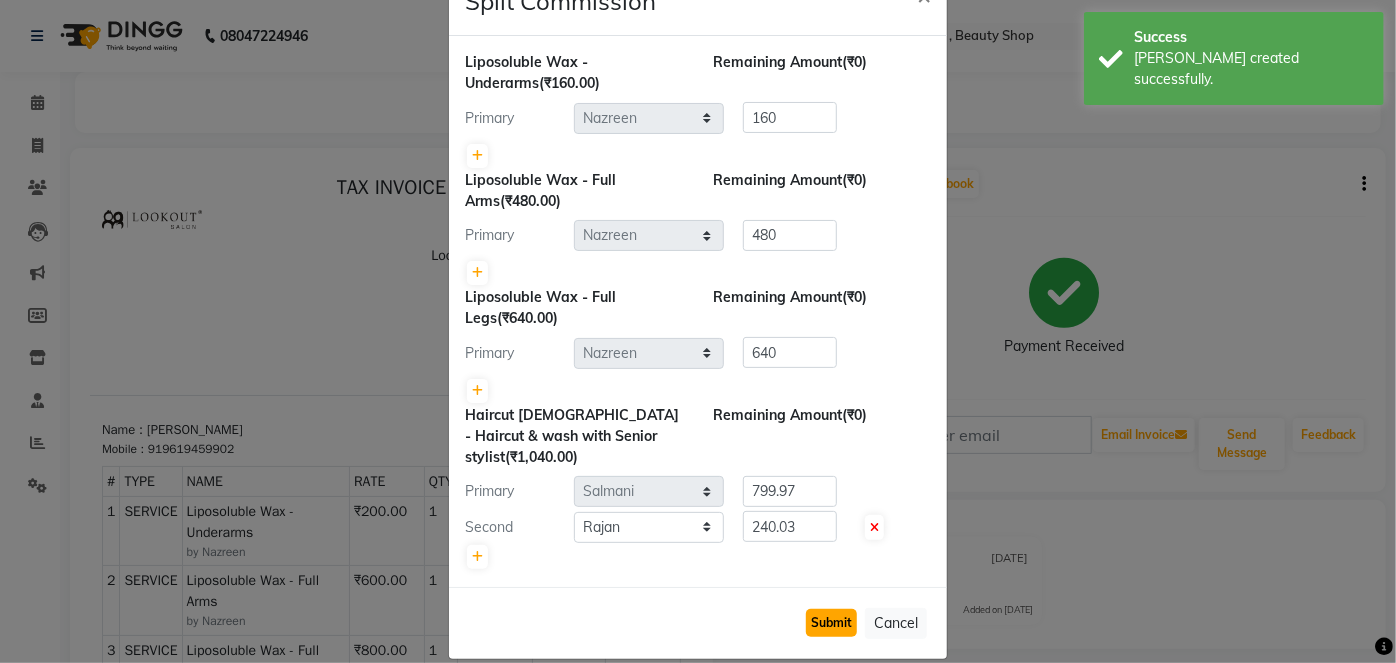 click on "Submit" 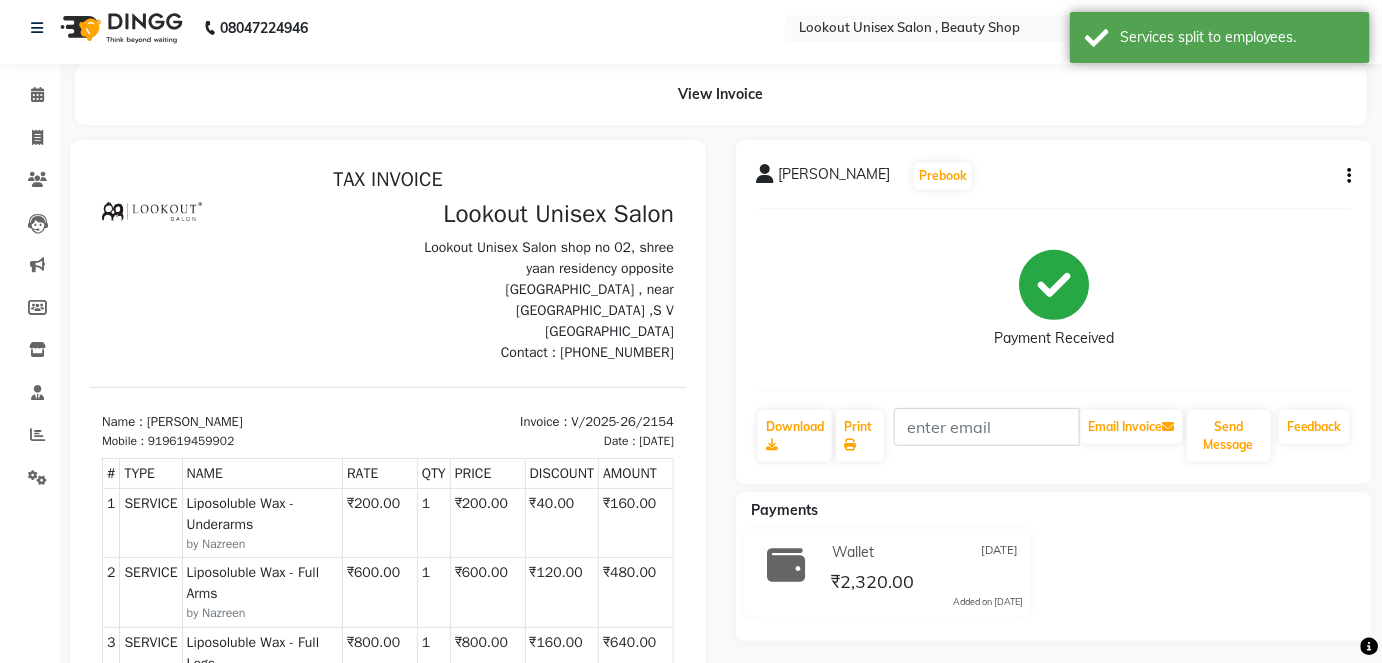 scroll, scrollTop: 0, scrollLeft: 0, axis: both 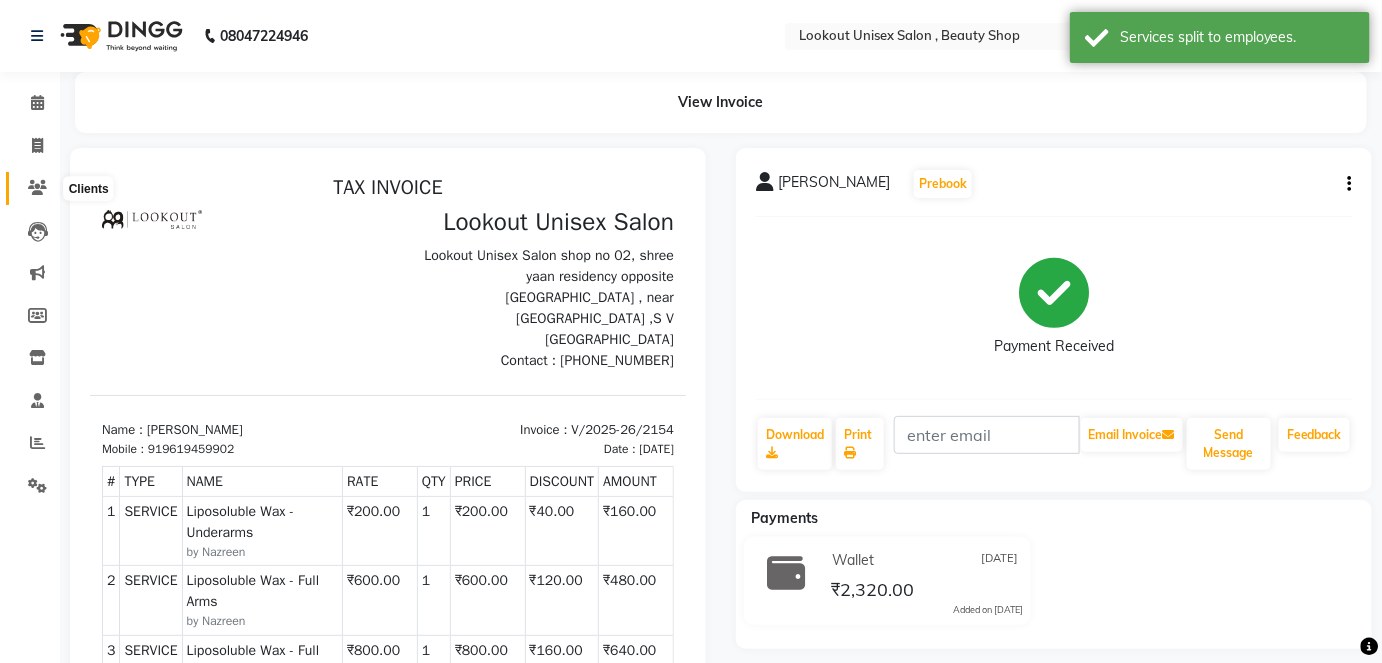 click 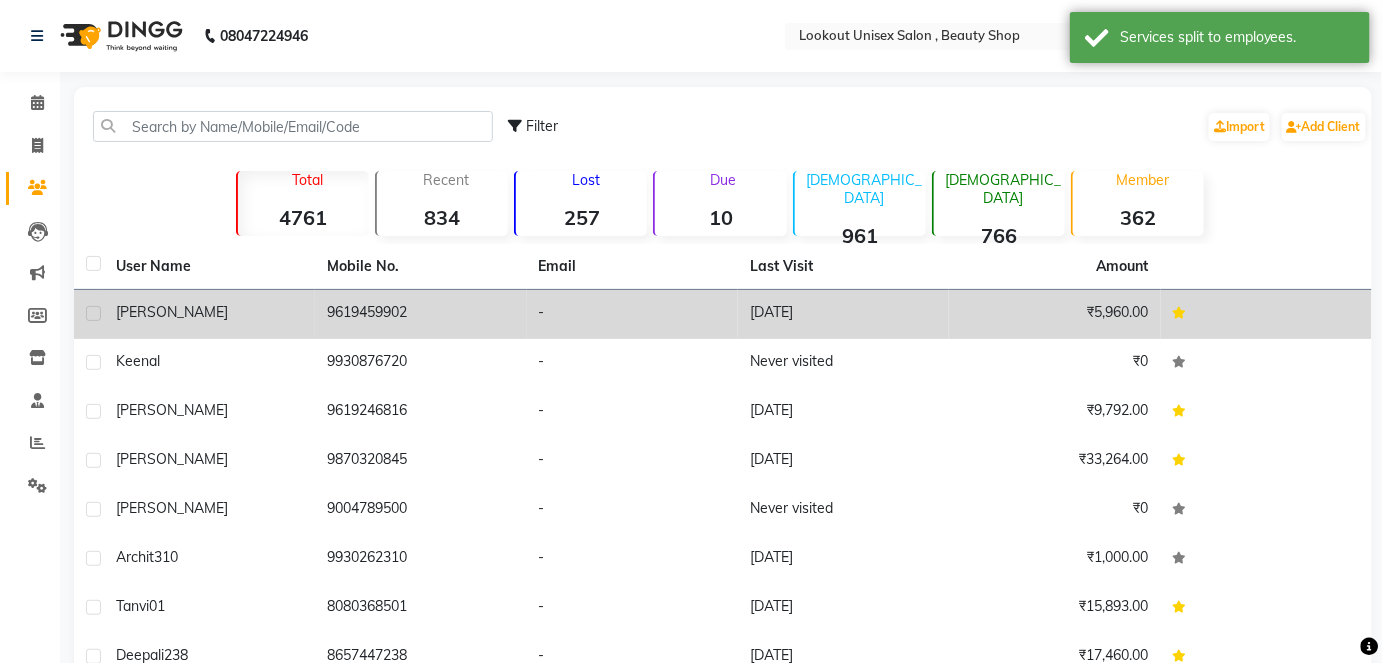 click on "[PERSON_NAME]" 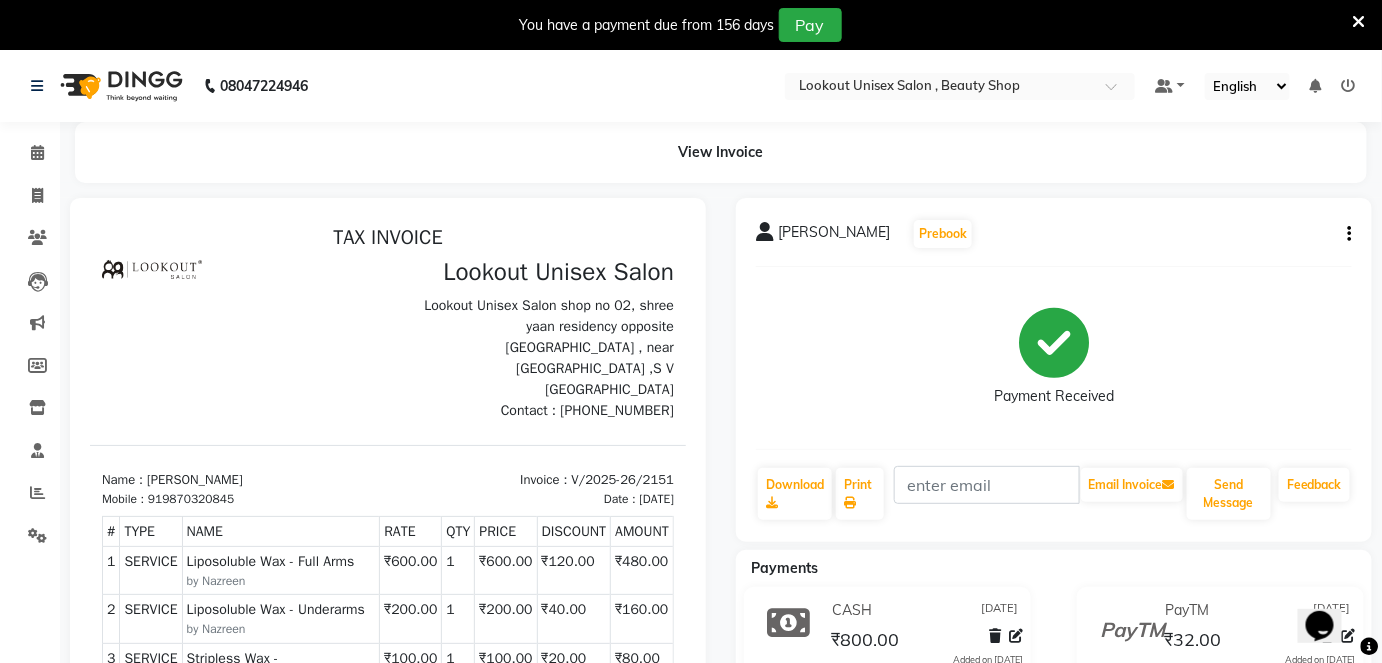 scroll, scrollTop: 0, scrollLeft: 0, axis: both 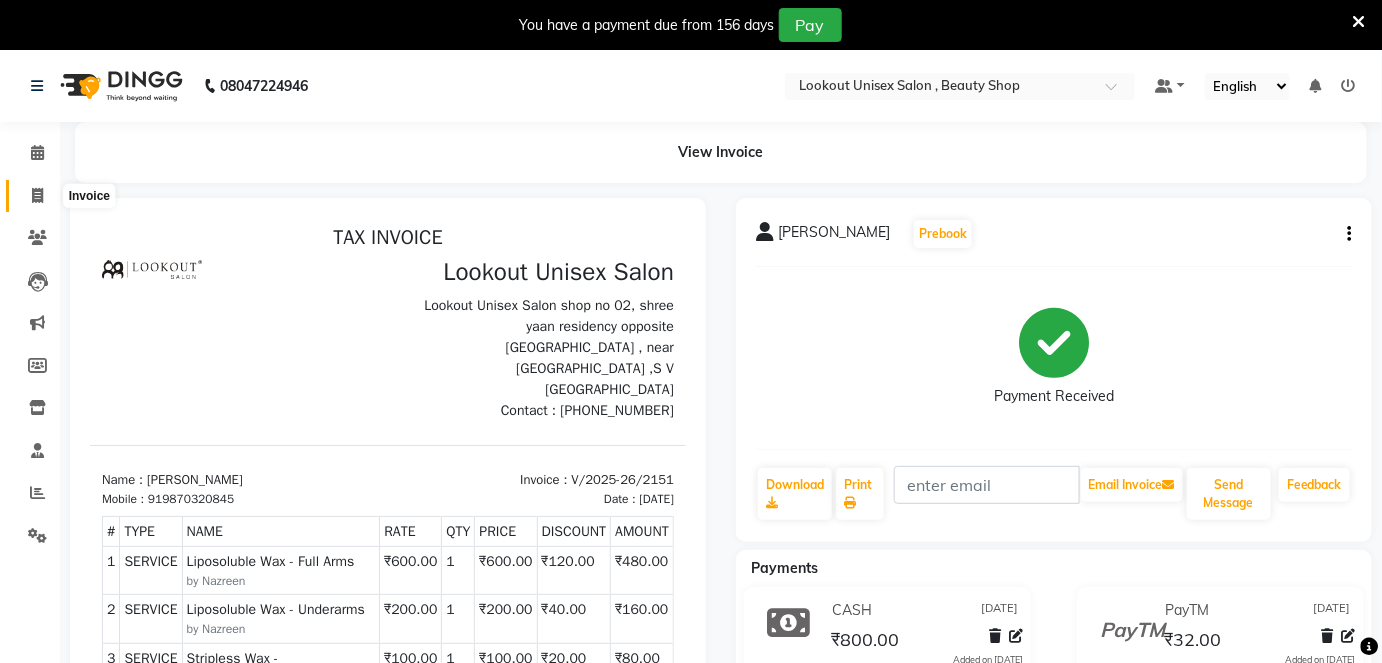 click 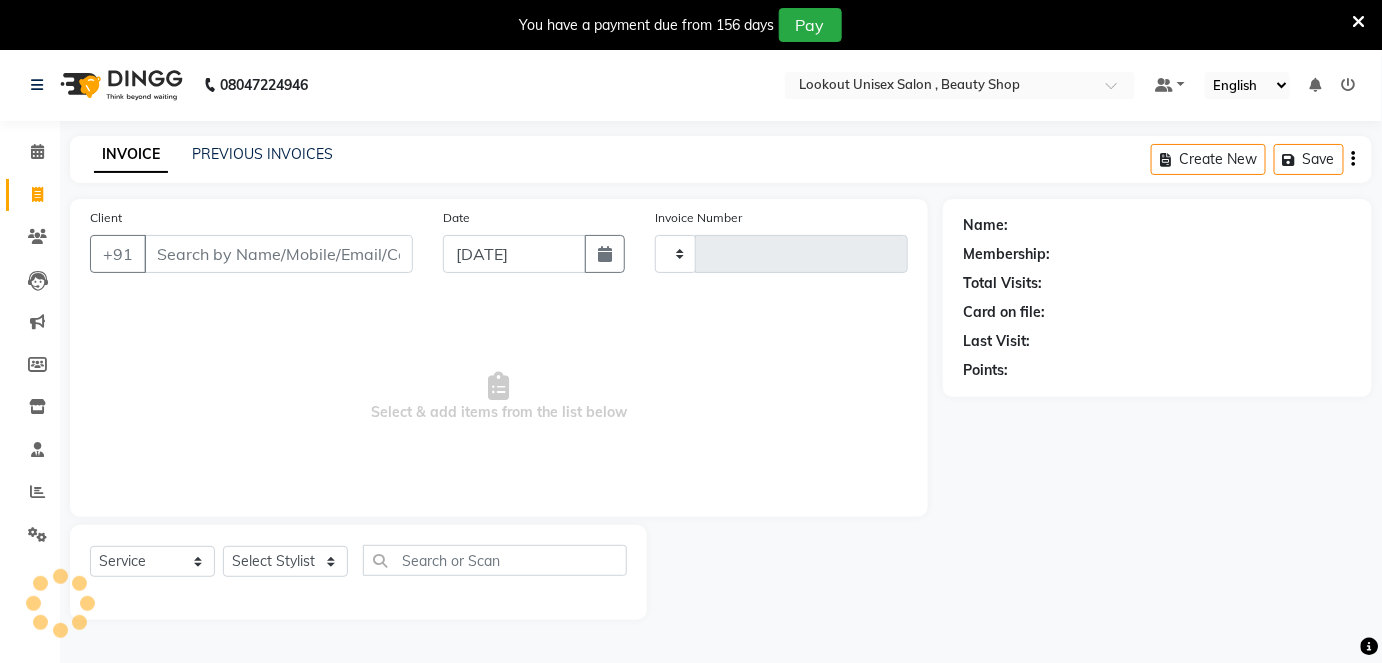 type on "2154" 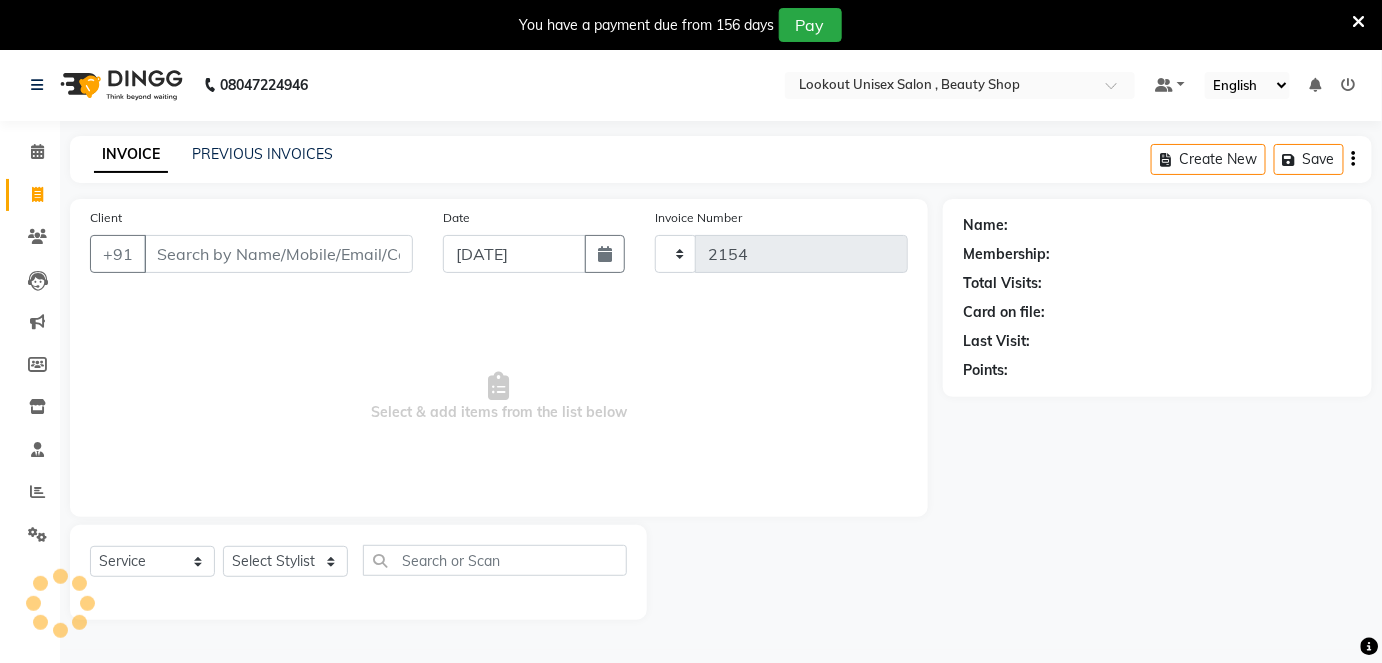 select on "7658" 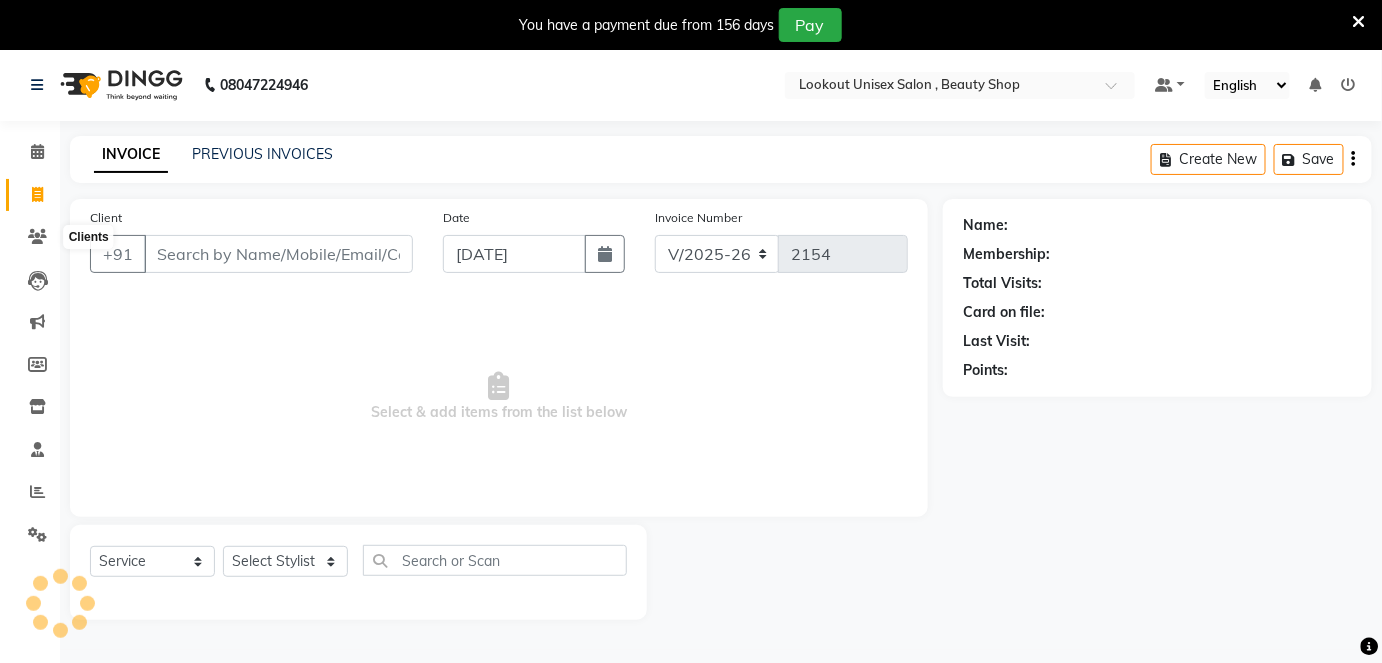 scroll, scrollTop: 50, scrollLeft: 0, axis: vertical 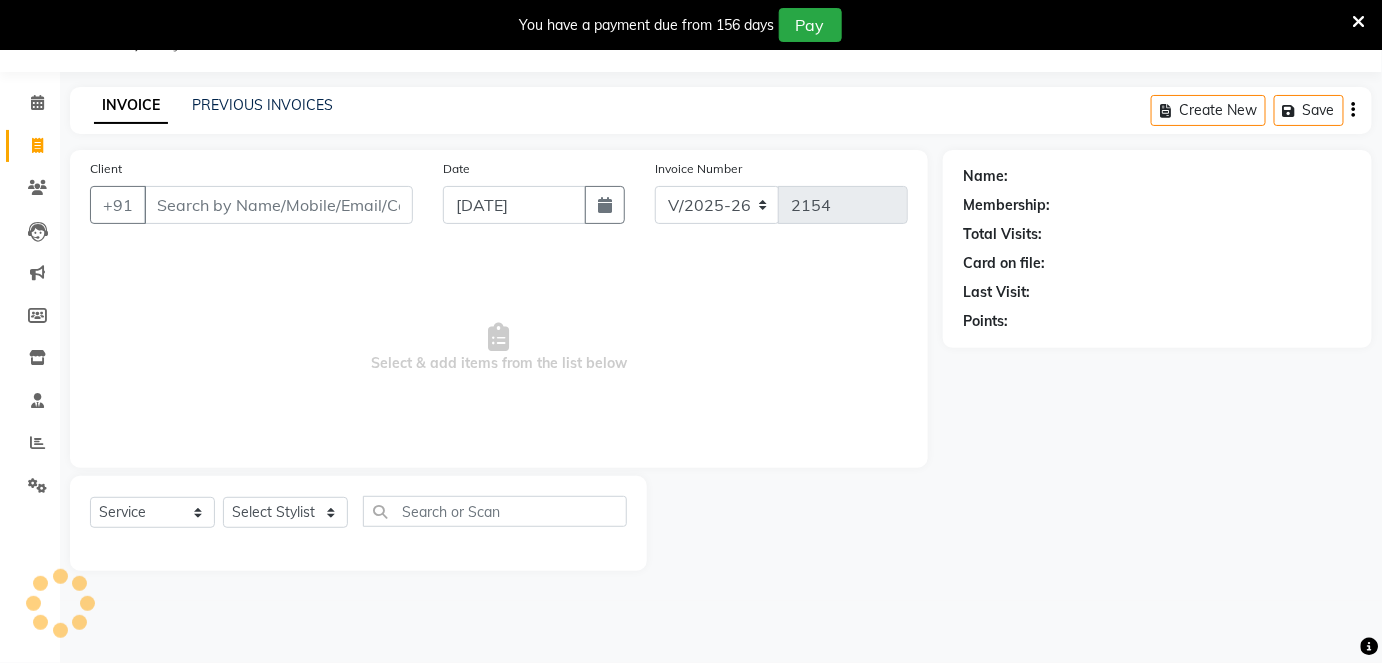 click on "Client" at bounding box center (278, 205) 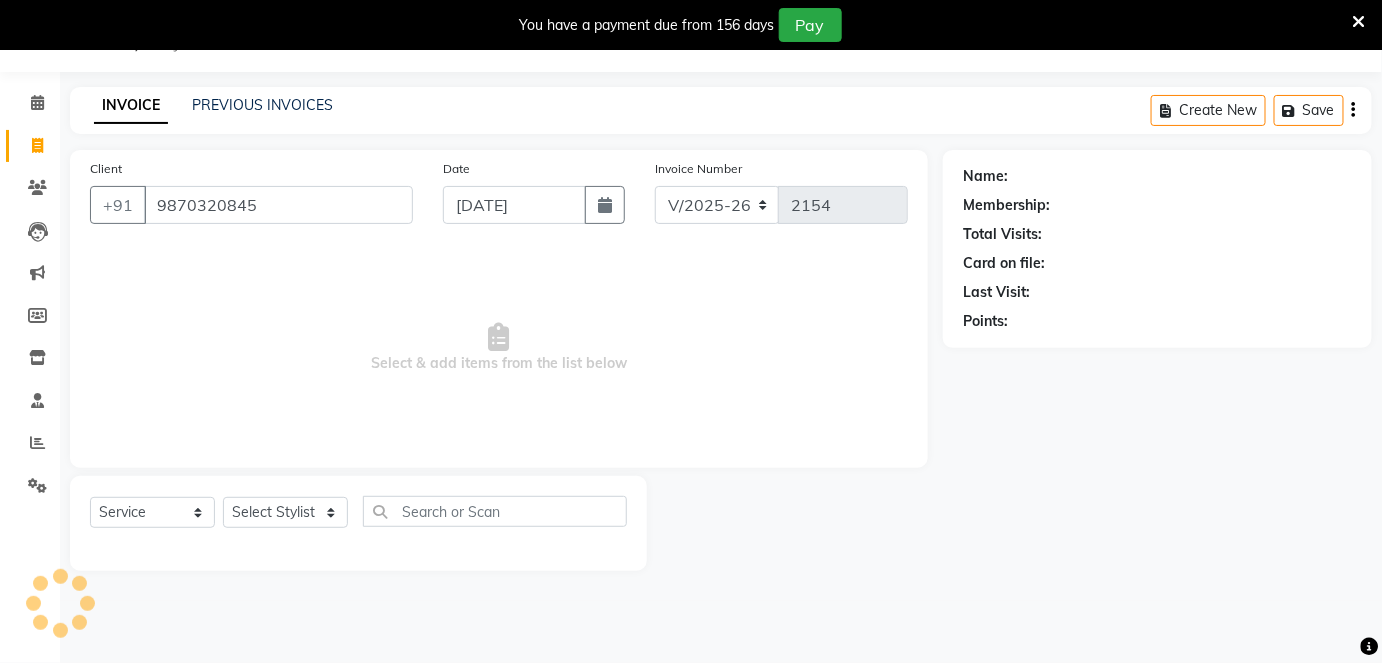 type on "9870320845" 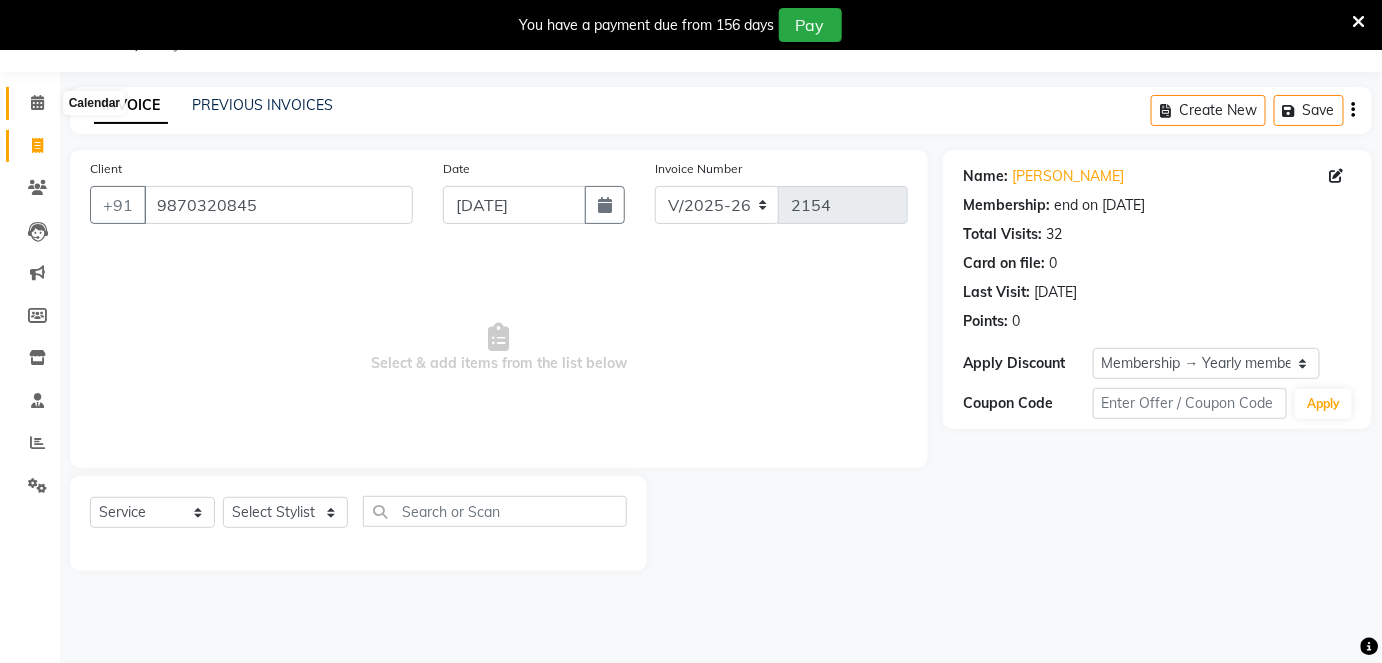 click 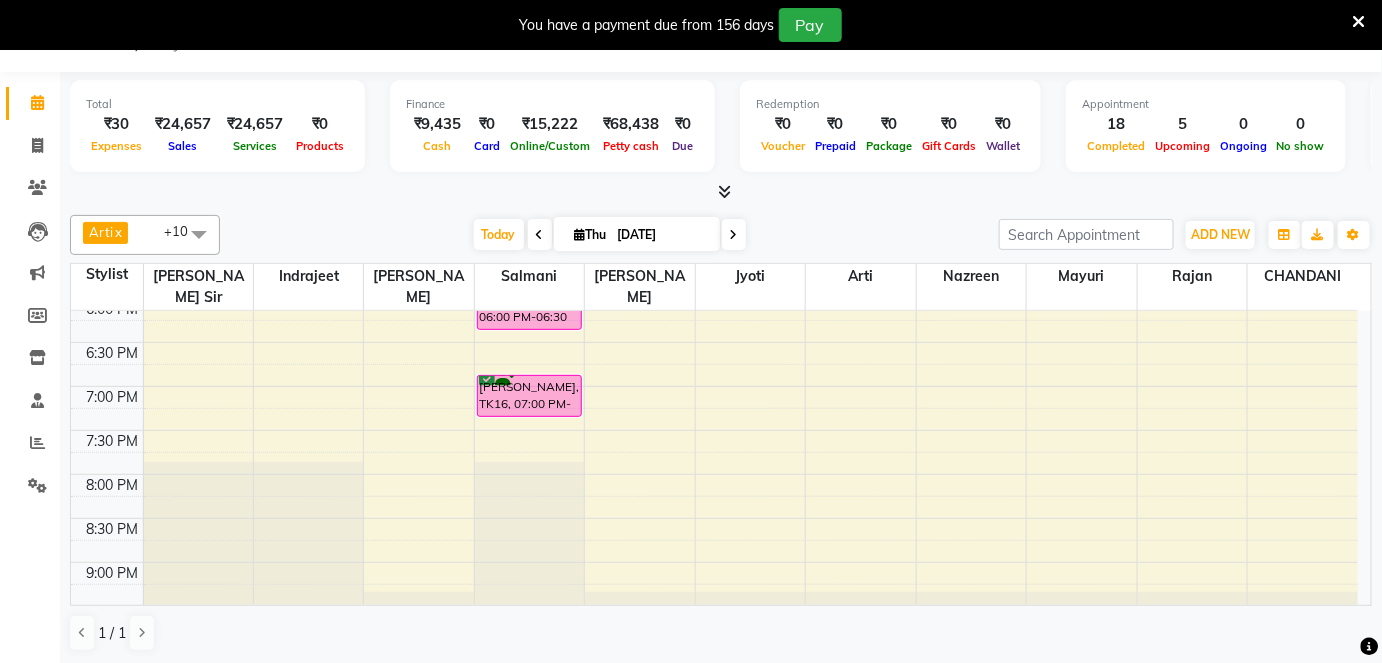 scroll, scrollTop: 899, scrollLeft: 0, axis: vertical 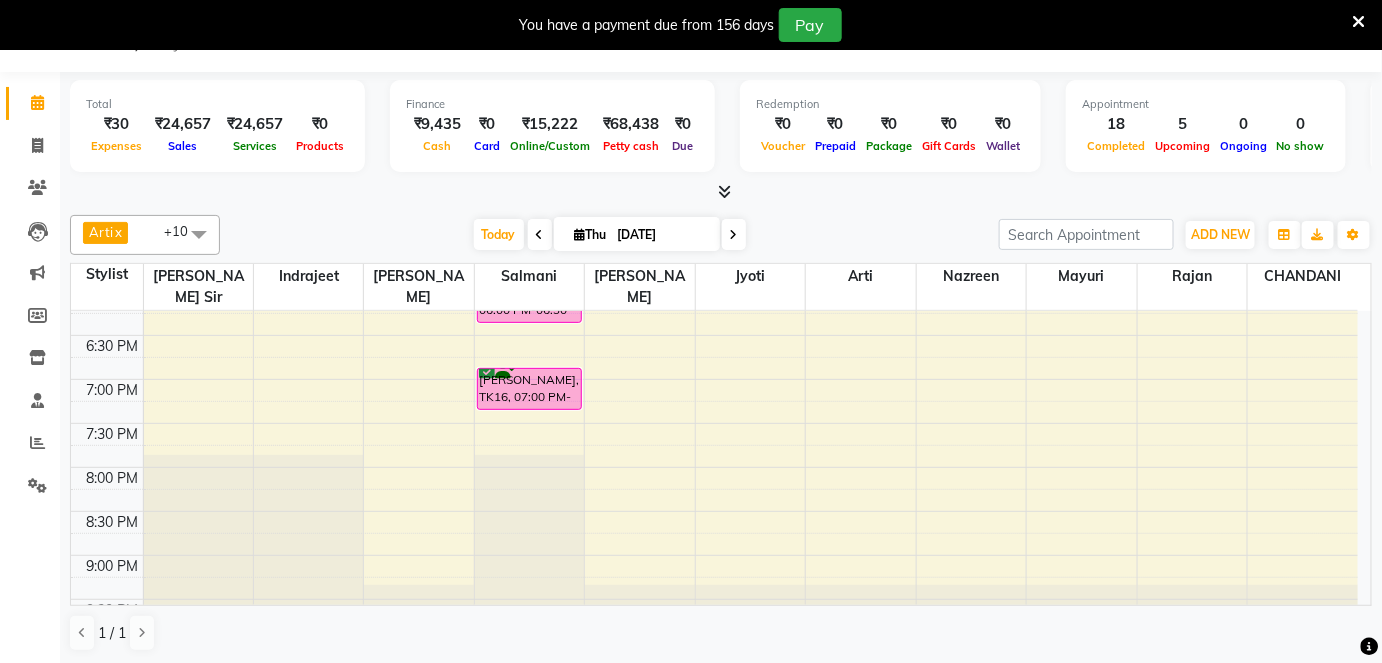 click on "8:00 AM 8:30 AM 9:00 AM 9:30 AM 10:00 AM 10:30 AM 11:00 AM 11:30 AM 12:00 PM 12:30 PM 1:00 PM 1:30 PM 2:00 PM 2:30 PM 3:00 PM 3:30 PM 4:00 PM 4:30 PM 5:00 PM 5:30 PM 6:00 PM 6:30 PM 7:00 PM 7:30 PM 8:00 PM 8:30 PM 9:00 PM 9:30 PM     akash [DATE], TK06, 01:25 PM-01:55 PM, [PERSON_NAME] - Style Shave     Tanvi01, TK13, 02:05 PM-05:05 PM, GLOBAL  - Below Shoulder,Haircut [DEMOGRAPHIC_DATA] - Haircut & wash with Senior stylist     [PERSON_NAME] Oza26 [DATE], TK11, 08:10 AM-04:10 PM, GLOBAL  - Below Shoulder,Highlights - Below Shoulder,Highlights - Below Shoulder,Bond Repair  Treatment  - Olaplex,Color [DEMOGRAPHIC_DATA] - Root Touch-up (1 Inch)     [PERSON_NAME], TK02, 11:45 AM-12:15 PM, Haircut  [DEMOGRAPHIC_DATA] - Haircut with Senior stylist     [PERSON_NAME] Oza26 [DATE], TK10, 02:55 PM-03:55 PM, Color [DEMOGRAPHIC_DATA] - Root Touch-up (1 Inch)     Tanvi01, TK14, 02:05 PM-05:05 PM, GLOBAL  - Below Shoulder,Haircut [DEMOGRAPHIC_DATA] - Haircut & wash with Senior stylist     [PERSON_NAME], TK08, 03:15 PM-04:15 PM, Haircut [DEMOGRAPHIC_DATA] - Haircut & wash with Senior stylist" at bounding box center [714, 27] 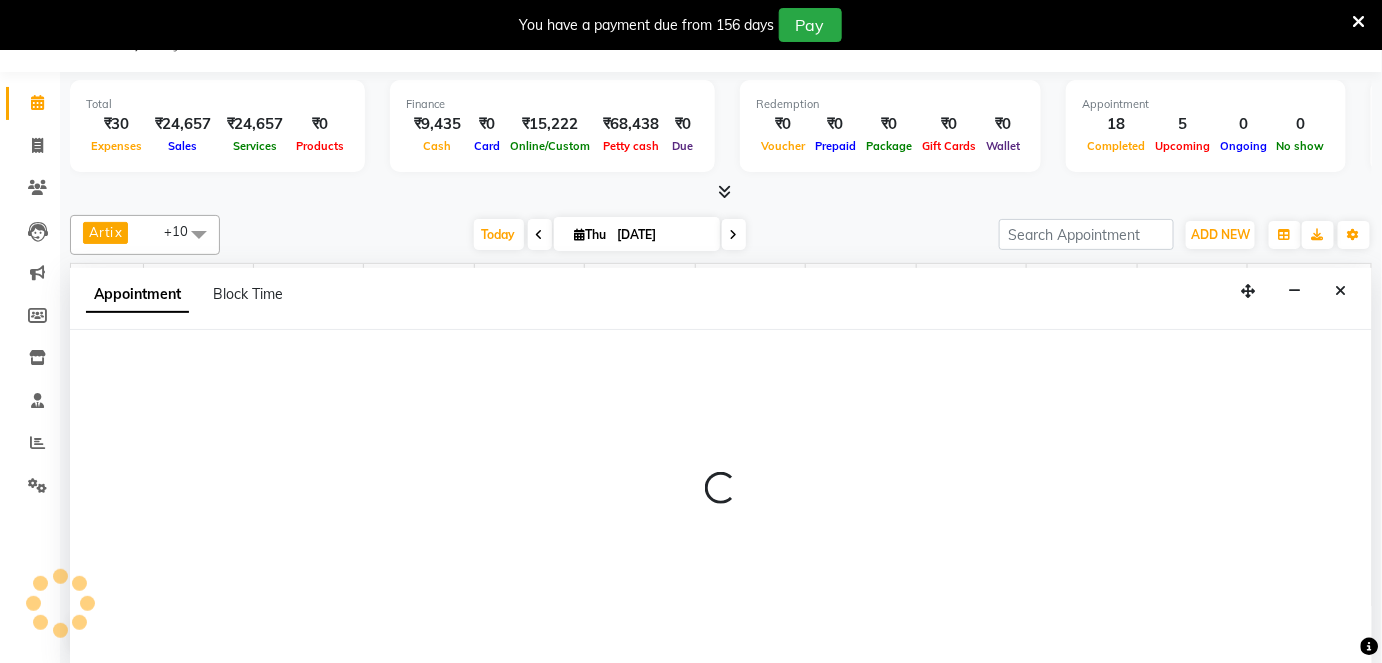 scroll, scrollTop: 50, scrollLeft: 0, axis: vertical 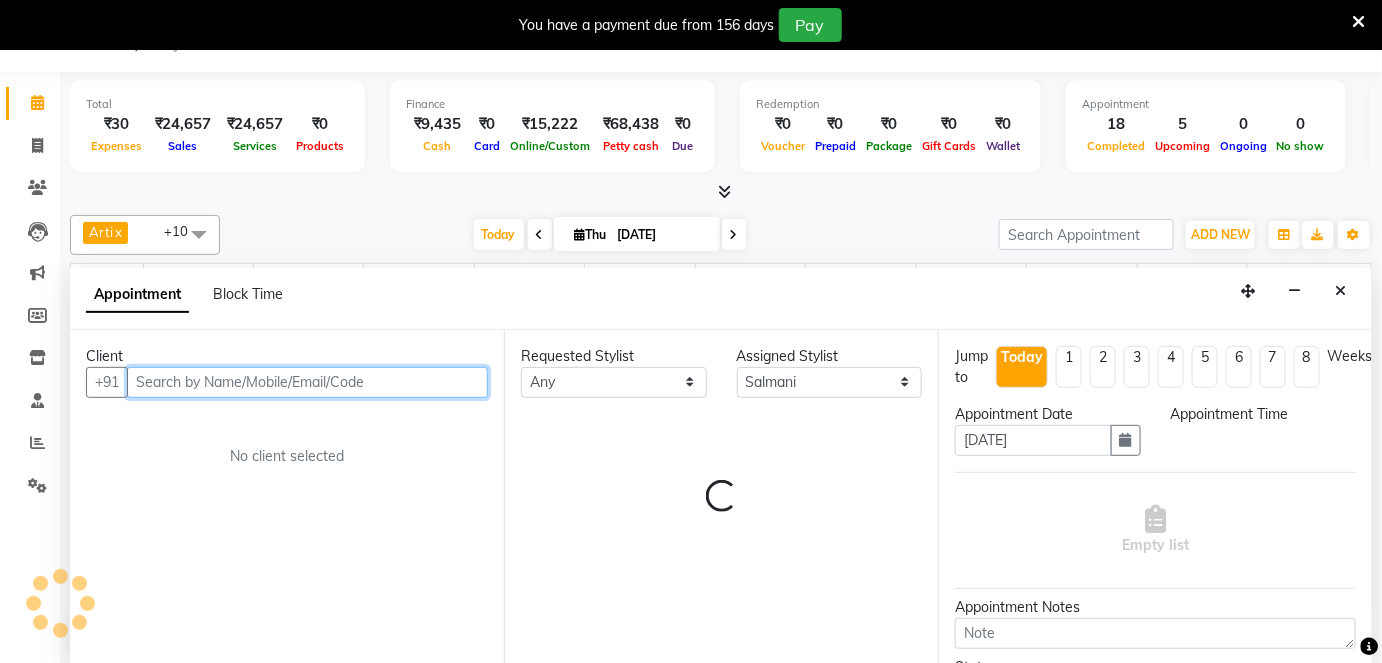 select on "1185" 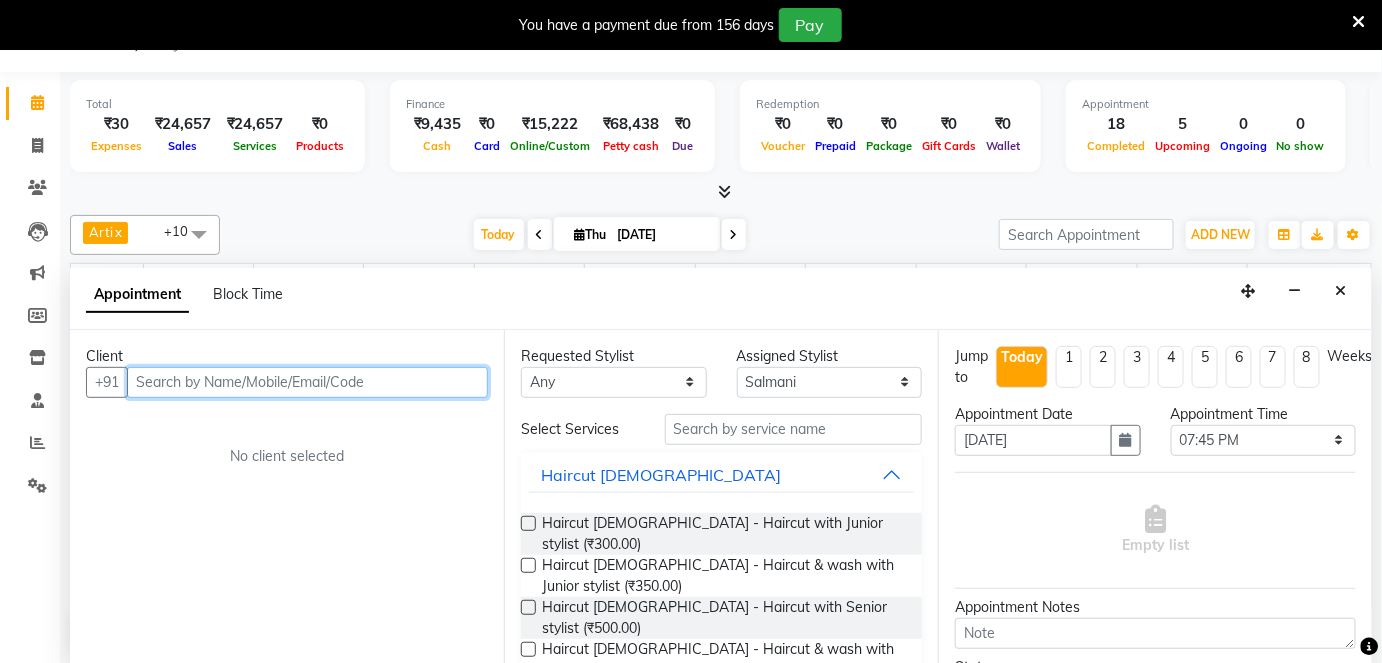 click at bounding box center [307, 382] 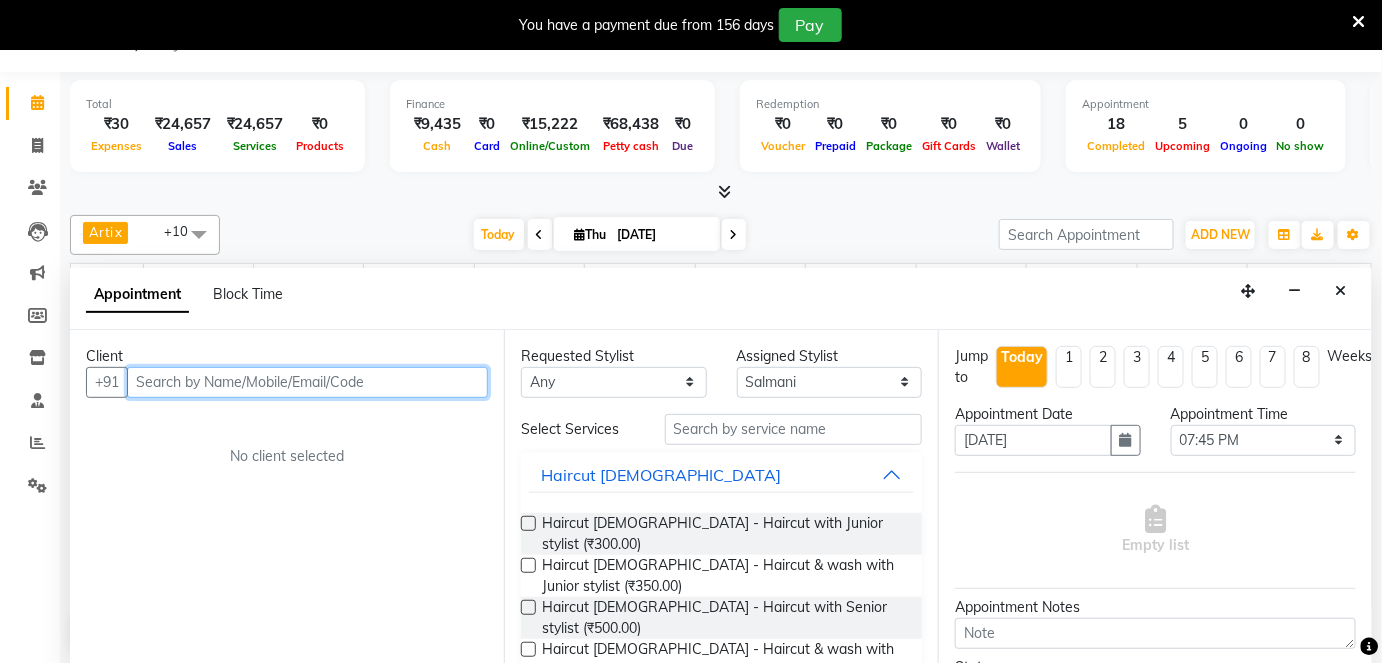 paste on "9870320845" 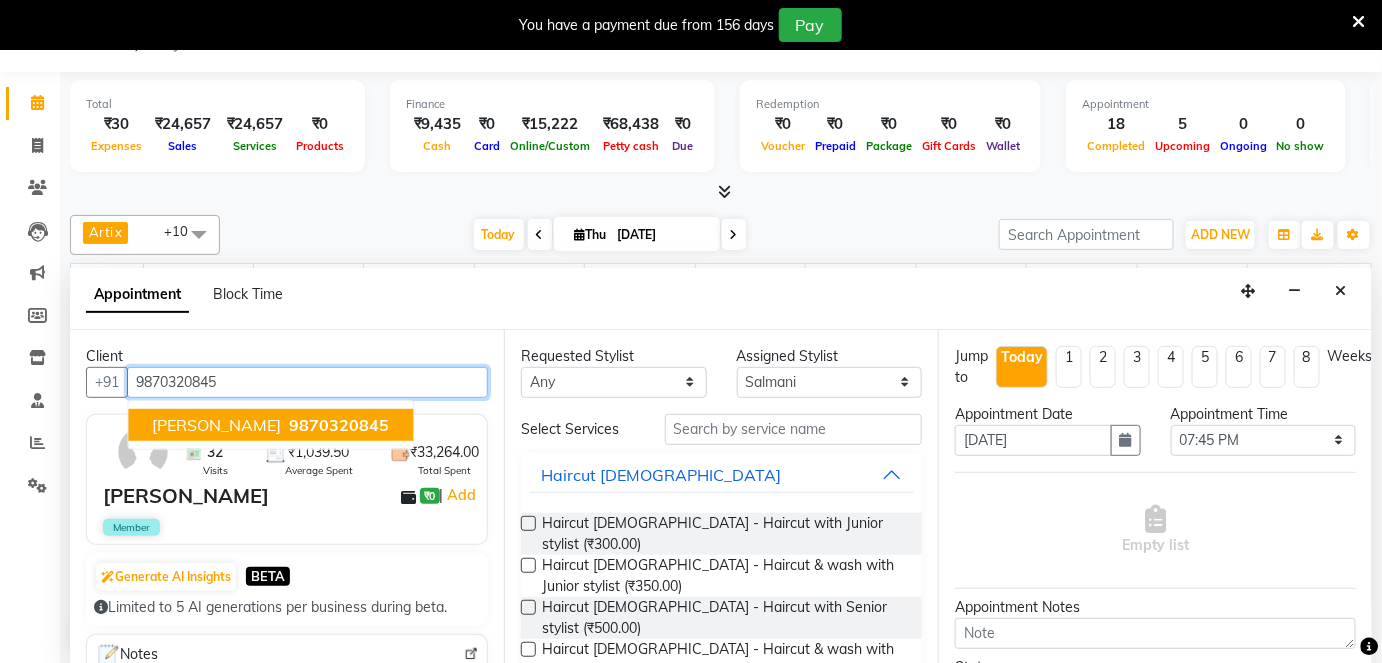 click on "[PERSON_NAME]" at bounding box center [216, 424] 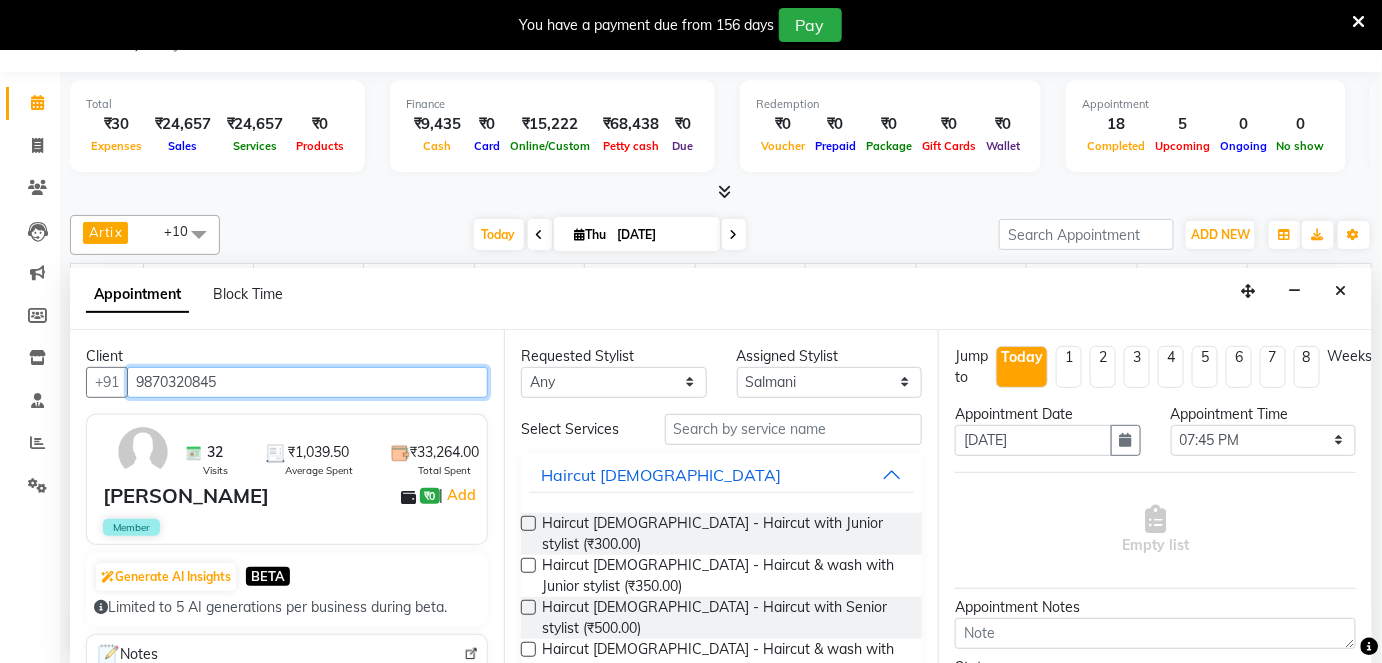 type on "9870320845" 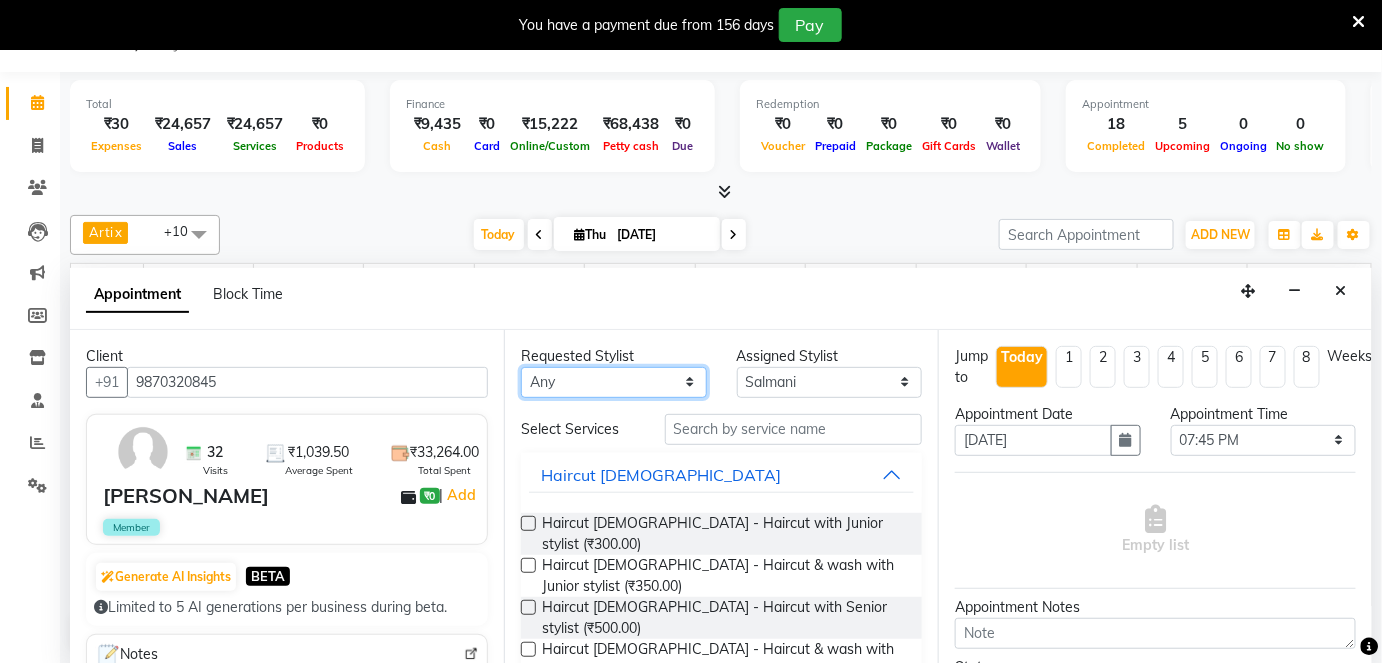 click on "Any [PERSON_NAME] [PERSON_NAME] Sir [PERSON_NAME] Jyoti Mahesh  [PERSON_NAME] [PERSON_NAME] [PERSON_NAME] [PERSON_NAME] [PERSON_NAME] [PERSON_NAME]" at bounding box center [614, 382] 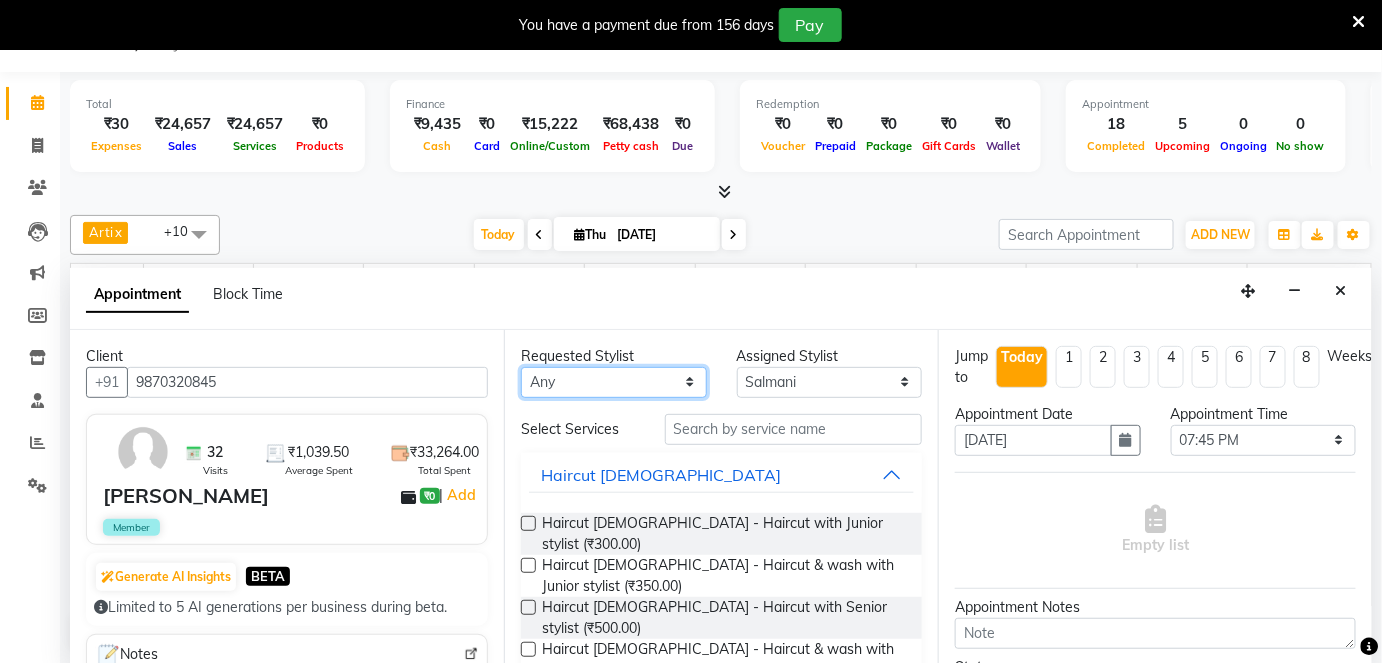 select on "67793" 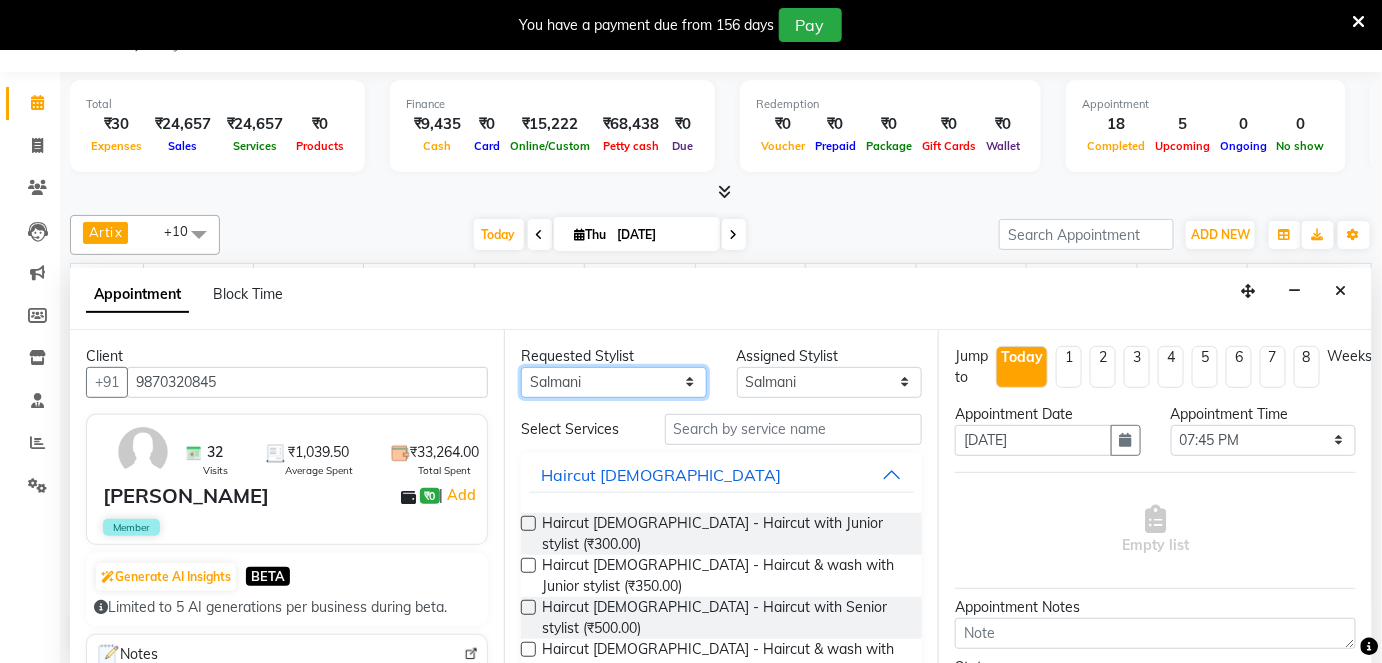 click on "Any [PERSON_NAME] [PERSON_NAME] Sir [PERSON_NAME] Jyoti Mahesh  [PERSON_NAME] [PERSON_NAME] [PERSON_NAME] [PERSON_NAME] [PERSON_NAME] [PERSON_NAME]" at bounding box center [614, 382] 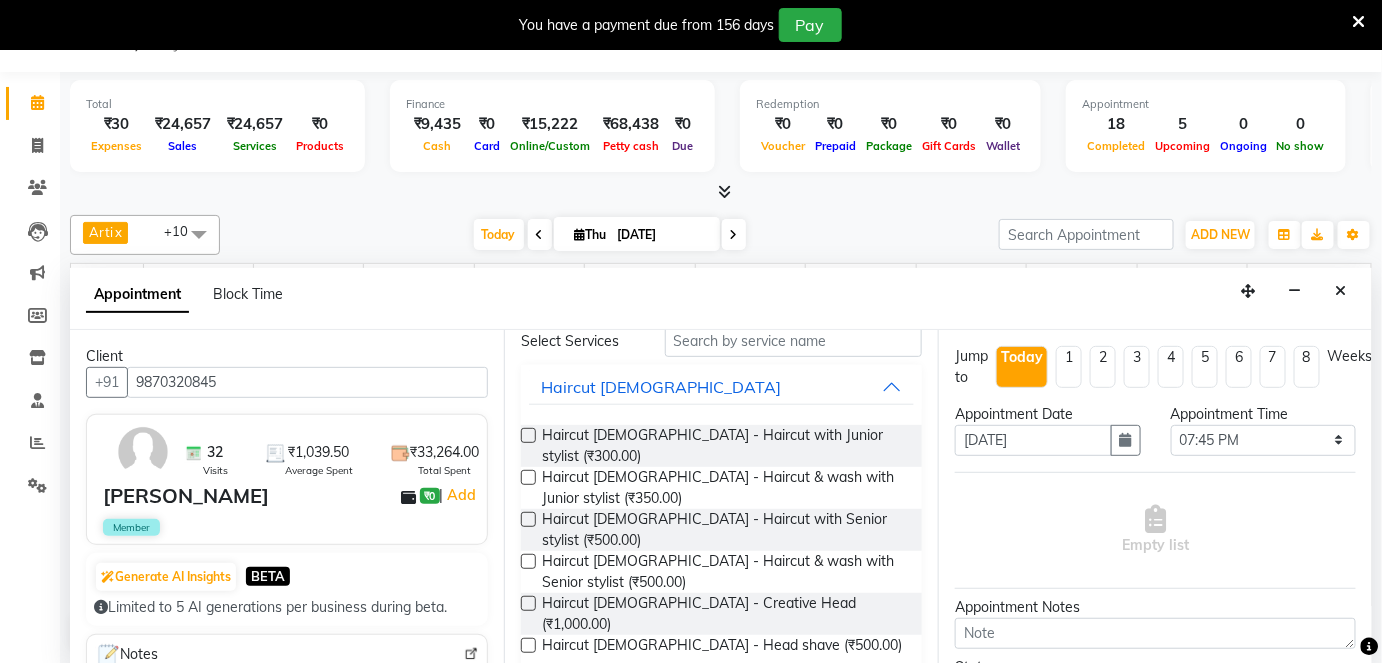 scroll, scrollTop: 90, scrollLeft: 0, axis: vertical 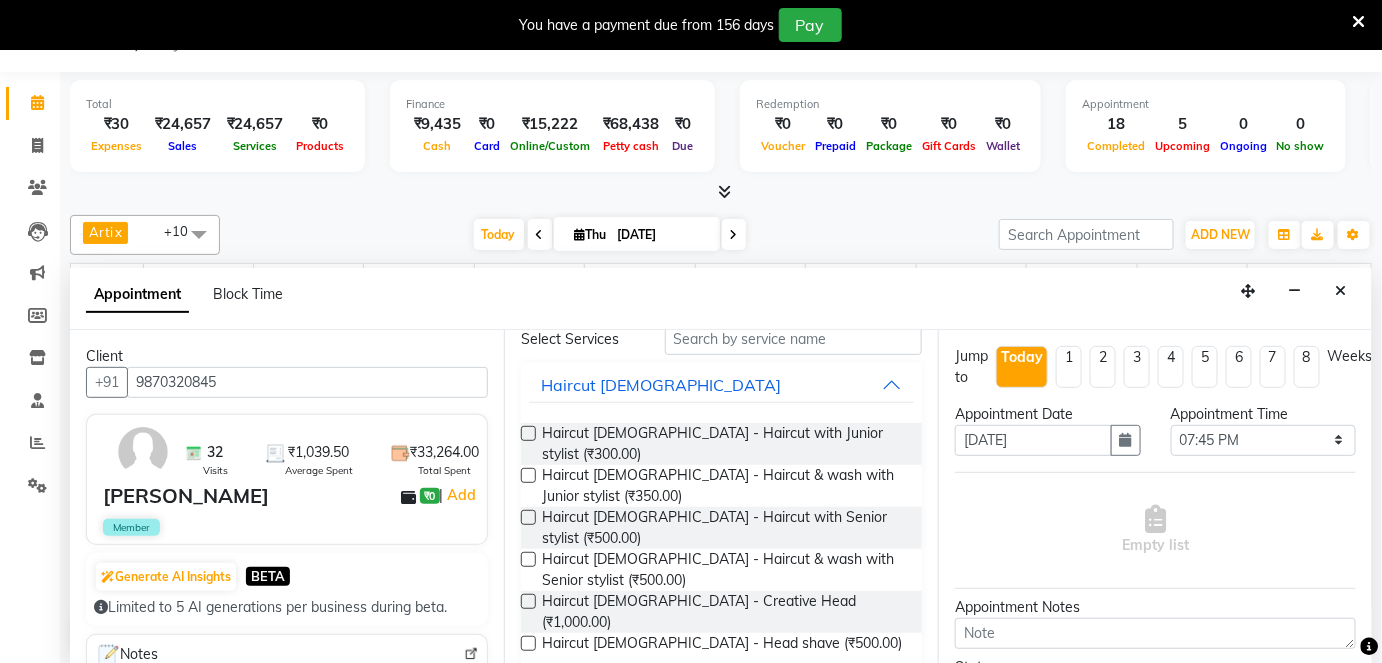 click at bounding box center (528, 559) 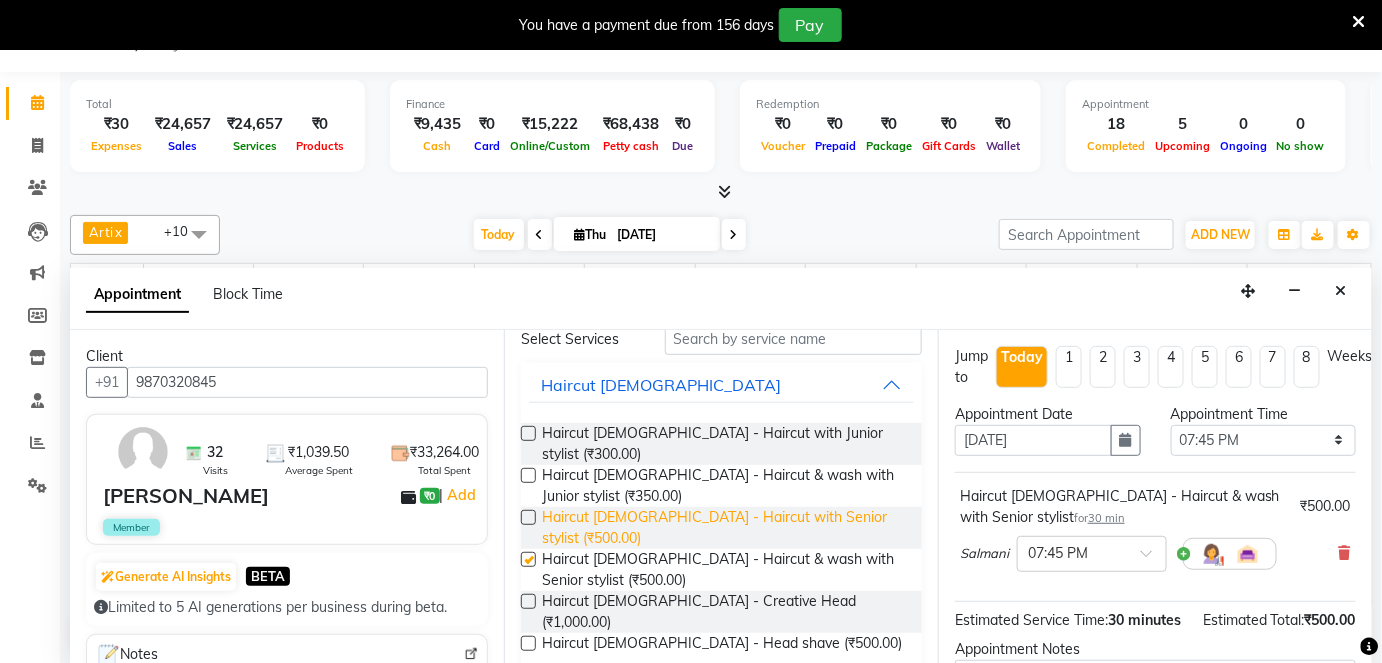 checkbox on "false" 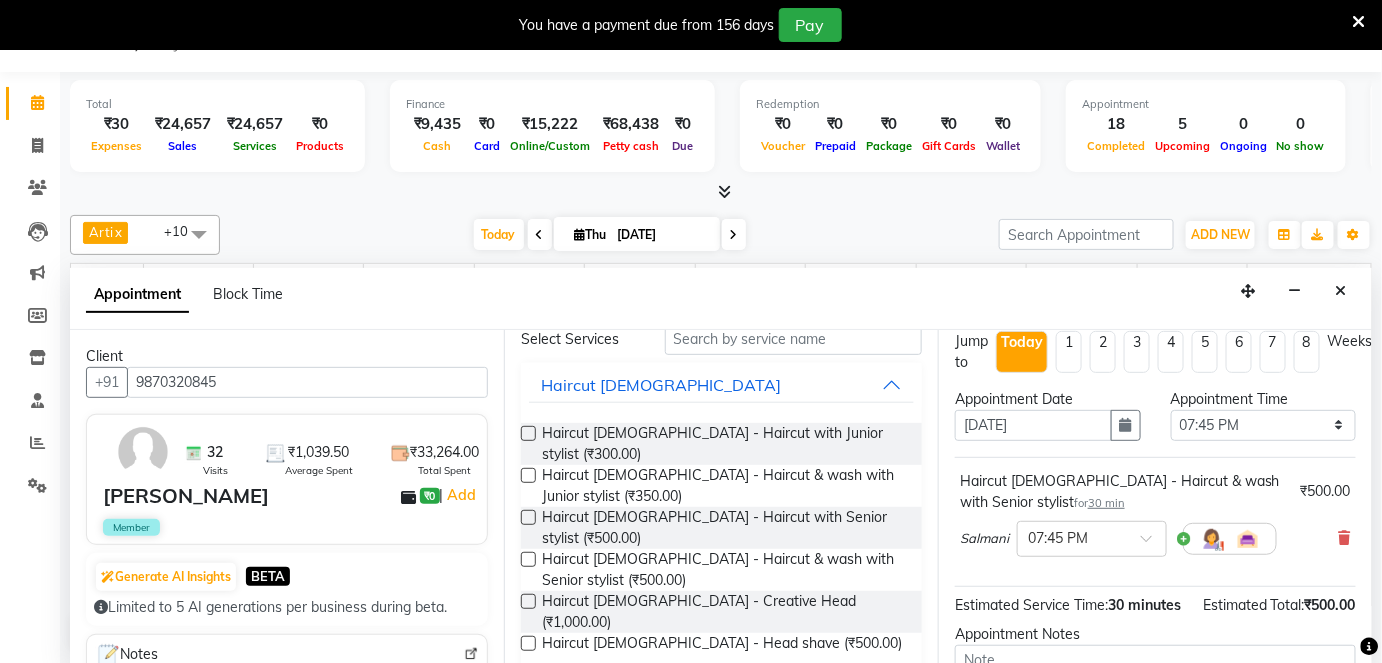 scroll, scrollTop: 0, scrollLeft: 0, axis: both 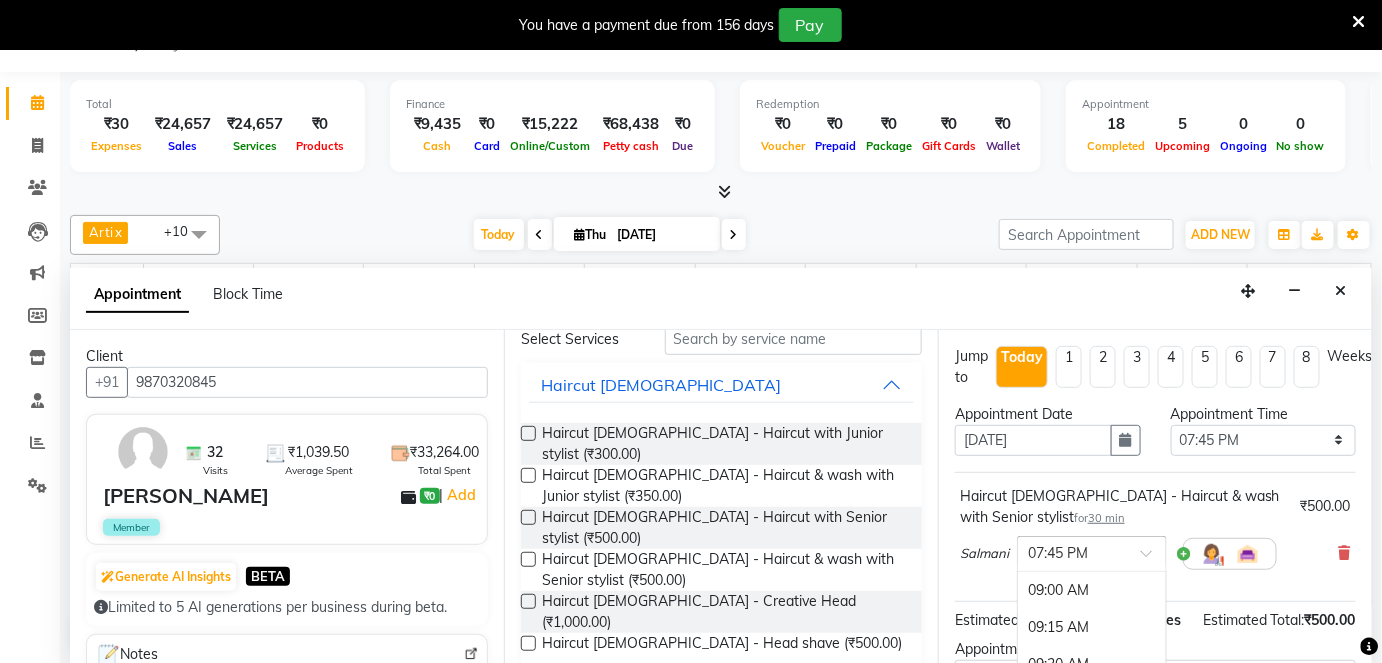 click at bounding box center (1092, 552) 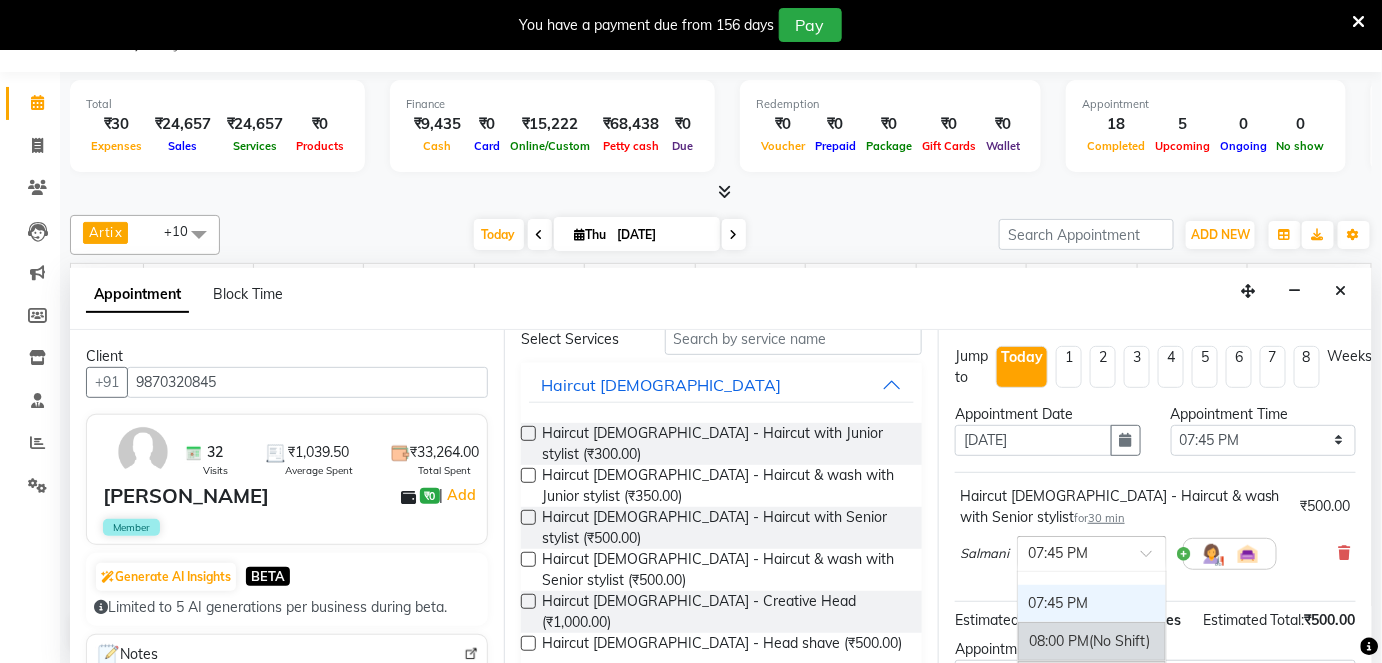 click on "08:00 PM   (No Shift)" at bounding box center [1092, 641] 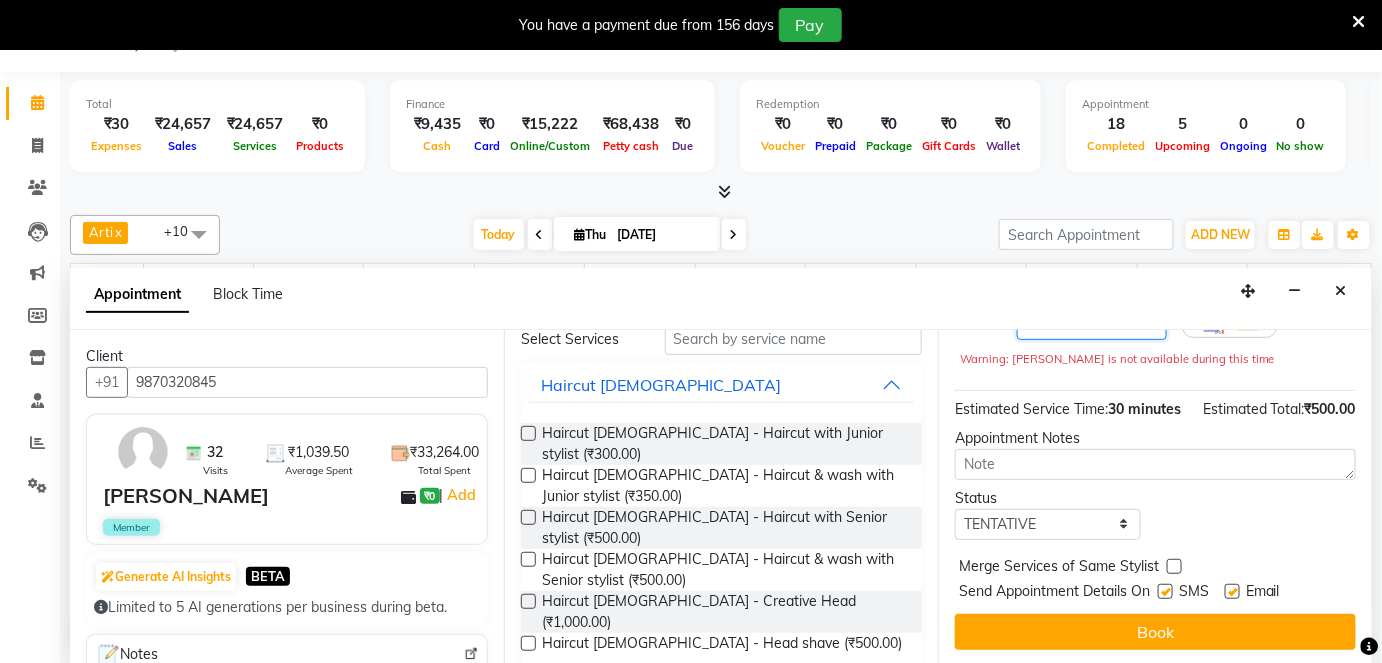 scroll, scrollTop: 252, scrollLeft: 0, axis: vertical 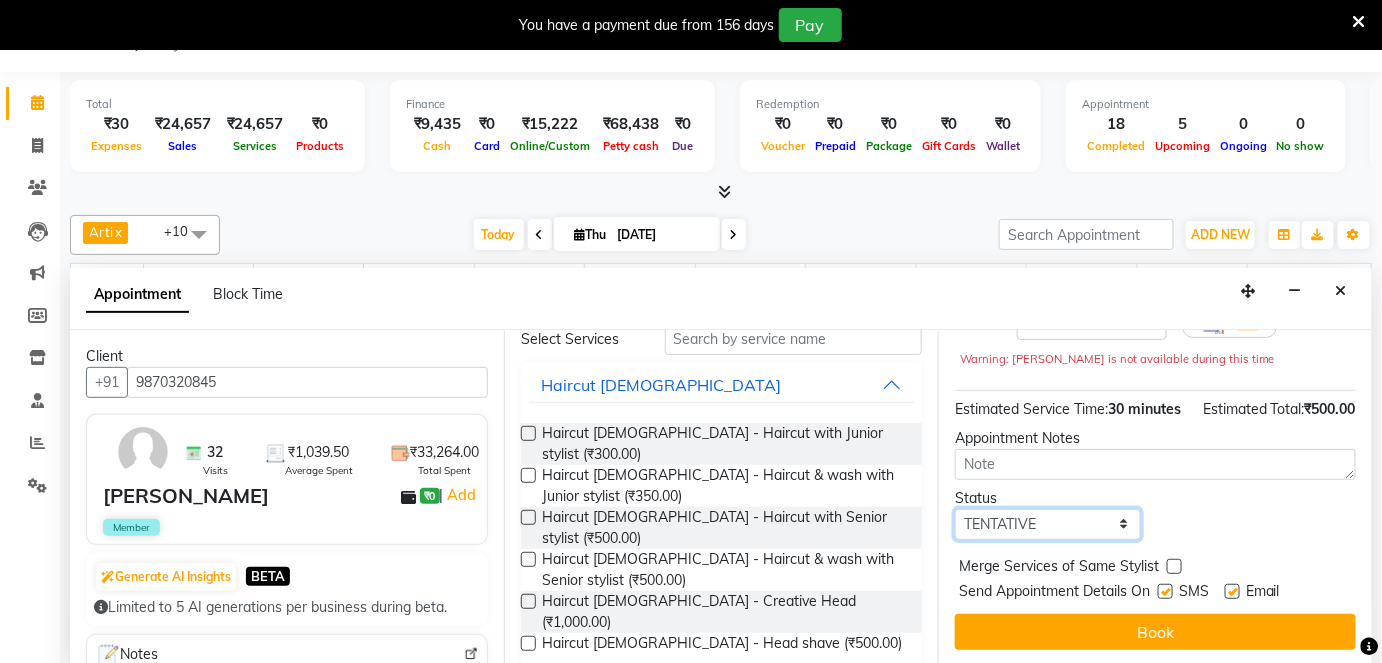 click on "Select TENTATIVE CONFIRM CHECK-IN UPCOMING" at bounding box center [1048, 524] 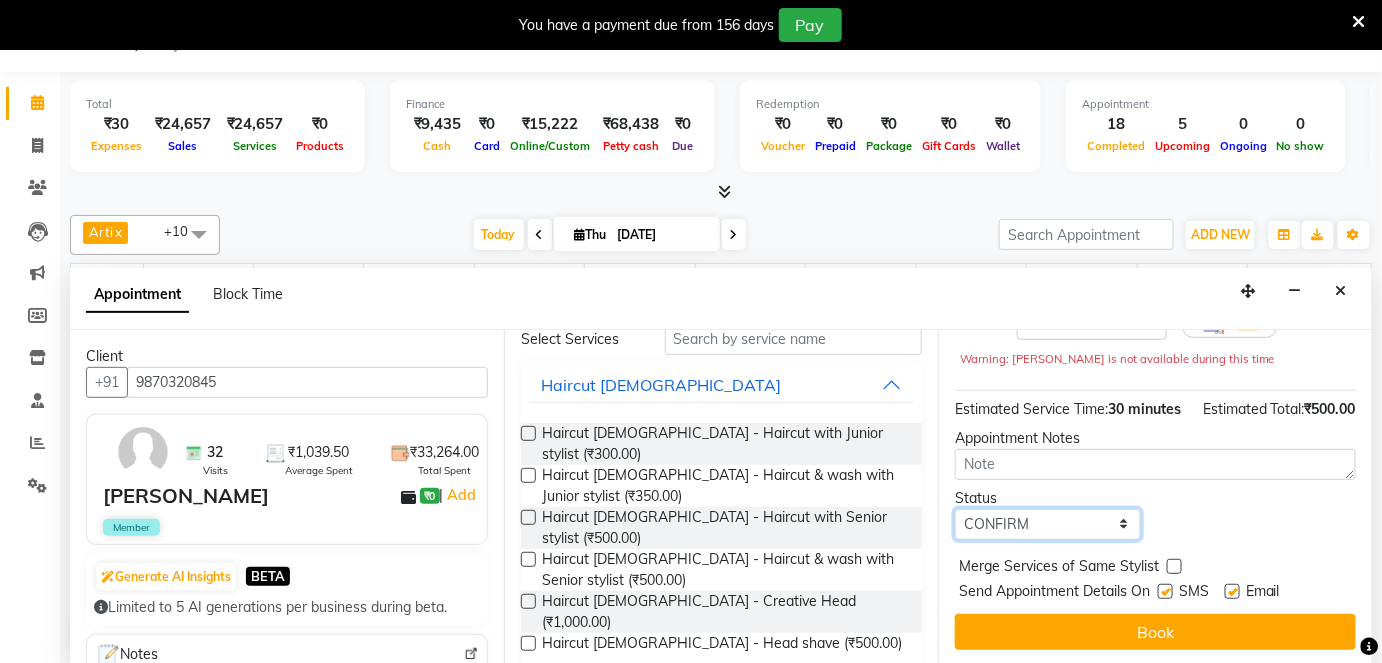 click on "Select TENTATIVE CONFIRM CHECK-IN UPCOMING" at bounding box center (1048, 524) 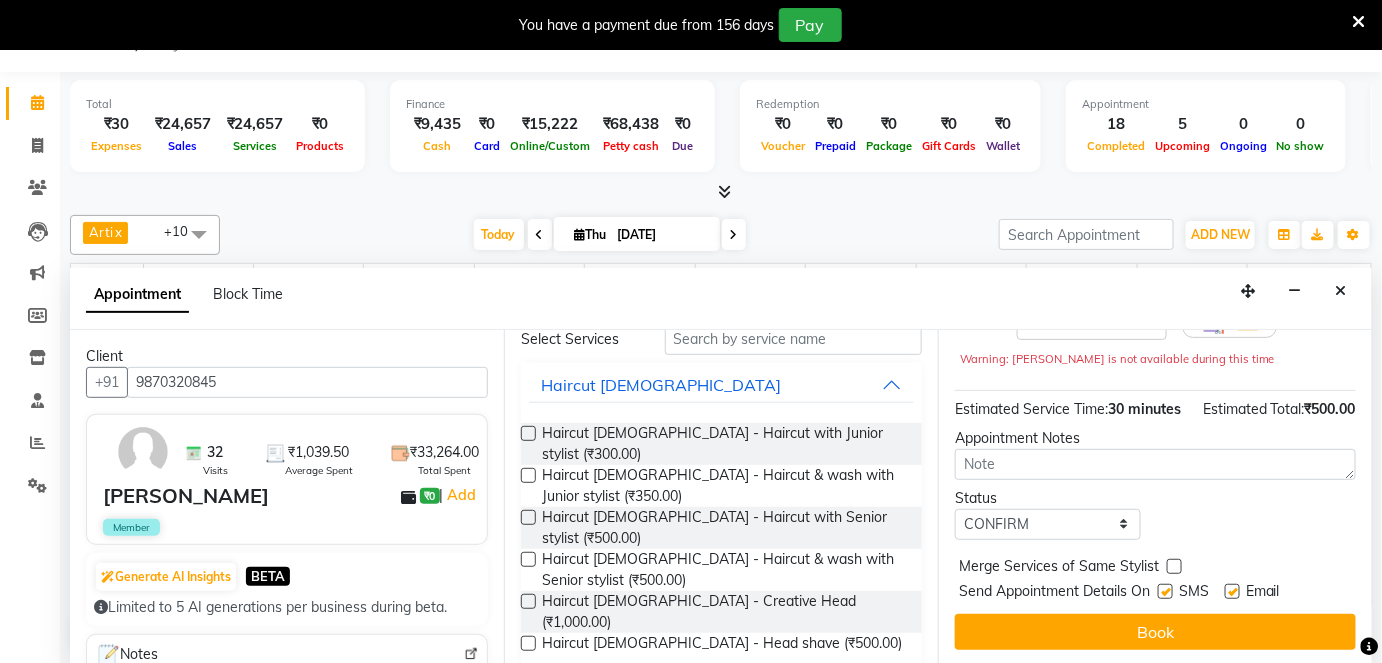 click at bounding box center (1232, 591) 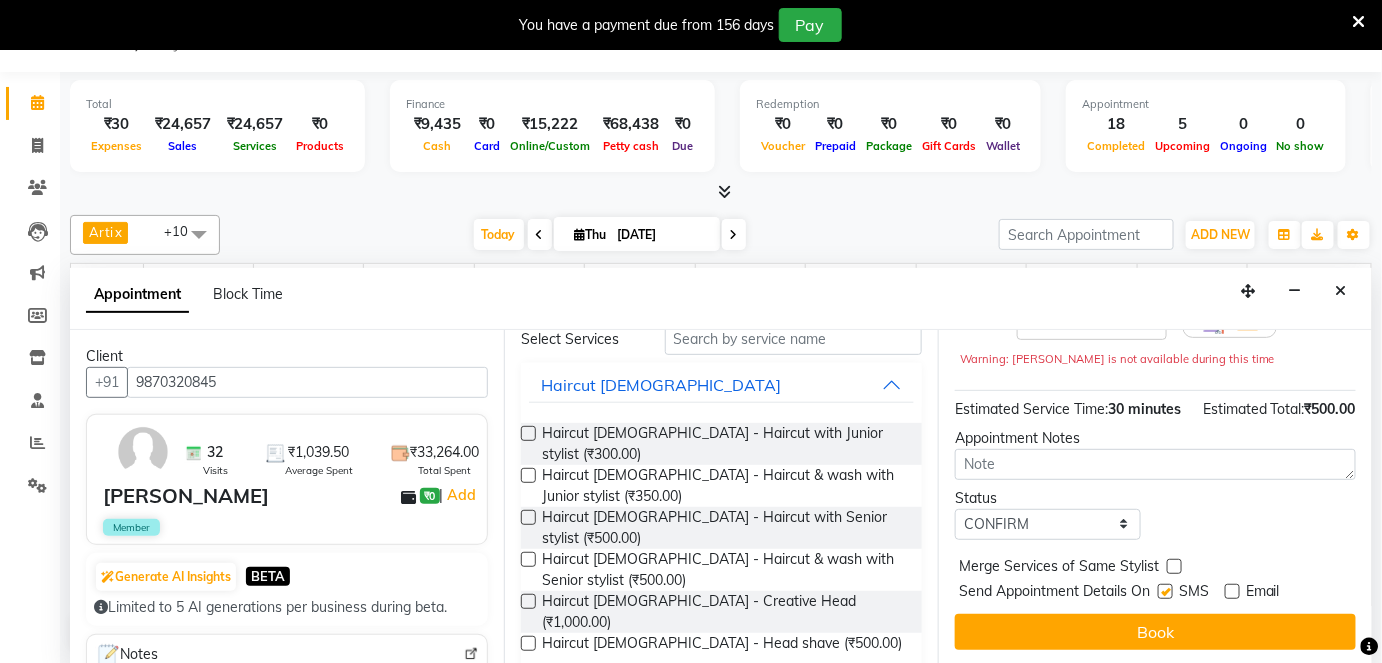 drag, startPoint x: 1164, startPoint y: 590, endPoint x: 1170, endPoint y: 606, distance: 17.088007 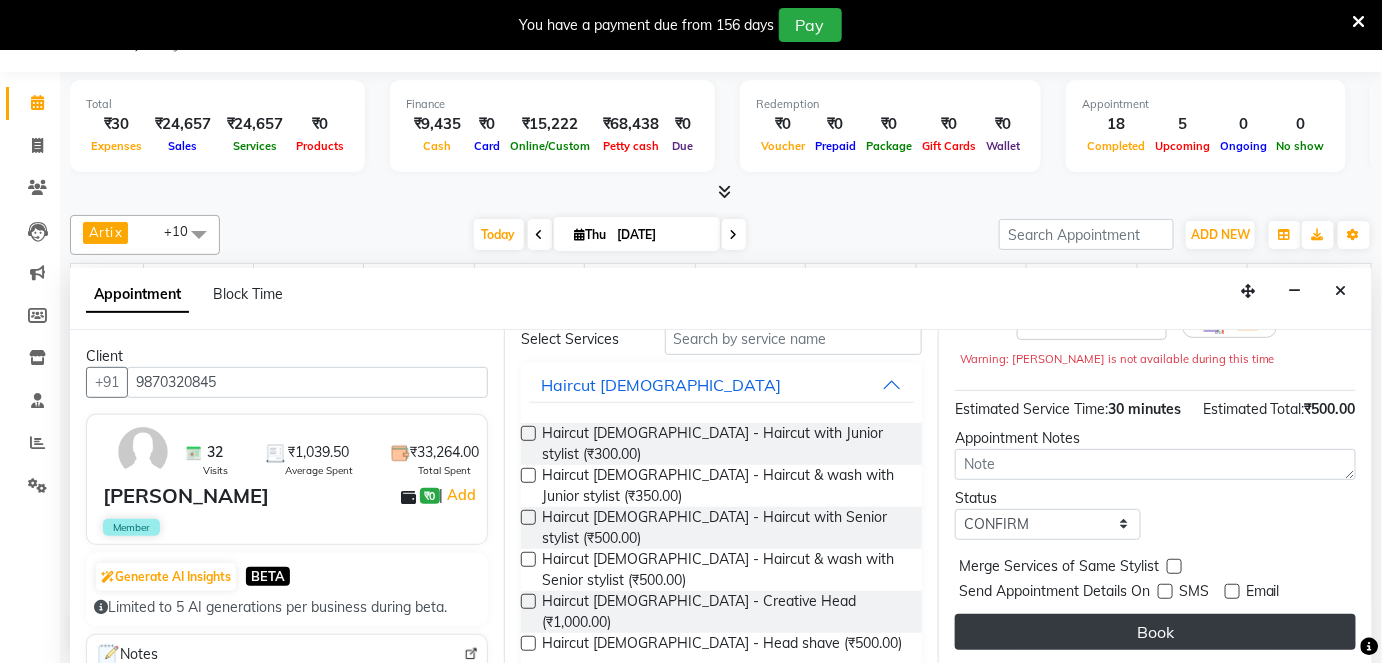 click on "Book" at bounding box center (1155, 632) 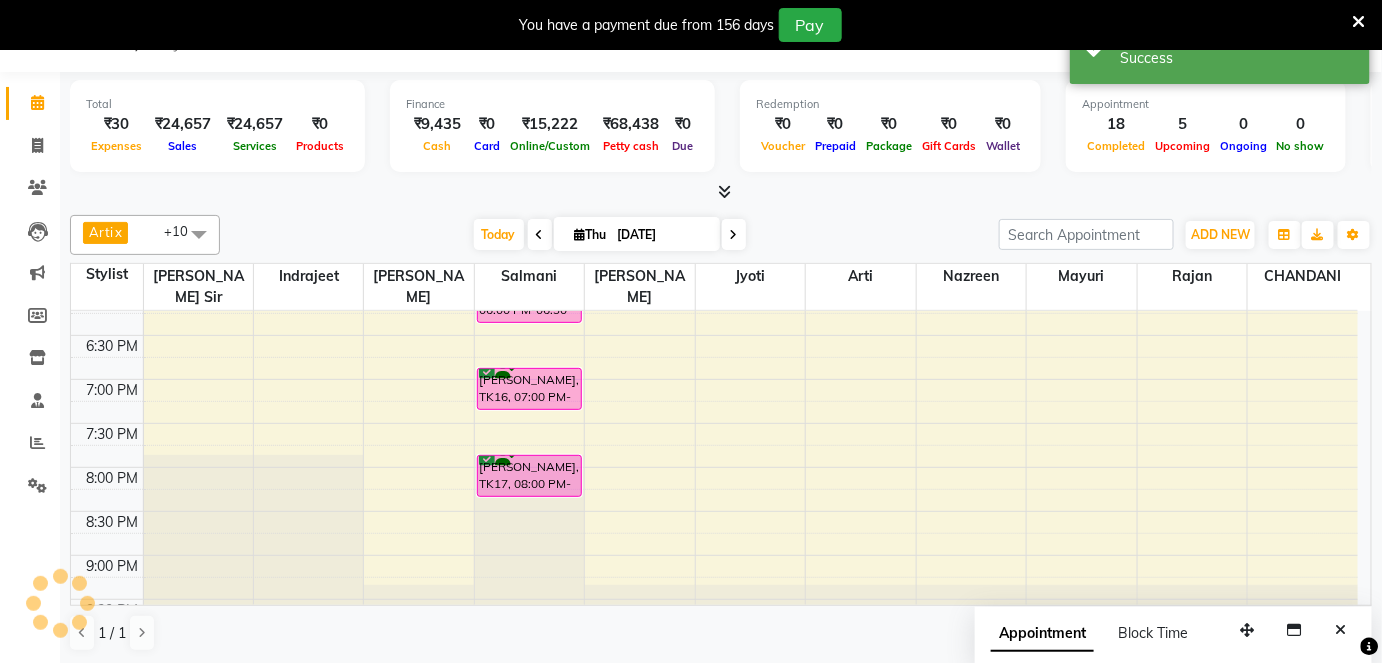 scroll, scrollTop: 0, scrollLeft: 0, axis: both 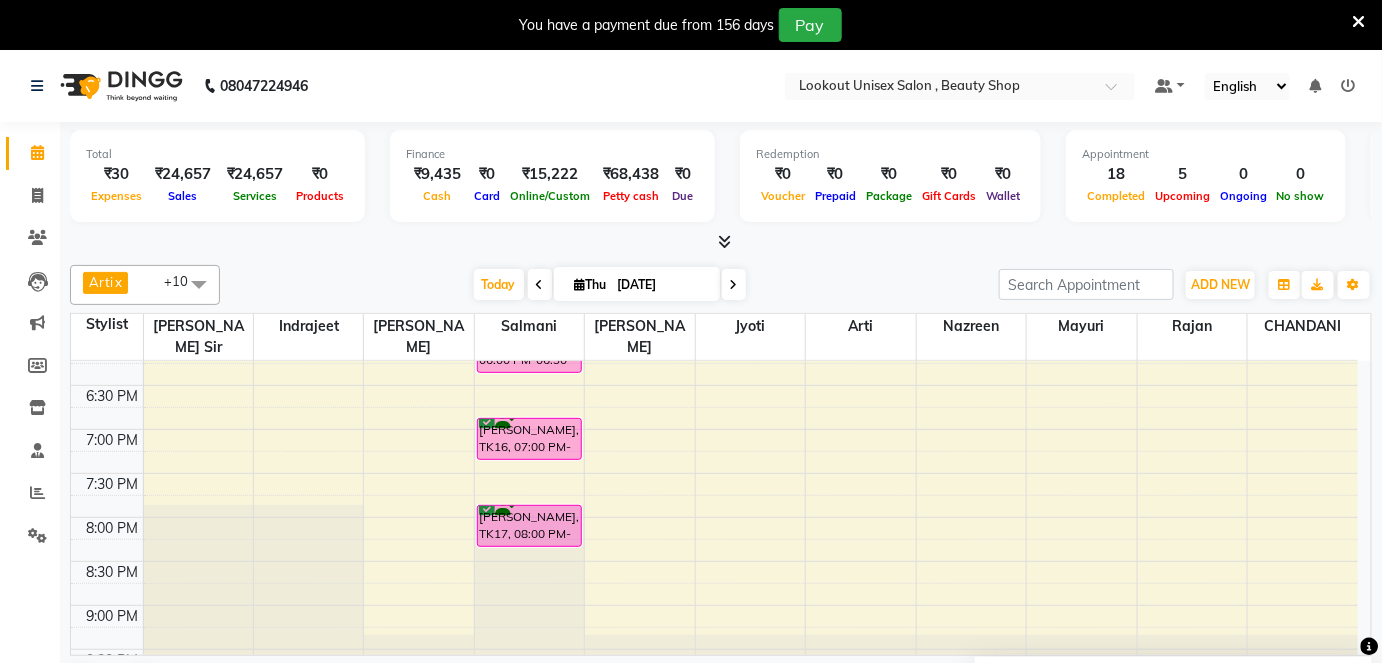 click at bounding box center (734, 285) 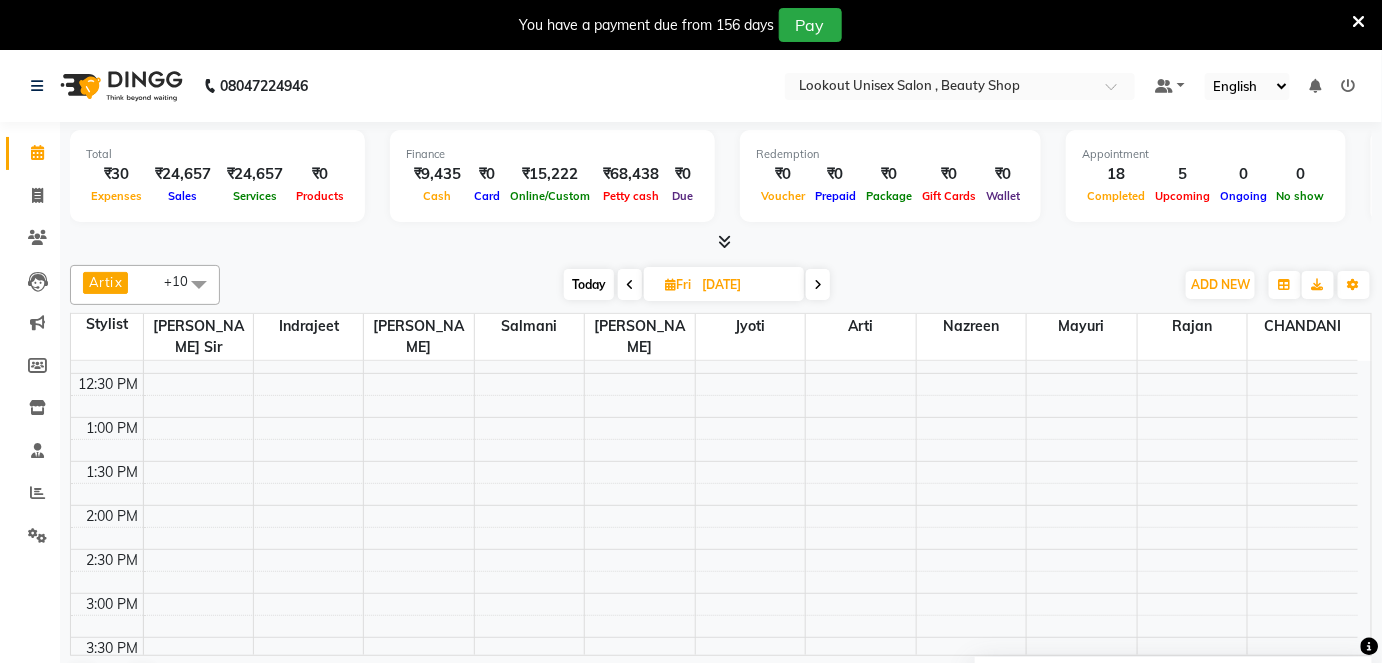 scroll, scrollTop: 454, scrollLeft: 0, axis: vertical 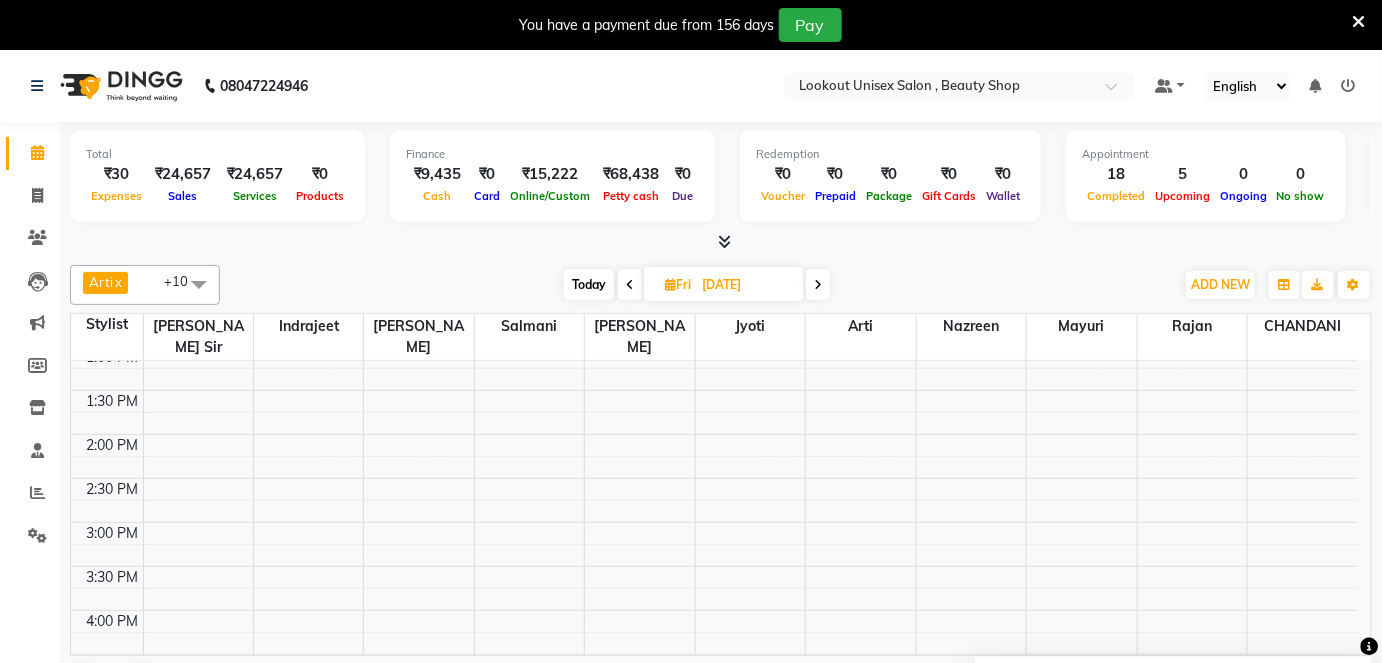 click on "Today" at bounding box center [589, 284] 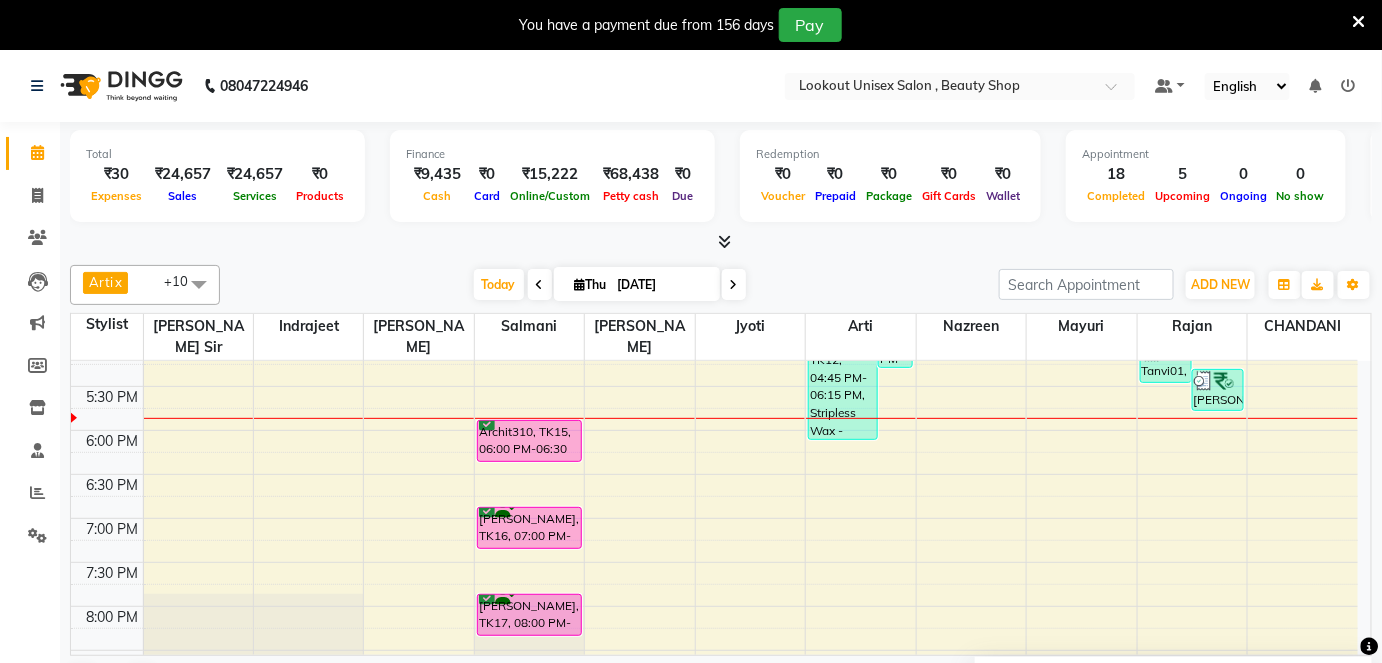 scroll, scrollTop: 808, scrollLeft: 0, axis: vertical 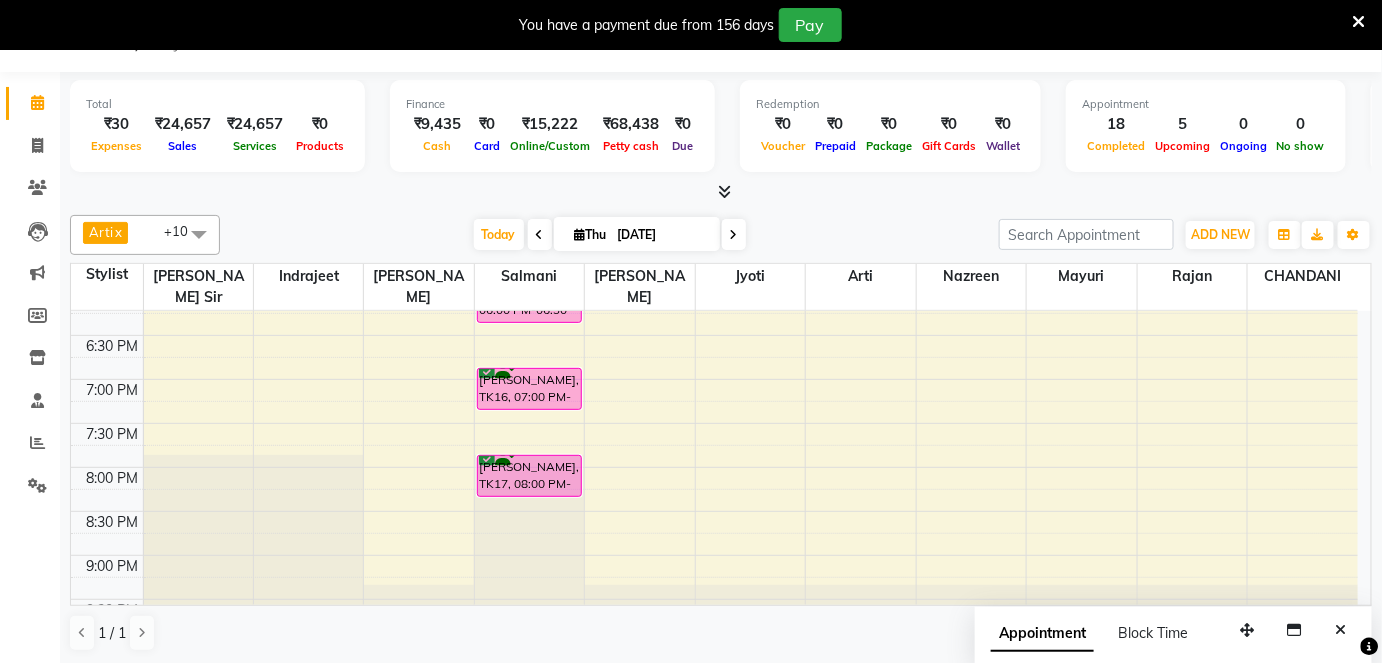 click at bounding box center [540, 235] 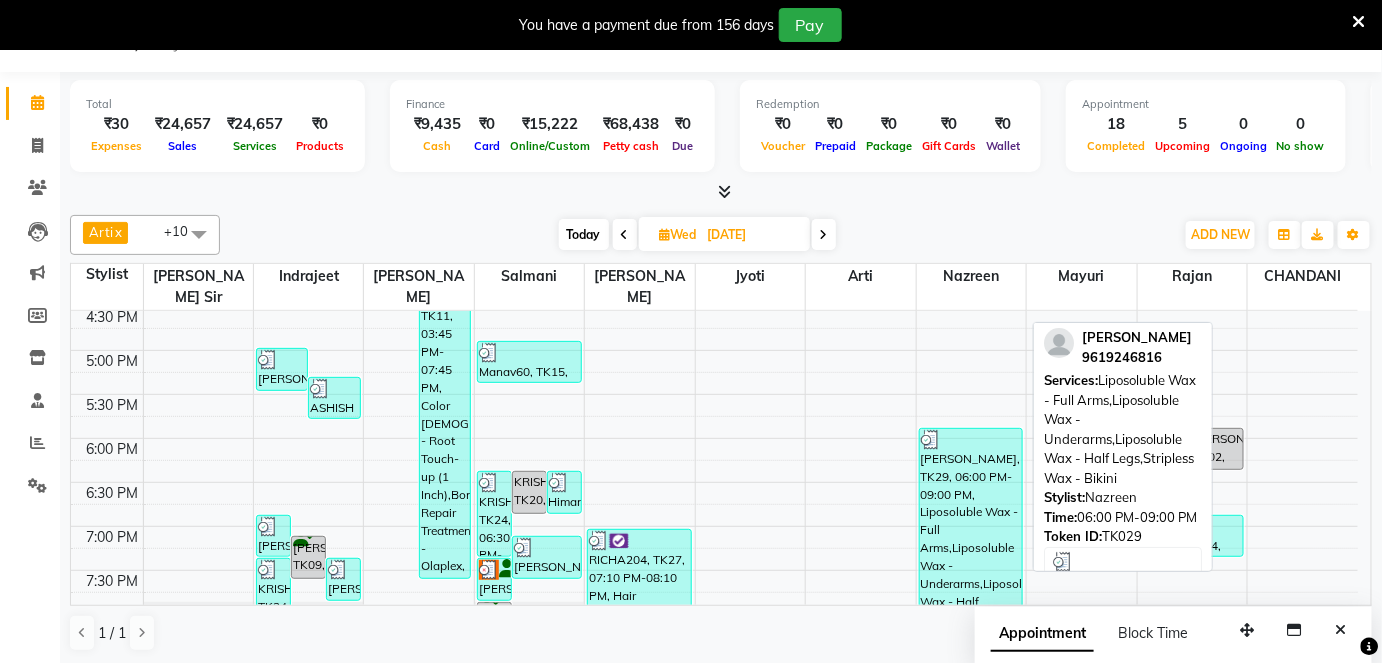 scroll, scrollTop: 717, scrollLeft: 0, axis: vertical 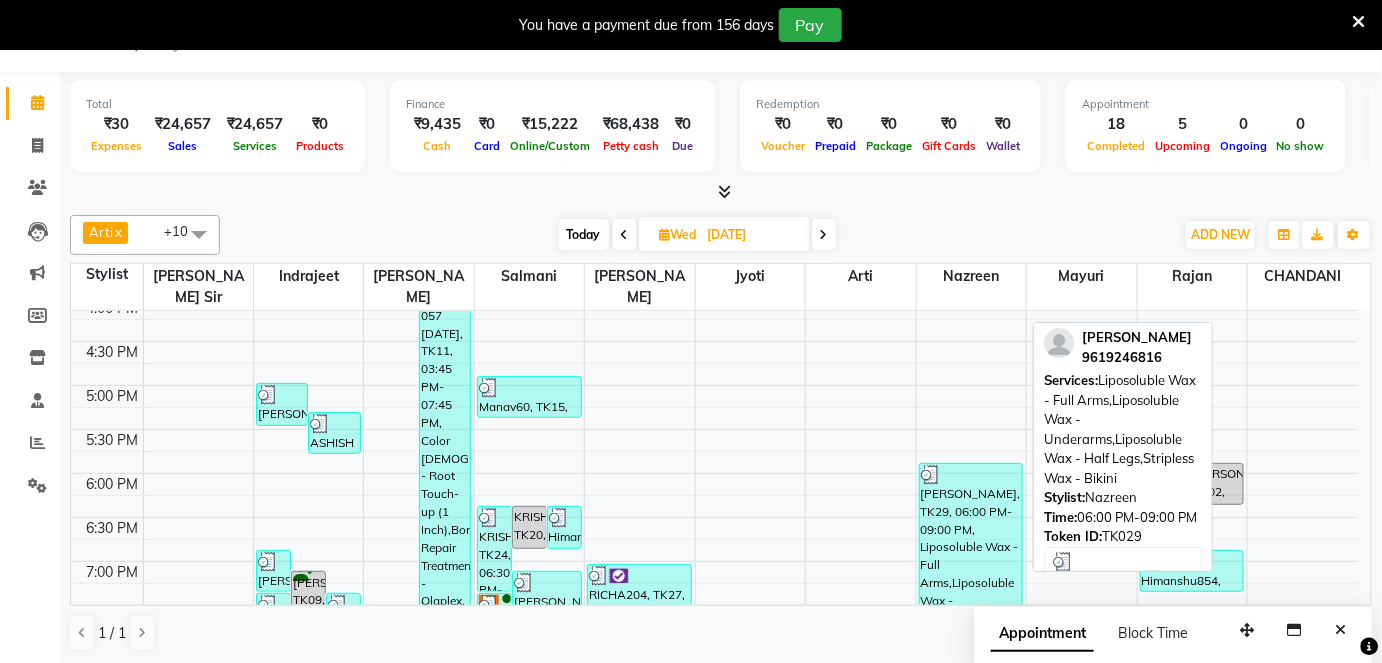 click on "MANSHI, TK29, 06:00 PM-09:00 PM, Liposoluble Wax - Full Arms,Liposoluble Wax - Underarms,Liposoluble Wax - Half Legs,Stripless Wax - Bikini" at bounding box center (971, 592) 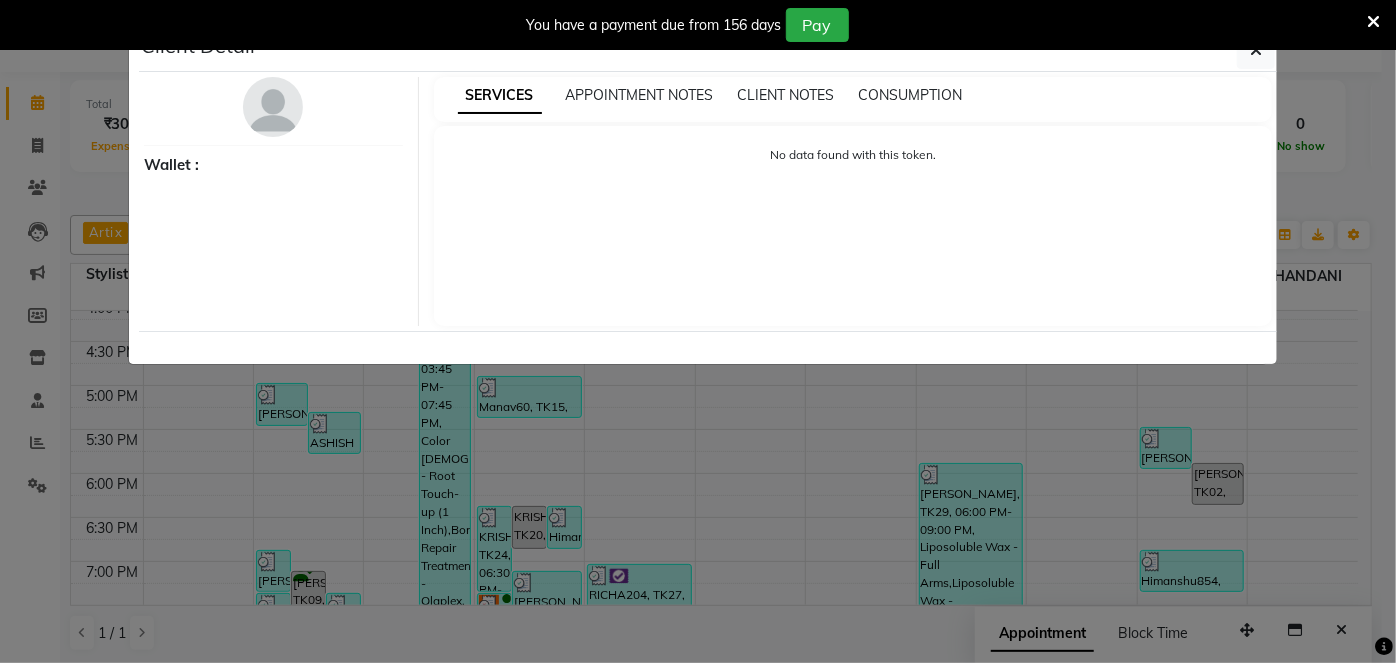 select on "3" 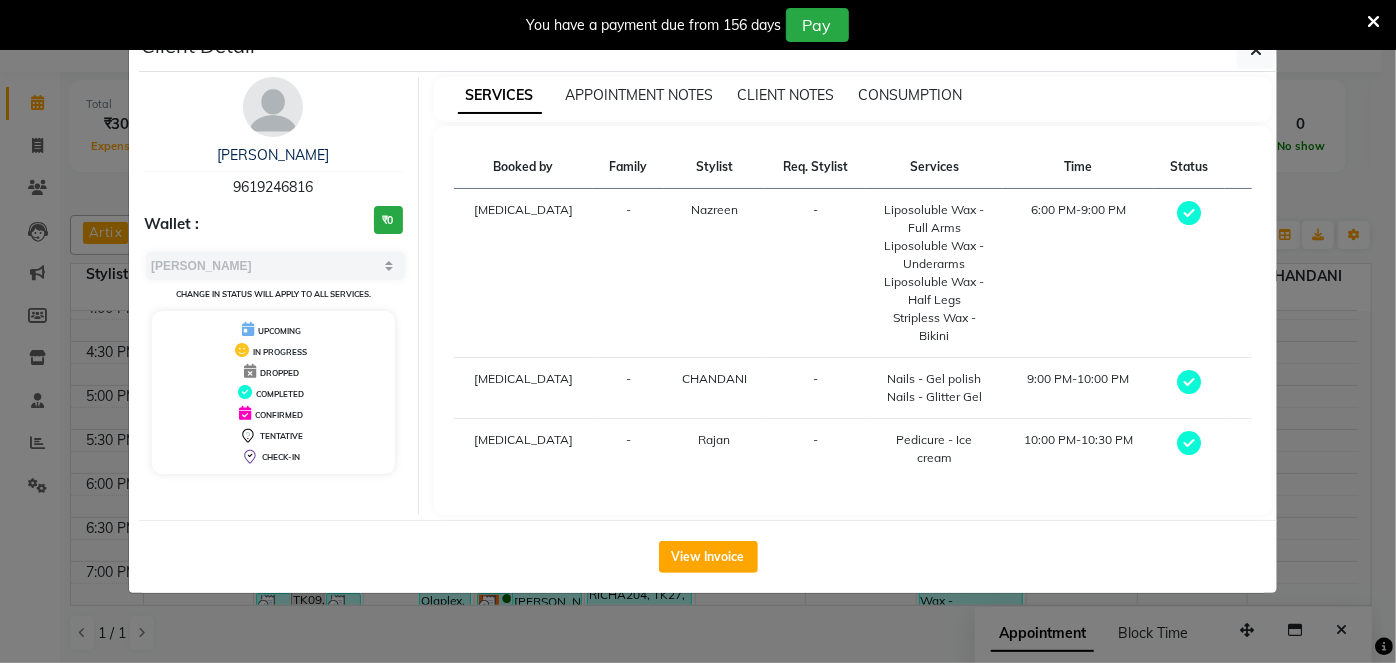 drag, startPoint x: 225, startPoint y: 179, endPoint x: 331, endPoint y: 184, distance: 106.11786 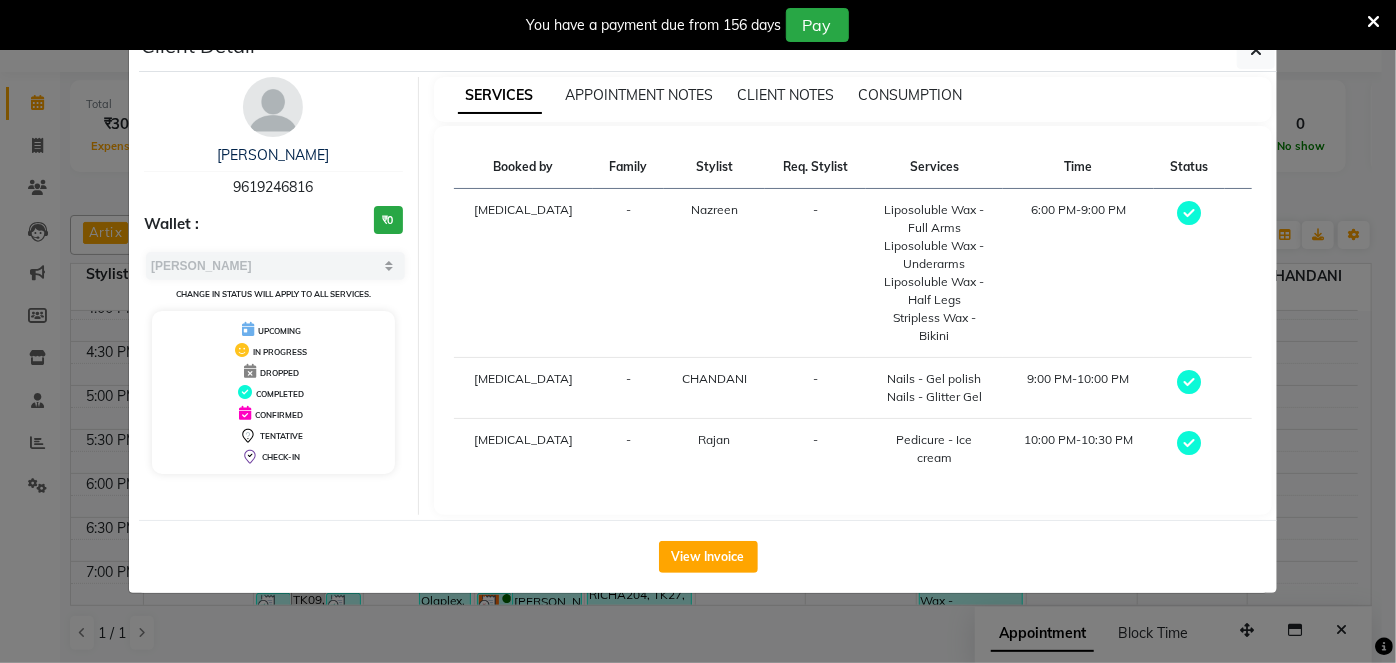 click 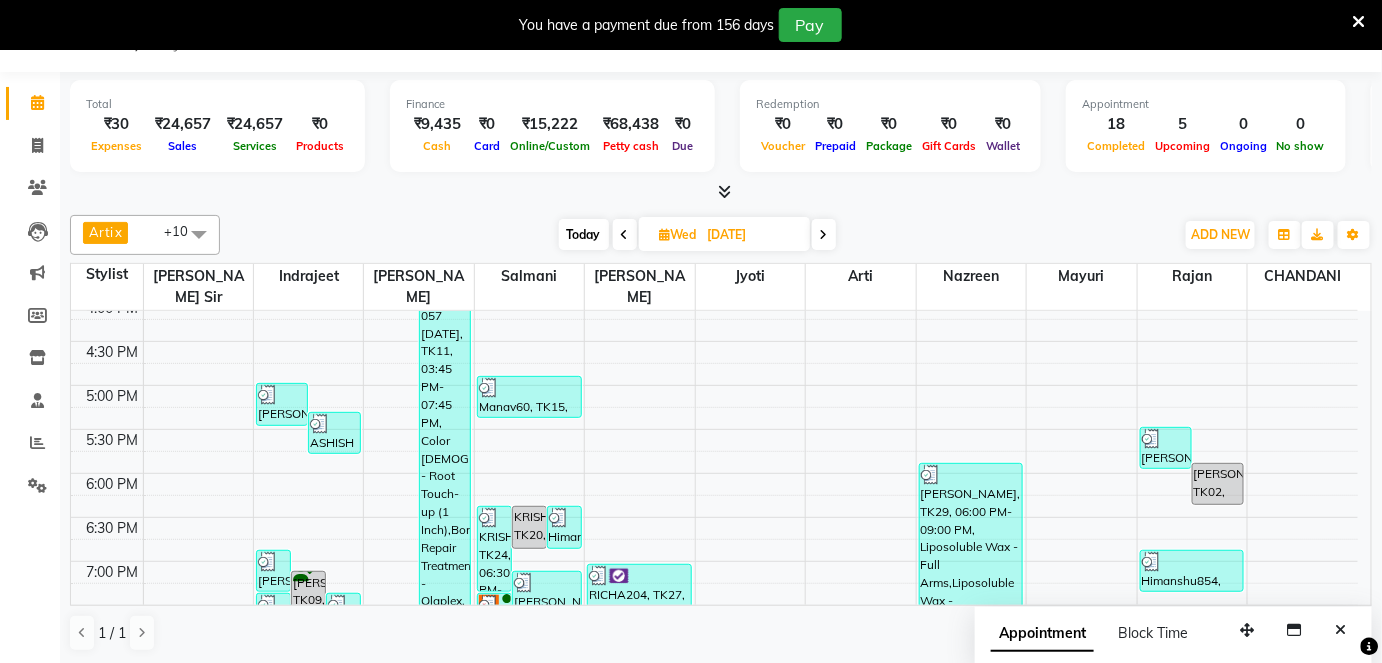 click at bounding box center (824, 235) 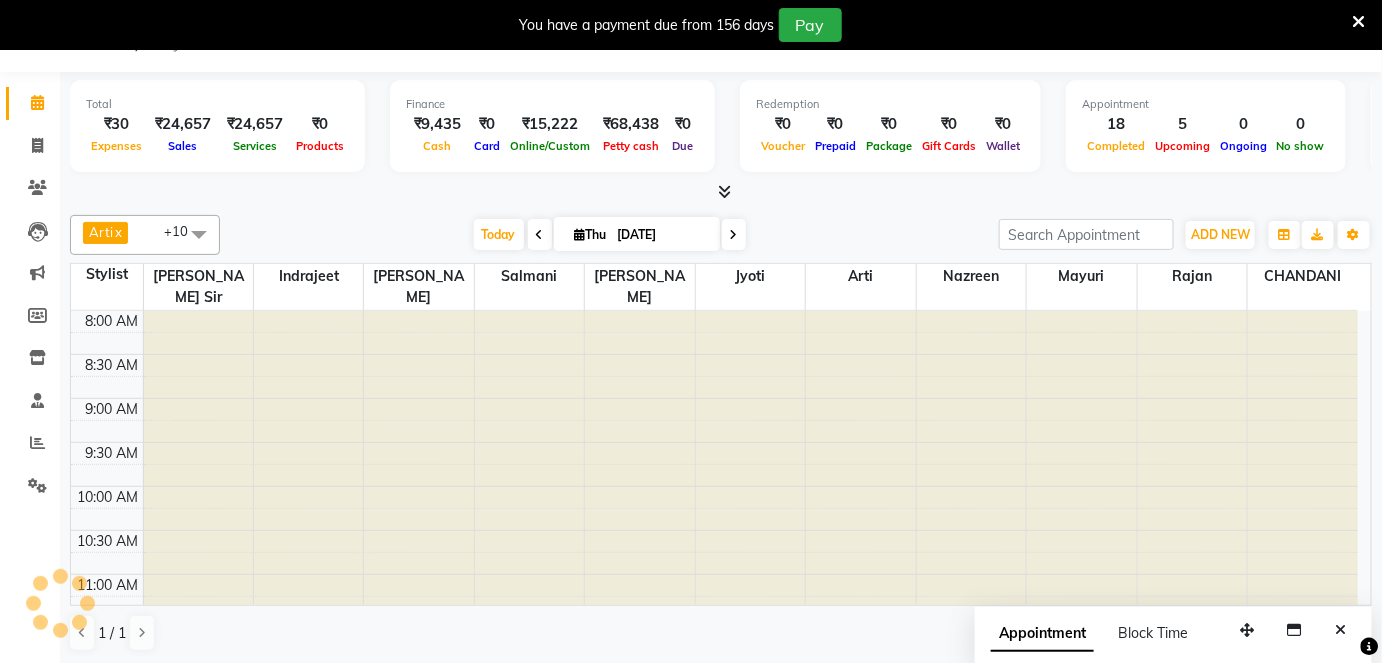 scroll, scrollTop: 869, scrollLeft: 0, axis: vertical 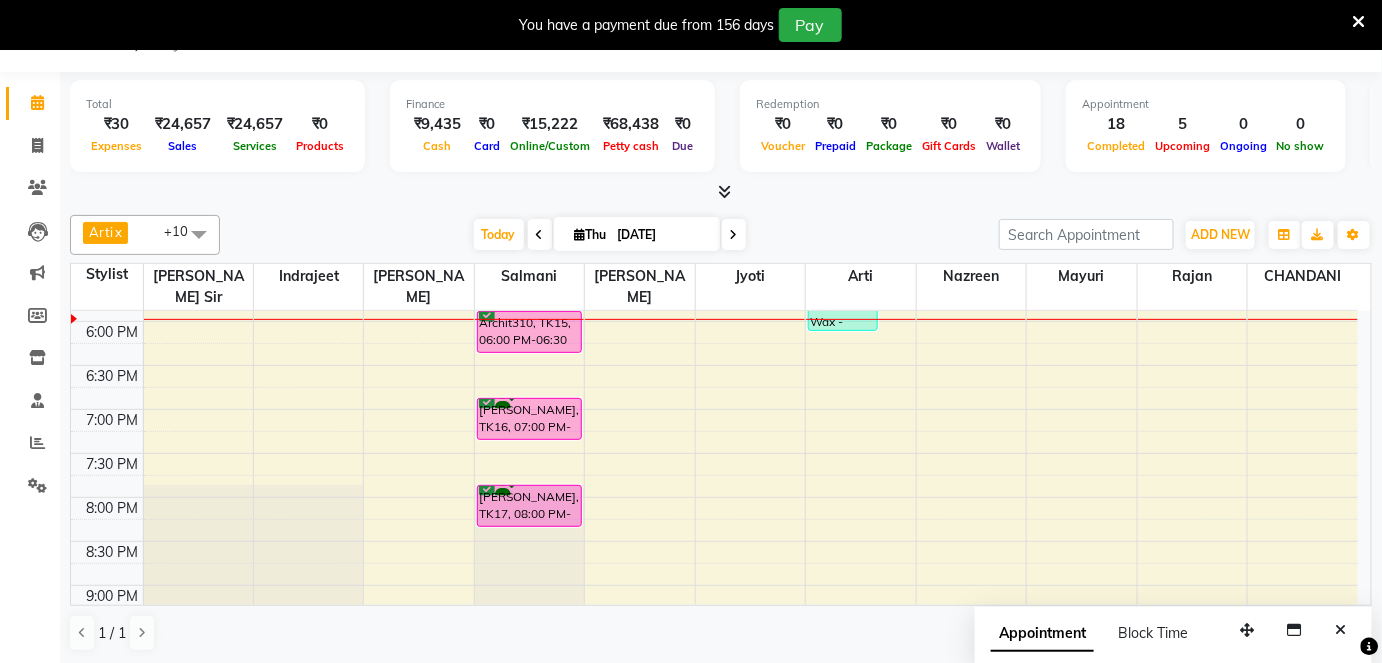click on "8:00 AM 8:30 AM 9:00 AM 9:30 AM 10:00 AM 10:30 AM 11:00 AM 11:30 AM 12:00 PM 12:30 PM 1:00 PM 1:30 PM 2:00 PM 2:30 PM 3:00 PM 3:30 PM 4:00 PM 4:30 PM 5:00 PM 5:30 PM 6:00 PM 6:30 PM 7:00 PM 7:30 PM 8:00 PM 8:30 PM 9:00 PM 9:30 PM     akash 17/12/2025, TK06, 01:25 PM-01:55 PM, Beard - Style Shave     Tanvi01, TK13, 02:05 PM-05:05 PM, GLOBAL  - Below Shoulder,Haircut Female - Haircut & wash with Senior stylist     Namrata Oza26 10-2-26, TK11, 08:10 AM-04:10 PM, GLOBAL  - Below Shoulder,Highlights - Below Shoulder,Highlights - Below Shoulder,Bond Repair  Treatment  - Olaplex,Color female - Root Touch-up (1 Inch)     Dhaval Solanki, TK02, 11:45 AM-12:15 PM, Haircut  Male - Haircut with Senior stylist     Namrata Oza26 10-2-26, TK10, 02:55 PM-03:55 PM, Color female - Root Touch-up (1 Inch)     Tanvi01, TK14, 02:05 PM-05:05 PM, GLOBAL  - Below Shoulder,Haircut Female - Haircut & wash with Senior stylist     HEMAL, TK08, 03:15 PM-04:15 PM, Haircut Female - Haircut & wash with Senior stylist" at bounding box center [714, 57] 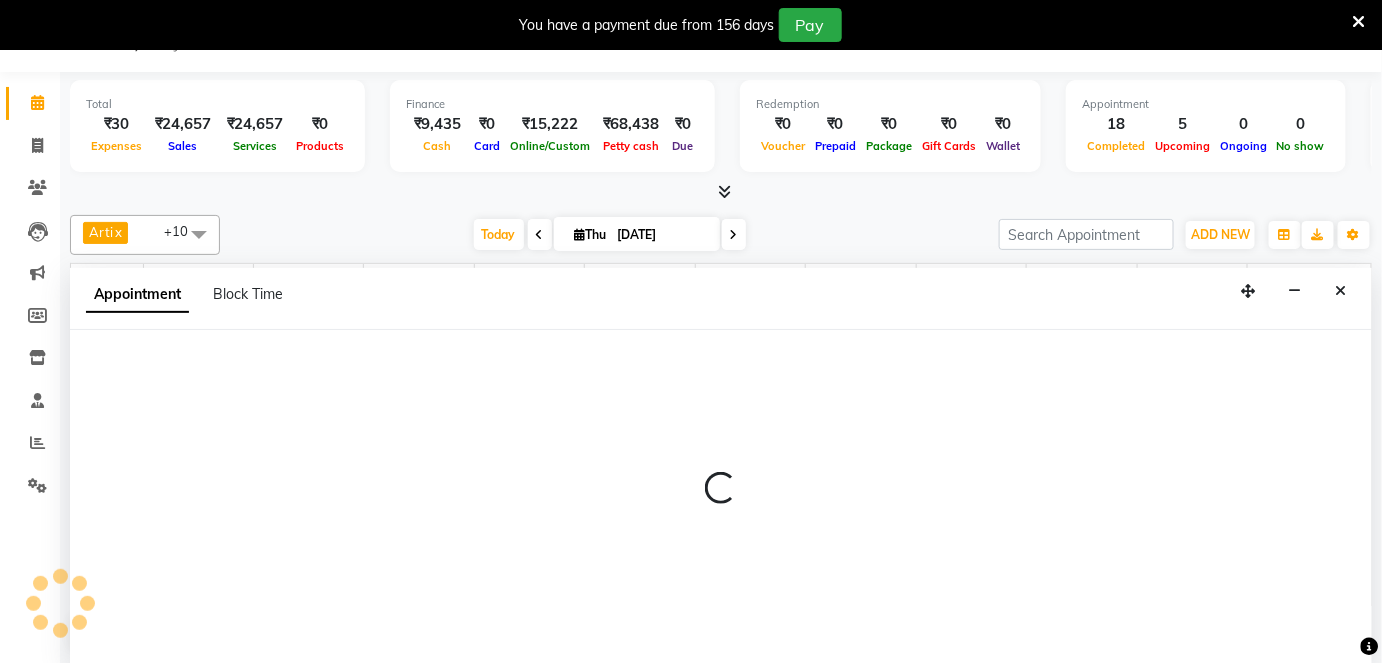select on "85645" 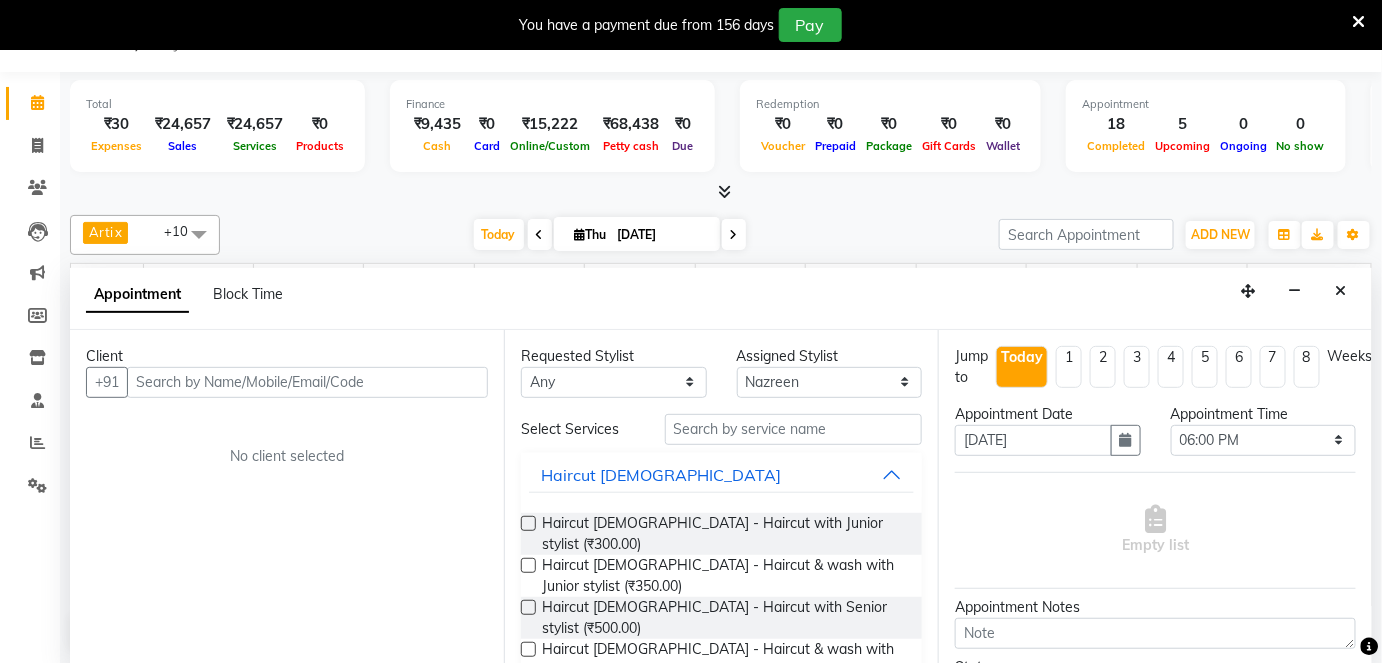 click at bounding box center (307, 382) 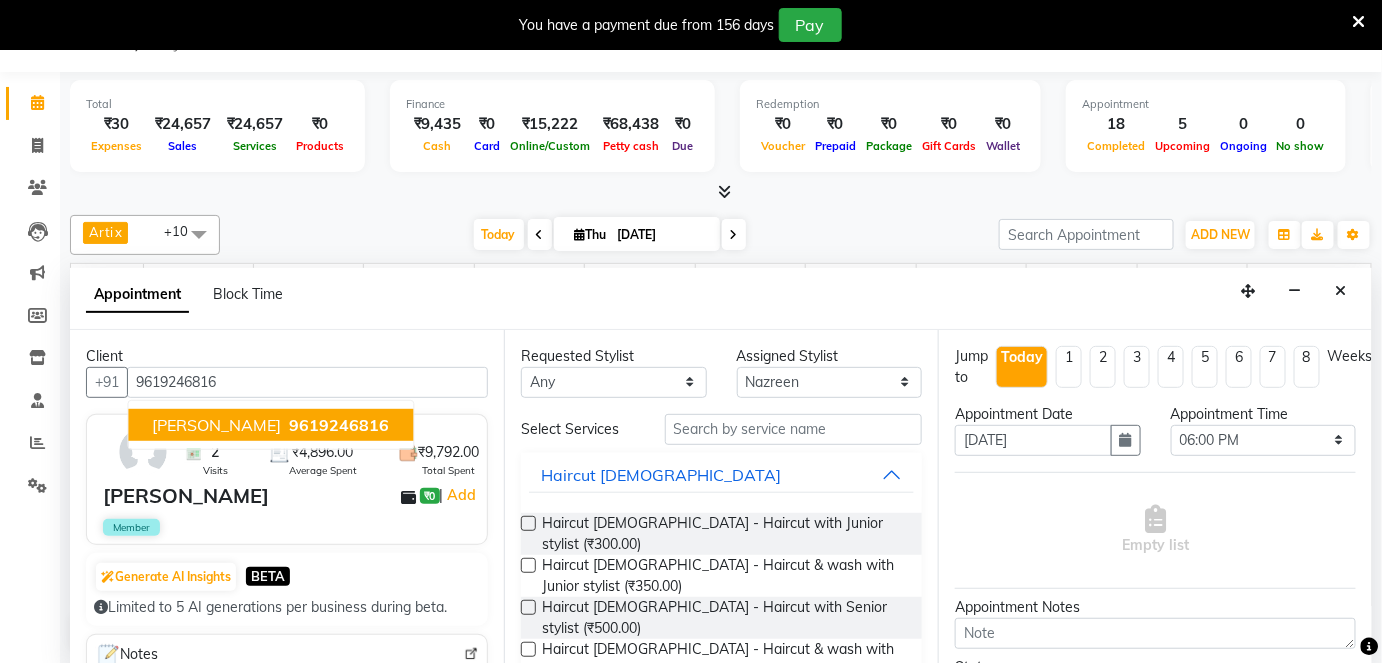 type on "9619246816" 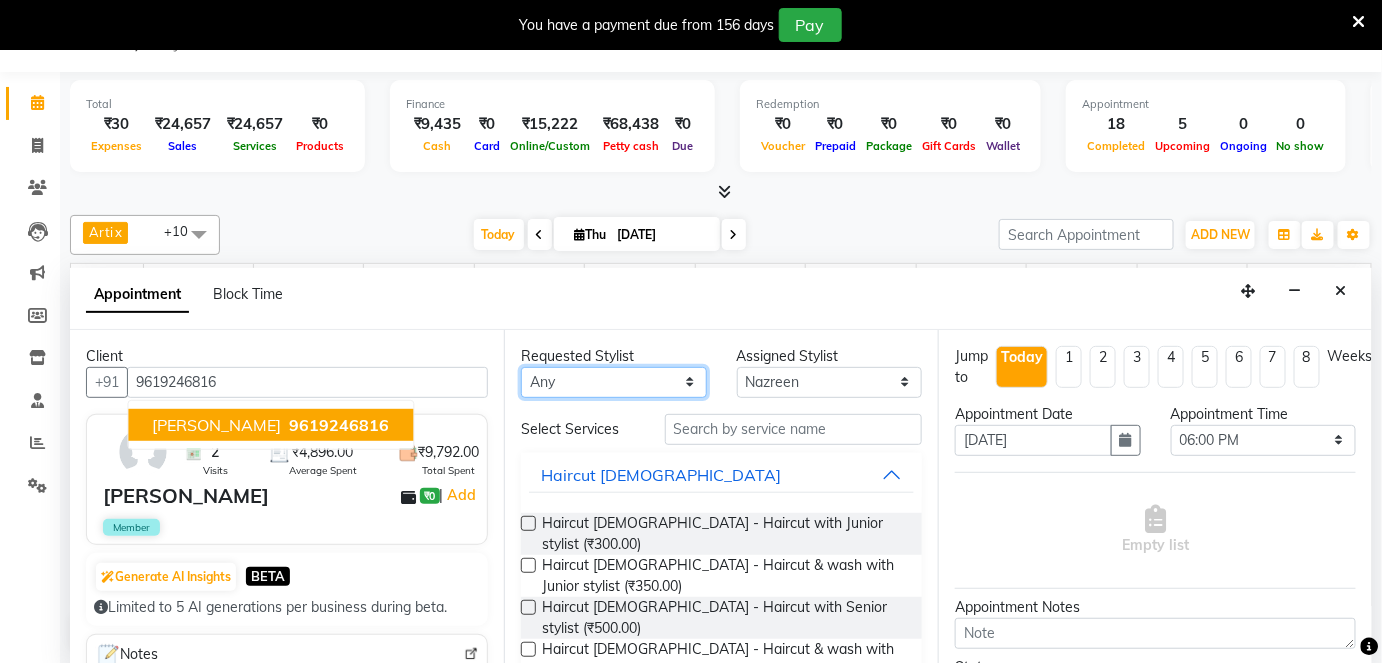 click on "Any Arti CHANDANI Dhaval Sir Hussain Indrajeet Jyoti Mahesh  Manisha Mayuri Mehboob Nabil Nazreen Rajan Rishika Salmani Shivani UMAR" at bounding box center (614, 382) 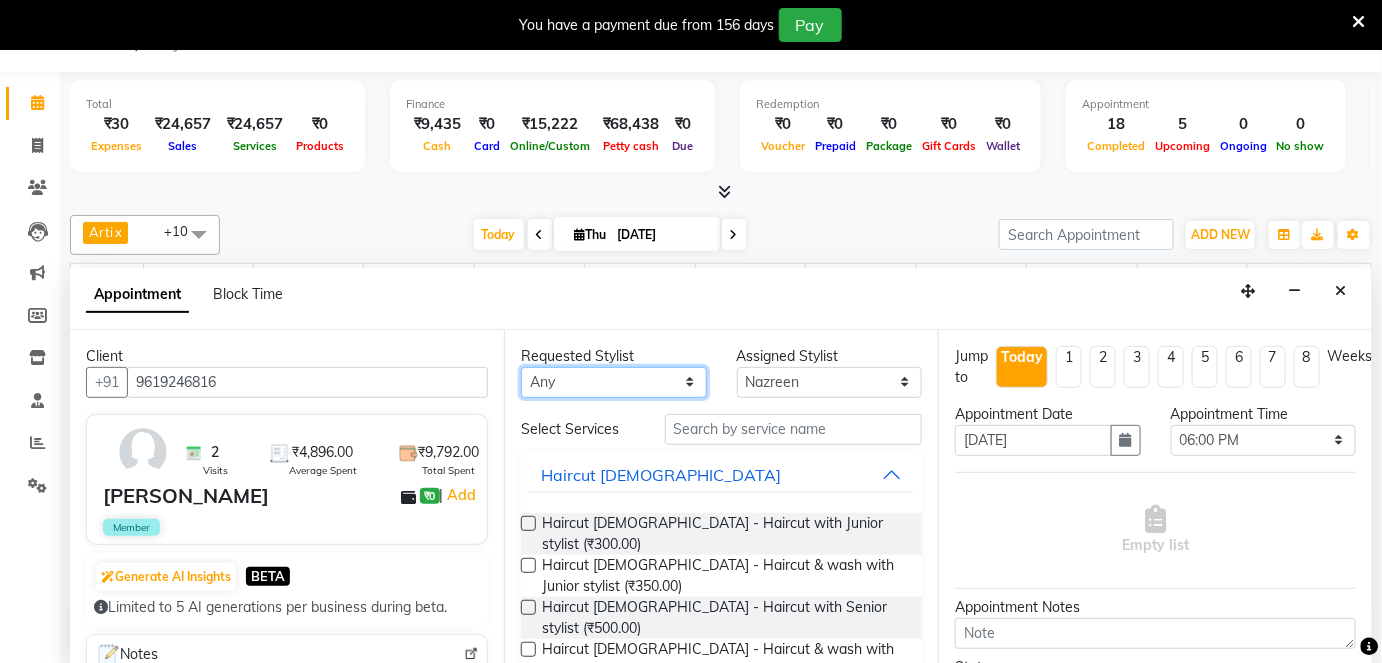 select on "85645" 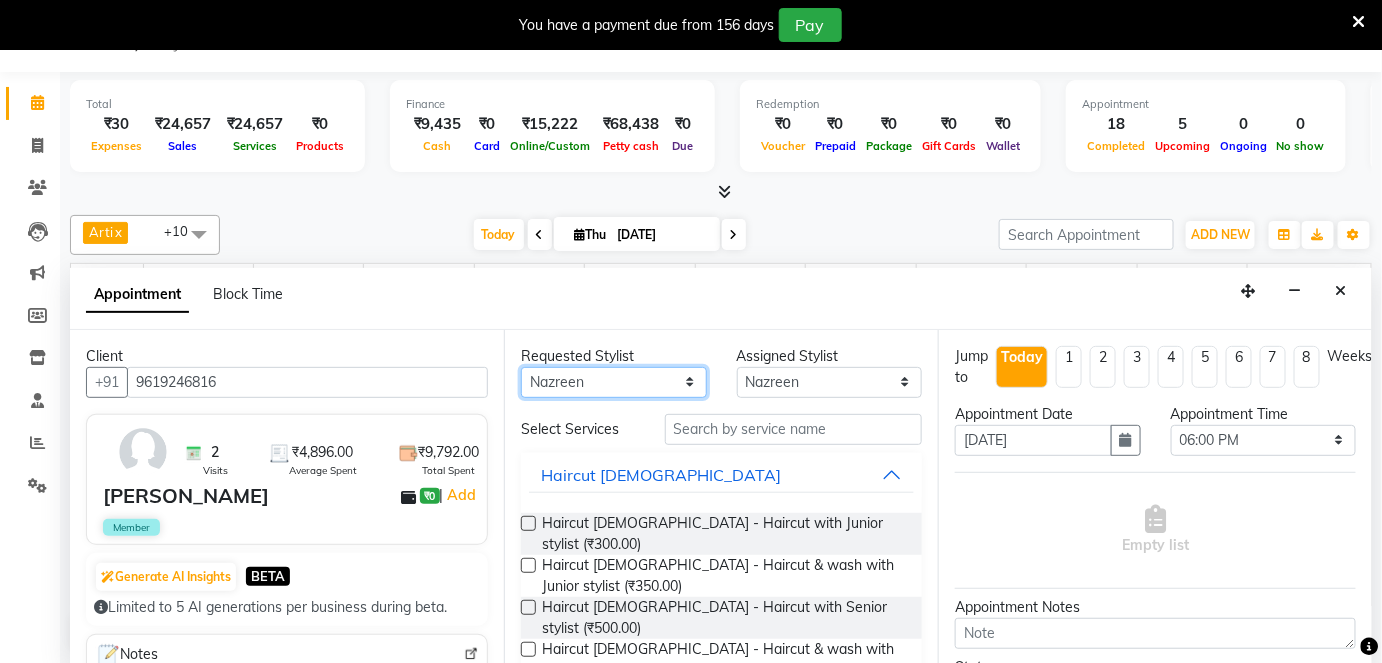 click on "Any Arti CHANDANI Dhaval Sir Hussain Indrajeet Jyoti Mahesh  Manisha Mayuri Mehboob Nabil Nazreen Rajan Rishika Salmani Shivani UMAR" at bounding box center (614, 382) 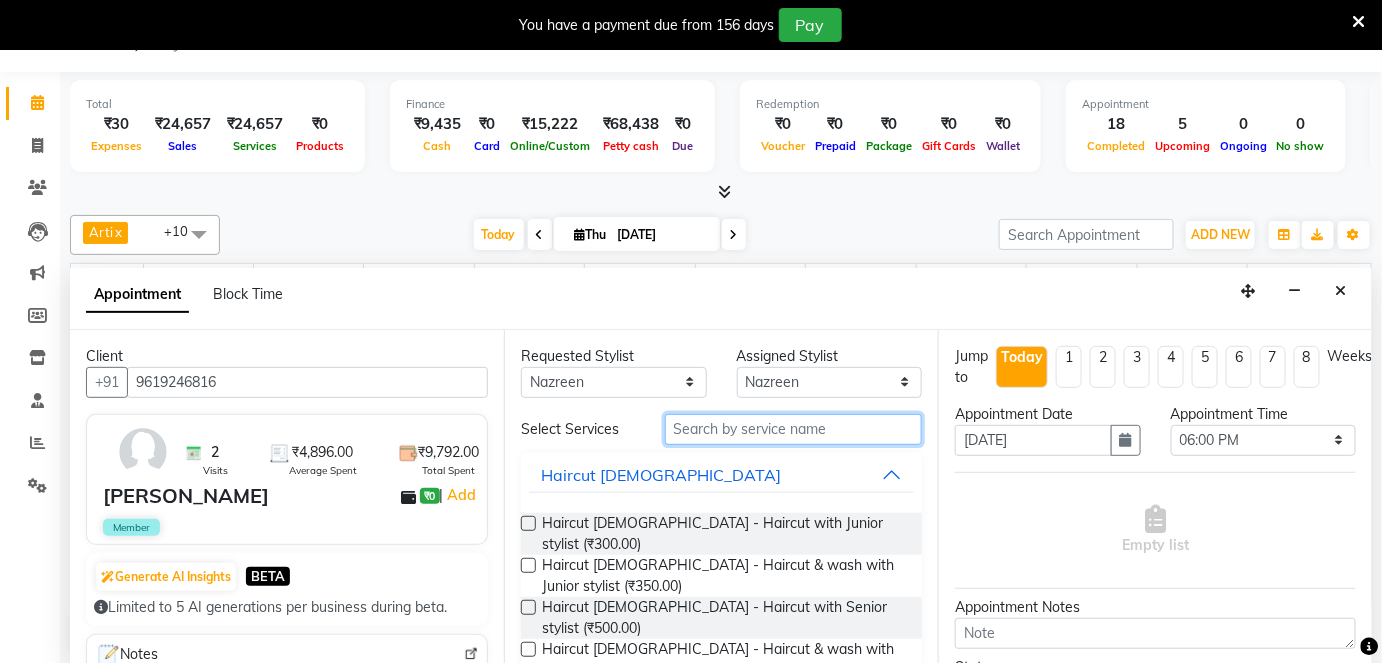 click at bounding box center (793, 429) 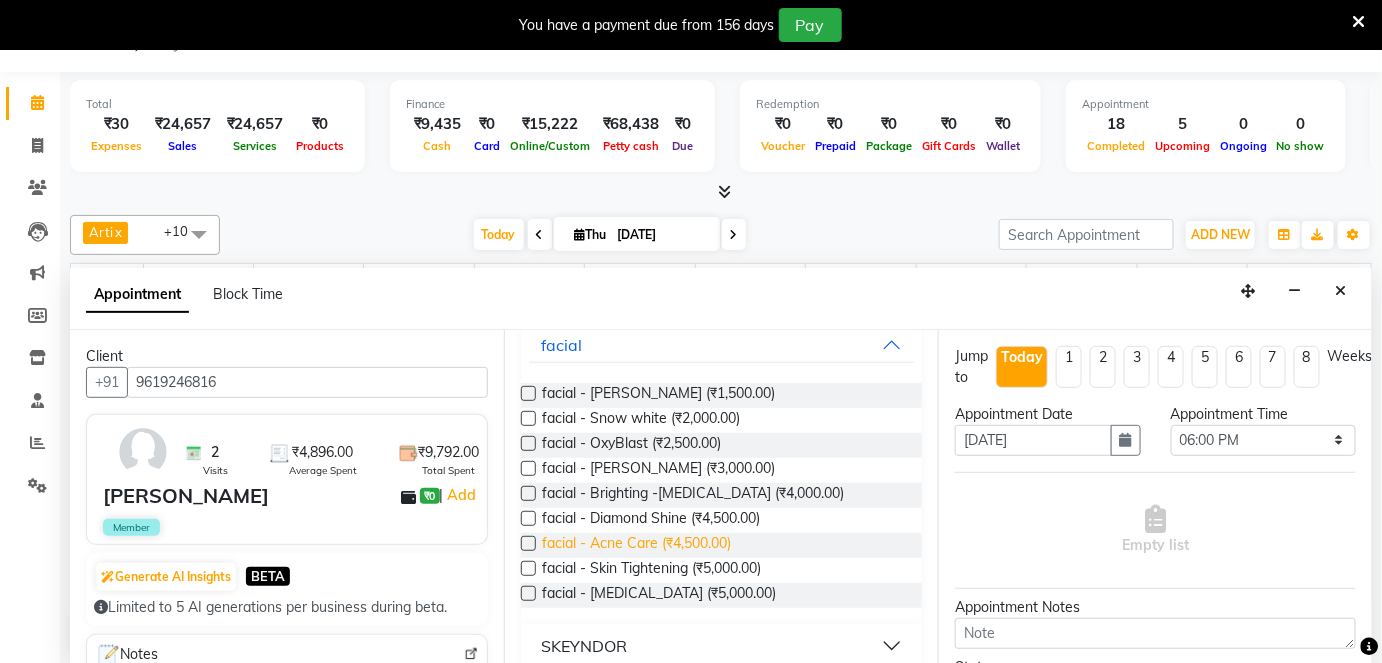 scroll, scrollTop: 147, scrollLeft: 0, axis: vertical 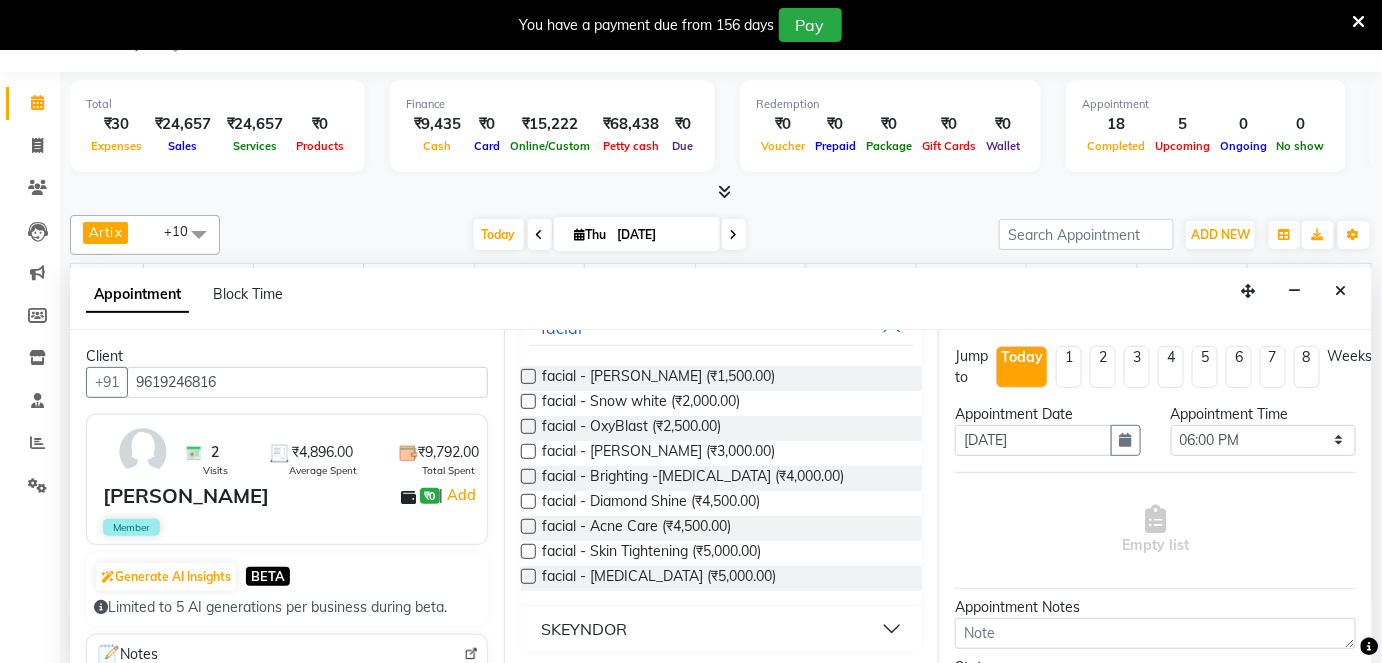 type on "faci" 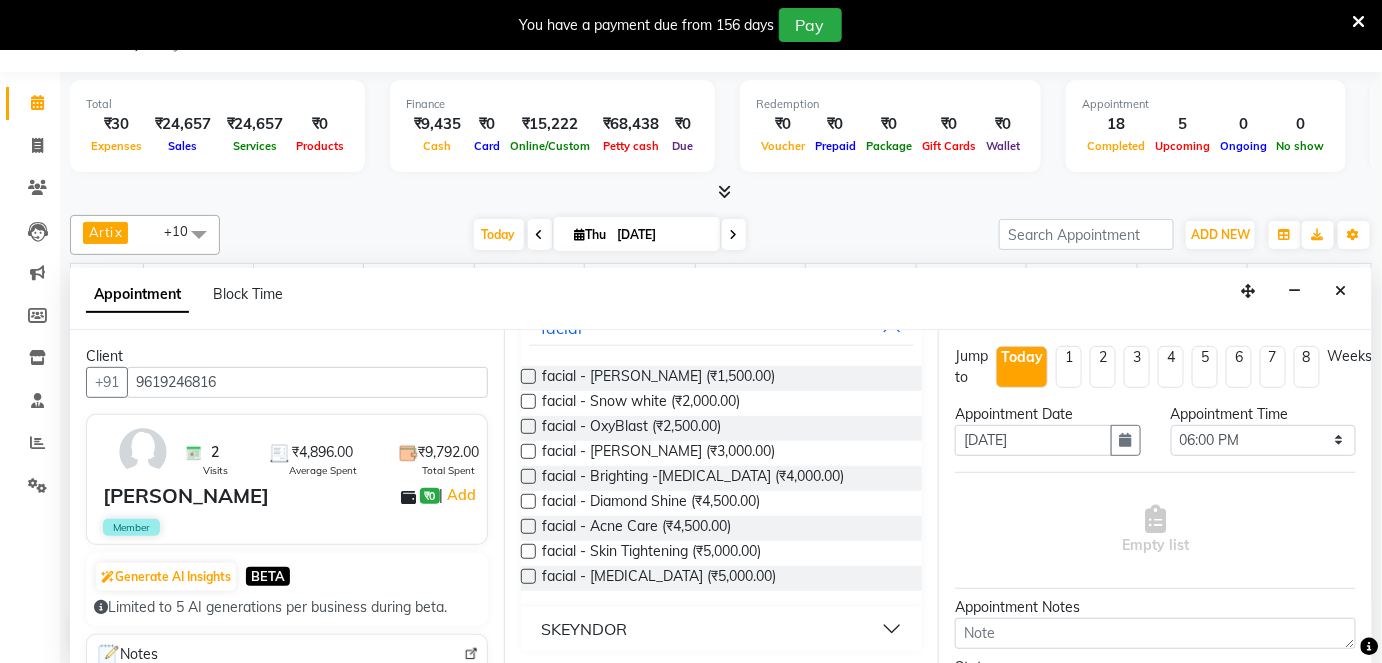 click at bounding box center [528, 576] 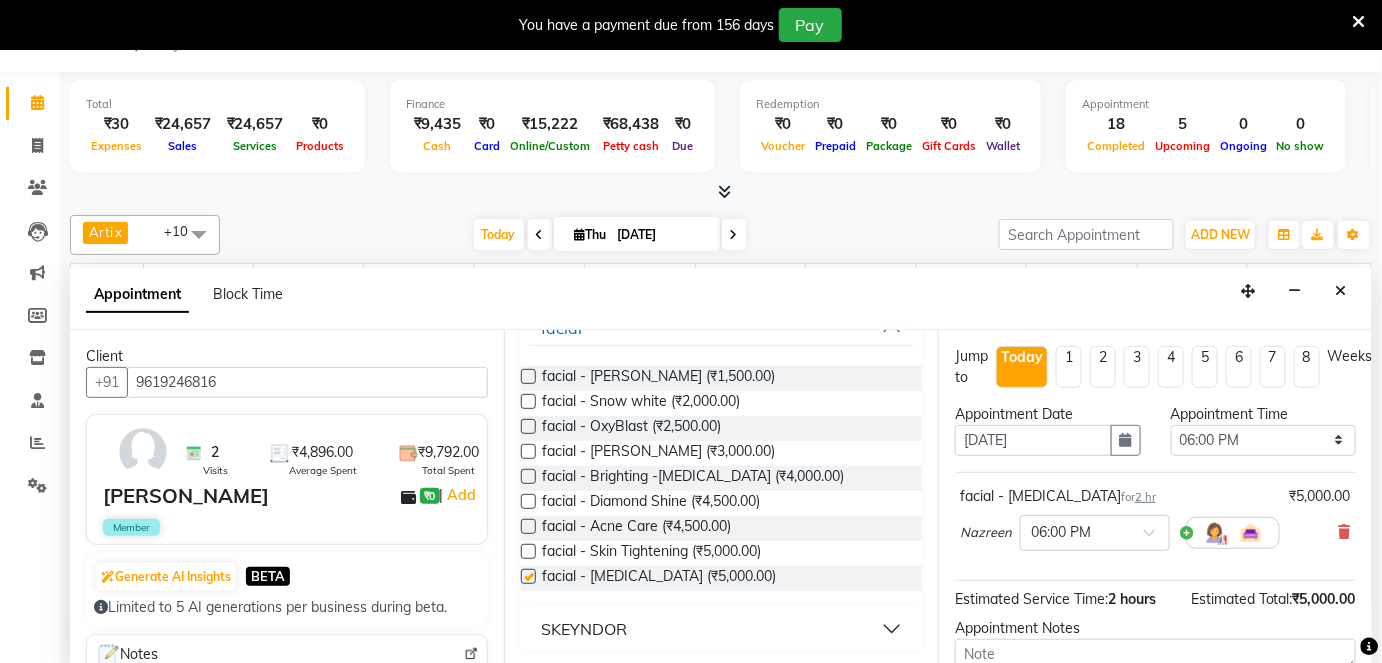 checkbox on "false" 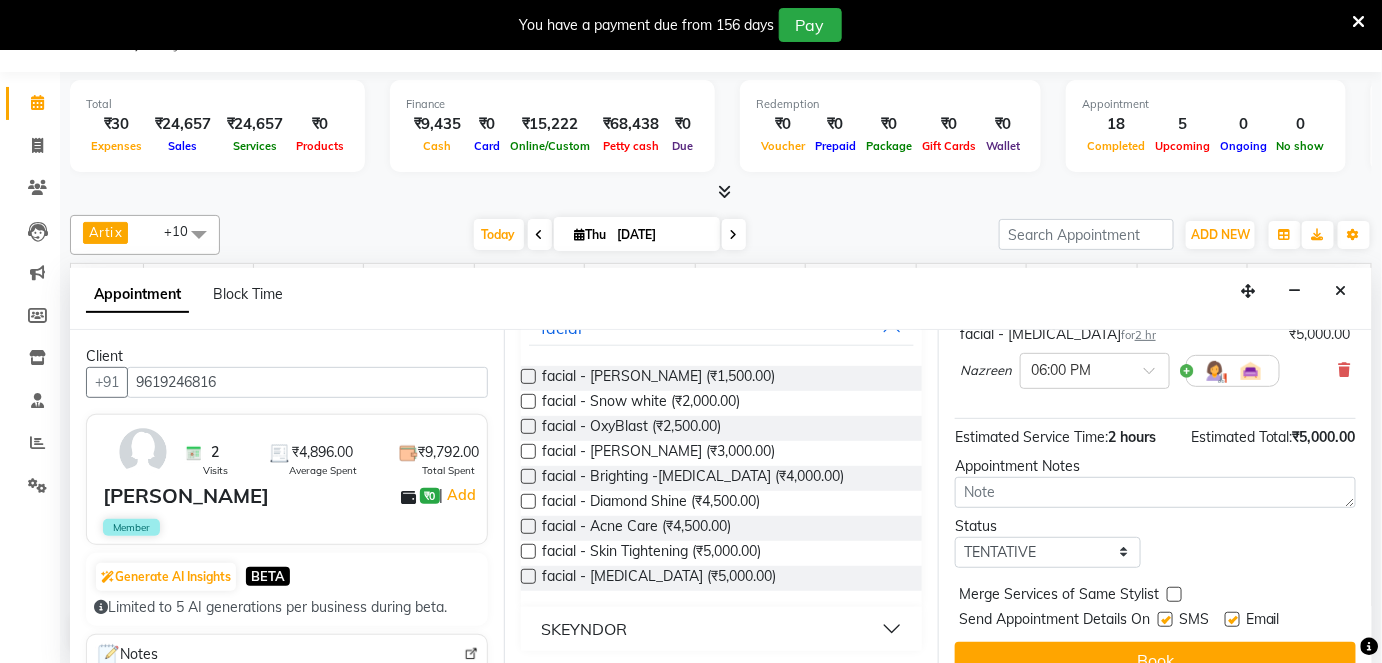scroll, scrollTop: 189, scrollLeft: 0, axis: vertical 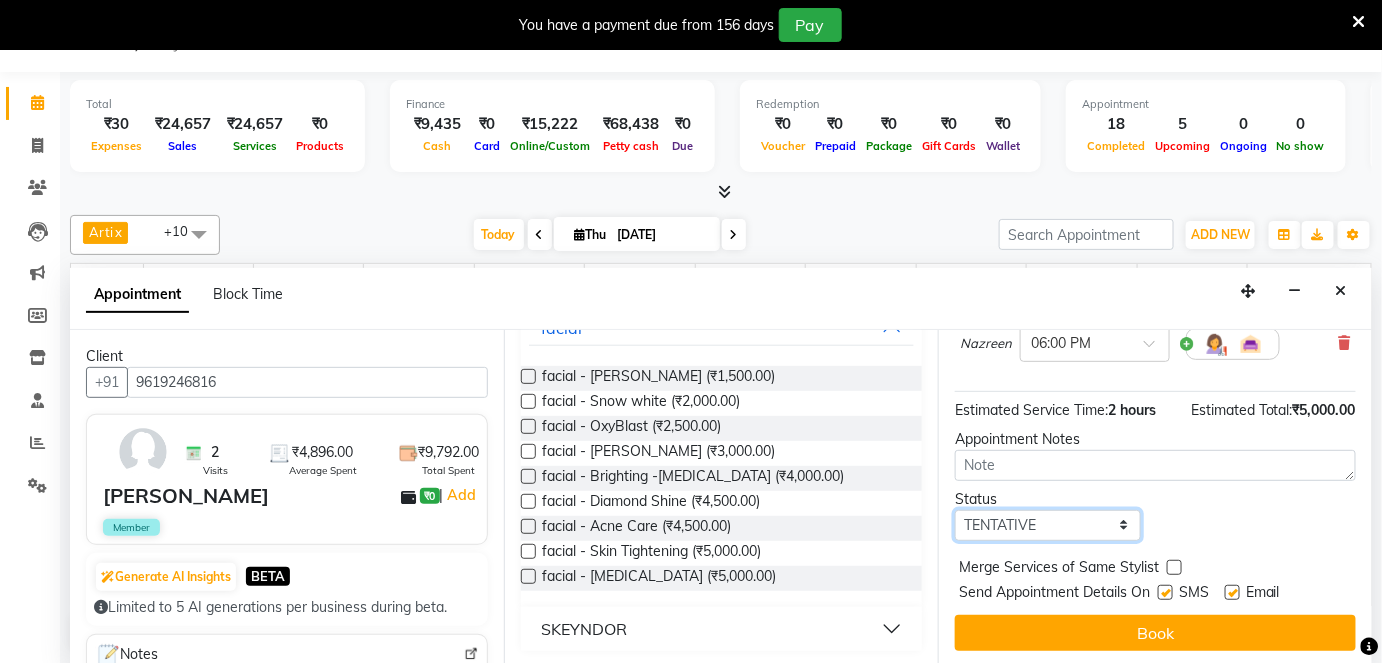 drag, startPoint x: 1114, startPoint y: 515, endPoint x: 1096, endPoint y: 531, distance: 24.083189 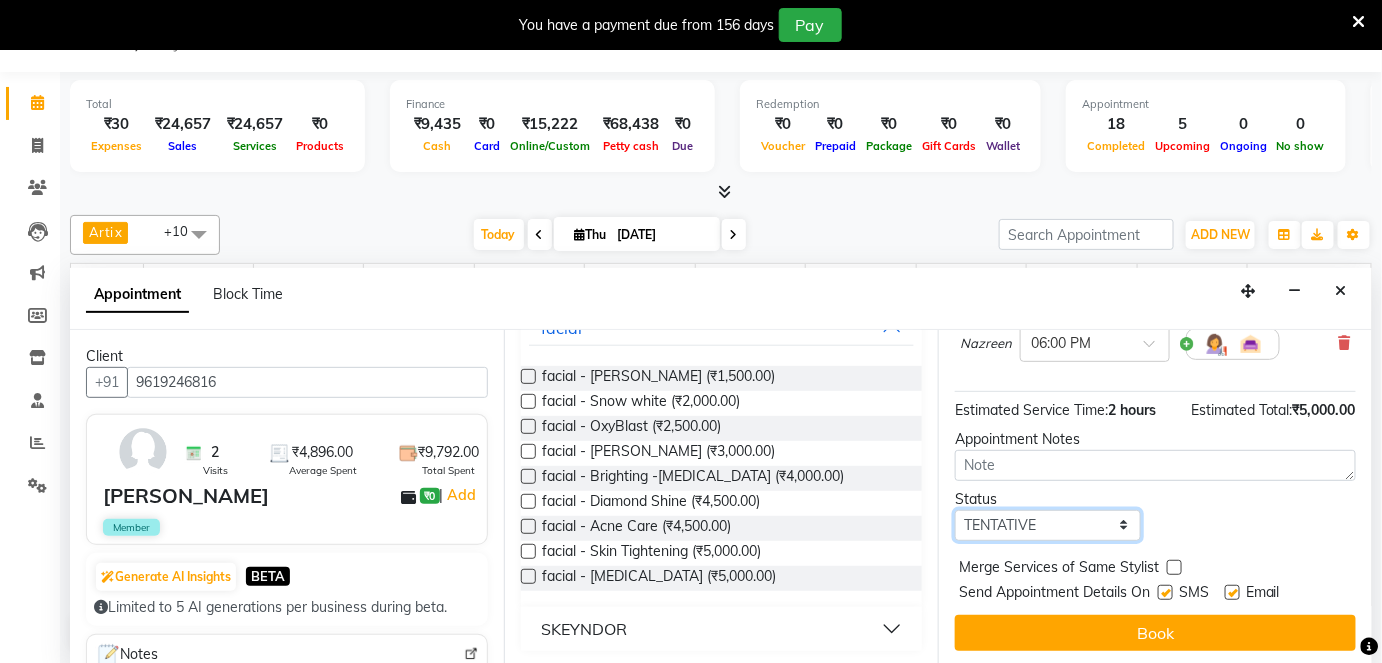 select on "confirm booking" 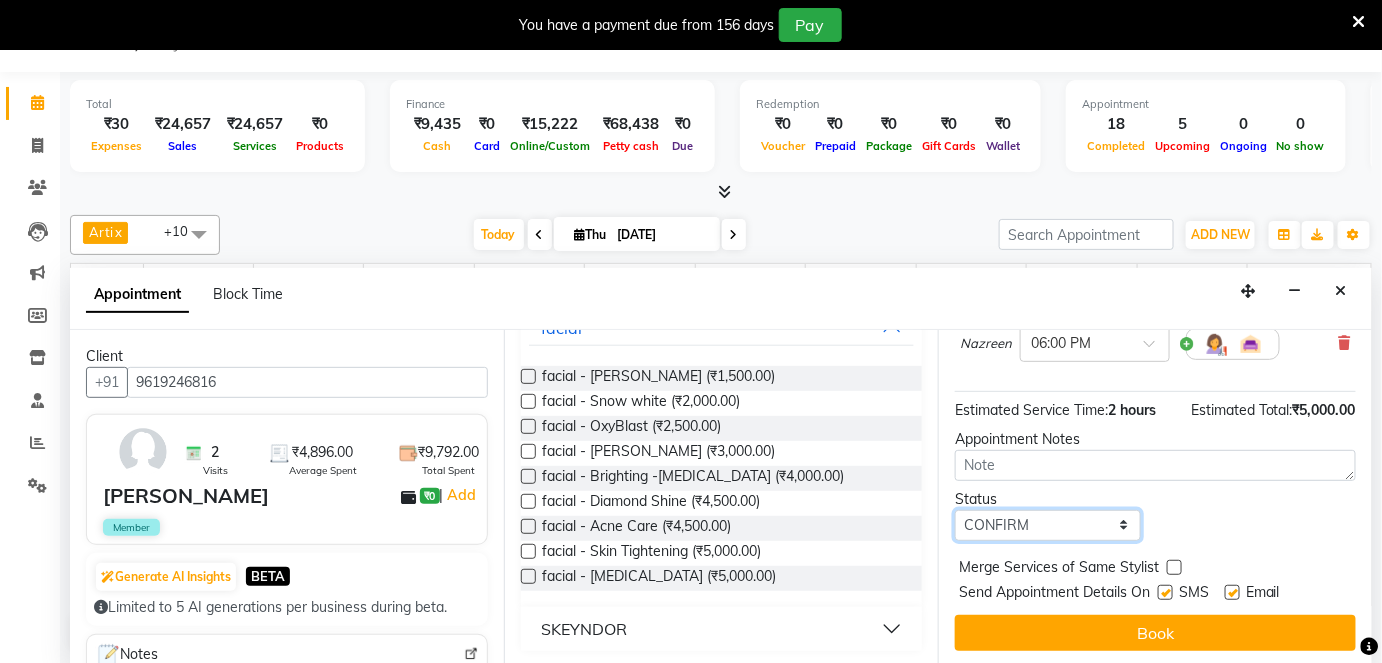 click on "Select TENTATIVE CONFIRM CHECK-IN UPCOMING" at bounding box center (1048, 525) 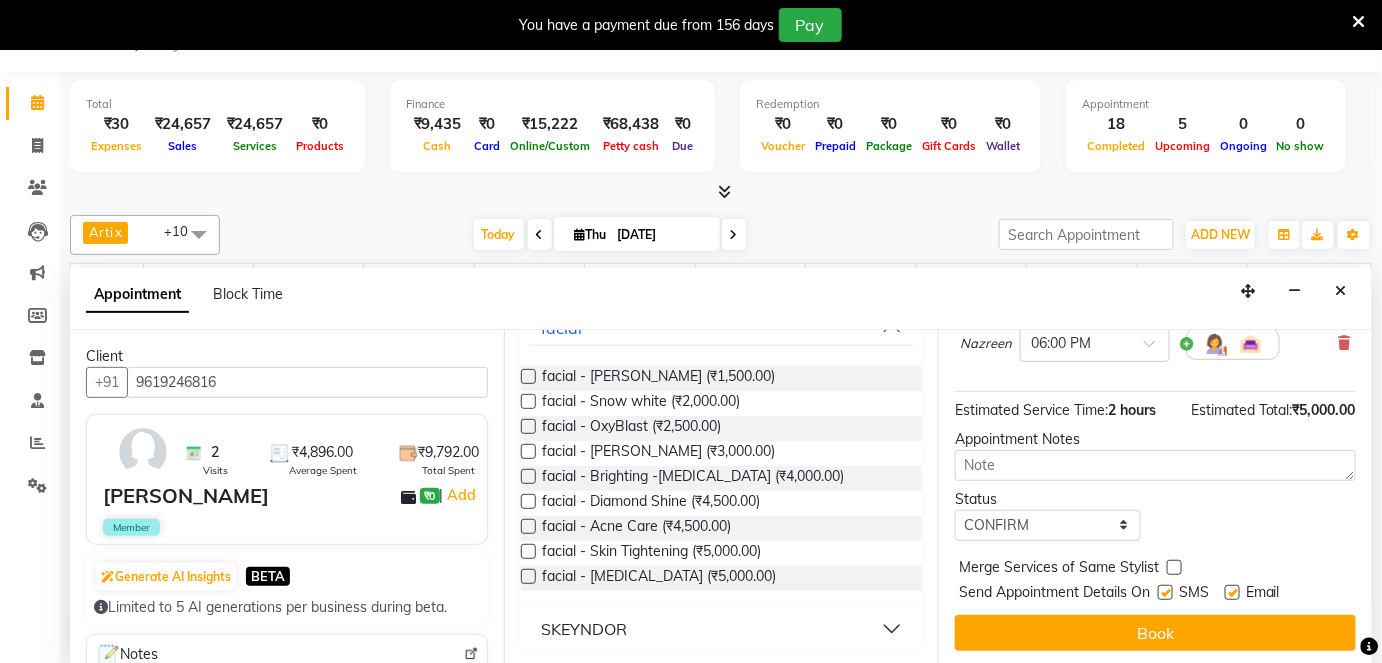 click at bounding box center [1232, 592] 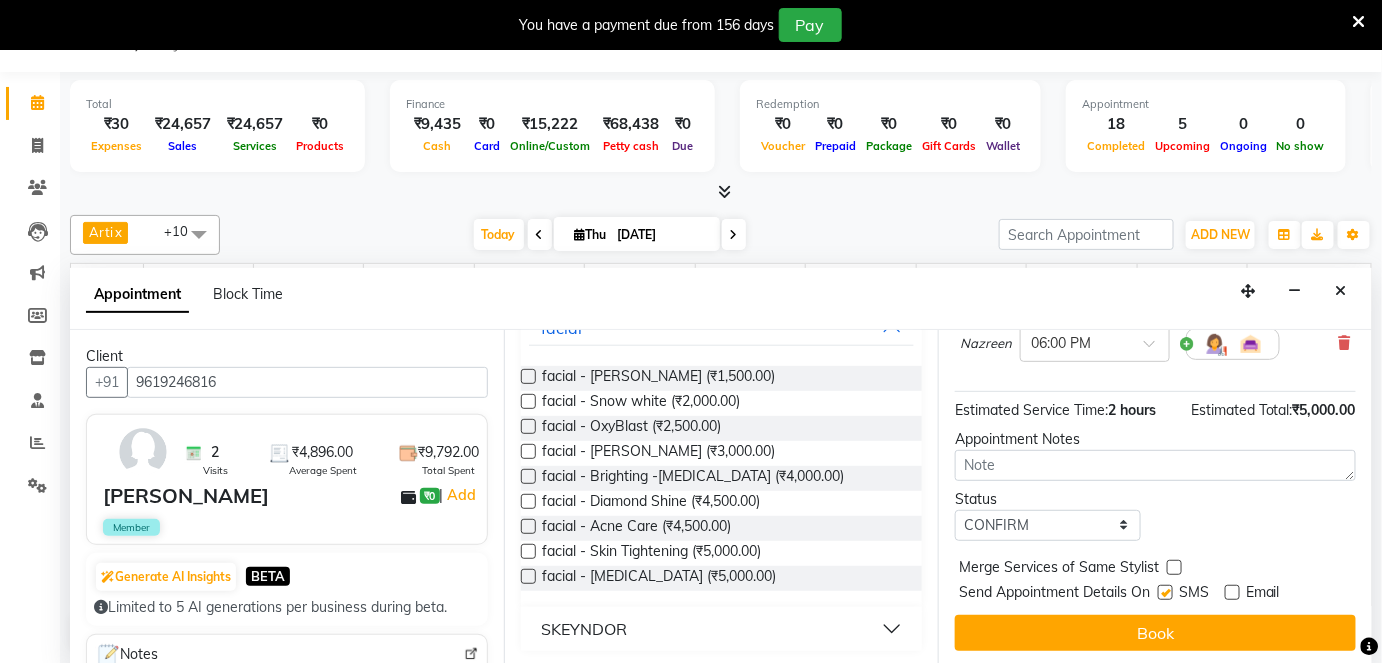 click at bounding box center [1165, 592] 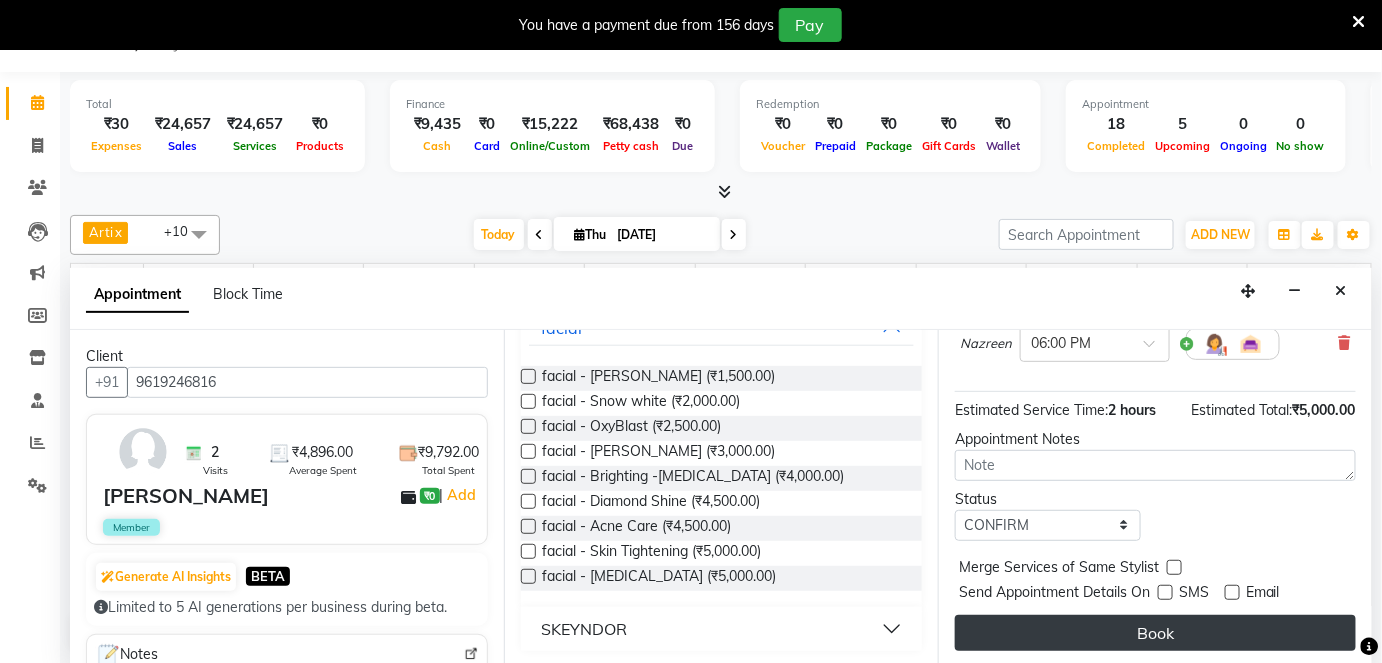 click on "Book" at bounding box center (1155, 633) 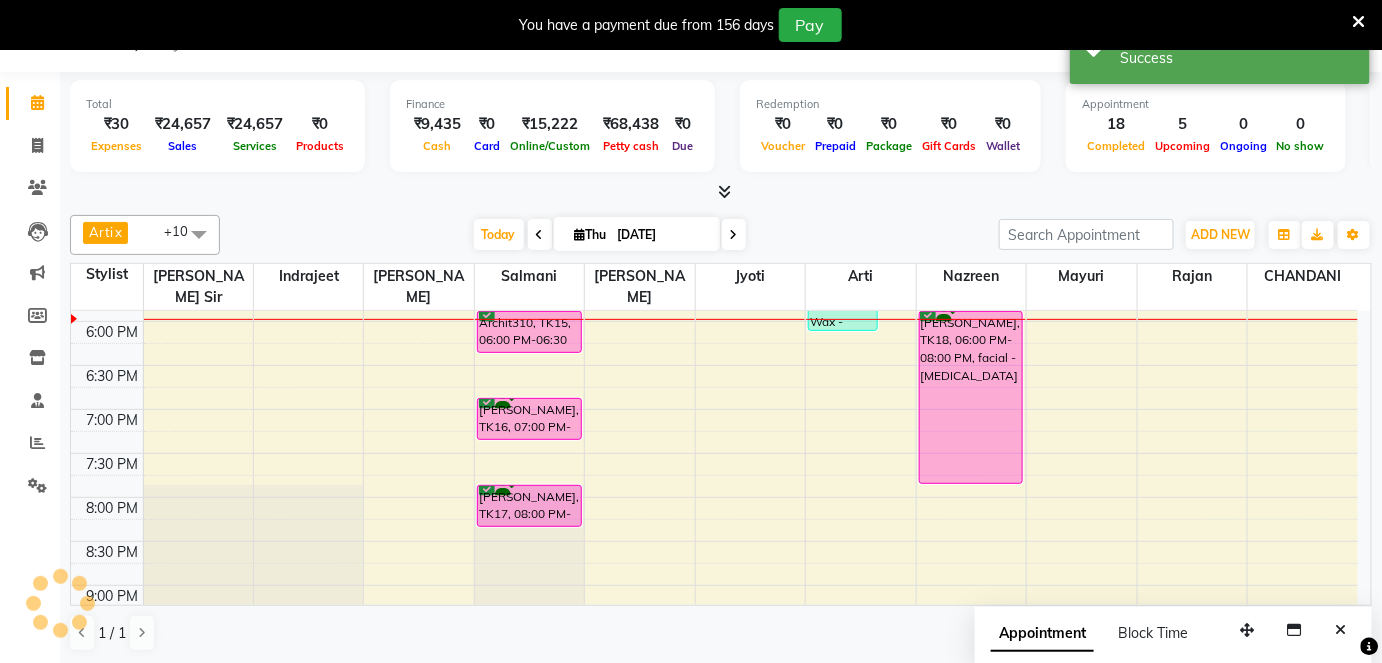 scroll, scrollTop: 0, scrollLeft: 0, axis: both 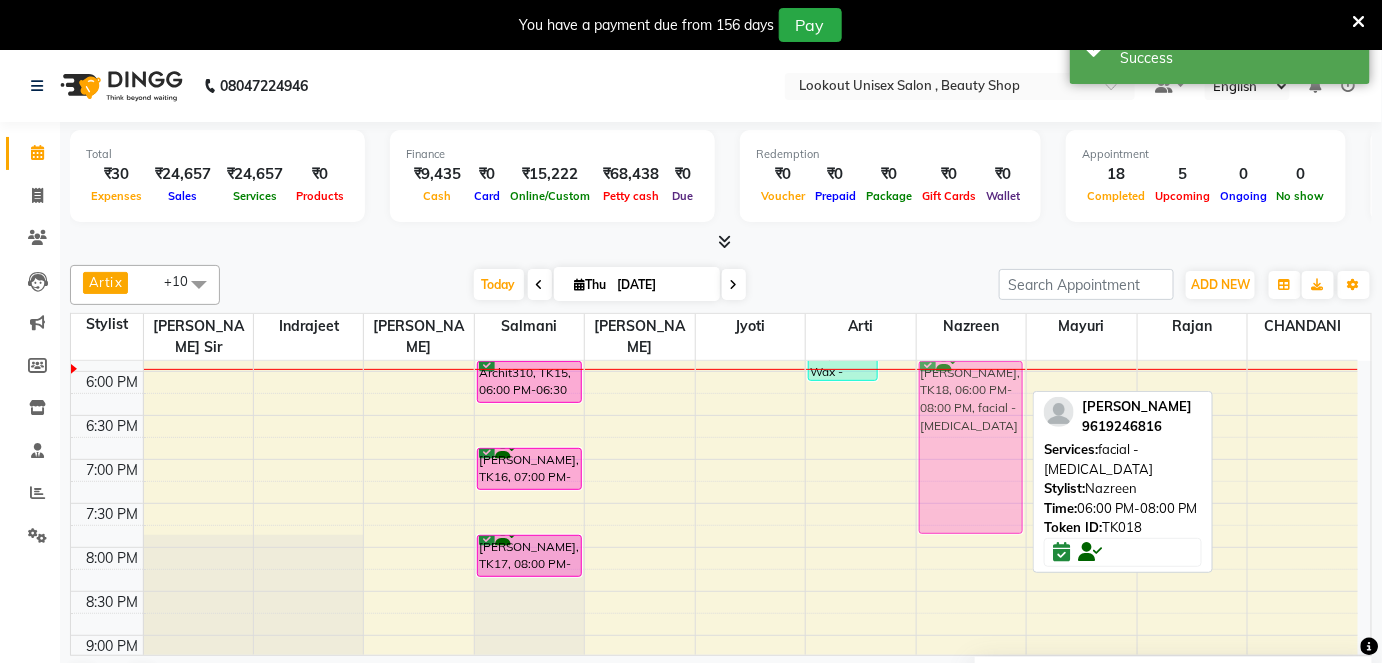 drag, startPoint x: 1019, startPoint y: 504, endPoint x: 1016, endPoint y: 515, distance: 11.401754 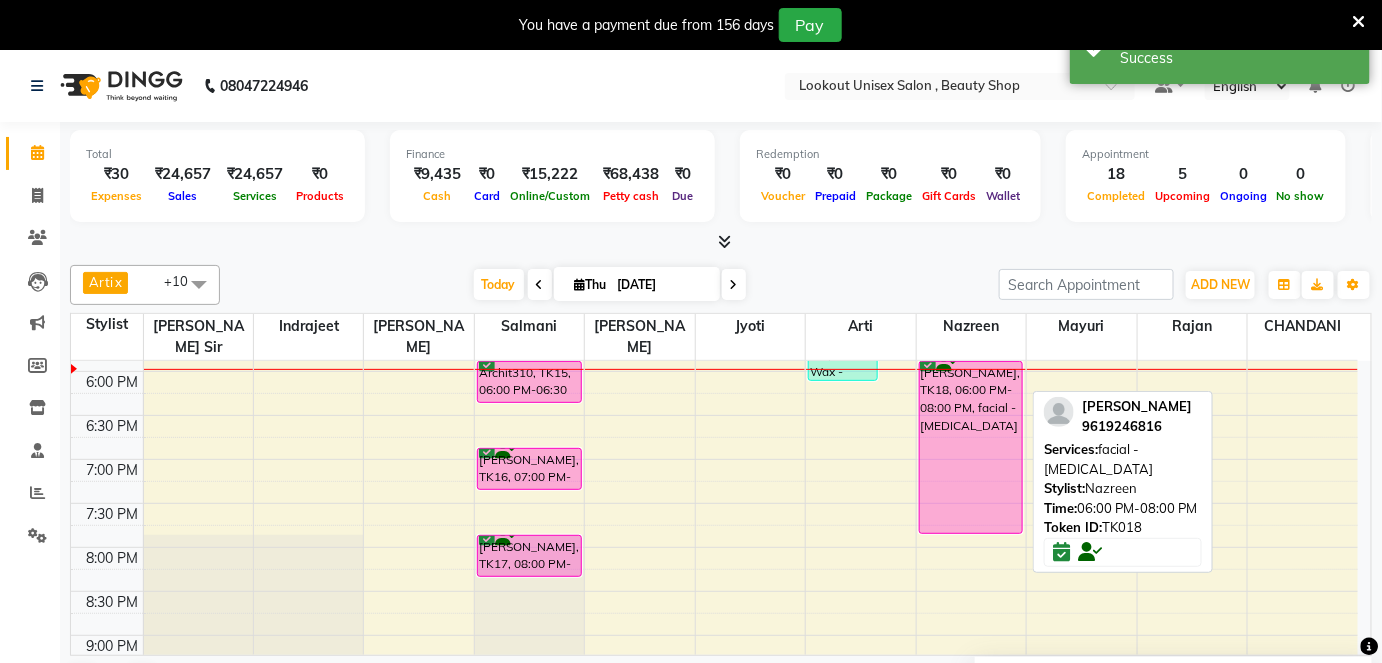 click on "MANSHI, TK18, 06:00 PM-08:00 PM, facial - Skin Lightening" at bounding box center (971, 447) 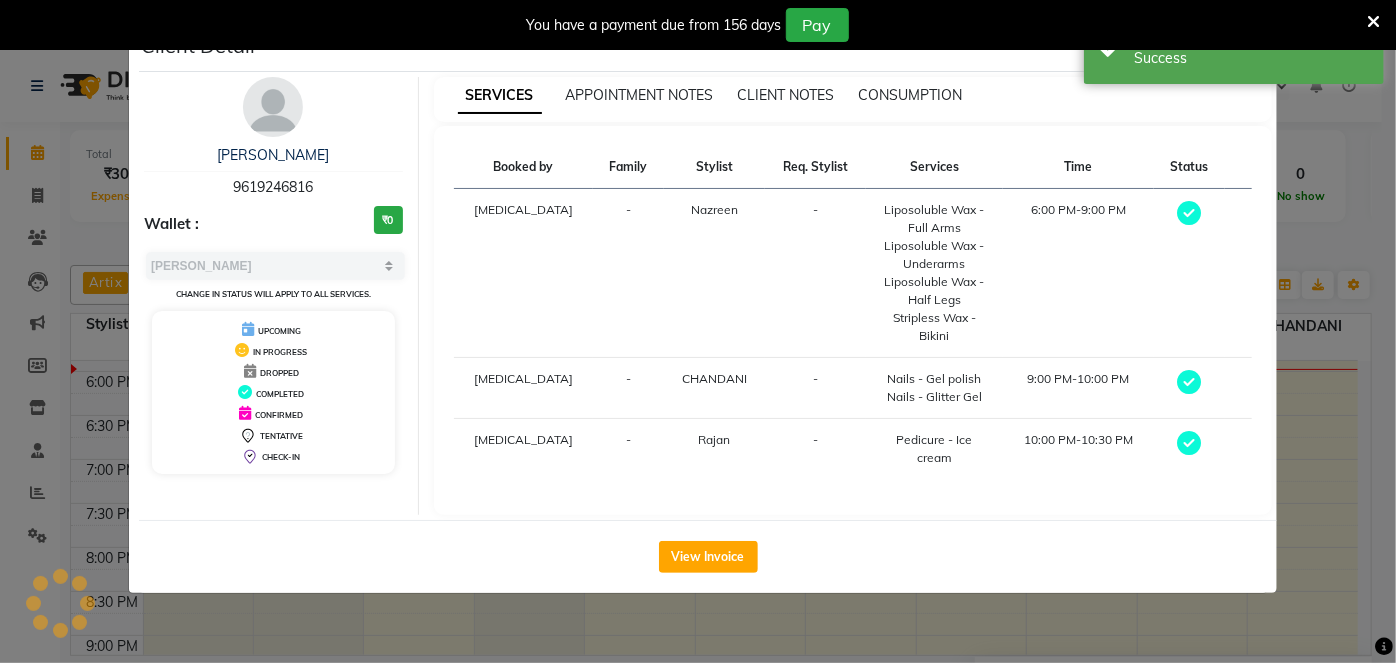 select on "6" 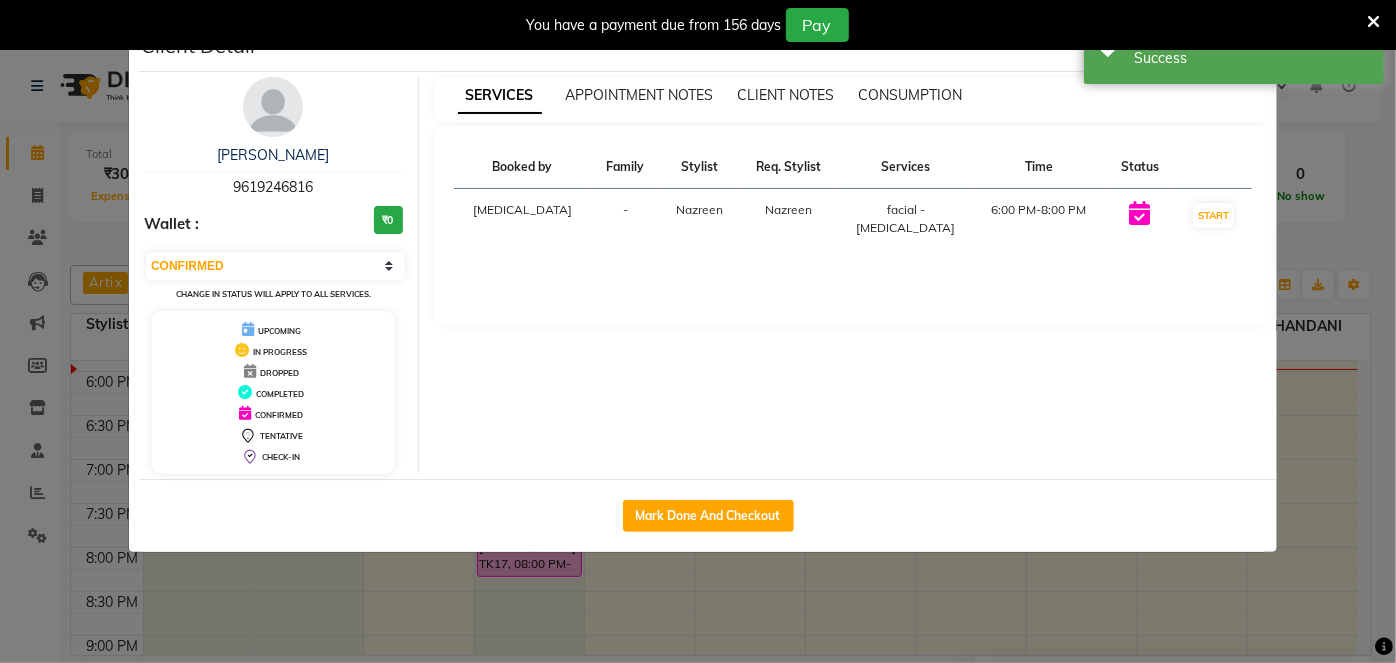 click on "Client Detail  MANSHI    9619246816 Wallet : ₹0 Select IN SERVICE CONFIRMED TENTATIVE CHECK IN MARK DONE DROPPED UPCOMING Change in status will apply to all services. UPCOMING IN PROGRESS DROPPED COMPLETED CONFIRMED TENTATIVE CHECK-IN SERVICES APPOINTMENT NOTES CLIENT NOTES CONSUMPTION Booked by Family Stylist Req. Stylist Services Time Status  Nikita  - Nazreen Nazreen  facial - Skin Lightening   6:00 PM-8:00 PM   START   Mark Done And Checkout" 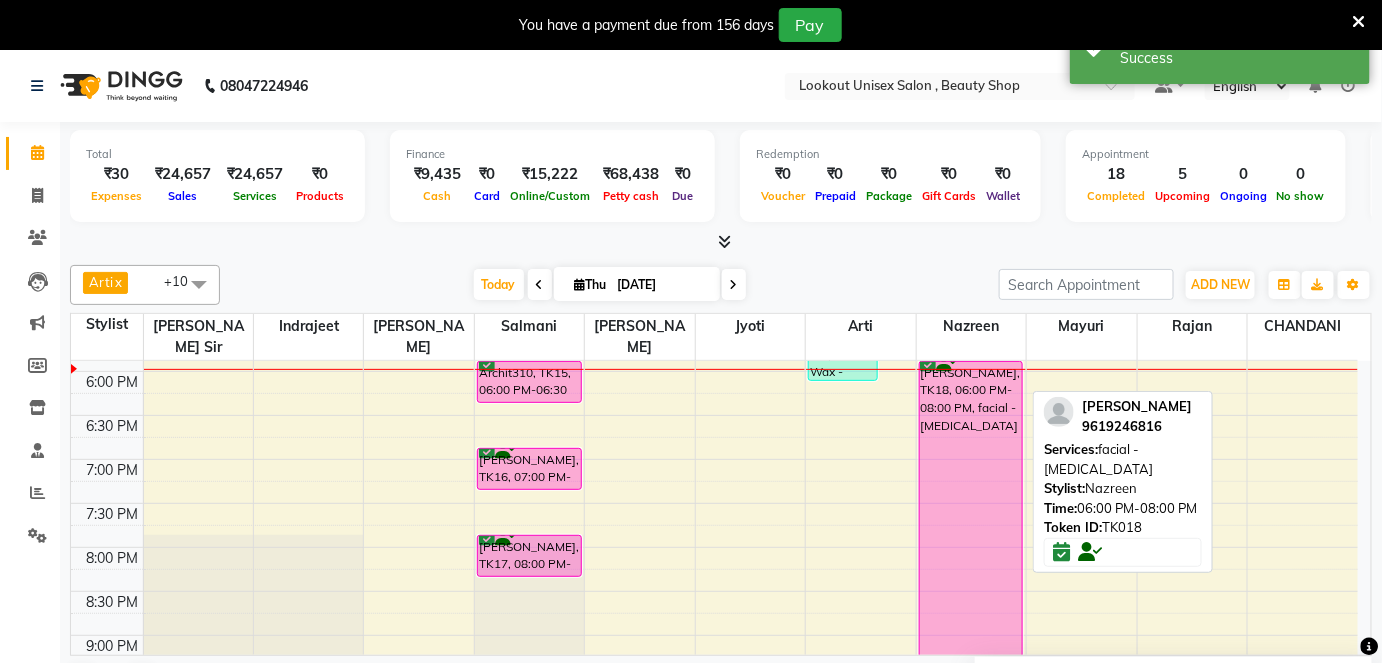 scroll, scrollTop: 887, scrollLeft: 0, axis: vertical 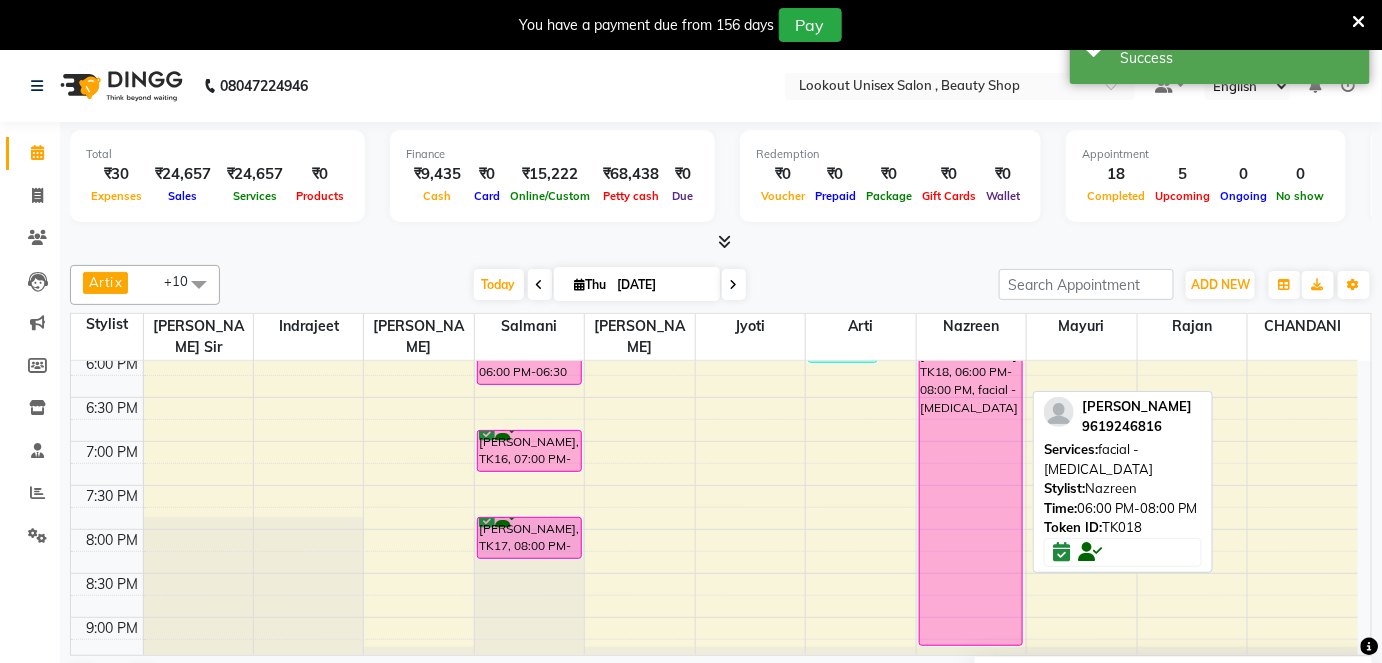 drag, startPoint x: 1021, startPoint y: 507, endPoint x: 1021, endPoint y: 625, distance: 118 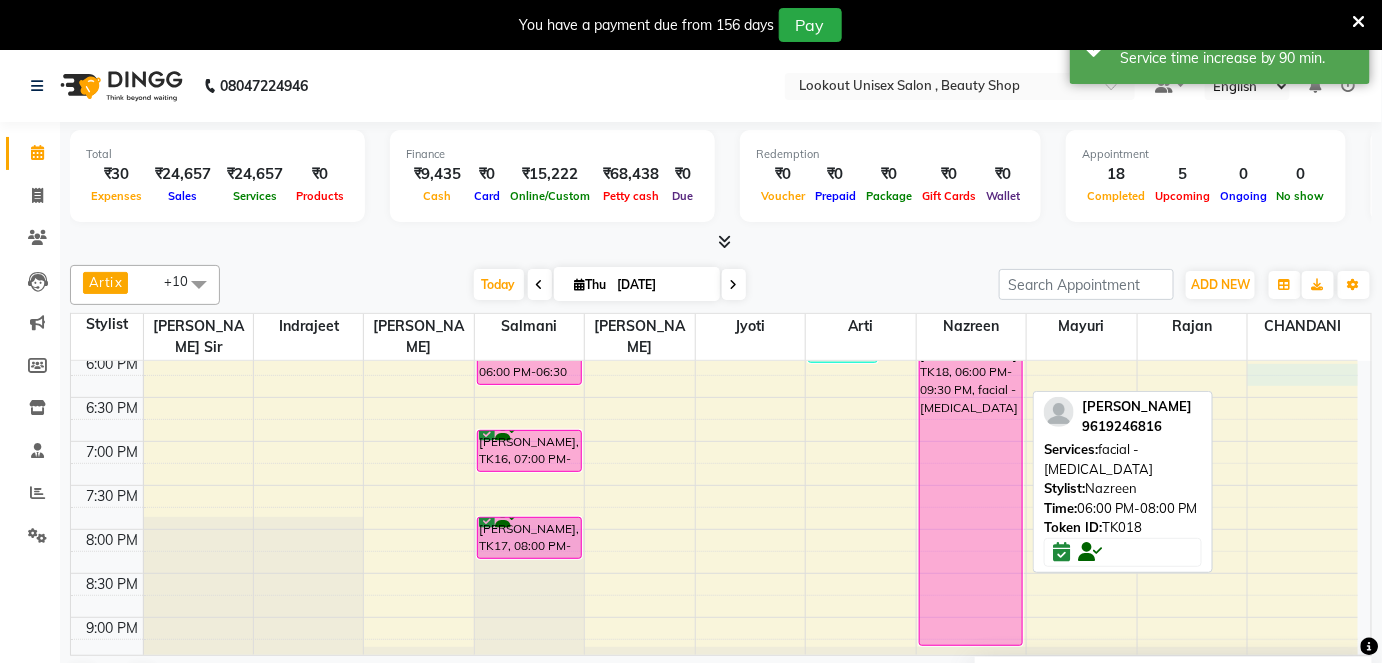 click on "8:00 AM 8:30 AM 9:00 AM 9:30 AM 10:00 AM 10:30 AM 11:00 AM 11:30 AM 12:00 PM 12:30 PM 1:00 PM 1:30 PM 2:00 PM 2:30 PM 3:00 PM 3:30 PM 4:00 PM 4:30 PM 5:00 PM 5:30 PM 6:00 PM 6:30 PM 7:00 PM 7:30 PM 8:00 PM 8:30 PM 9:00 PM 9:30 PM     akash 17/12/2025, TK06, 01:25 PM-01:55 PM, Beard - Style Shave     Tanvi01, TK13, 02:05 PM-05:05 PM, GLOBAL  - Below Shoulder,Haircut Female - Haircut & wash with Senior stylist     Namrata Oza26 10-2-26, TK11, 08:10 AM-04:10 PM, GLOBAL  - Below Shoulder,Highlights - Below Shoulder,Highlights - Below Shoulder,Bond Repair  Treatment  - Olaplex,Color female - Root Touch-up (1 Inch)     Dhaval Solanki, TK02, 11:45 AM-12:15 PM, Haircut  Male - Haircut with Senior stylist     Namrata Oza26 10-2-26, TK10, 02:55 PM-03:55 PM, Color female - Root Touch-up (1 Inch)     Tanvi01, TK14, 02:05 PM-05:05 PM, GLOBAL  - Below Shoulder,Haircut Female - Haircut & wash with Senior stylist     HEMAL, TK08, 03:15 PM-04:15 PM, Haircut Female - Haircut & wash with Senior stylist" at bounding box center (714, 89) 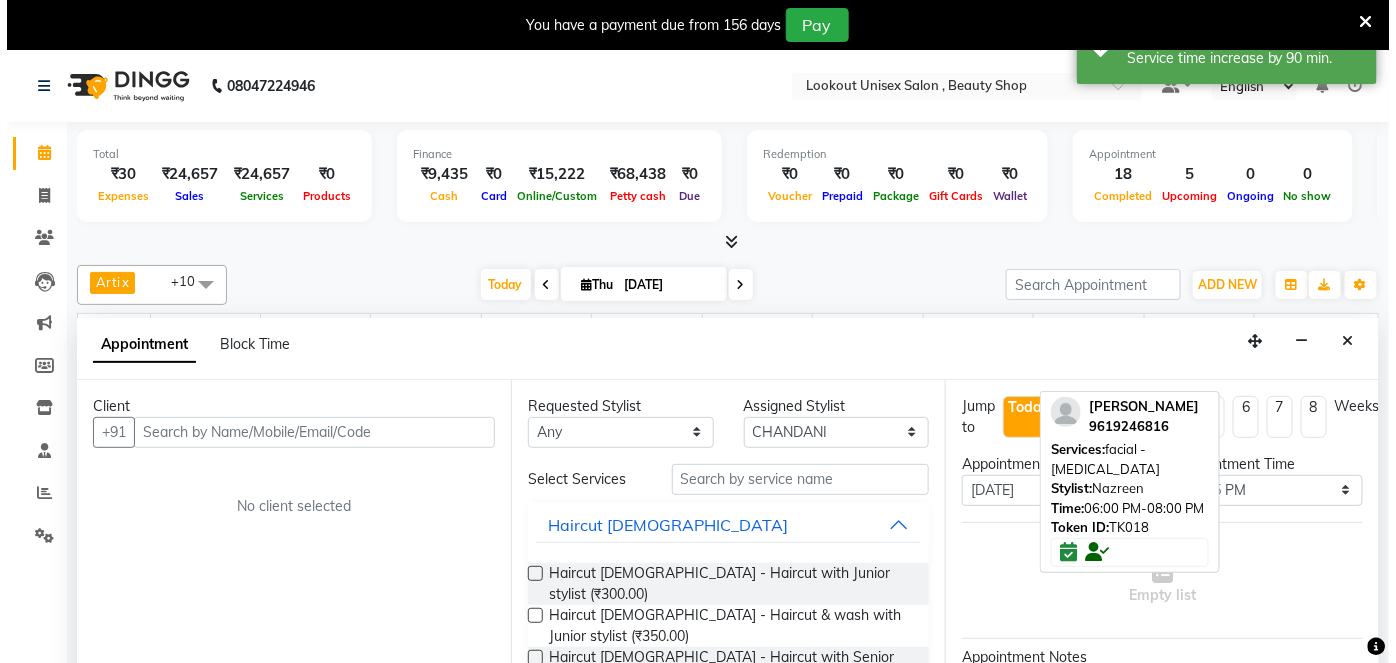 scroll, scrollTop: 50, scrollLeft: 0, axis: vertical 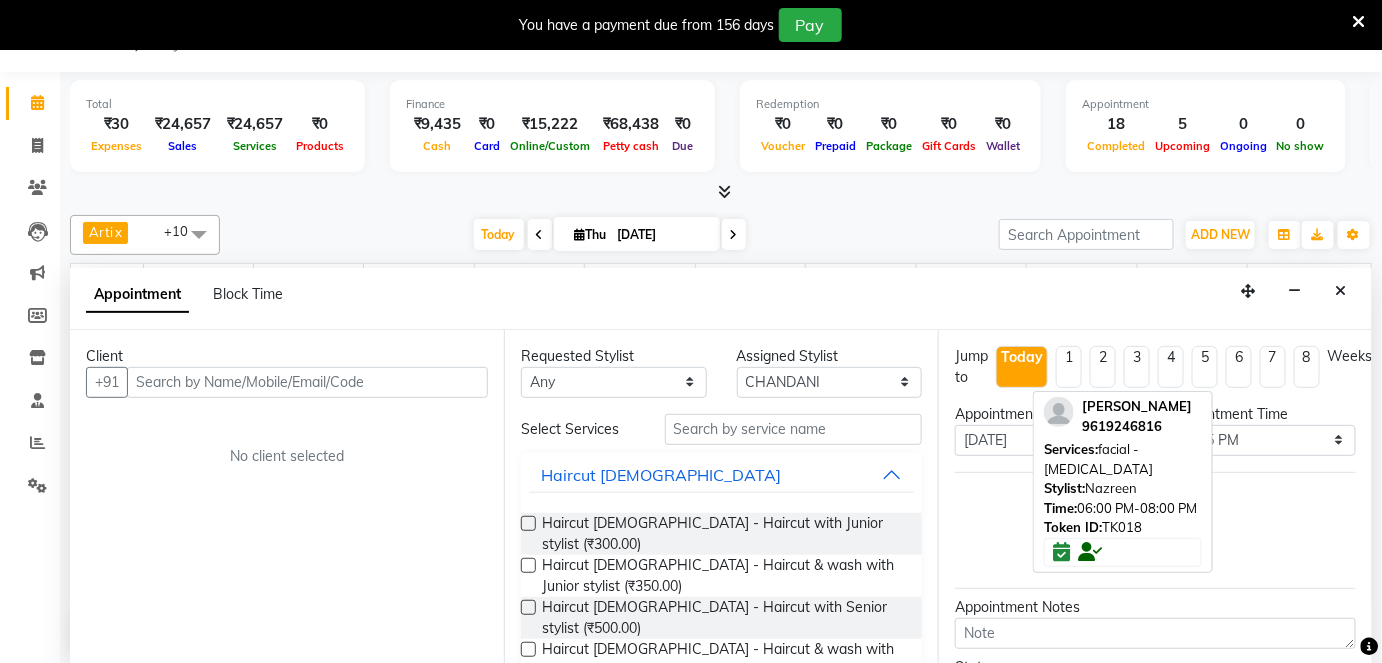 type on "k" 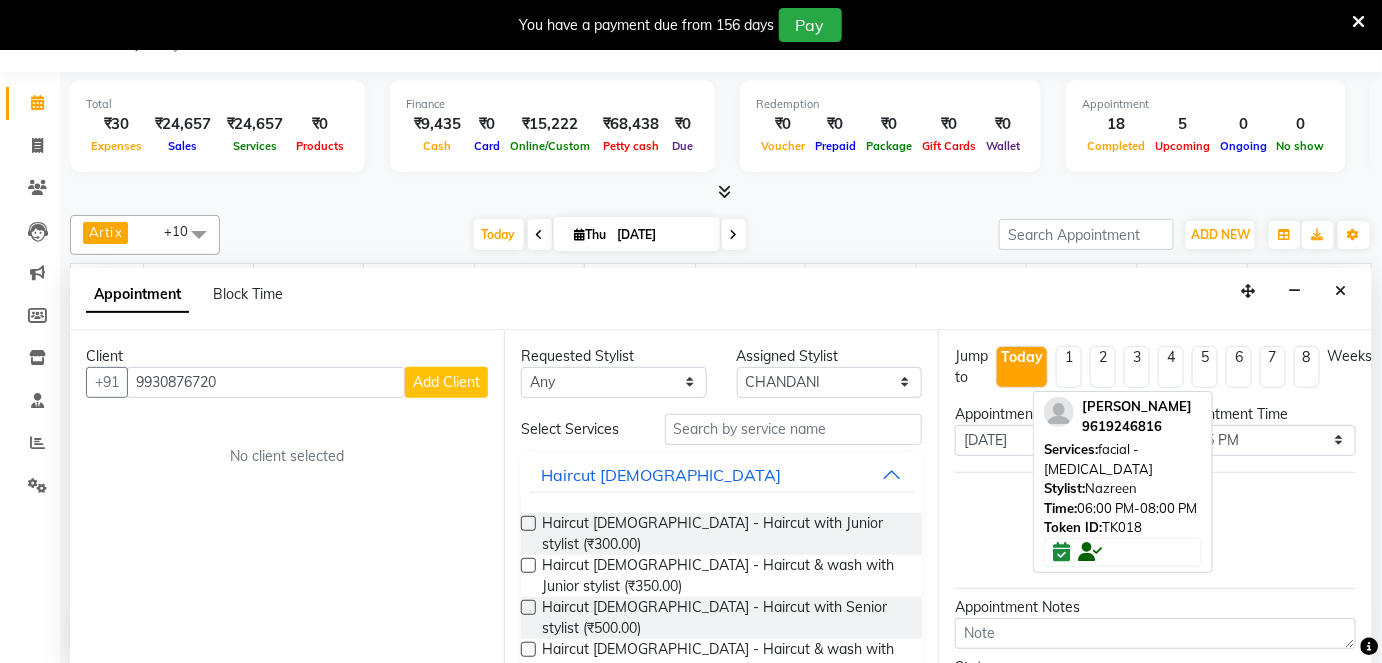 type on "9930876720" 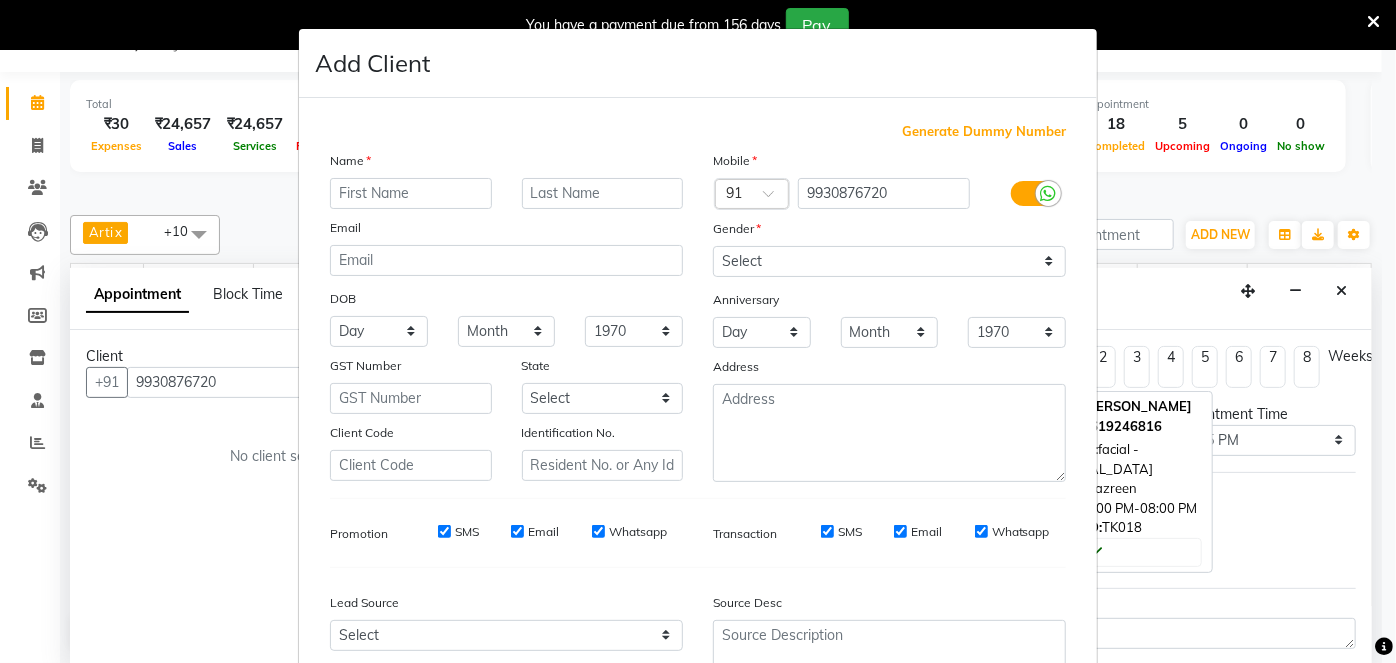 drag, startPoint x: 359, startPoint y: 192, endPoint x: 355, endPoint y: 203, distance: 11.7046995 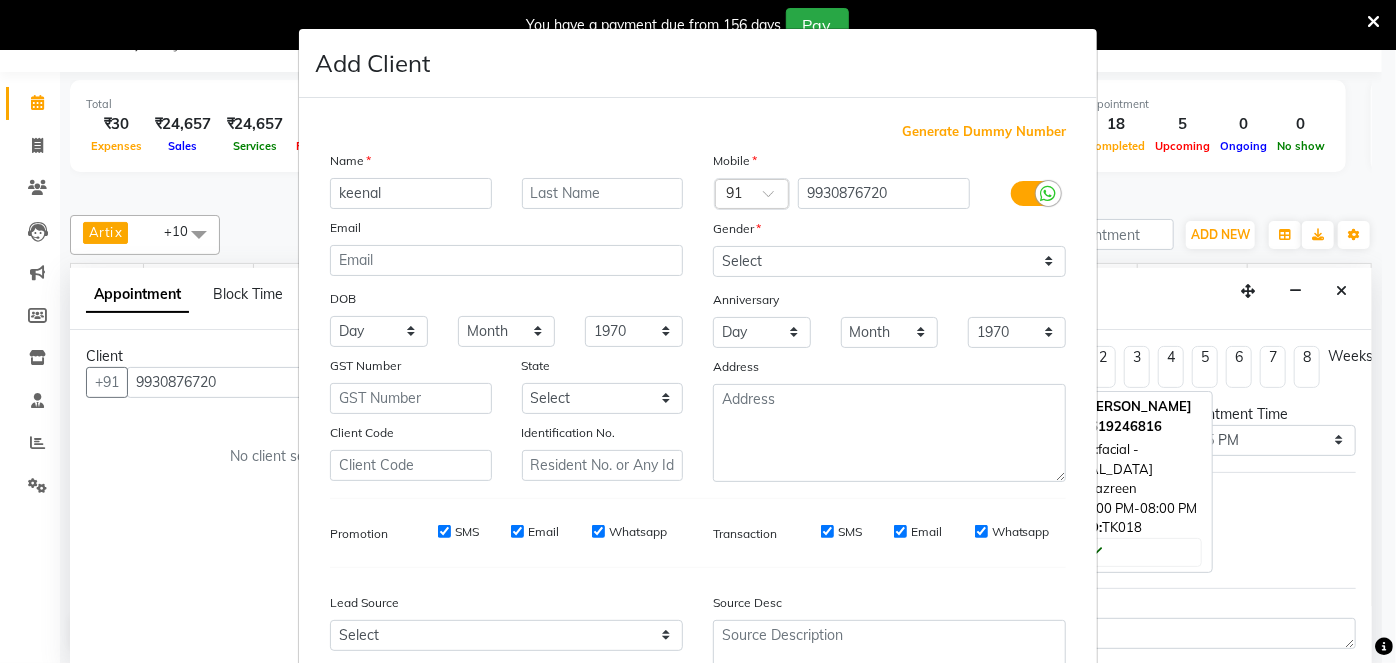 type on "keenal" 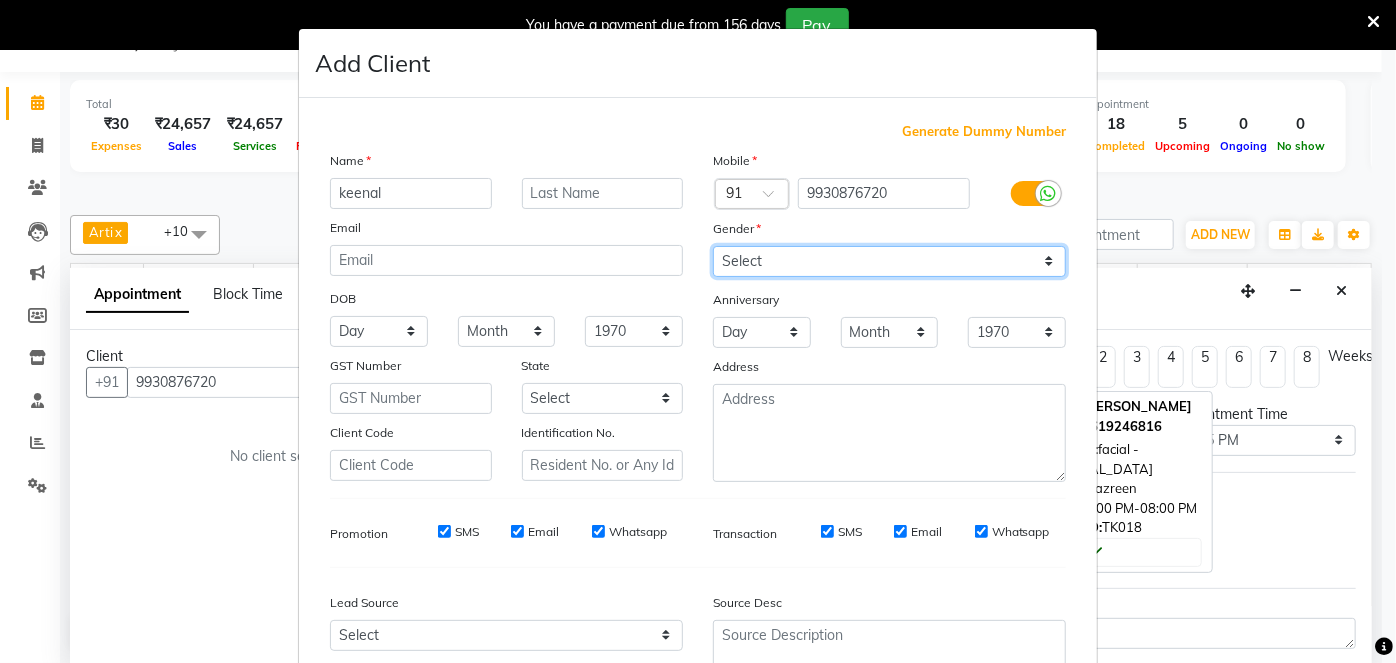 click on "Select [DEMOGRAPHIC_DATA] [DEMOGRAPHIC_DATA] Other Prefer Not To Say" at bounding box center (889, 261) 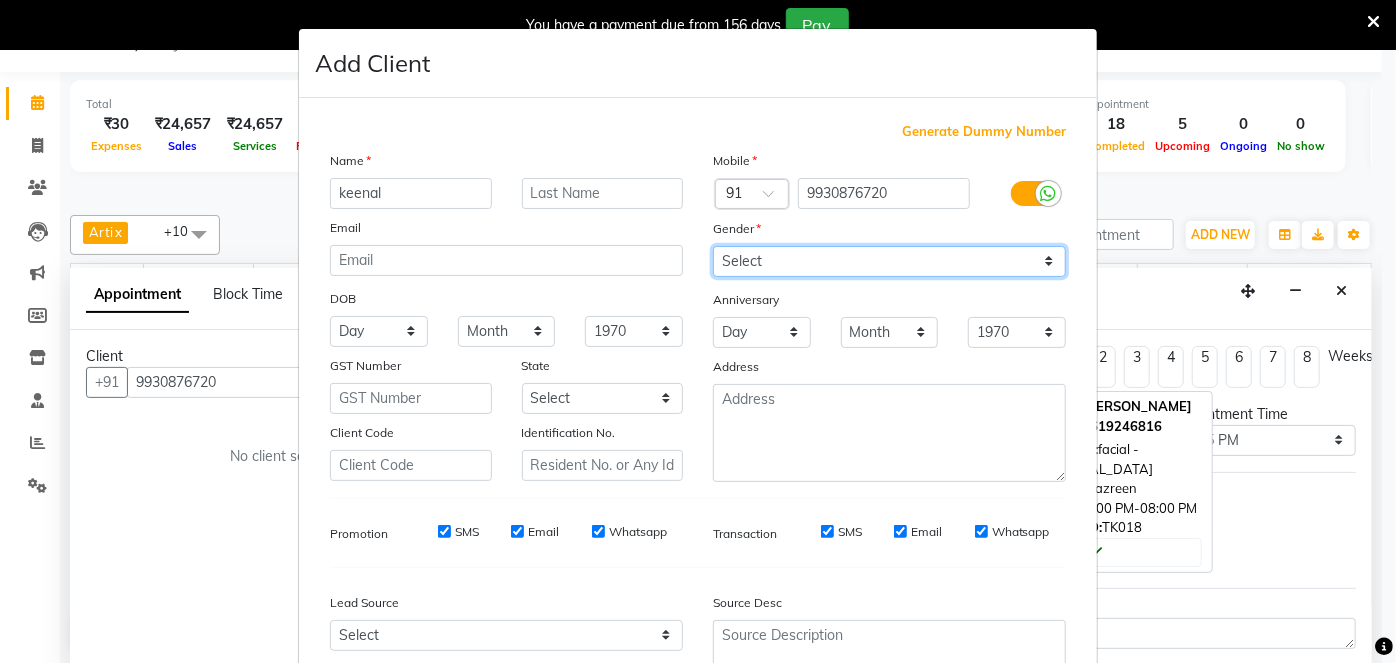 select on "female" 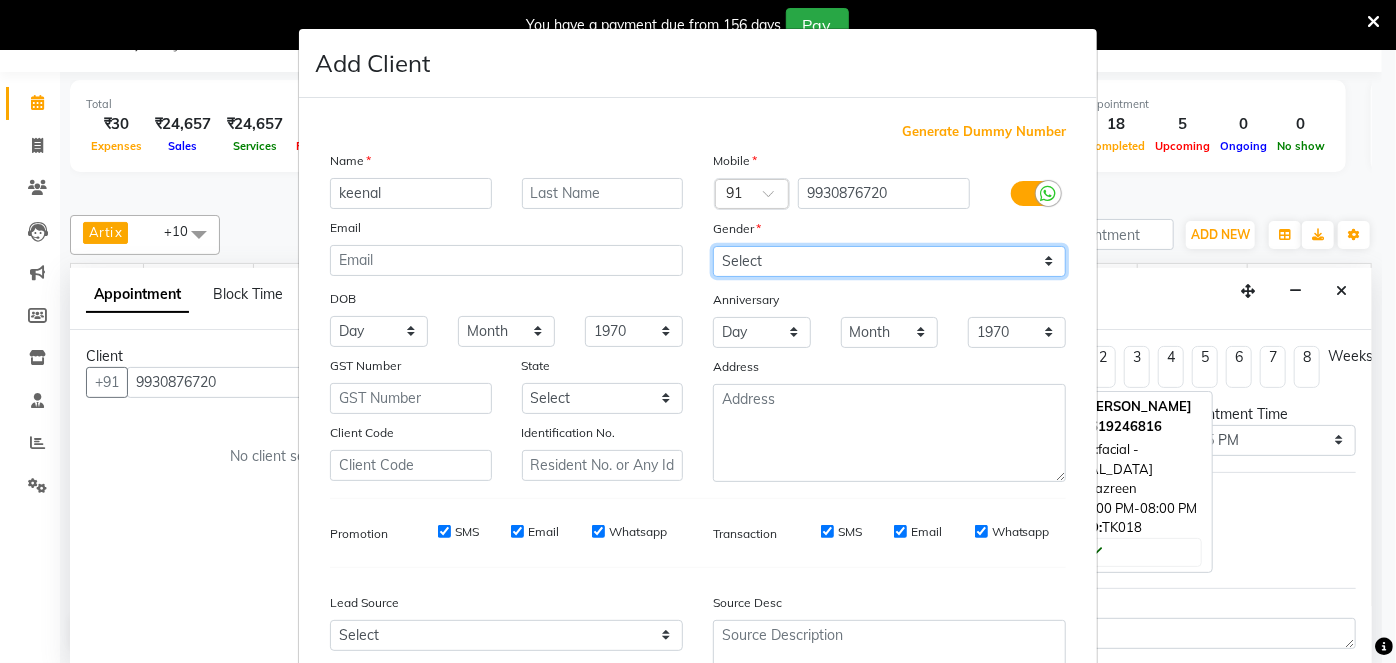 click on "Select [DEMOGRAPHIC_DATA] [DEMOGRAPHIC_DATA] Other Prefer Not To Say" at bounding box center [889, 261] 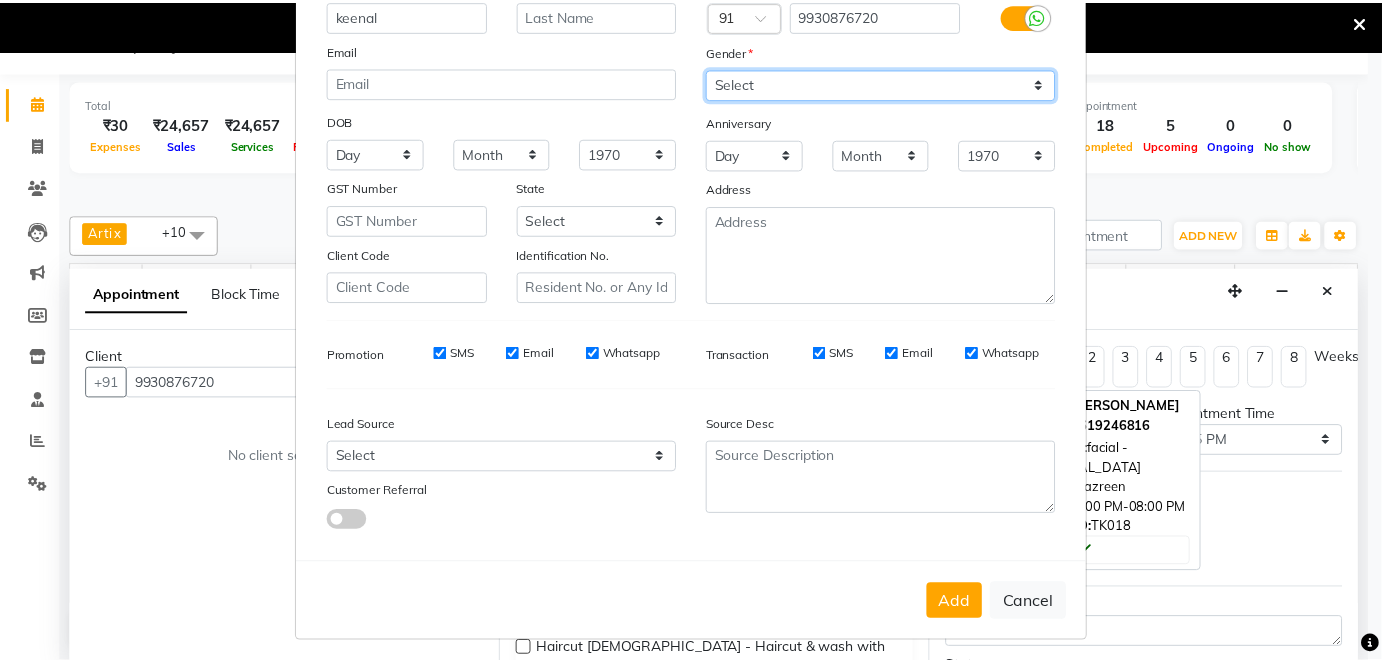 scroll, scrollTop: 184, scrollLeft: 0, axis: vertical 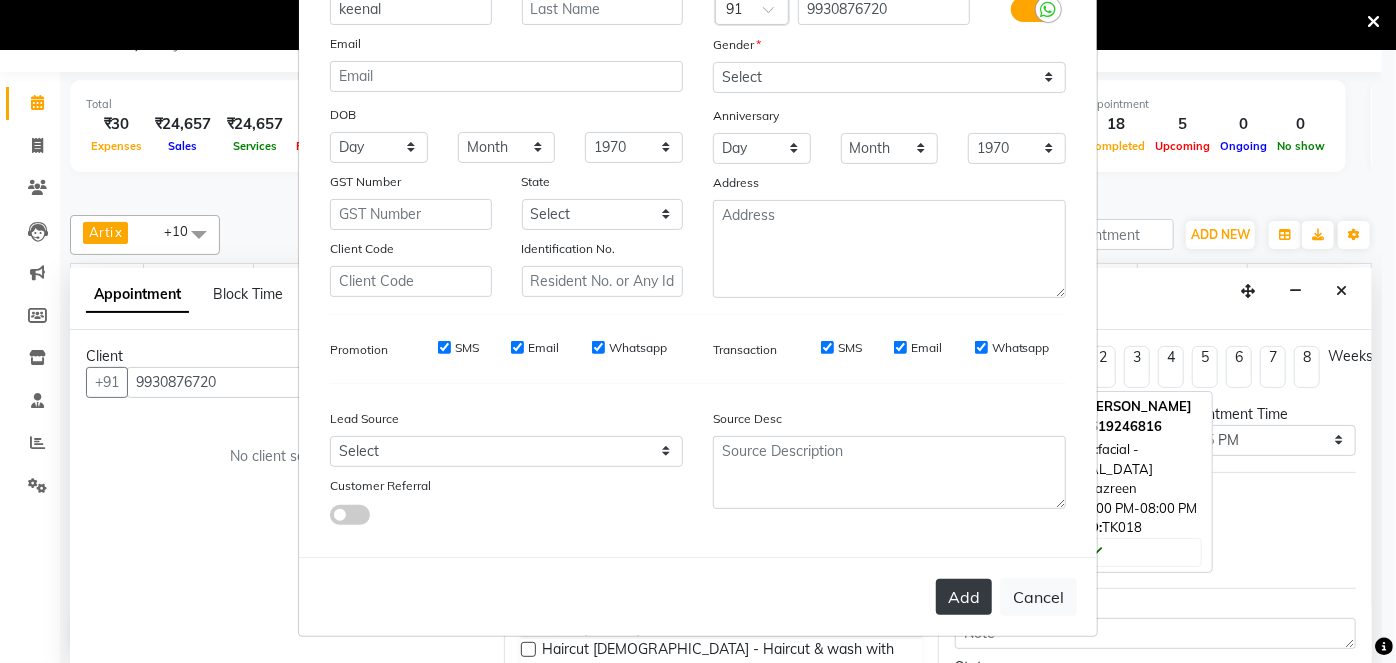 click on "Add" at bounding box center (964, 597) 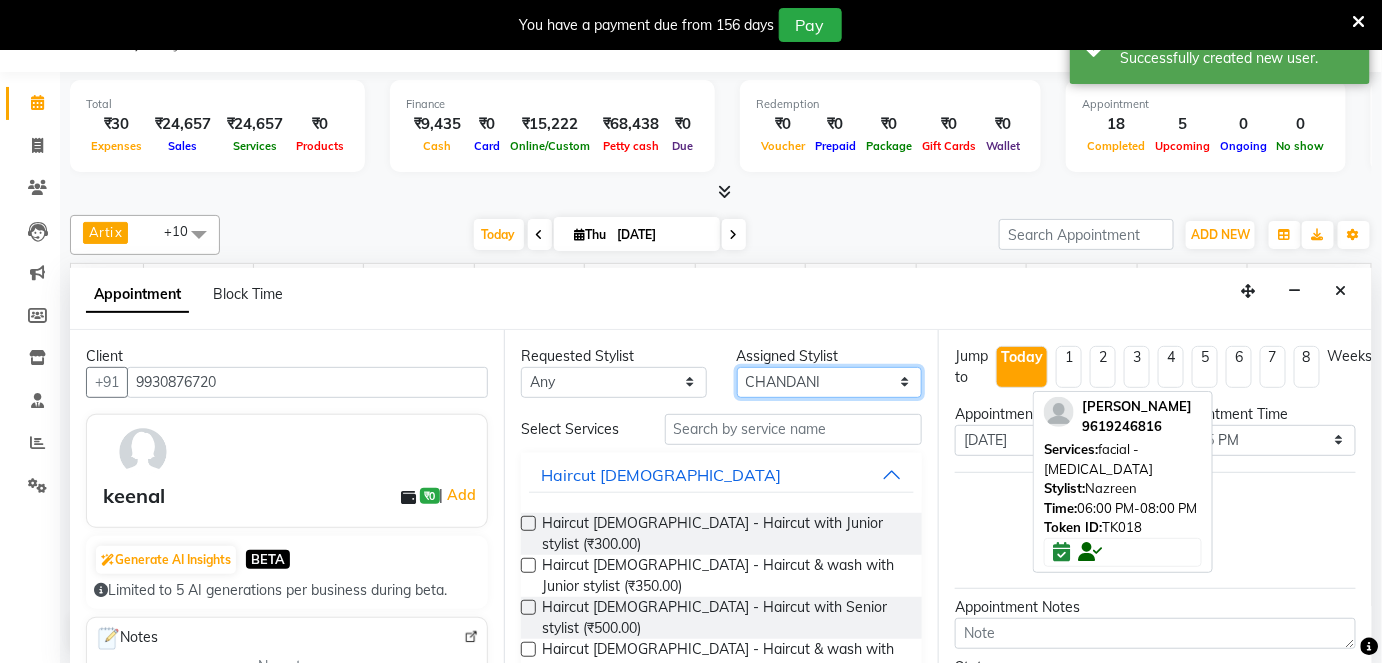 click on "Select Arti CHANDANI Dhaval Sir Hussain Indrajeet Jyoti Mahesh  Manisha Mayuri Mehboob Nabil Nazreen Rajan Rishika Salmani Shivani UMAR" at bounding box center [830, 382] 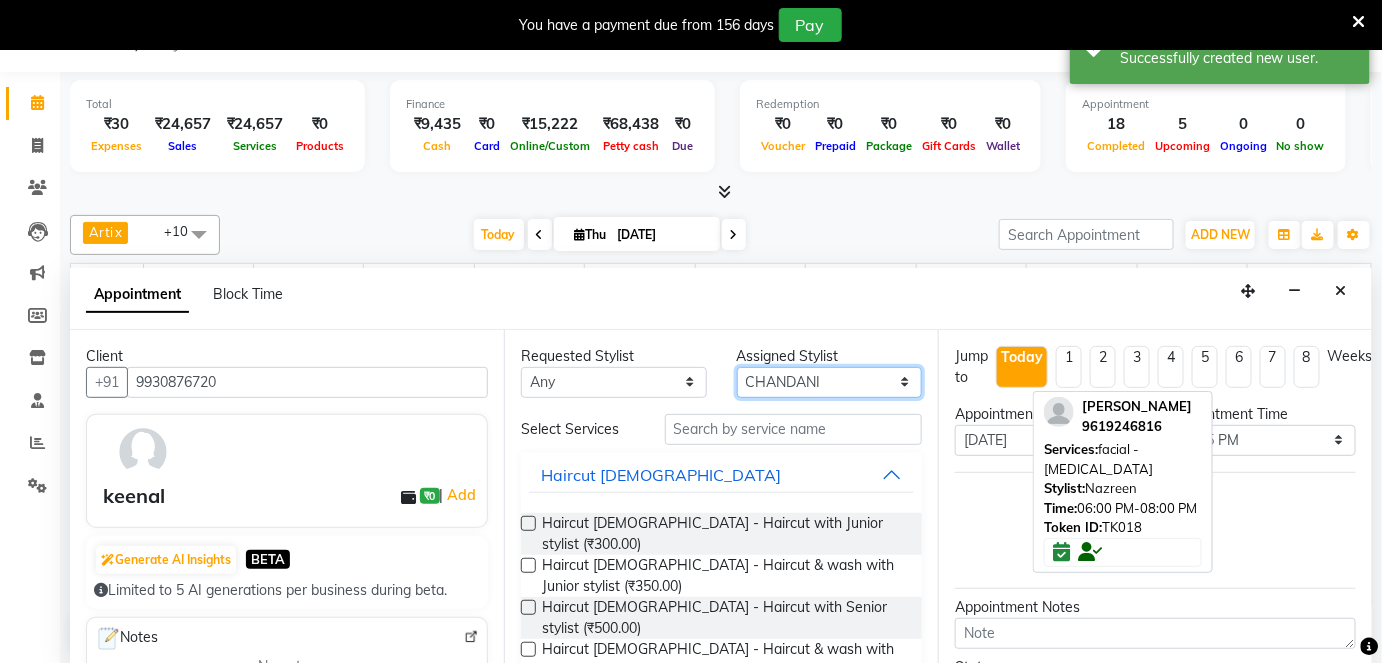 select on "68199" 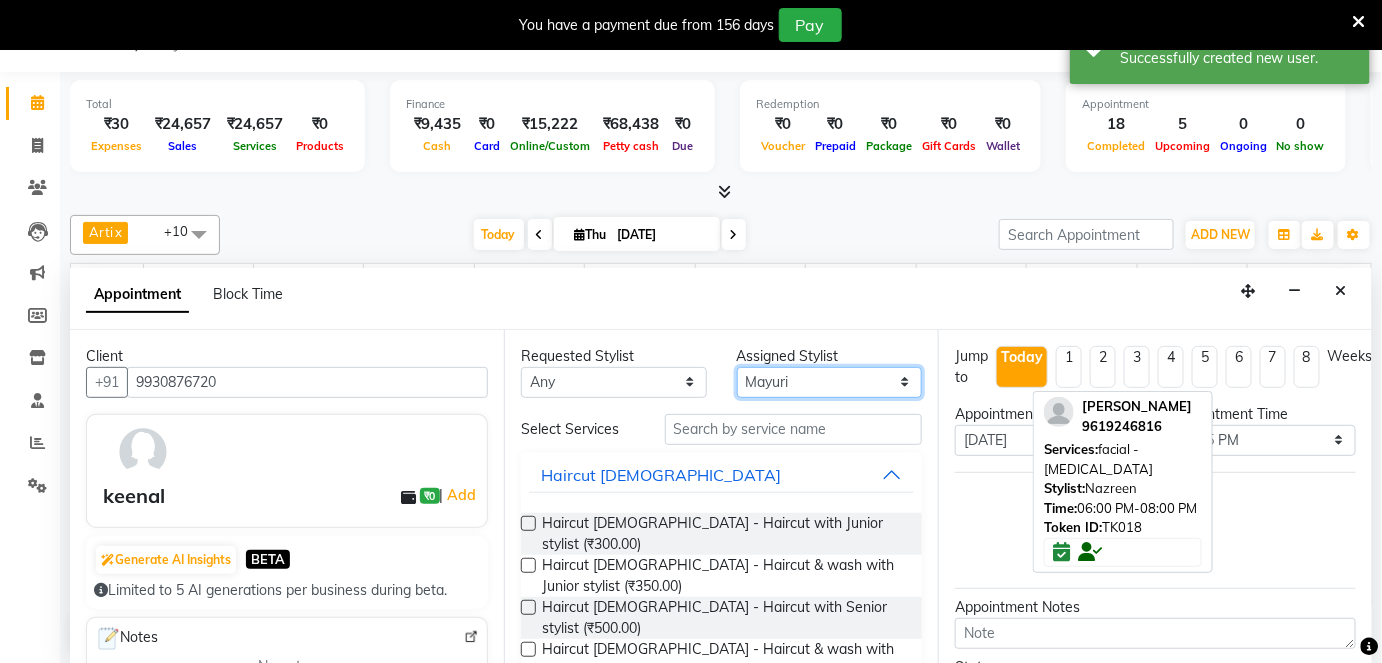 click on "Select Arti CHANDANI Dhaval Sir Hussain Indrajeet Jyoti Mahesh  Manisha Mayuri Mehboob Nabil Nazreen Rajan Rishika Salmani Shivani UMAR" at bounding box center (830, 382) 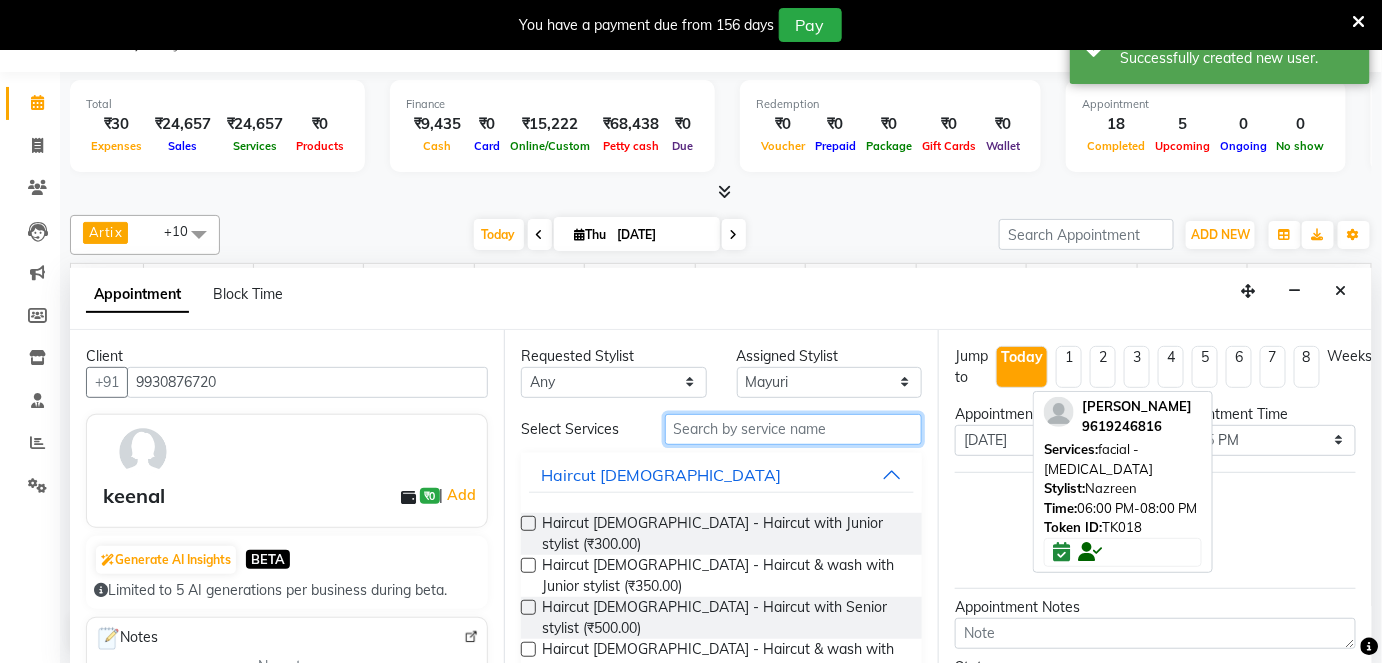 click at bounding box center [793, 429] 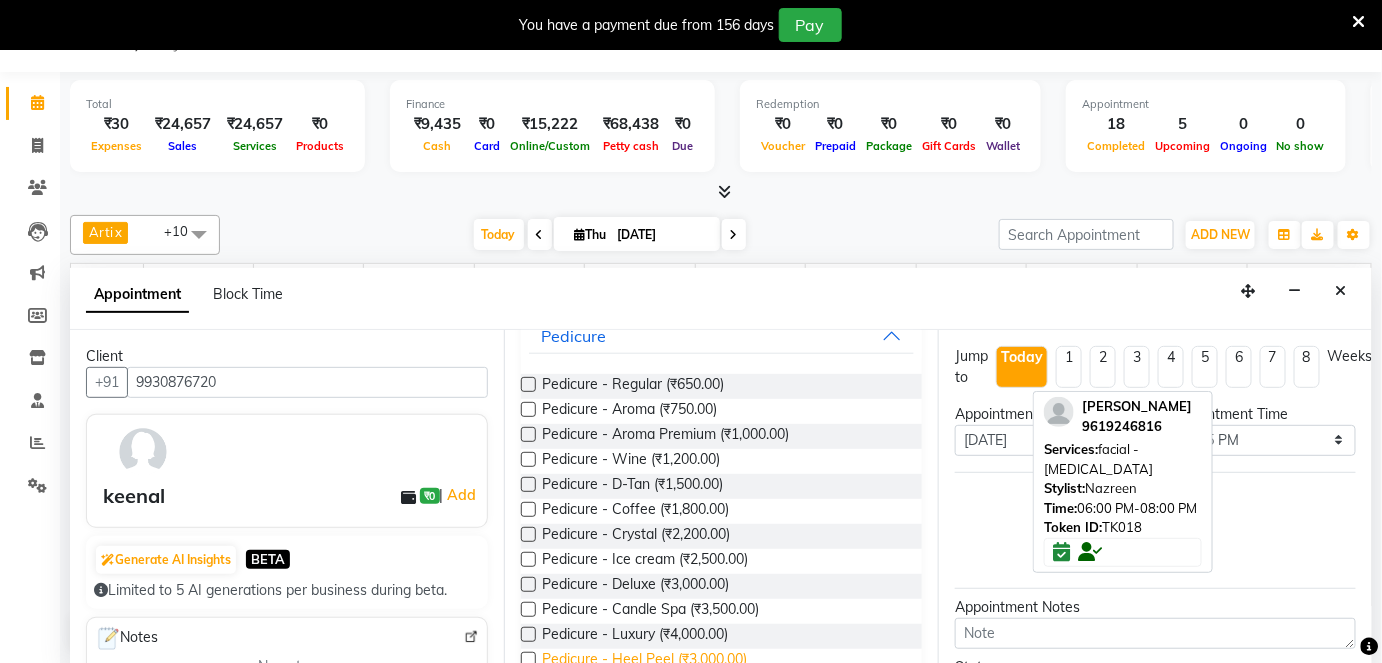 scroll, scrollTop: 178, scrollLeft: 0, axis: vertical 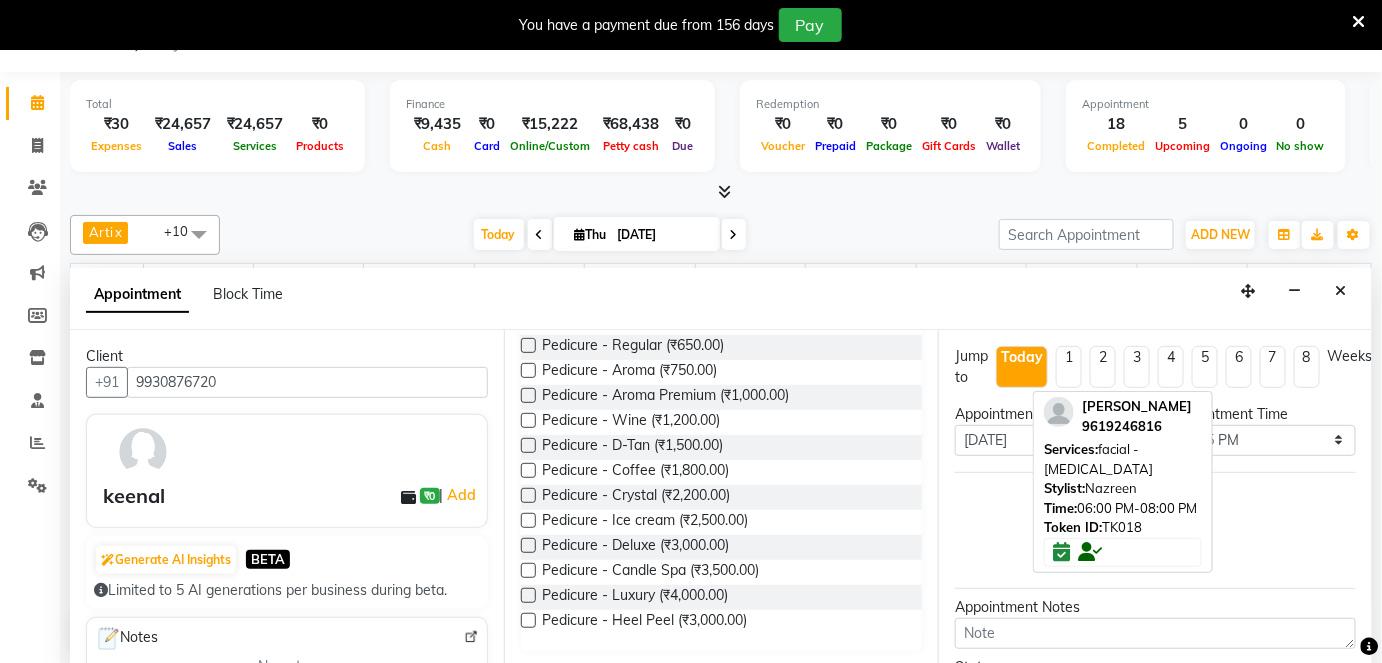 type on "ped" 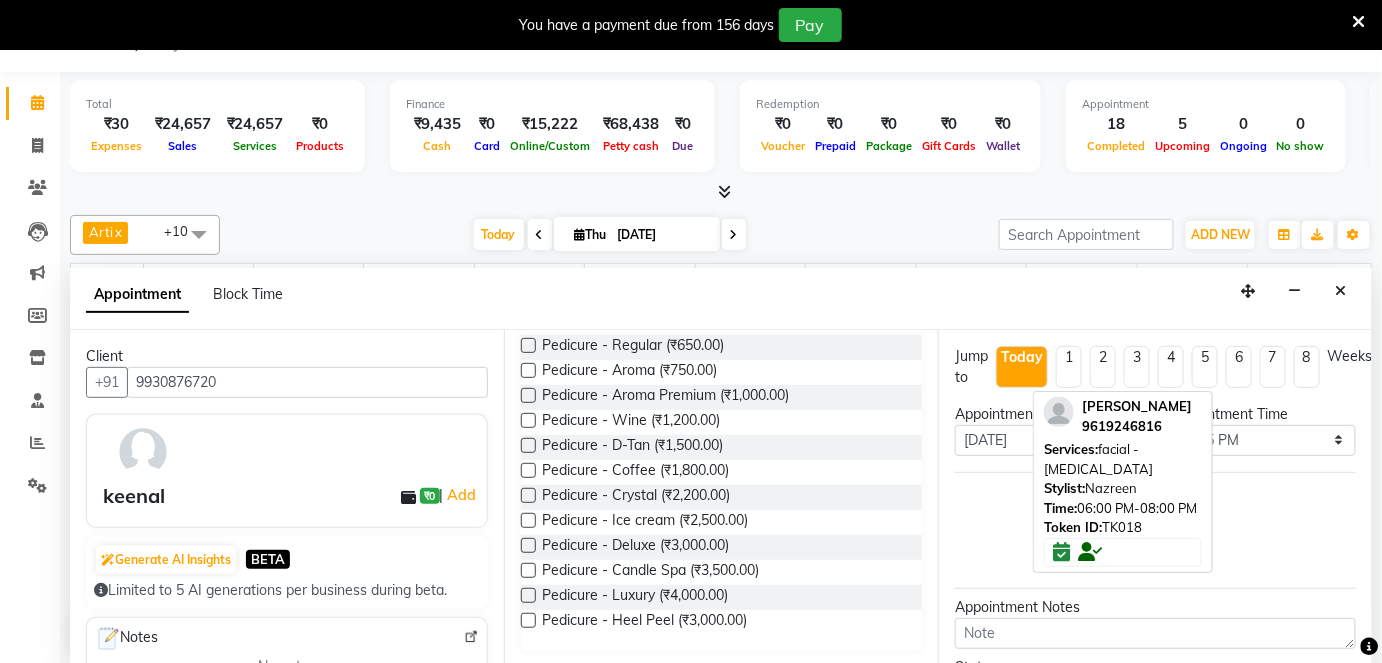 click at bounding box center (528, 595) 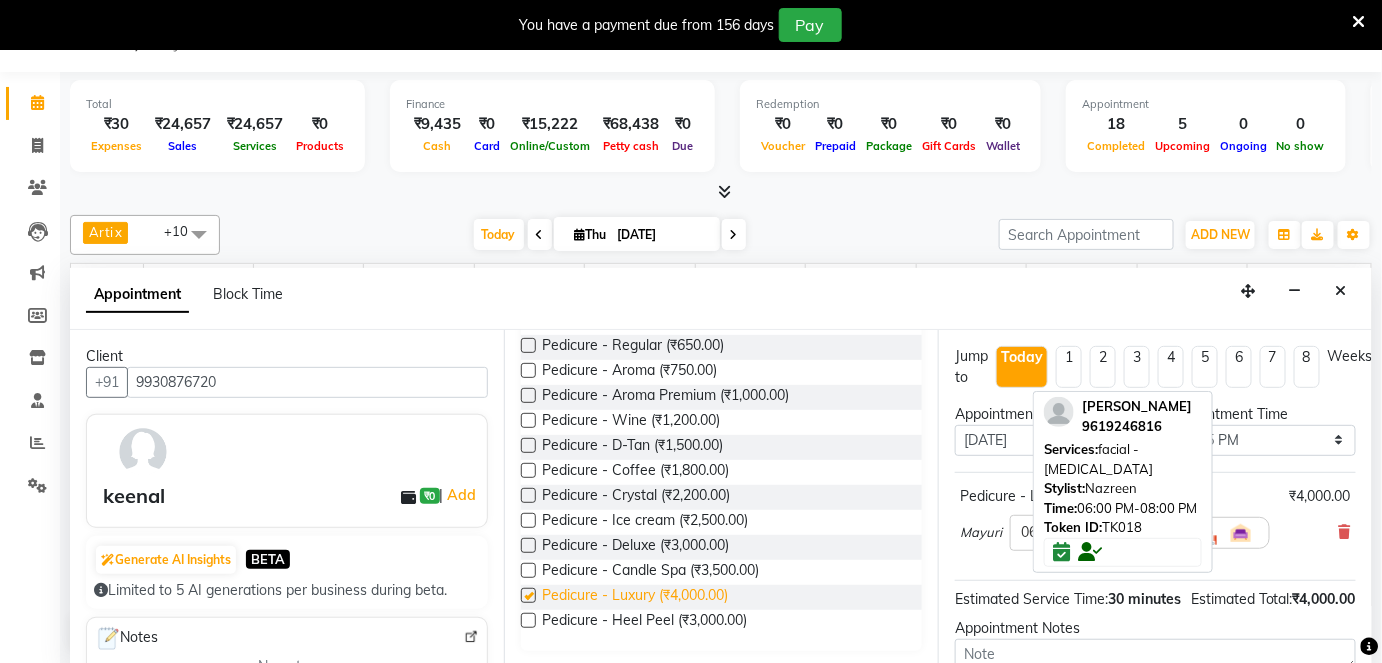 checkbox on "false" 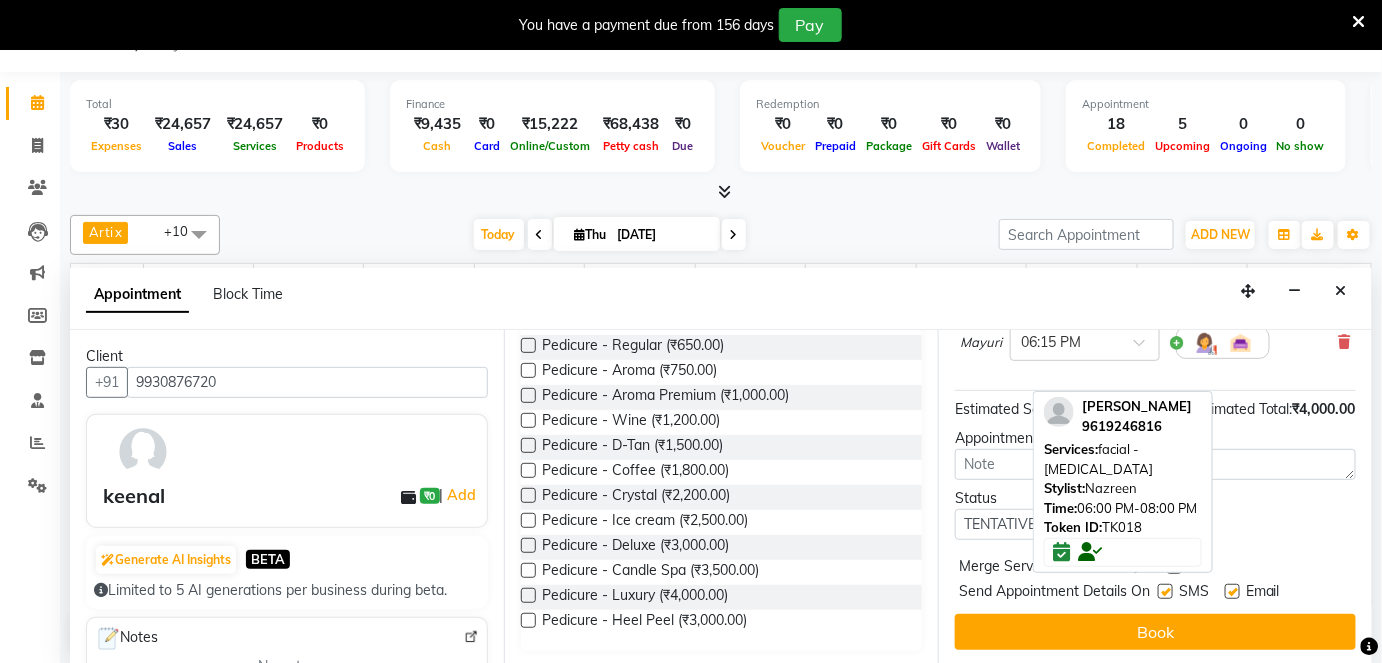 scroll, scrollTop: 210, scrollLeft: 0, axis: vertical 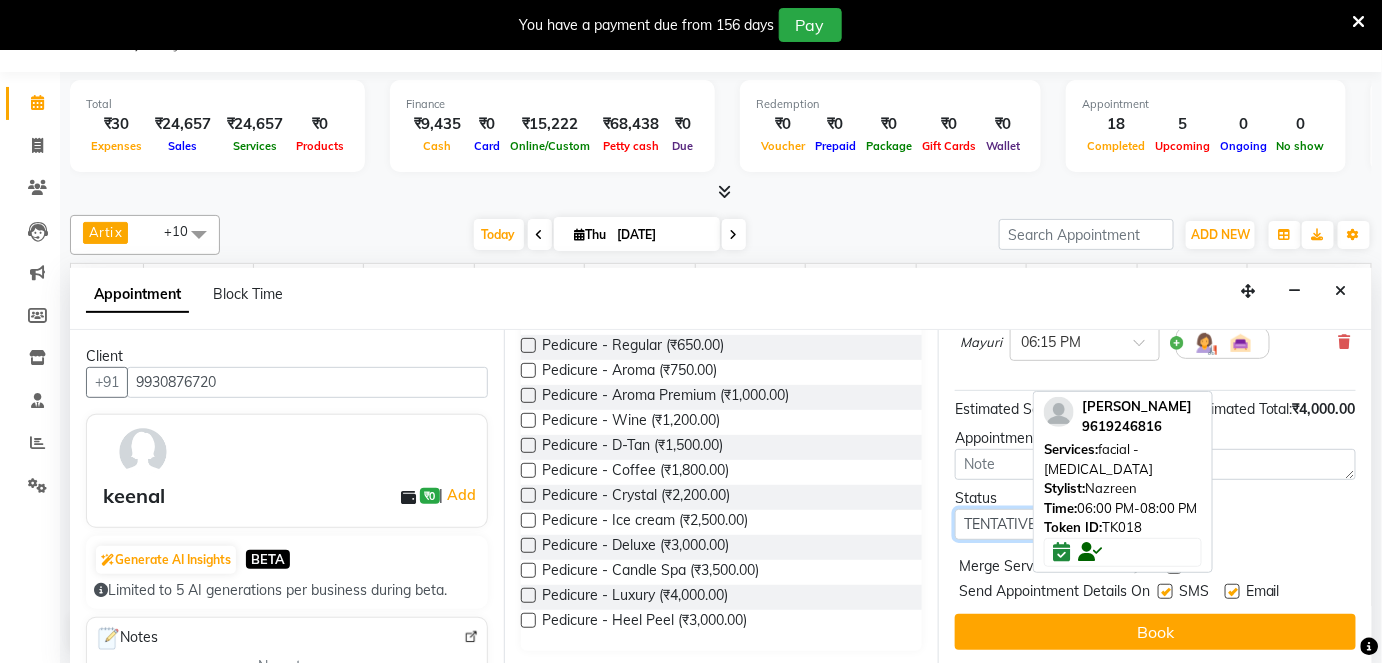 click on "Select TENTATIVE CONFIRM CHECK-IN UPCOMING" at bounding box center [1048, 524] 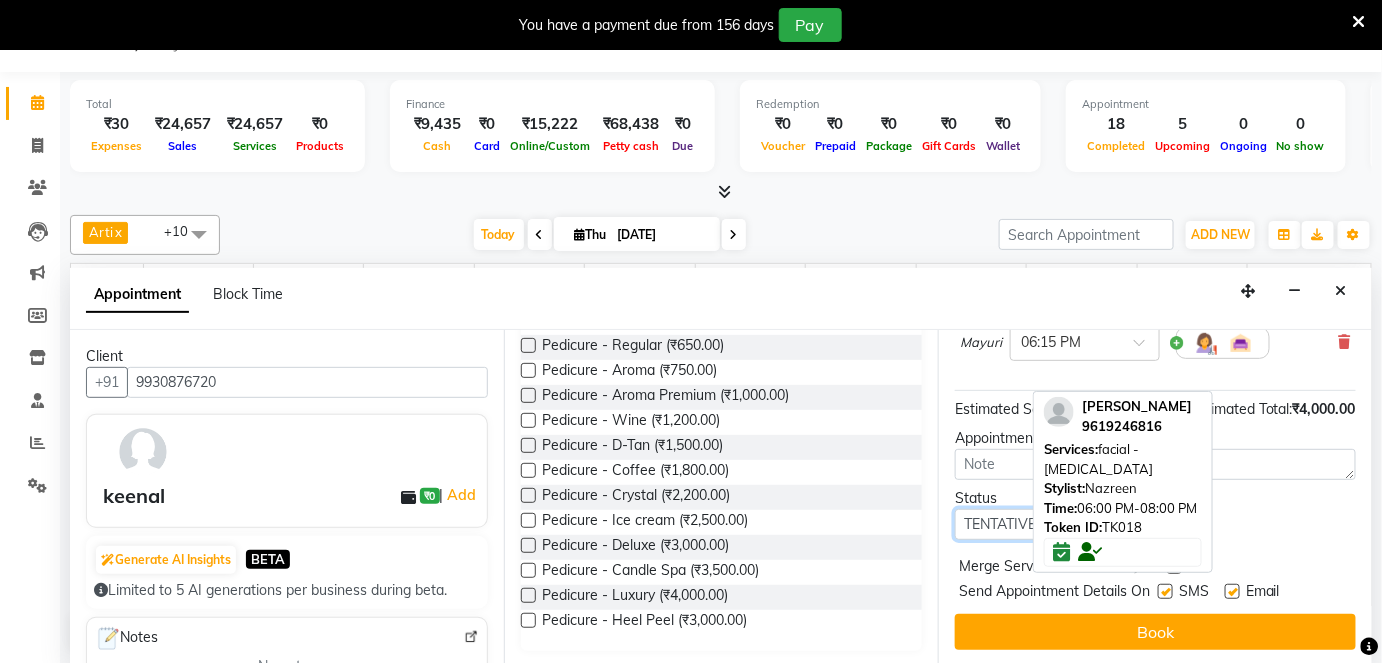select on "confirm booking" 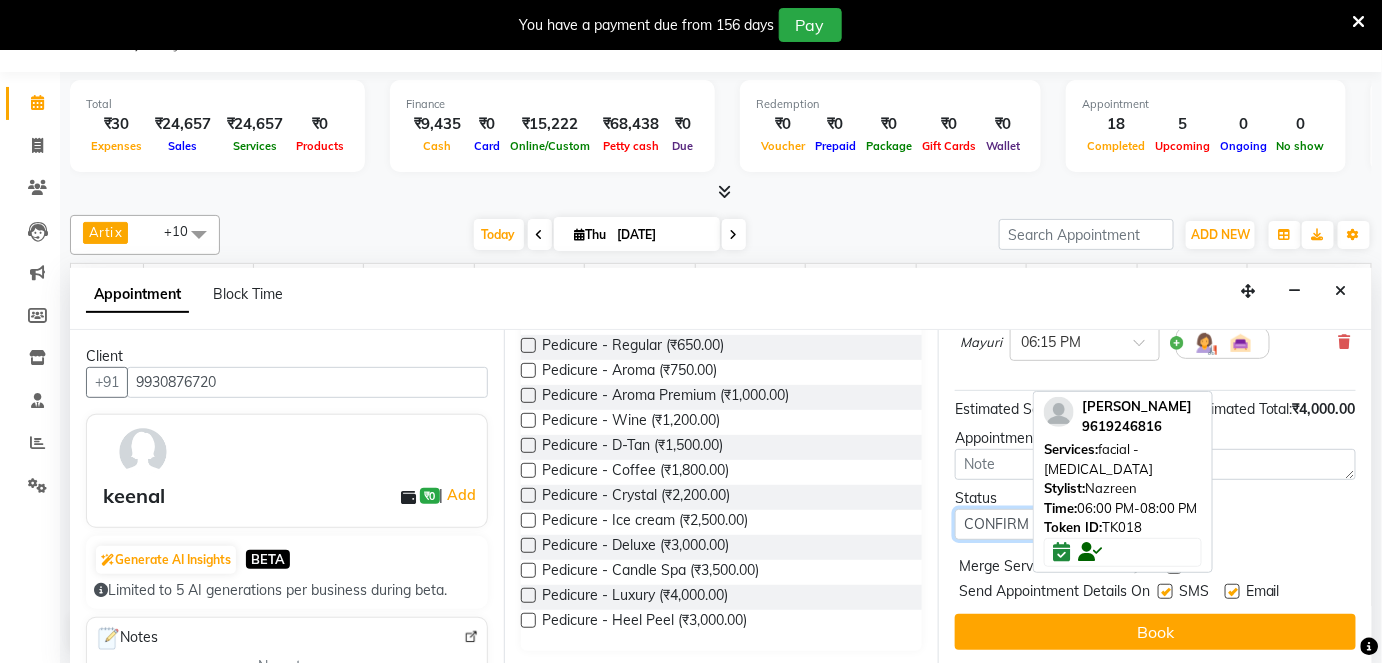 click on "Select TENTATIVE CONFIRM CHECK-IN UPCOMING" at bounding box center (1048, 524) 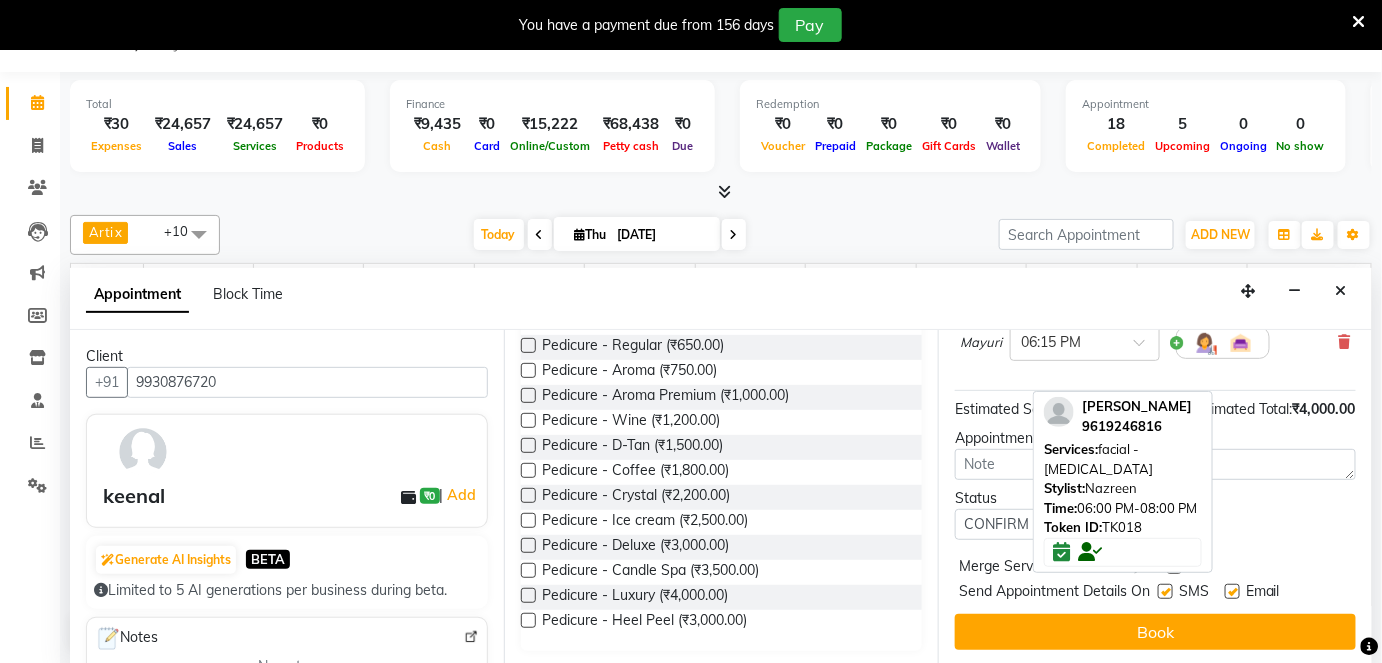 click at bounding box center [1232, 591] 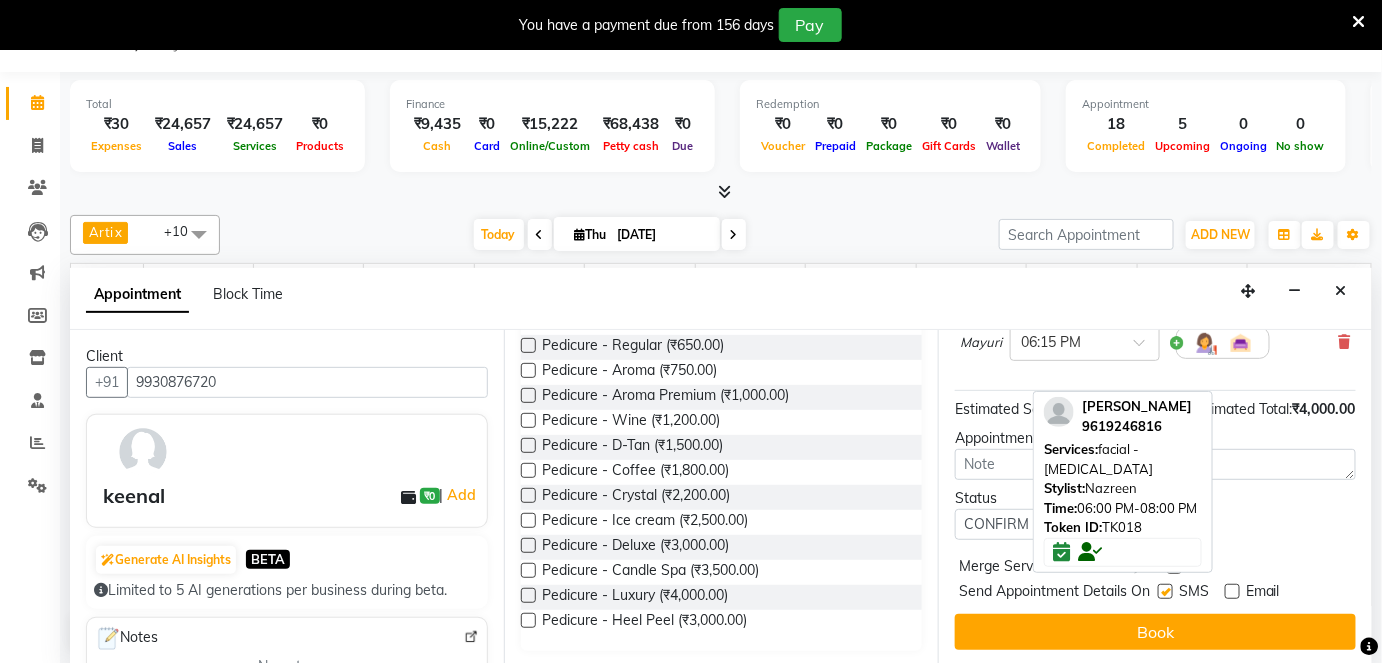 click at bounding box center (1165, 591) 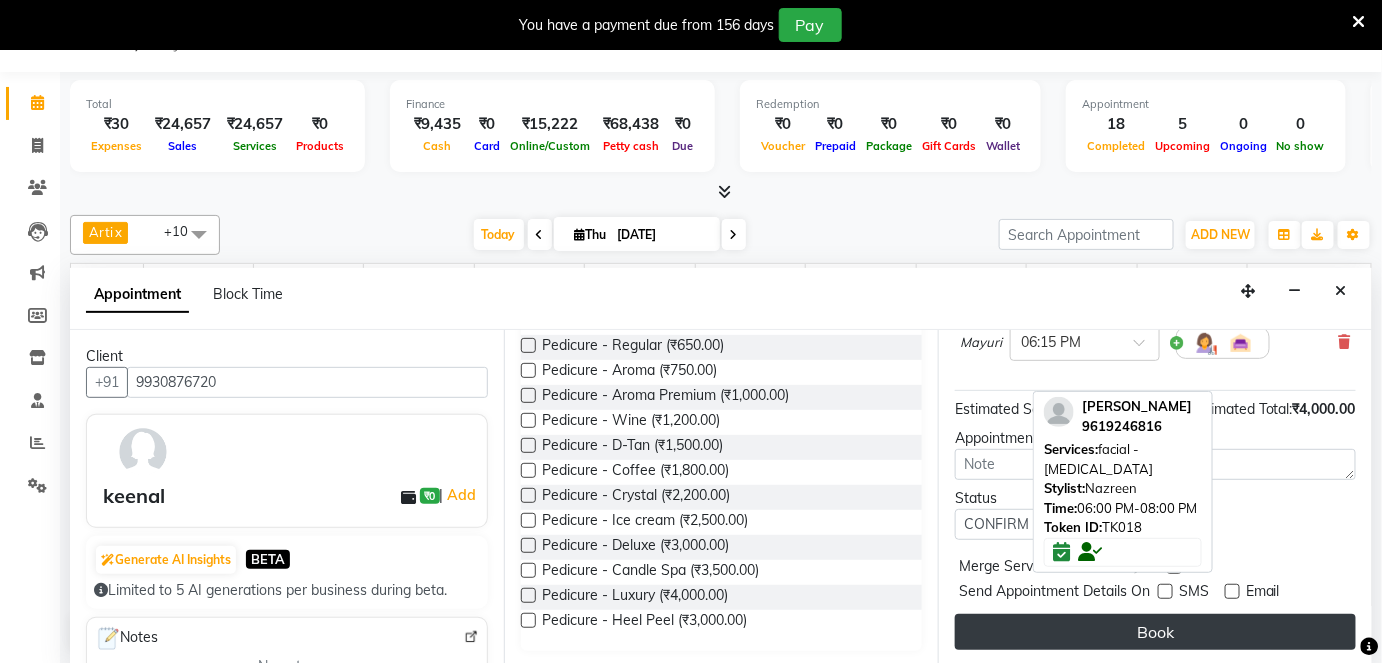 click on "Book" at bounding box center [1155, 632] 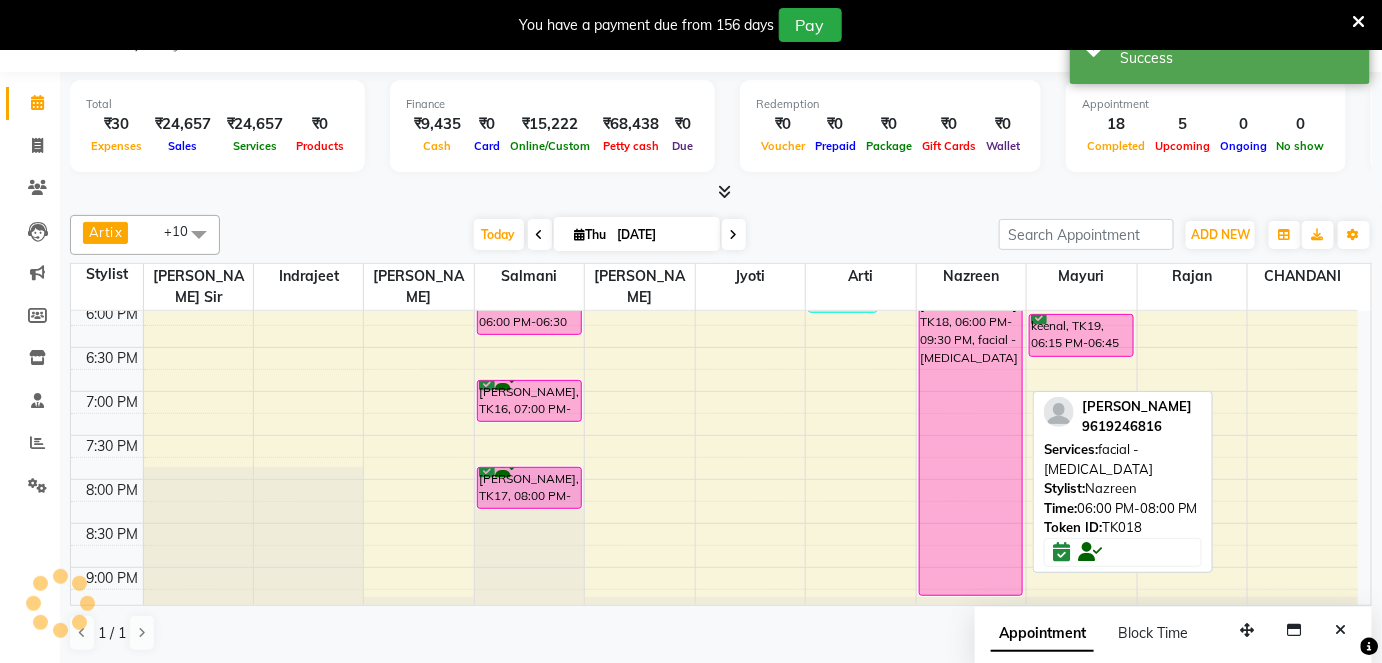 scroll, scrollTop: 0, scrollLeft: 0, axis: both 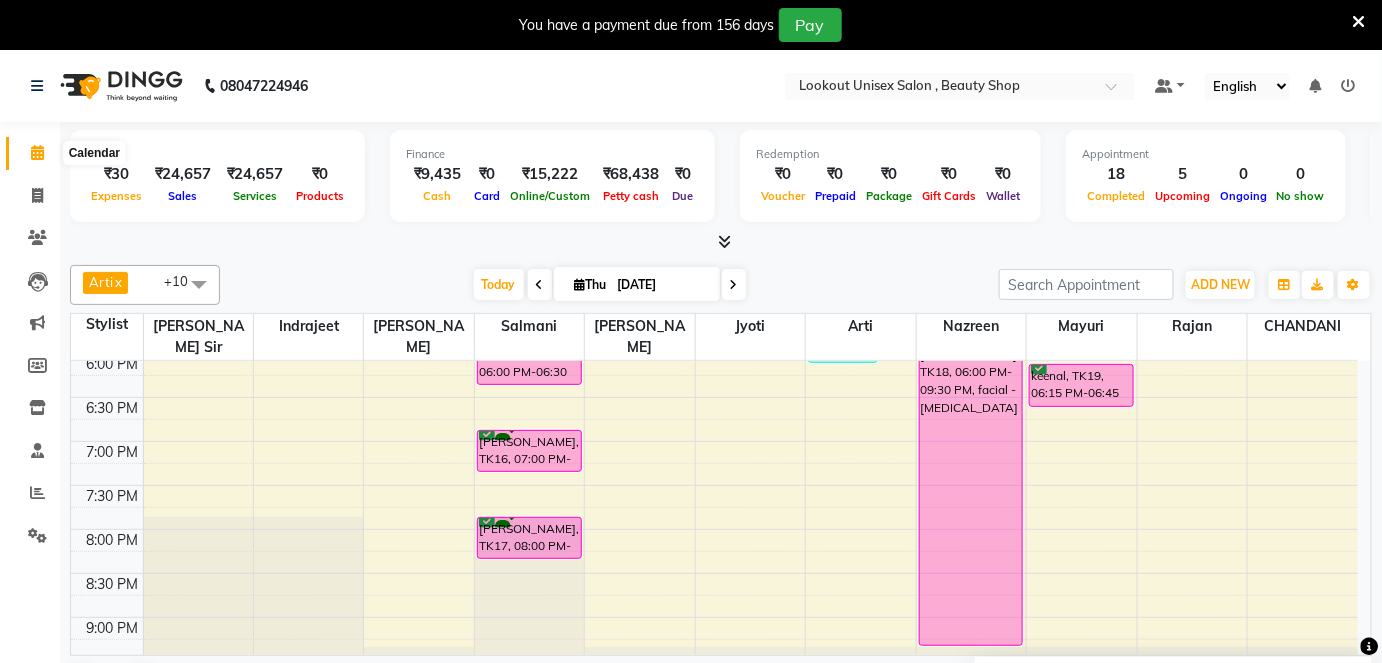 click 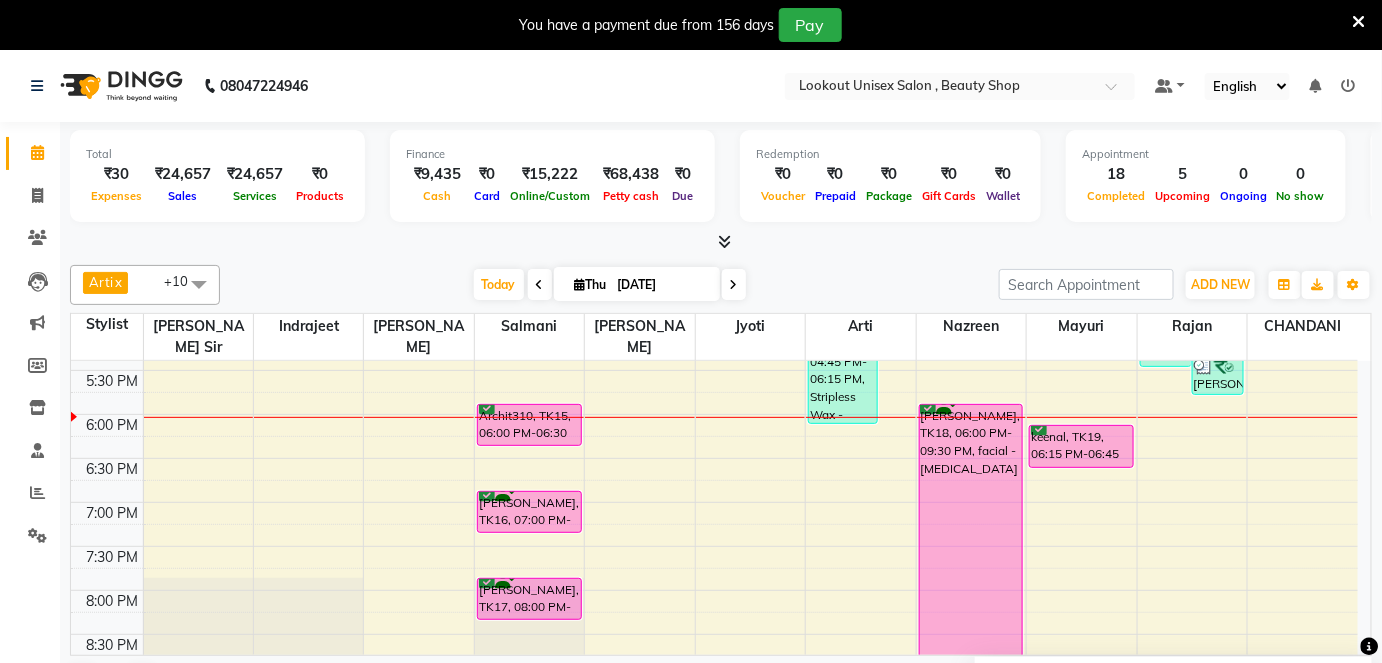 scroll, scrollTop: 796, scrollLeft: 0, axis: vertical 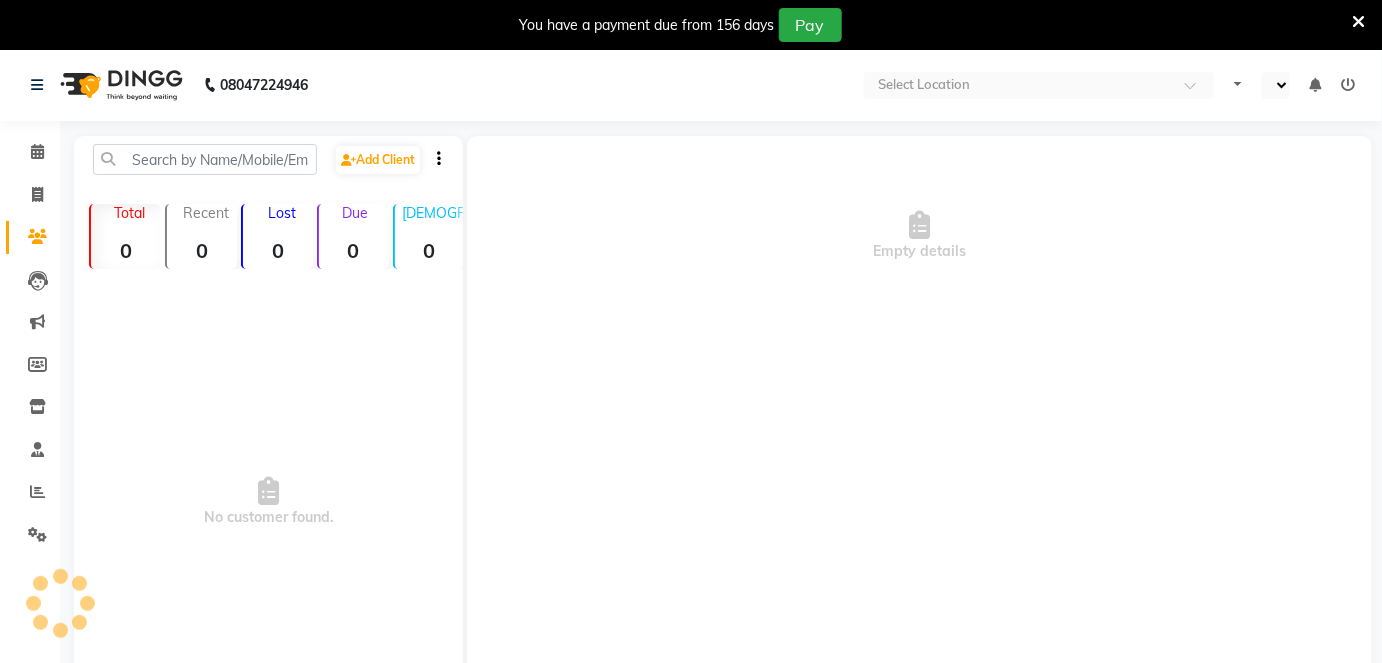 select on "en" 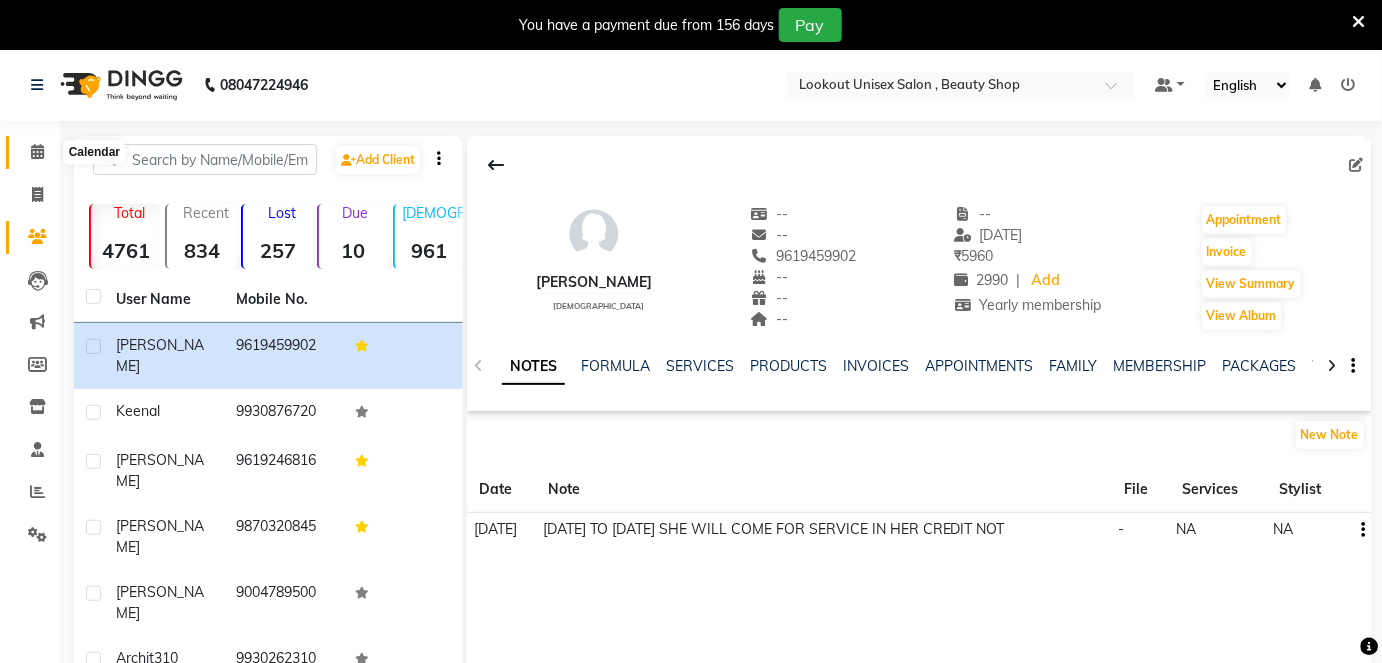 click 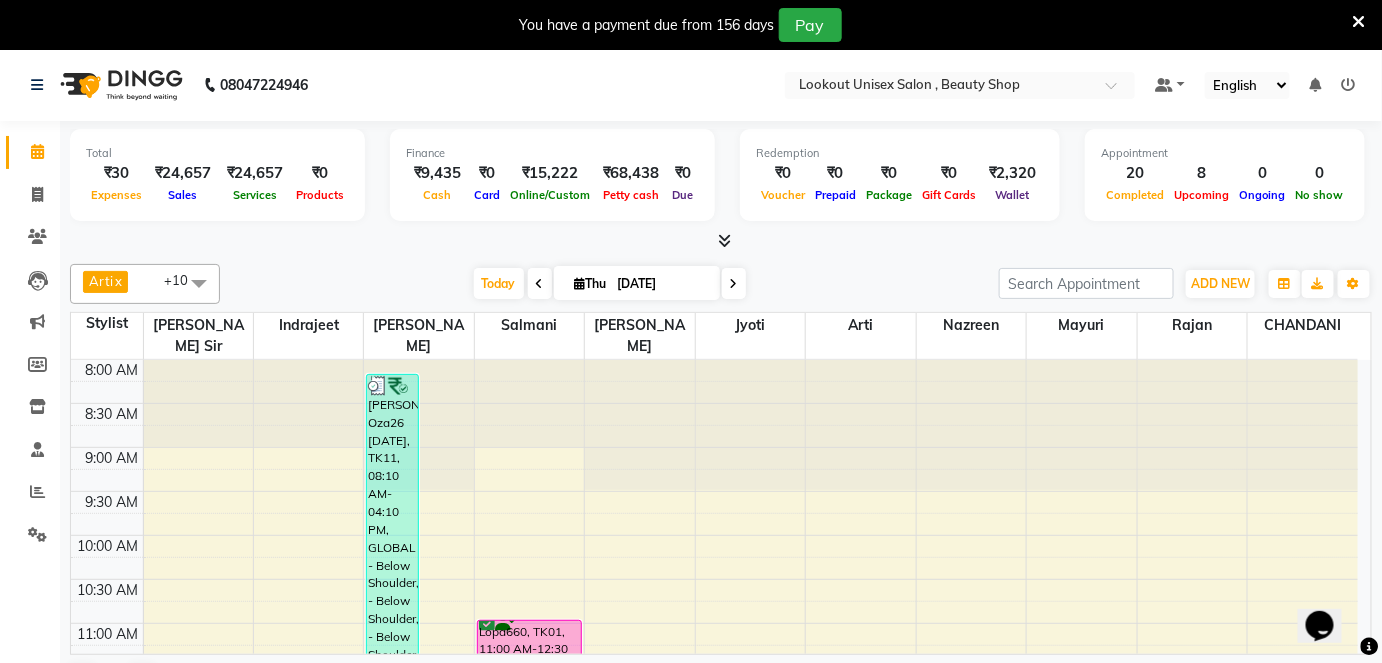 scroll, scrollTop: 0, scrollLeft: 0, axis: both 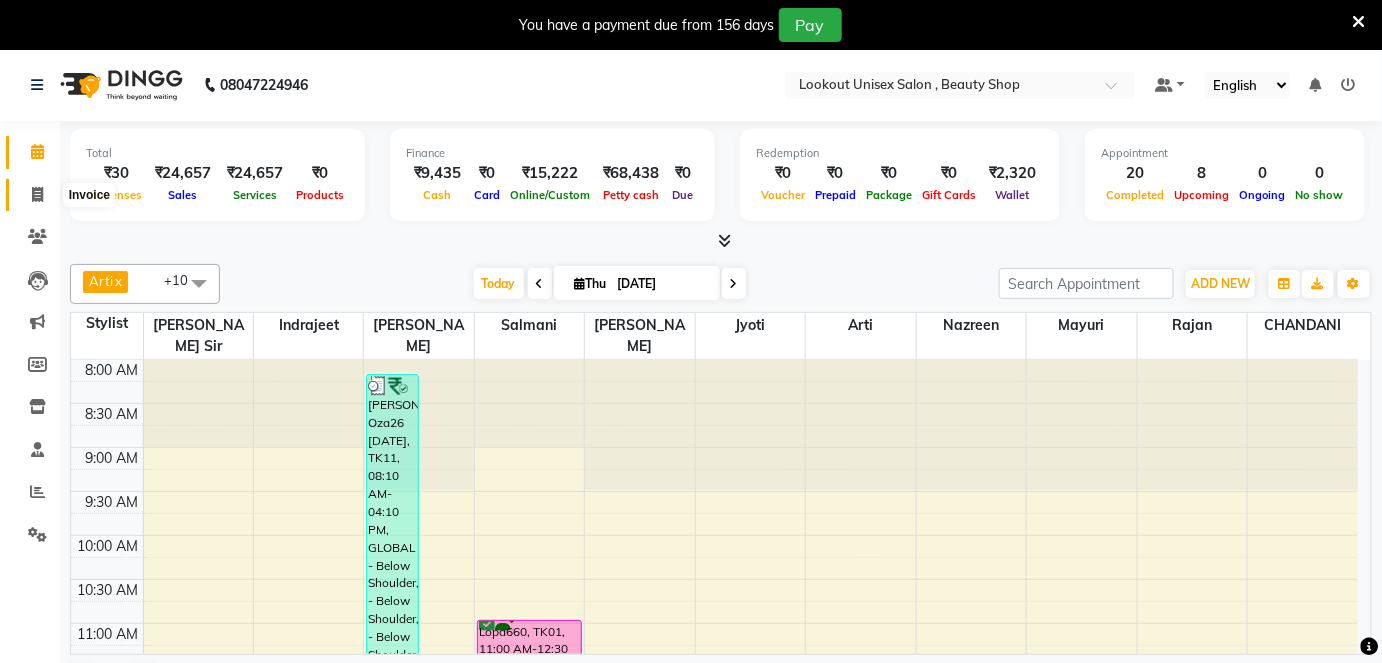click 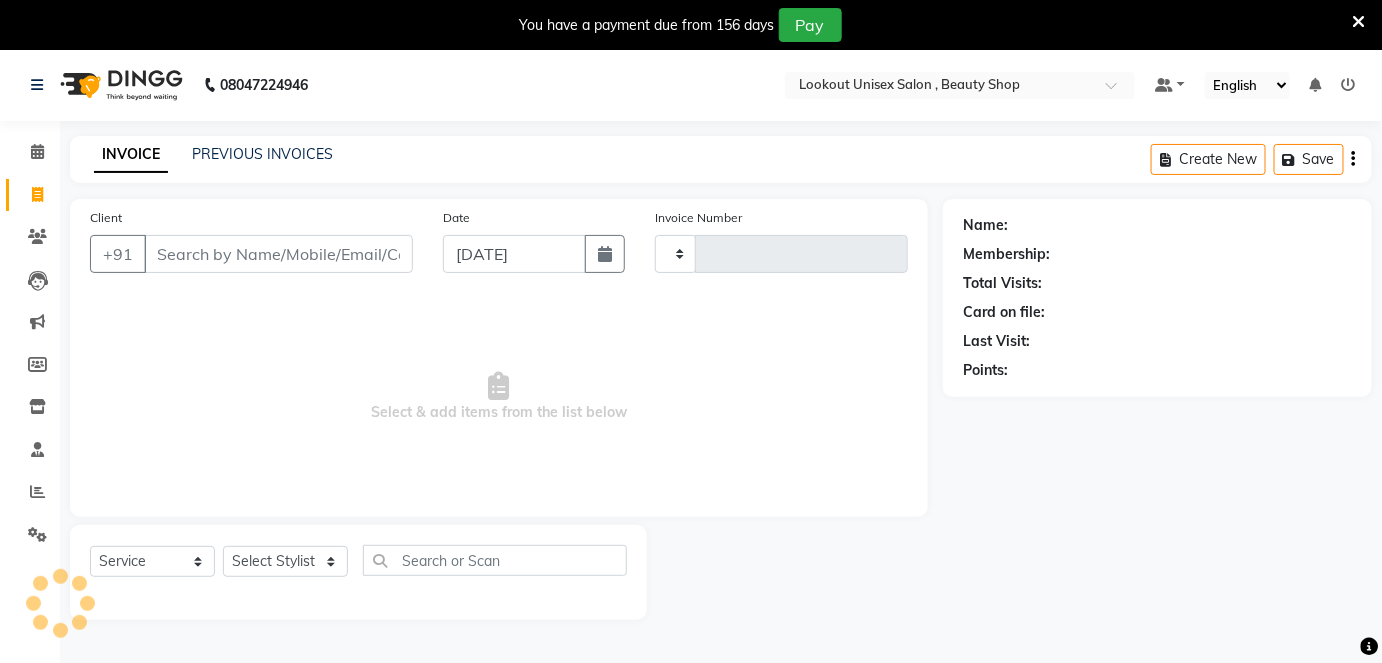 type on "2155" 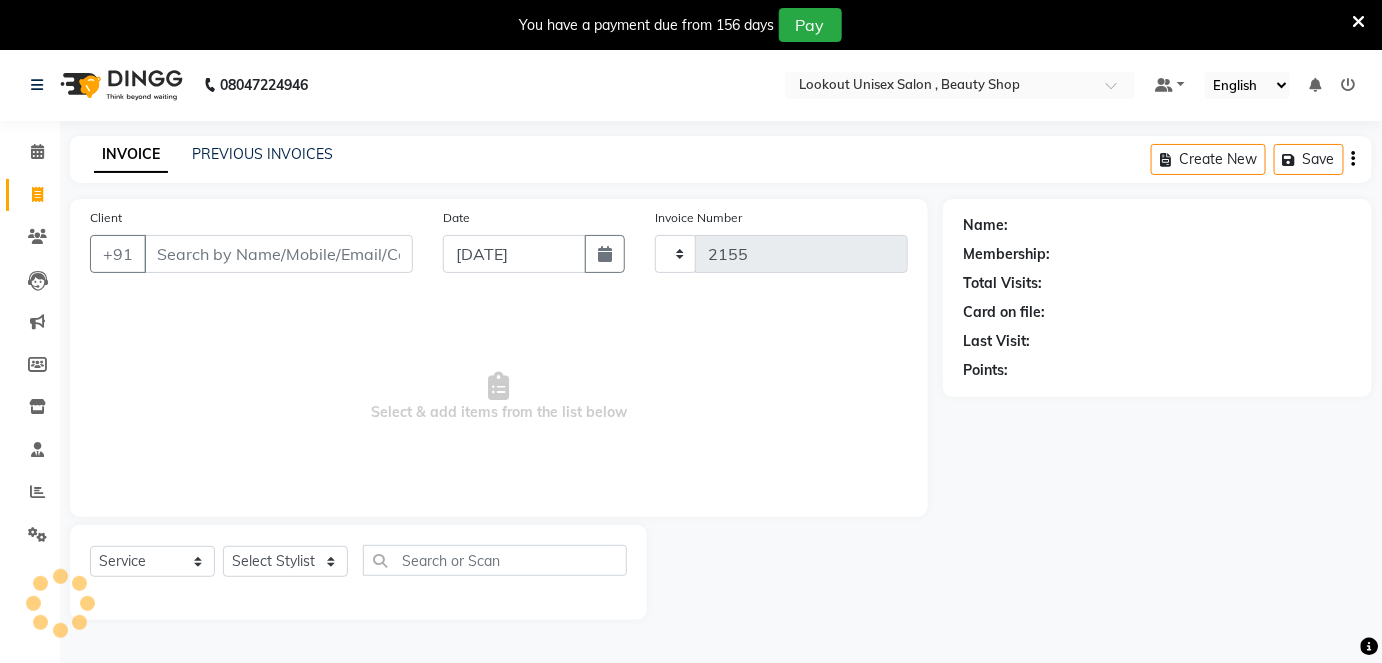 select on "7658" 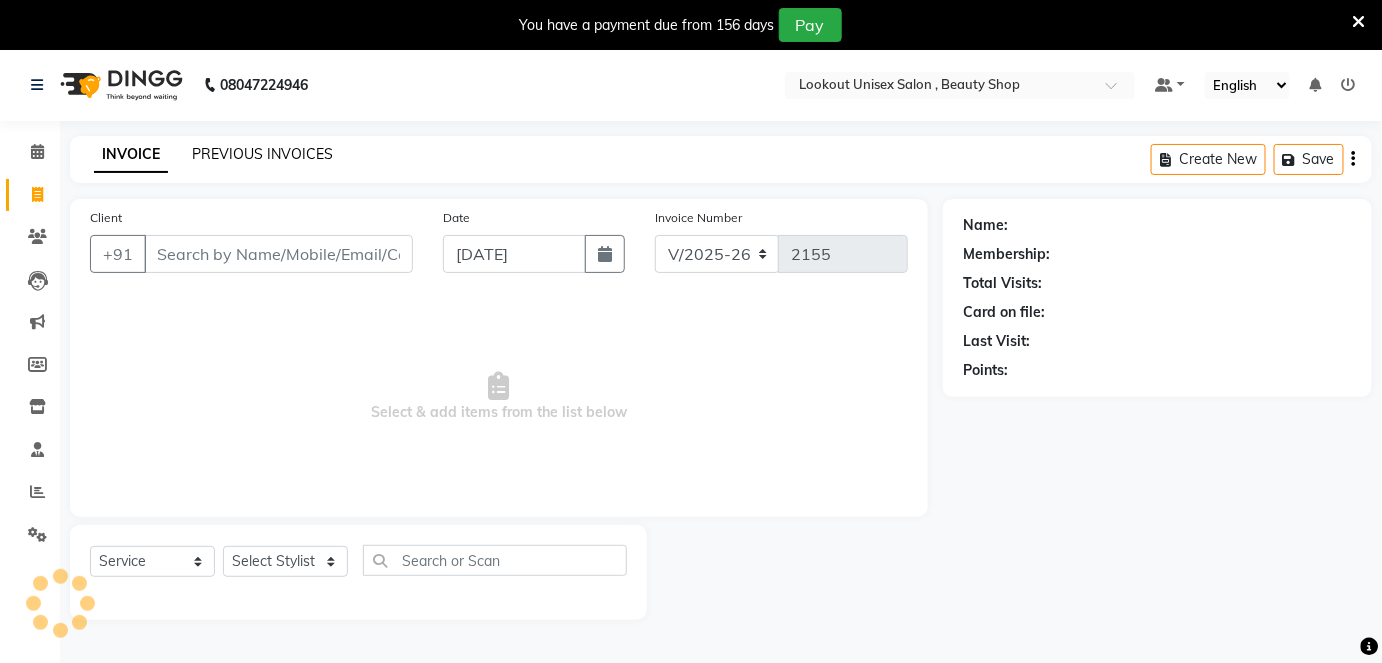 click on "PREVIOUS INVOICES" 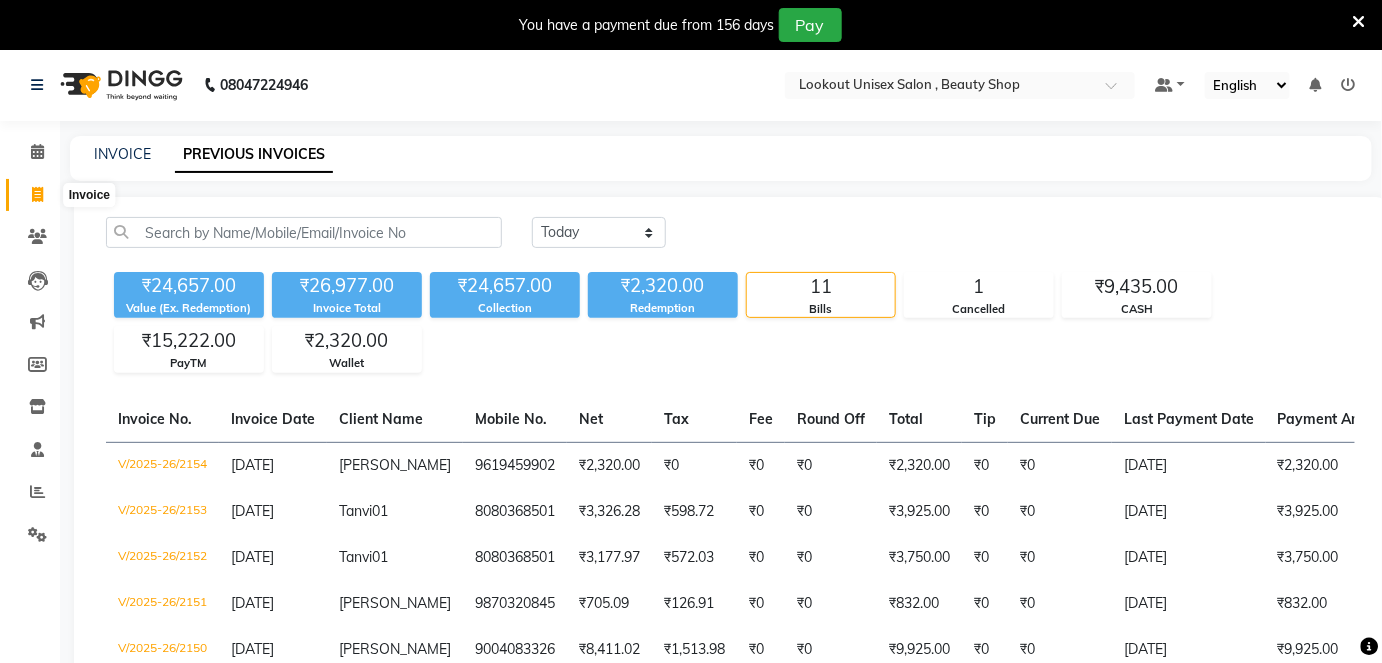 click 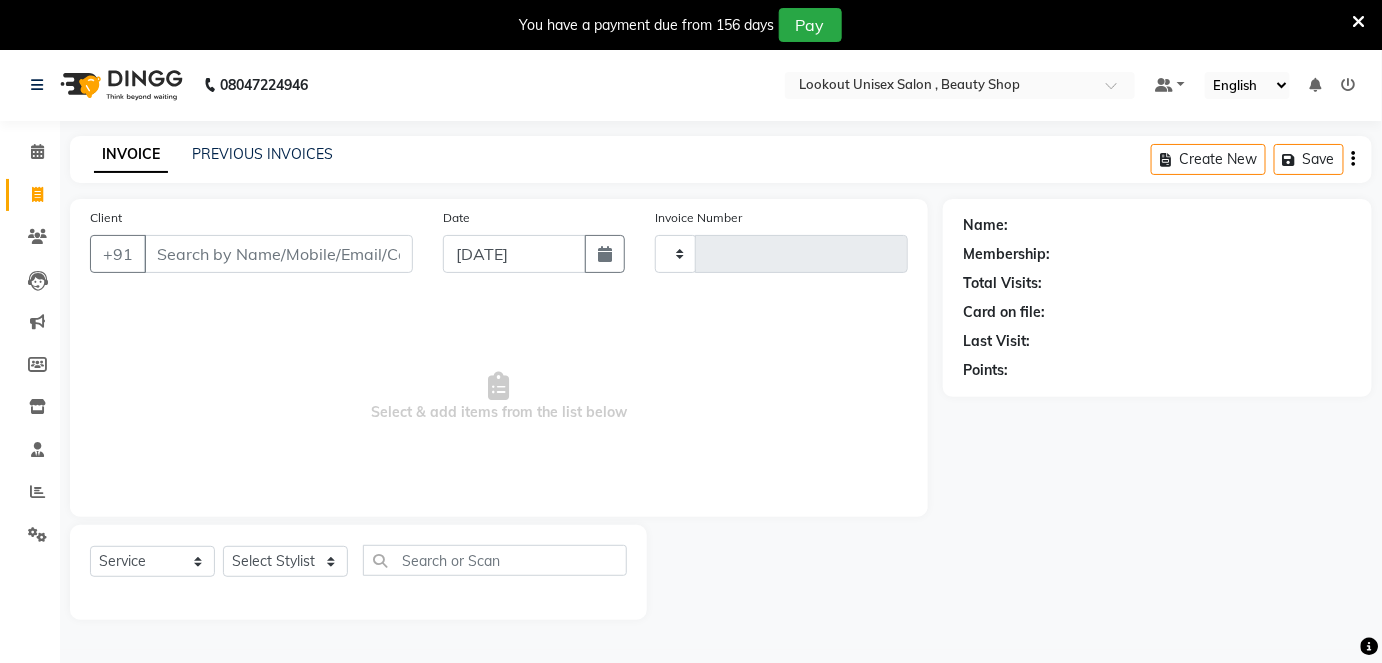 scroll, scrollTop: 48, scrollLeft: 0, axis: vertical 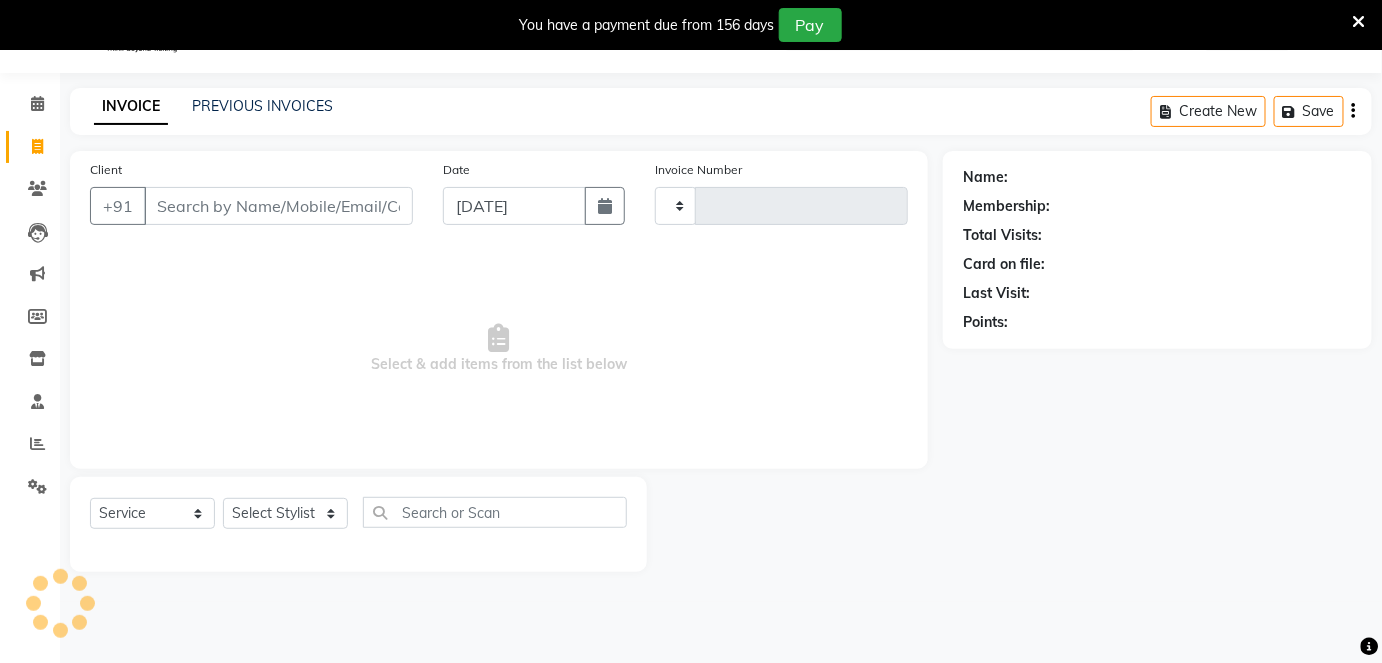 type on "2156" 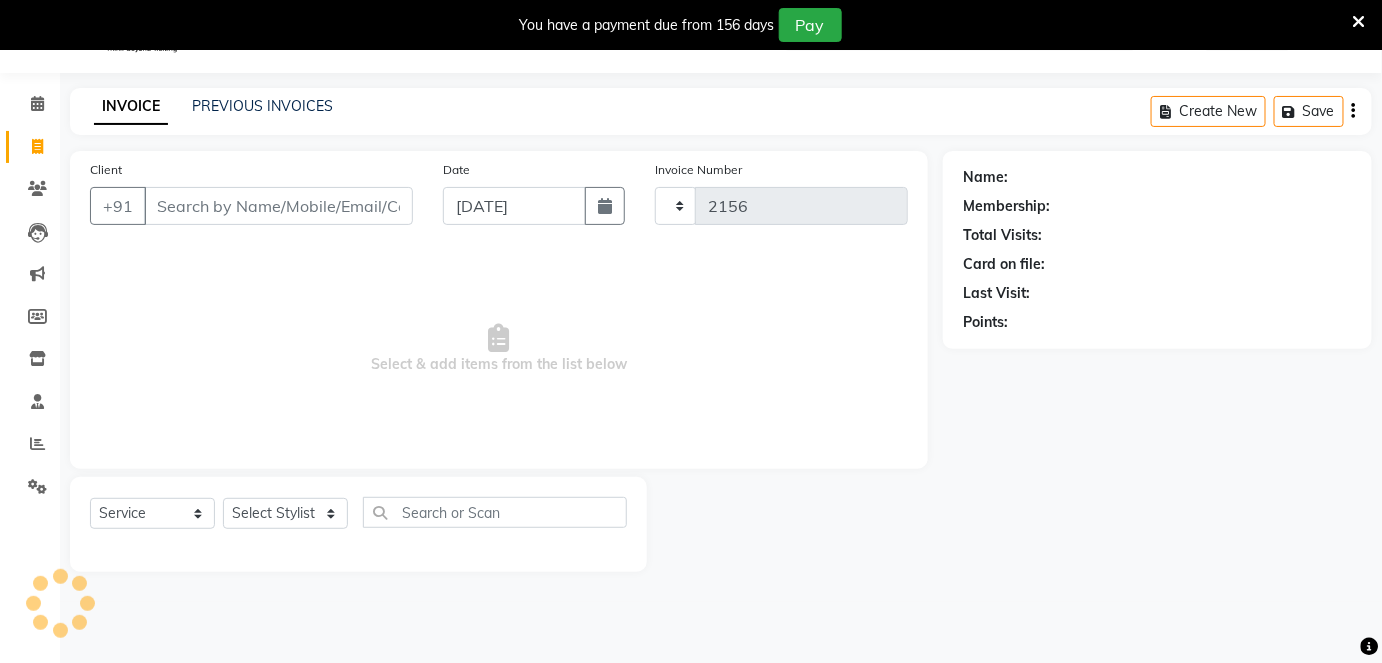 select on "7658" 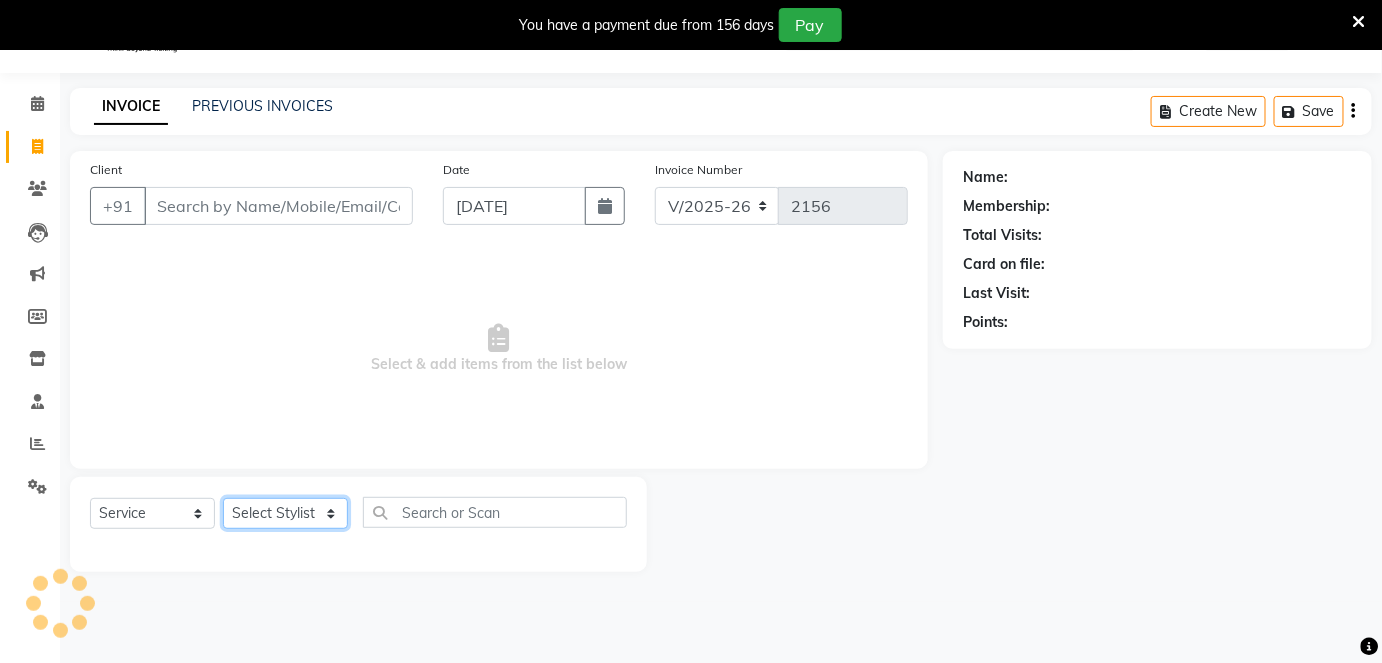 click on "Select Stylist [PERSON_NAME] [PERSON_NAME] [PERSON_NAME] [PERSON_NAME] Jyoti Mahesh  [PERSON_NAME] [PERSON_NAME] [PERSON_NAME] [PERSON_NAME] [PERSON_NAME] [MEDICAL_DATA][PERSON_NAME] [PERSON_NAME] [PERSON_NAME]" 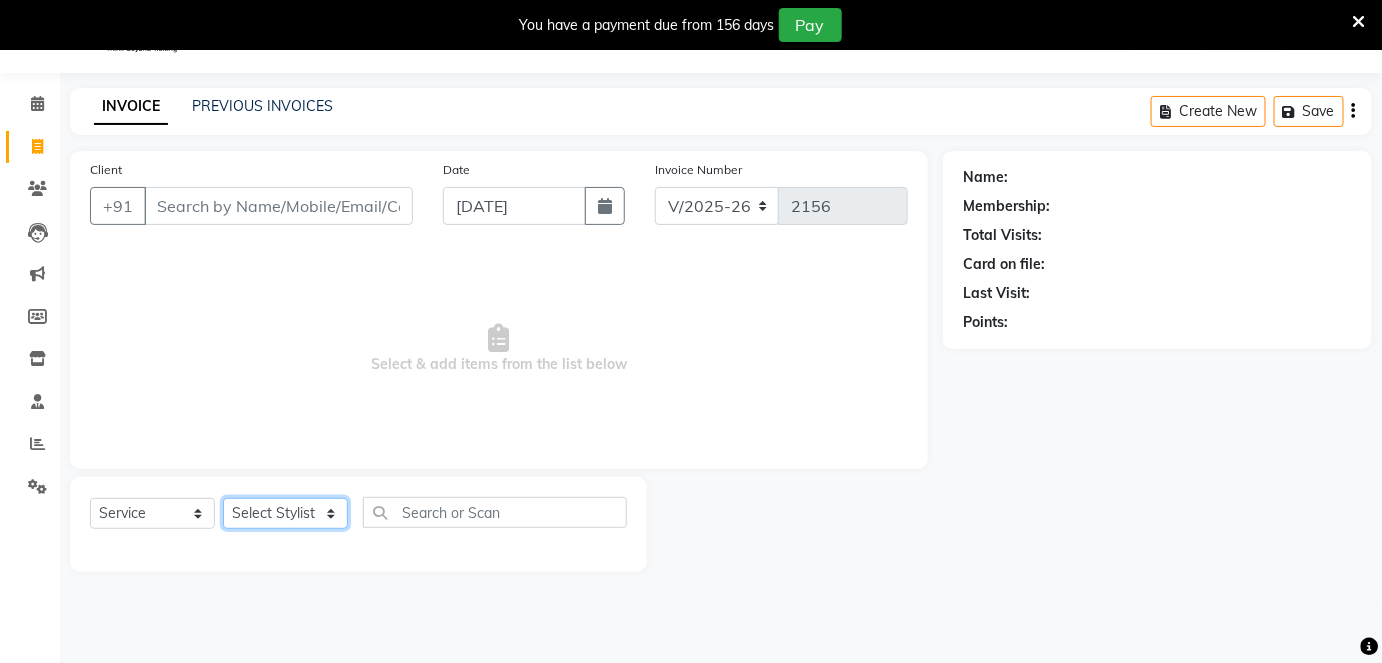 select on "68253" 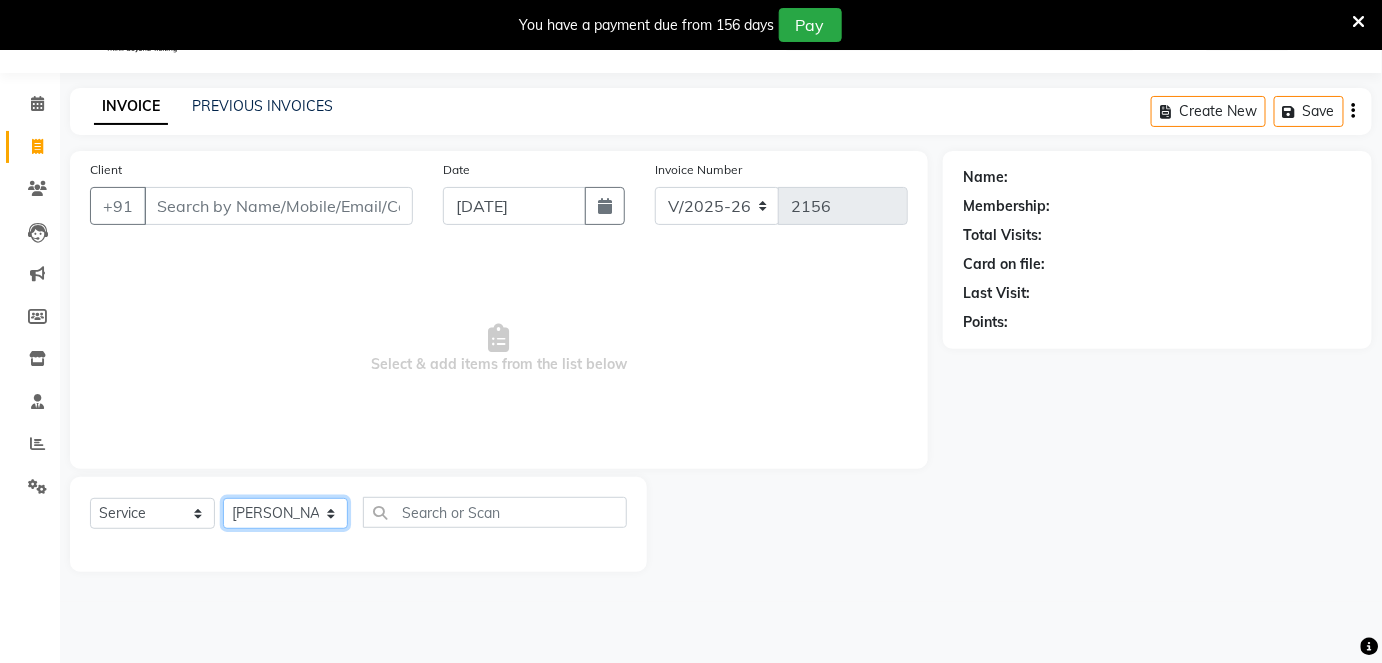 click on "Select Stylist [PERSON_NAME] [PERSON_NAME] [PERSON_NAME] [PERSON_NAME] Jyoti Mahesh  [PERSON_NAME] [PERSON_NAME] [PERSON_NAME] [PERSON_NAME] [PERSON_NAME] [MEDICAL_DATA][PERSON_NAME] [PERSON_NAME] [PERSON_NAME]" 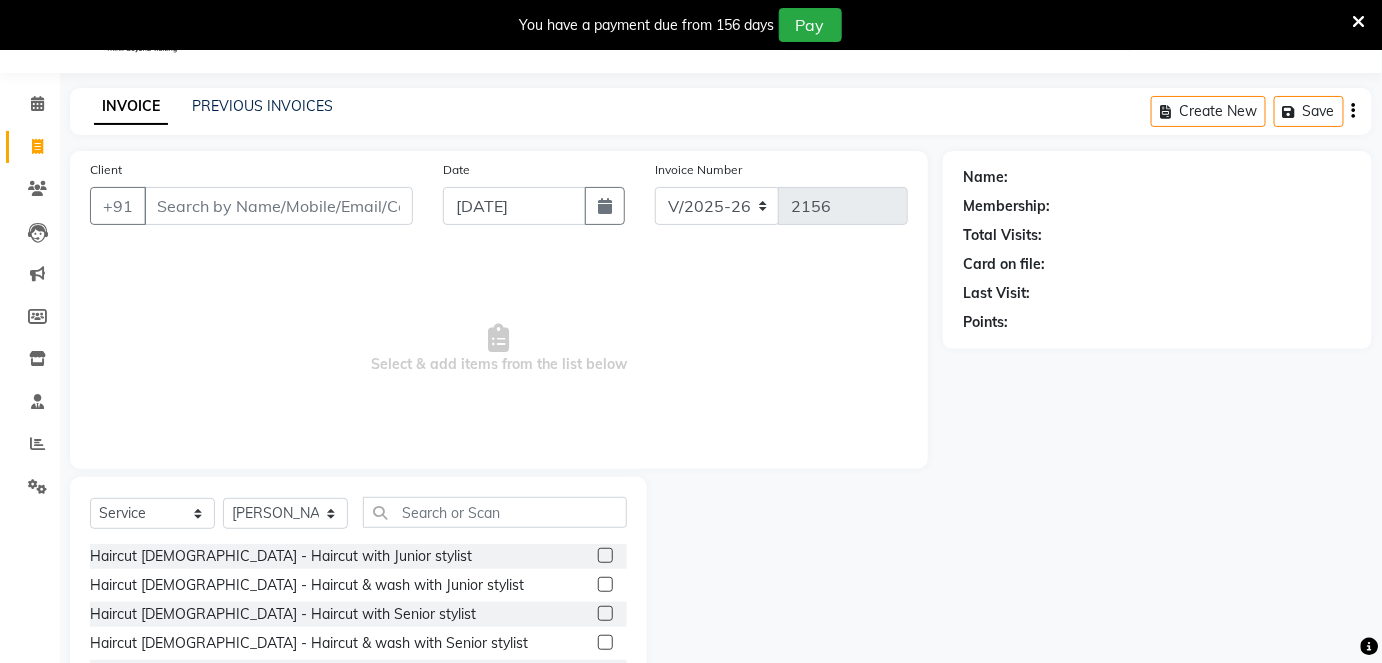 click 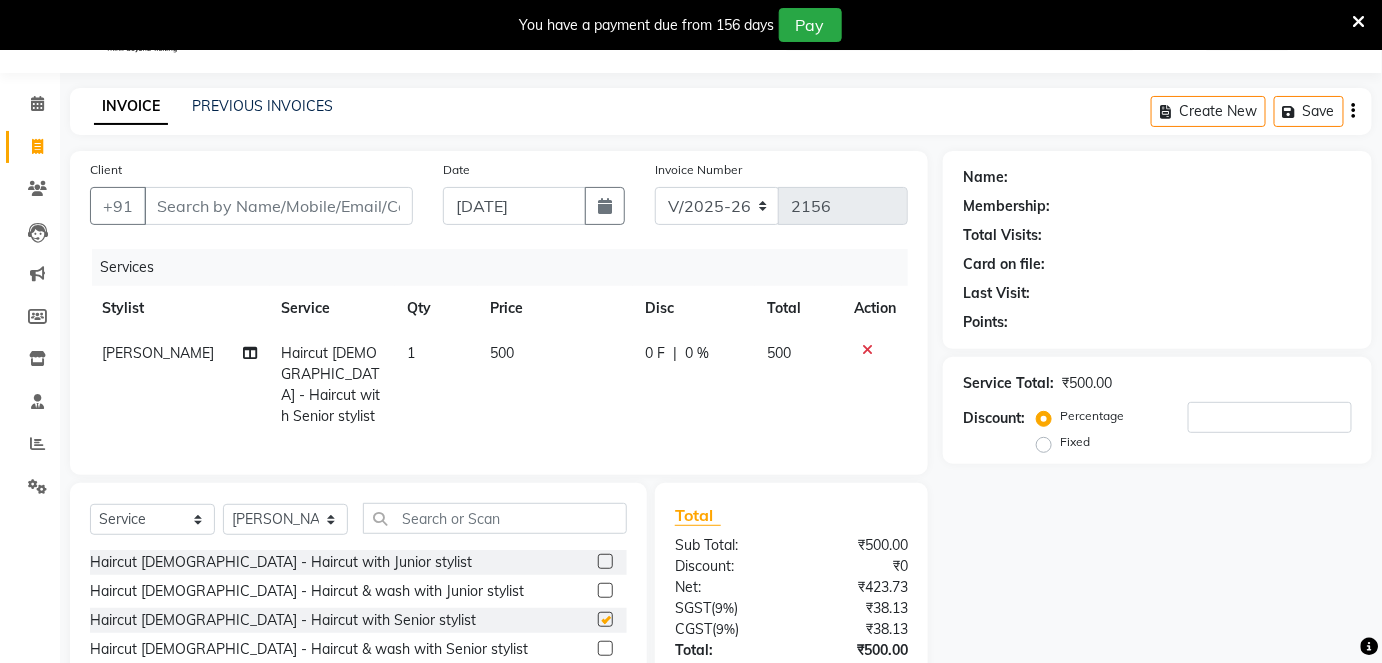 checkbox on "false" 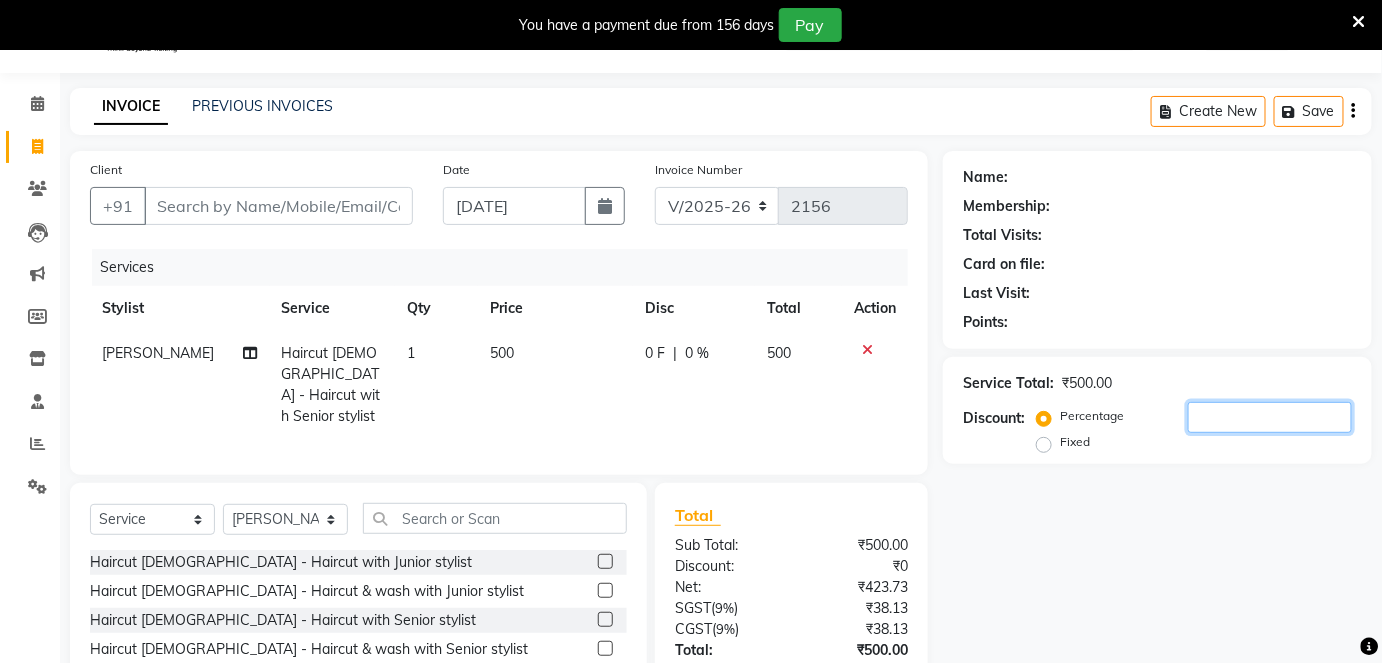 click 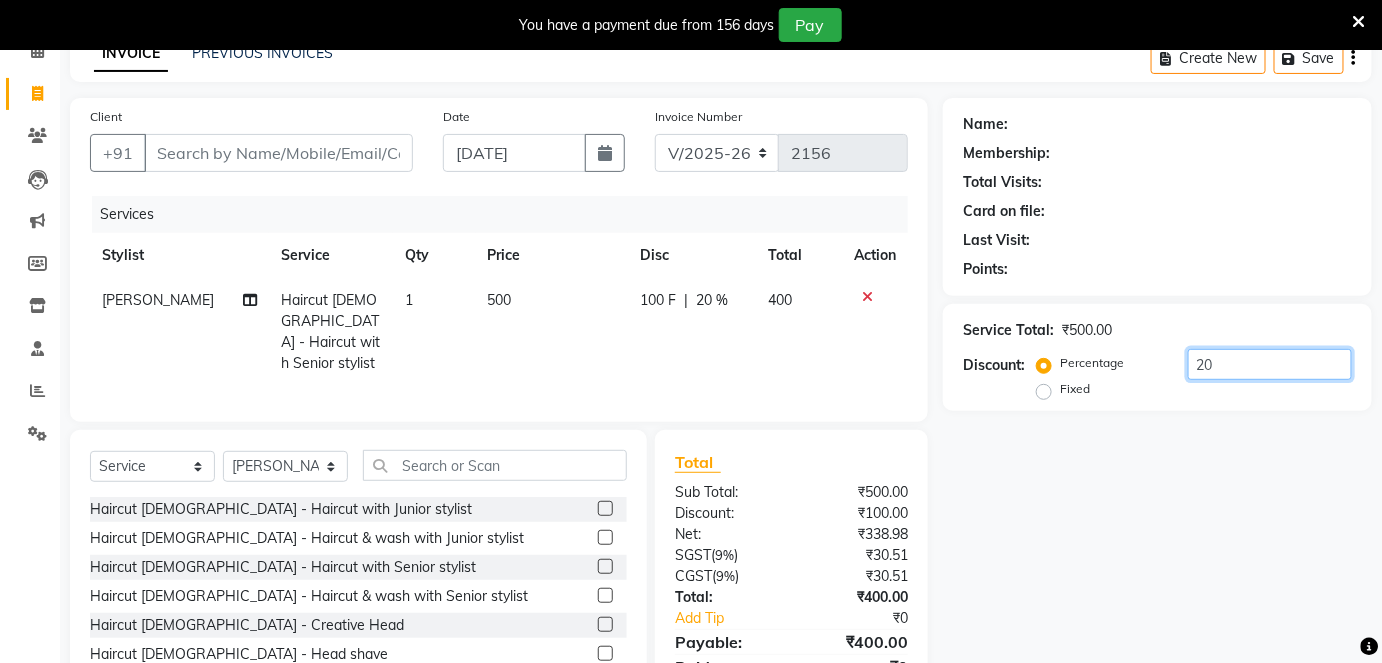 scroll, scrollTop: 186, scrollLeft: 0, axis: vertical 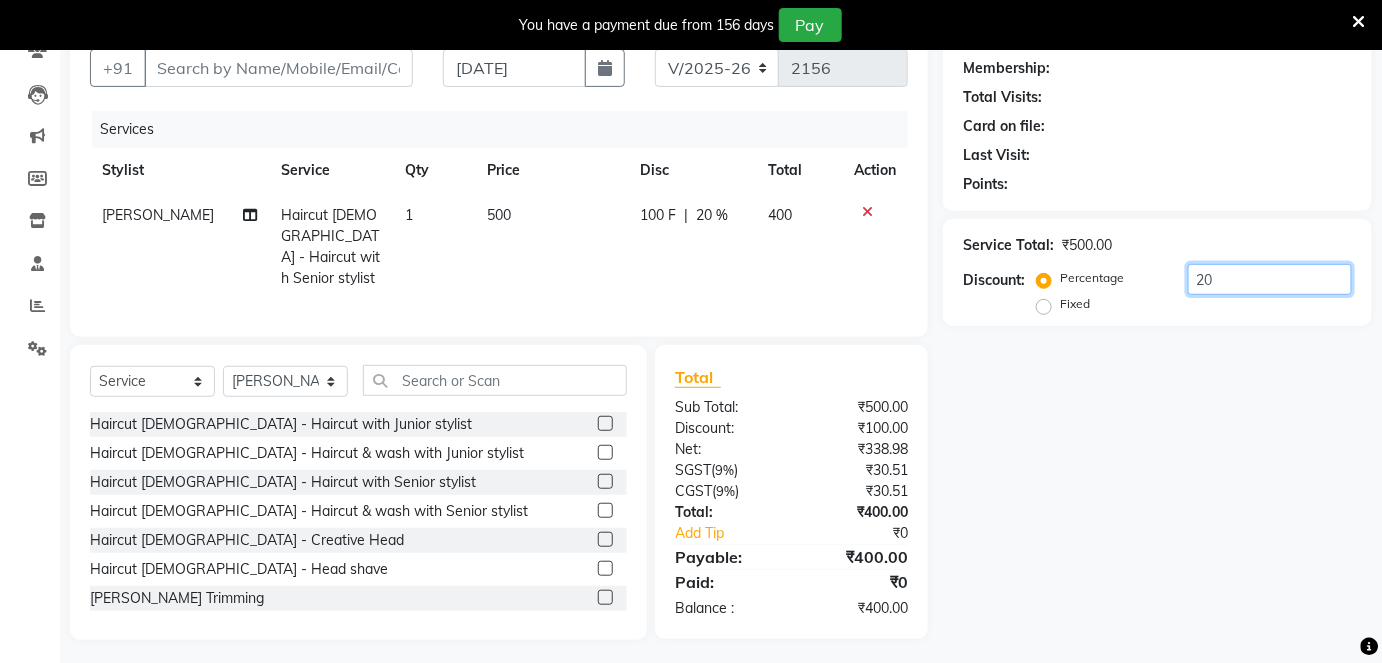 type on "20" 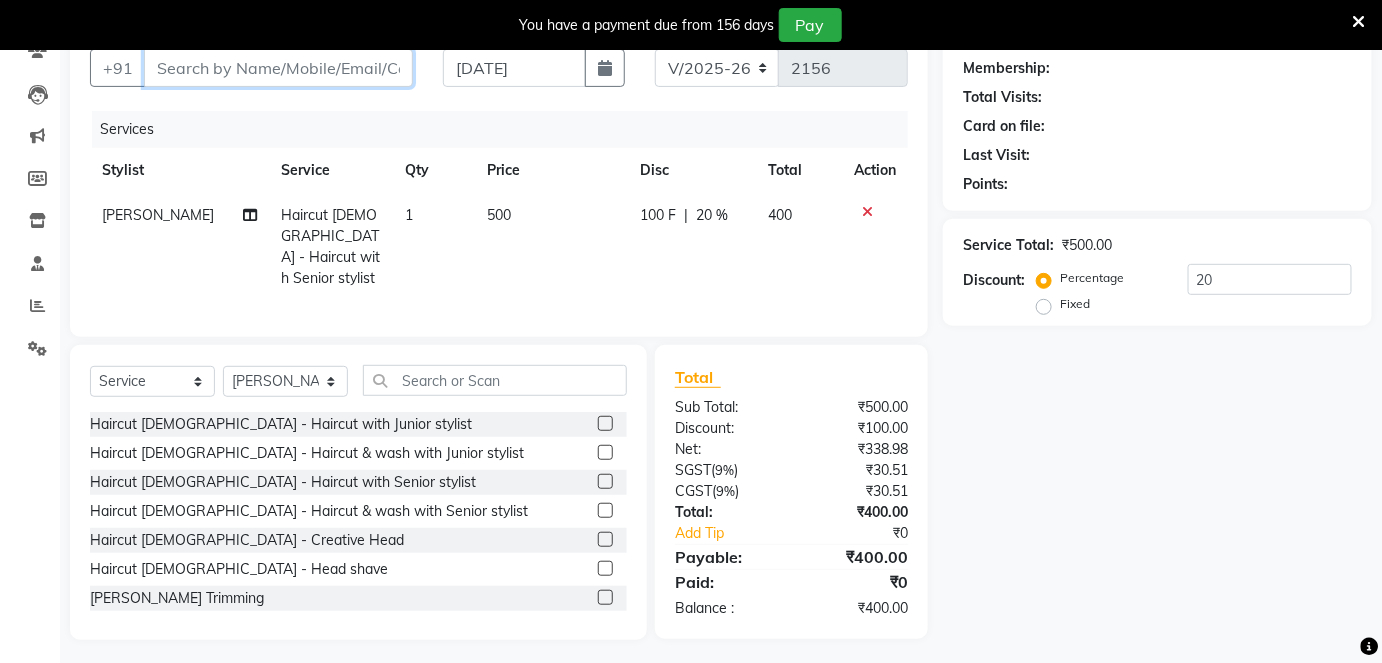 click on "Client" at bounding box center [278, 68] 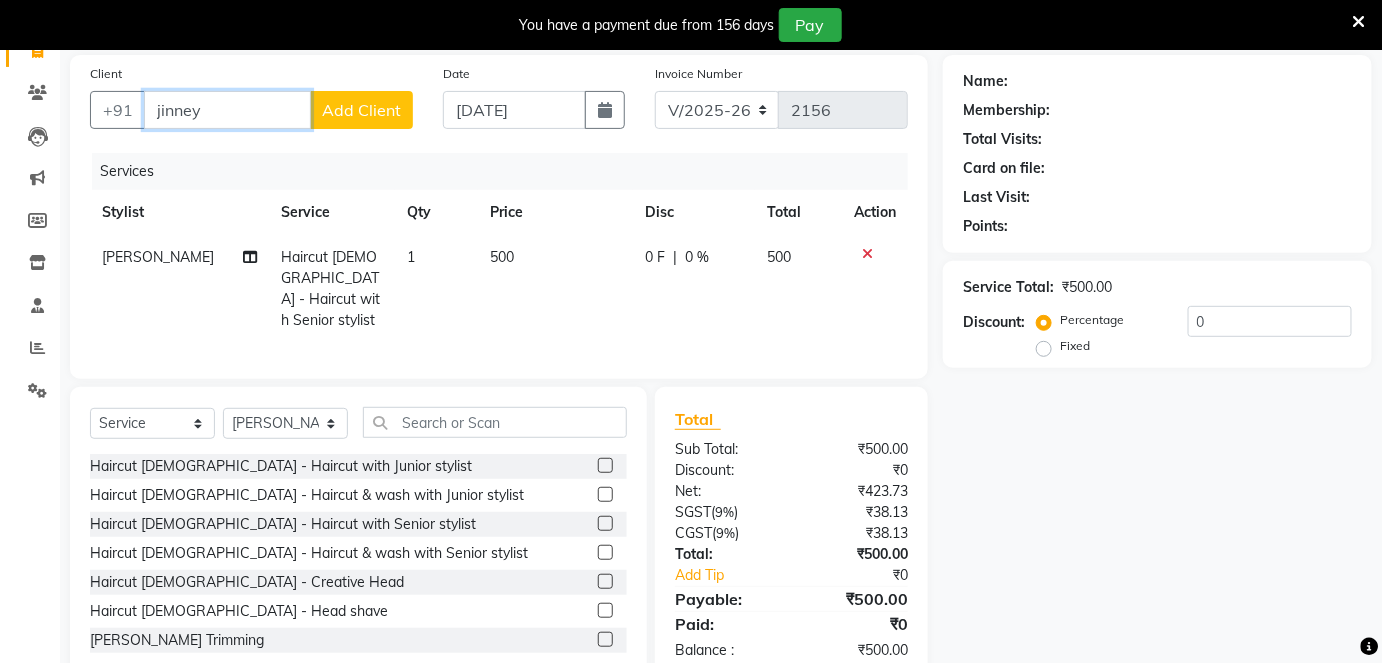 scroll, scrollTop: 95, scrollLeft: 0, axis: vertical 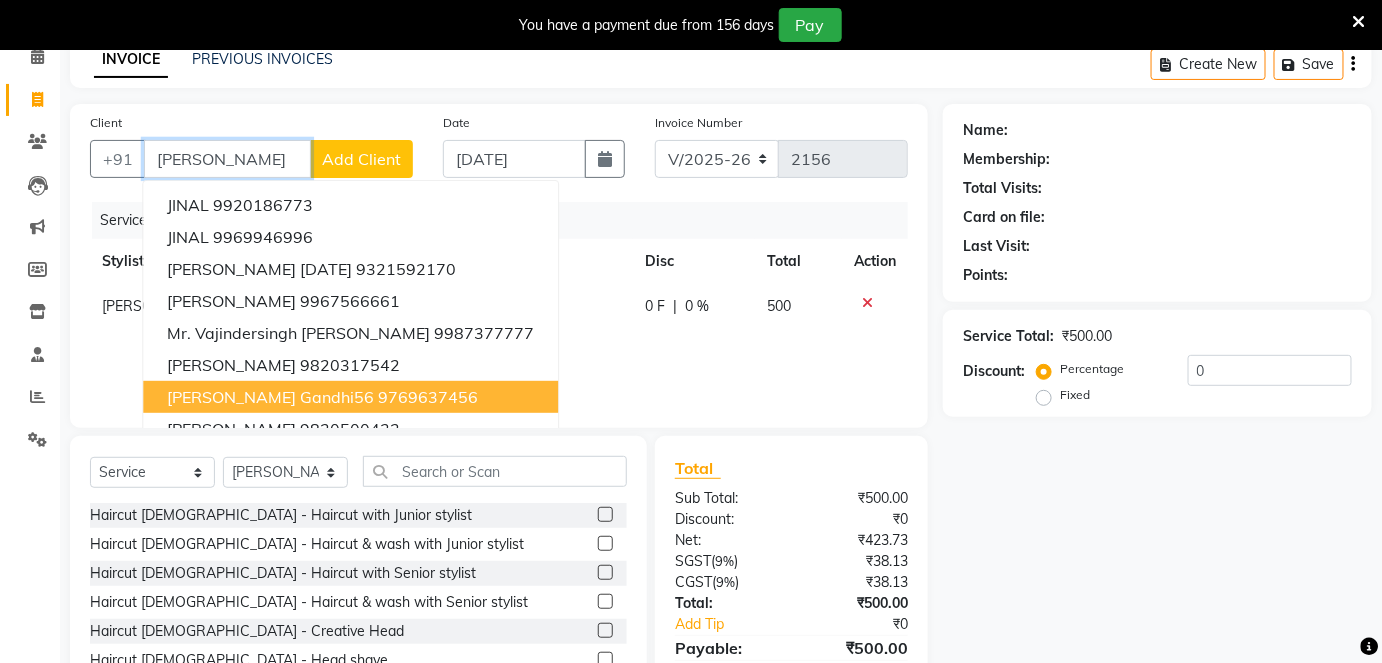 click on "[PERSON_NAME] Gandhi56  9769637456" at bounding box center (350, 397) 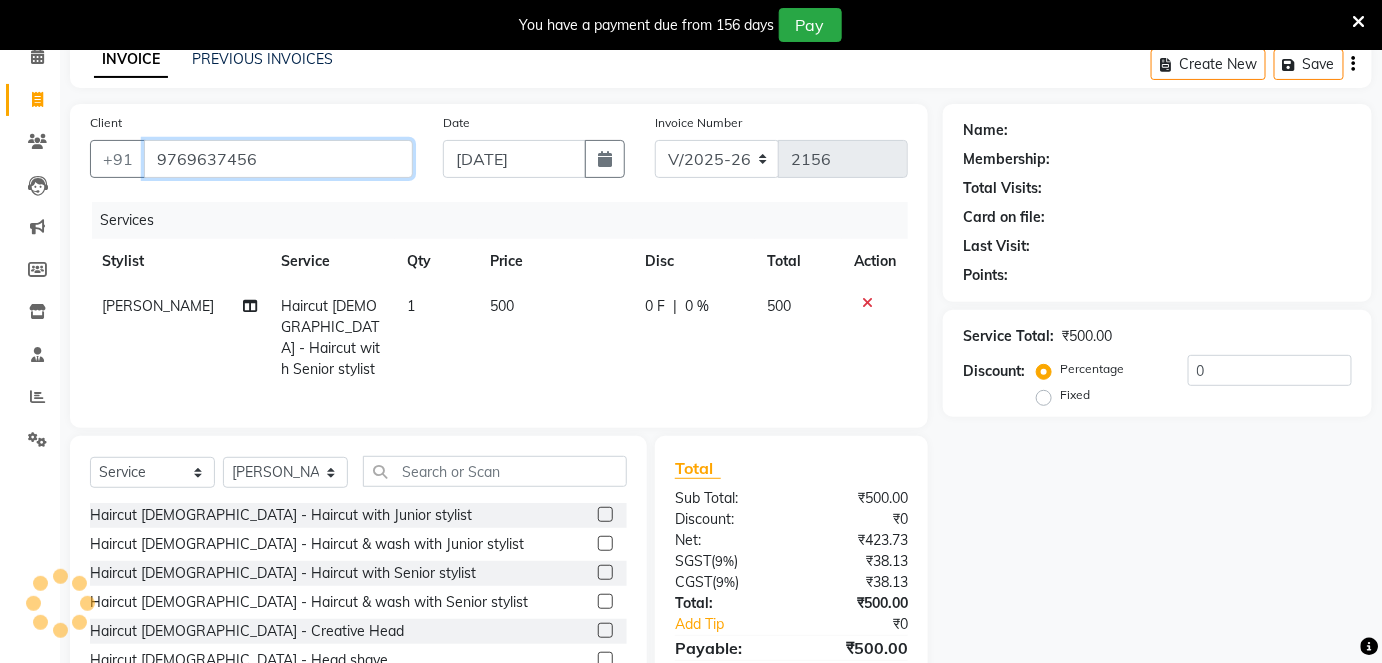 type on "9769637456" 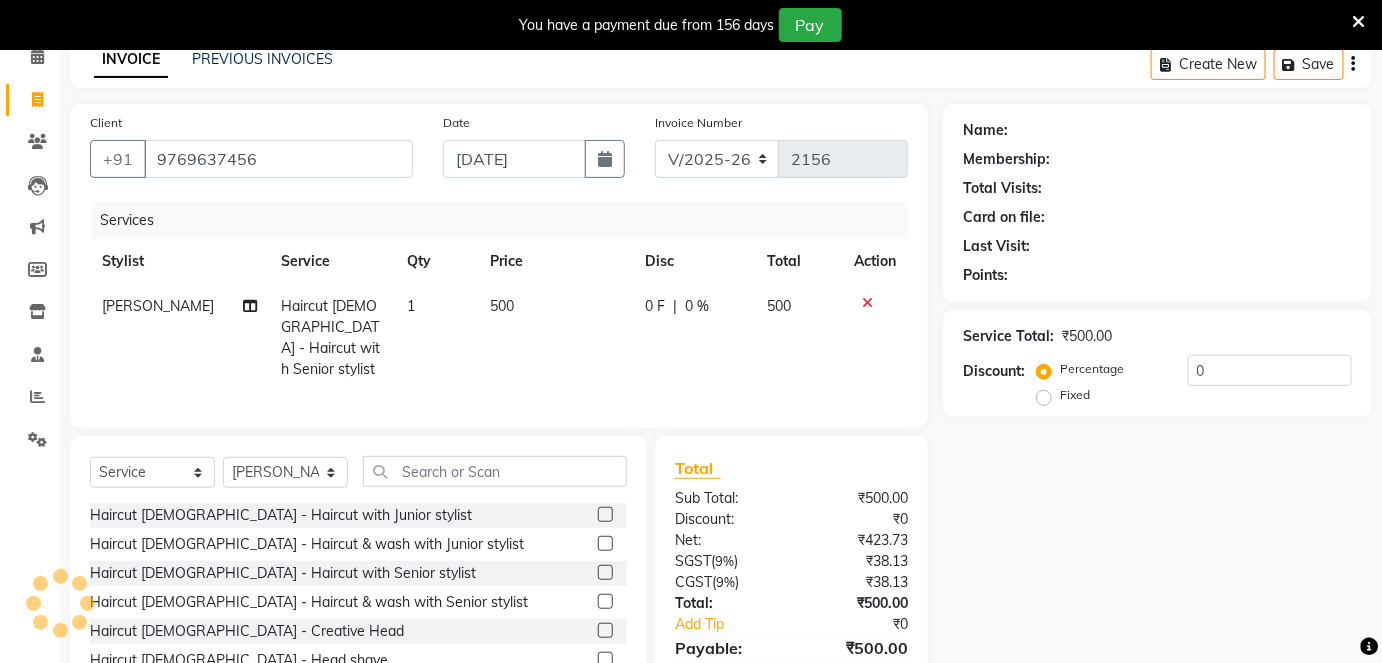 select on "1: Object" 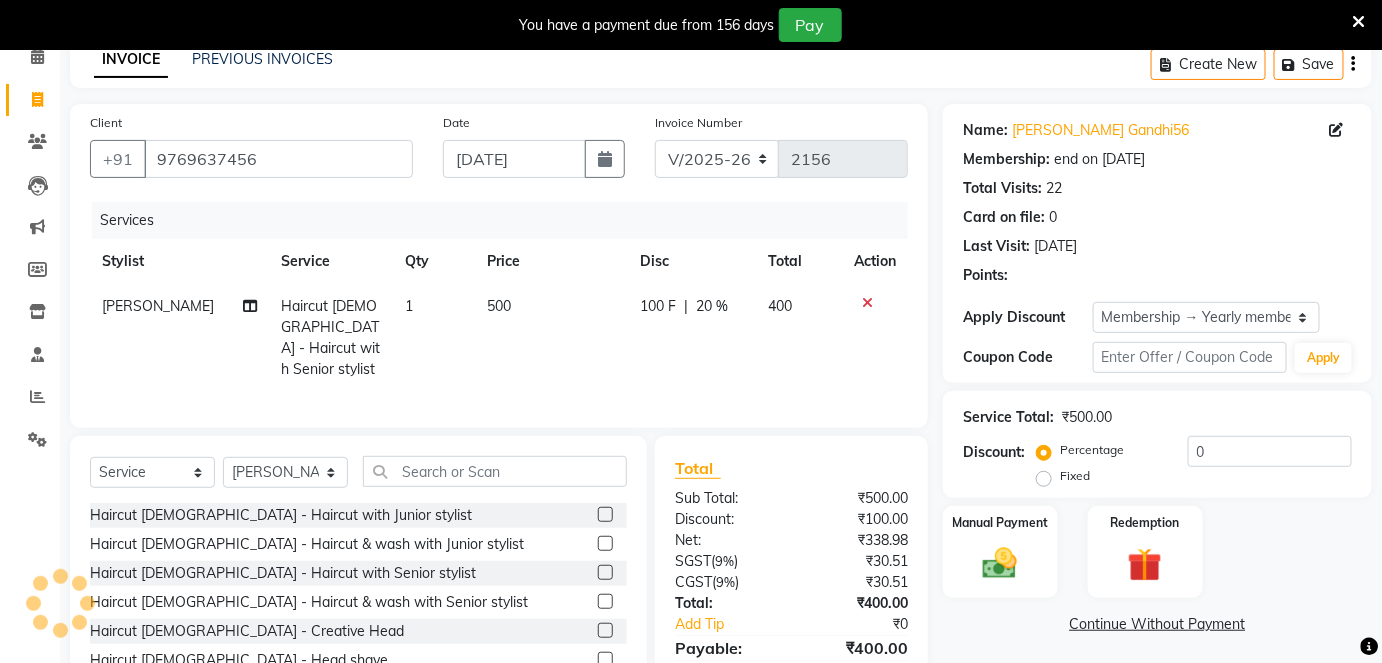 type on "20" 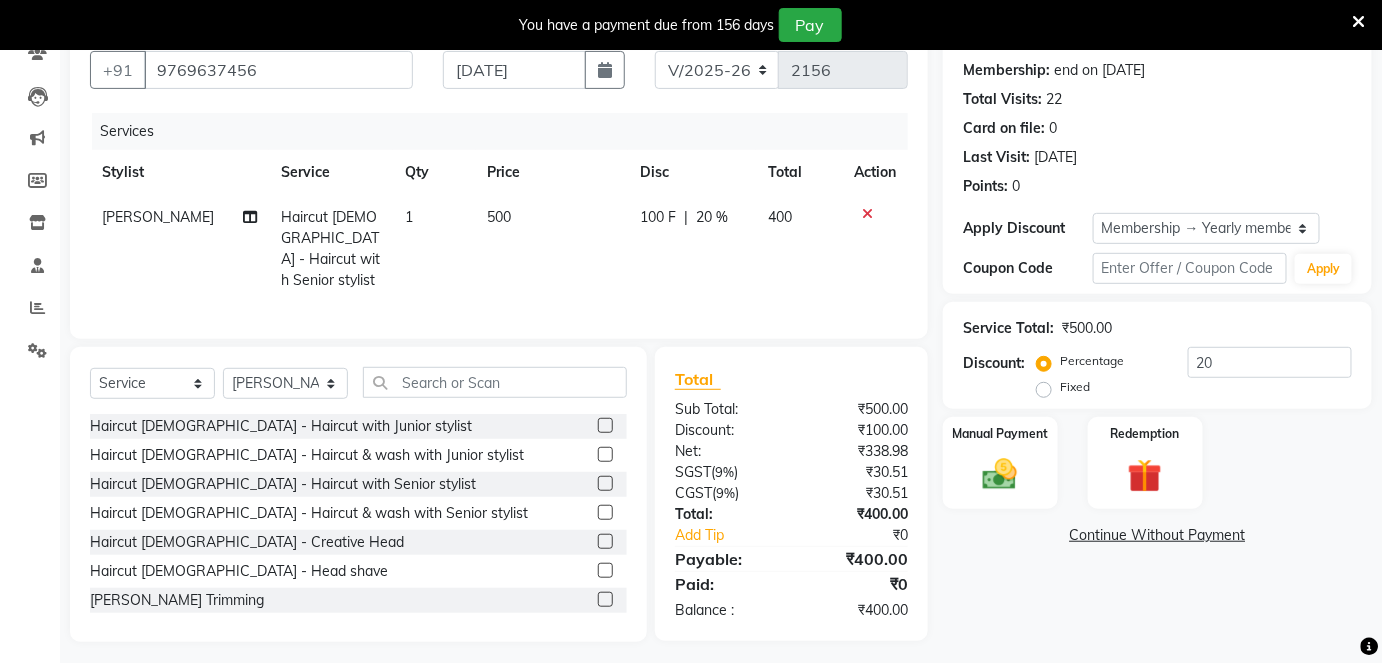 scroll, scrollTop: 186, scrollLeft: 0, axis: vertical 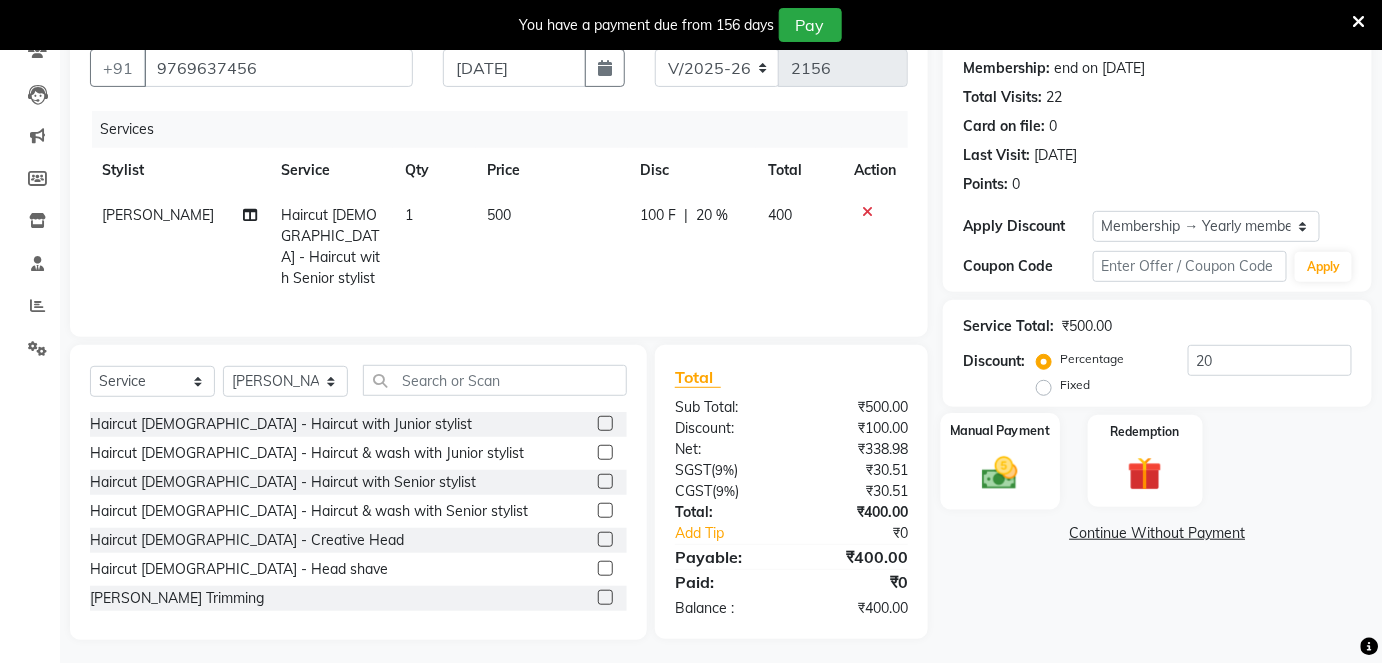 click 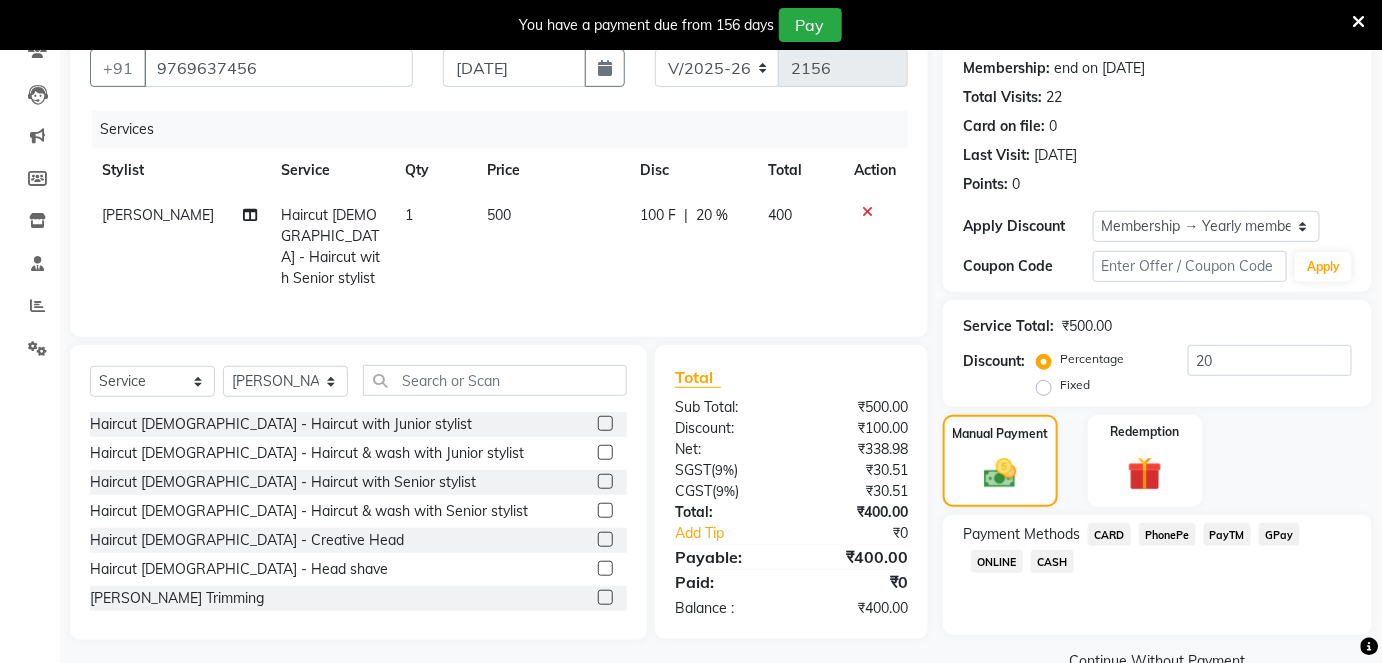 click on "PayTM" 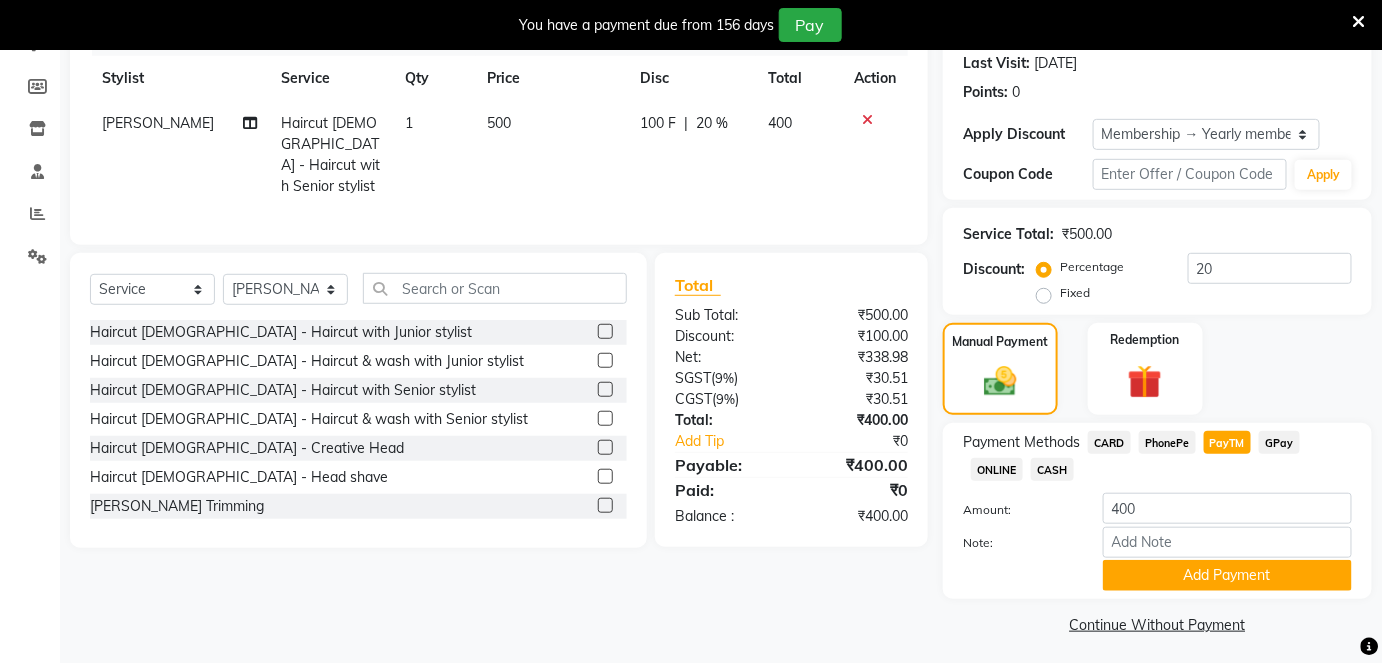 scroll, scrollTop: 284, scrollLeft: 0, axis: vertical 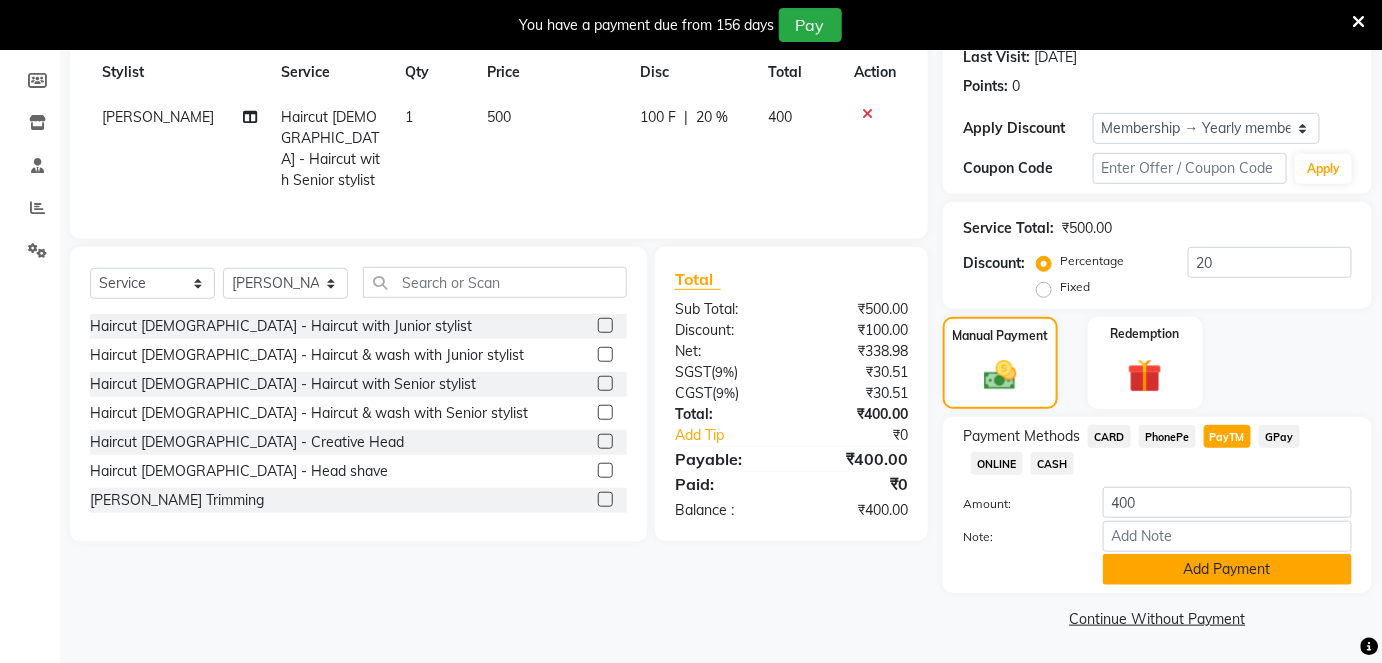 click on "Add Payment" 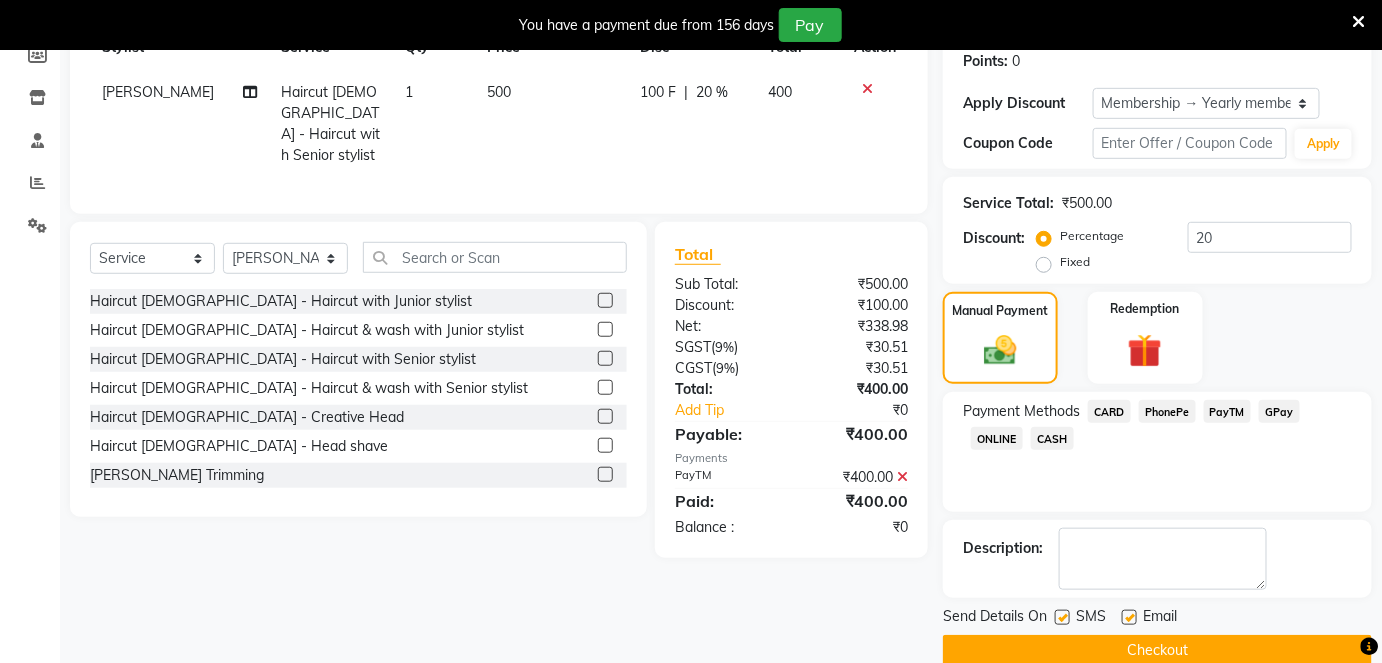 scroll, scrollTop: 340, scrollLeft: 0, axis: vertical 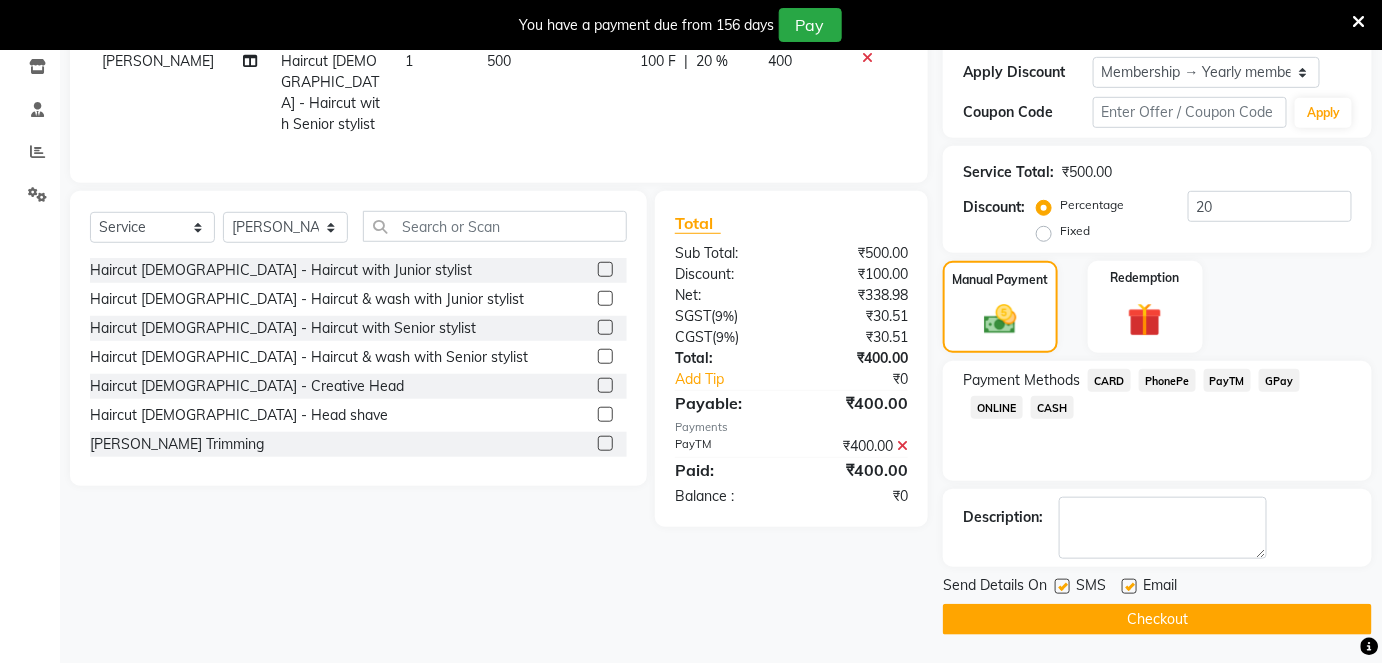 click on "Email" 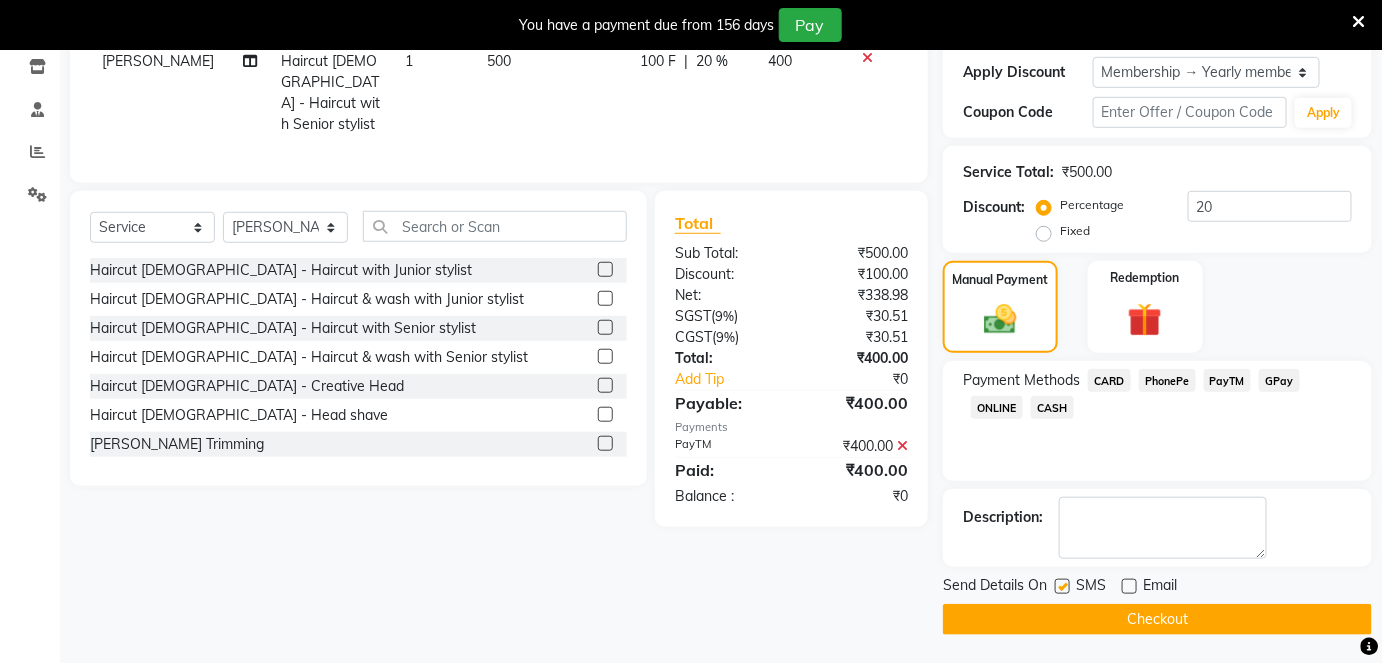 click on "Checkout" 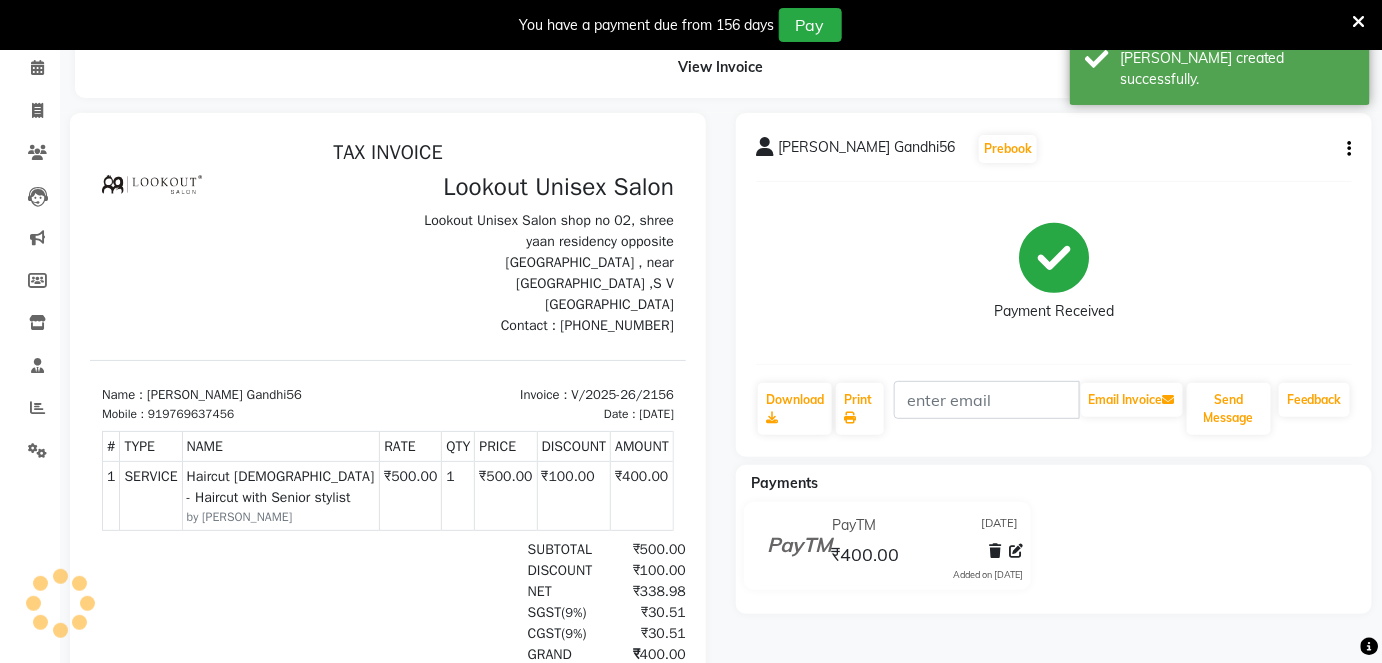 scroll, scrollTop: 0, scrollLeft: 0, axis: both 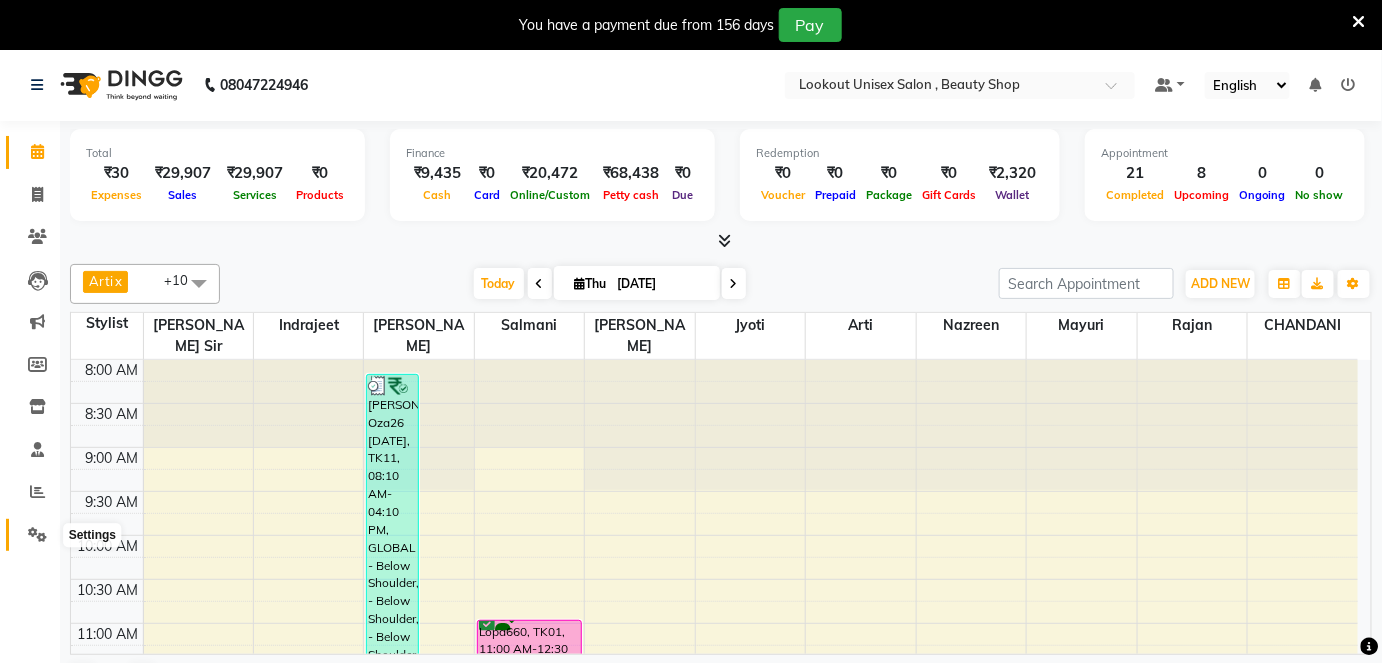 click 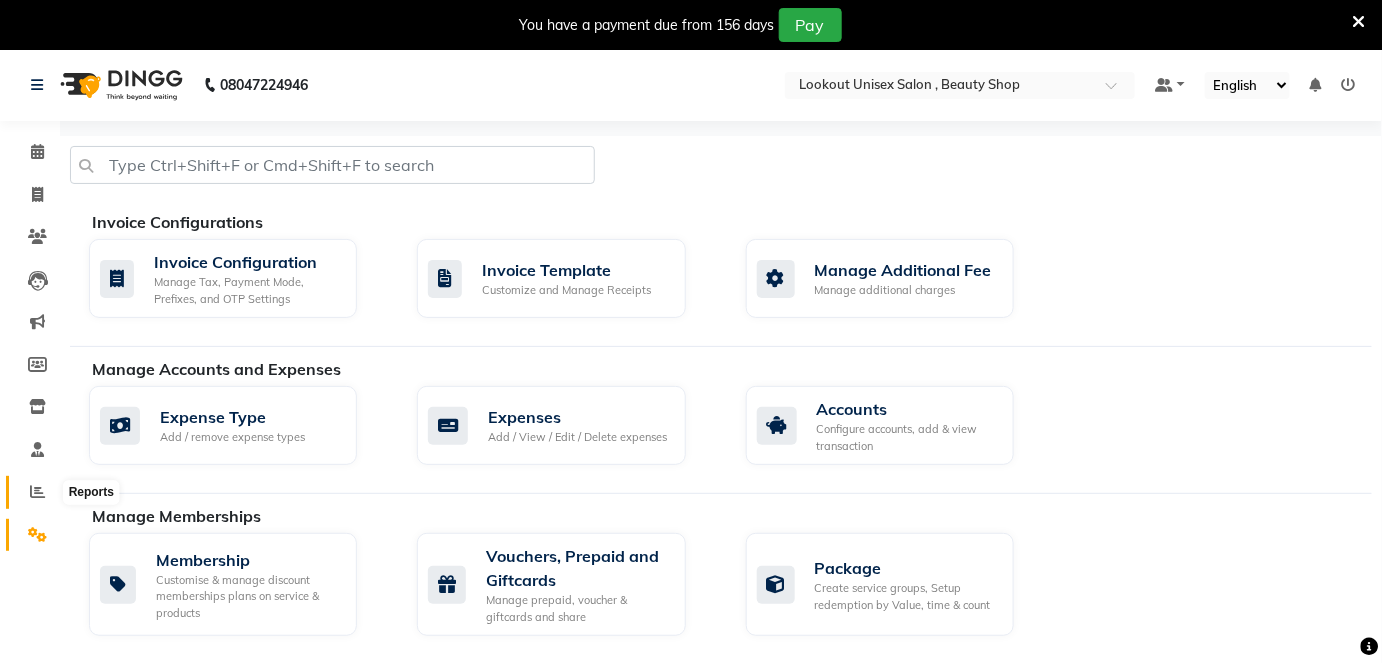 click 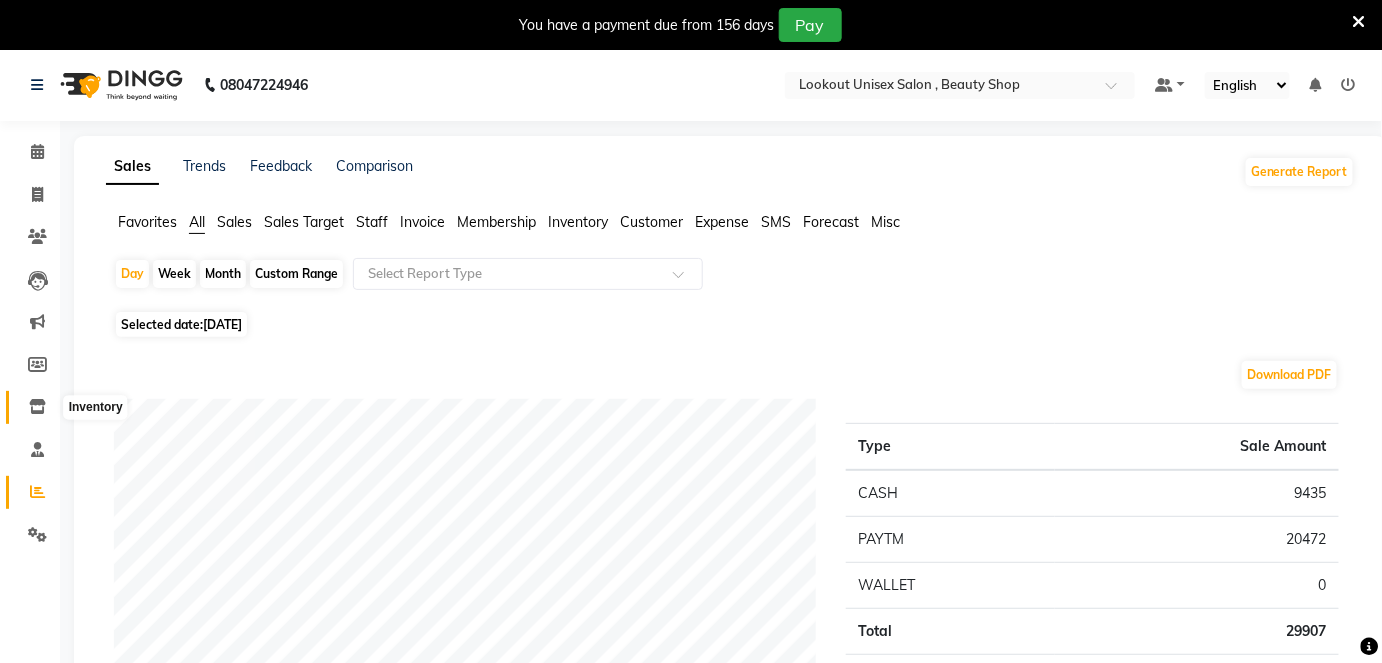 click 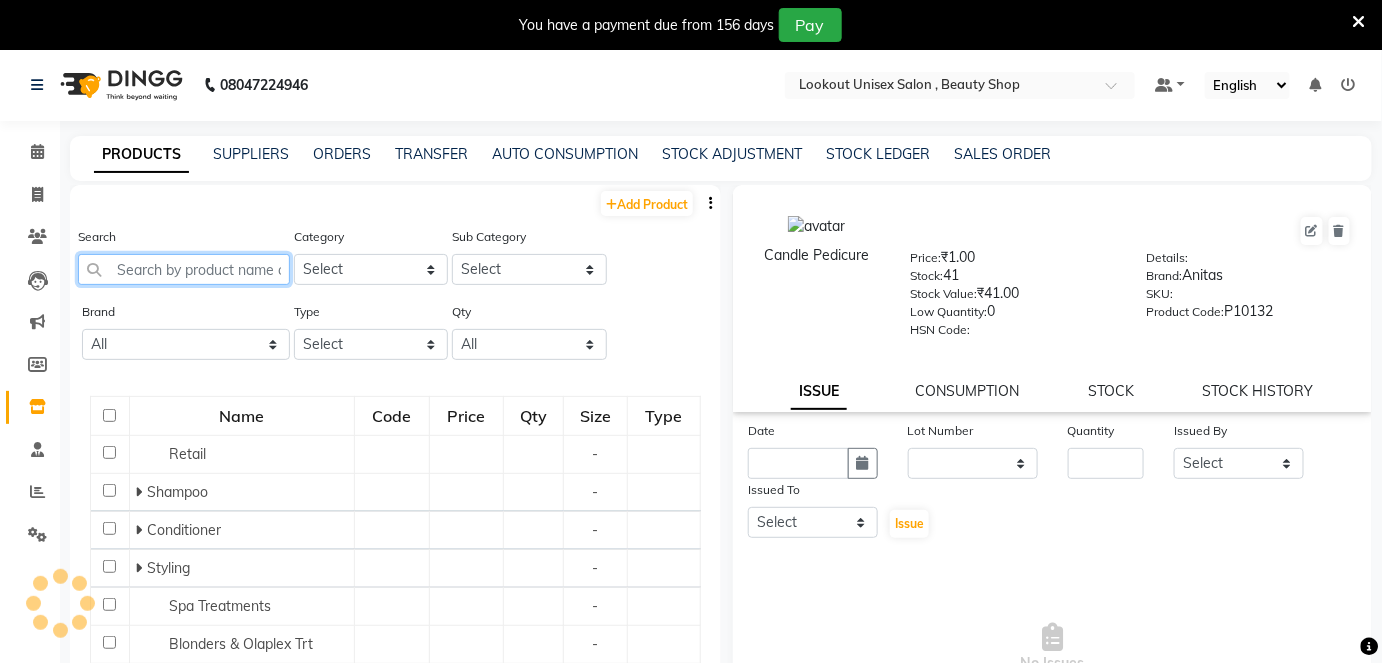 click 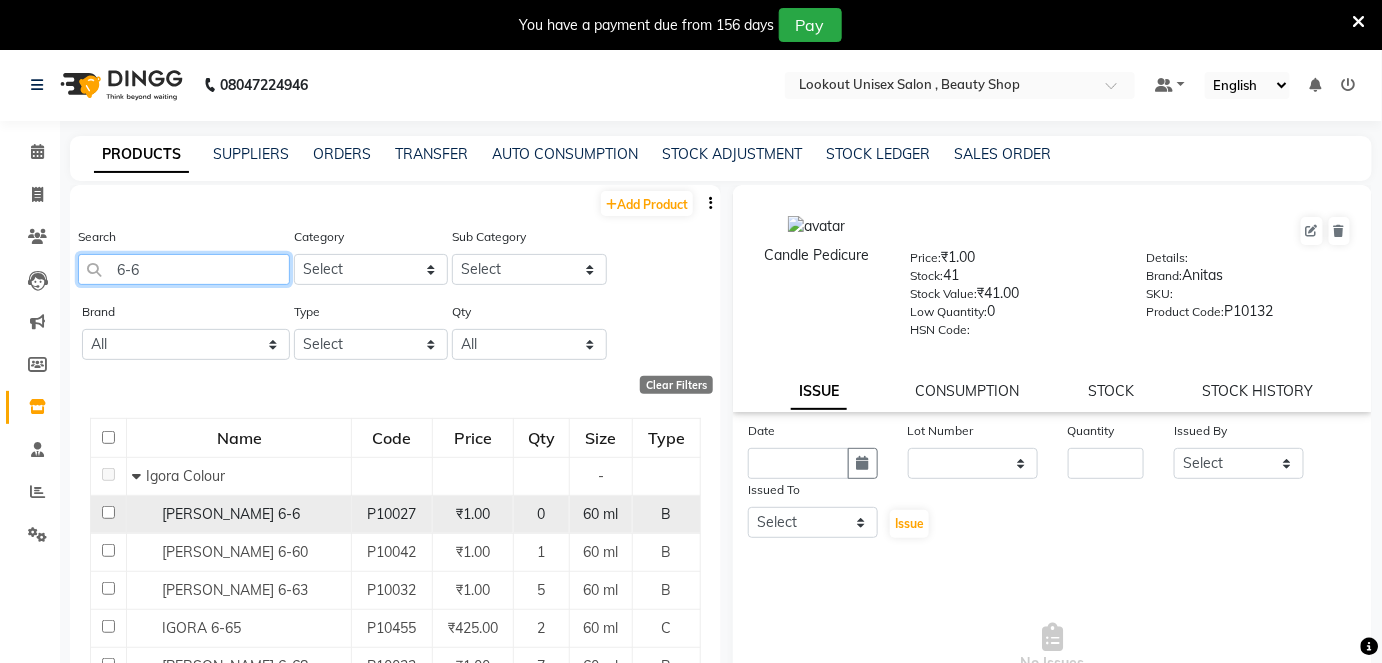 type on "6-6" 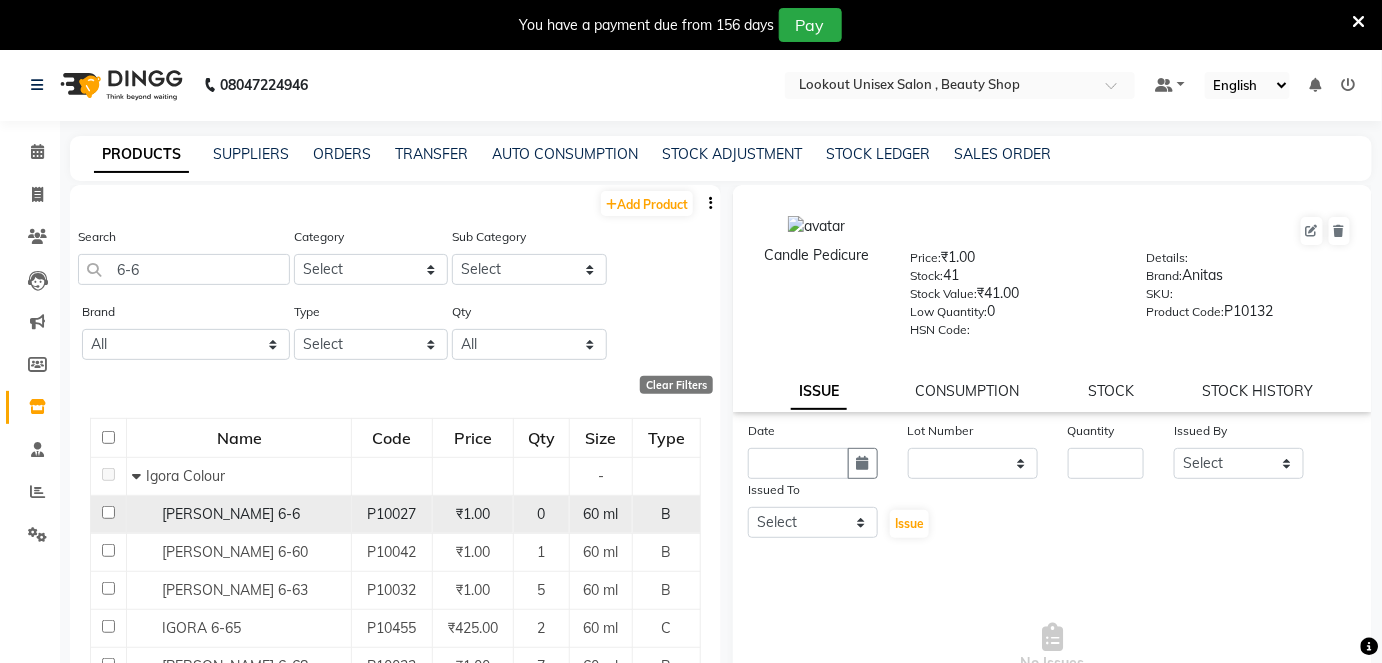 click 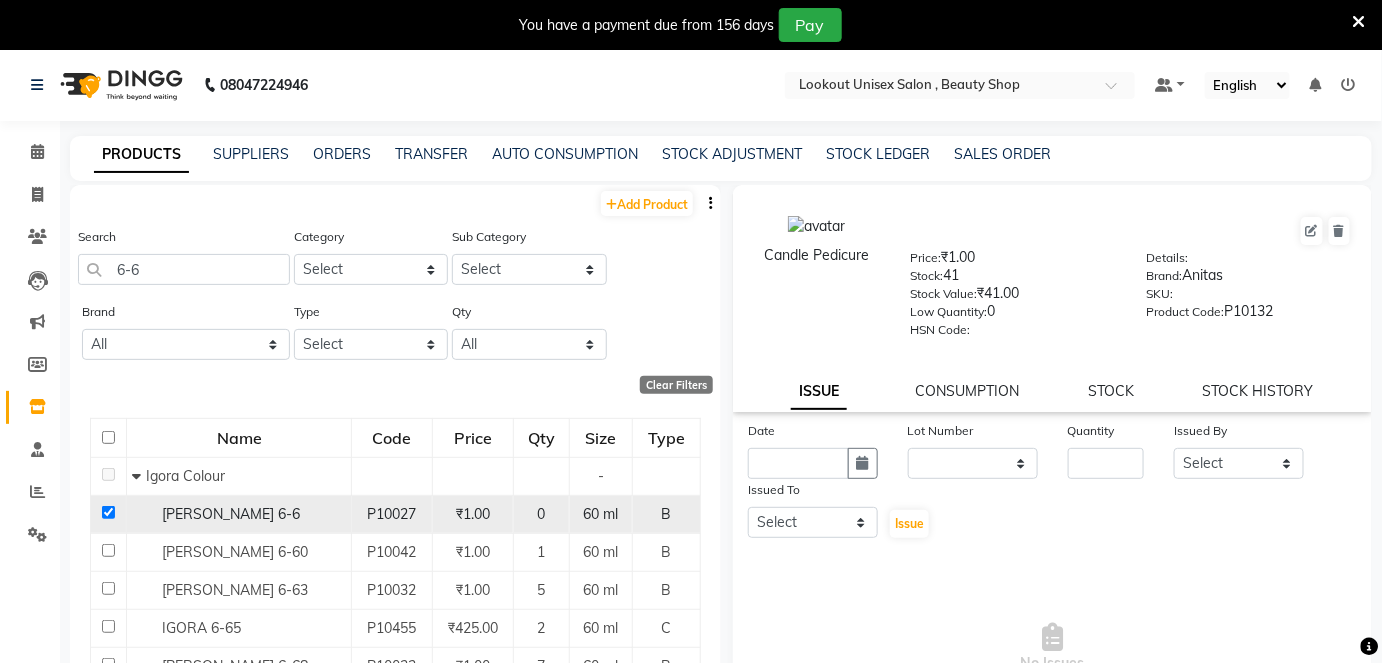 checkbox on "true" 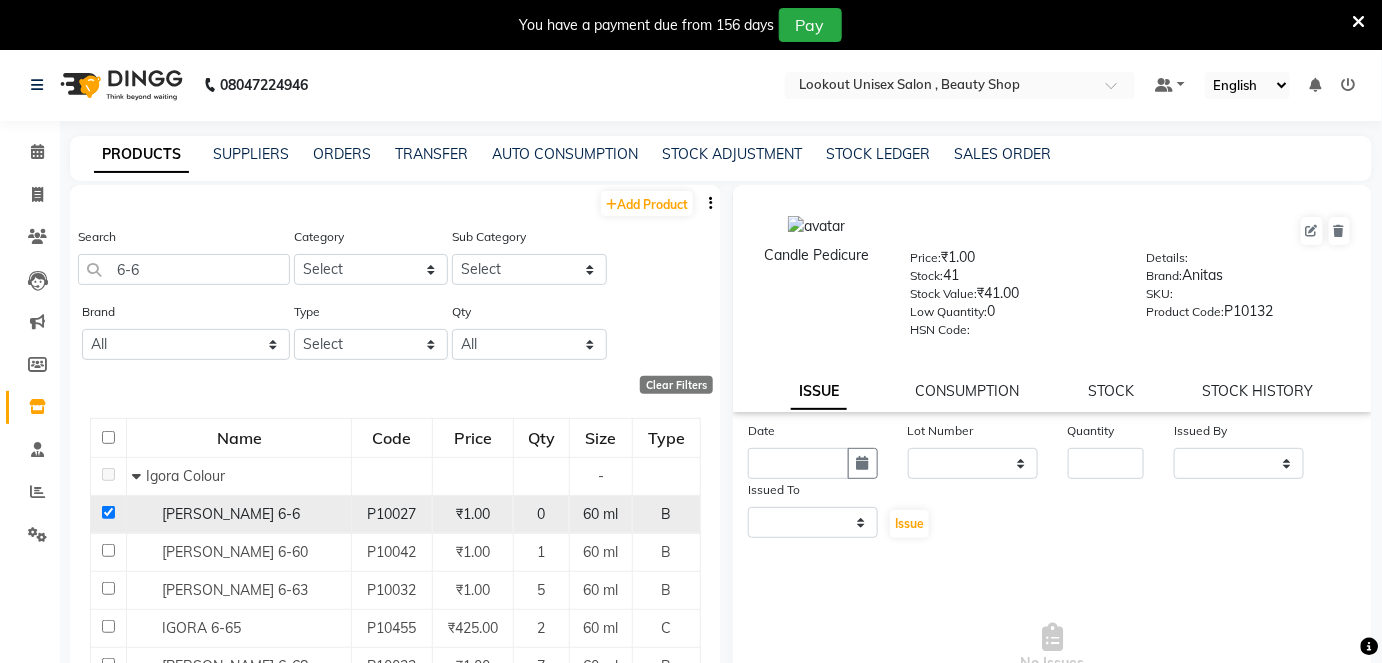 select 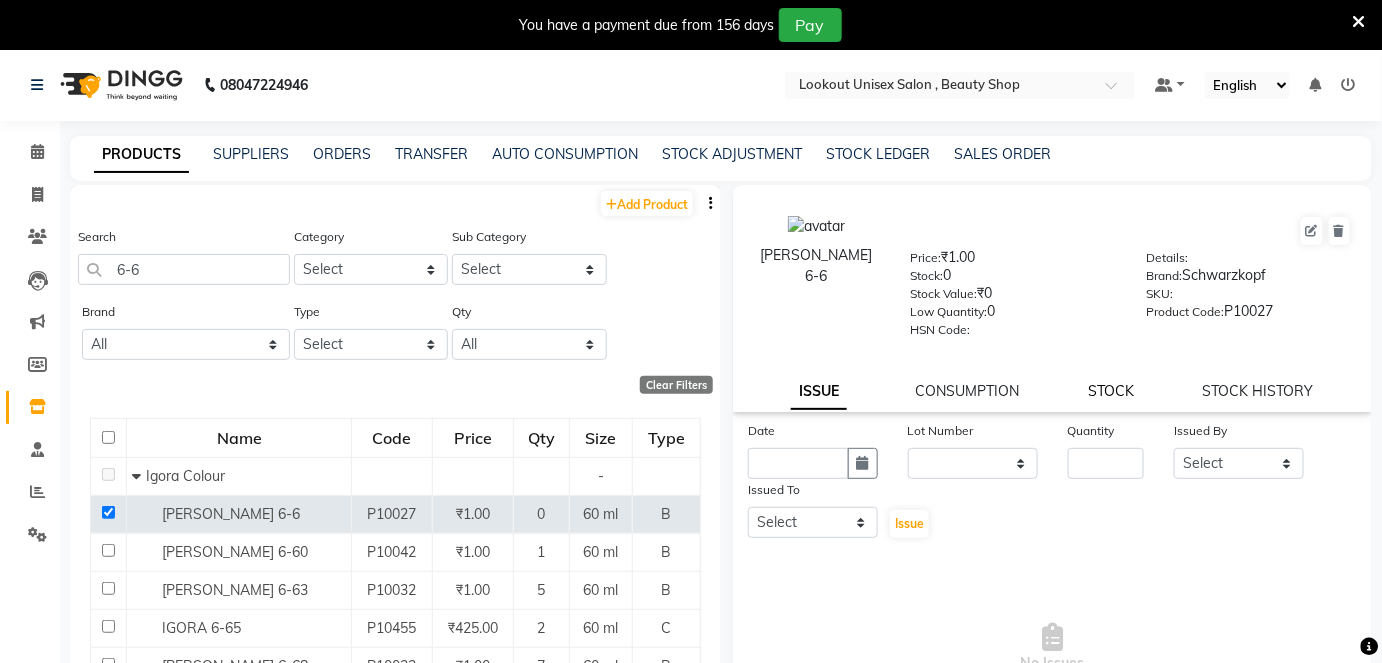 click on "STOCK" 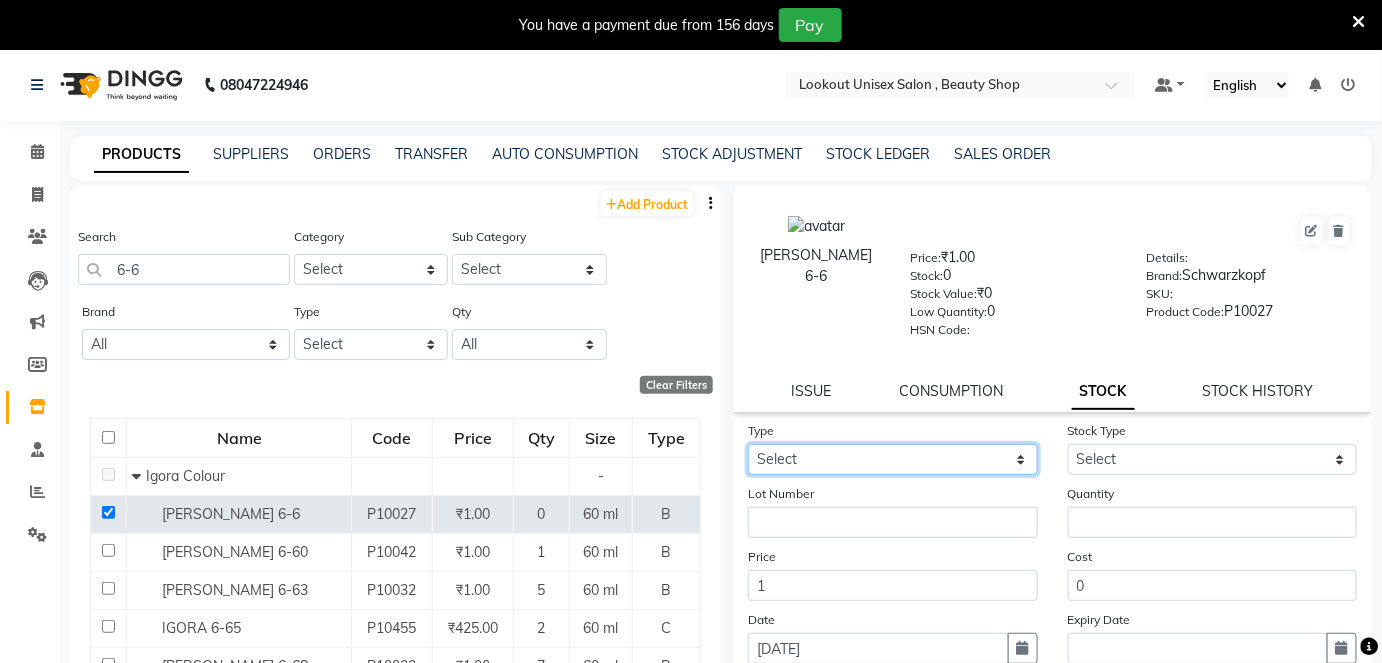 click on "Select In Out" 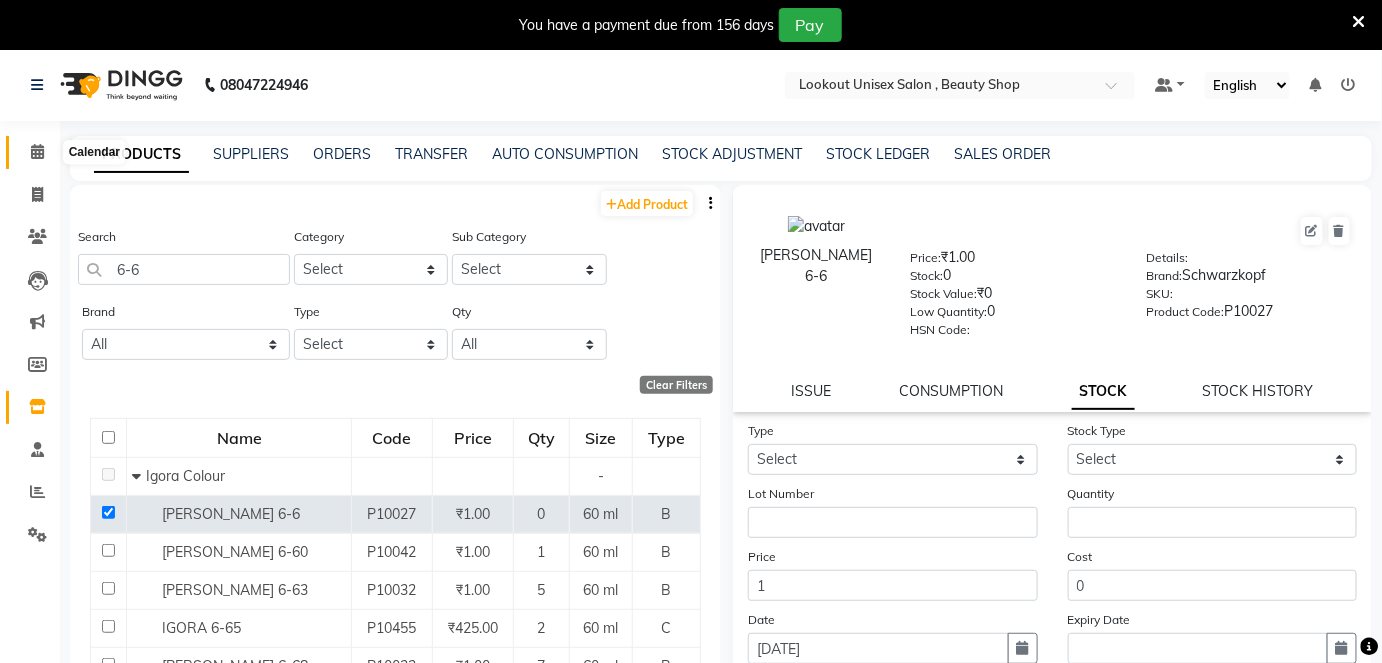 drag, startPoint x: 26, startPoint y: 153, endPoint x: 34, endPoint y: 168, distance: 17 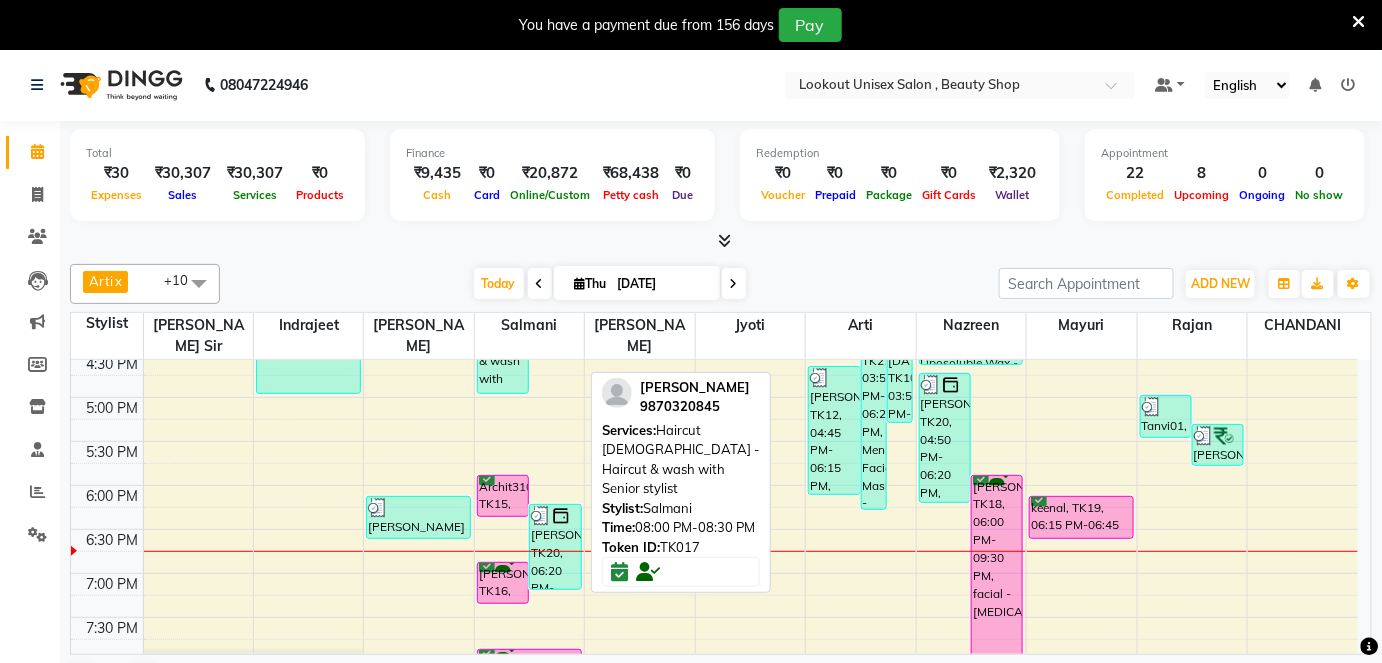 scroll, scrollTop: 818, scrollLeft: 0, axis: vertical 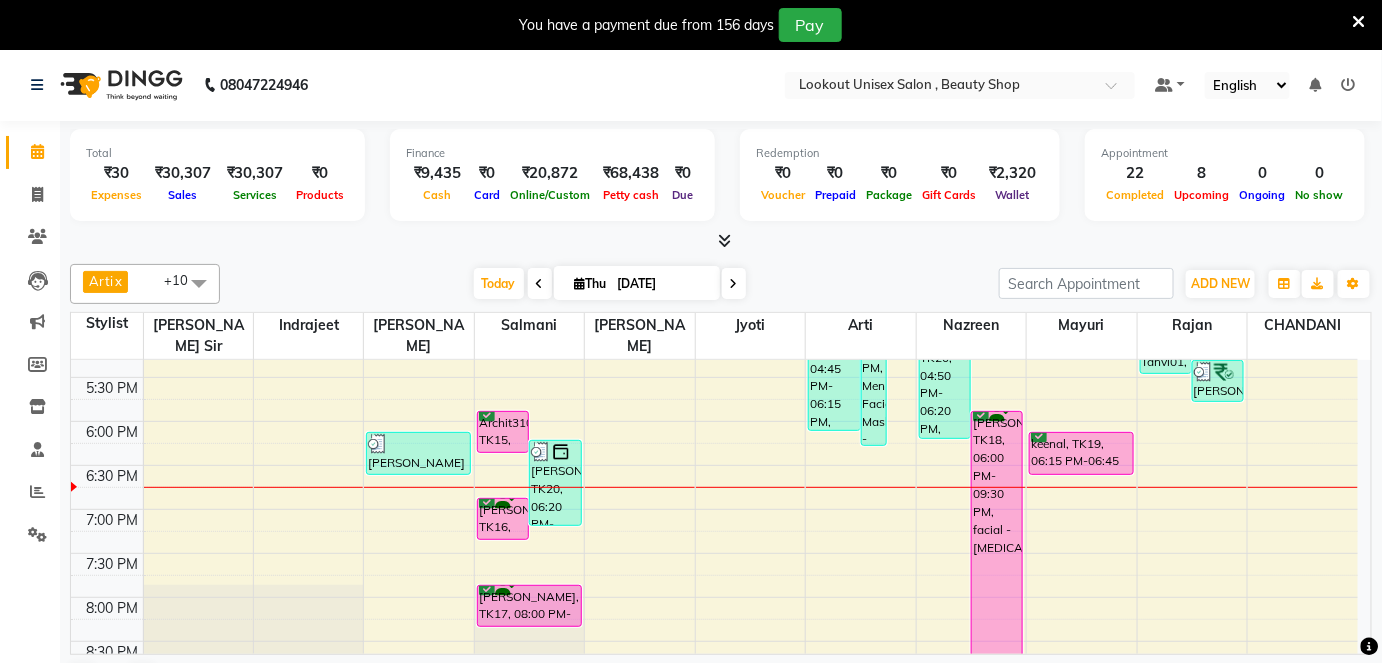 click on "Archit310, TK15, 06:00 PM-06:30 PM, Haircut  Male - Haircut with Senior stylist" at bounding box center [503, 432] 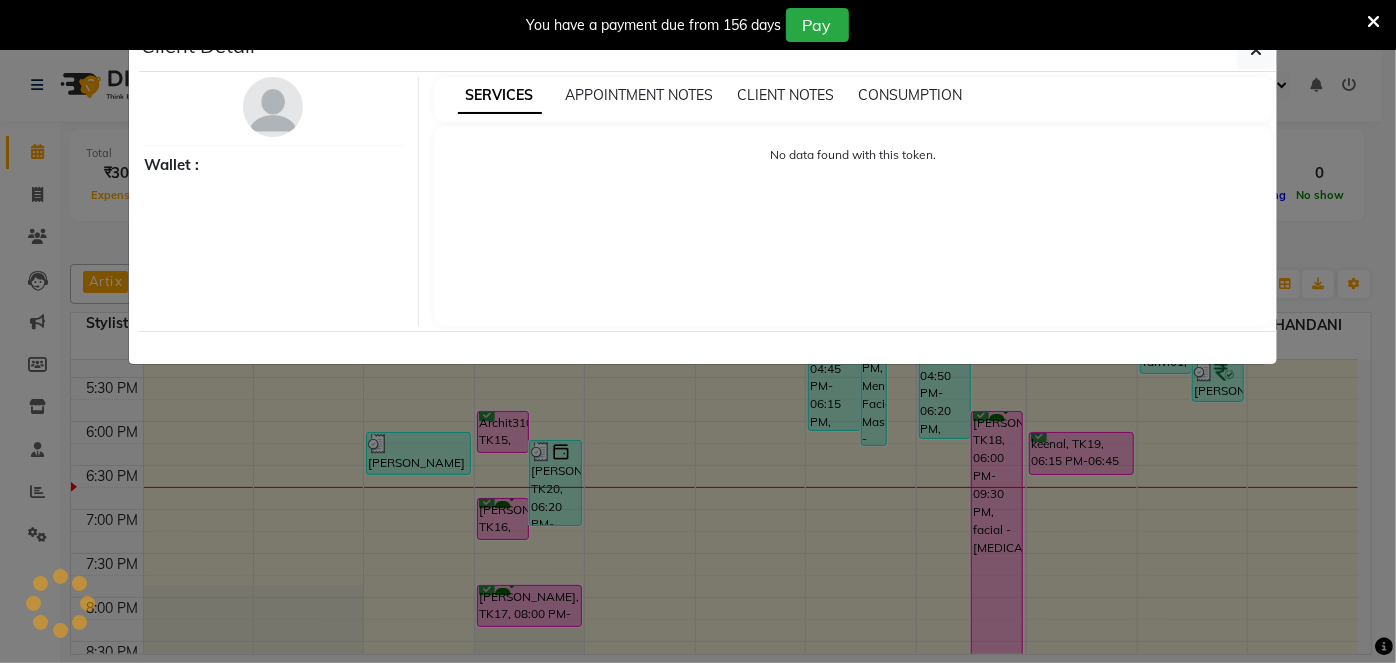 select on "6" 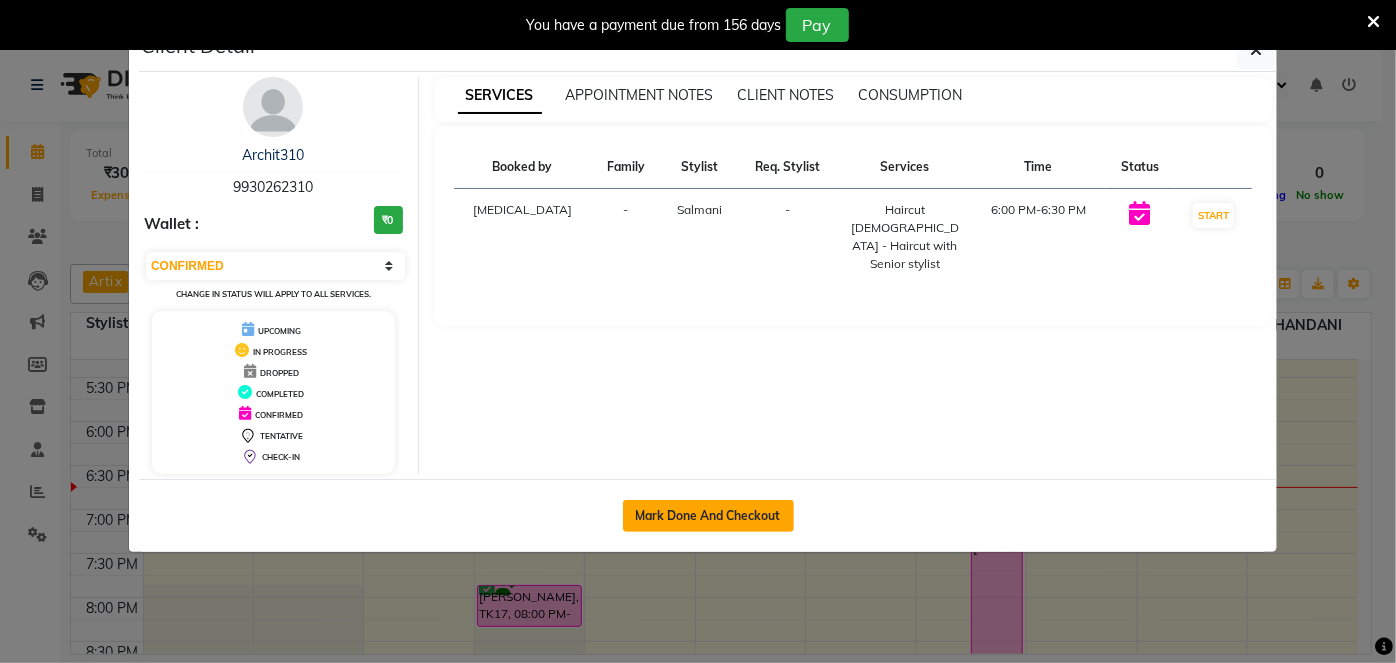click on "Mark Done And Checkout" 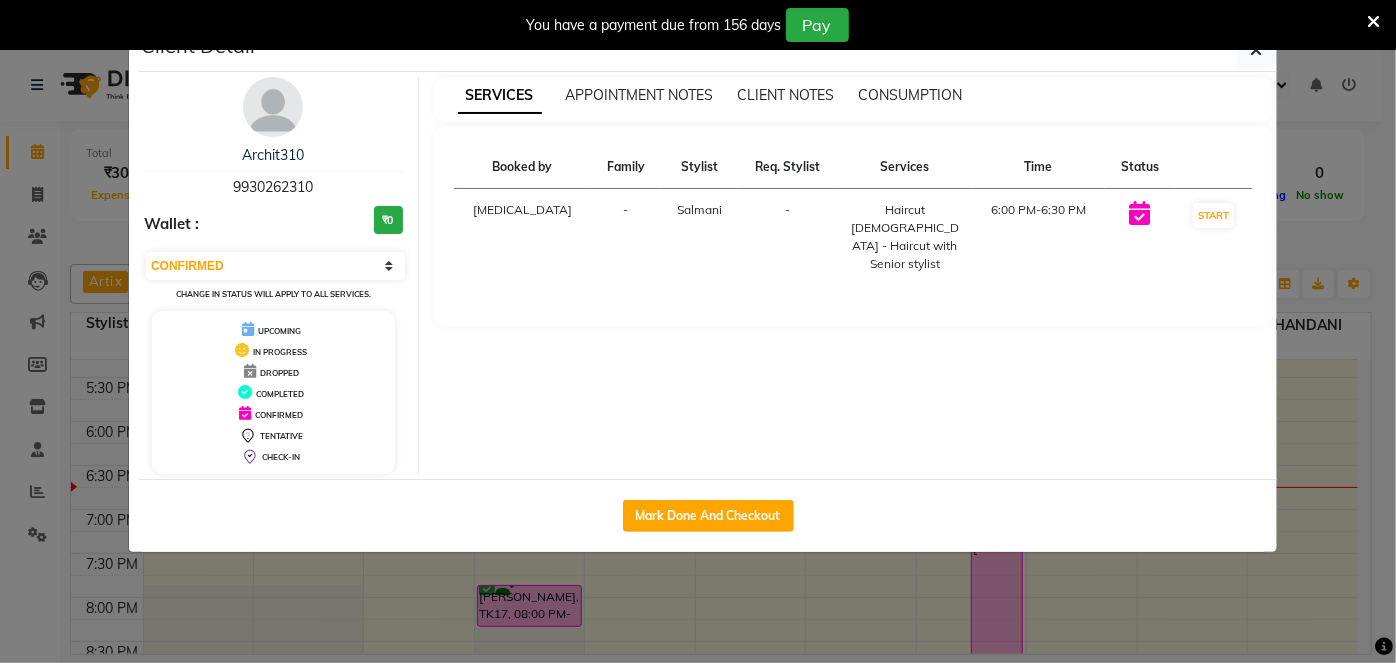 select on "service" 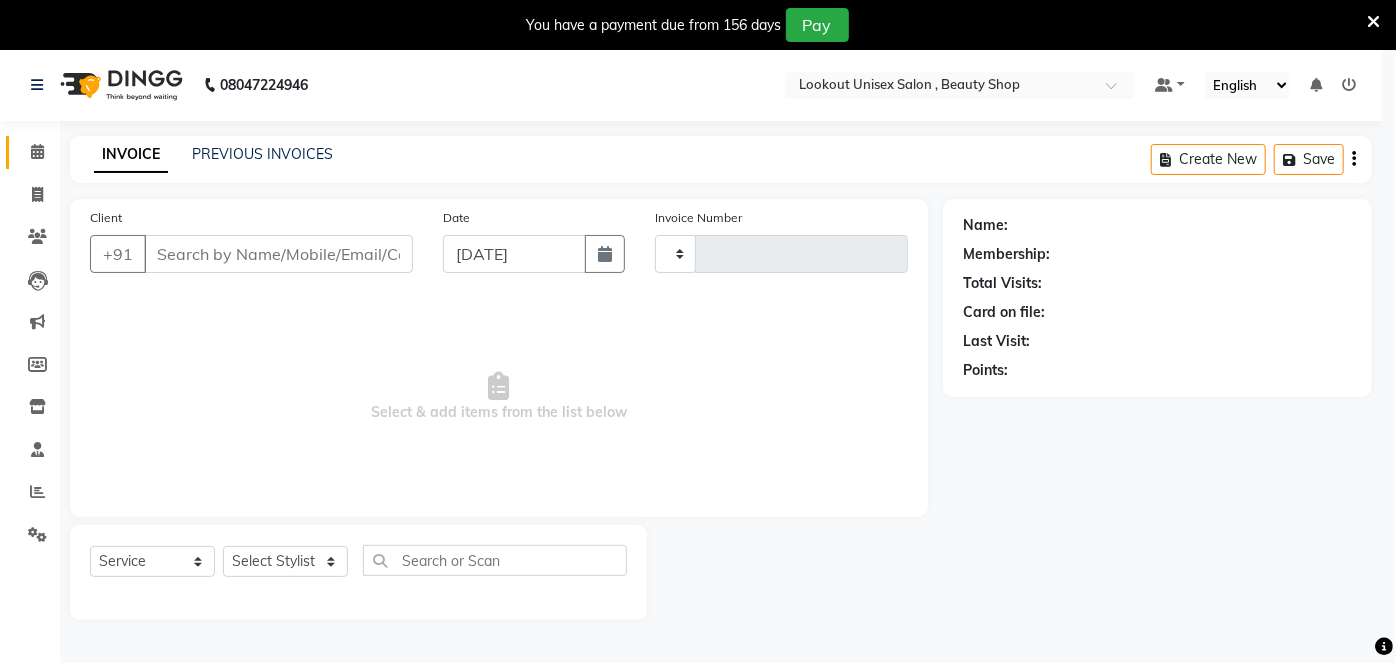 type on "2157" 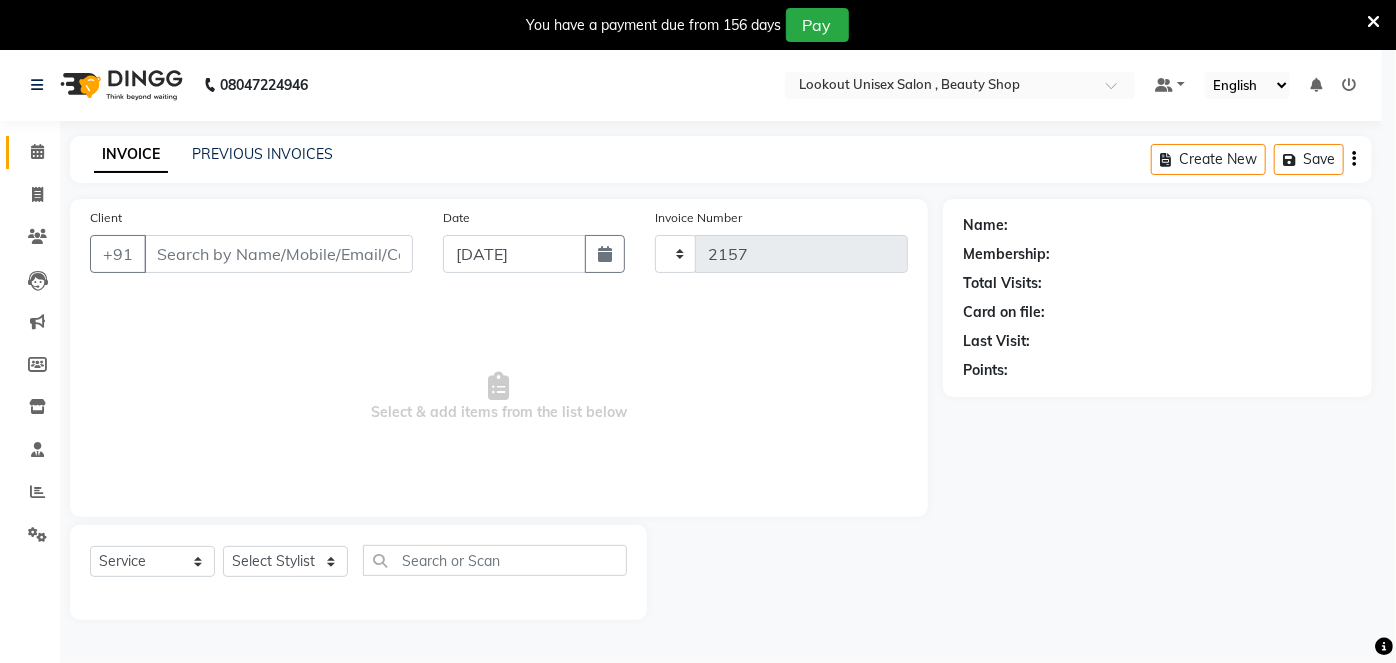 select on "7658" 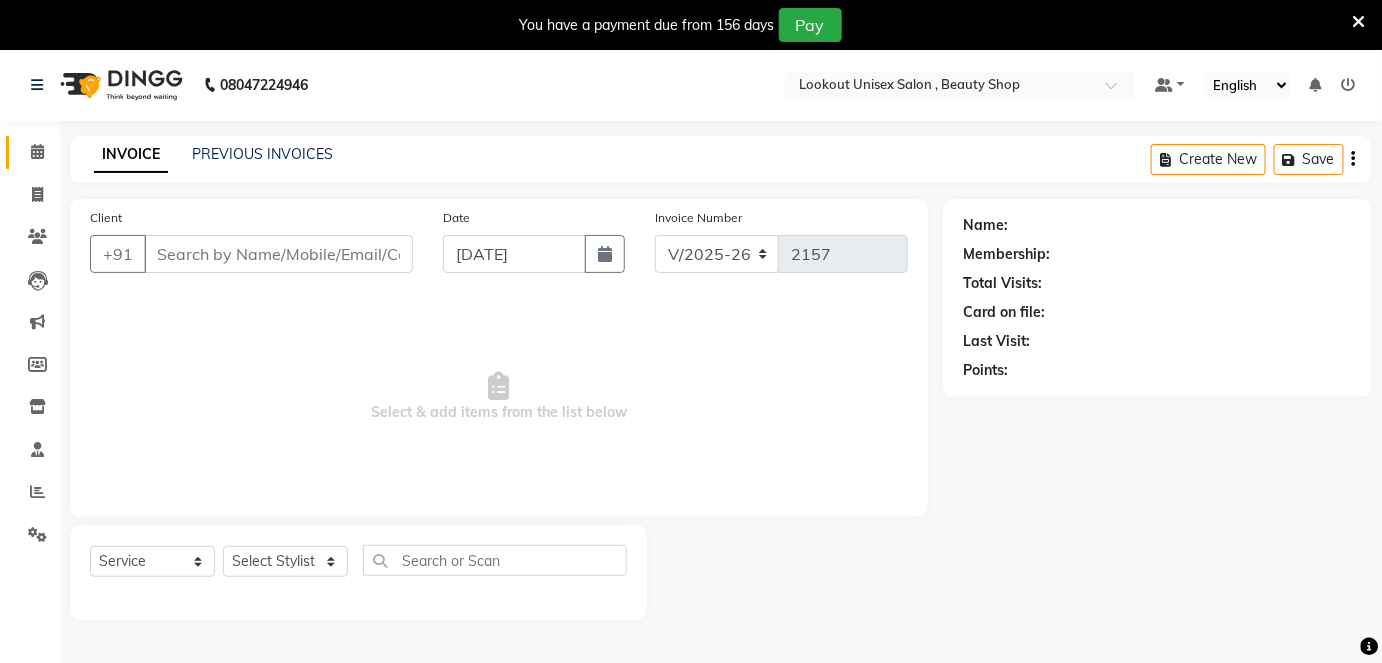 type on "9930262310" 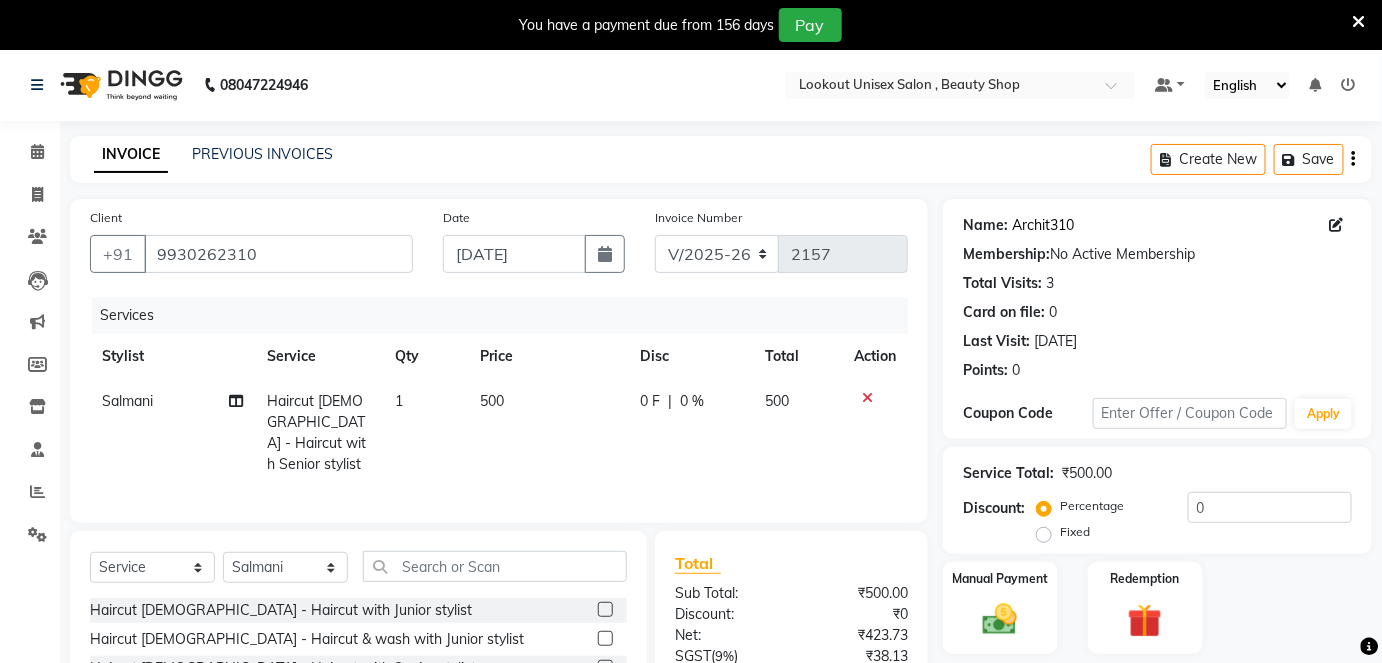 click on "Archit310" 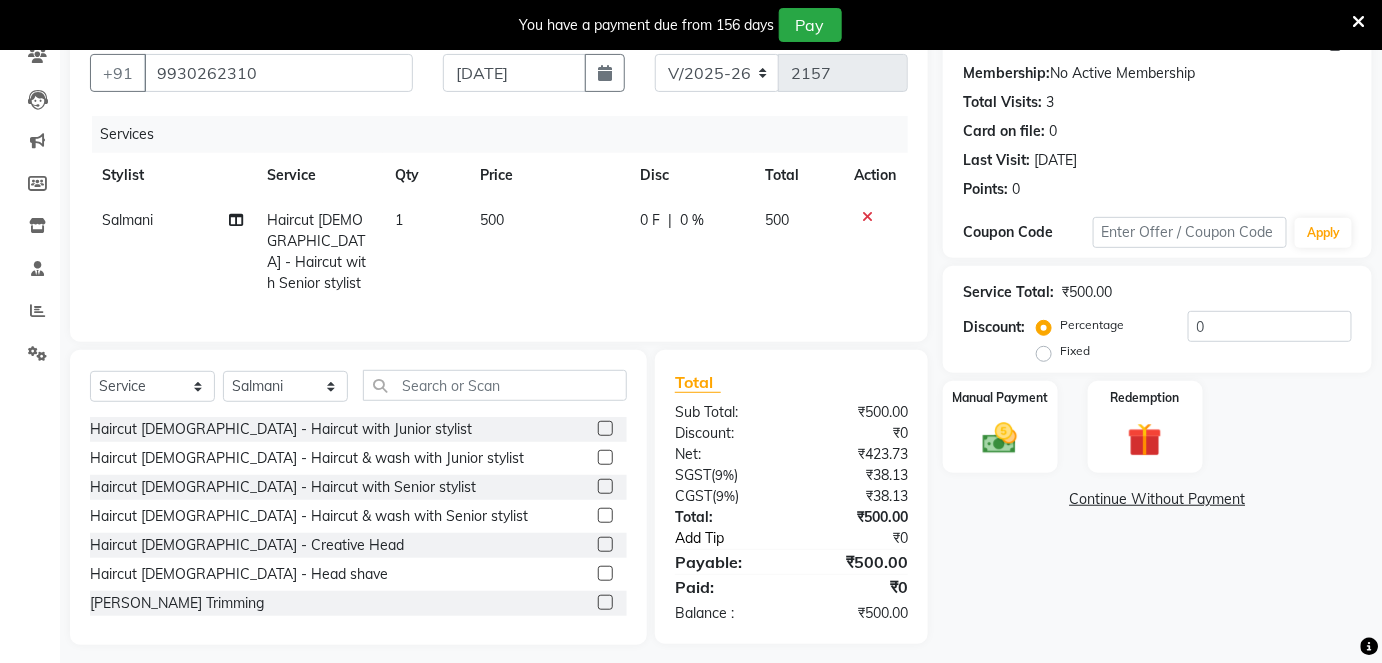 scroll, scrollTop: 0, scrollLeft: 0, axis: both 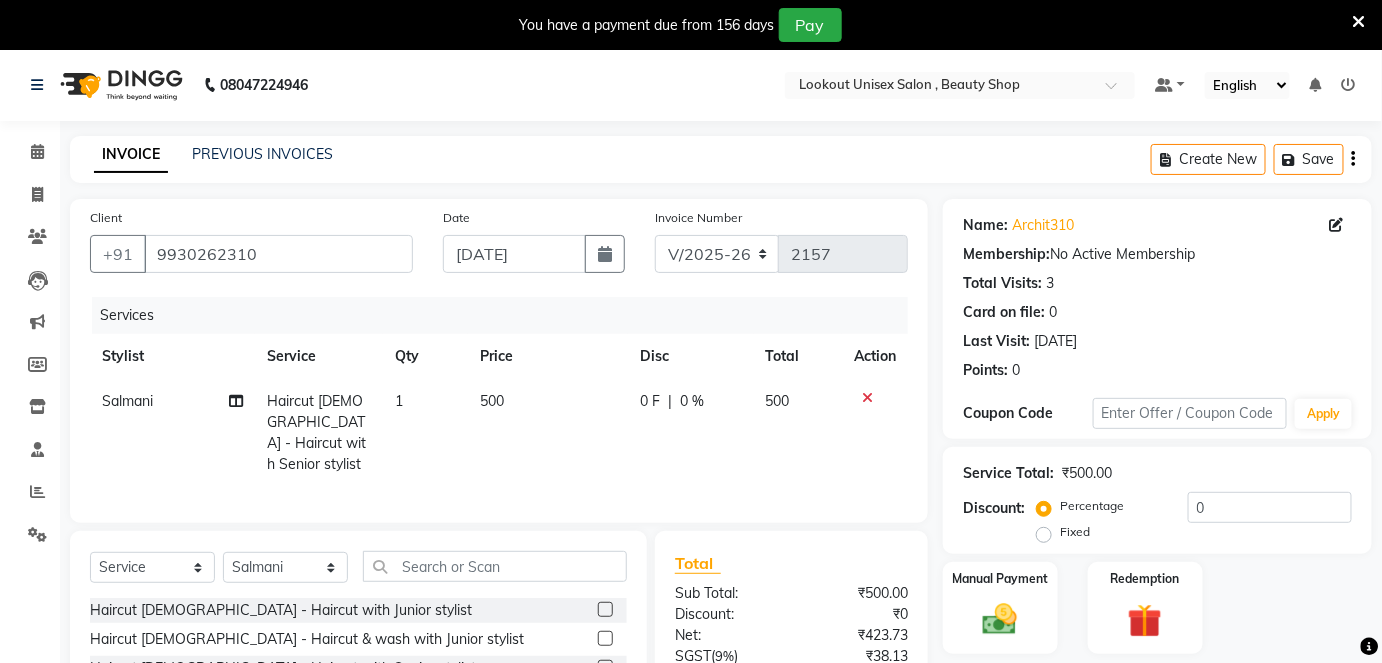 click on "500" 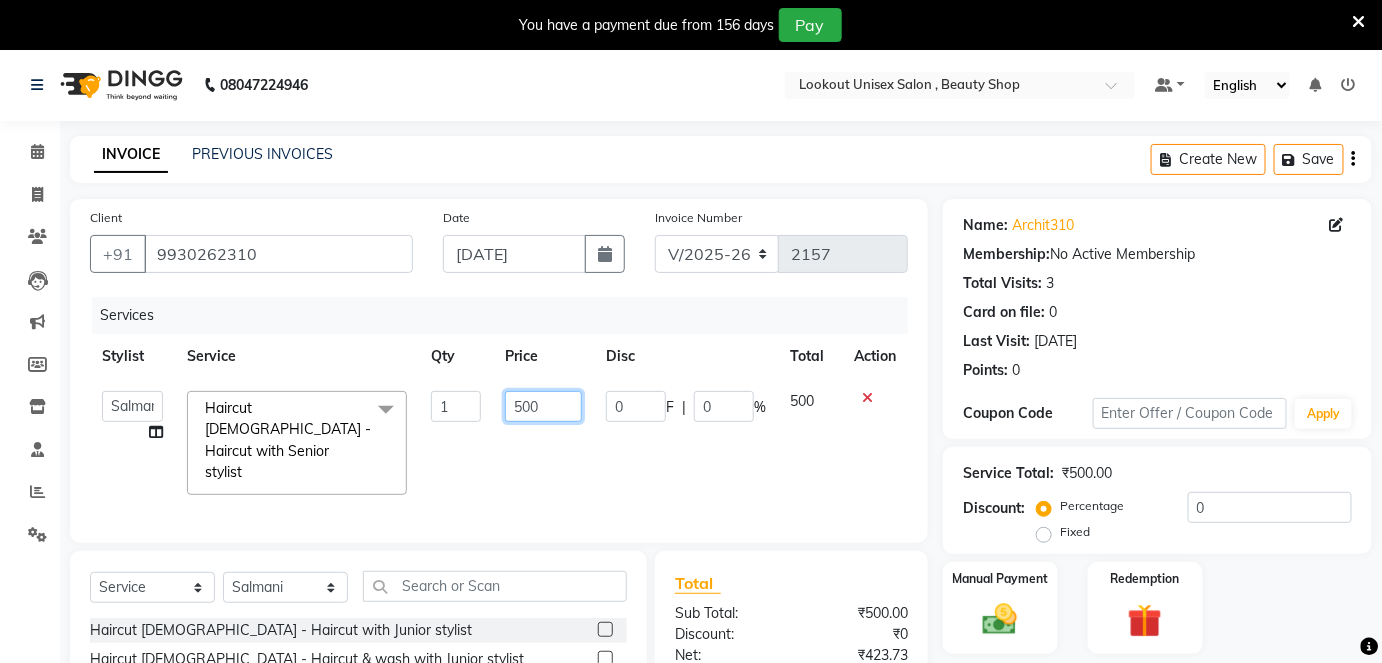 click on "500" 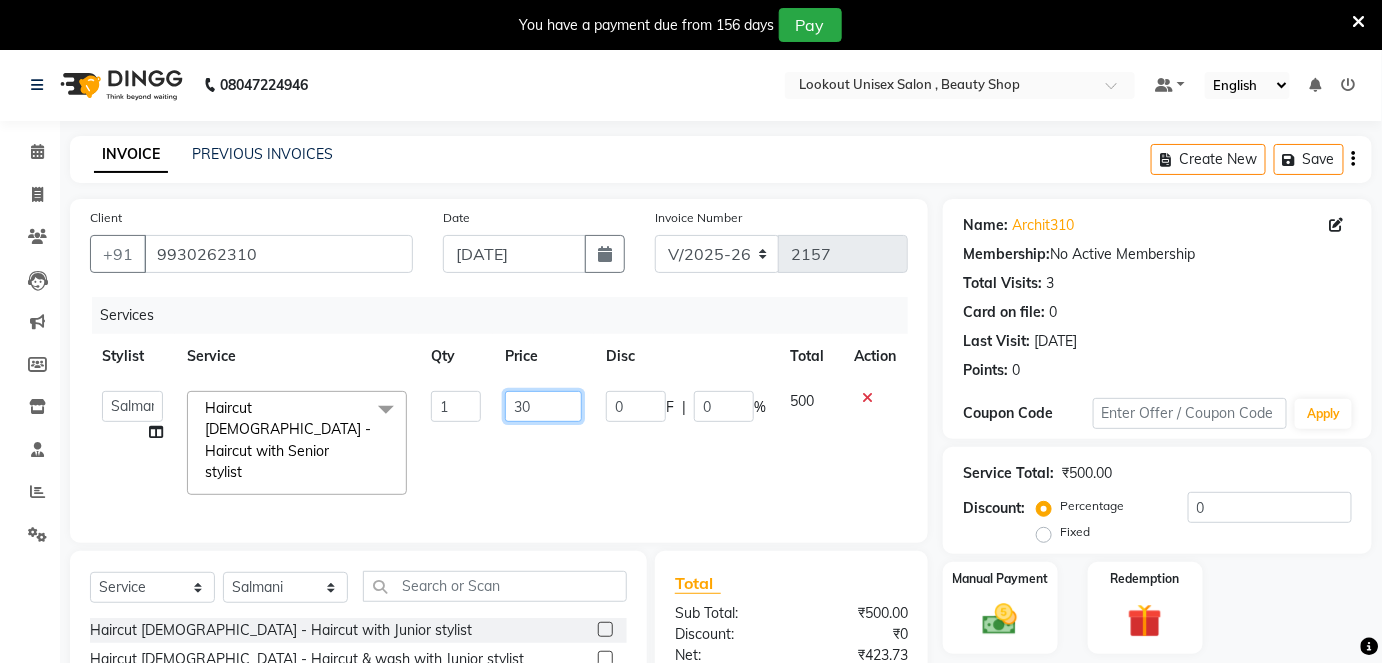type on "350" 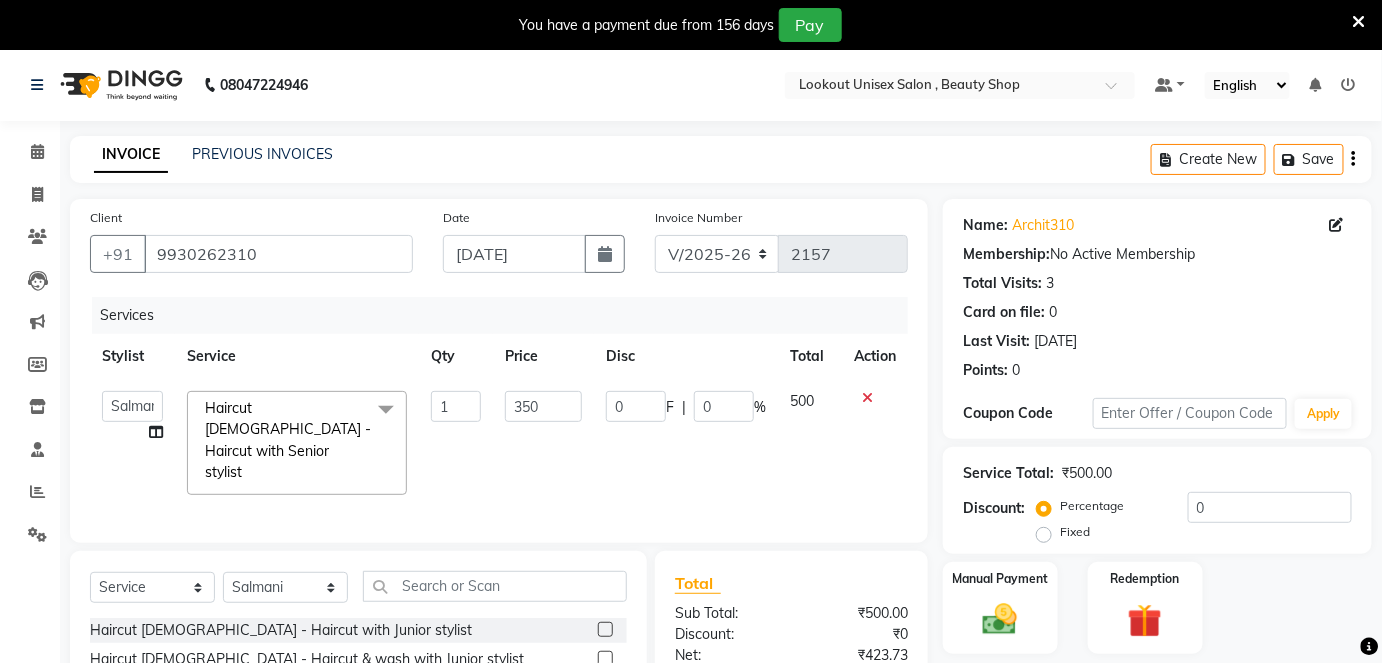 click on "Arti   CHANDANI   Deepali   Dhaval Sir   DISHA KAMDAR   Hussain   Indrajeet   Jyoti   Mahesh    Manisha   Mayuri   Mehboob   Nabil   Nazreen   Nikita   Rahul   Rajan   Rishika   Salma   Salmani   Shivani   UMAR  Haircut  Male - Haircut with Senior stylist  x Haircut  Male - Haircut  with Junior stylist Haircut  Male - Haircut & wash with Junior stylist Haircut  Male - Haircut with Senior stylist Haircut  Male - Haircut & wash with Senior stylist Haircut  Male - Creative Head Haircut  Male - Head shave Beard - Beard Trimming Beard - Clean shave Beard - Style Shave Beard - Beard Colour Color Male - Global Color Male - Global Ammonia free Color Male - Highlights Color Male - color side locks Color Male - Beard color Color Male - Moustache color Color Male - Special effects Hair Wash  - Loreal wash Female Hair Wash  - Sulphate free Wash Female Shea butter Wash  Biotop Wash Olaplex Wash Nashi Wash Blue Shampoo Wash Hair Wash  - Loreal  wash Male Hair Wash  - Sulphate free Wash Male Haircut Female - FringeS/Bangs" 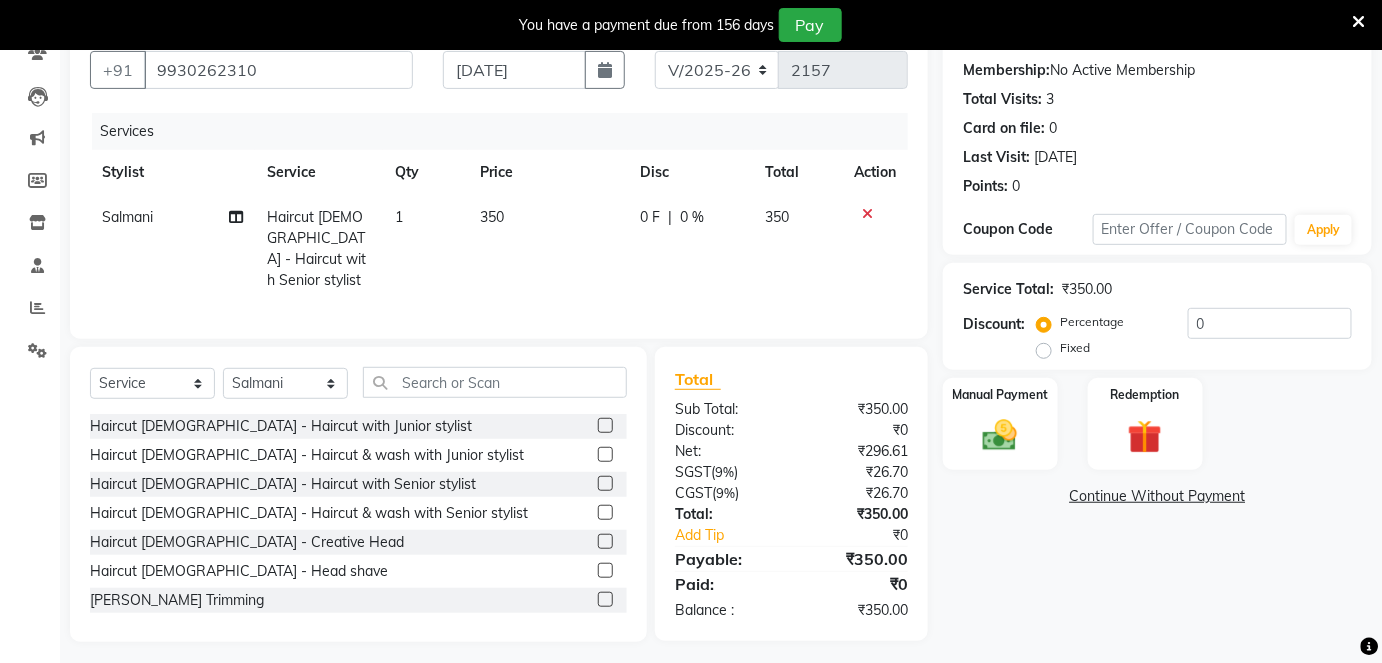 scroll, scrollTop: 186, scrollLeft: 0, axis: vertical 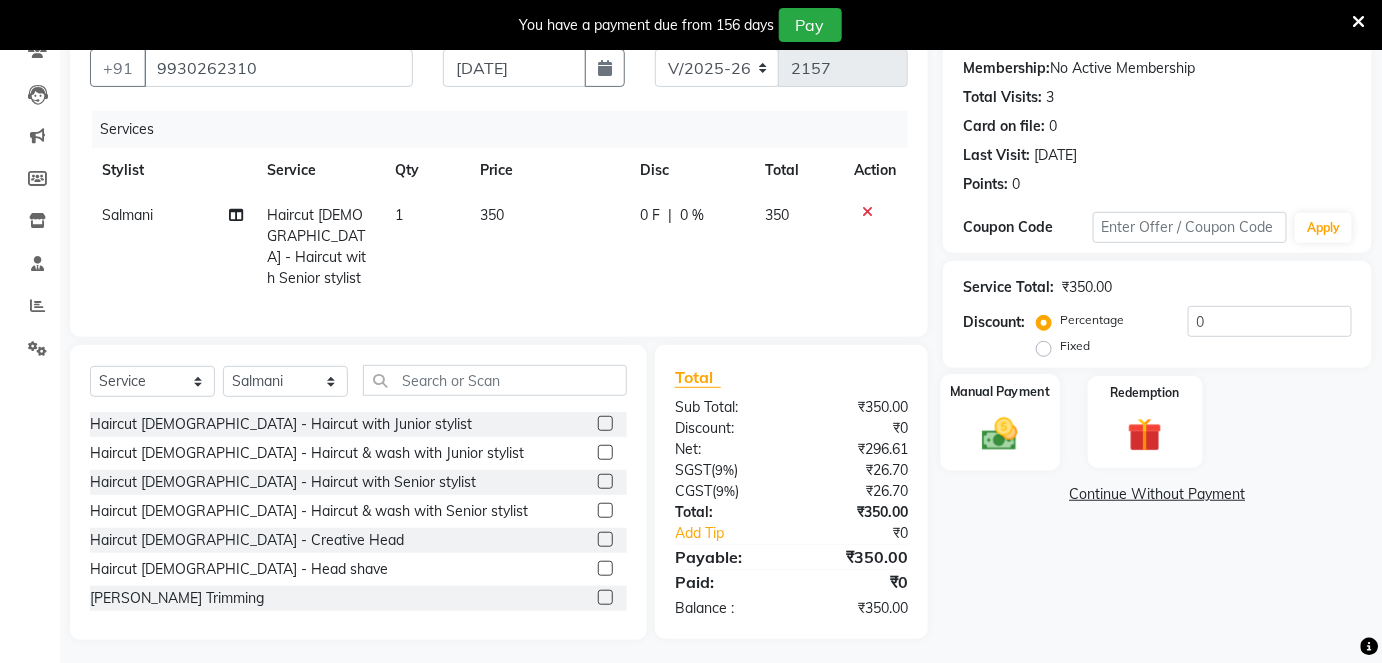click 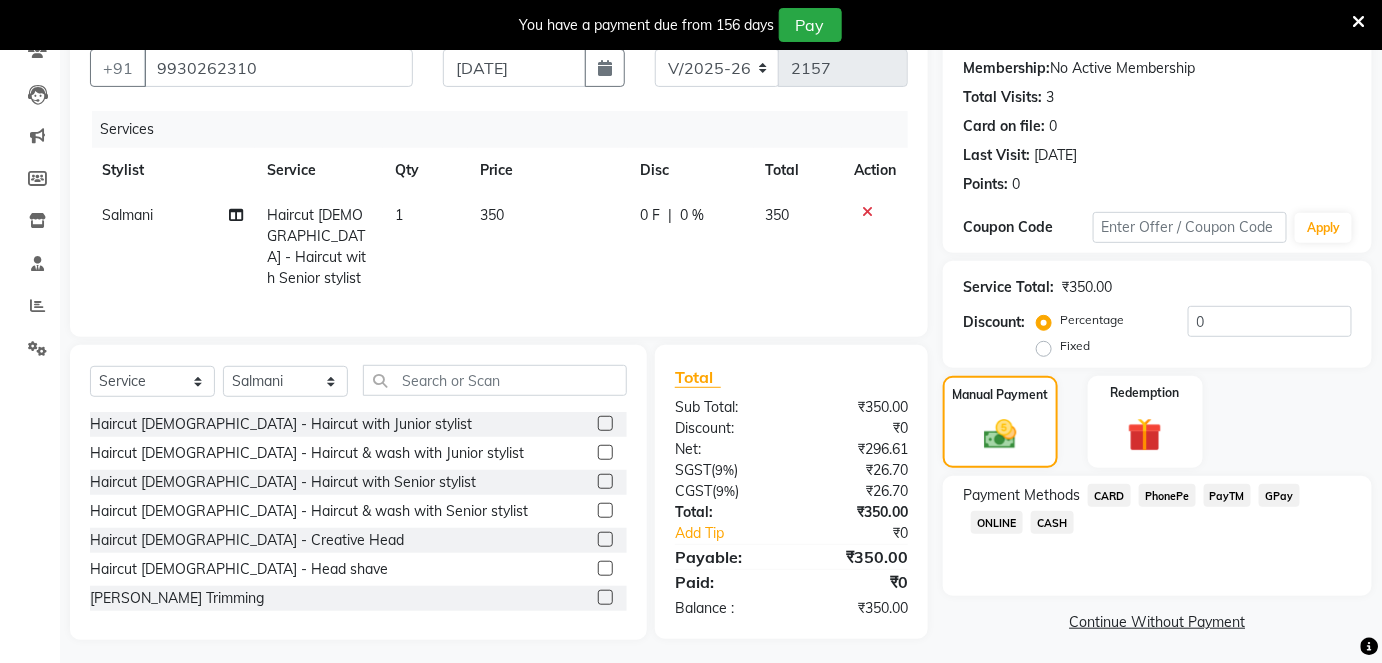 click on "PayTM" 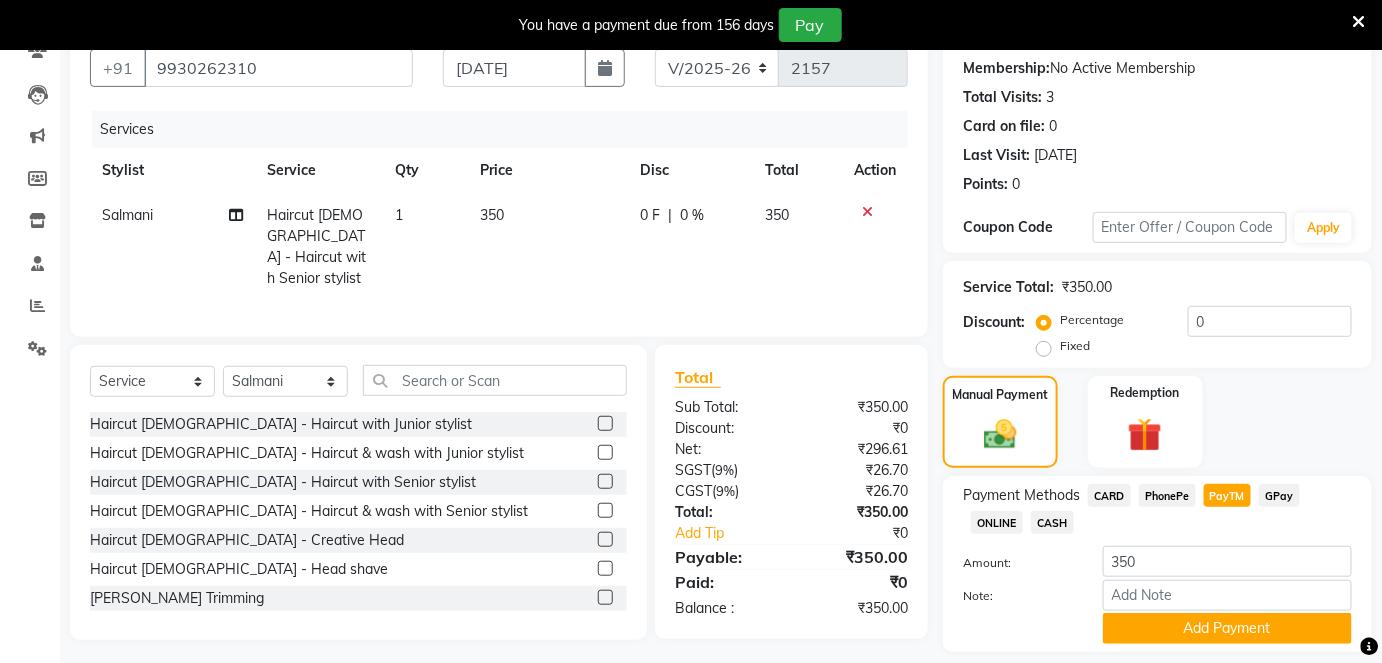 scroll, scrollTop: 245, scrollLeft: 0, axis: vertical 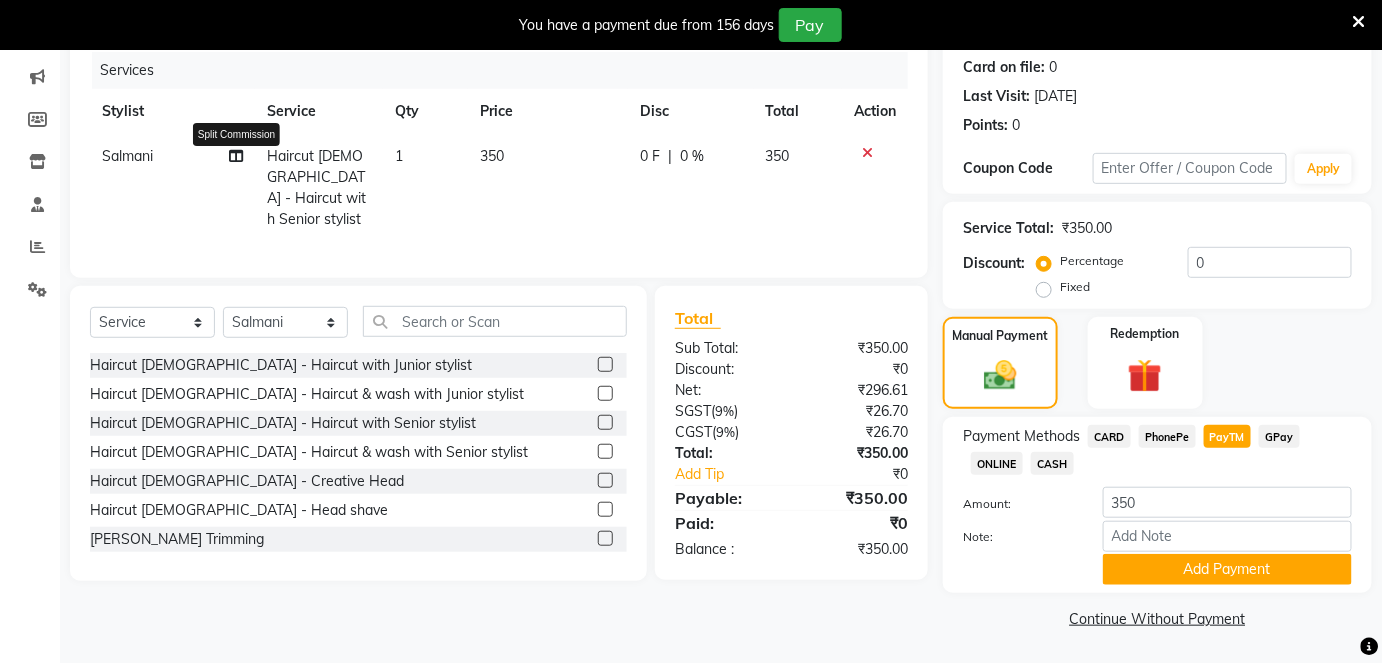 click 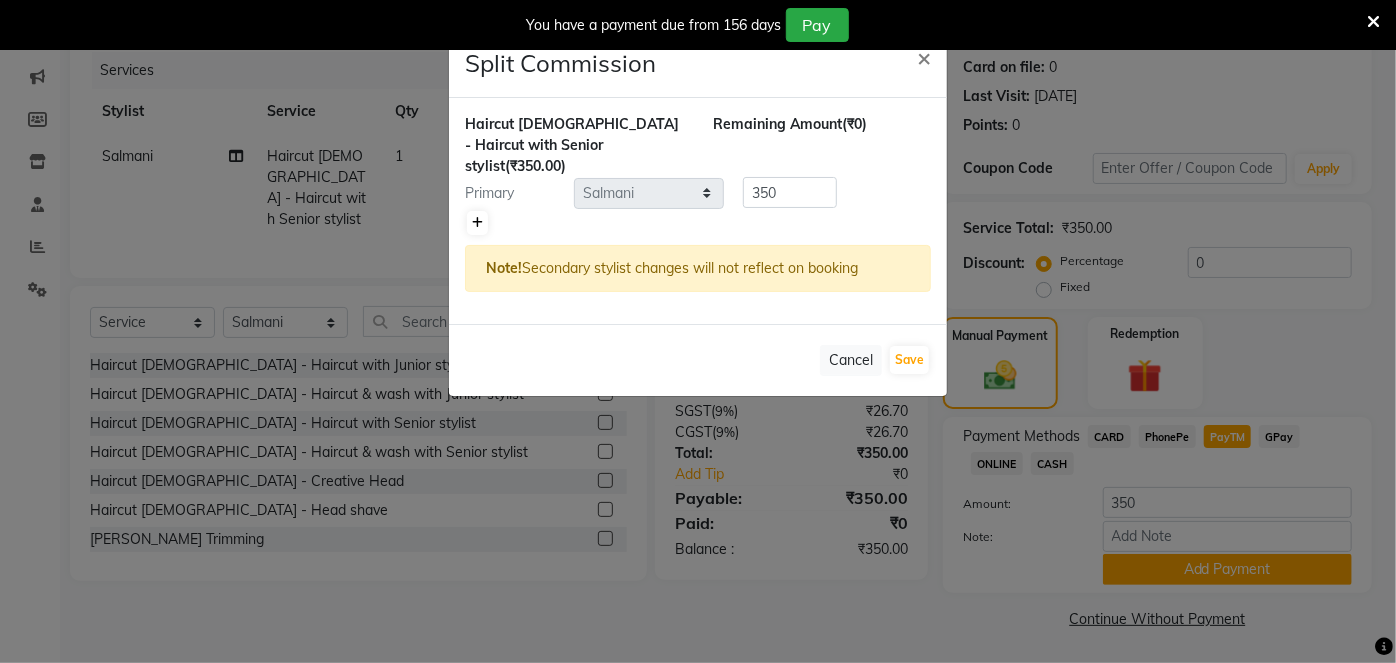 click 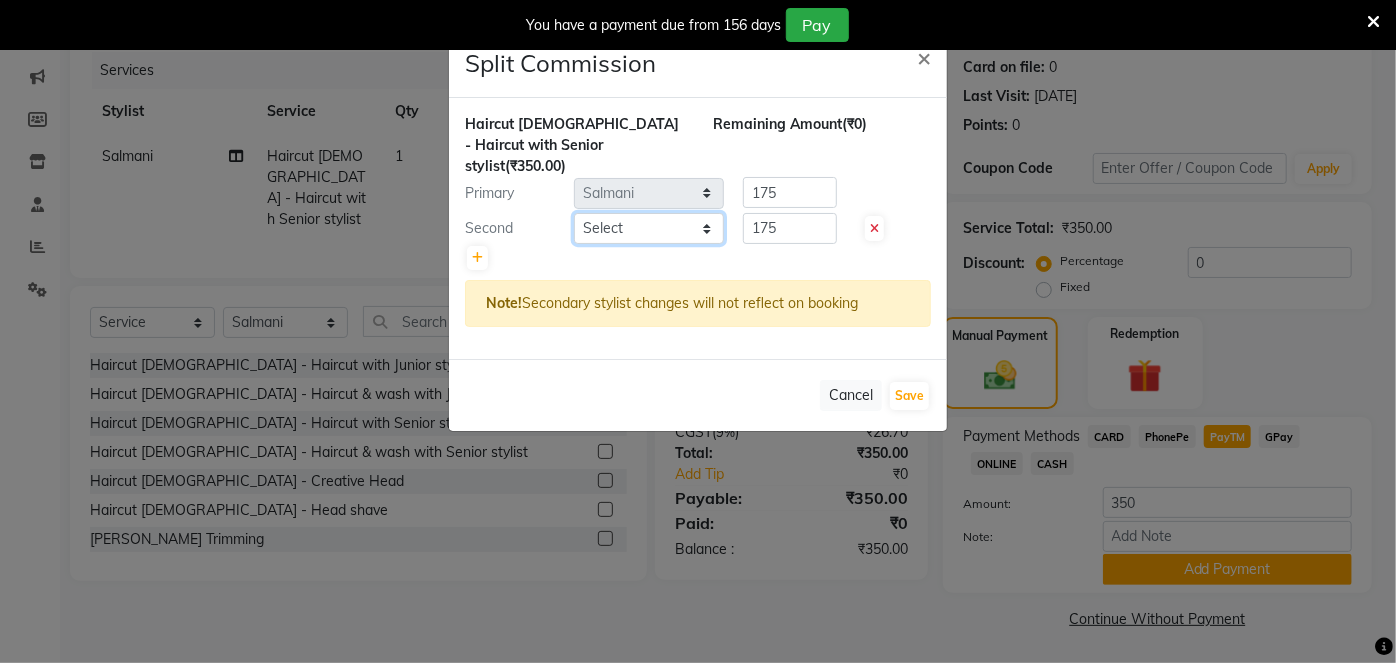 click on "Select  Arti   CHANDANI   Deepali   Dhaval Sir   DISHA KAMDAR   Hussain   Indrajeet   Jyoti   Mahesh    Manisha   Mayuri   Mehboob   Nabil   Nazreen   Nikita   Rahul   Rajan   Rishika   Salma   Salmani   Shivani   UMAR" 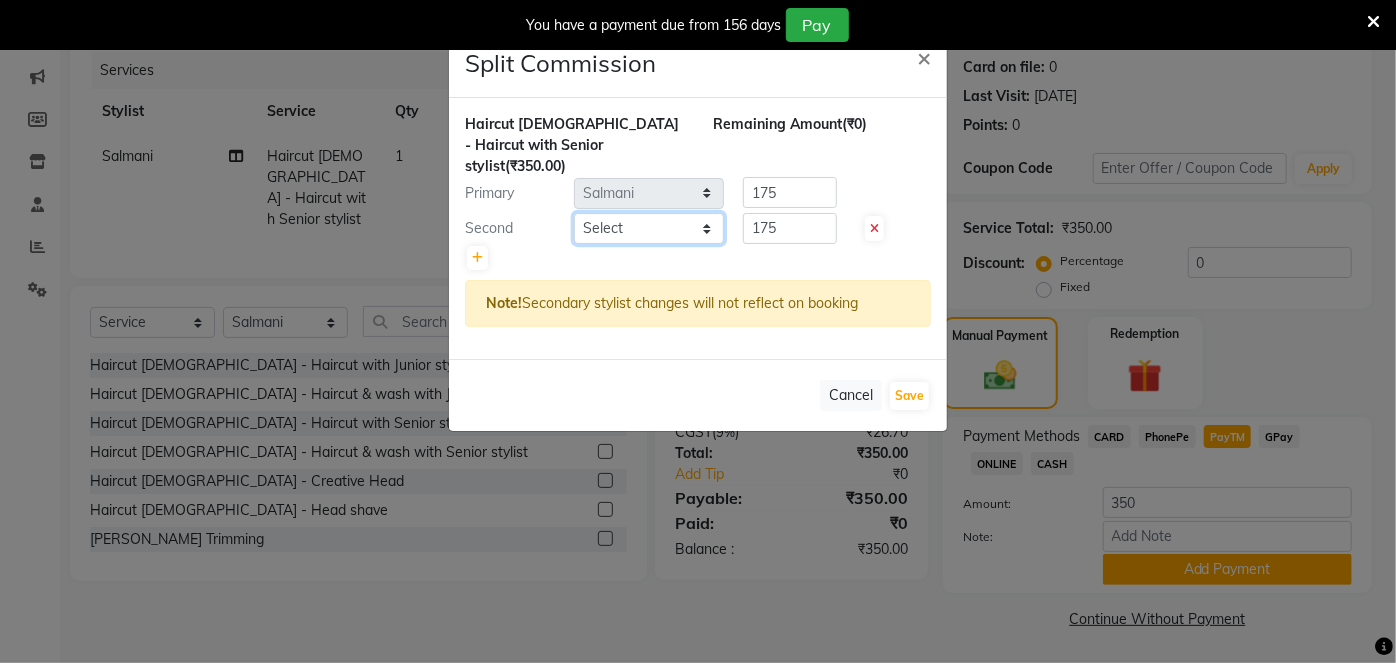 select on "68199" 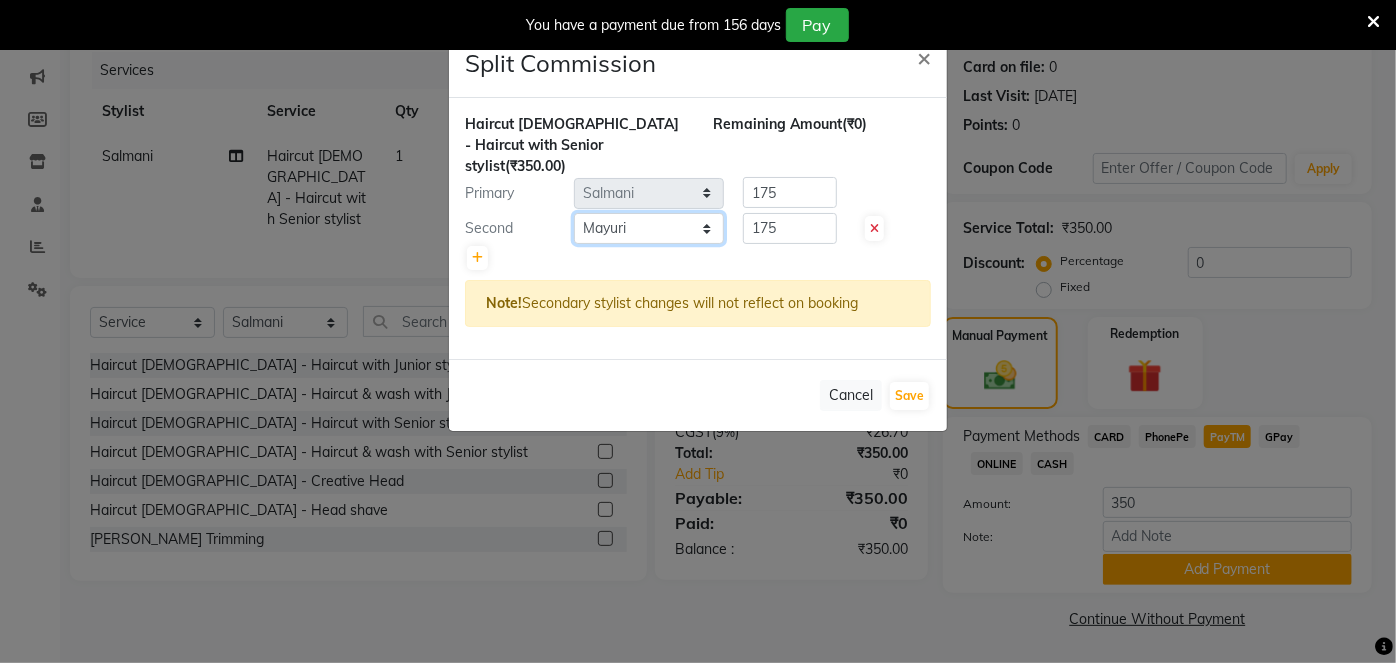click on "Select  Arti   CHANDANI   Deepali   Dhaval Sir   DISHA KAMDAR   Hussain   Indrajeet   Jyoti   Mahesh    Manisha   Mayuri   Mehboob   Nabil   Nazreen   Nikita   Rahul   Rajan   Rishika   Salma   Salmani   Shivani   UMAR" 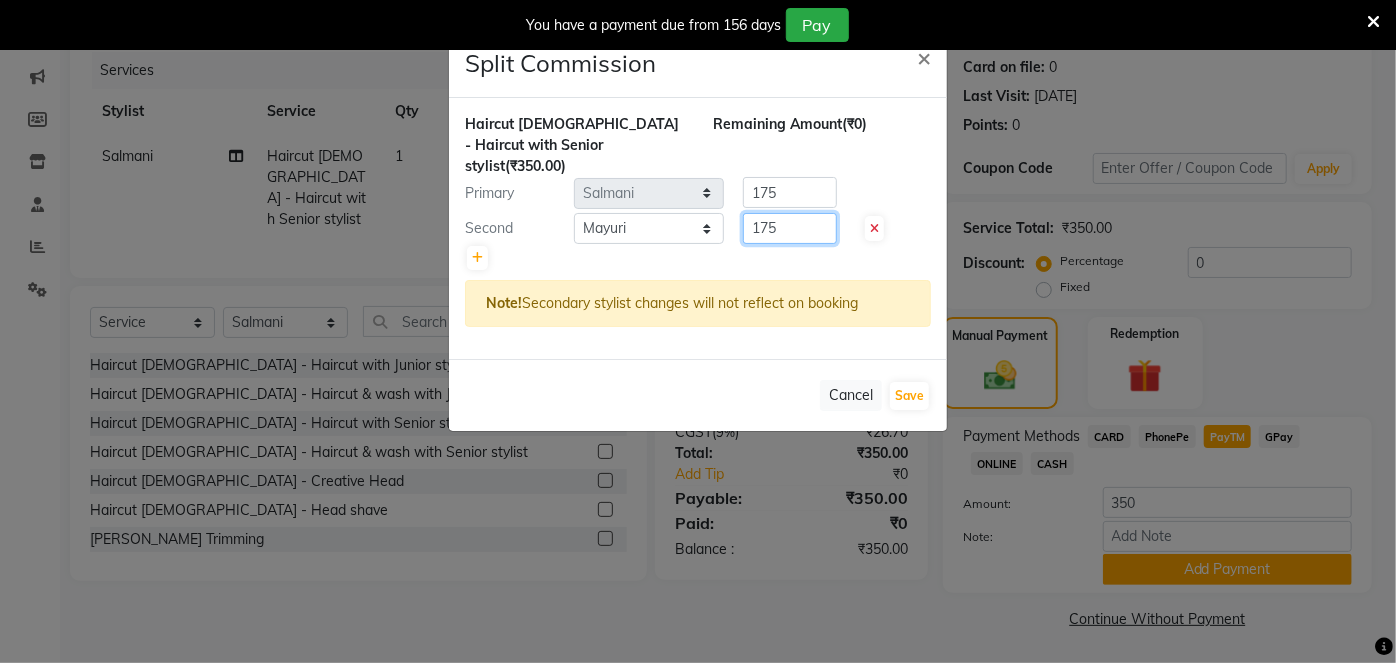 click on "175" 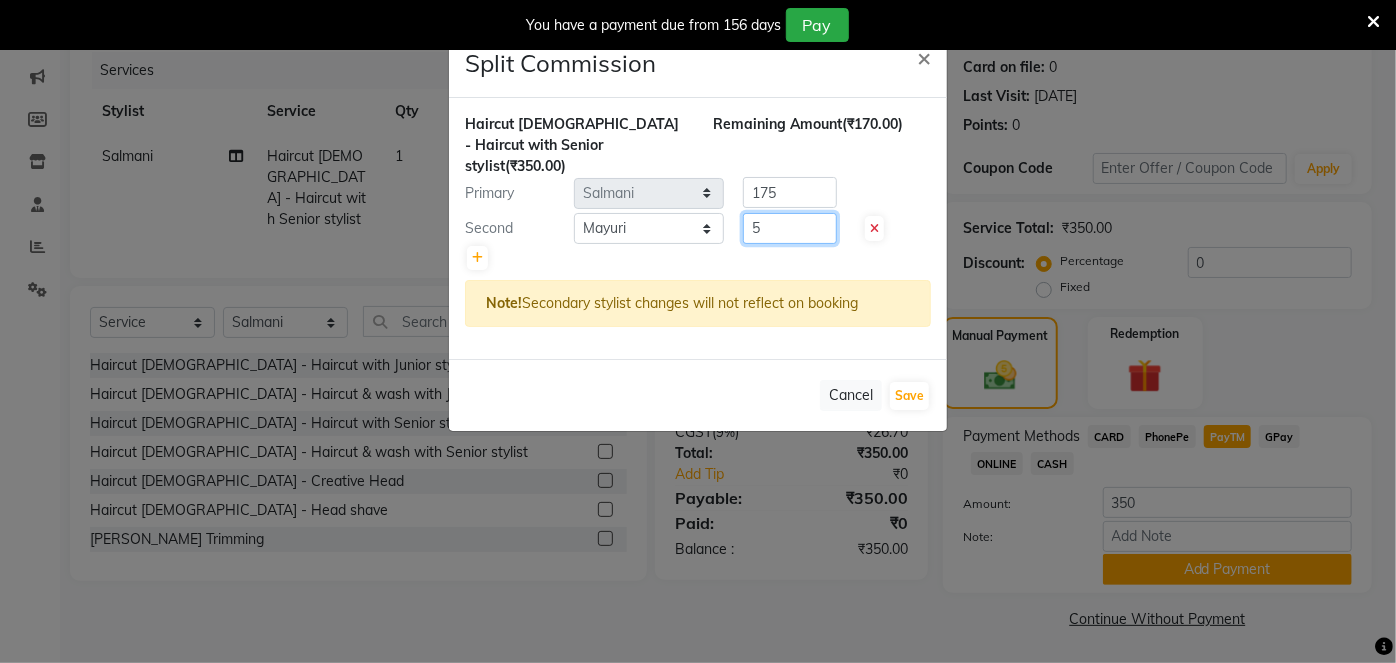 click on "5" 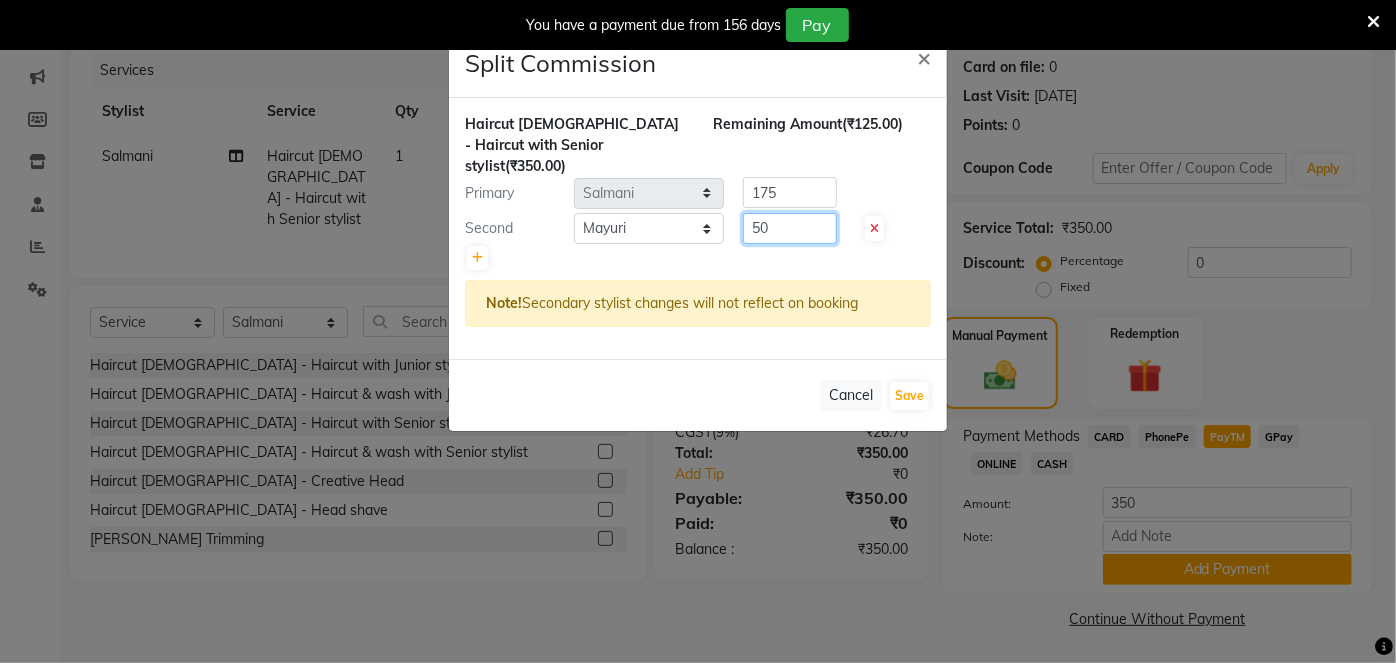 type on "50" 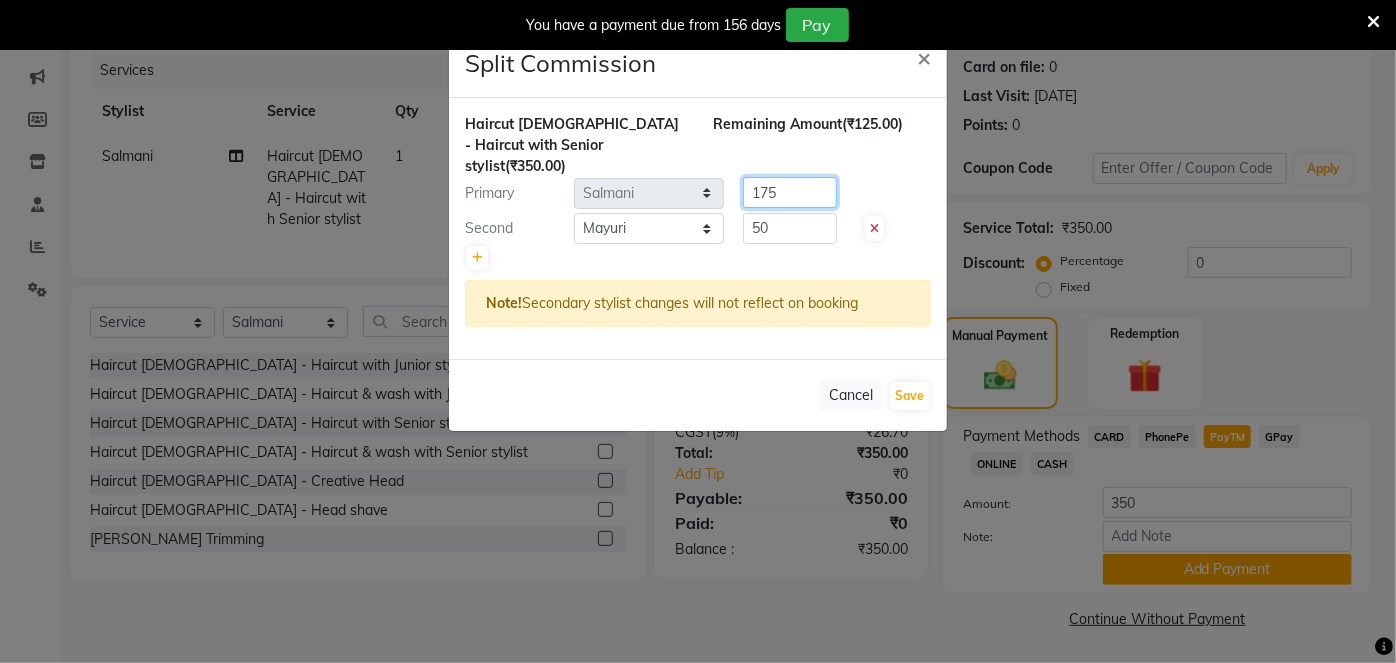 click on "175" 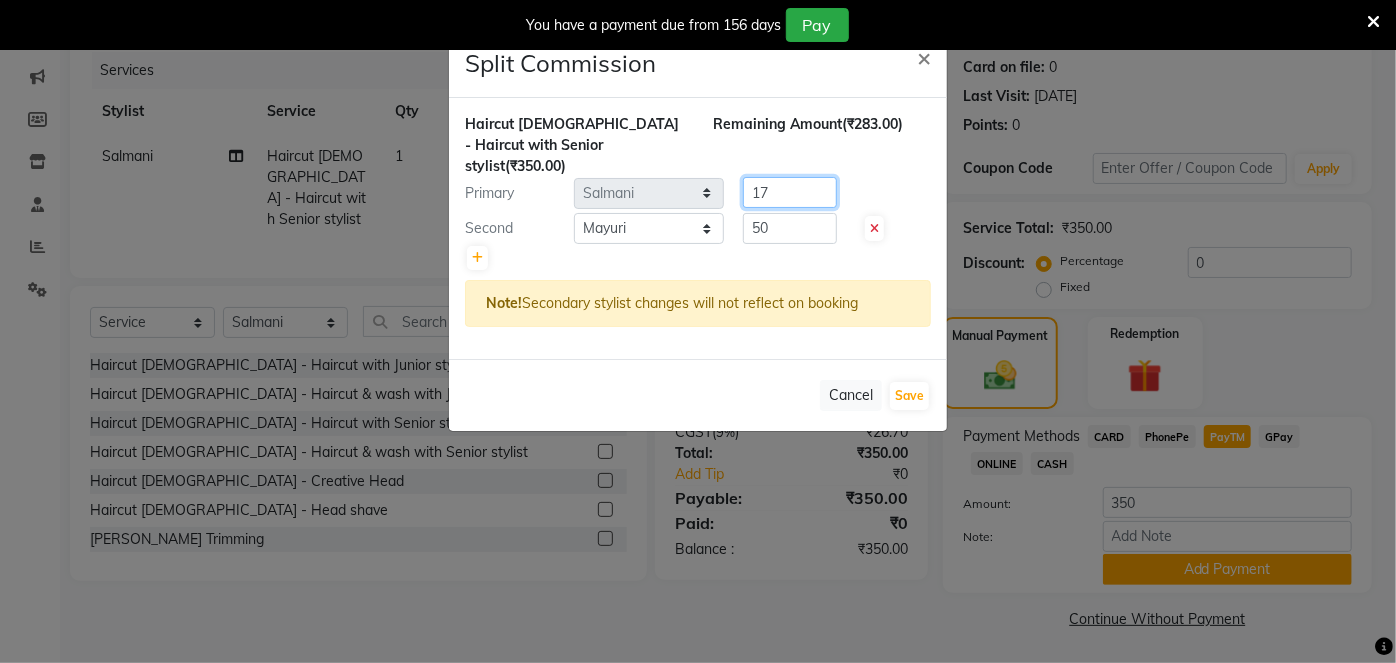 type on "1" 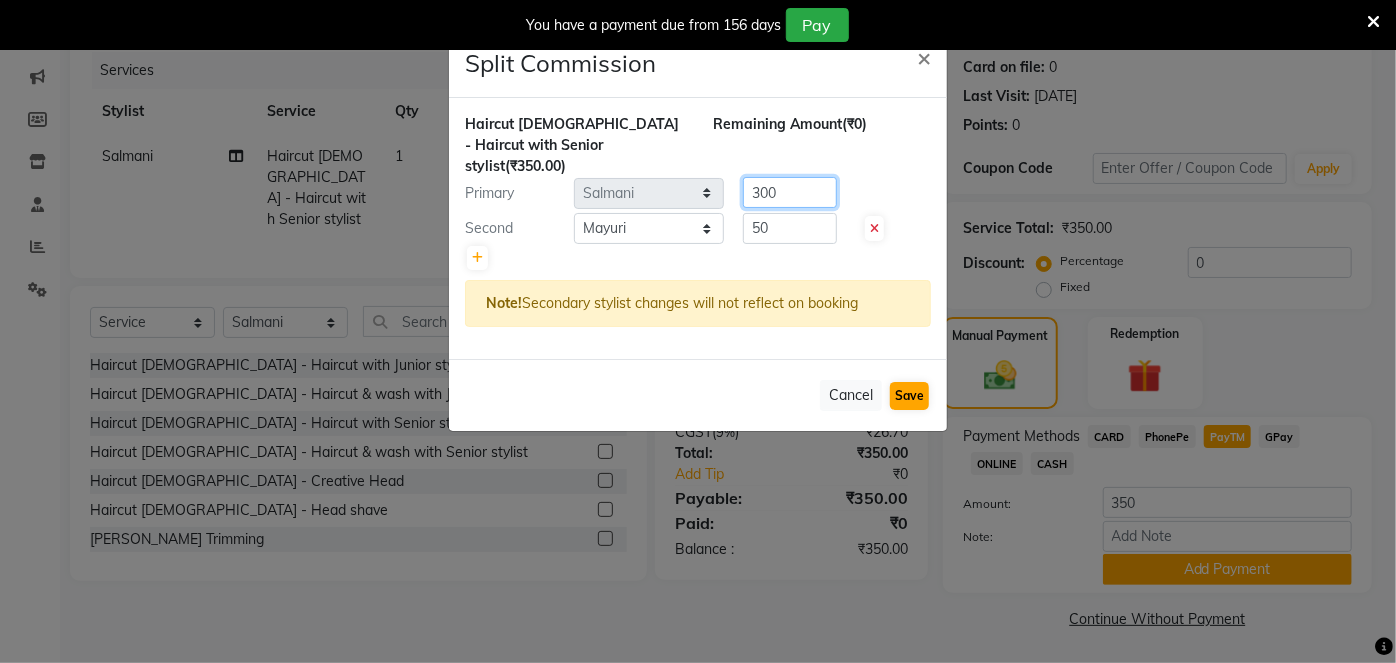 type on "300" 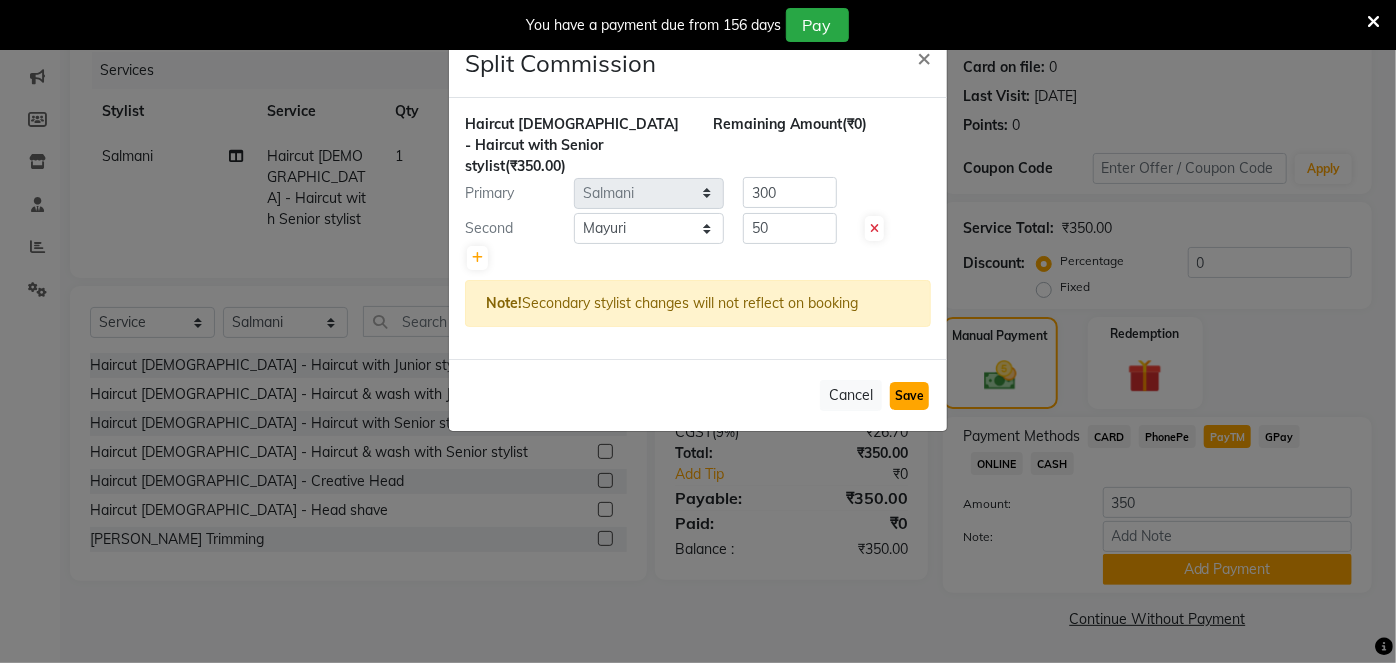 click on "Save" 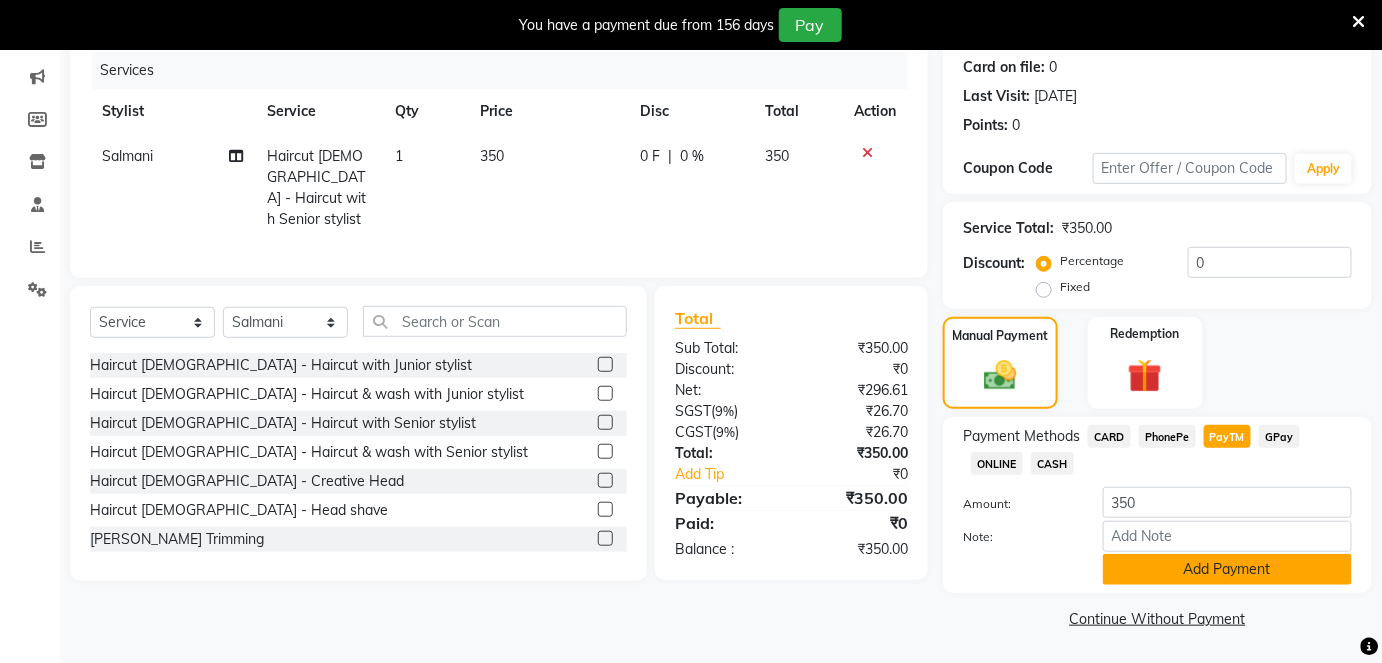 click on "Add Payment" 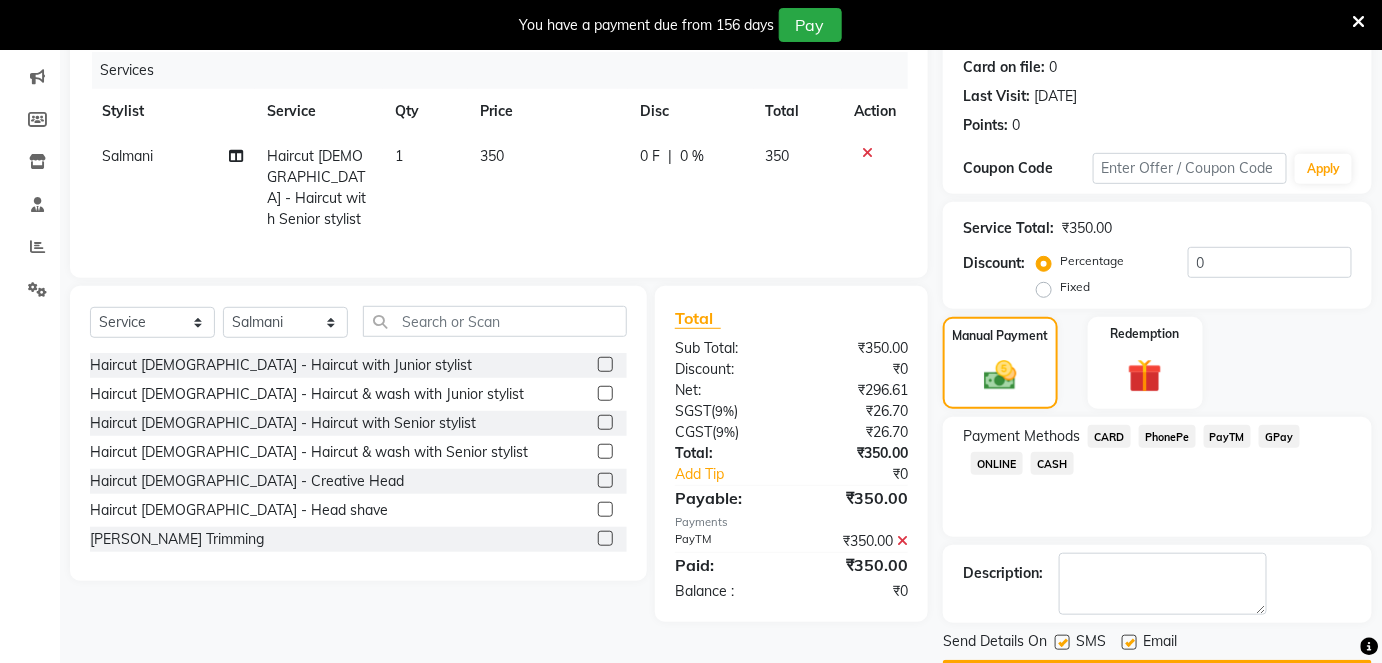 scroll, scrollTop: 301, scrollLeft: 0, axis: vertical 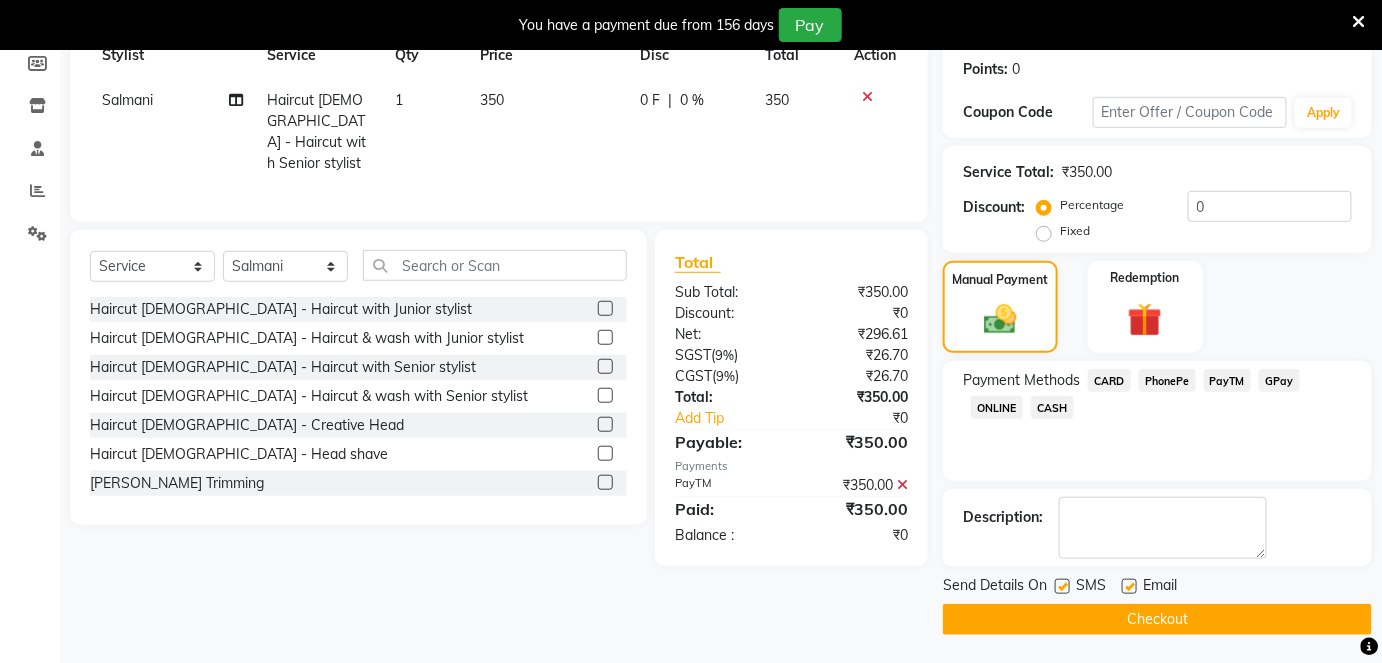 click 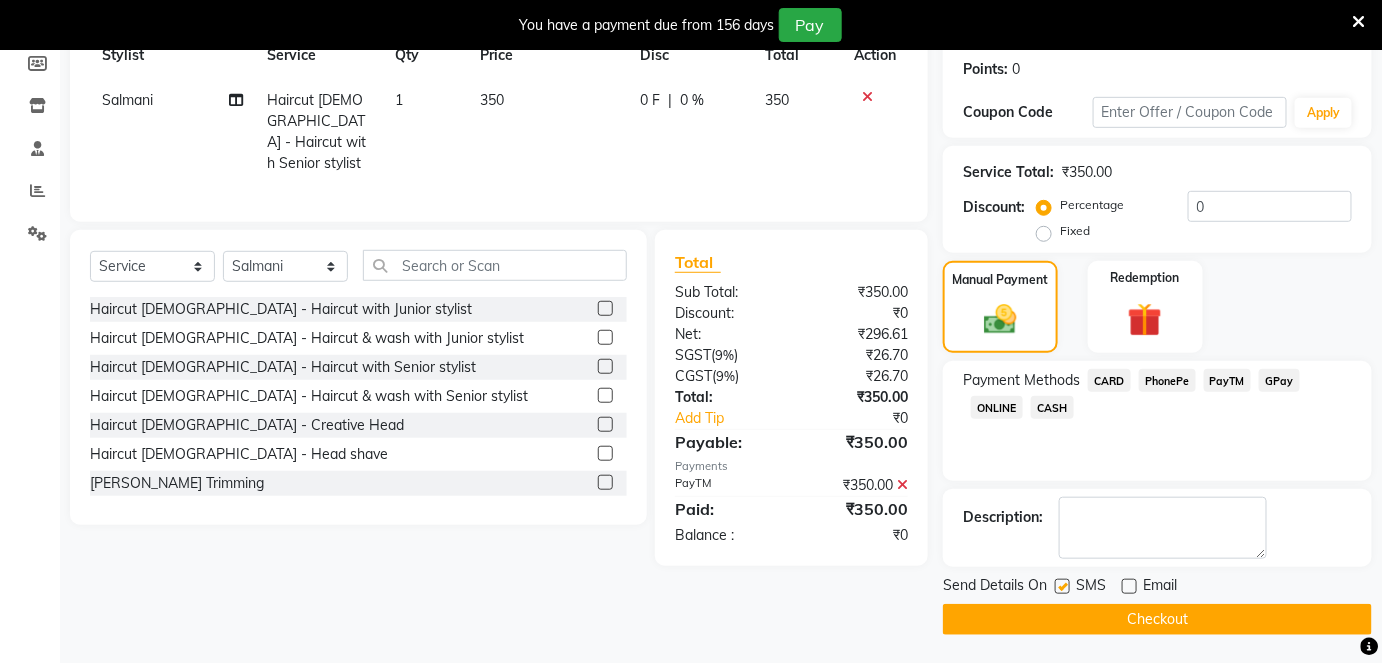 click on "Checkout" 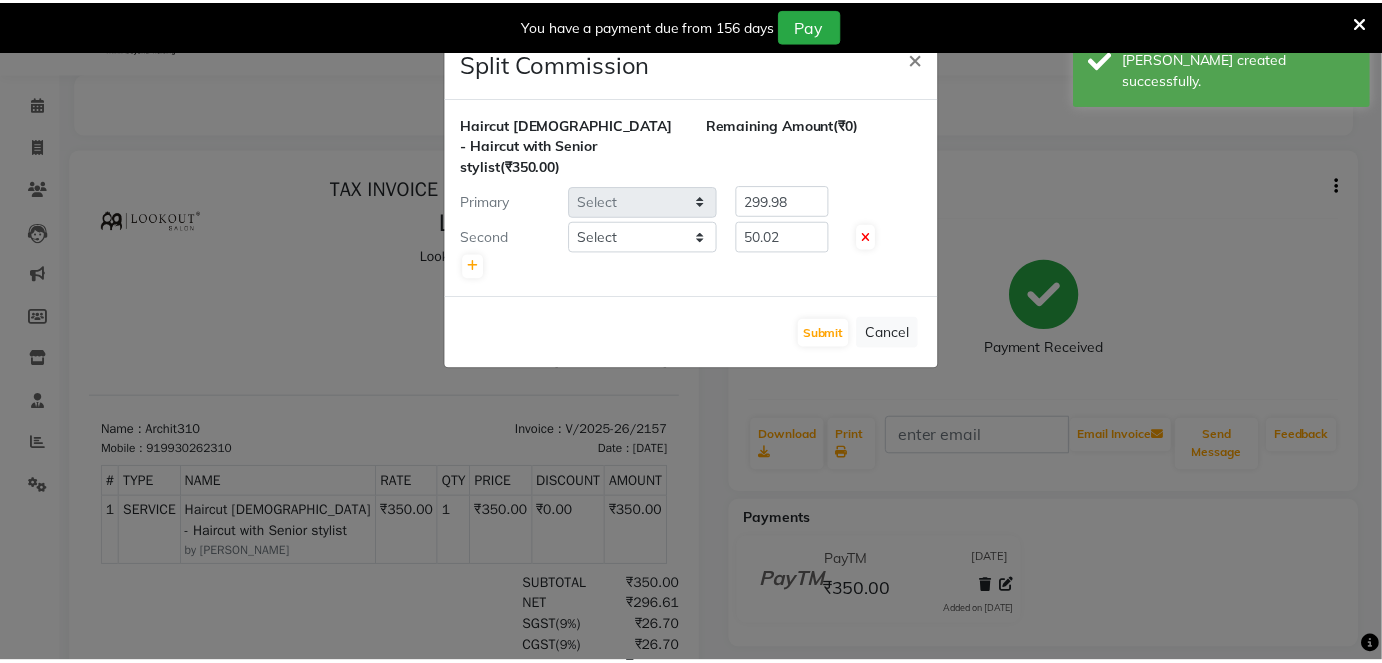 scroll, scrollTop: 0, scrollLeft: 0, axis: both 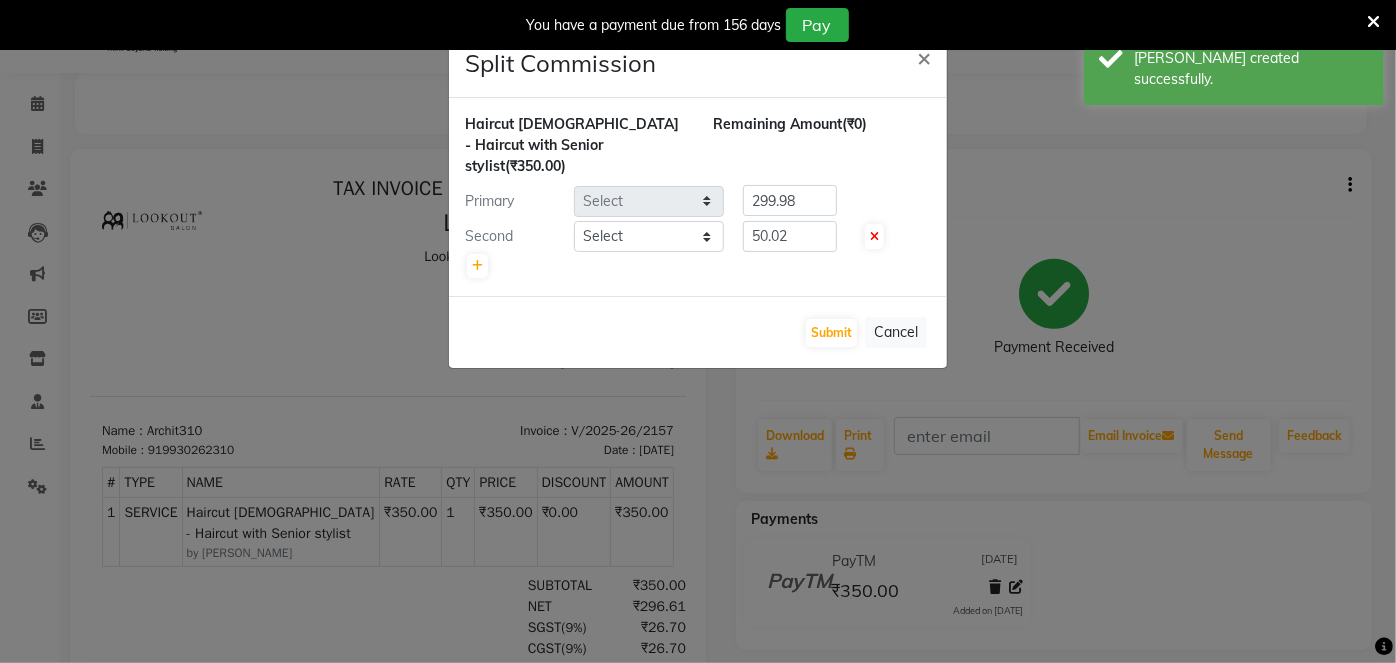 select on "67793" 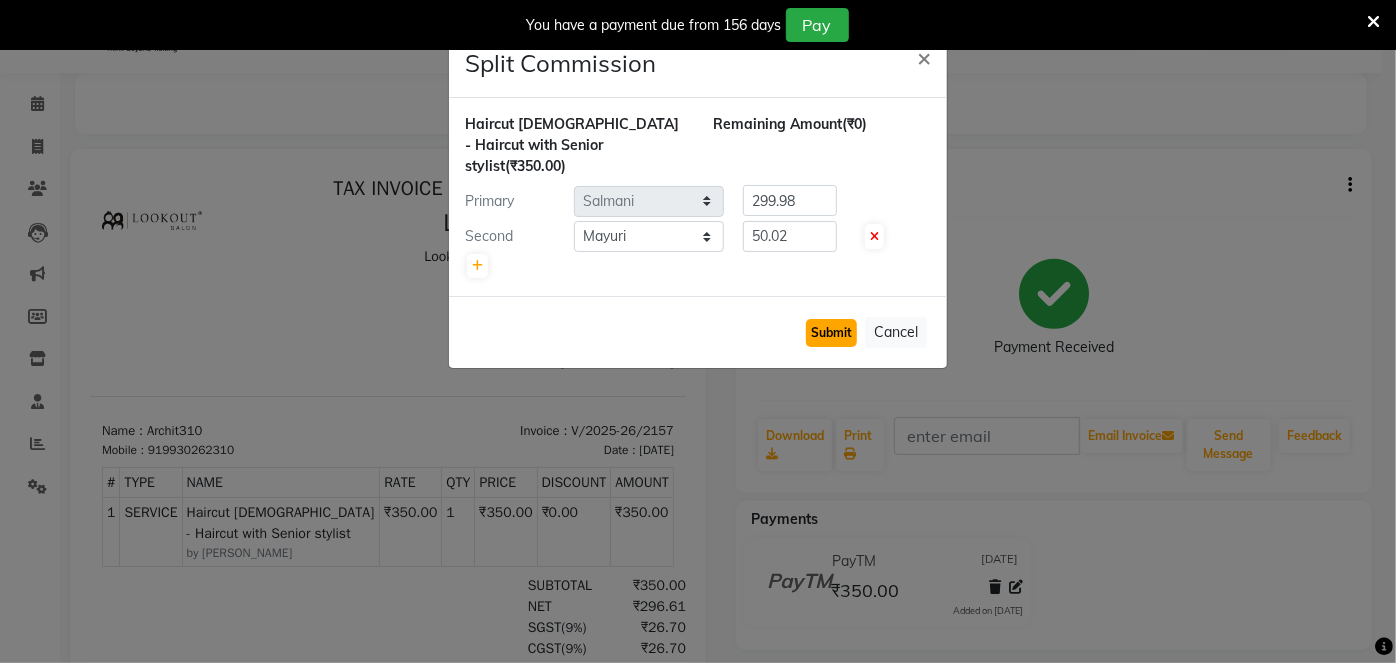 click on "Submit" 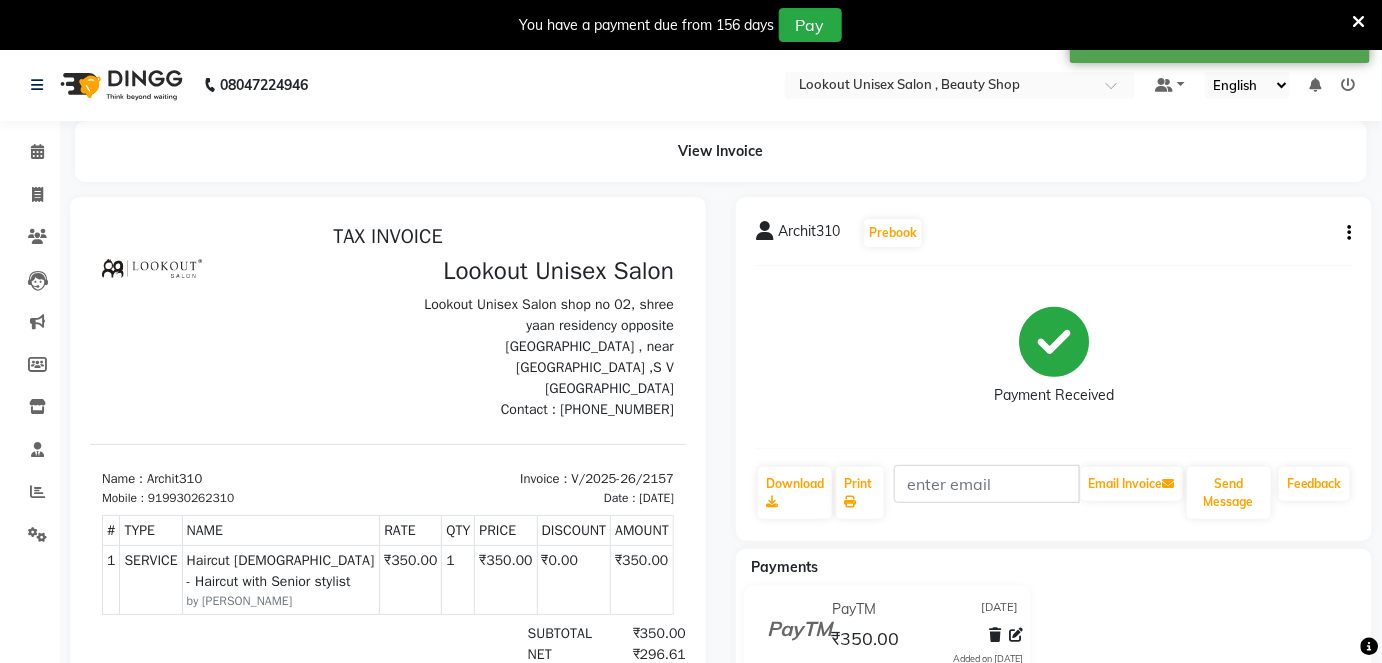 scroll, scrollTop: 0, scrollLeft: 0, axis: both 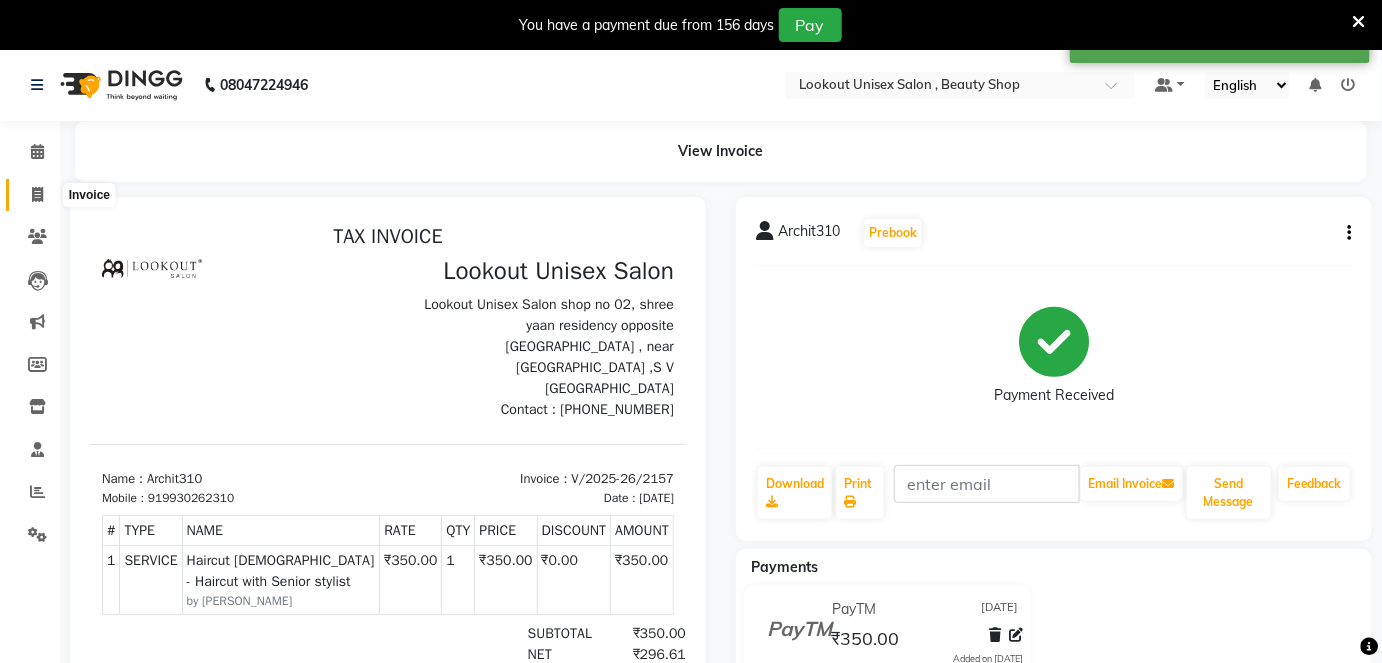 click 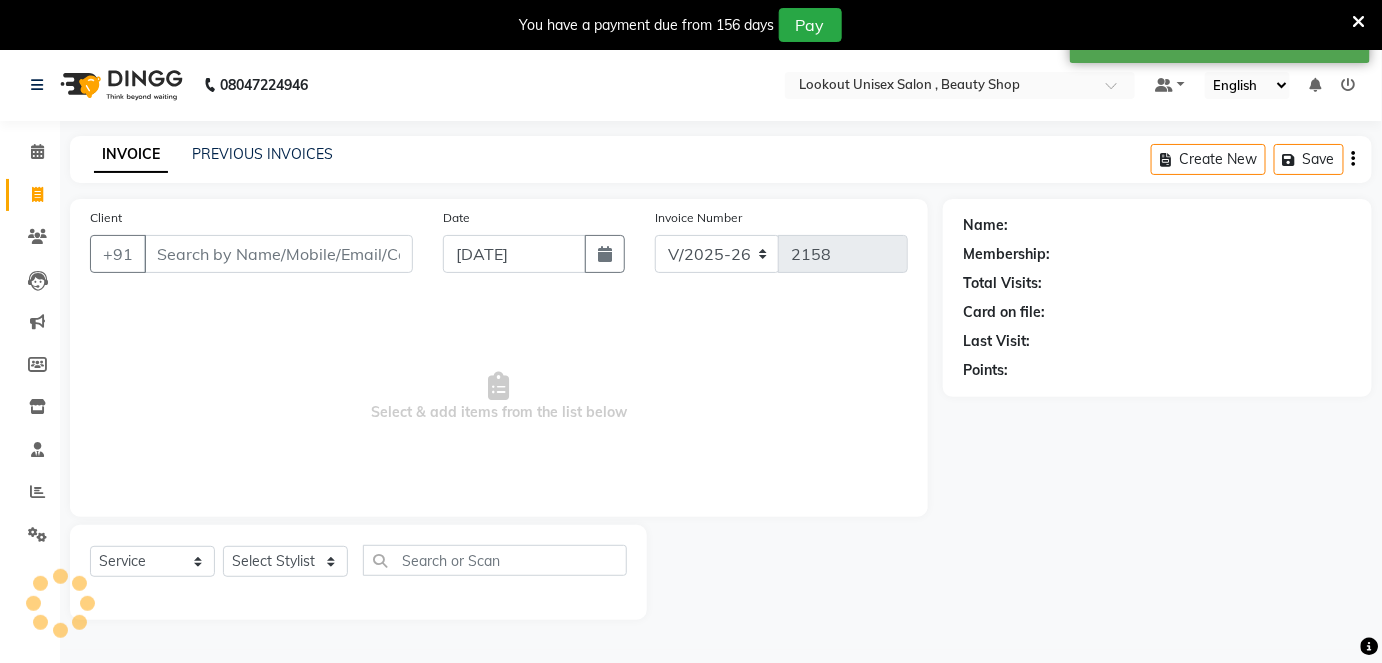 scroll, scrollTop: 48, scrollLeft: 0, axis: vertical 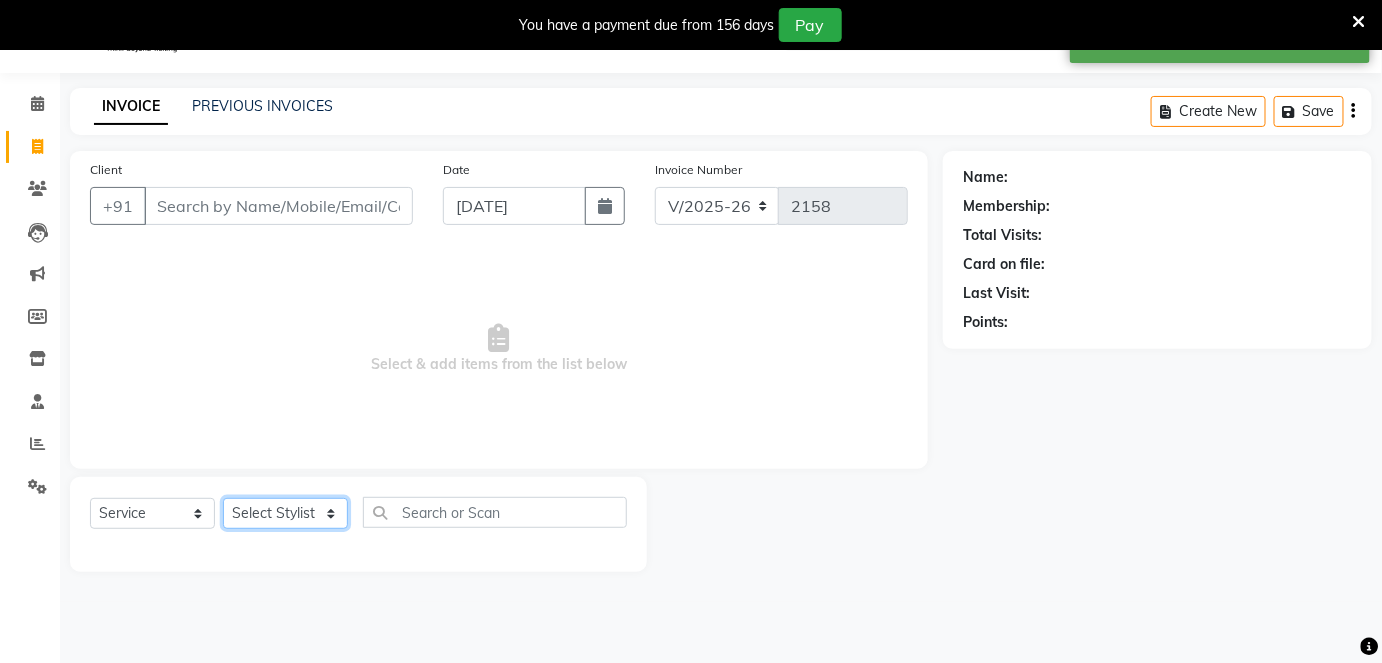click on "Select Stylist [PERSON_NAME] [PERSON_NAME] [PERSON_NAME] [PERSON_NAME] Jyoti Mahesh  [PERSON_NAME] [PERSON_NAME] [PERSON_NAME] [PERSON_NAME] [PERSON_NAME] [MEDICAL_DATA][PERSON_NAME] [PERSON_NAME] [PERSON_NAME]" 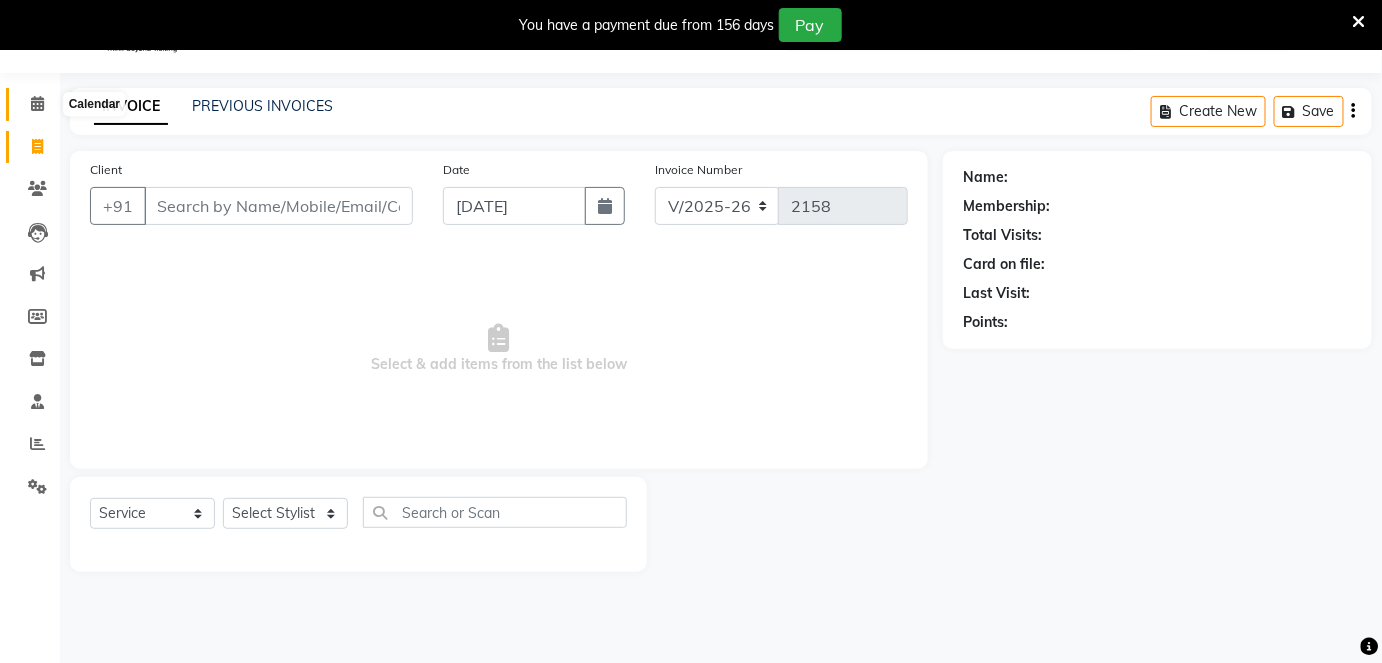 click 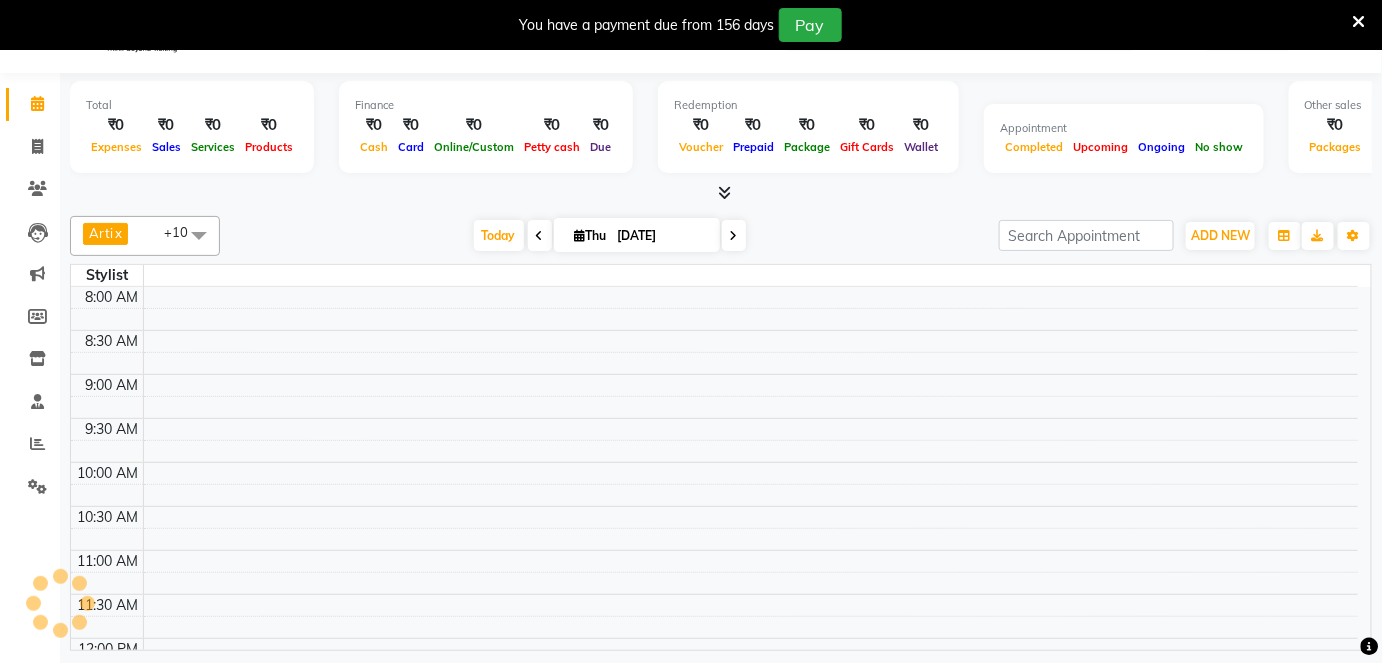 scroll, scrollTop: 0, scrollLeft: 0, axis: both 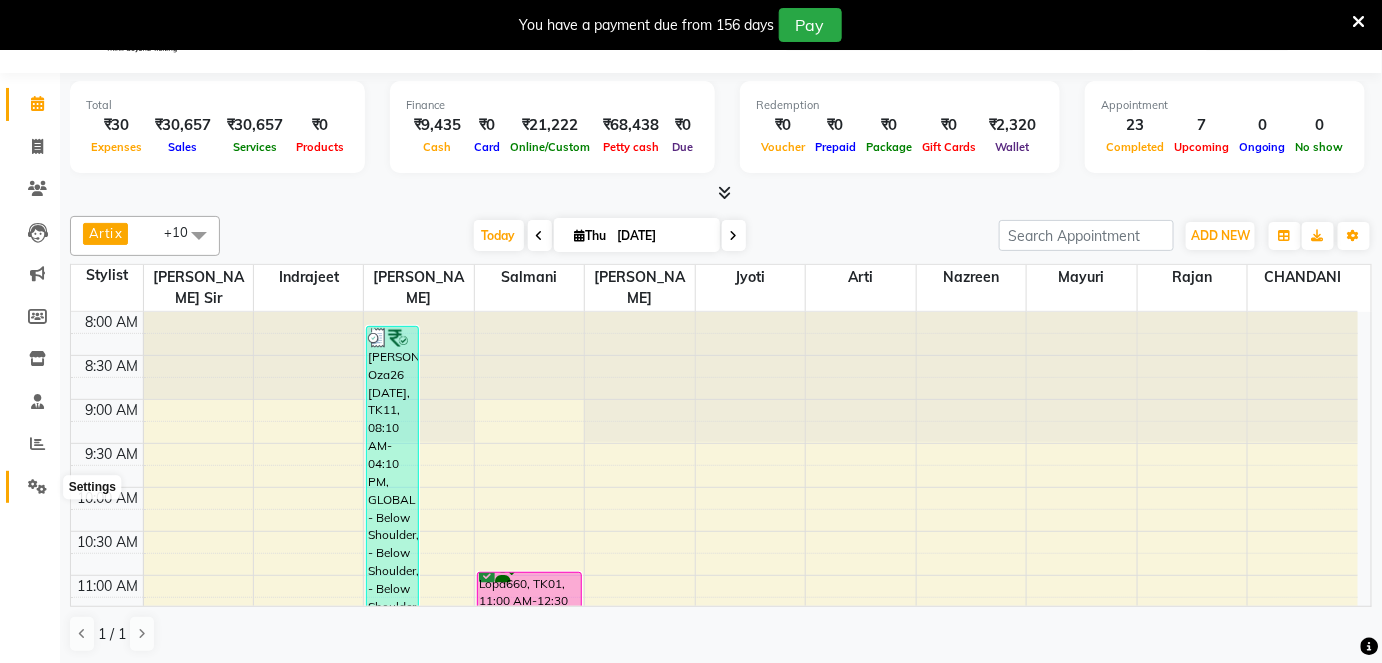 click 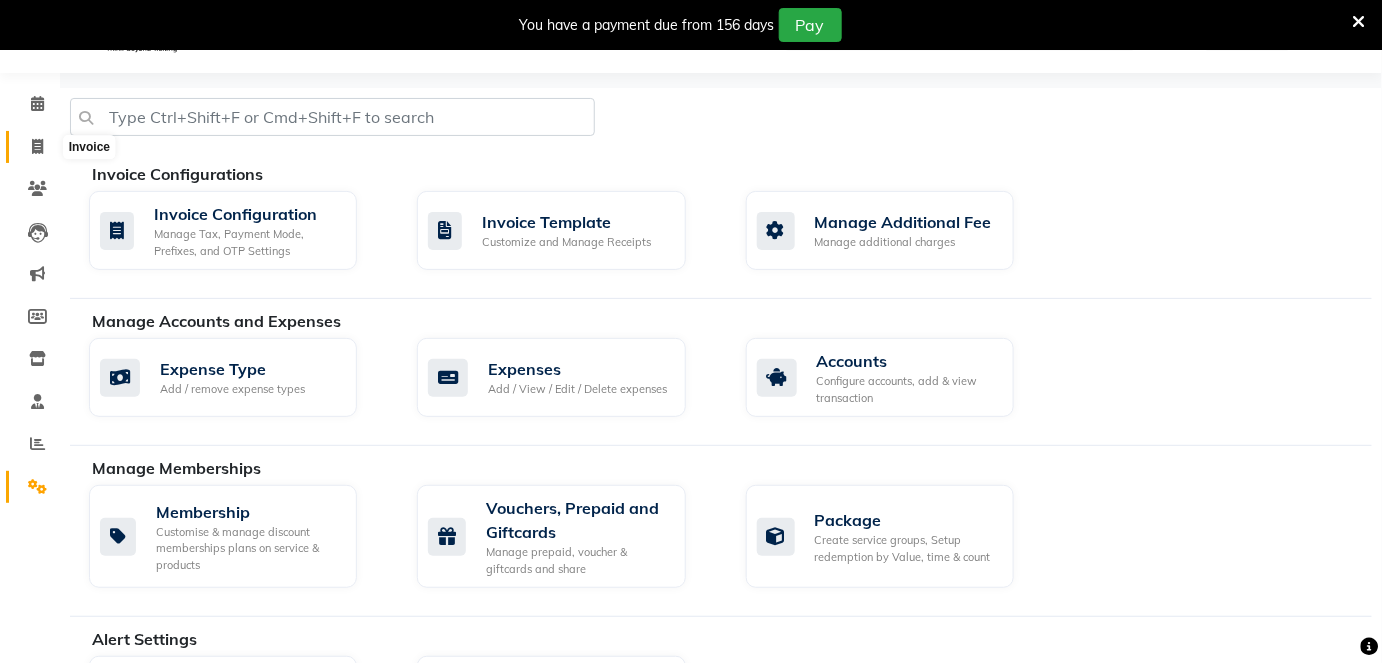 click 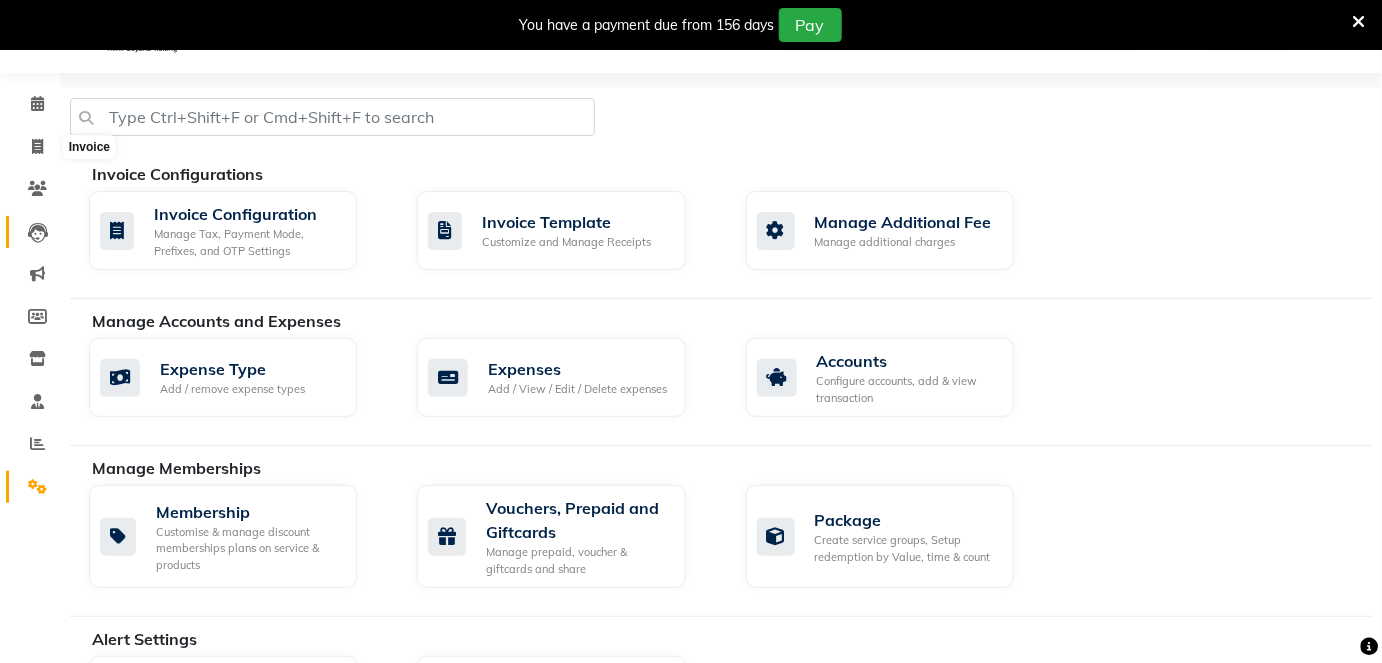 select on "7658" 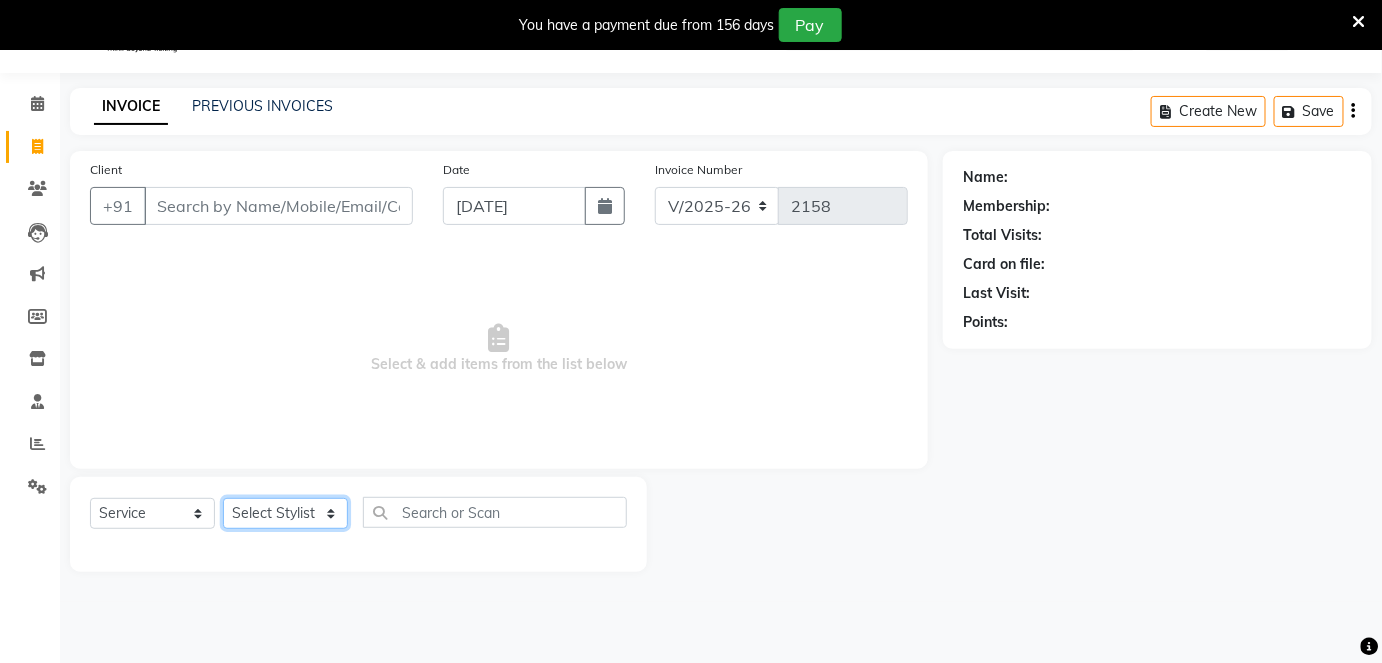 click on "Select Stylist [PERSON_NAME] [PERSON_NAME] [PERSON_NAME] [PERSON_NAME] Jyoti Mahesh  [PERSON_NAME] [PERSON_NAME] [PERSON_NAME] [PERSON_NAME] [PERSON_NAME] [MEDICAL_DATA][PERSON_NAME] [PERSON_NAME] [PERSON_NAME]" 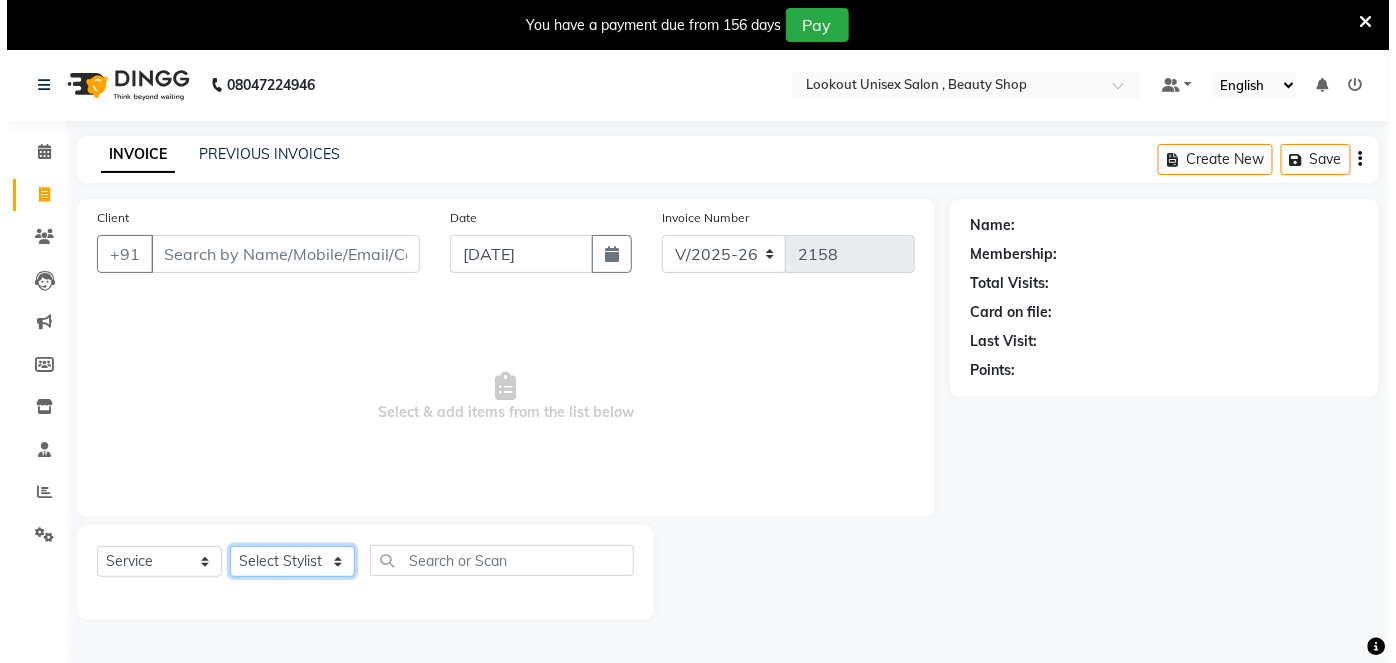 scroll, scrollTop: 0, scrollLeft: 0, axis: both 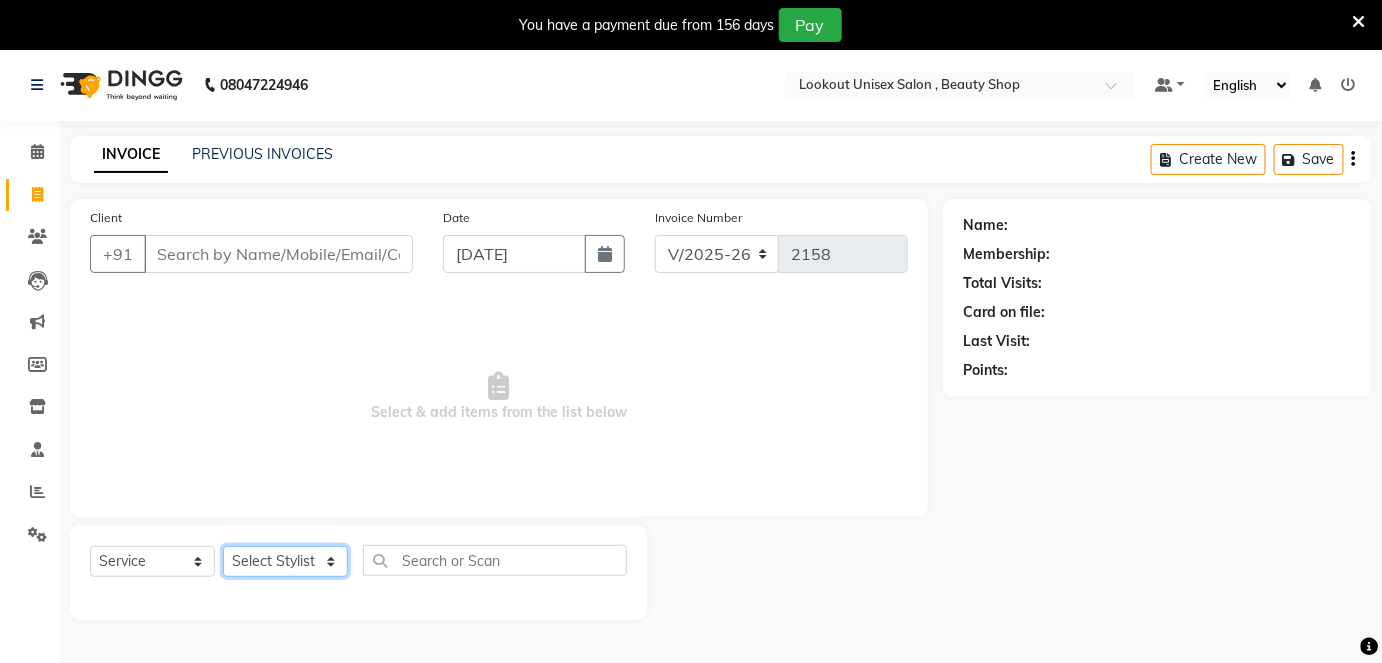 click on "Select Stylist [PERSON_NAME] [PERSON_NAME] [PERSON_NAME] [PERSON_NAME] Jyoti Mahesh  [PERSON_NAME] [PERSON_NAME] [PERSON_NAME] [PERSON_NAME] [PERSON_NAME] [MEDICAL_DATA][PERSON_NAME] [PERSON_NAME] [PERSON_NAME]" 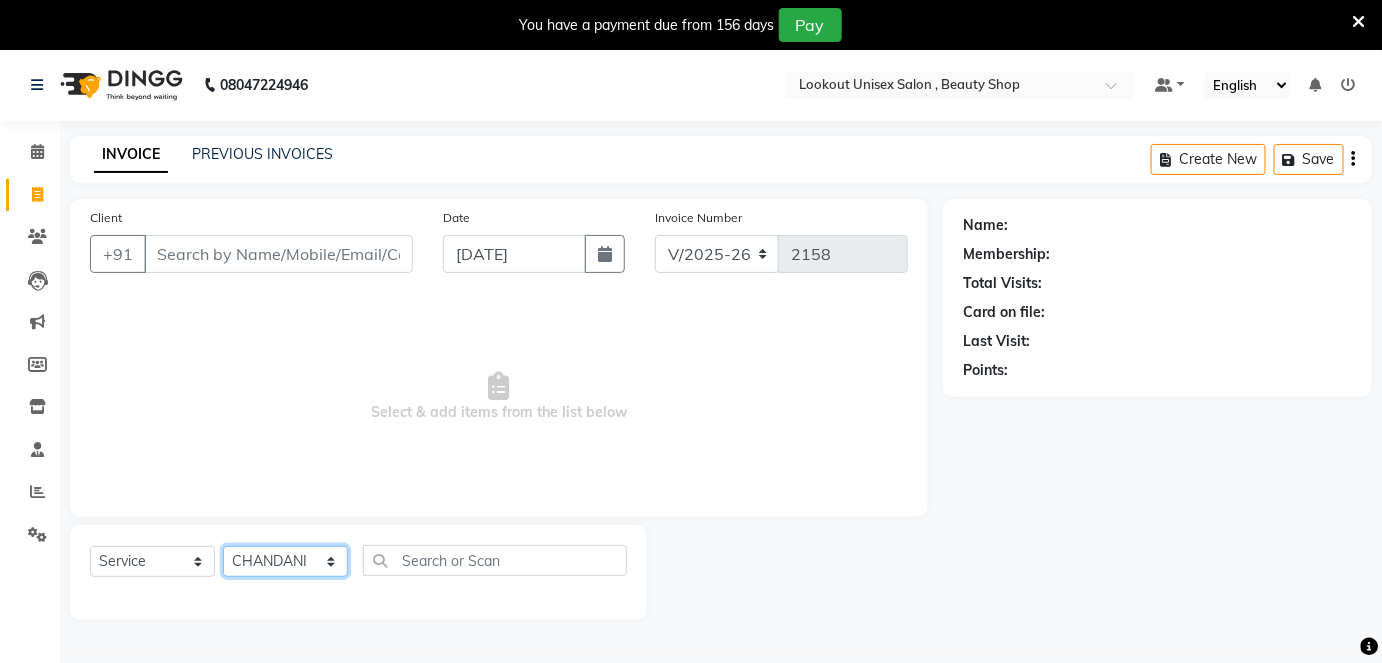 click on "Select Stylist [PERSON_NAME] [PERSON_NAME] [PERSON_NAME] [PERSON_NAME] Jyoti Mahesh  [PERSON_NAME] [PERSON_NAME] [PERSON_NAME] [PERSON_NAME] [PERSON_NAME] [MEDICAL_DATA][PERSON_NAME] [PERSON_NAME] [PERSON_NAME]" 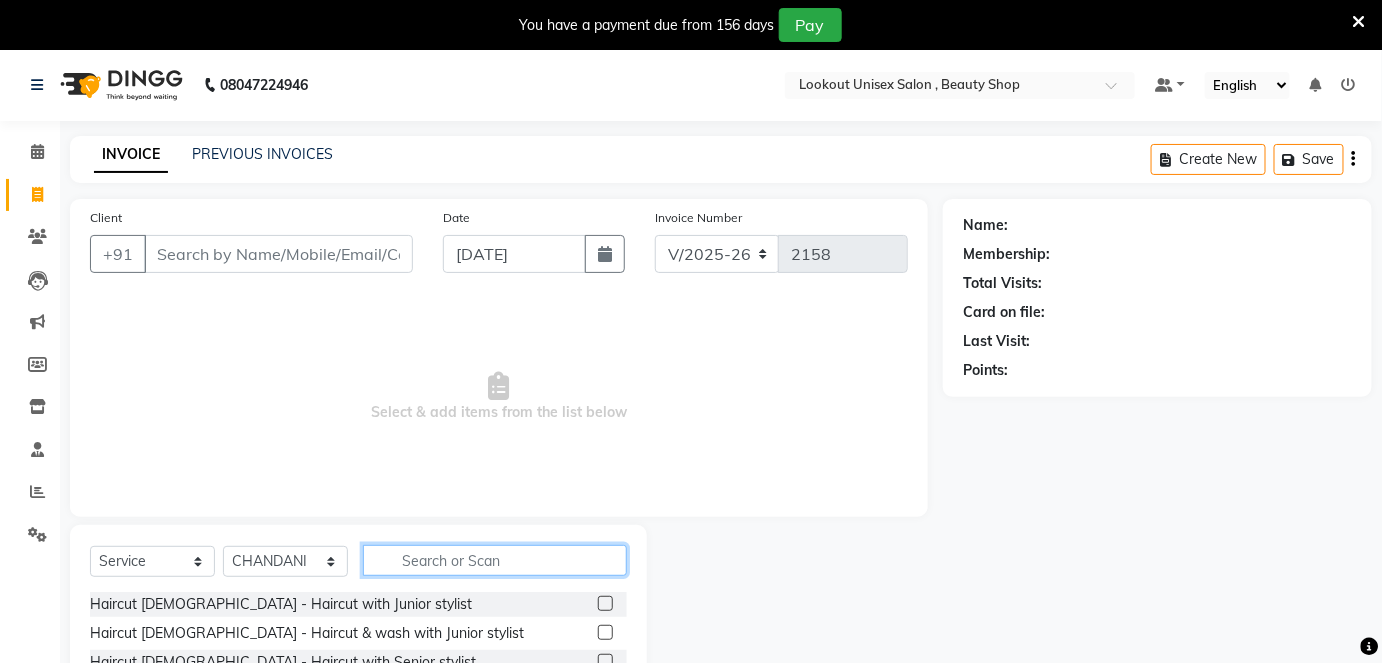 click 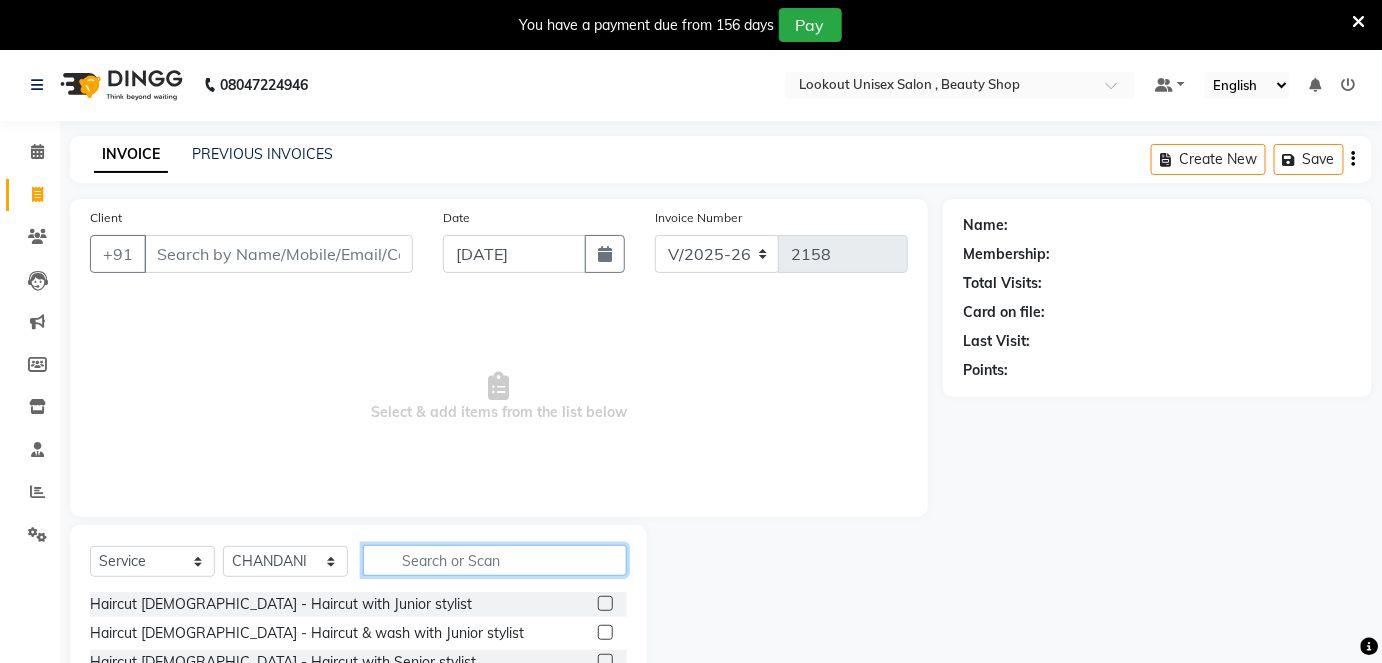 click 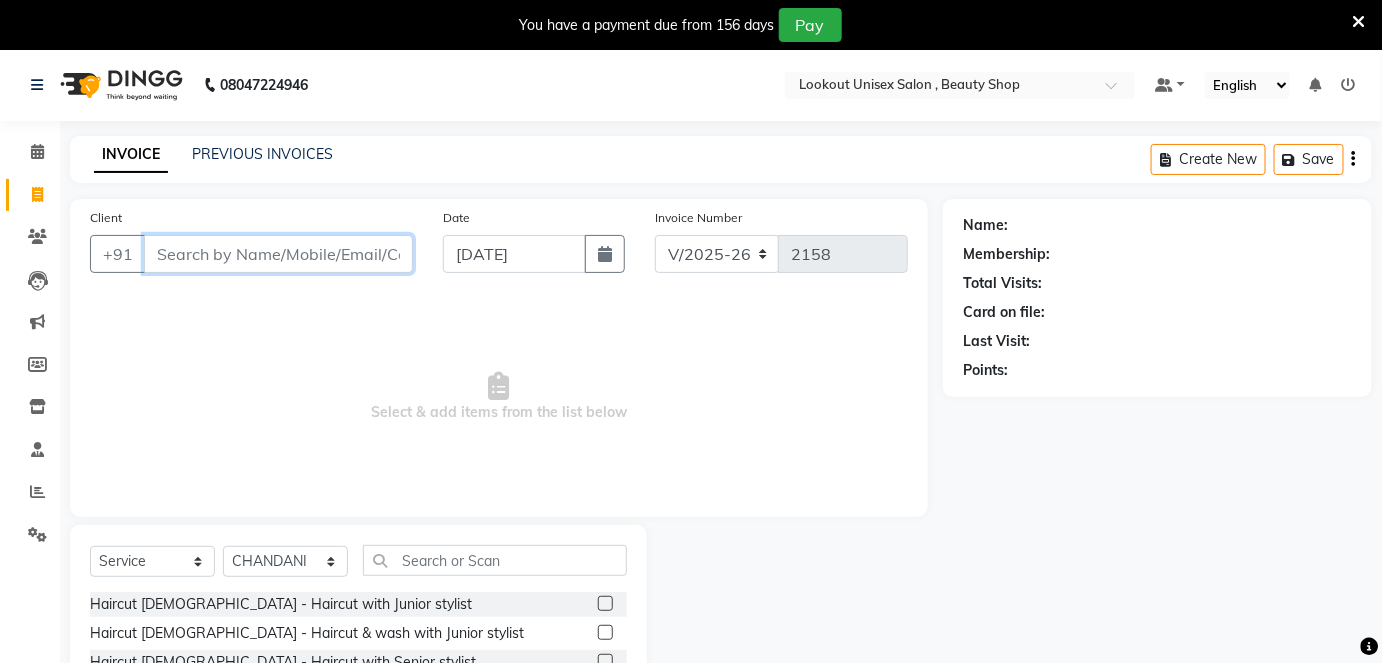 click on "Client" at bounding box center (278, 254) 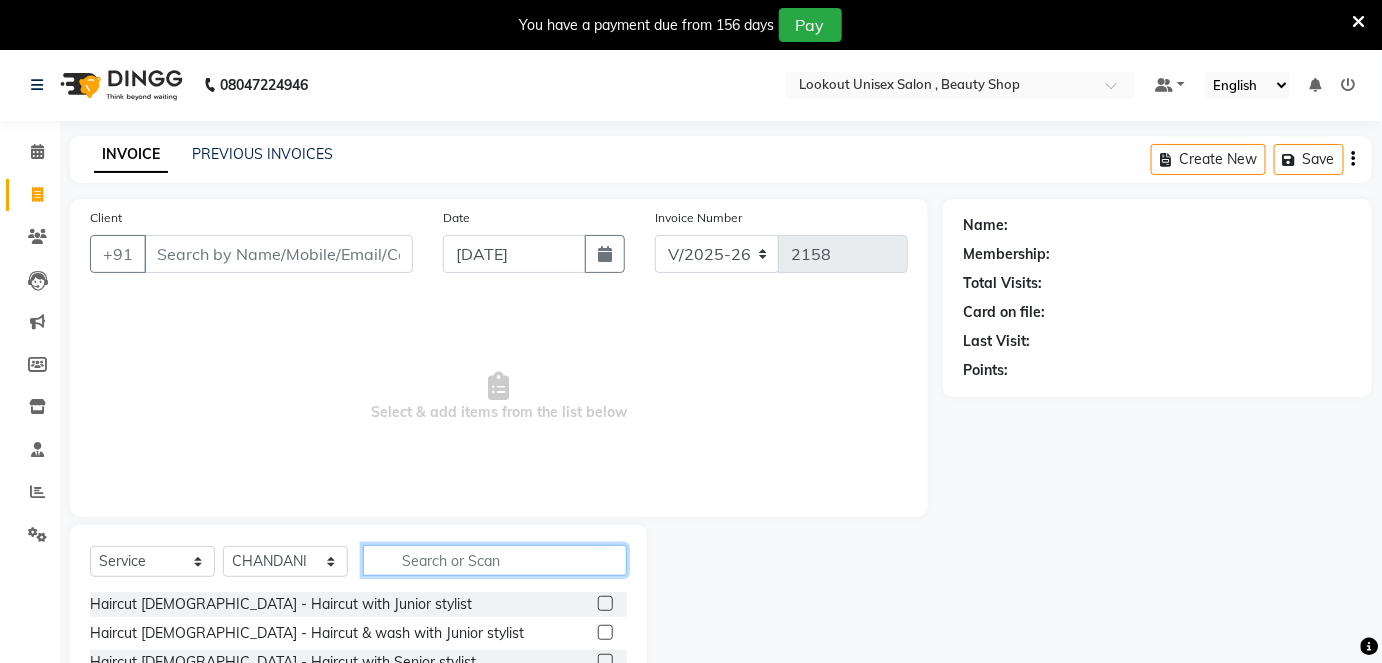 click 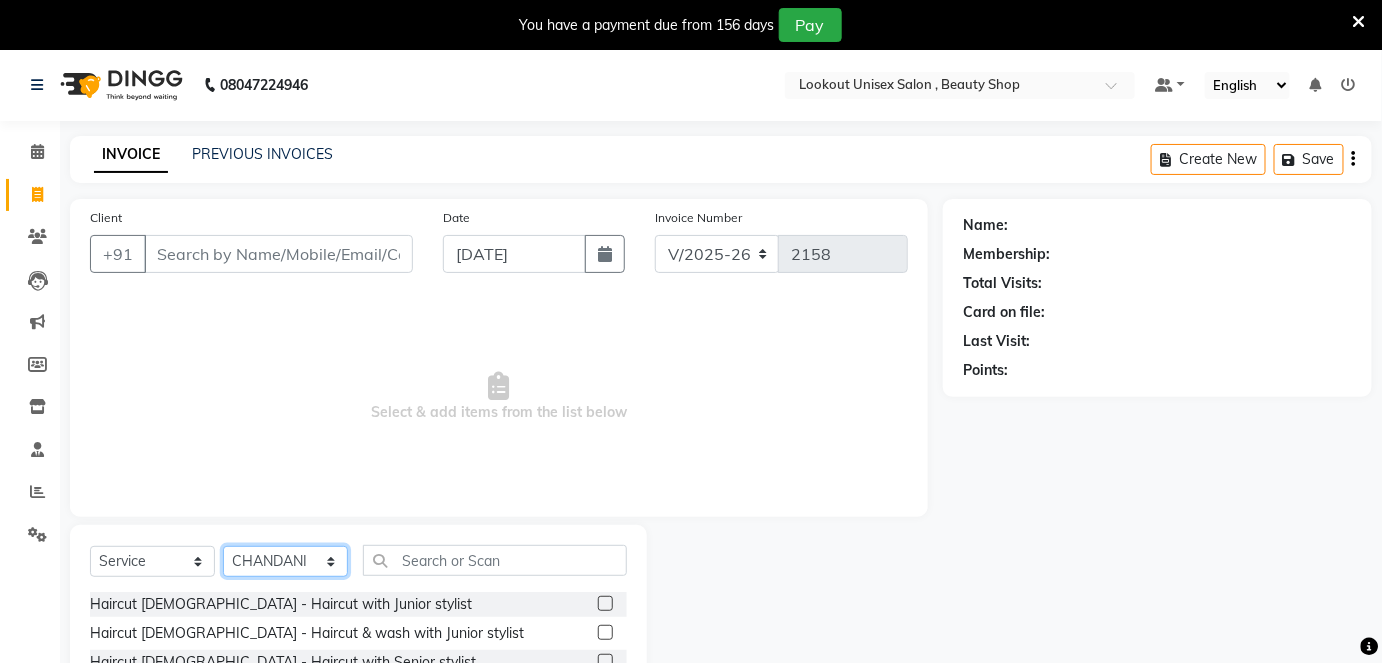 click on "Select Stylist [PERSON_NAME] [PERSON_NAME] [PERSON_NAME] [PERSON_NAME] Jyoti Mahesh  [PERSON_NAME] [PERSON_NAME] [PERSON_NAME] [PERSON_NAME] [PERSON_NAME] [MEDICAL_DATA][PERSON_NAME] [PERSON_NAME] [PERSON_NAME]" 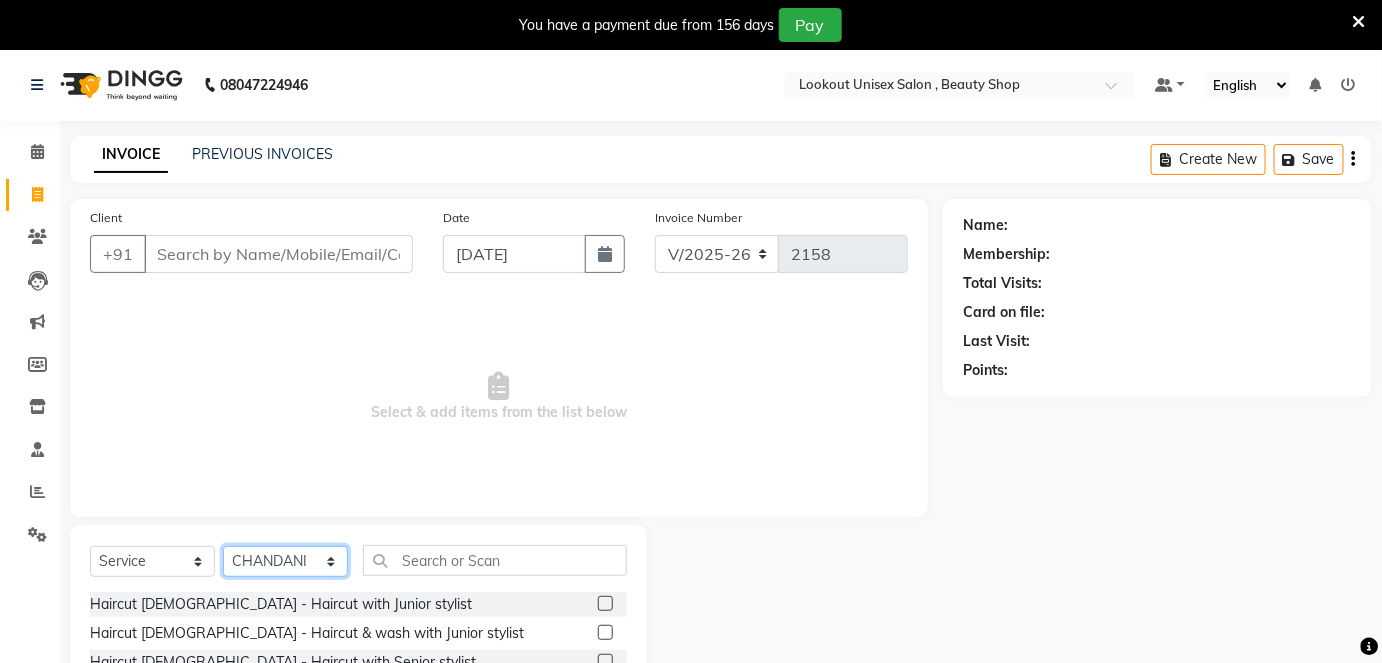 select on "67794" 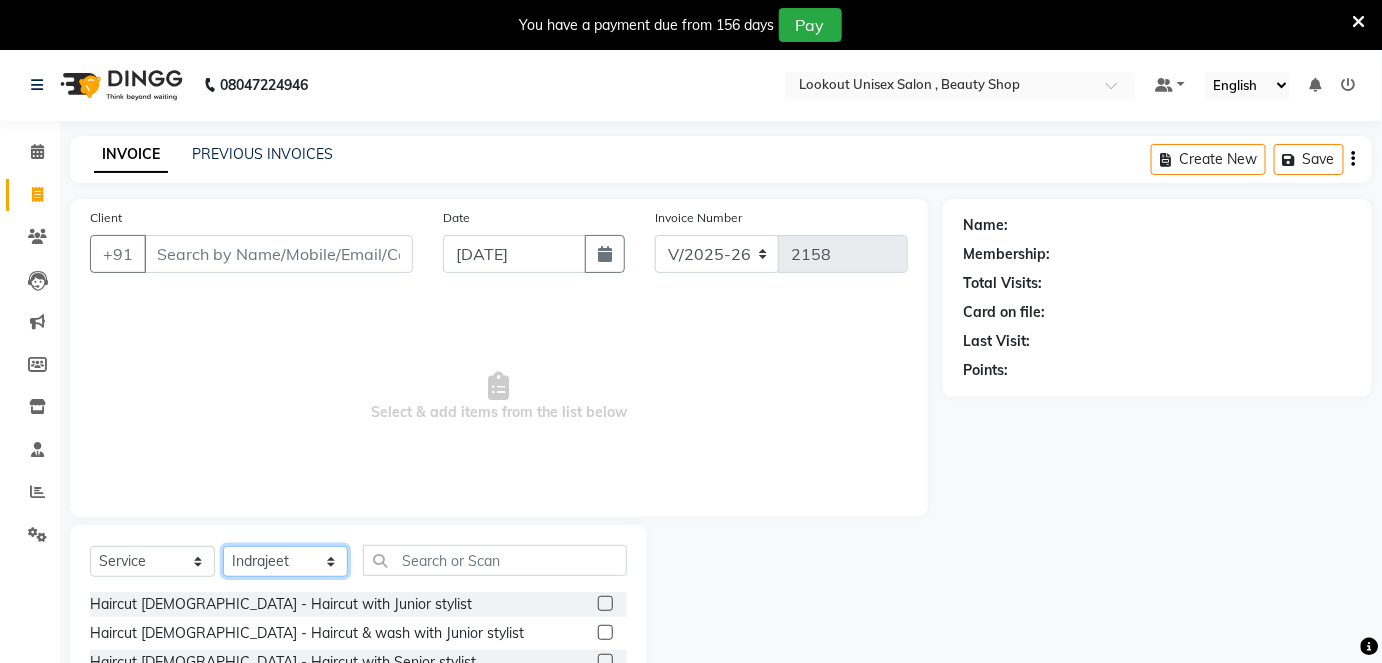 click on "Select Stylist [PERSON_NAME] [PERSON_NAME] [PERSON_NAME] [PERSON_NAME] Jyoti Mahesh  [PERSON_NAME] [PERSON_NAME] [PERSON_NAME] [PERSON_NAME] [PERSON_NAME] [MEDICAL_DATA][PERSON_NAME] [PERSON_NAME] [PERSON_NAME]" 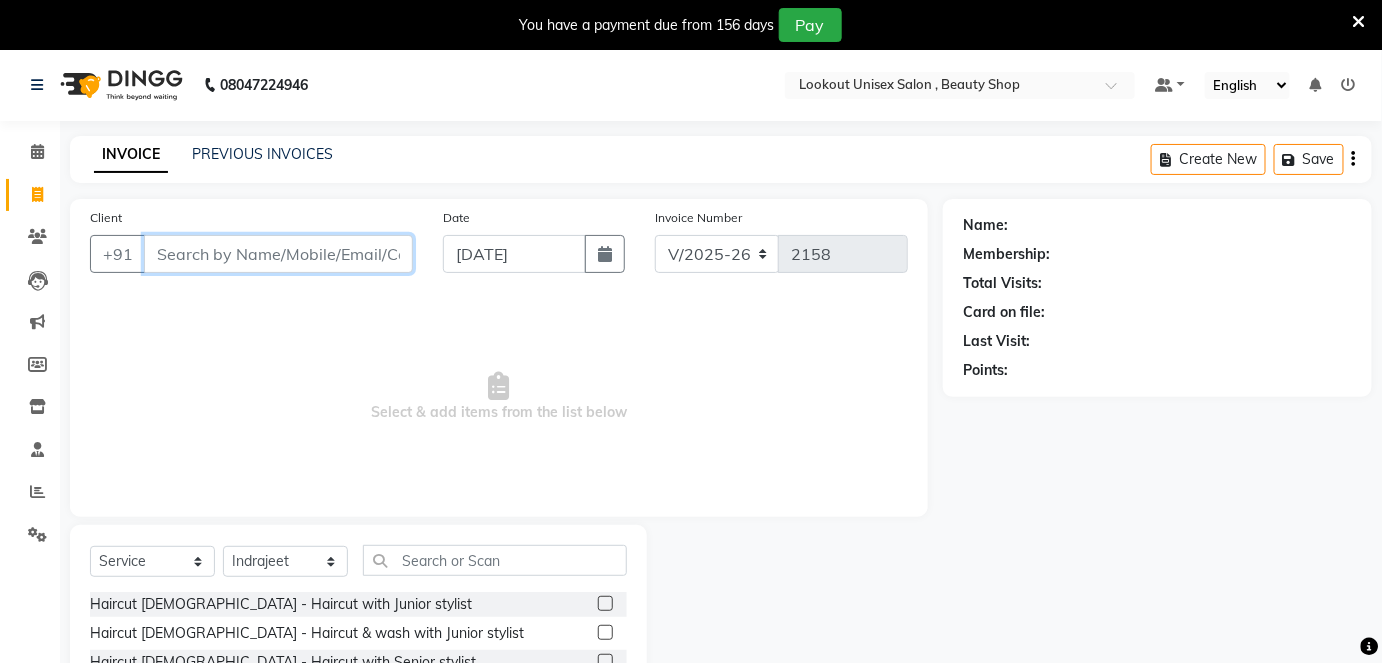 click on "Client" at bounding box center (278, 254) 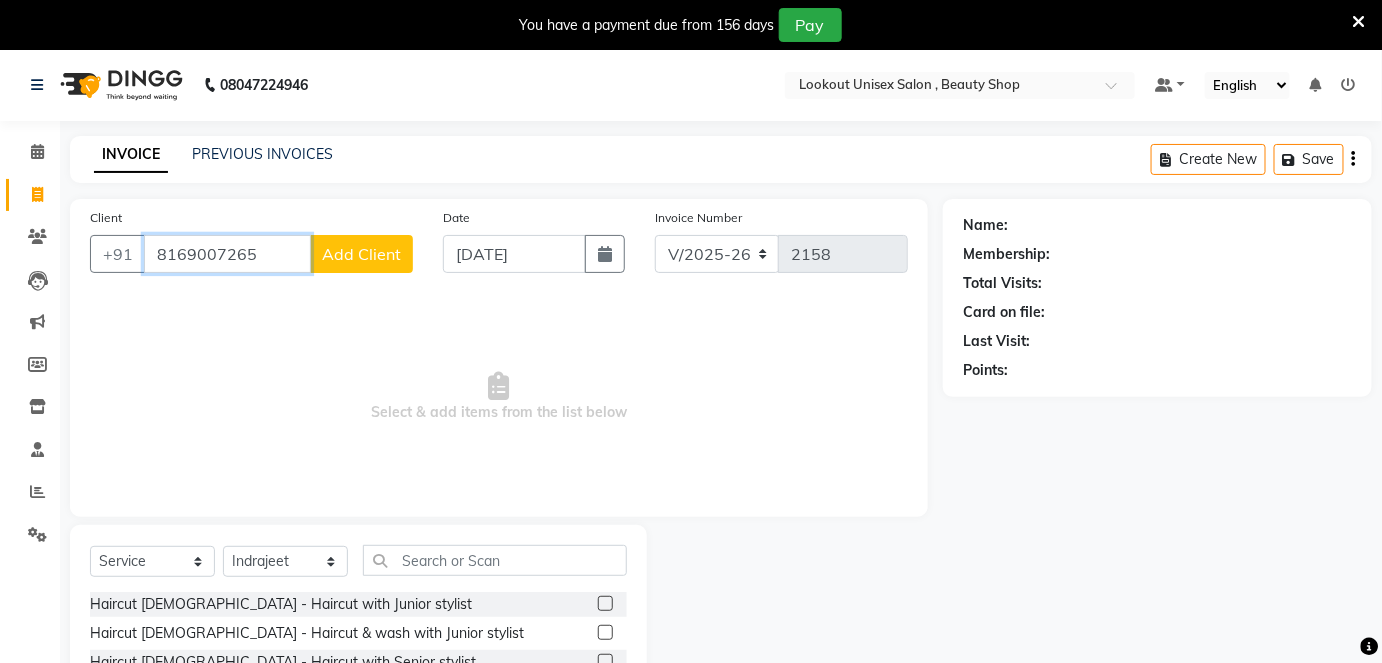 type on "8169007265" 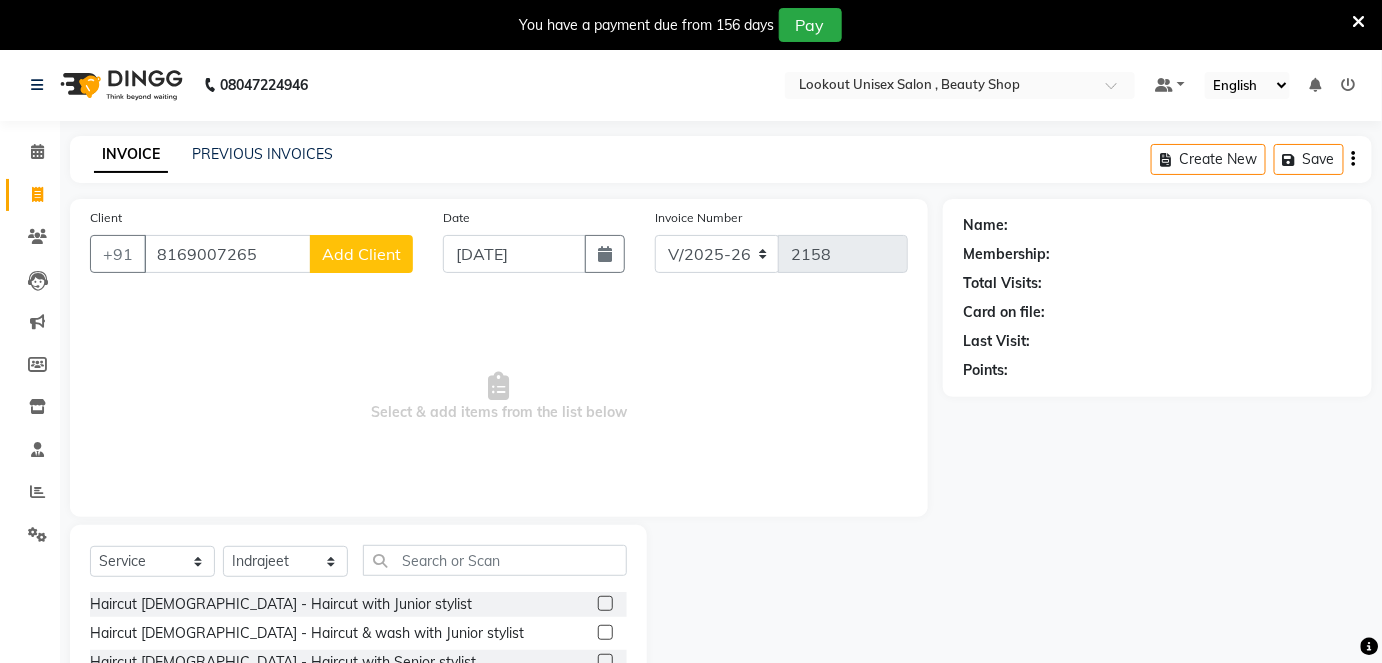 click on "Add Client" 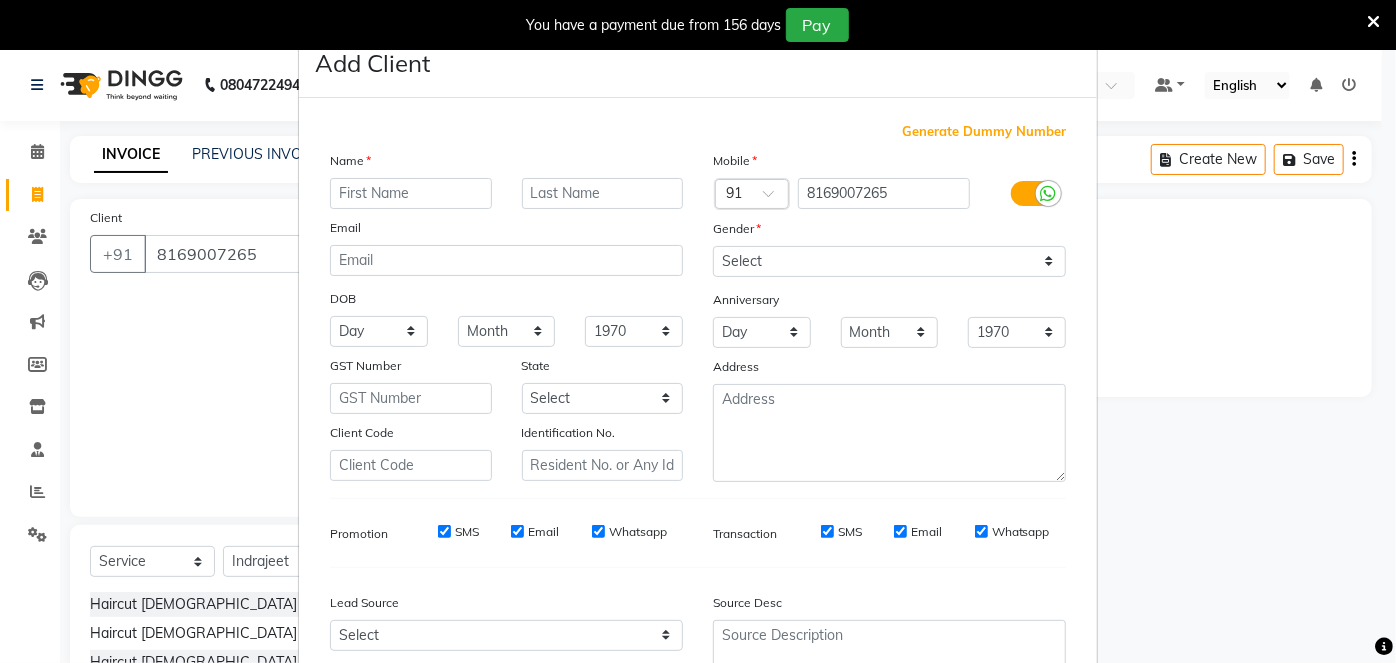 click at bounding box center [411, 193] 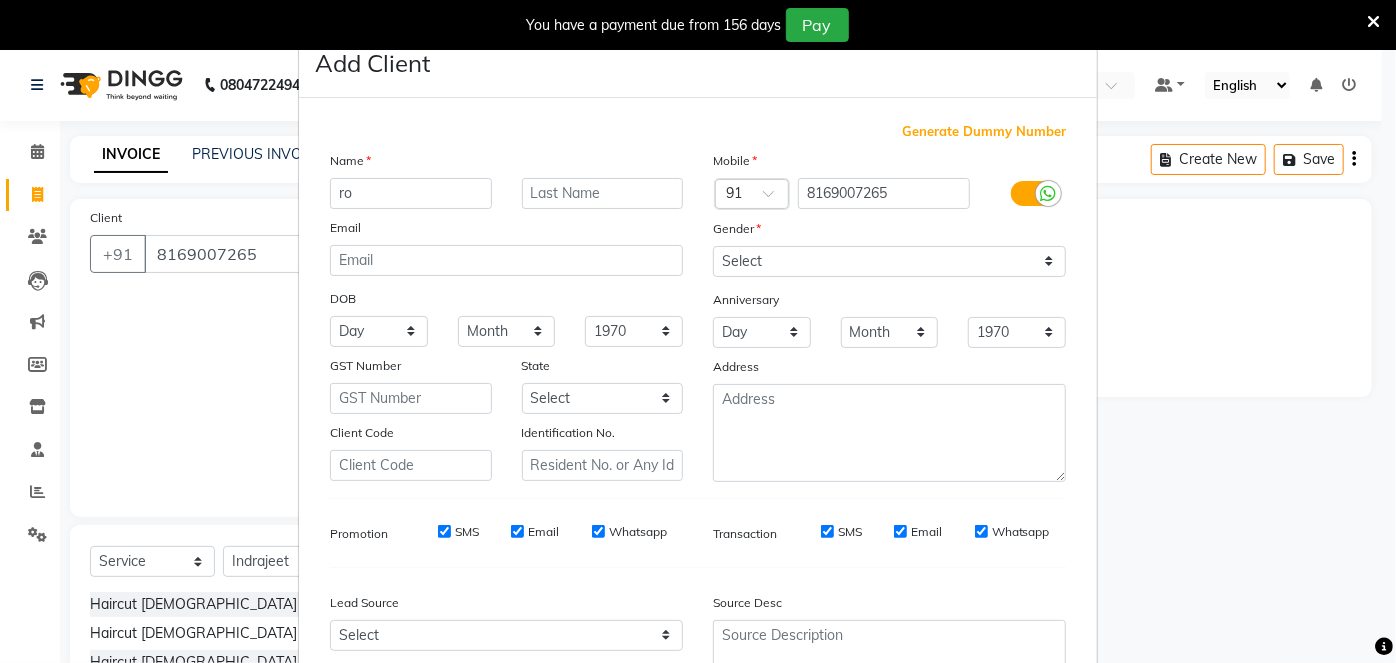 type on "r" 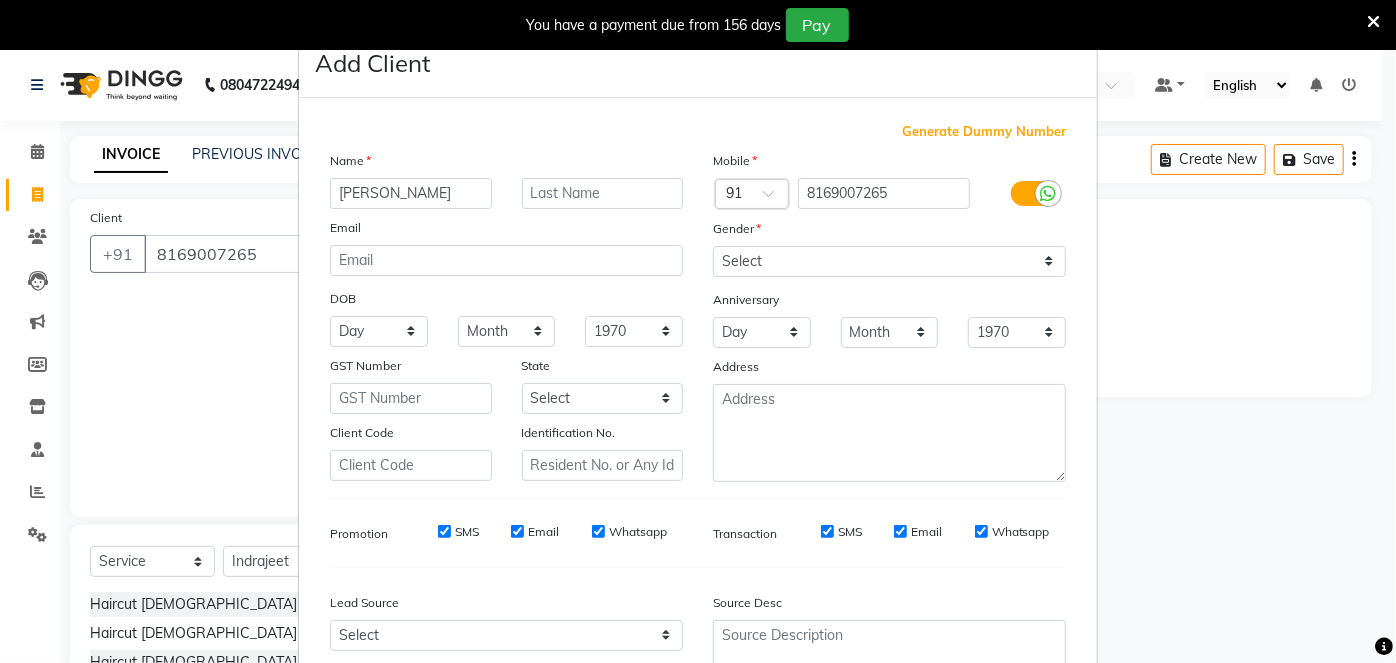 type on "RONK" 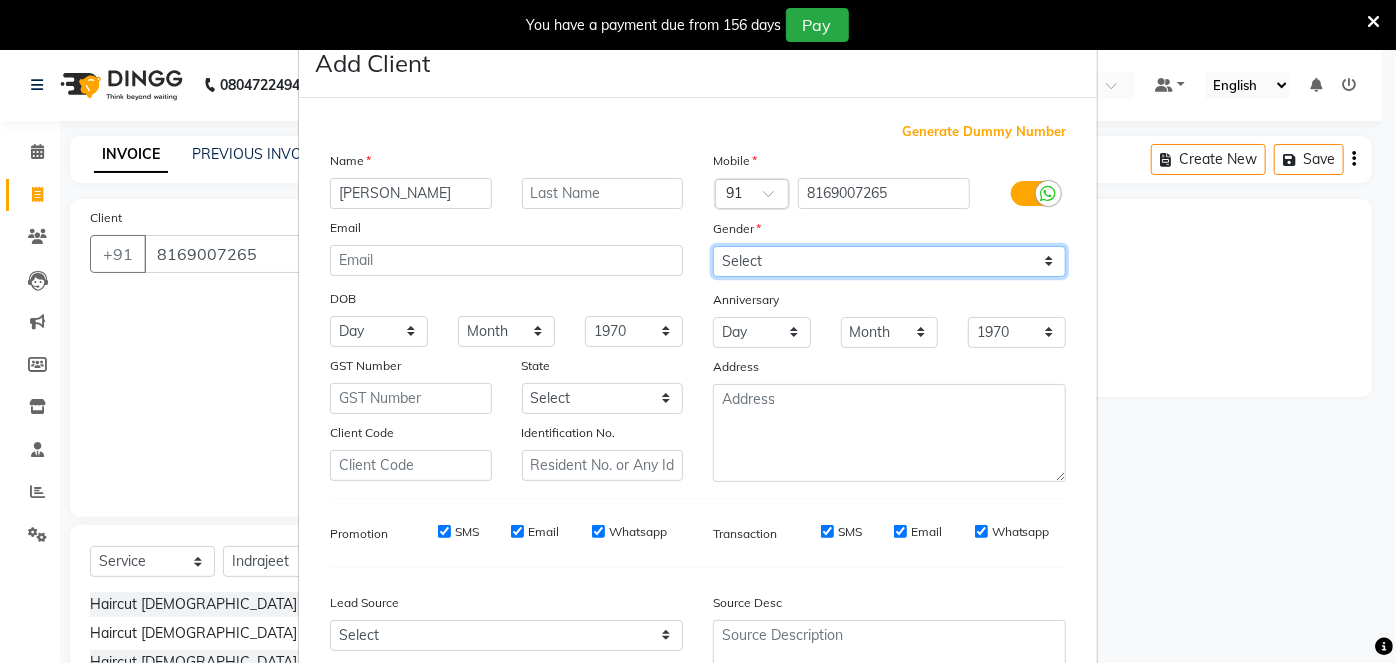 click on "Select Male Female Other Prefer Not To Say" at bounding box center (889, 261) 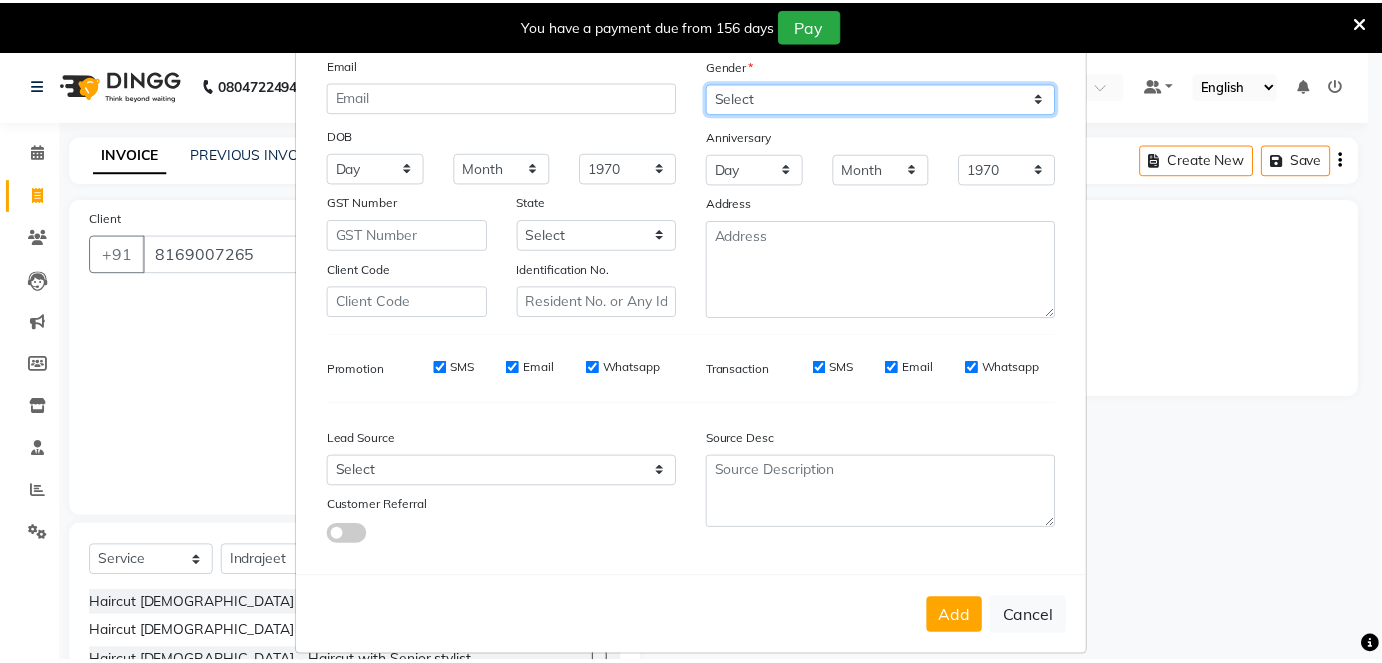 scroll, scrollTop: 184, scrollLeft: 0, axis: vertical 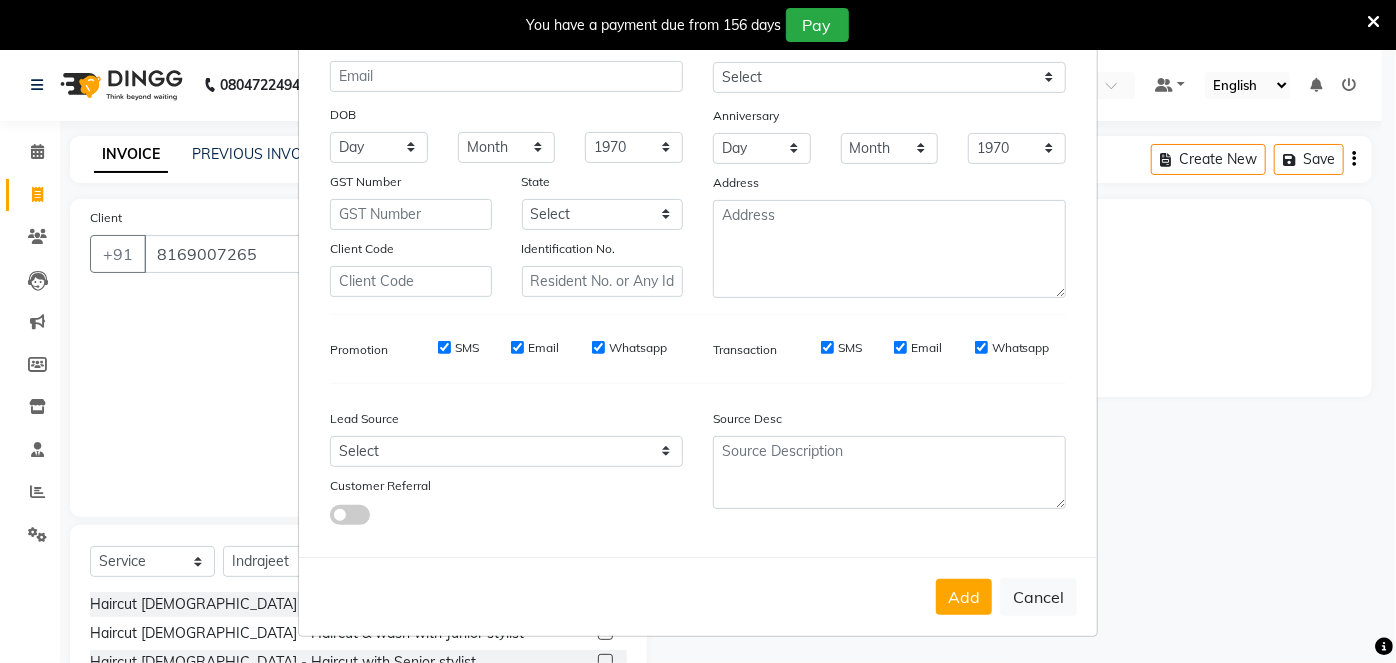 click on "Cancel" at bounding box center [1038, 597] 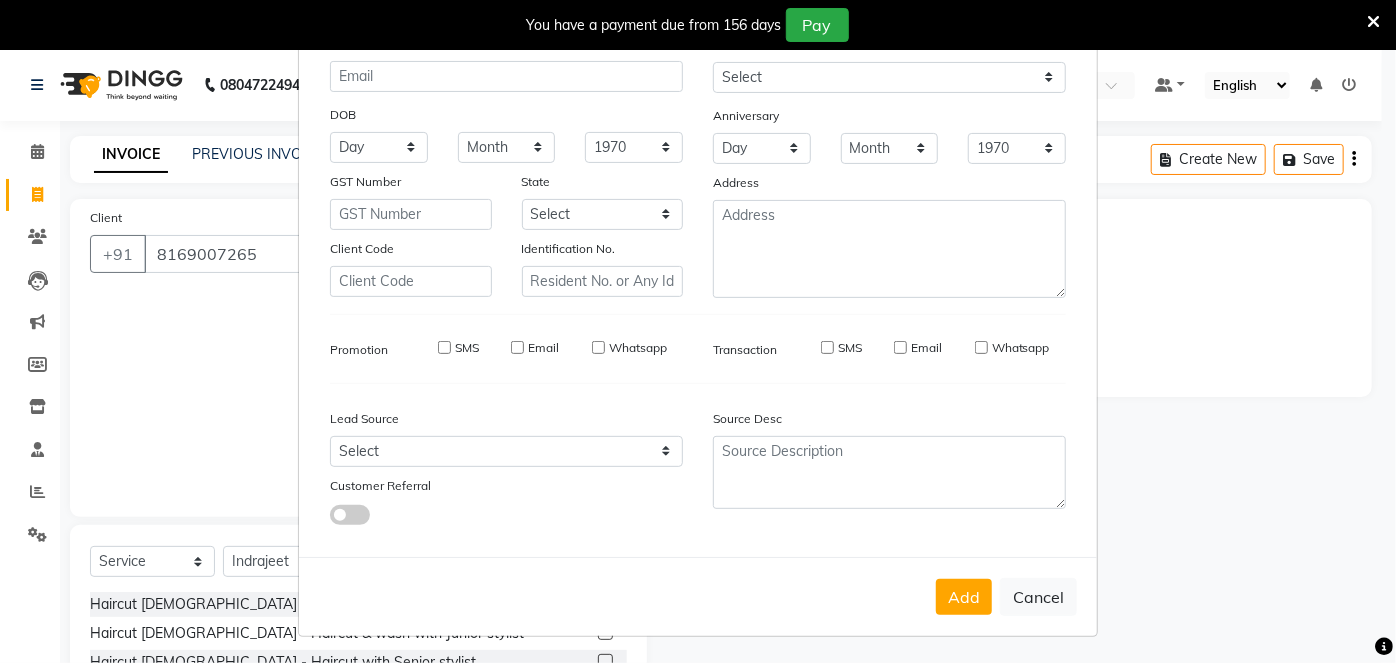type 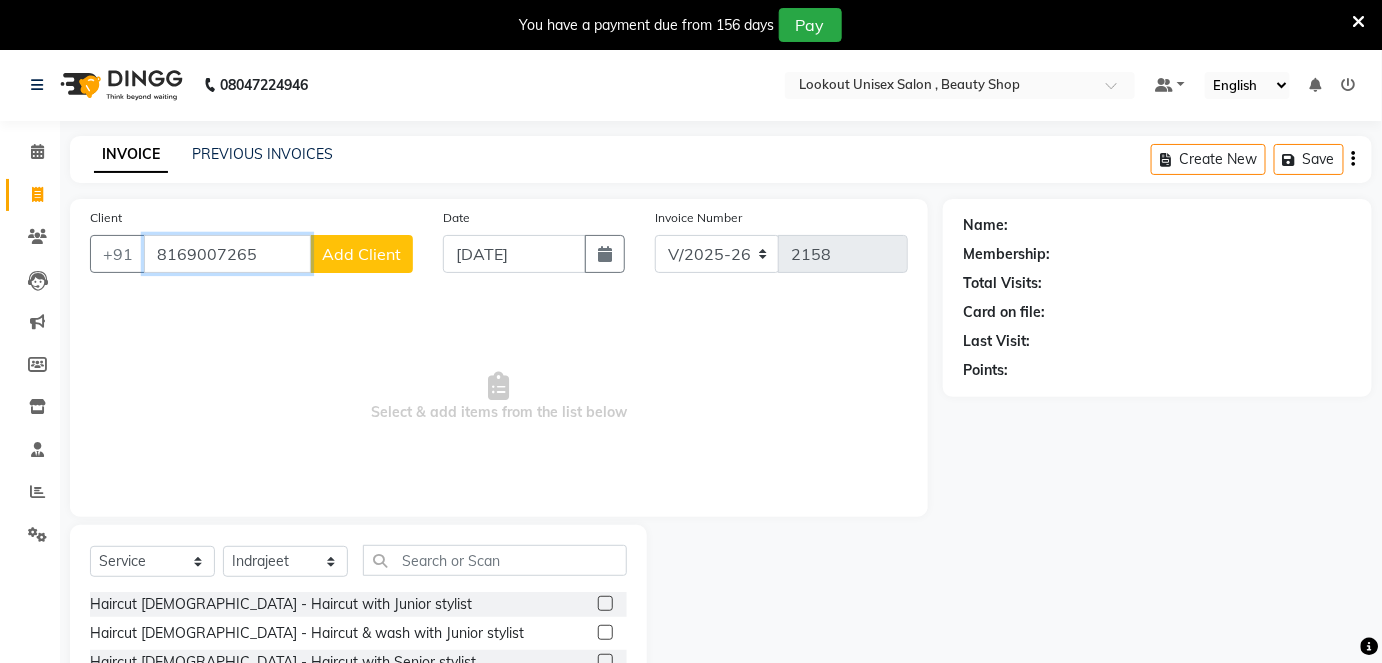 click on "8169007265" at bounding box center [227, 254] 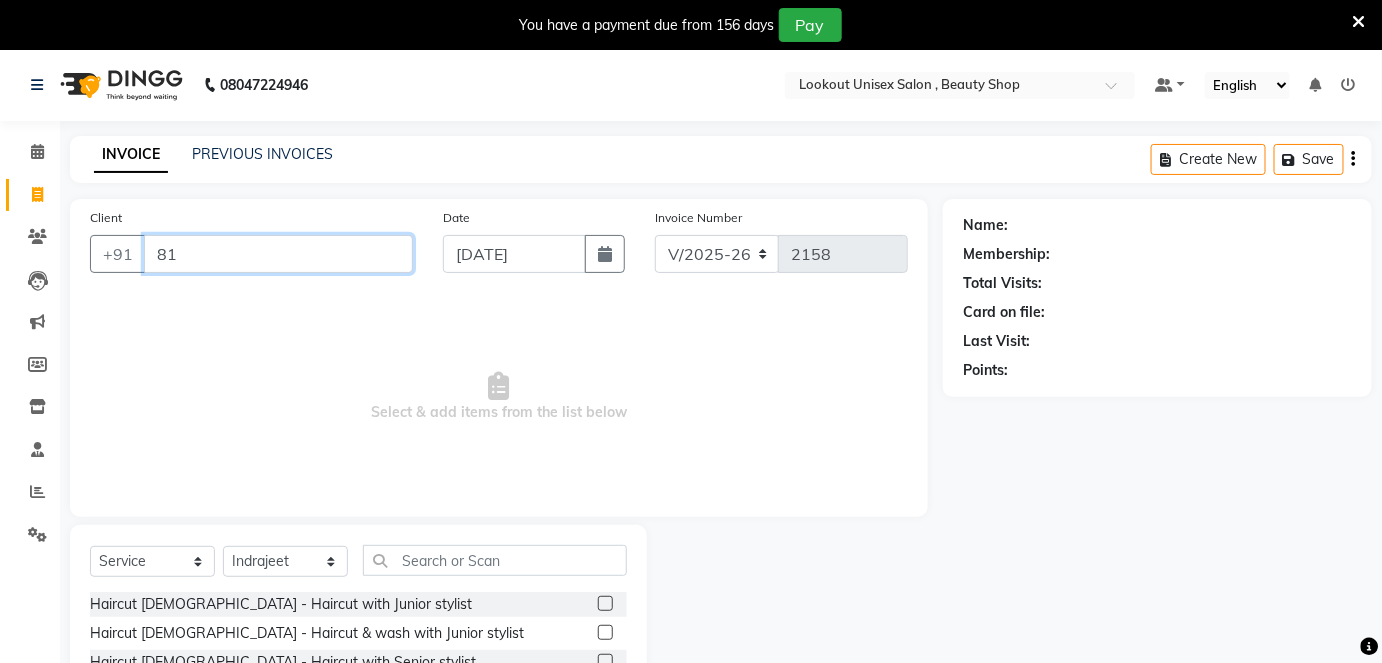 type on "8" 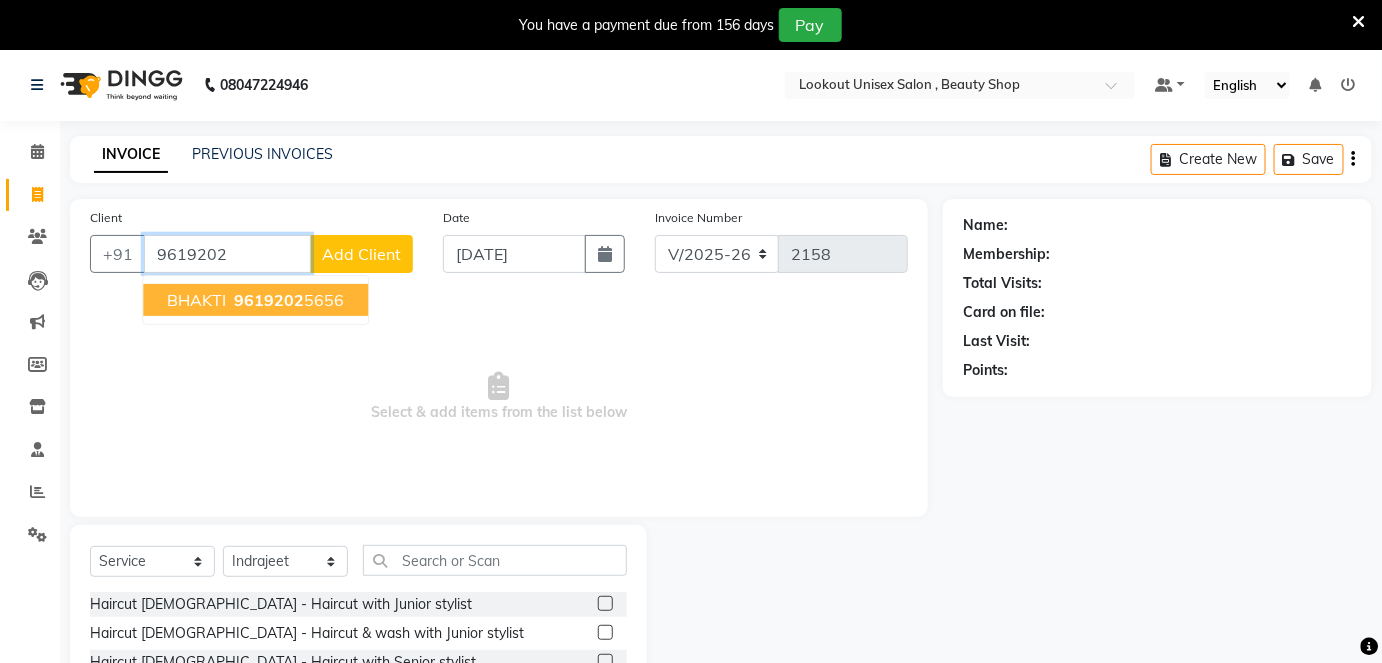click on "9619202" at bounding box center [269, 300] 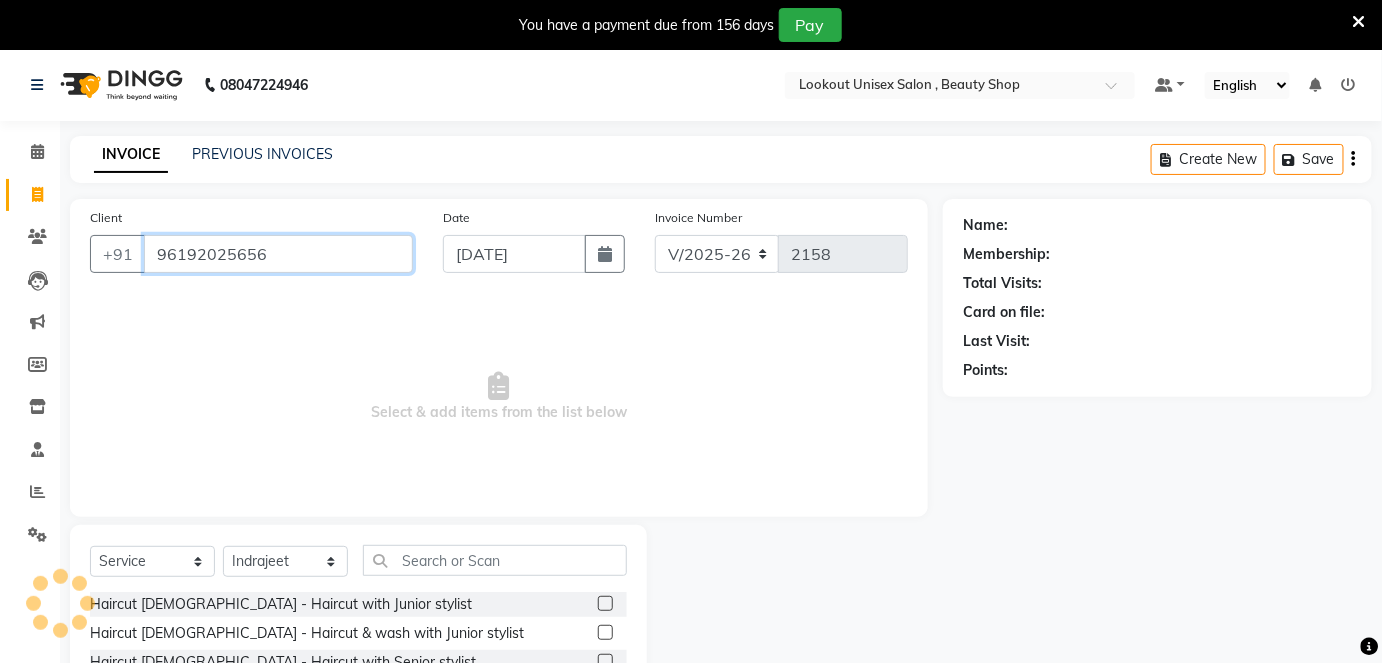 type on "96192025656" 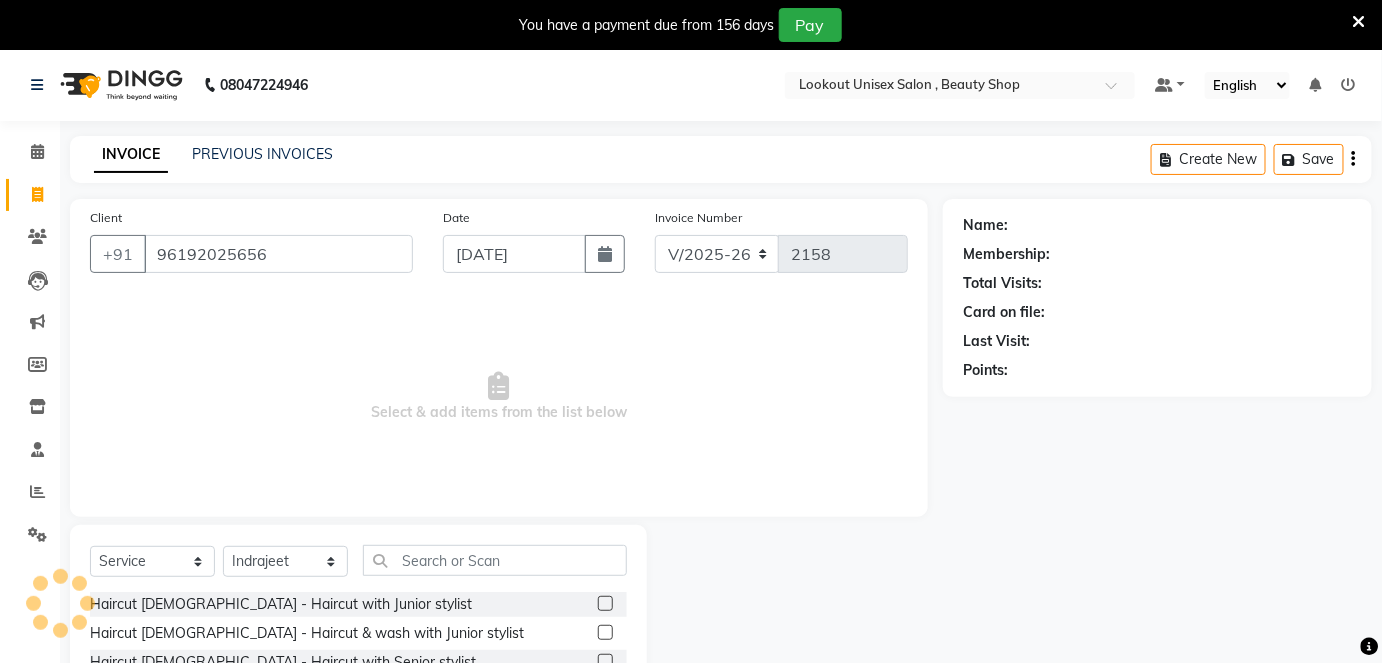 select on "1: Object" 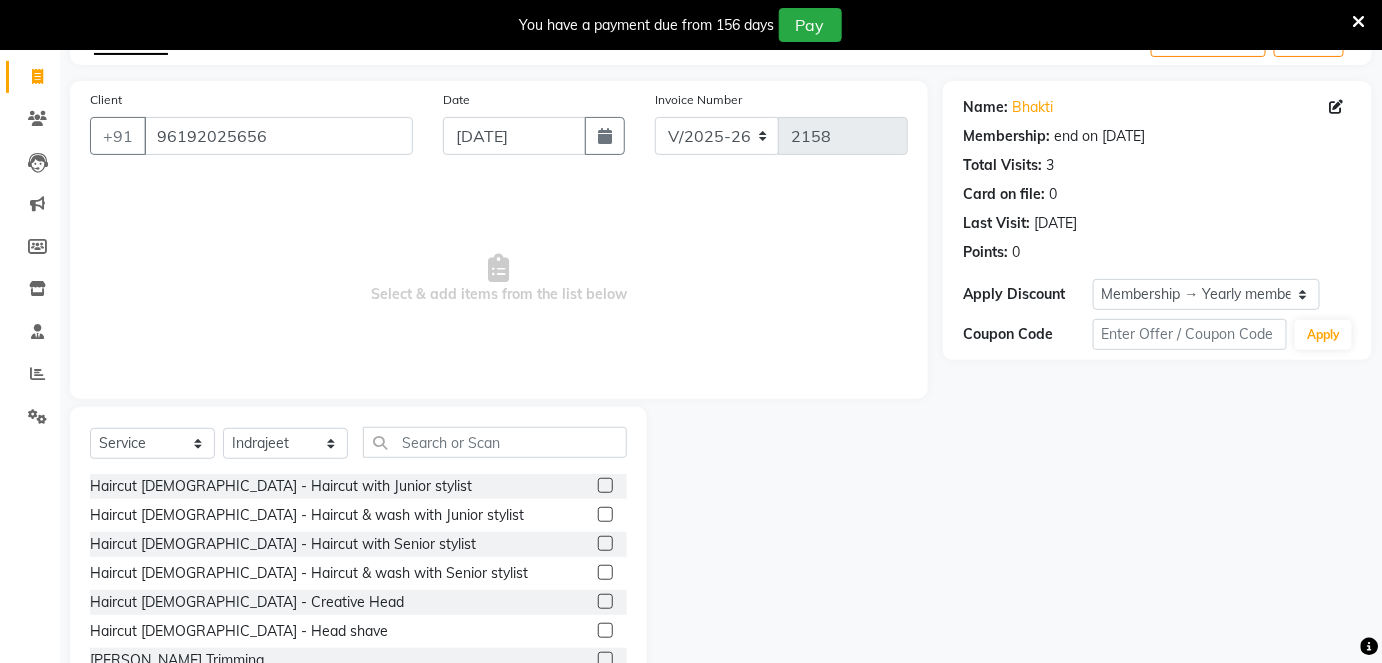 scroll, scrollTop: 181, scrollLeft: 0, axis: vertical 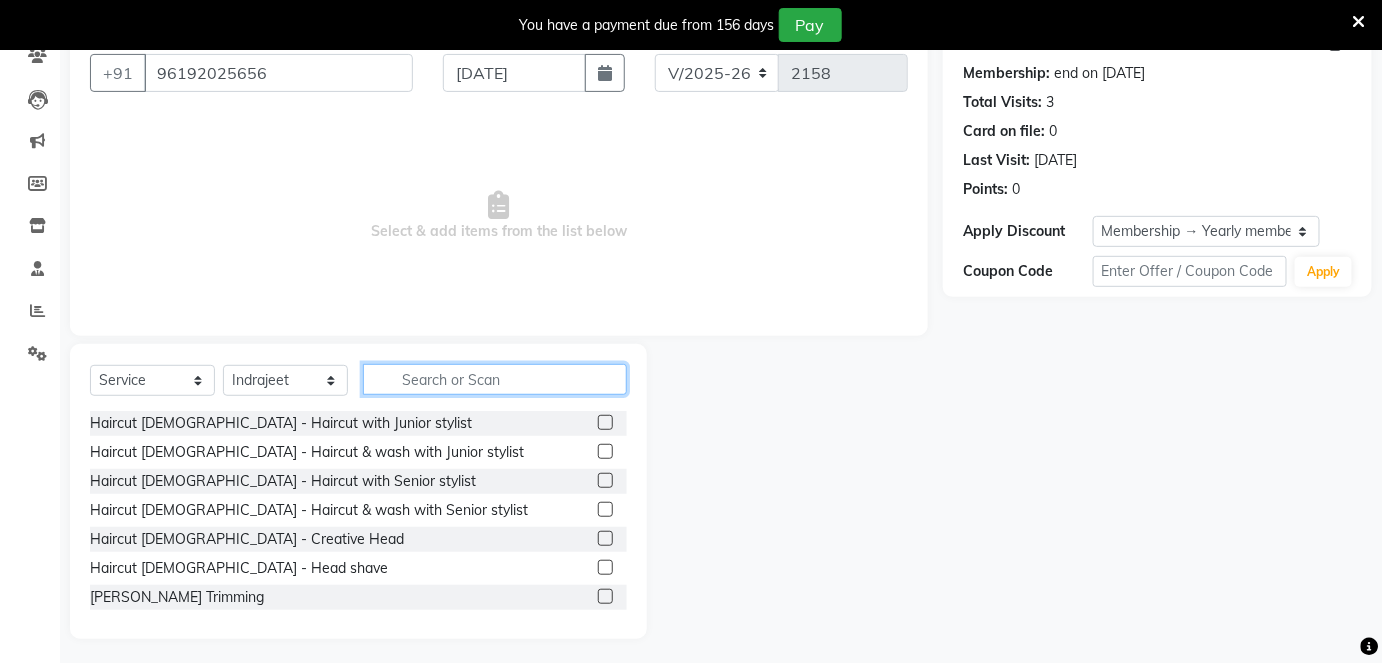 click 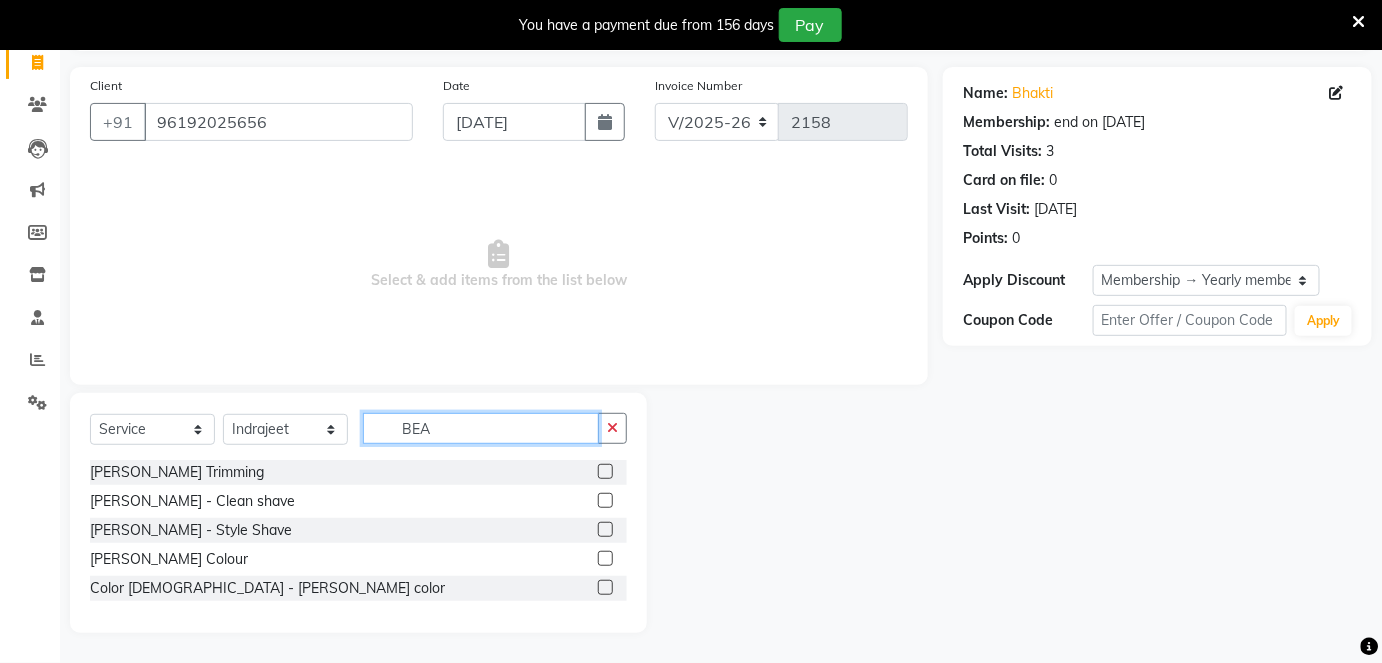 scroll, scrollTop: 131, scrollLeft: 0, axis: vertical 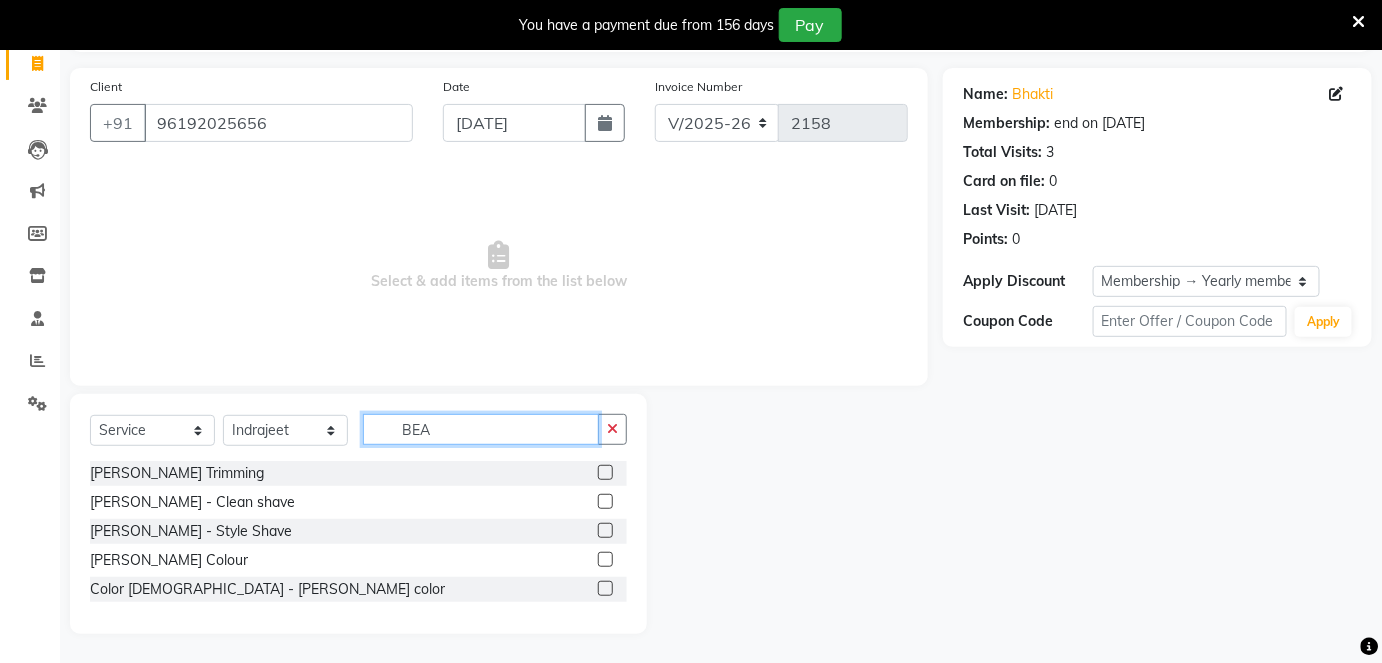 type on "BEA" 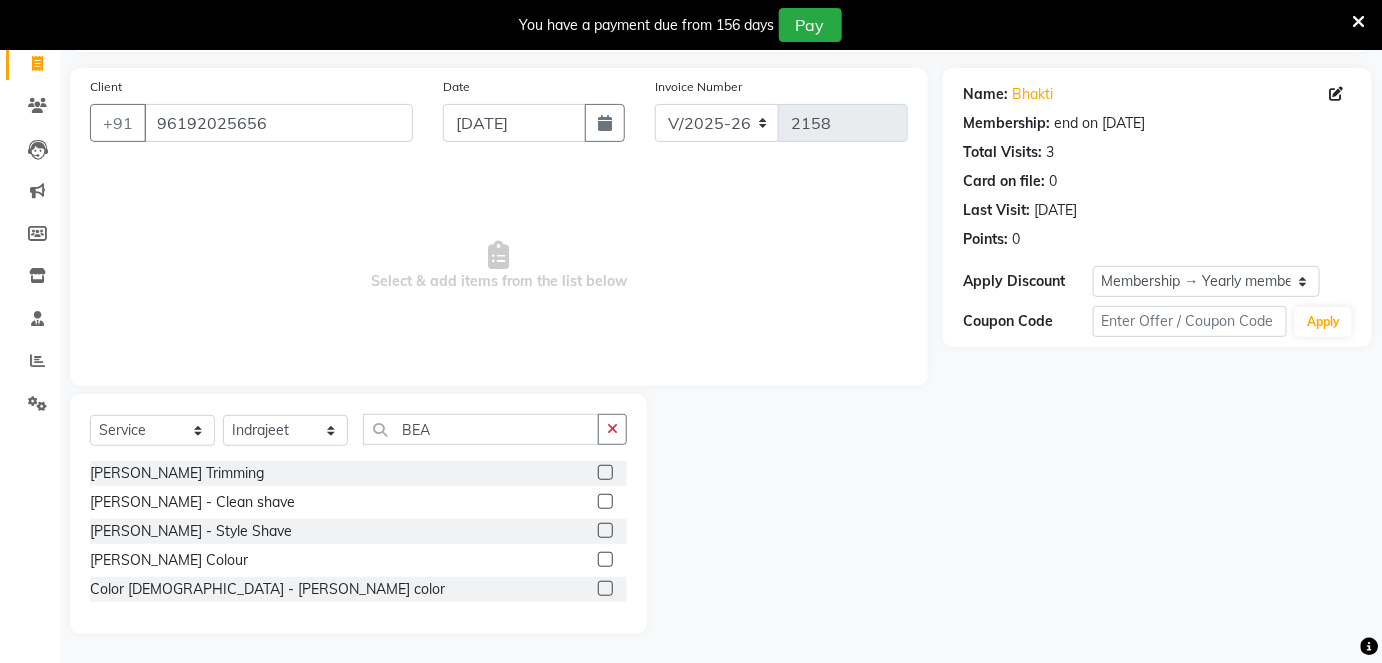 click 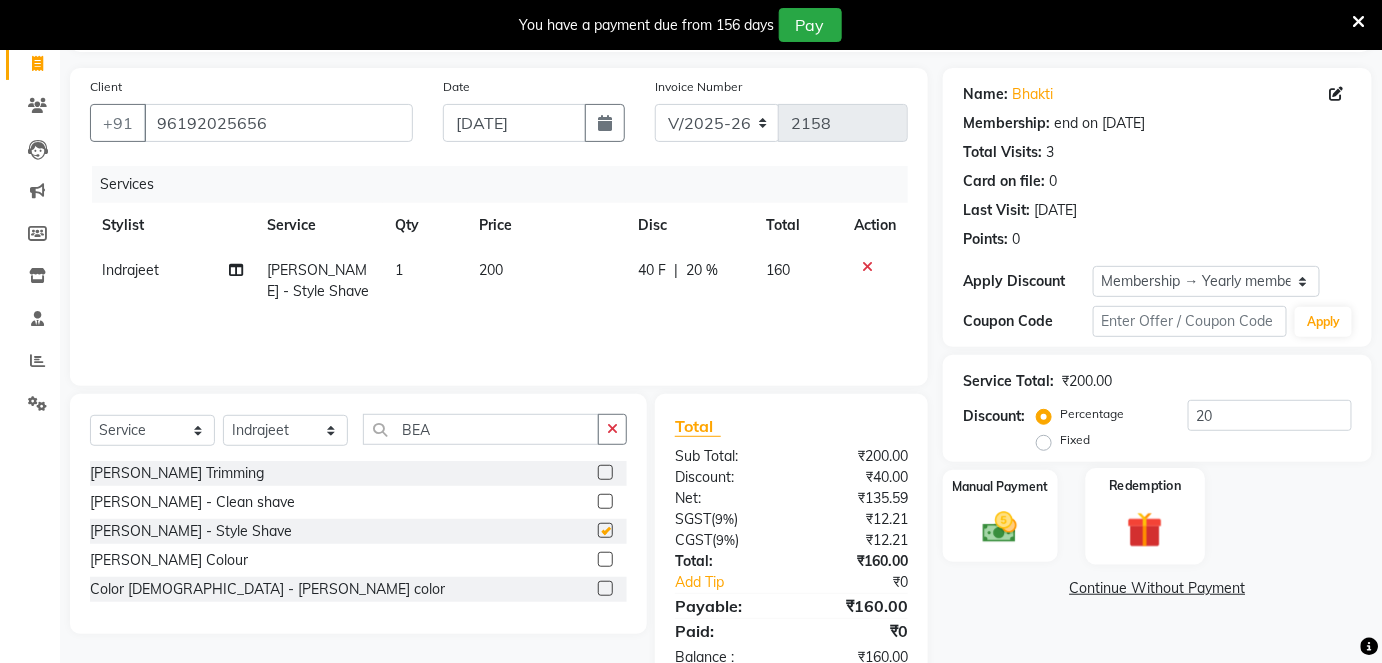 checkbox on "false" 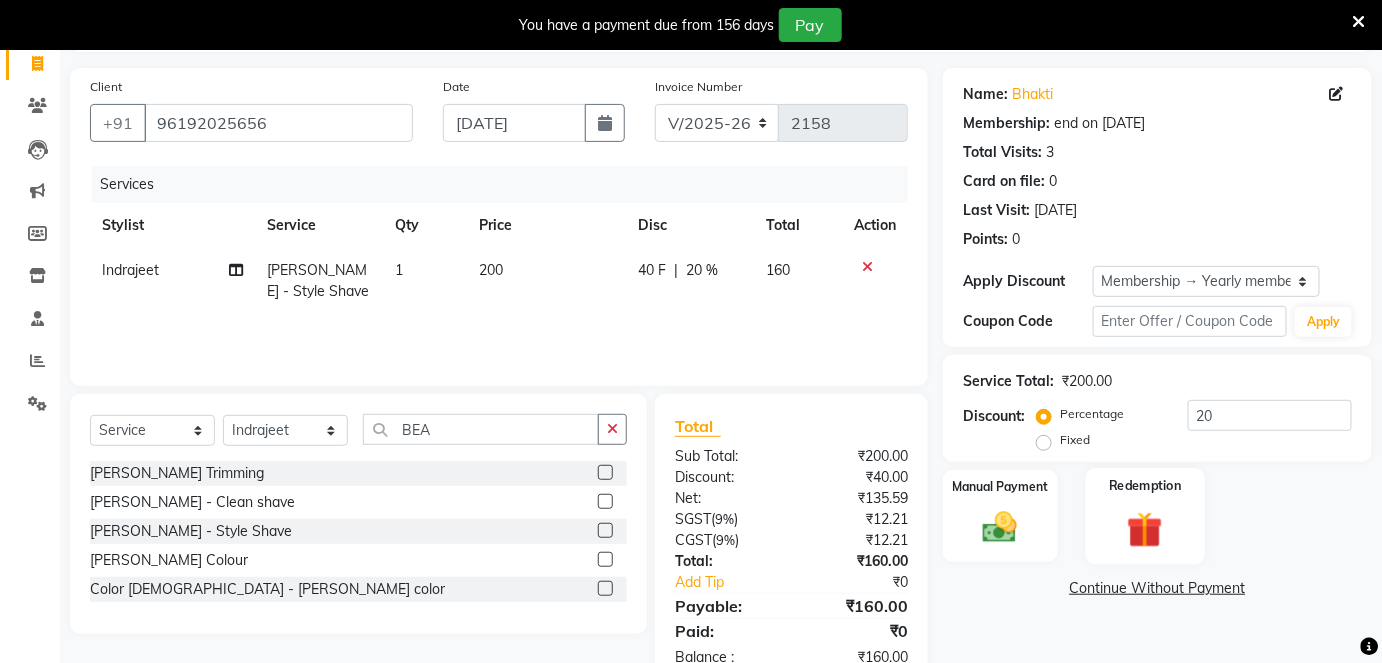 scroll, scrollTop: 184, scrollLeft: 0, axis: vertical 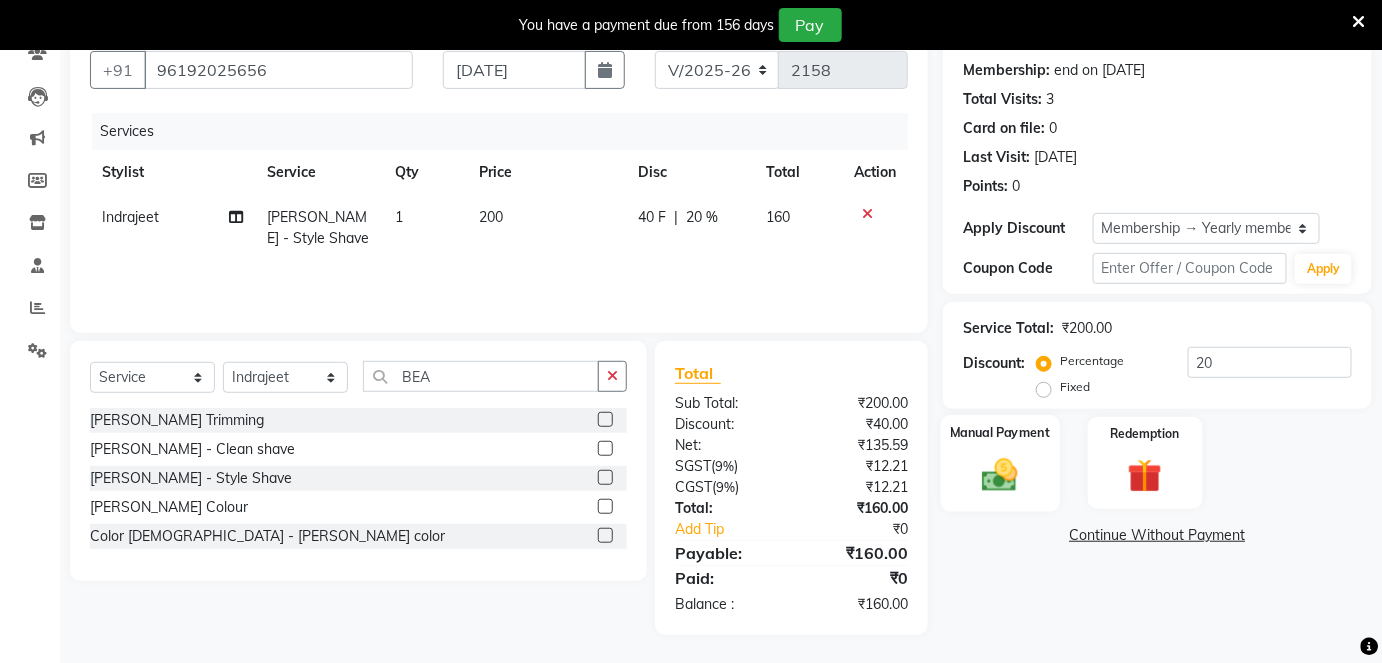 click on "Manual Payment" 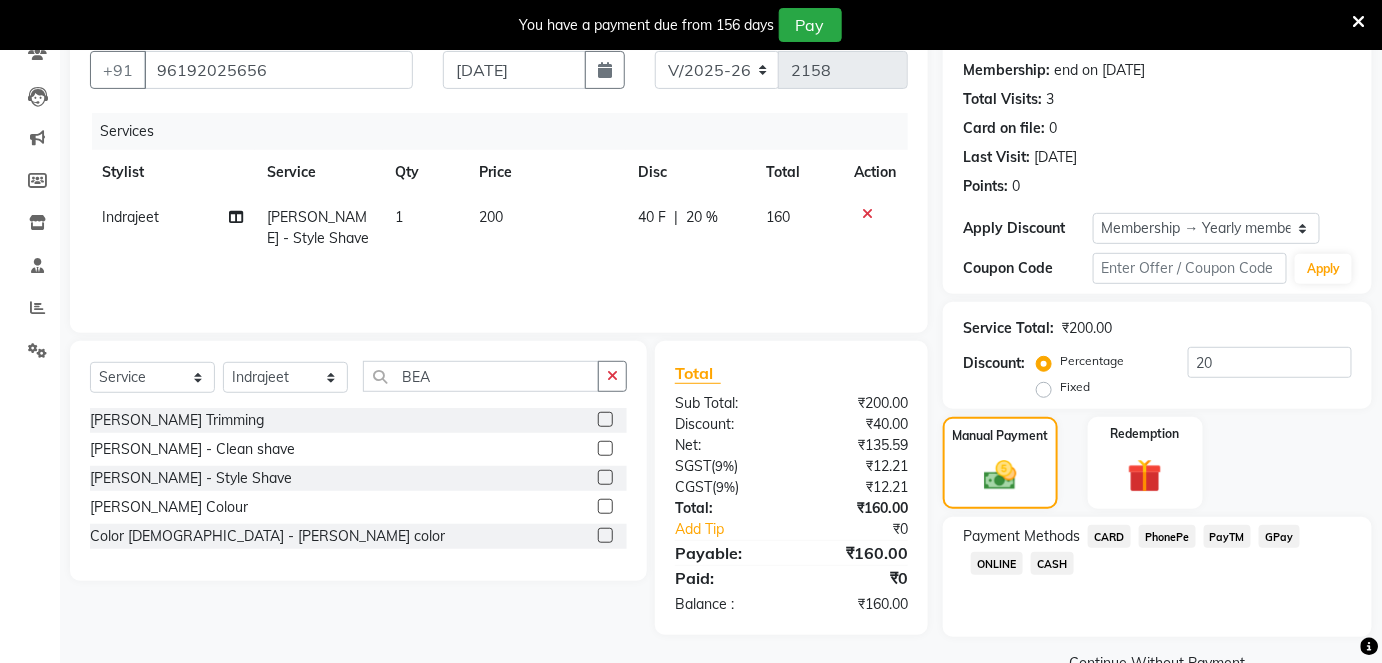 click on "PayTM" 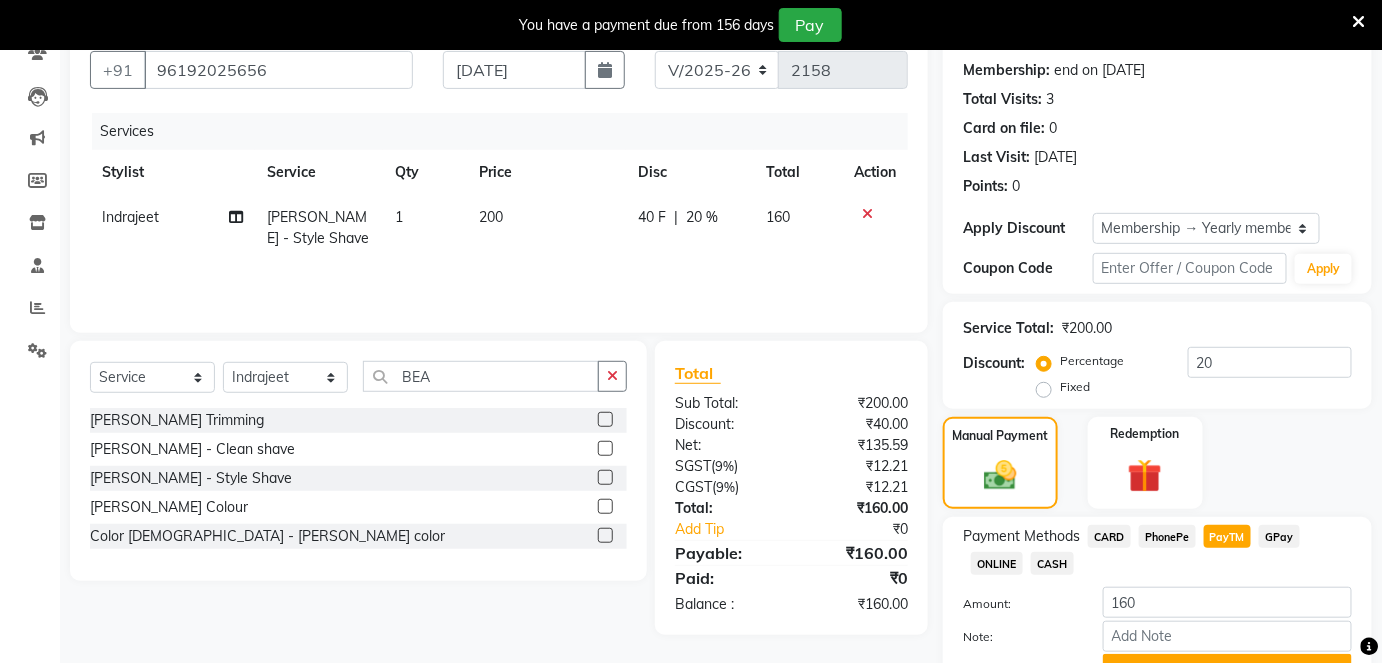 scroll, scrollTop: 284, scrollLeft: 0, axis: vertical 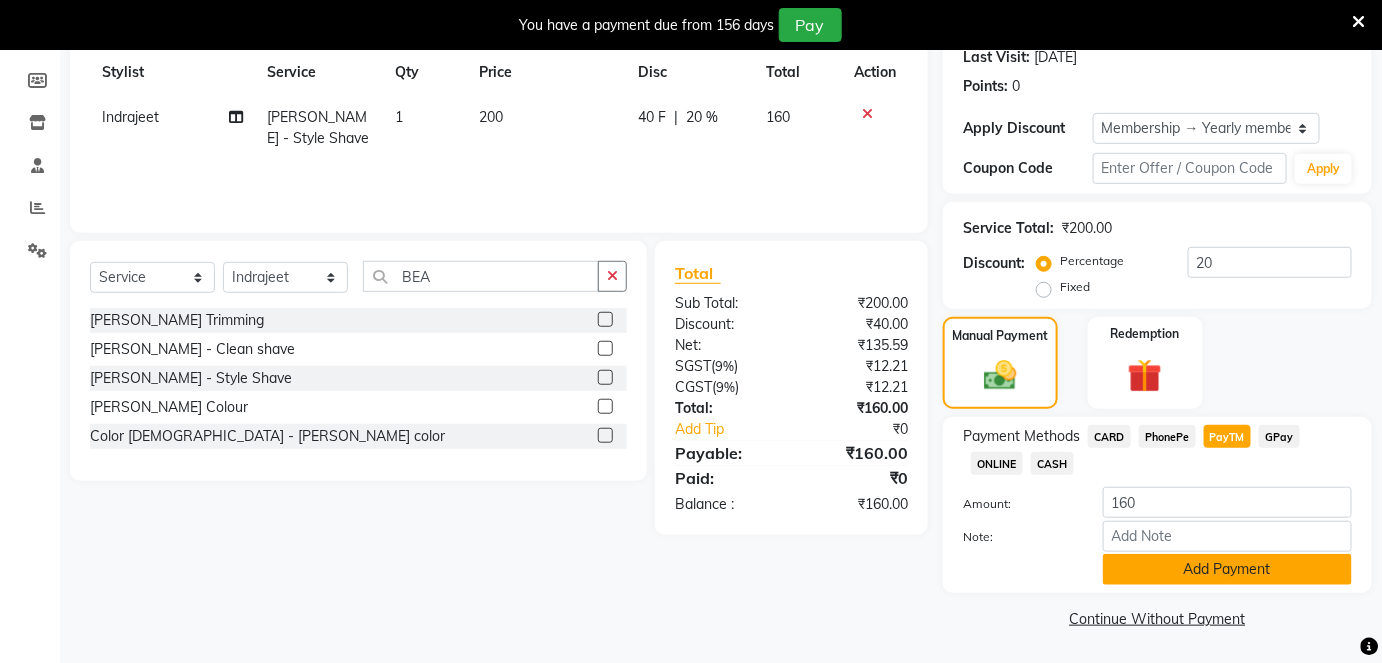 click on "Add Payment" 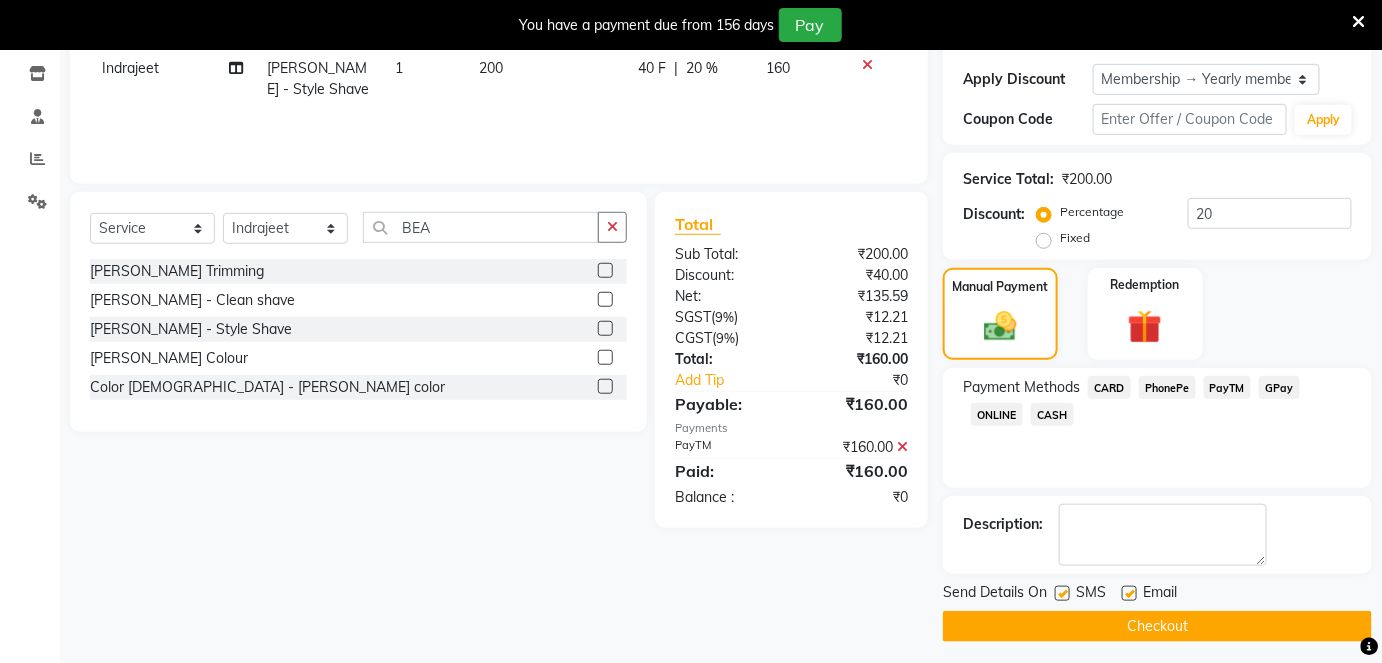 scroll, scrollTop: 340, scrollLeft: 0, axis: vertical 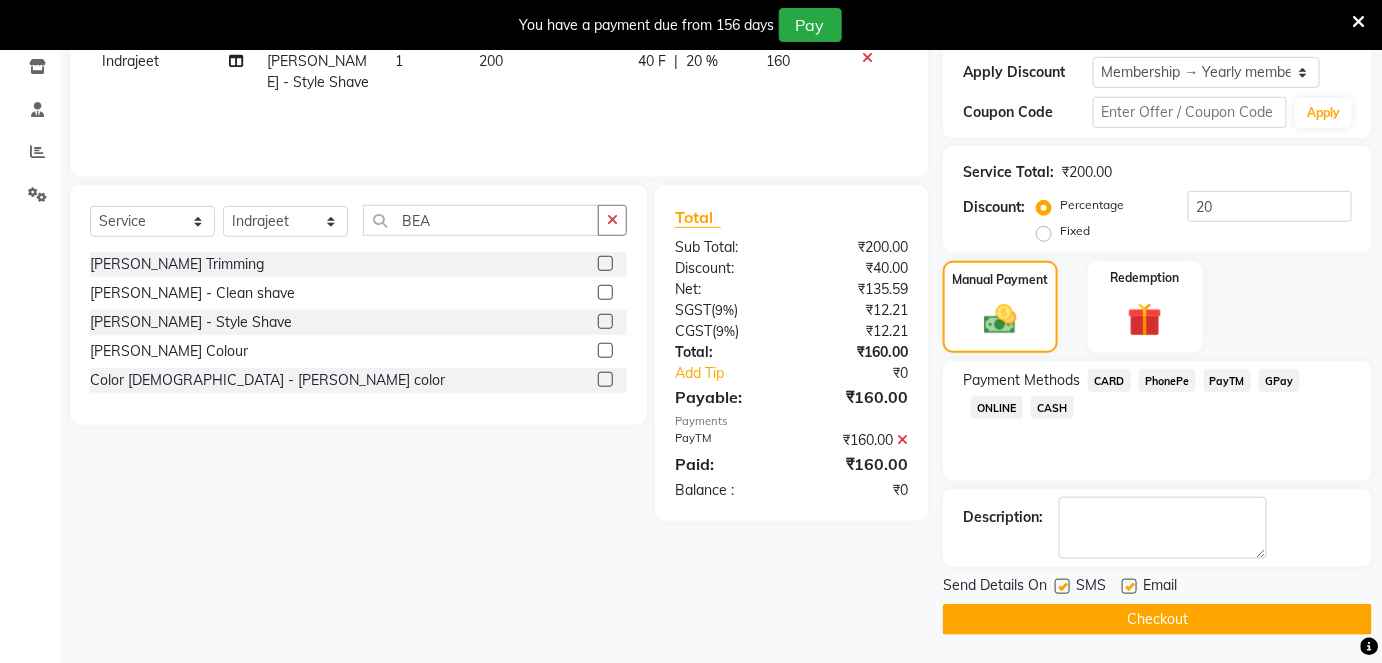 click on "Email" 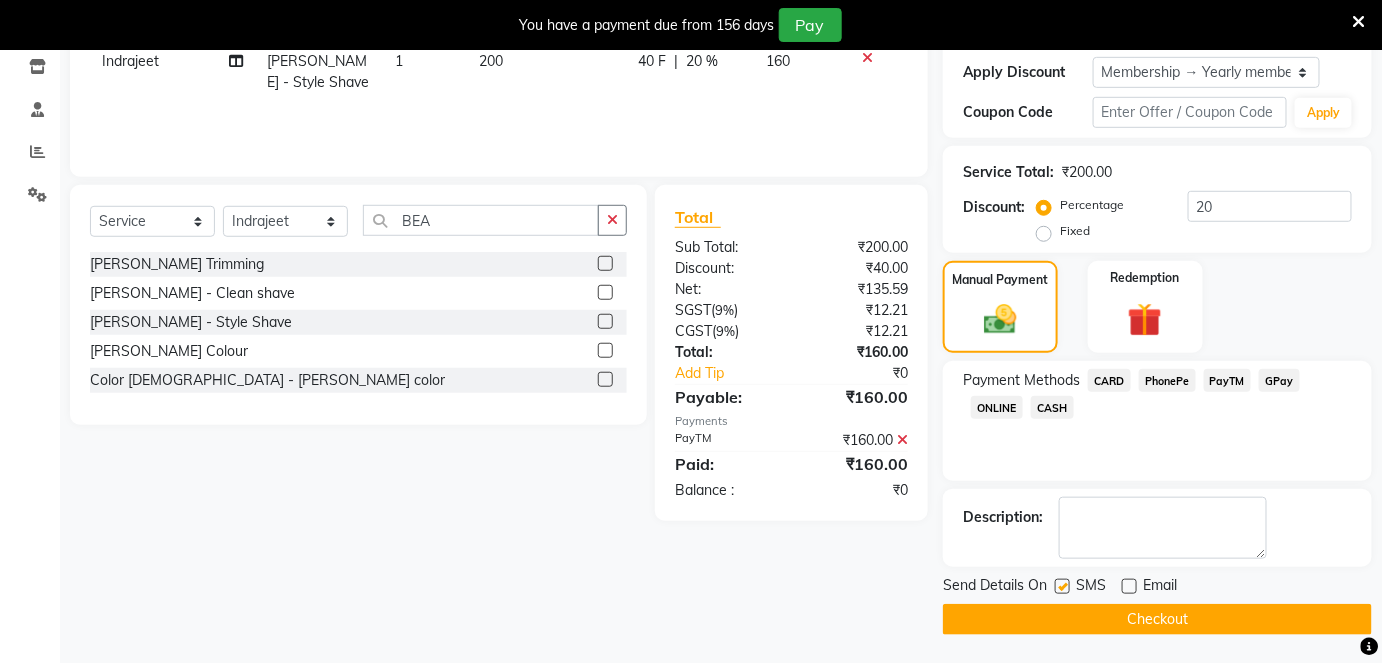 click on "Checkout" 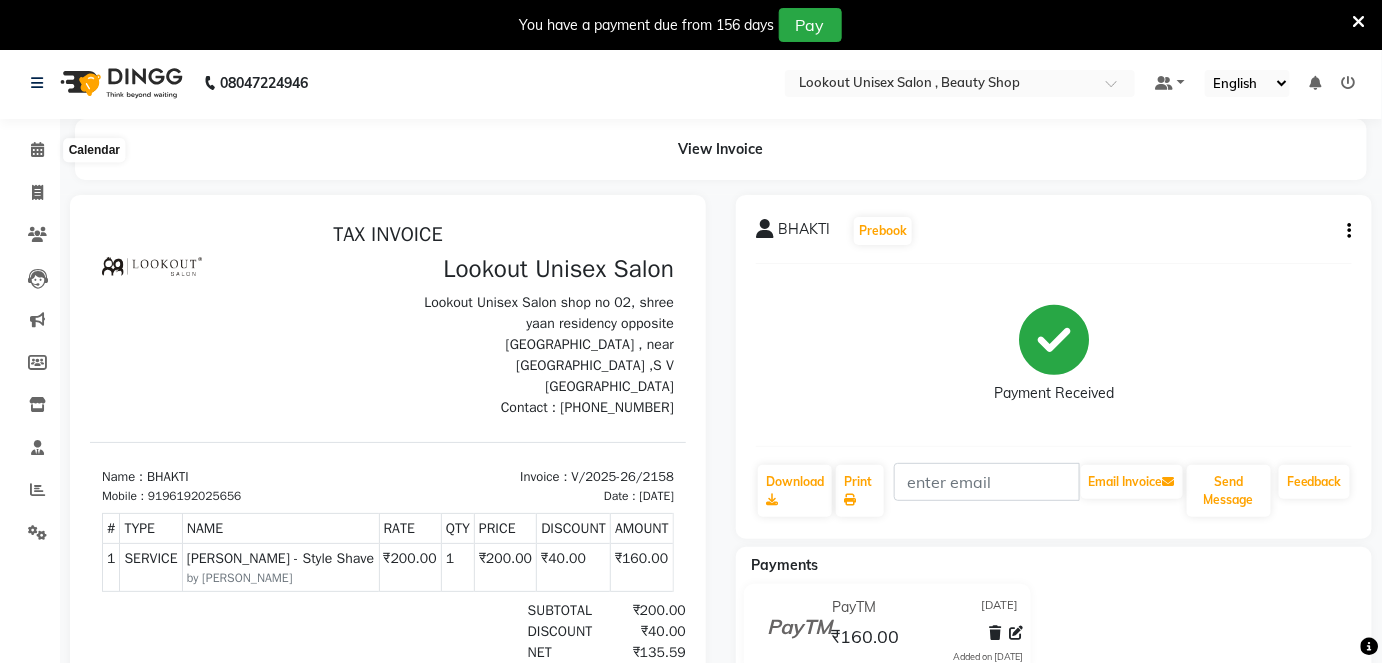 scroll, scrollTop: 0, scrollLeft: 0, axis: both 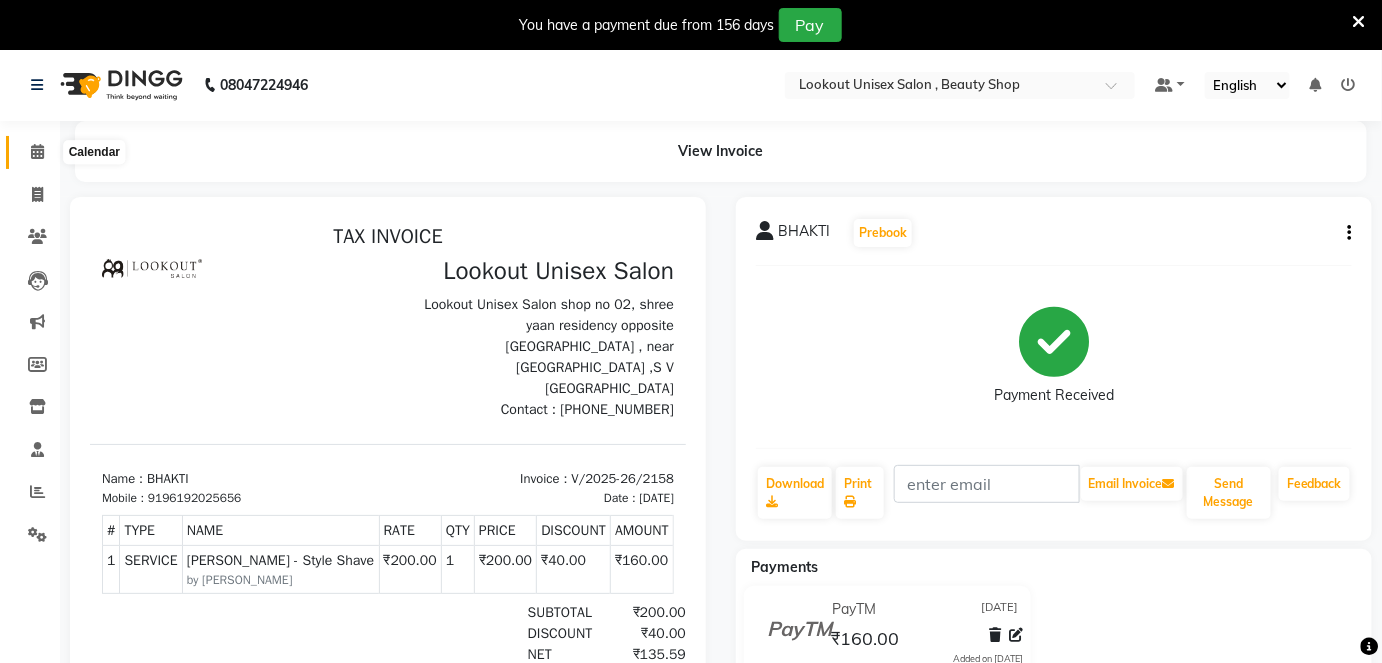 click 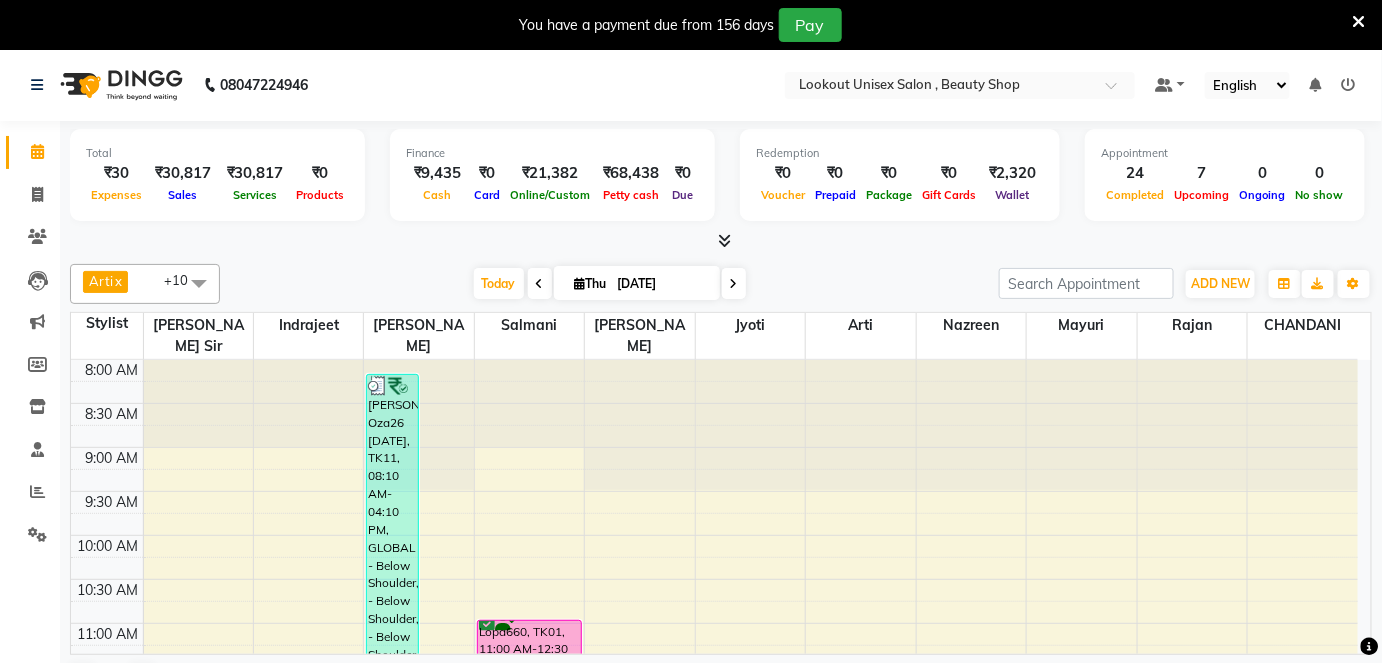 click at bounding box center [540, 284] 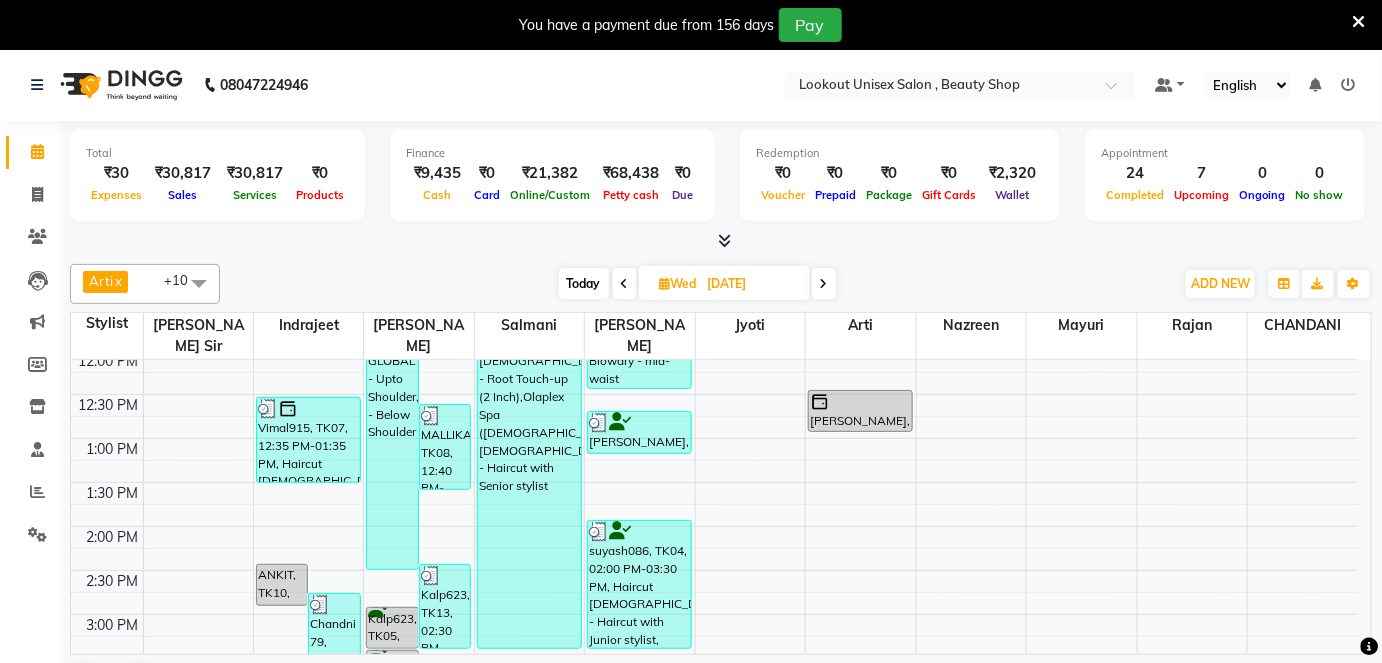 scroll, scrollTop: 363, scrollLeft: 0, axis: vertical 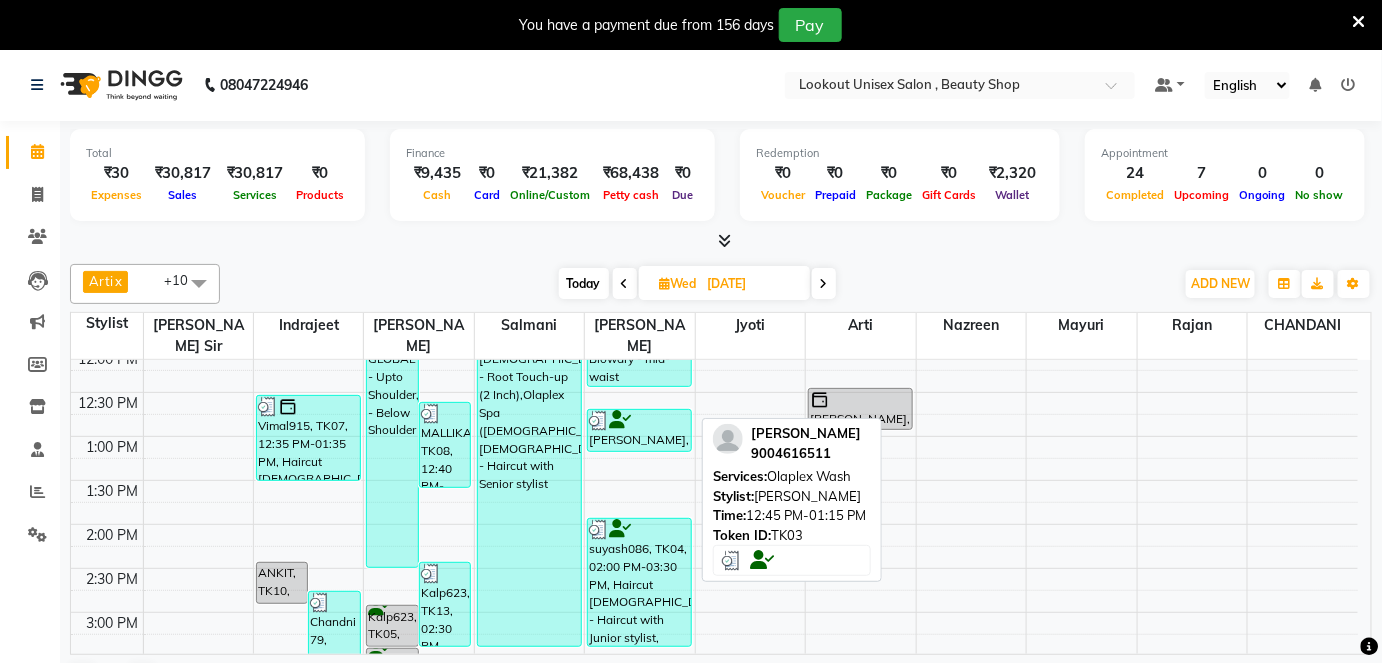 click on "[PERSON_NAME], TK03, 12:45 PM-01:15 PM, Olaplex Wash" at bounding box center (639, 430) 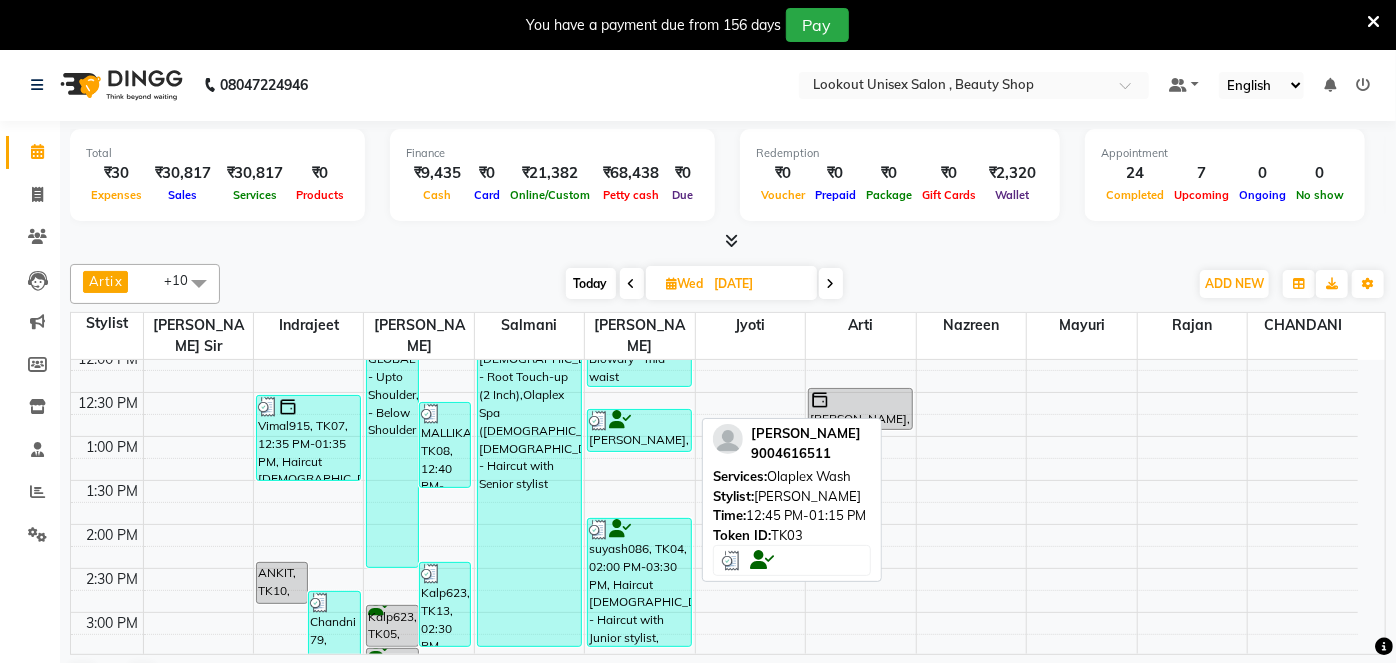 select on "3" 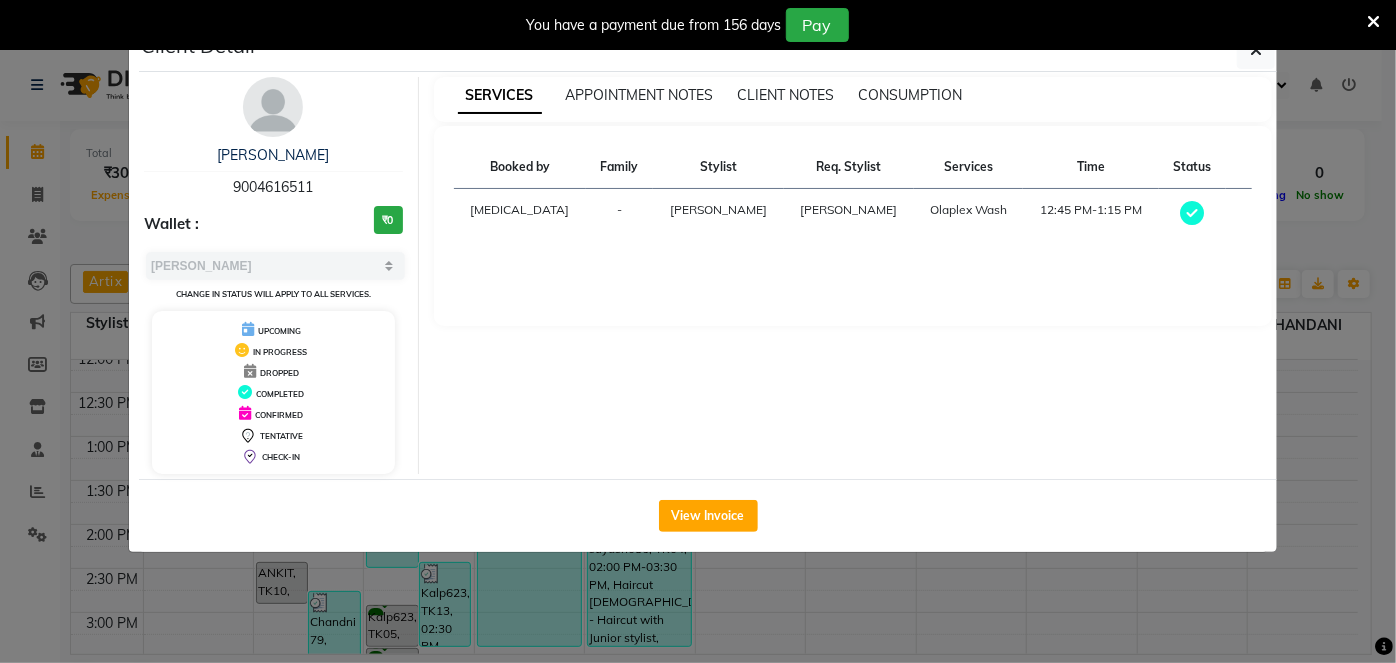 drag, startPoint x: 221, startPoint y: 184, endPoint x: 319, endPoint y: 179, distance: 98.12747 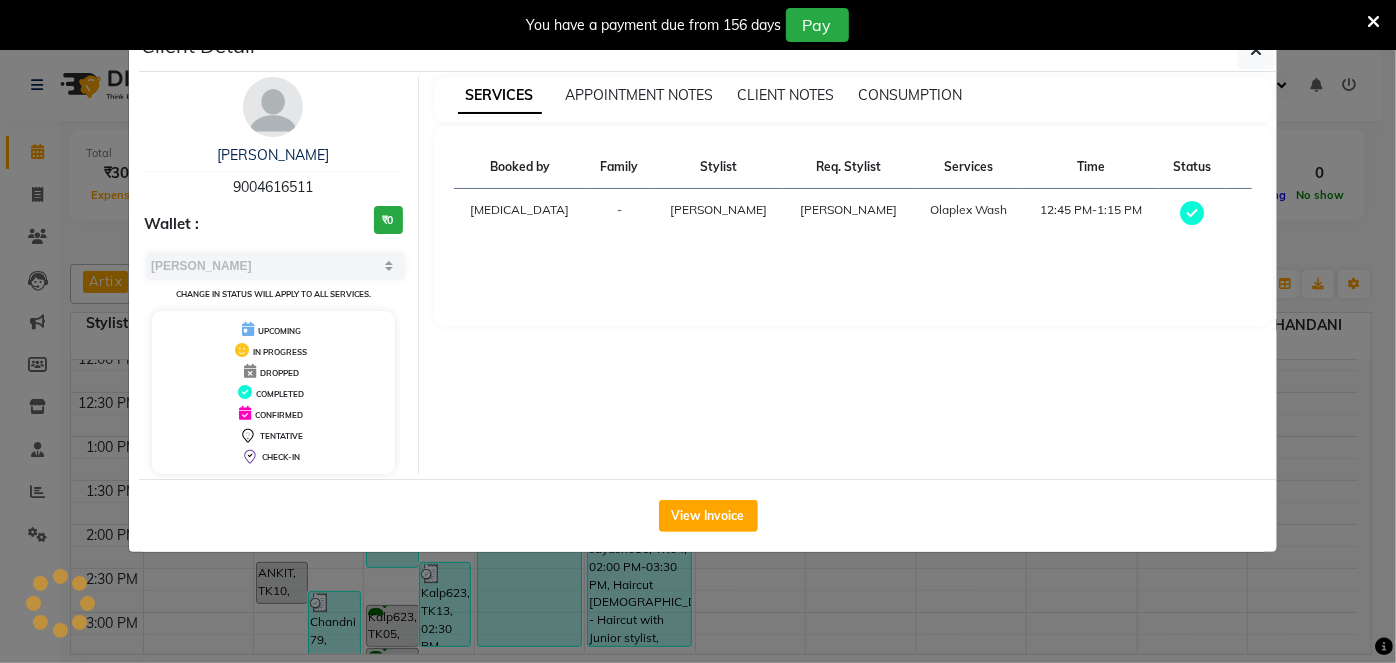 copy on "9004616511" 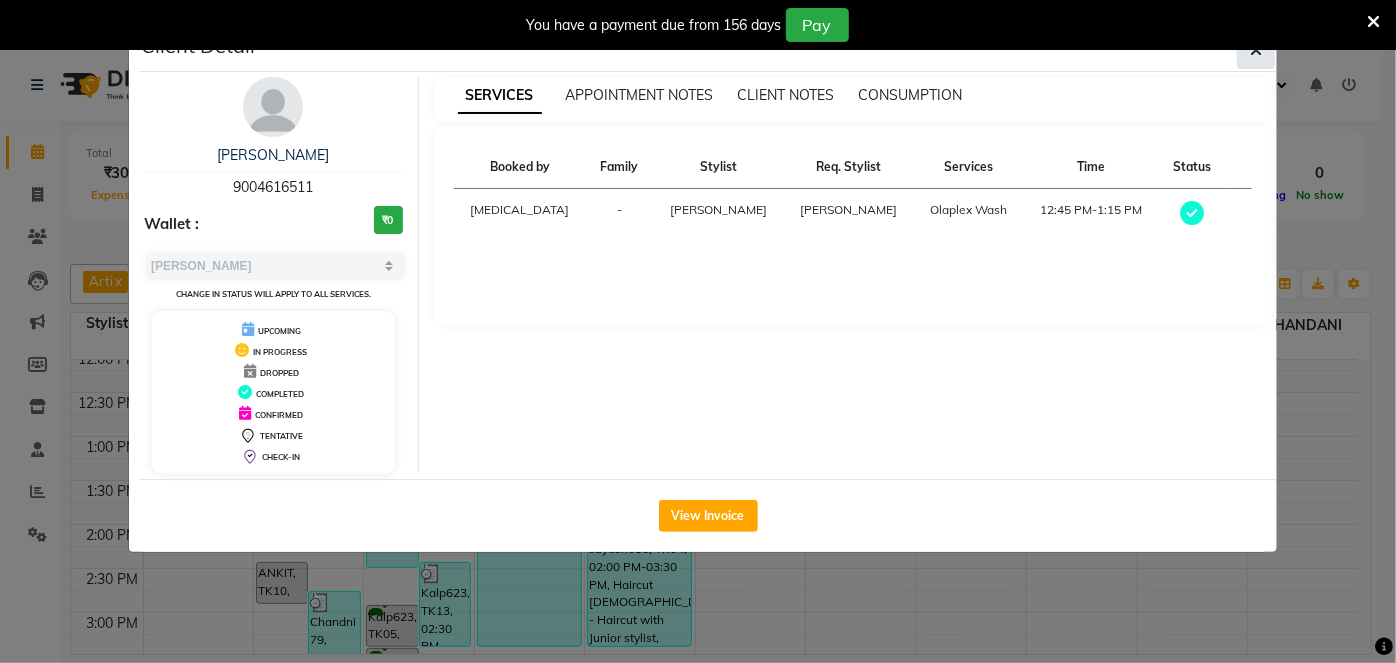 click 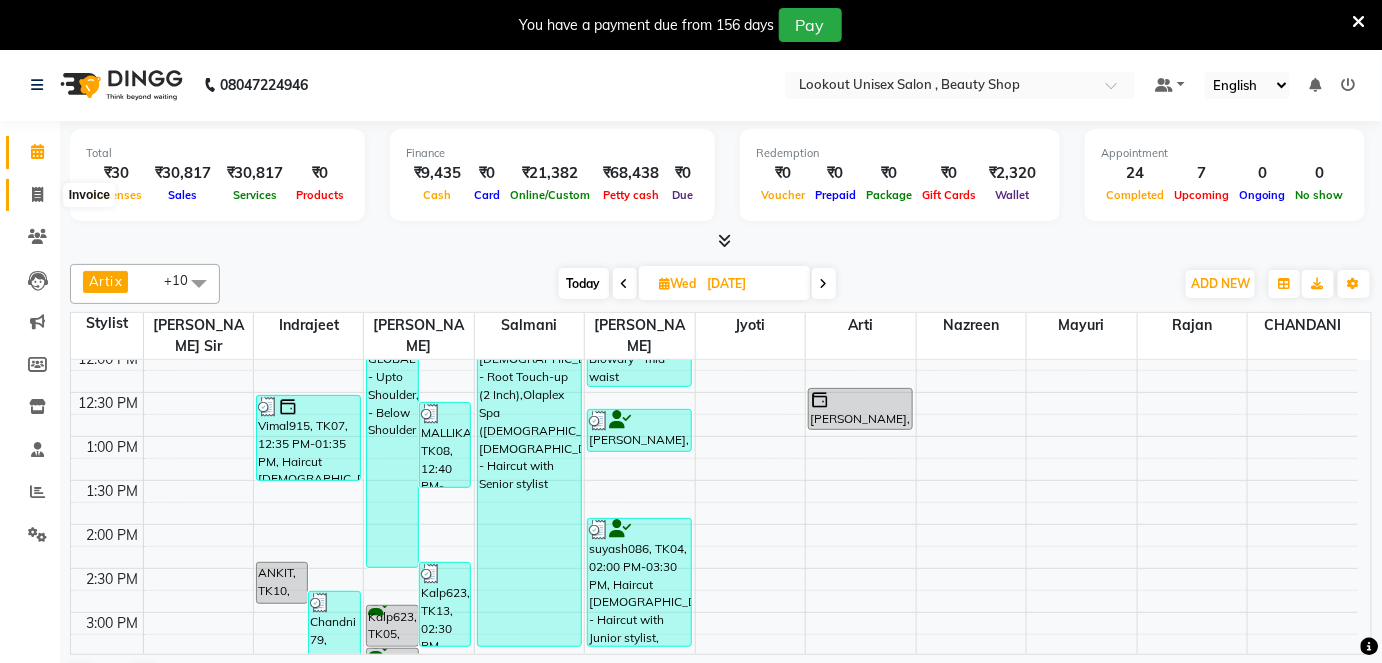 click 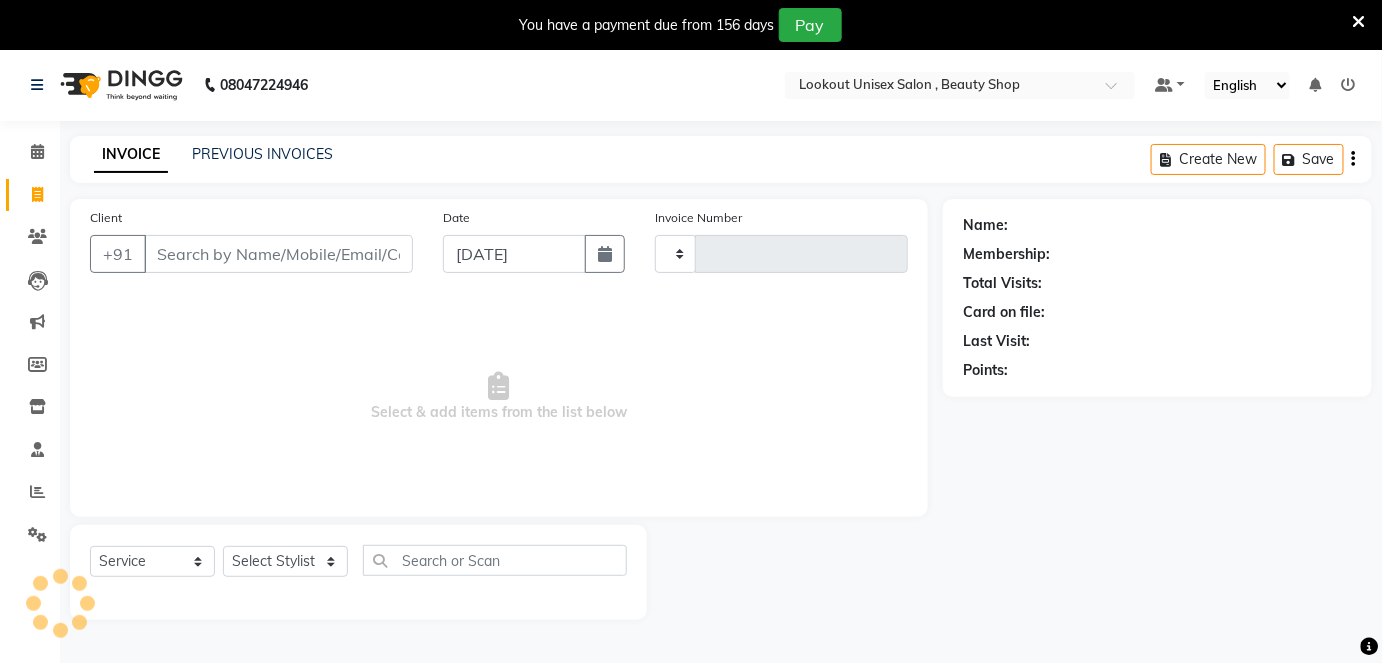 type on "2159" 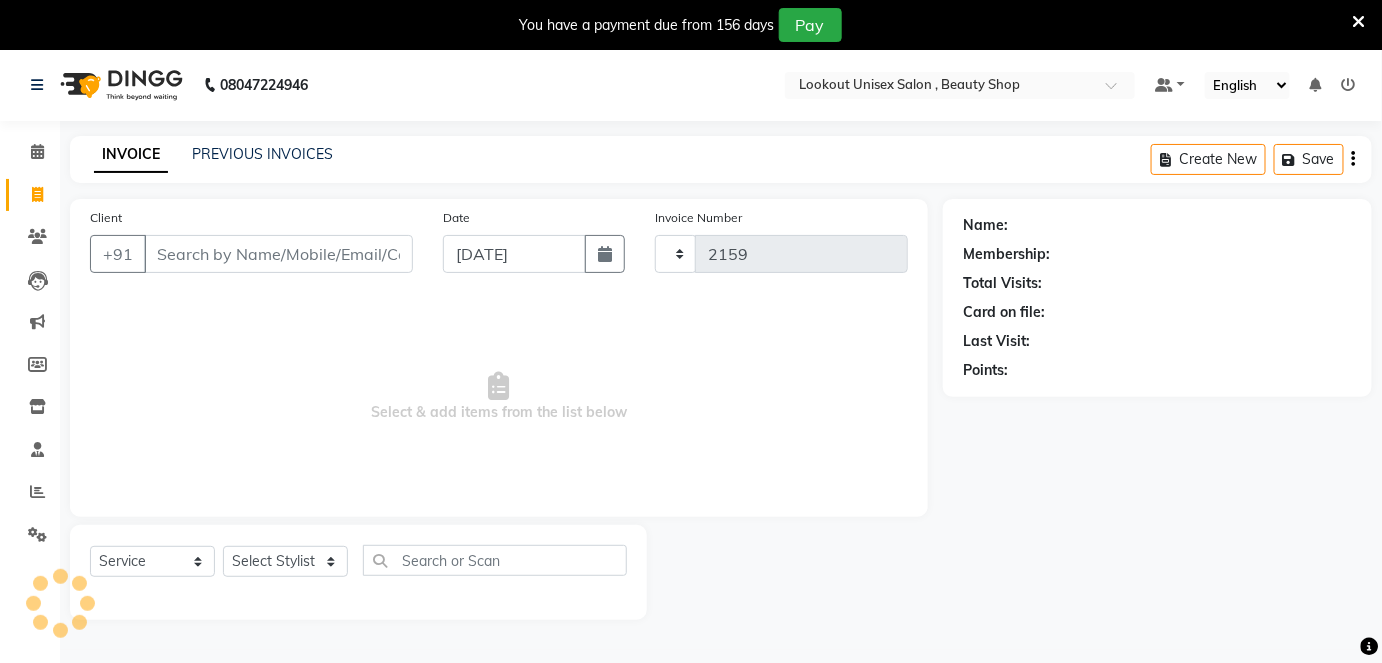 select on "7658" 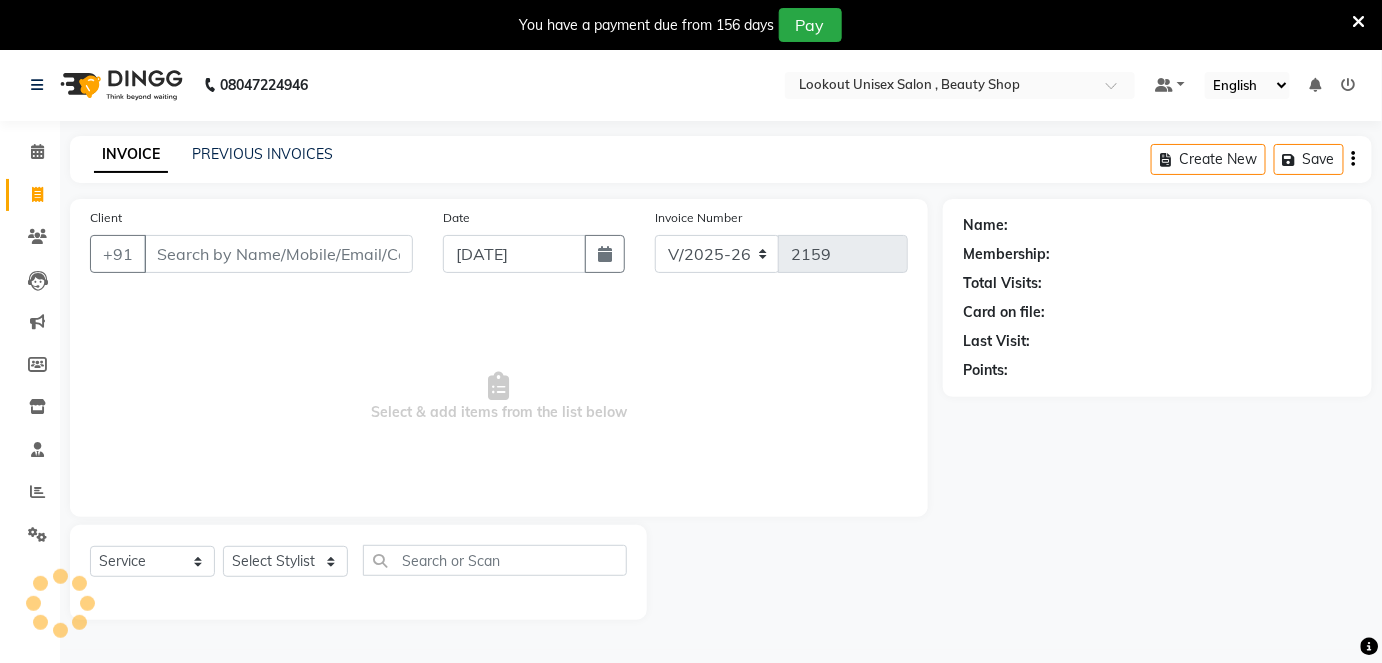 click on "Client" at bounding box center [278, 254] 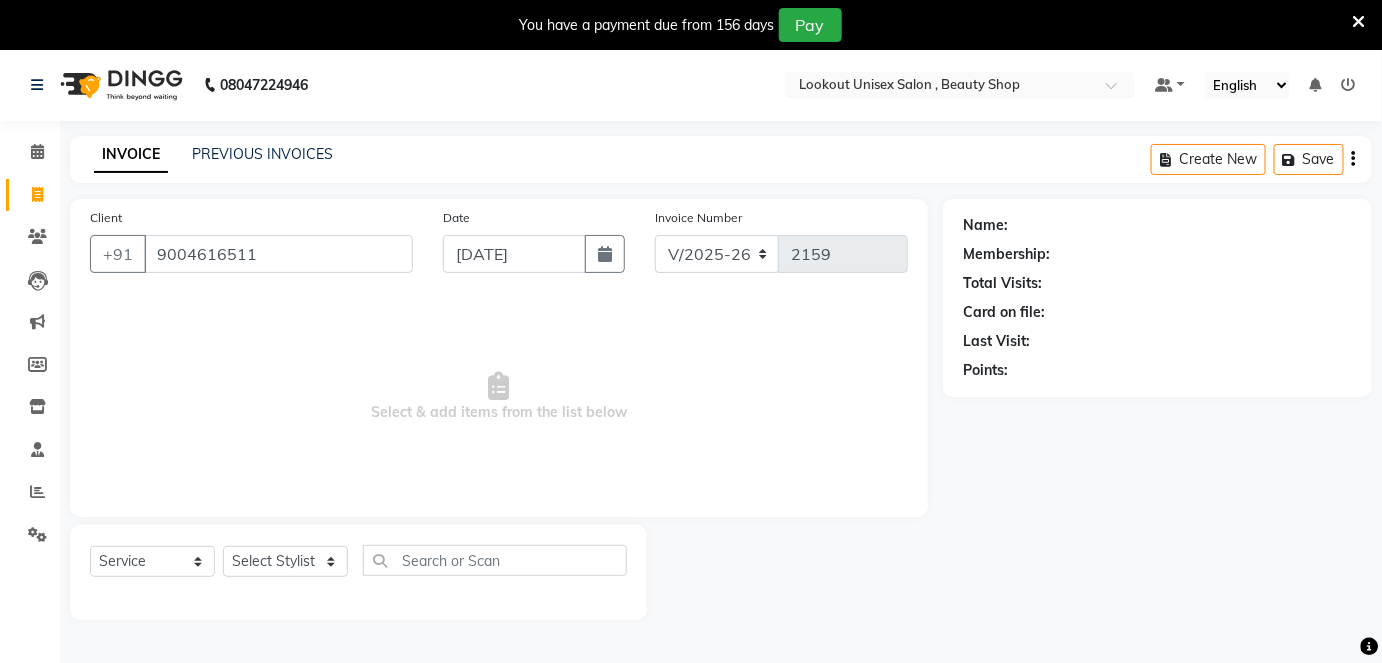 type on "9004616511" 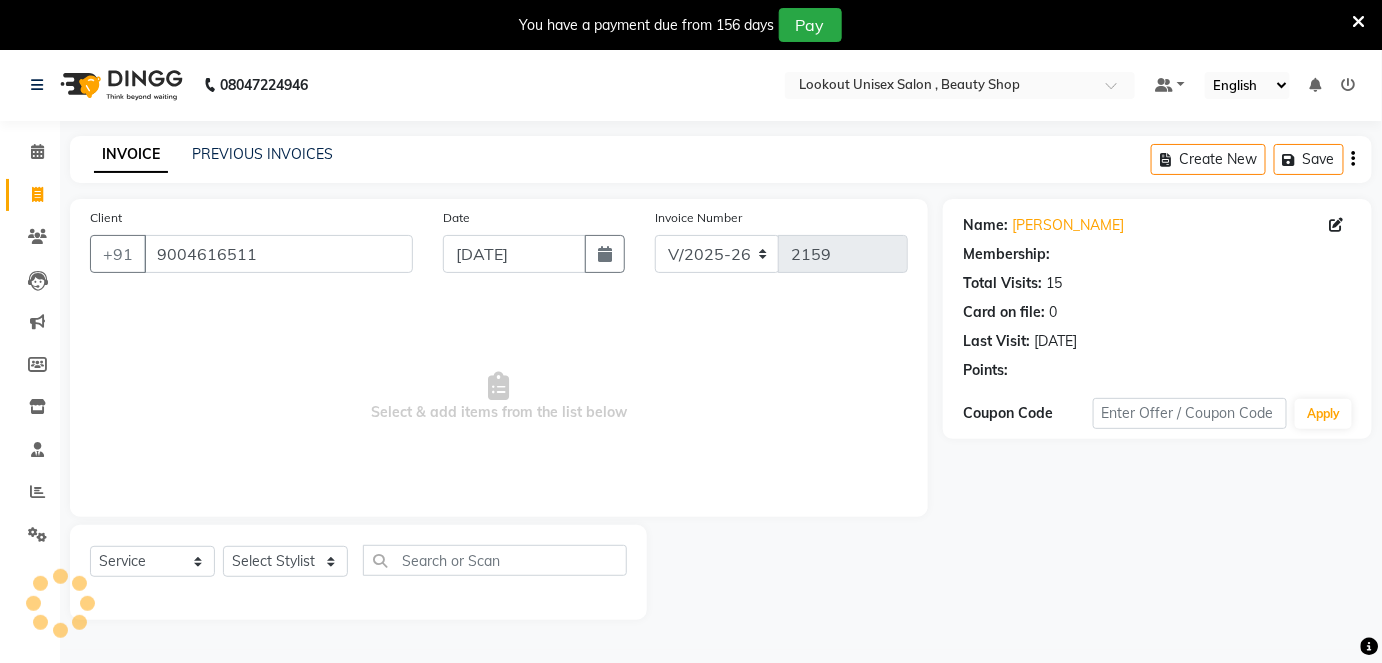 select on "1: Object" 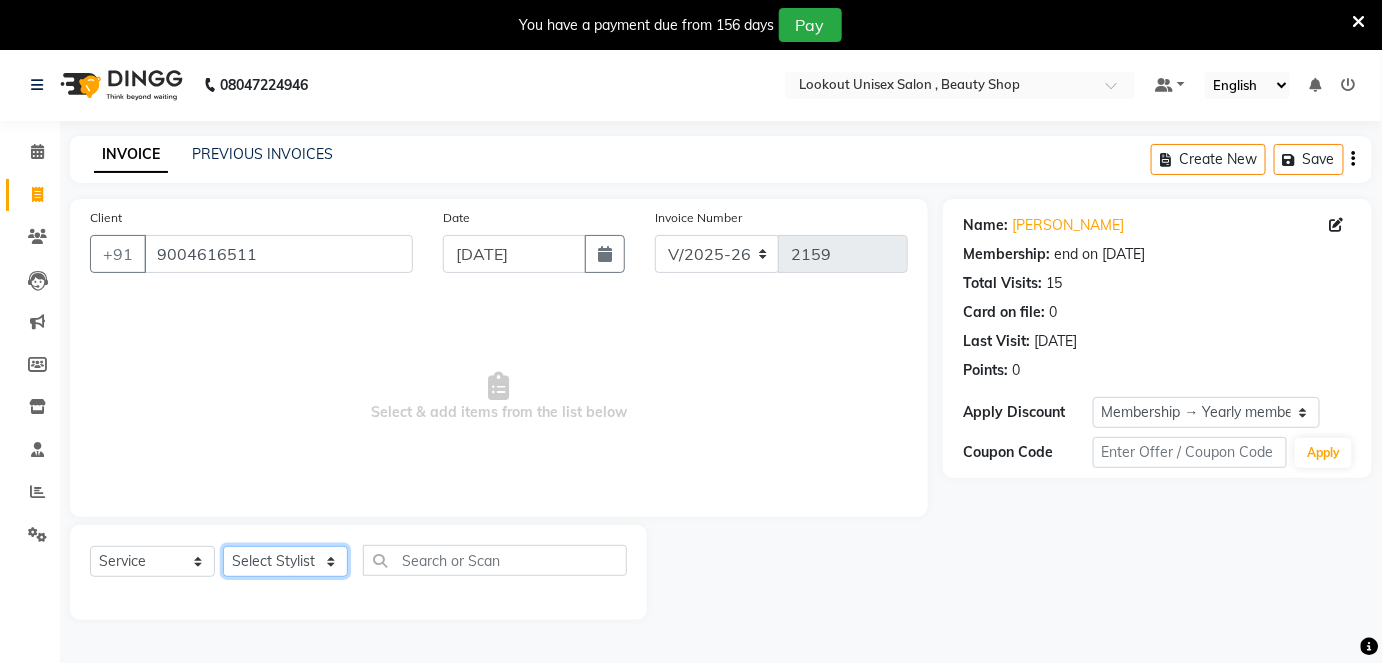 click on "Select Stylist [PERSON_NAME] [PERSON_NAME] [PERSON_NAME] [PERSON_NAME] Jyoti Mahesh  [PERSON_NAME] [PERSON_NAME] [PERSON_NAME] [PERSON_NAME] [PERSON_NAME] [MEDICAL_DATA][PERSON_NAME] [PERSON_NAME] [PERSON_NAME]" 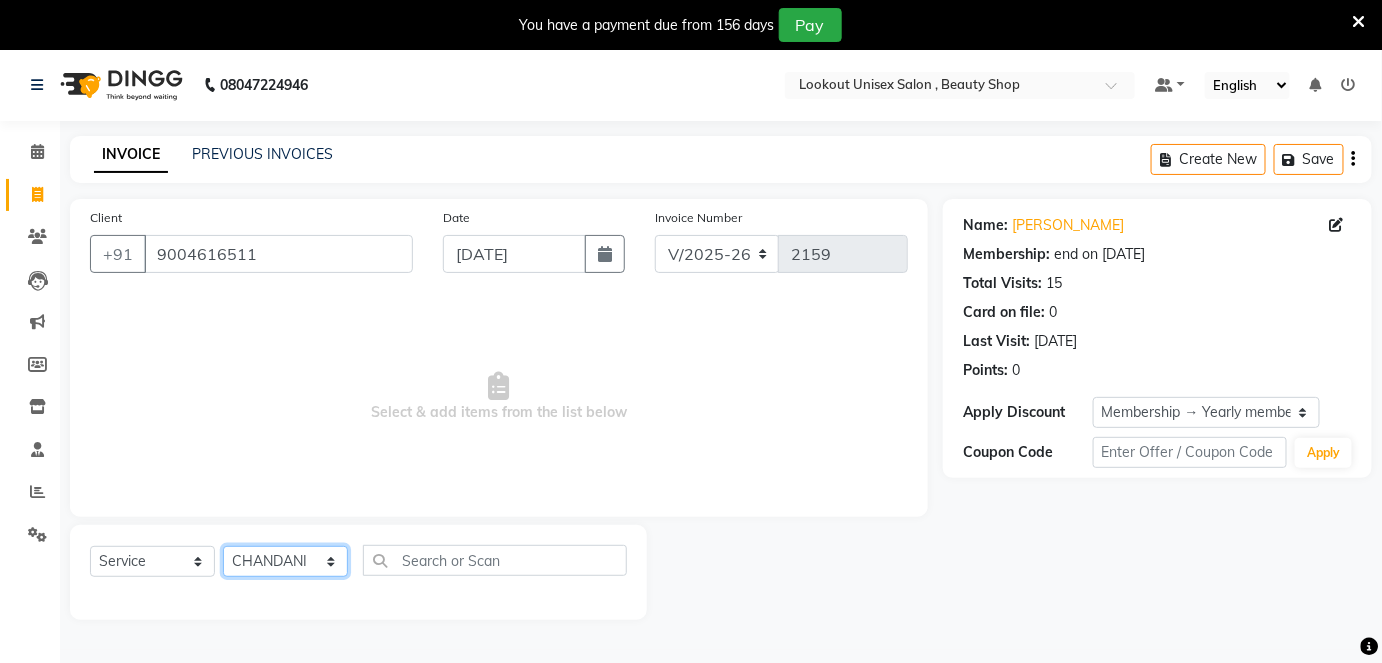 click on "Select Stylist [PERSON_NAME] [PERSON_NAME] [PERSON_NAME] [PERSON_NAME] Jyoti Mahesh  [PERSON_NAME] [PERSON_NAME] [PERSON_NAME] [PERSON_NAME] [PERSON_NAME] [MEDICAL_DATA][PERSON_NAME] [PERSON_NAME] [PERSON_NAME]" 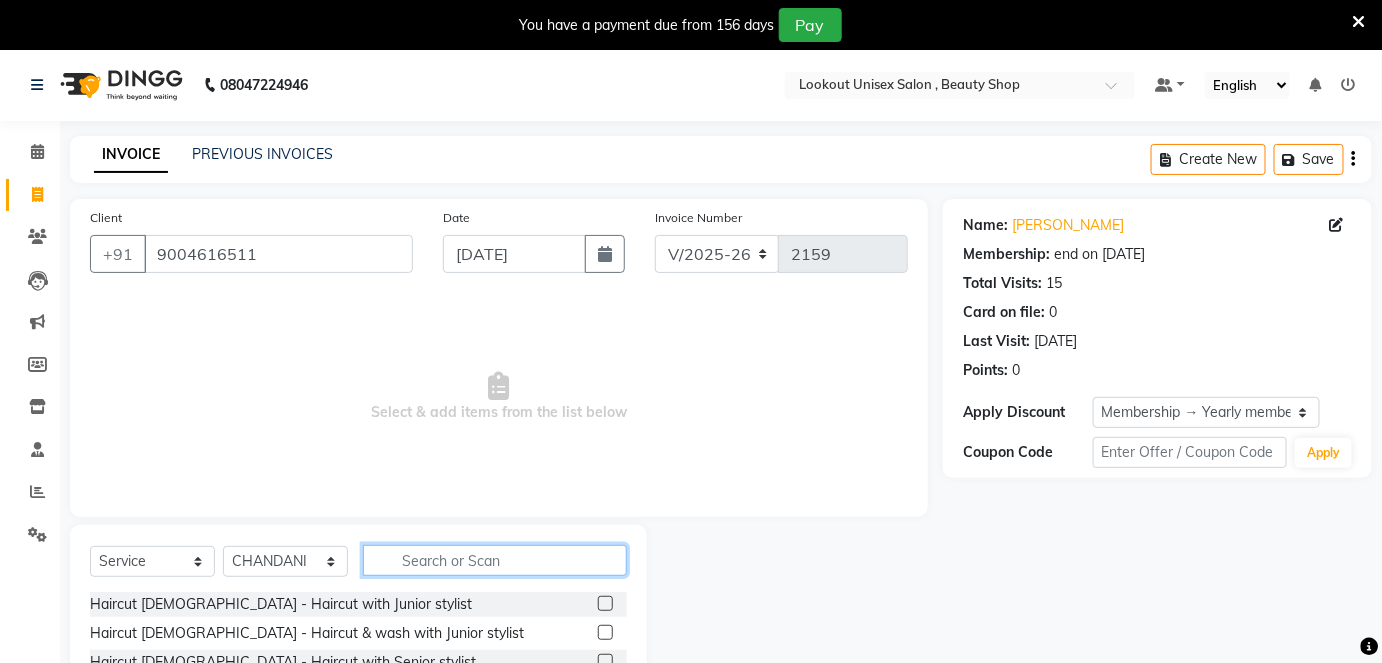 click 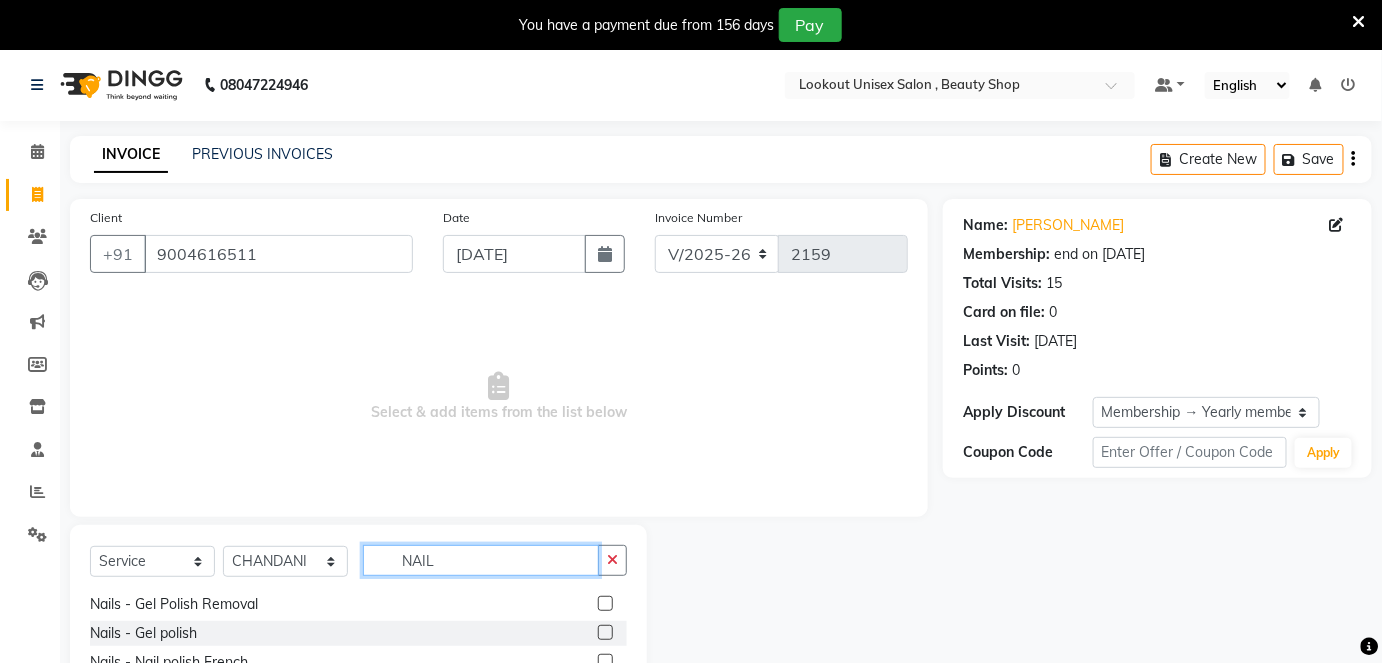 scroll, scrollTop: 89, scrollLeft: 0, axis: vertical 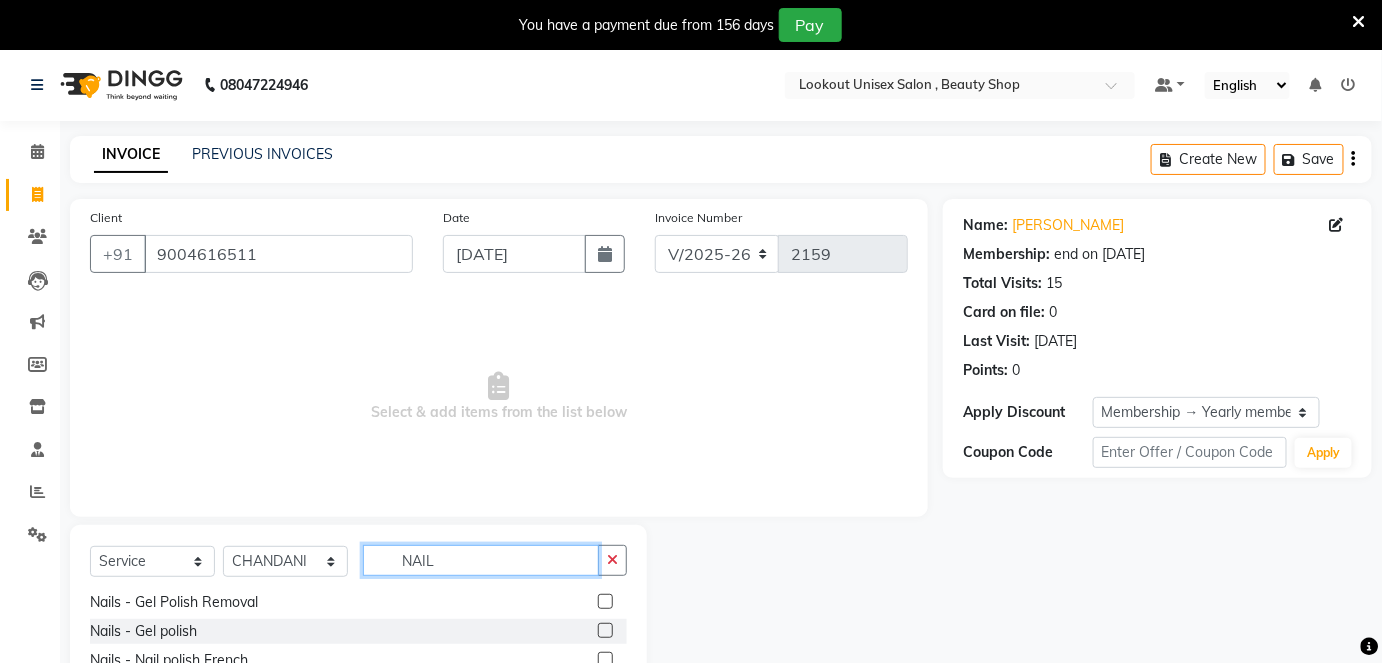 click on "NAIL" 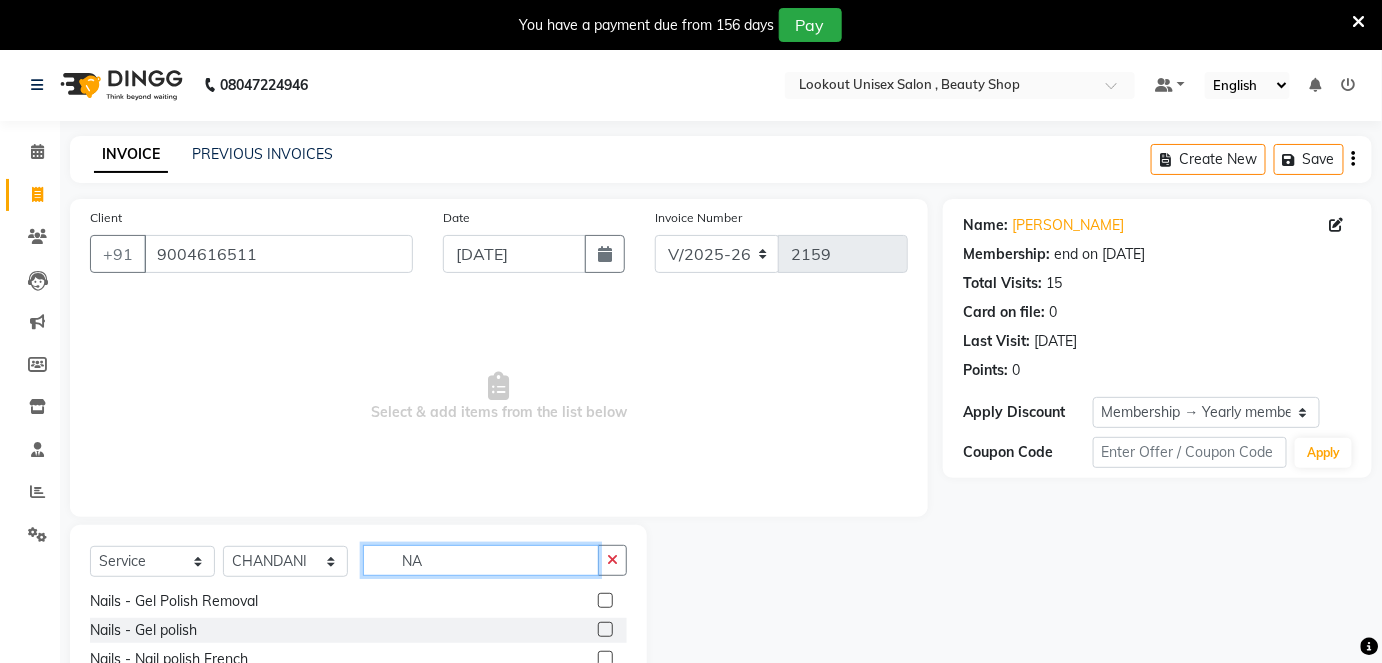 type on "N" 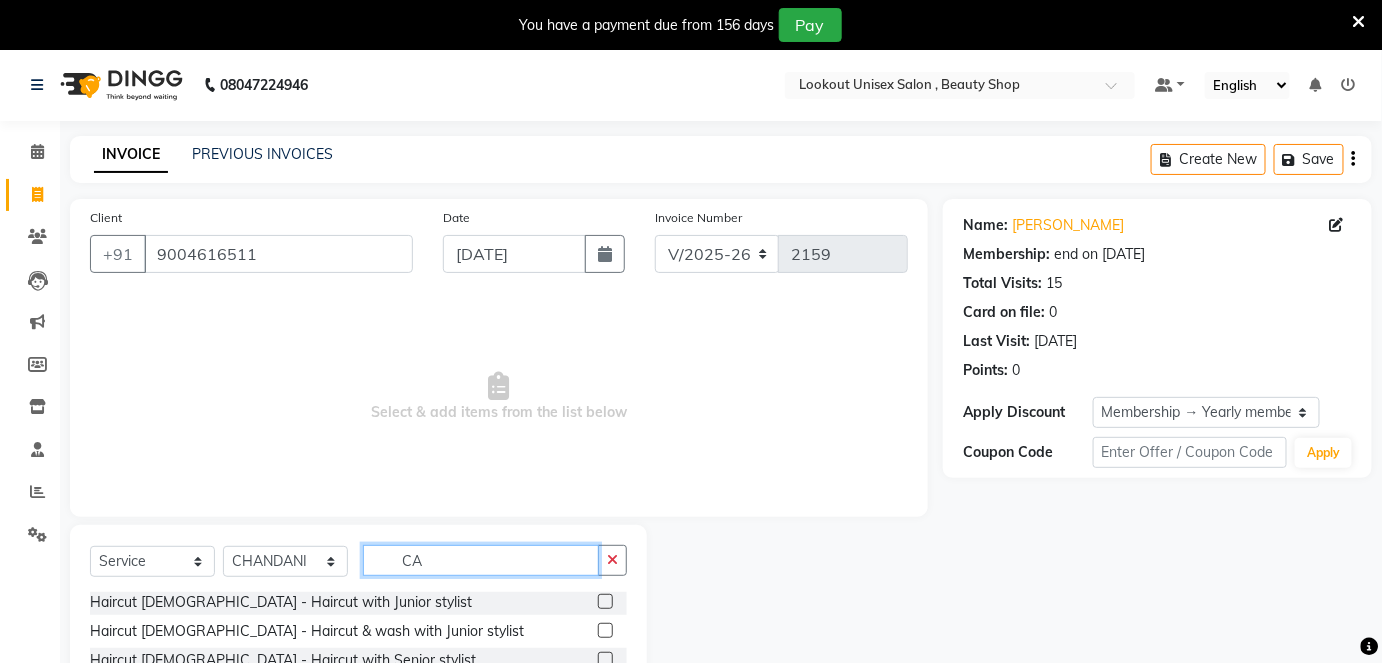 scroll, scrollTop: 0, scrollLeft: 0, axis: both 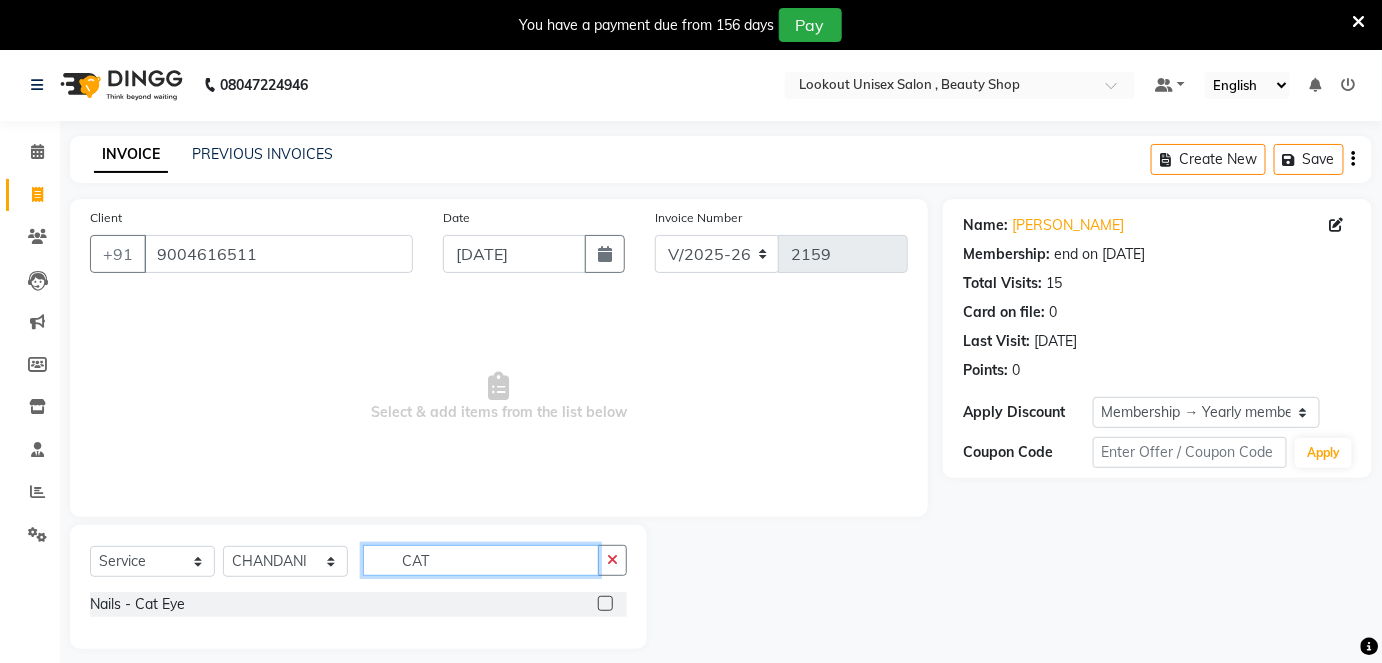 type on "CAT" 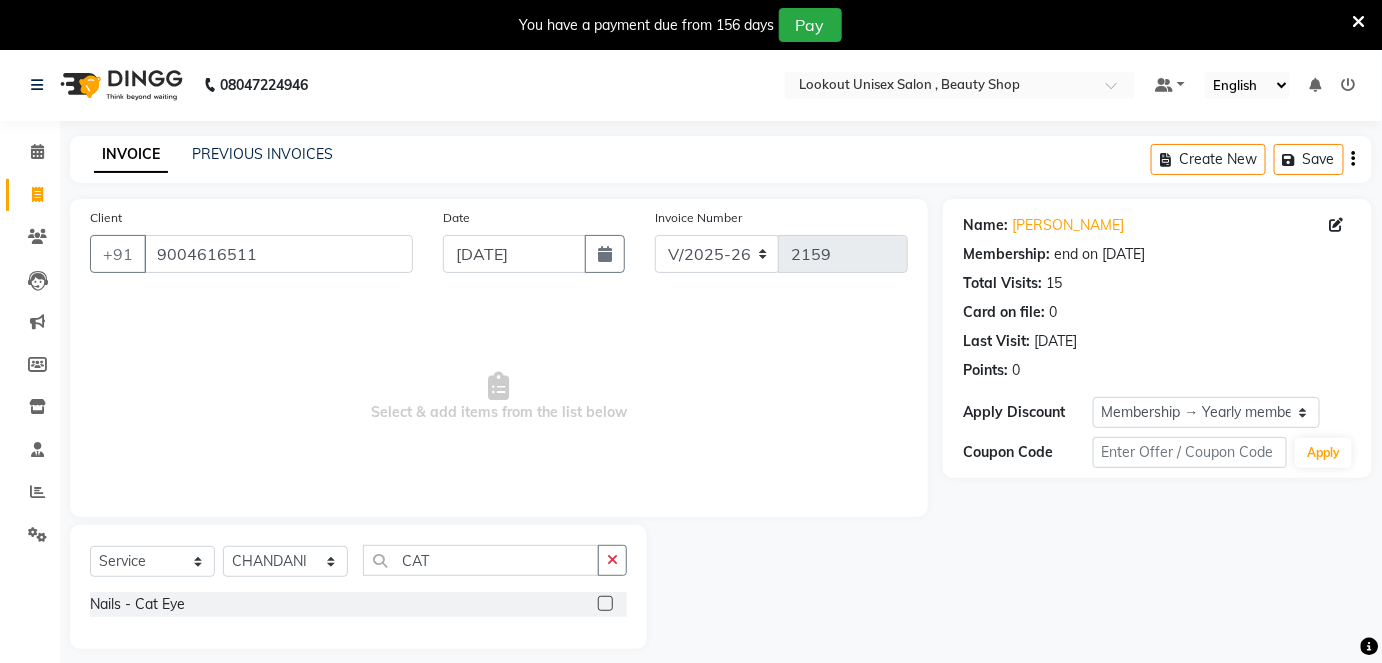 click 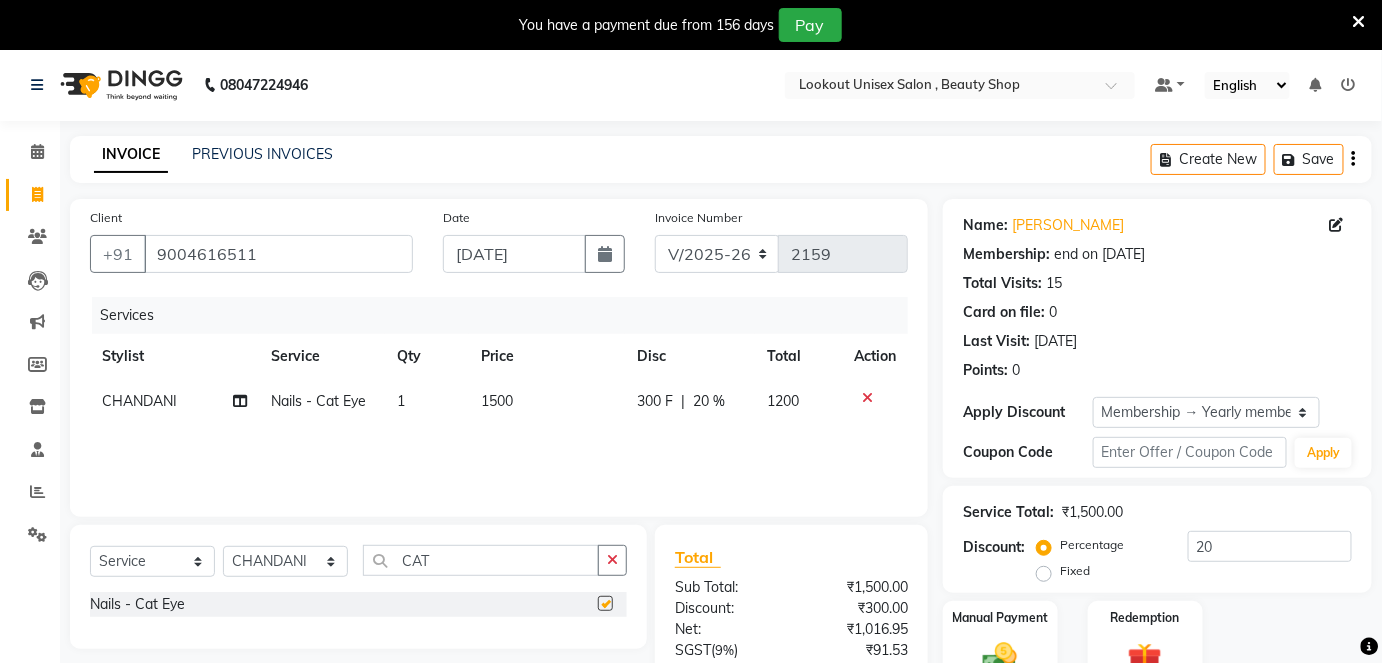 checkbox on "false" 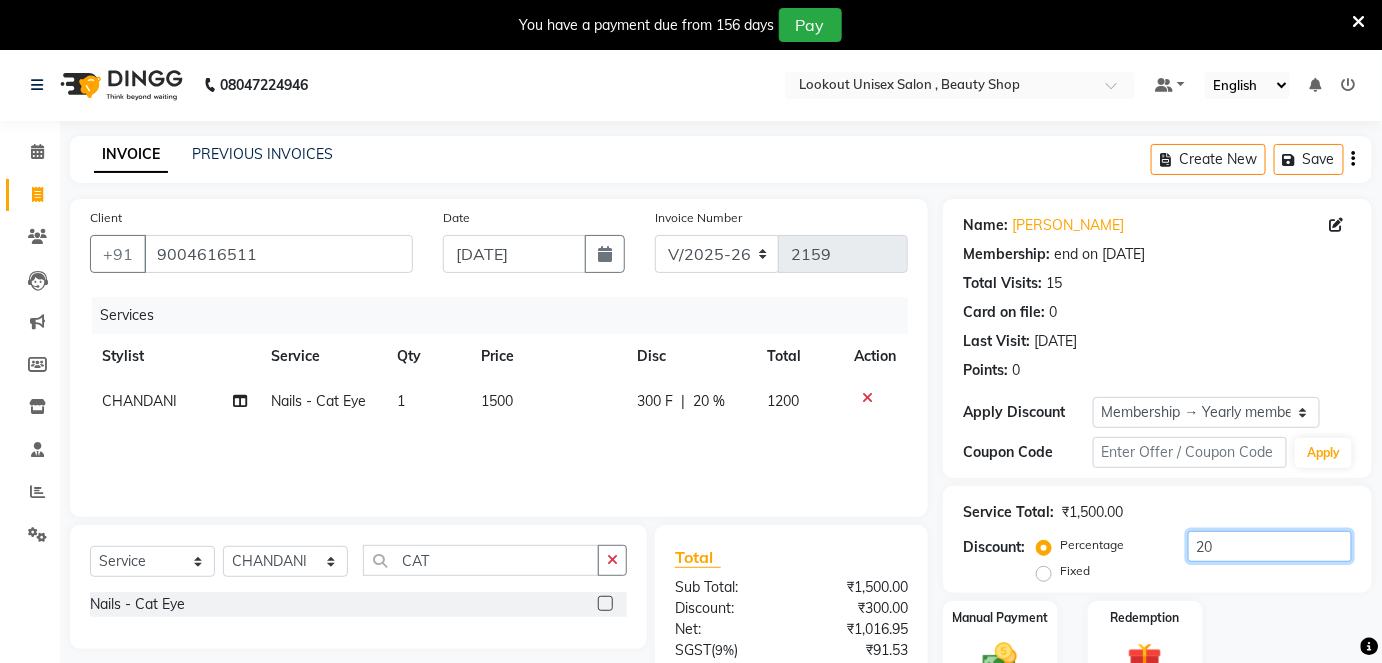 click on "20" 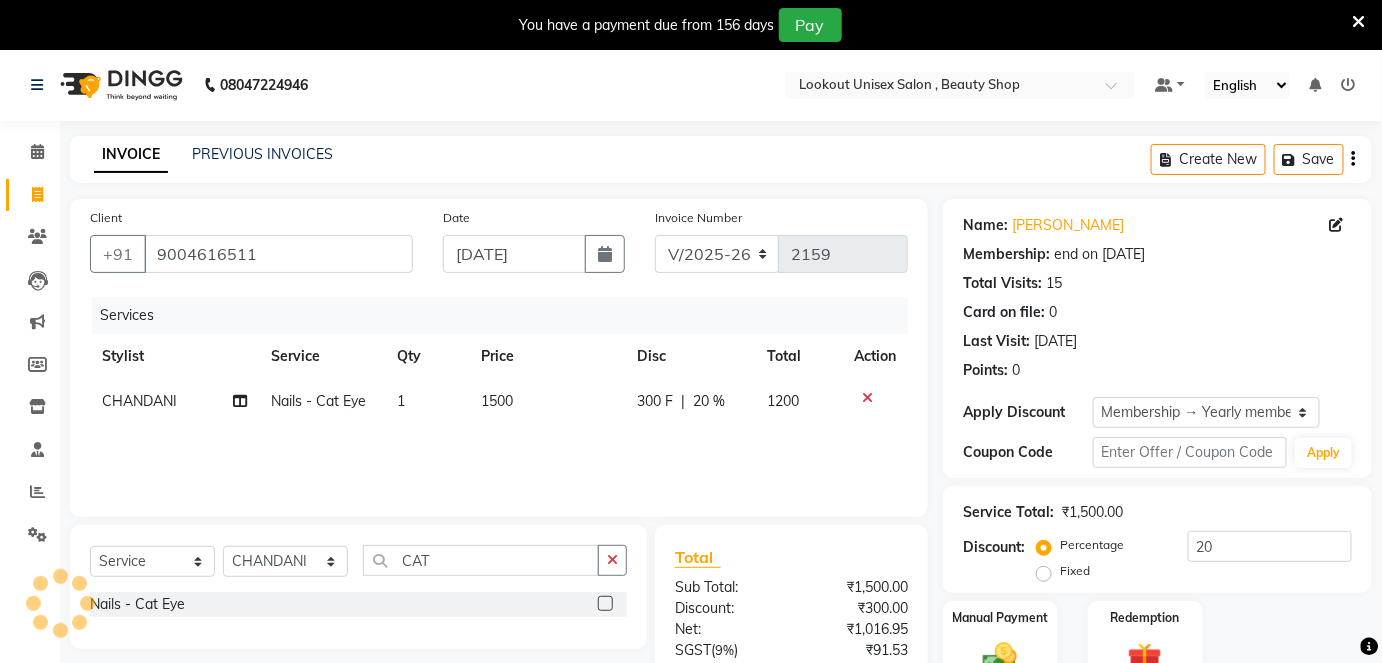 click on "1500" 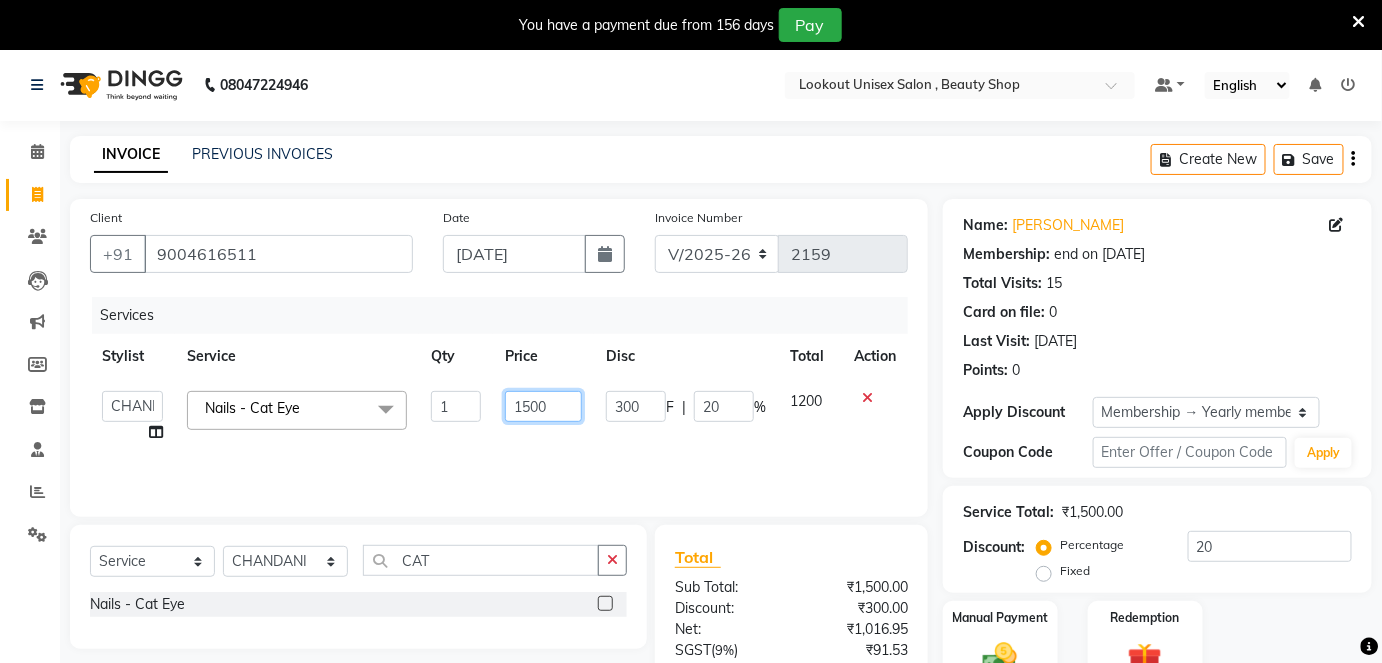 click on "1500" 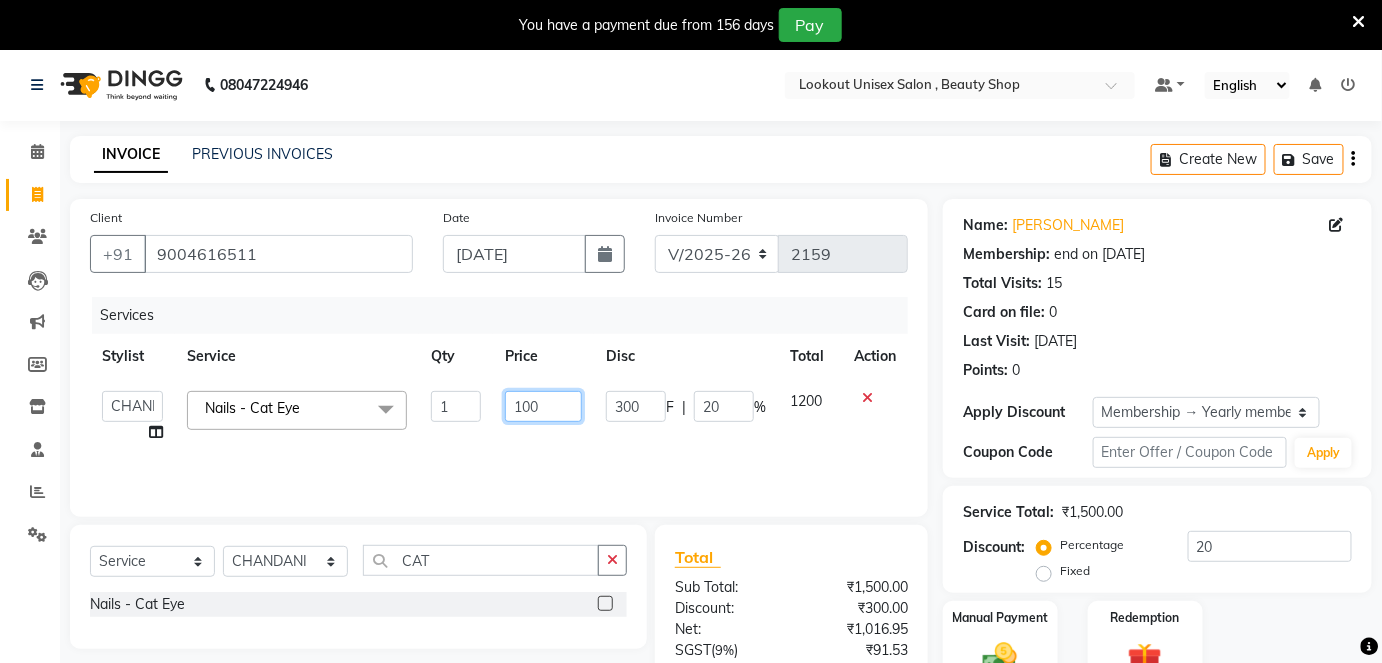 type on "1500" 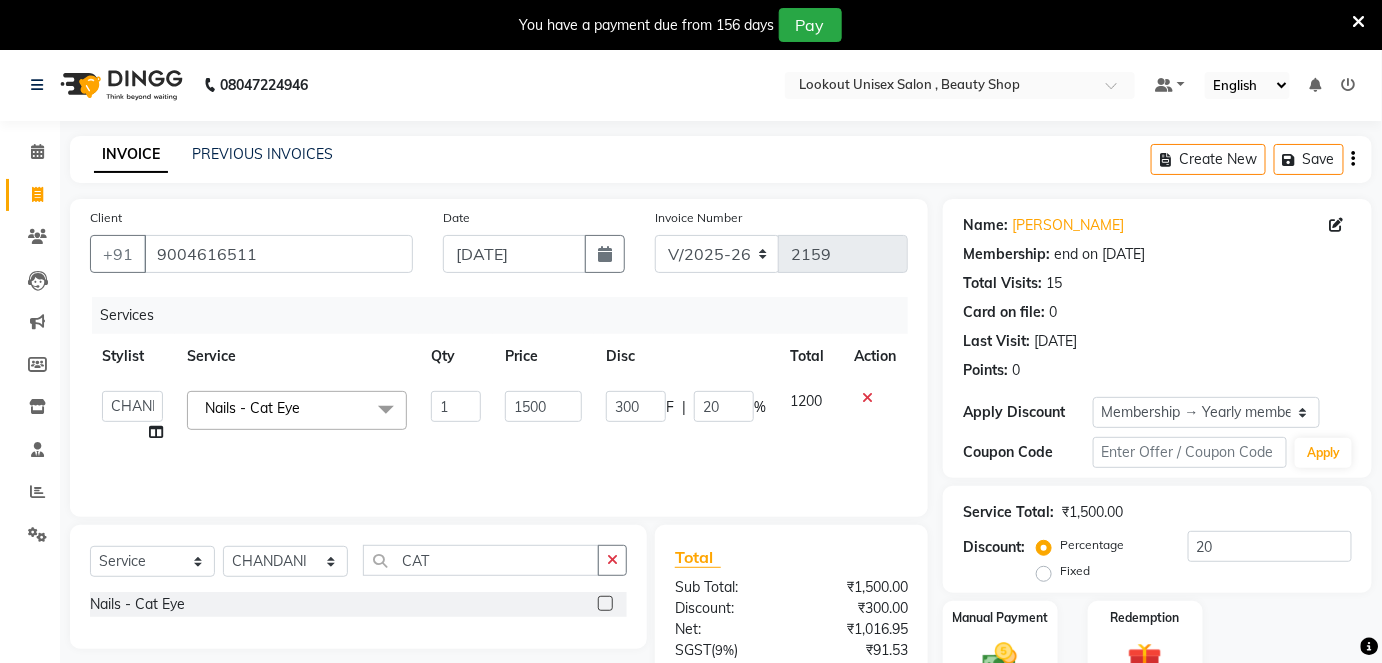 click on "Services Stylist Service Qty Price Disc Total Action  Arti   CHANDANI   Deepali   Dhaval Sir   DISHA KAMDAR   Hussain   Indrajeet   Jyoti   Mahesh    Manisha   Mayuri   Mehboob   Nabil   Nazreen   Nikita   Rahul   Rajan   Rishika   Salma   Salmani   Shivani   UMAR  Nails - Cat Eye  x Haircut  Male - Haircut  with Junior stylist Haircut  Male - Haircut & wash with Junior stylist Haircut  Male - Haircut with Senior stylist Haircut  Male - Haircut & wash with Senior stylist Haircut  Male - Creative Head Haircut  Male - Head shave Beard - Beard Trimming Beard - Clean shave Beard - Style Shave Beard - Beard Colour Color Male - Global Color Male - Global Ammonia free Color Male - Highlights Color Male - color side locks Color Male - Beard color Color Male - Moustache color Color Male - Special effects Hair Wash  - Loreal wash Female Hair Wash  - Sulphate free Wash Female Shea butter Wash  Biotop Wash Olaplex Wash Nashi Wash Blue Shampoo Wash Hair Wash  - Loreal  wash Male Hair Wash  - Sulphate free Wash Male Botox" 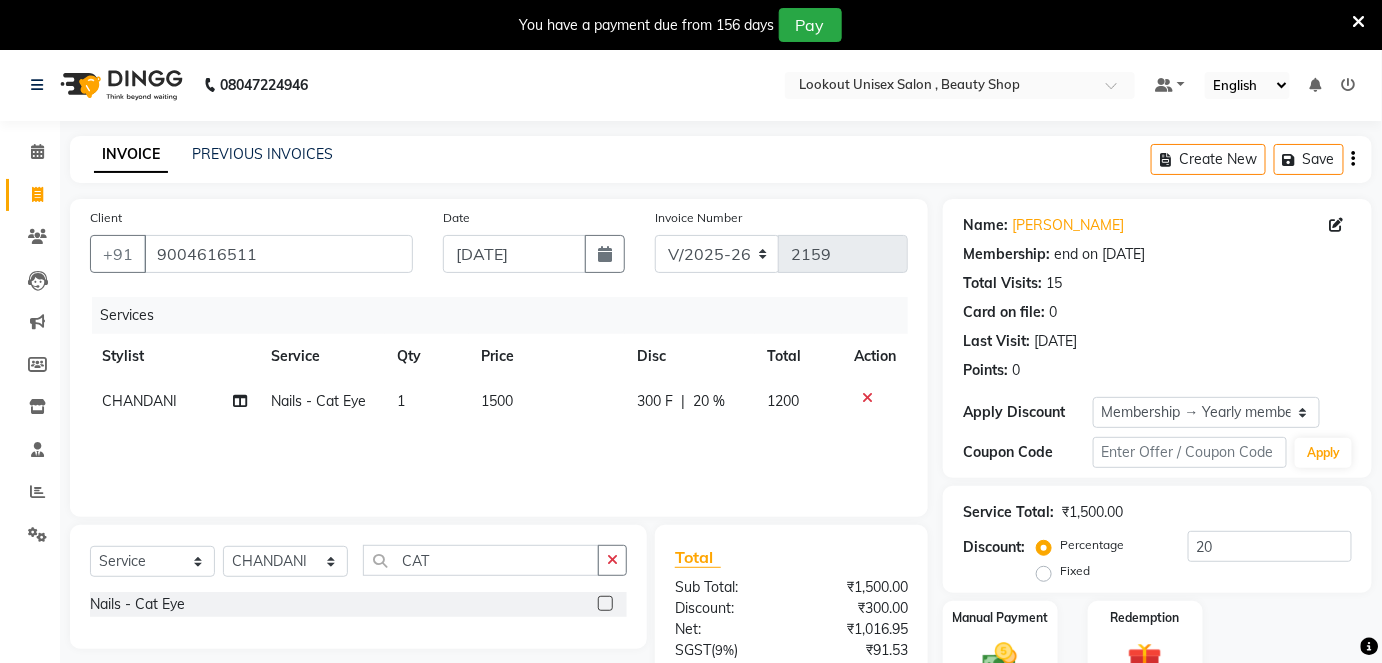 click on "1" 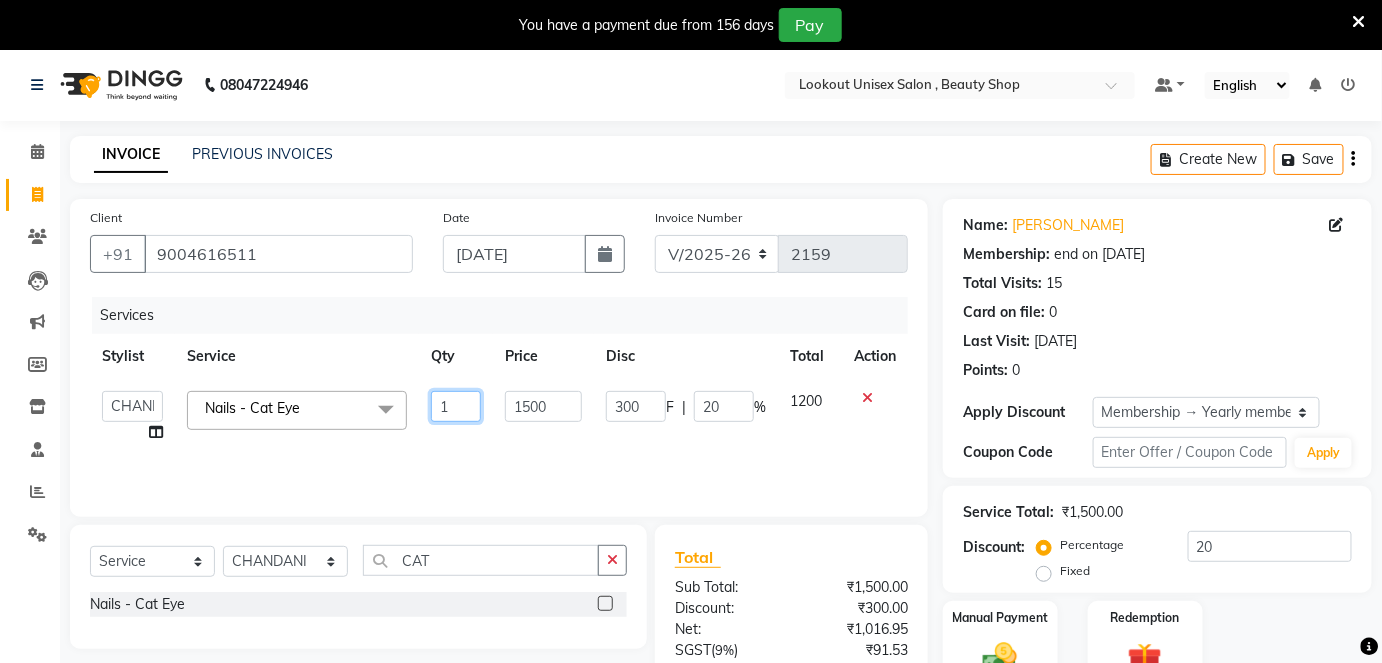click on "1" 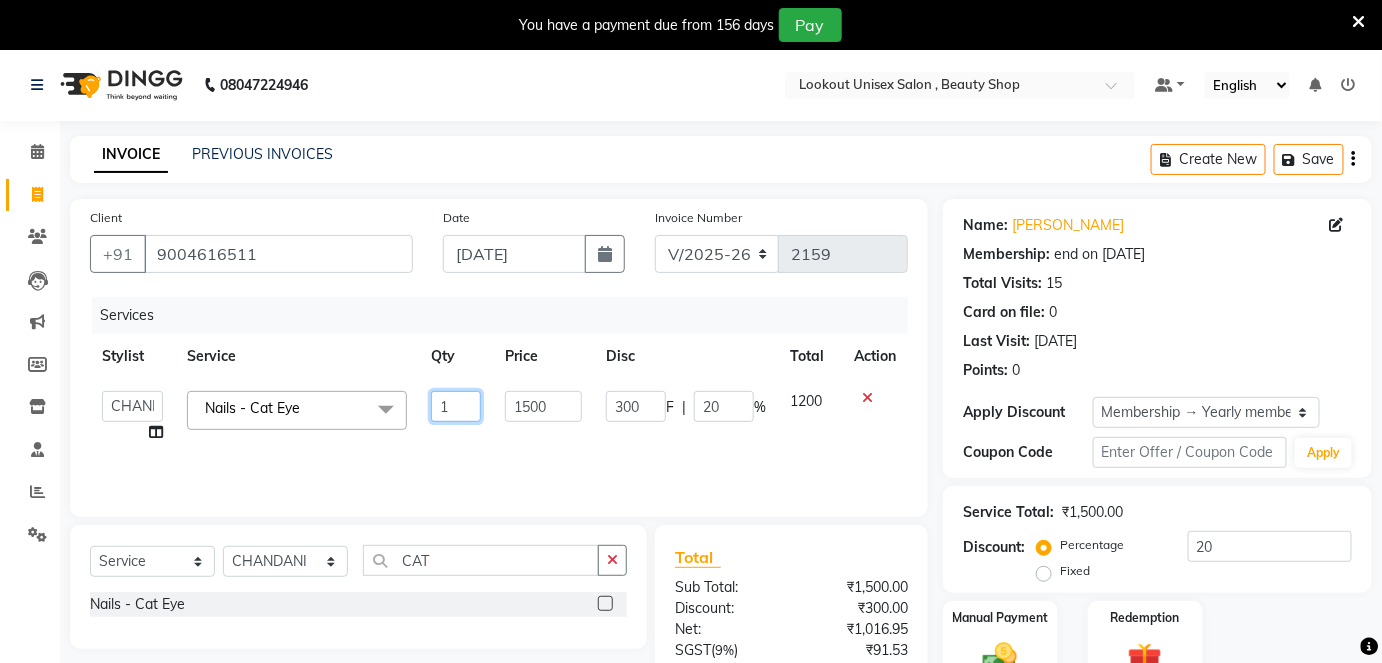 click on "1" 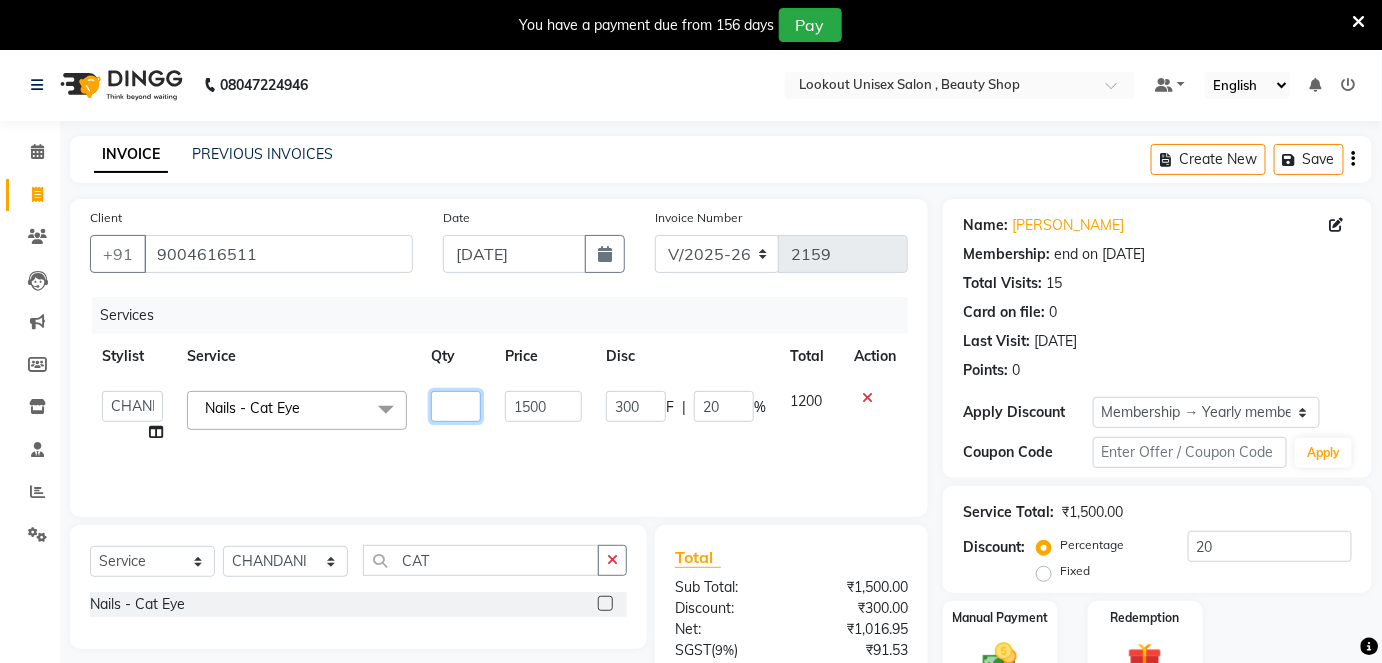 type on "2" 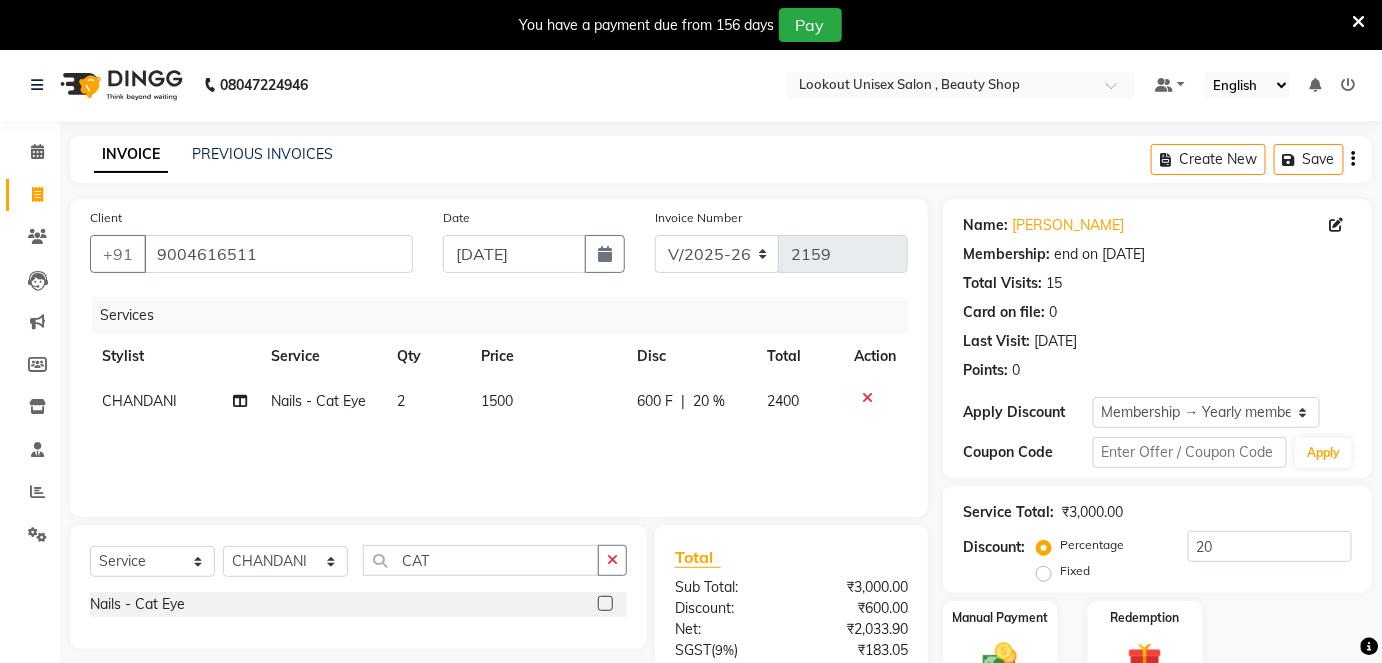click on "Services Stylist Service Qty Price Disc Total Action CHANDANI Nails - Cat Eye 2 1500 600 F | 20 % 2400" 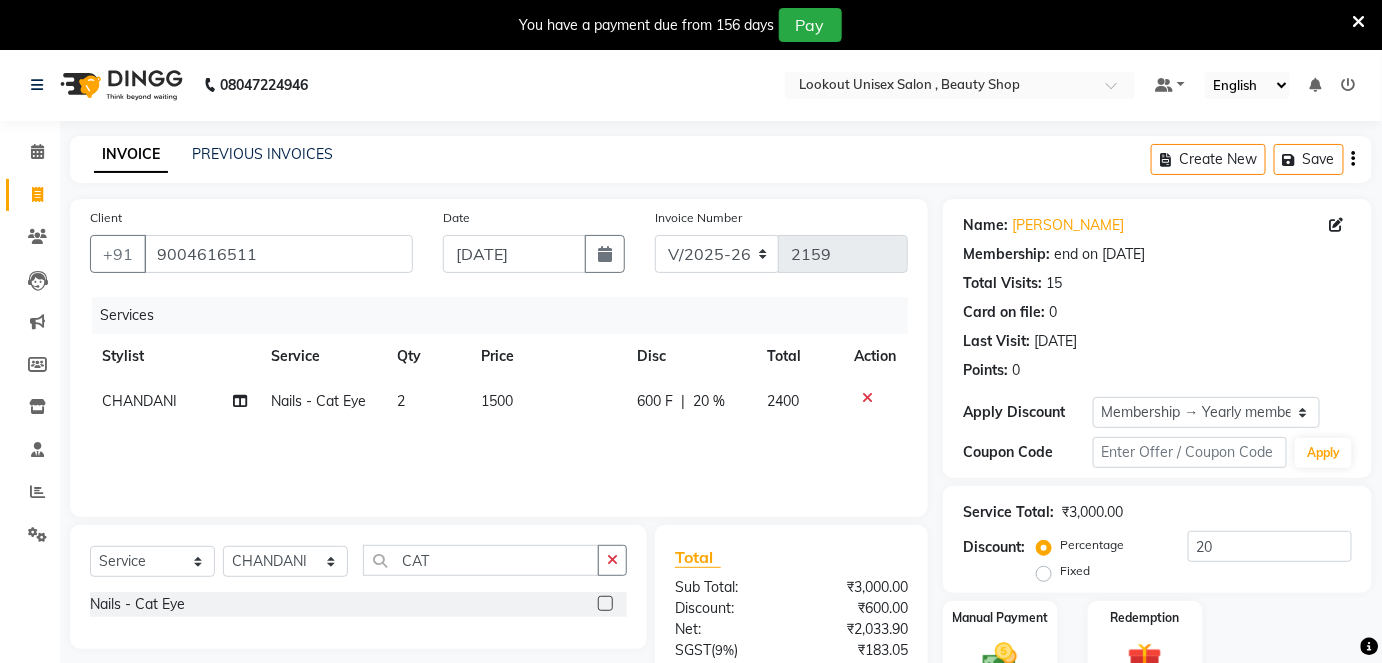 scroll, scrollTop: 184, scrollLeft: 0, axis: vertical 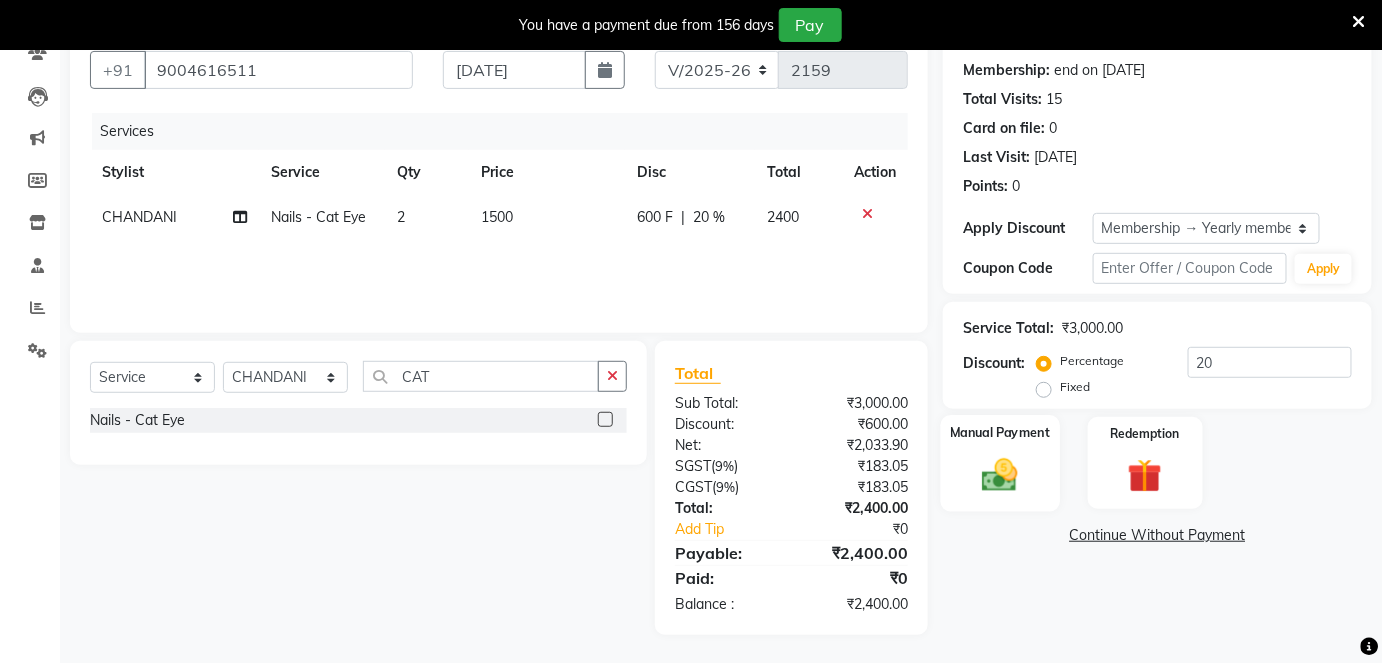 click 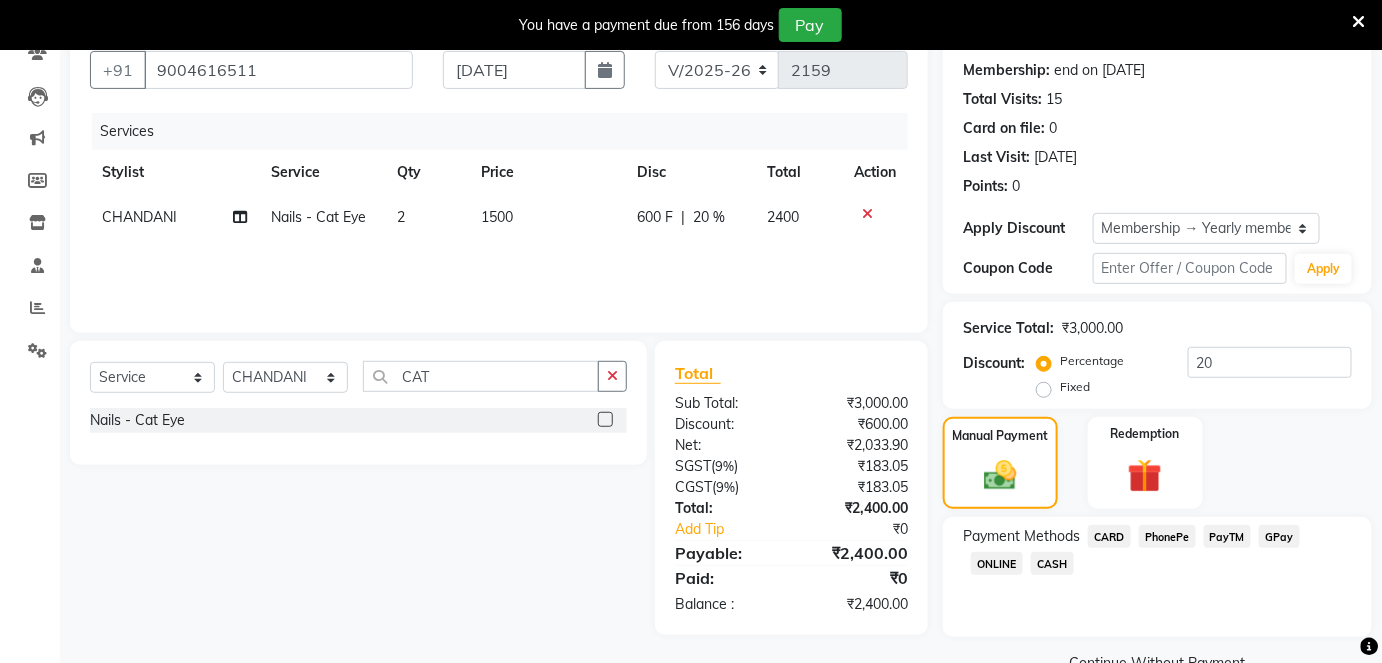 click on "CASH" 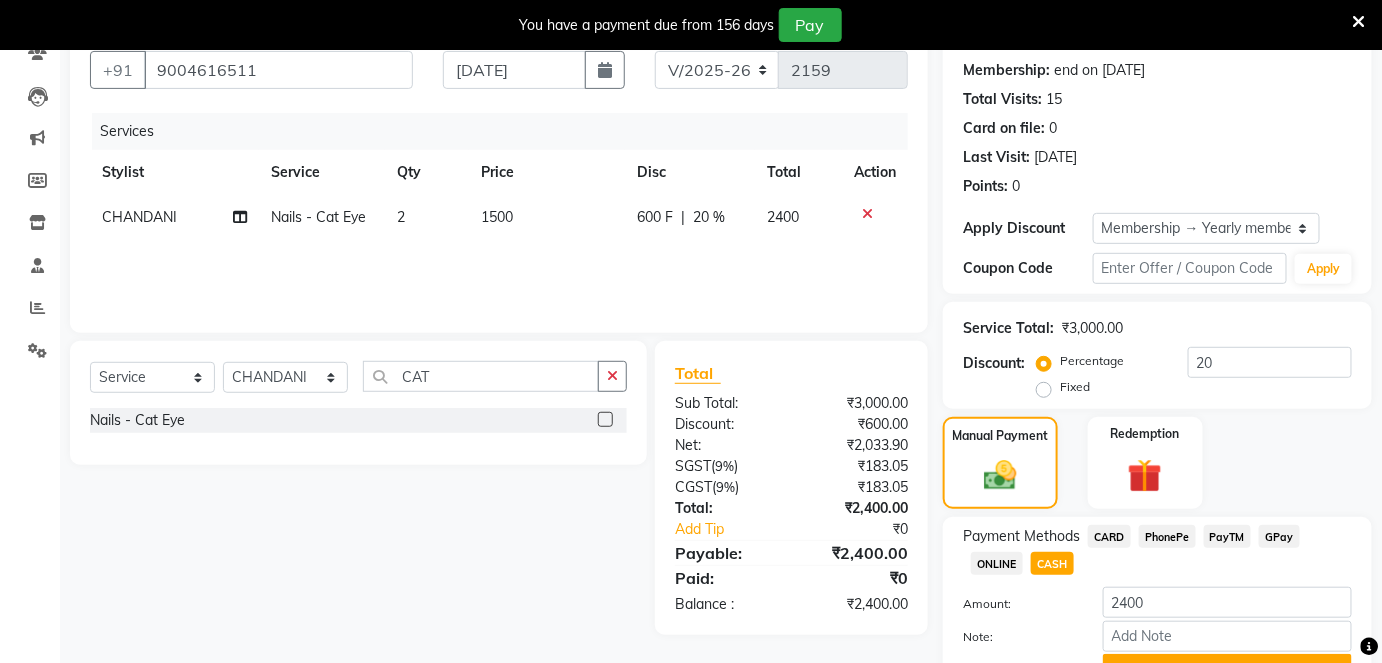 scroll, scrollTop: 284, scrollLeft: 0, axis: vertical 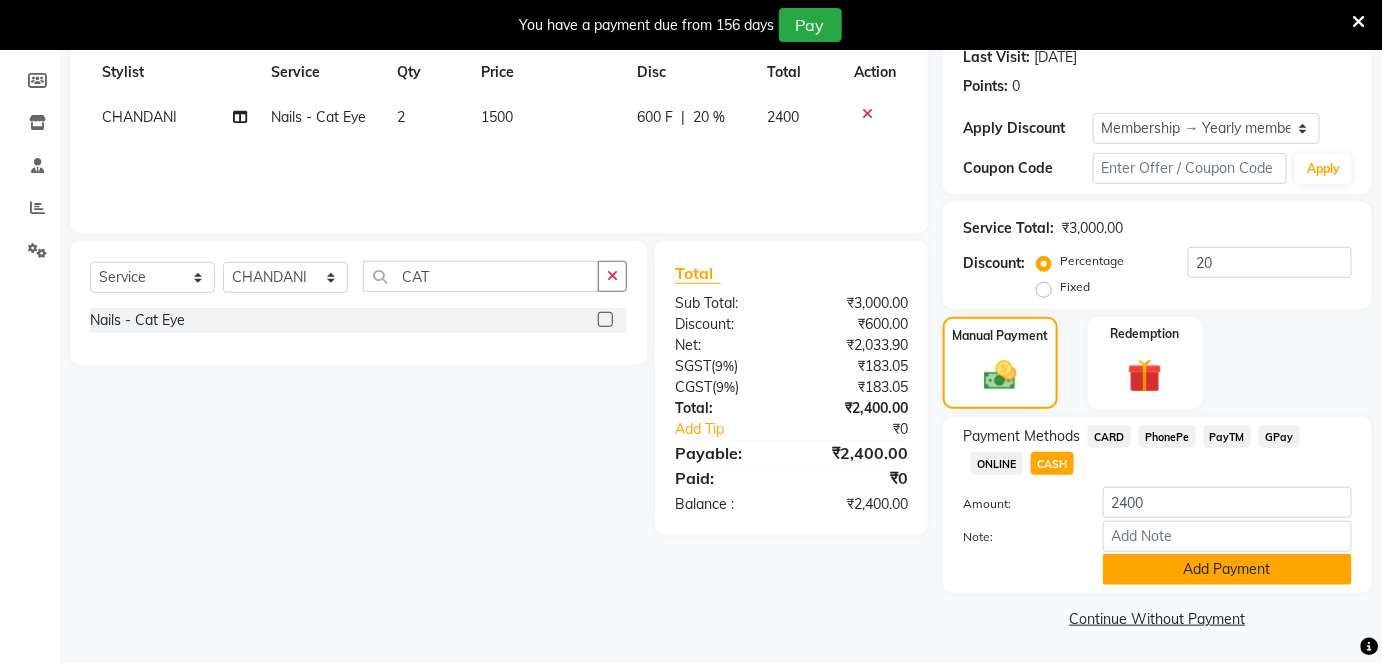 click on "Add Payment" 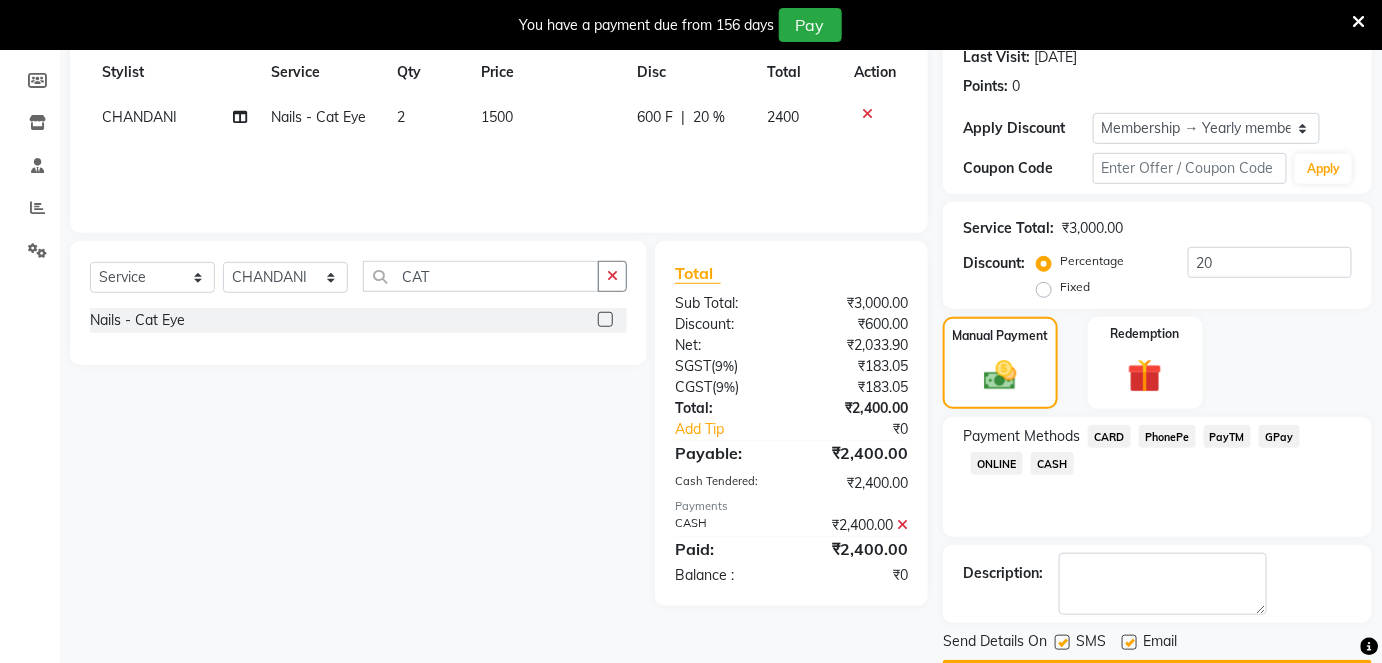 scroll, scrollTop: 340, scrollLeft: 0, axis: vertical 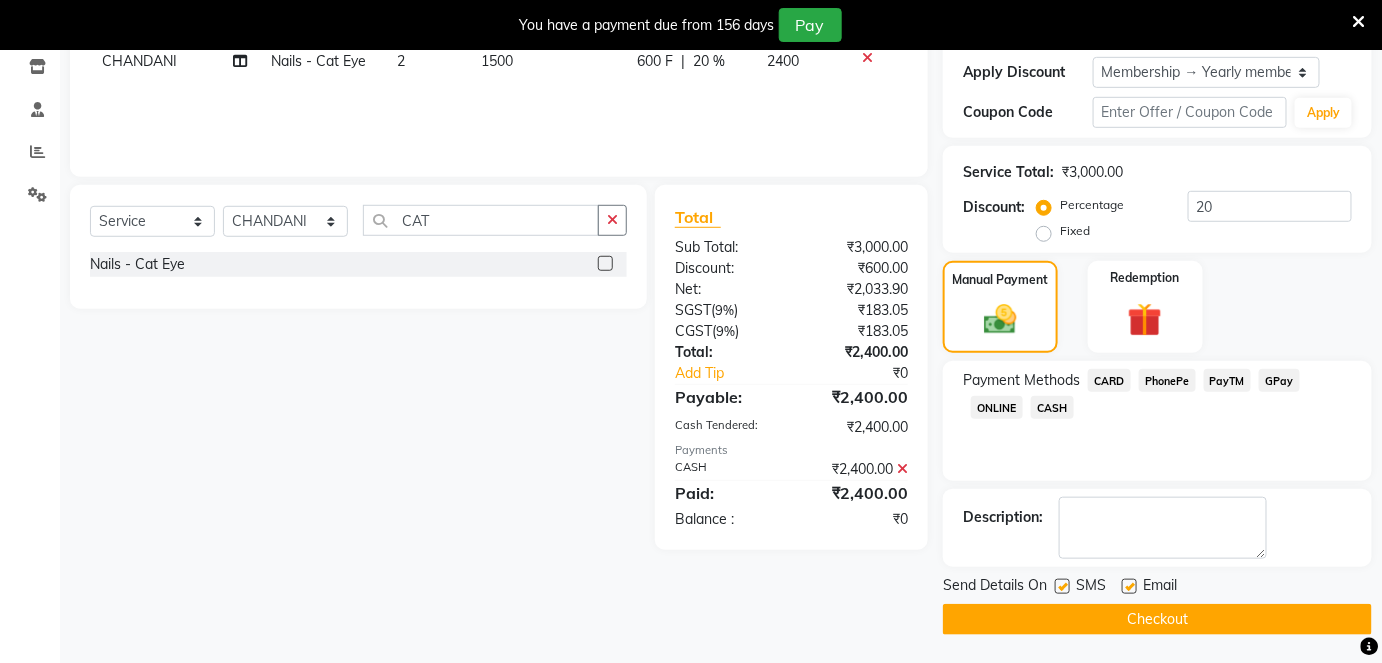 click 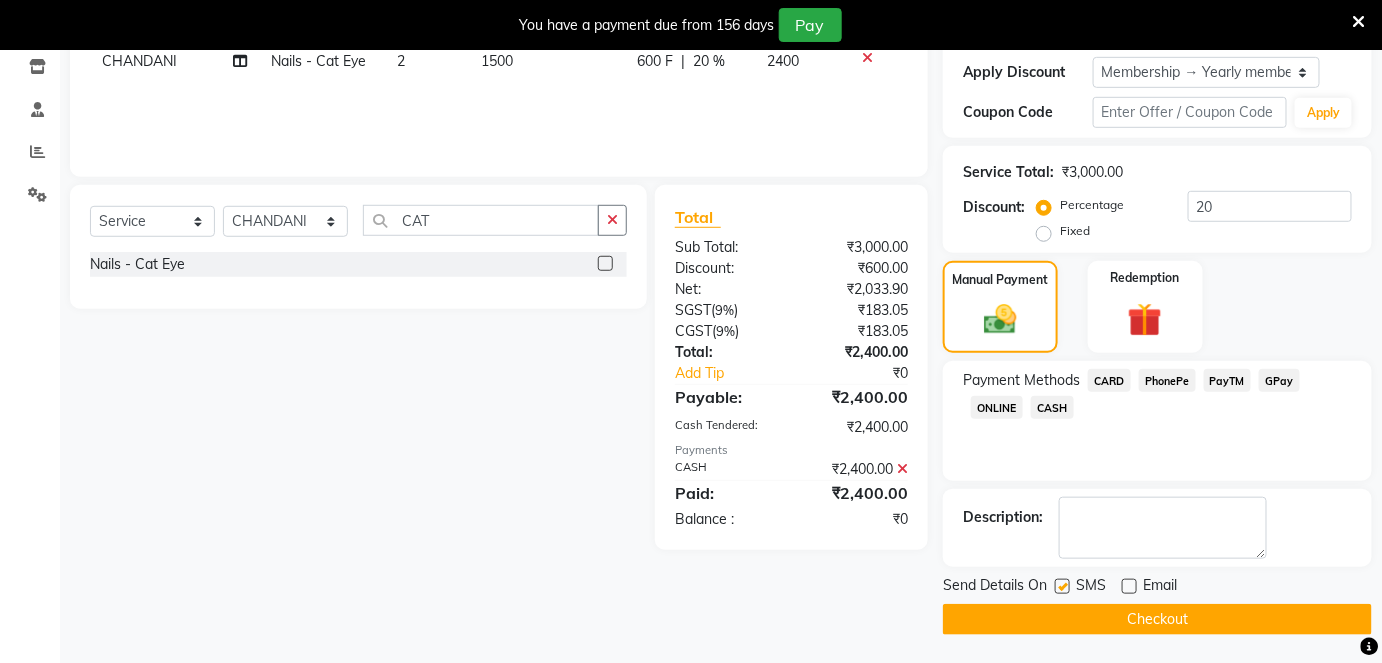 click on "Checkout" 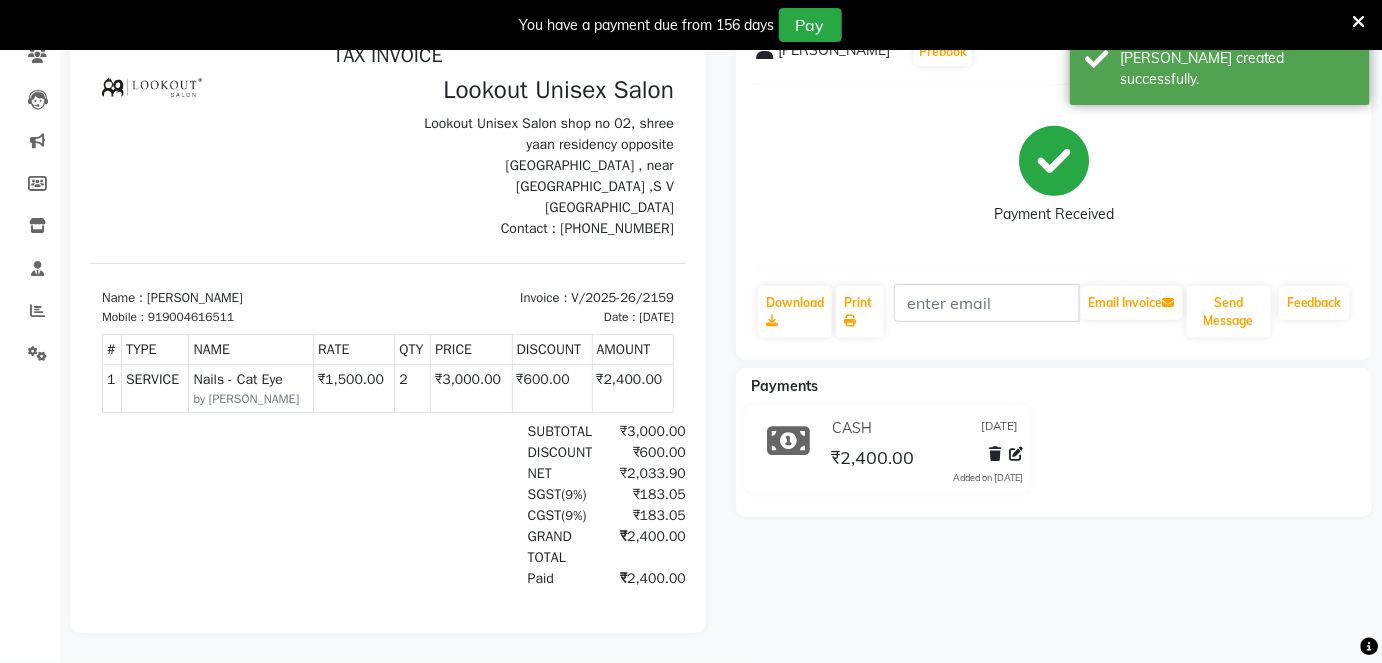scroll, scrollTop: 0, scrollLeft: 0, axis: both 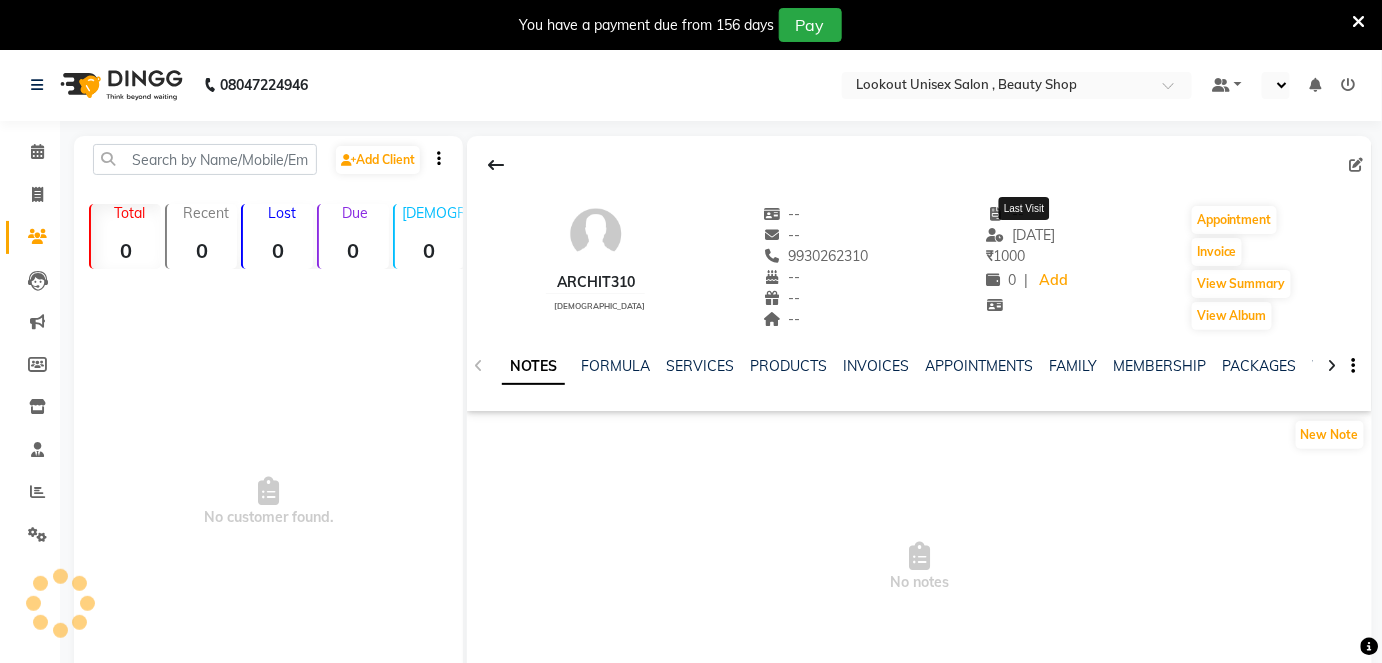 select on "en" 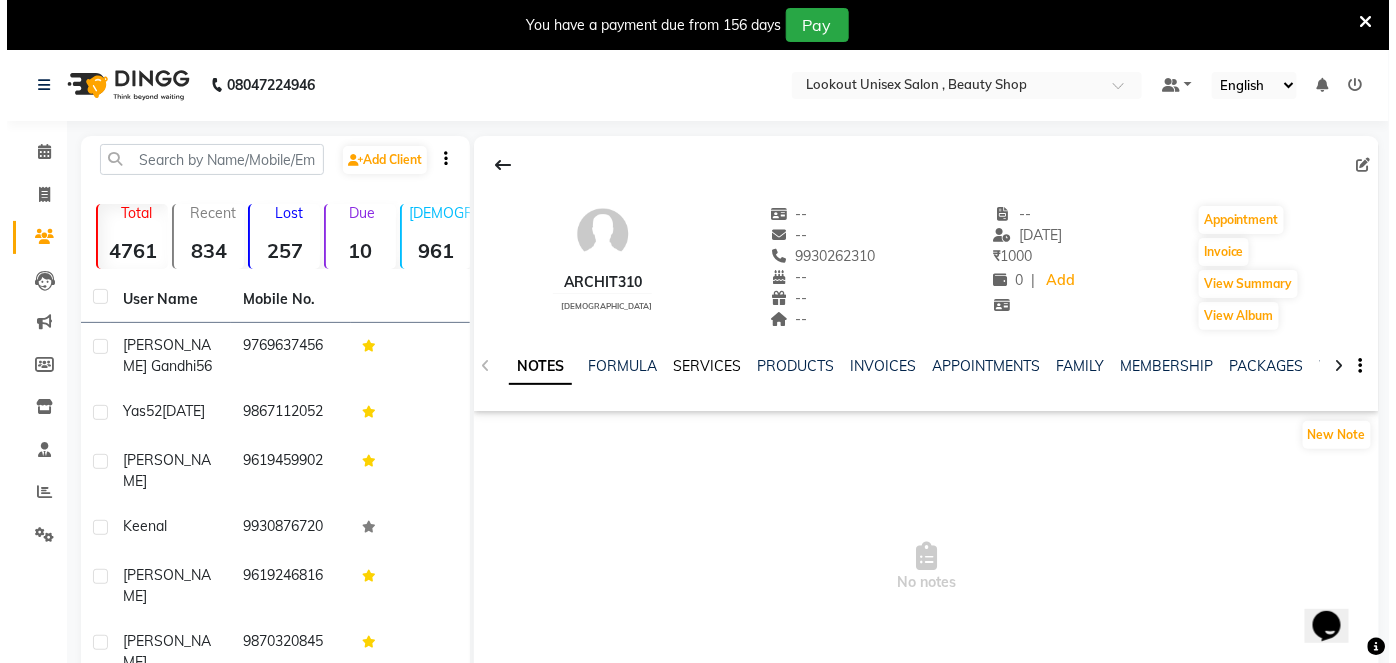 scroll, scrollTop: 0, scrollLeft: 0, axis: both 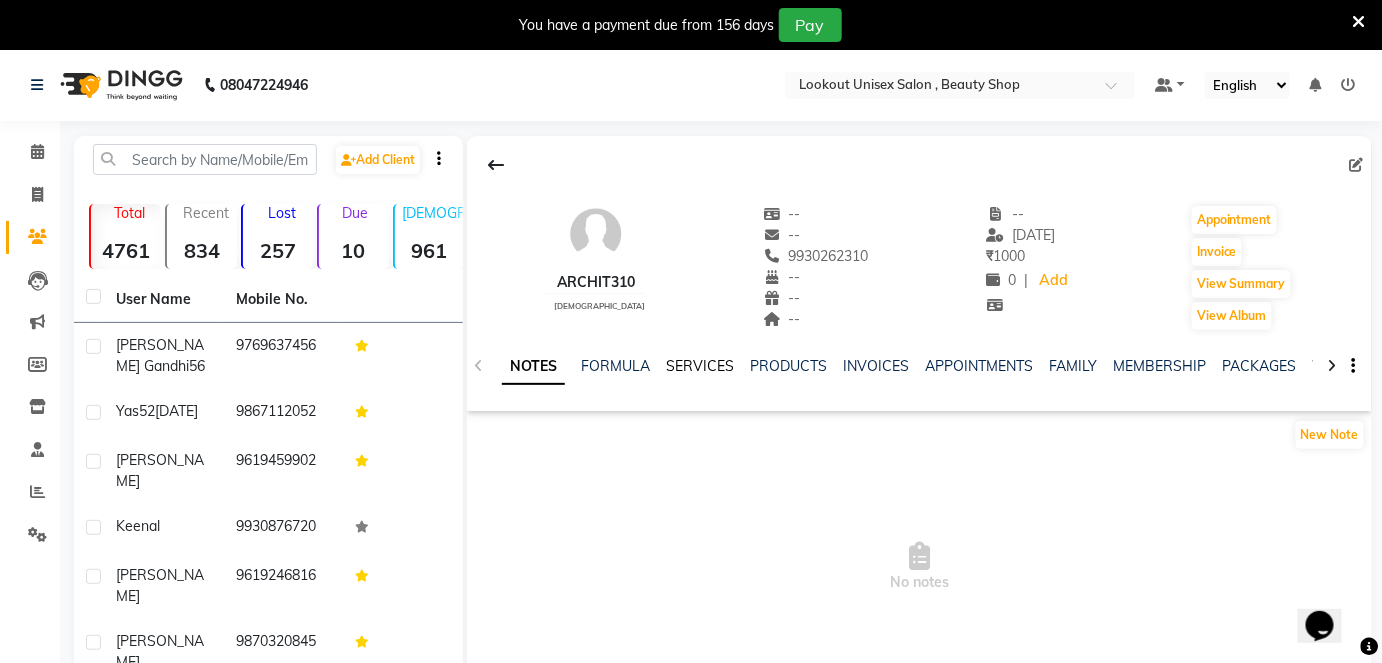 click on "SERVICES" 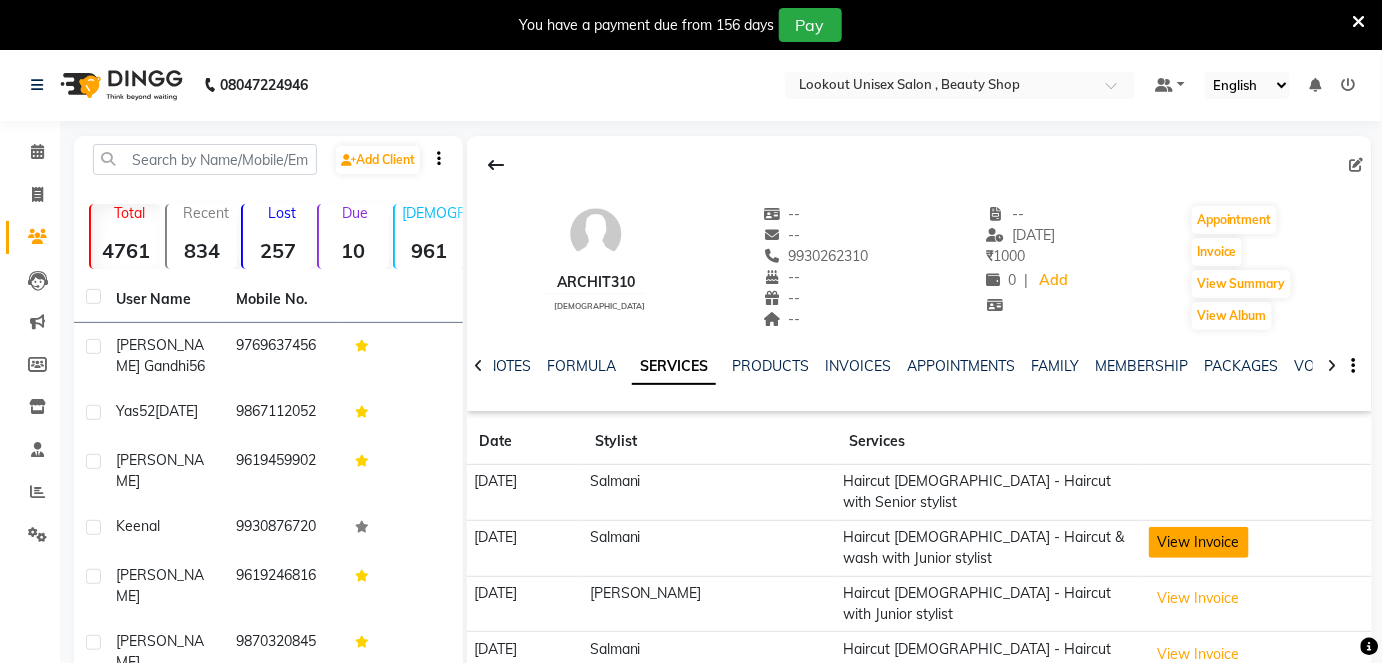 click on "View Invoice" 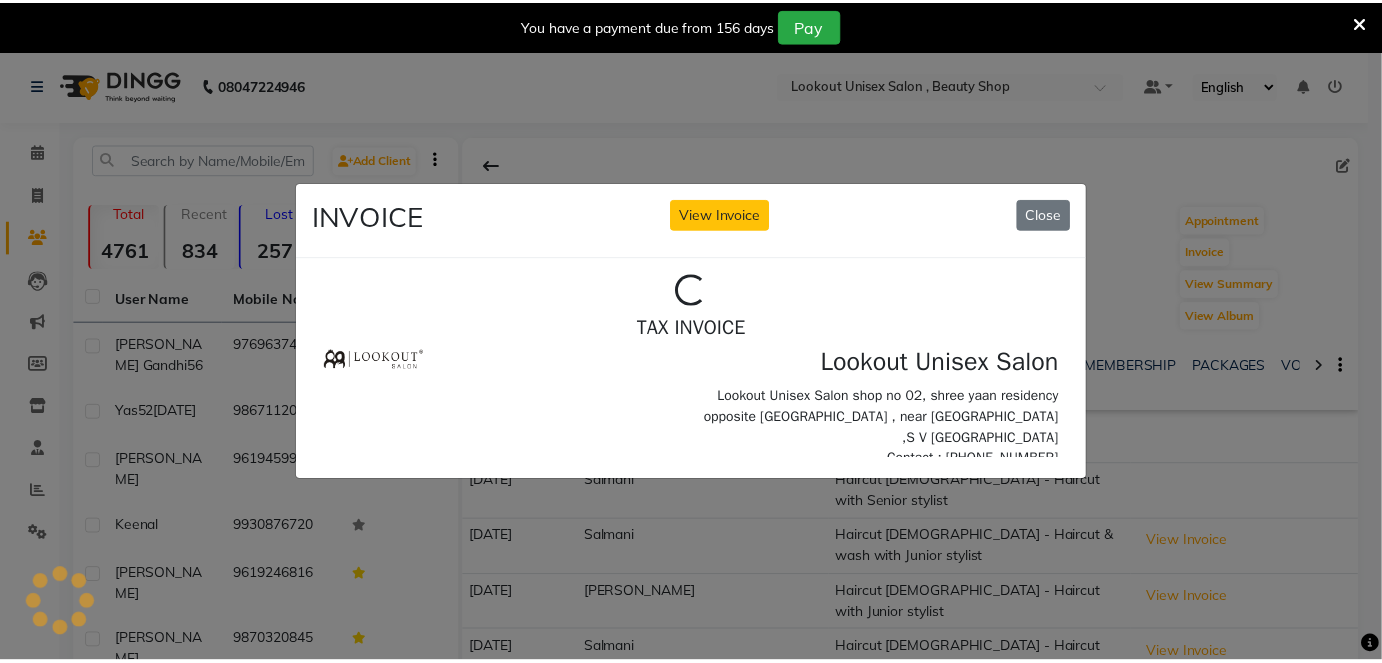 scroll, scrollTop: 0, scrollLeft: 0, axis: both 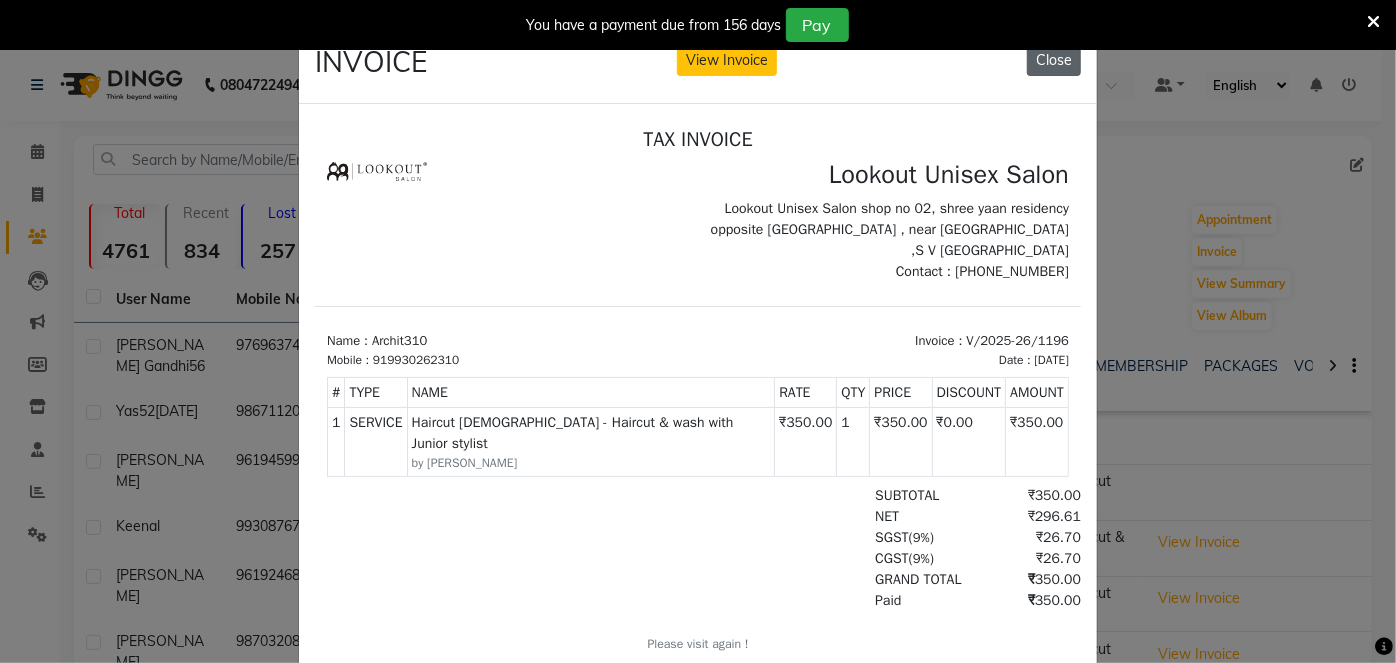 click on "Close" 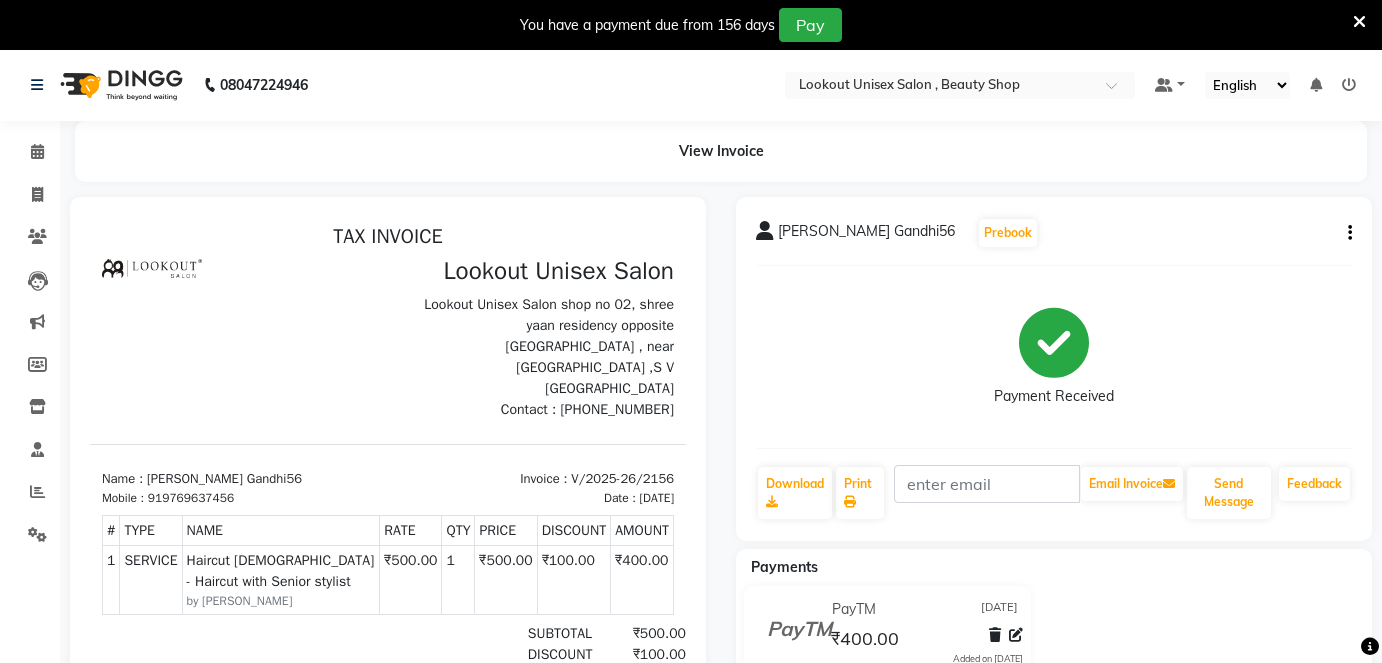 scroll, scrollTop: 0, scrollLeft: 0, axis: both 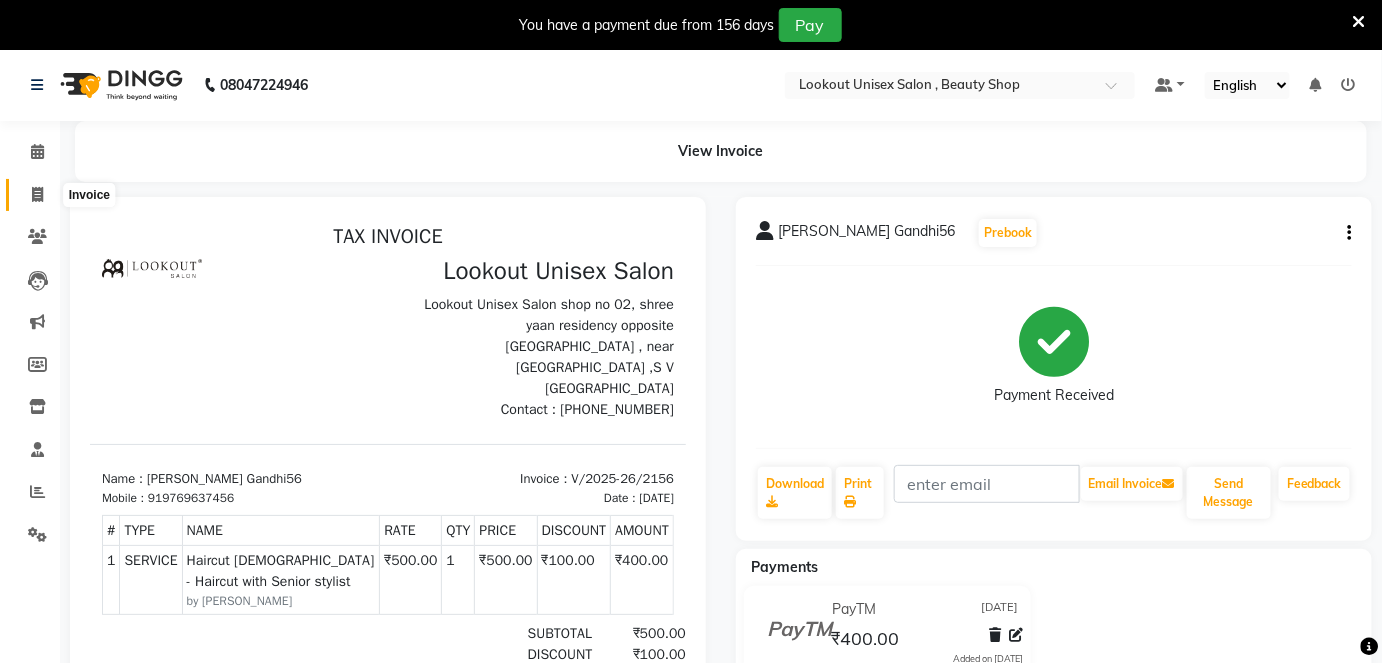 click 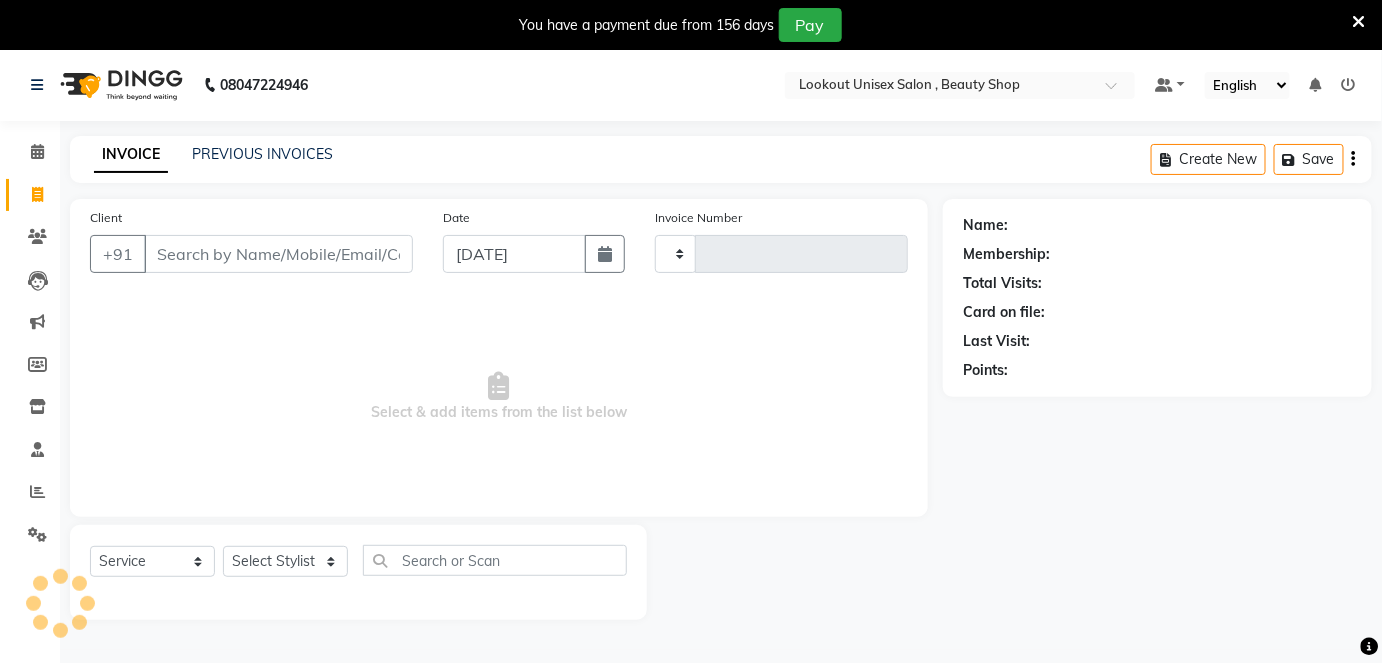 scroll, scrollTop: 48, scrollLeft: 0, axis: vertical 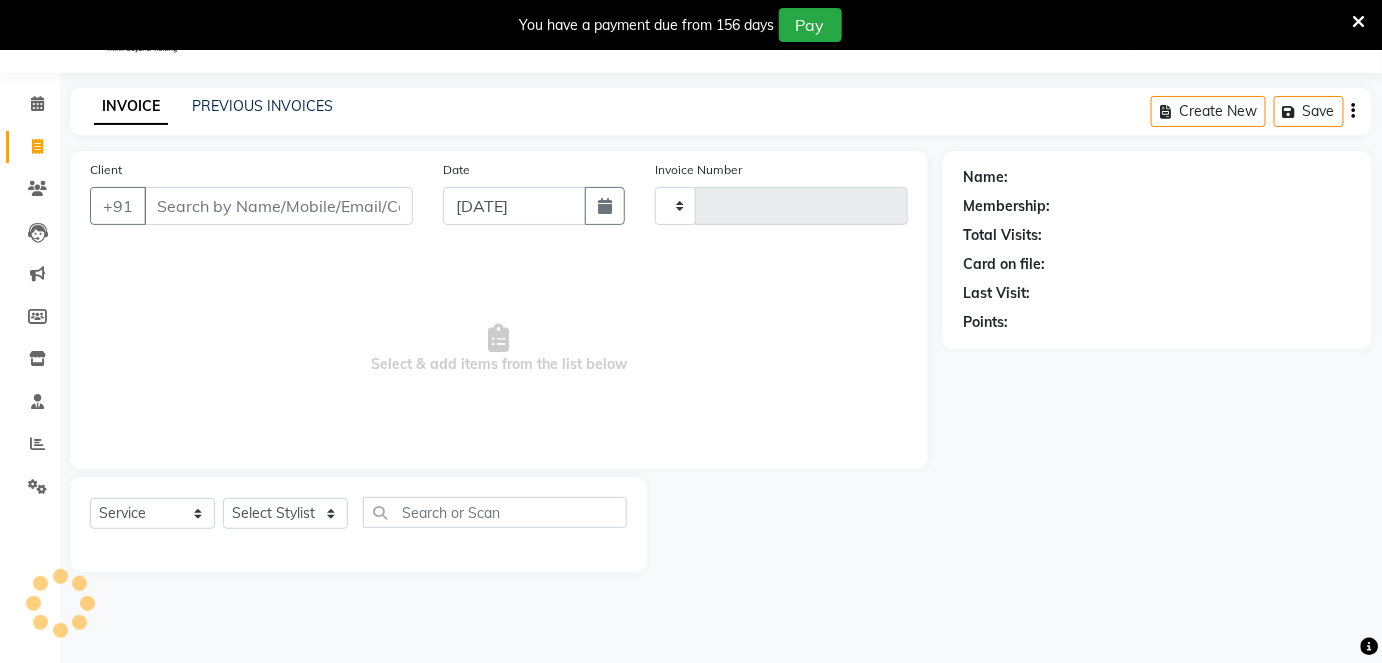 type on "2160" 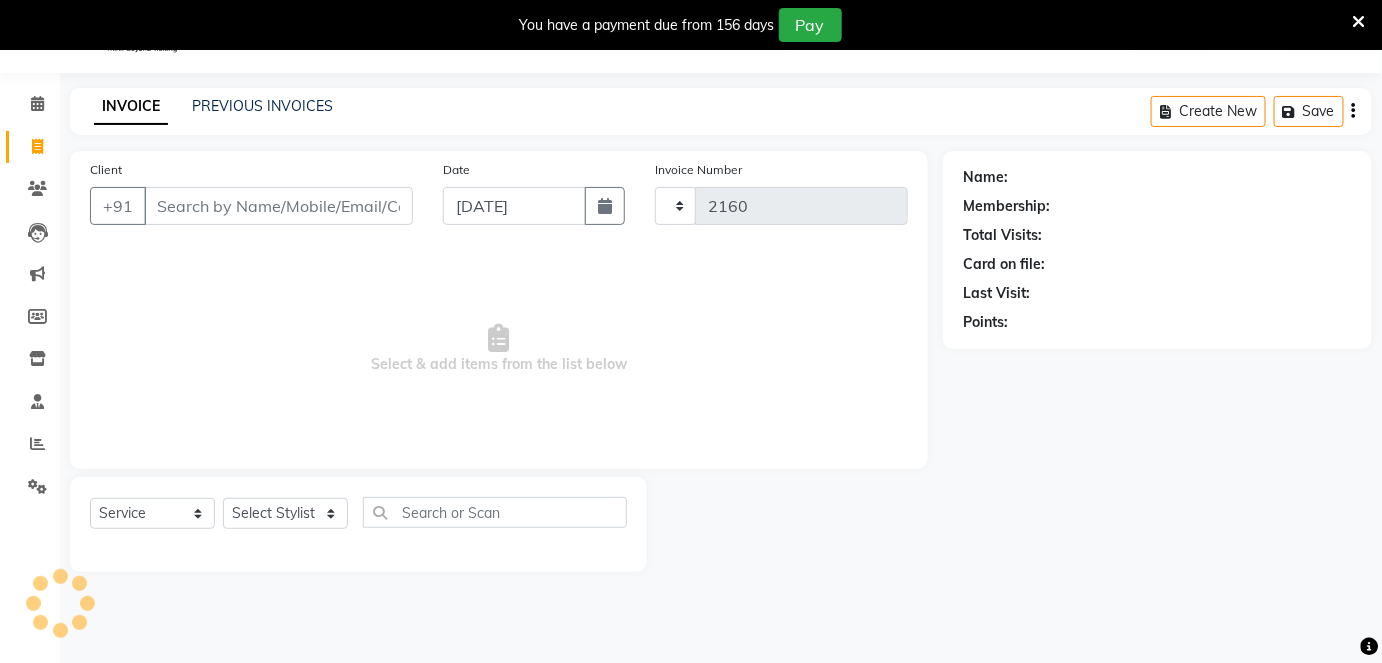 select on "7658" 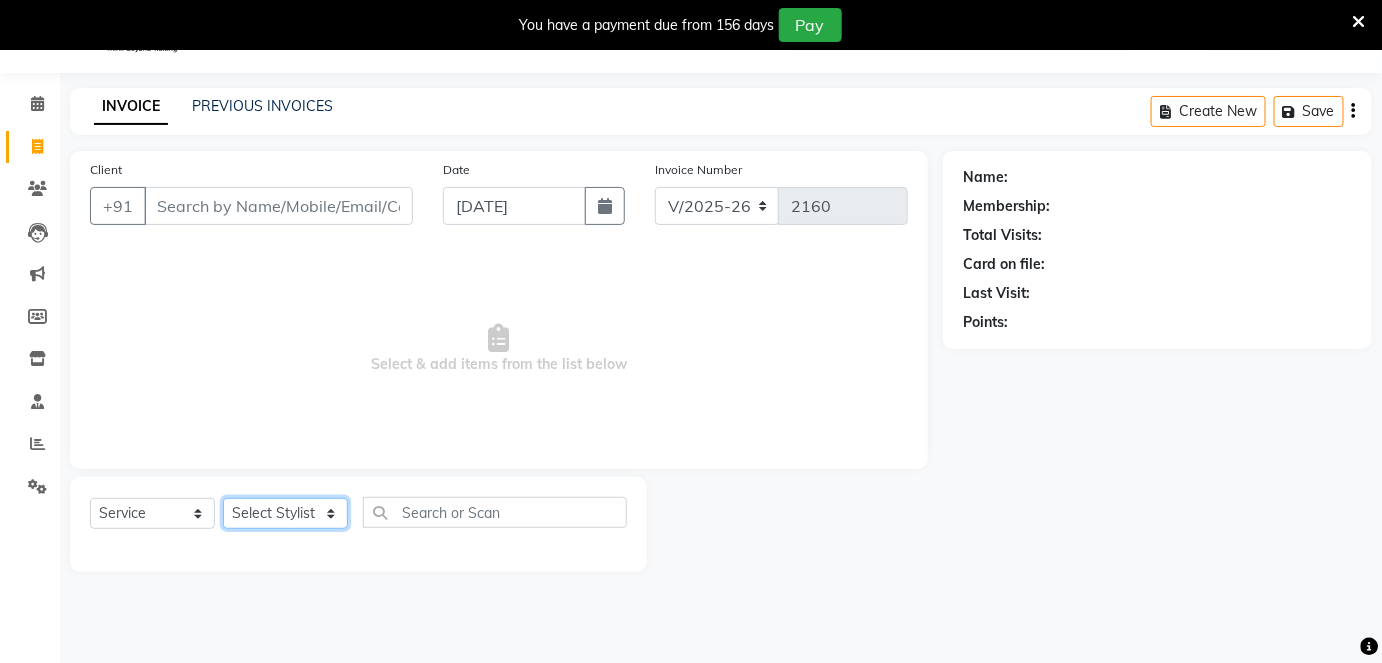 click on "Select Stylist [PERSON_NAME] [PERSON_NAME] [PERSON_NAME] [PERSON_NAME] Jyoti Mahesh  [PERSON_NAME] [PERSON_NAME] [PERSON_NAME] [PERSON_NAME] [PERSON_NAME] [MEDICAL_DATA][PERSON_NAME] [PERSON_NAME] [PERSON_NAME]" 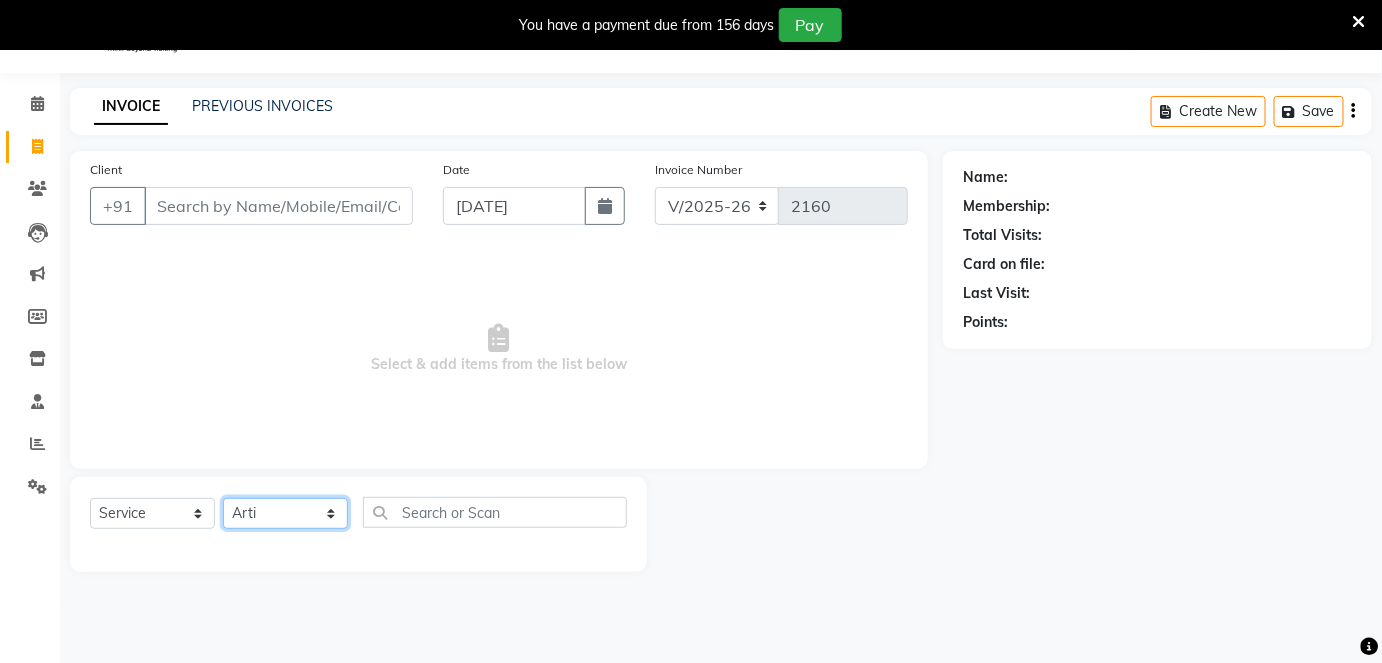 click on "Select Stylist [PERSON_NAME] [PERSON_NAME] [PERSON_NAME] [PERSON_NAME] Jyoti Mahesh  [PERSON_NAME] [PERSON_NAME] [PERSON_NAME] [PERSON_NAME] [PERSON_NAME] [MEDICAL_DATA][PERSON_NAME] [PERSON_NAME] [PERSON_NAME]" 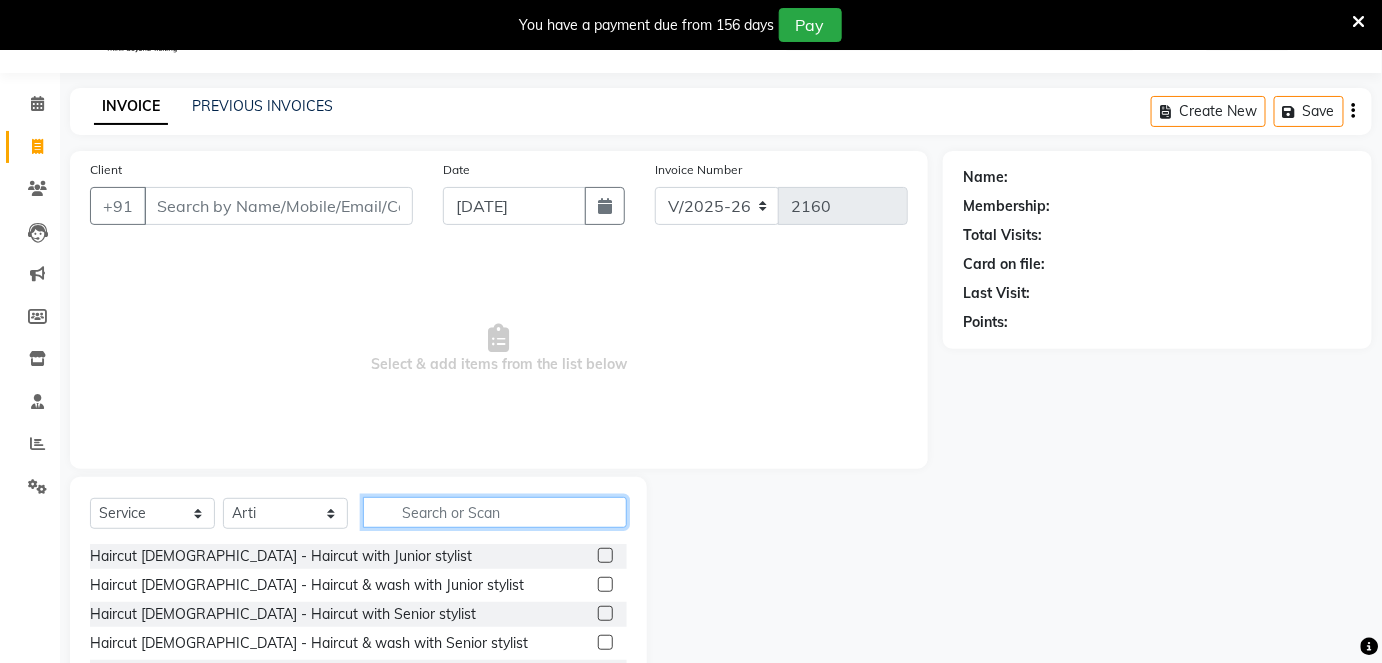 drag, startPoint x: 435, startPoint y: 513, endPoint x: 413, endPoint y: 534, distance: 30.413813 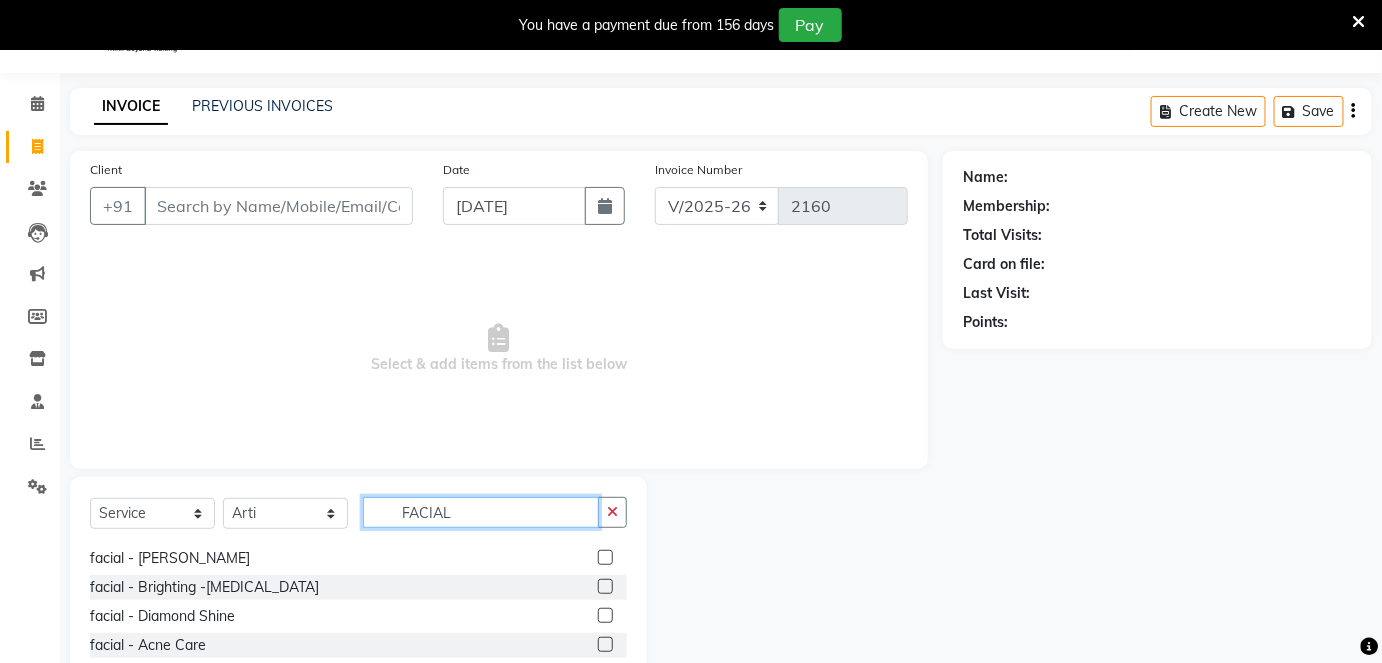 scroll, scrollTop: 89, scrollLeft: 0, axis: vertical 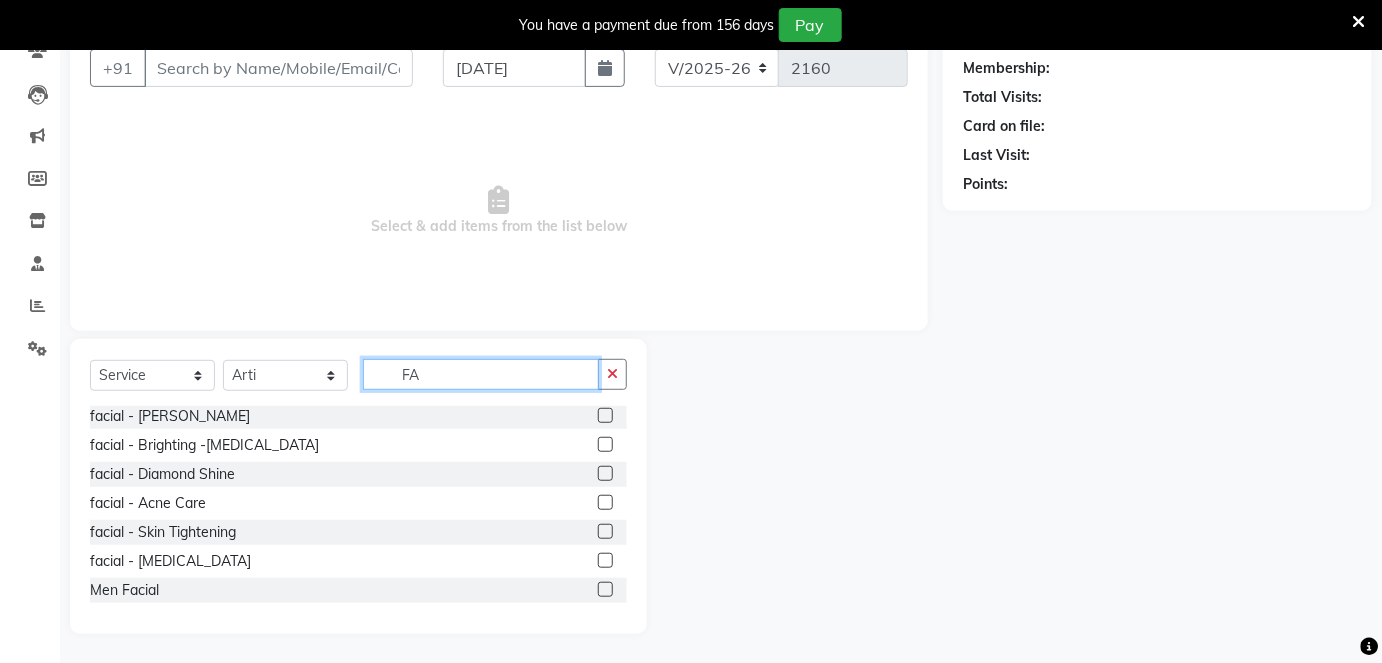 type on "F" 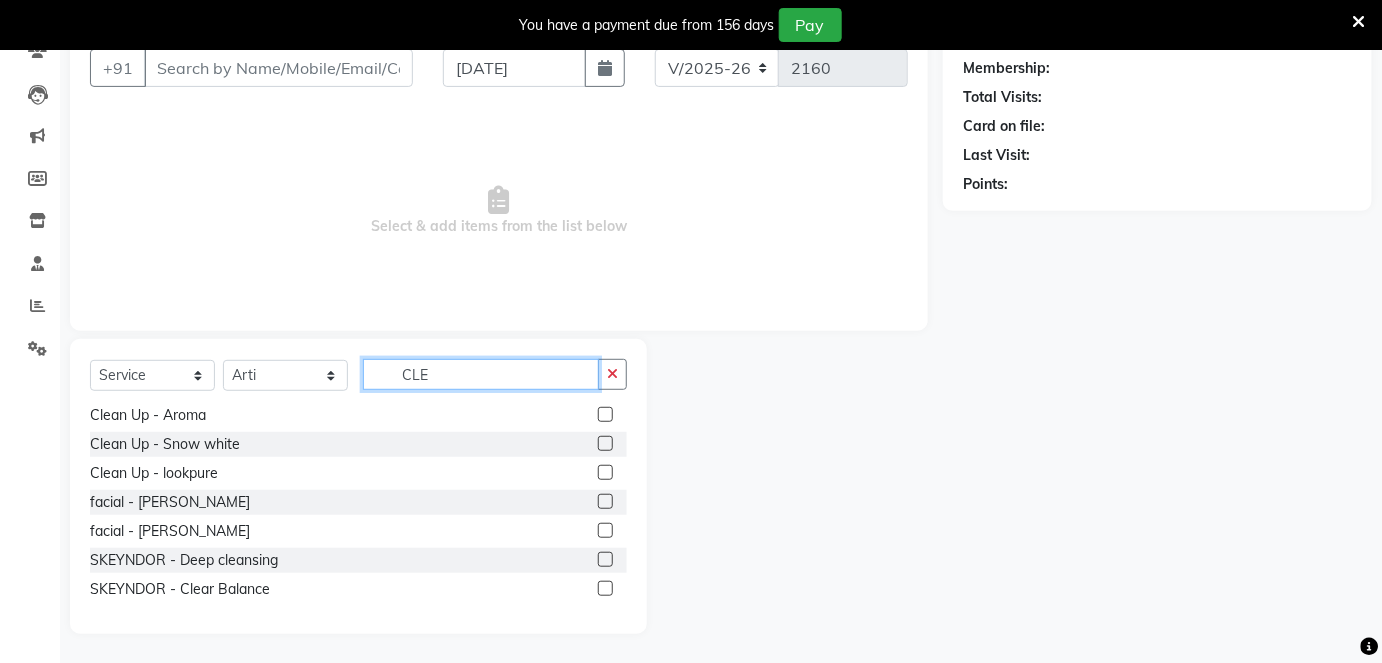 scroll, scrollTop: 32, scrollLeft: 0, axis: vertical 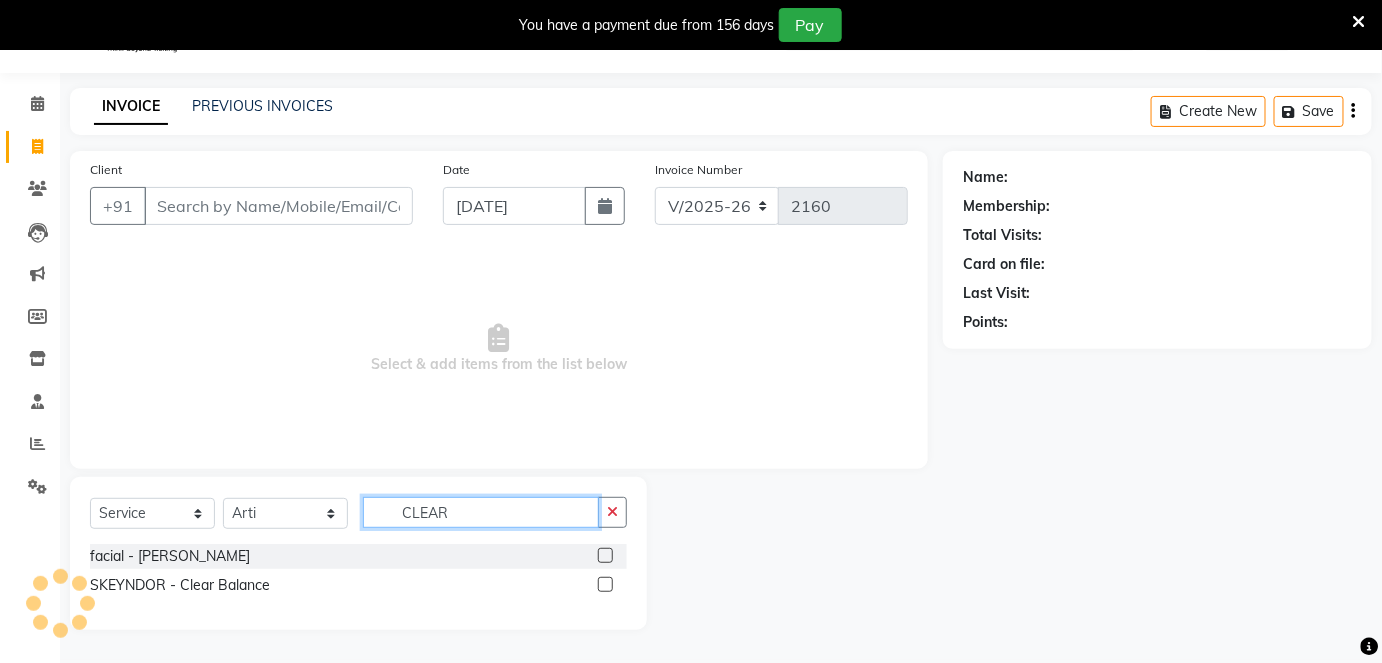type on "CLEAR" 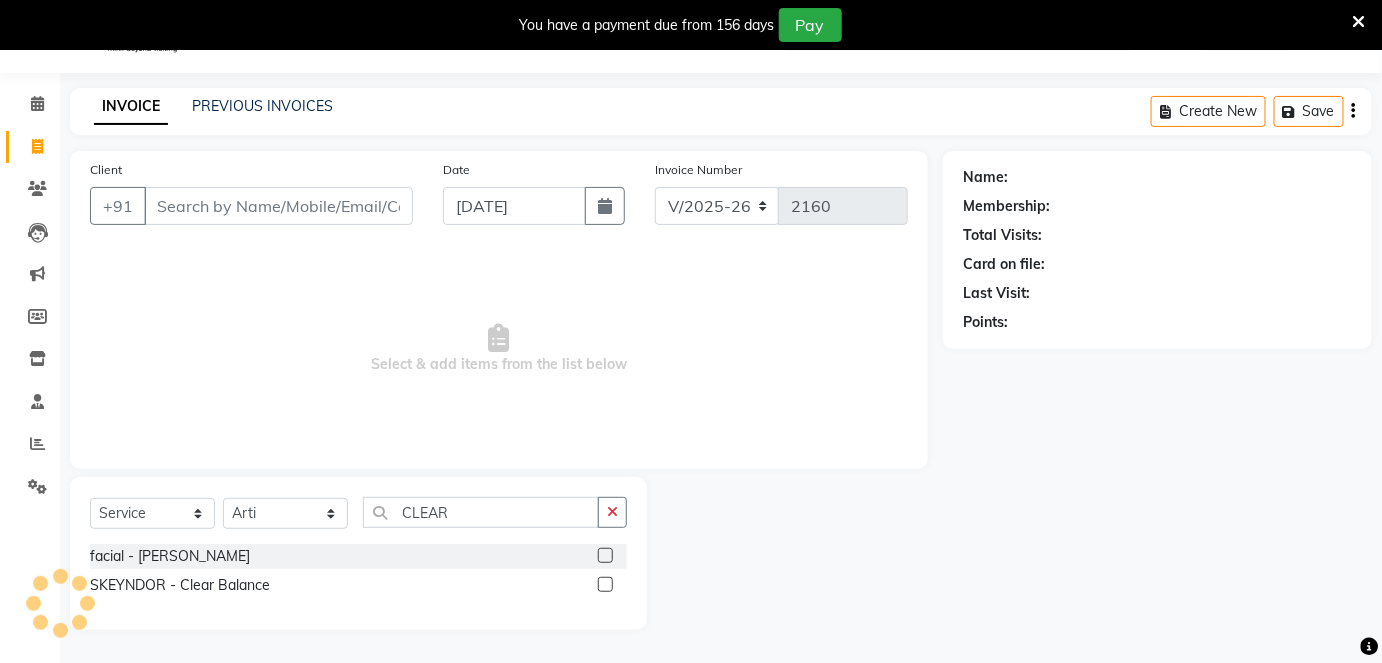 click 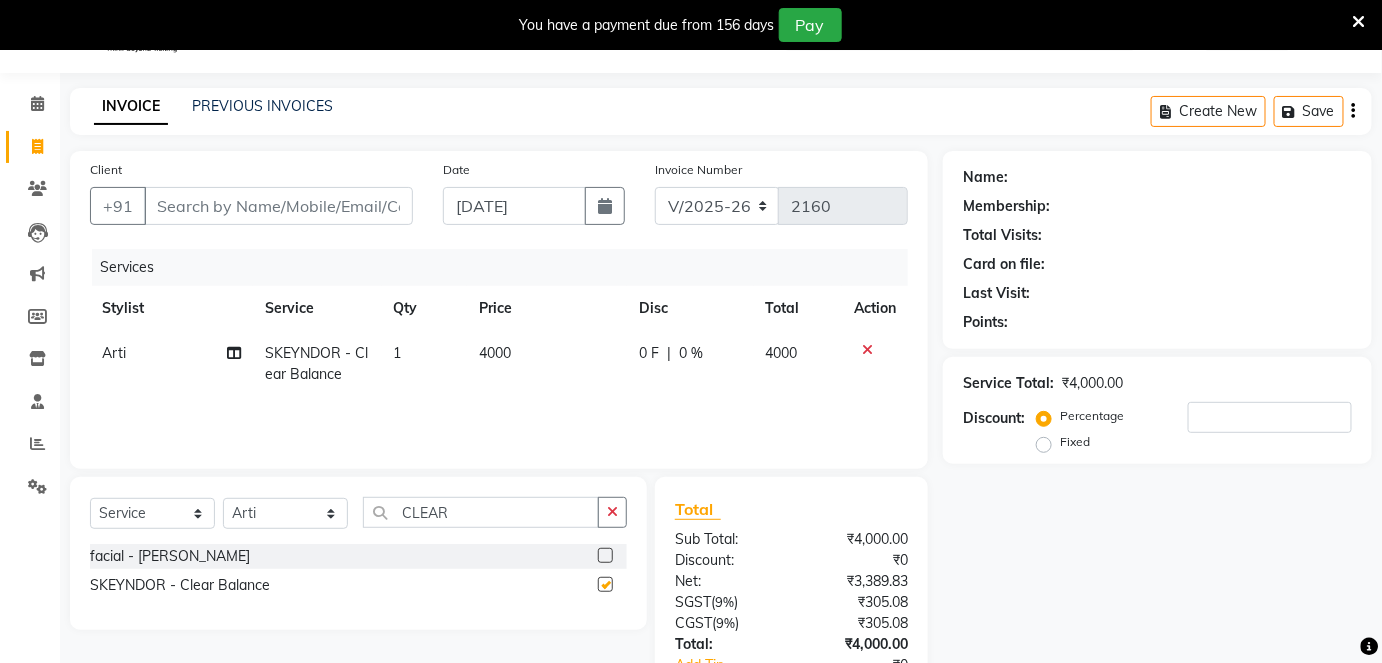 checkbox on "false" 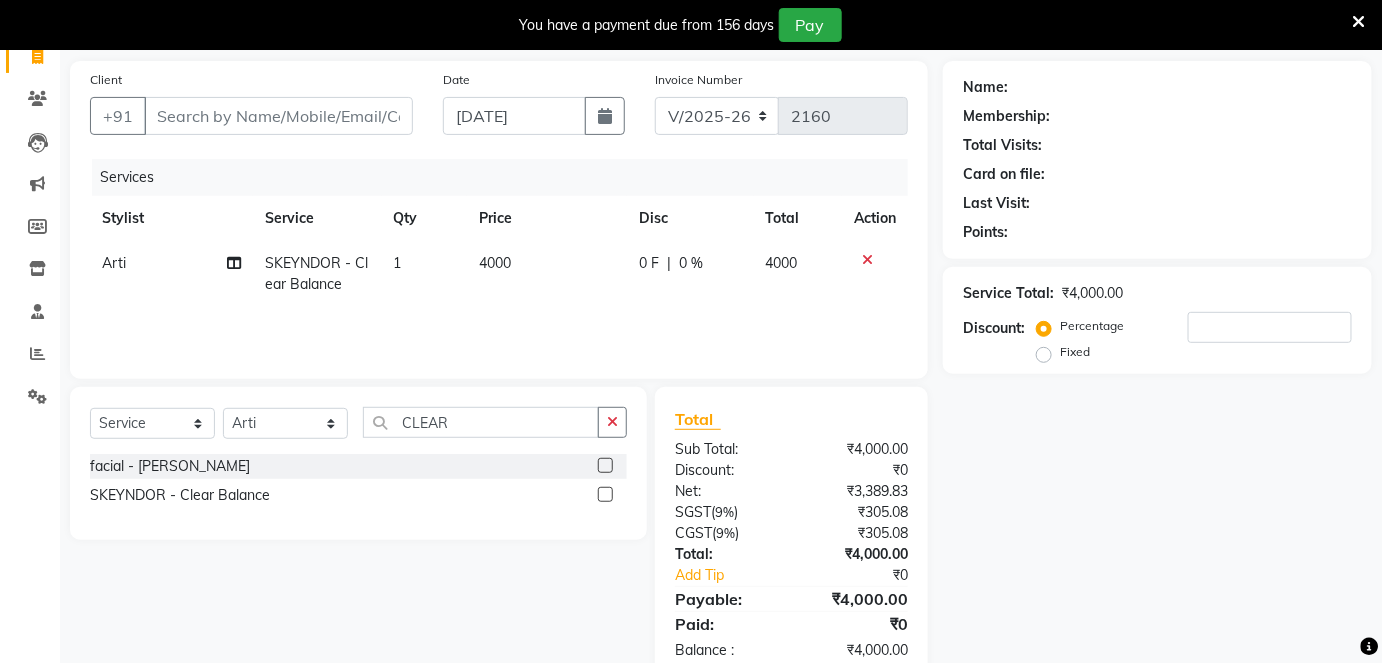 scroll, scrollTop: 139, scrollLeft: 0, axis: vertical 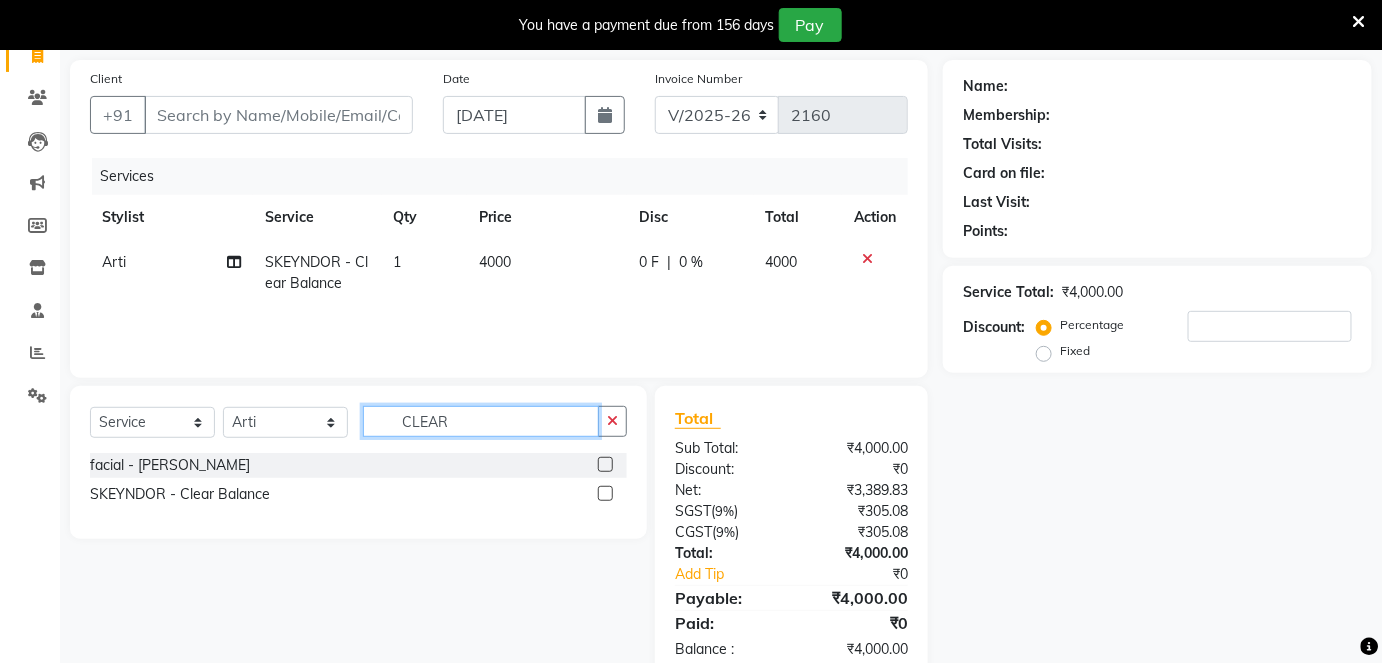 click on "CLEAR" 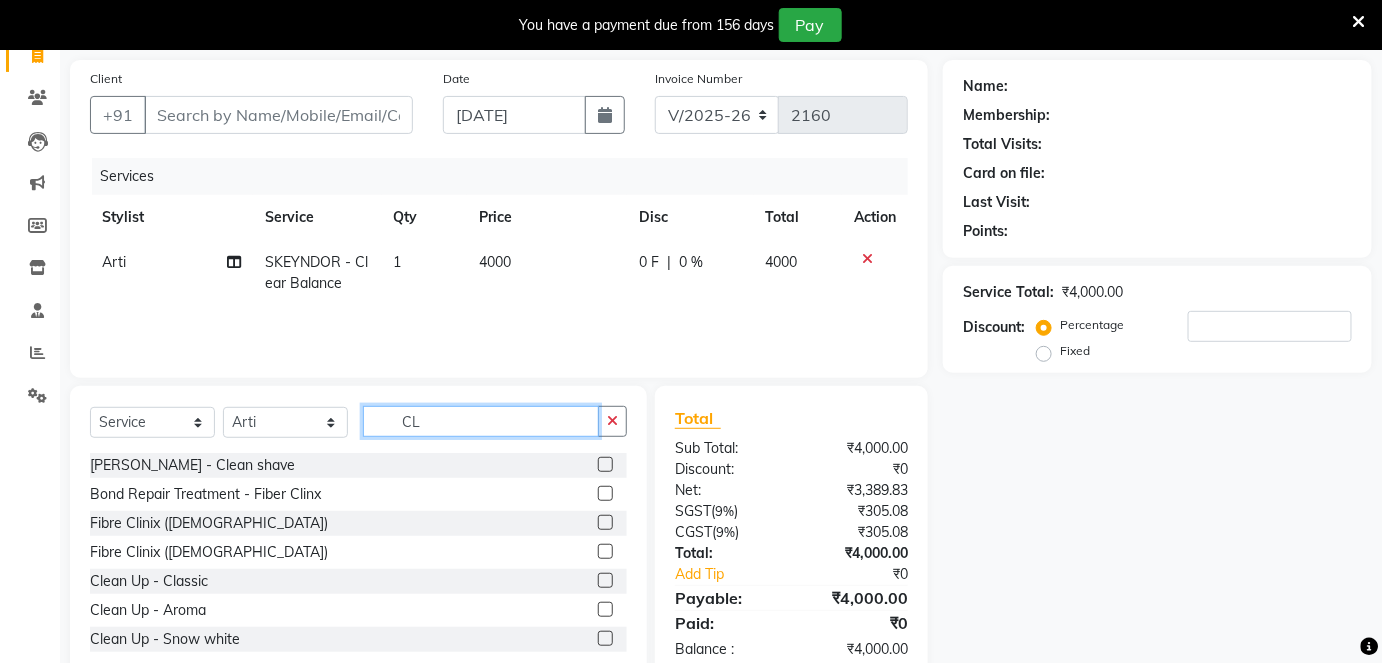 type on "C" 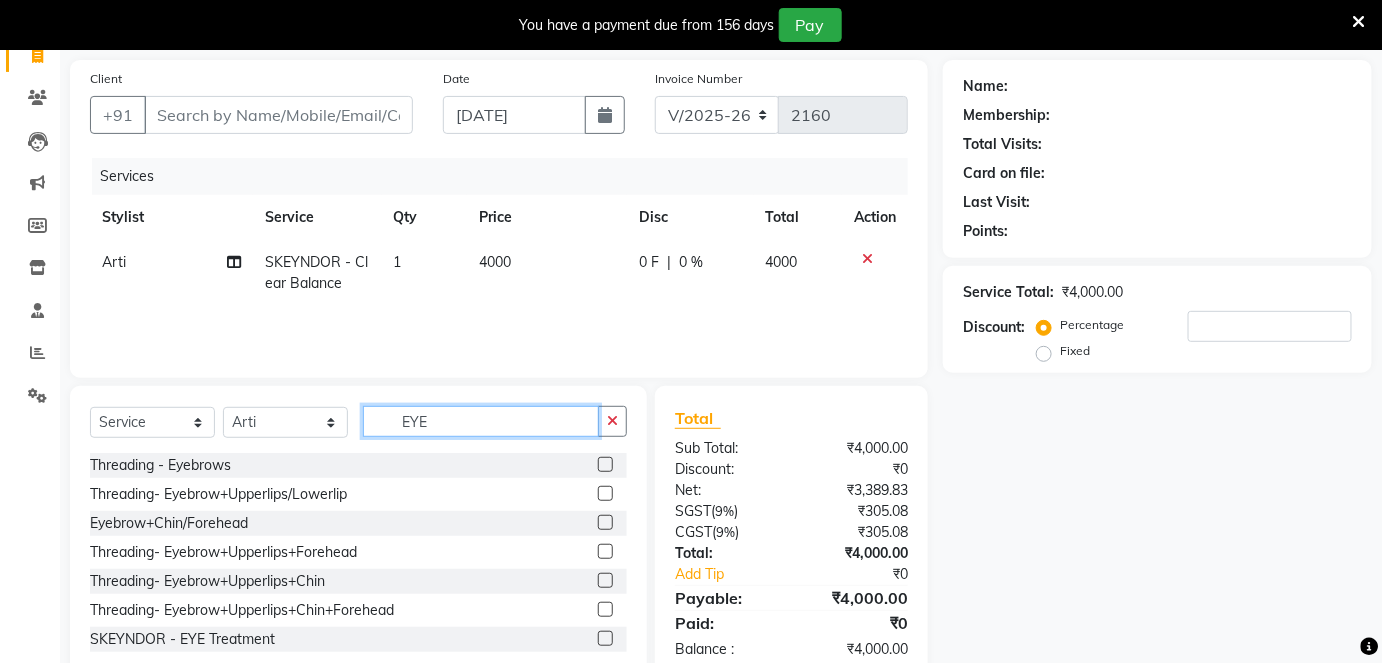 type on "EYE" 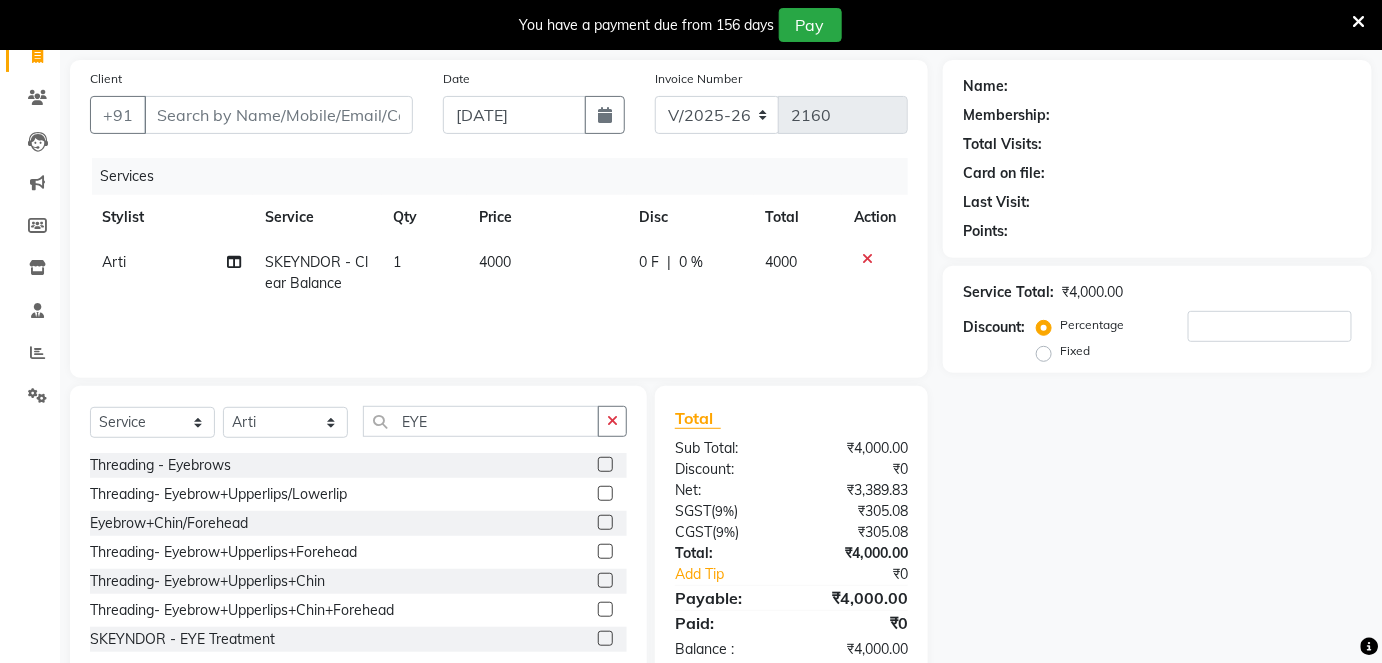 click 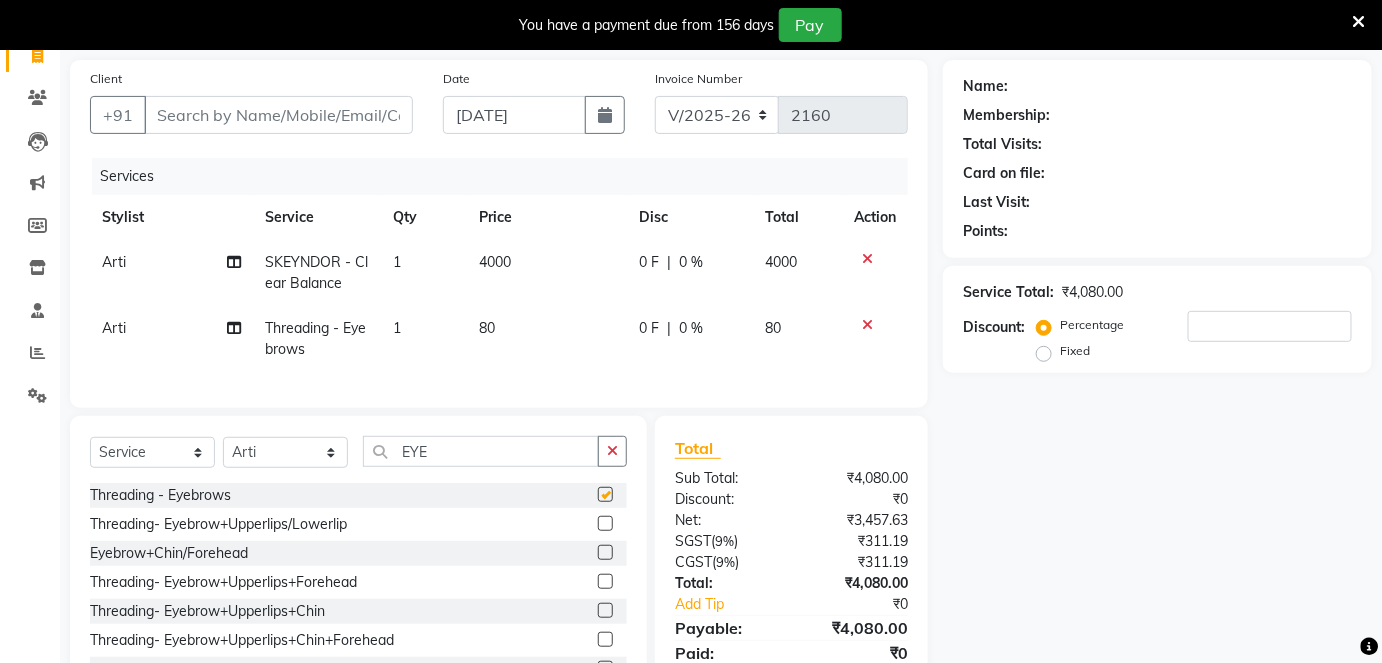 checkbox on "false" 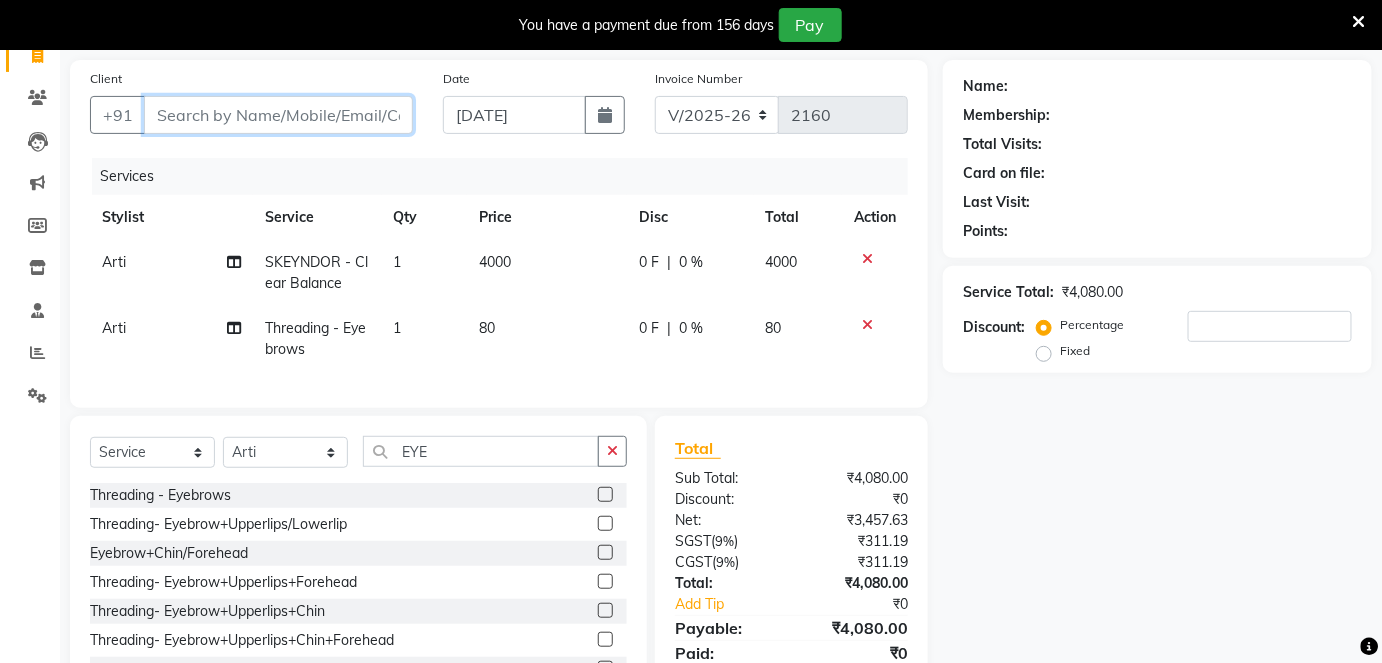 click on "Client" at bounding box center (278, 115) 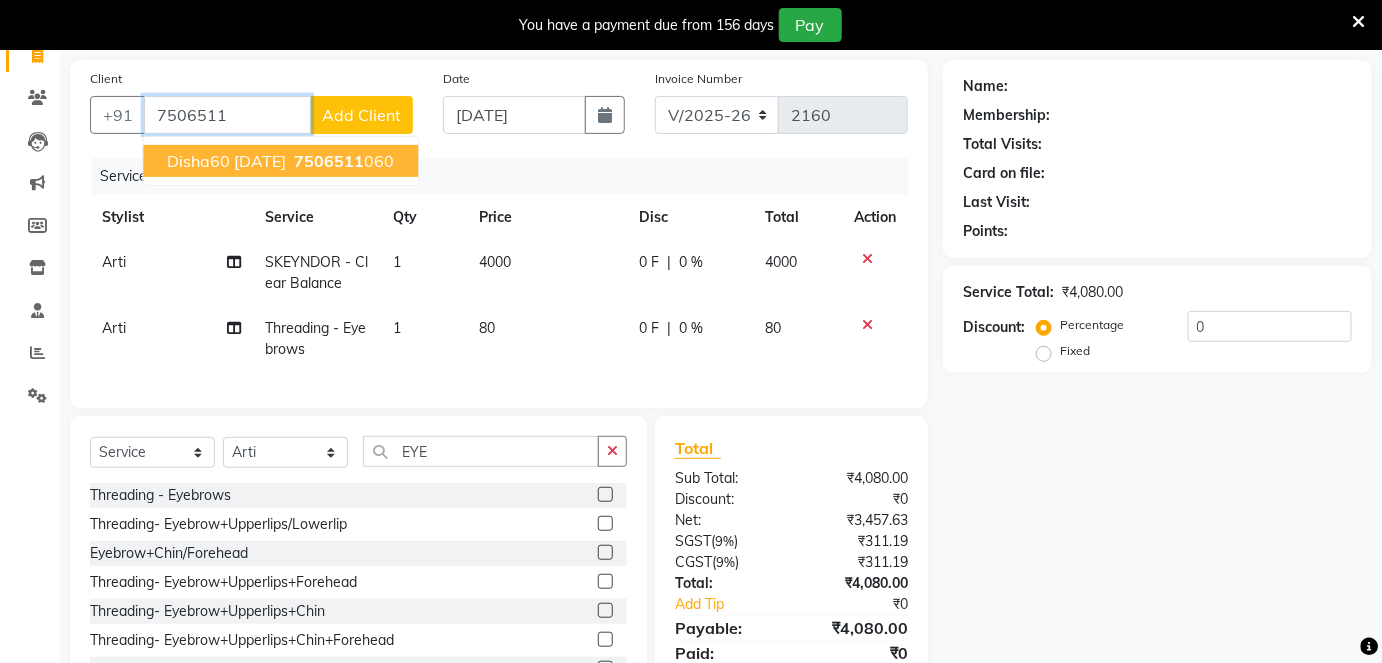 click on "7506511" at bounding box center (329, 161) 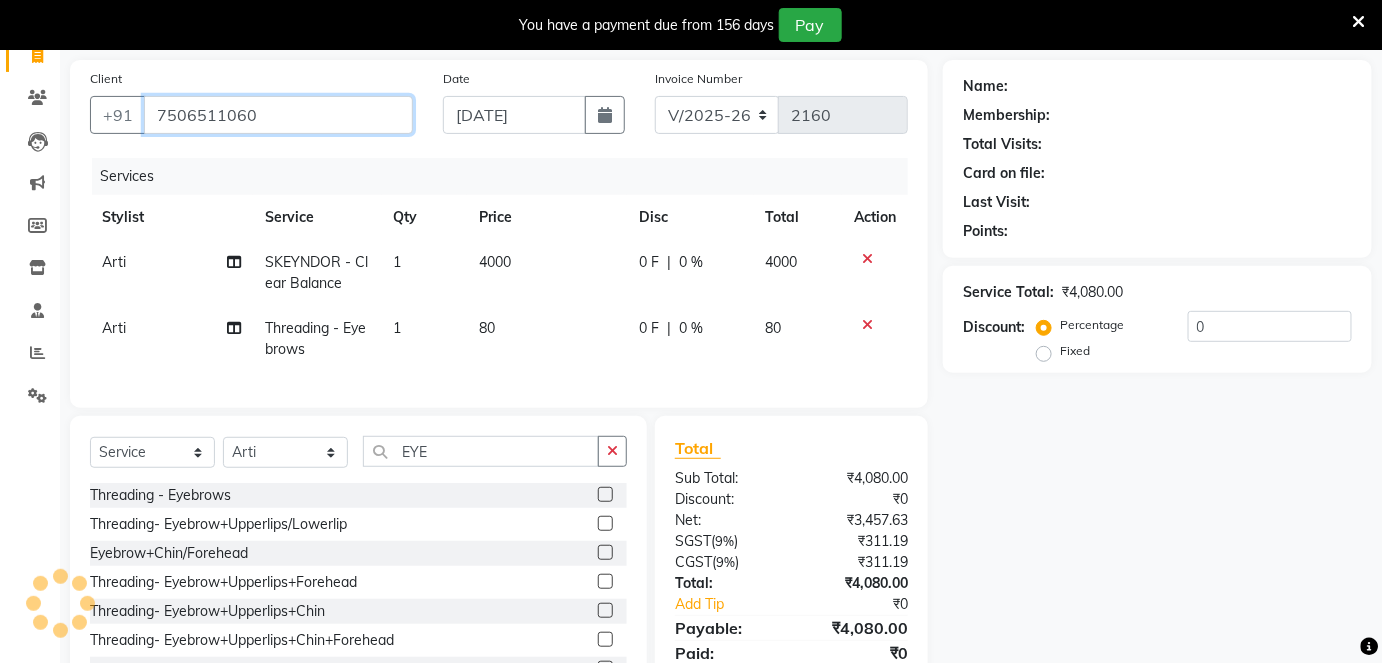 type on "7506511060" 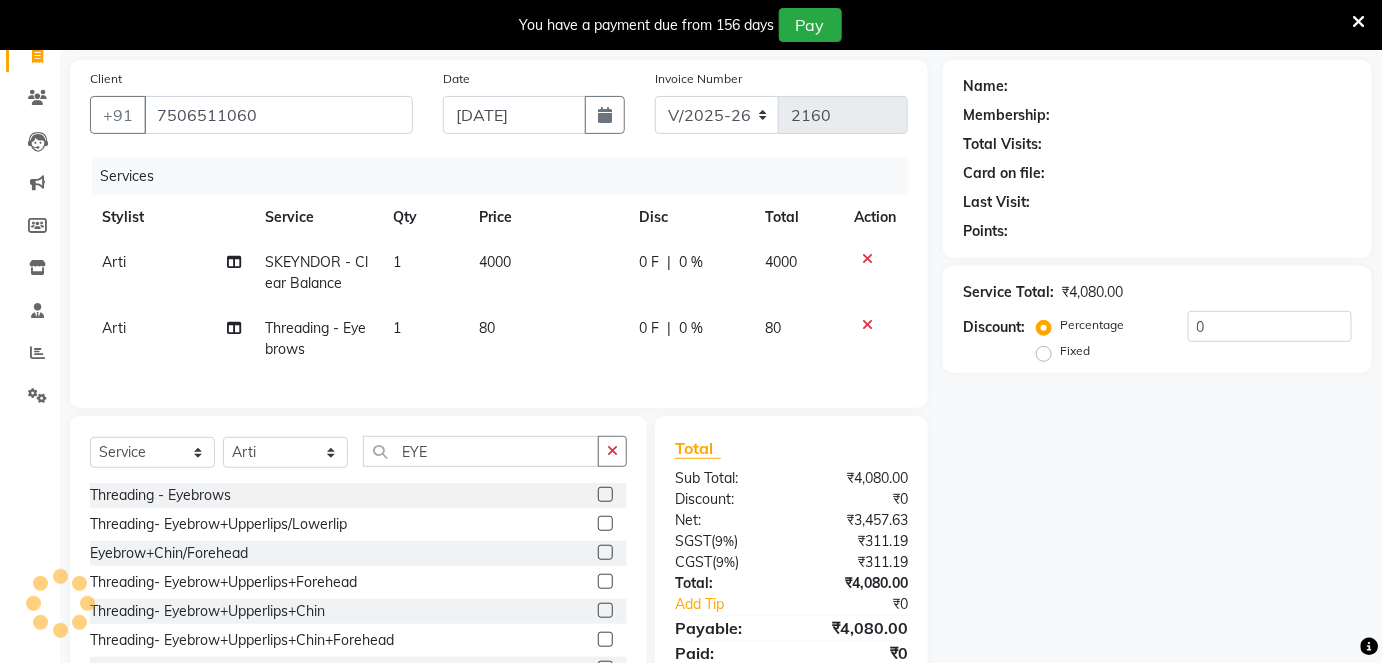 select on "1: Object" 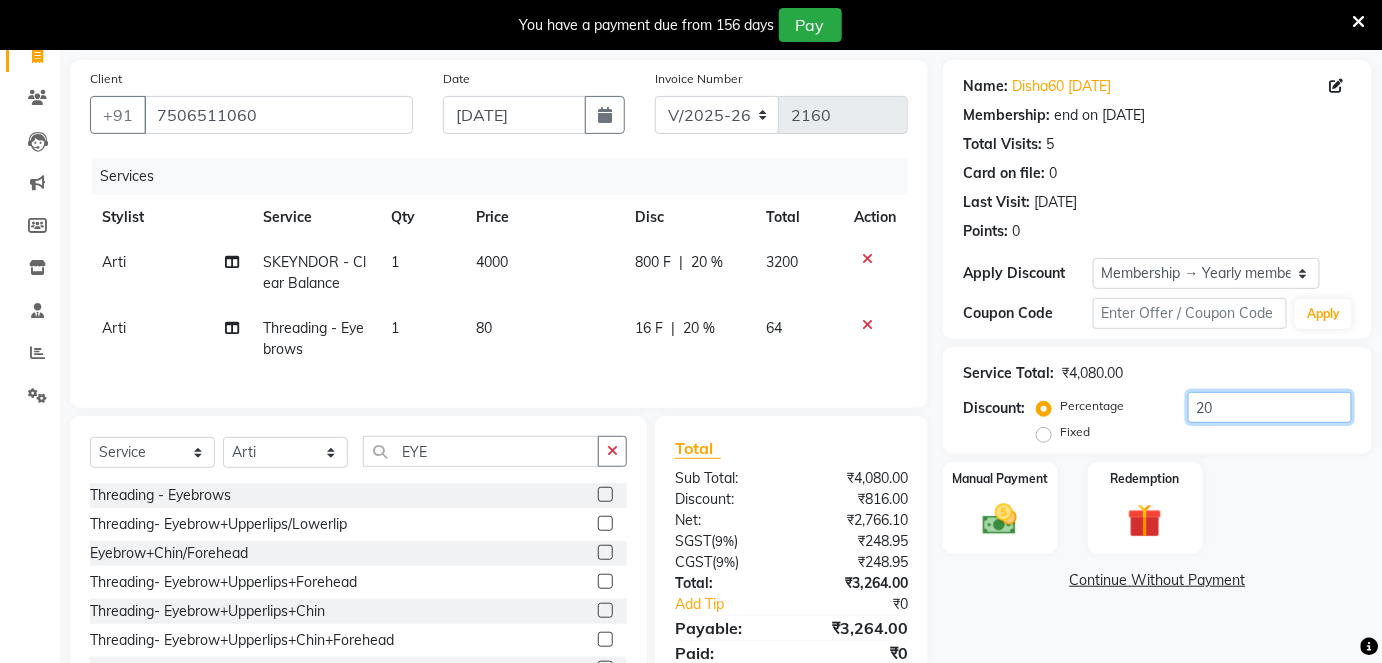 click on "20" 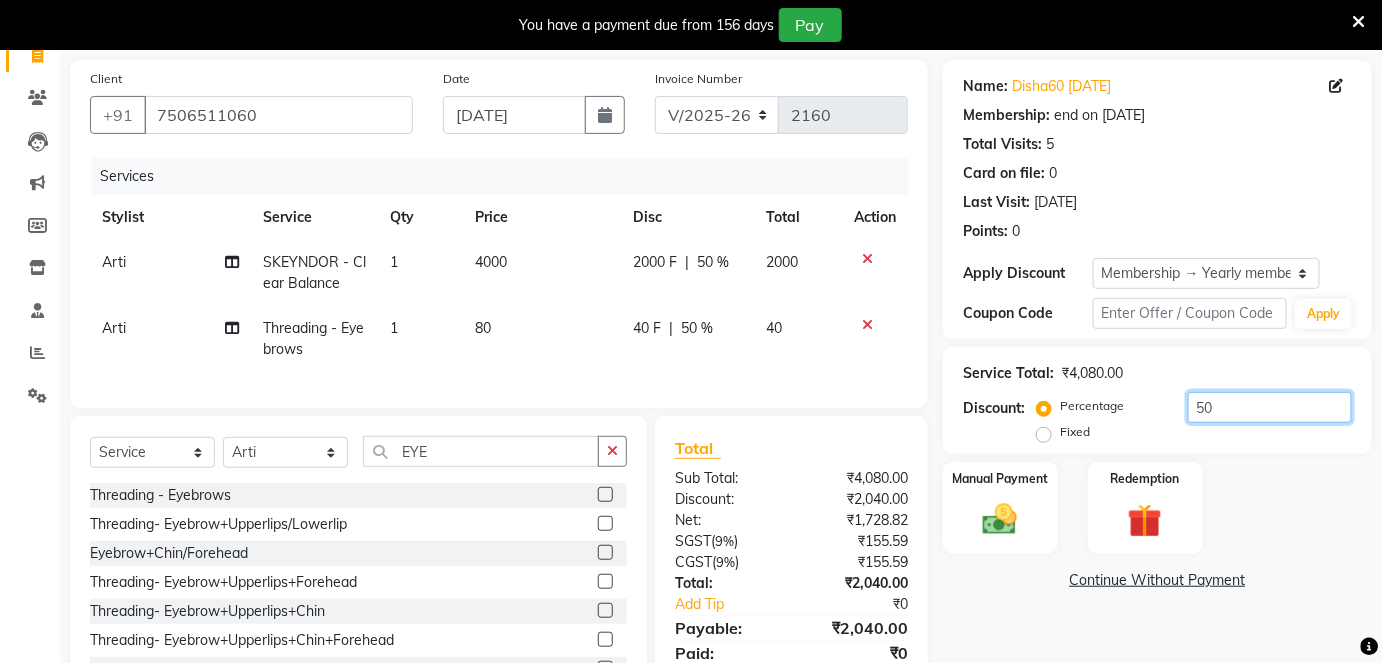 type on "50" 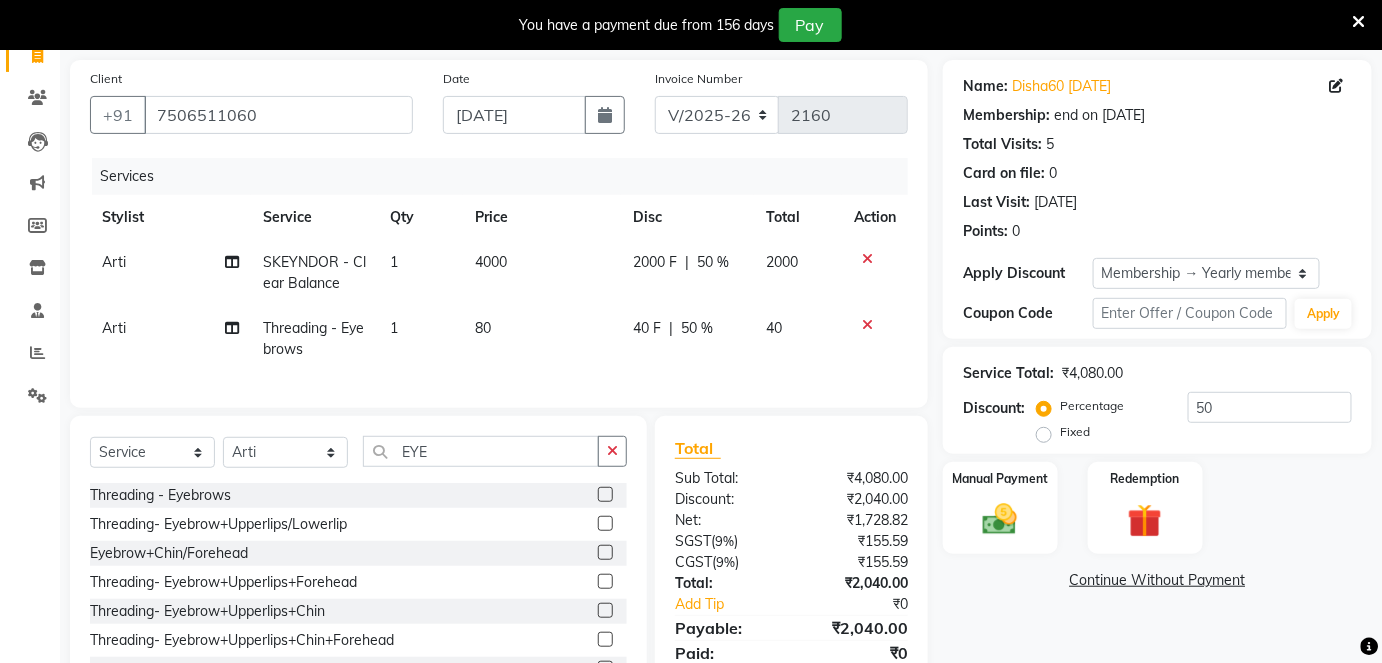click on "Manual Payment Redemption" 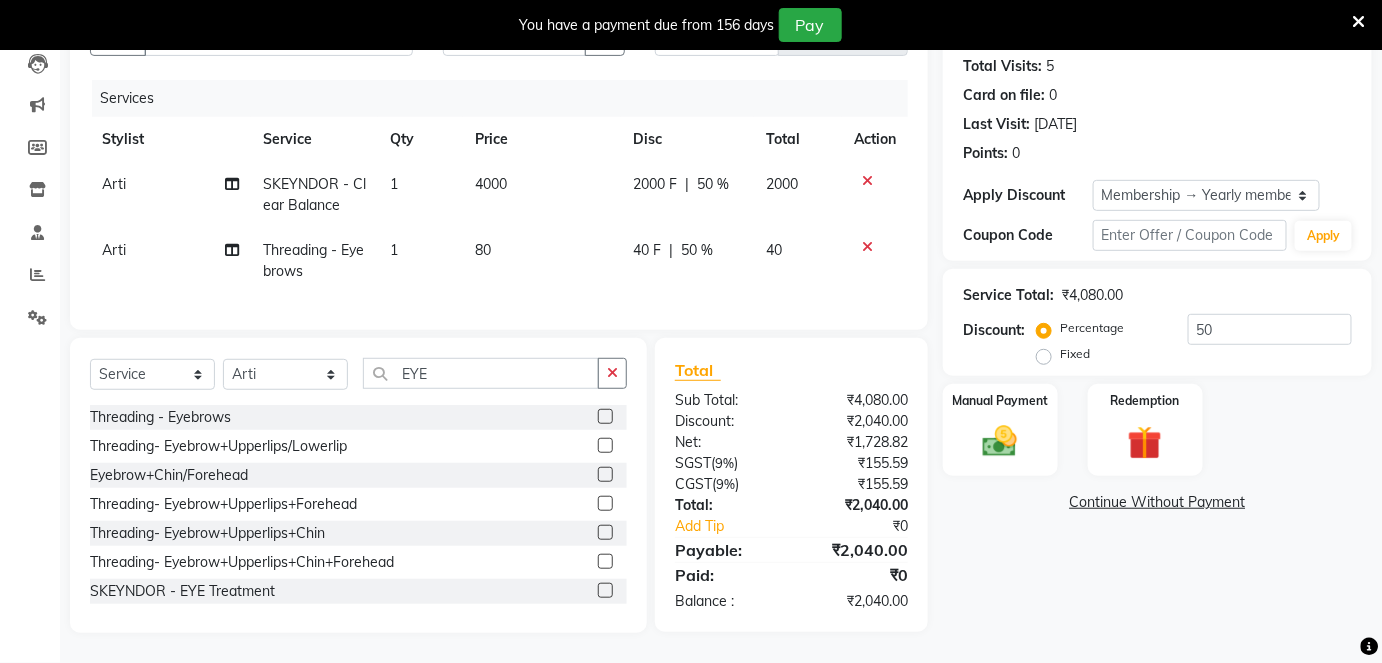 scroll, scrollTop: 230, scrollLeft: 0, axis: vertical 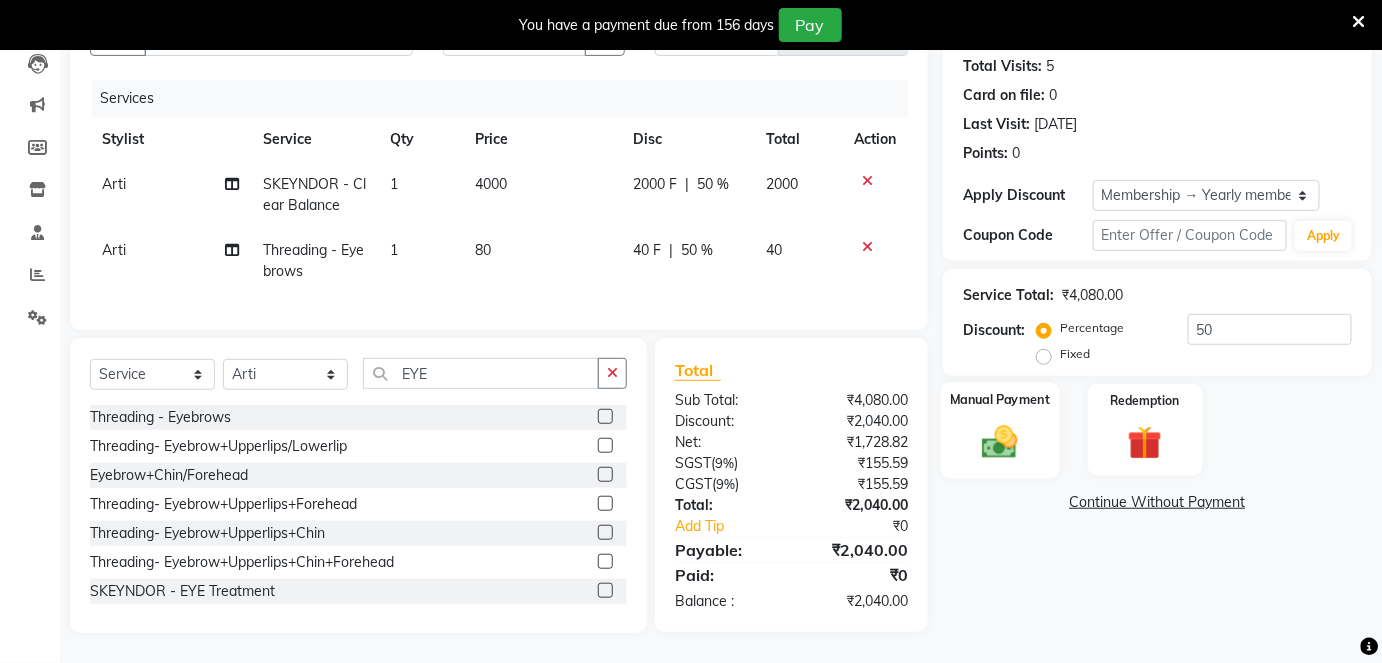 click 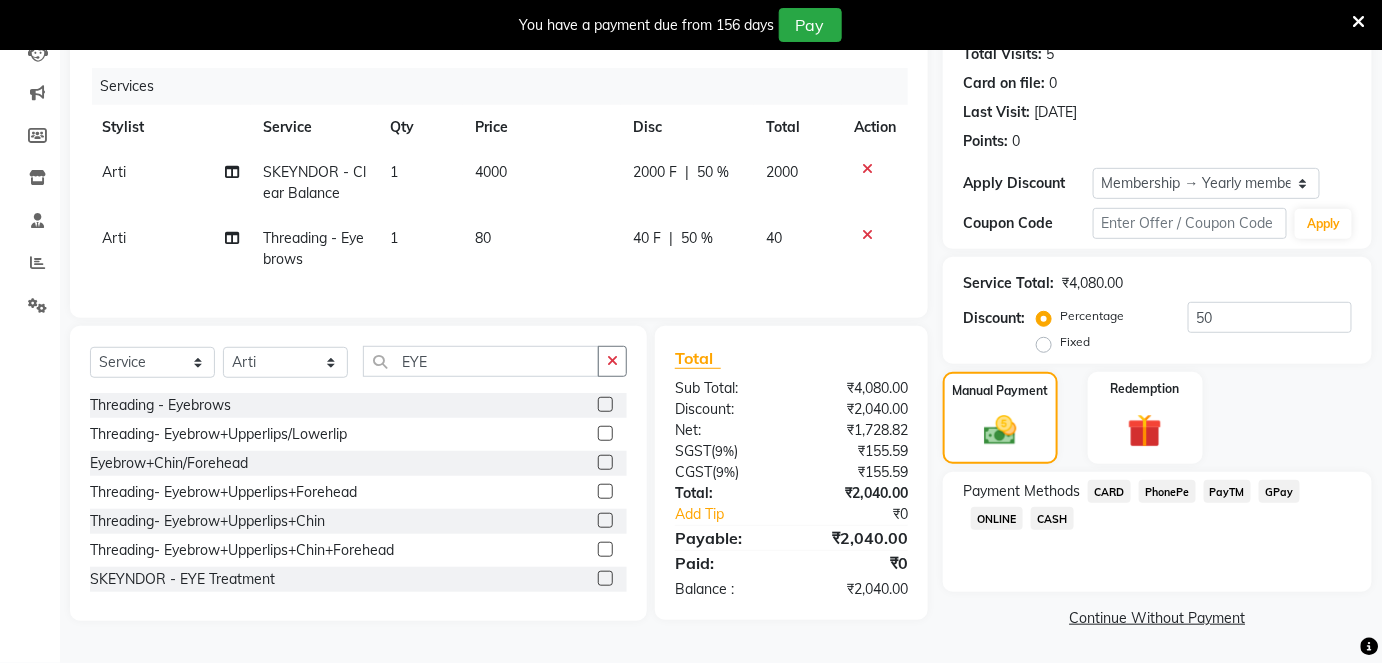 click on "PayTM" 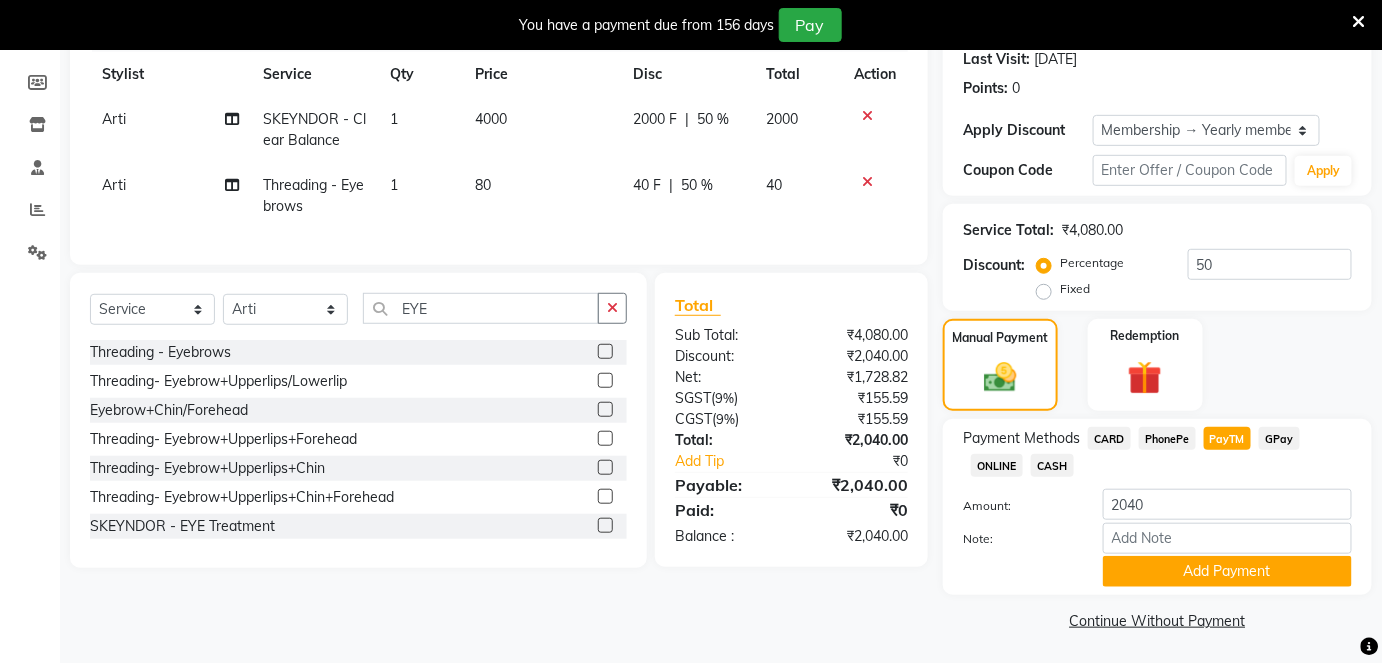 scroll, scrollTop: 284, scrollLeft: 0, axis: vertical 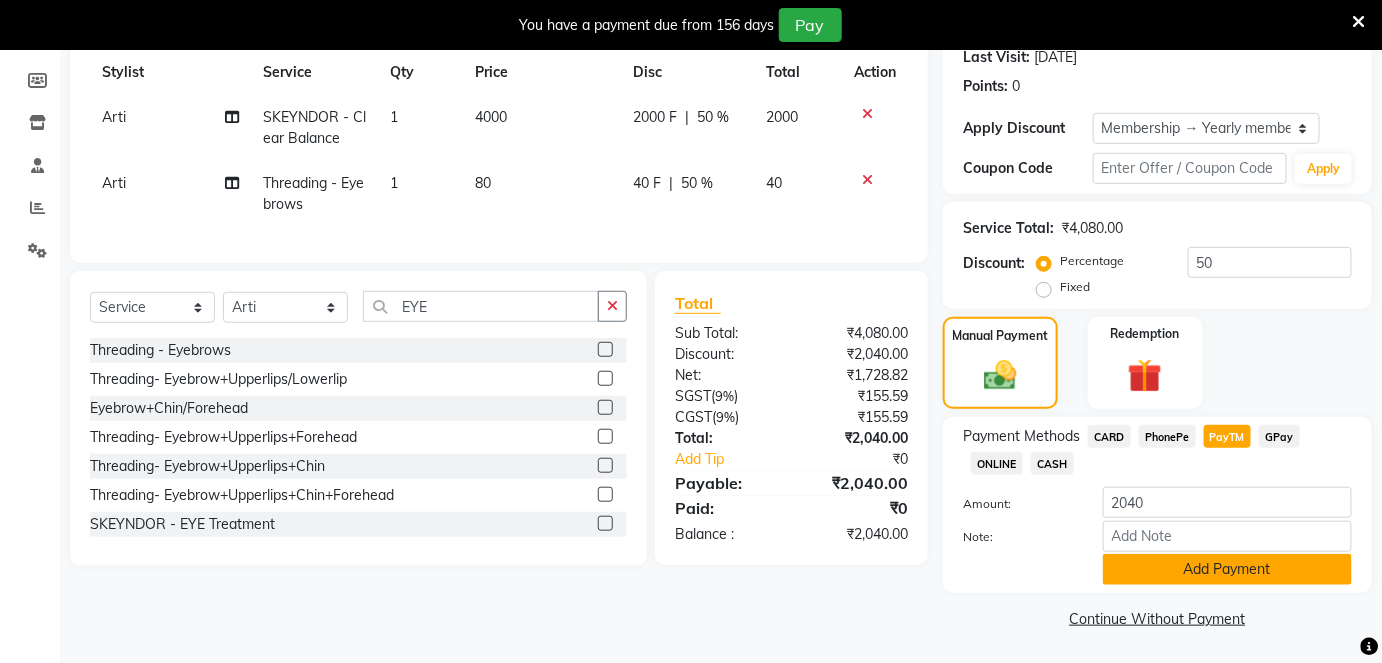 click on "Add Payment" 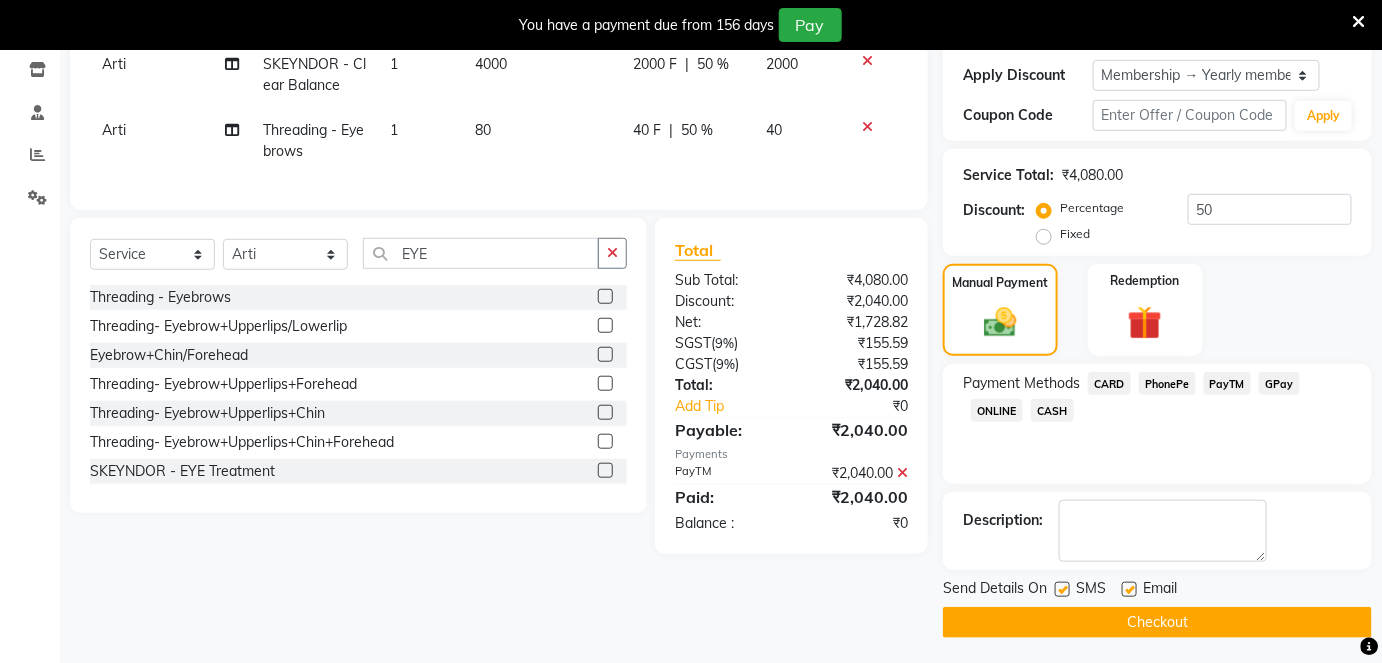 scroll, scrollTop: 340, scrollLeft: 0, axis: vertical 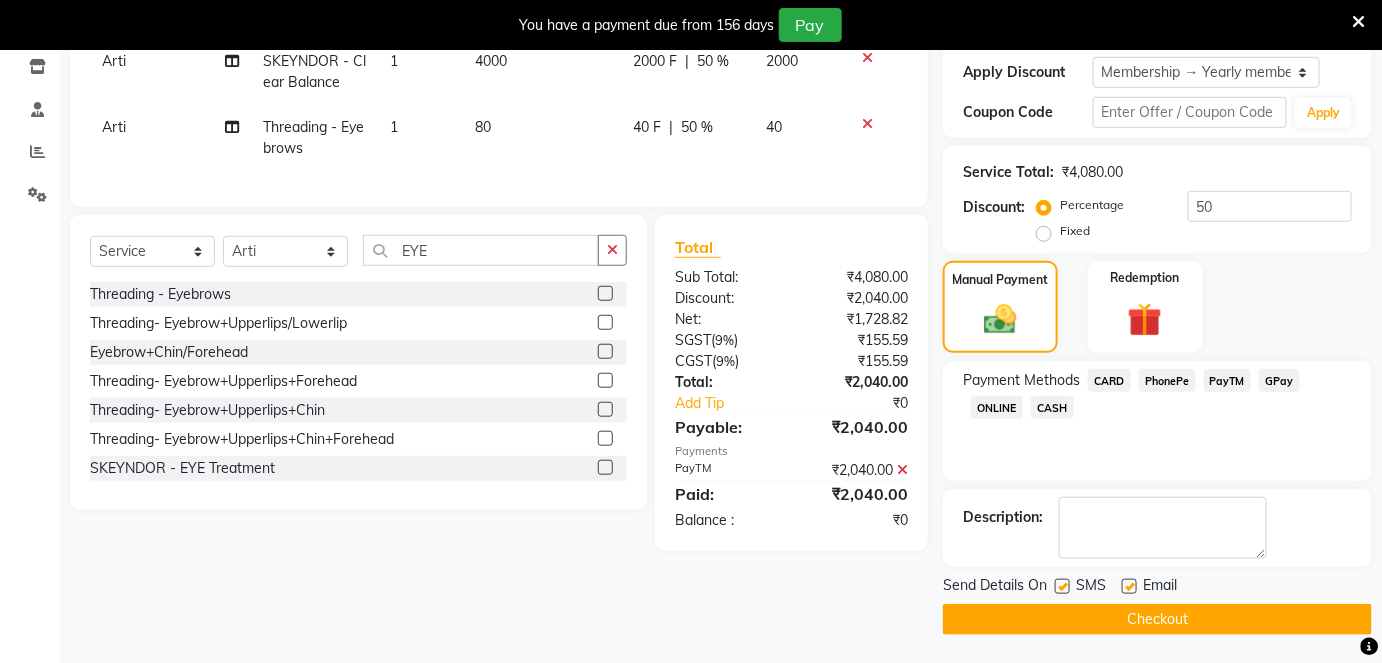 click 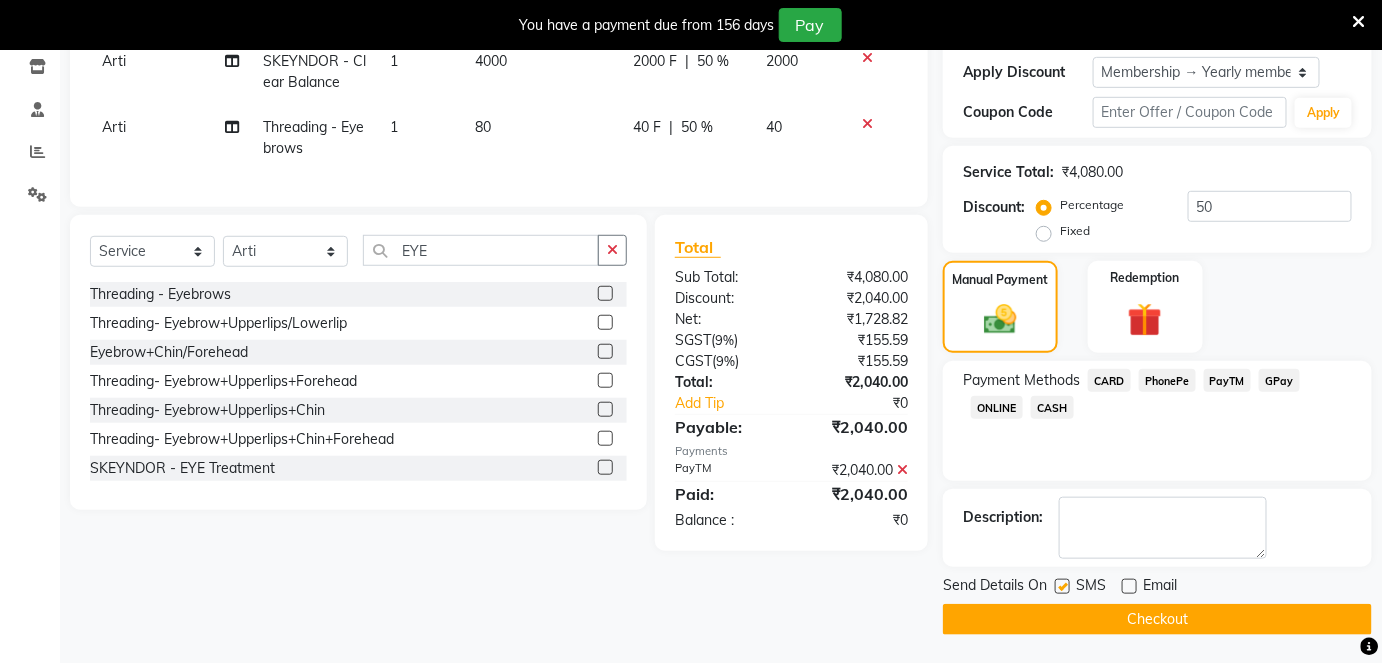 click on "Checkout" 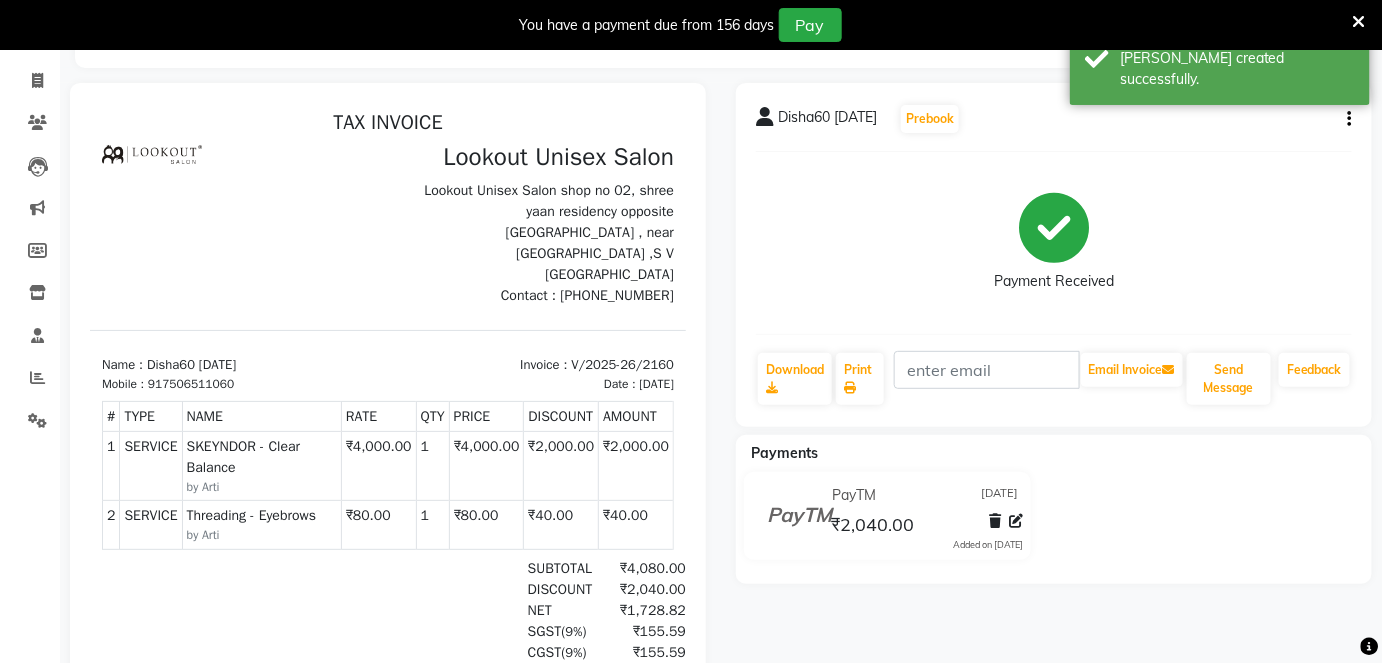 scroll, scrollTop: 81, scrollLeft: 0, axis: vertical 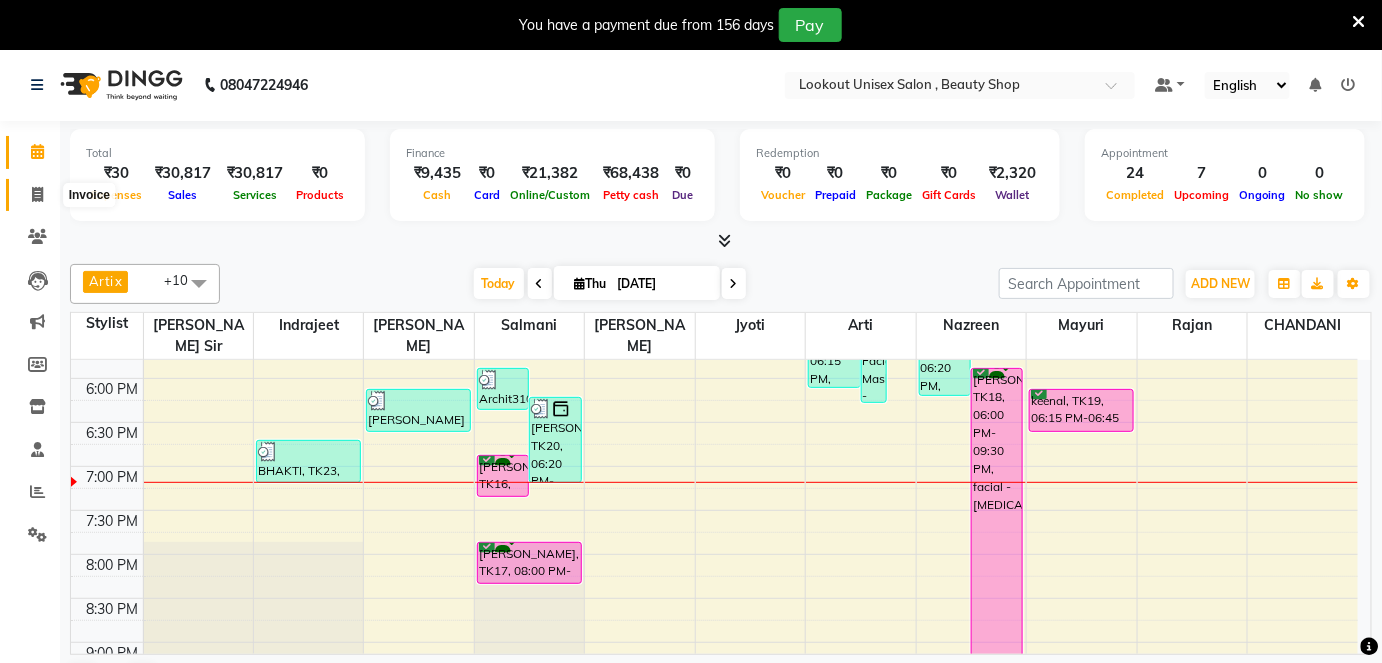 click 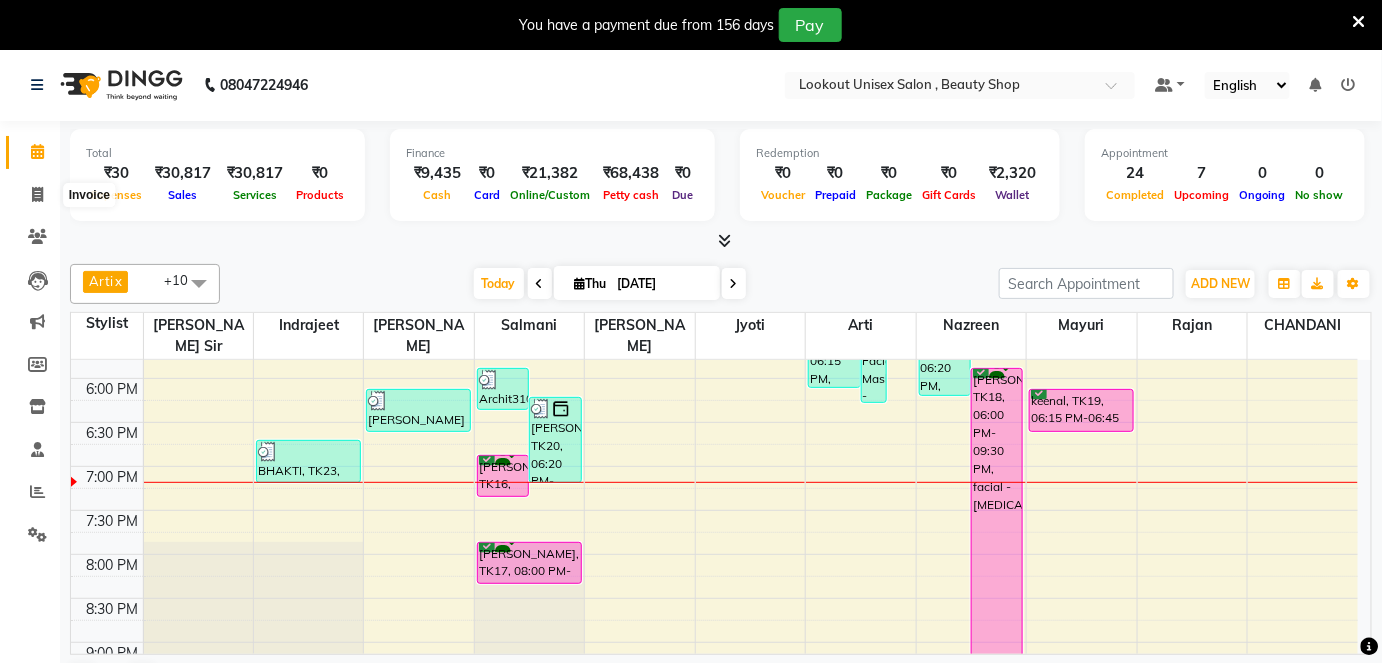 select on "service" 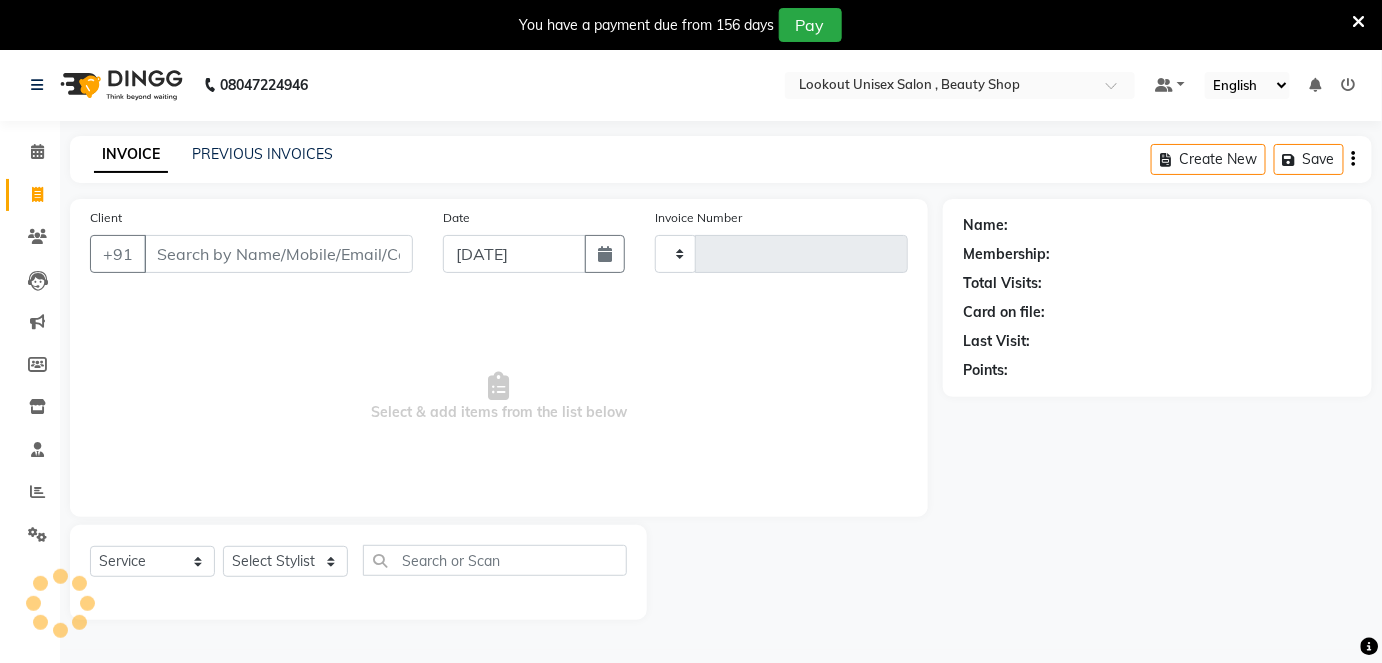 type on "2159" 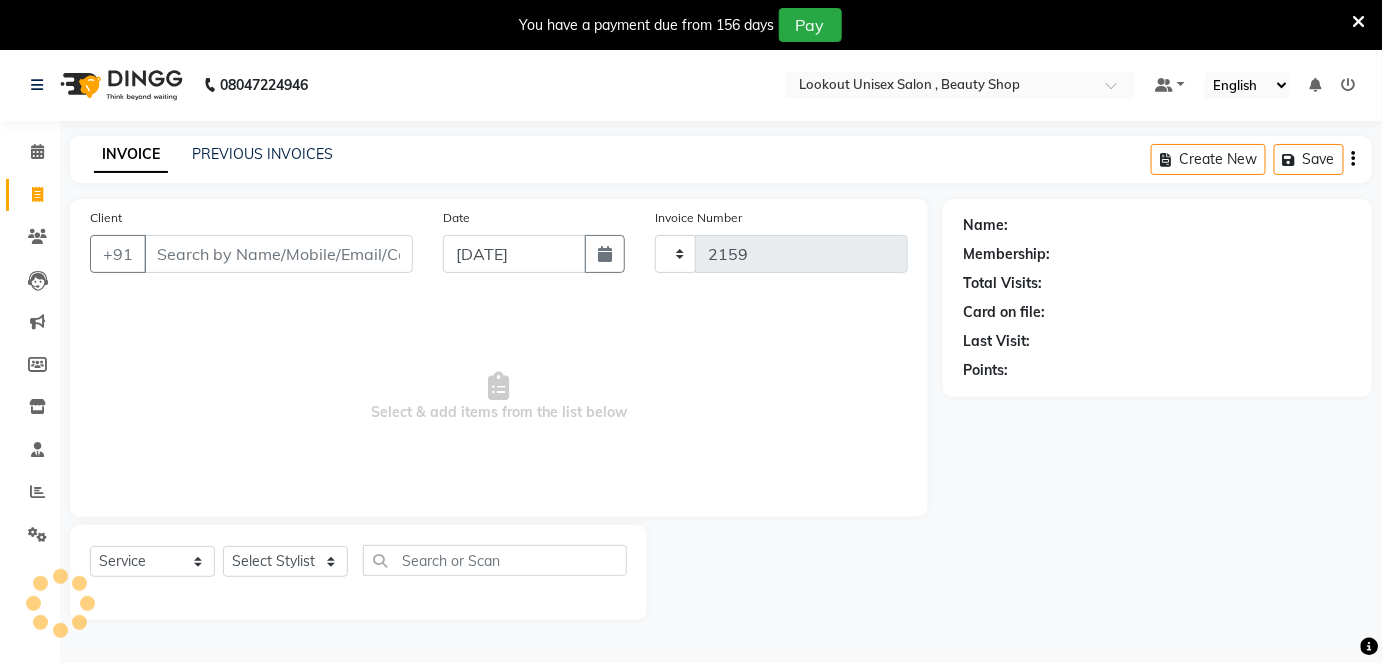 select on "7658" 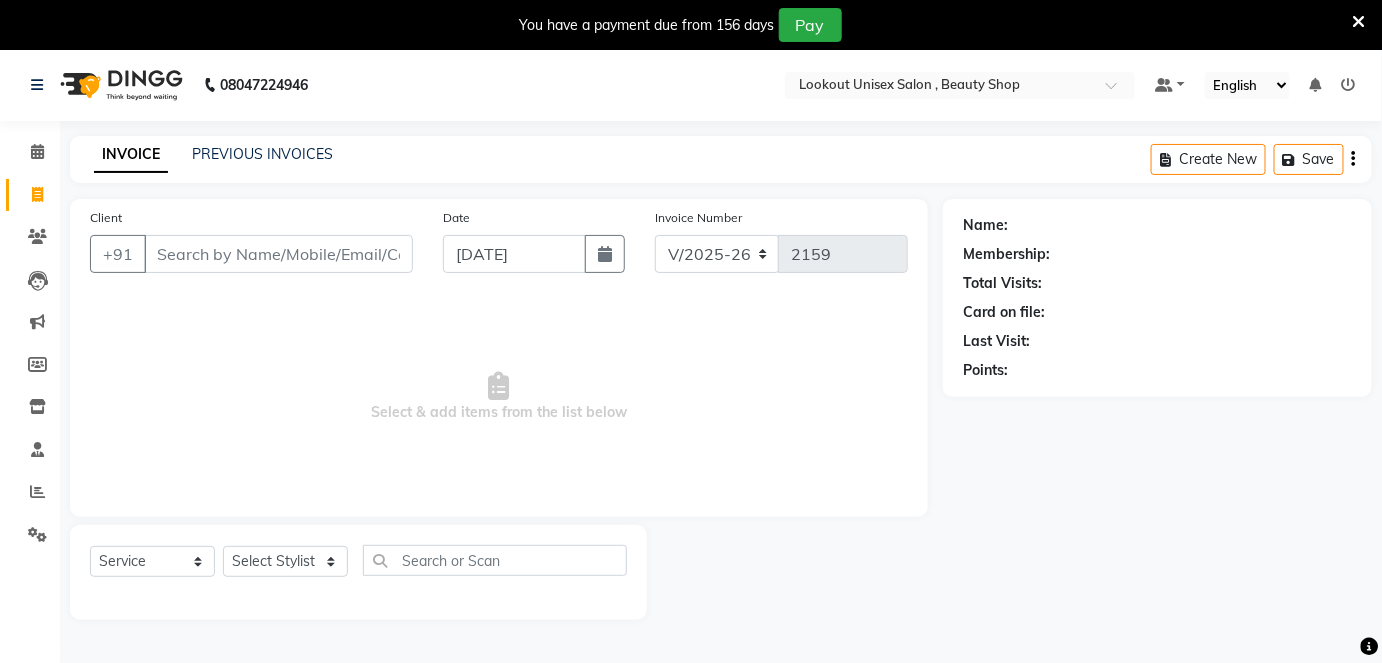 click on "Client" at bounding box center (278, 254) 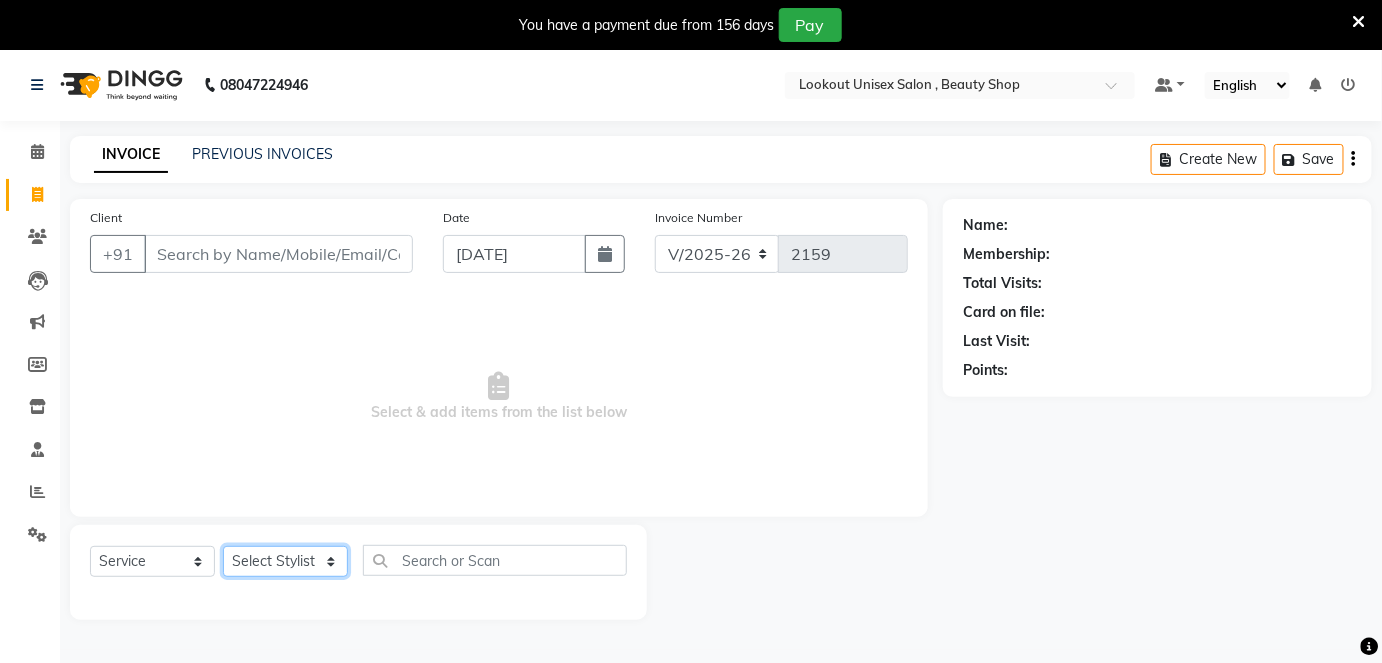 drag, startPoint x: 331, startPoint y: 558, endPoint x: 322, endPoint y: 568, distance: 13.453624 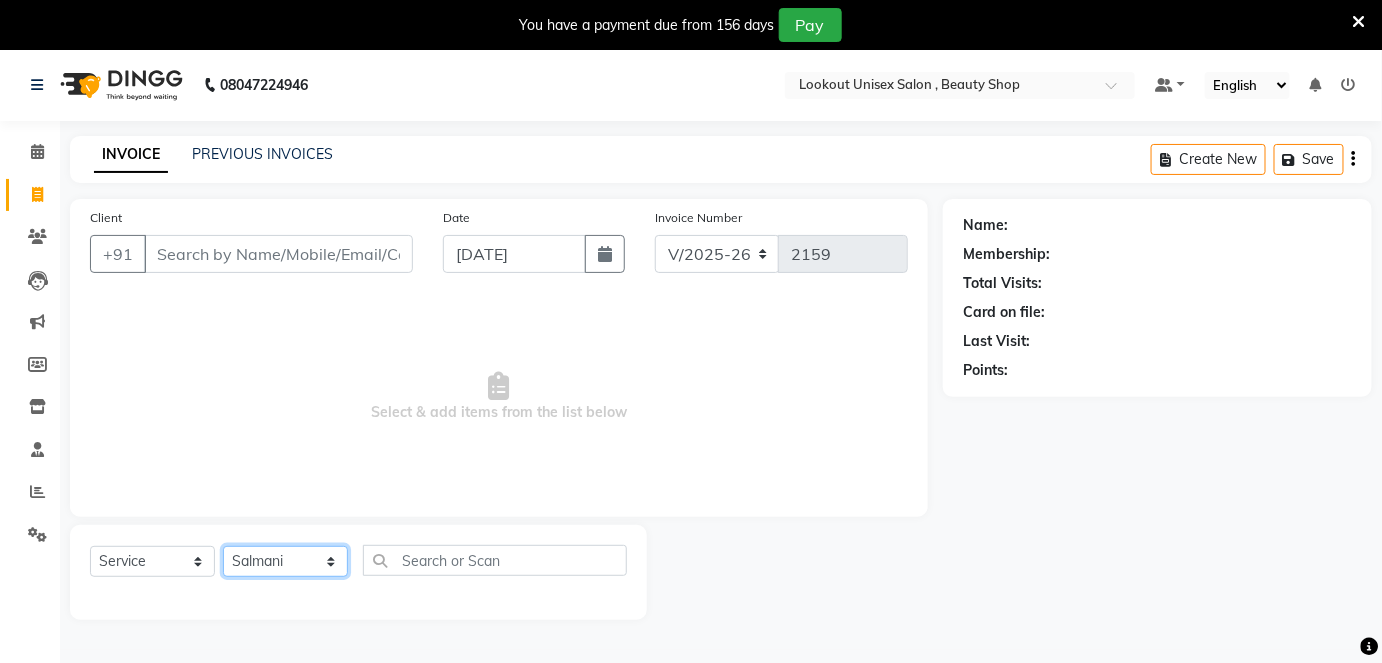 click on "Select Stylist [PERSON_NAME] [PERSON_NAME] [PERSON_NAME] [PERSON_NAME] Jyoti Mahesh  [PERSON_NAME] [PERSON_NAME] [PERSON_NAME] [PERSON_NAME] [PERSON_NAME] [MEDICAL_DATA][PERSON_NAME] [PERSON_NAME] [PERSON_NAME]" 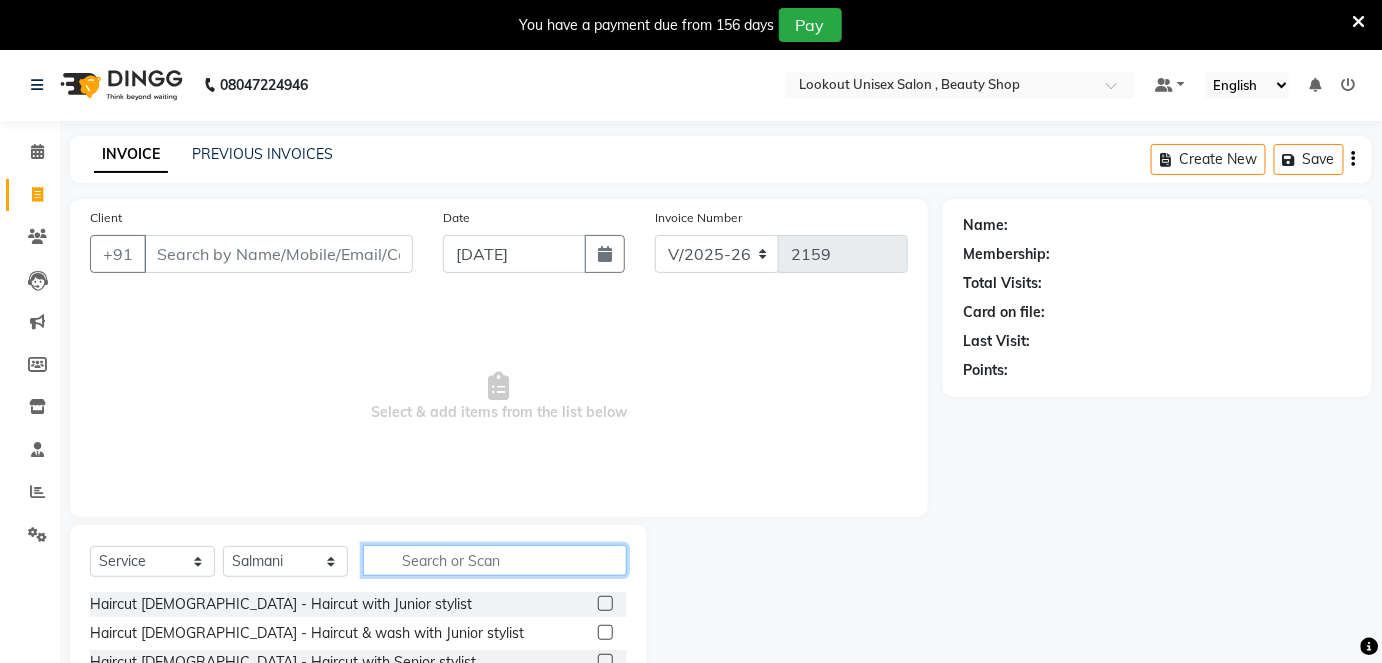 click 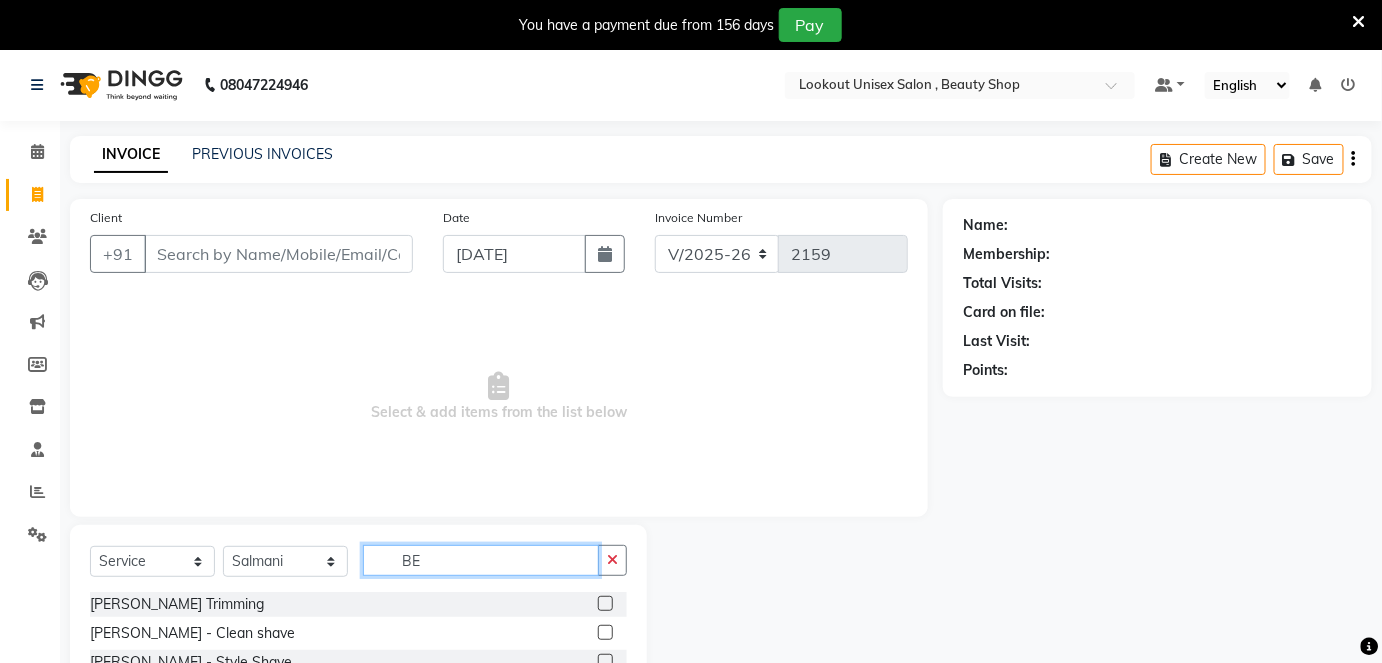 type on "BE" 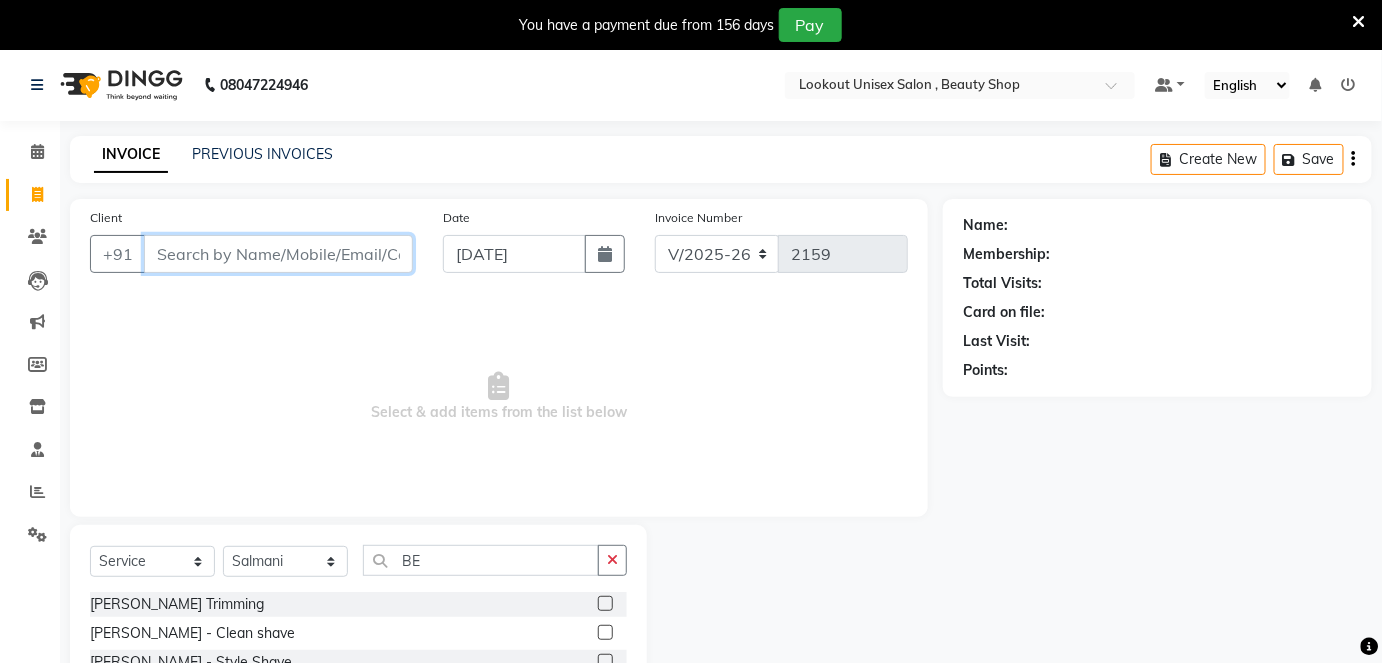 click on "Client" at bounding box center (278, 254) 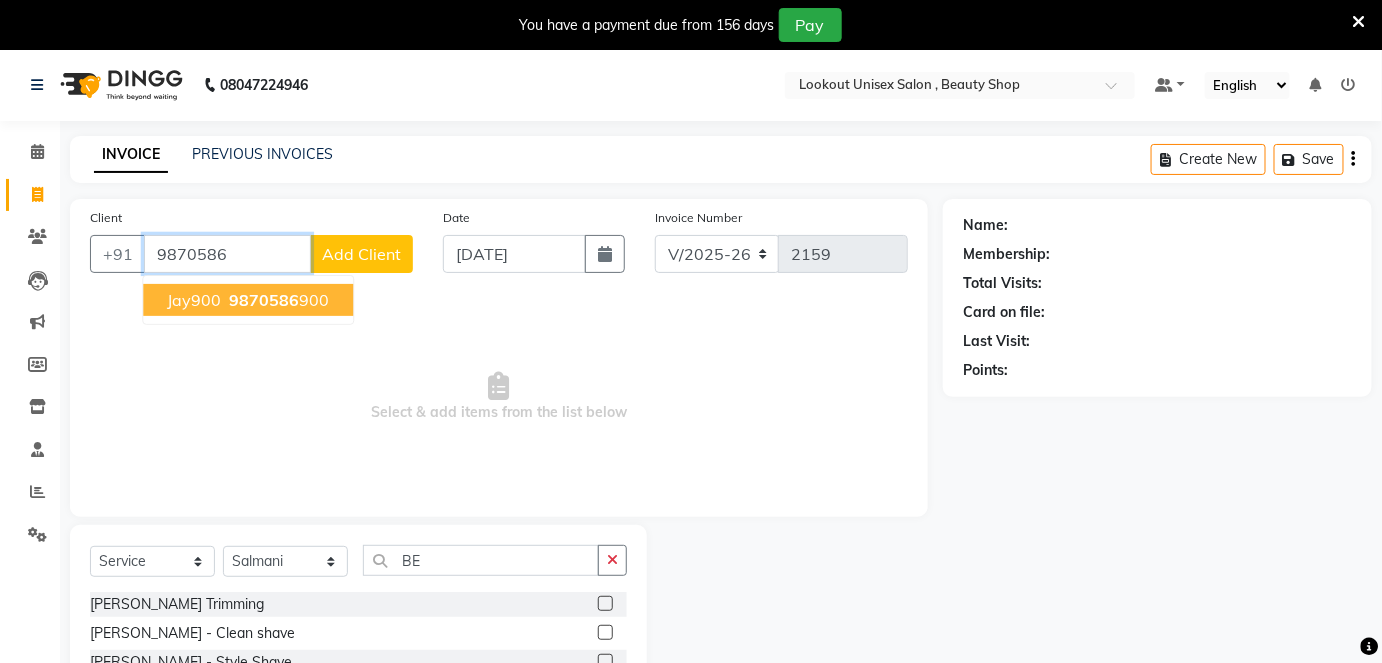 click on "Jay900" at bounding box center (194, 300) 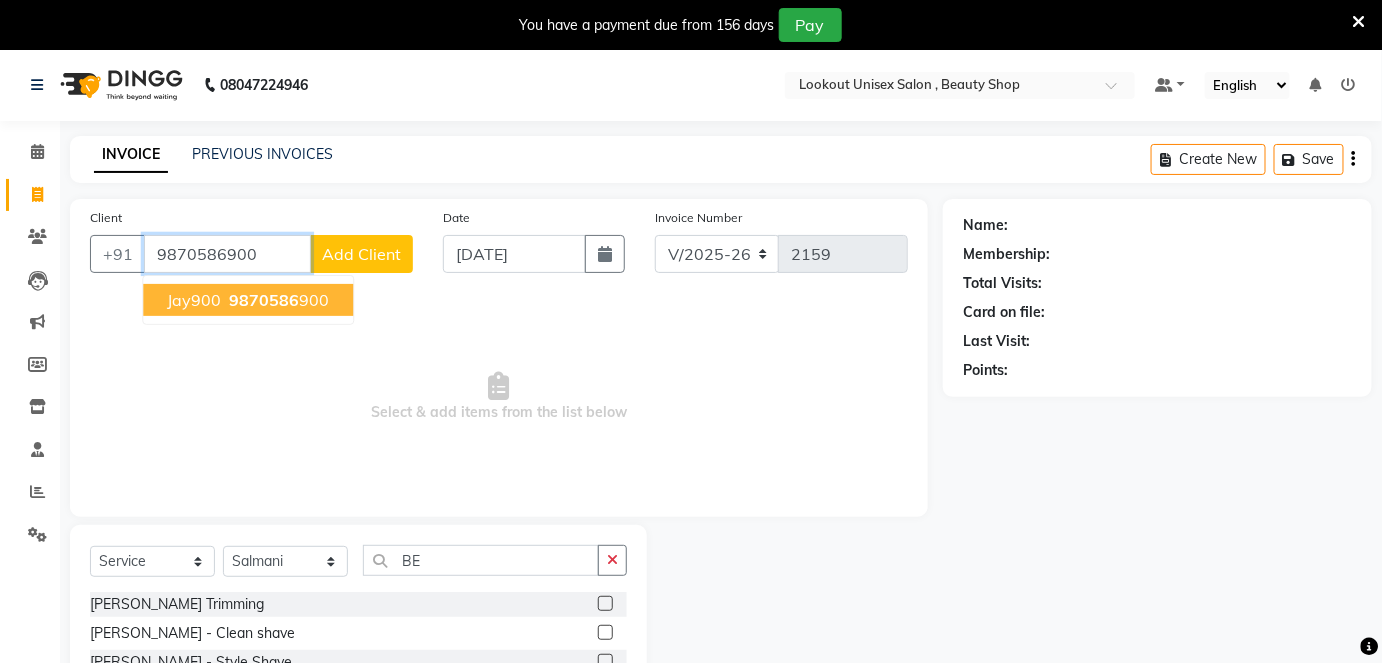 type on "9870586900" 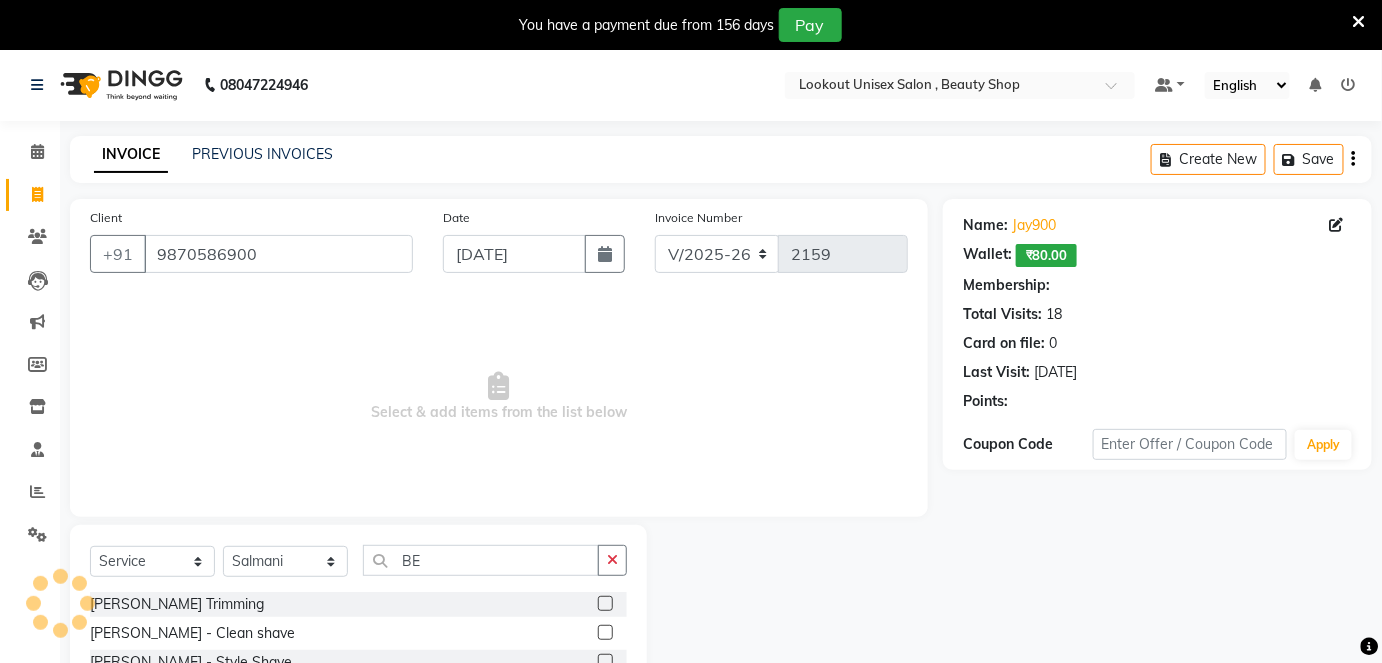 select on "1: Object" 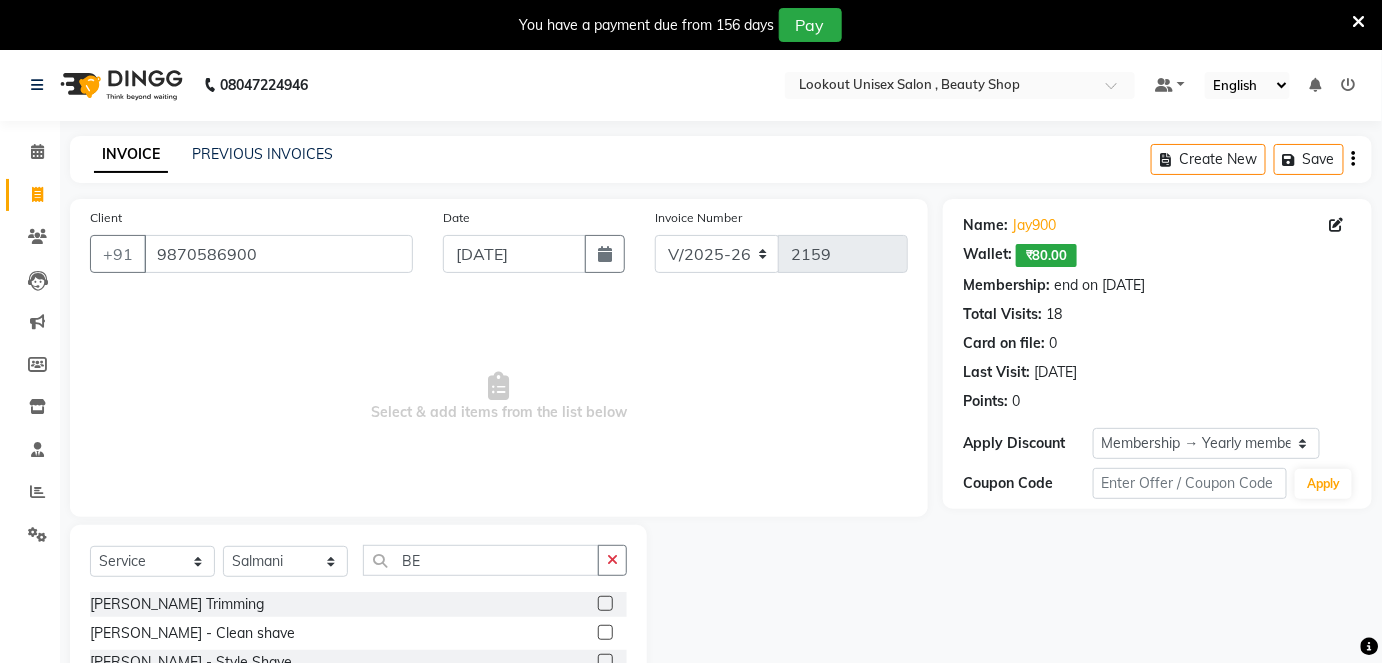 click 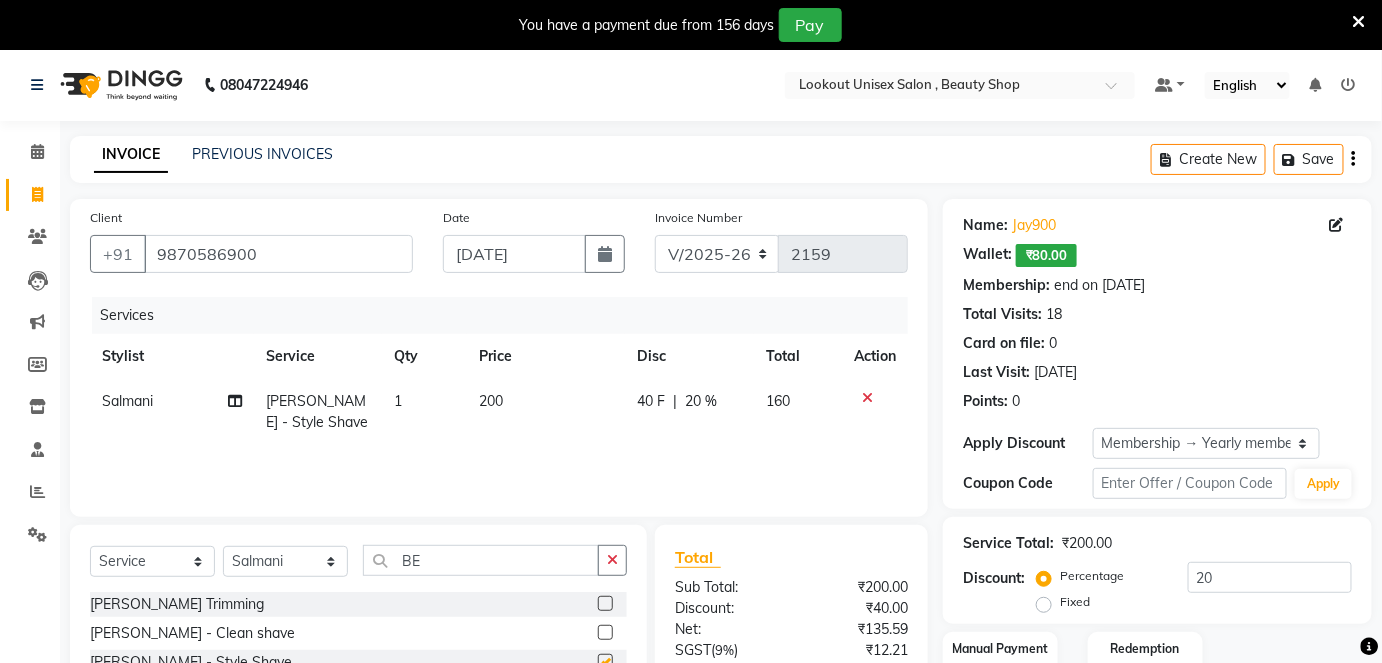 checkbox on "false" 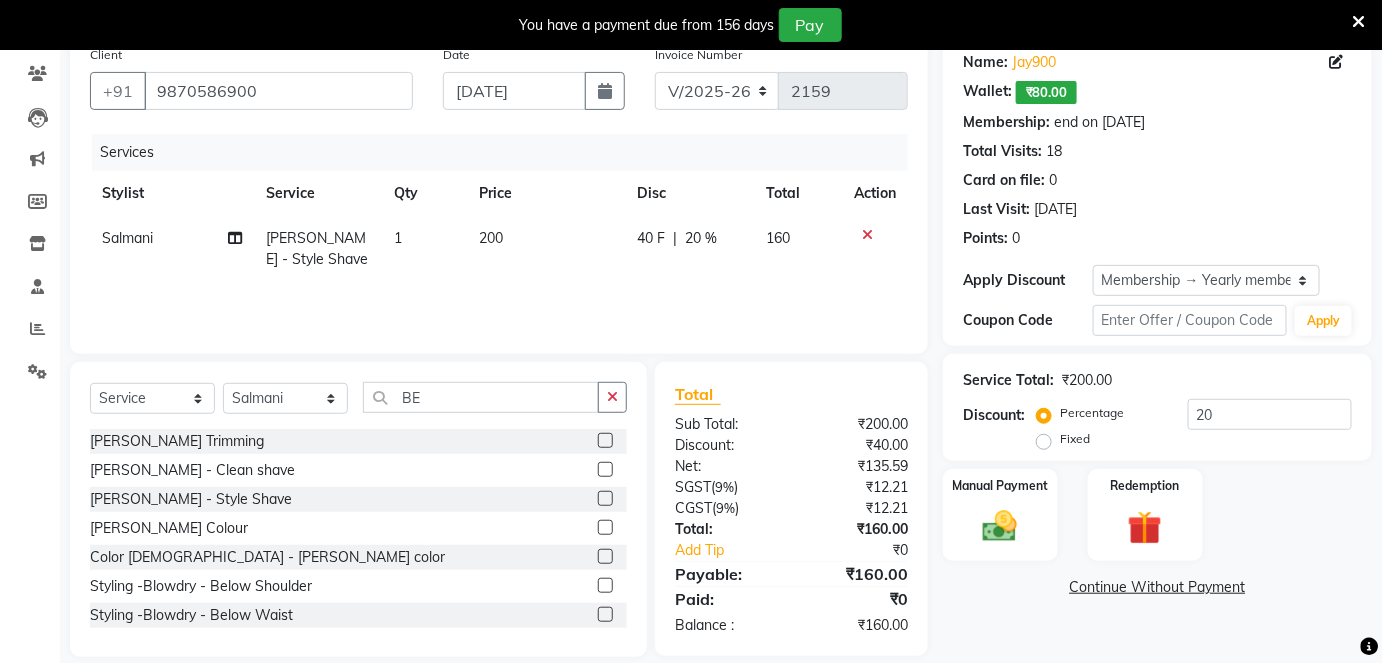 scroll, scrollTop: 186, scrollLeft: 0, axis: vertical 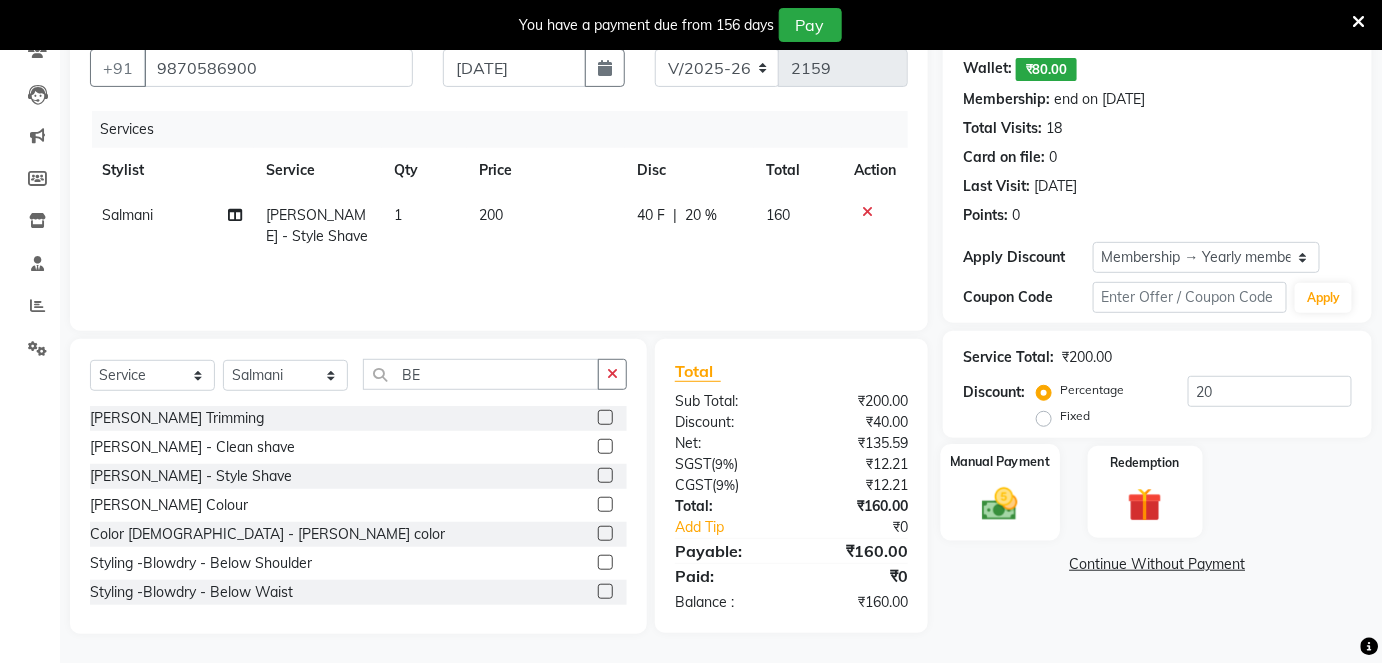 click 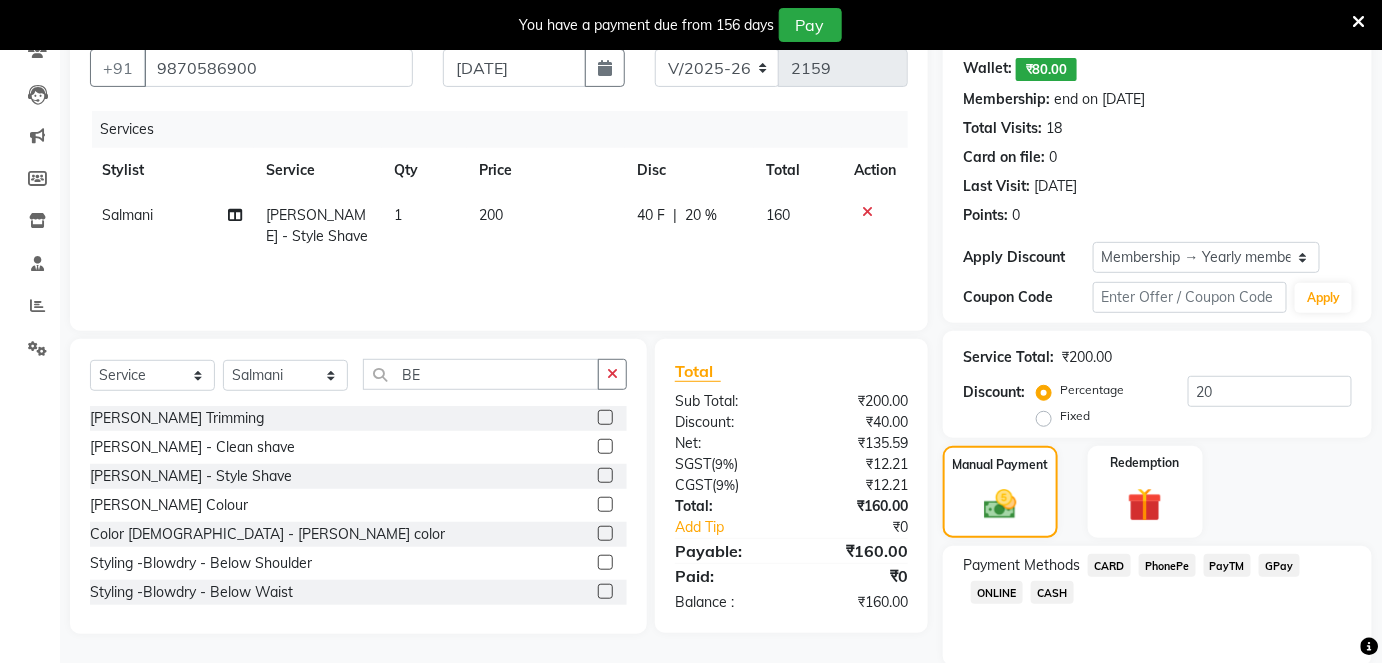 click on "PayTM" 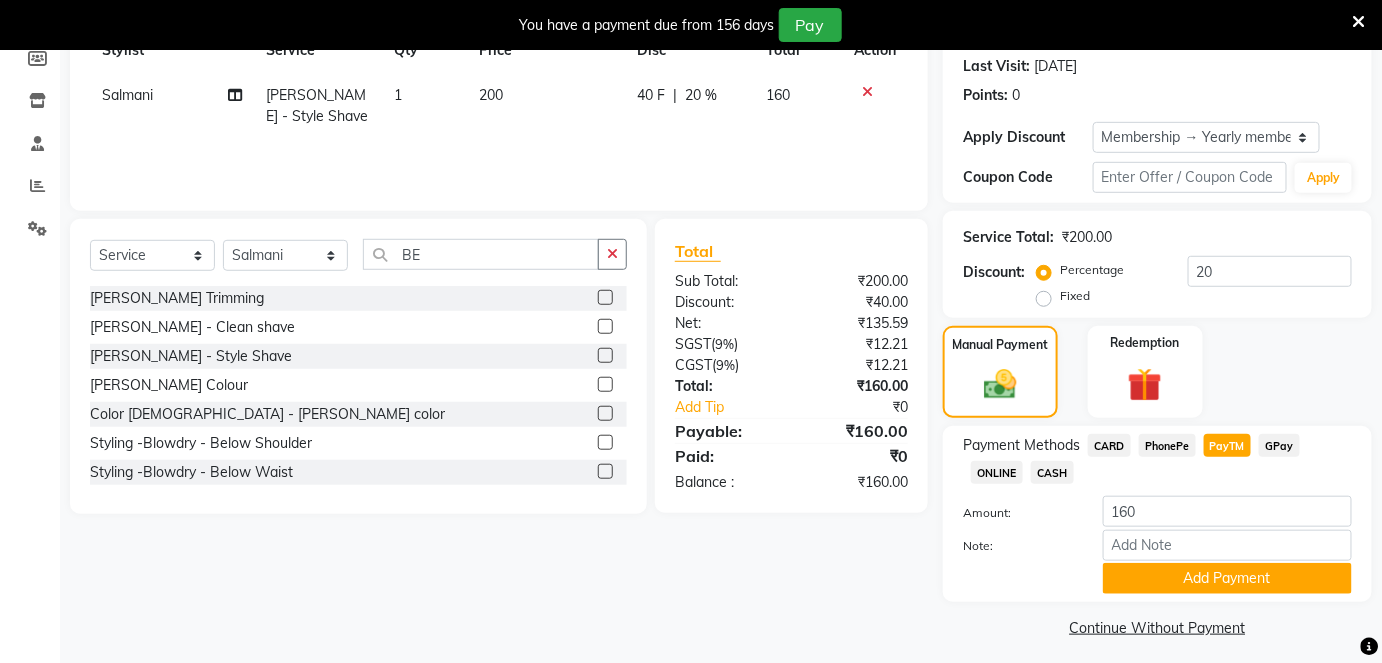 scroll, scrollTop: 315, scrollLeft: 0, axis: vertical 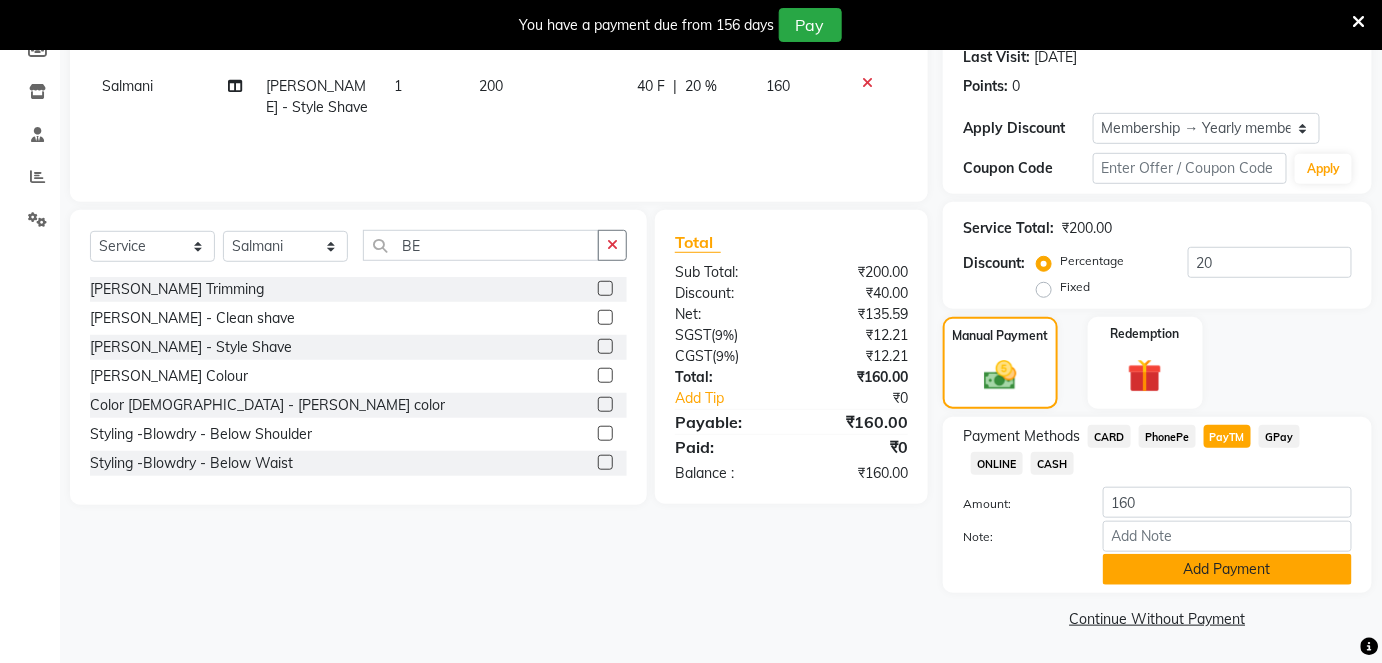 click on "Add Payment" 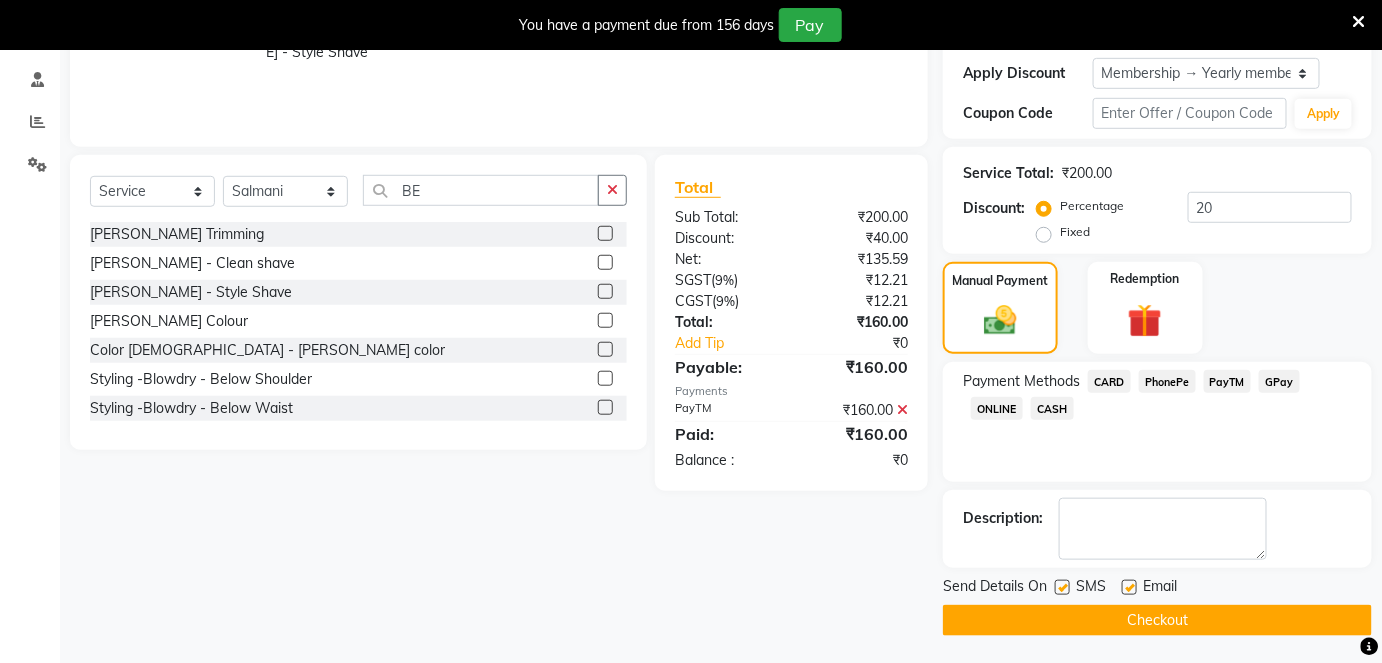 scroll, scrollTop: 371, scrollLeft: 0, axis: vertical 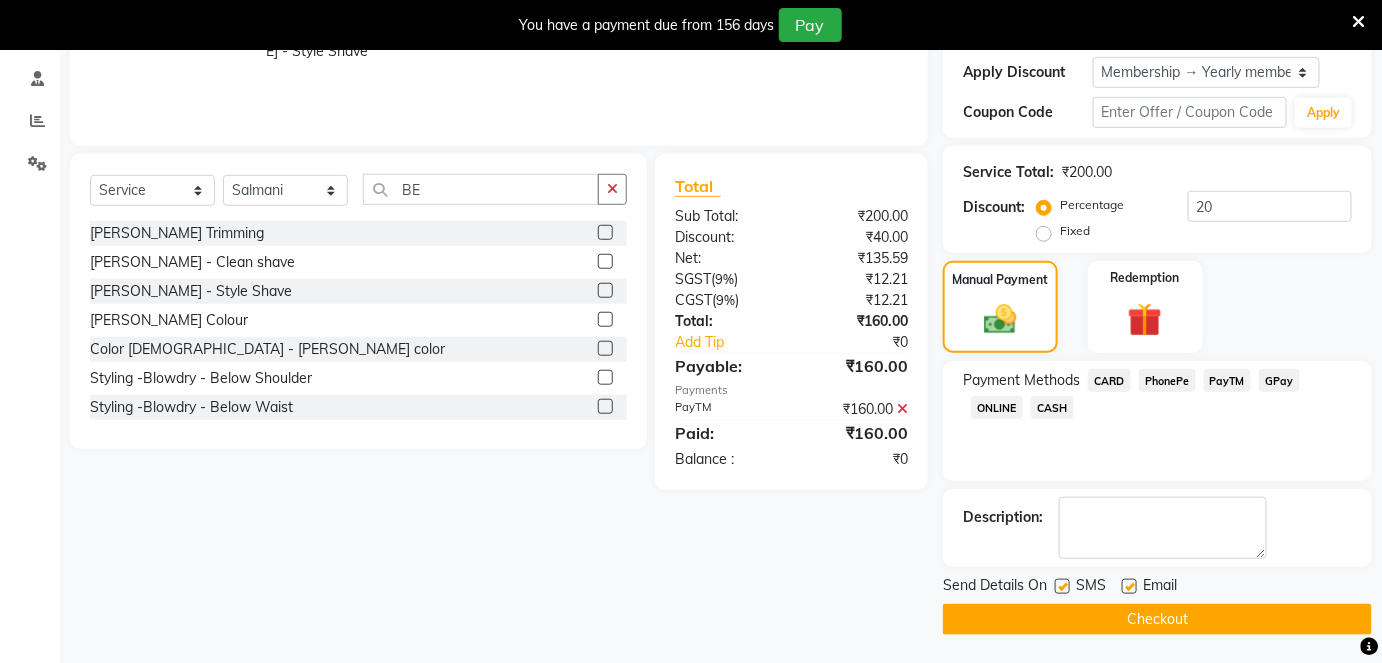 click 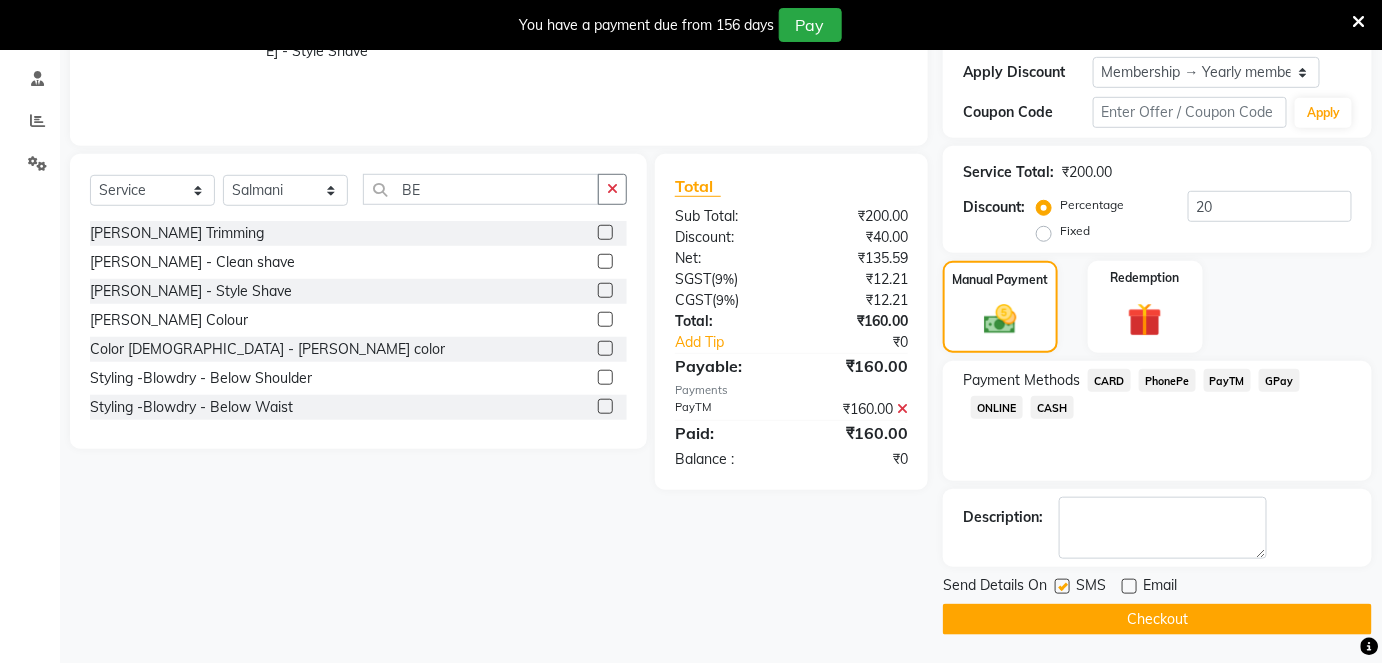 click on "Checkout" 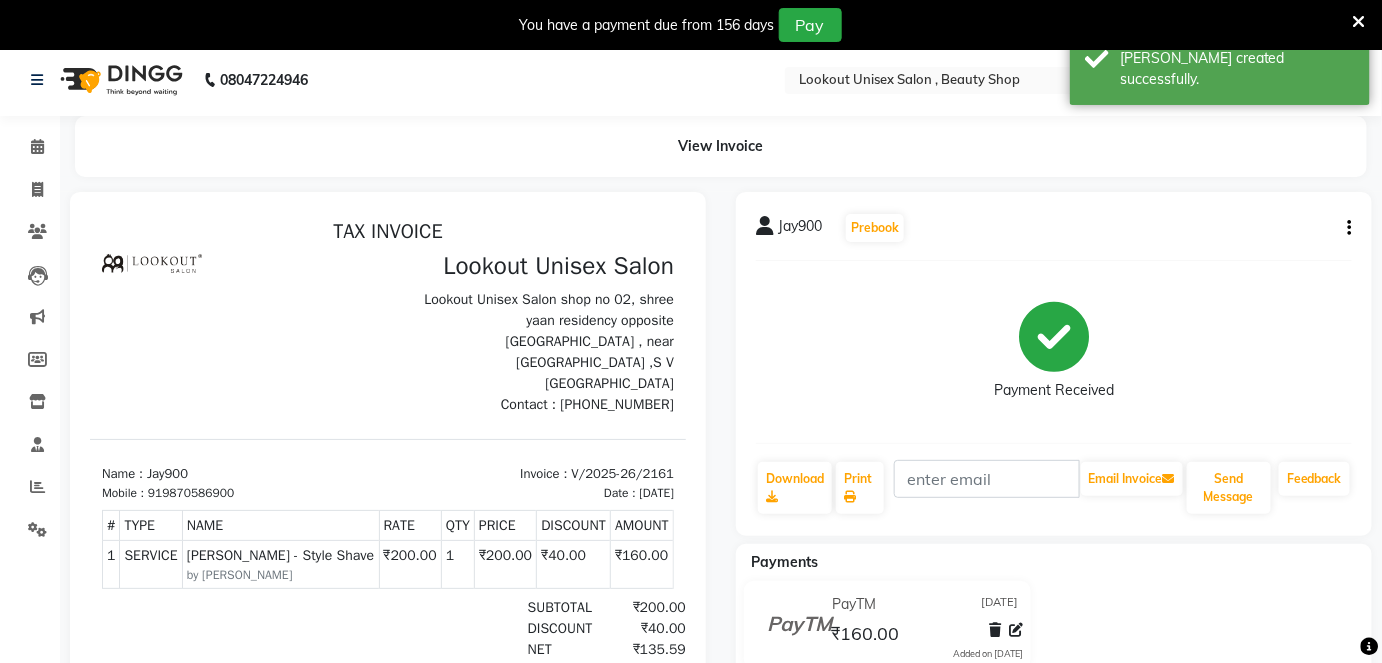 scroll, scrollTop: 0, scrollLeft: 0, axis: both 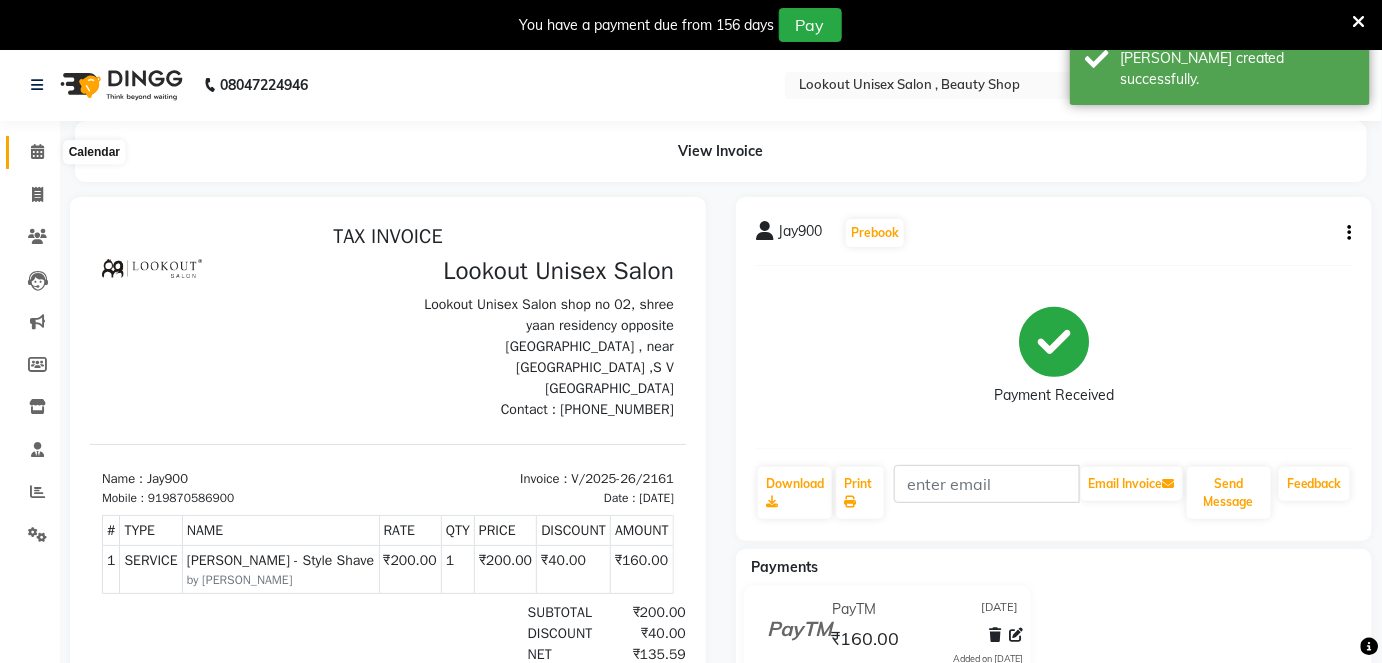 click 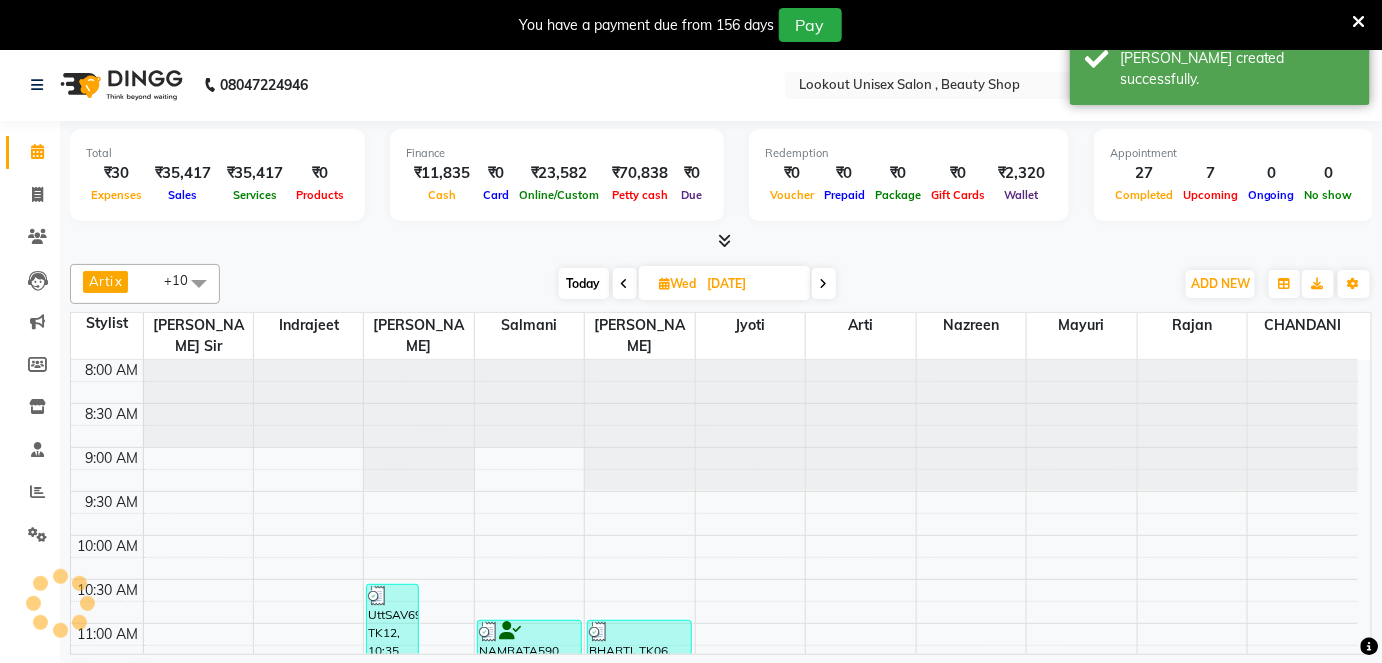 scroll, scrollTop: 0, scrollLeft: 0, axis: both 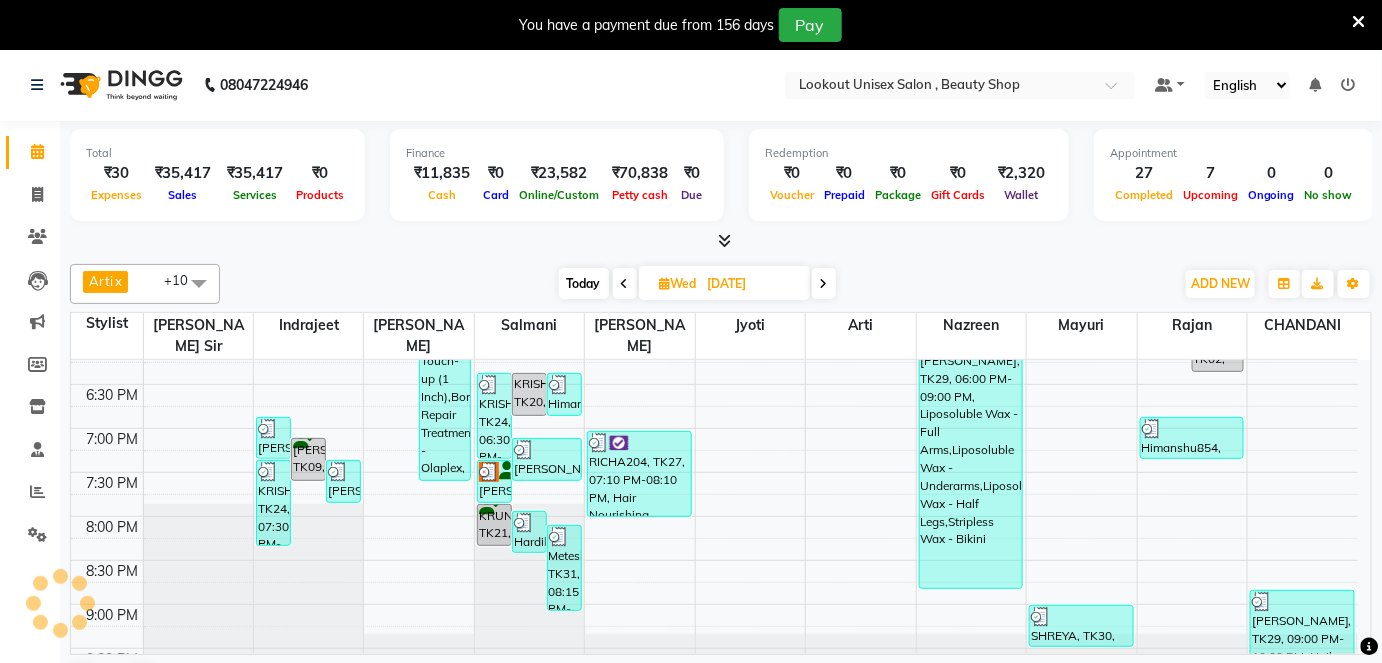 click on "Today" at bounding box center [584, 283] 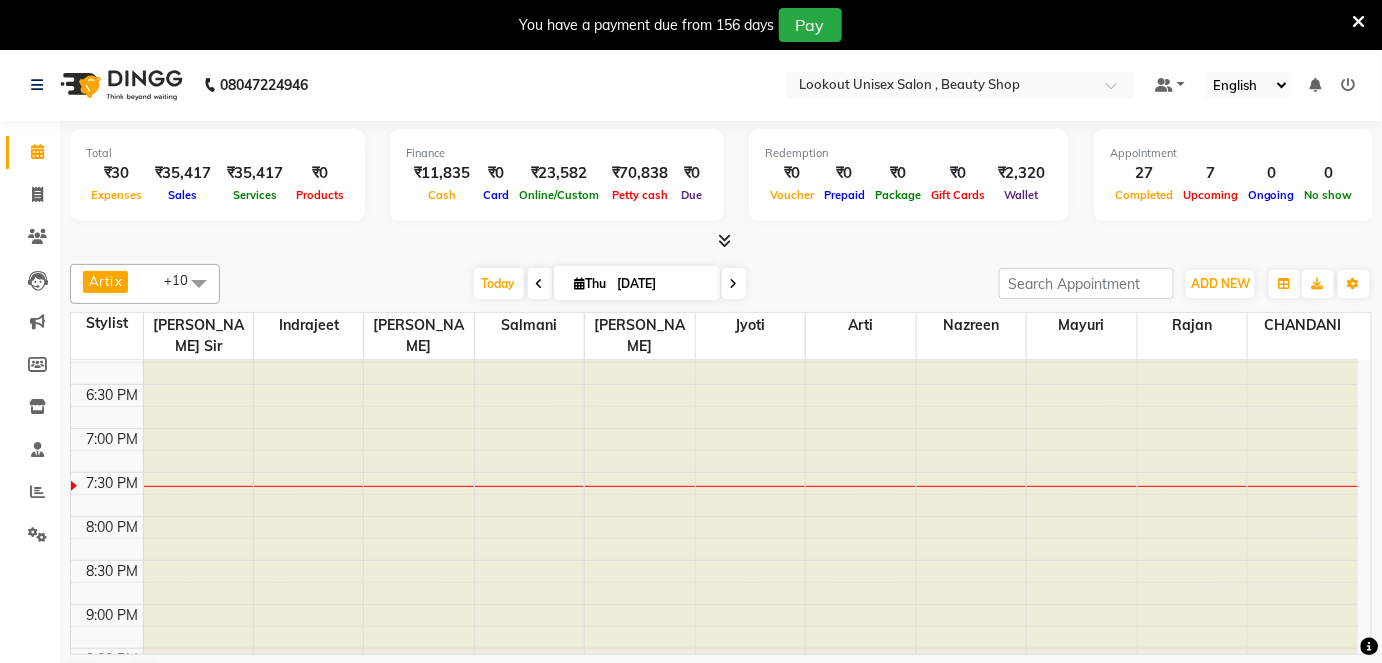 scroll, scrollTop: 899, scrollLeft: 0, axis: vertical 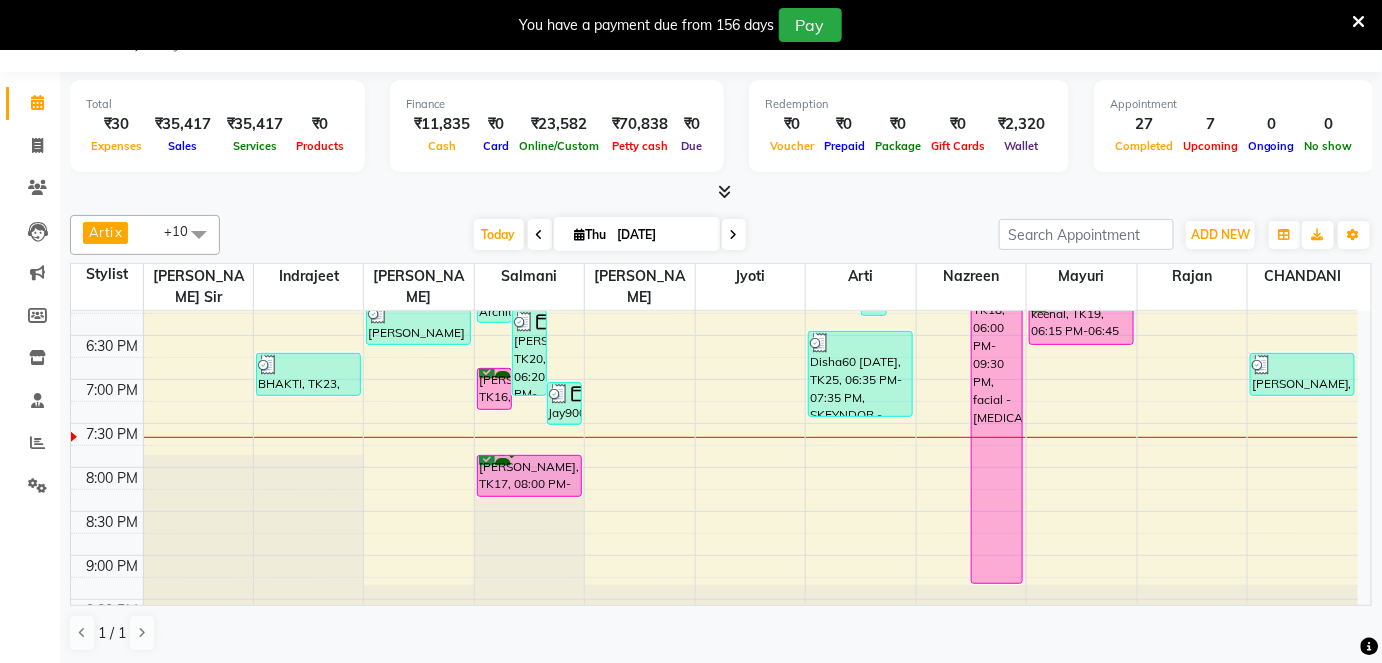 click at bounding box center [734, 234] 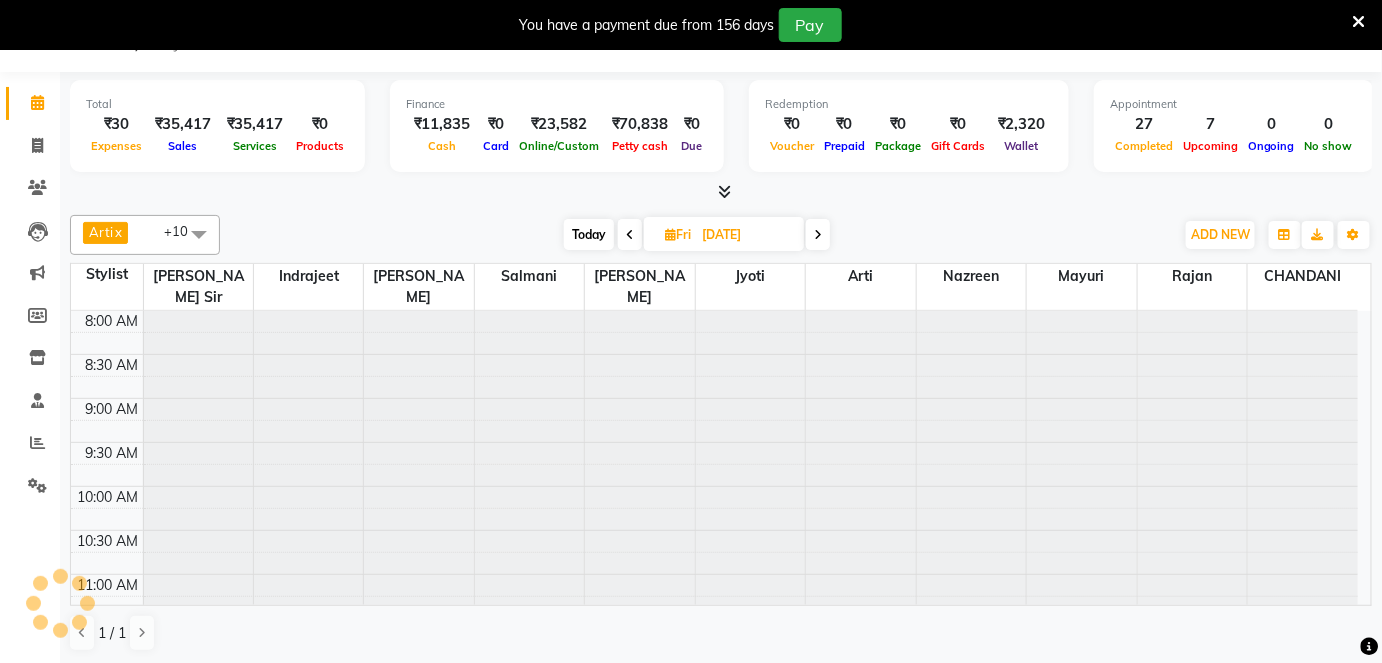 scroll, scrollTop: 899, scrollLeft: 0, axis: vertical 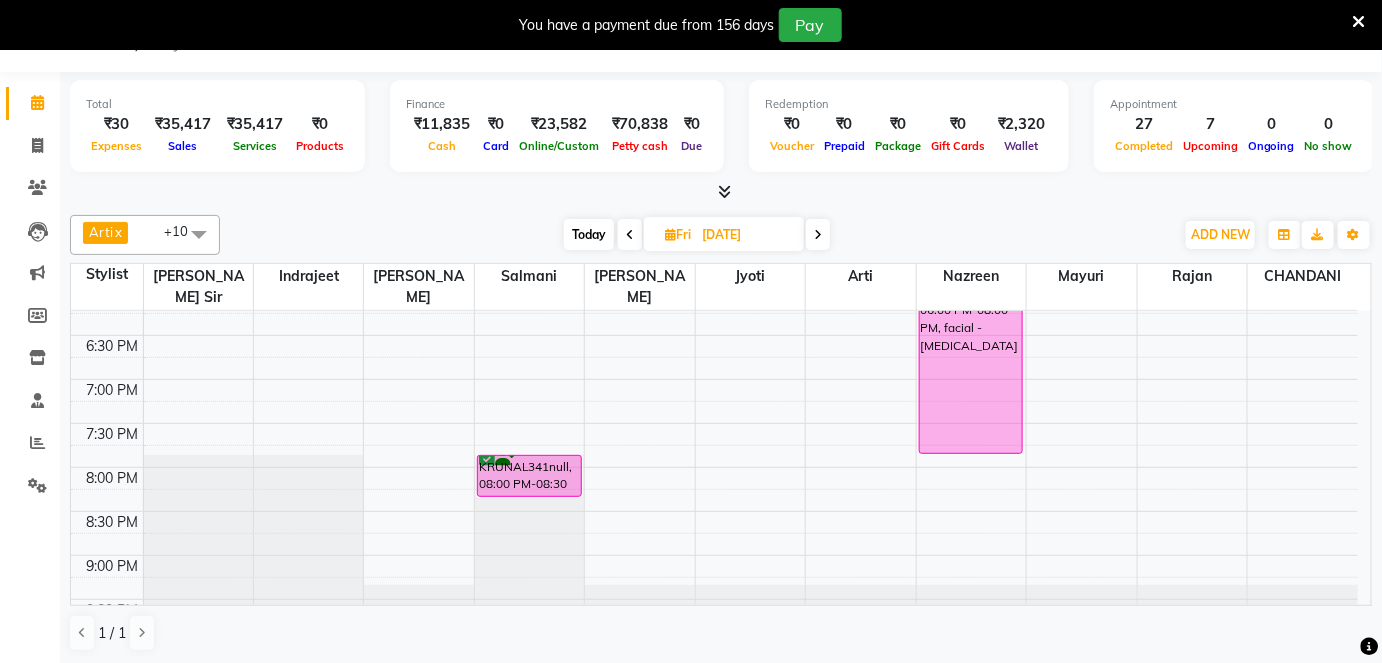 drag, startPoint x: 627, startPoint y: 230, endPoint x: 626, endPoint y: 240, distance: 10.049875 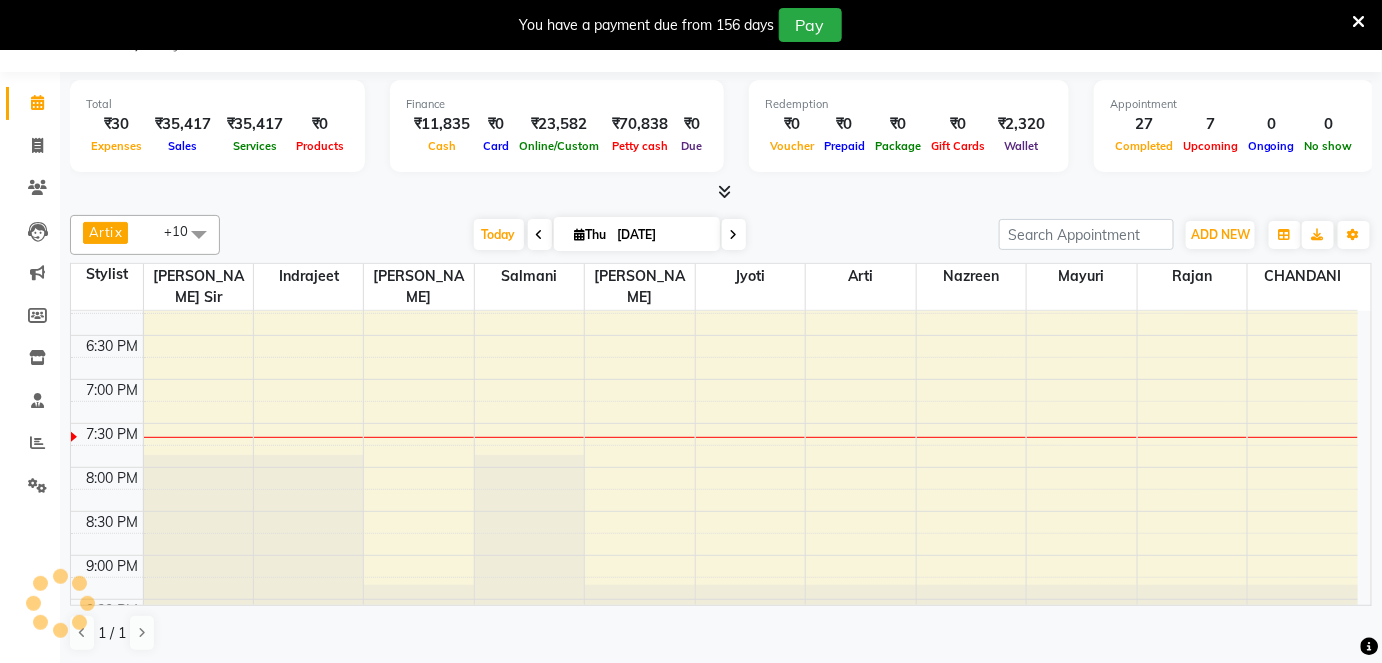 scroll, scrollTop: 899, scrollLeft: 0, axis: vertical 